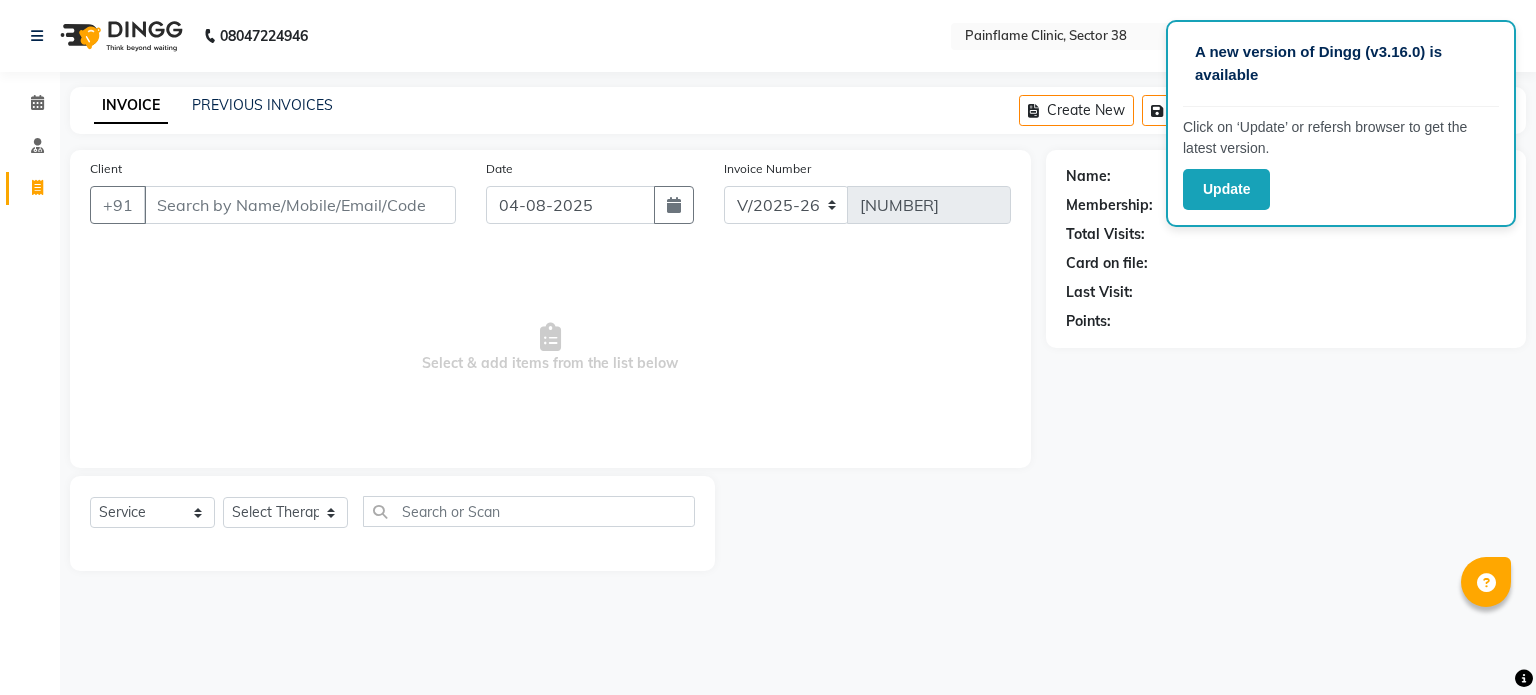 select on "3964" 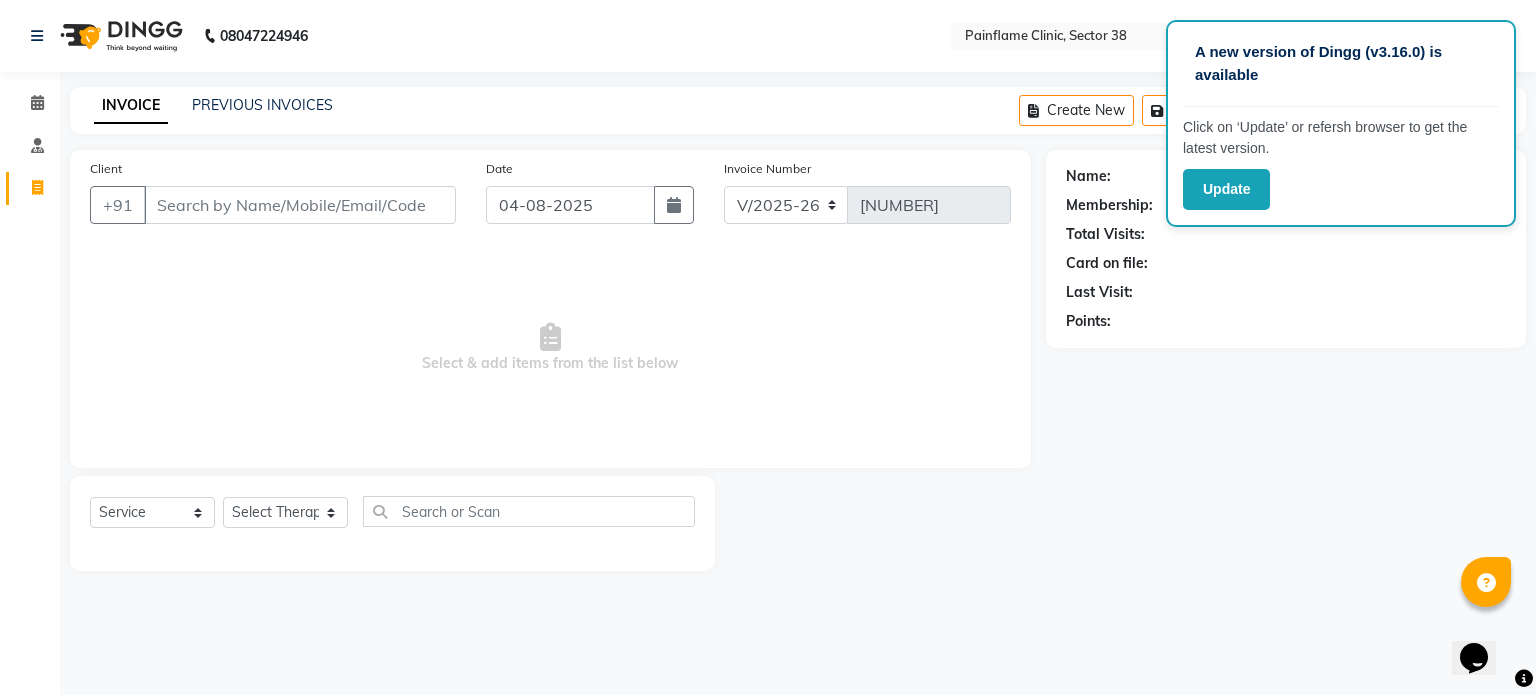scroll, scrollTop: 0, scrollLeft: 0, axis: both 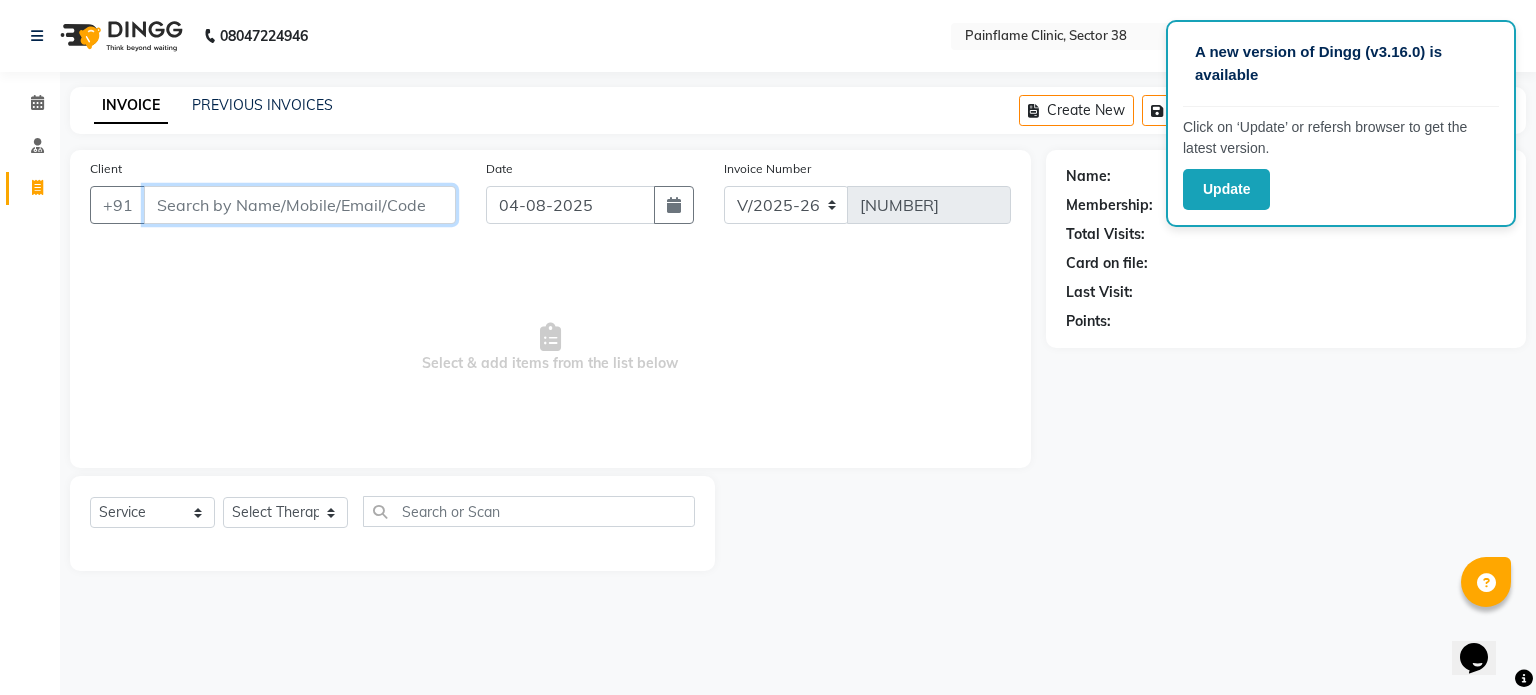 click on "Client" at bounding box center [300, 205] 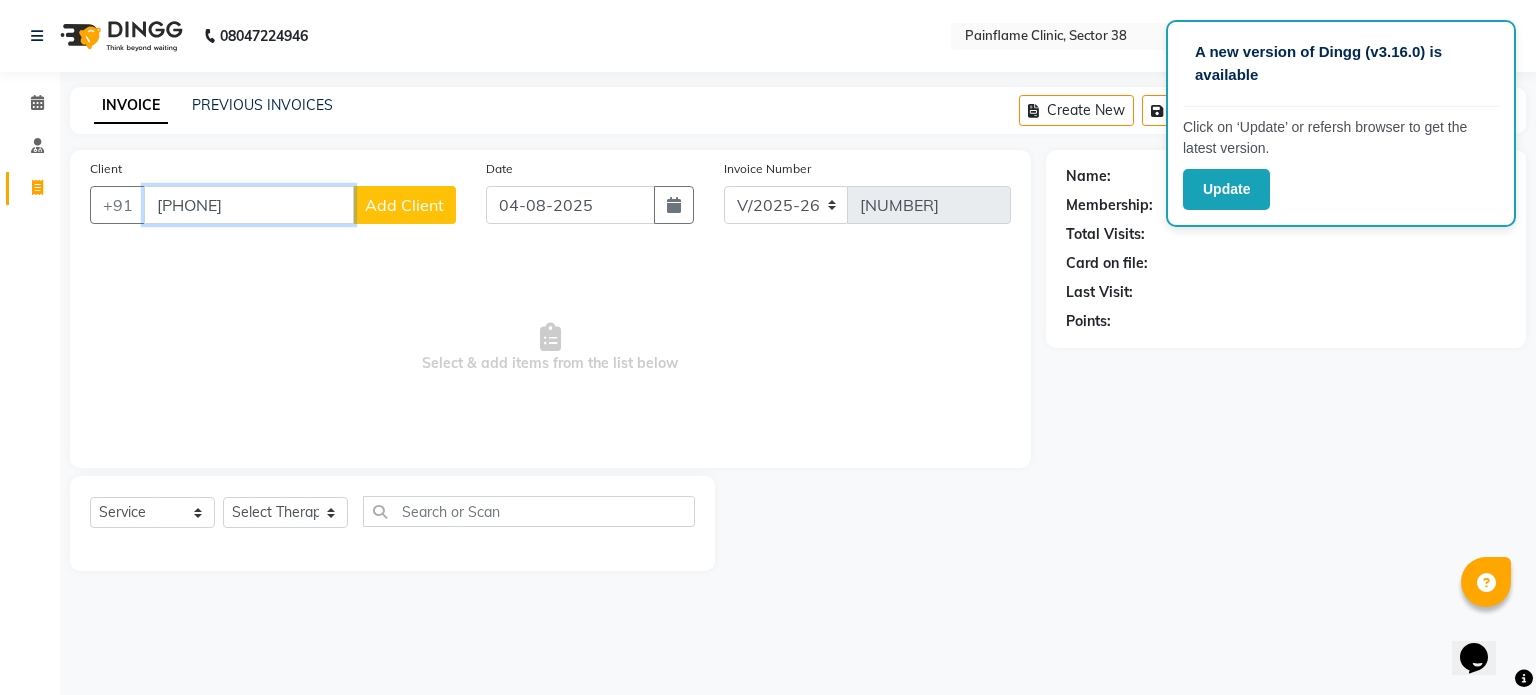 type on "8904105156" 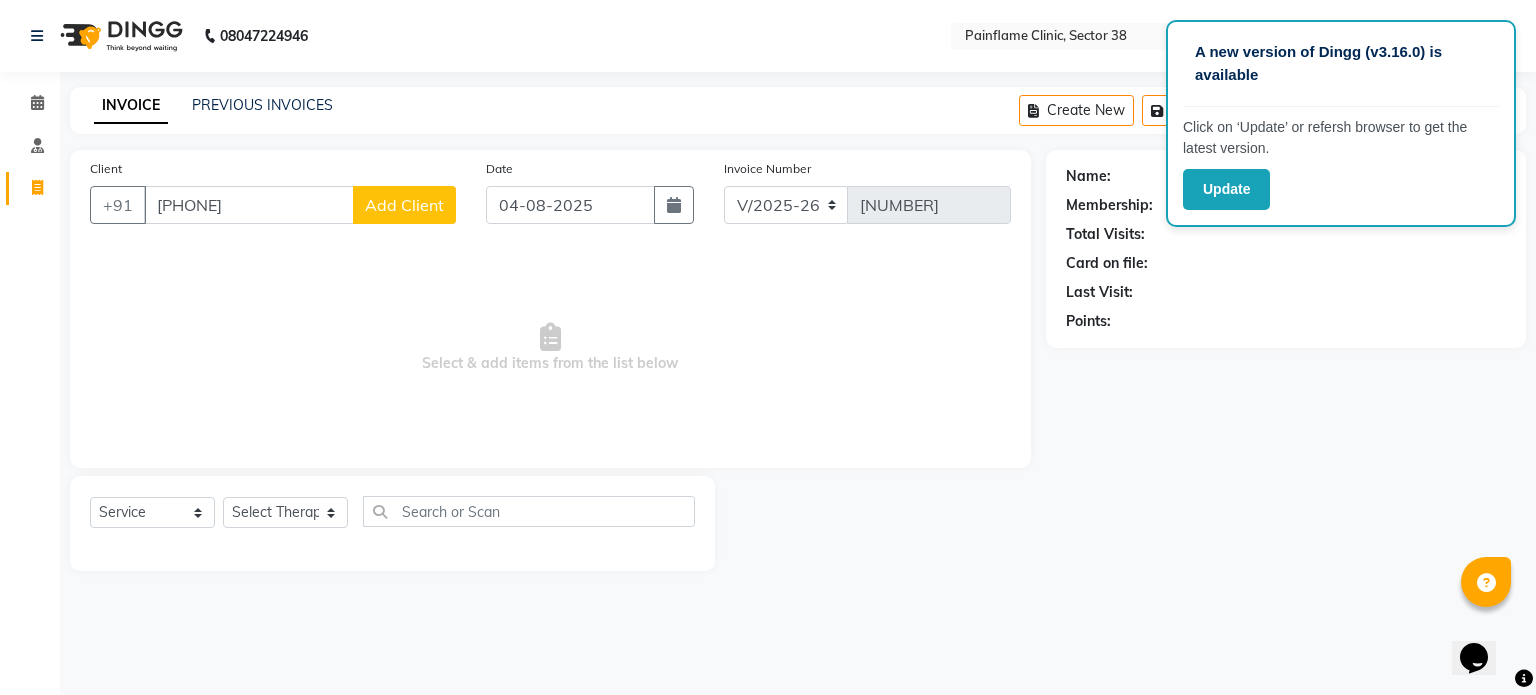 click on "Add Client" 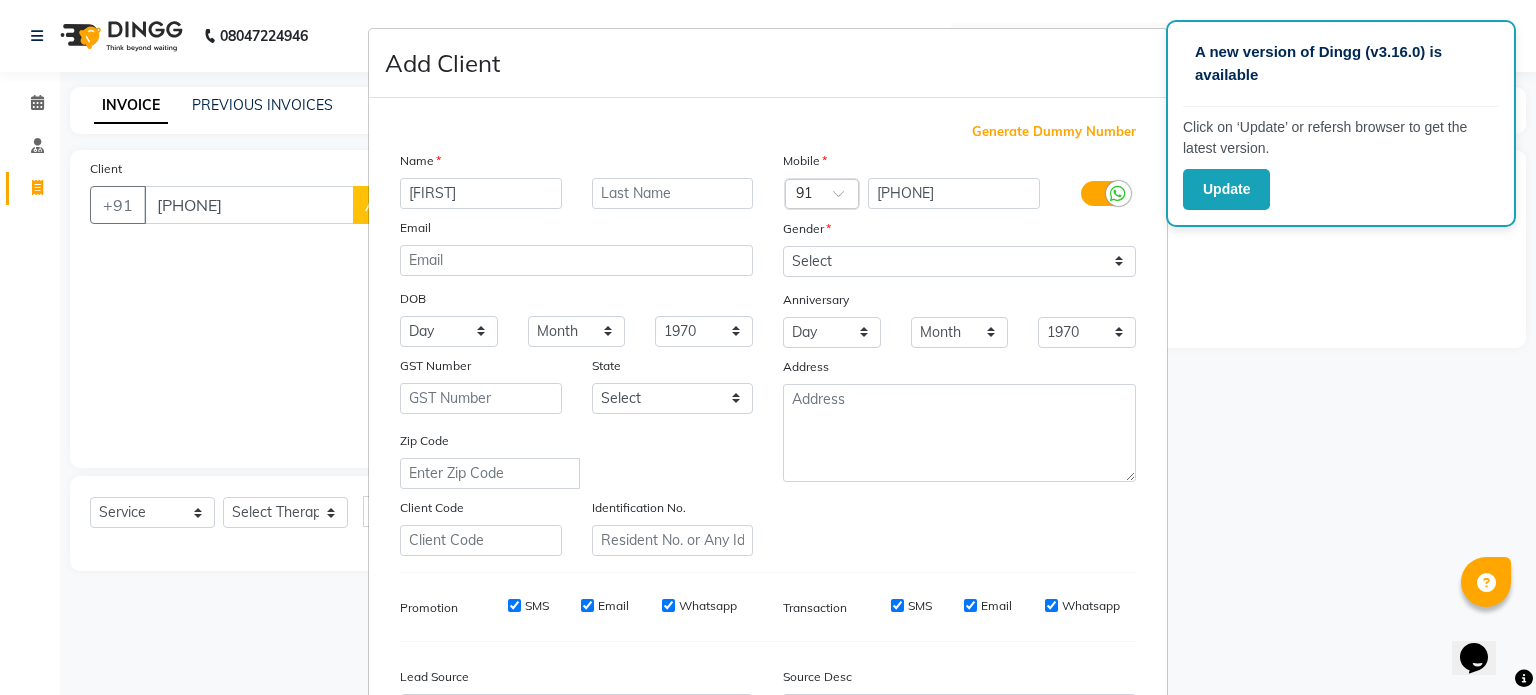 type on "a" 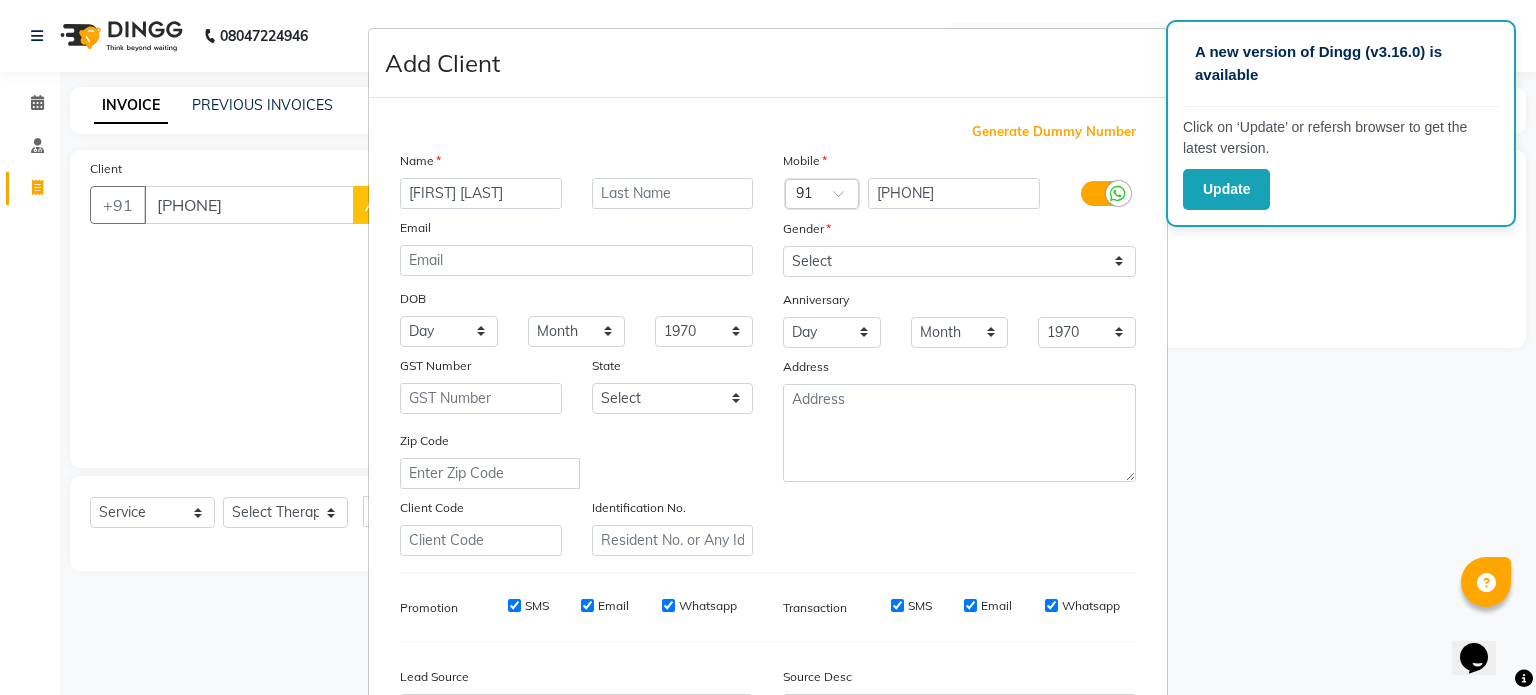 type on "[FIRST] [LAST]" 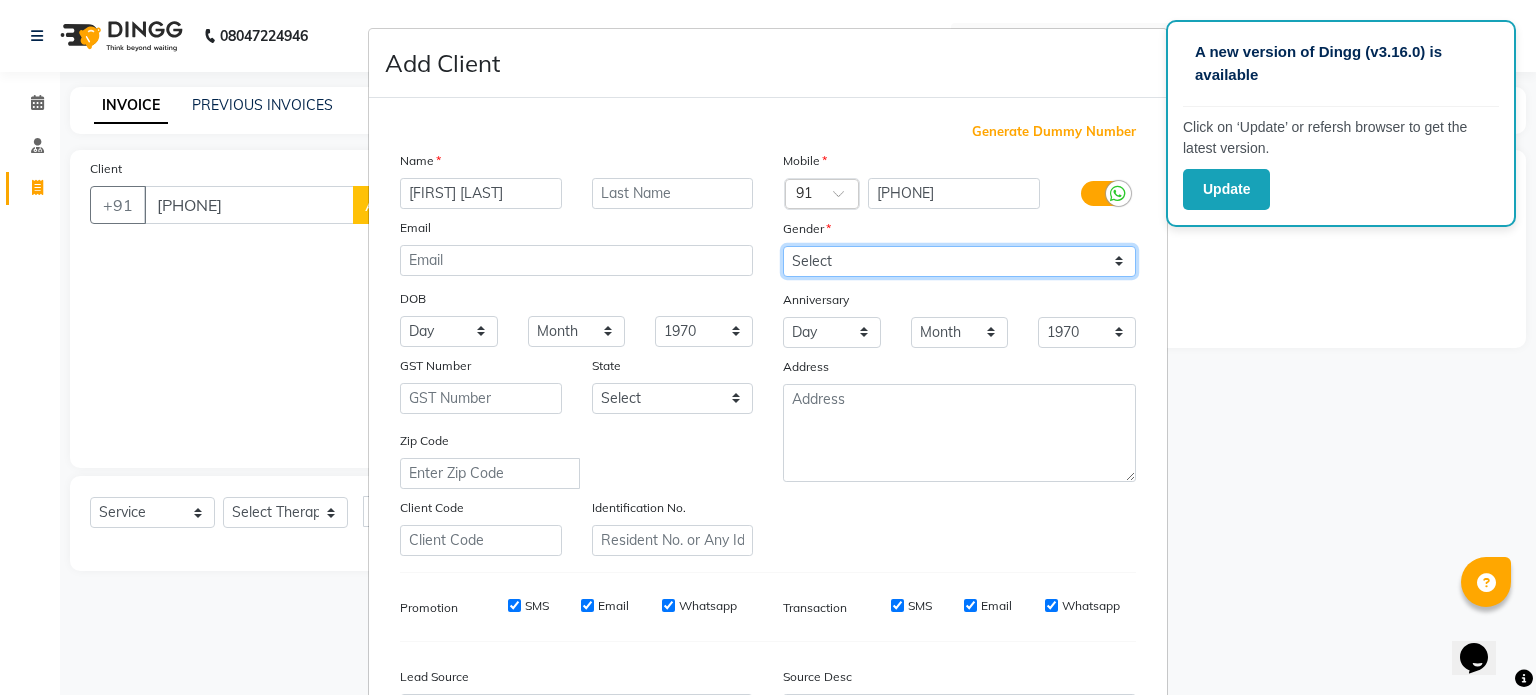 click on "Select Male Female Other Prefer Not To Say" at bounding box center (959, 261) 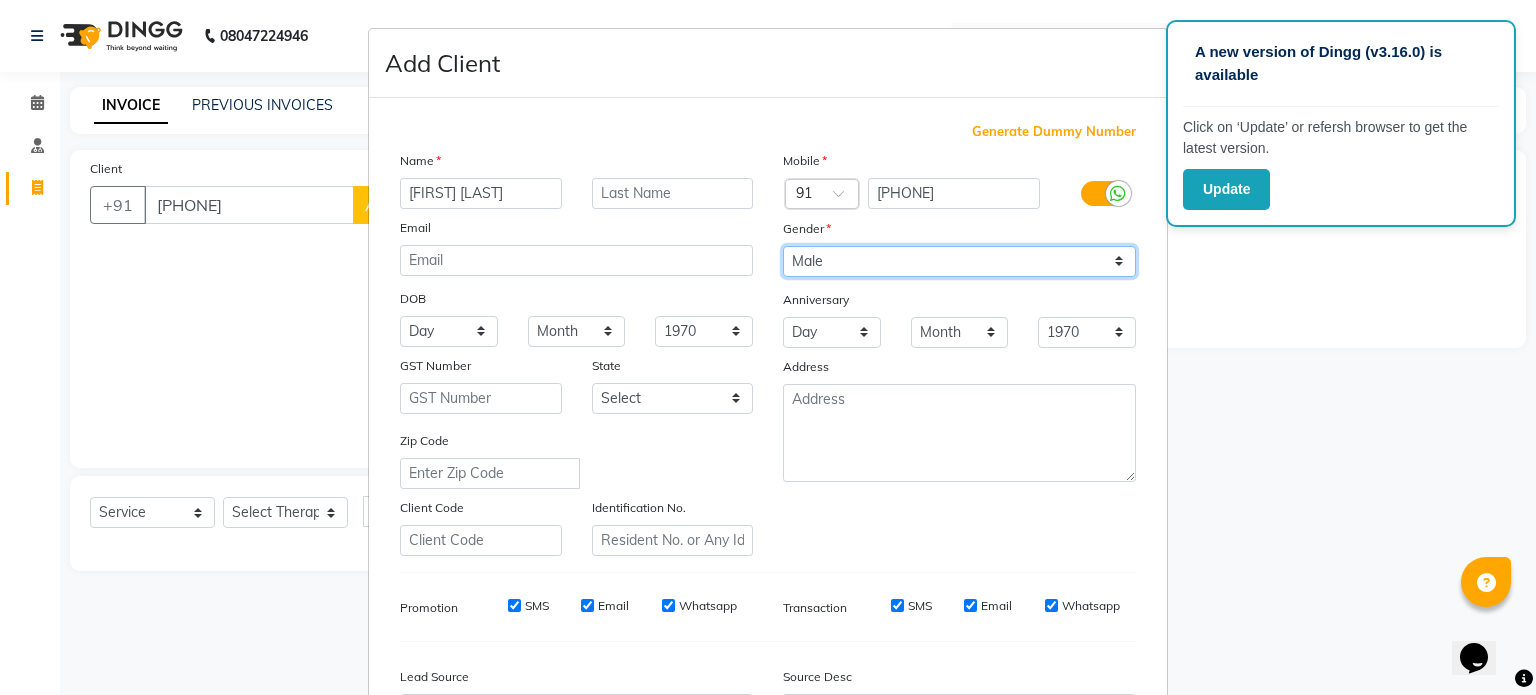 click on "Select Male Female Other Prefer Not To Say" at bounding box center [959, 261] 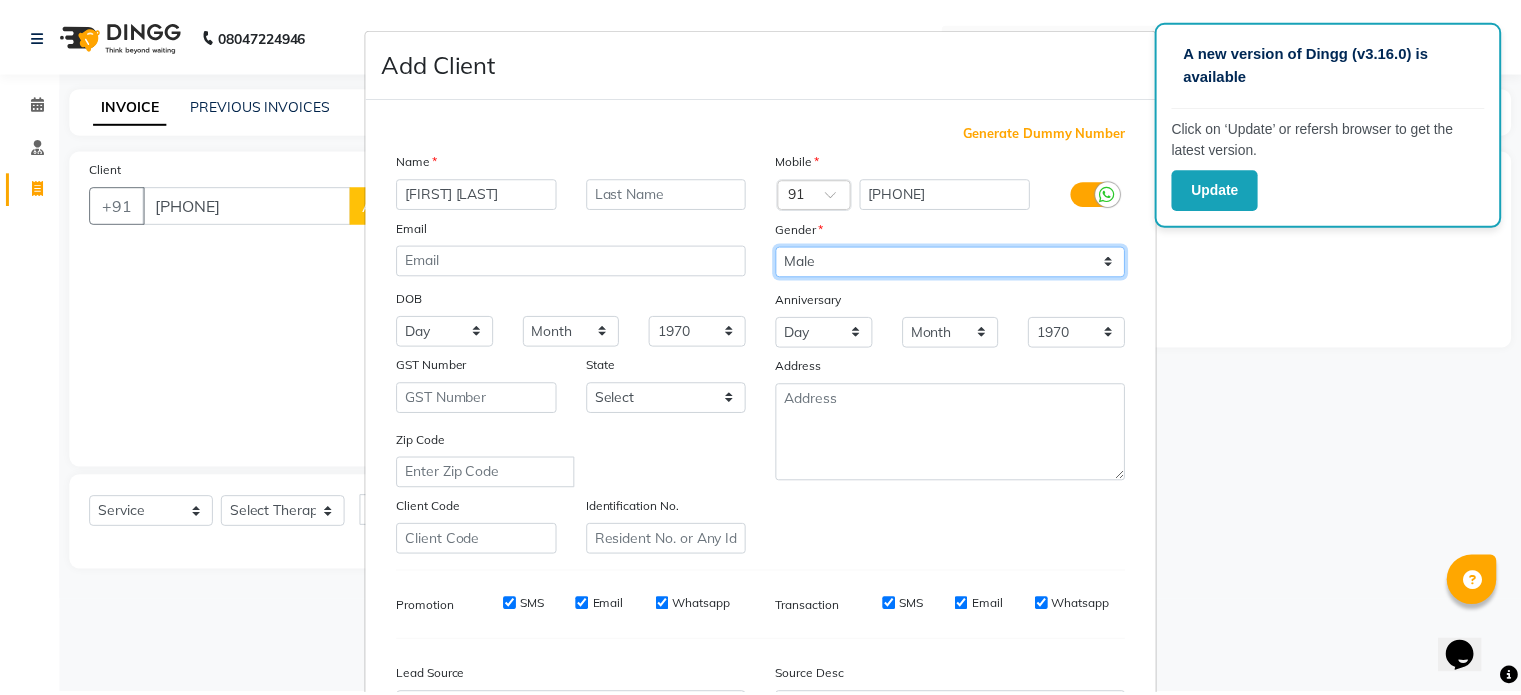 scroll, scrollTop: 237, scrollLeft: 0, axis: vertical 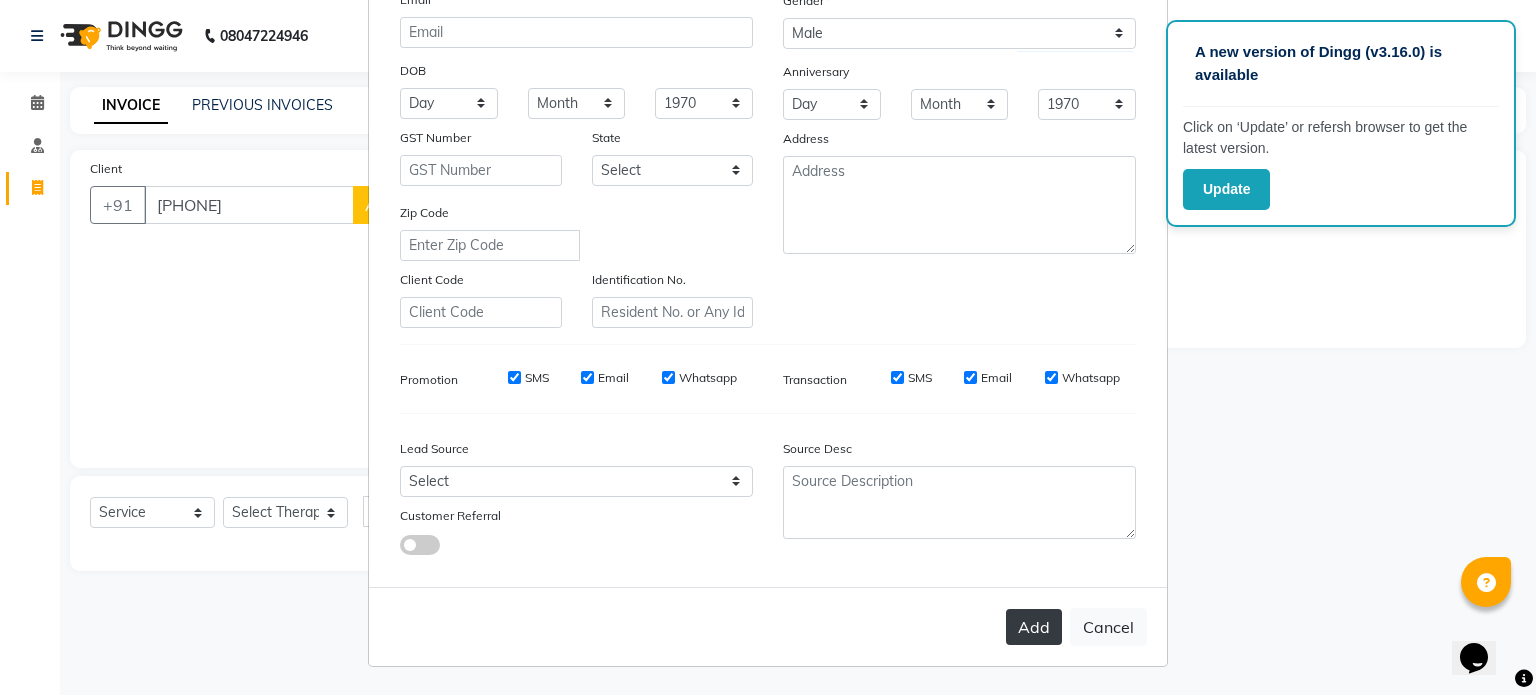 click on "Add" at bounding box center [1034, 627] 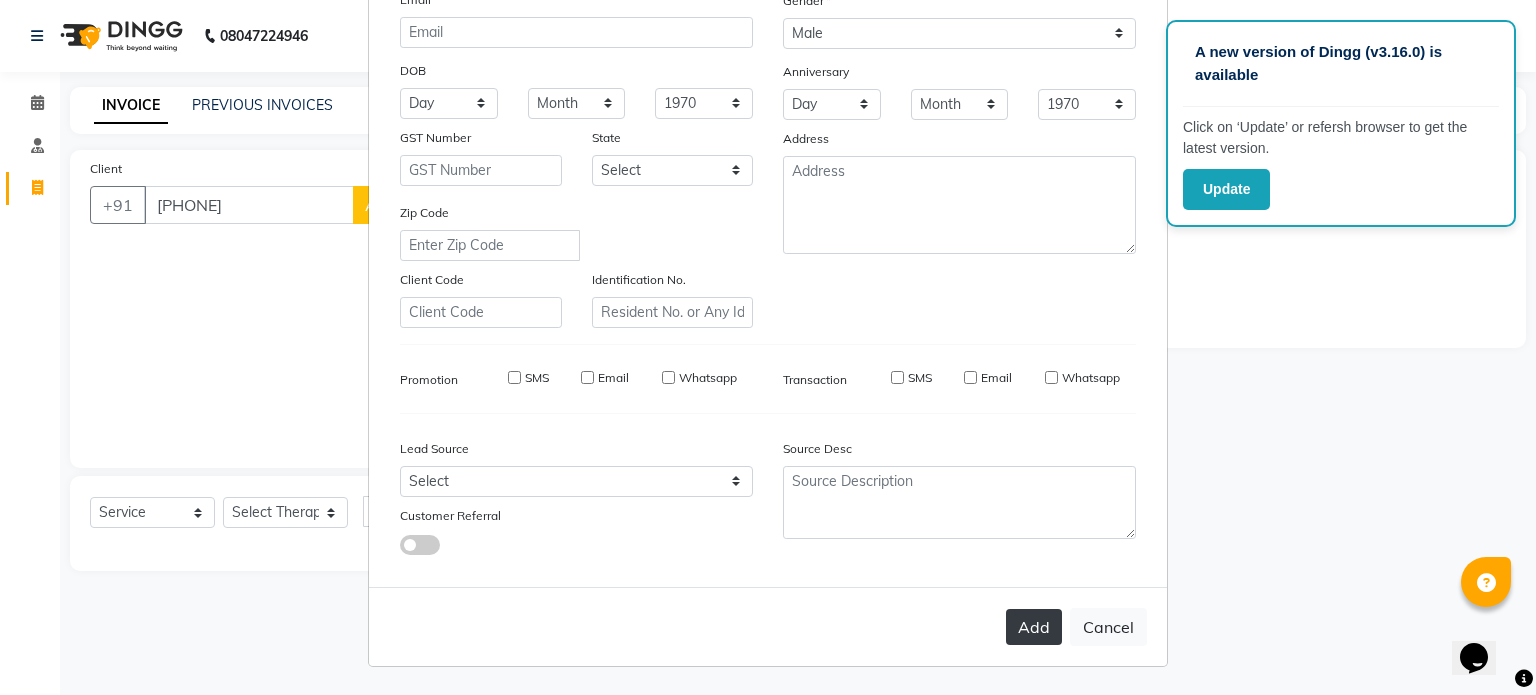 type on "[PHONE]" 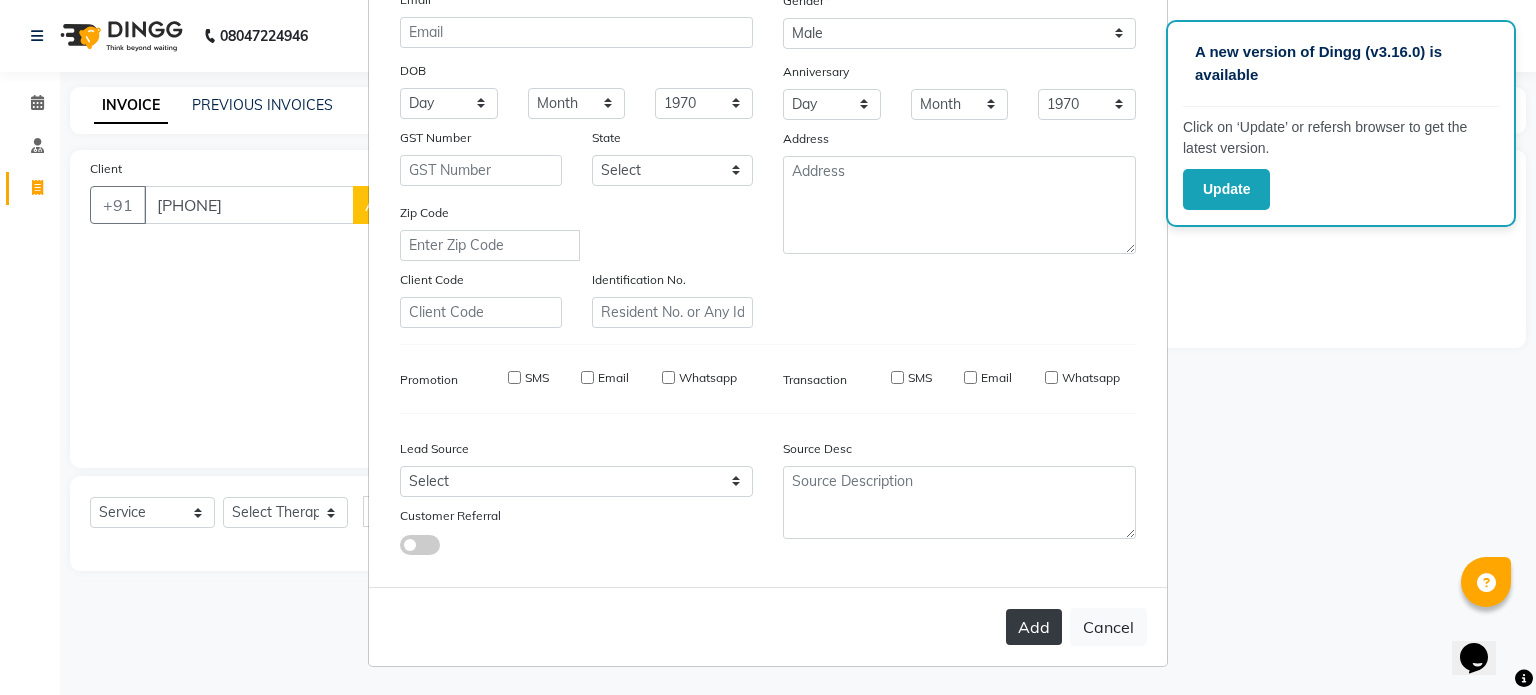 type 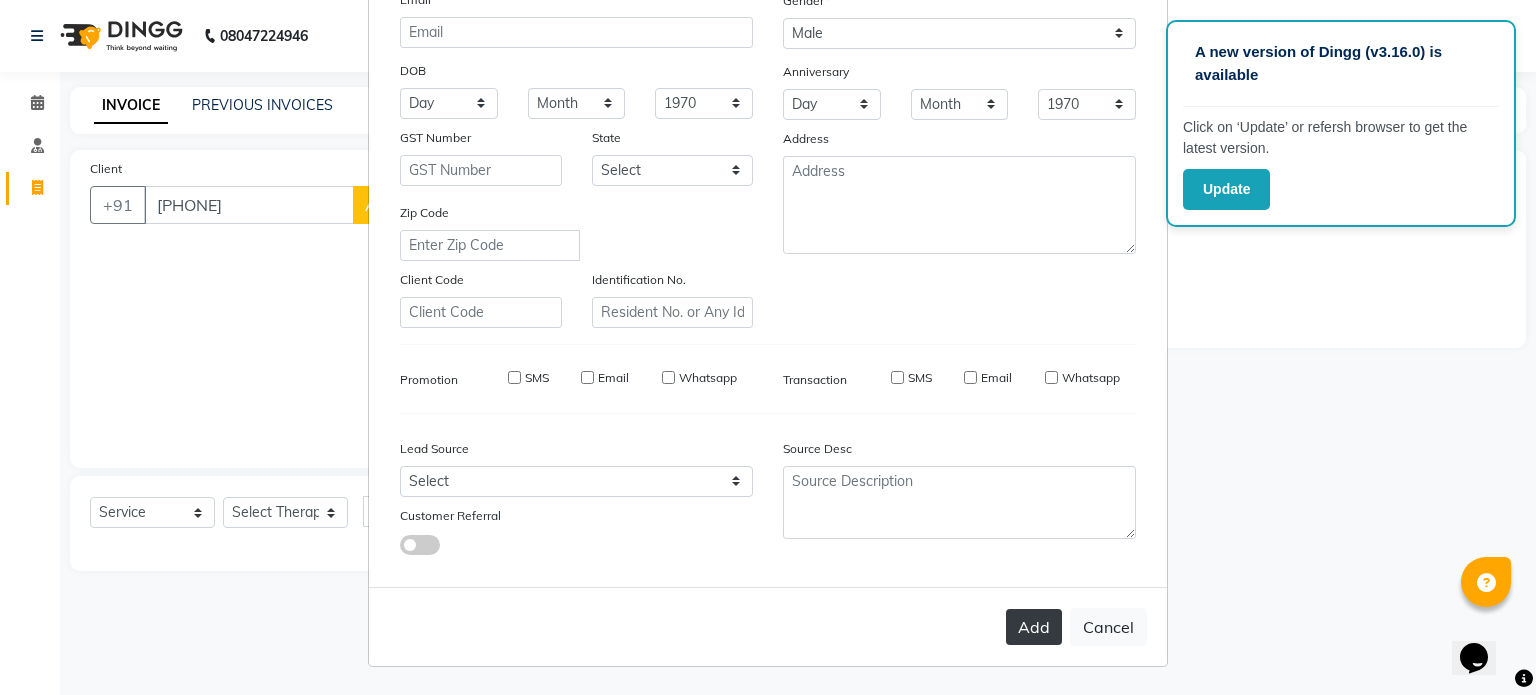 select 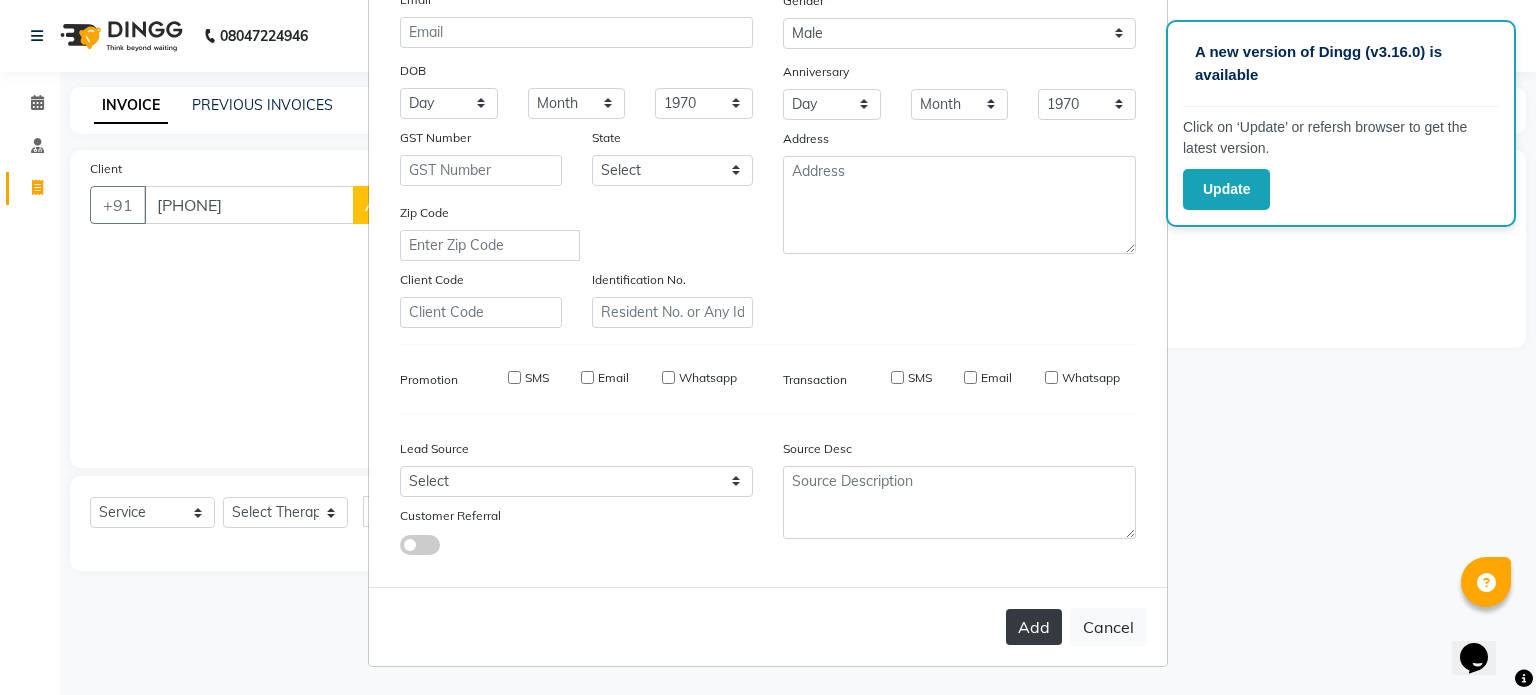 type 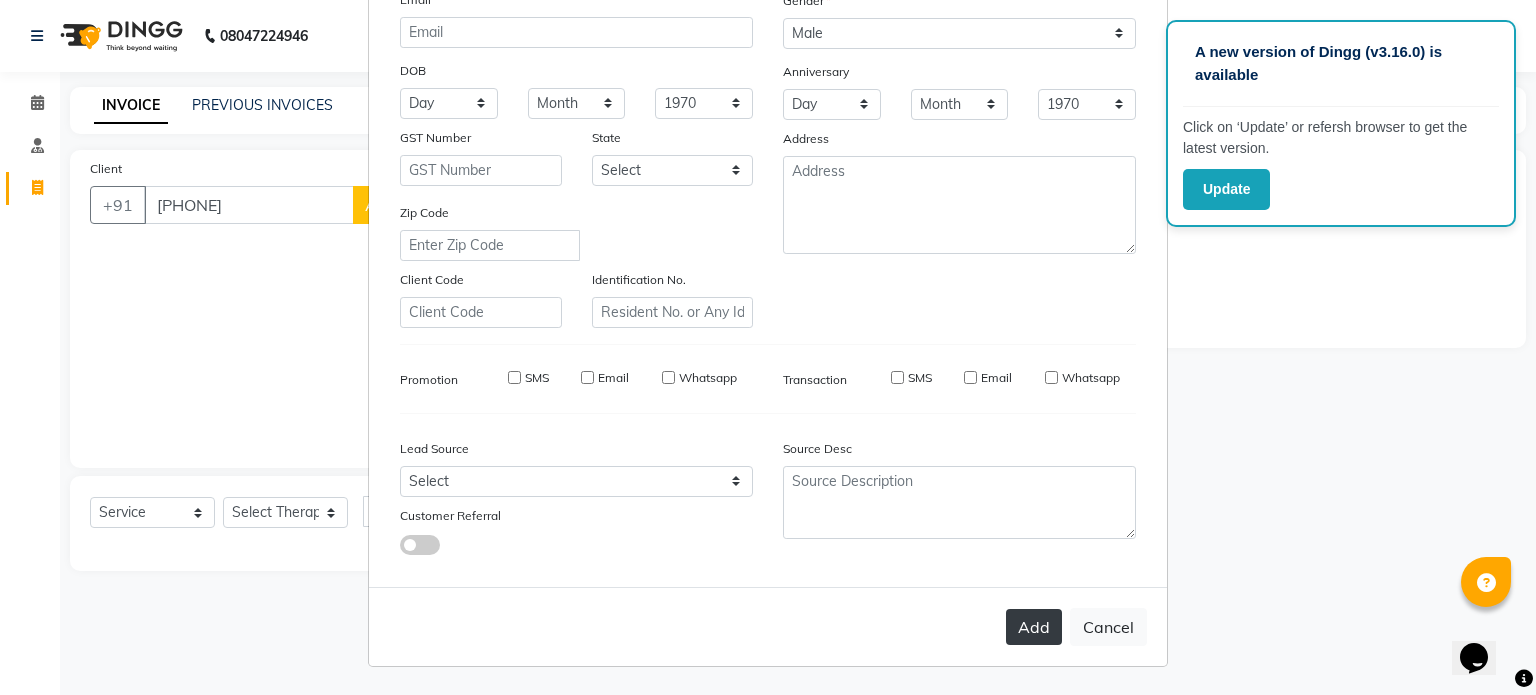 select 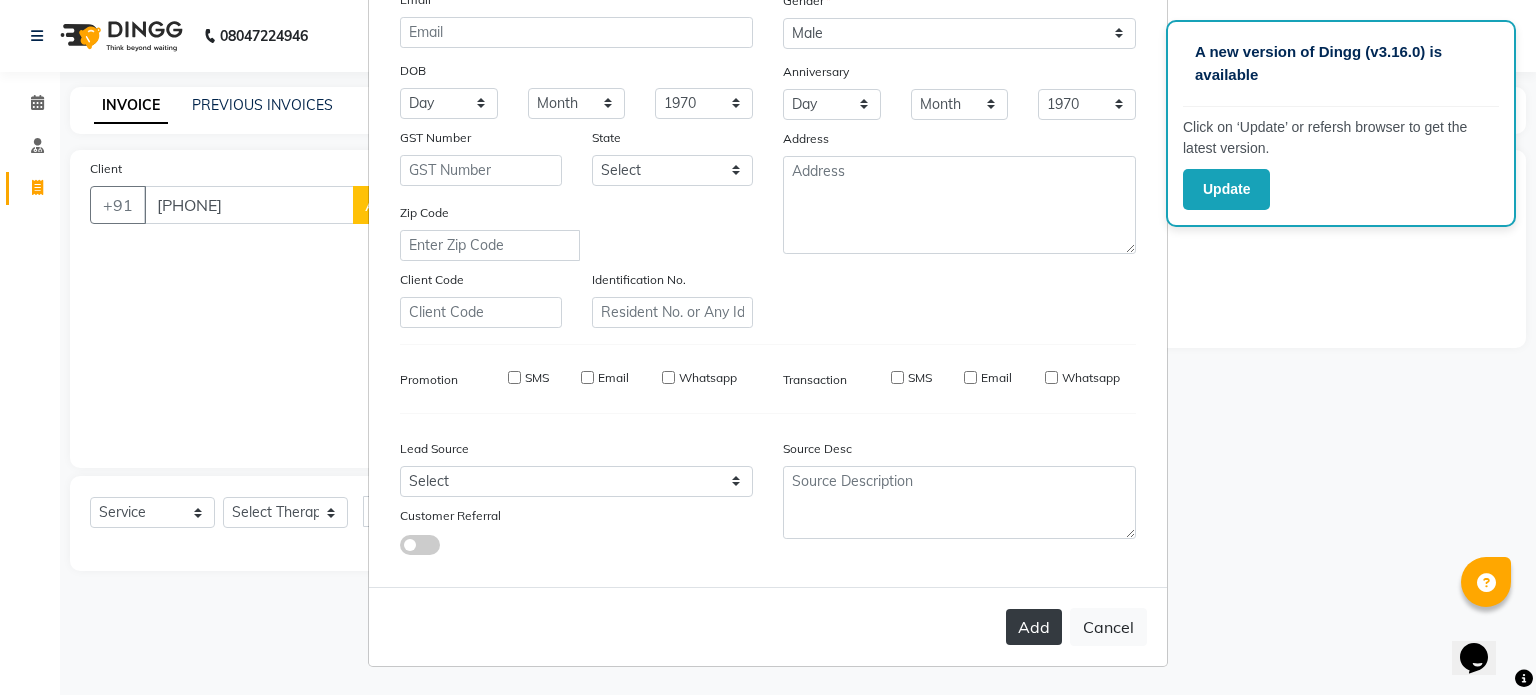 select 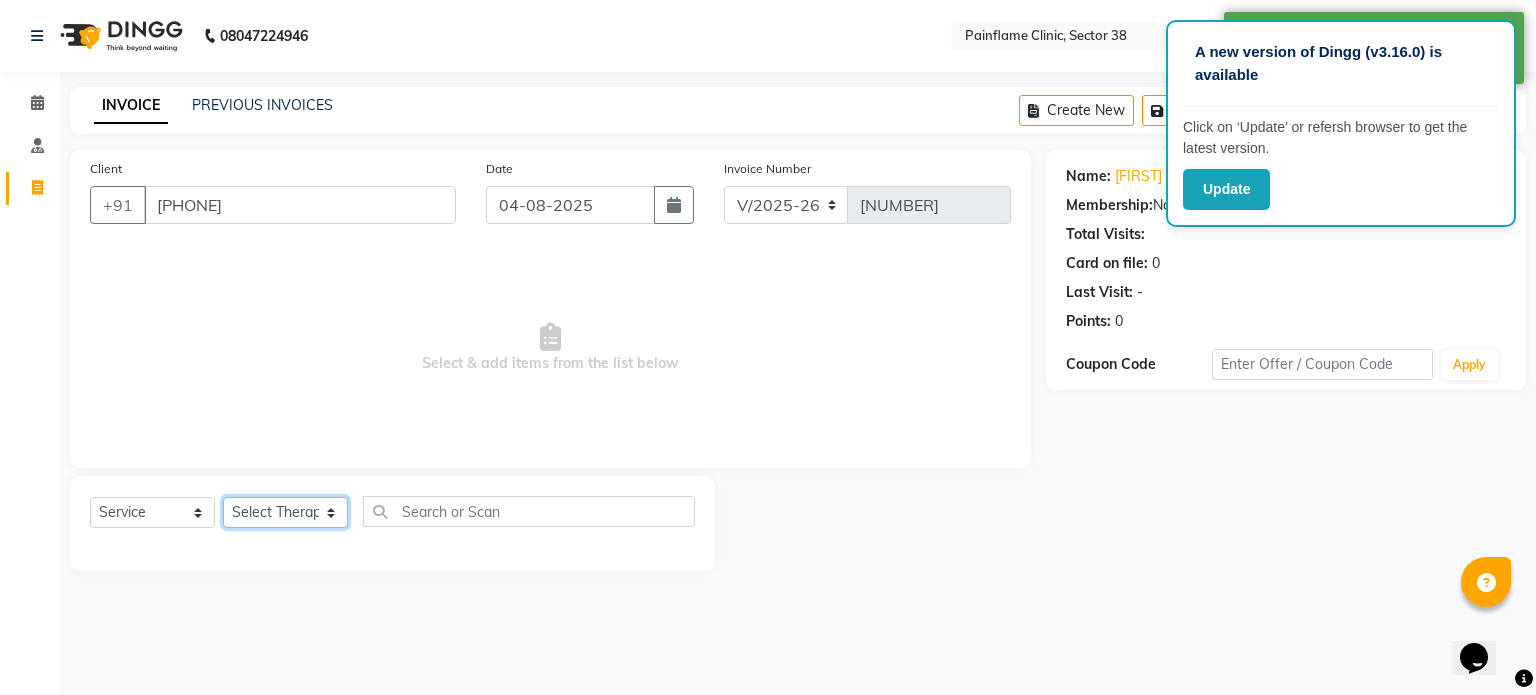 click on "Select Therapist Dr Durgesh Dr Harish Dr Ranjana Dr Saurabh Dr. Suraj Dr. Tejpal Mehlawat KUSHAL MOHIT SEMWAL Nancy Singhai Reception 1  Reception 2 Reception 3" 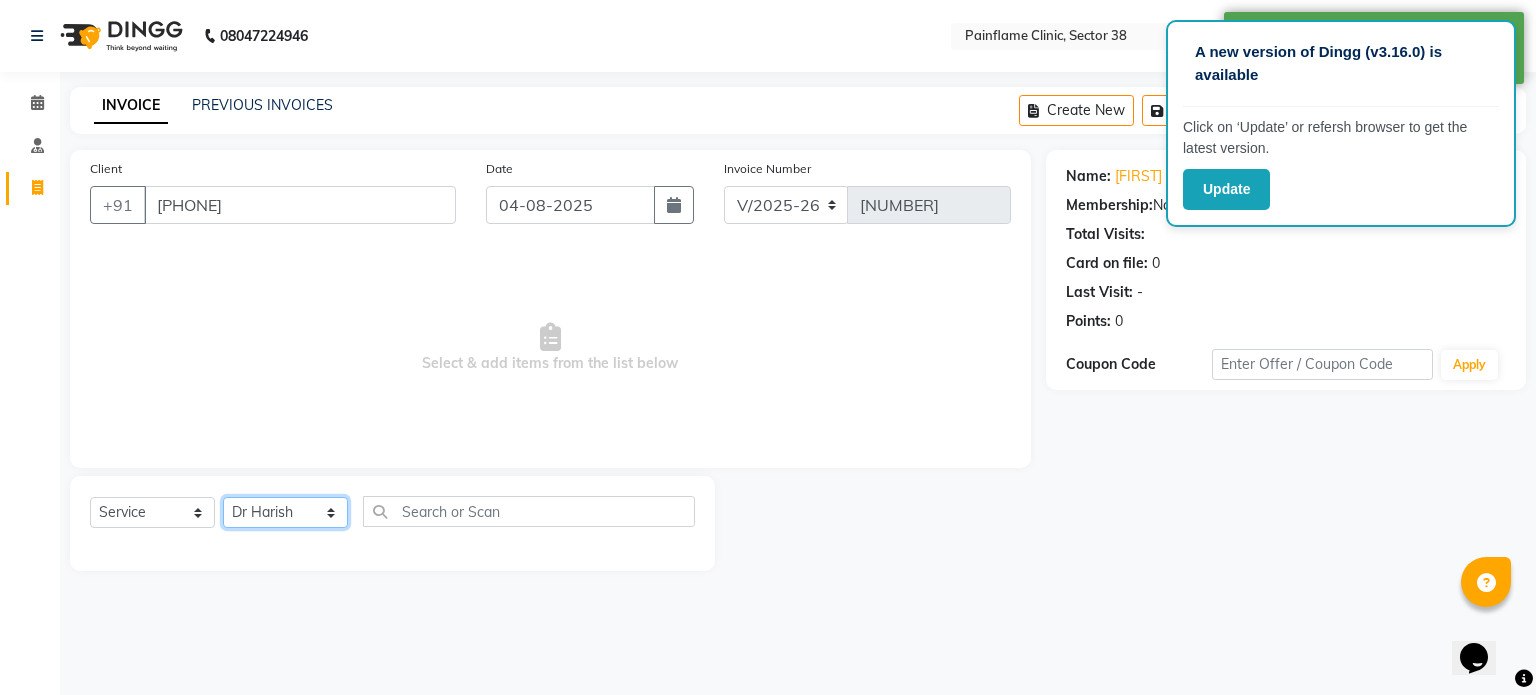 click on "Select Therapist Dr Durgesh Dr Harish Dr Ranjana Dr Saurabh Dr. Suraj Dr. Tejpal Mehlawat KUSHAL MOHIT SEMWAL Nancy Singhai Reception 1  Reception 2 Reception 3" 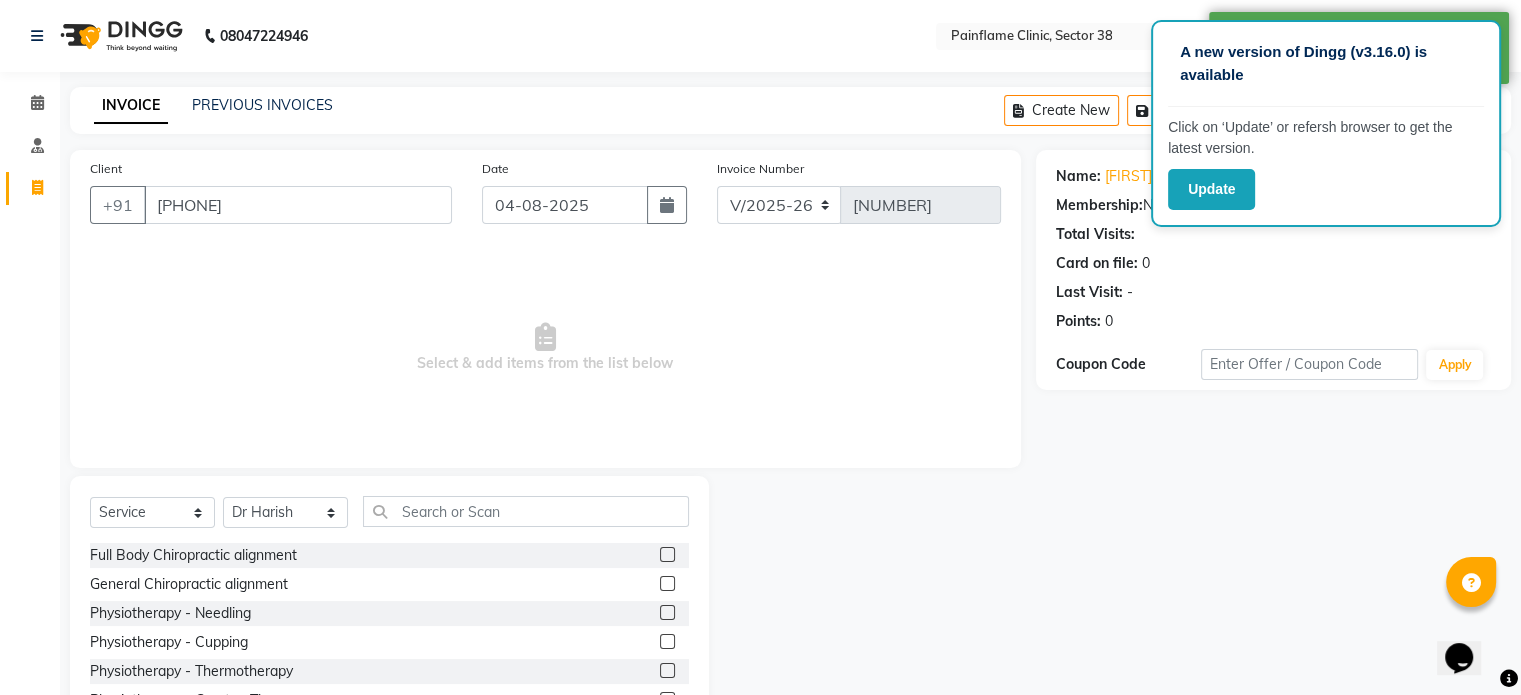 click 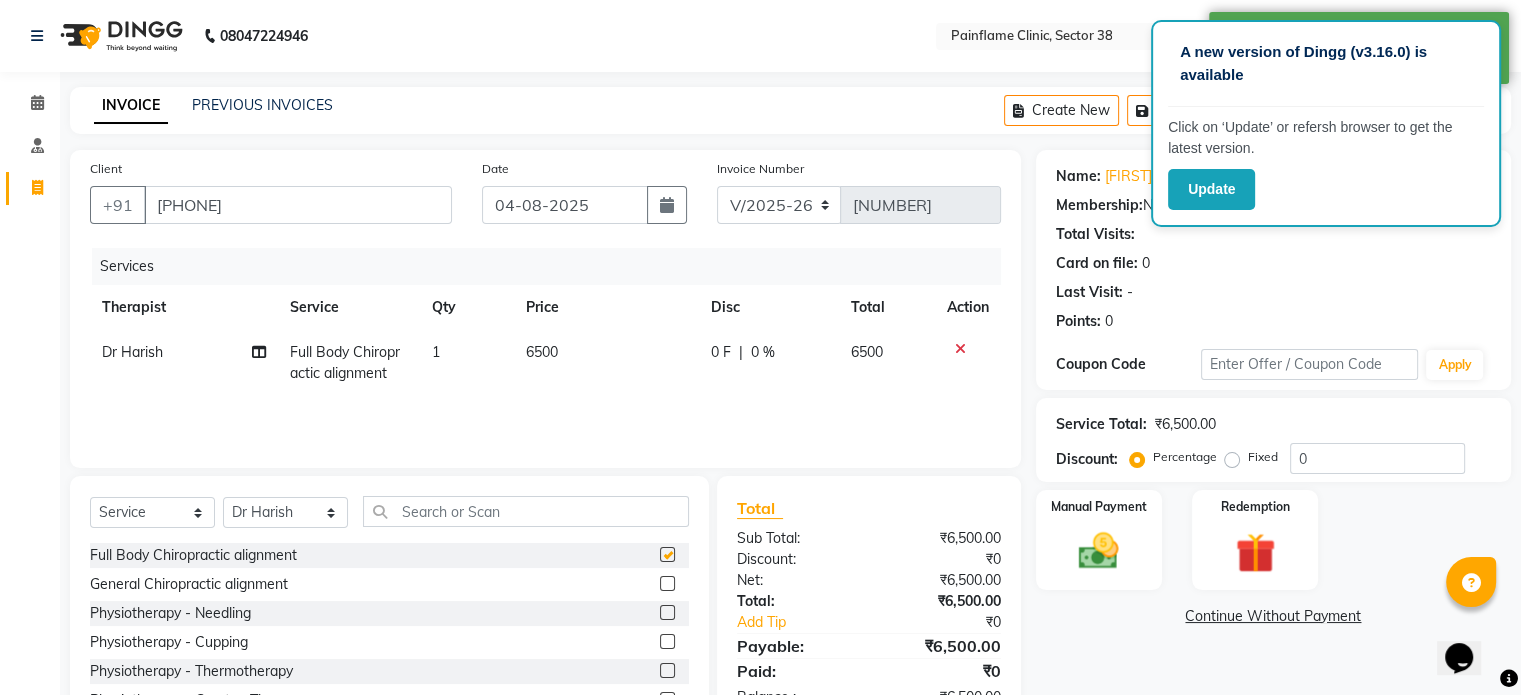 checkbox on "false" 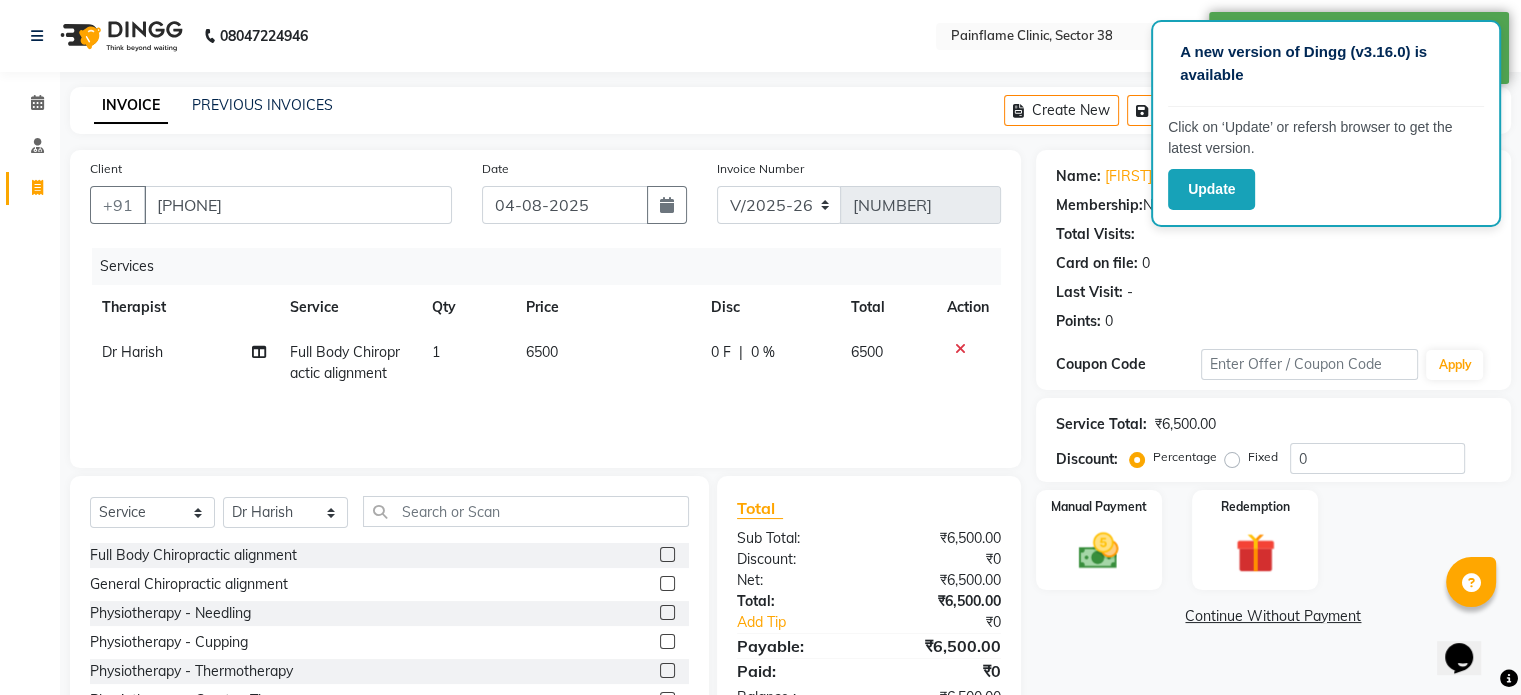 scroll, scrollTop: 119, scrollLeft: 0, axis: vertical 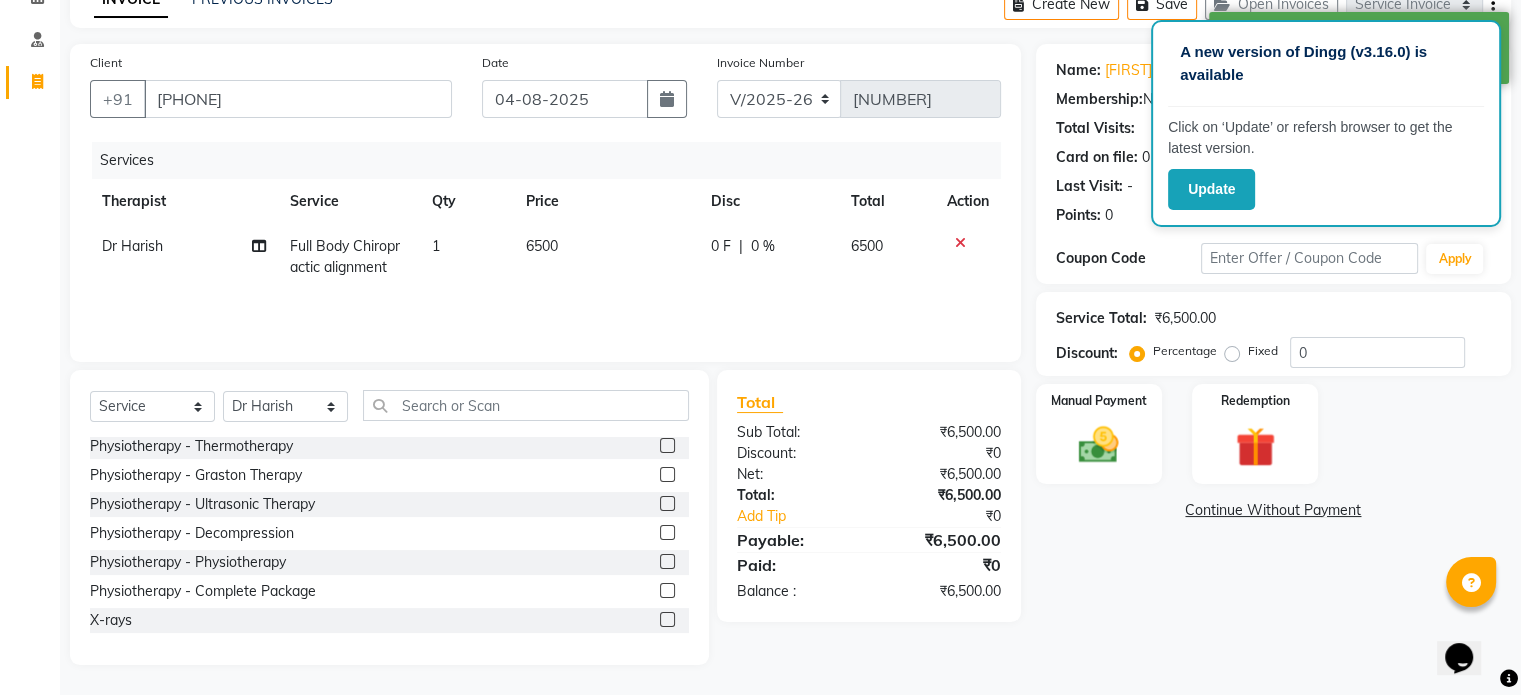 click 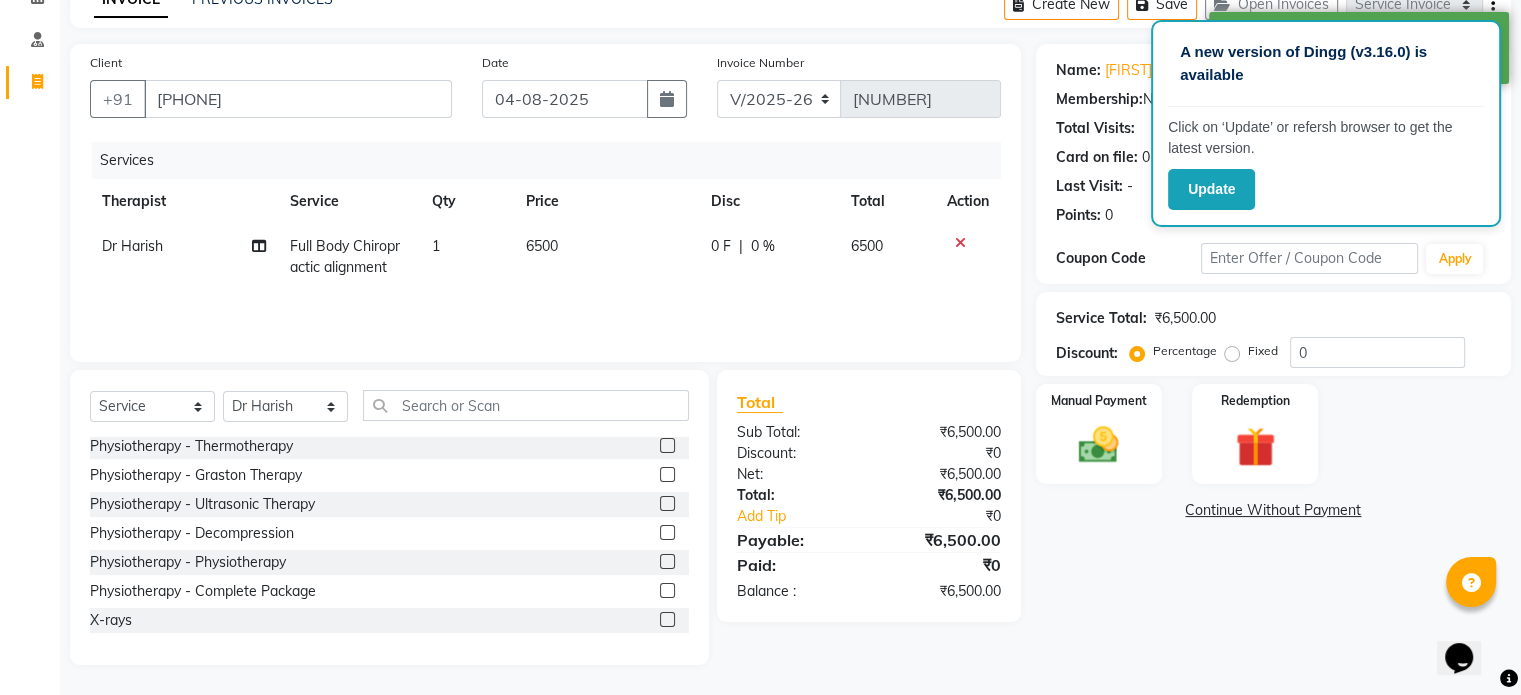 click at bounding box center (666, 620) 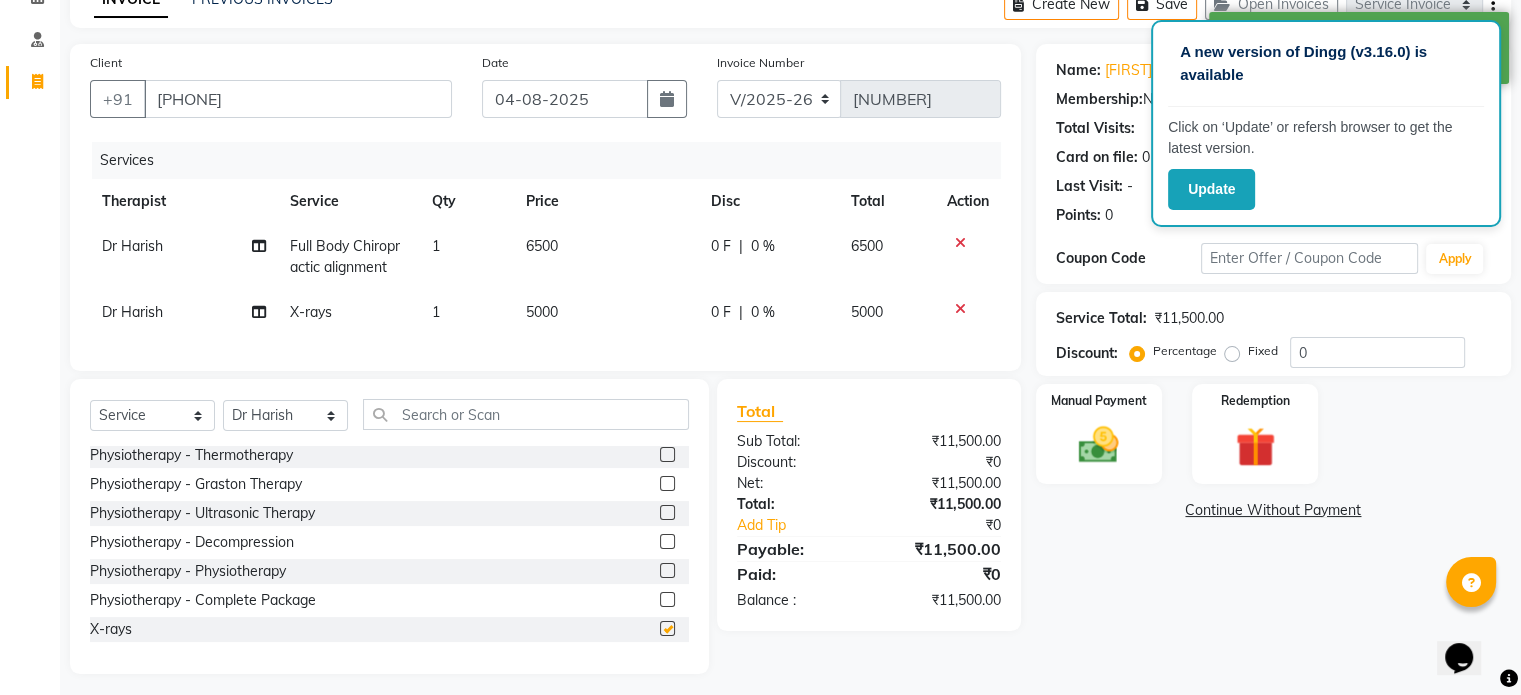 checkbox on "false" 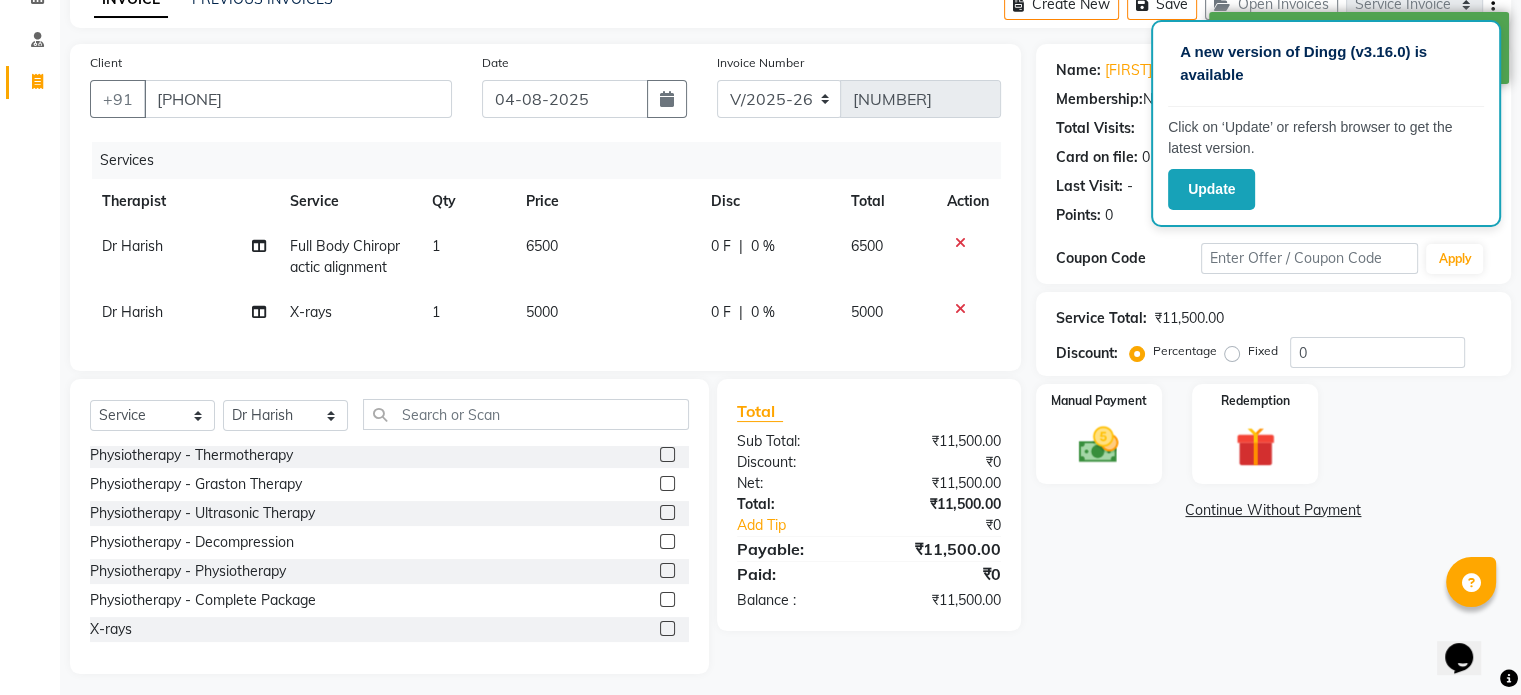 click on "5000" 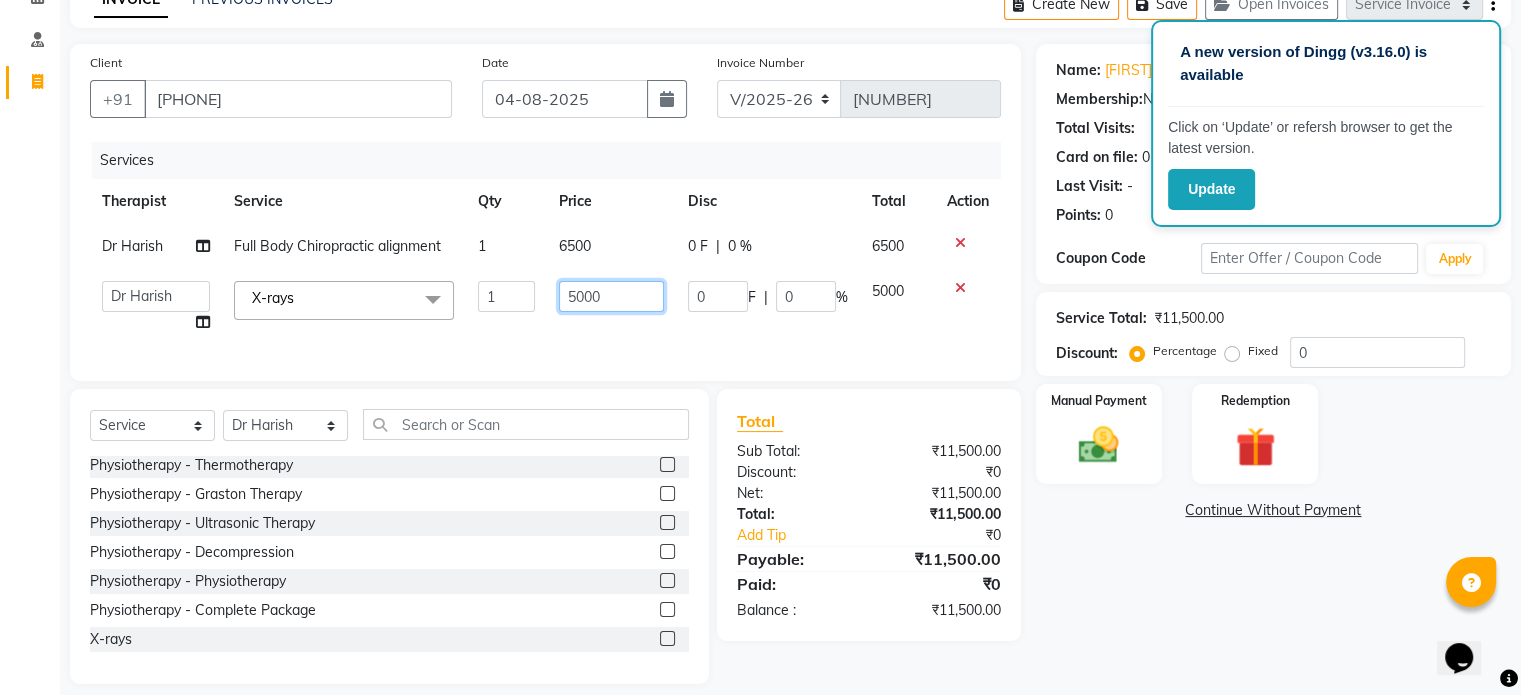 click on "5000" 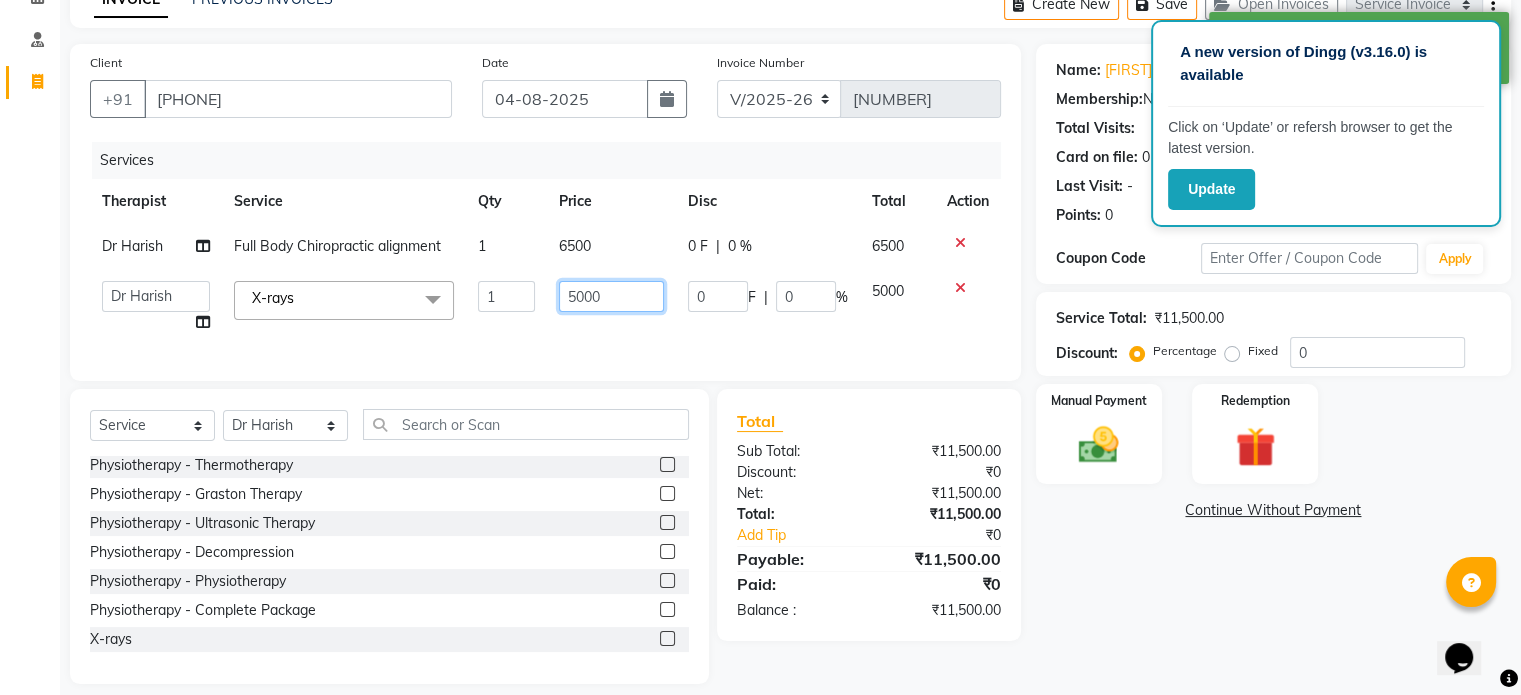 click on "5000" 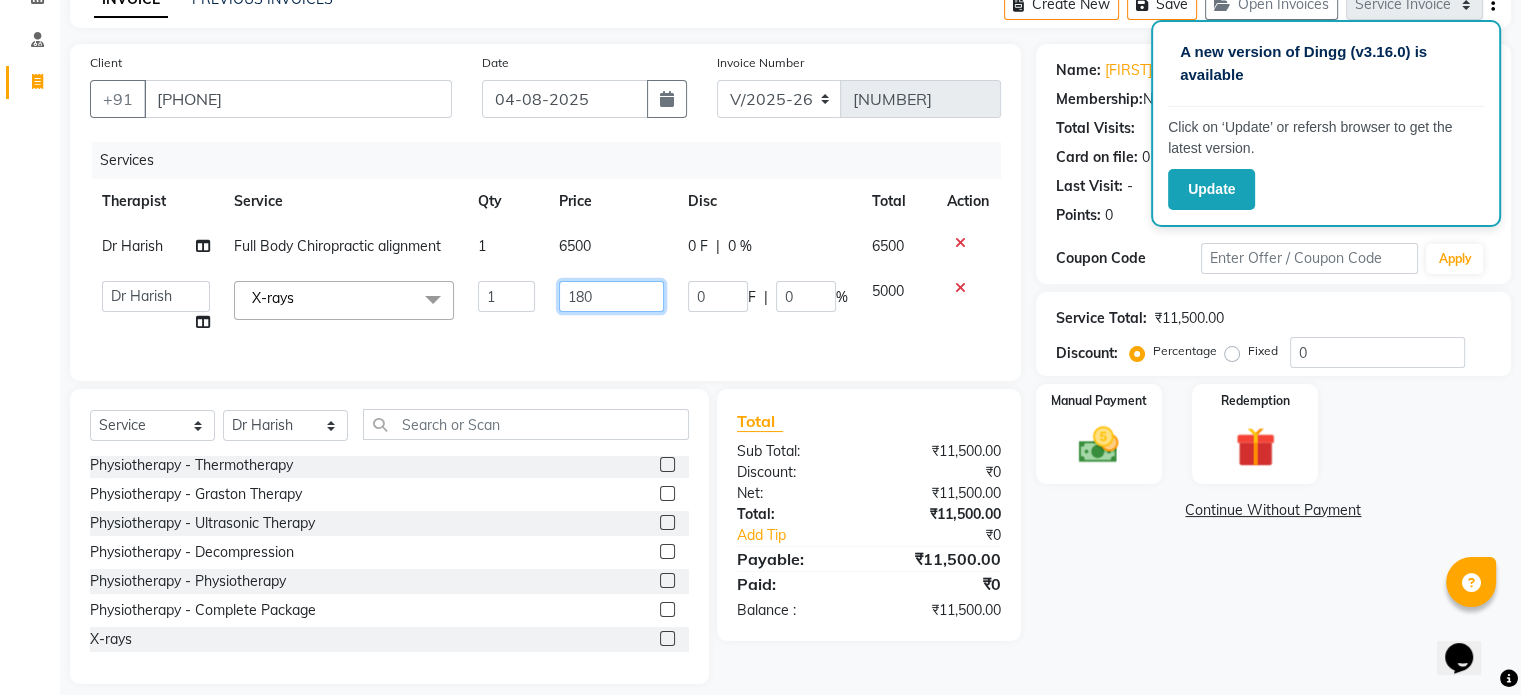 type on "1800" 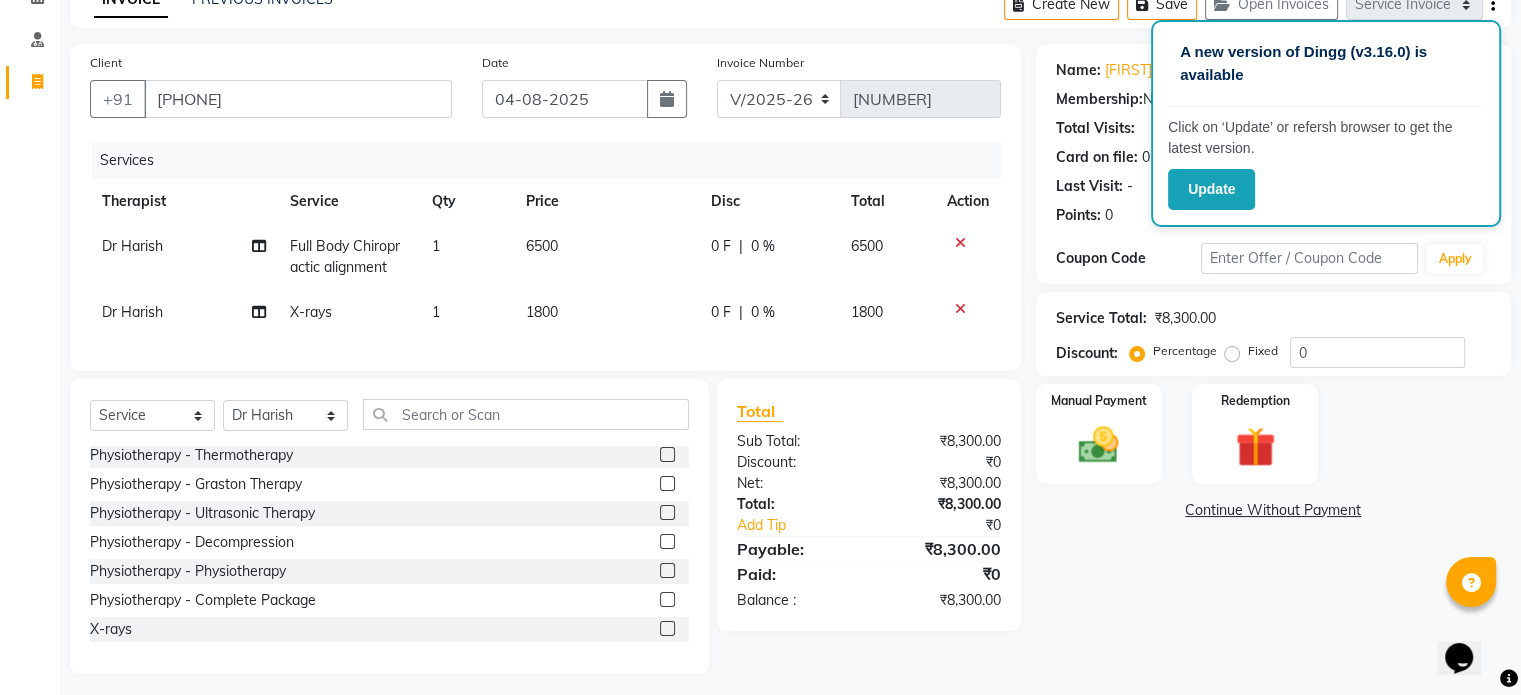 click on "Fixed" 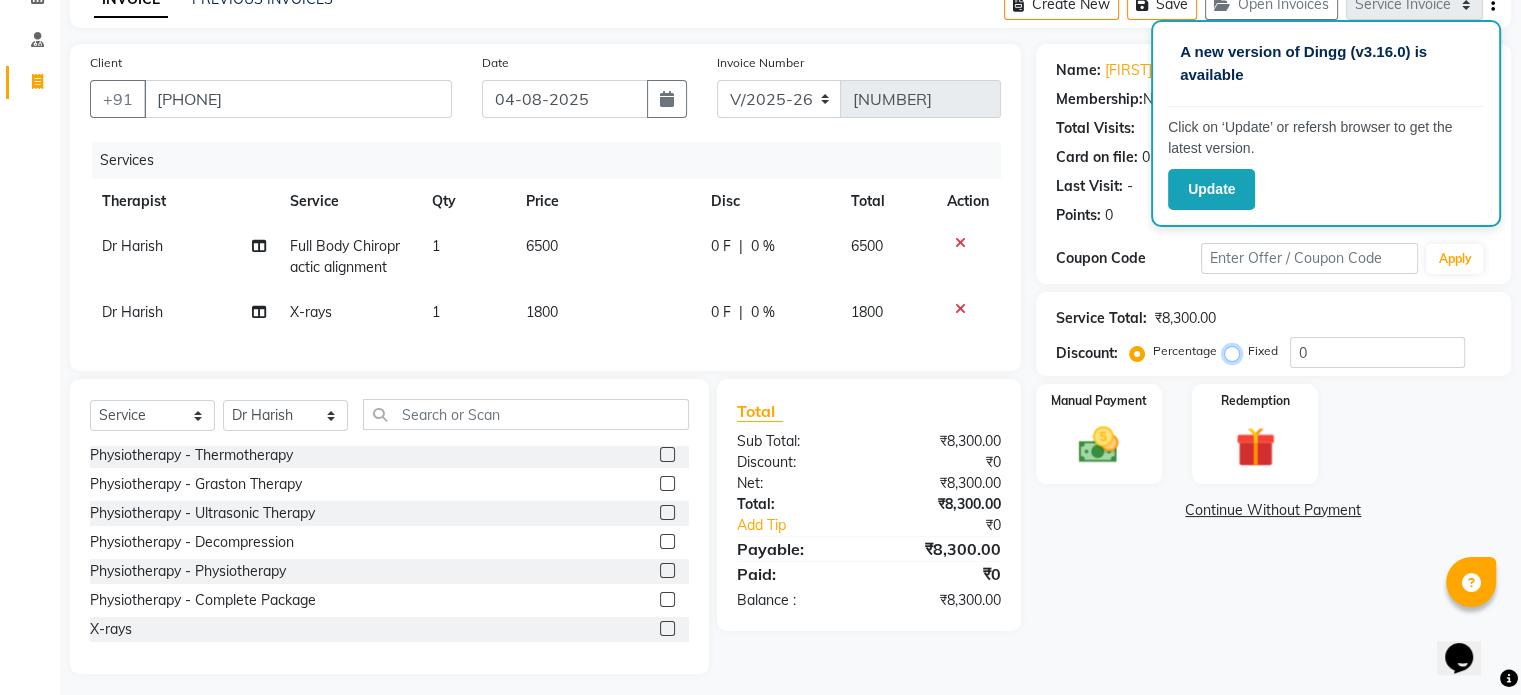 click on "Fixed" at bounding box center [1236, 351] 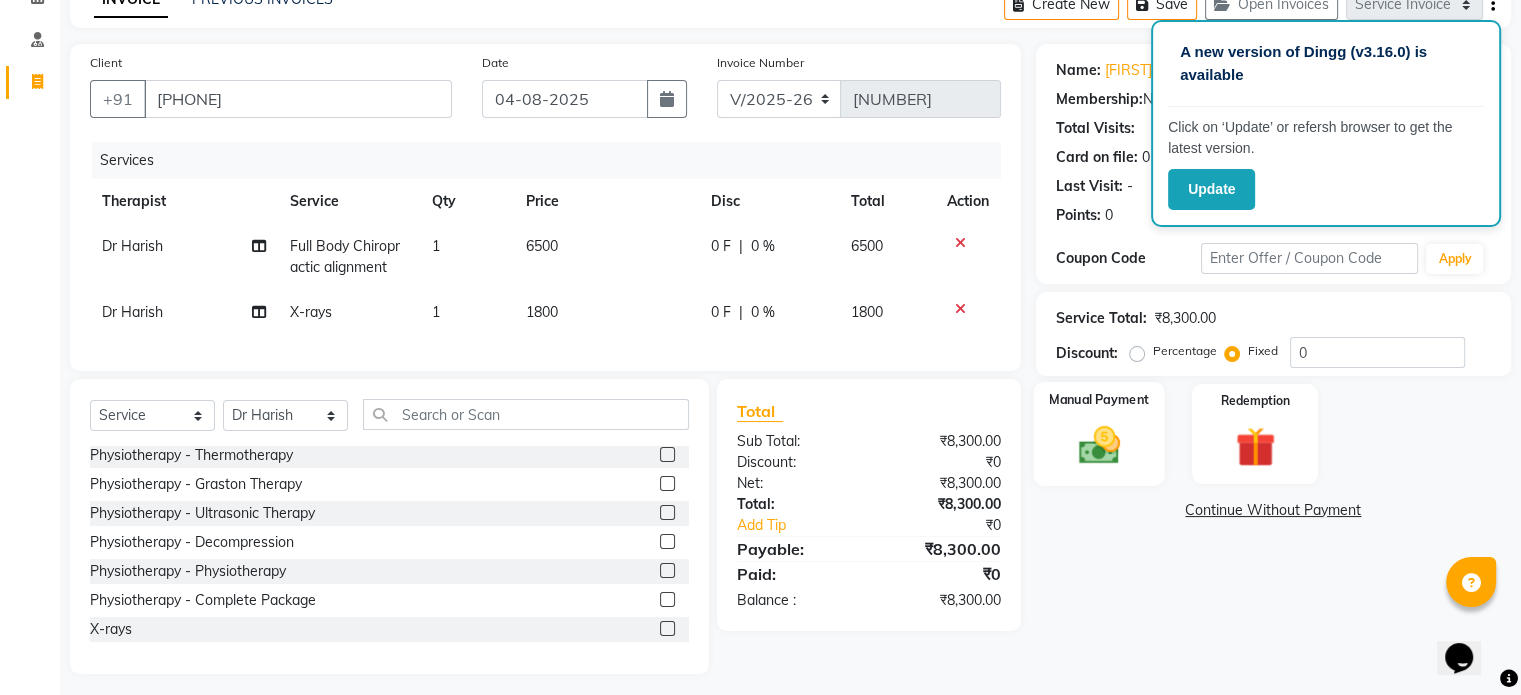 click on "Manual Payment" 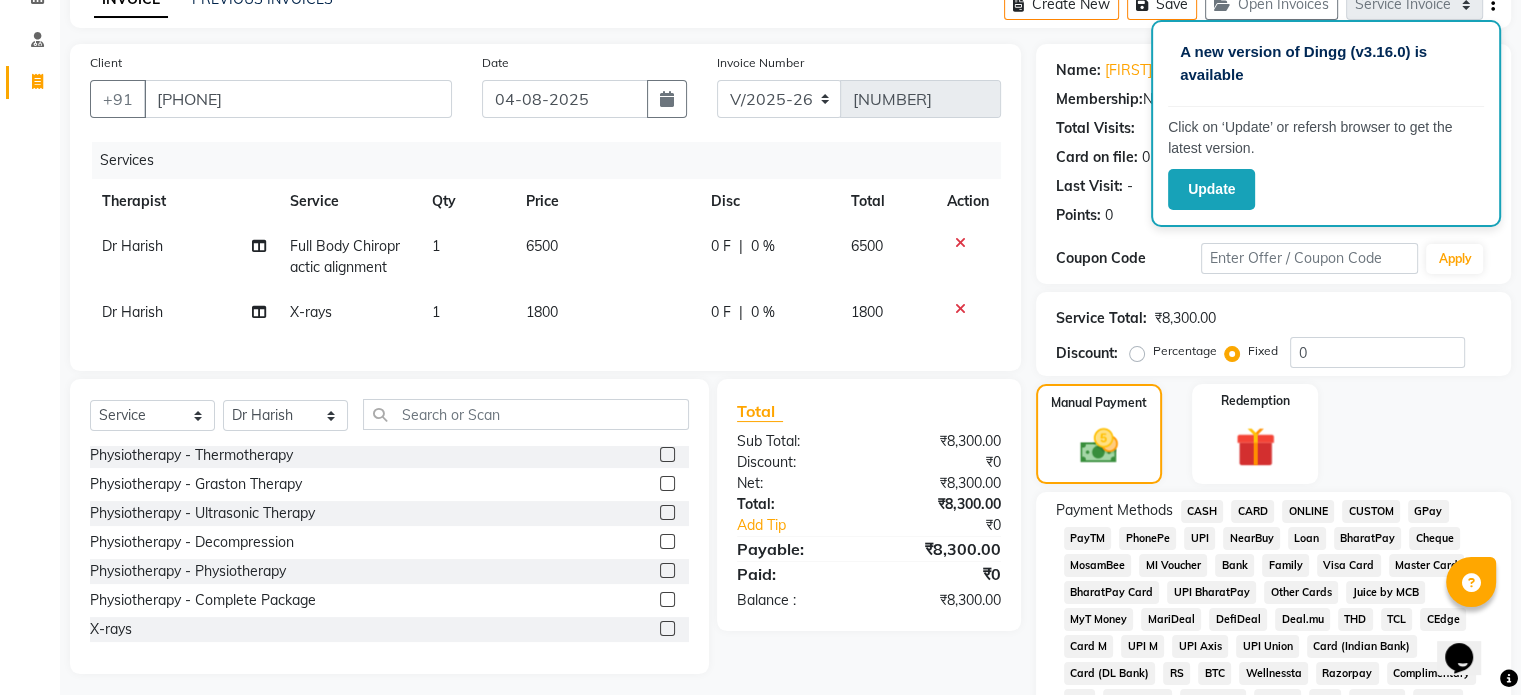 click on "UPI" 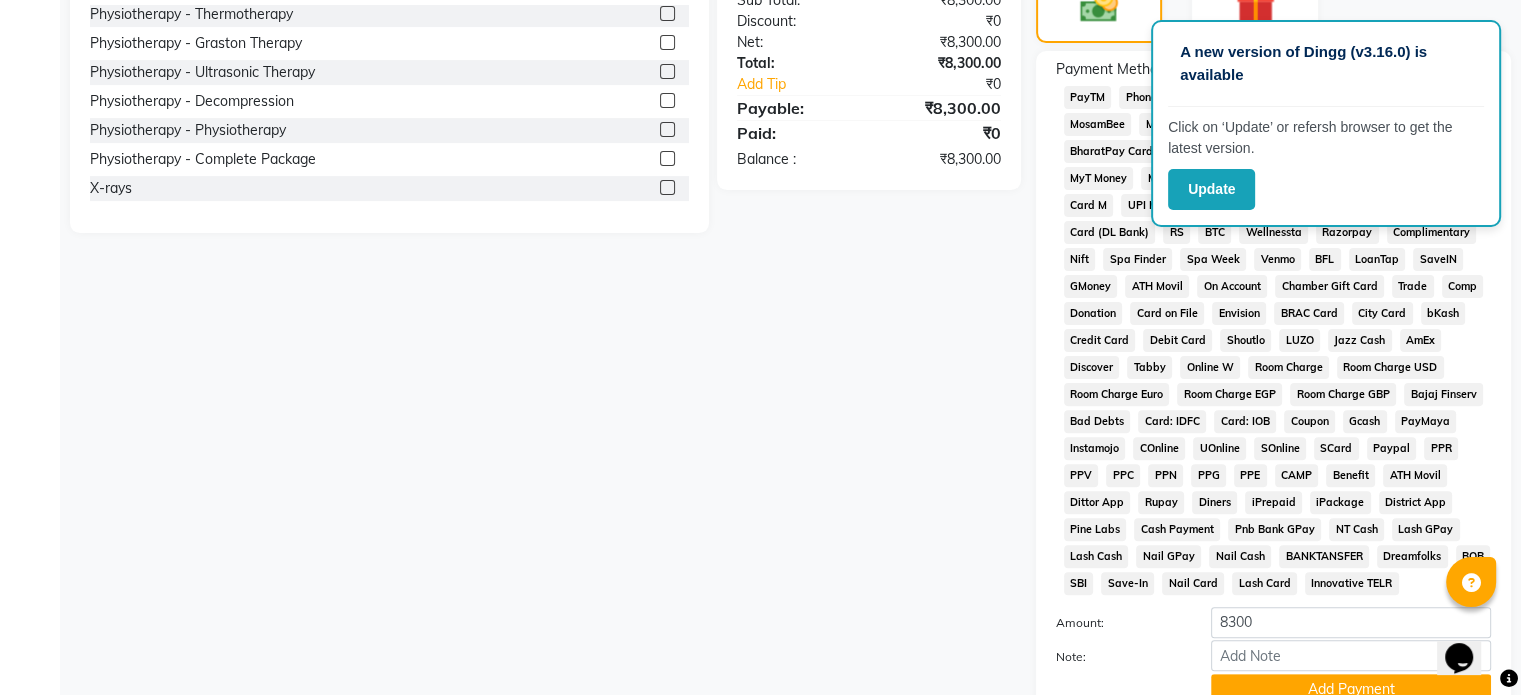 scroll, scrollTop: 587, scrollLeft: 0, axis: vertical 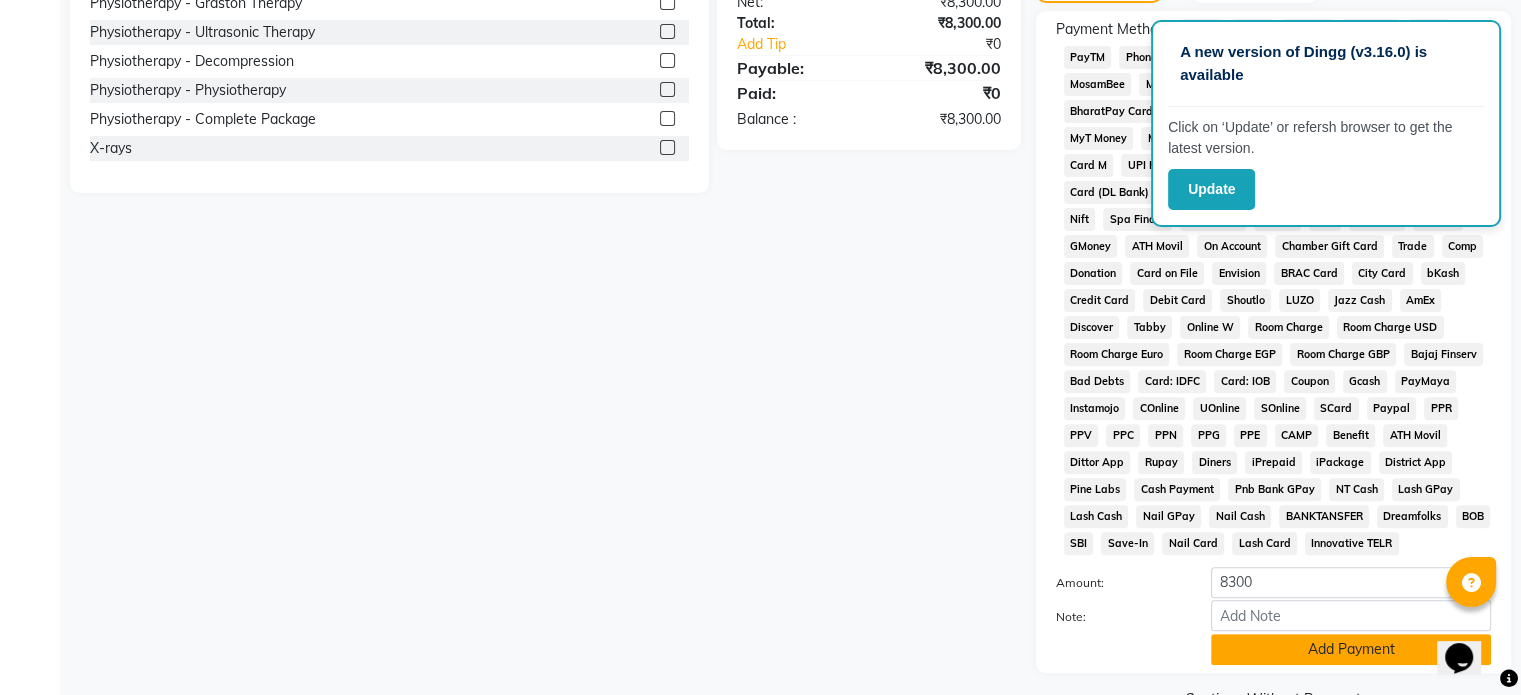 click on "Add Payment" 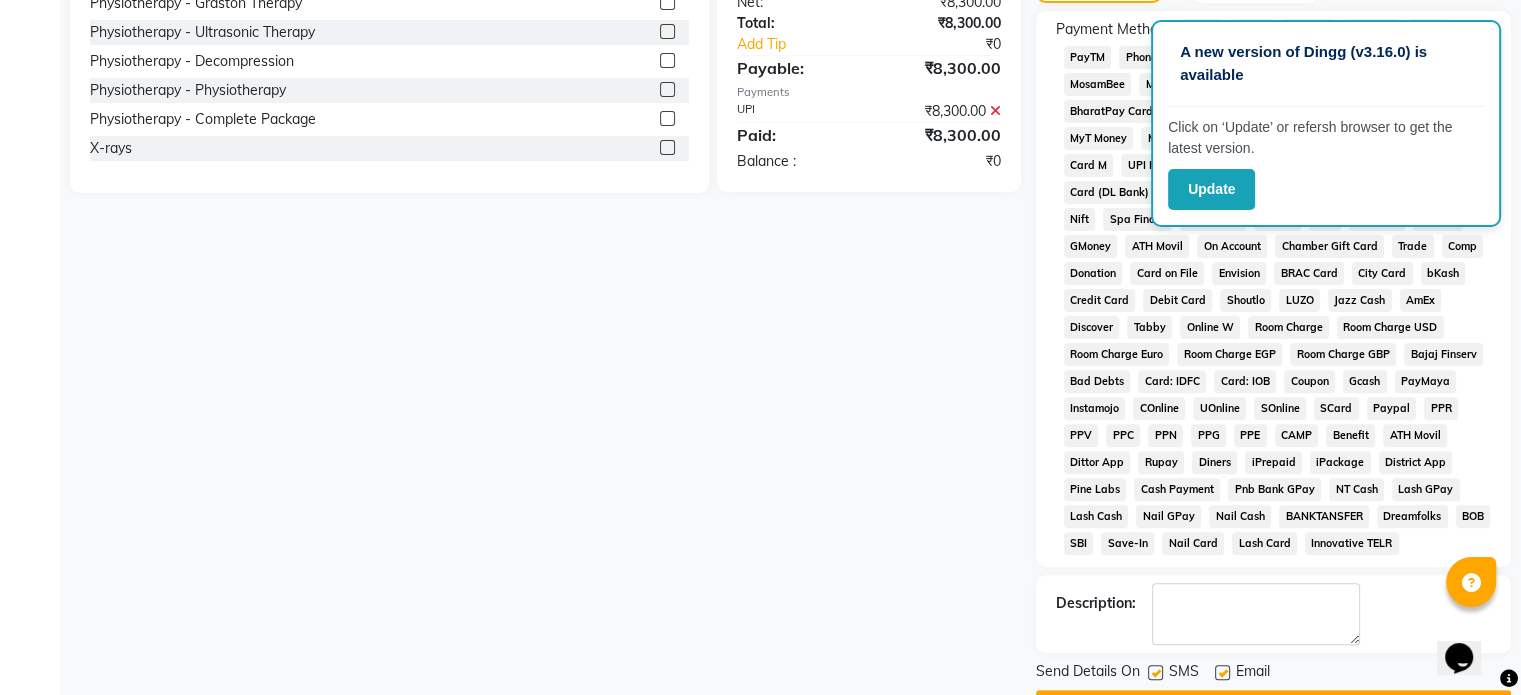 scroll, scrollTop: 657, scrollLeft: 0, axis: vertical 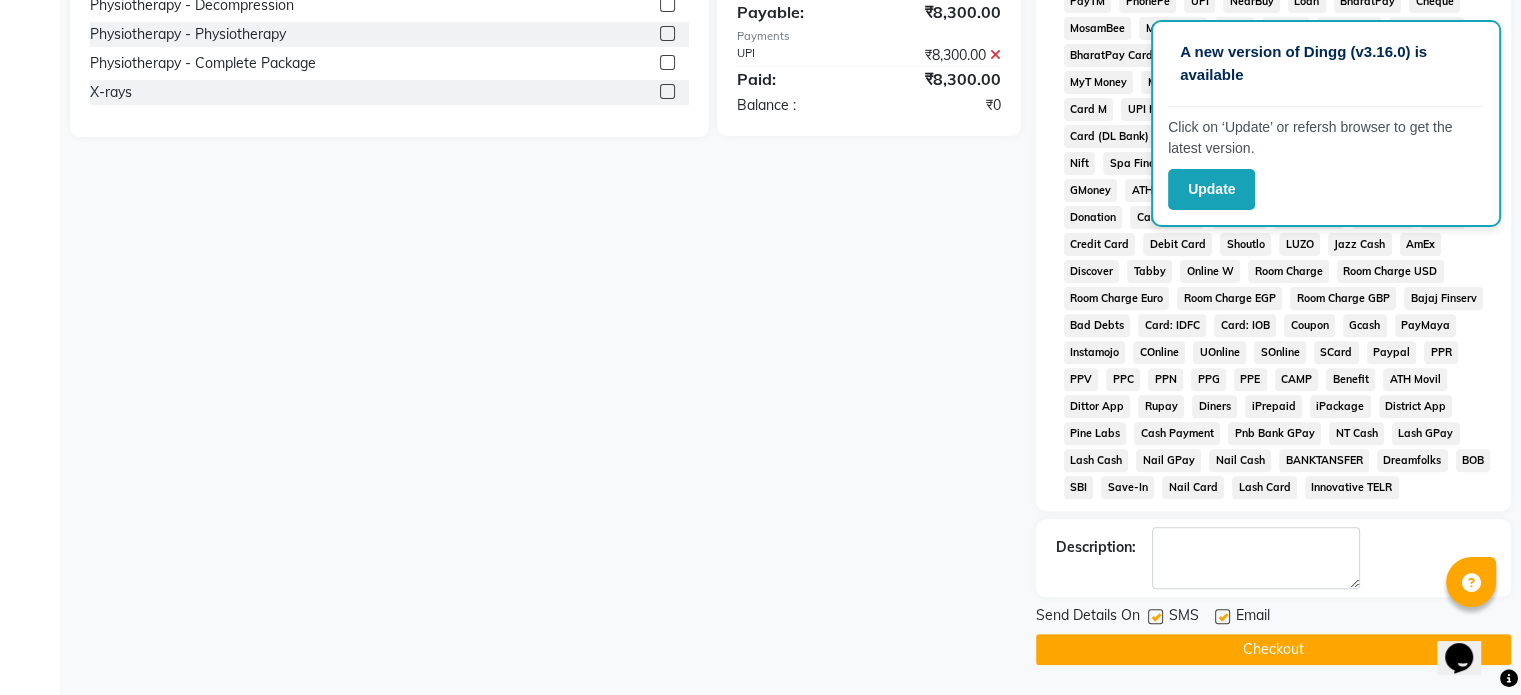 click 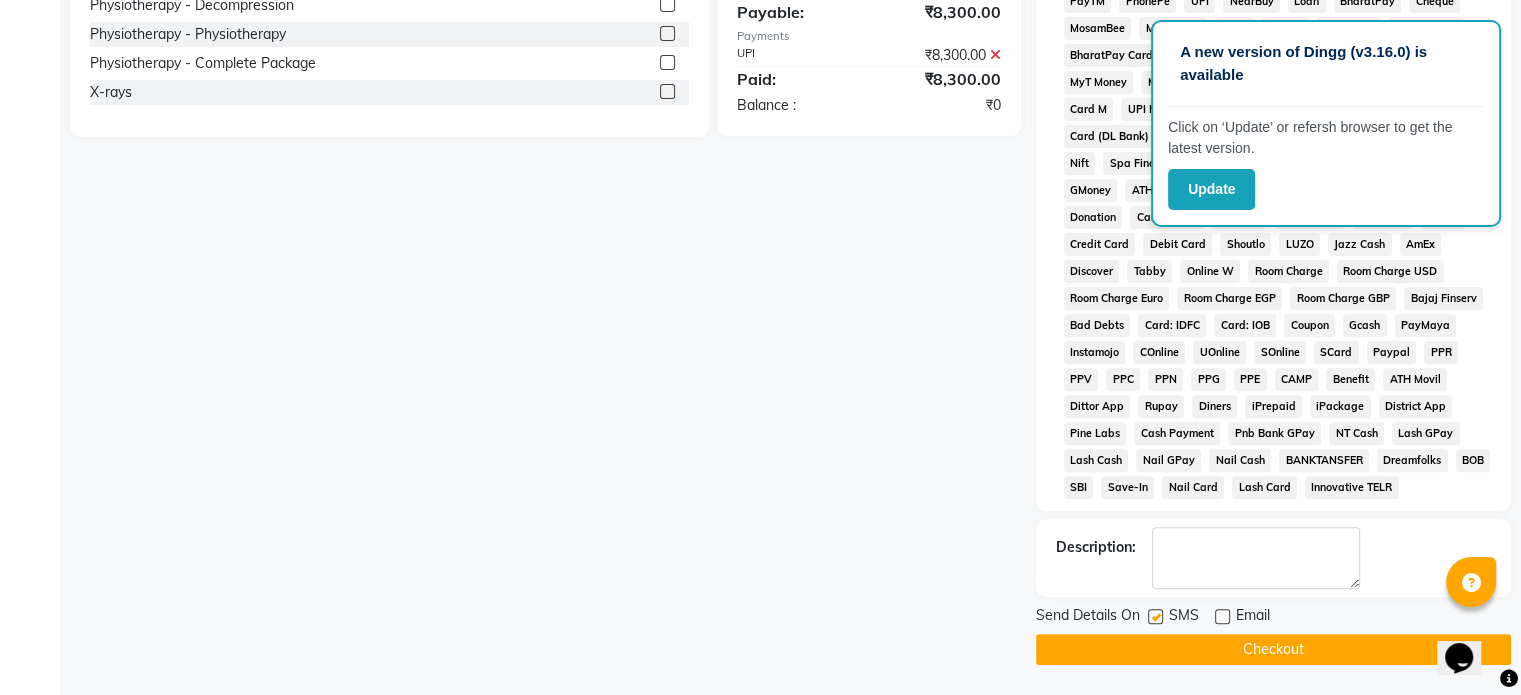 click 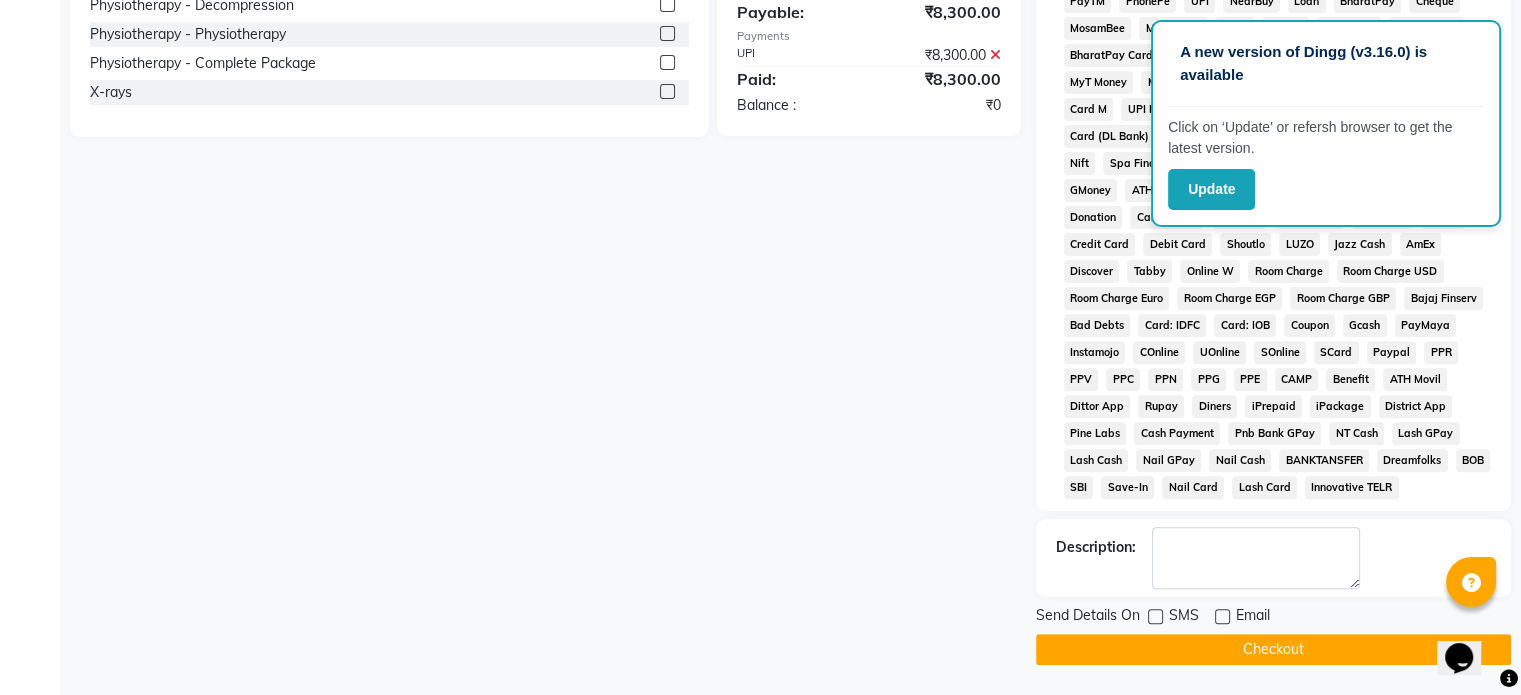 click on "Checkout" 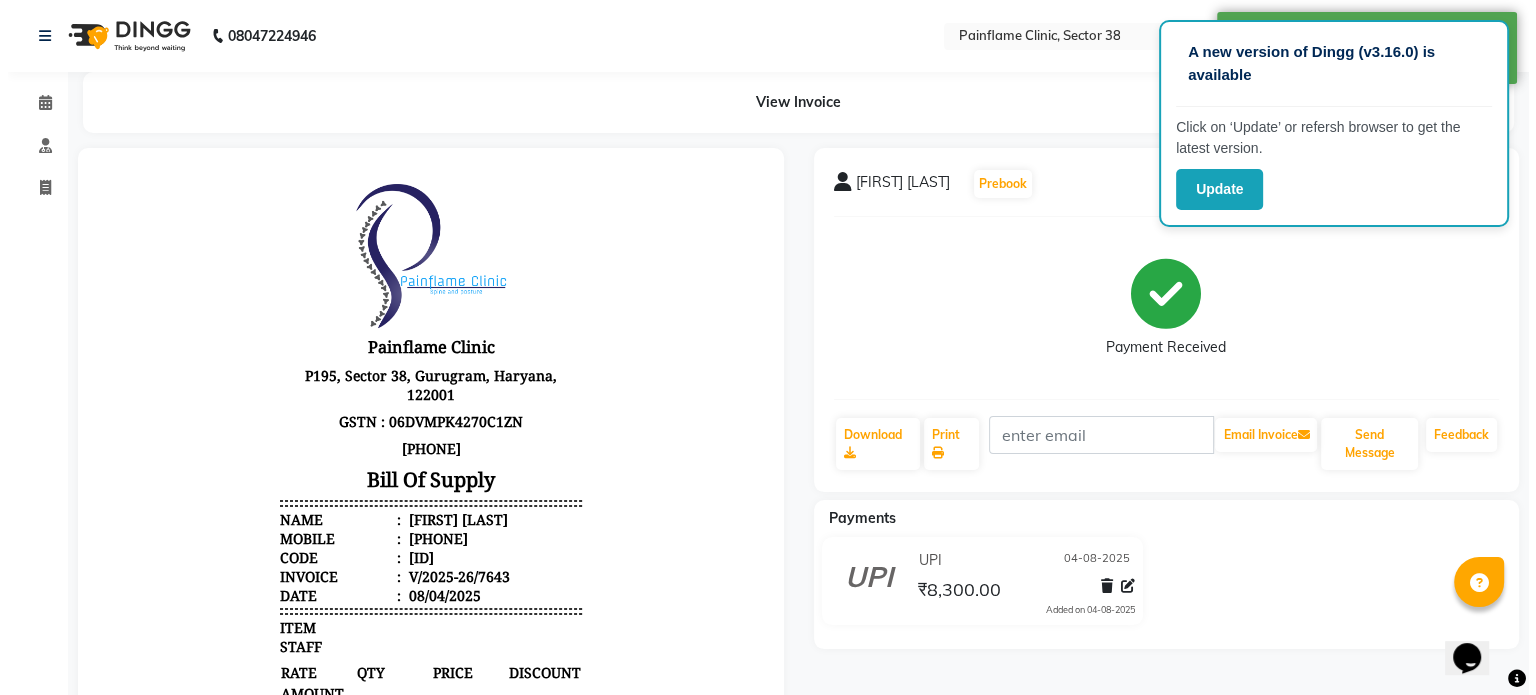 scroll, scrollTop: 0, scrollLeft: 0, axis: both 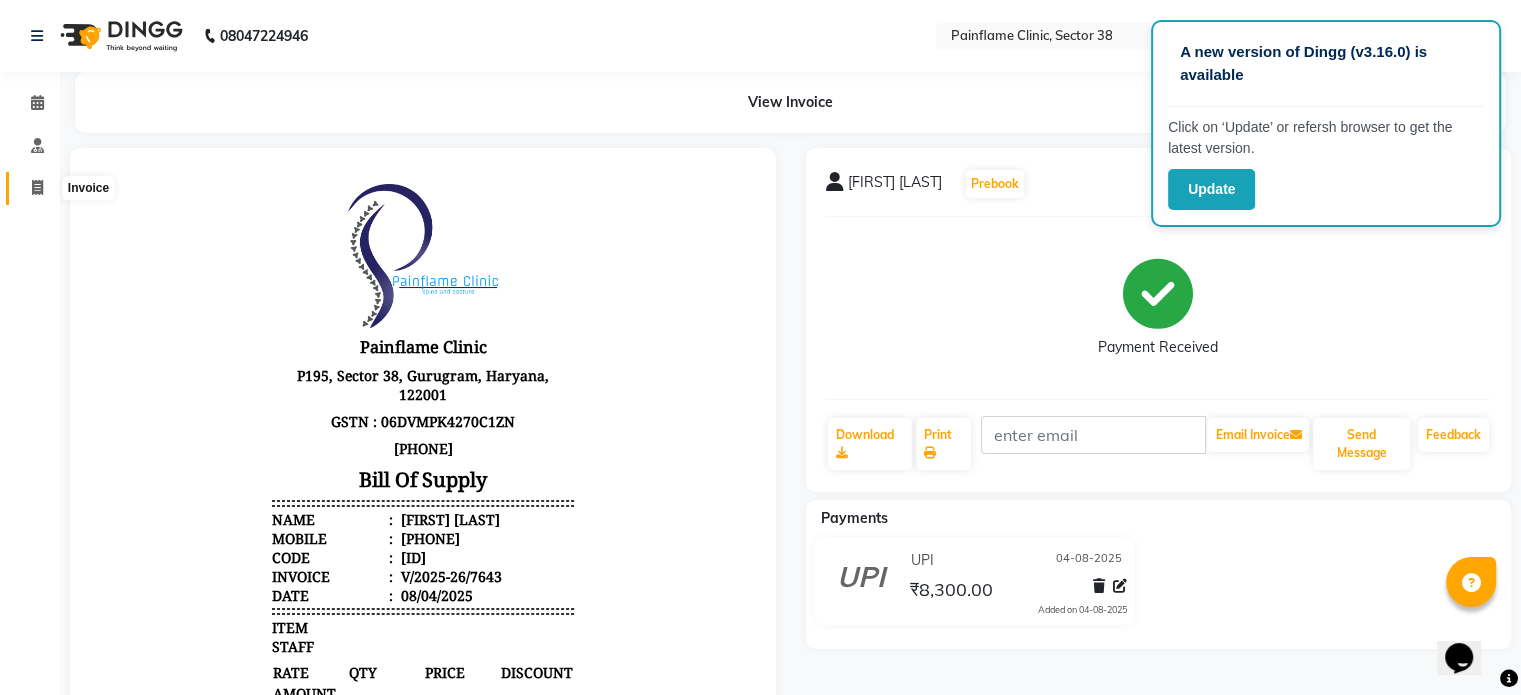 click 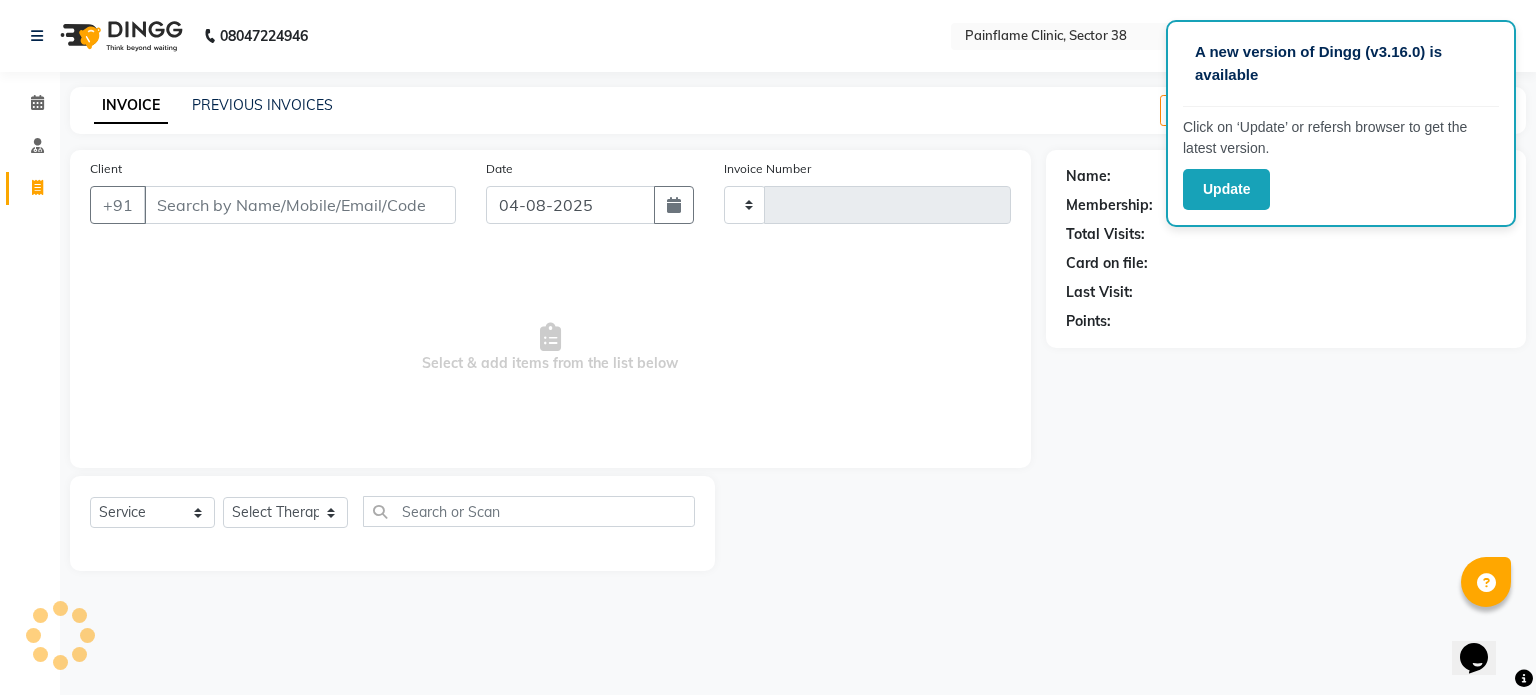 type on "7644" 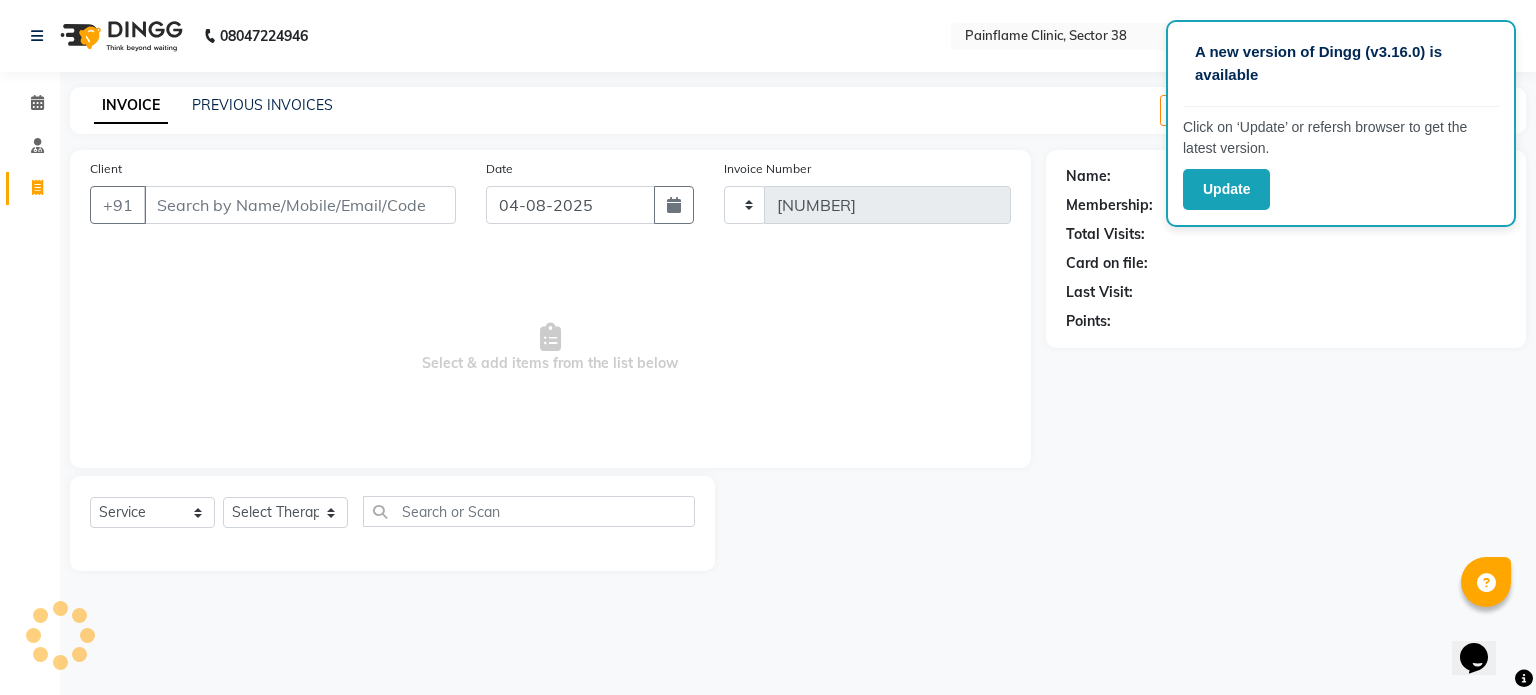 select on "3964" 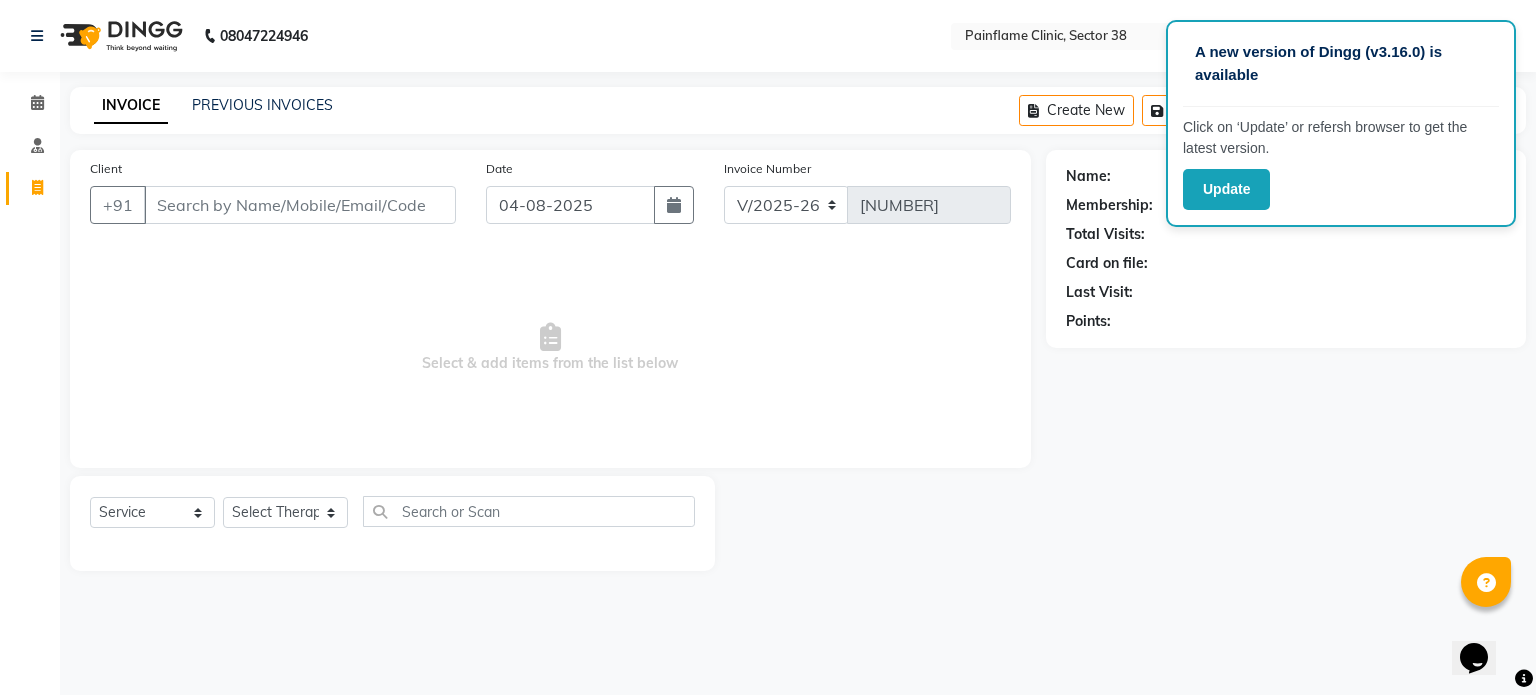 click on "INVOICE PREVIOUS INVOICES Create New   Save   Open Invoices  Service Invoice Product Invoice" 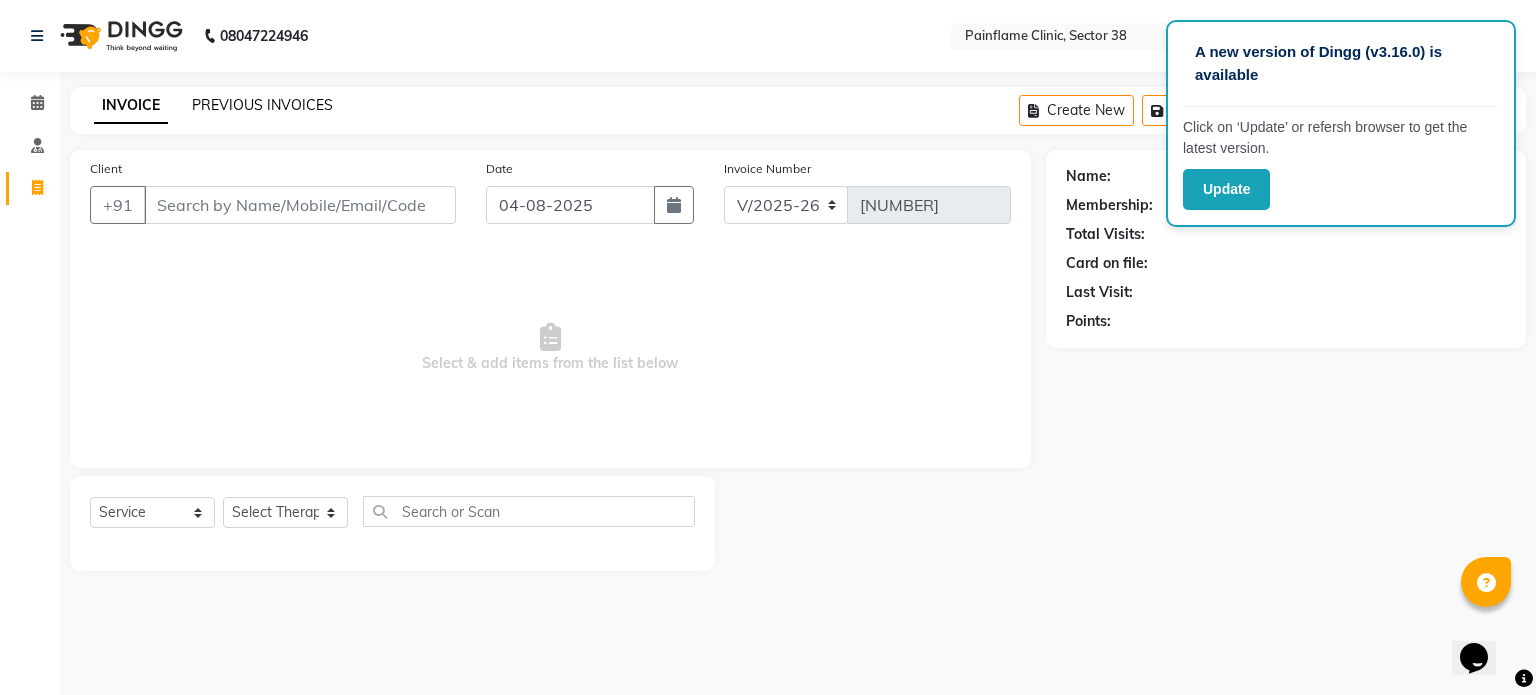 click on "PREVIOUS INVOICES" 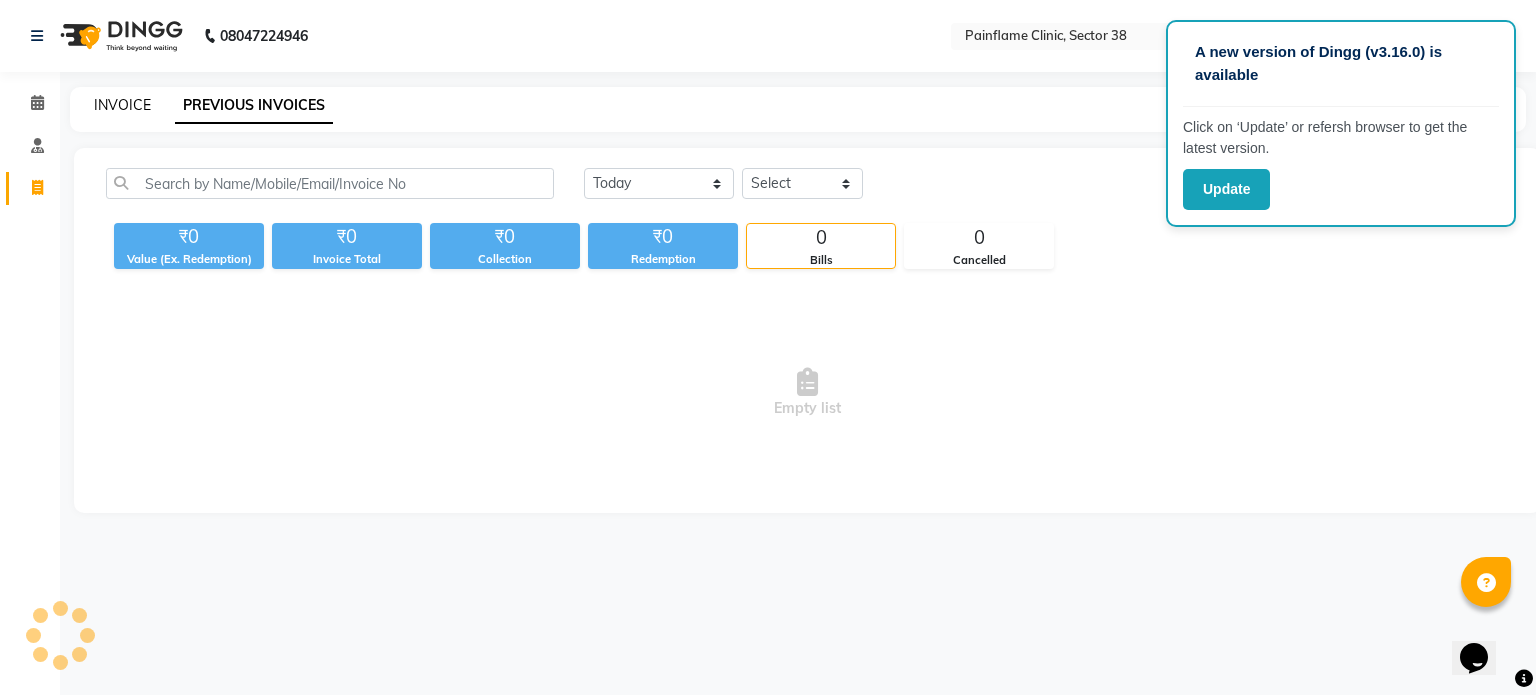 click on "INVOICE" 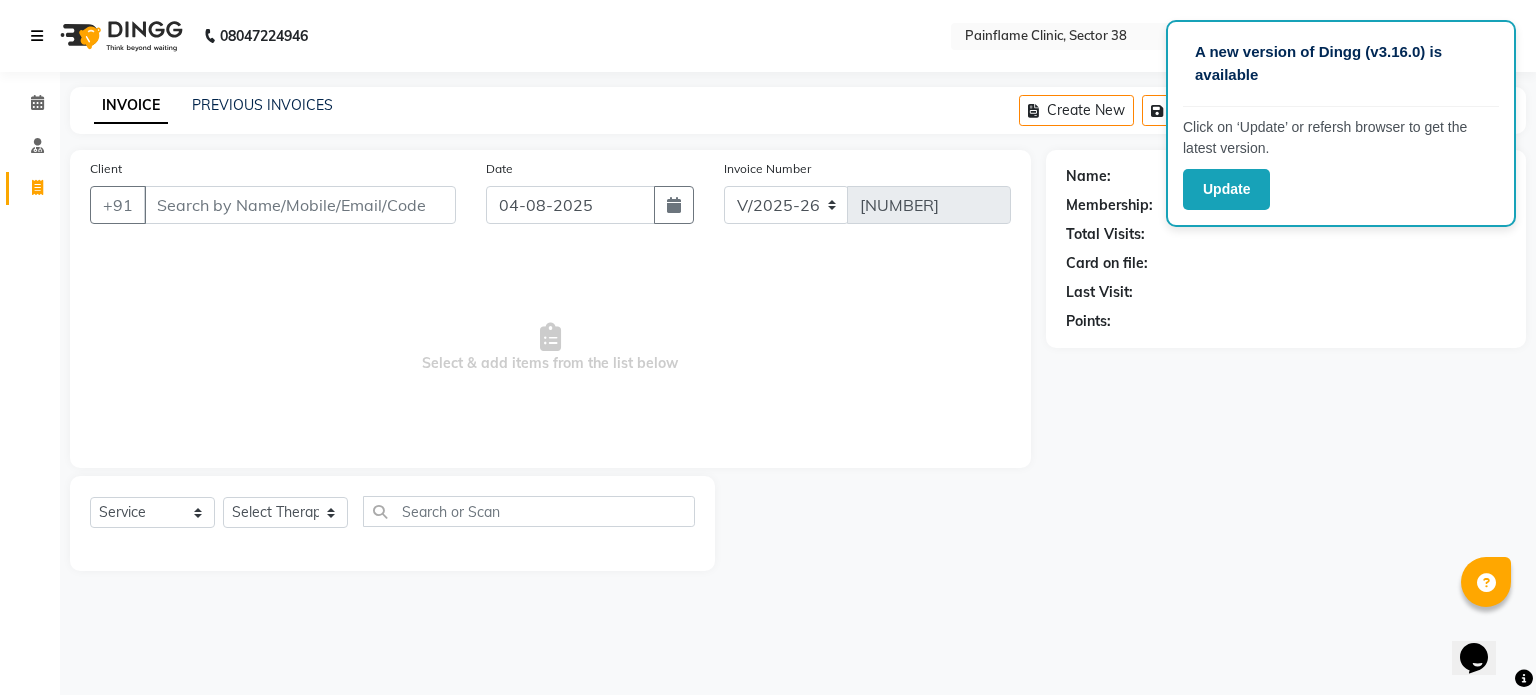 click at bounding box center [37, 36] 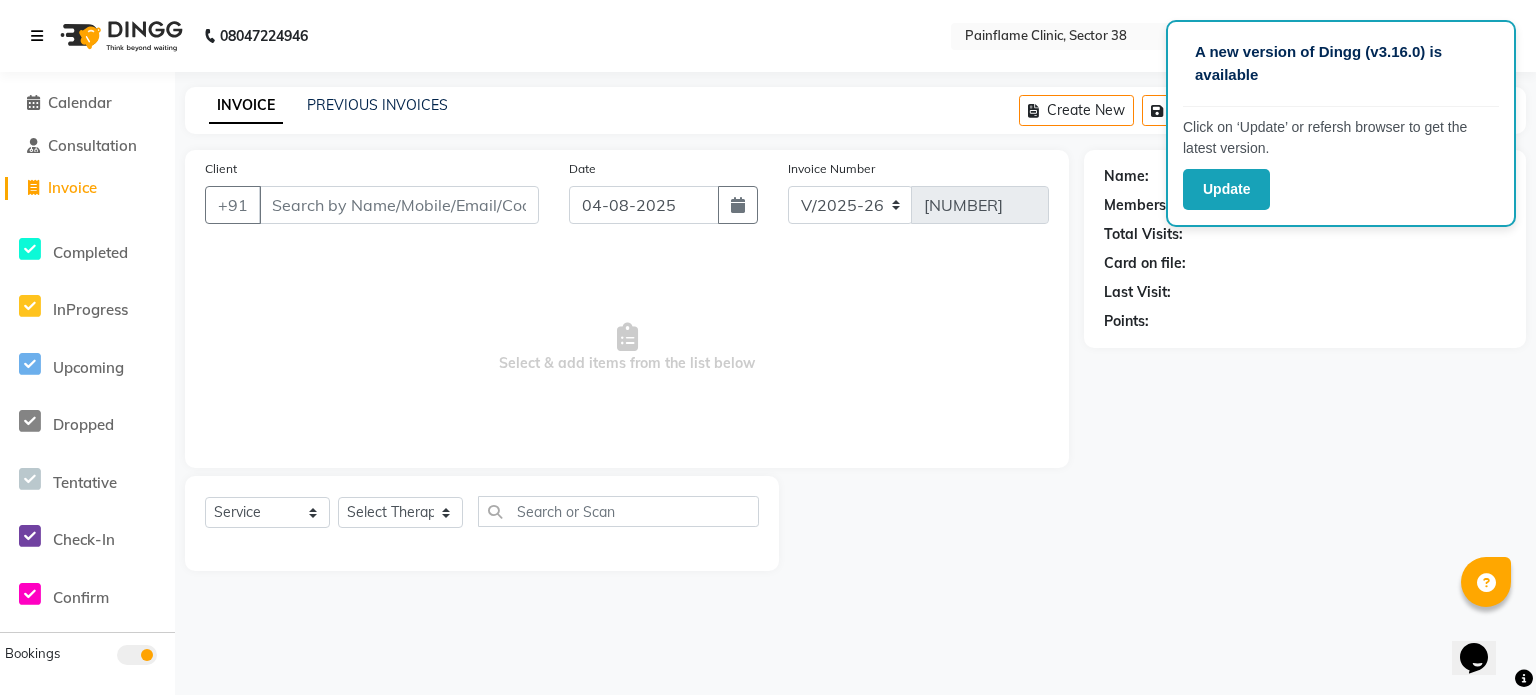 click at bounding box center [37, 36] 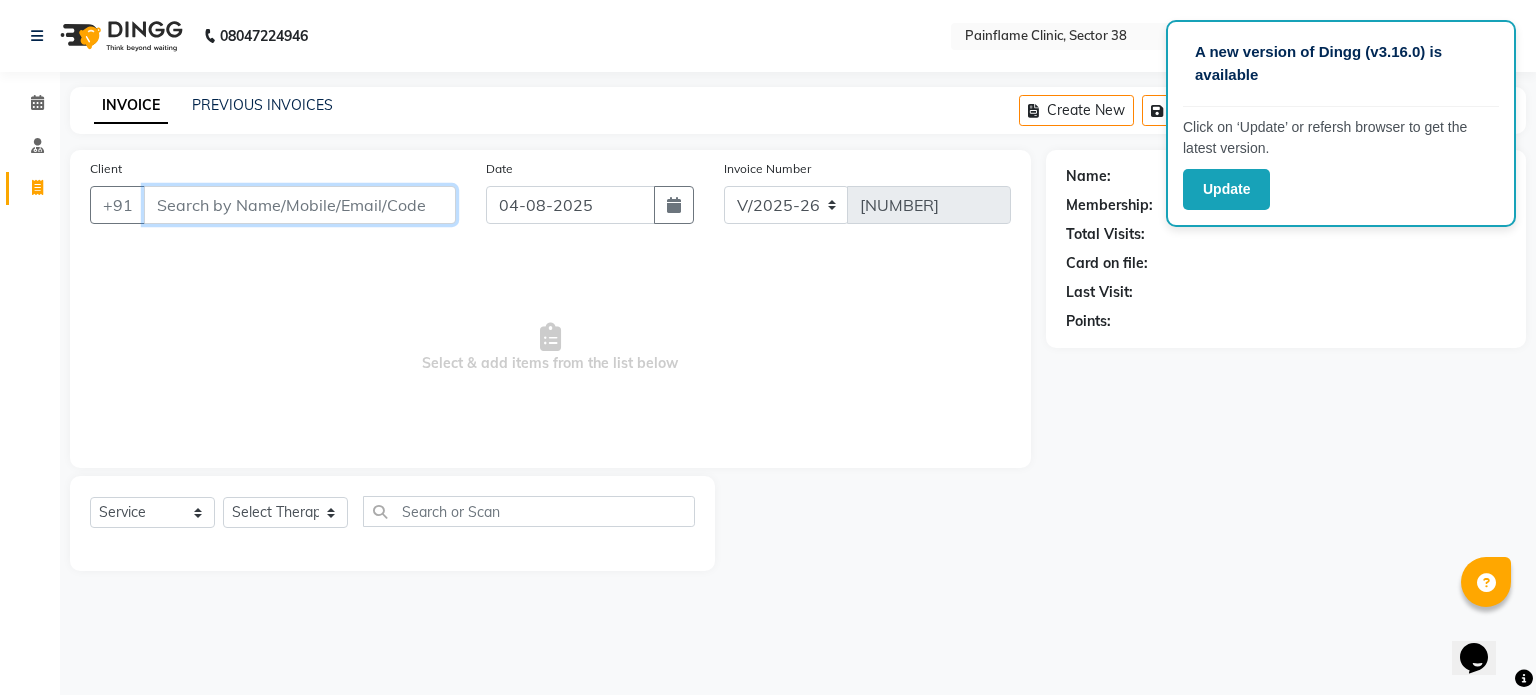 click on "Client" at bounding box center (300, 205) 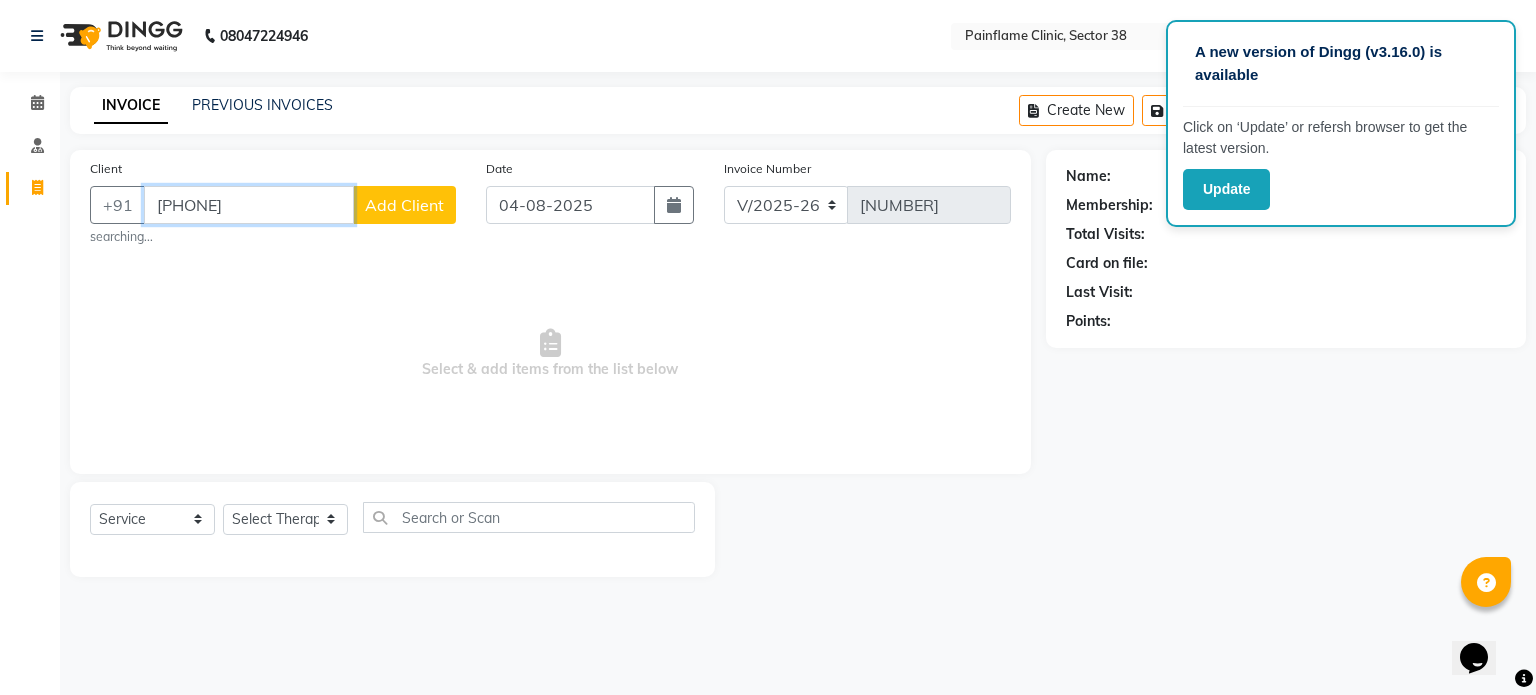 type on "8178909292" 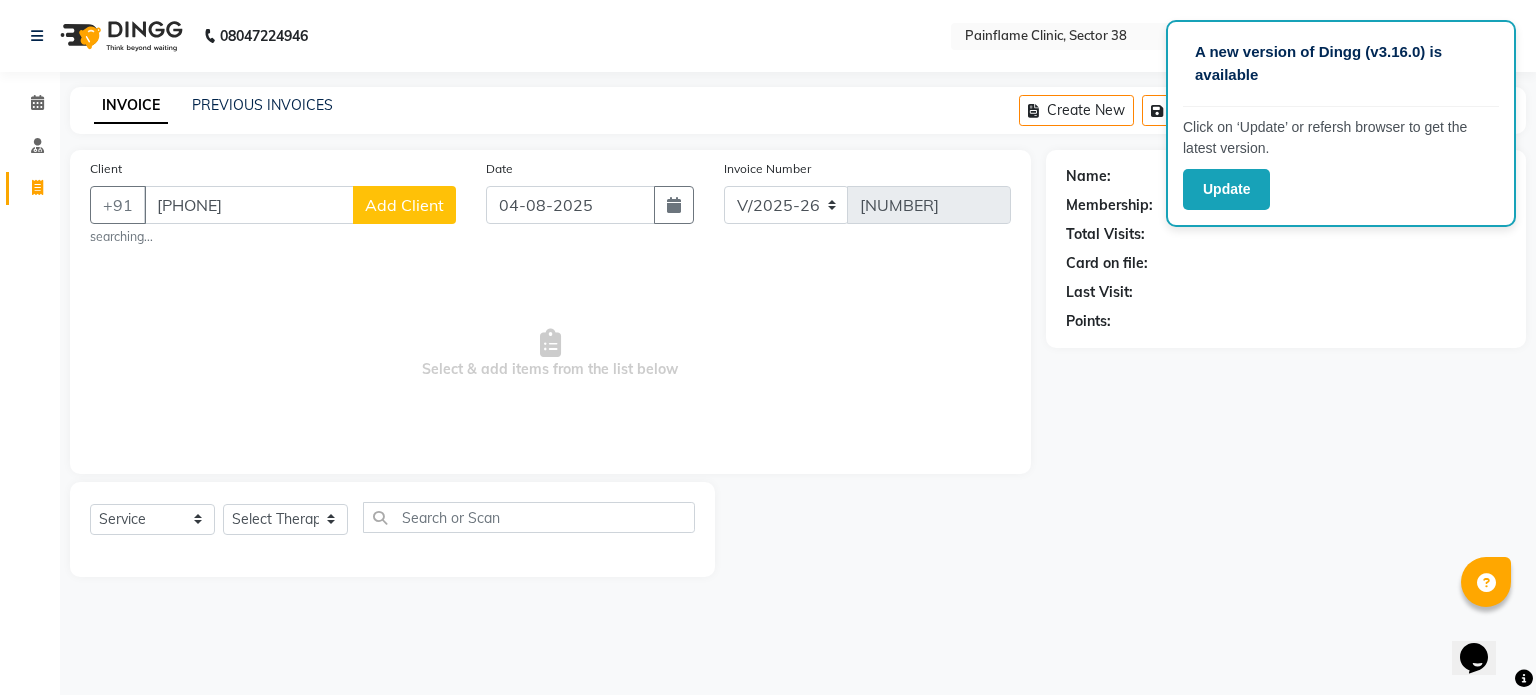 click on "Add Client" 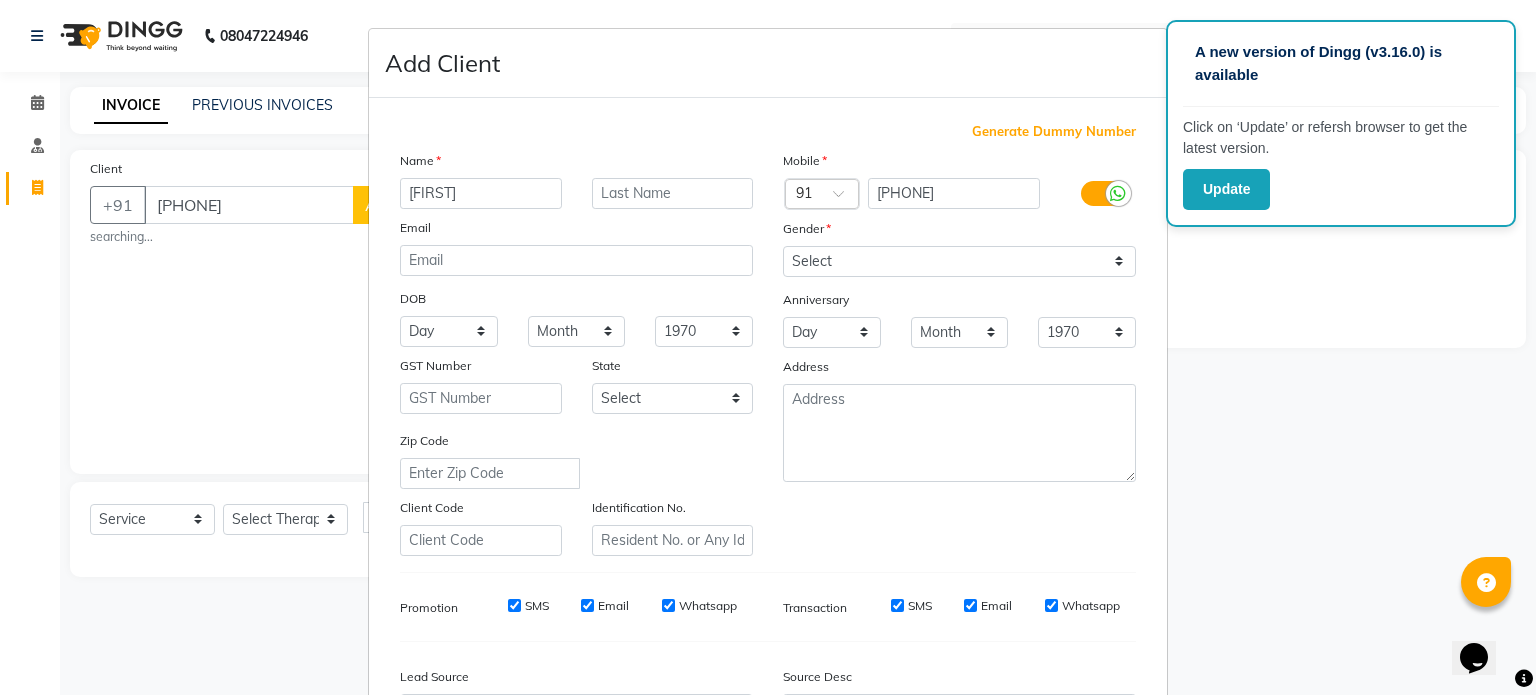 type on "[FIRST]" 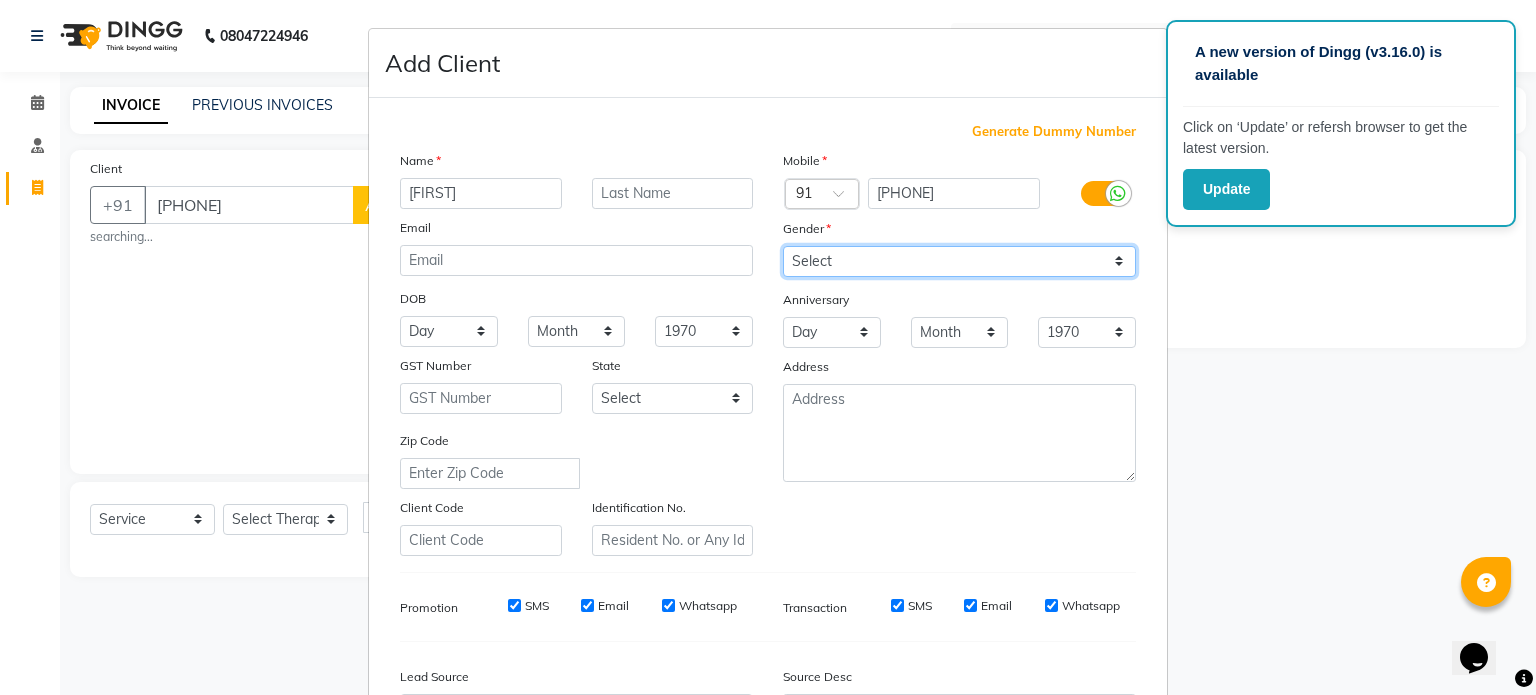 click on "Select Male Female Other Prefer Not To Say" at bounding box center (959, 261) 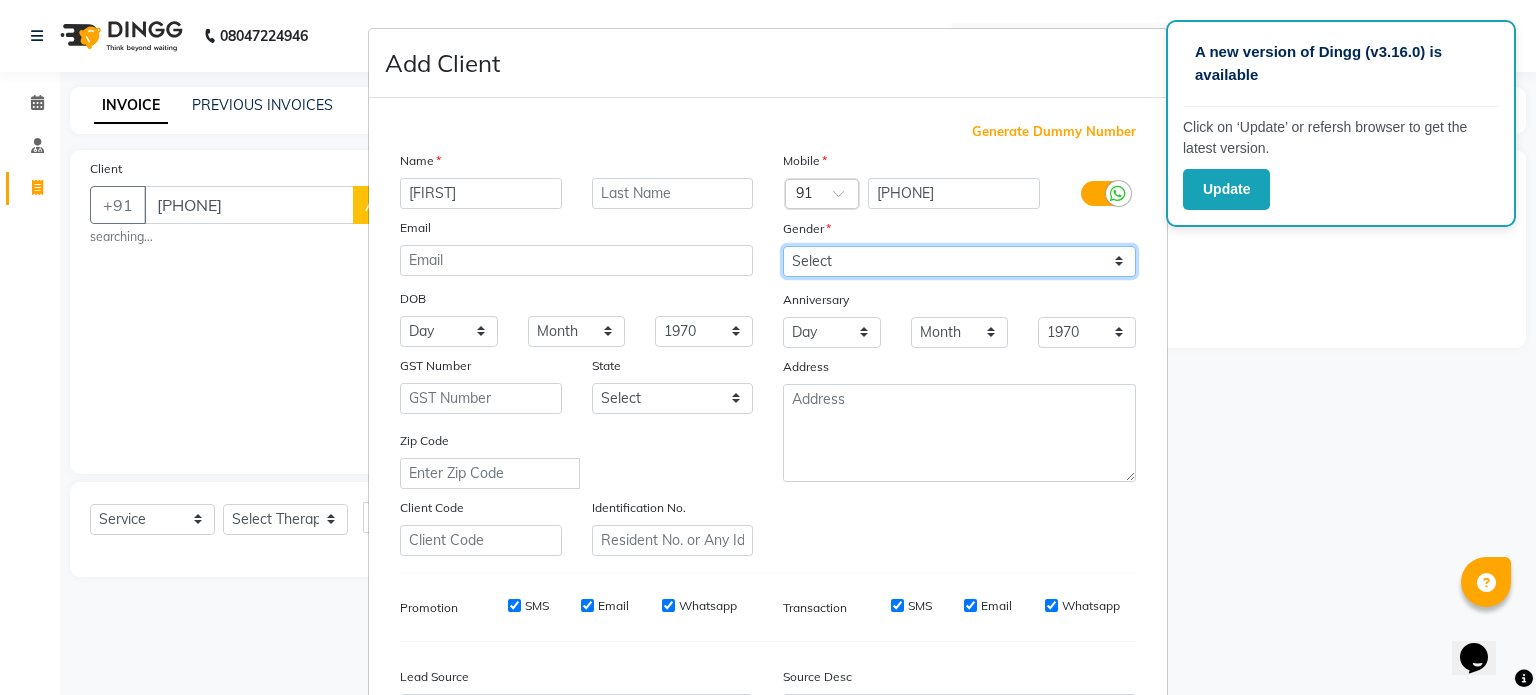 select on "male" 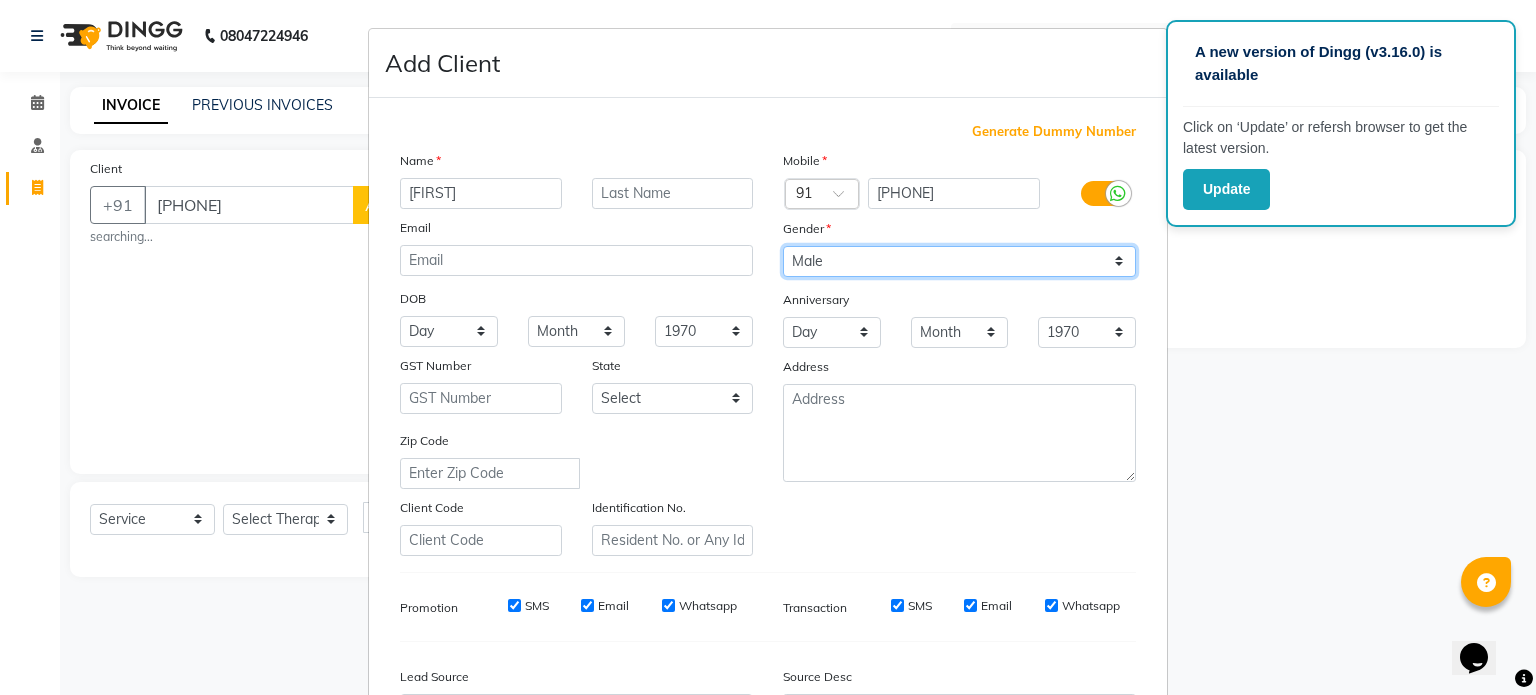 click on "Select Male Female Other Prefer Not To Say" at bounding box center (959, 261) 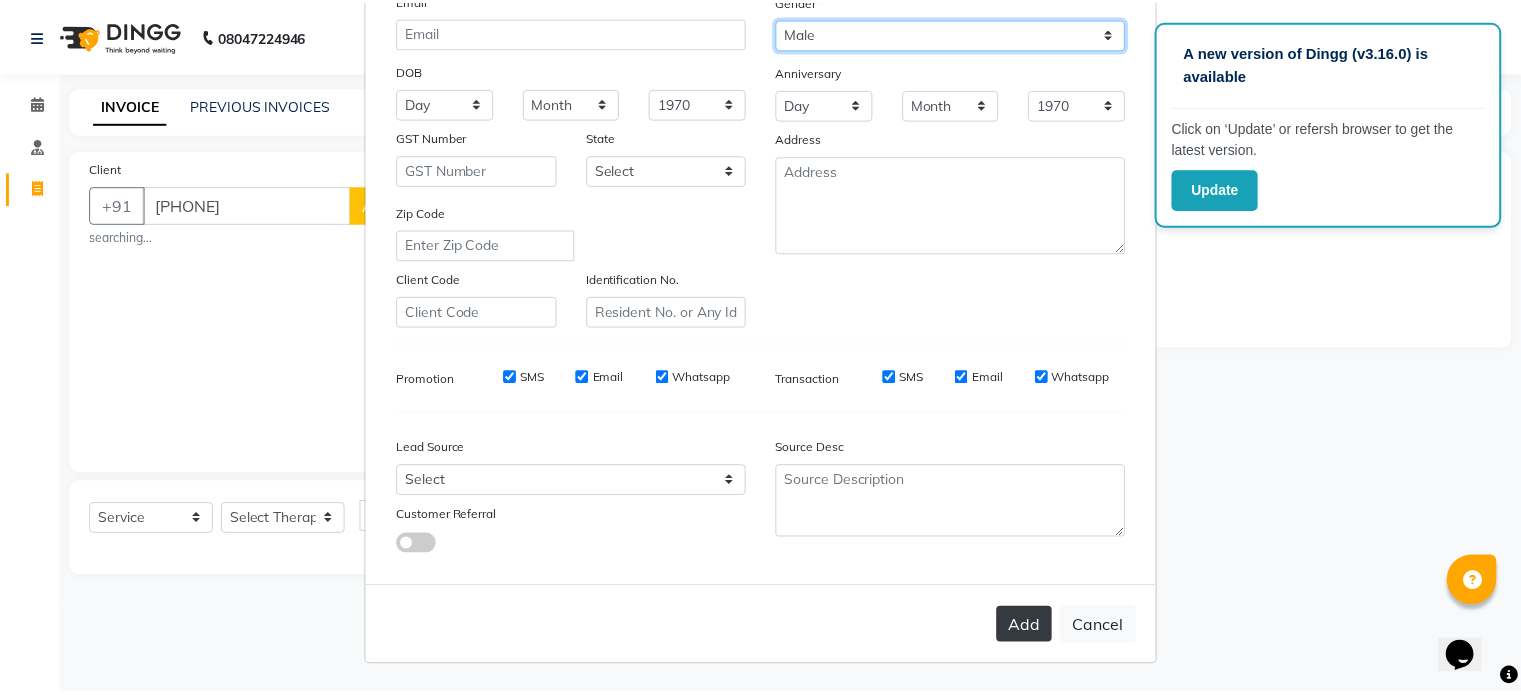 scroll, scrollTop: 236, scrollLeft: 0, axis: vertical 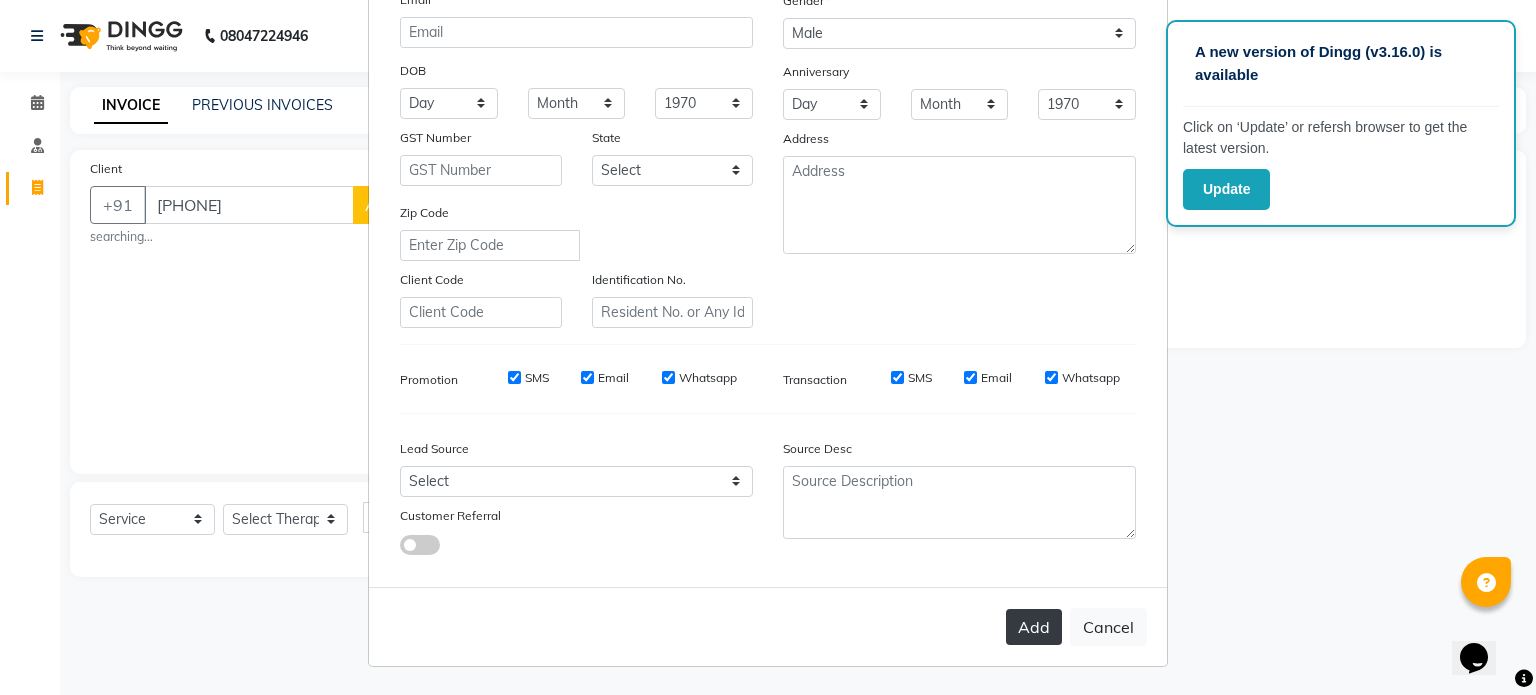 click on "Add" at bounding box center (1034, 627) 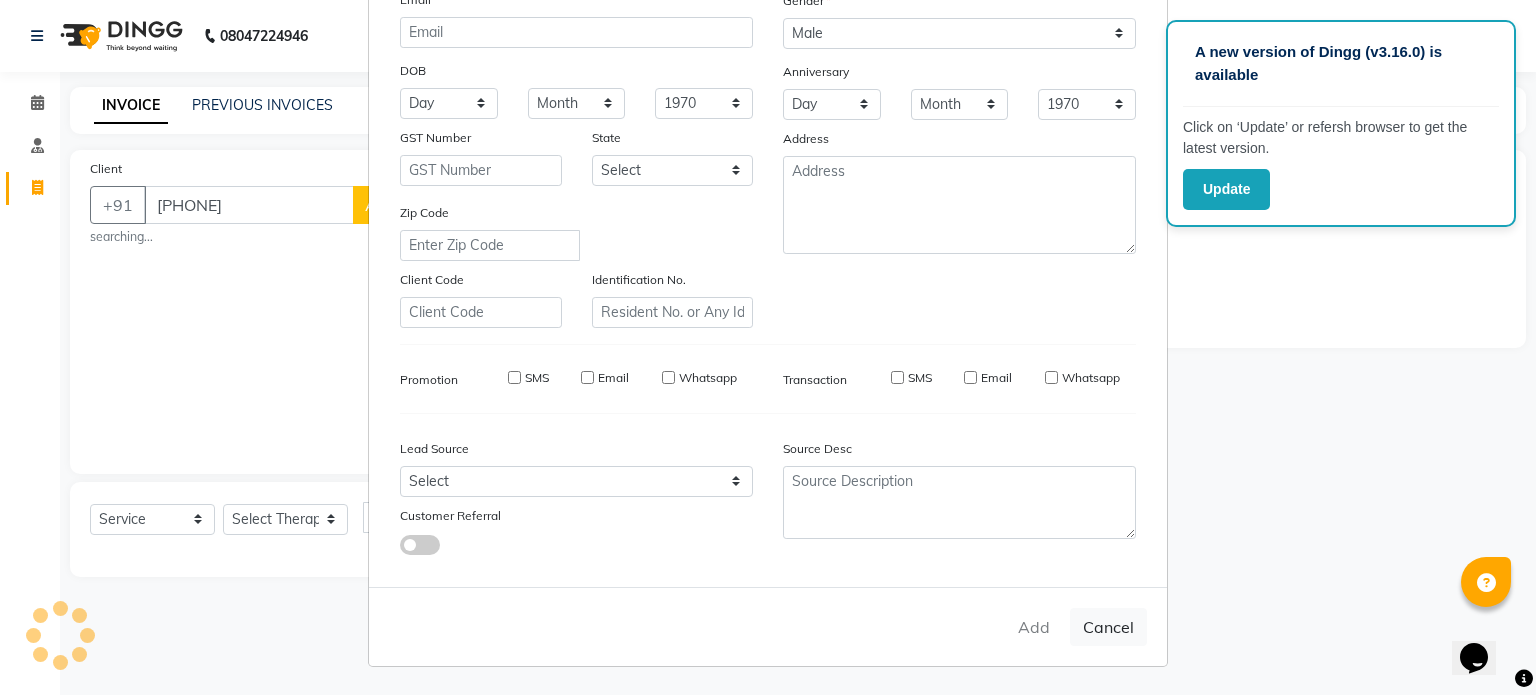 type on "81******92" 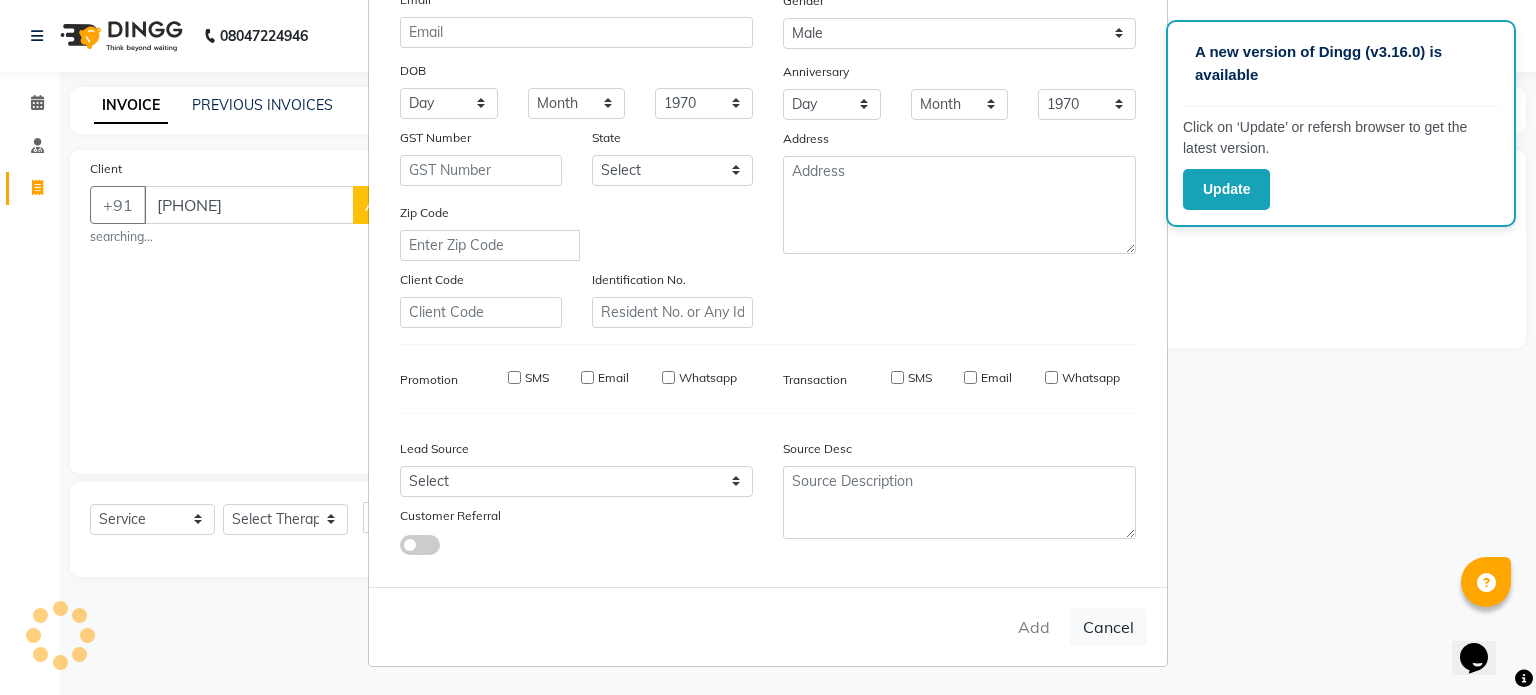 type 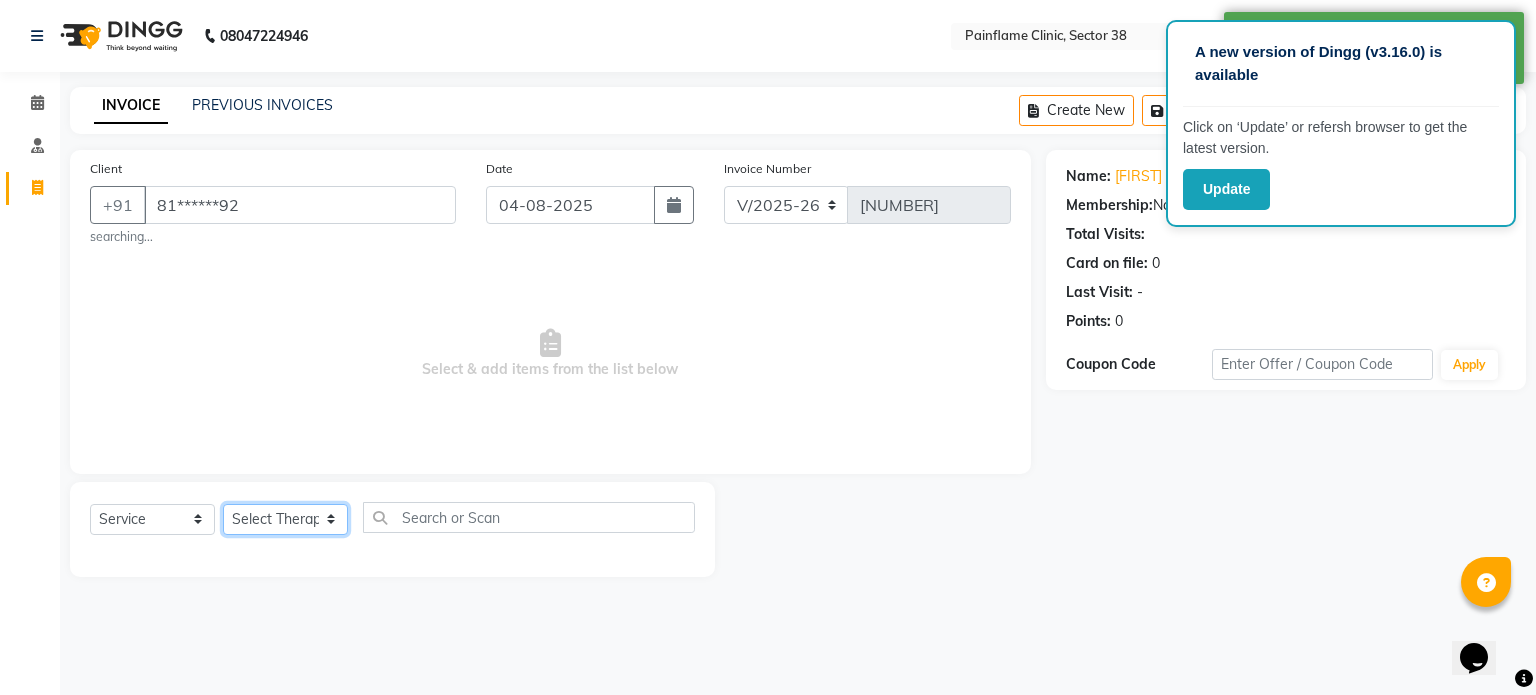 click on "Select Therapist Dr Durgesh Dr Harish Dr Ranjana Dr Saurabh Dr. Suraj Dr. Tejpal Mehlawat KUSHAL MOHIT SEMWAL Nancy Singhai Reception 1  Reception 2 Reception 3" 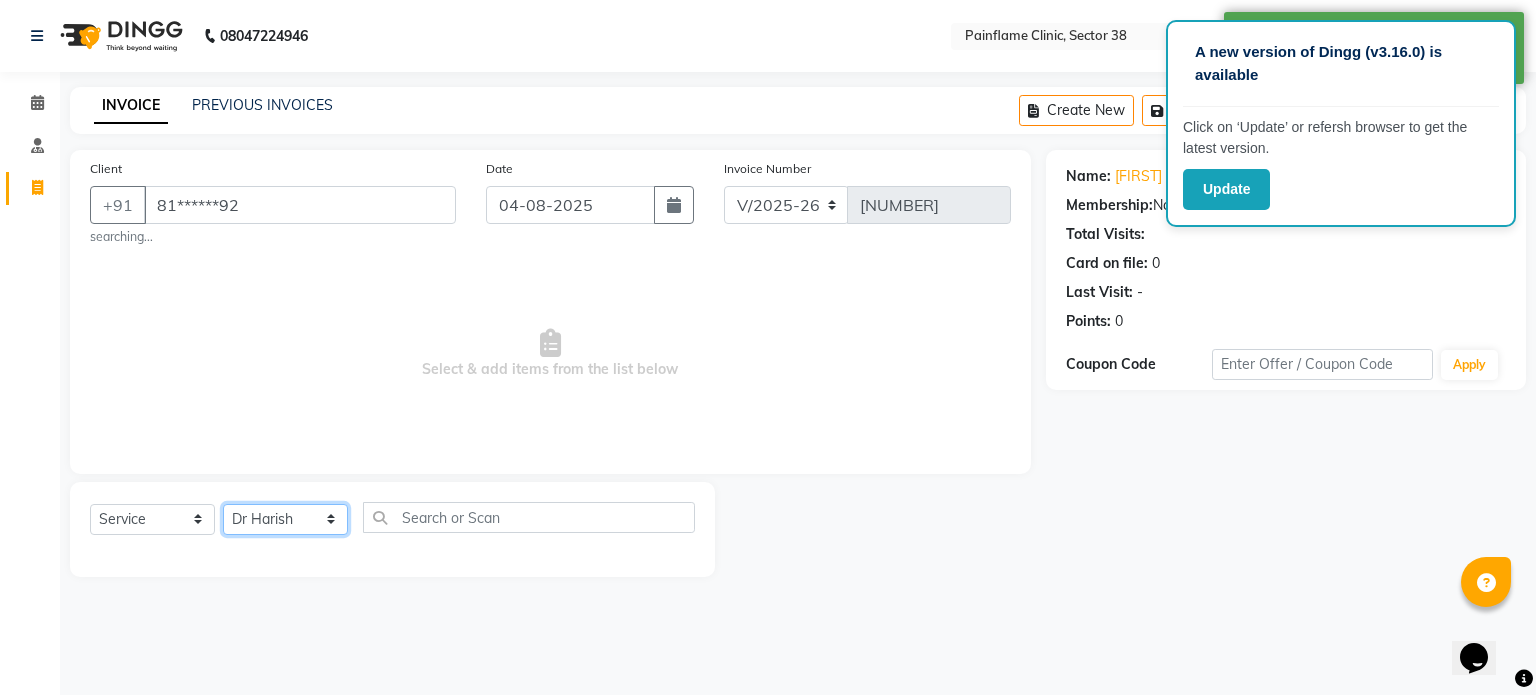 click on "Select Therapist Dr Durgesh Dr Harish Dr Ranjana Dr Saurabh Dr. Suraj Dr. Tejpal Mehlawat KUSHAL MOHIT SEMWAL Nancy Singhai Reception 1  Reception 2 Reception 3" 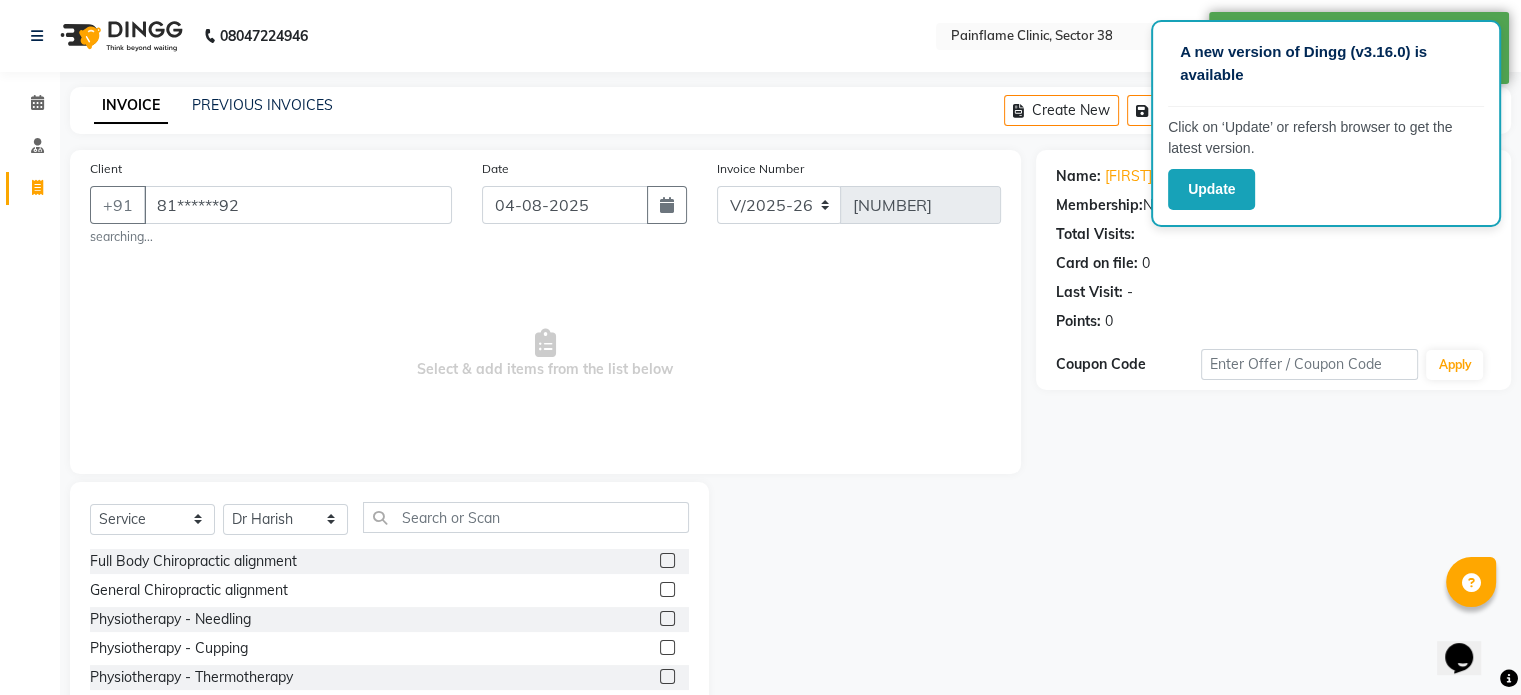 click 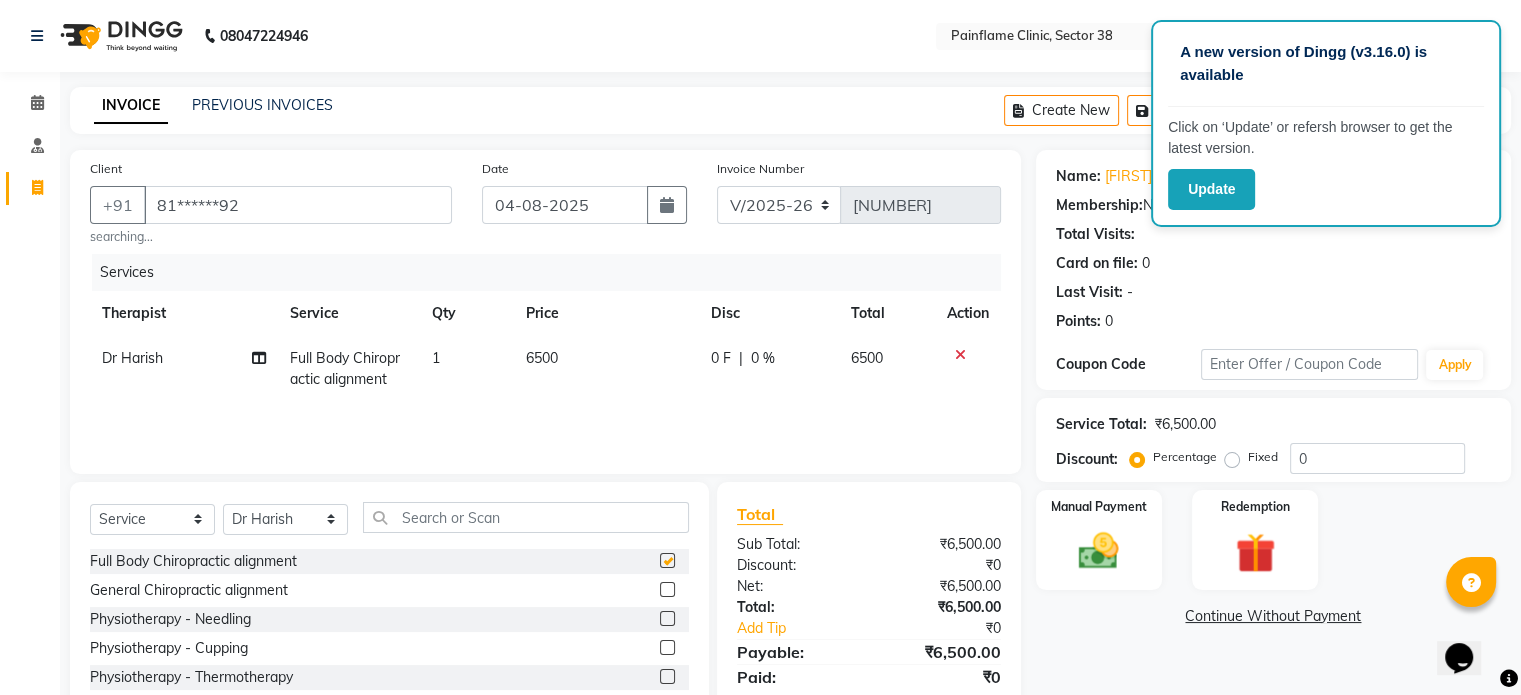 checkbox on "false" 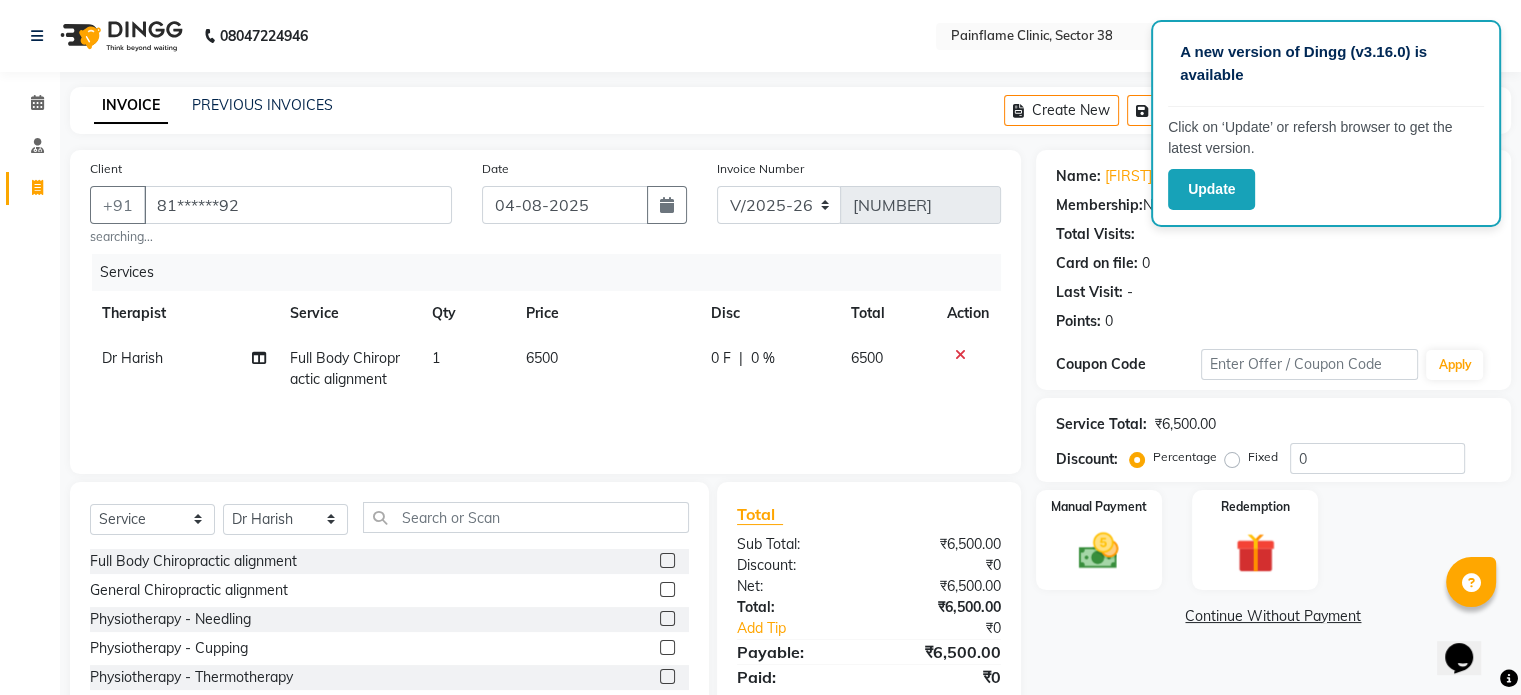 click on "6500" 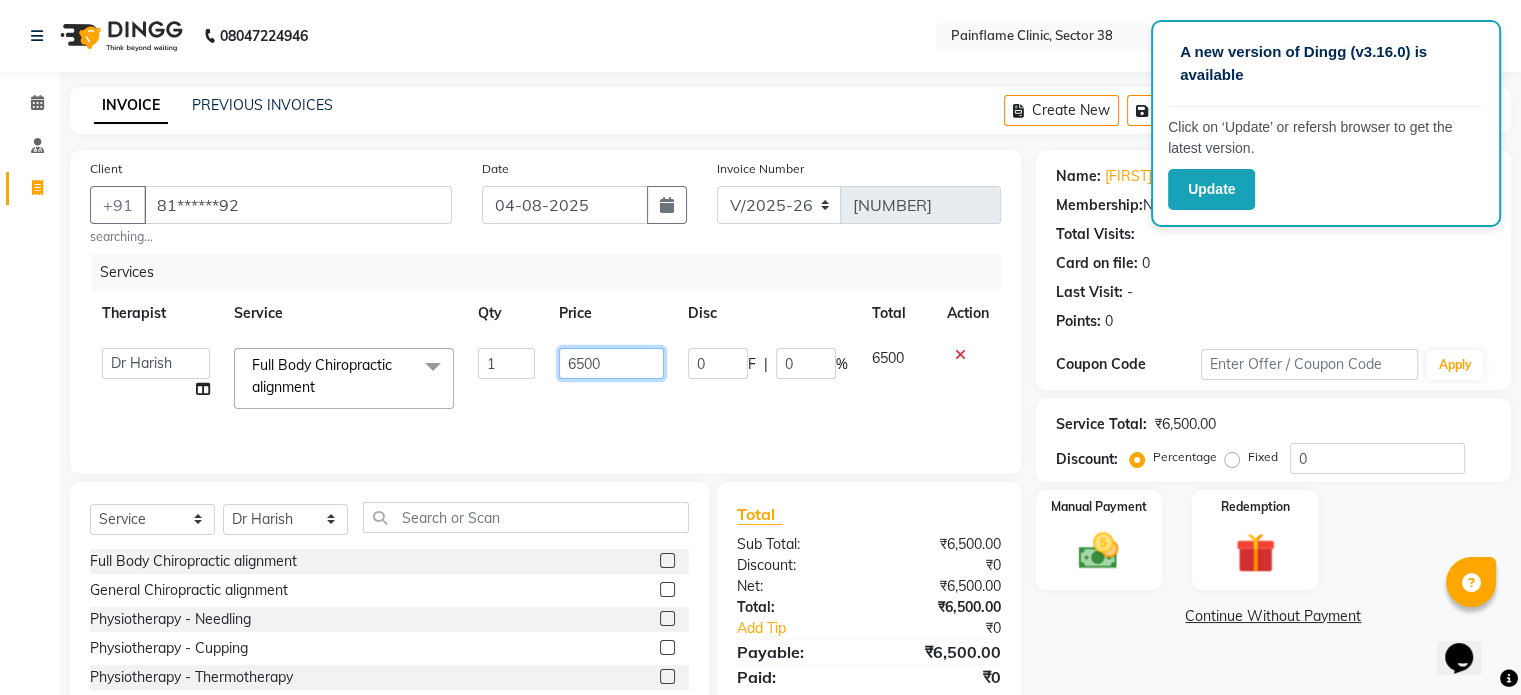click on "6500" 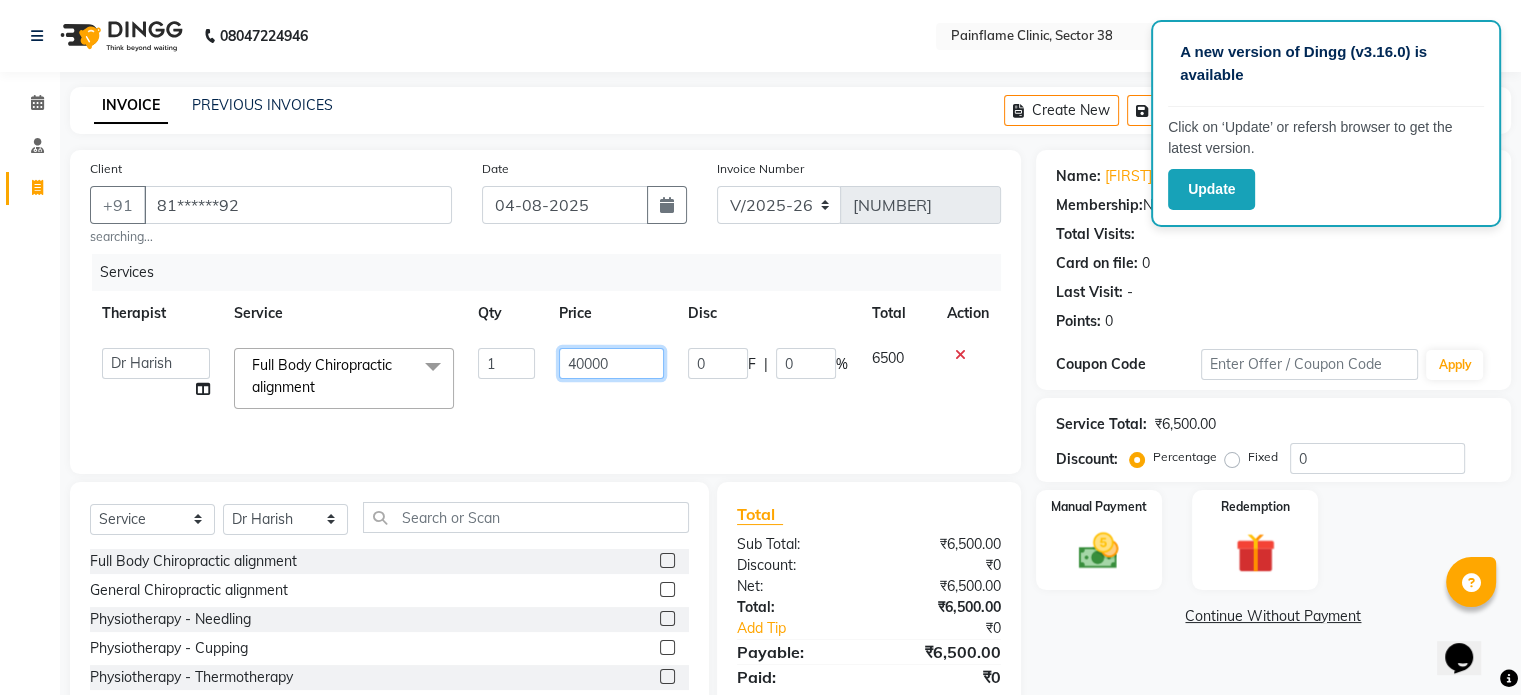 type on "4000" 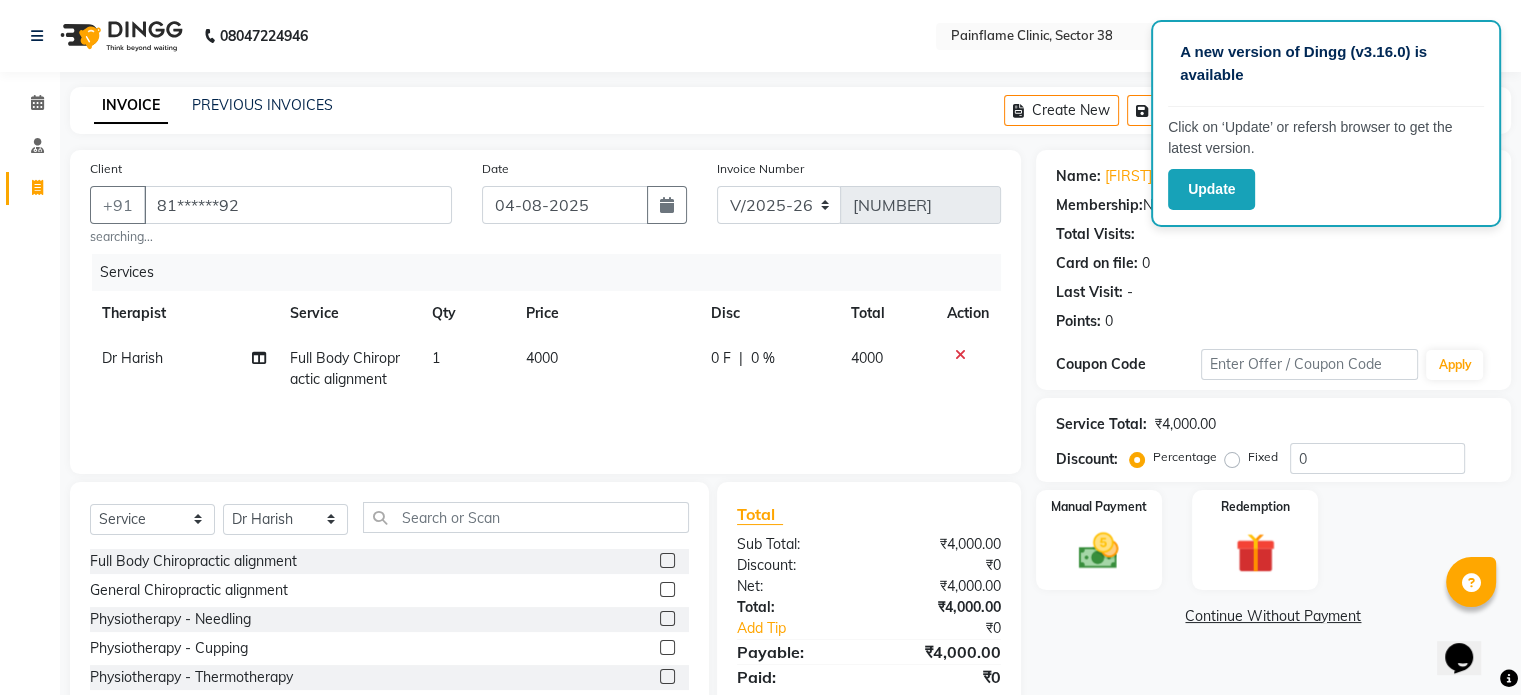 click on "Fixed" 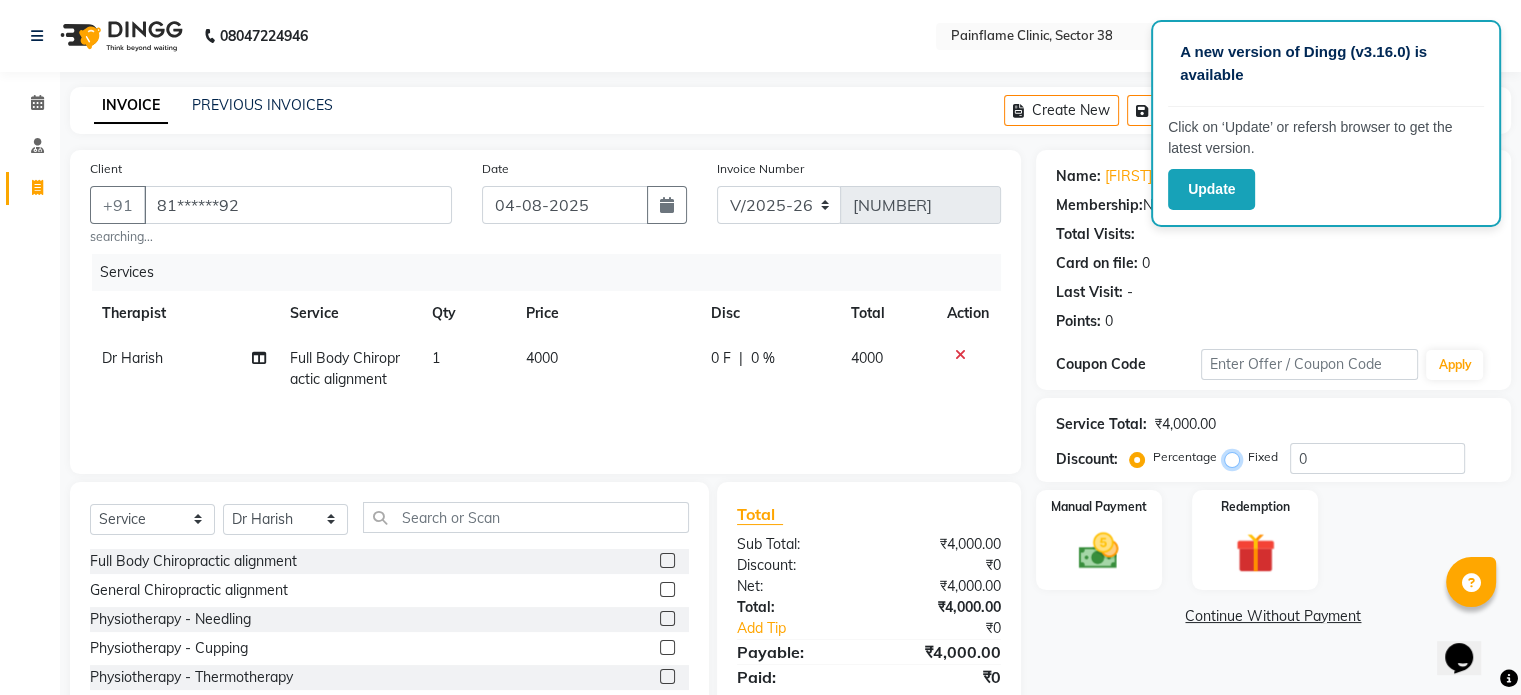 click on "Fixed" at bounding box center (1236, 457) 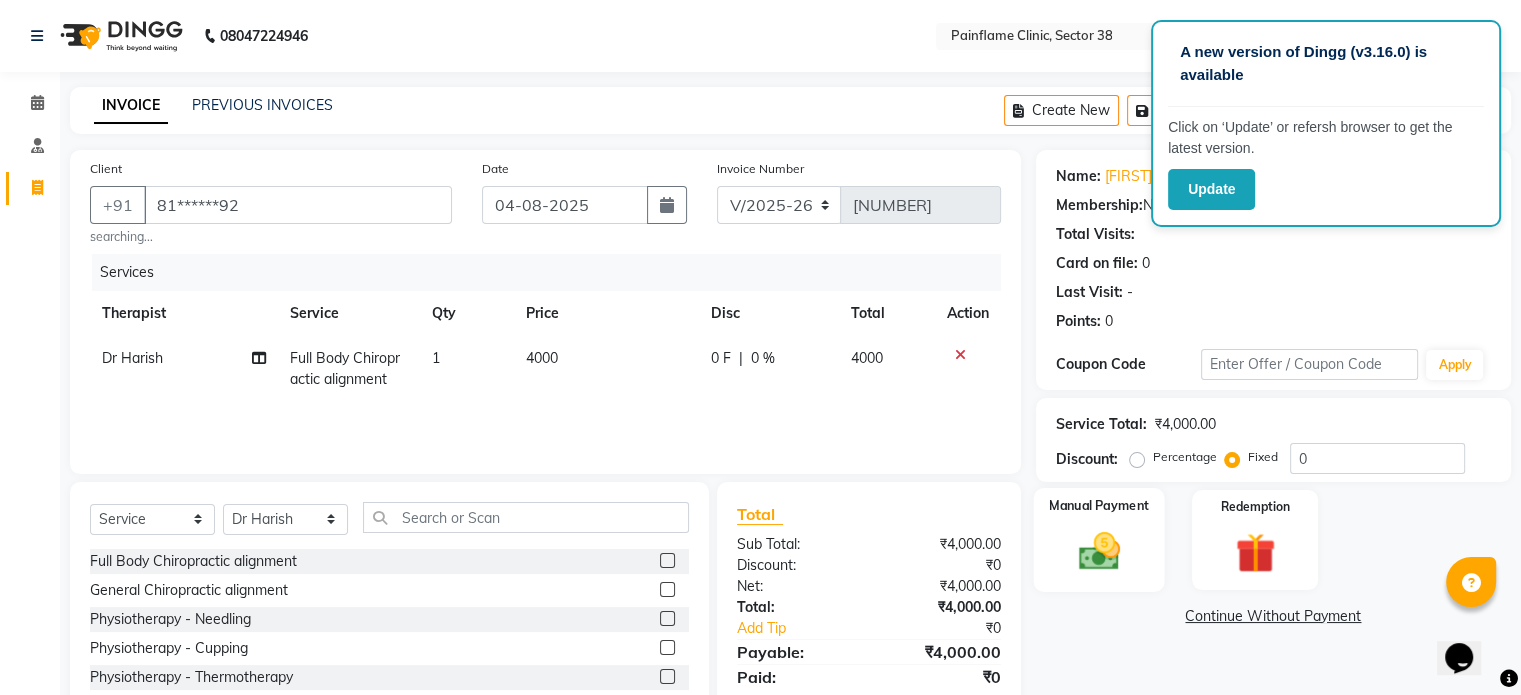 click 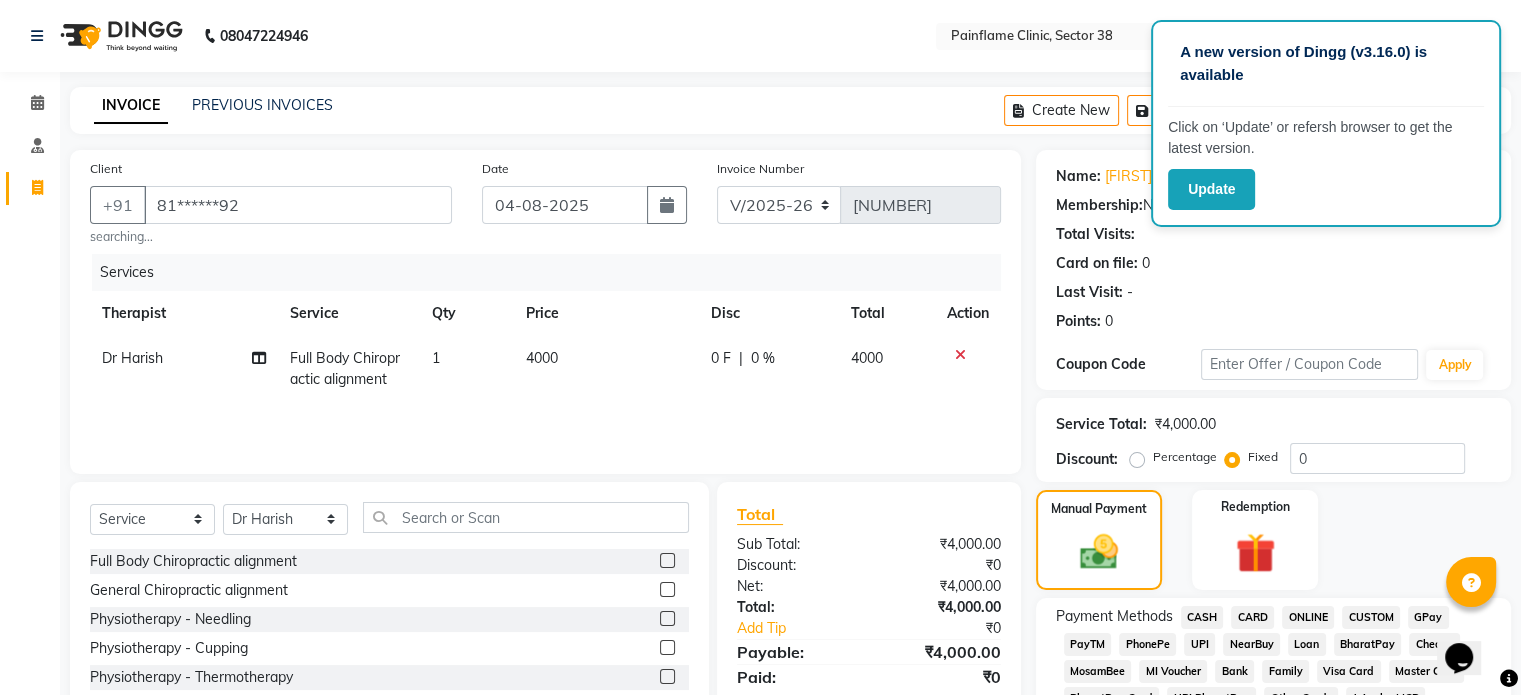 click on "UPI" 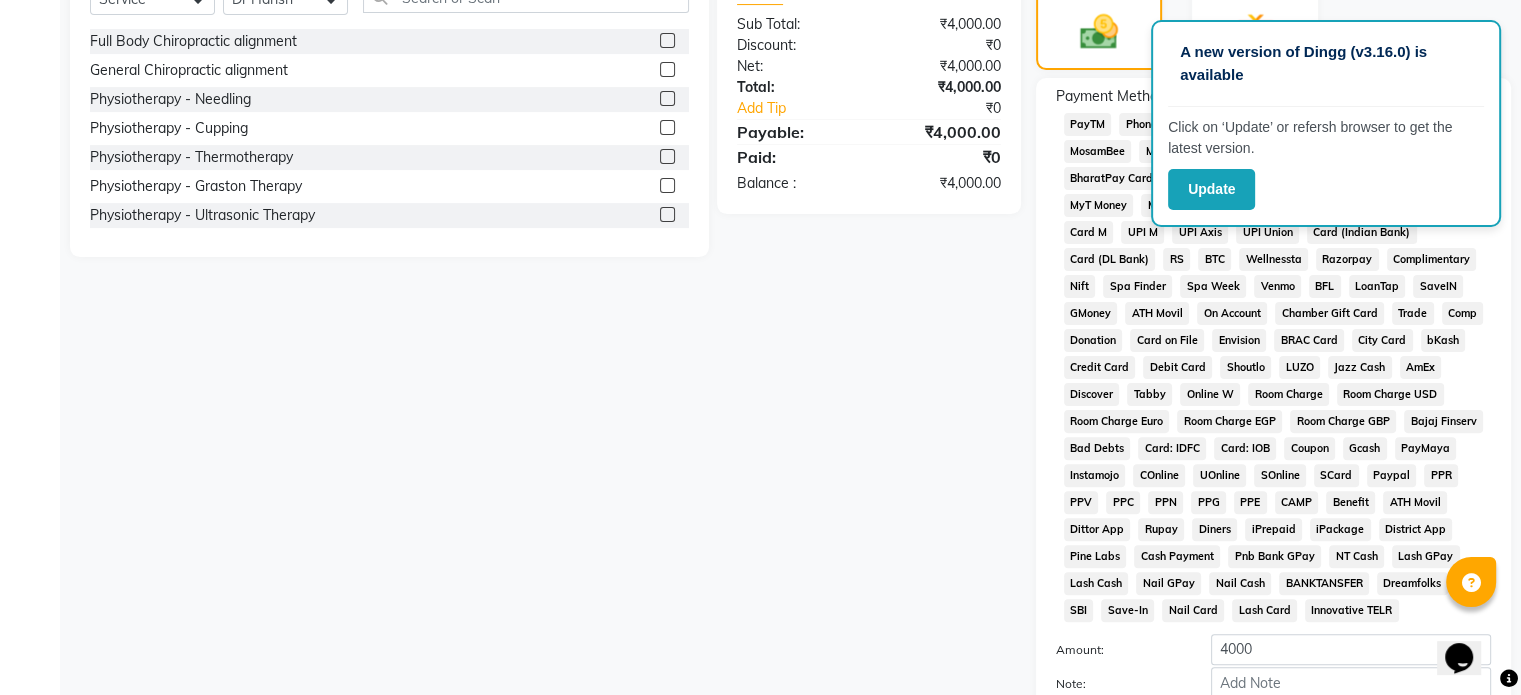 scroll, scrollTop: 652, scrollLeft: 0, axis: vertical 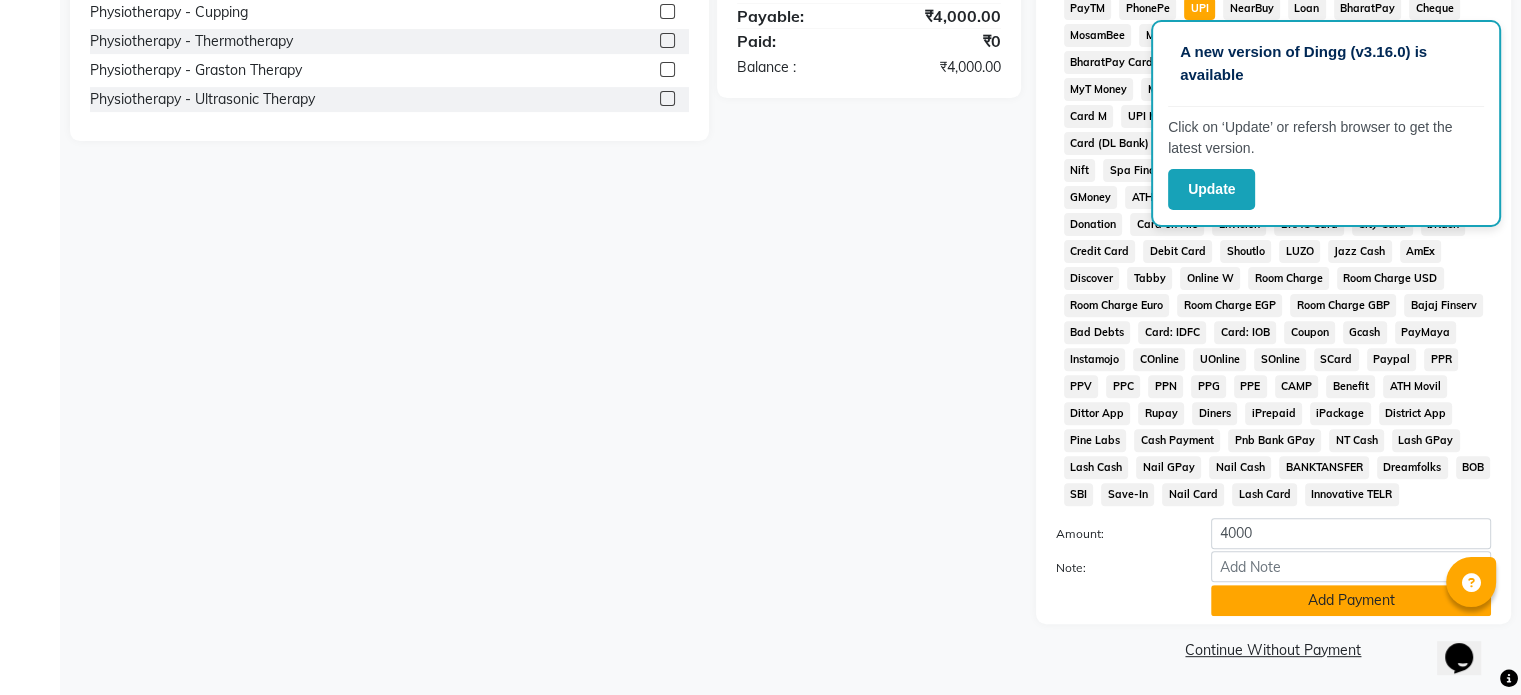 click on "Add Payment" 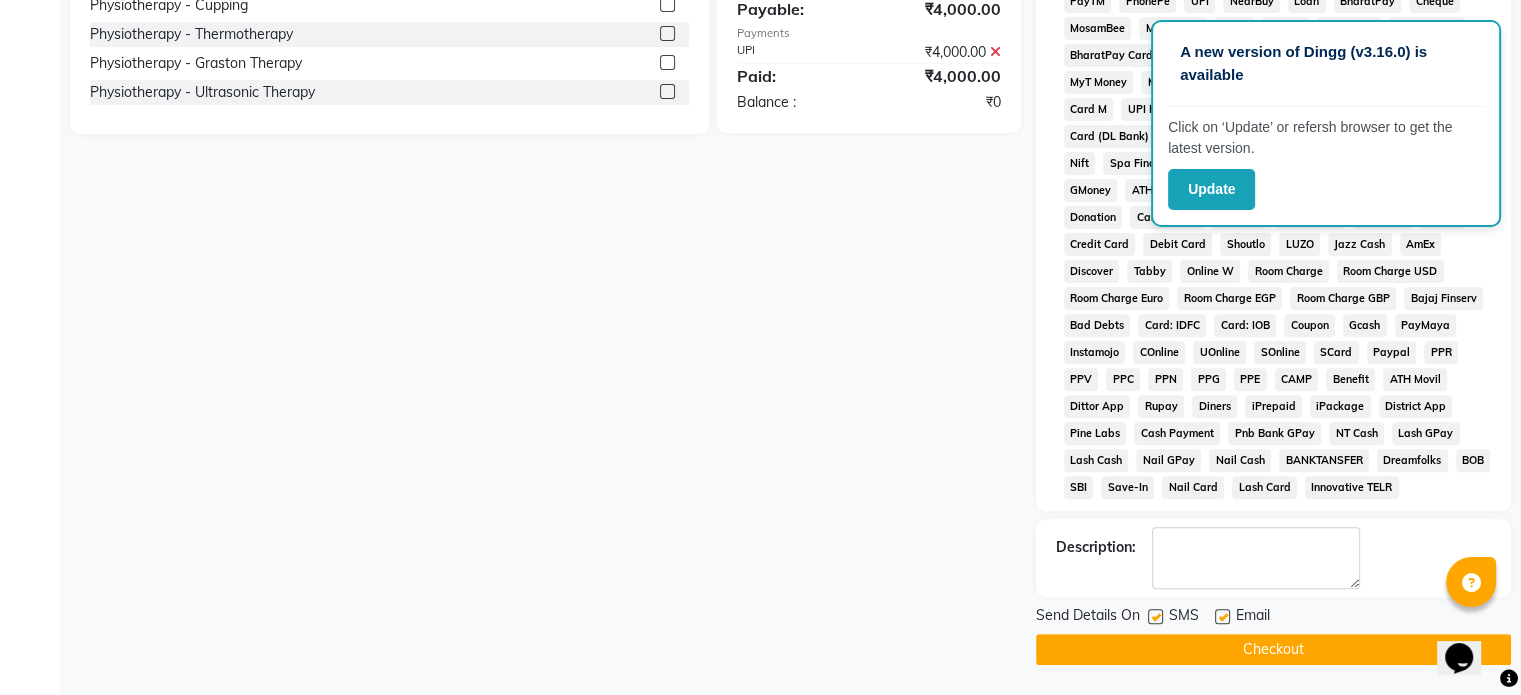 click 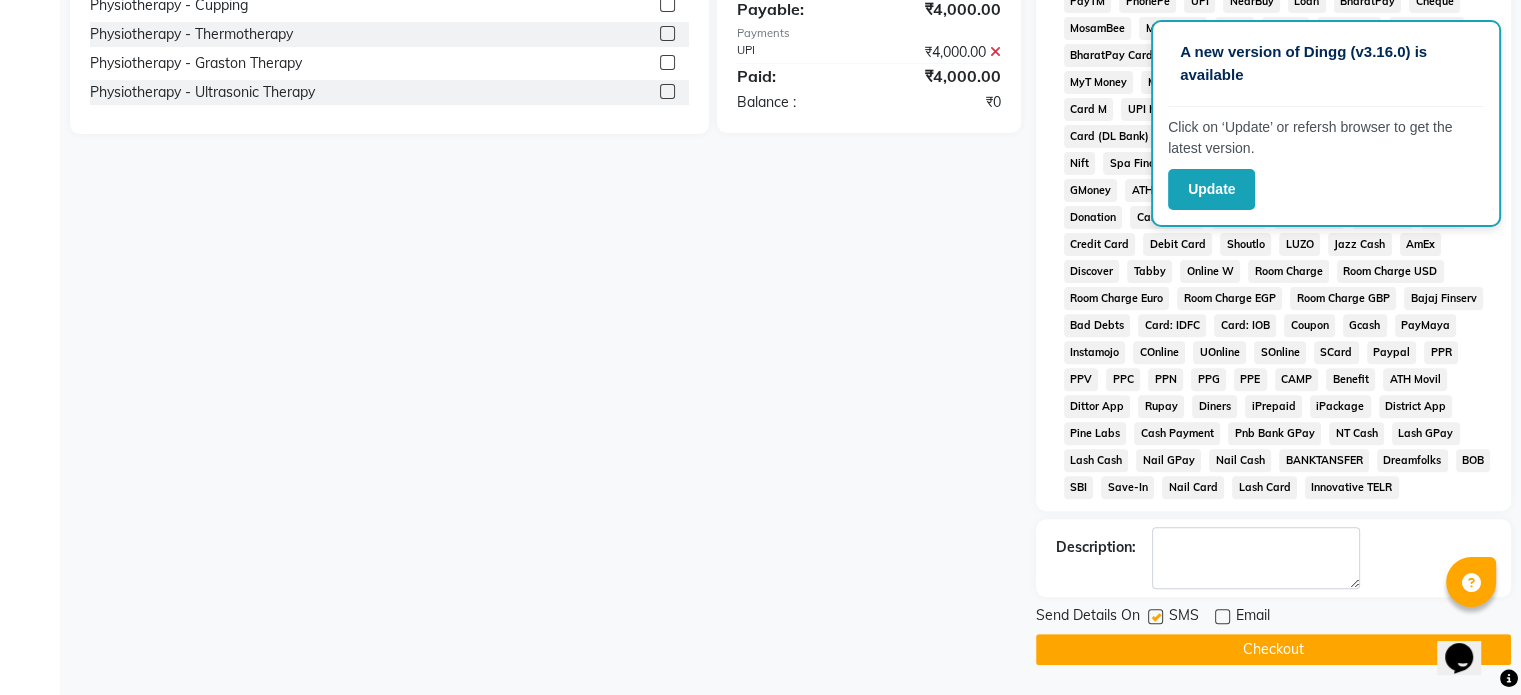 click 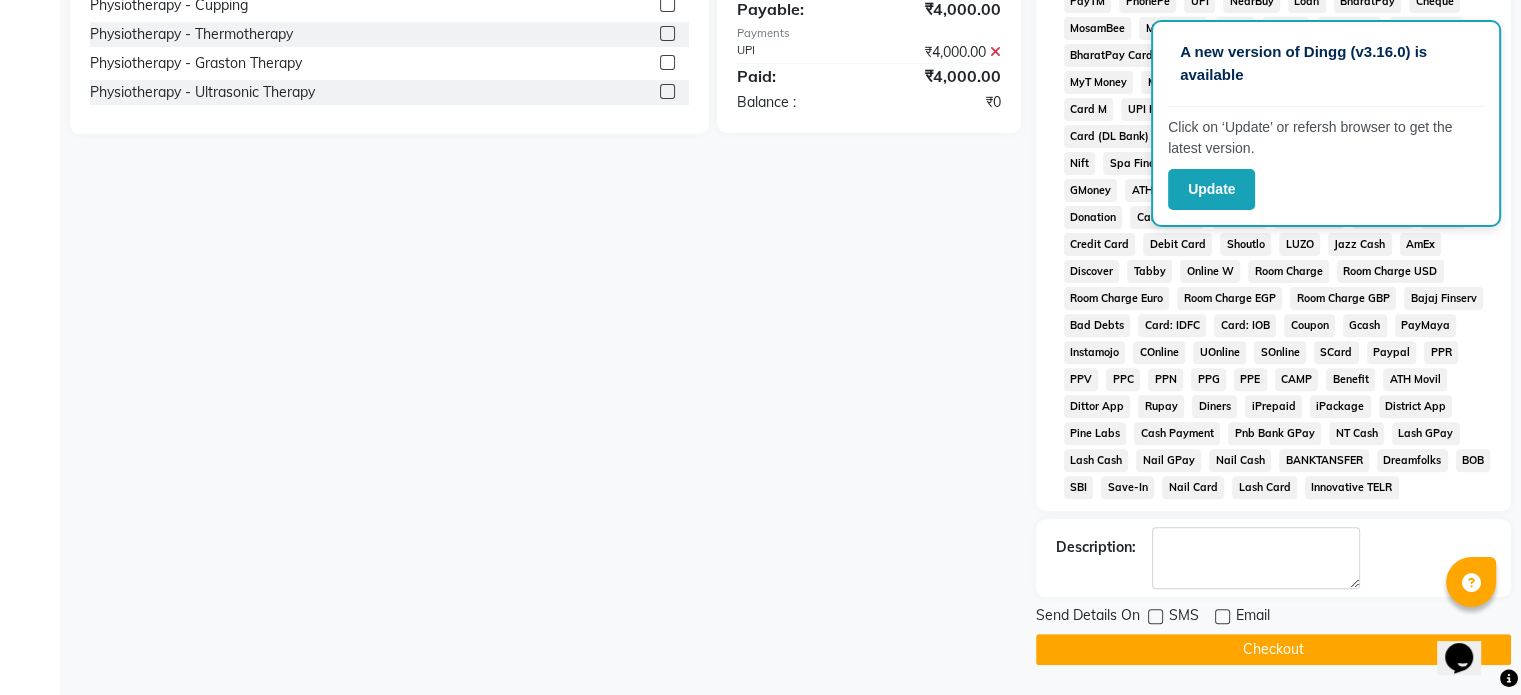 click on "Checkout" 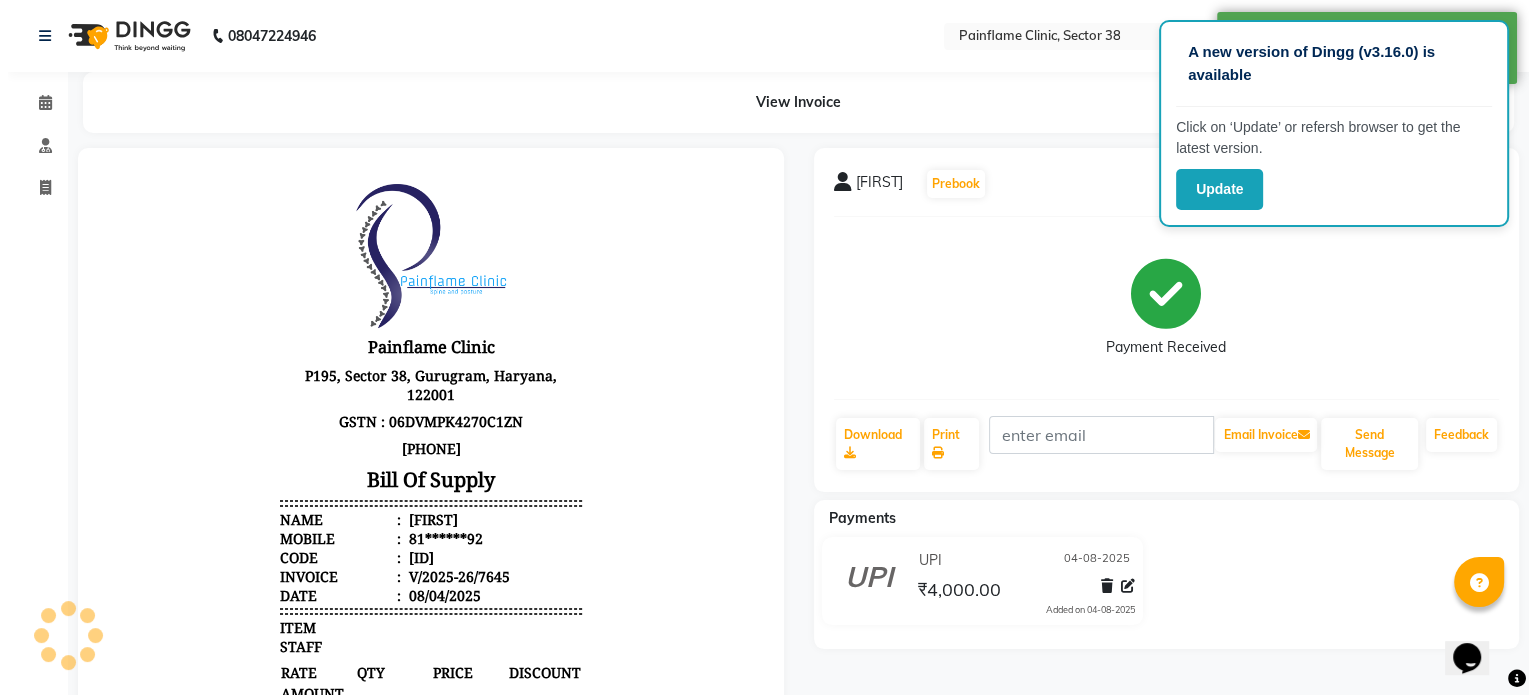 scroll, scrollTop: 0, scrollLeft: 0, axis: both 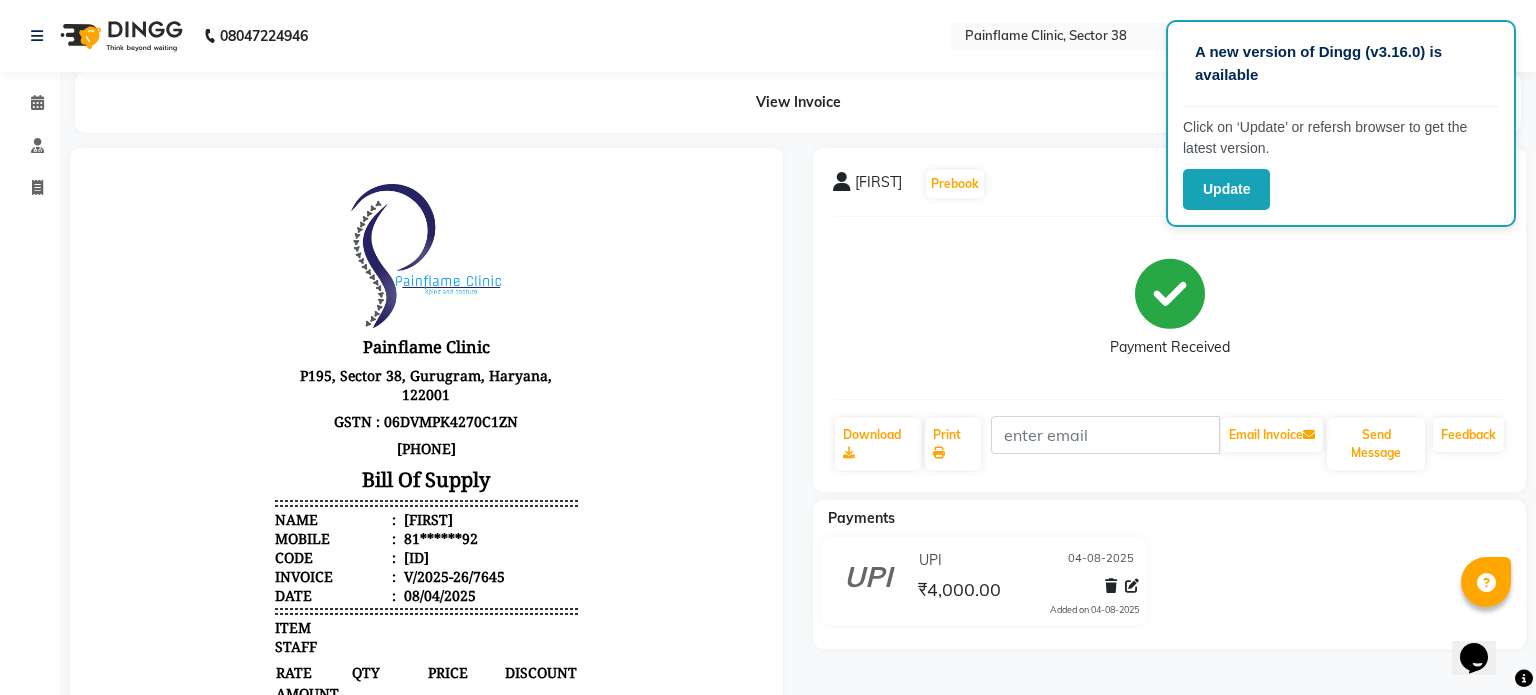 select on "3964" 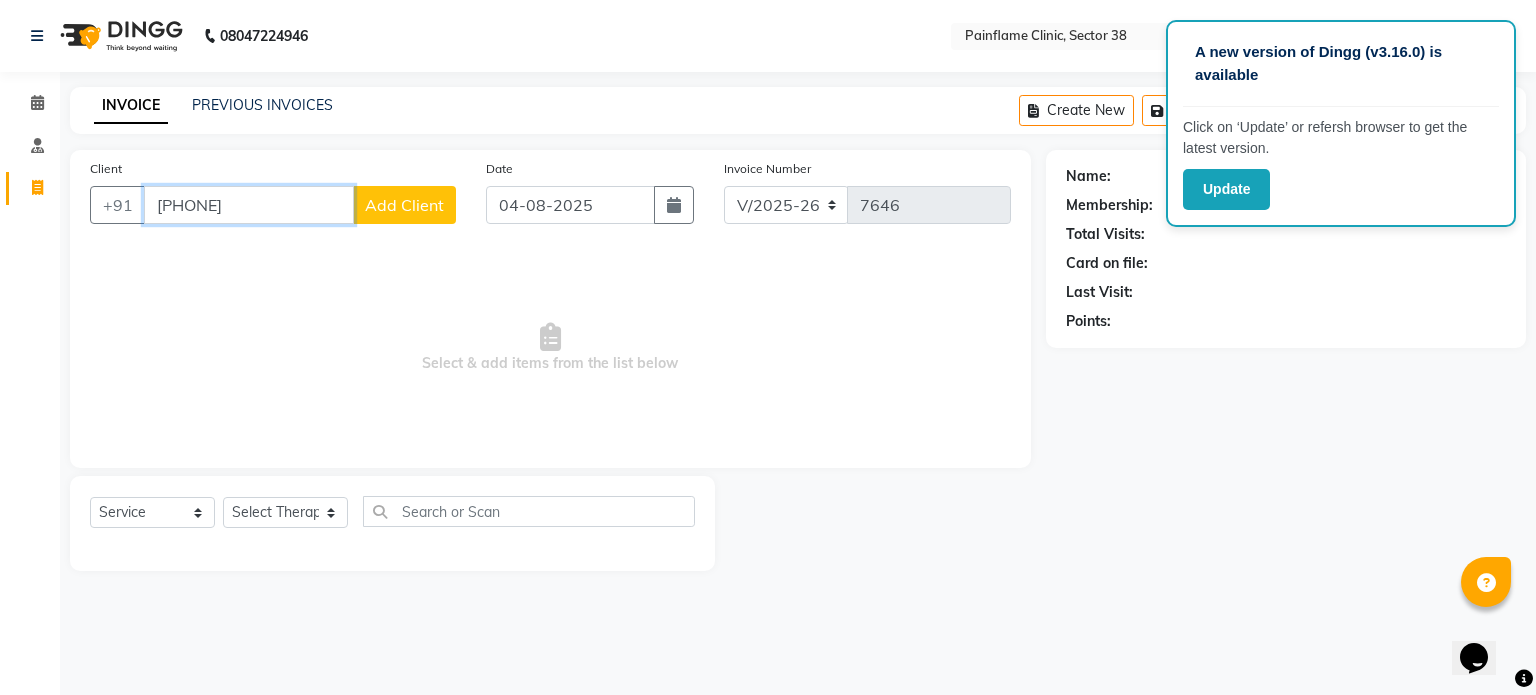 type on "7303805424" 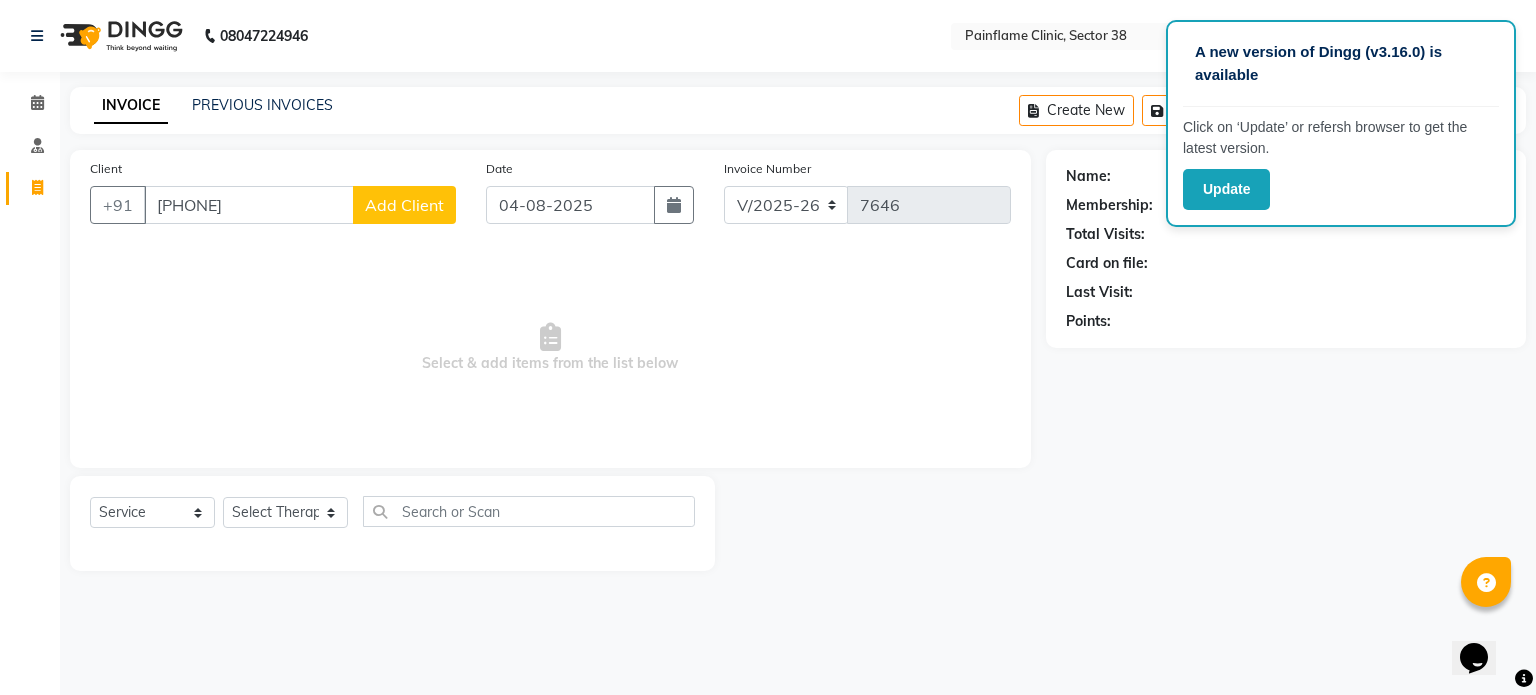 click on "Add Client" 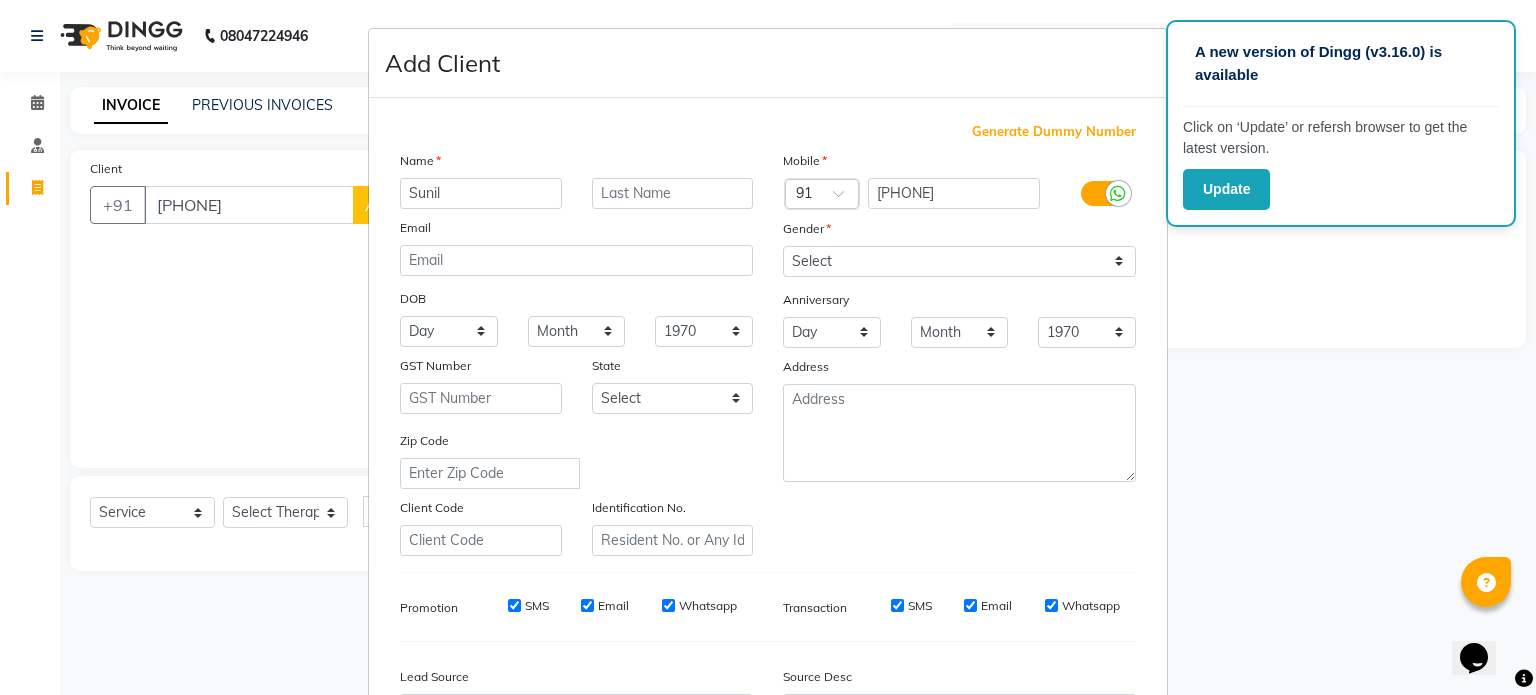 type on "Sunil" 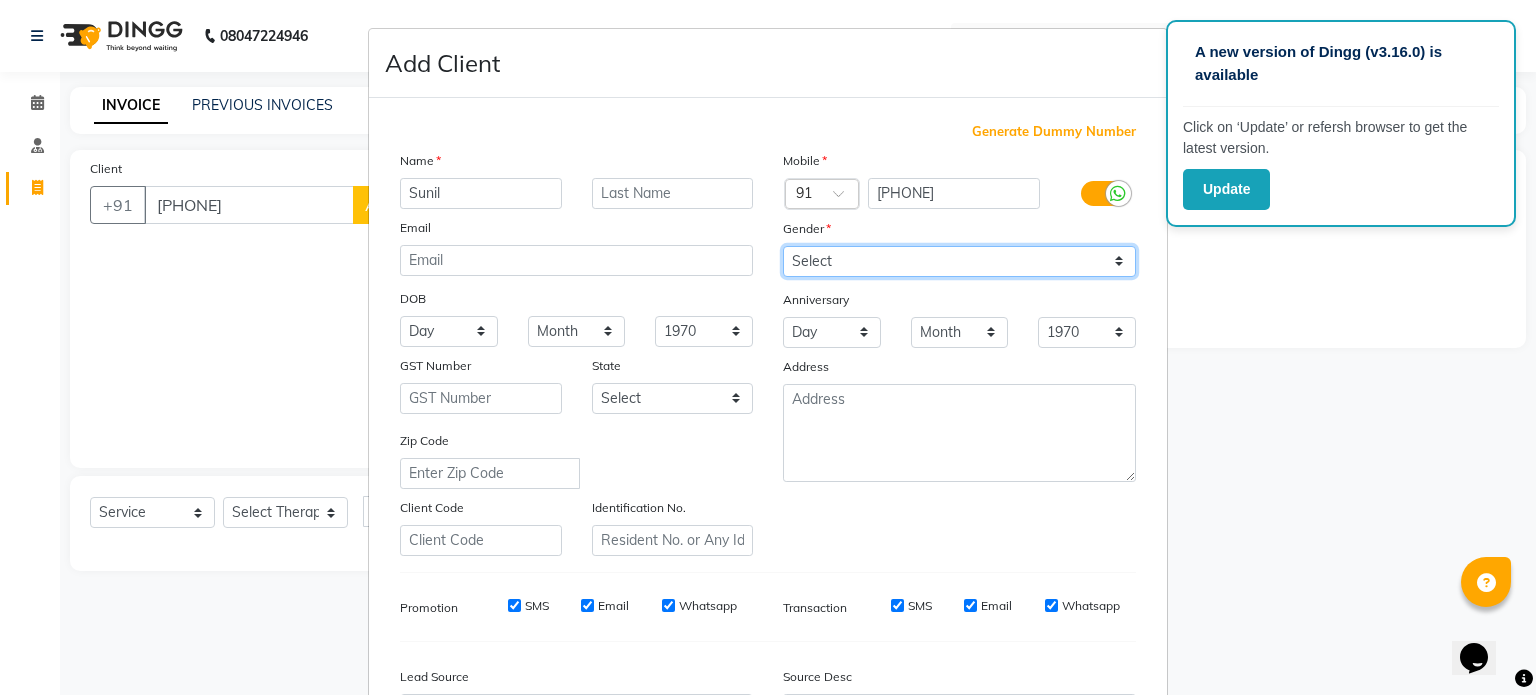 drag, startPoint x: 840, startPoint y: 270, endPoint x: 826, endPoint y: 327, distance: 58.694122 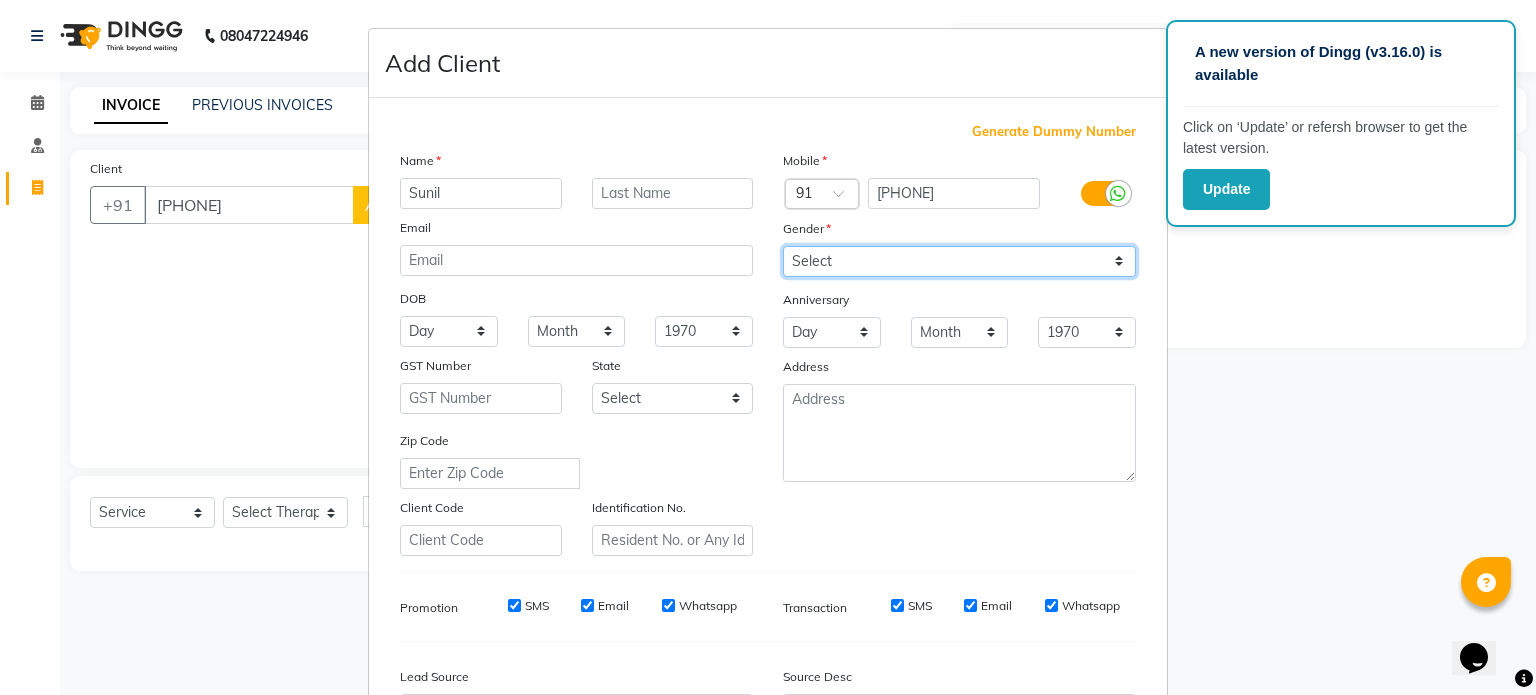 click on "Mobile Country Code × 91 7303805424 Gender Select Male Female Other Prefer Not To Say Anniversary Day 01 02 03 04 05 06 07 08 09 10 11 12 13 14 15 16 17 18 19 20 21 22 23 24 25 26 27 28 29 30 31 Month January February March April May June July August September October November December 1970 1971 1972 1973 1974 1975 1976 1977 1978 1979 1980 1981 1982 1983 1984 1985 1986 1987 1988 1989 1990 1991 1992 1993 1994 1995 1996 1997 1998 1999 2000 2001 2002 2003 2004 2005 2006 2007 2008 2009 2010 2011 2012 2013 2014 2015 2016 2017 2018 2019 2020 2021 2022 2023 2024 2025 Address" at bounding box center (959, 353) 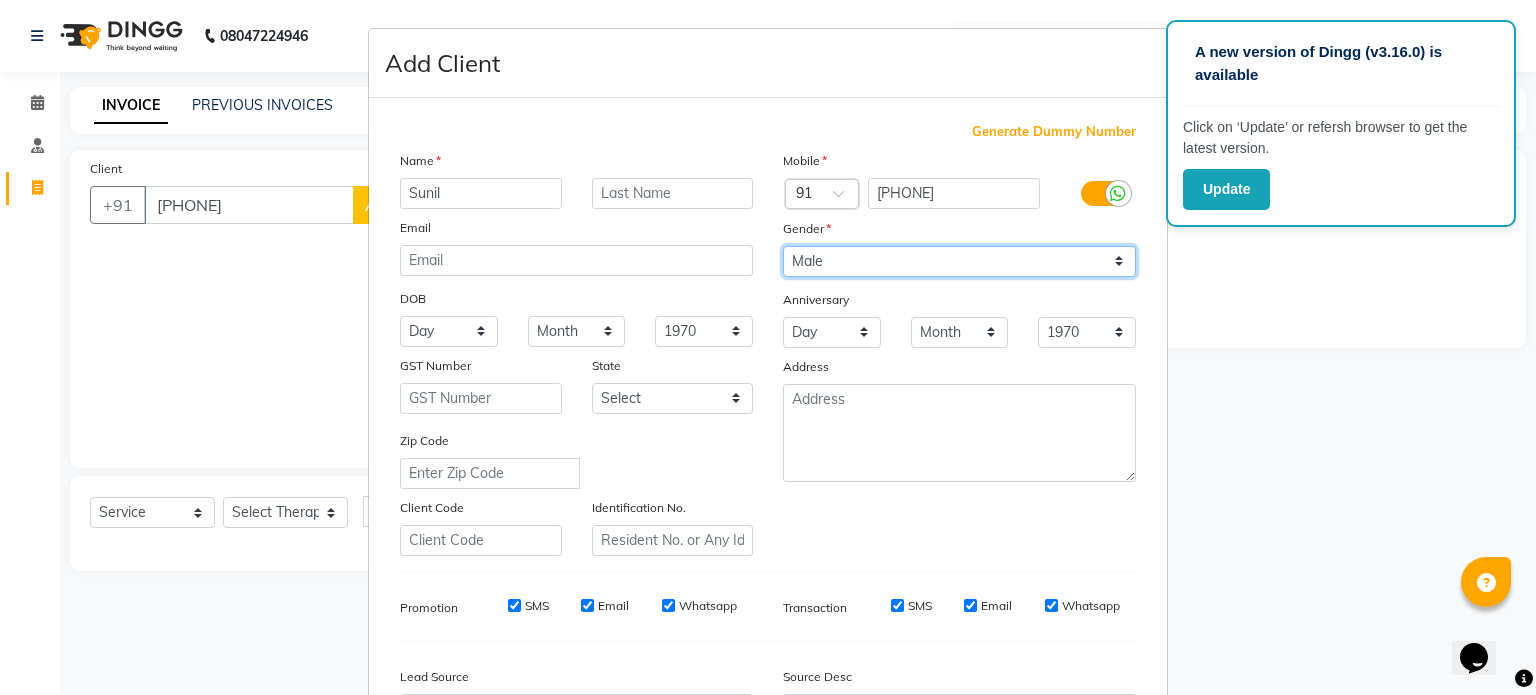 click on "Select Male Female Other Prefer Not To Say" at bounding box center [959, 261] 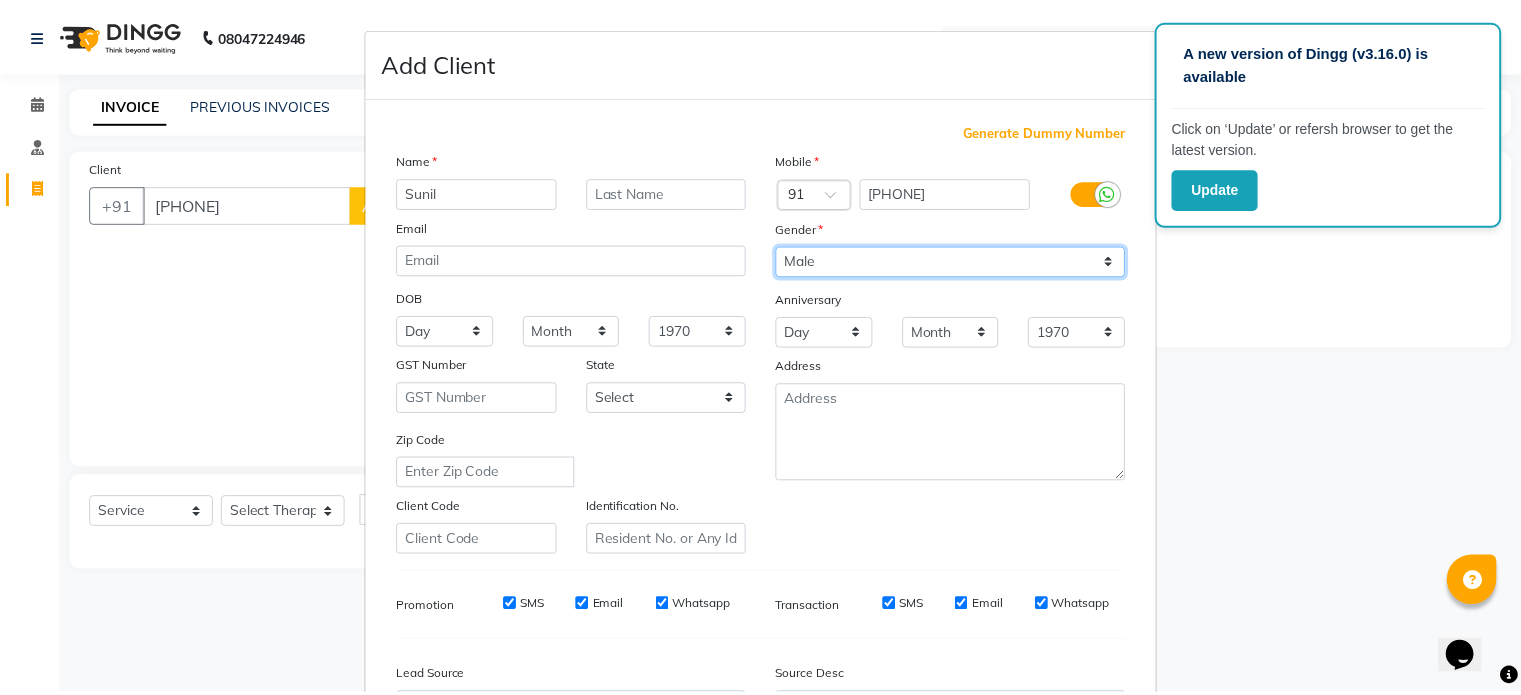 scroll, scrollTop: 237, scrollLeft: 0, axis: vertical 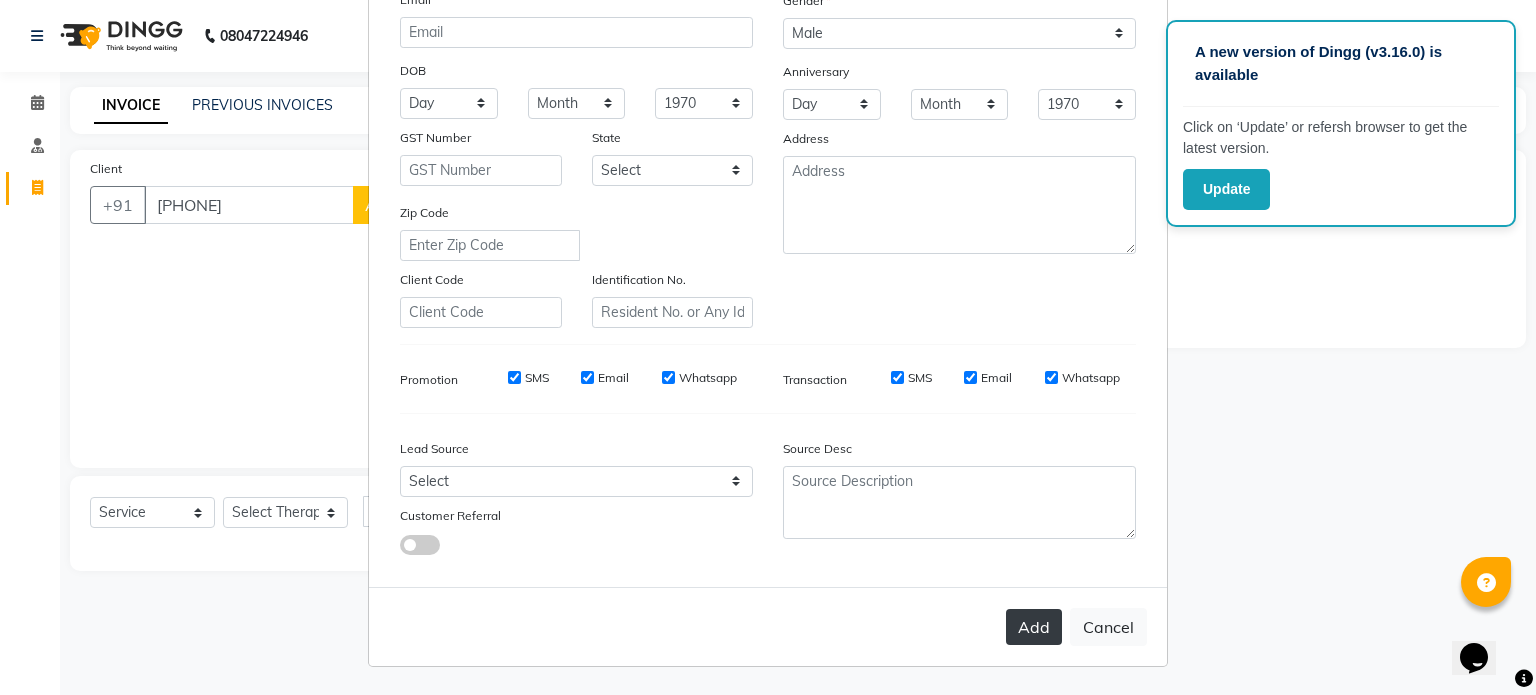 click on "Add" at bounding box center (1034, 627) 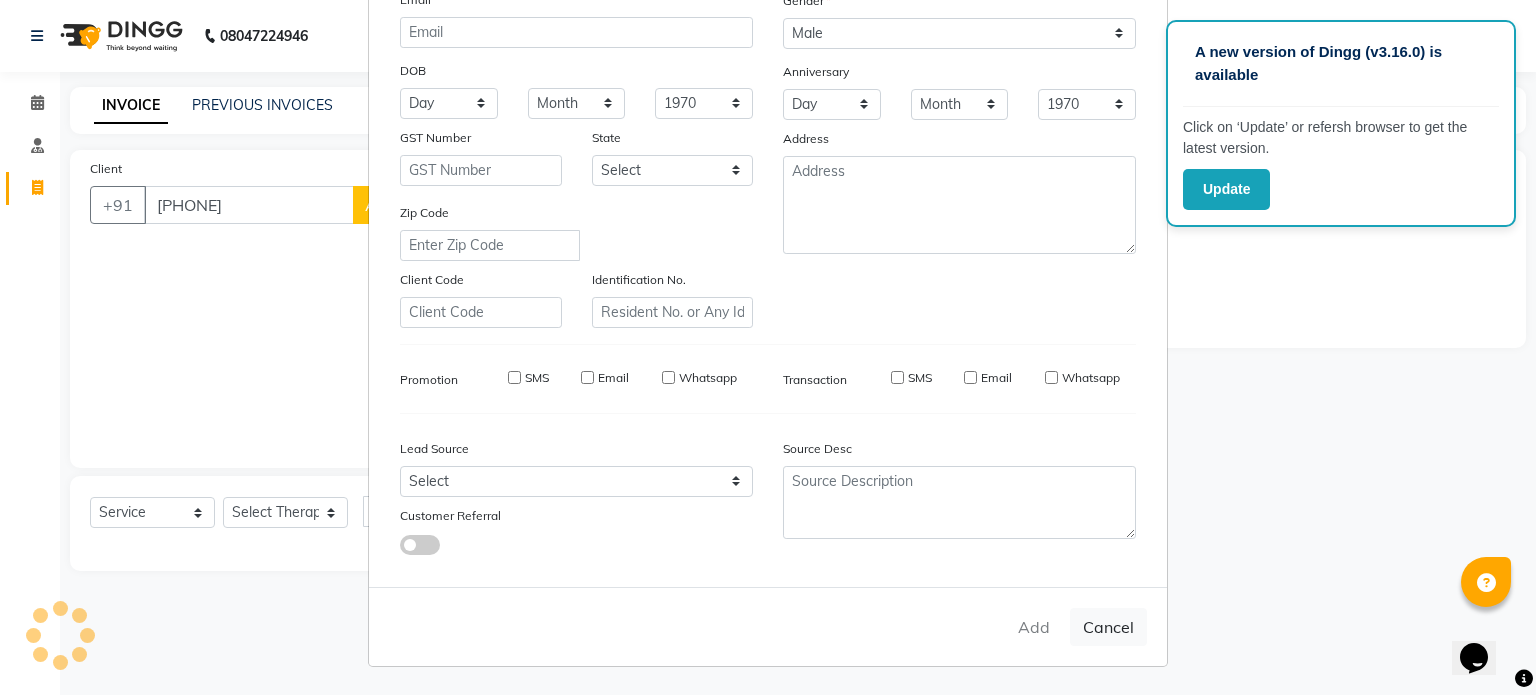 type on "[PHONE]" 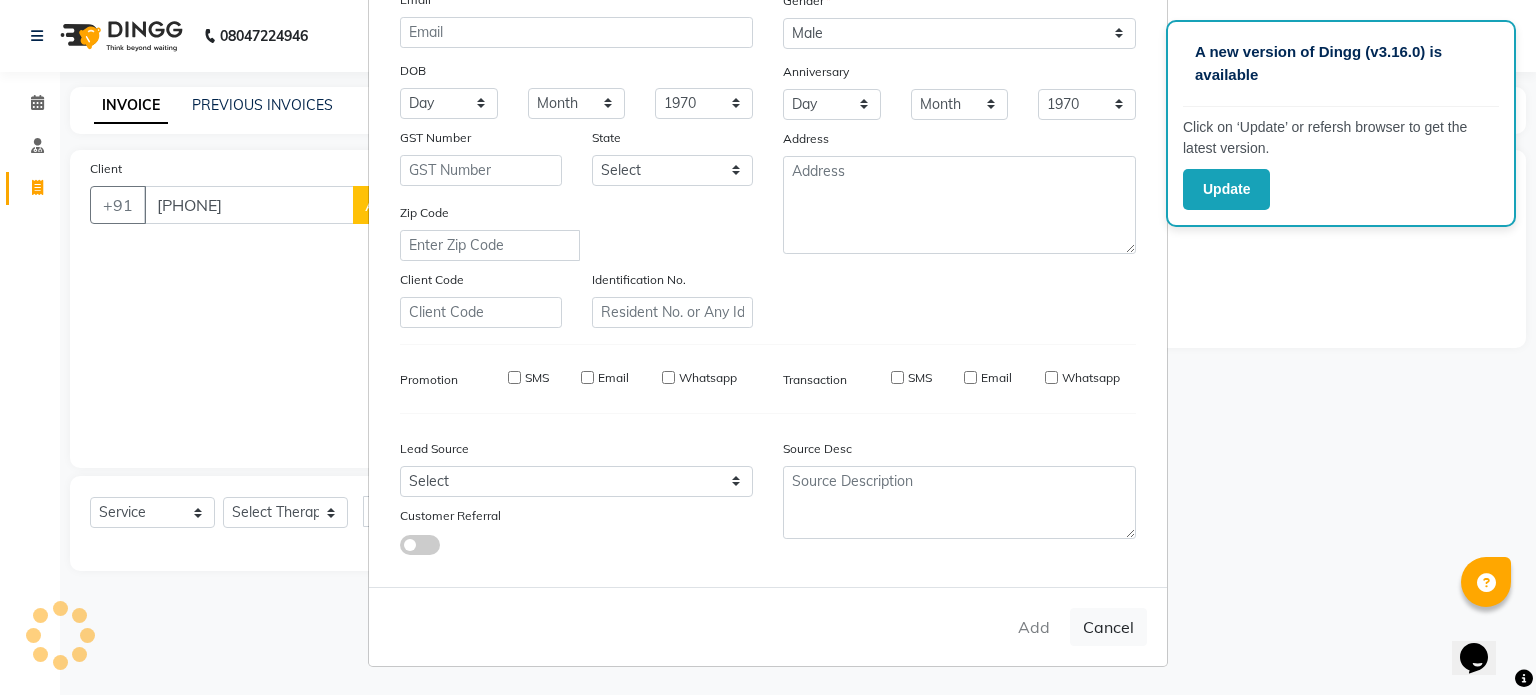 type 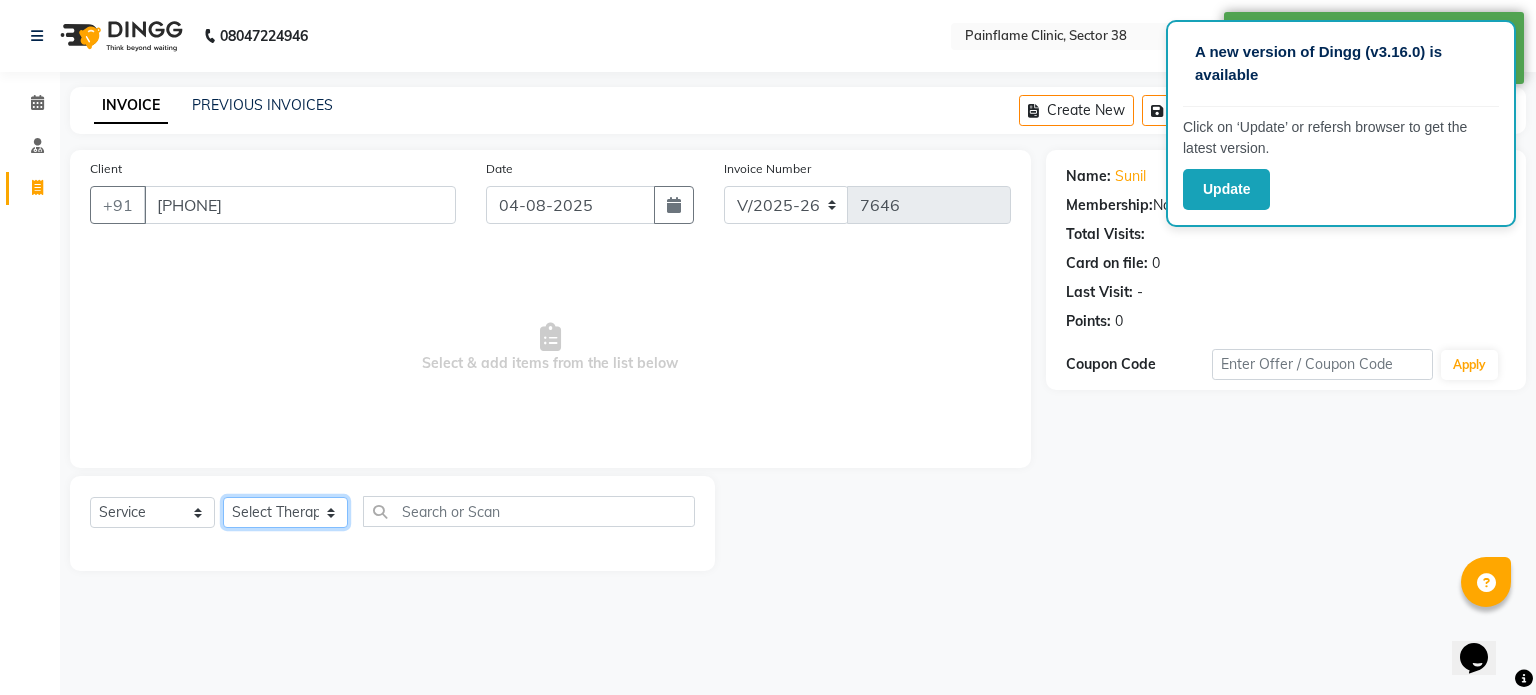 click on "Select Therapist Dr Durgesh Dr Harish Dr Ranjana Dr Saurabh Dr. Suraj Dr. Tejpal Mehlawat KUSHAL MOHIT SEMWAL Nancy Singhai Reception 1  Reception 2 Reception 3" 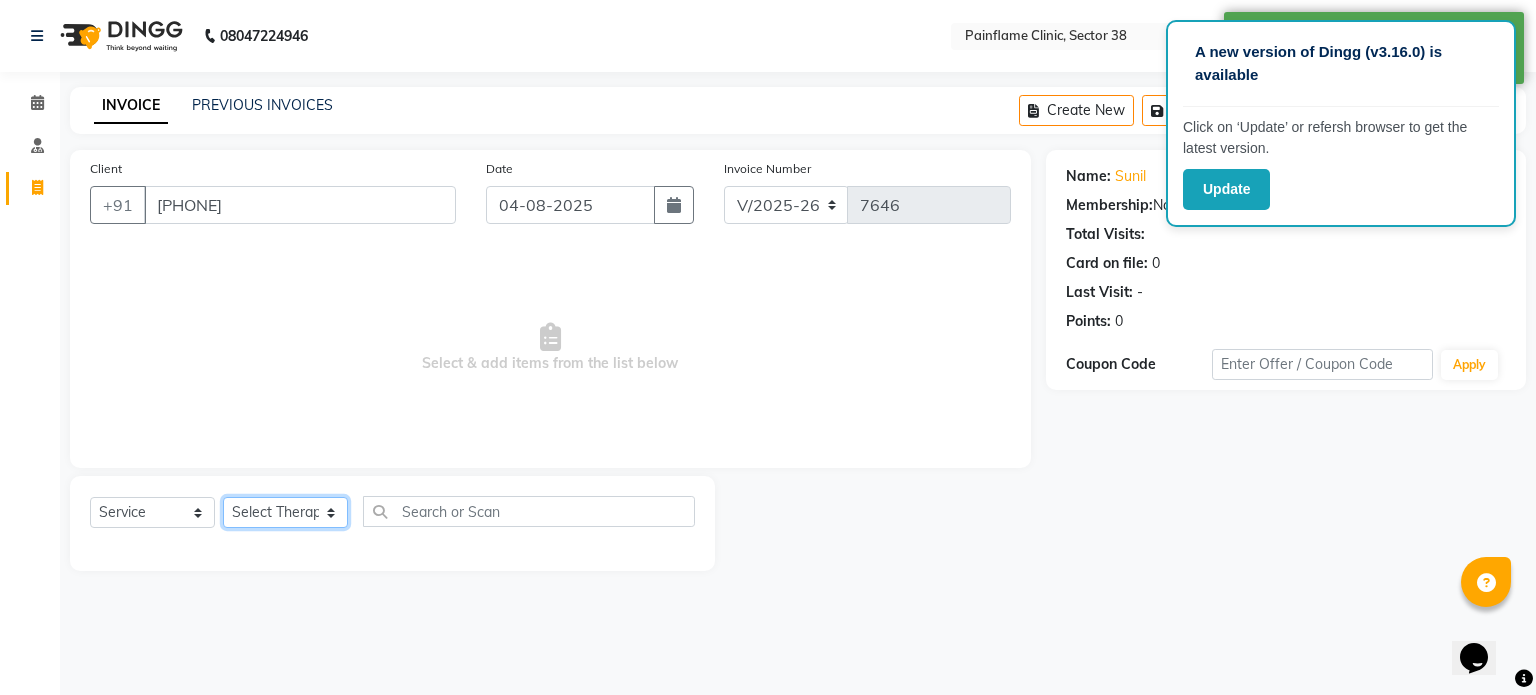 select on "20209" 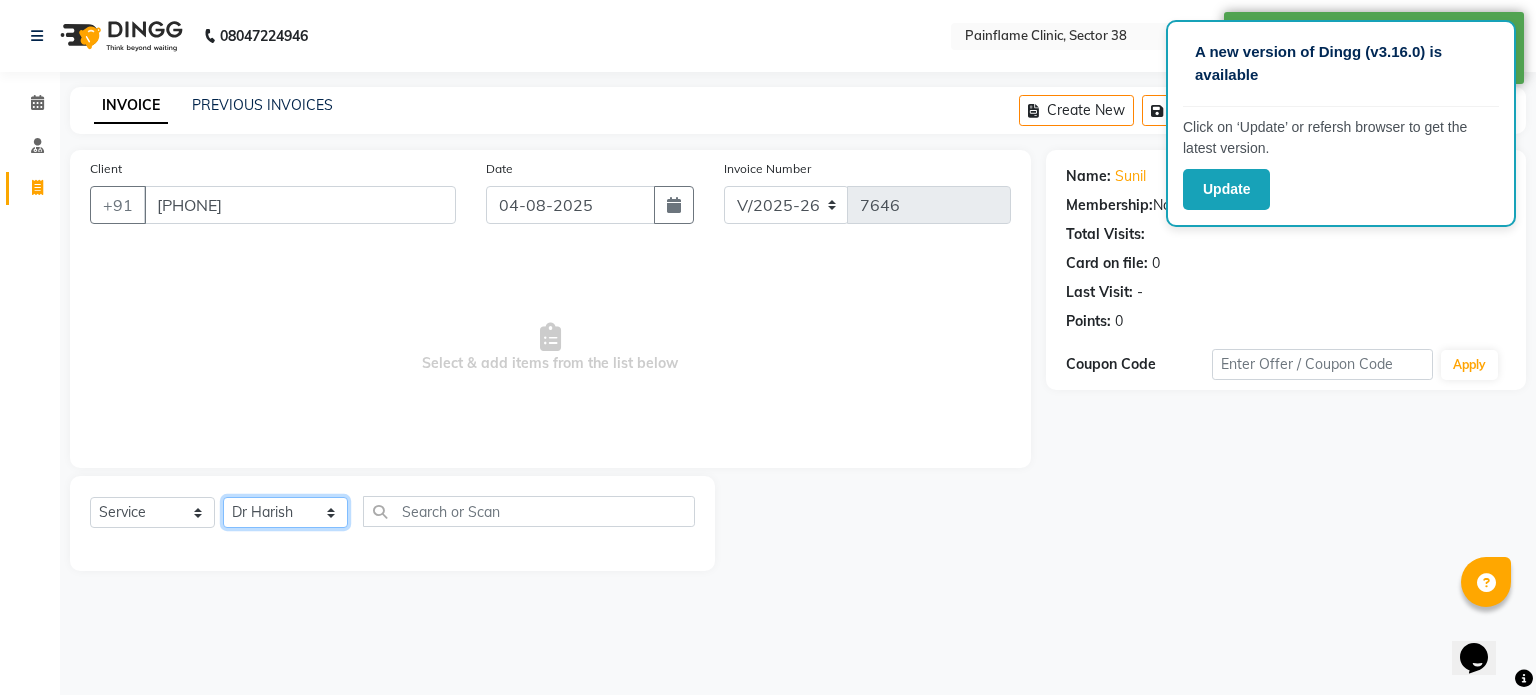 click on "Select Therapist Dr Durgesh Dr Harish Dr Ranjana Dr Saurabh Dr. Suraj Dr. Tejpal Mehlawat KUSHAL MOHIT SEMWAL Nancy Singhai Reception 1  Reception 2 Reception 3" 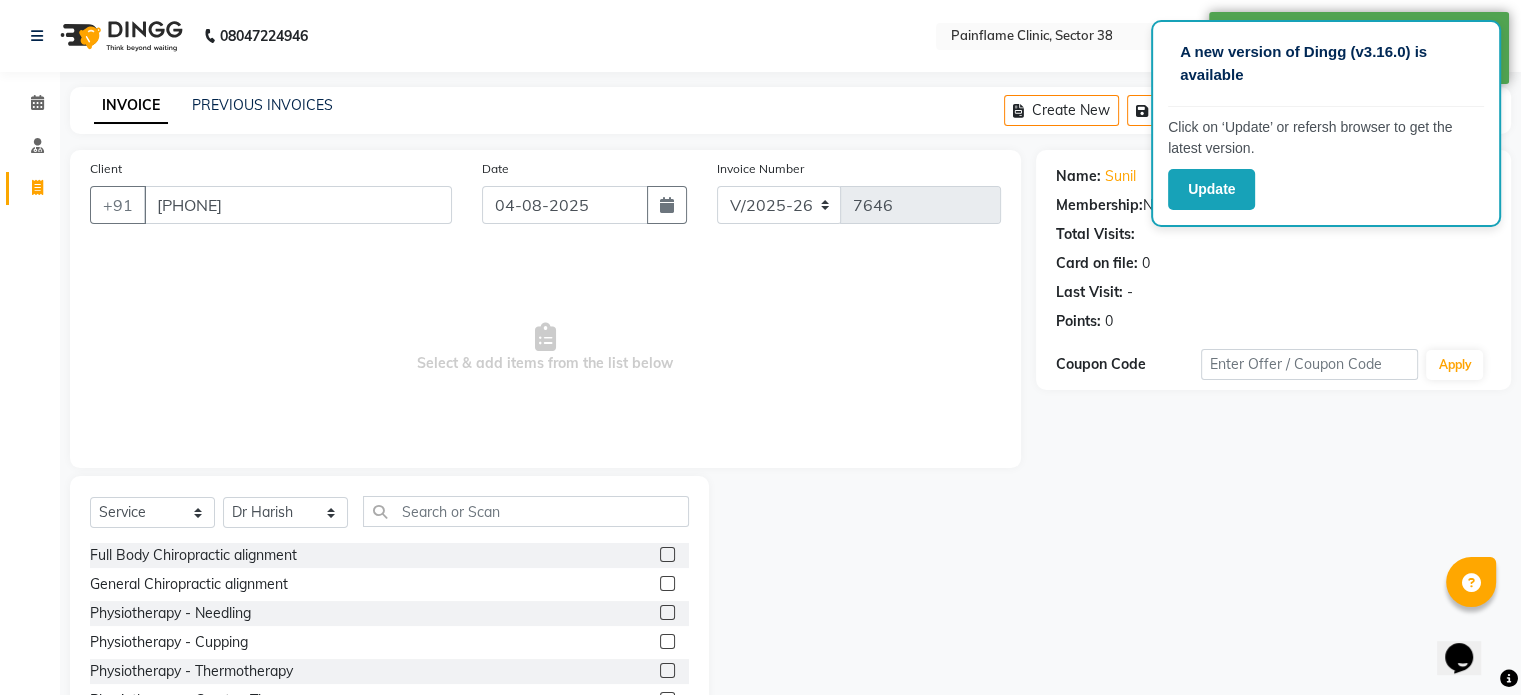 click 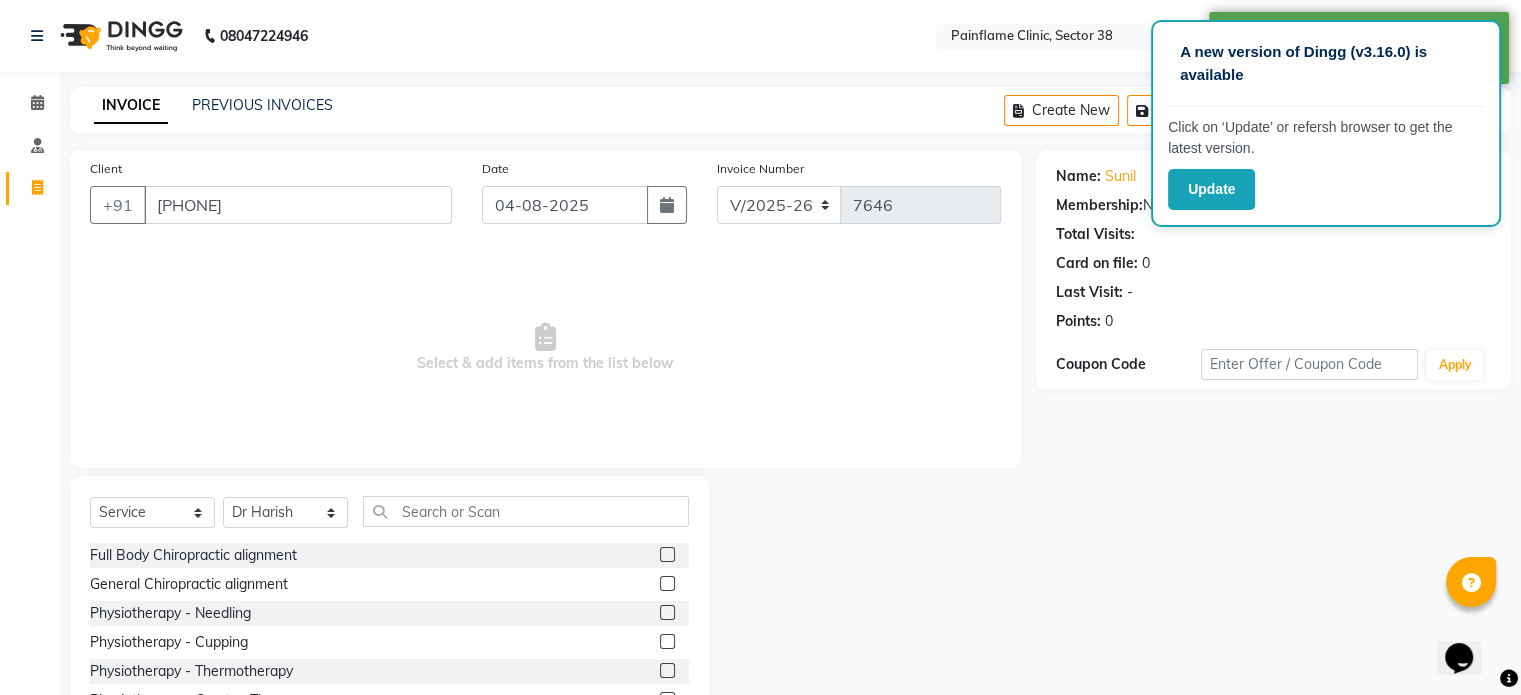 click at bounding box center (666, 555) 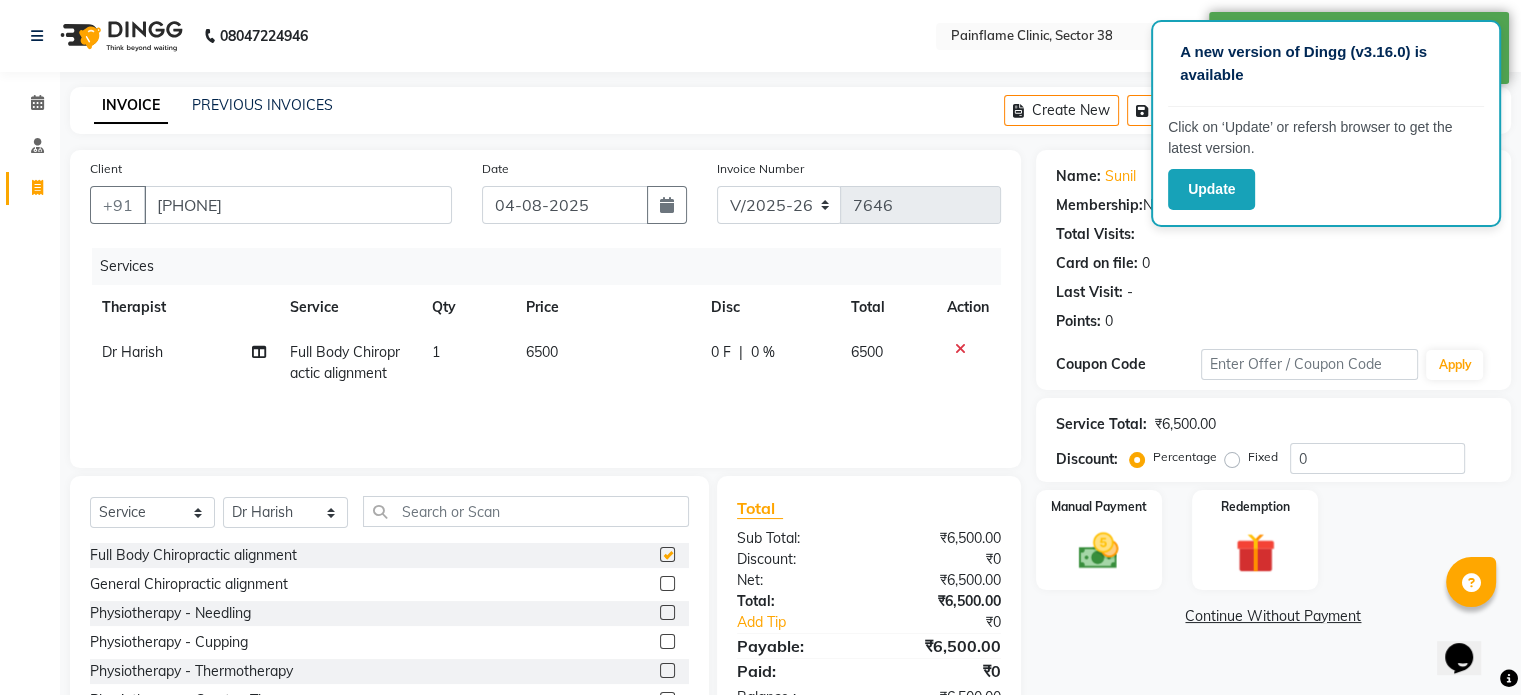 checkbox on "false" 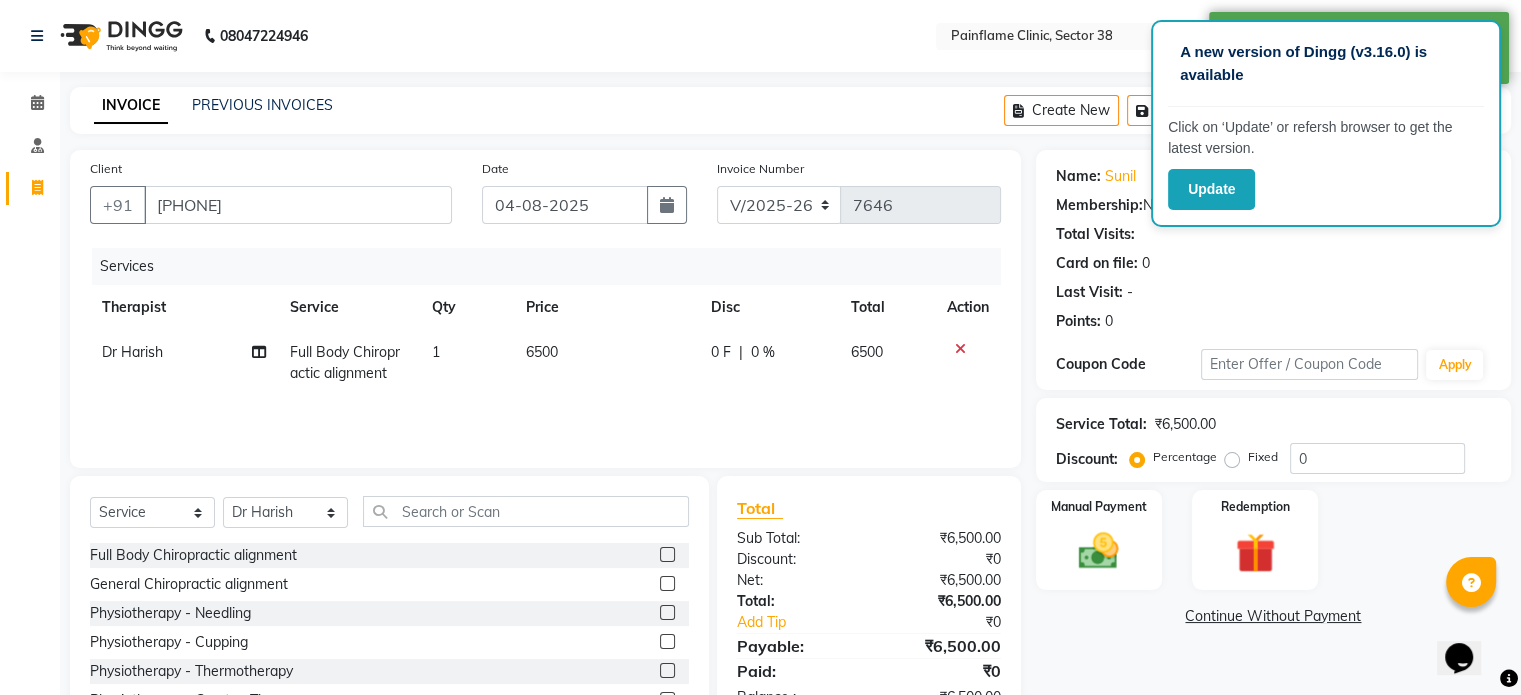 scroll, scrollTop: 119, scrollLeft: 0, axis: vertical 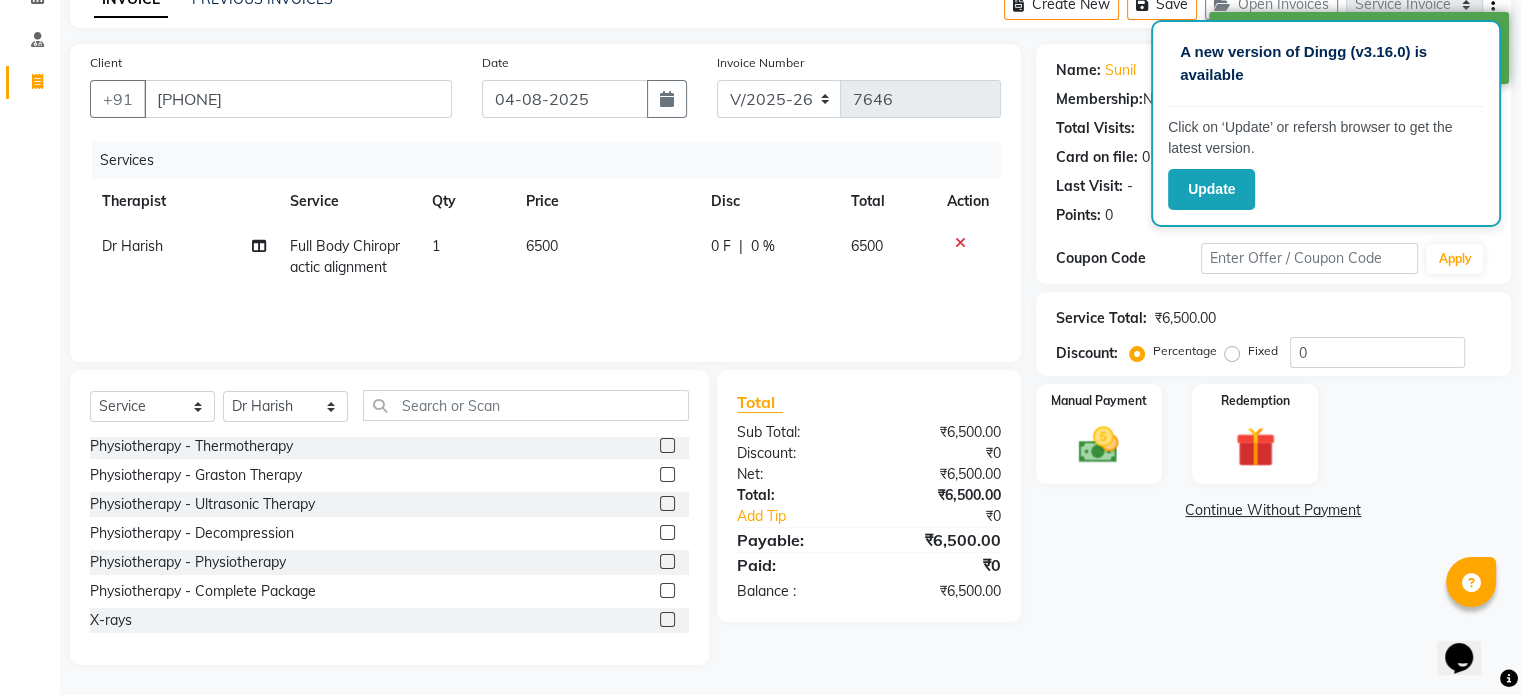 click 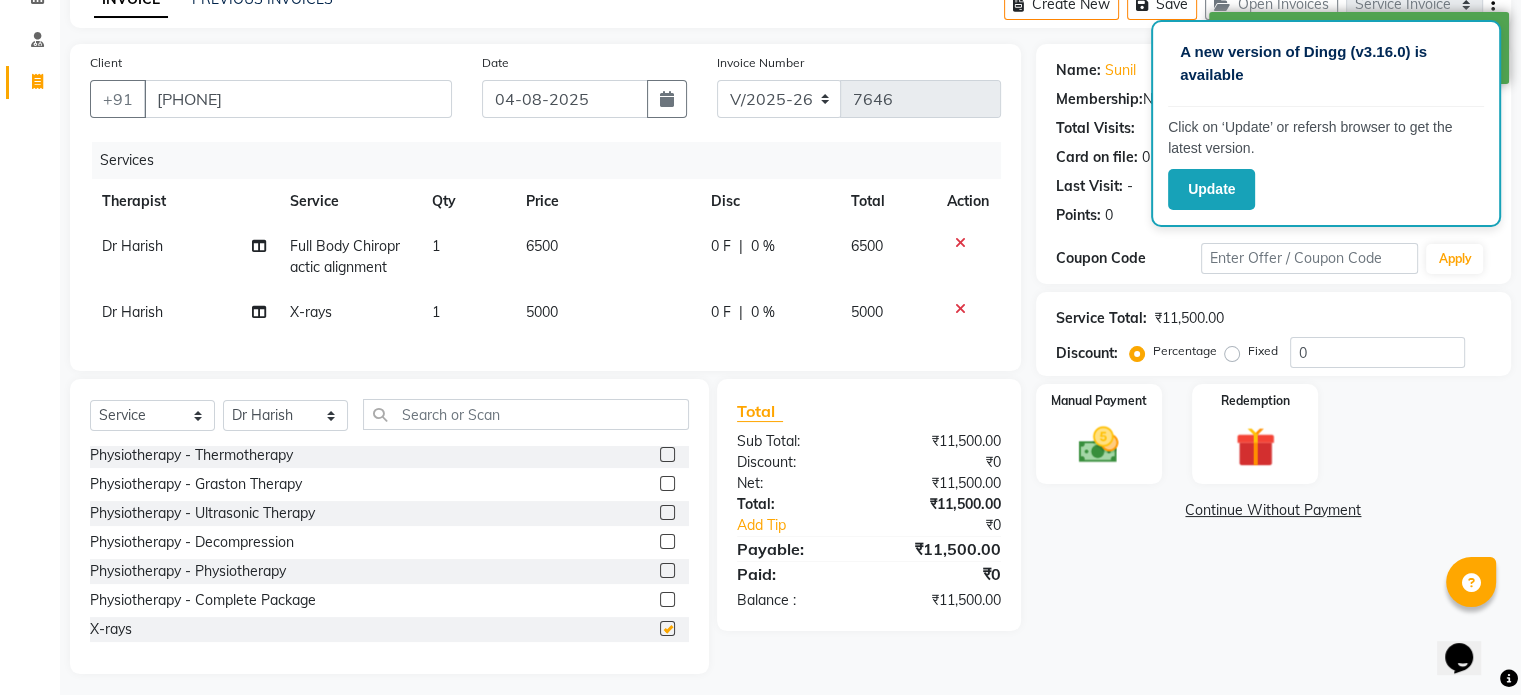 checkbox on "false" 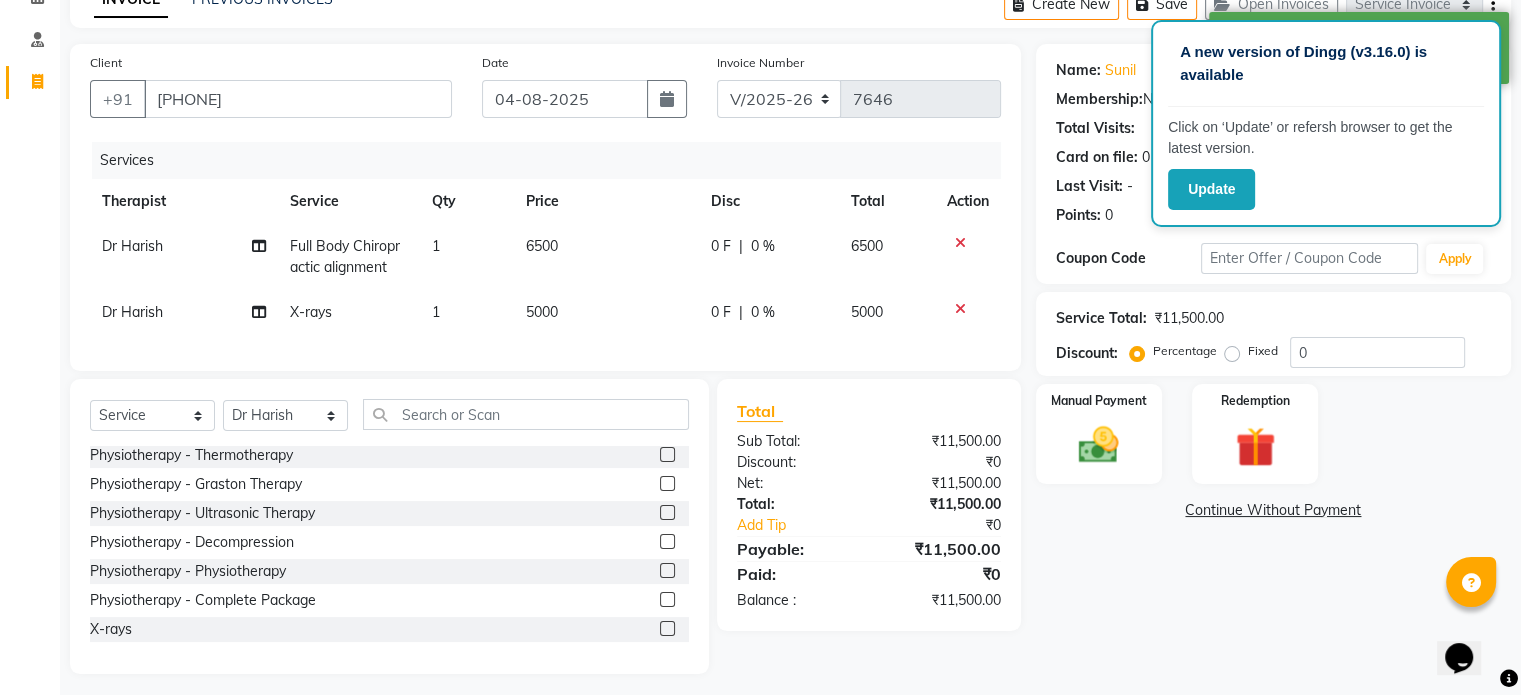 click on "5000" 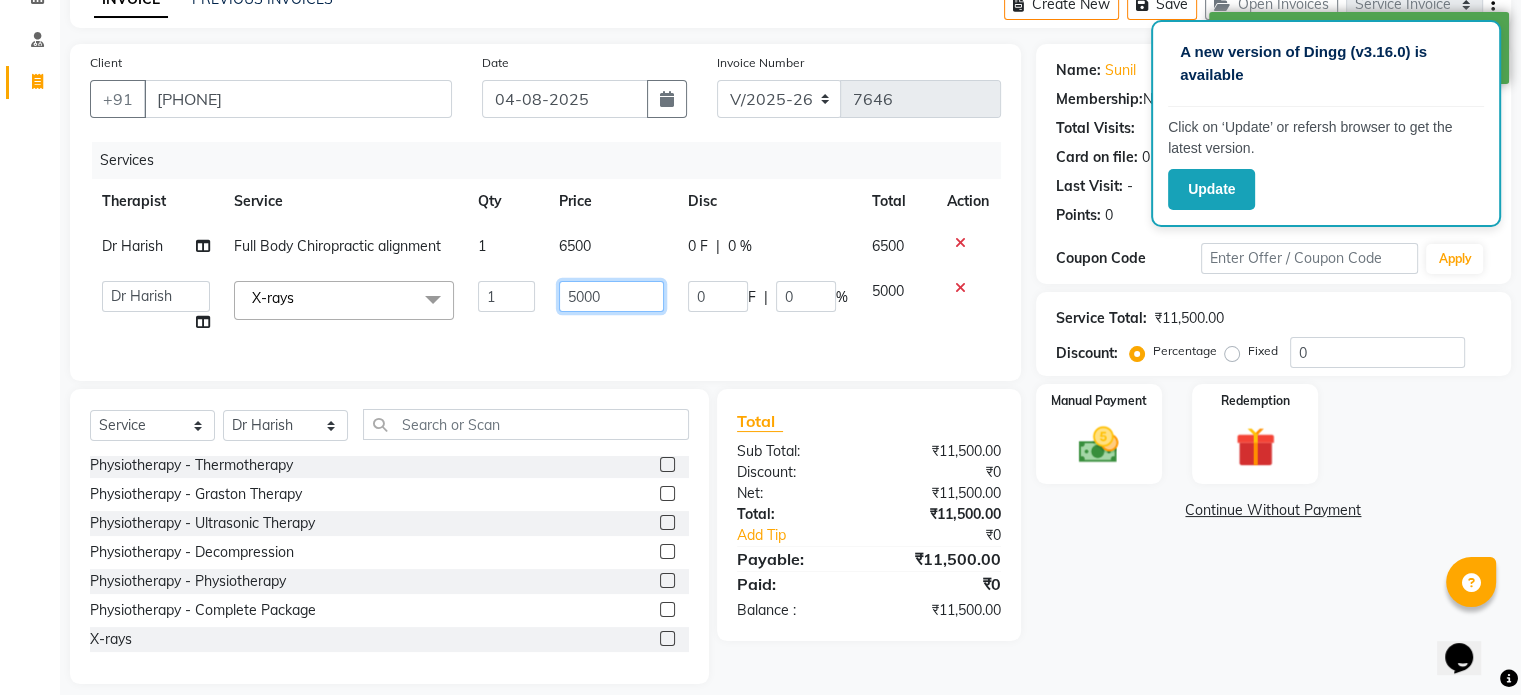 click on "5000" 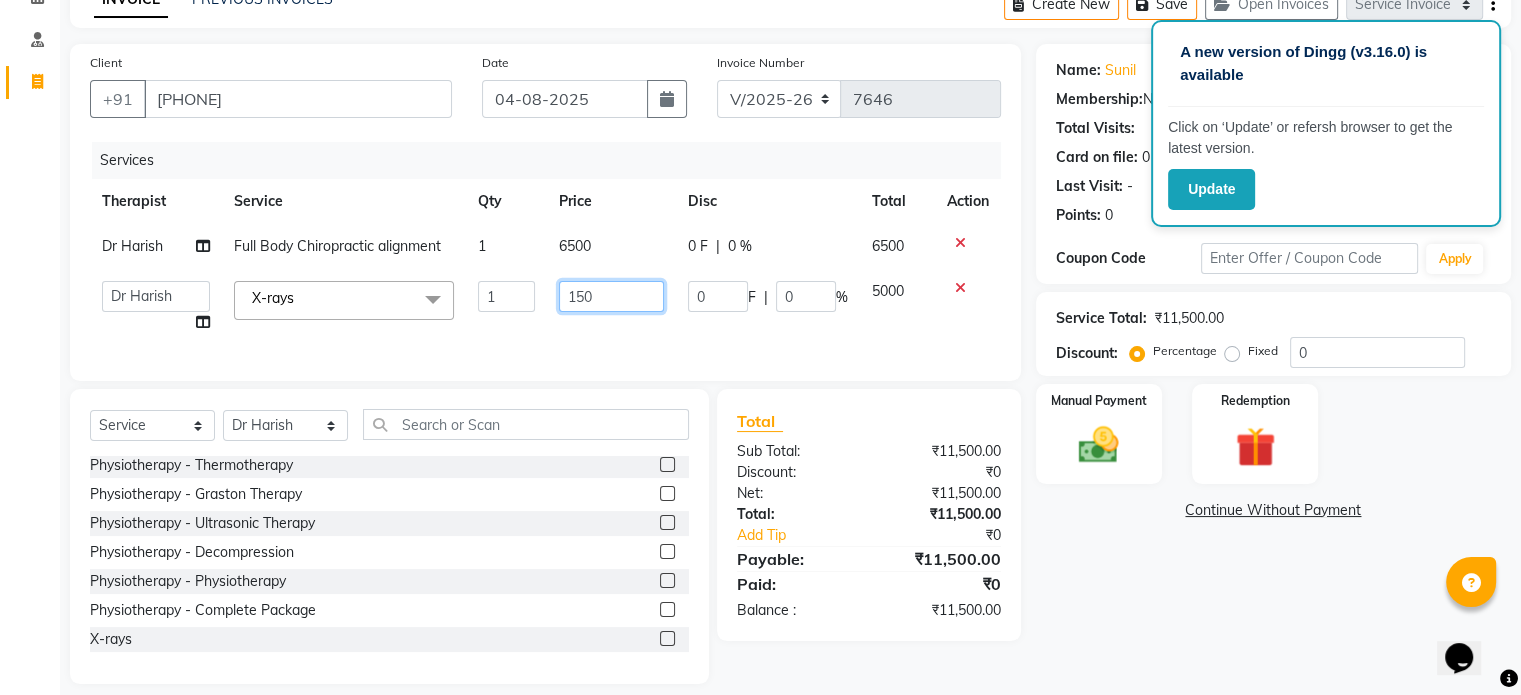 type on "1500" 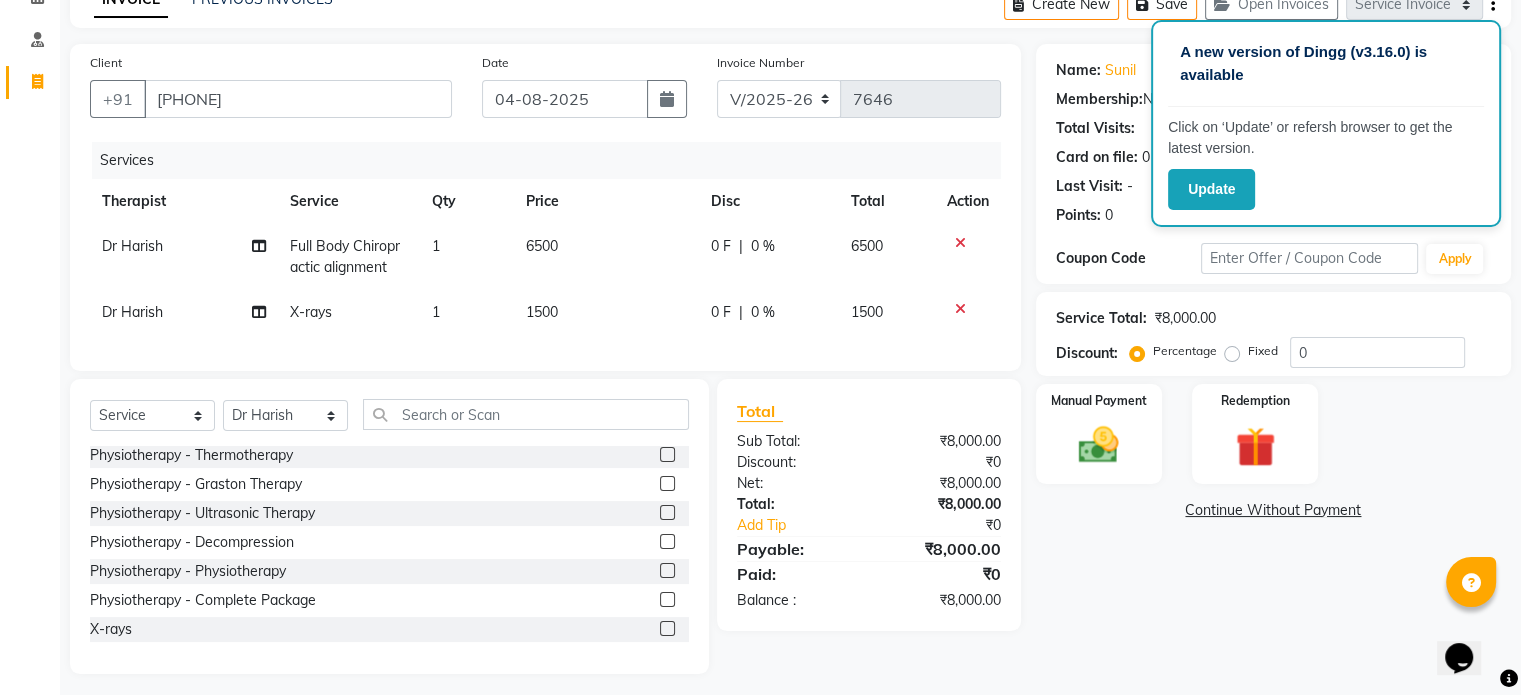 click on "Fixed" 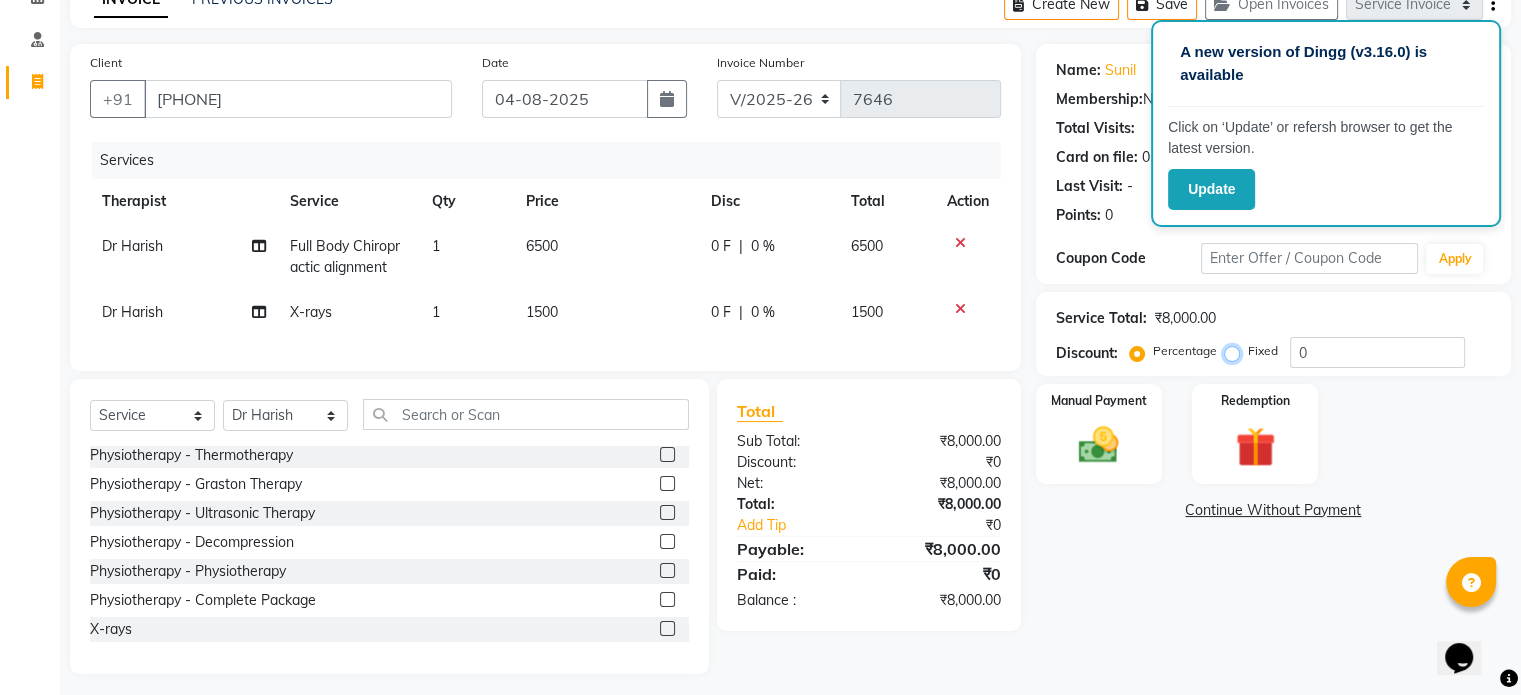 click on "Fixed" at bounding box center (1236, 351) 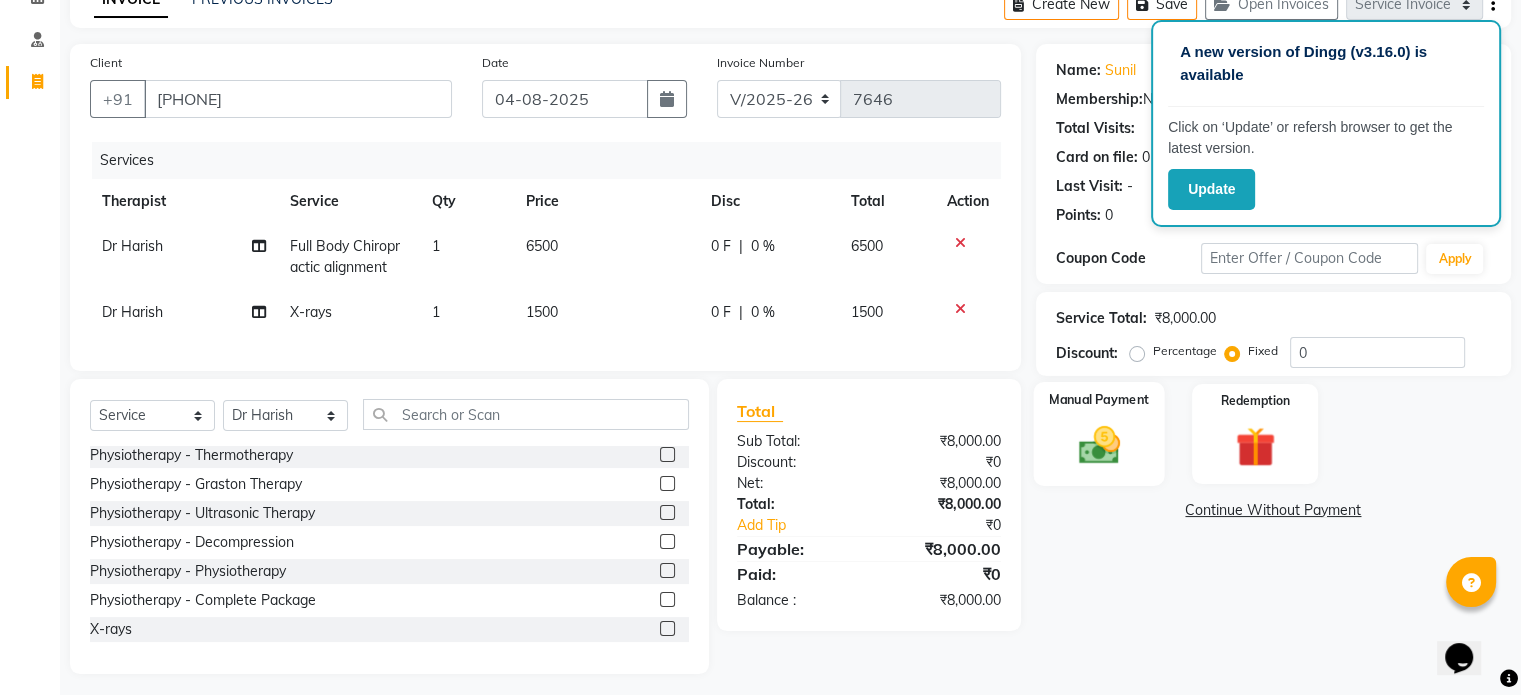 click 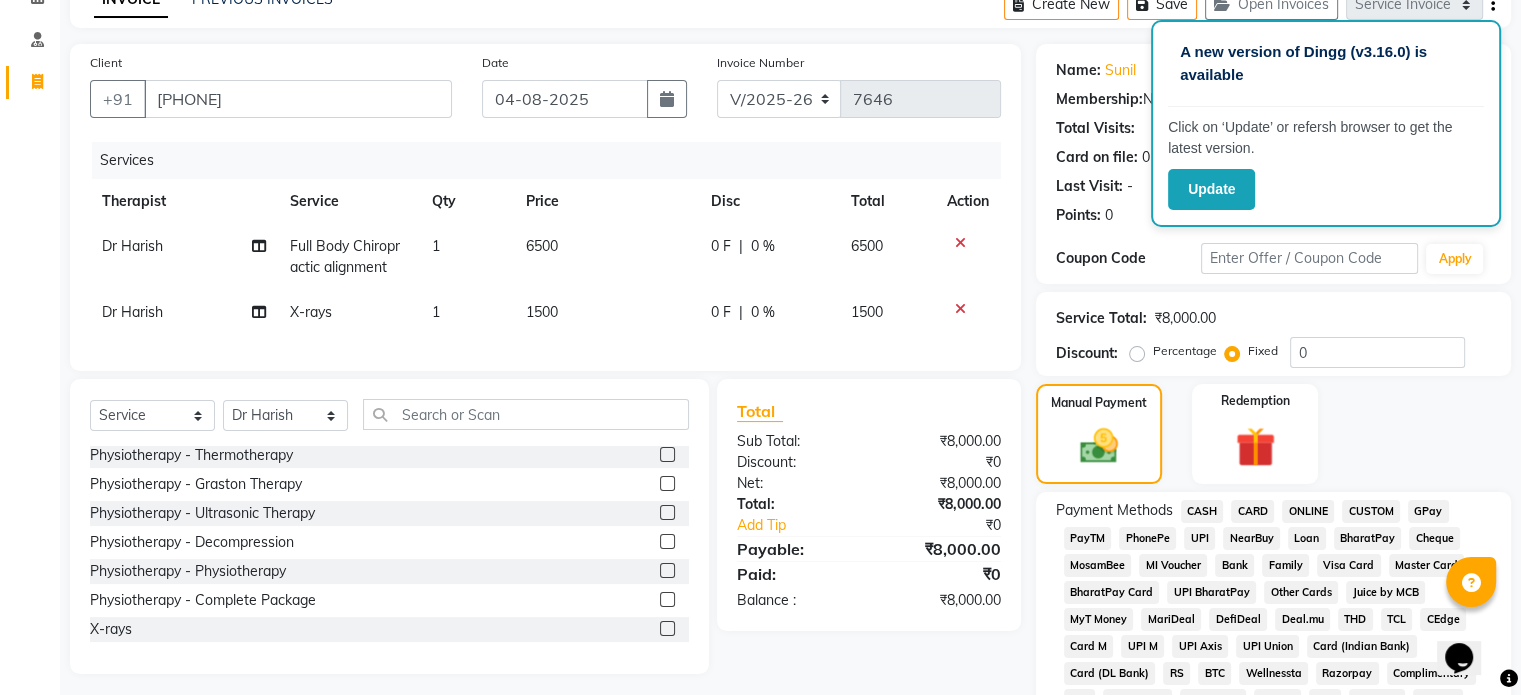click on "UPI" 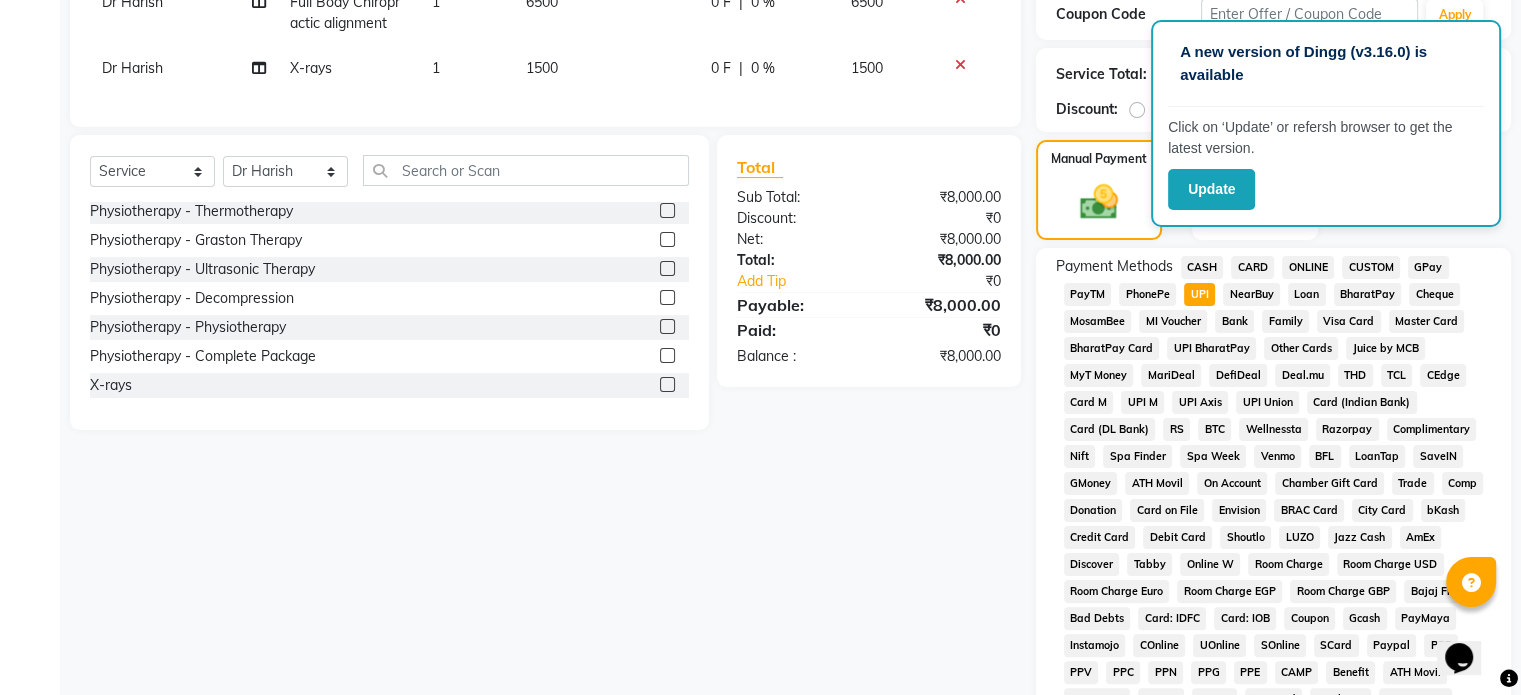 scroll, scrollTop: 652, scrollLeft: 0, axis: vertical 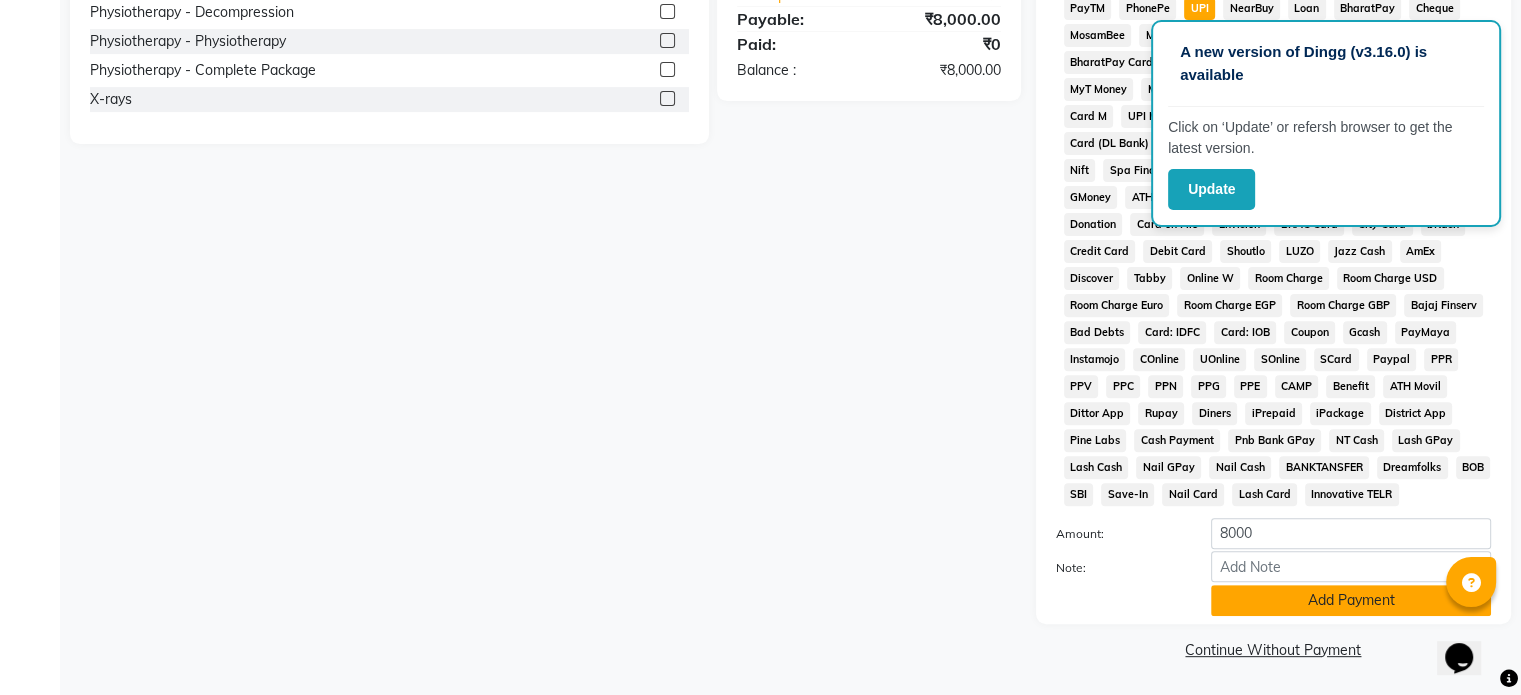 click on "Add Payment" 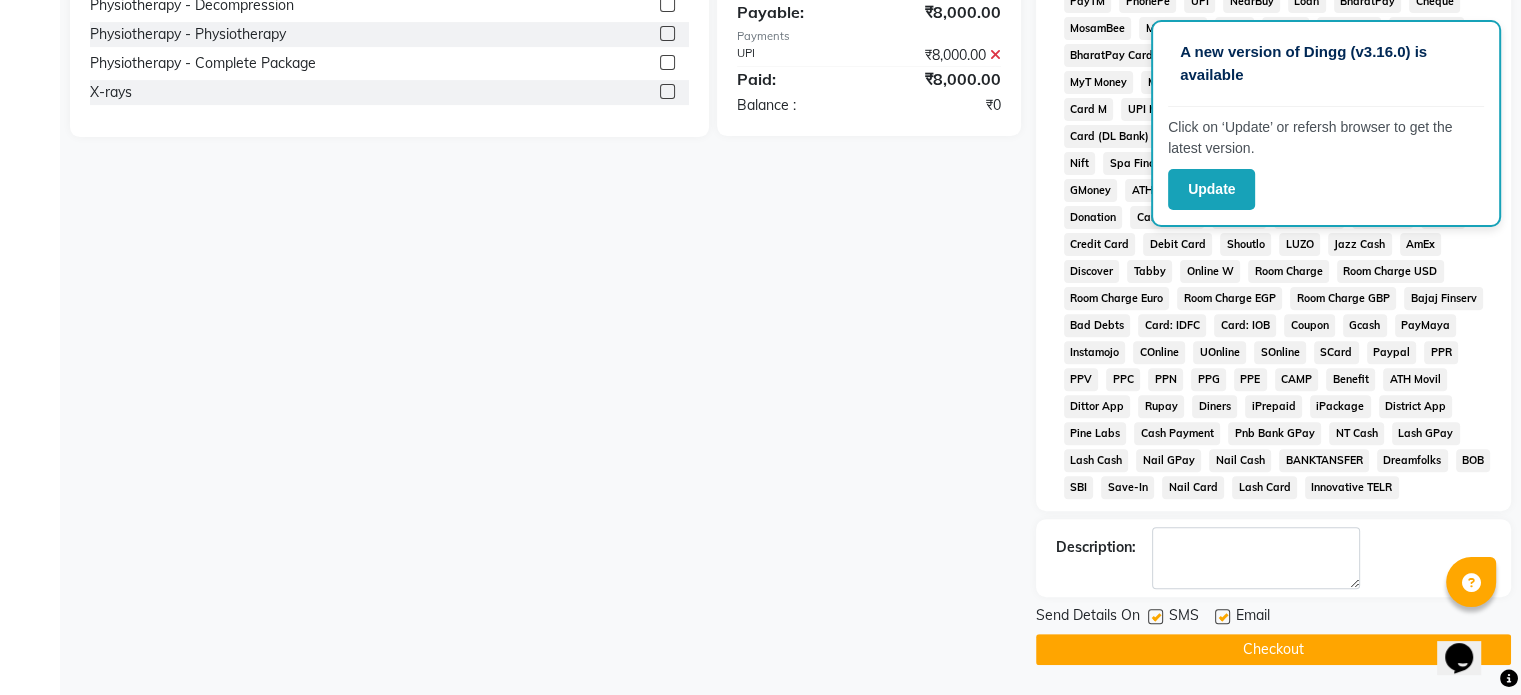 click 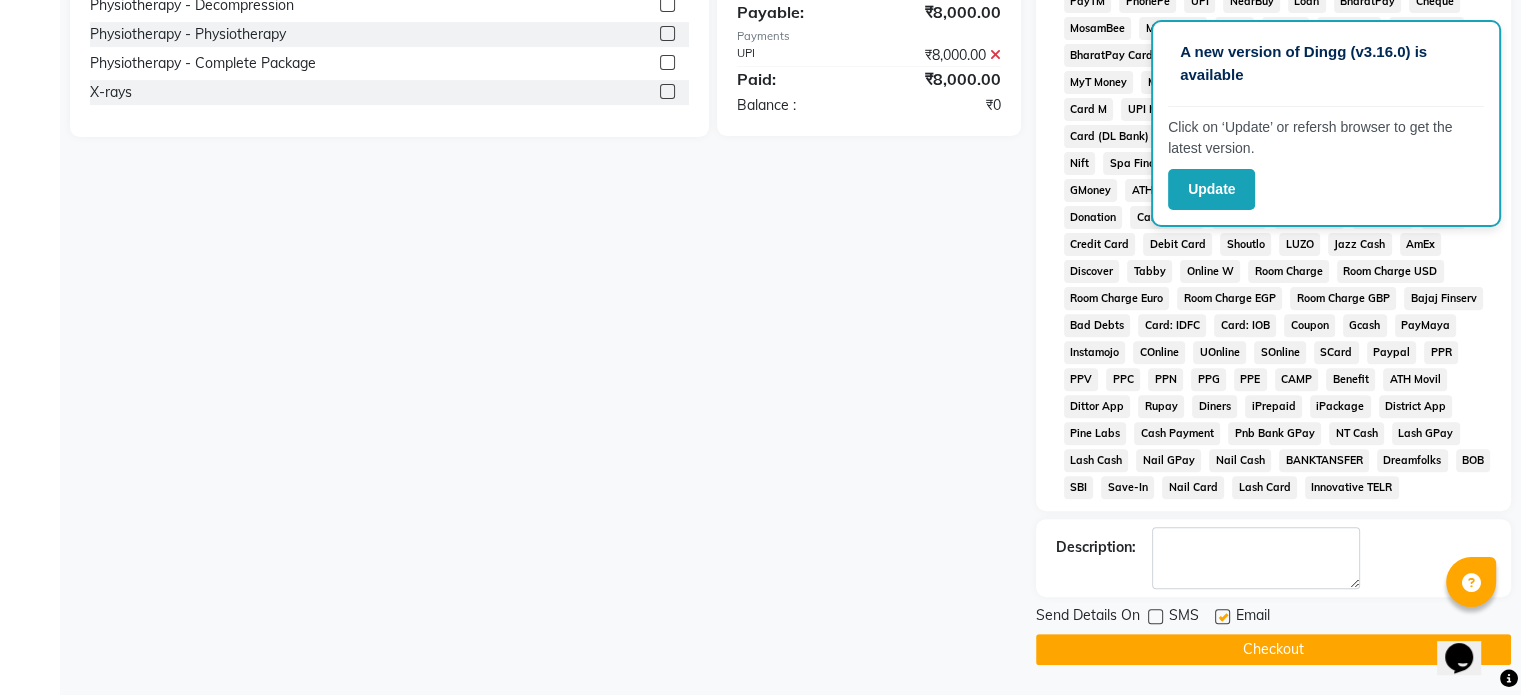 click 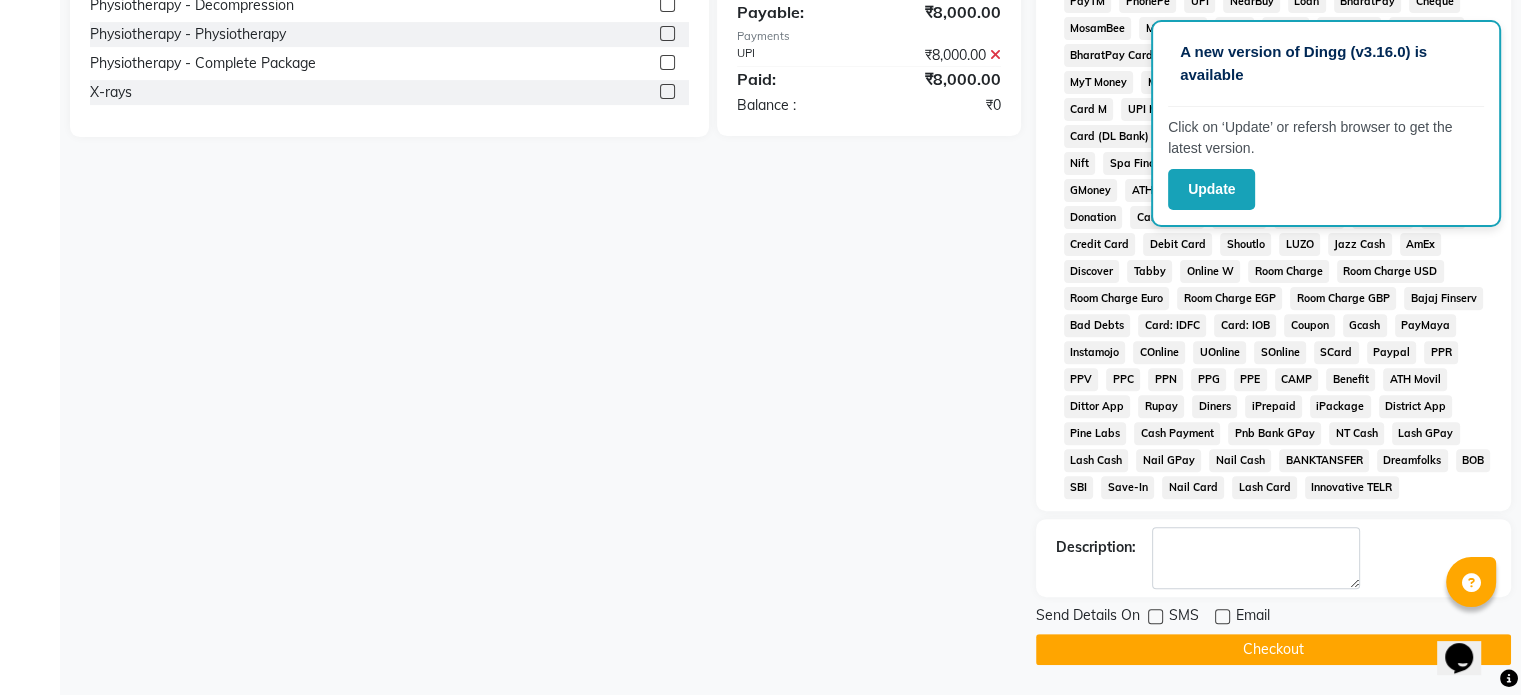 click on "Checkout" 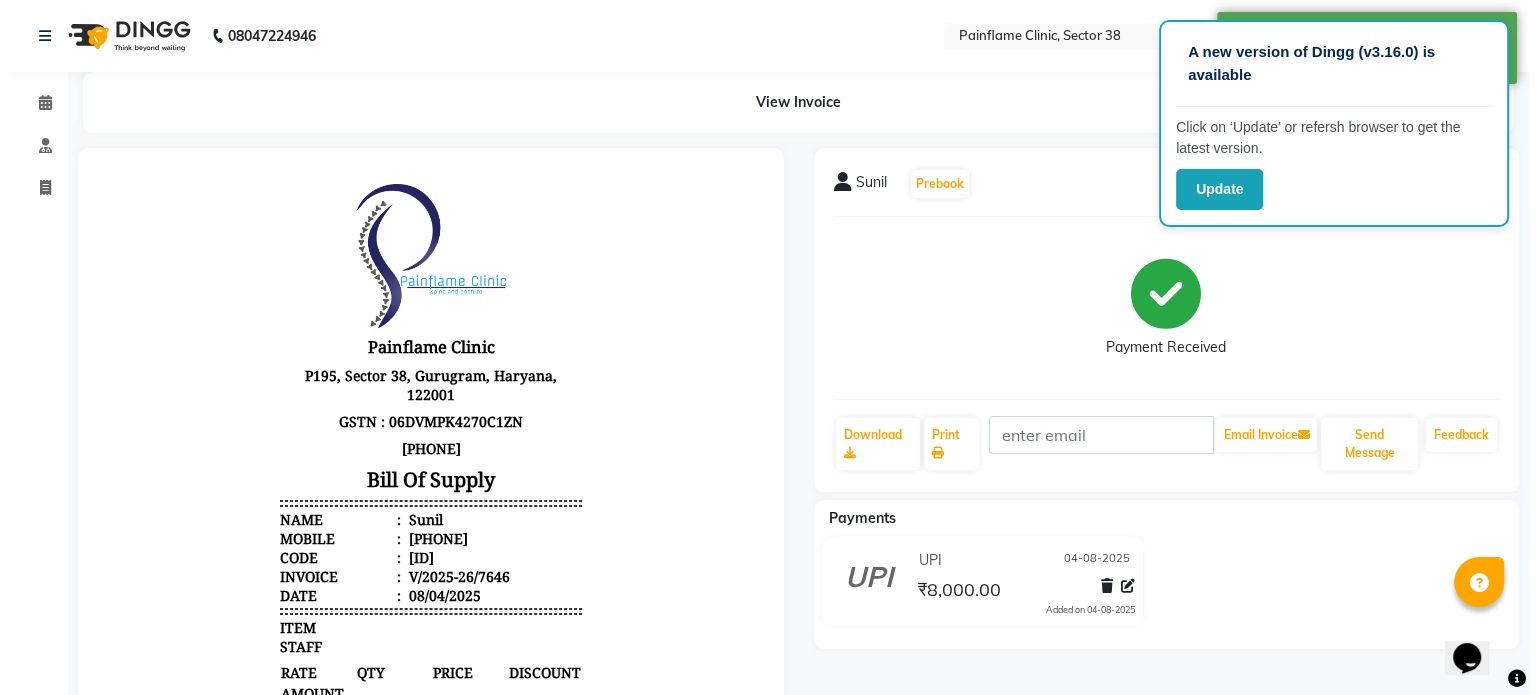 scroll, scrollTop: 0, scrollLeft: 0, axis: both 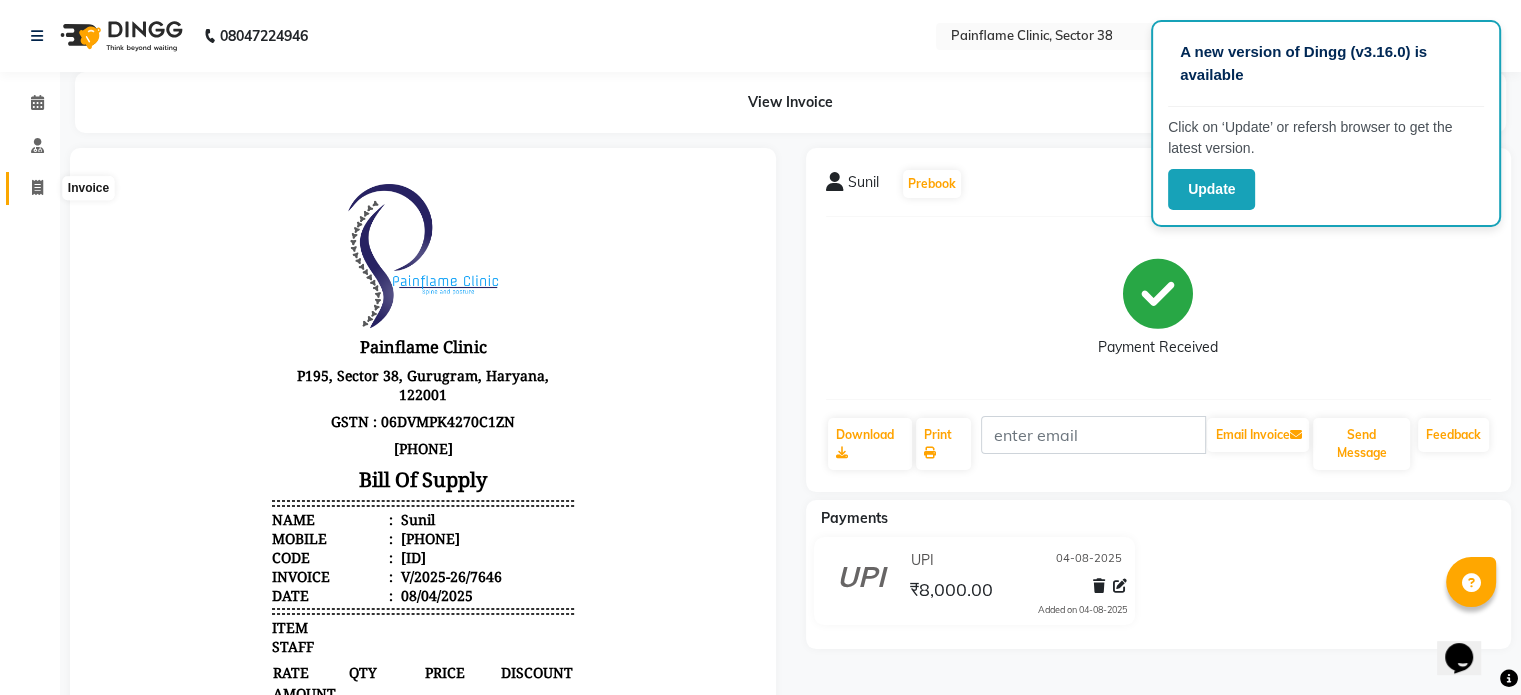 click 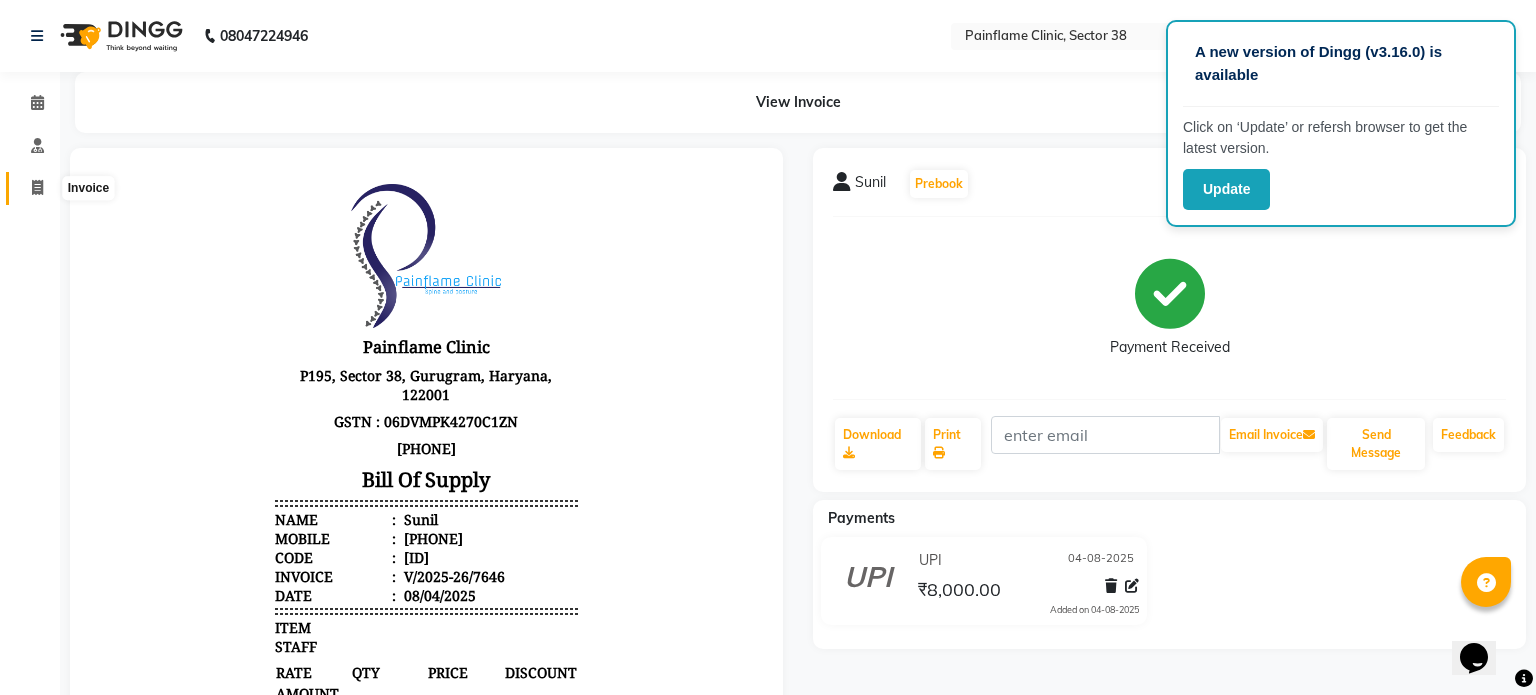 select on "service" 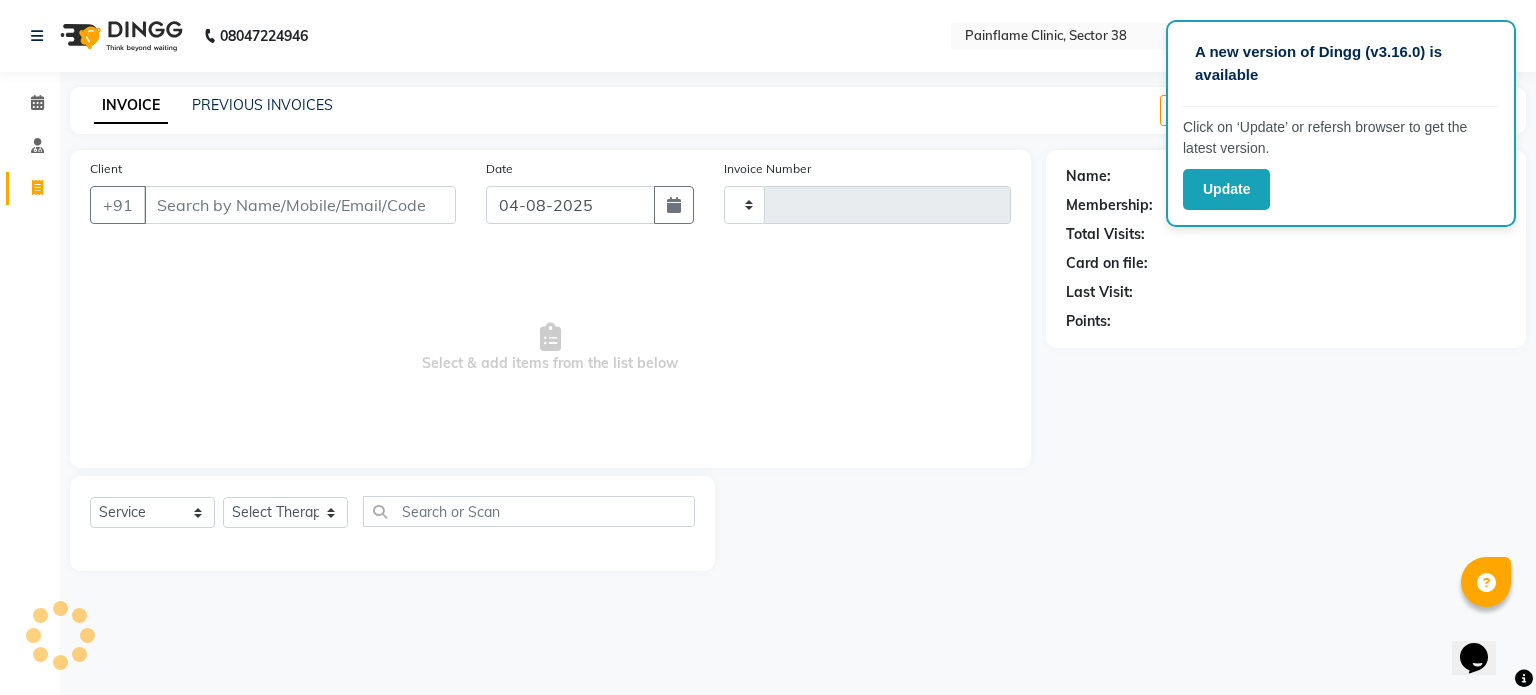 type on "7647" 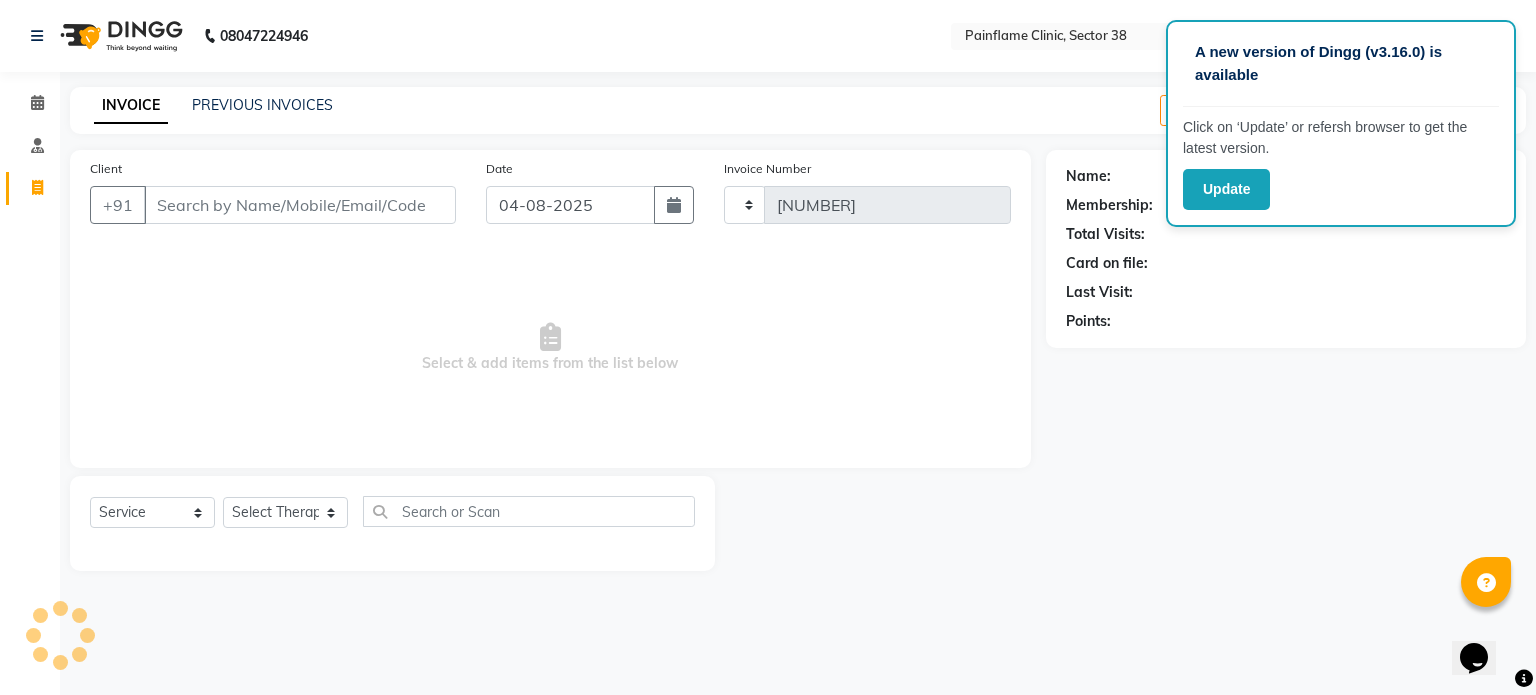 select on "3964" 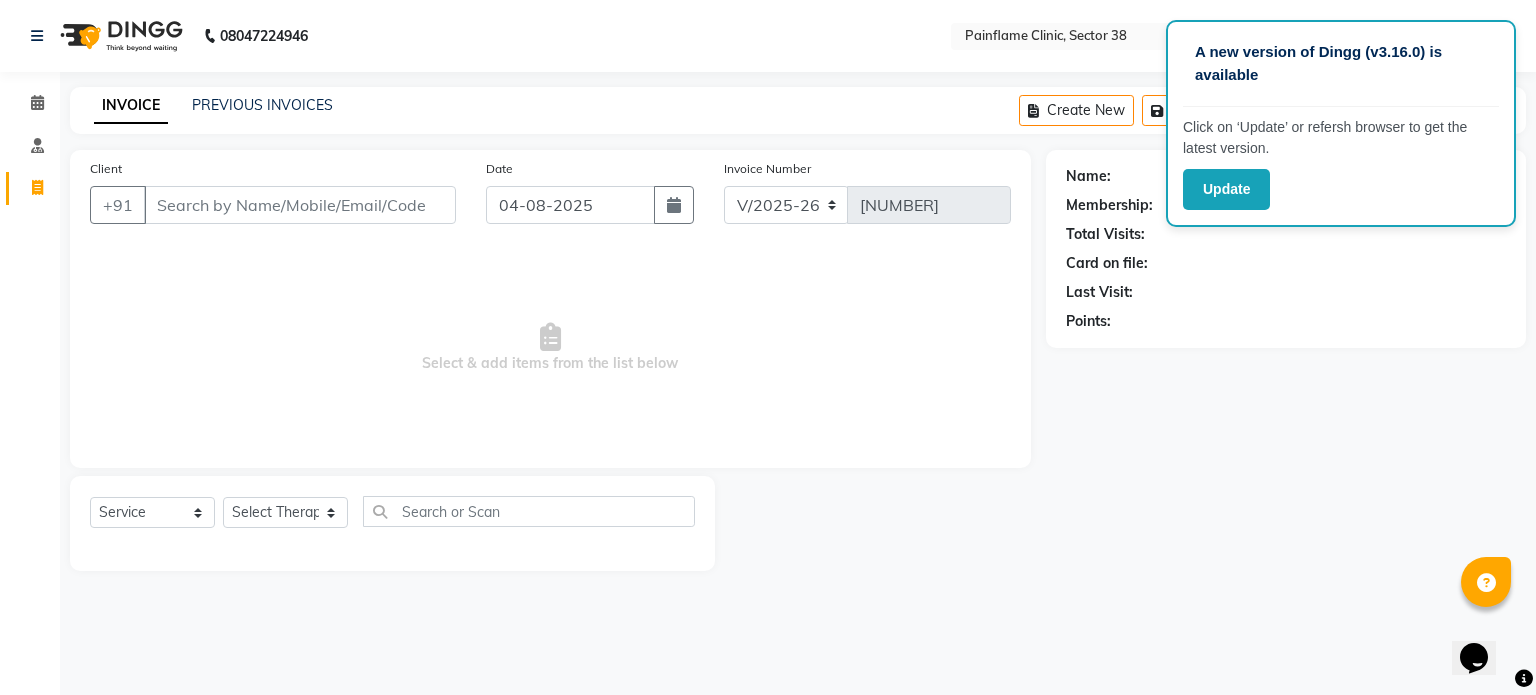 click on "PREVIOUS INVOICES" 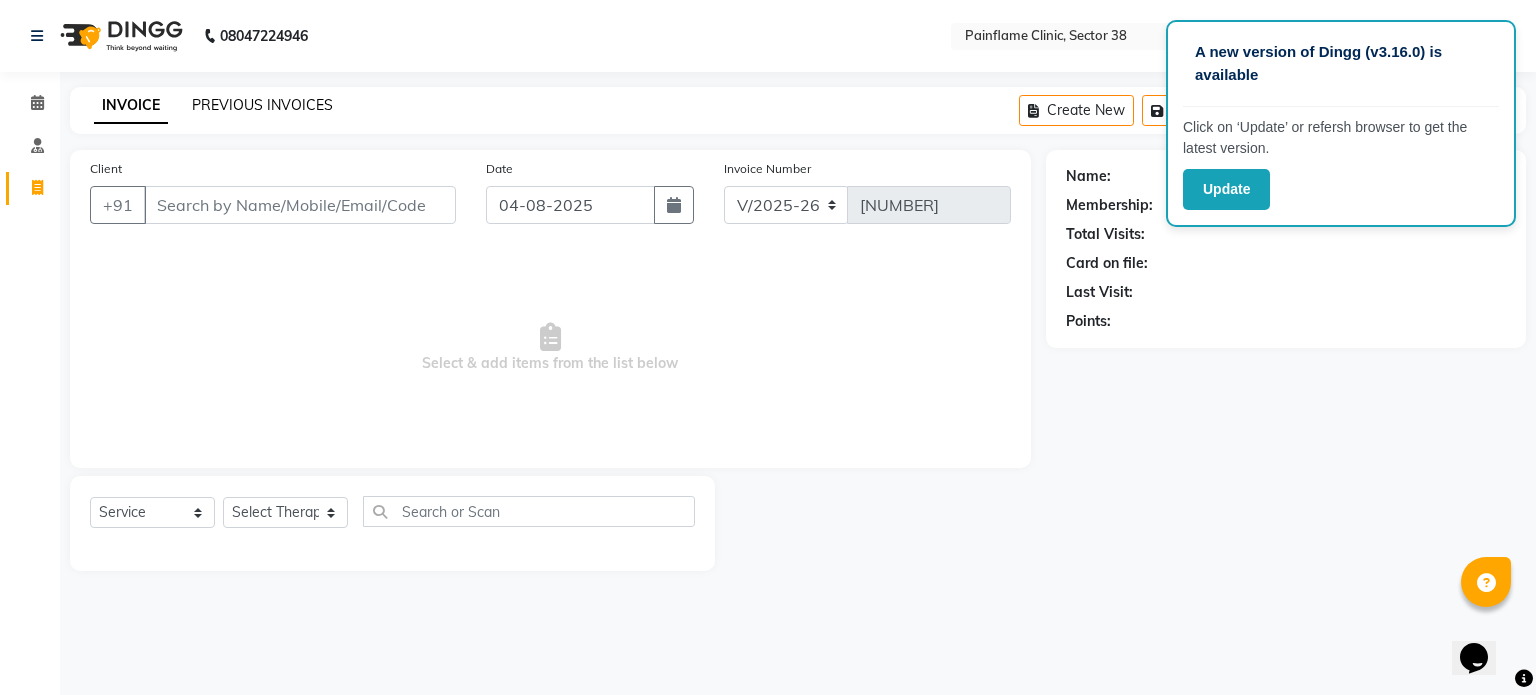 click on "PREVIOUS INVOICES" 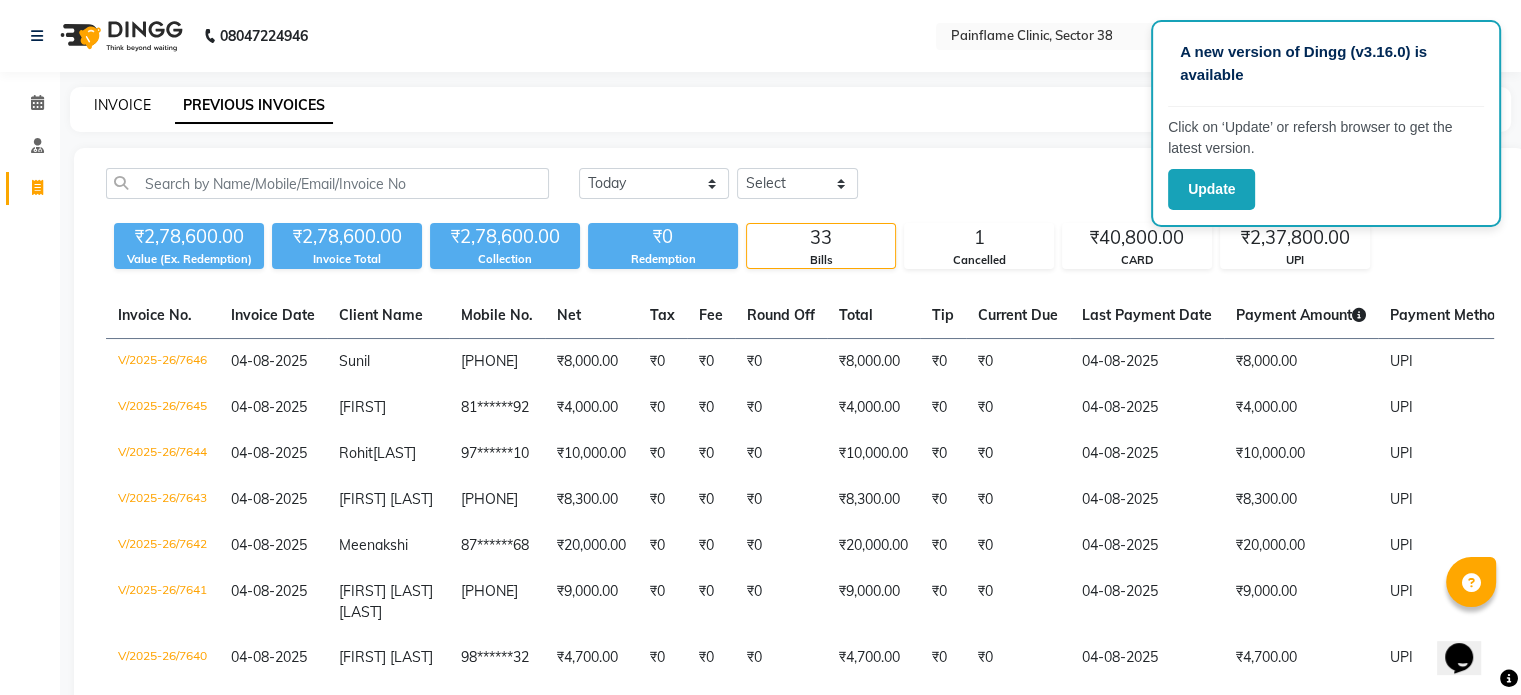 click on "INVOICE" 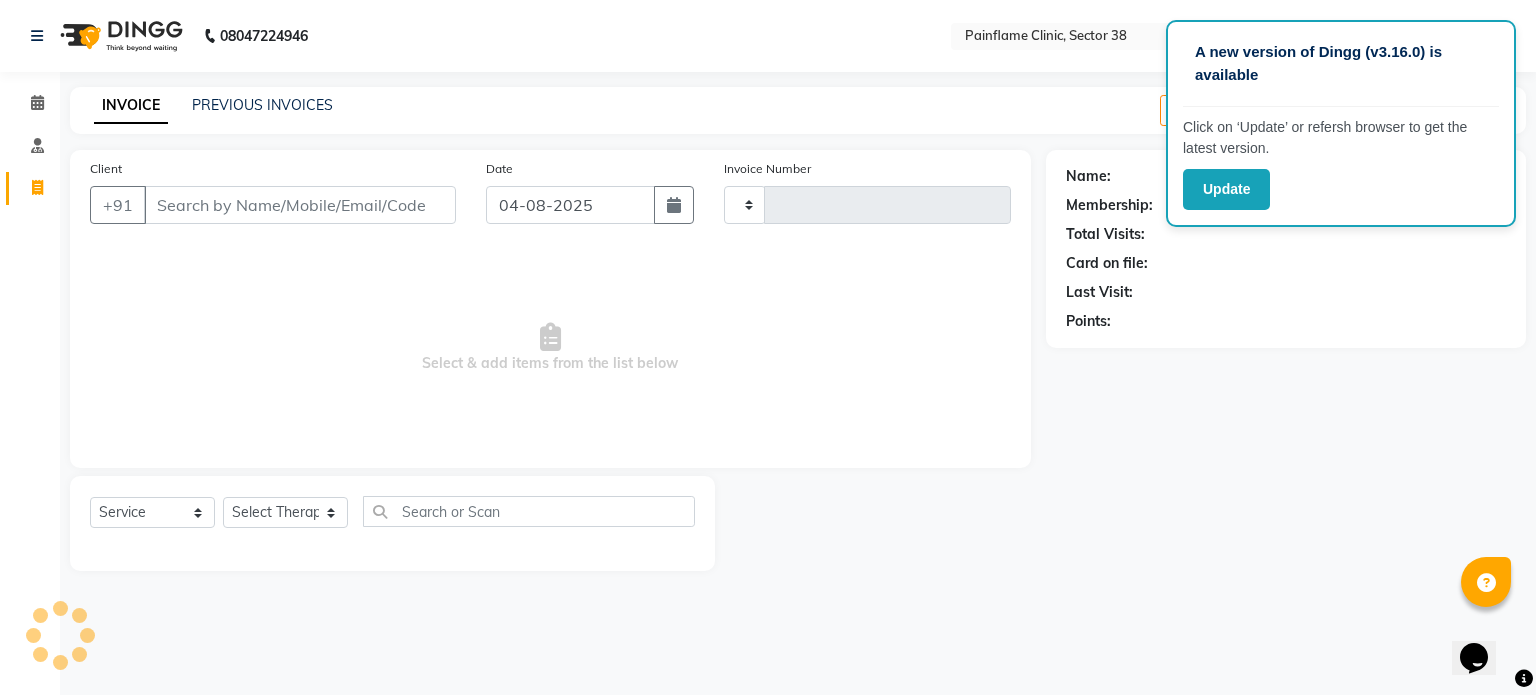 type on "7647" 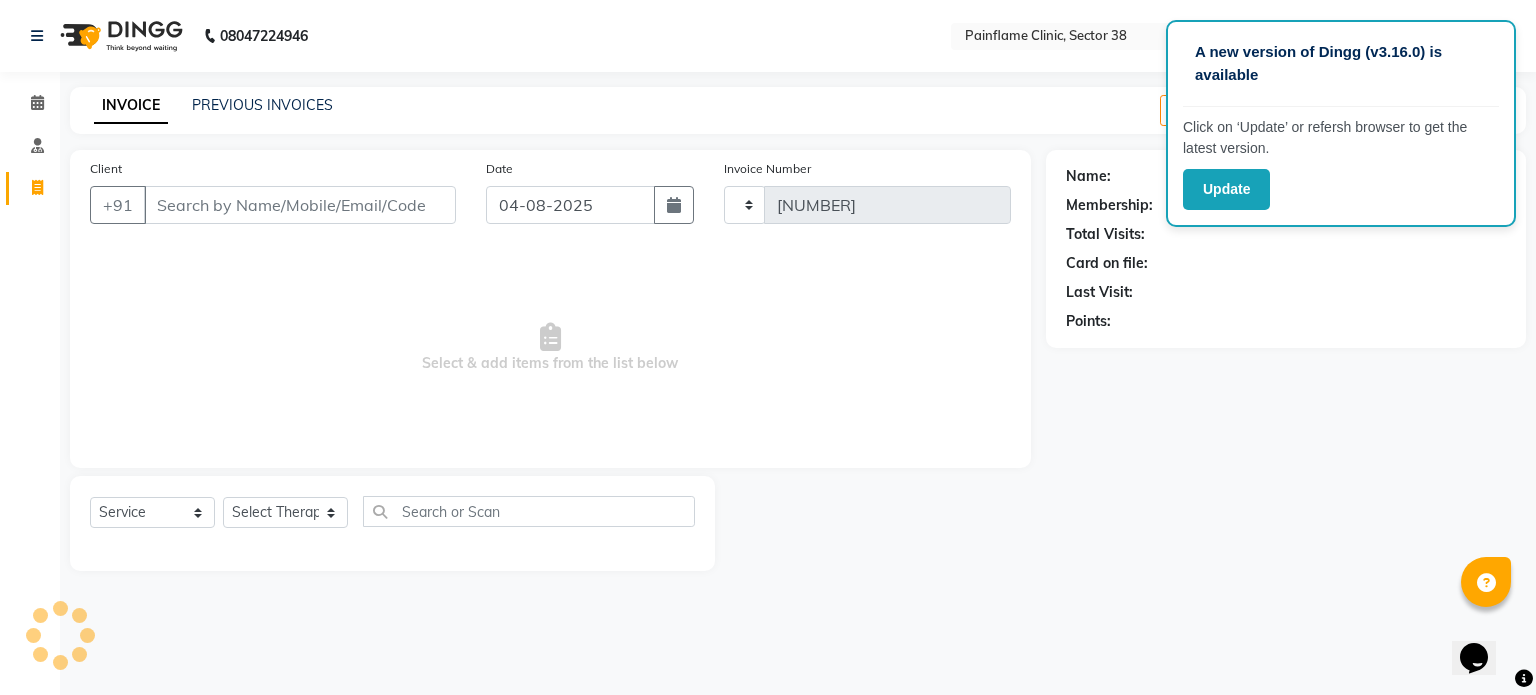select on "3964" 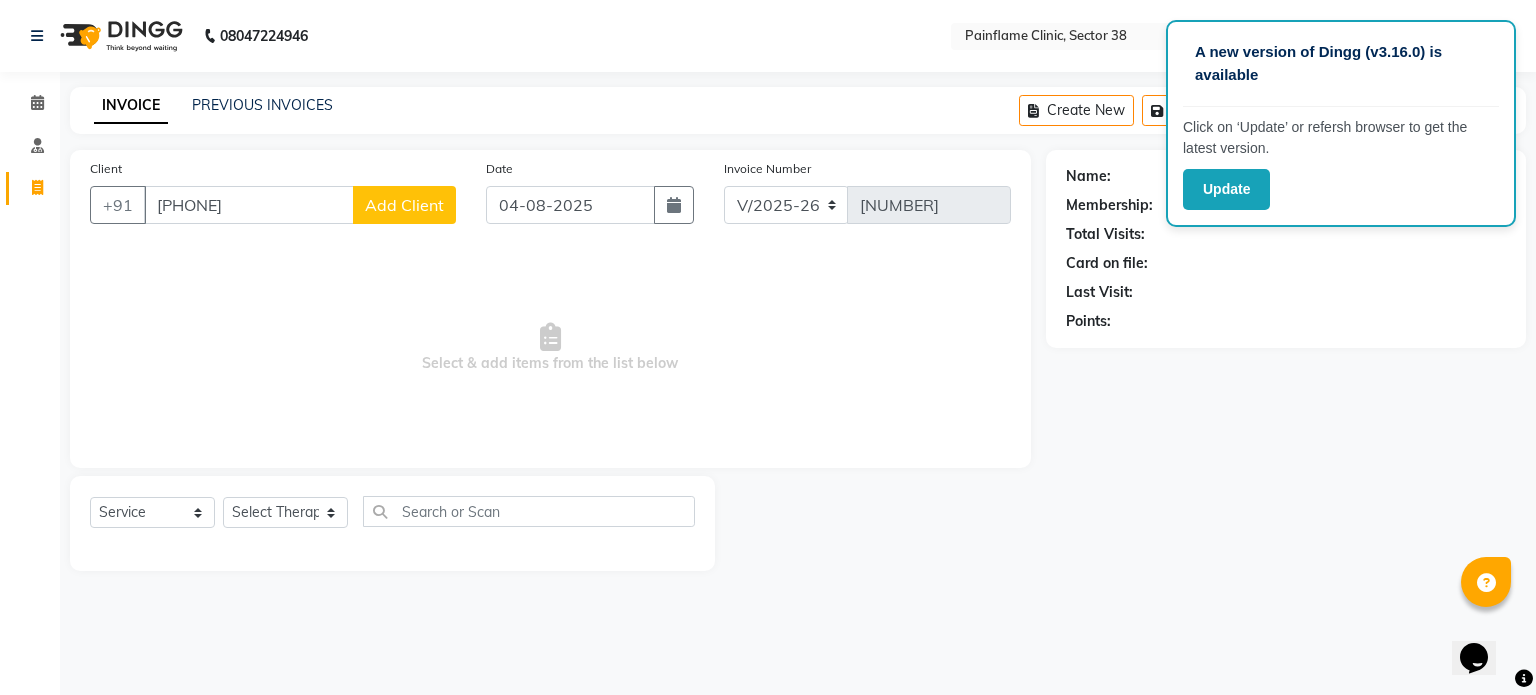 type on "9928108827" 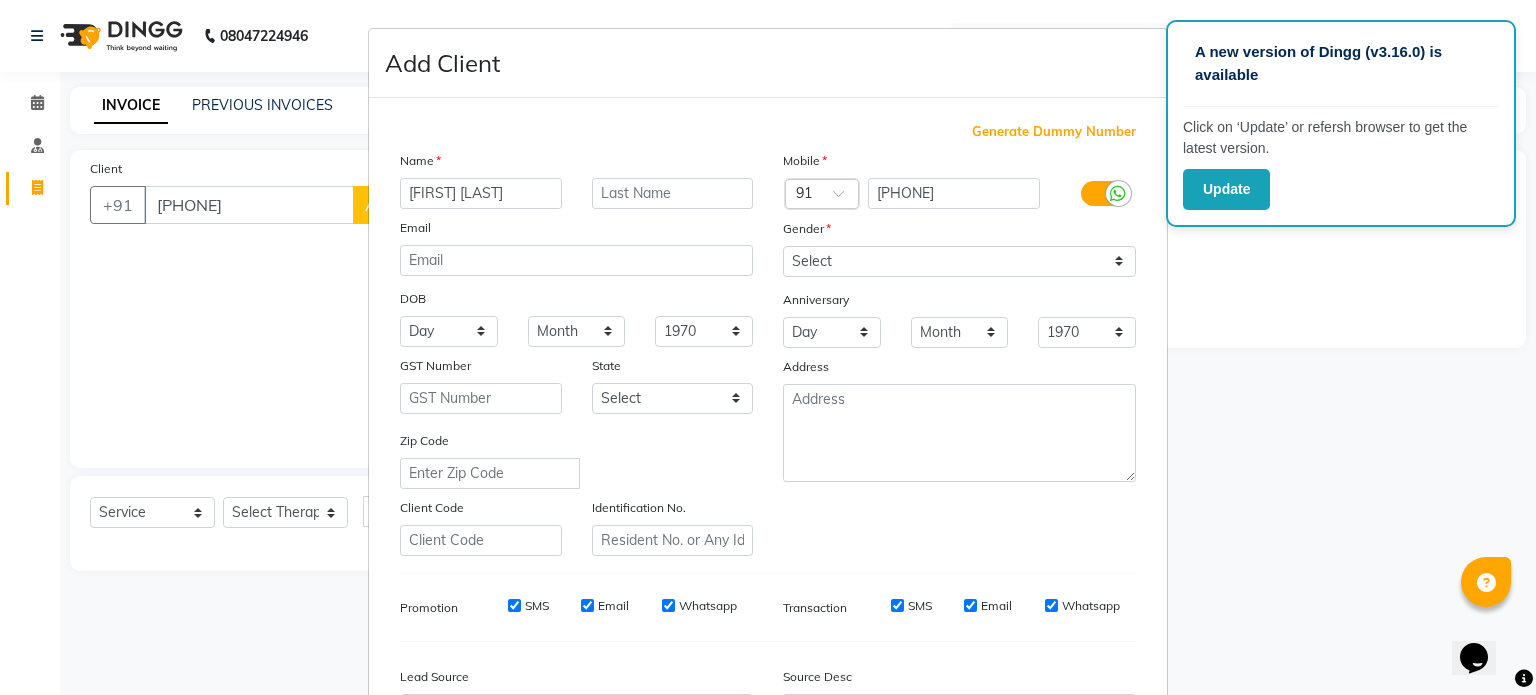 type on "[FIRST] [LAST]" 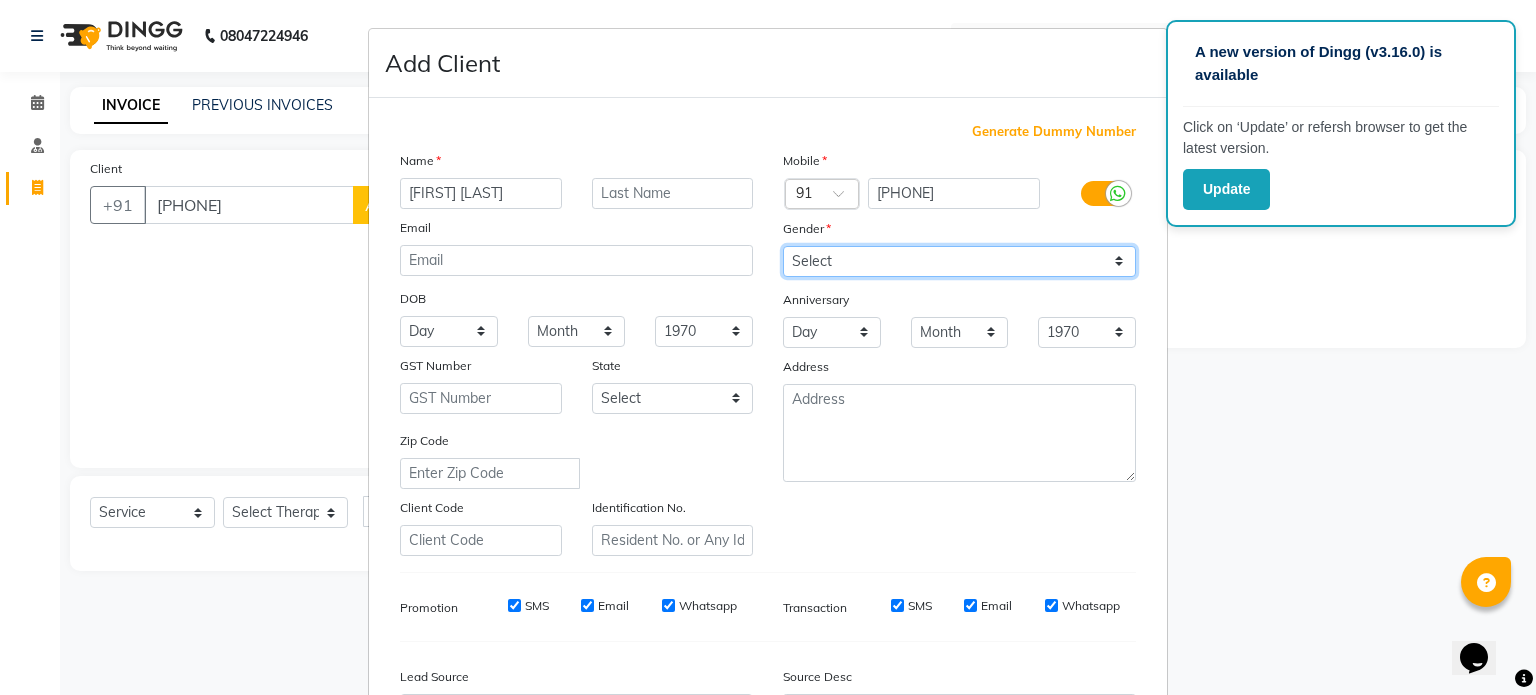 click on "Select Male Female Other Prefer Not To Say" at bounding box center [959, 261] 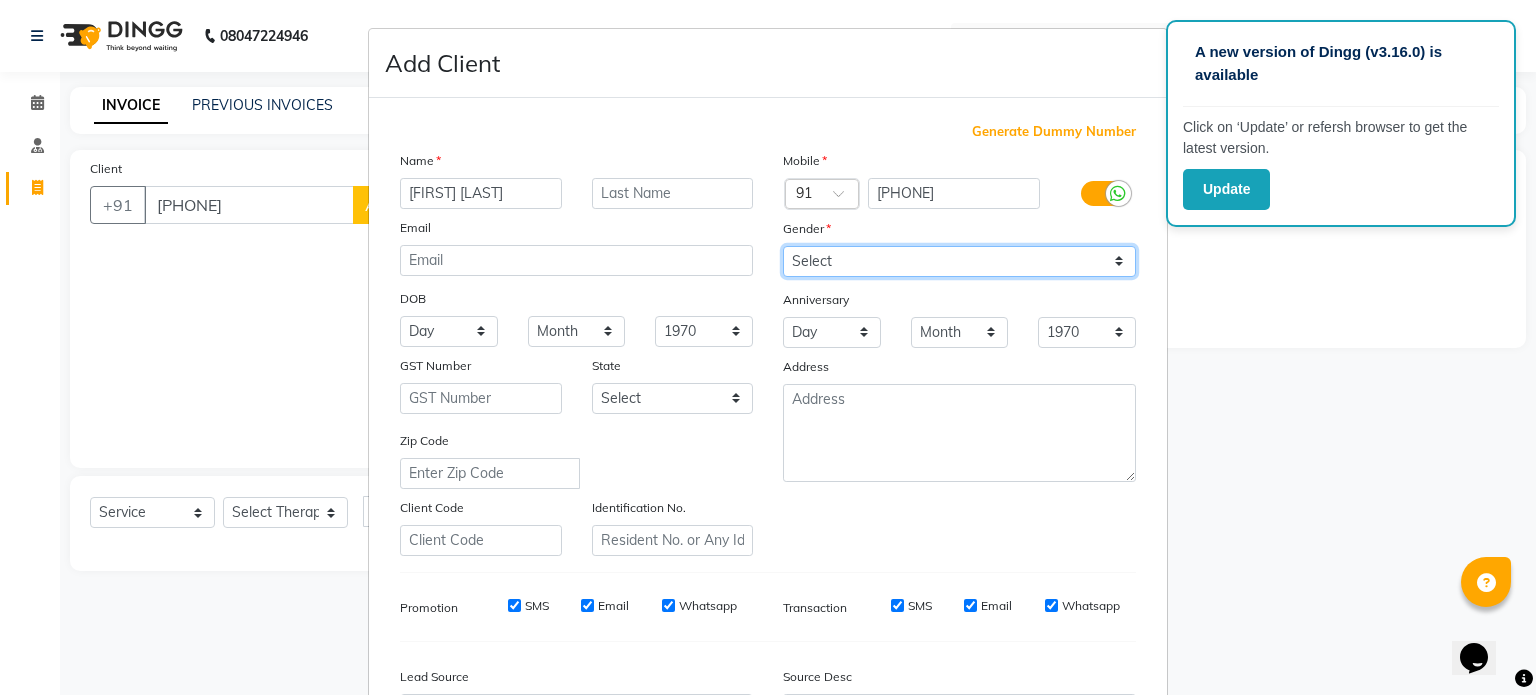 select on "male" 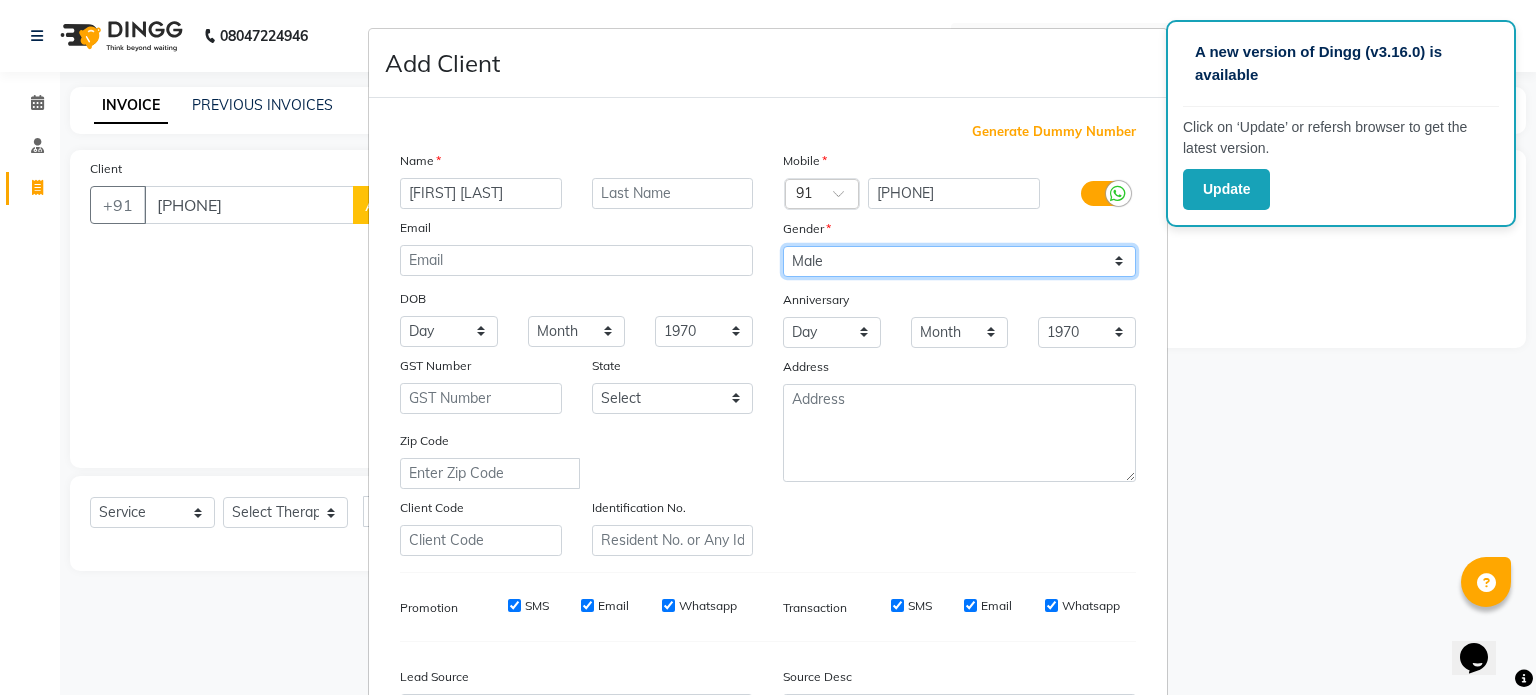 click on "Select Male Female Other Prefer Not To Say" at bounding box center [959, 261] 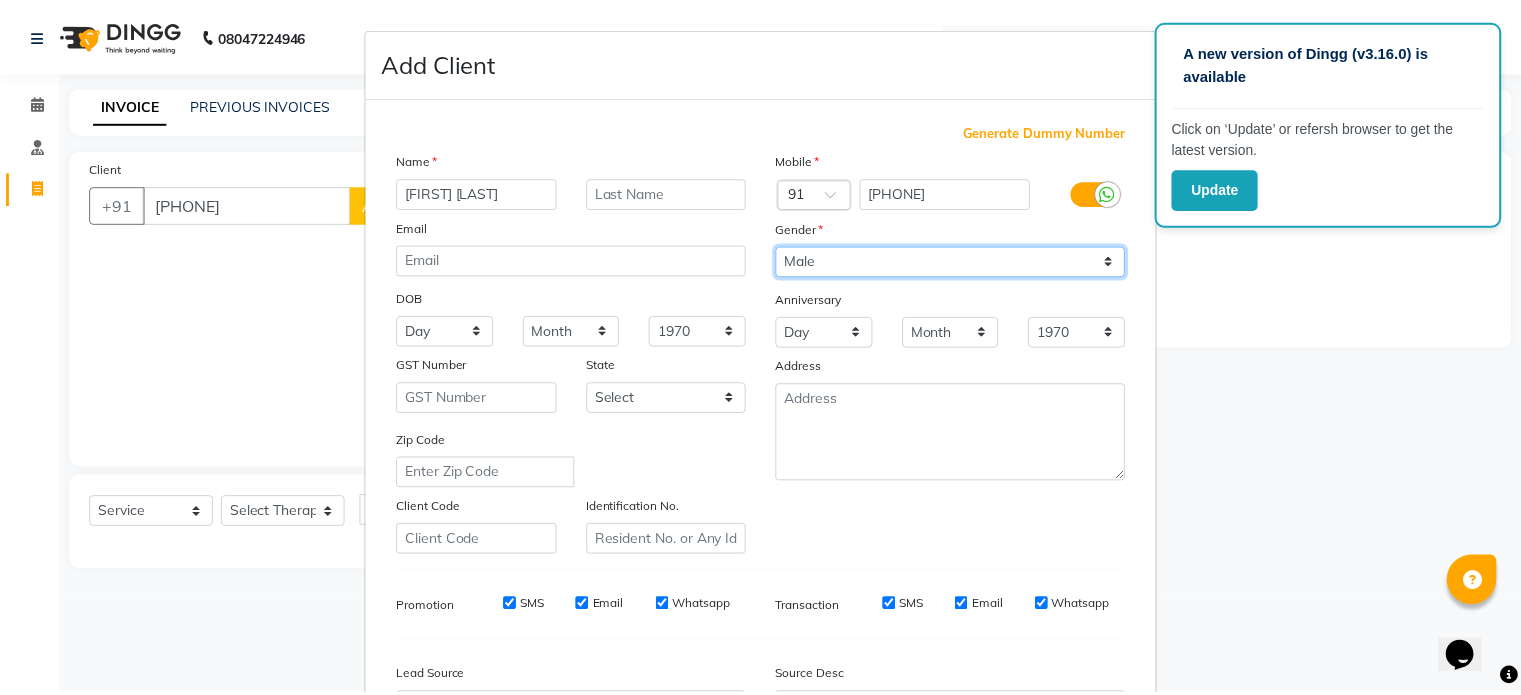 scroll, scrollTop: 237, scrollLeft: 0, axis: vertical 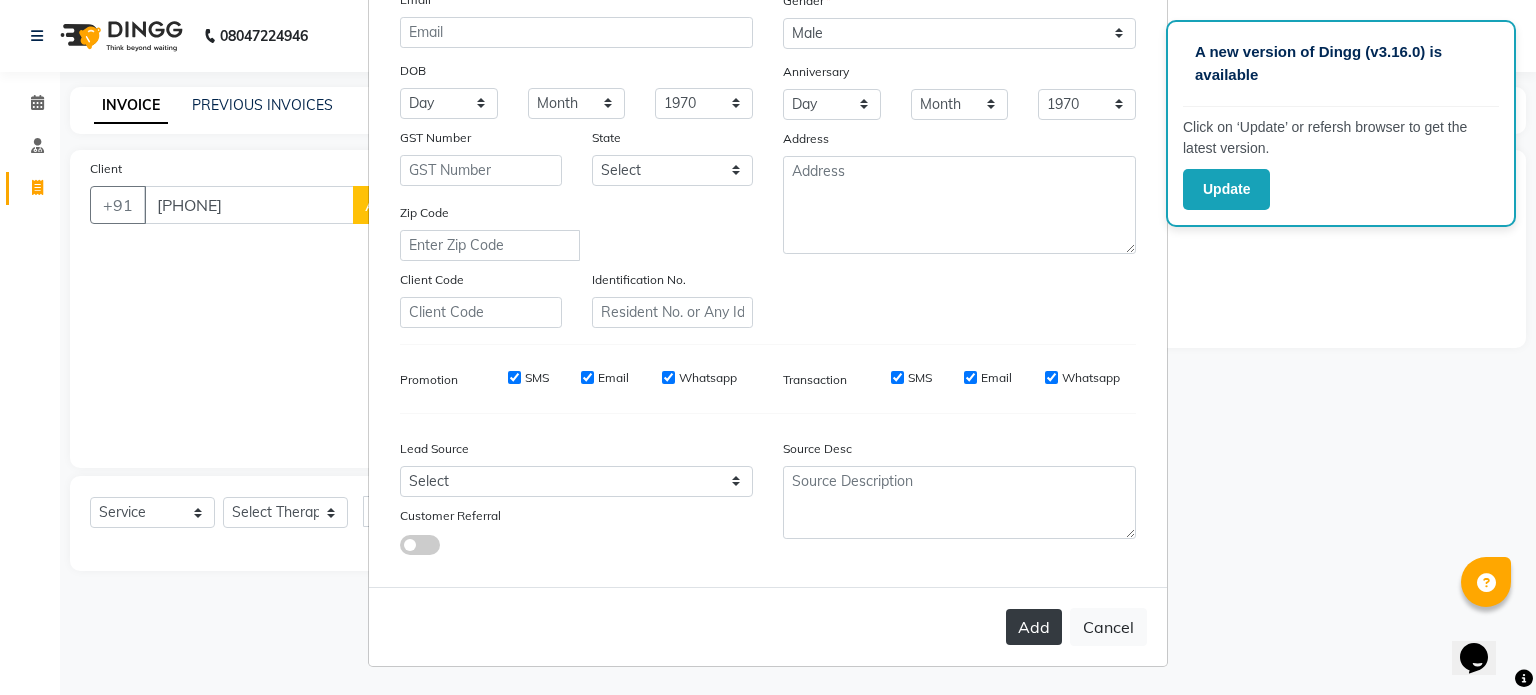 click on "Add" at bounding box center [1034, 627] 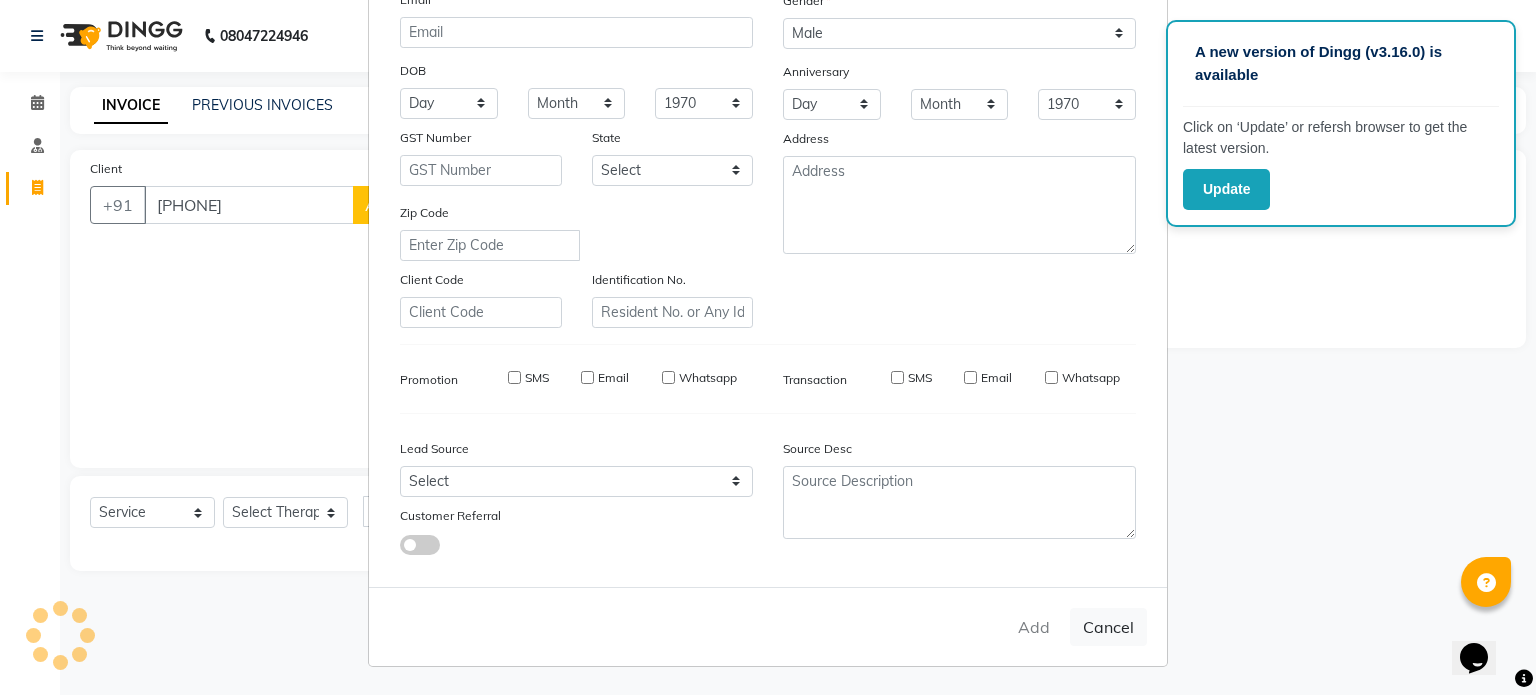 type on "99******27" 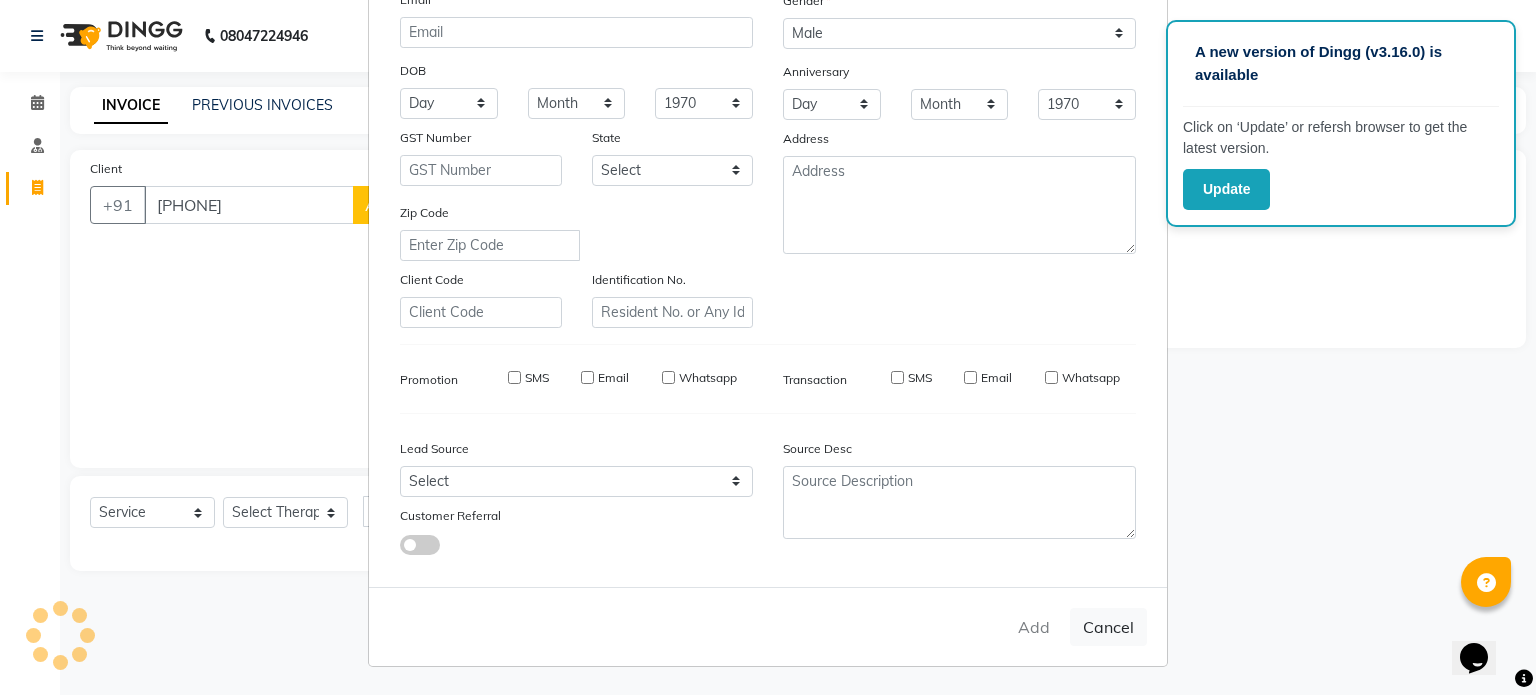 type 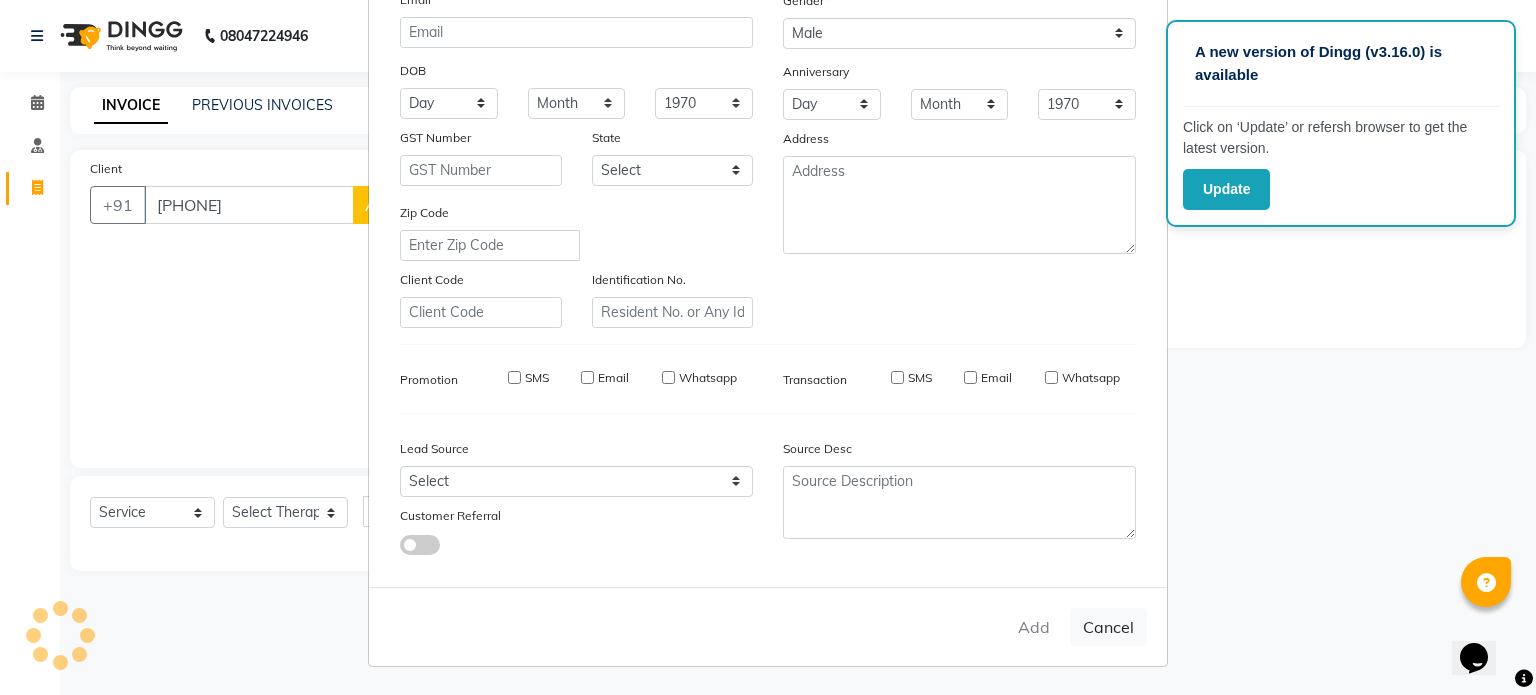 select 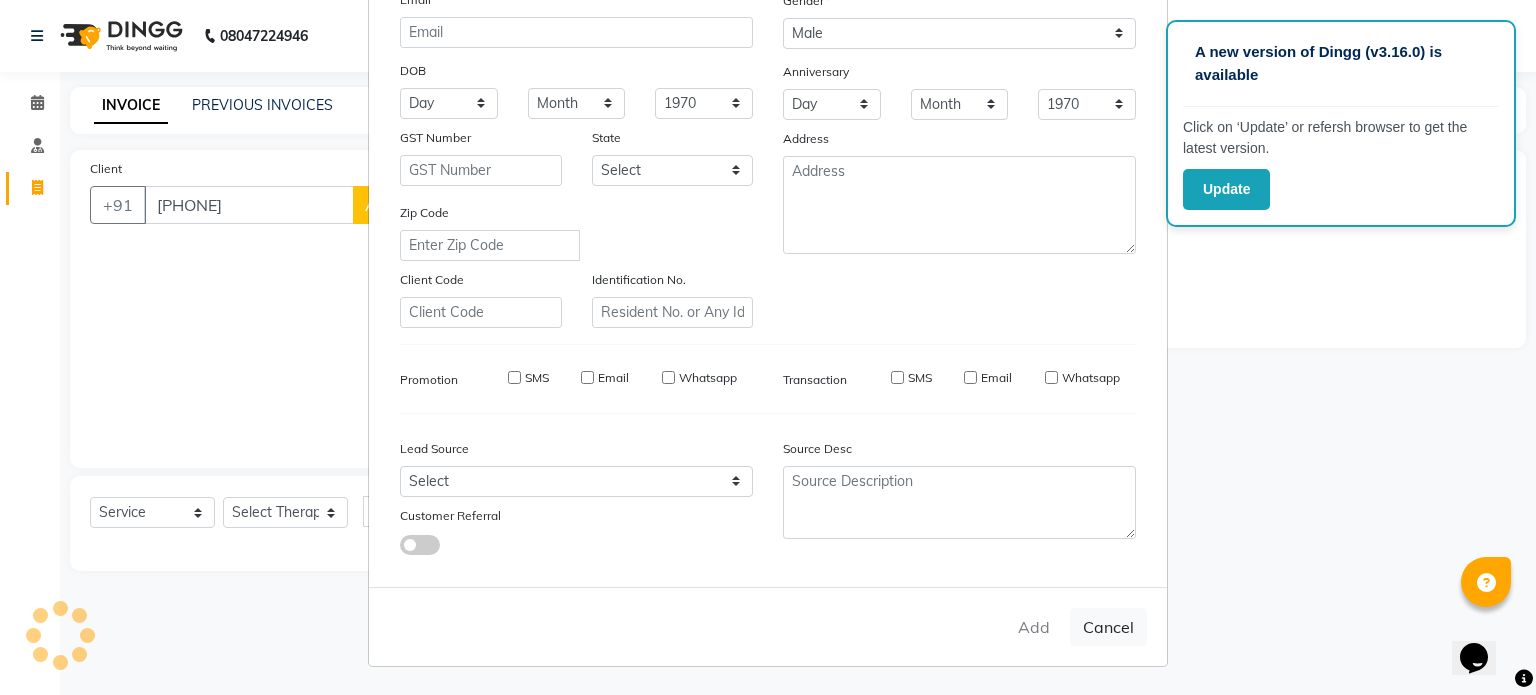 checkbox on "false" 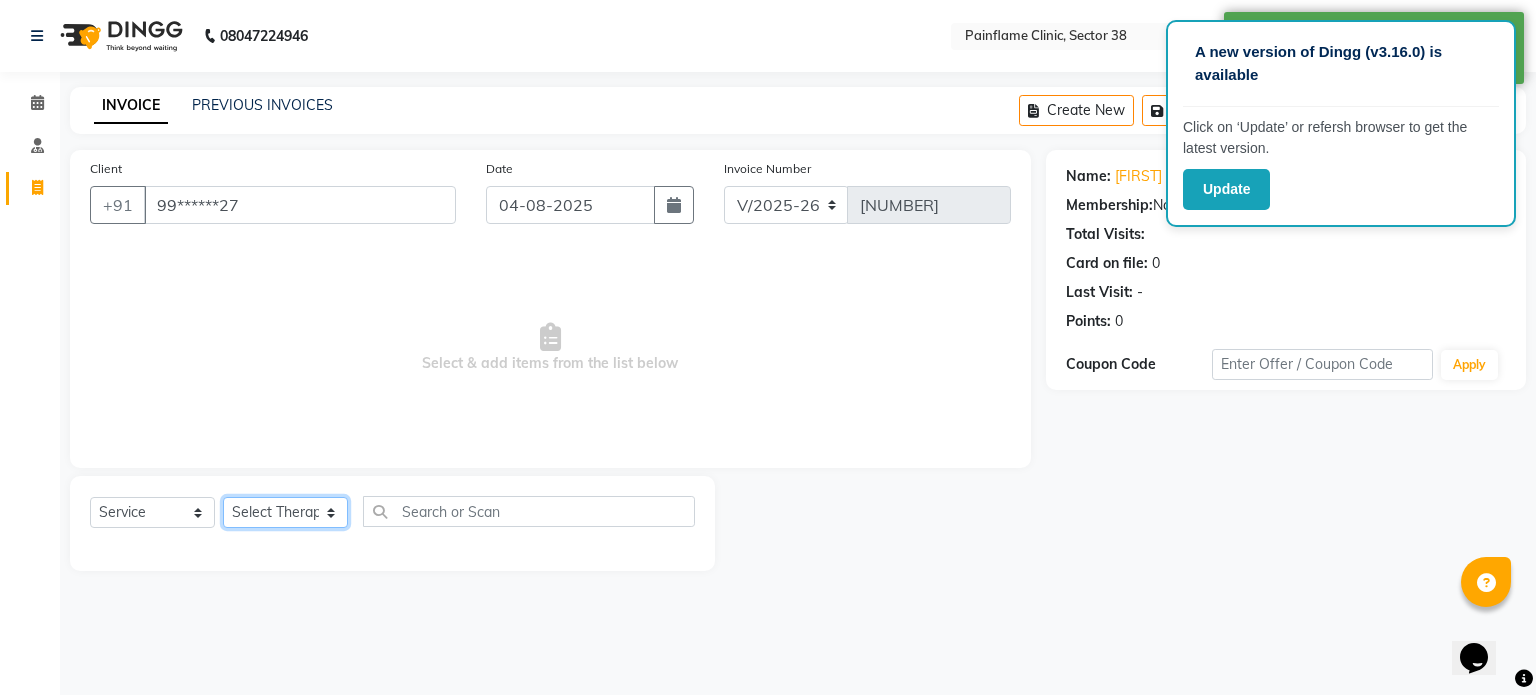 click on "Select Therapist Dr Durgesh Dr Harish Dr Ranjana Dr Saurabh Dr. Suraj Dr. Tejpal Mehlawat KUSHAL MOHIT SEMWAL Nancy Singhai Reception 1  Reception 2 Reception 3" 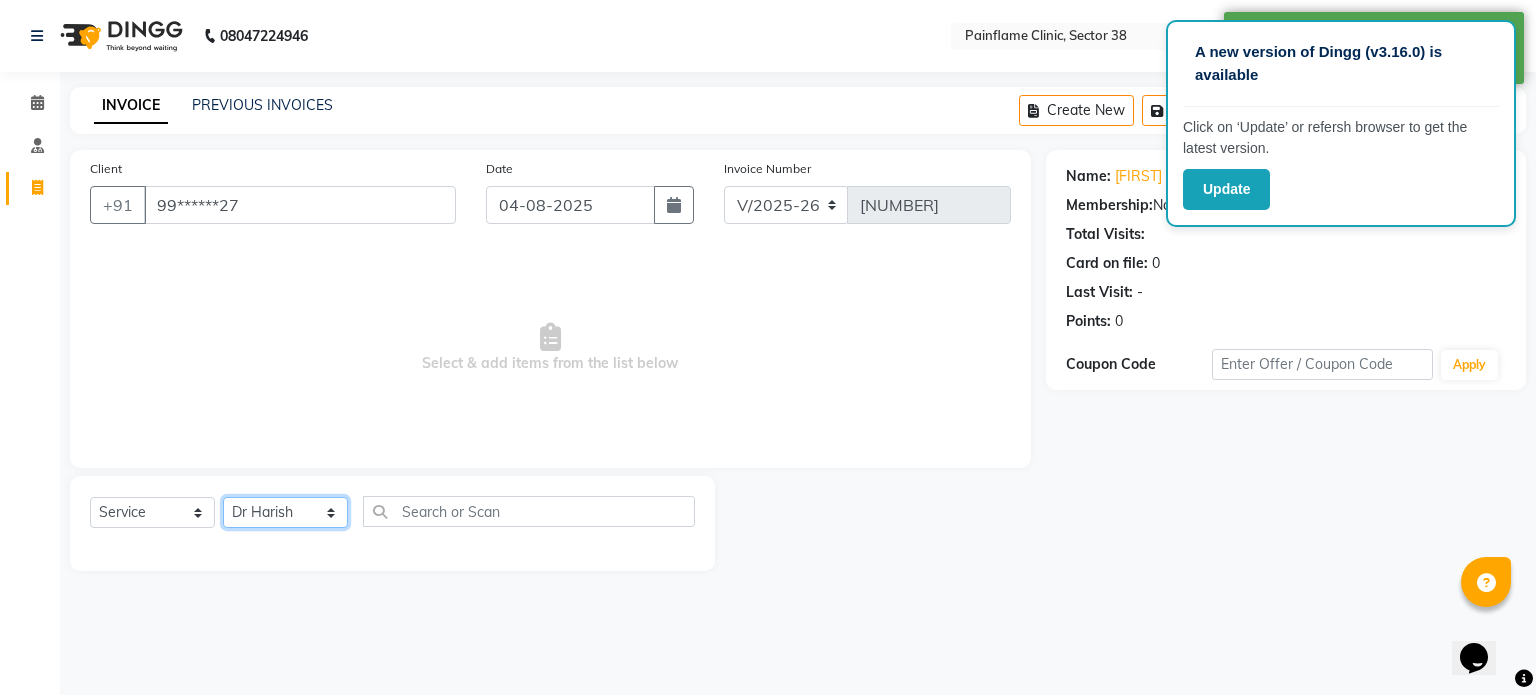 click on "Select Therapist Dr Durgesh Dr Harish Dr Ranjana Dr Saurabh Dr. Suraj Dr. Tejpal Mehlawat KUSHAL MOHIT SEMWAL Nancy Singhai Reception 1  Reception 2 Reception 3" 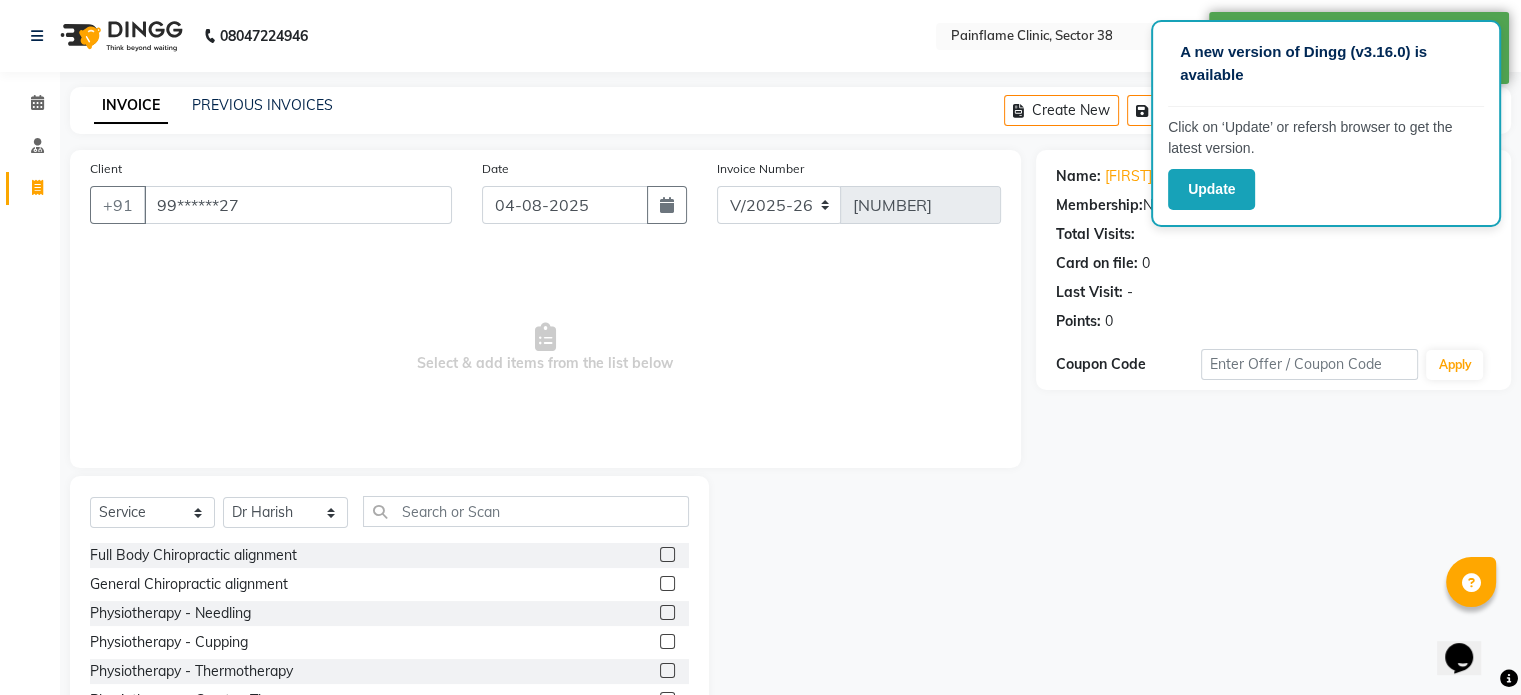 click 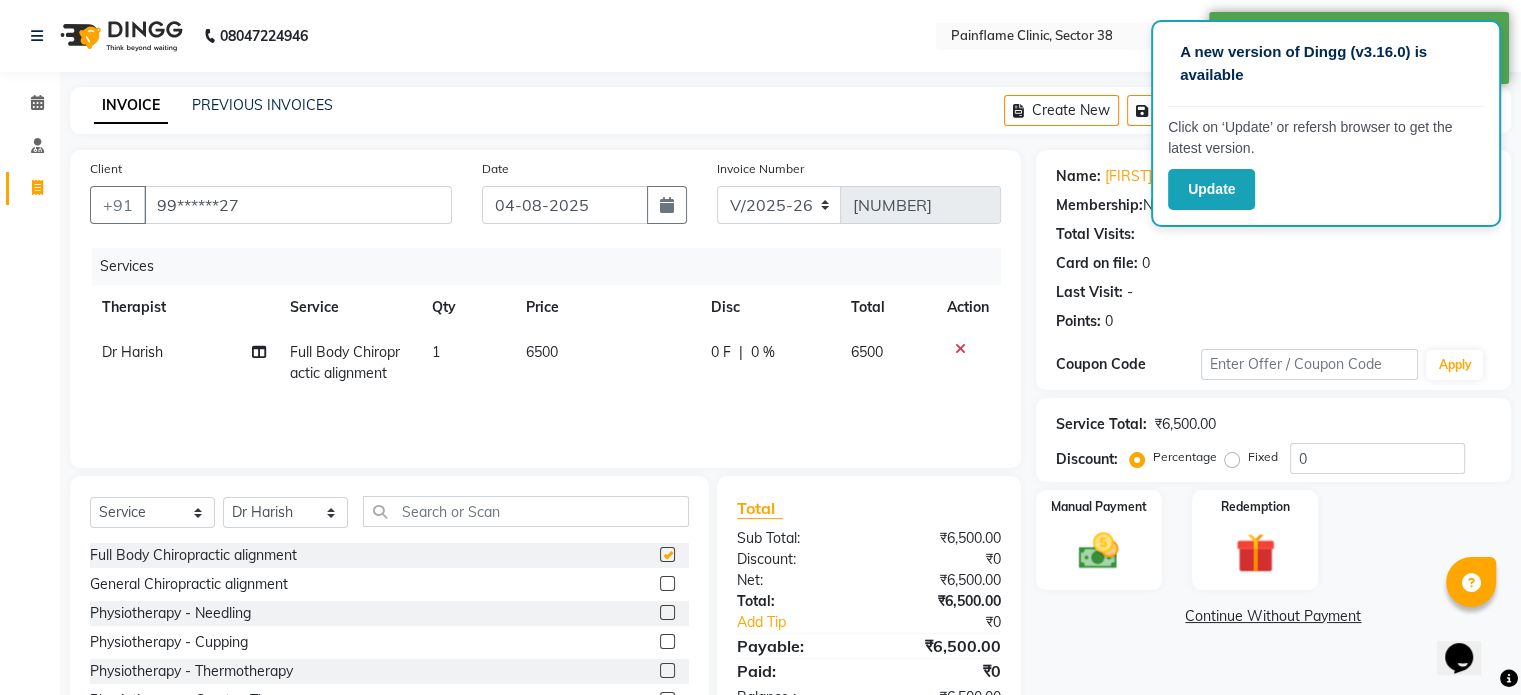 checkbox on "false" 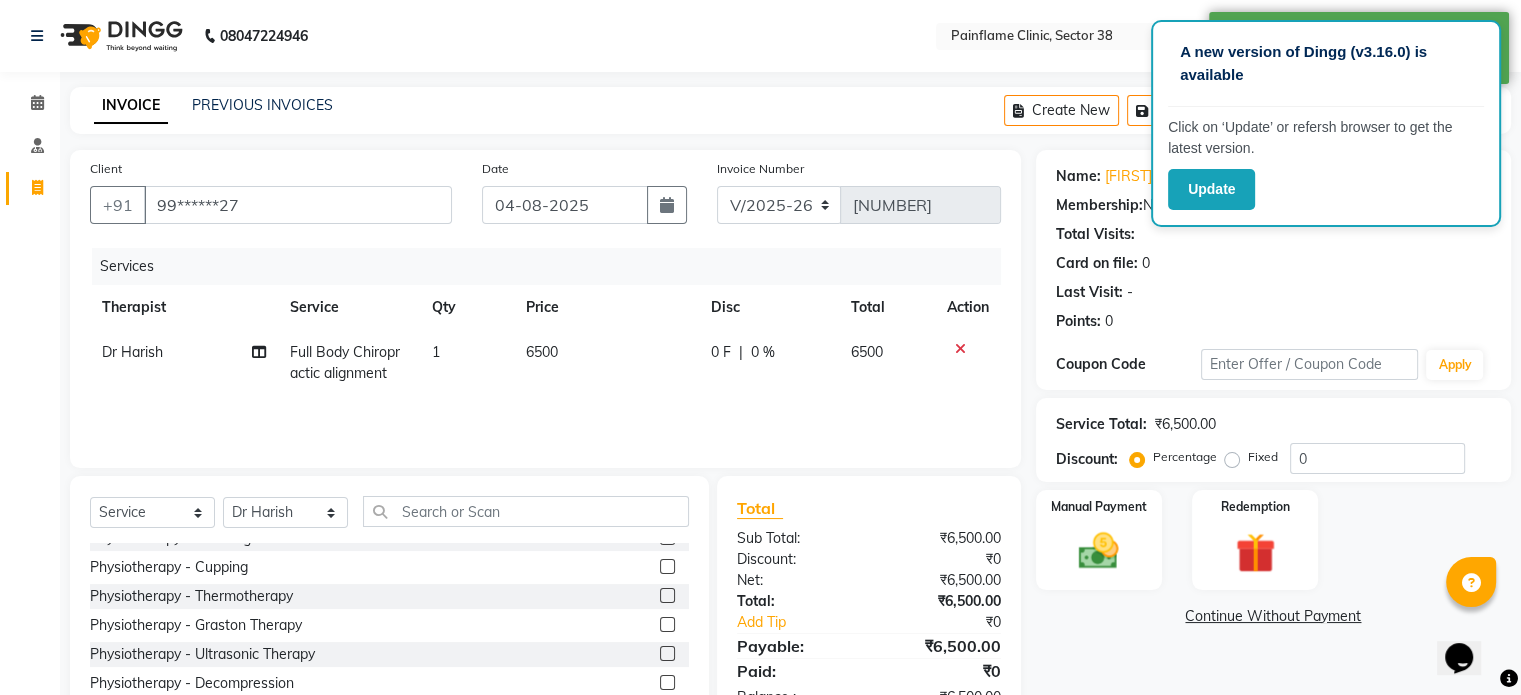 scroll, scrollTop: 119, scrollLeft: 0, axis: vertical 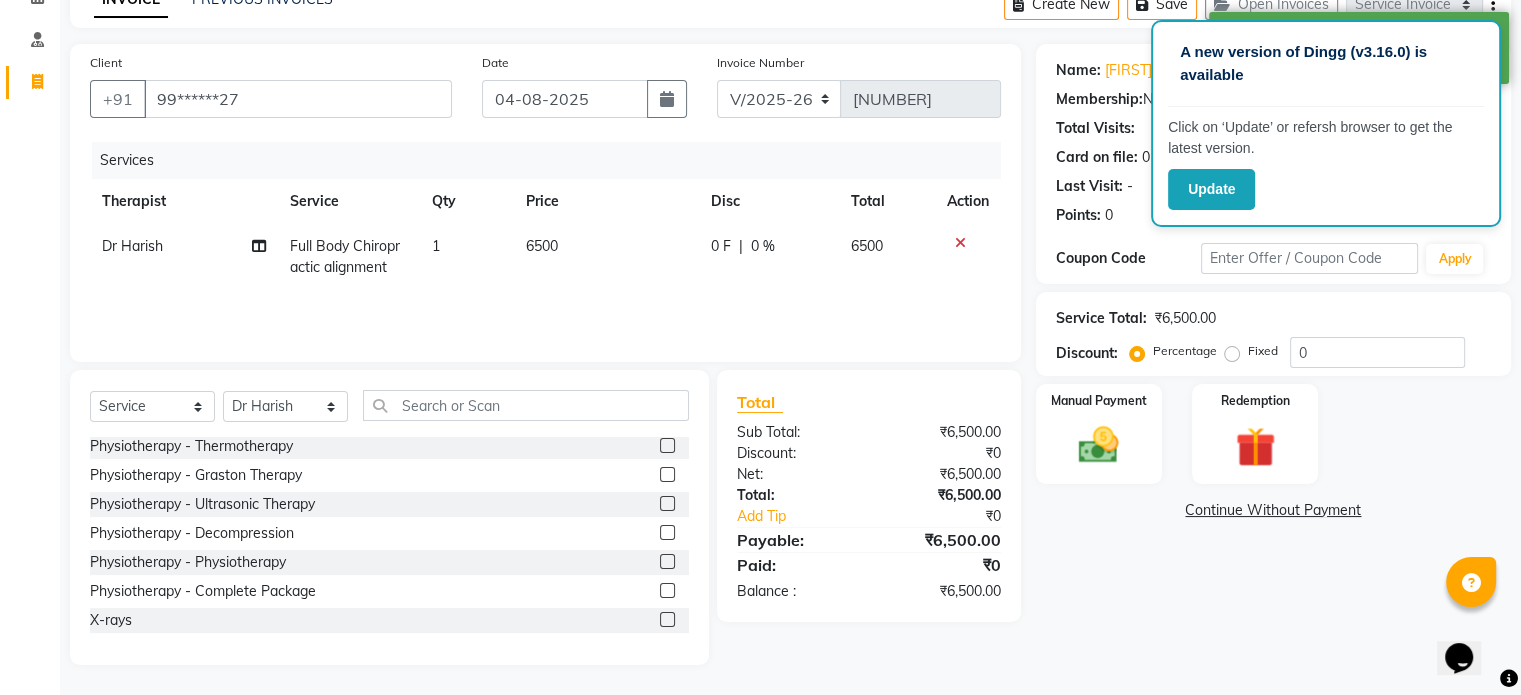 click 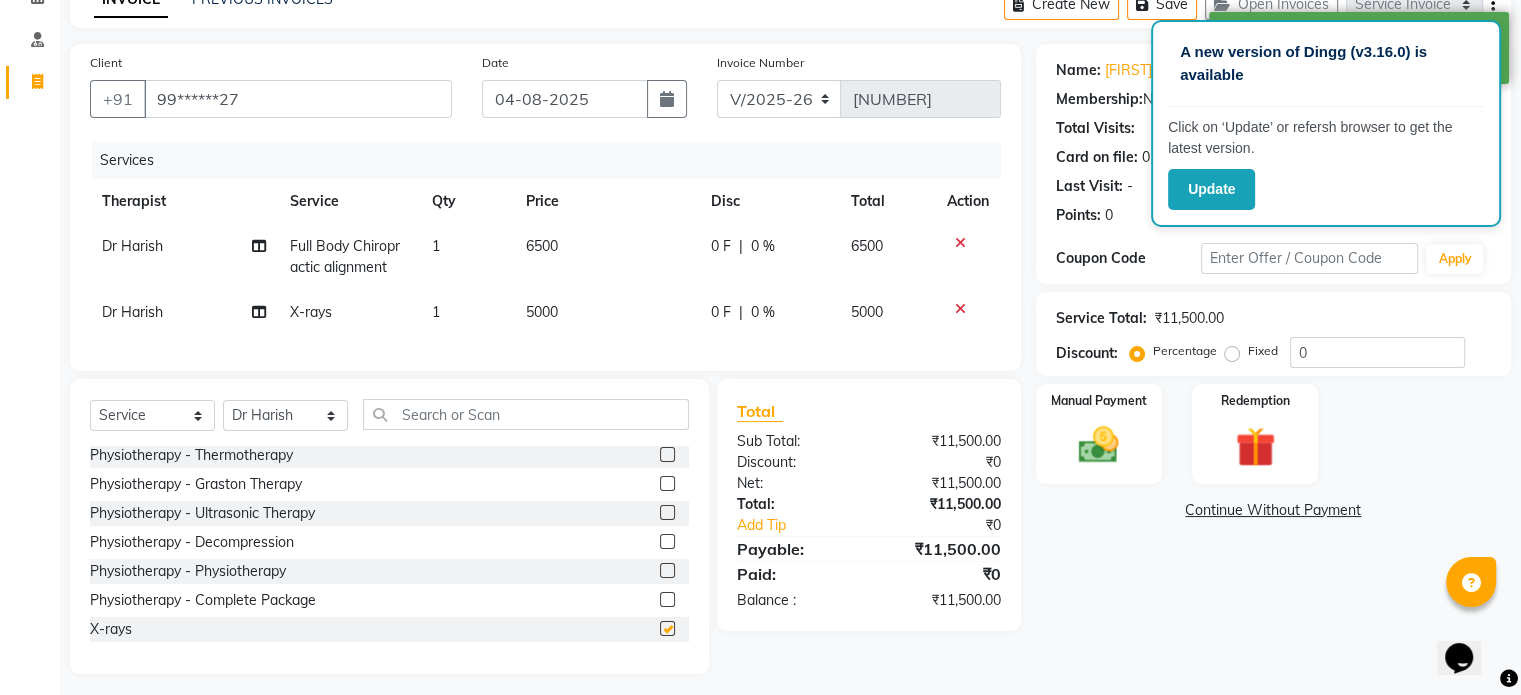 checkbox on "false" 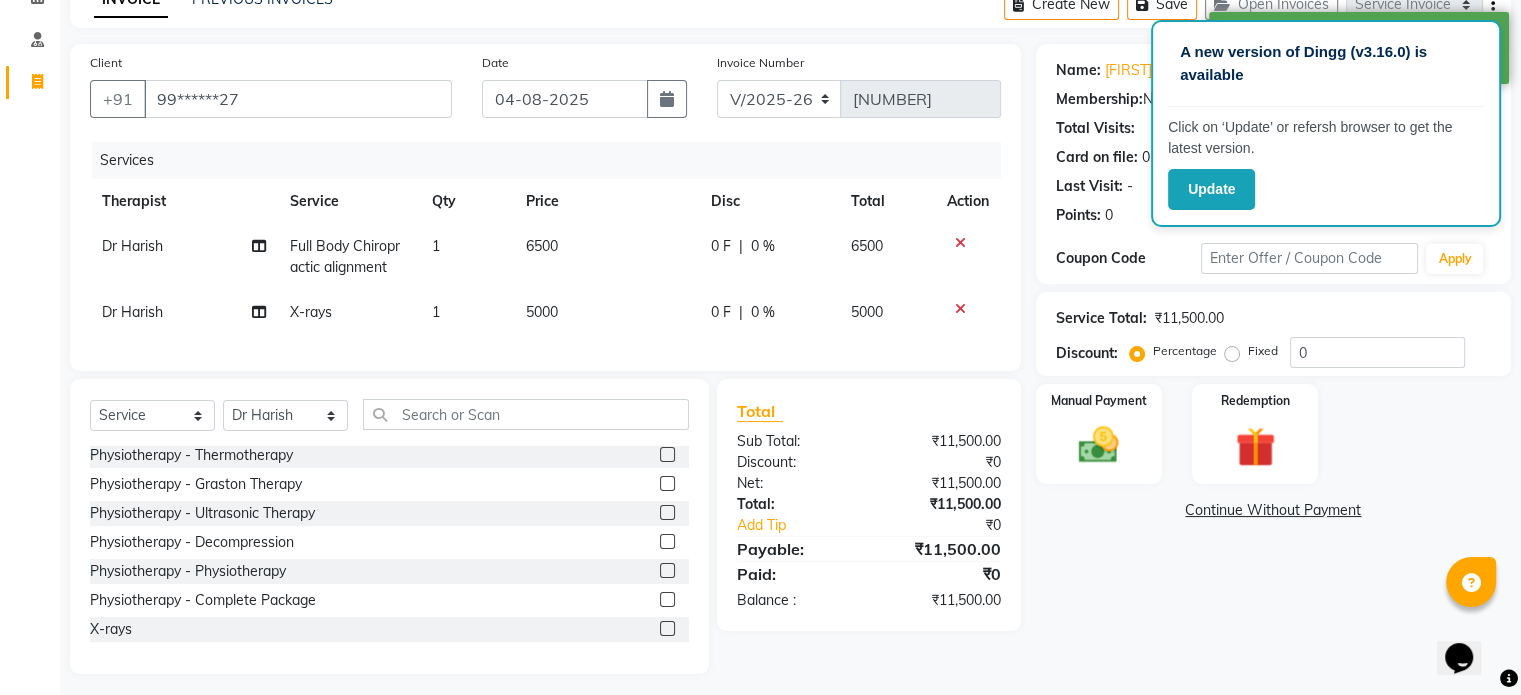 click on "5000" 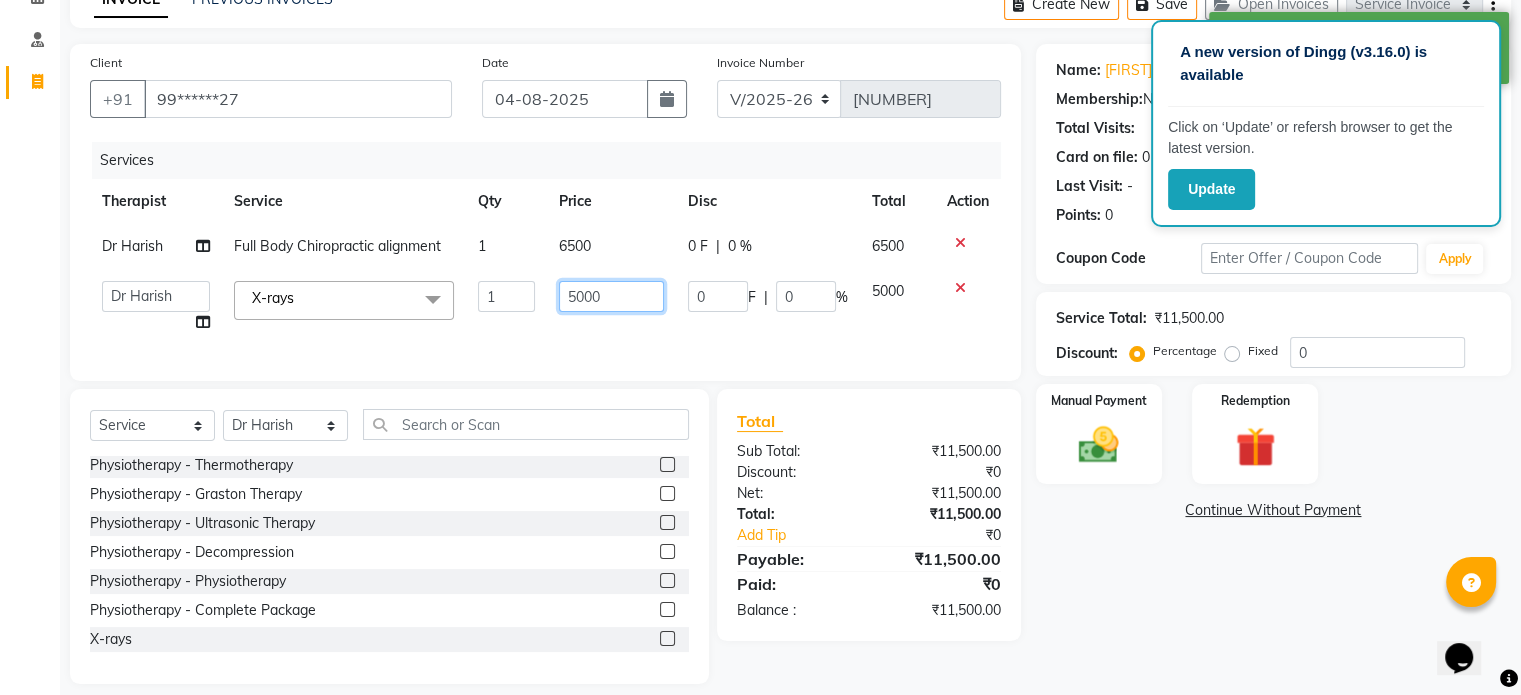 click on "5000" 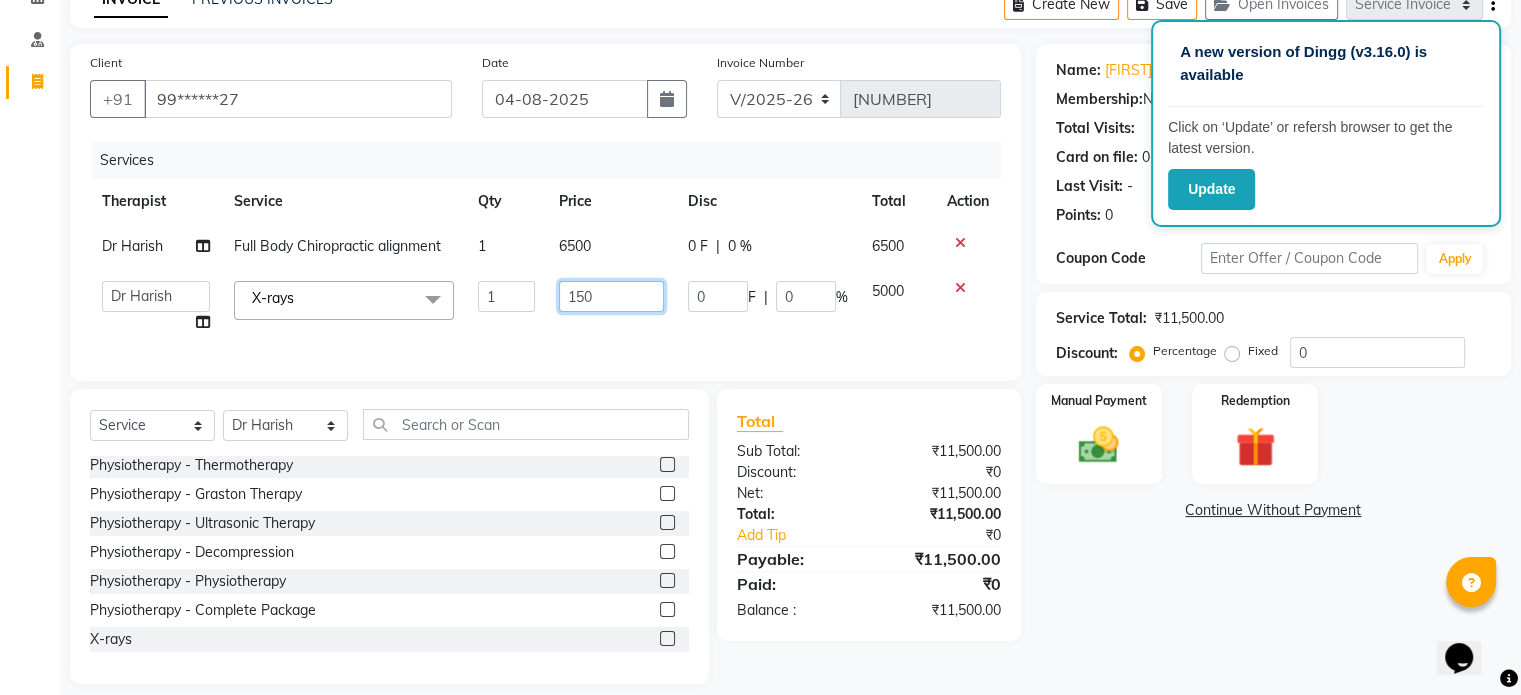type on "1500" 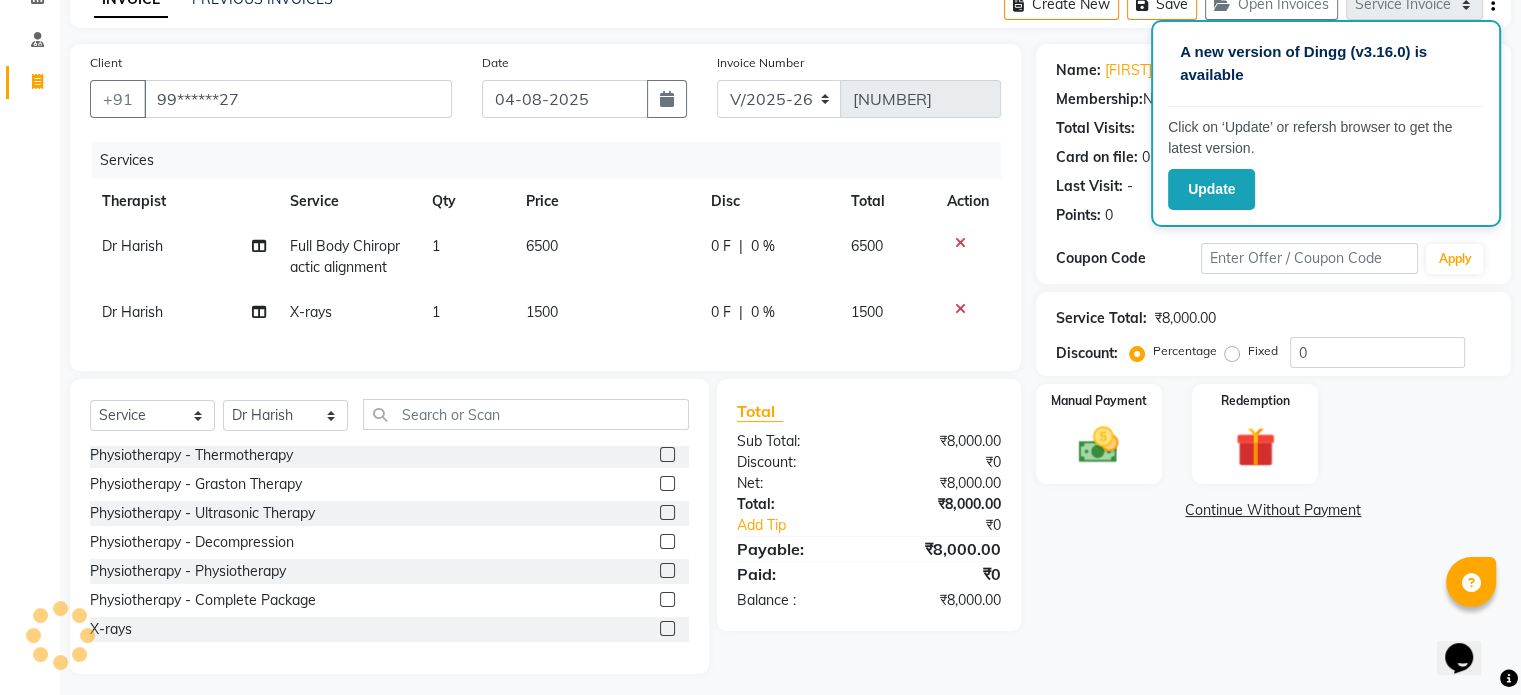 click on "Fixed" 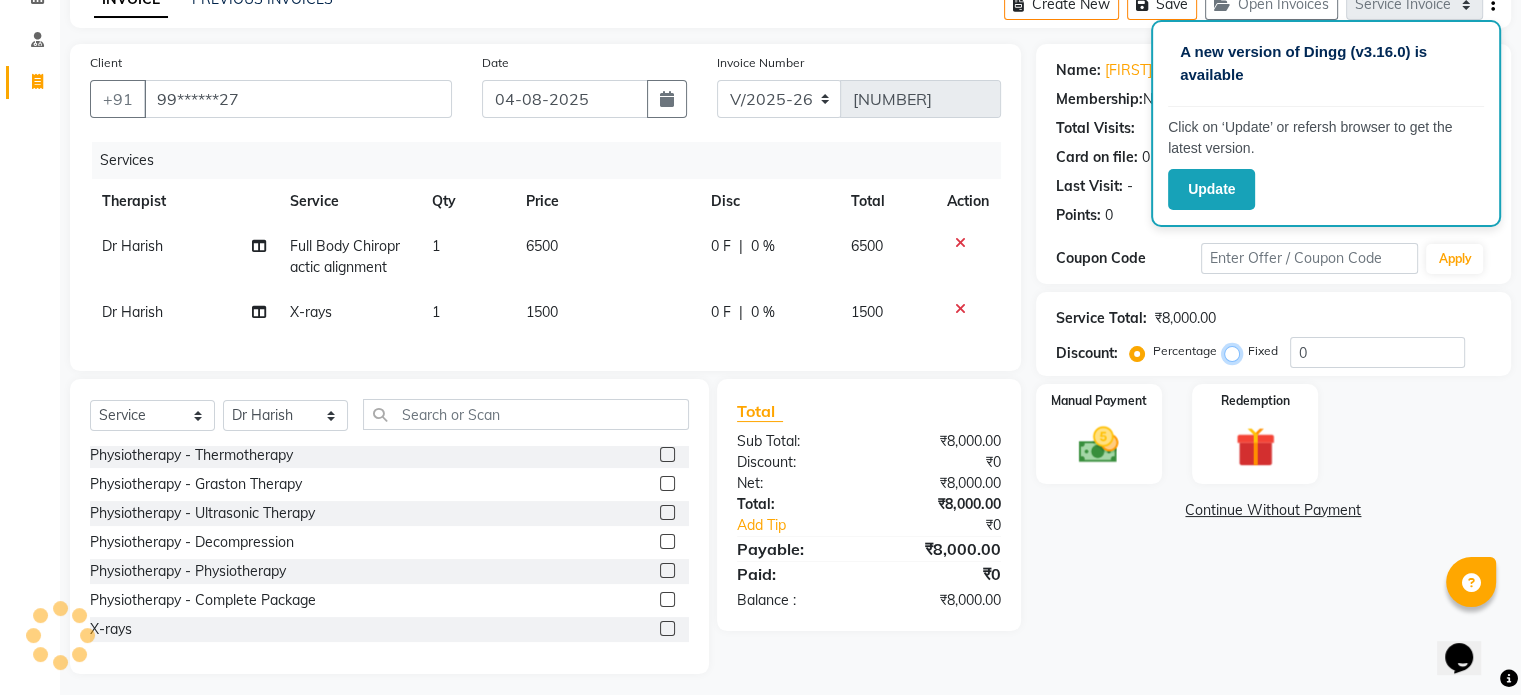 click on "Fixed" at bounding box center (1236, 351) 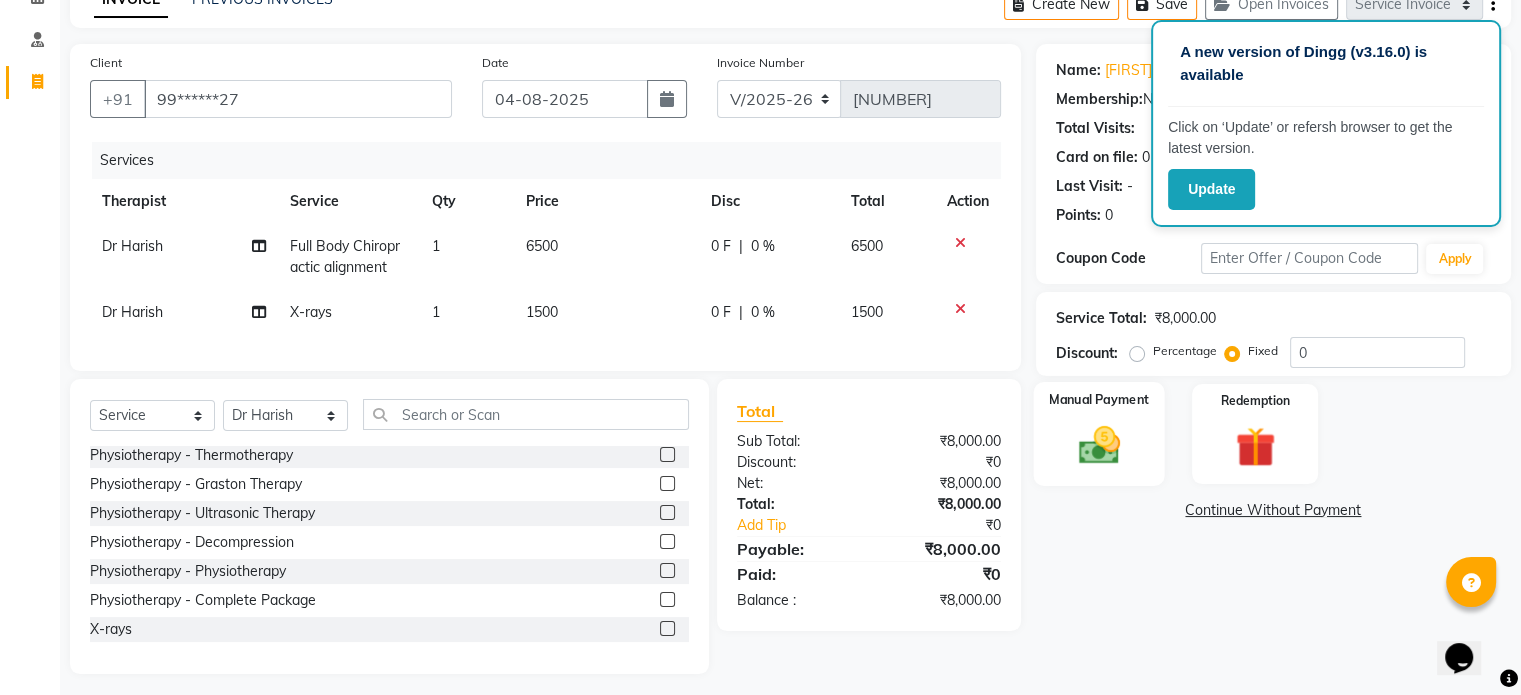 click 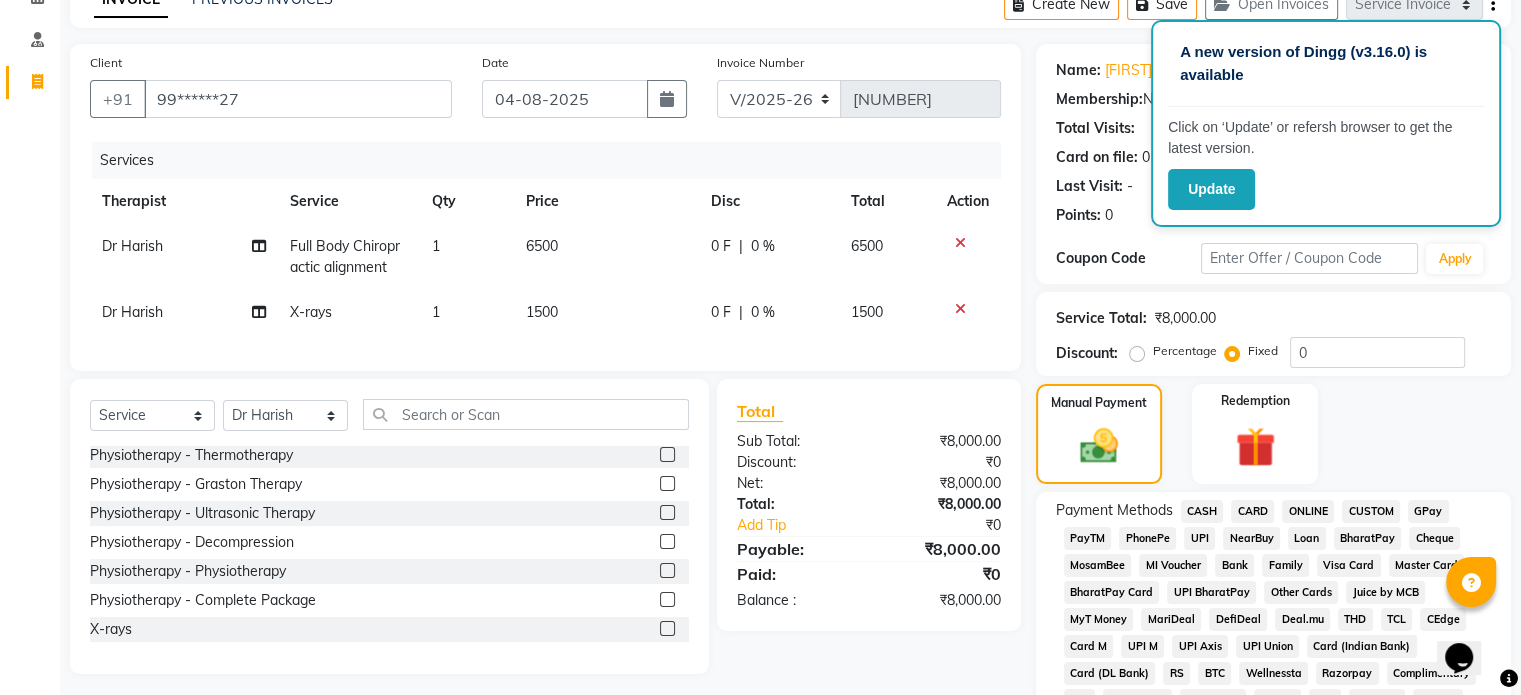 click on "UPI" 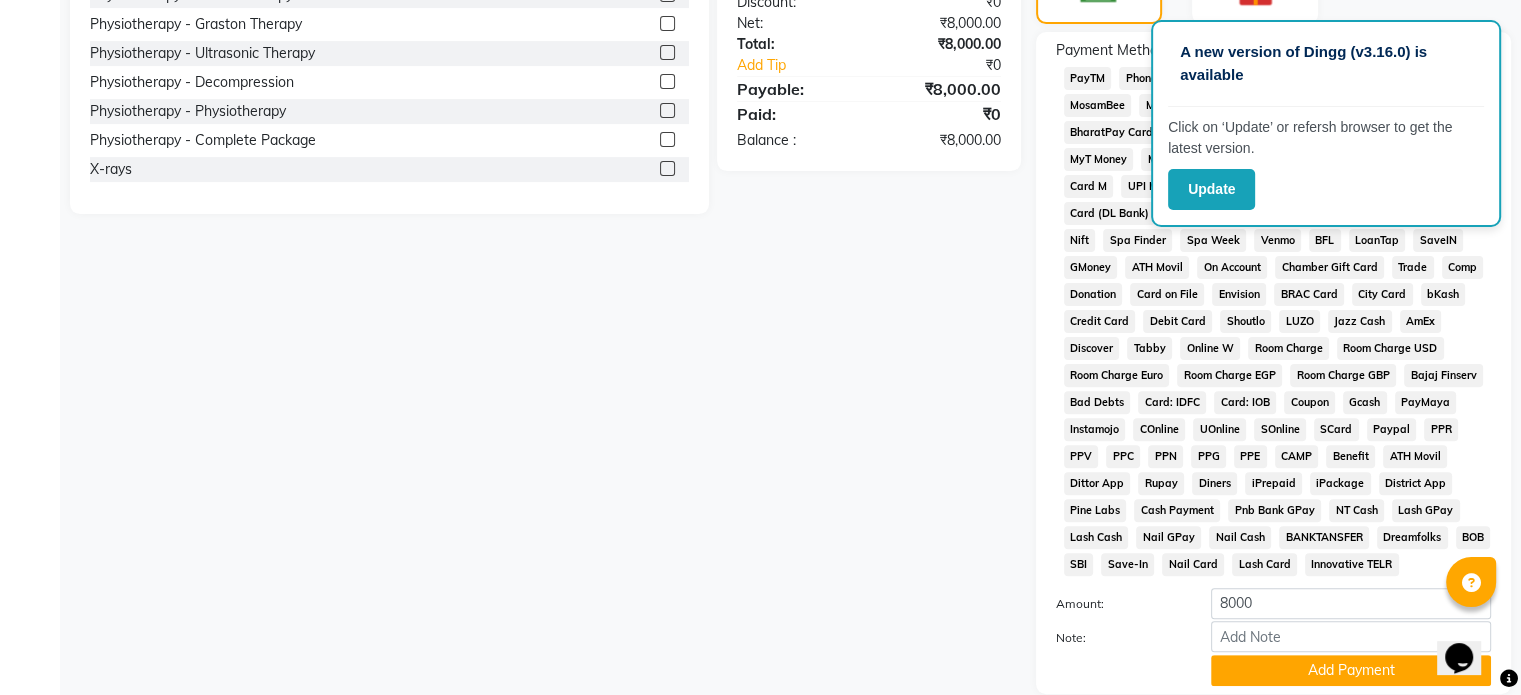 scroll, scrollTop: 652, scrollLeft: 0, axis: vertical 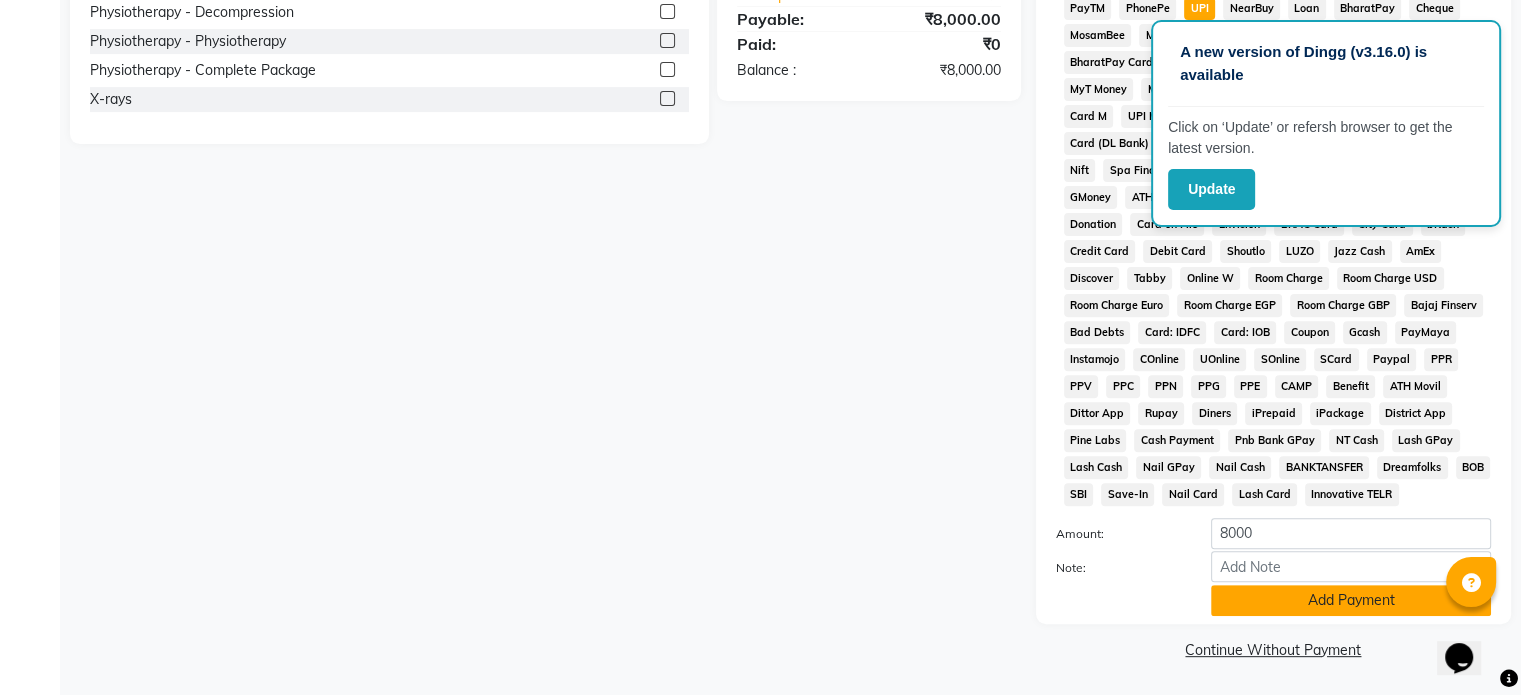 click on "Add Payment" 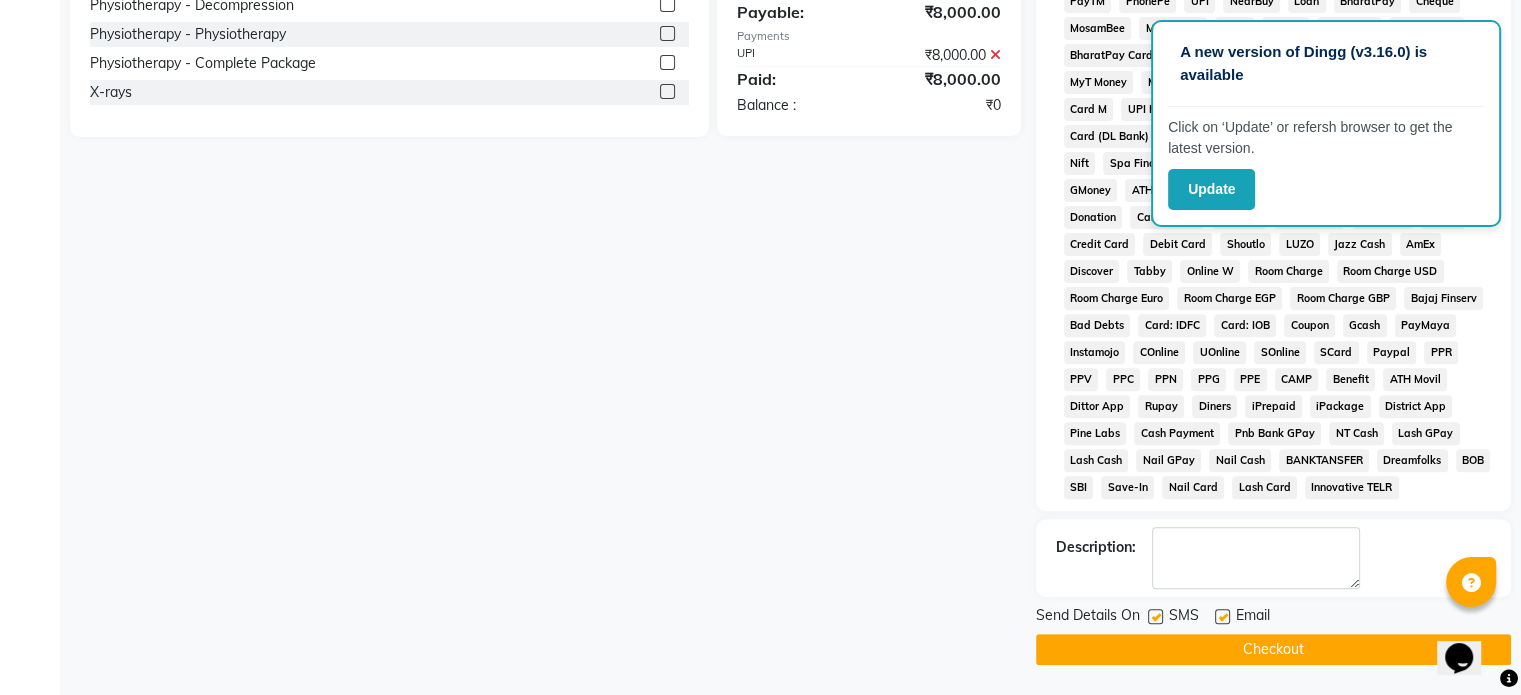 click 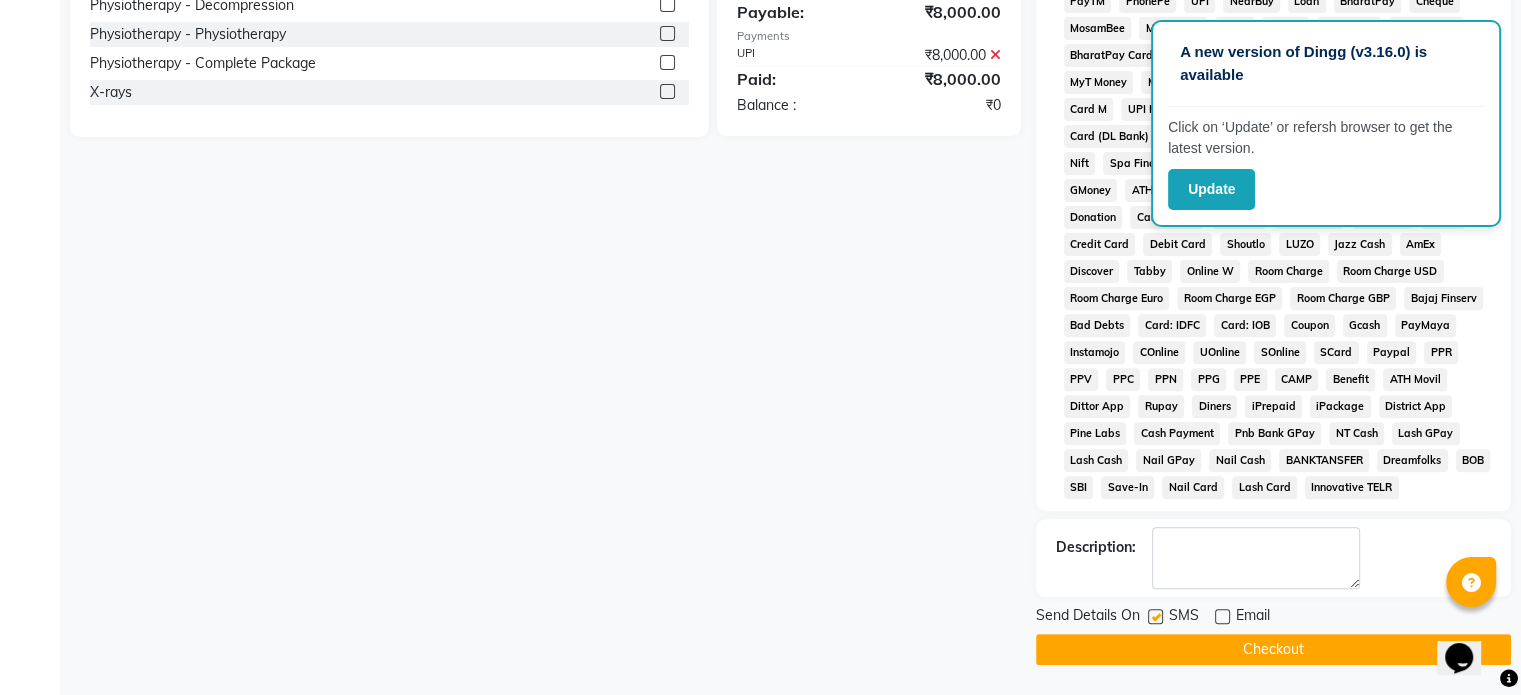 click 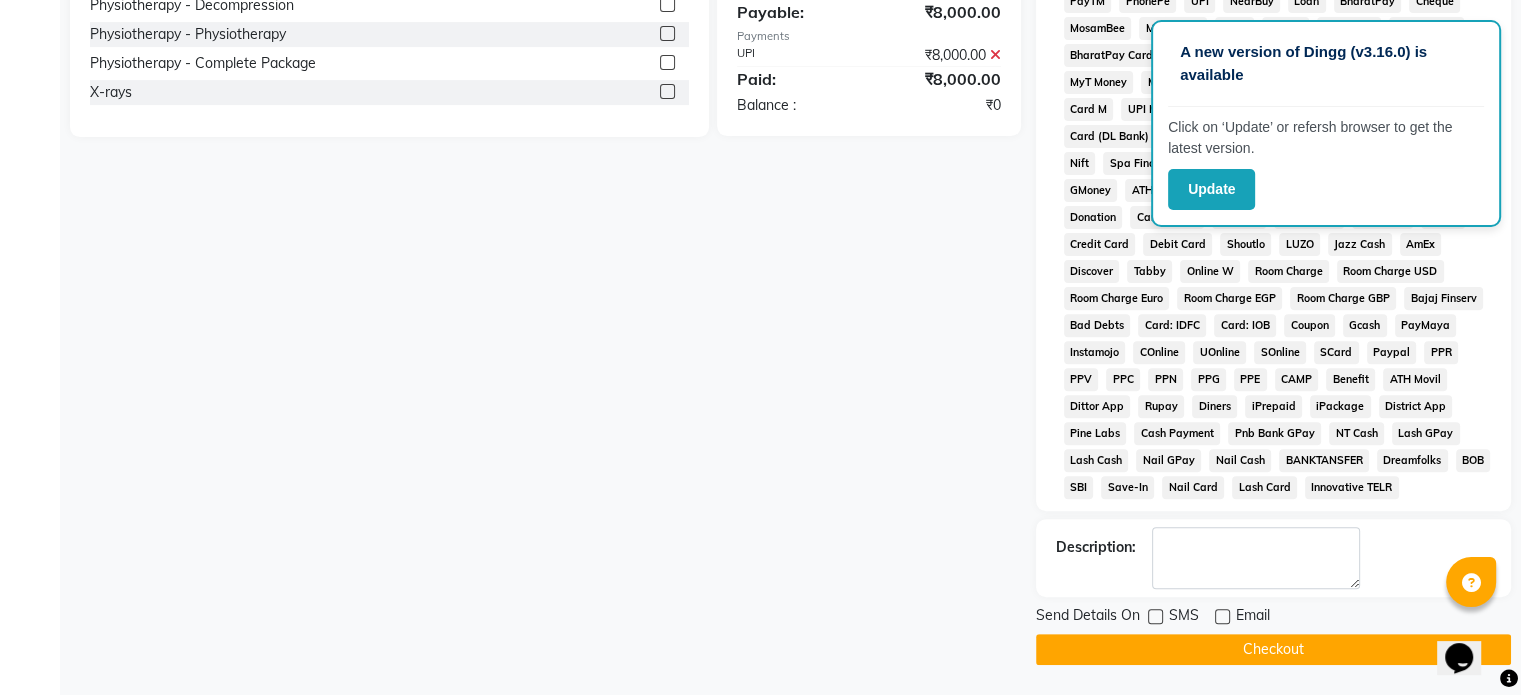 click on "Checkout" 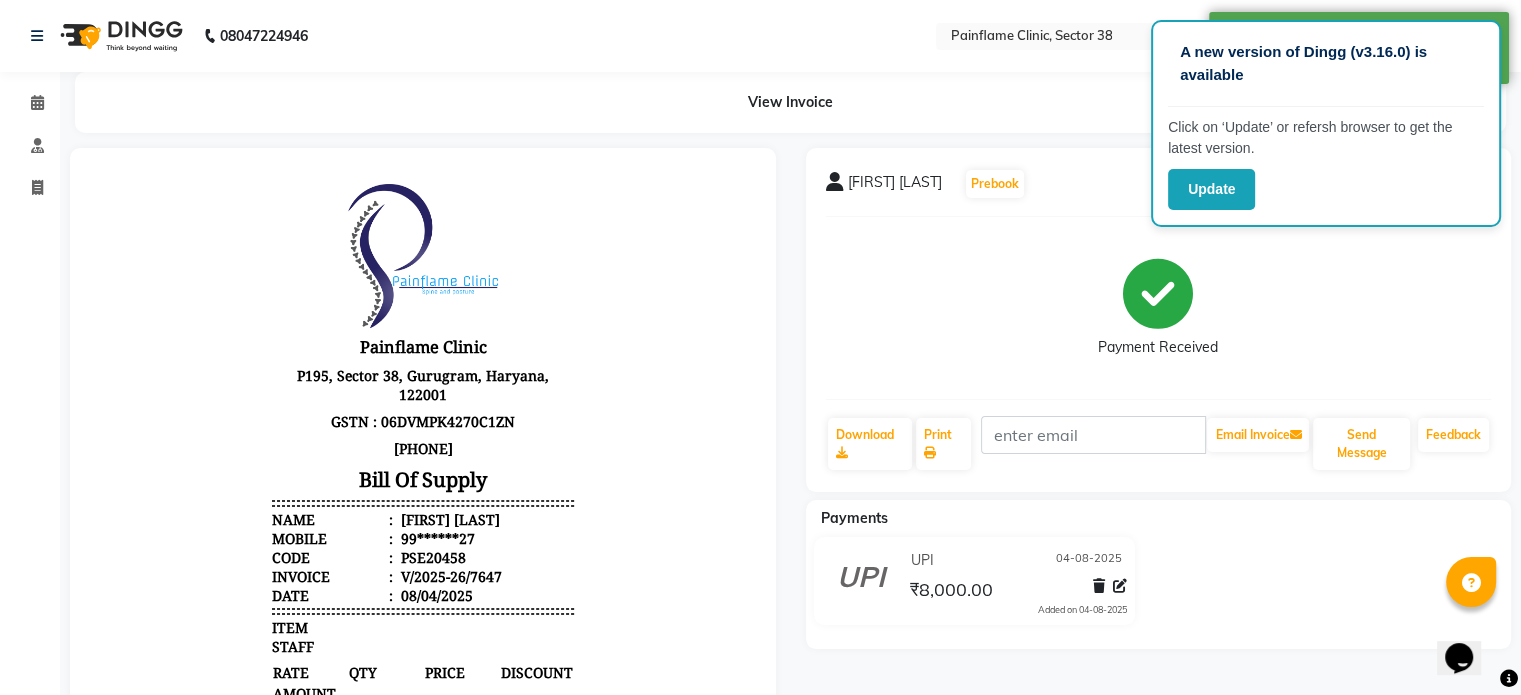 scroll, scrollTop: 0, scrollLeft: 0, axis: both 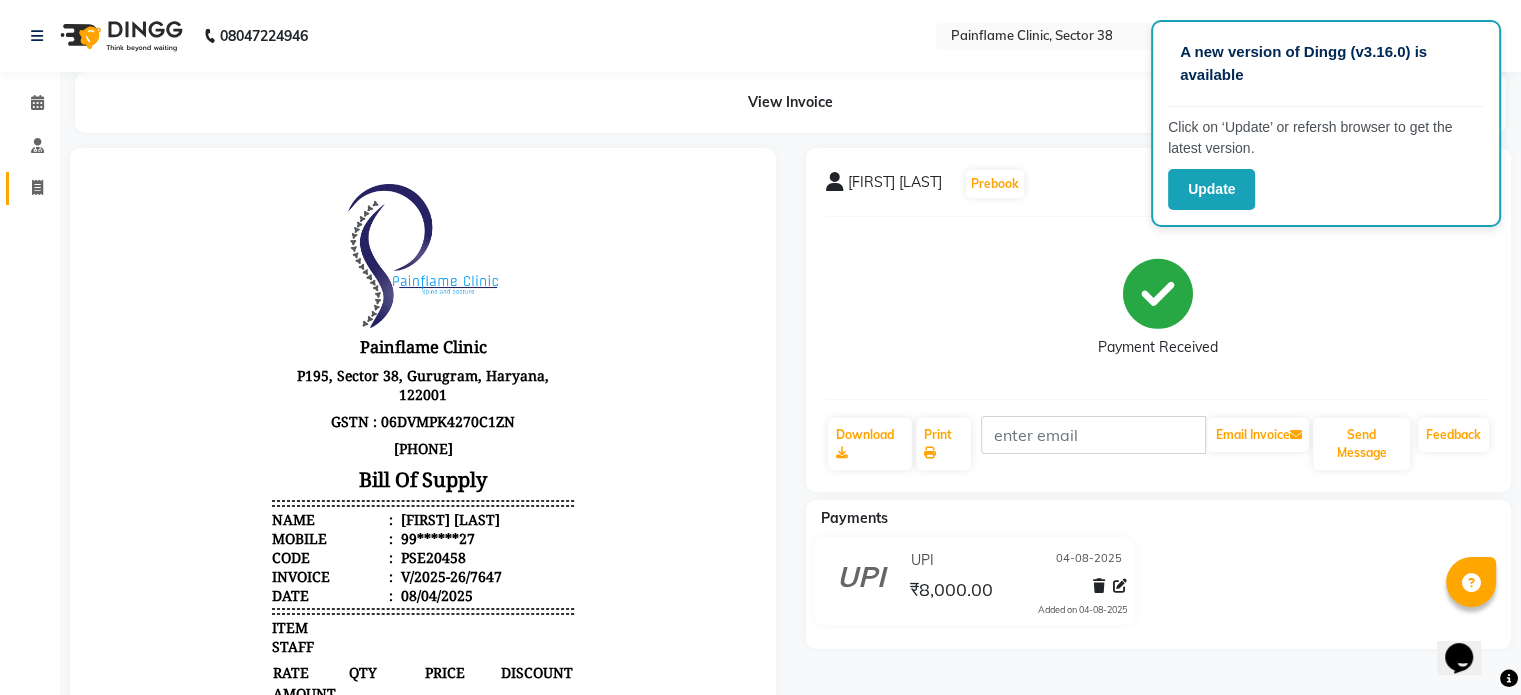 click on "Invoice" 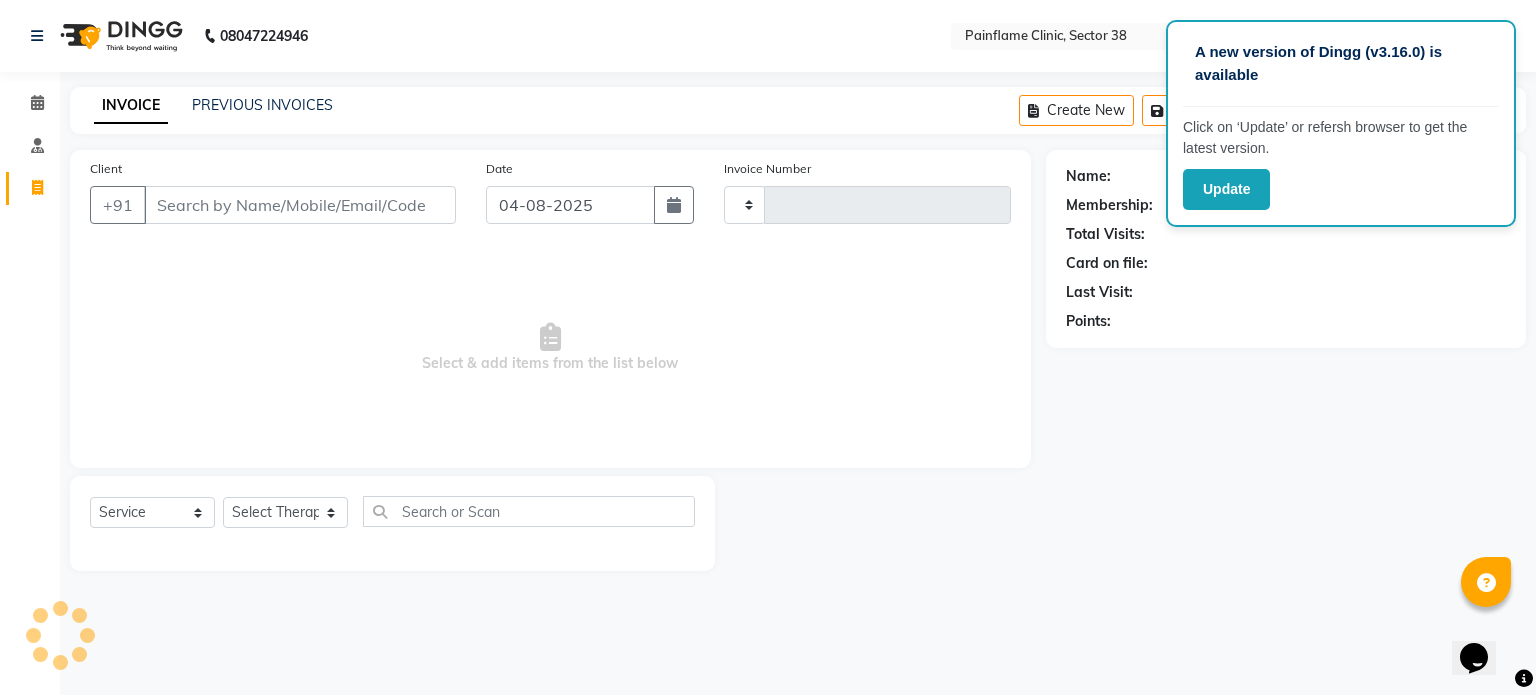 type on "7648" 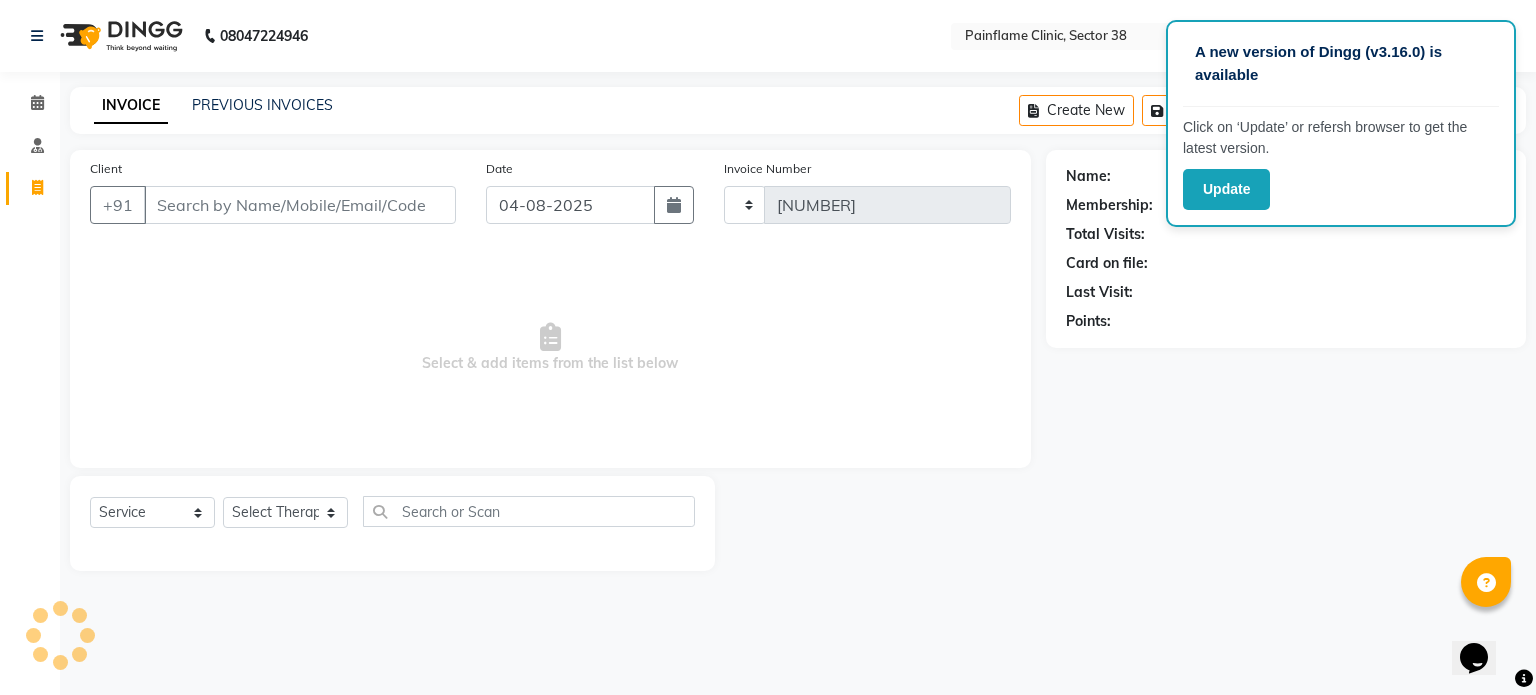 select on "3964" 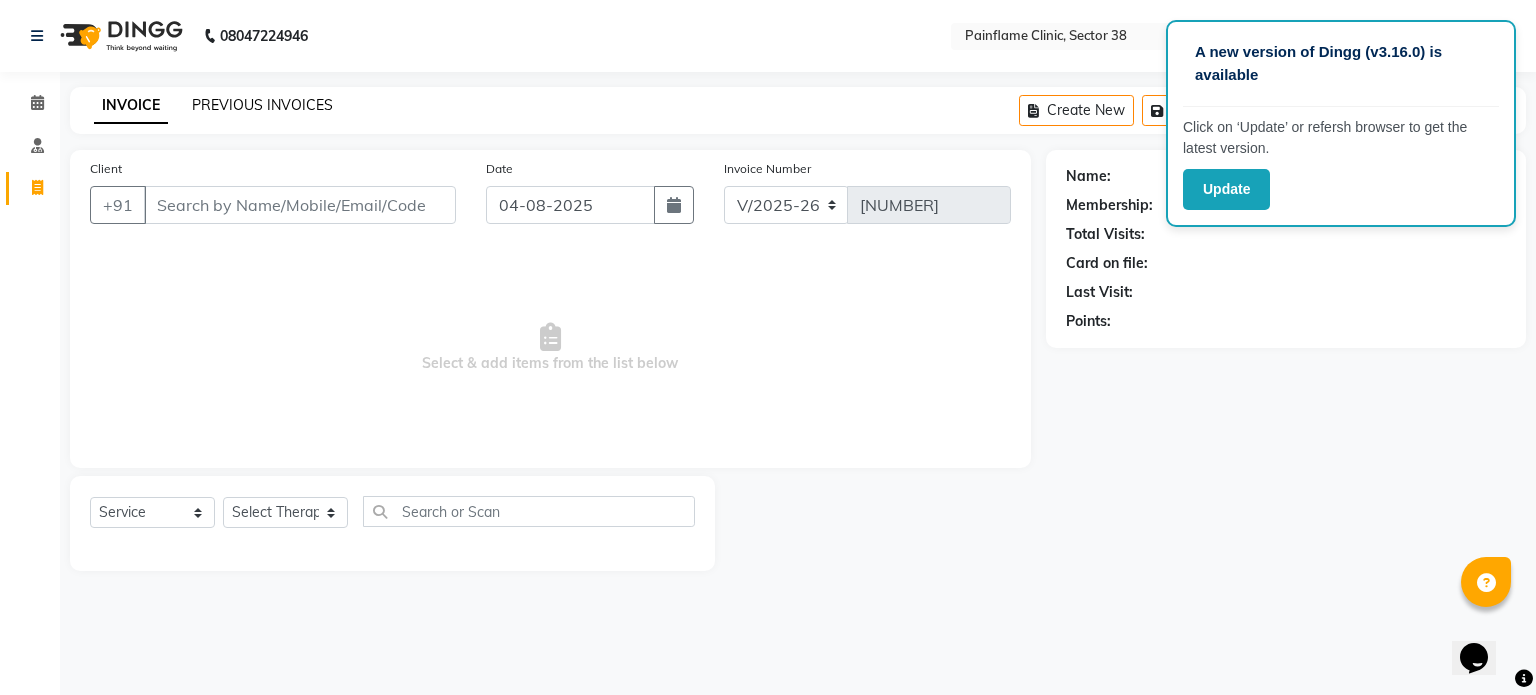click on "PREVIOUS INVOICES" 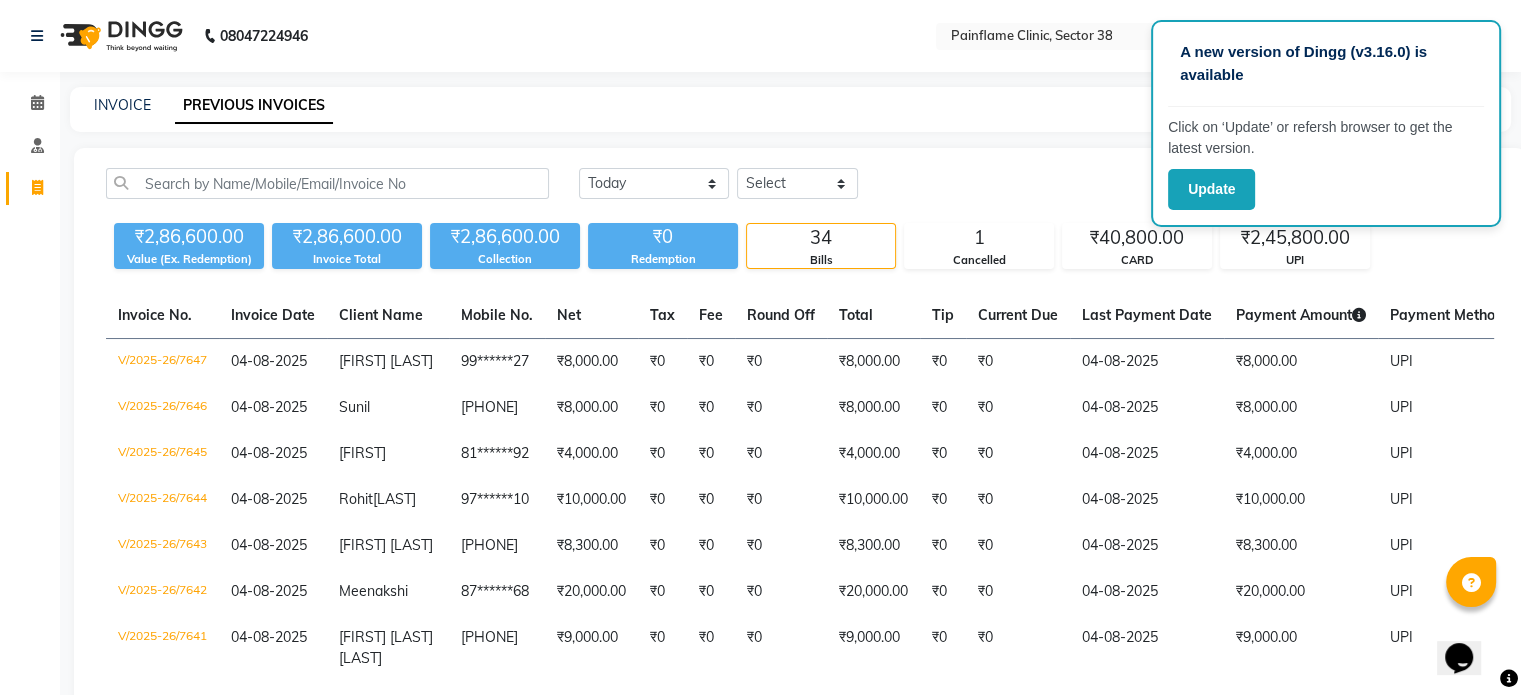 select on "service" 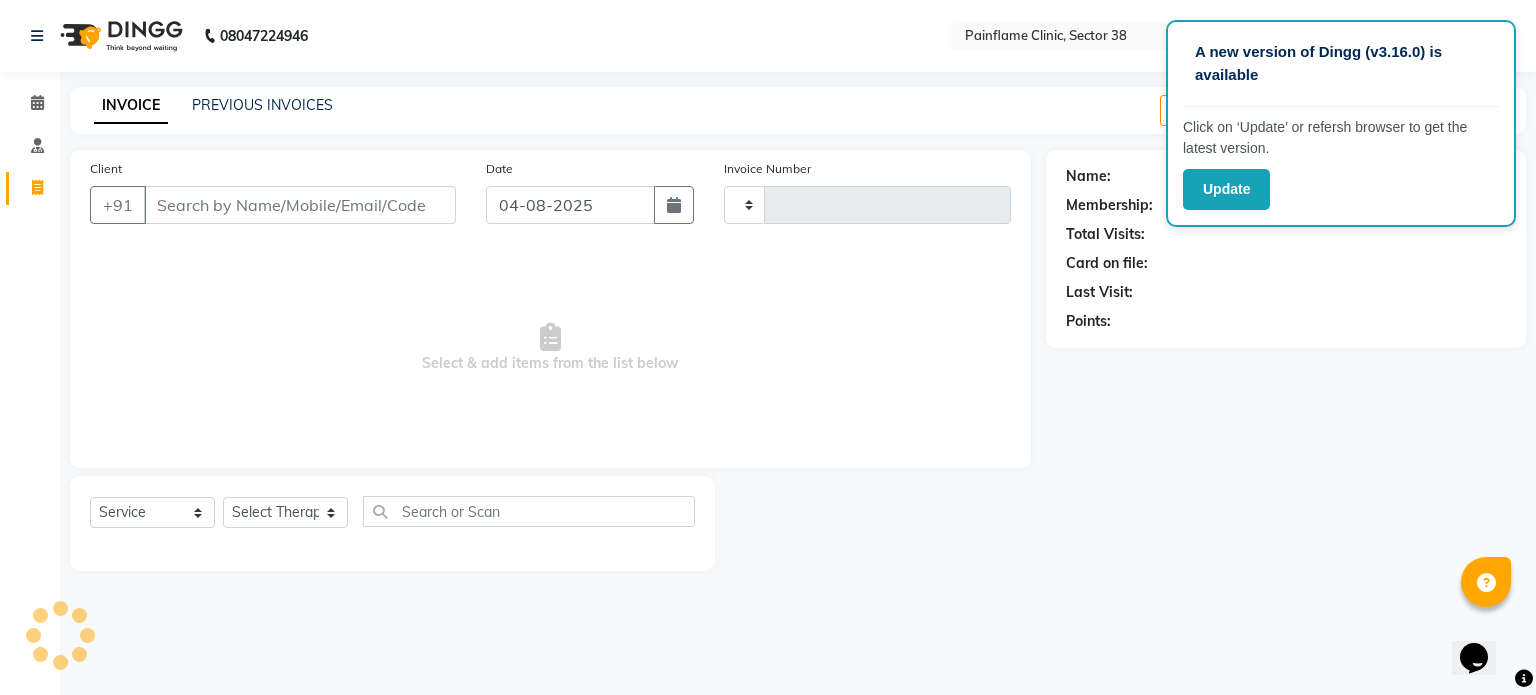 type on "7648" 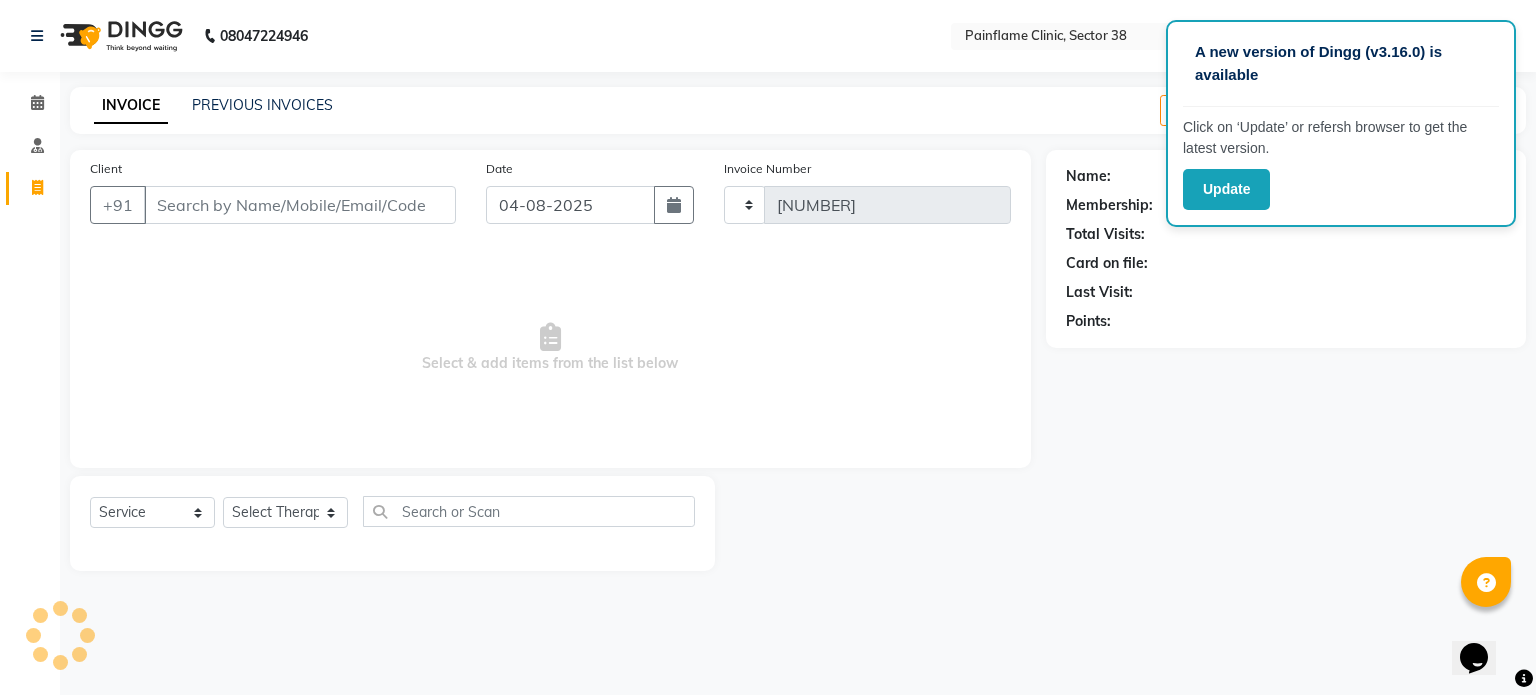 select on "3964" 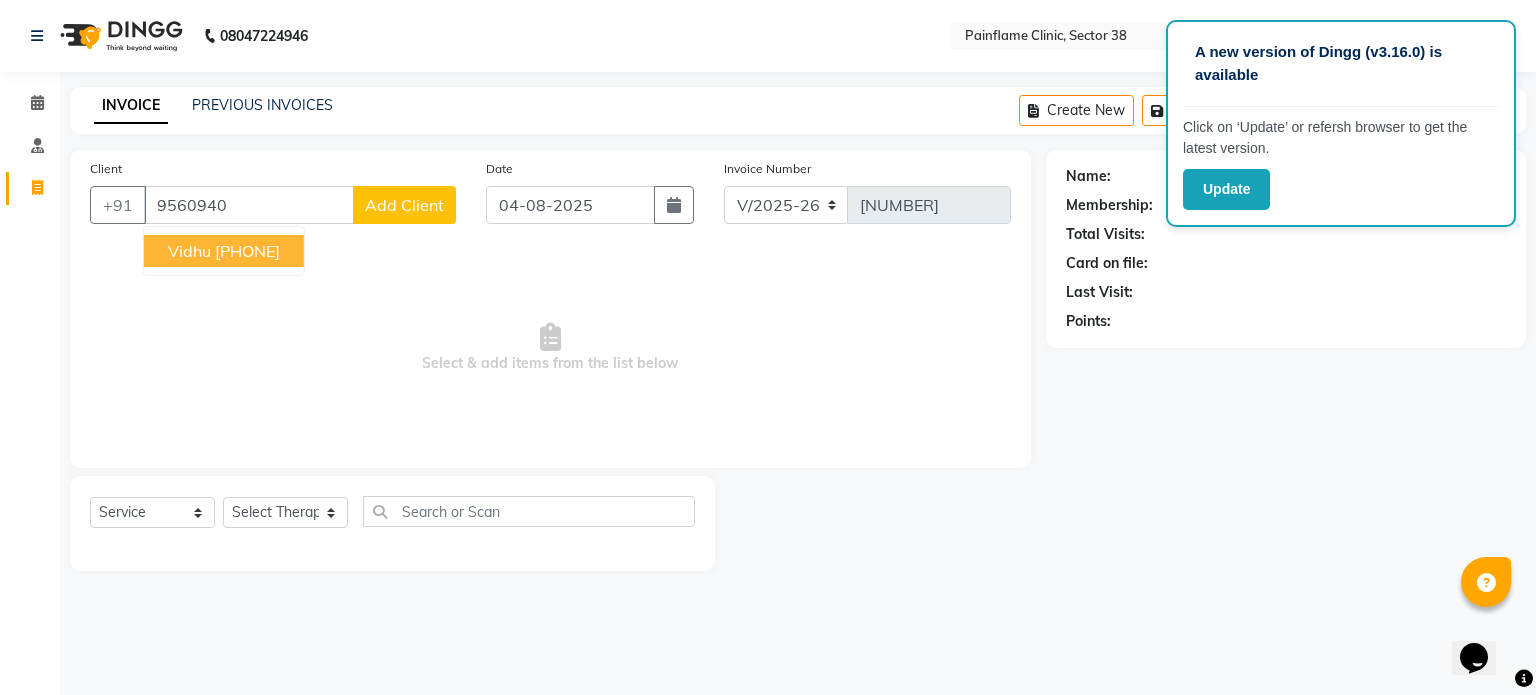 click on "[PHONE]" at bounding box center (247, 251) 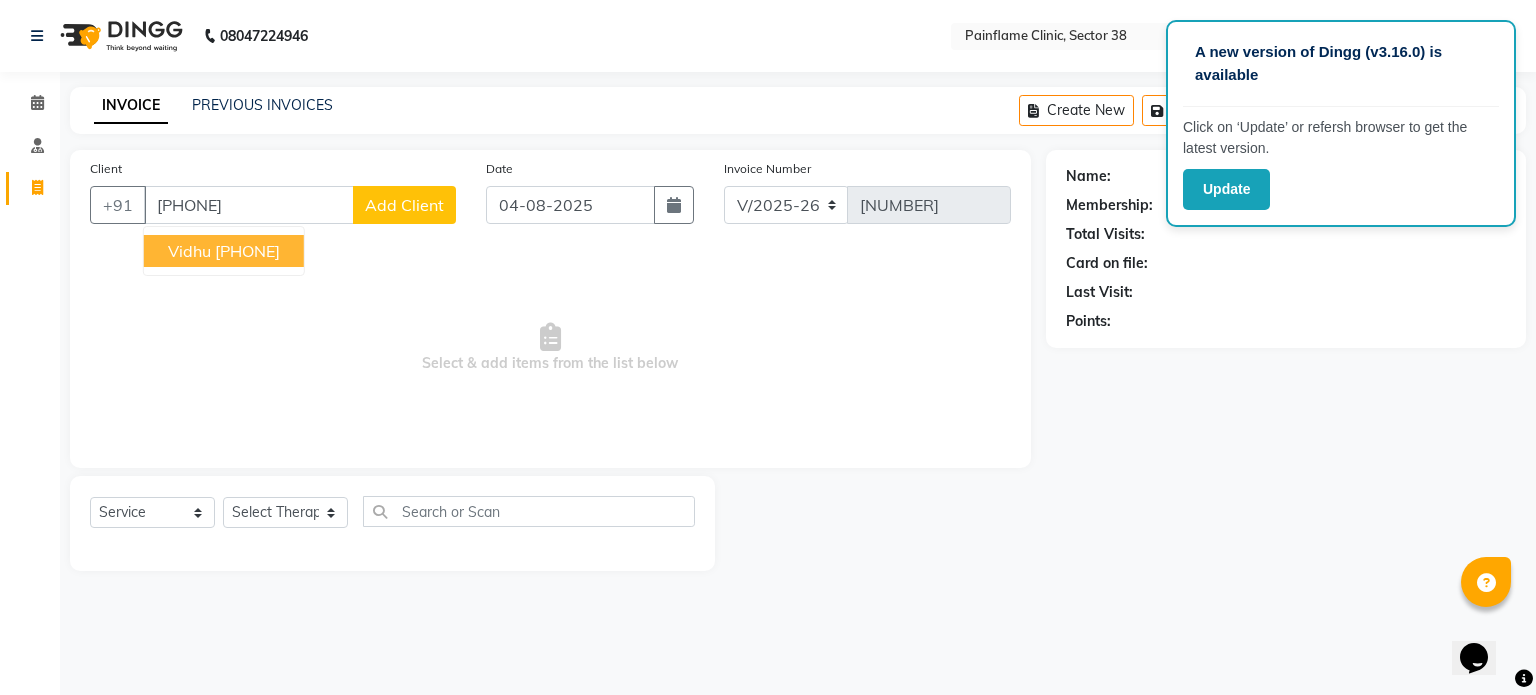 type on "[PHONE]" 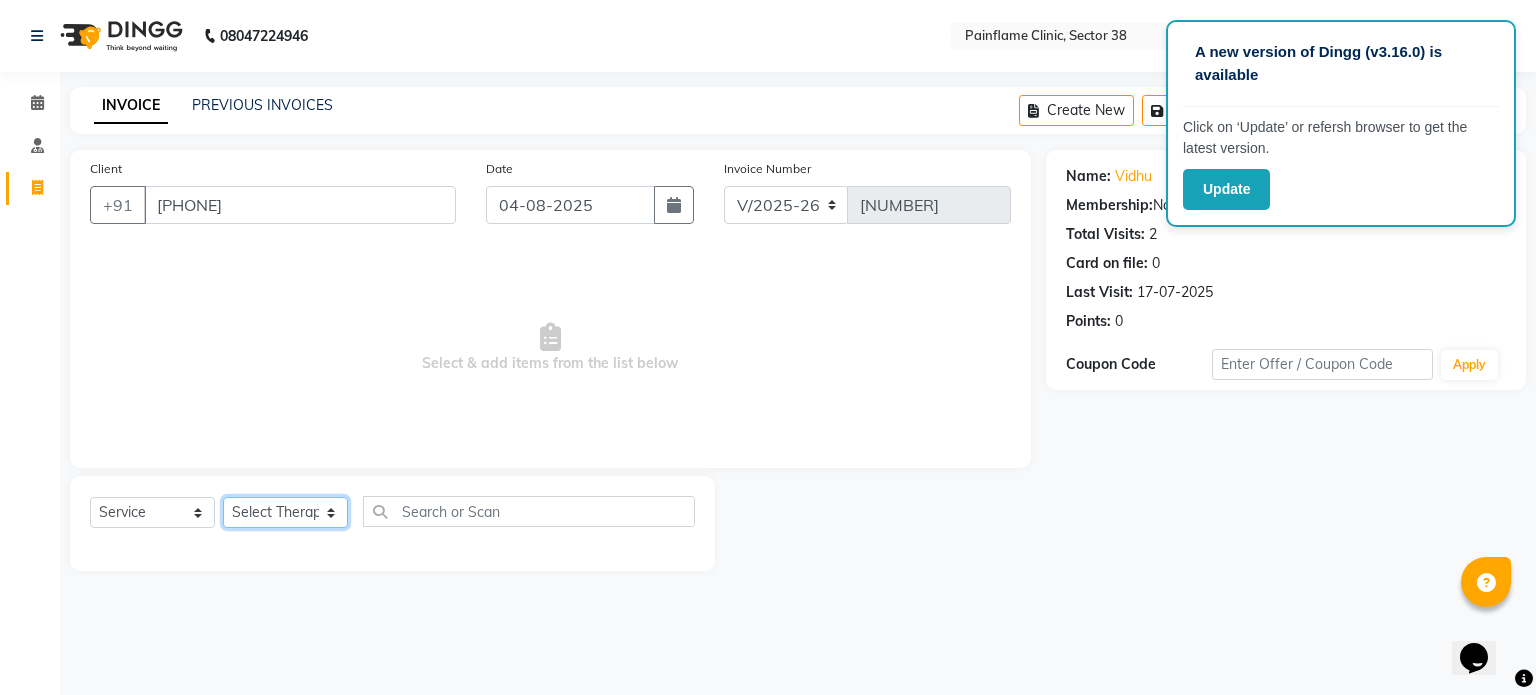 click on "Select Therapist Dr Durgesh Dr Harish Dr Ranjana Dr Saurabh Dr. Suraj Dr. Tejpal Mehlawat KUSHAL MOHIT SEMWAL Nancy Singhai Reception 1  Reception 2 Reception 3" 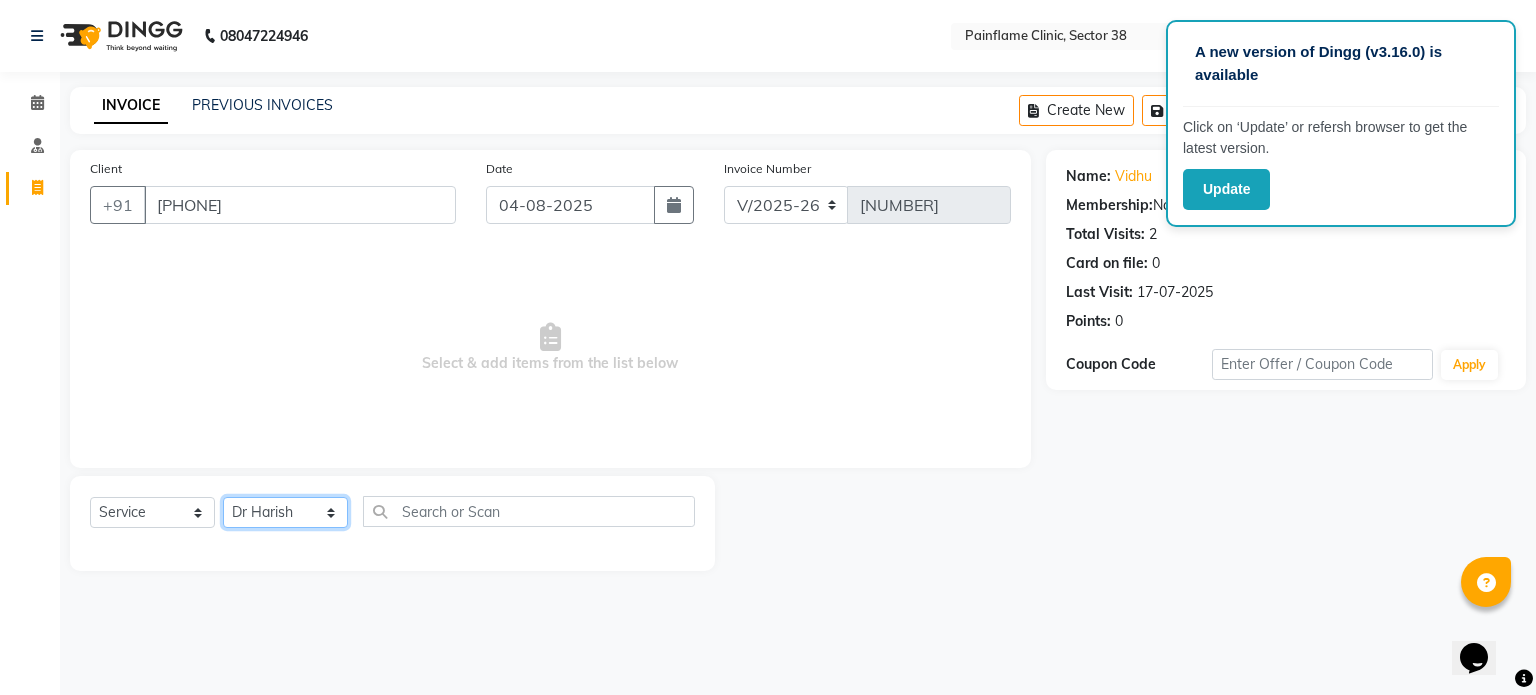 click on "Select Therapist Dr Durgesh Dr Harish Dr Ranjana Dr Saurabh Dr. Suraj Dr. Tejpal Mehlawat KUSHAL MOHIT SEMWAL Nancy Singhai Reception 1  Reception 2 Reception 3" 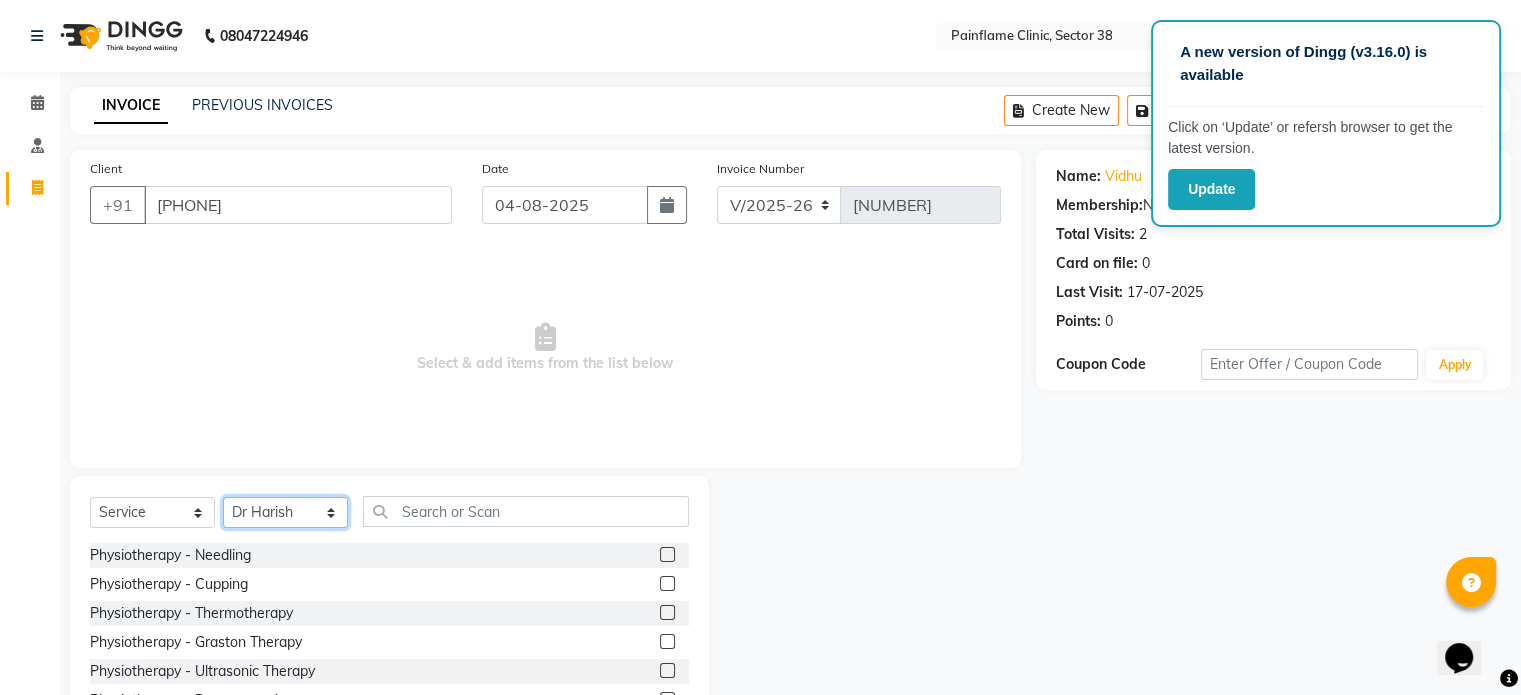 scroll, scrollTop: 119, scrollLeft: 0, axis: vertical 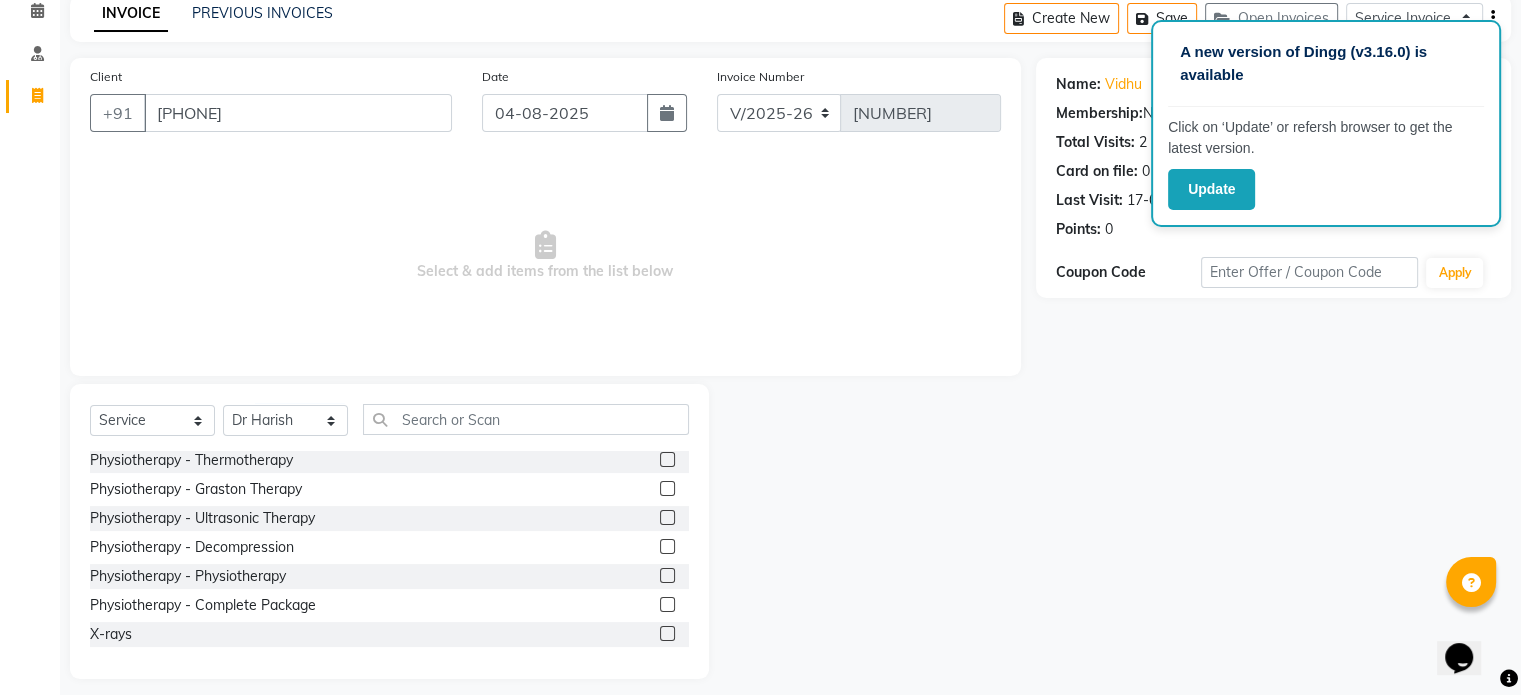 click 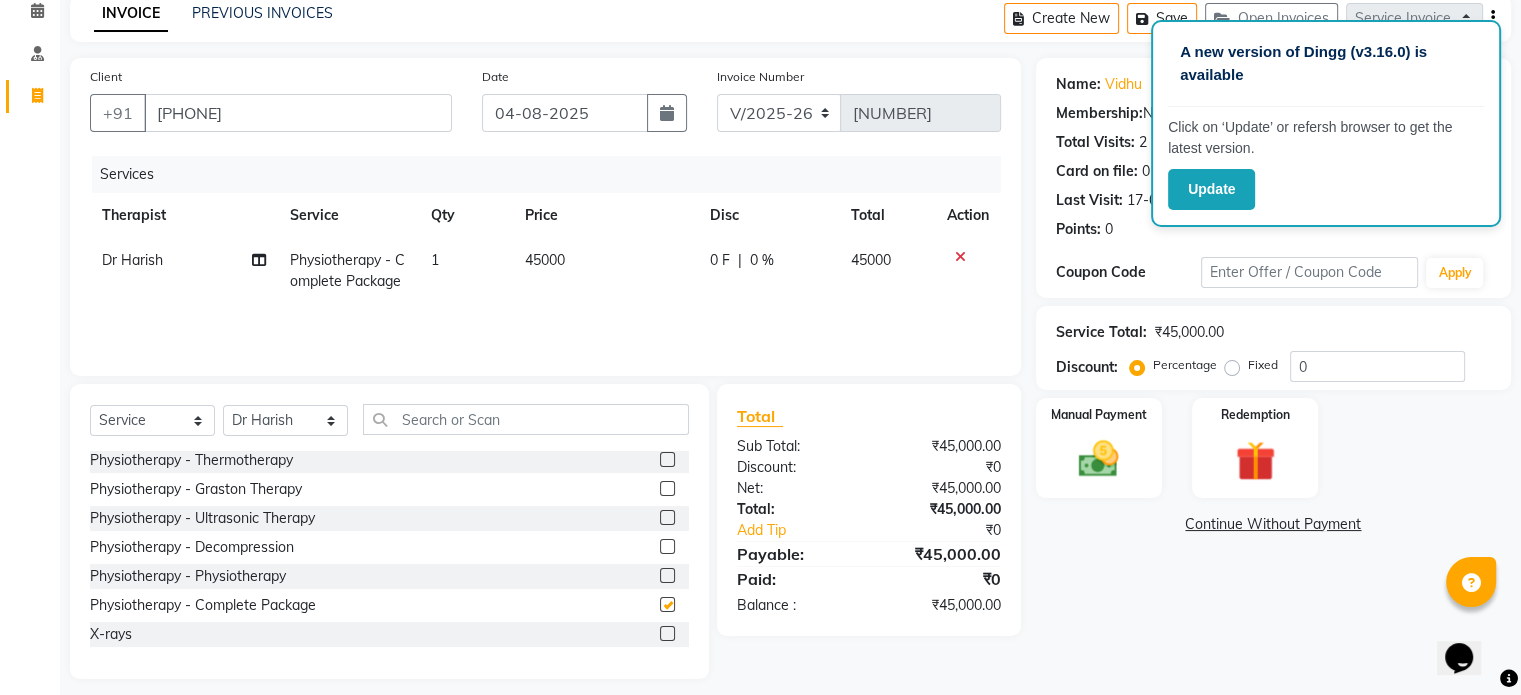 checkbox on "false" 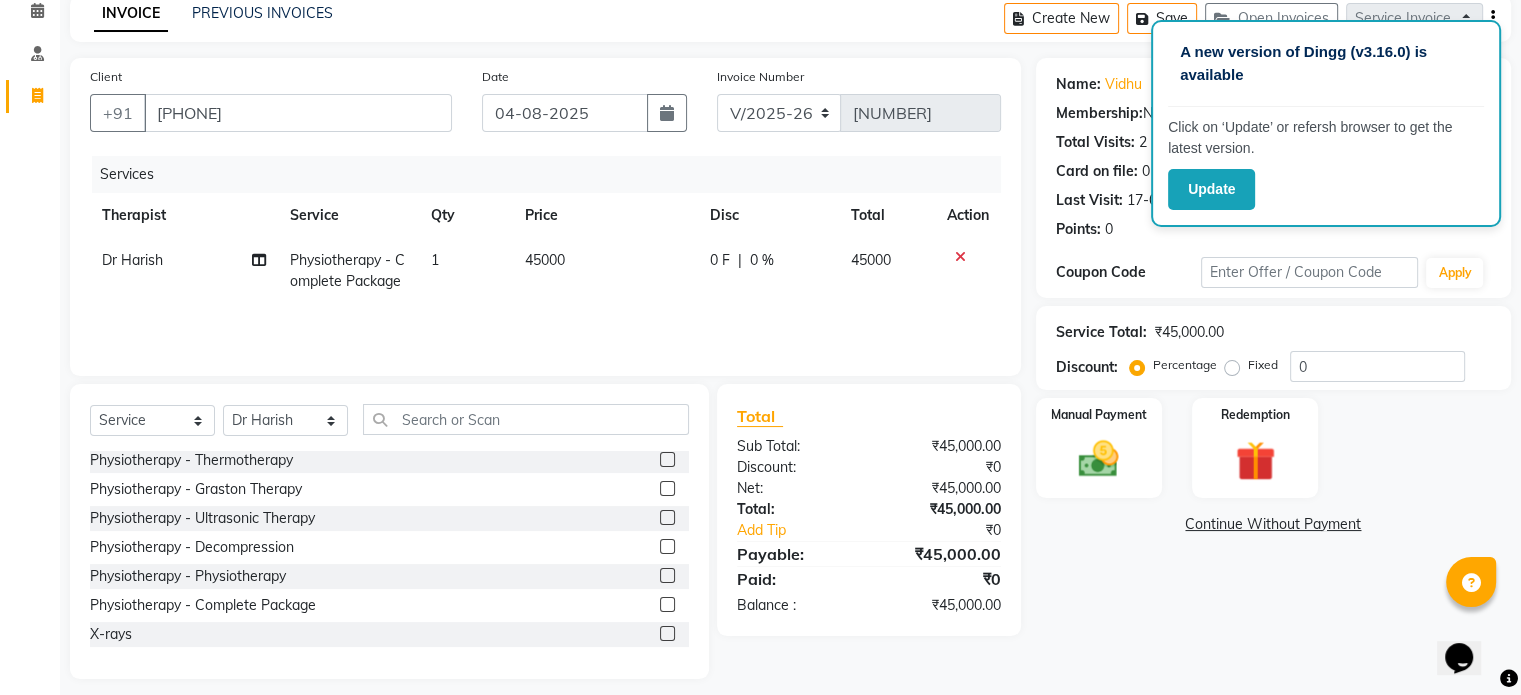 click on "45000" 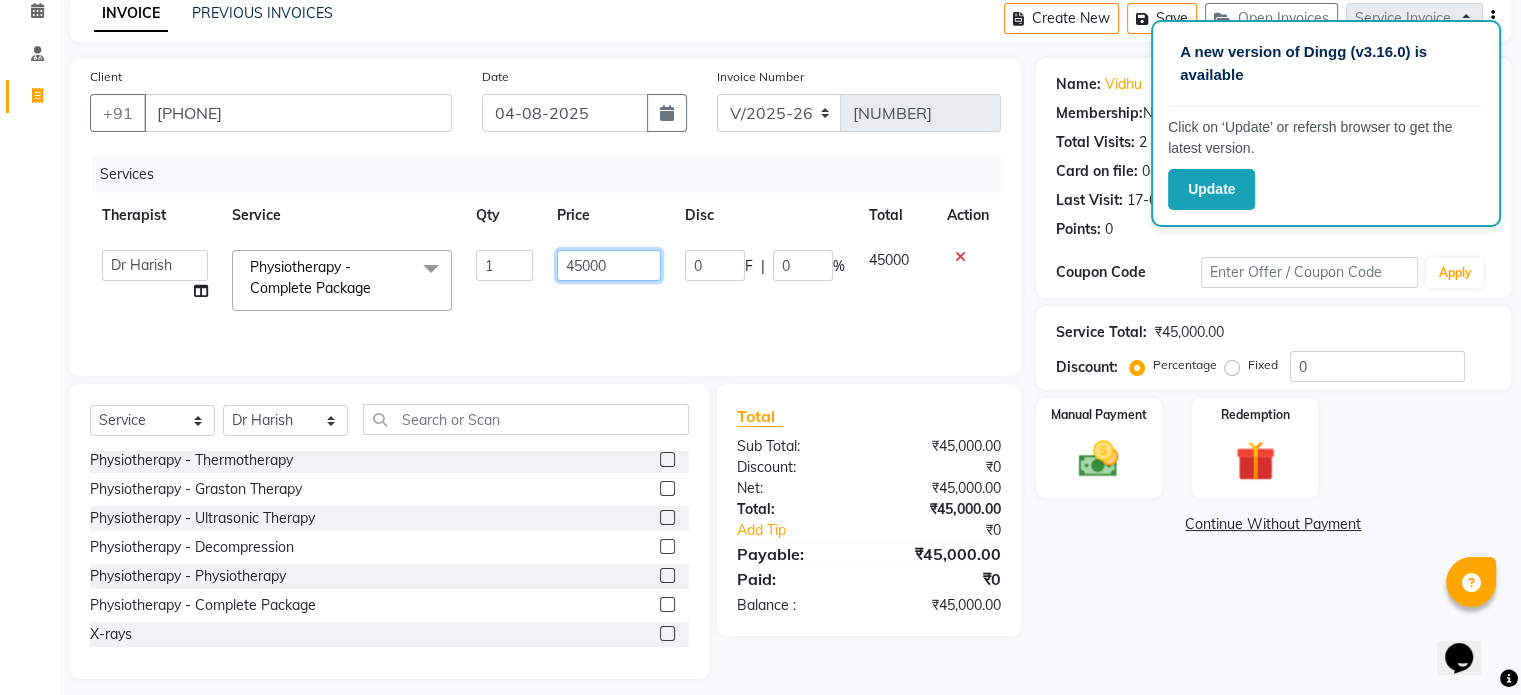 click on "45000" 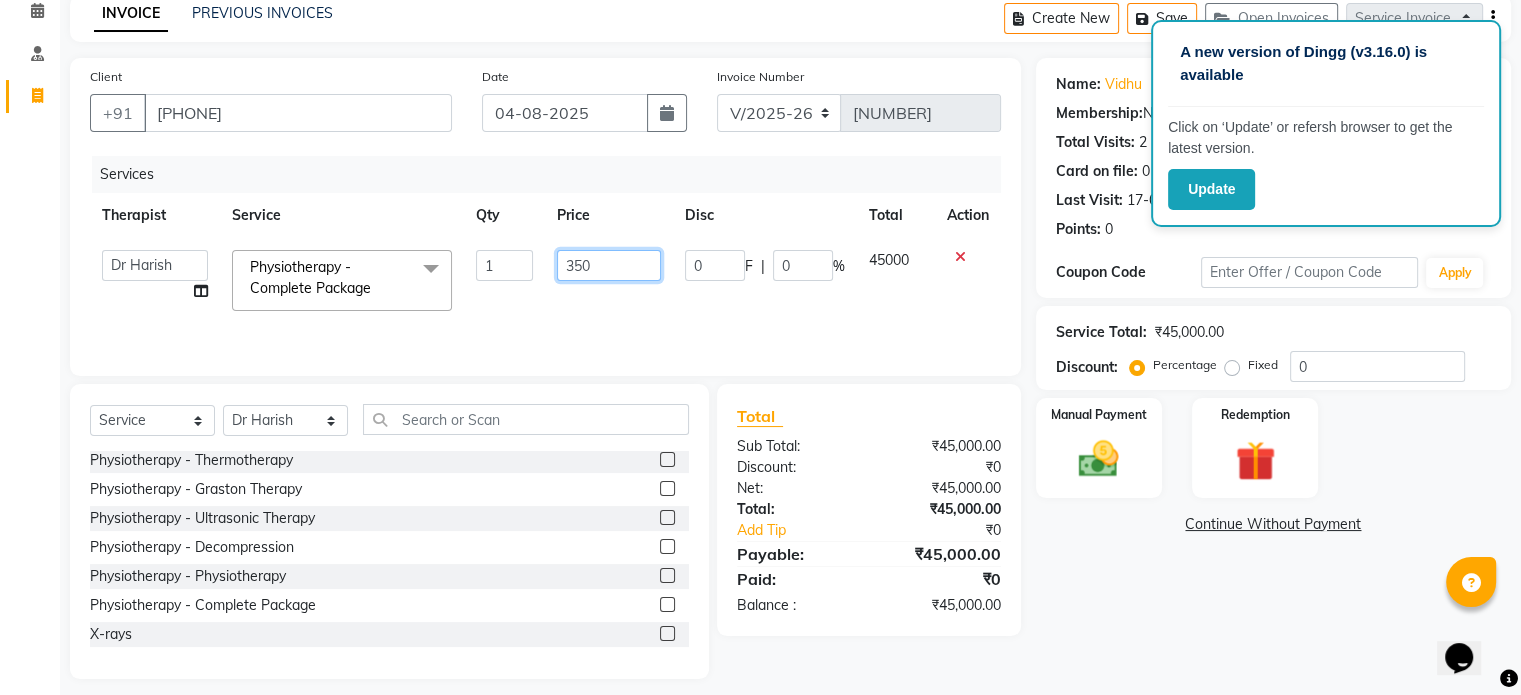 type on "3500" 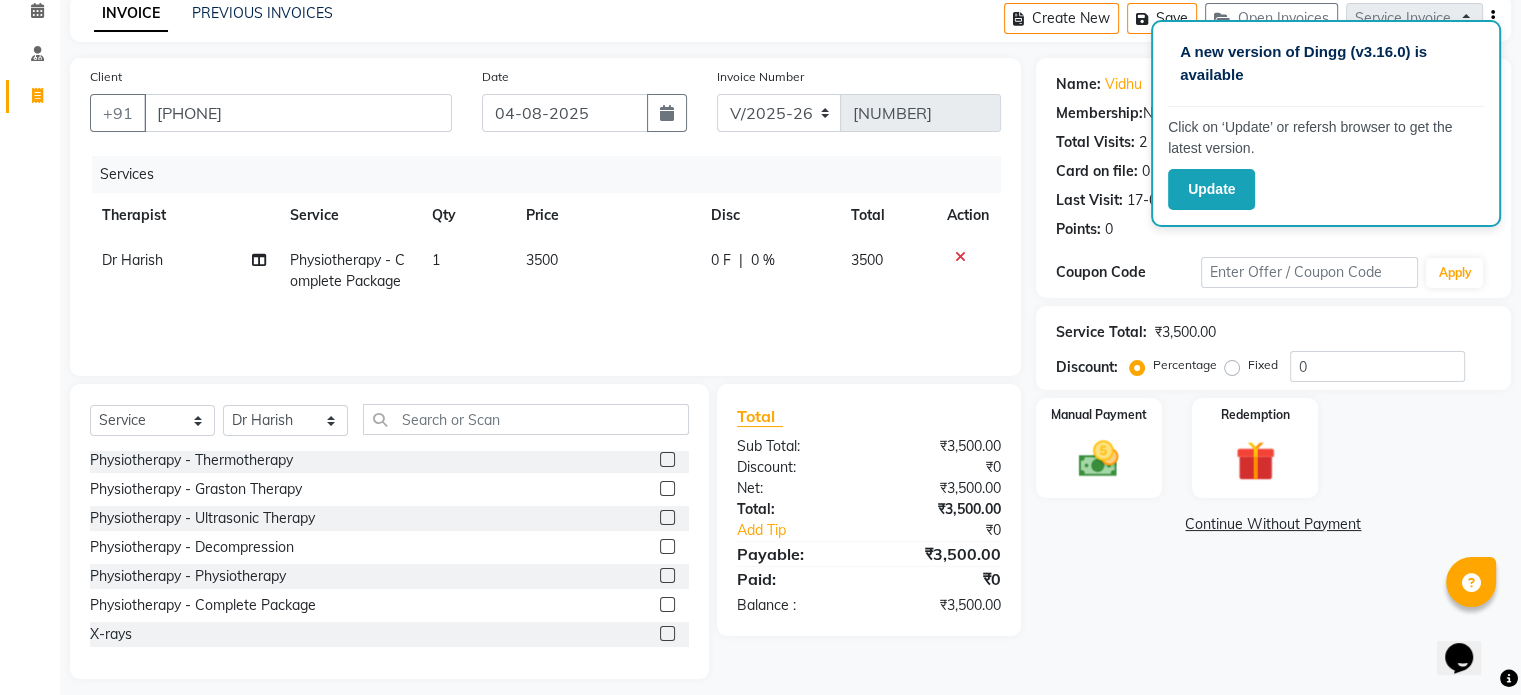 click on "Fixed" 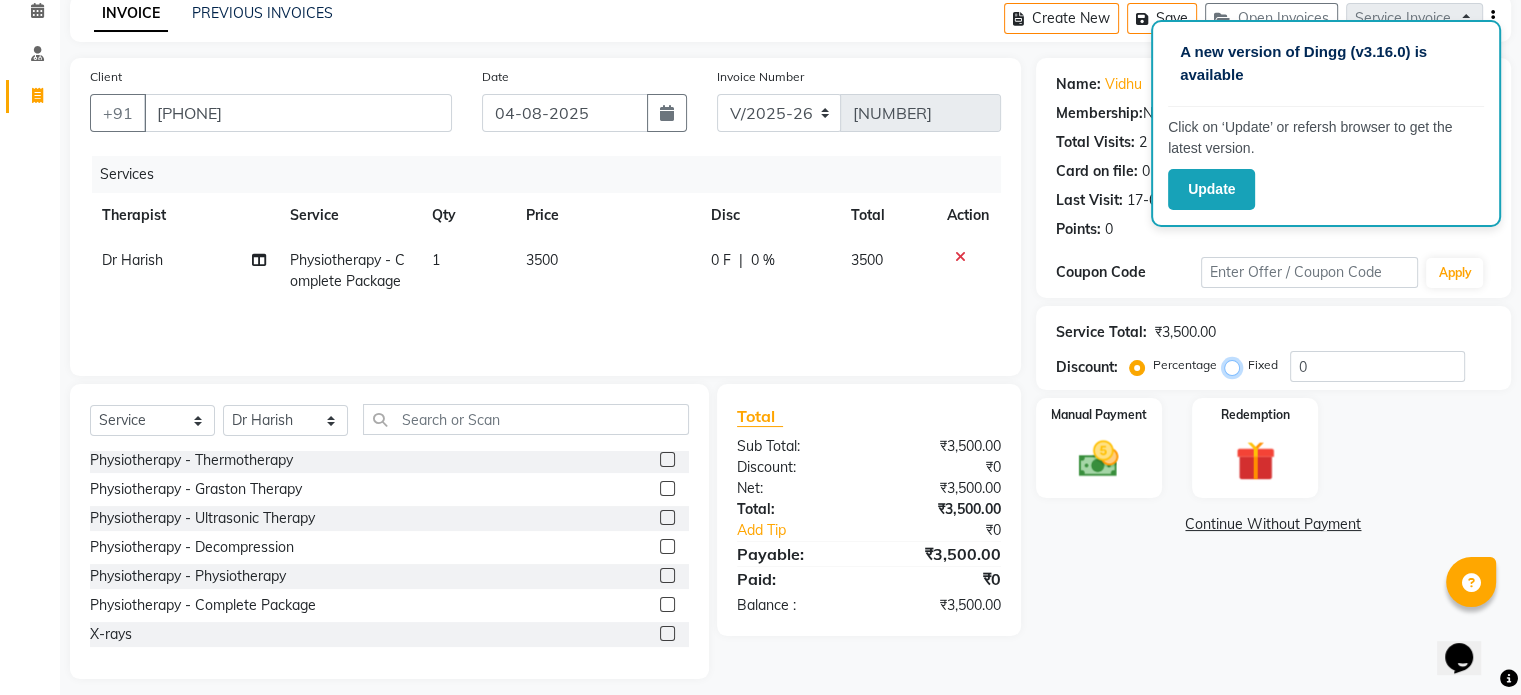 click on "Fixed" at bounding box center [1236, 365] 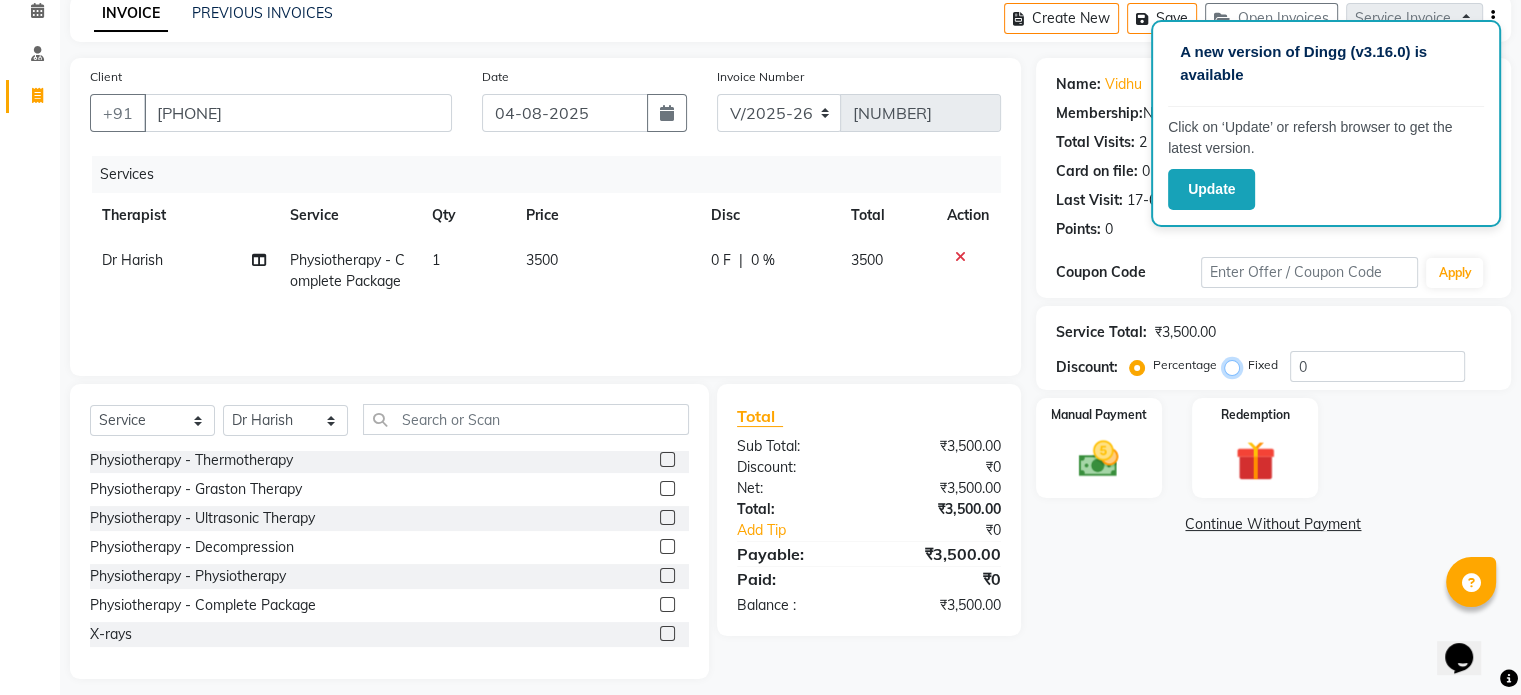 radio on "true" 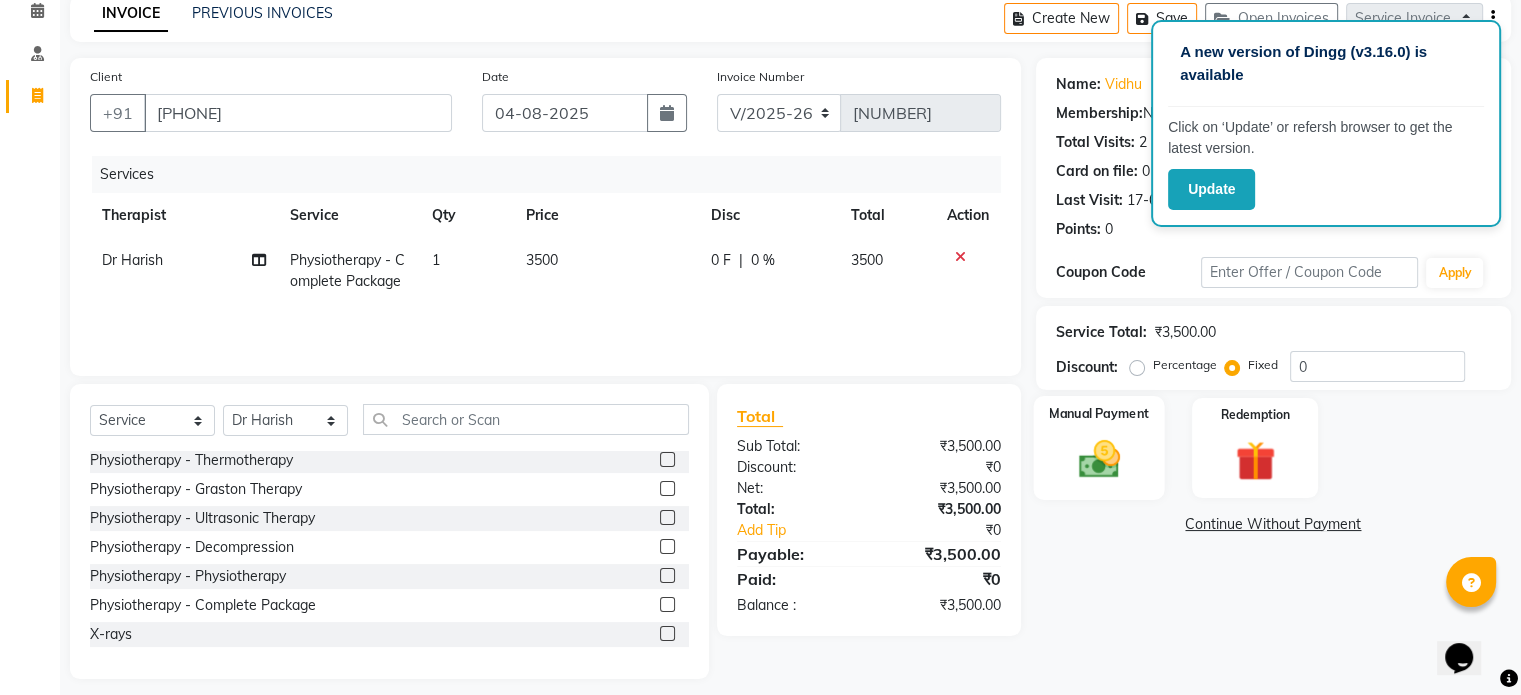 click on "Manual Payment" 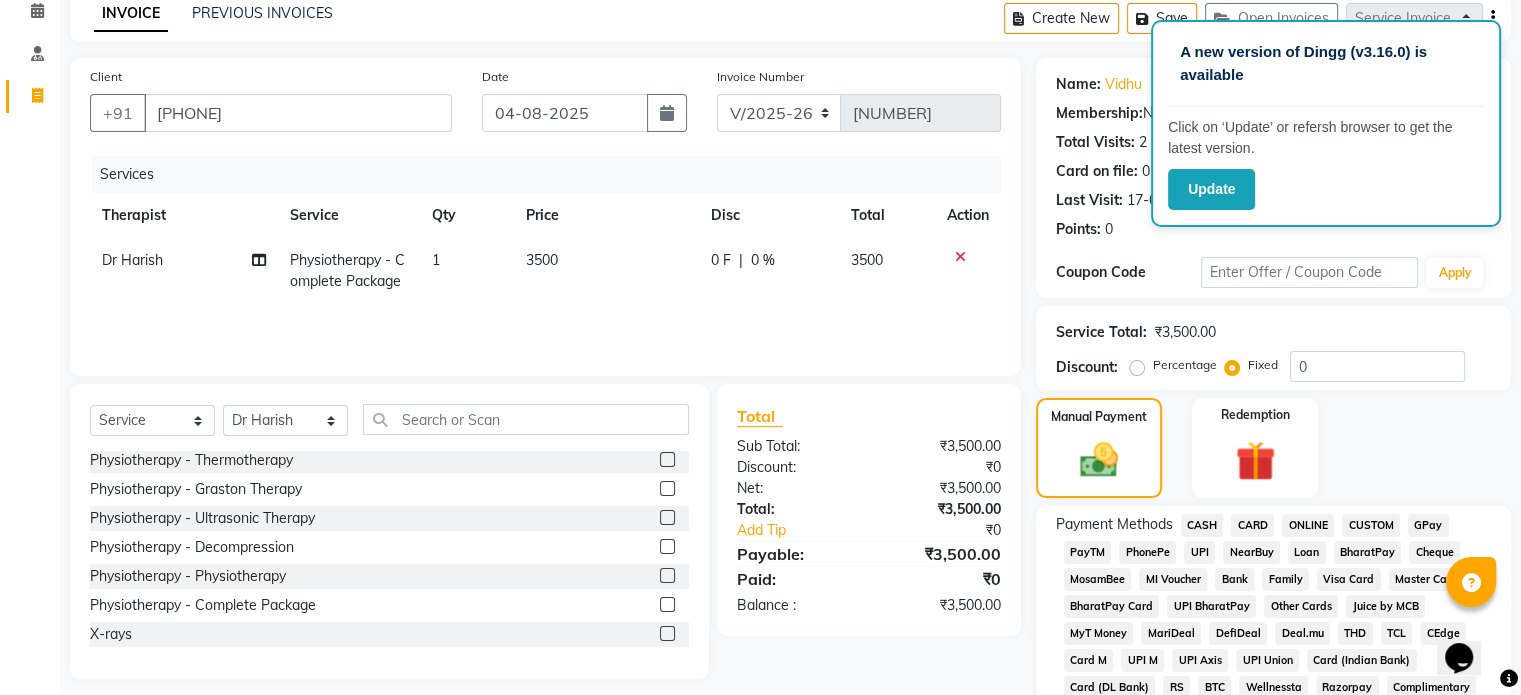 drag, startPoint x: 1202, startPoint y: 547, endPoint x: 1192, endPoint y: 558, distance: 14.866069 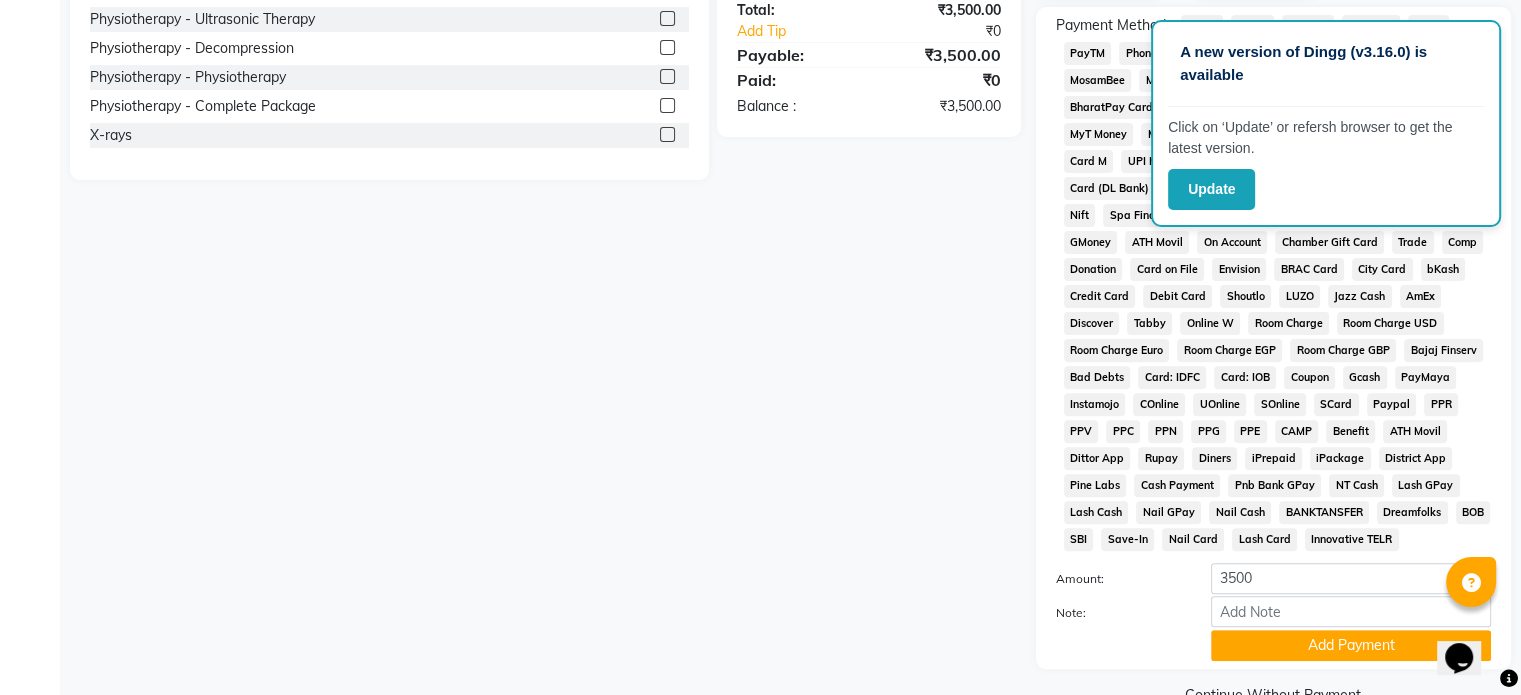 click on "PPG" 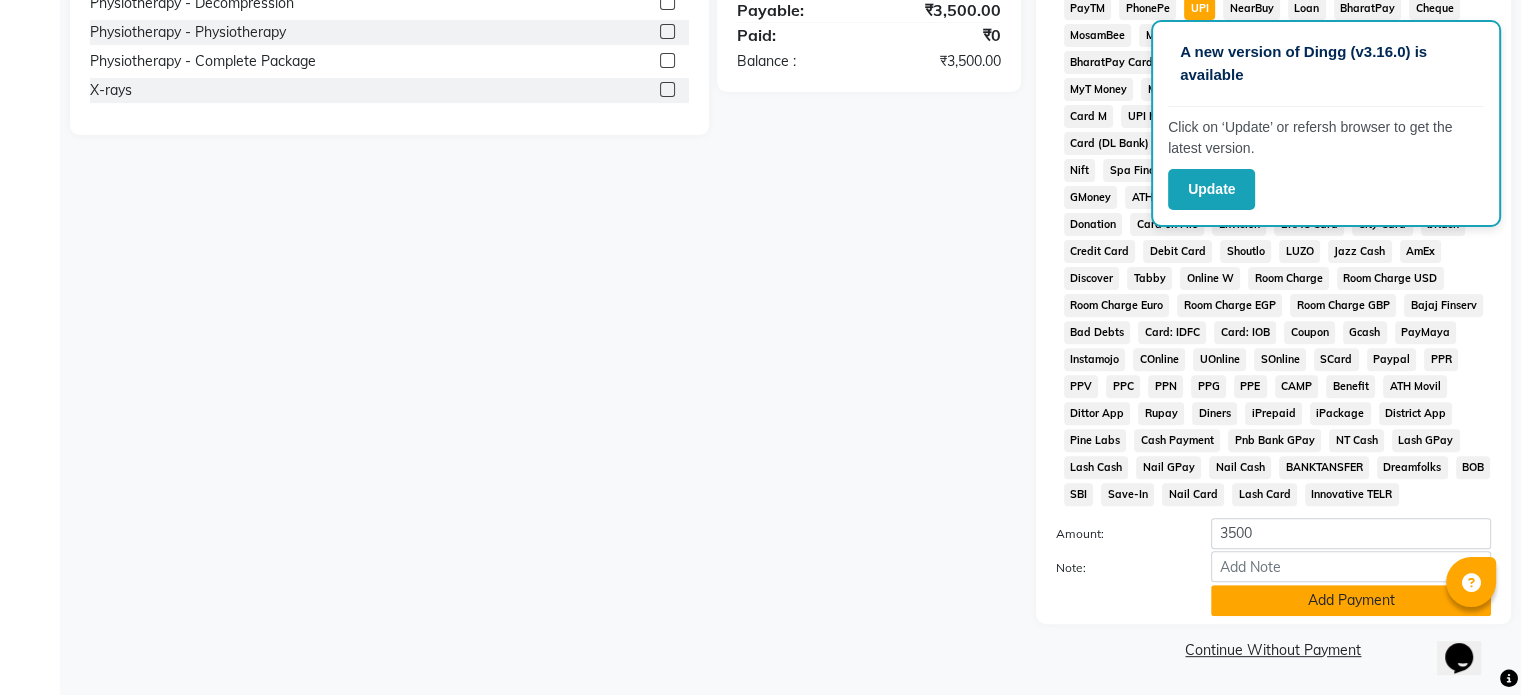 click on "Add Payment" 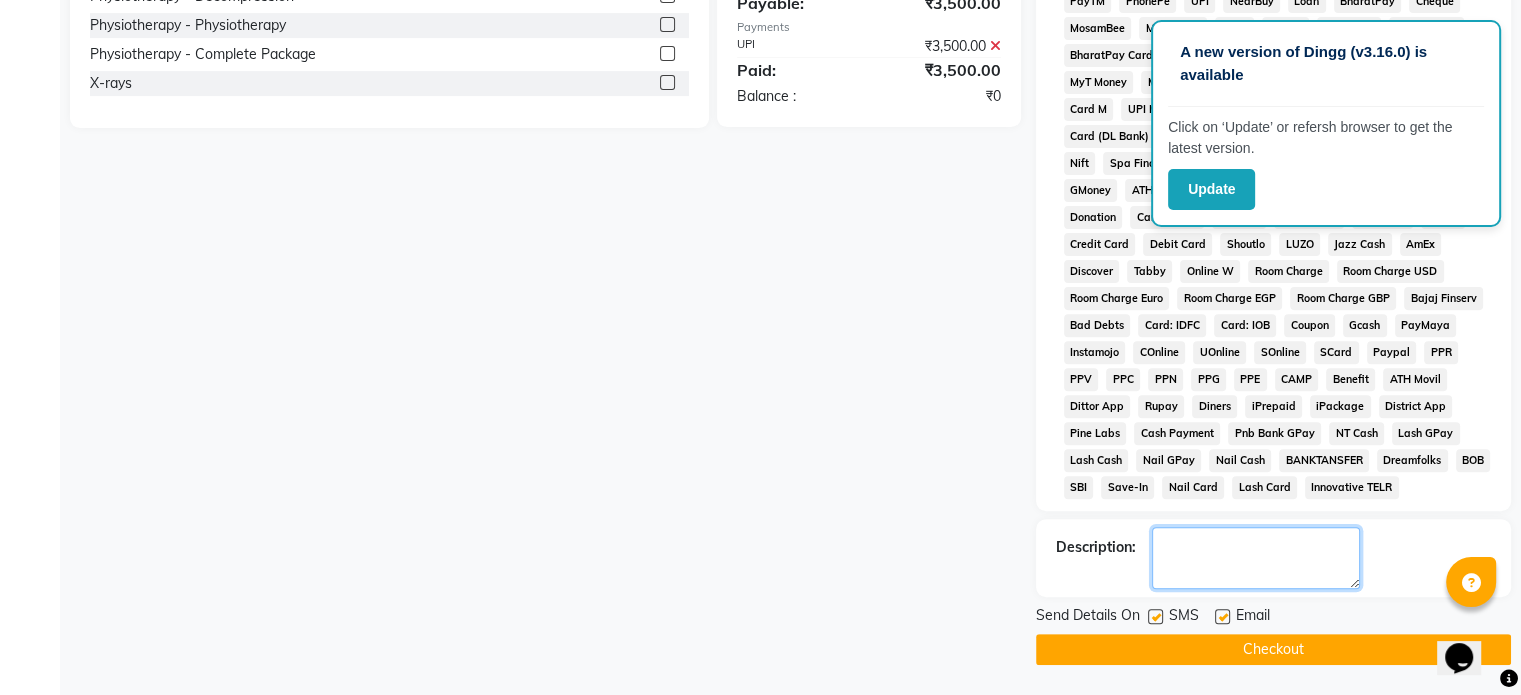 click 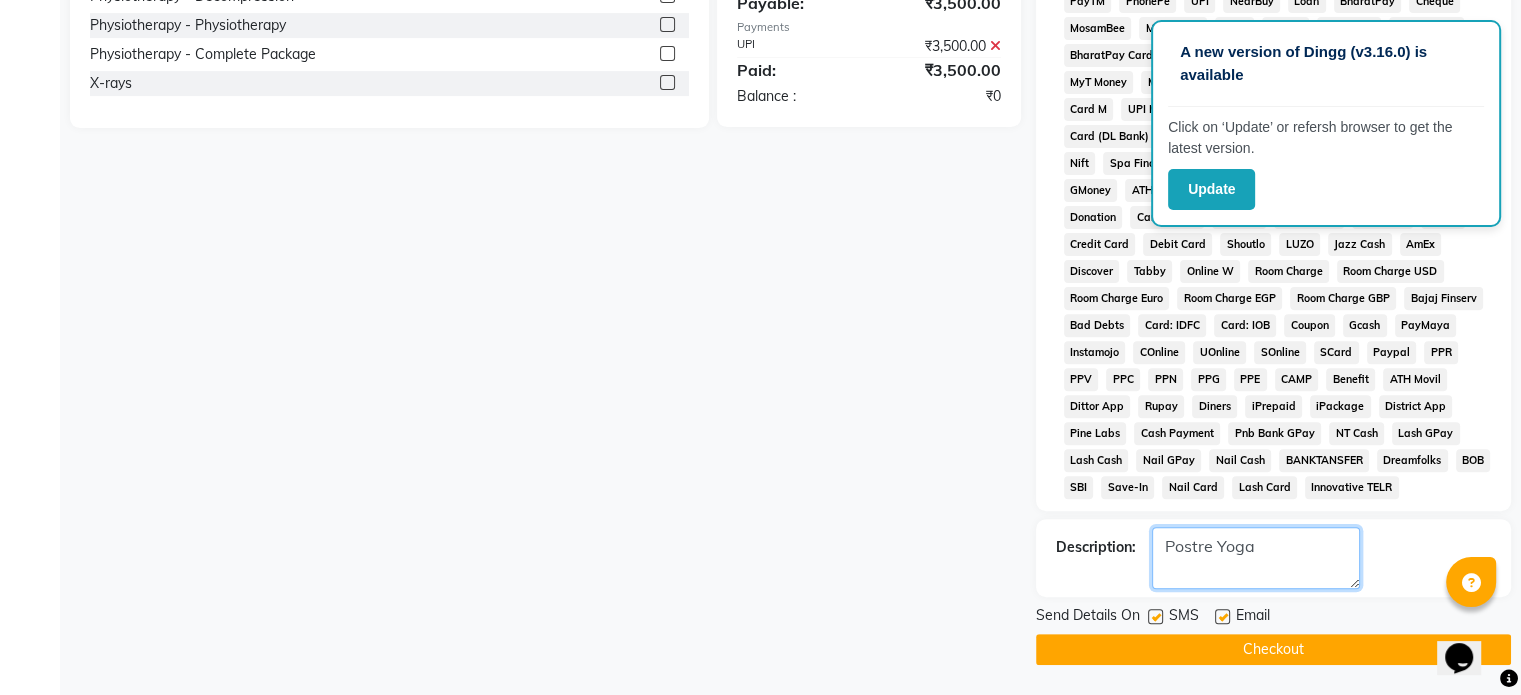 type on "Postre Yoga" 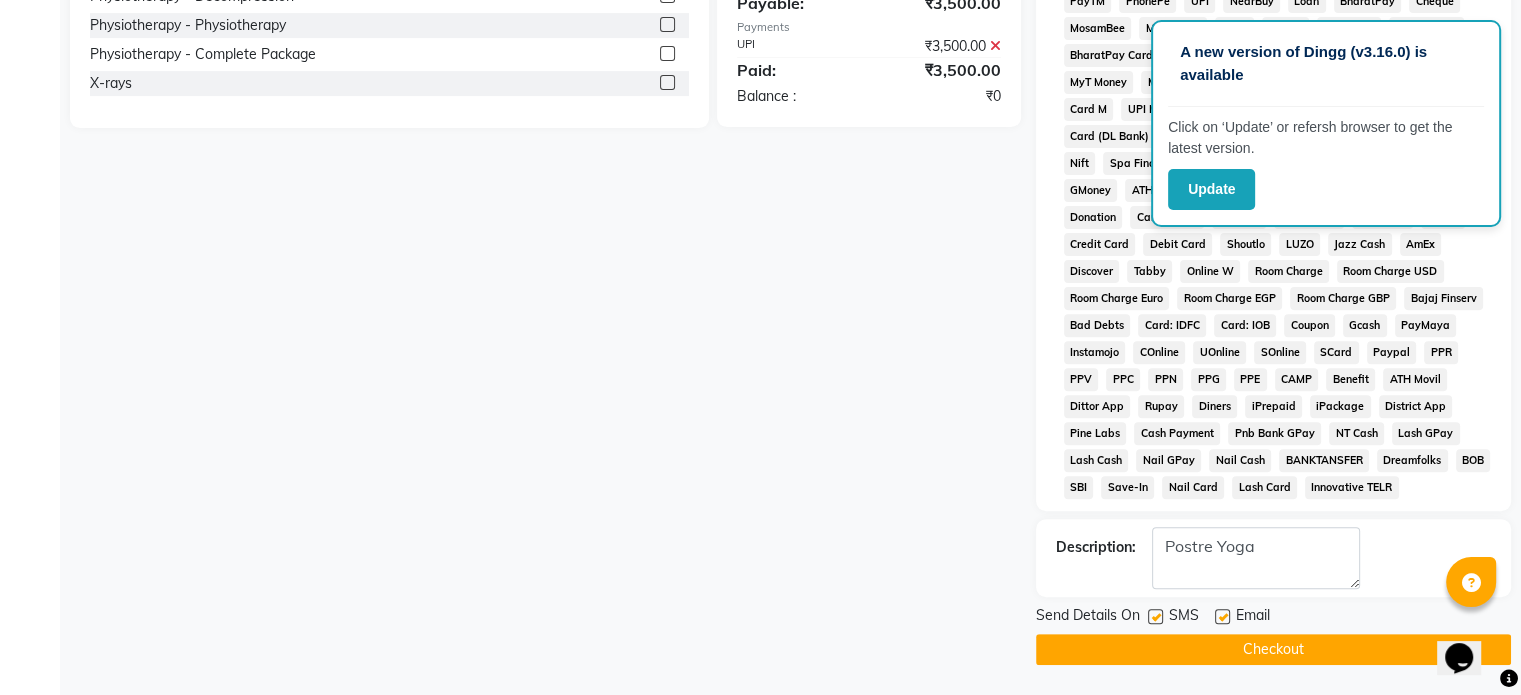 click 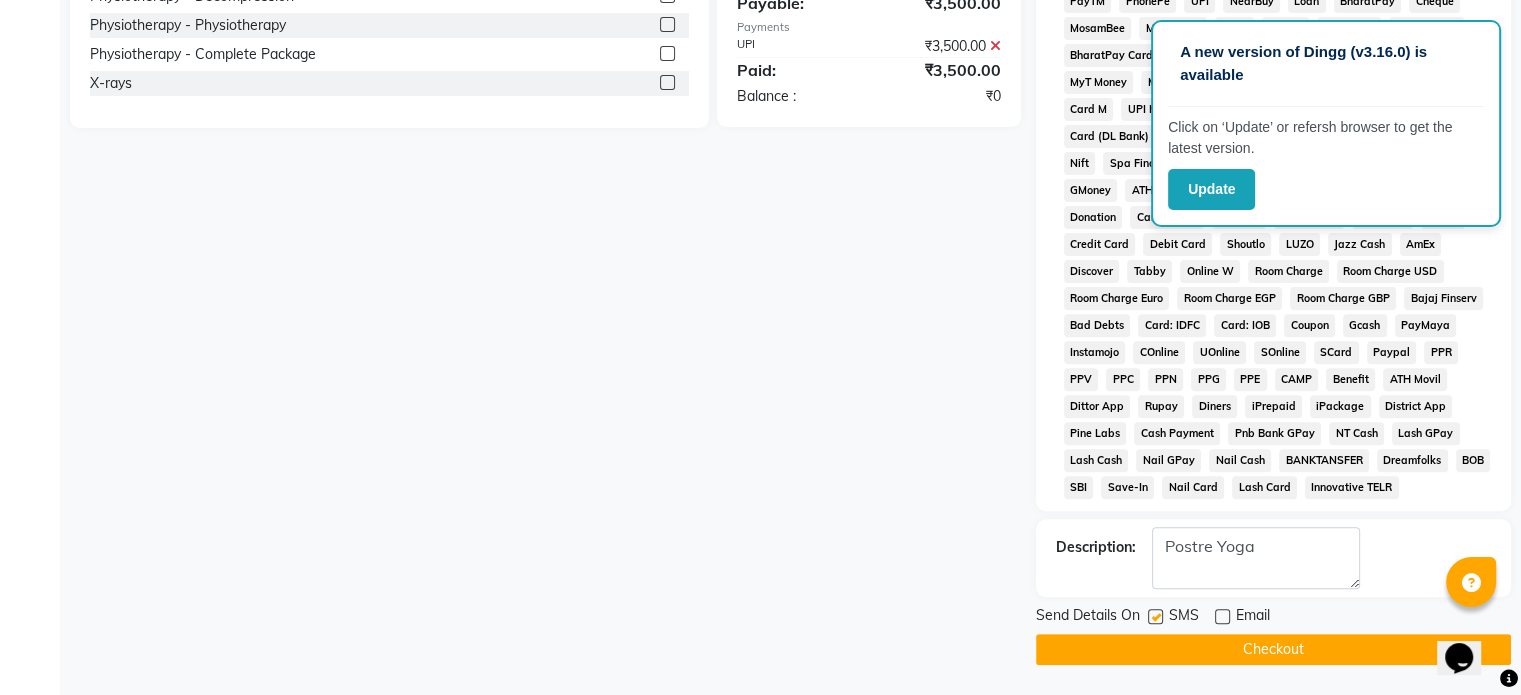 click 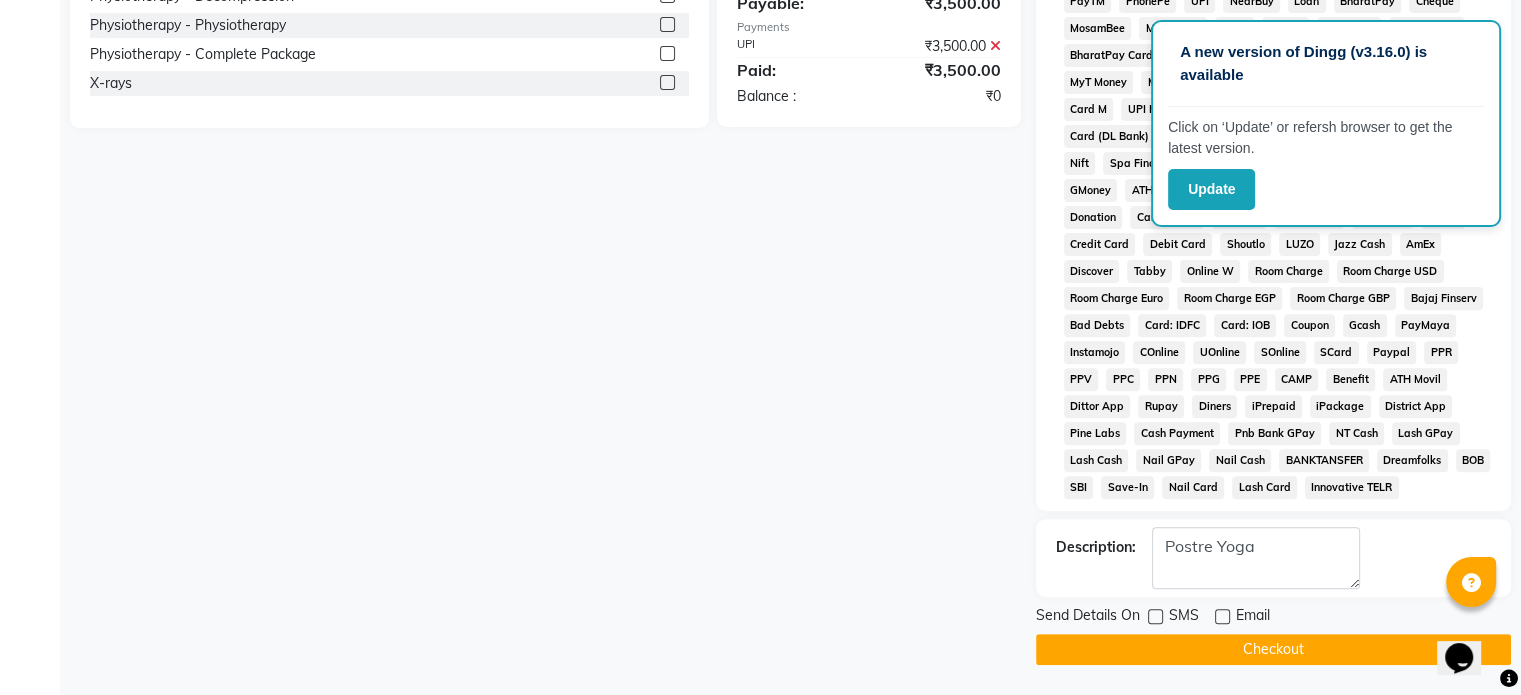 click on "Checkout" 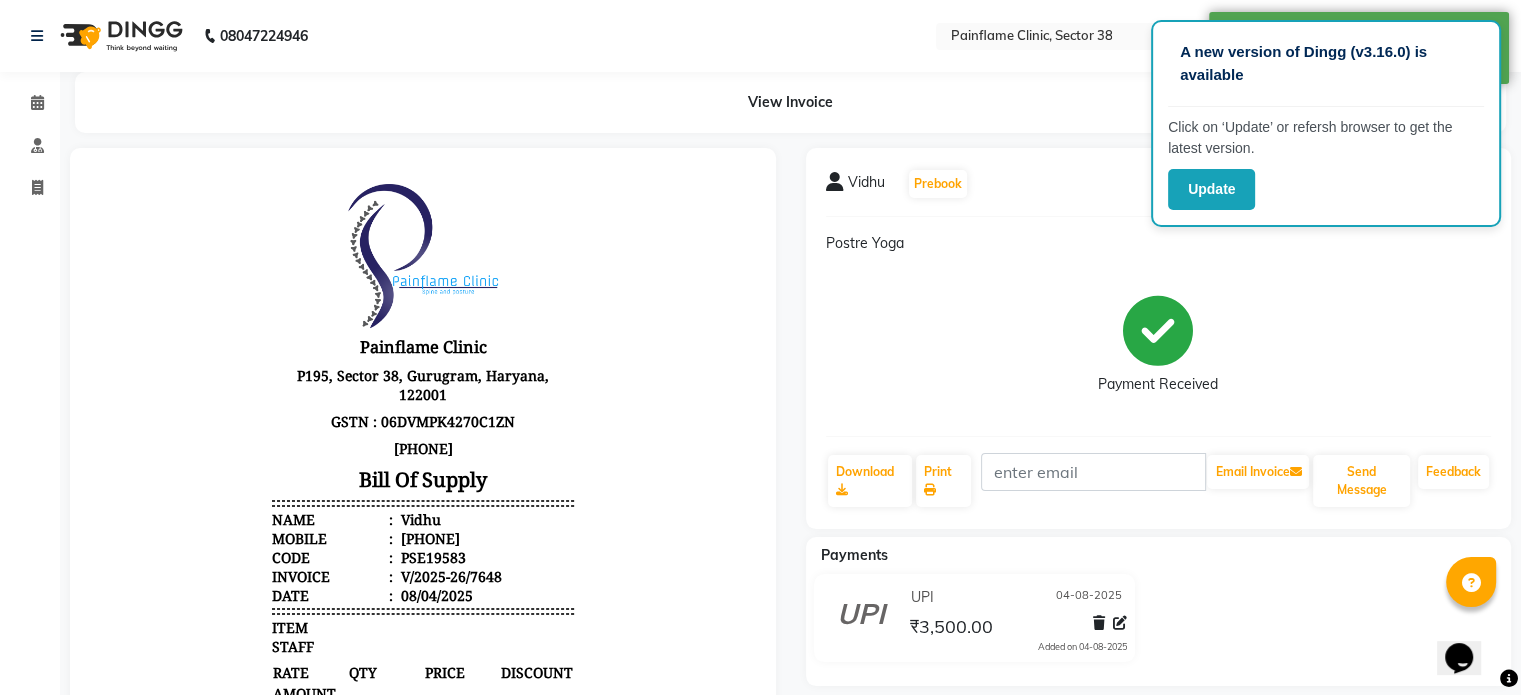 scroll, scrollTop: 0, scrollLeft: 0, axis: both 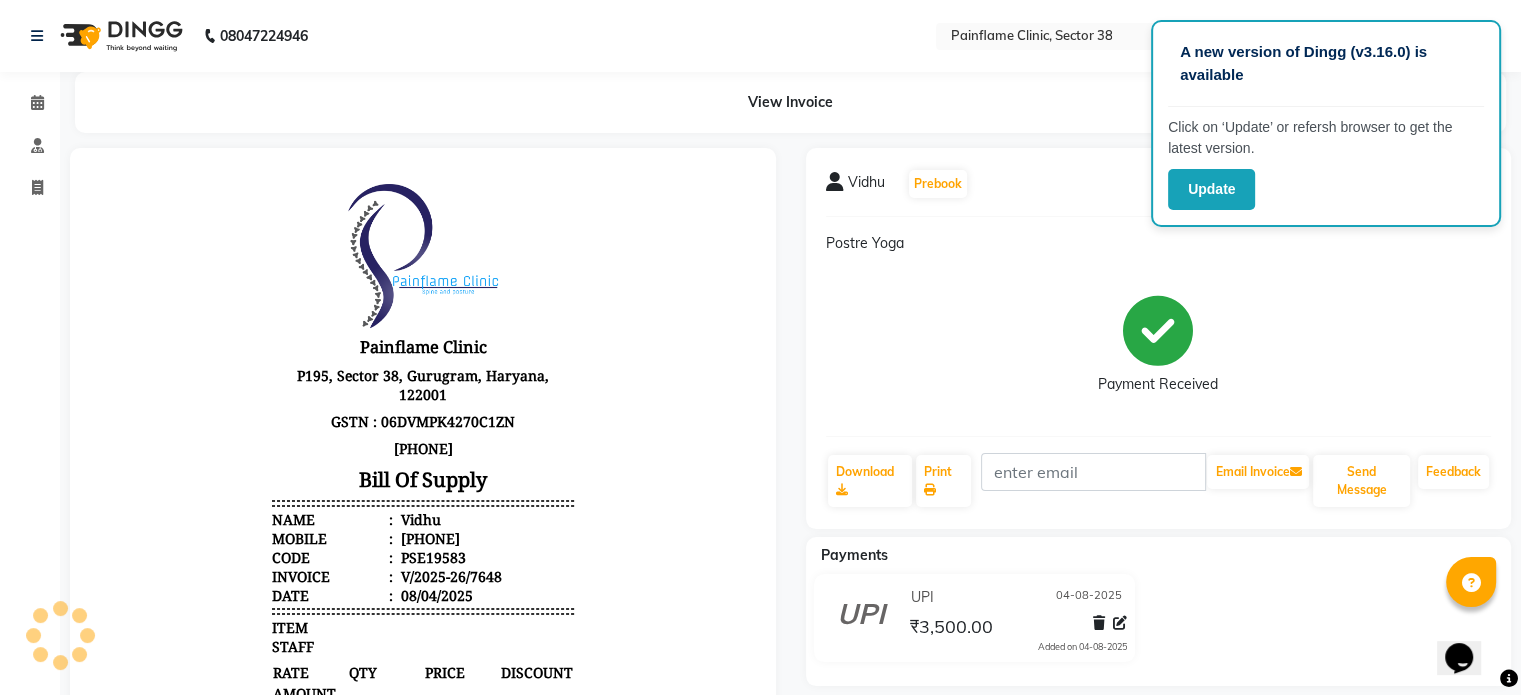 select on "service" 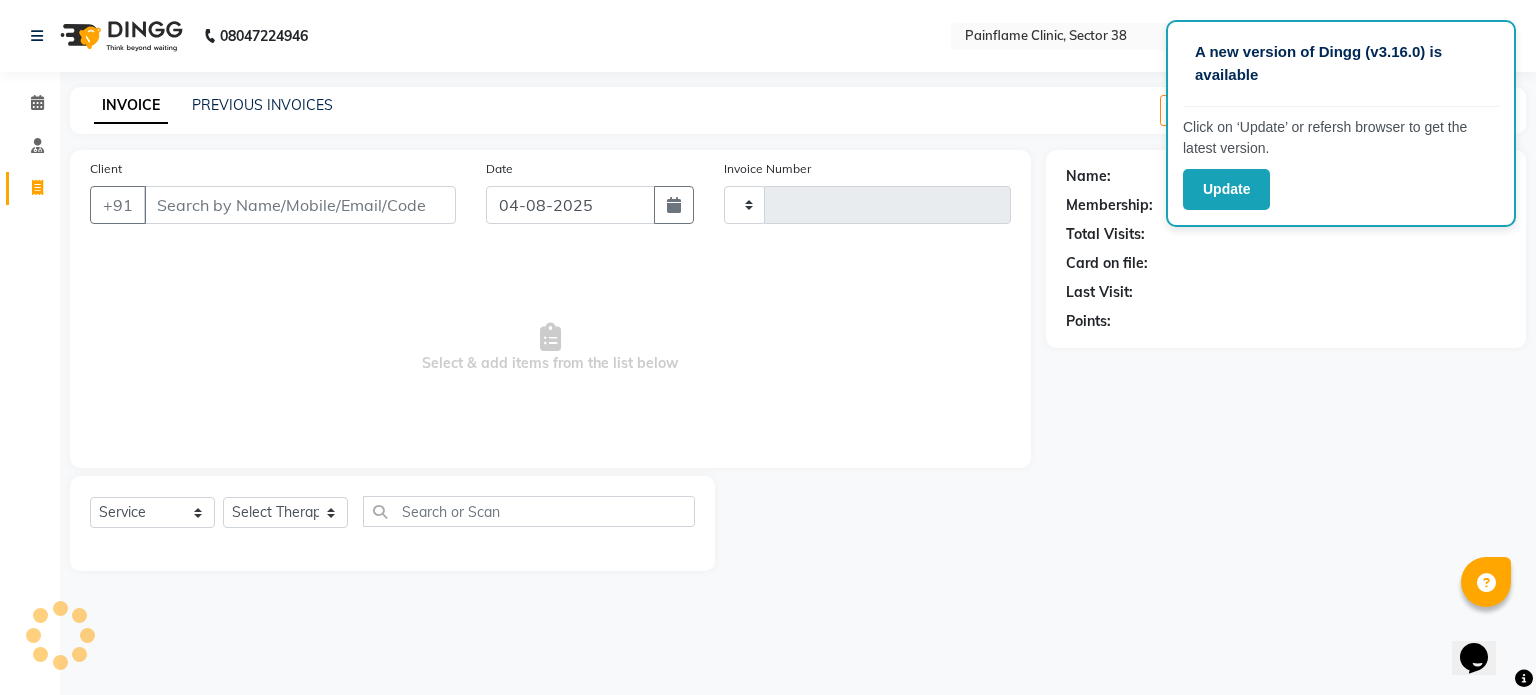 type on "7649" 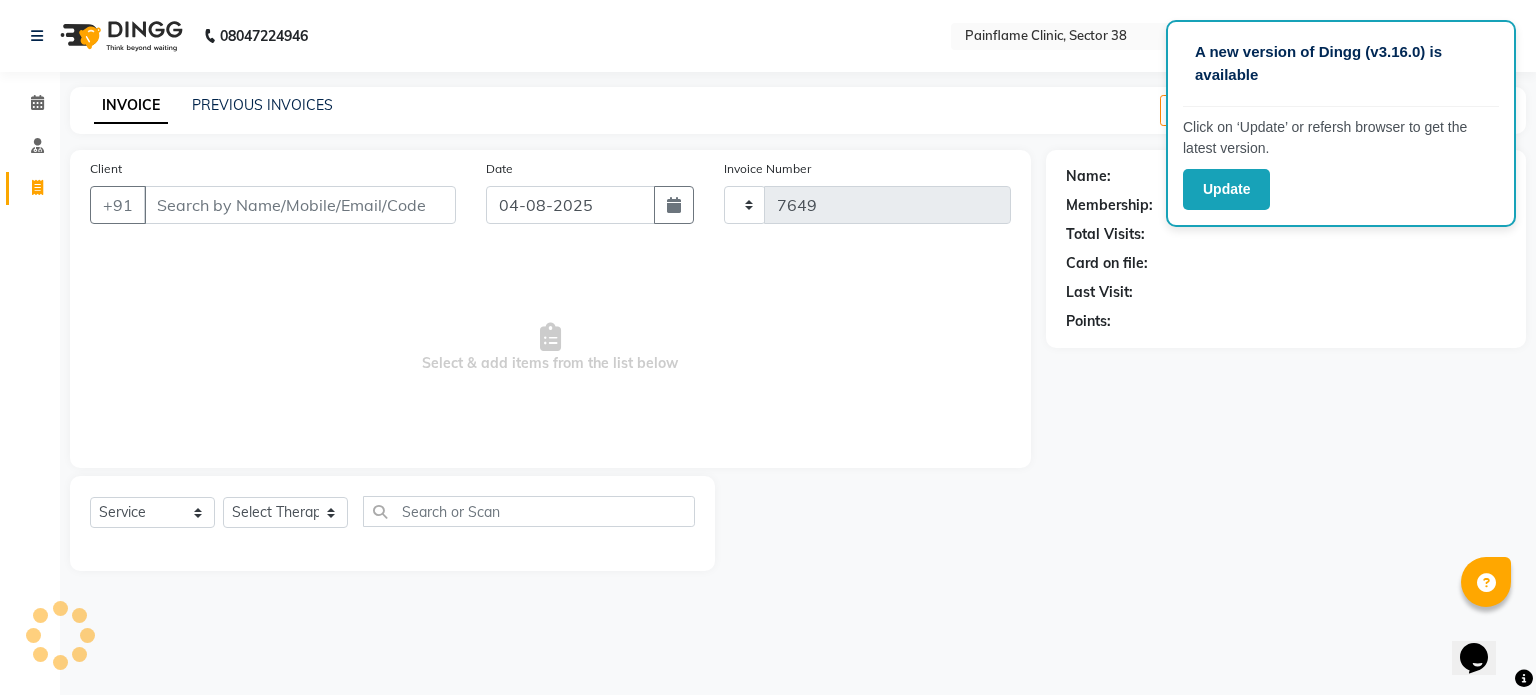 select on "3964" 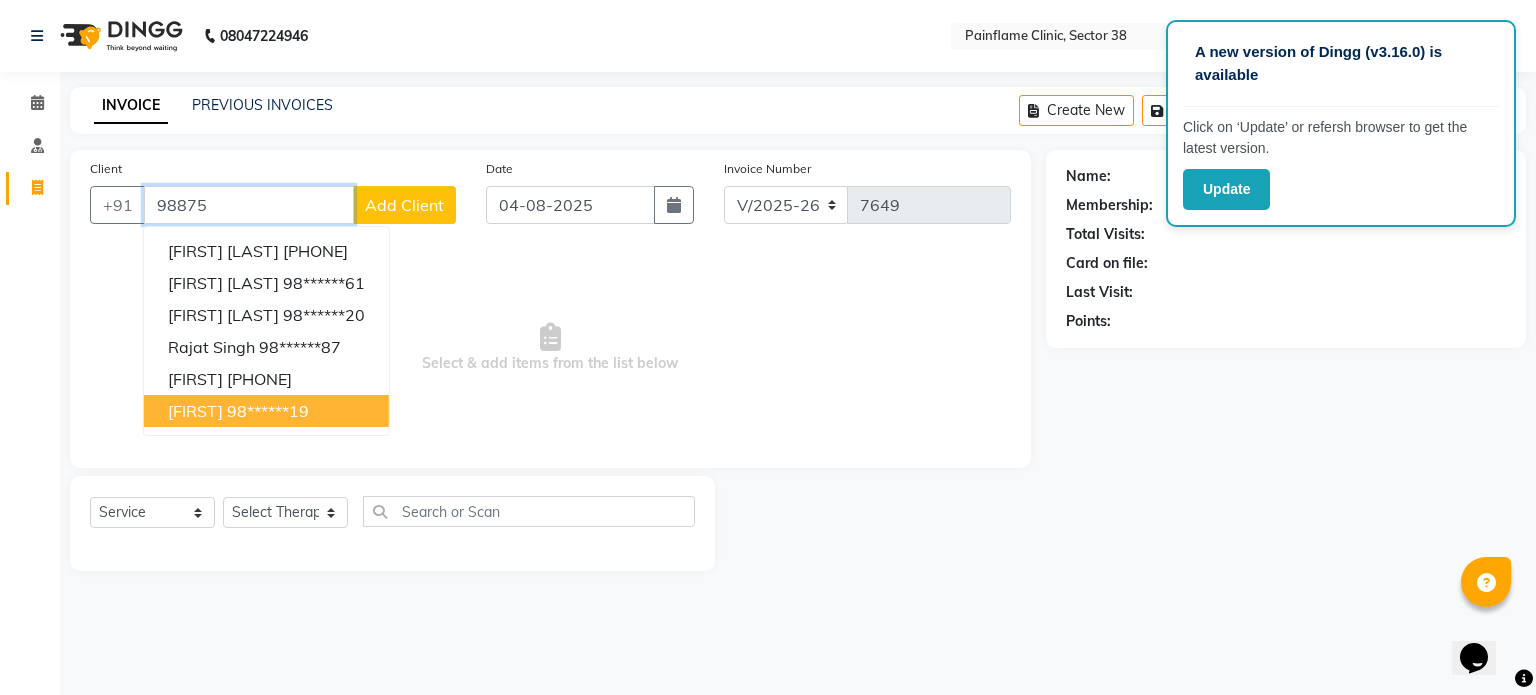 click on "98******19" at bounding box center (268, 411) 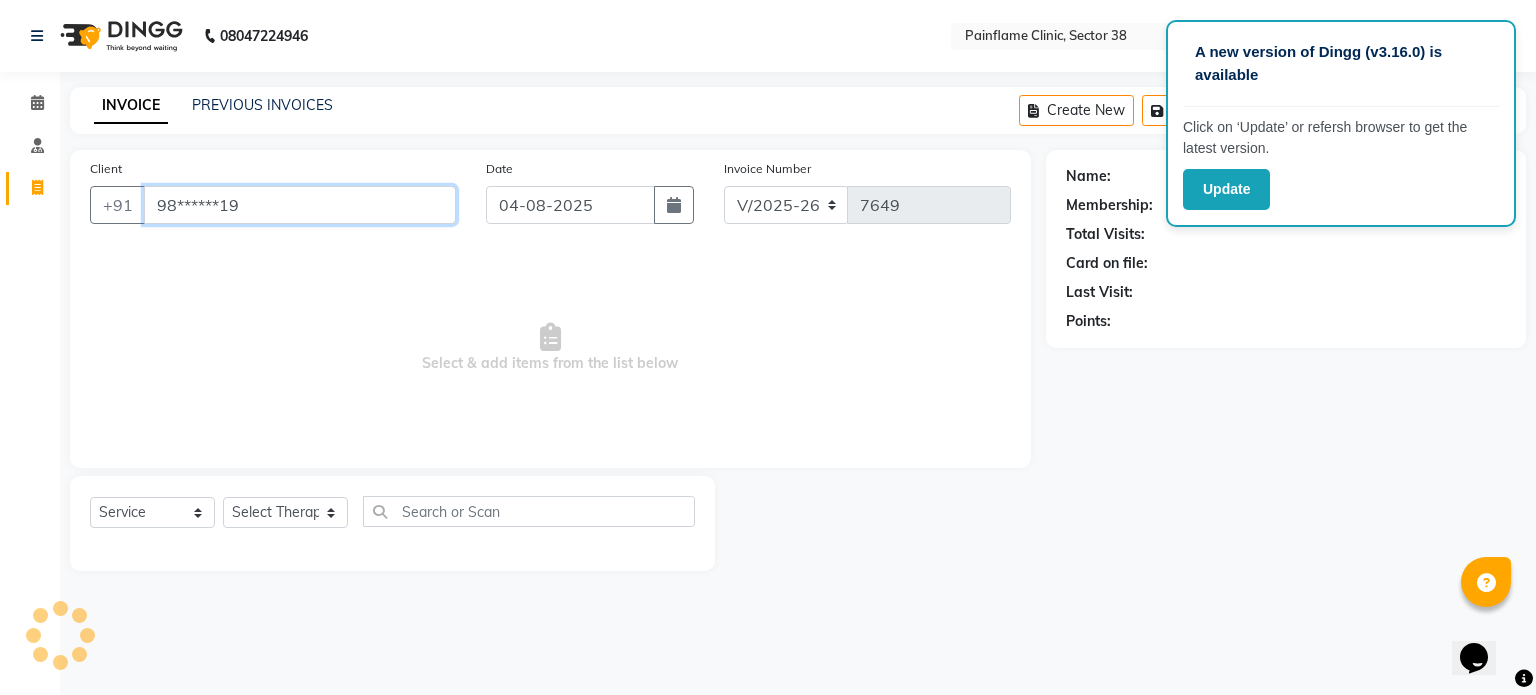 type on "98******19" 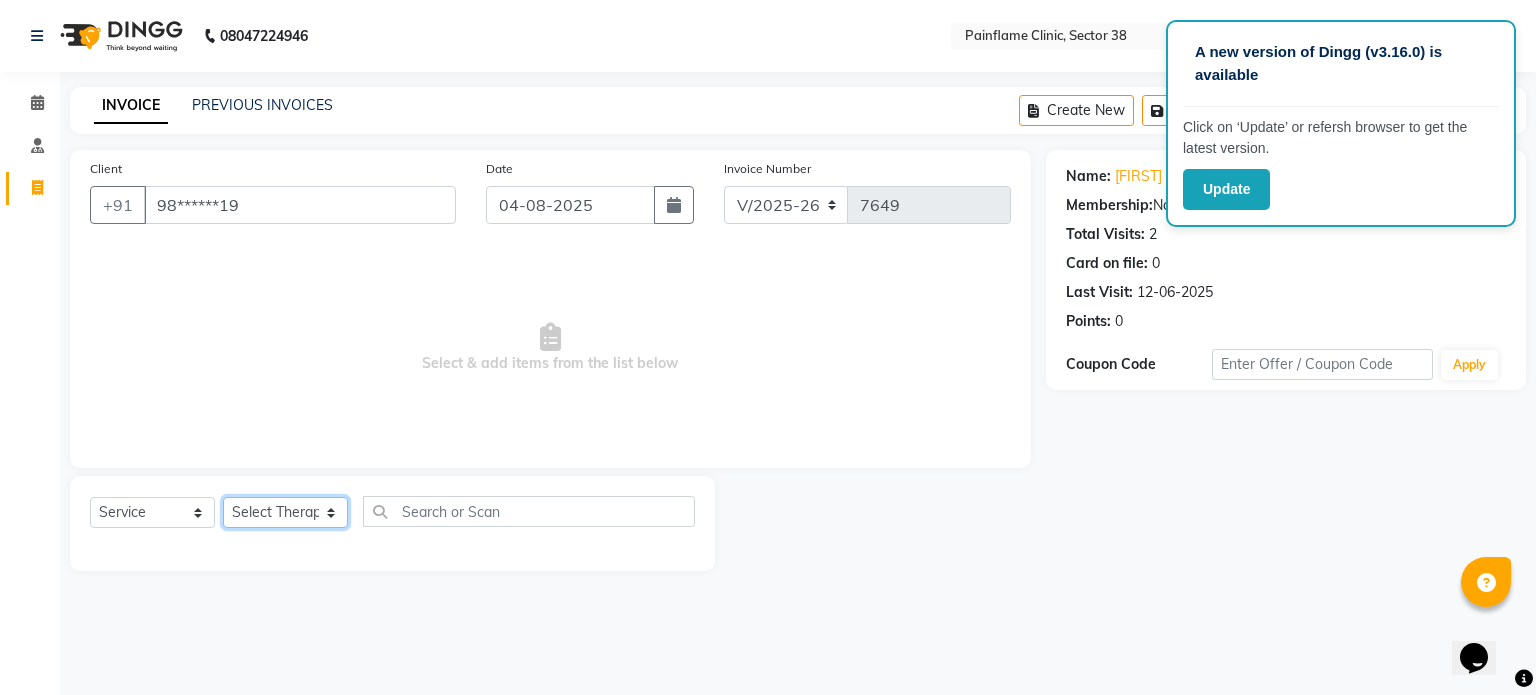 click on "Select Therapist Dr Durgesh Dr Harish Dr Ranjana Dr Saurabh Dr. Suraj Dr. Tejpal Mehlawat KUSHAL MOHIT SEMWAL Nancy Singhai Reception 1  Reception 2 Reception 3" 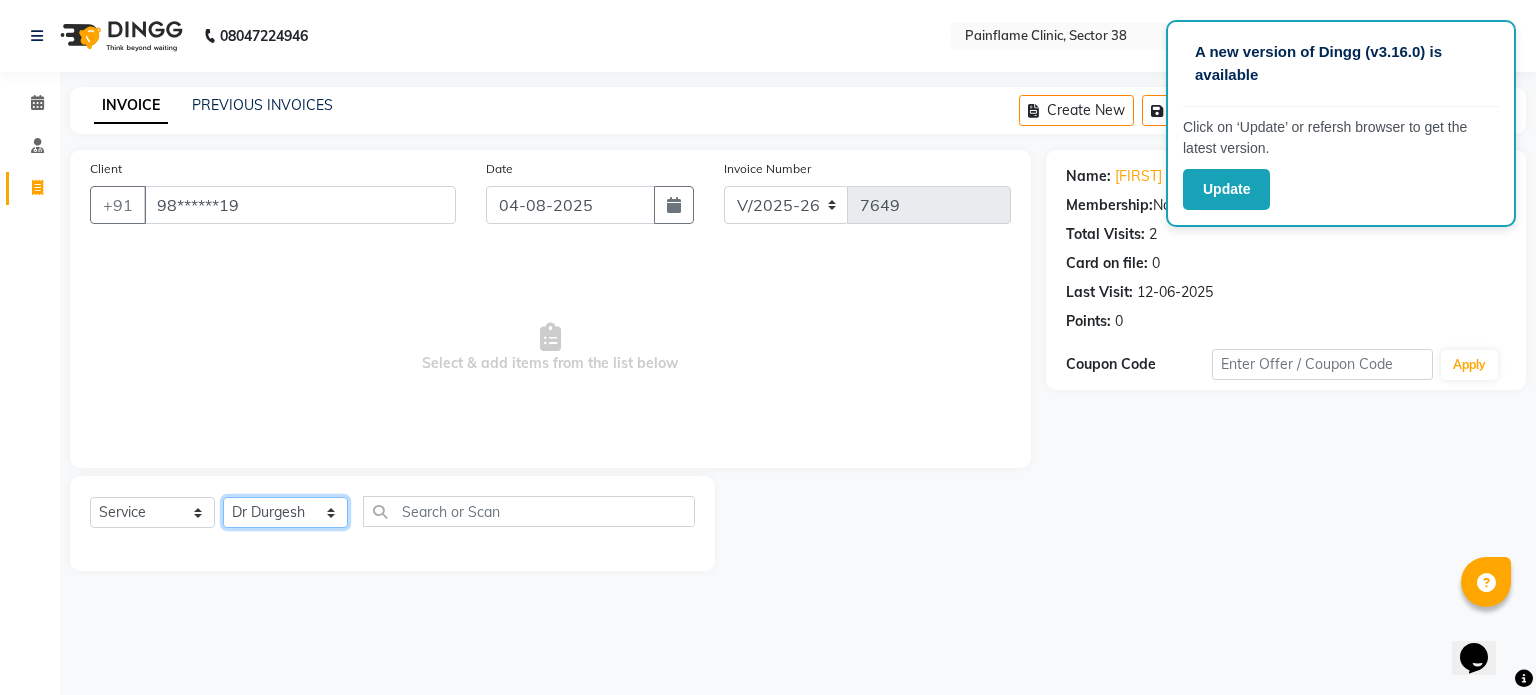 click on "Select Therapist Dr Durgesh Dr Harish Dr Ranjana Dr Saurabh Dr. Suraj Dr. Tejpal Mehlawat KUSHAL MOHIT SEMWAL Nancy Singhai Reception 1  Reception 2 Reception 3" 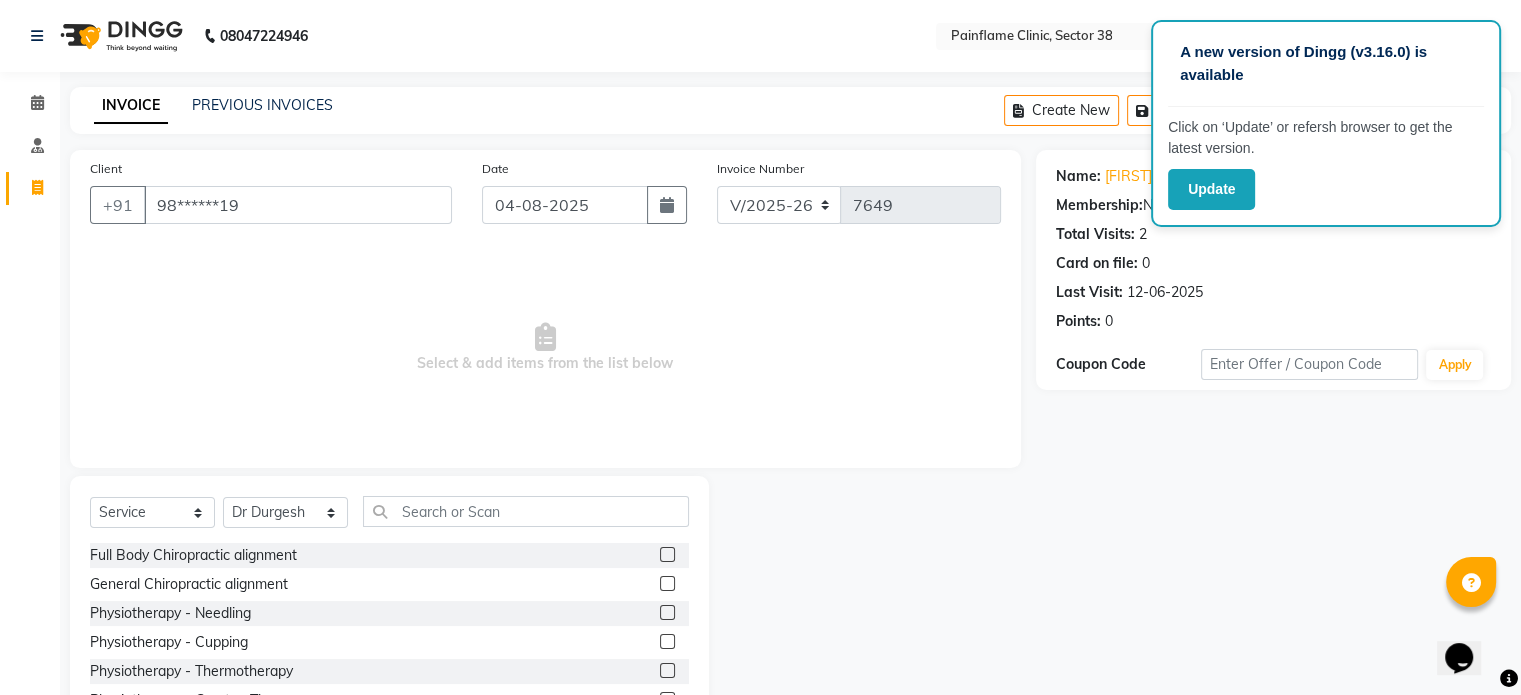 click 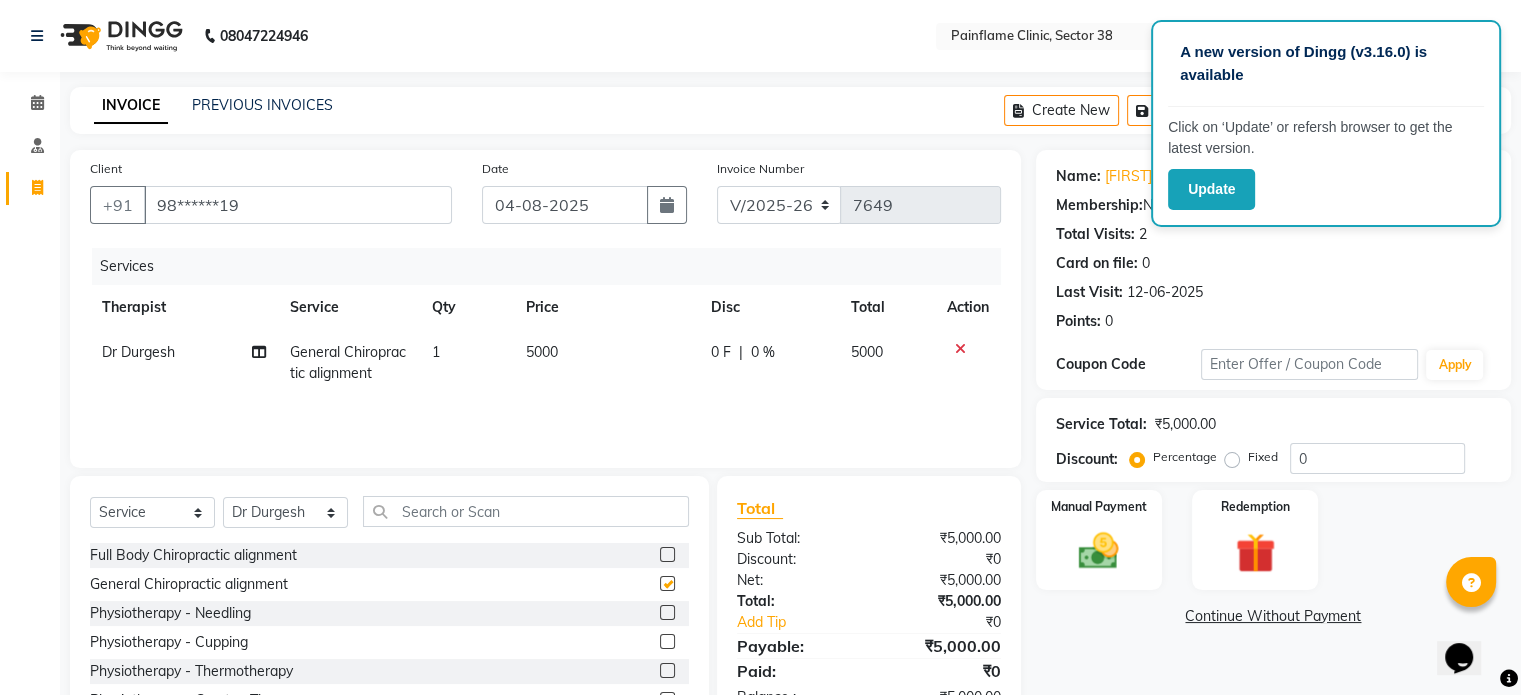 checkbox on "false" 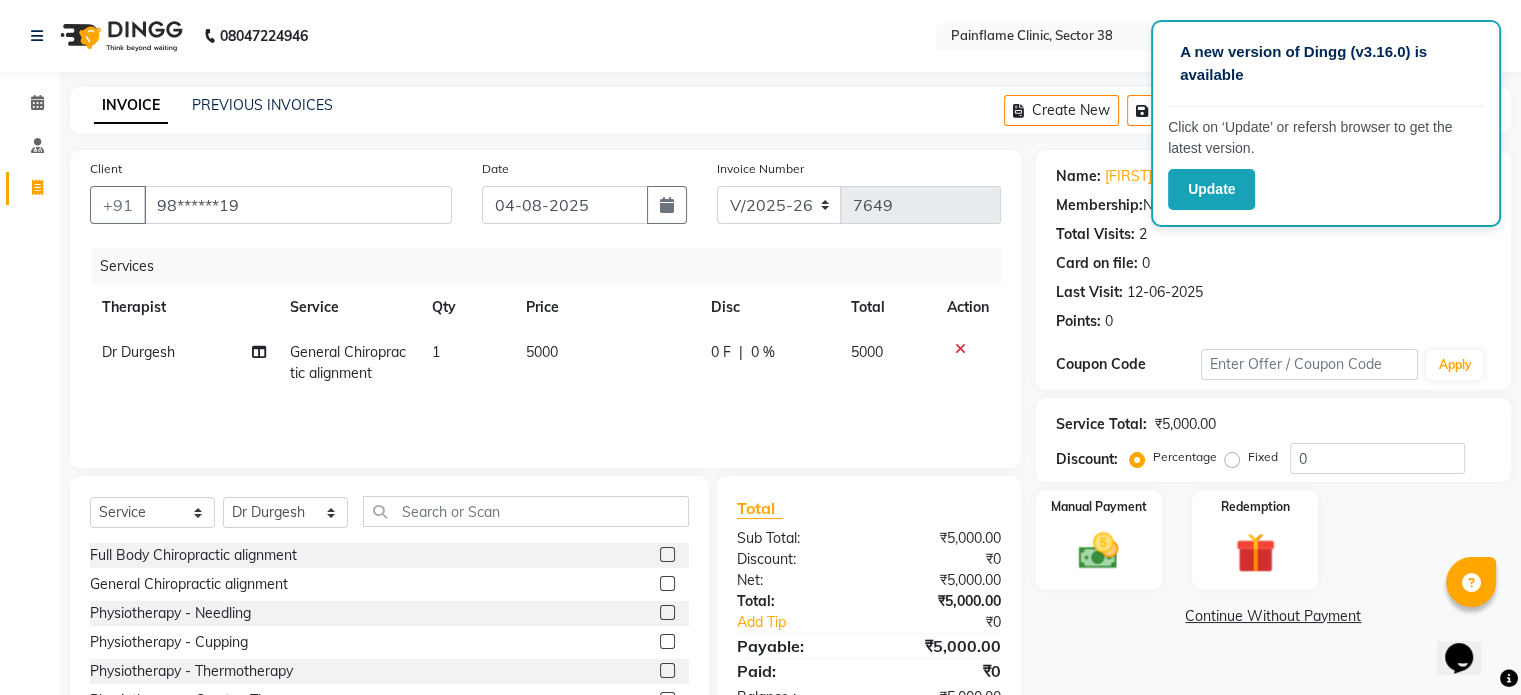 click on "5000" 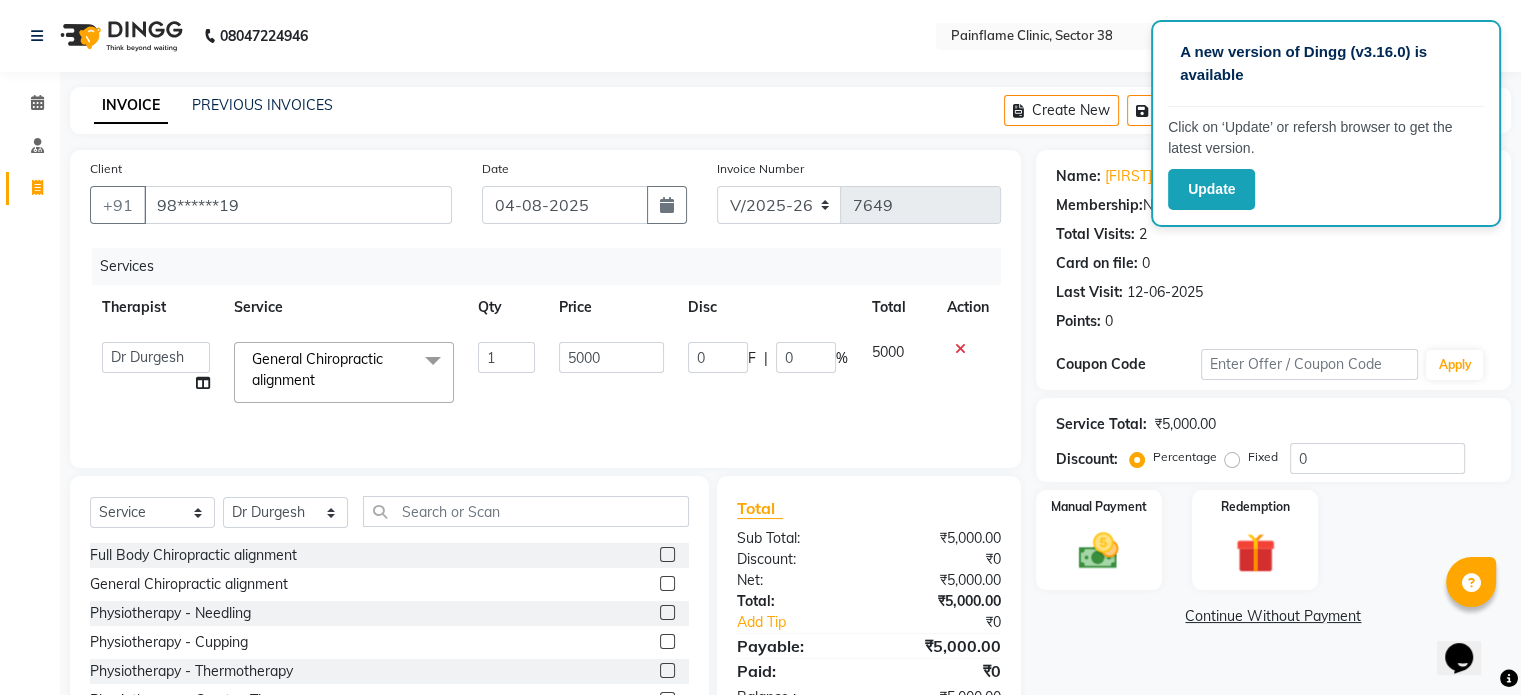 click on "5000" 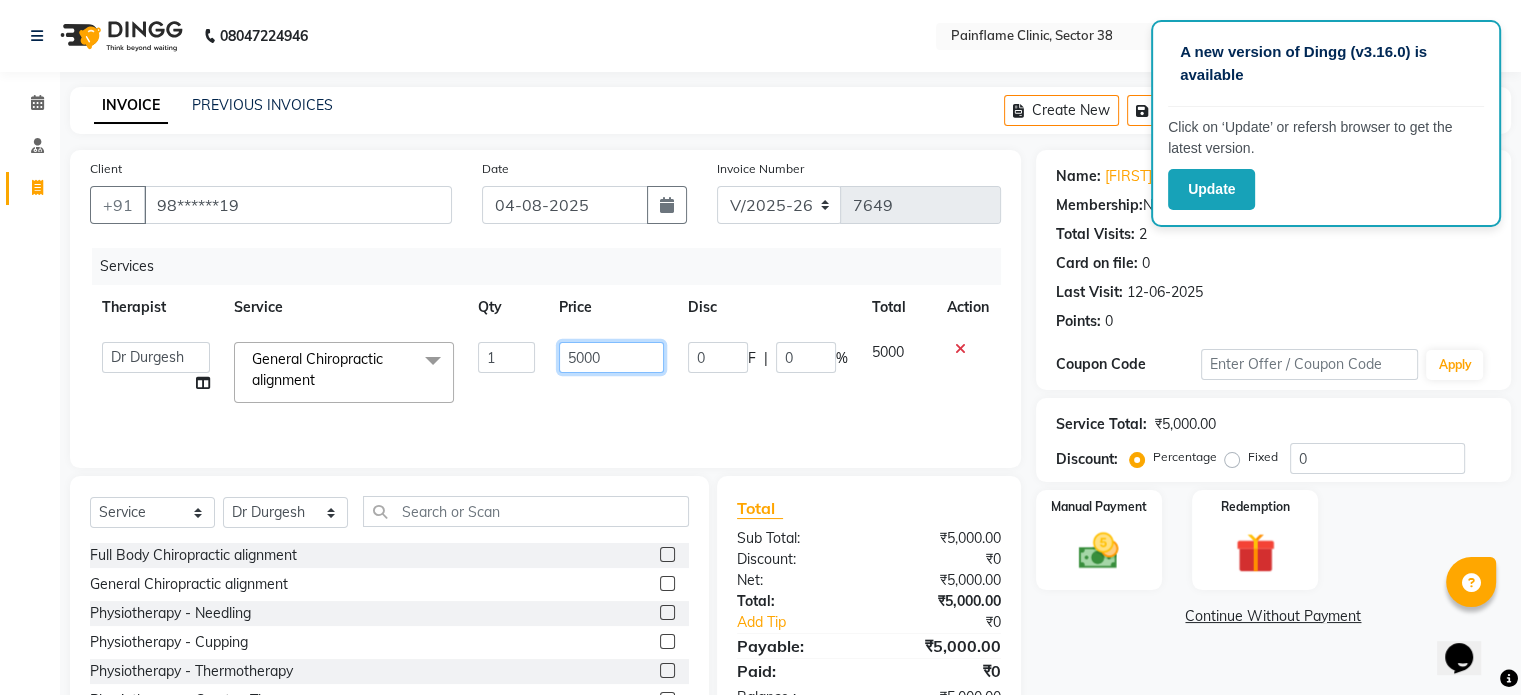 click on "5000" 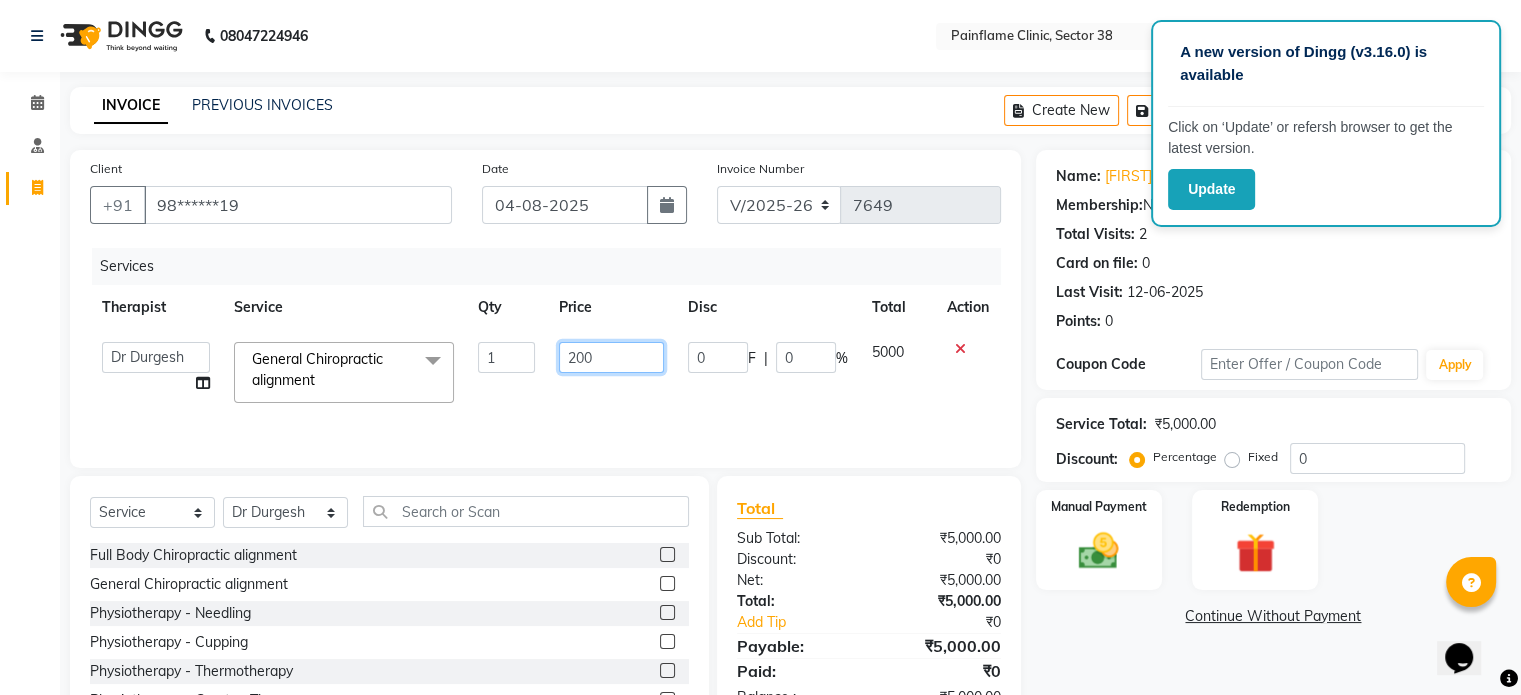 type on "2000" 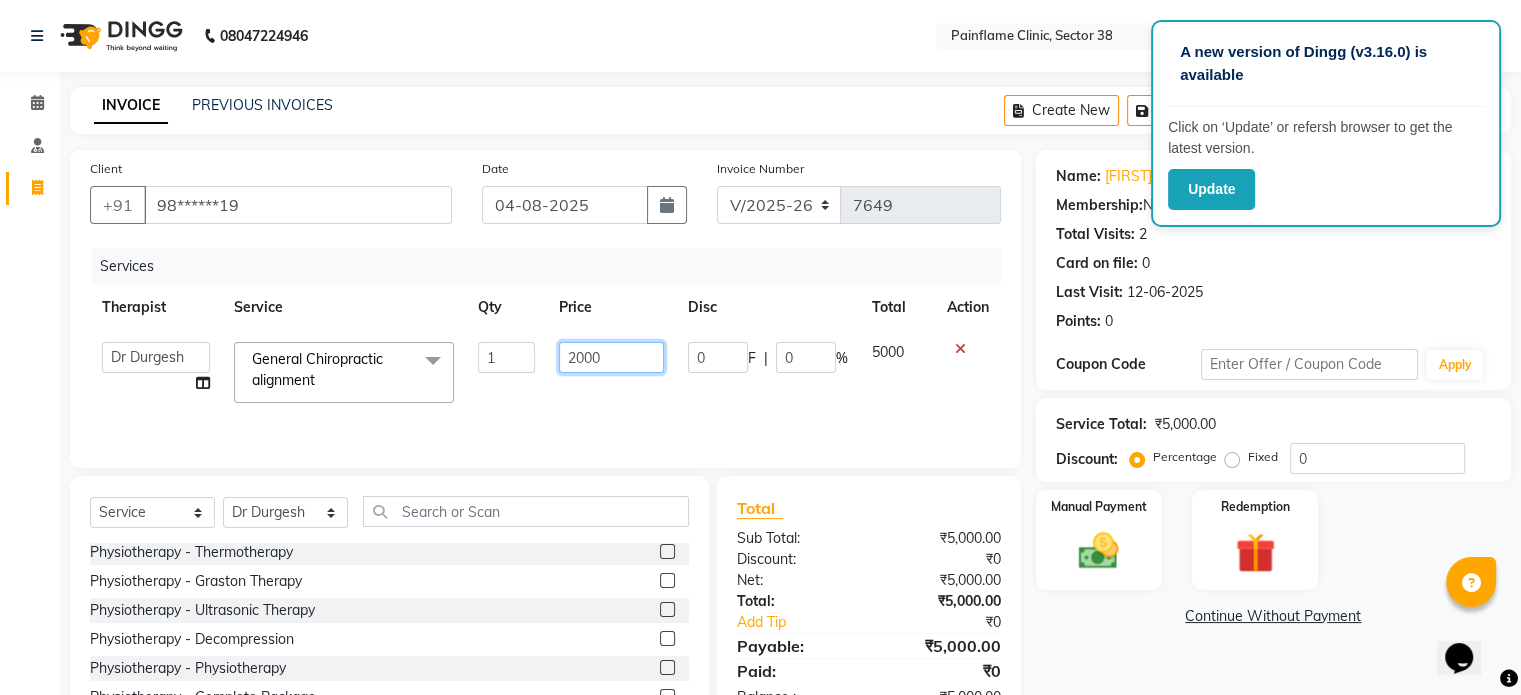 scroll, scrollTop: 119, scrollLeft: 0, axis: vertical 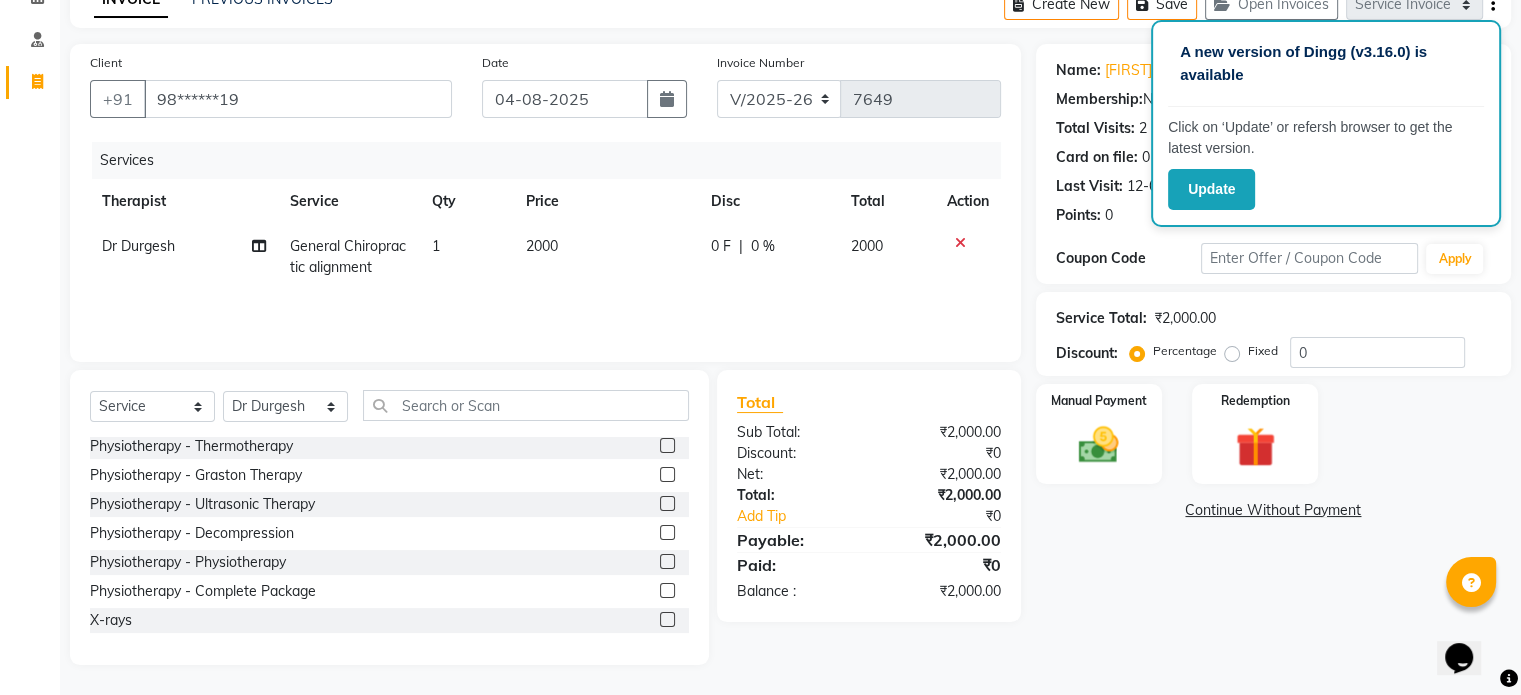 click 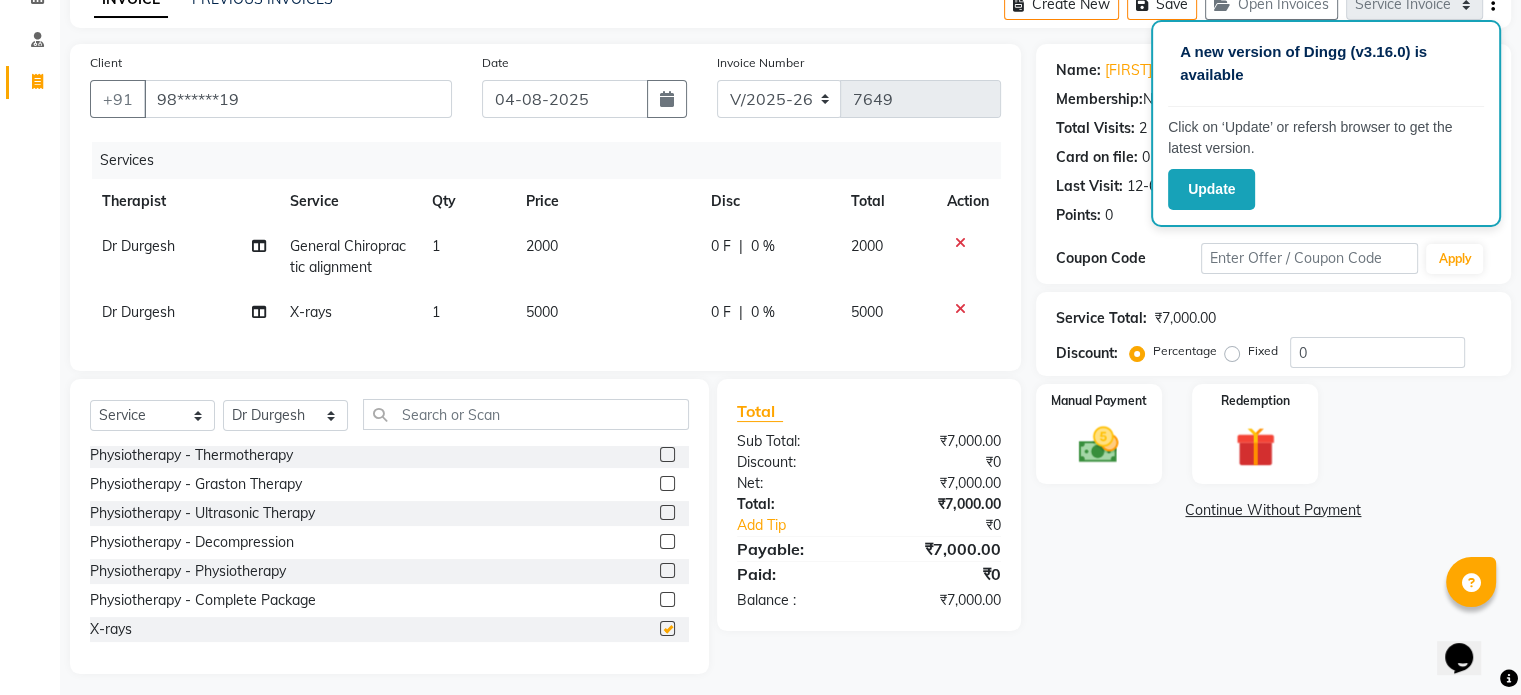 checkbox on "false" 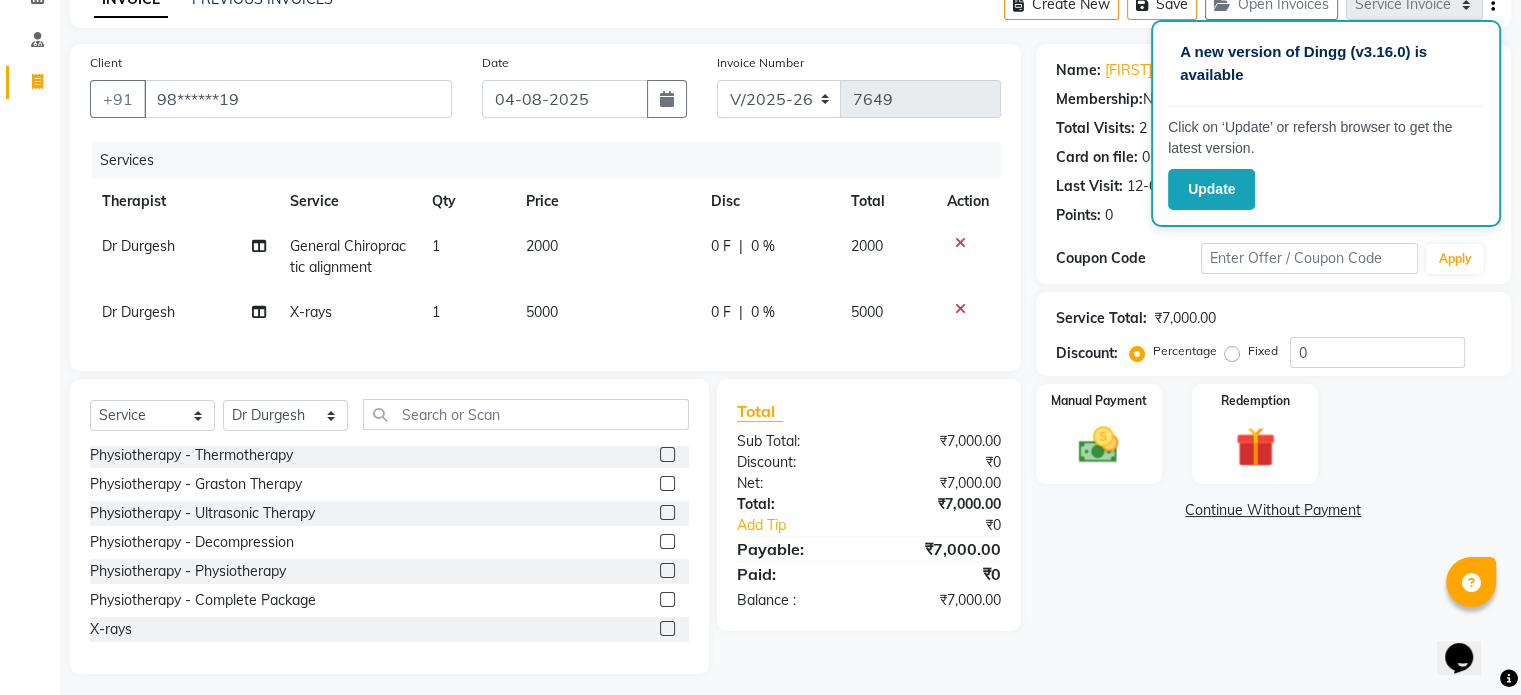 click on "5000" 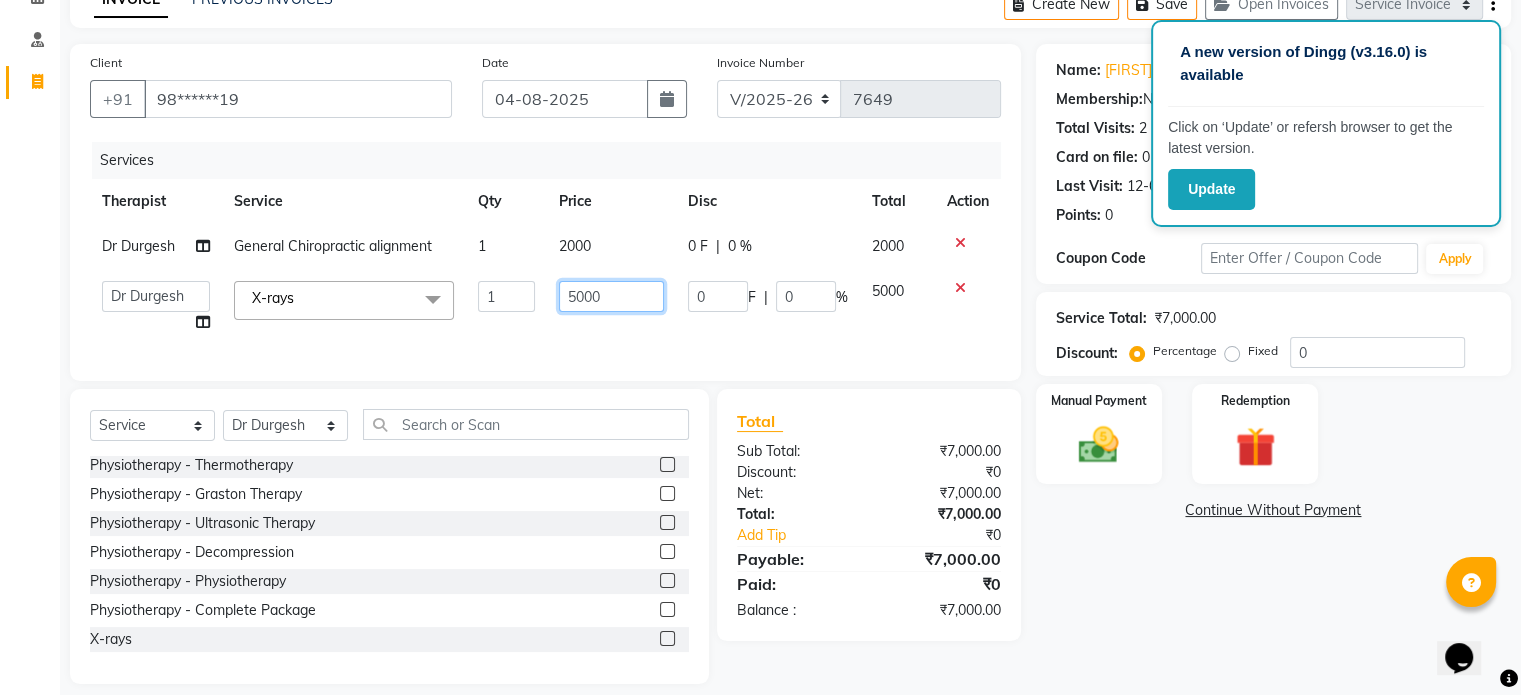 click on "5000" 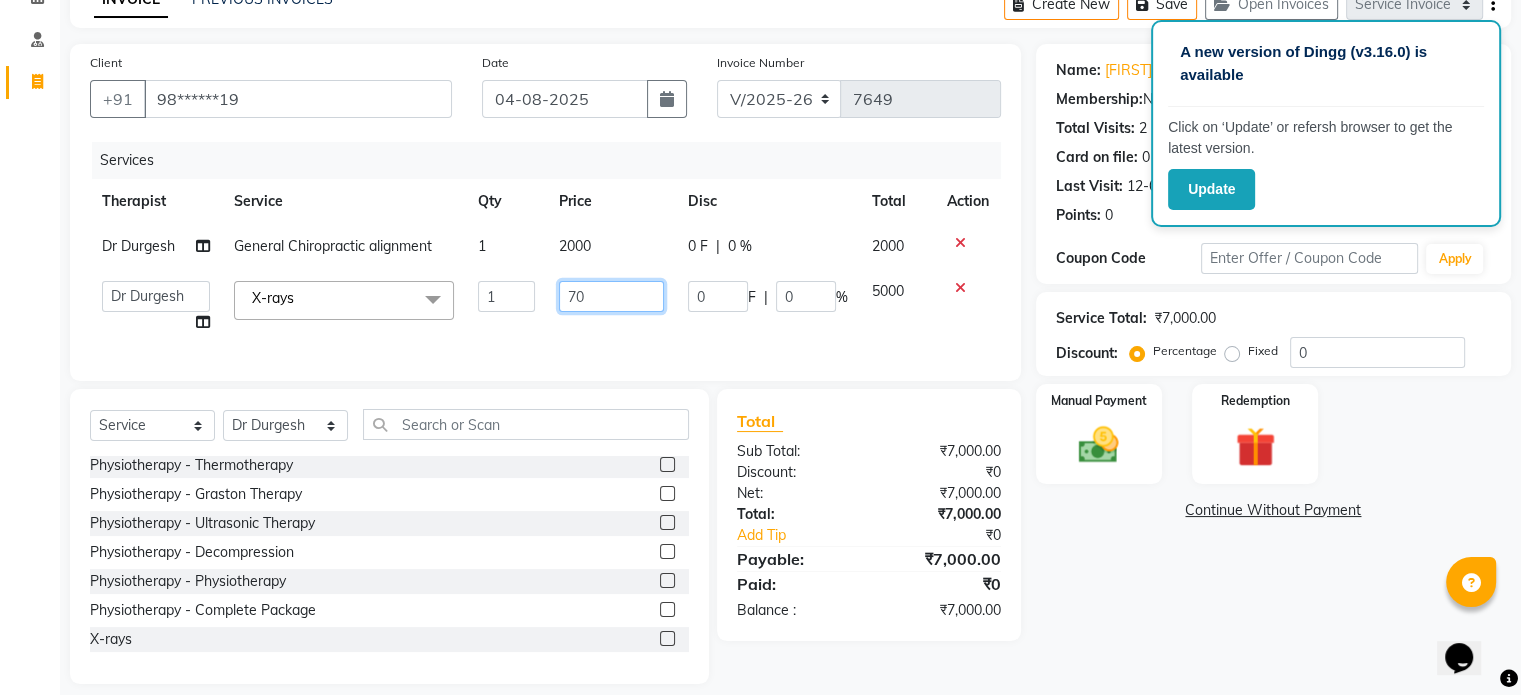 type on "700" 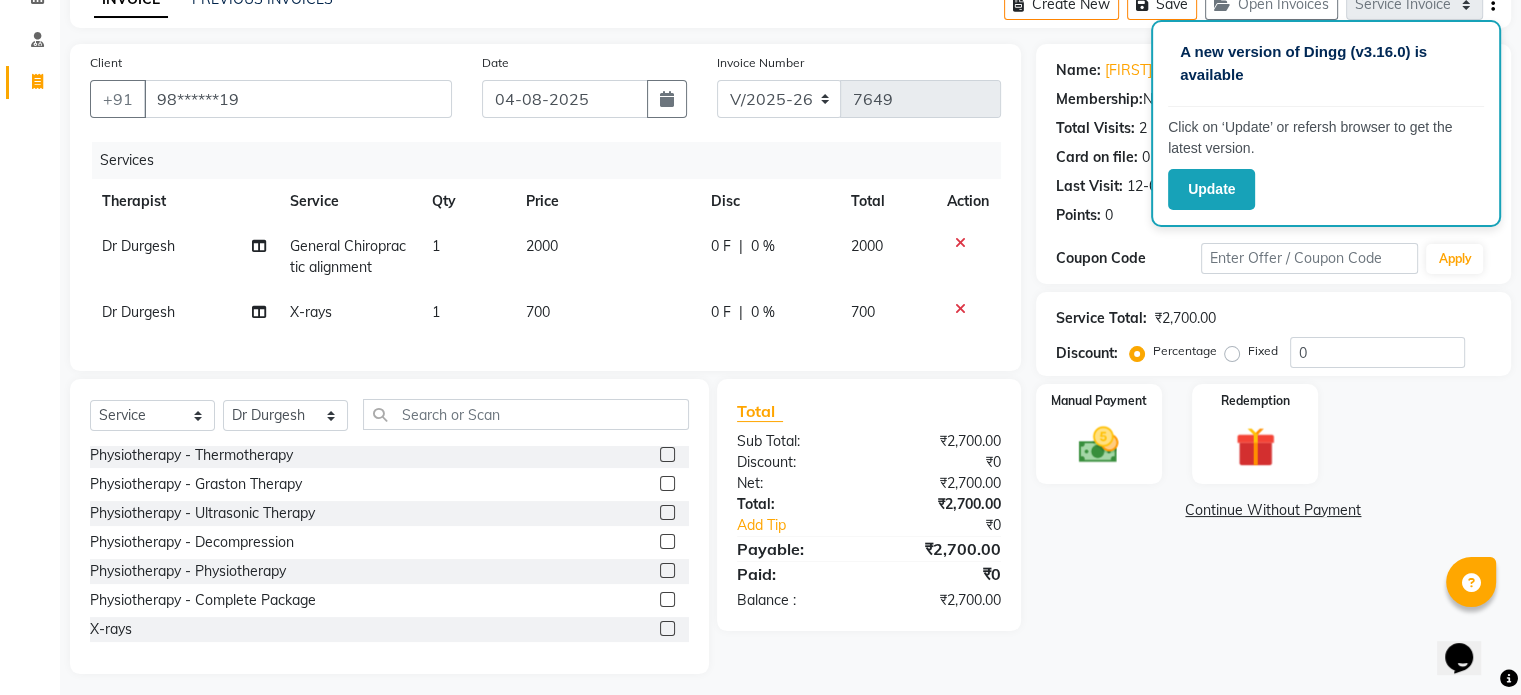 click on "Fixed" 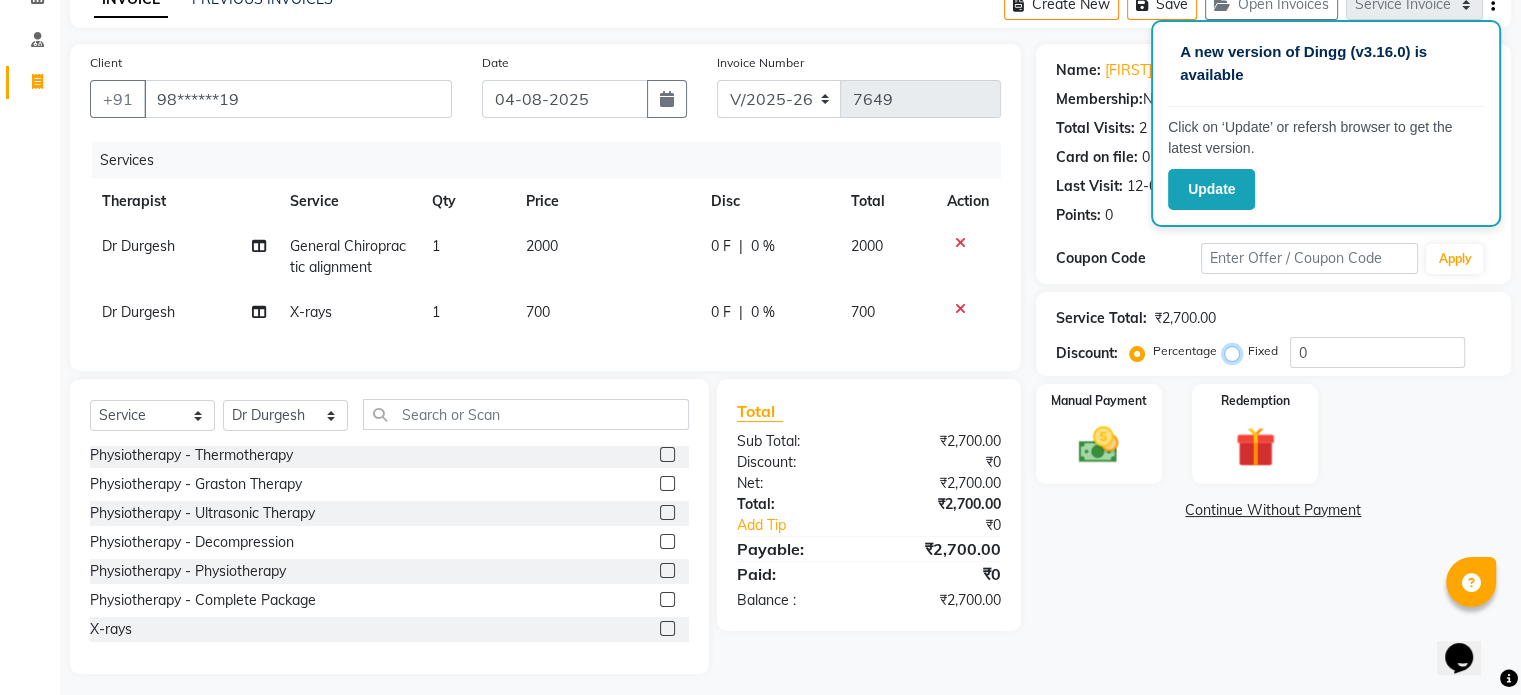 click on "Fixed" at bounding box center (1236, 351) 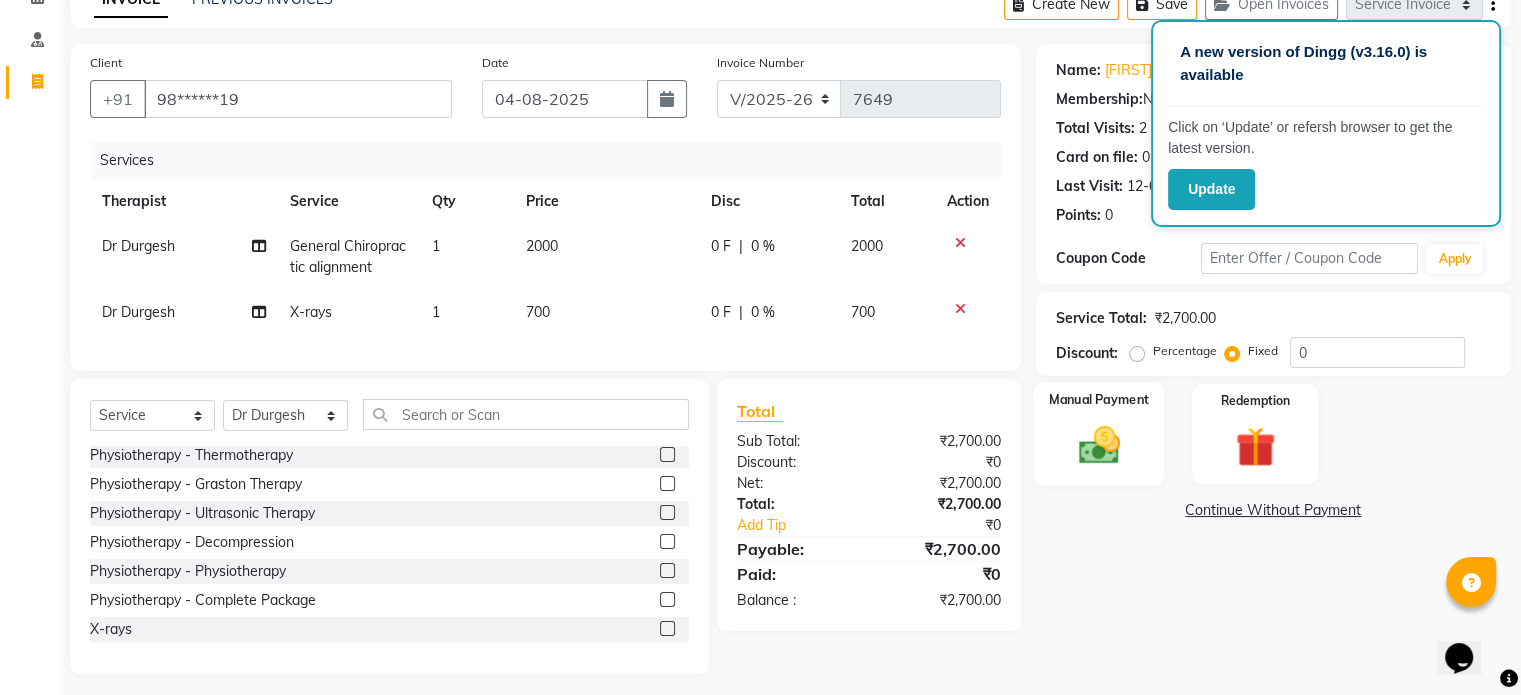 click 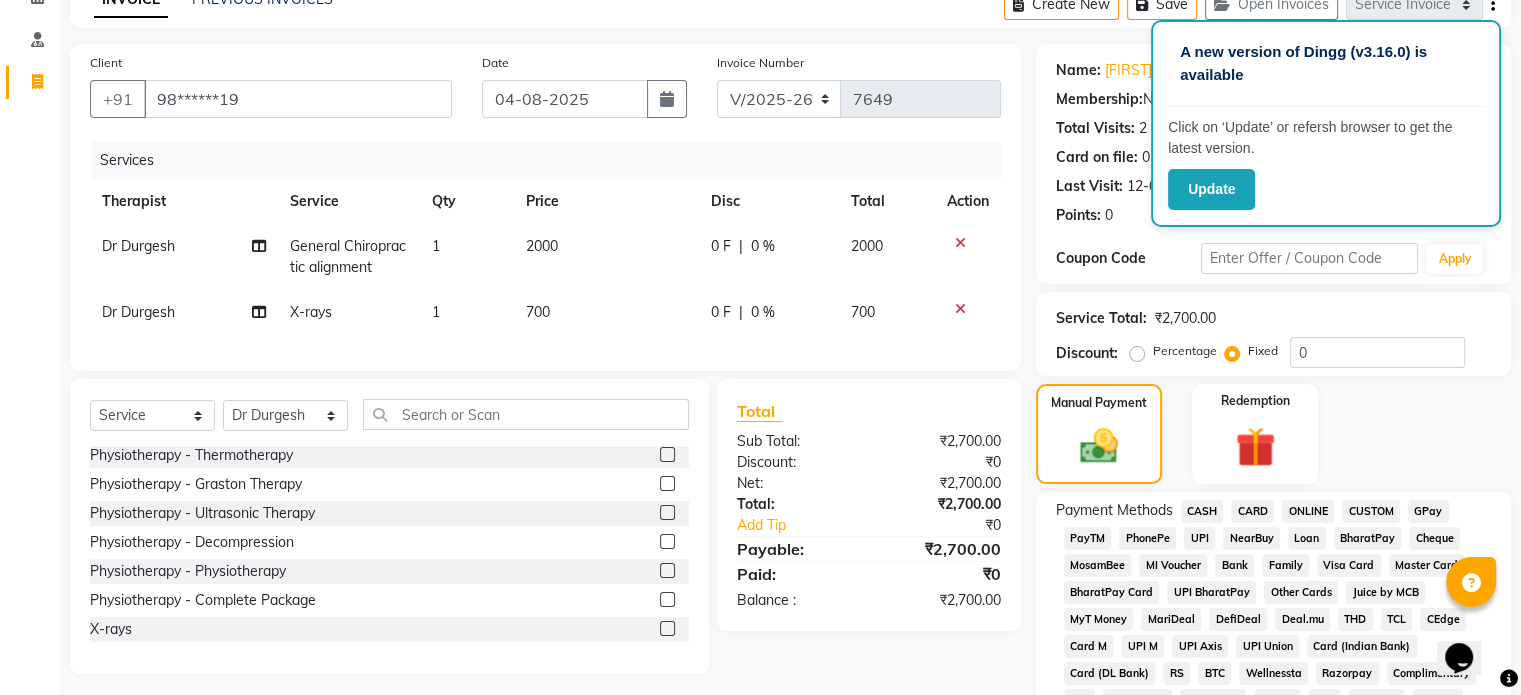click on "UPI" 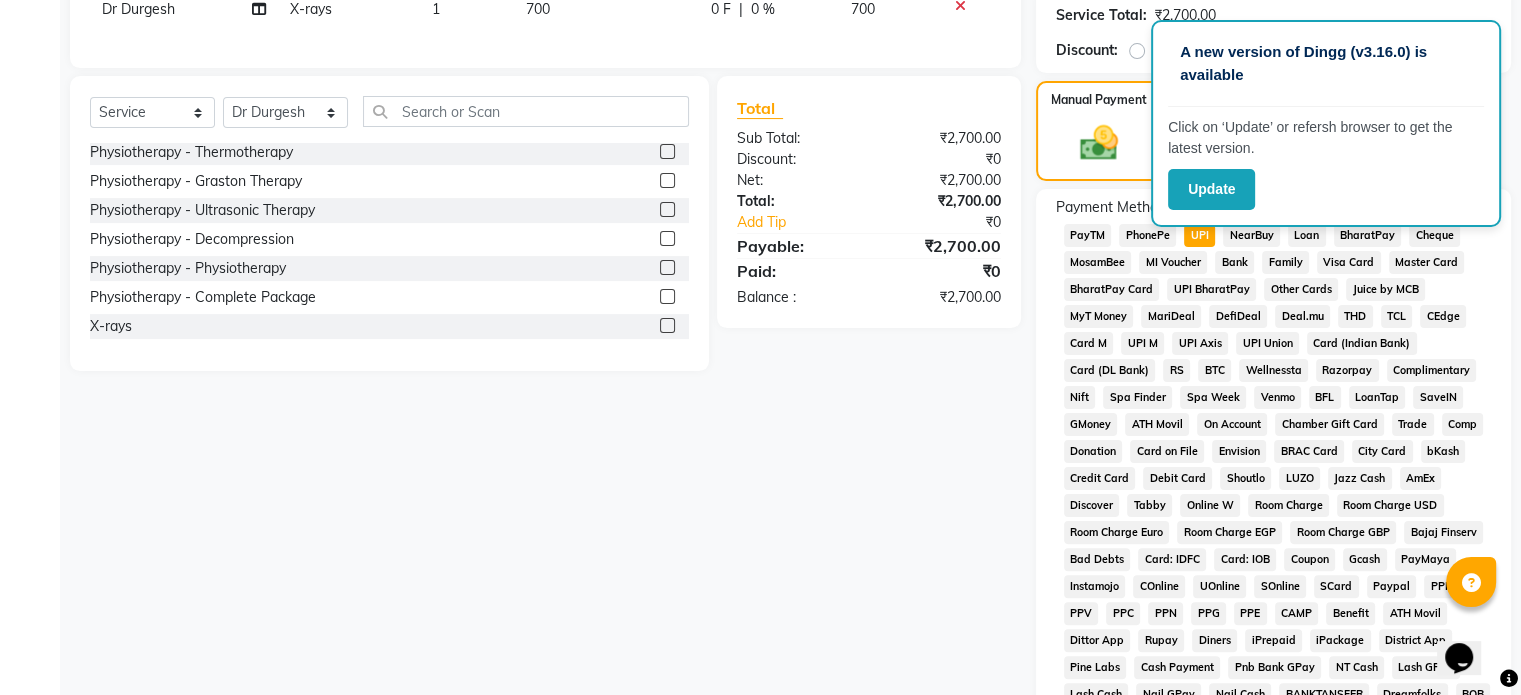 scroll, scrollTop: 652, scrollLeft: 0, axis: vertical 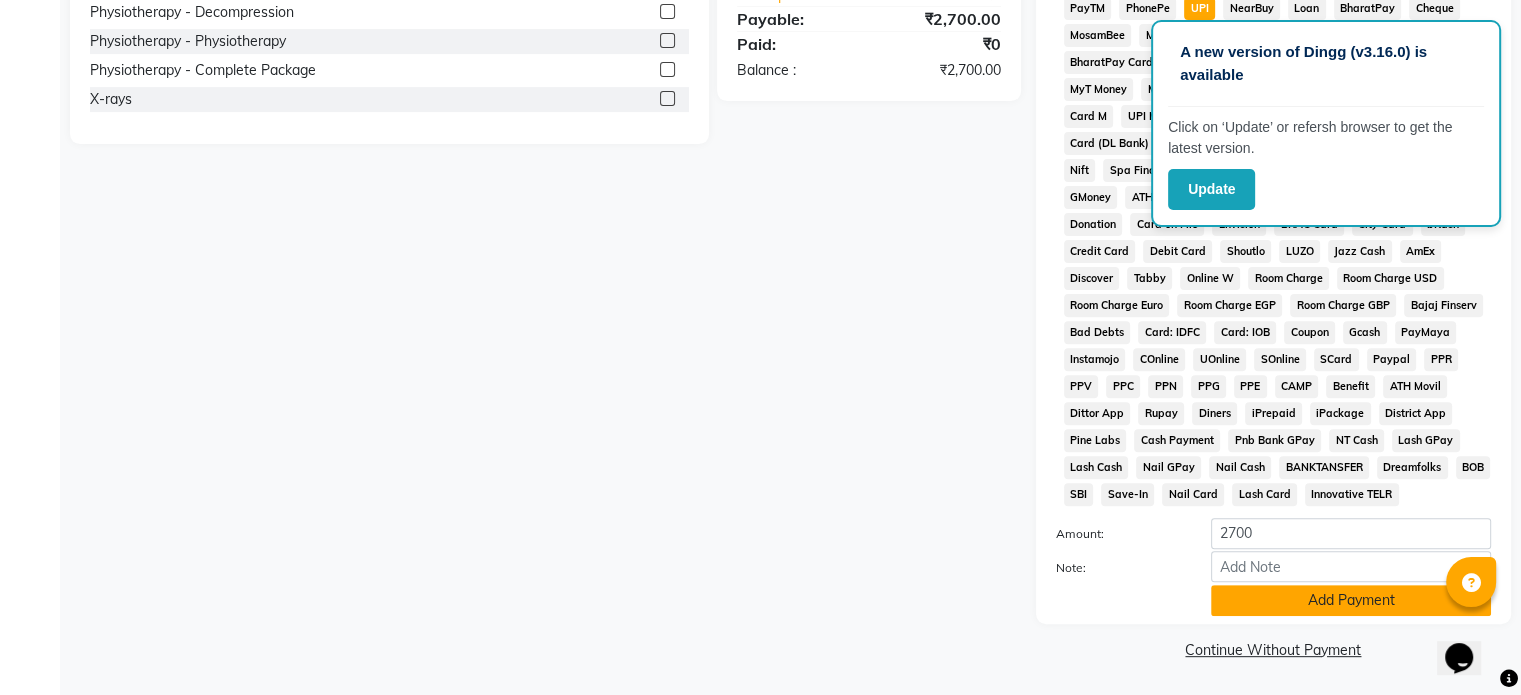 click on "Add Payment" 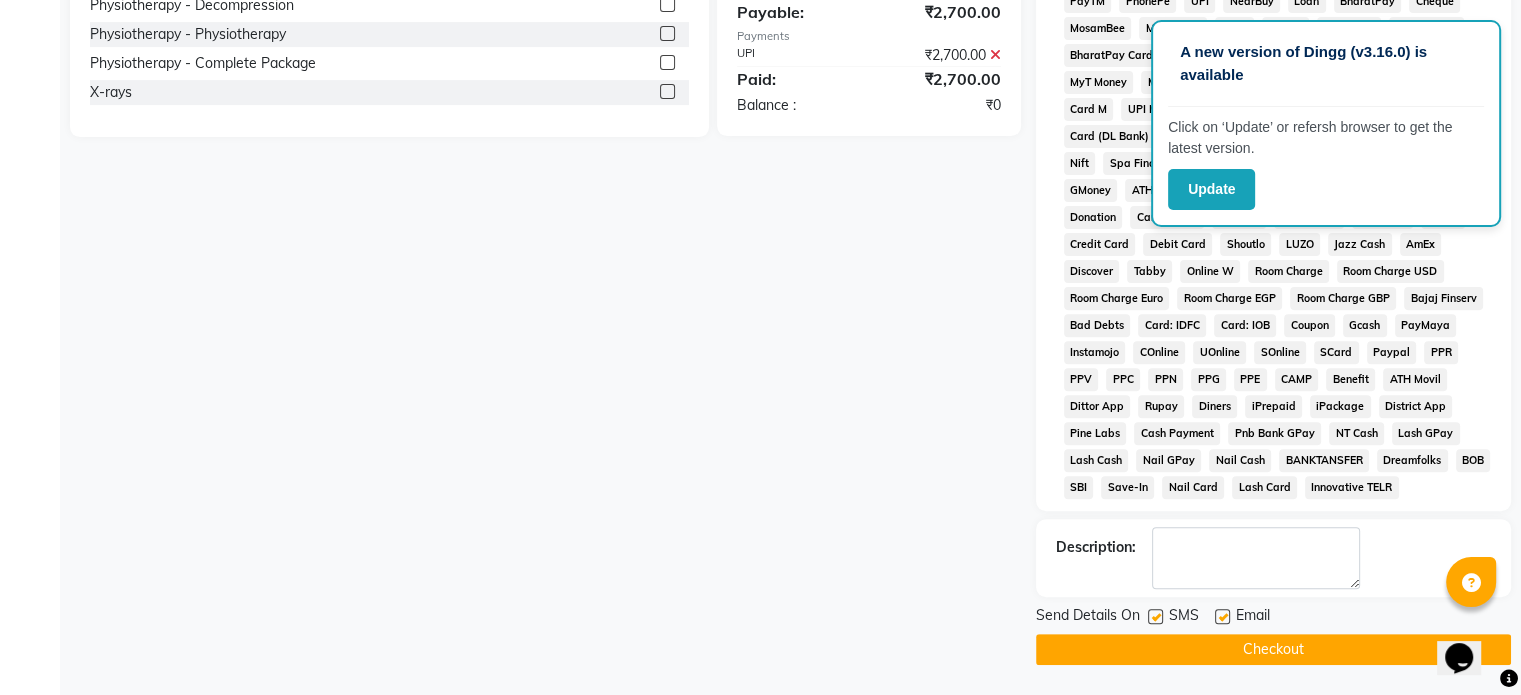 click 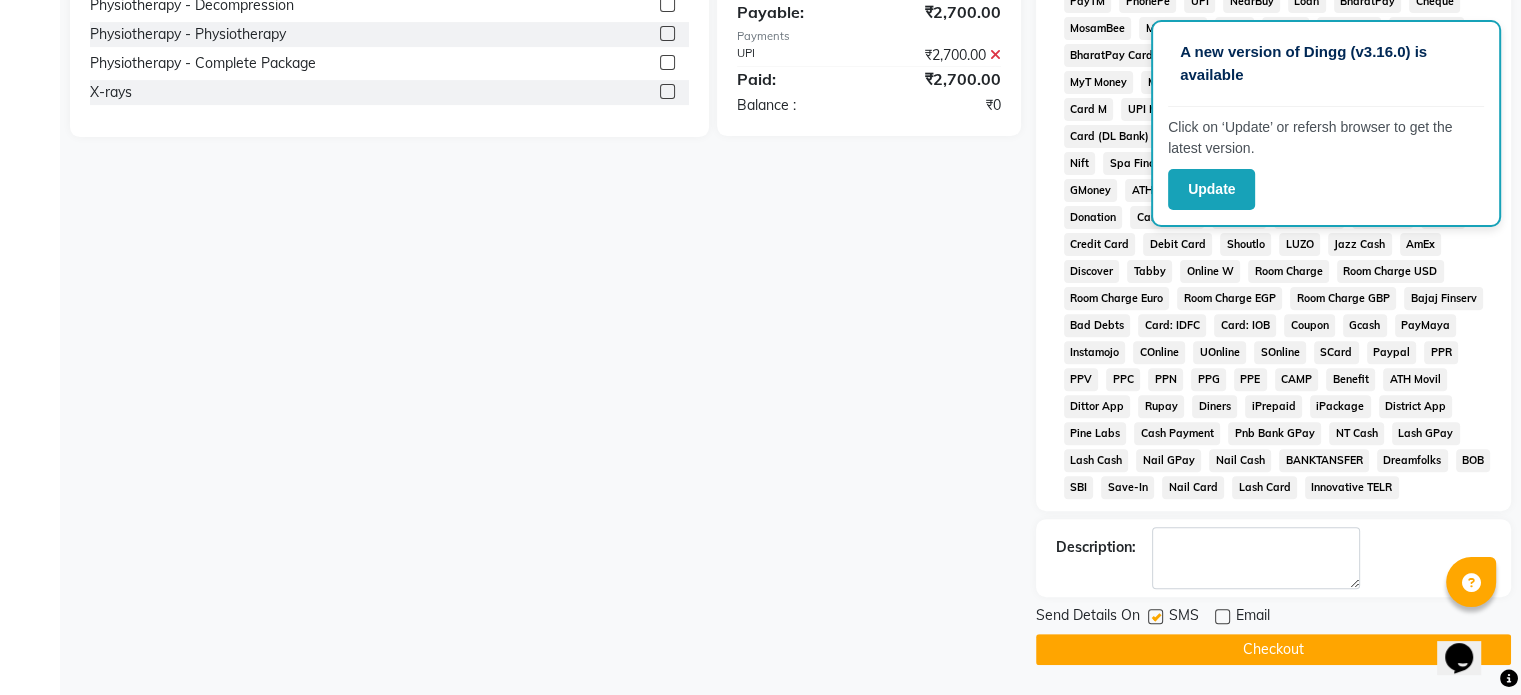 click 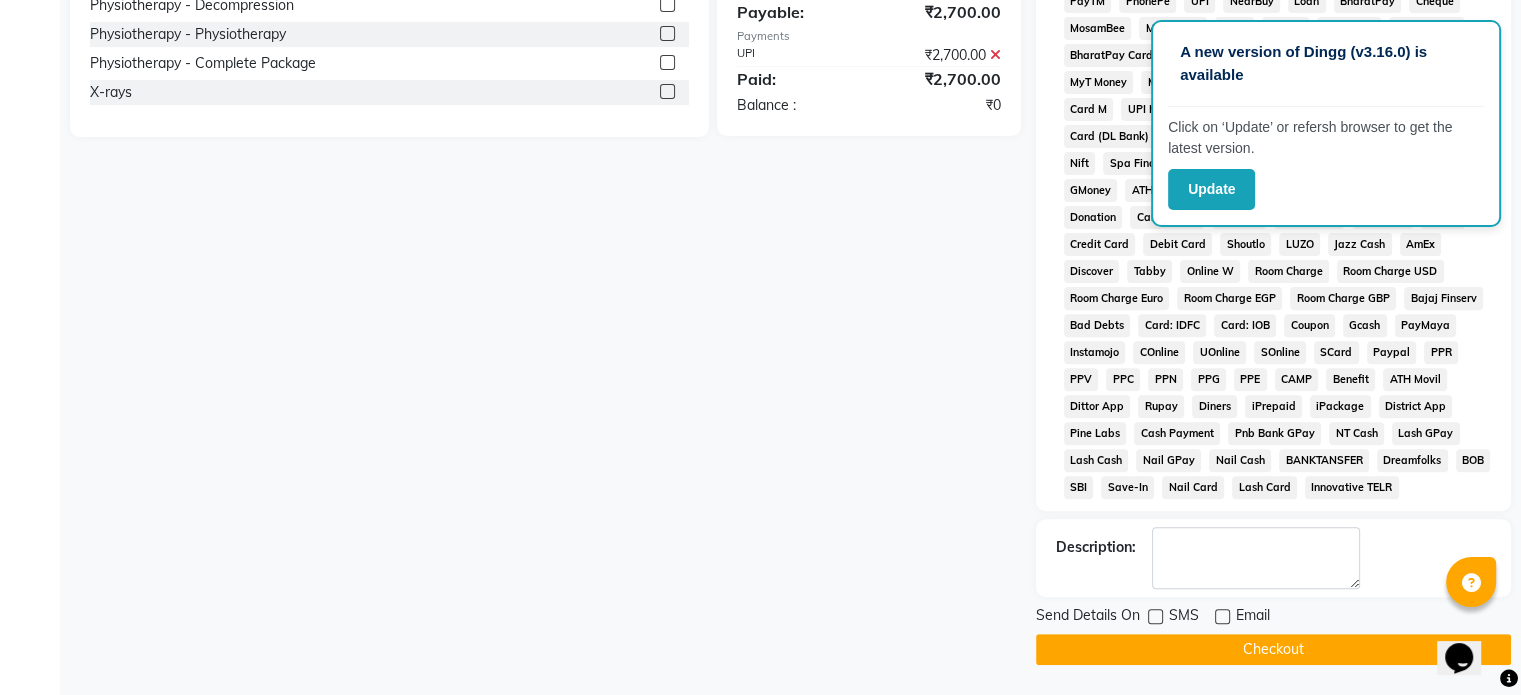 click on "Checkout" 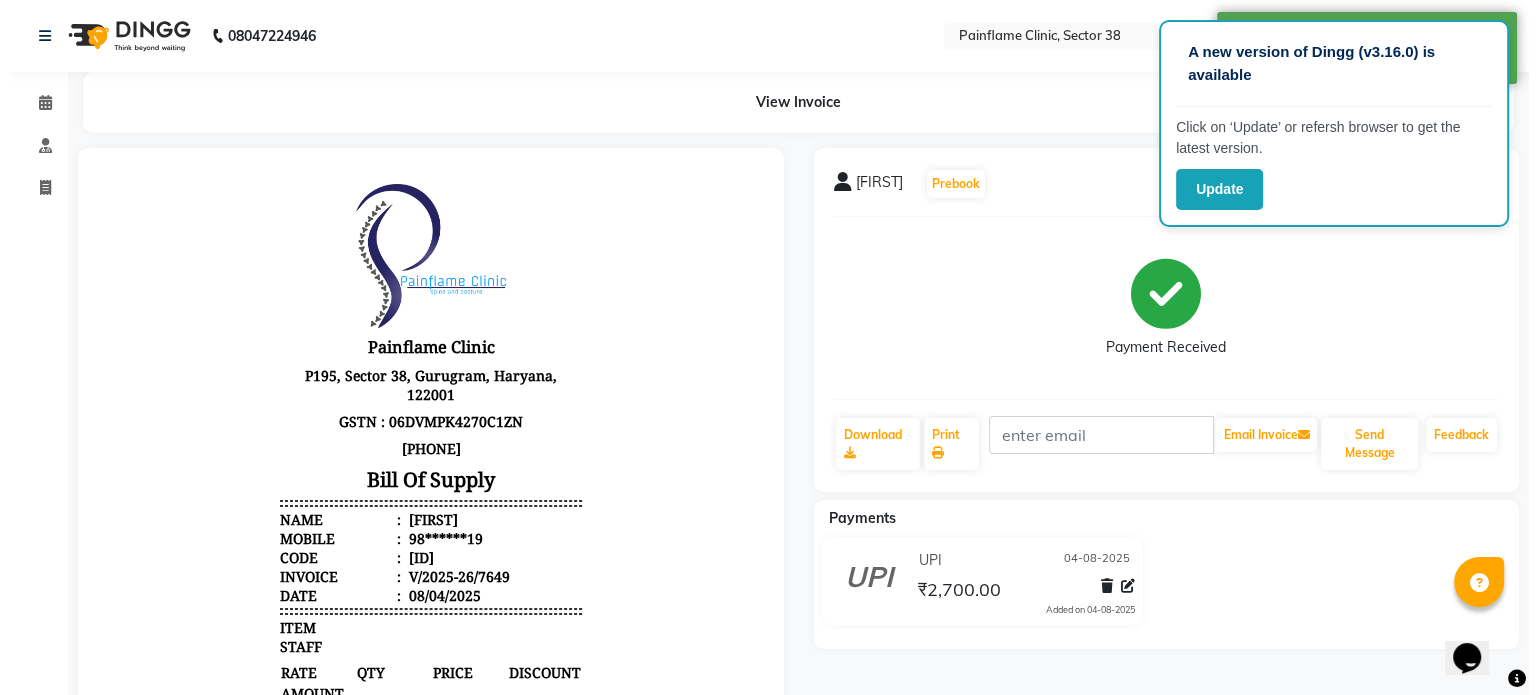 scroll, scrollTop: 0, scrollLeft: 0, axis: both 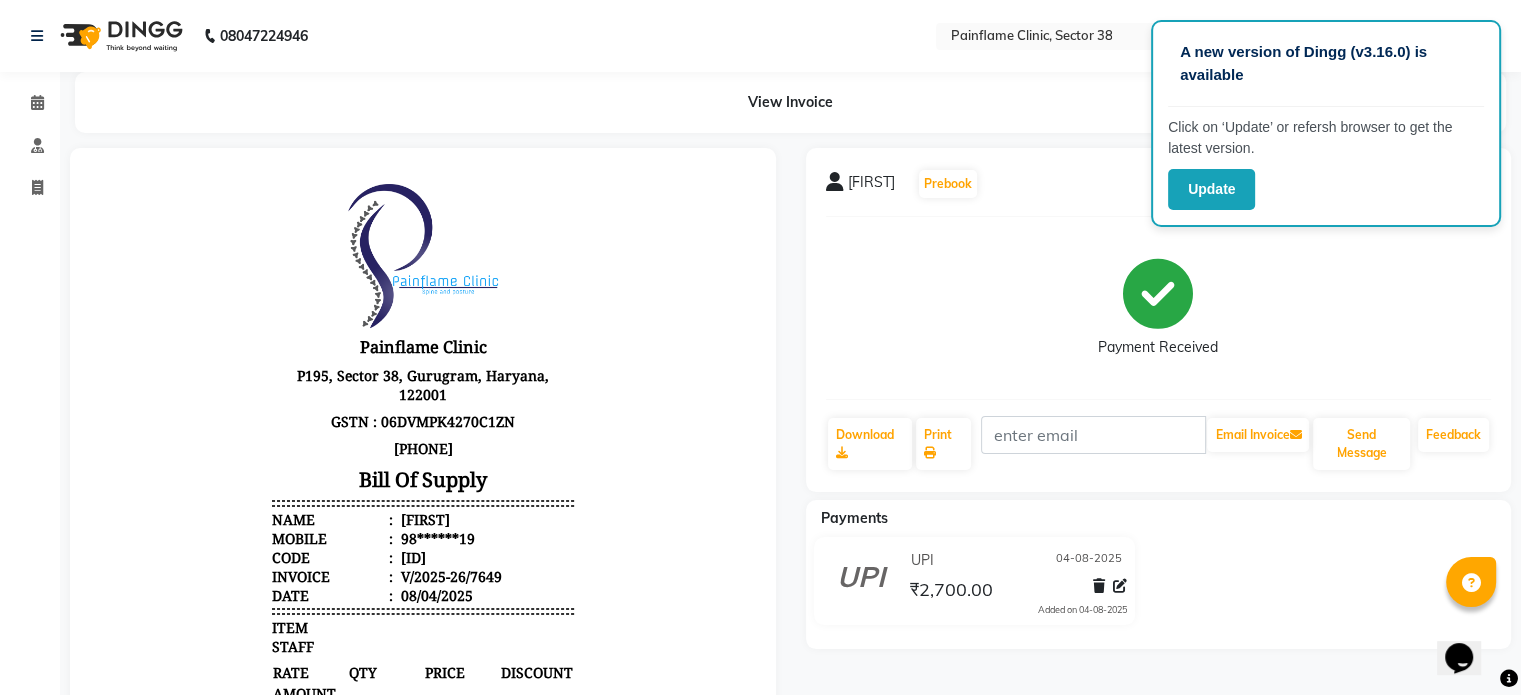 select on "3964" 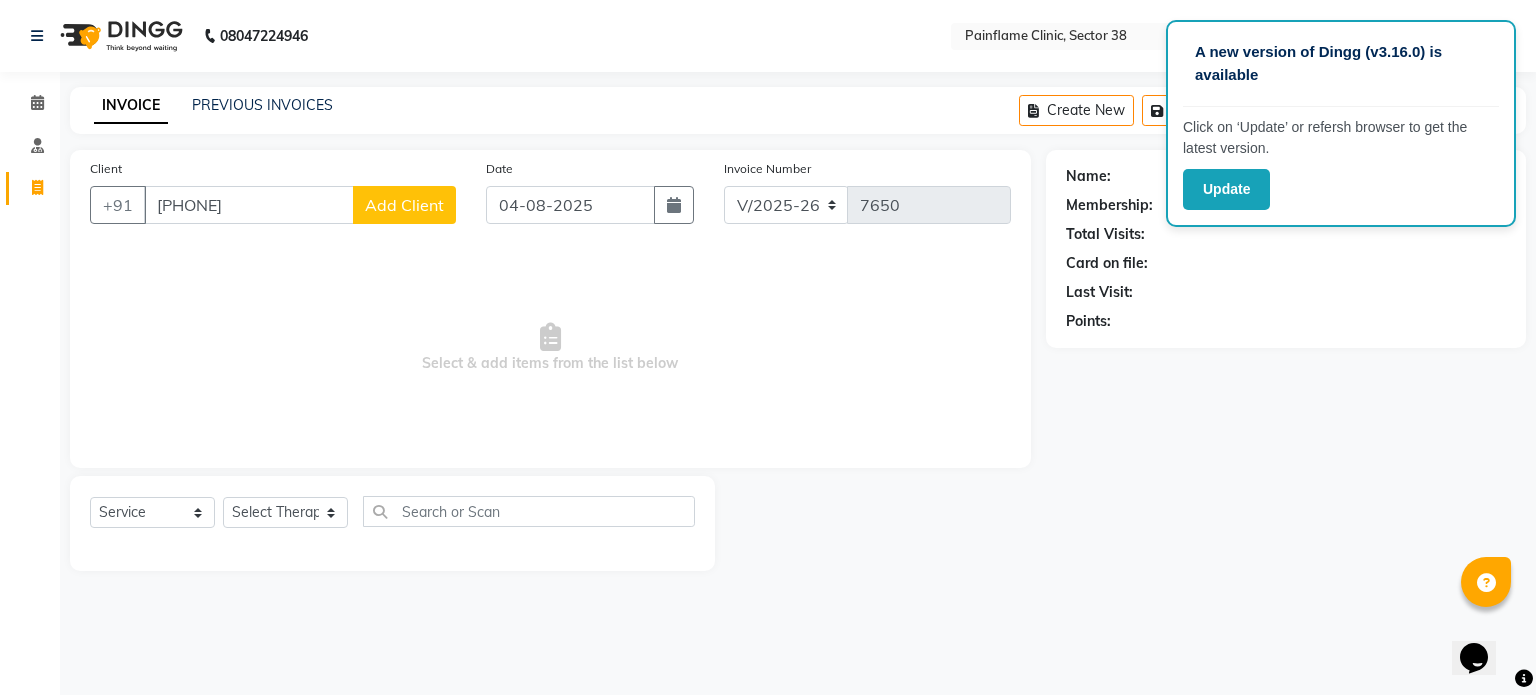 type on "7079353239" 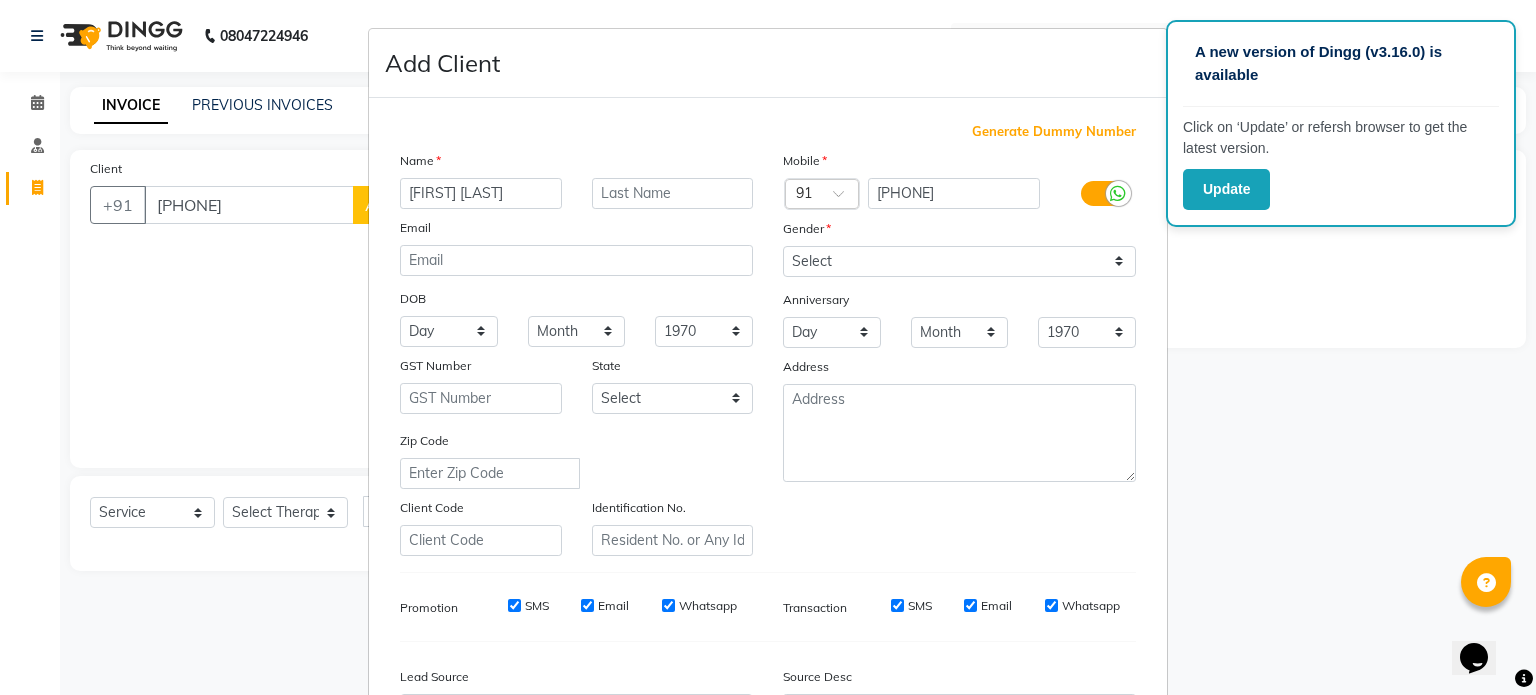 type on "[FIRST] [LAST]" 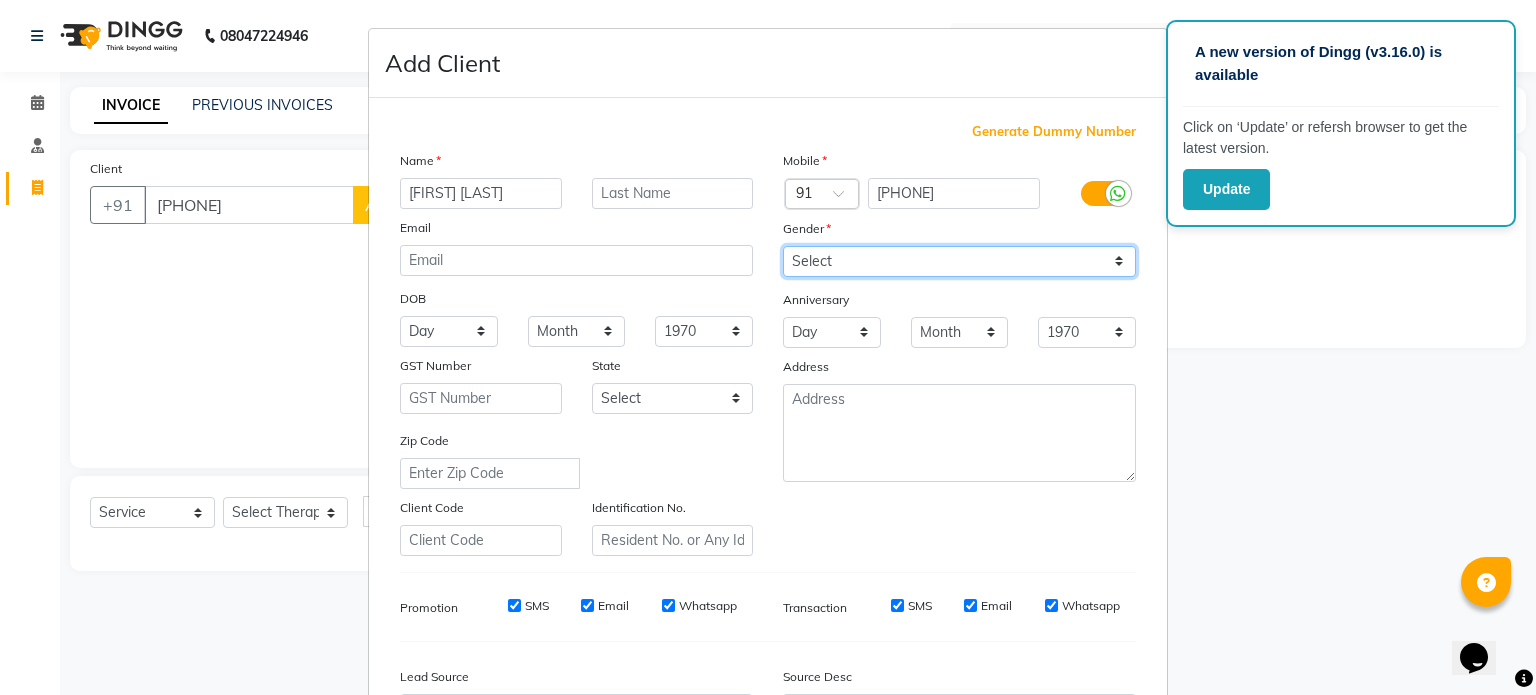 click on "Select Male Female Other Prefer Not To Say" at bounding box center (959, 261) 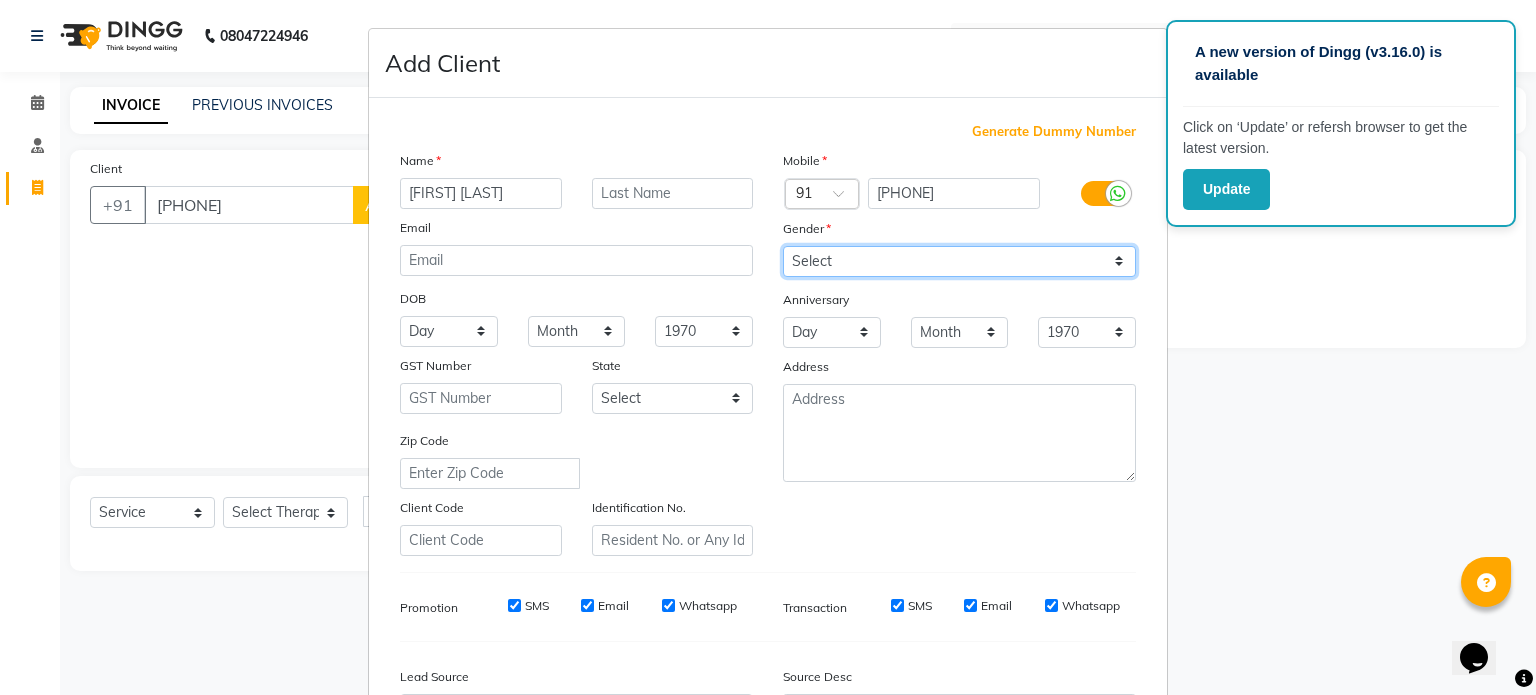select on "male" 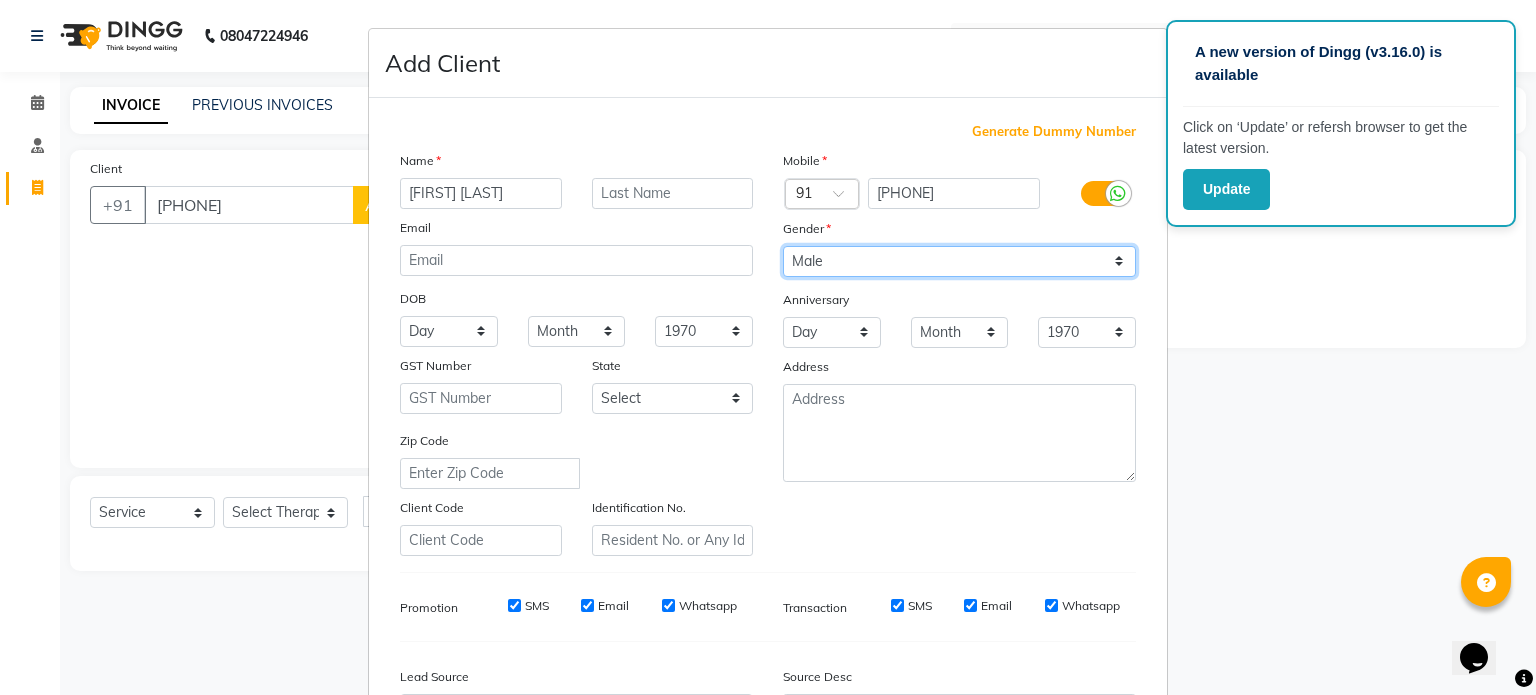 click on "Select Male Female Other Prefer Not To Say" at bounding box center (959, 261) 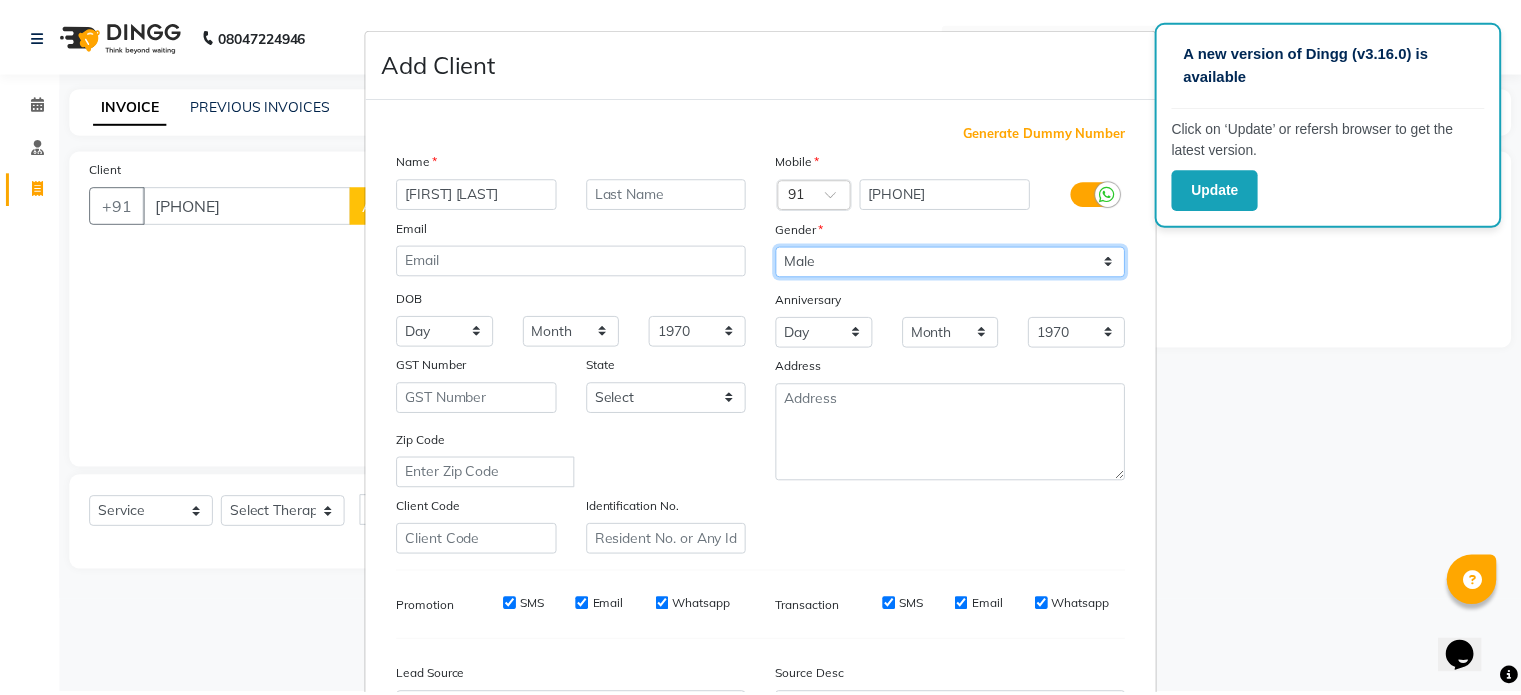 scroll, scrollTop: 237, scrollLeft: 0, axis: vertical 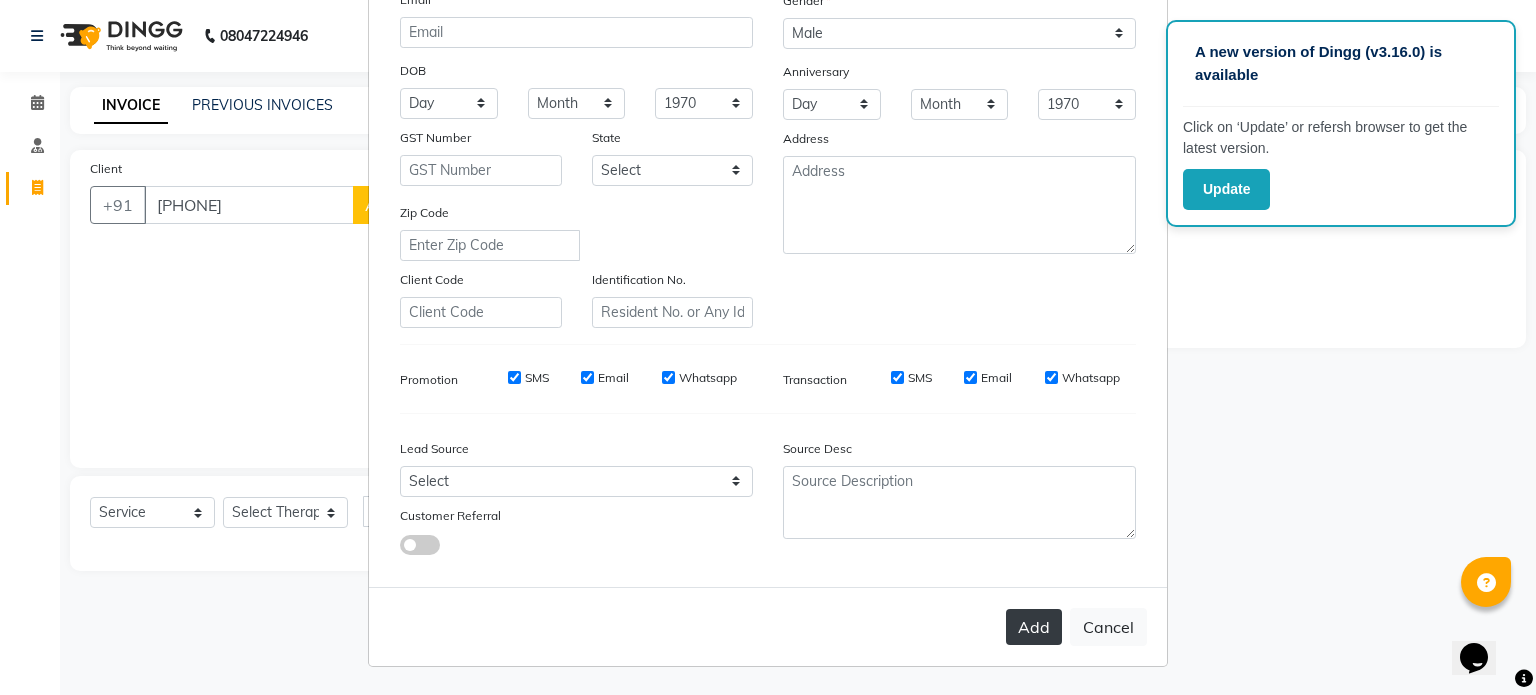 click on "Add" at bounding box center [1034, 627] 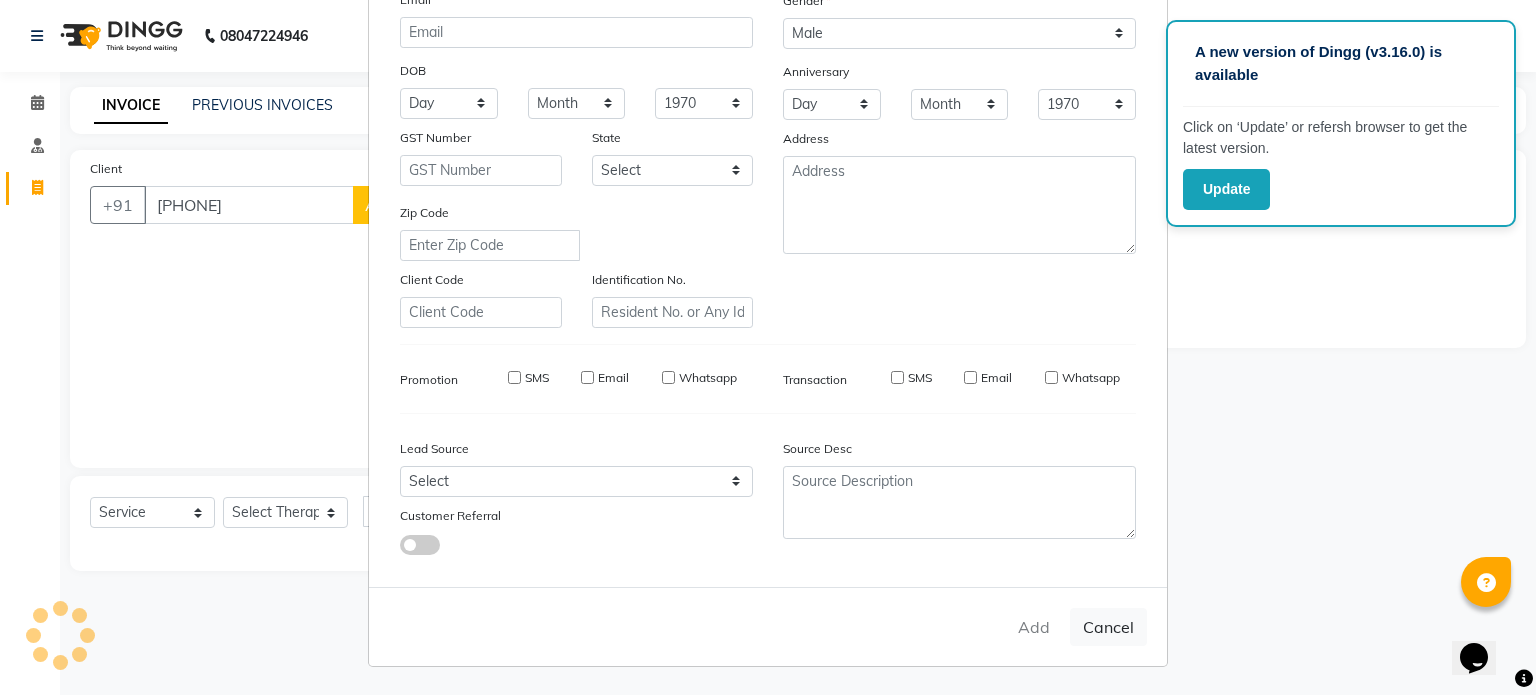 type on "70******39" 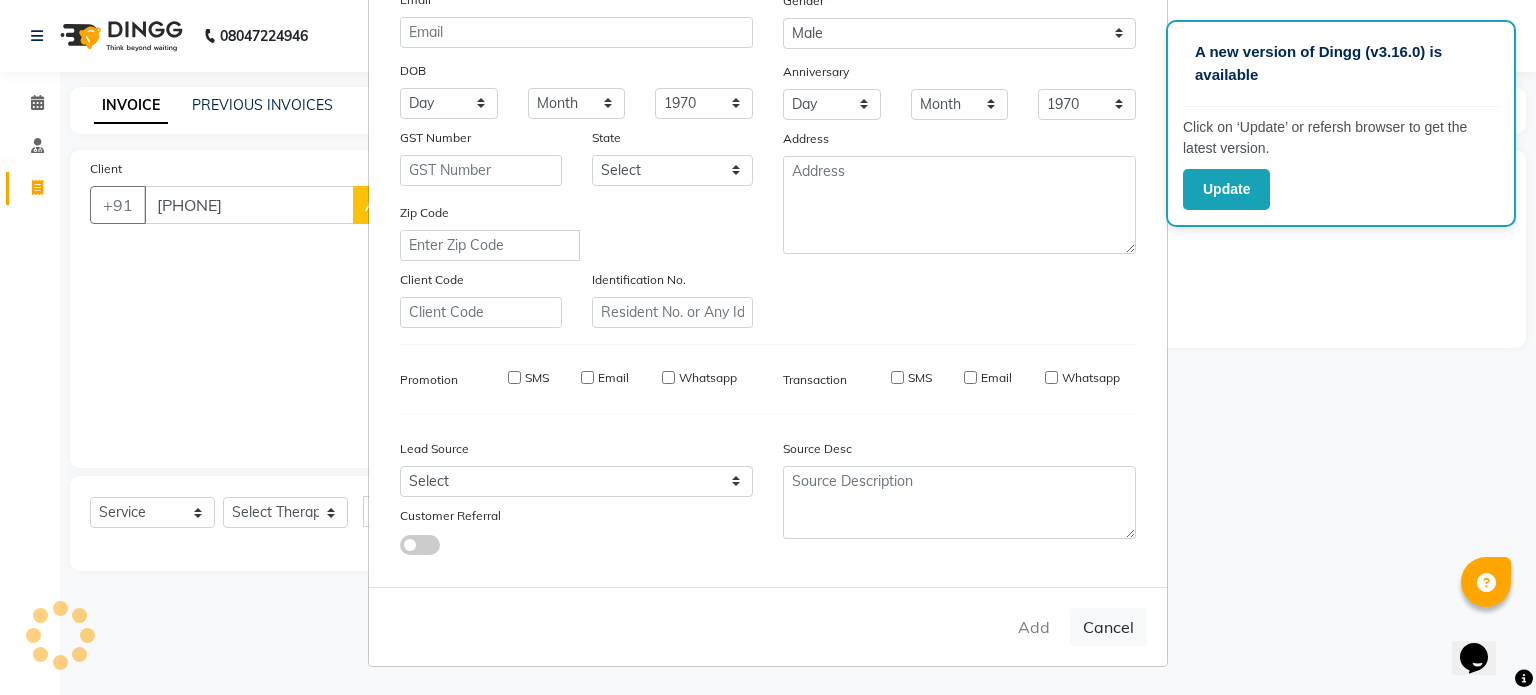 type 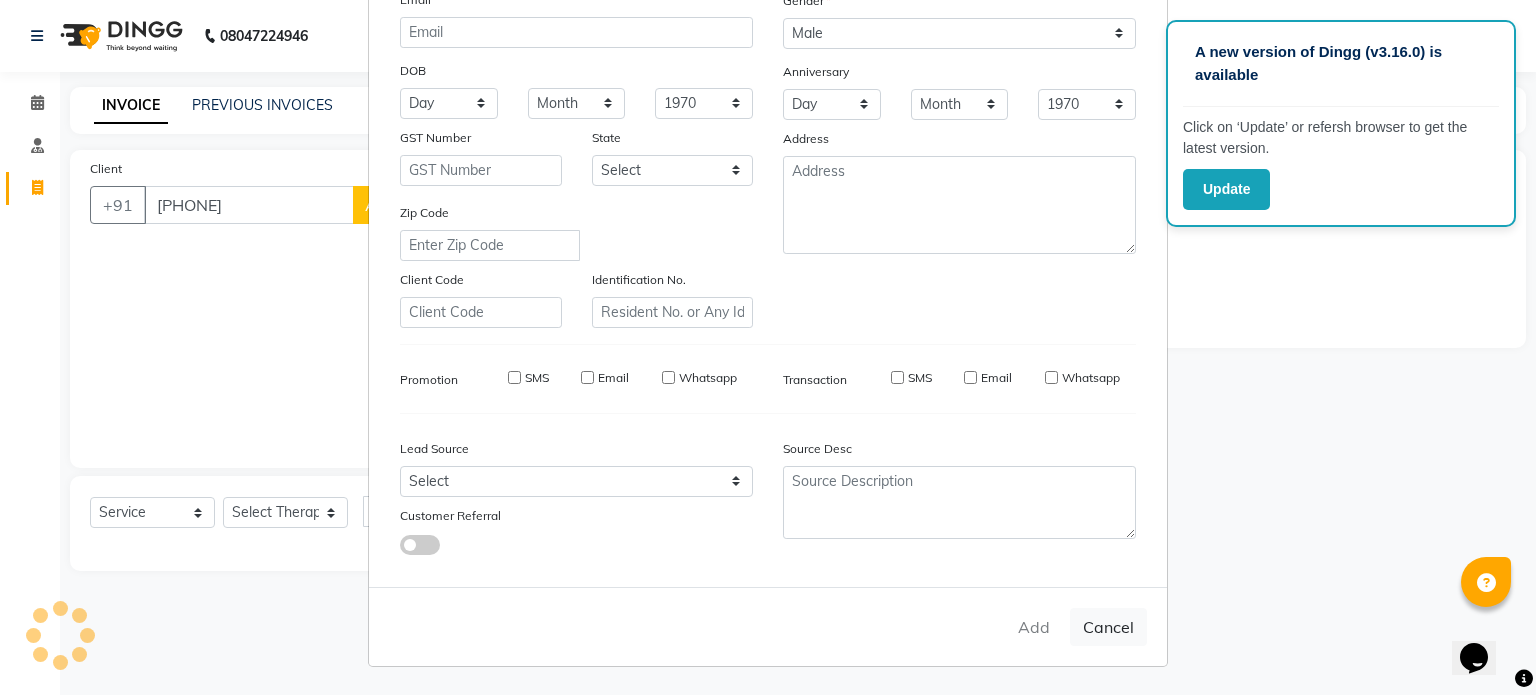 select 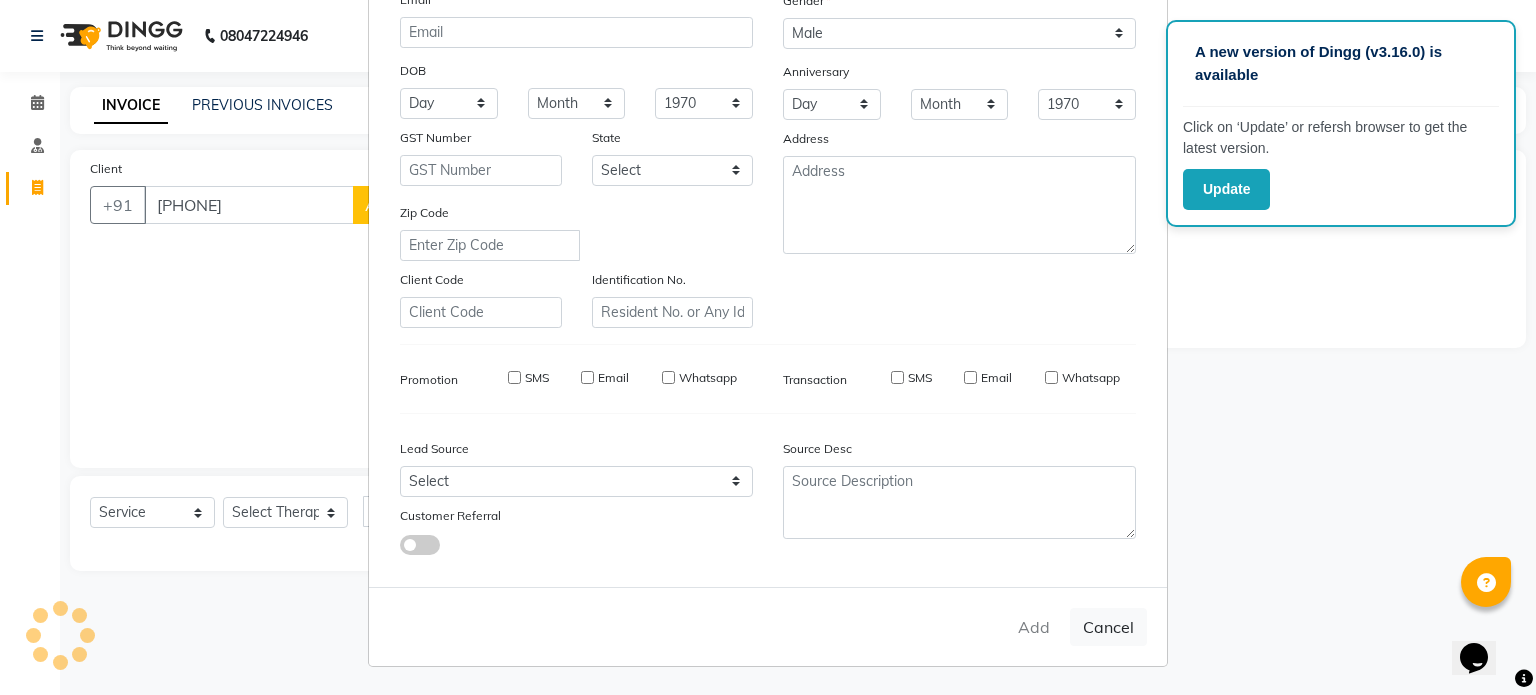 type 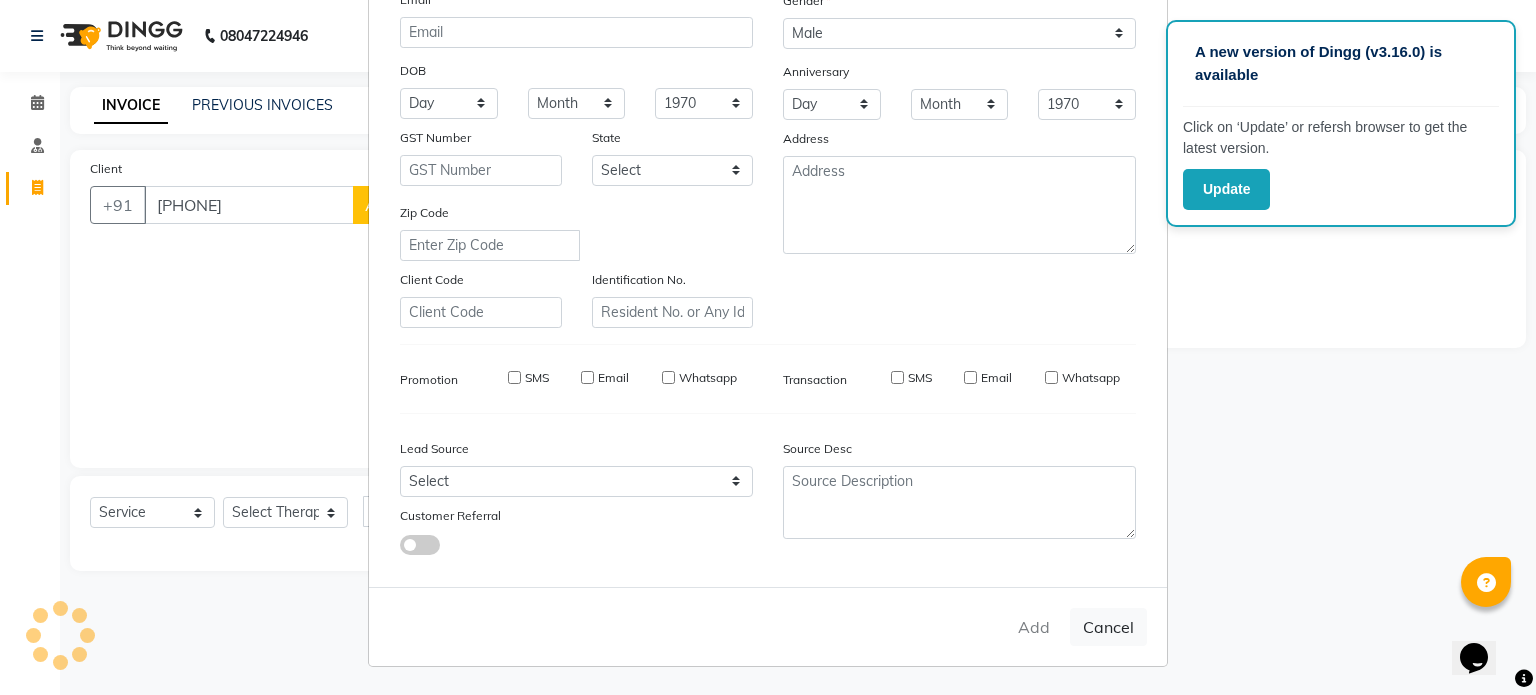 select 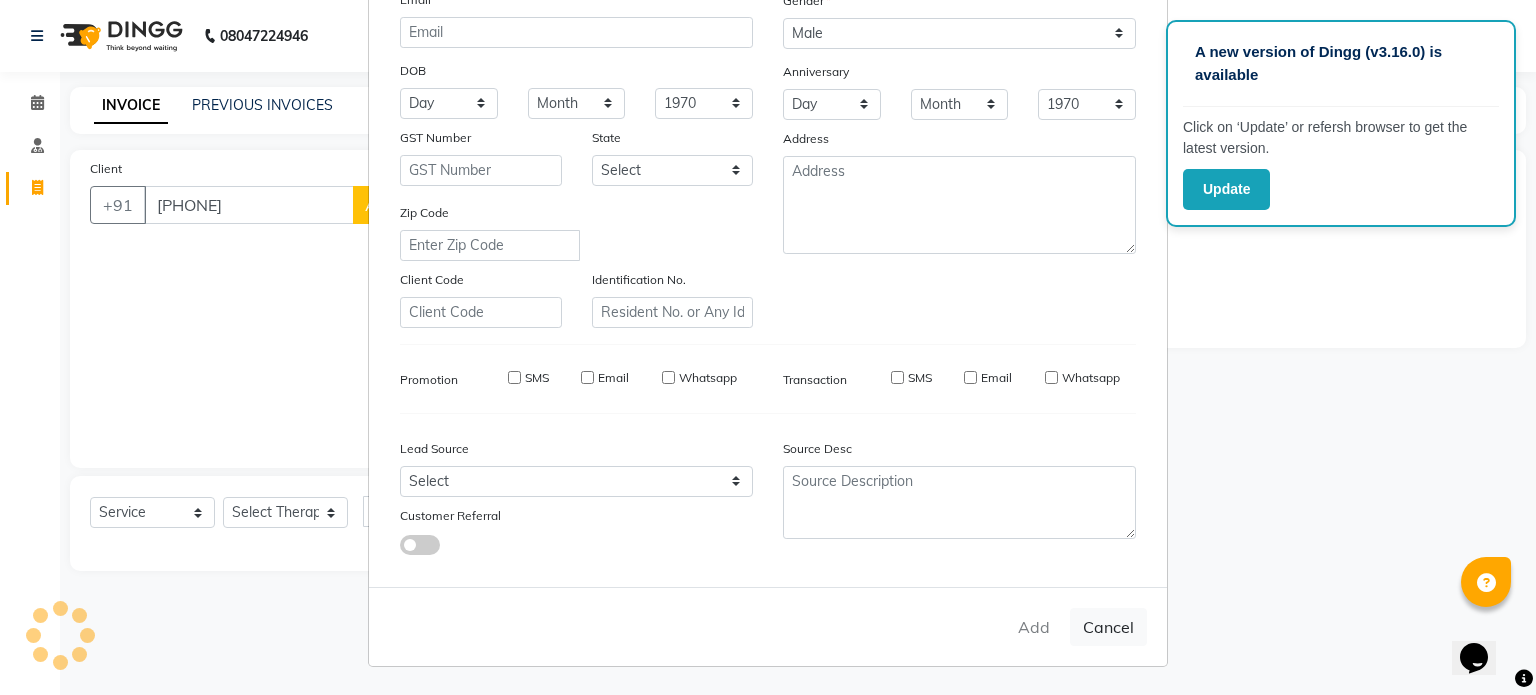 checkbox on "false" 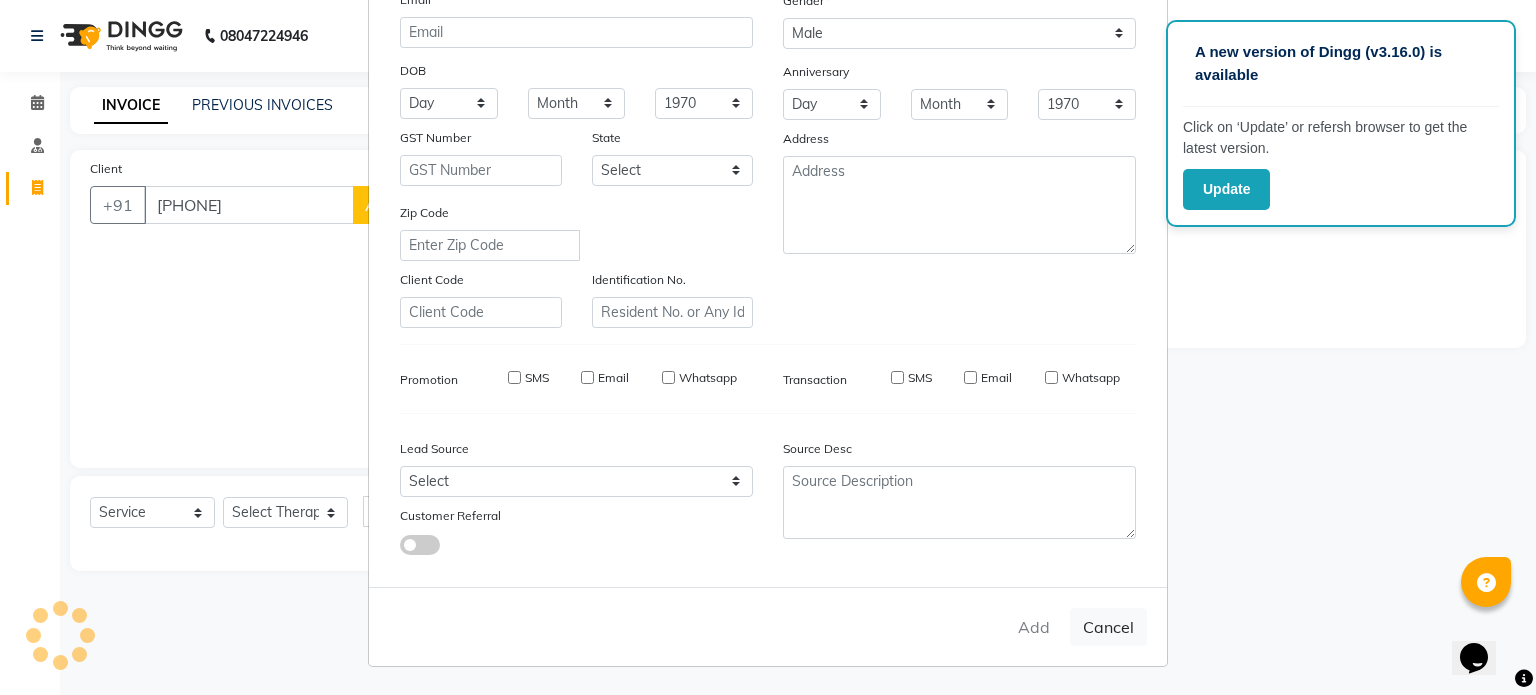 checkbox on "false" 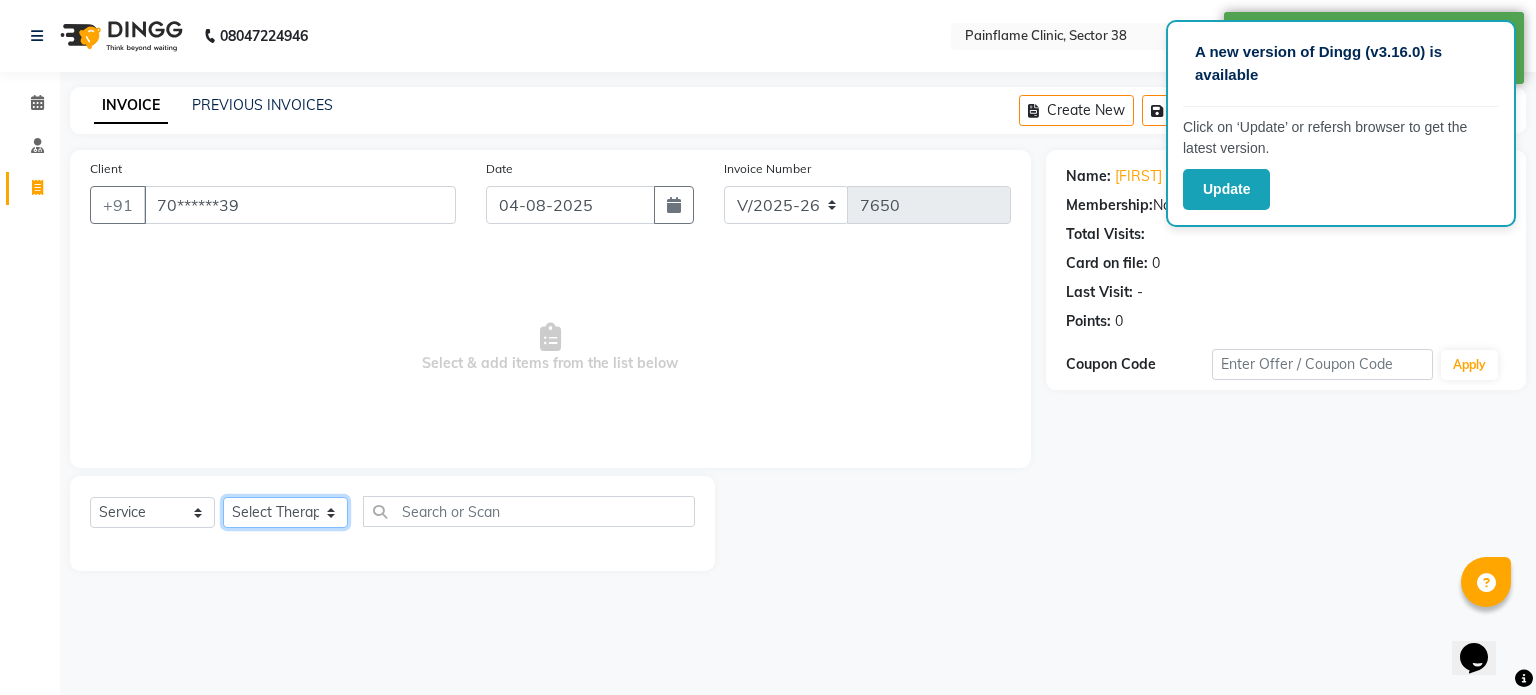 click on "Select Therapist Dr Durgesh Dr Harish Dr Ranjana Dr Saurabh Dr. Suraj Dr. Tejpal Mehlawat KUSHAL MOHIT SEMWAL Nancy Singhai Reception 1  Reception 2 Reception 3" 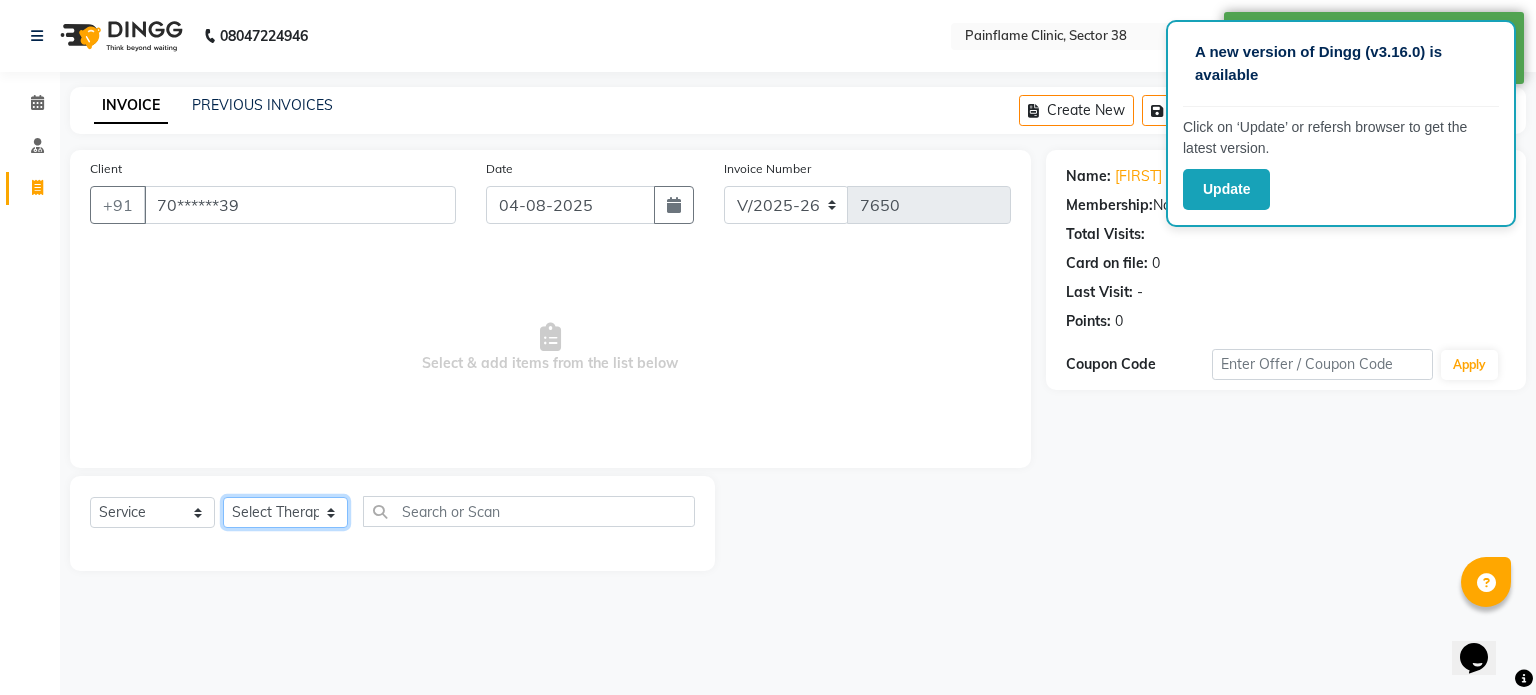 select on "20209" 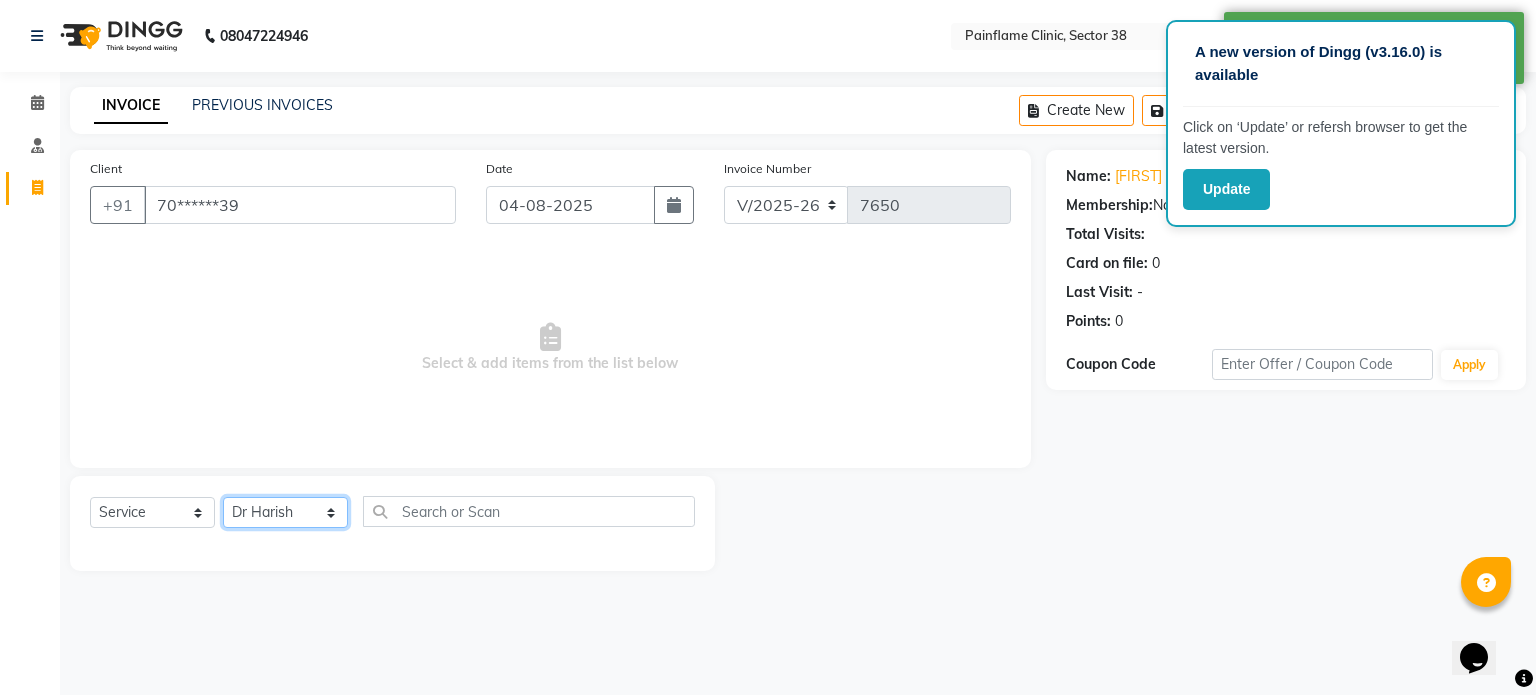 click on "Select Therapist Dr Durgesh Dr Harish Dr Ranjana Dr Saurabh Dr. Suraj Dr. Tejpal Mehlawat KUSHAL MOHIT SEMWAL Nancy Singhai Reception 1  Reception 2 Reception 3" 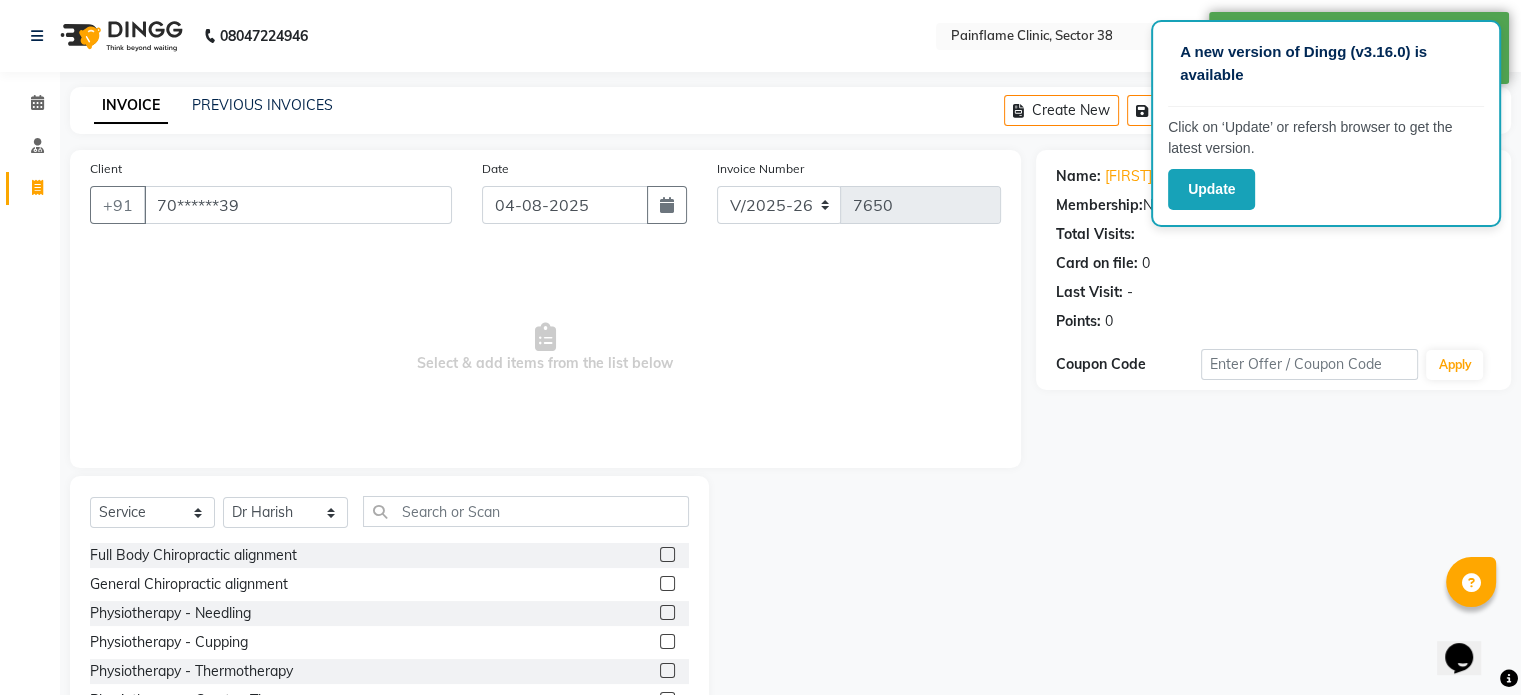 click 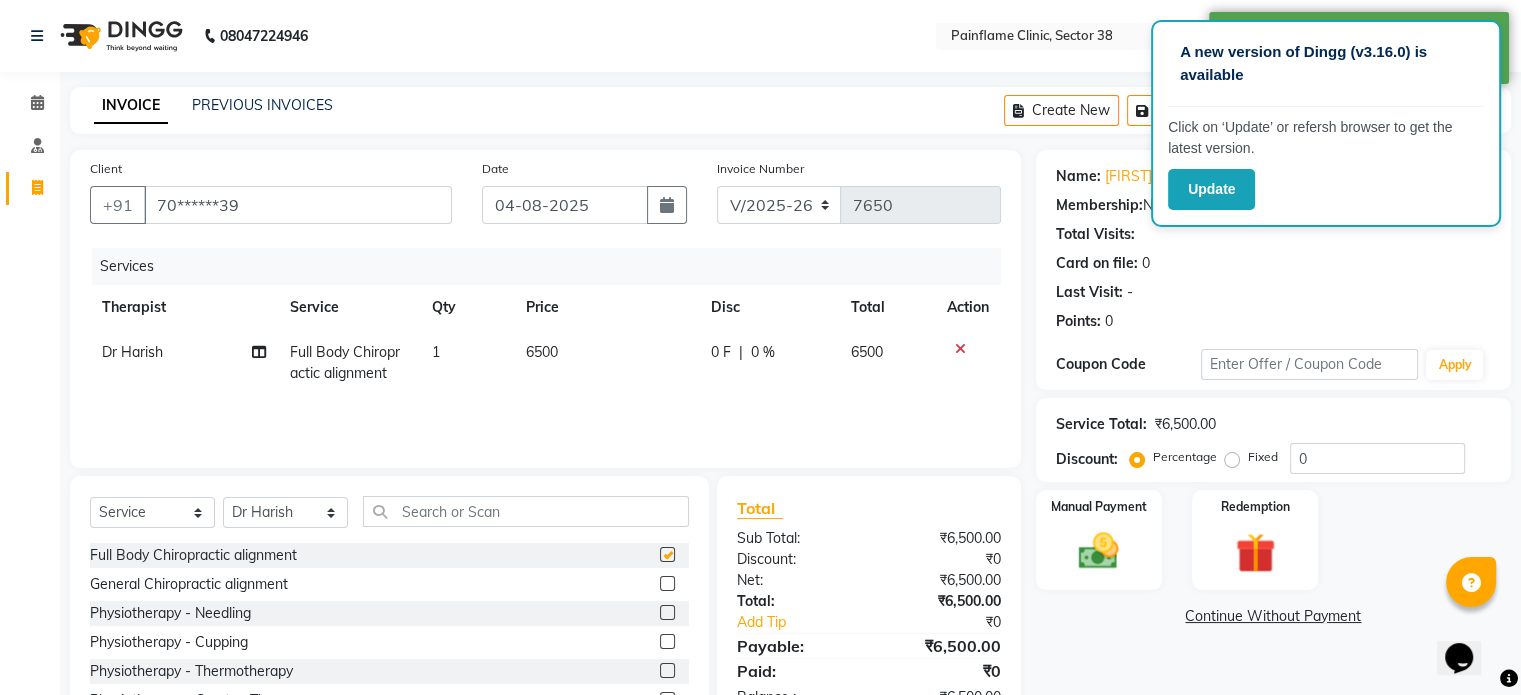 checkbox on "false" 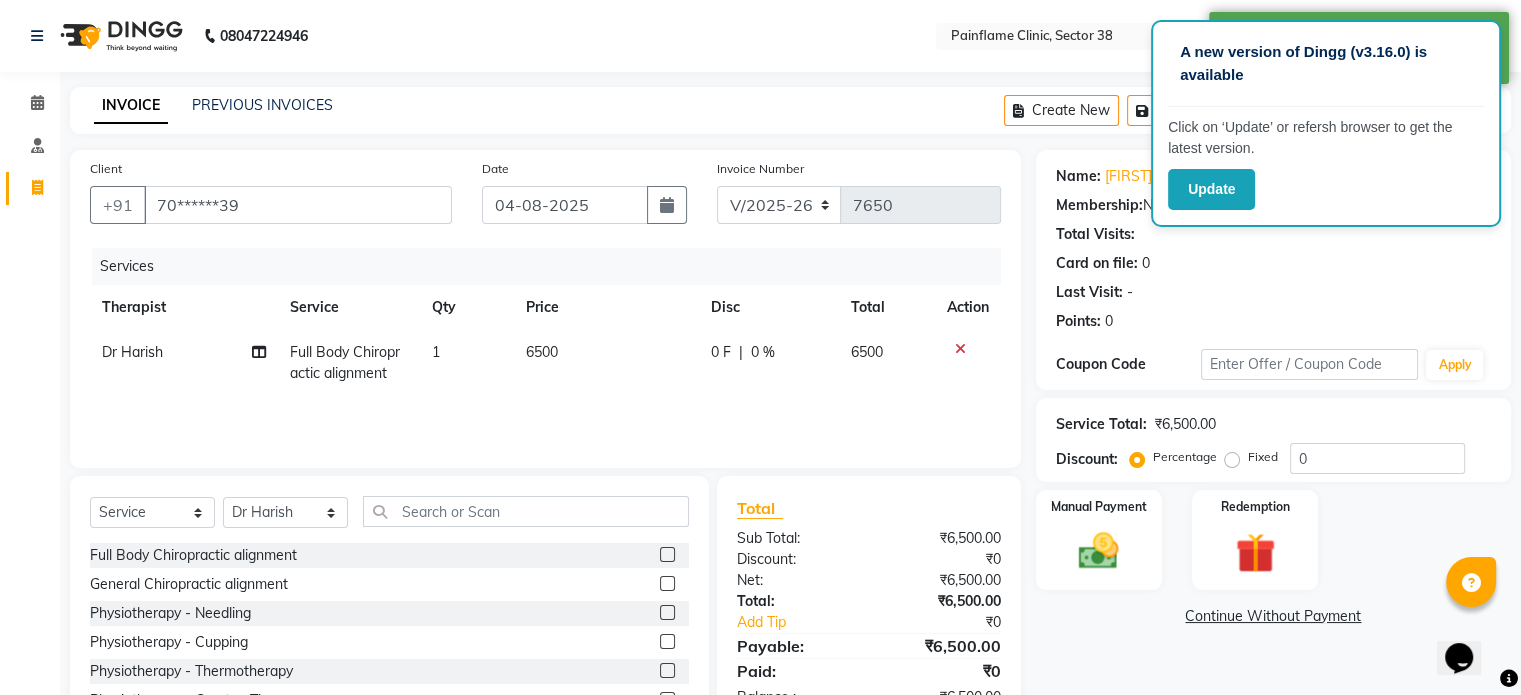 scroll, scrollTop: 119, scrollLeft: 0, axis: vertical 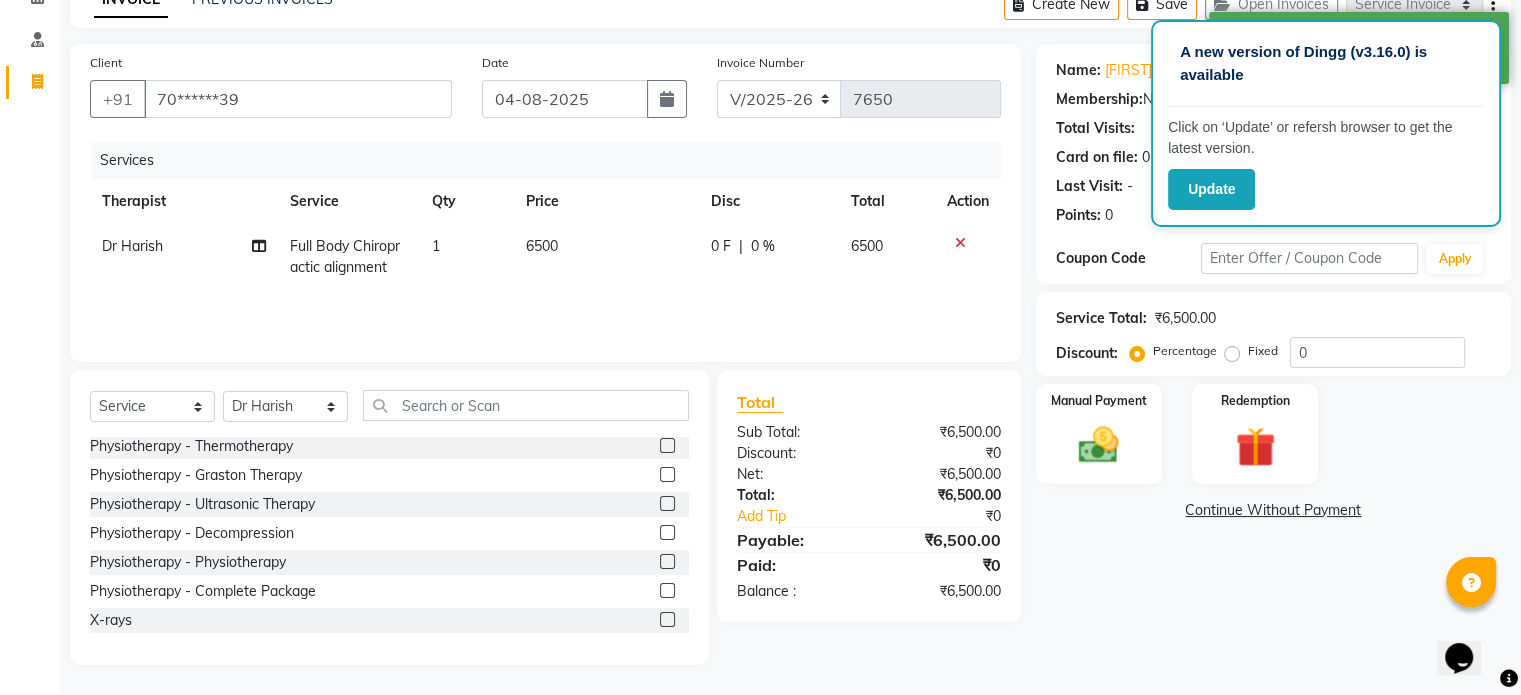 click 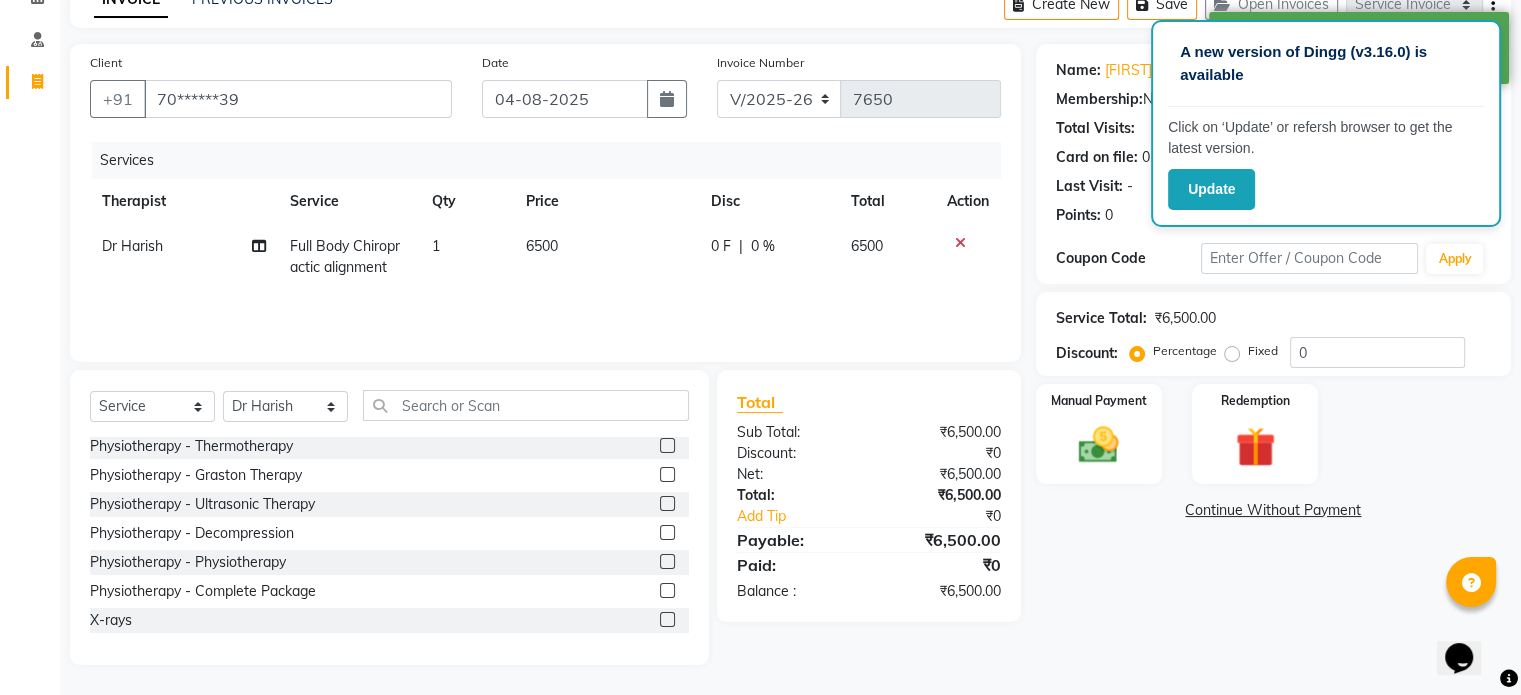 click at bounding box center [666, 620] 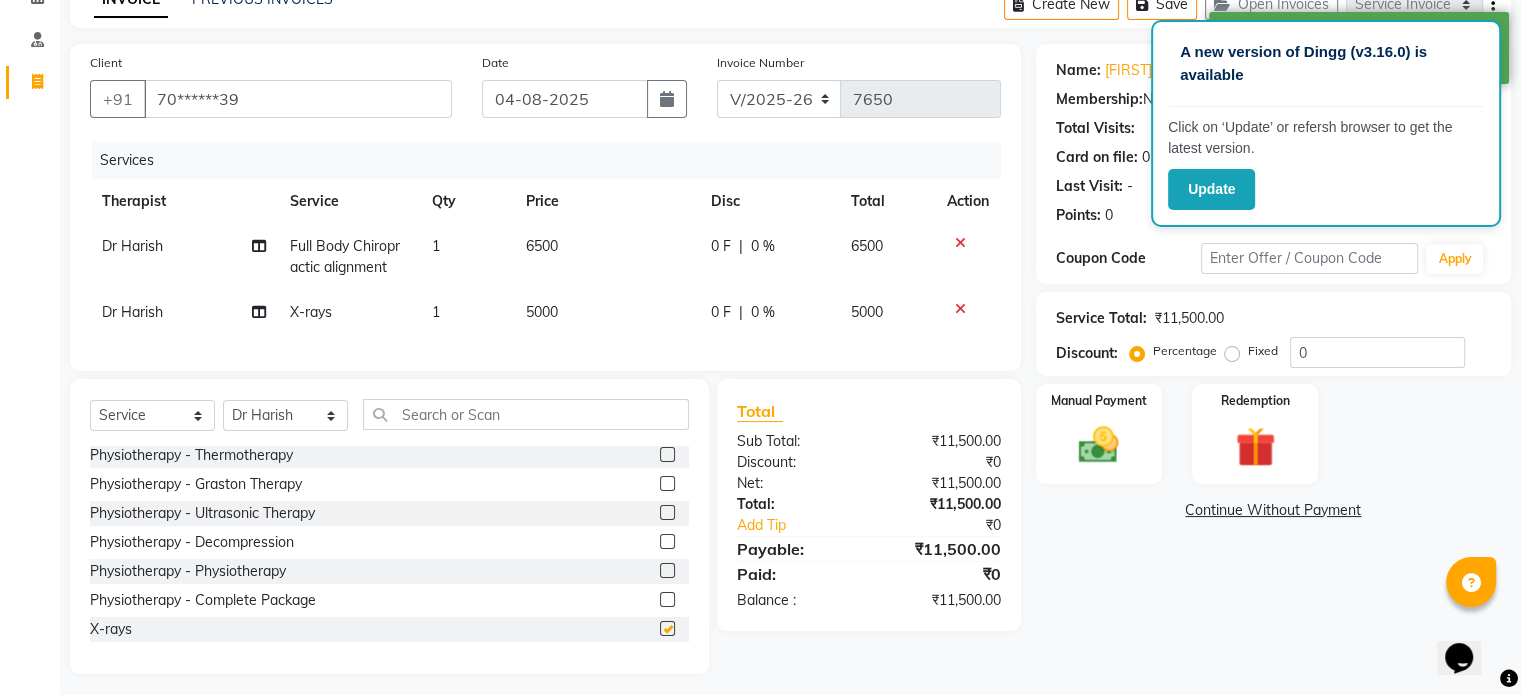 checkbox on "false" 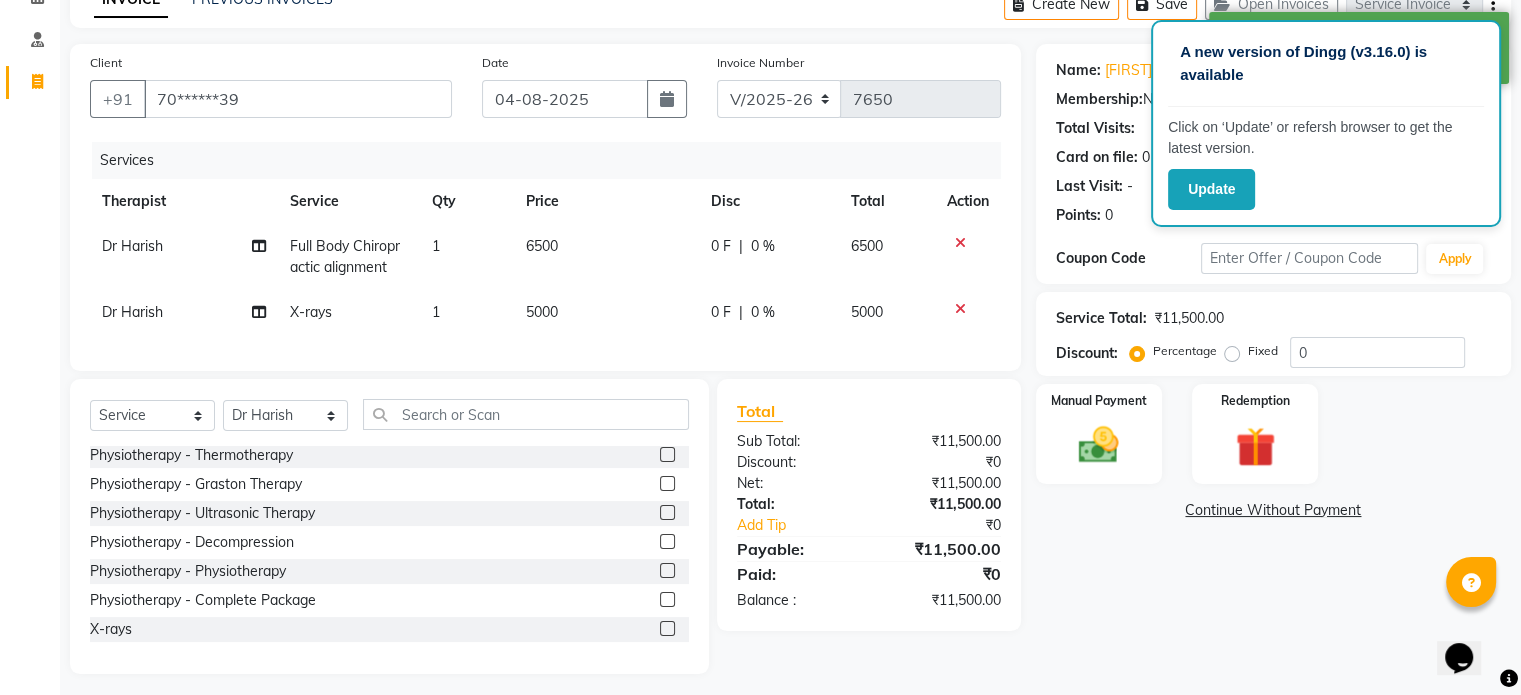 click on "5000" 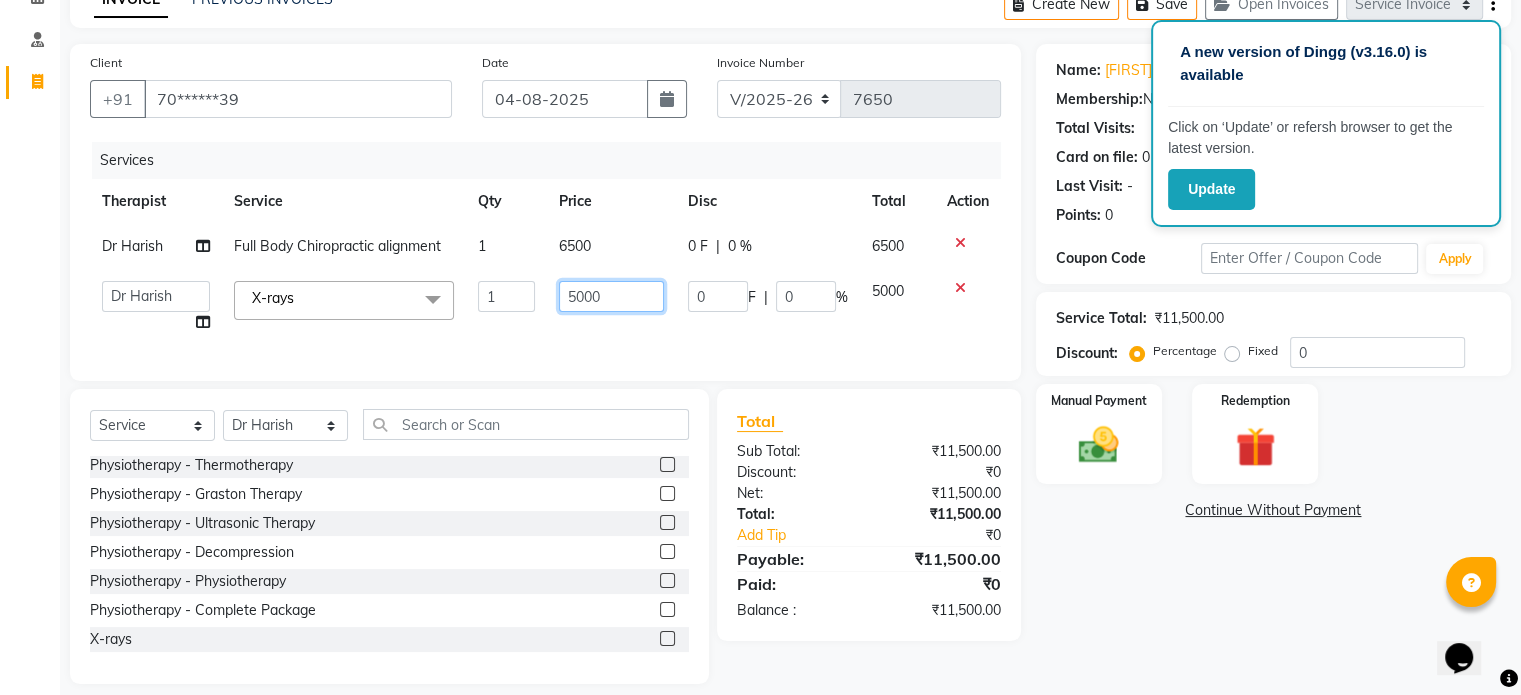 click on "5000" 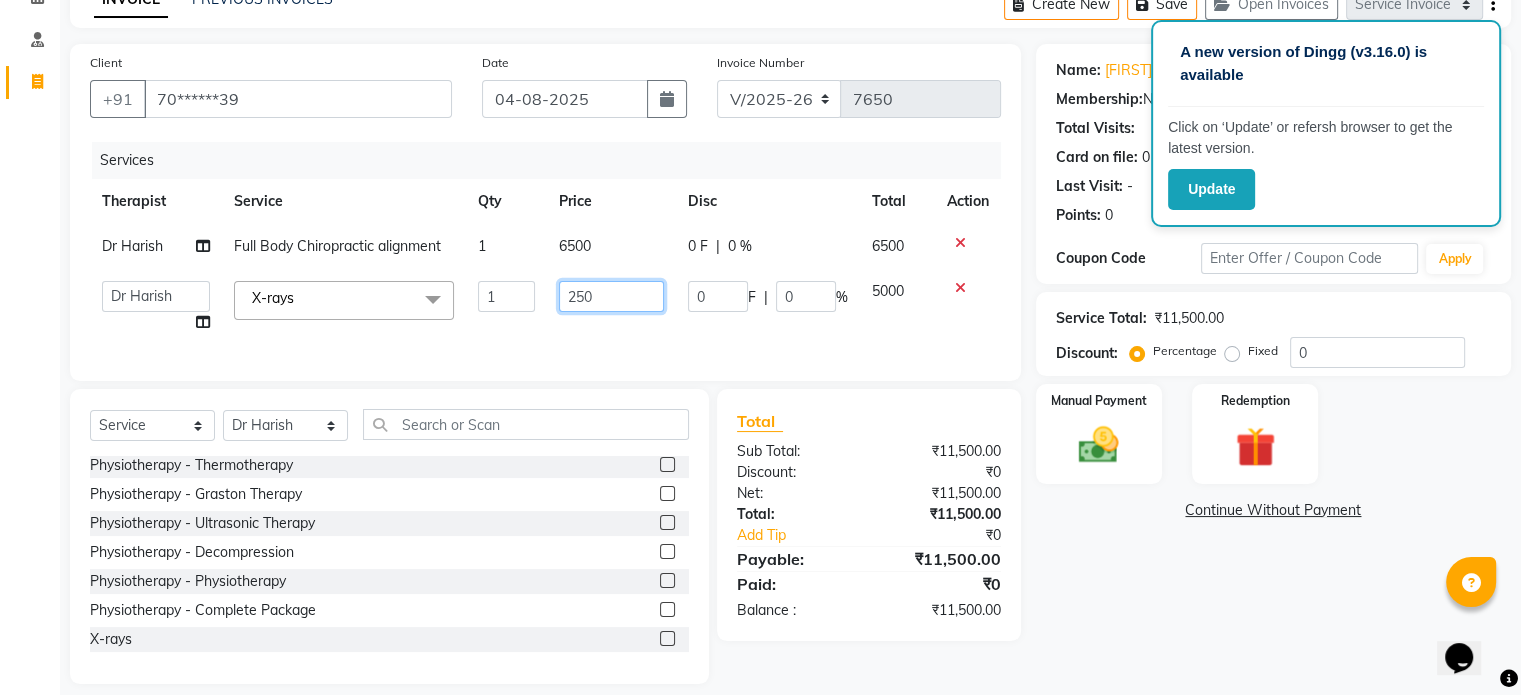 type on "2500" 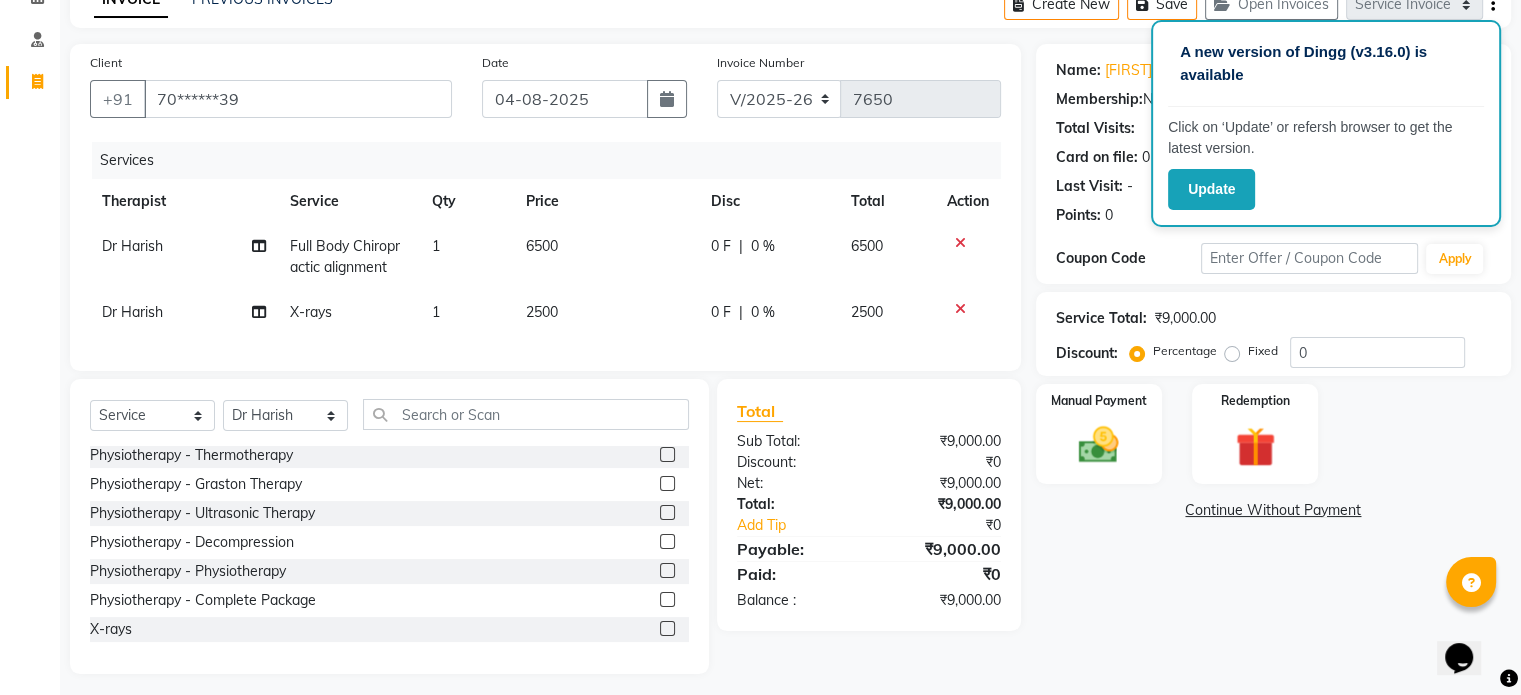 click on "Fixed" 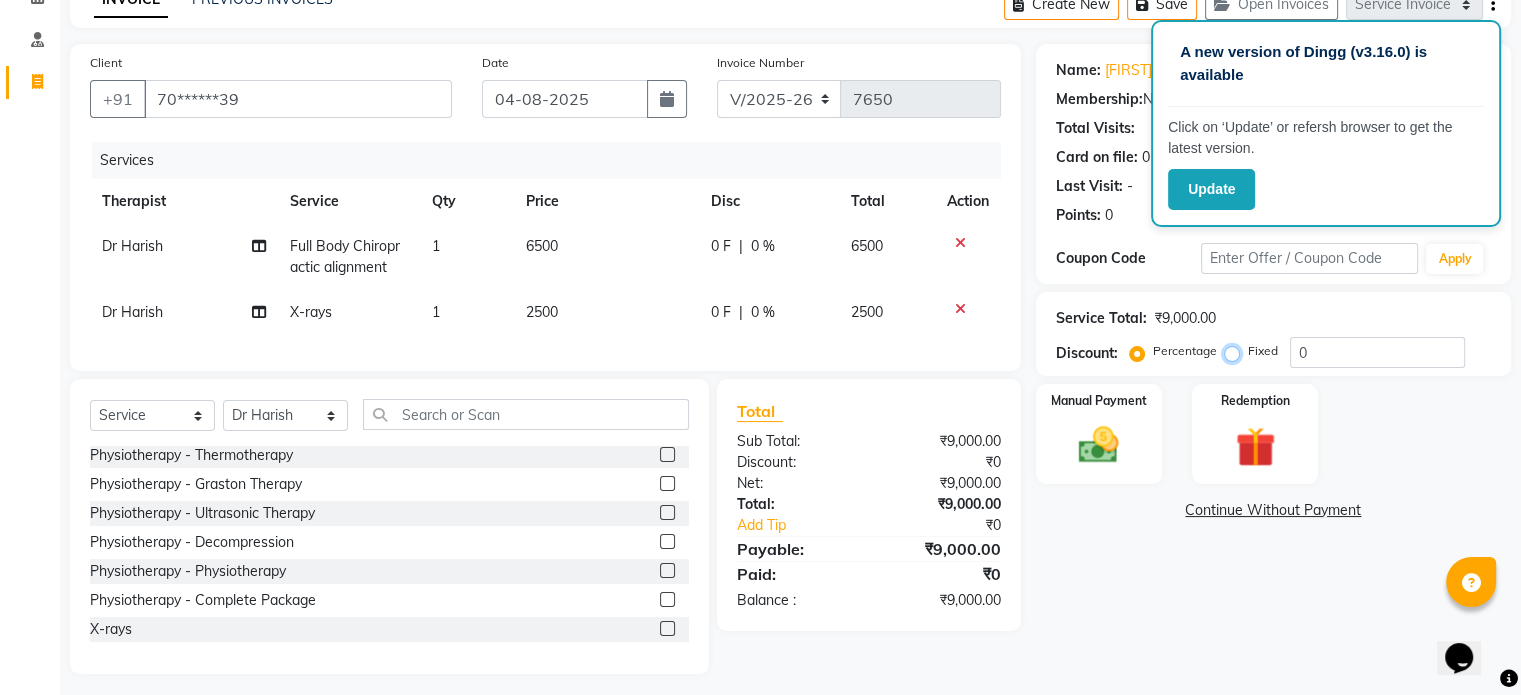 click on "Fixed" at bounding box center [1236, 351] 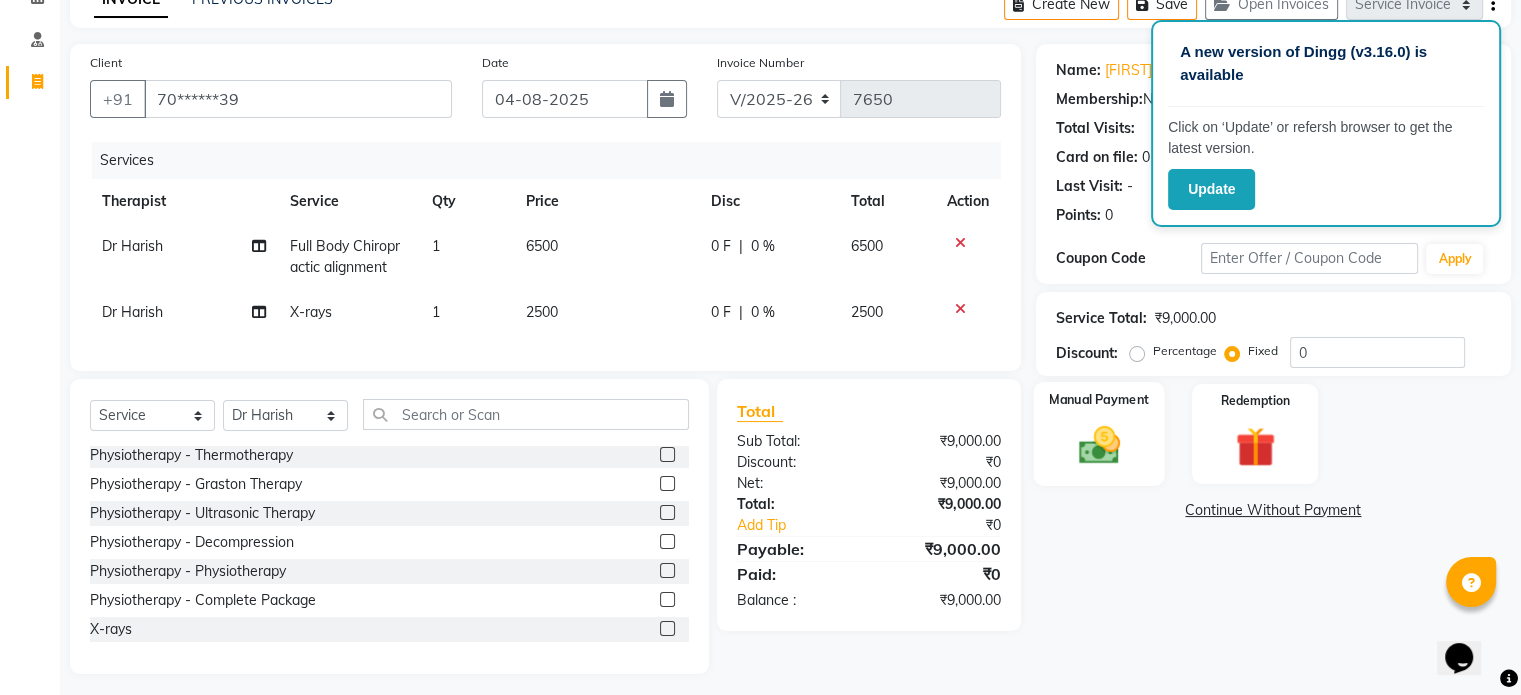 click 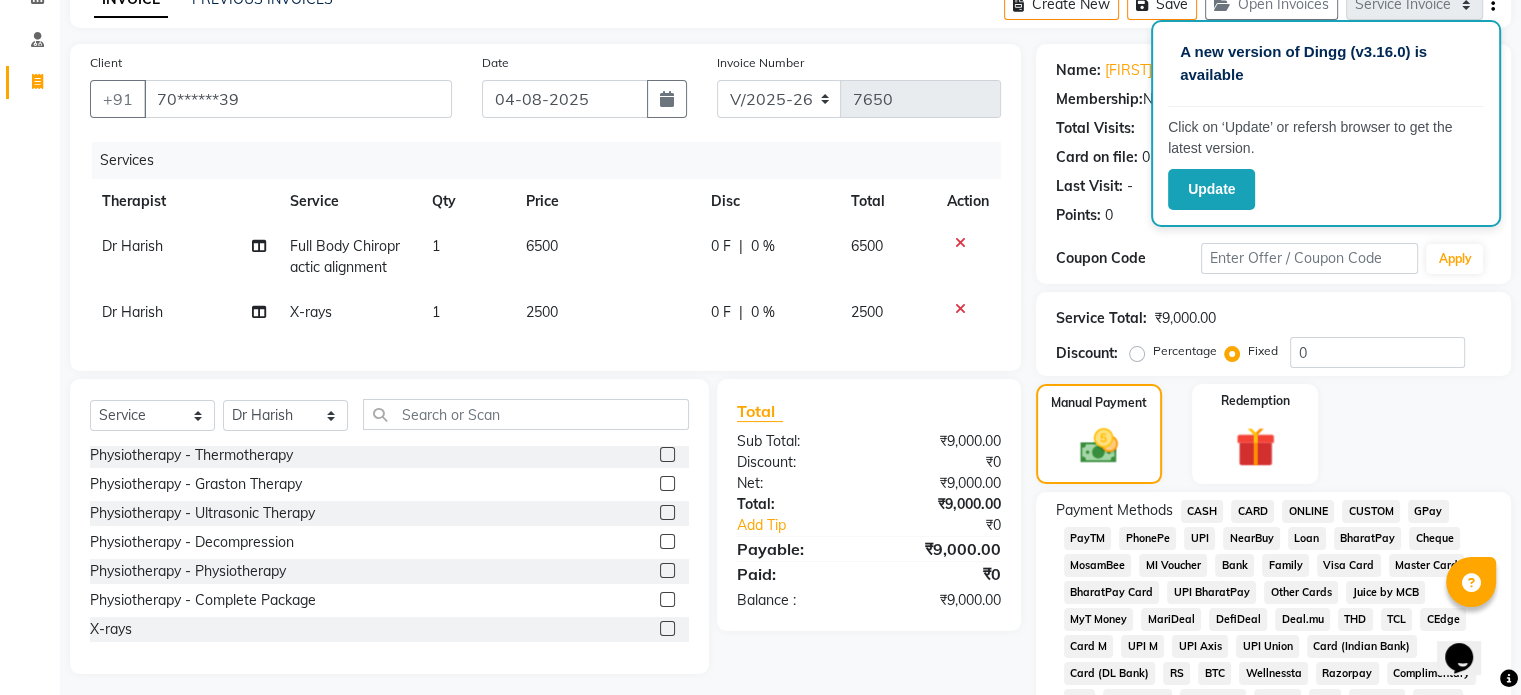click on "UPI" 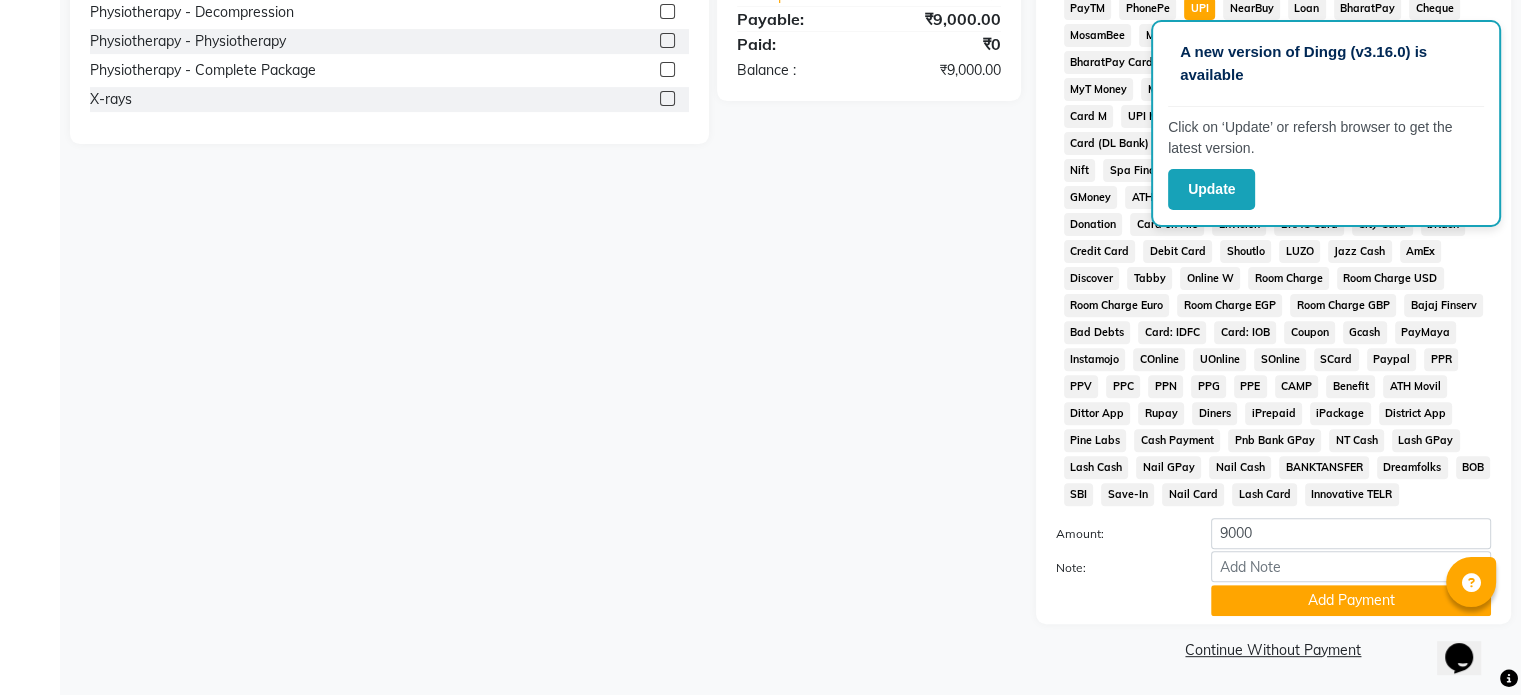 scroll, scrollTop: 652, scrollLeft: 0, axis: vertical 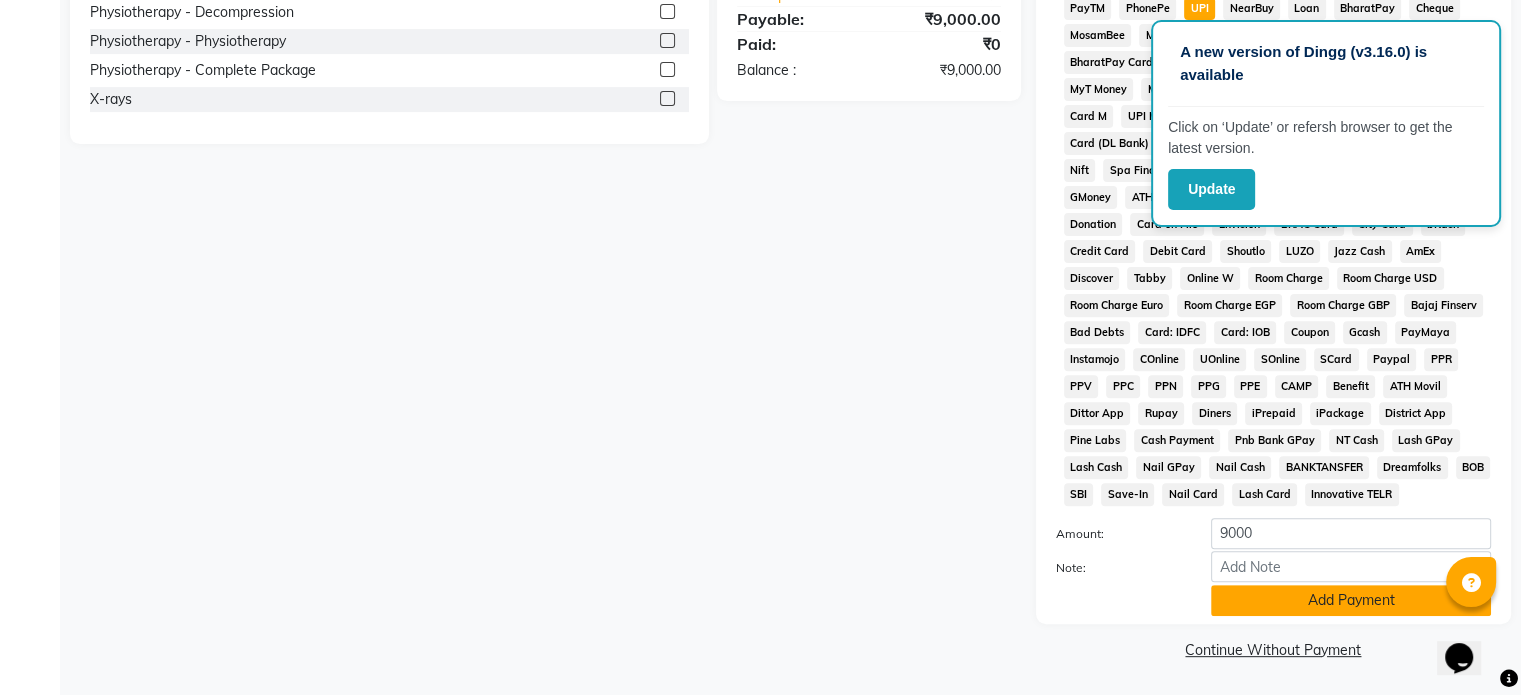 click on "Add Payment" 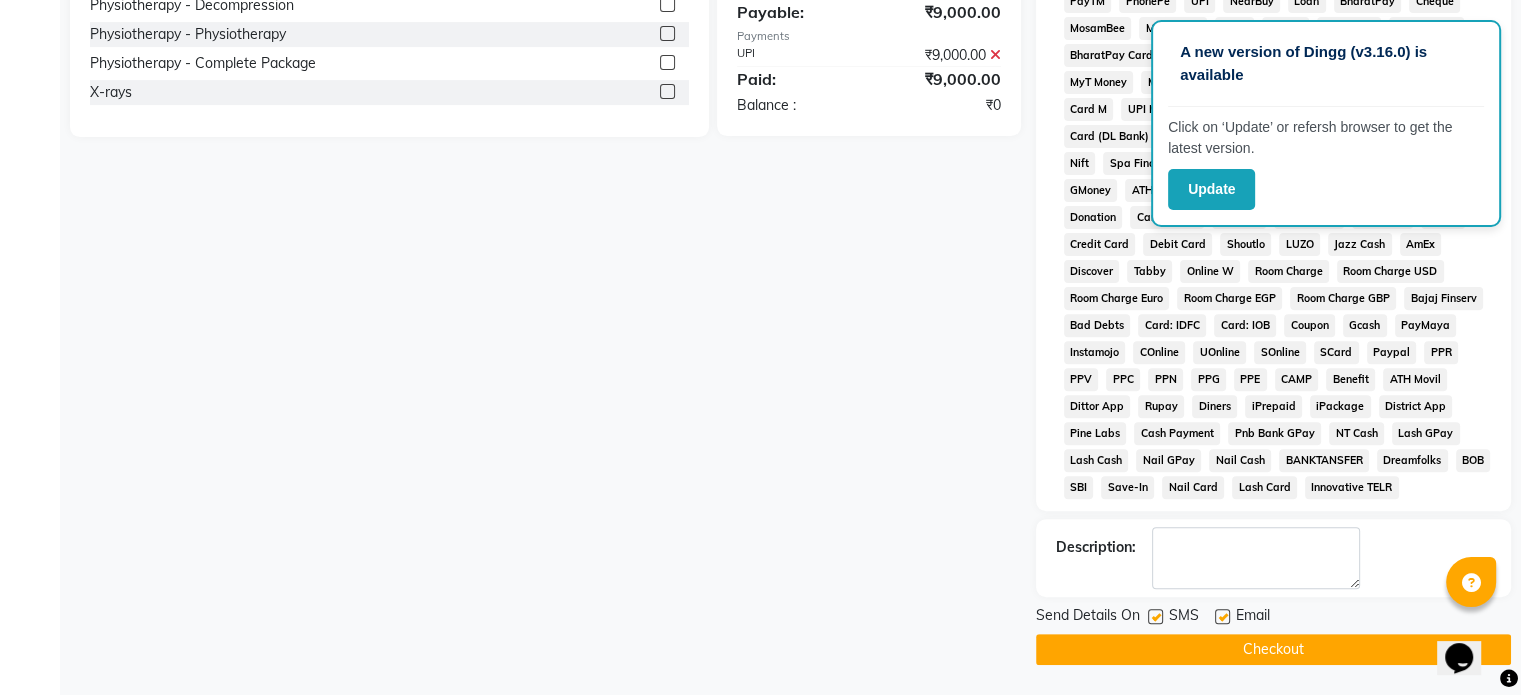 click 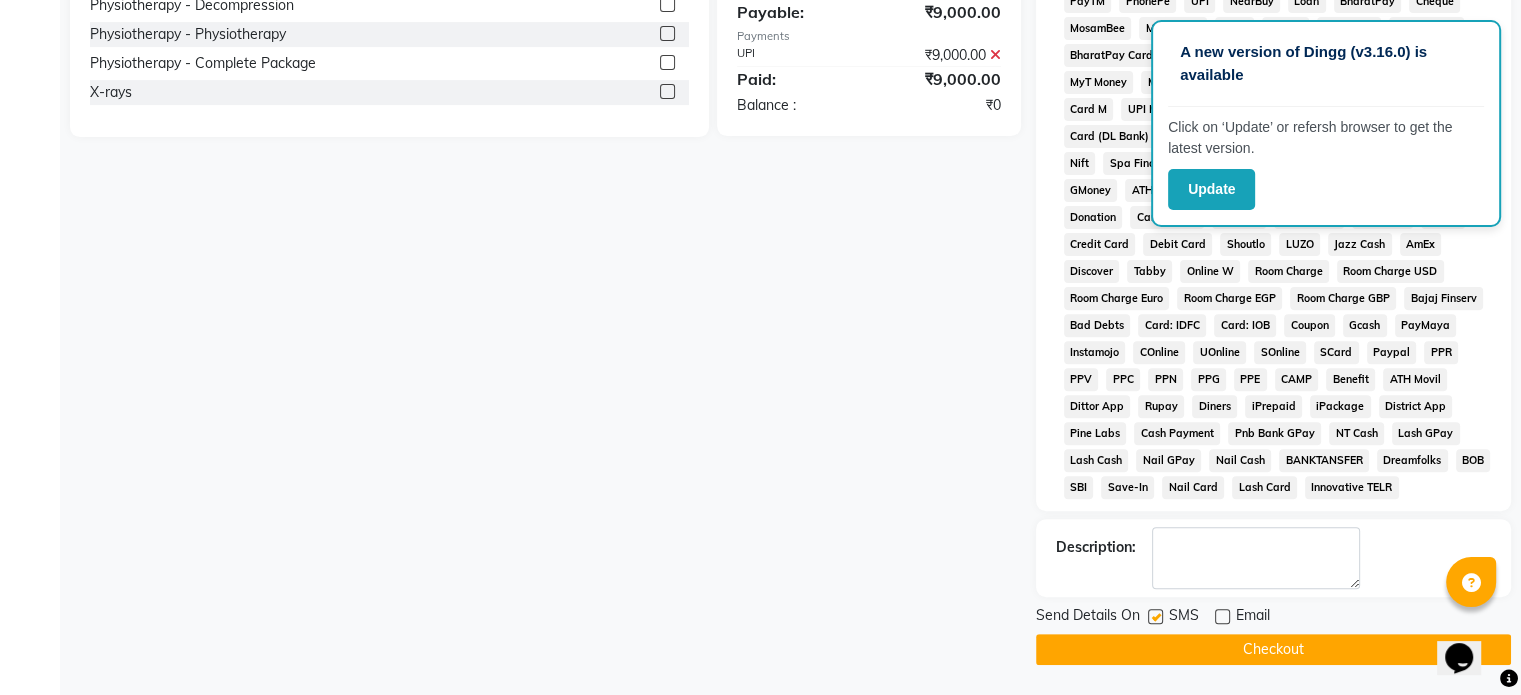 click 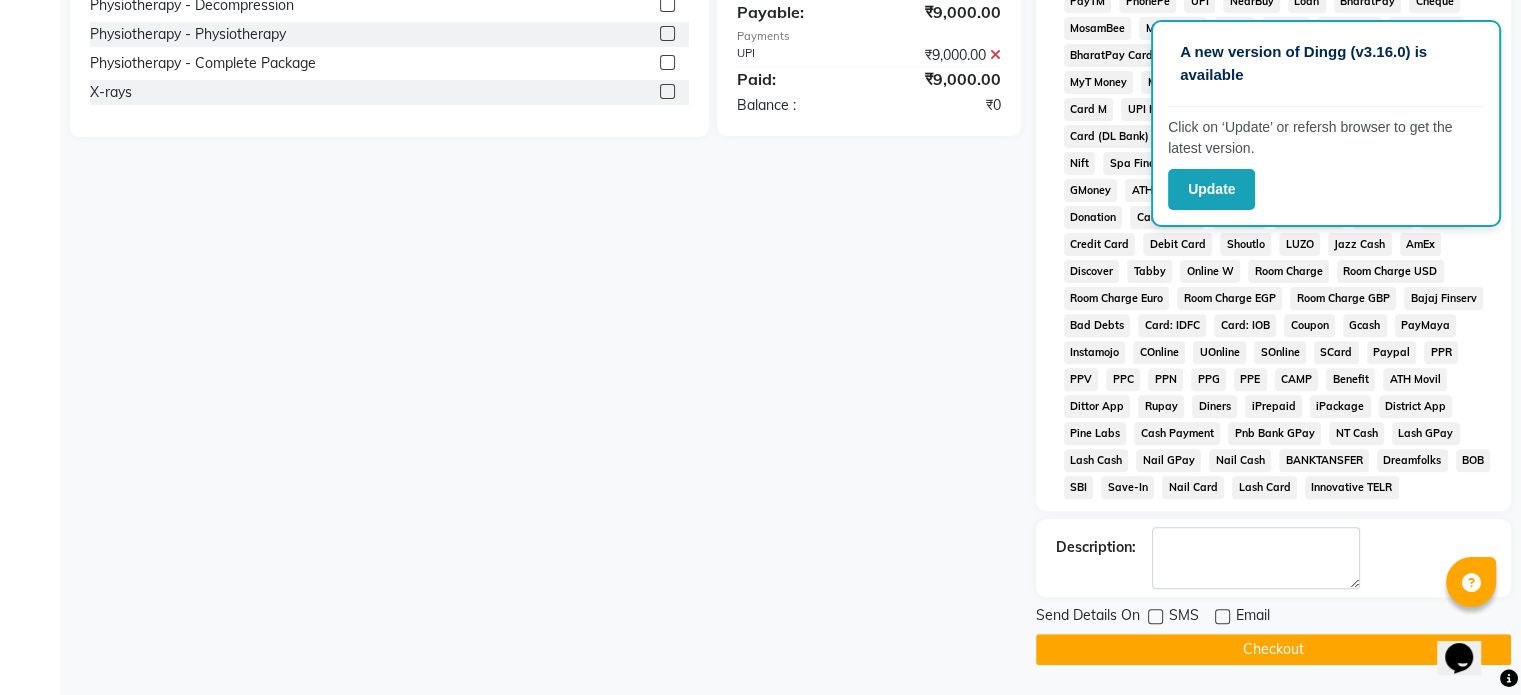 click on "Checkout" 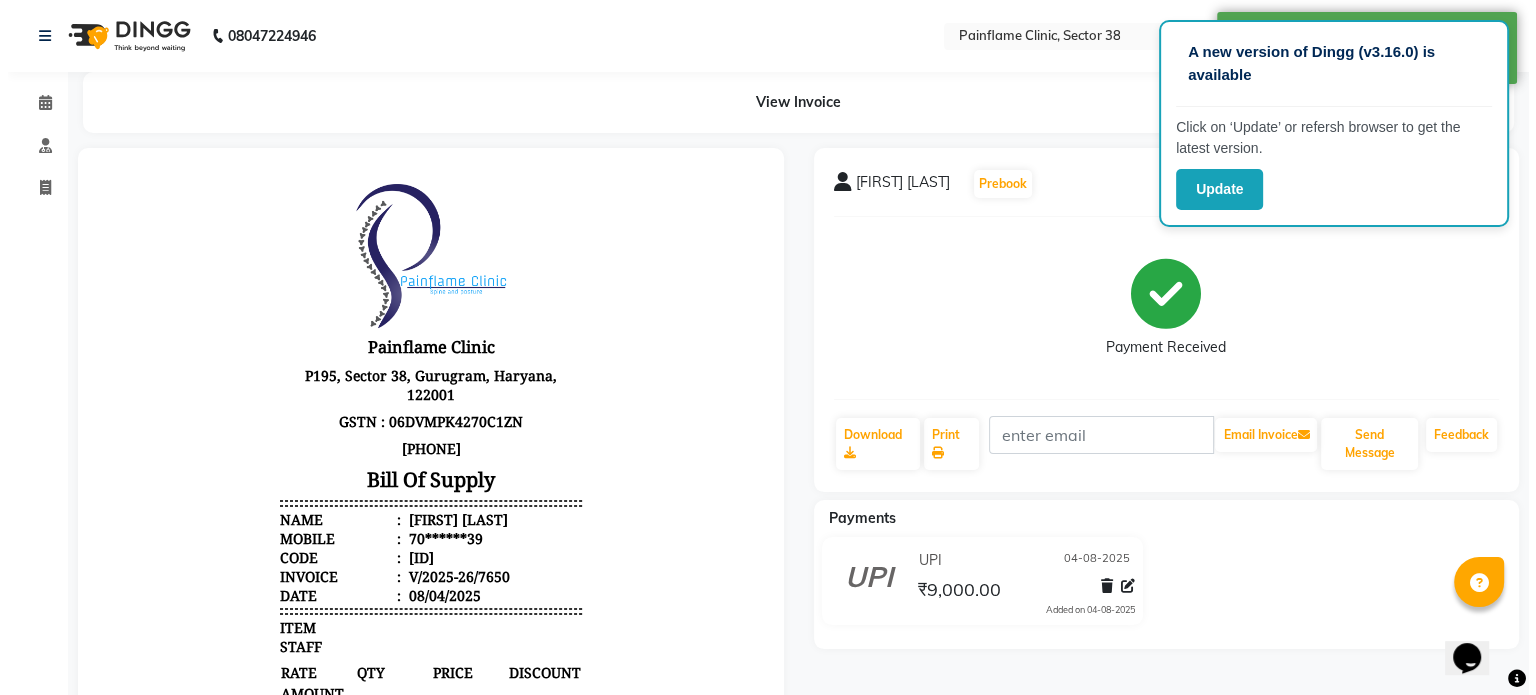 scroll, scrollTop: 0, scrollLeft: 0, axis: both 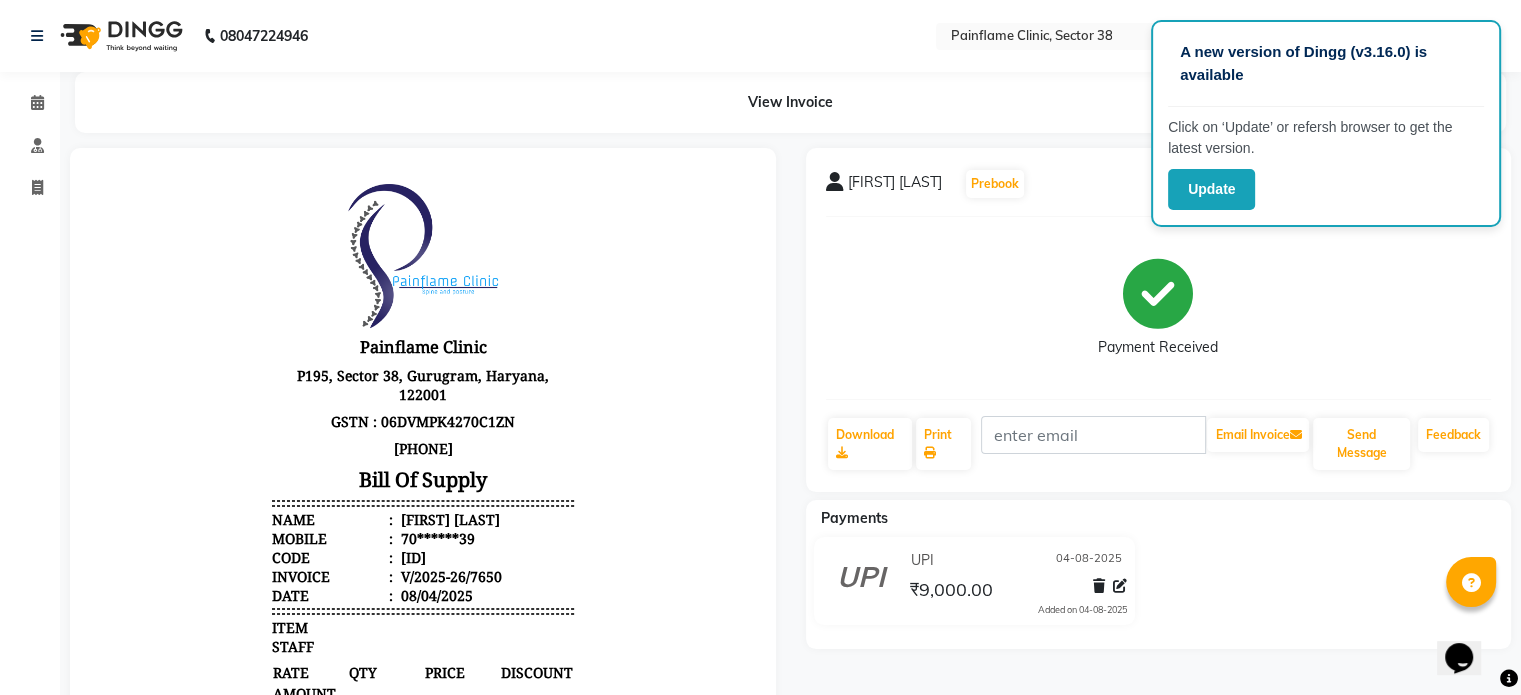 select on "service" 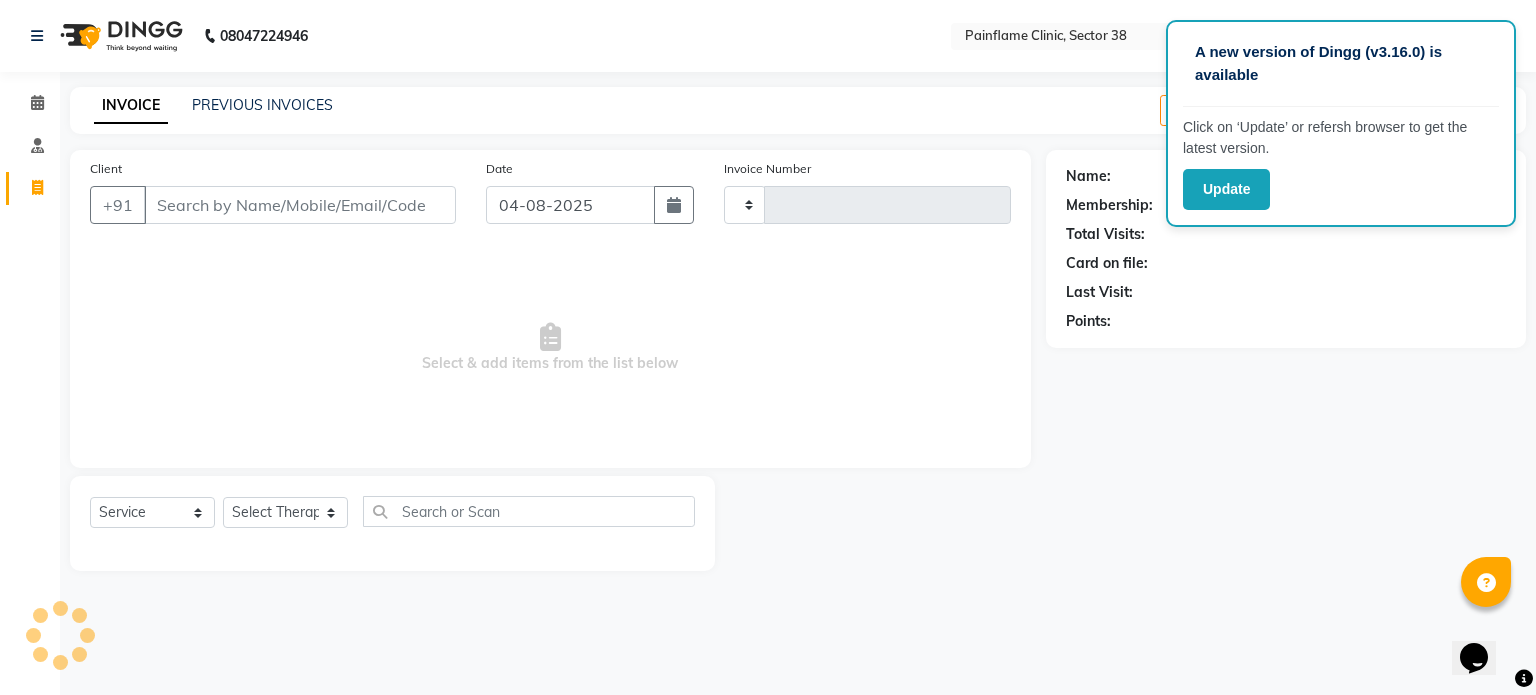 type on "7651" 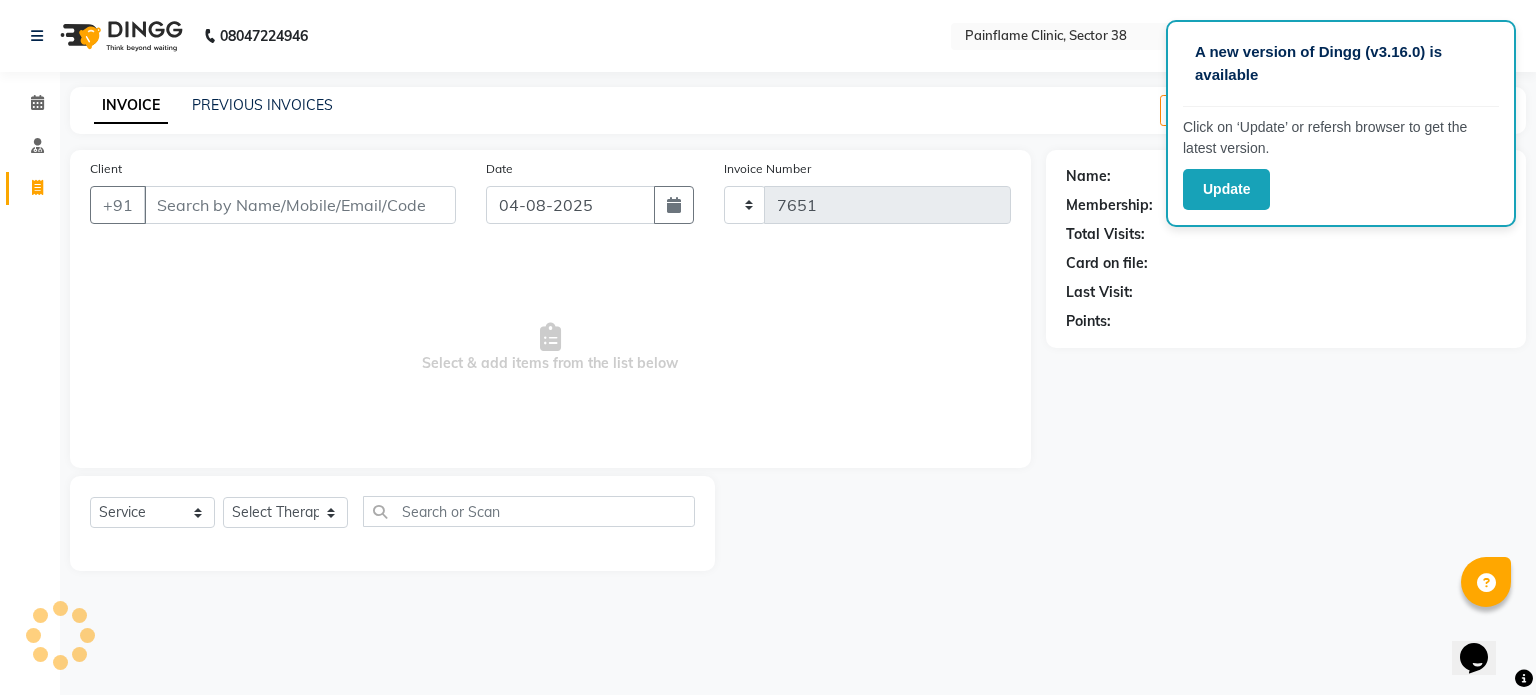 select on "3964" 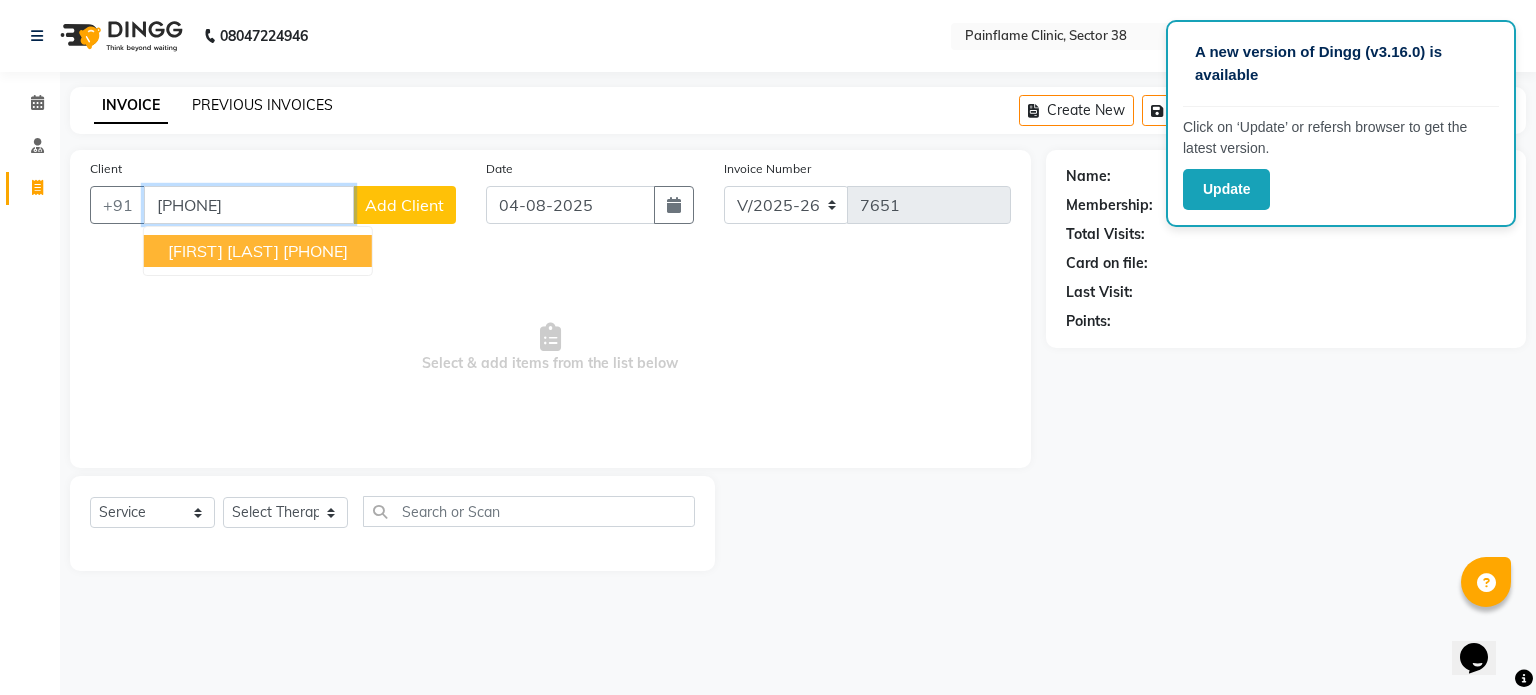 type on "913191" 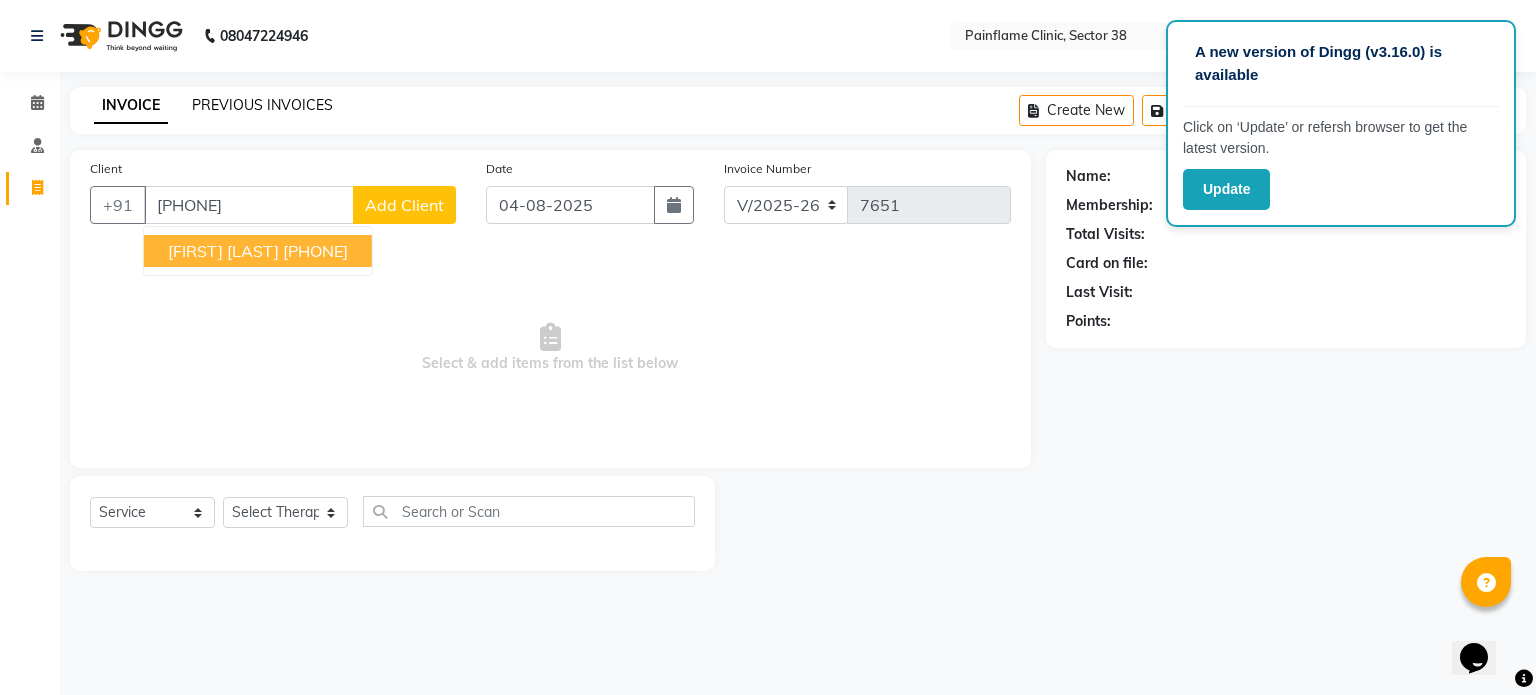 click on "PREVIOUS INVOICES" 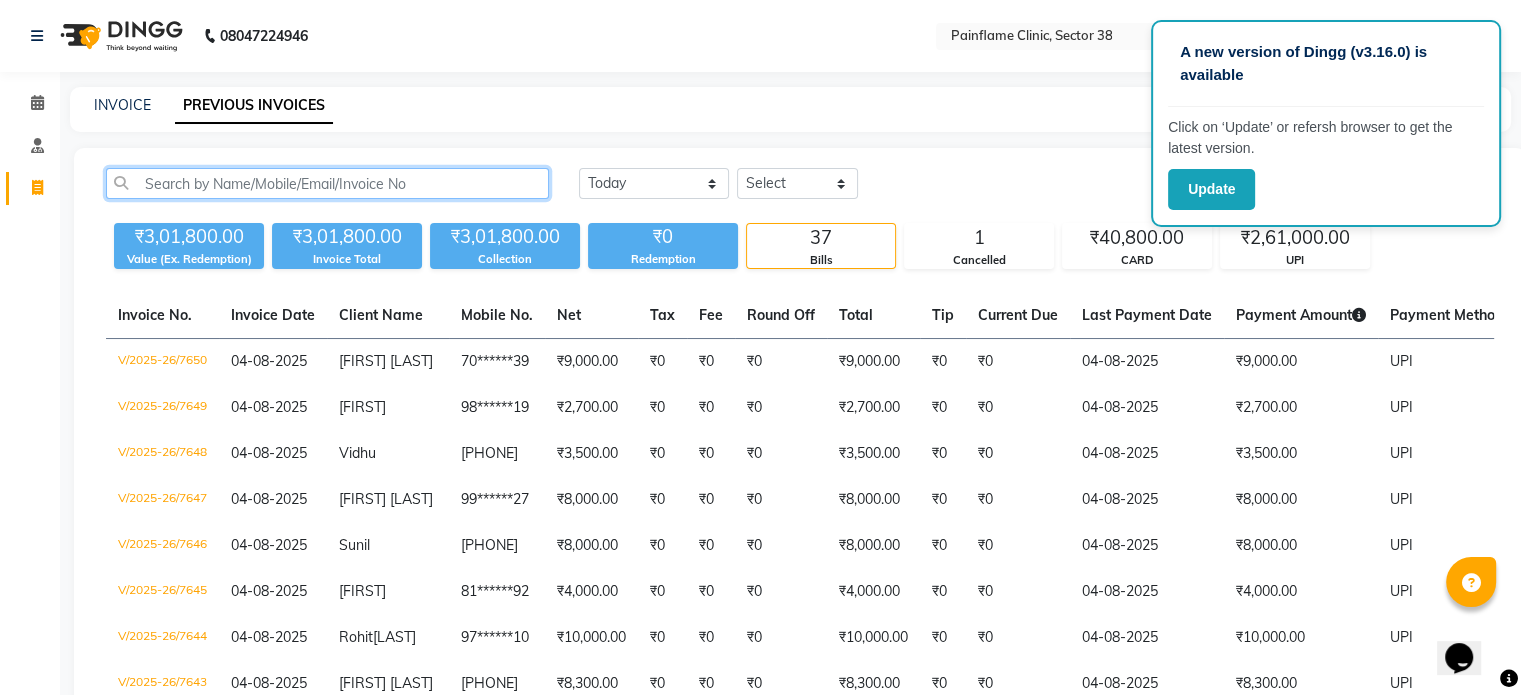 click 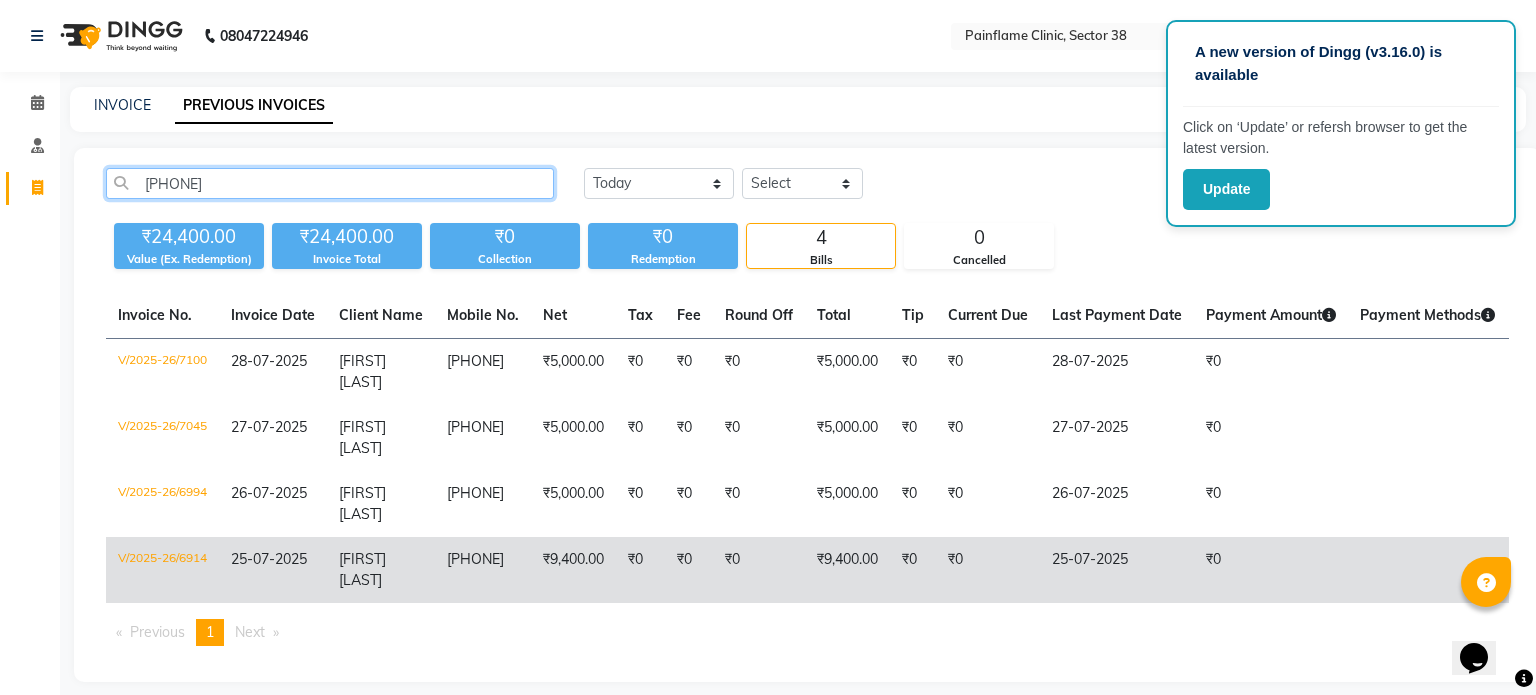 type on "913191" 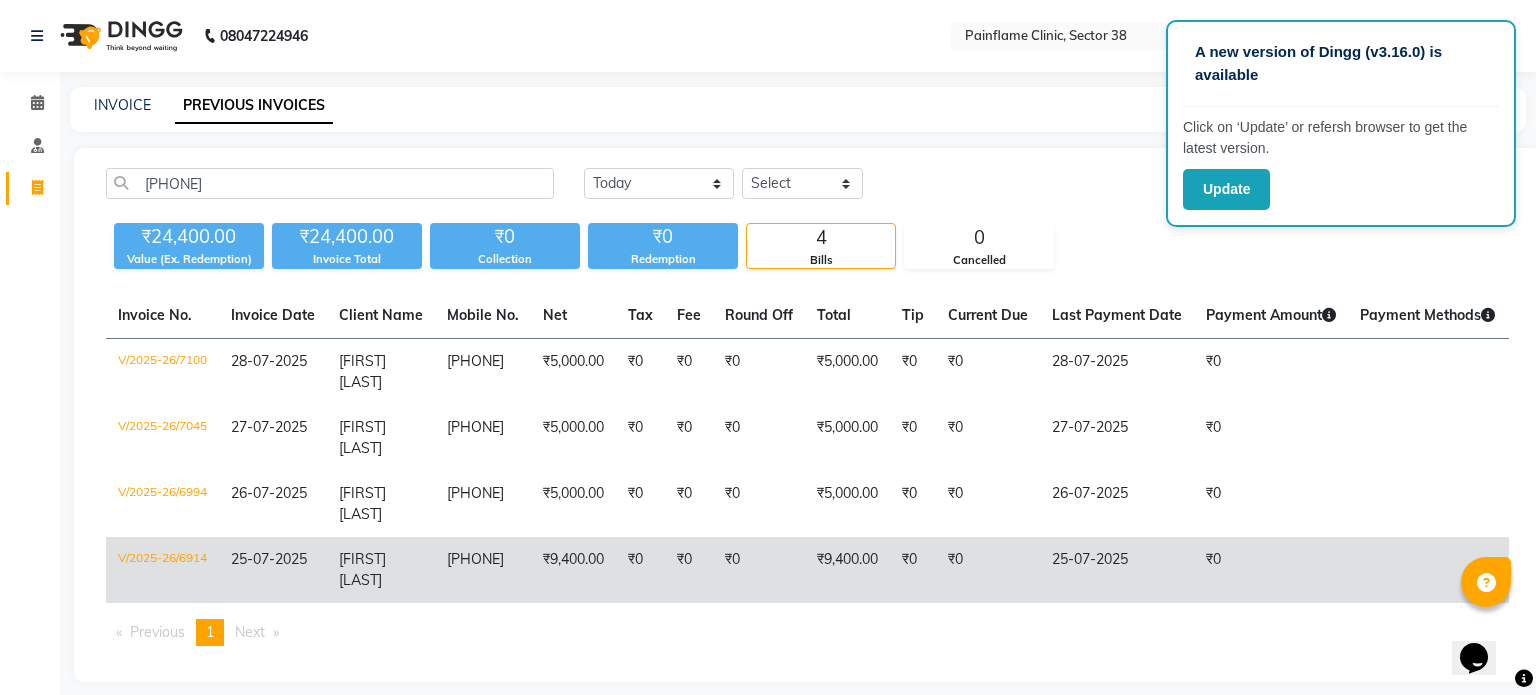 click on "₹9,400.00" 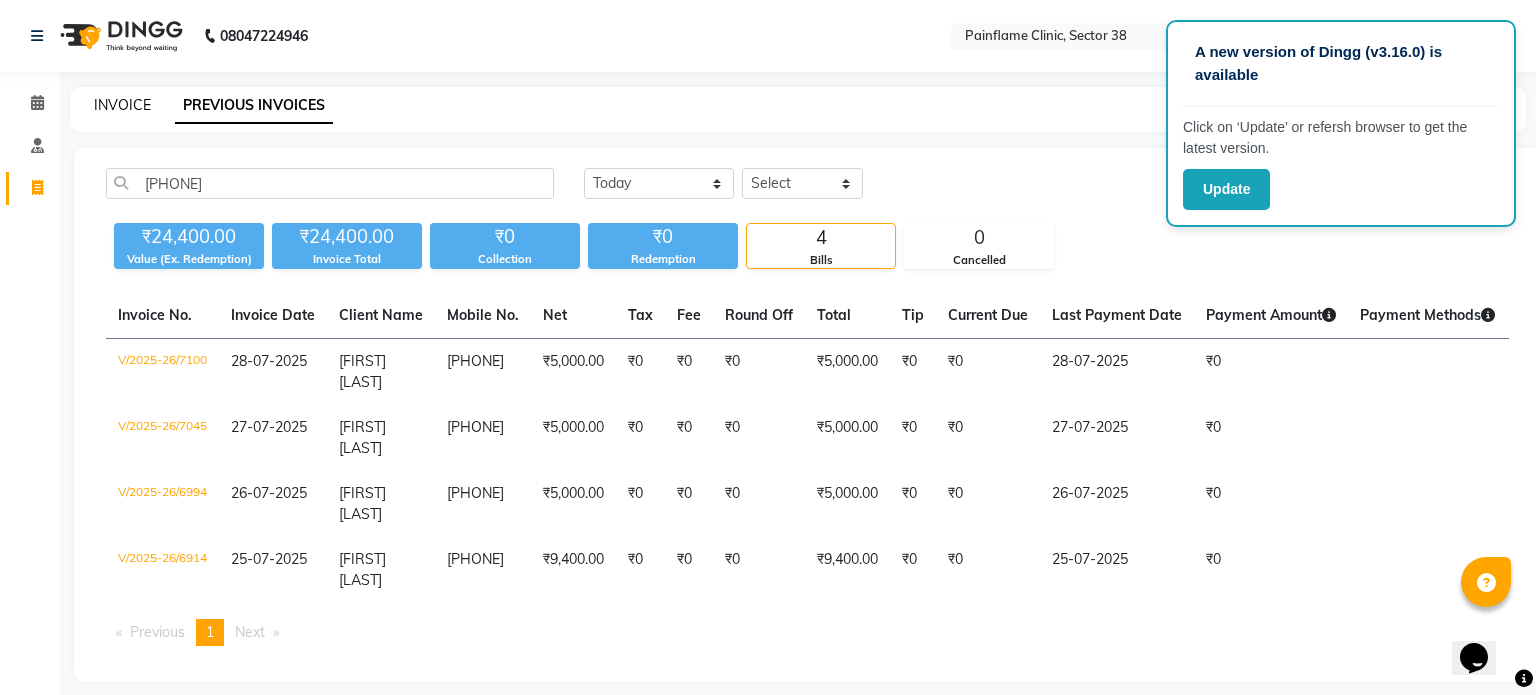 click on "INVOICE" 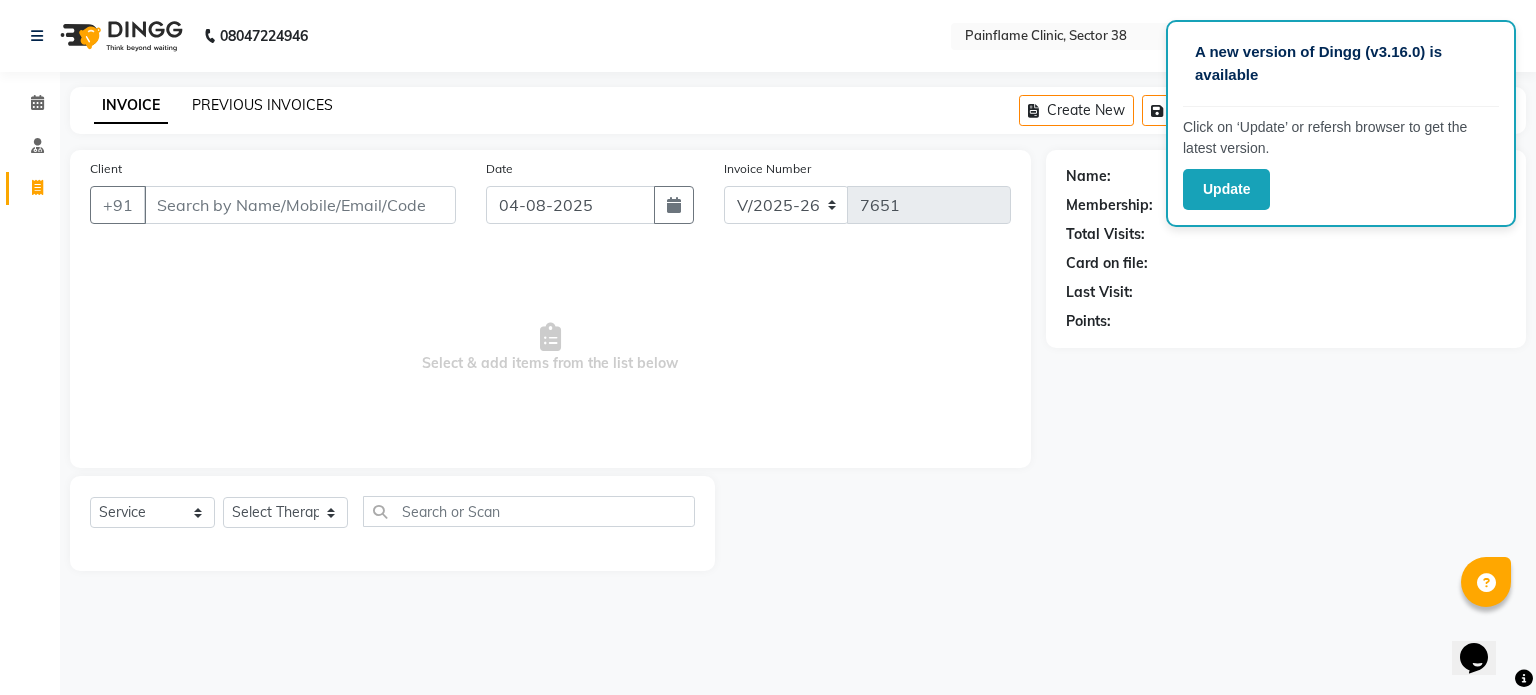 click on "PREVIOUS INVOICES" 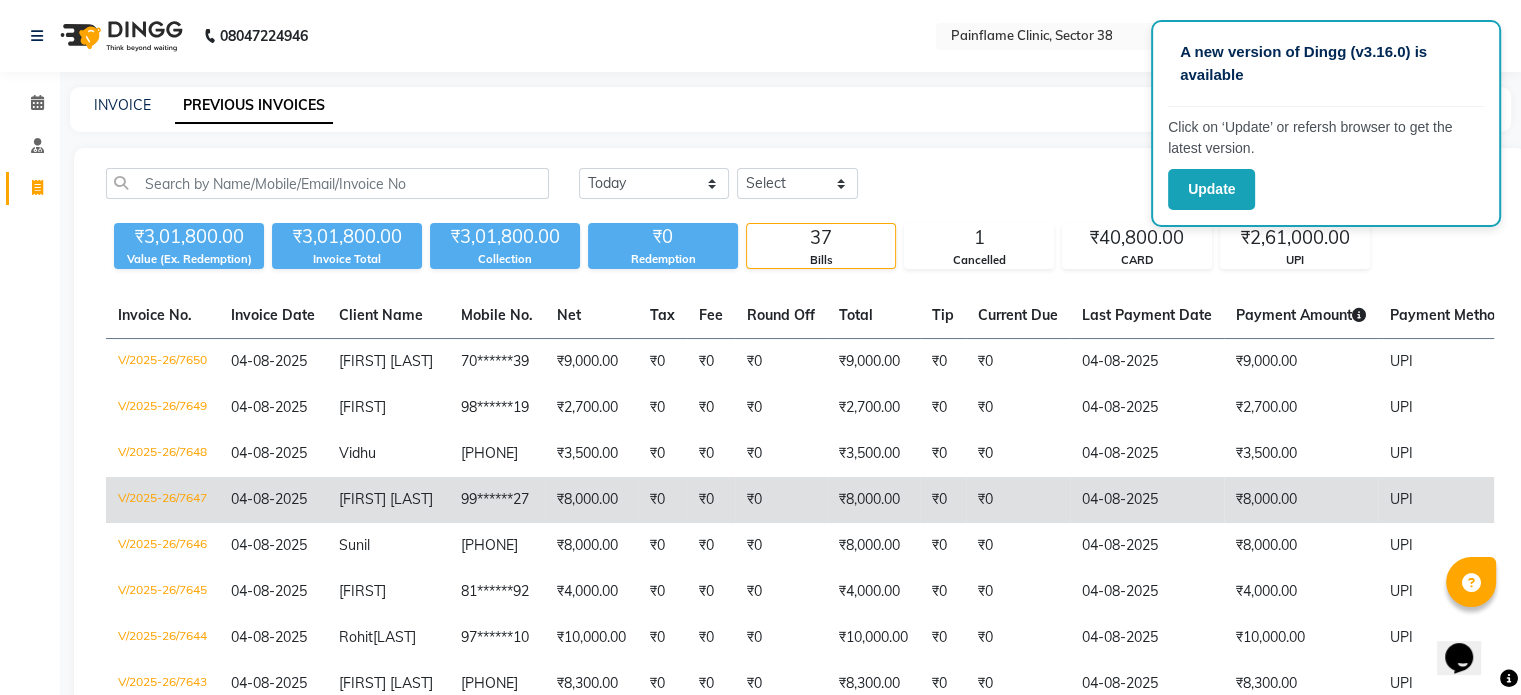 click on "₹8,000.00" 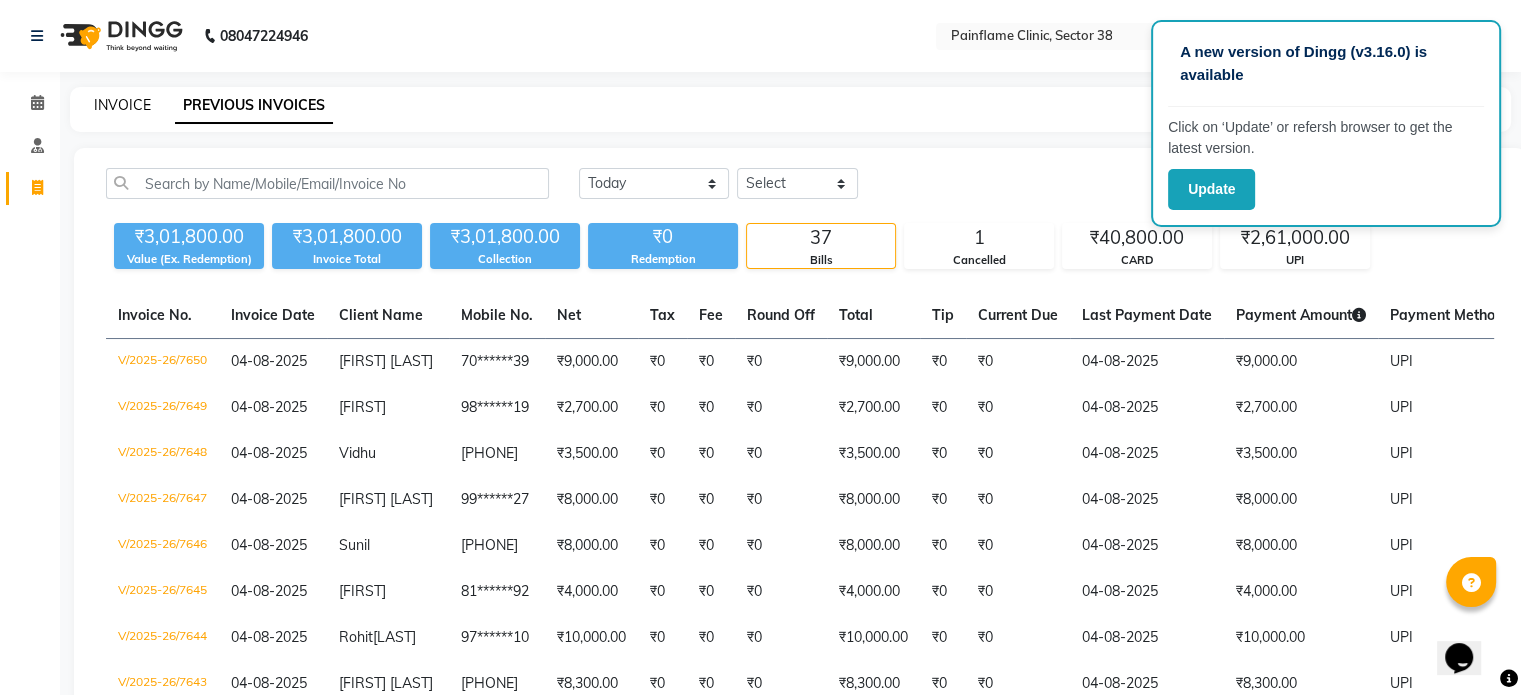 click on "INVOICE" 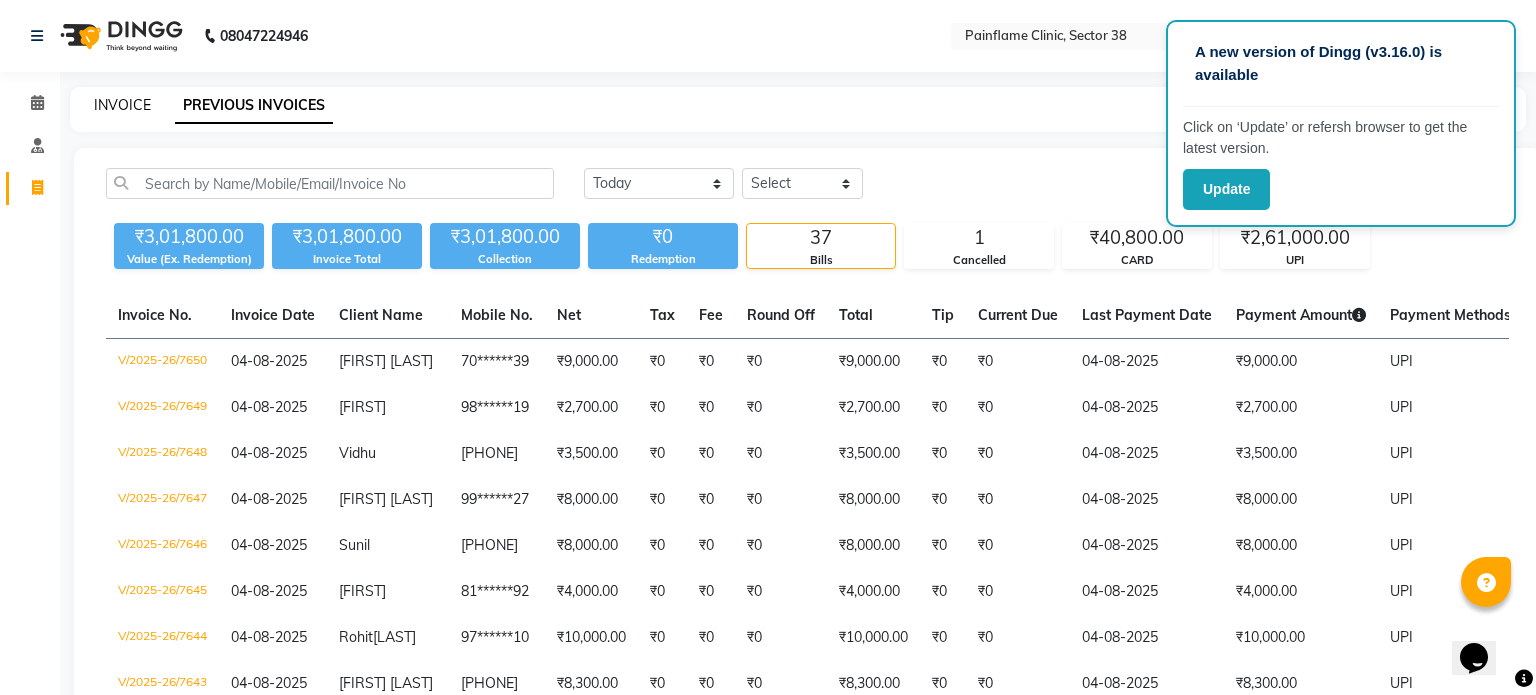 select on "3964" 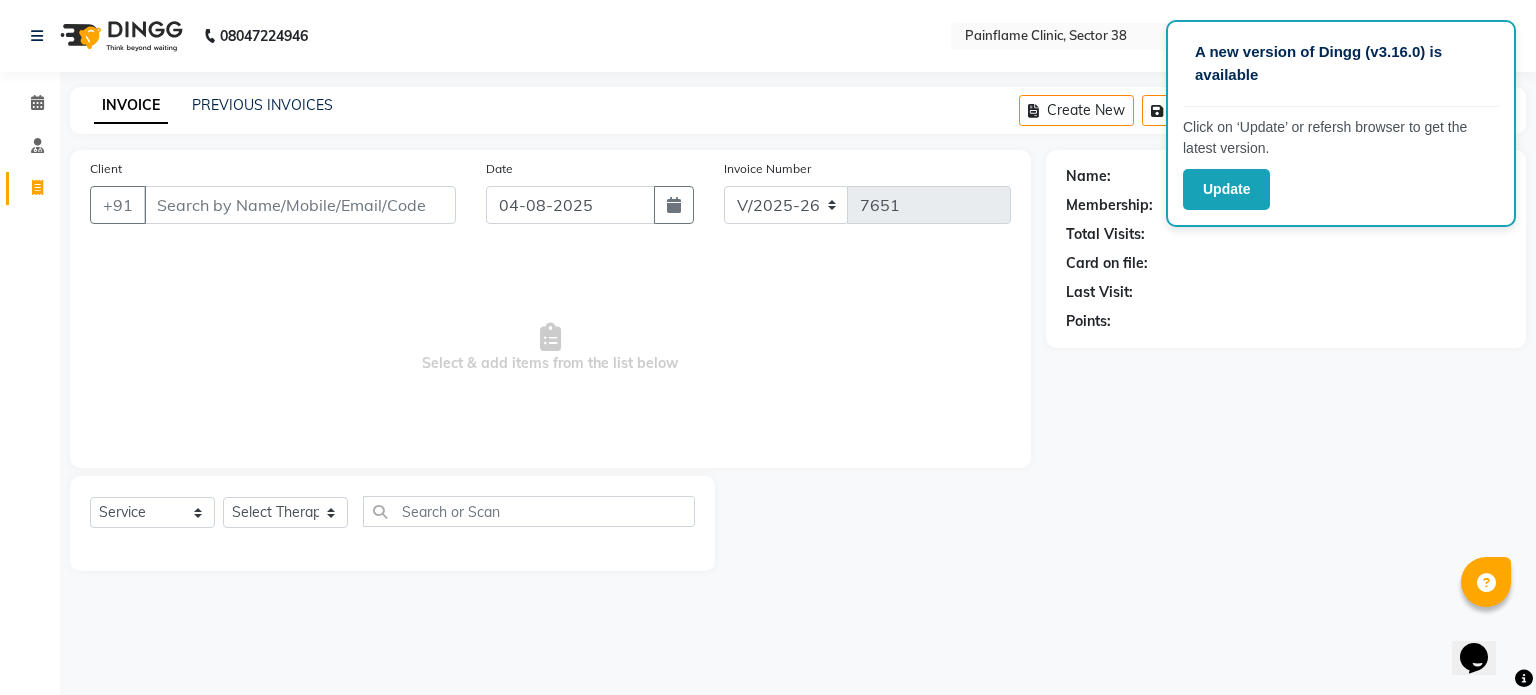 click on "INVOICE PREVIOUS INVOICES Create New   Save   Open Invoices  Service Invoice Product Invoice" 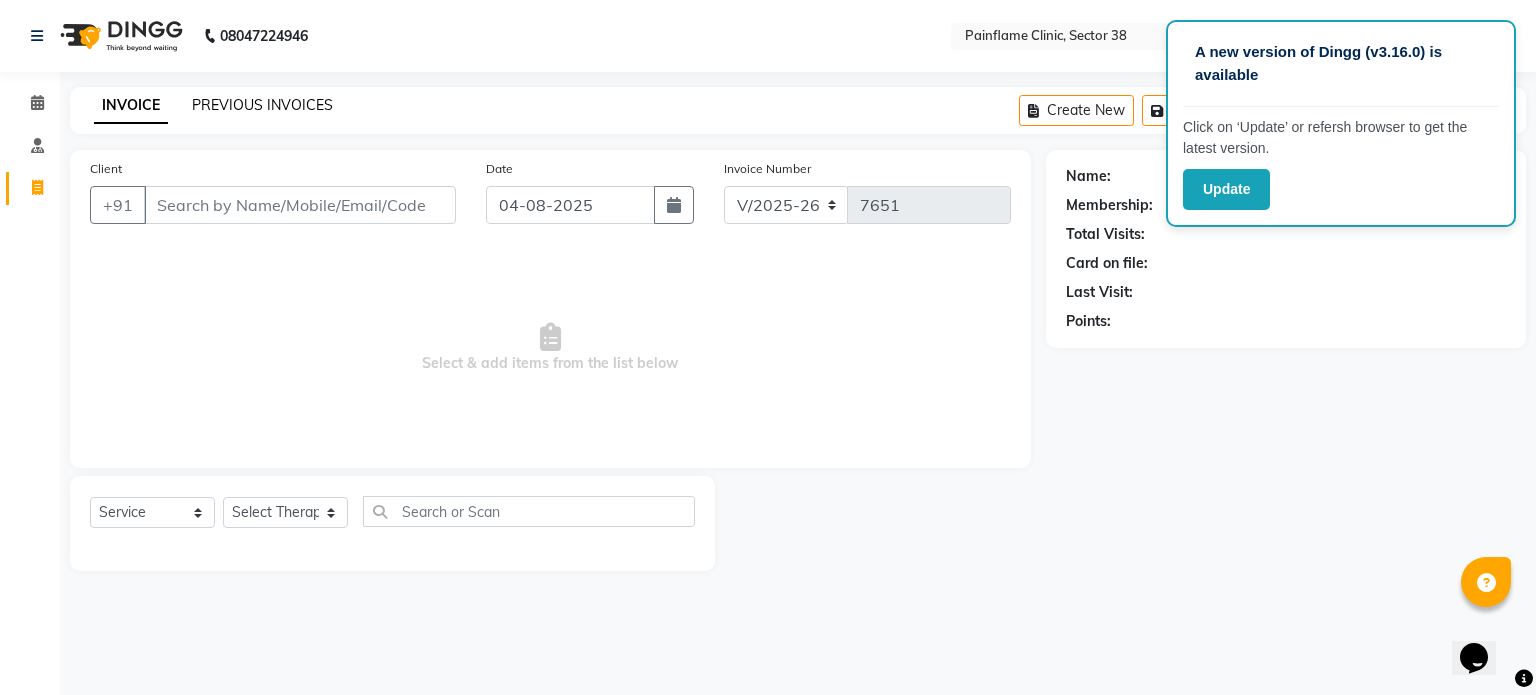 click on "PREVIOUS INVOICES" 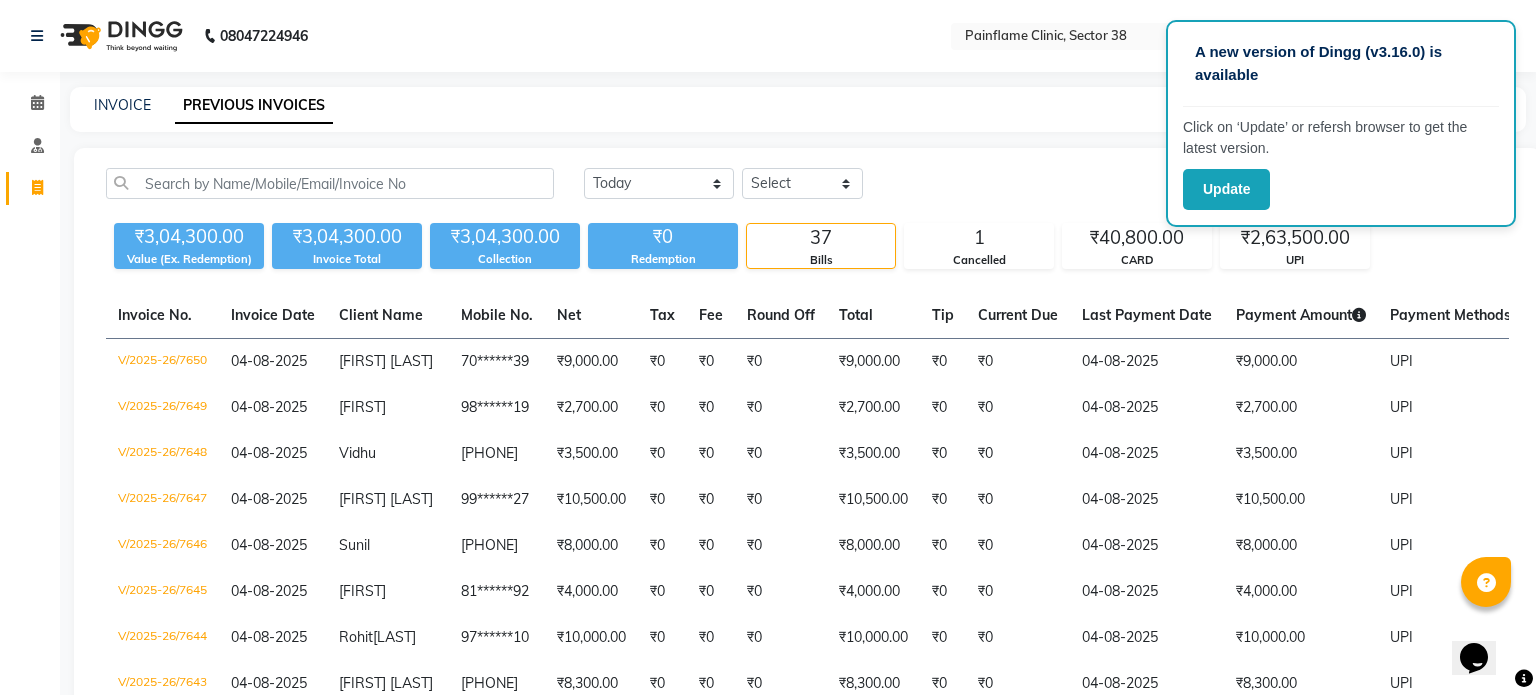 select on "3964" 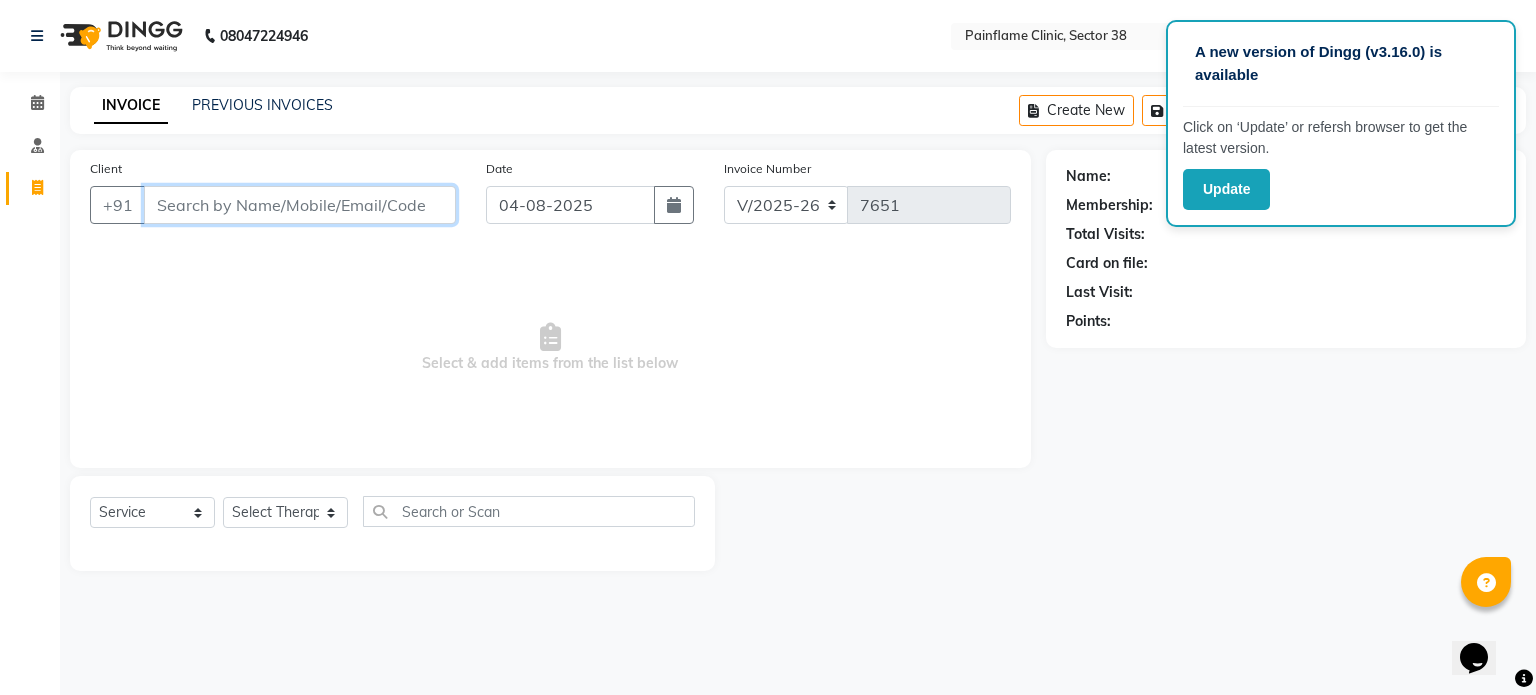 click on "Client" at bounding box center [300, 205] 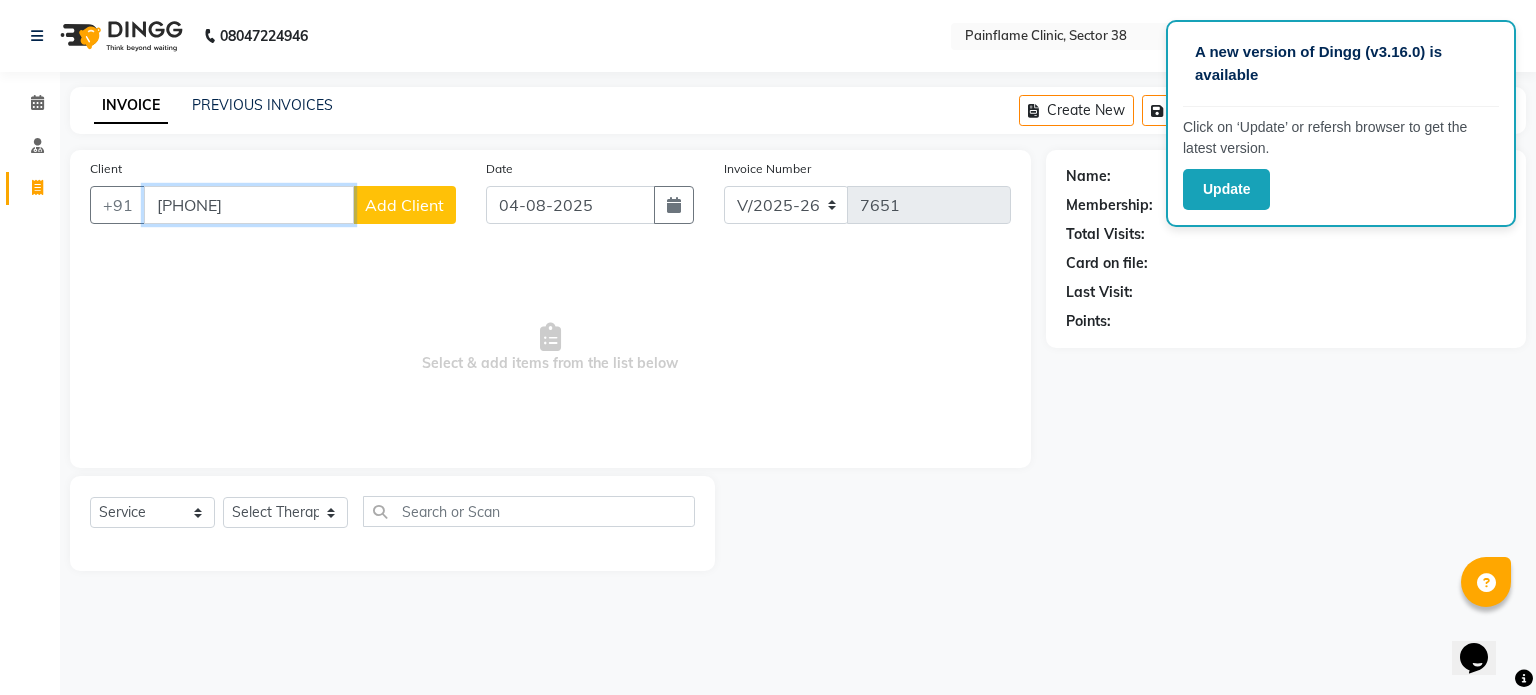 click on "9641566591" at bounding box center (249, 205) 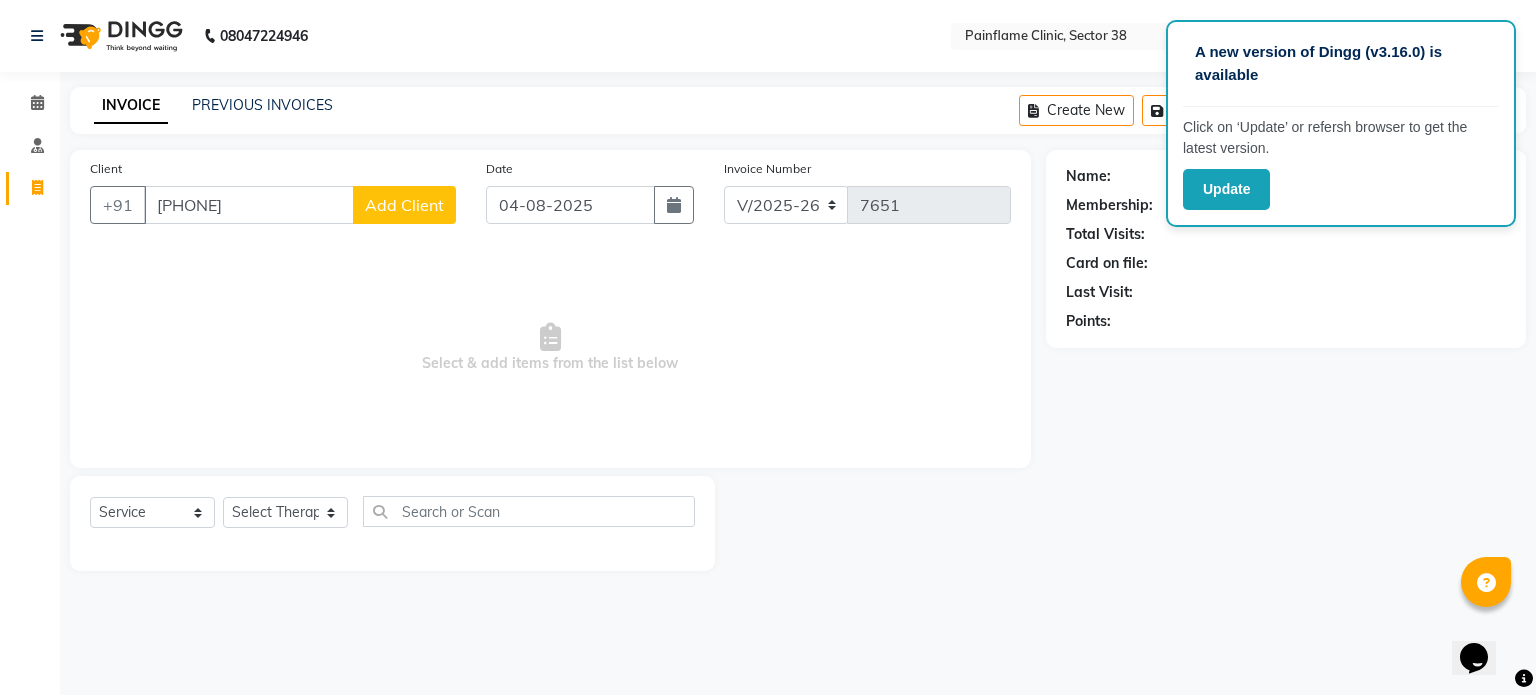 click on "Add Client" 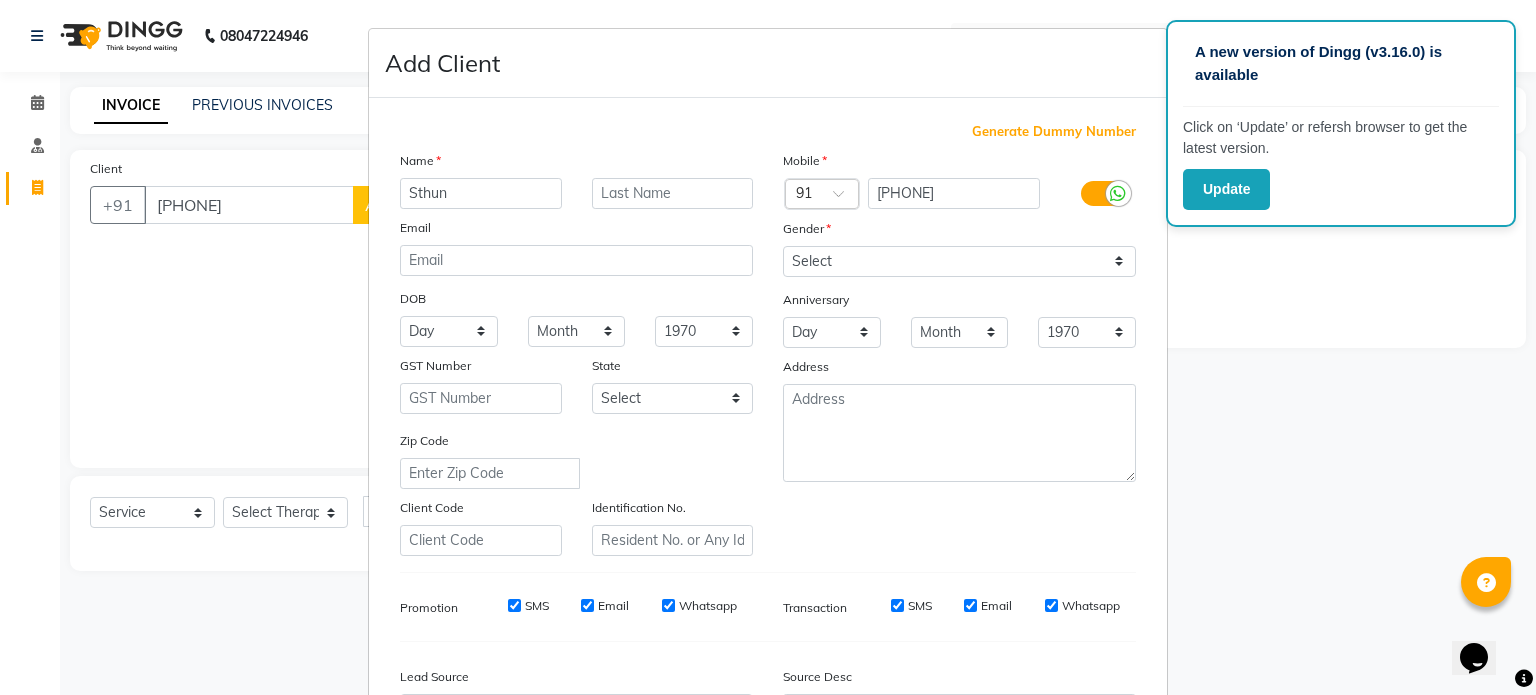 type on "Sthun" 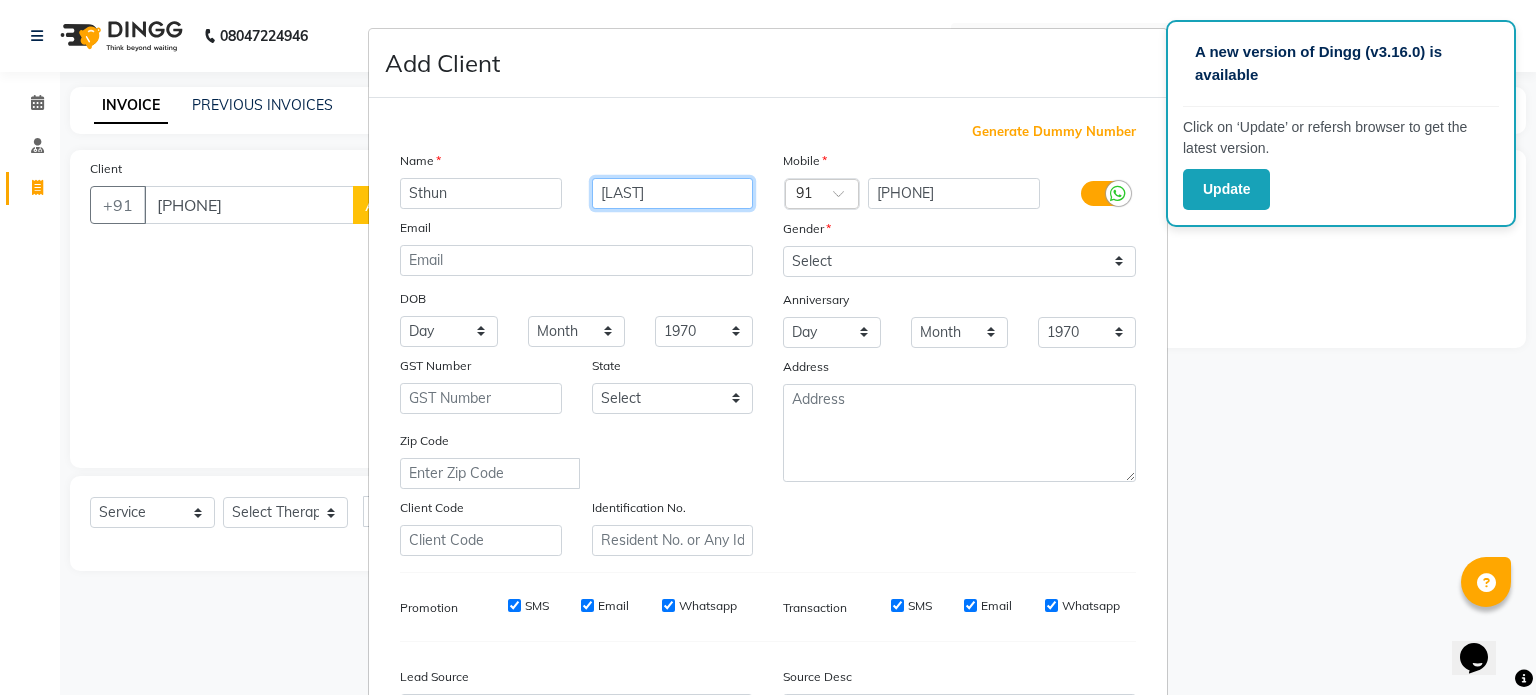 type on "[LAST]" 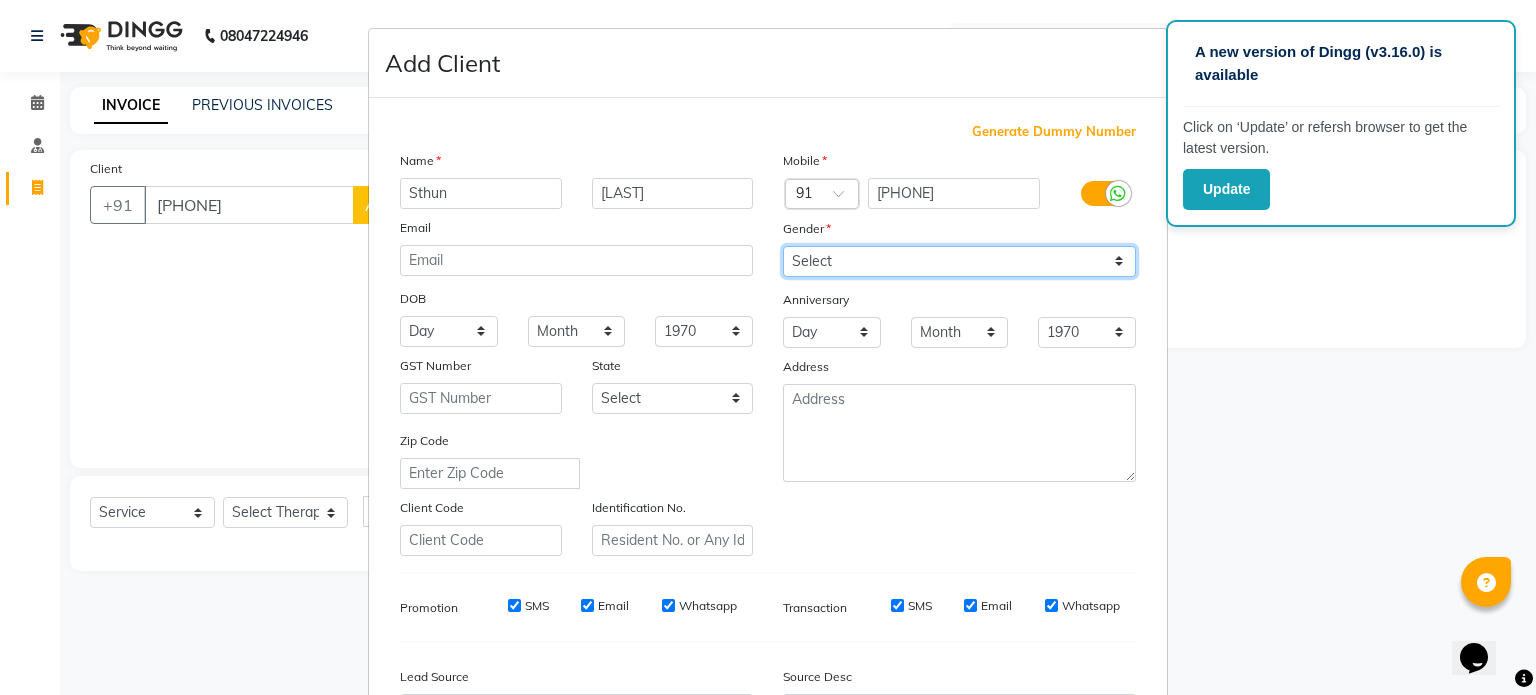 click on "Select Male Female Other Prefer Not To Say" at bounding box center (959, 261) 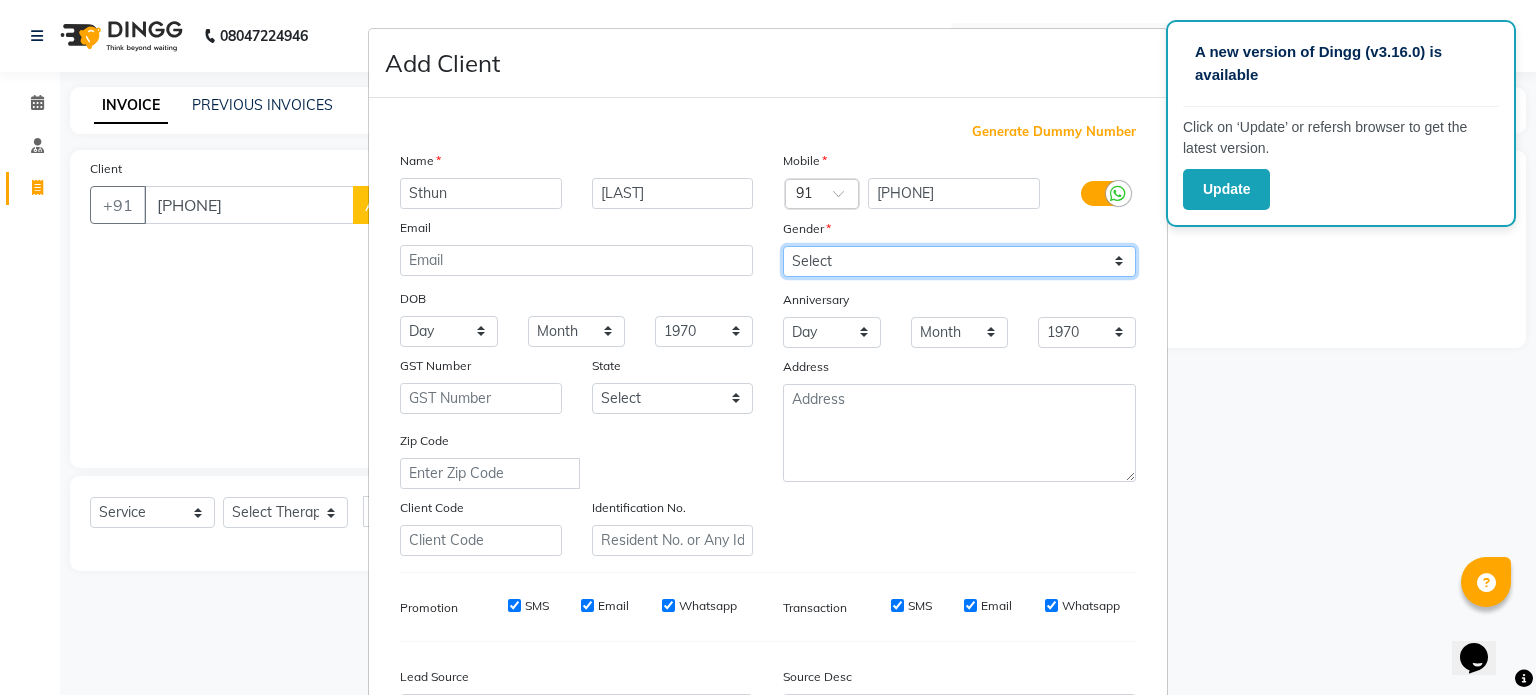 select on "male" 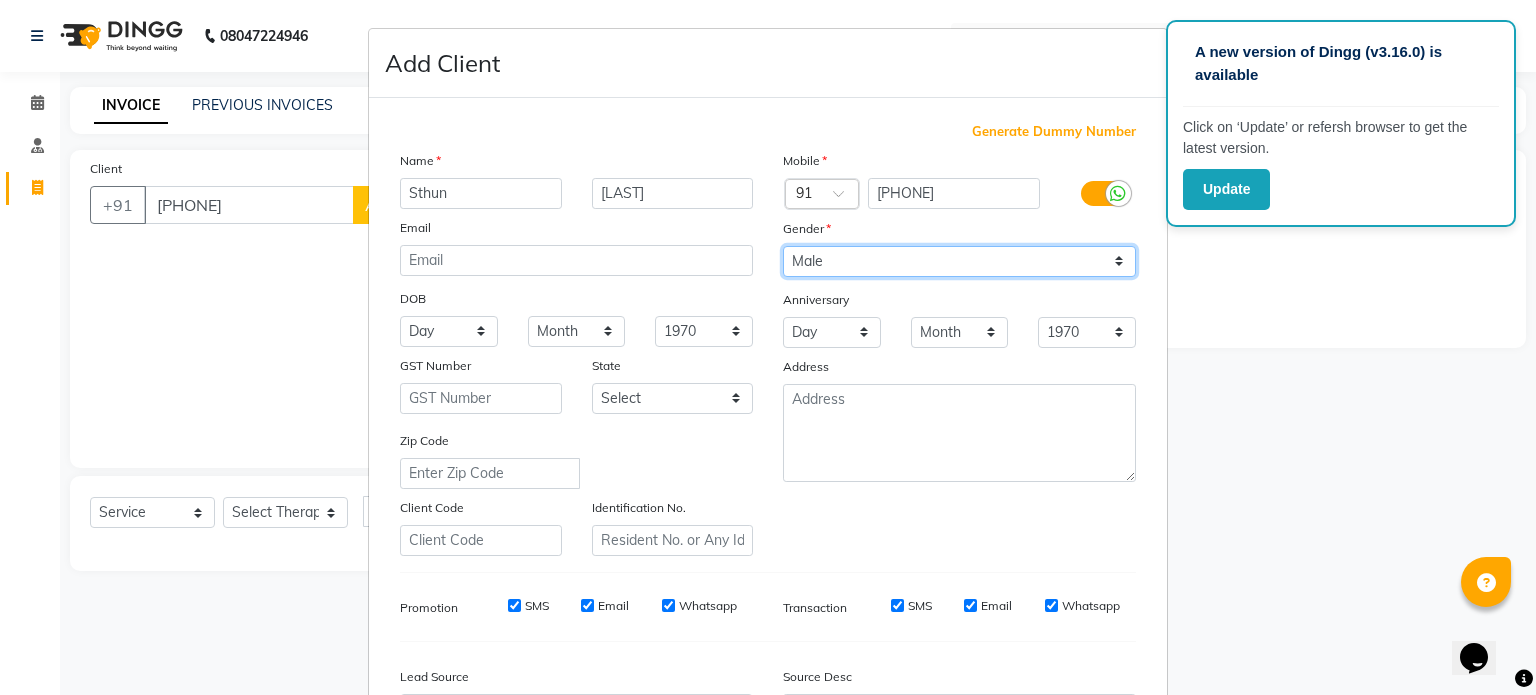click on "Select Male Female Other Prefer Not To Say" at bounding box center (959, 261) 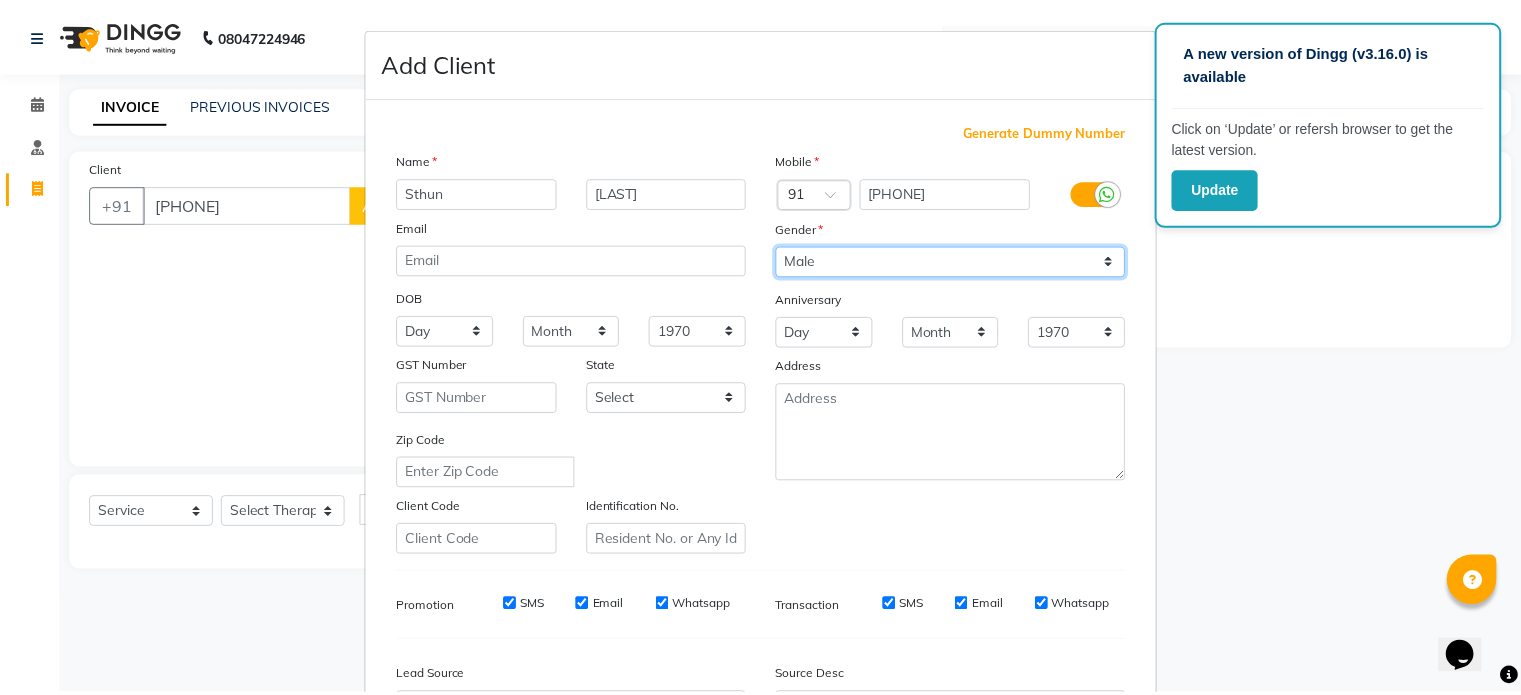scroll, scrollTop: 237, scrollLeft: 0, axis: vertical 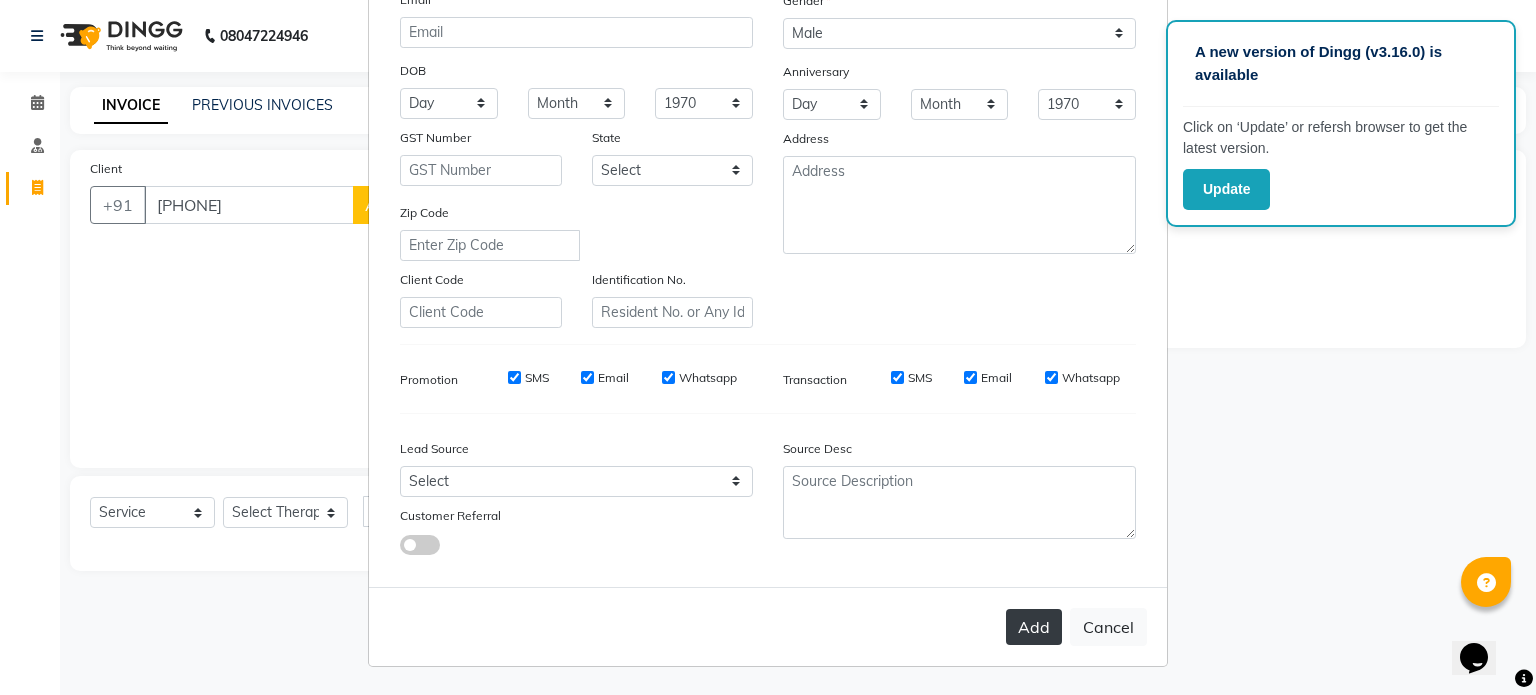 click on "Add" at bounding box center (1034, 627) 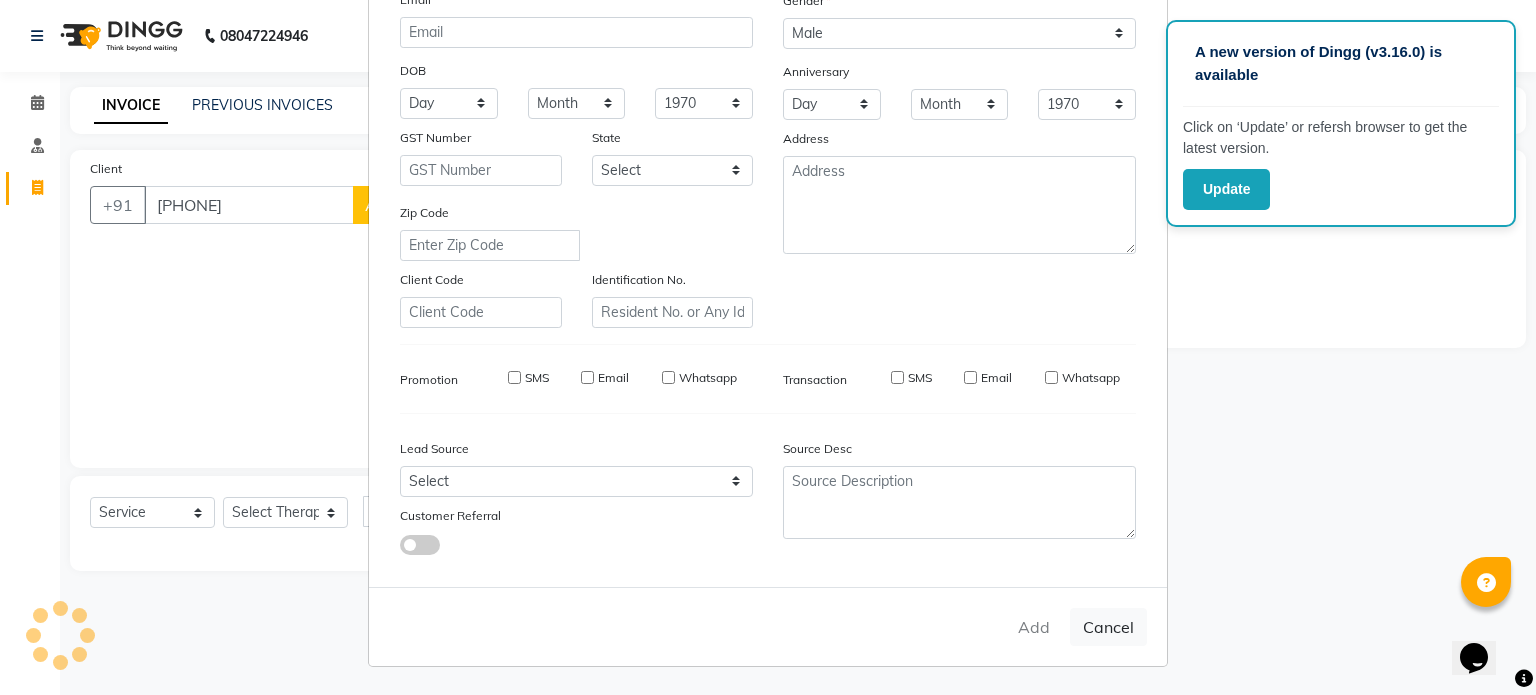 type on "[PHONE]" 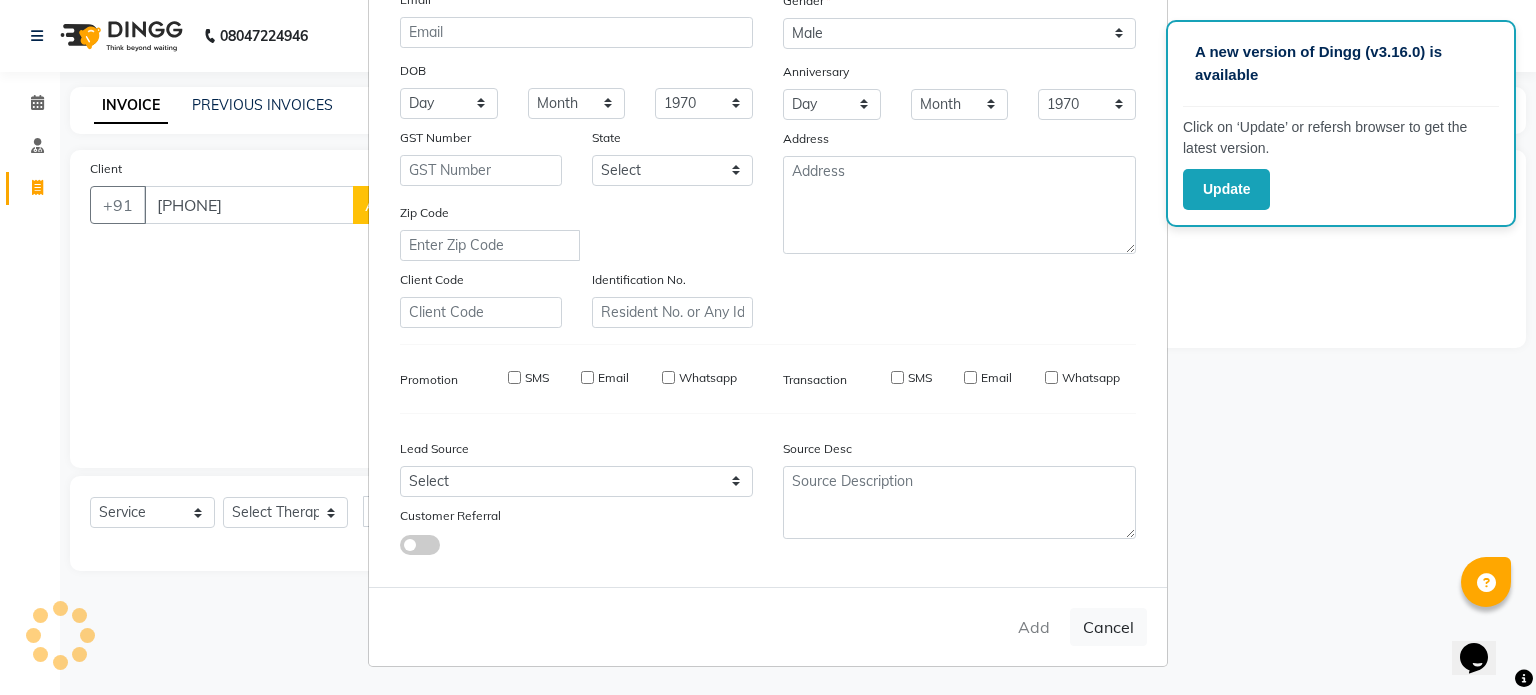 type 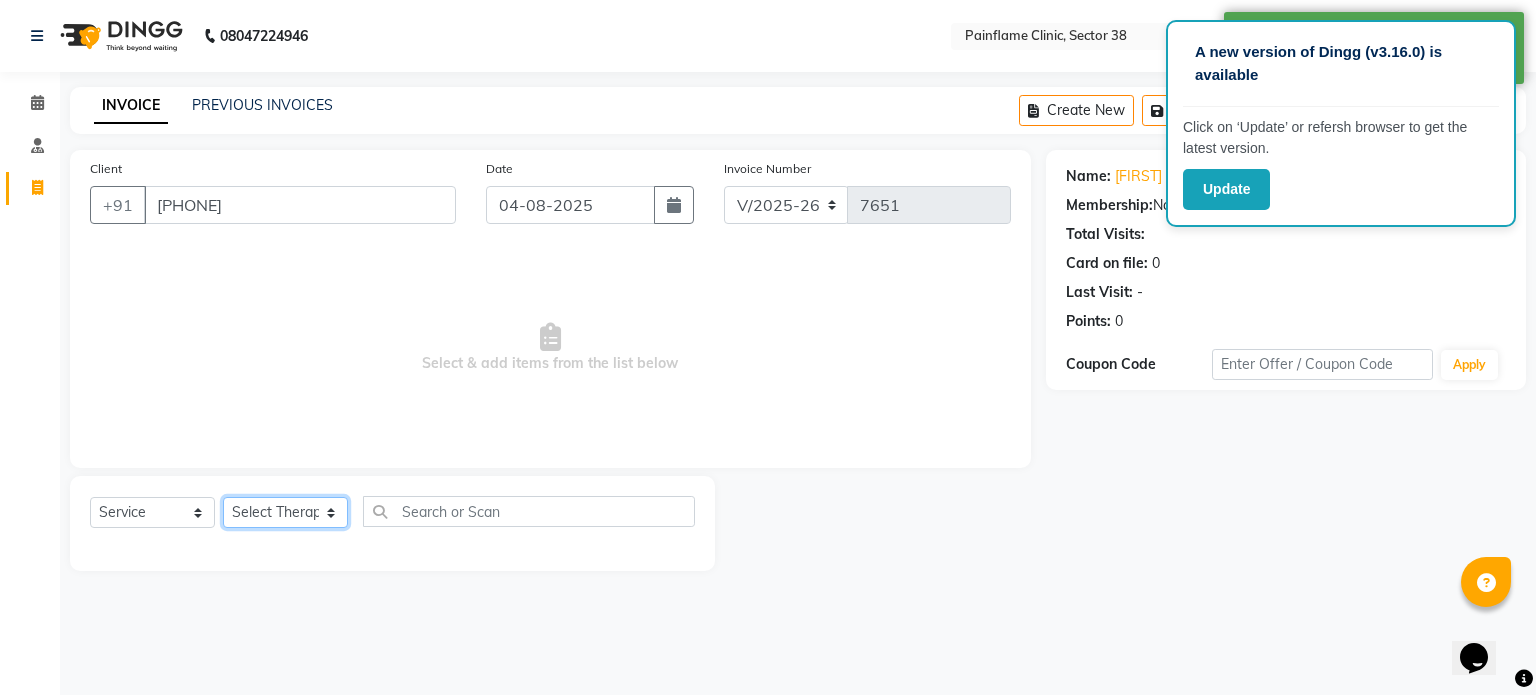click on "Select Therapist Dr Durgesh Dr Harish Dr Ranjana Dr Saurabh Dr. Suraj Dr. Tejpal Mehlawat KUSHAL MOHIT SEMWAL Nancy Singhai Reception 1  Reception 2 Reception 3" 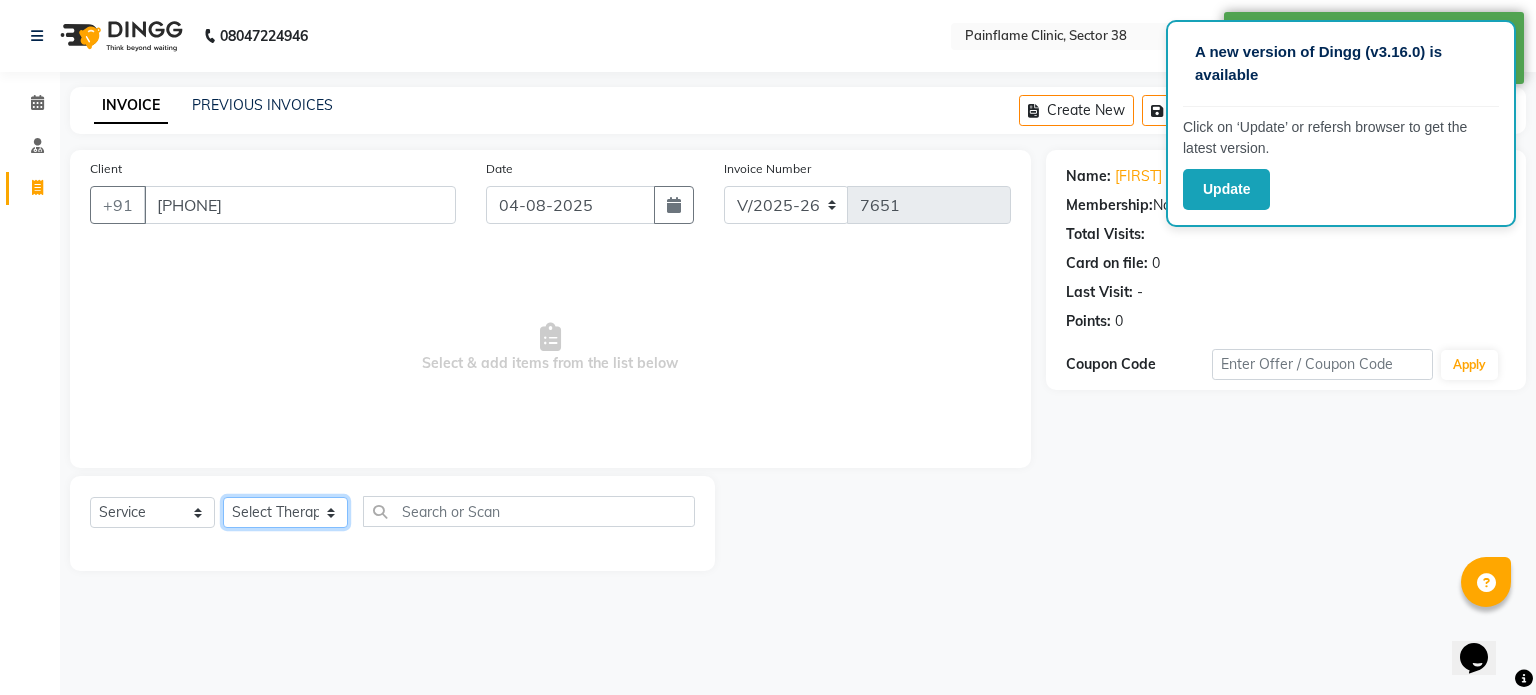 select on "20209" 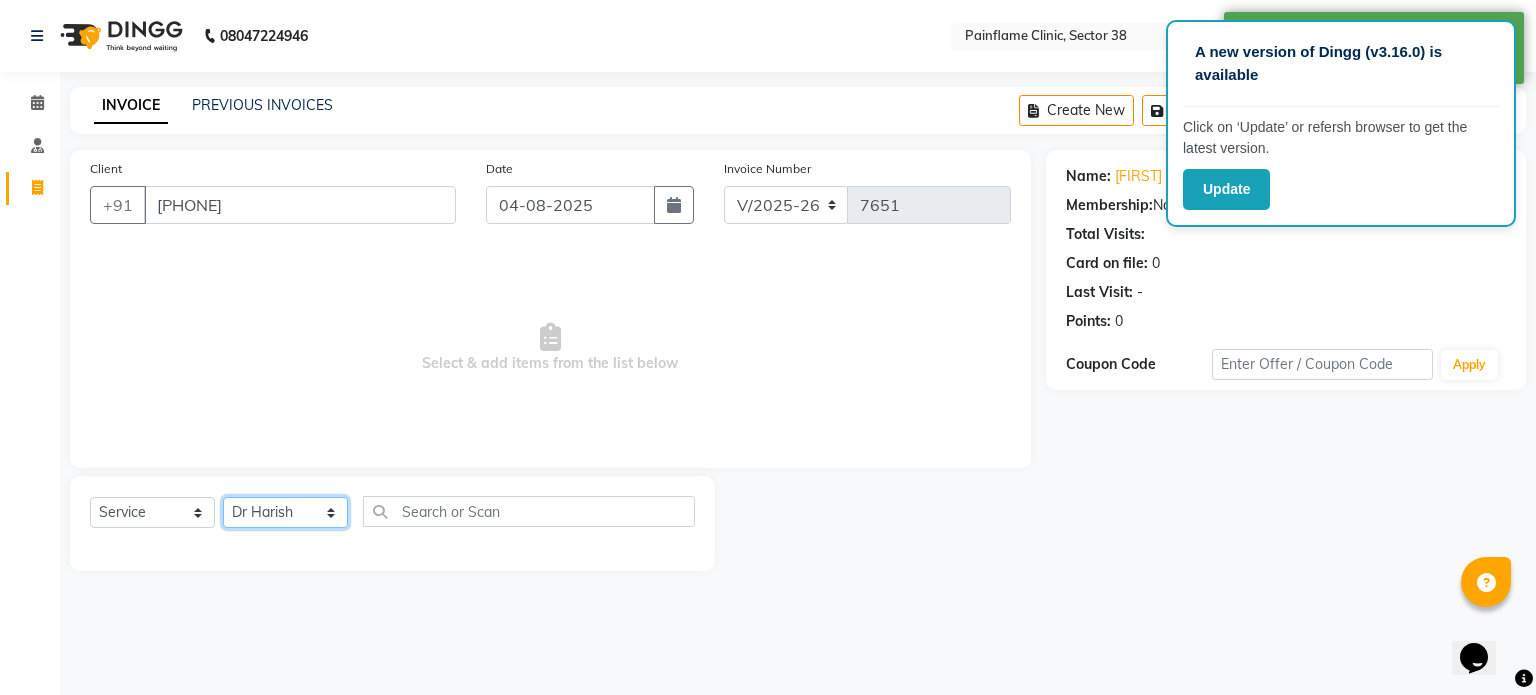 click on "Select Therapist Dr Durgesh Dr Harish Dr Ranjana Dr Saurabh Dr. Suraj Dr. Tejpal Mehlawat KUSHAL MOHIT SEMWAL Nancy Singhai Reception 1  Reception 2 Reception 3" 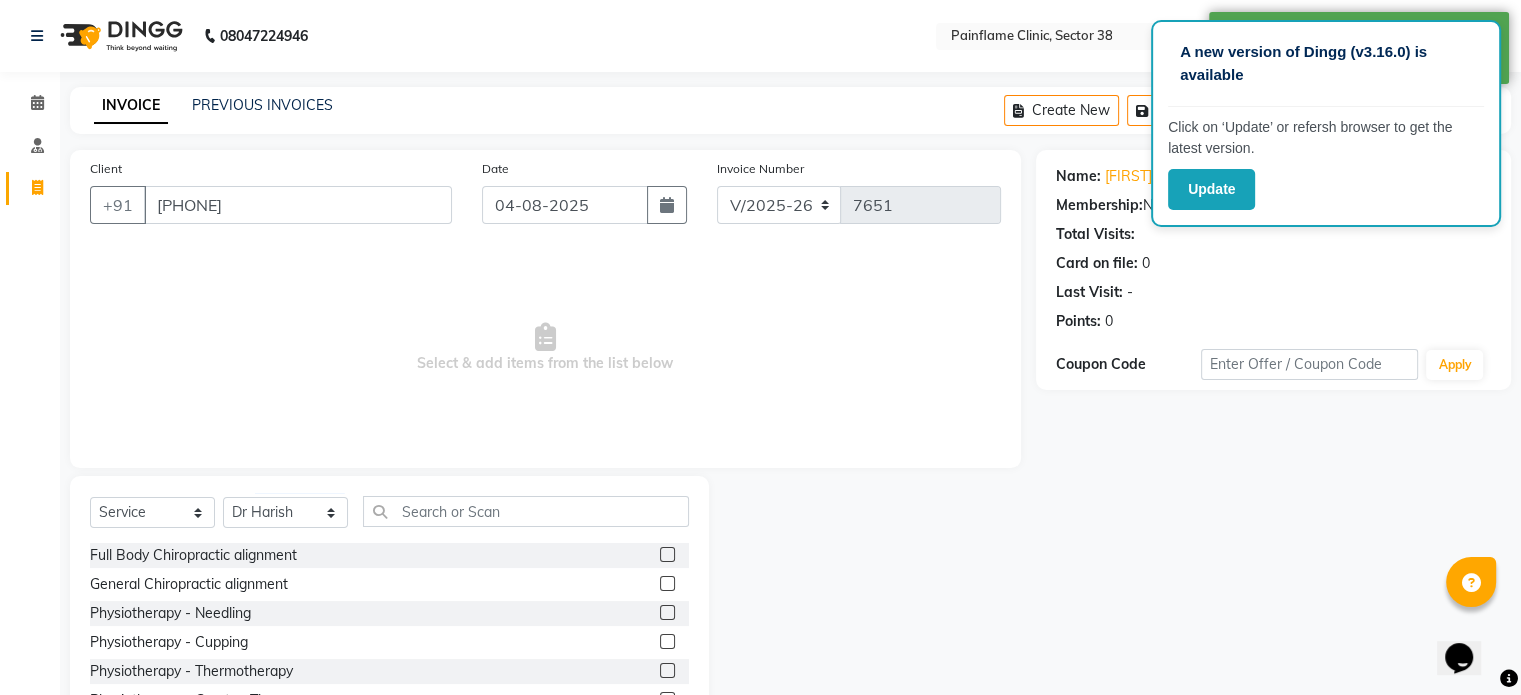 click 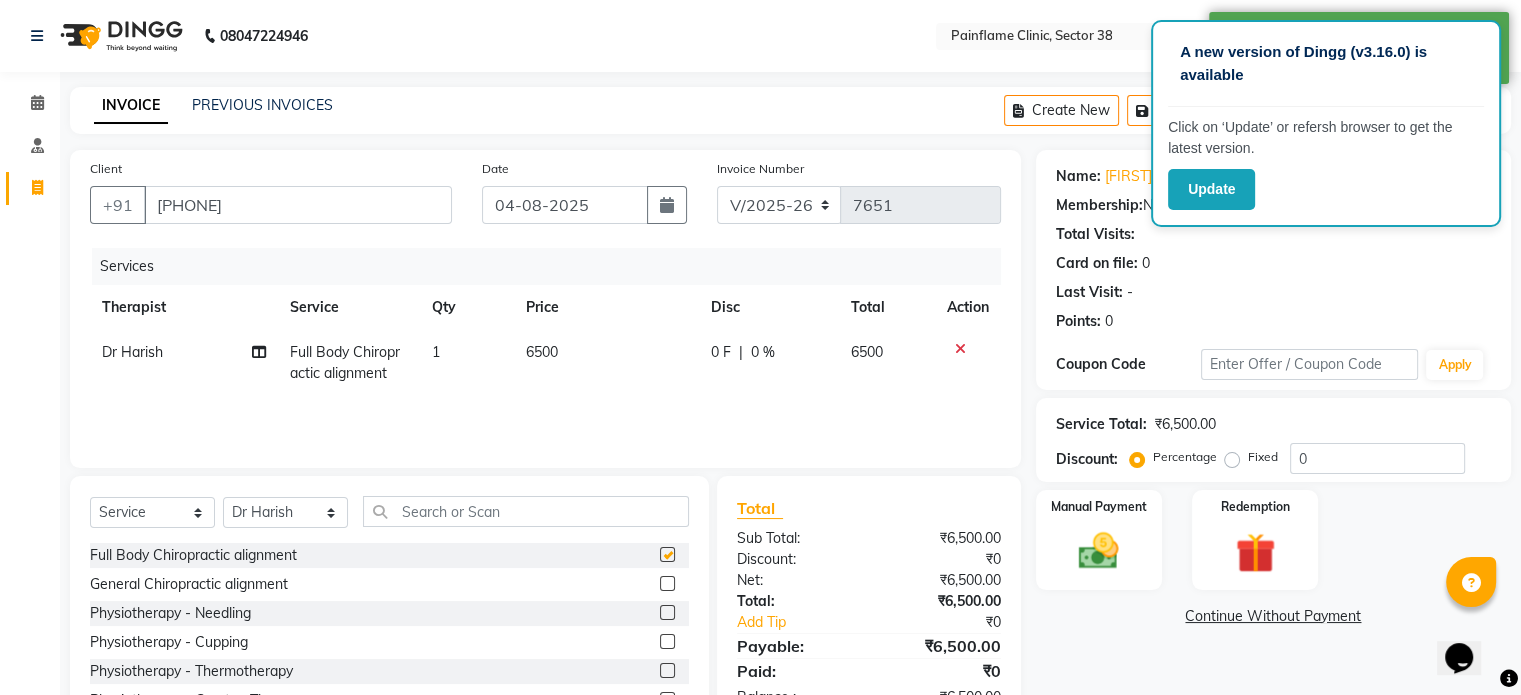 type 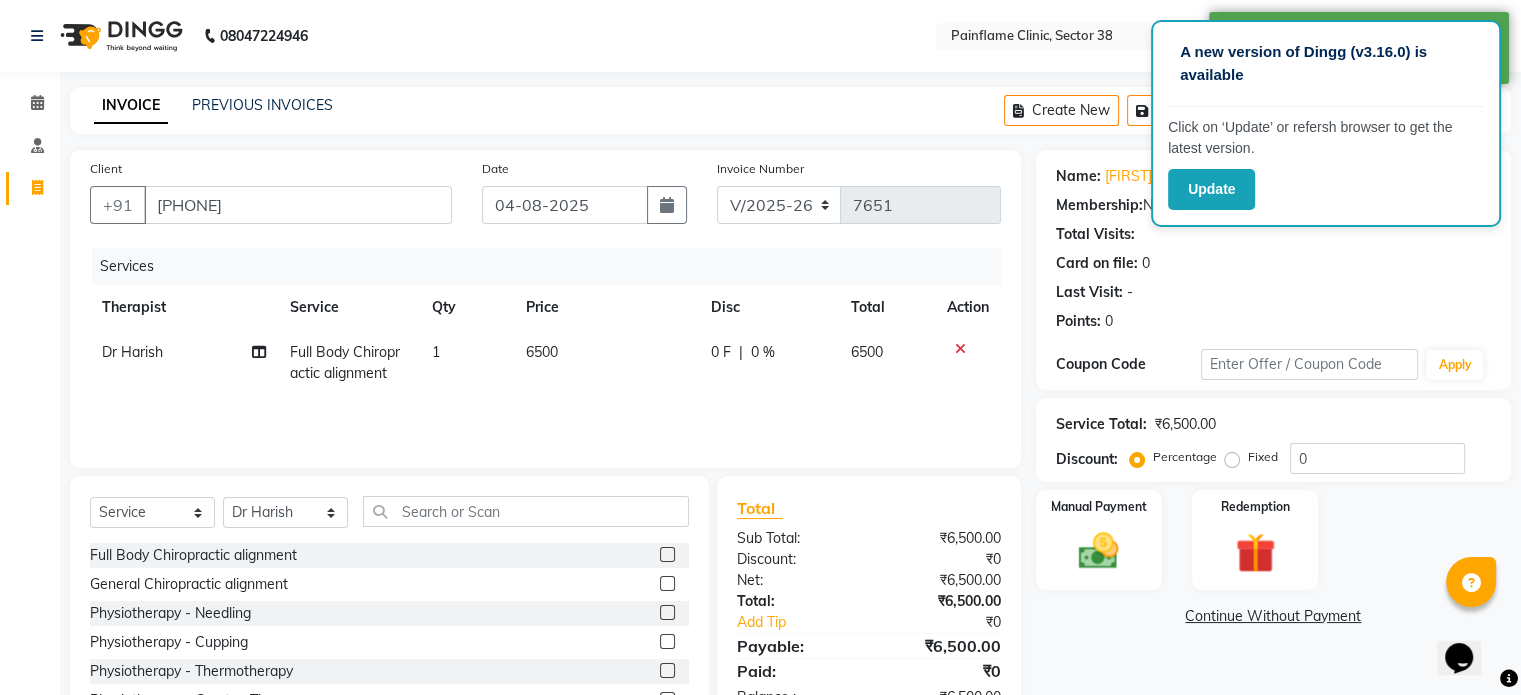 click on "6500" 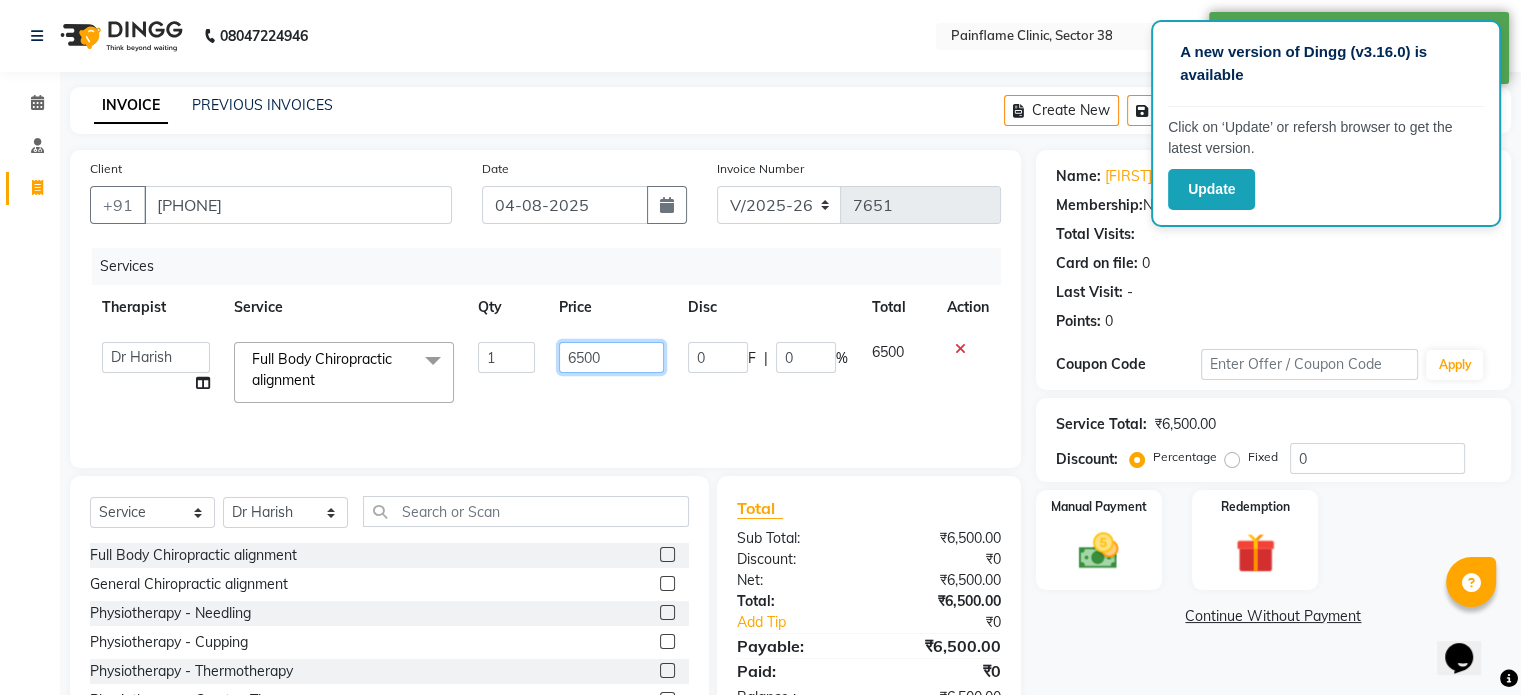 click on "6500" 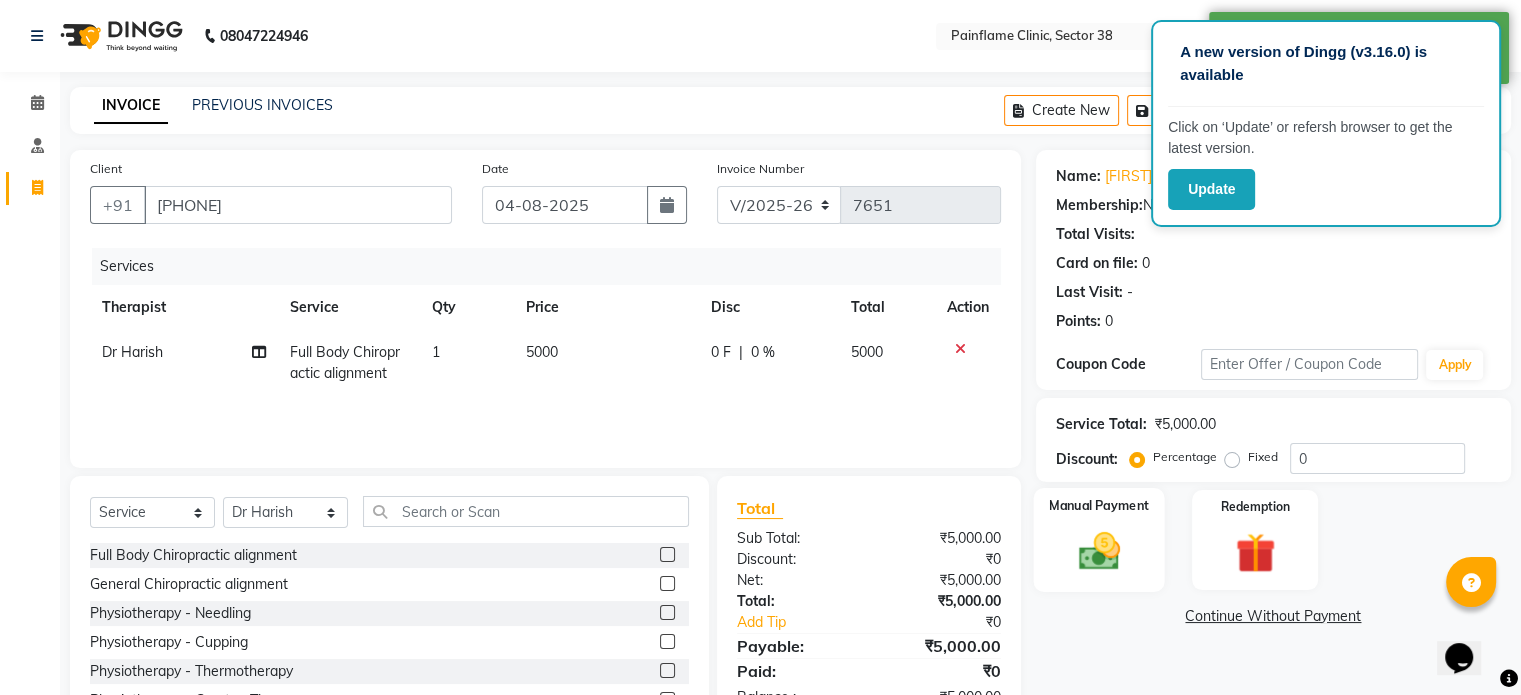 click 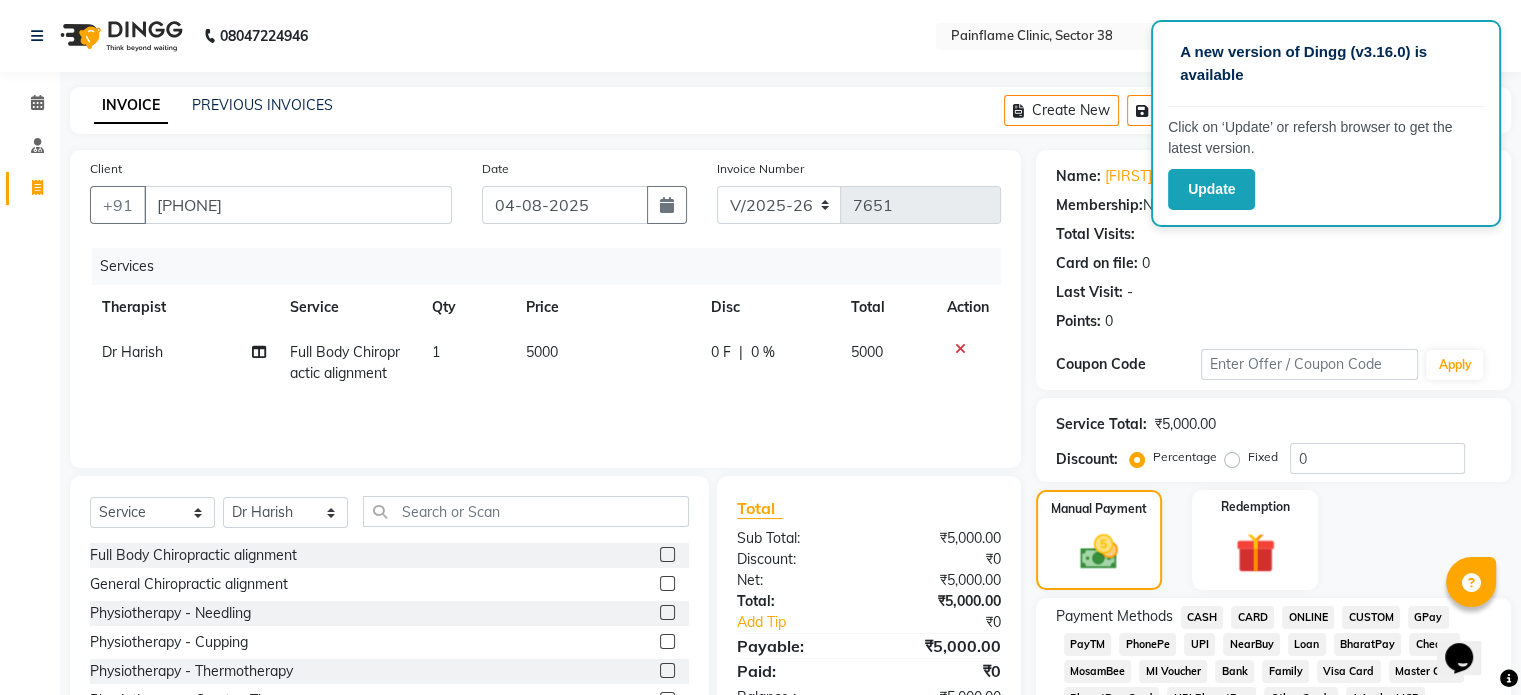 click on "UPI" 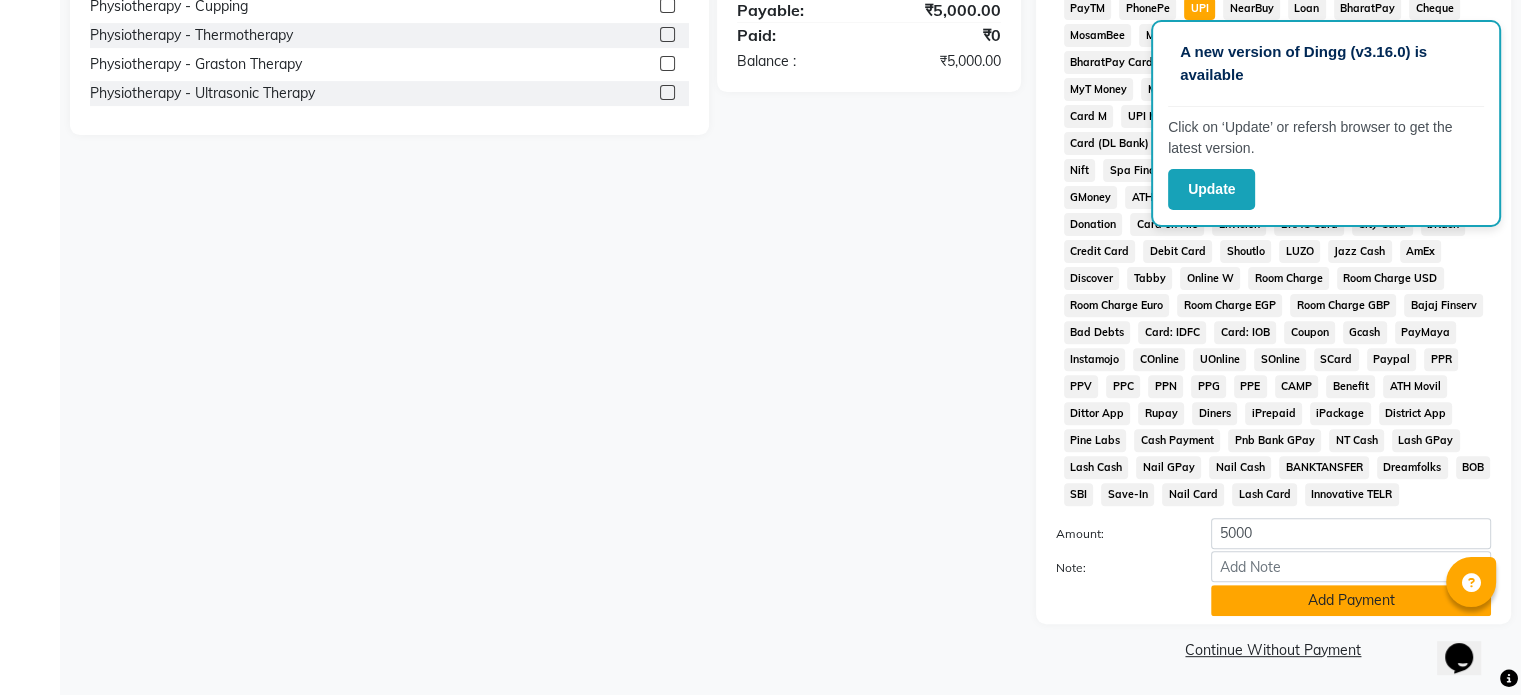scroll, scrollTop: 651, scrollLeft: 0, axis: vertical 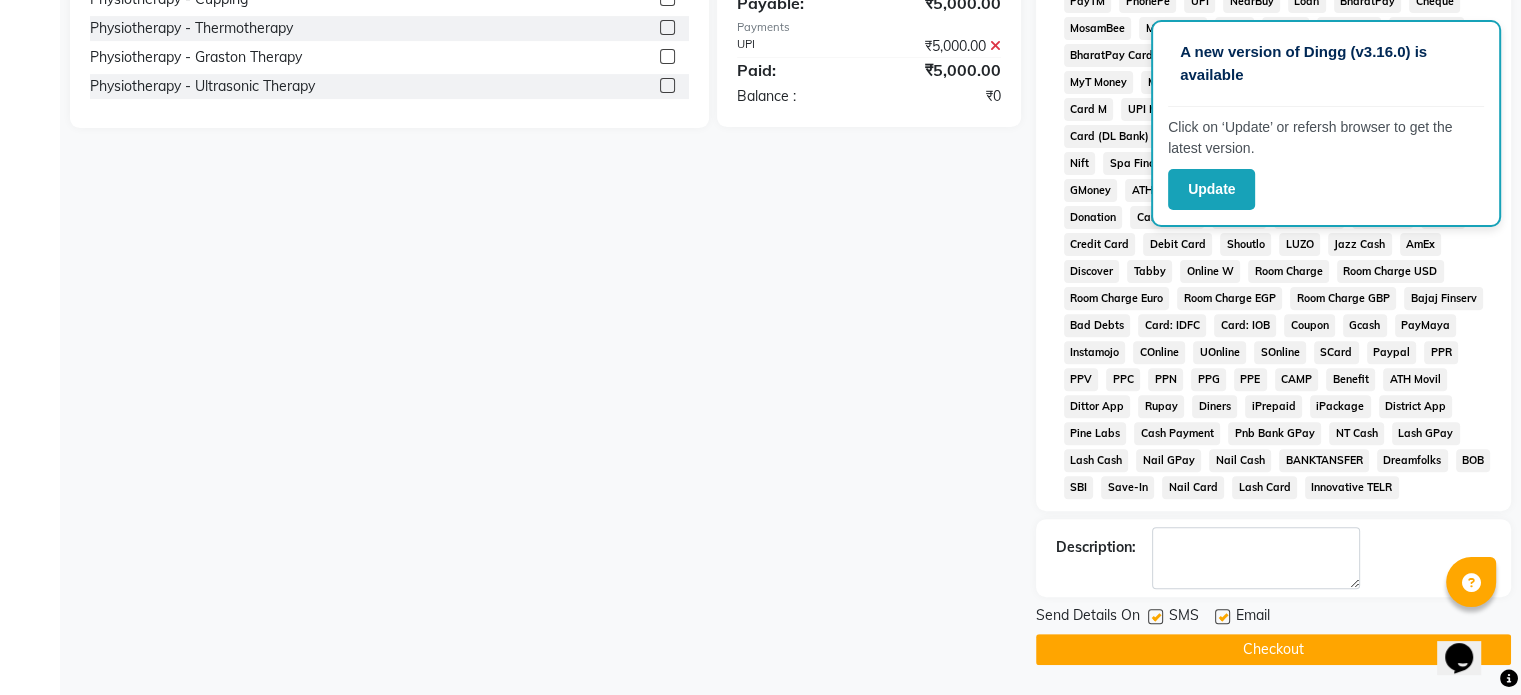 click 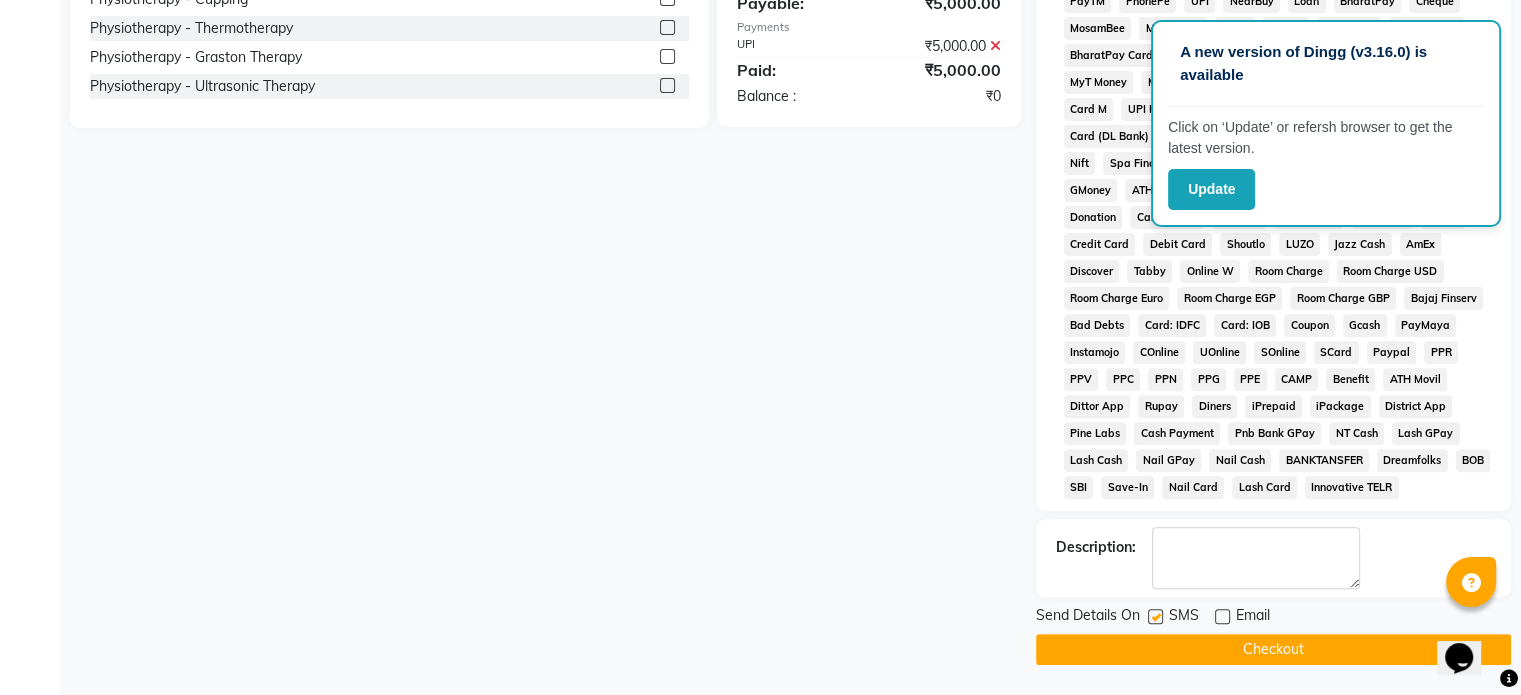 click 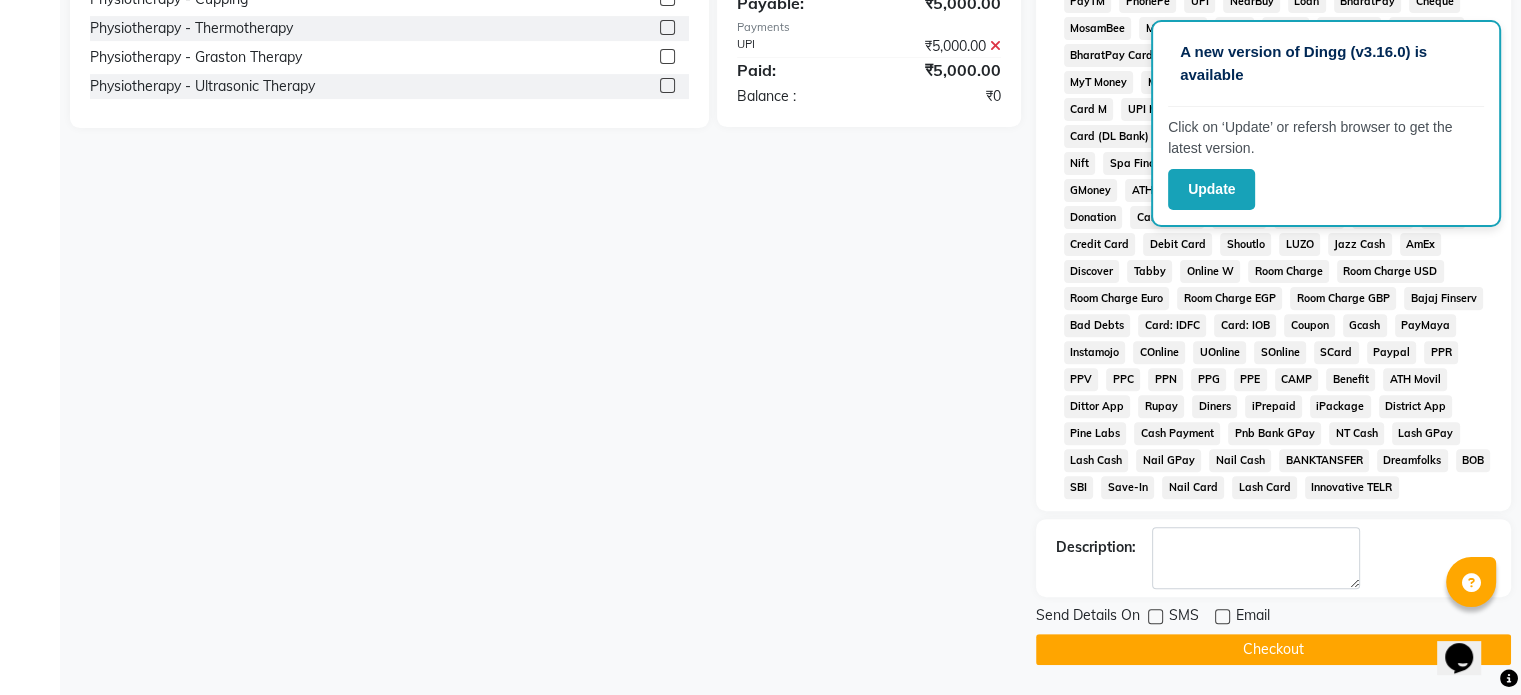 click on "Checkout" 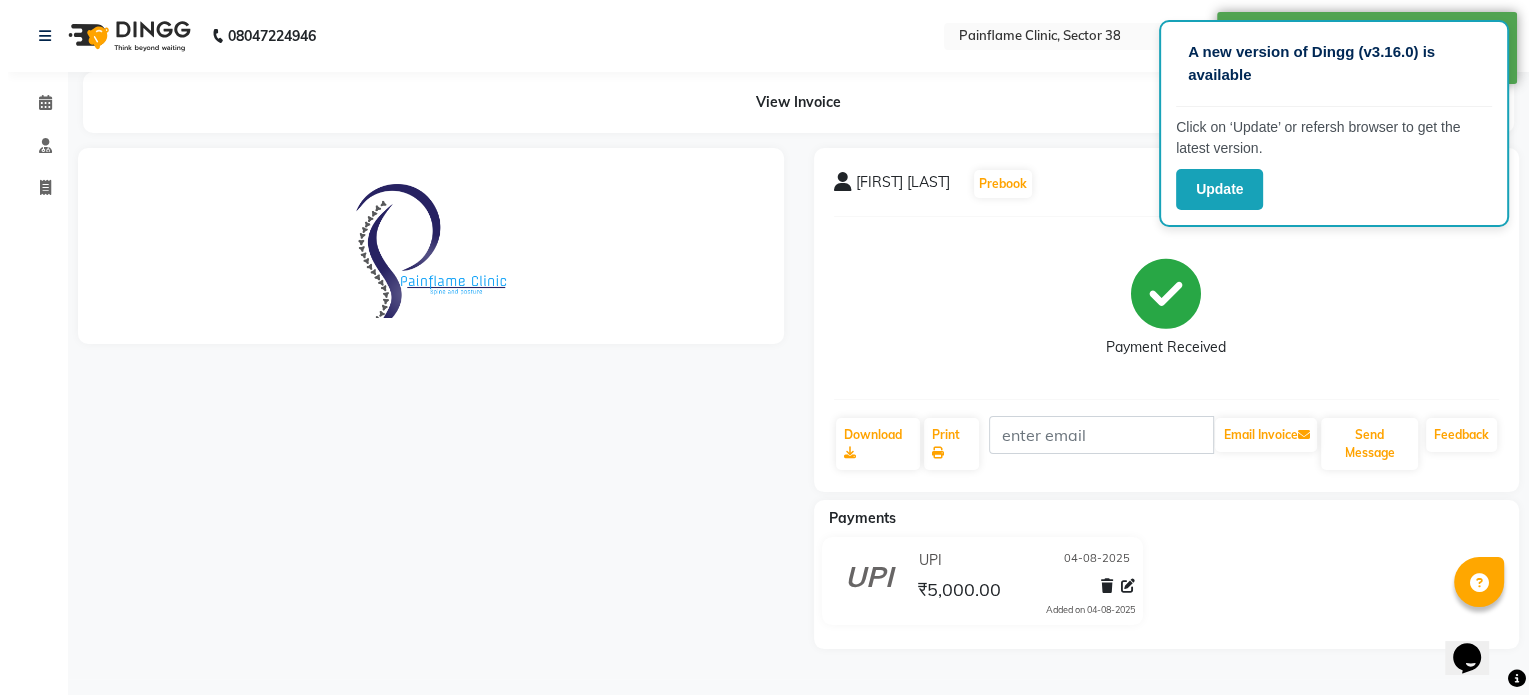 scroll, scrollTop: 0, scrollLeft: 0, axis: both 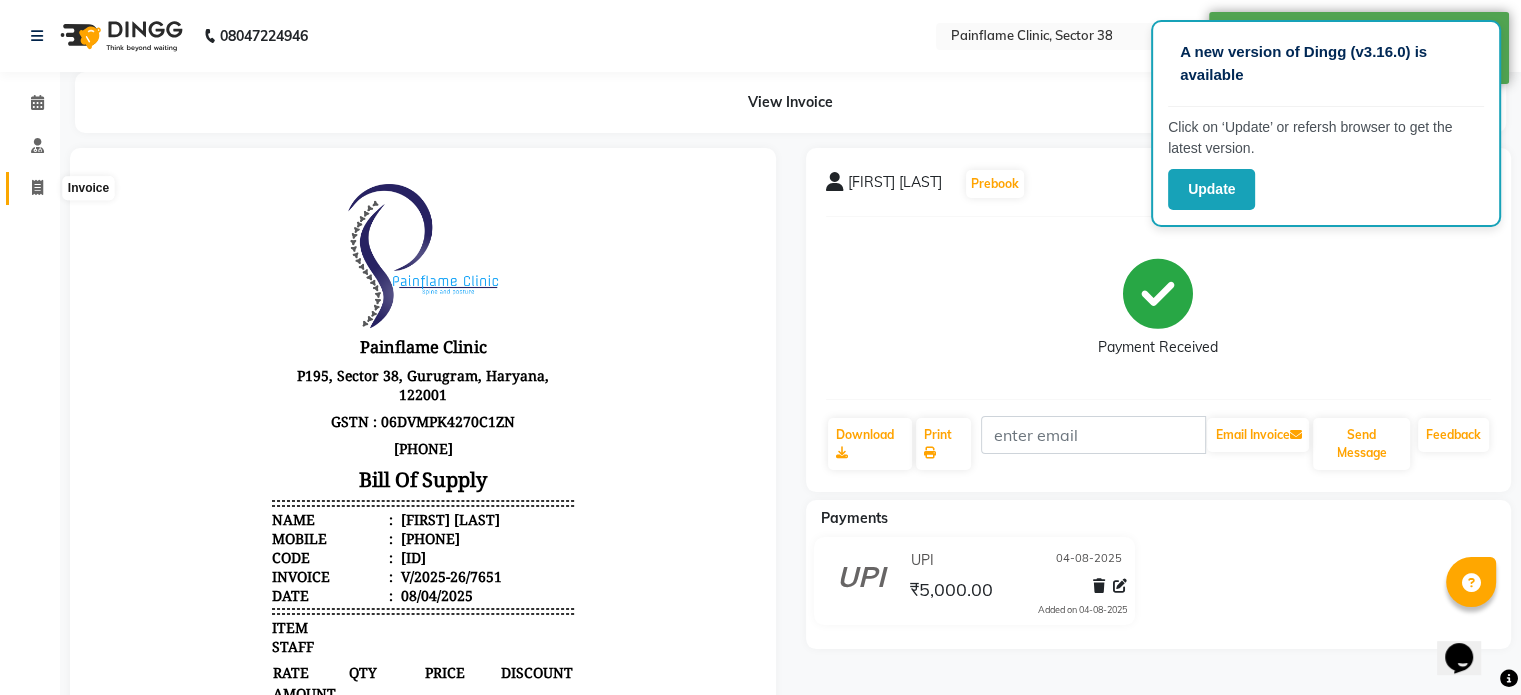 click 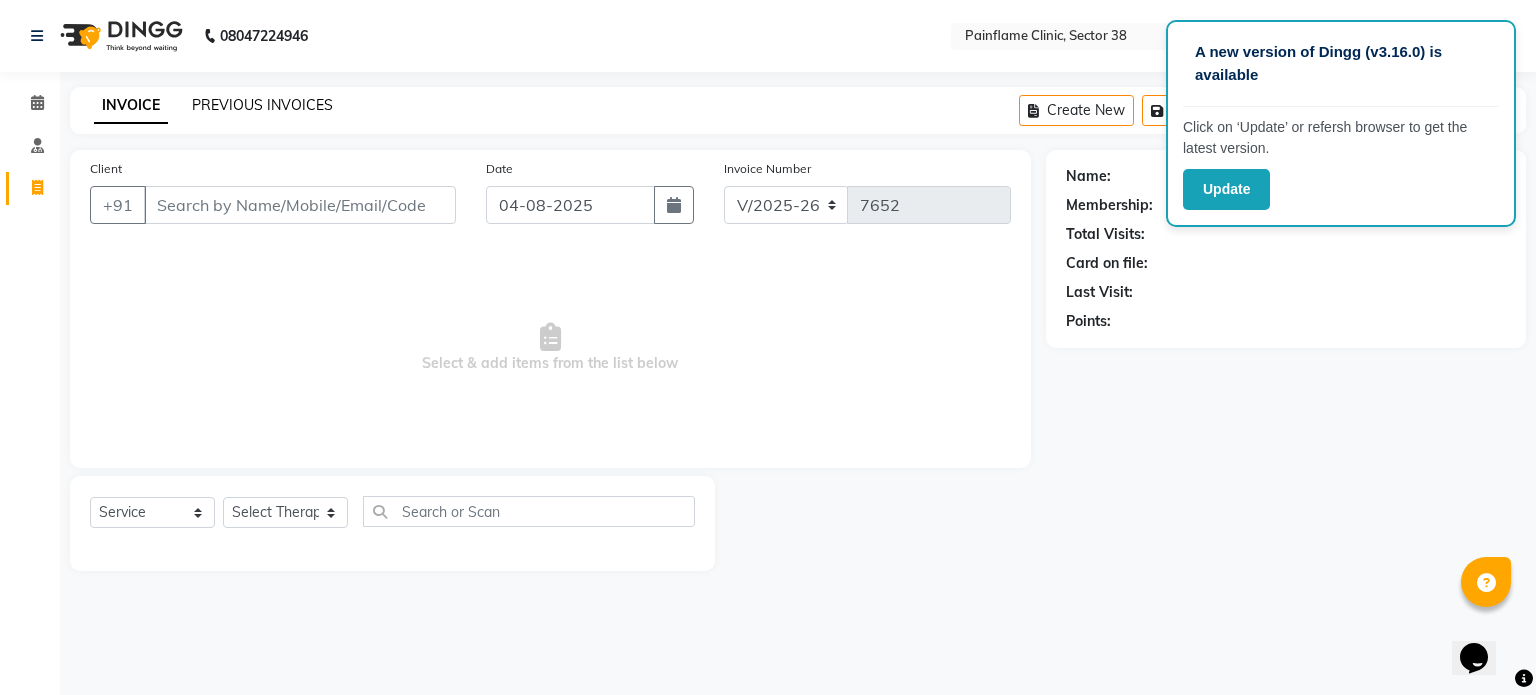 click on "PREVIOUS INVOICES" 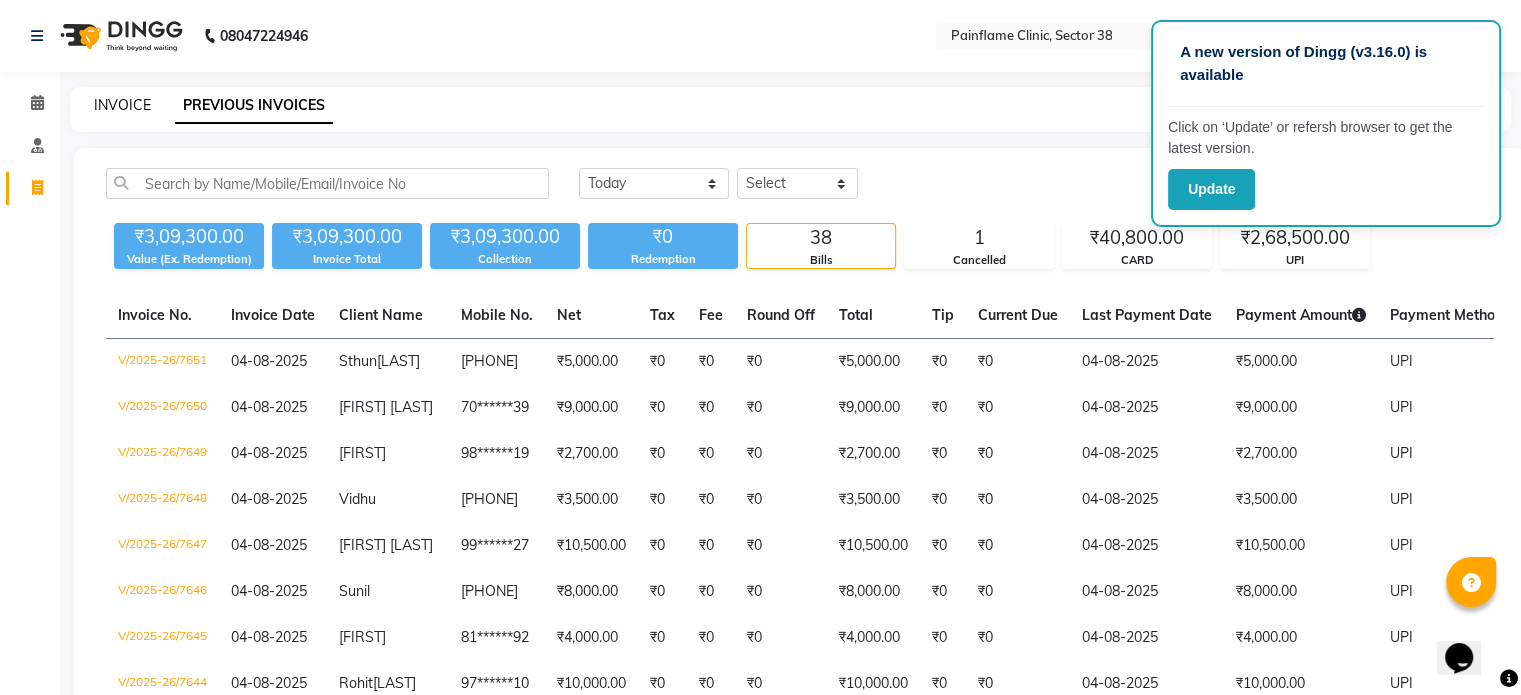 click on "INVOICE" 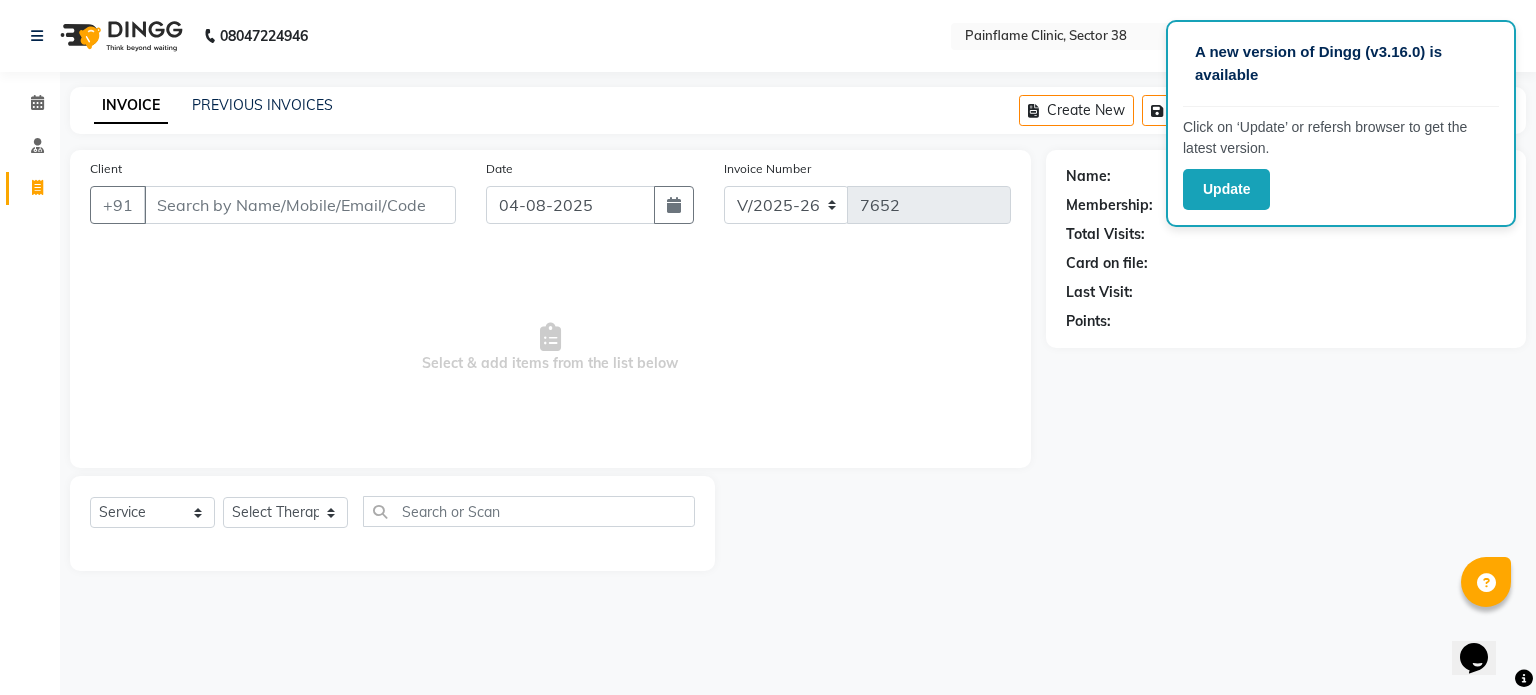 click on "Client" at bounding box center [300, 205] 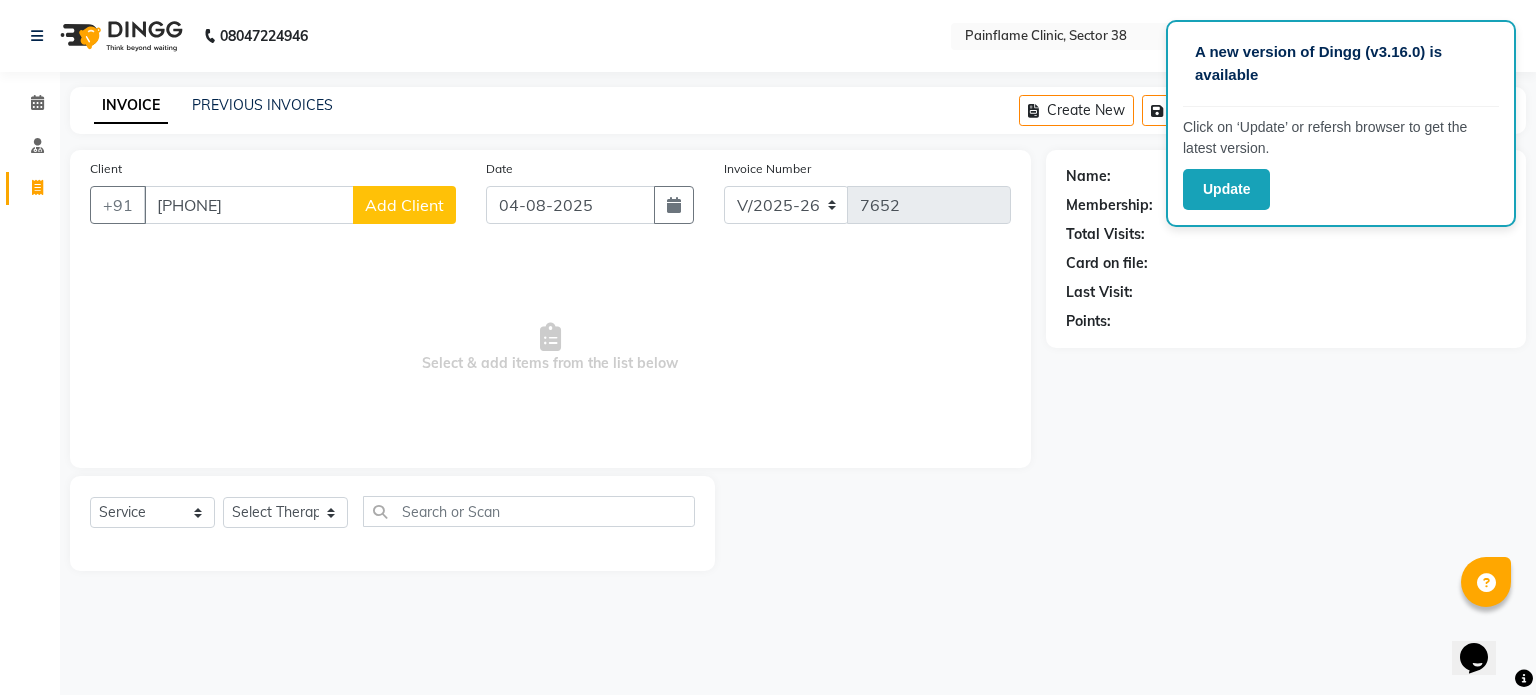 click on "8789673369" at bounding box center [249, 205] 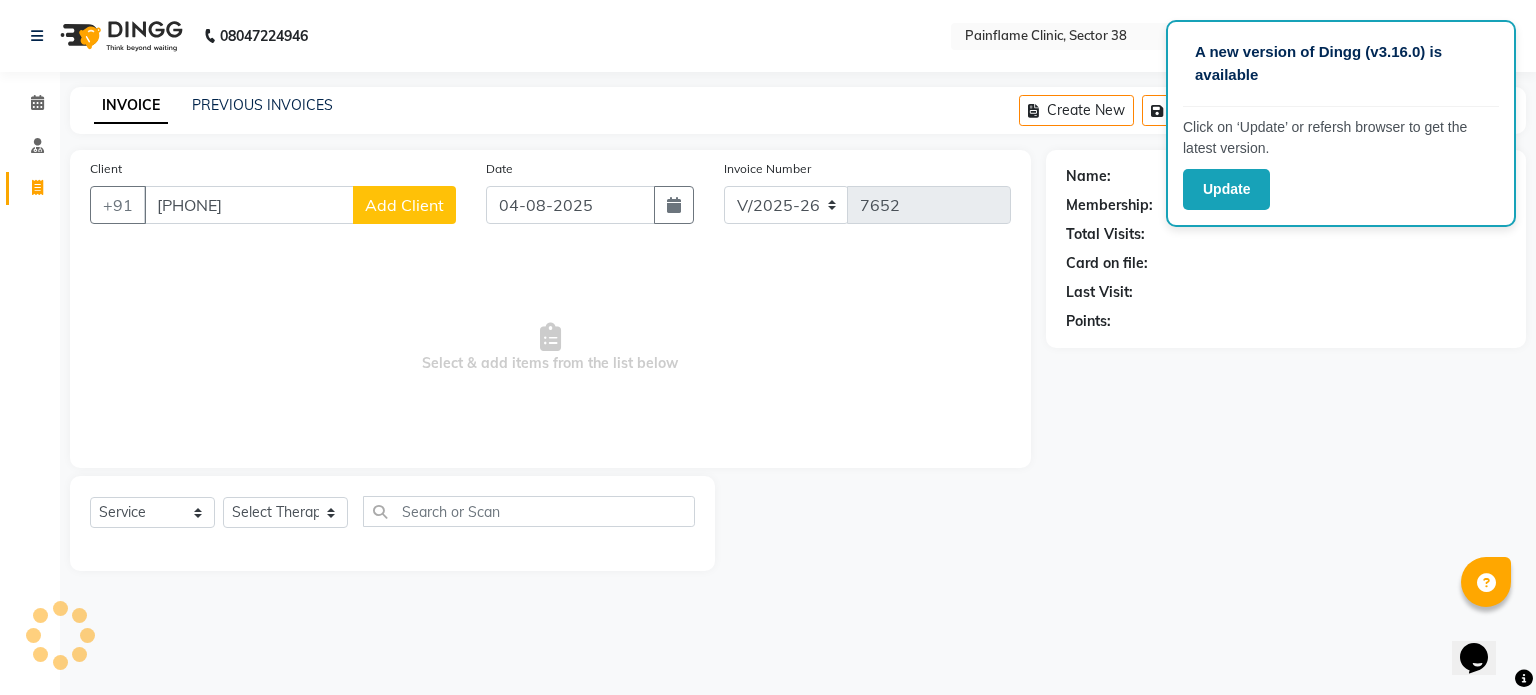 click on "8789673369" at bounding box center (249, 205) 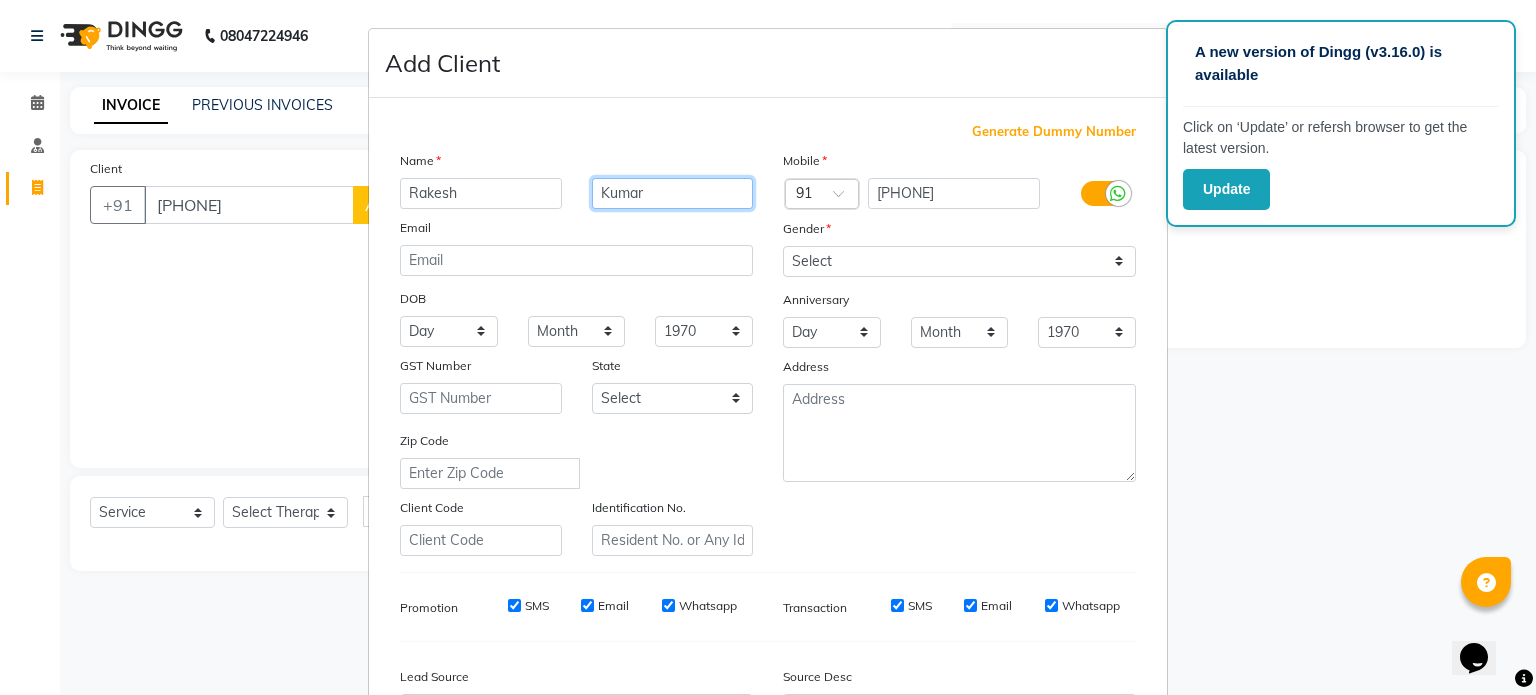 click on "Kumar" at bounding box center [673, 193] 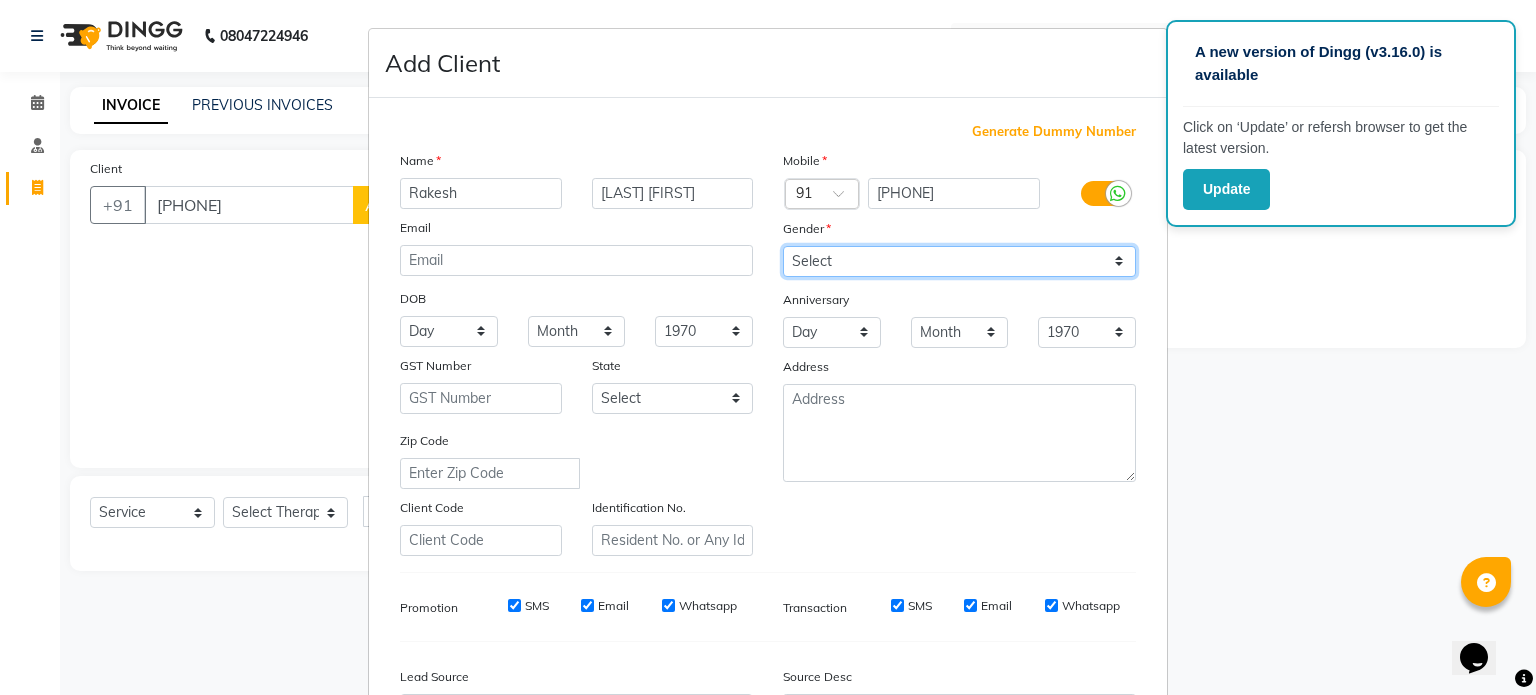 click on "Select Male Female Other Prefer Not To Say" at bounding box center (959, 261) 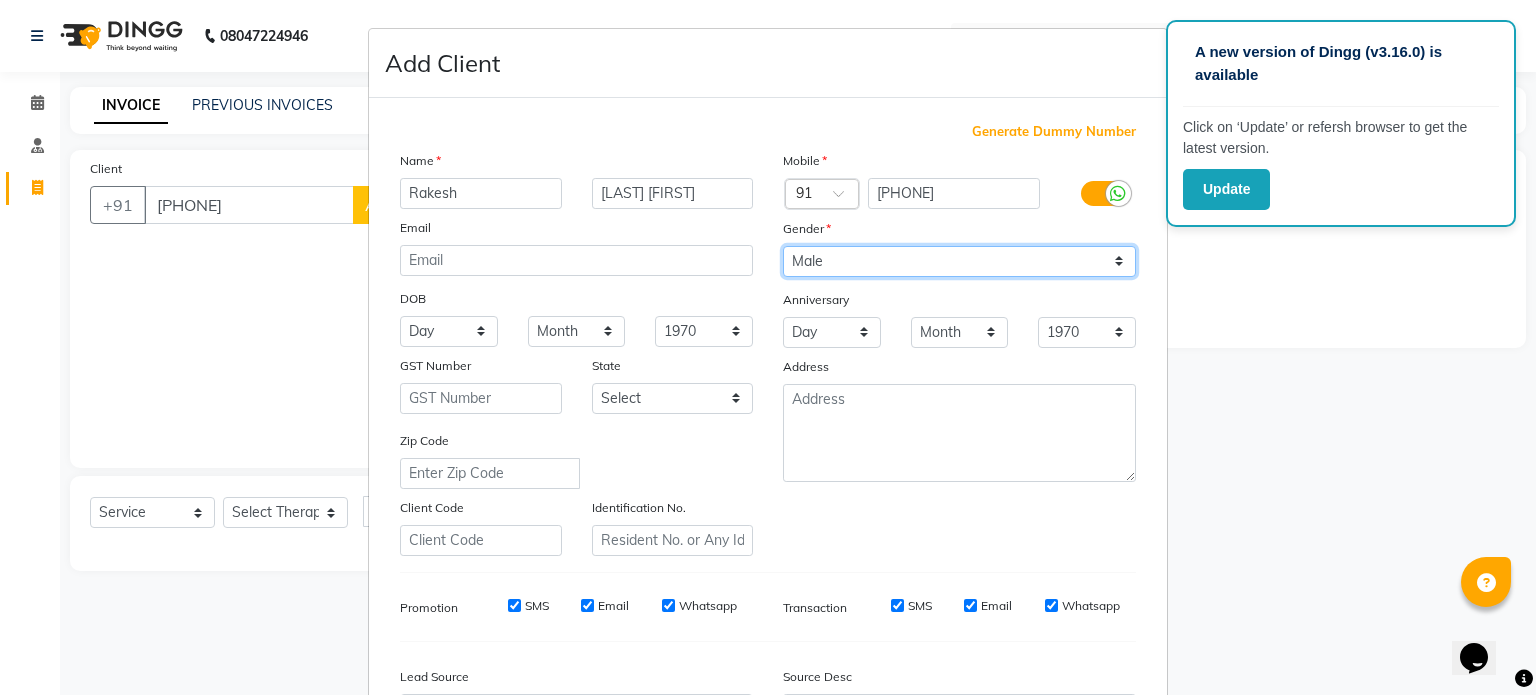 click on "Select Male Female Other Prefer Not To Say" at bounding box center [959, 261] 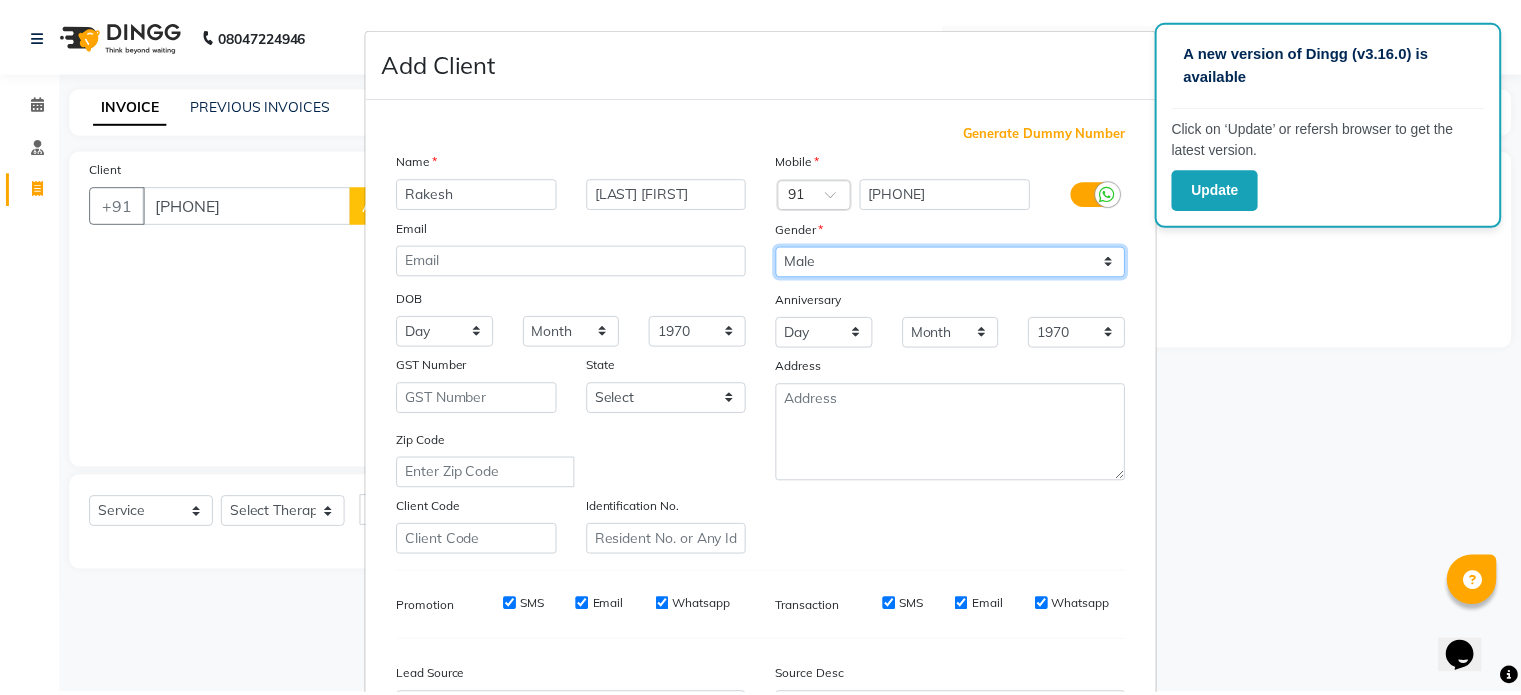 scroll, scrollTop: 237, scrollLeft: 0, axis: vertical 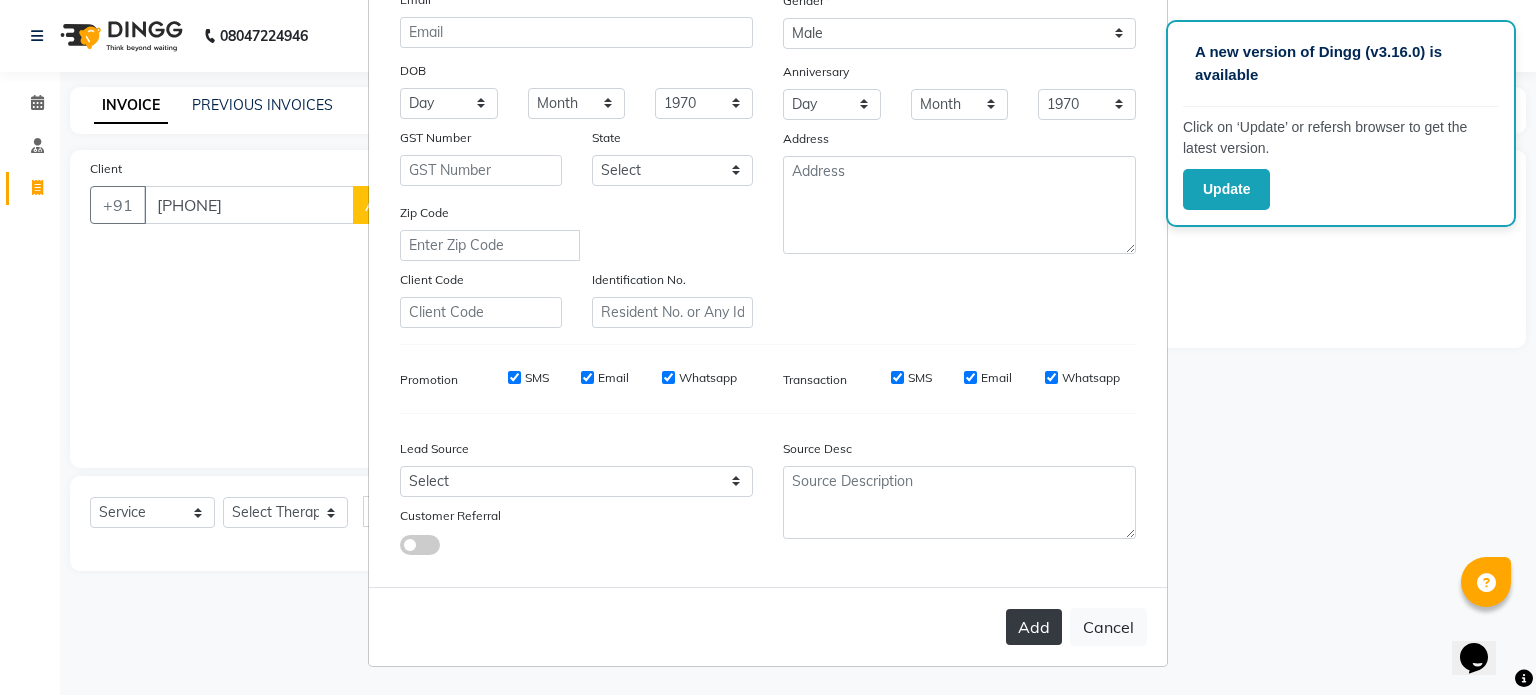 click on "Add" at bounding box center [1034, 627] 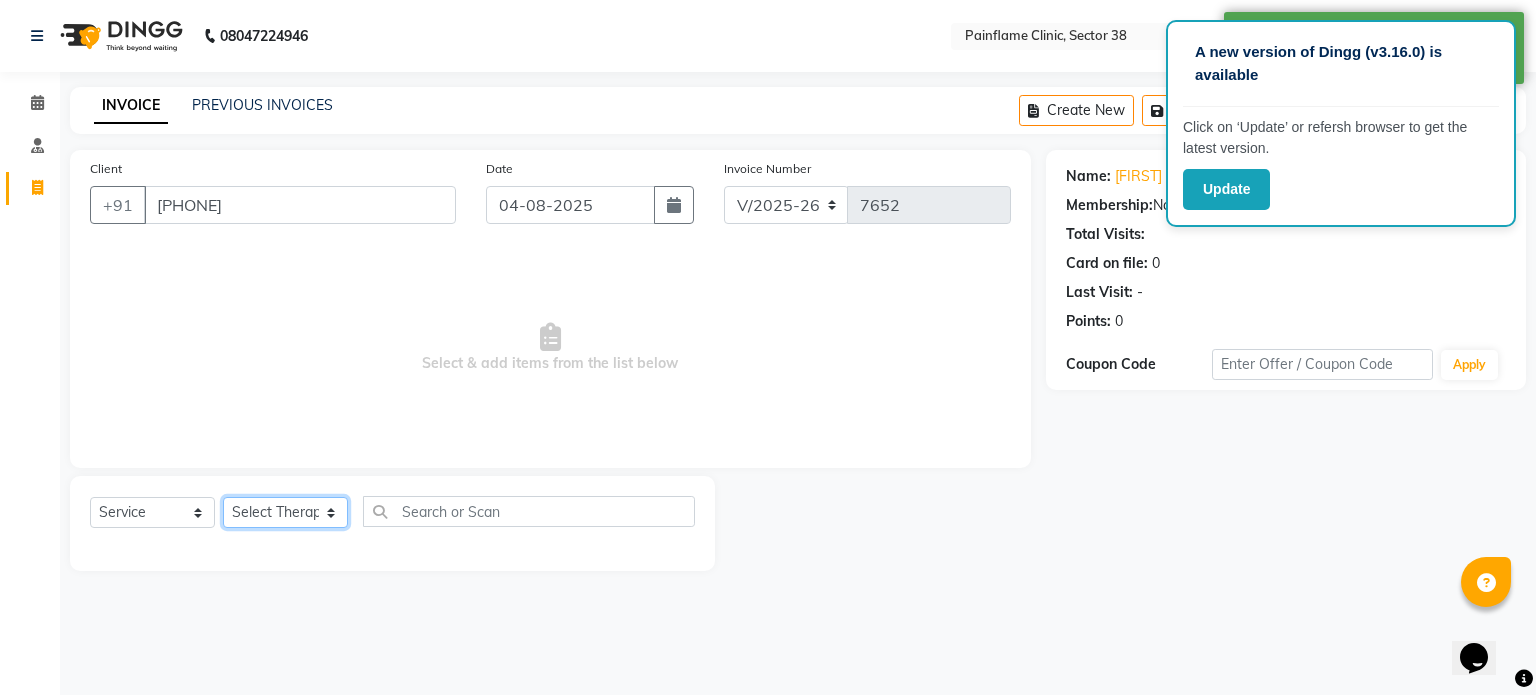 click on "Select Therapist Dr Durgesh Dr Harish Dr Ranjana Dr Saurabh Dr. Suraj Dr. Tejpal Mehlawat KUSHAL MOHIT SEMWAL Nancy Singhai Reception 1  Reception 2 Reception 3" 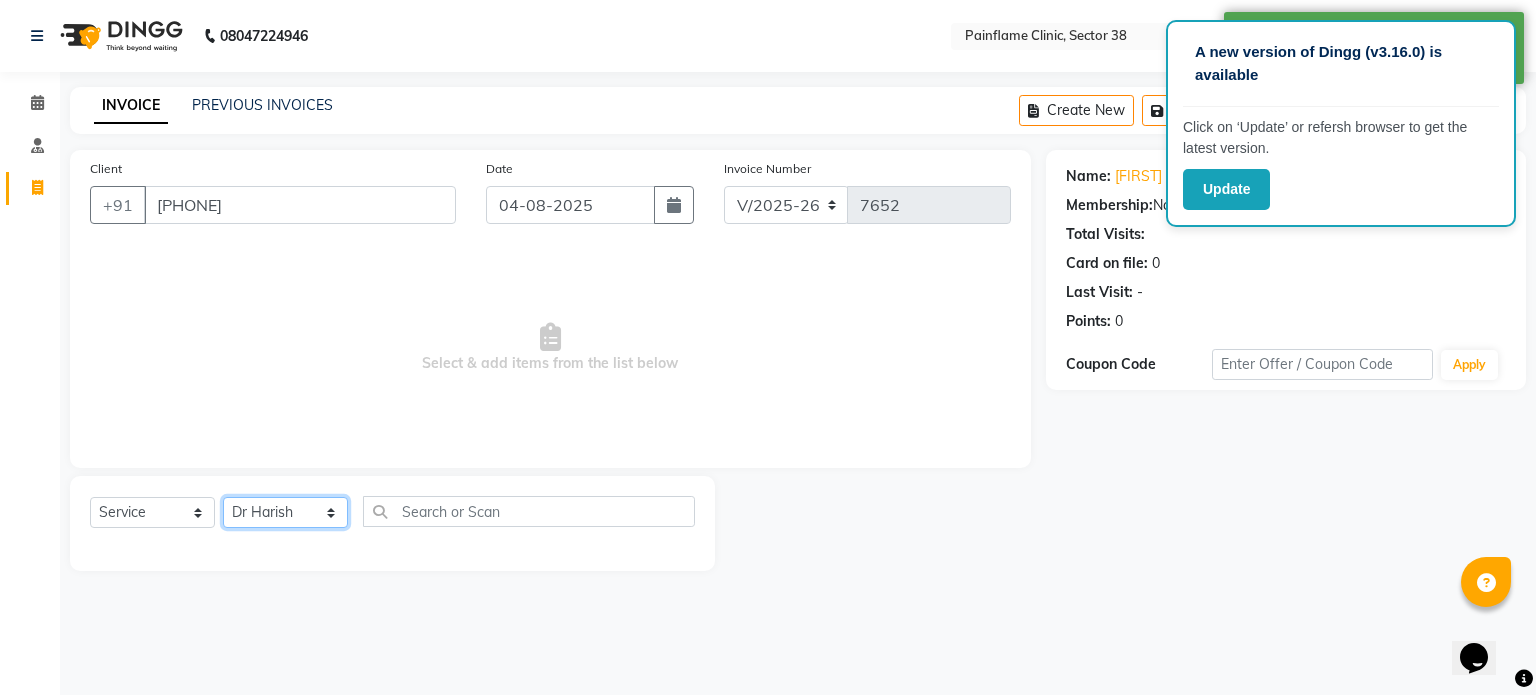 click on "Select Therapist Dr Durgesh Dr Harish Dr Ranjana Dr Saurabh Dr. Suraj Dr. Tejpal Mehlawat KUSHAL MOHIT SEMWAL Nancy Singhai Reception 1  Reception 2 Reception 3" 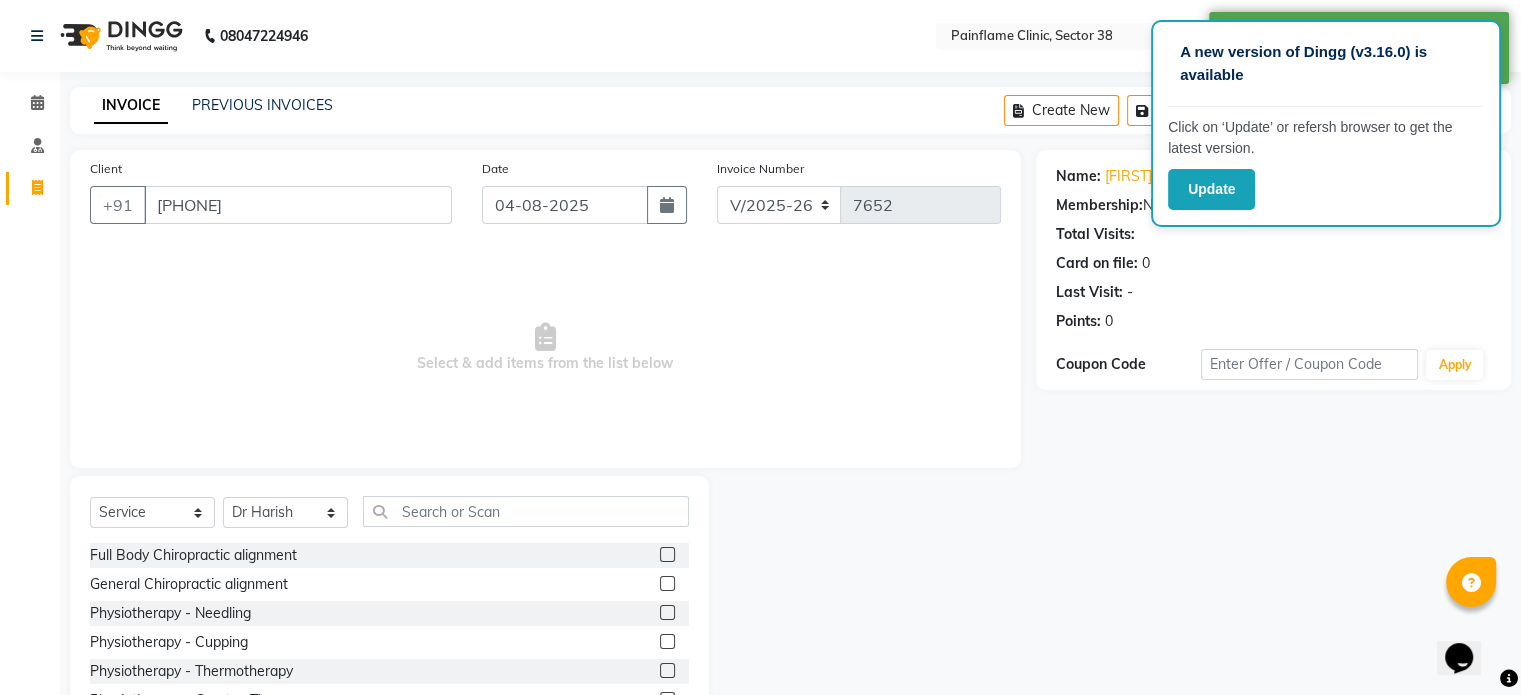 click 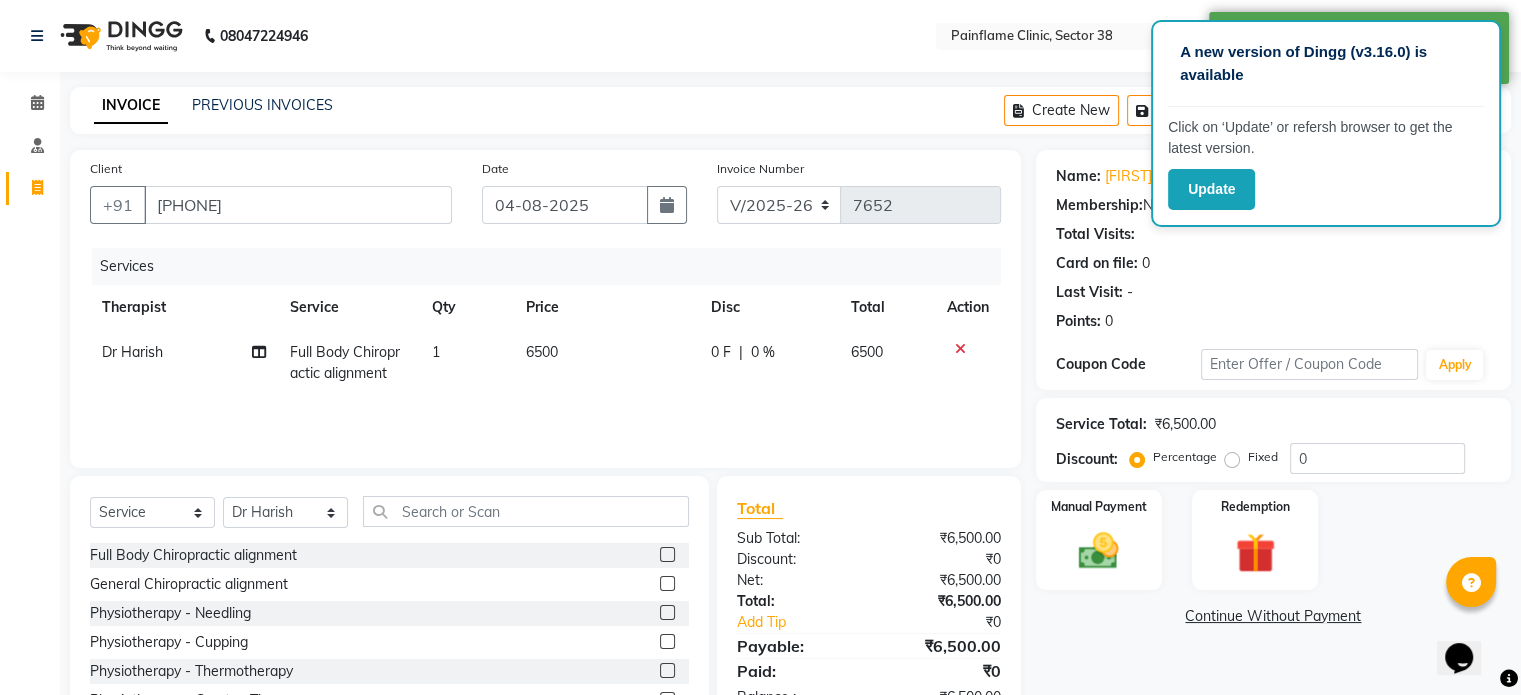scroll, scrollTop: 119, scrollLeft: 0, axis: vertical 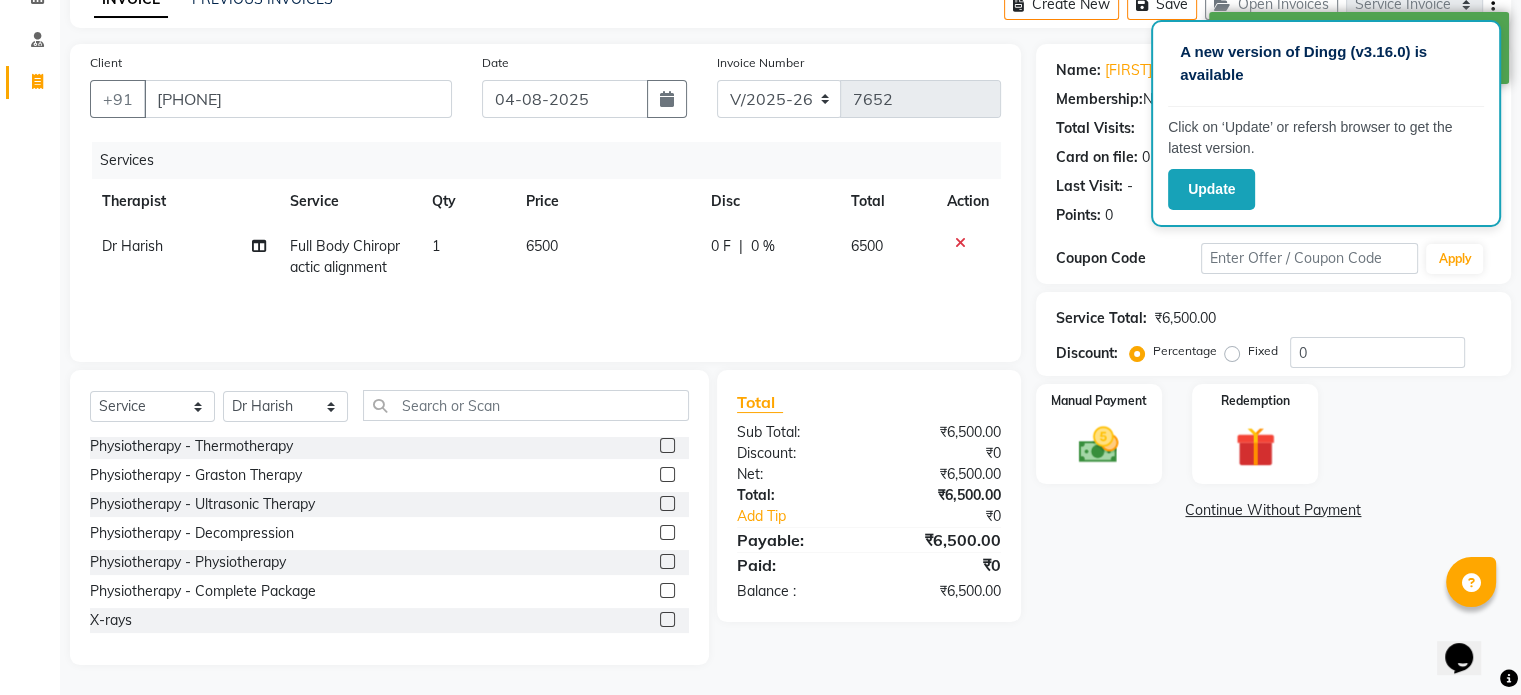 click 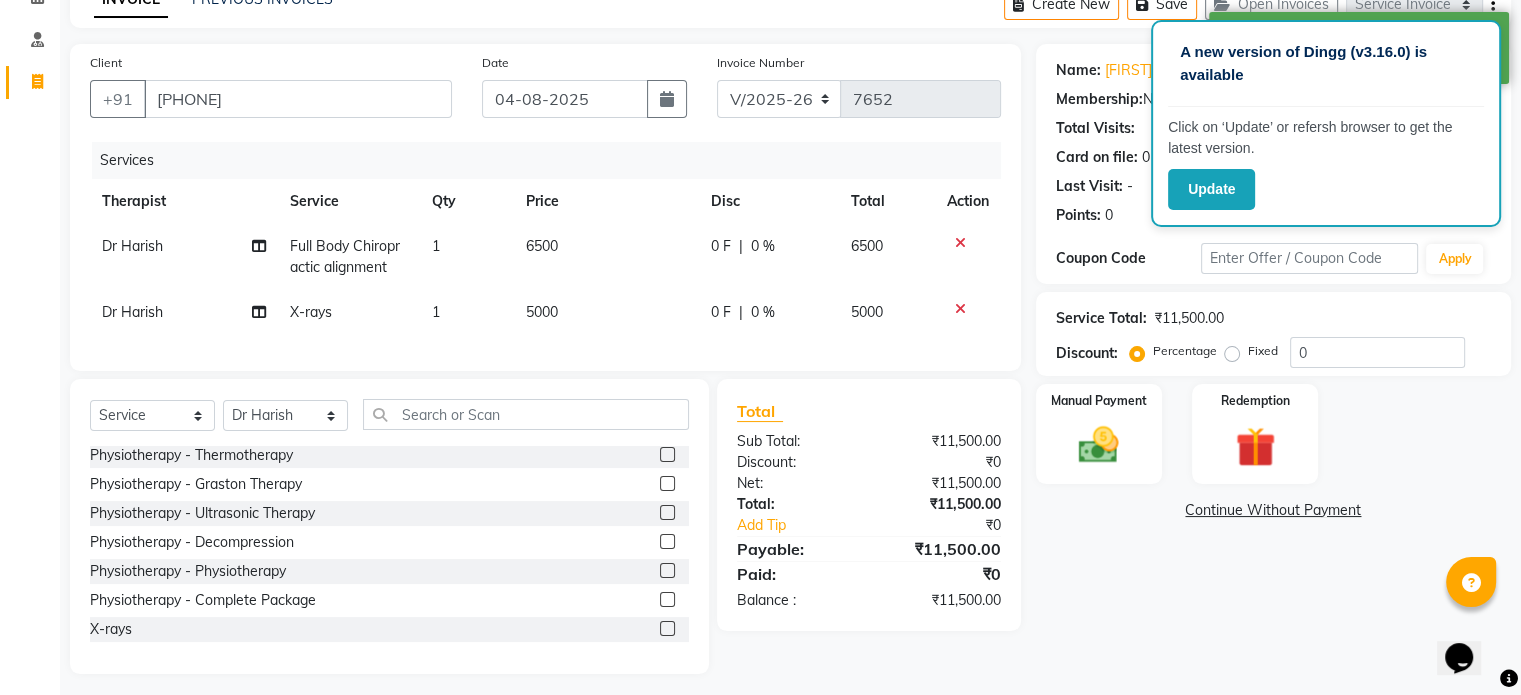 click on "5000" 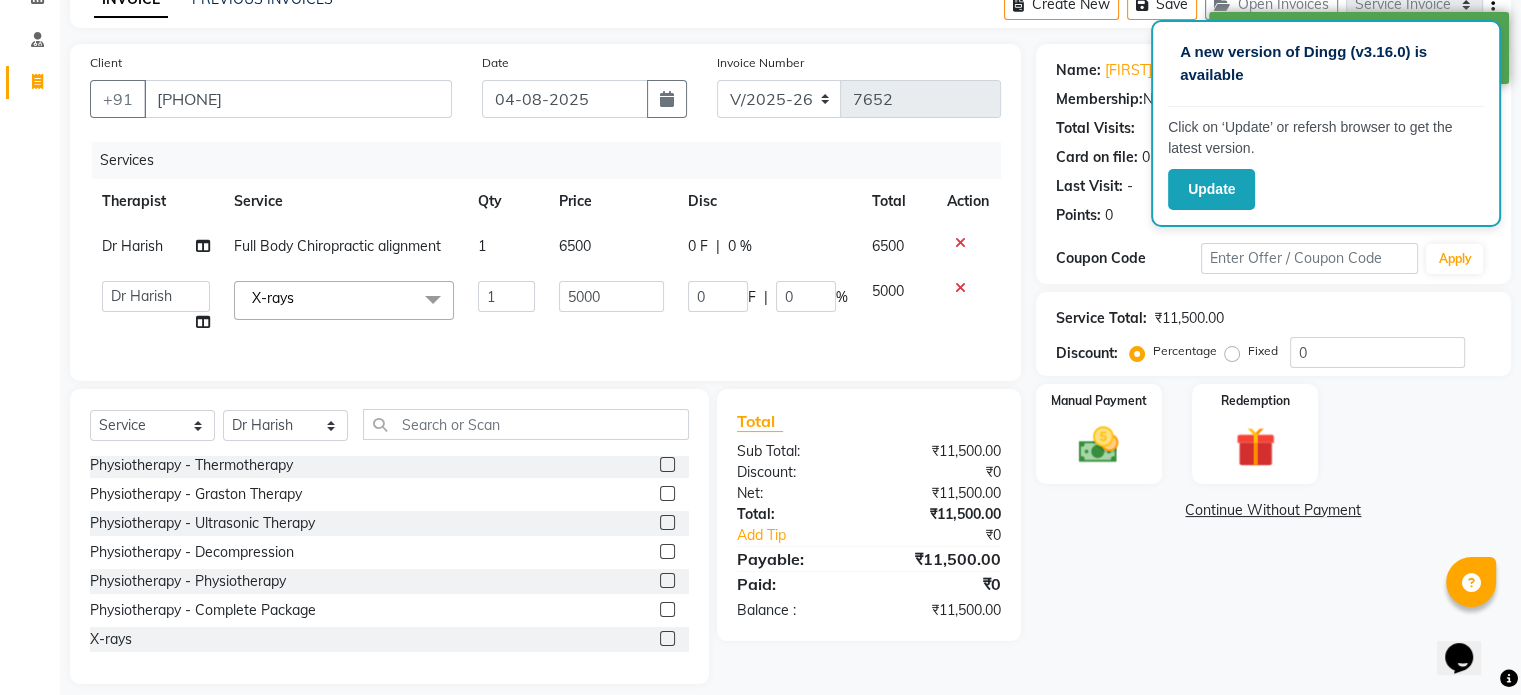 click on "5000" 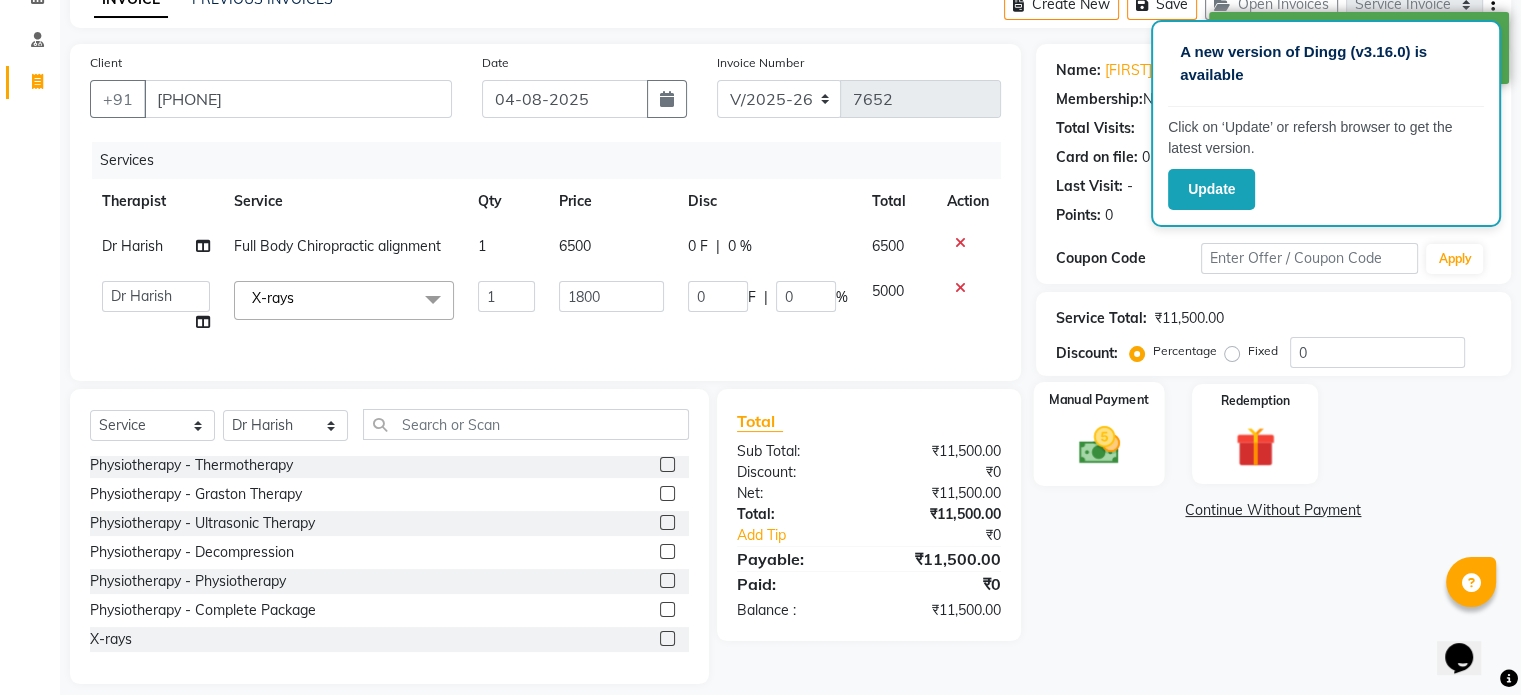 click 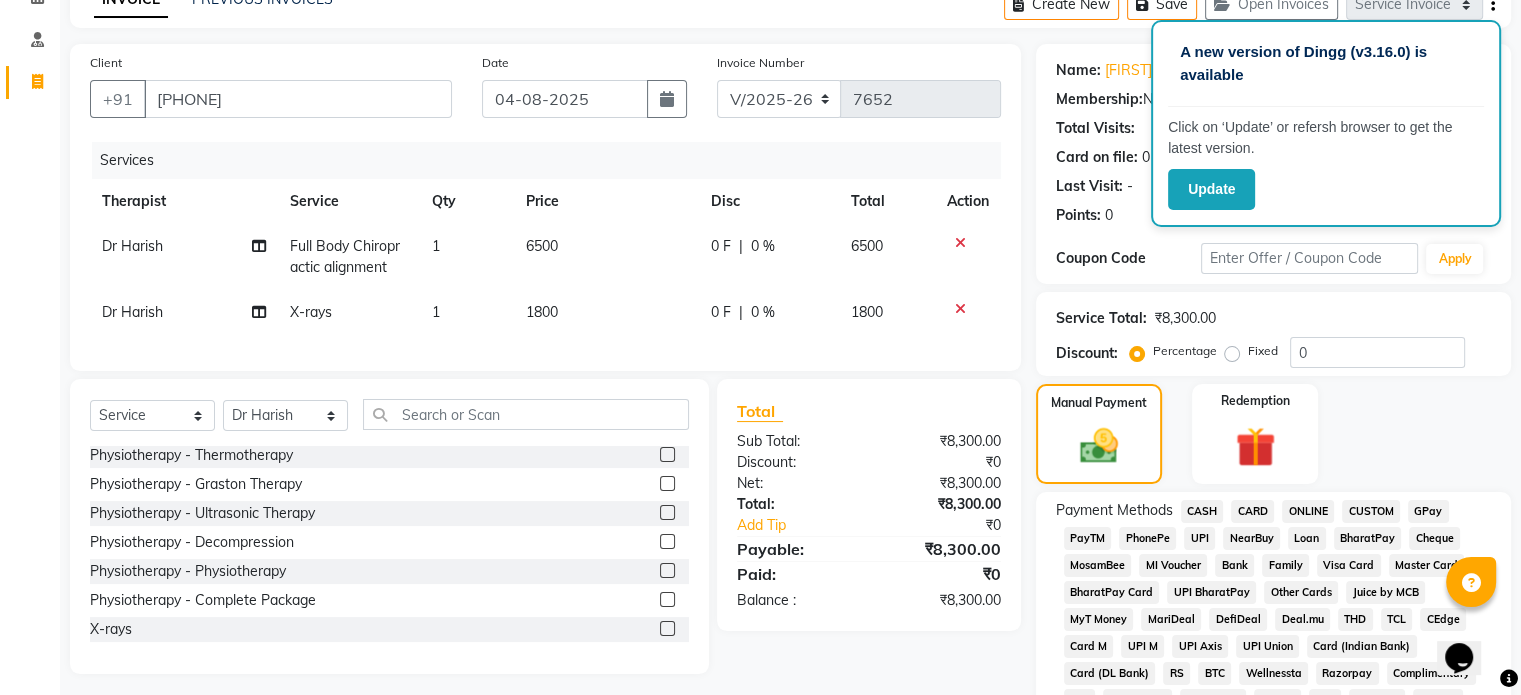 click on "UPI" 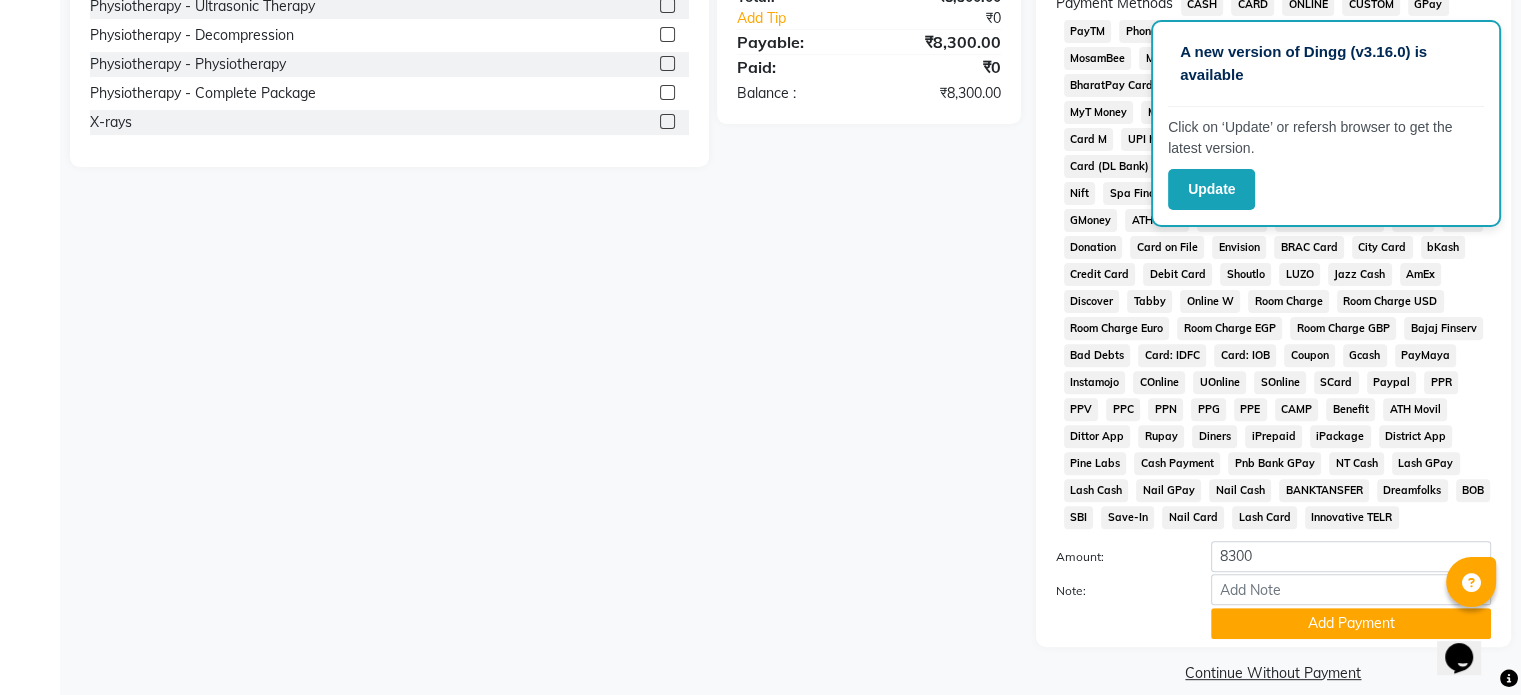 scroll, scrollTop: 652, scrollLeft: 0, axis: vertical 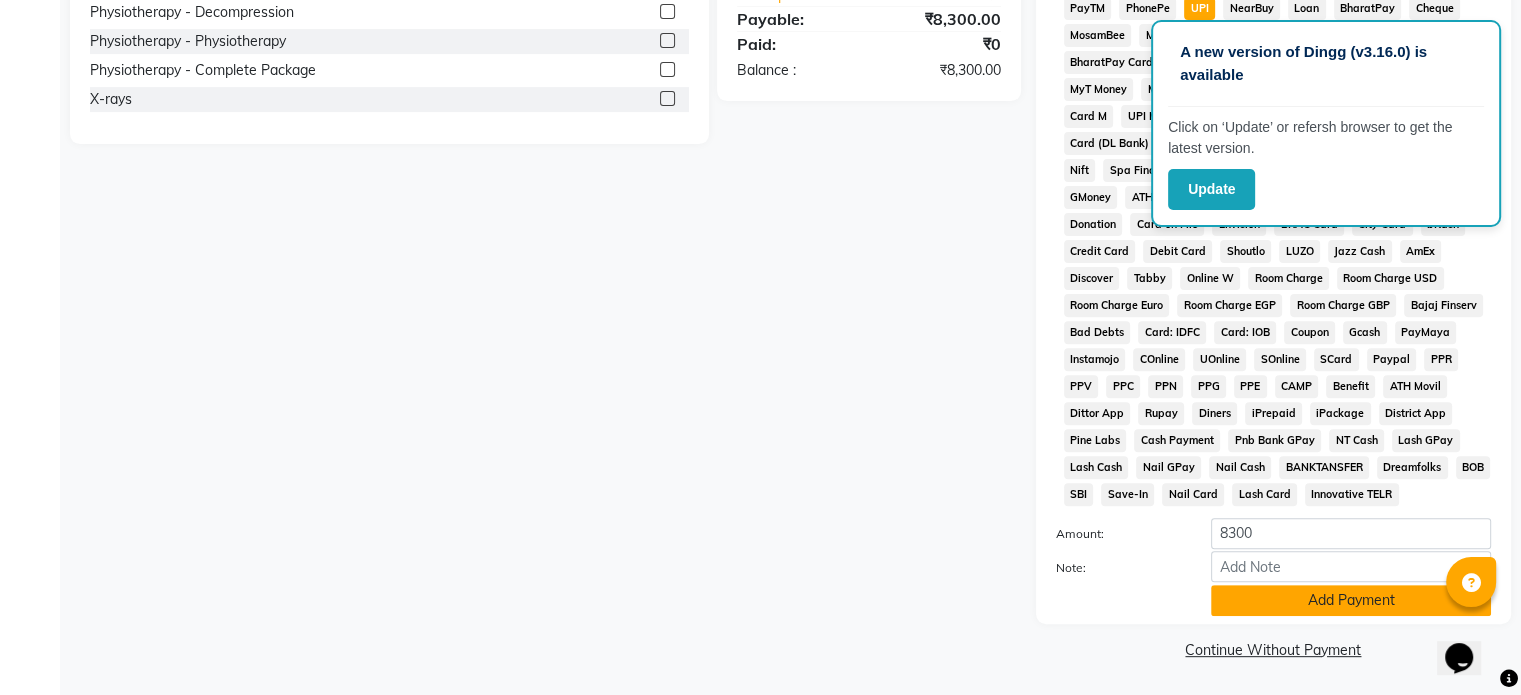 click on "Add Payment" 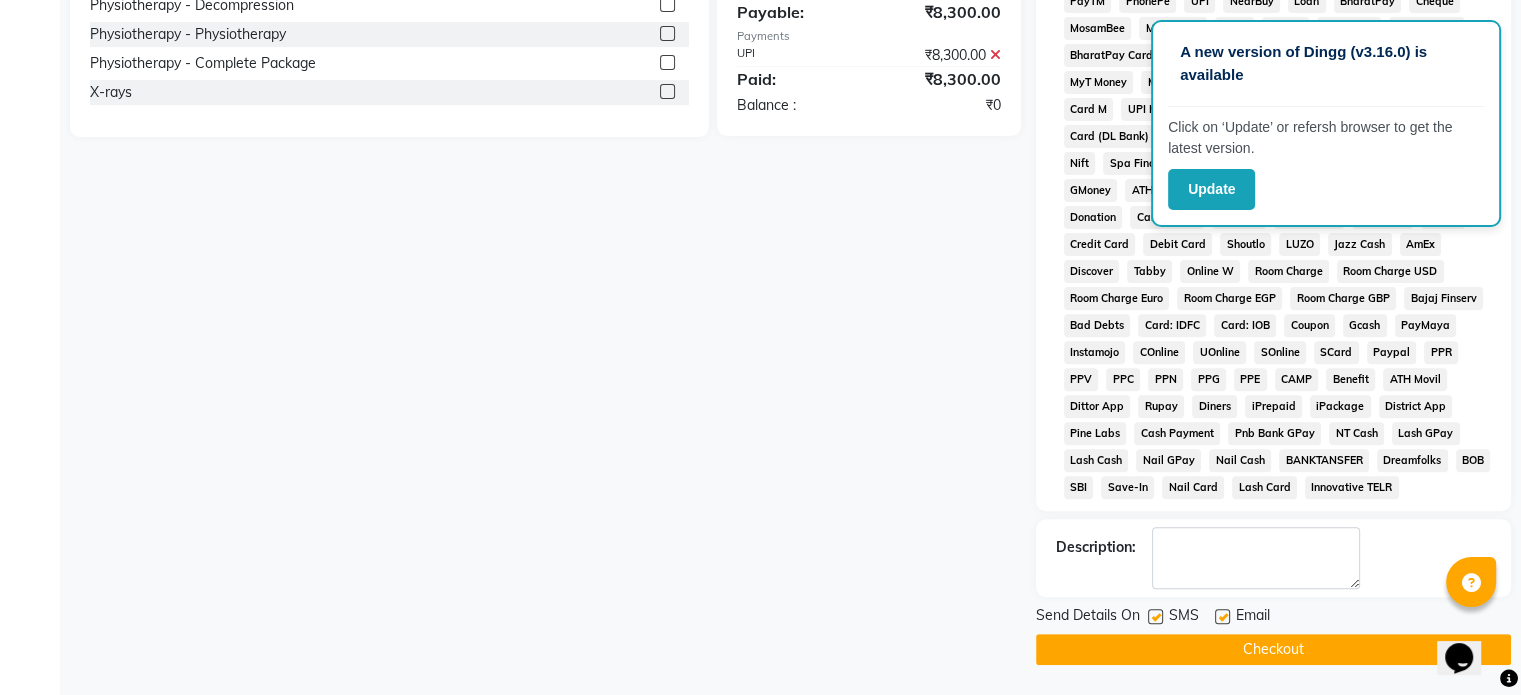click 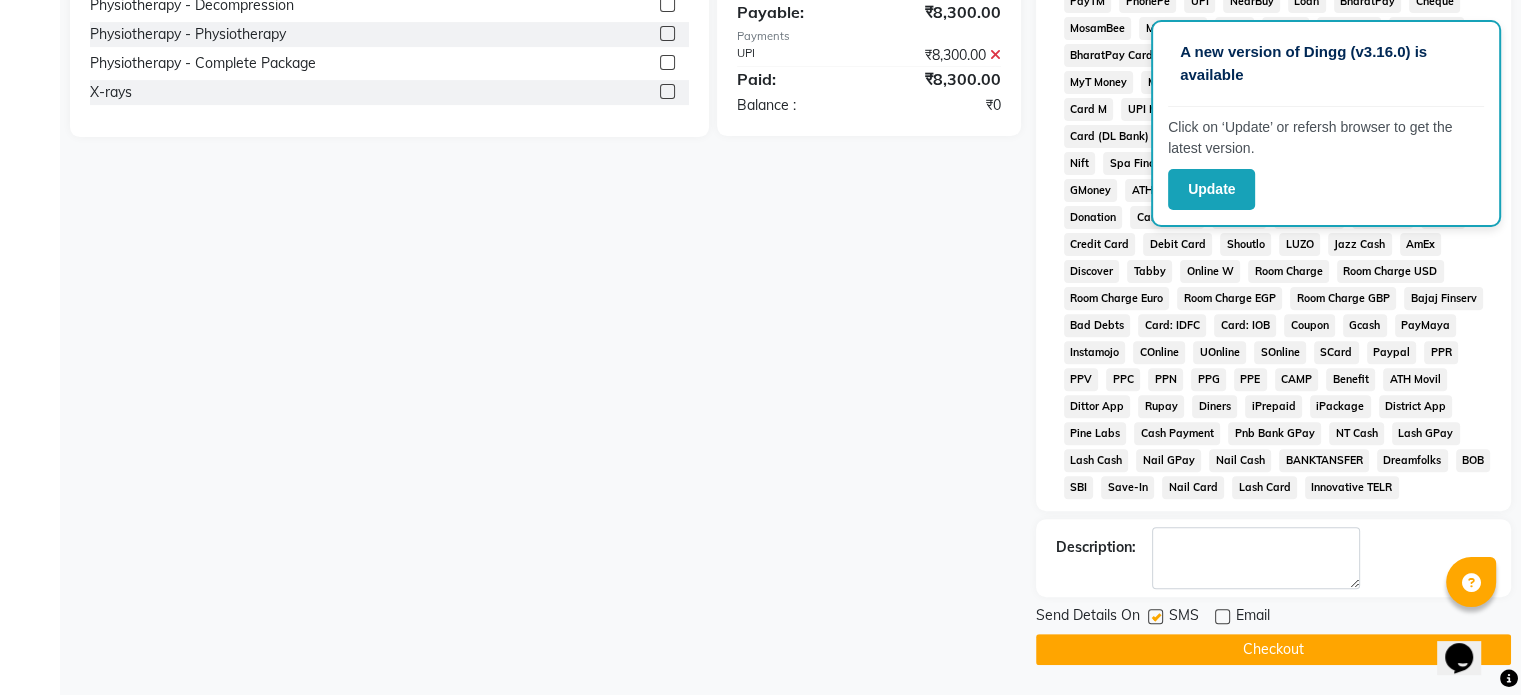 click 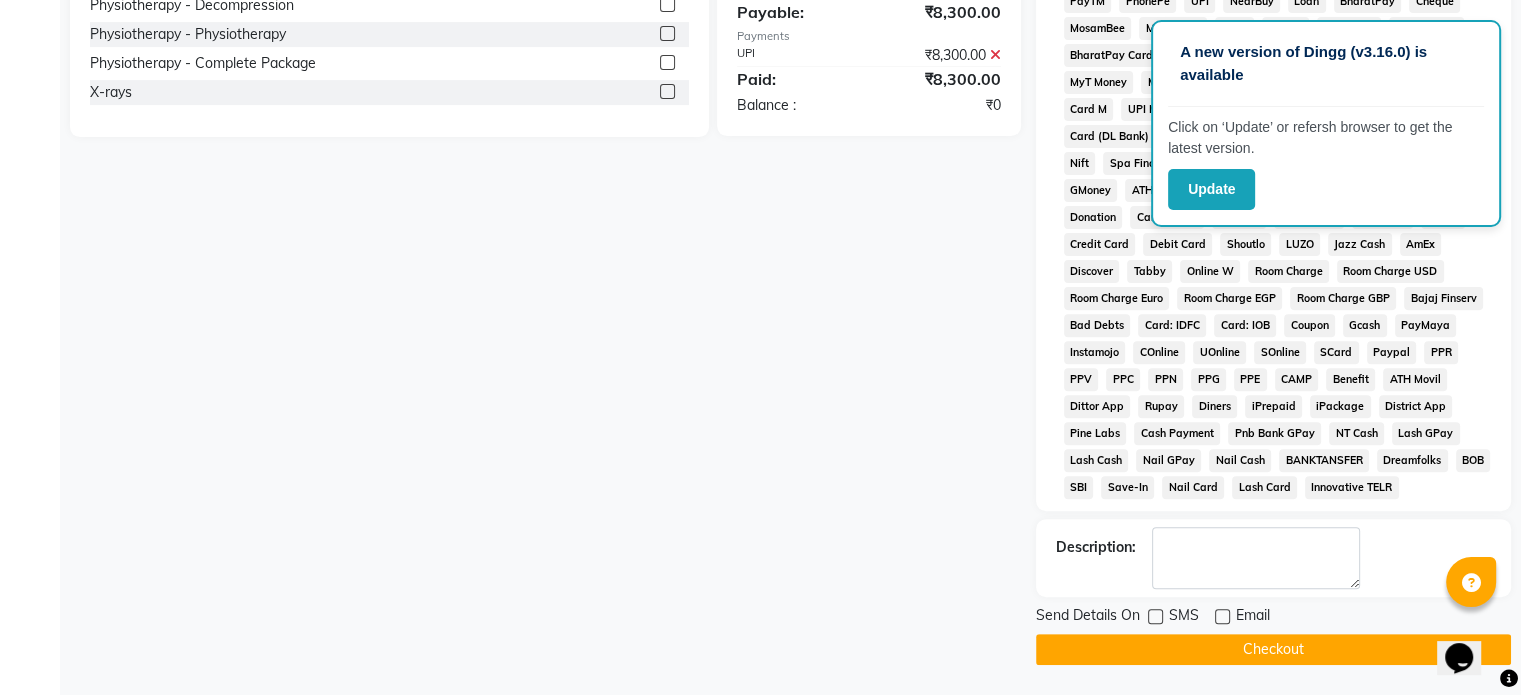 click on "Checkout" 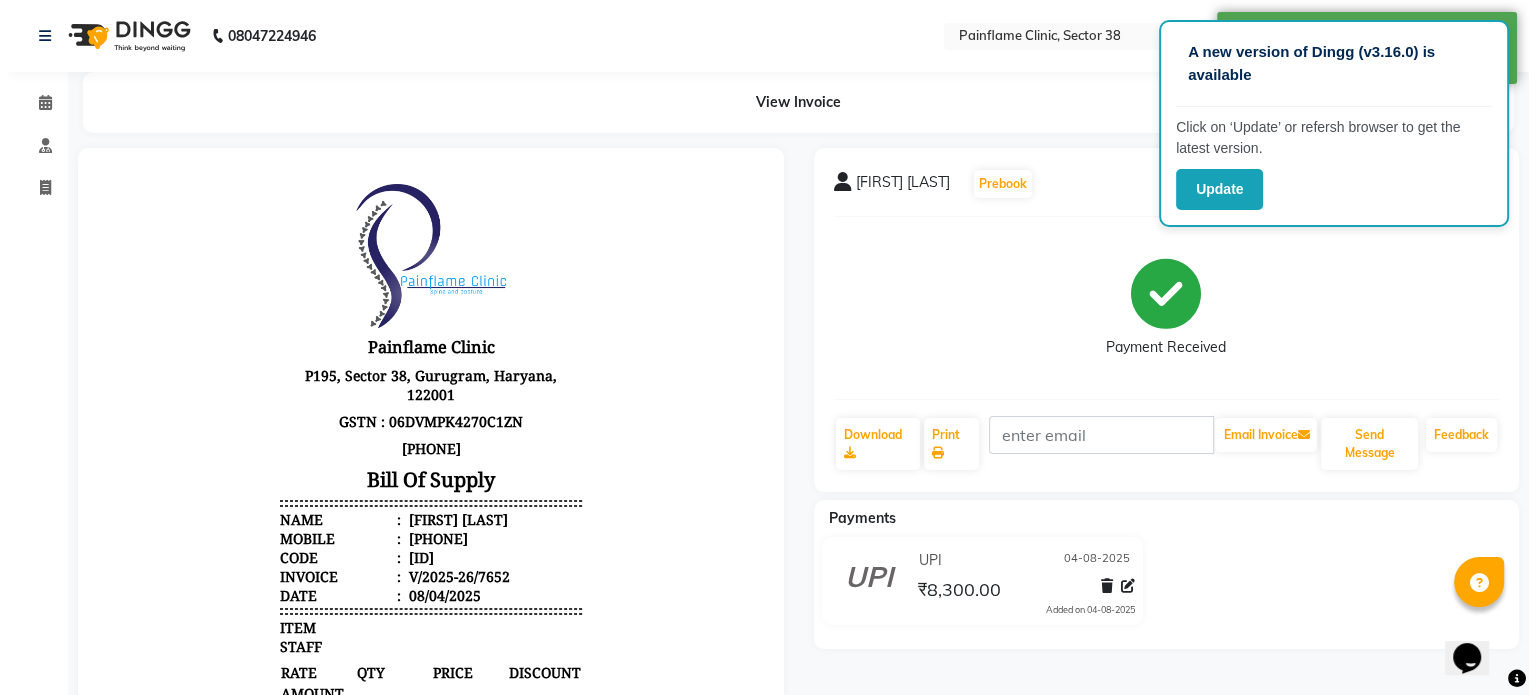 scroll, scrollTop: 0, scrollLeft: 0, axis: both 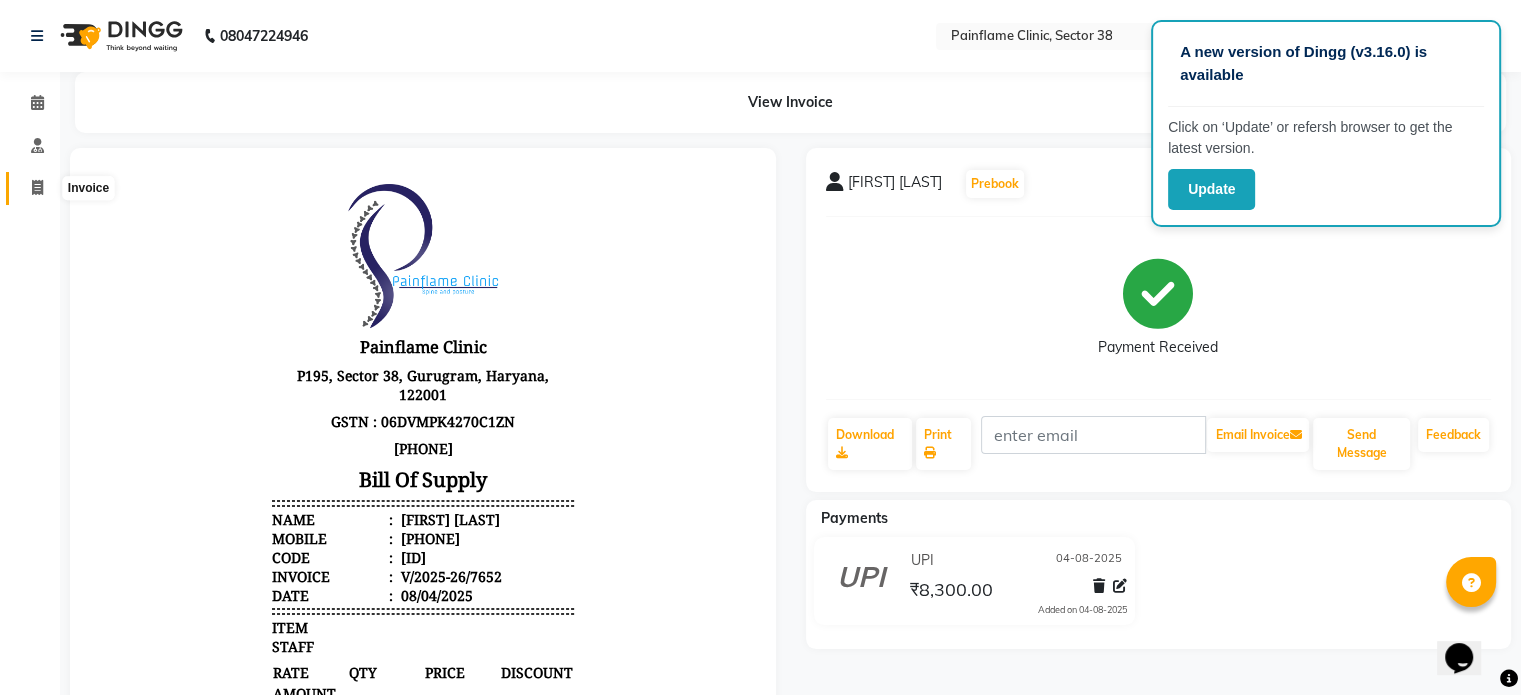 click 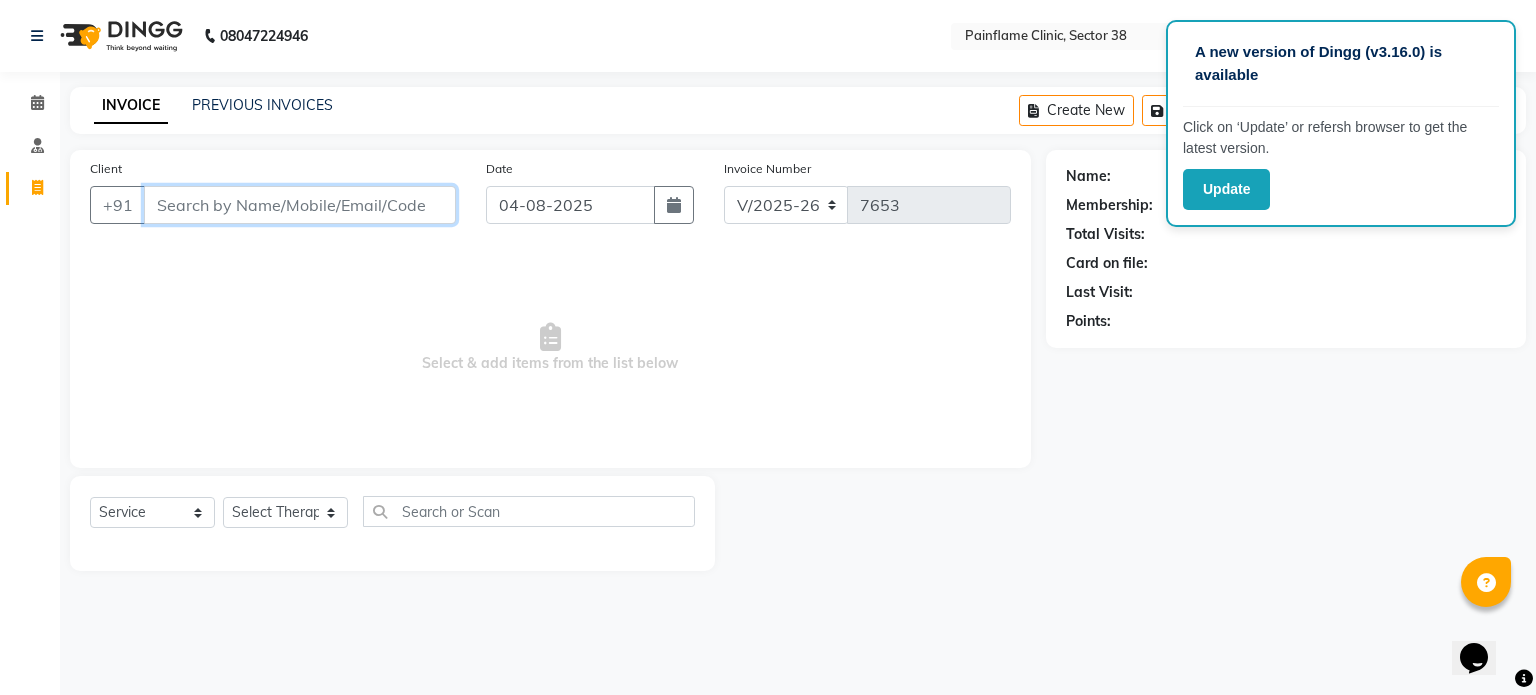 click on "Client" at bounding box center (300, 205) 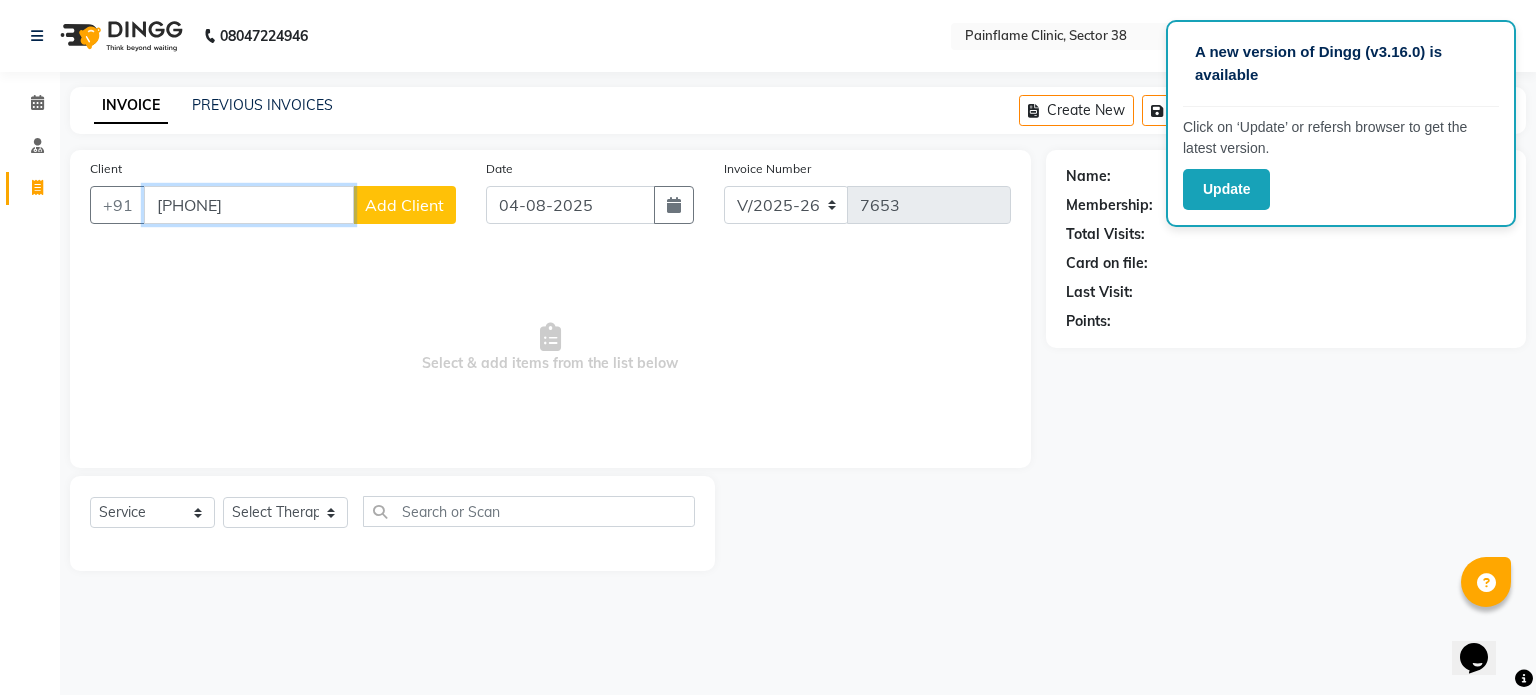 click on "9079133660" at bounding box center [249, 205] 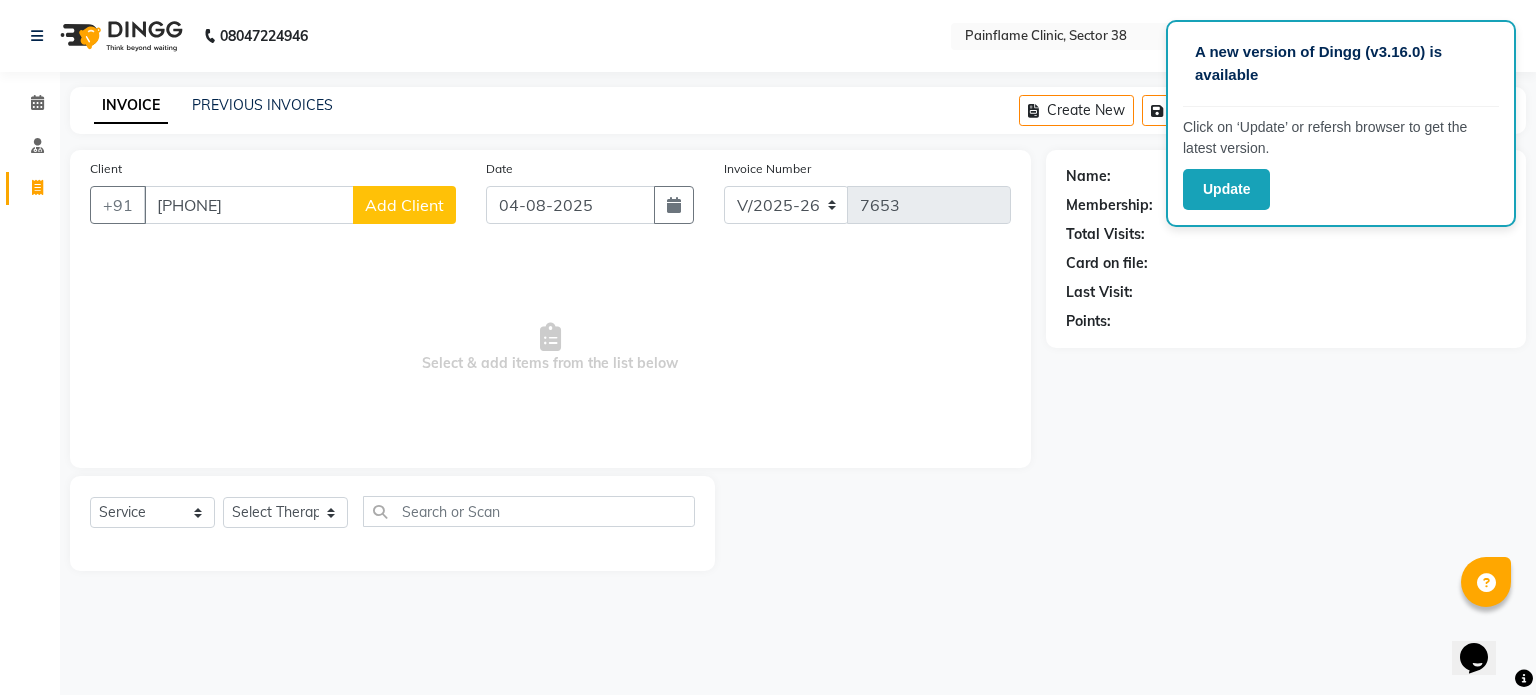click on "Add Client" 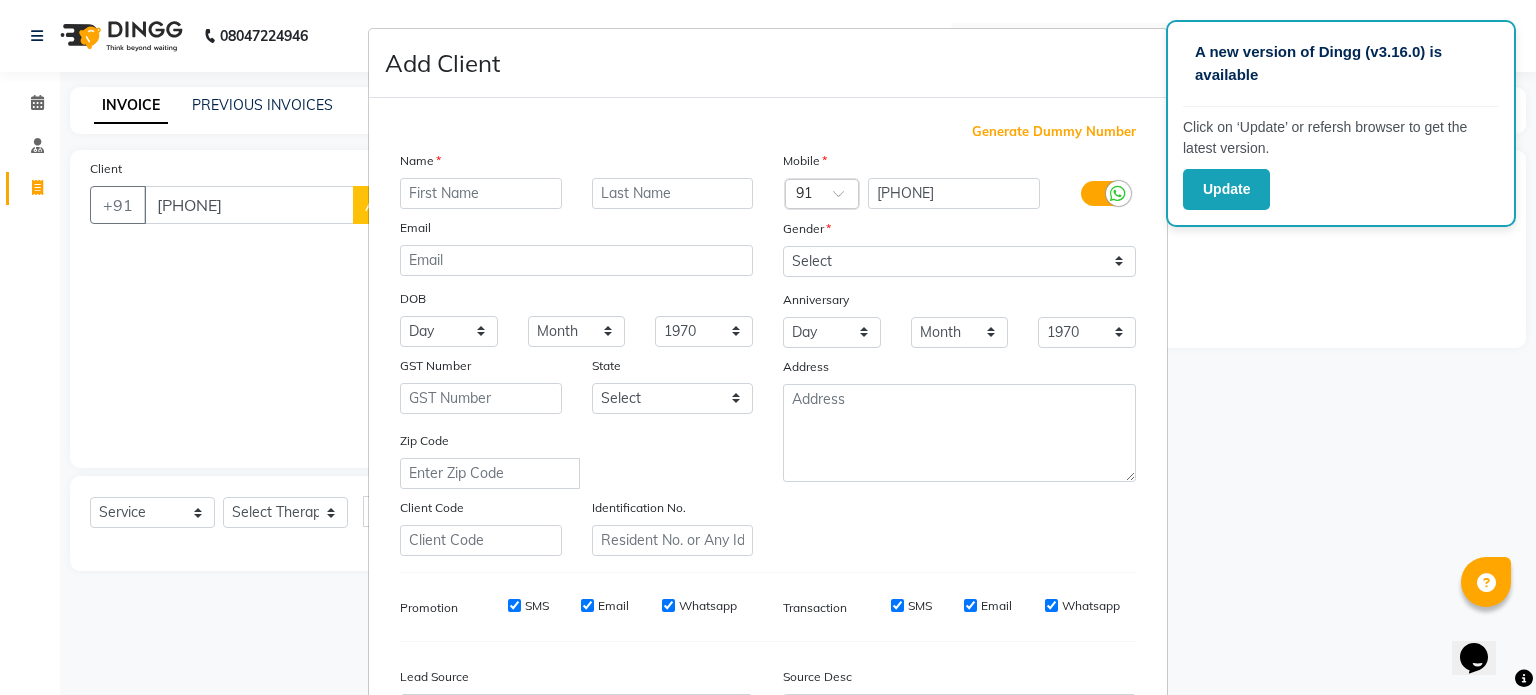 click at bounding box center (481, 193) 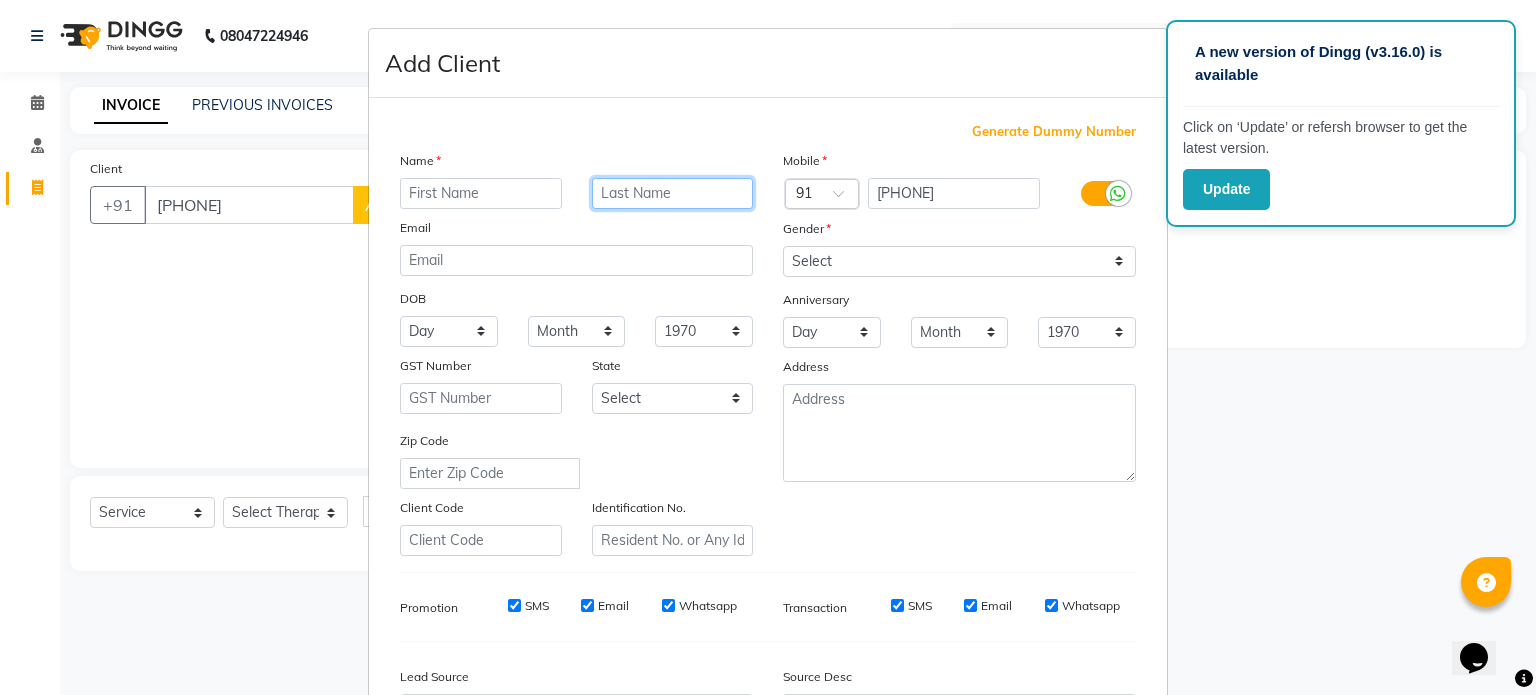 click at bounding box center [673, 193] 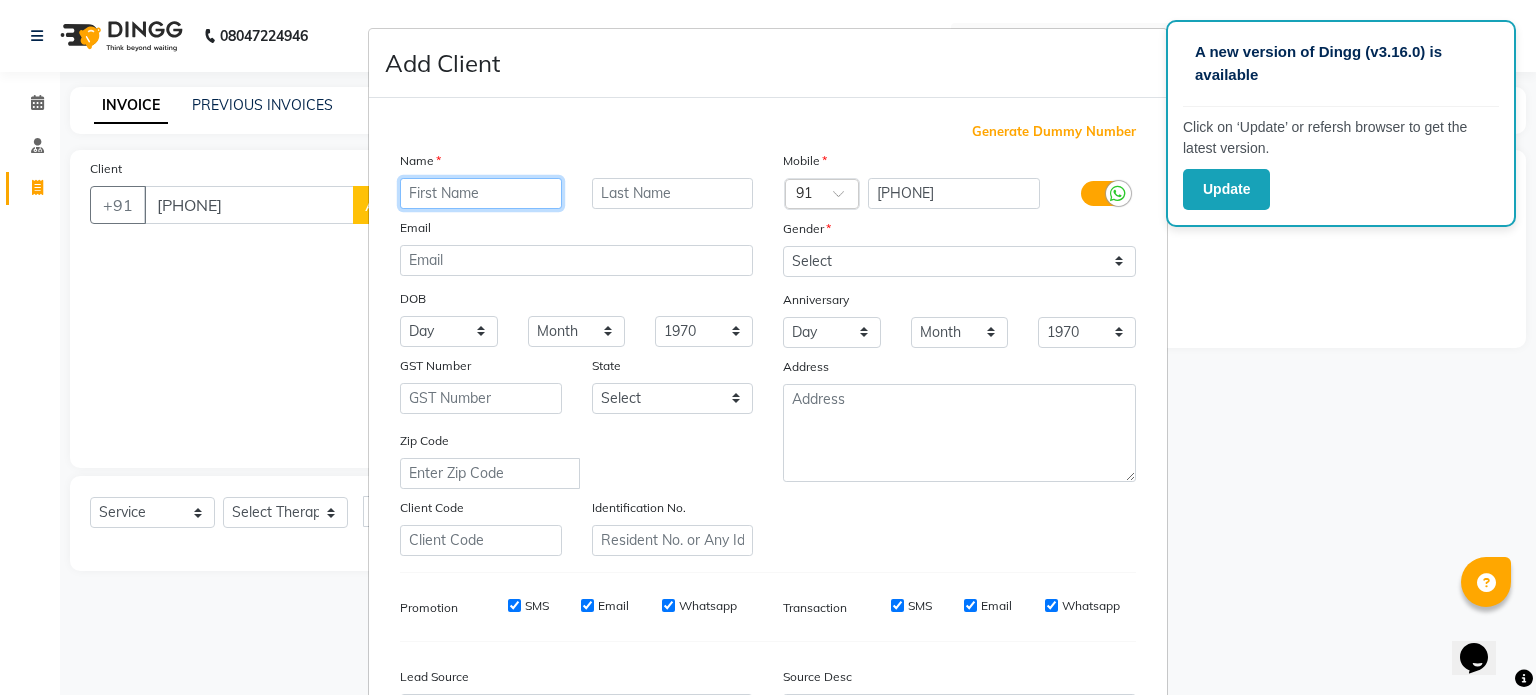 click at bounding box center [481, 193] 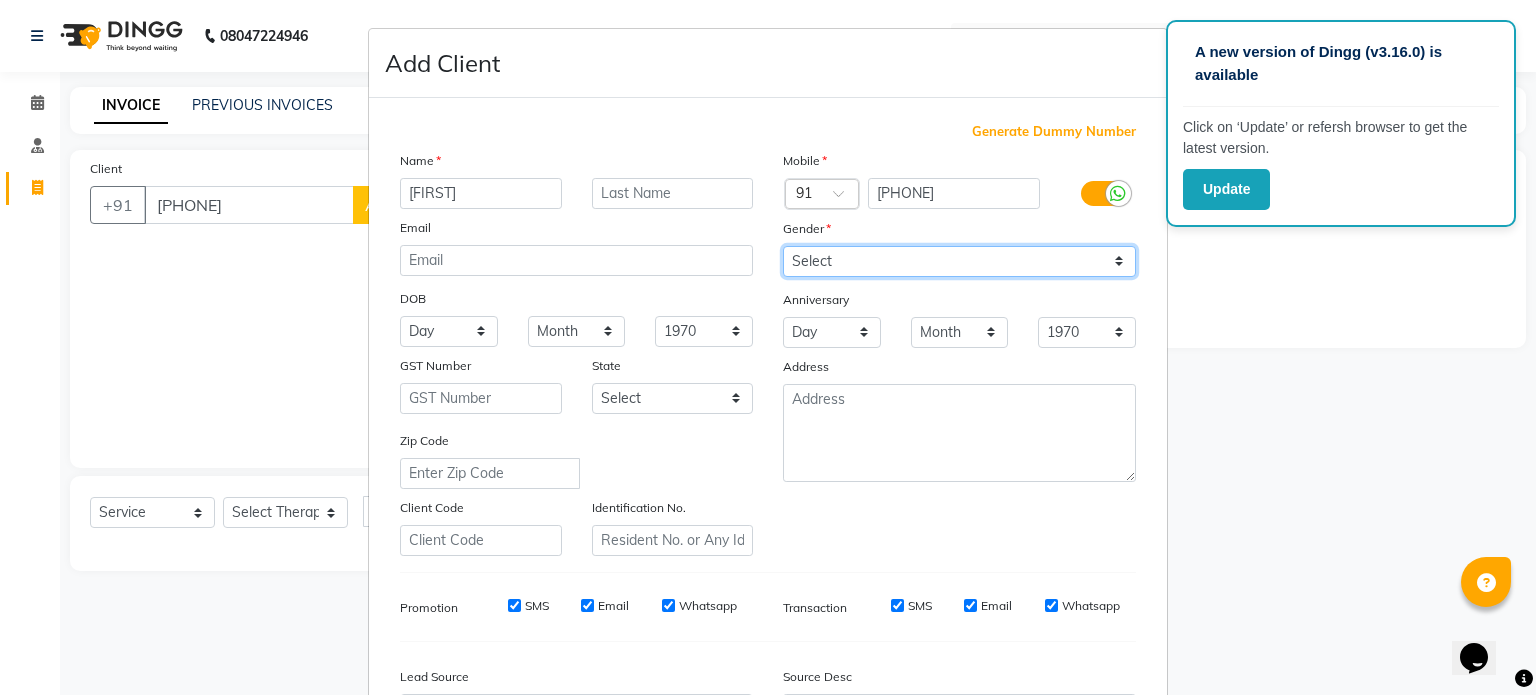 click on "Select Male Female Other Prefer Not To Say" at bounding box center (959, 261) 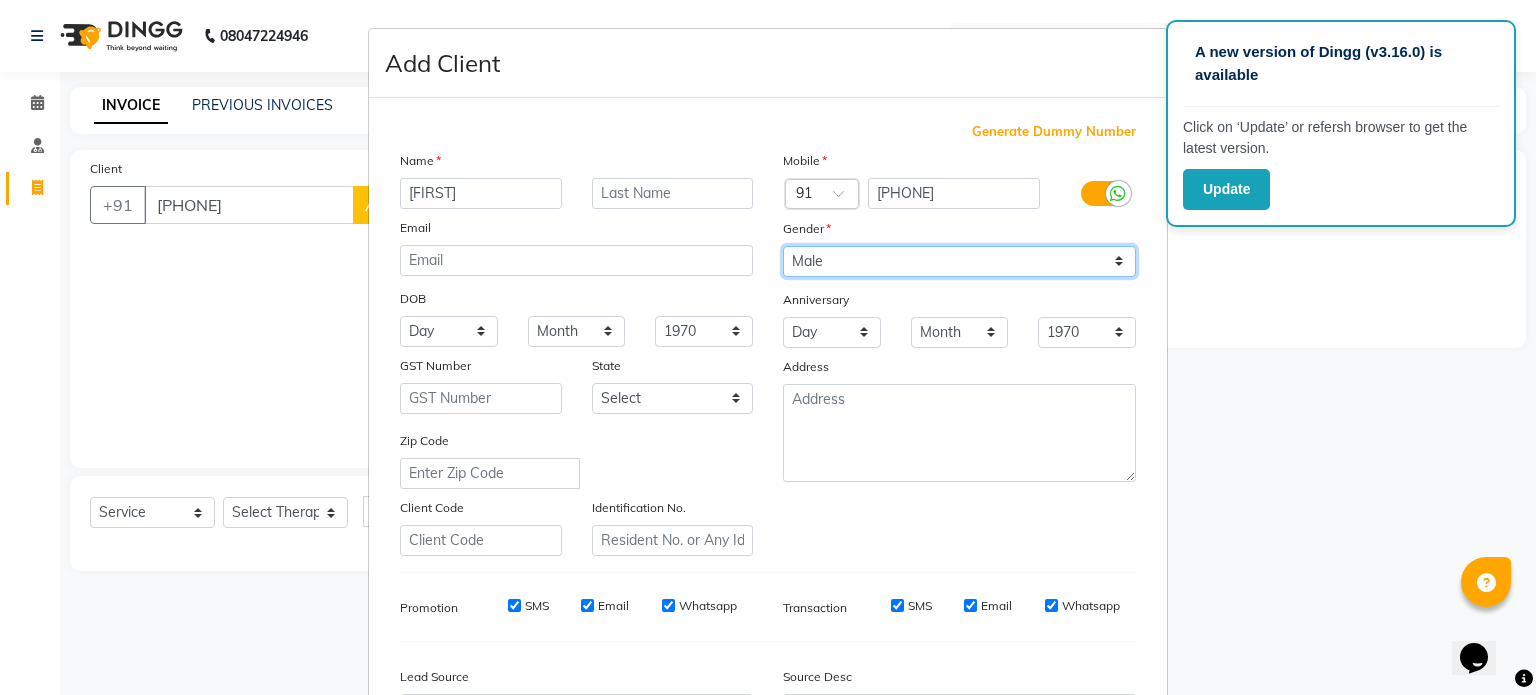 click on "Select Male Female Other Prefer Not To Say" at bounding box center [959, 261] 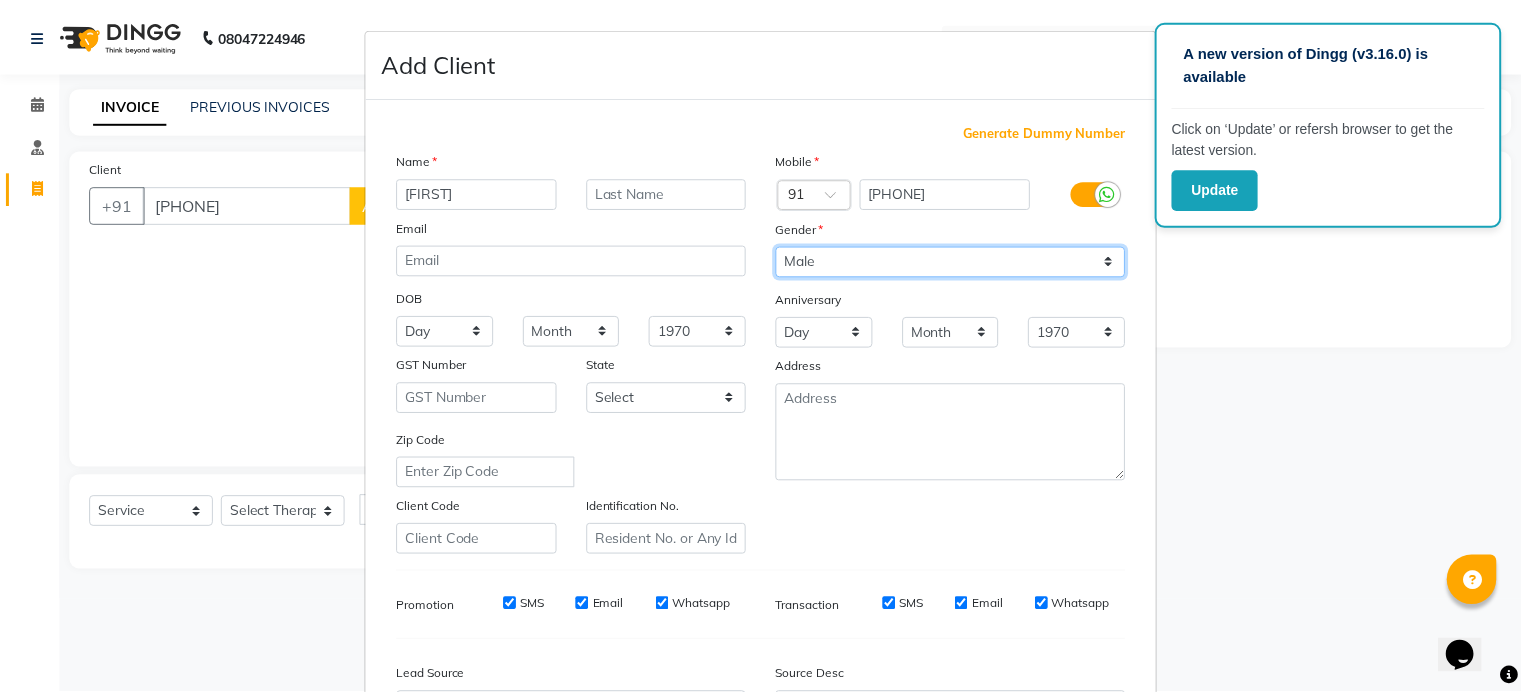 scroll, scrollTop: 237, scrollLeft: 0, axis: vertical 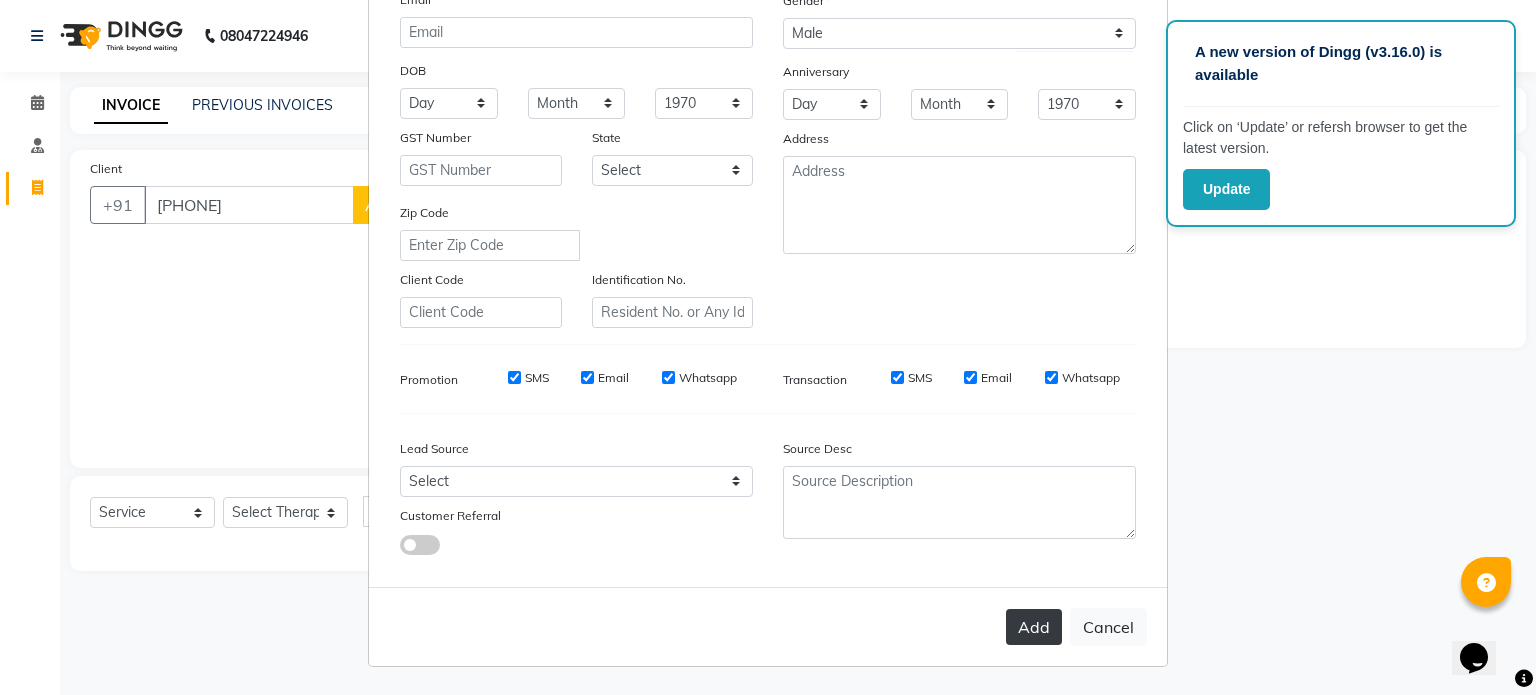click on "Add" at bounding box center (1034, 627) 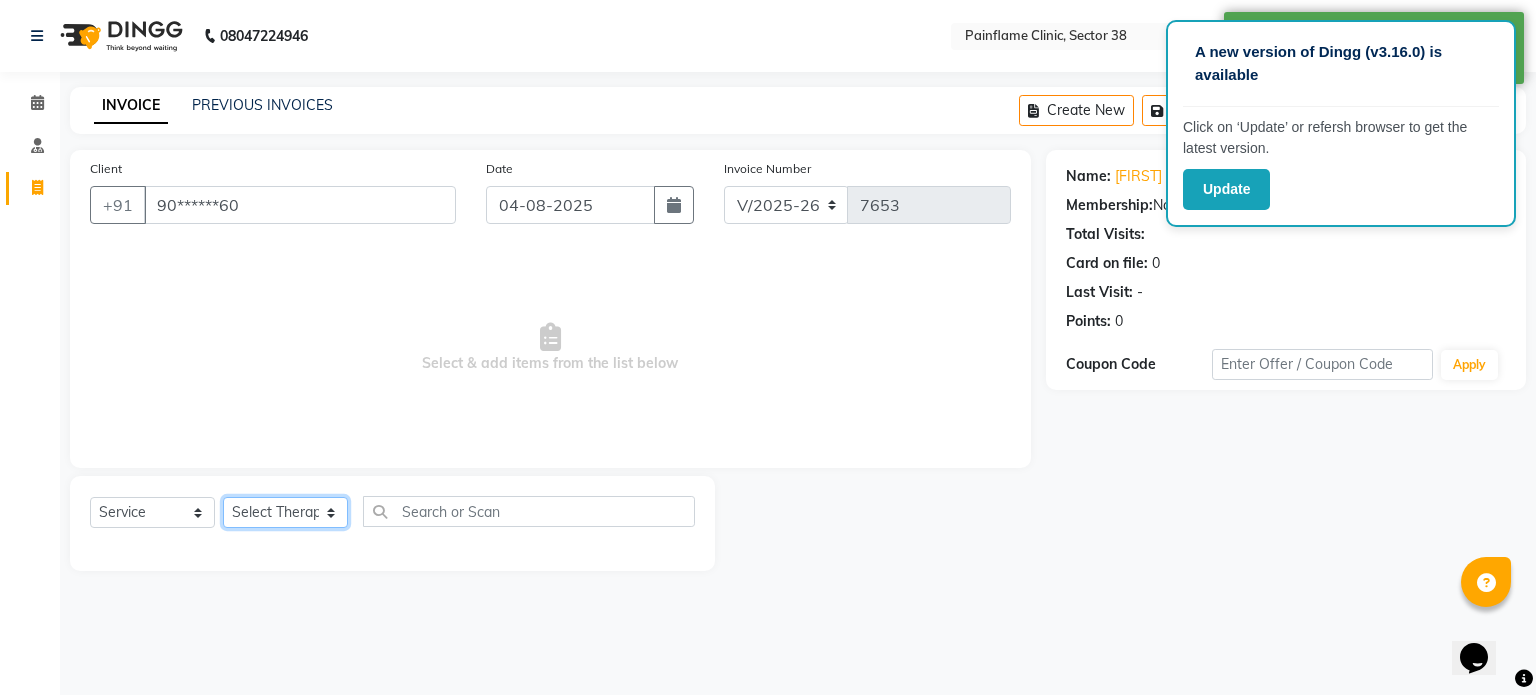 drag, startPoint x: 279, startPoint y: 514, endPoint x: 289, endPoint y: 223, distance: 291.17178 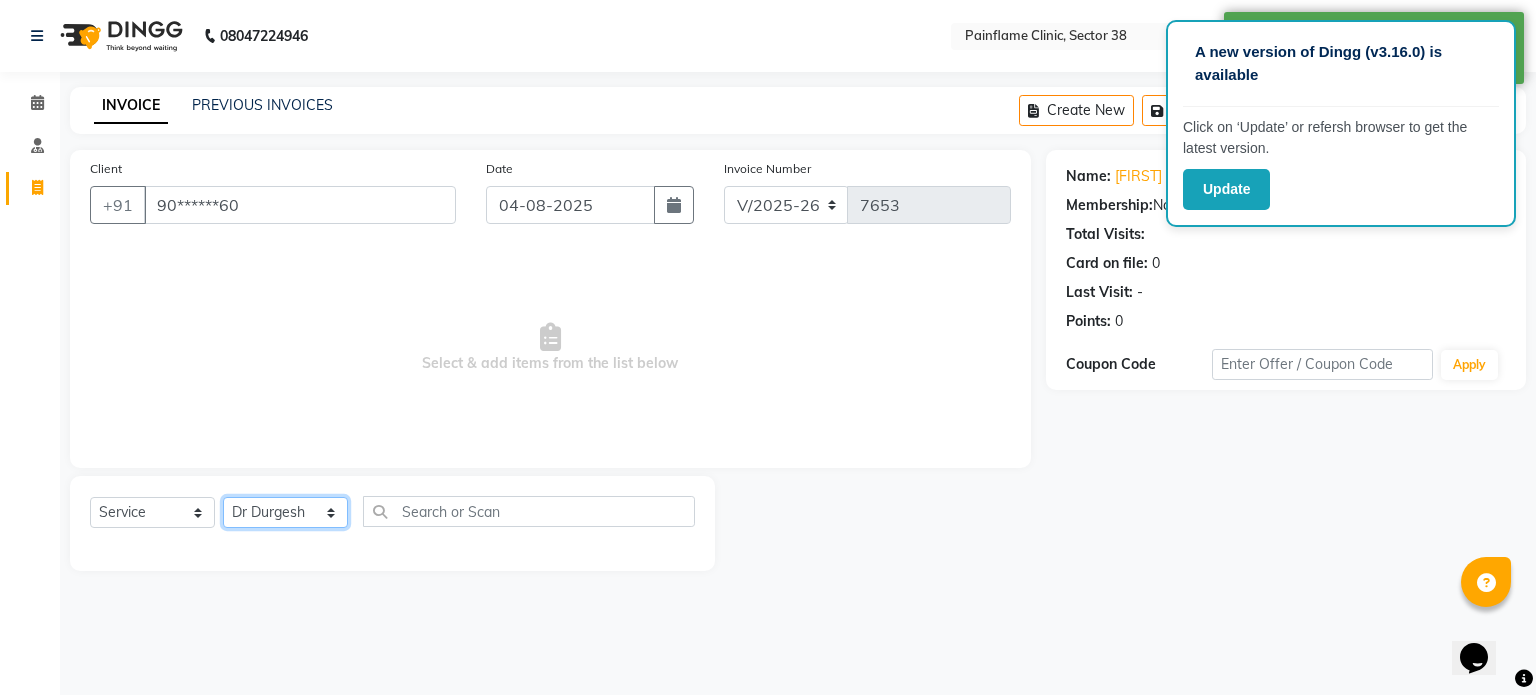 click on "Select Therapist Dr Durgesh Dr Harish Dr Ranjana Dr Saurabh Dr. Suraj Dr. Tejpal Mehlawat KUSHAL MOHIT SEMWAL Nancy Singhai Reception 1  Reception 2 Reception 3" 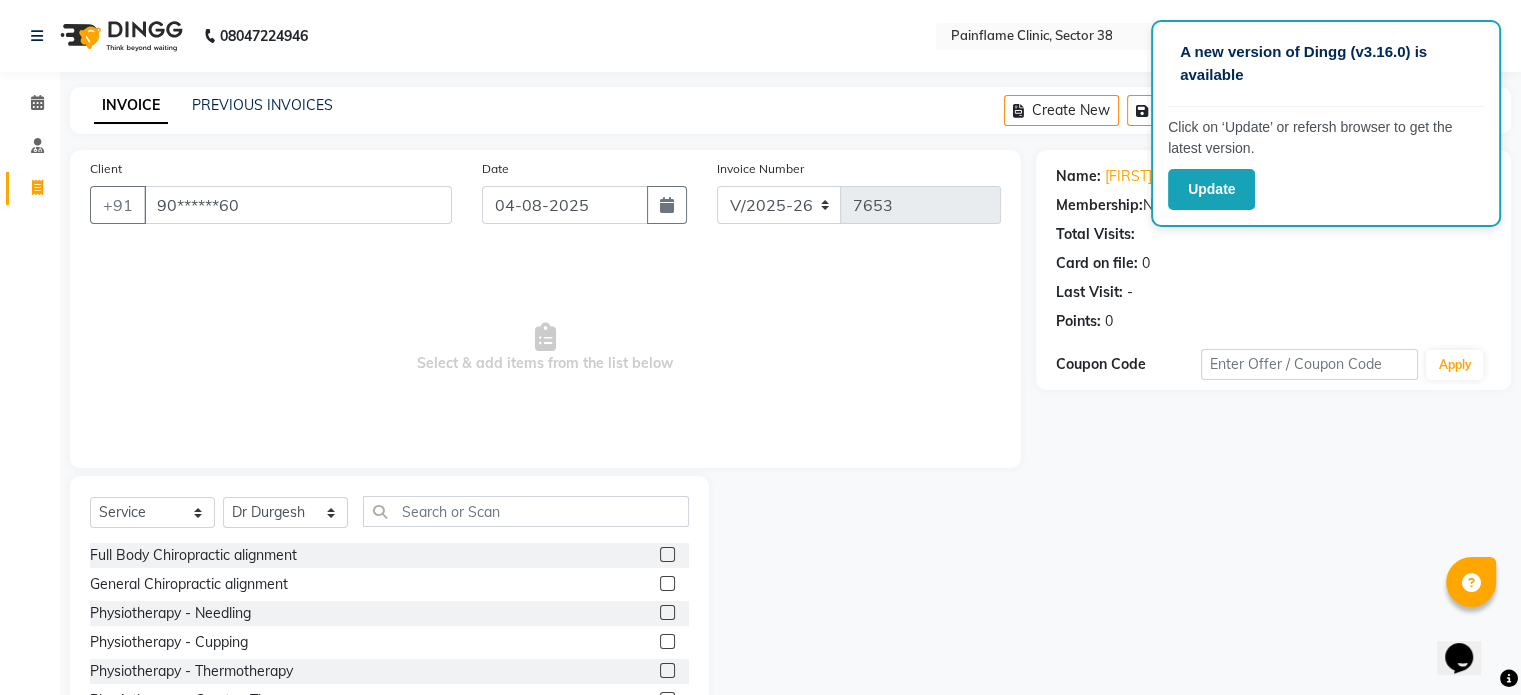 click 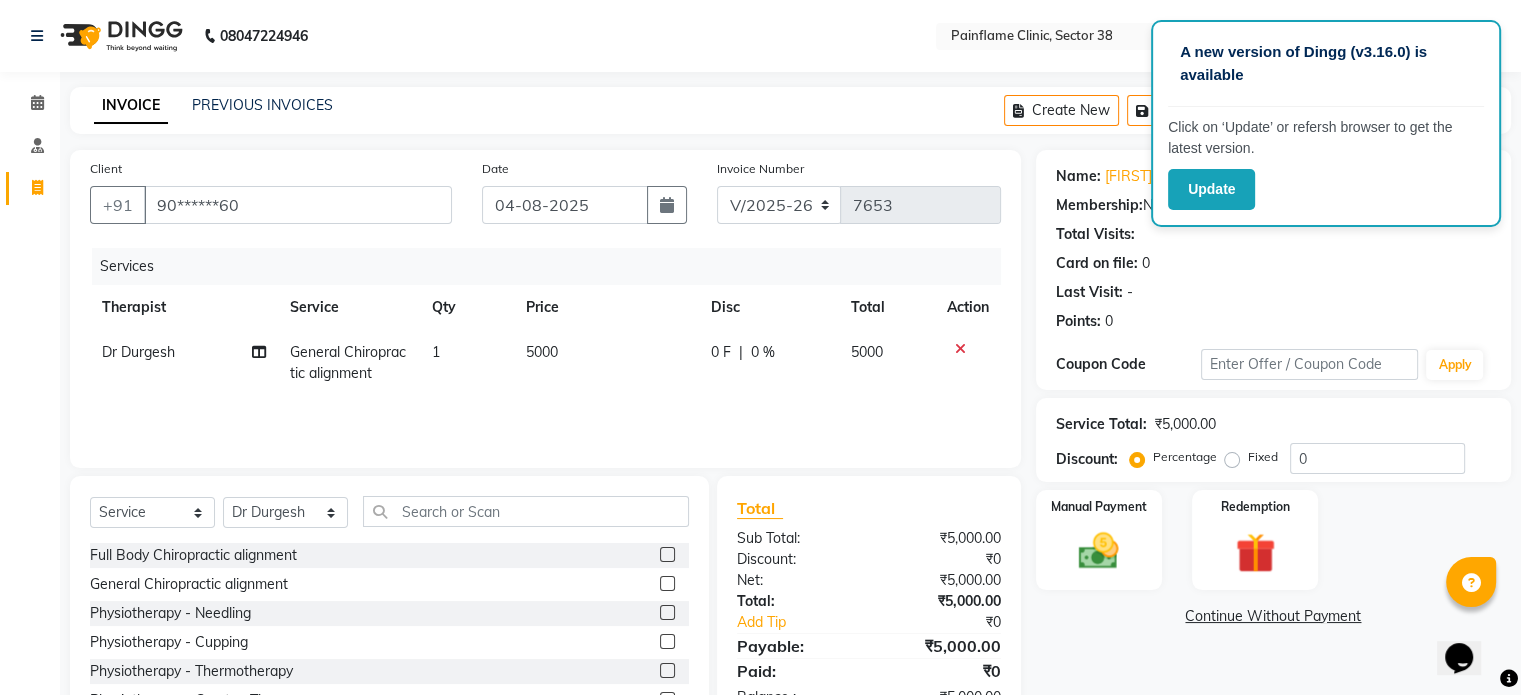 click on "5000" 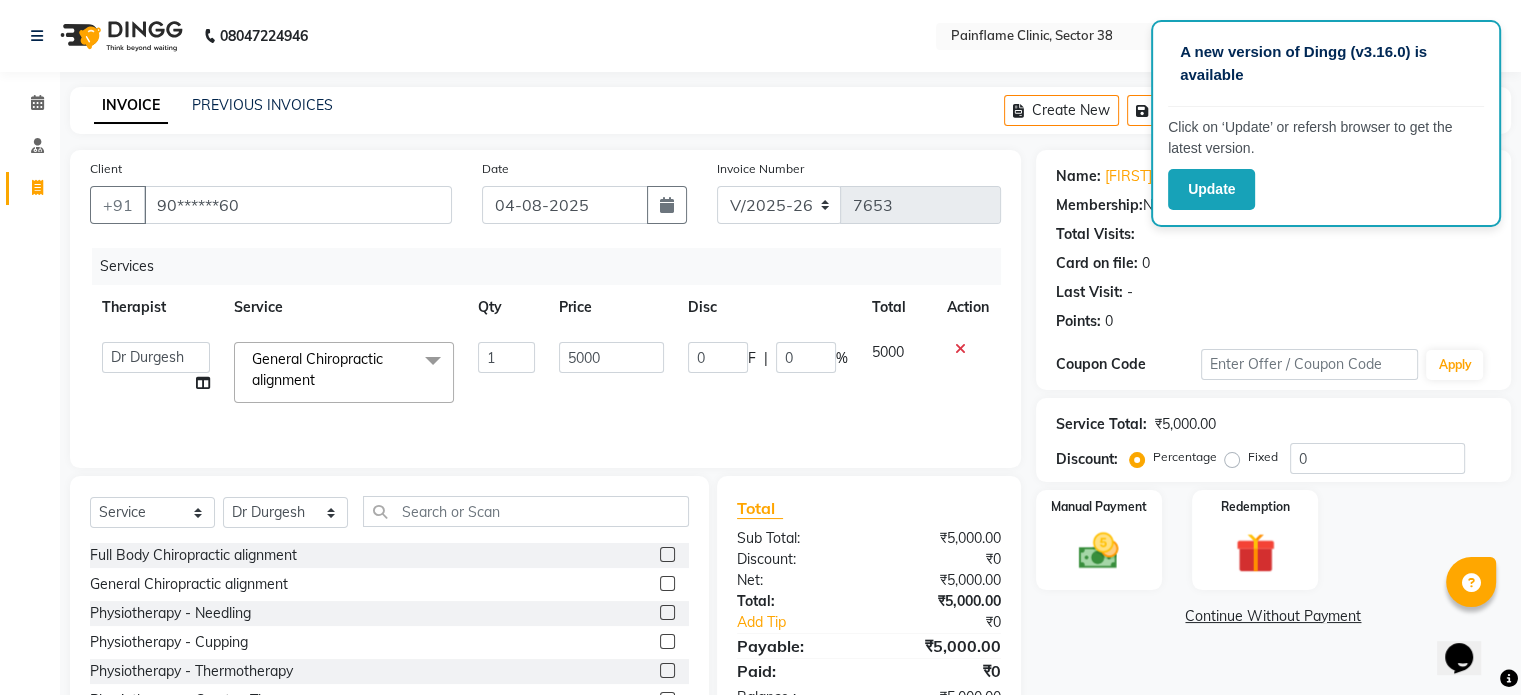 click on "5000" 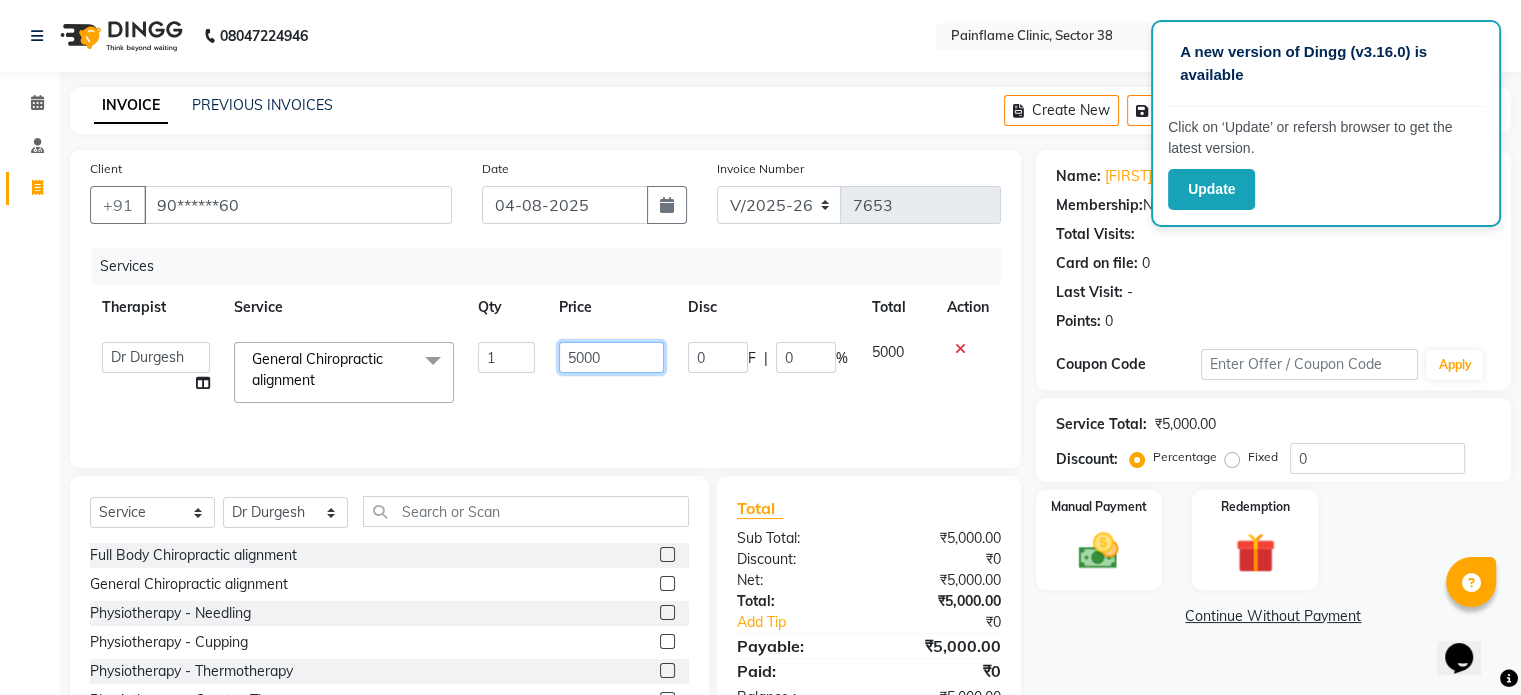 click on "5000" 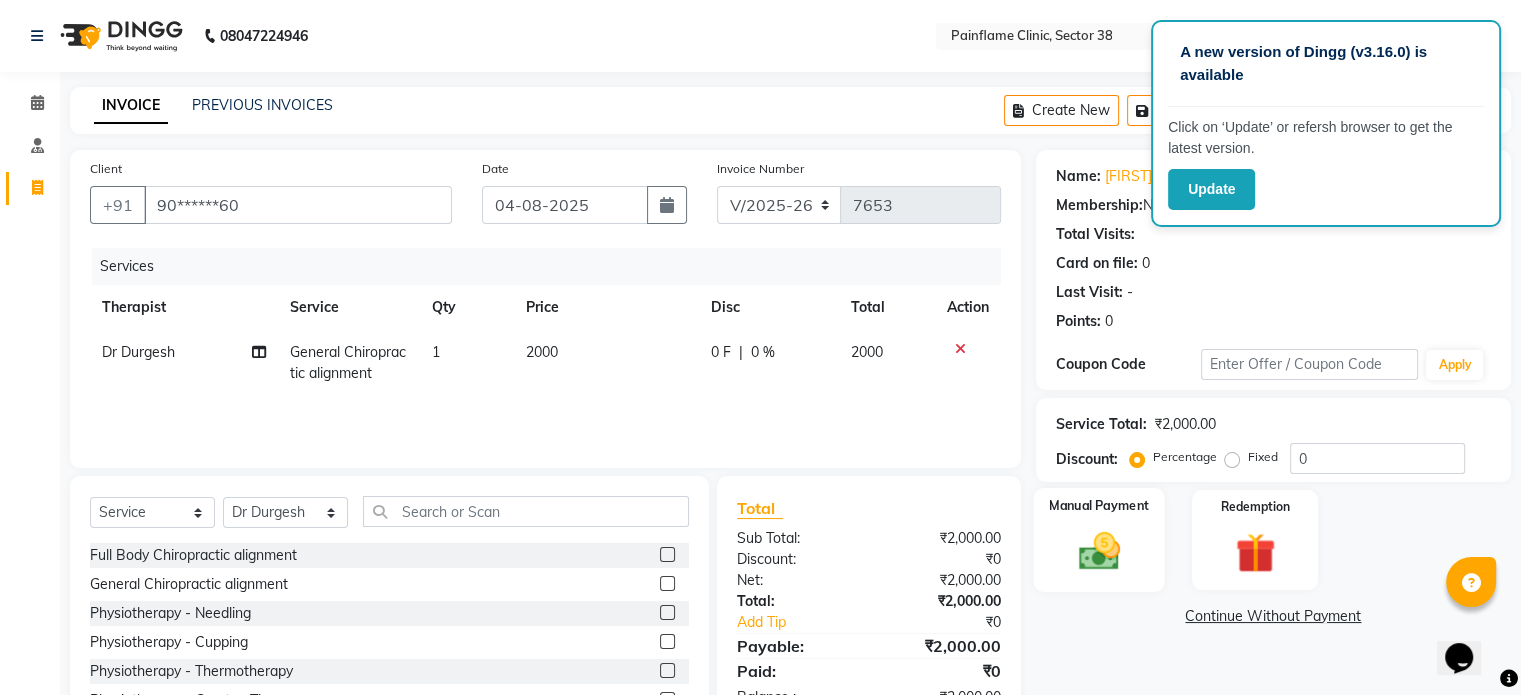 click 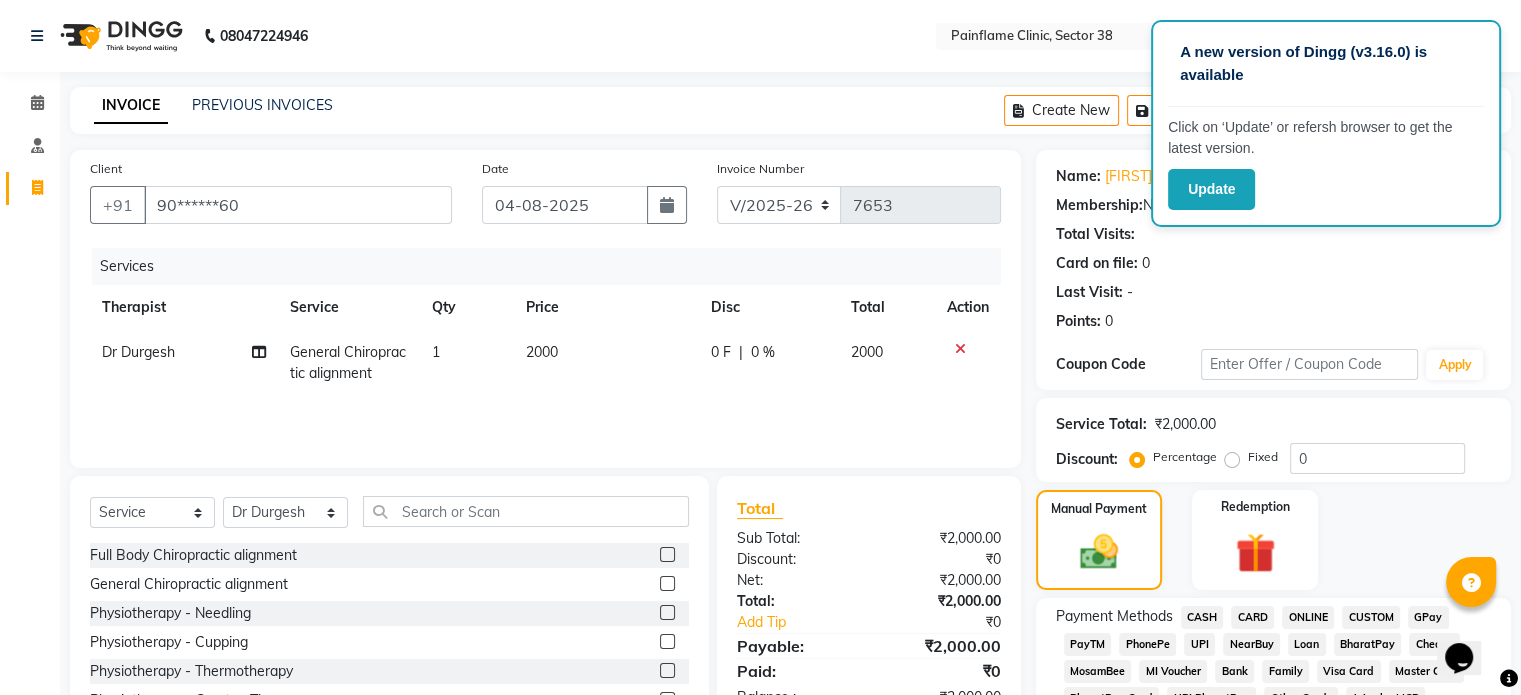 click on "UPI" 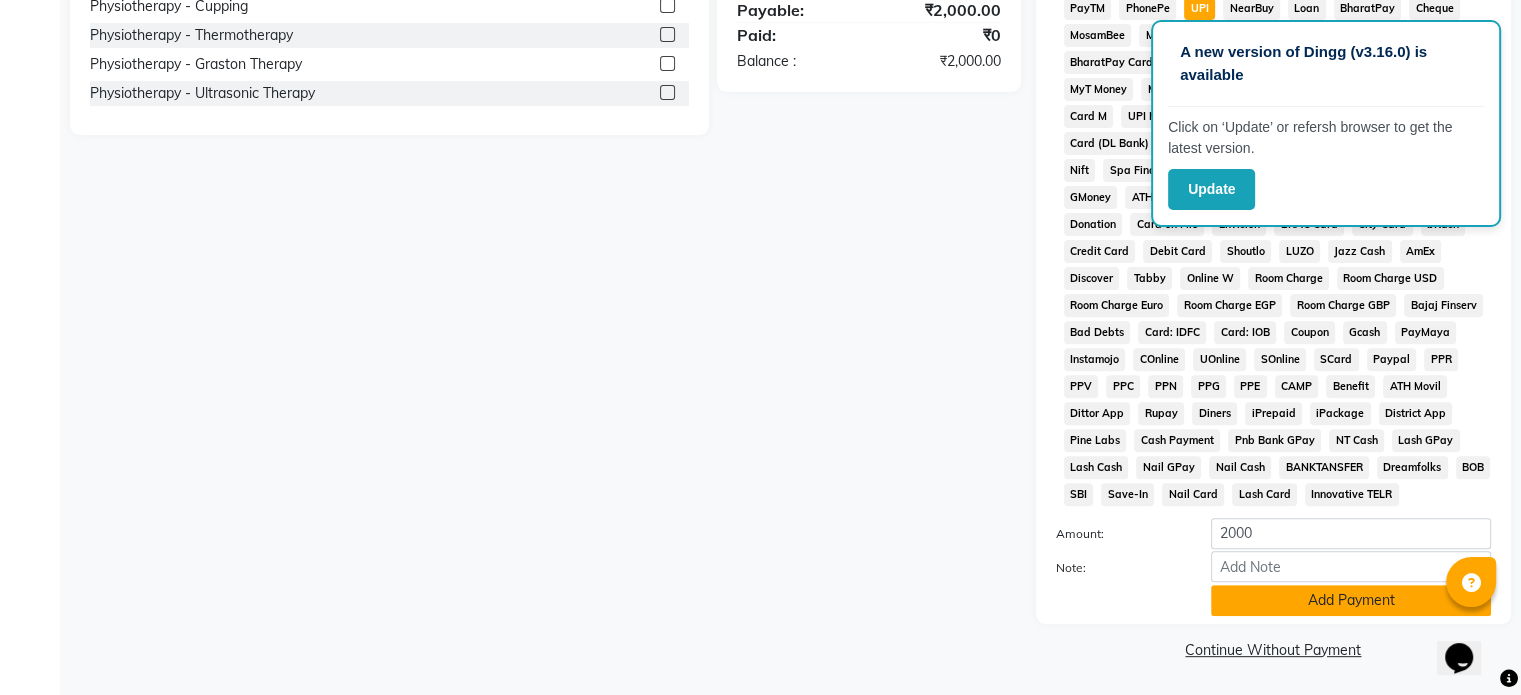 scroll, scrollTop: 651, scrollLeft: 0, axis: vertical 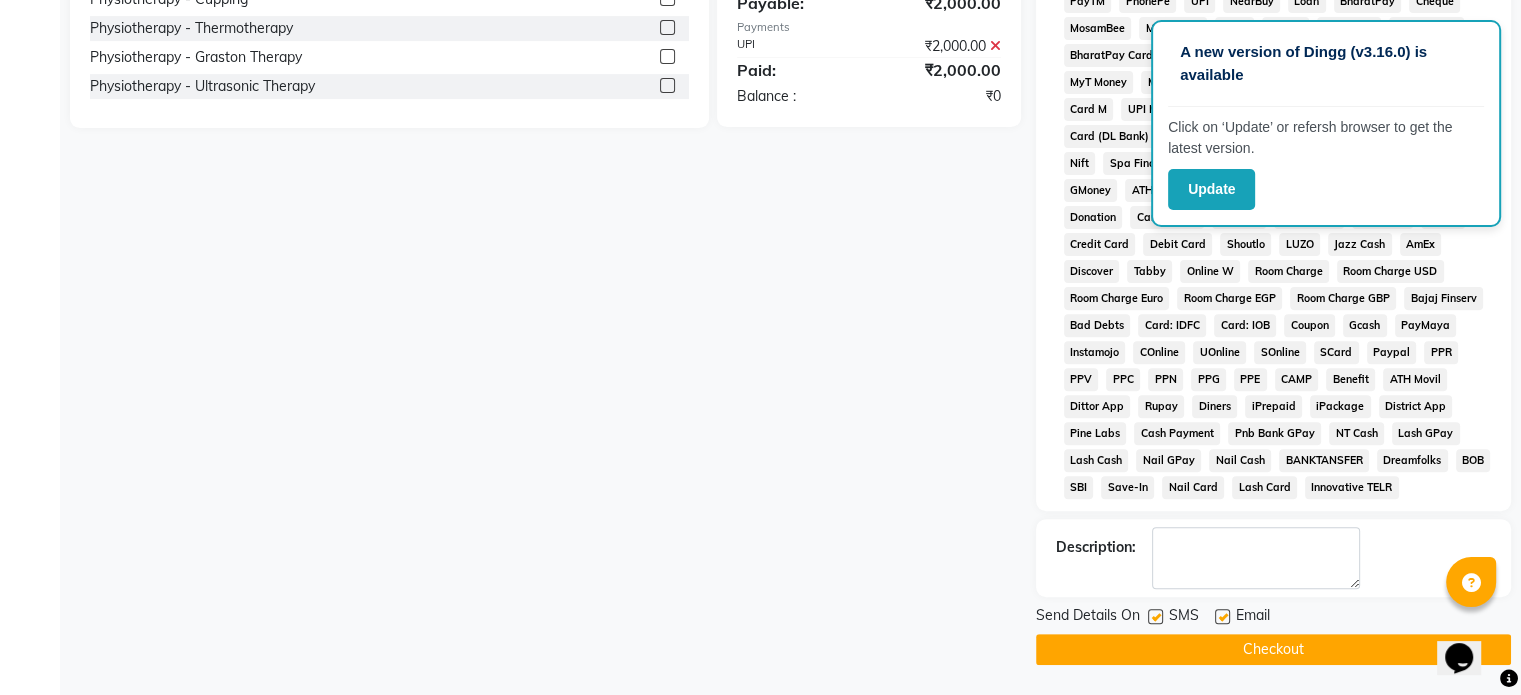 click 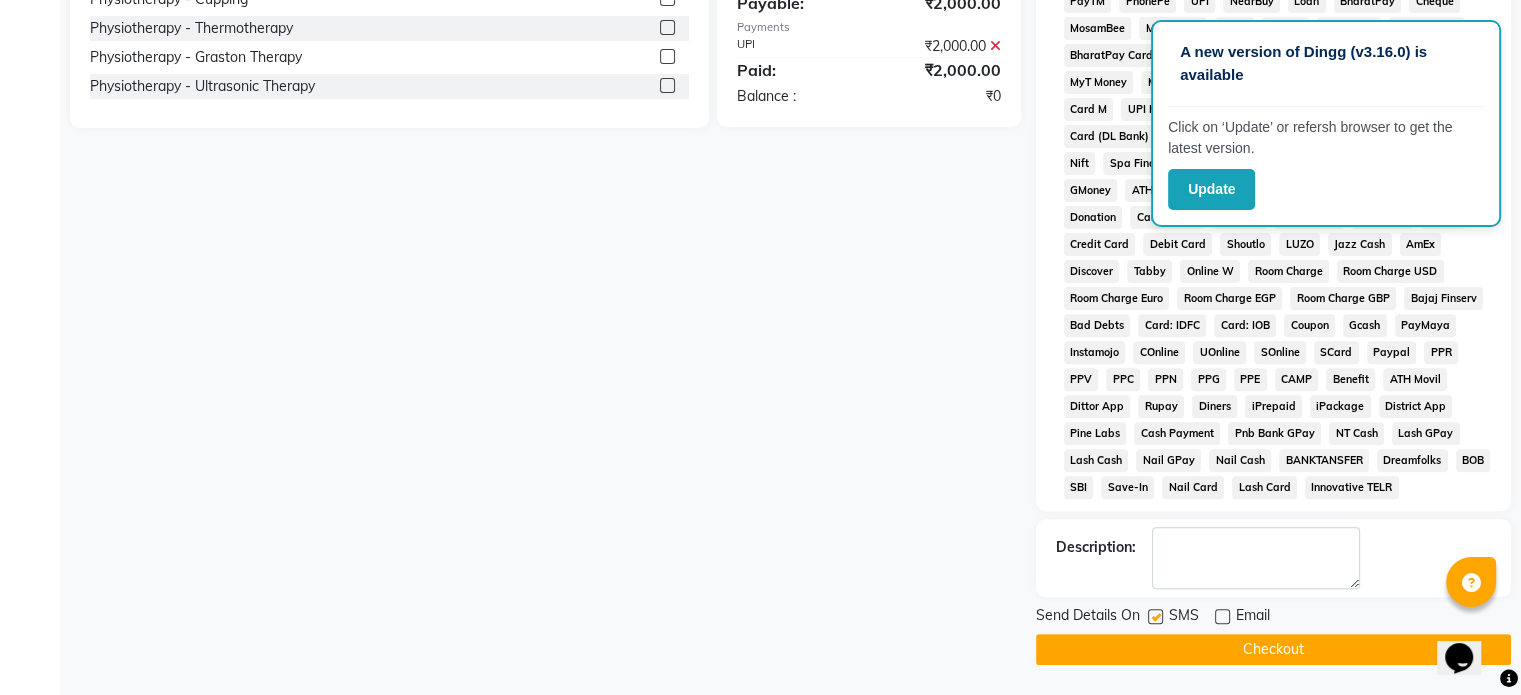 click 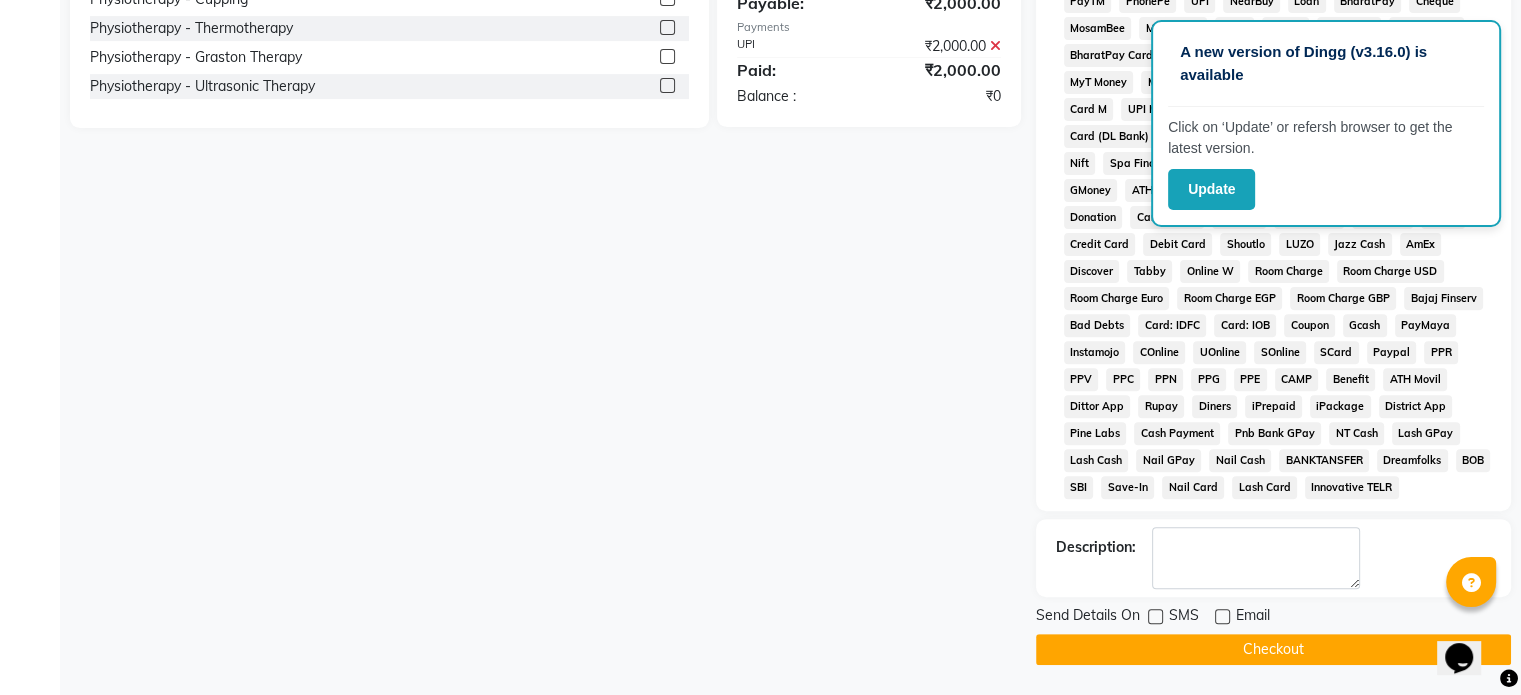click on "Checkout" 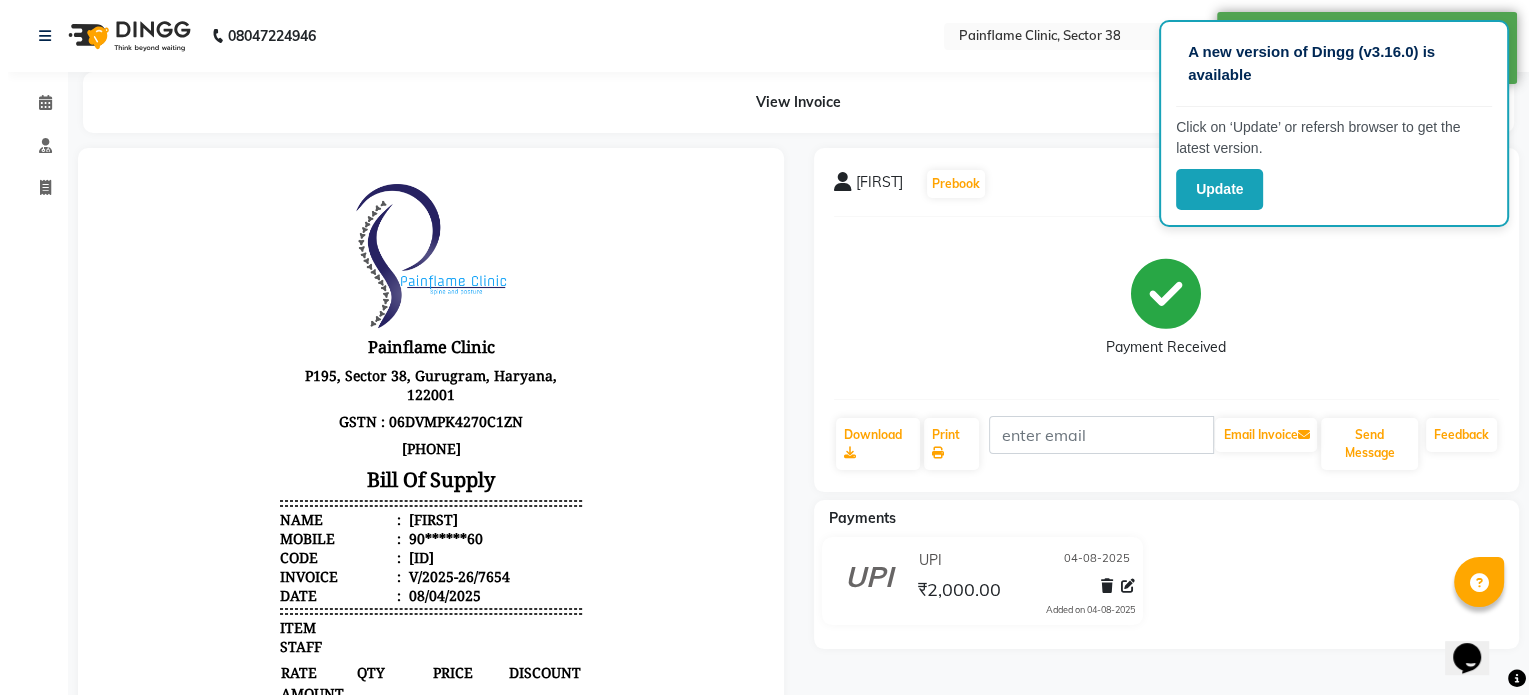scroll, scrollTop: 0, scrollLeft: 0, axis: both 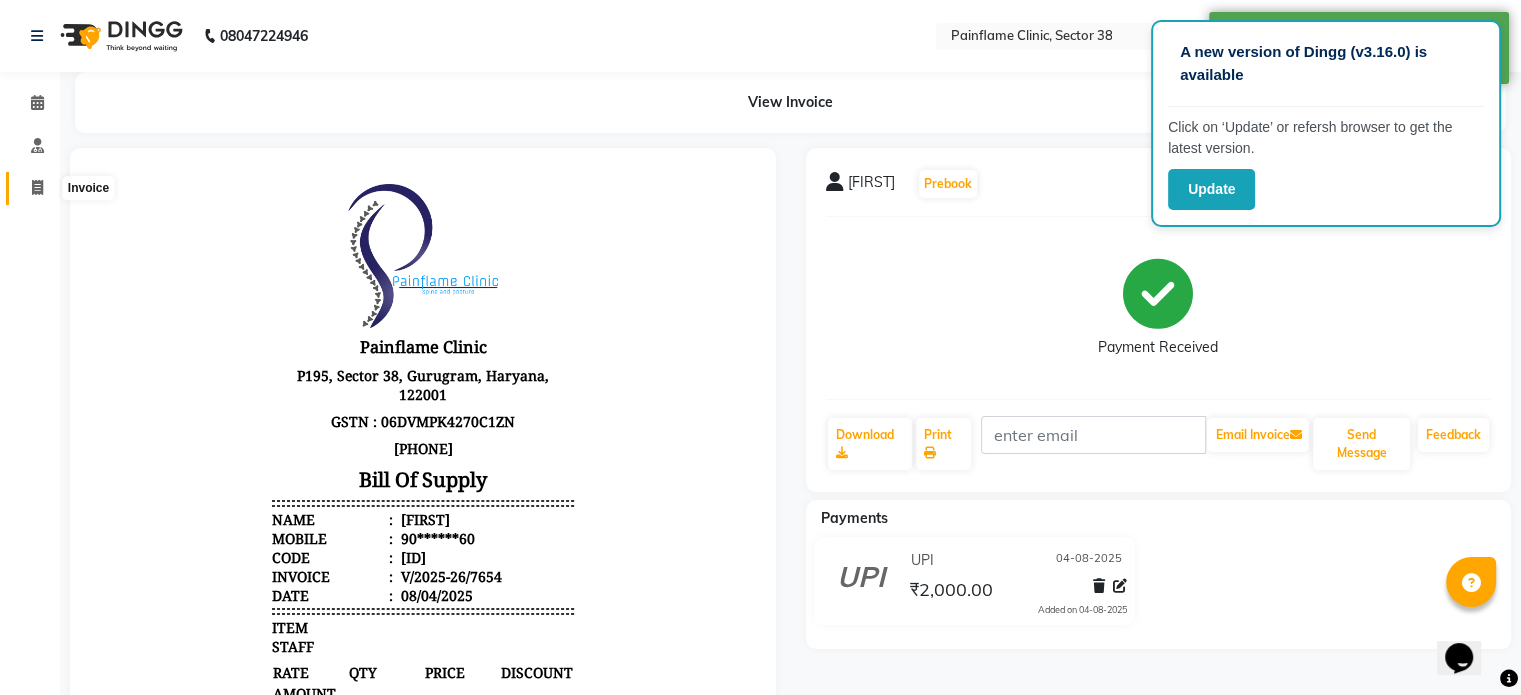 click 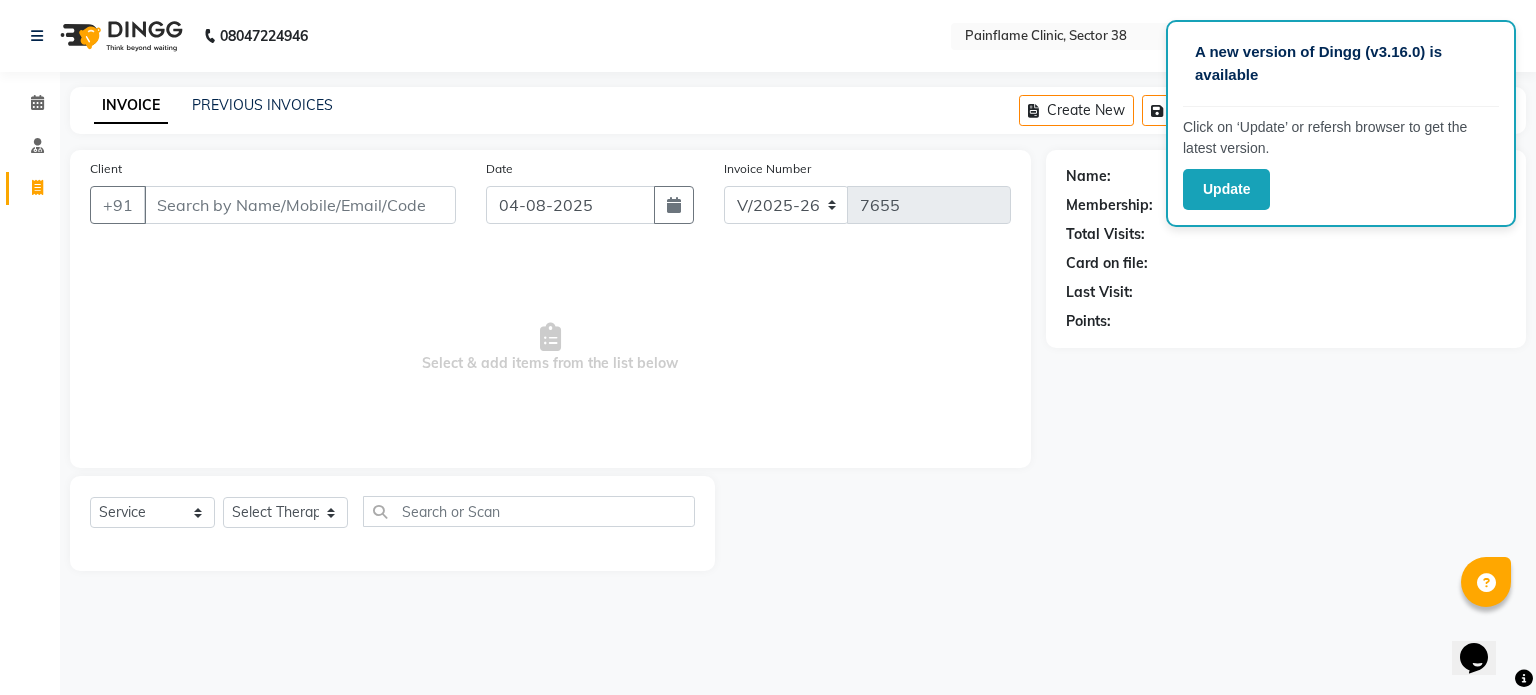 click on "Client" at bounding box center [300, 205] 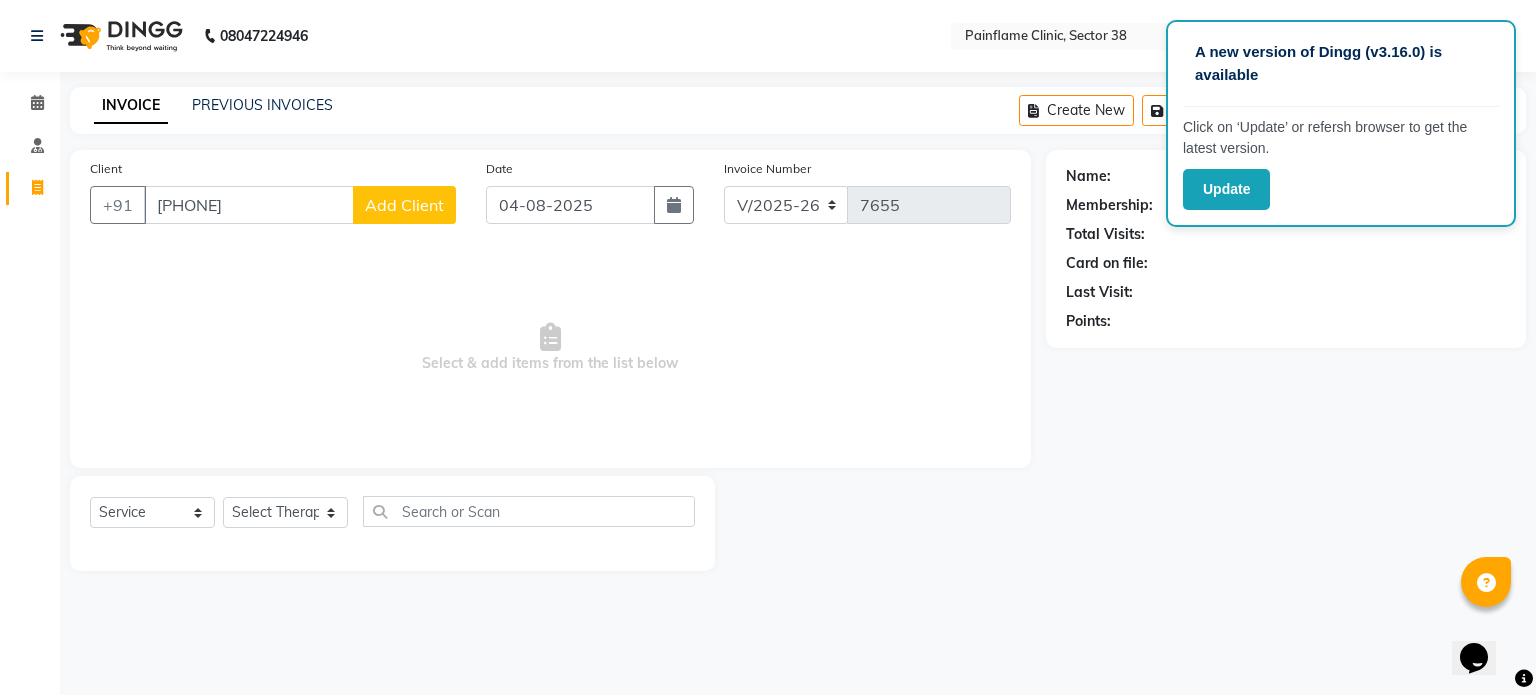 click on "Add Client" 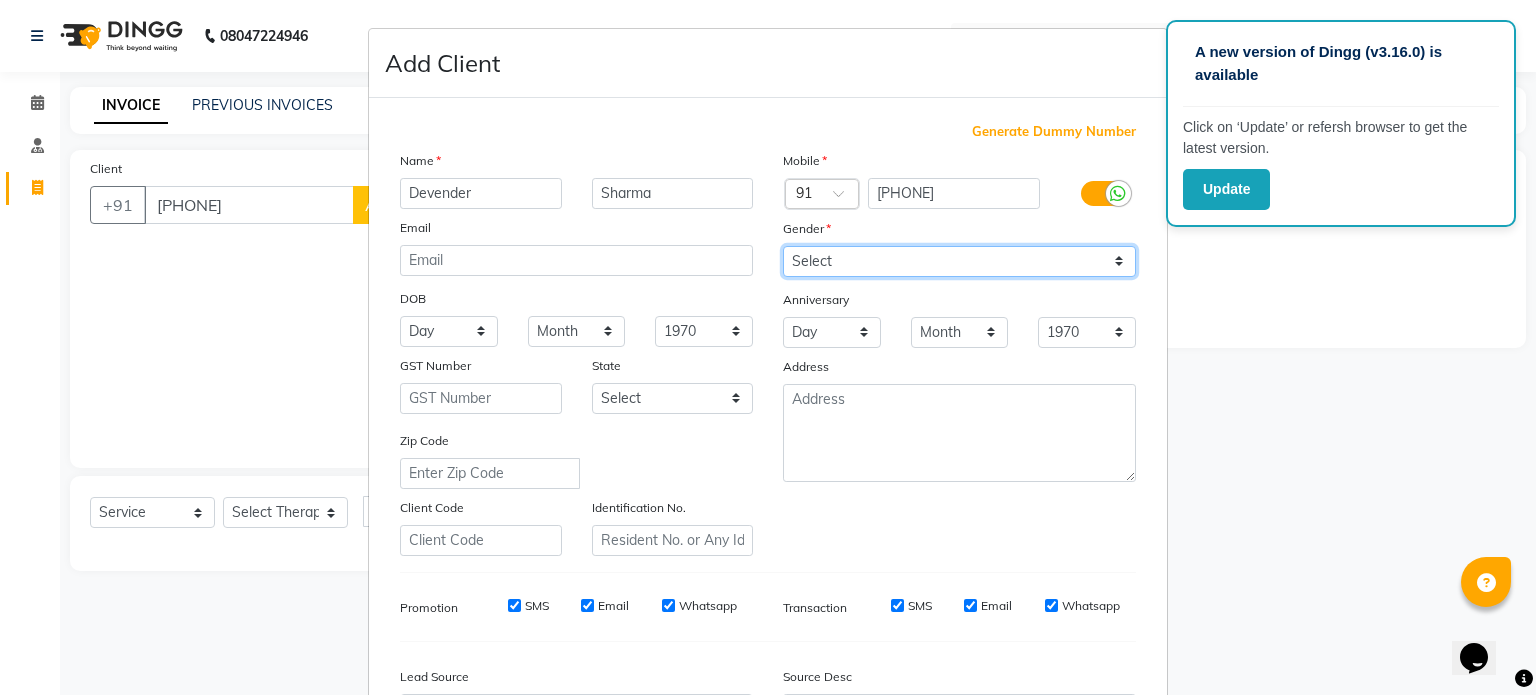 click on "Select Male Female Other Prefer Not To Say" at bounding box center [959, 261] 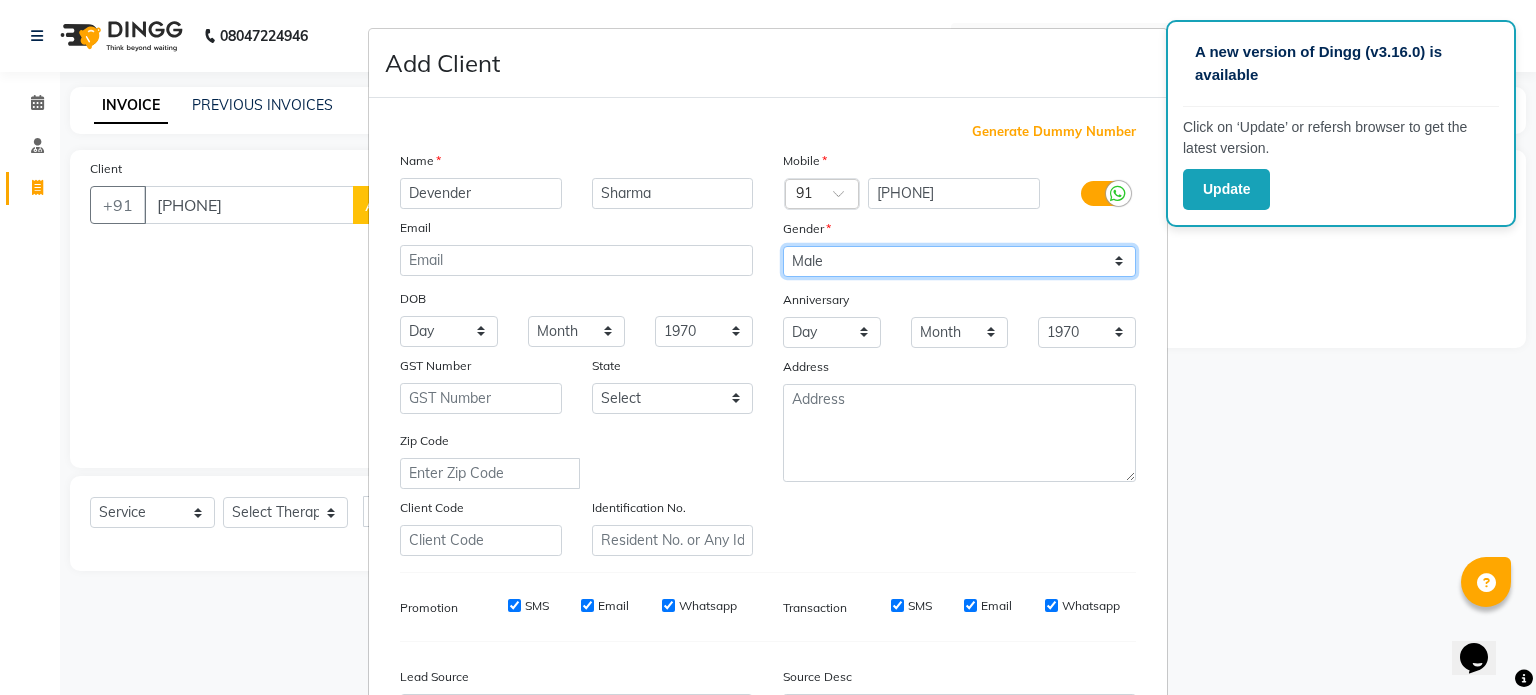 click on "Select Male Female Other Prefer Not To Say" at bounding box center (959, 261) 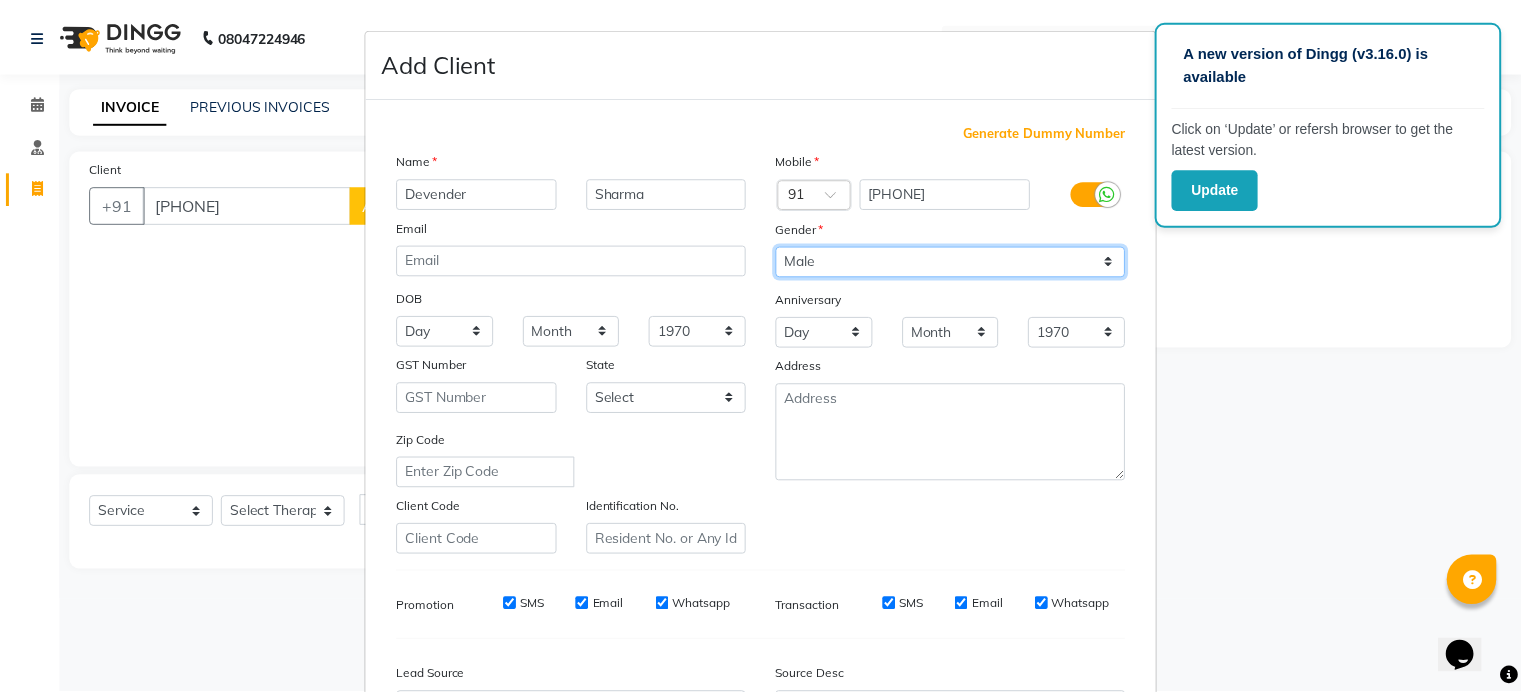 scroll, scrollTop: 237, scrollLeft: 0, axis: vertical 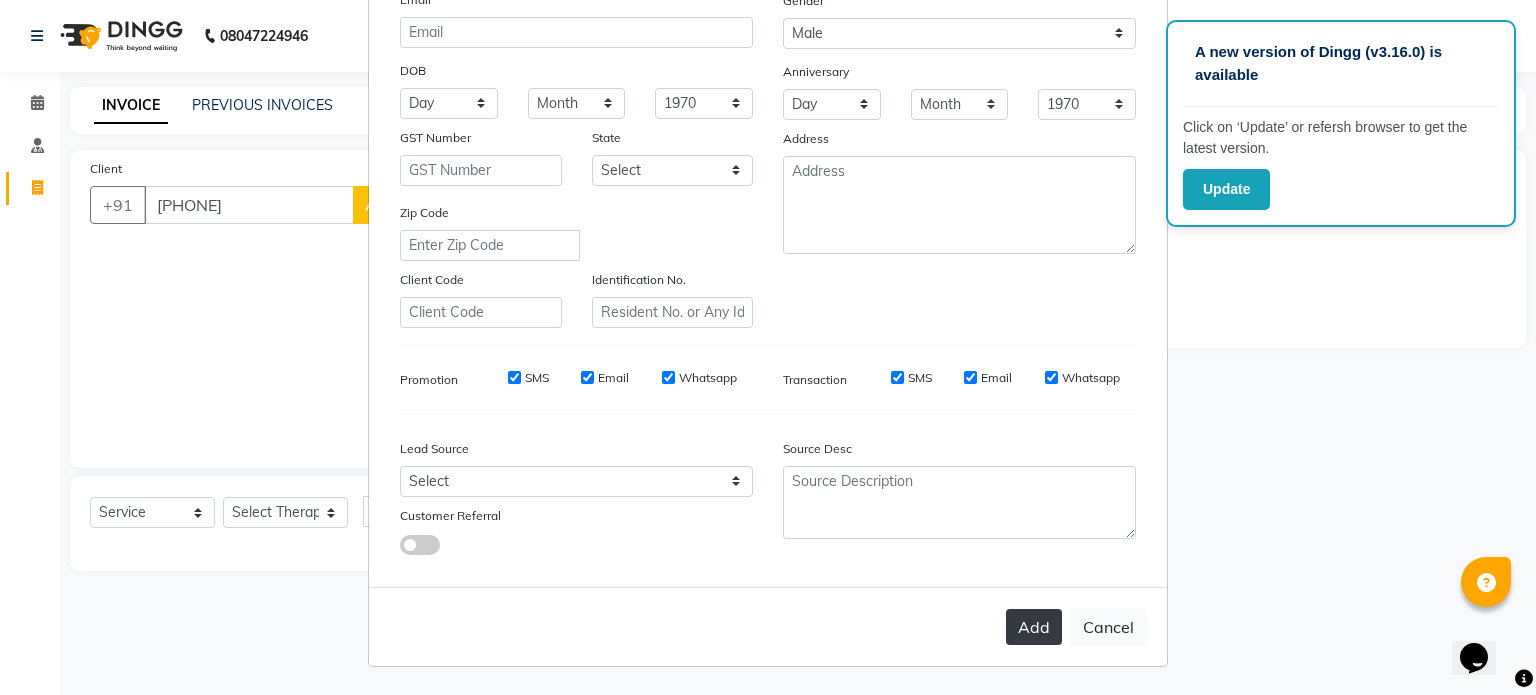 click on "Add" at bounding box center [1034, 627] 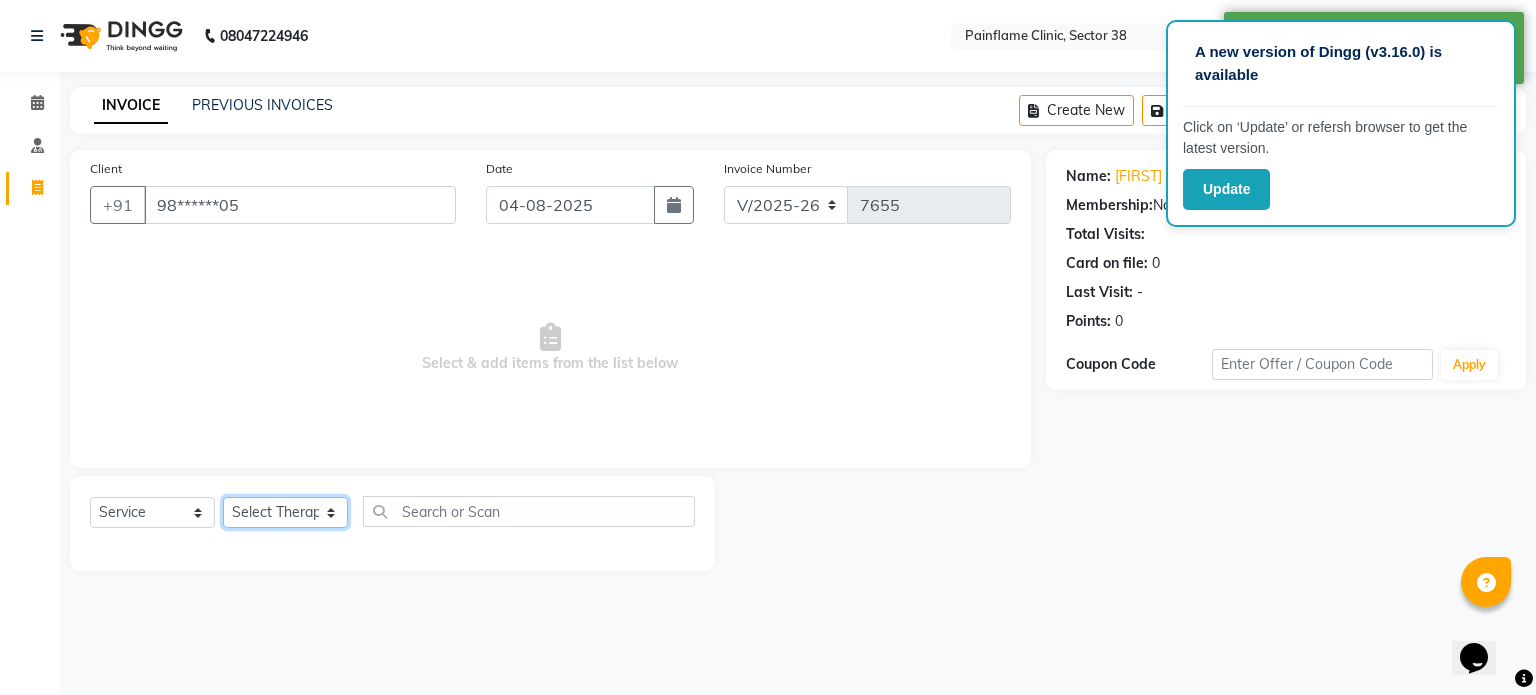 click on "Select Therapist Dr Durgesh Dr Harish Dr Ranjana Dr Saurabh Dr. Suraj Dr. Tejpal Mehlawat KUSHAL MOHIT SEMWAL Nancy Singhai Reception 1  Reception 2 Reception 3" 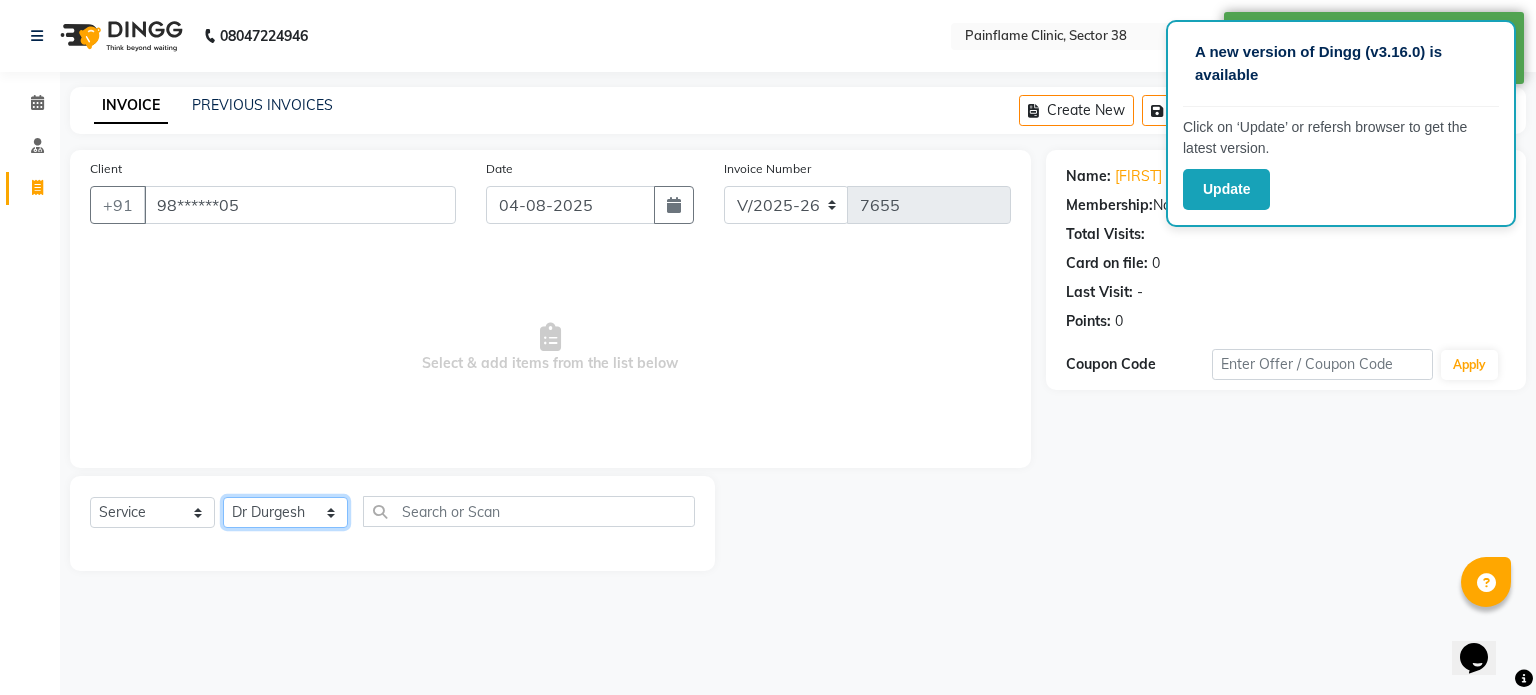 click on "Select Therapist Dr Durgesh Dr Harish Dr Ranjana Dr Saurabh Dr. Suraj Dr. Tejpal Mehlawat KUSHAL MOHIT SEMWAL Nancy Singhai Reception 1  Reception 2 Reception 3" 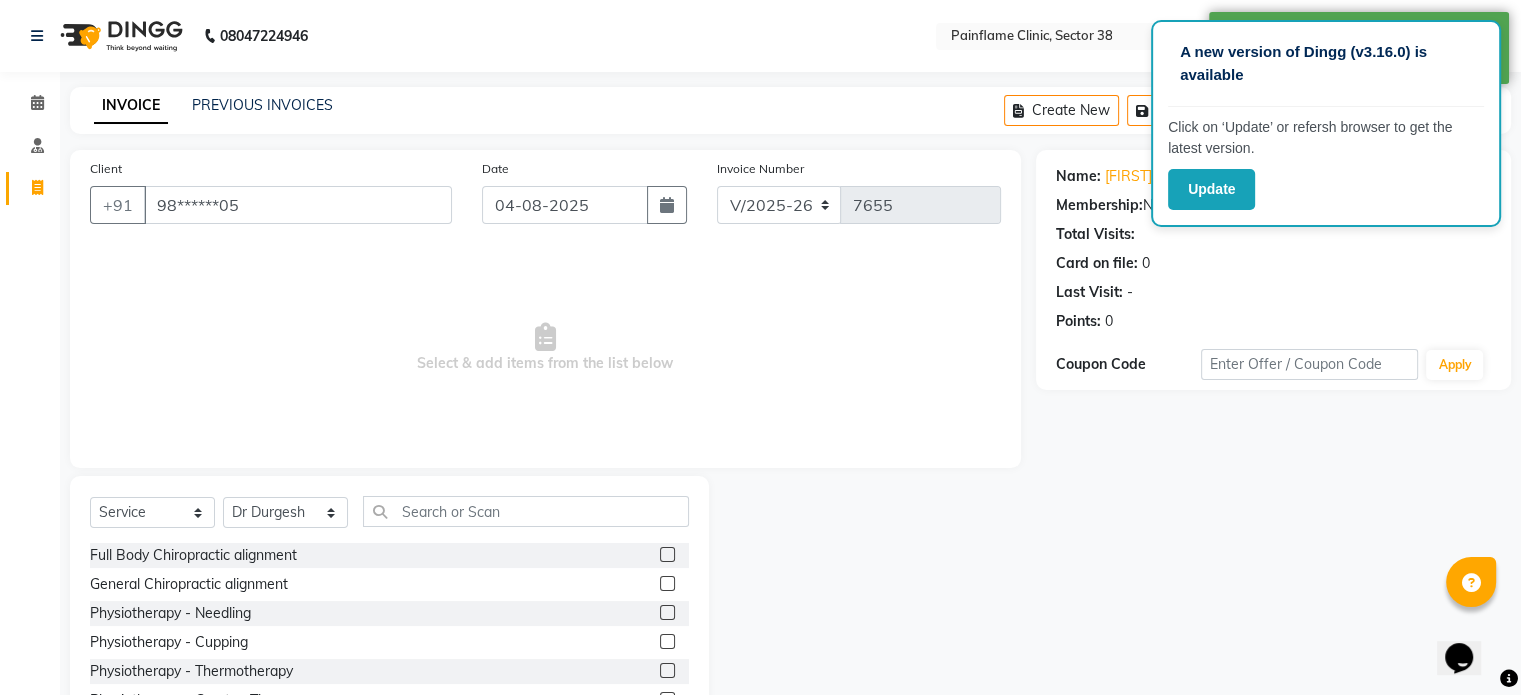 click 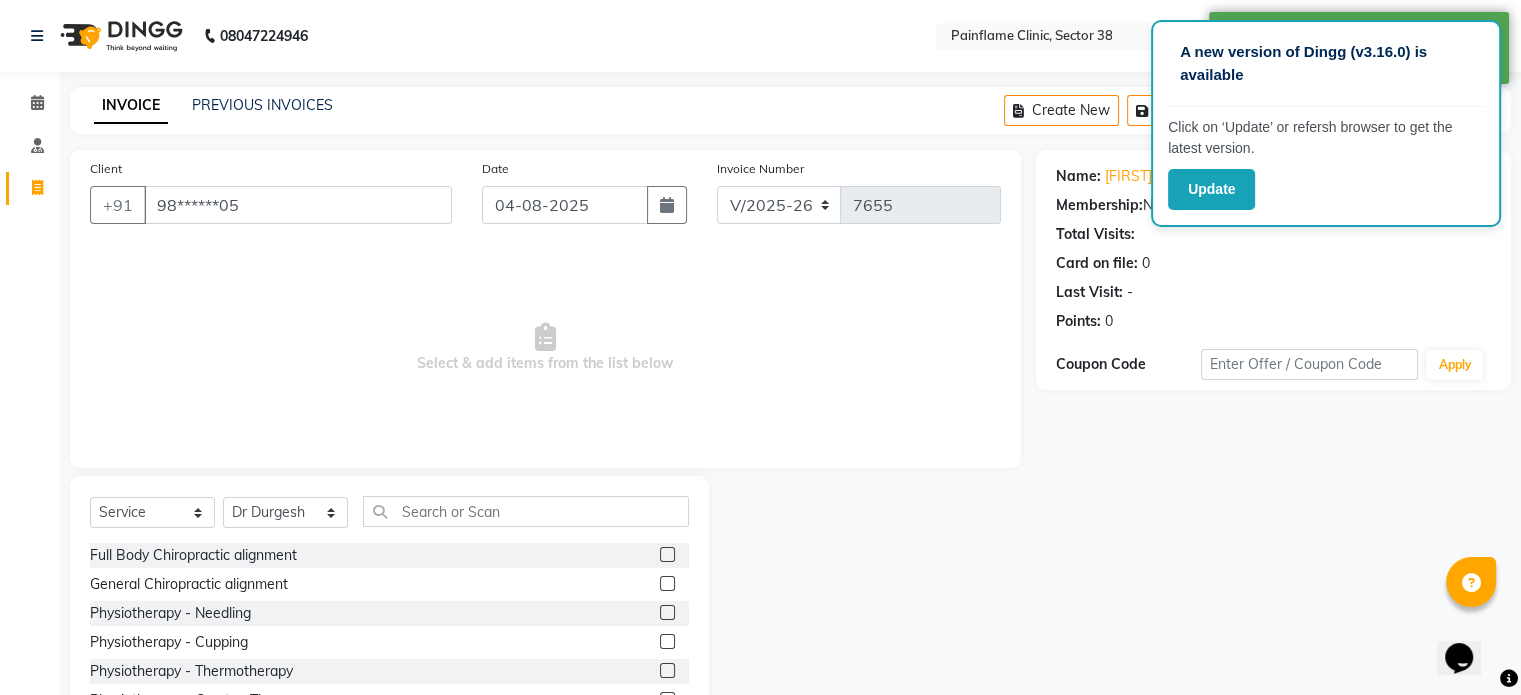 click at bounding box center (666, 584) 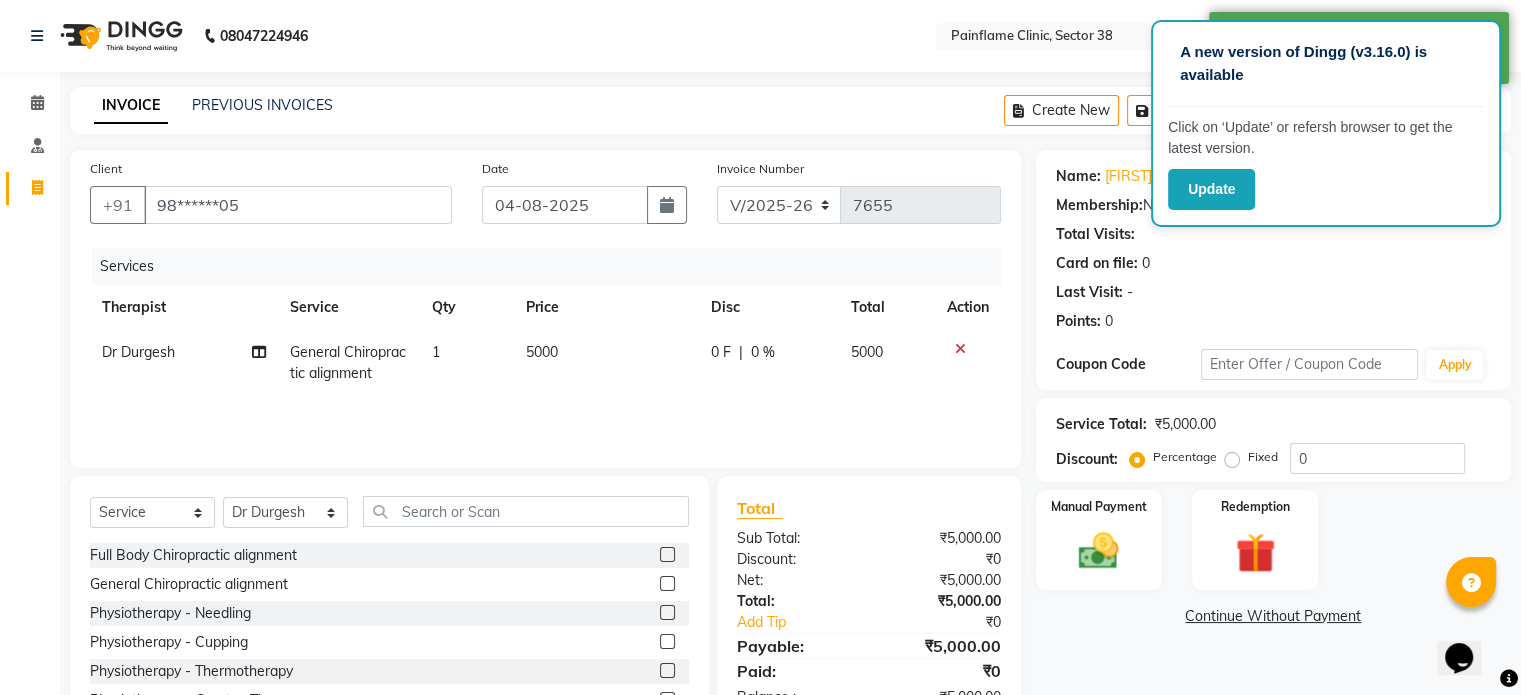 click on "5000" 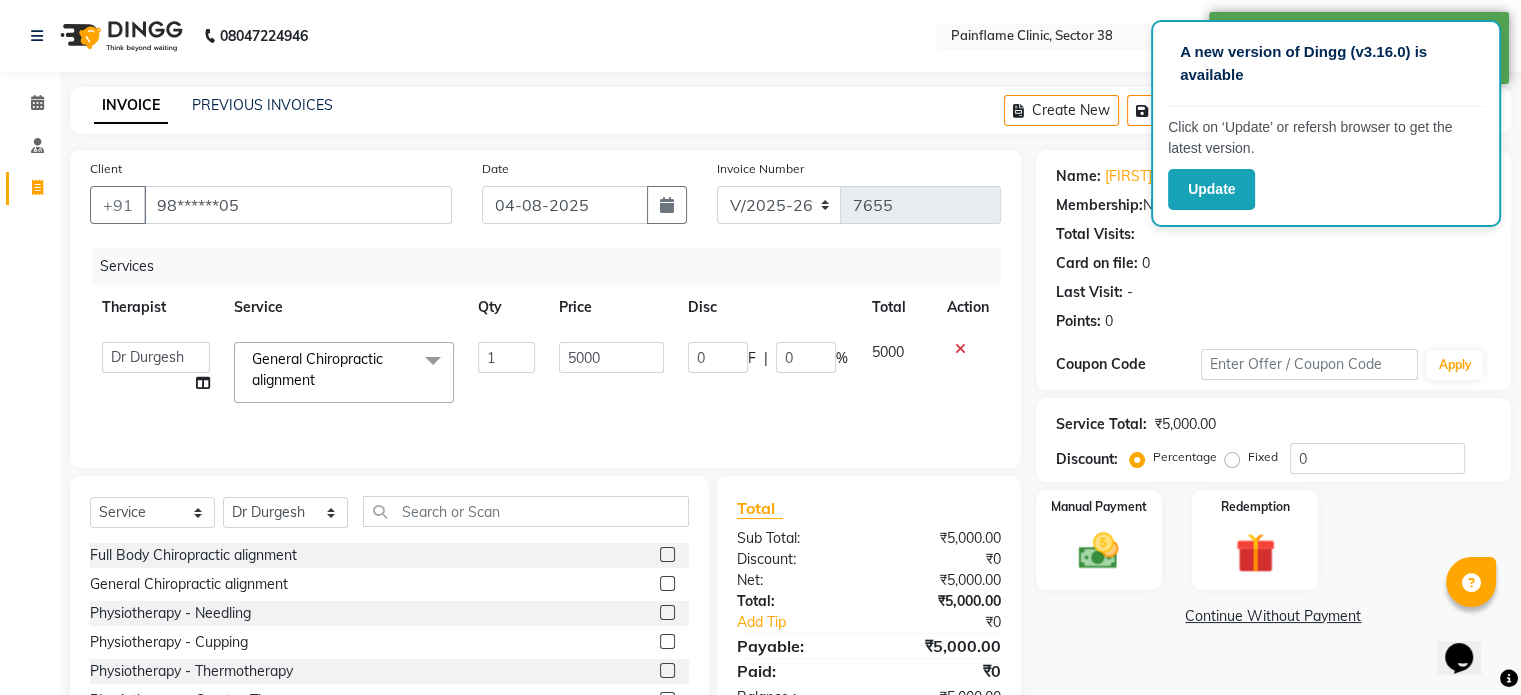 click on "5000" 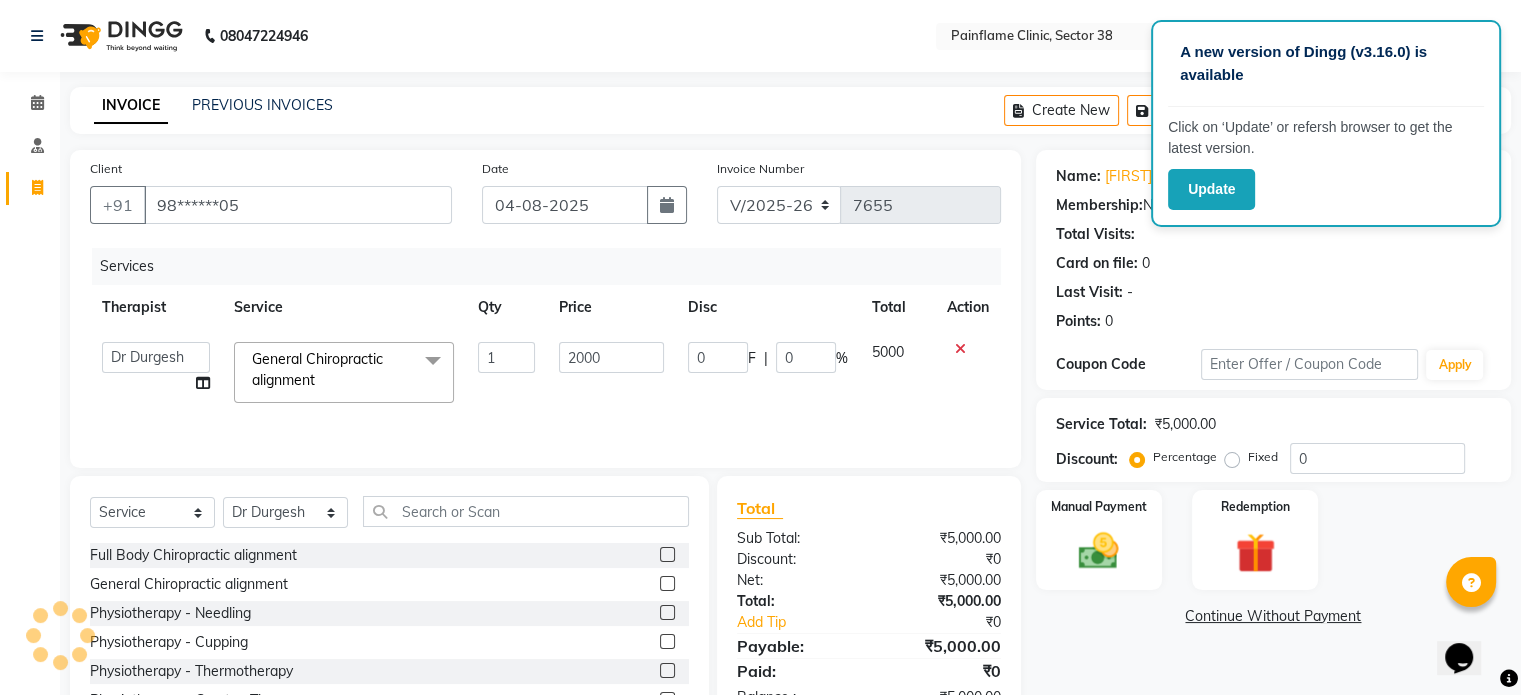 scroll, scrollTop: 119, scrollLeft: 0, axis: vertical 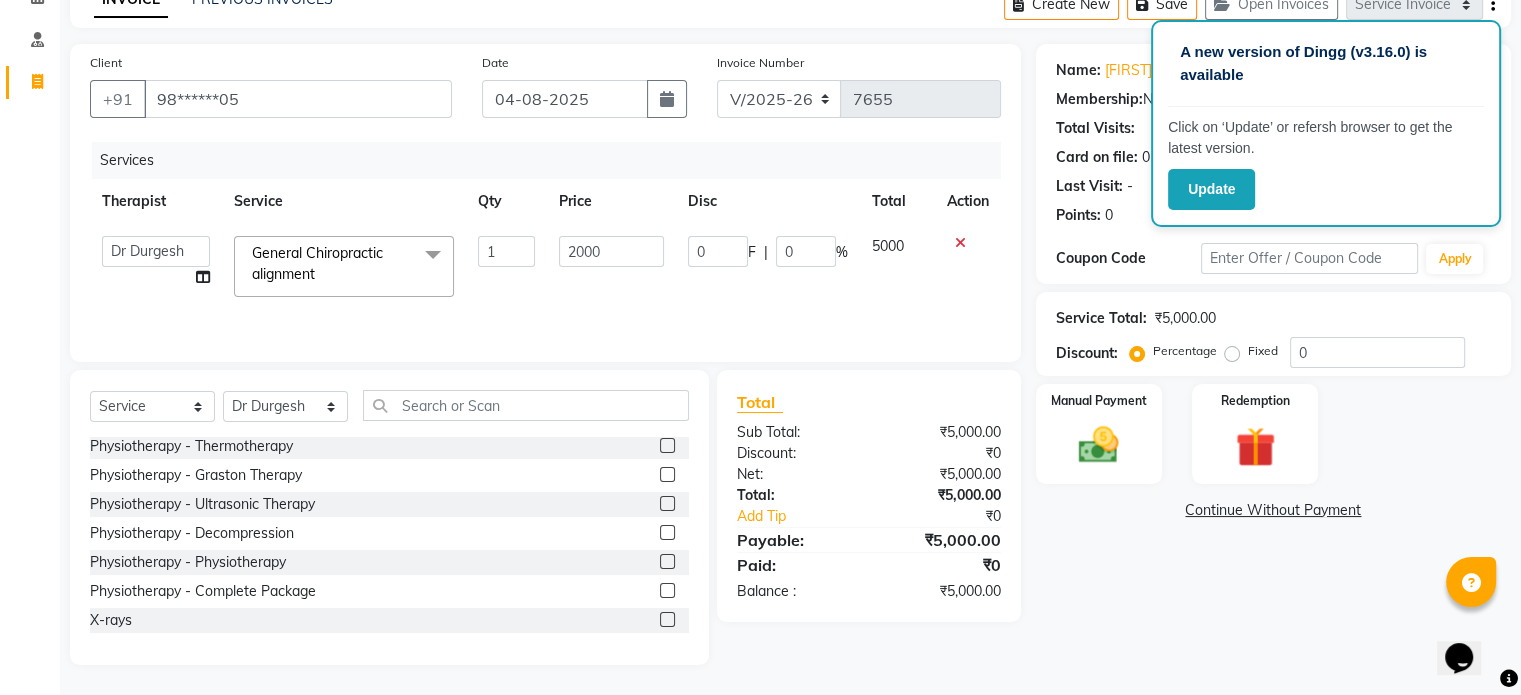 click 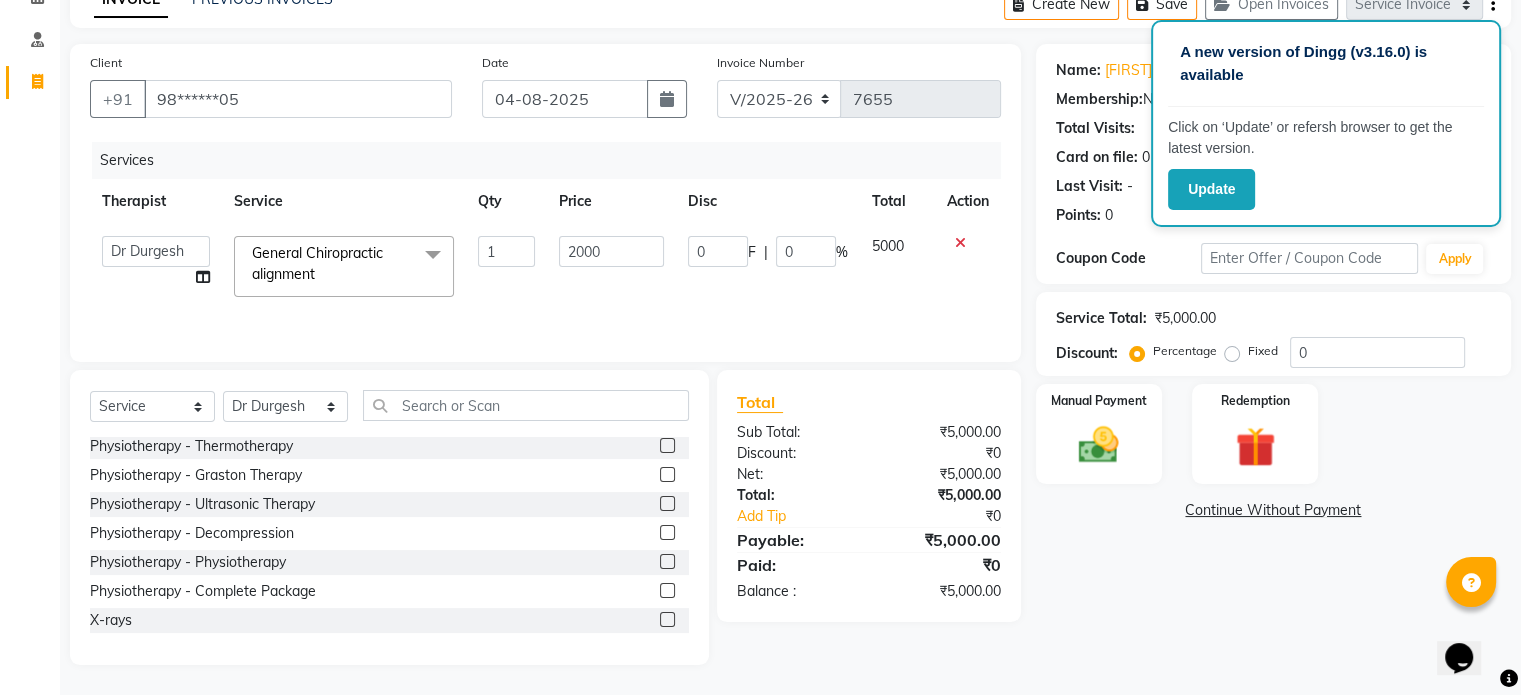 click at bounding box center [666, 620] 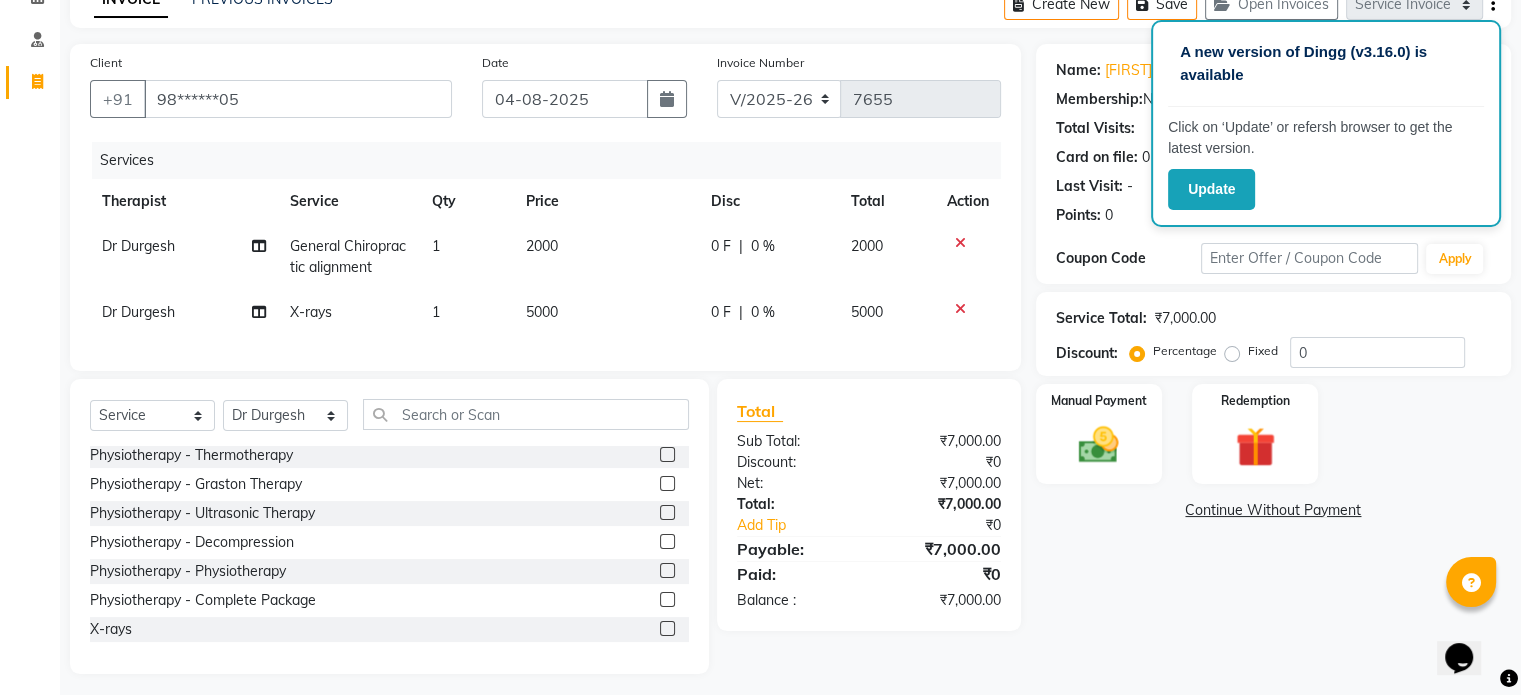click on "5000" 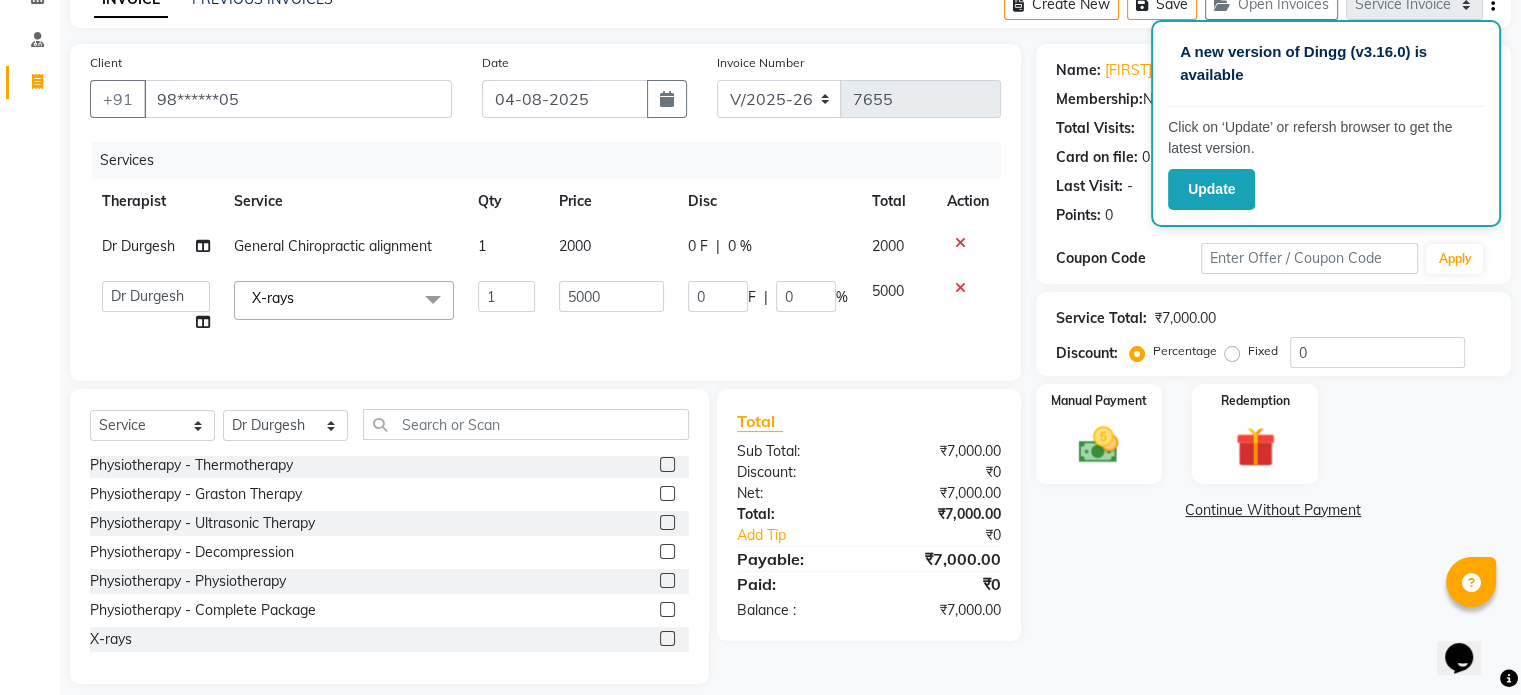 click on "5000" 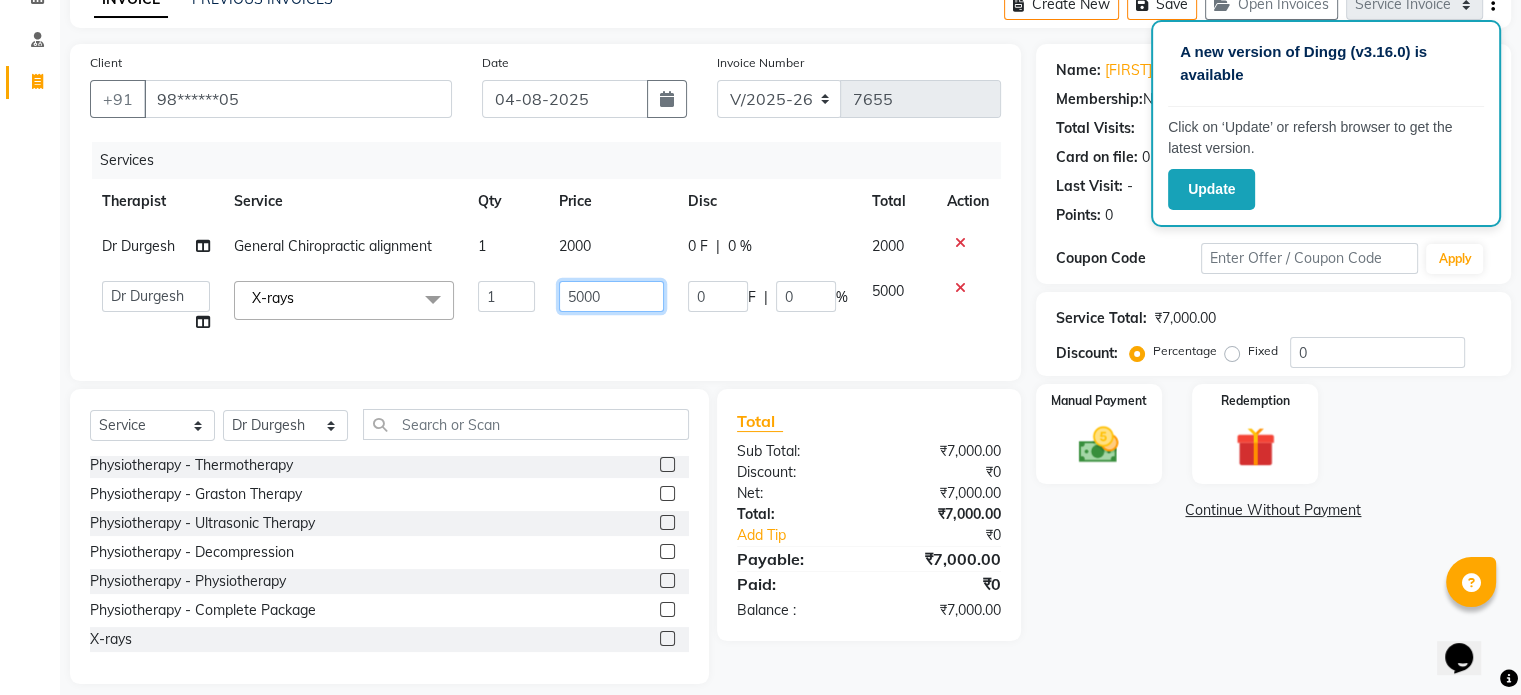 click on "5000" 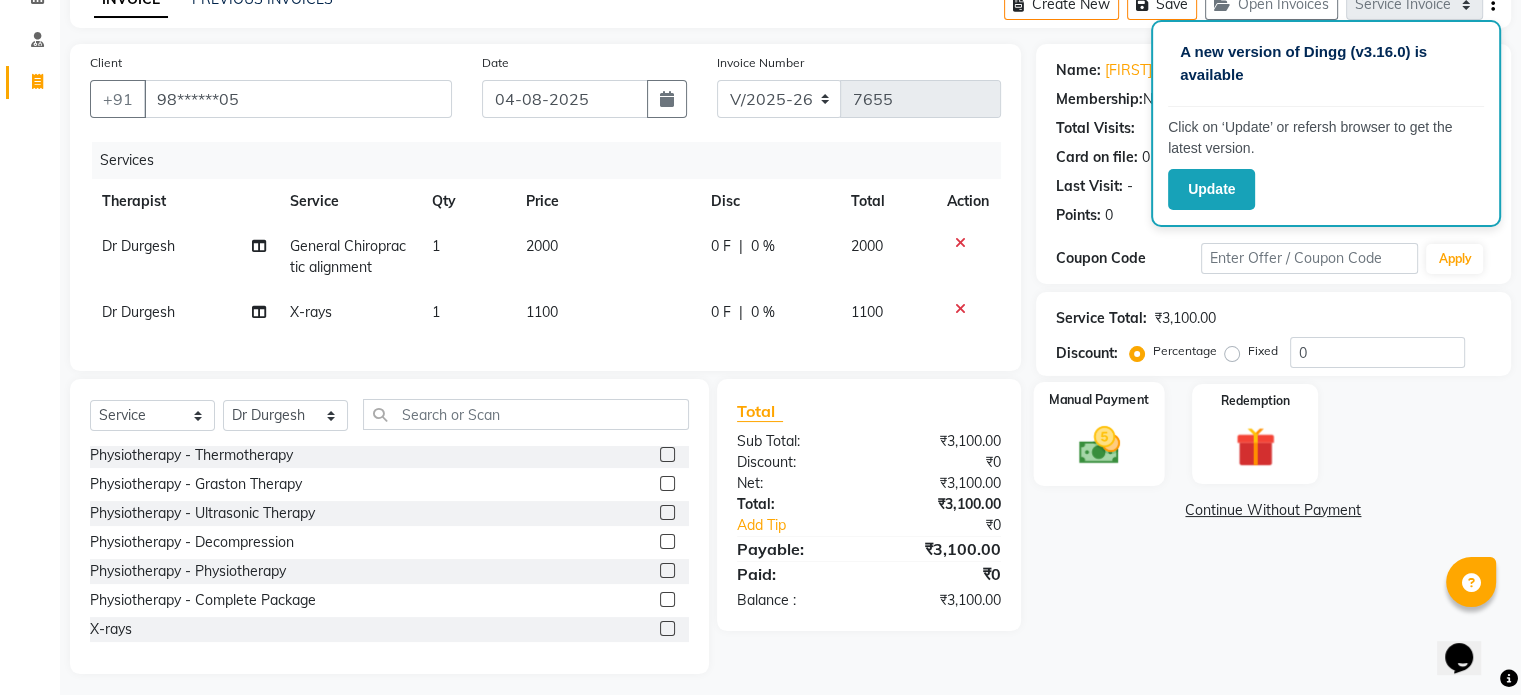 click on "Manual Payment" 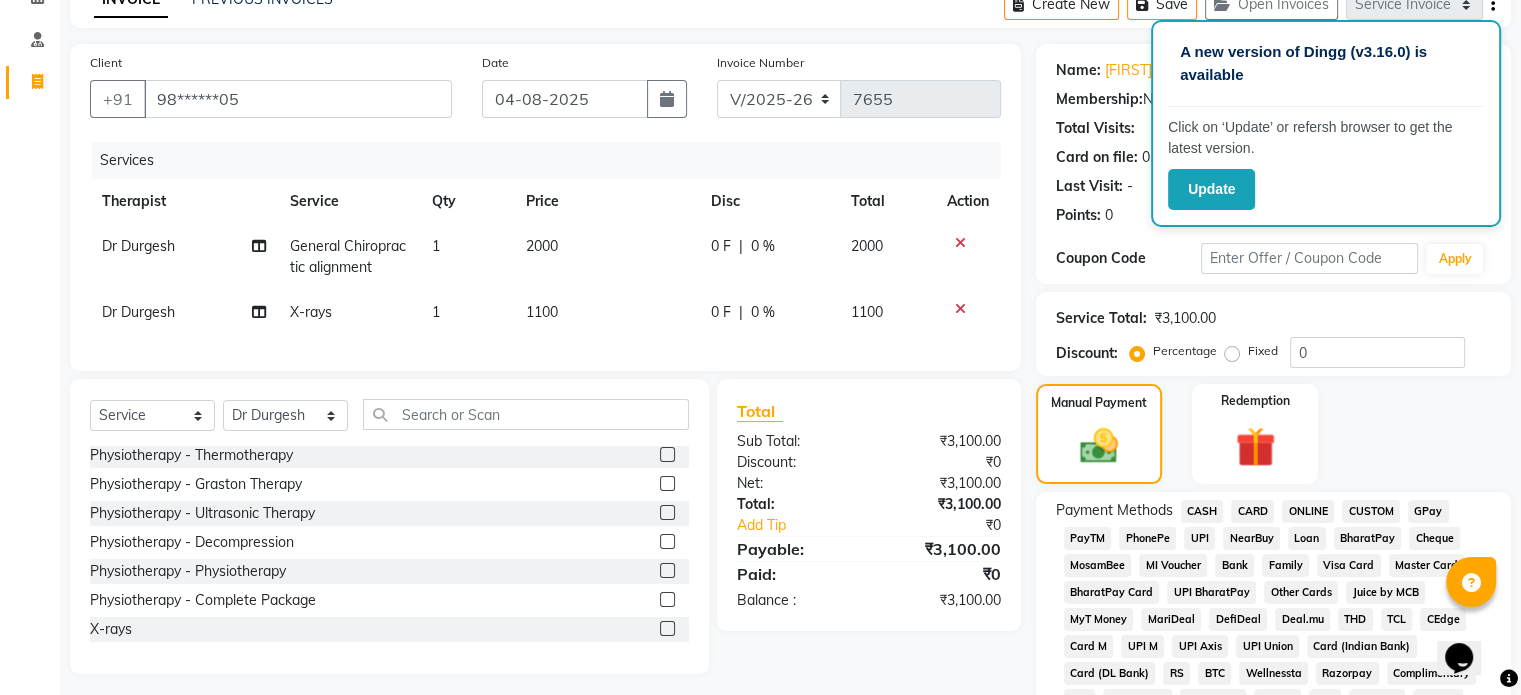 click on "CARD" 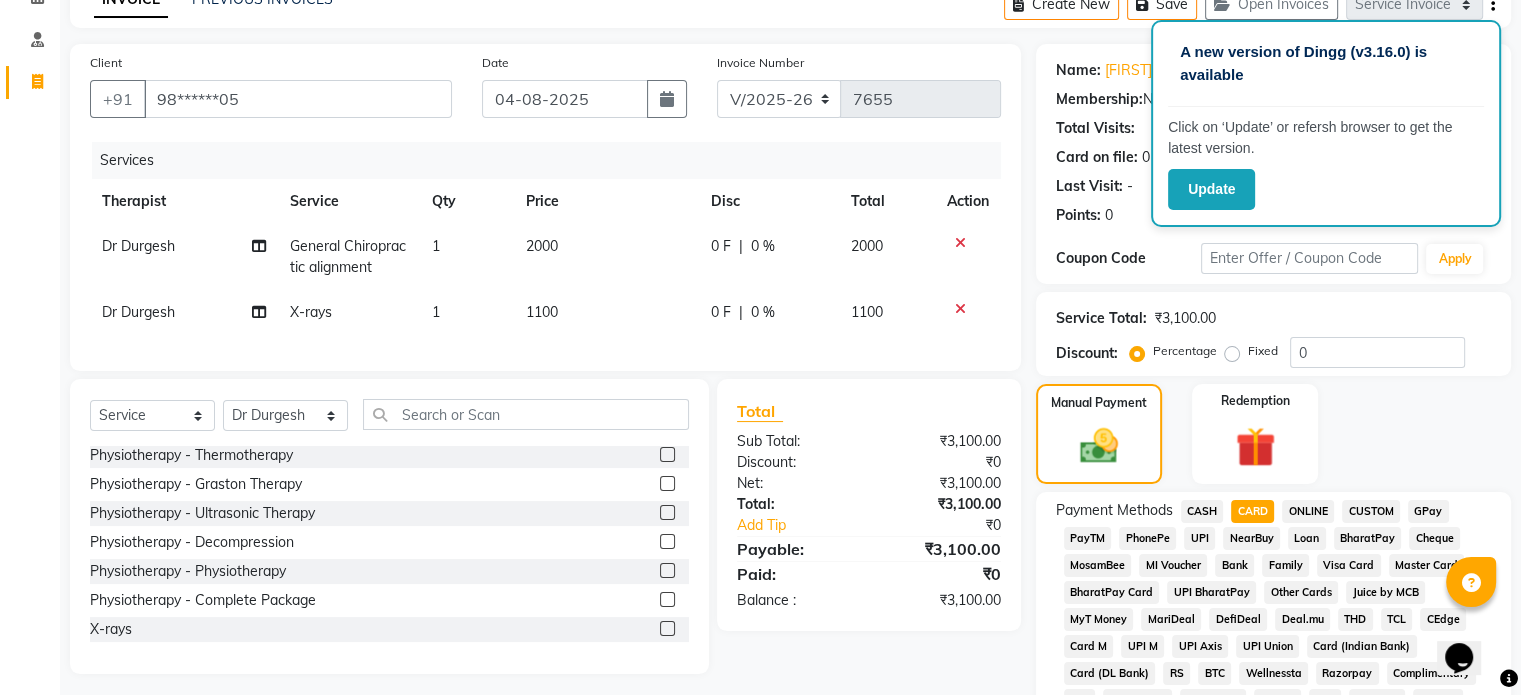 scroll, scrollTop: 652, scrollLeft: 0, axis: vertical 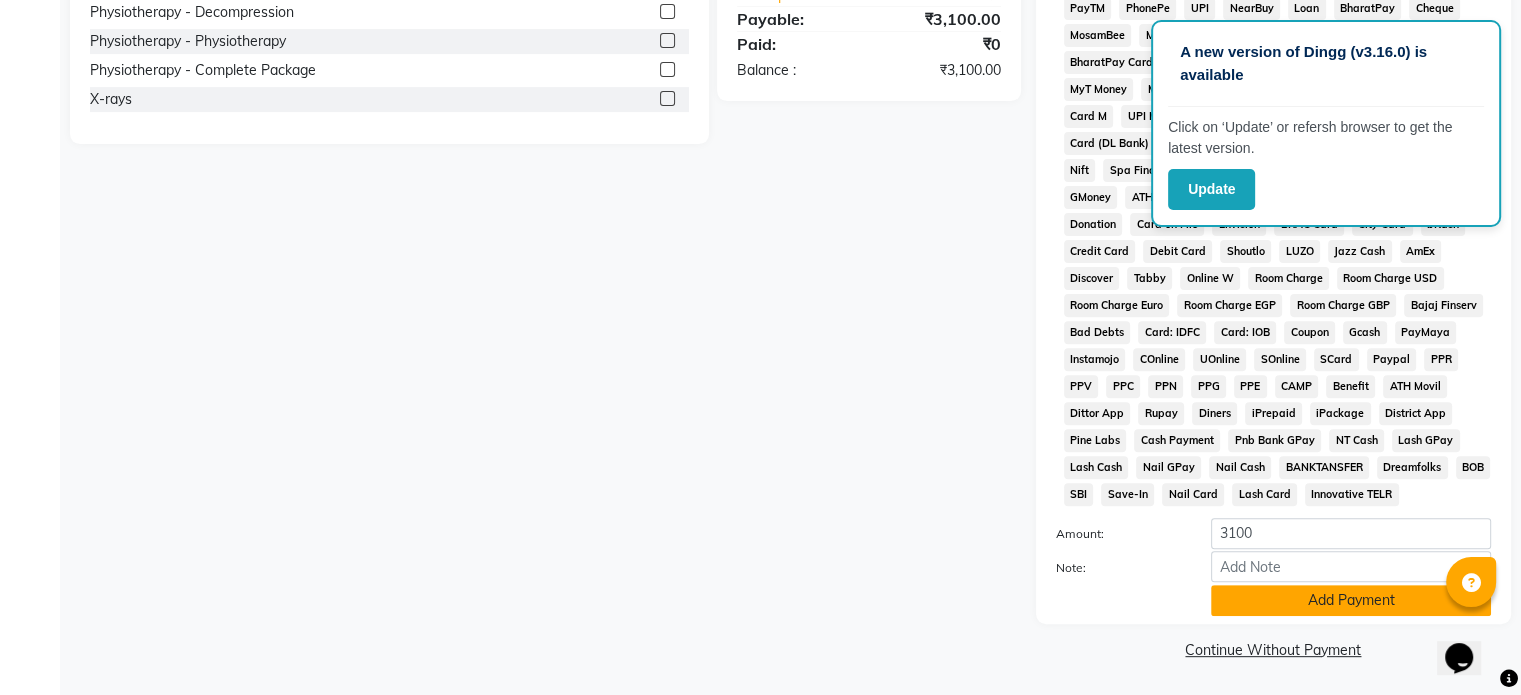 click on "Add Payment" 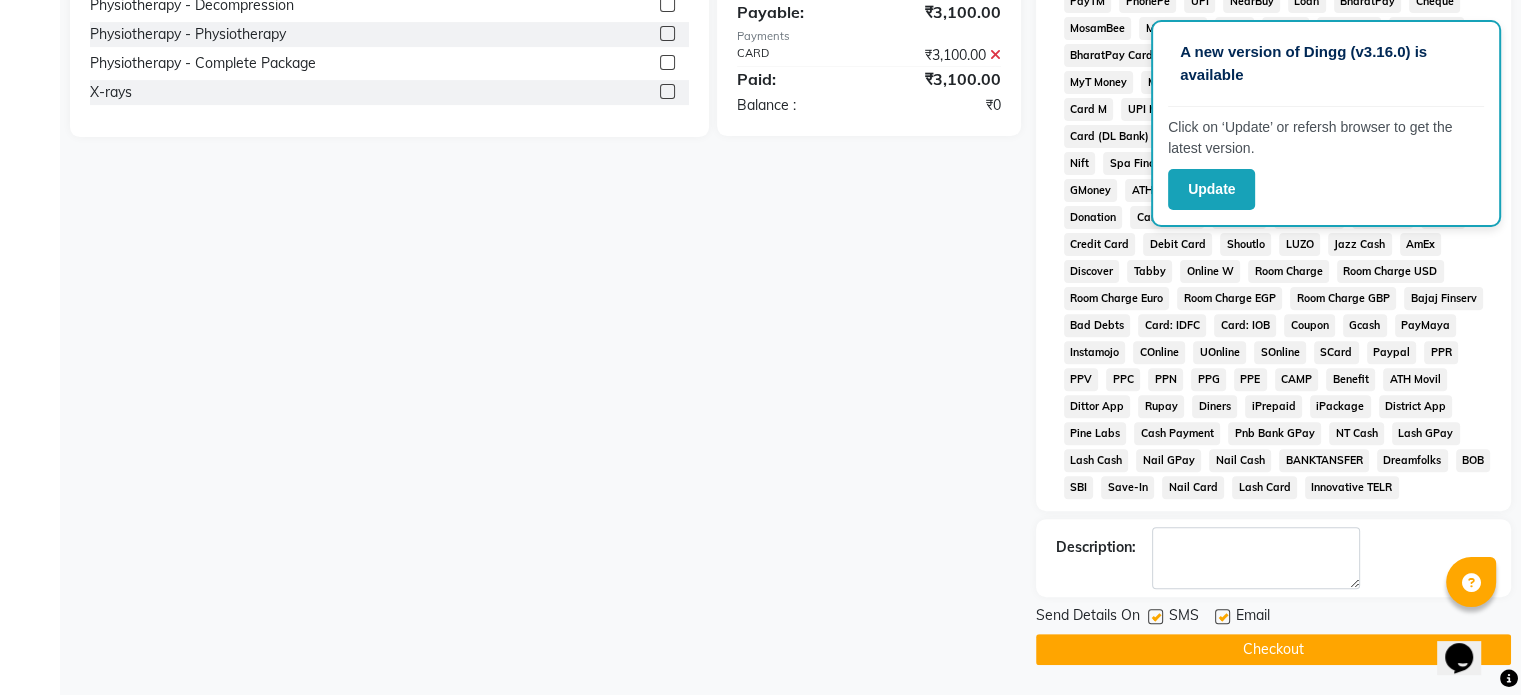 click 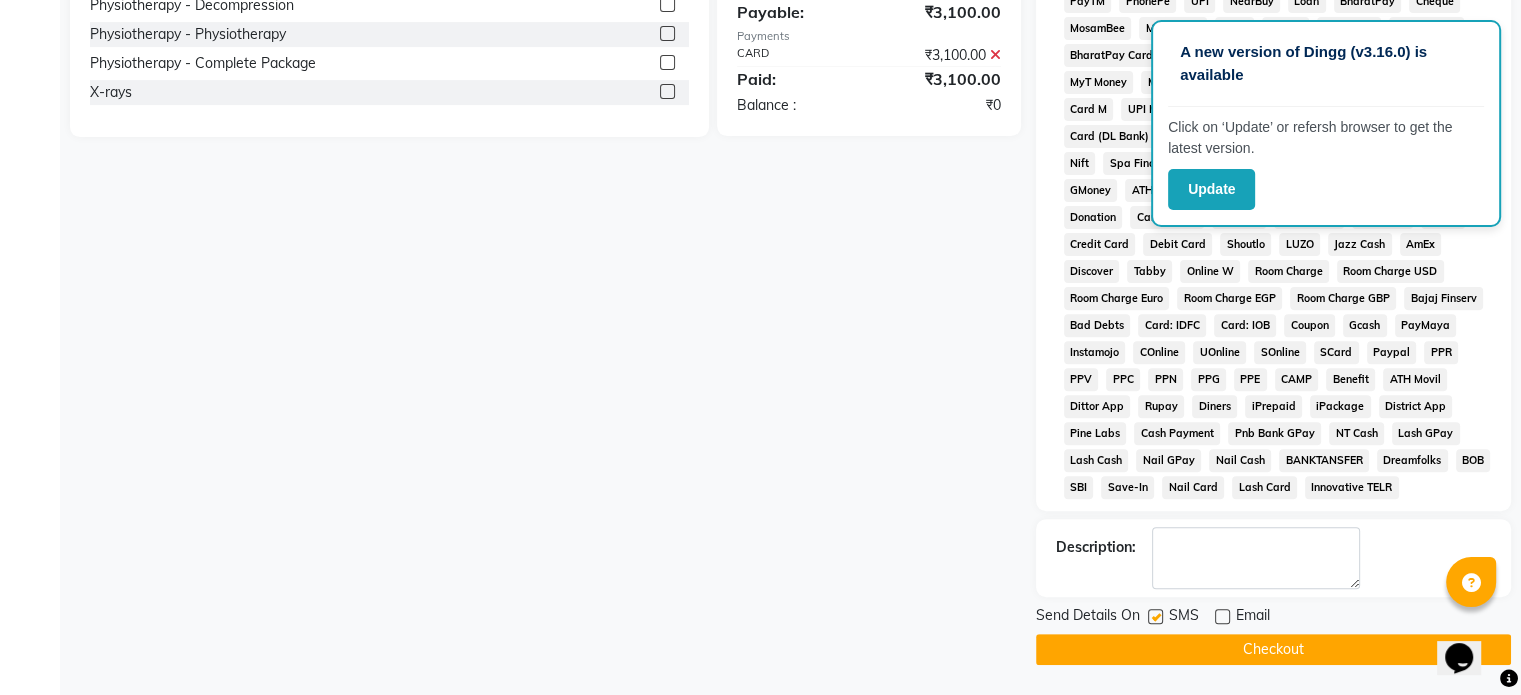 click 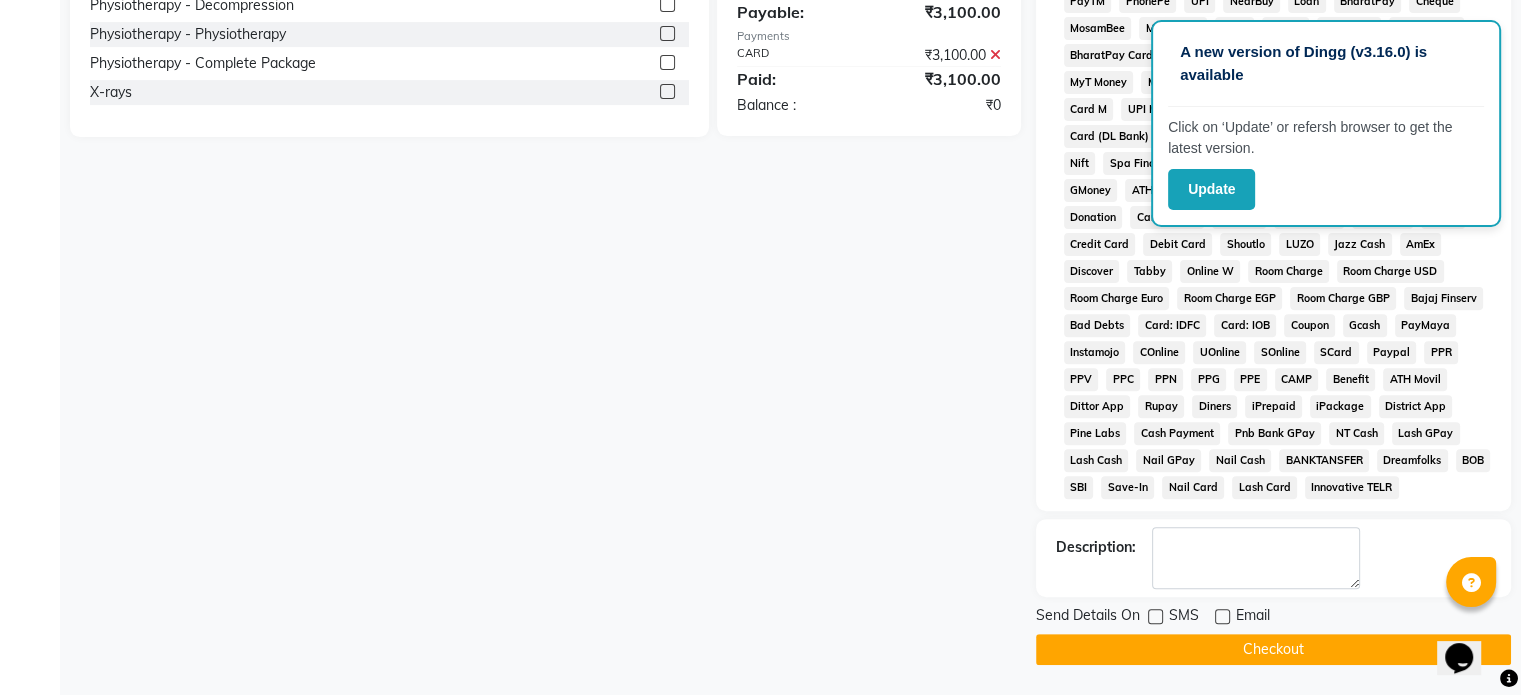 click on "Checkout" 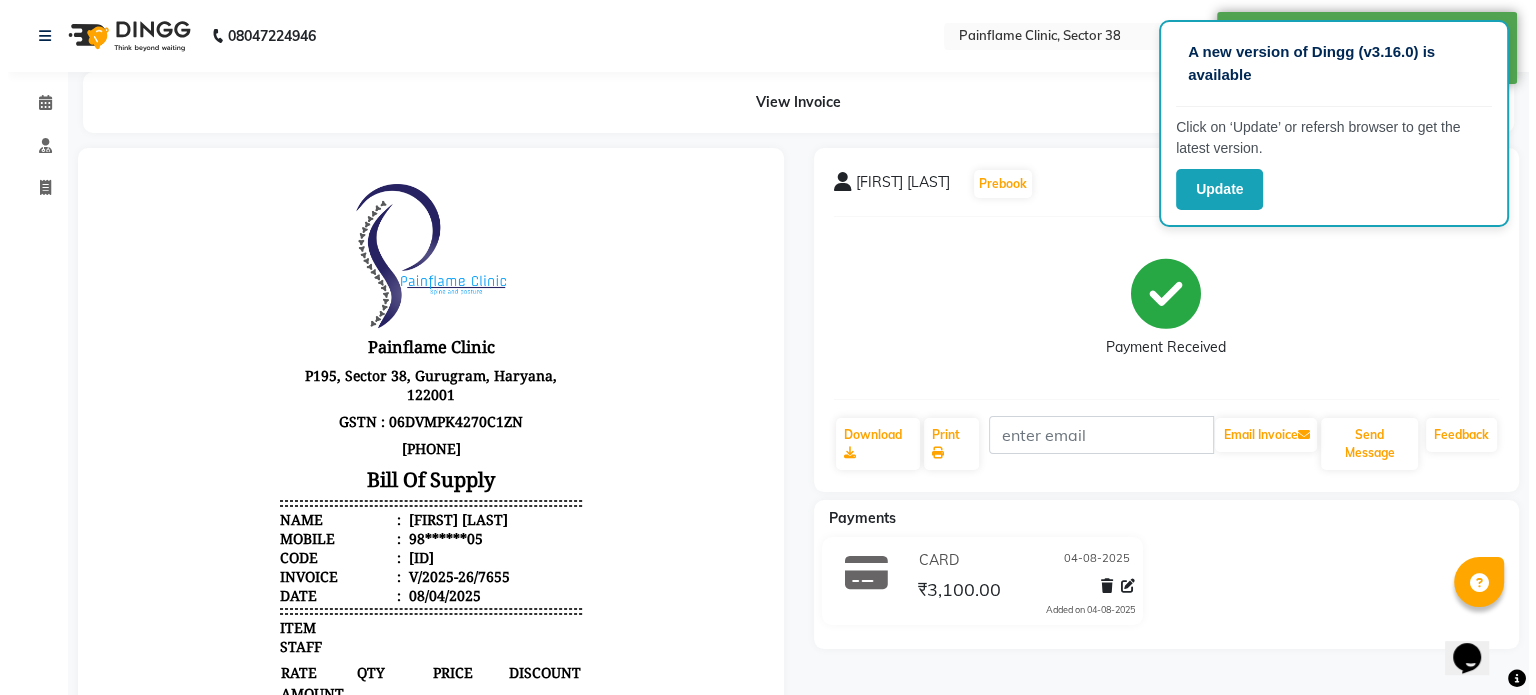 scroll, scrollTop: 0, scrollLeft: 0, axis: both 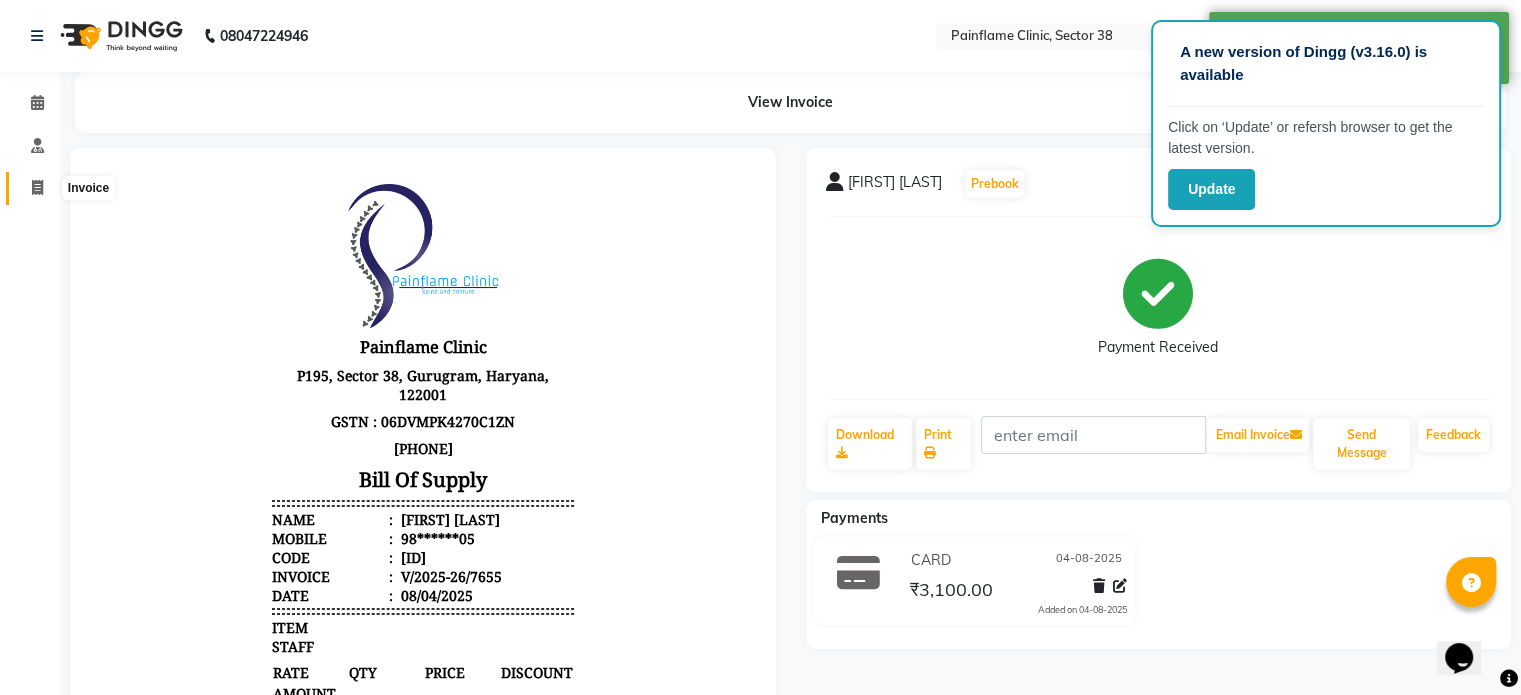 click 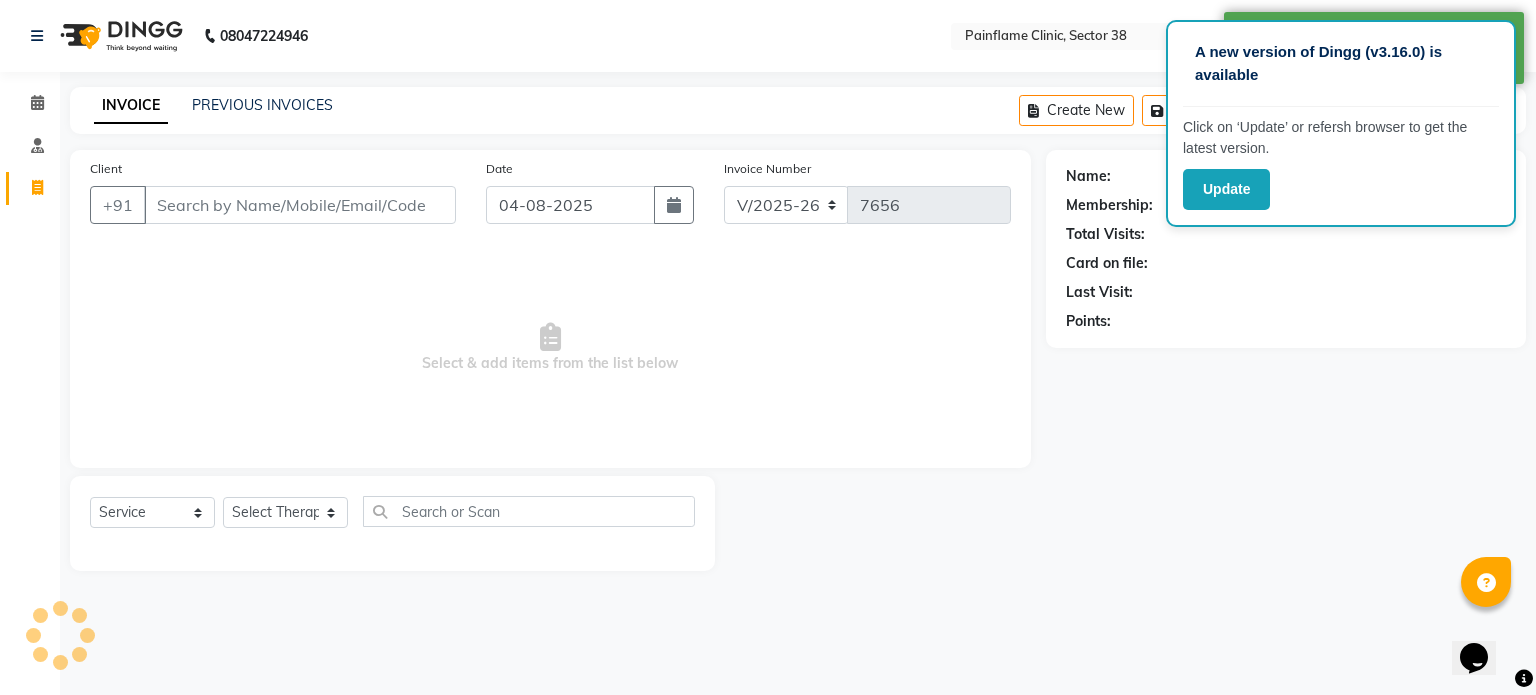 click on "Client" at bounding box center [300, 205] 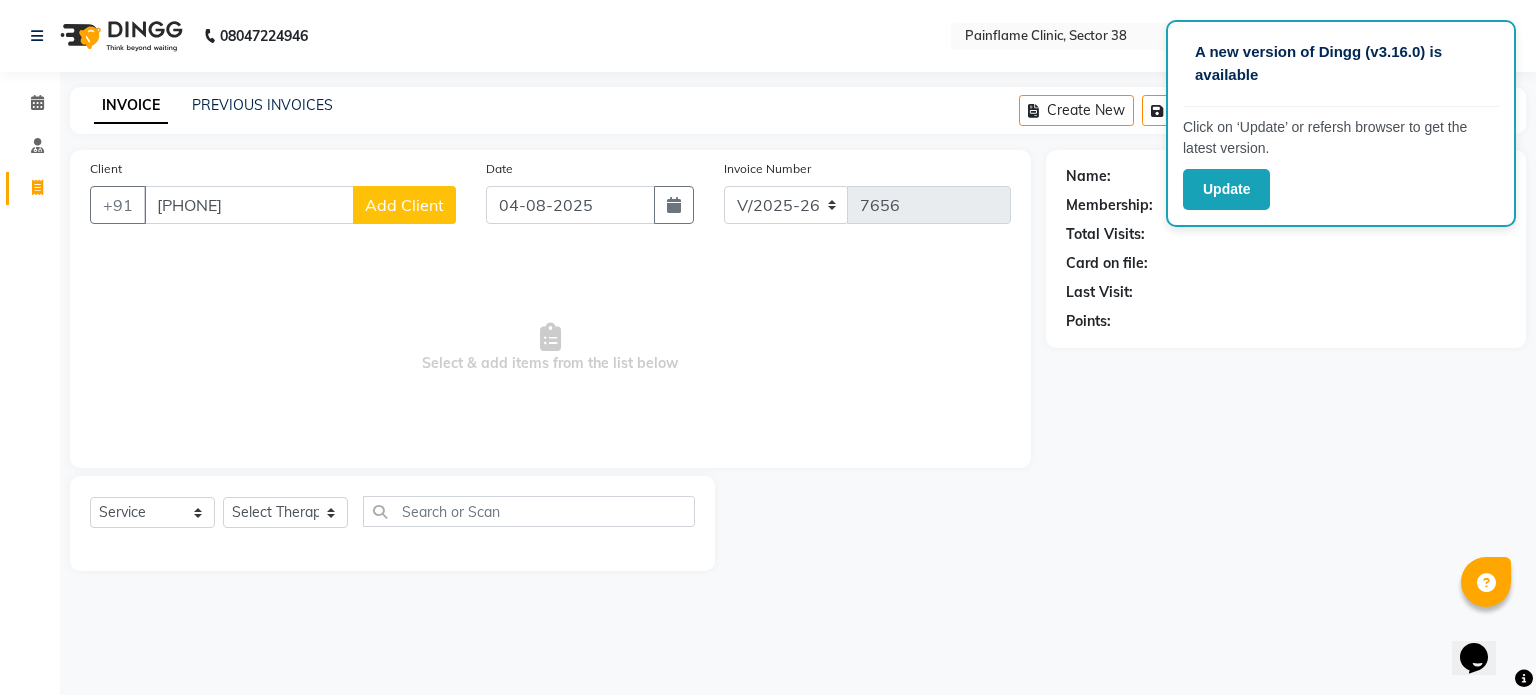 click on "Add Client" 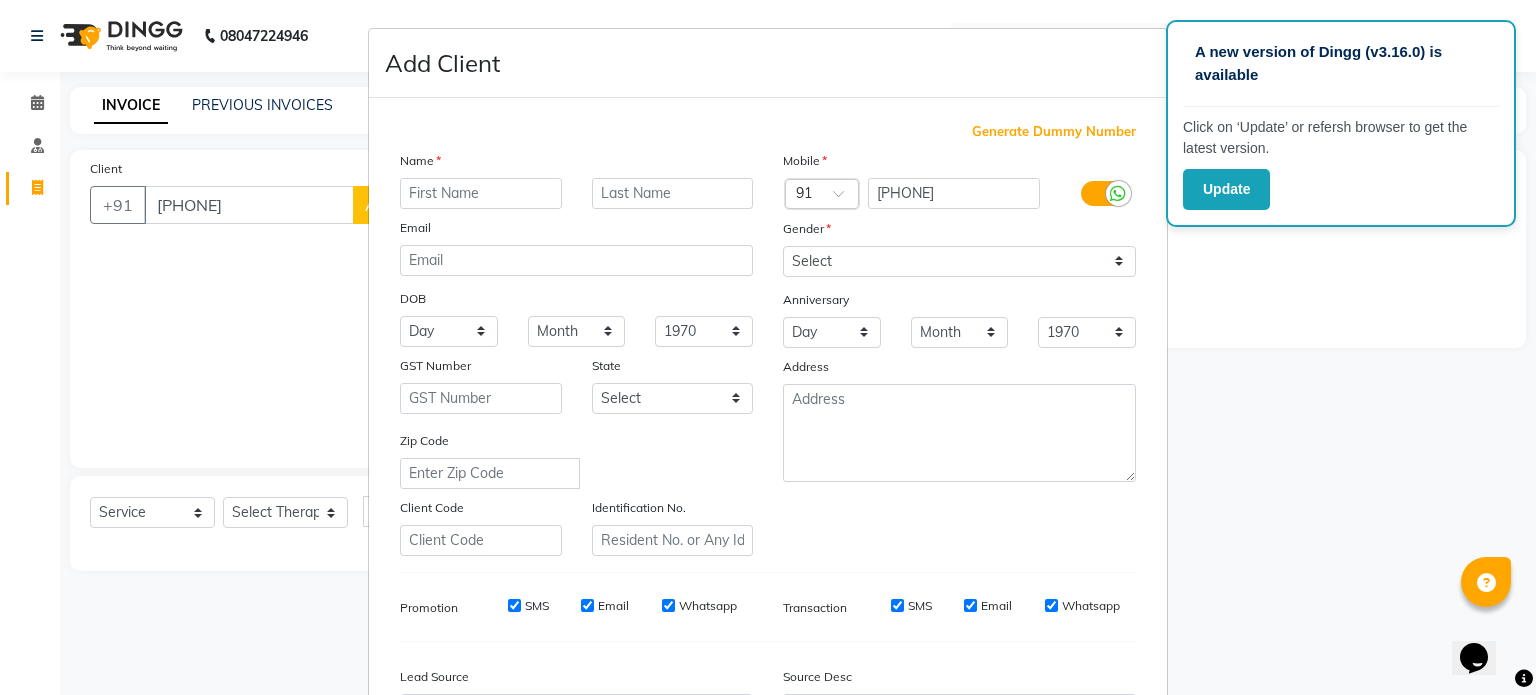 click at bounding box center [481, 193] 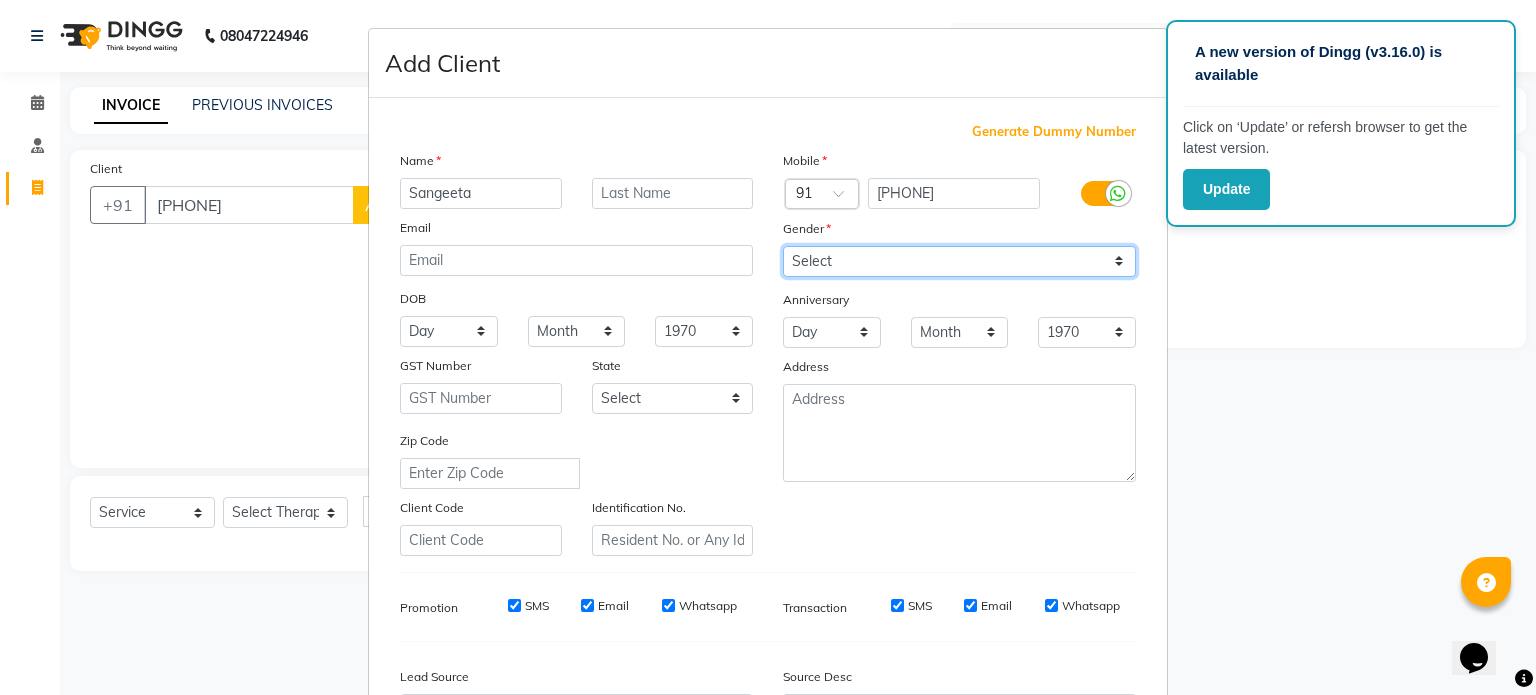 click on "Select Male Female Other Prefer Not To Say" at bounding box center (959, 261) 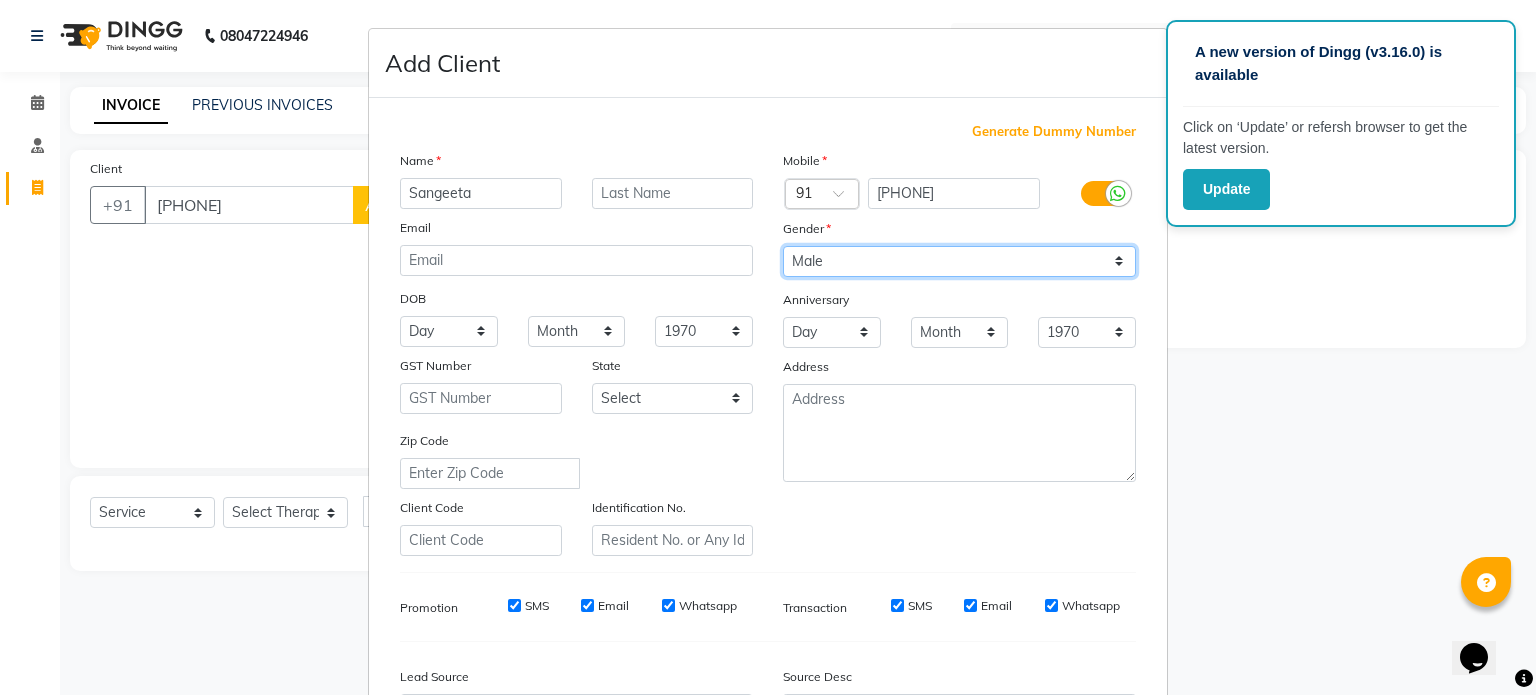 click on "Select Male Female Other Prefer Not To Say" at bounding box center (959, 261) 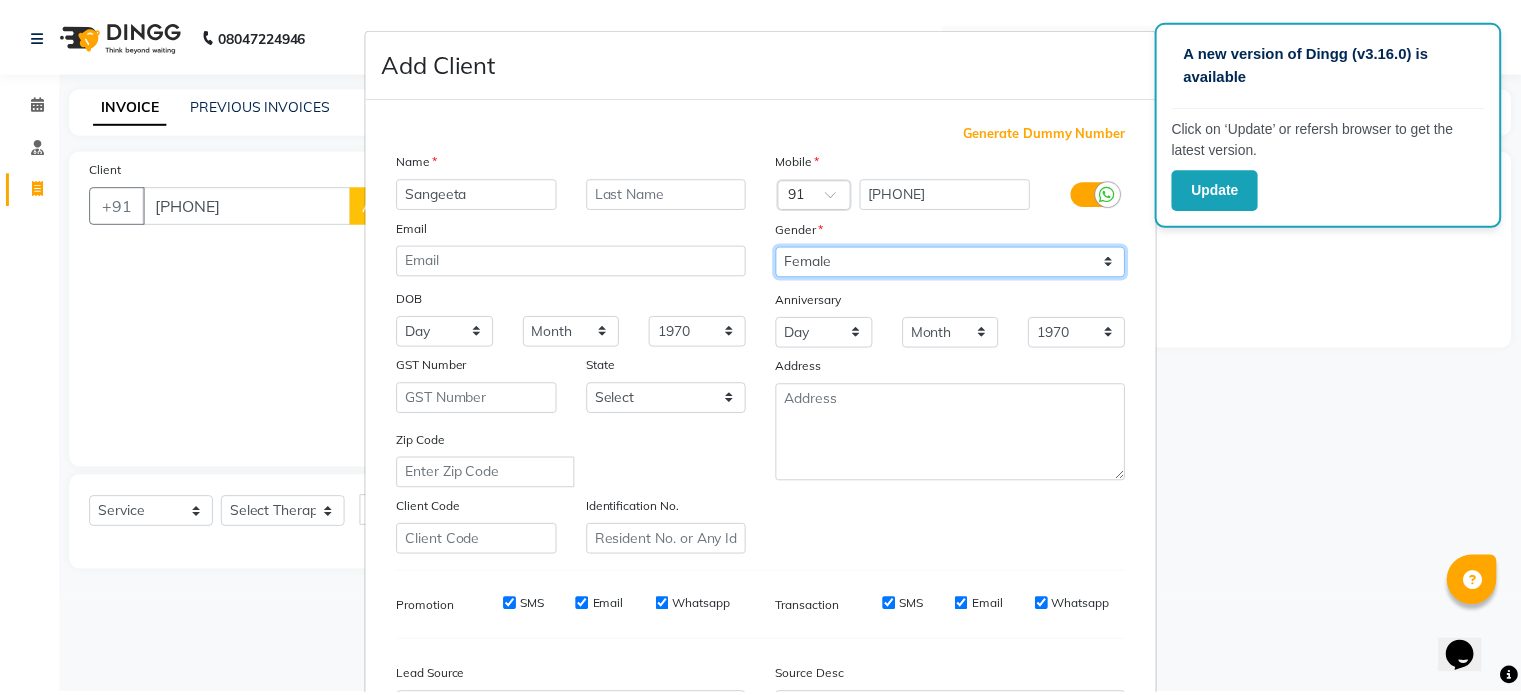 scroll, scrollTop: 237, scrollLeft: 0, axis: vertical 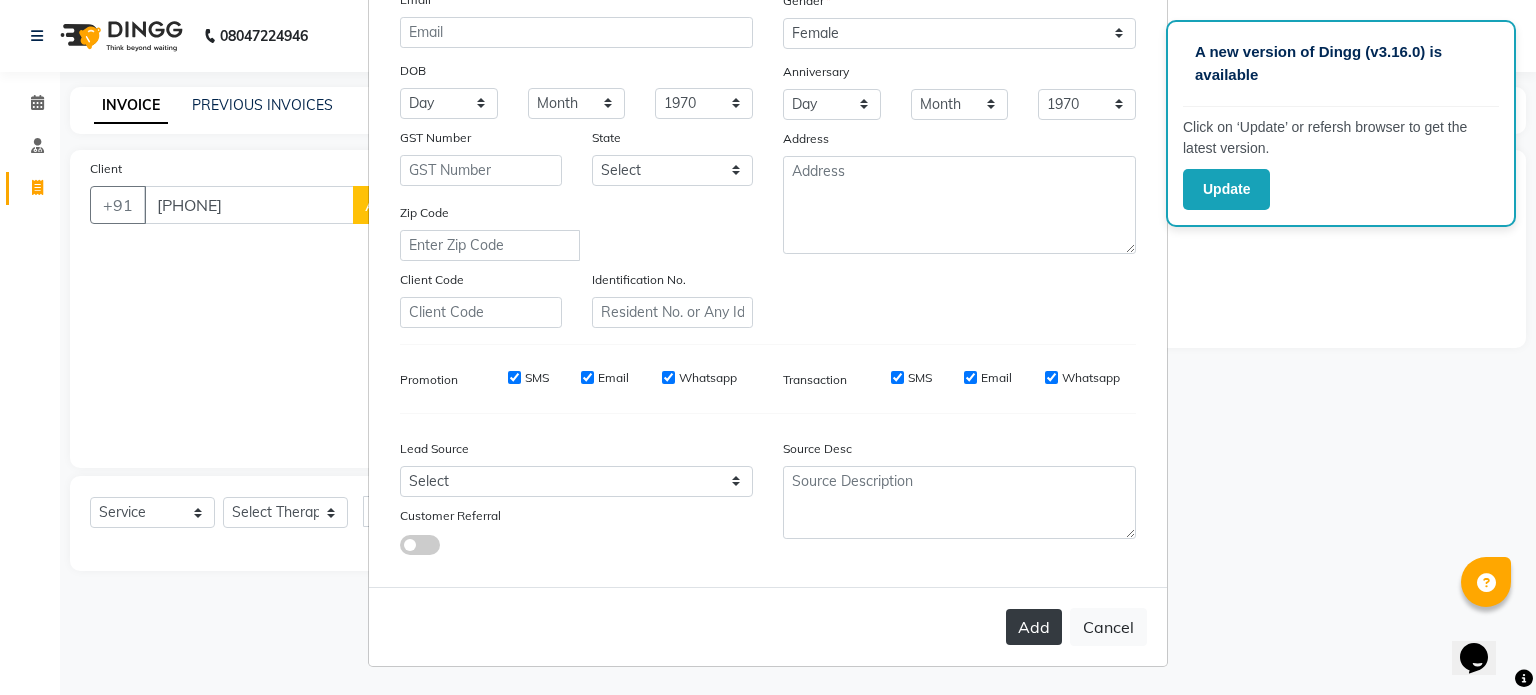 click on "Add" at bounding box center [1034, 627] 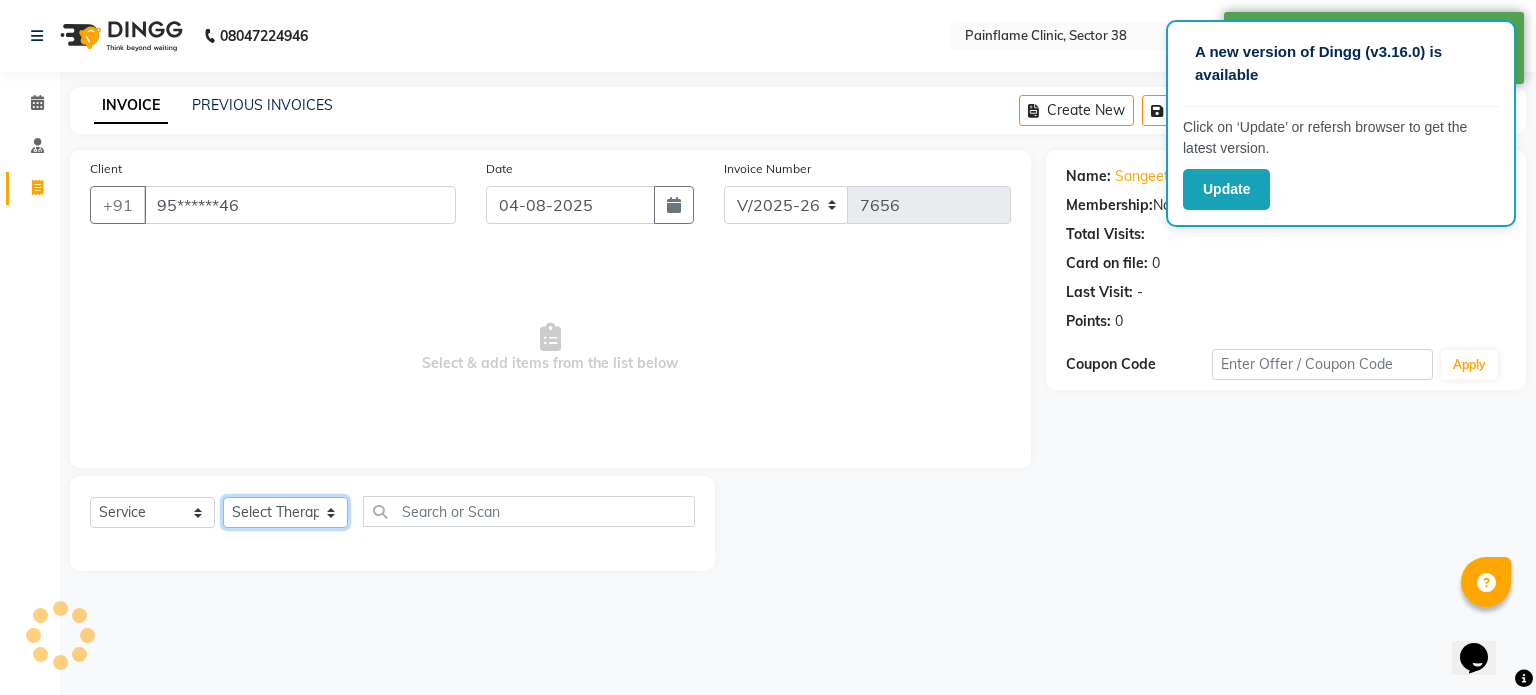 click on "Select Therapist Dr Durgesh Dr Harish Dr Ranjana Dr Saurabh Dr. Suraj Dr. Tejpal Mehlawat KUSHAL MOHIT SEMWAL Nancy Singhai Reception 1  Reception 2 Reception 3" 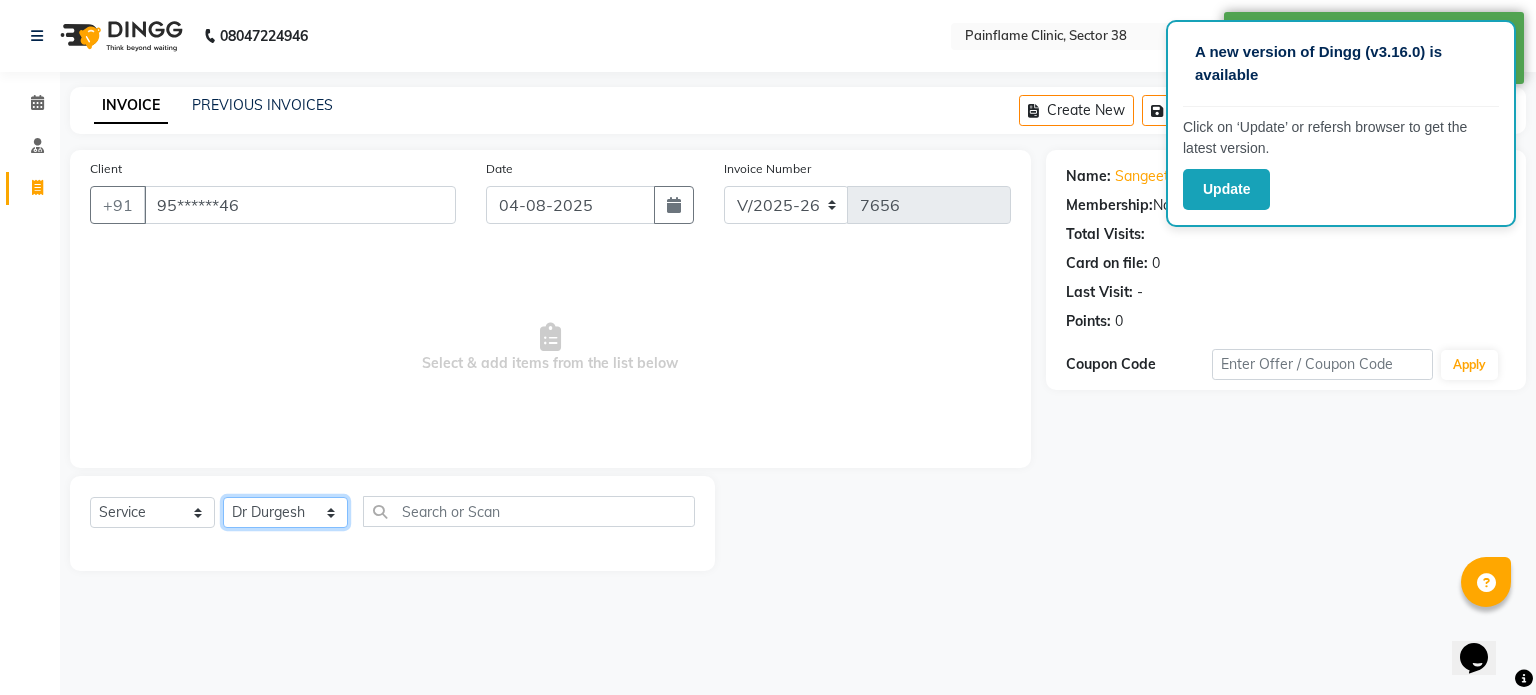click on "Select Therapist Dr Durgesh Dr Harish Dr Ranjana Dr Saurabh Dr. Suraj Dr. Tejpal Mehlawat KUSHAL MOHIT SEMWAL Nancy Singhai Reception 1  Reception 2 Reception 3" 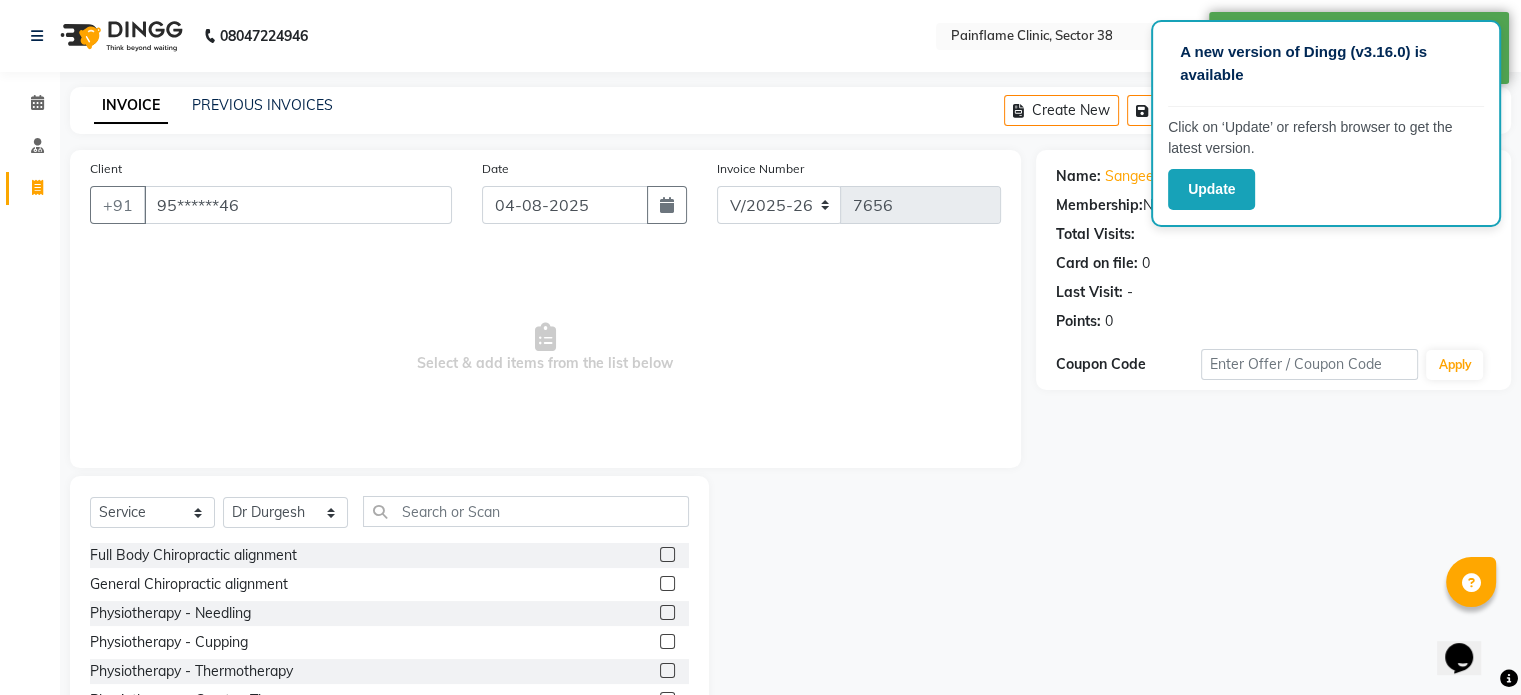 click 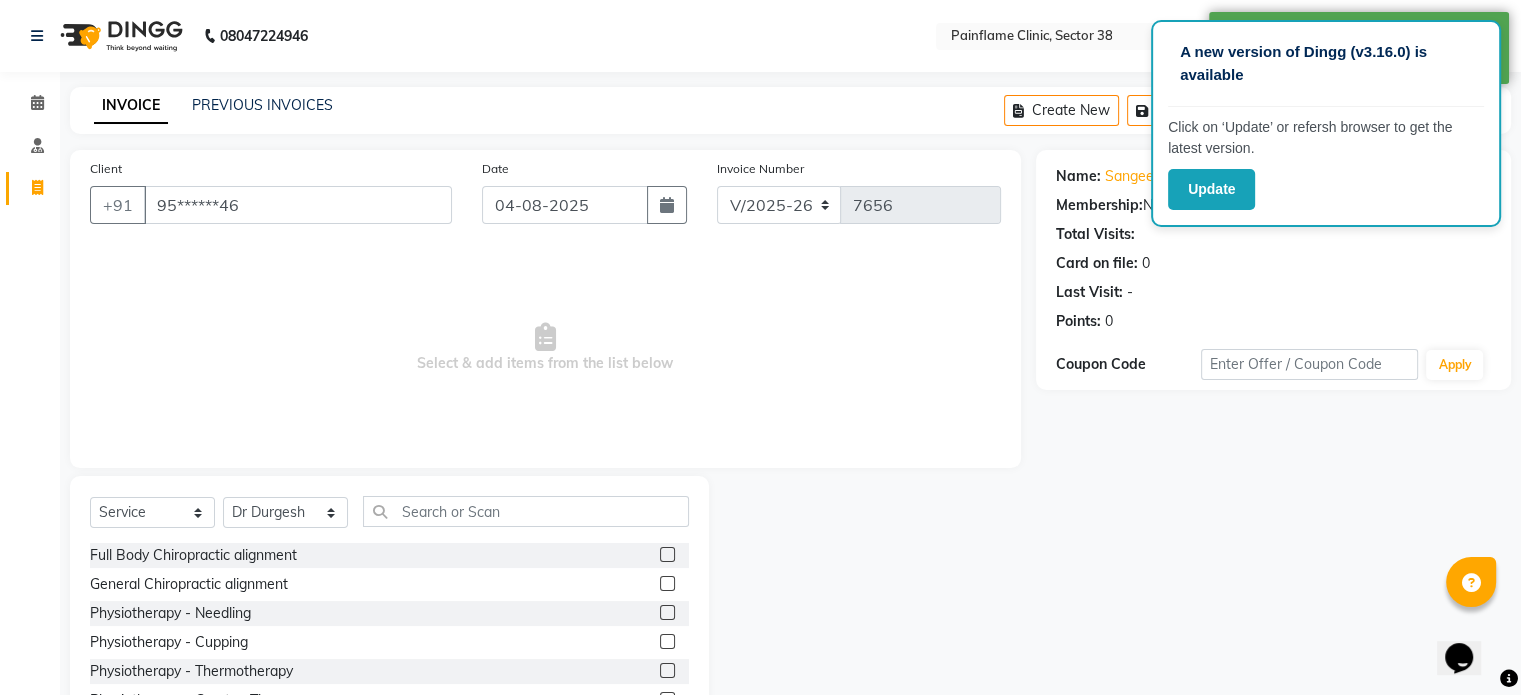 click at bounding box center [666, 584] 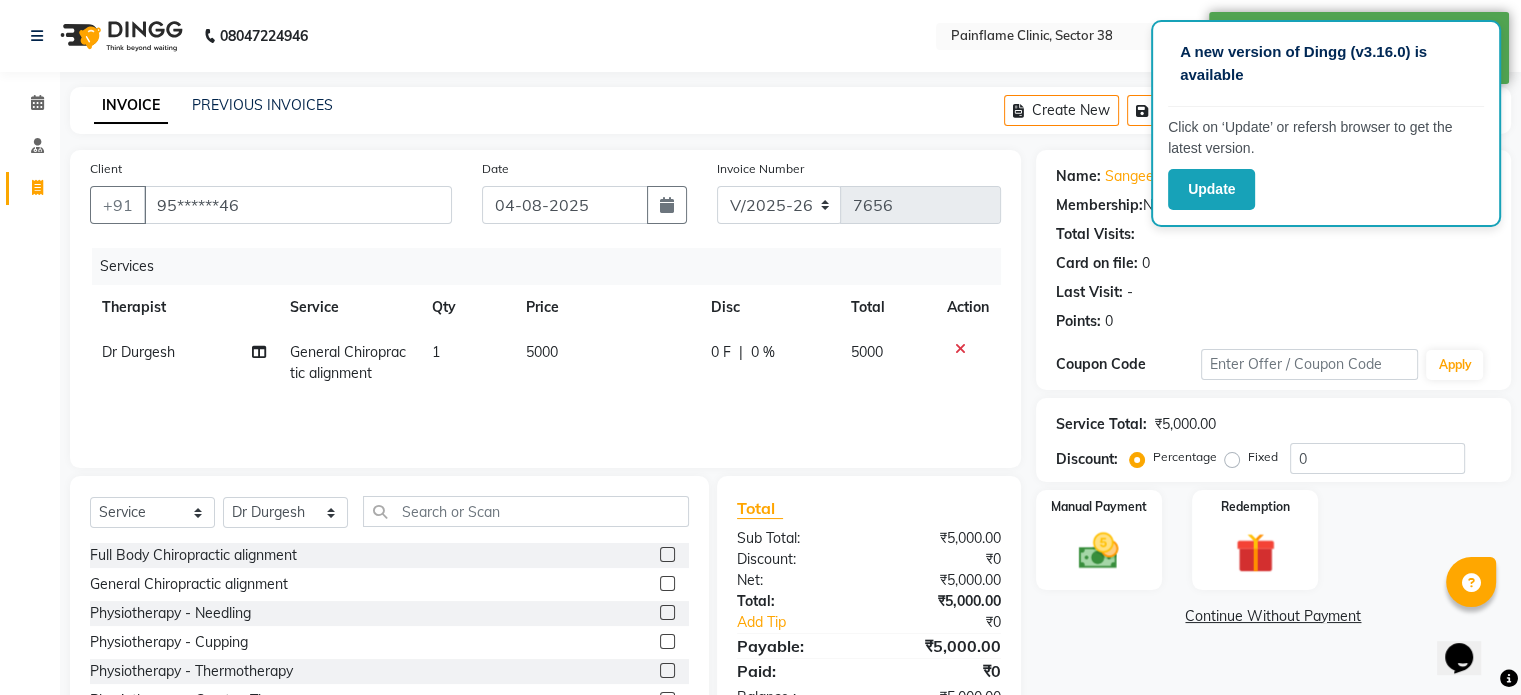 click on "5000" 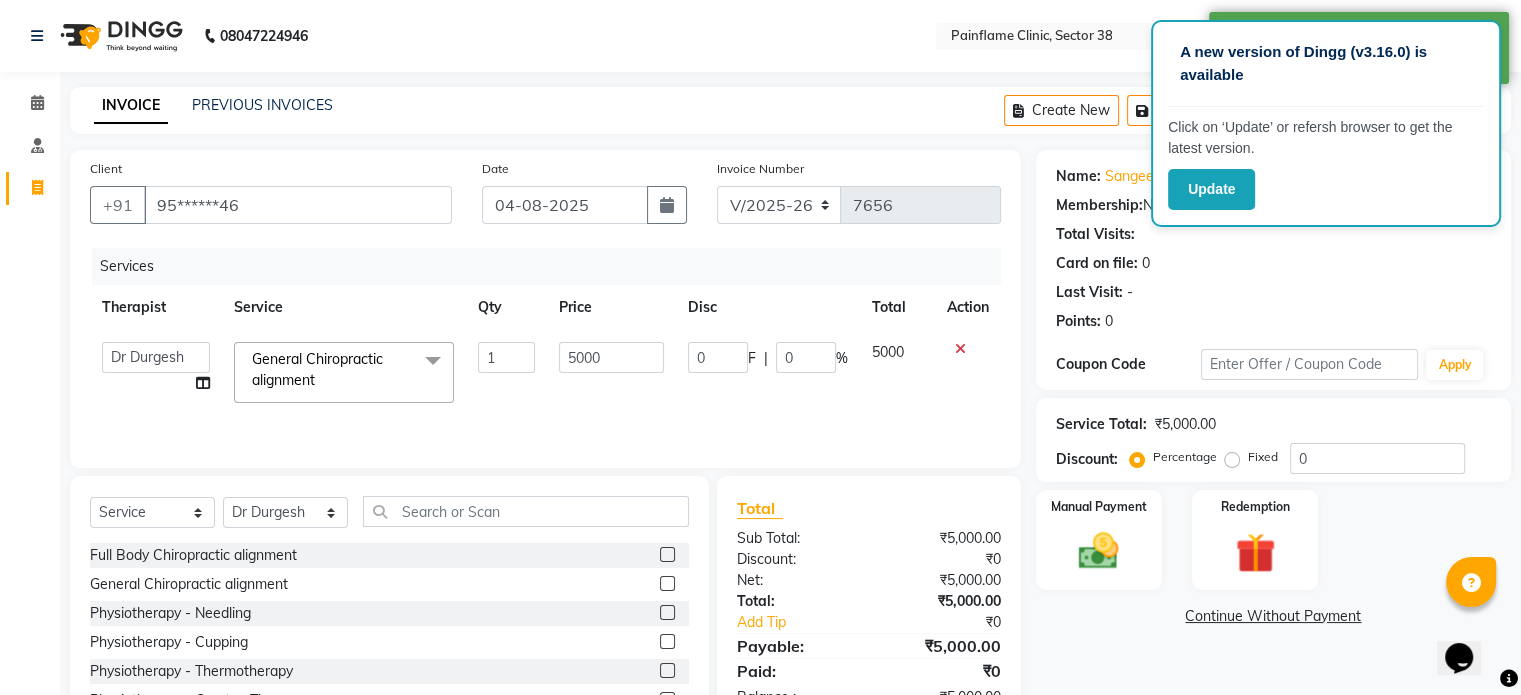 click on "5000" 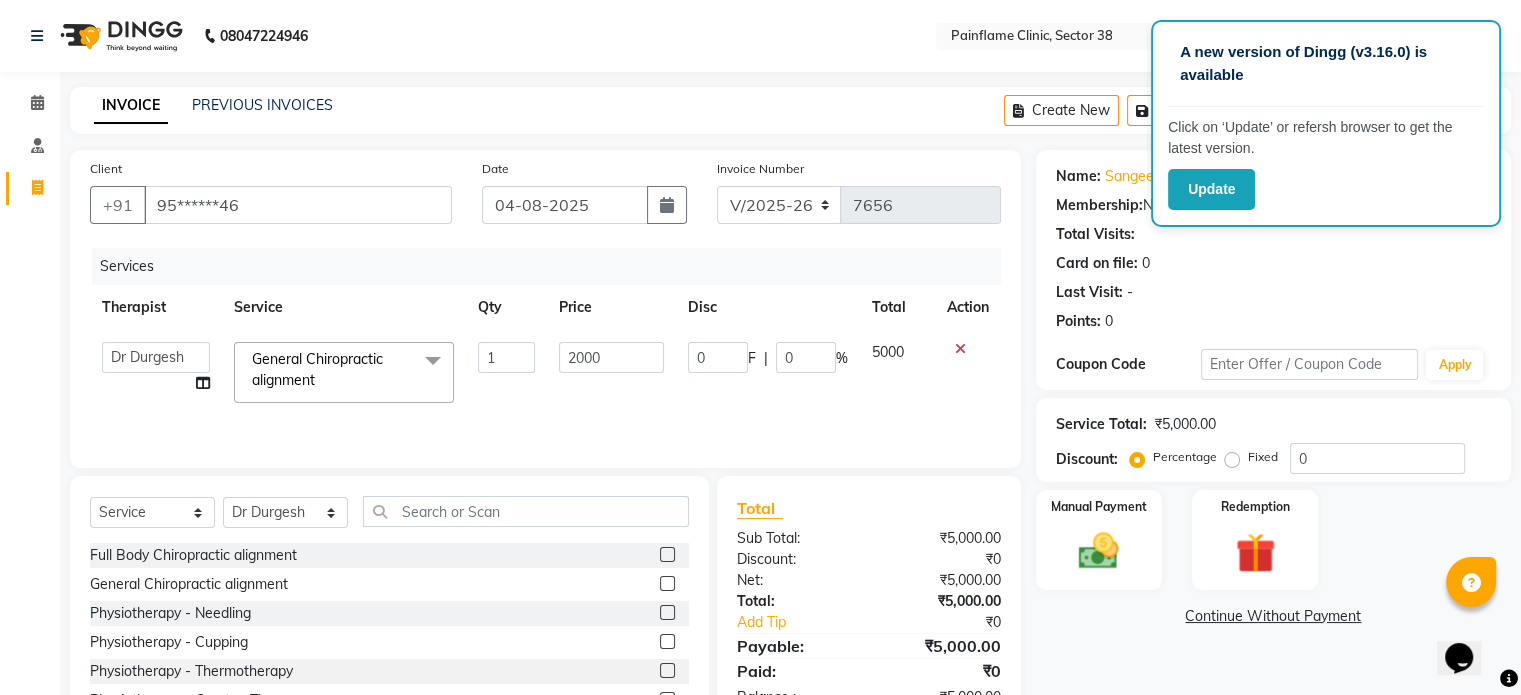 scroll, scrollTop: 119, scrollLeft: 0, axis: vertical 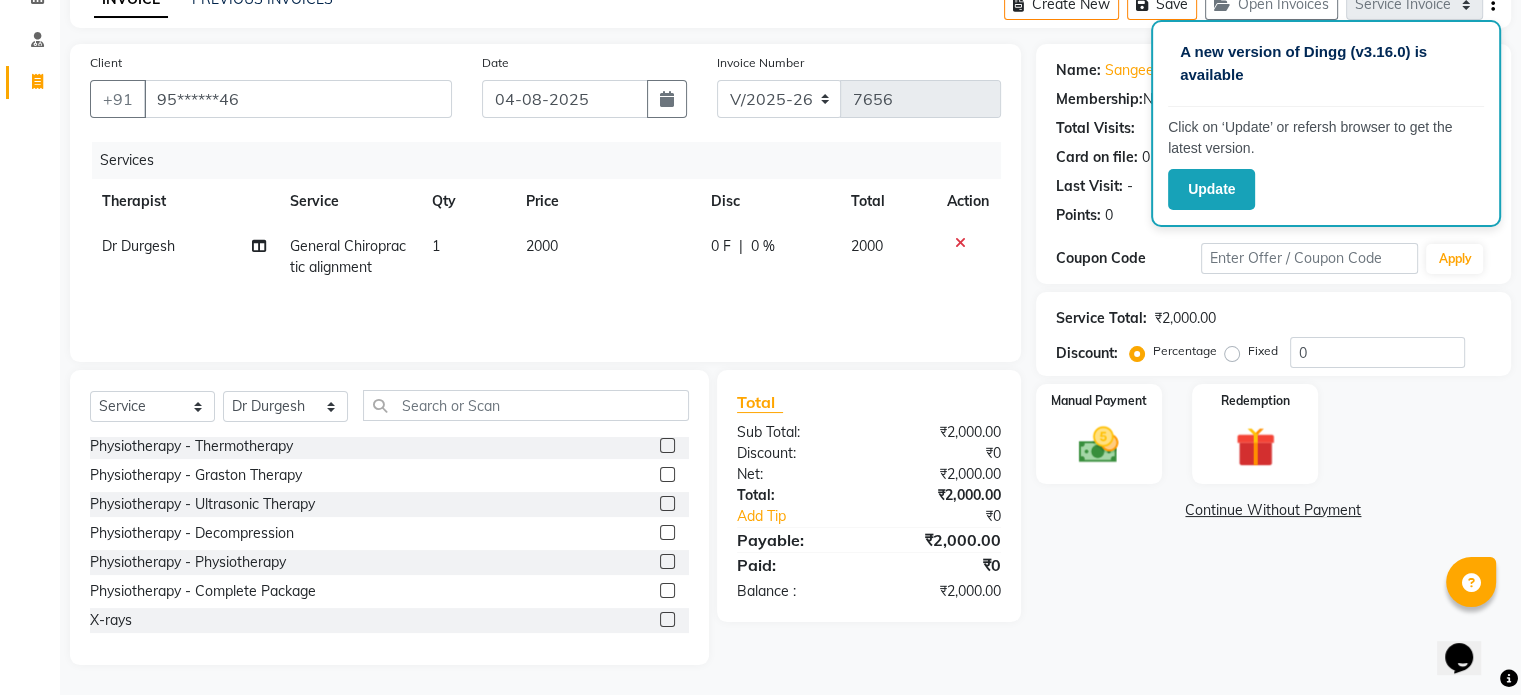click 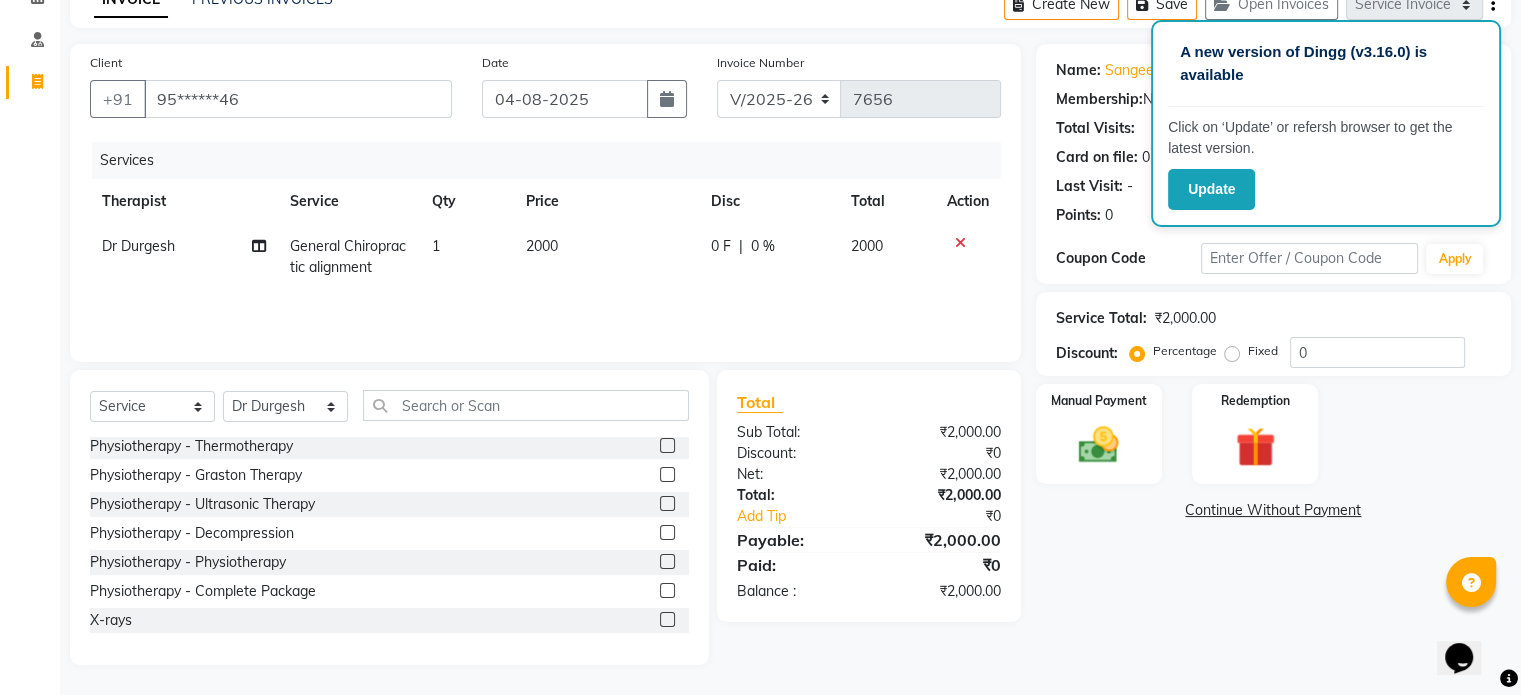 click at bounding box center [666, 620] 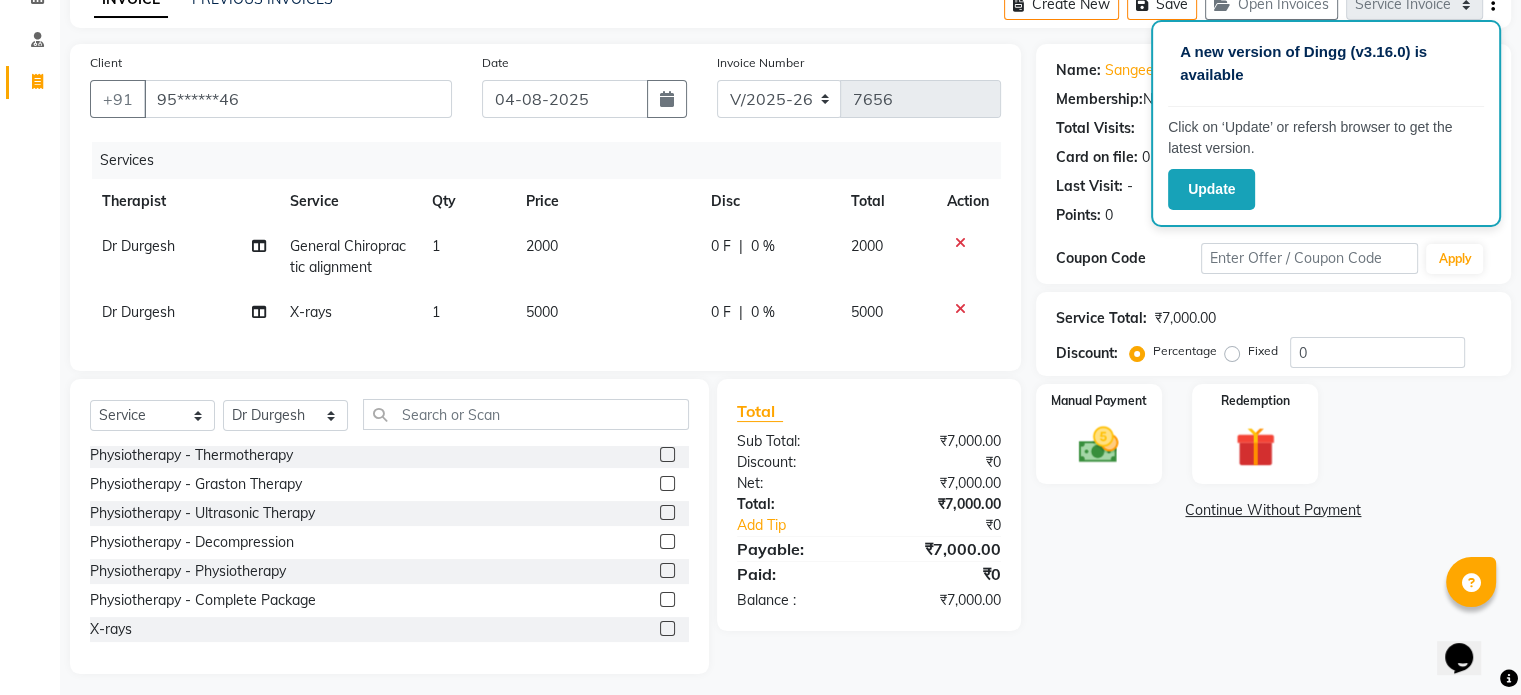 click on "5000" 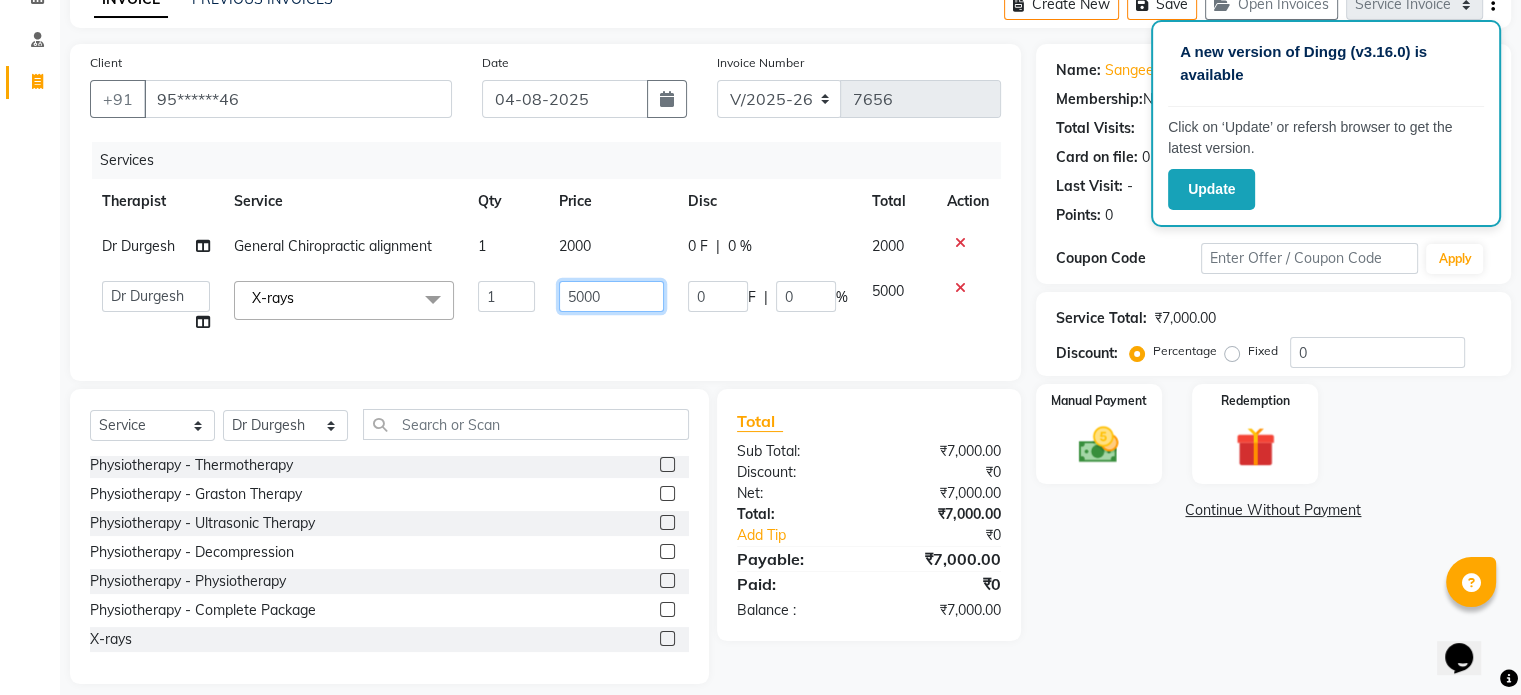 click on "5000" 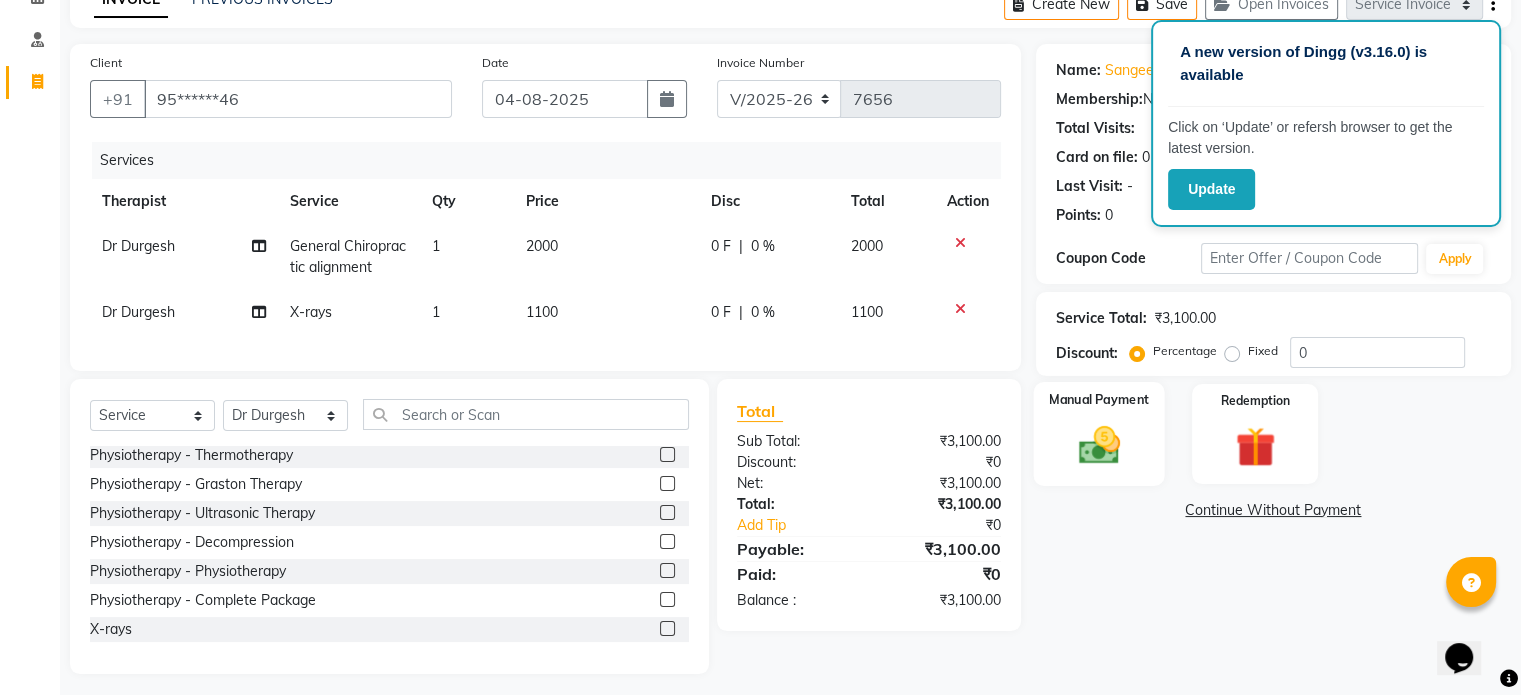 click on "Manual Payment" 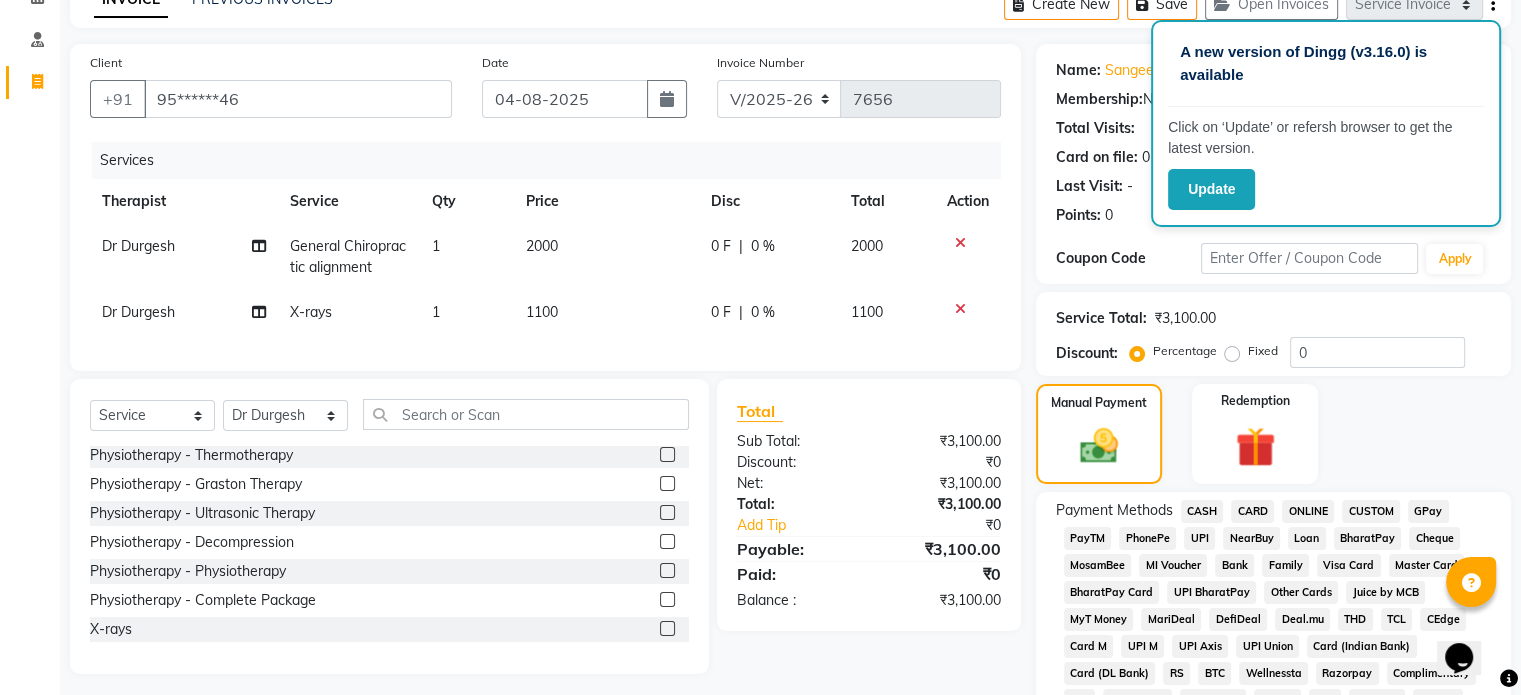 click on "UPI" 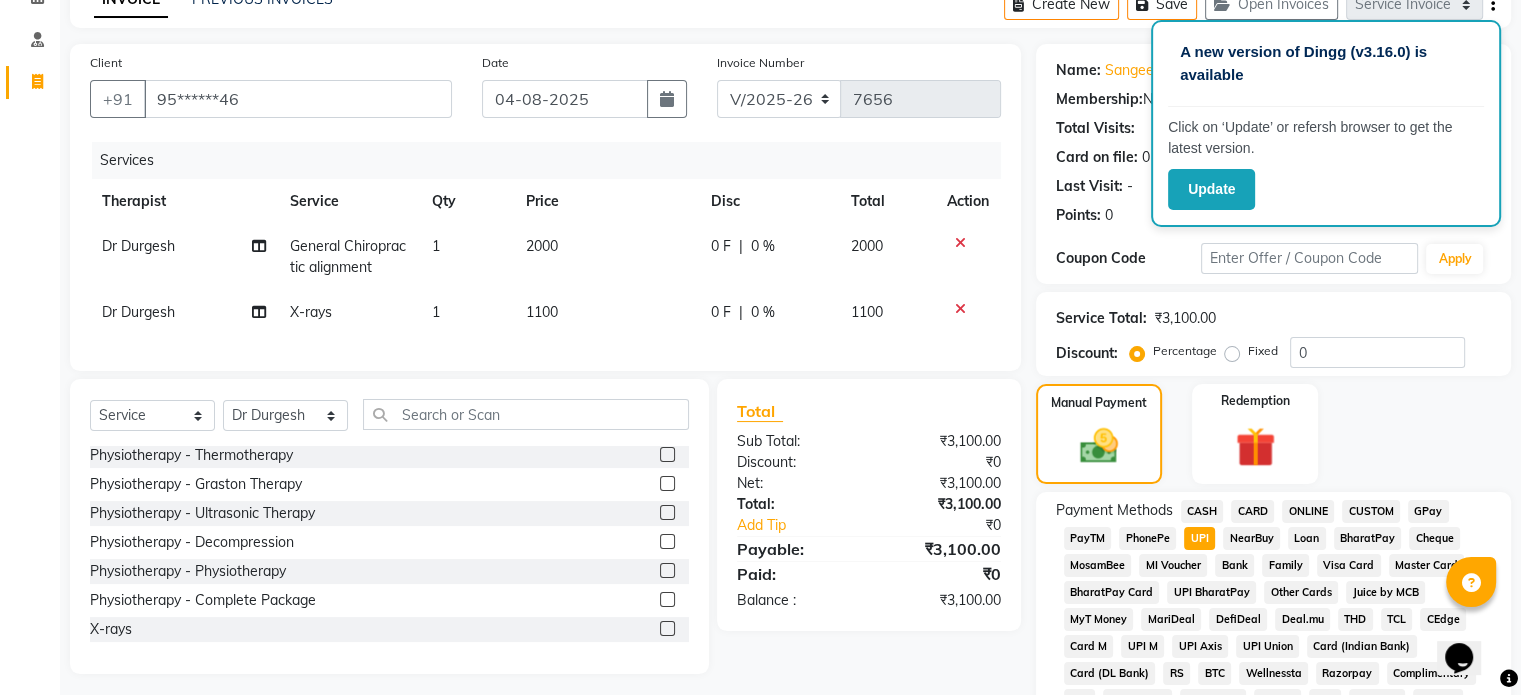 click on "CARD" 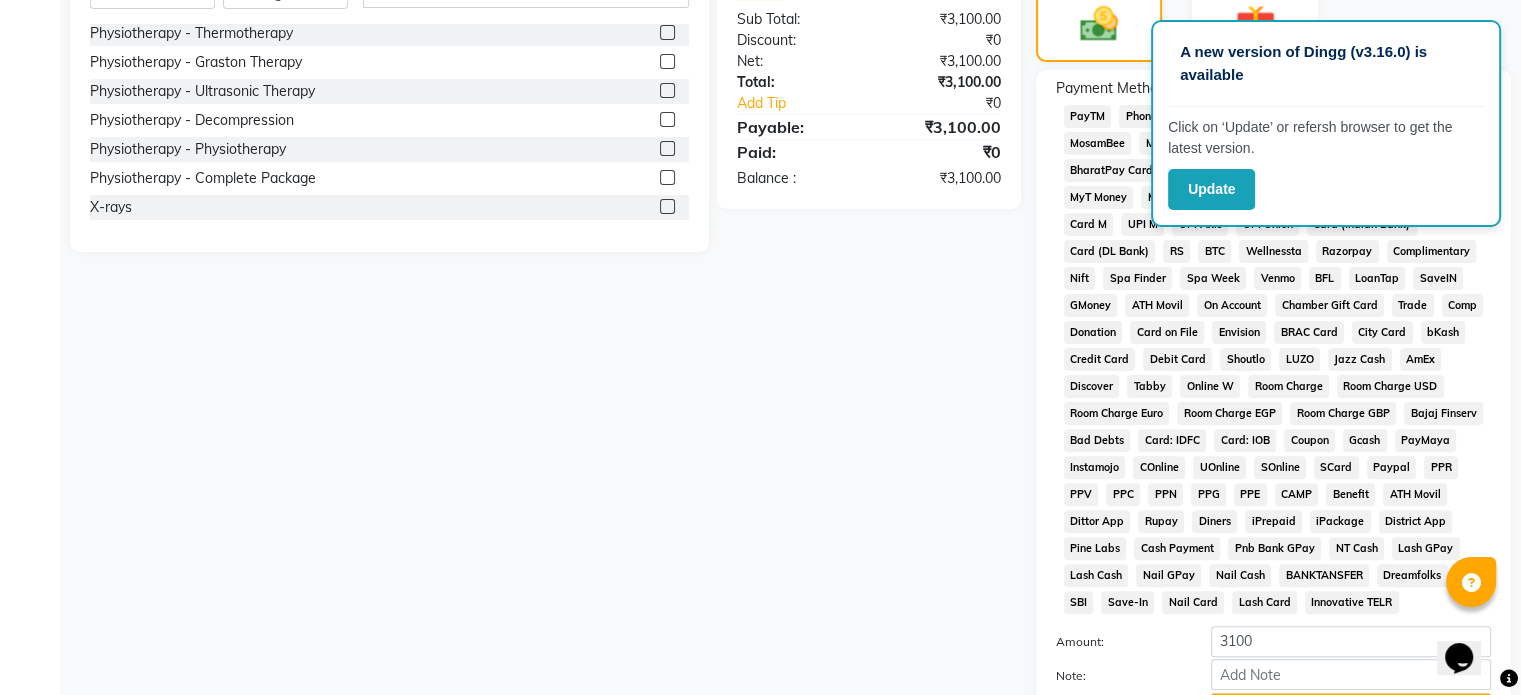 scroll, scrollTop: 652, scrollLeft: 0, axis: vertical 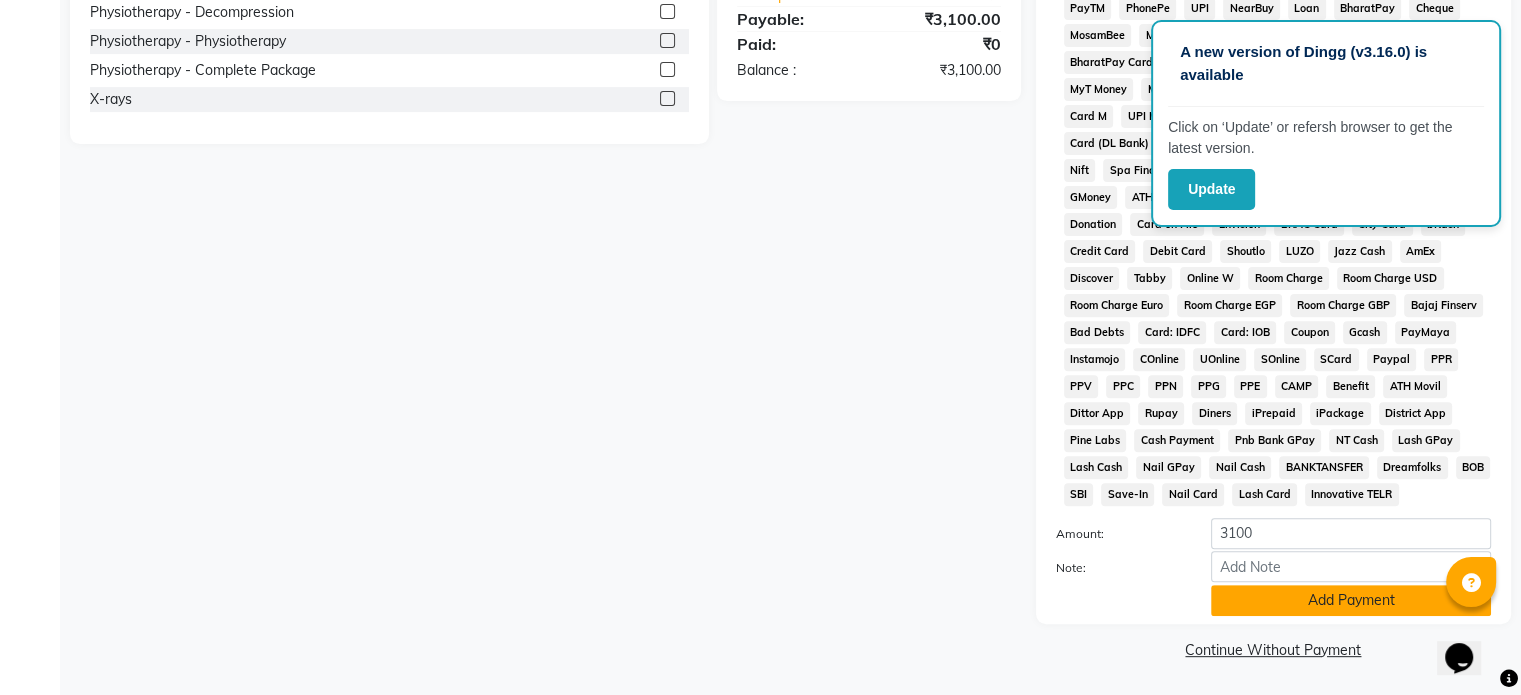 click on "Add Payment" 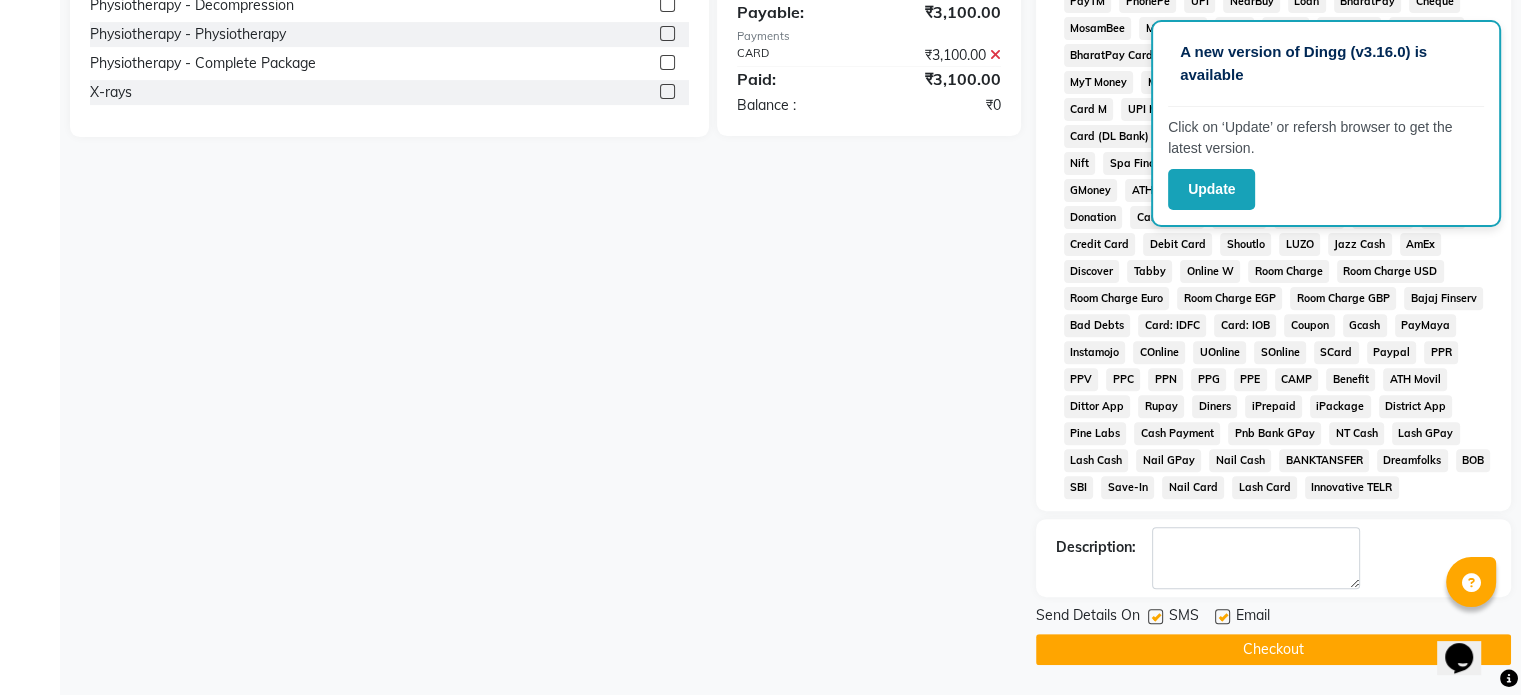 click 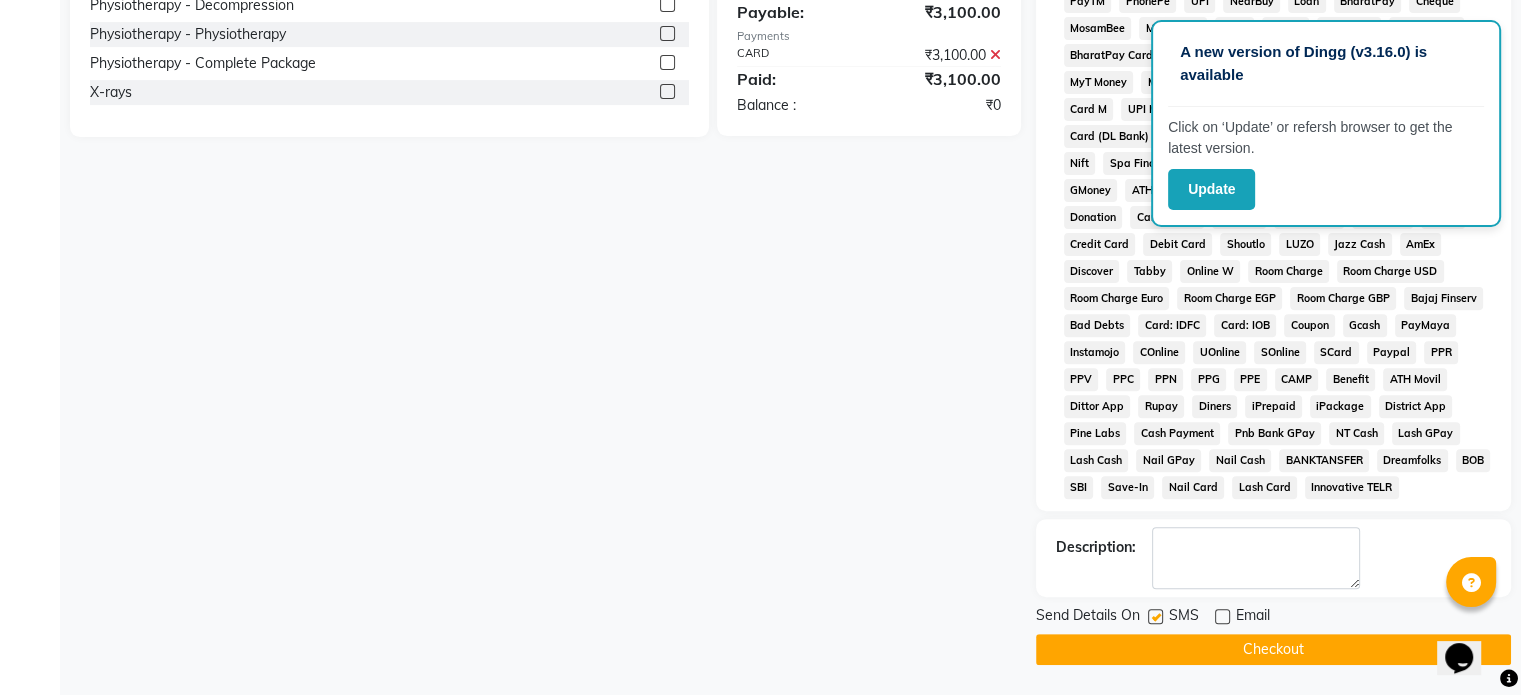 click 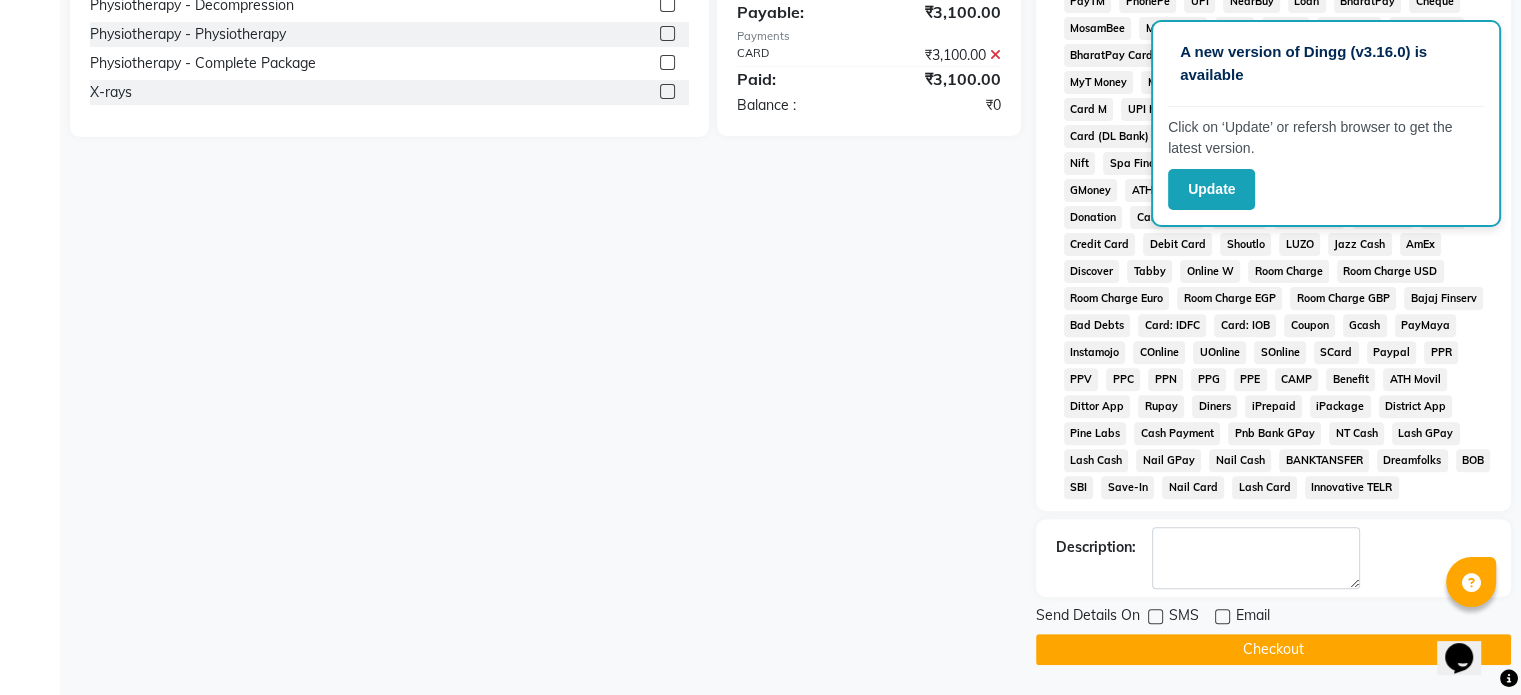 click on "Checkout" 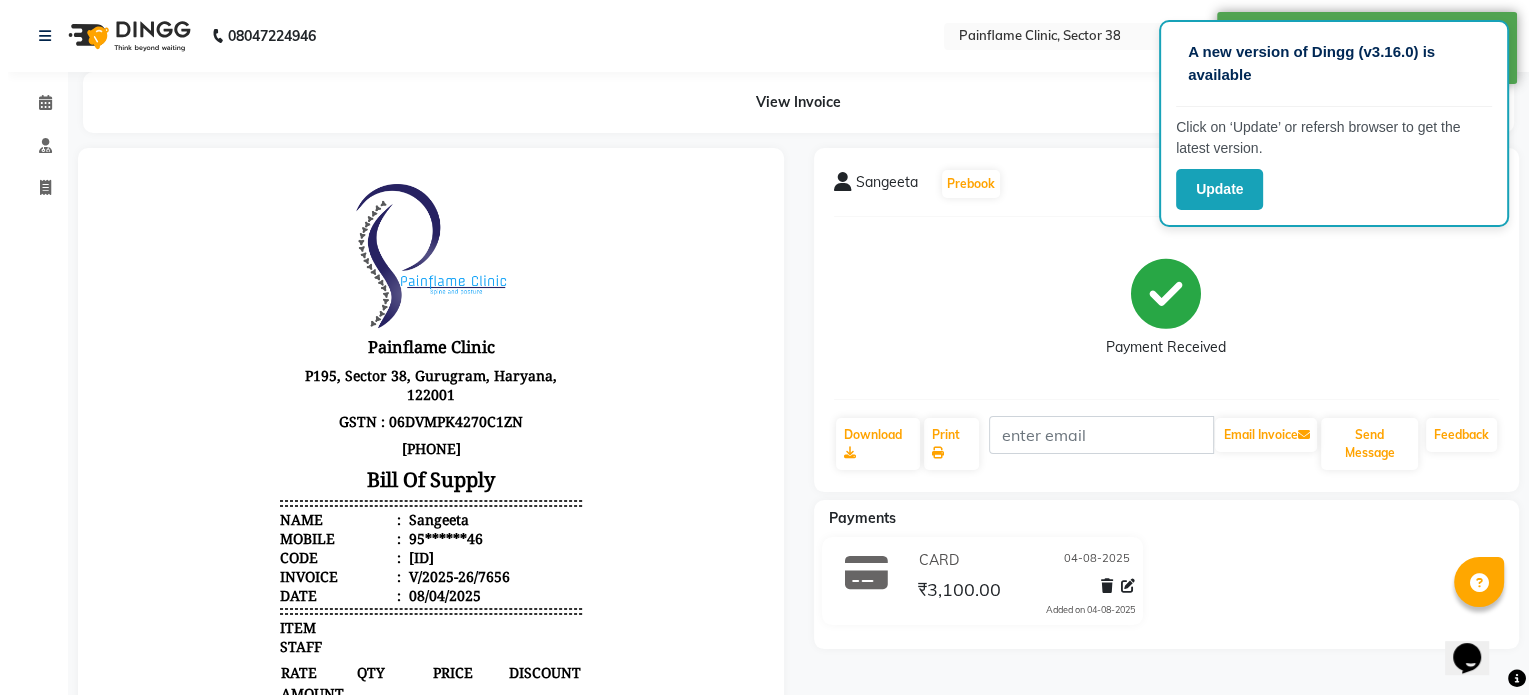 scroll, scrollTop: 0, scrollLeft: 0, axis: both 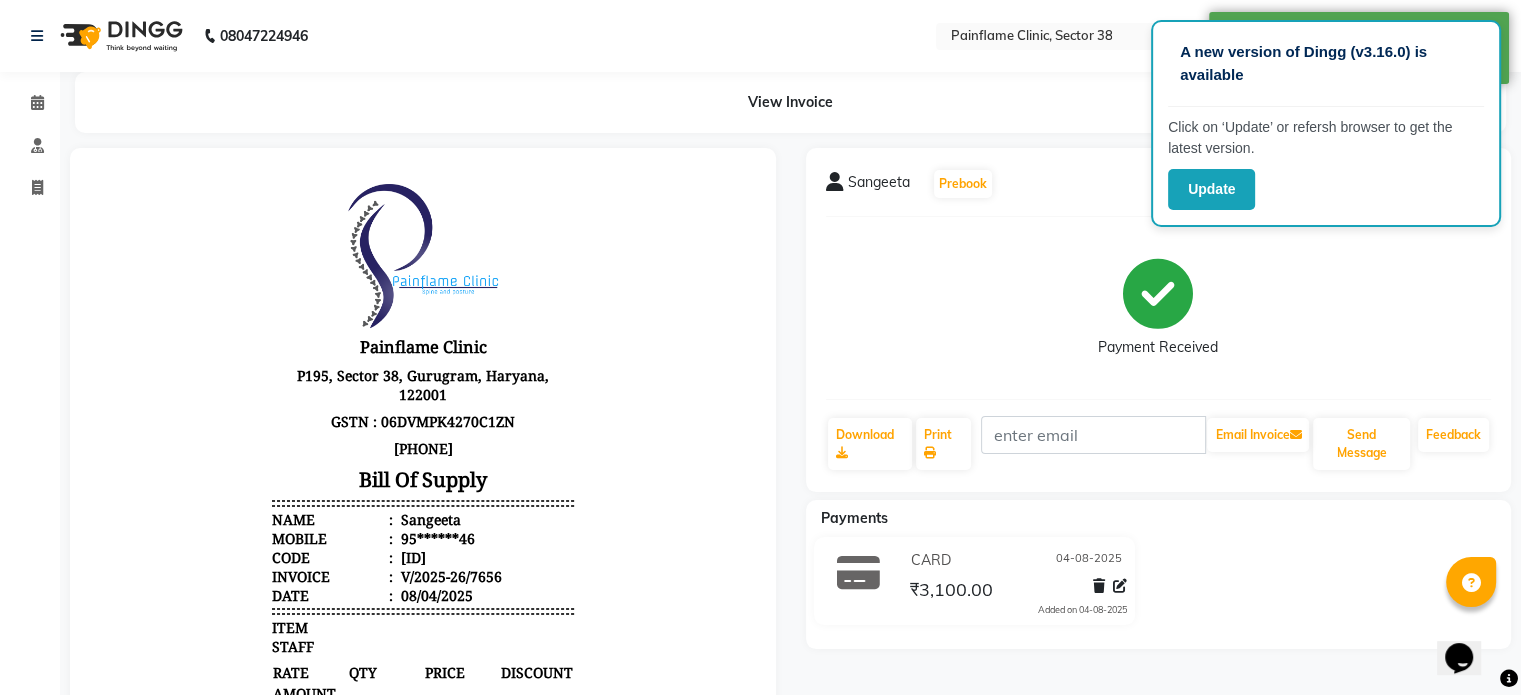 click on "Invoice" 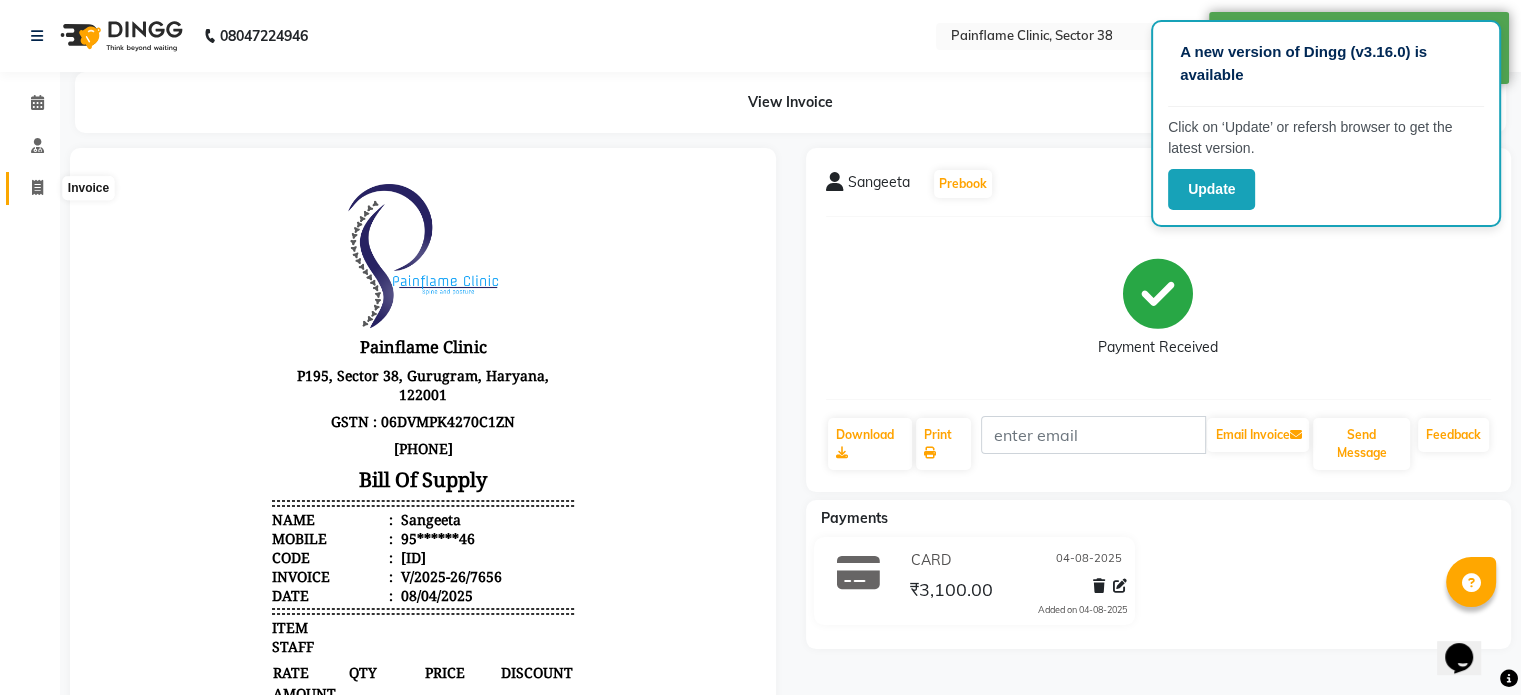 click 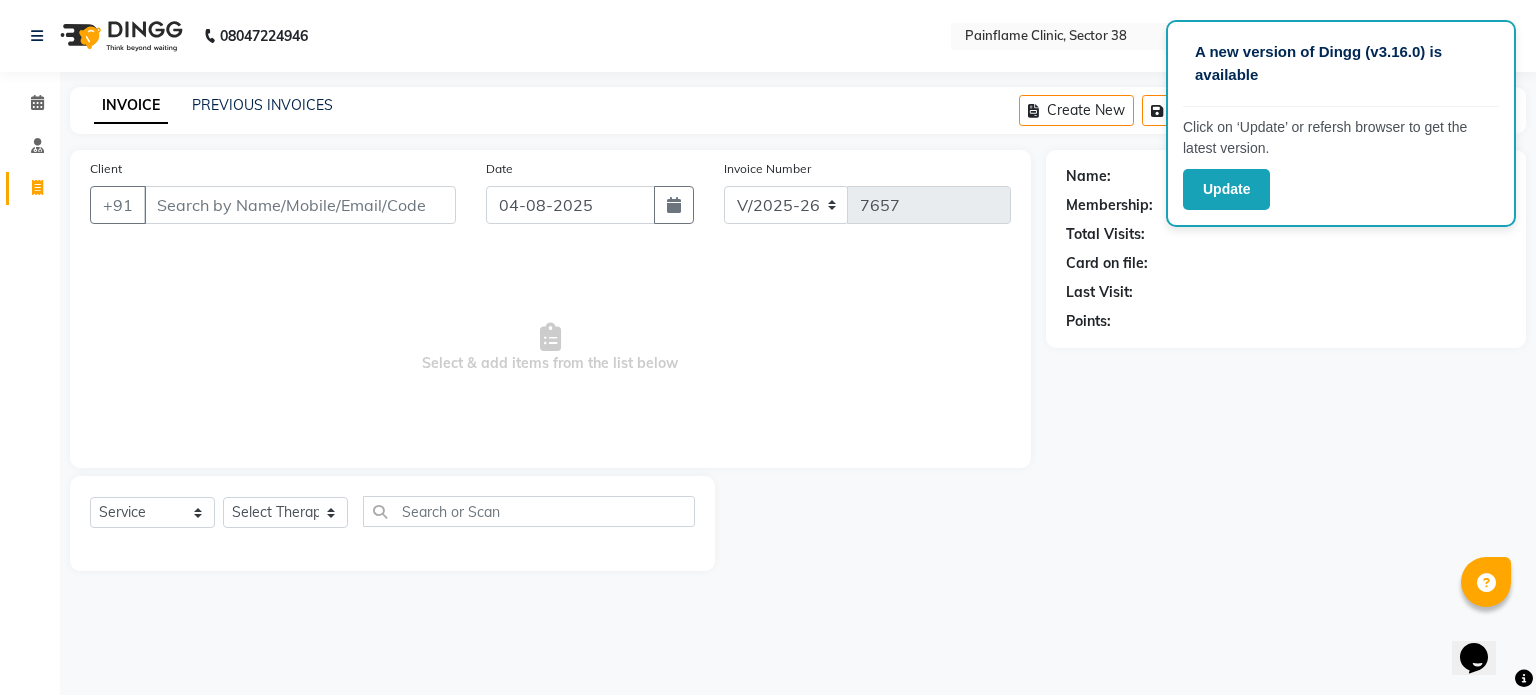click on "Client" at bounding box center (300, 205) 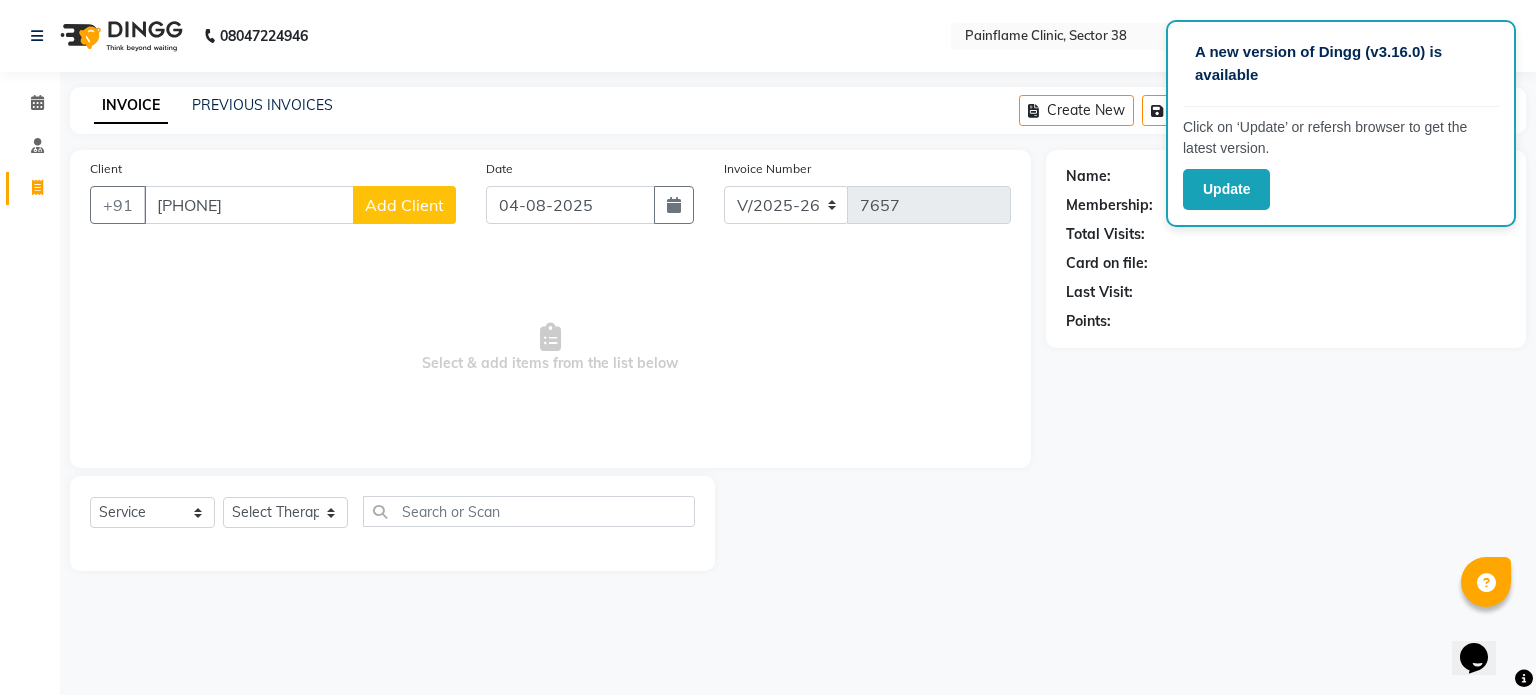 click on "9418091461" at bounding box center (249, 205) 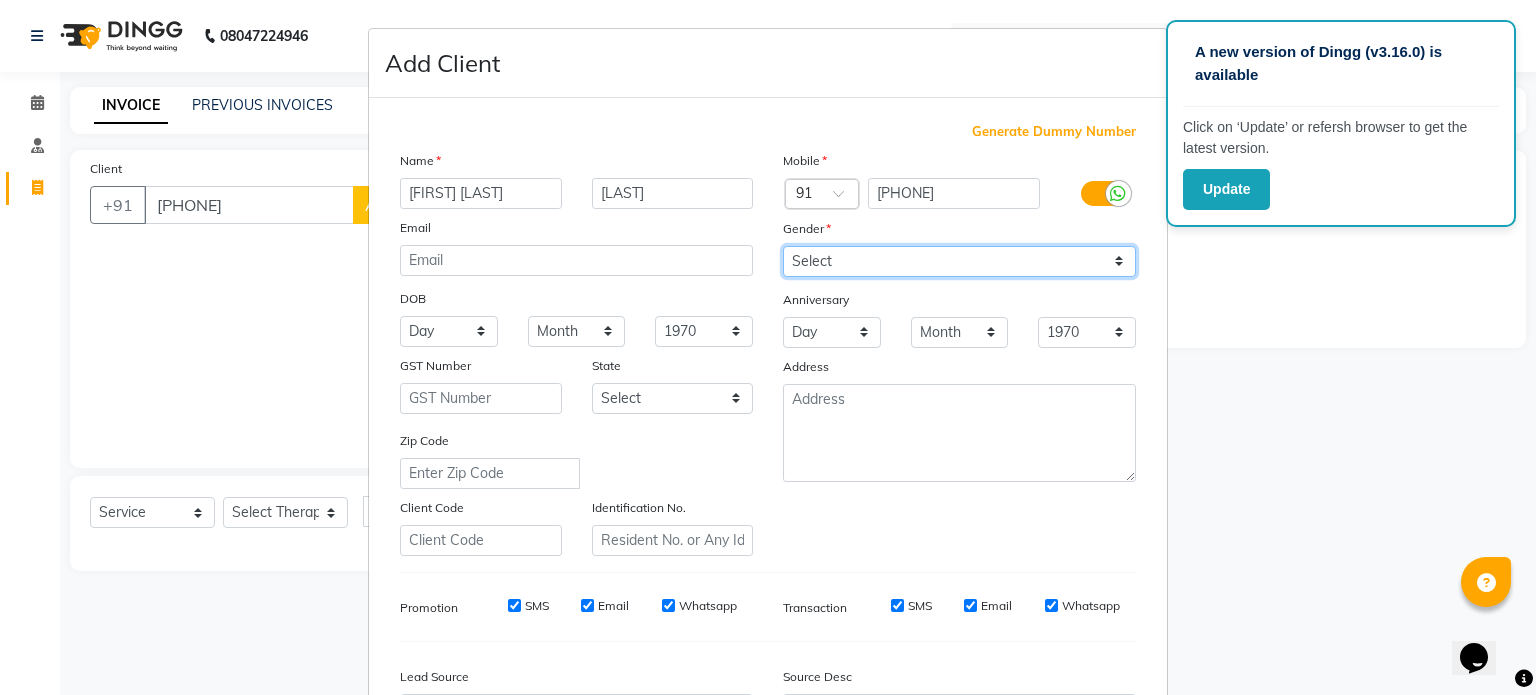 click on "Select Male Female Other Prefer Not To Say" at bounding box center [959, 261] 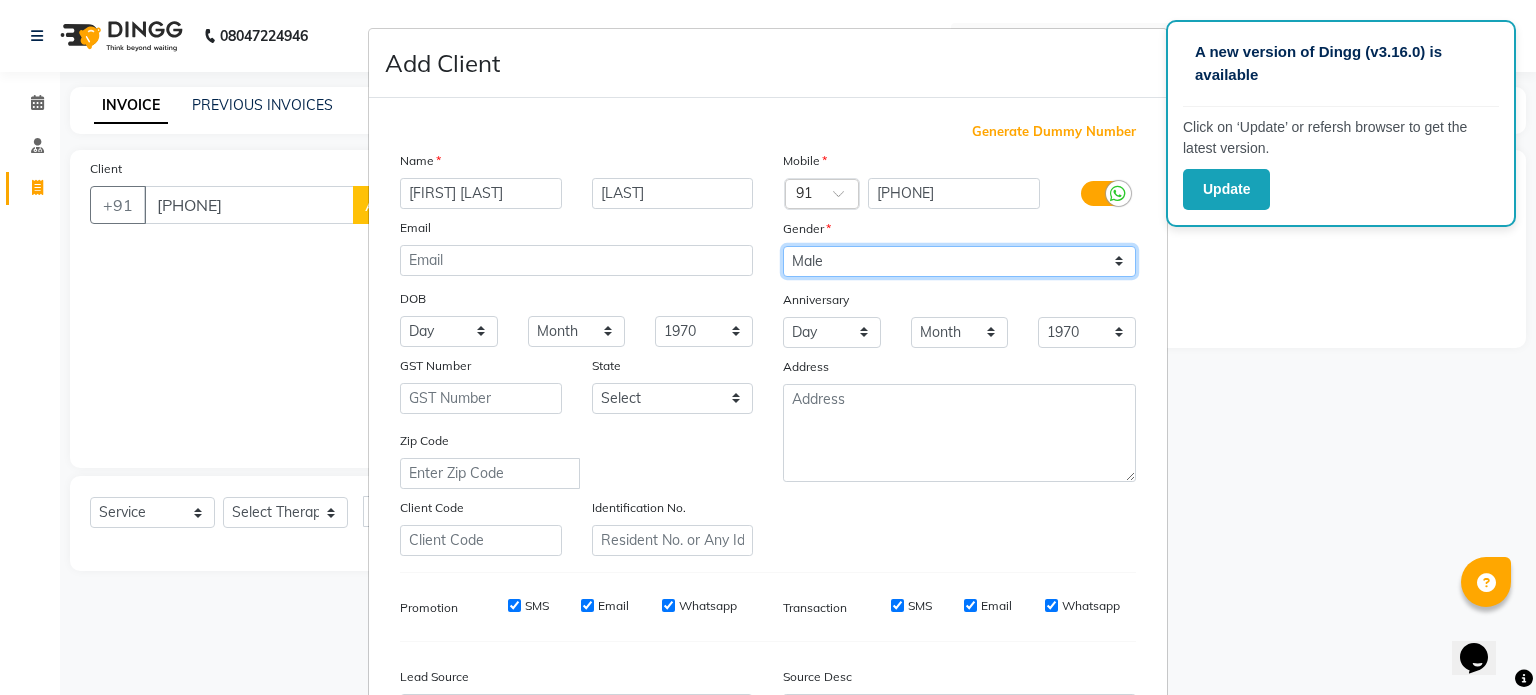 click on "Select Male Female Other Prefer Not To Say" at bounding box center [959, 261] 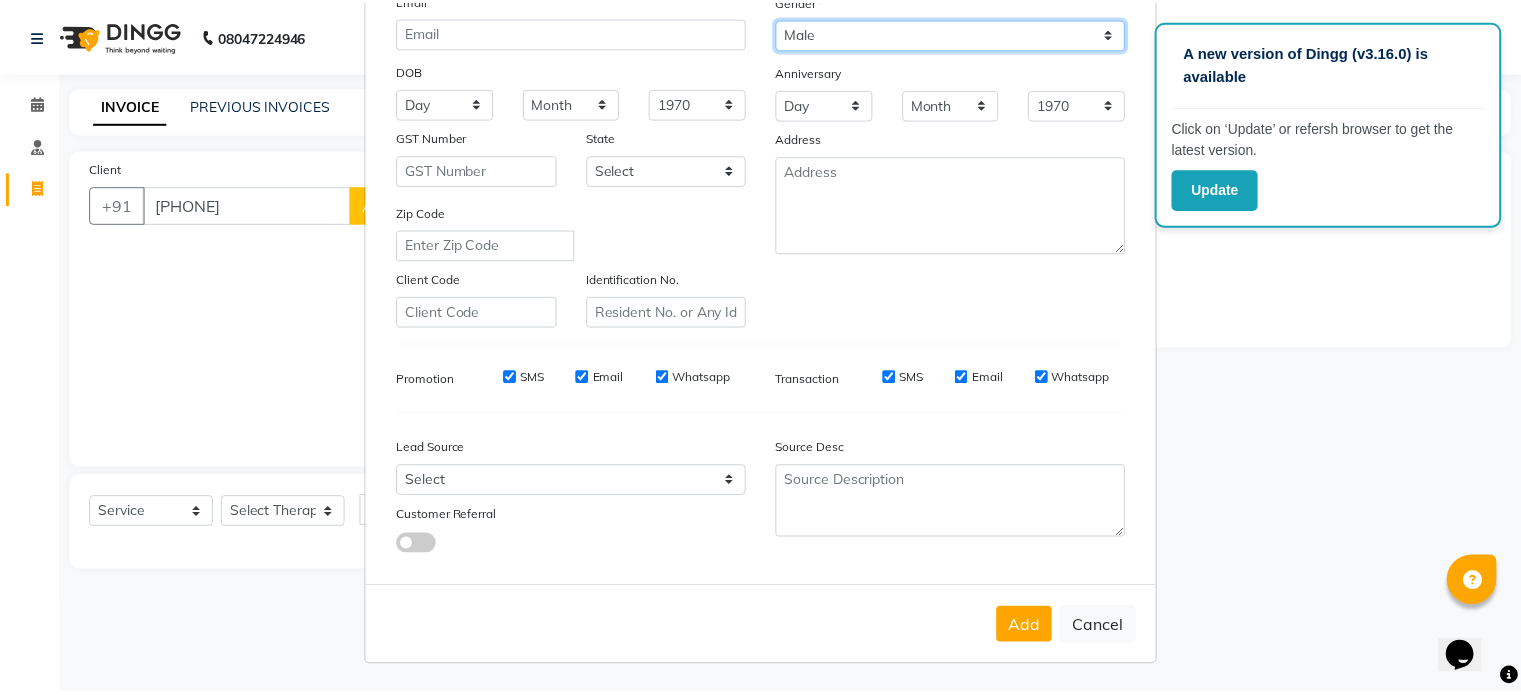 scroll, scrollTop: 237, scrollLeft: 0, axis: vertical 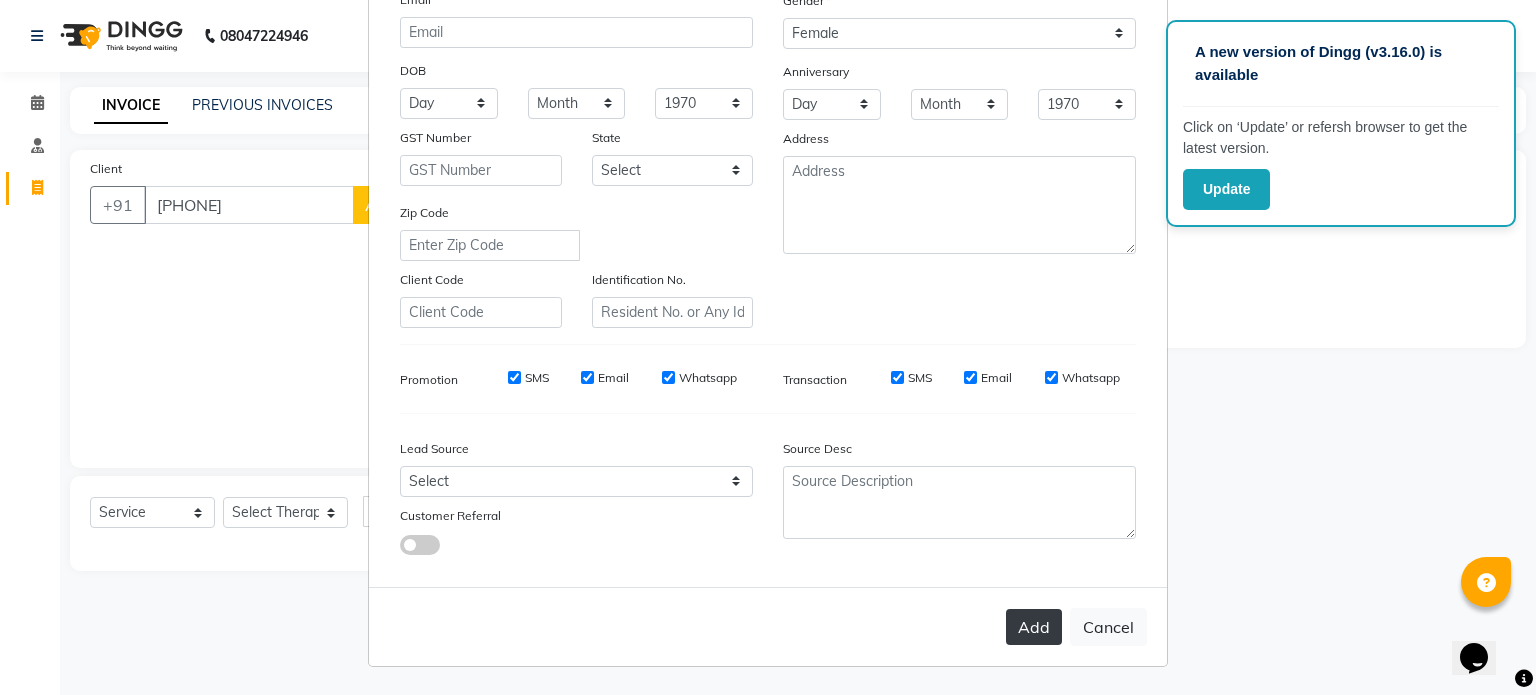 click on "Add" at bounding box center [1034, 627] 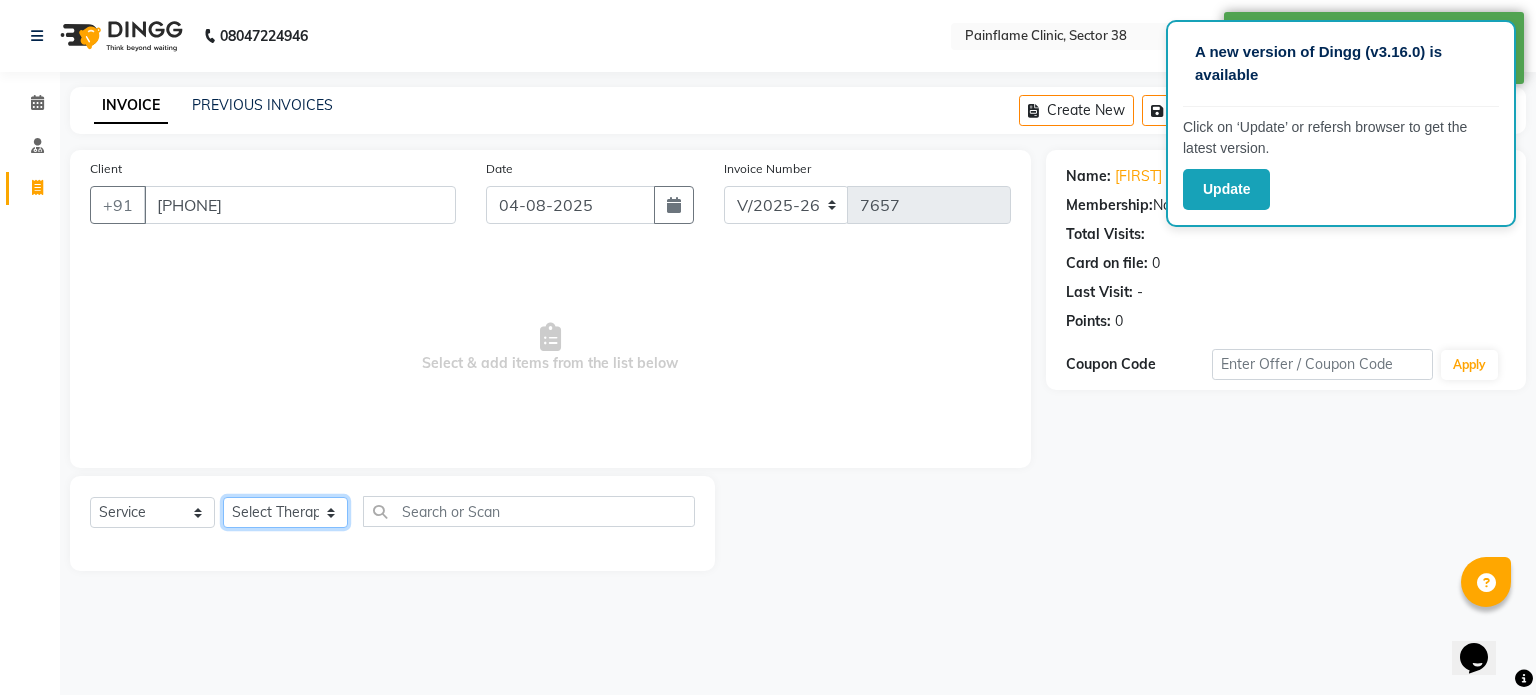 click on "Select Therapist Dr Durgesh Dr Harish Dr Ranjana Dr Saurabh Dr. Suraj Dr. Tejpal Mehlawat KUSHAL MOHIT SEMWAL Nancy Singhai Reception 1  Reception 2 Reception 3" 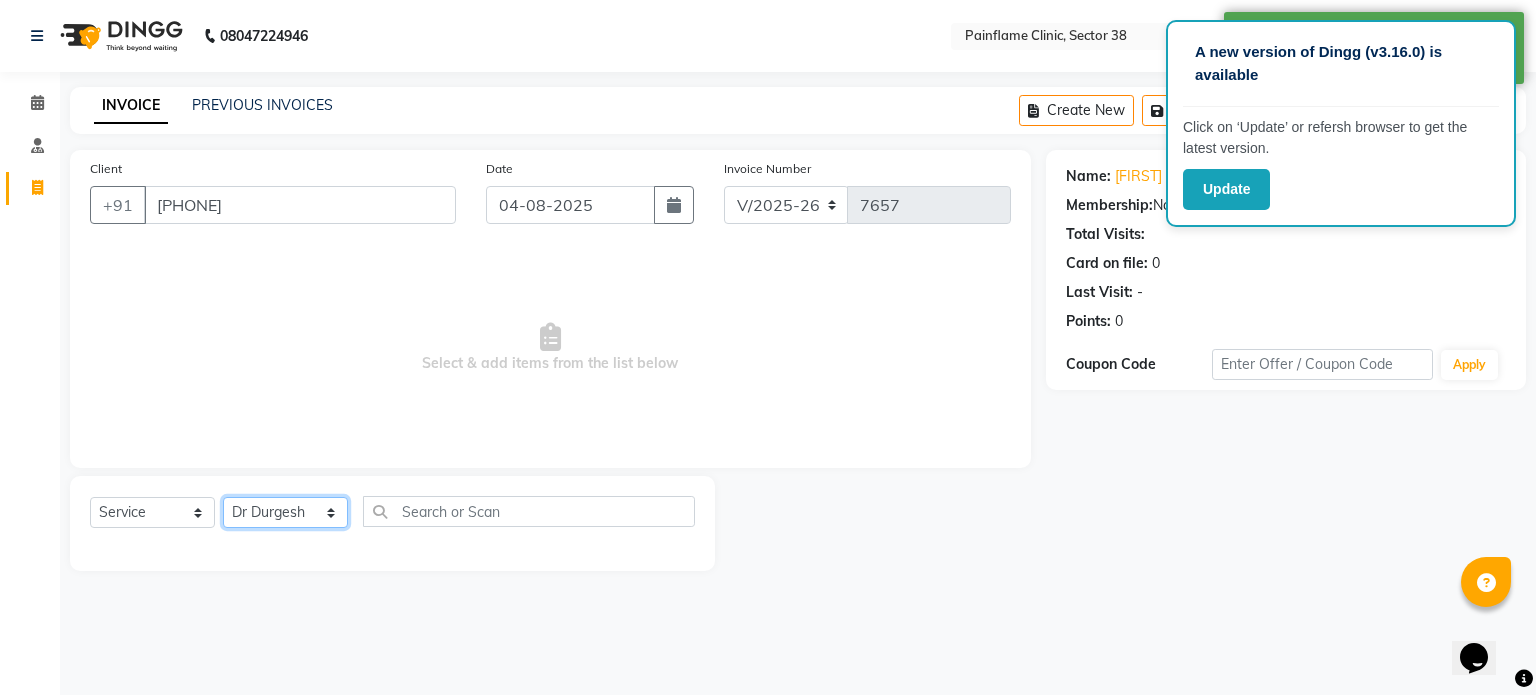 click on "Select Therapist Dr Durgesh Dr Harish Dr Ranjana Dr Saurabh Dr. Suraj Dr. Tejpal Mehlawat KUSHAL MOHIT SEMWAL Nancy Singhai Reception 1  Reception 2 Reception 3" 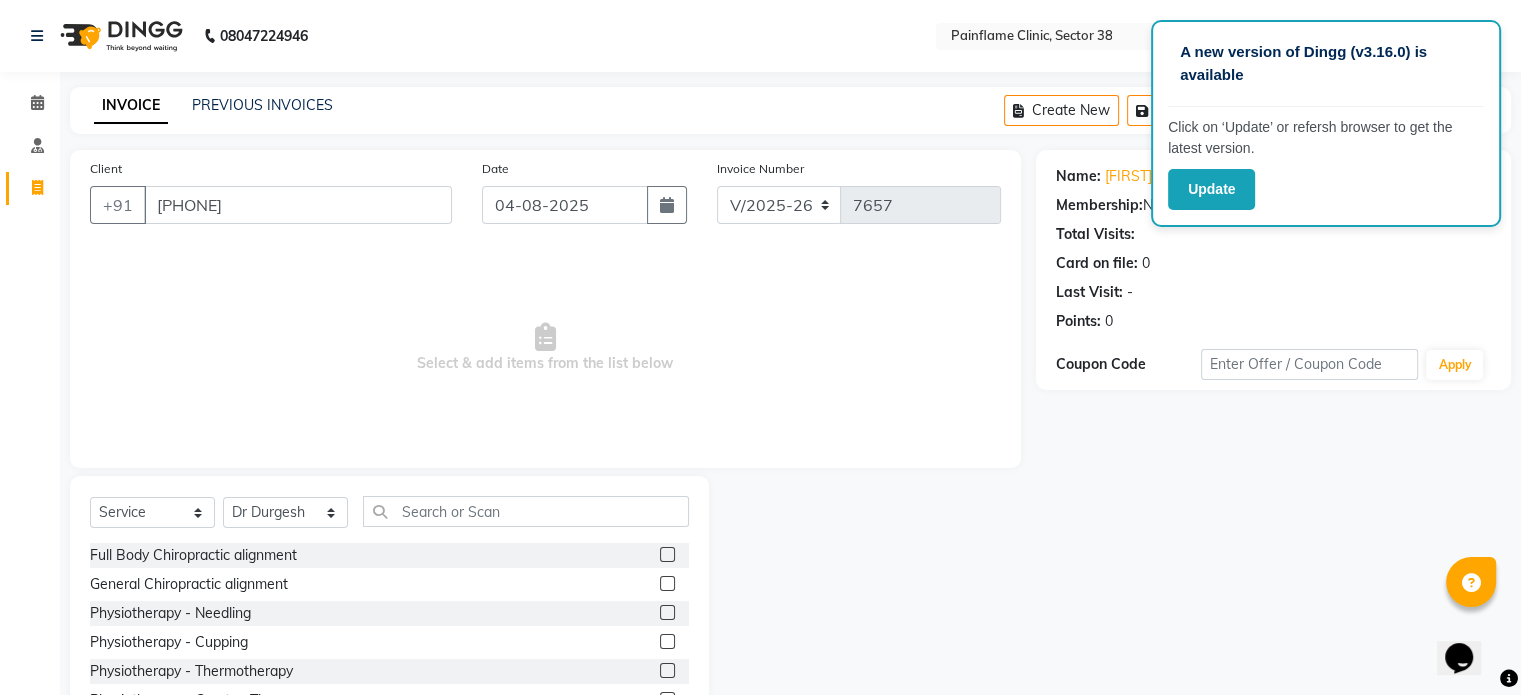 click 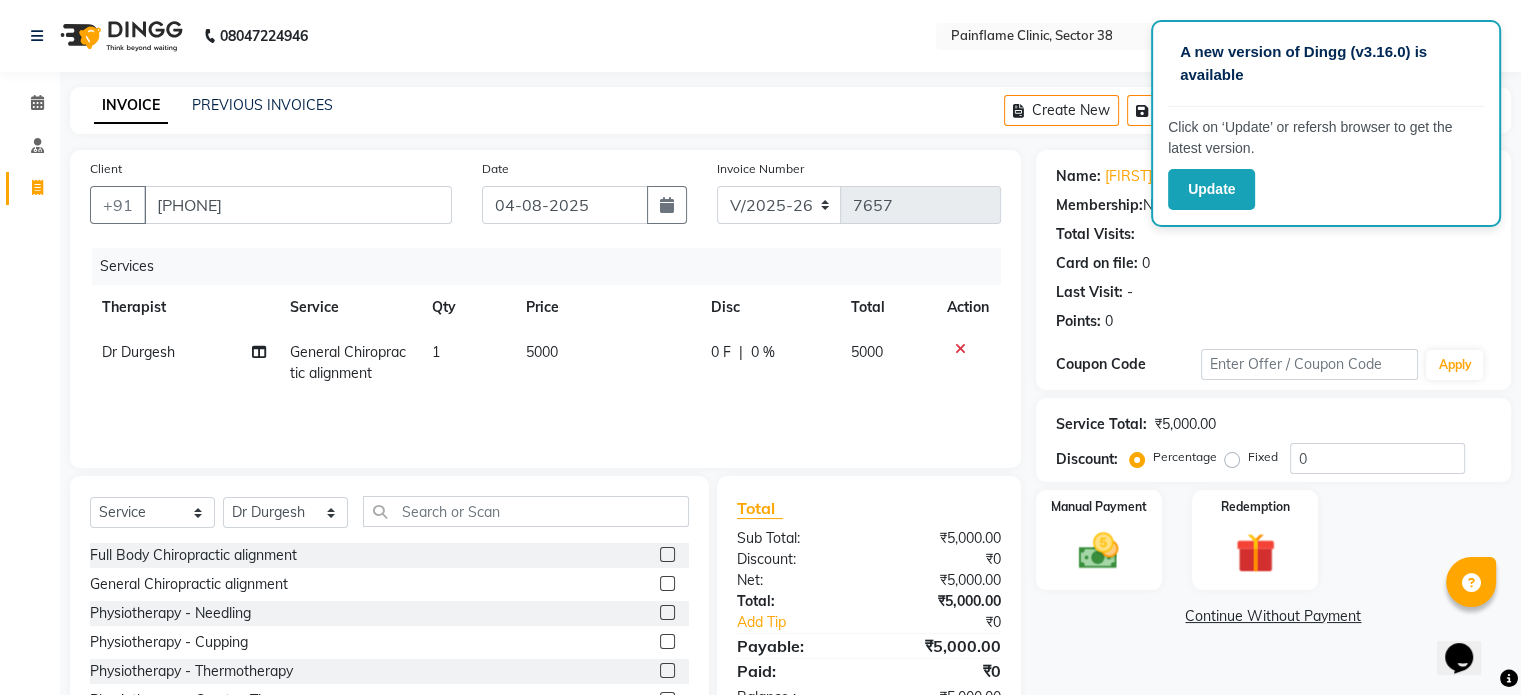click on "5000" 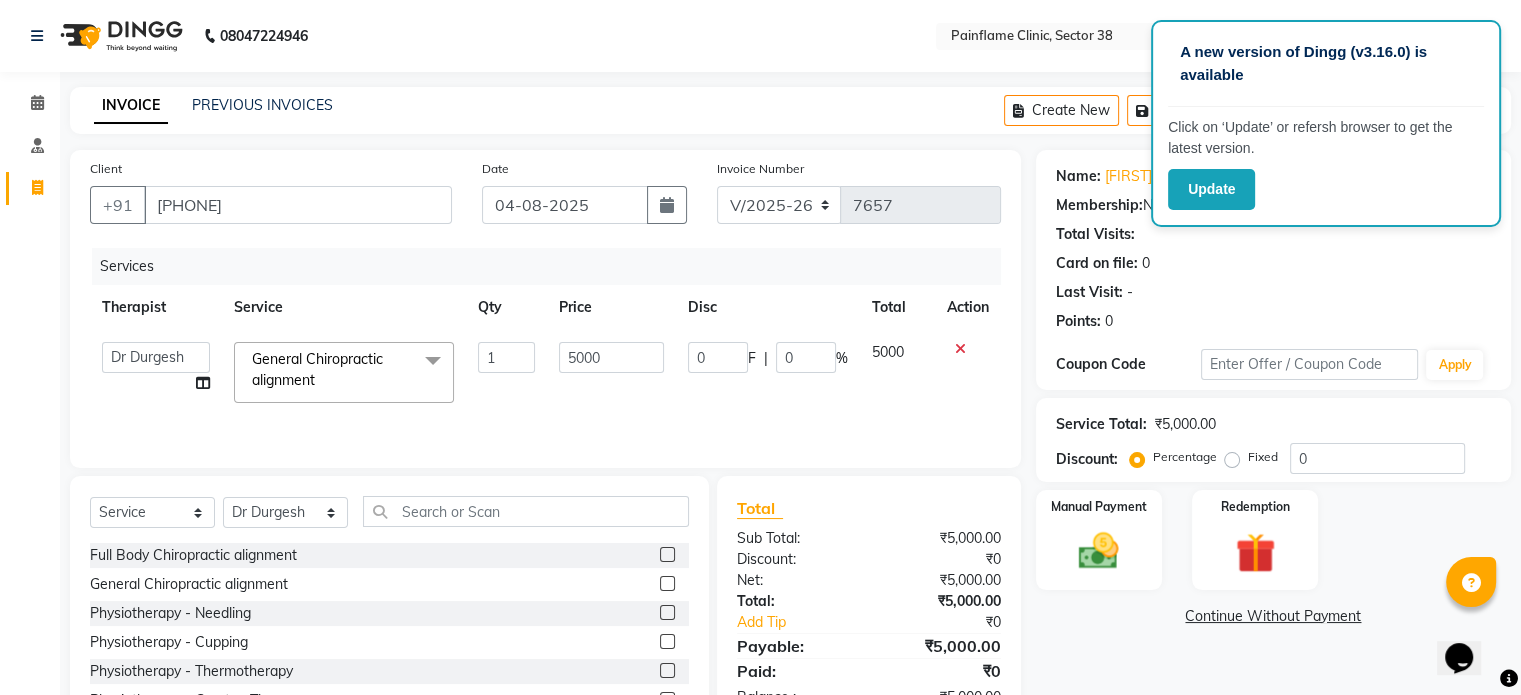 click on "5000" 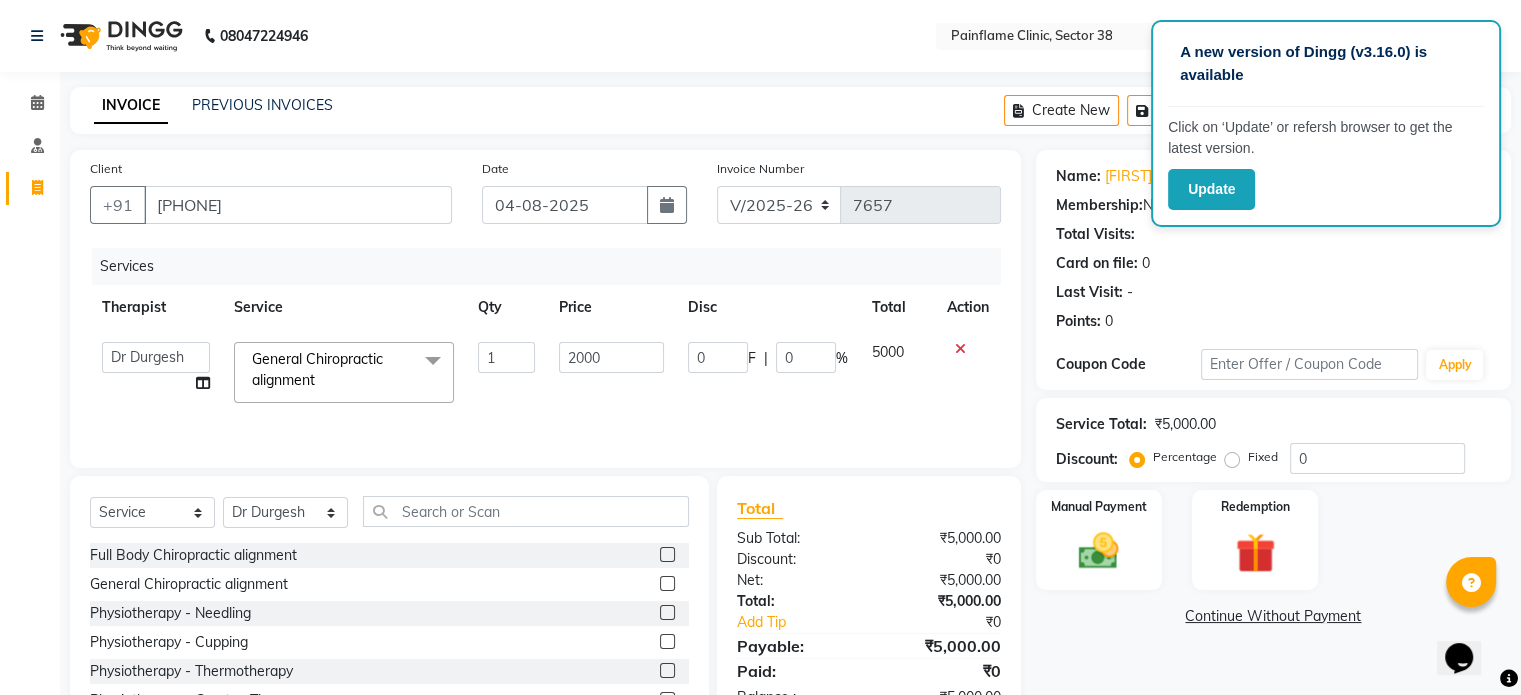 scroll, scrollTop: 119, scrollLeft: 0, axis: vertical 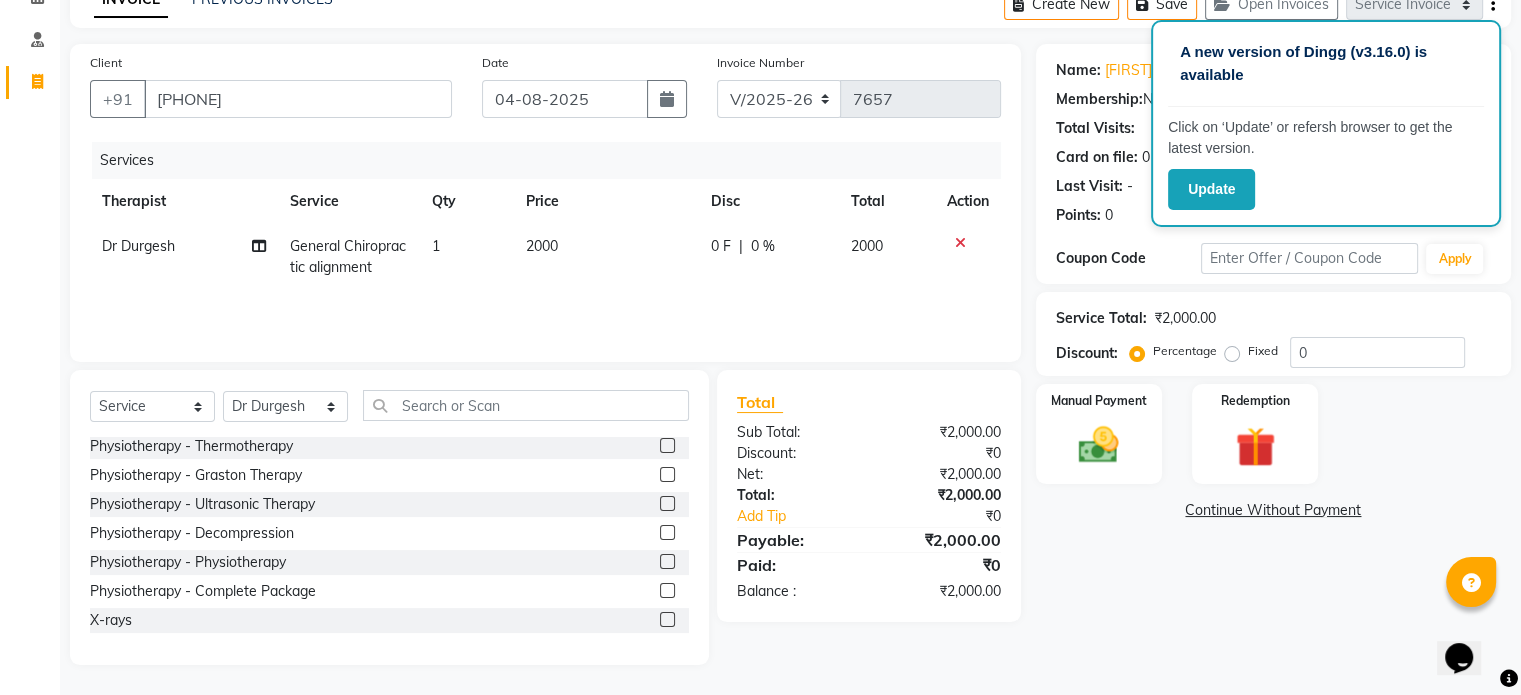 click 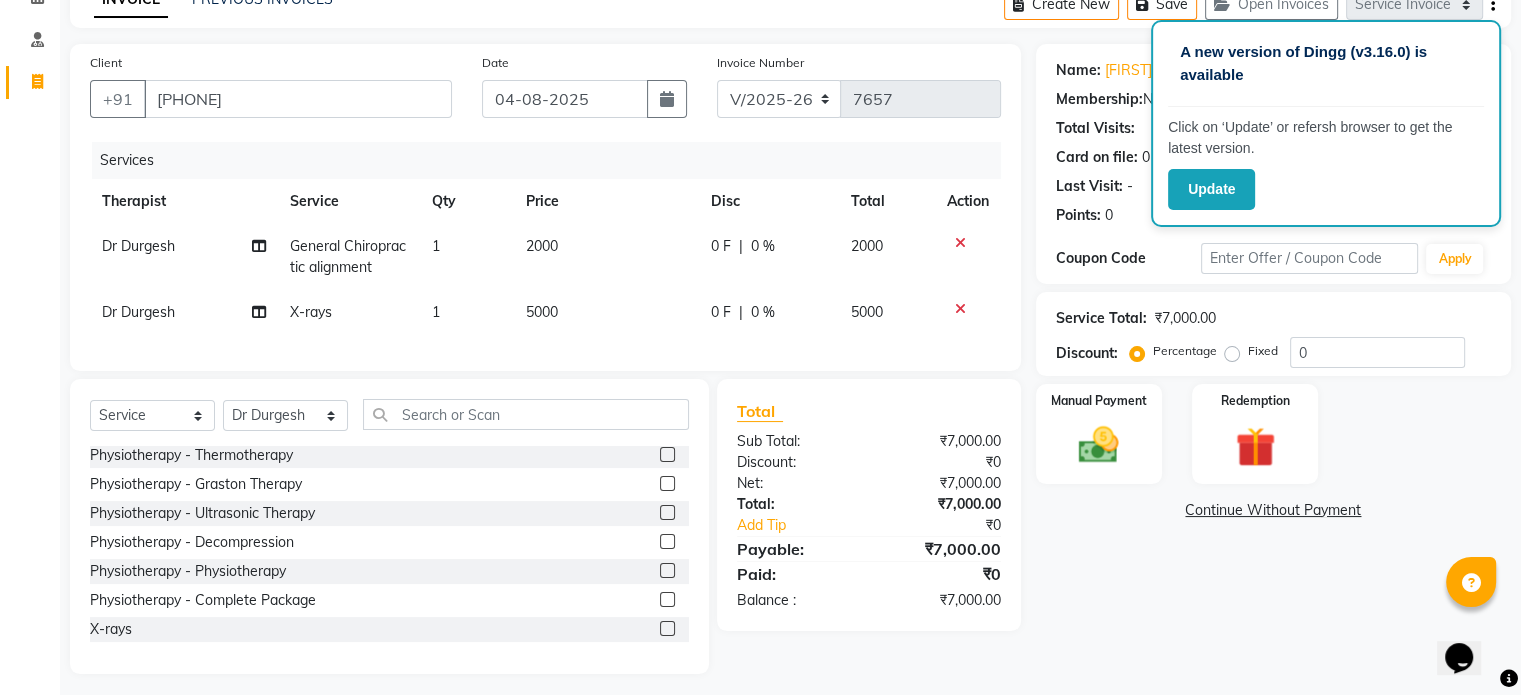 click on "5000" 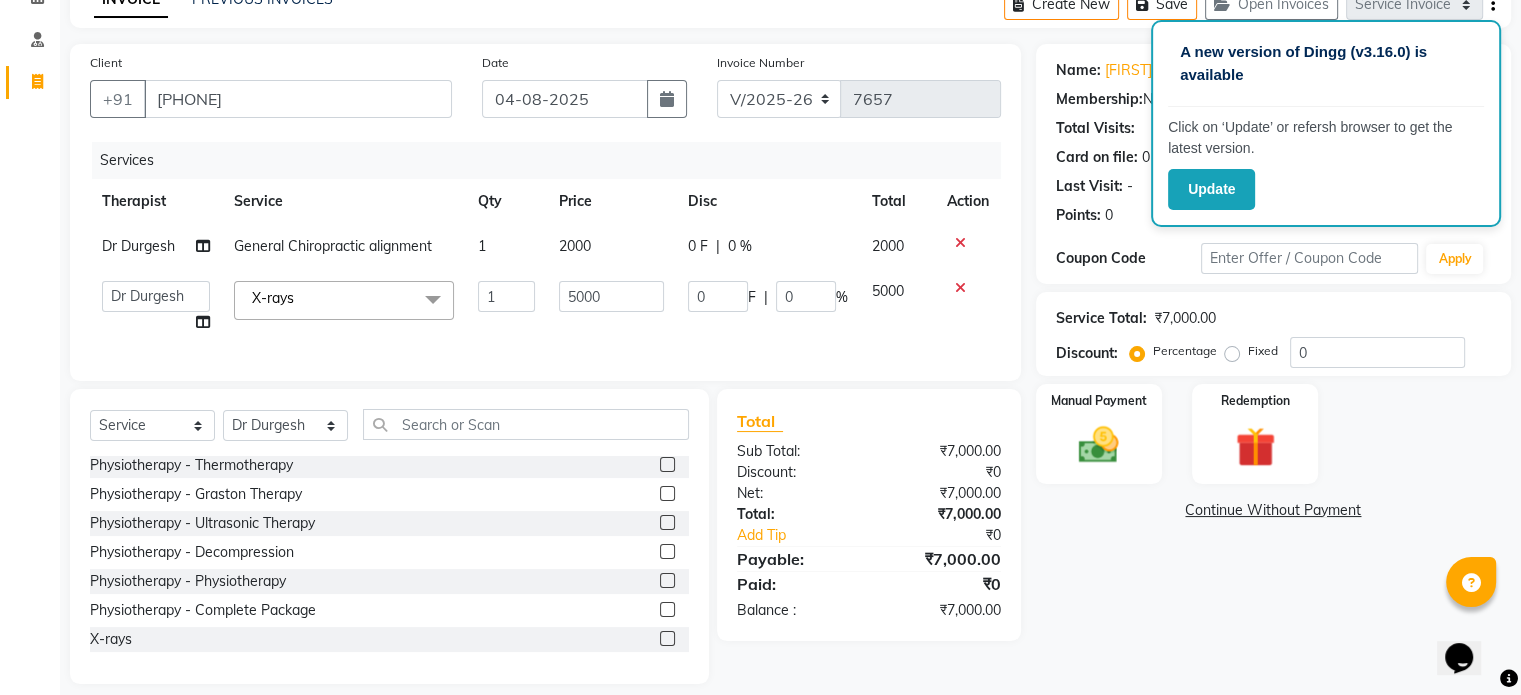 click on "5000" 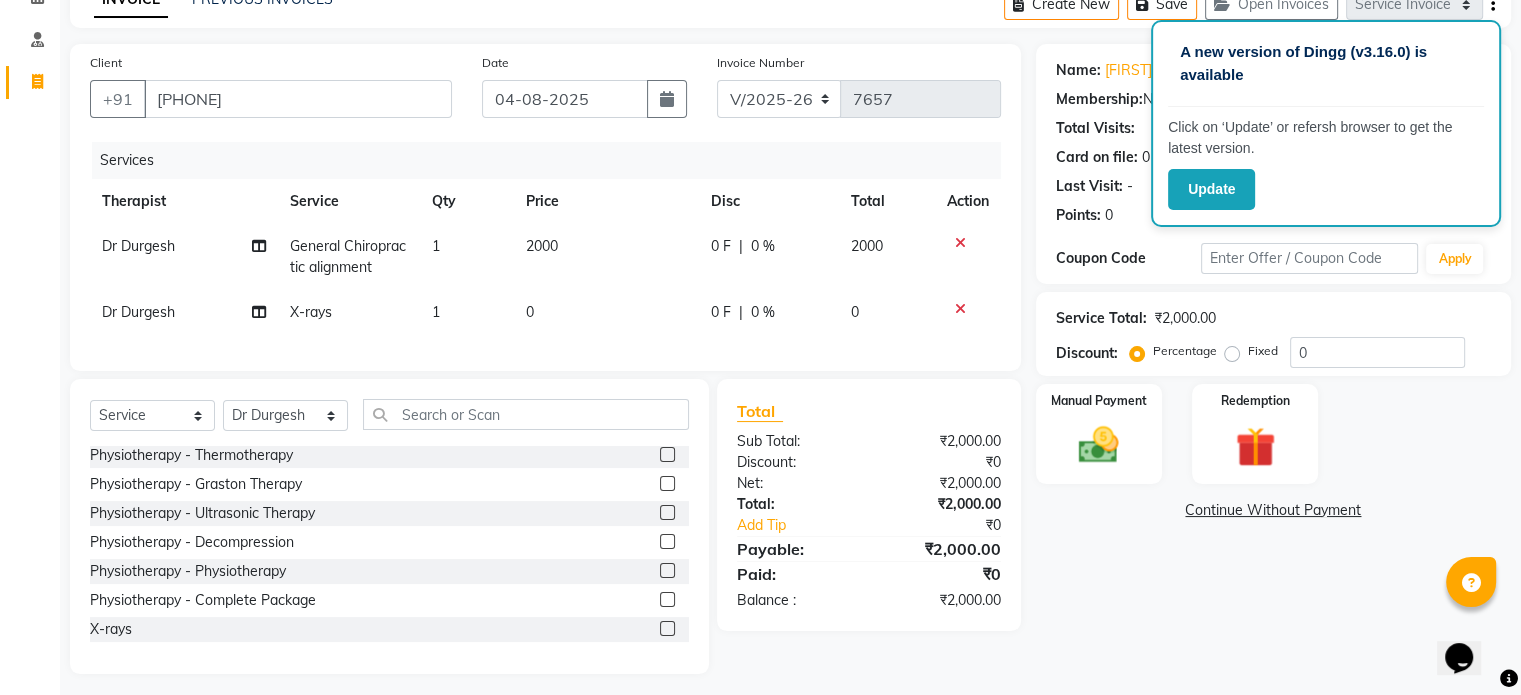 click on "0" 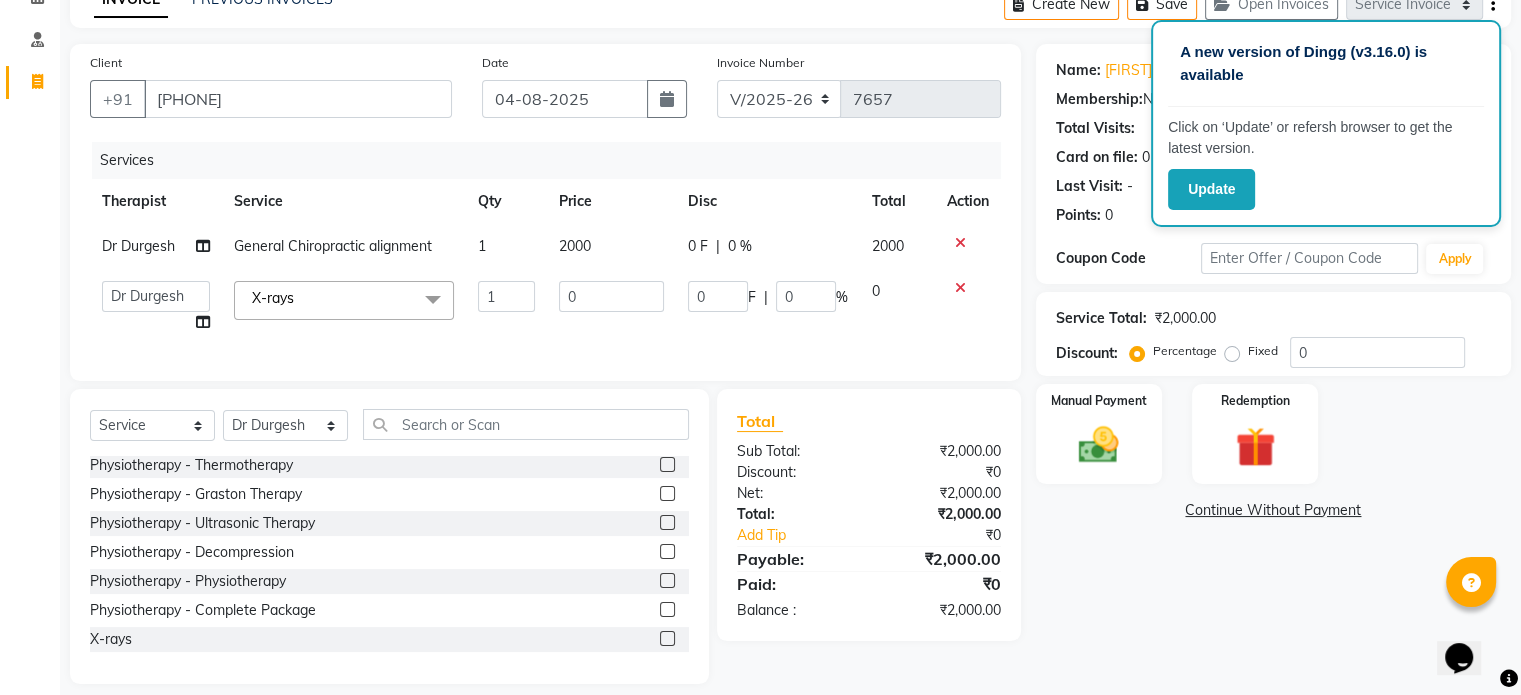 click on "0" 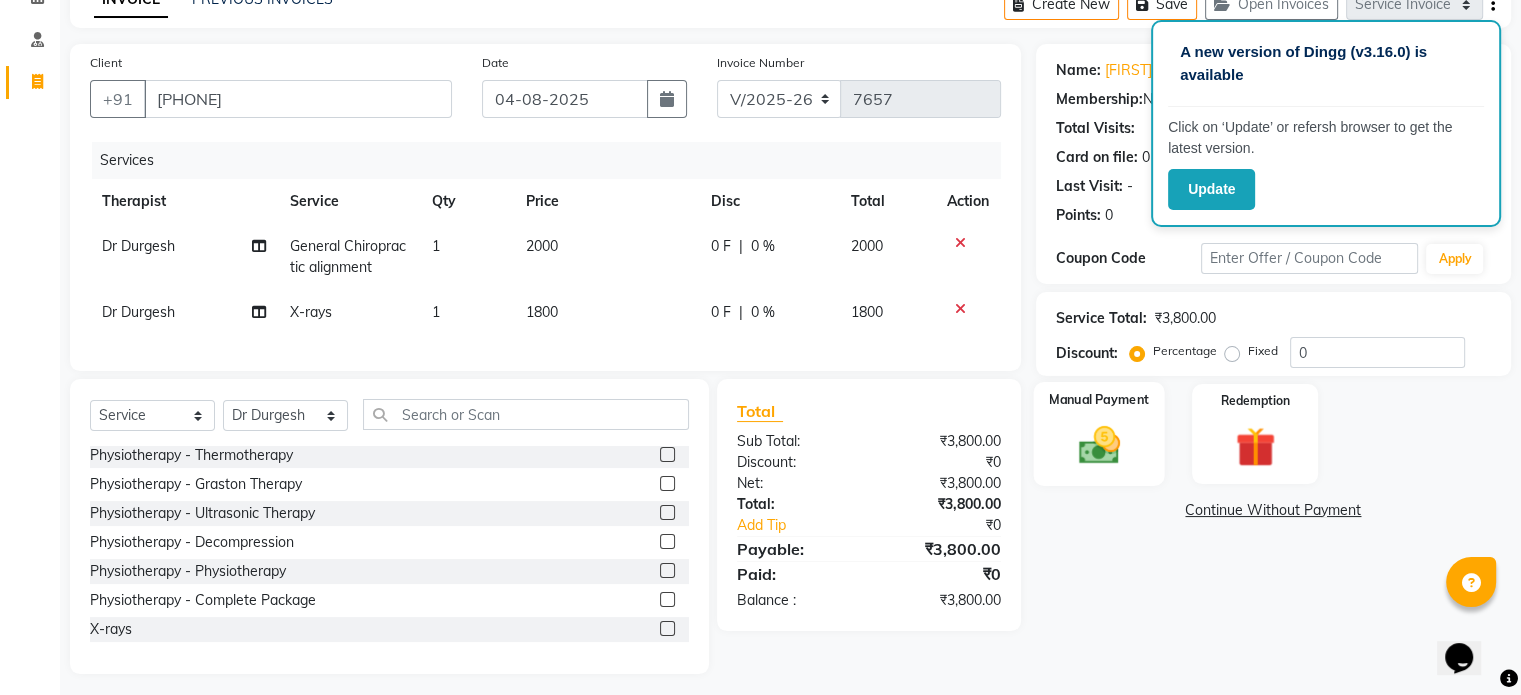 click 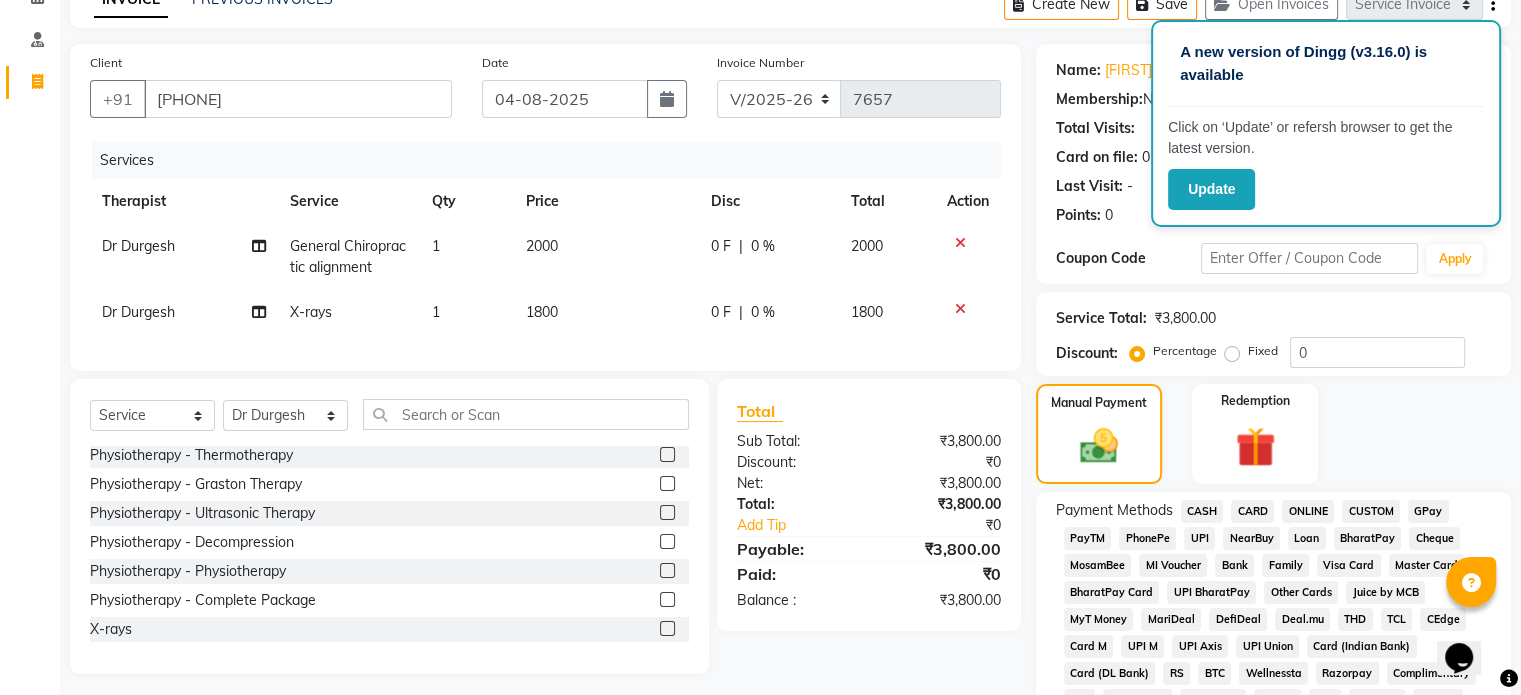 click on "CARD" 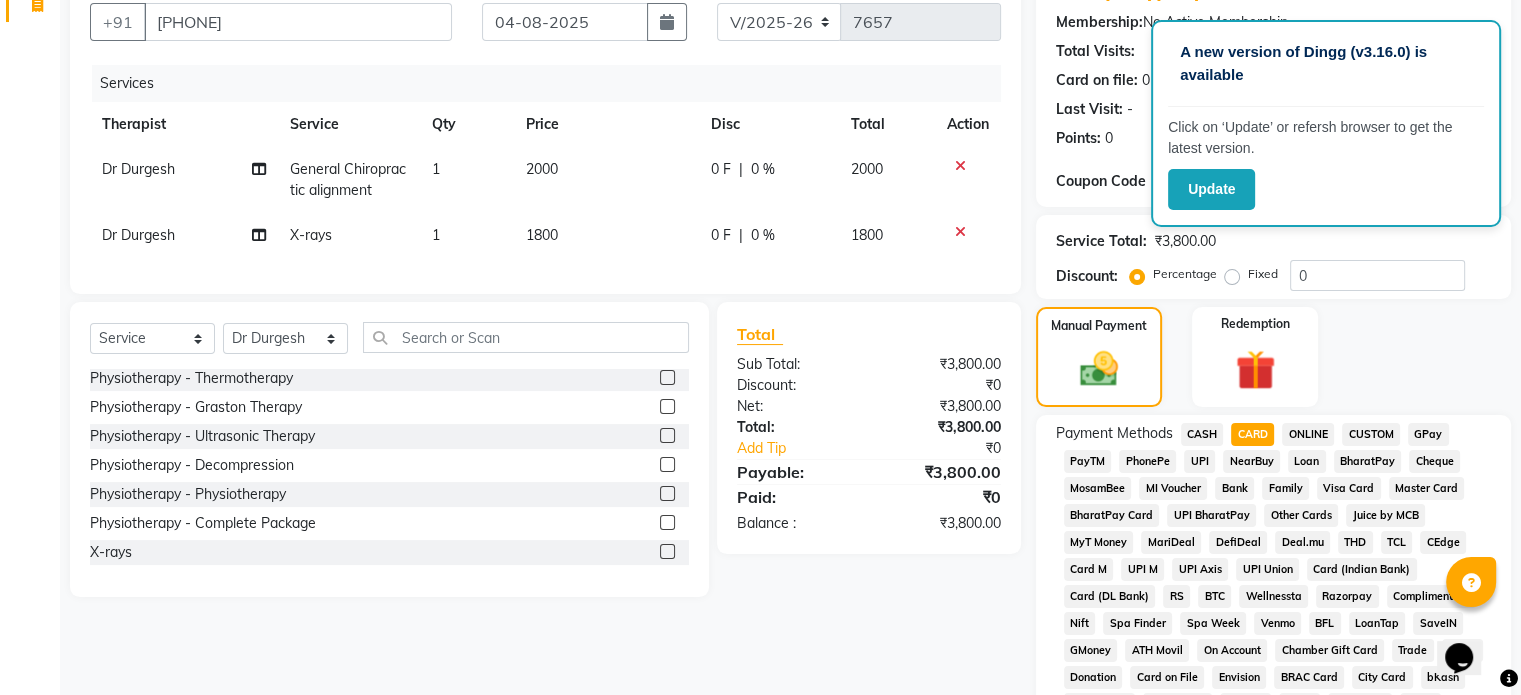 scroll, scrollTop: 182, scrollLeft: 0, axis: vertical 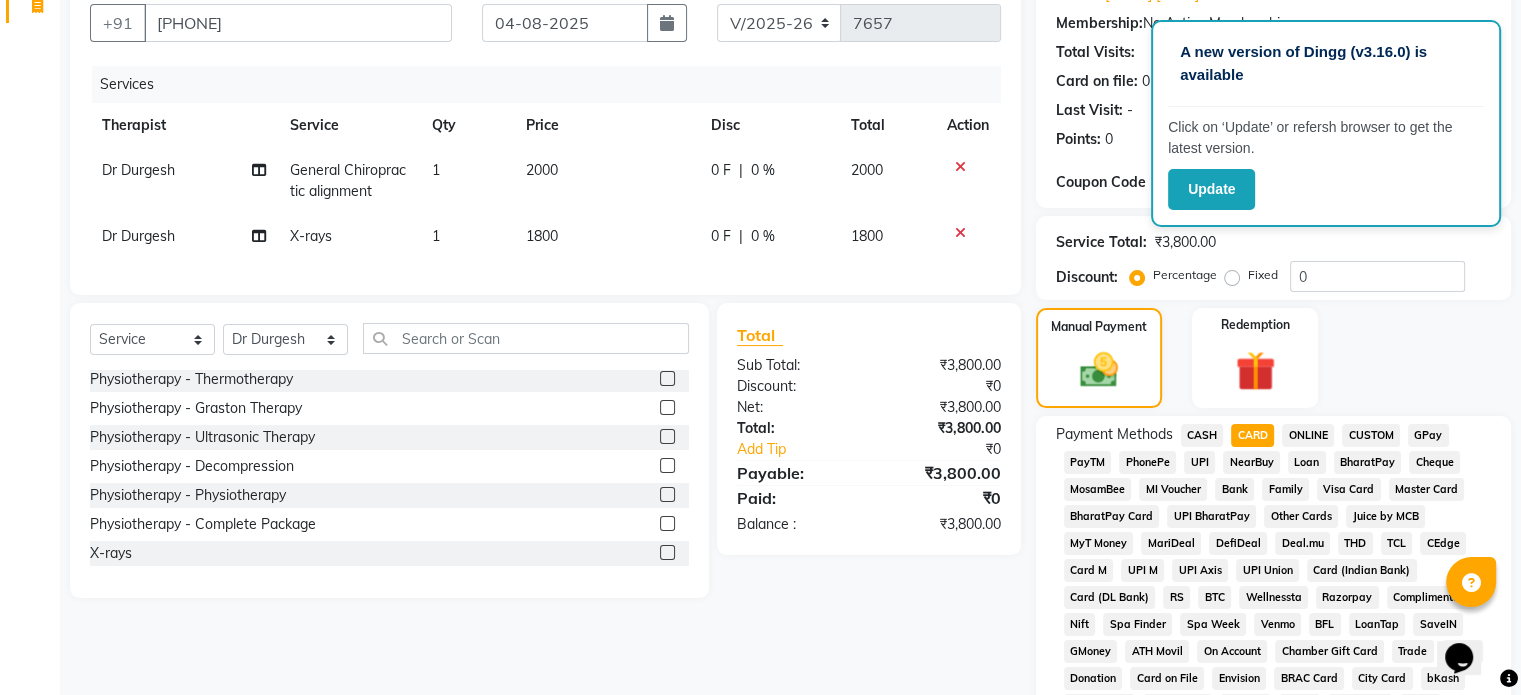 click on "UPI" 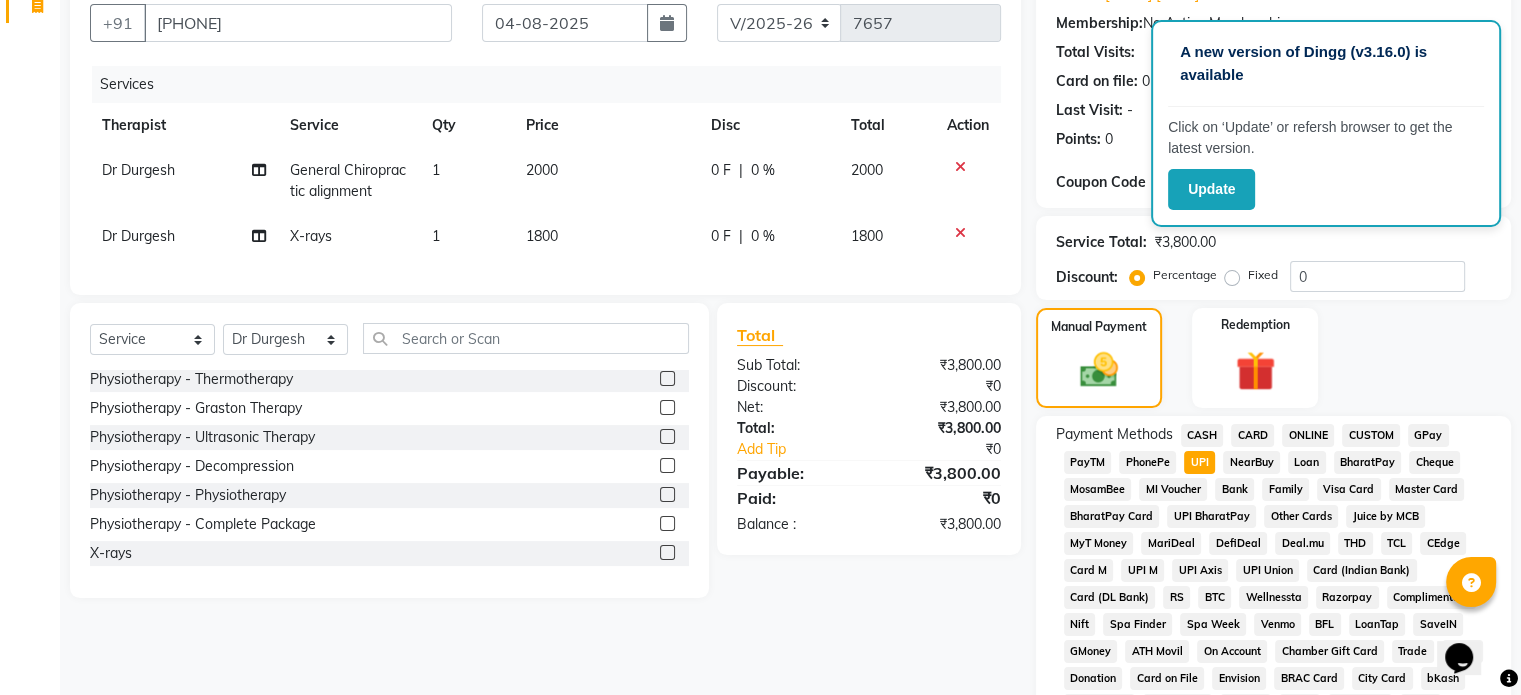 scroll, scrollTop: 652, scrollLeft: 0, axis: vertical 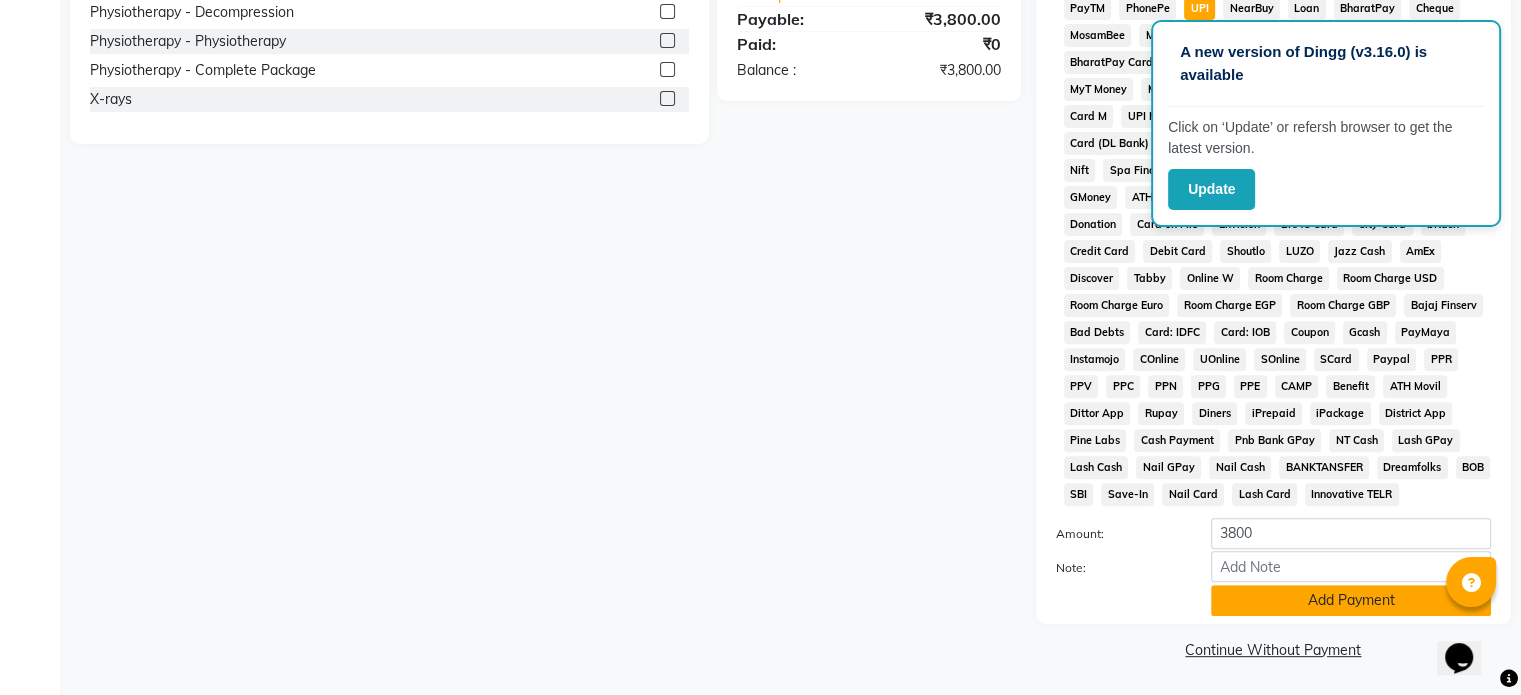 click on "Add Payment" 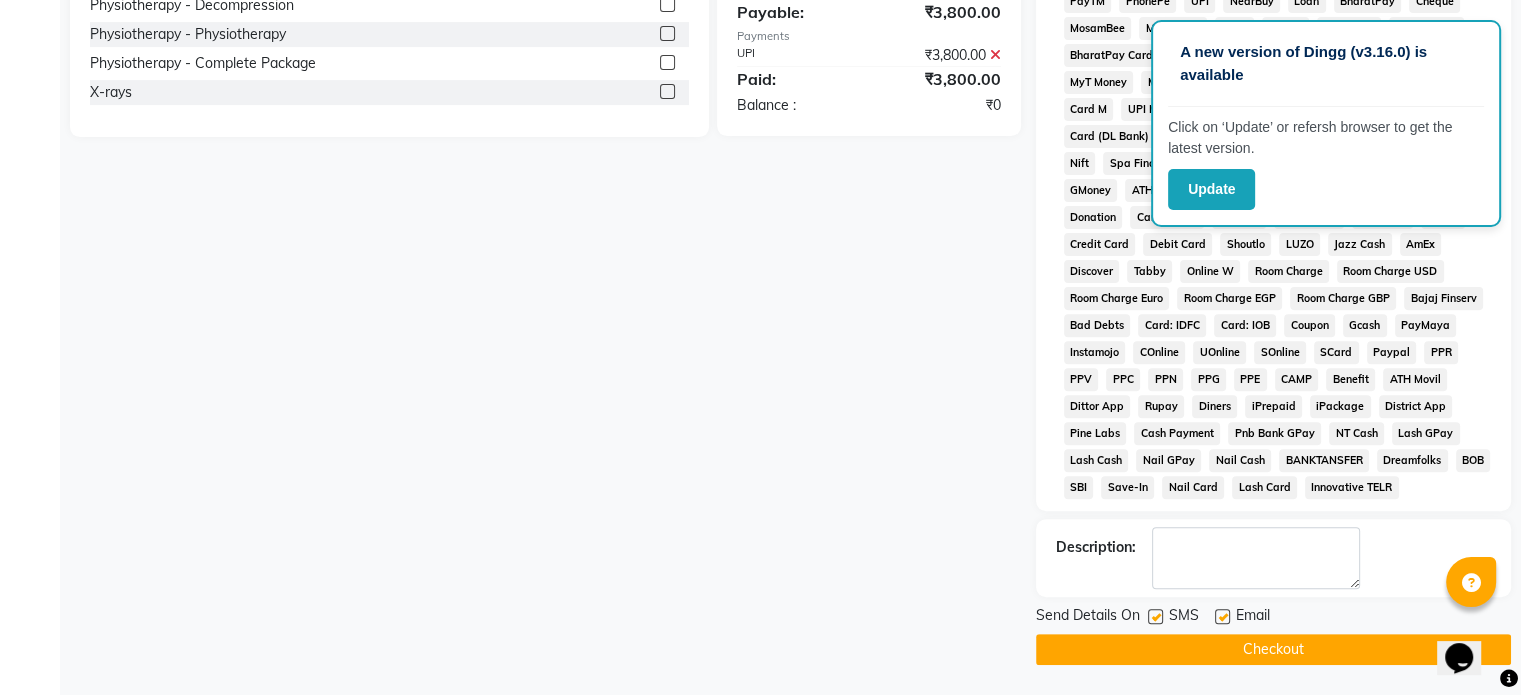 click 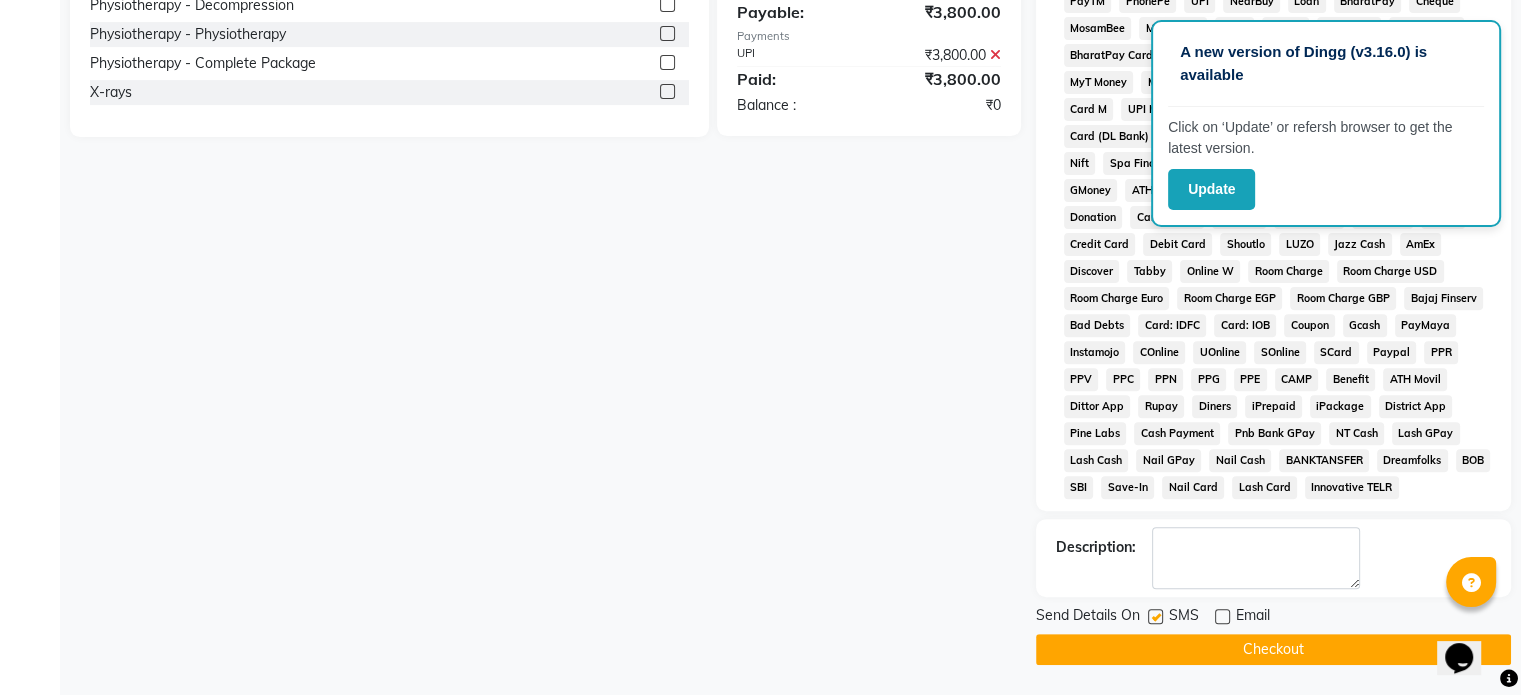 click 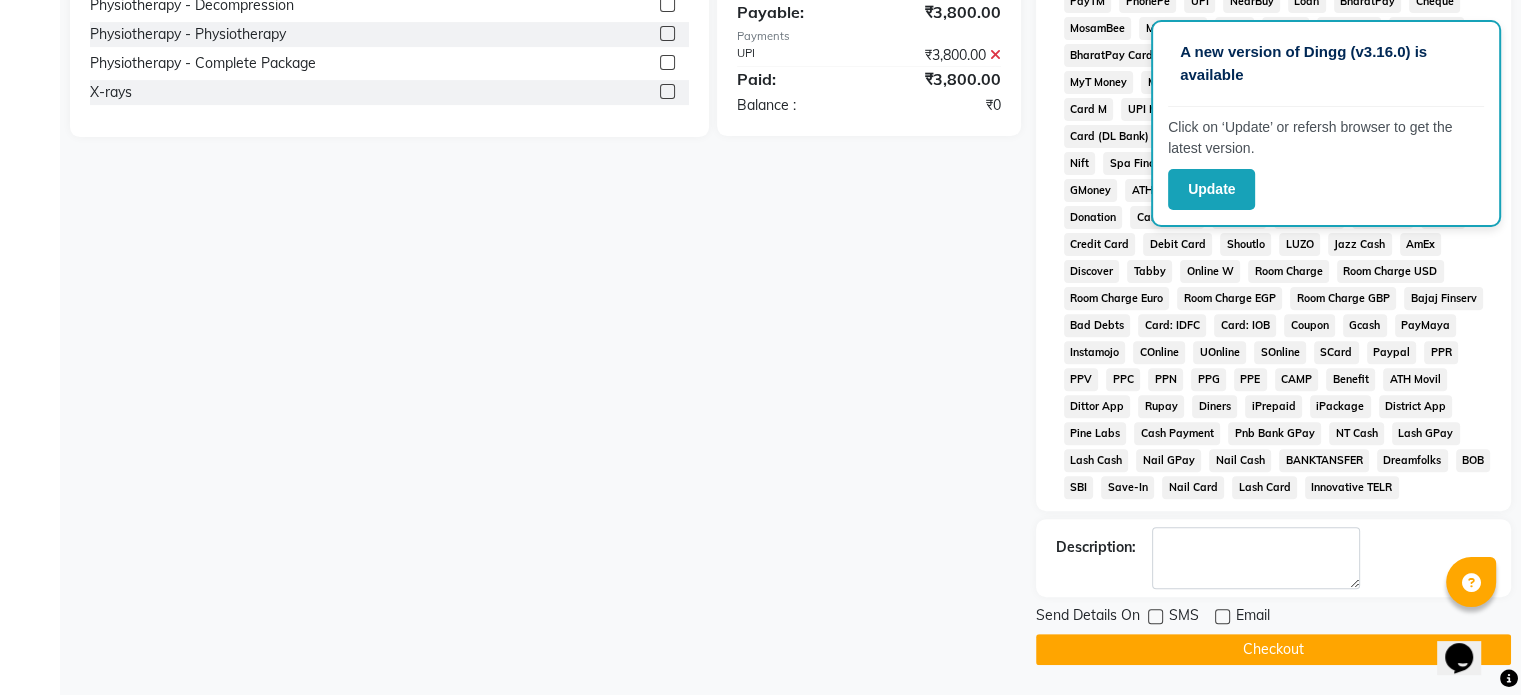 click on "Checkout" 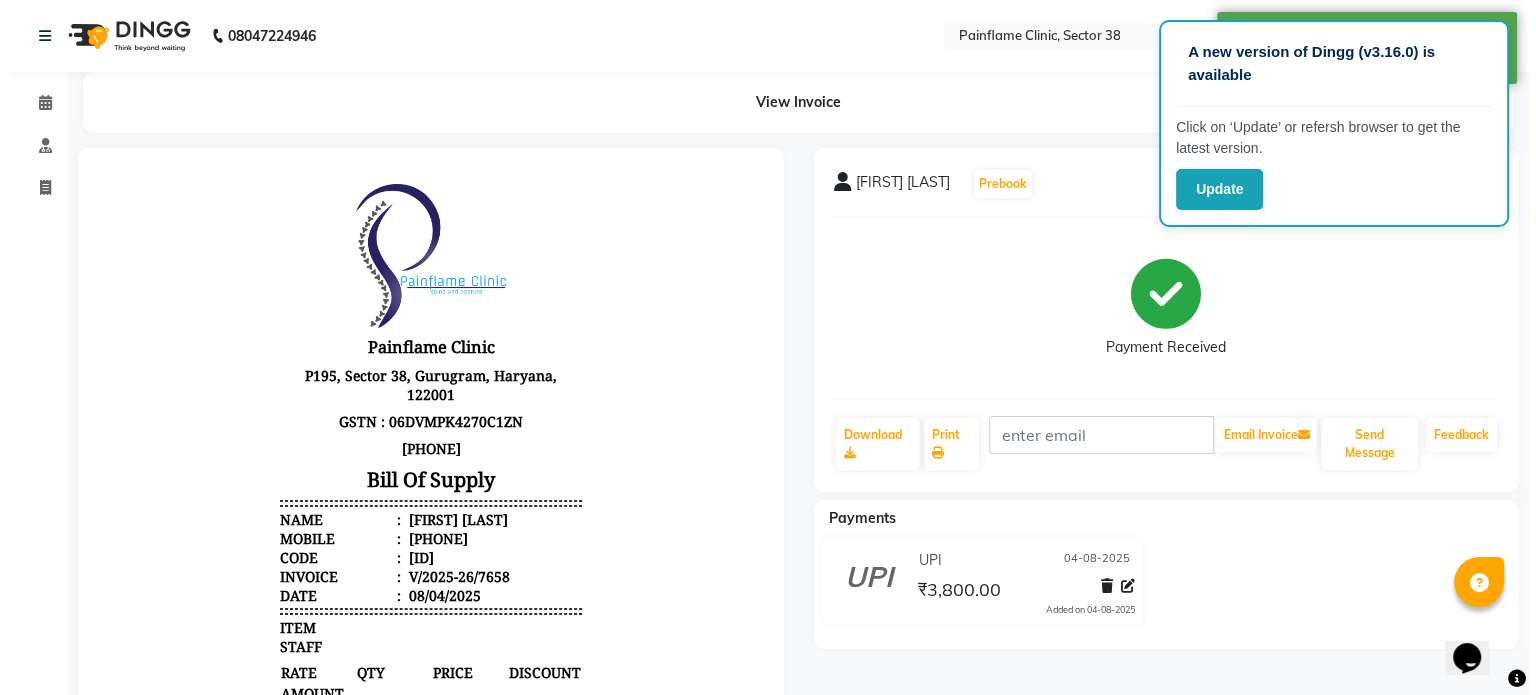 scroll, scrollTop: 0, scrollLeft: 0, axis: both 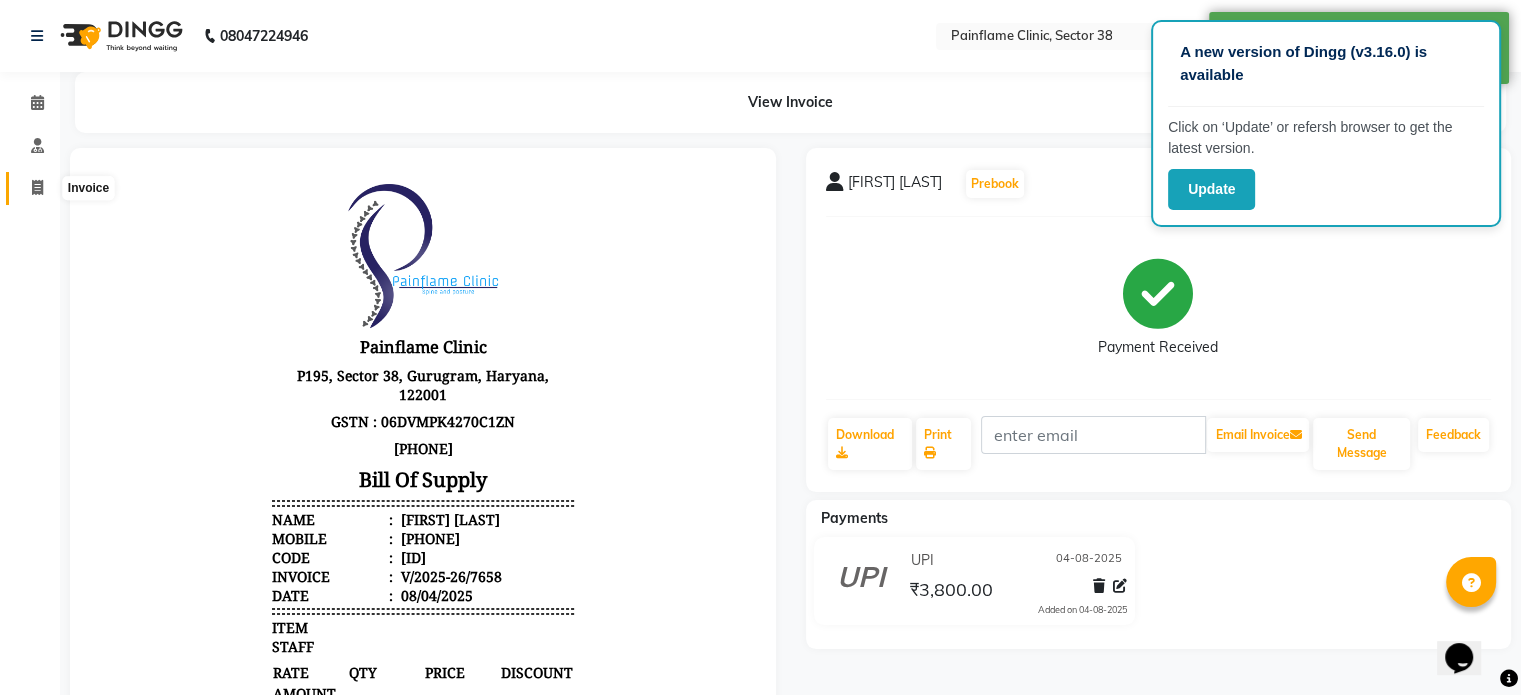 click 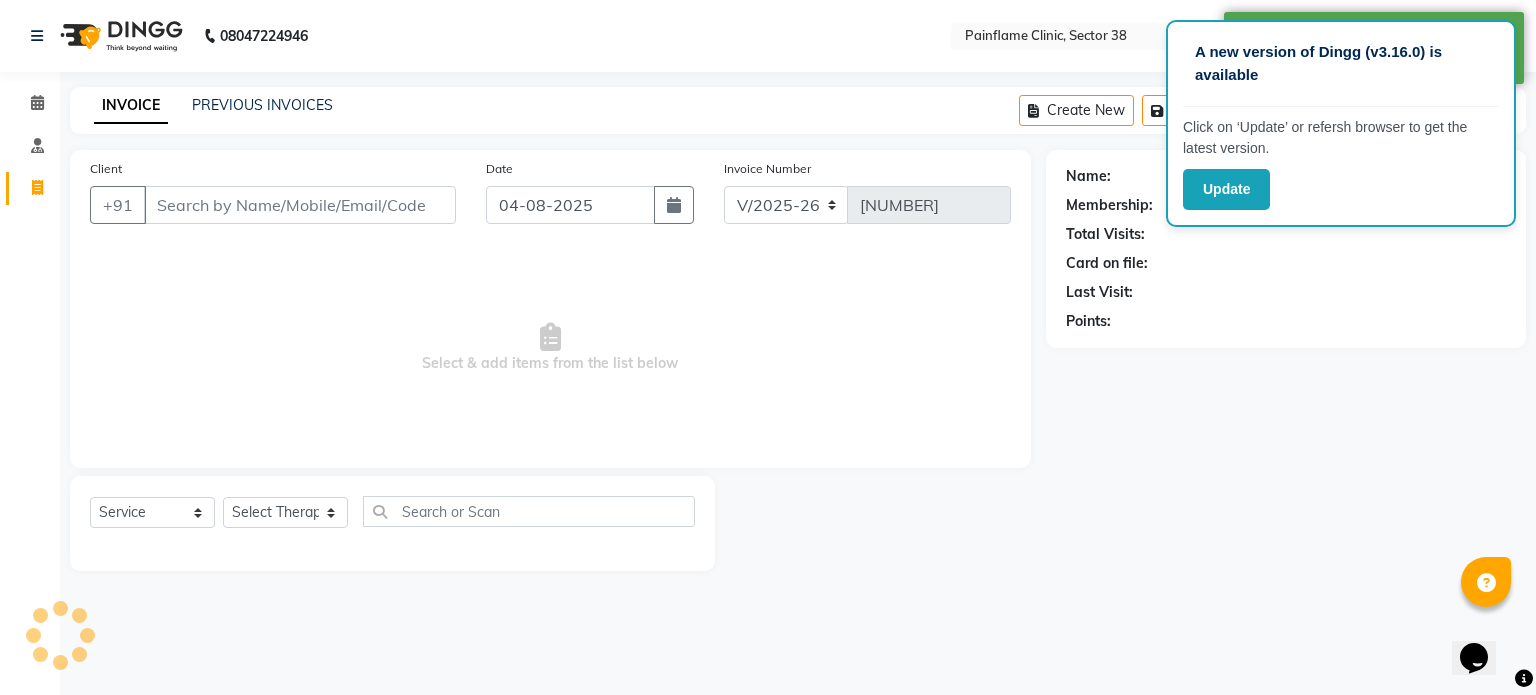 click on "Client" at bounding box center (300, 205) 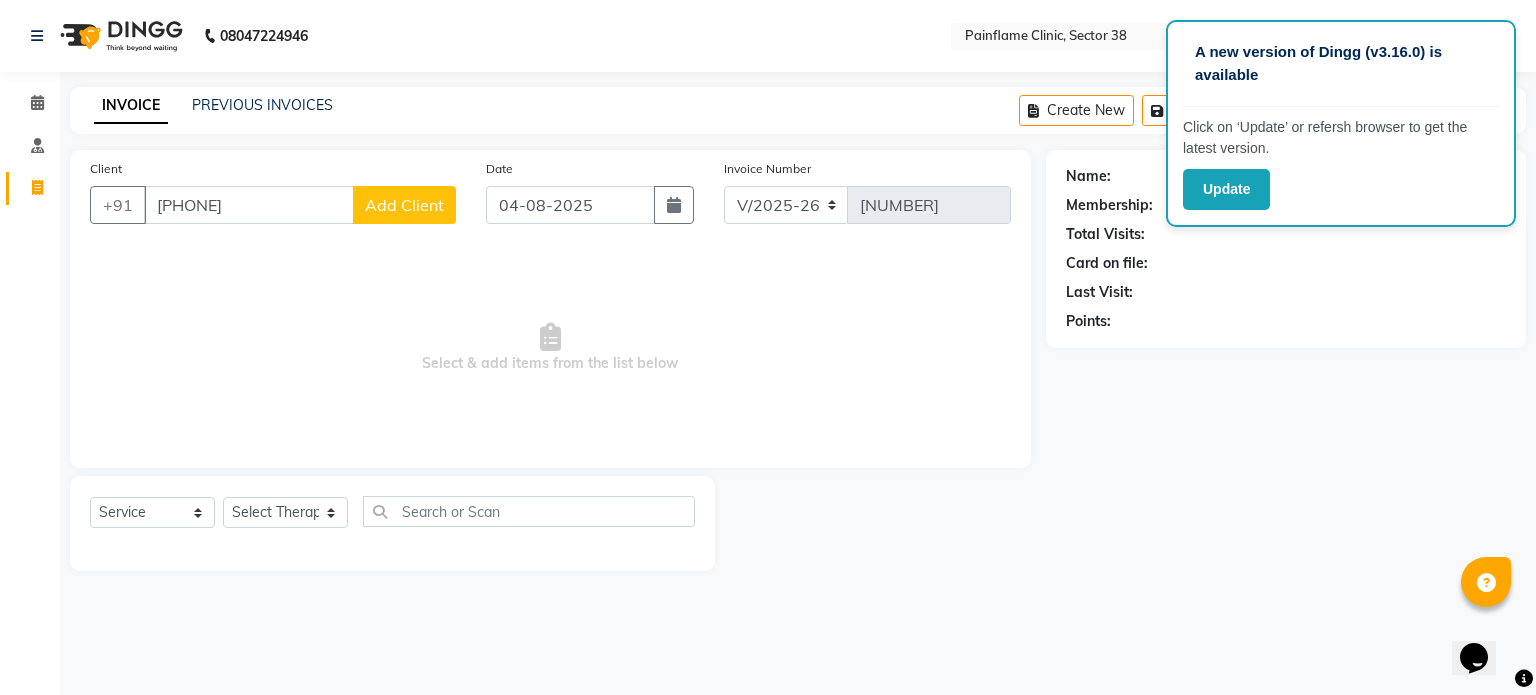 click on "9882291461" at bounding box center (249, 205) 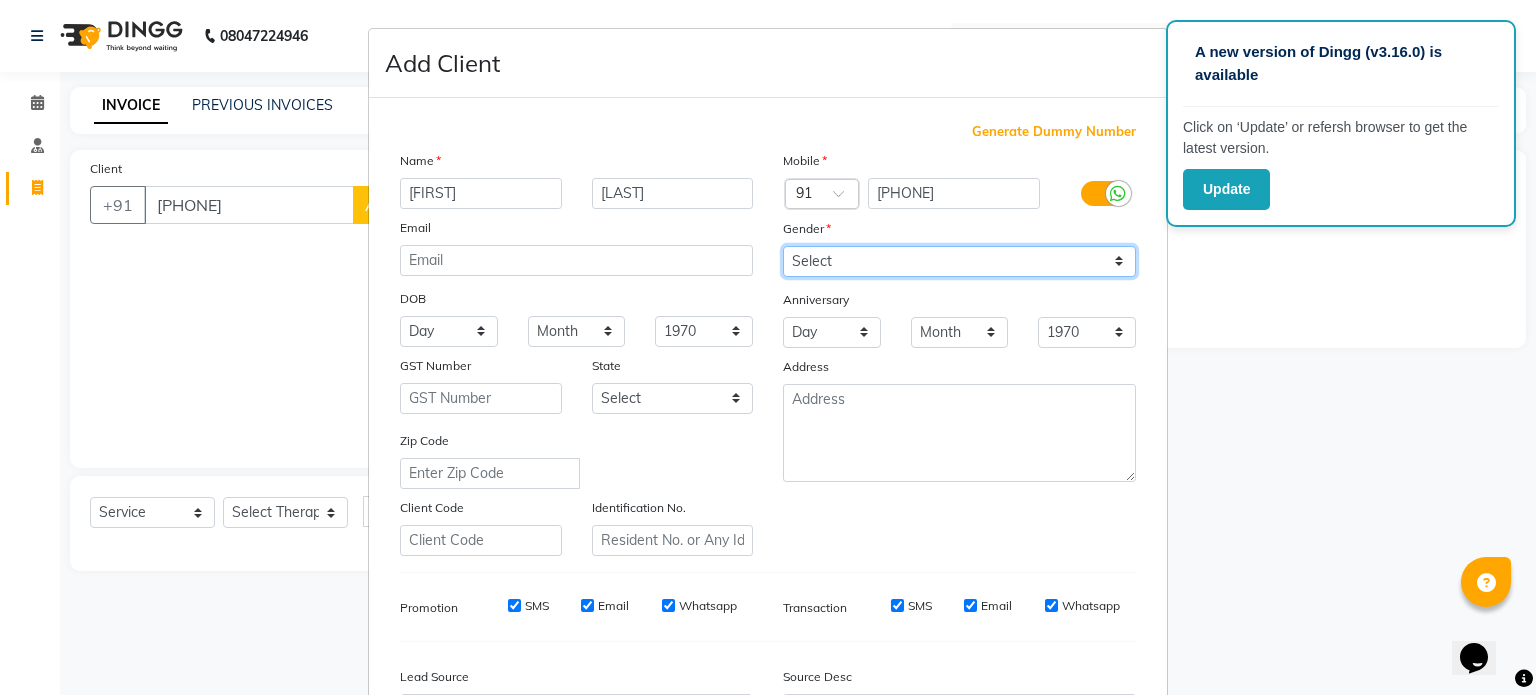 click on "Select Male Female Other Prefer Not To Say" at bounding box center (959, 261) 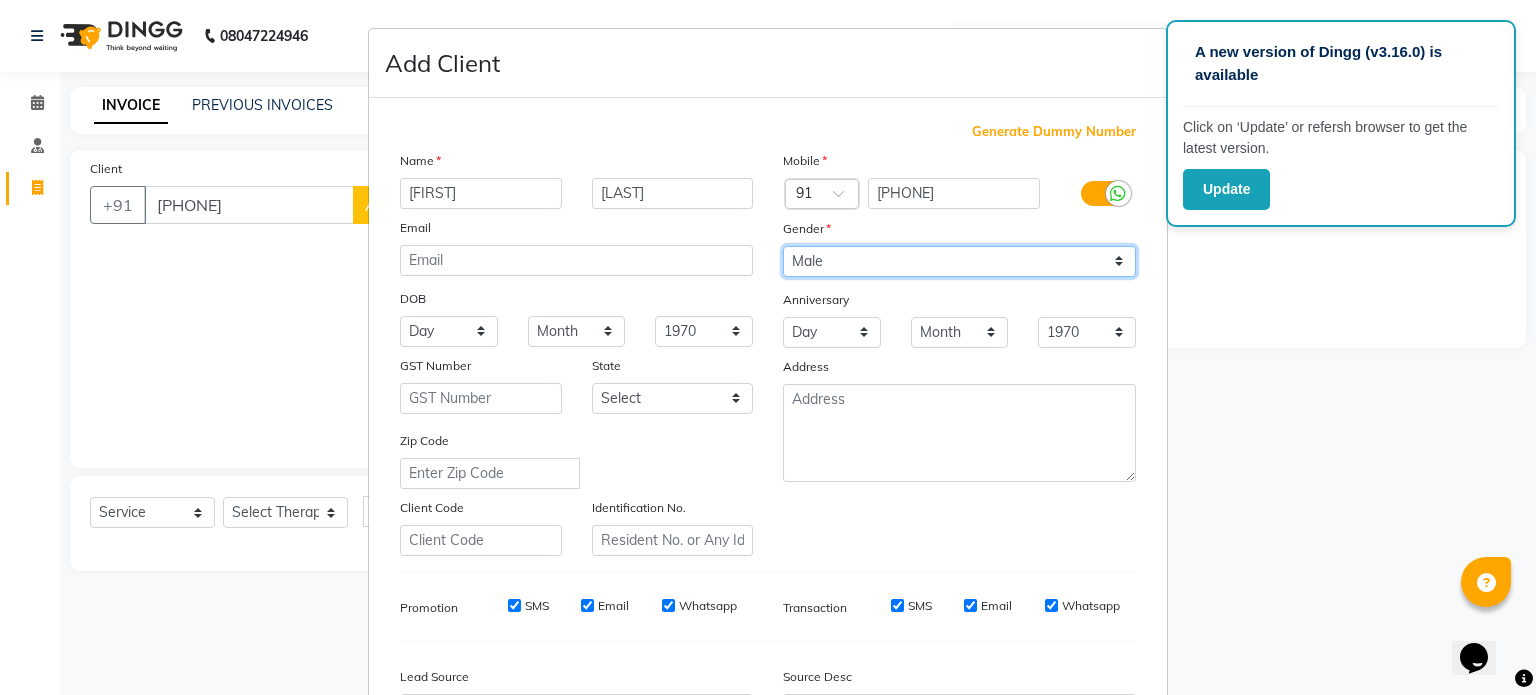 click on "Select Male Female Other Prefer Not To Say" at bounding box center [959, 261] 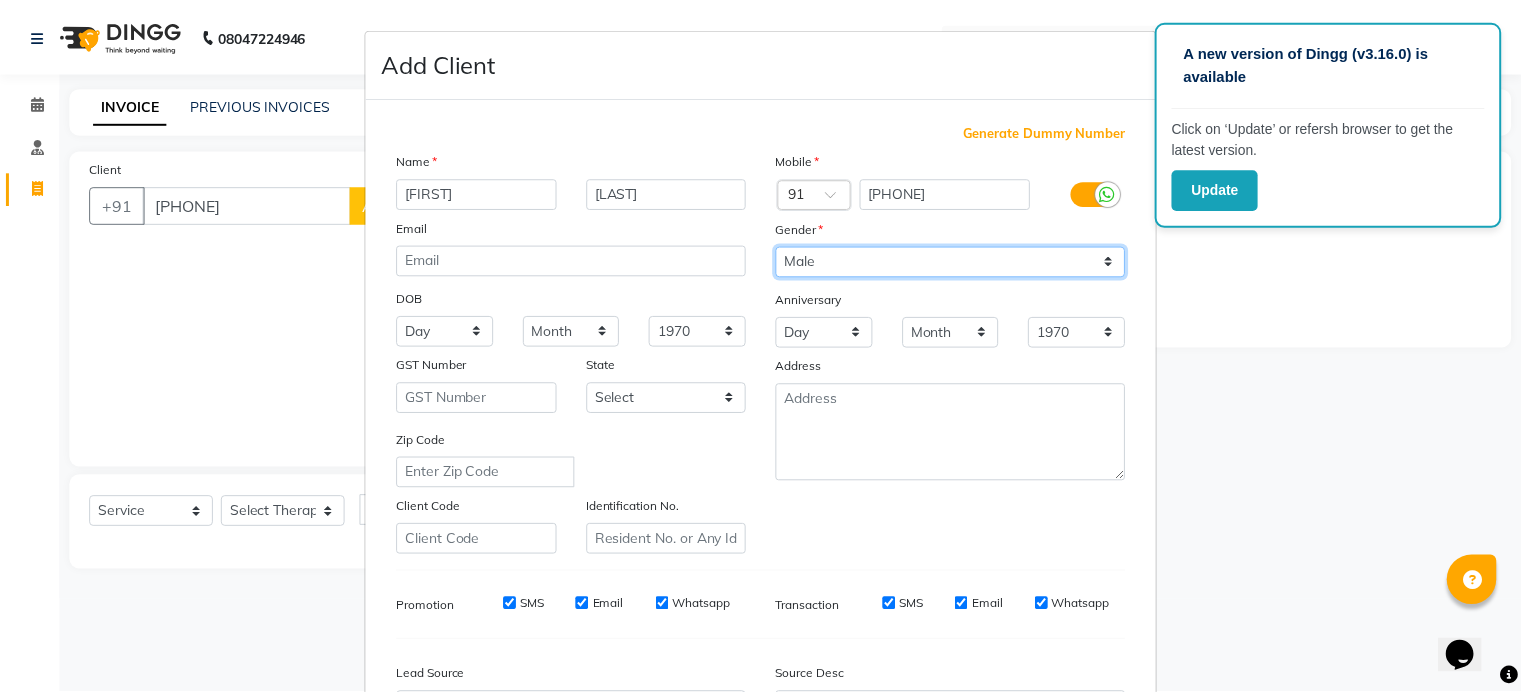 scroll, scrollTop: 237, scrollLeft: 0, axis: vertical 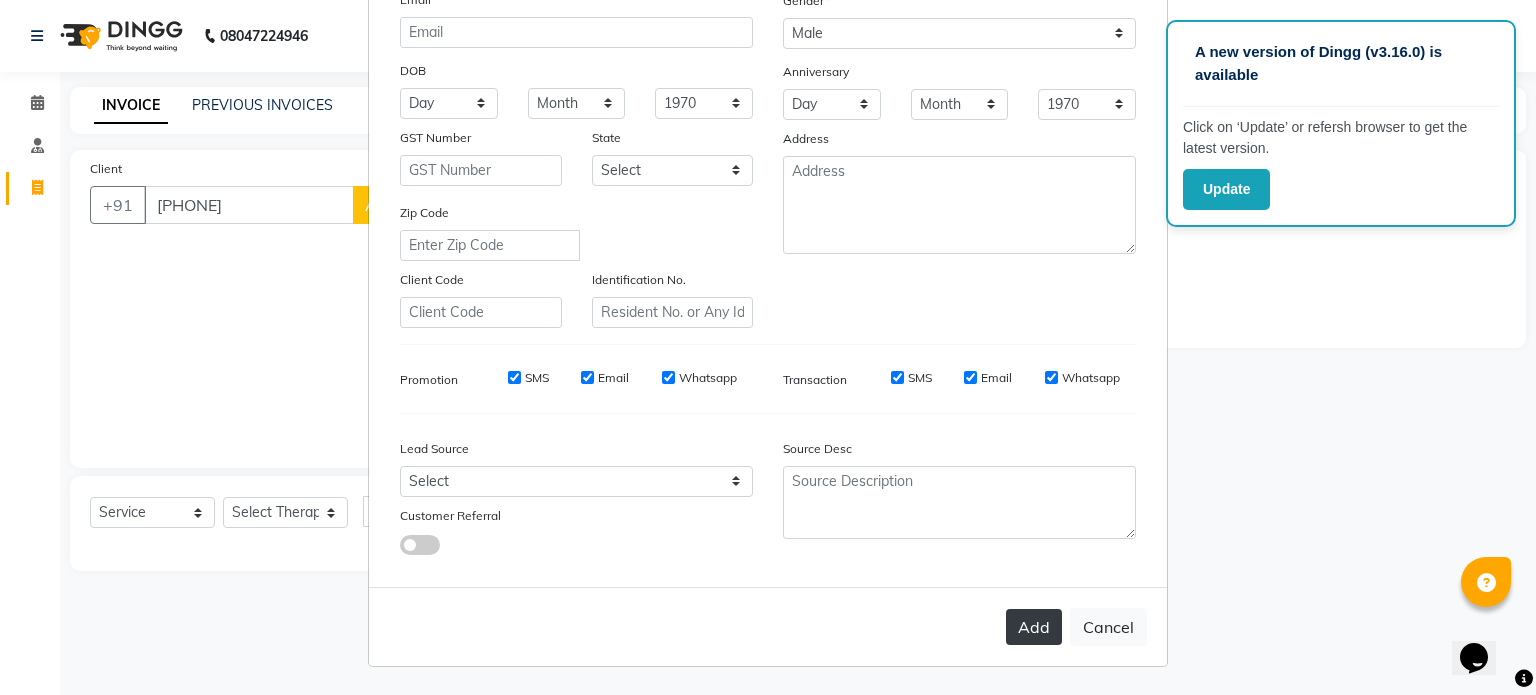 click on "Add" at bounding box center (1034, 627) 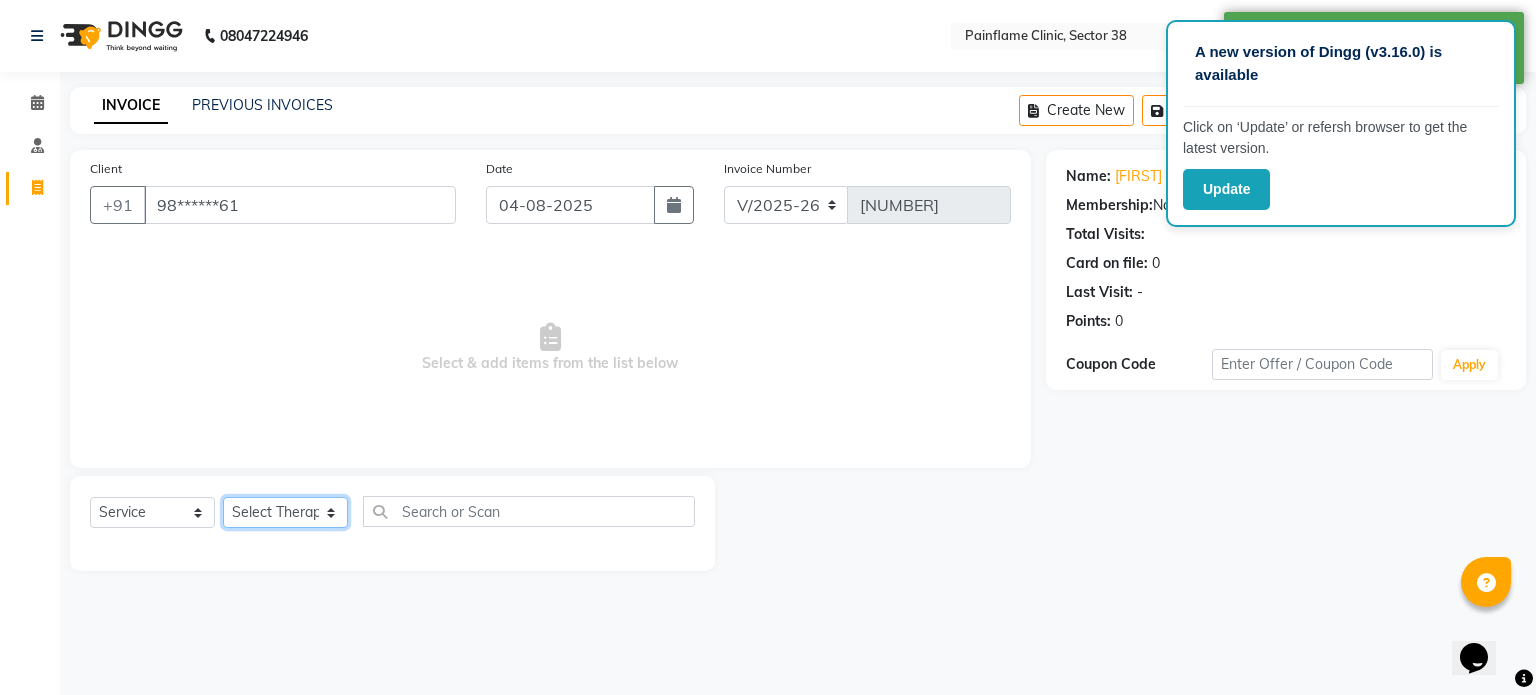click on "Select Therapist Dr Durgesh Dr Harish Dr Ranjana Dr Saurabh Dr. Suraj Dr. Tejpal Mehlawat KUSHAL MOHIT SEMWAL Nancy Singhai Reception 1  Reception 2 Reception 3" 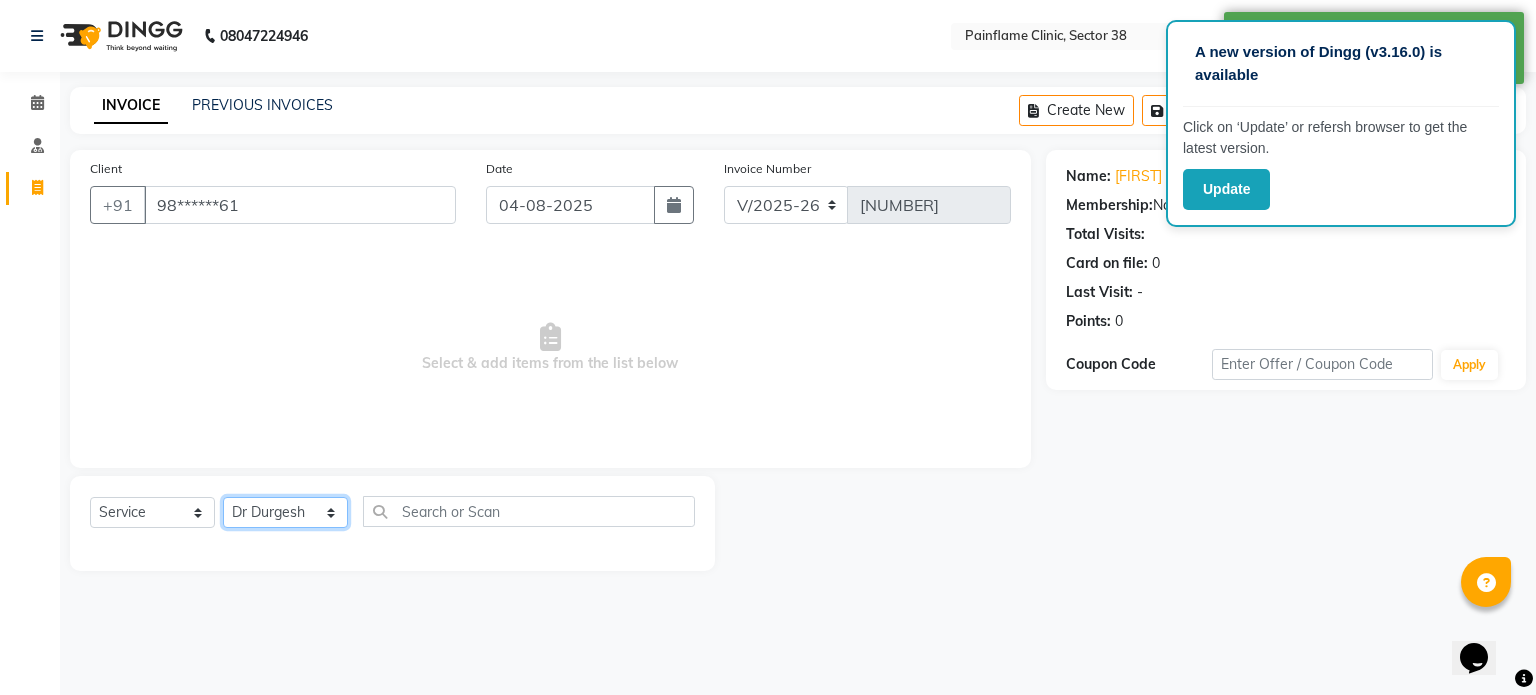 click on "Select Therapist Dr Durgesh Dr Harish Dr Ranjana Dr Saurabh Dr. Suraj Dr. Tejpal Mehlawat KUSHAL MOHIT SEMWAL Nancy Singhai Reception 1  Reception 2 Reception 3" 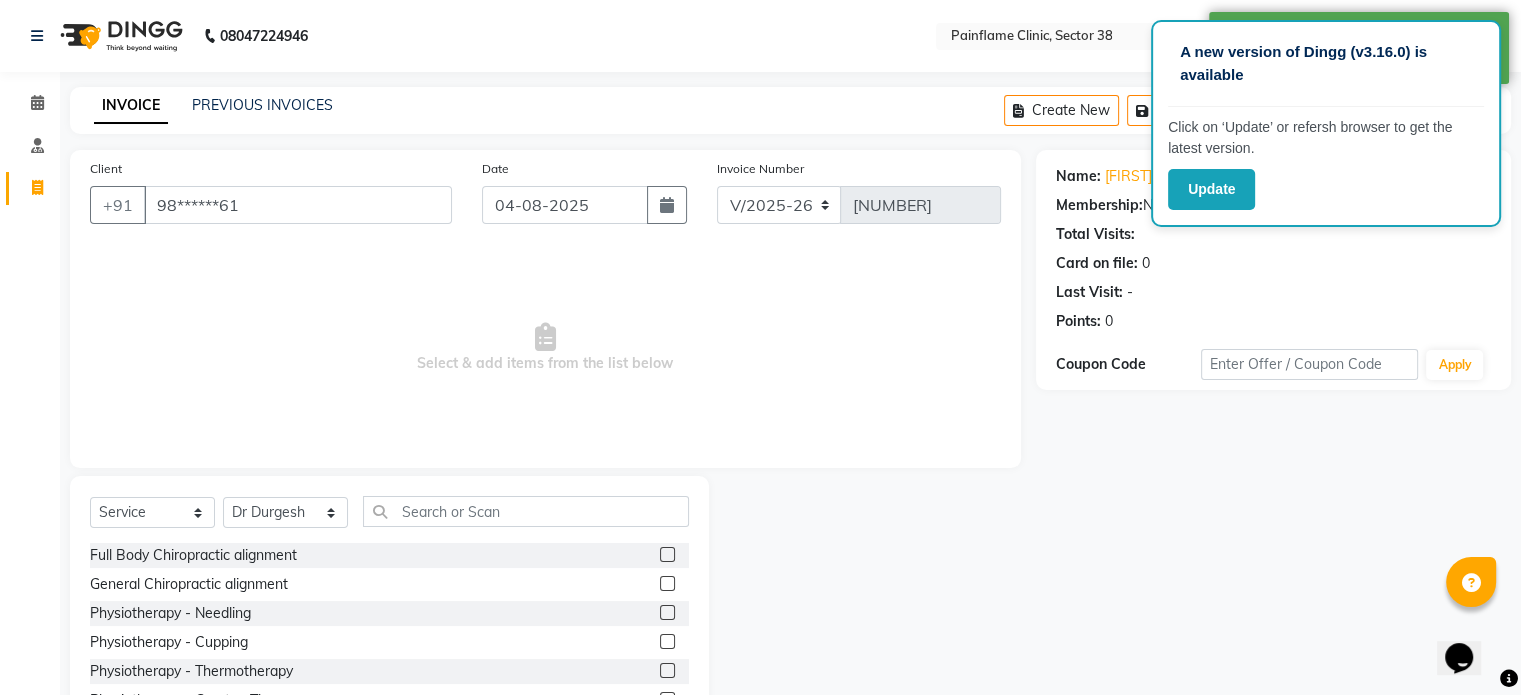 click 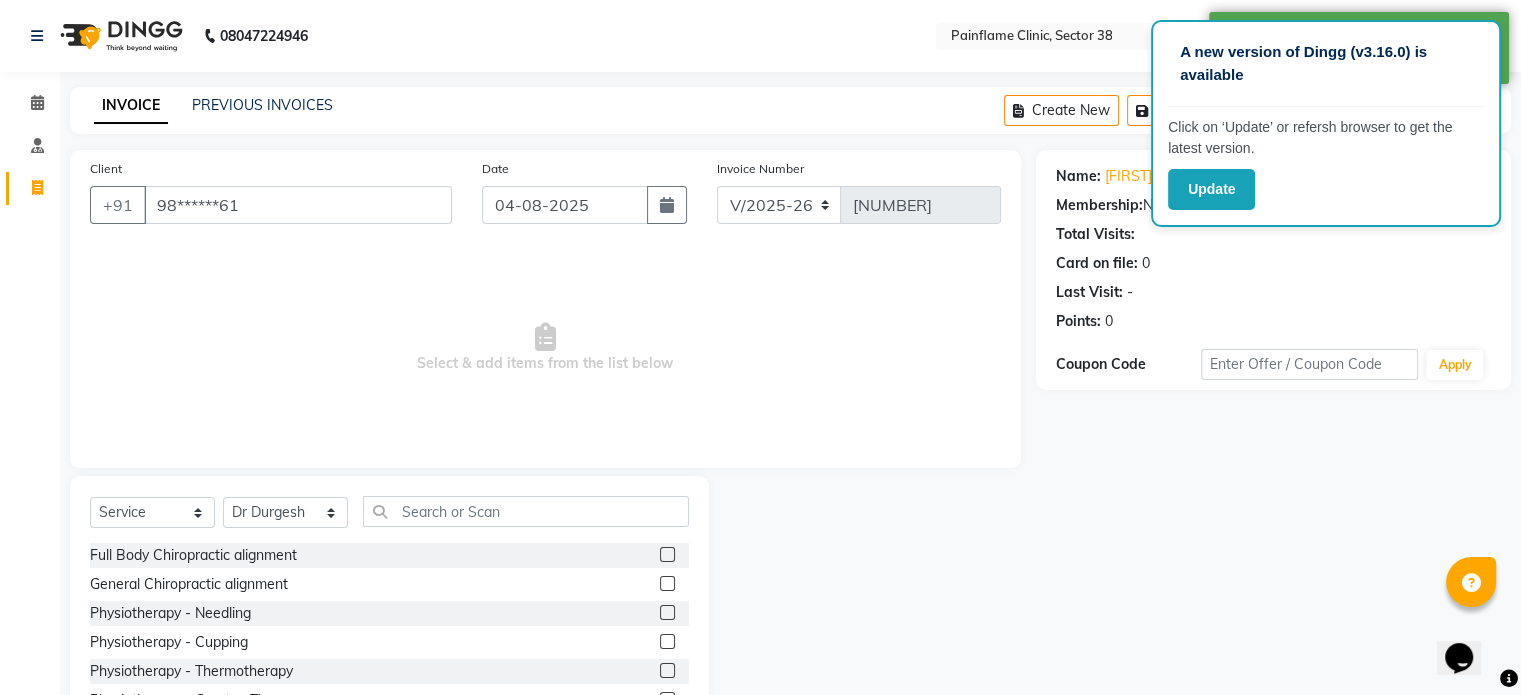 click at bounding box center (666, 584) 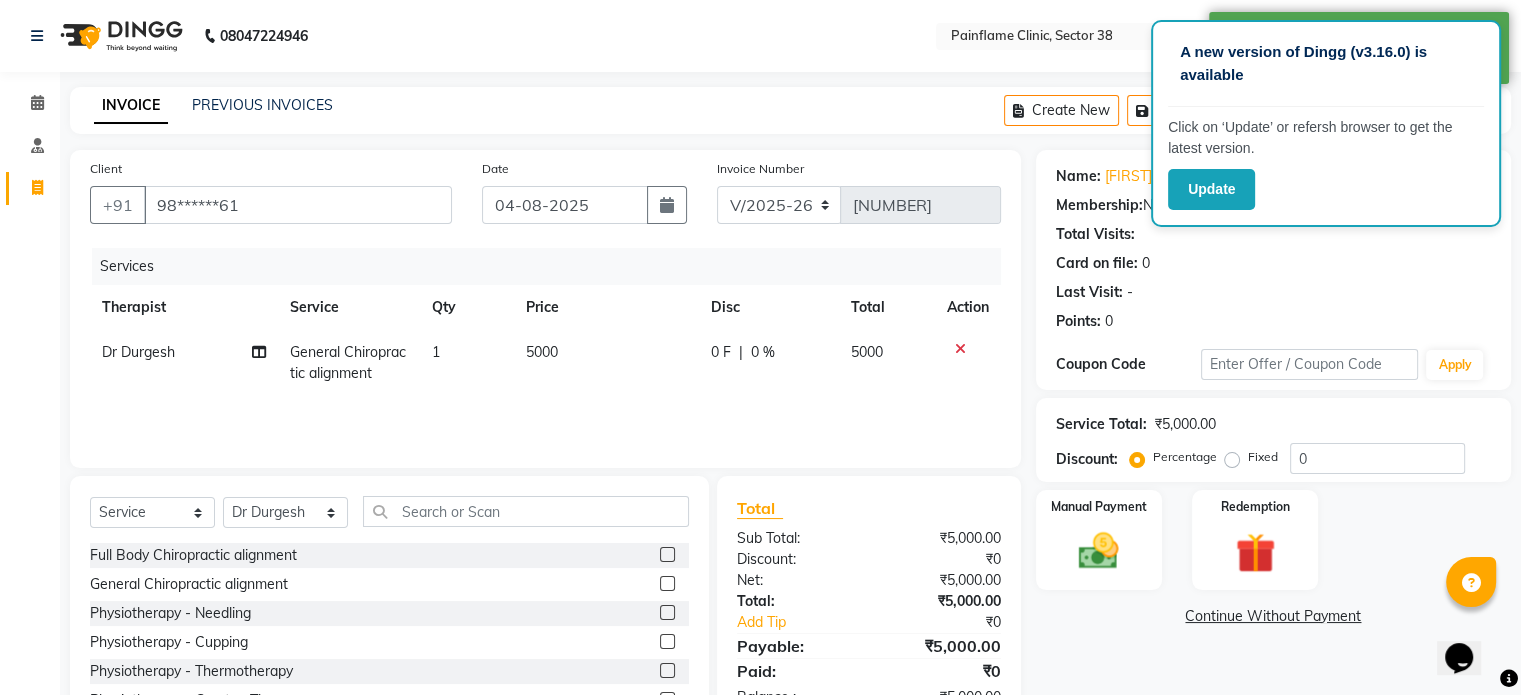 click on "5000" 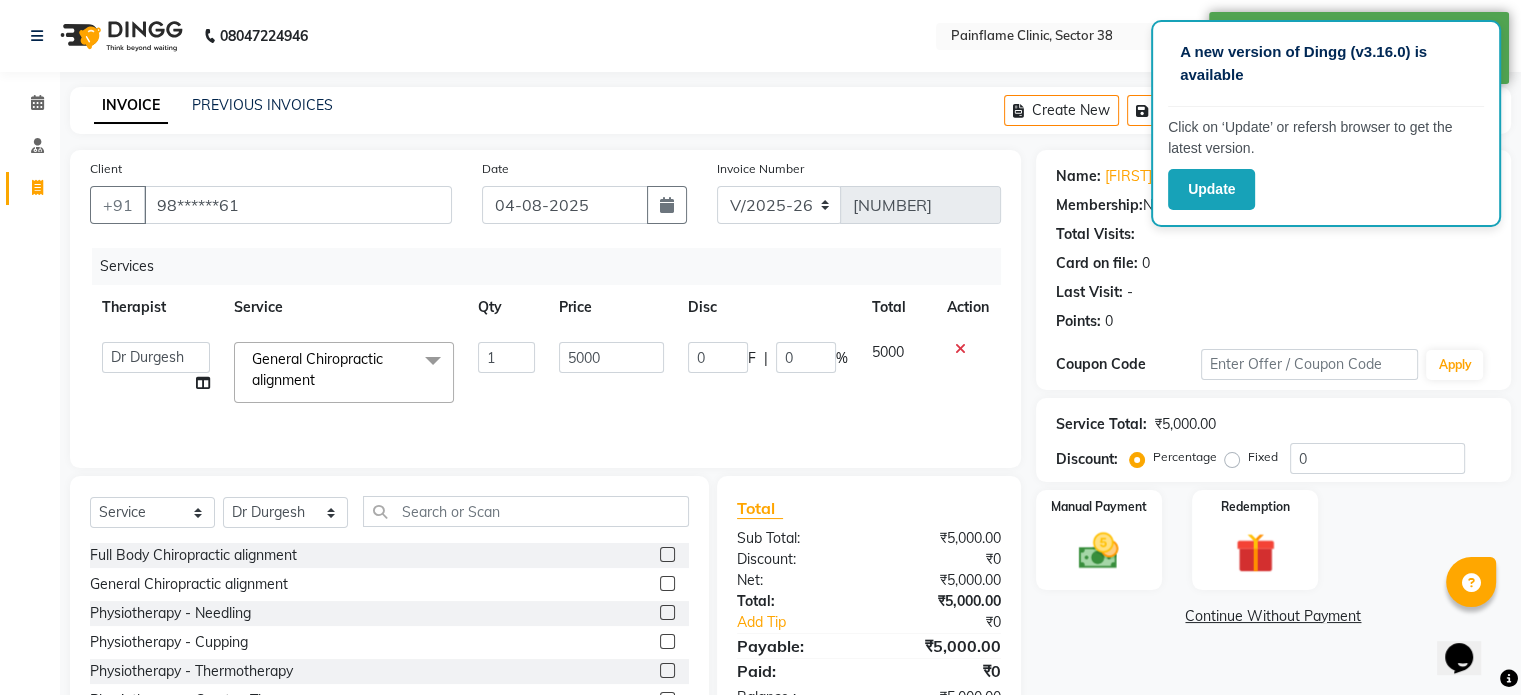 click on "5000" 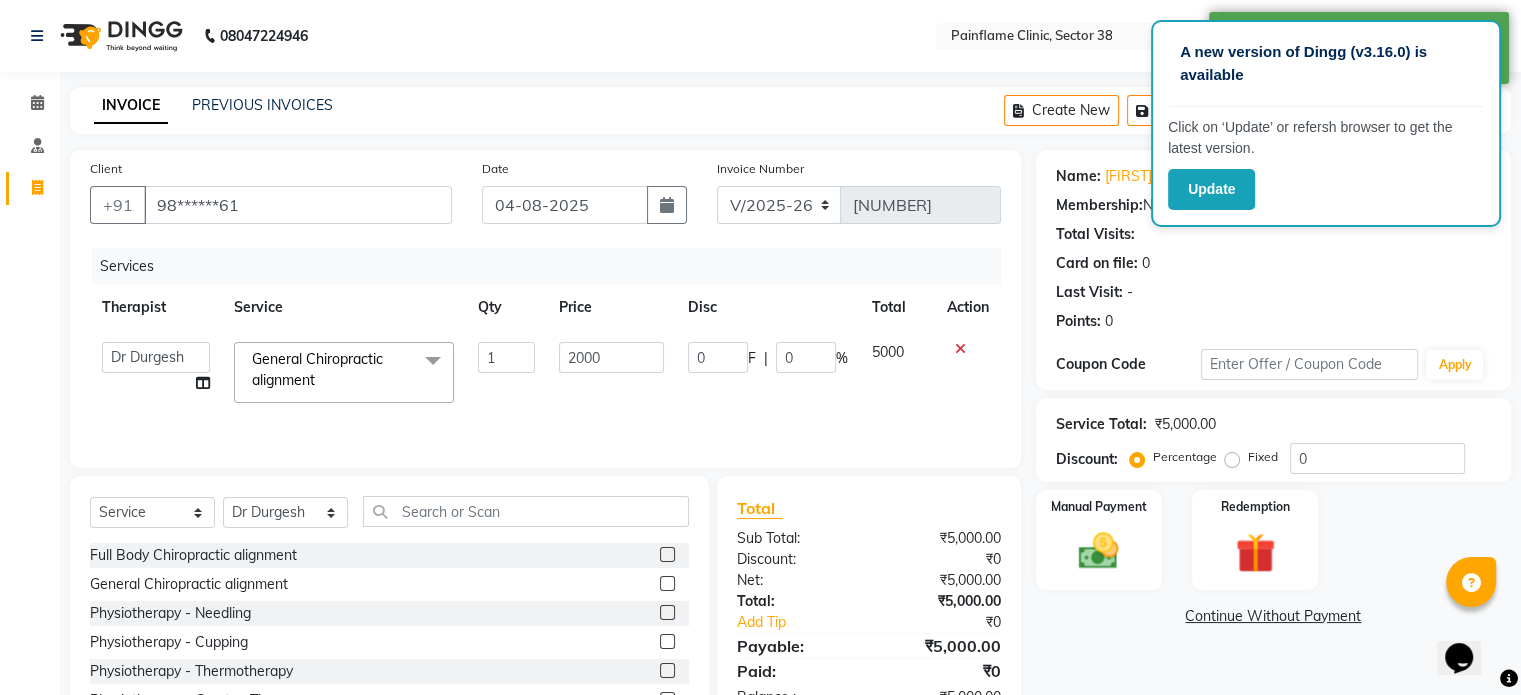 scroll, scrollTop: 119, scrollLeft: 0, axis: vertical 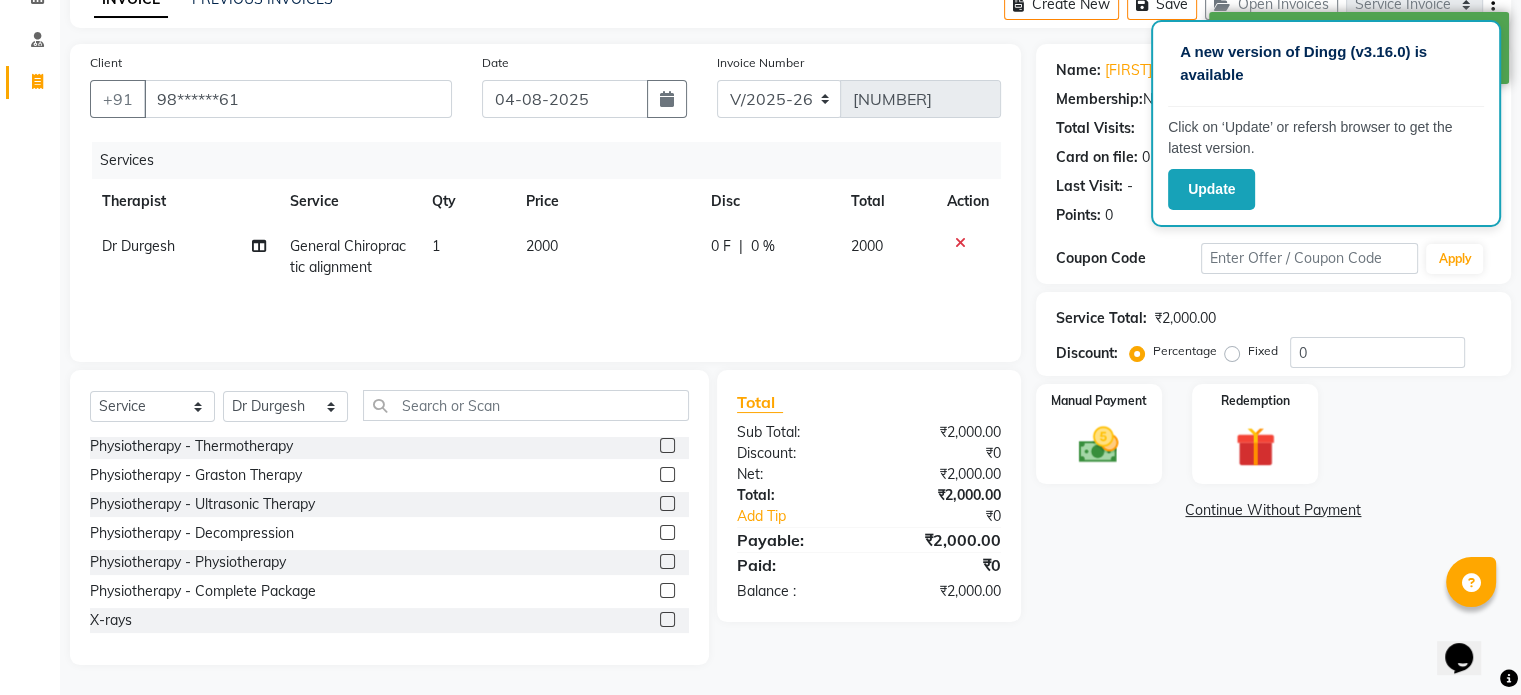 click 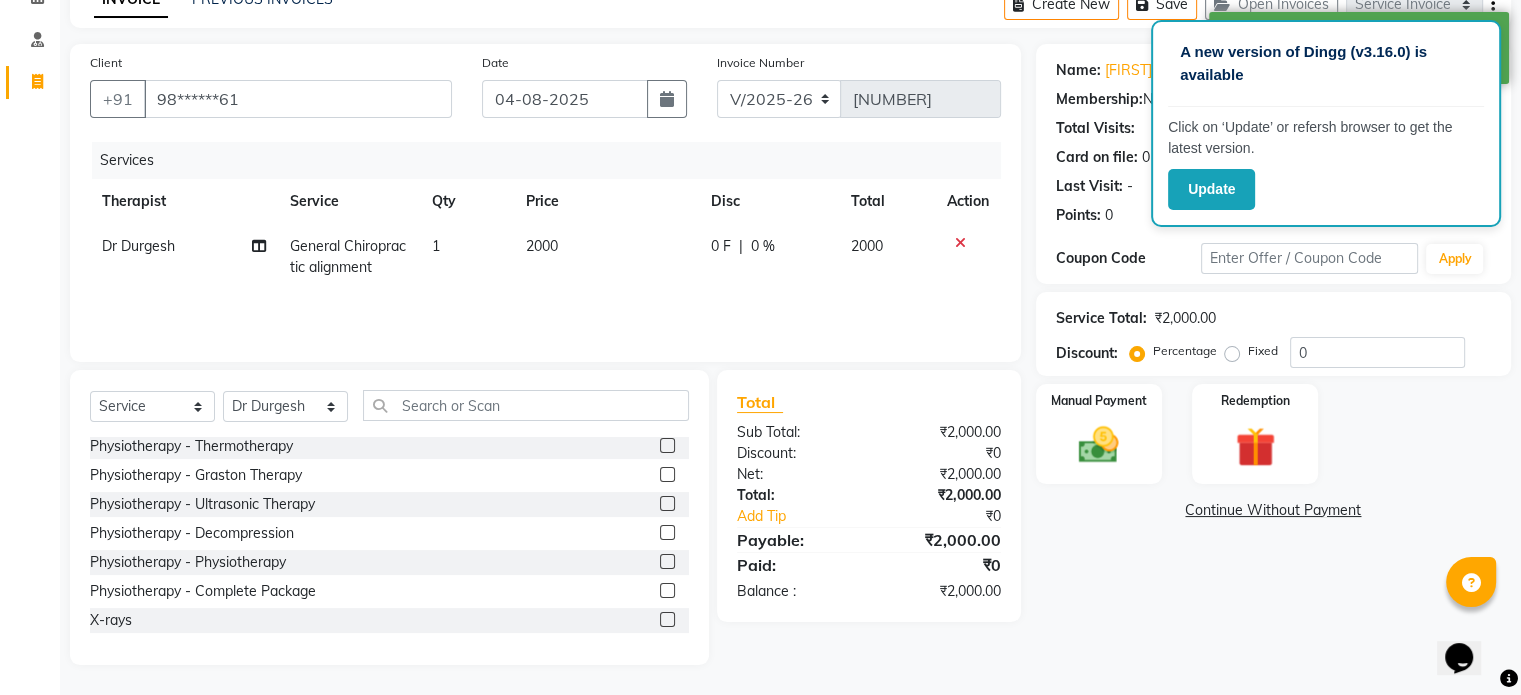 click at bounding box center [666, 620] 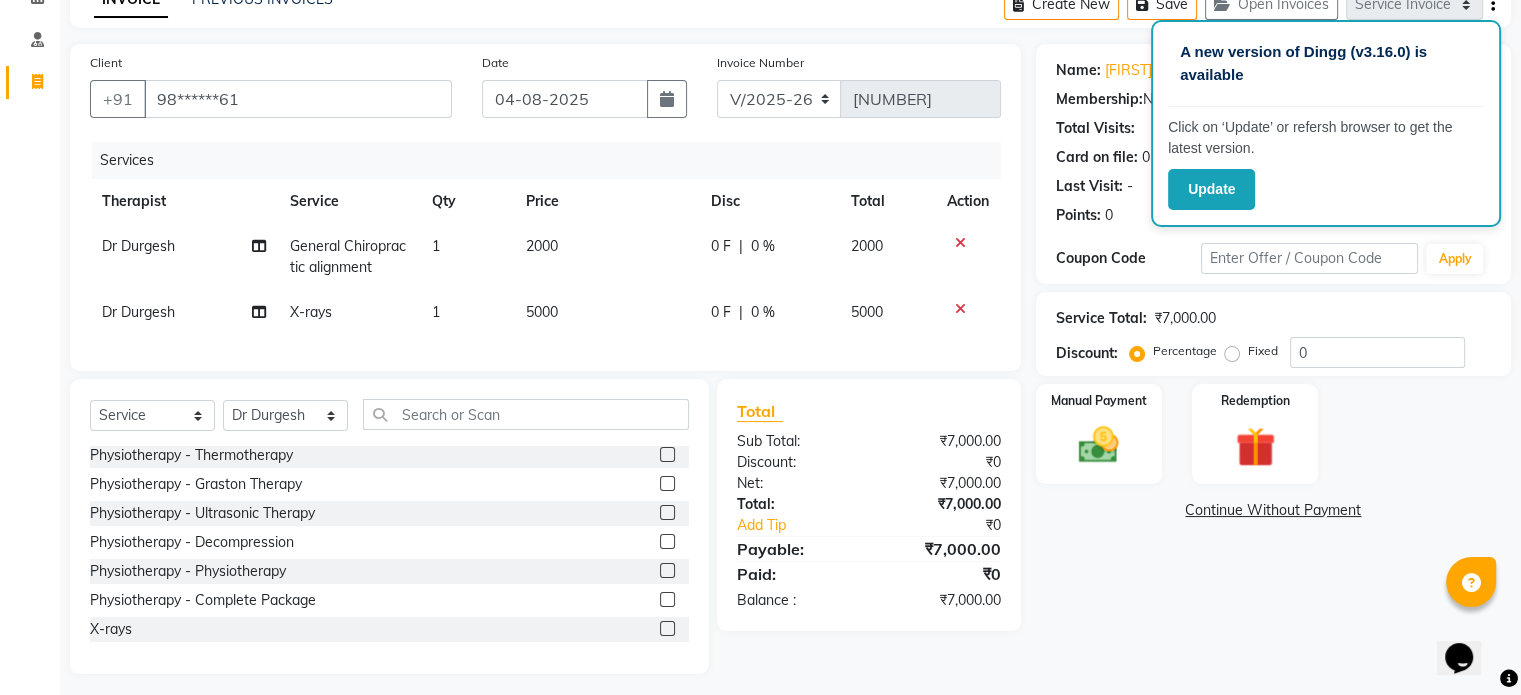 click on "5000" 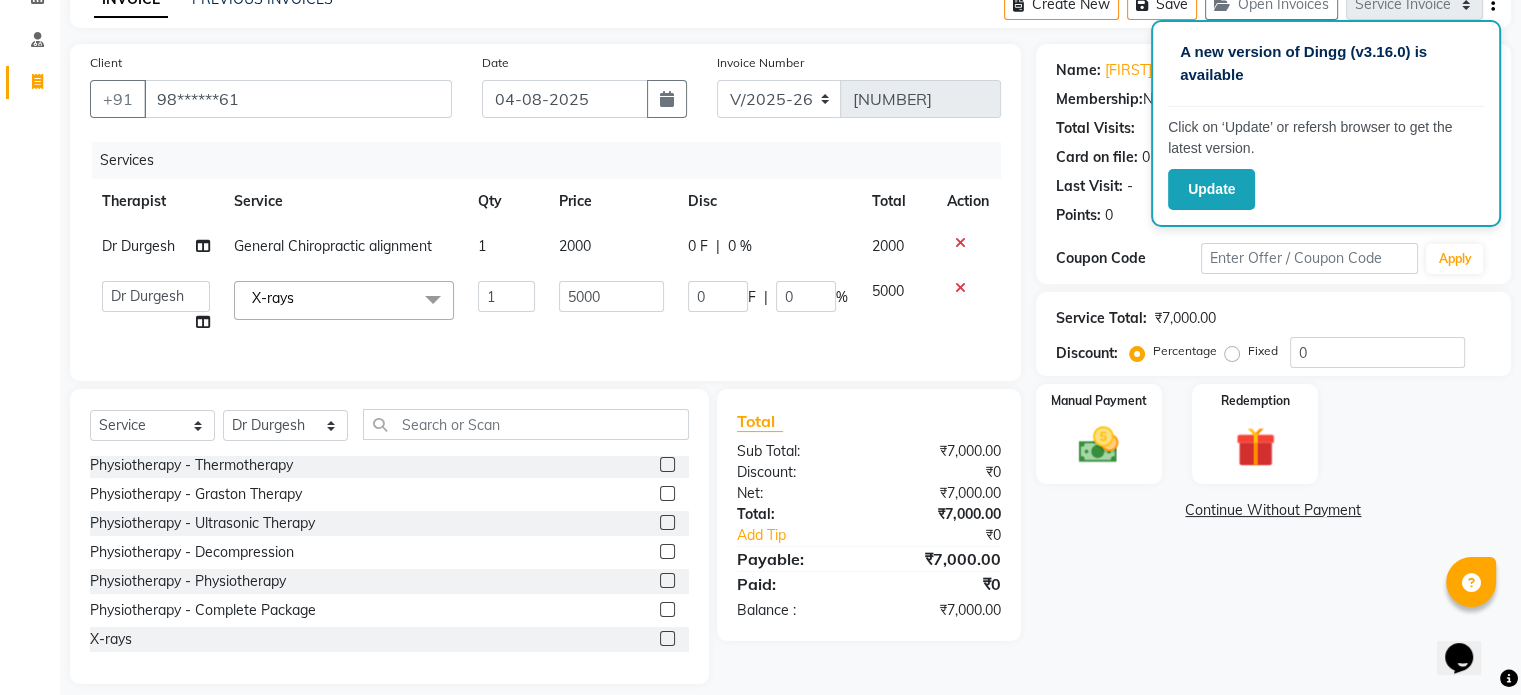 click on "5000" 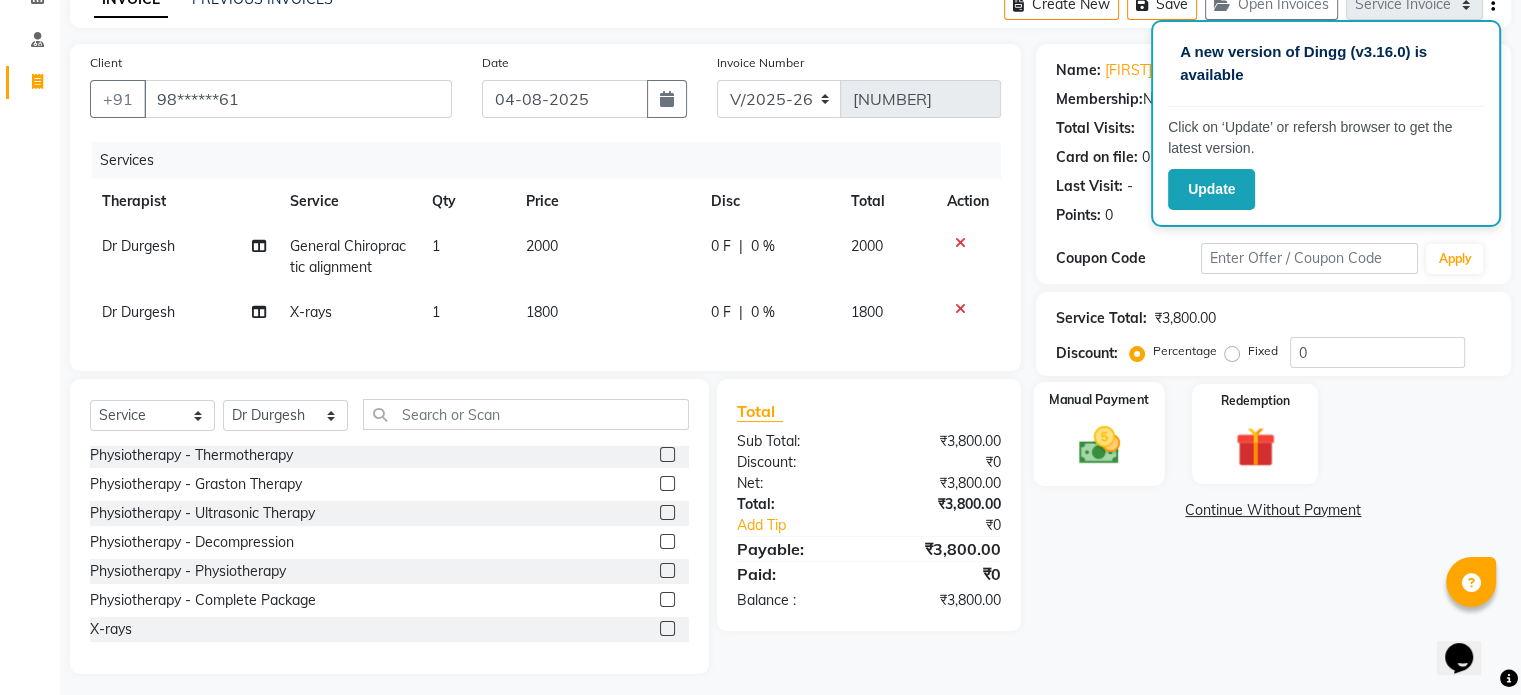 click 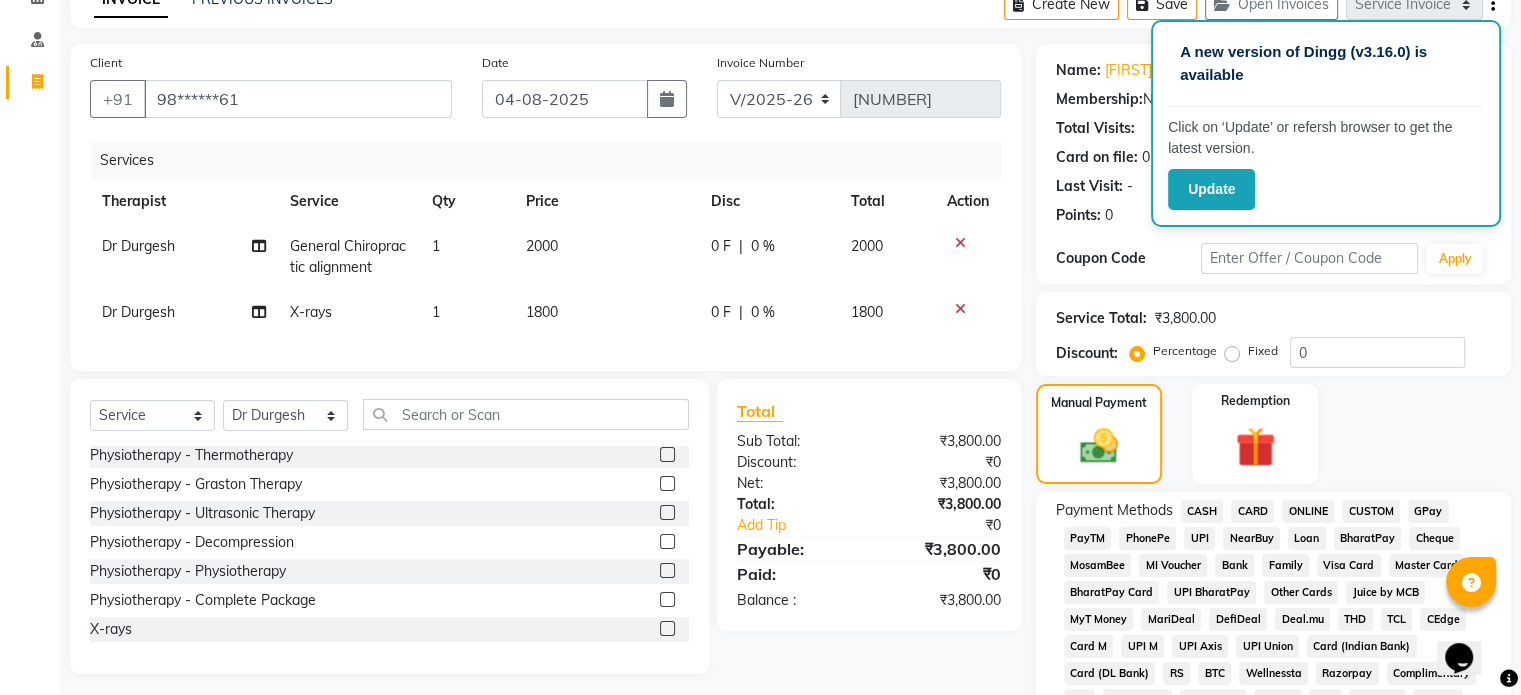 click on "CARD" 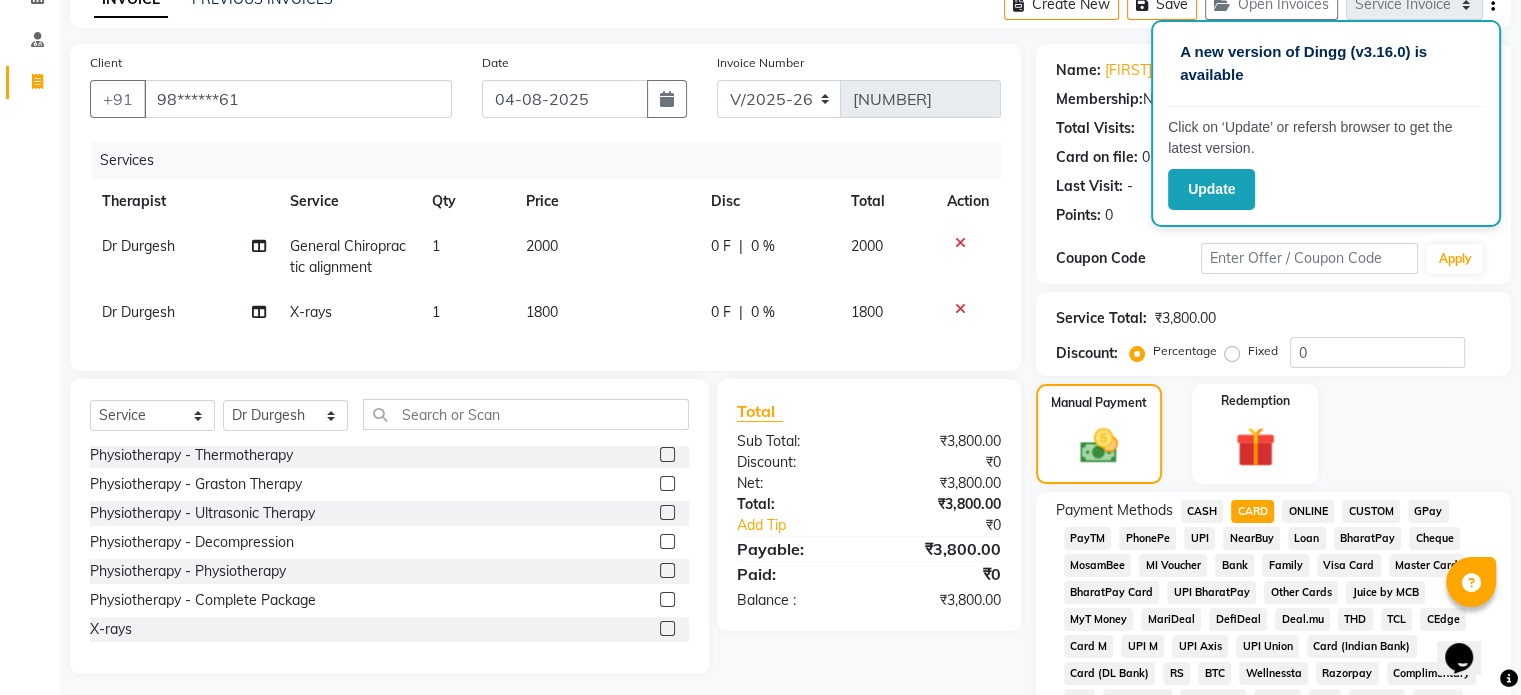 click on "UPI" 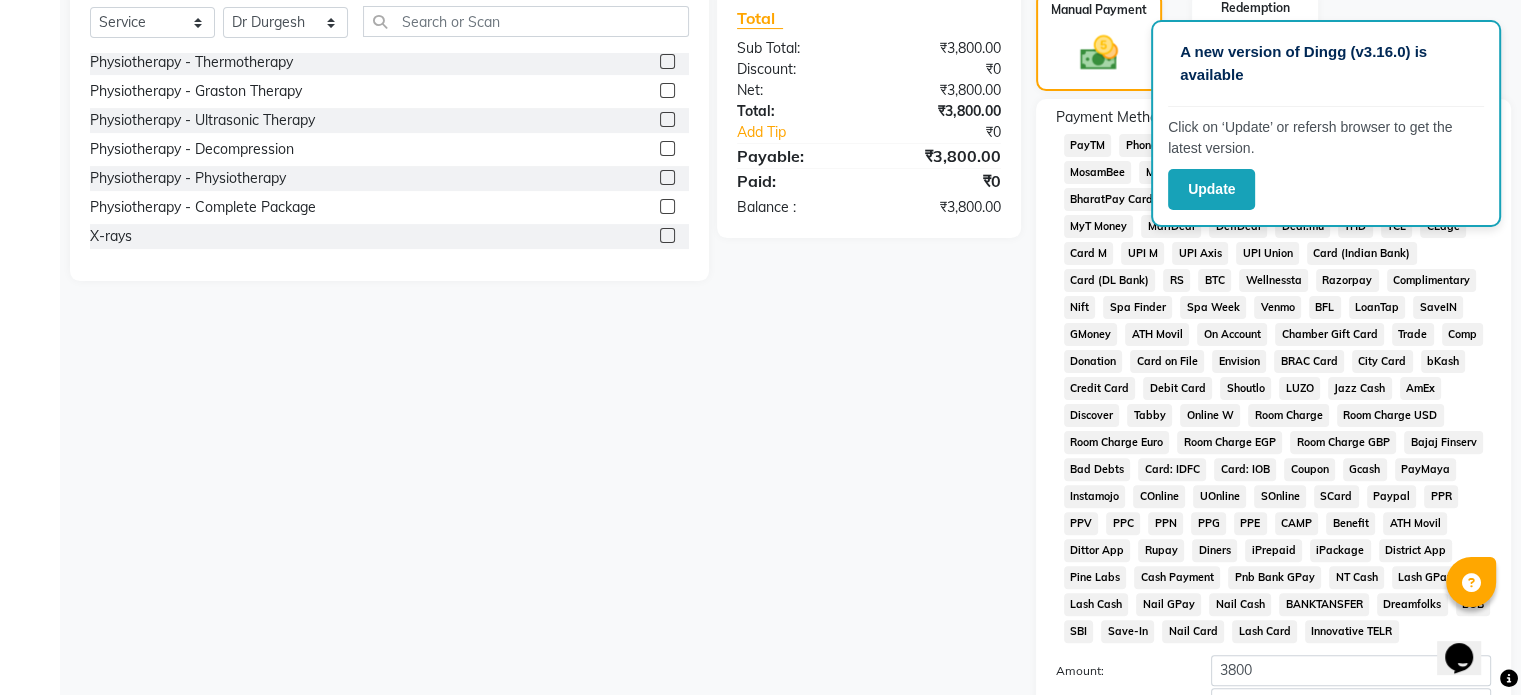 scroll, scrollTop: 652, scrollLeft: 0, axis: vertical 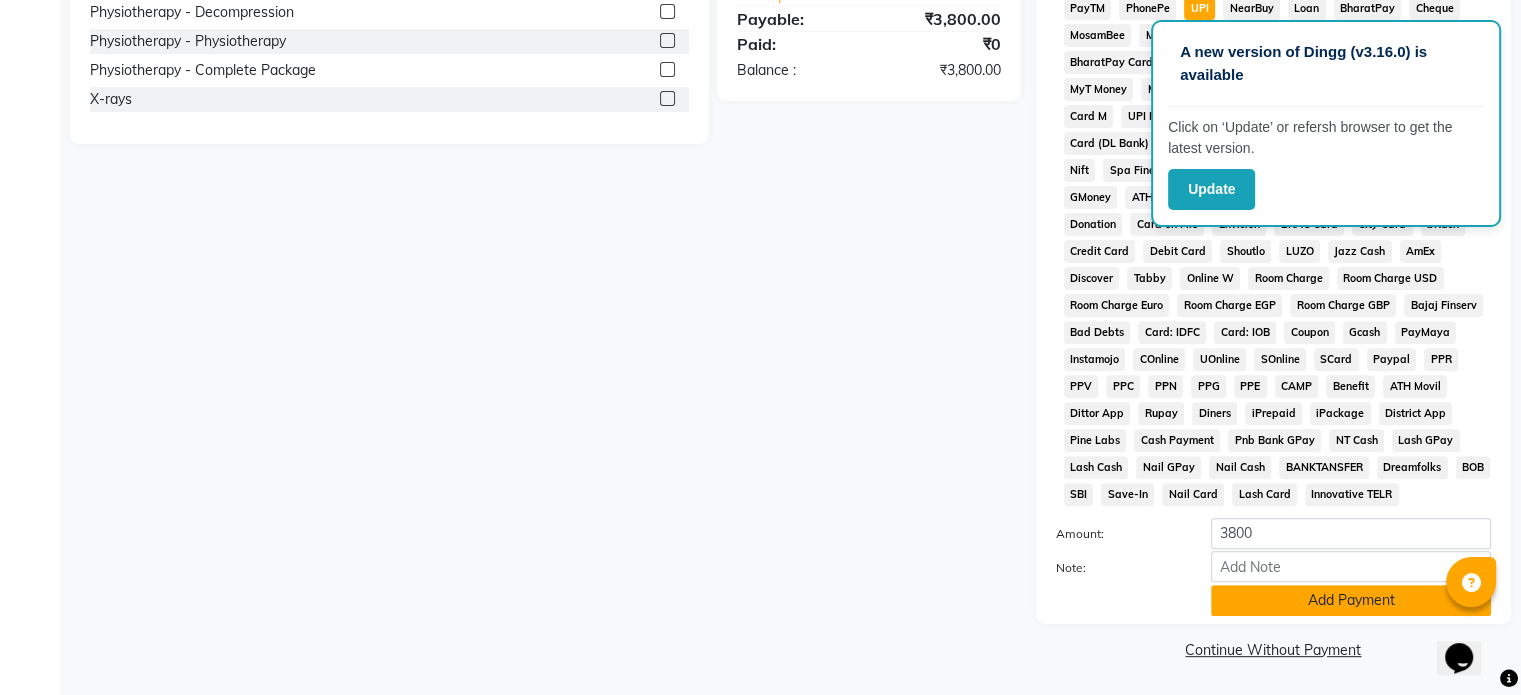 click on "Add Payment" 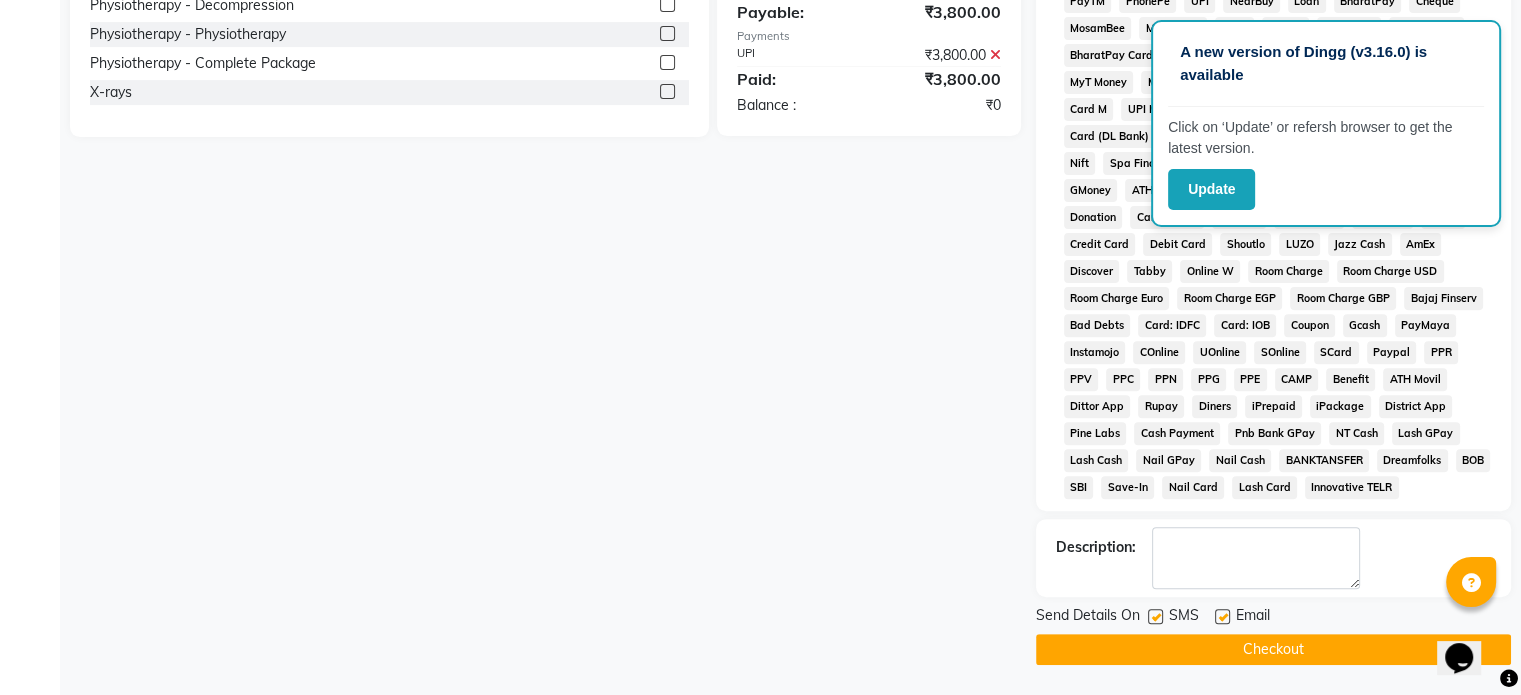 click 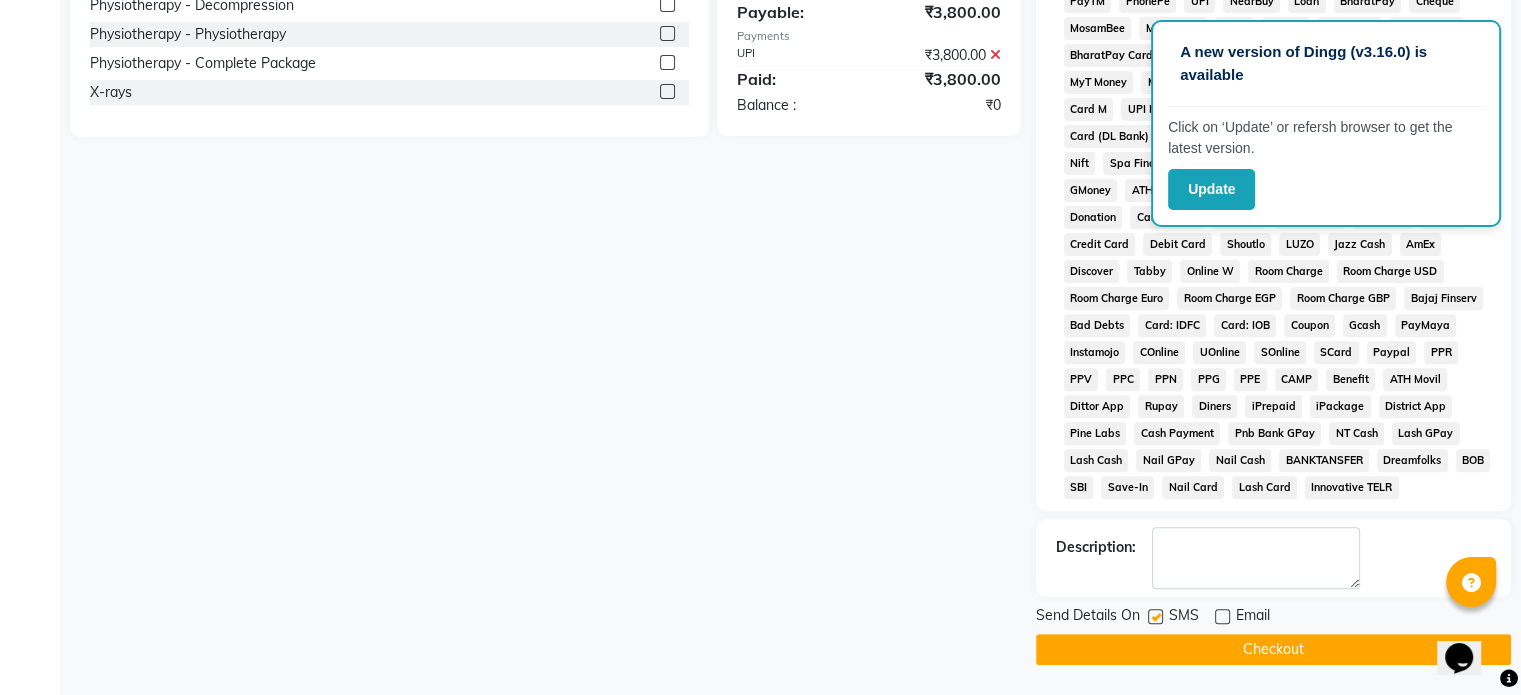 click 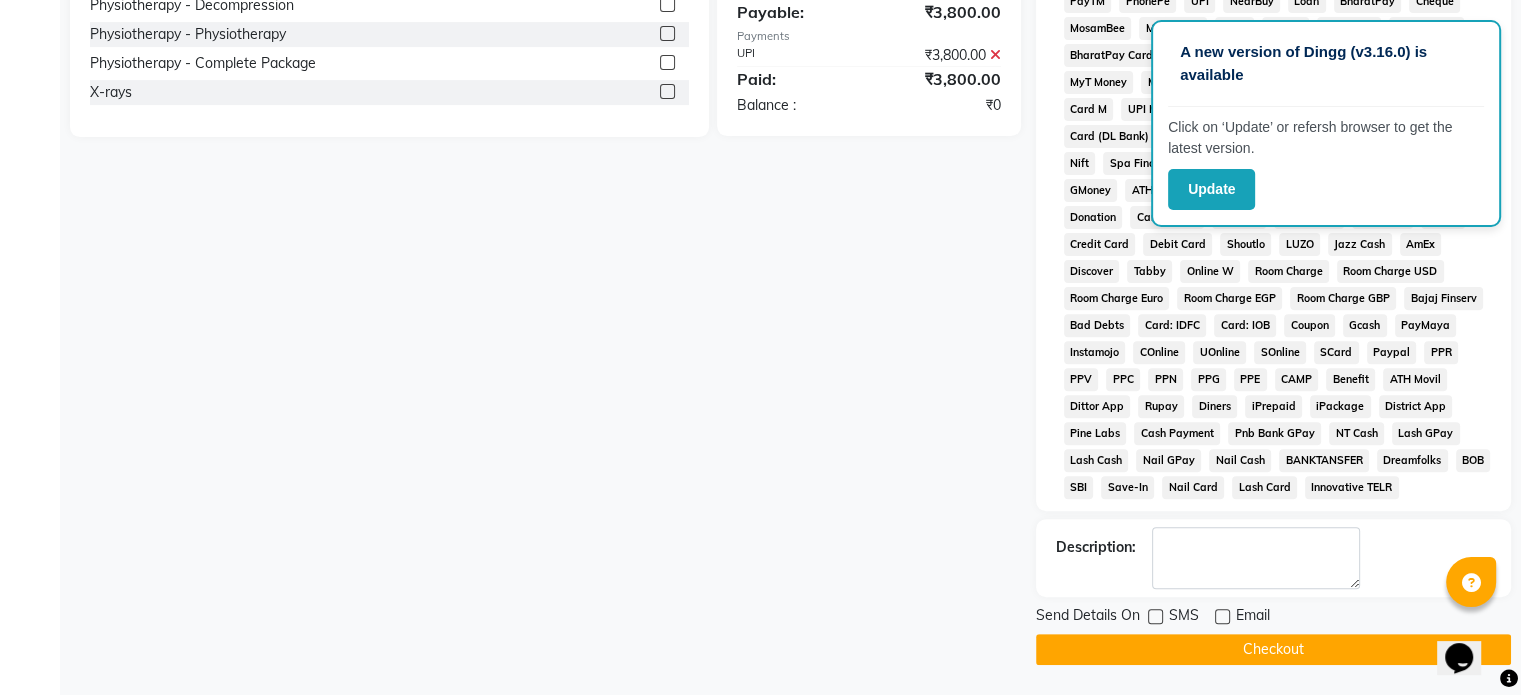 click on "Checkout" 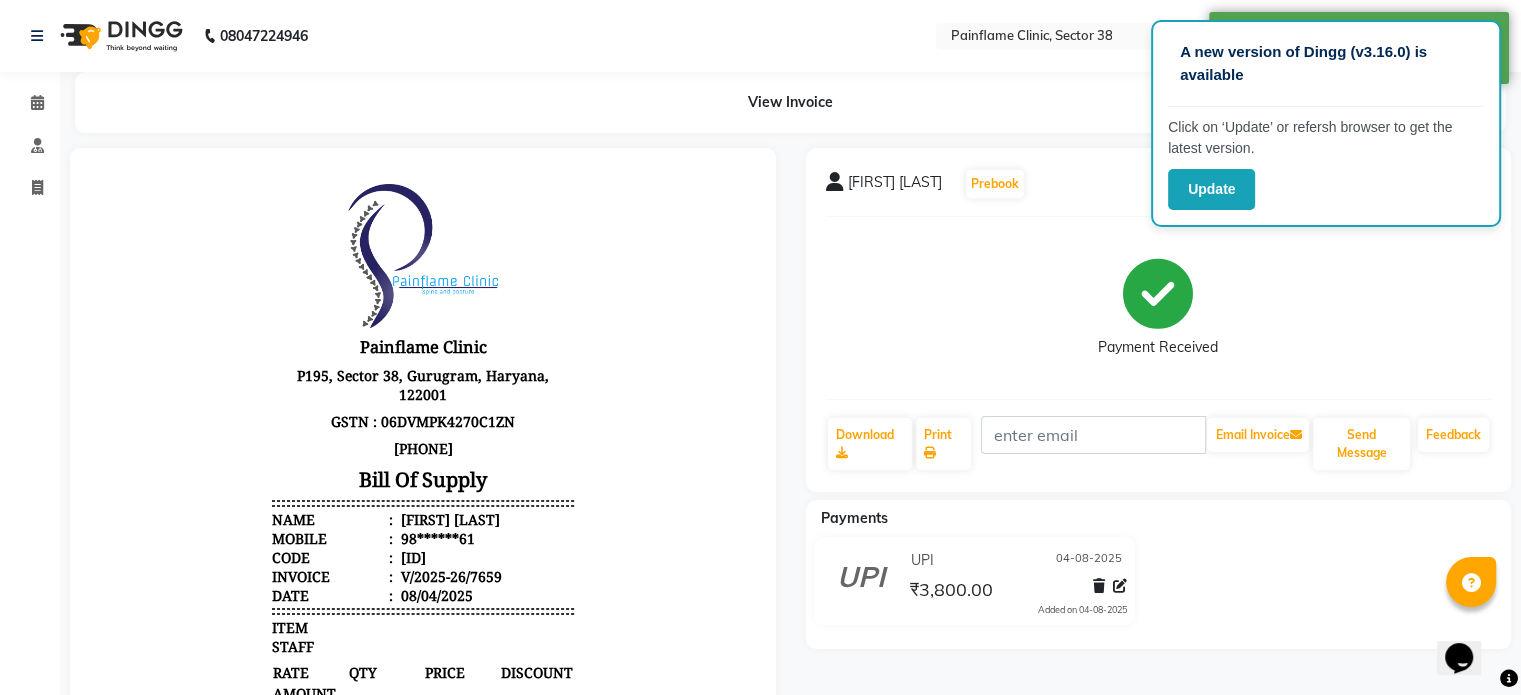 scroll, scrollTop: 0, scrollLeft: 0, axis: both 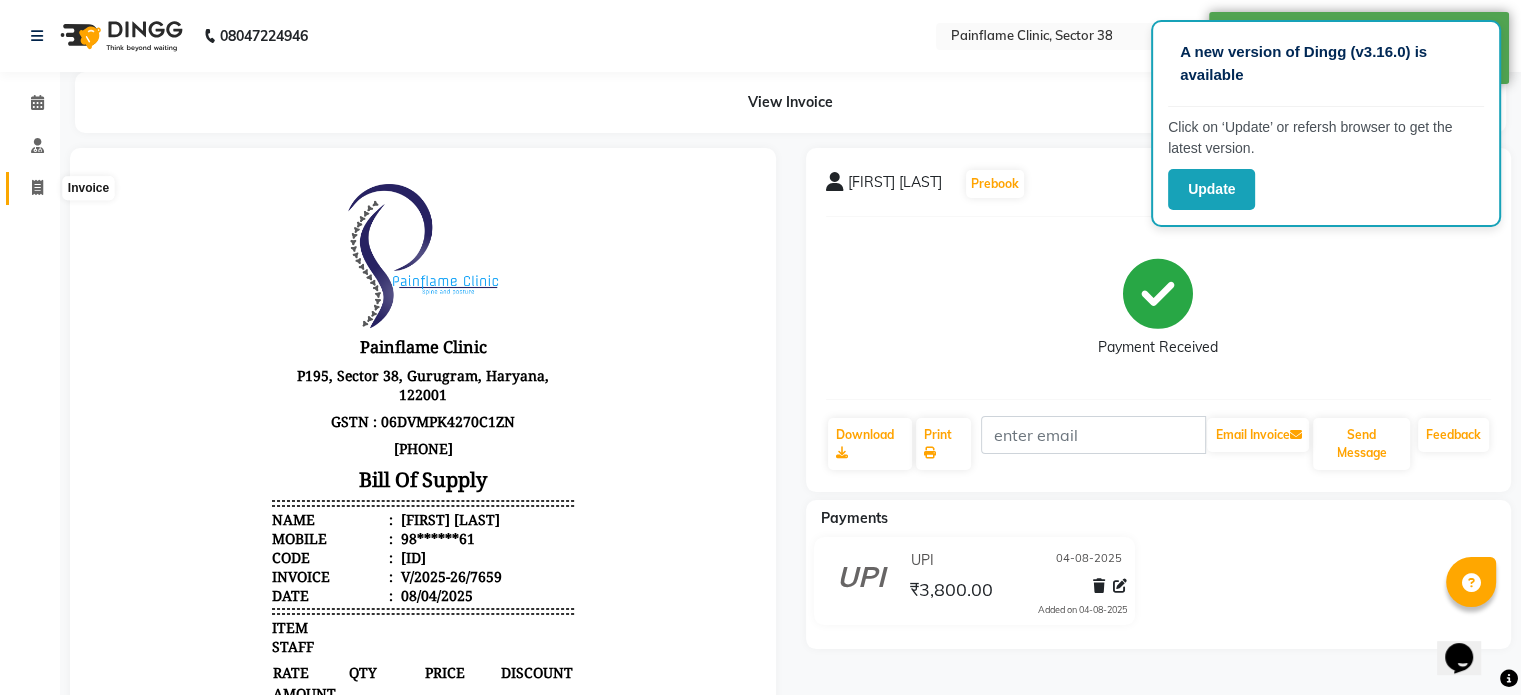 click 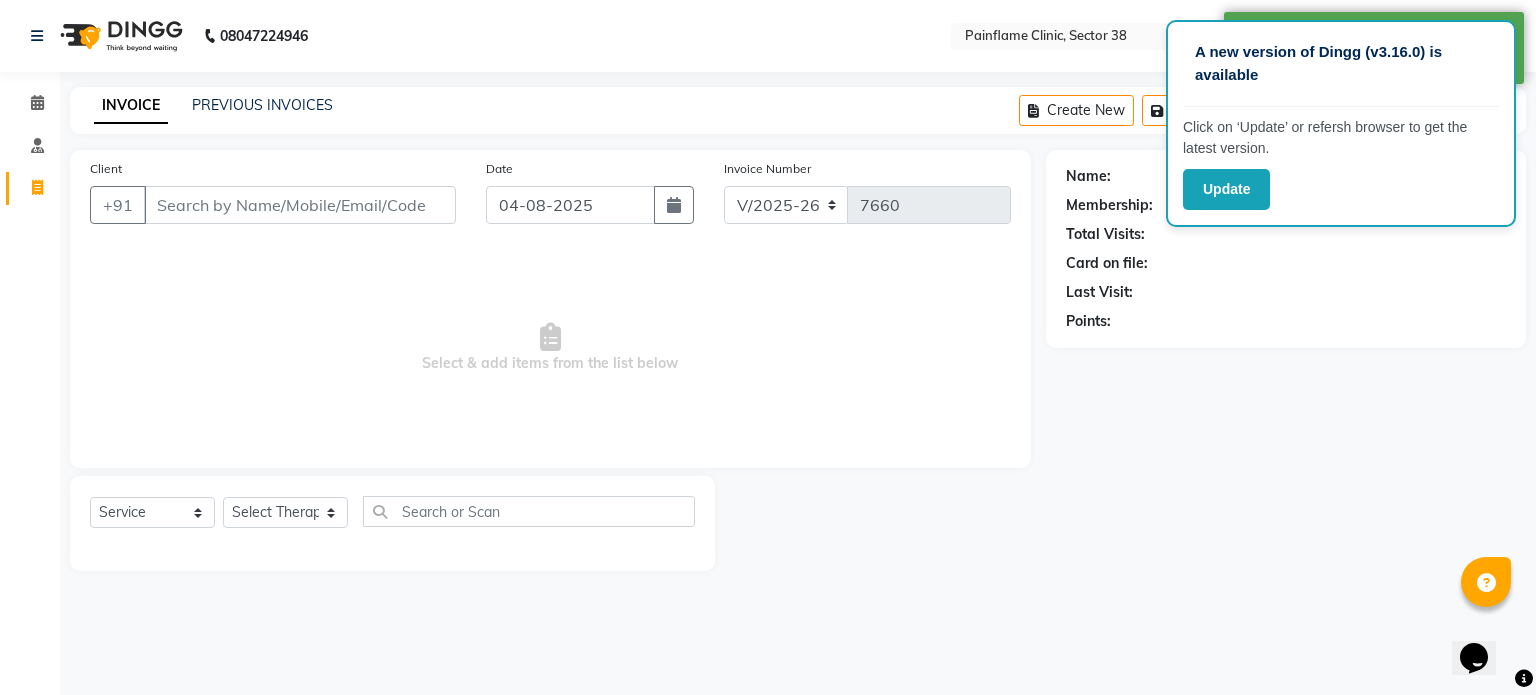 click on "Client" at bounding box center (300, 205) 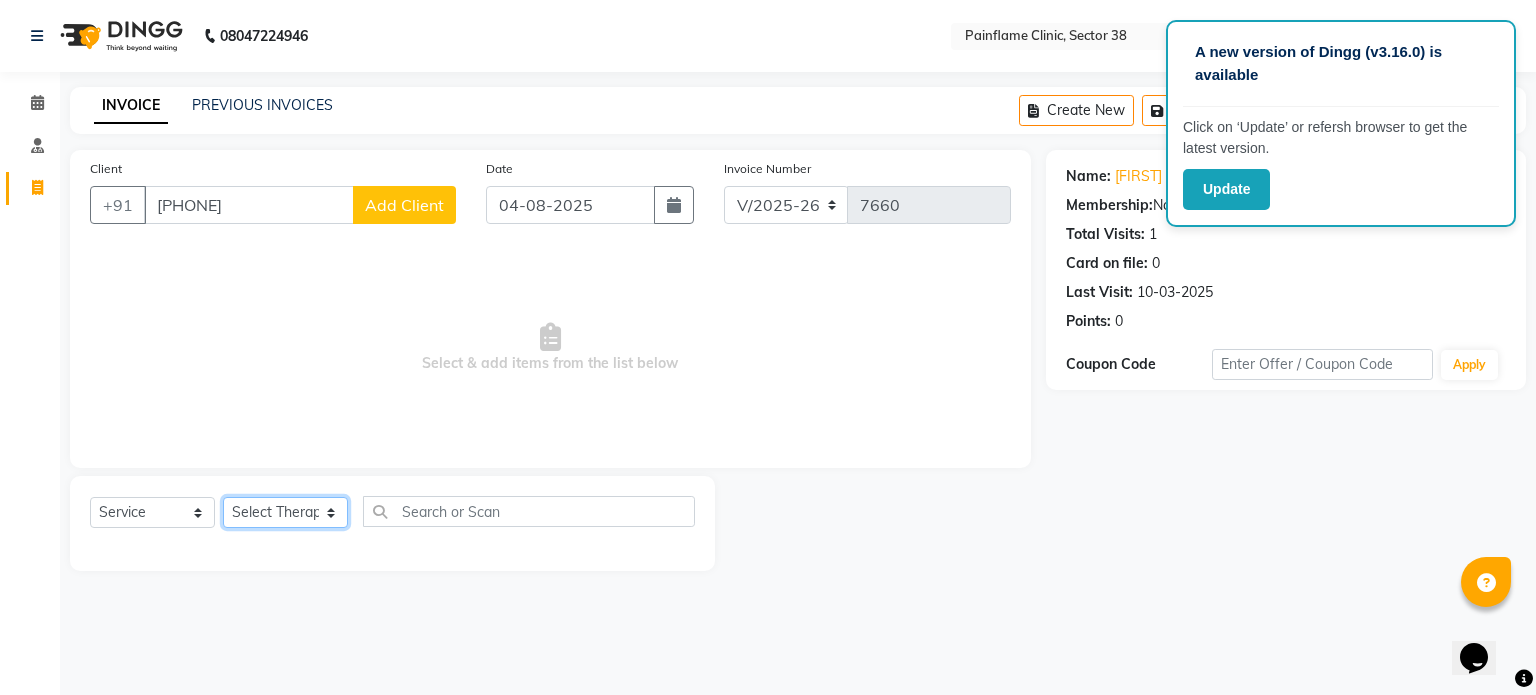 click on "Select Therapist Dr Durgesh Dr Harish Dr Ranjana Dr Saurabh Dr. Suraj Dr. Tejpal Mehlawat KUSHAL MOHIT SEMWAL Nancy Singhai Reception 1  Reception 2 Reception 3" 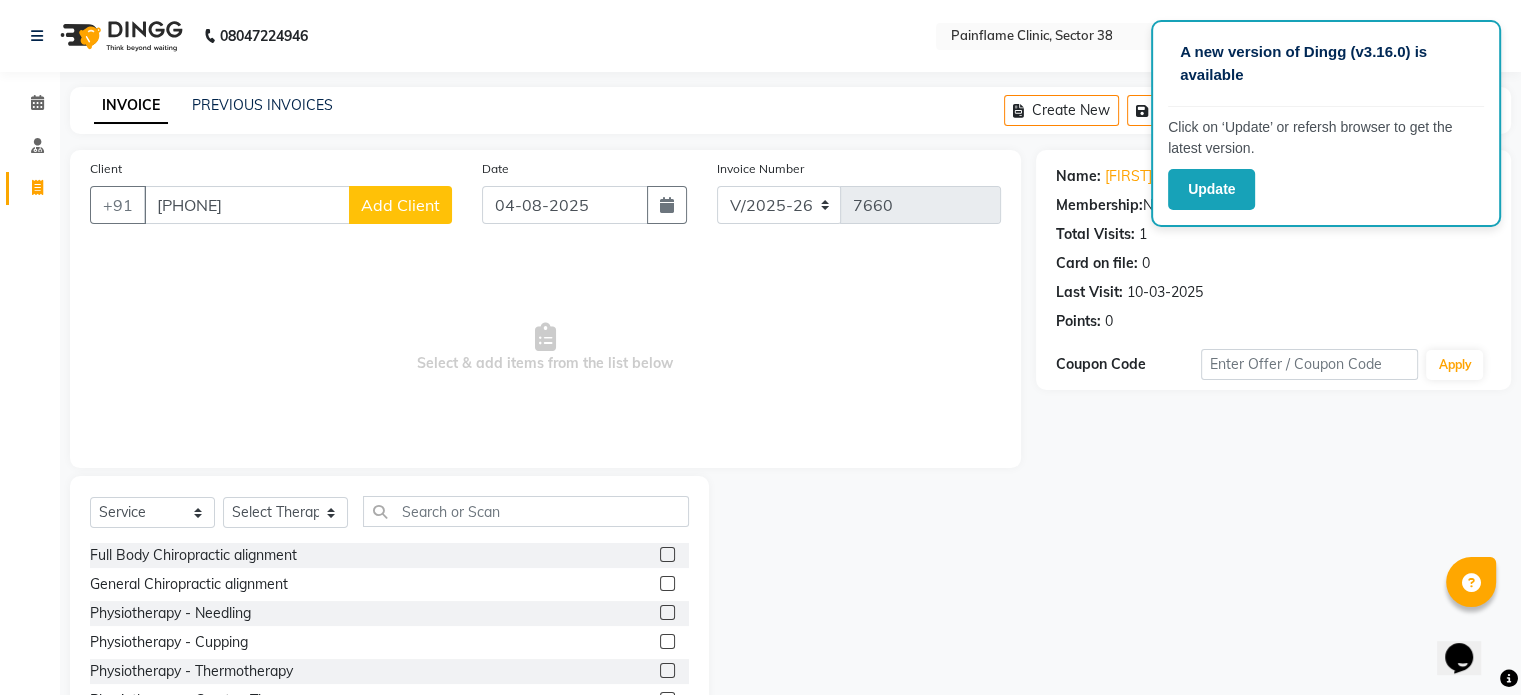 click 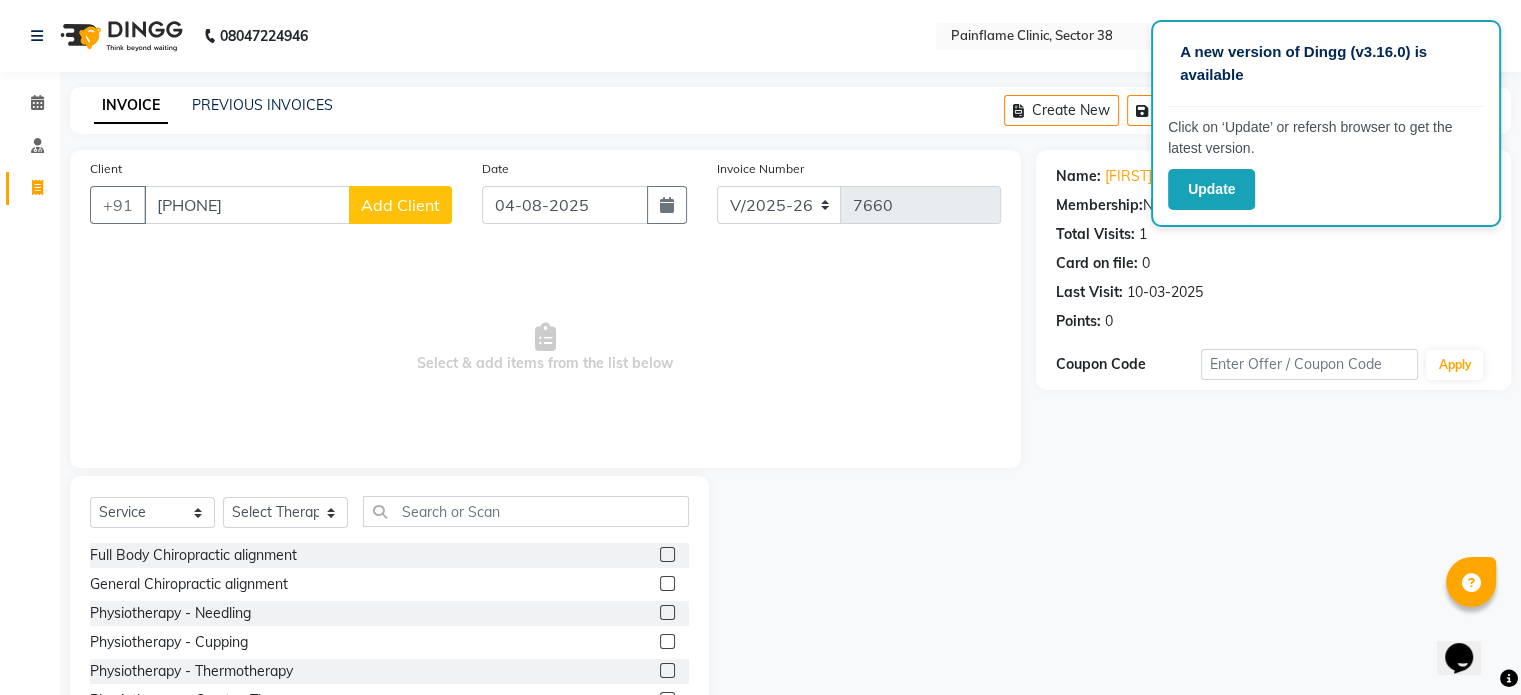 click at bounding box center [666, 584] 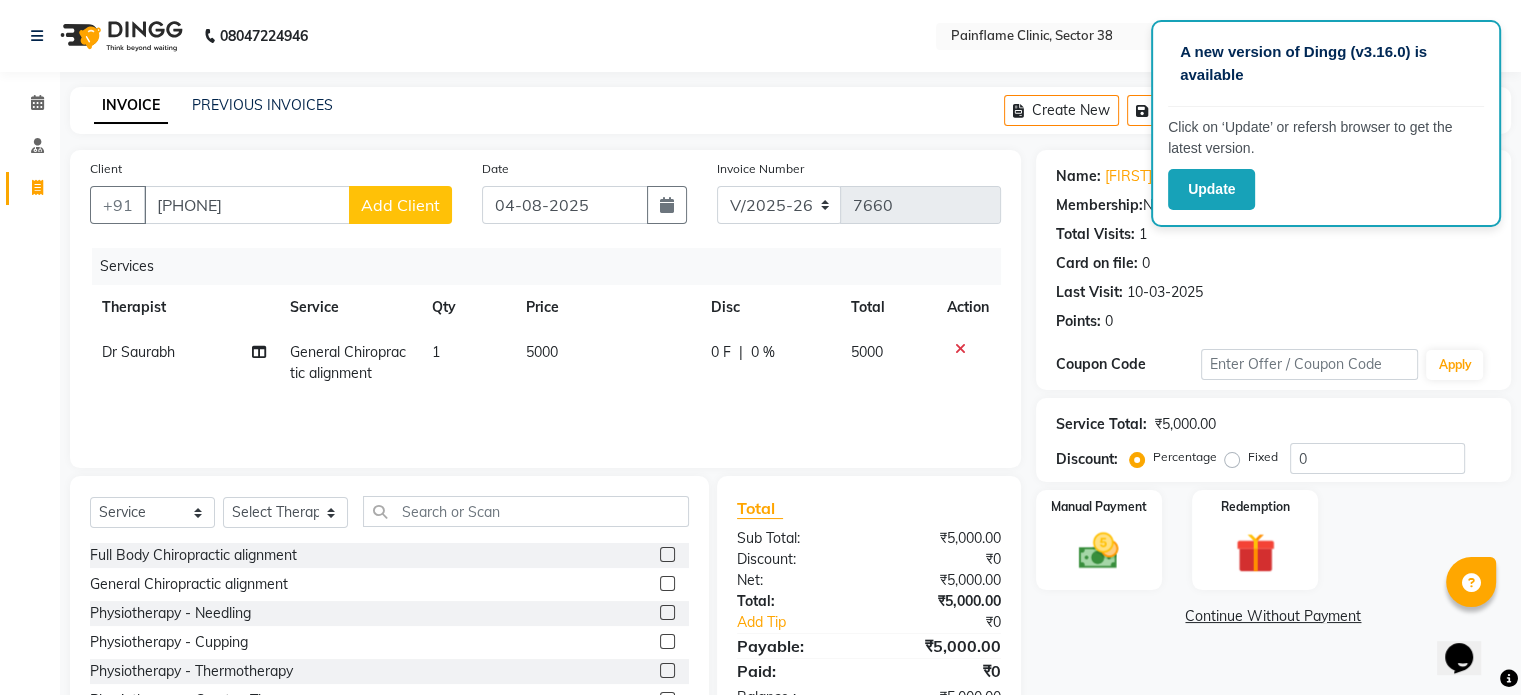 click on "5000" 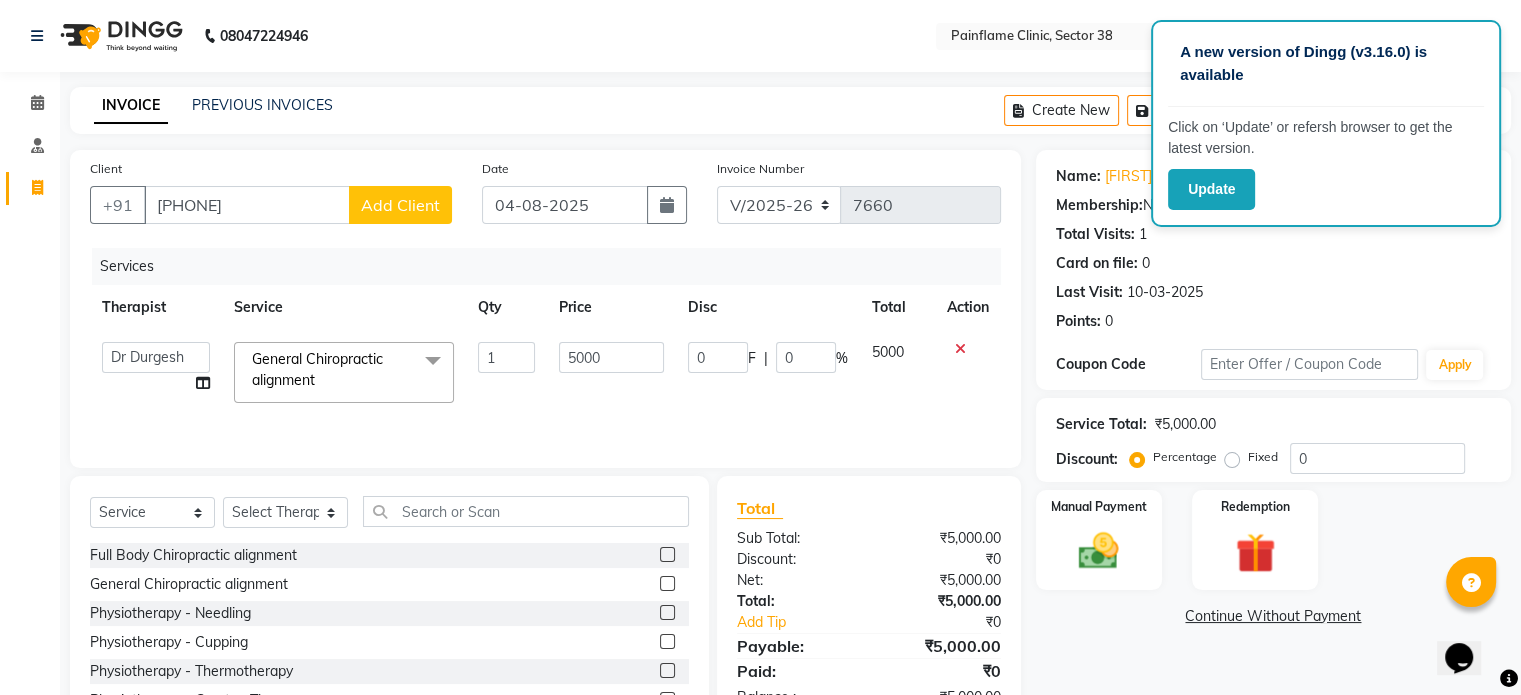 click on "5000" 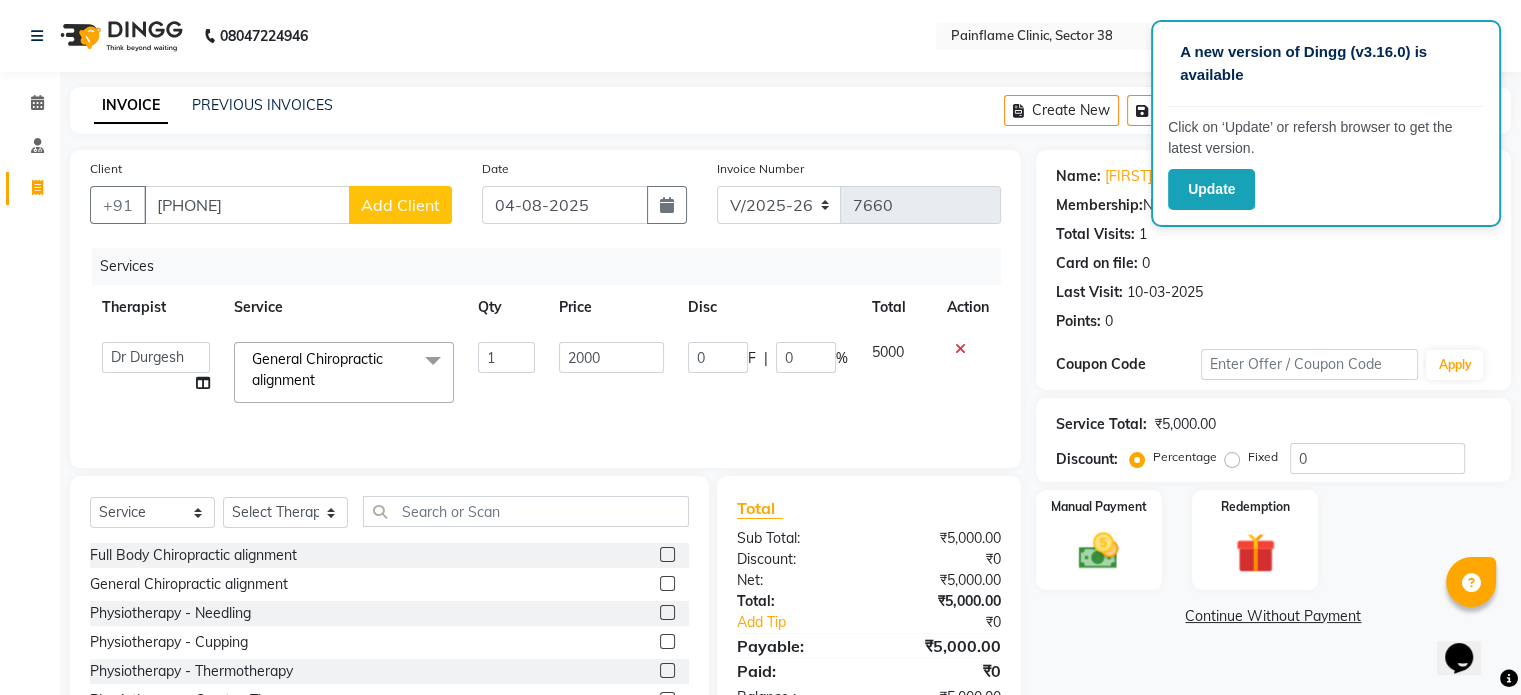scroll, scrollTop: 119, scrollLeft: 0, axis: vertical 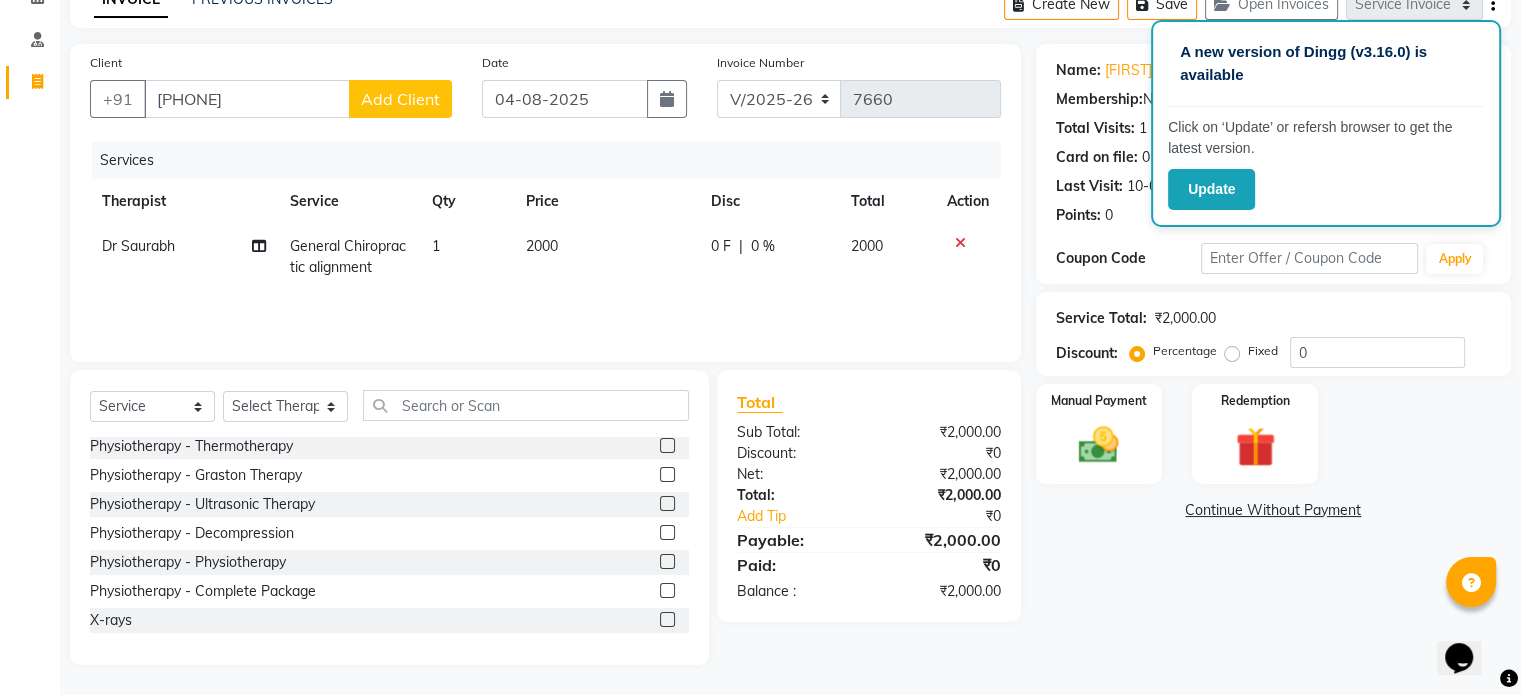 click 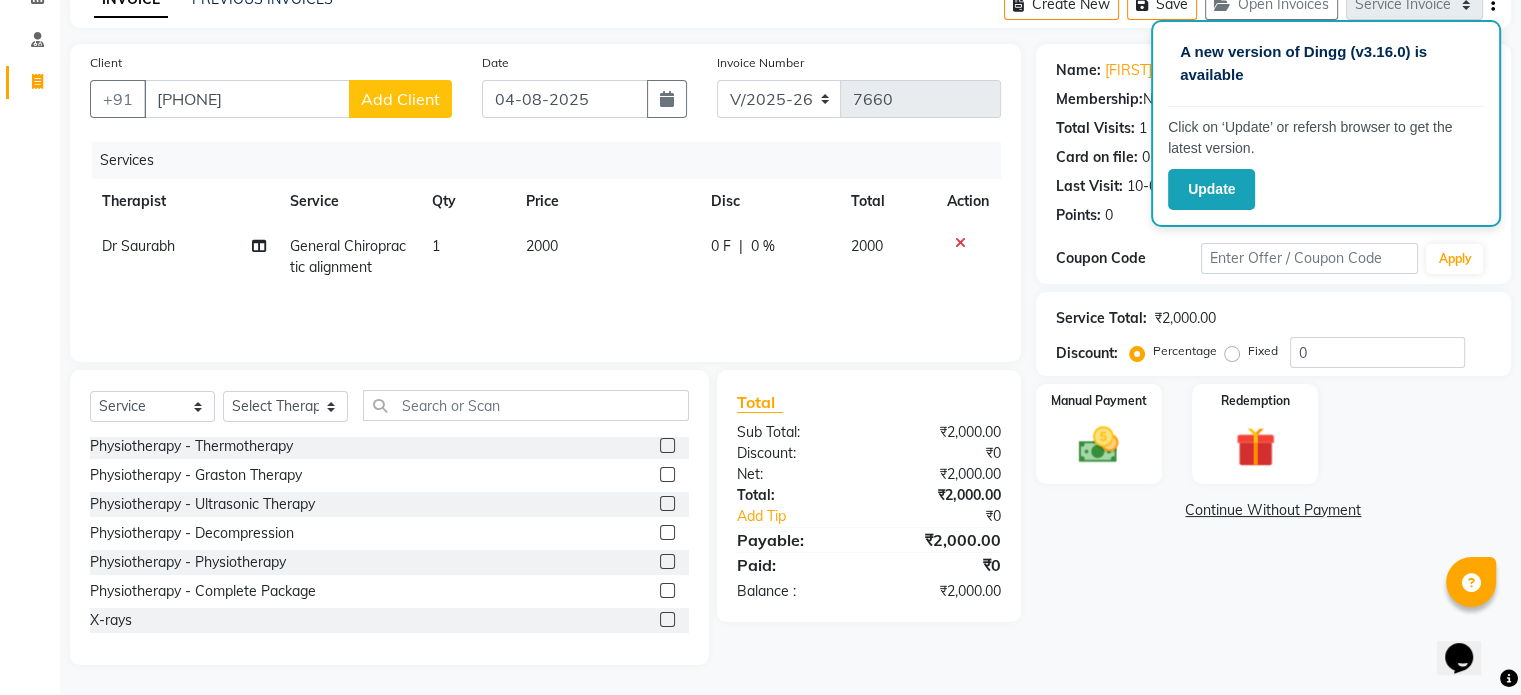 click at bounding box center [666, 620] 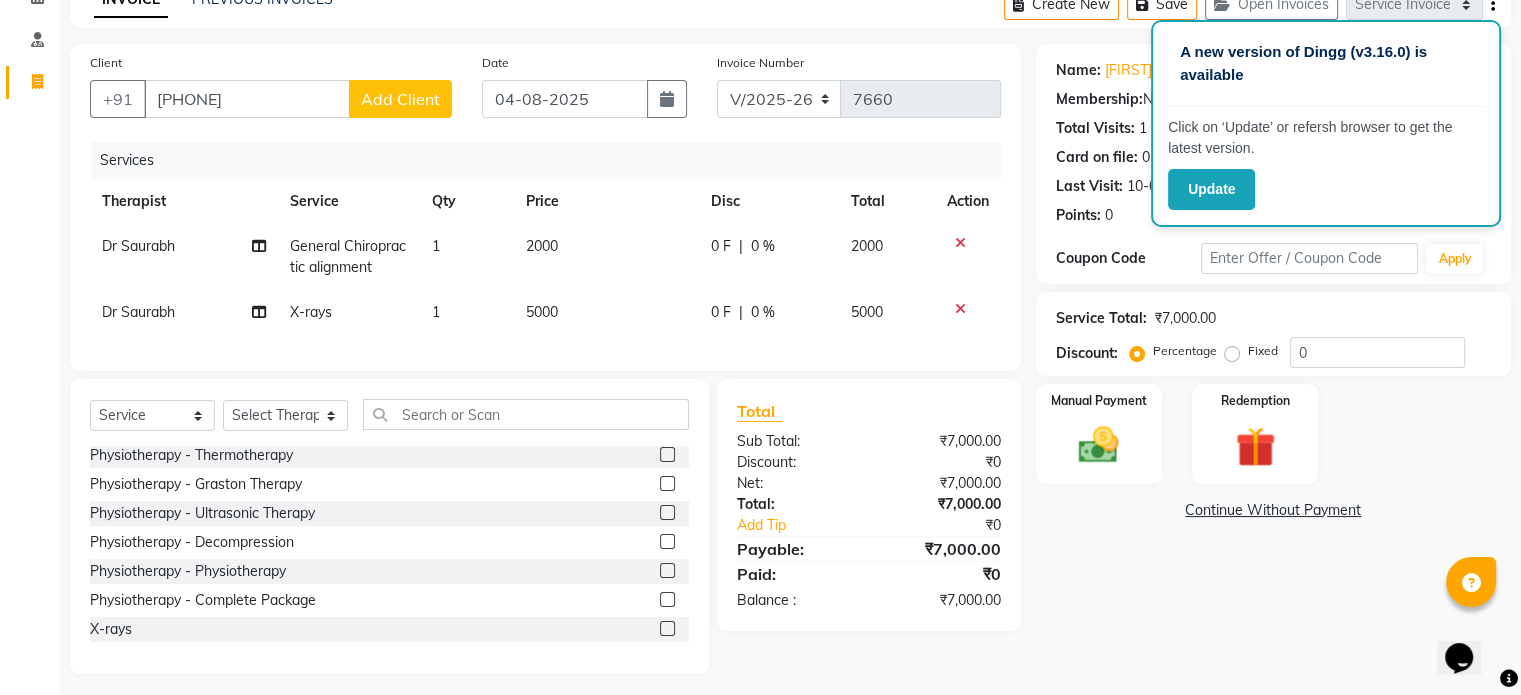 click on "5000" 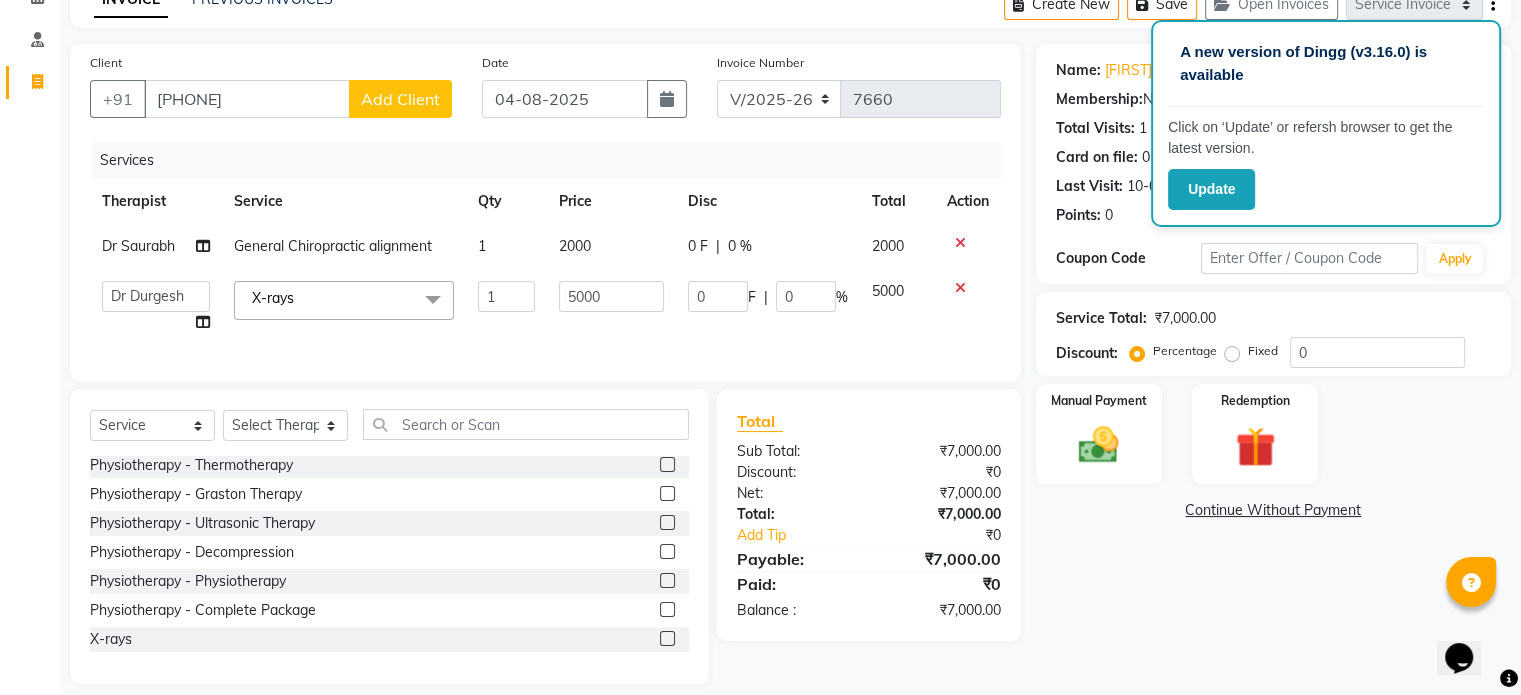 click on "5000" 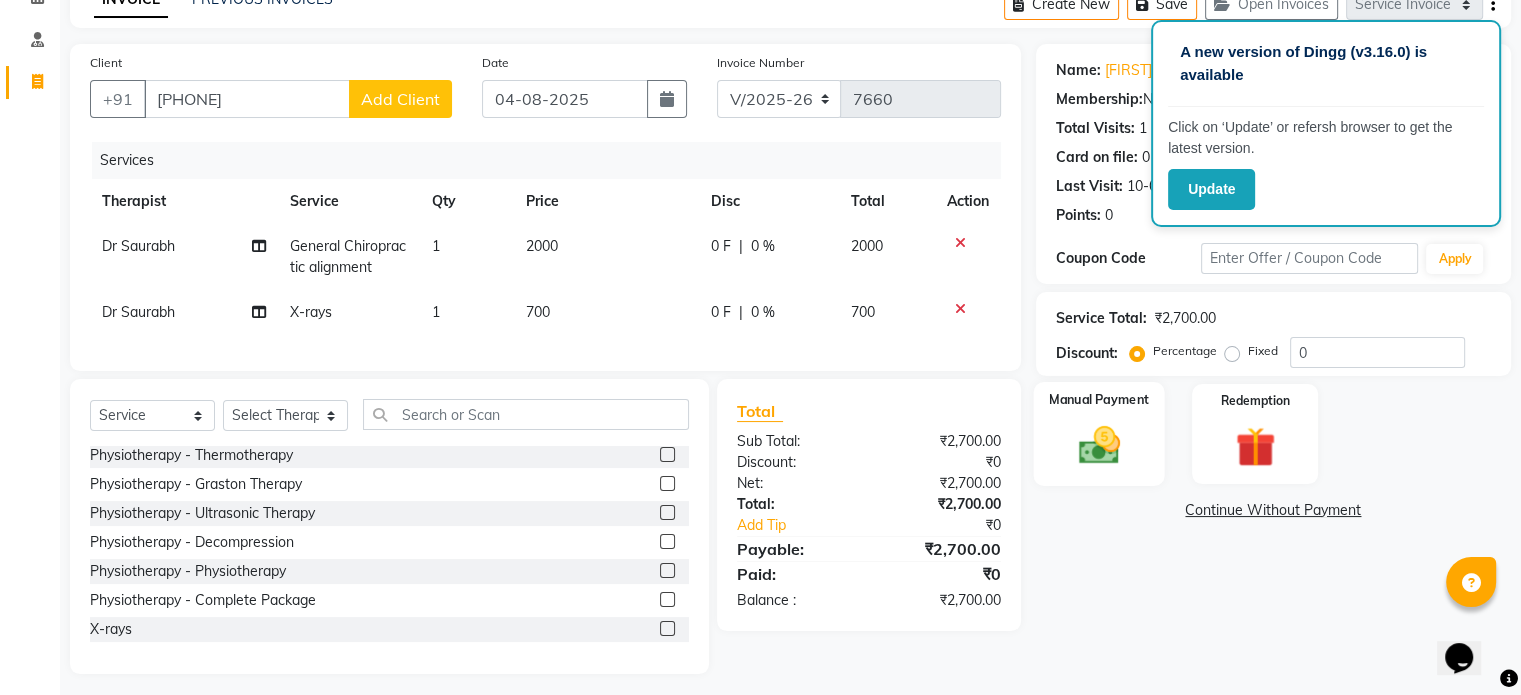click 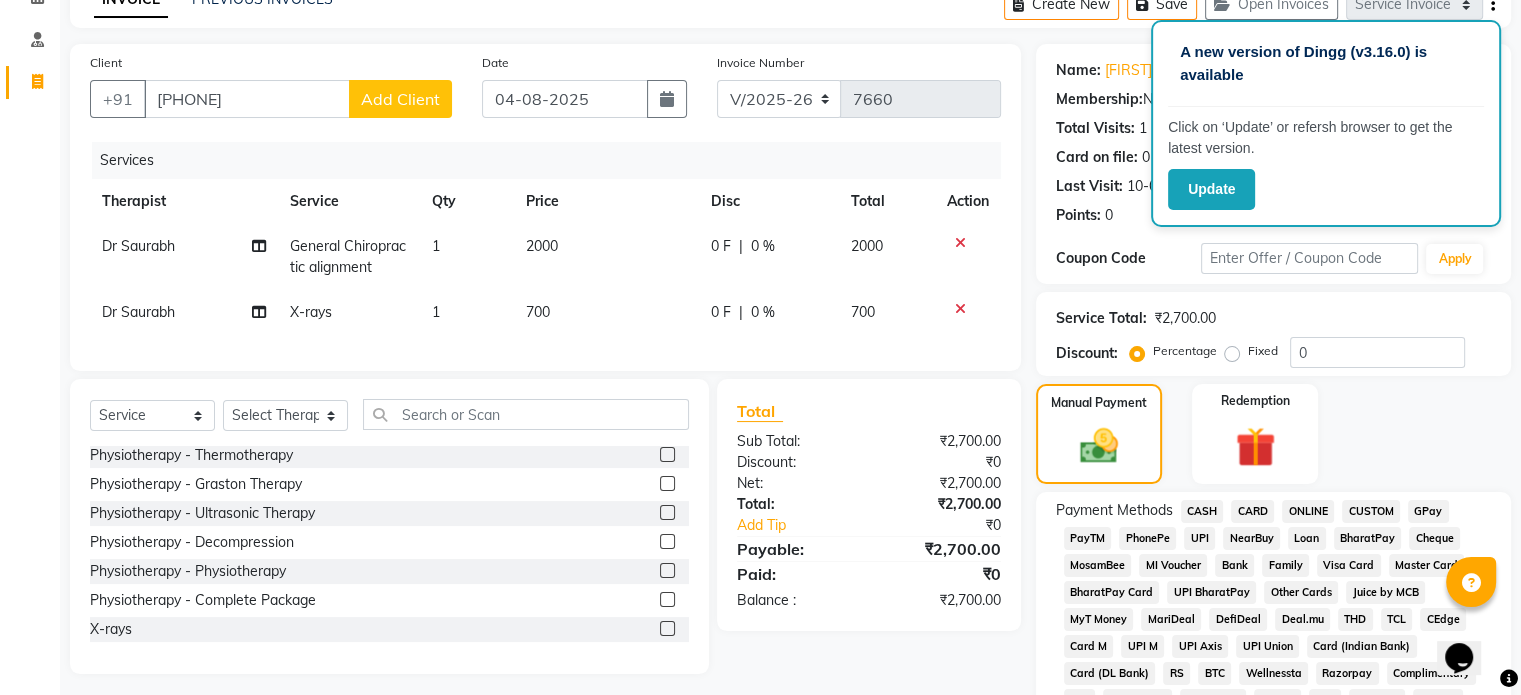 click on "UPI" 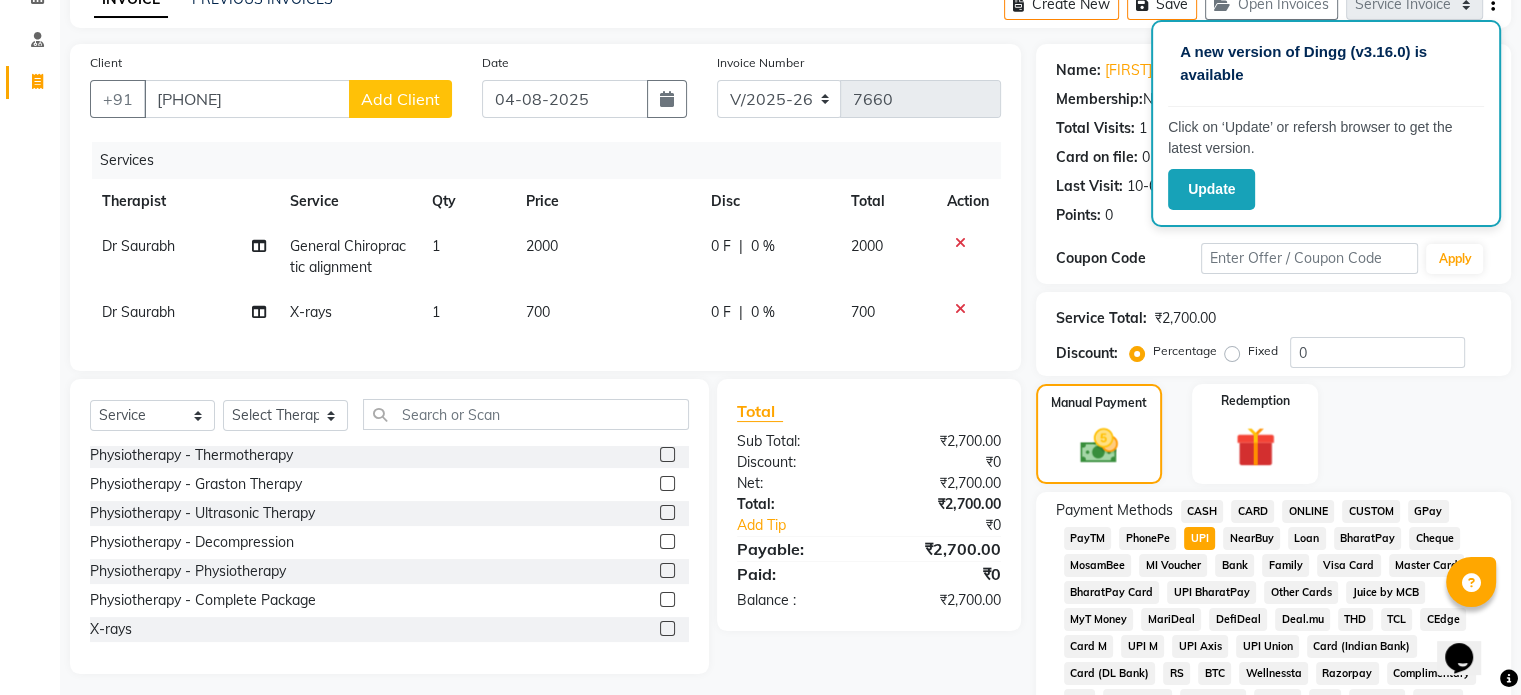 scroll, scrollTop: 652, scrollLeft: 0, axis: vertical 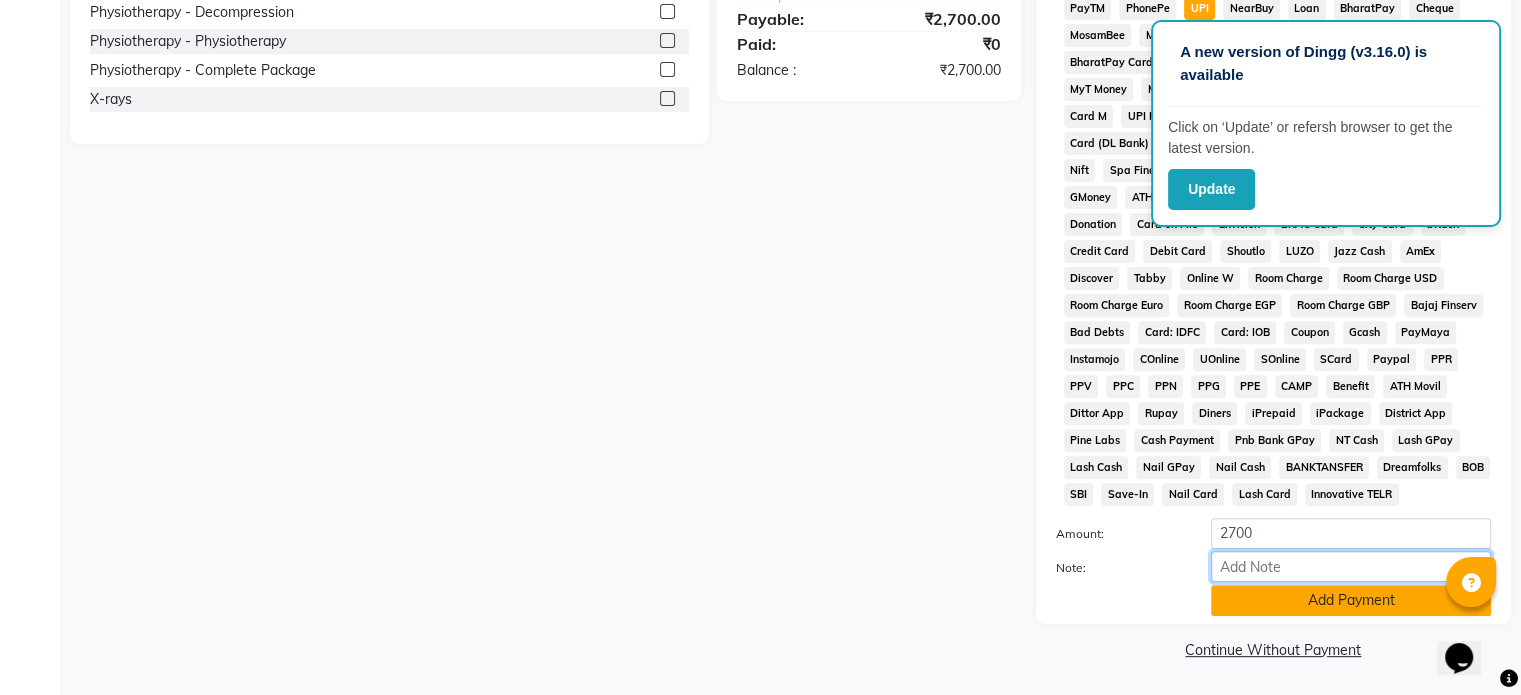 drag, startPoint x: 1382, startPoint y: 579, endPoint x: 1360, endPoint y: 595, distance: 27.202942 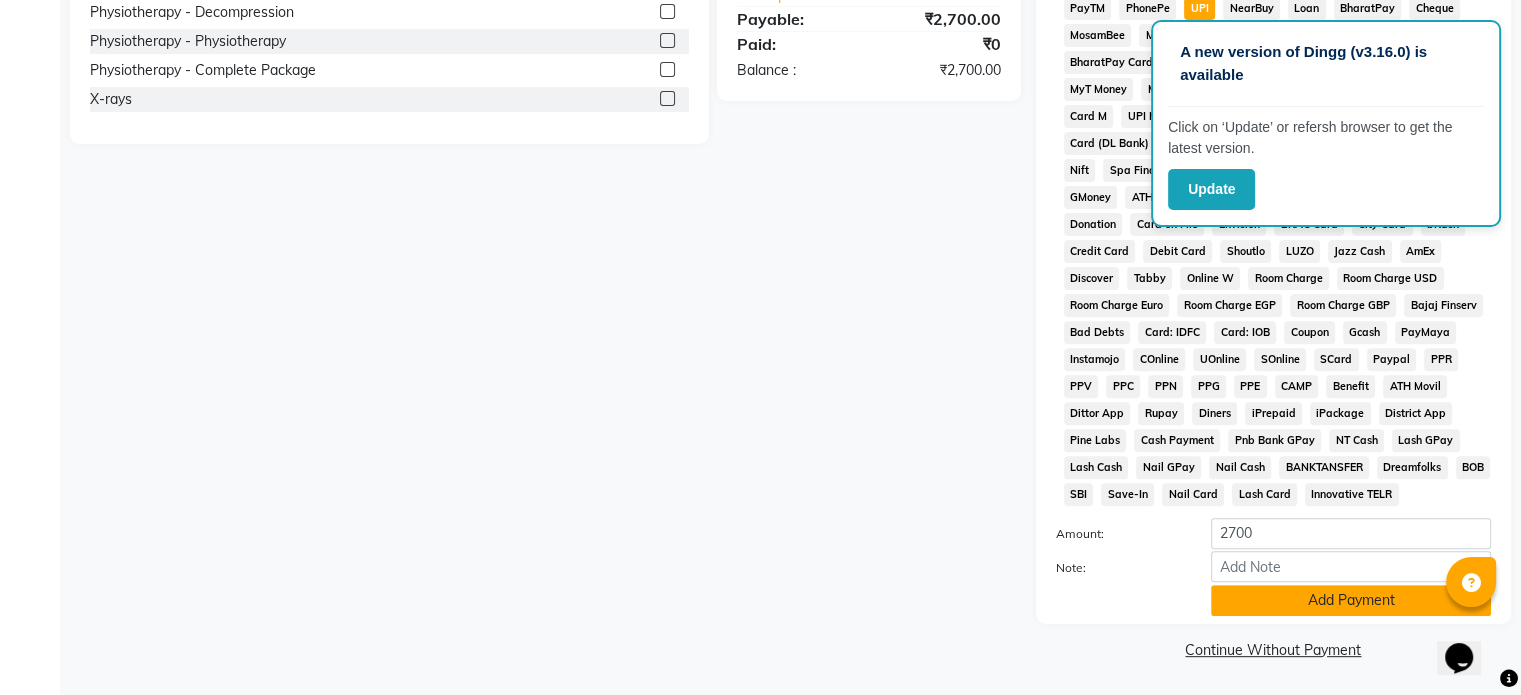 click on "Add Payment" 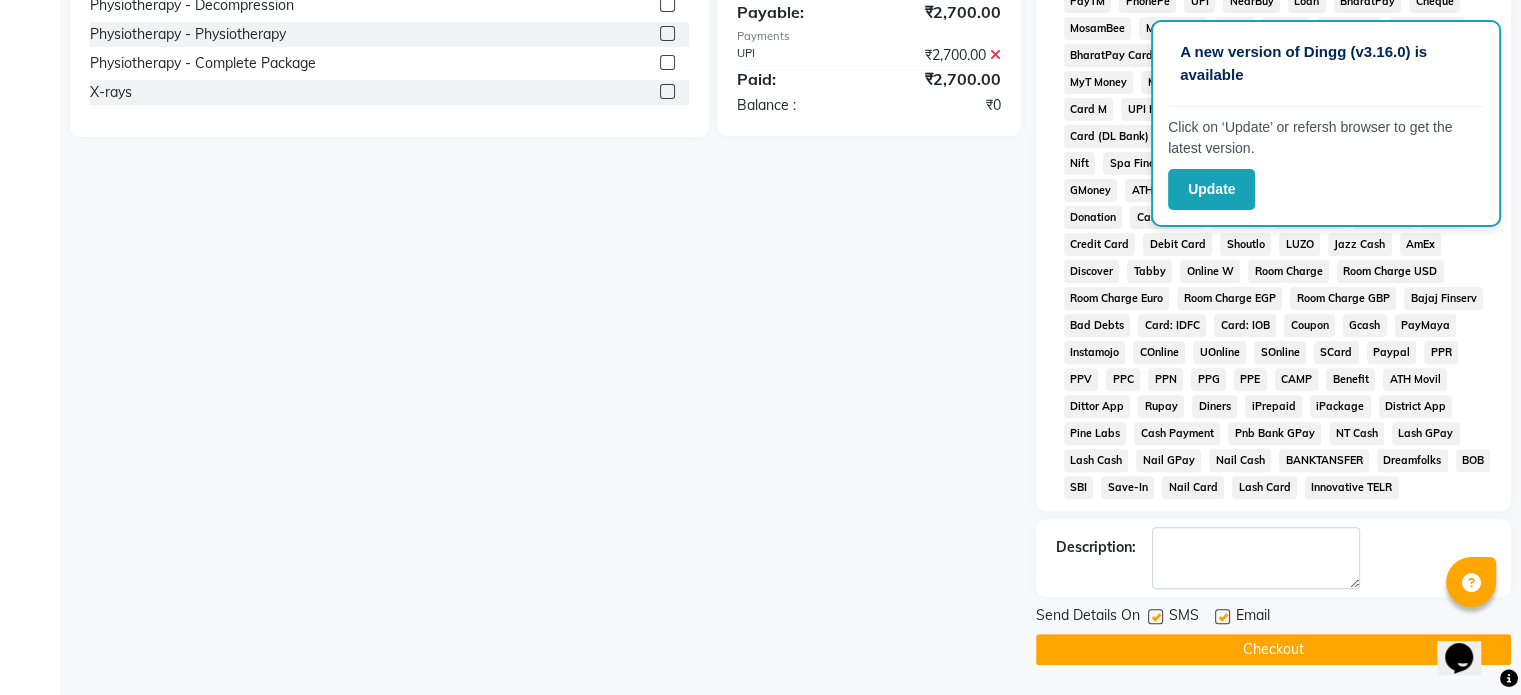 click on "Email" 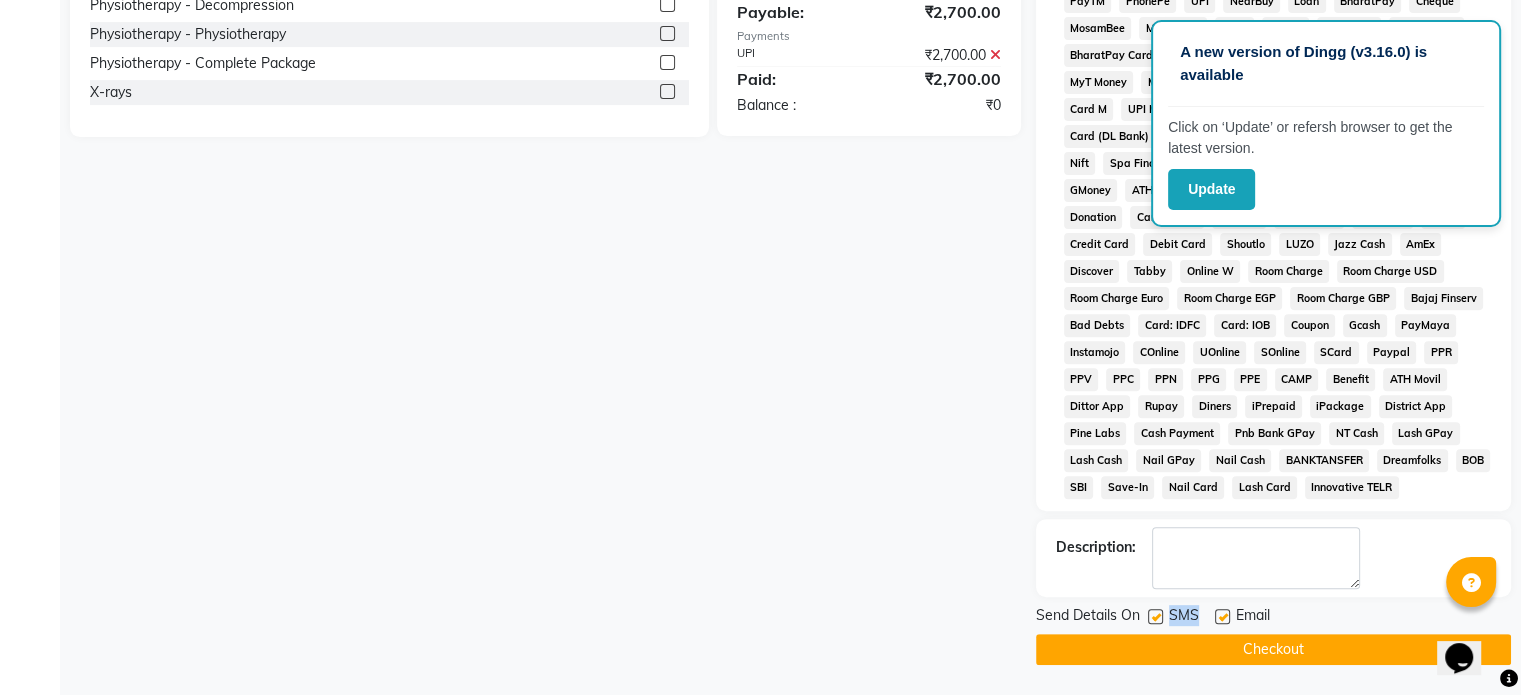 drag, startPoint x: 1216, startPoint y: 624, endPoint x: 1156, endPoint y: 622, distance: 60.033325 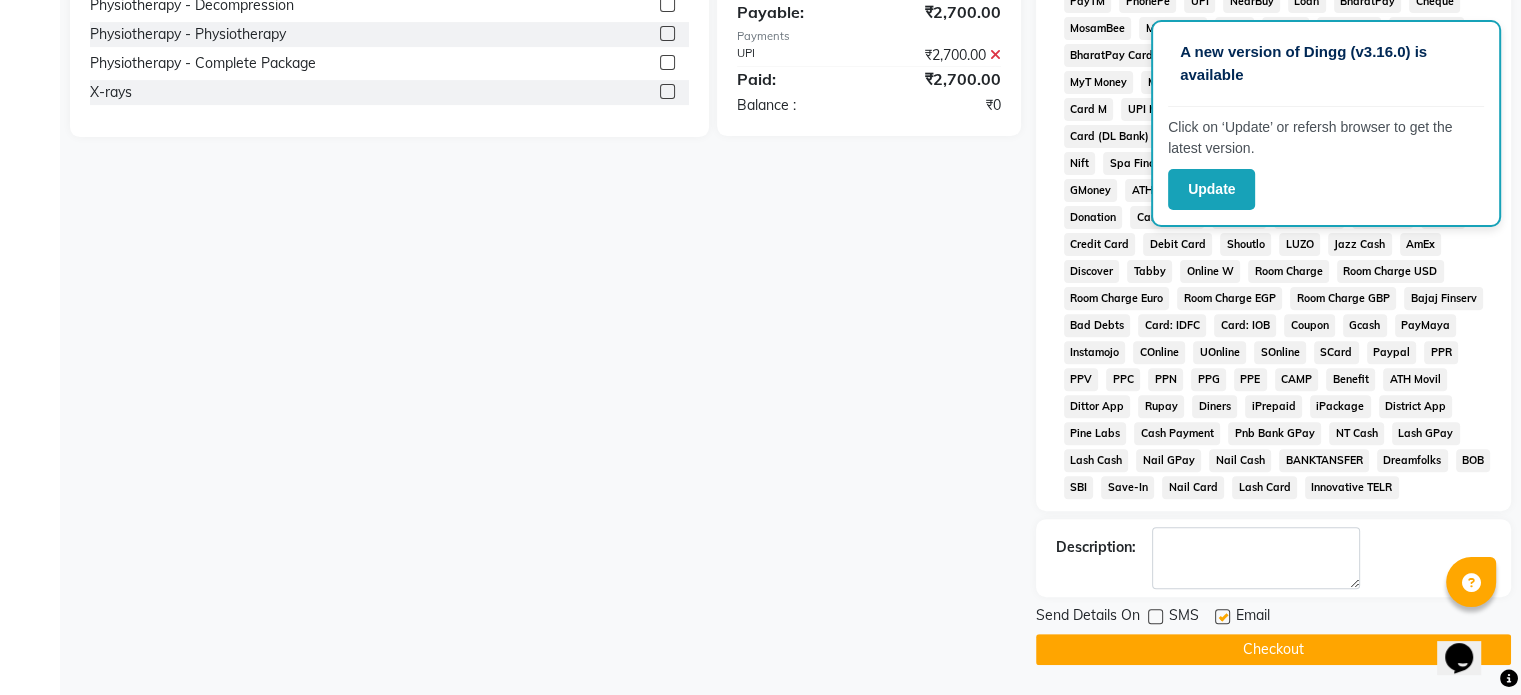 click 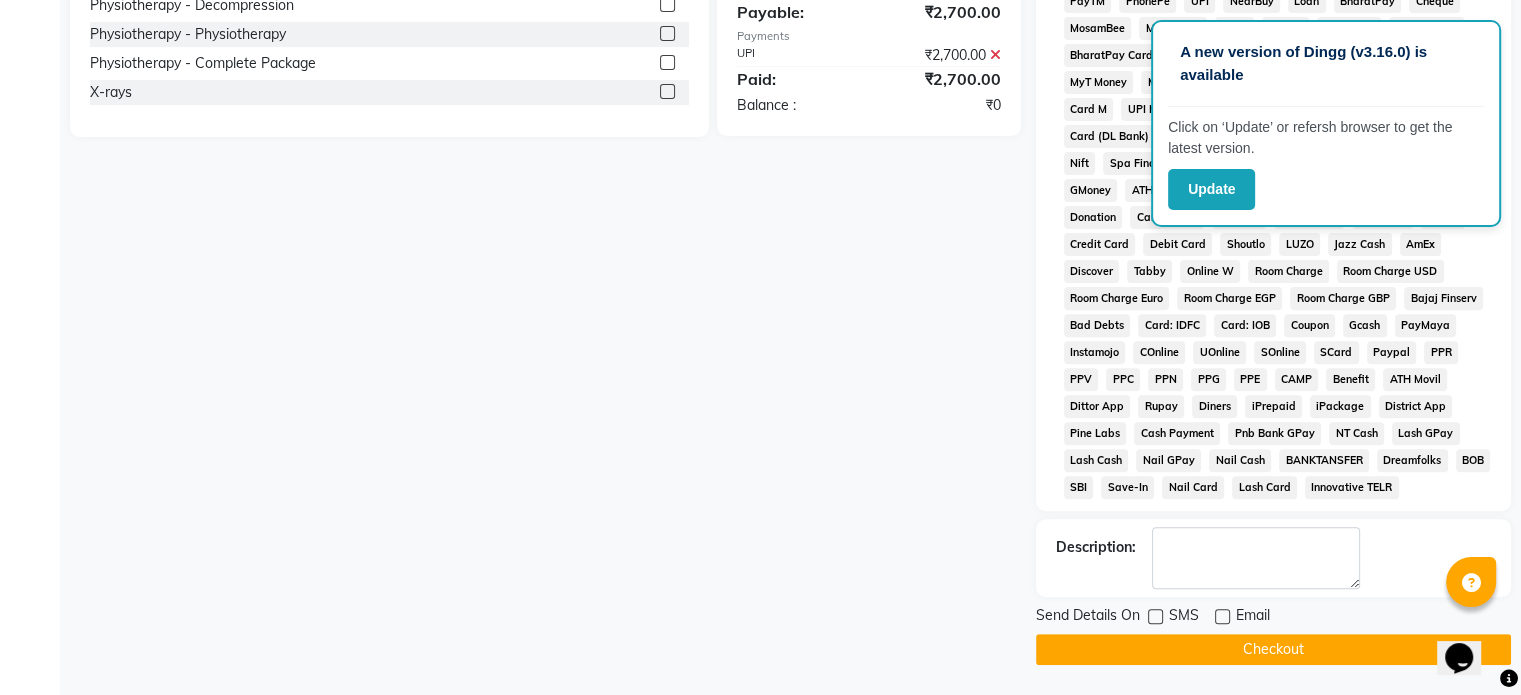 click on "Checkout" 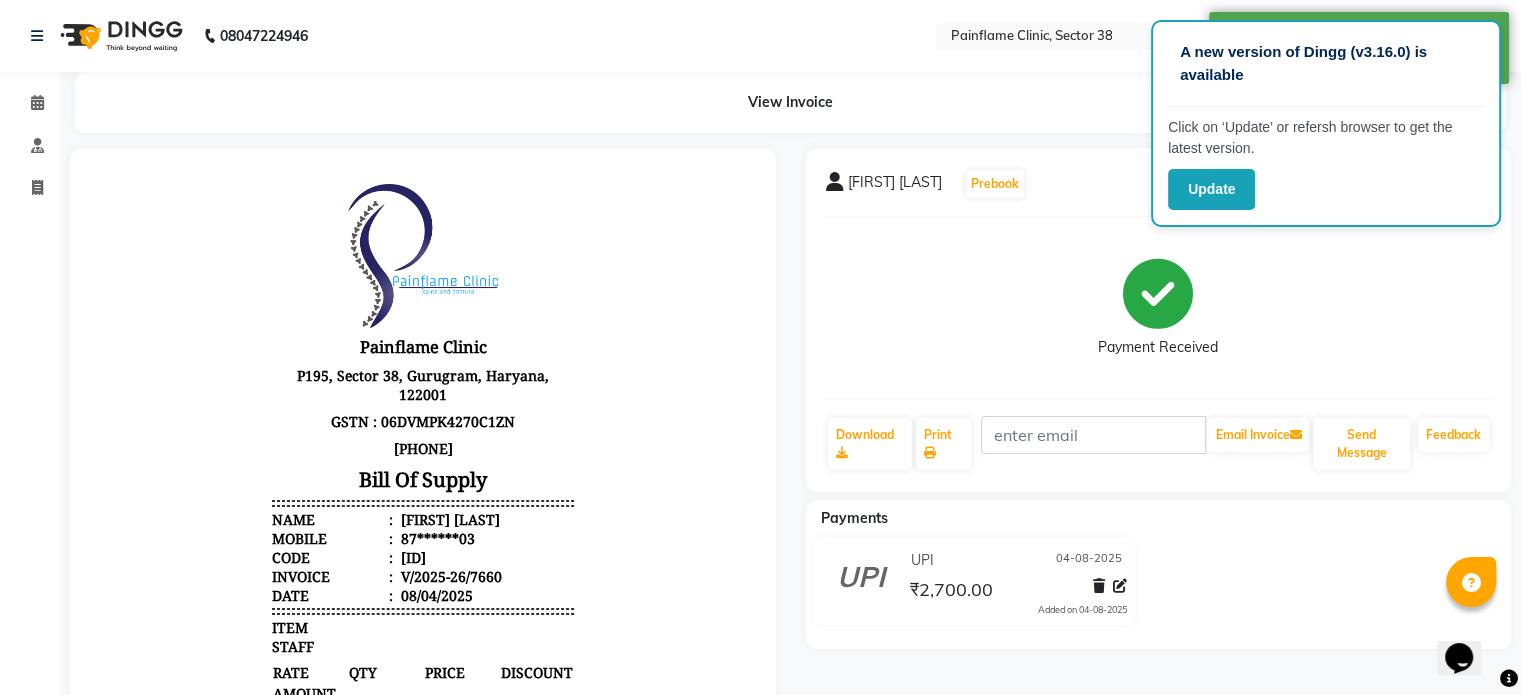 scroll, scrollTop: 0, scrollLeft: 0, axis: both 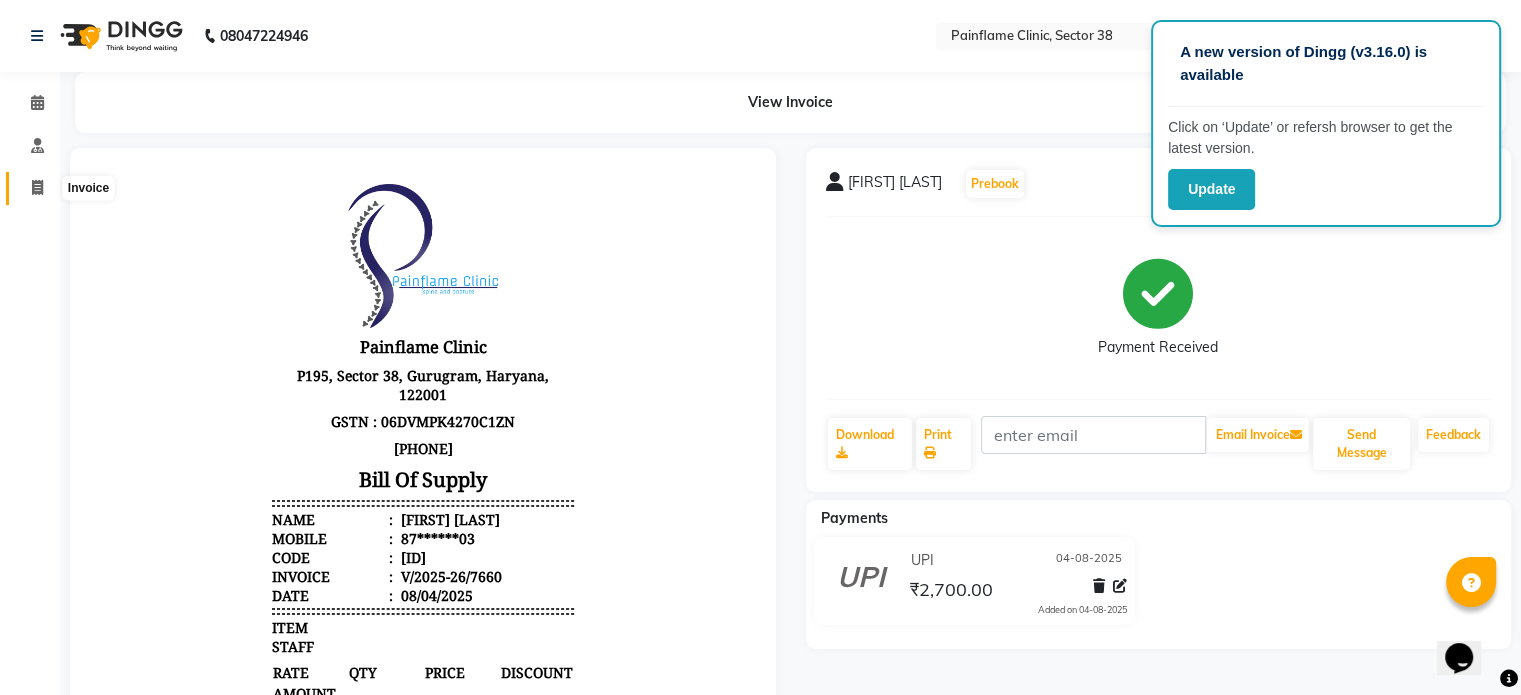 click 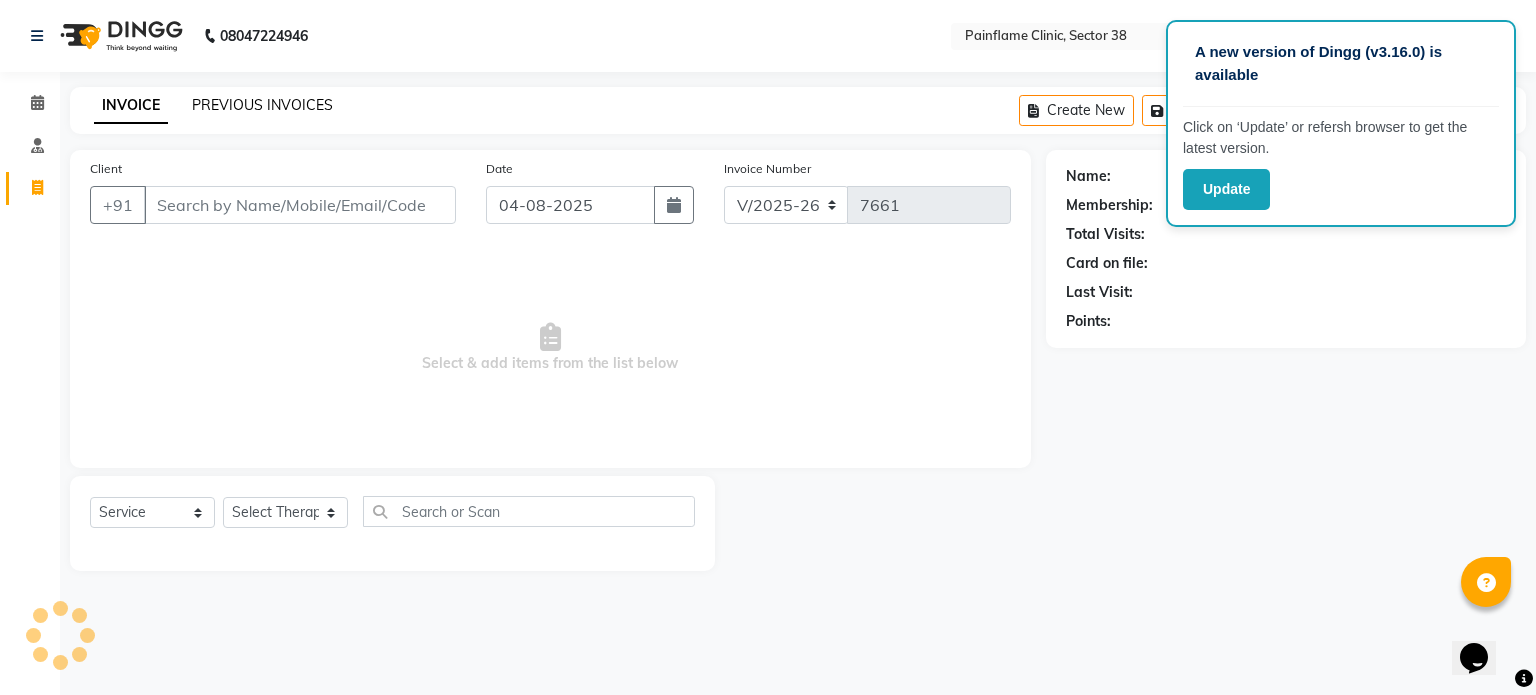 click on "PREVIOUS INVOICES" 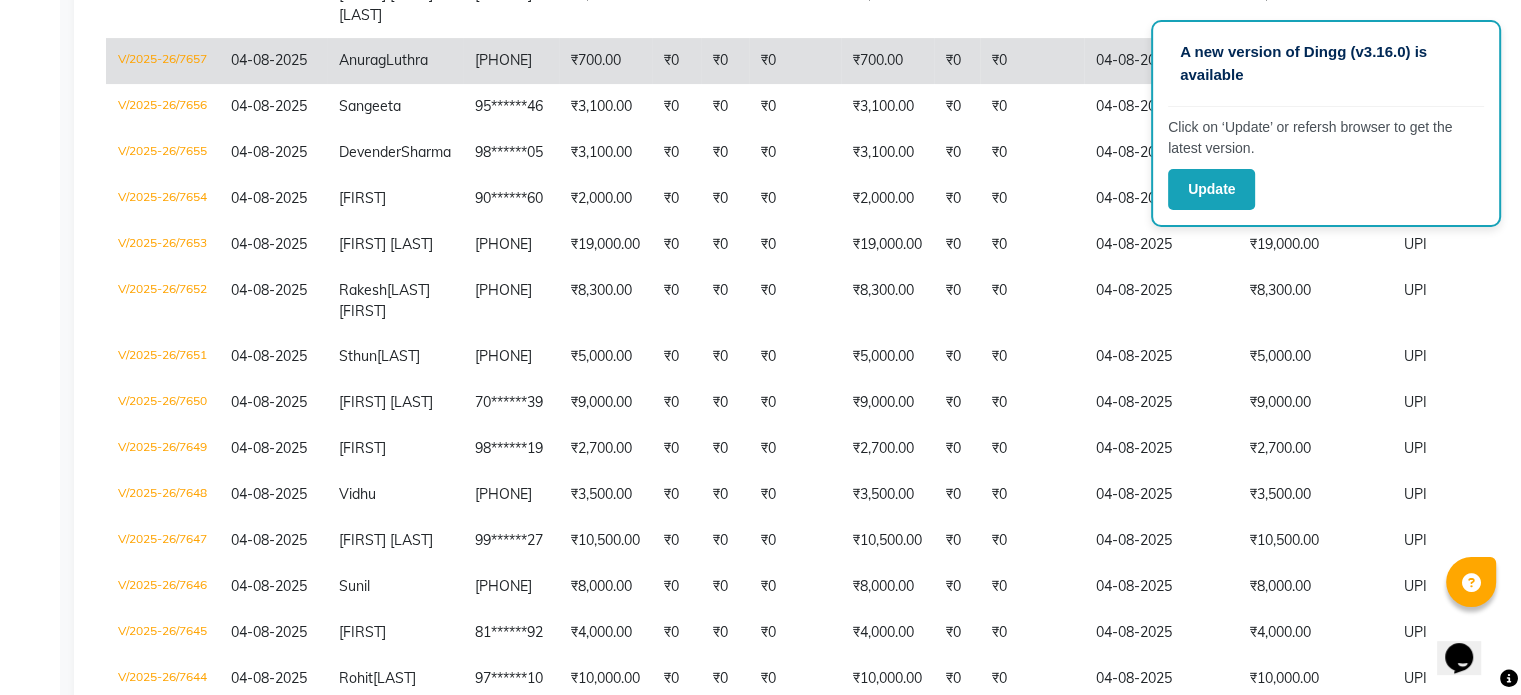 scroll, scrollTop: 463, scrollLeft: 0, axis: vertical 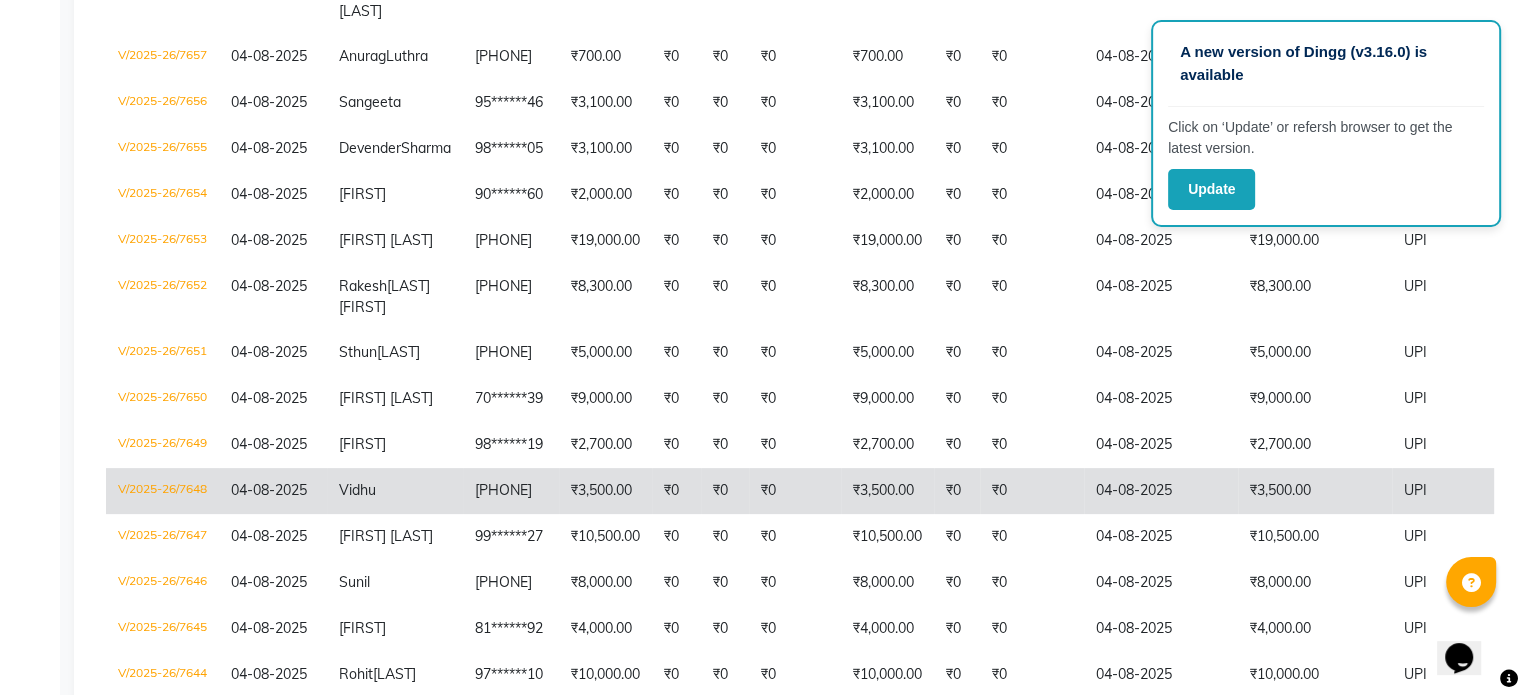 click on "[PHONE]" 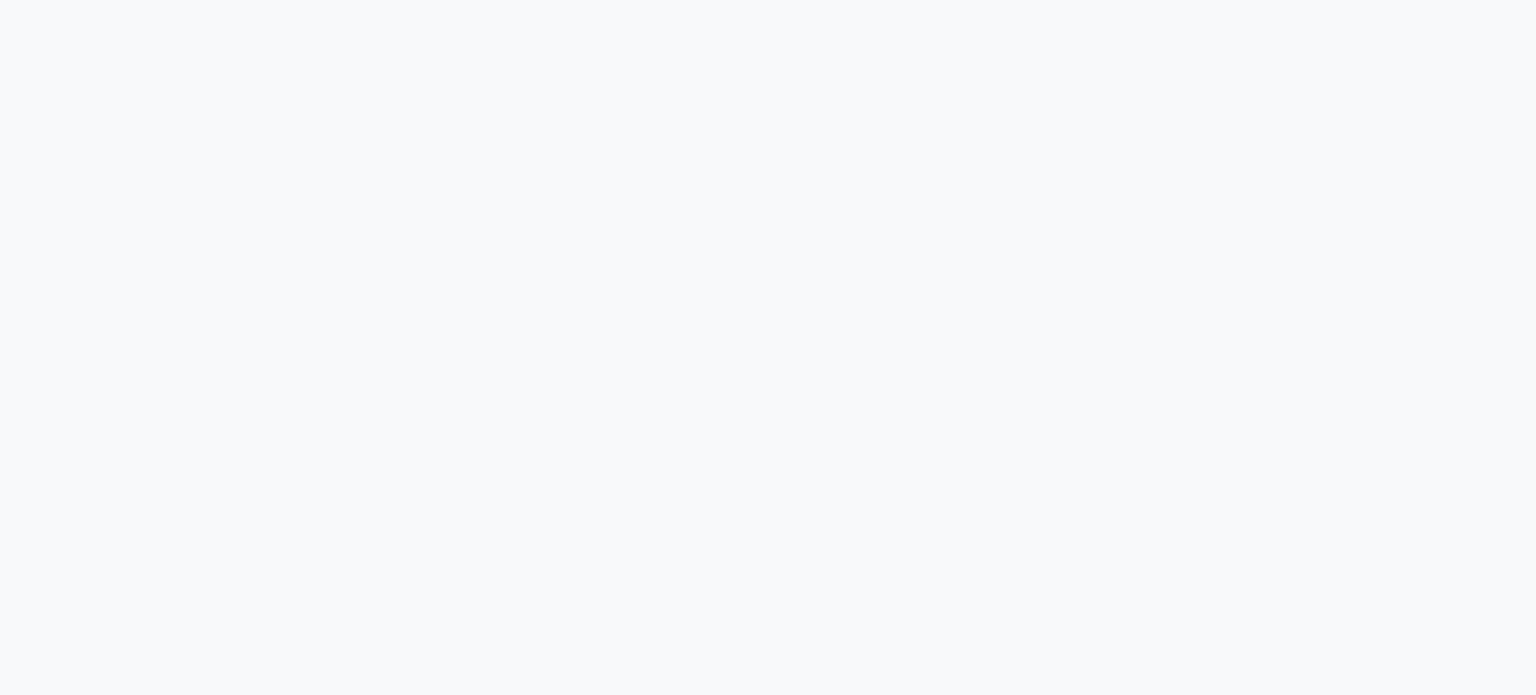 scroll, scrollTop: 0, scrollLeft: 0, axis: both 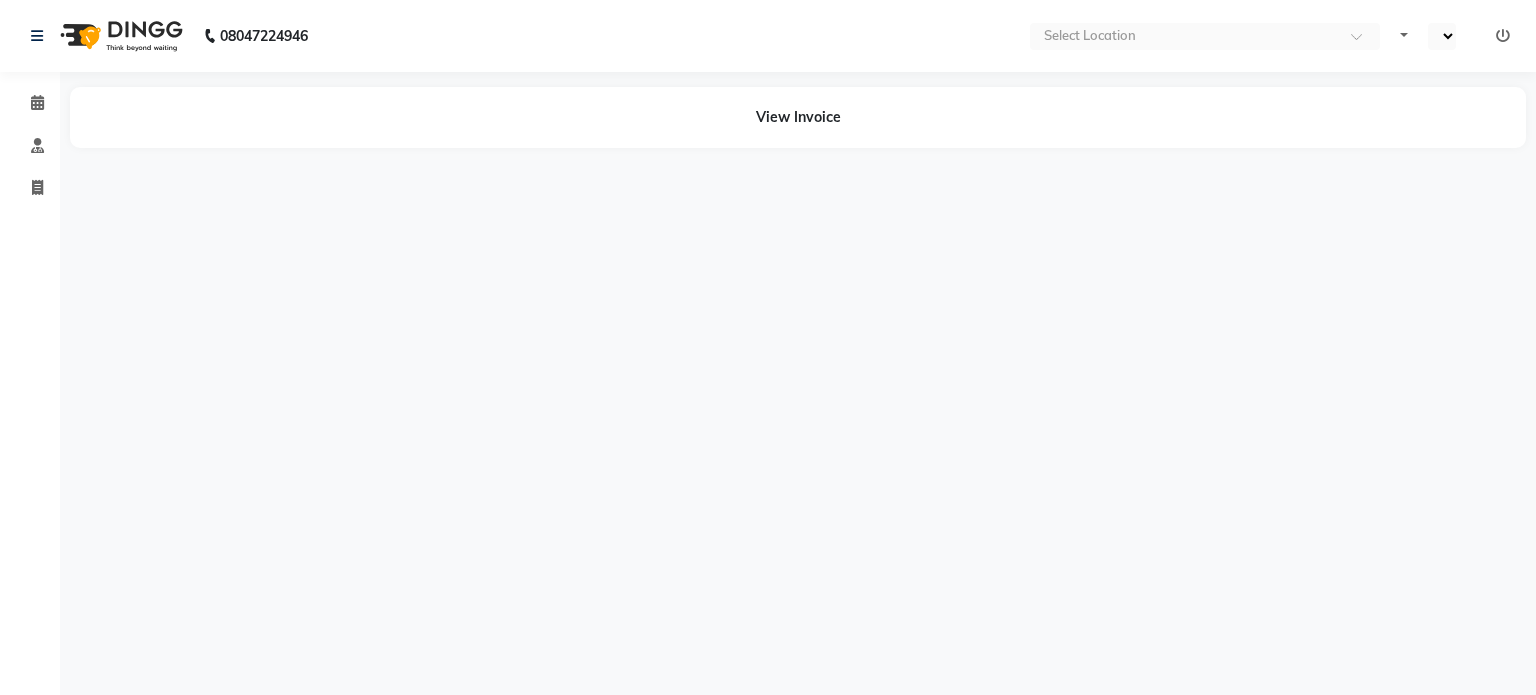 select on "en" 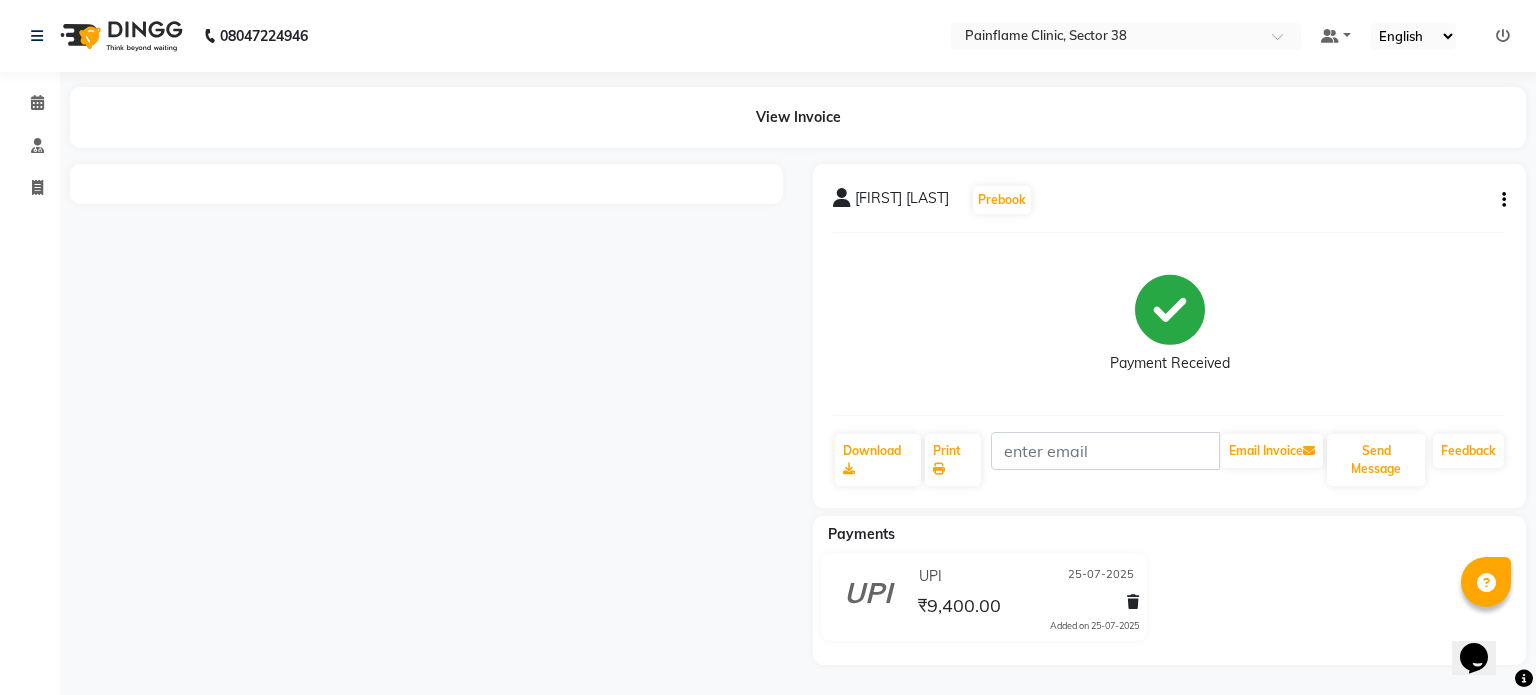scroll, scrollTop: 0, scrollLeft: 0, axis: both 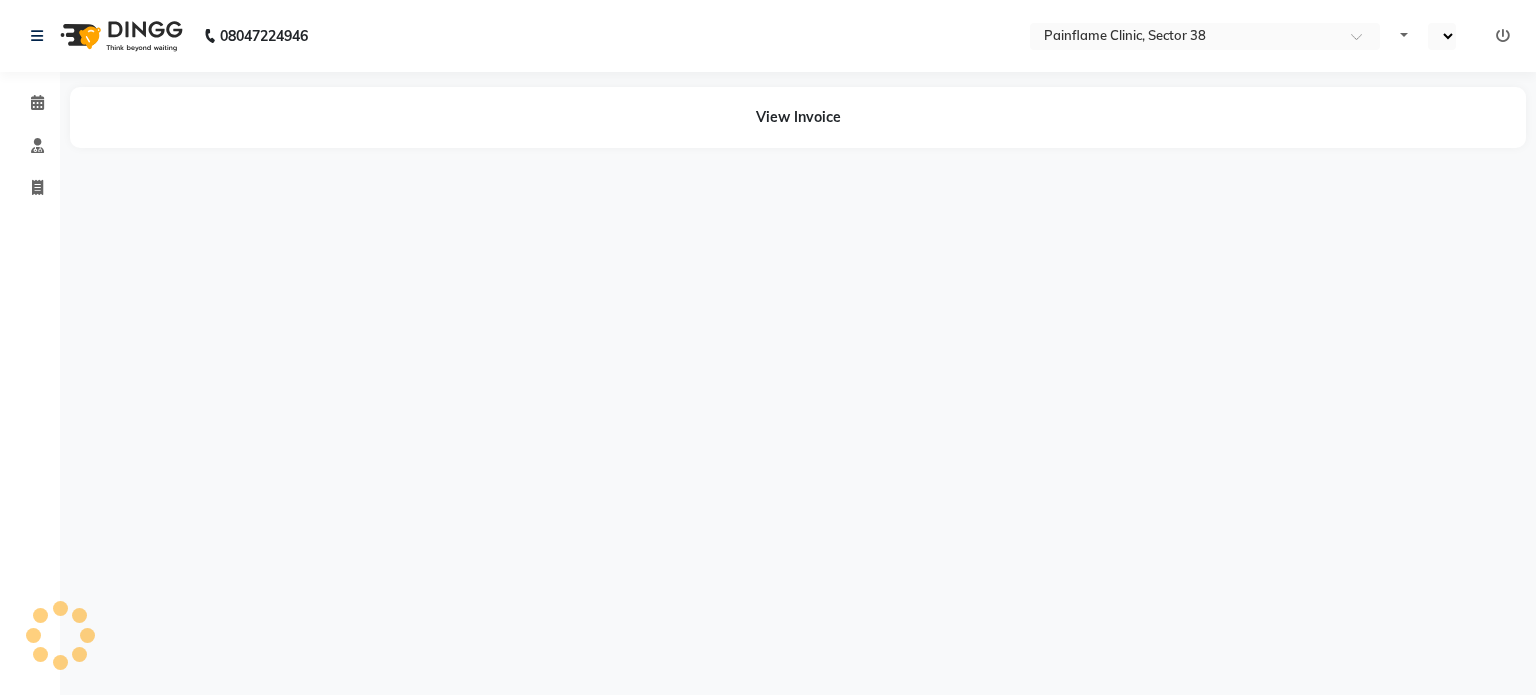 select on "en" 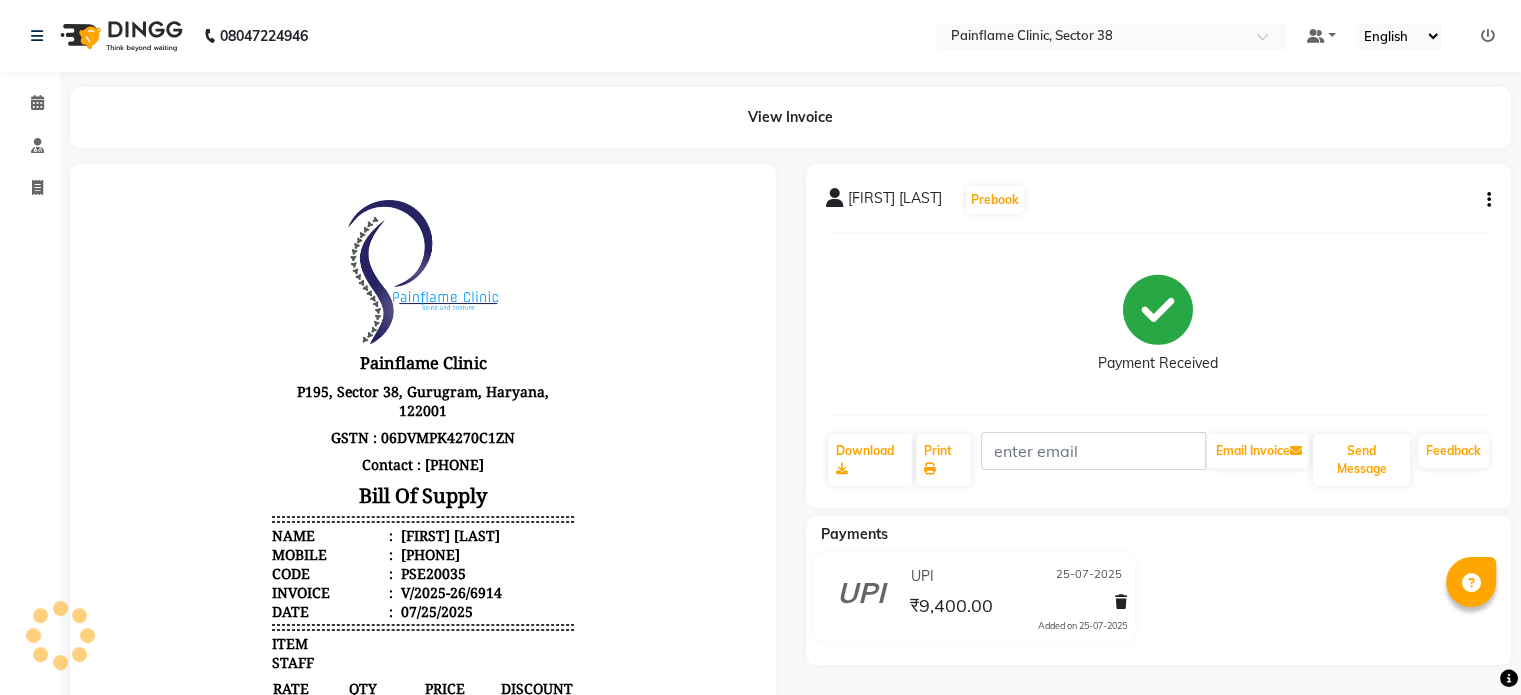 scroll, scrollTop: 0, scrollLeft: 0, axis: both 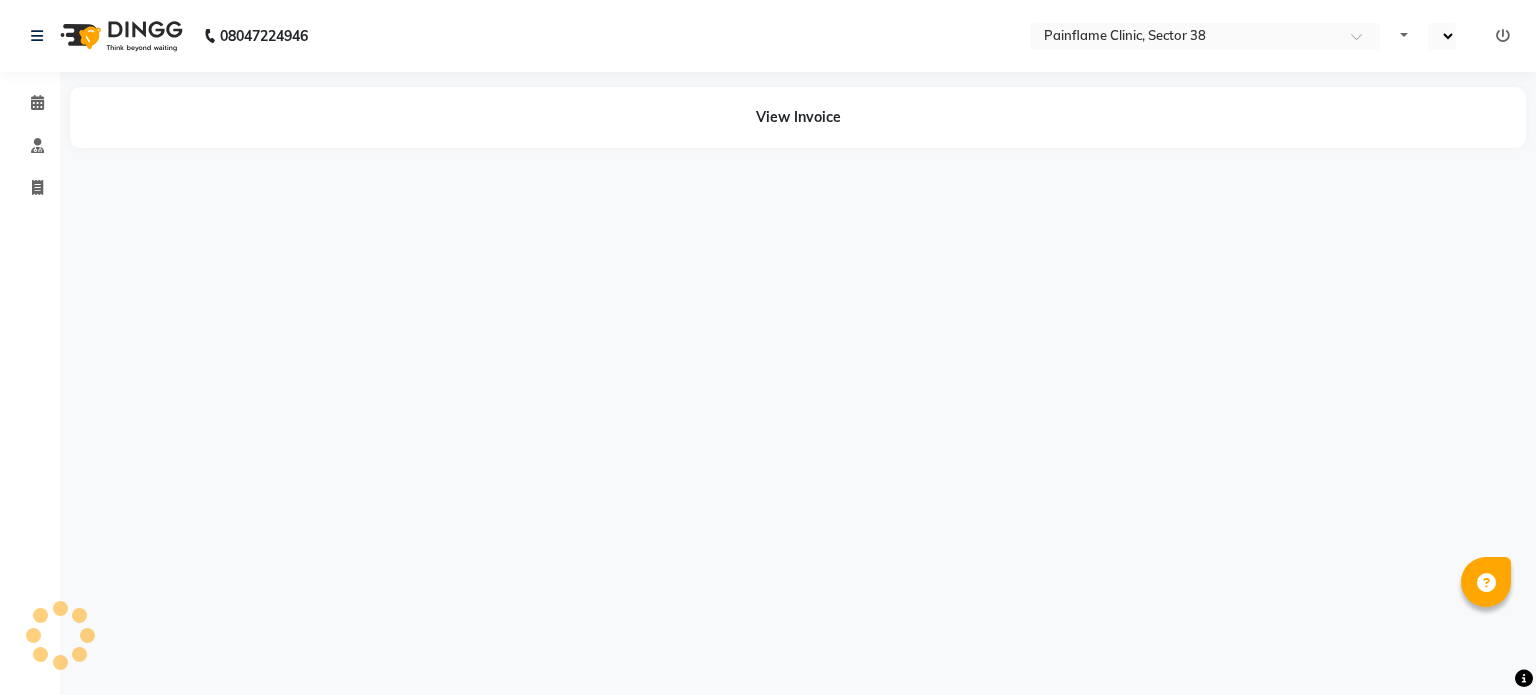 select on "en" 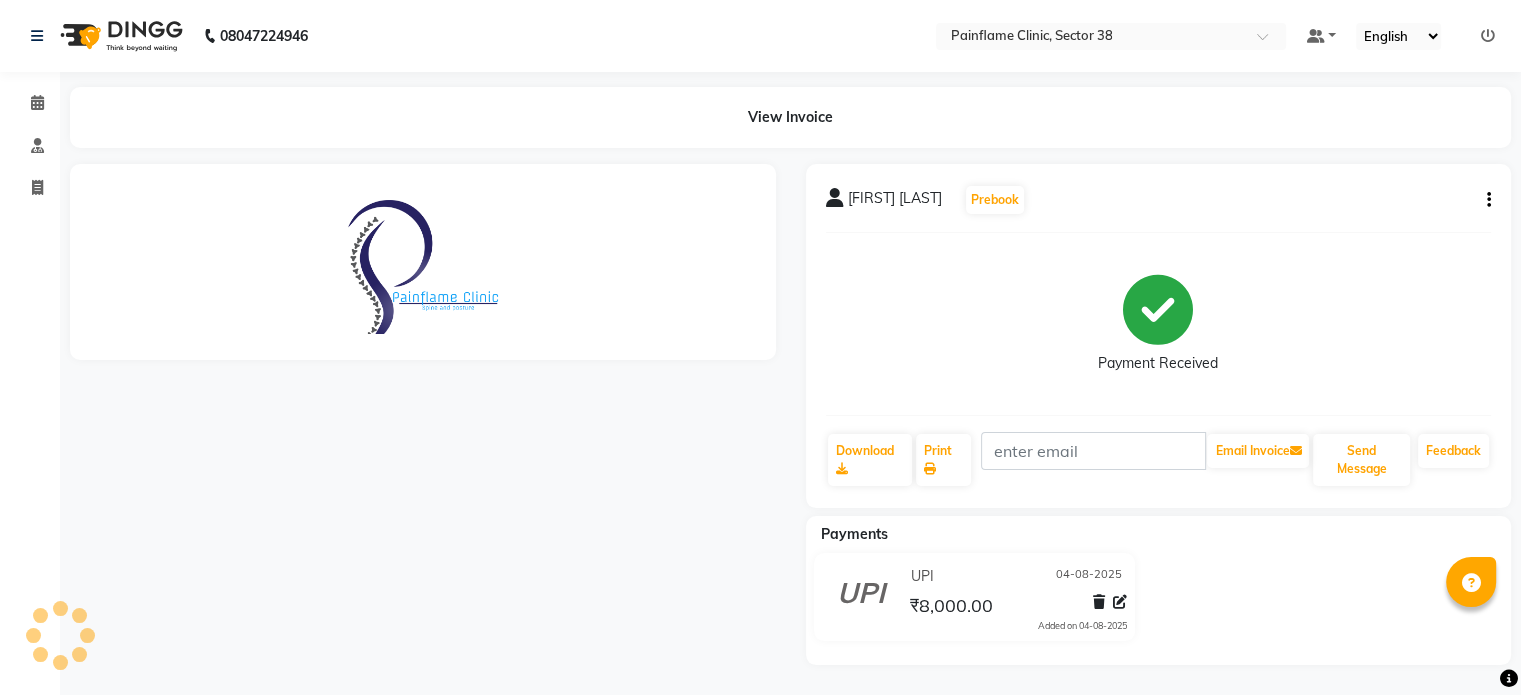 scroll, scrollTop: 0, scrollLeft: 0, axis: both 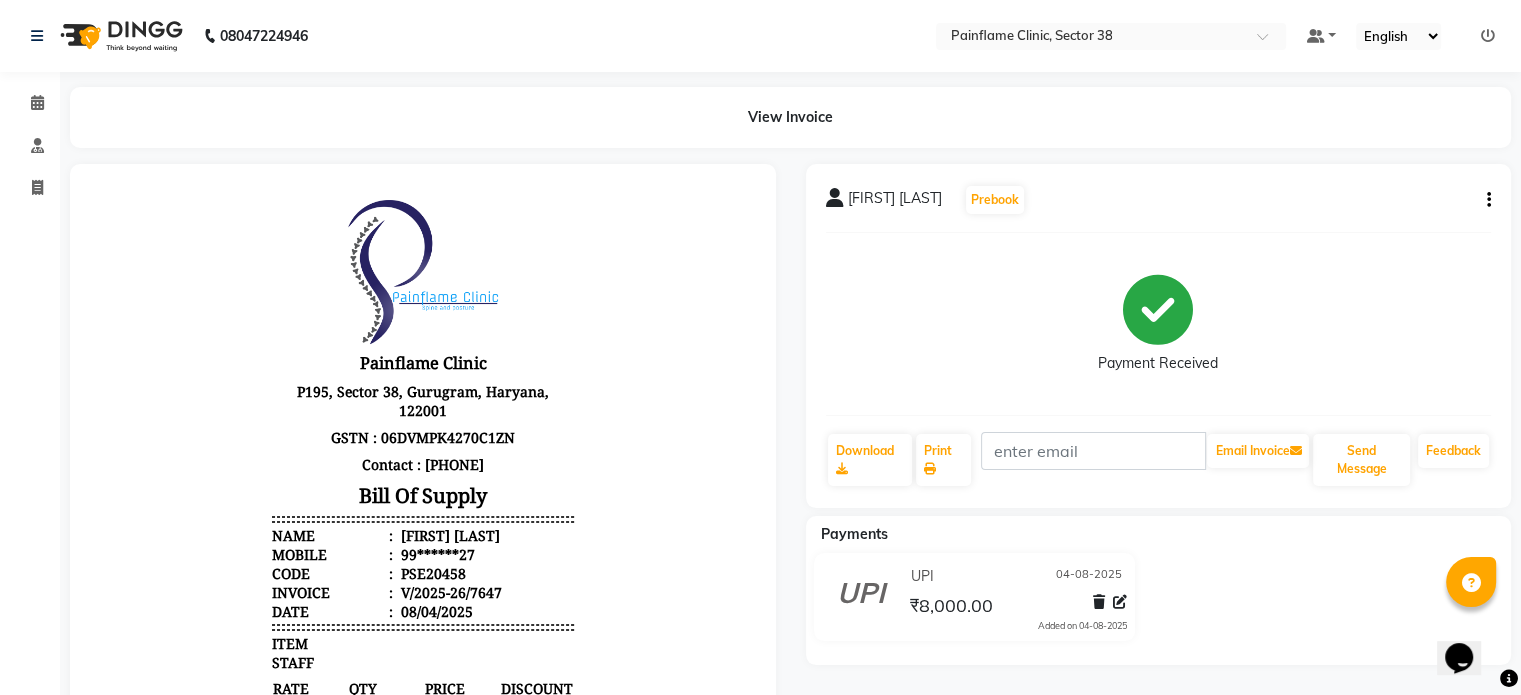 click 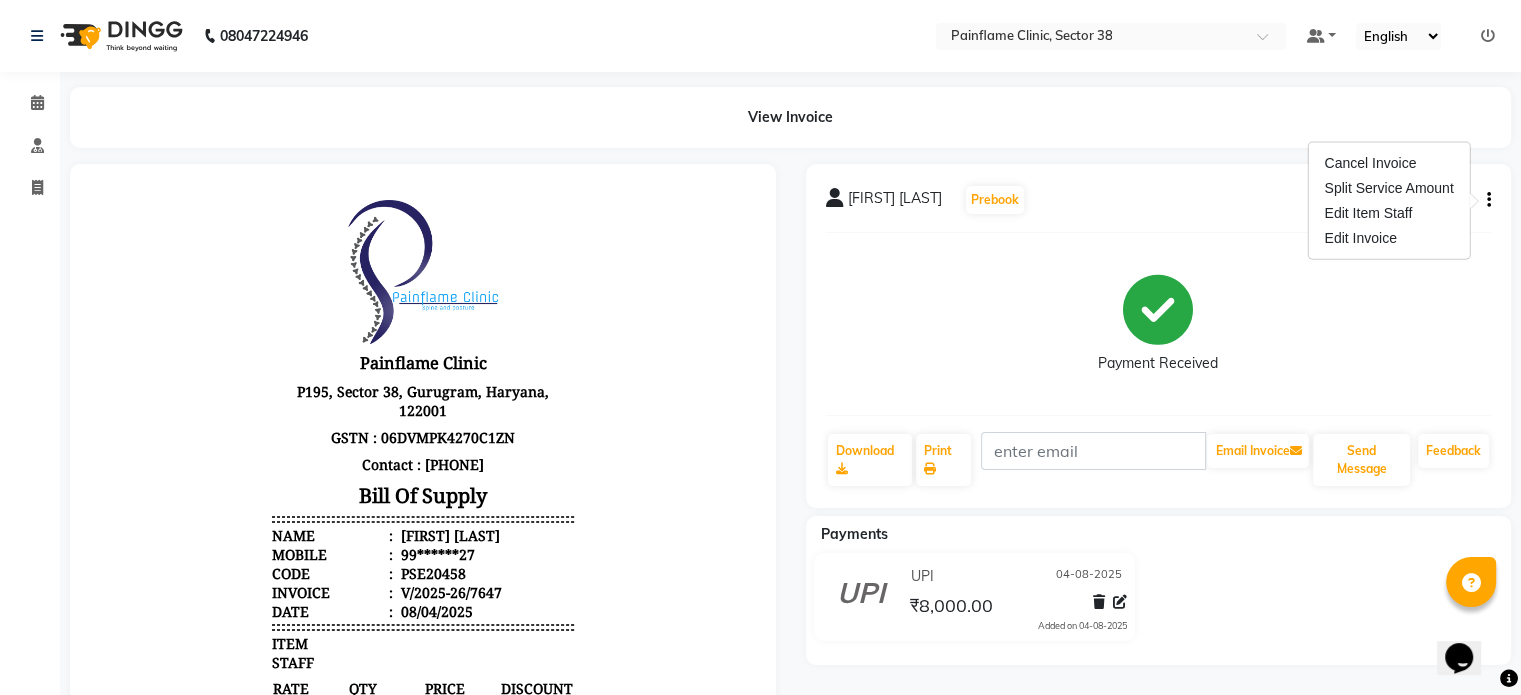 click 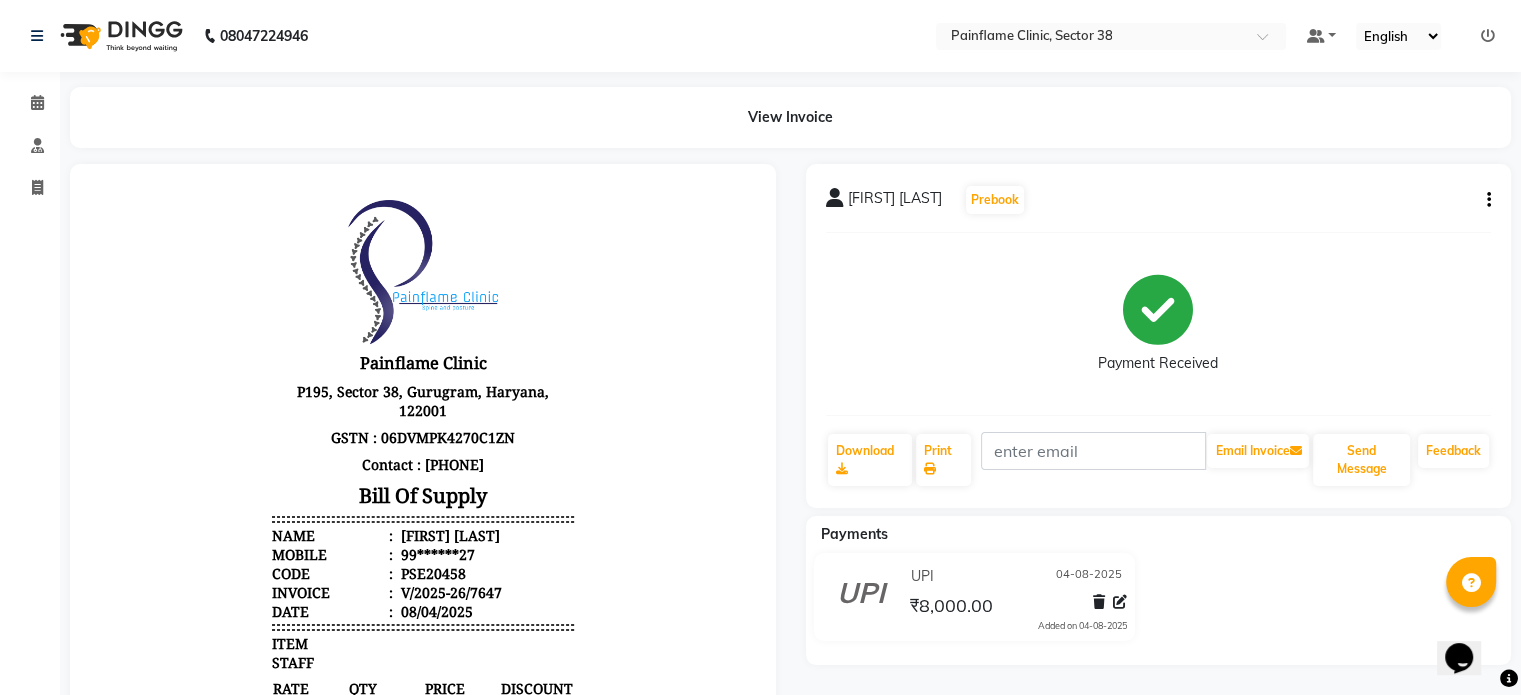 click 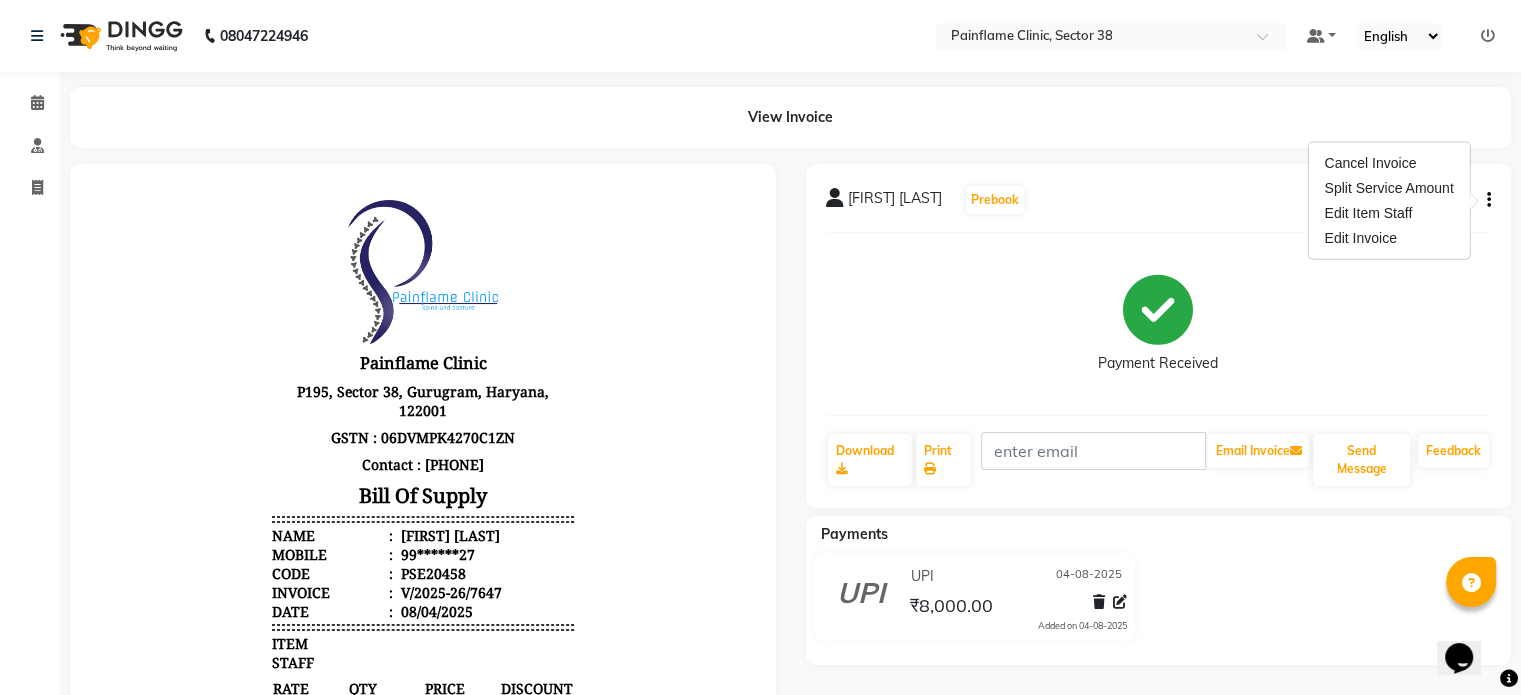 click 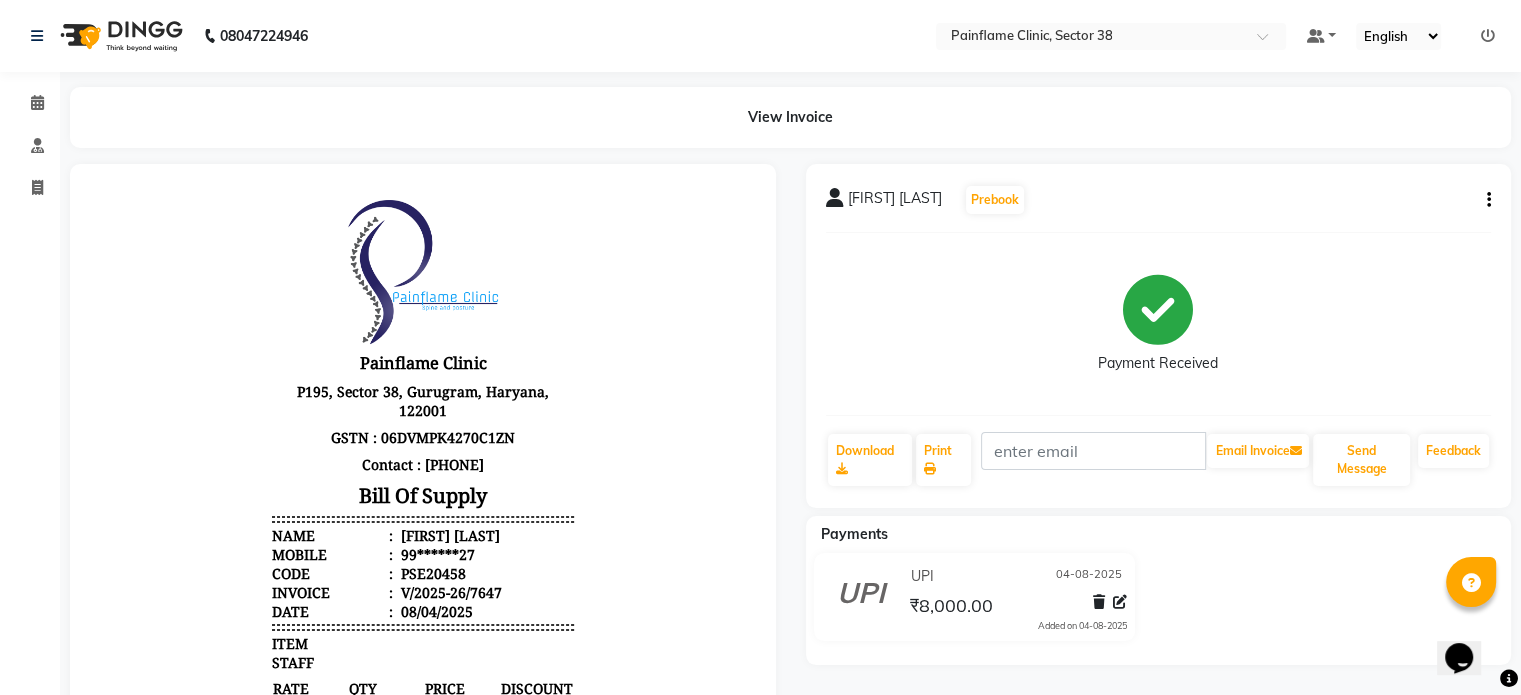 click 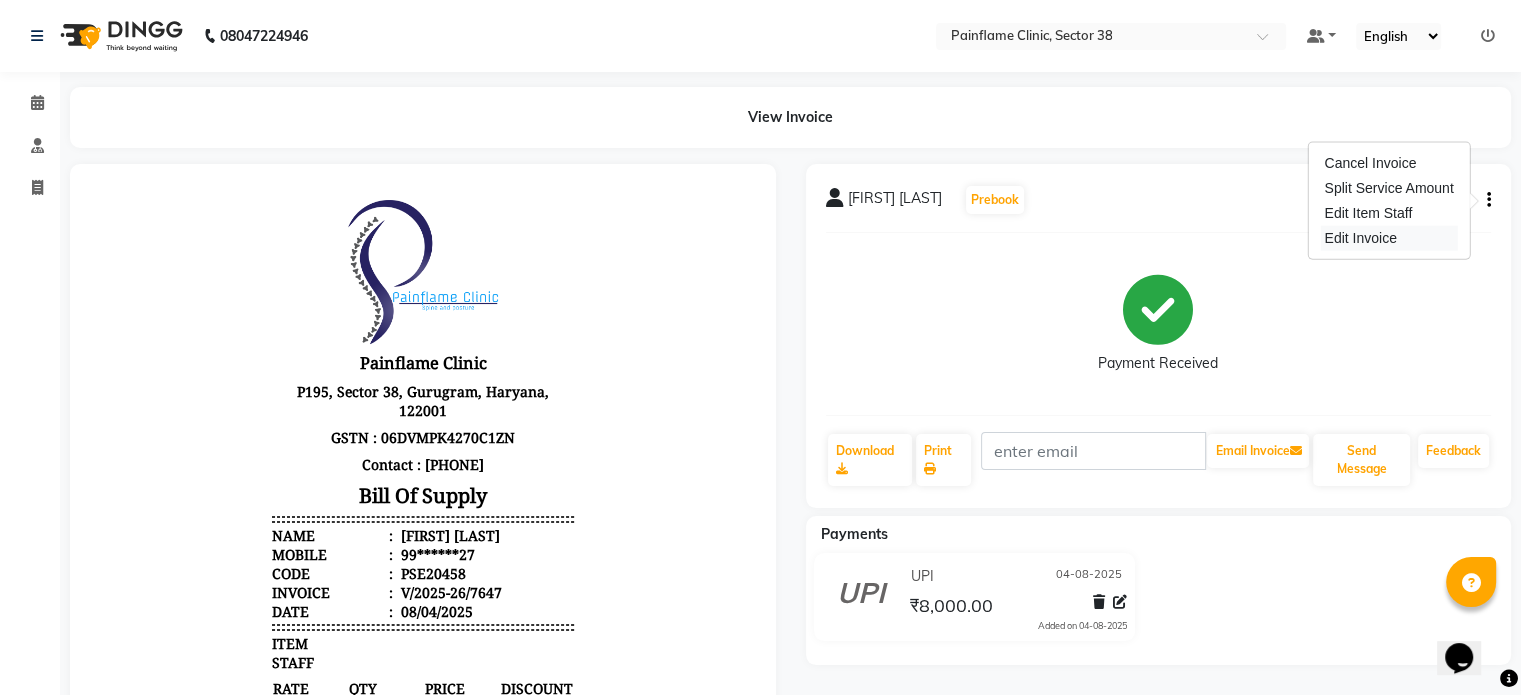 click on "Edit Invoice" at bounding box center (1388, 238) 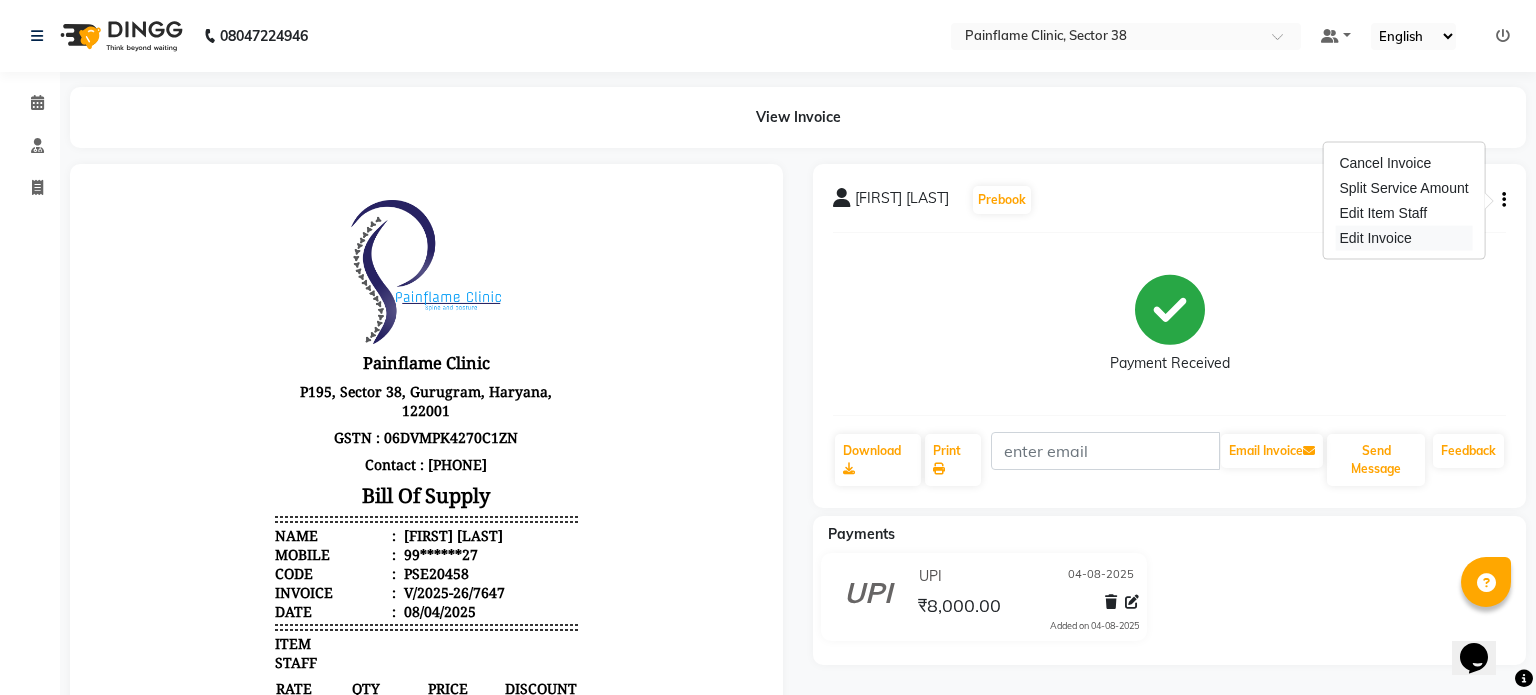 select on "service" 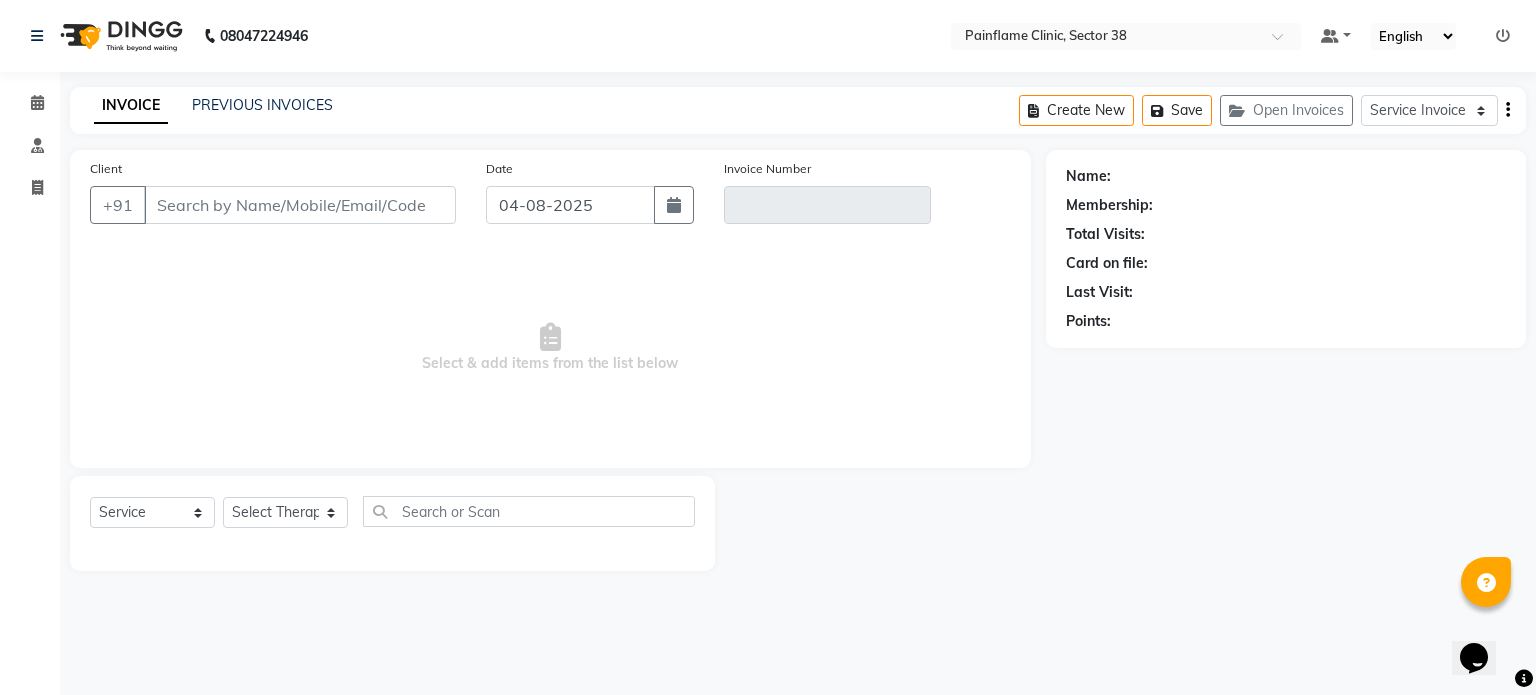 type on "99******27" 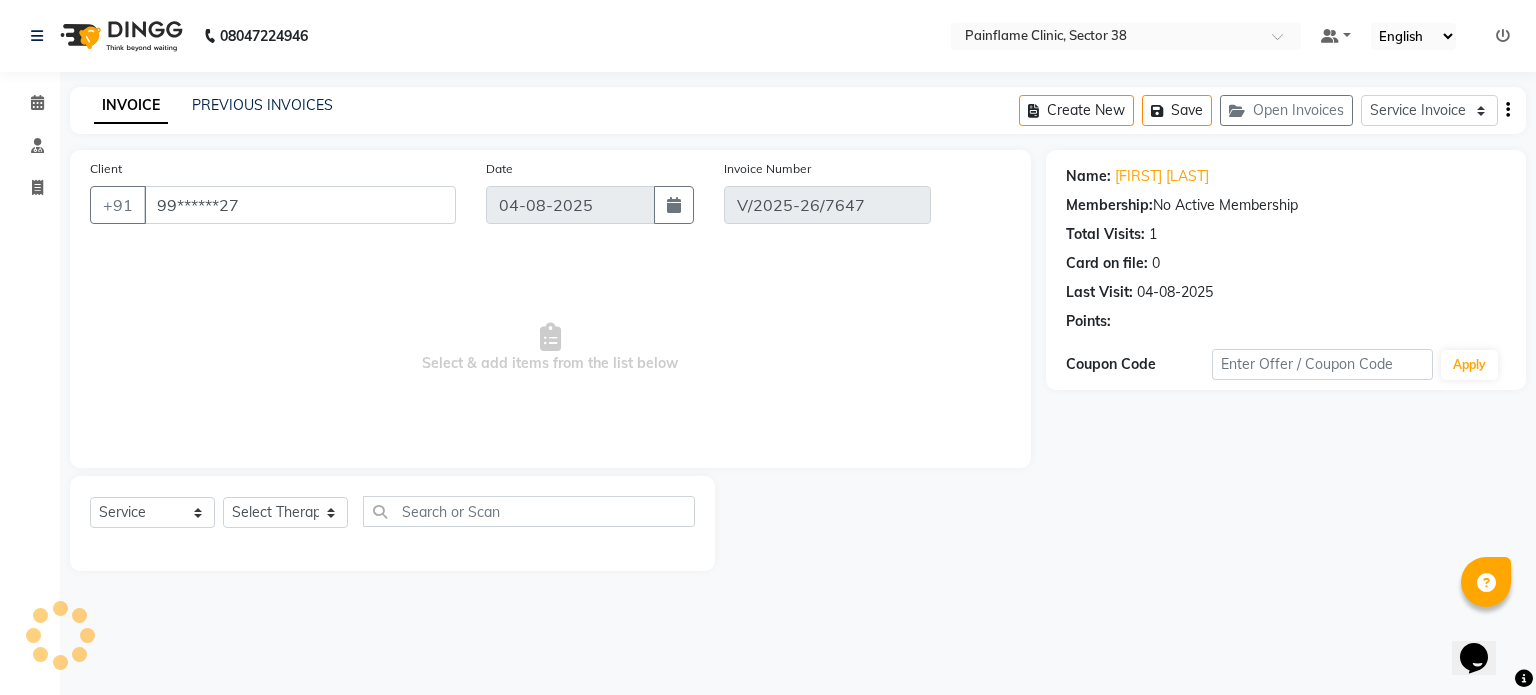 select on "select" 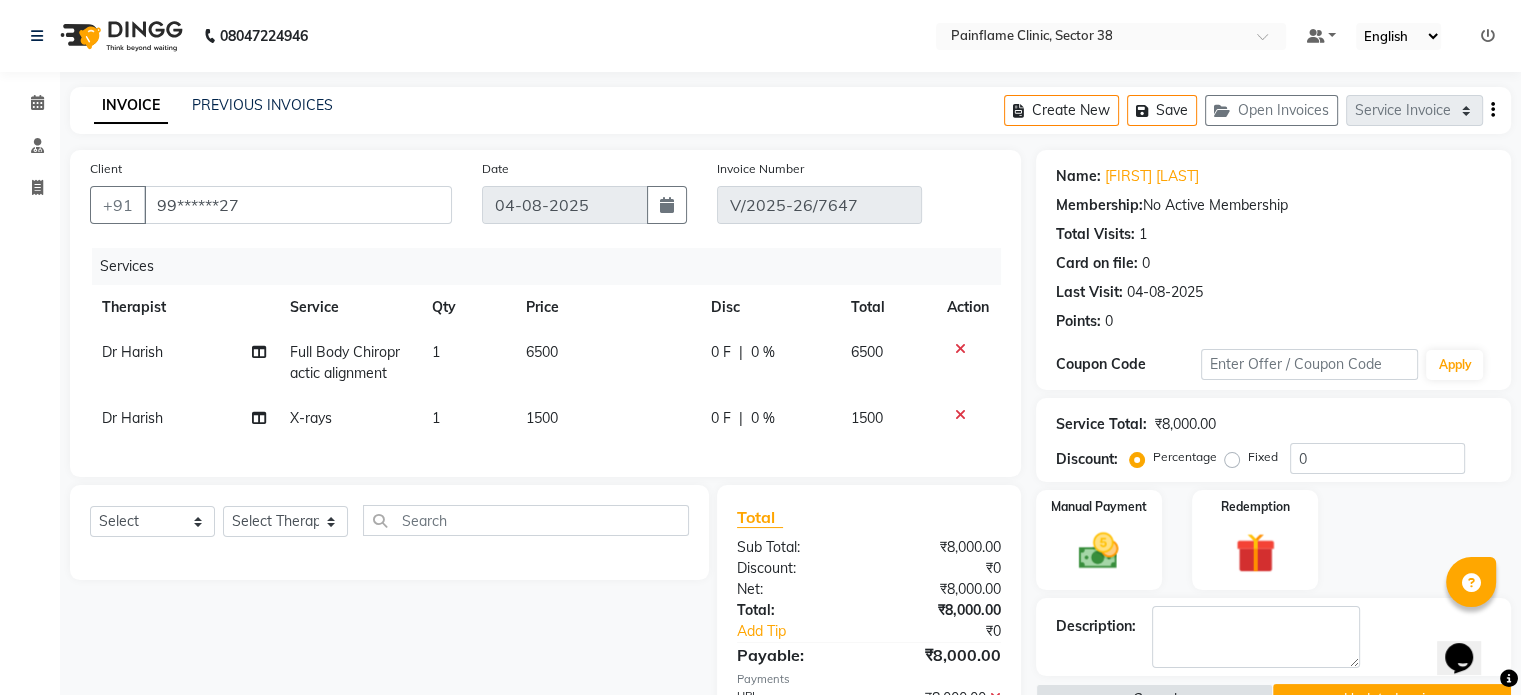 click on "1500" 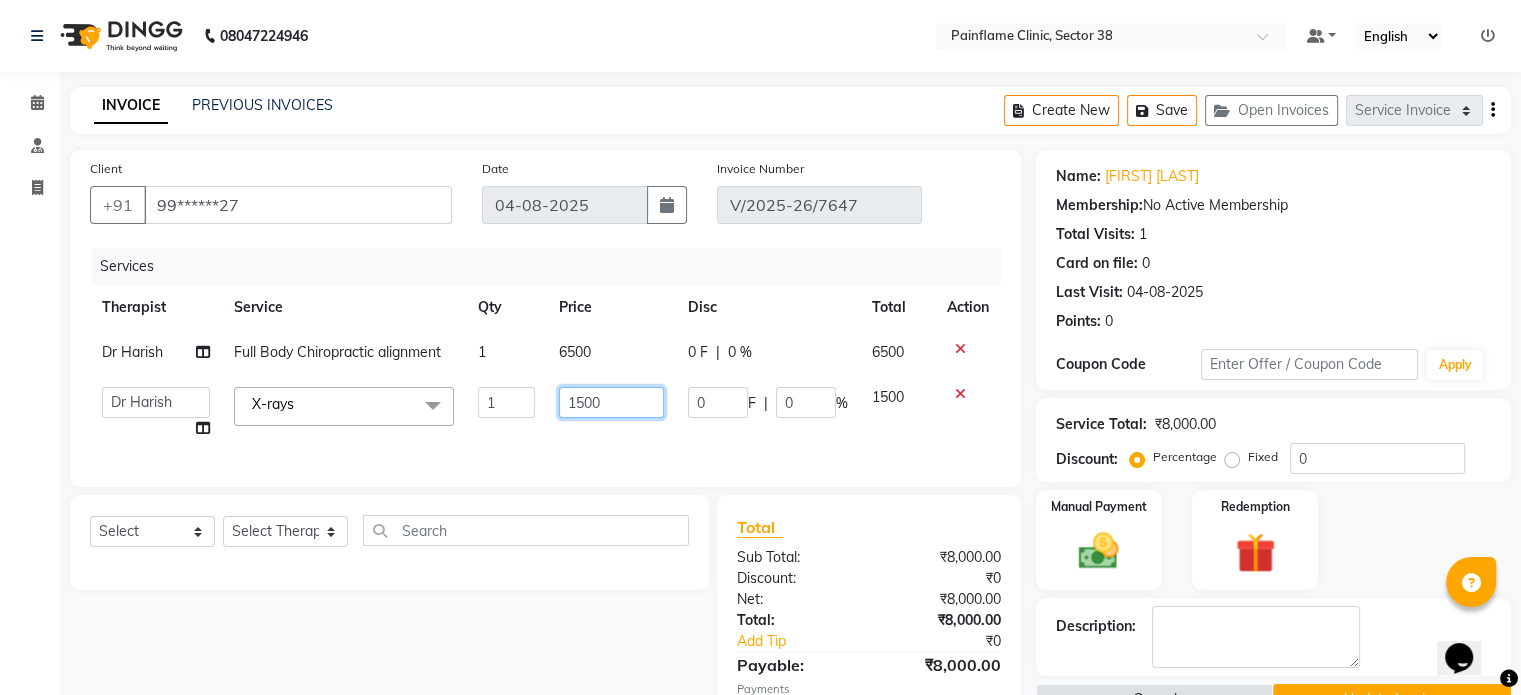 click on "1500" 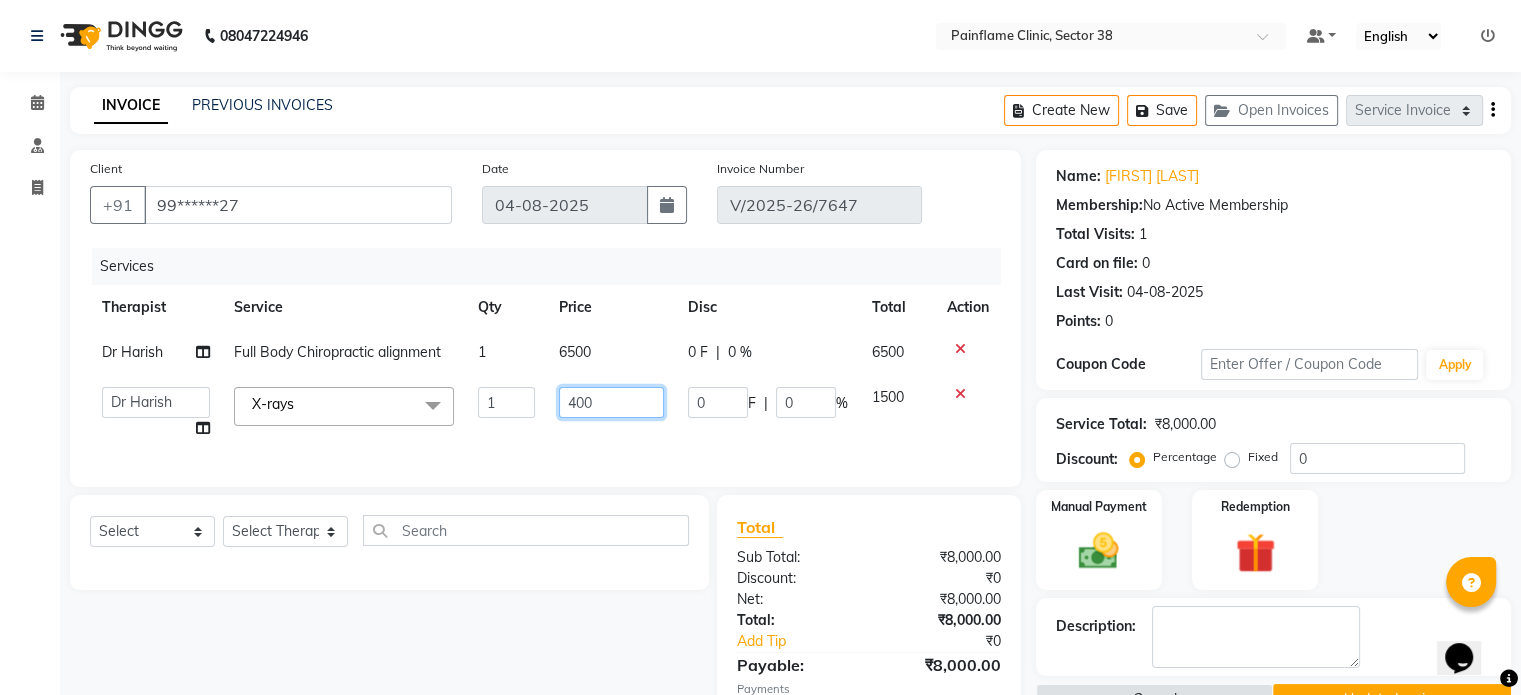 type on "4000" 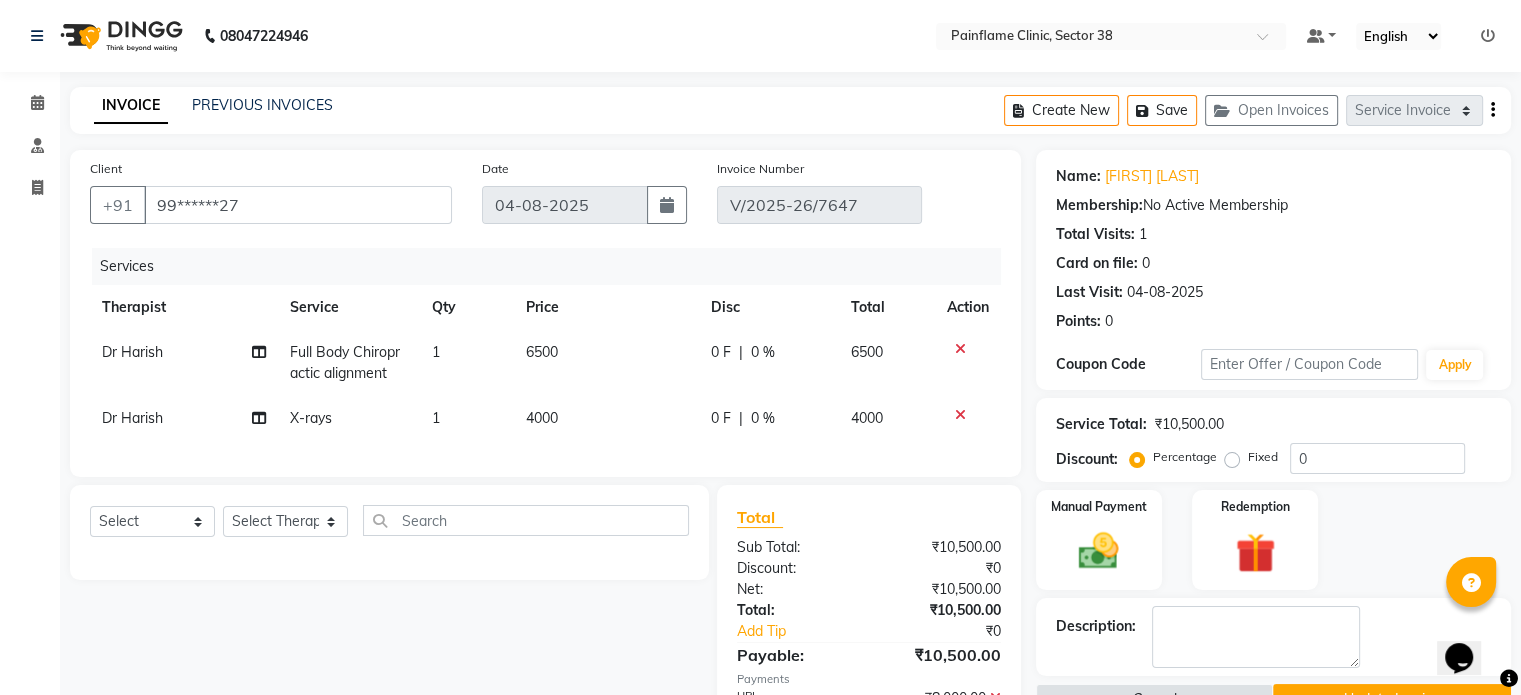 click on "Fixed" 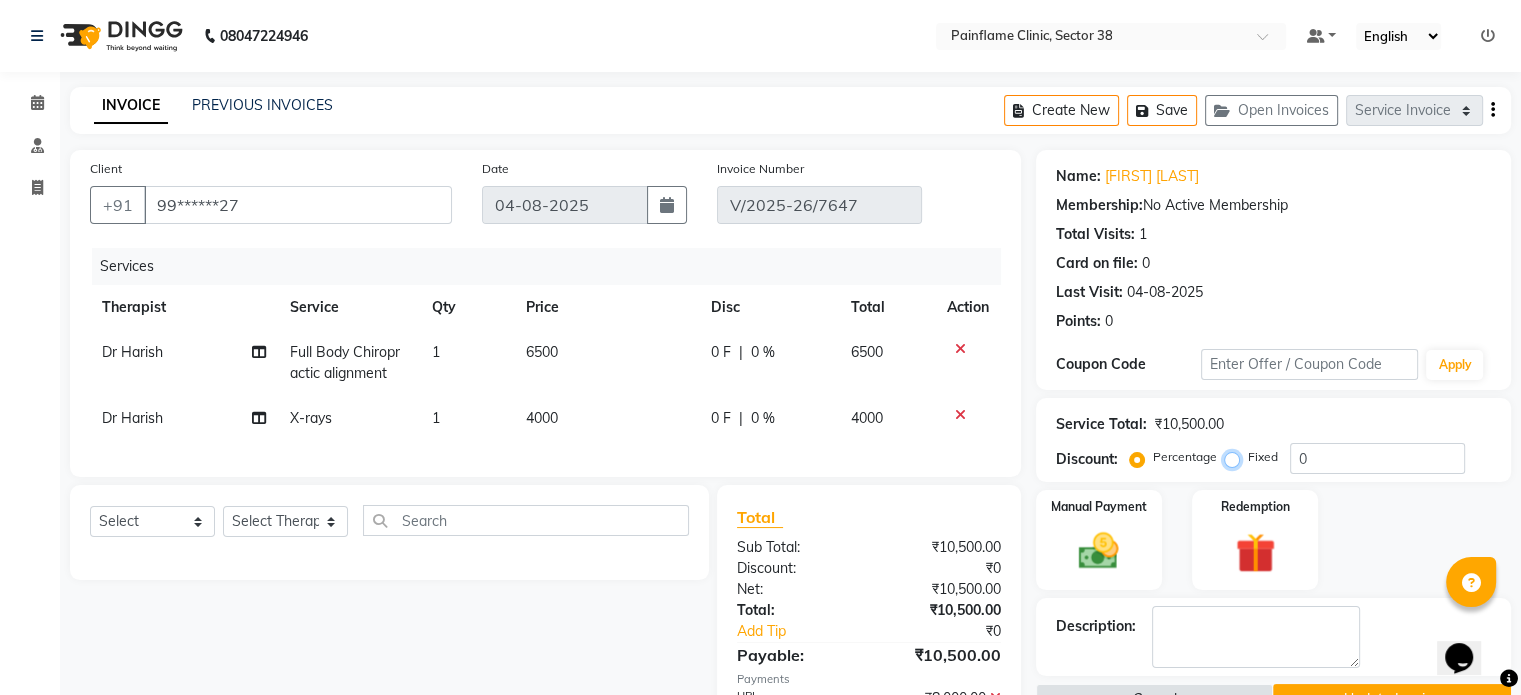 click on "Fixed" at bounding box center (1236, 457) 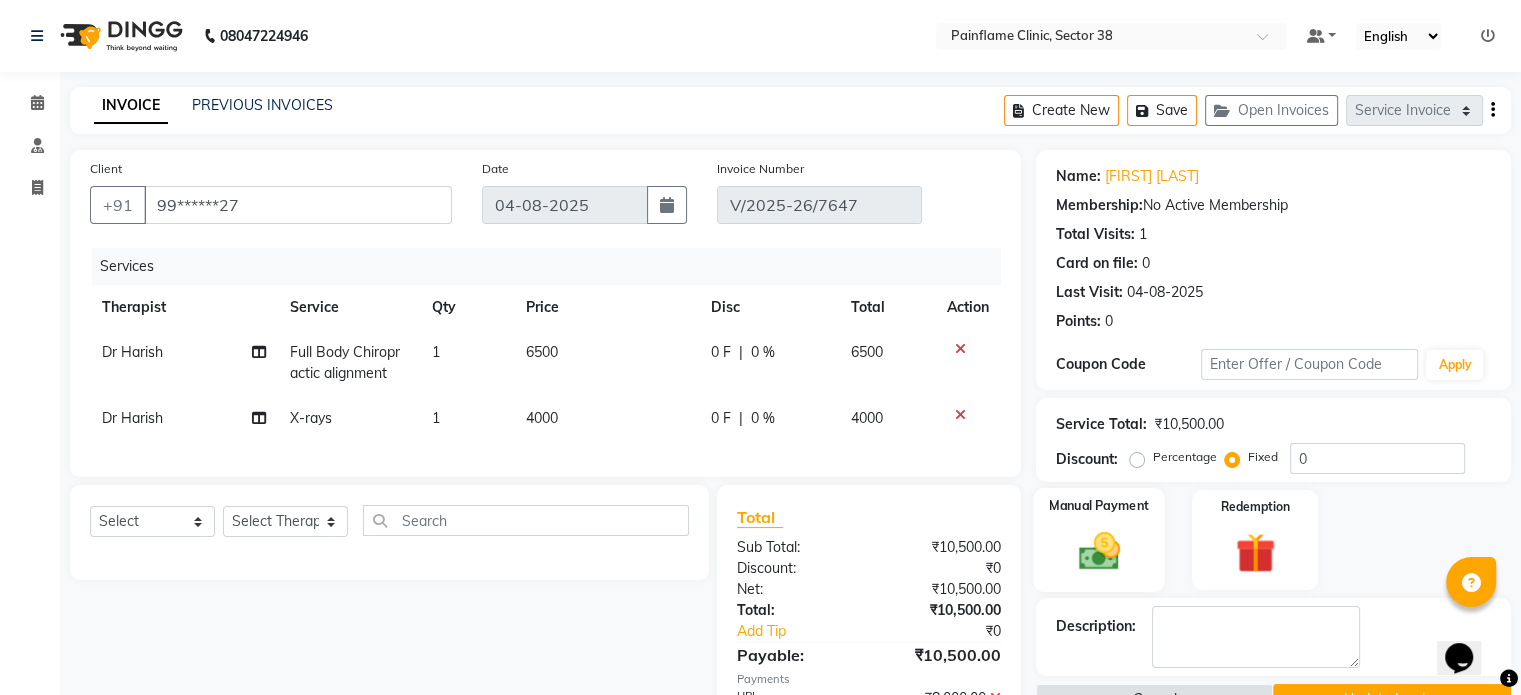 click 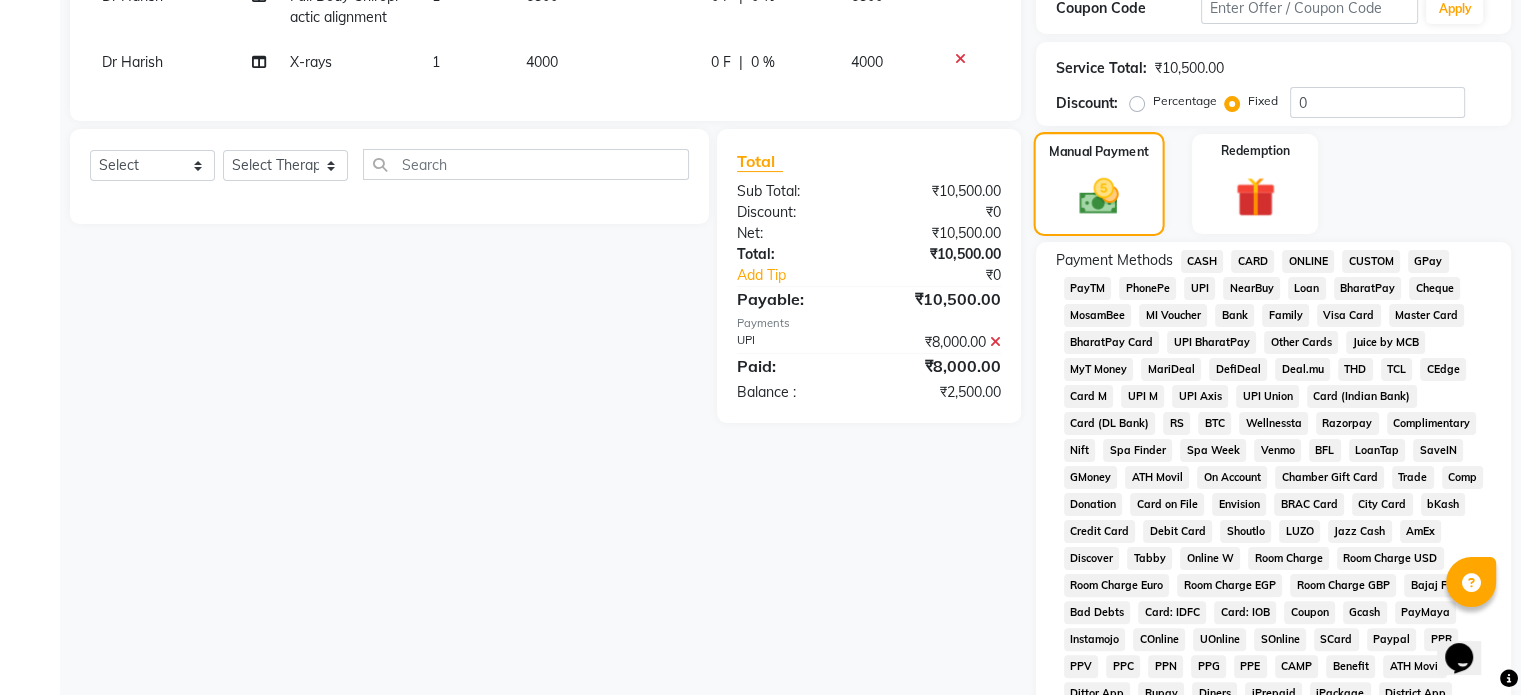 scroll, scrollTop: 363, scrollLeft: 0, axis: vertical 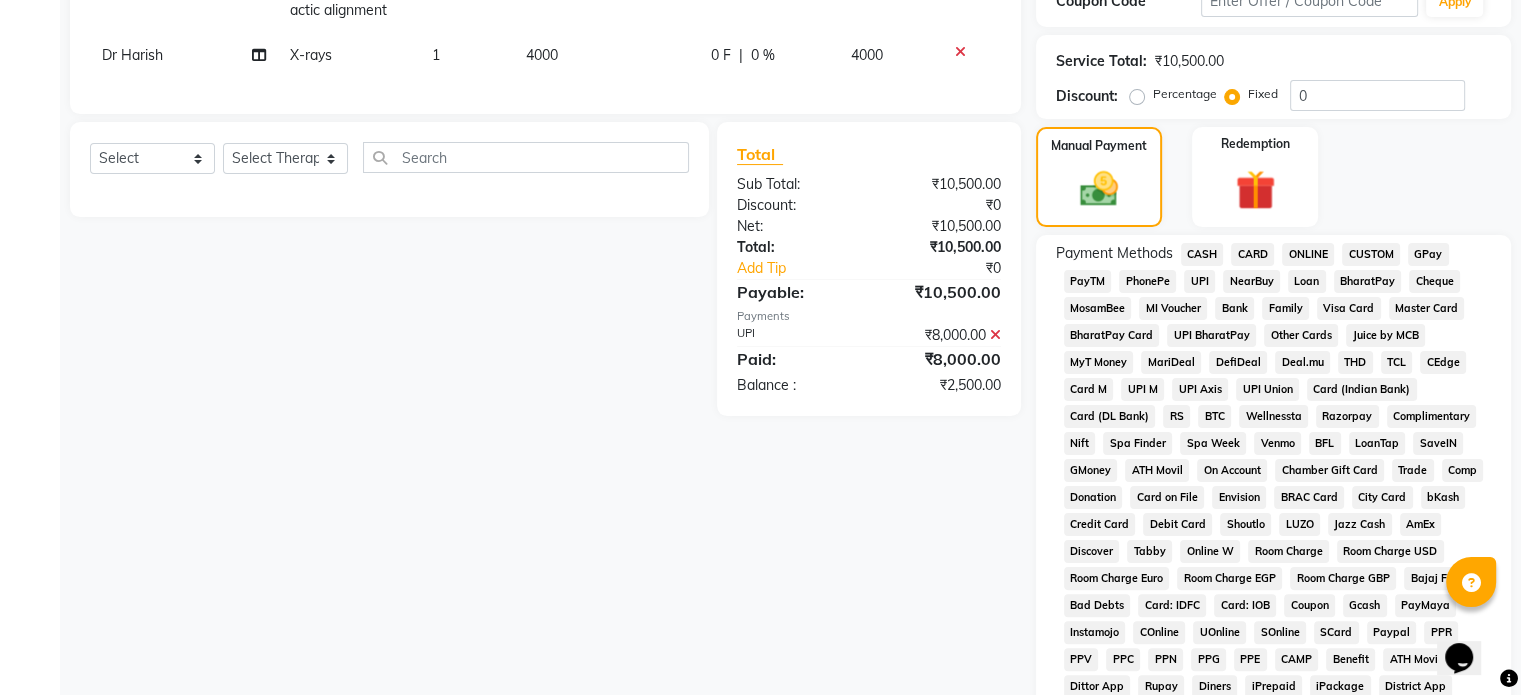 click on "UPI" 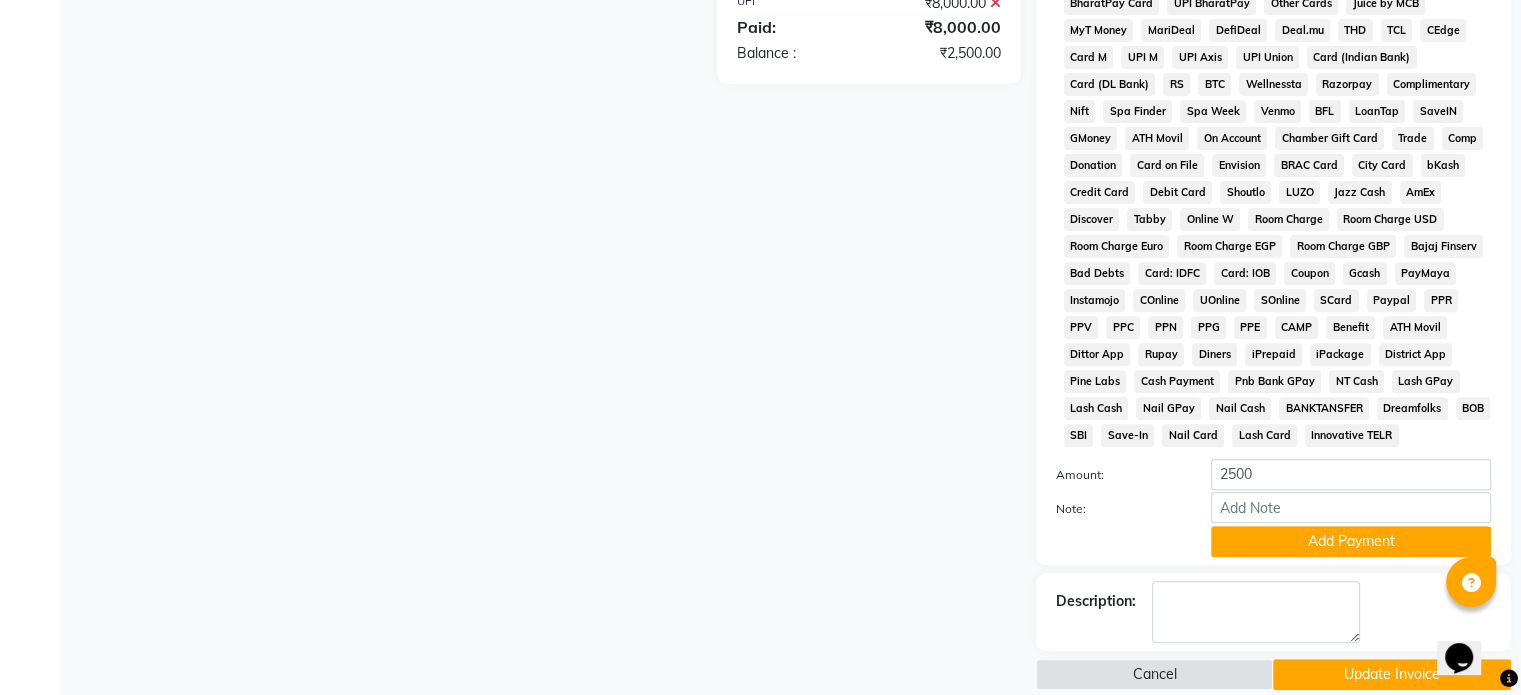 scroll, scrollTop: 735, scrollLeft: 0, axis: vertical 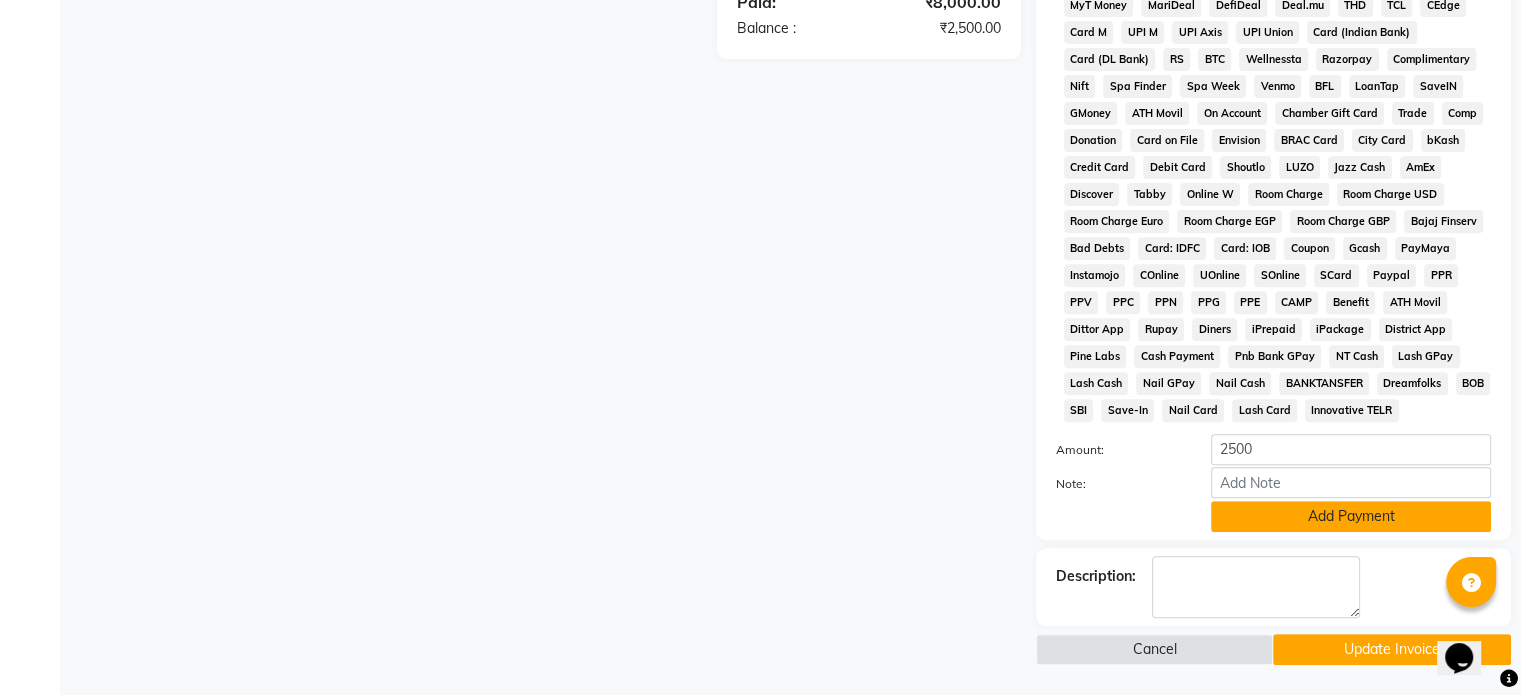 click on "Add Payment" 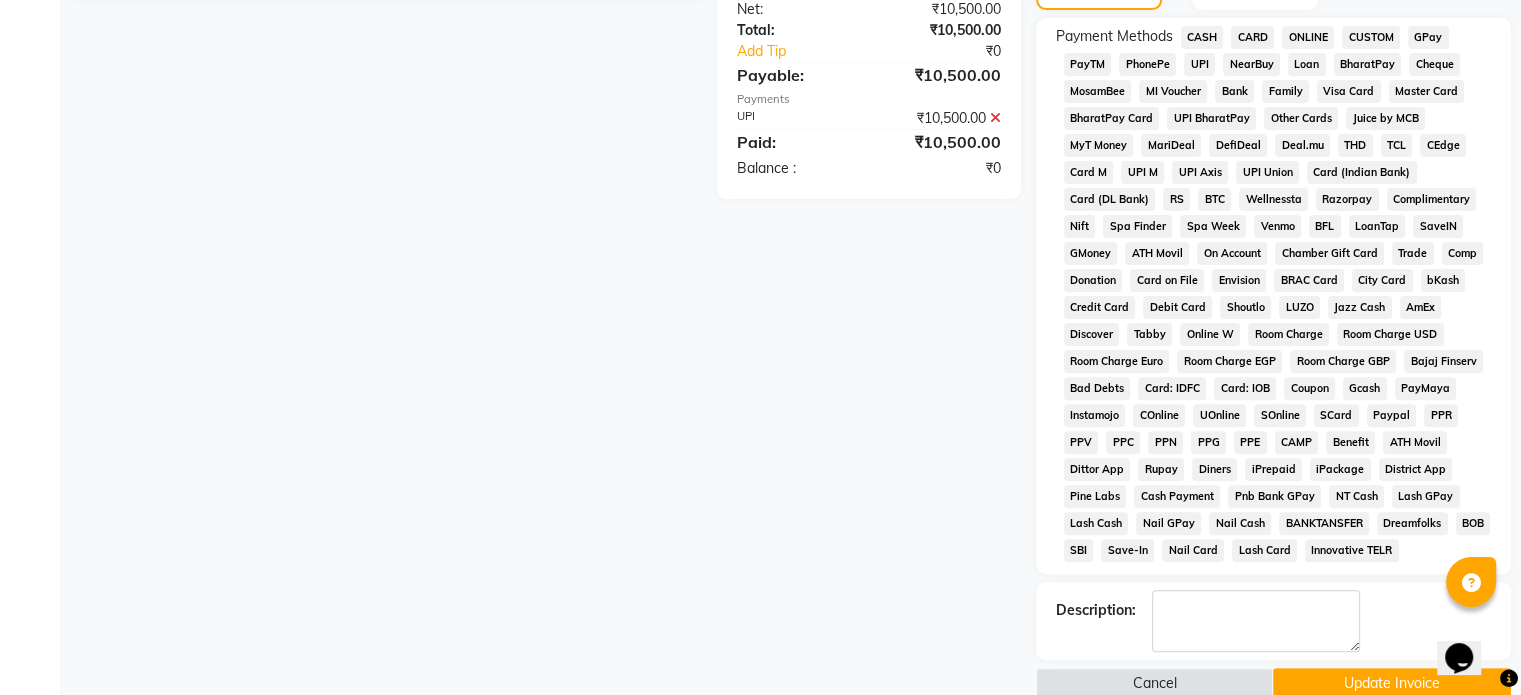 scroll, scrollTop: 628, scrollLeft: 0, axis: vertical 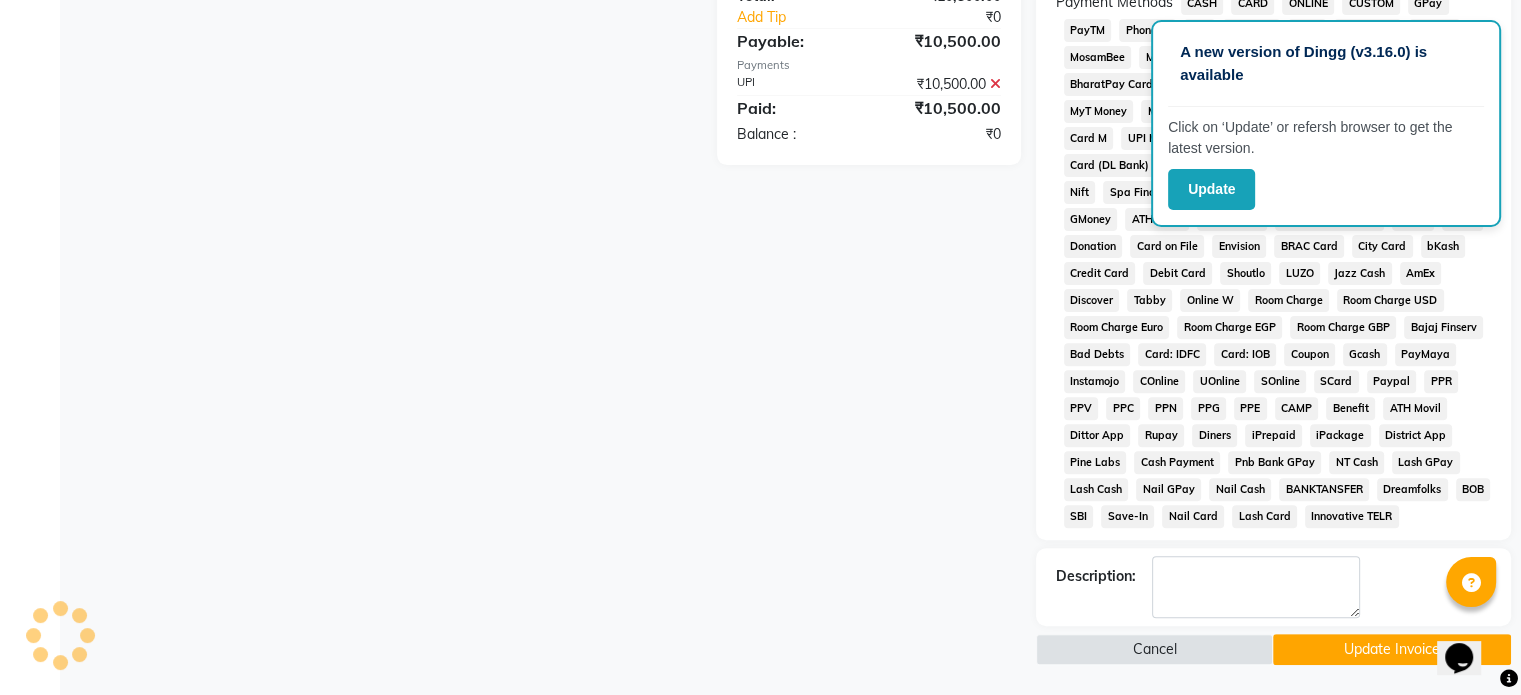 click on "Update Invoice" 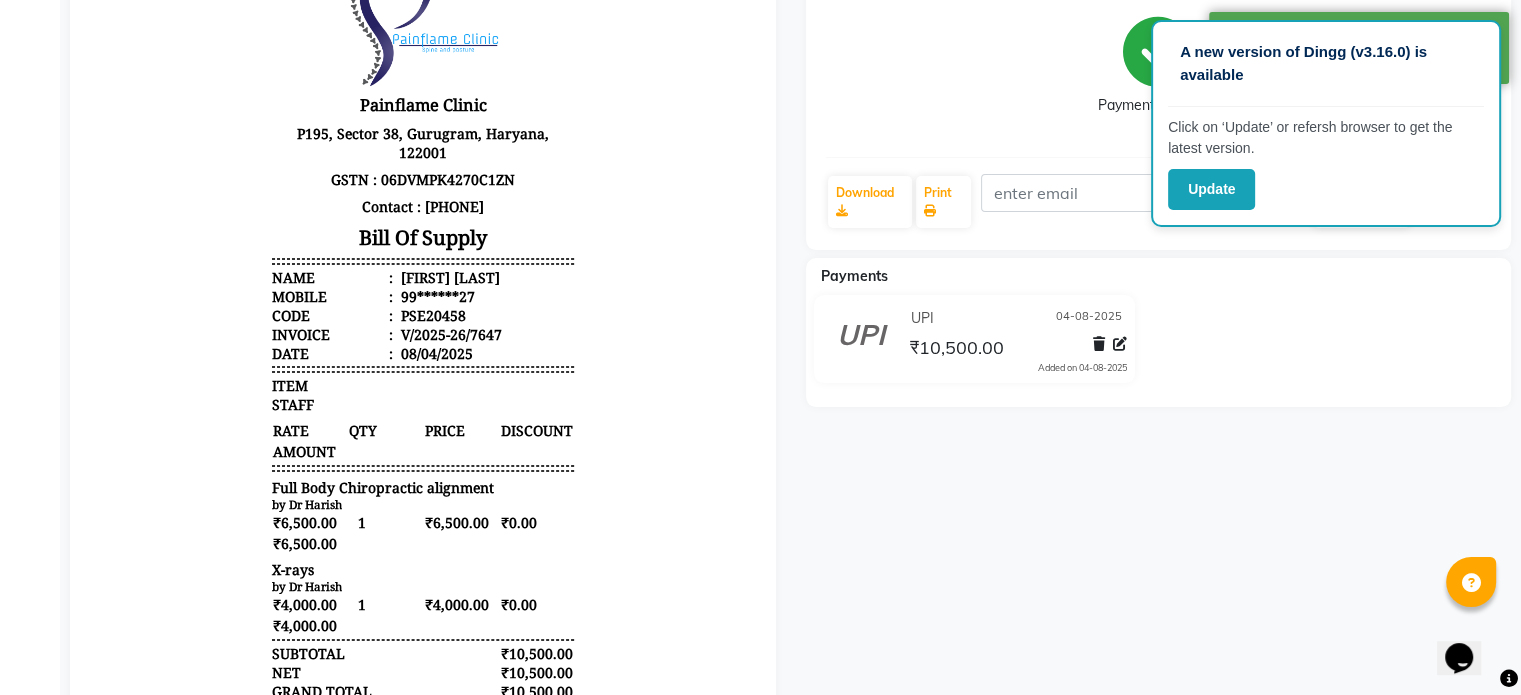 scroll, scrollTop: 0, scrollLeft: 0, axis: both 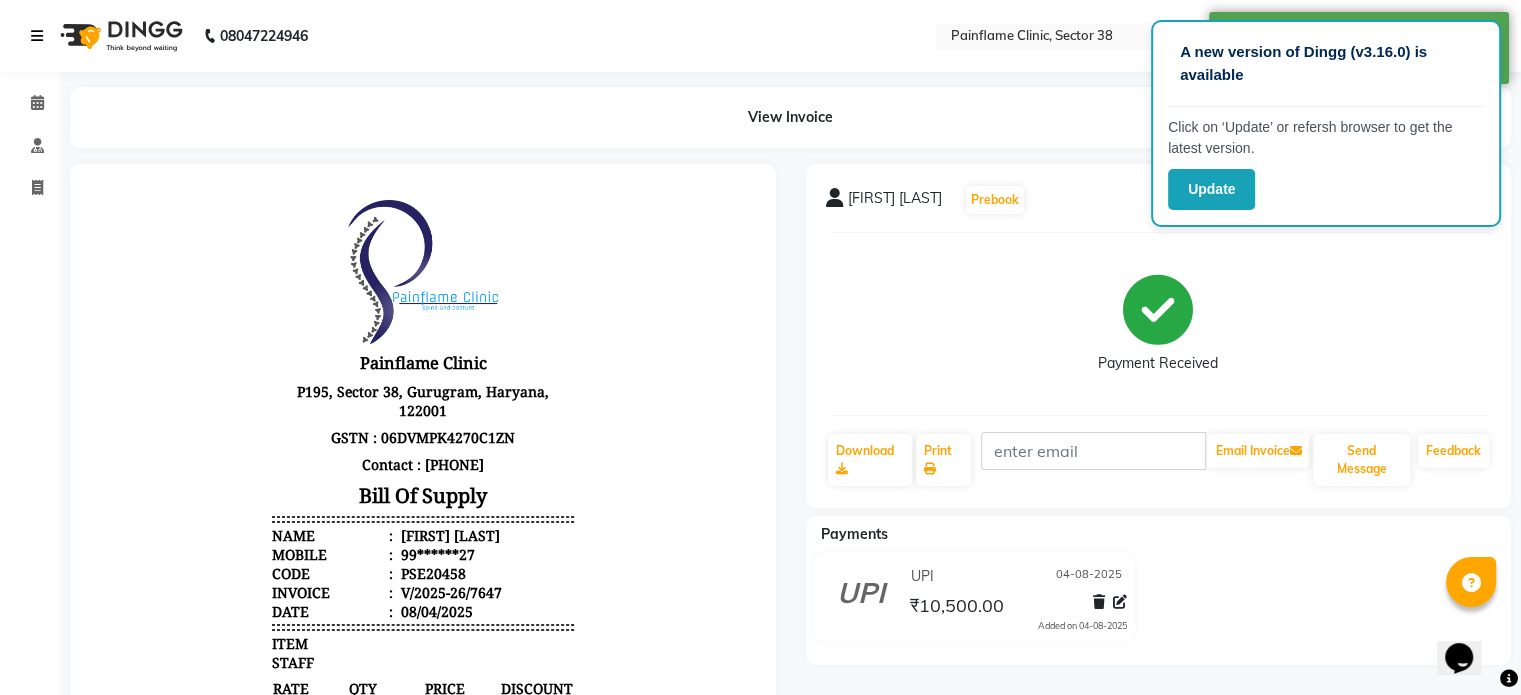 select on "service" 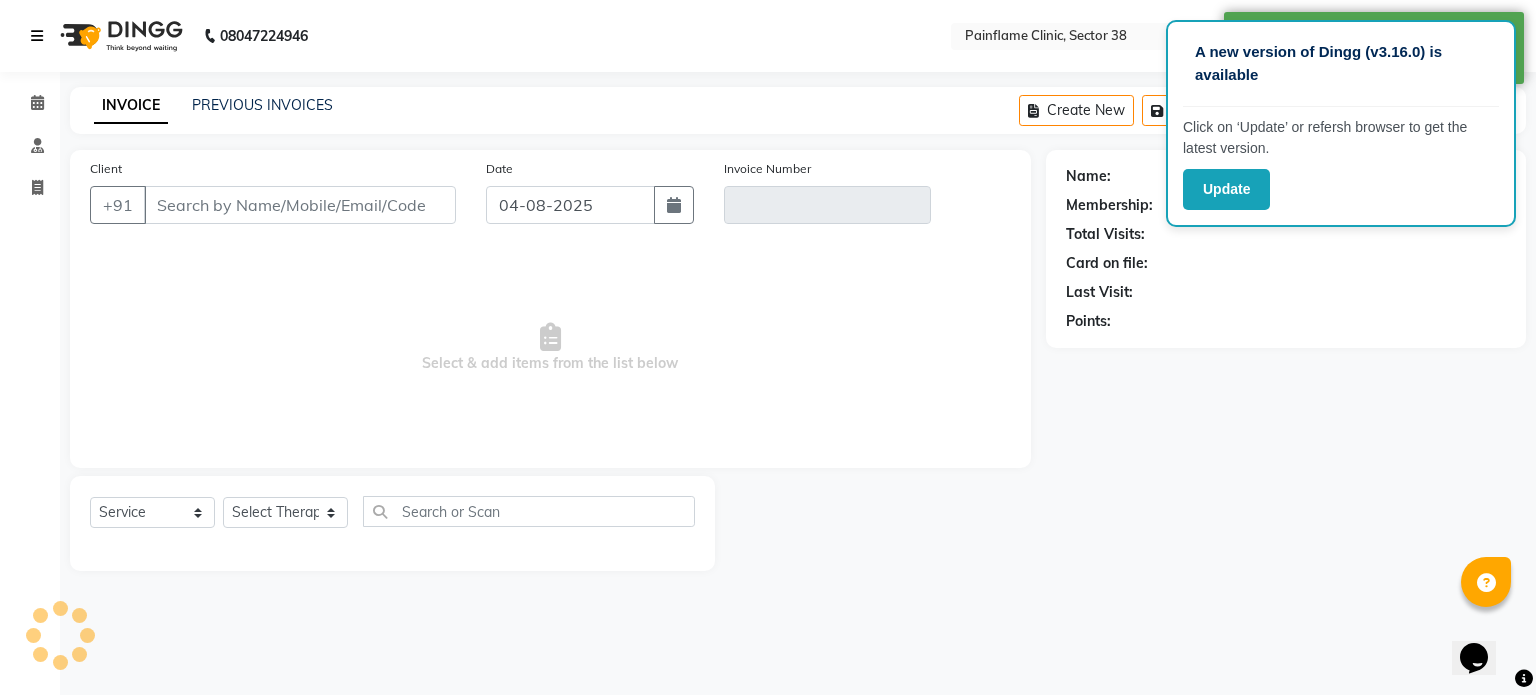 type on "99******27" 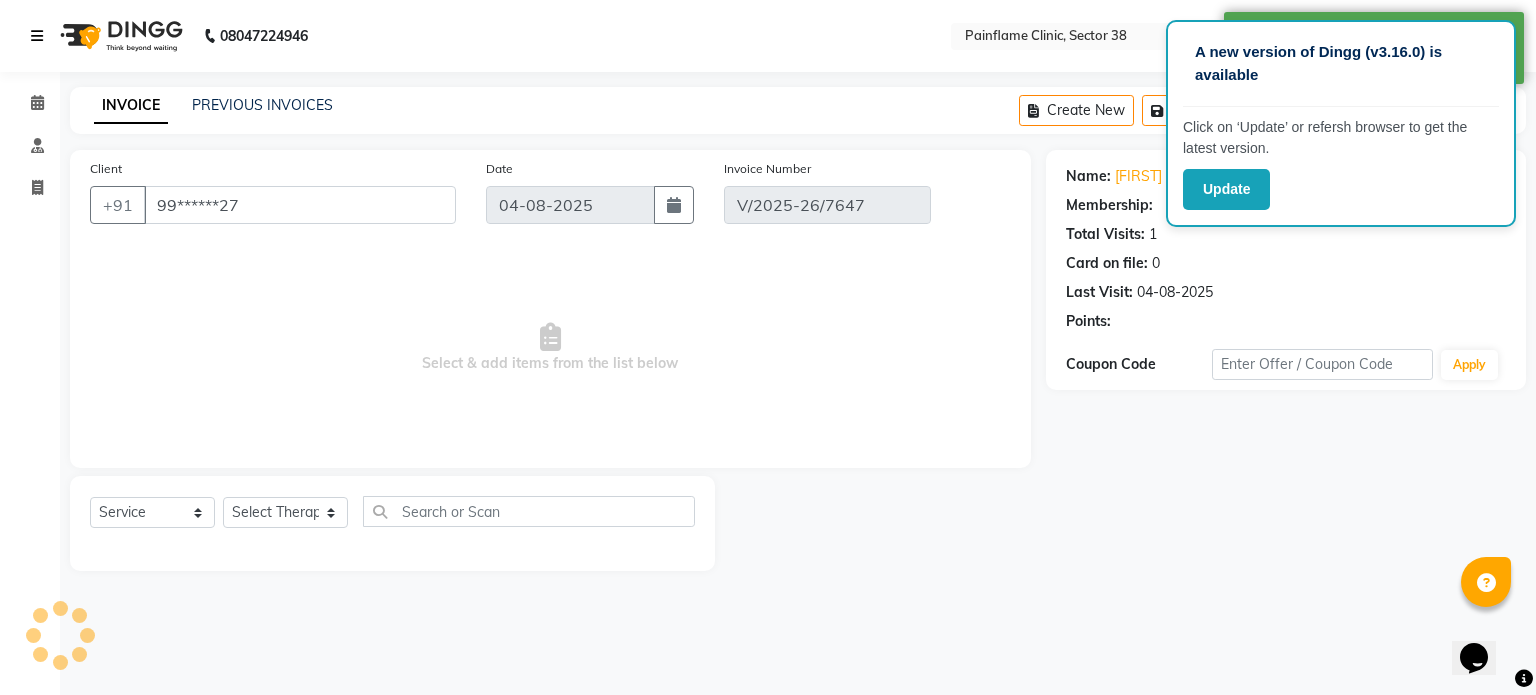 select on "select" 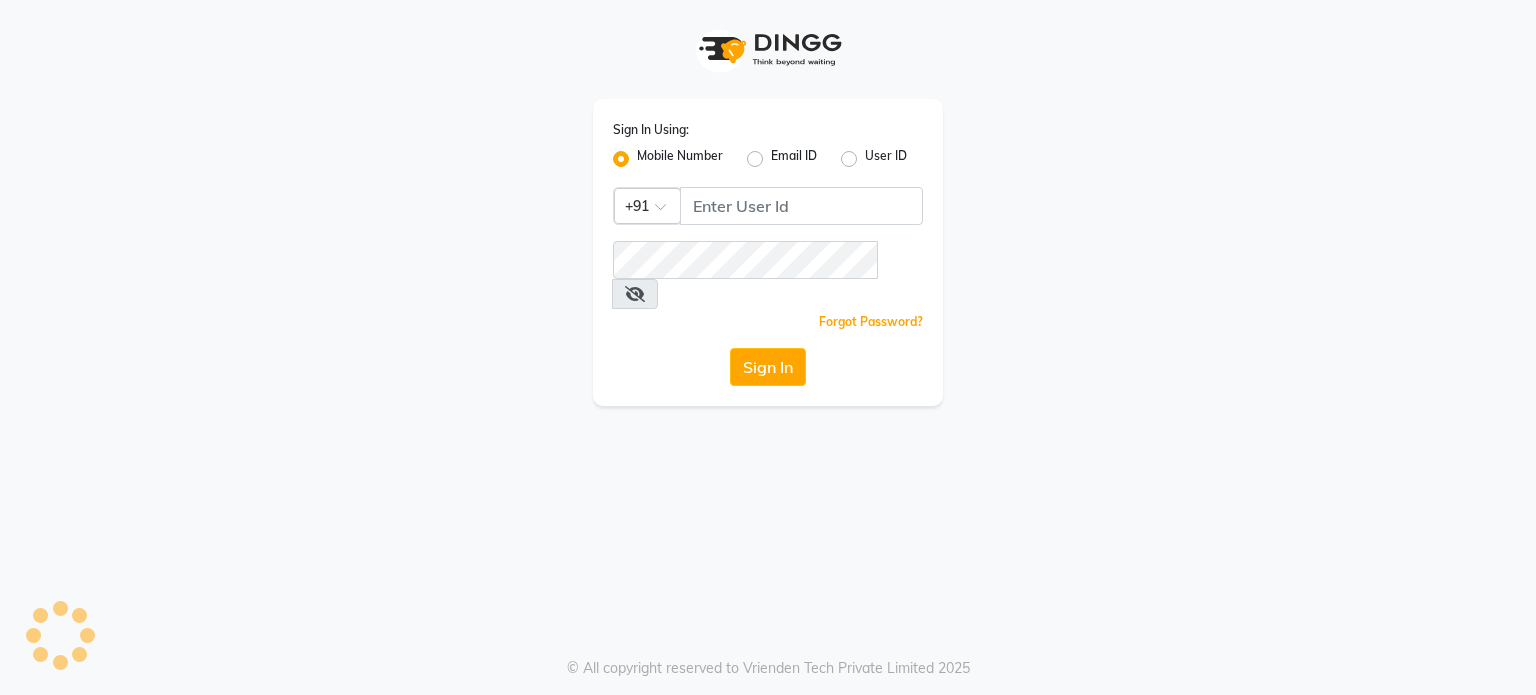 scroll, scrollTop: 0, scrollLeft: 0, axis: both 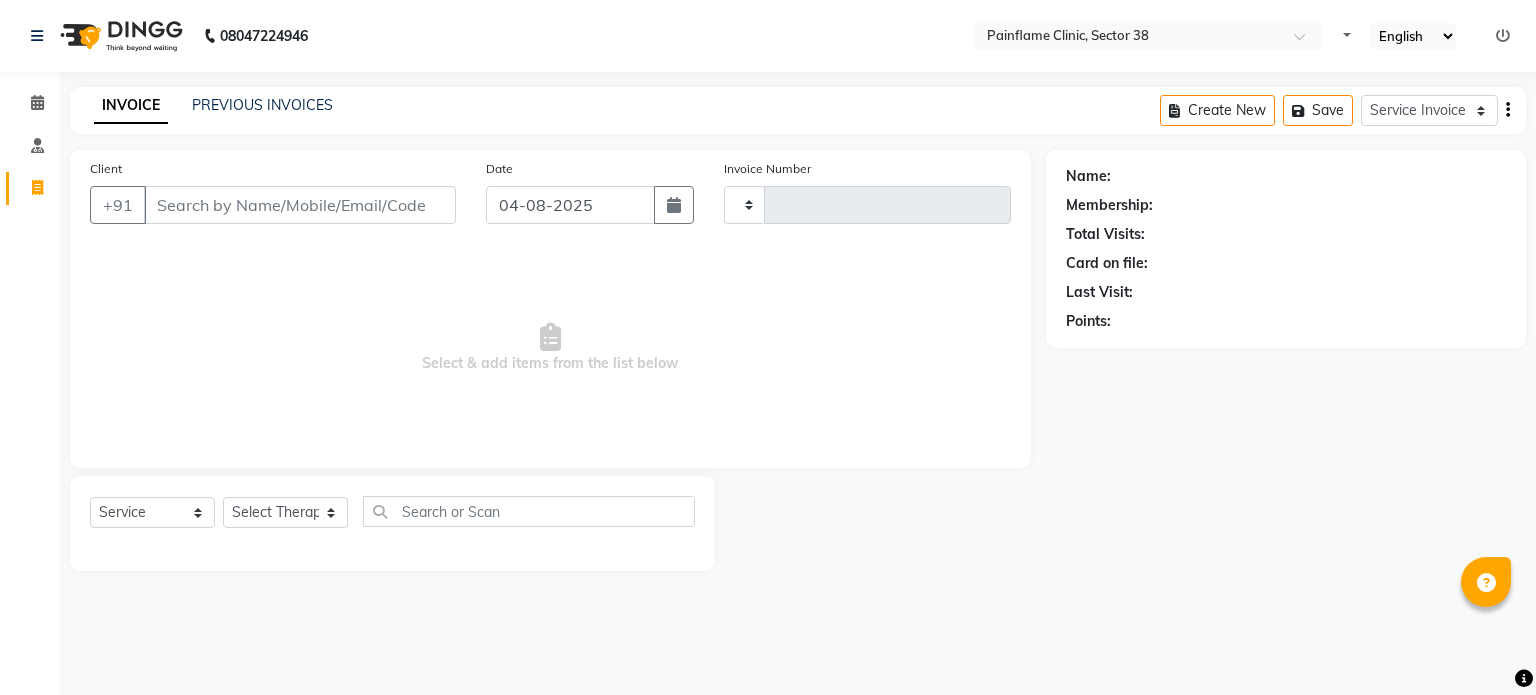select on "en" 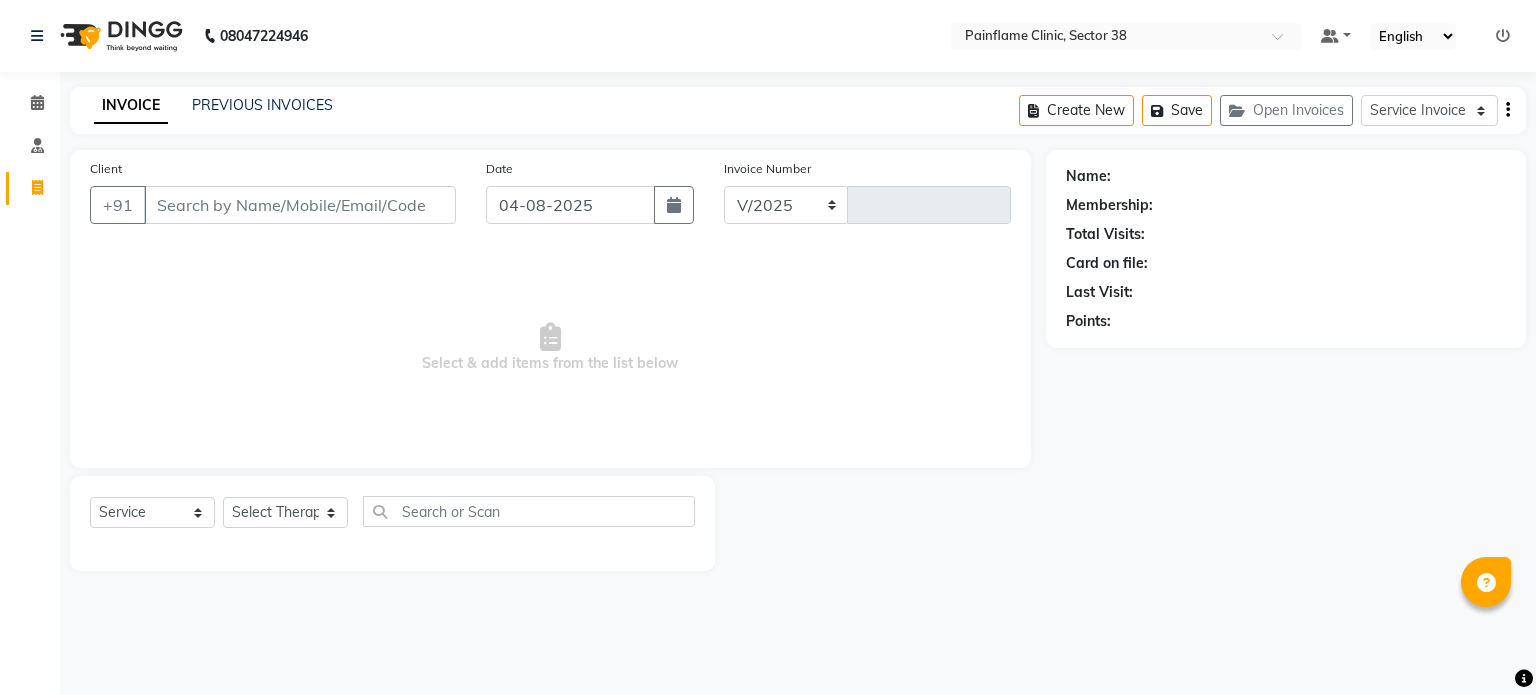 select on "3964" 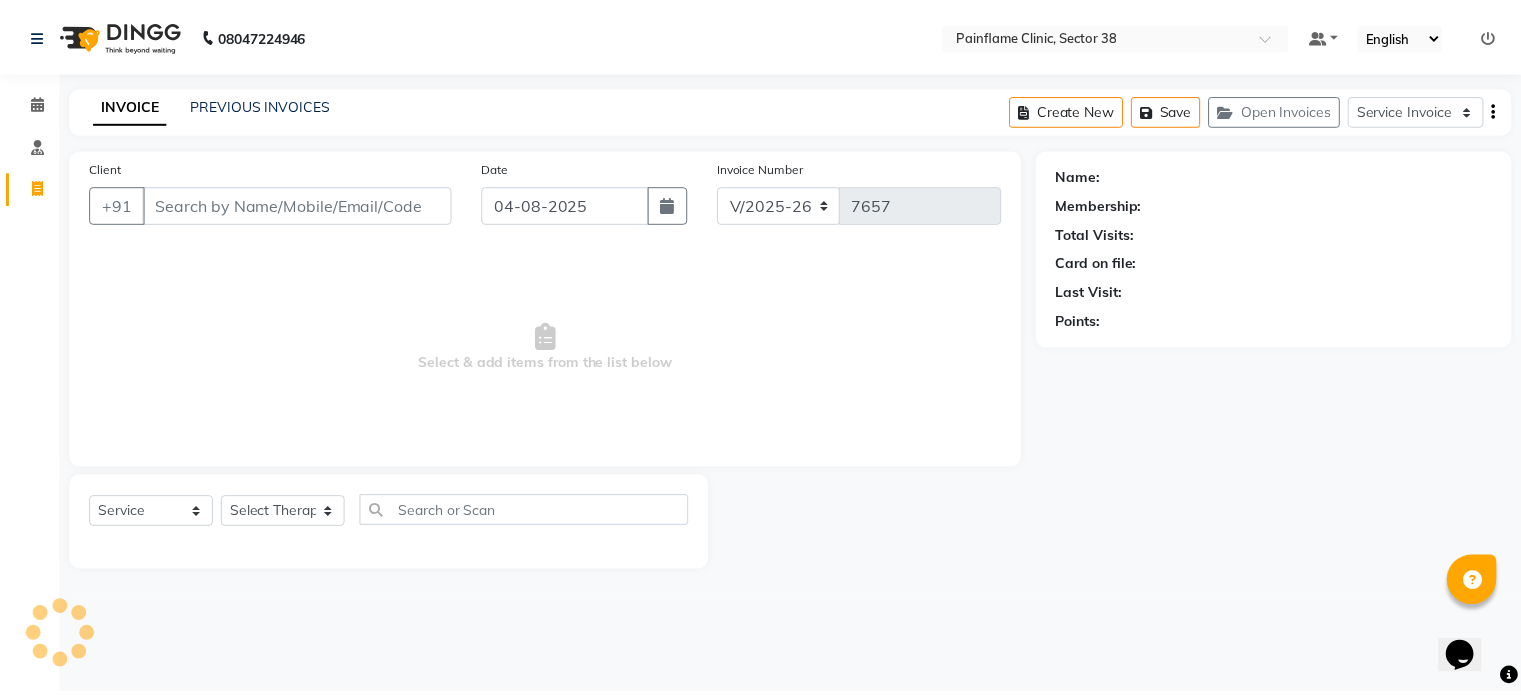 scroll, scrollTop: 0, scrollLeft: 0, axis: both 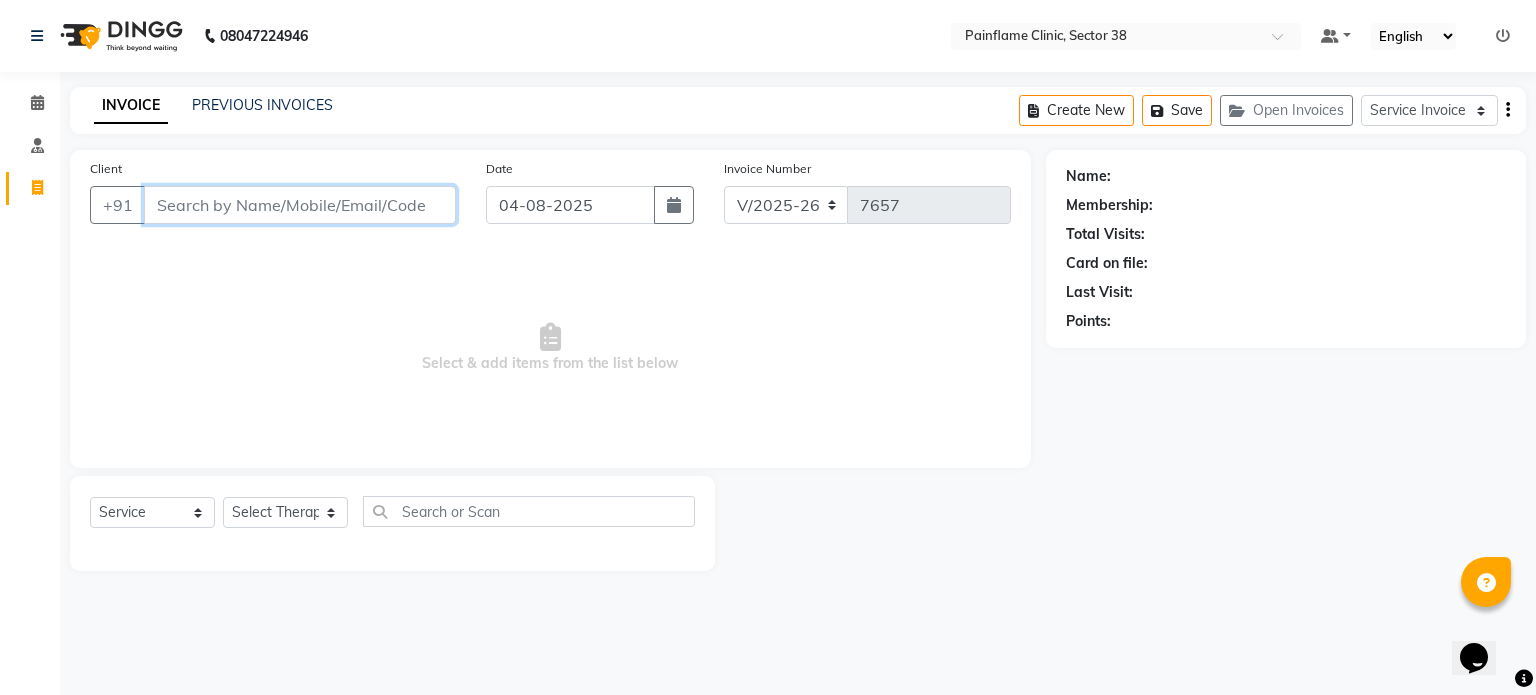 click on "Client" at bounding box center (300, 205) 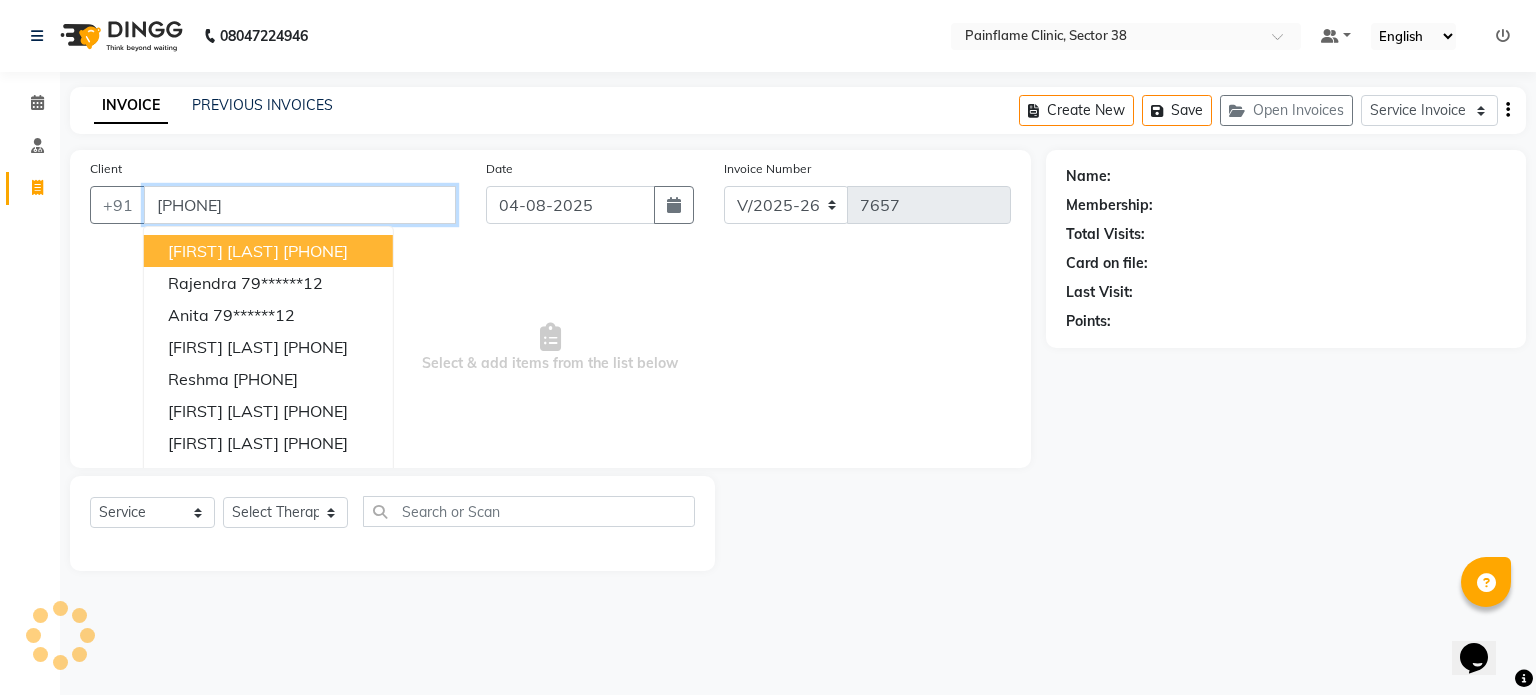 type on "[PHONE]" 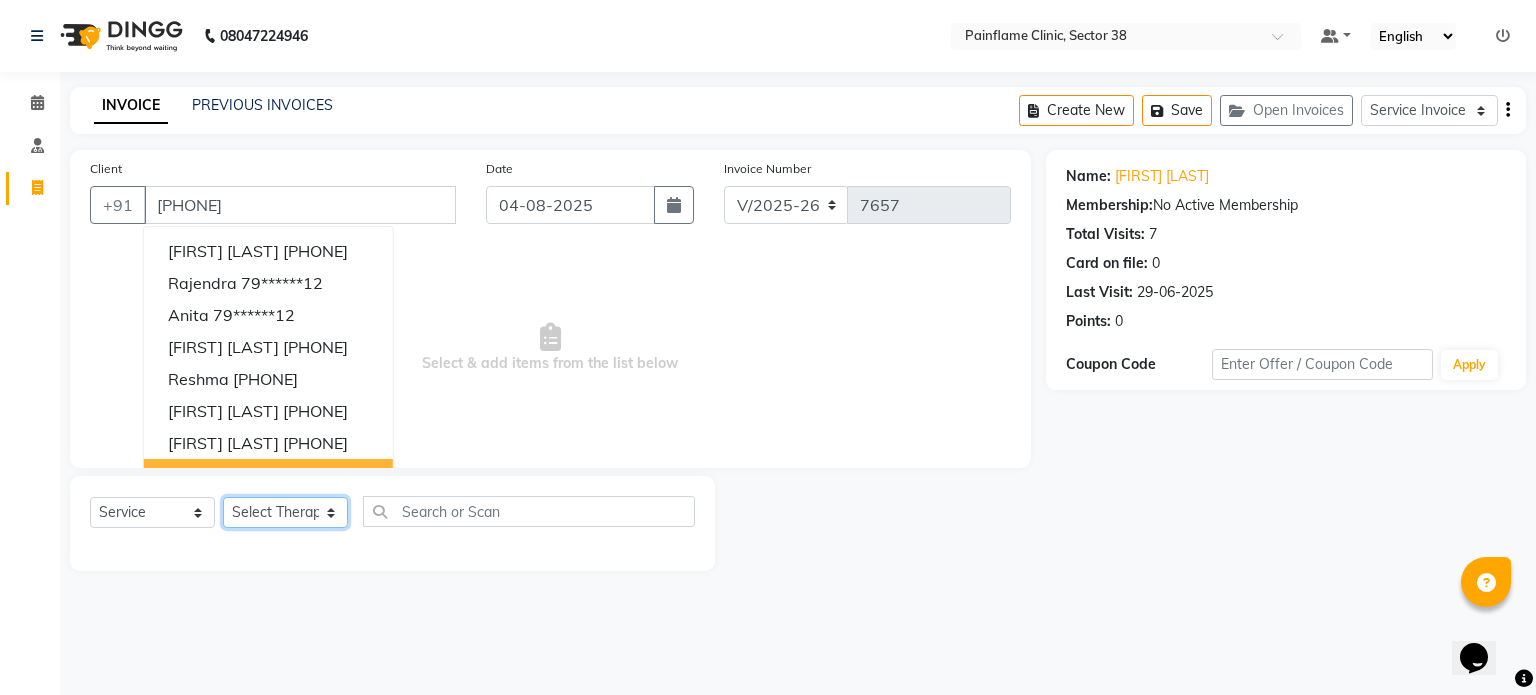 click on "Select Therapist Dr Durgesh Dr Harish Dr Ranjana Dr Saurabh Dr. Suraj Dr. Tejpal Mehlawat KUSHAL MOHIT SEMWAL Nancy Singhai Reception 1  Reception 2 Reception 3" 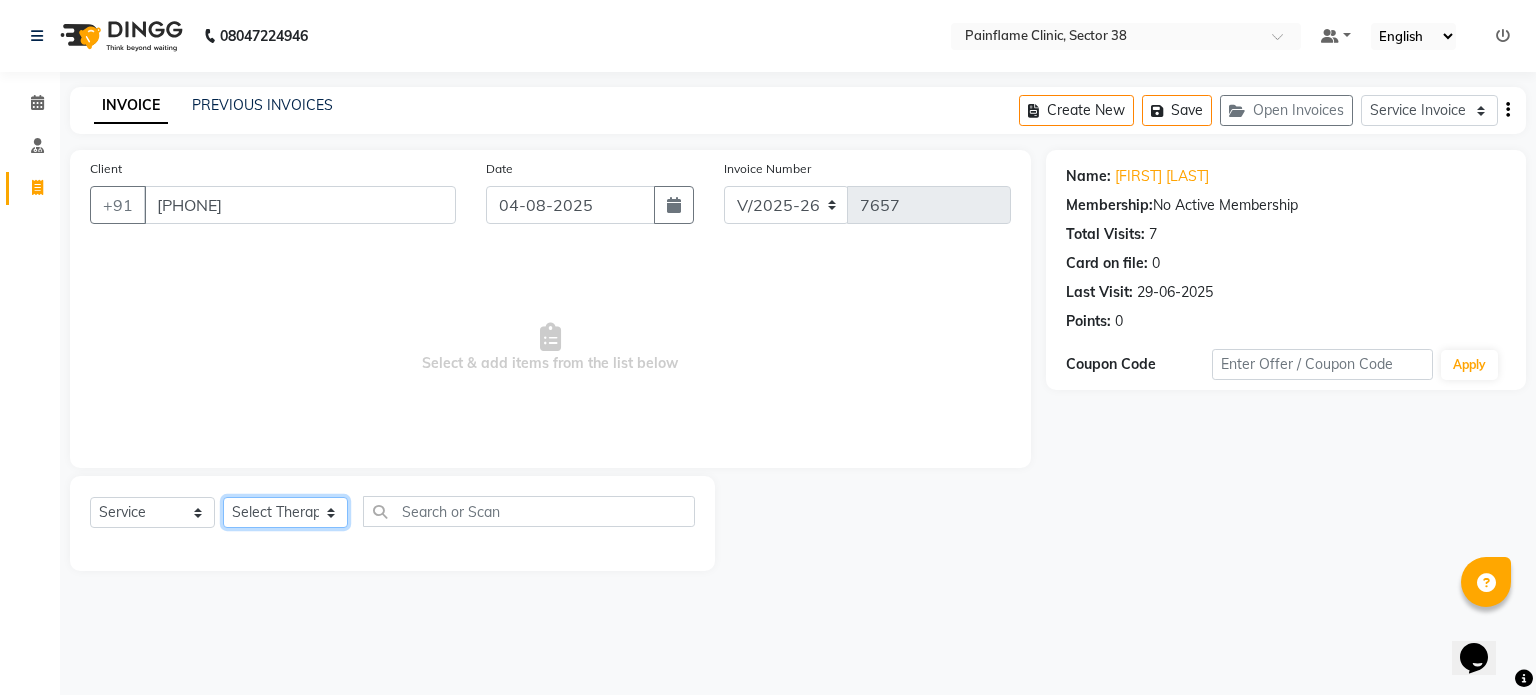 select on "20216" 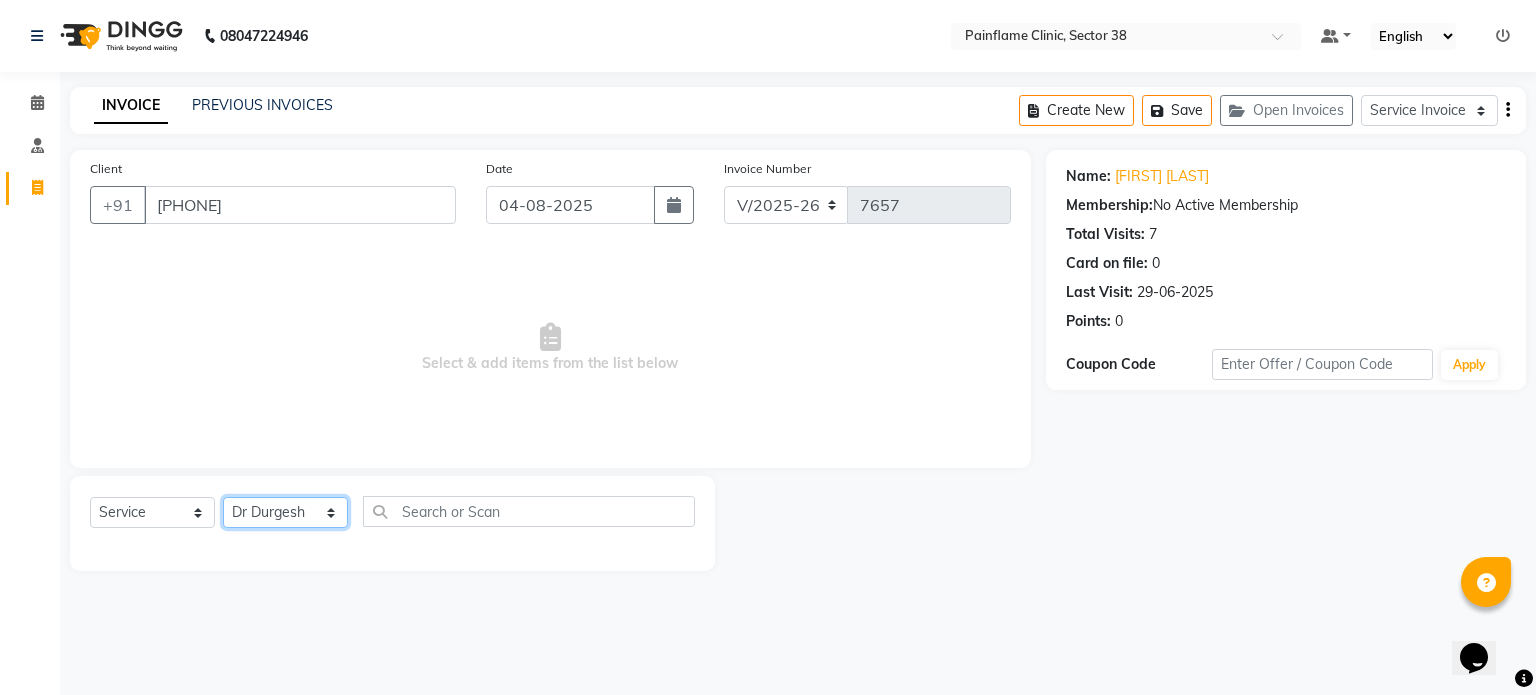 click on "Select Therapist Dr Durgesh Dr Harish Dr Ranjana Dr Saurabh Dr. Suraj Dr. Tejpal Mehlawat KUSHAL MOHIT SEMWAL Nancy Singhai Reception 1  Reception 2 Reception 3" 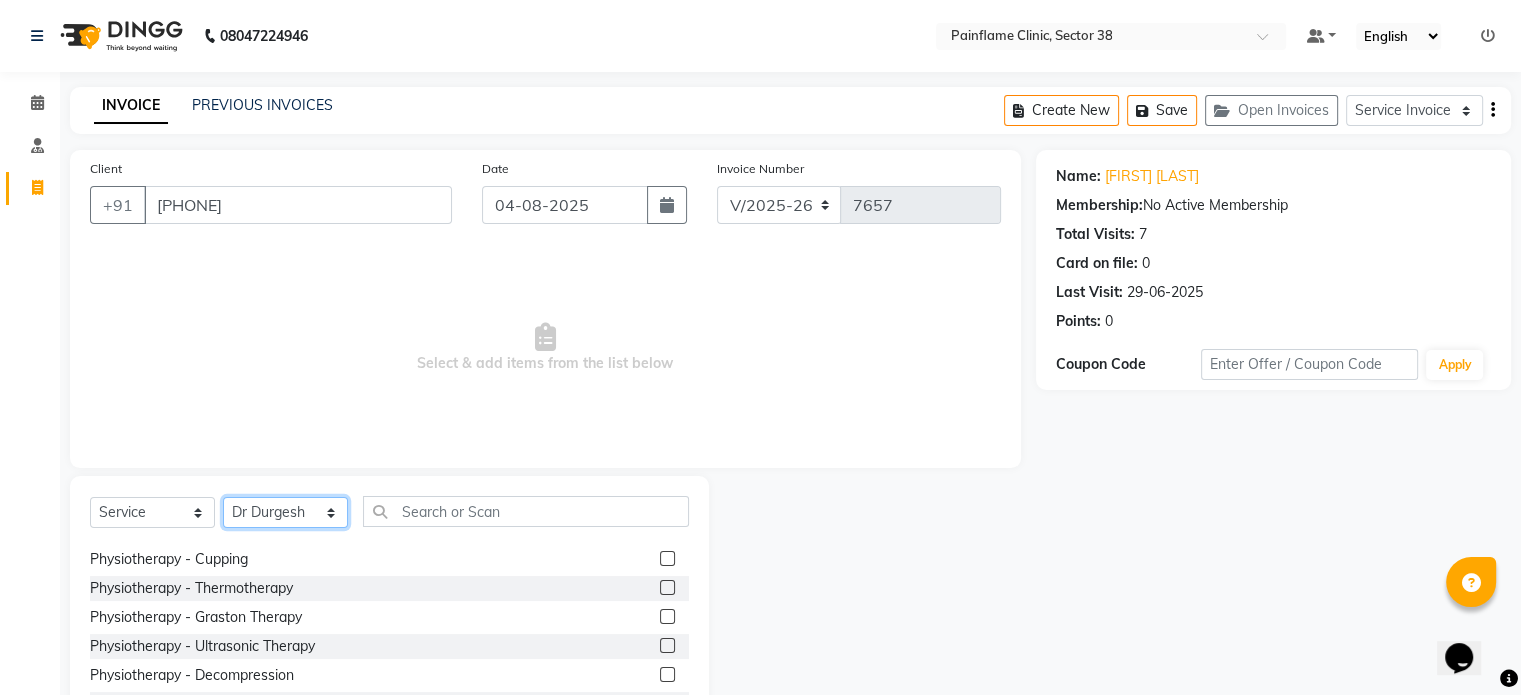 scroll, scrollTop: 119, scrollLeft: 0, axis: vertical 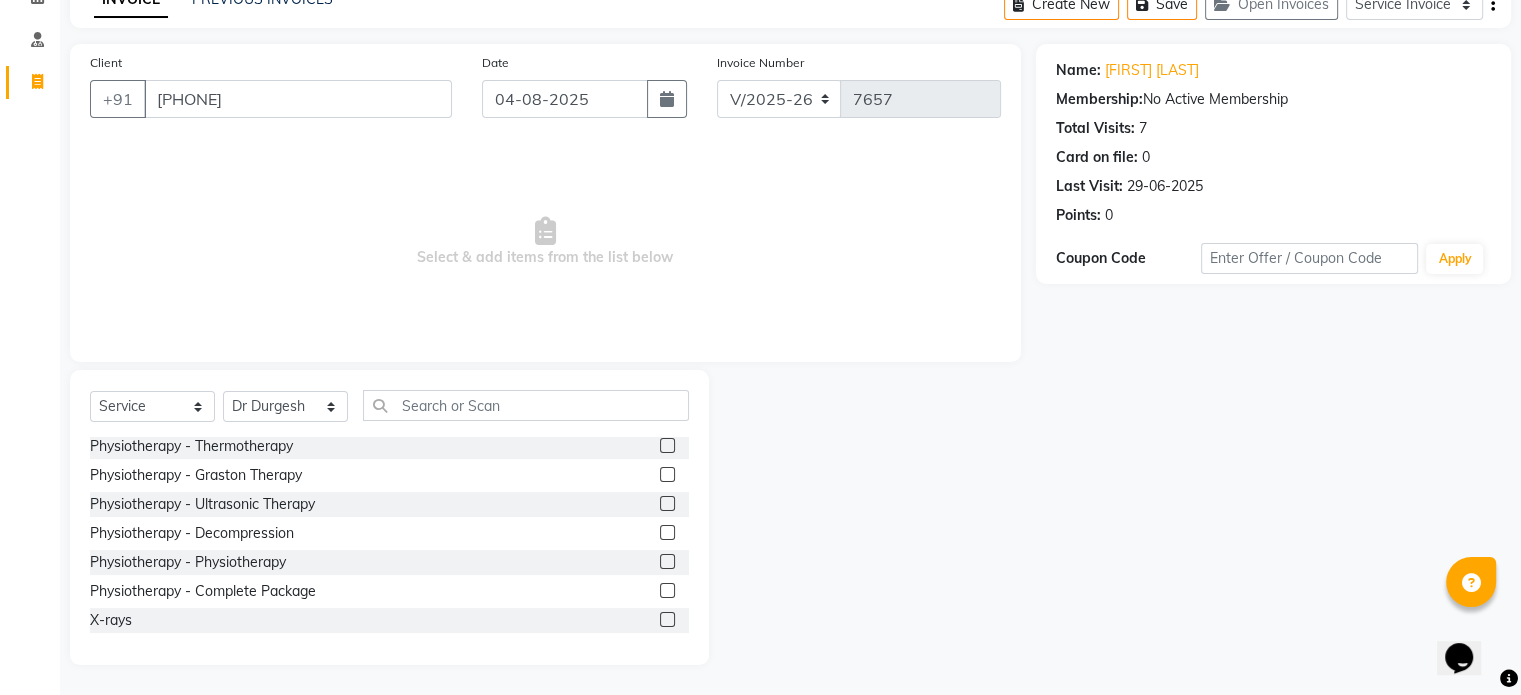 click 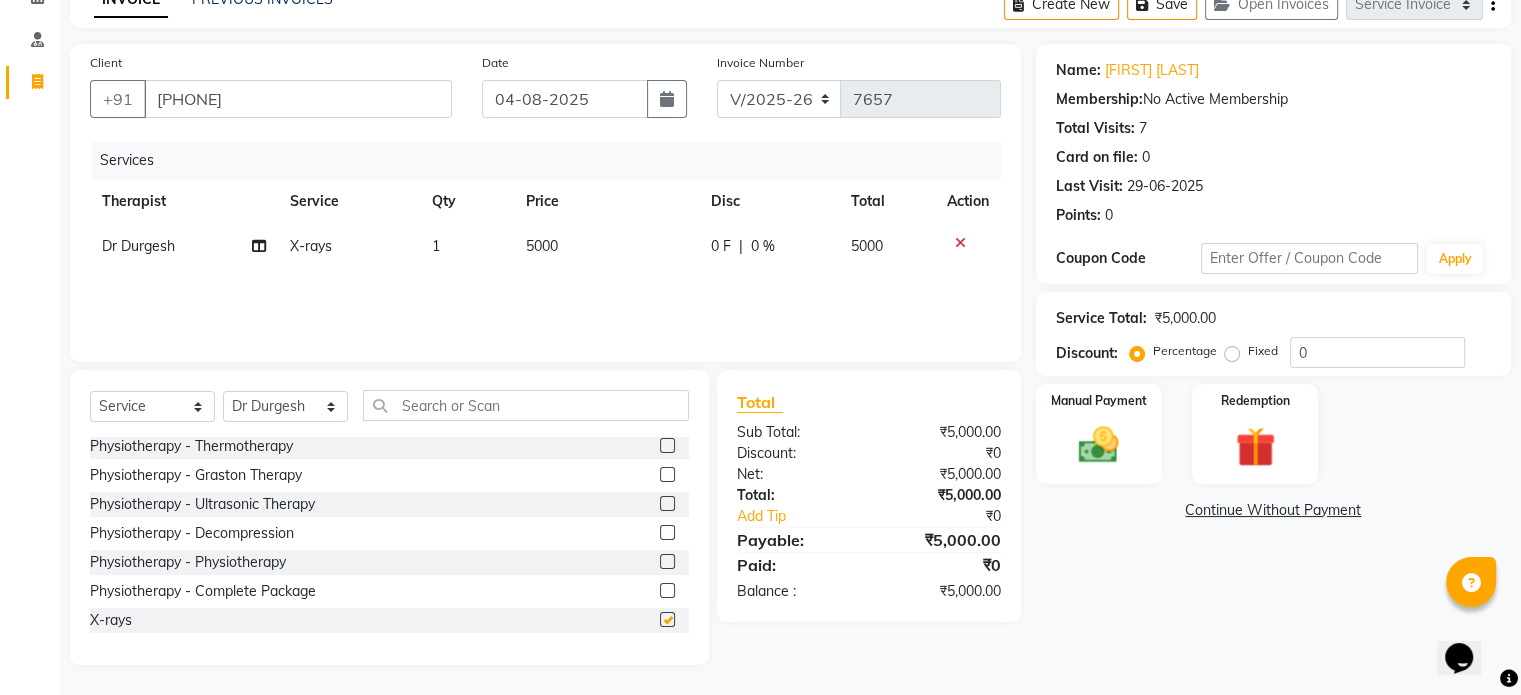 checkbox on "false" 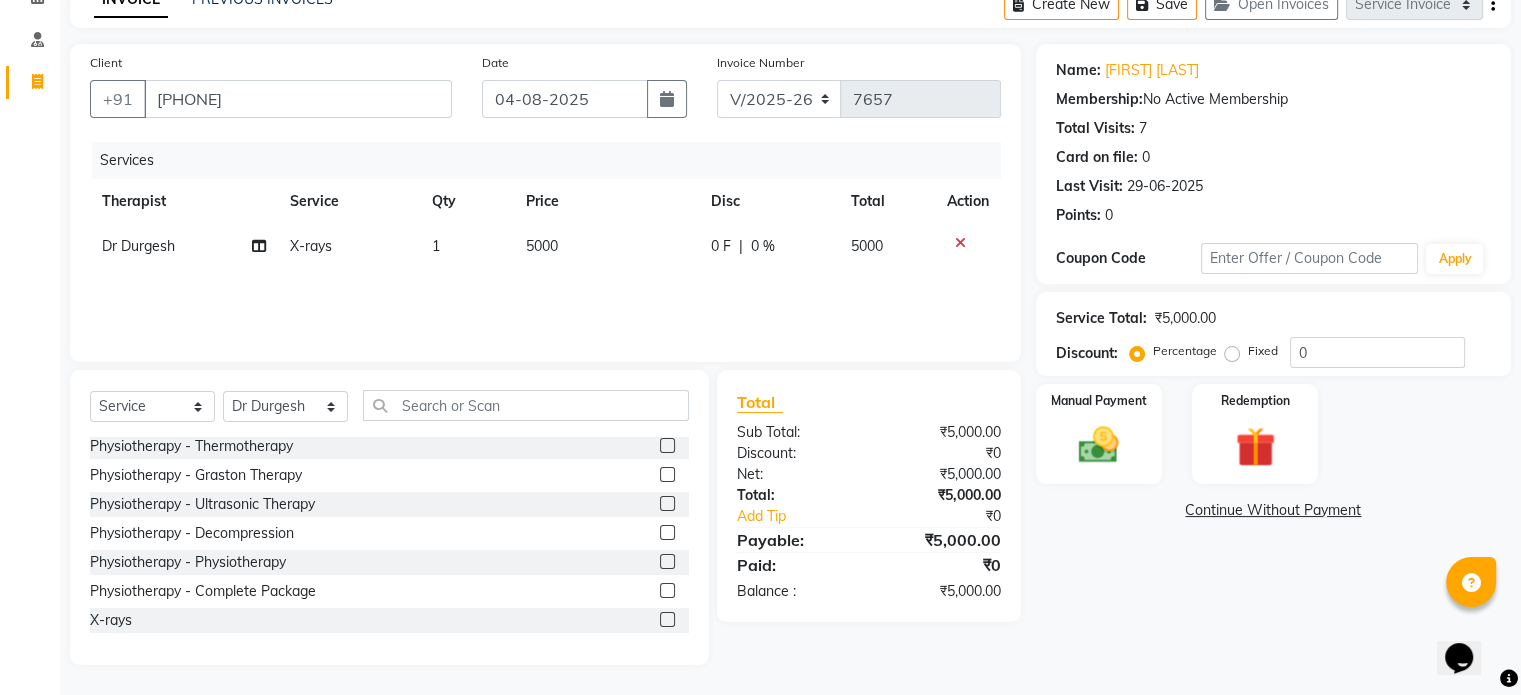 click on "5000" 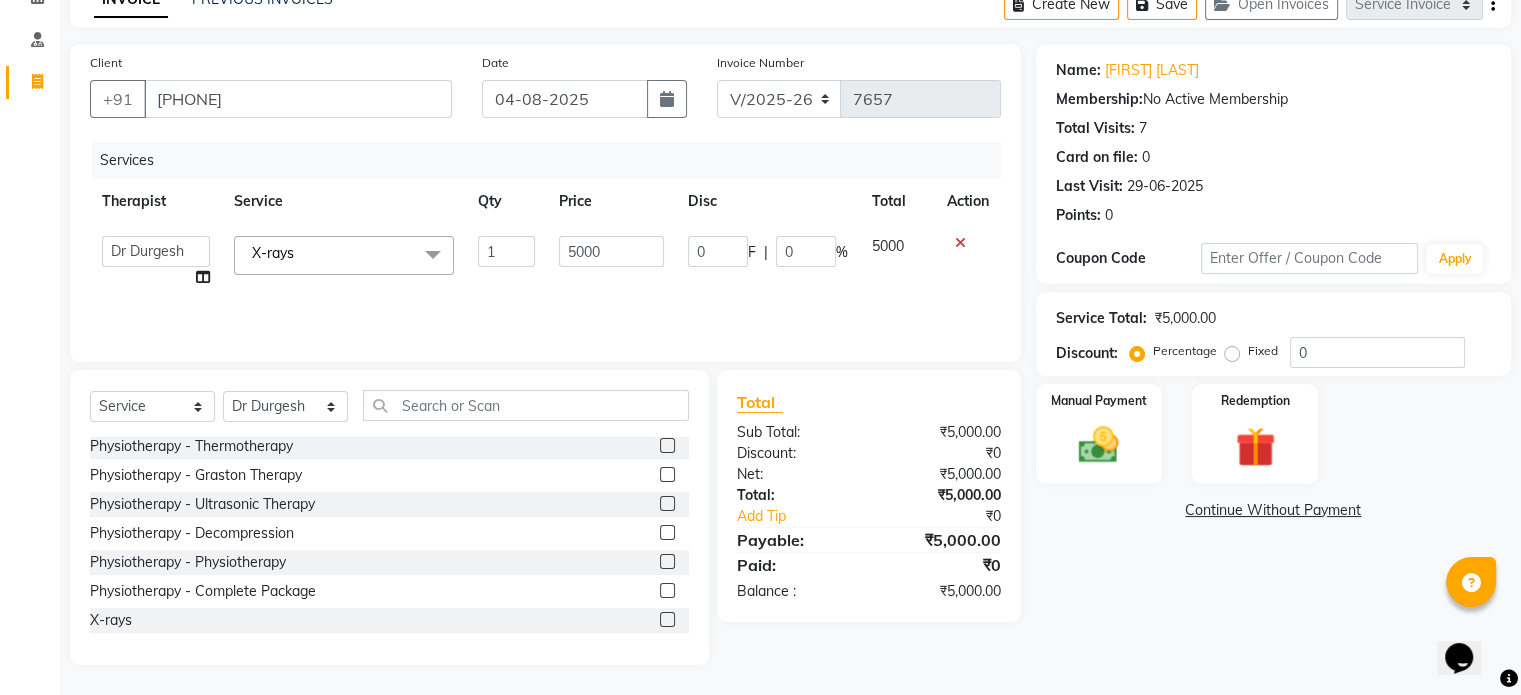 click on "5000" 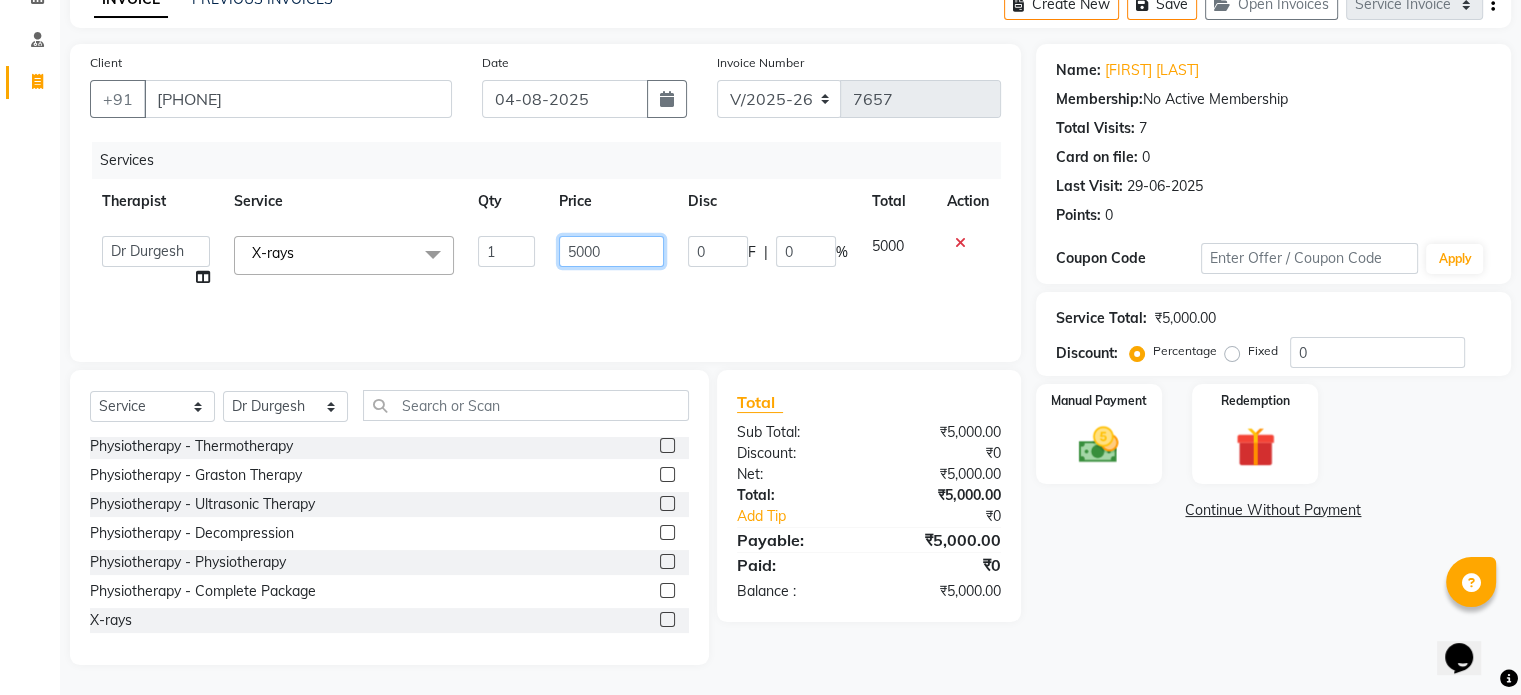click on "5000" 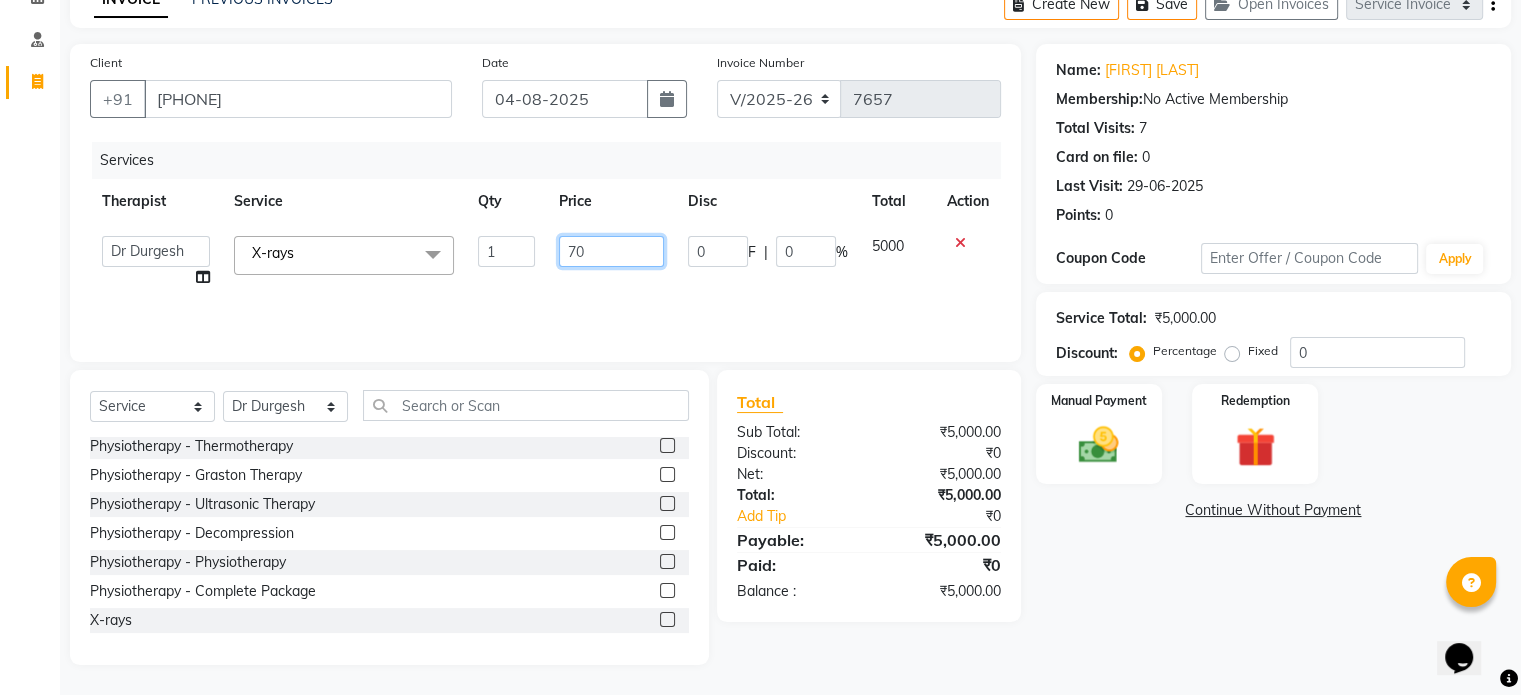 type on "700" 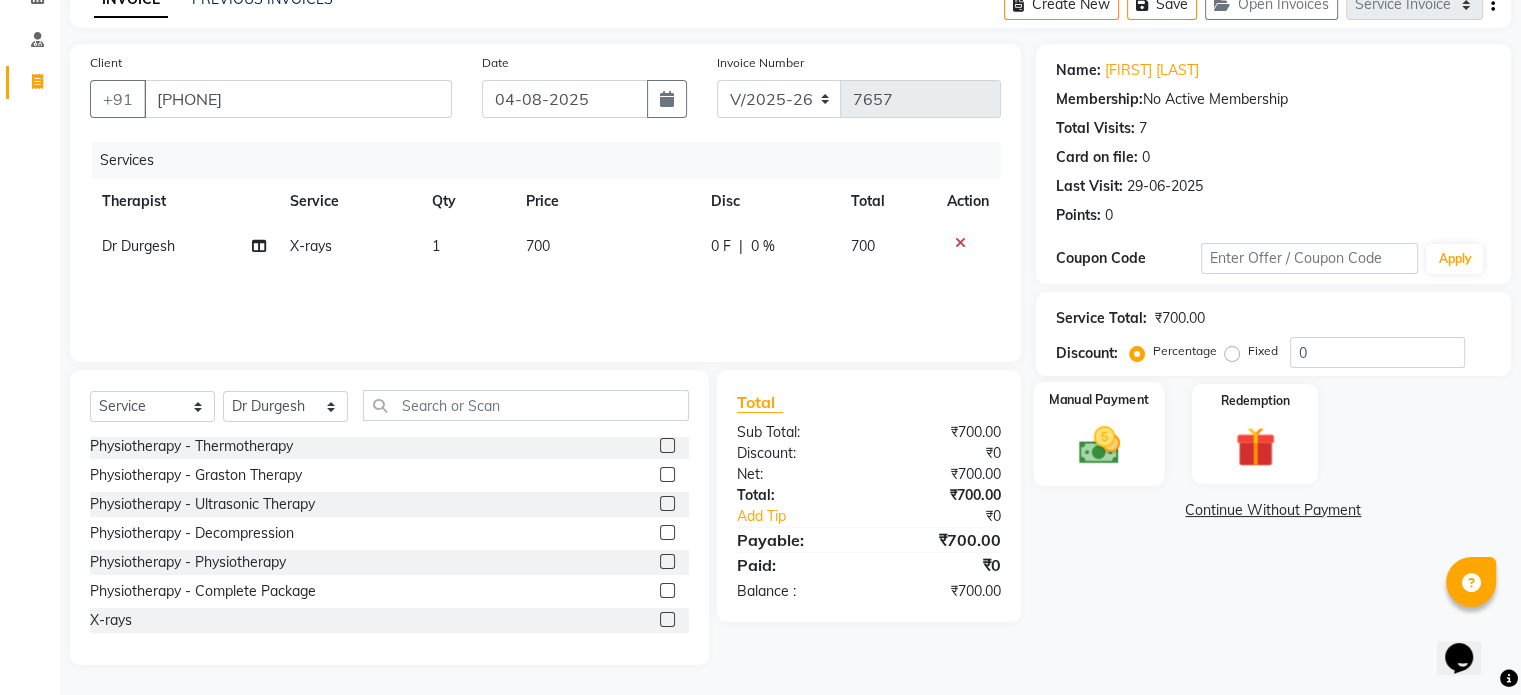 click 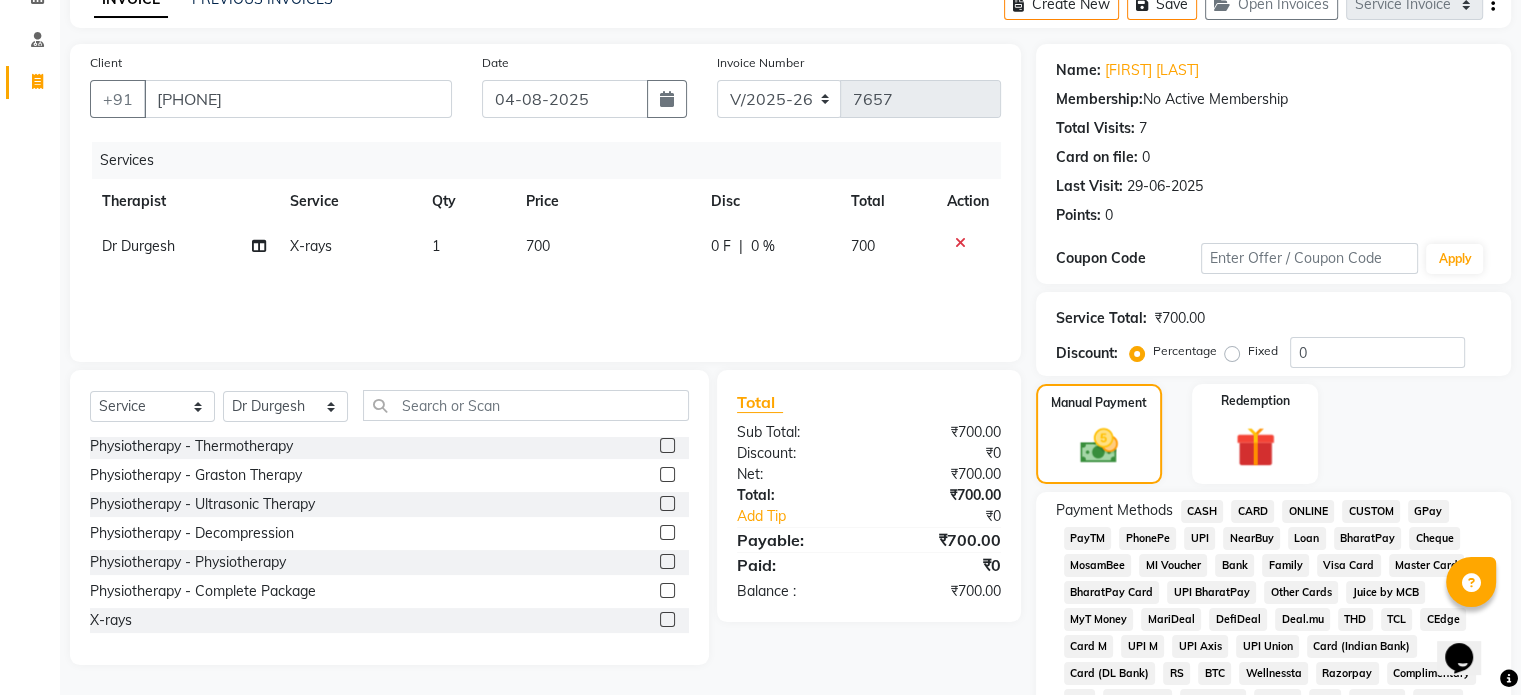 click on "UPI" 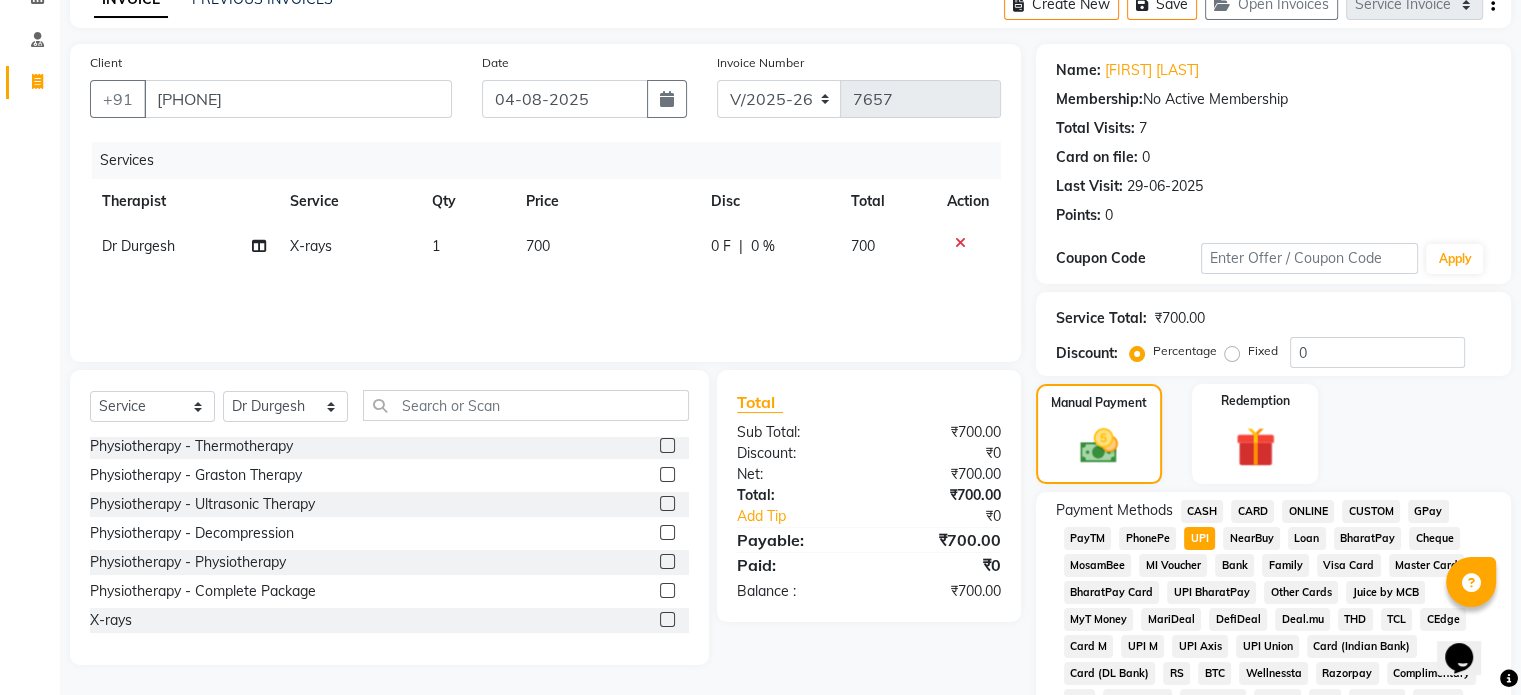 scroll, scrollTop: 652, scrollLeft: 0, axis: vertical 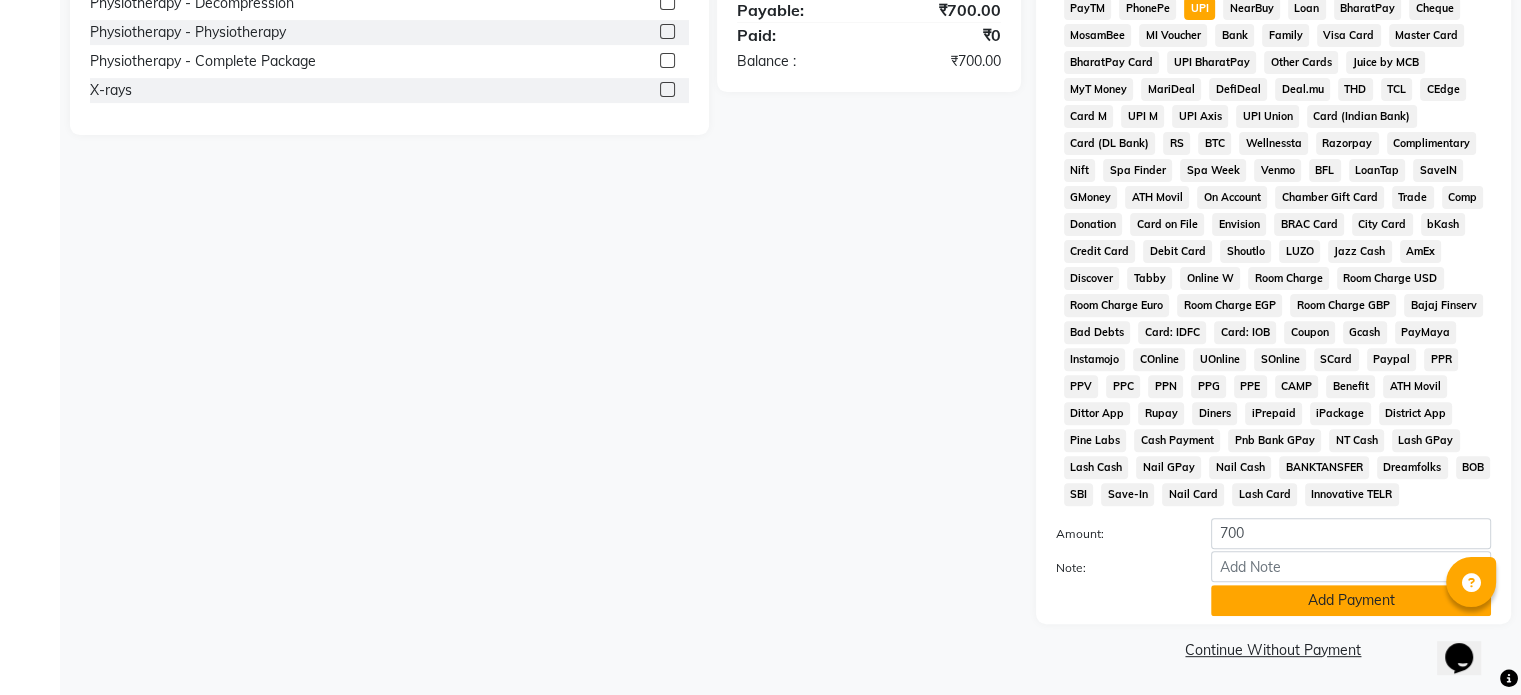 click on "Add Payment" 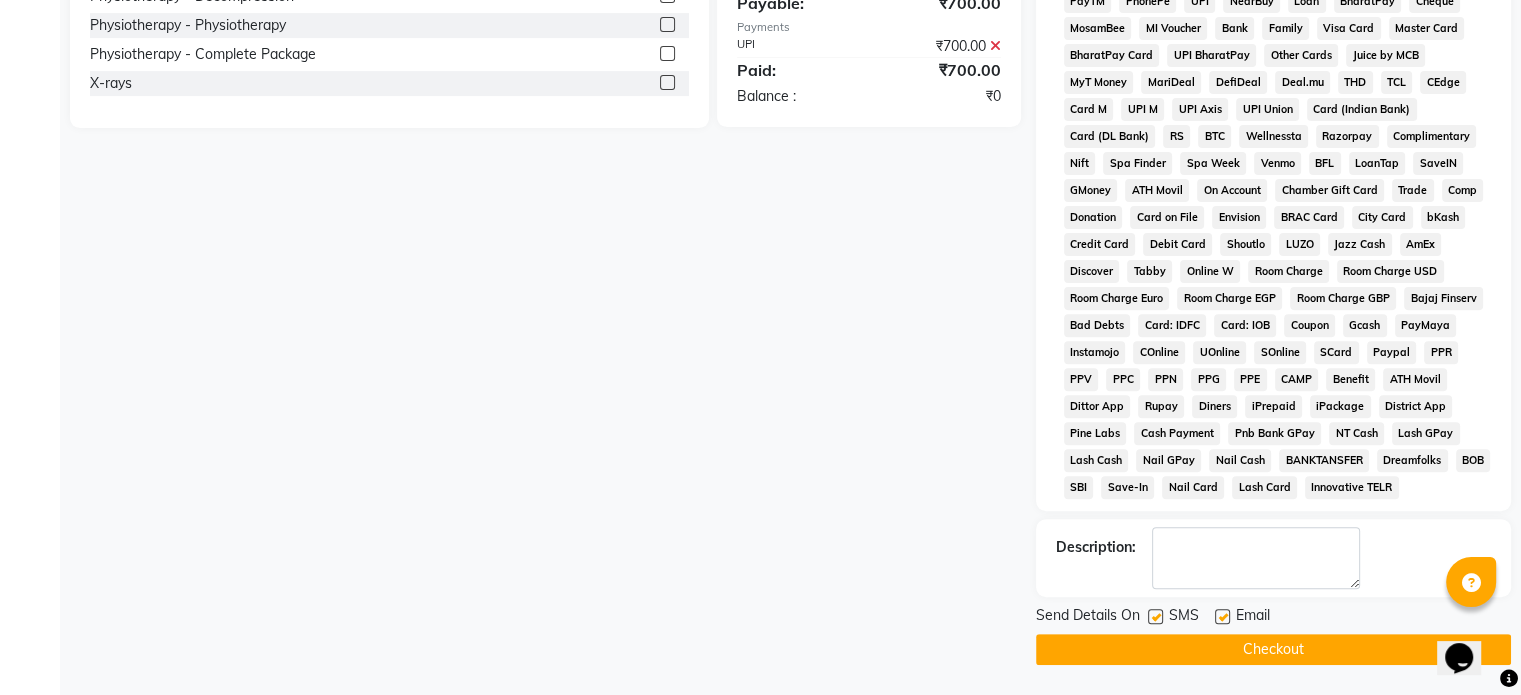 click 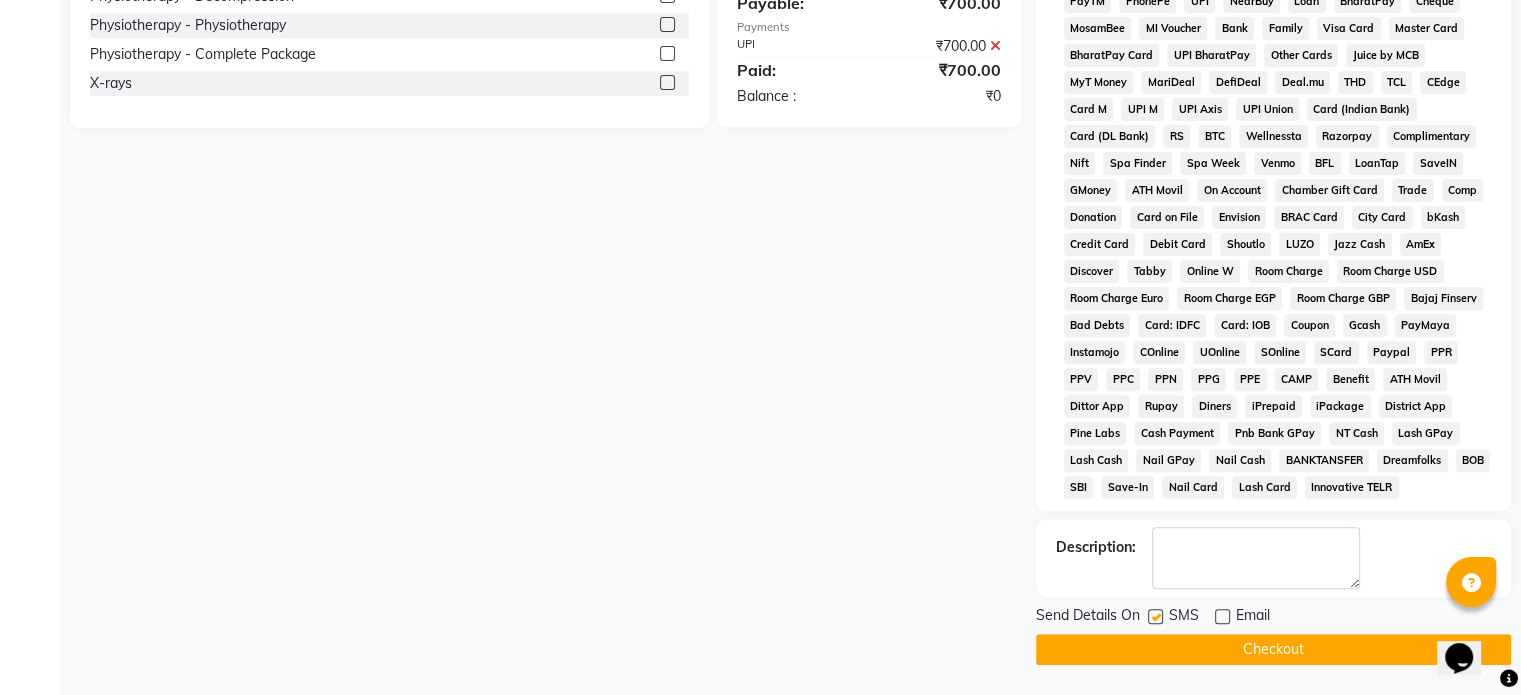 click 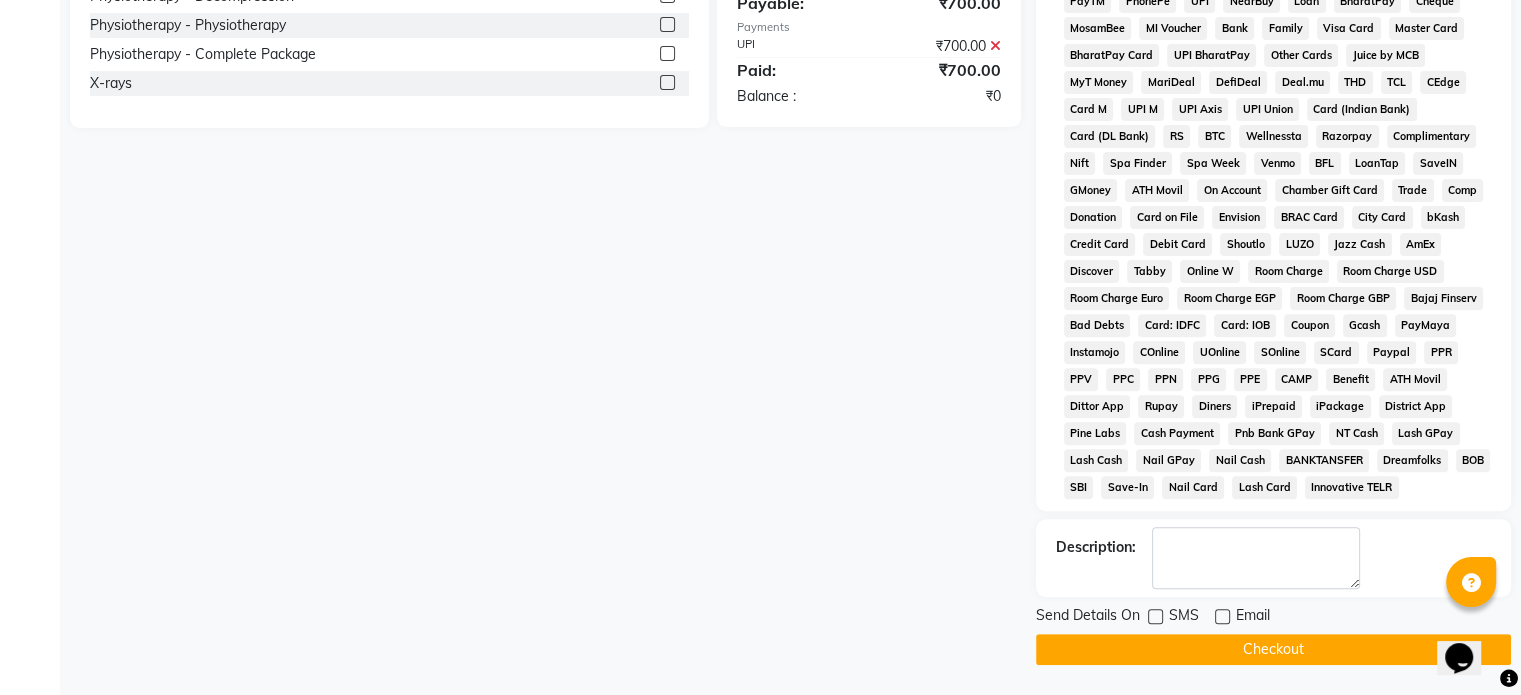 click on "Checkout" 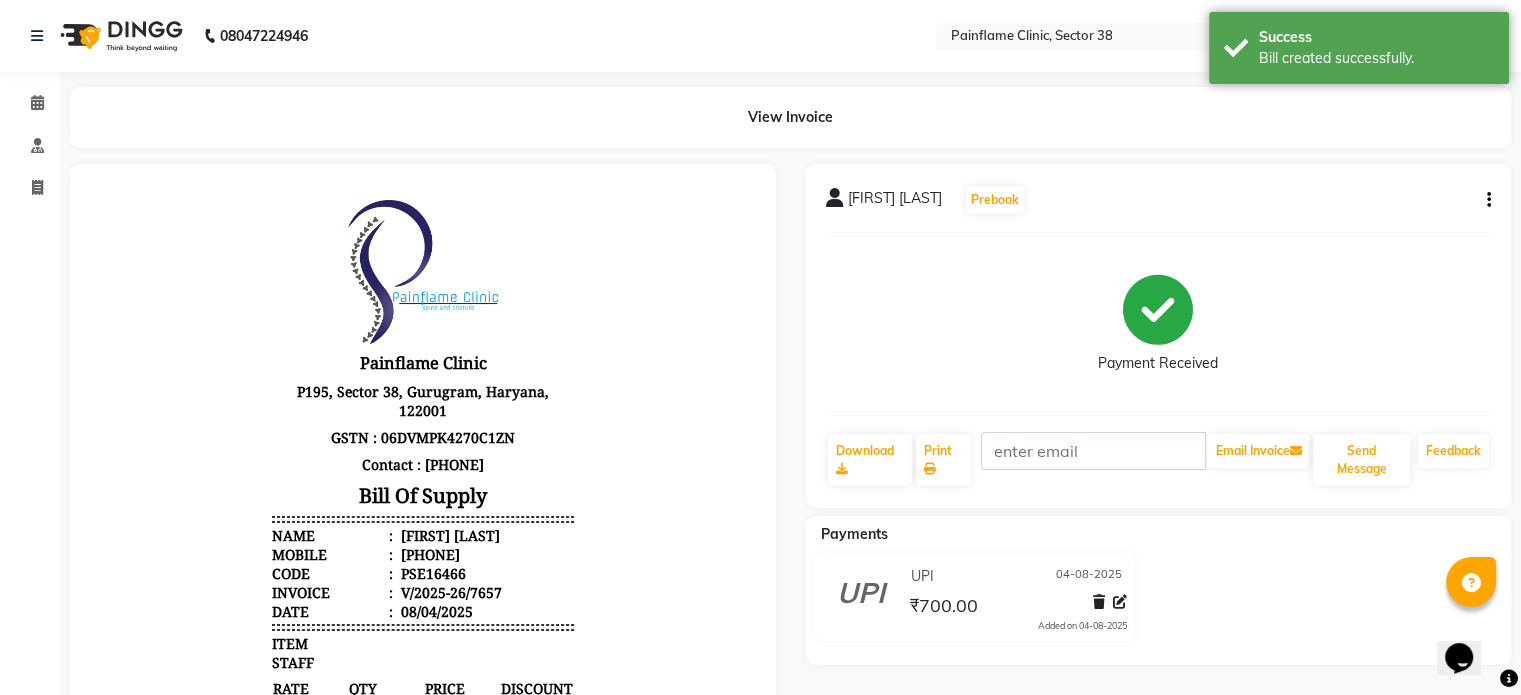 scroll, scrollTop: 0, scrollLeft: 0, axis: both 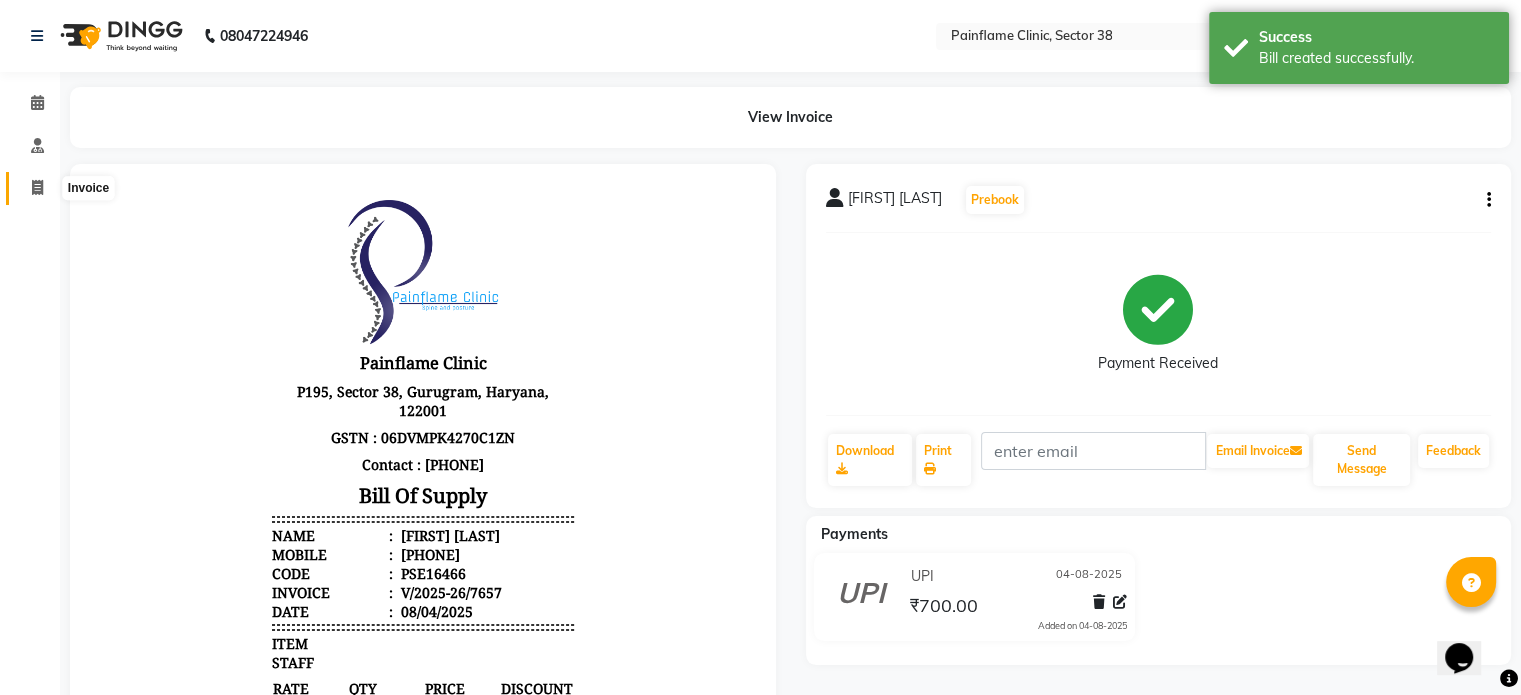 click 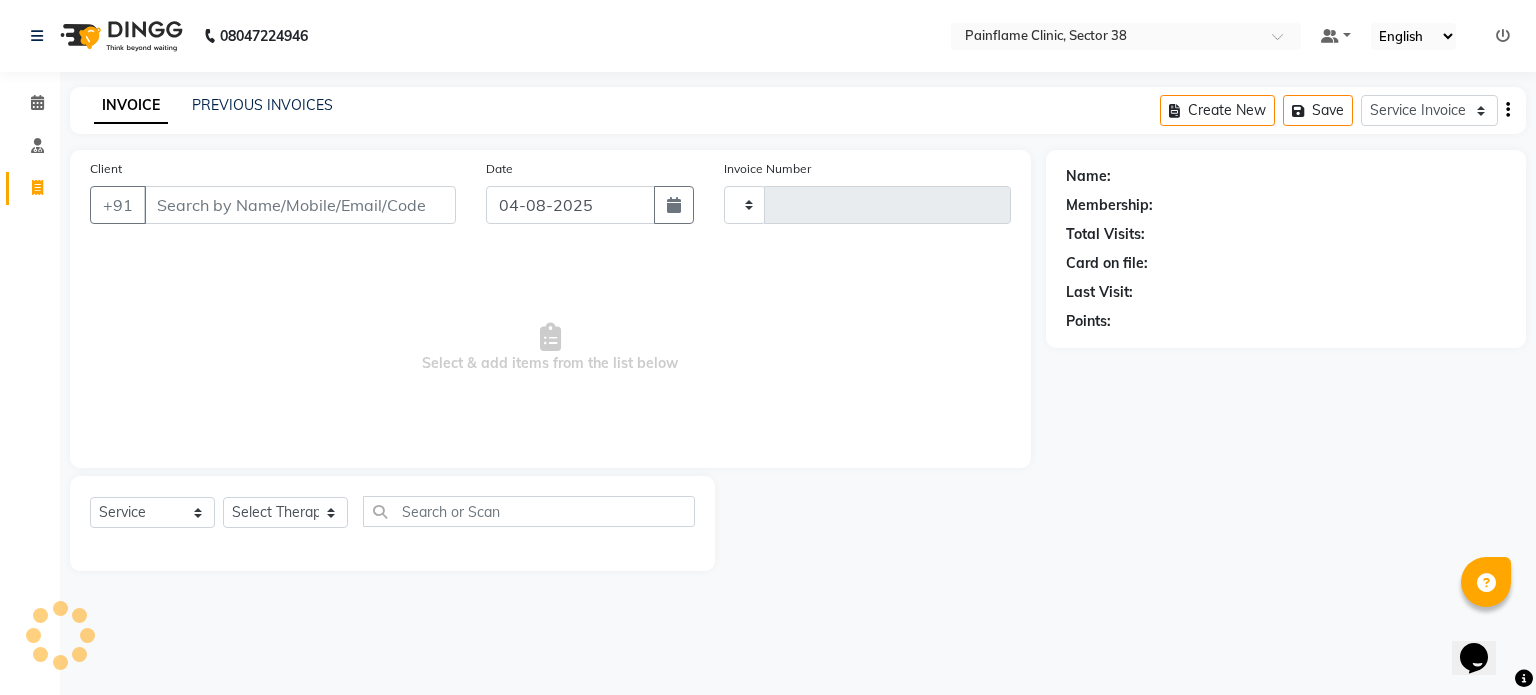 type on "7658" 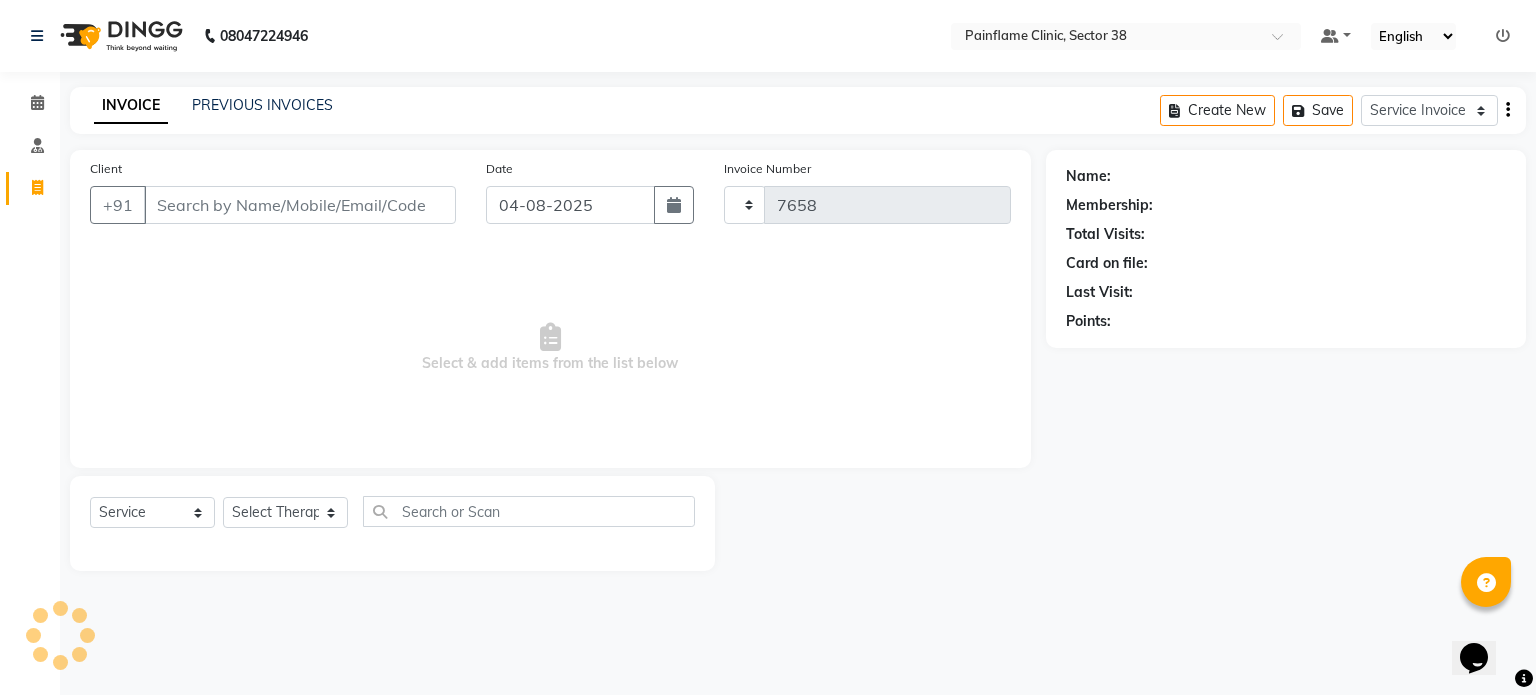 select on "3964" 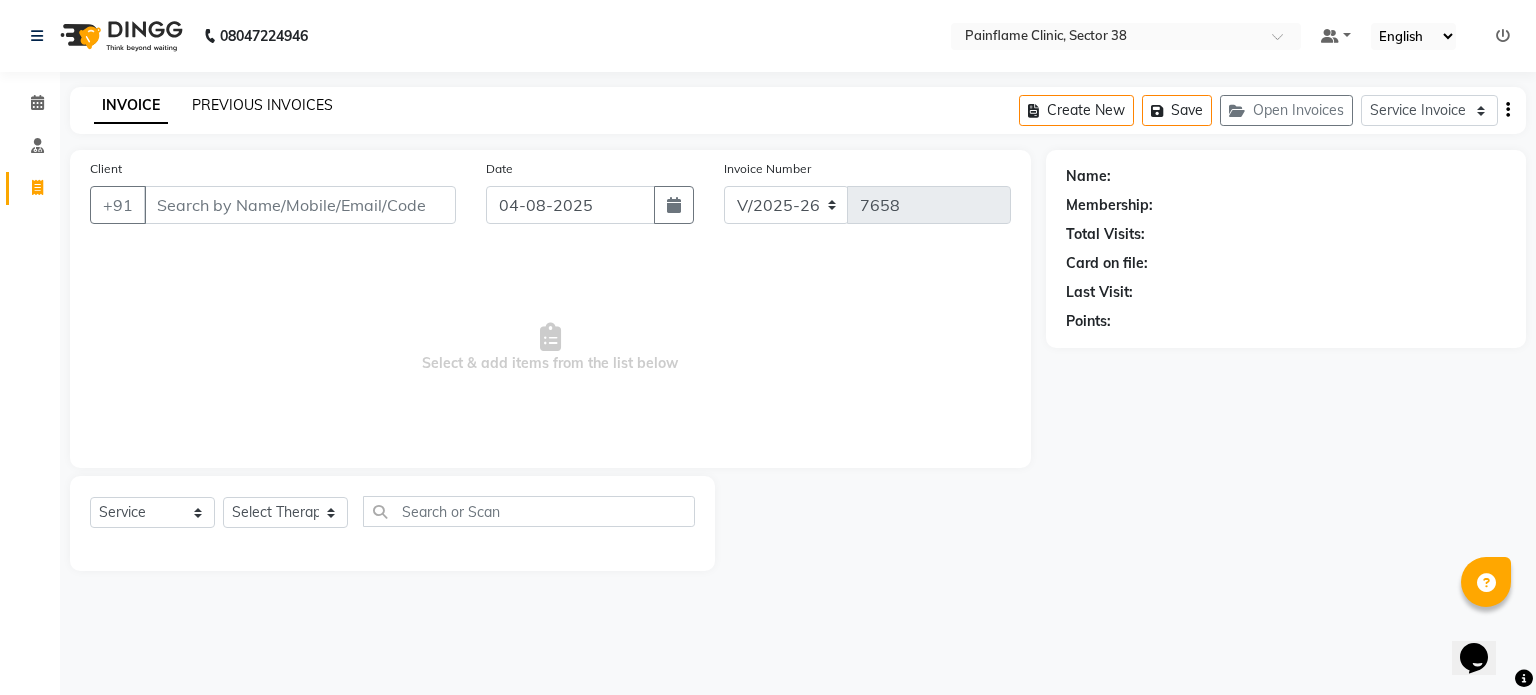 click on "PREVIOUS INVOICES" 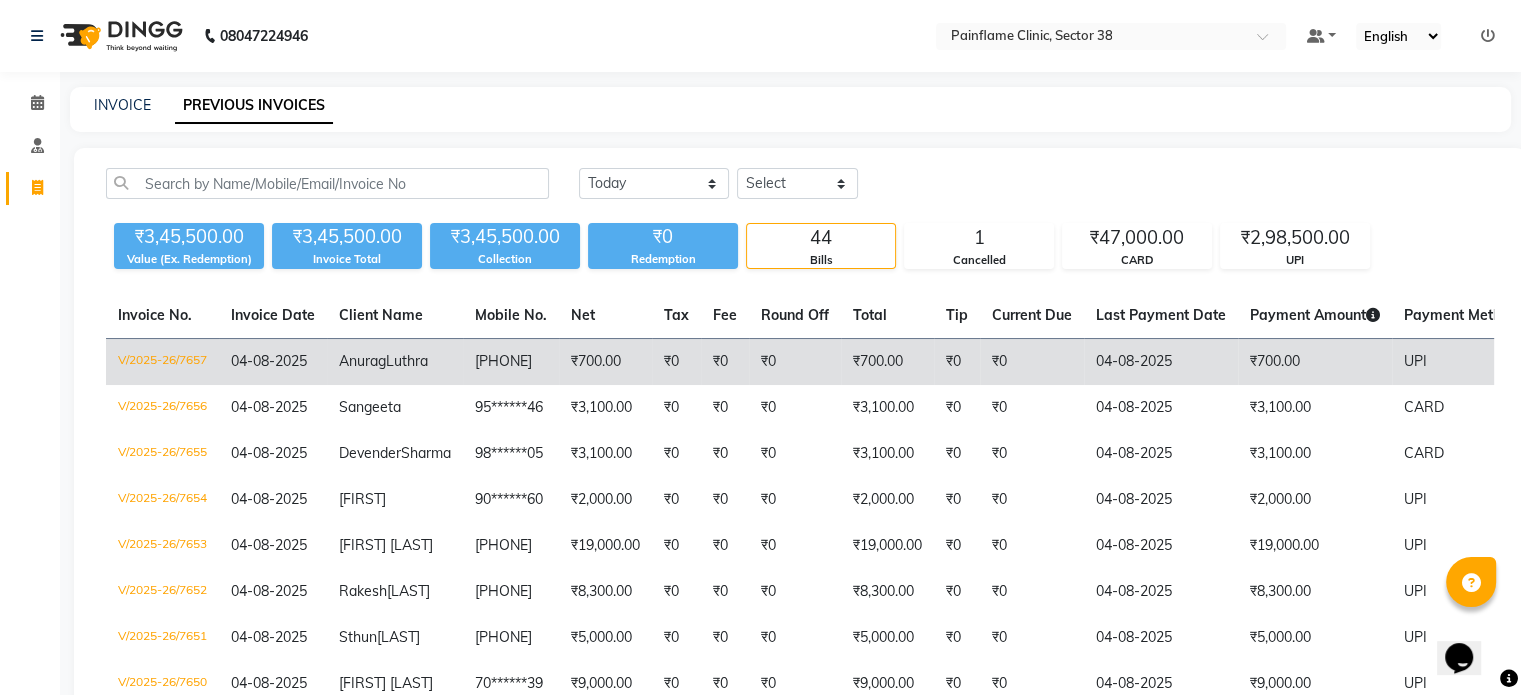 click on "[PHONE]" 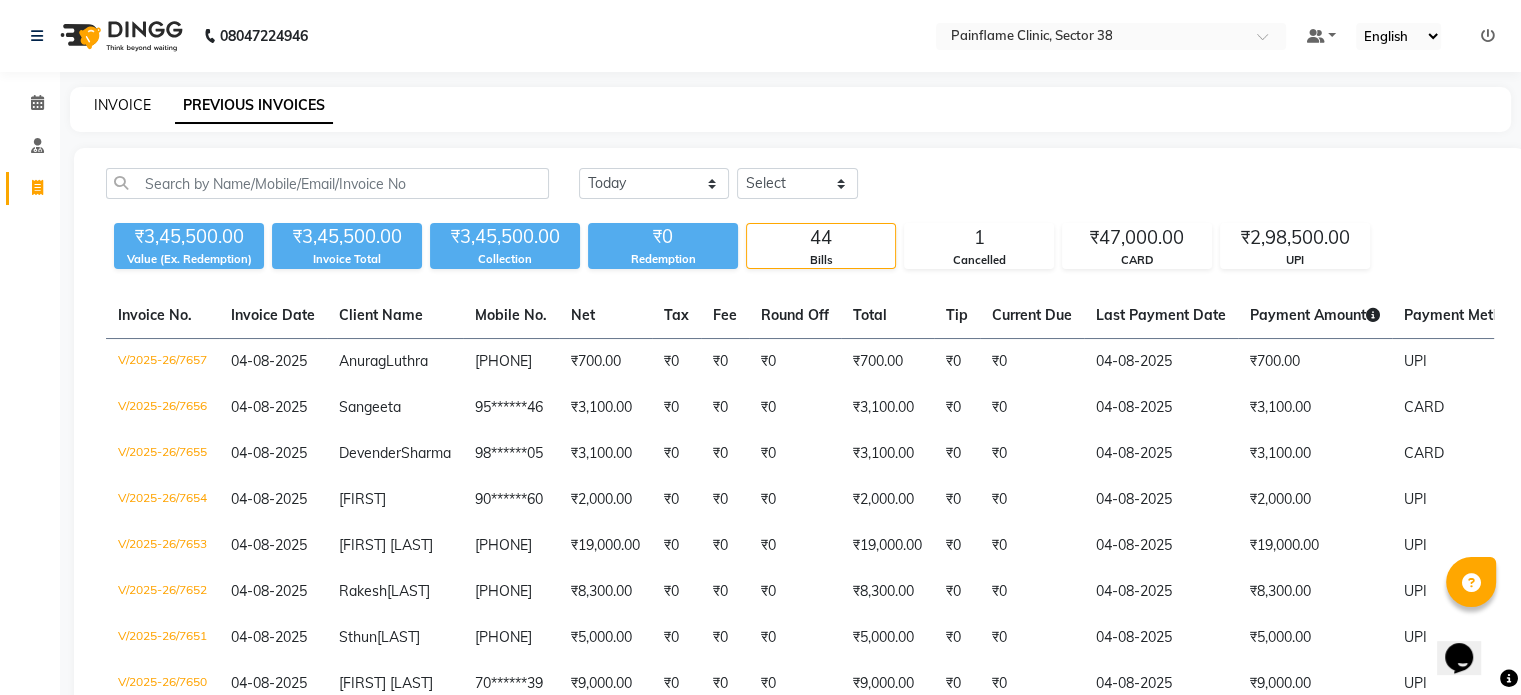 click on "INVOICE" 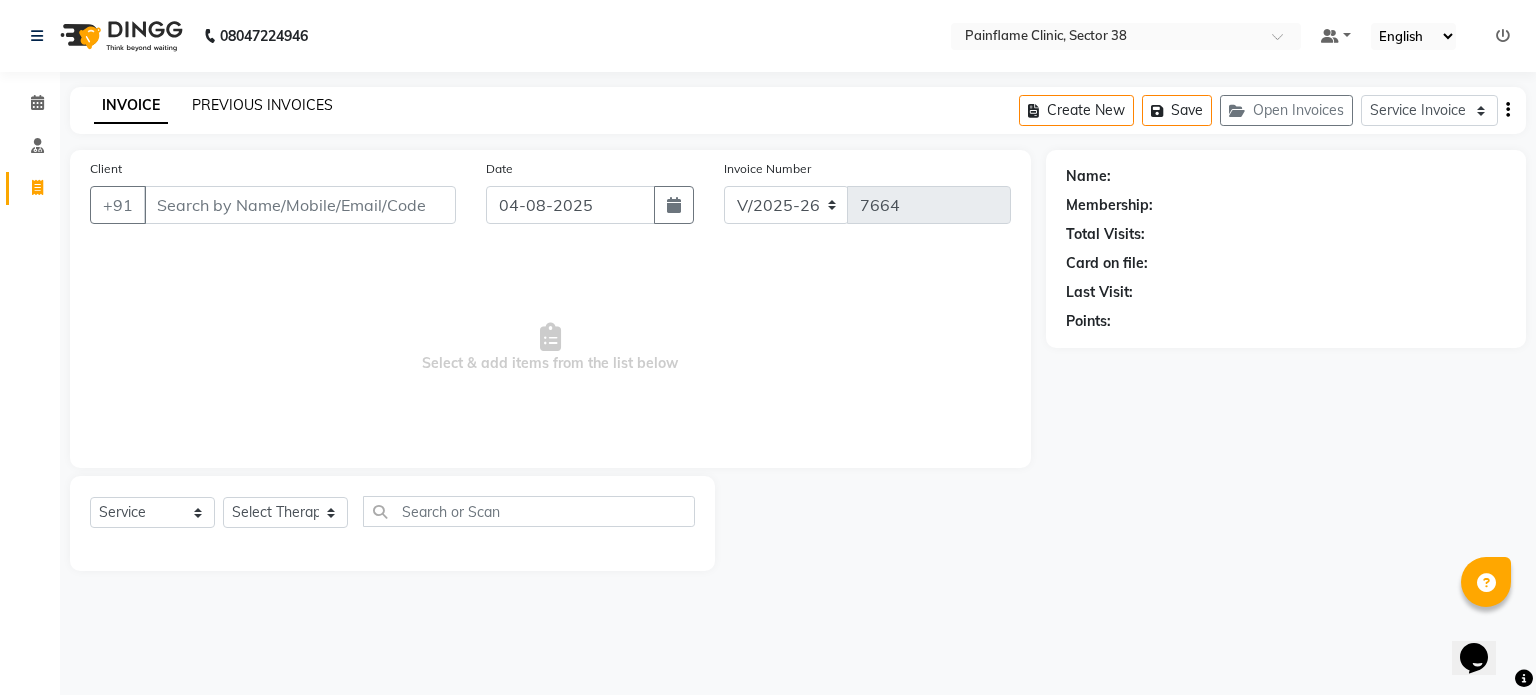 click on "PREVIOUS INVOICES" 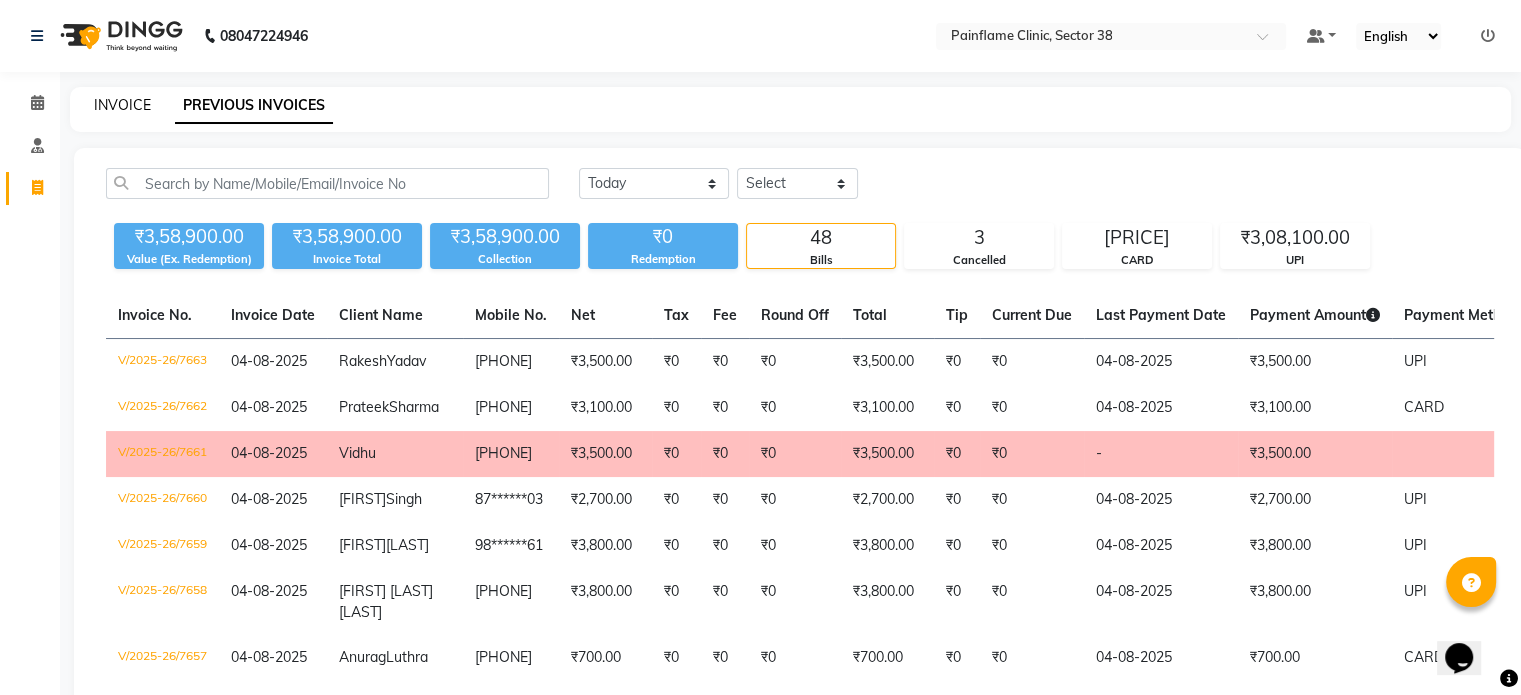click on "INVOICE" 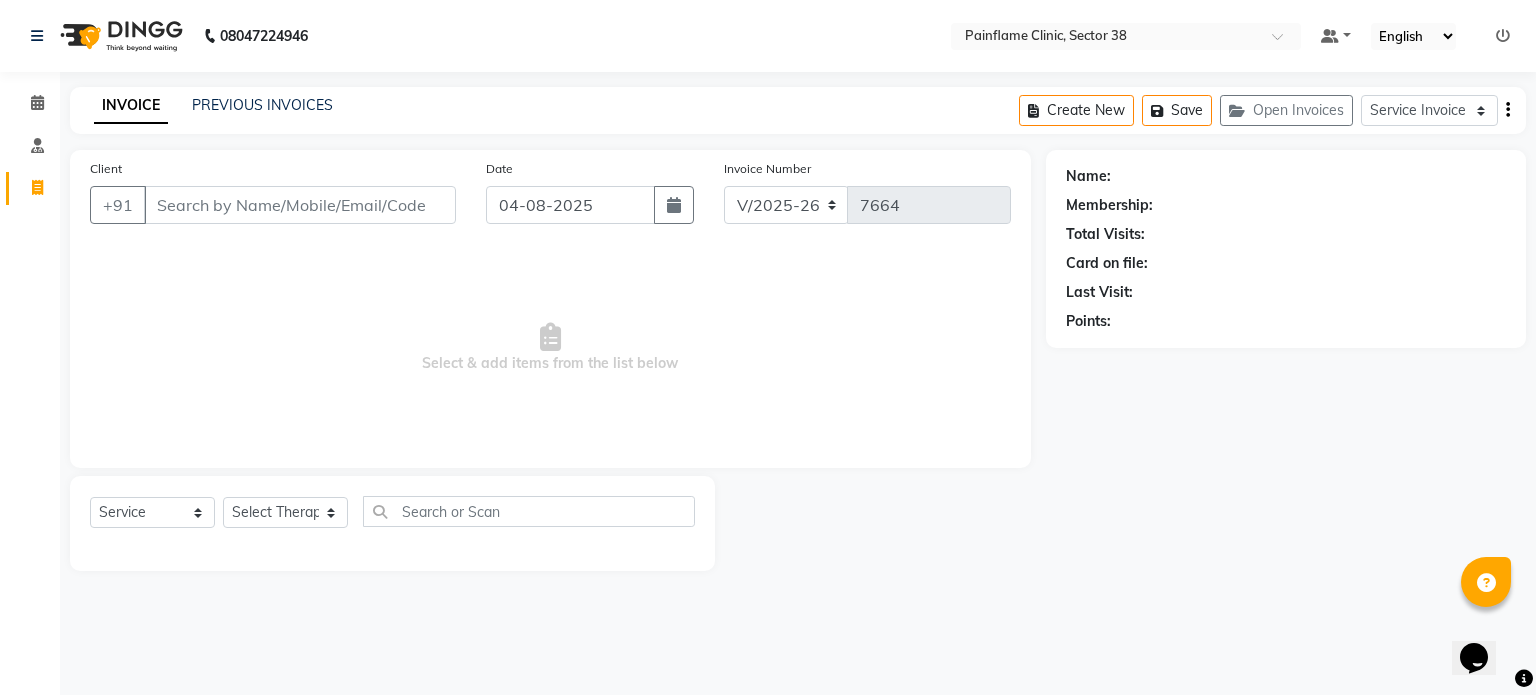 click on "Client" at bounding box center (300, 205) 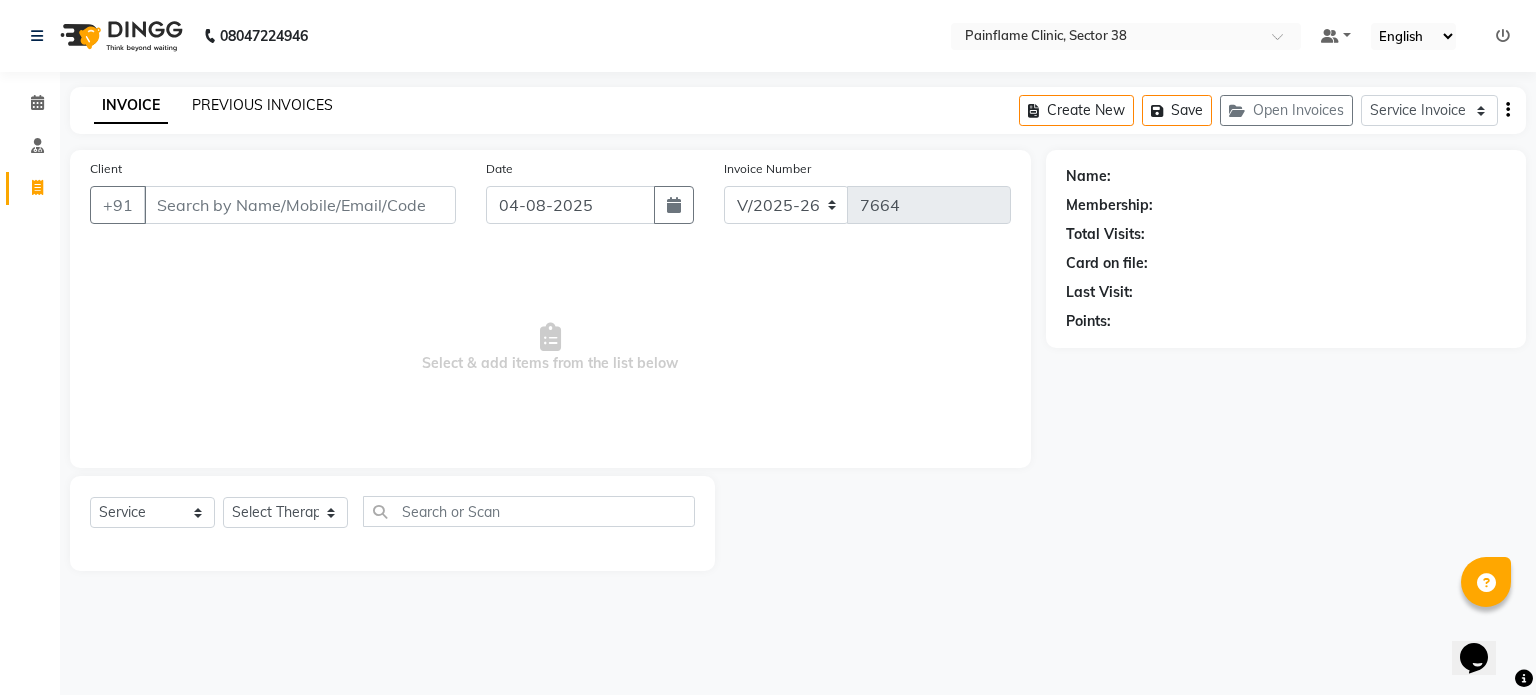 click on "PREVIOUS INVOICES" 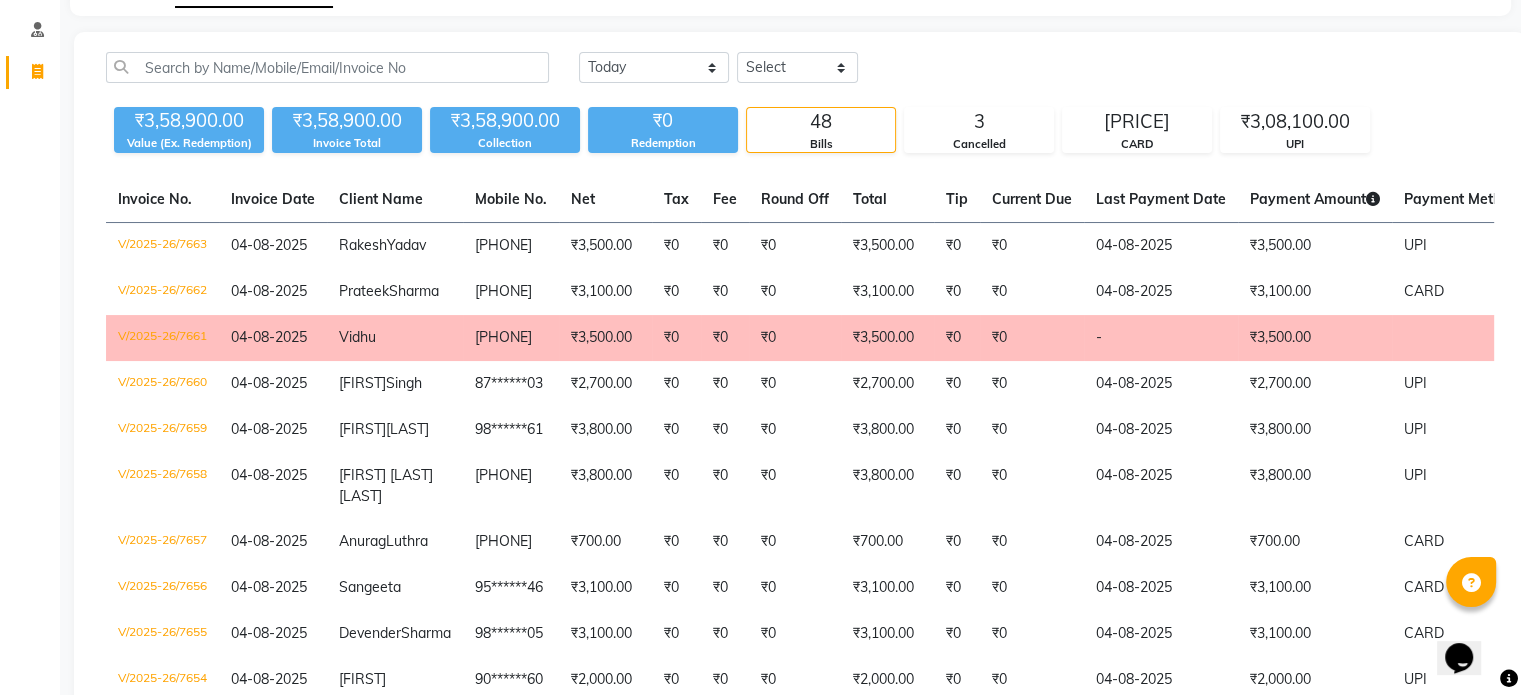 scroll, scrollTop: 0, scrollLeft: 0, axis: both 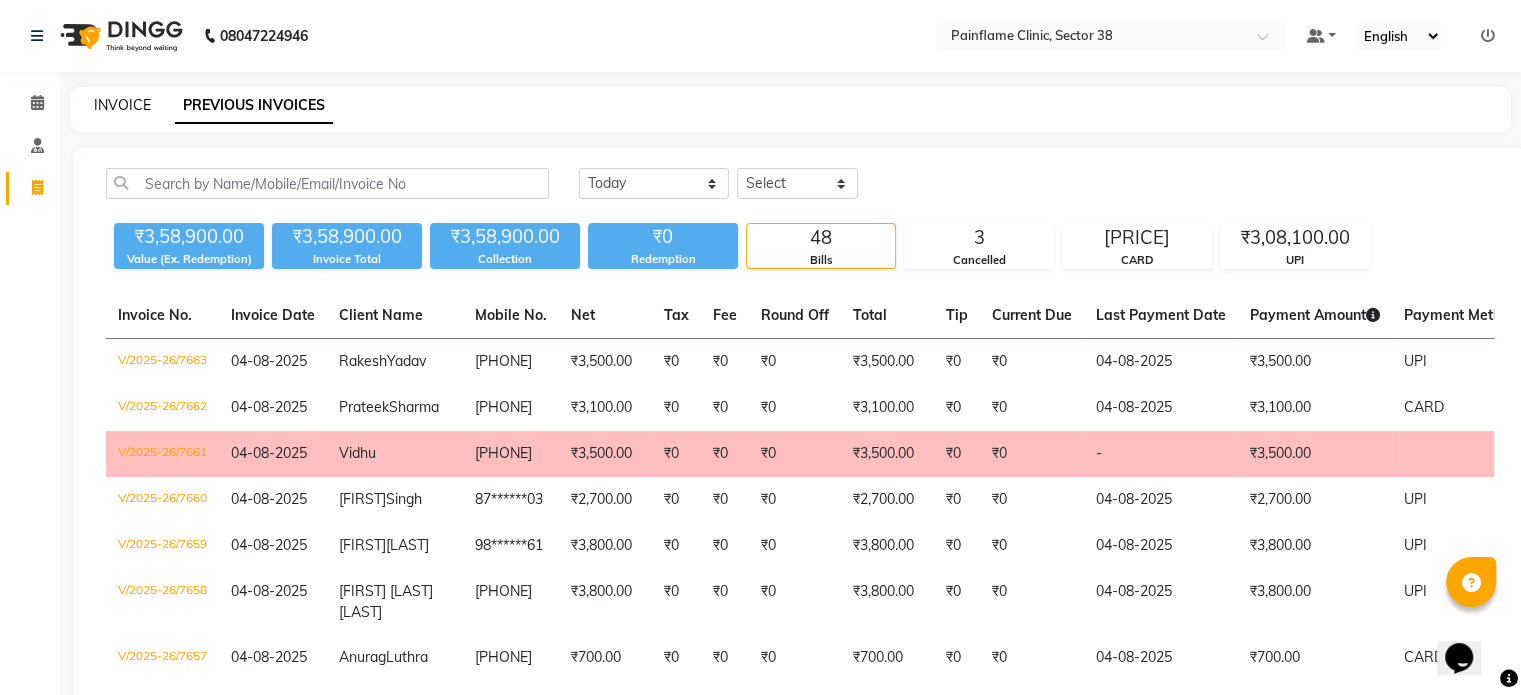 click on "INVOICE" 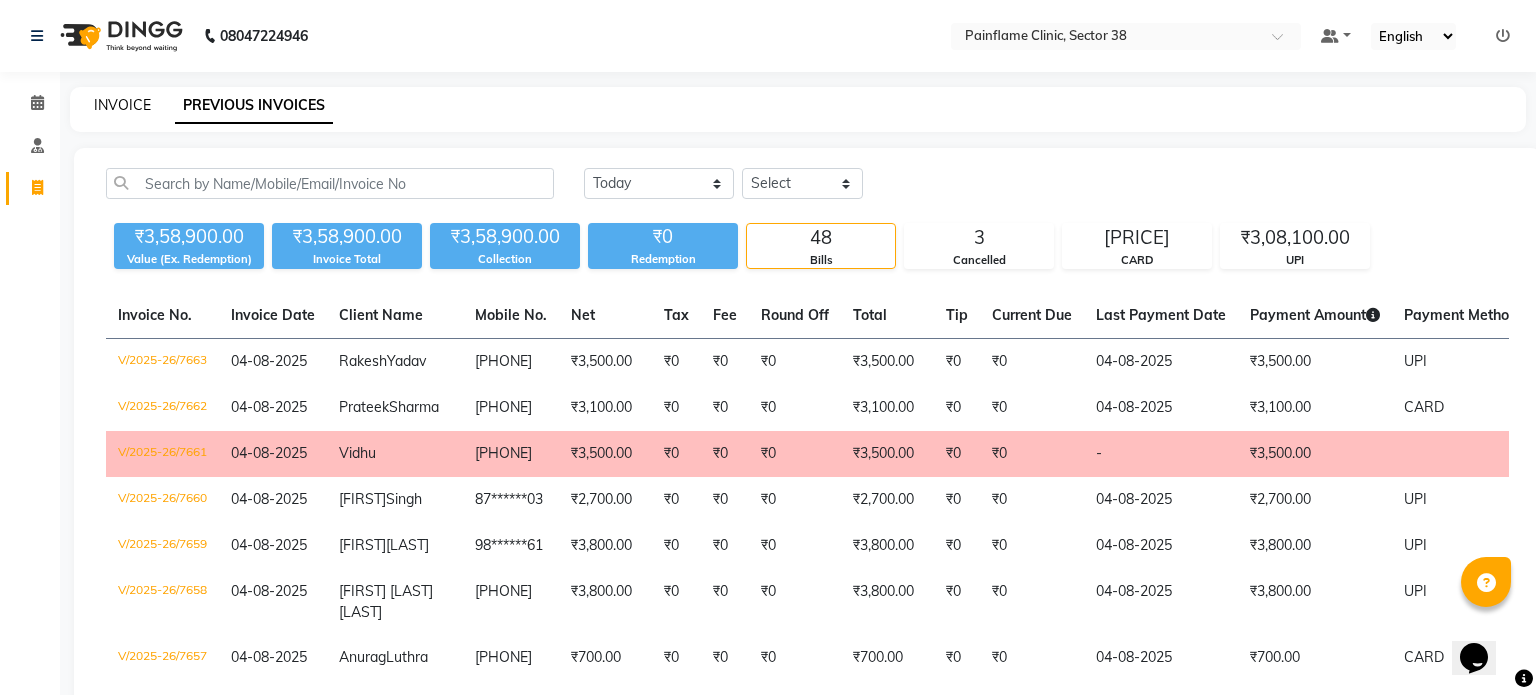 select on "3964" 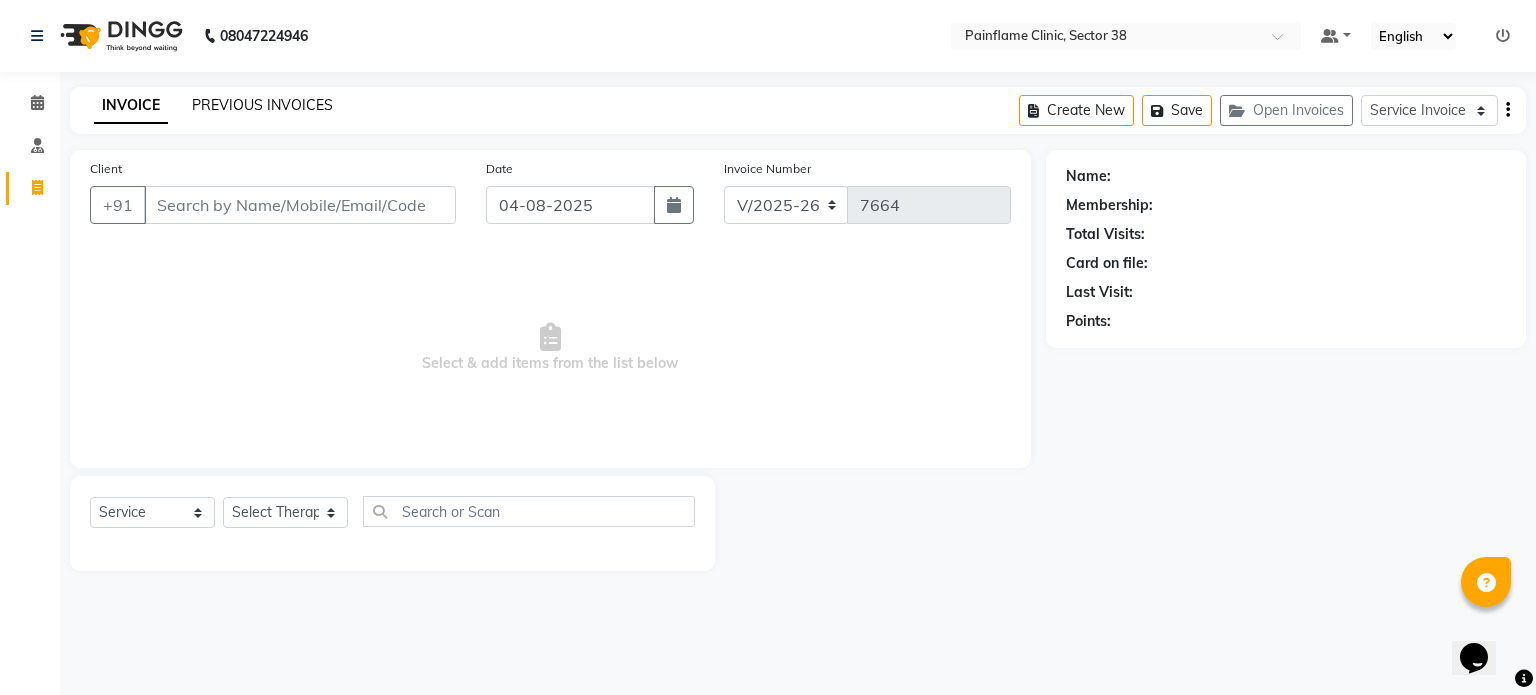 click on "PREVIOUS INVOICES" 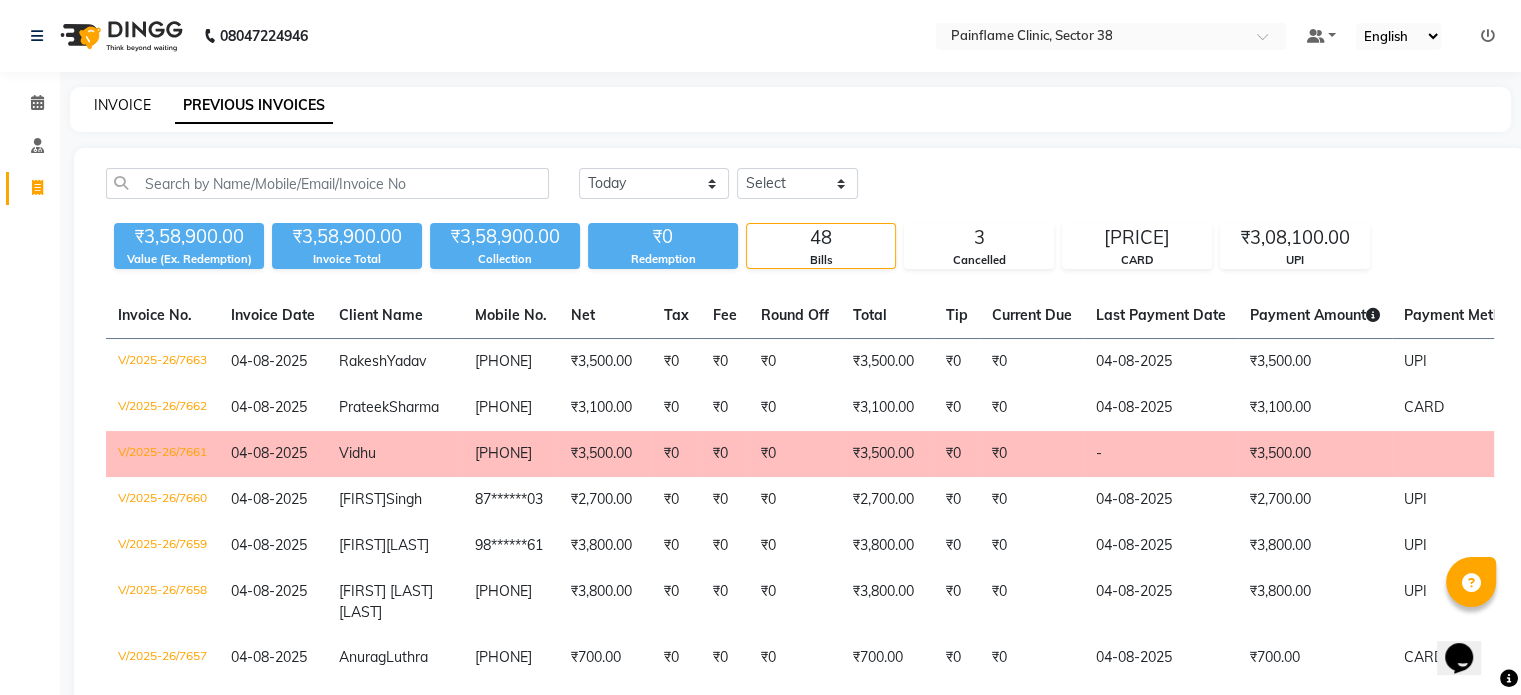 click on "INVOICE" 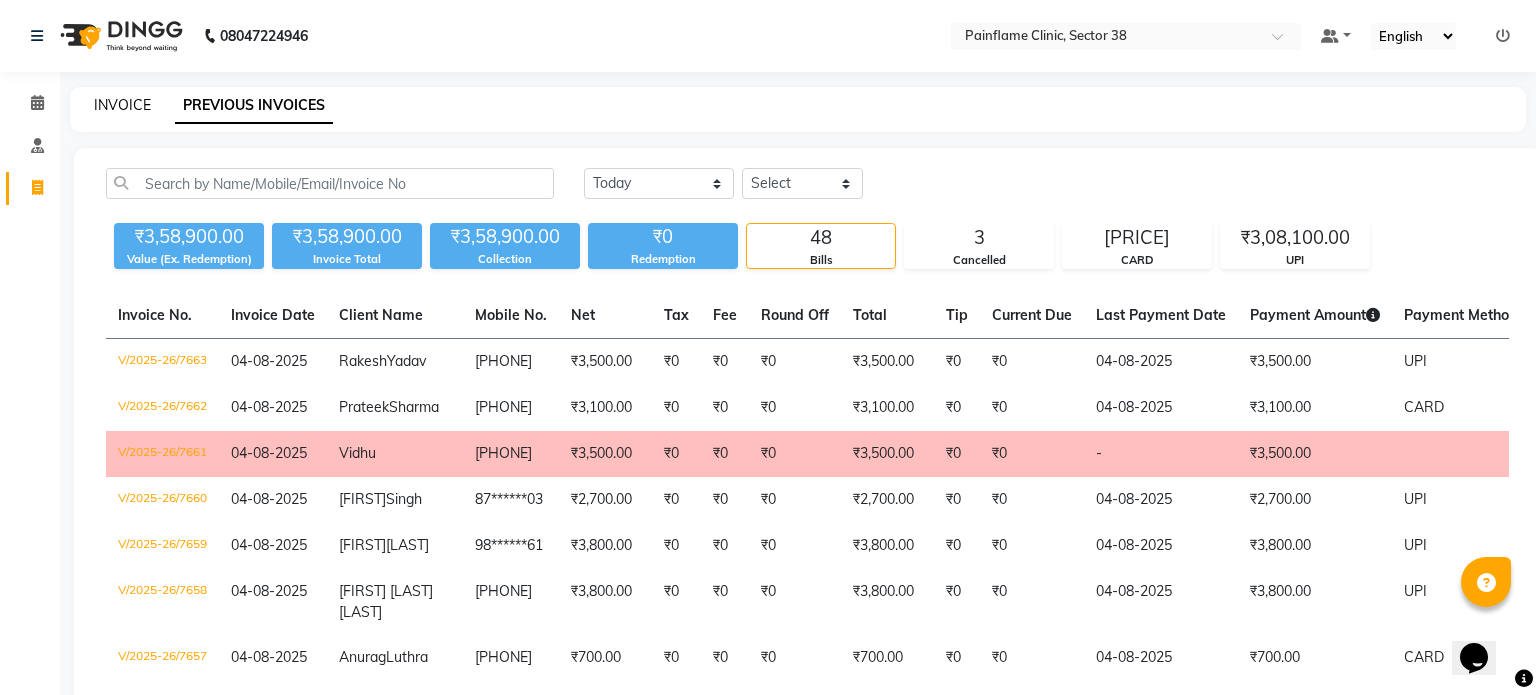 select on "3964" 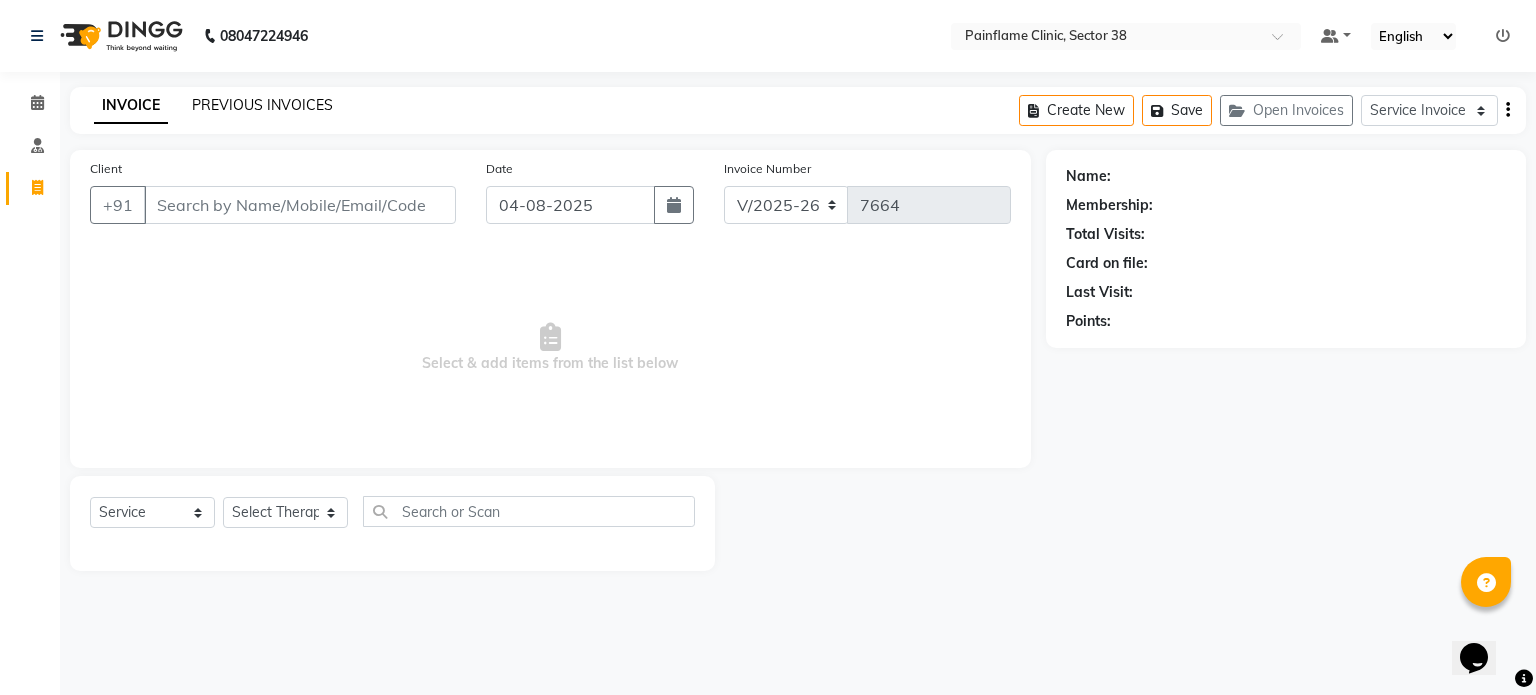 click on "PREVIOUS INVOICES" 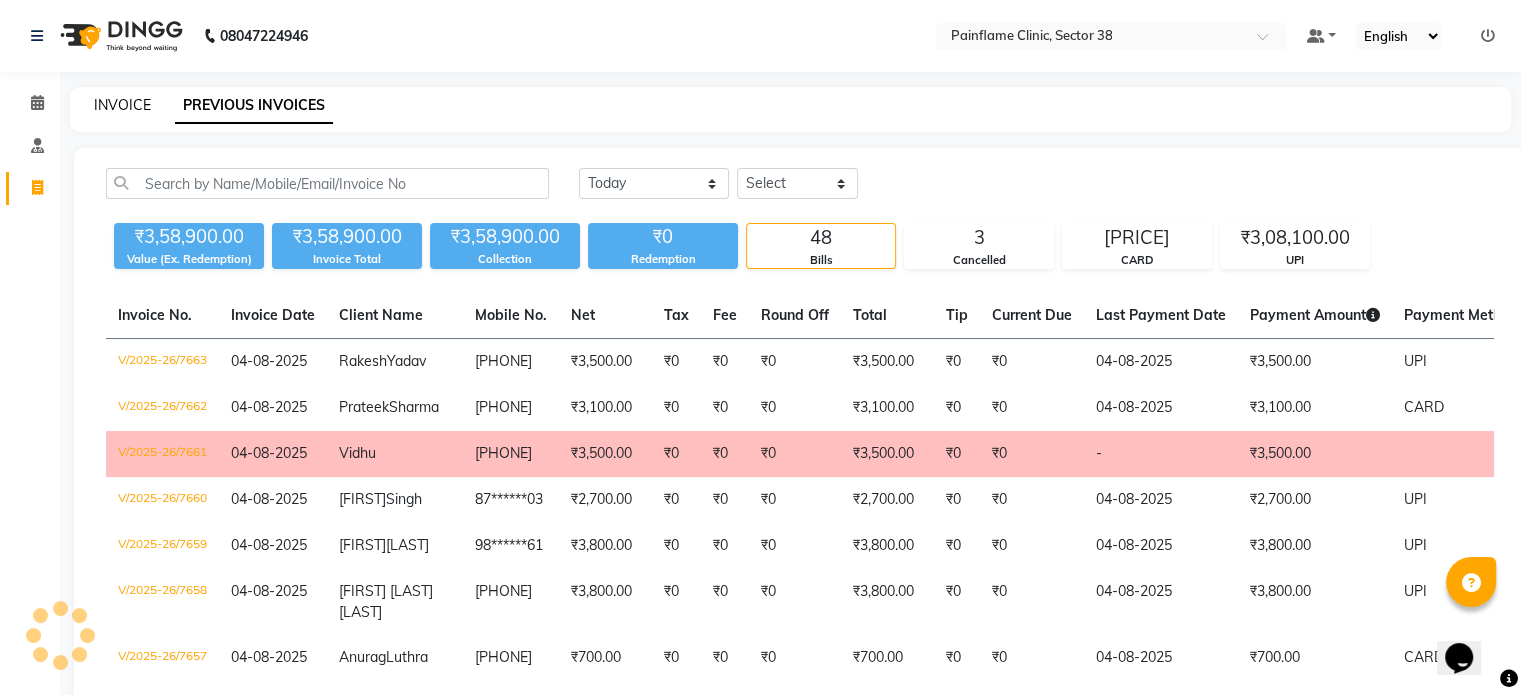 click on "INVOICE" 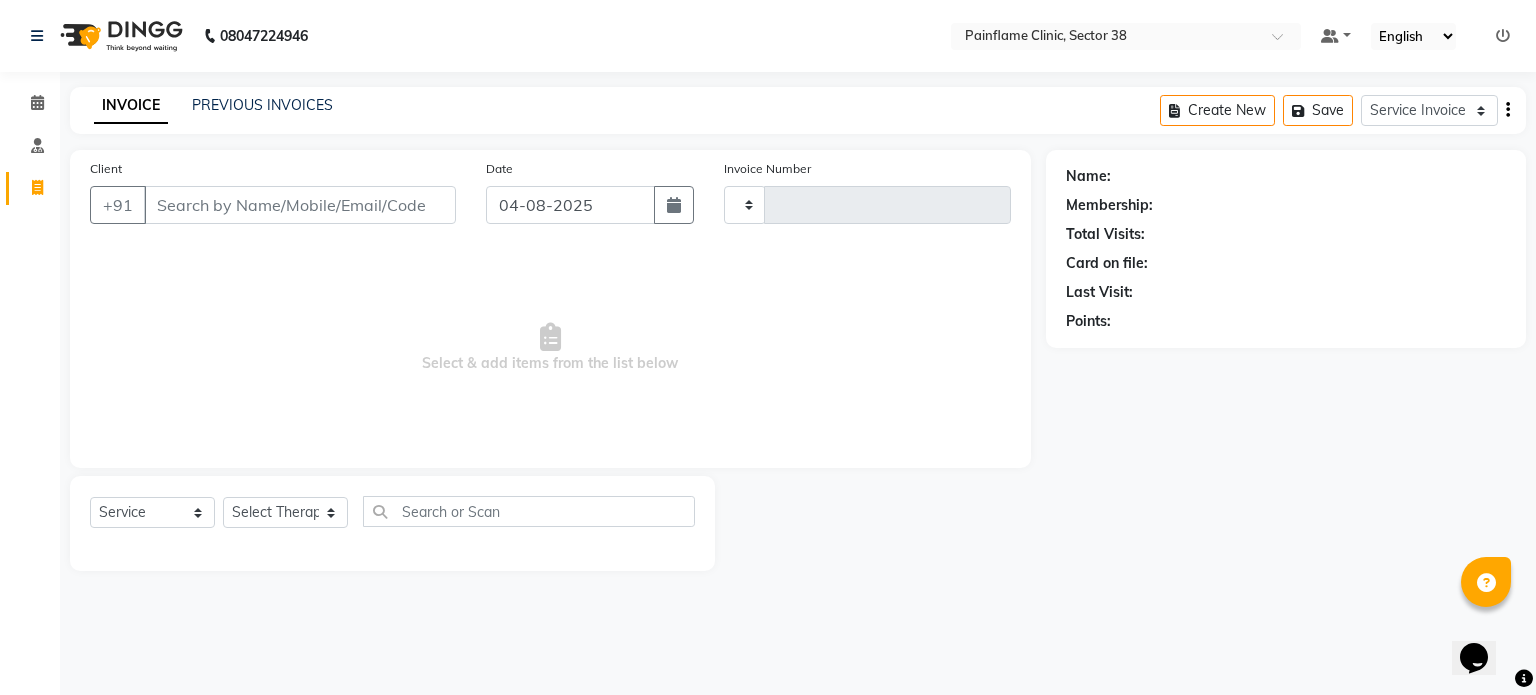 type on "7664" 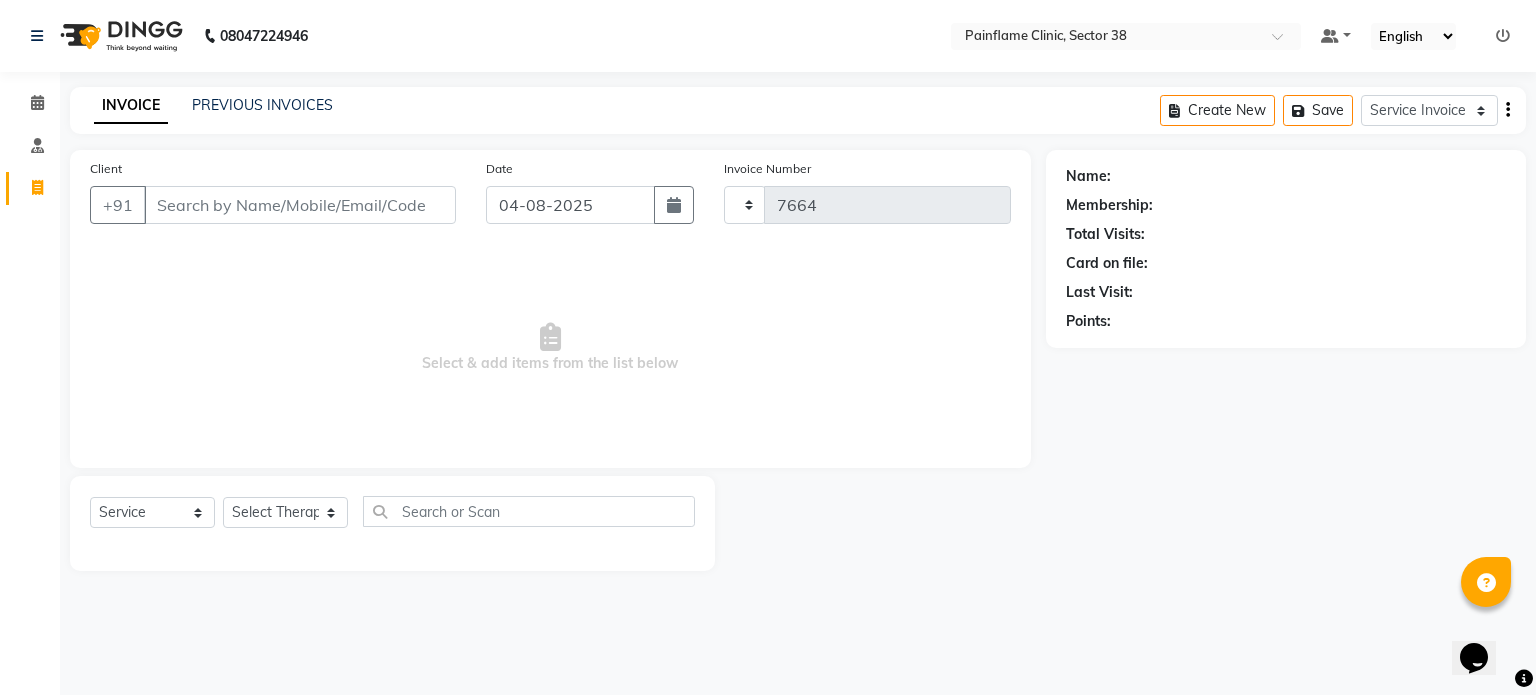 select on "3964" 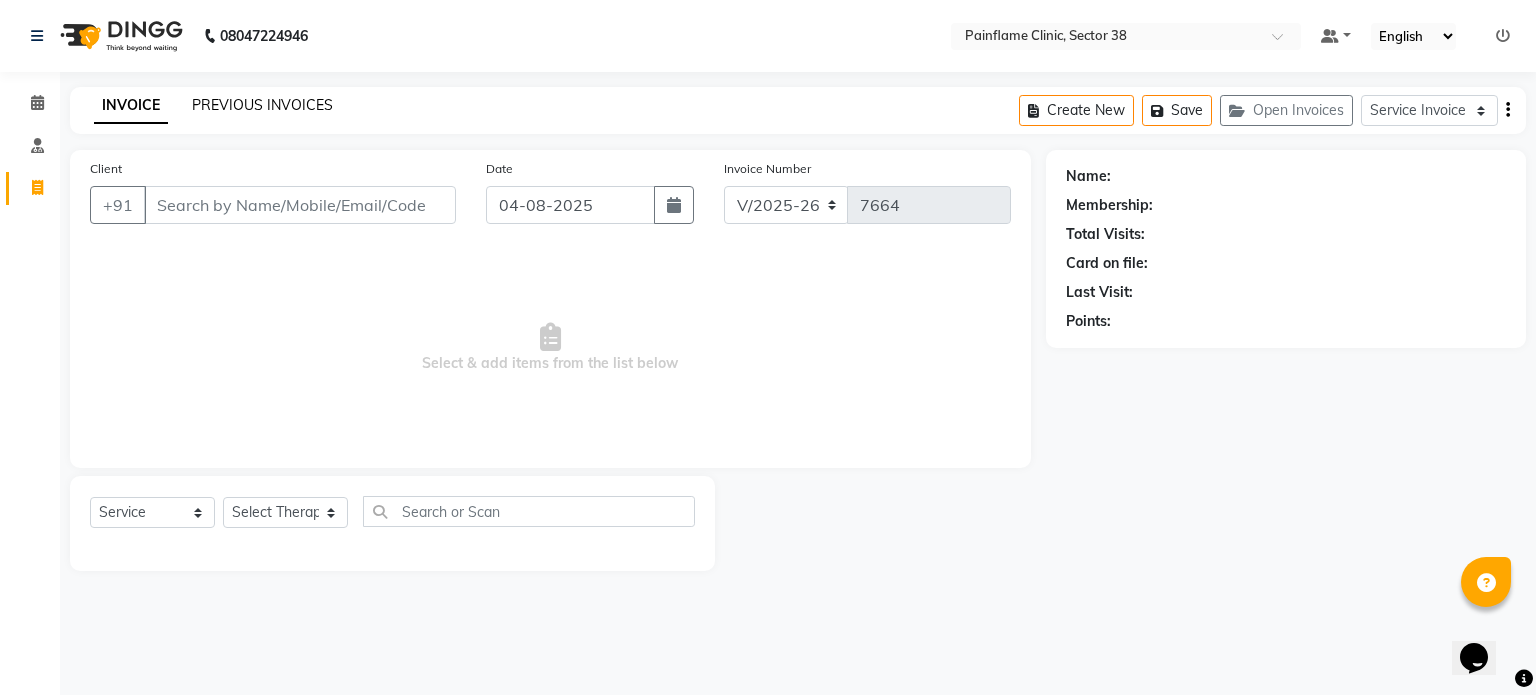 click on "PREVIOUS INVOICES" 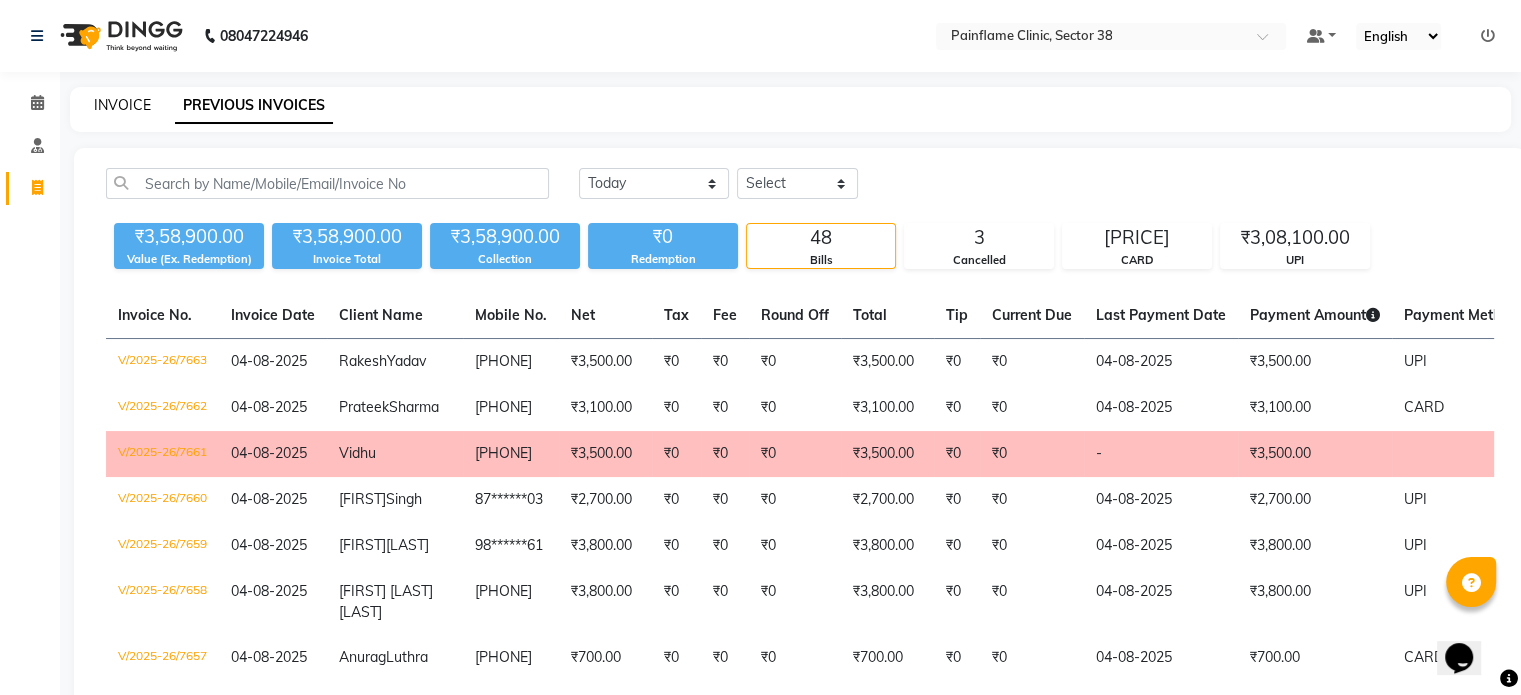 click on "INVOICE" 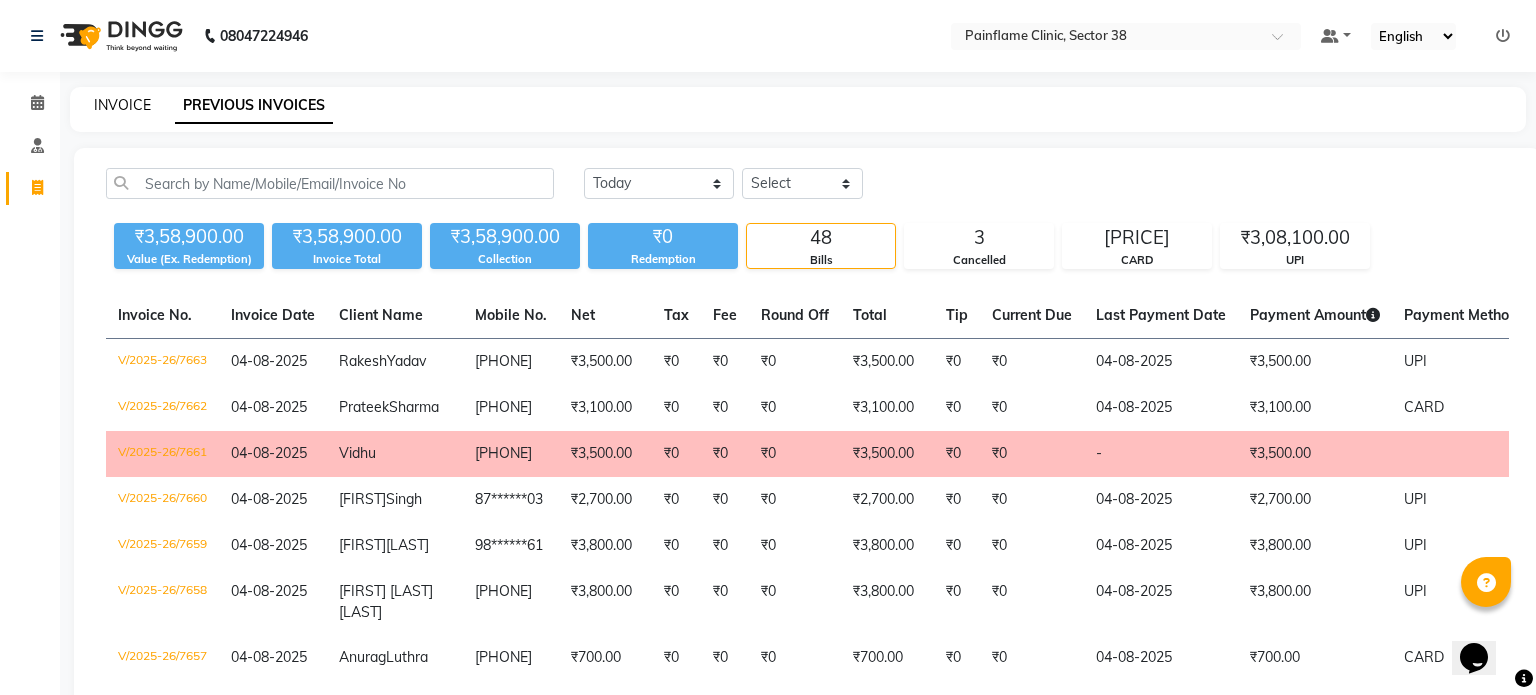 select on "3964" 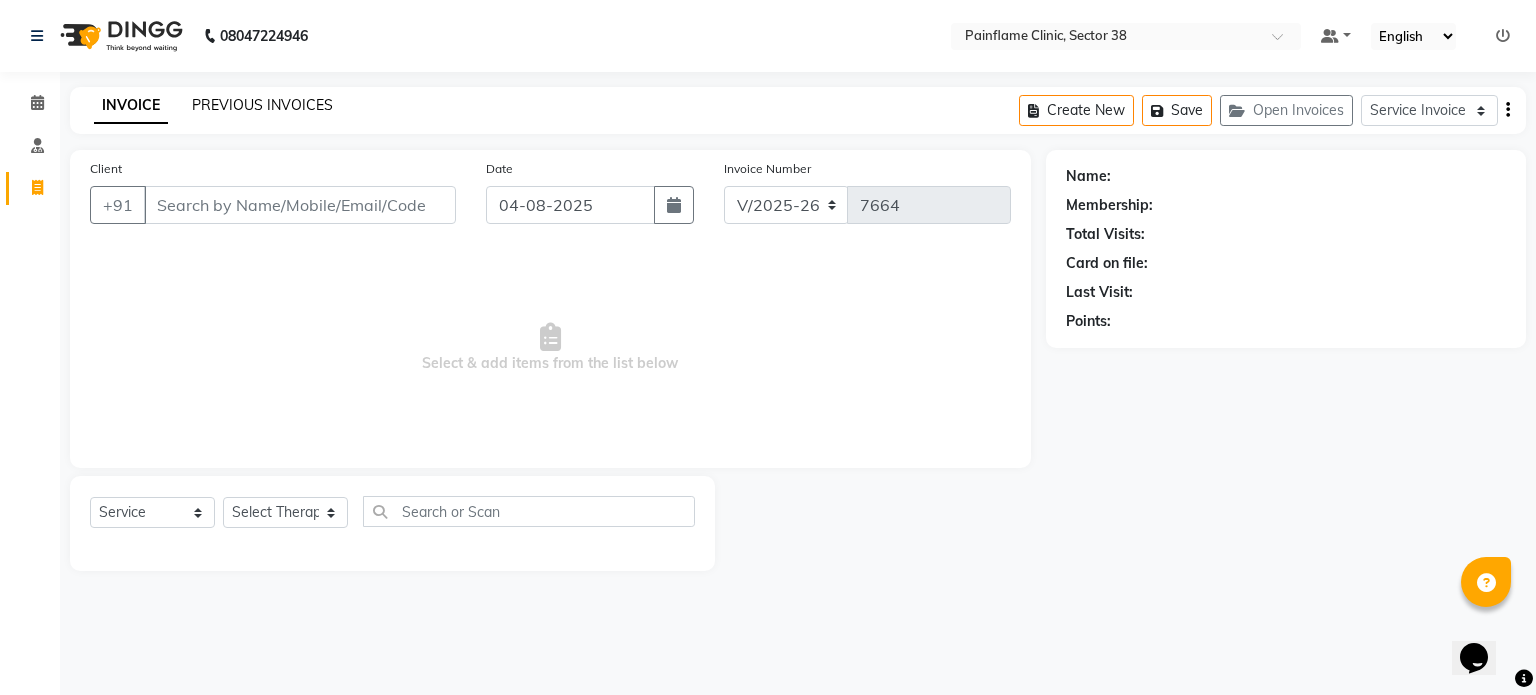 click on "PREVIOUS INVOICES" 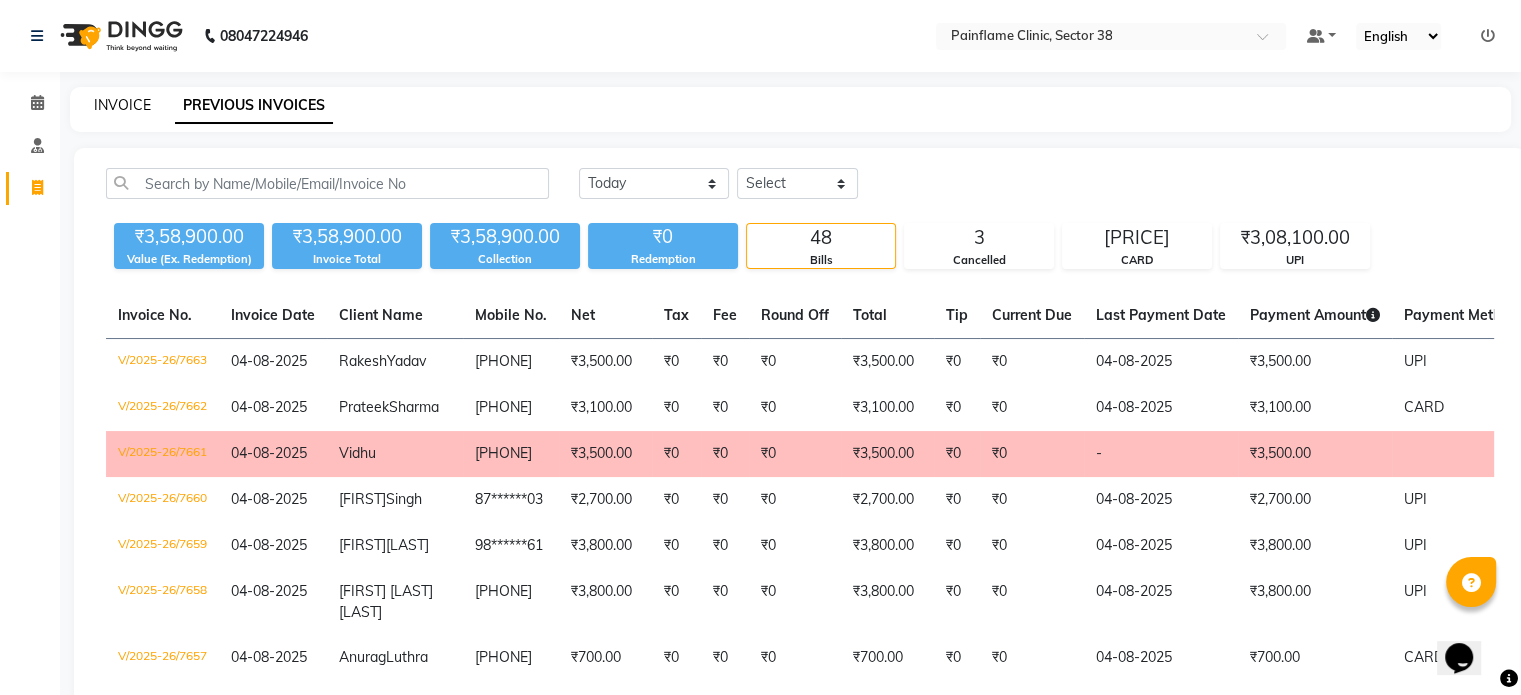 click on "INVOICE" 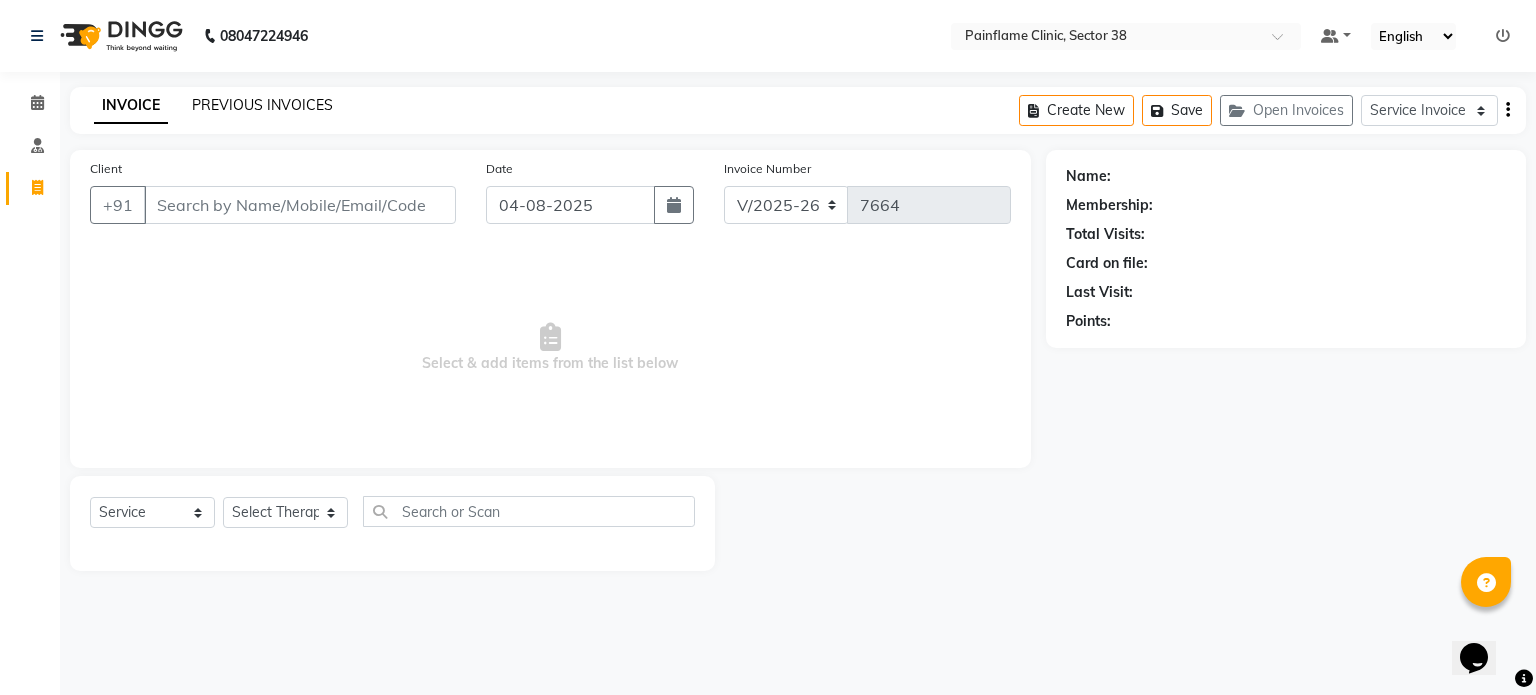 click on "PREVIOUS INVOICES" 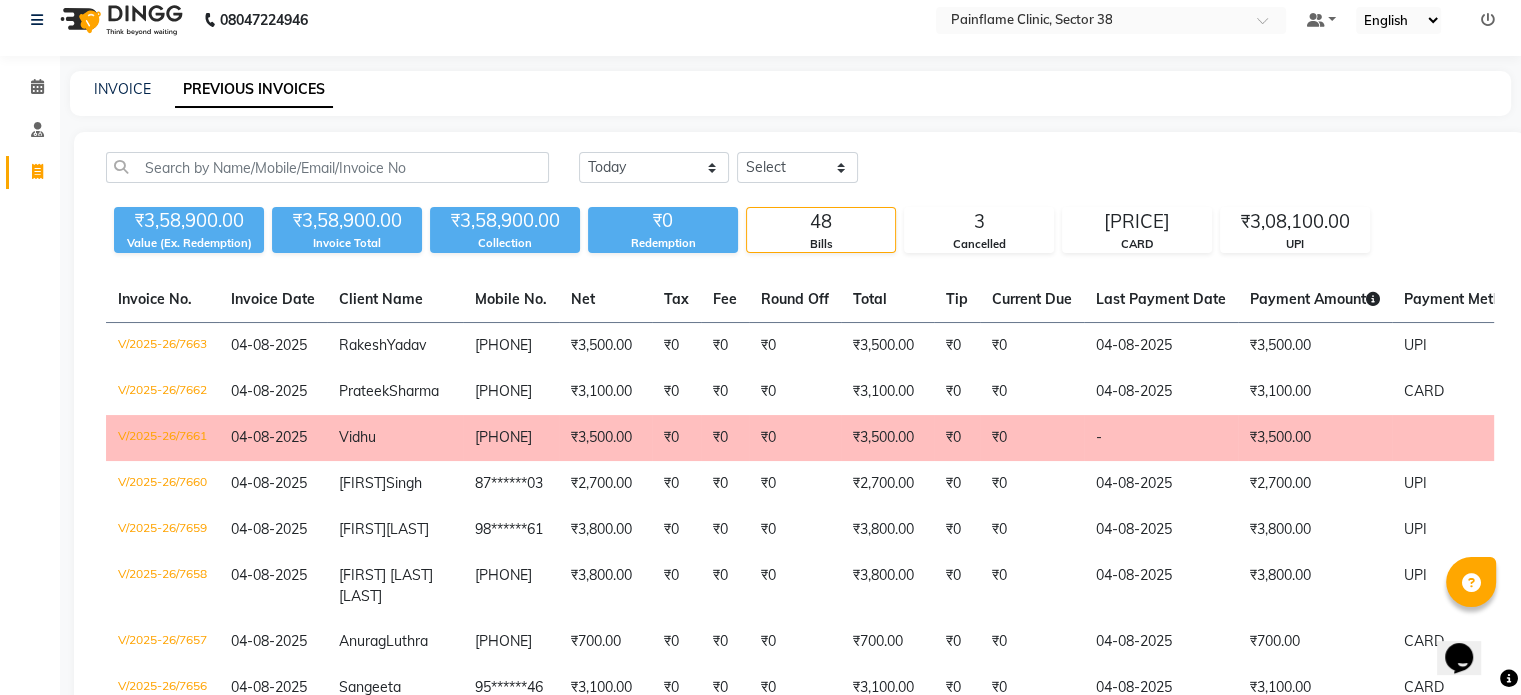 scroll, scrollTop: 0, scrollLeft: 0, axis: both 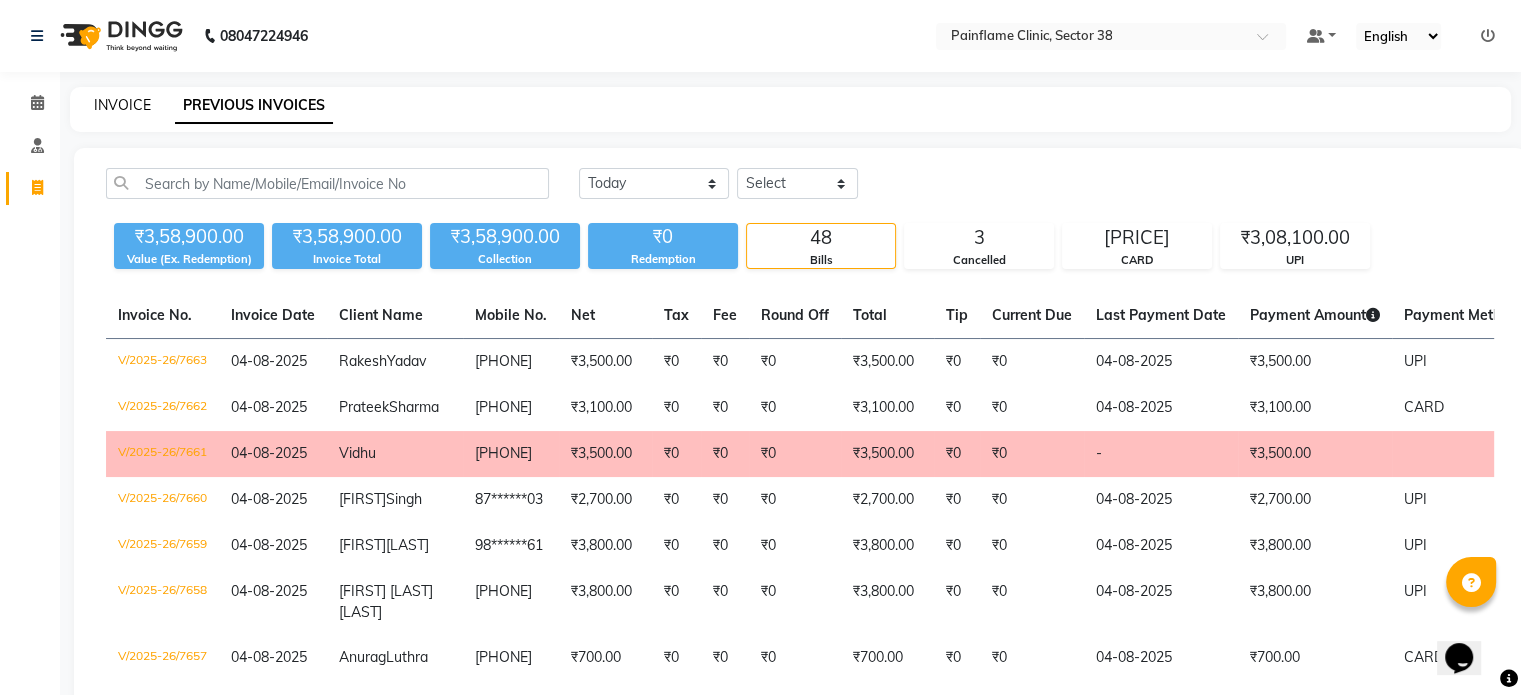 click on "INVOICE" 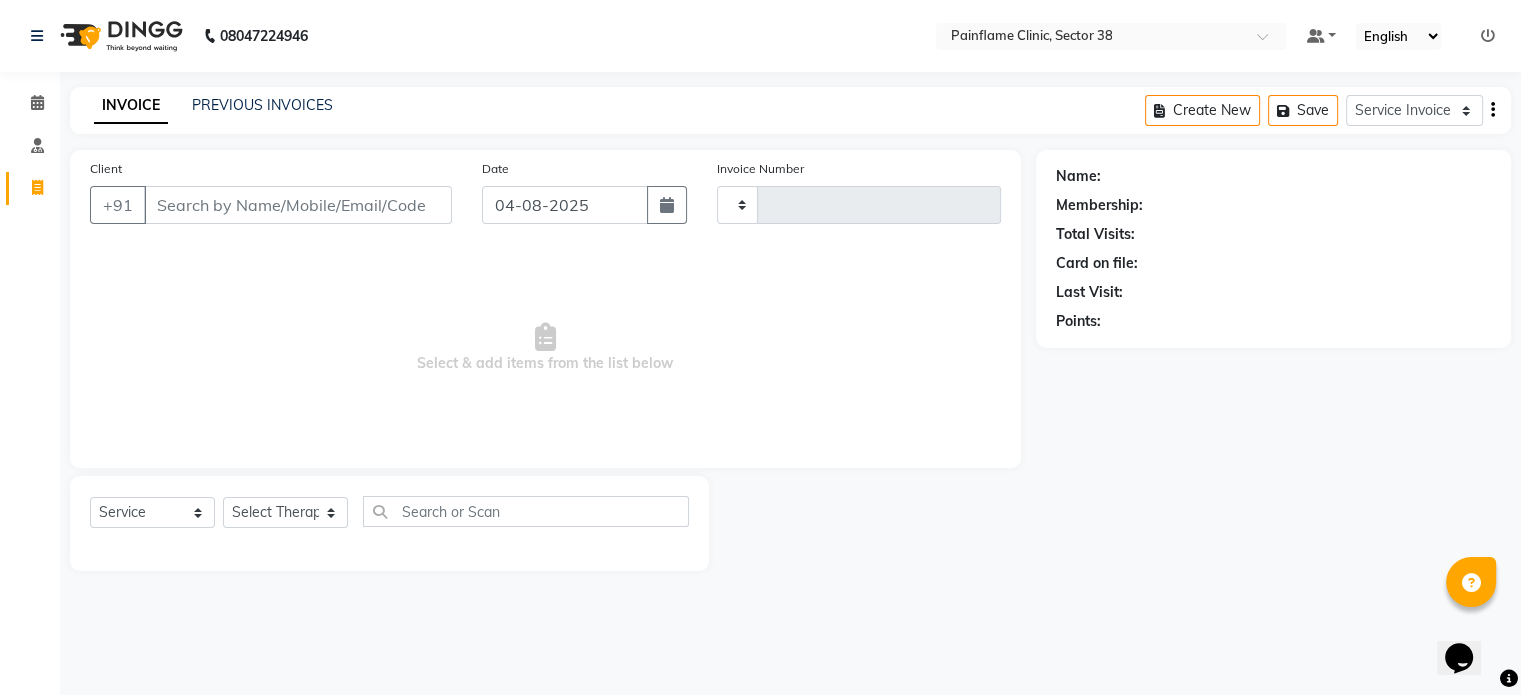 type on "7664" 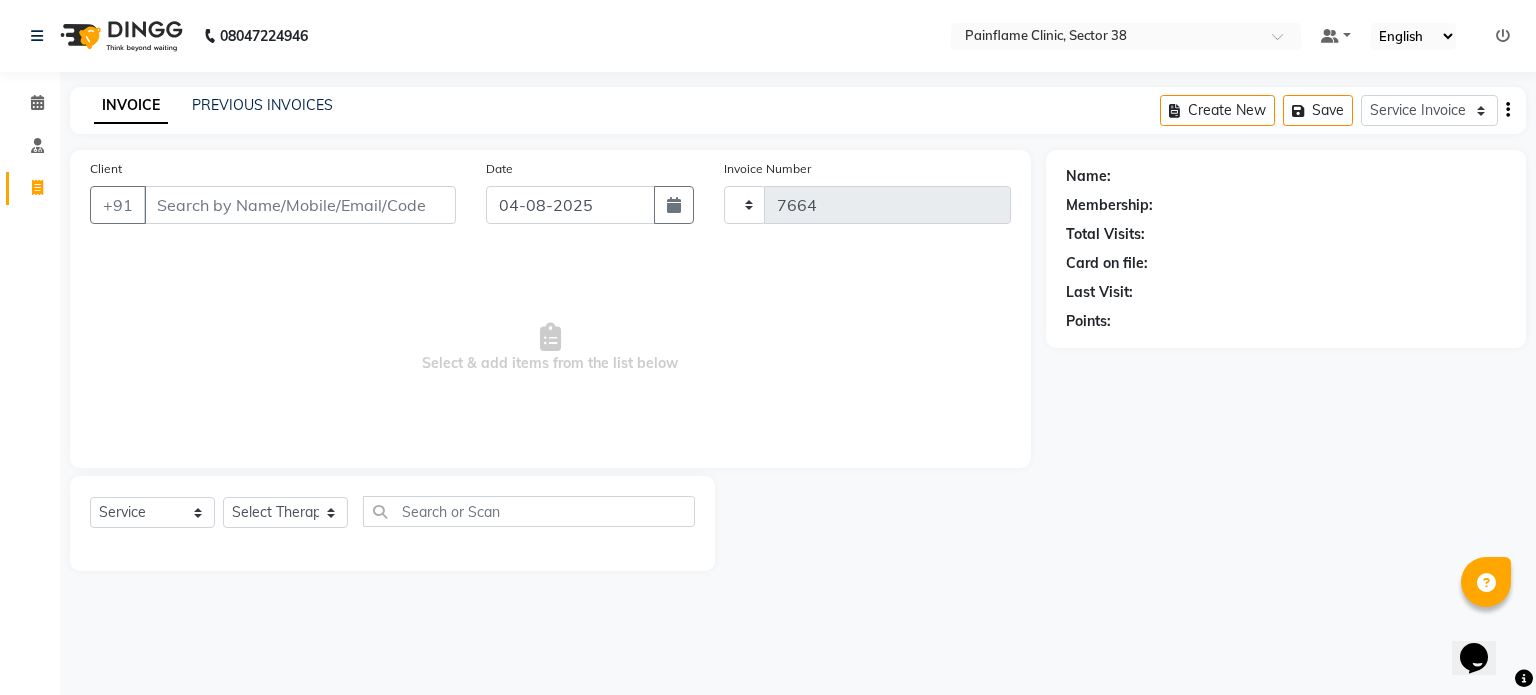 select on "3964" 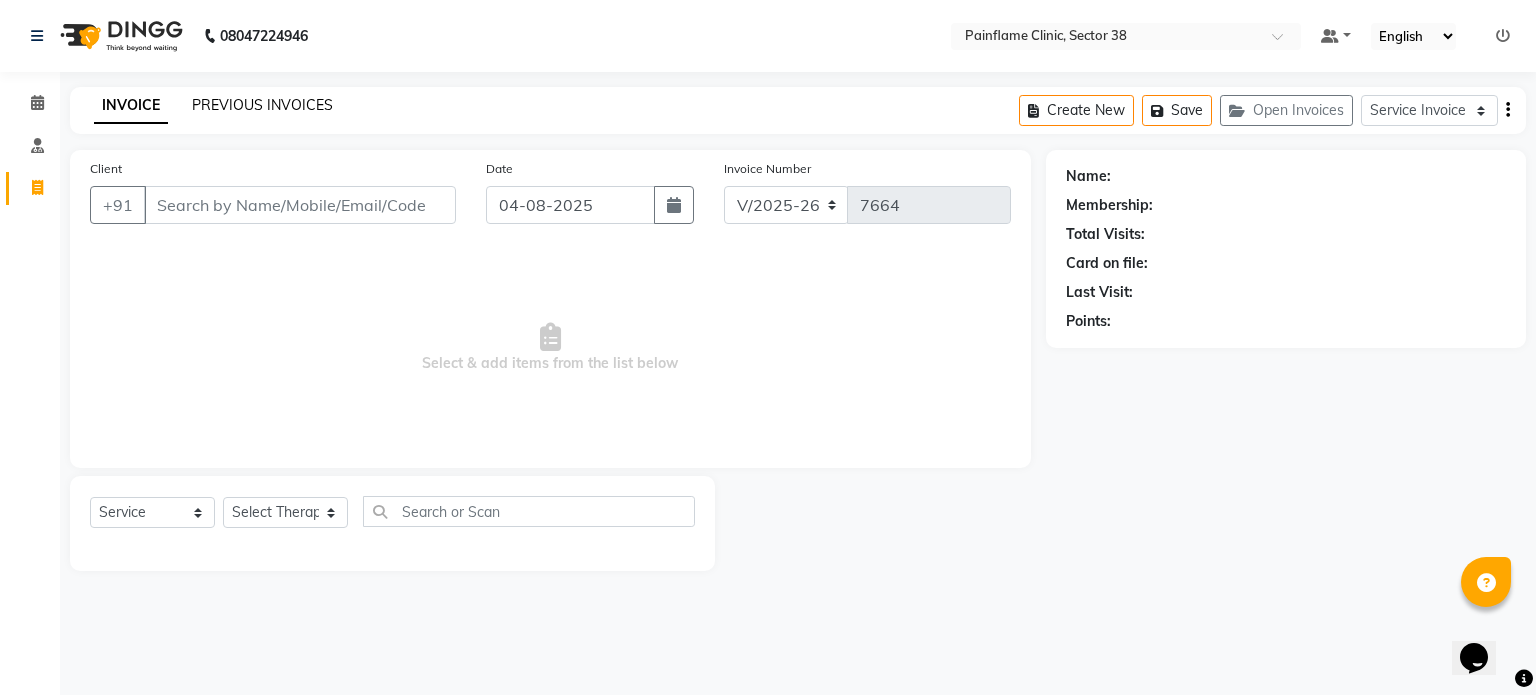 click on "PREVIOUS INVOICES" 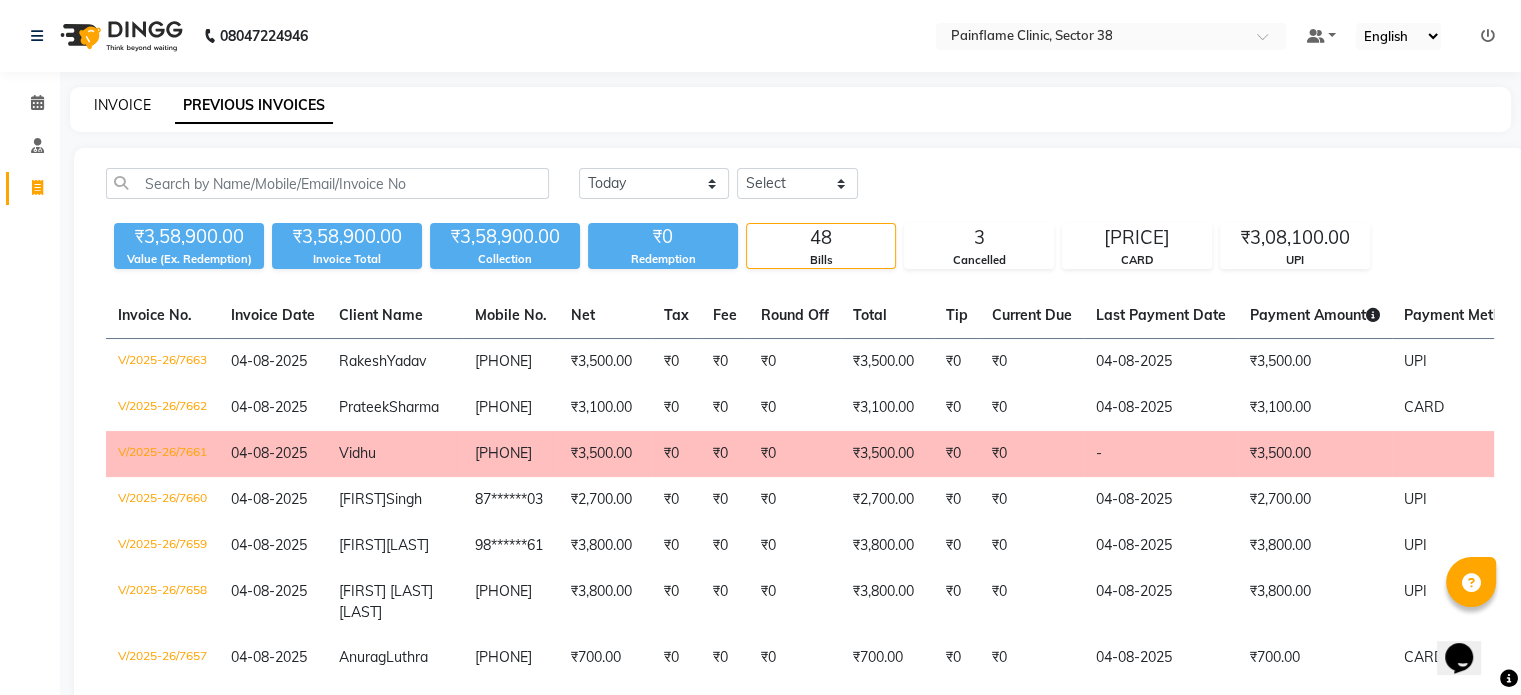 click on "INVOICE" 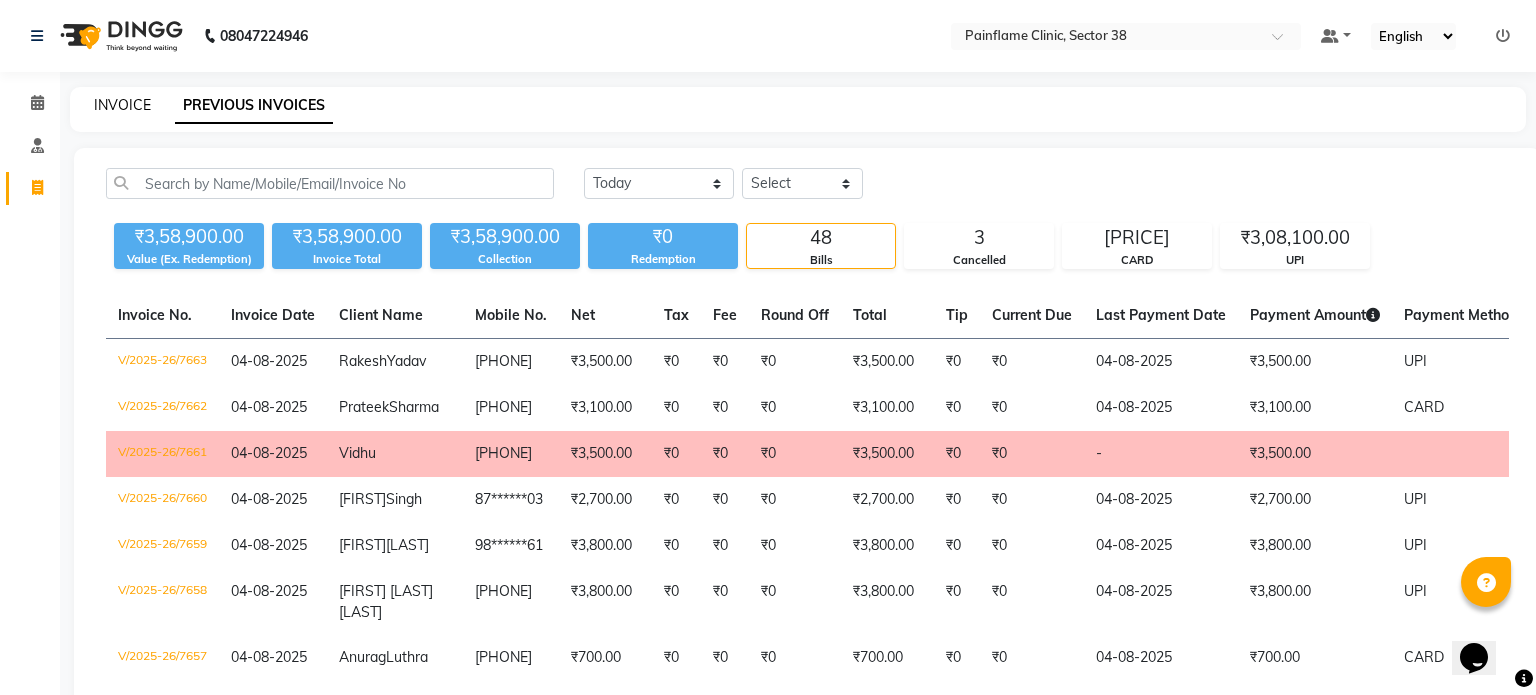 select on "3964" 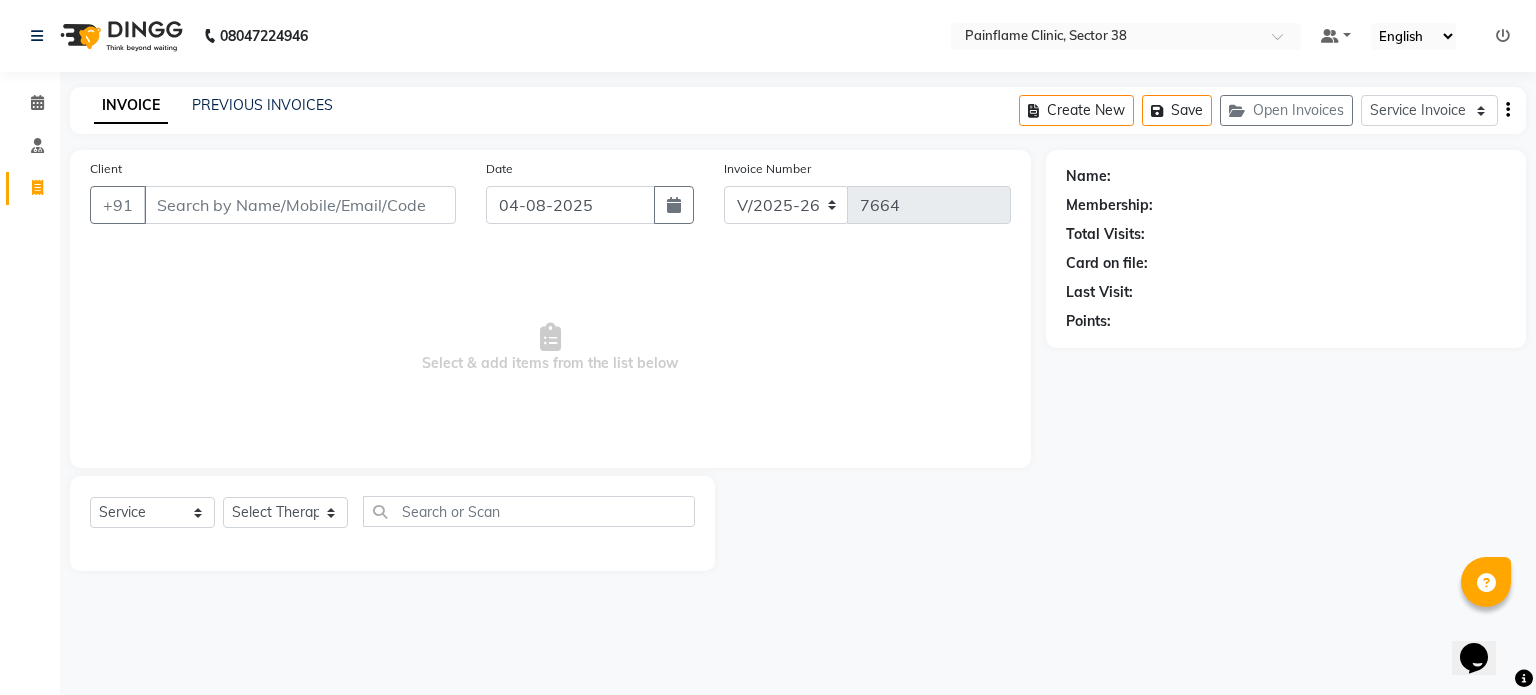 click on "Client" at bounding box center [300, 205] 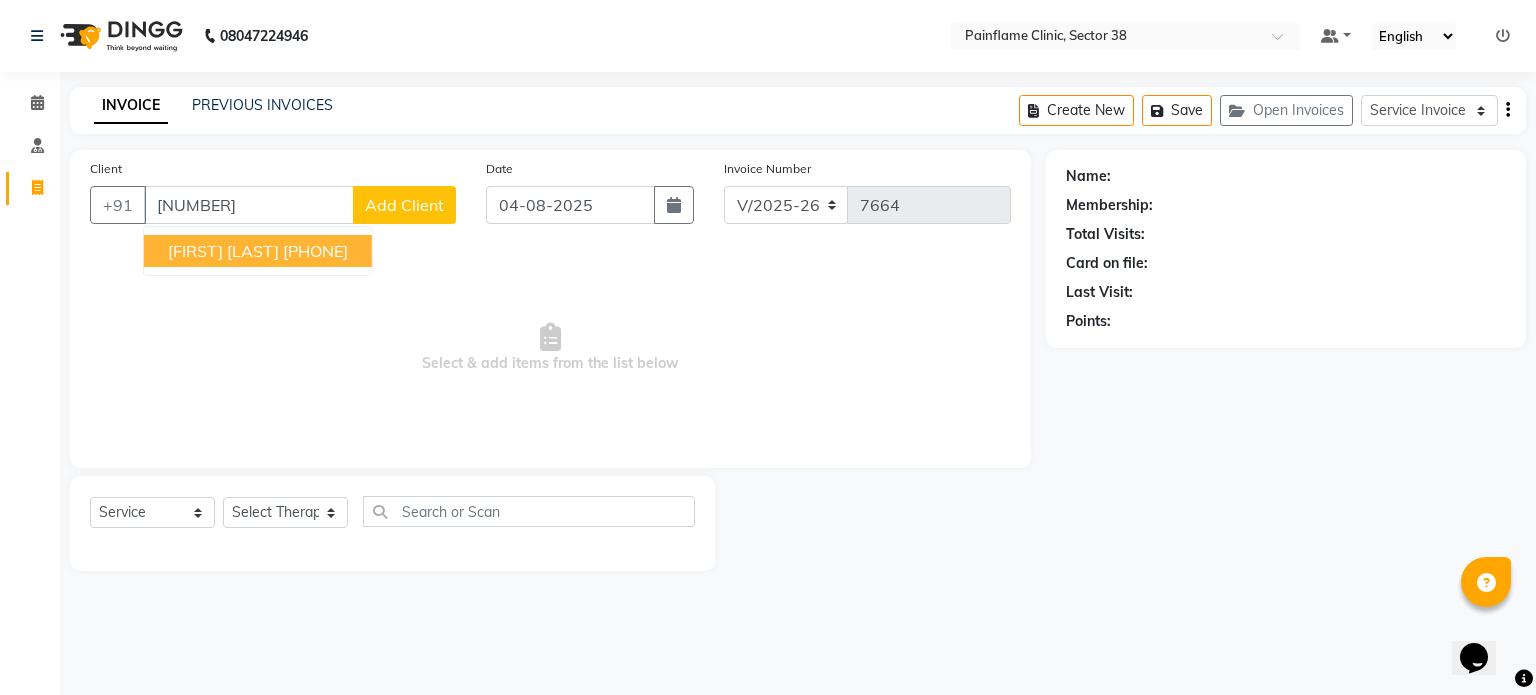 click on "Prateek Sharma  78******45" at bounding box center (258, 251) 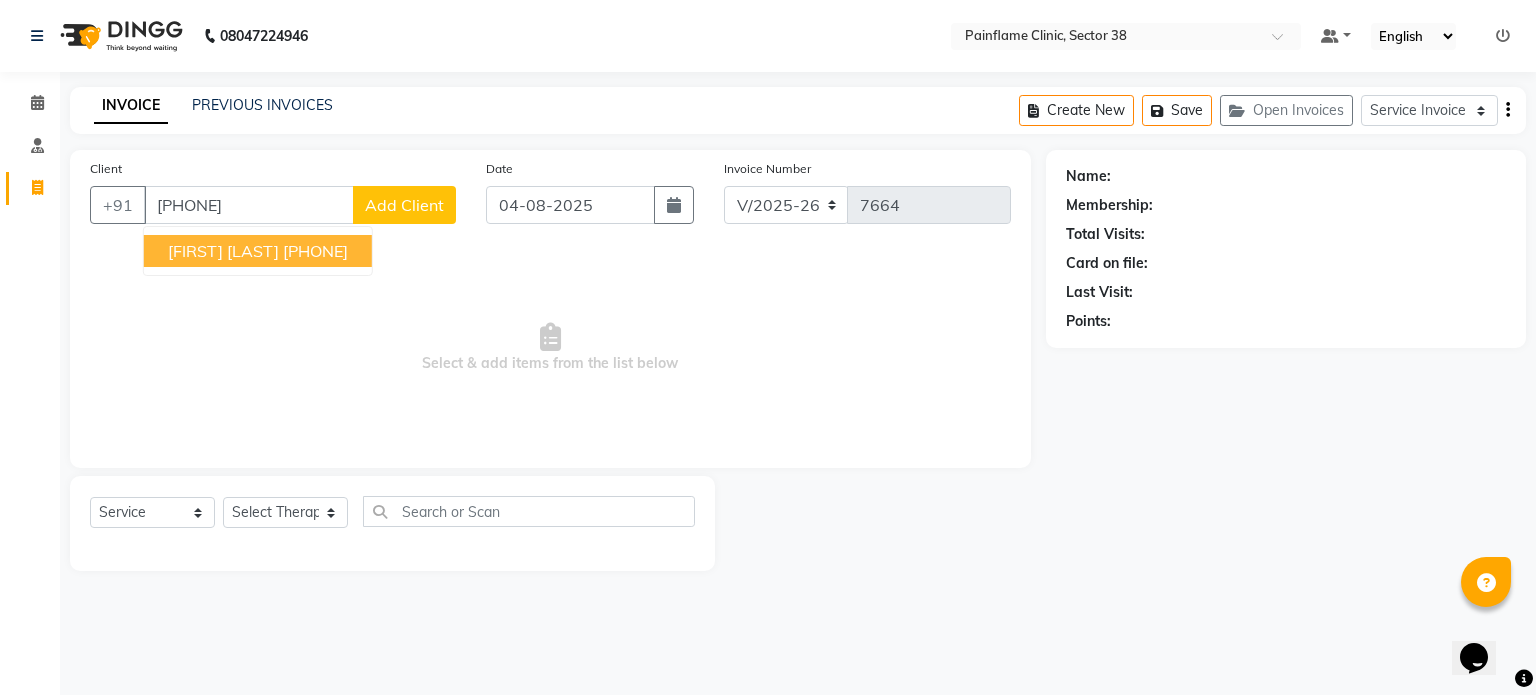 type on "78******45" 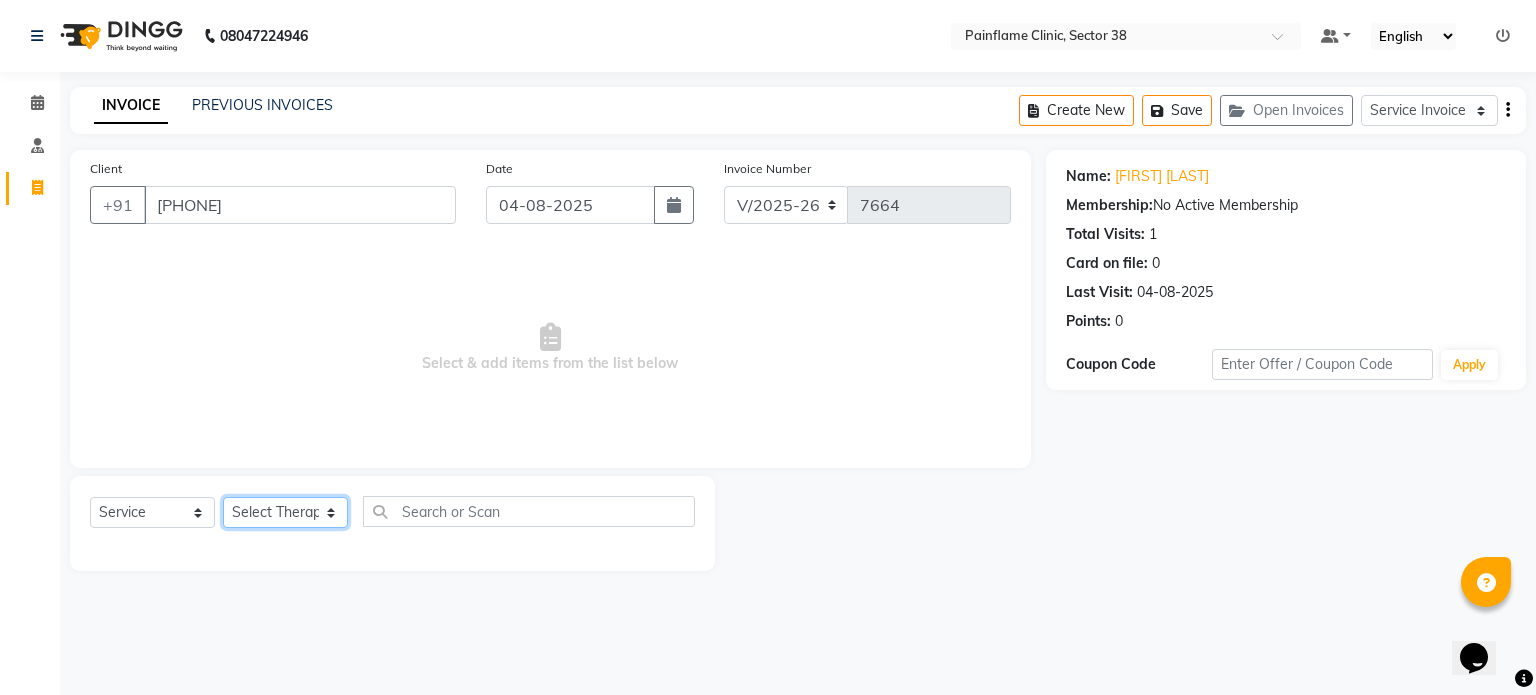click on "Select Therapist Dr Durgesh Dr Harish Dr Ranjana Dr Saurabh Dr. Suraj Dr. Tejpal Mehlawat KUSHAL MOHIT SEMWAL Nancy Singhai Reception 1  Reception 2 Reception 3" 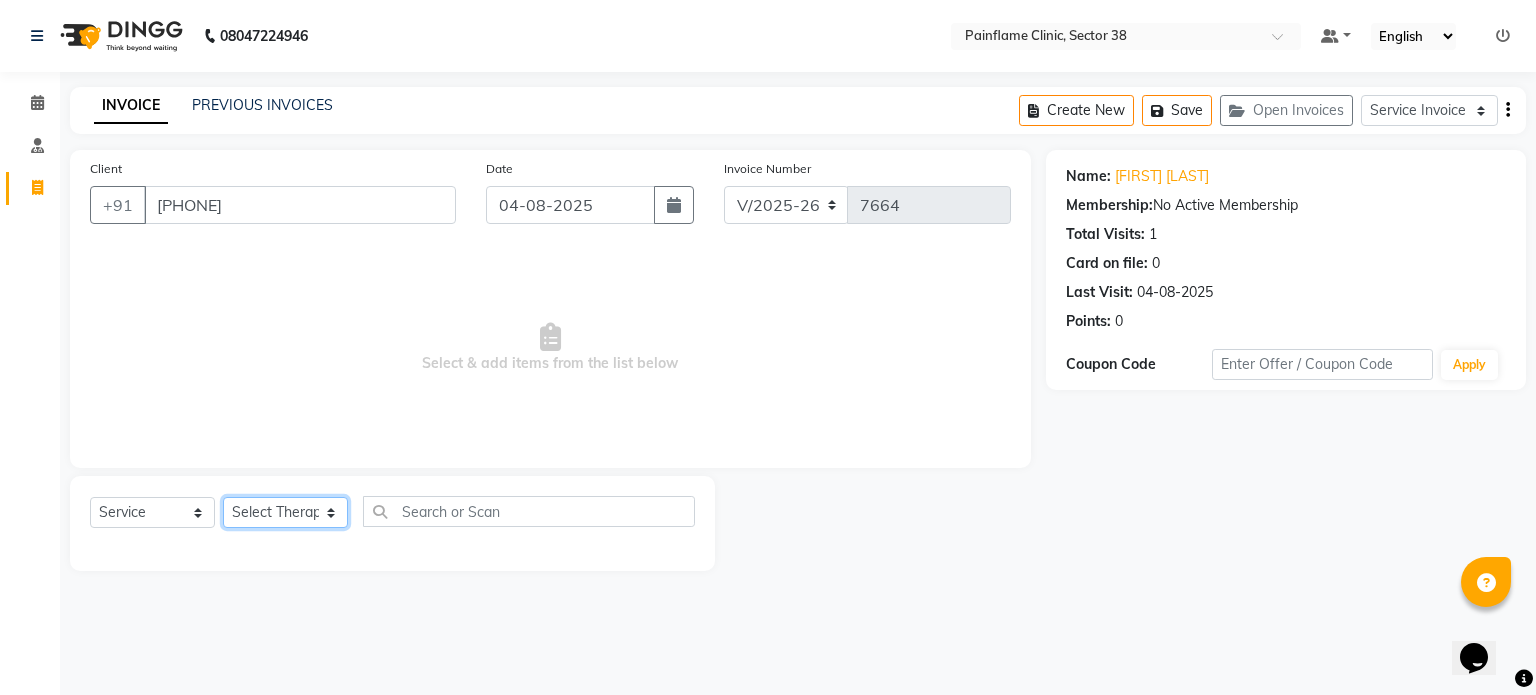 select on "20216" 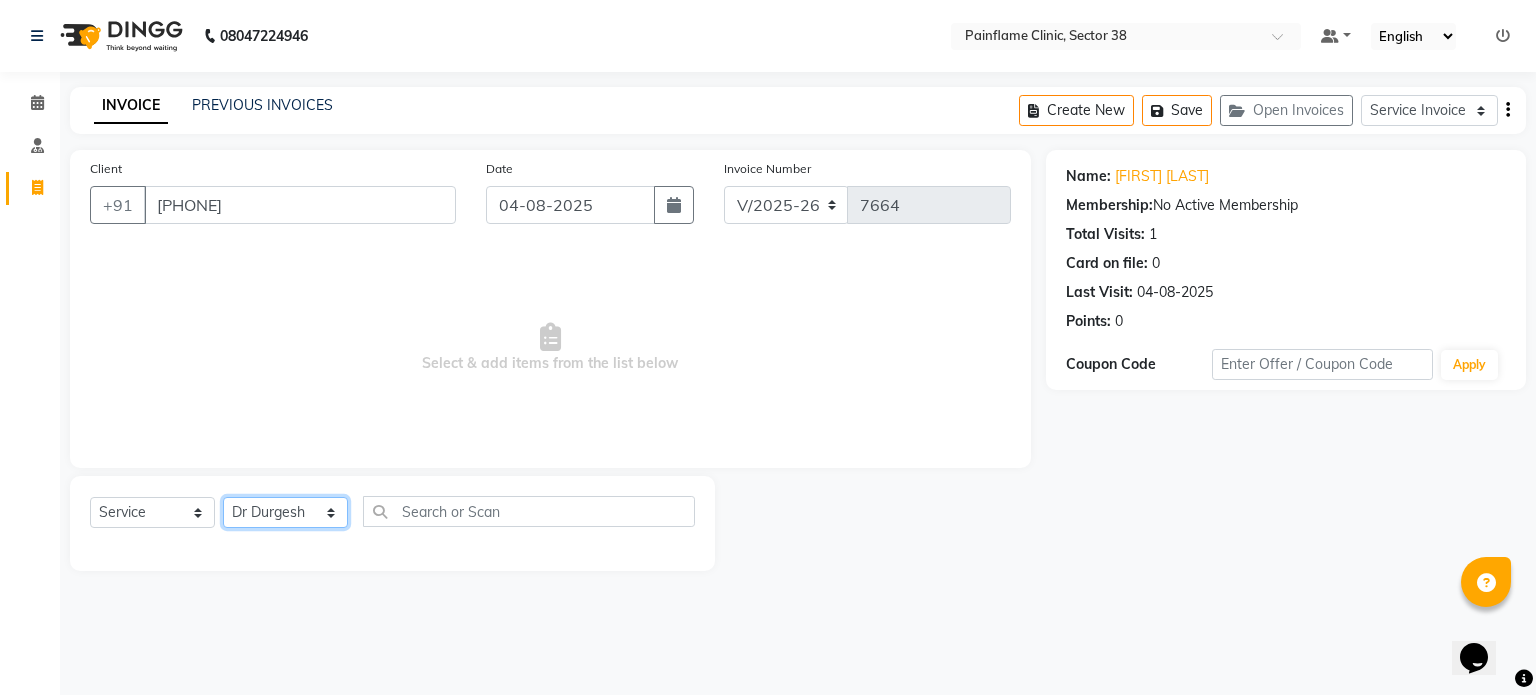 click on "Select Therapist Dr Durgesh Dr Harish Dr Ranjana Dr Saurabh Dr. Suraj Dr. Tejpal Mehlawat KUSHAL MOHIT SEMWAL Nancy Singhai Reception 1  Reception 2 Reception 3" 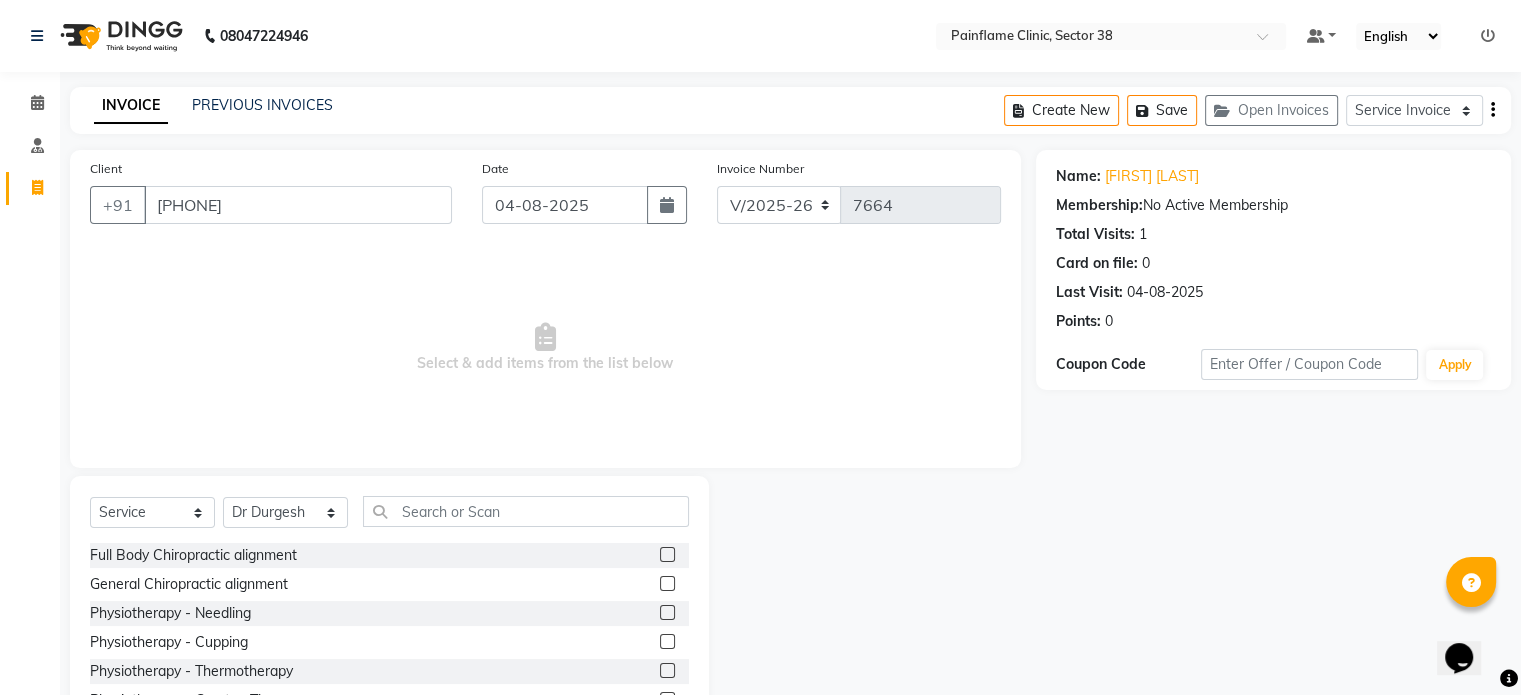 click 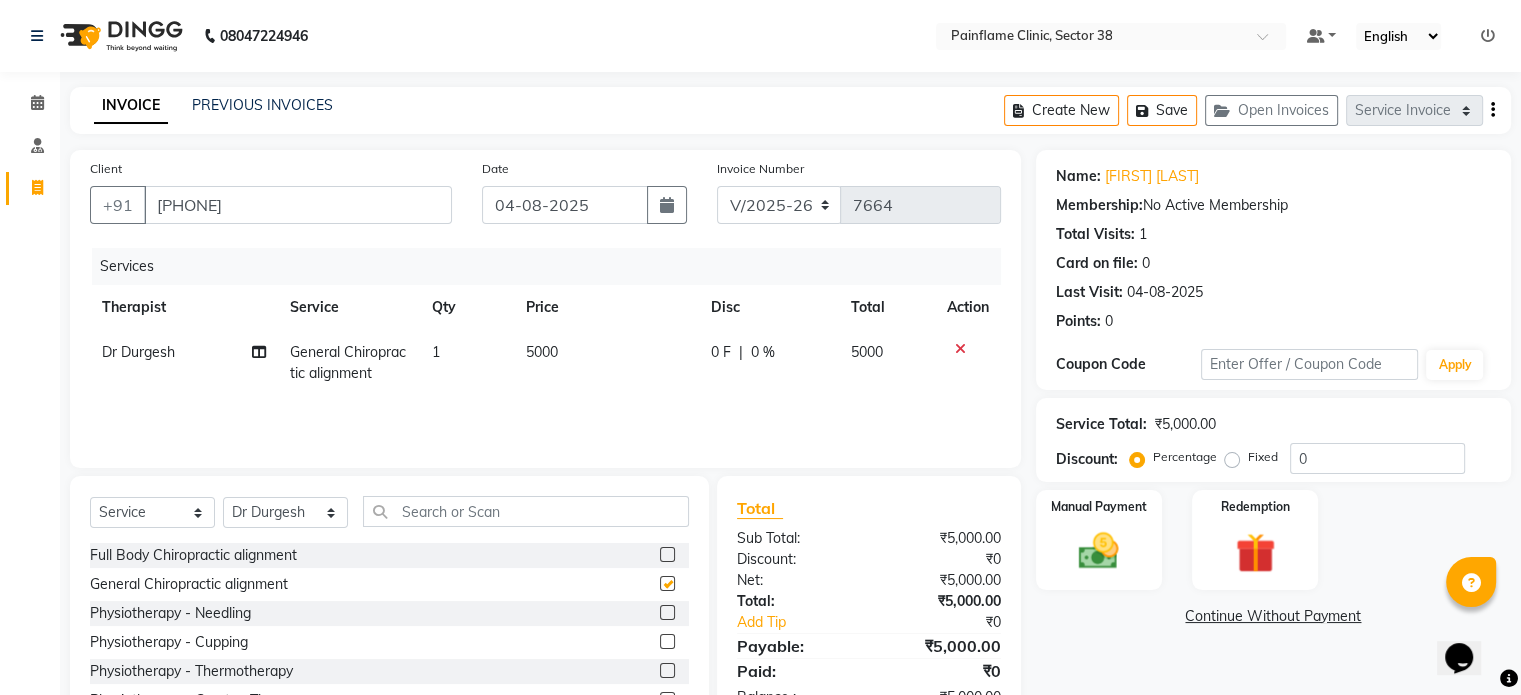 checkbox on "false" 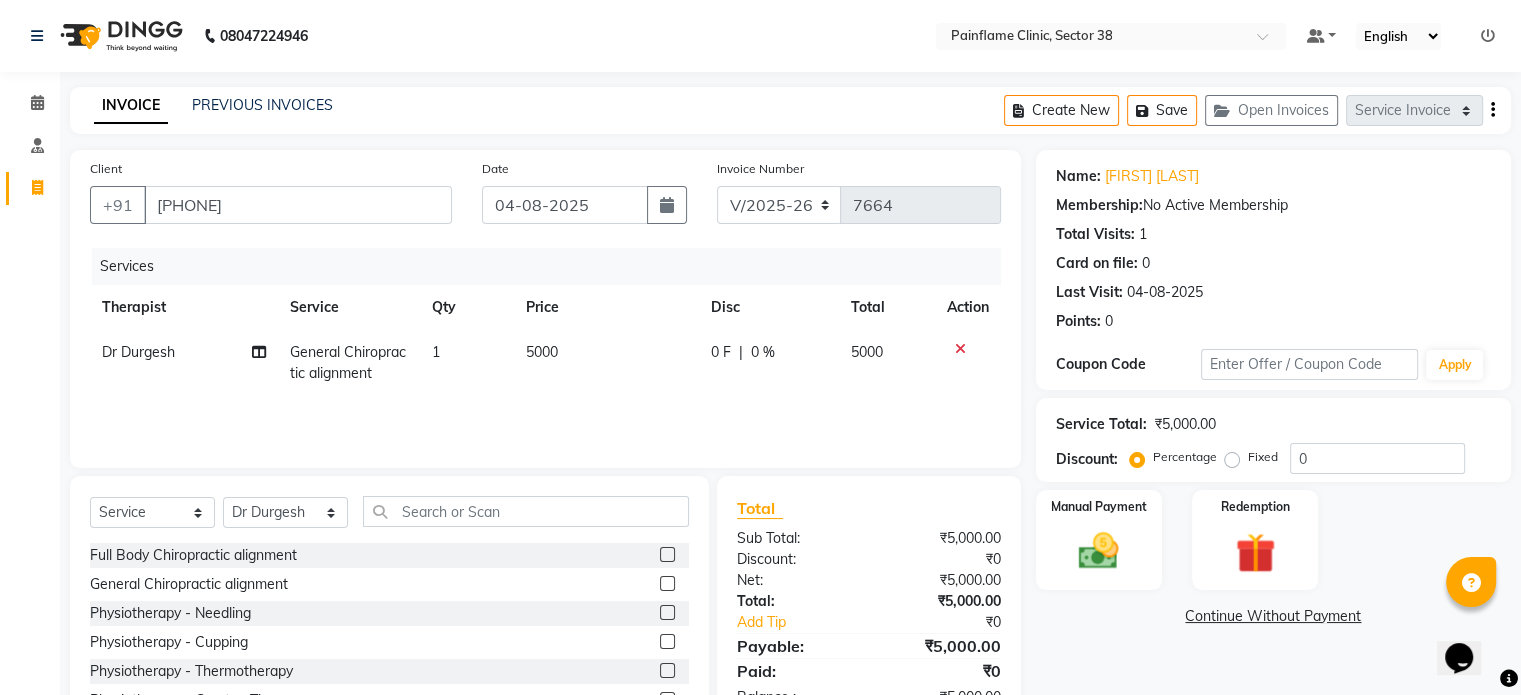 click on "5000" 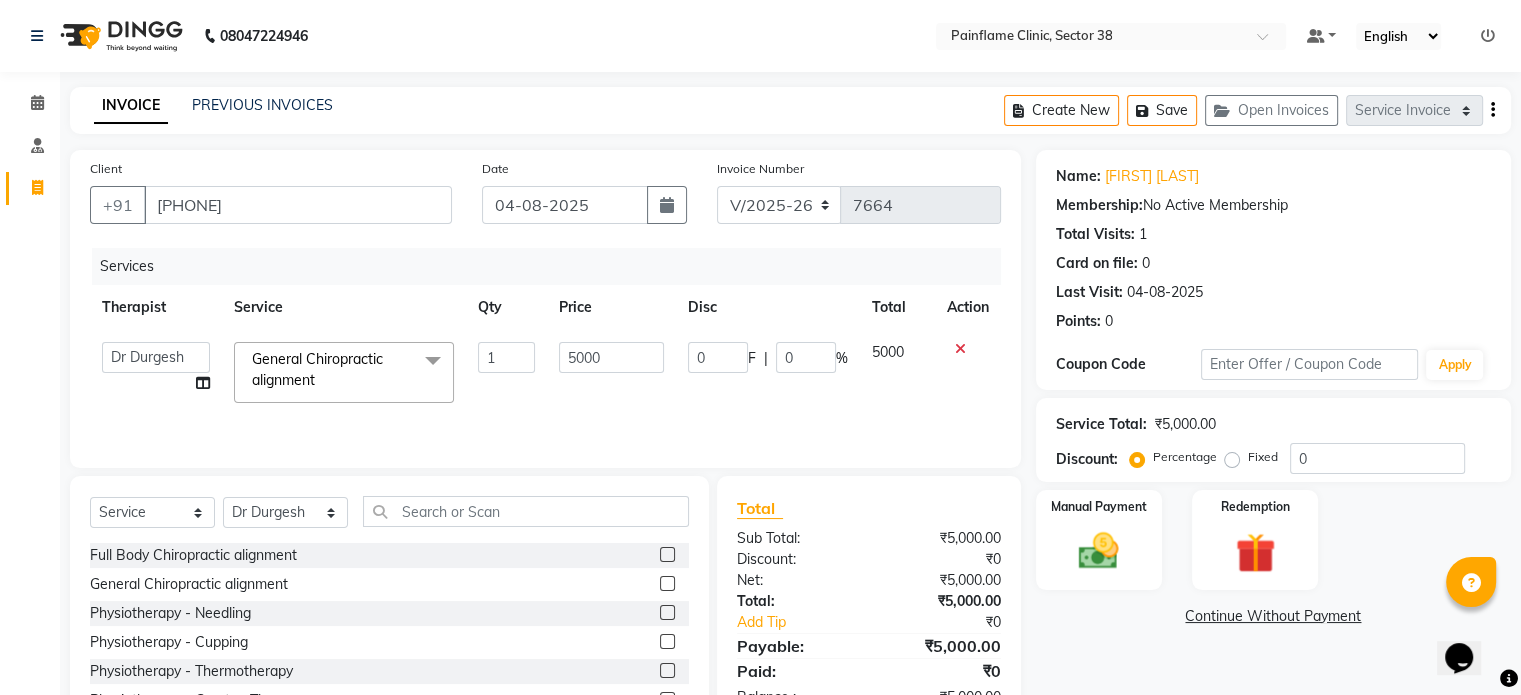 click on "5000" 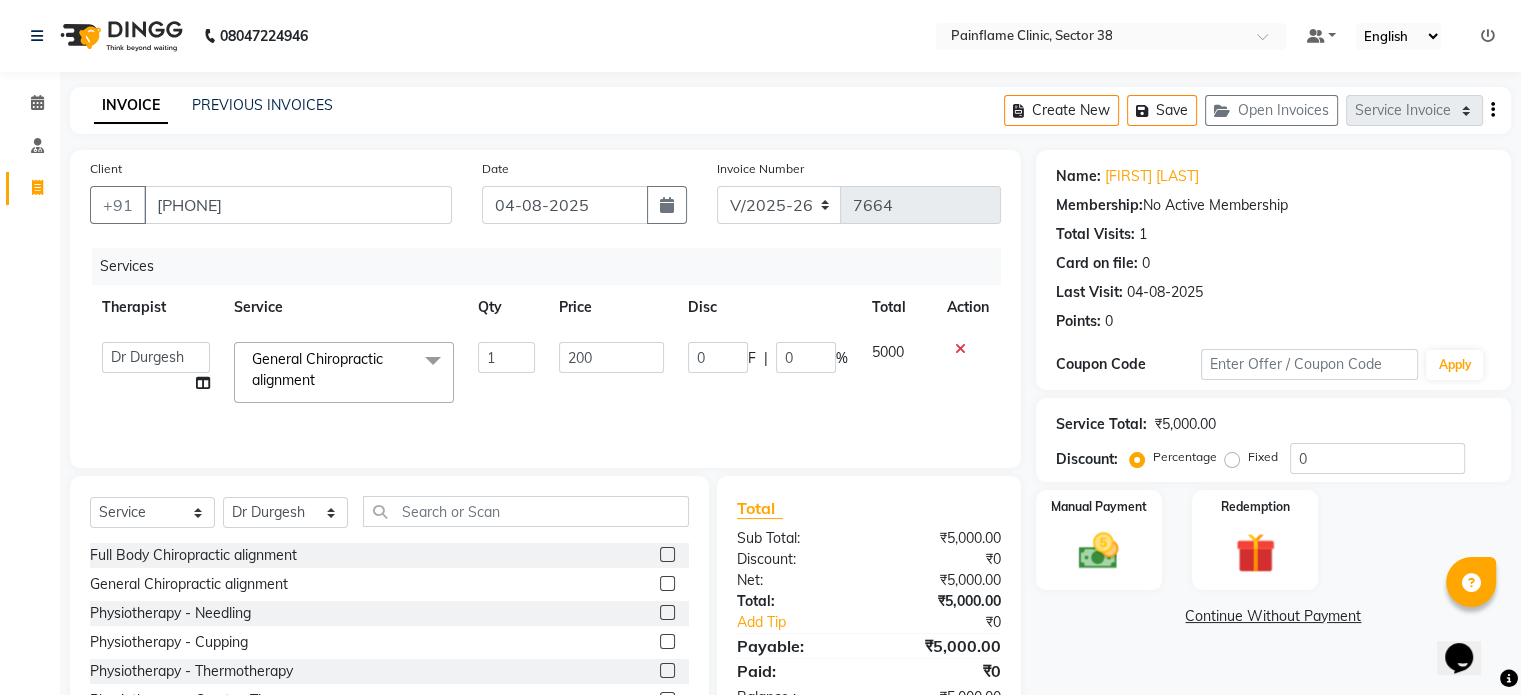 type on "2000" 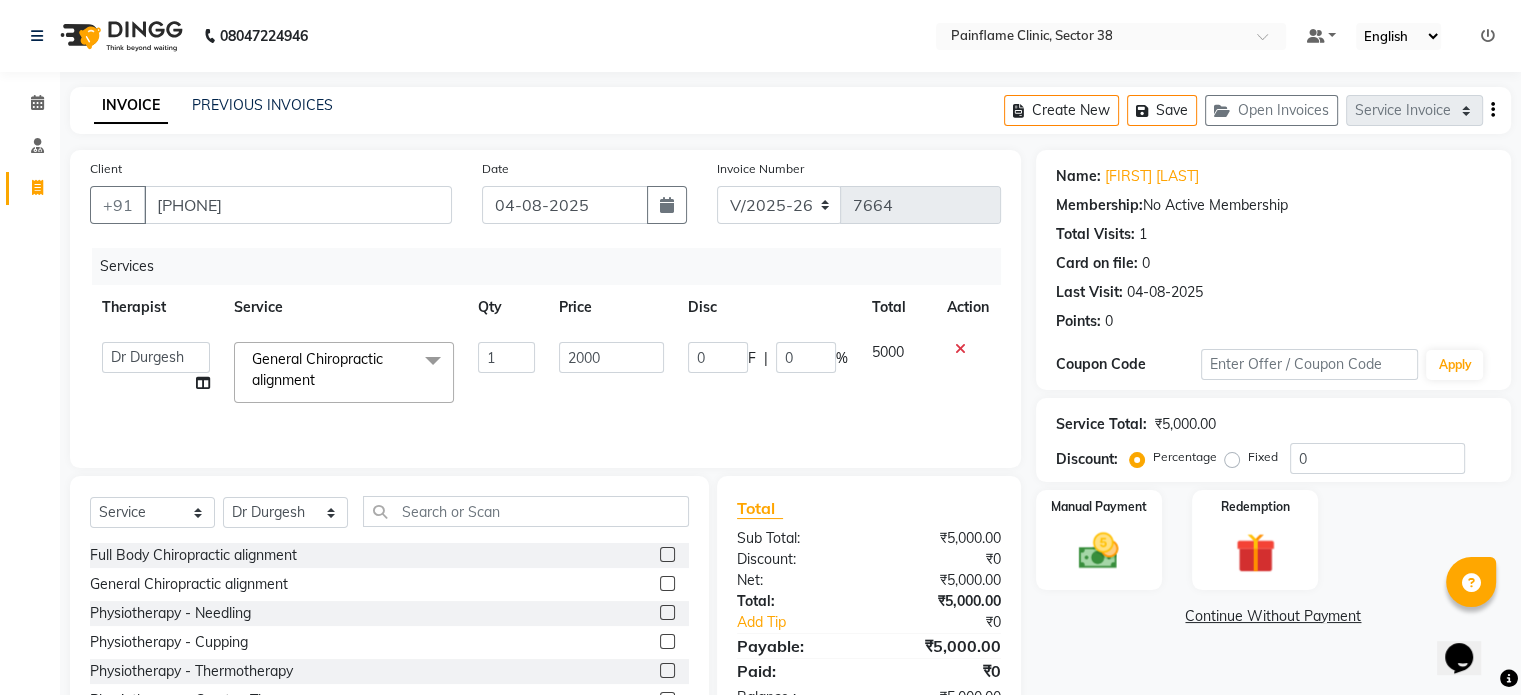 scroll, scrollTop: 119, scrollLeft: 0, axis: vertical 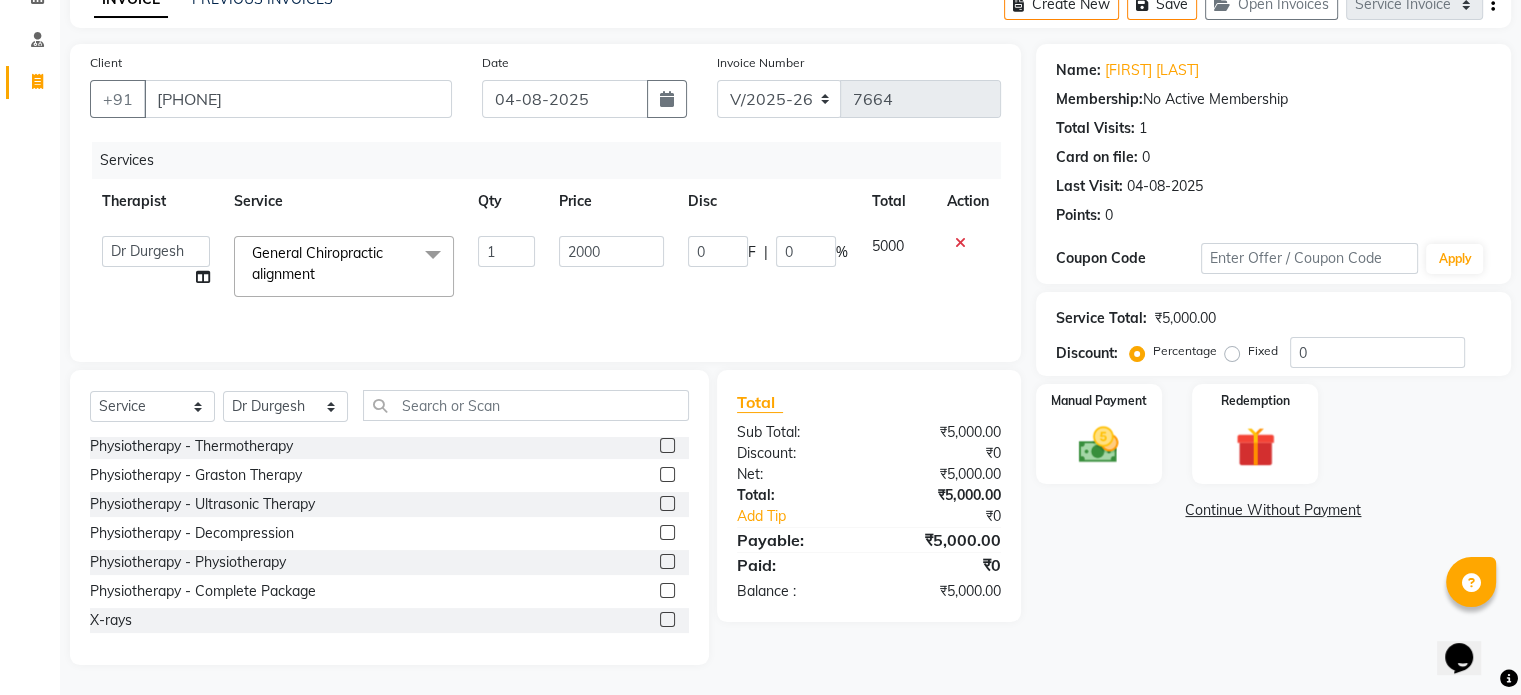 click 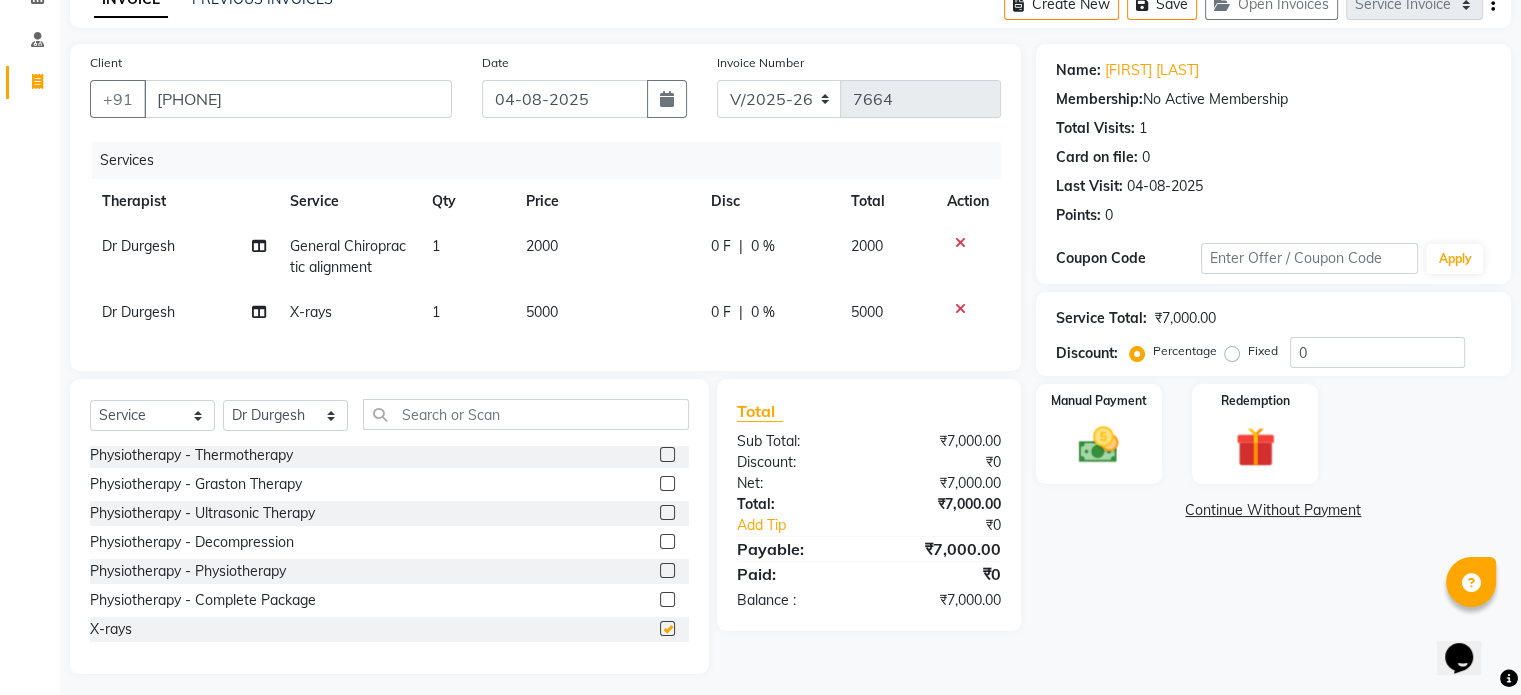 checkbox on "false" 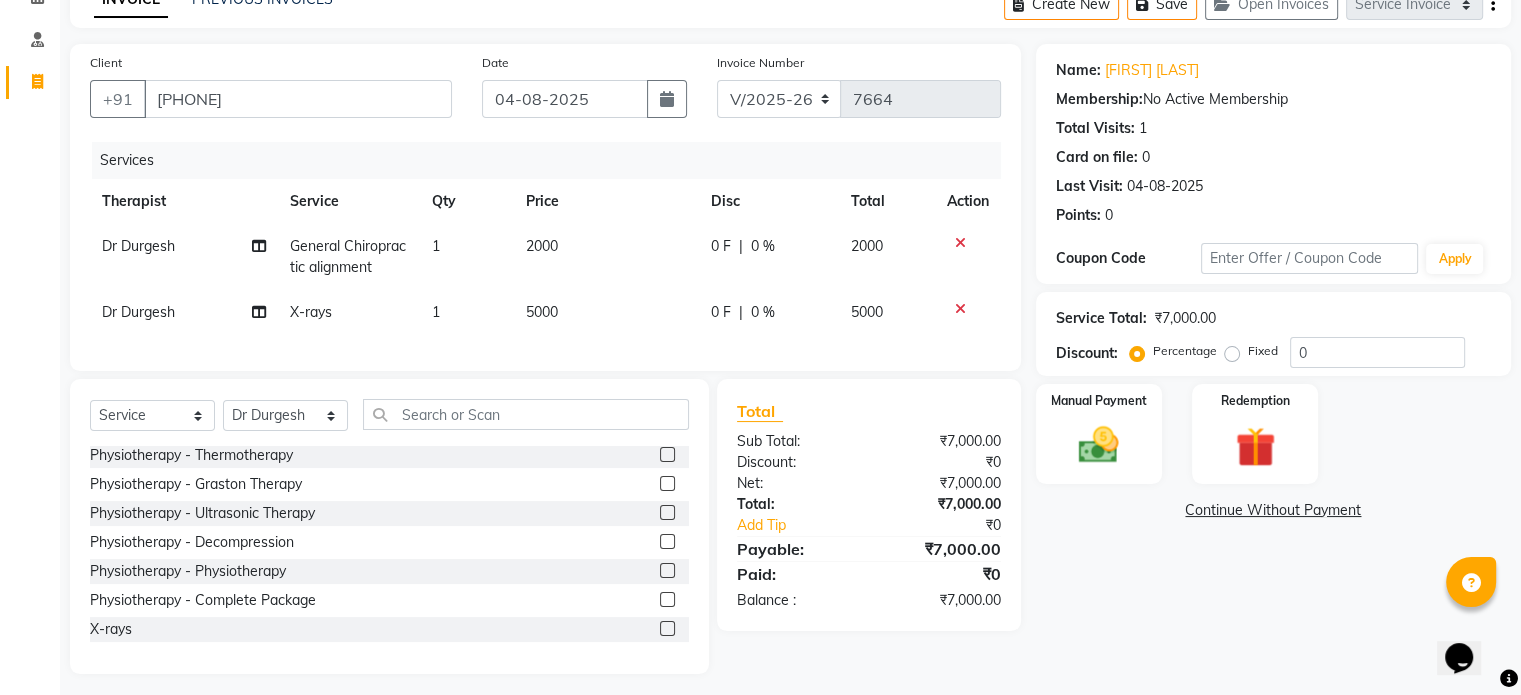 click on "5000" 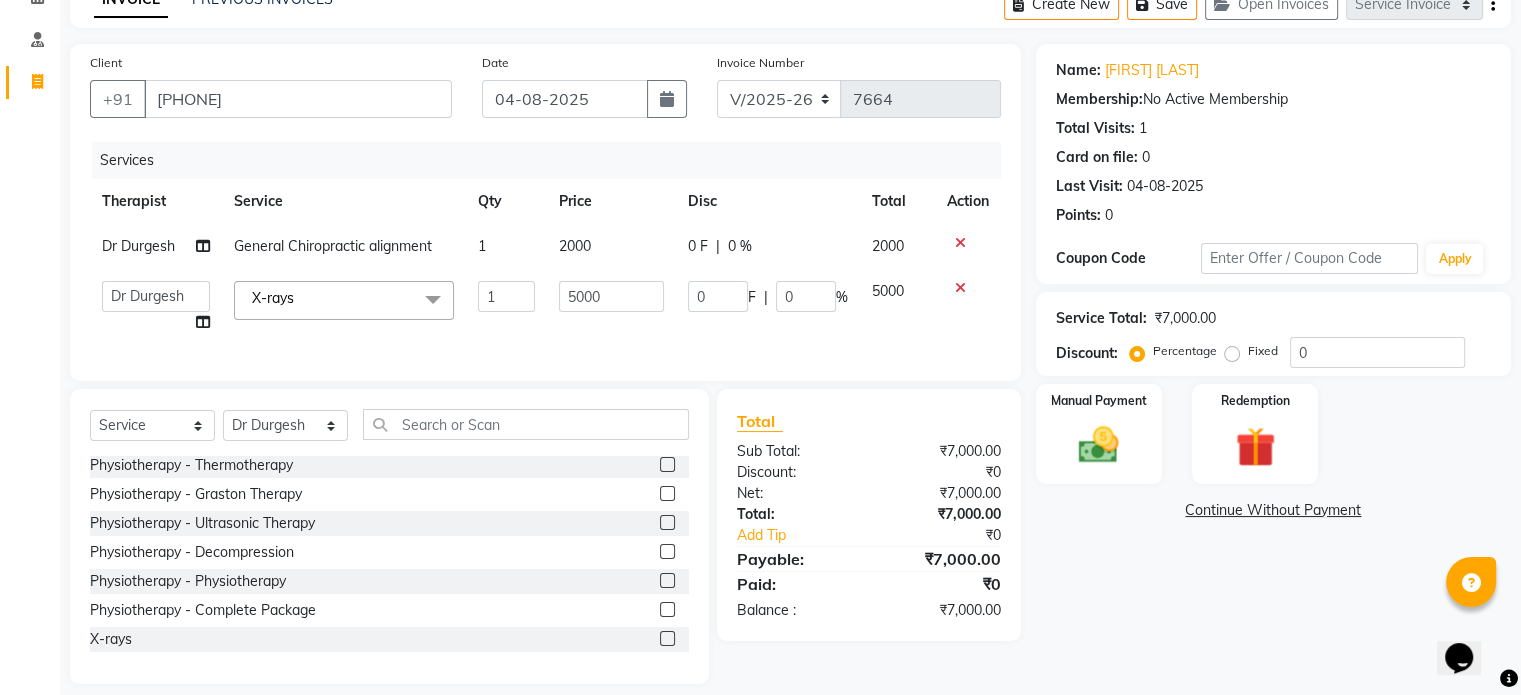 click on "5000" 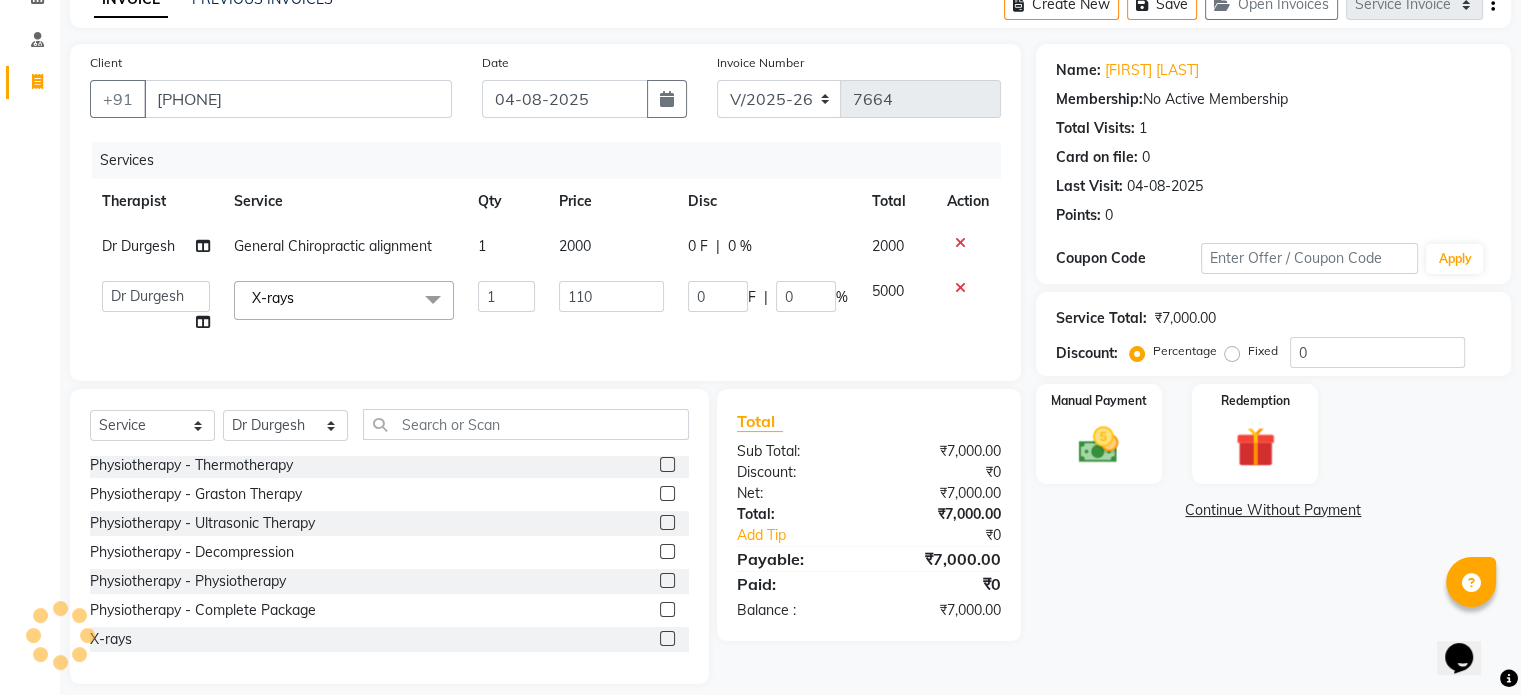 type on "1100" 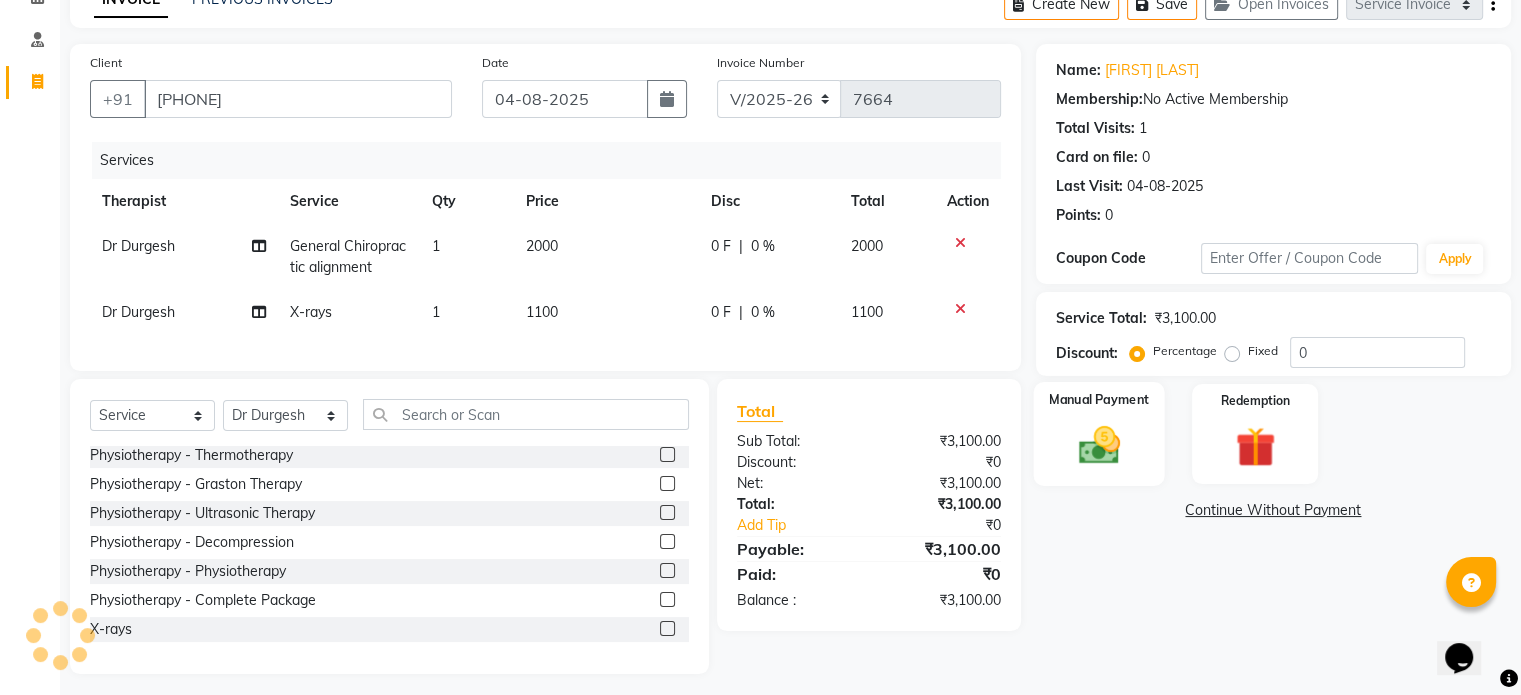 click 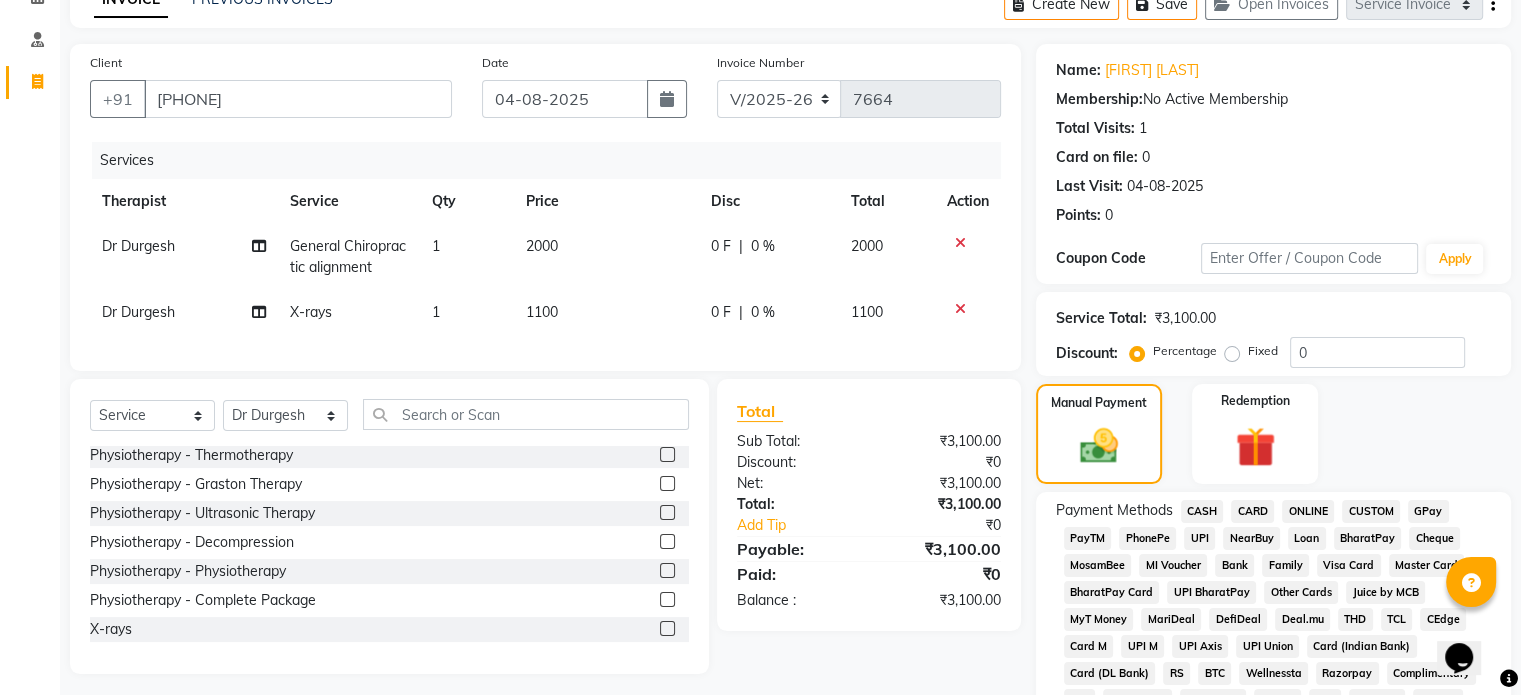 click on "CARD" 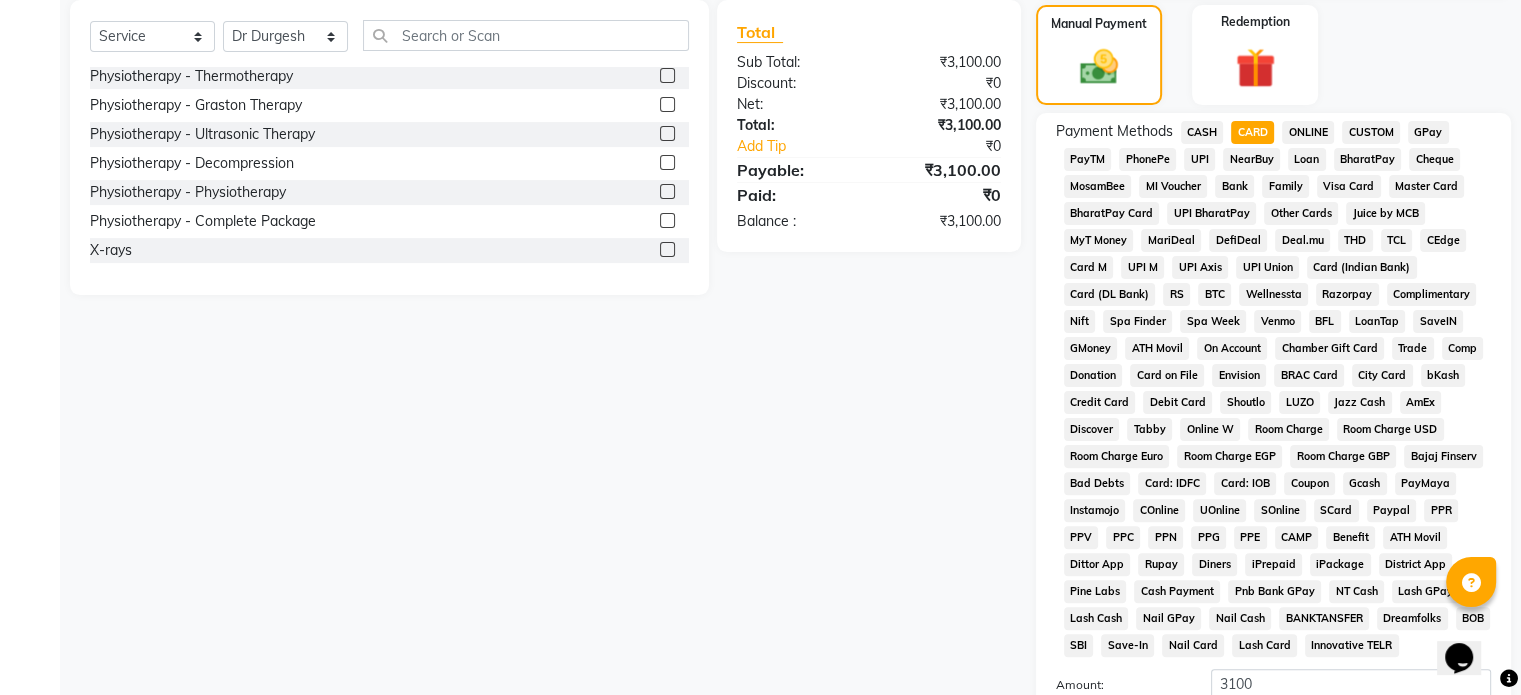 scroll, scrollTop: 652, scrollLeft: 0, axis: vertical 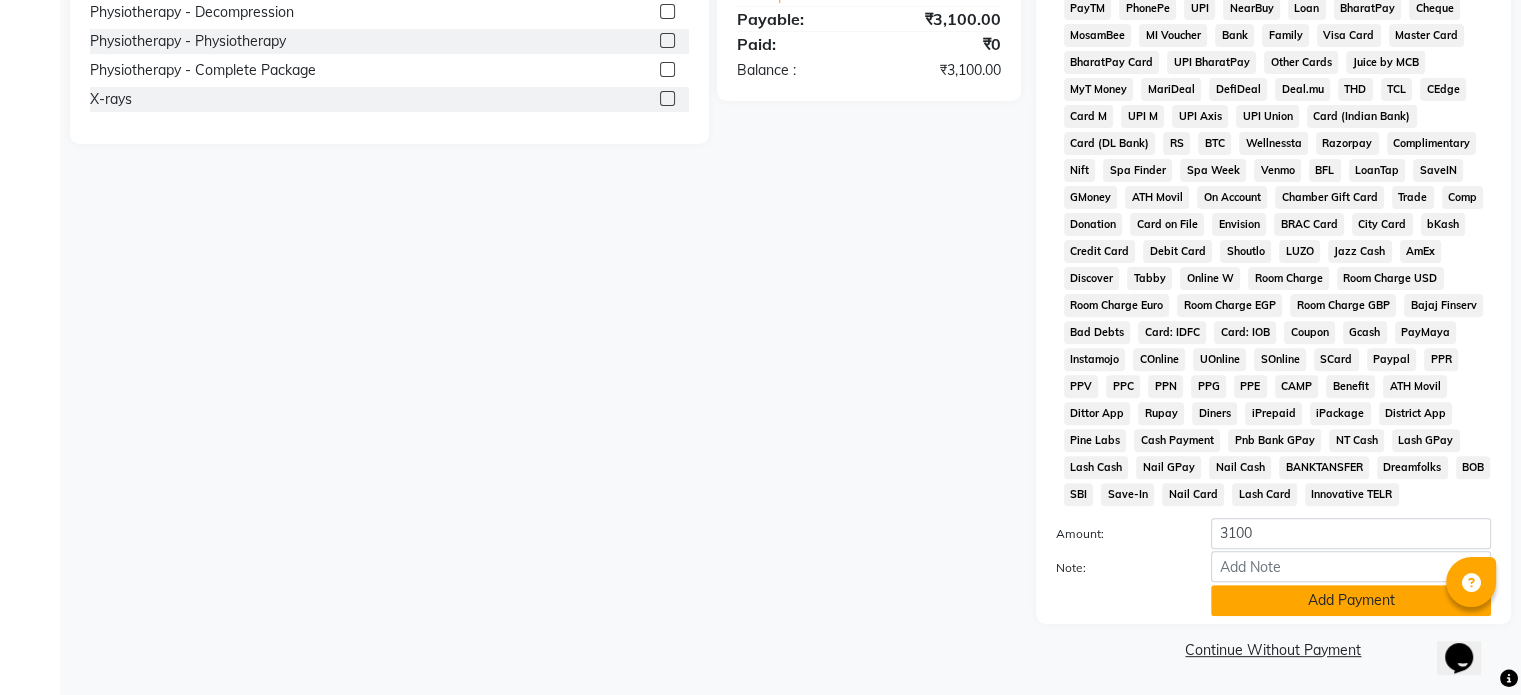 click on "Add Payment" 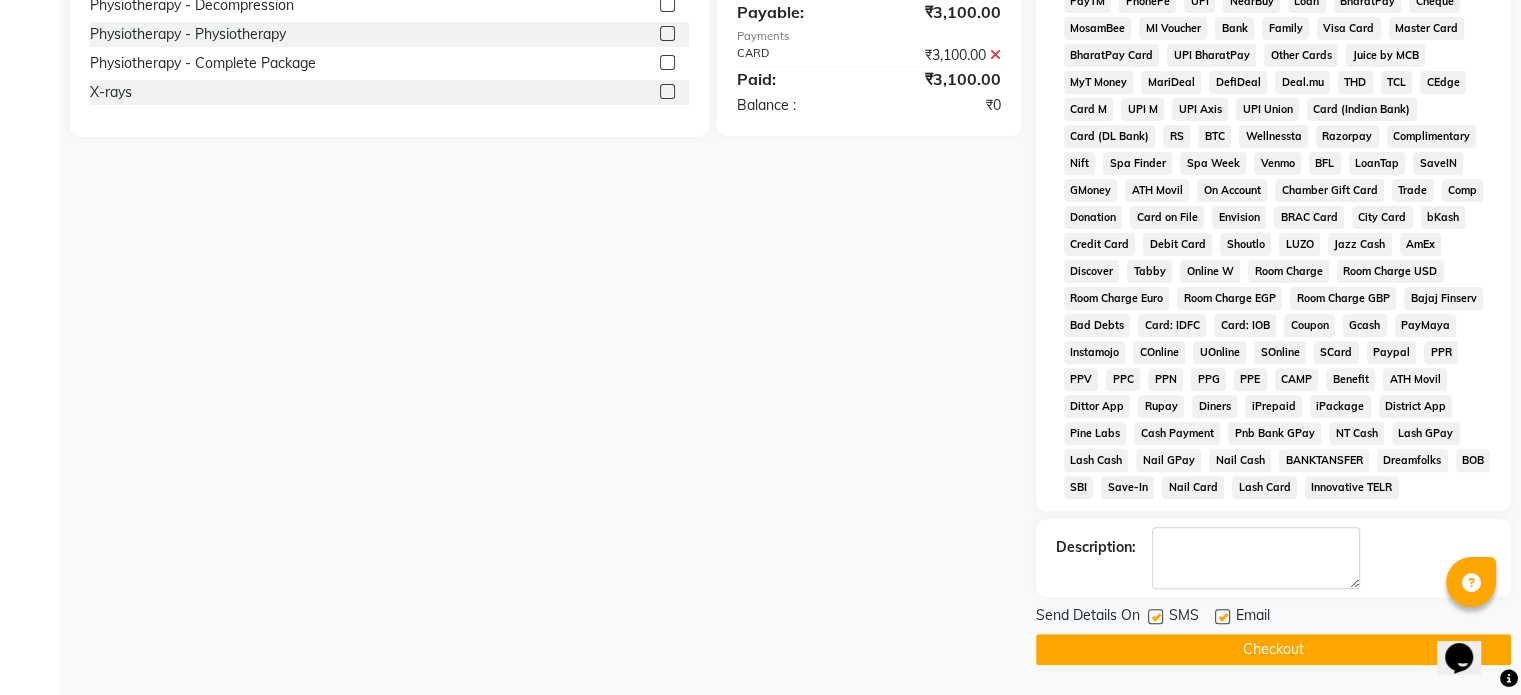 click on "Email" 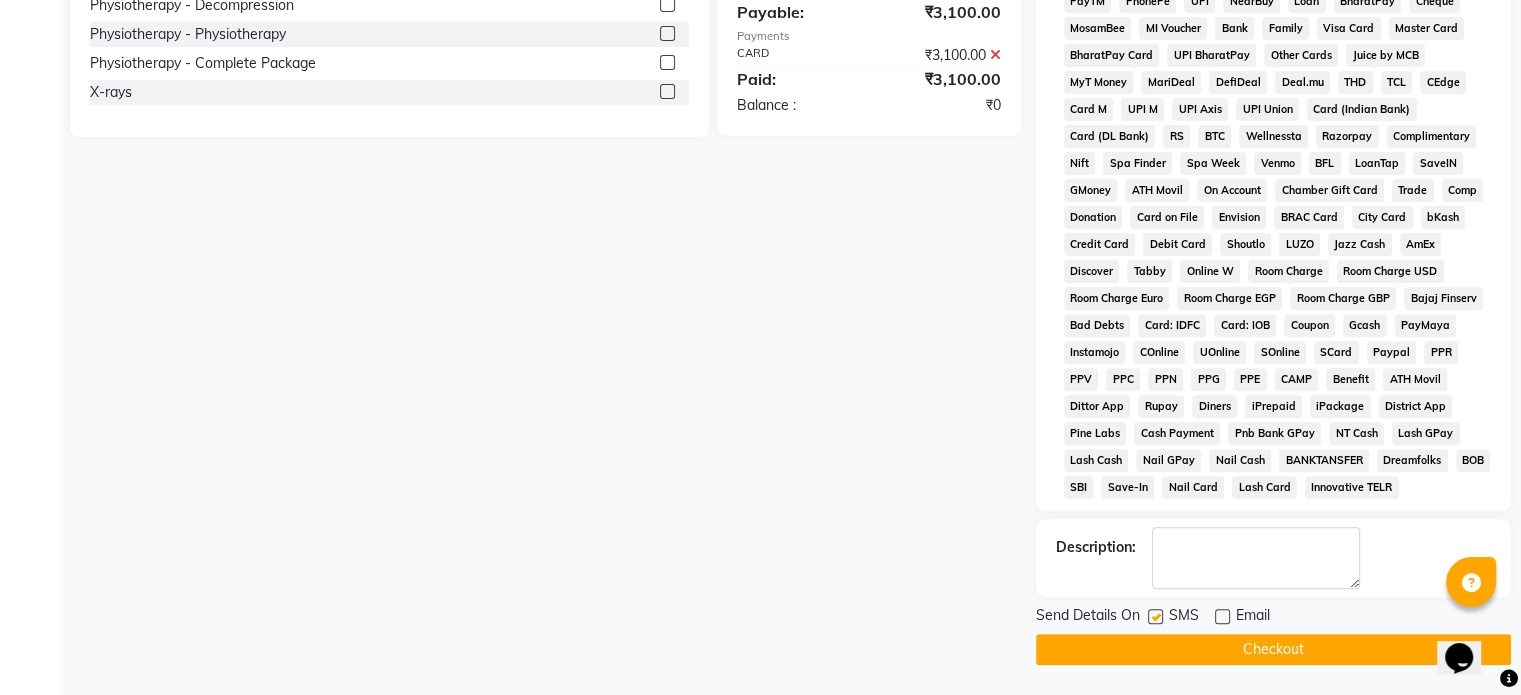 drag, startPoint x: 1167, startPoint y: 619, endPoint x: 1156, endPoint y: 619, distance: 11 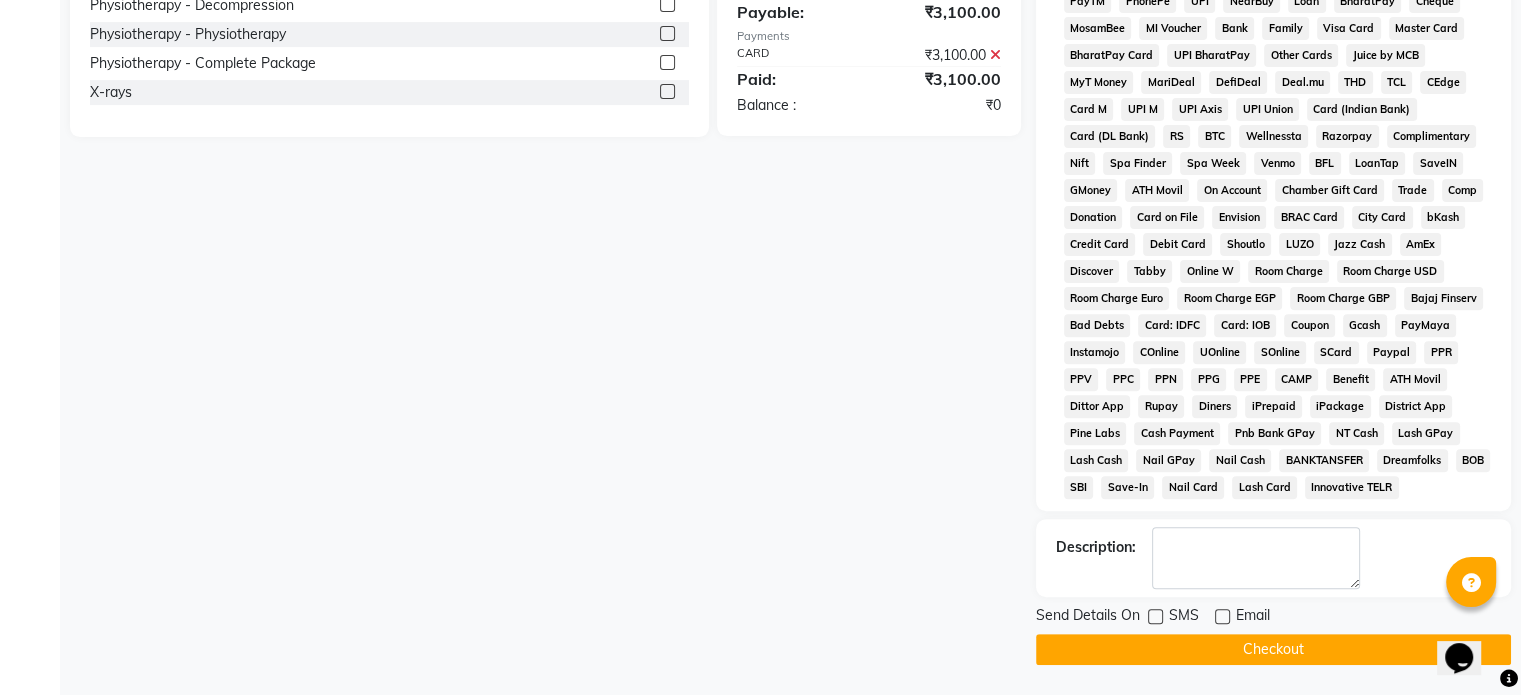 click on "Checkout" 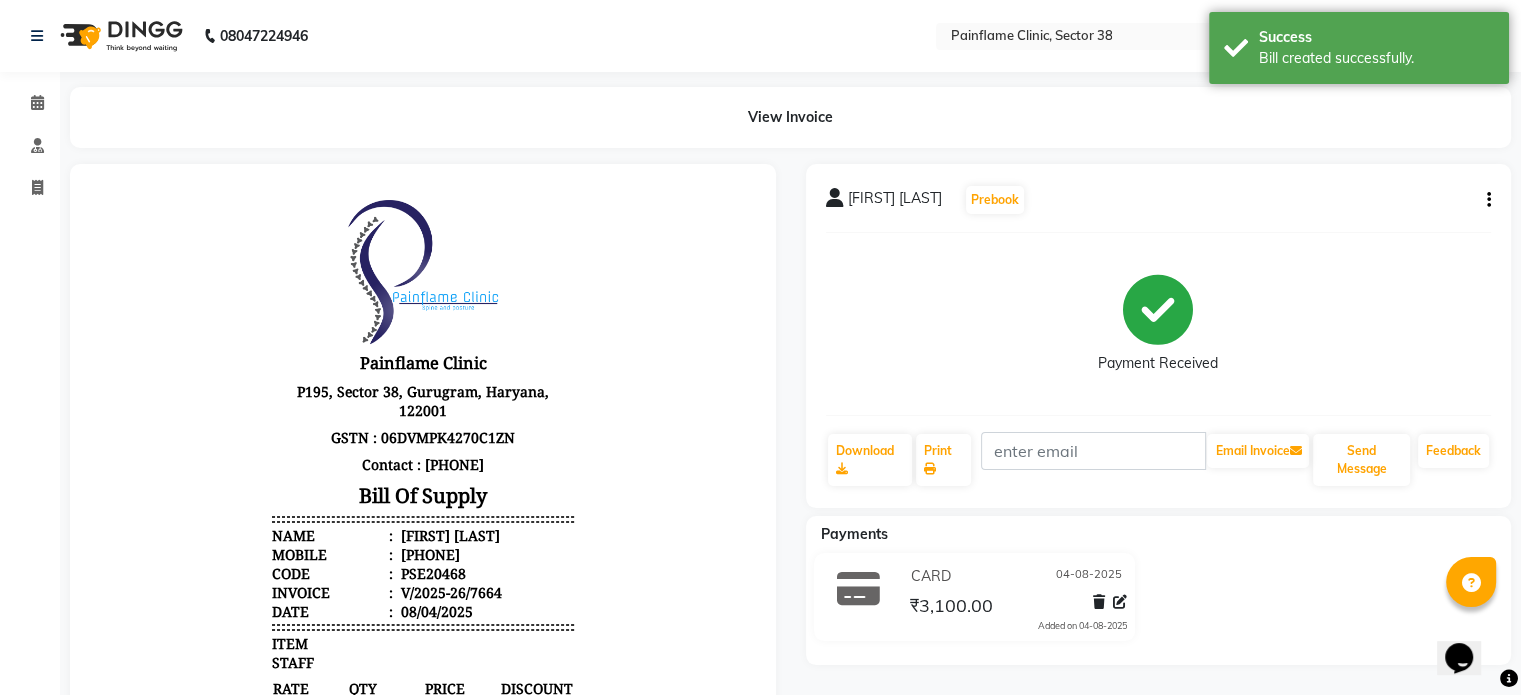 scroll, scrollTop: 0, scrollLeft: 0, axis: both 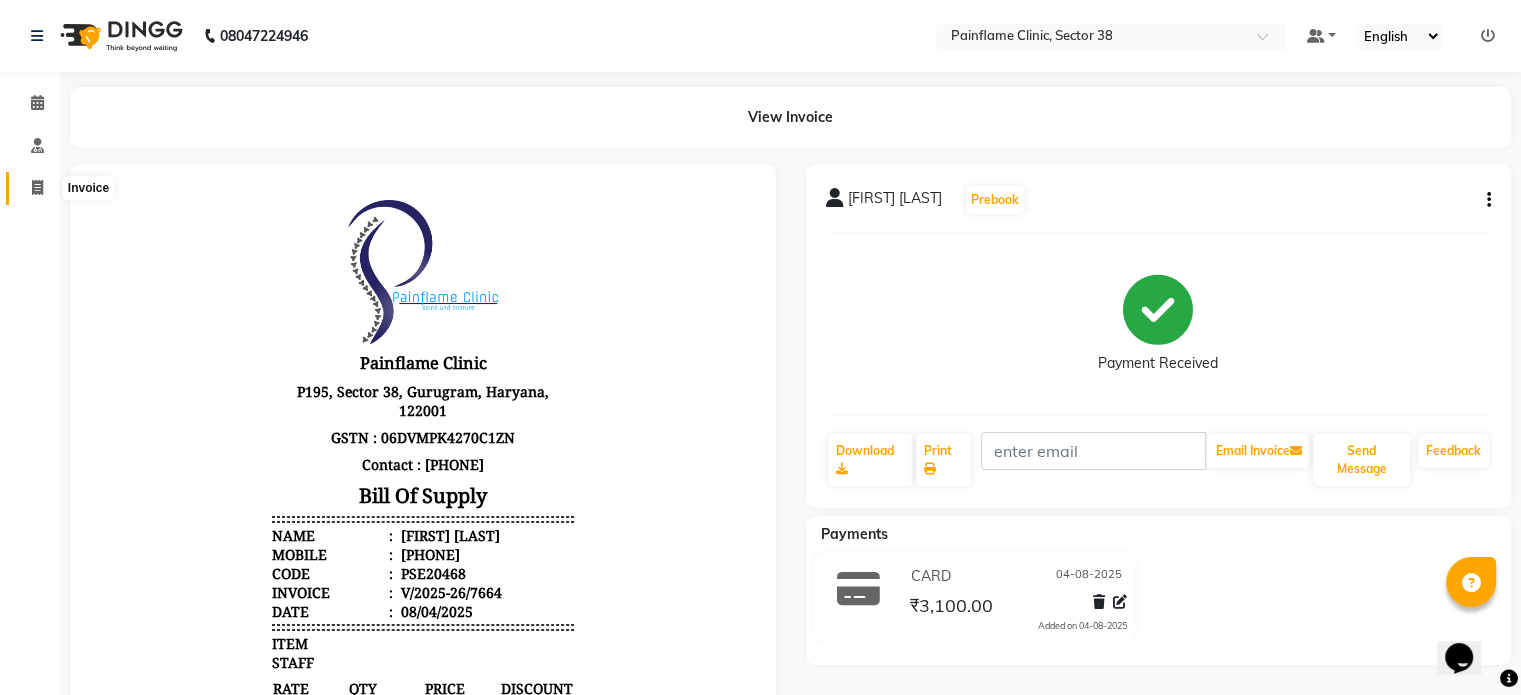 click 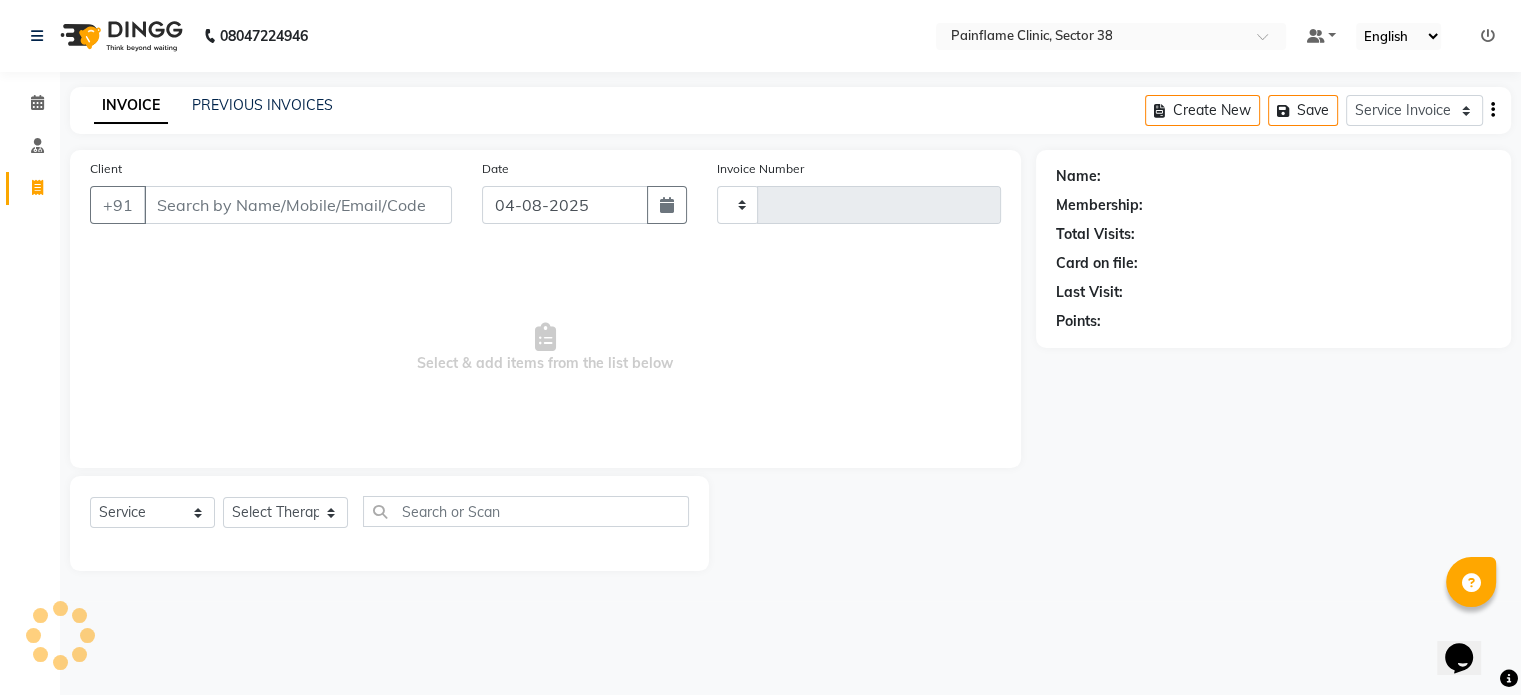 type on "7665" 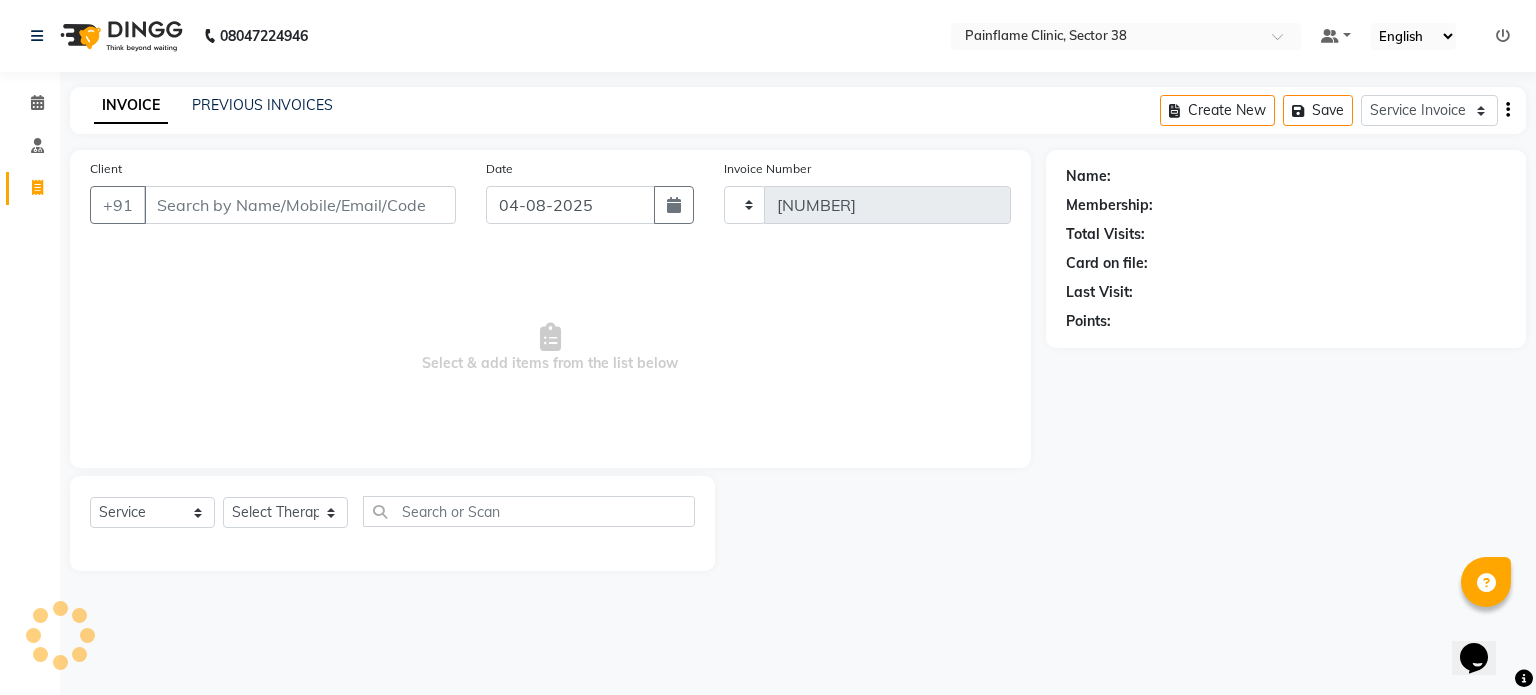 select on "3964" 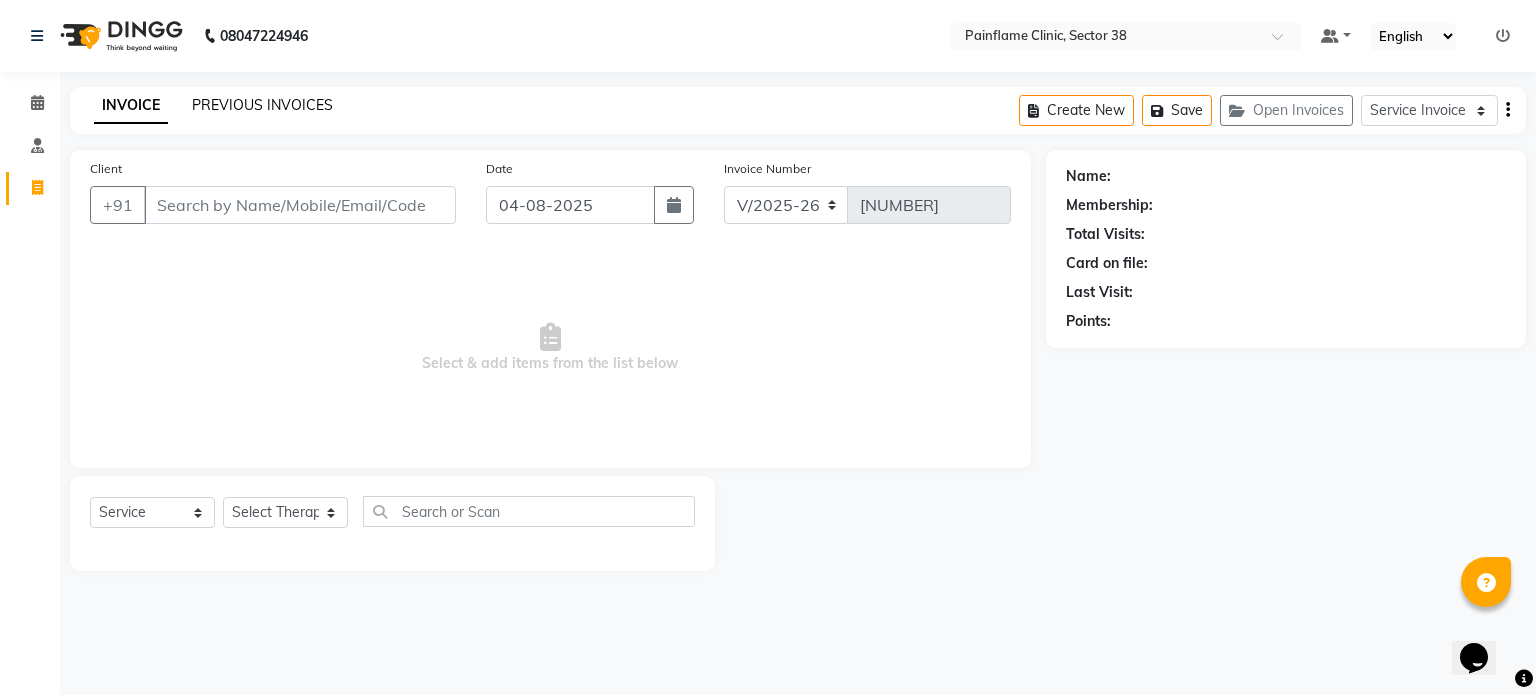 click on "PREVIOUS INVOICES" 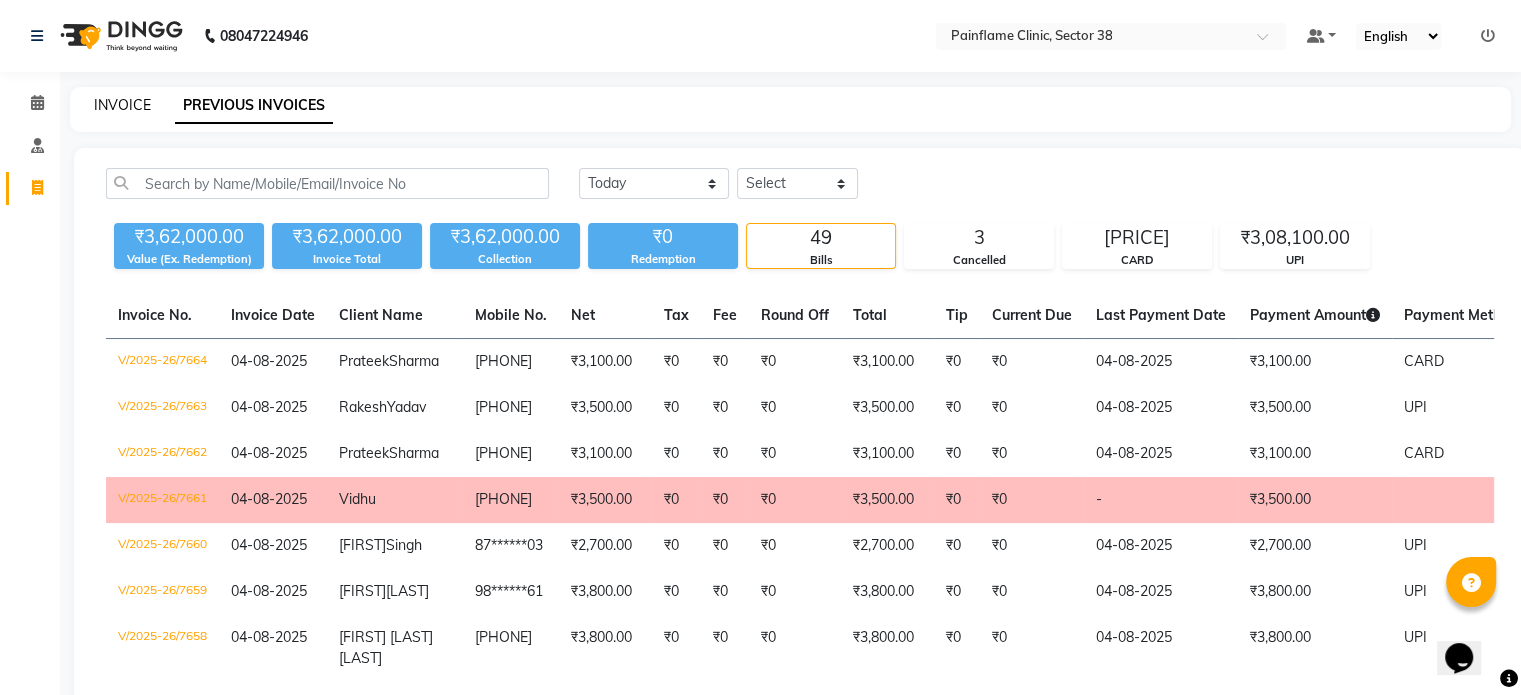 click on "INVOICE" 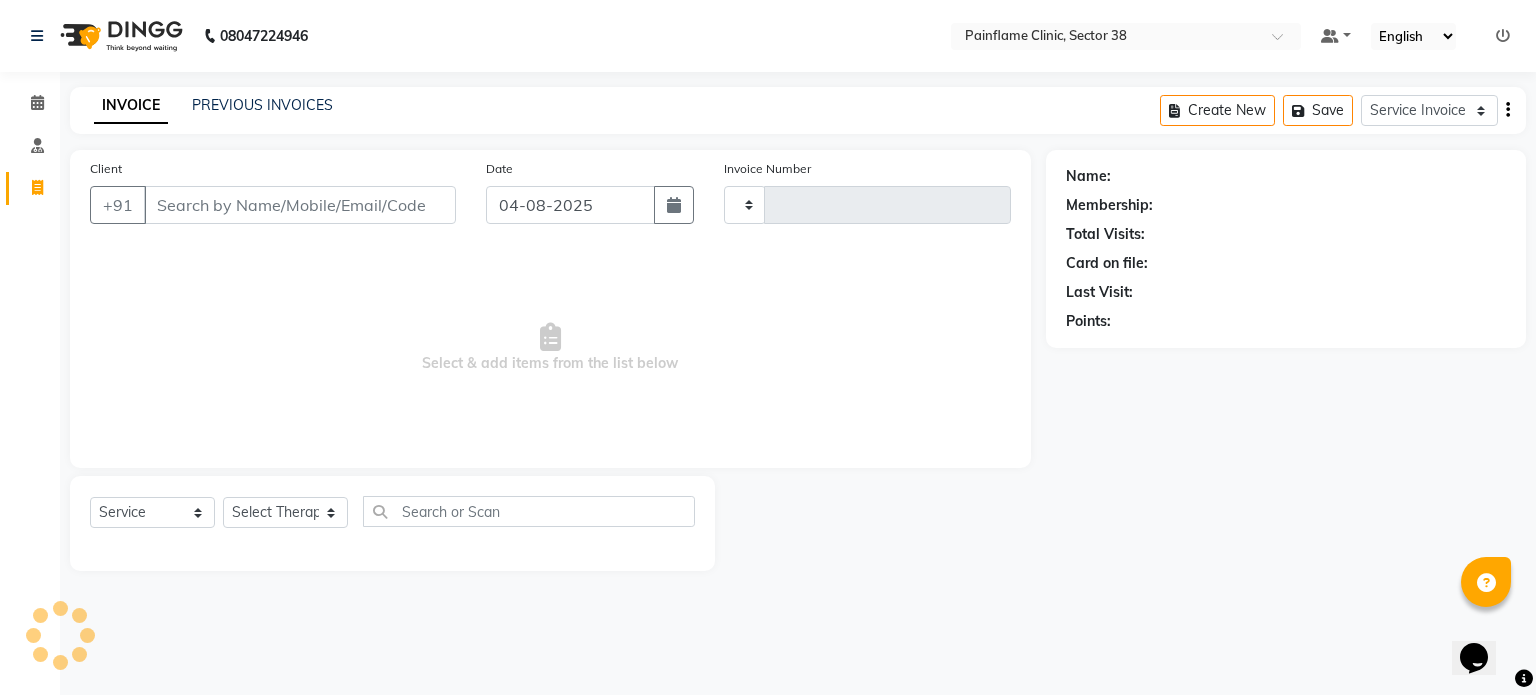 type on "7665" 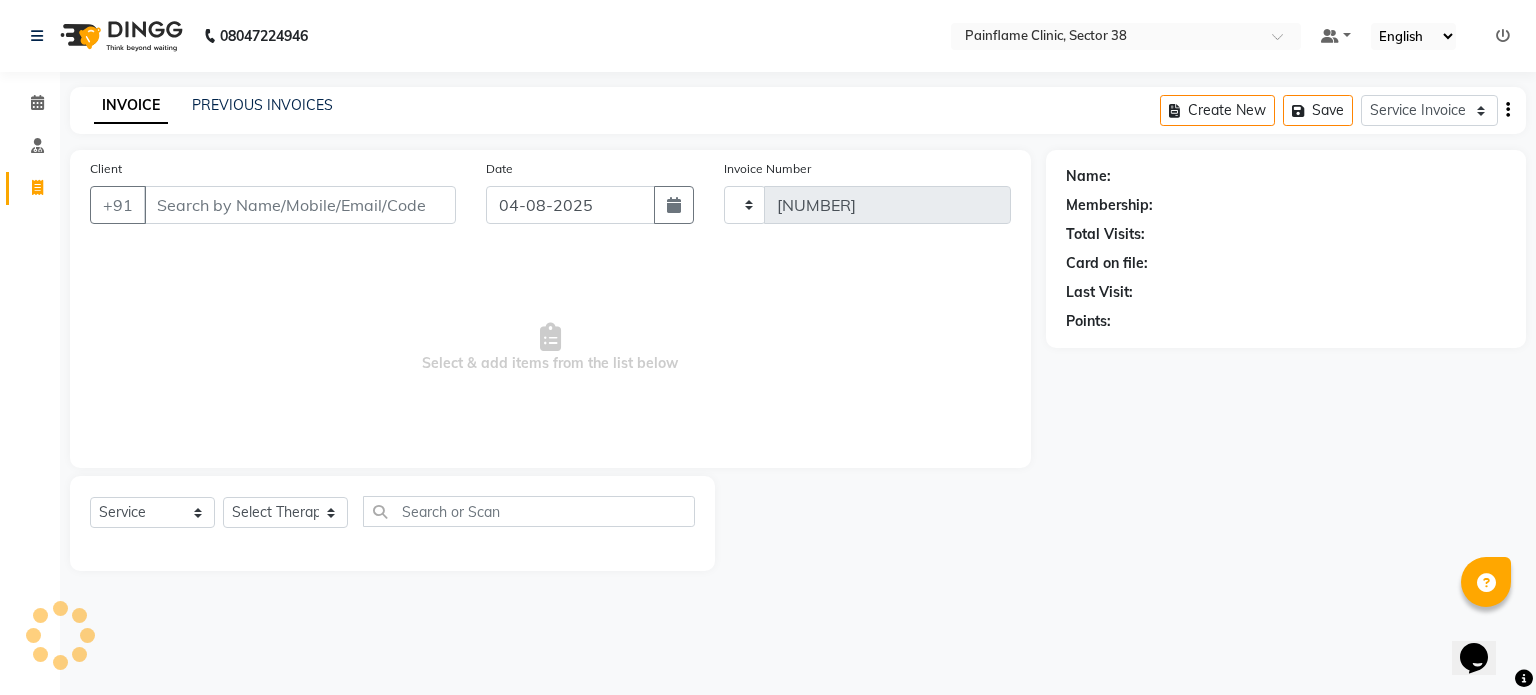 select on "3964" 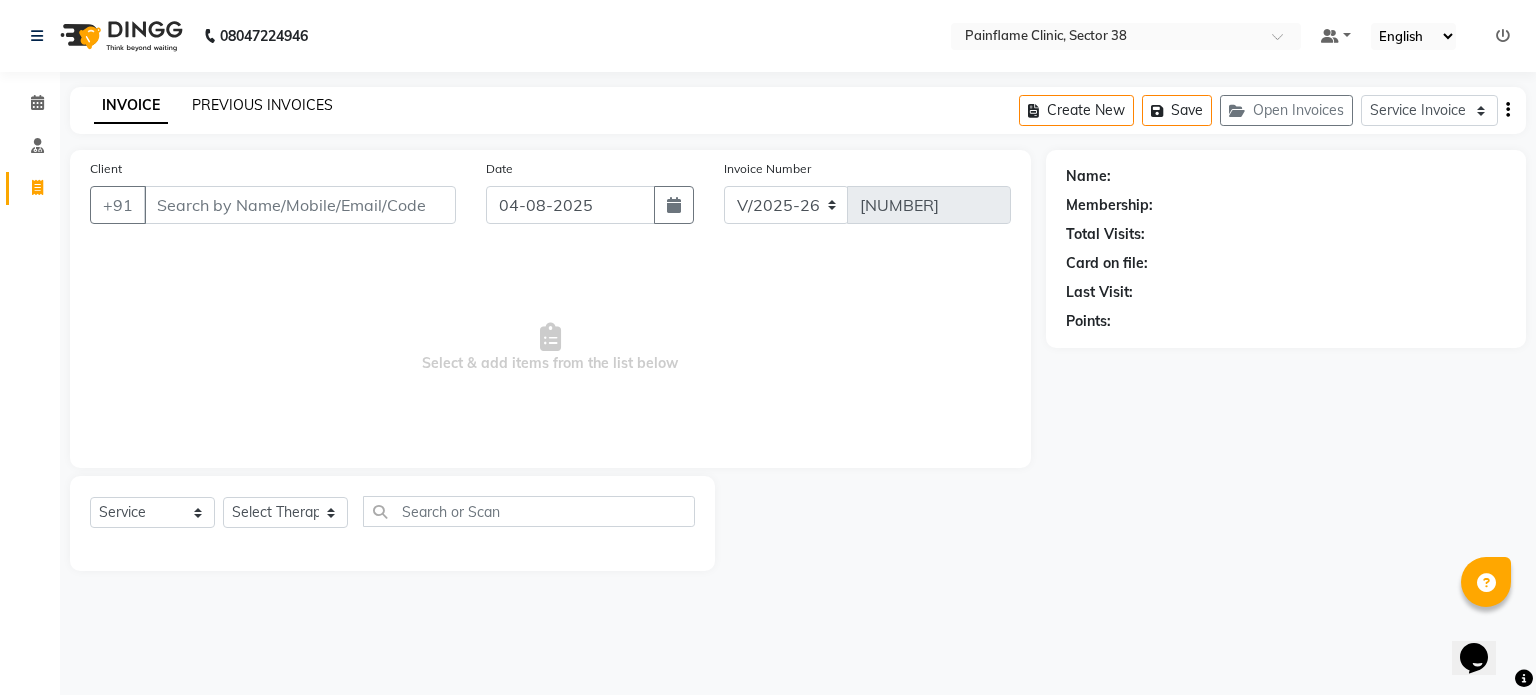 click on "PREVIOUS INVOICES" 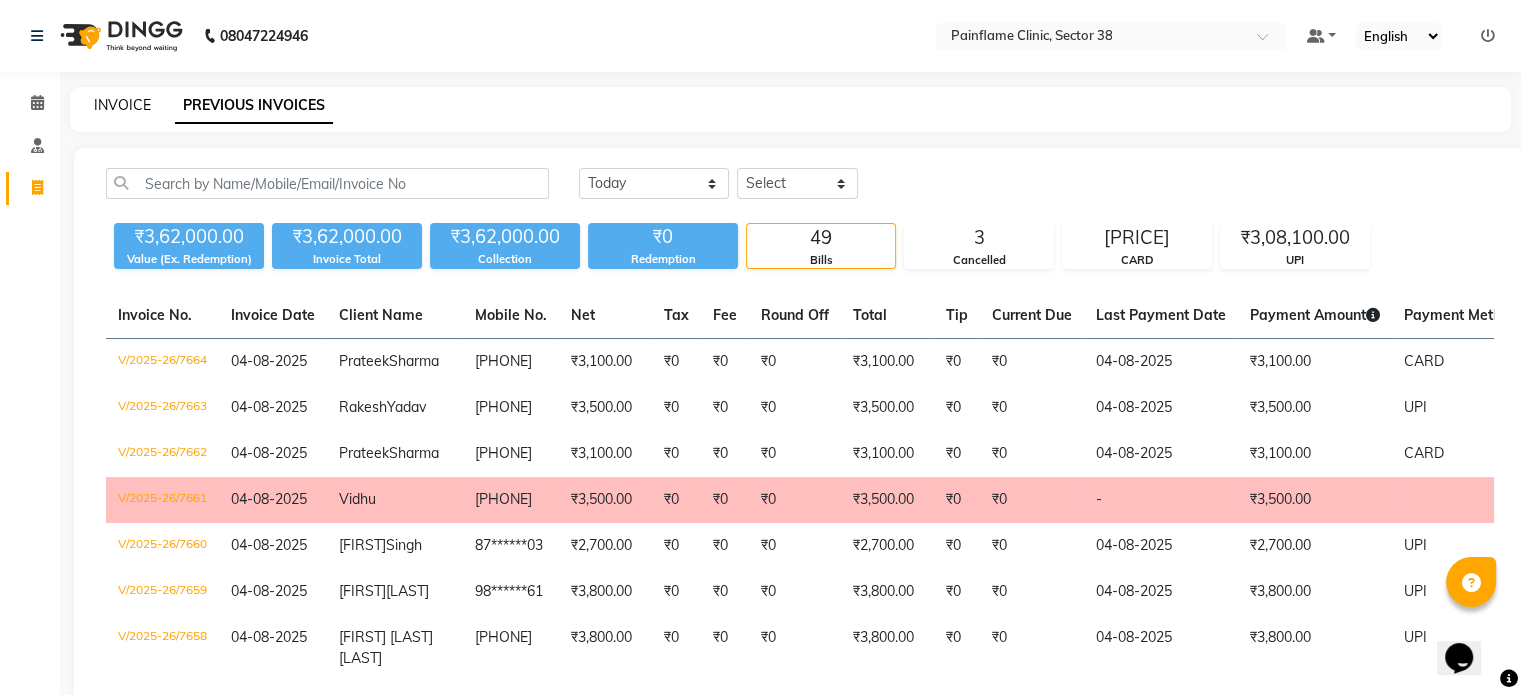 click on "INVOICE" 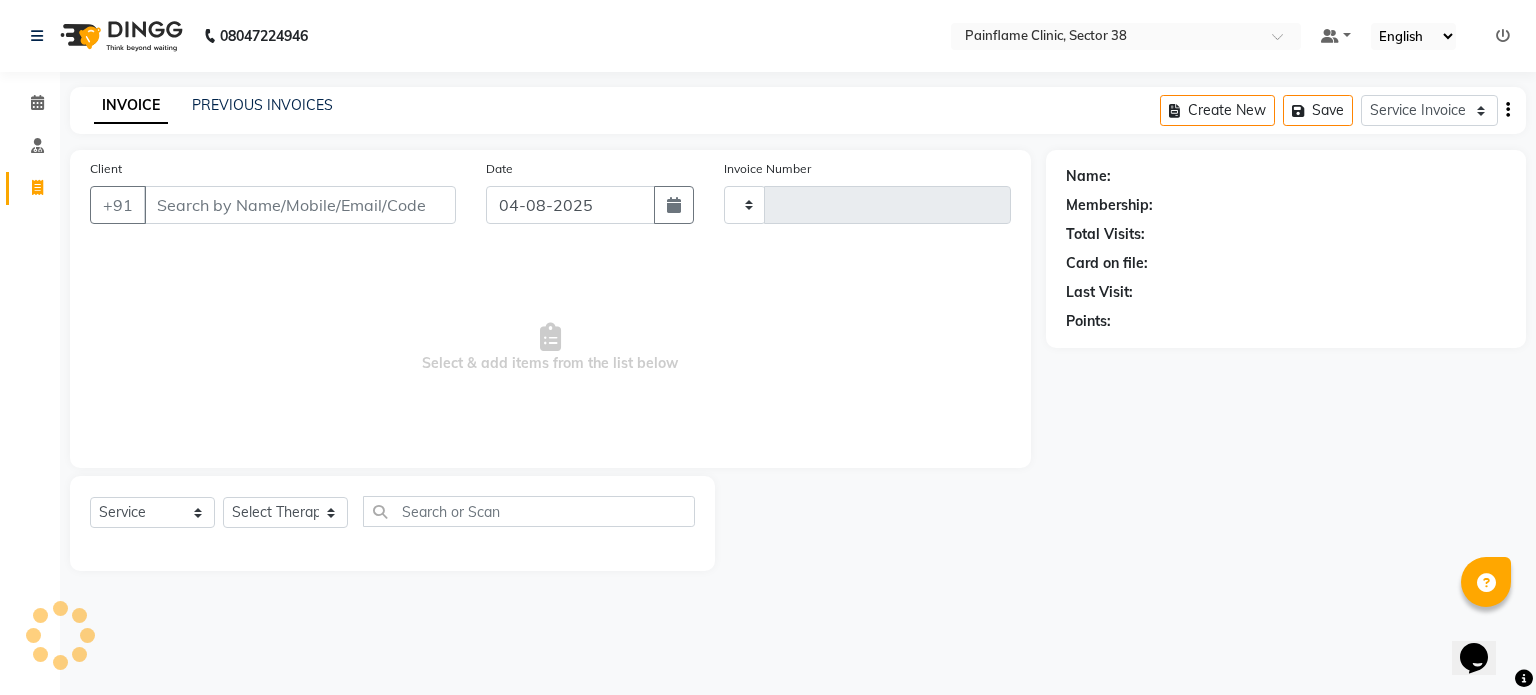 type on "7665" 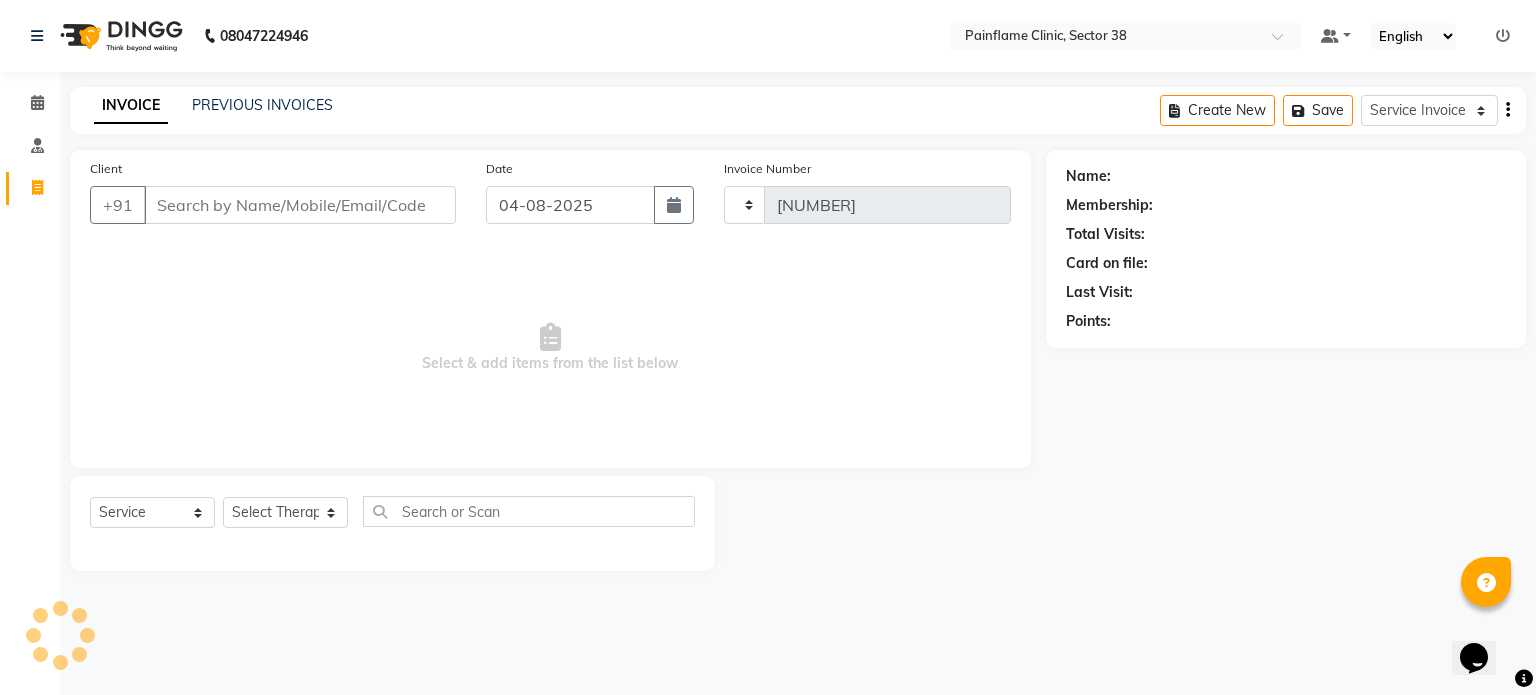 select on "3964" 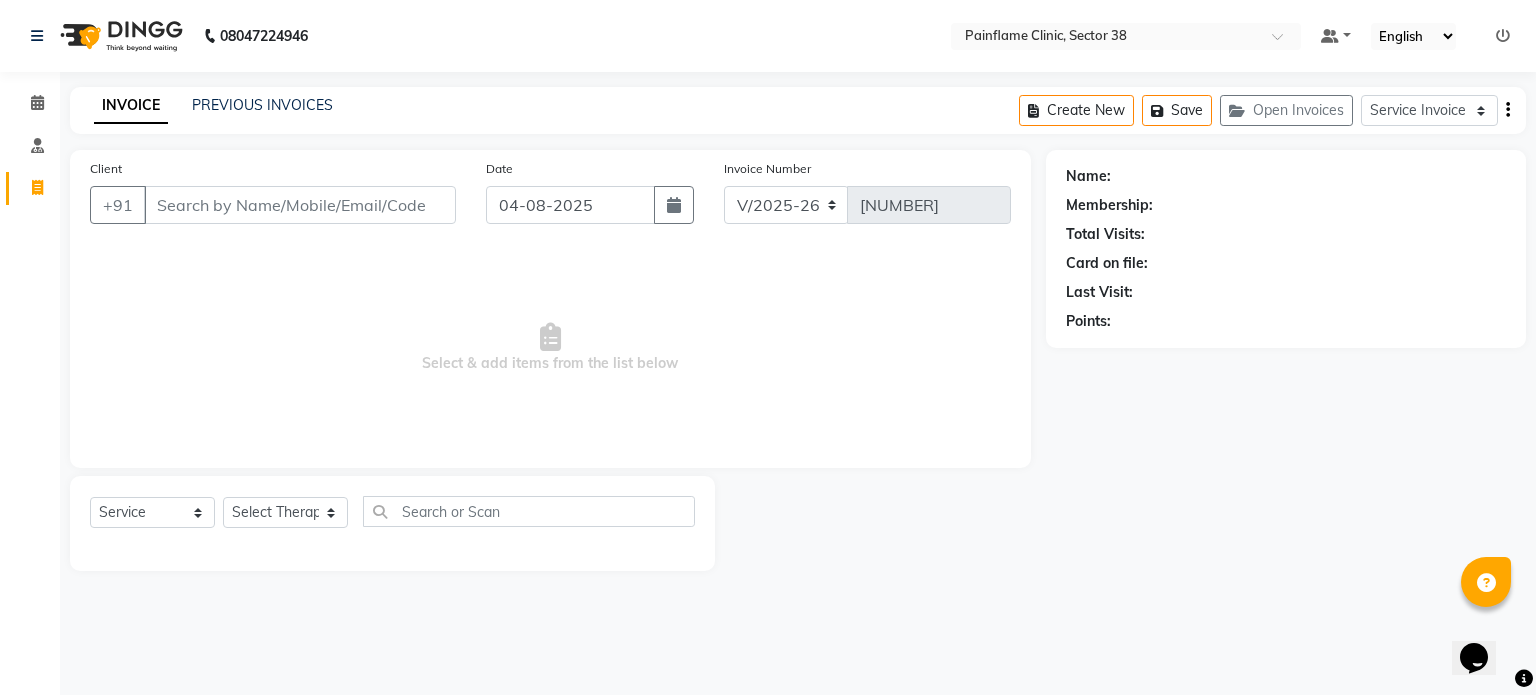 click on "PREVIOUS INVOICES" 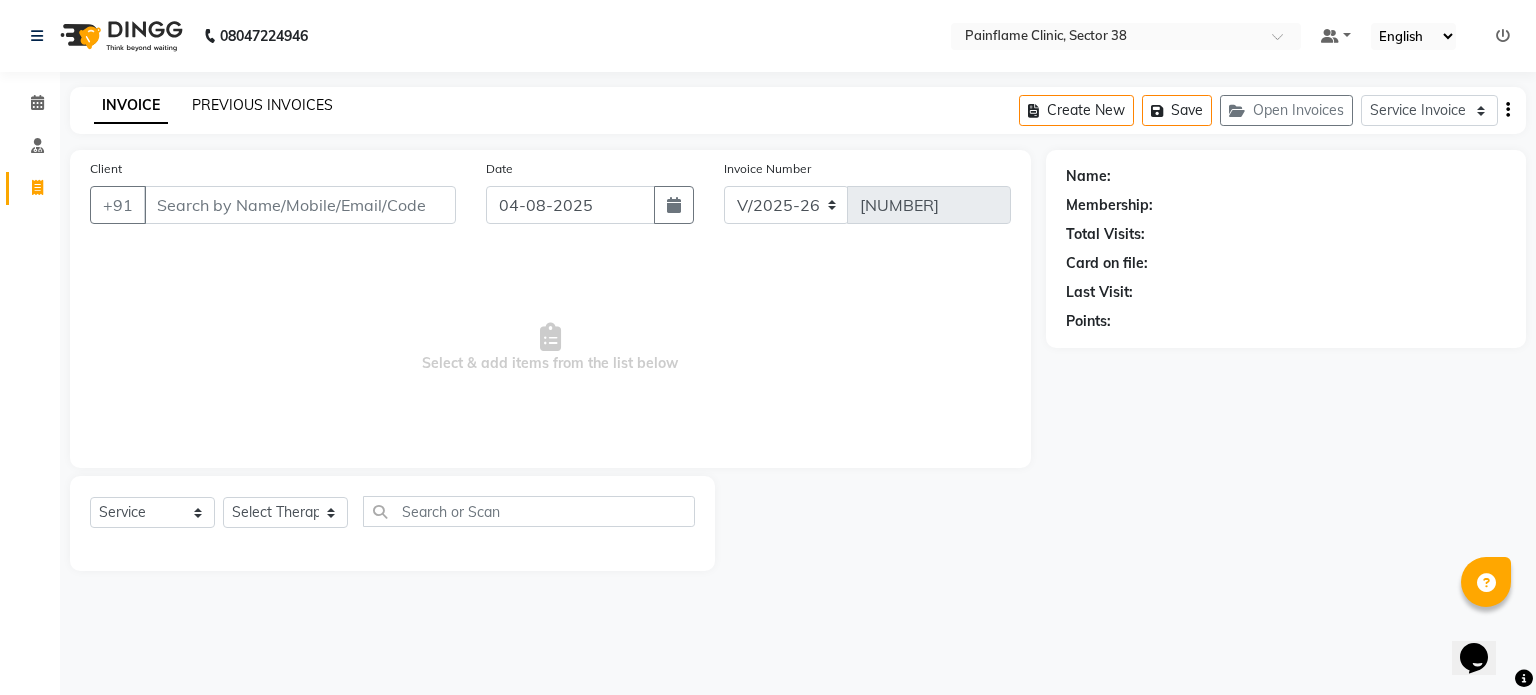 click on "PREVIOUS INVOICES" 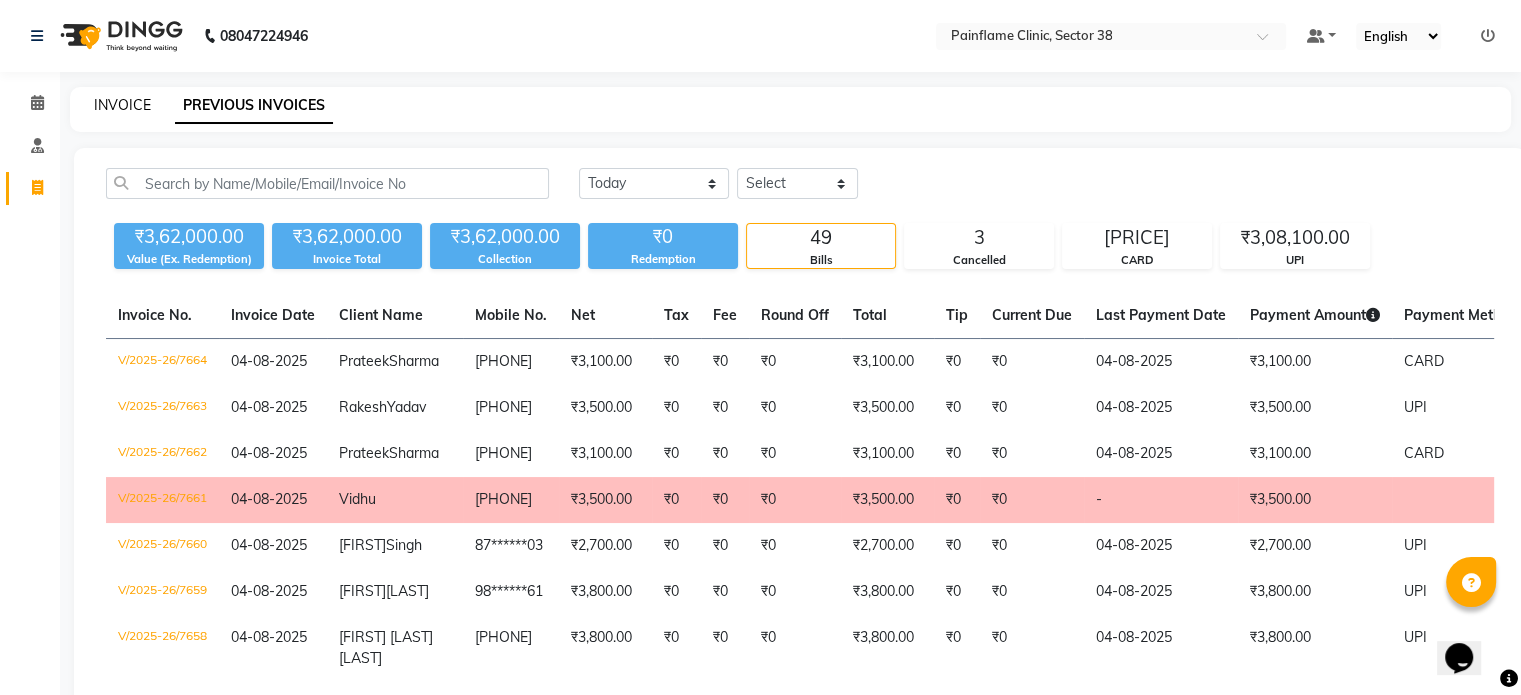 click on "INVOICE" 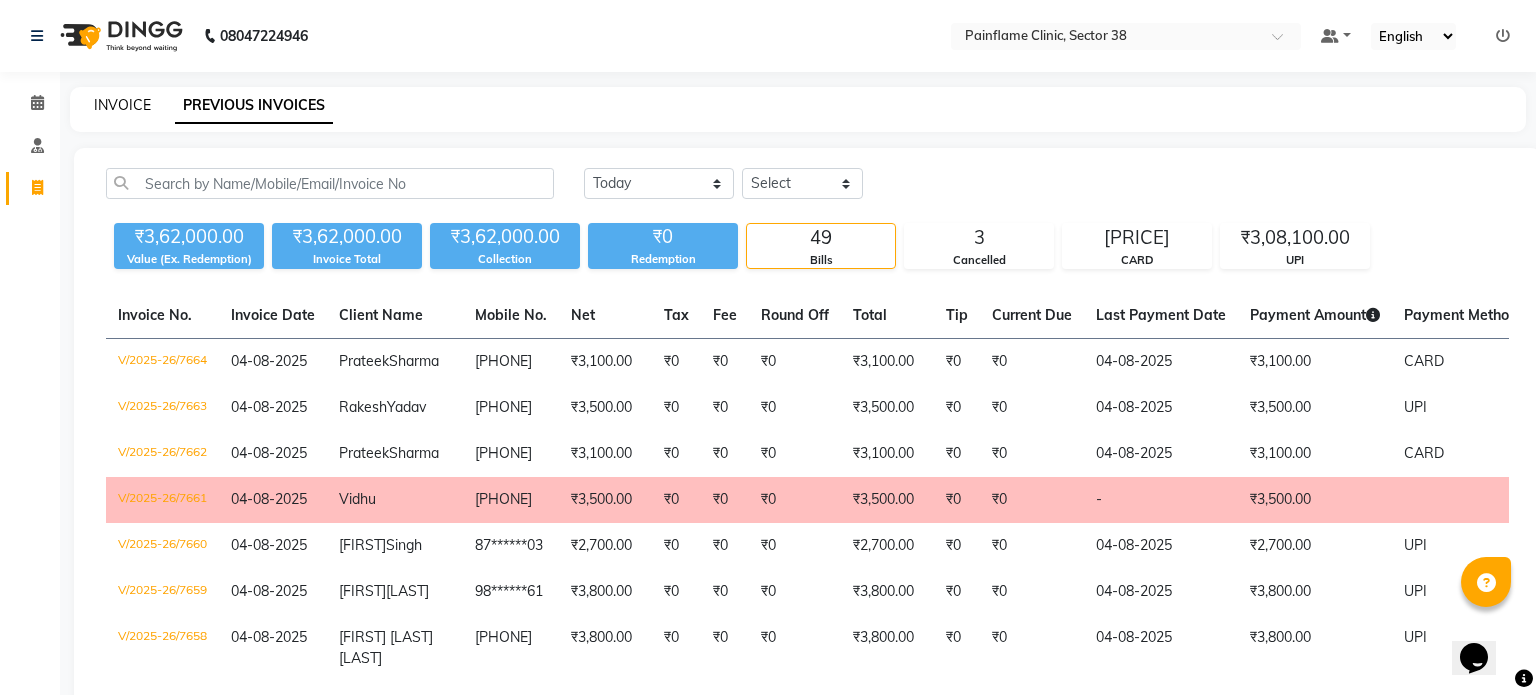 select on "service" 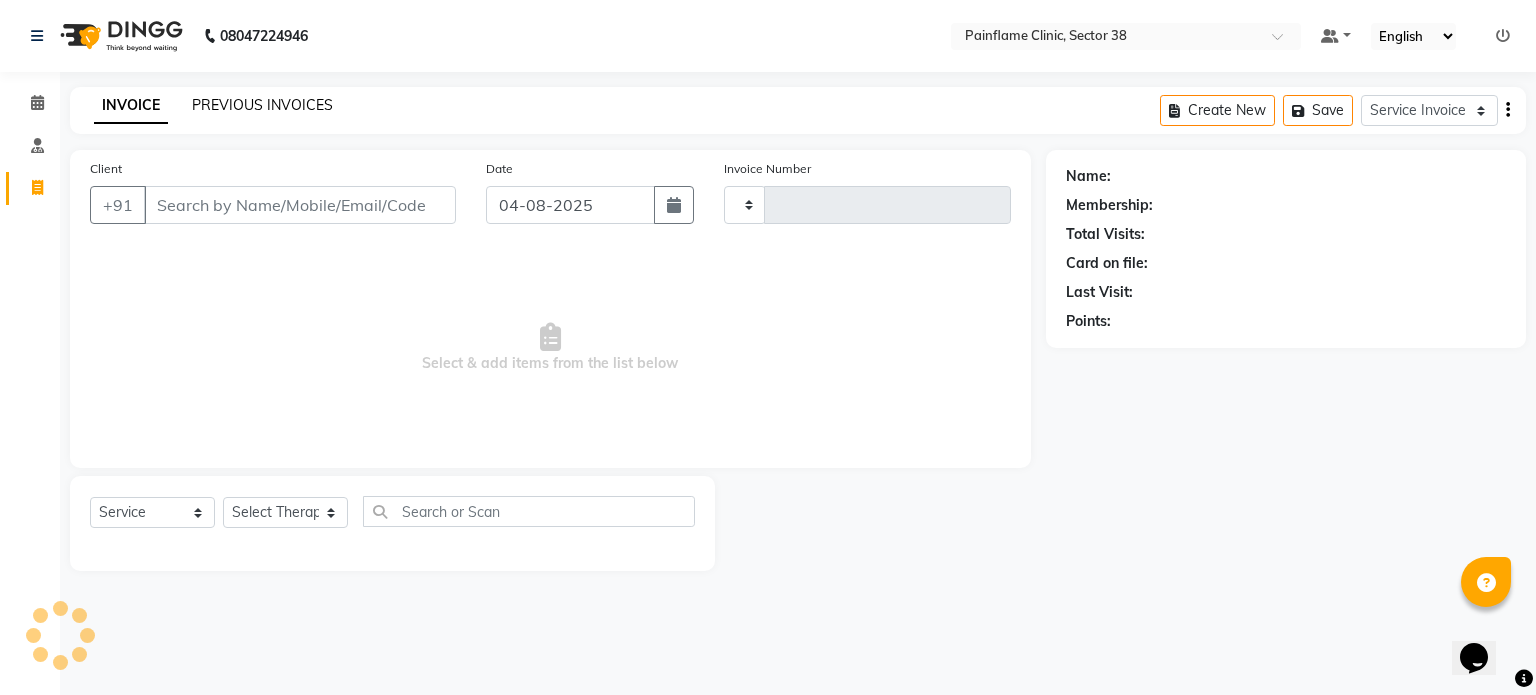 click on "PREVIOUS INVOICES" 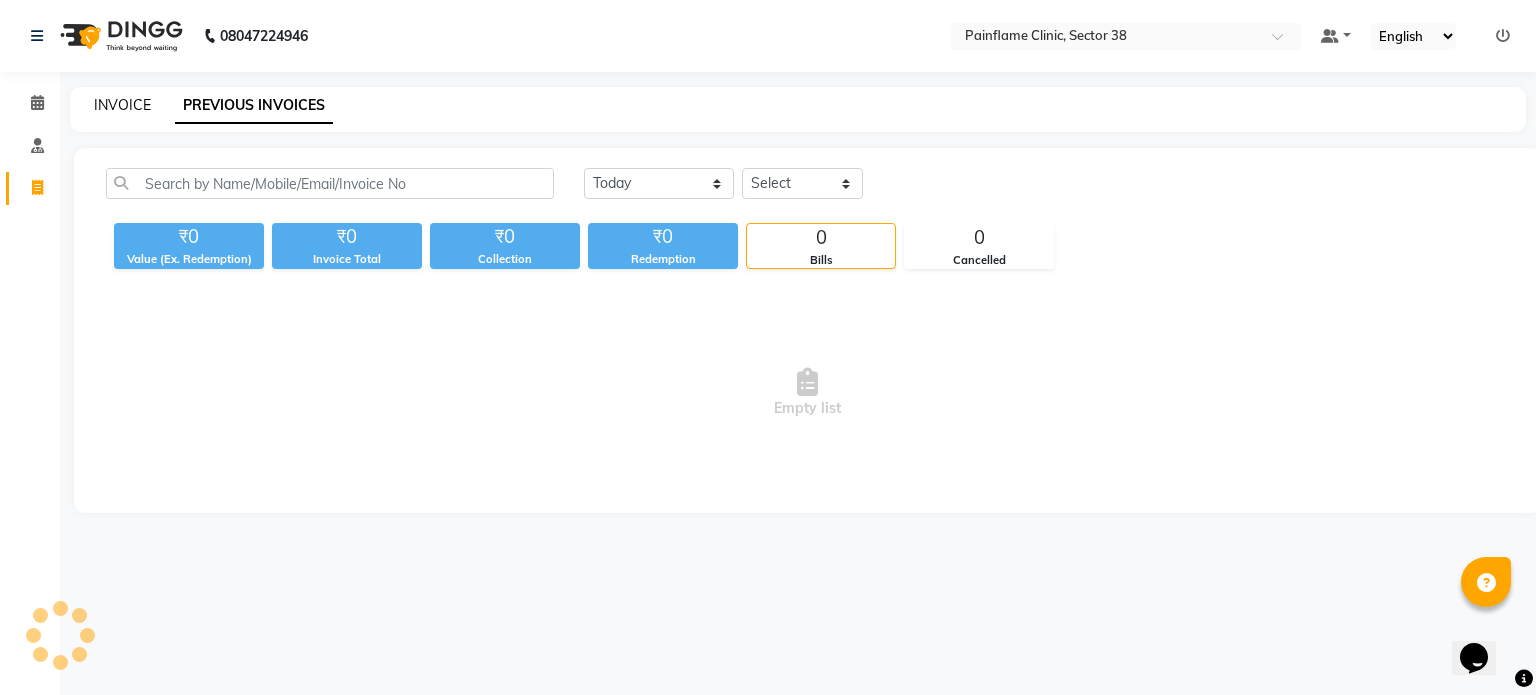 click on "INVOICE" 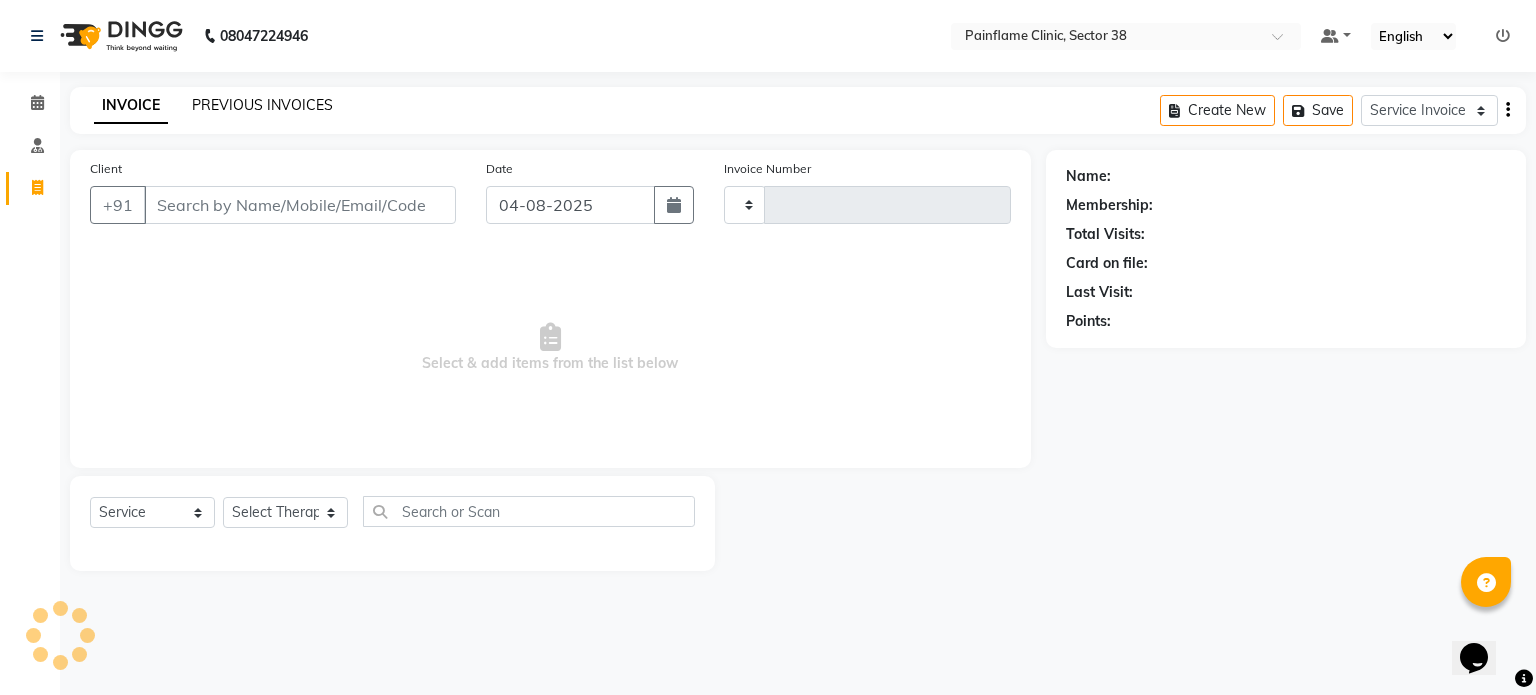 click on "PREVIOUS INVOICES" 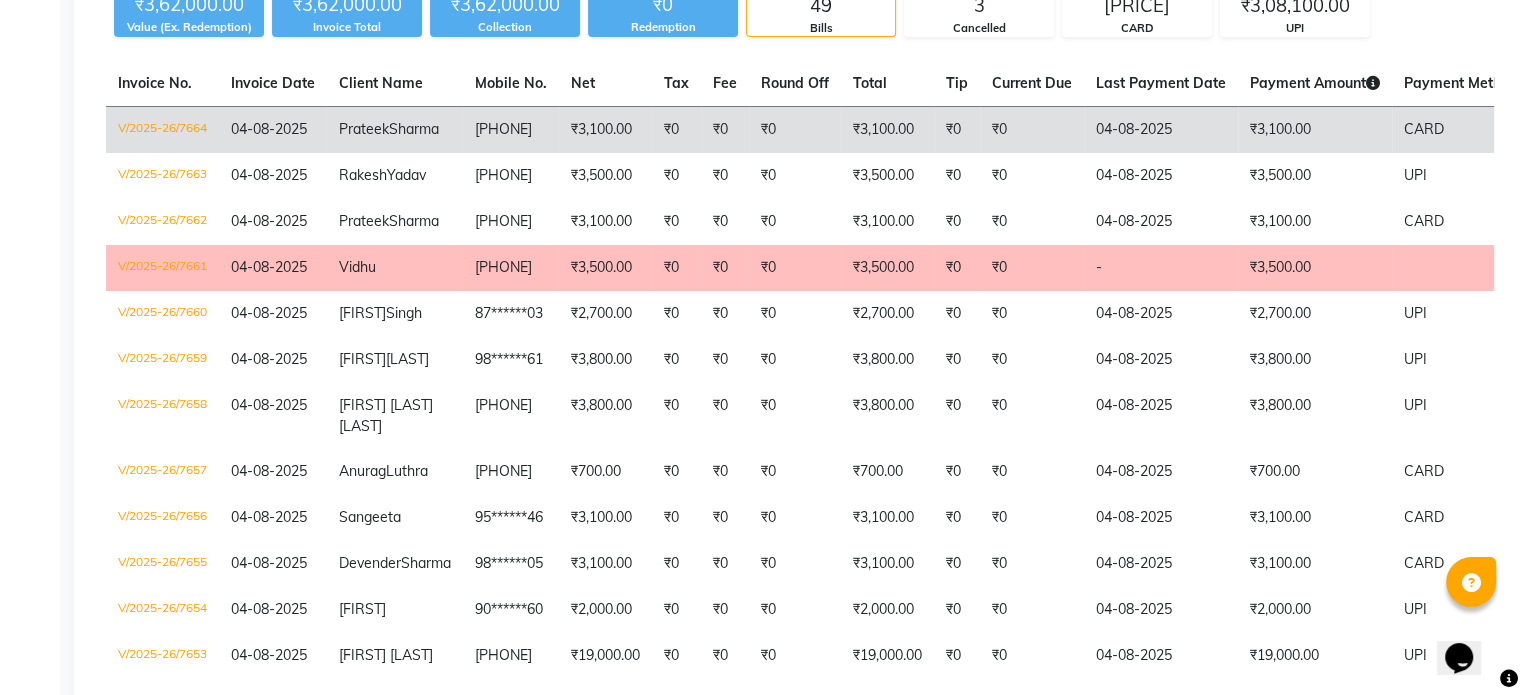 scroll, scrollTop: 0, scrollLeft: 0, axis: both 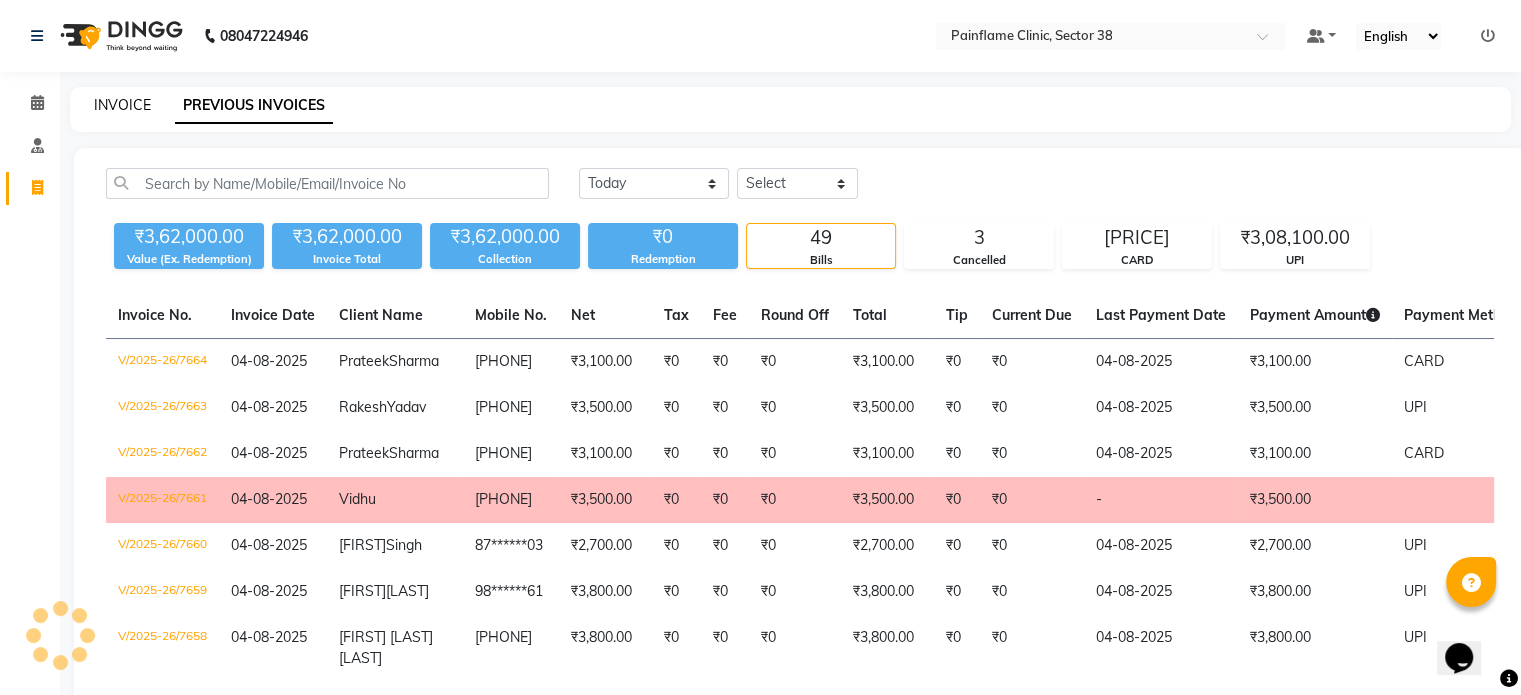 click on "INVOICE" 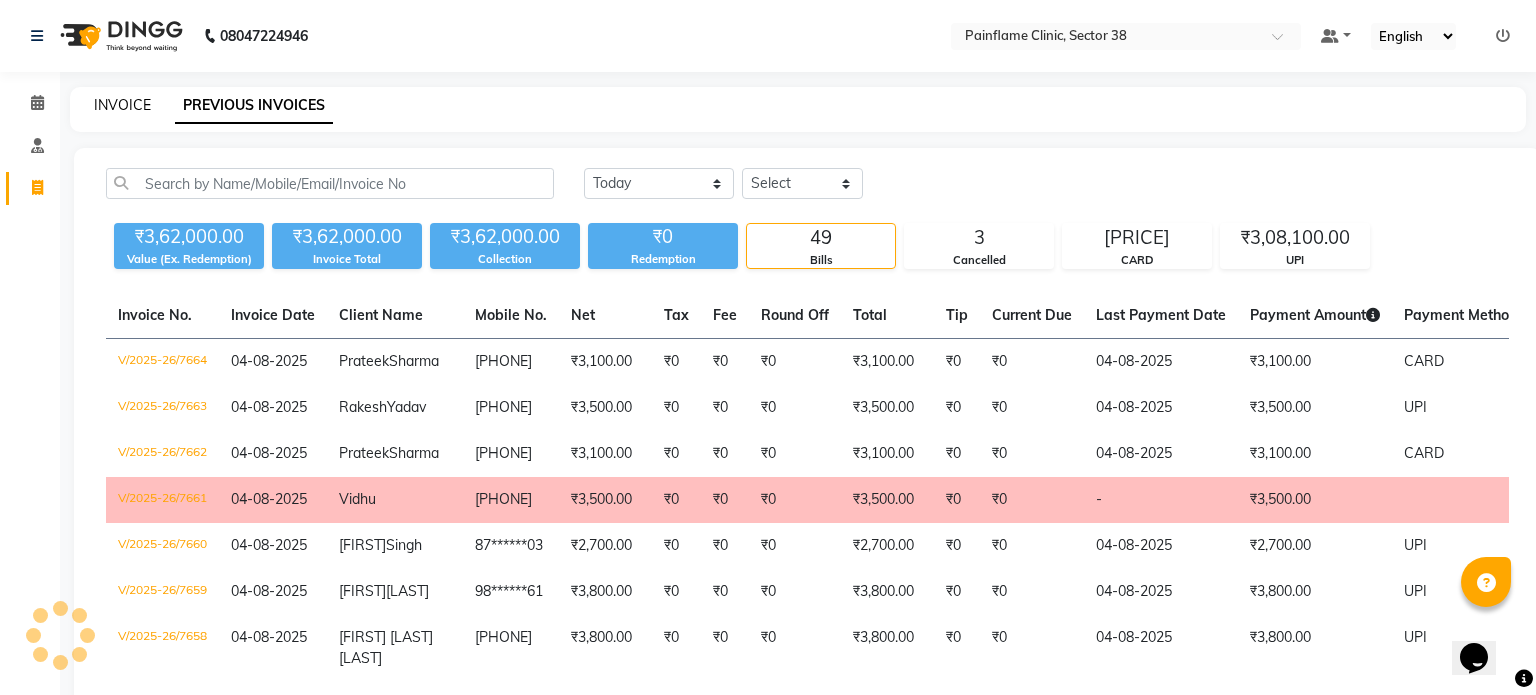 select on "service" 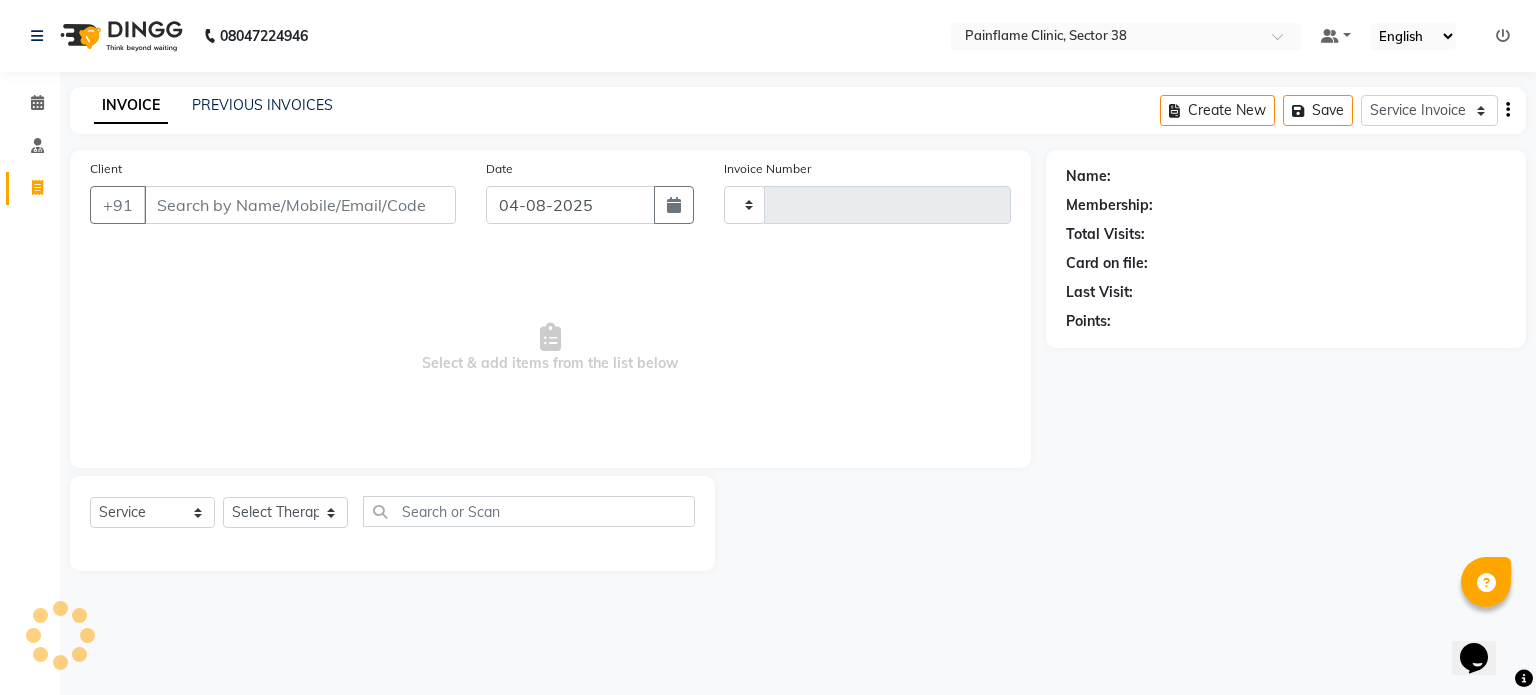 type on "7665" 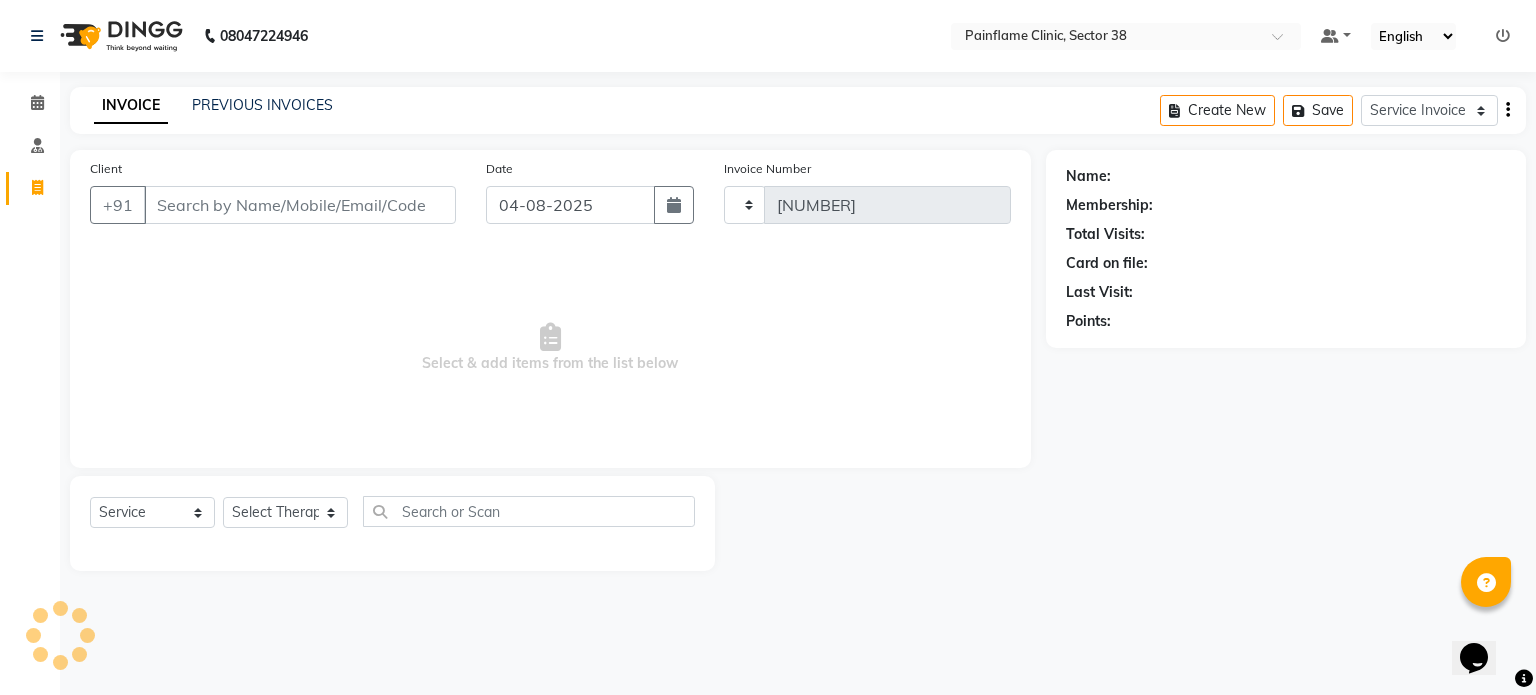 select on "3964" 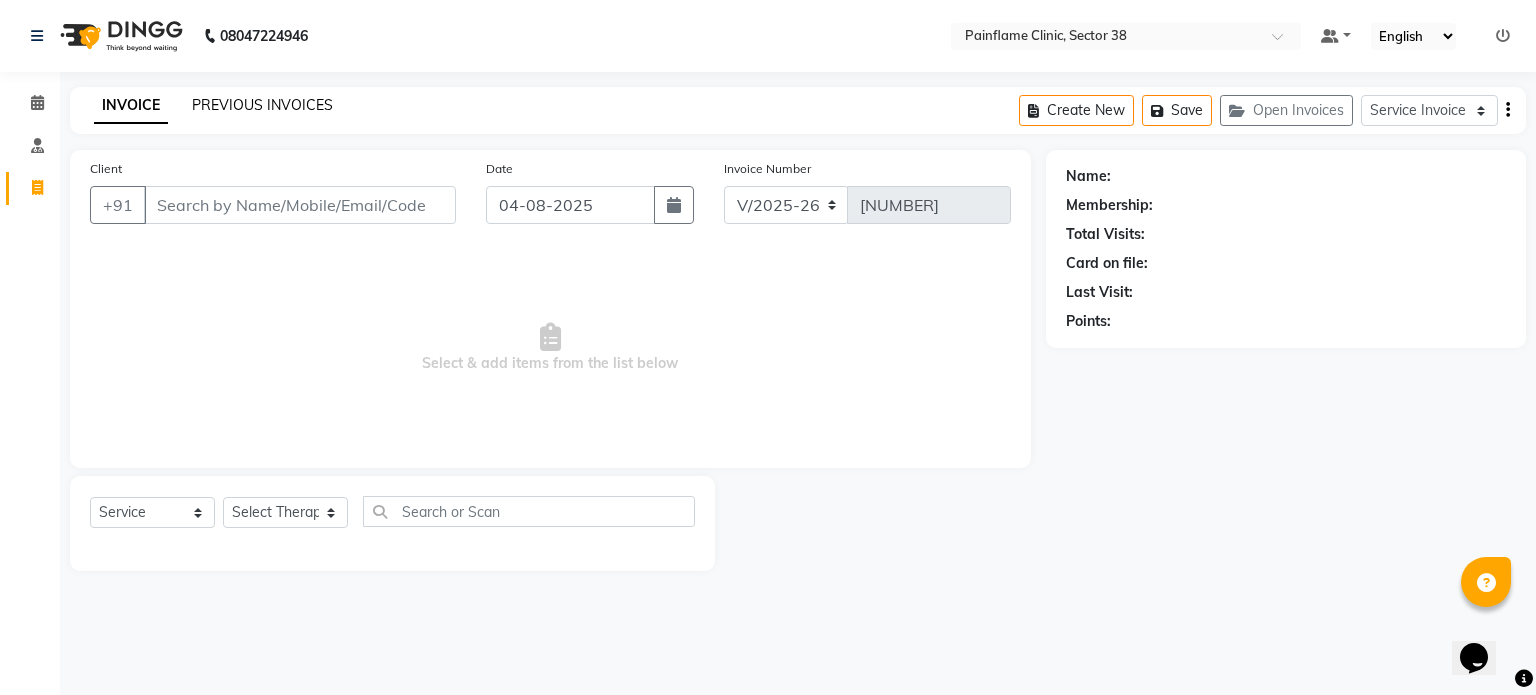 click on "PREVIOUS INVOICES" 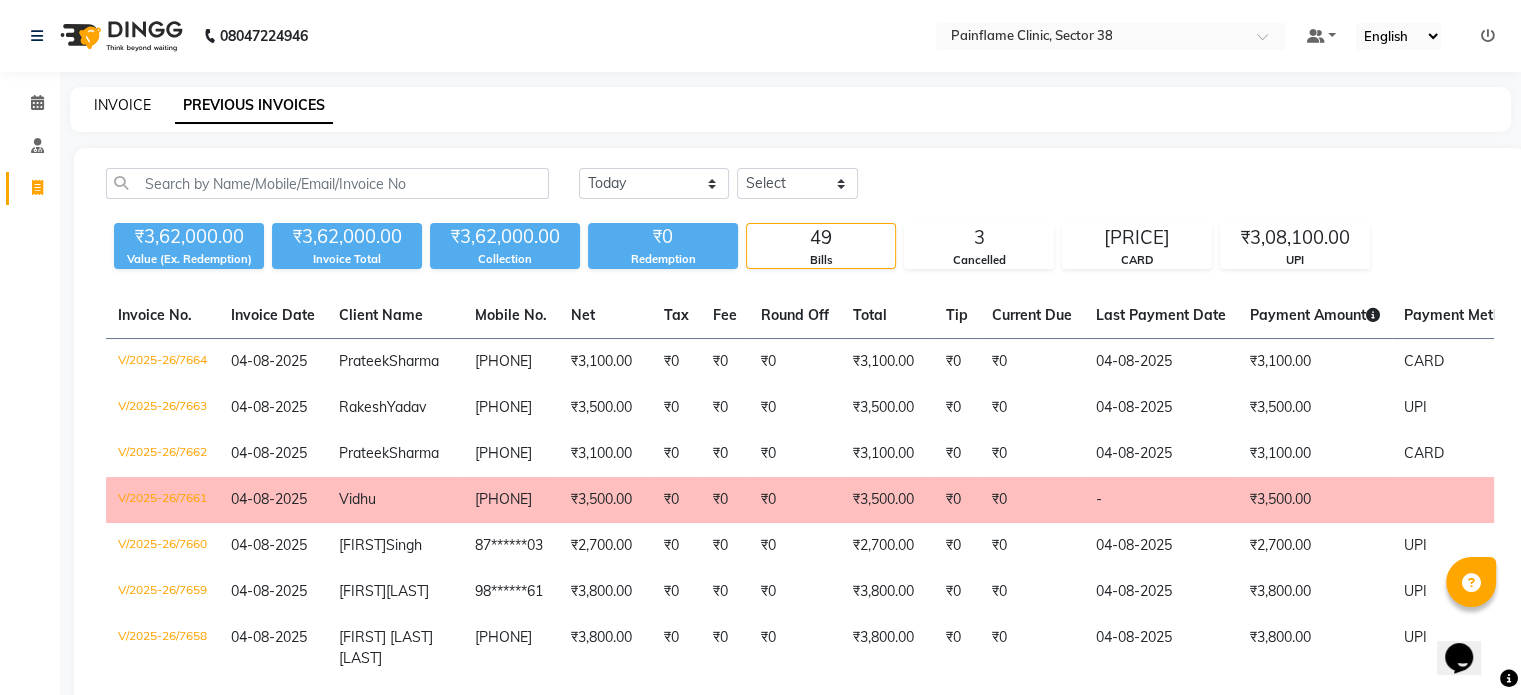 click on "INVOICE" 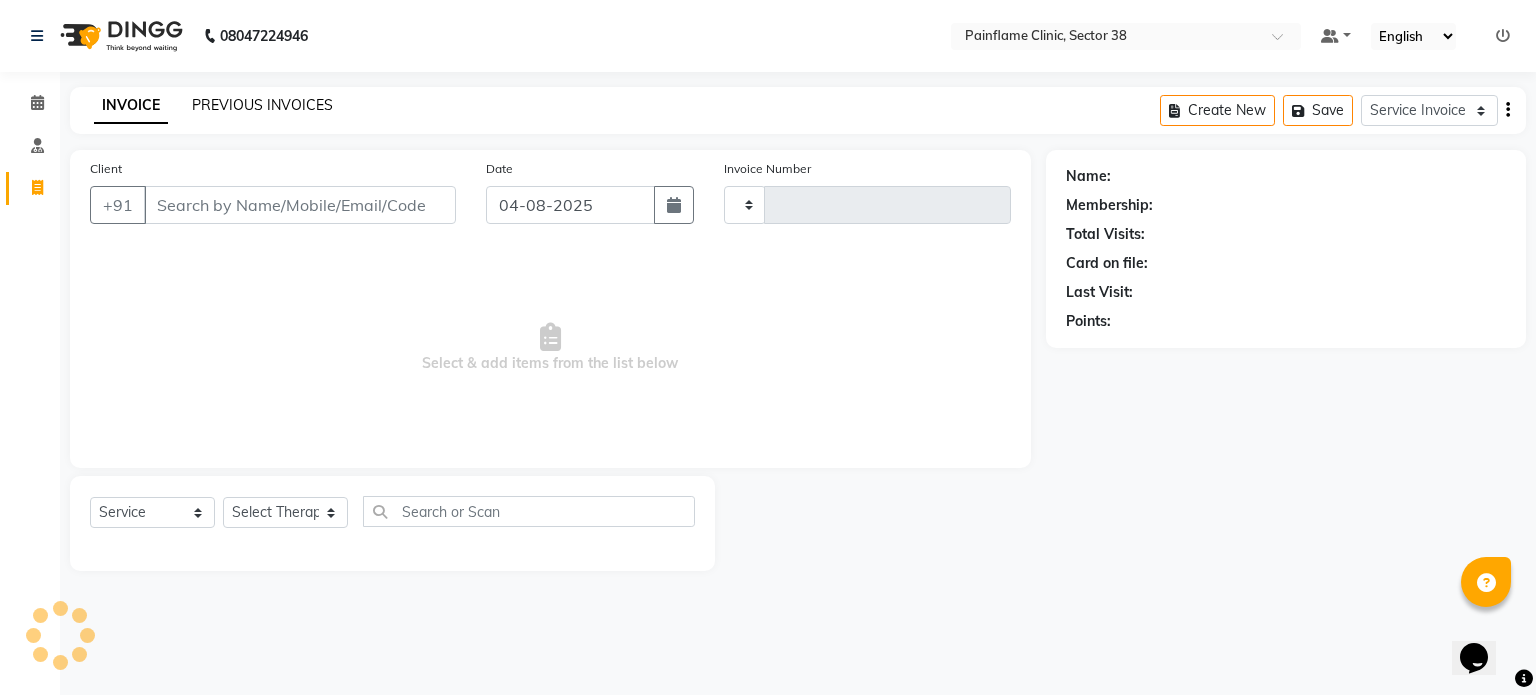 type on "7665" 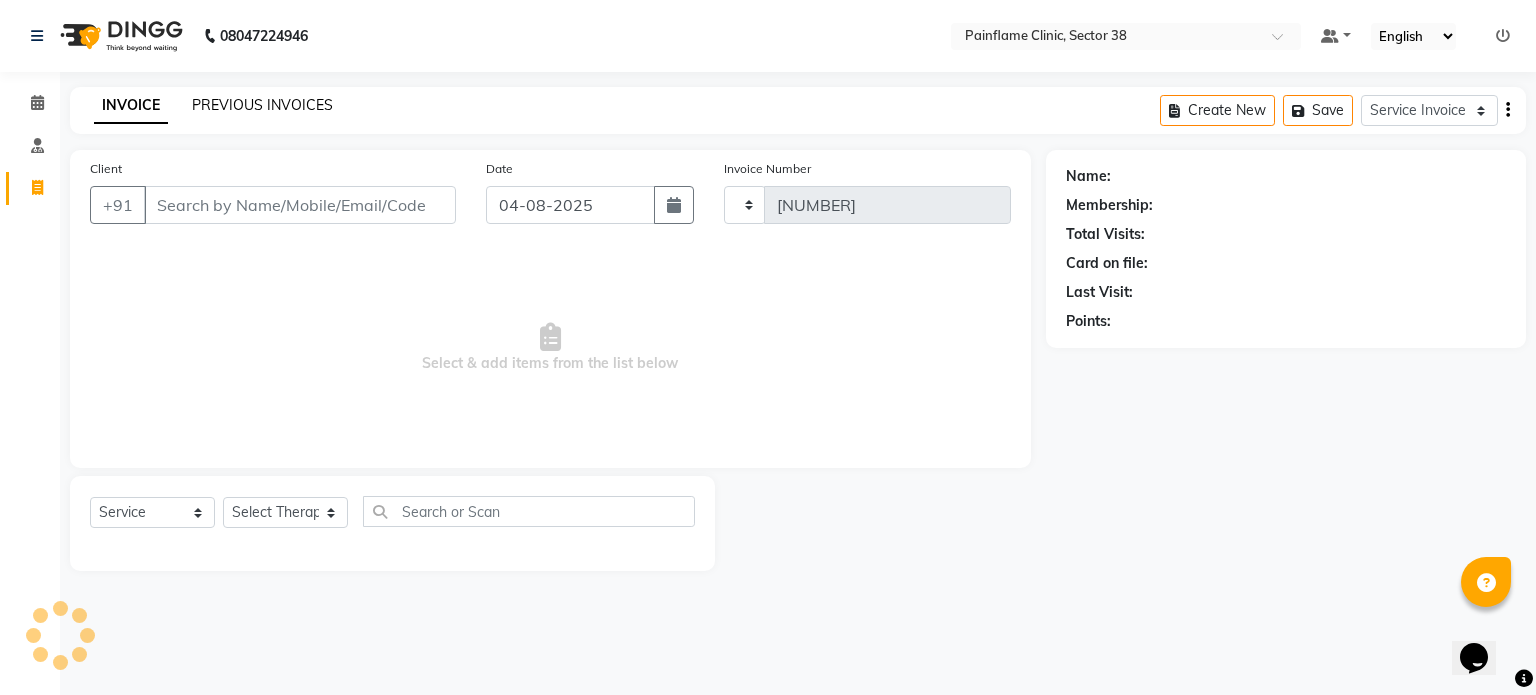 select on "3964" 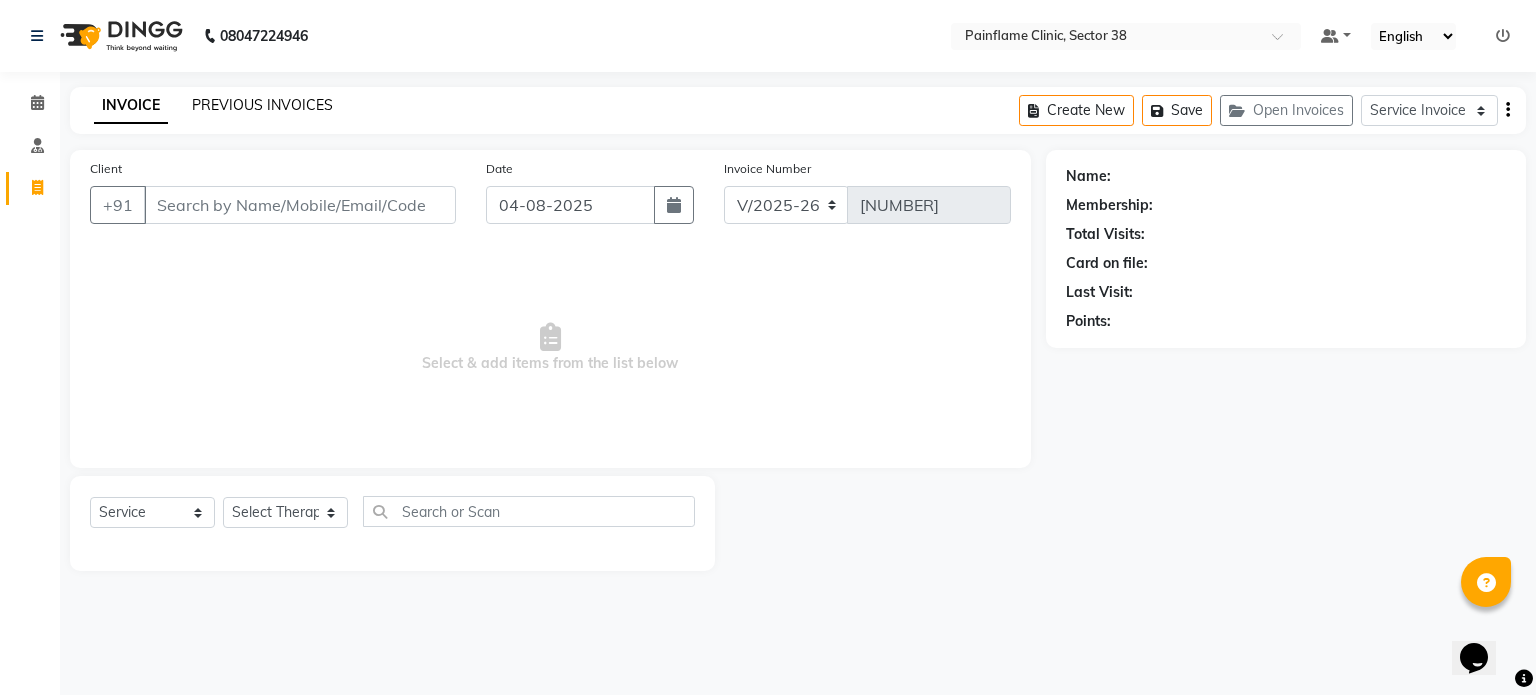click on "PREVIOUS INVOICES" 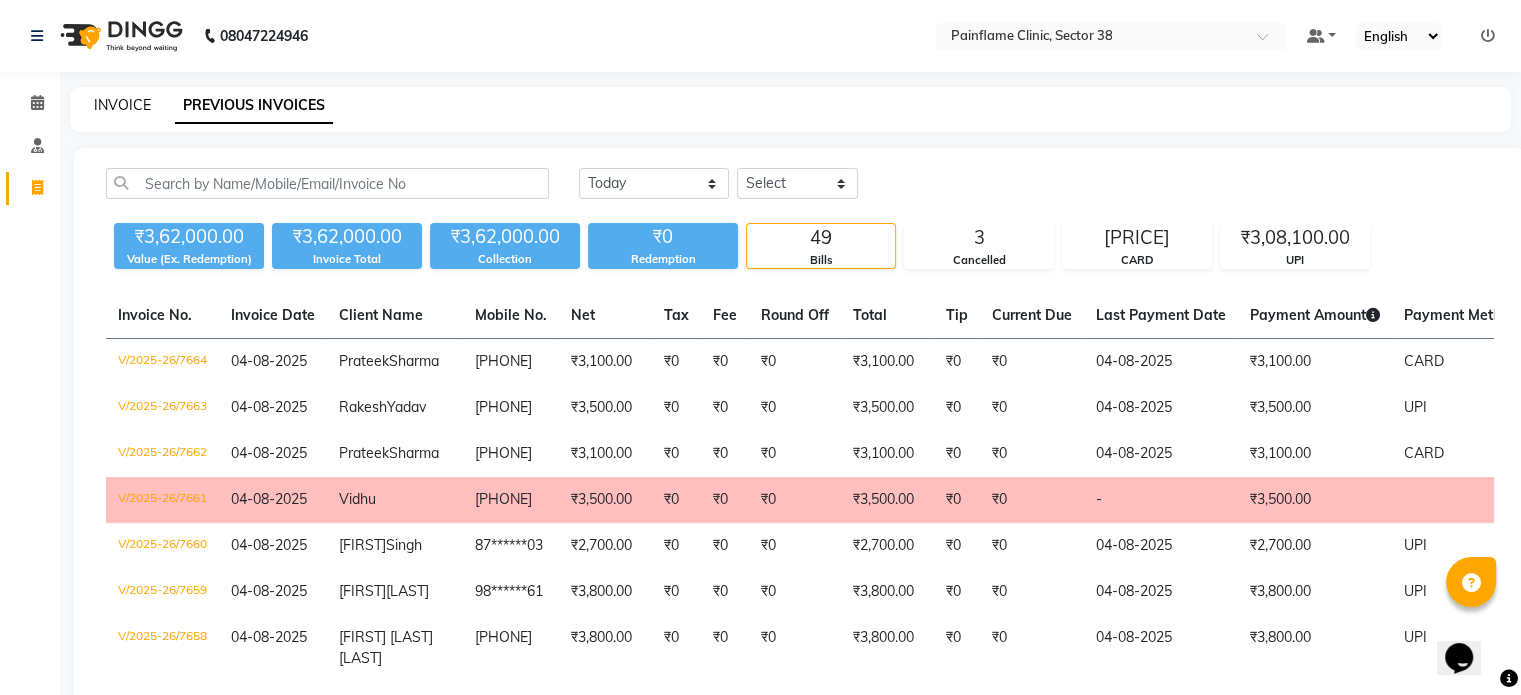 click on "INVOICE" 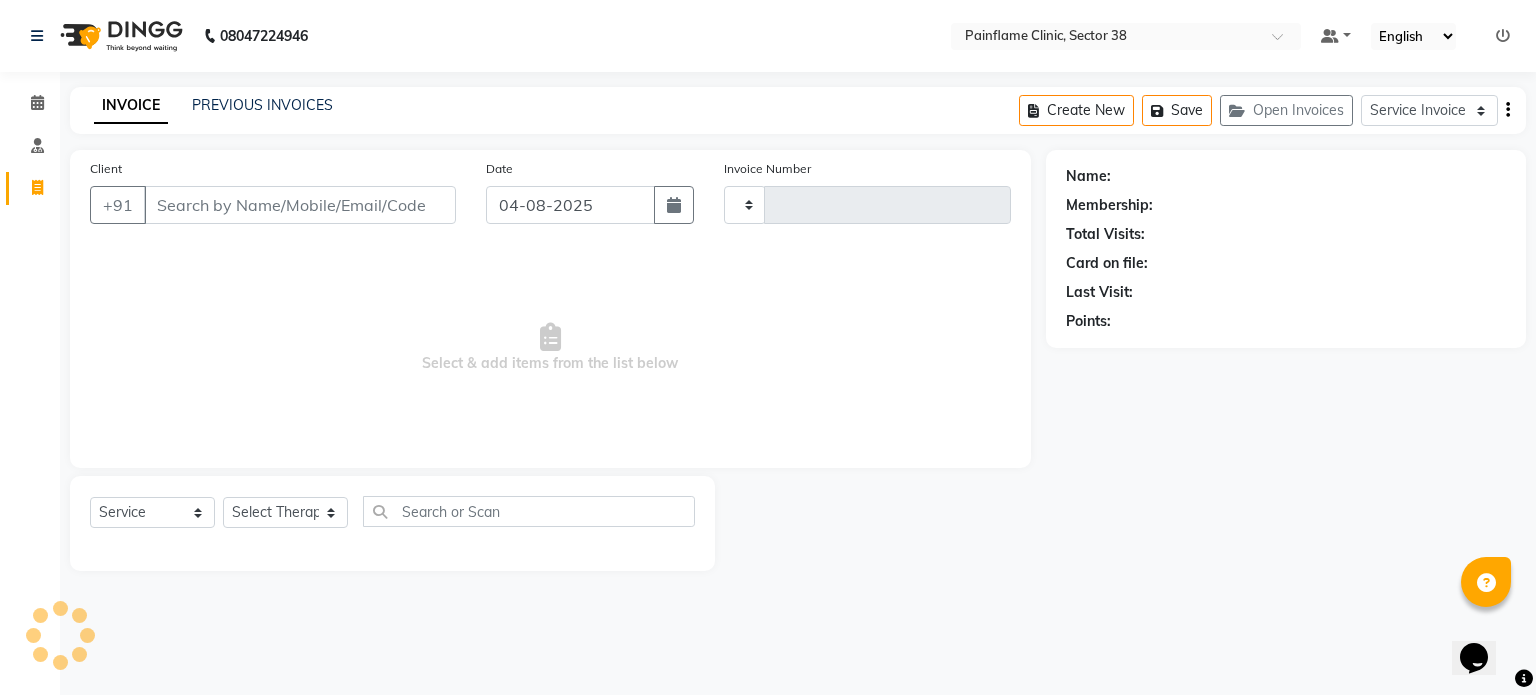type on "7665" 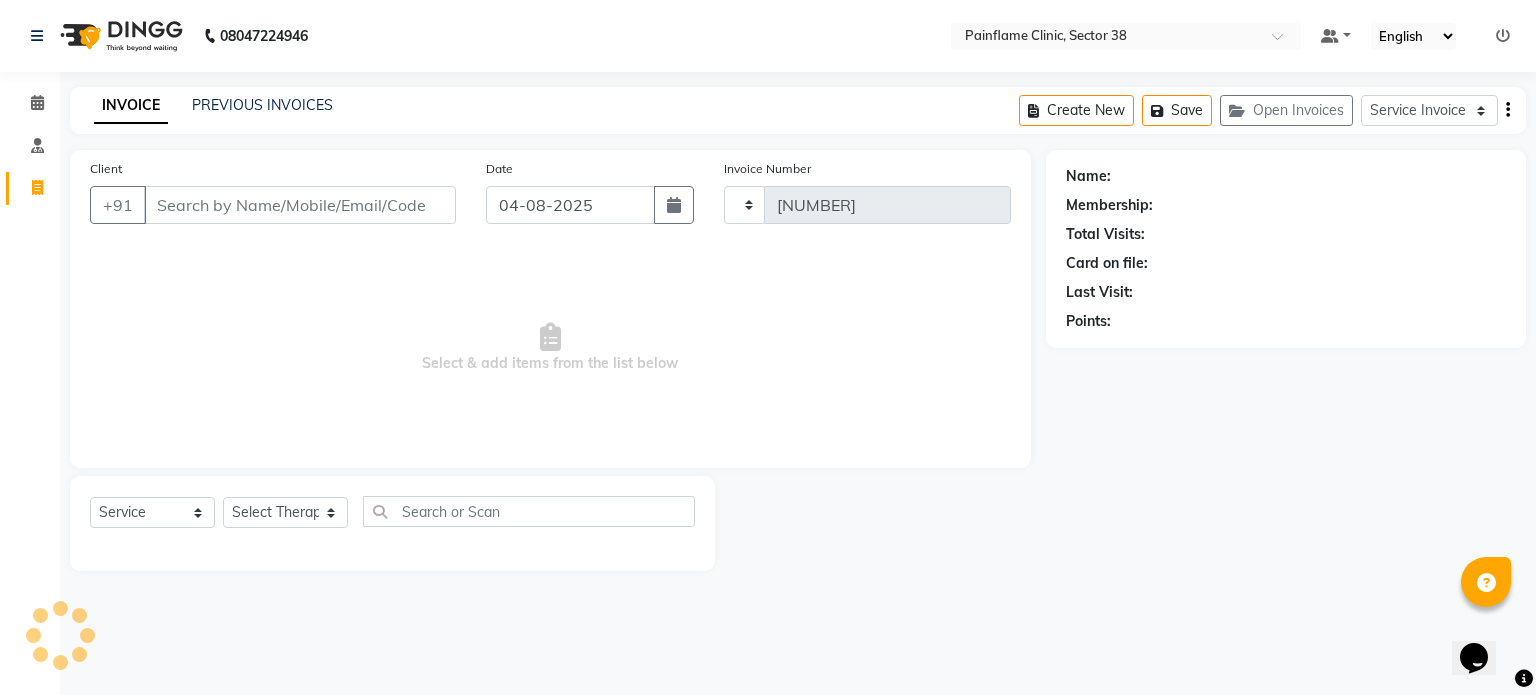 select on "3964" 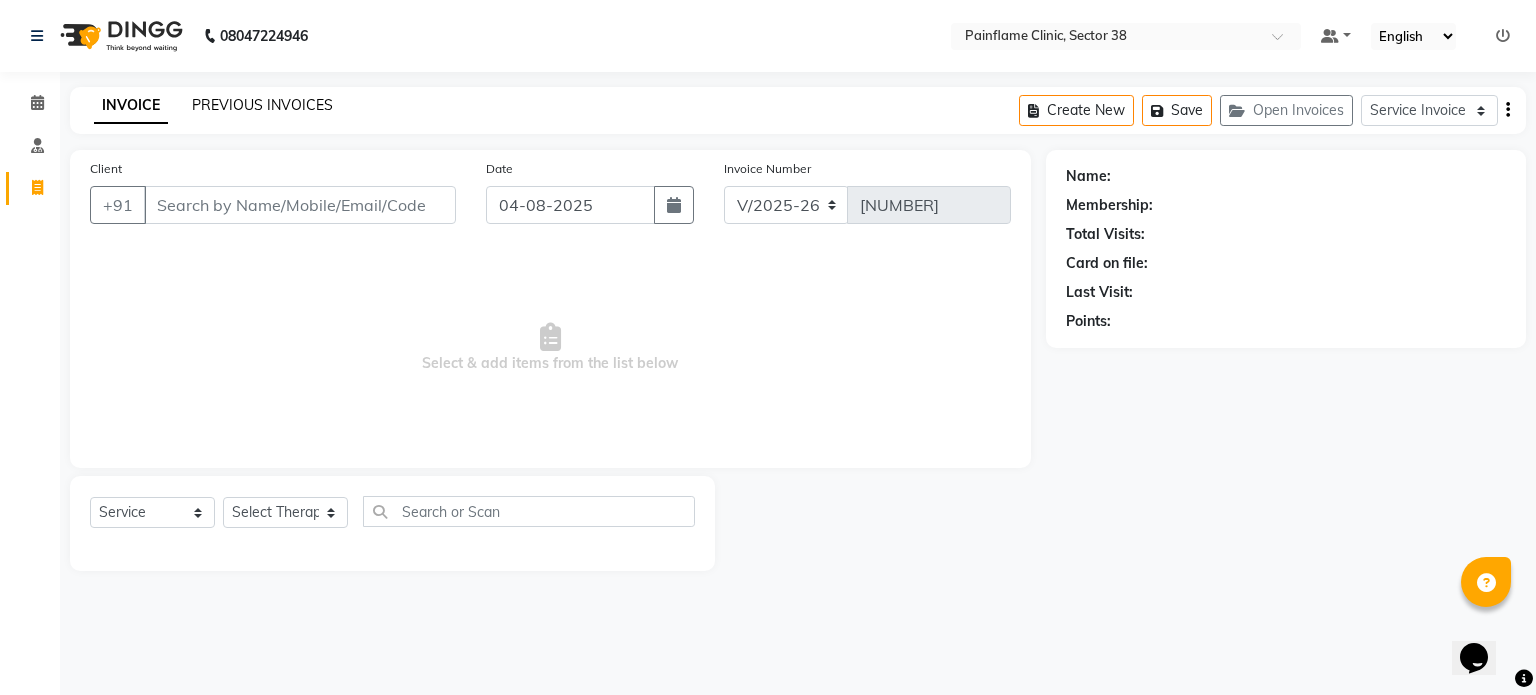 click on "PREVIOUS INVOICES" 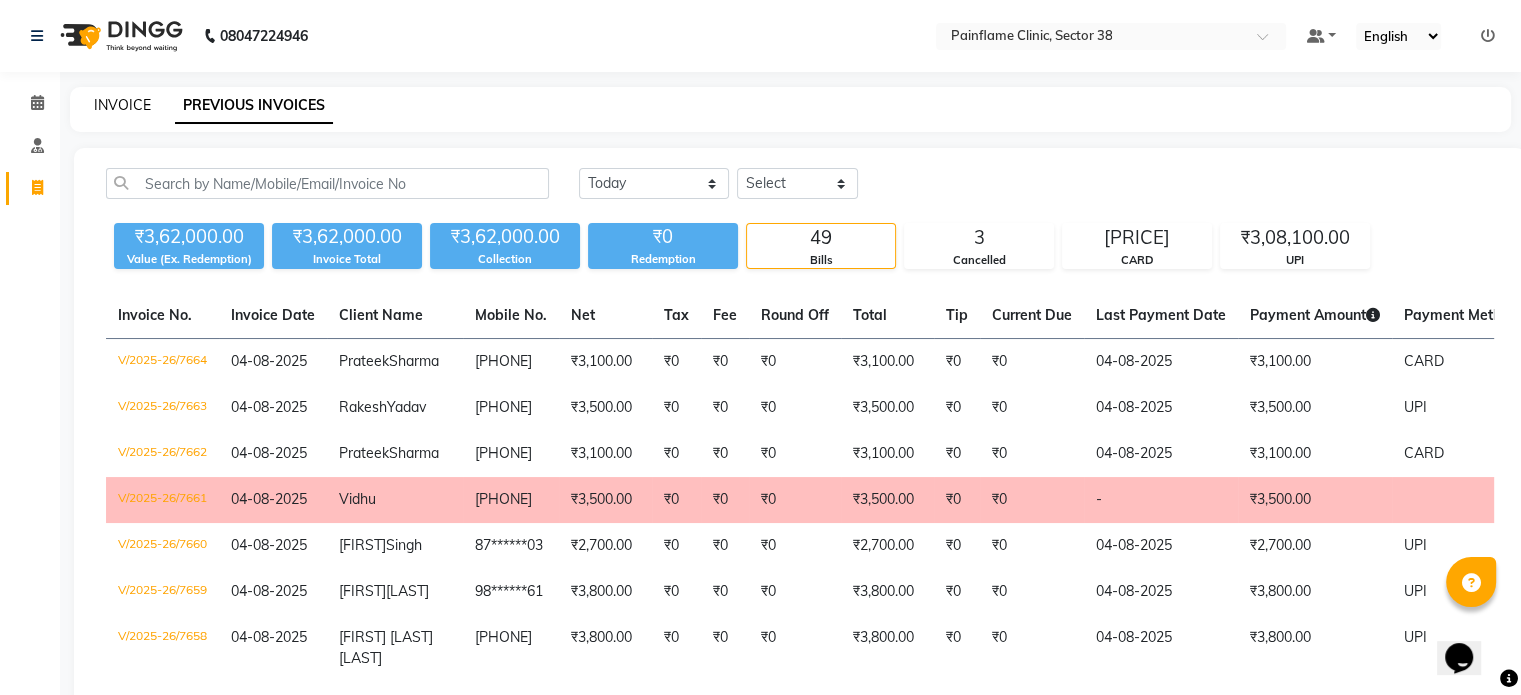 click on "INVOICE" 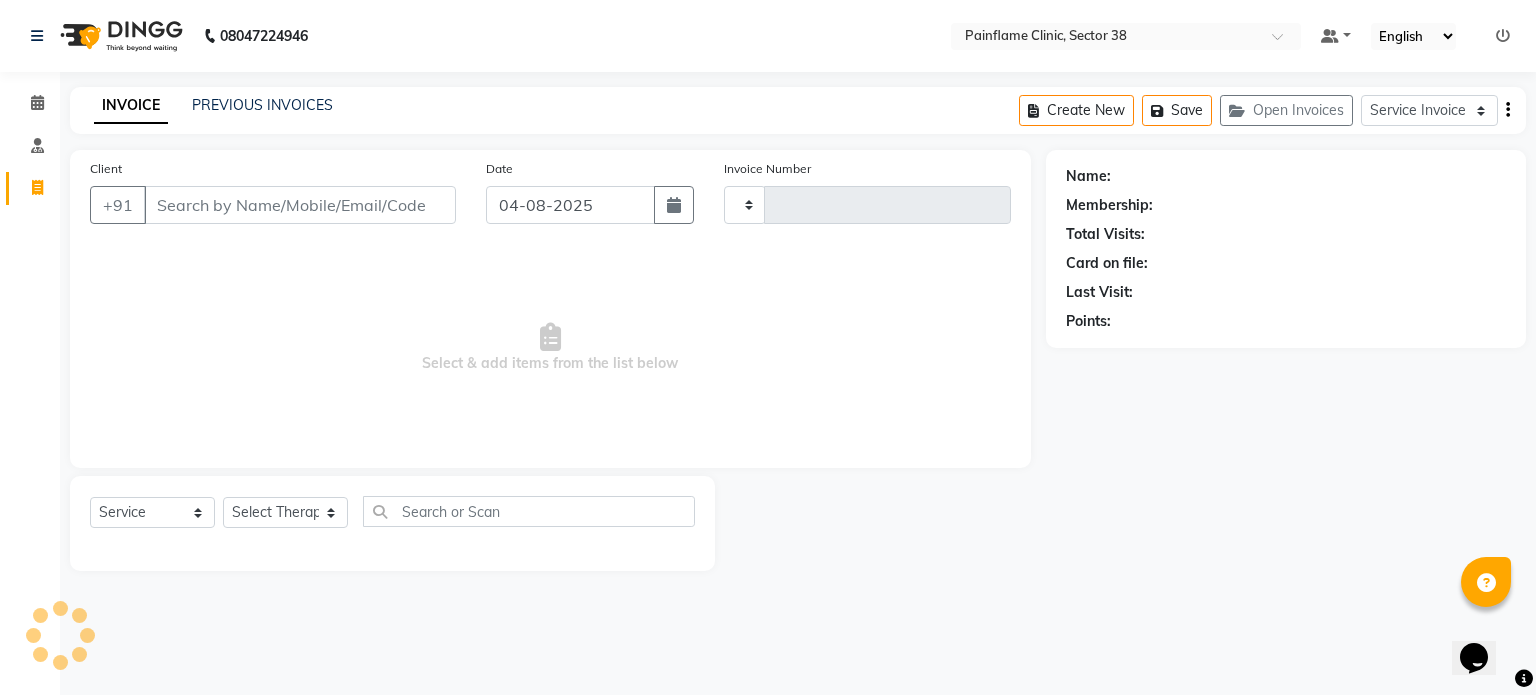 type on "7665" 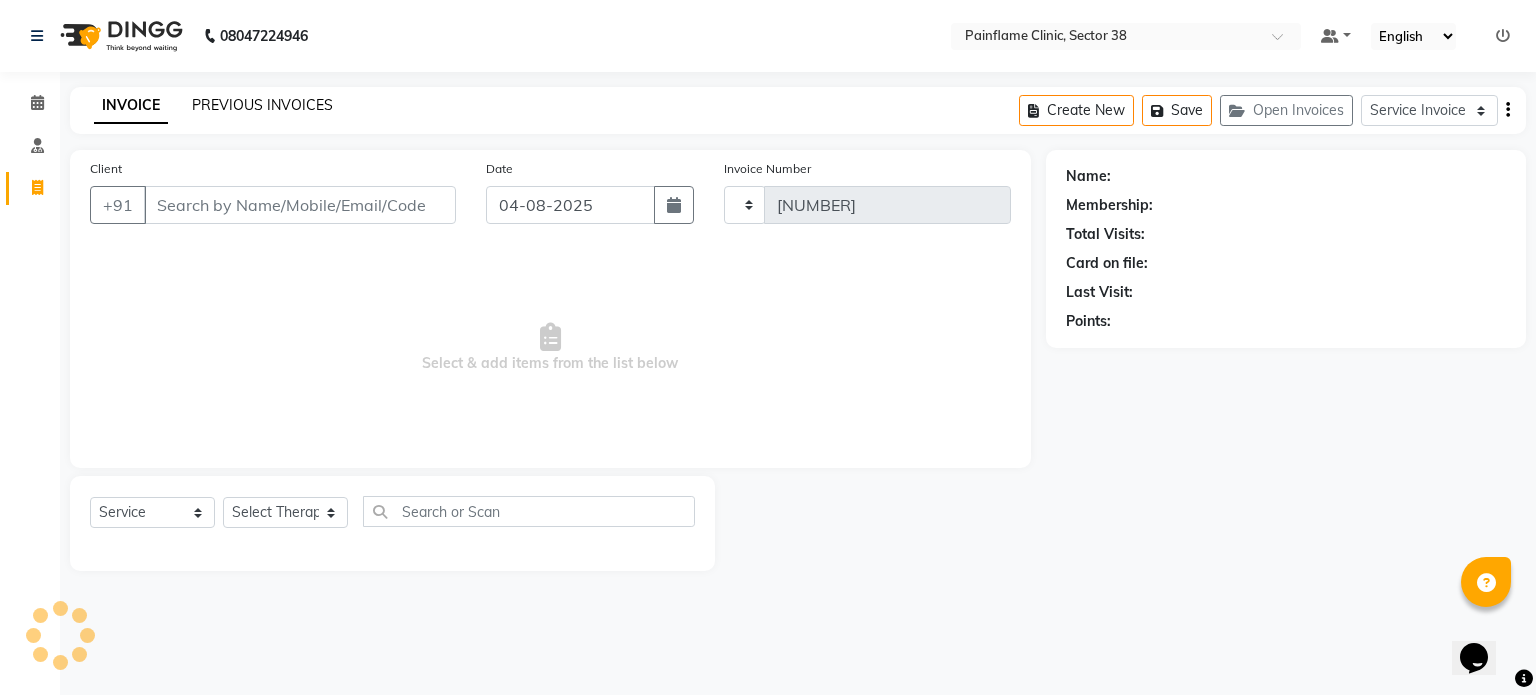 select on "3964" 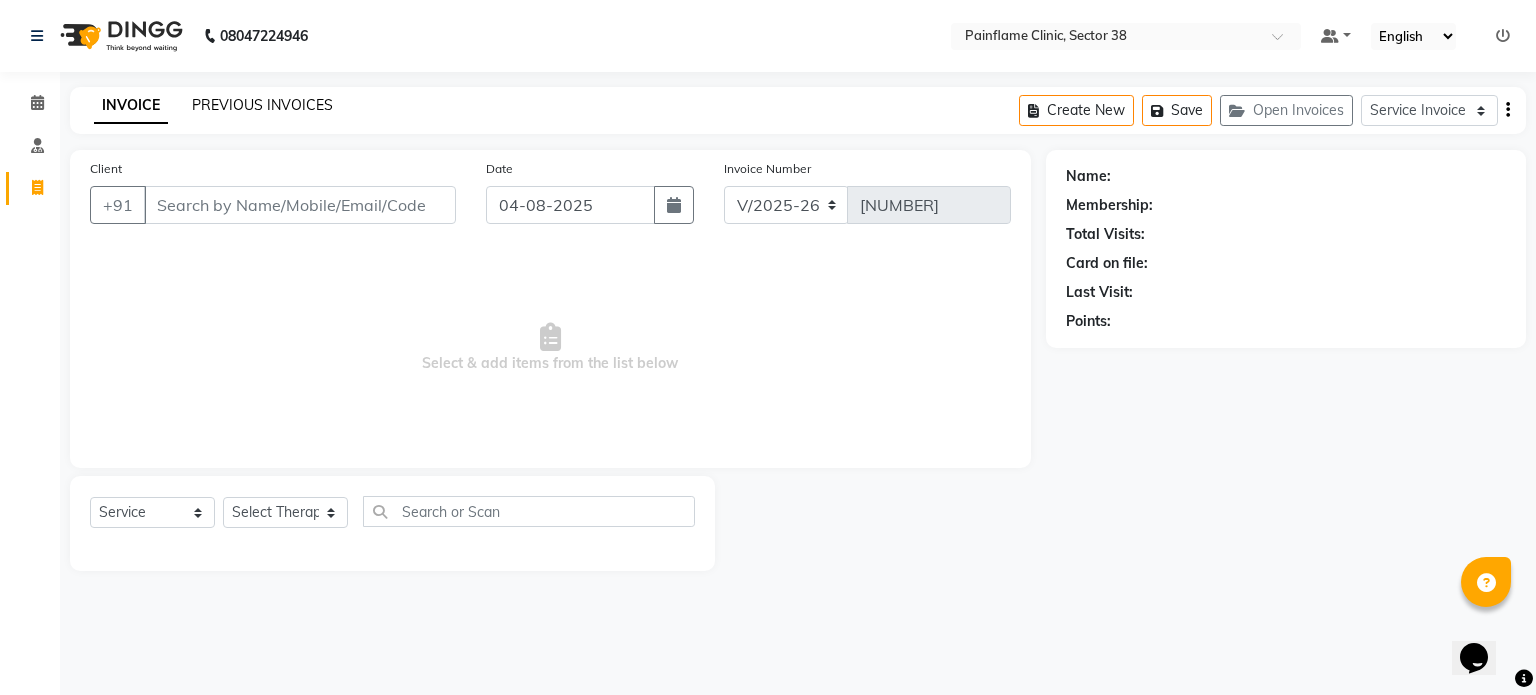 click on "PREVIOUS INVOICES" 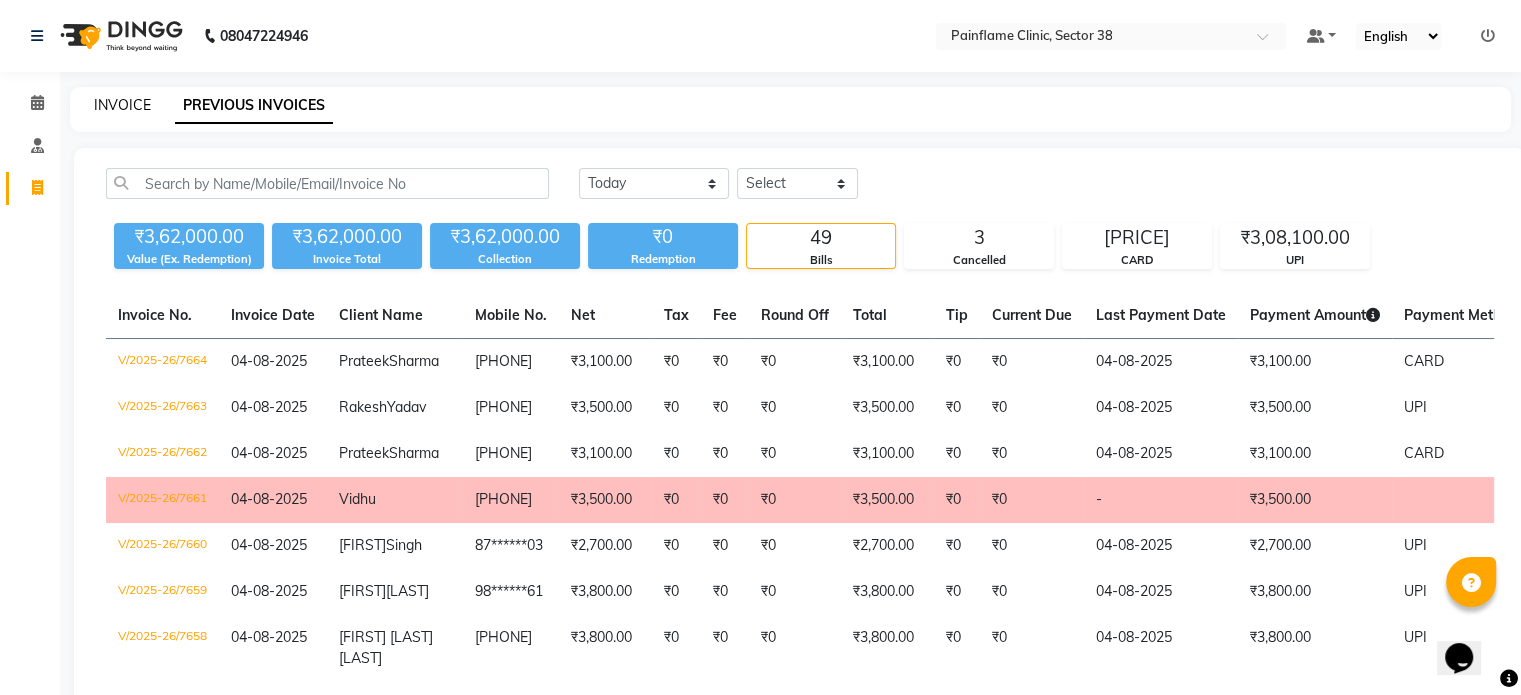 click on "INVOICE" 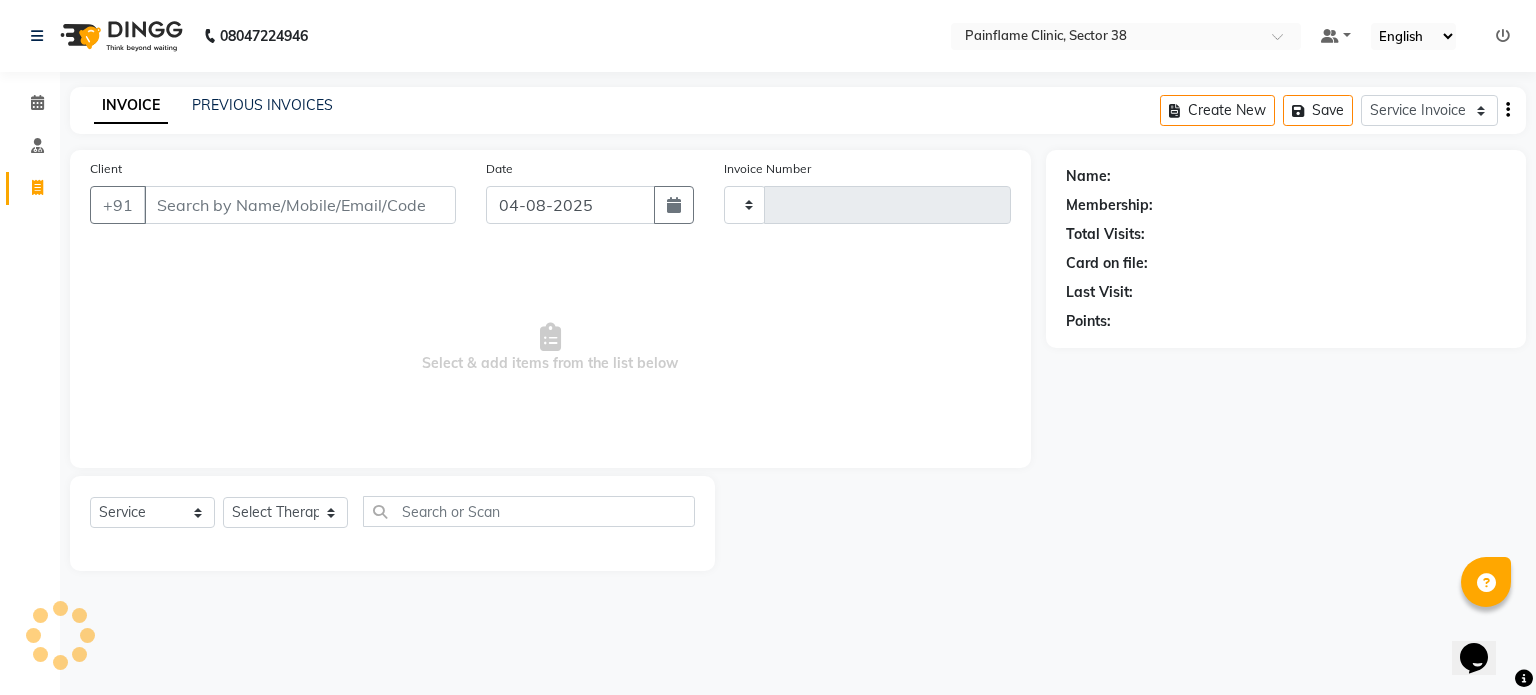 type on "7665" 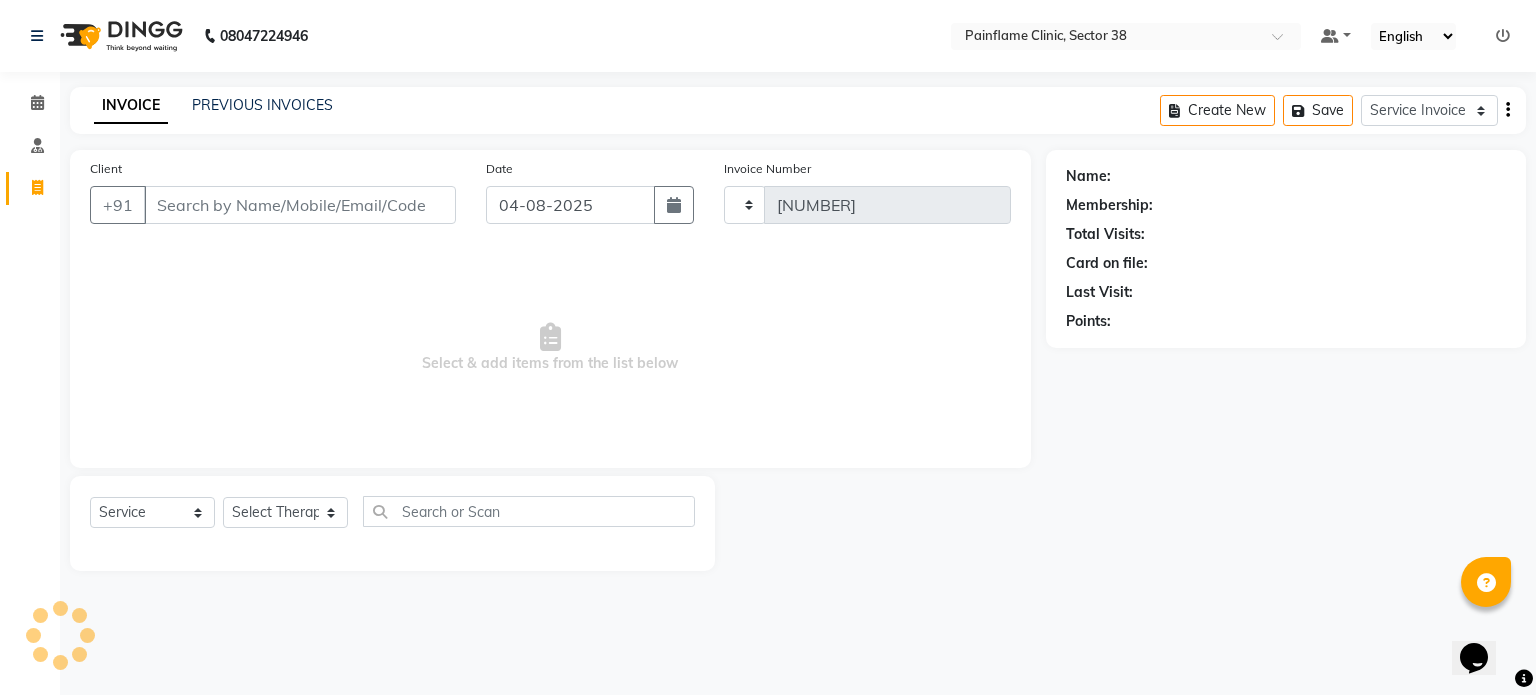 select on "3964" 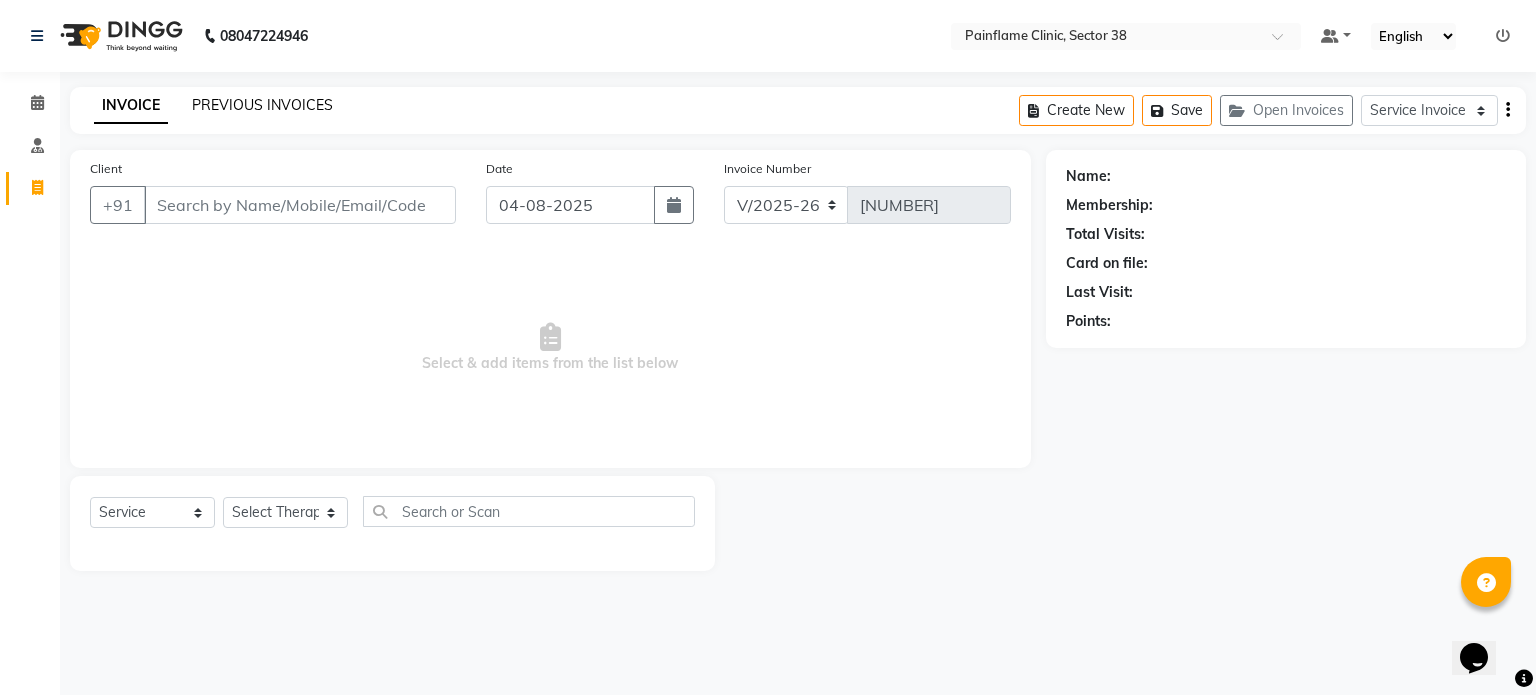 click on "PREVIOUS INVOICES" 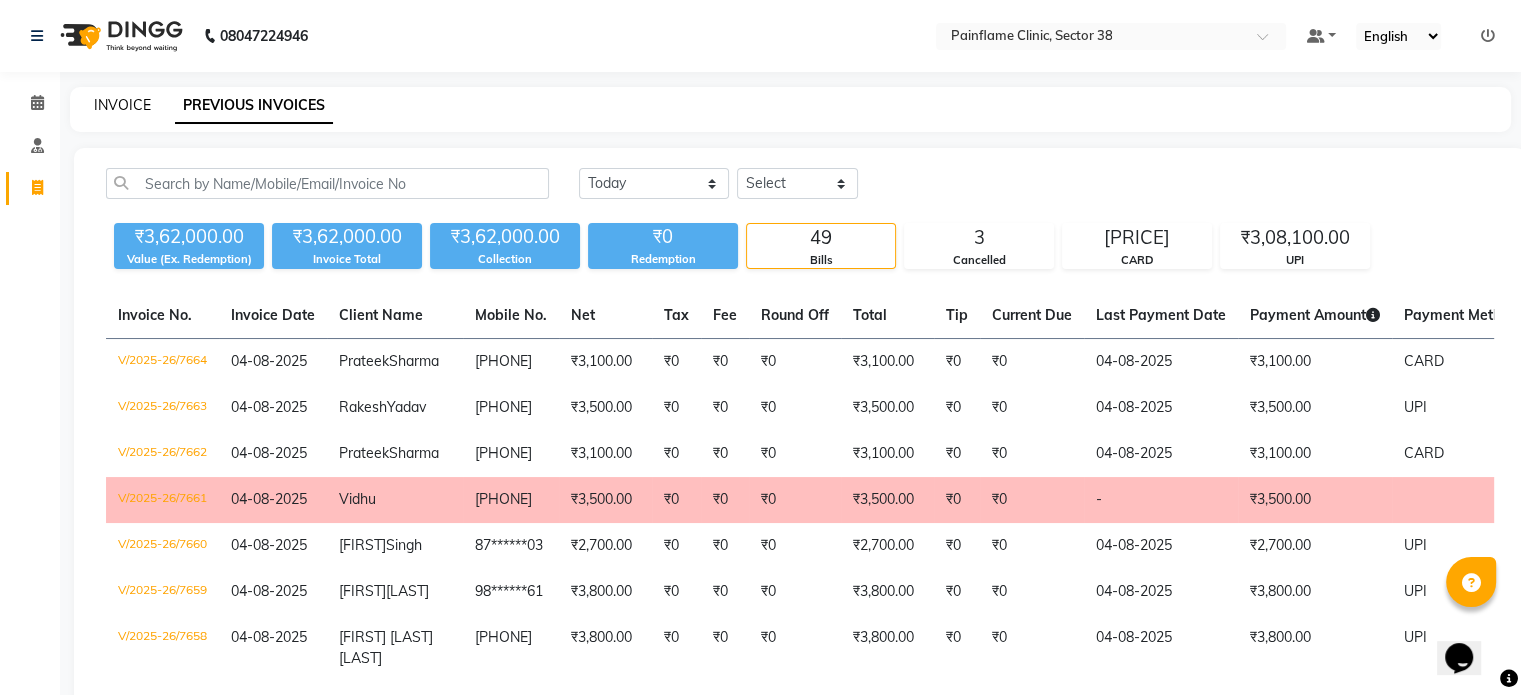 click on "INVOICE" 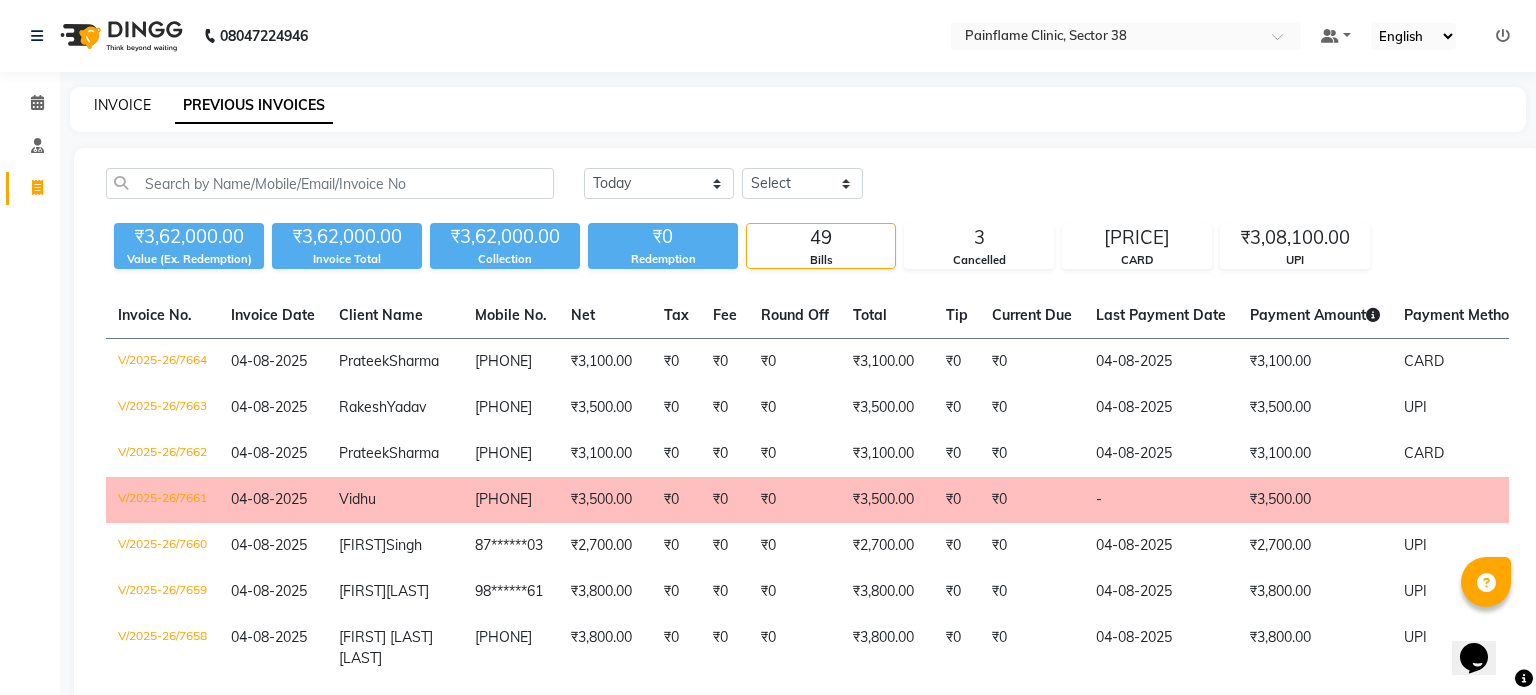 select on "3964" 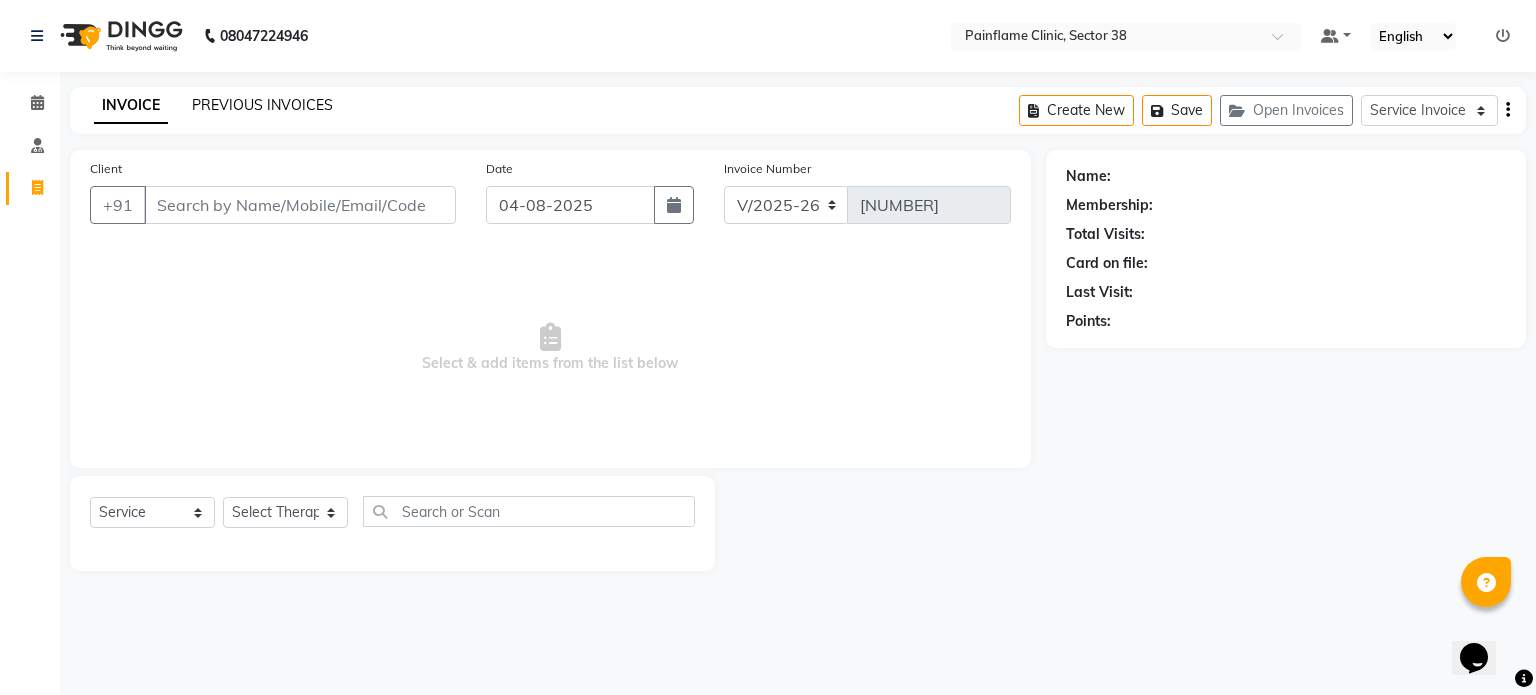 click on "PREVIOUS INVOICES" 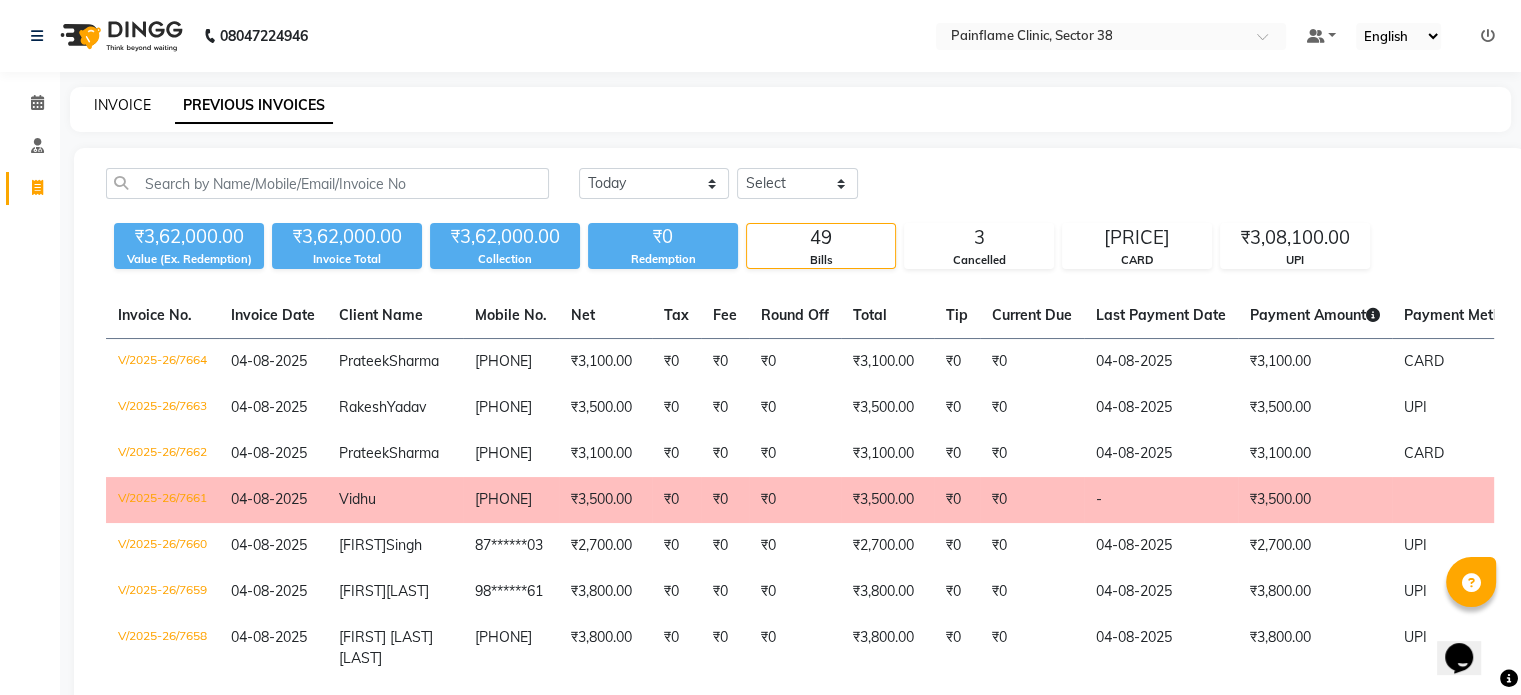 click on "INVOICE" 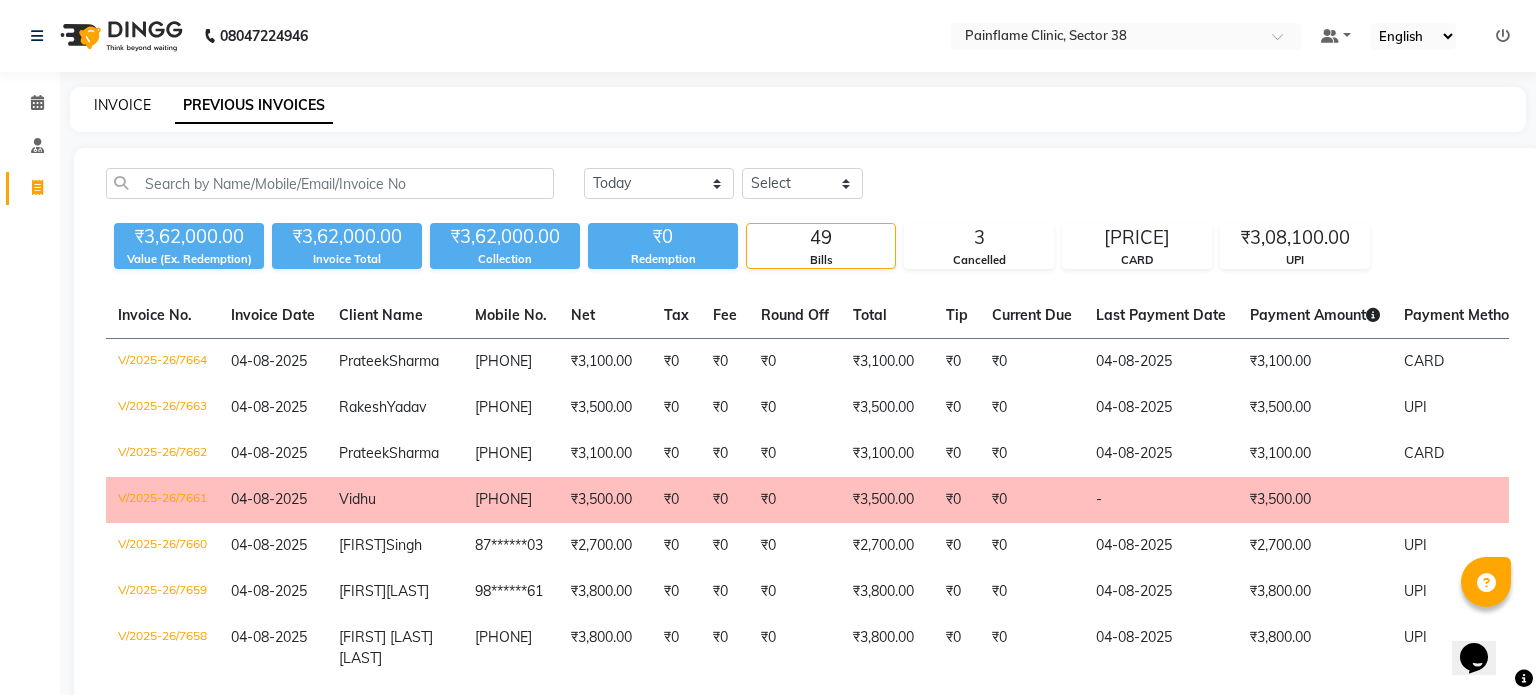 select on "3964" 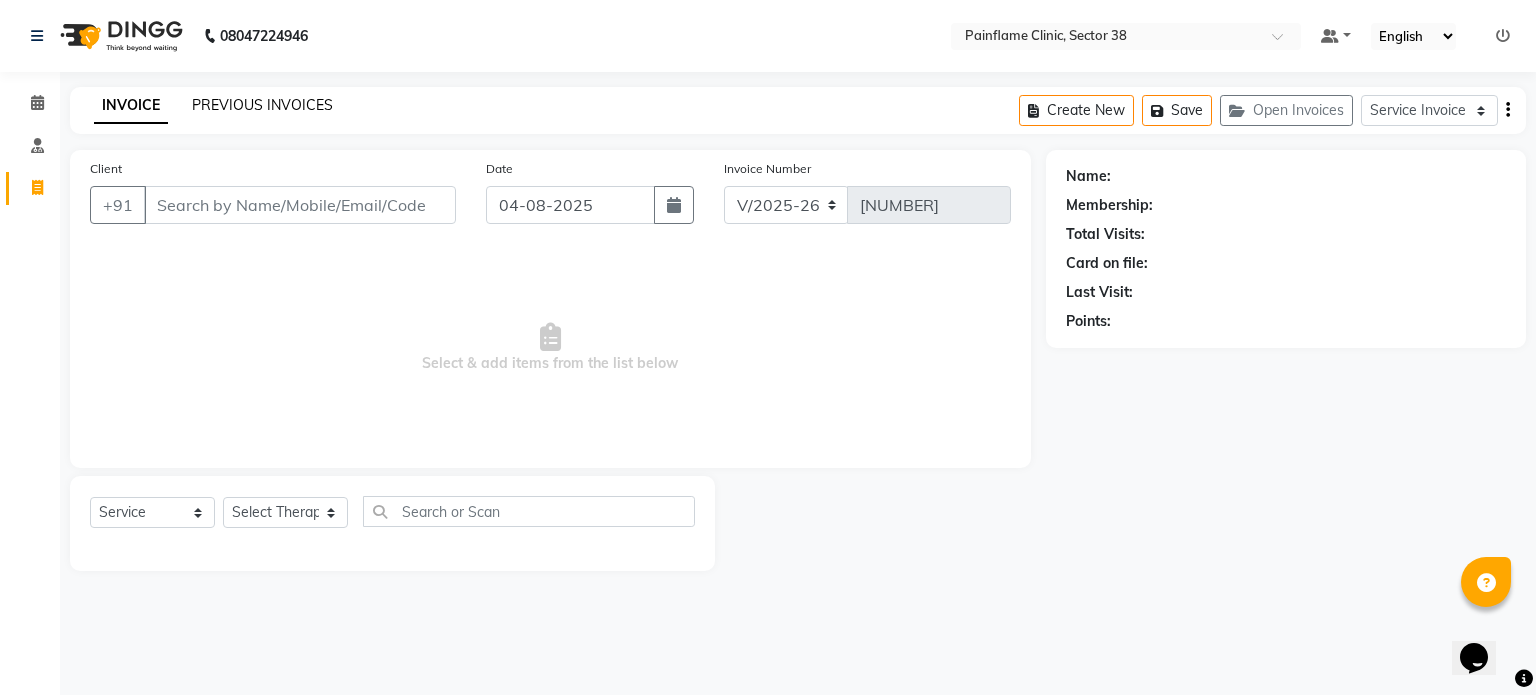click on "PREVIOUS INVOICES" 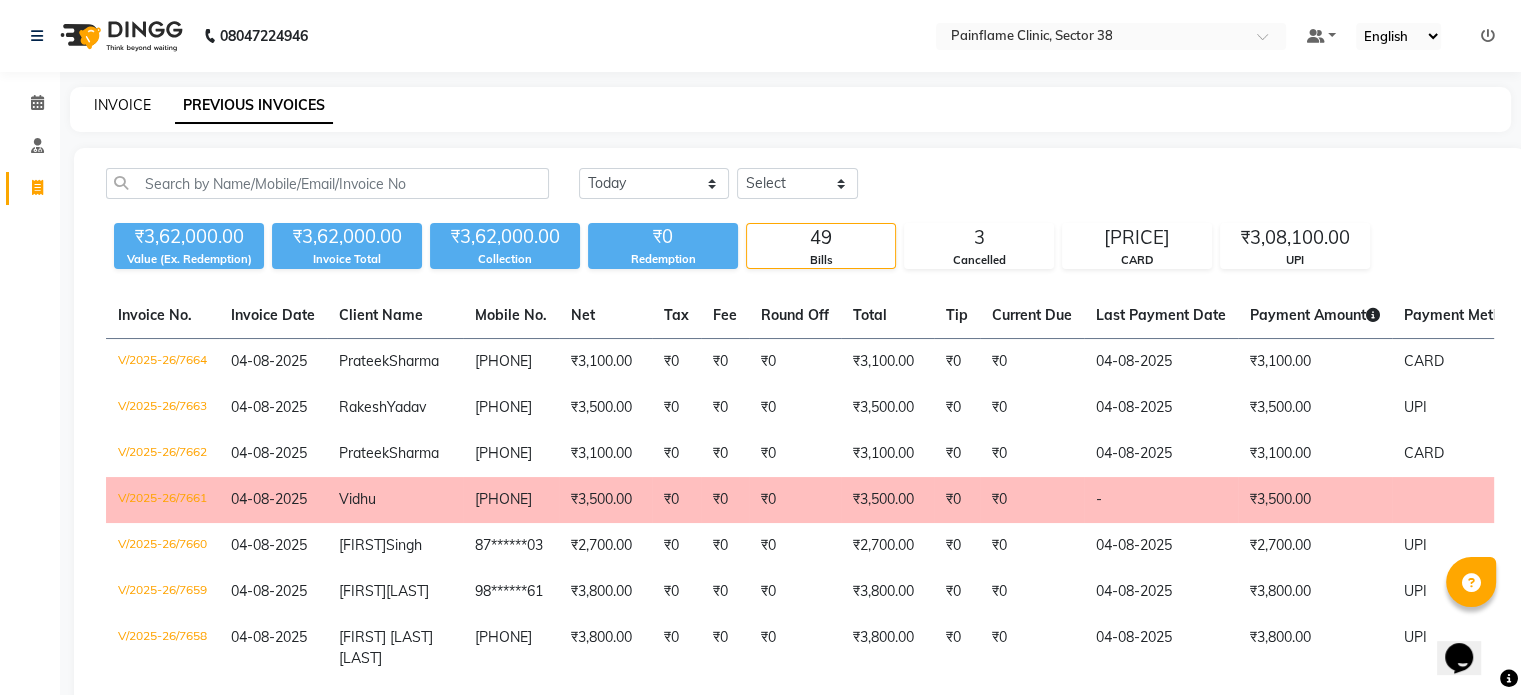 click on "INVOICE" 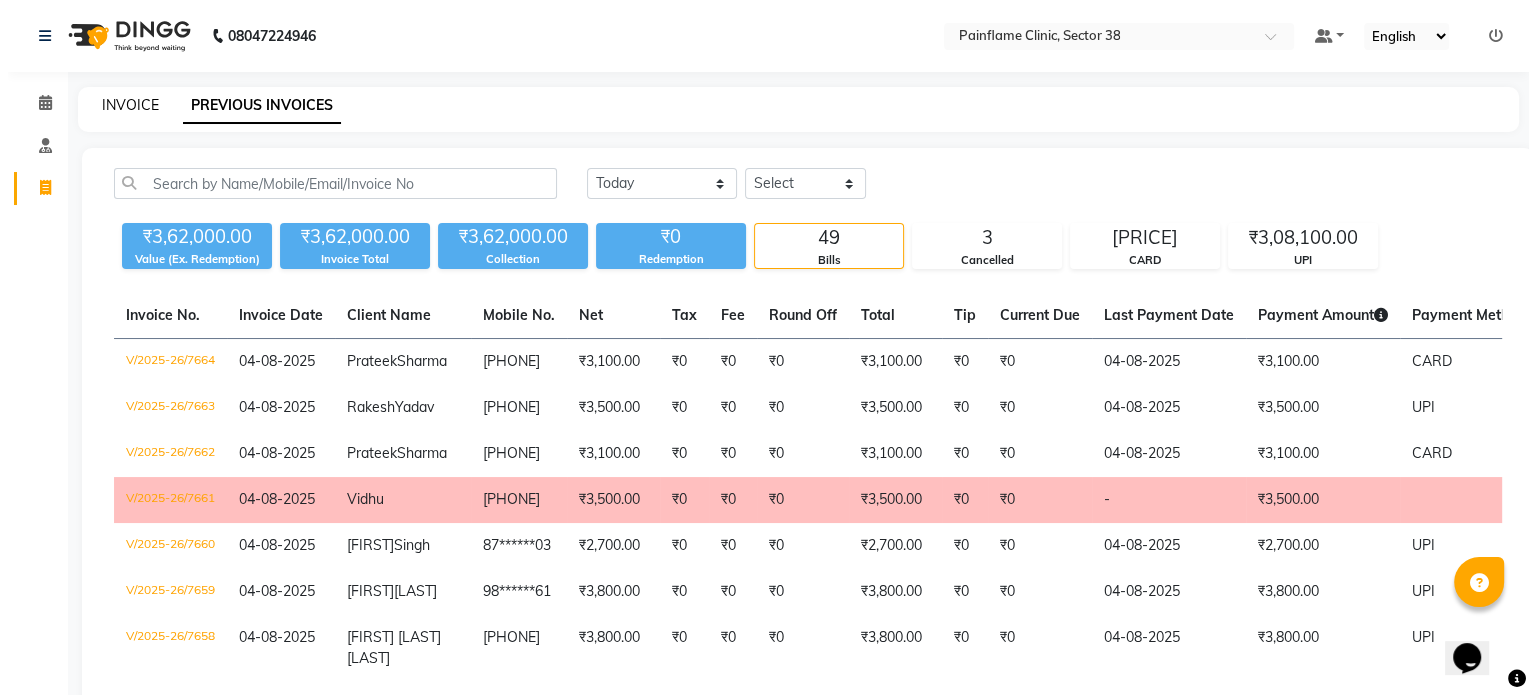 select on "3964" 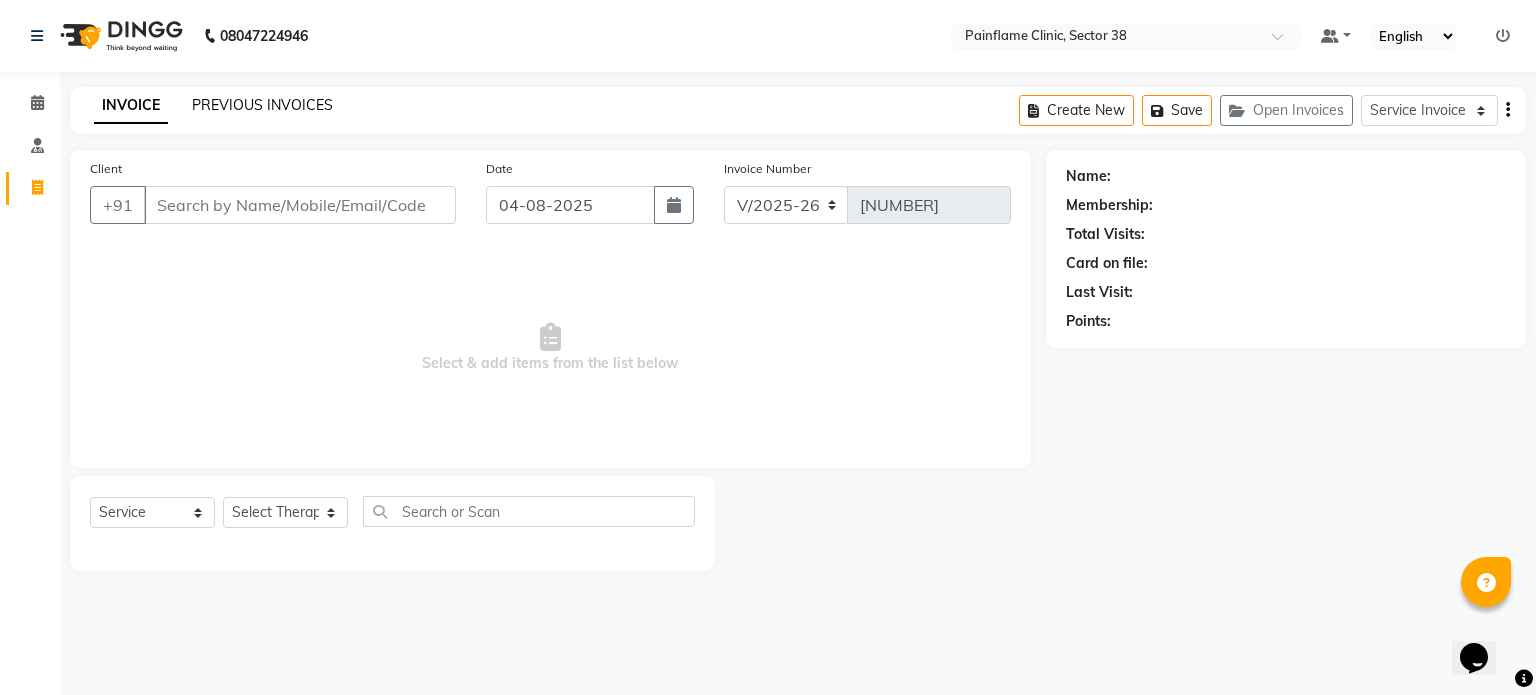 click on "PREVIOUS INVOICES" 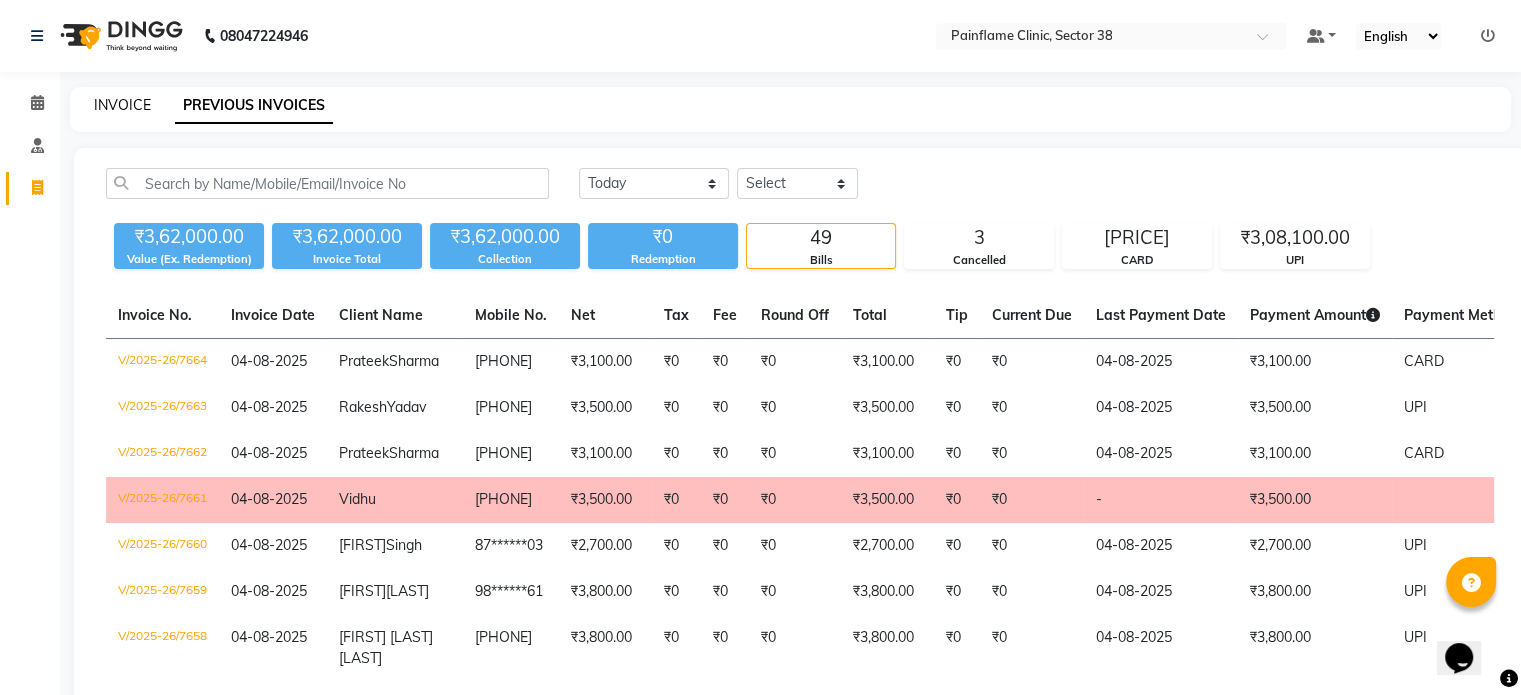 click on "INVOICE" 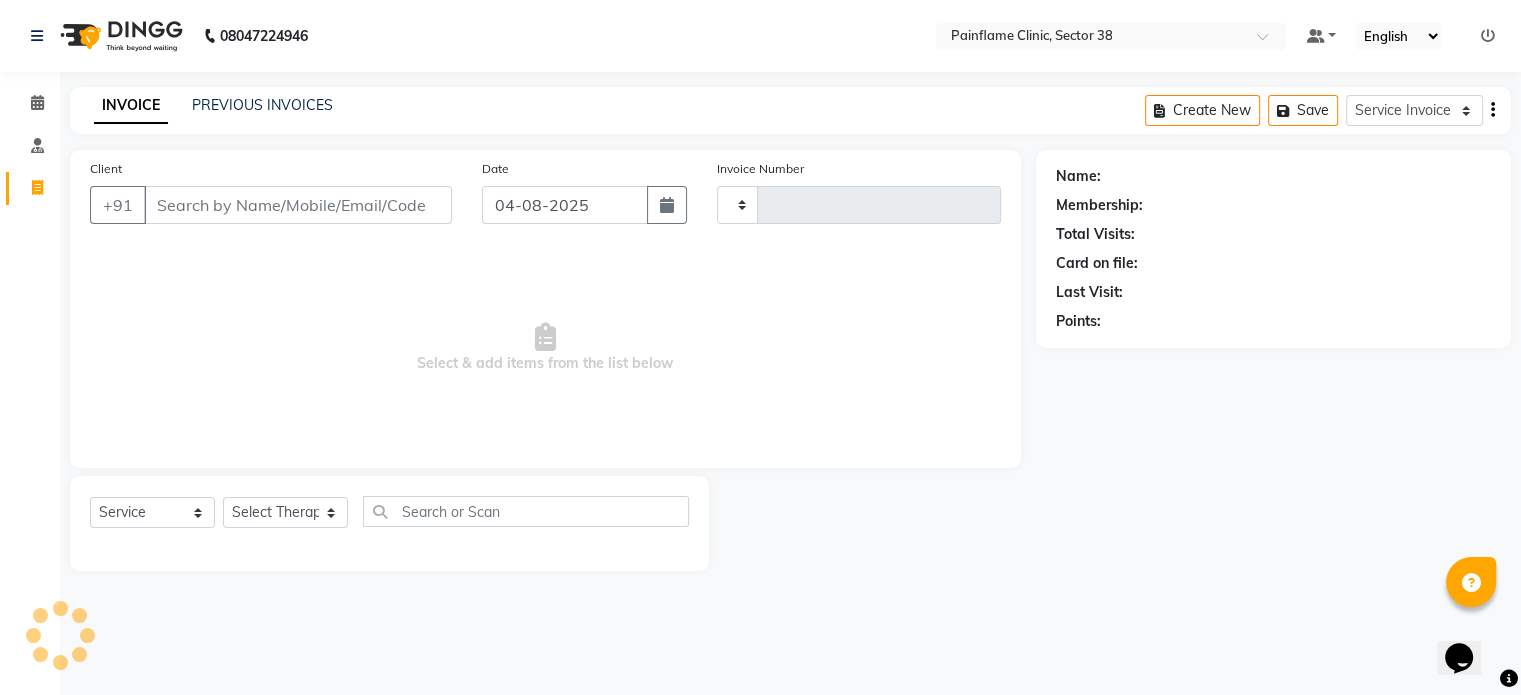 type on "7665" 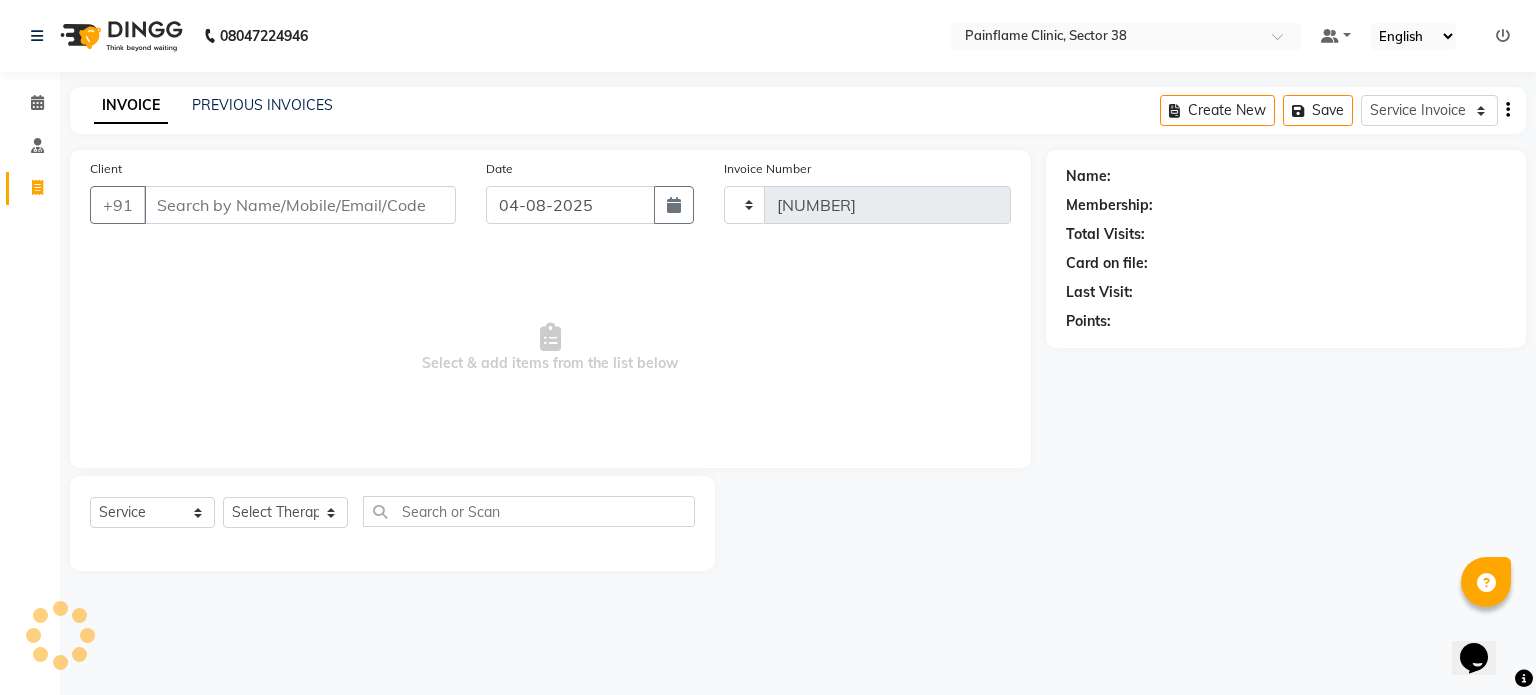 select on "3964" 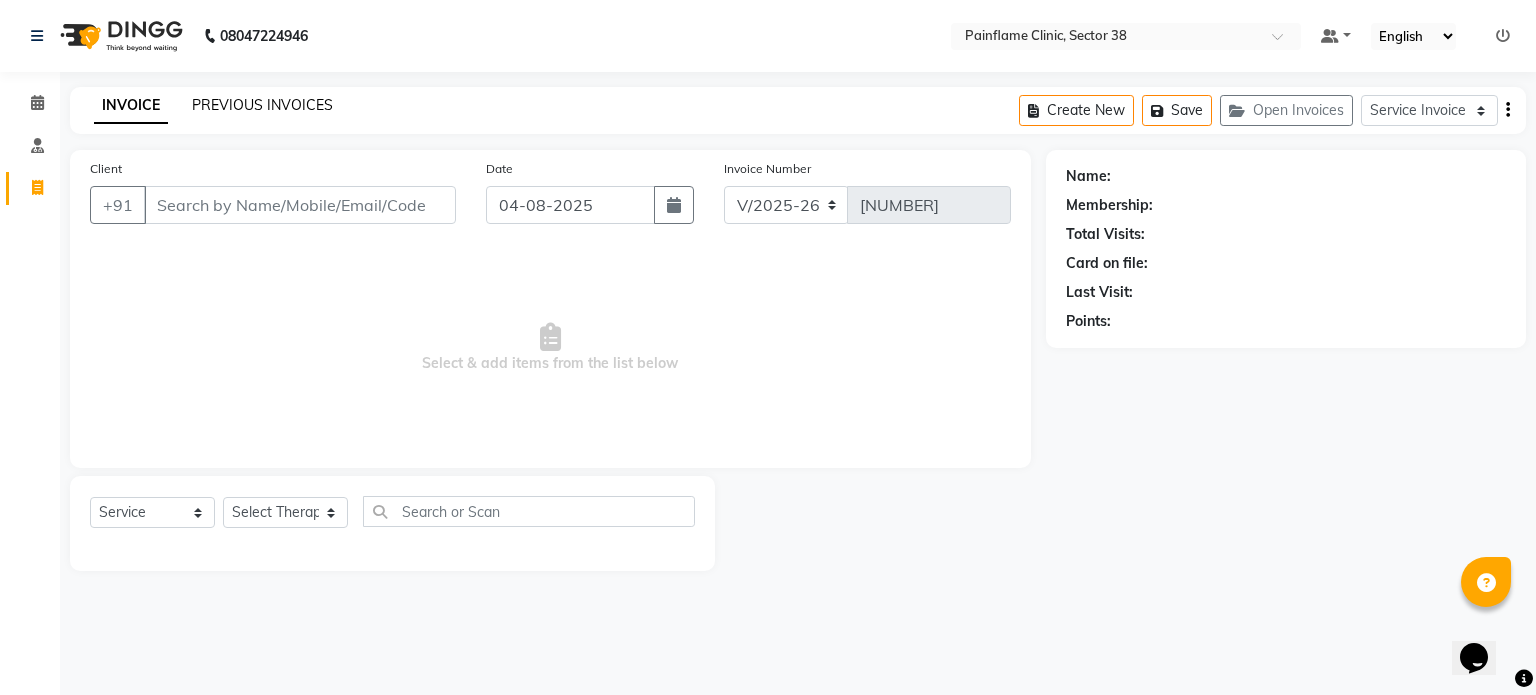 click on "PREVIOUS INVOICES" 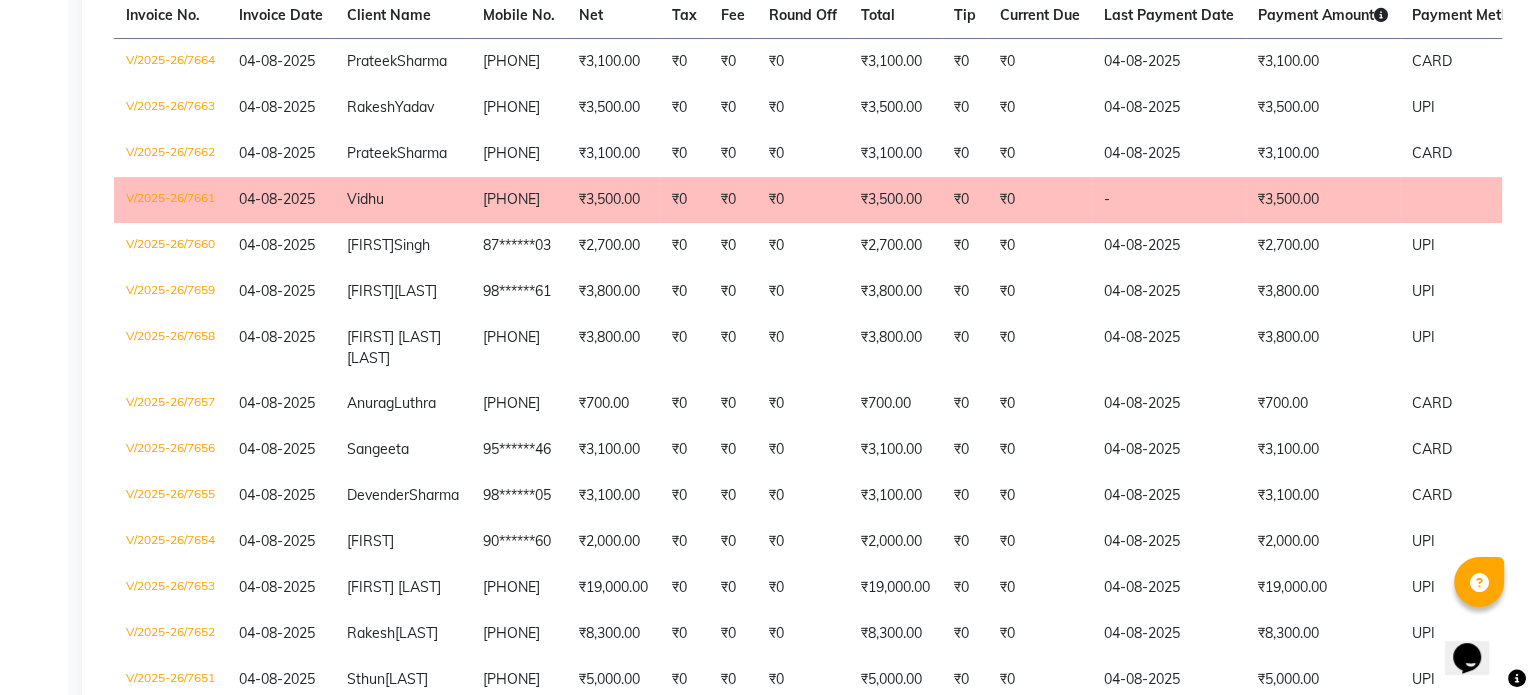 scroll, scrollTop: 0, scrollLeft: 0, axis: both 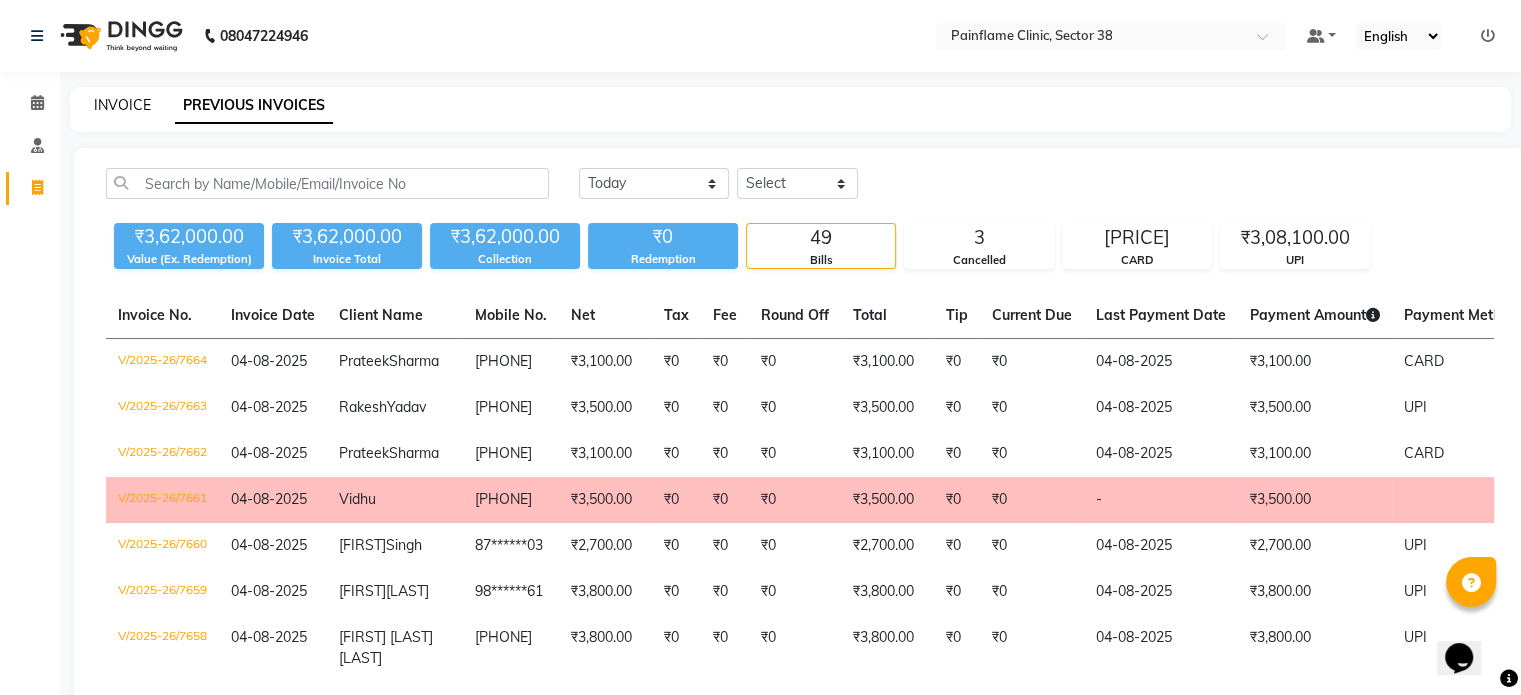 click on "INVOICE" 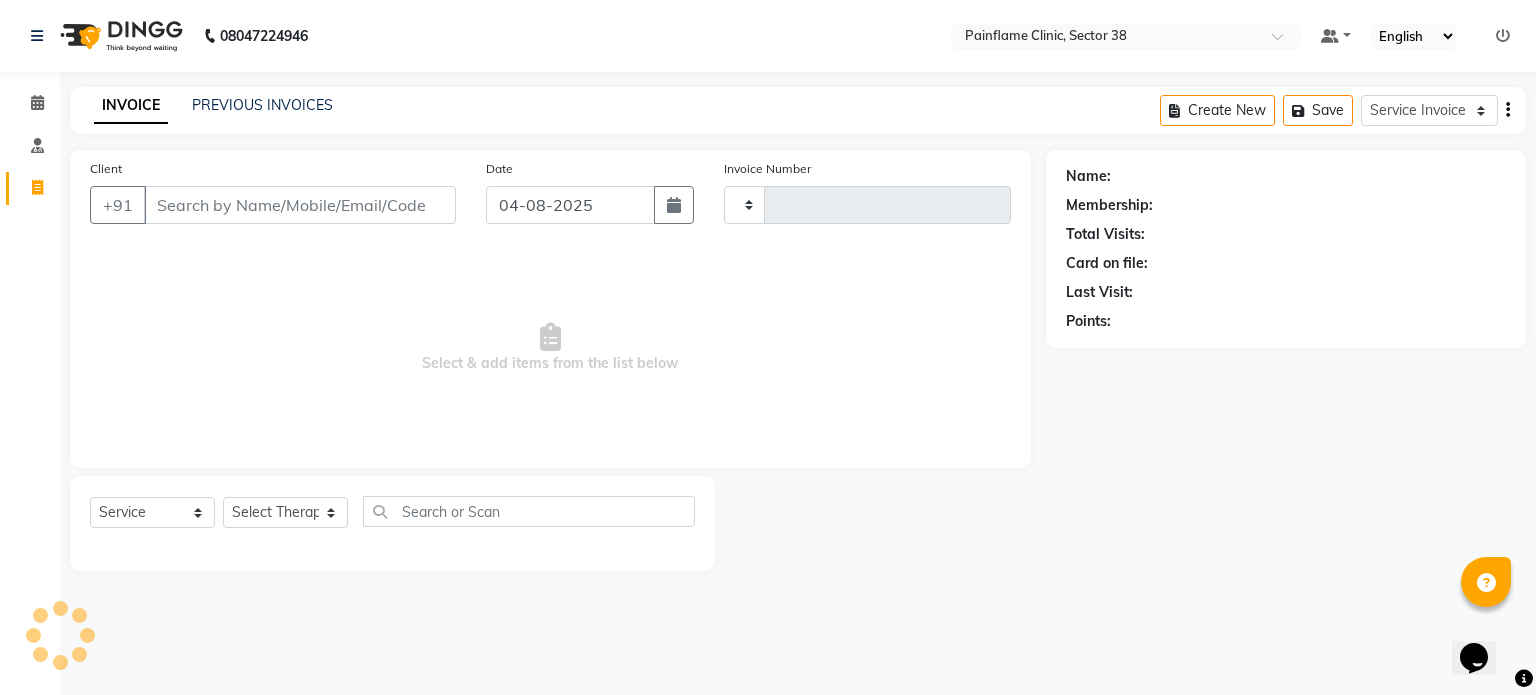 type on "7665" 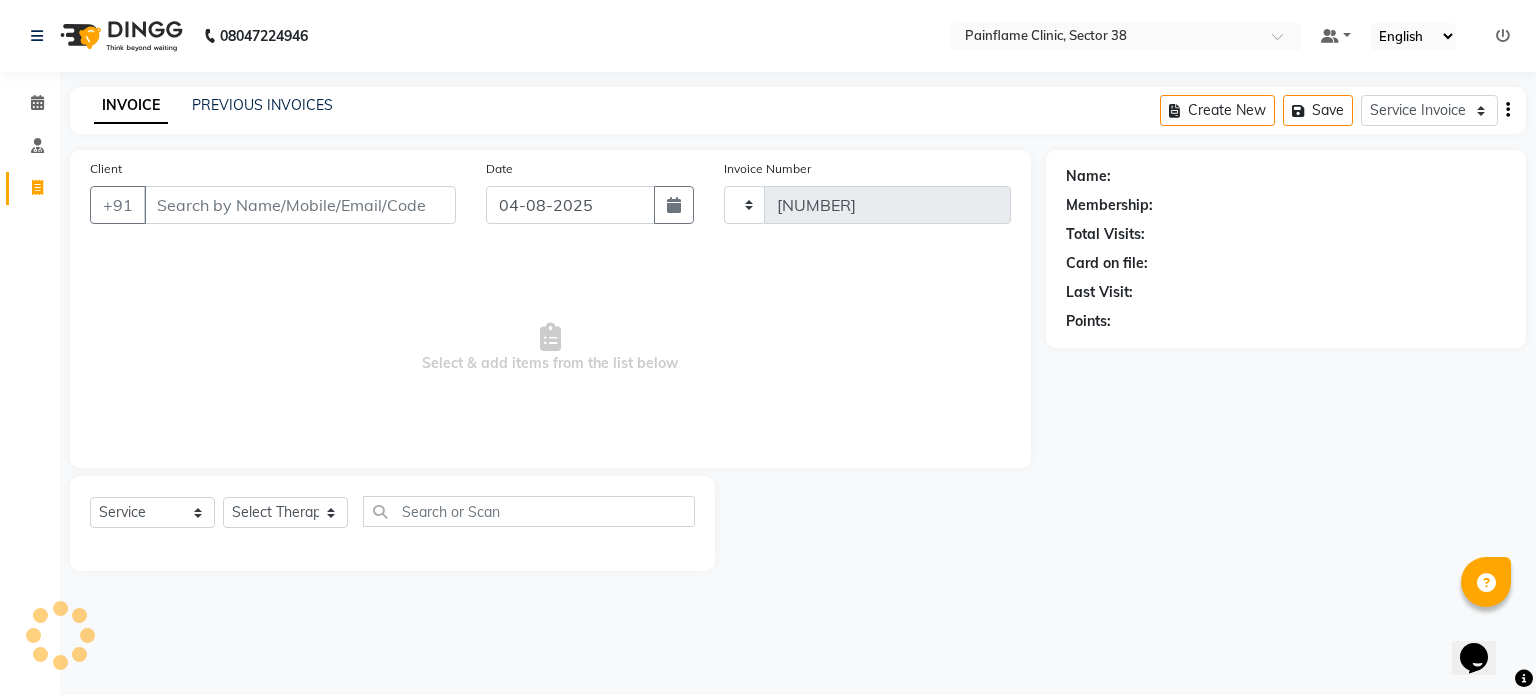 select on "3964" 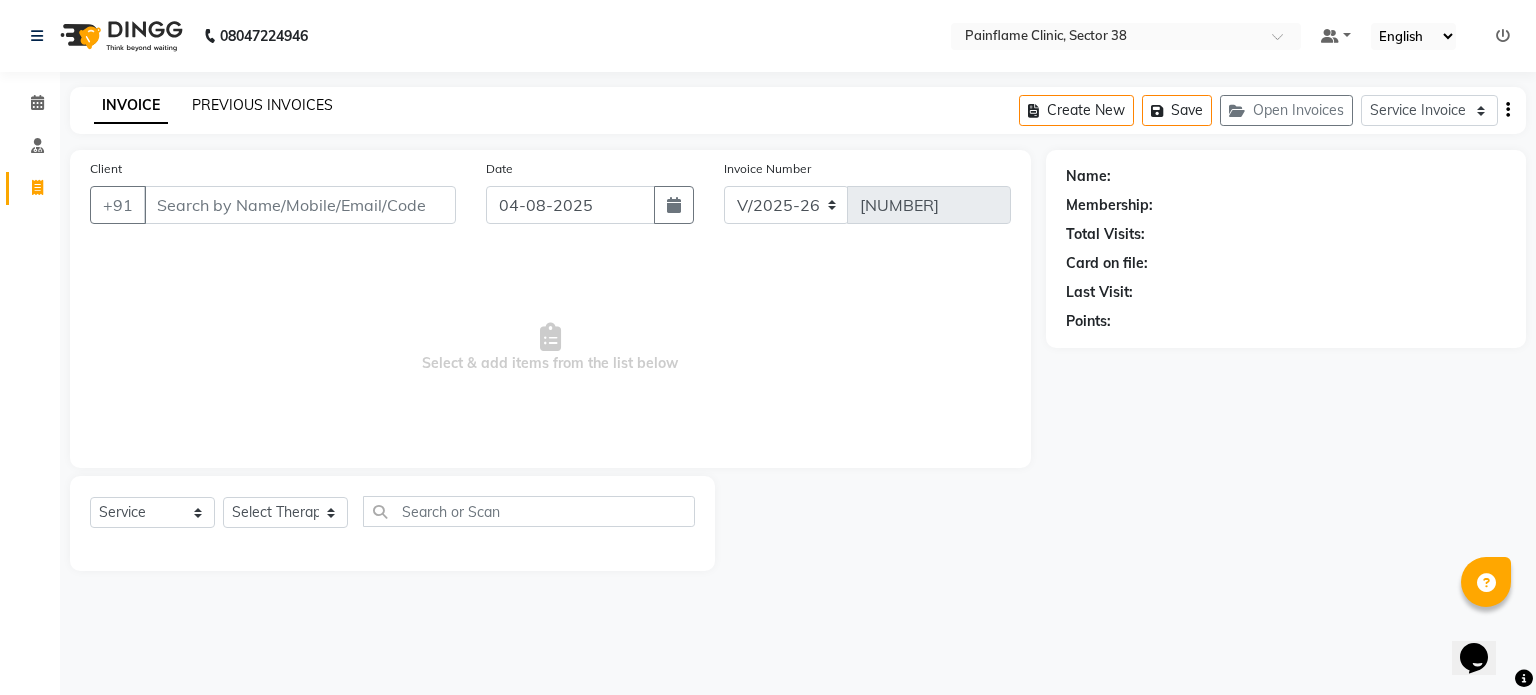 click on "PREVIOUS INVOICES" 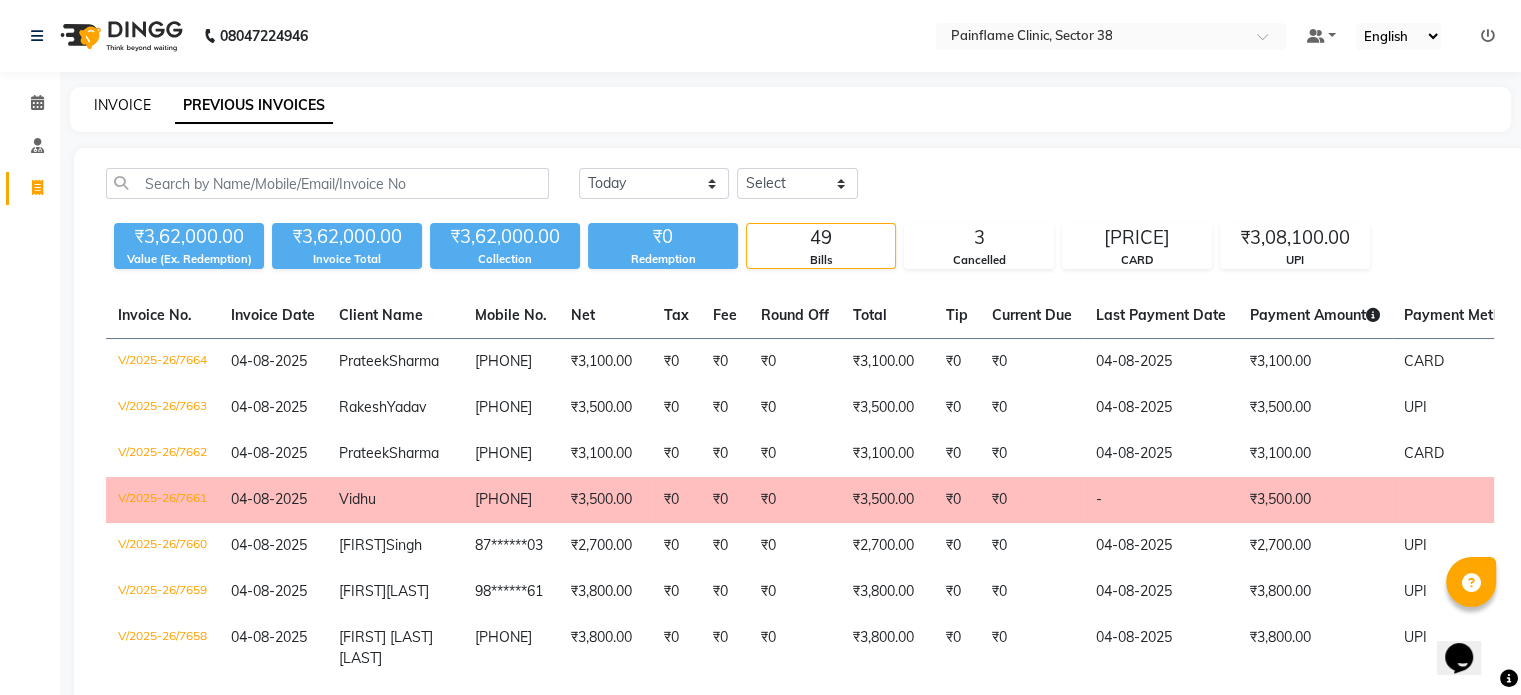 click on "INVOICE" 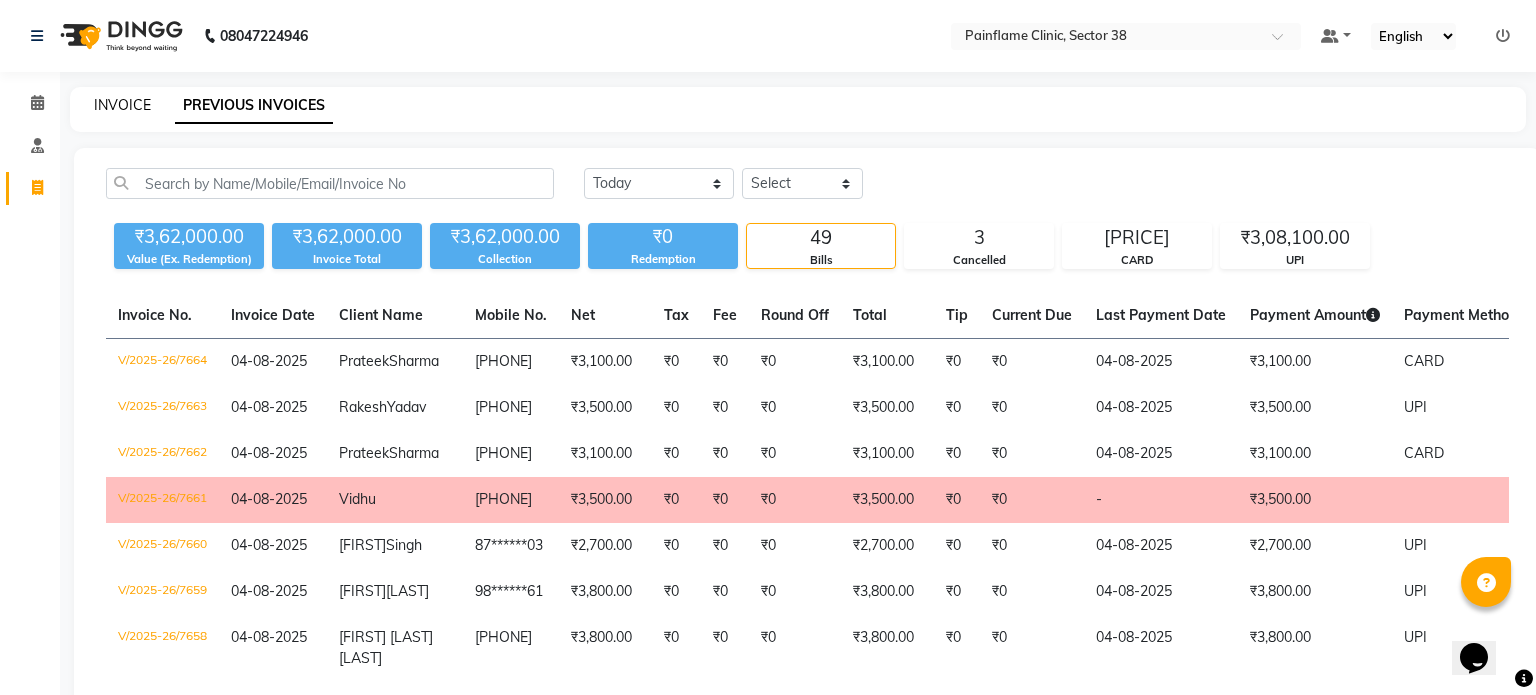 select on "service" 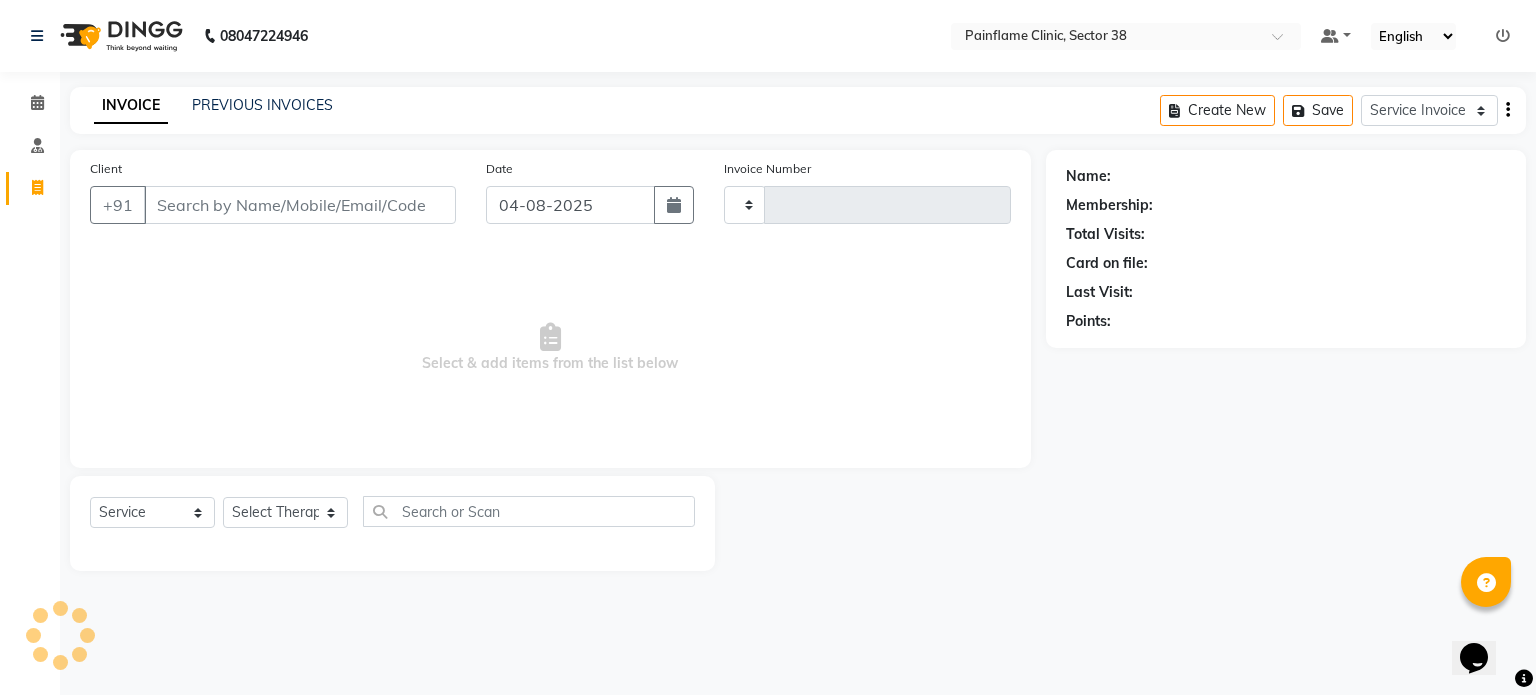 type on "7665" 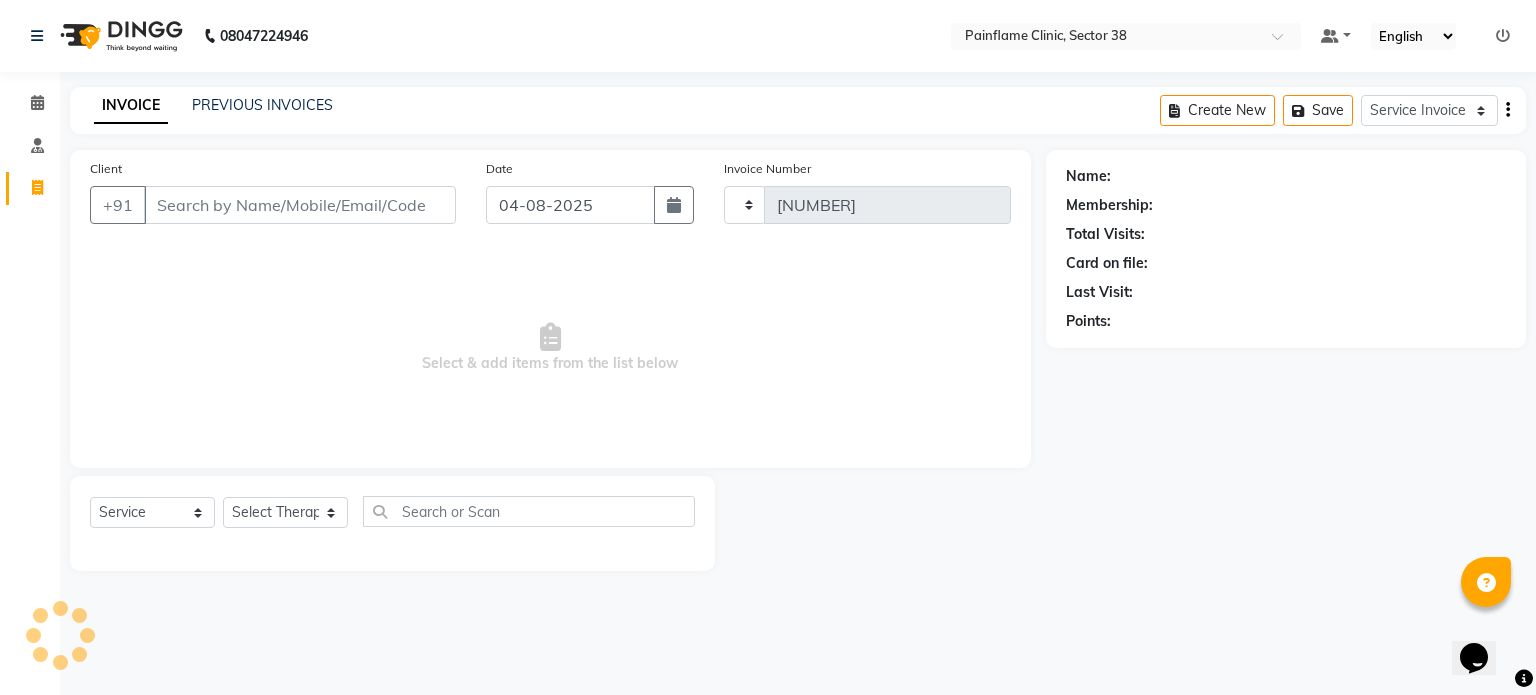 select on "3964" 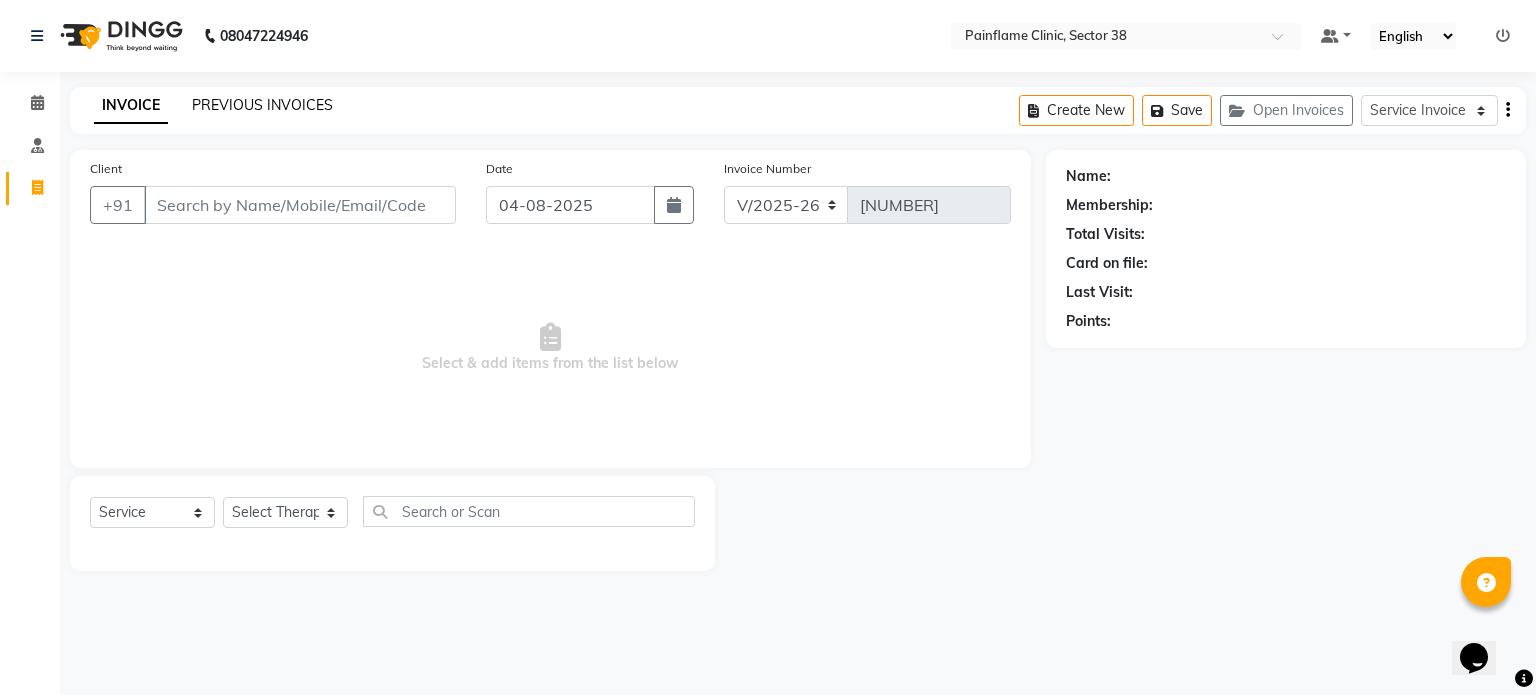 click on "PREVIOUS INVOICES" 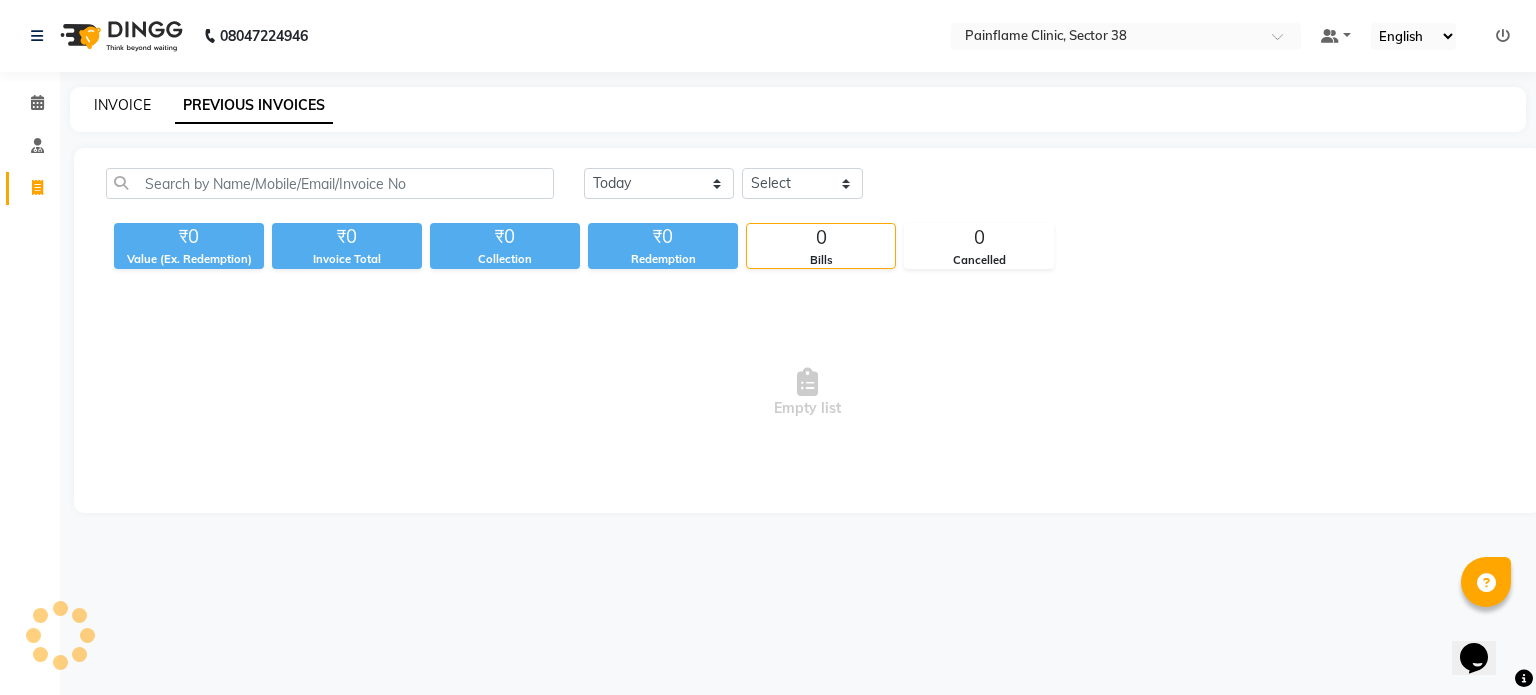 click on "INVOICE" 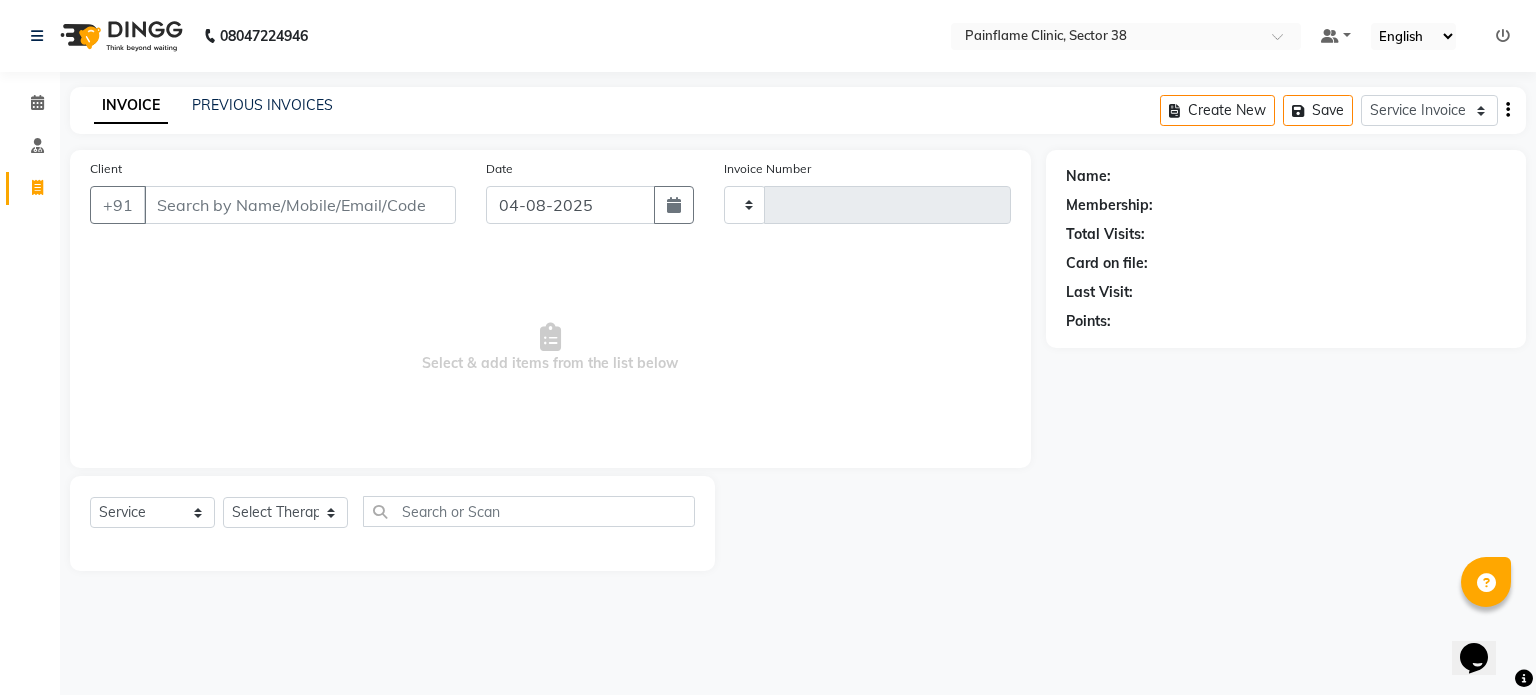 type on "7665" 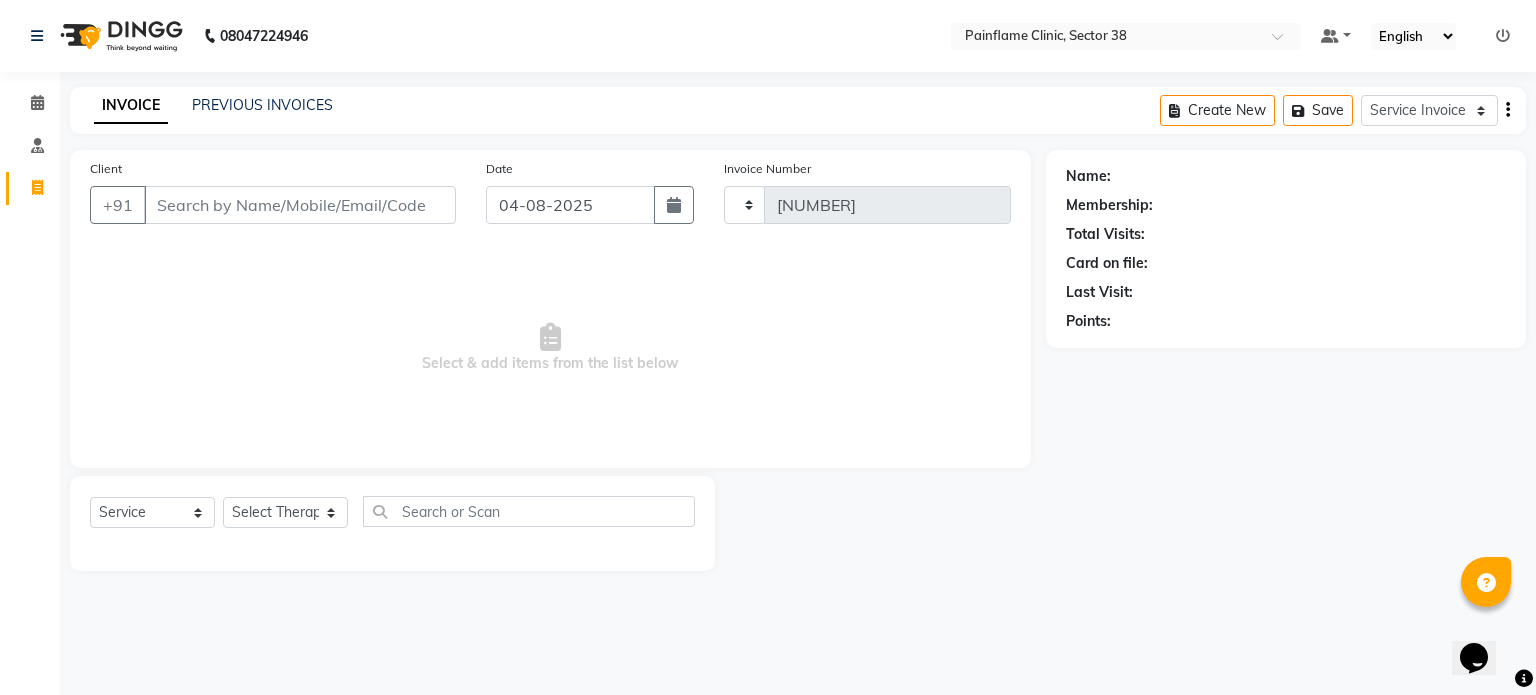 select on "3964" 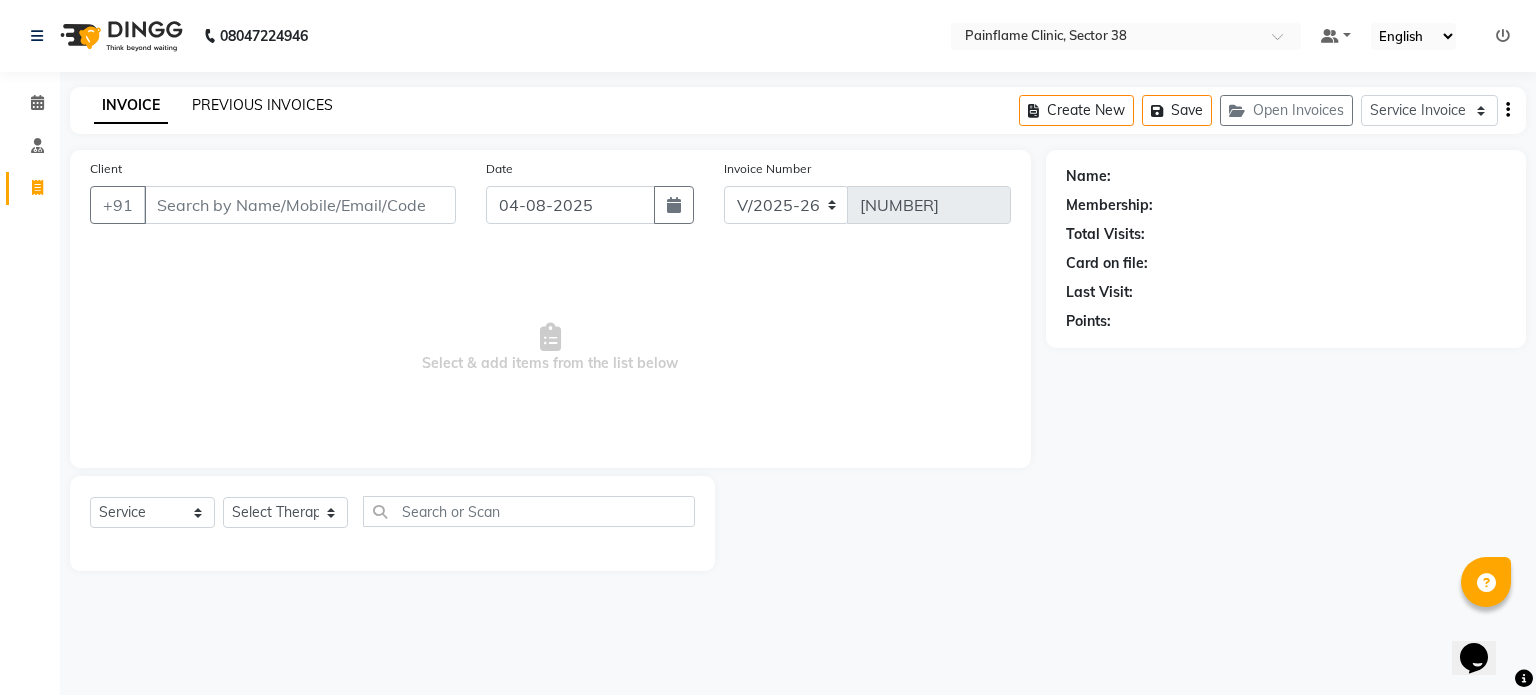click on "PREVIOUS INVOICES" 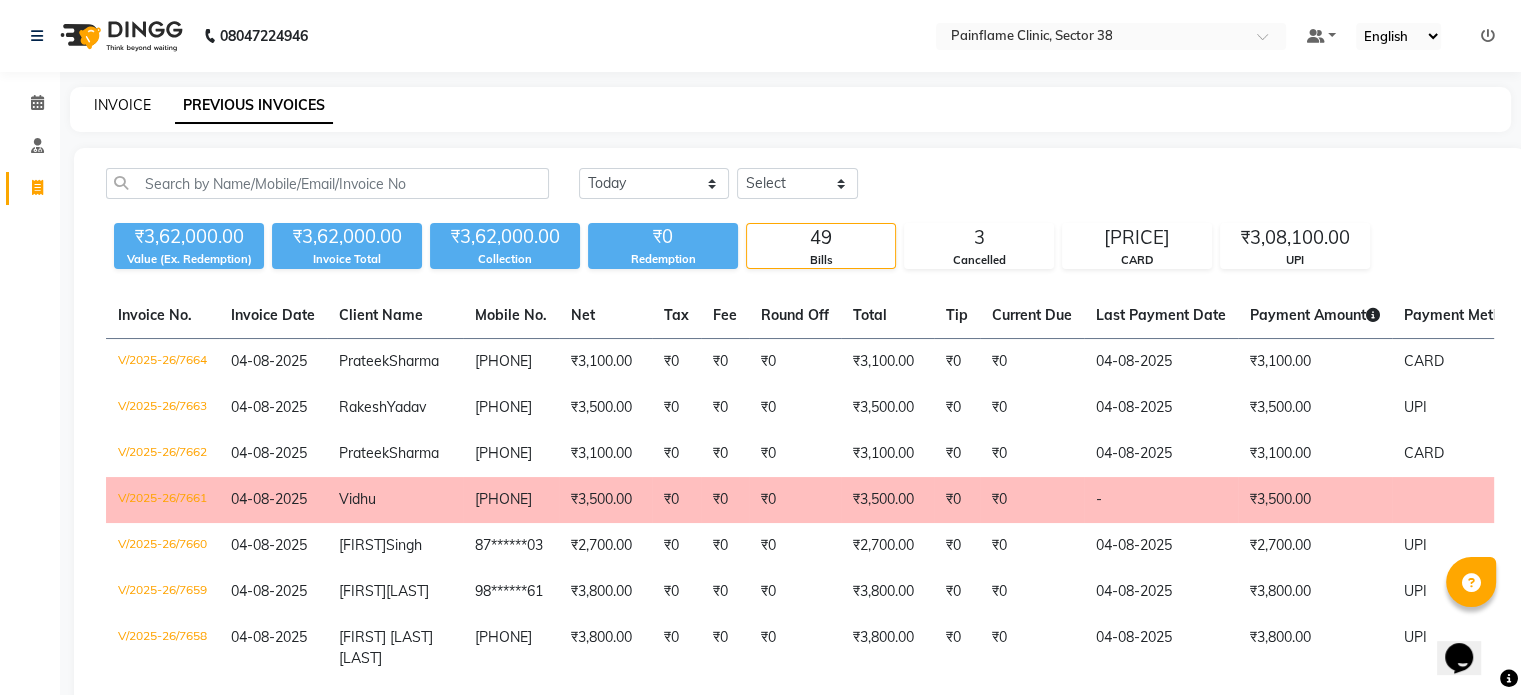 click on "INVOICE" 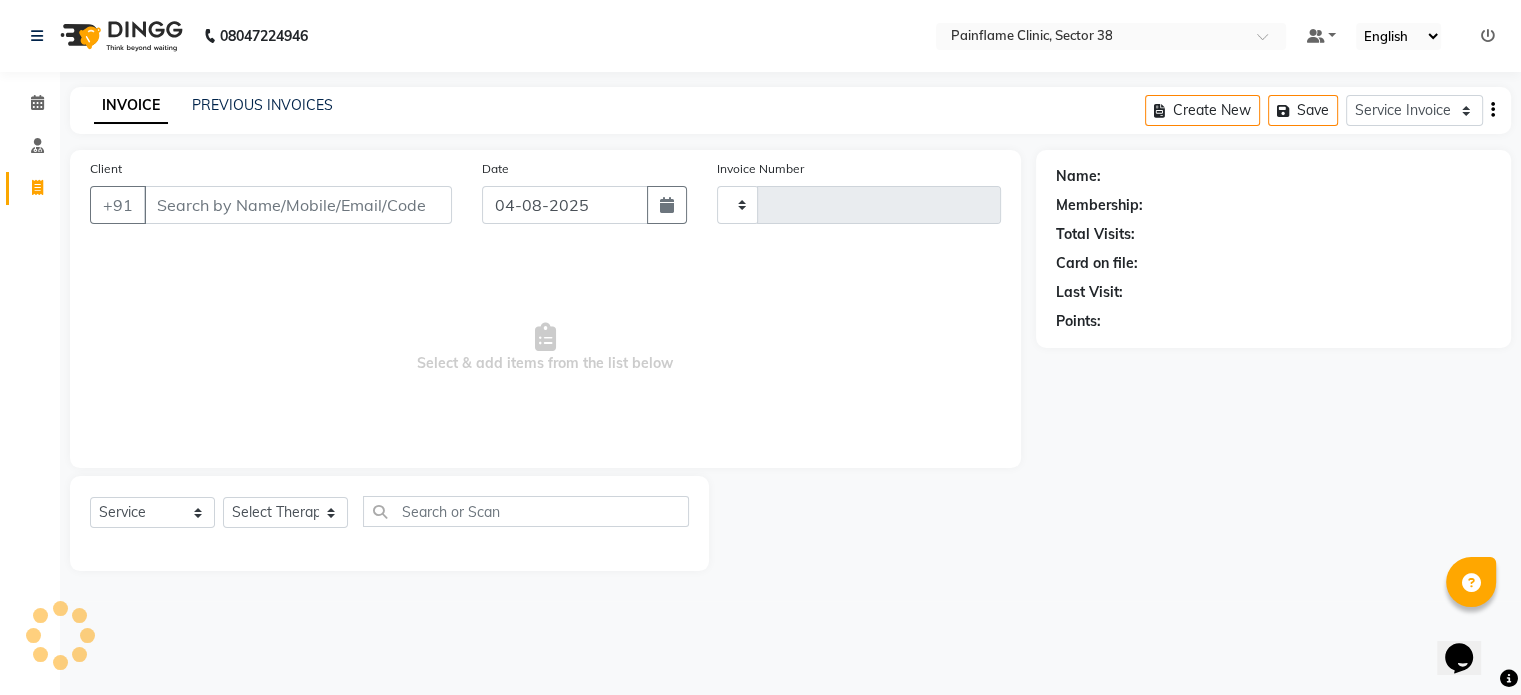 type on "7665" 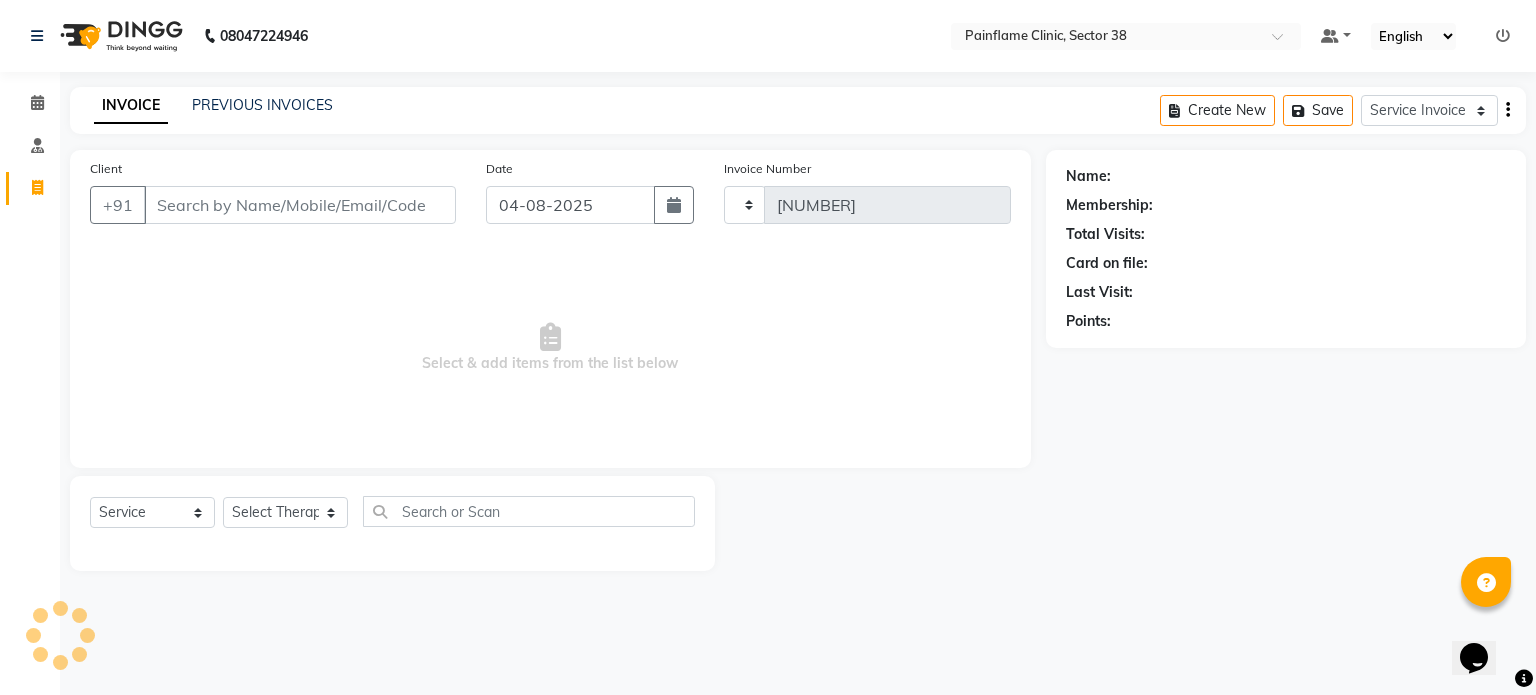 select on "3964" 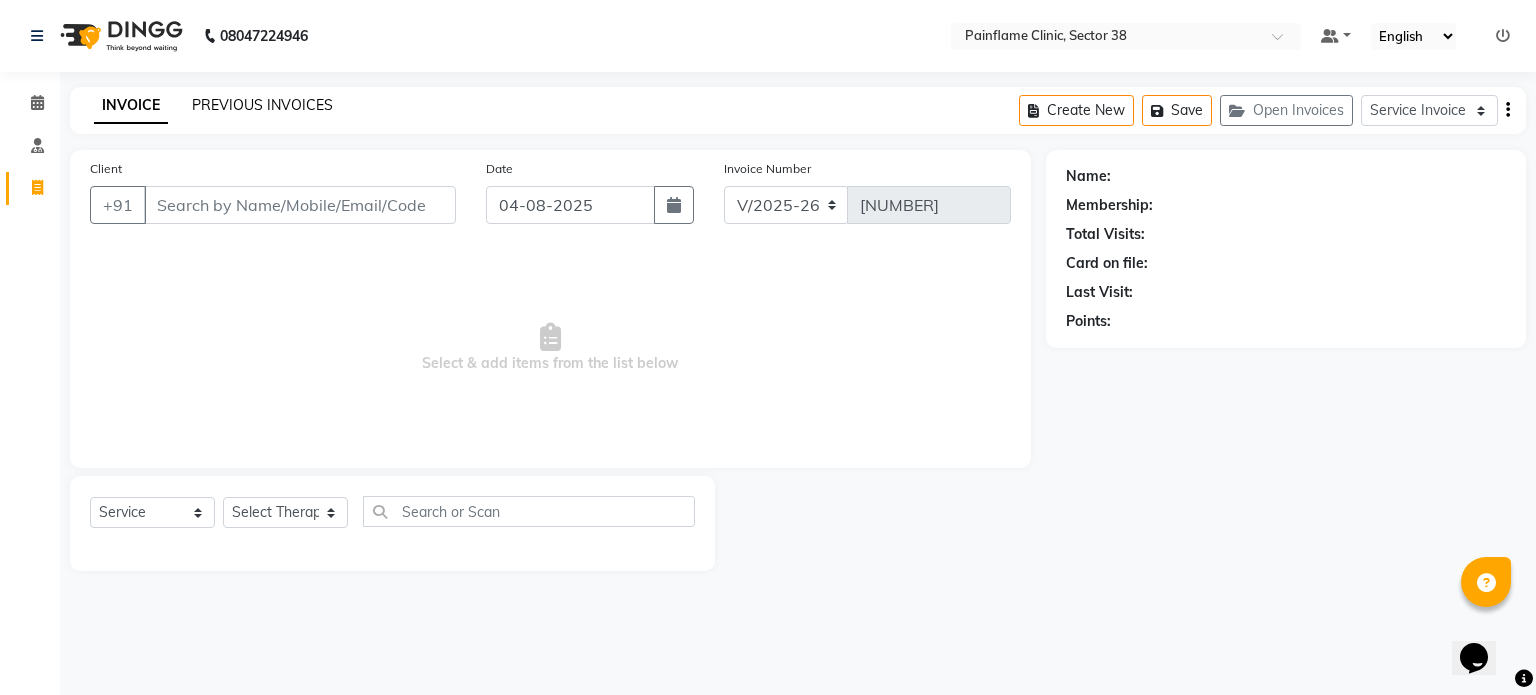 click on "PREVIOUS INVOICES" 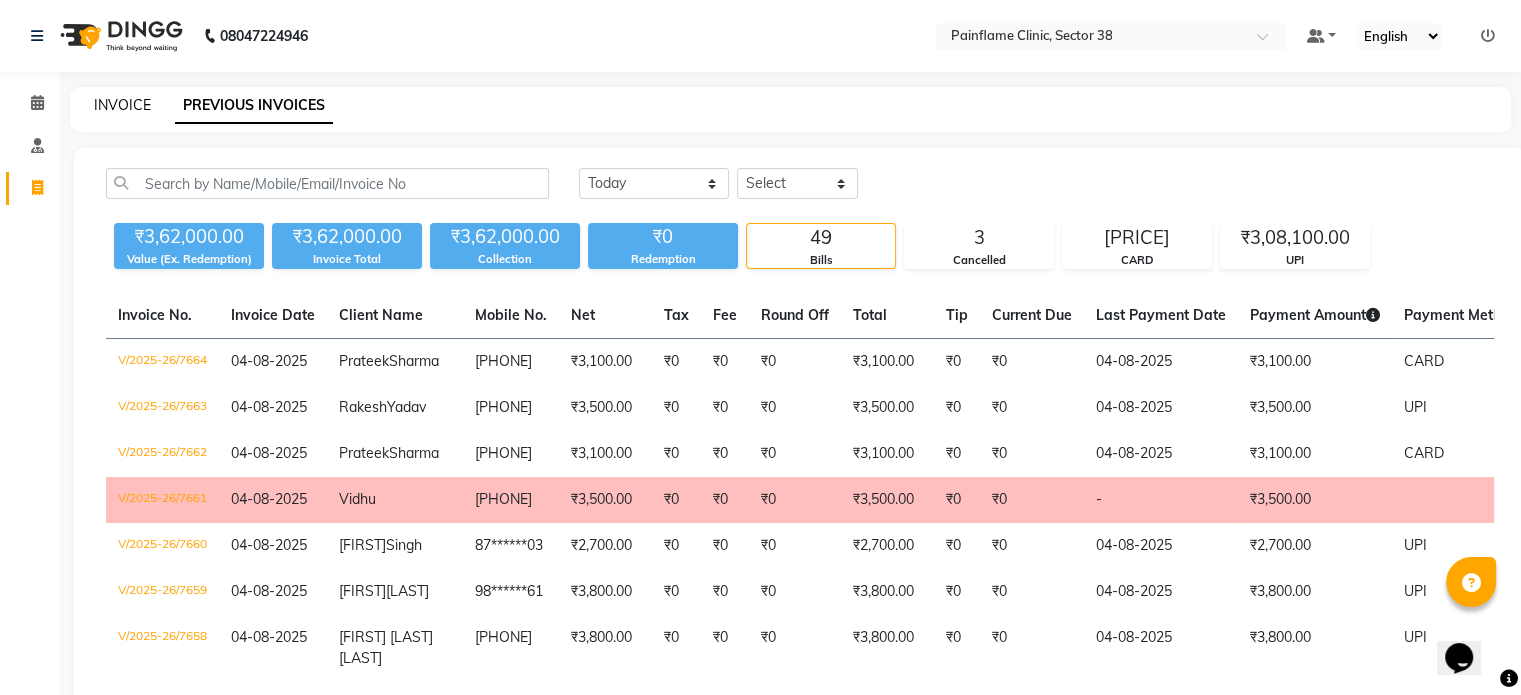 click on "INVOICE" 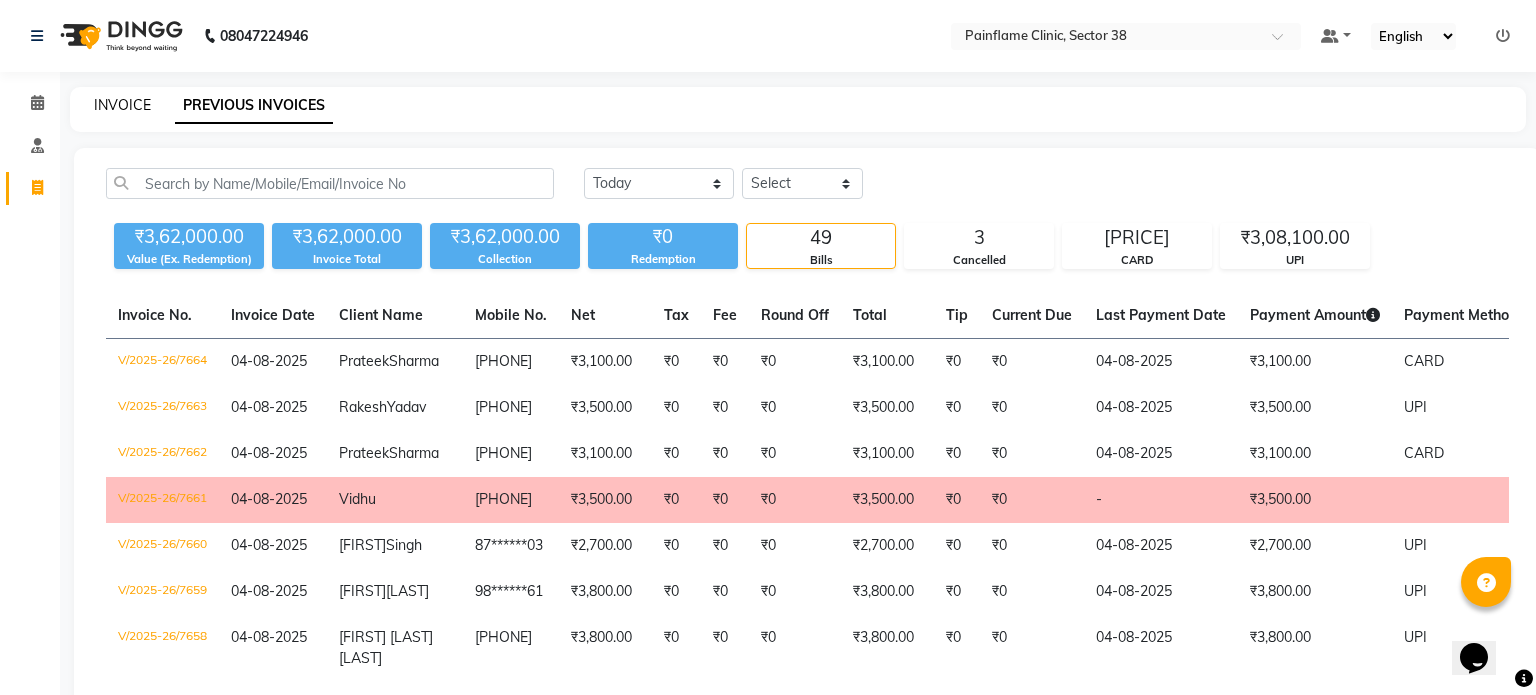 select on "3964" 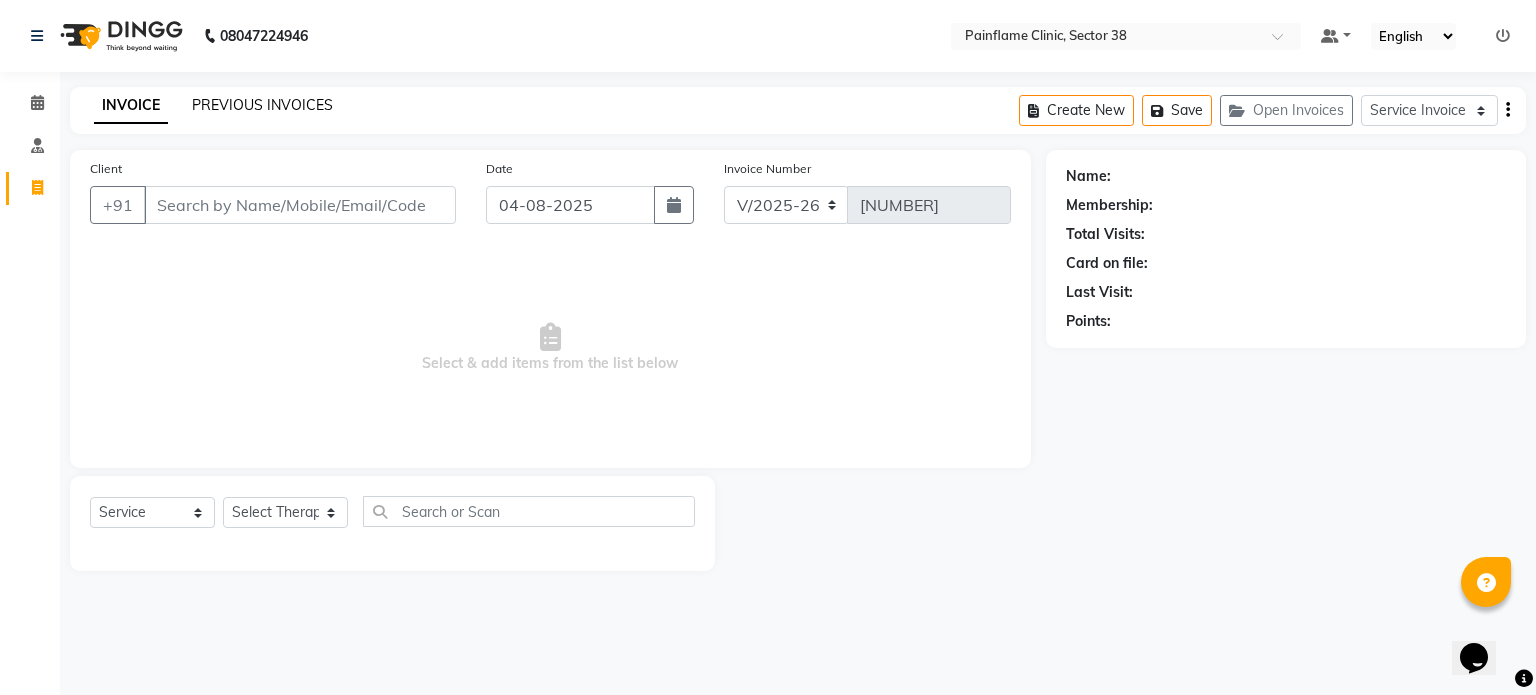 click on "PREVIOUS INVOICES" 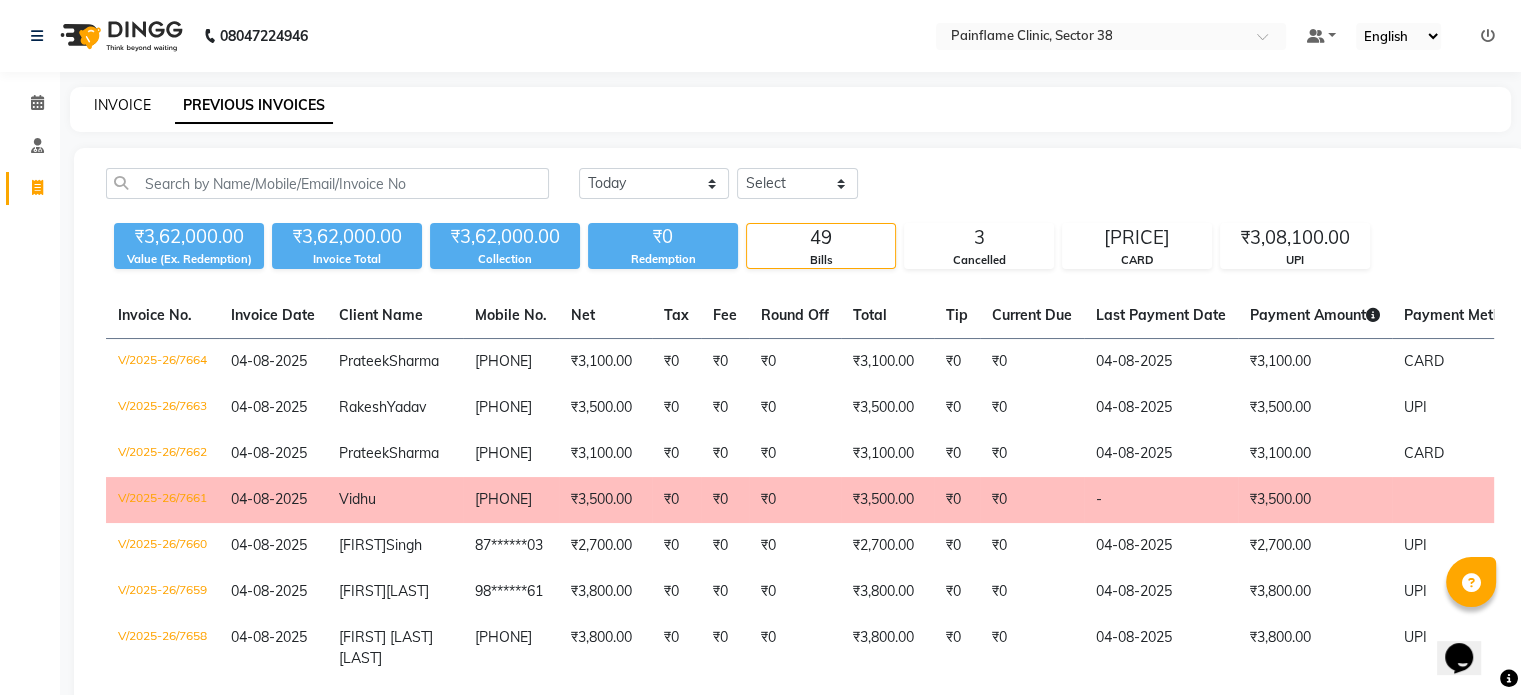click on "INVOICE" 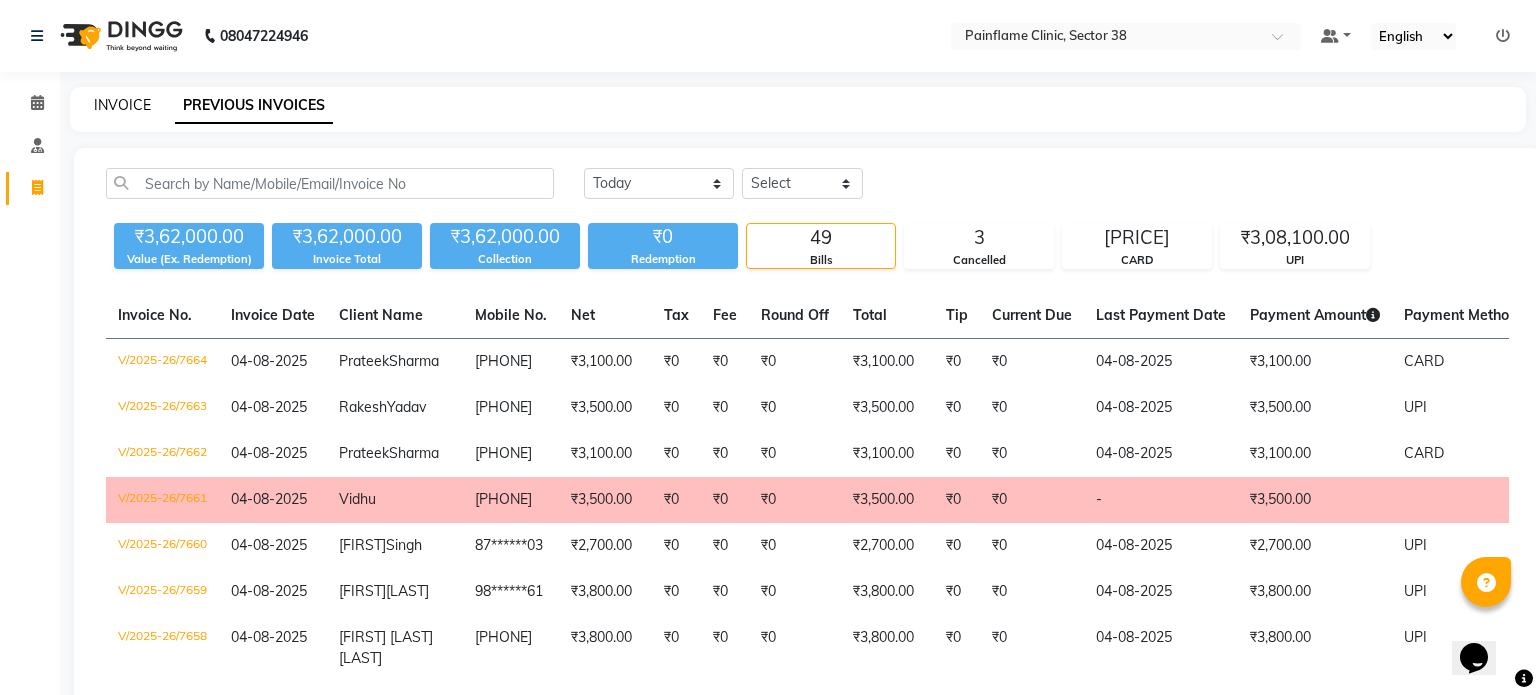 select on "3964" 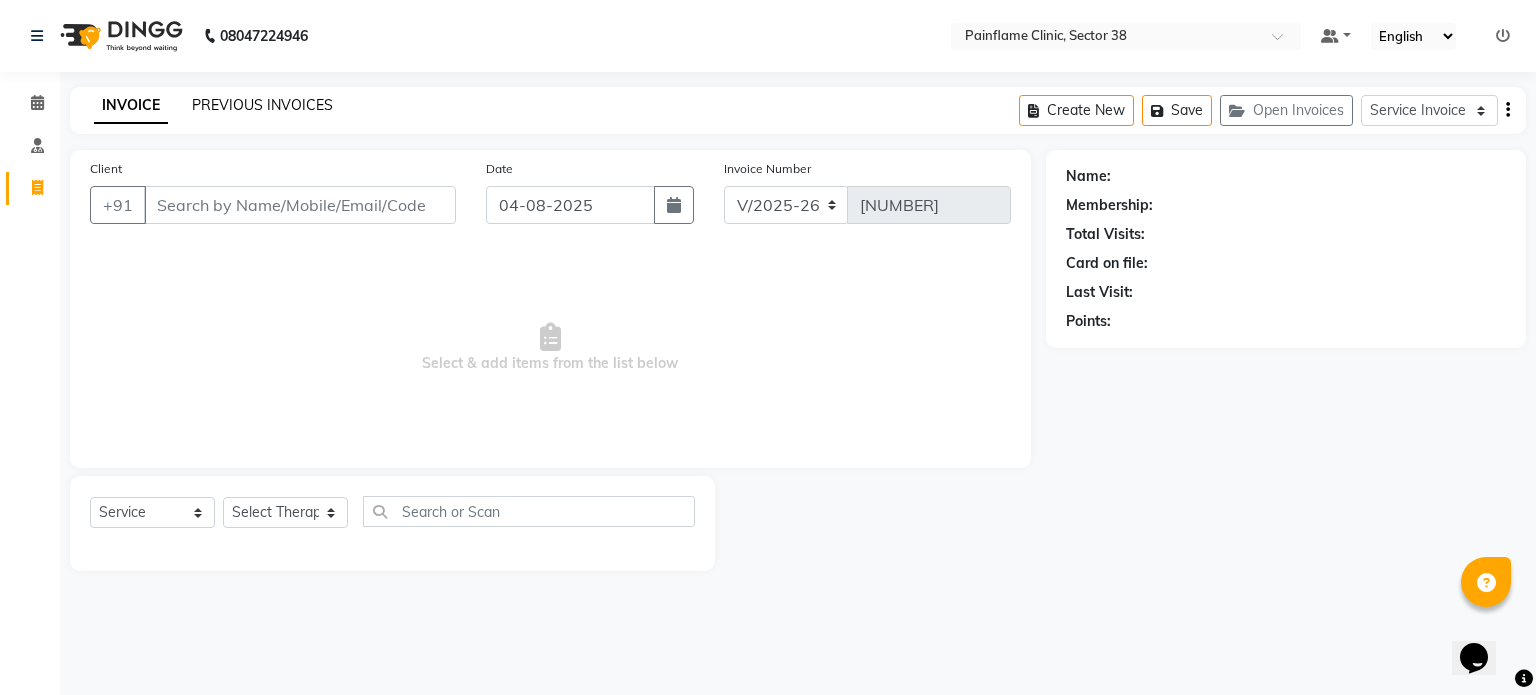 click on "PREVIOUS INVOICES" 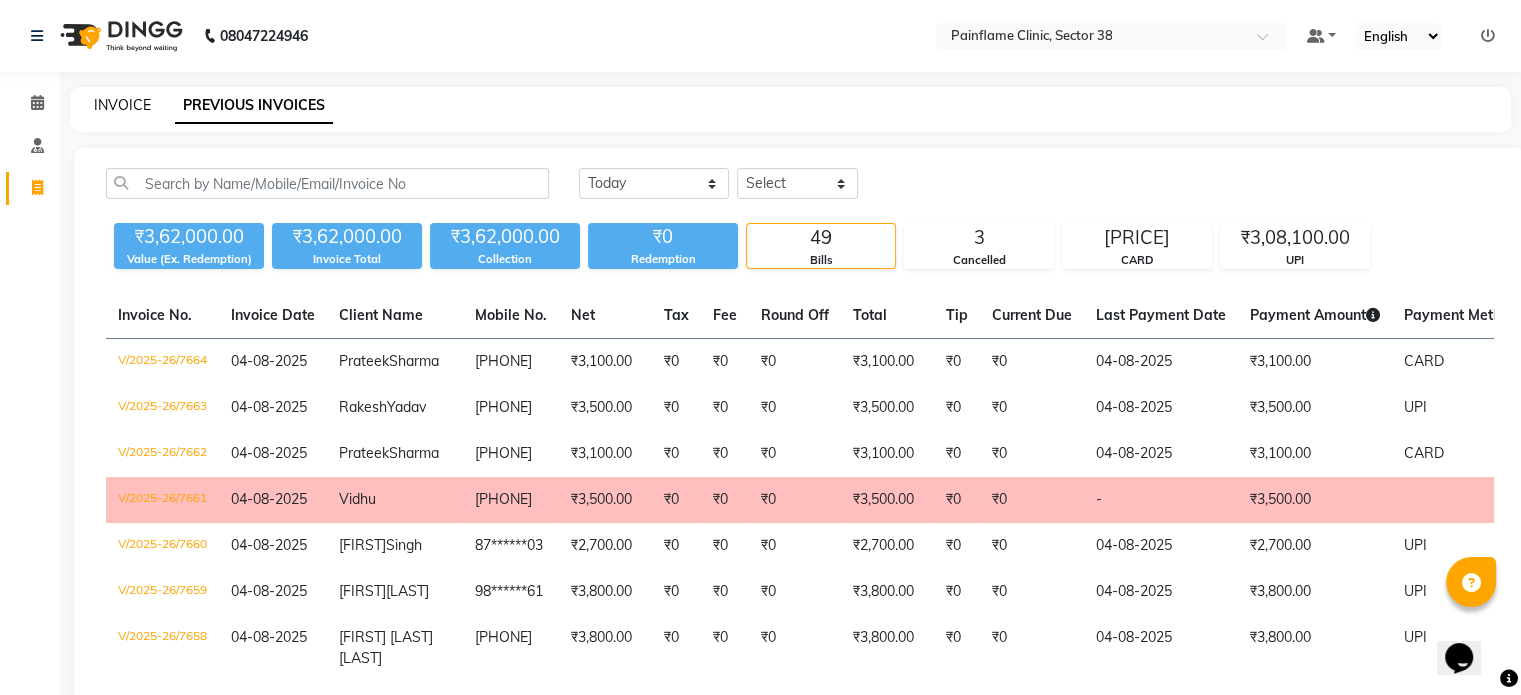 click on "INVOICE" 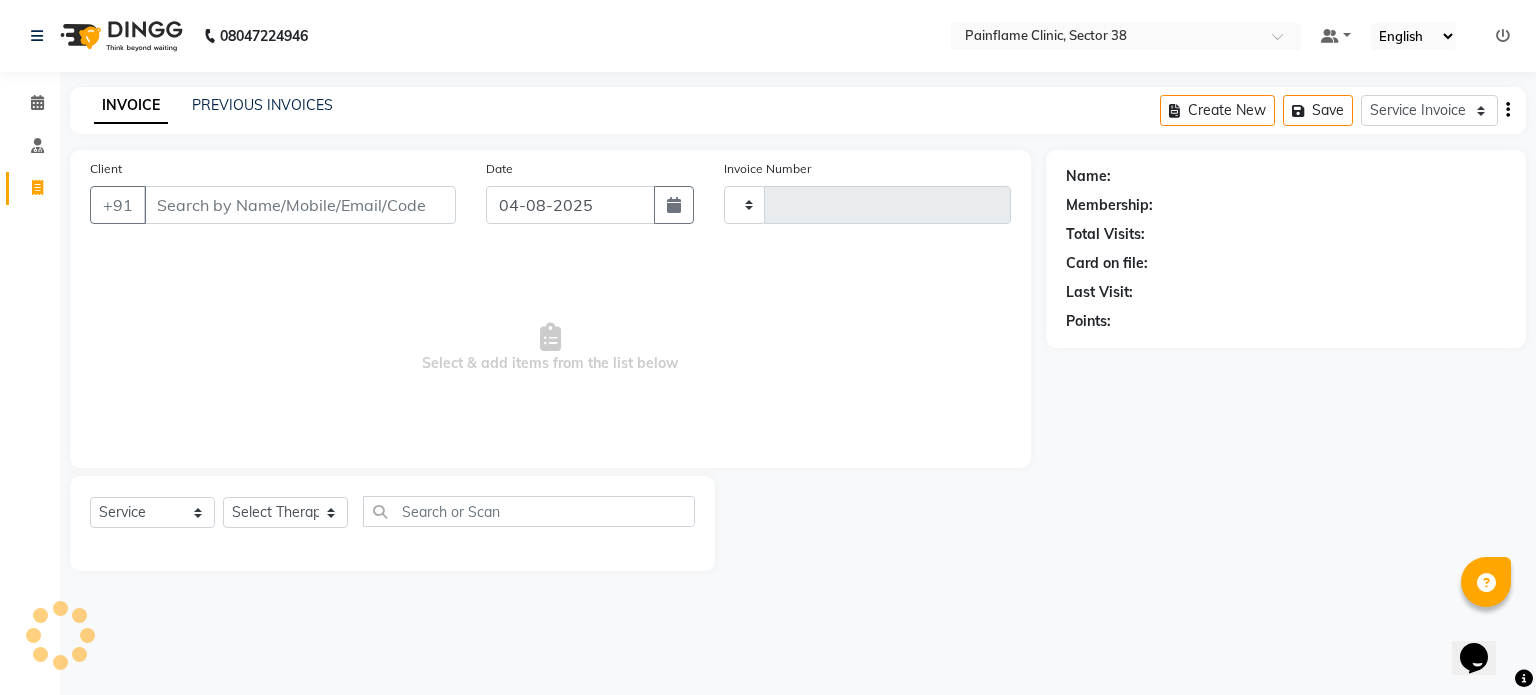 type on "7665" 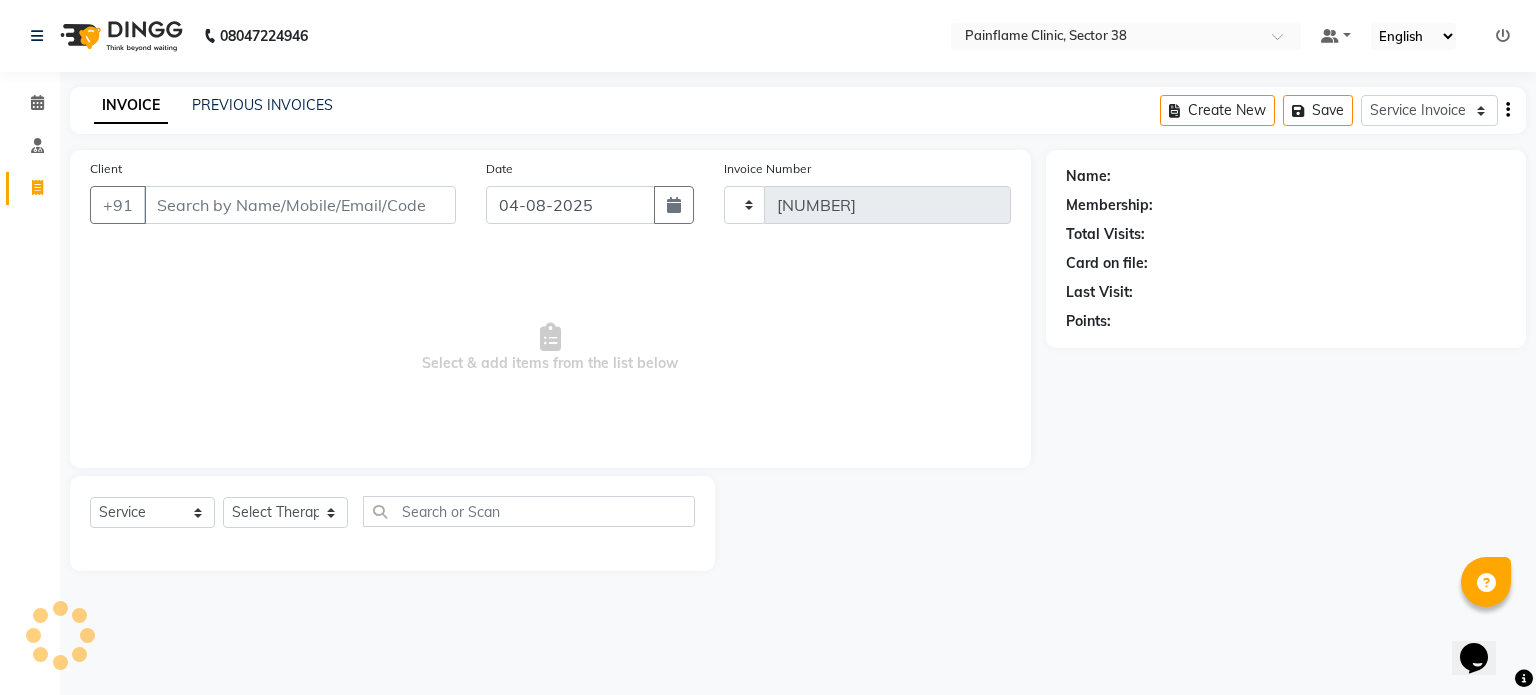 select on "3964" 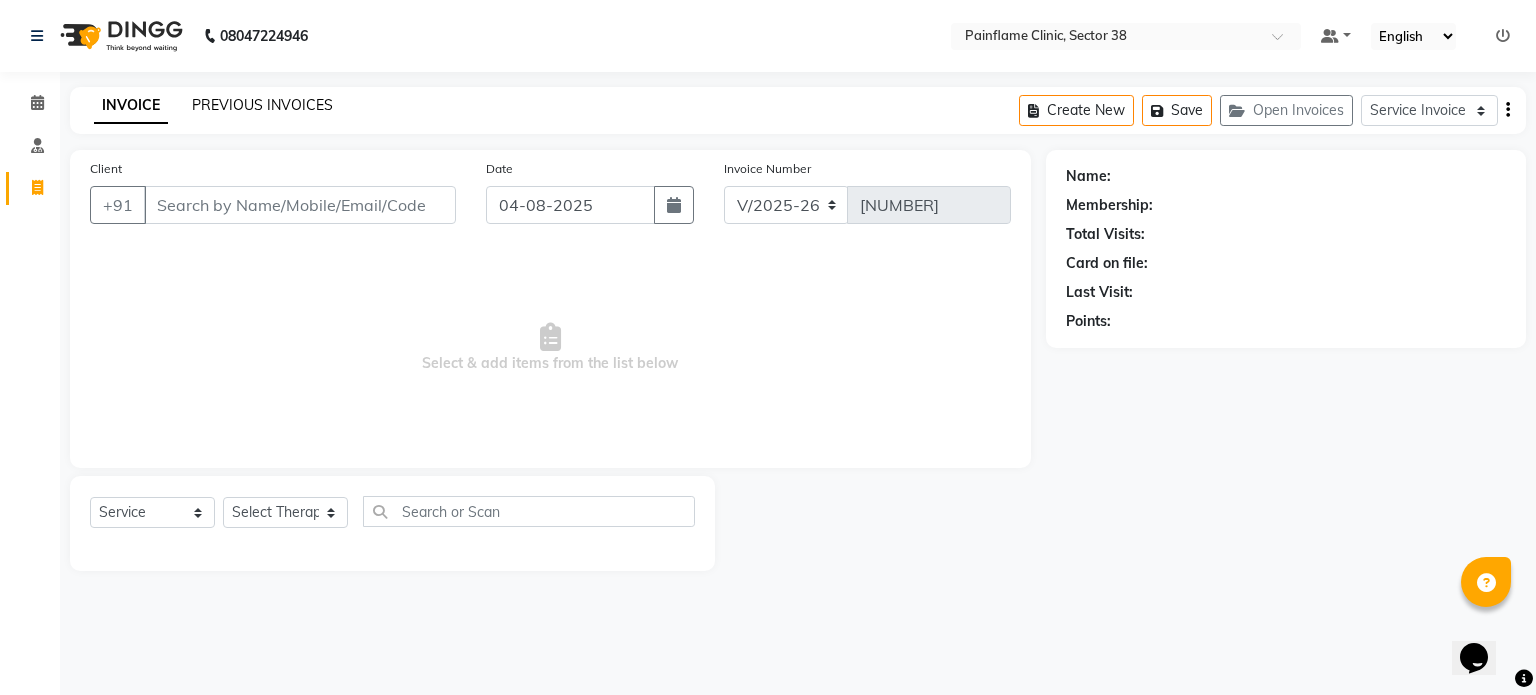 click on "PREVIOUS INVOICES" 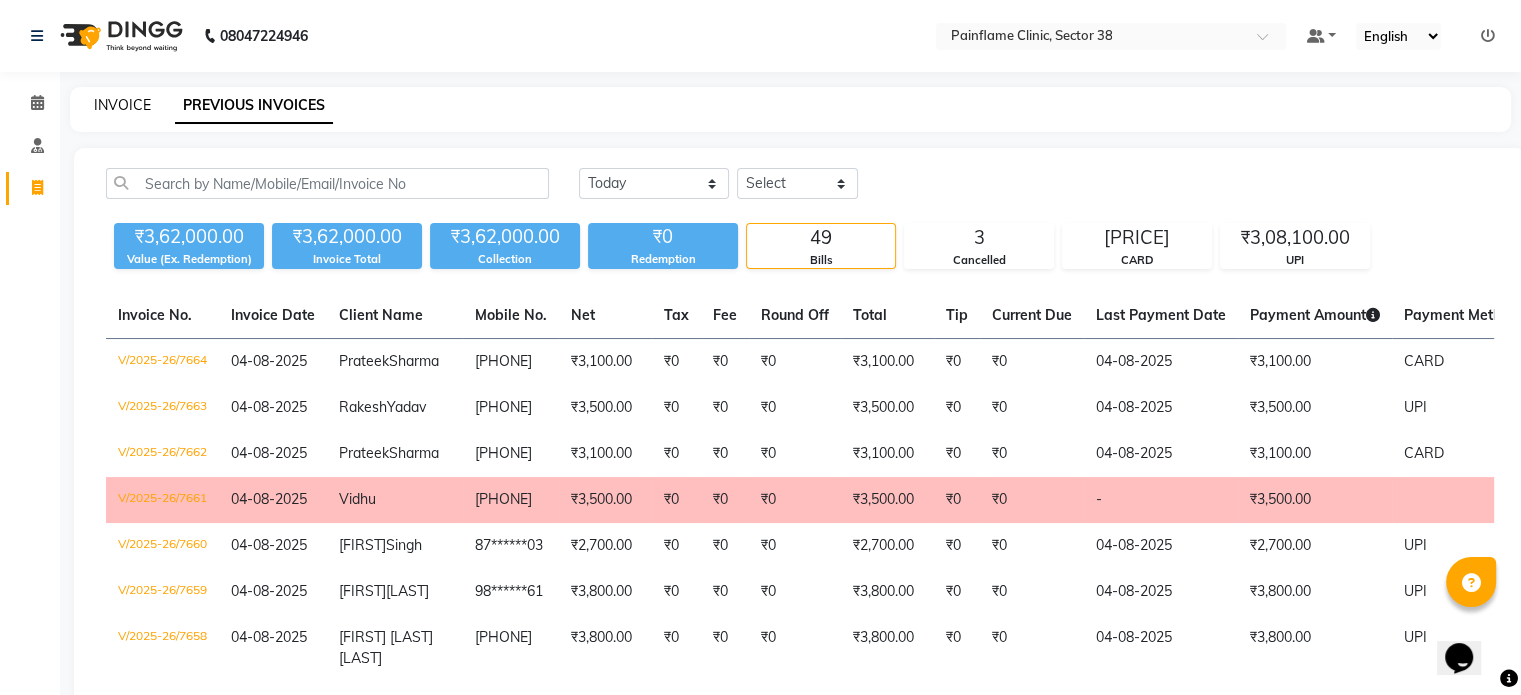 click on "INVOICE" 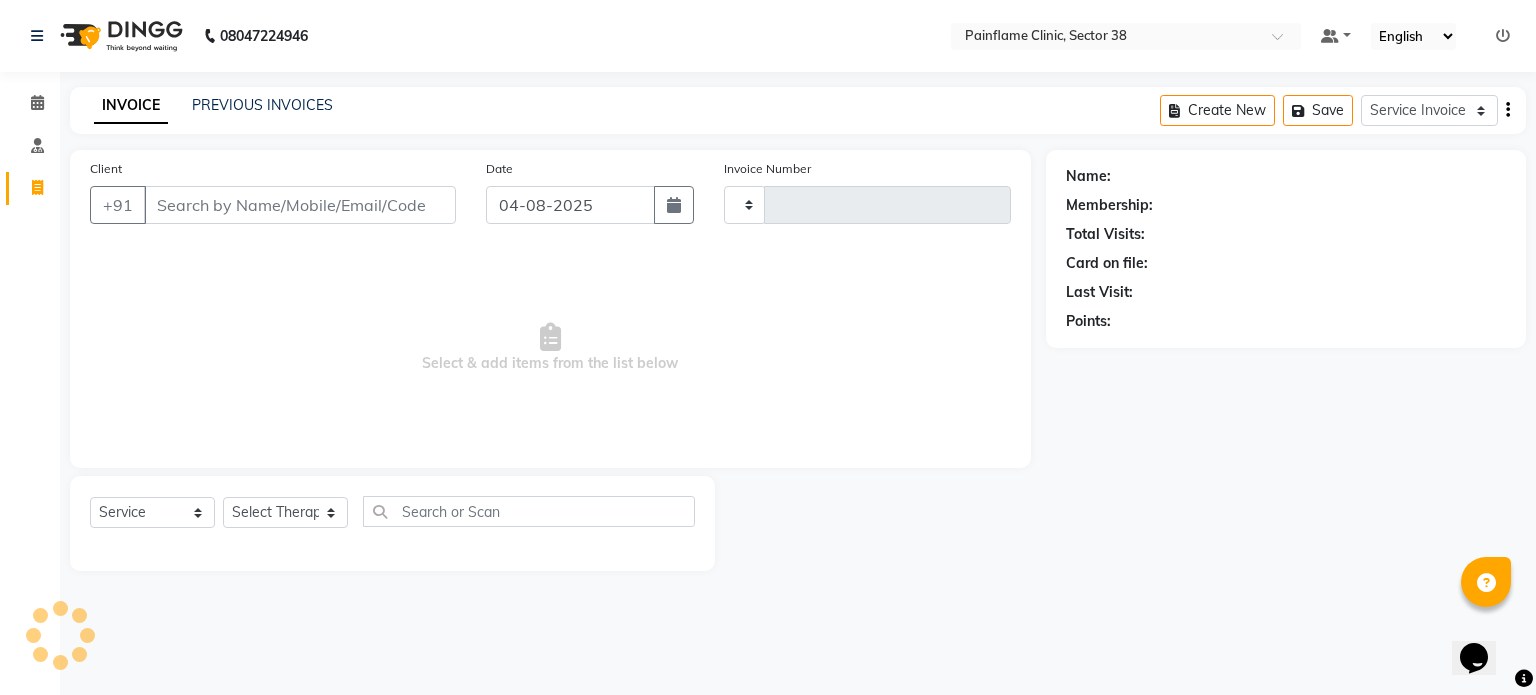 type on "7665" 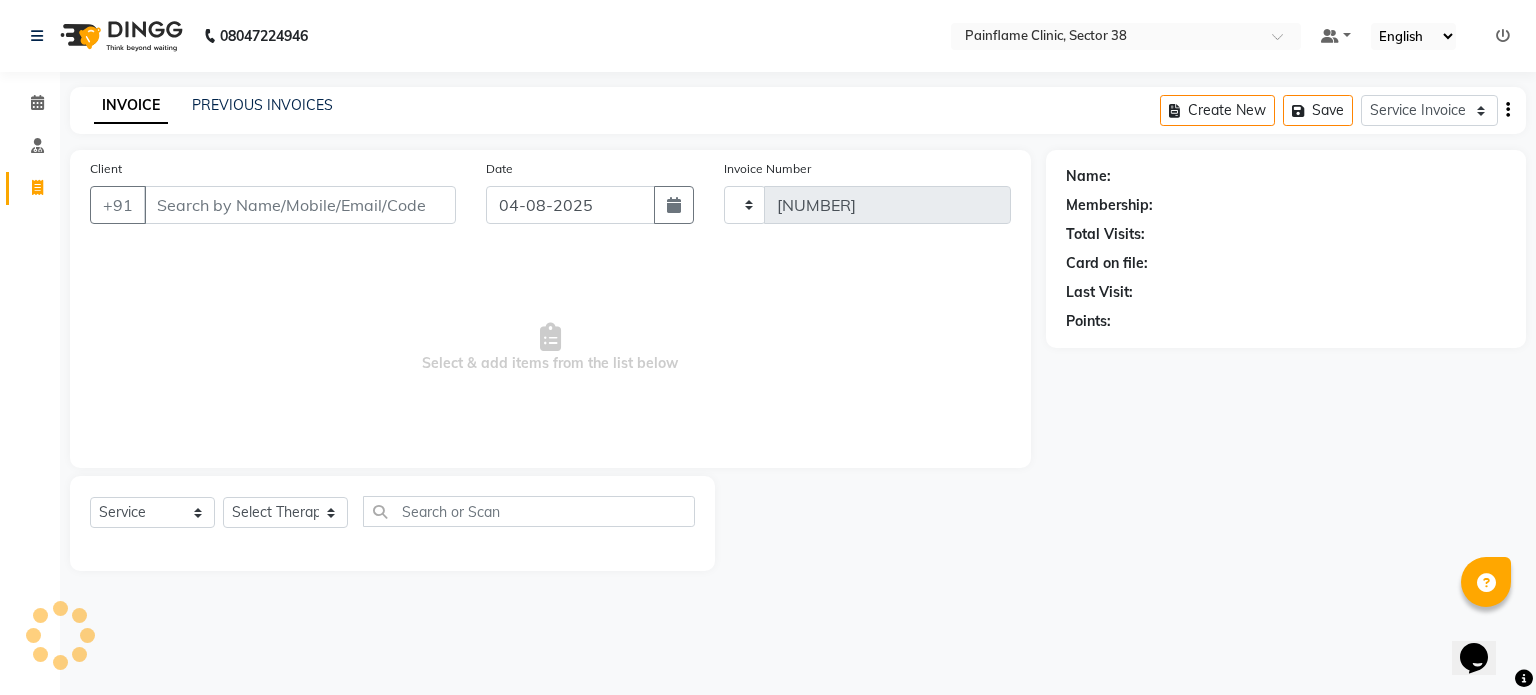 select on "3964" 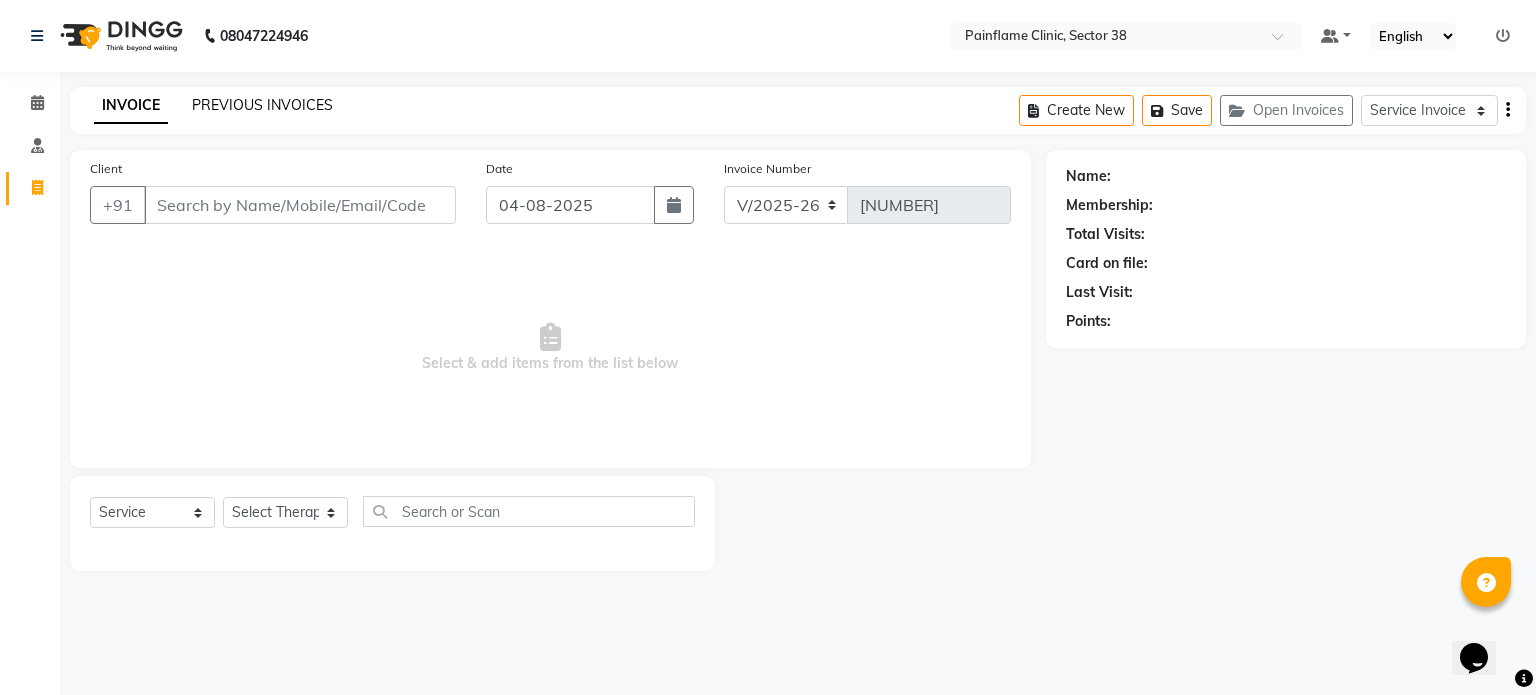 click on "PREVIOUS INVOICES" 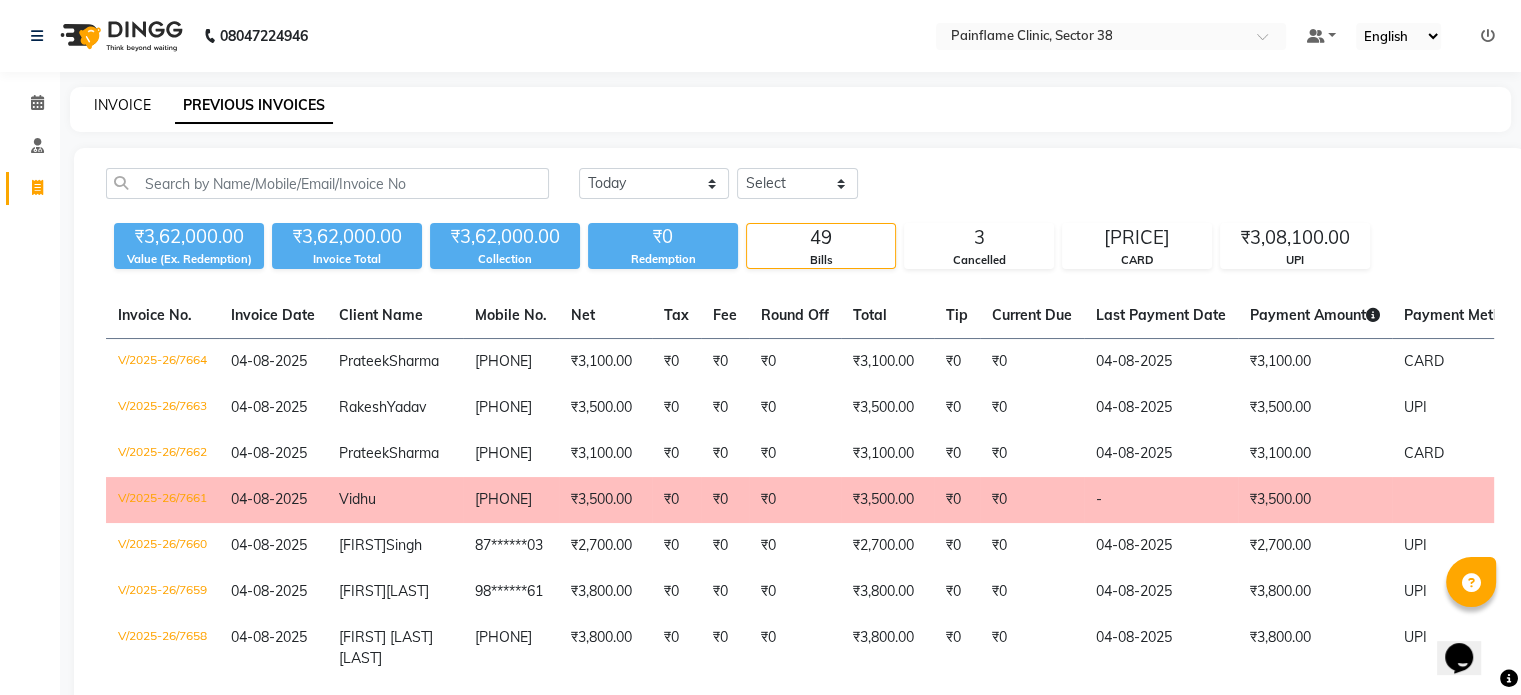 click on "INVOICE" 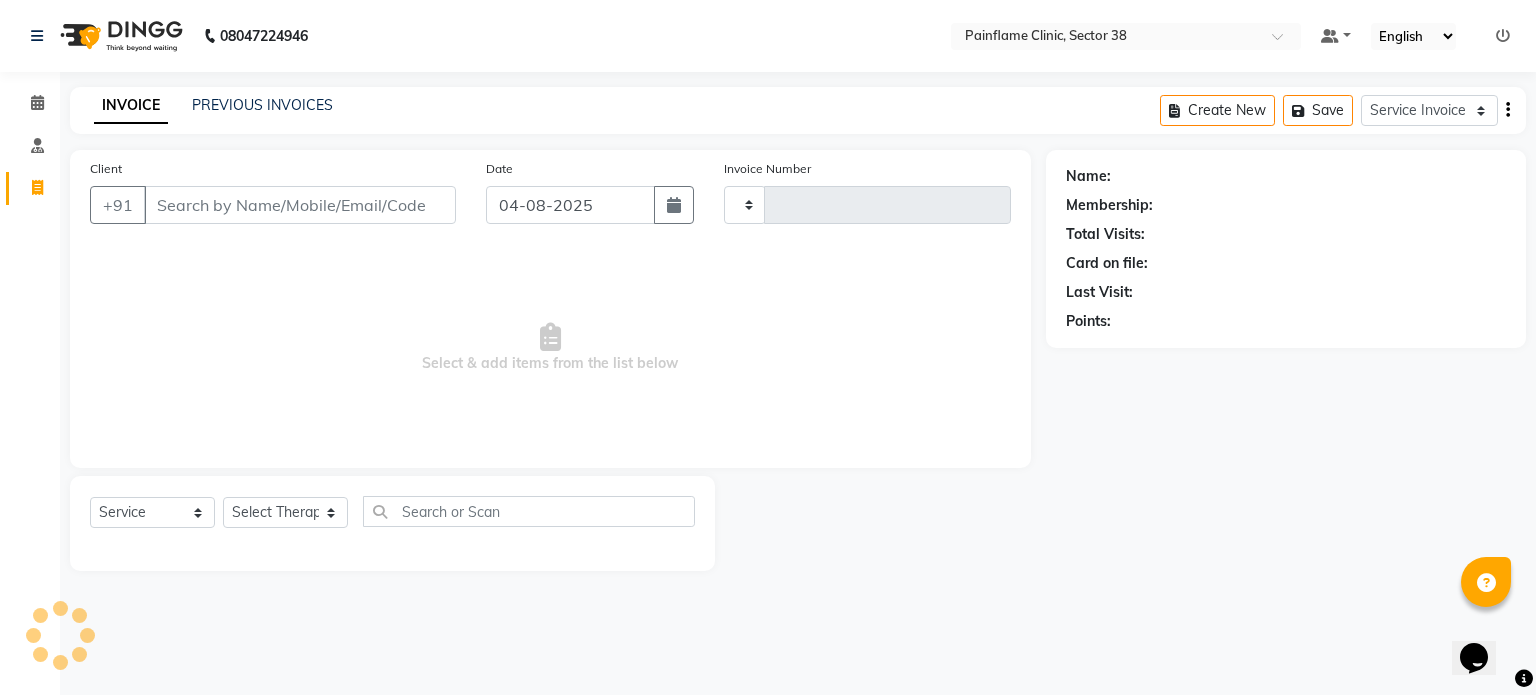 type on "7665" 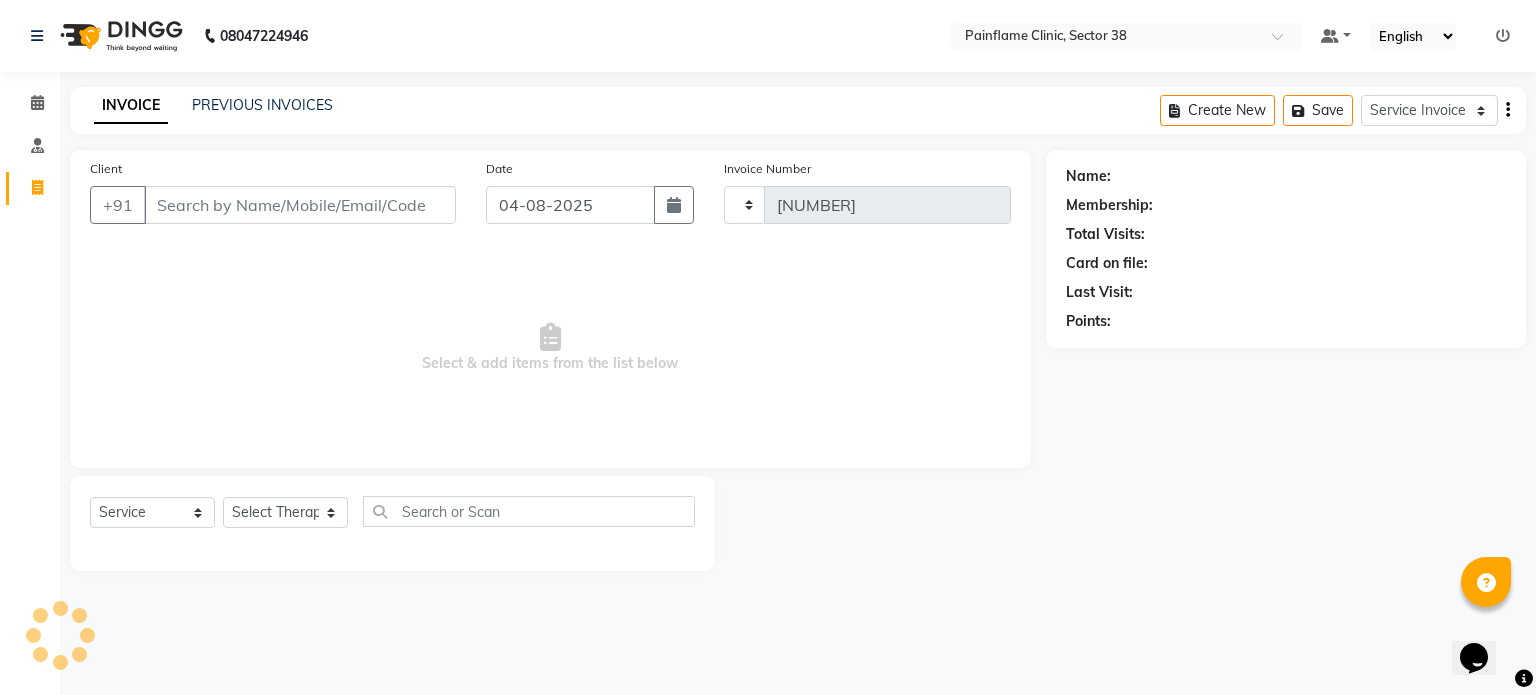 select on "3964" 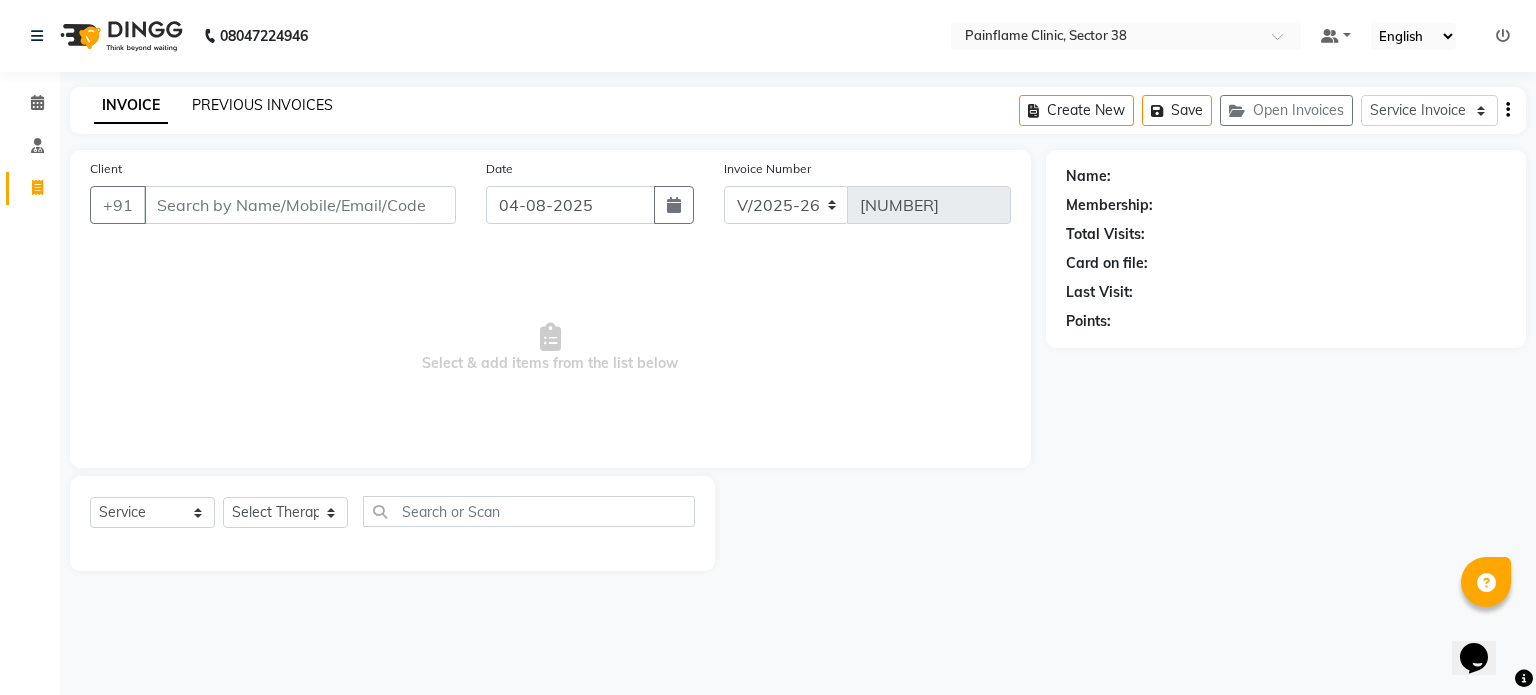 click on "PREVIOUS INVOICES" 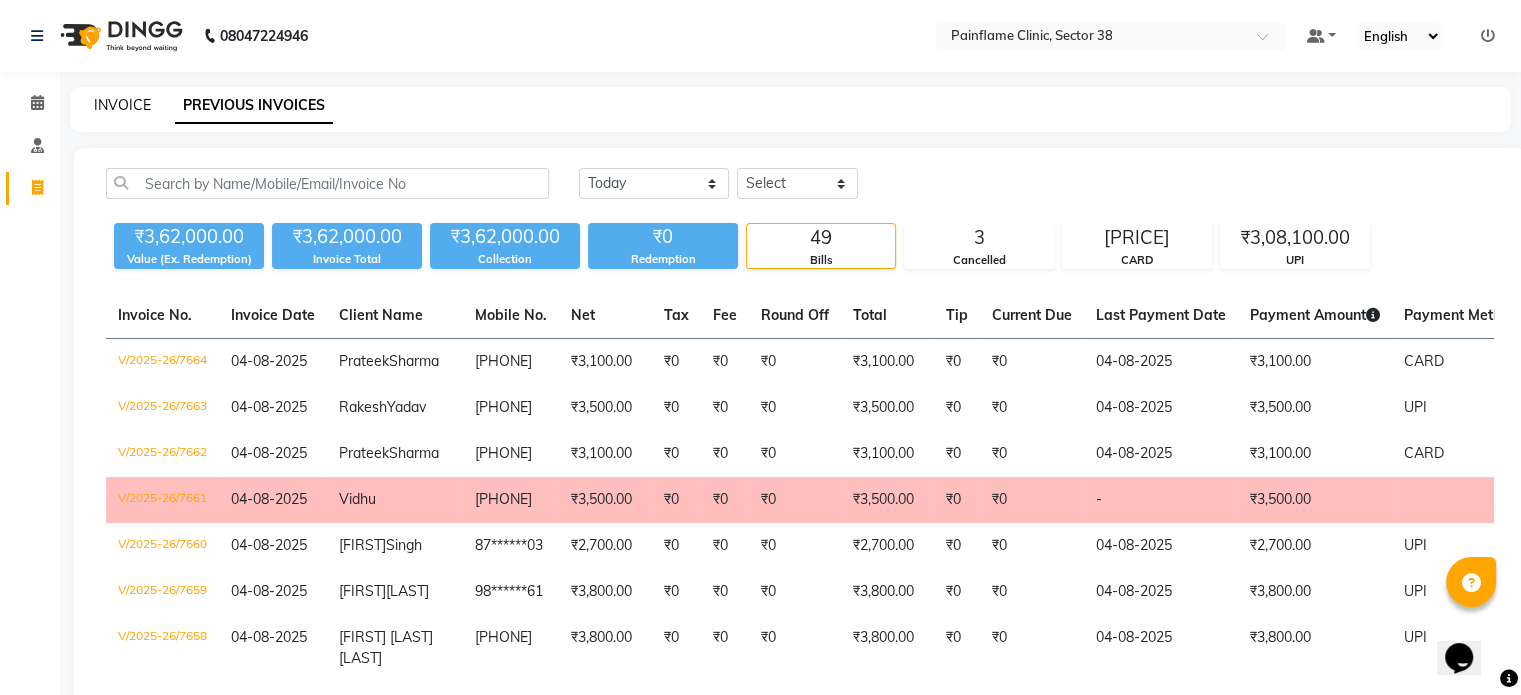click on "INVOICE" 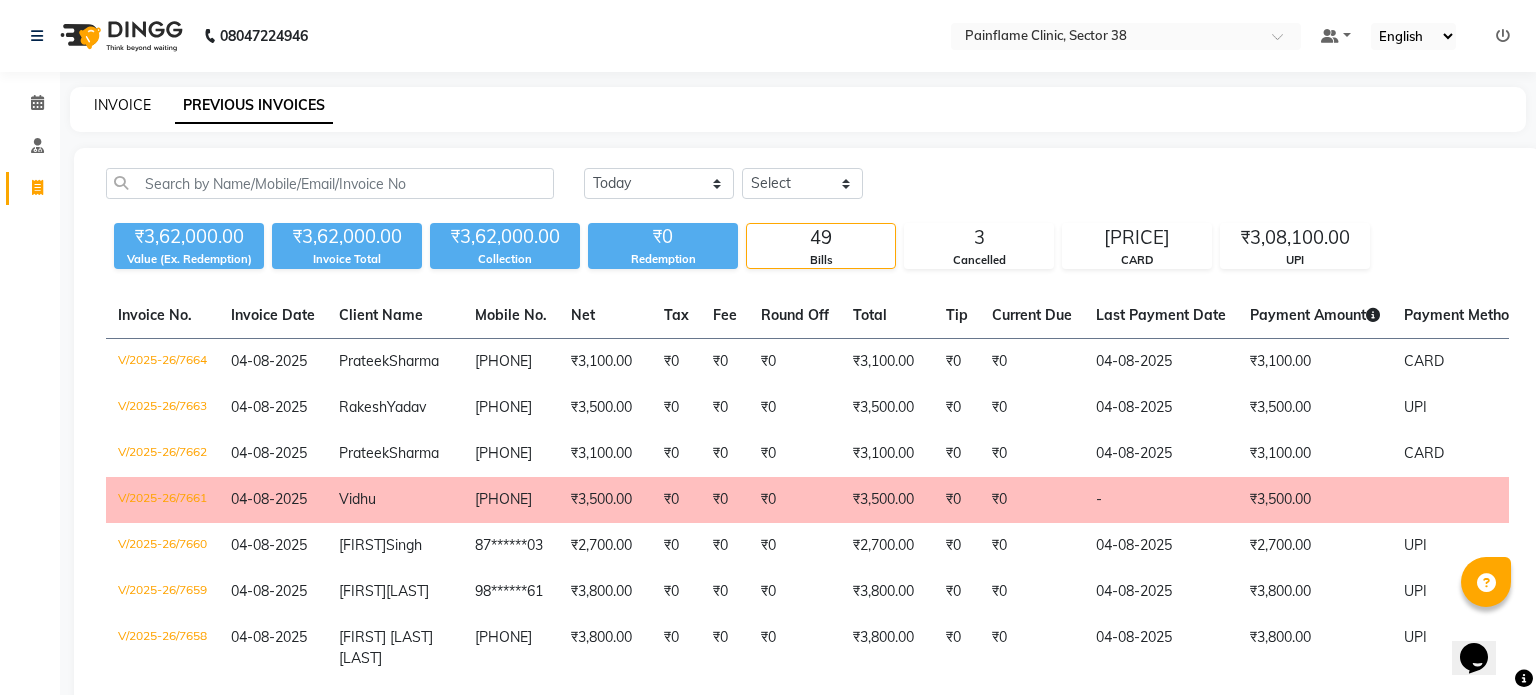 select on "3964" 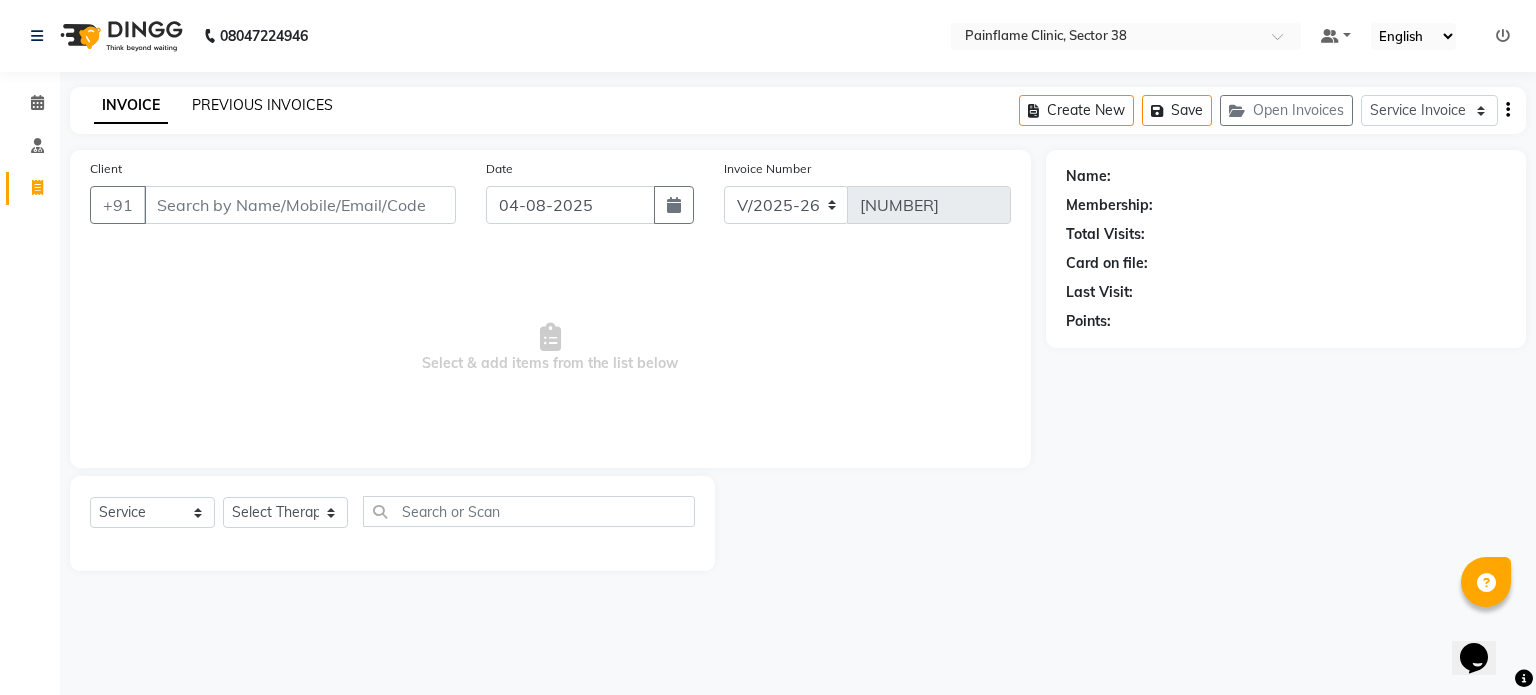 click on "PREVIOUS INVOICES" 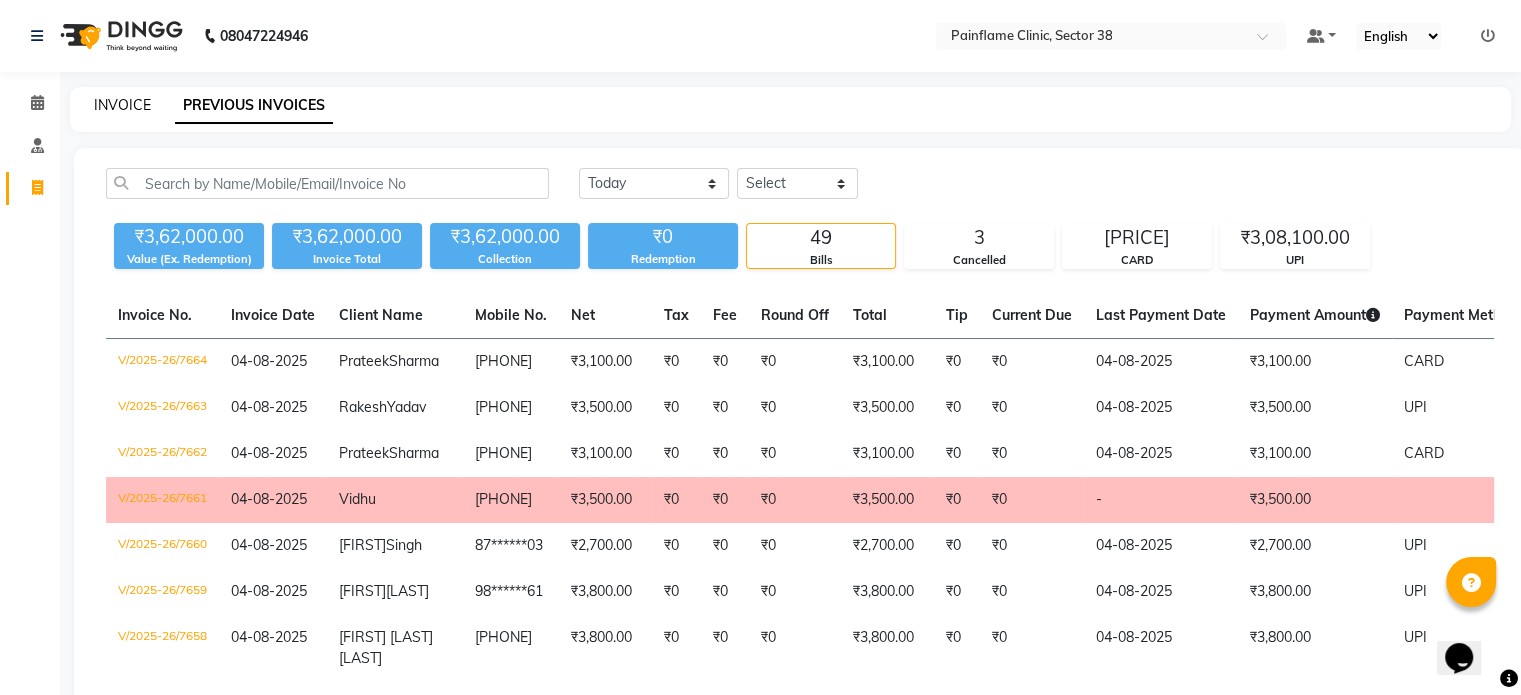 click on "INVOICE" 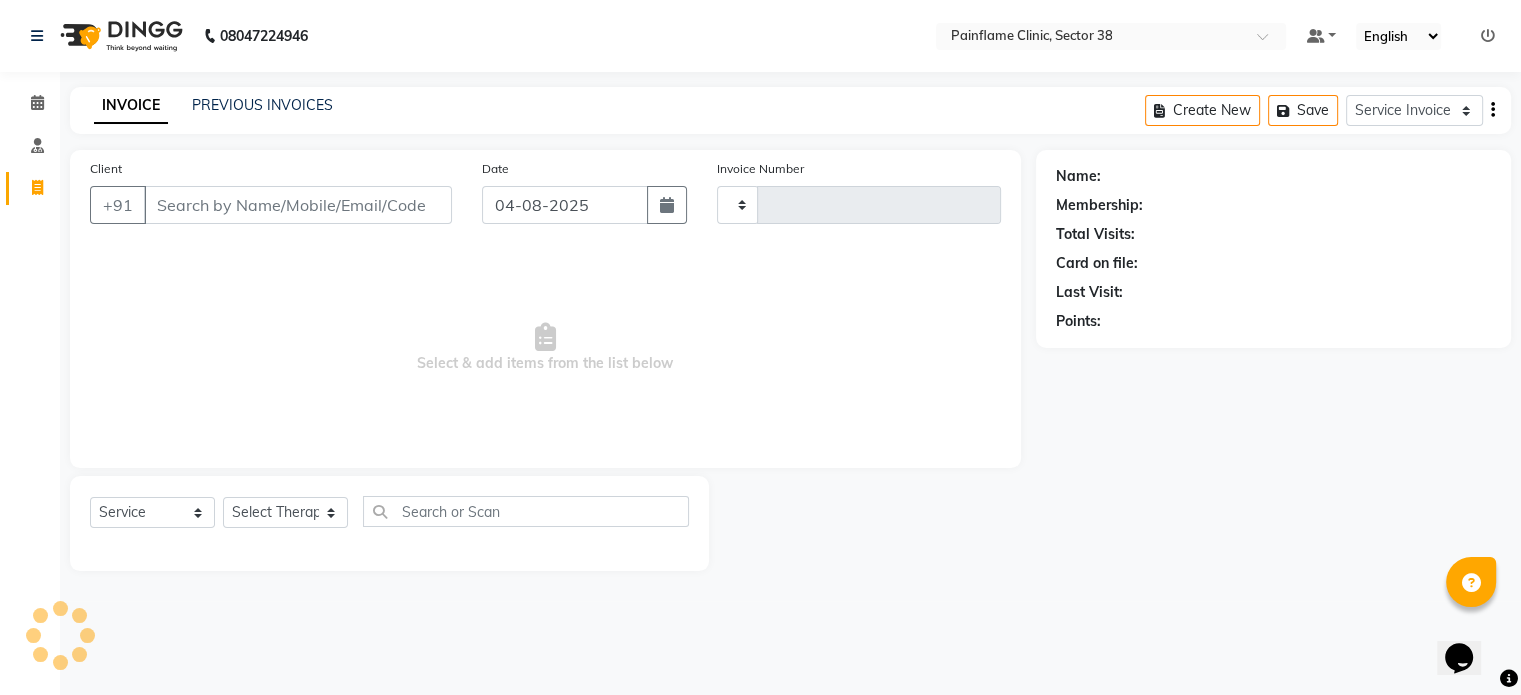type on "7665" 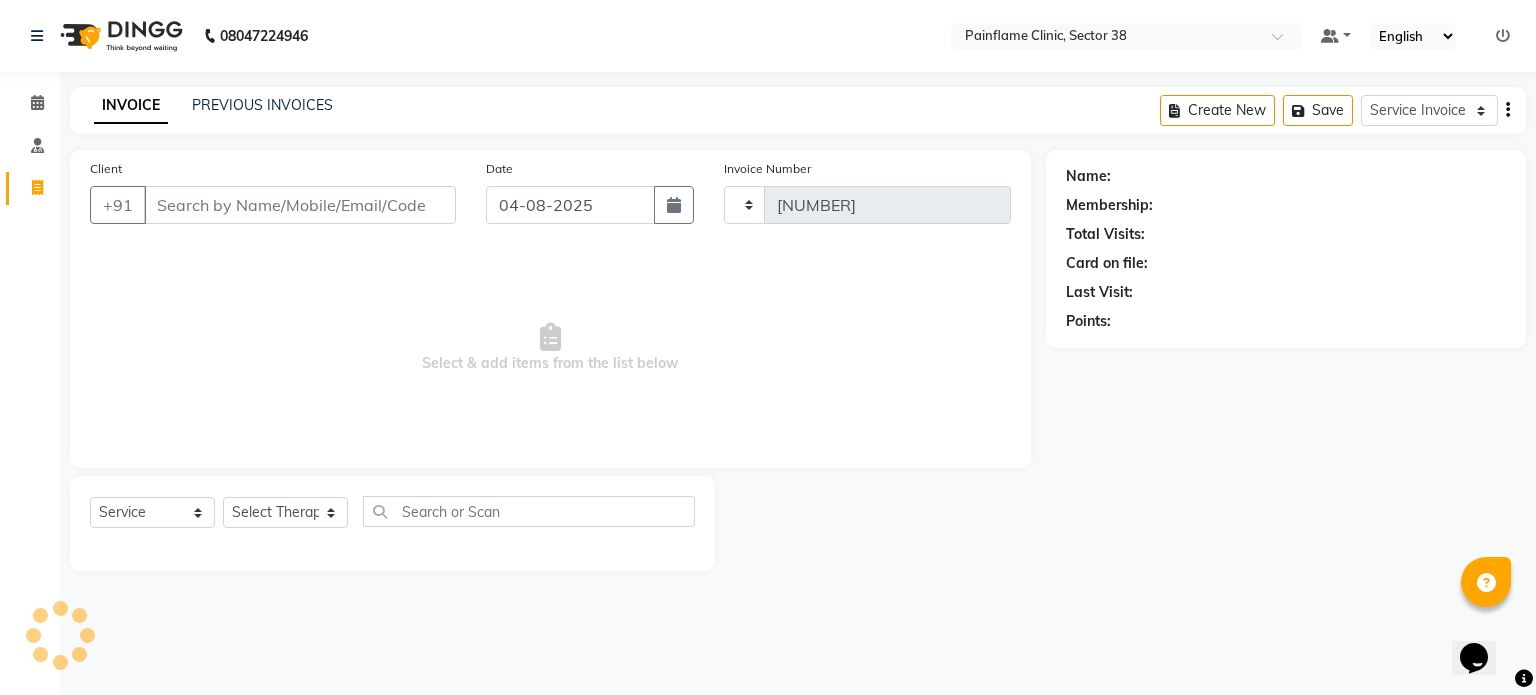 select on "3964" 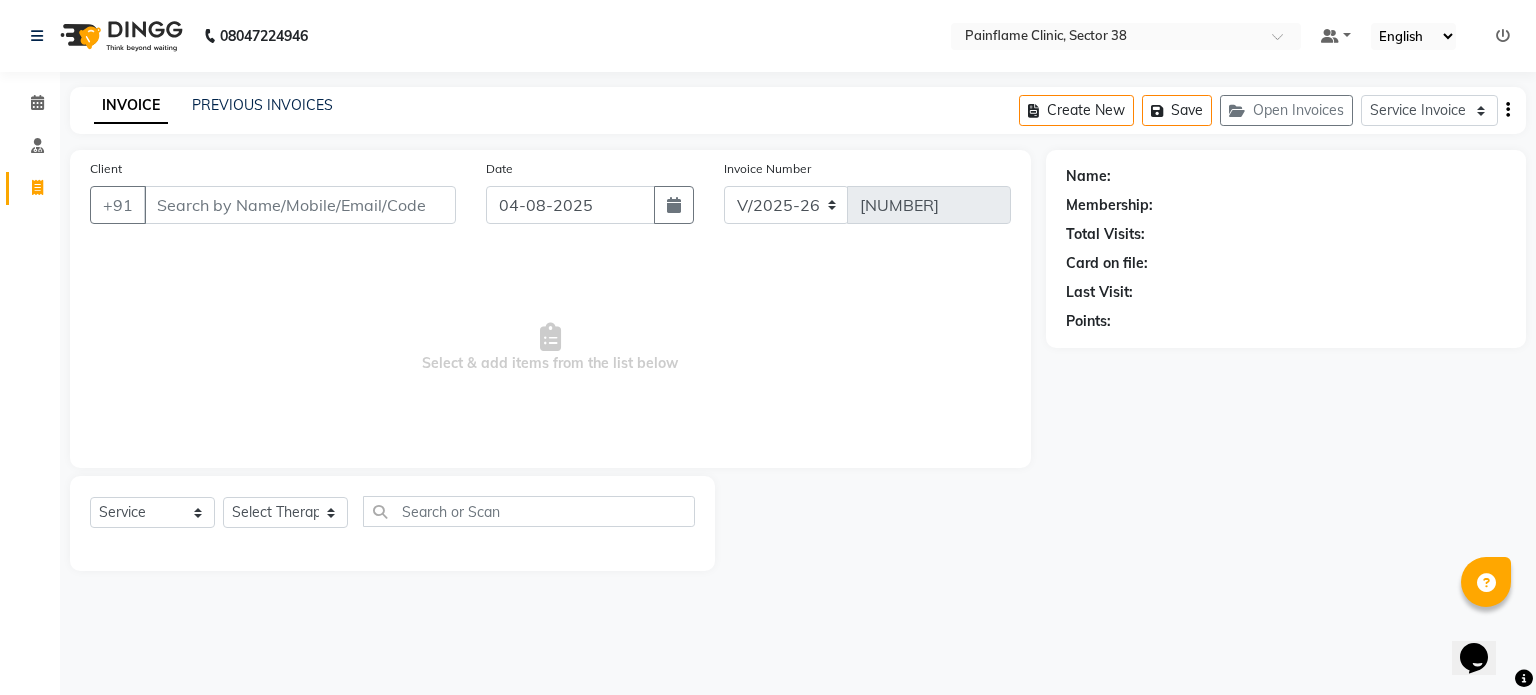 click on "INVOICE PREVIOUS INVOICES" 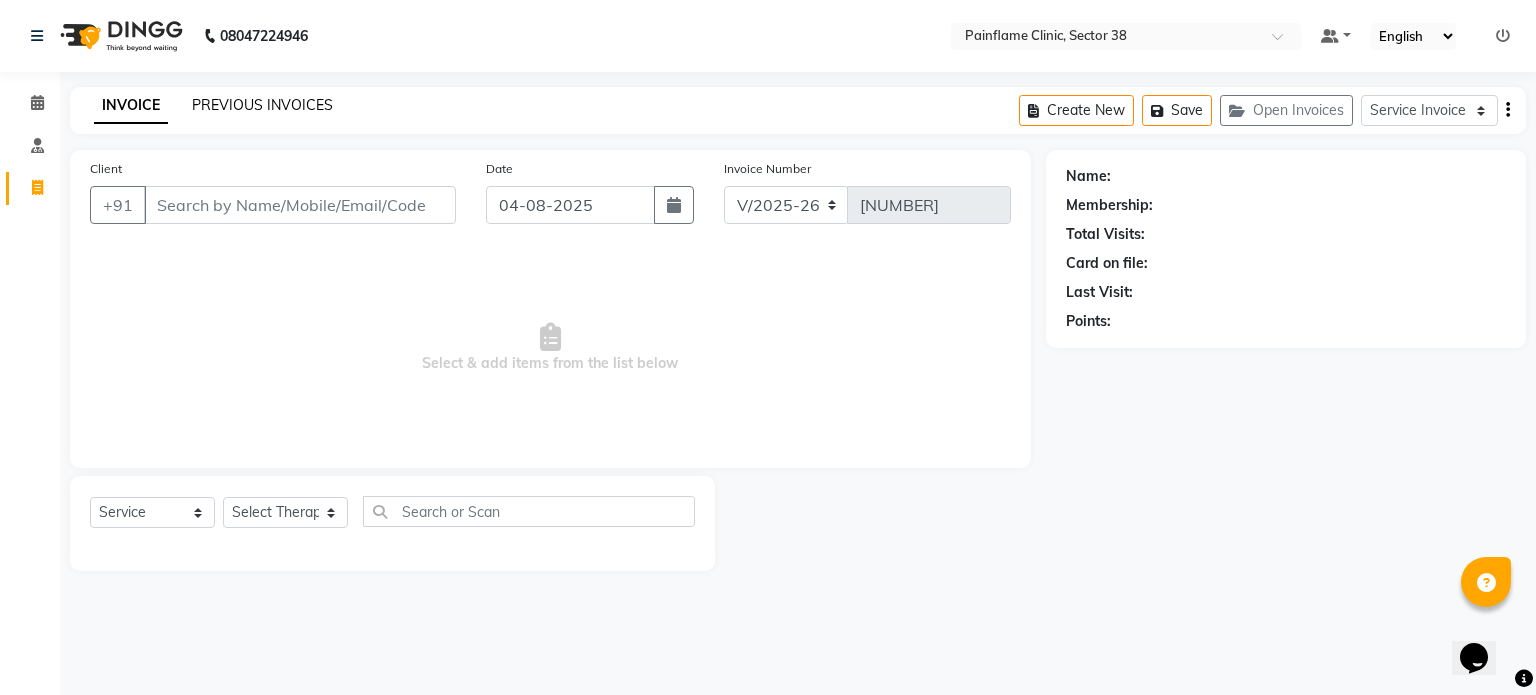 click on "PREVIOUS INVOICES" 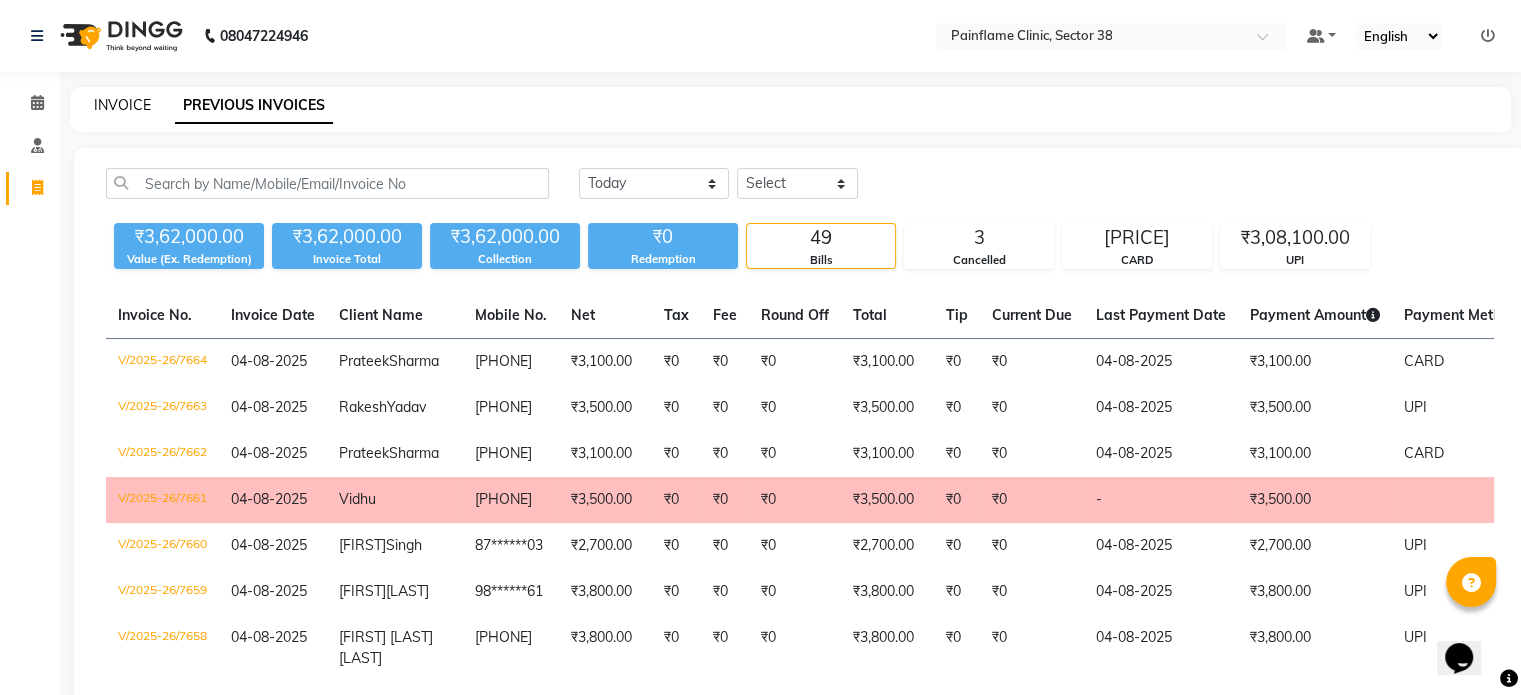 click on "INVOICE" 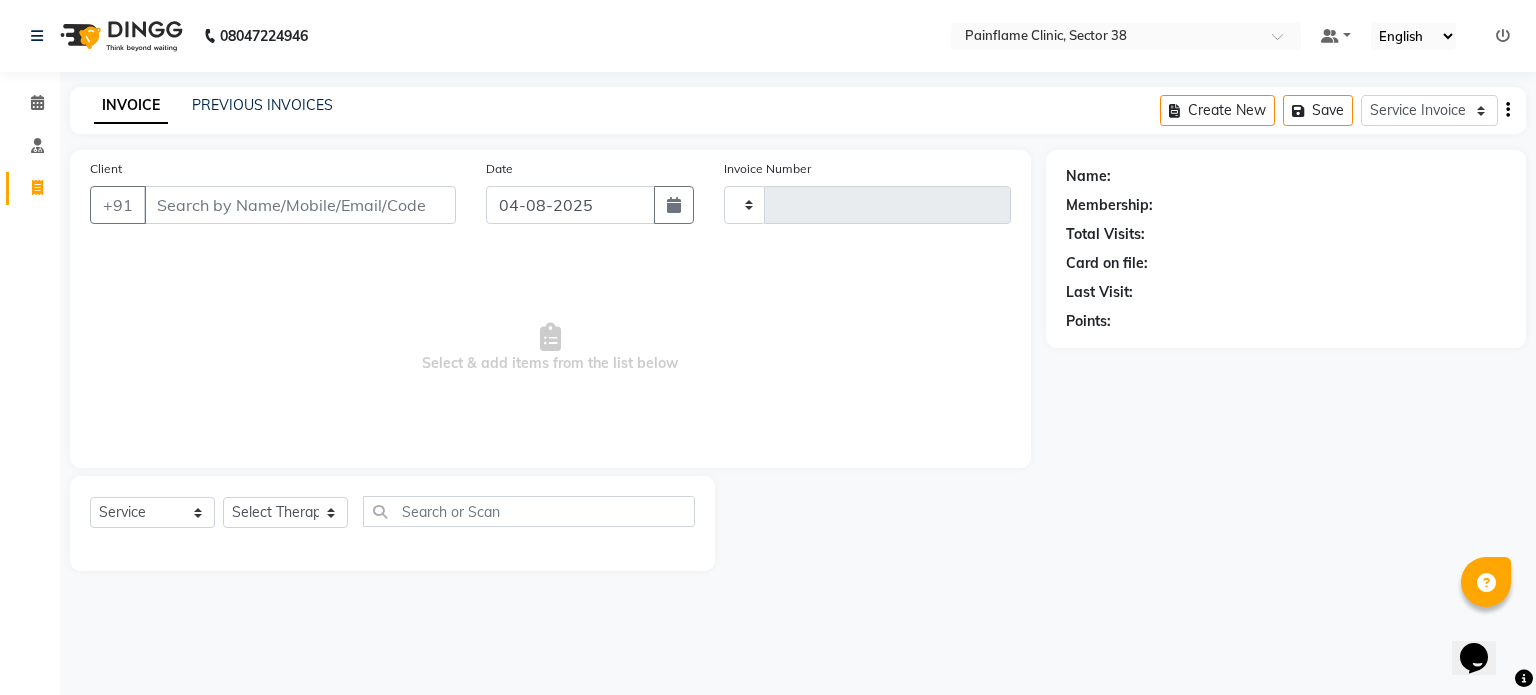 type on "7665" 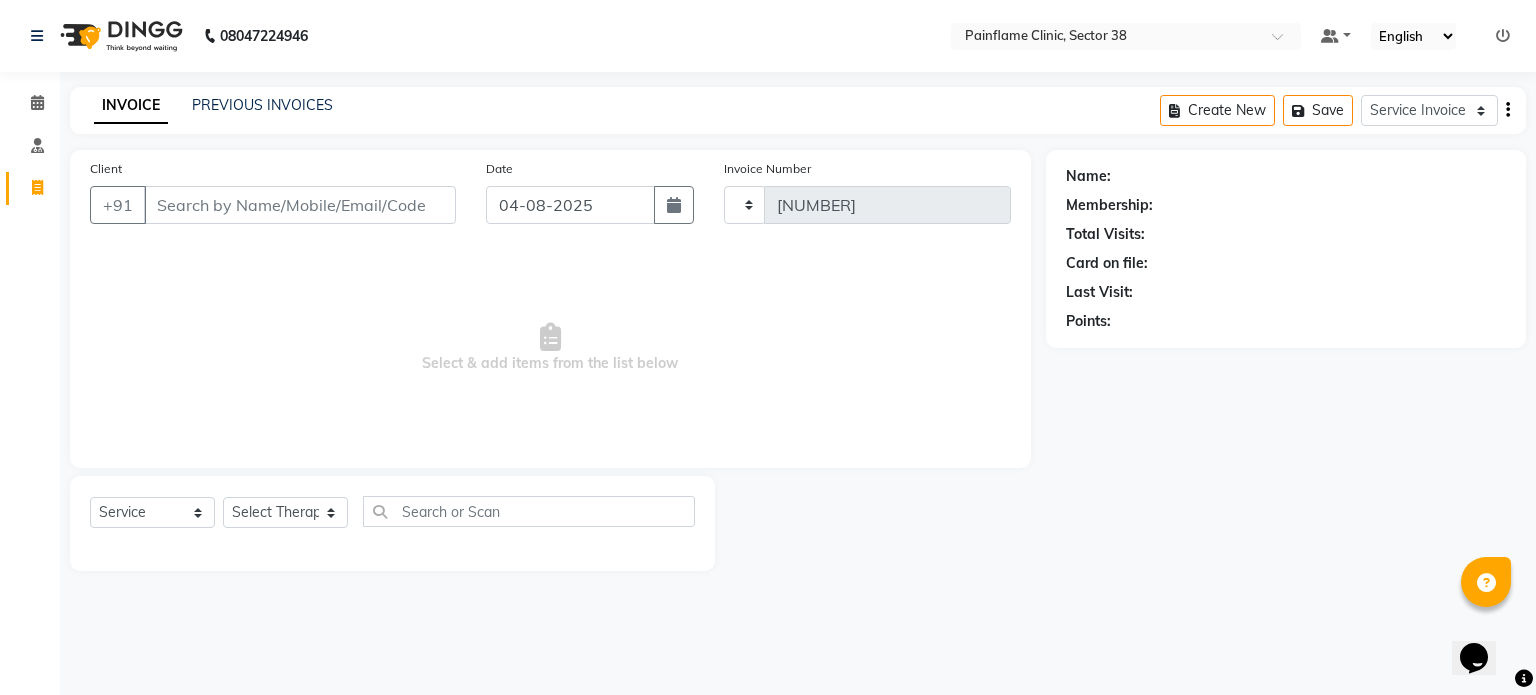 select on "3964" 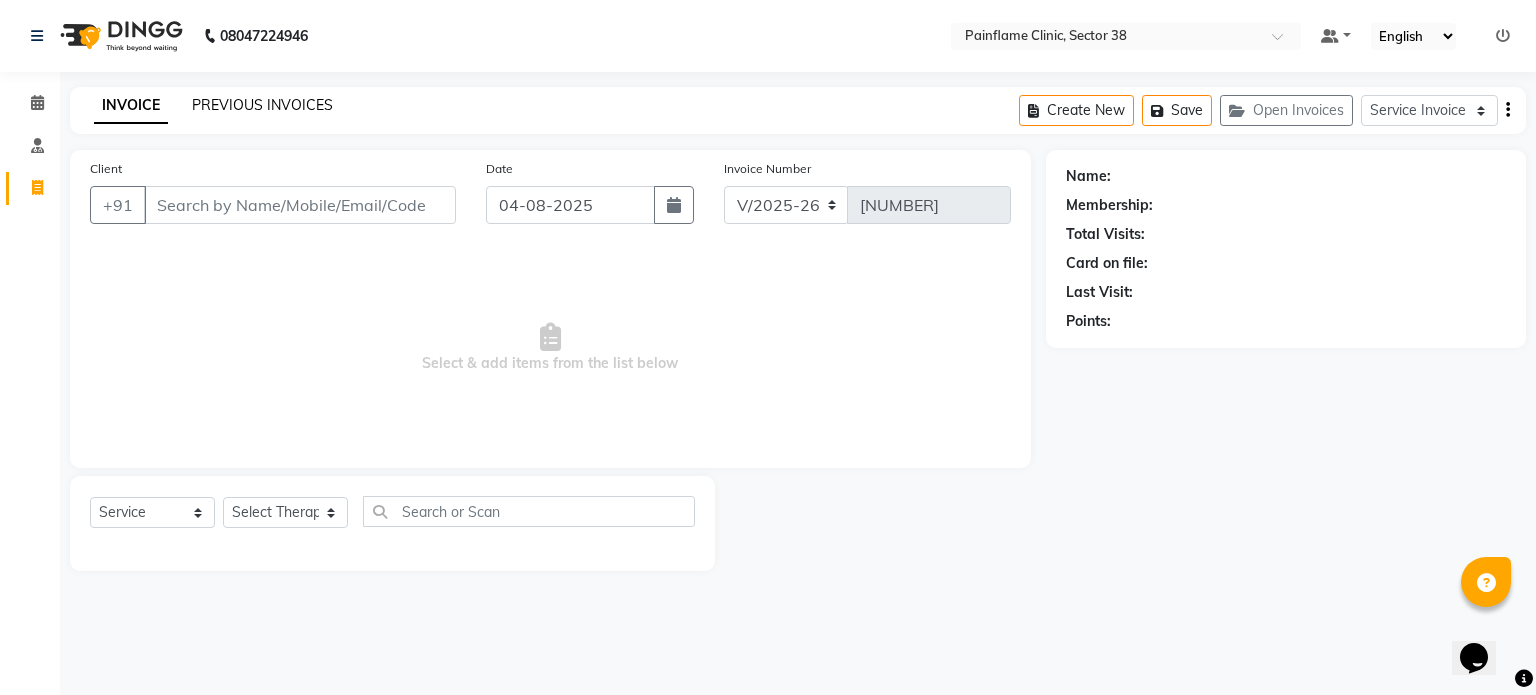 click on "PREVIOUS INVOICES" 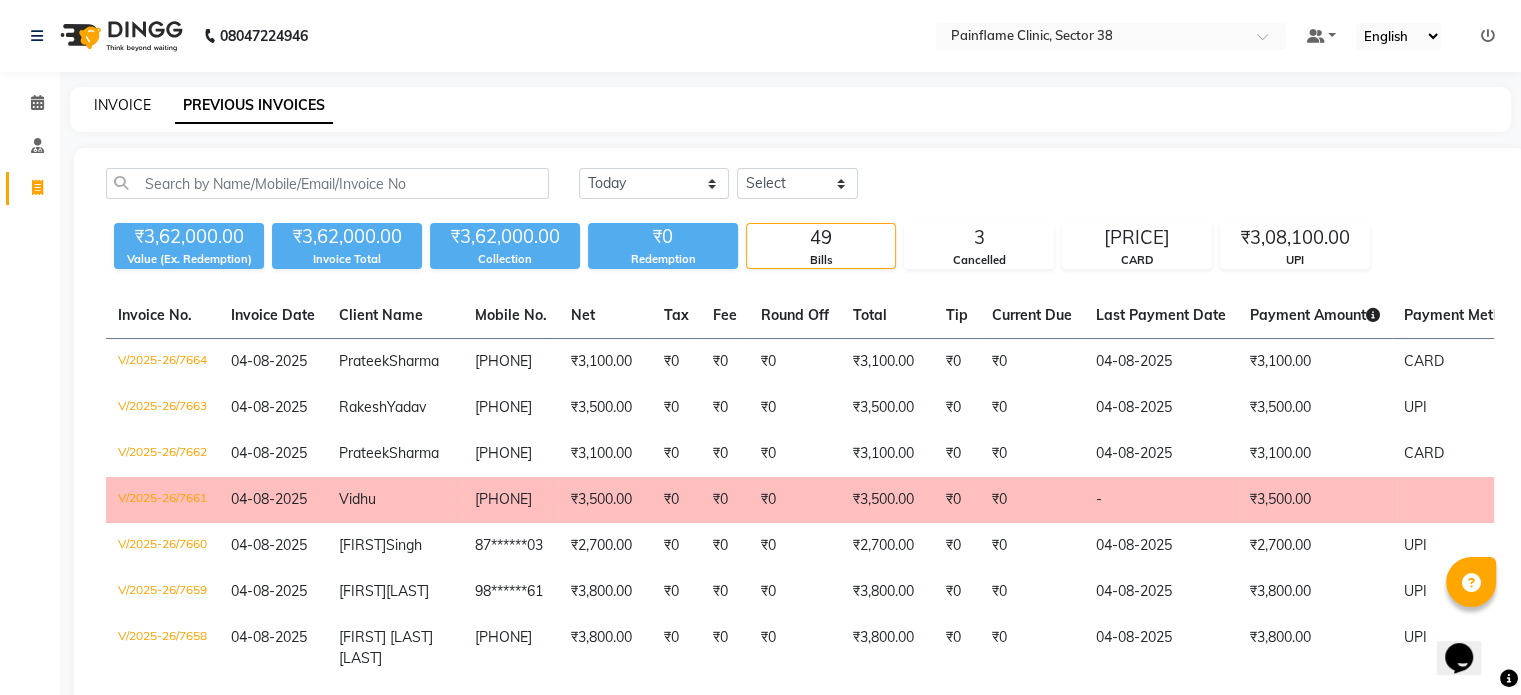 click on "INVOICE" 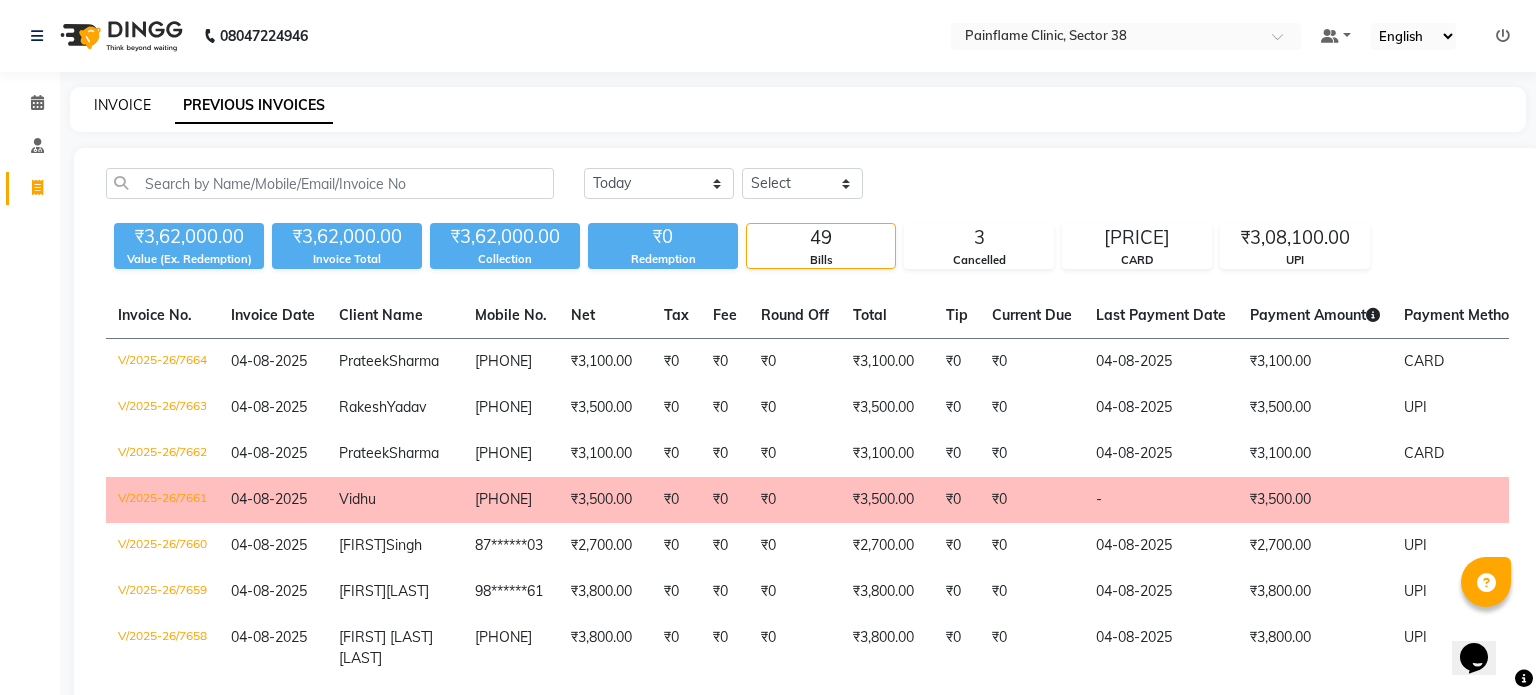 select on "3964" 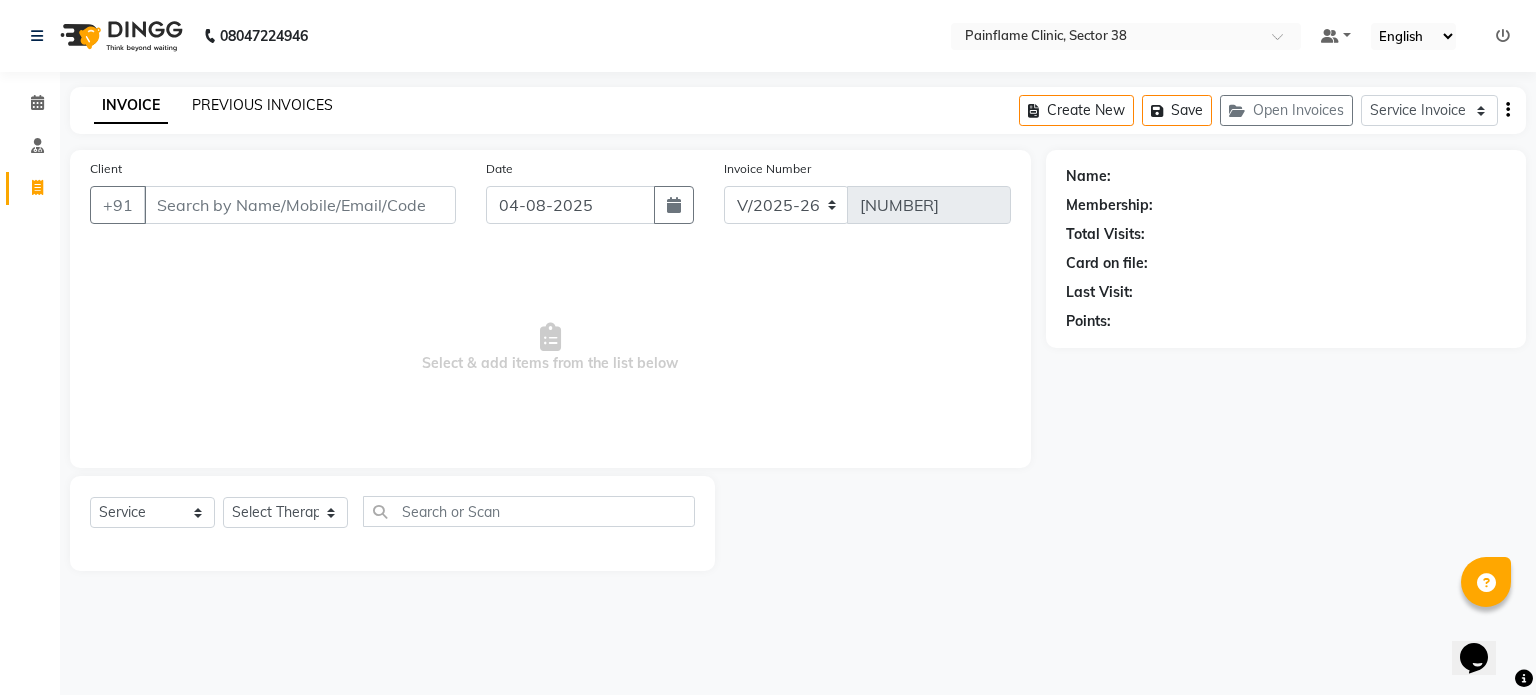 click on "PREVIOUS INVOICES" 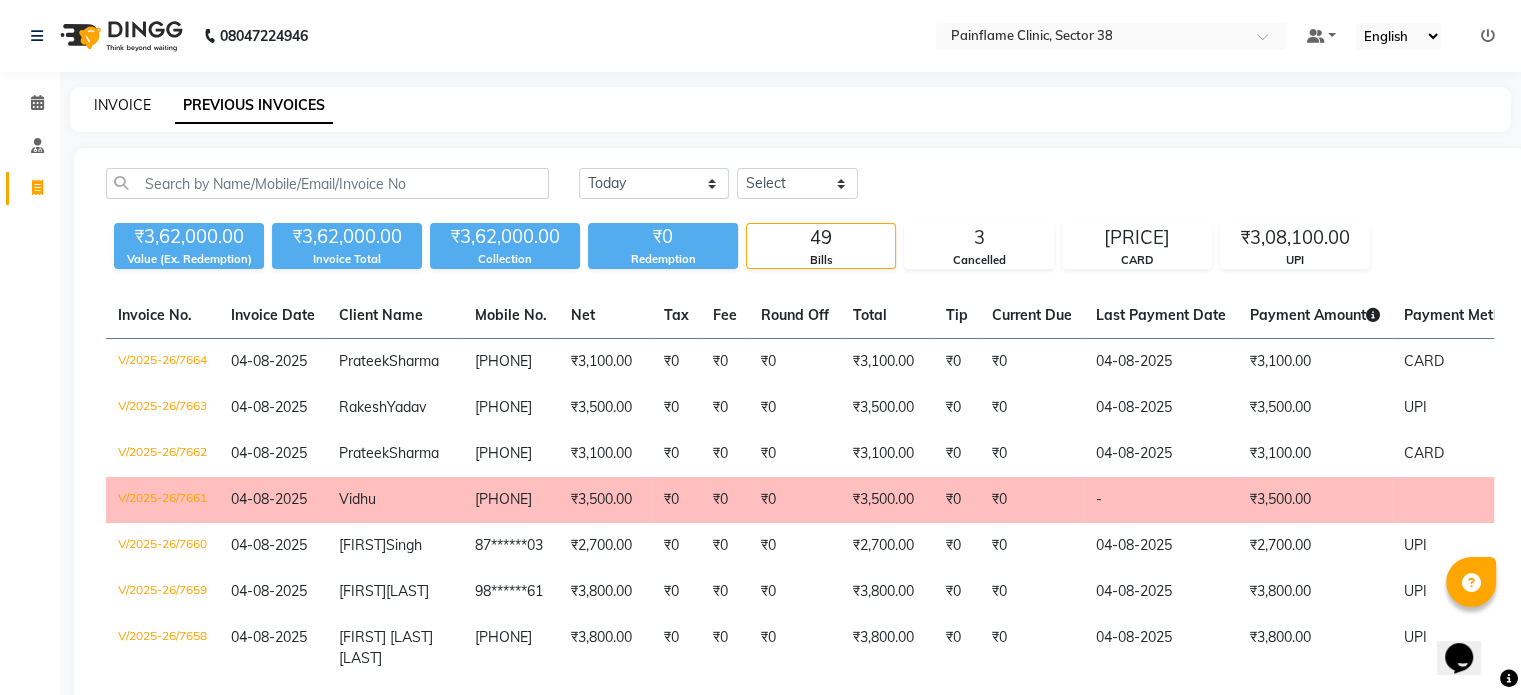click on "INVOICE" 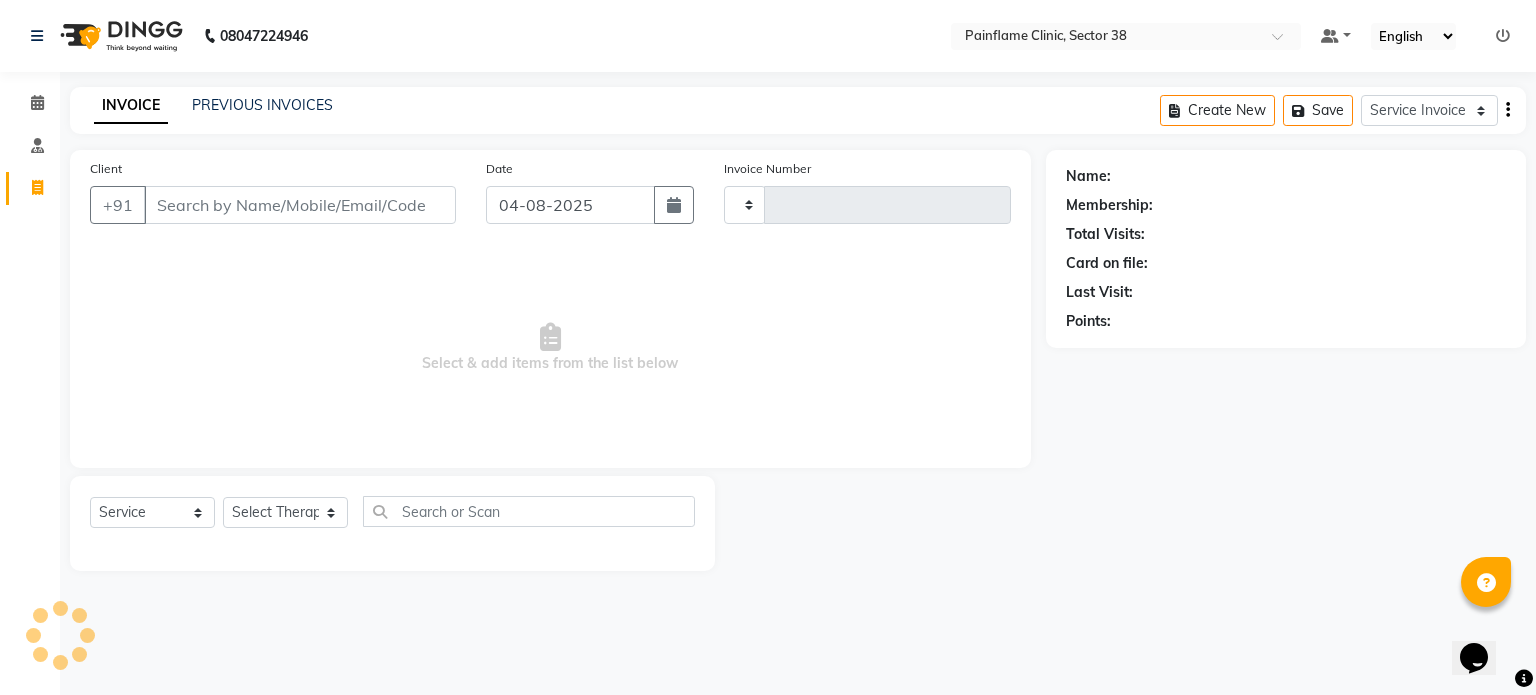 type on "7665" 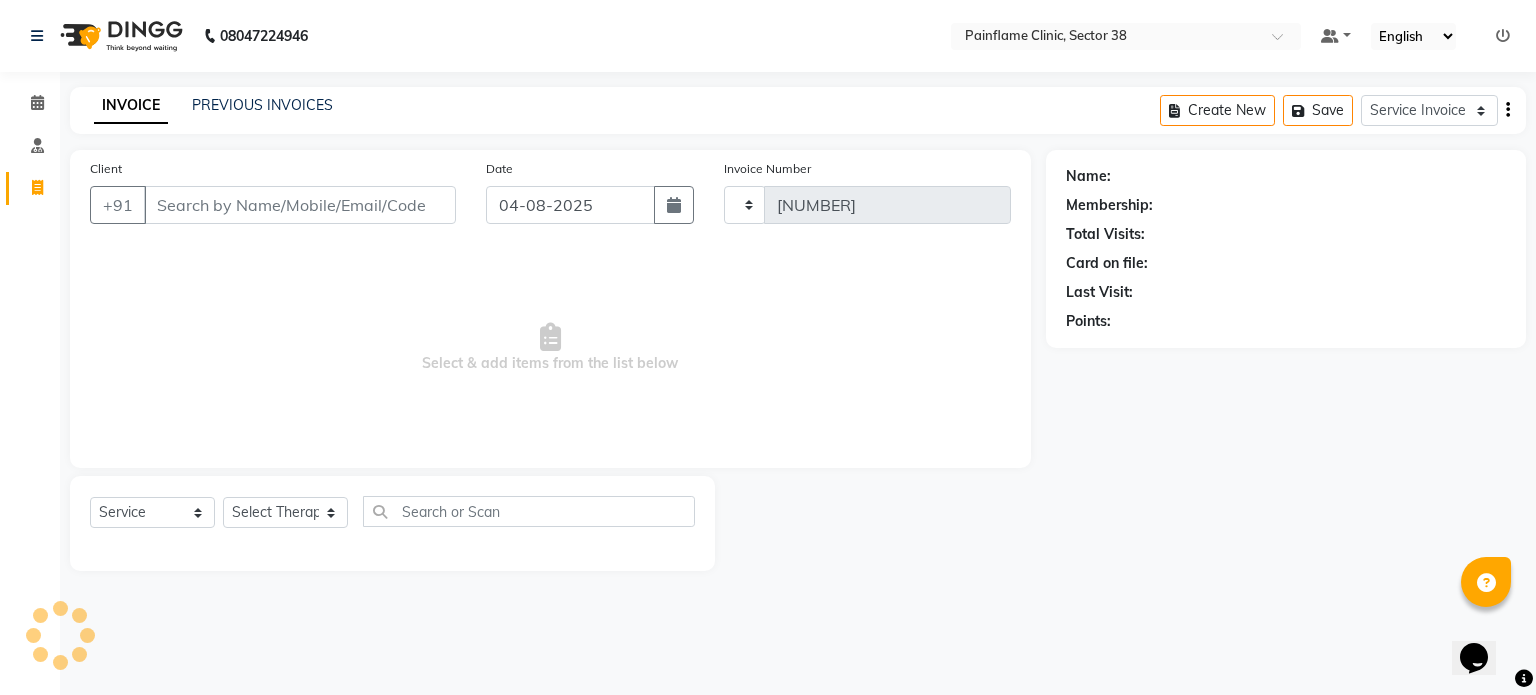 select on "3964" 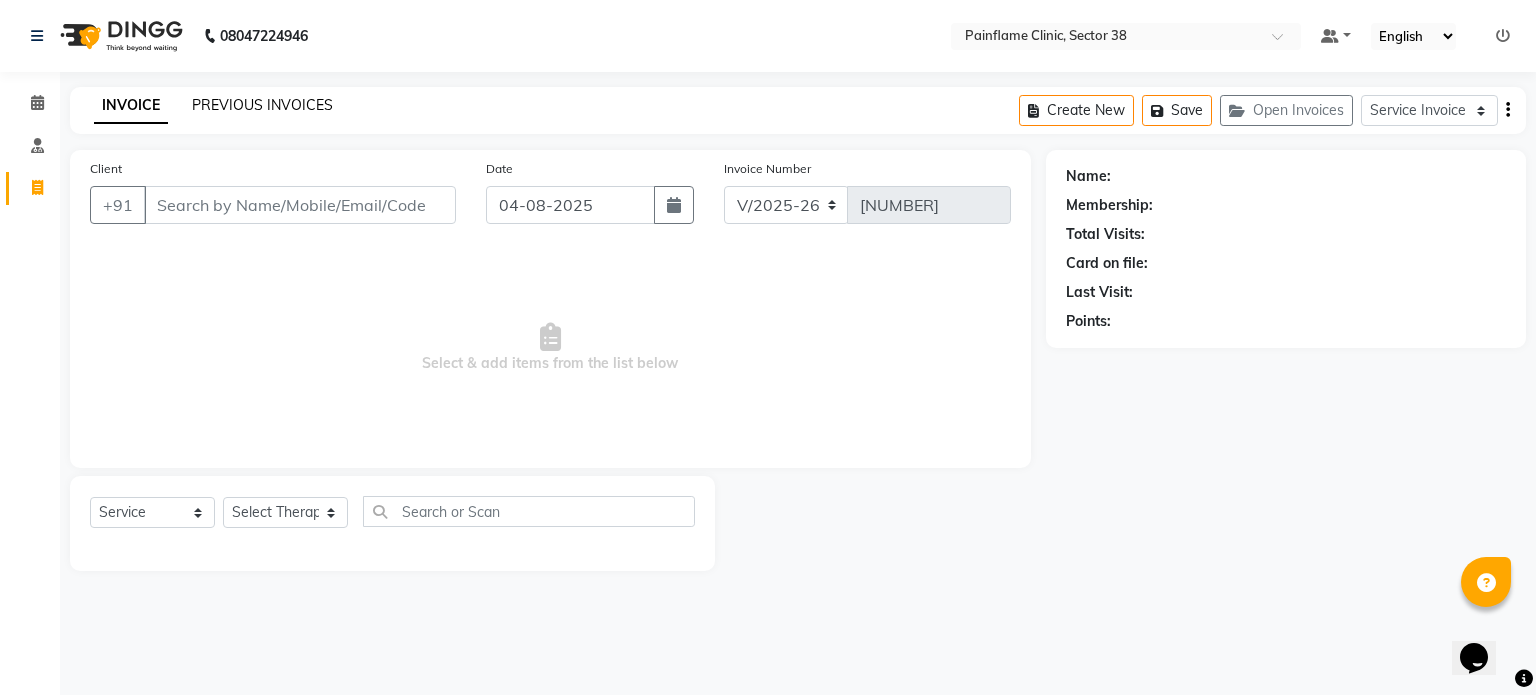 click on "PREVIOUS INVOICES" 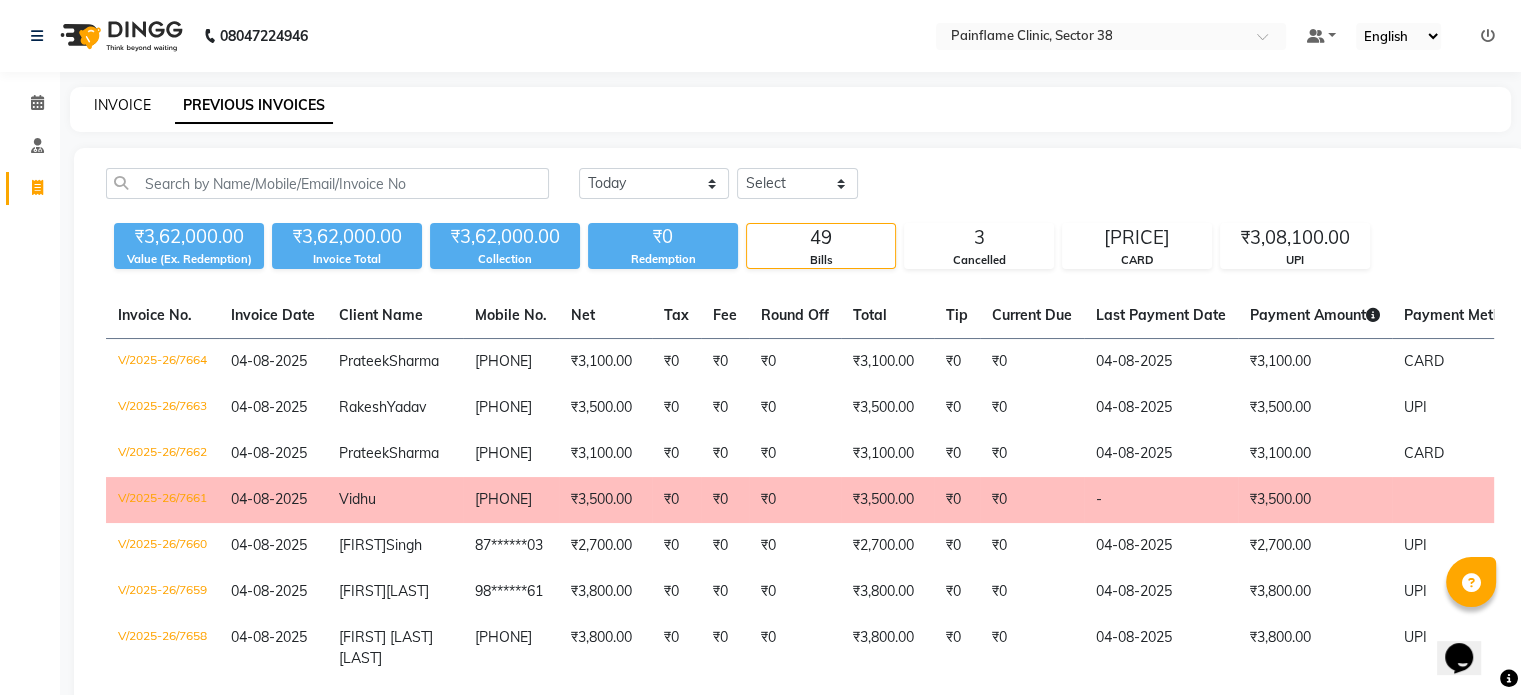click on "INVOICE" 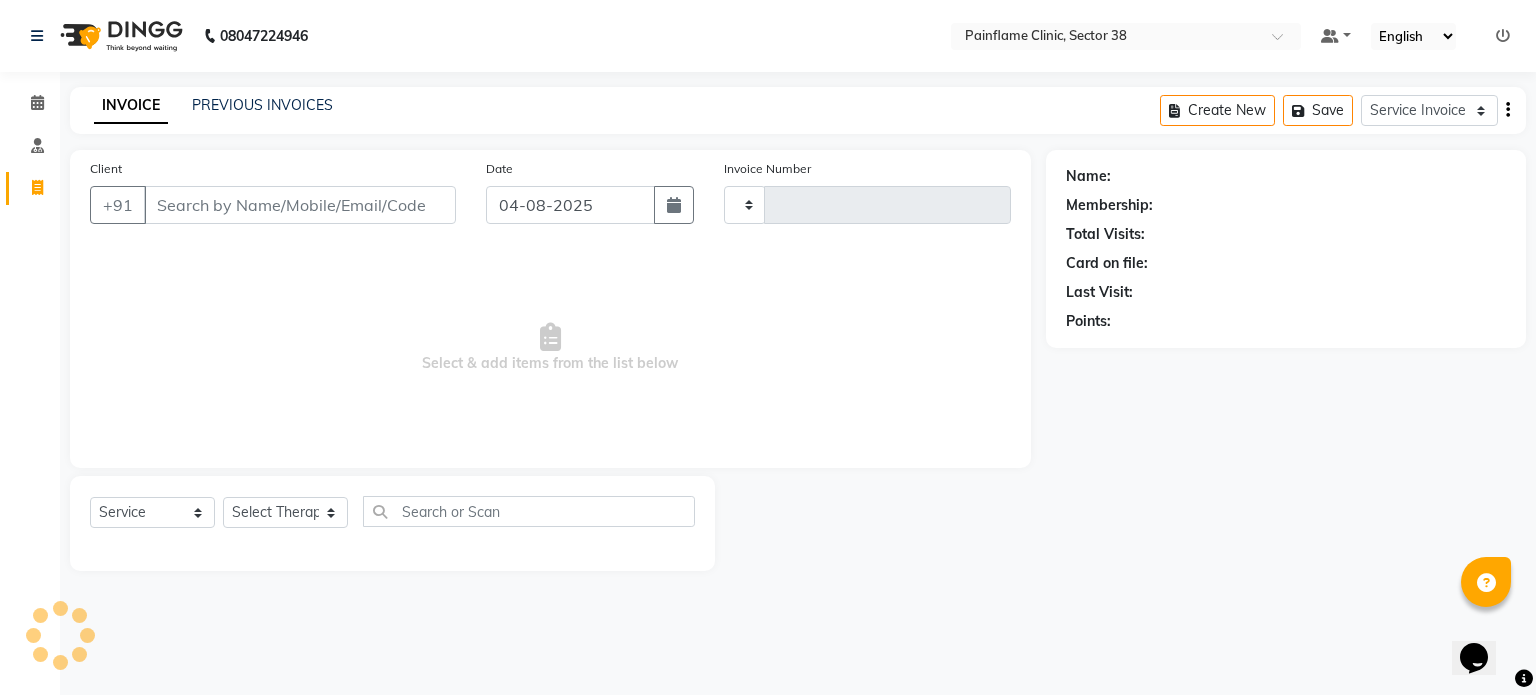 type on "7665" 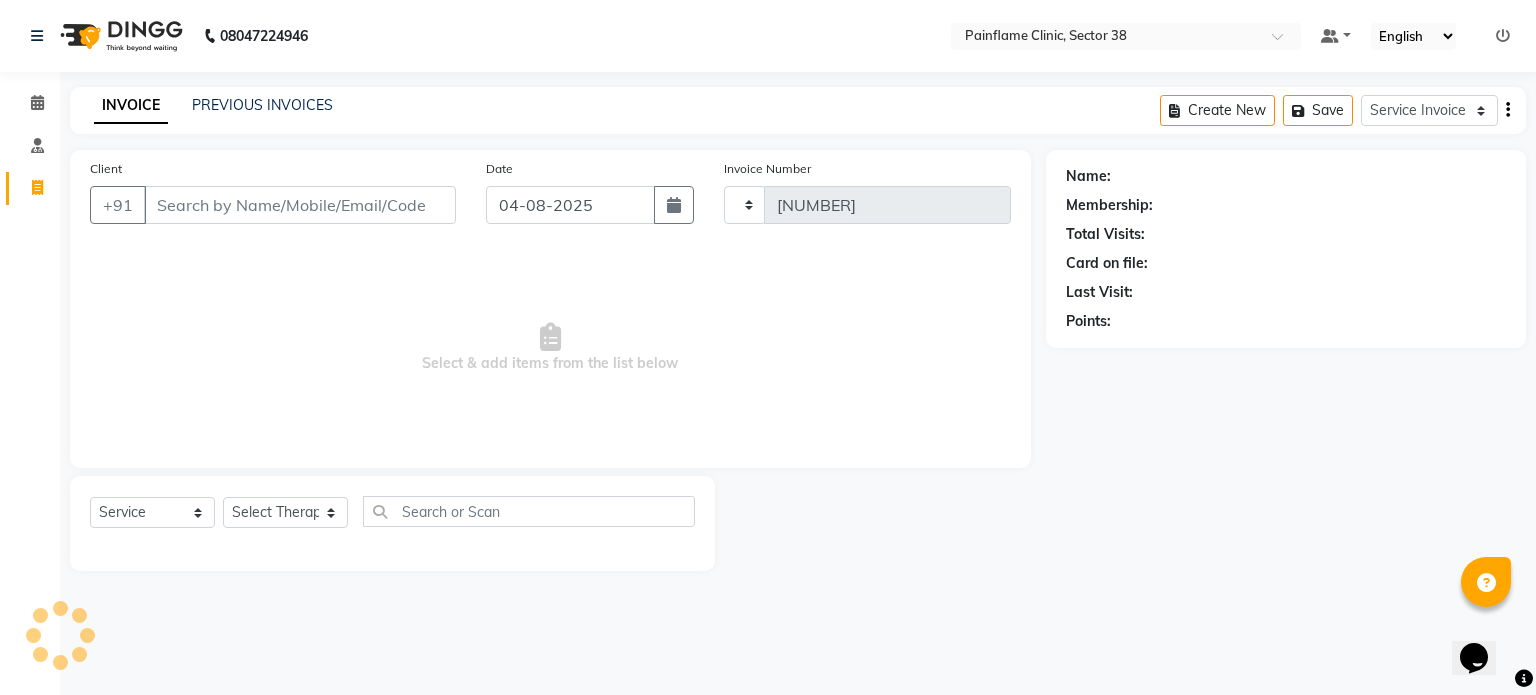 select on "3964" 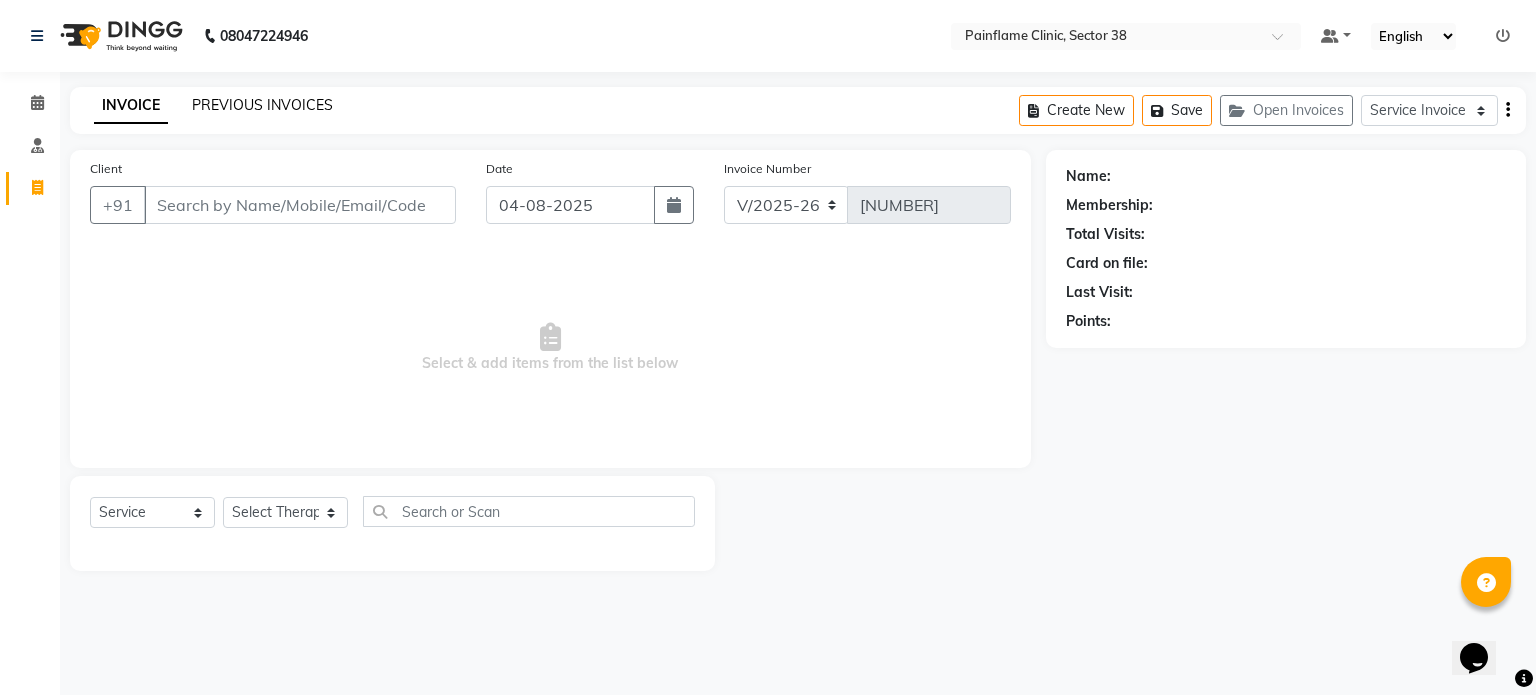 click on "PREVIOUS INVOICES" 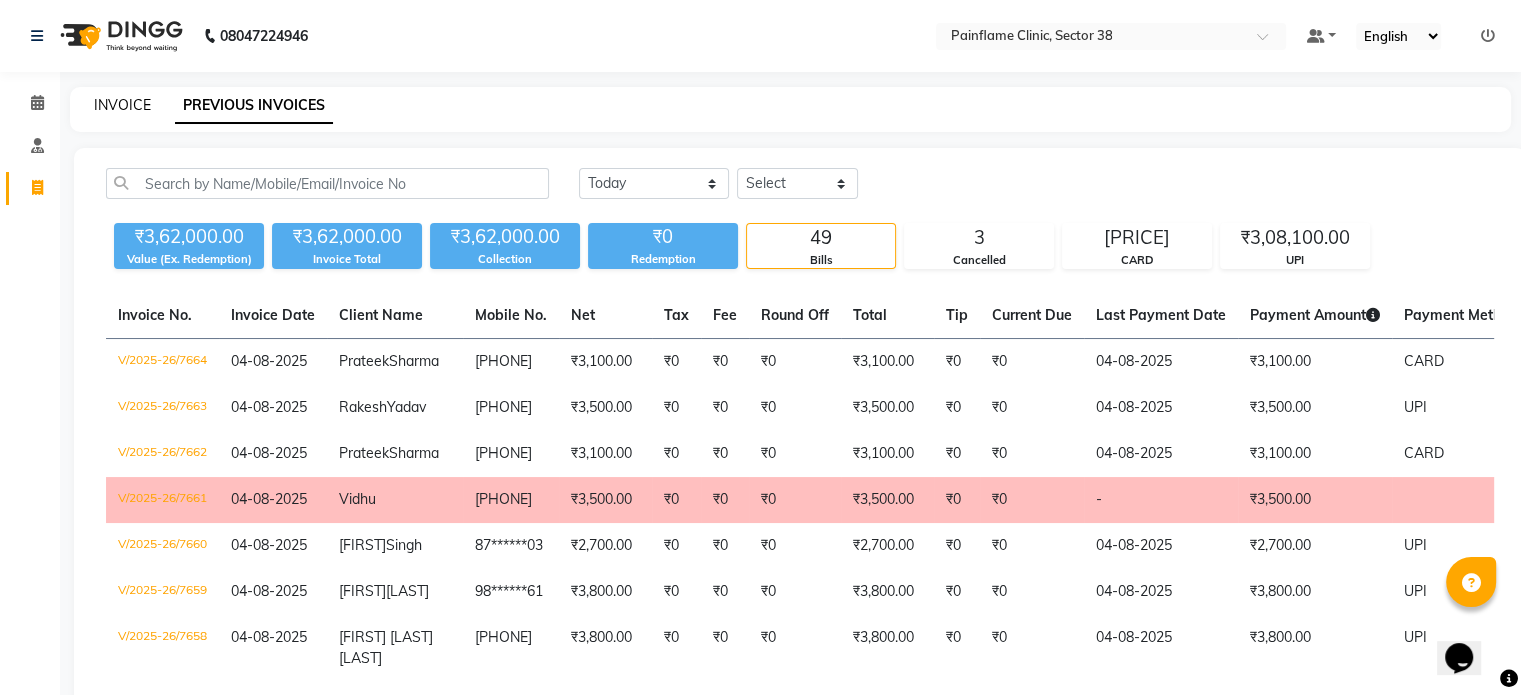 click on "INVOICE" 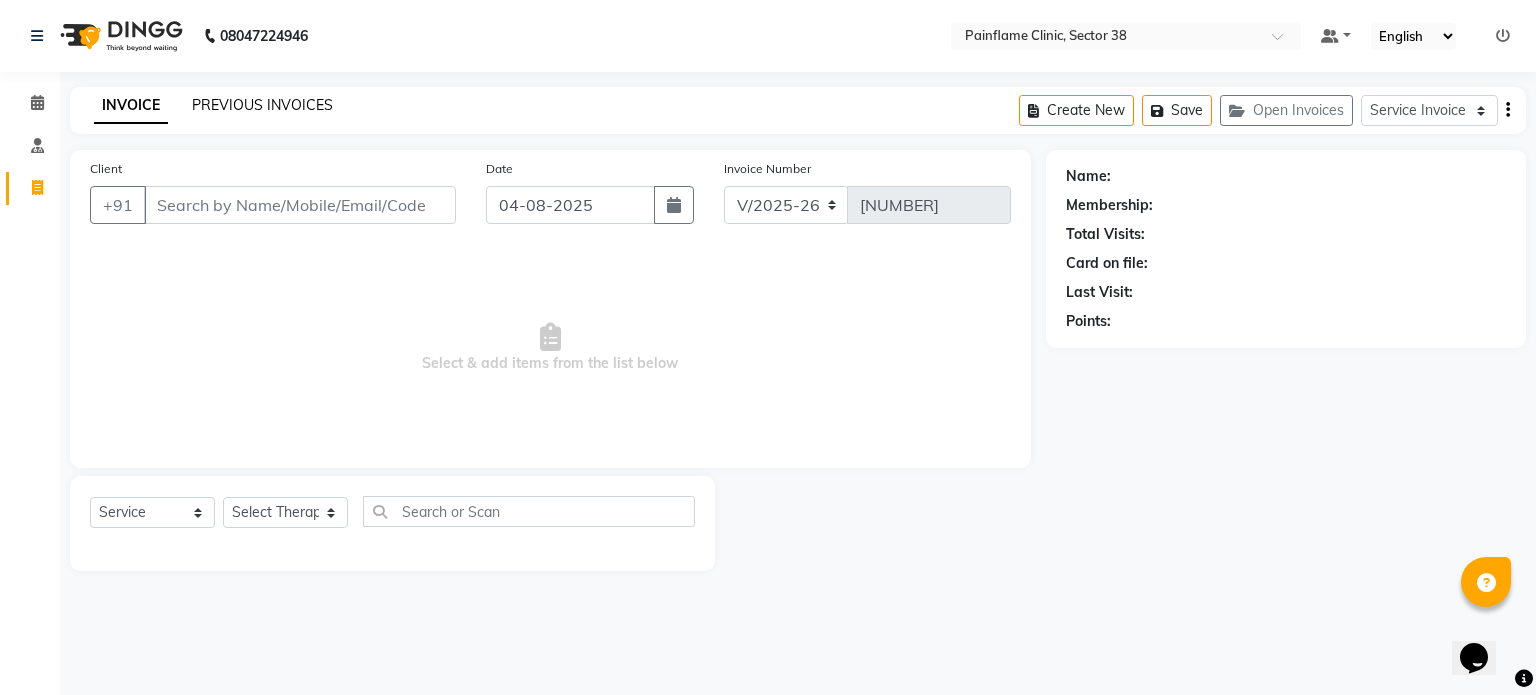 click on "PREVIOUS INVOICES" 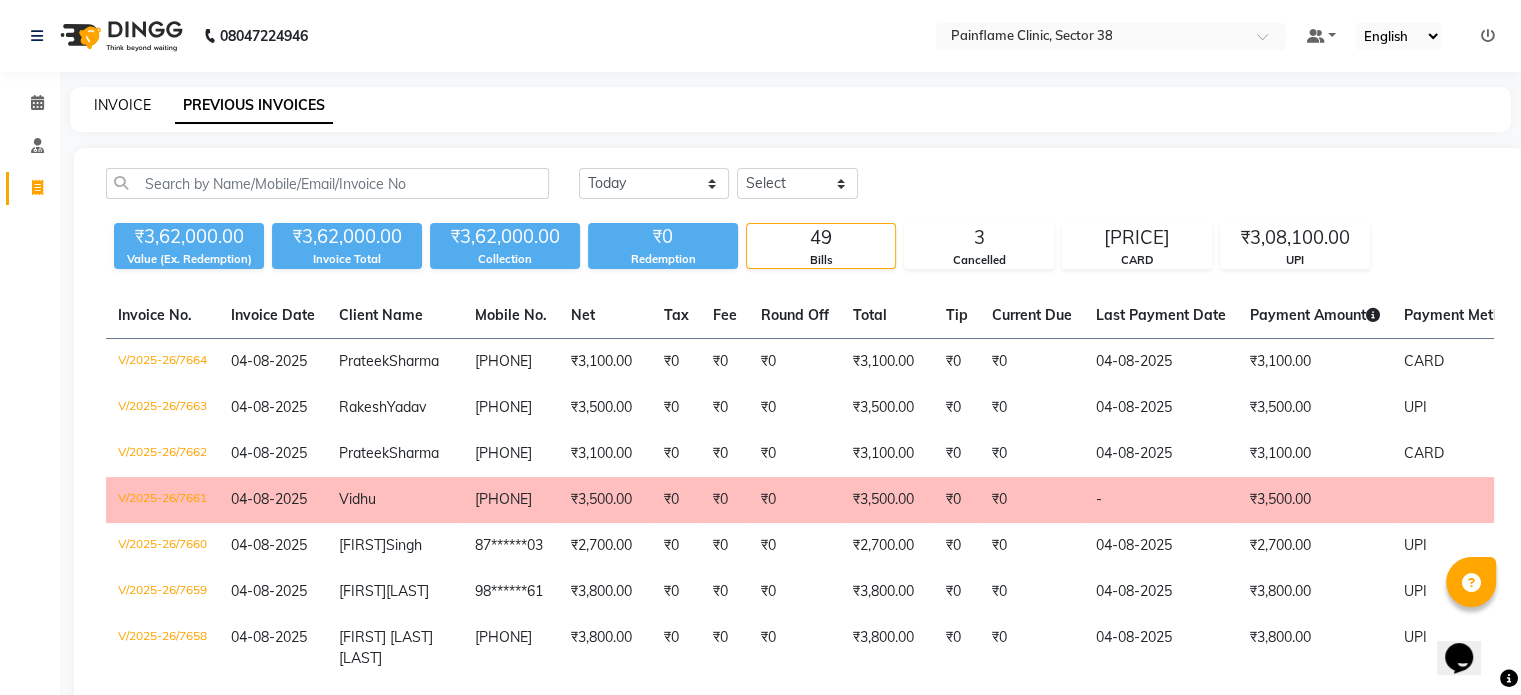 click on "INVOICE" 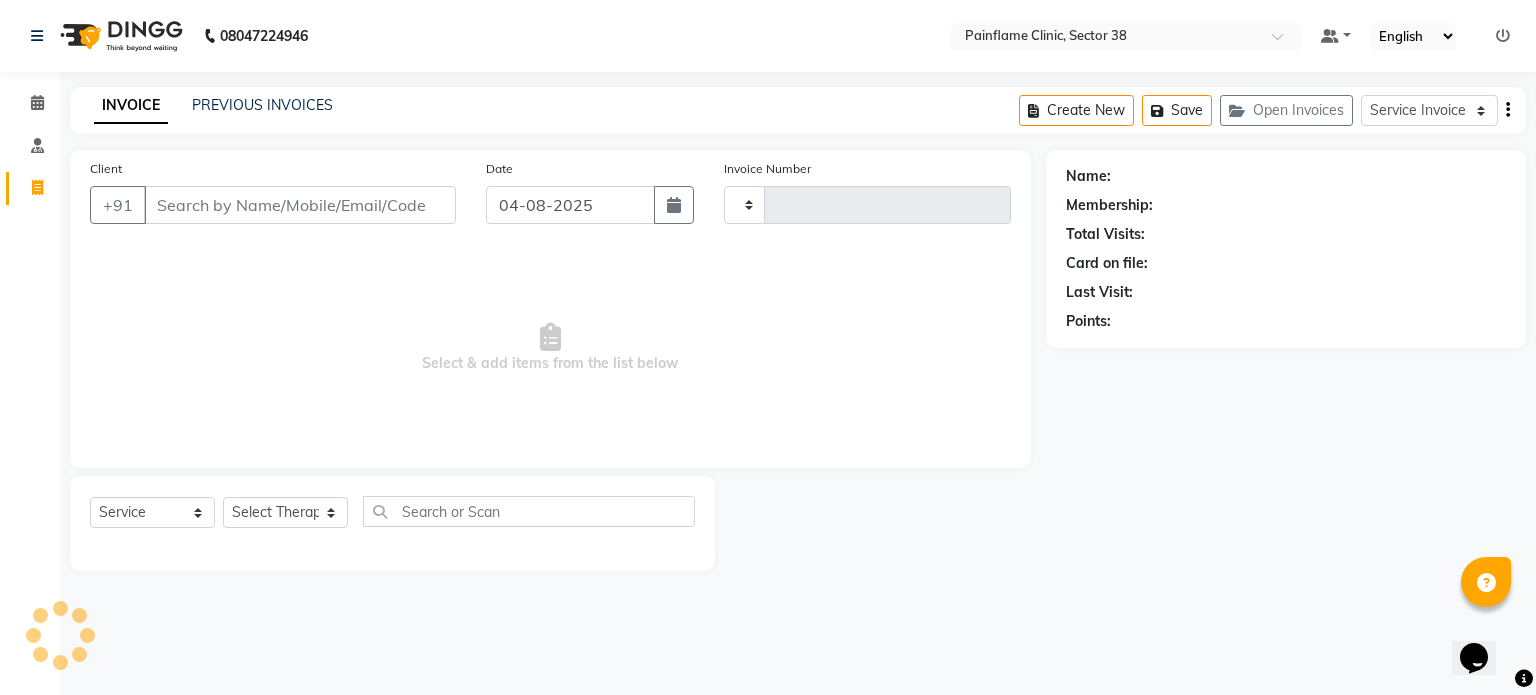 type on "7665" 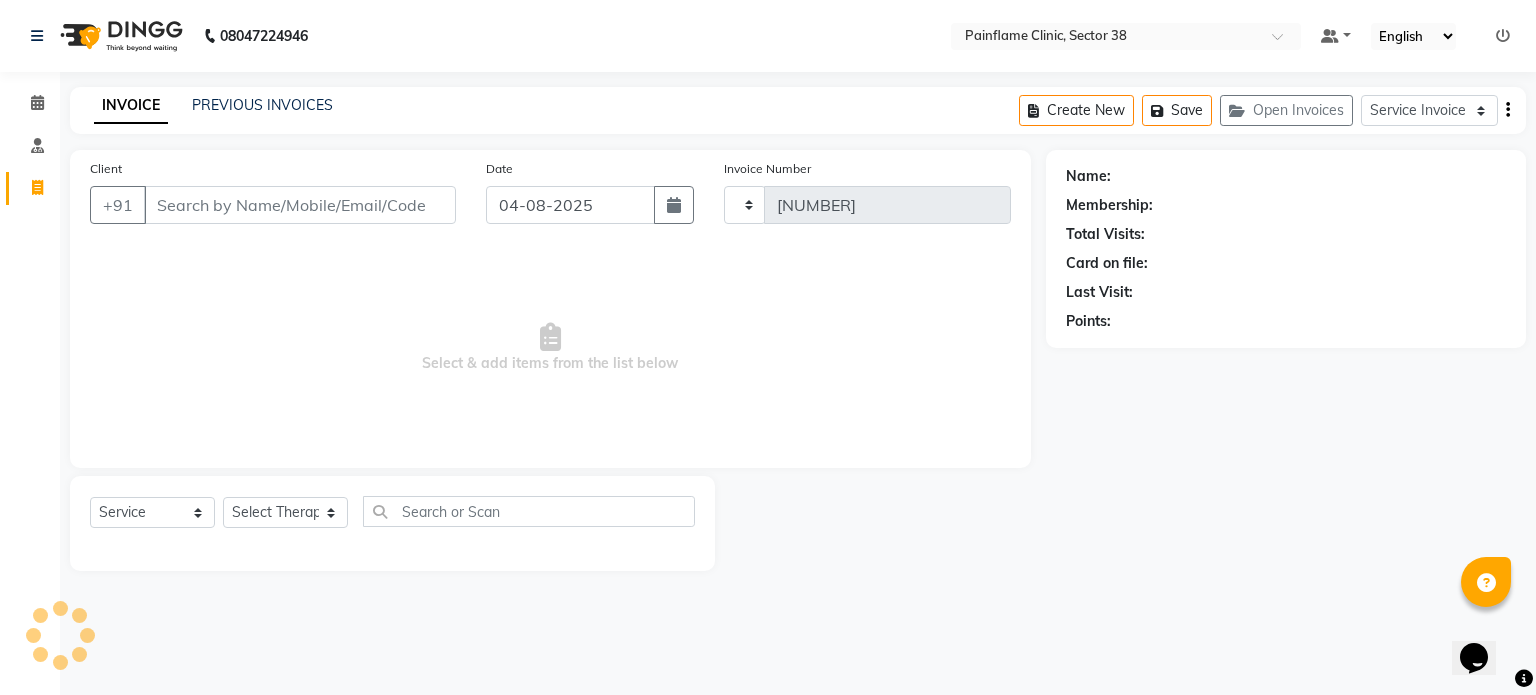 select on "3964" 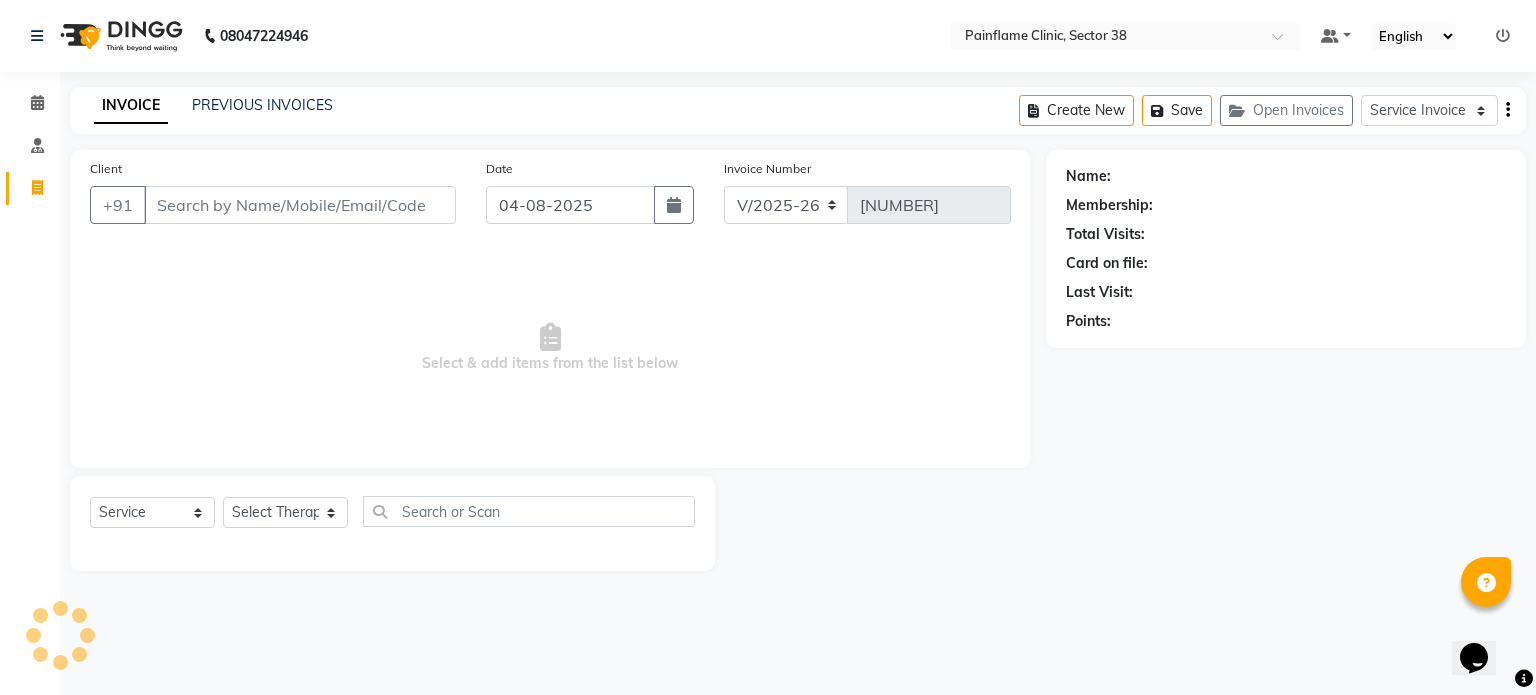 click on "Client" at bounding box center [300, 205] 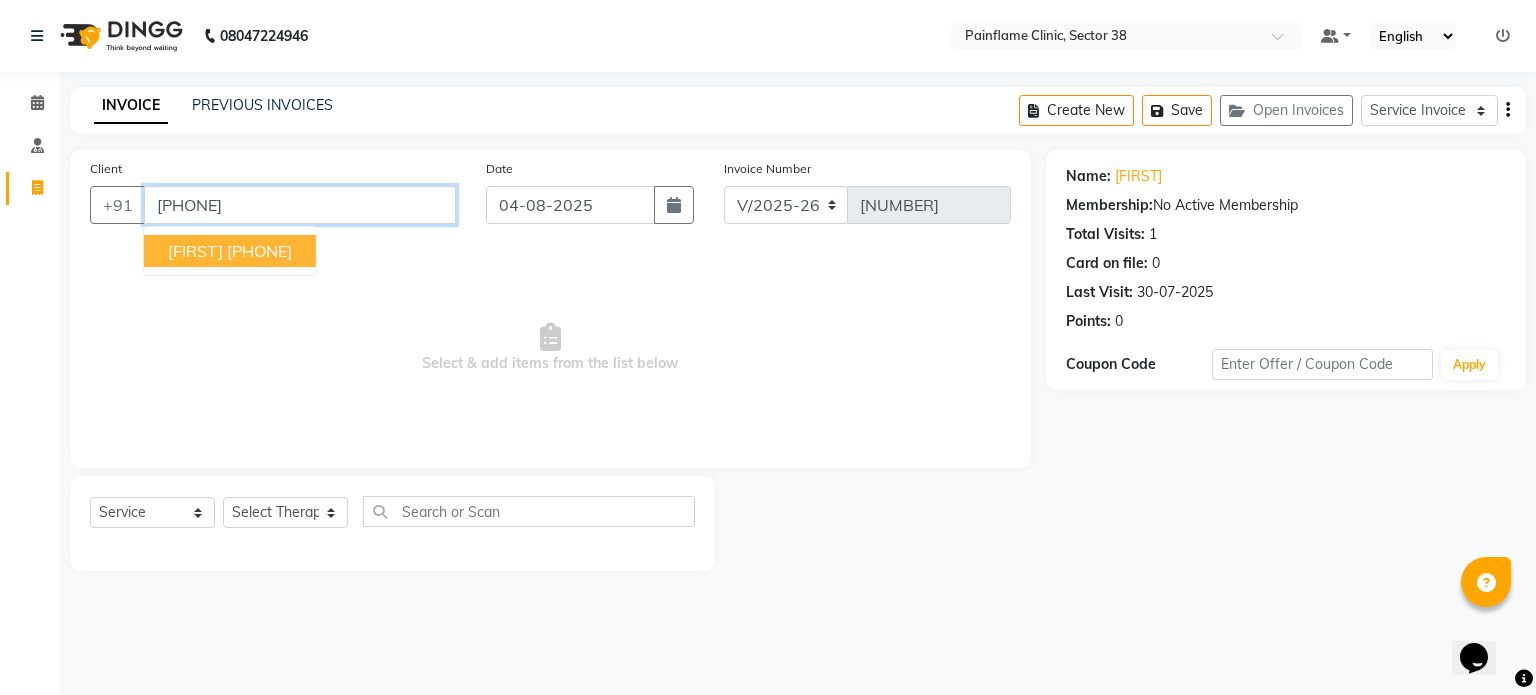 click on "9560606380" at bounding box center [300, 205] 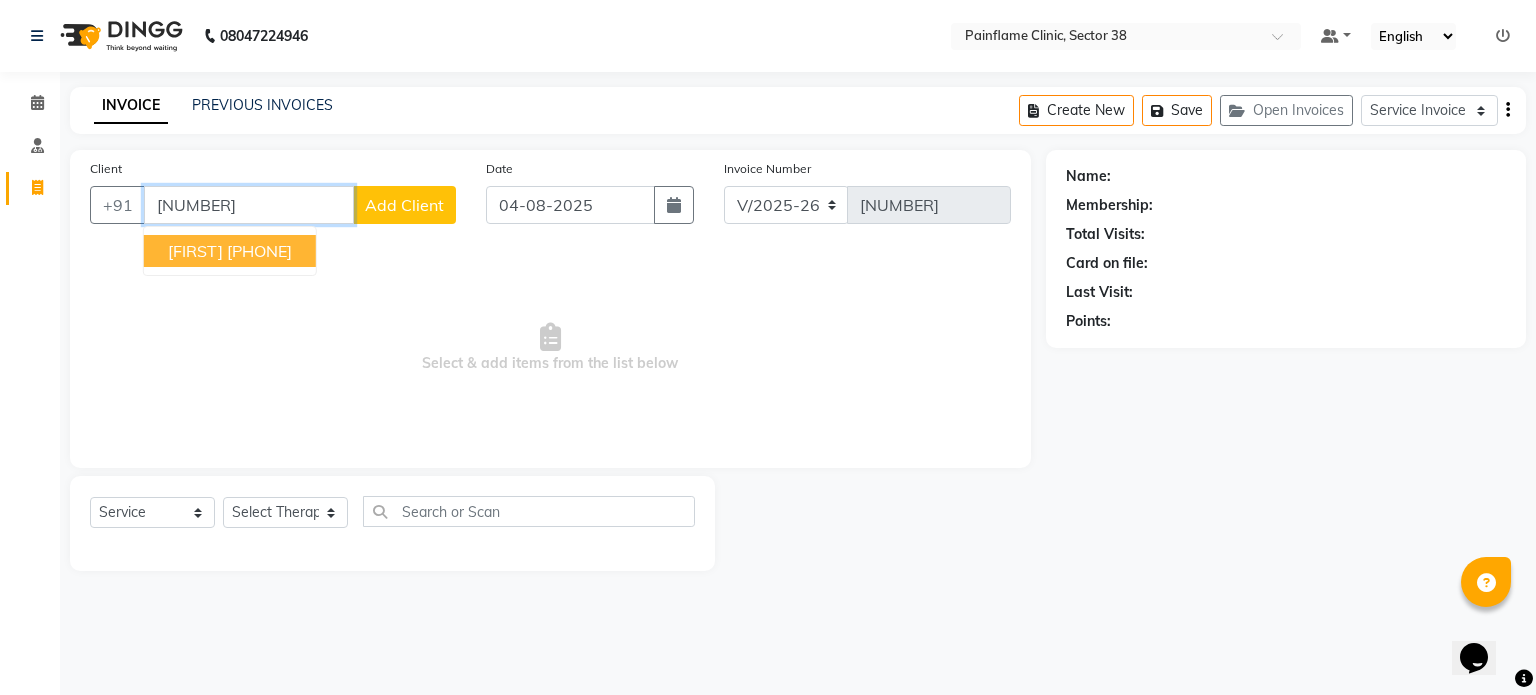 type on "9560606" 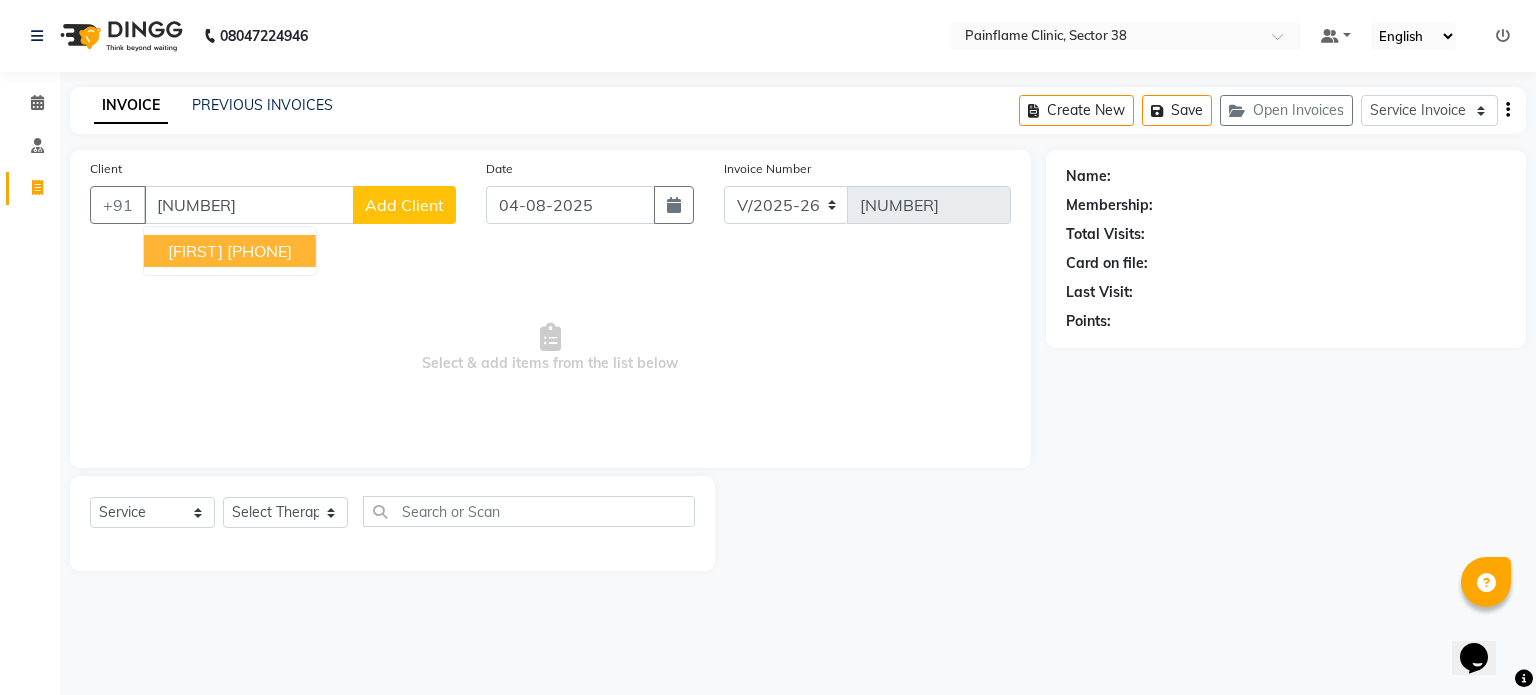 click on "Add Client" 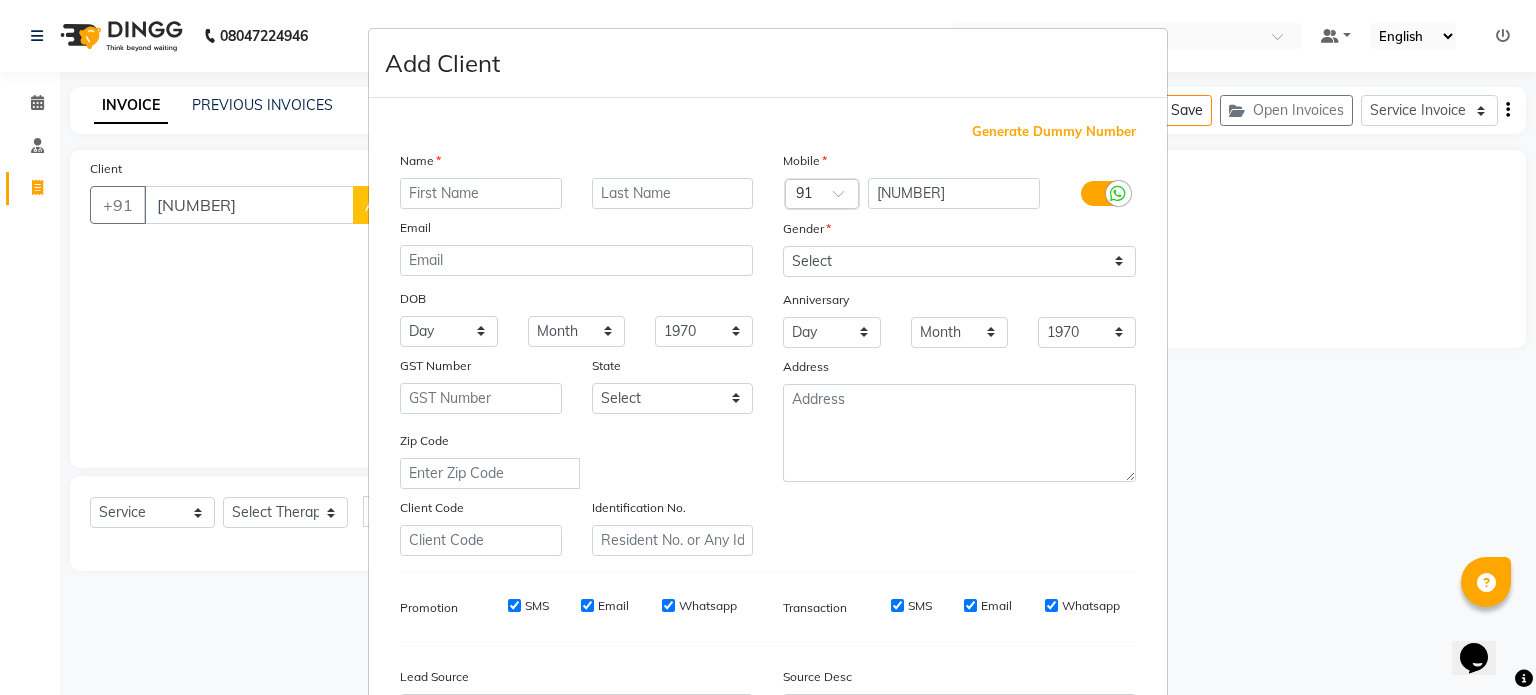 click at bounding box center [481, 193] 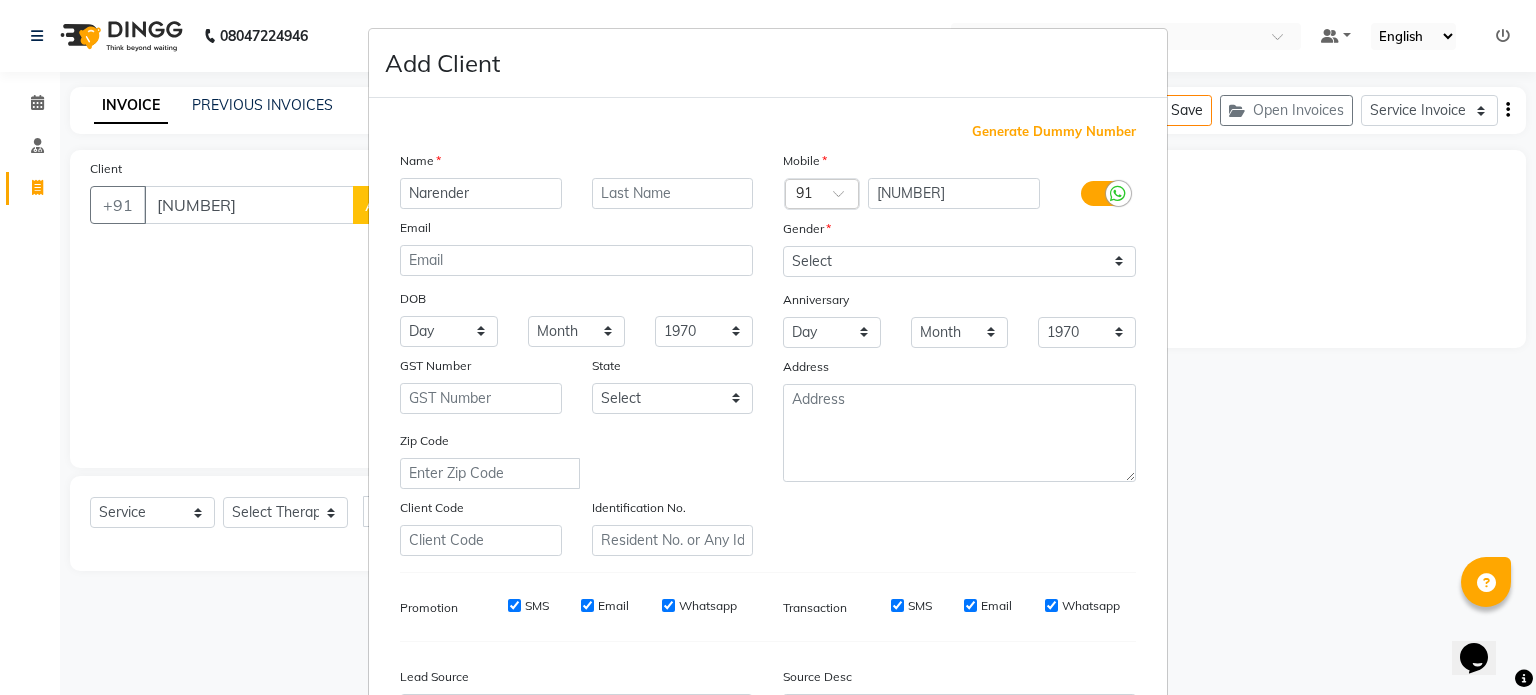 type on "Narender" 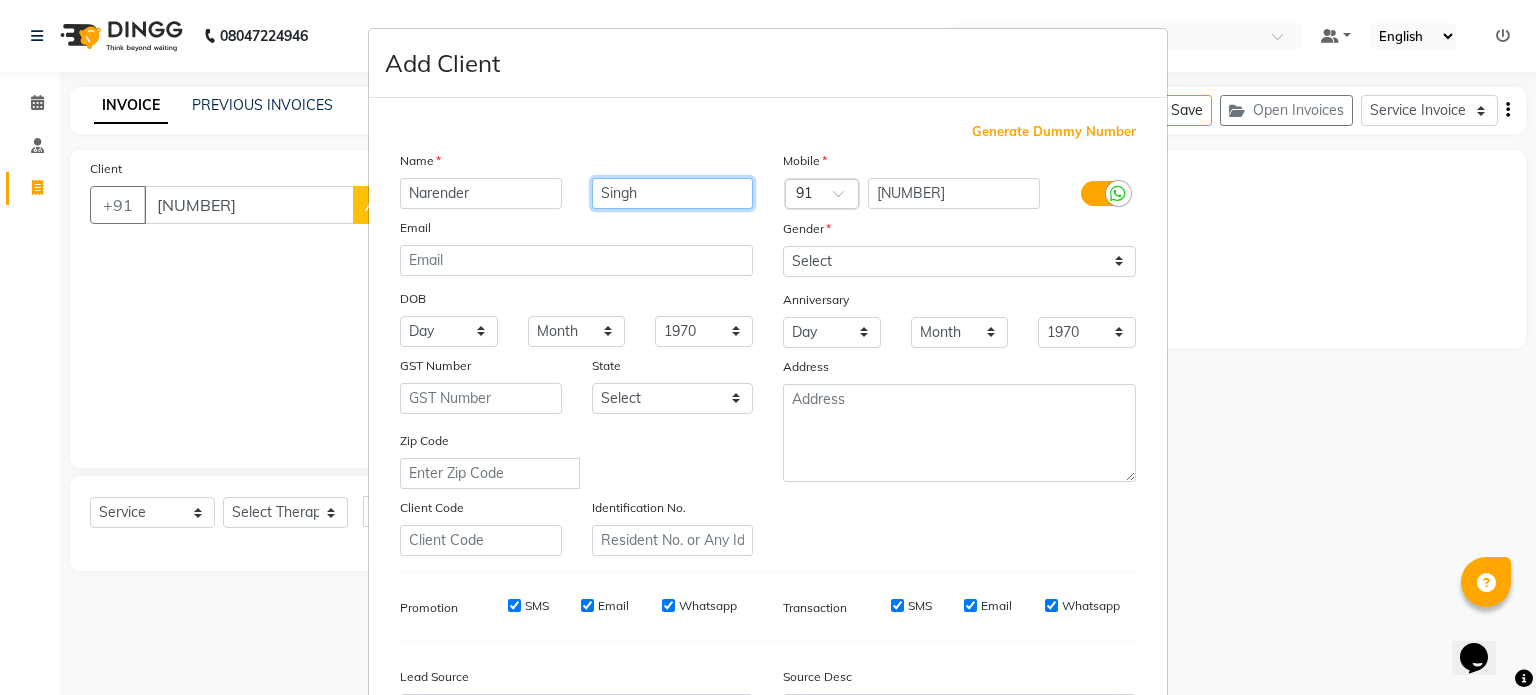 type on "Singh" 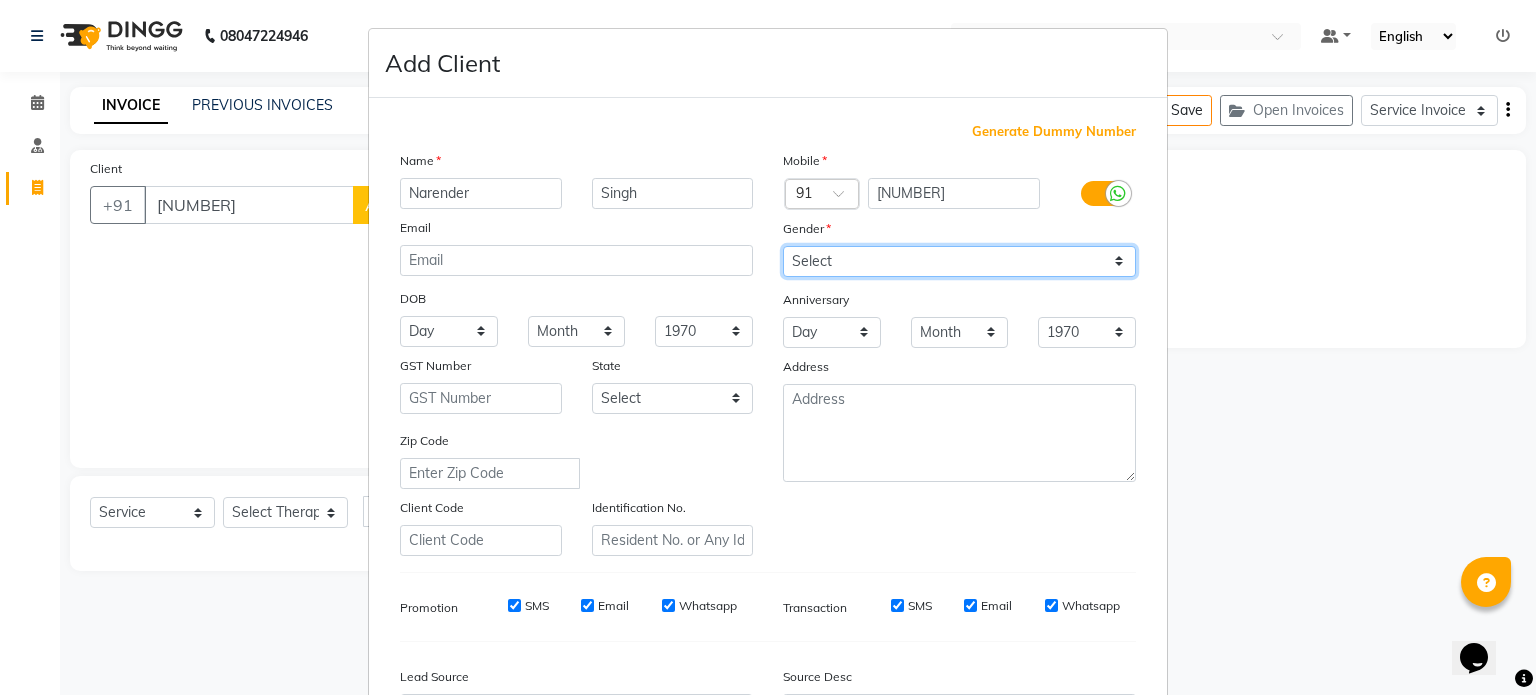 click on "Select Male Female Other Prefer Not To Say" at bounding box center [959, 261] 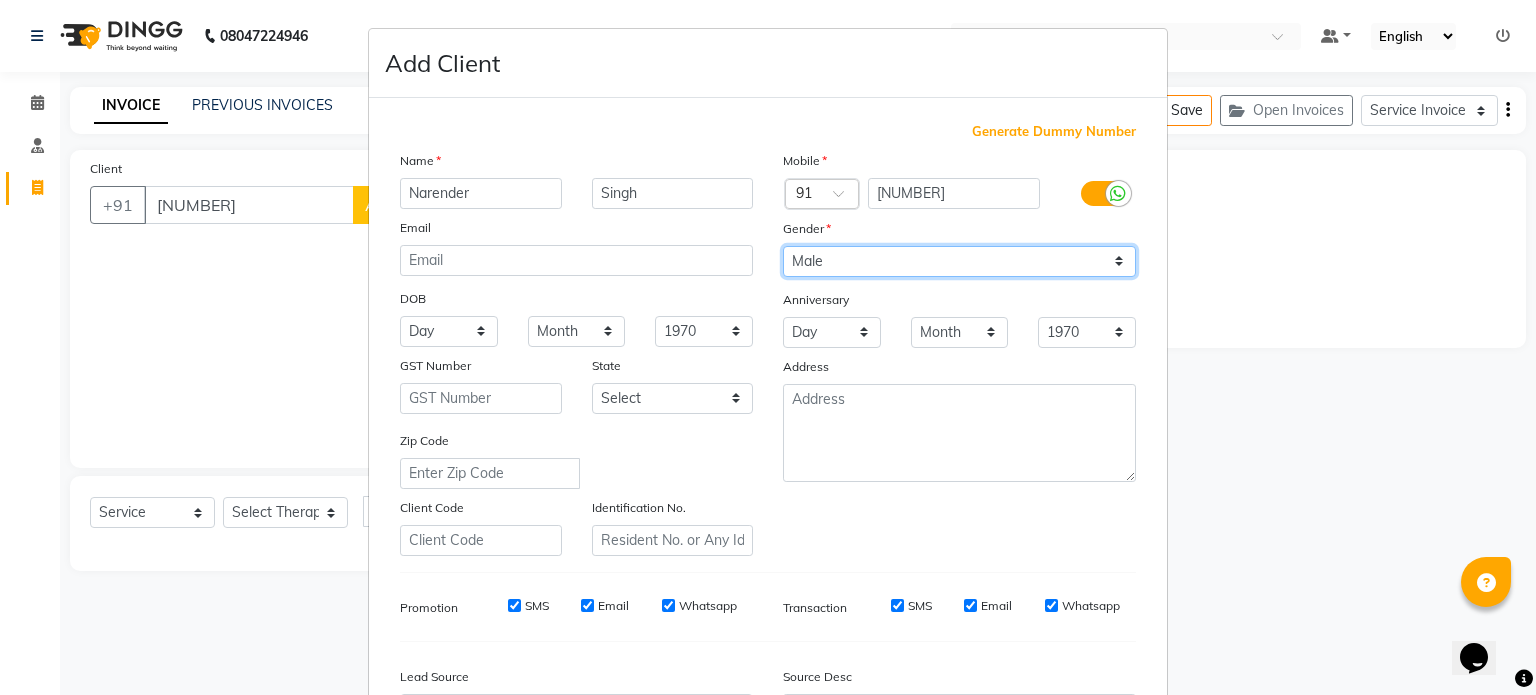click on "Select Male Female Other Prefer Not To Say" at bounding box center (959, 261) 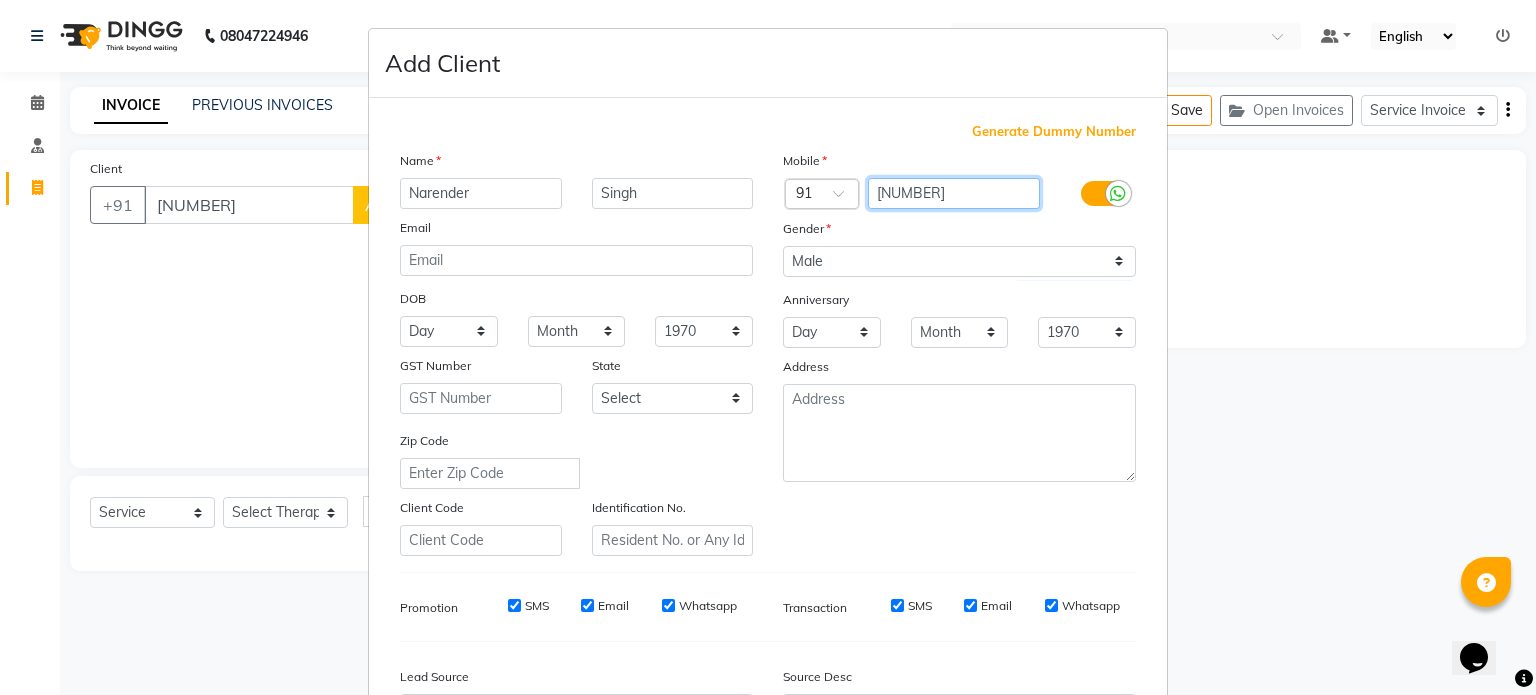 click on "9560606" at bounding box center (954, 193) 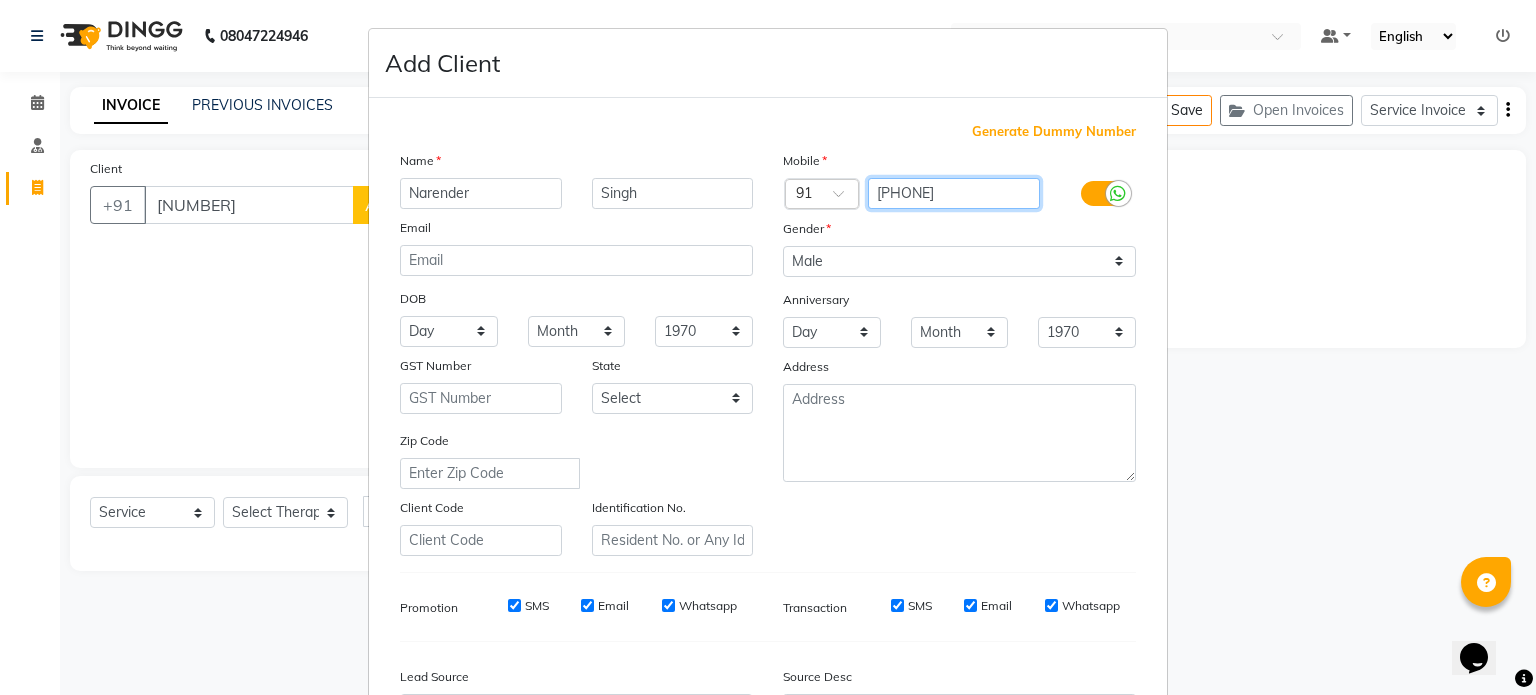 scroll, scrollTop: 237, scrollLeft: 0, axis: vertical 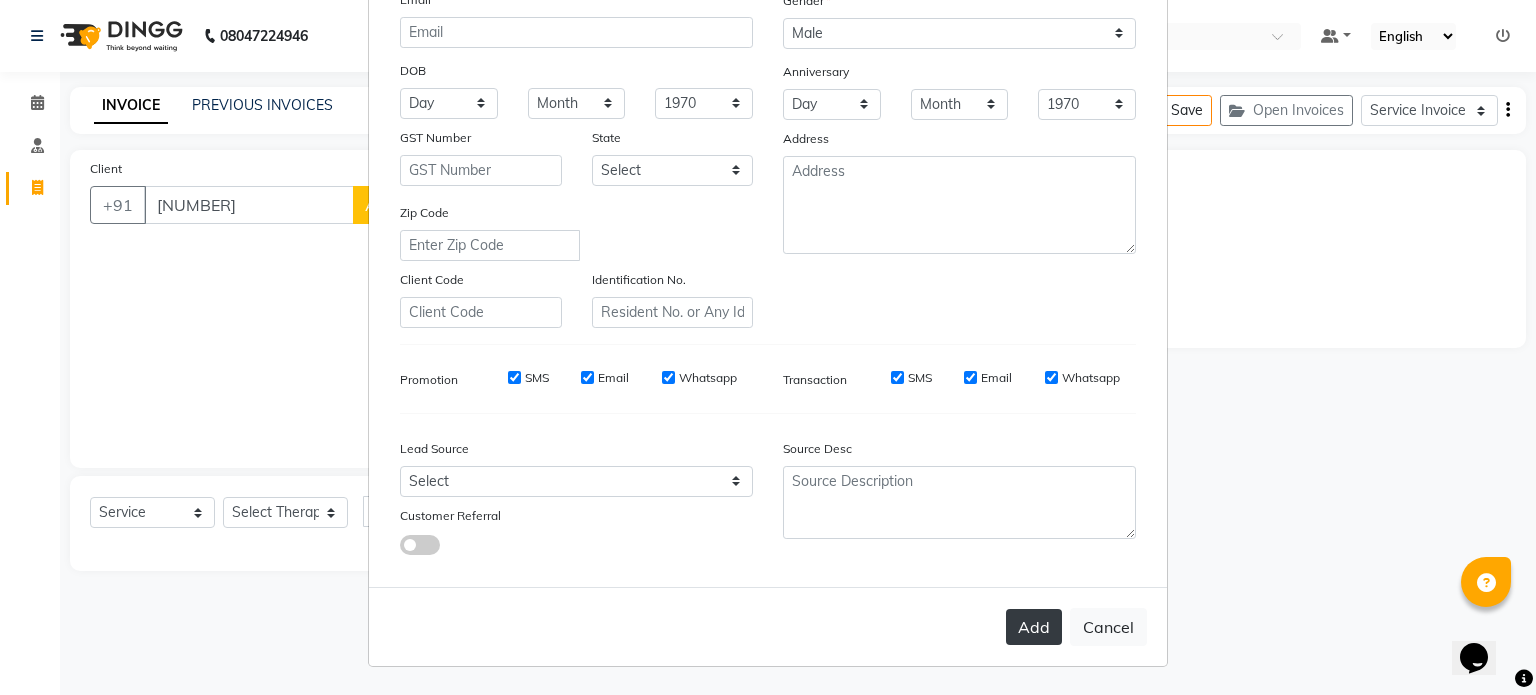 type on "9560606380" 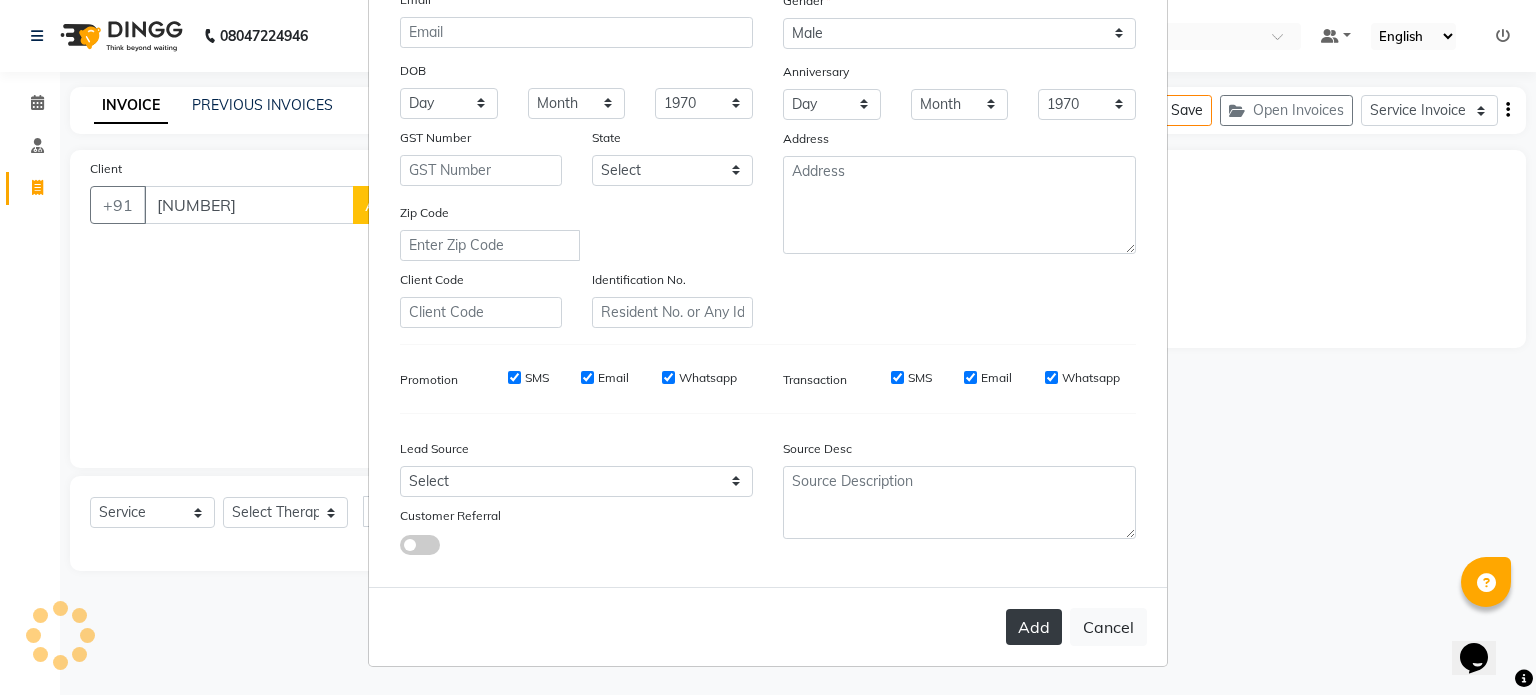 click on "Add" at bounding box center [1034, 627] 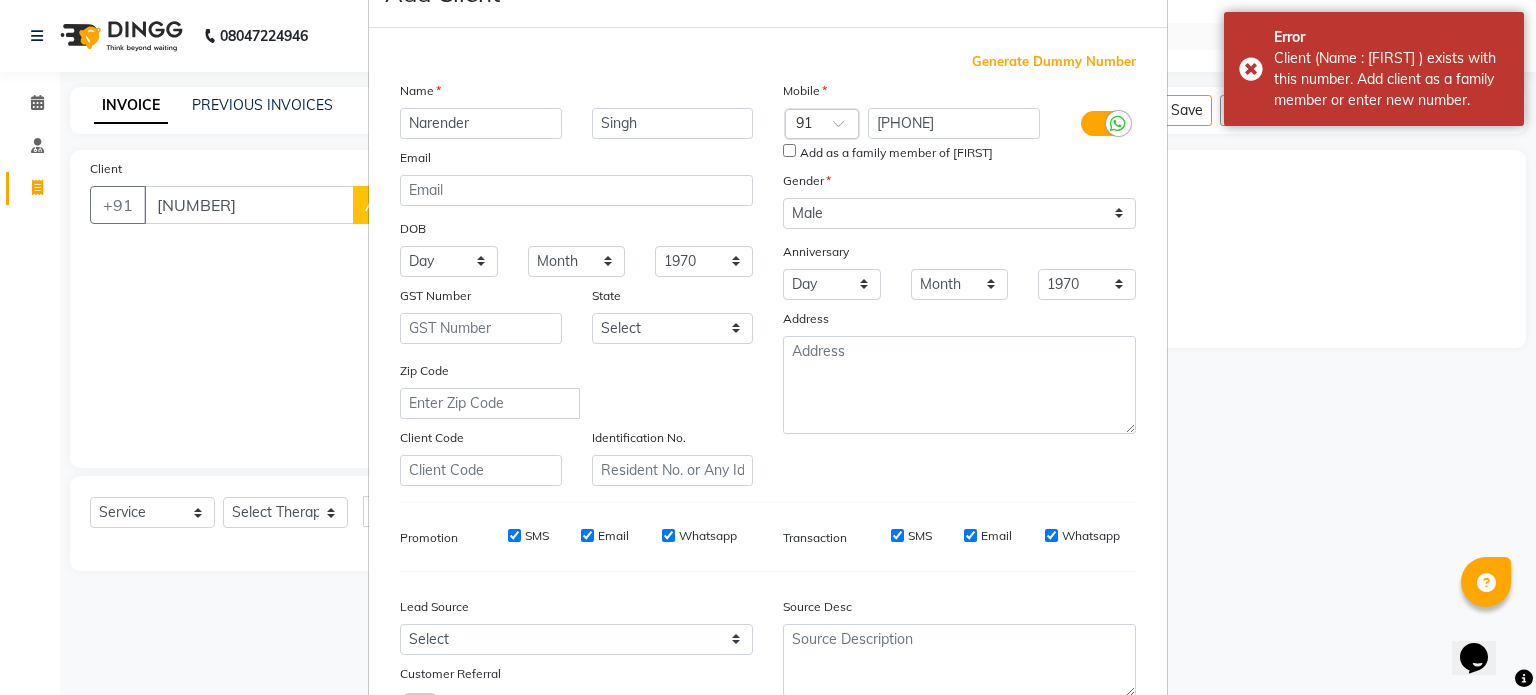 scroll, scrollTop: 62, scrollLeft: 0, axis: vertical 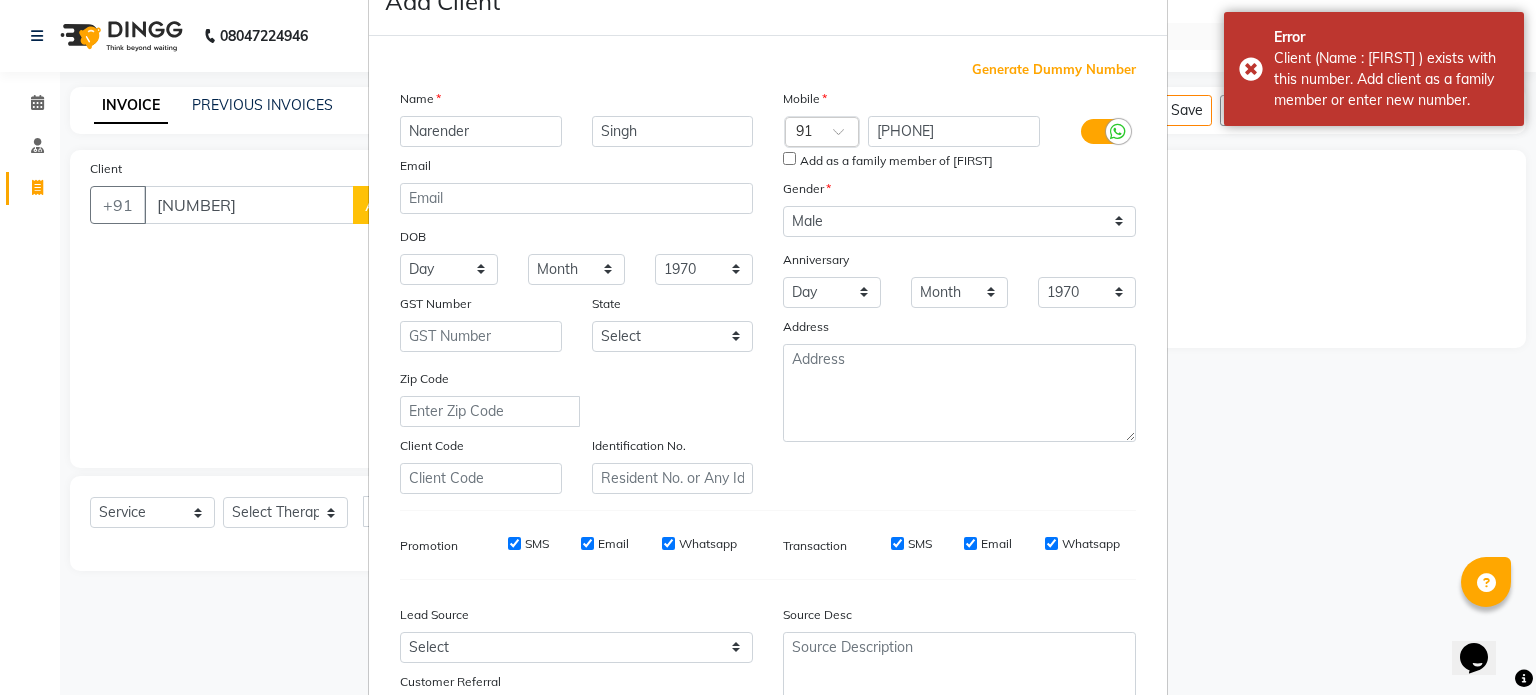 click on "Add as a family member of Guddi" at bounding box center [959, 161] 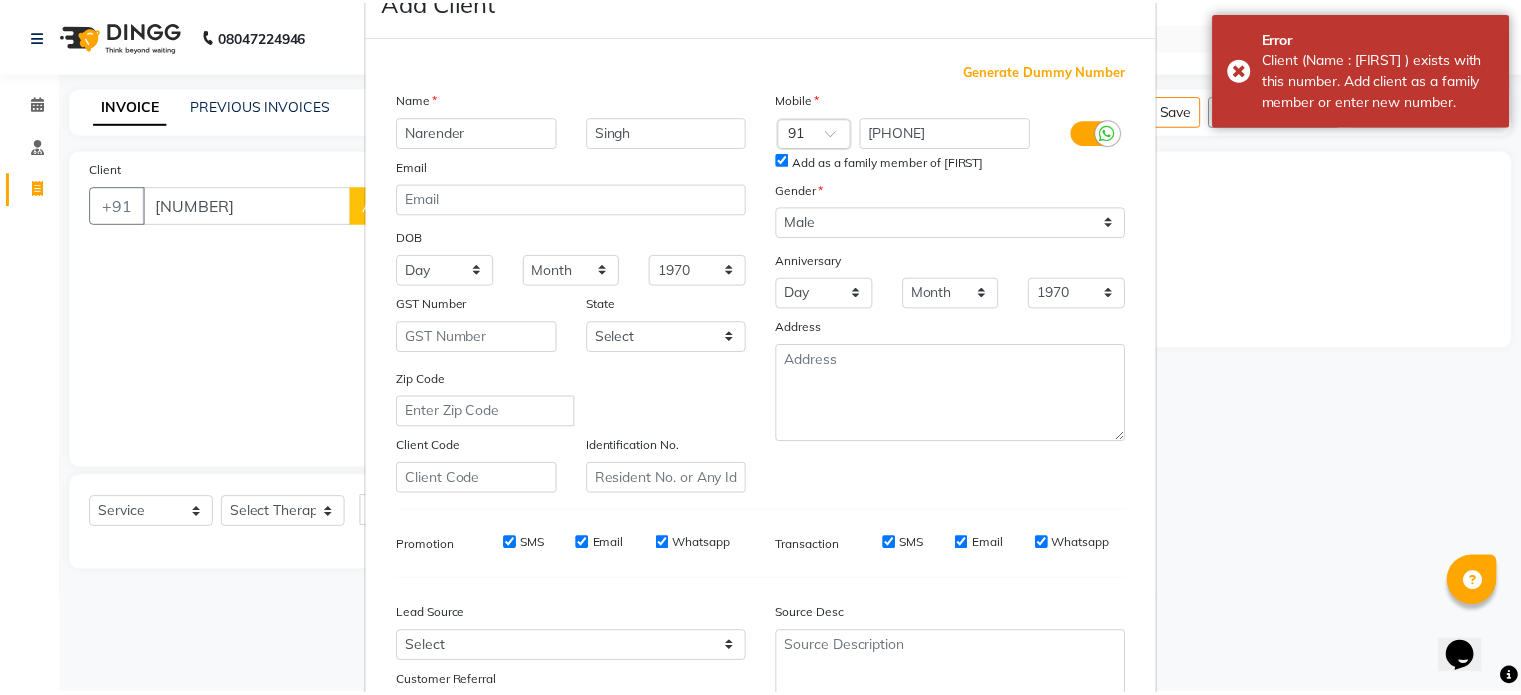 scroll, scrollTop: 237, scrollLeft: 0, axis: vertical 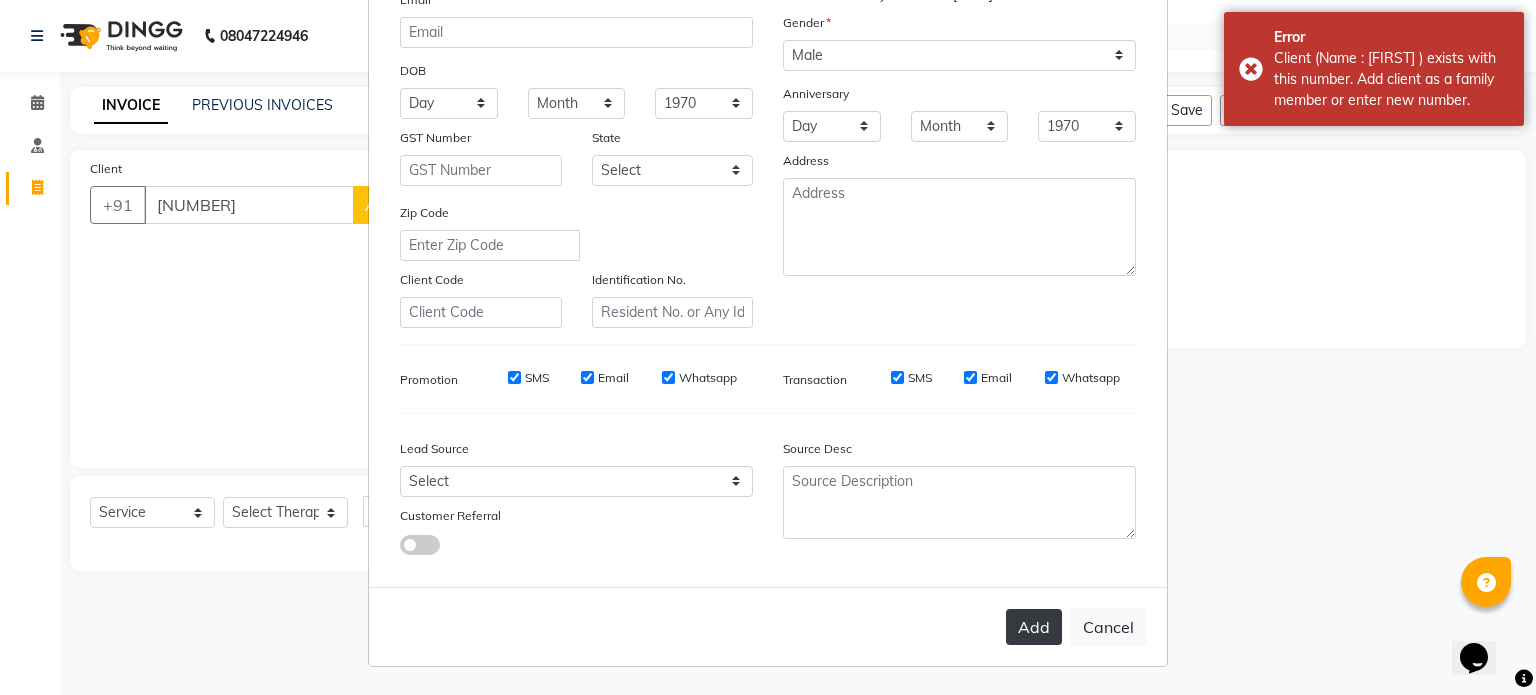 click on "Add" at bounding box center (1034, 627) 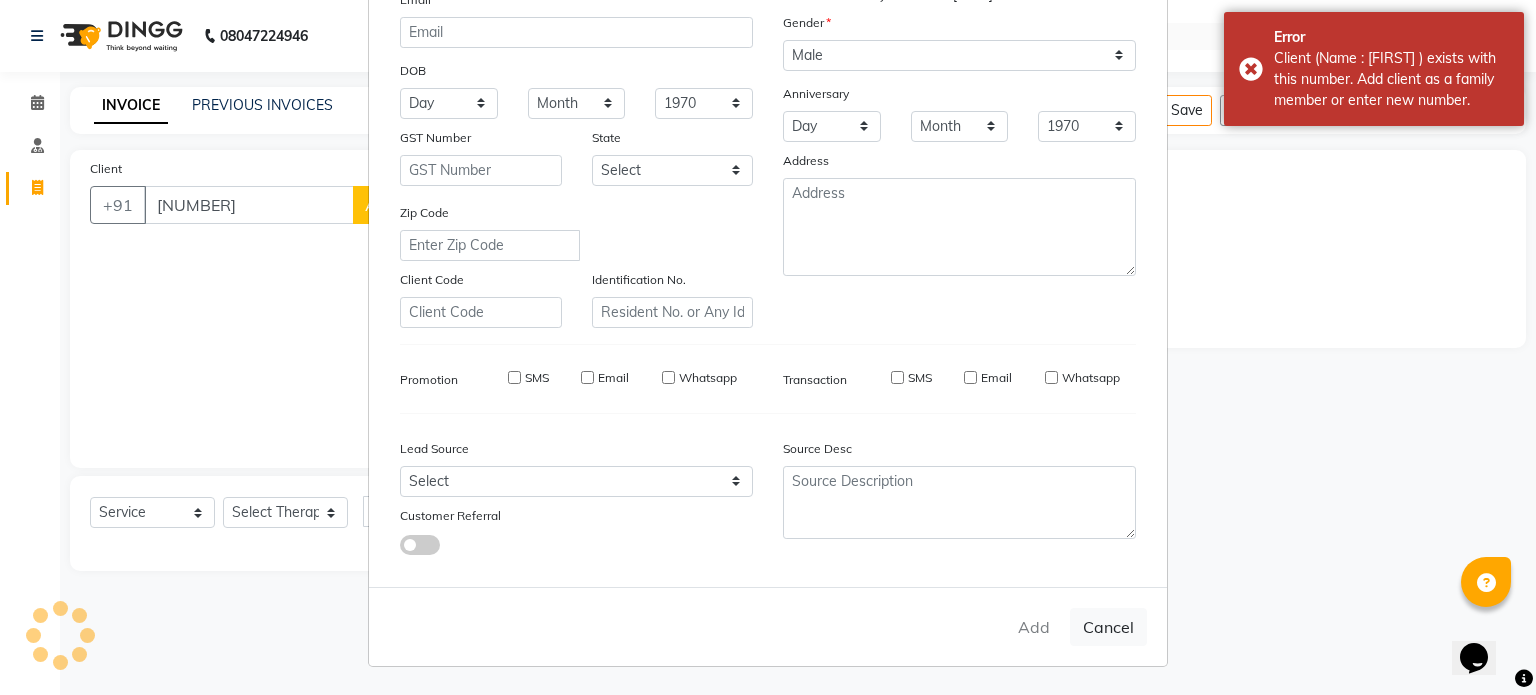type on "[PHONE]" 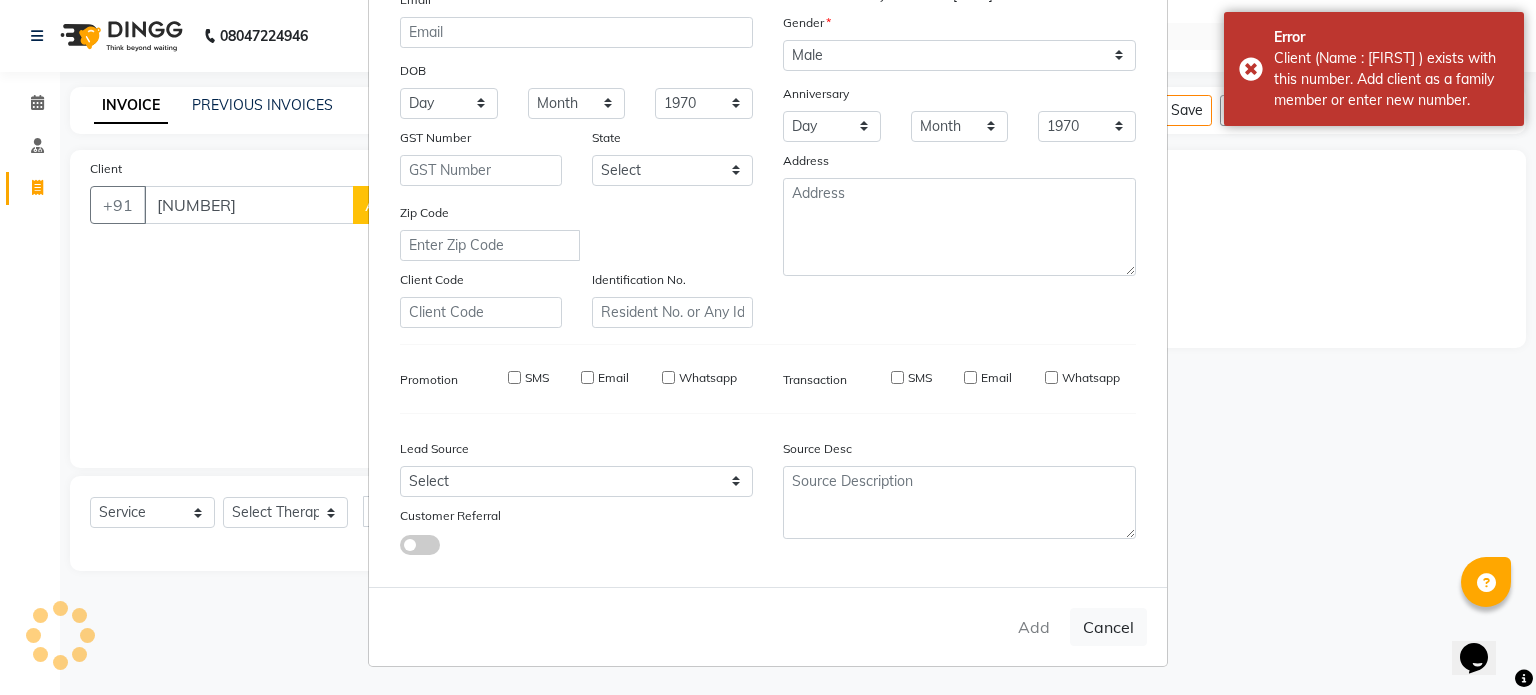 type 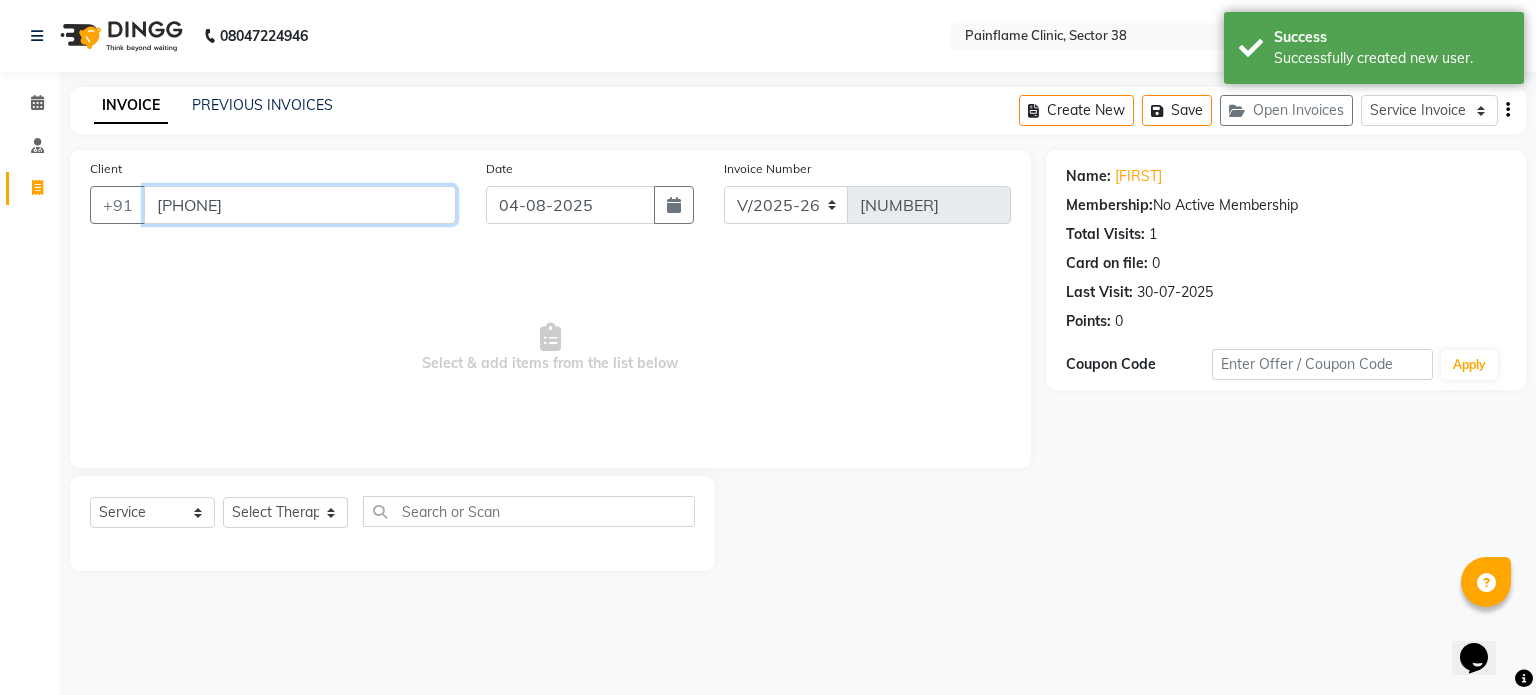 click on "[PHONE]" at bounding box center (300, 205) 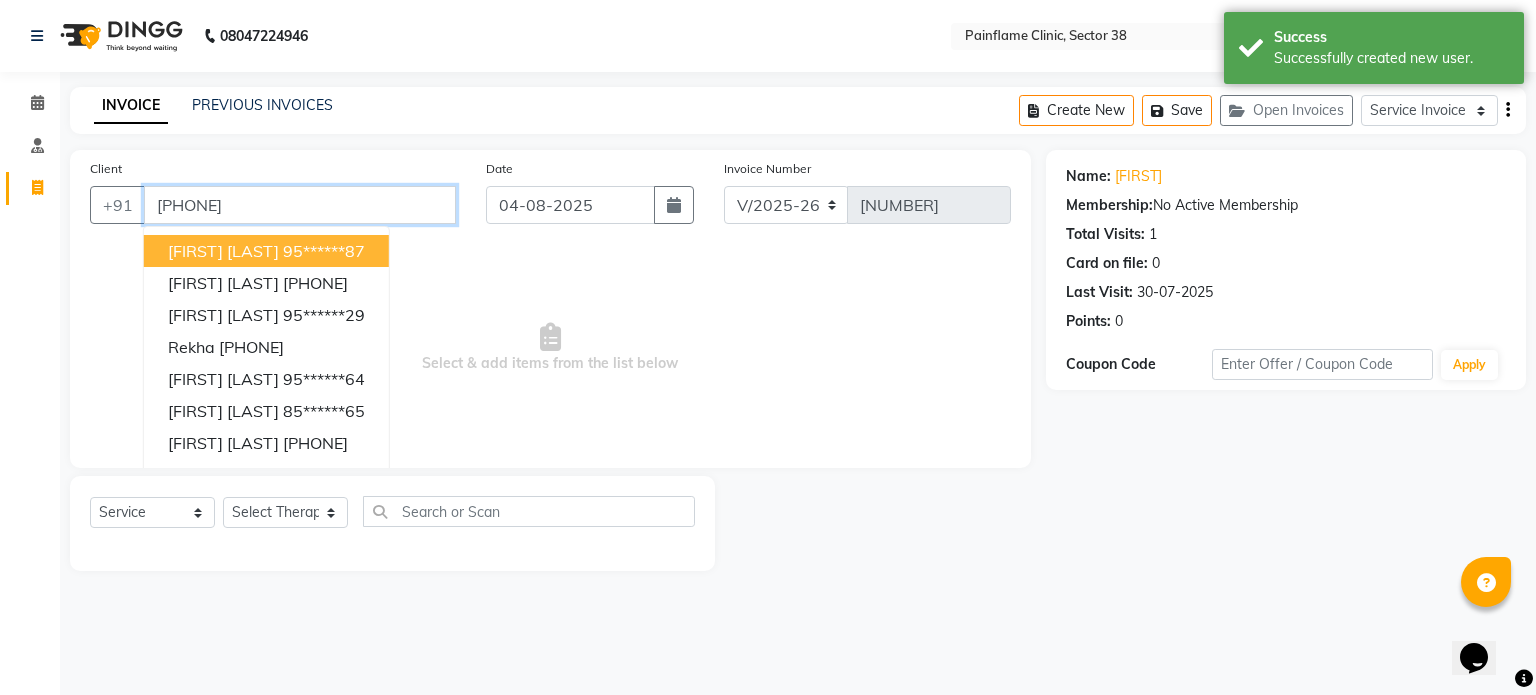 click on "9560606380" at bounding box center (300, 205) 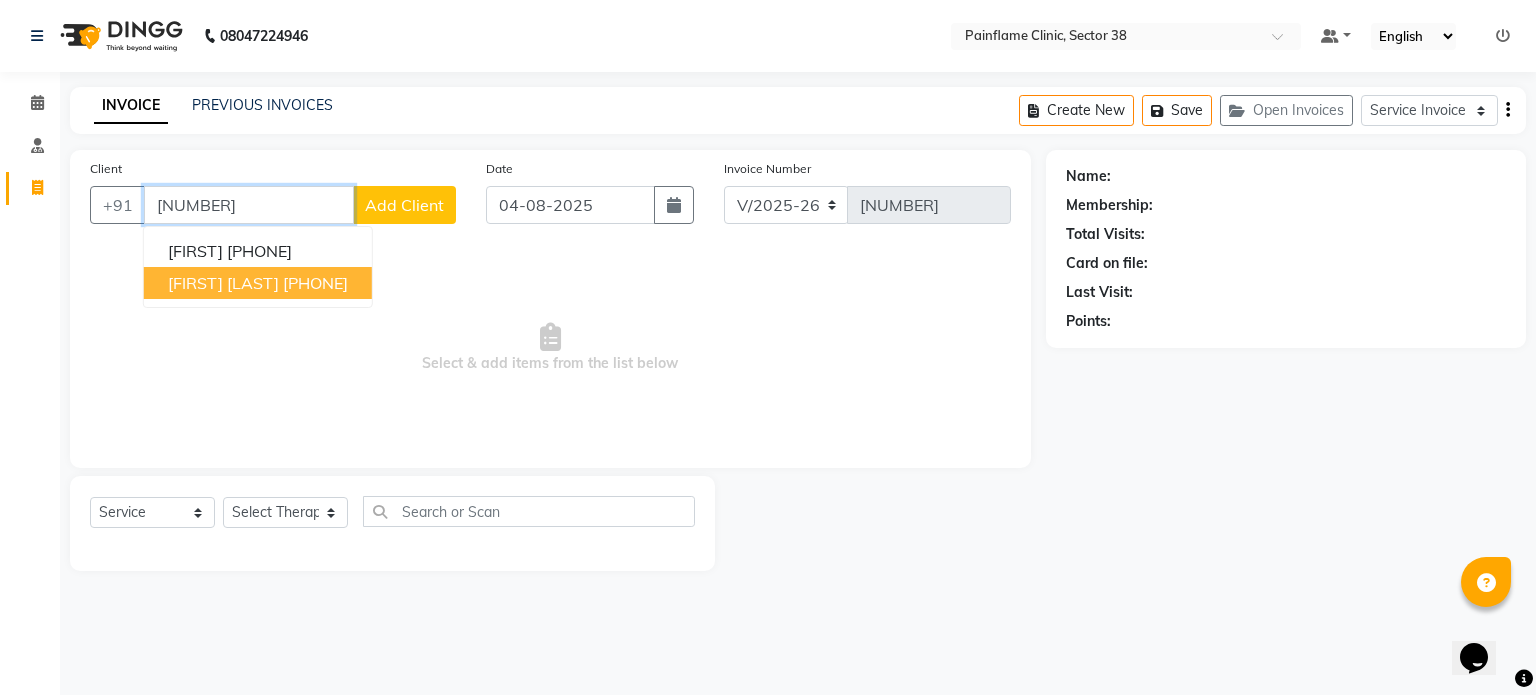 click on "[PHONE]" at bounding box center [315, 283] 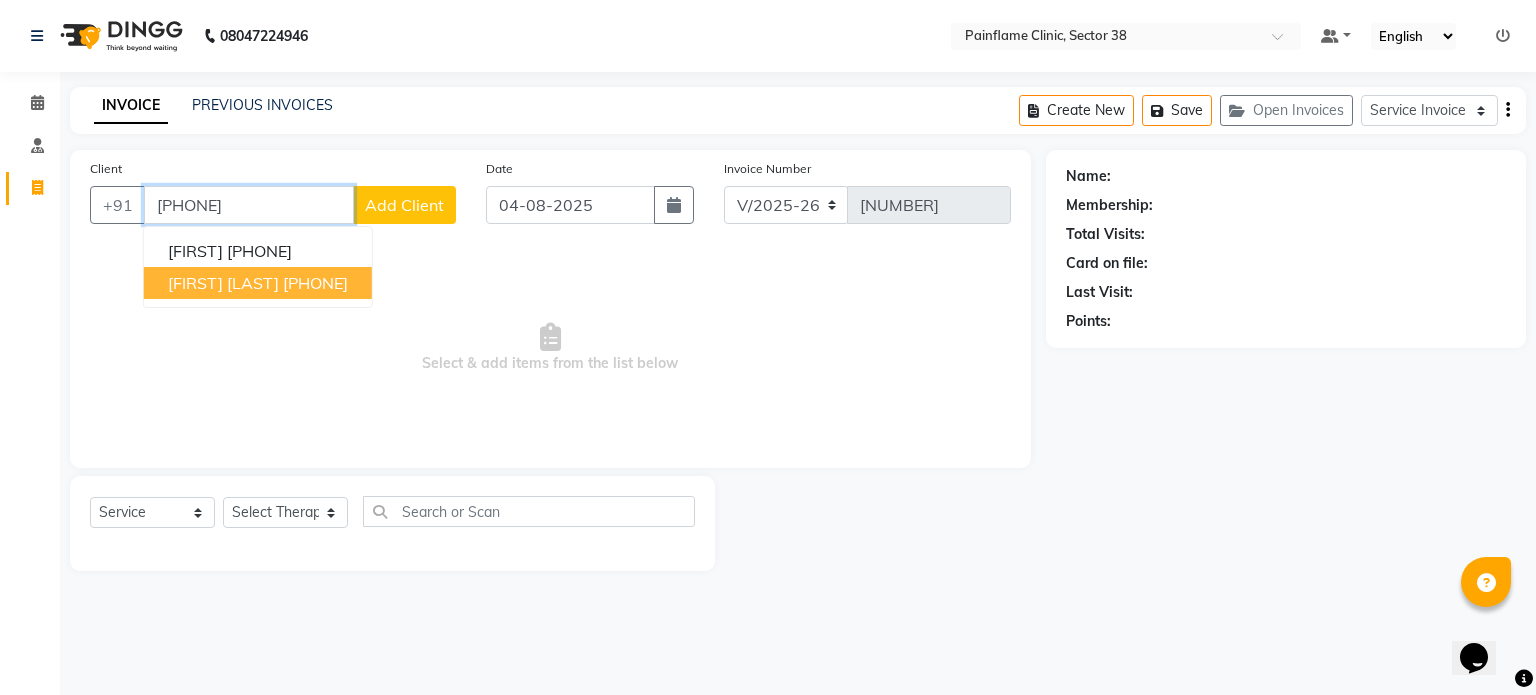 type on "[PHONE]" 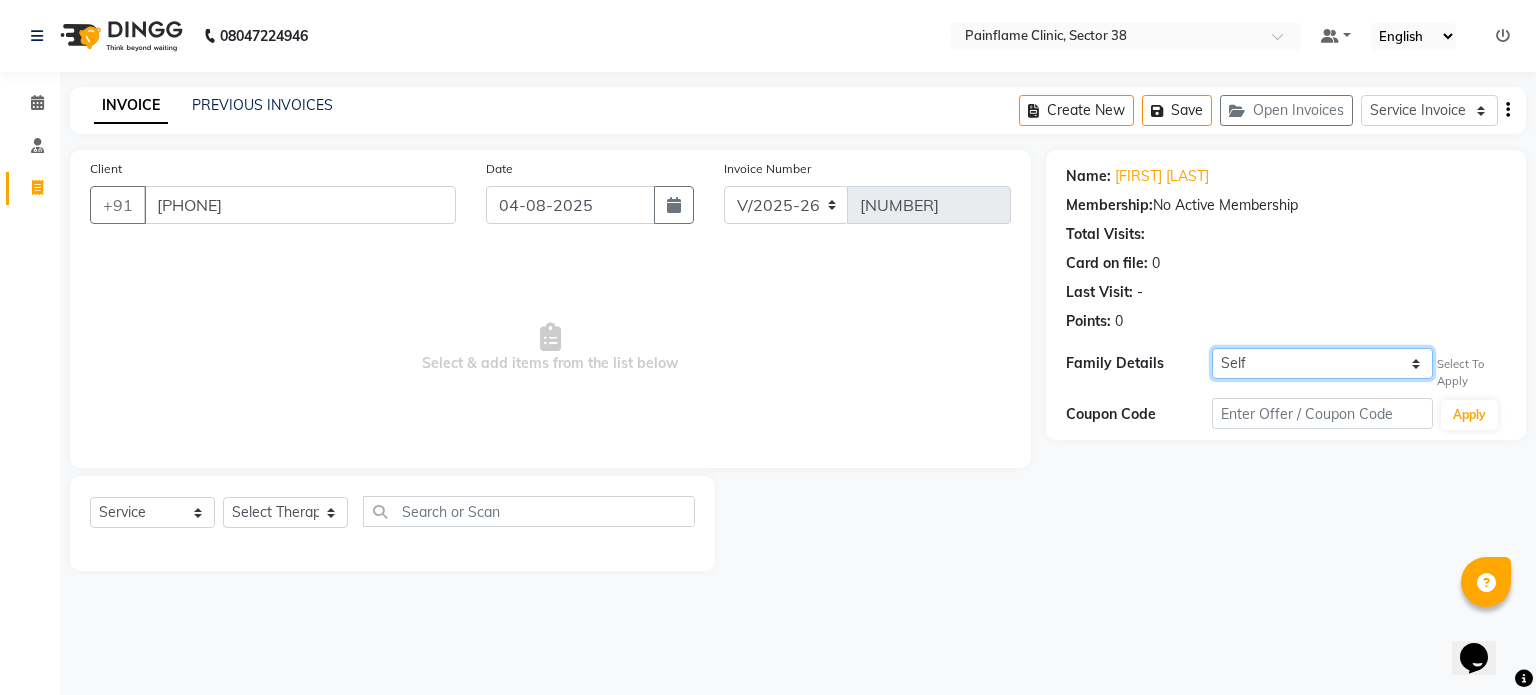 click on "Self Guddi" 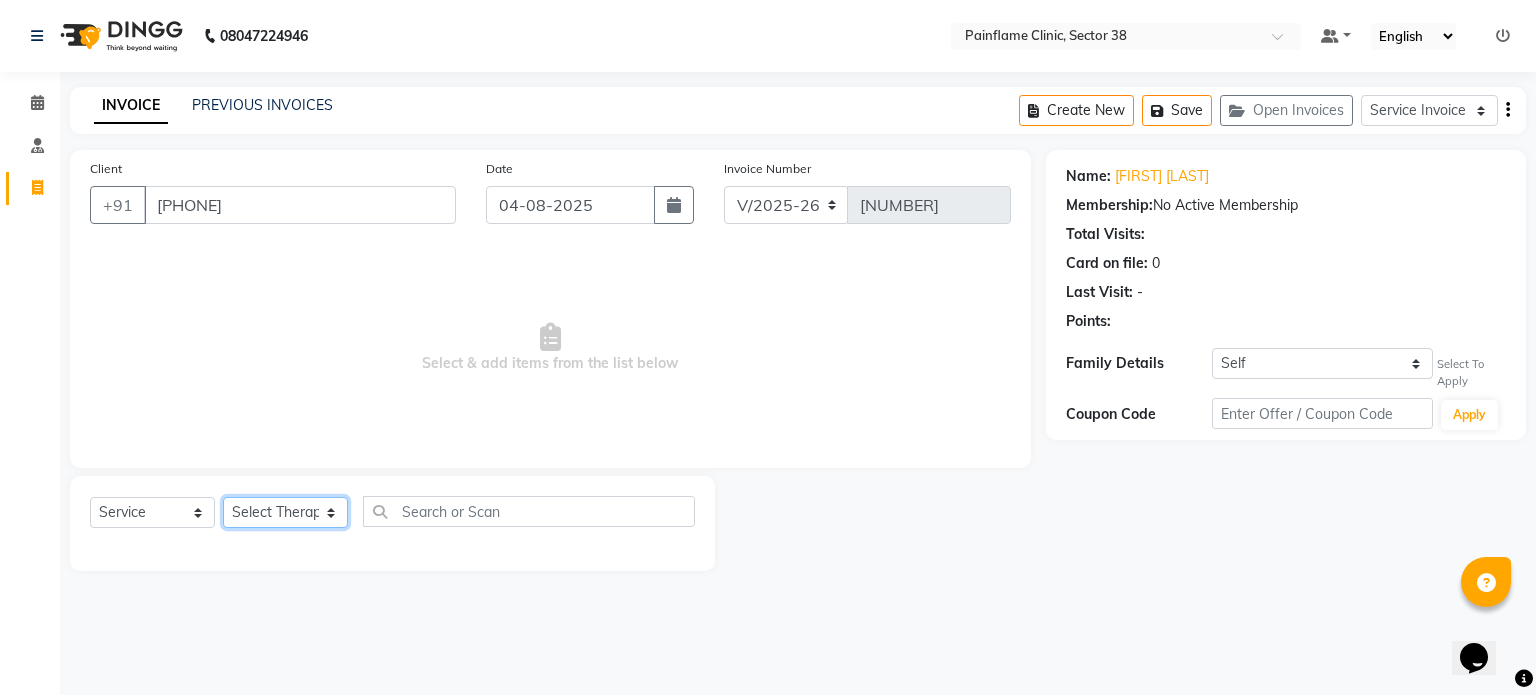 click on "Select Therapist Dr Durgesh Dr Harish Dr Ranjana Dr Saurabh Dr. Suraj Dr. Tejpal Mehlawat KUSHAL MOHIT SEMWAL Nancy Singhai Reception 1  Reception 2 Reception 3" 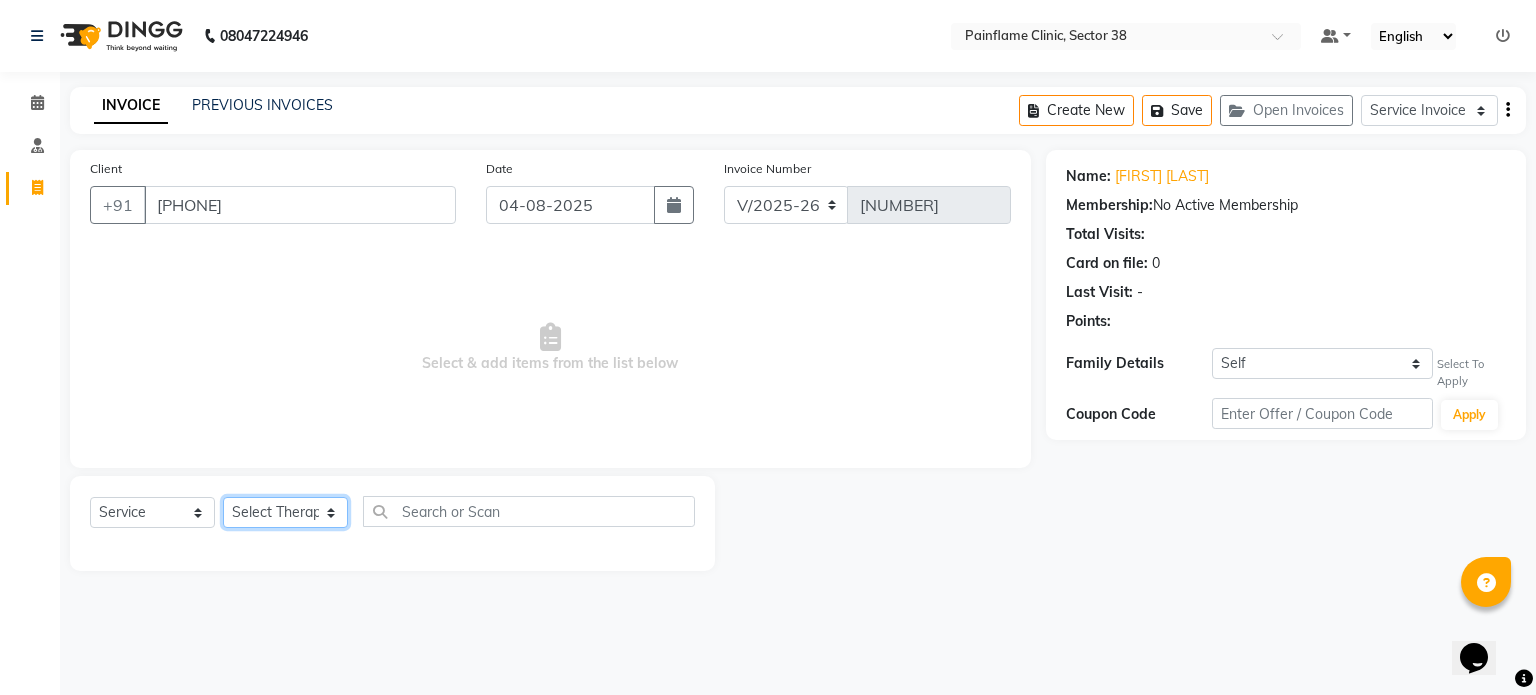 select on "20216" 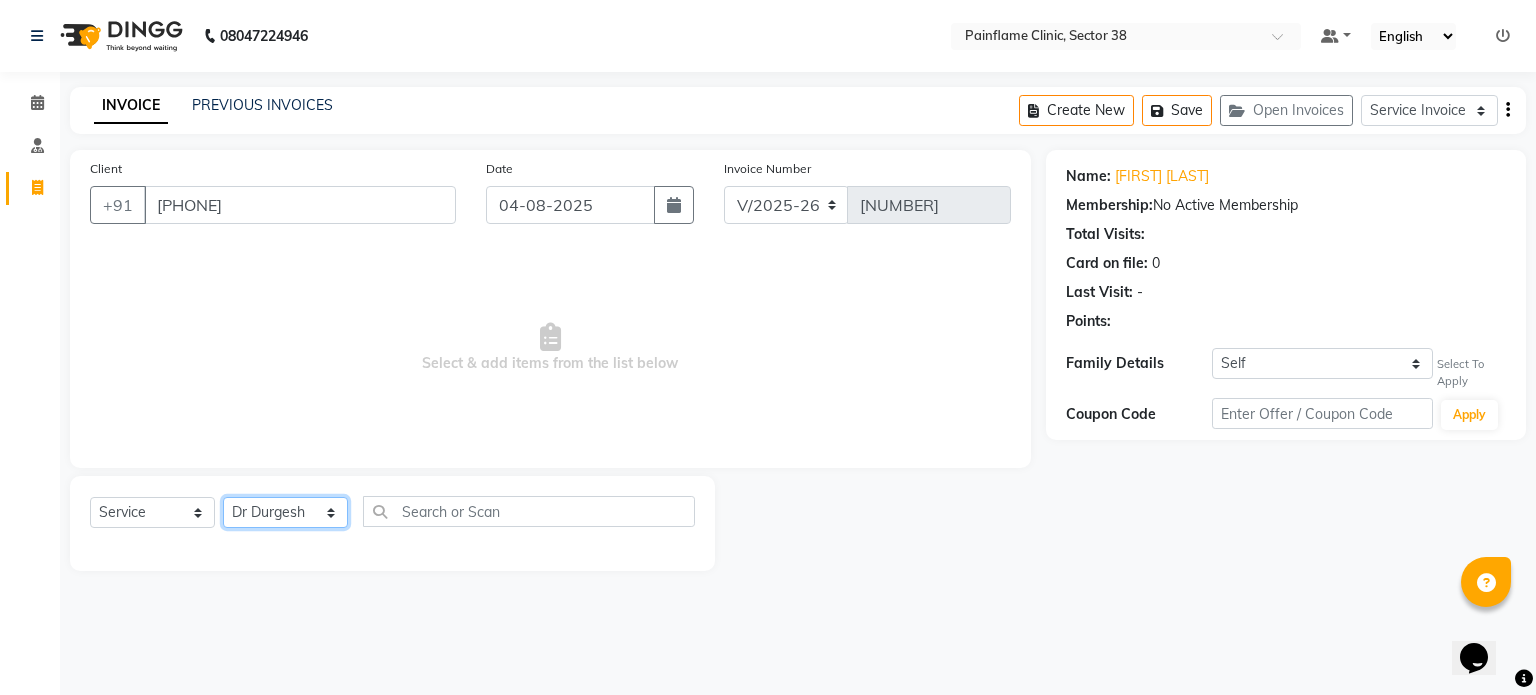 click on "Select Therapist Dr Durgesh Dr Harish Dr Ranjana Dr Saurabh Dr. Suraj Dr. Tejpal Mehlawat KUSHAL MOHIT SEMWAL Nancy Singhai Reception 1  Reception 2 Reception 3" 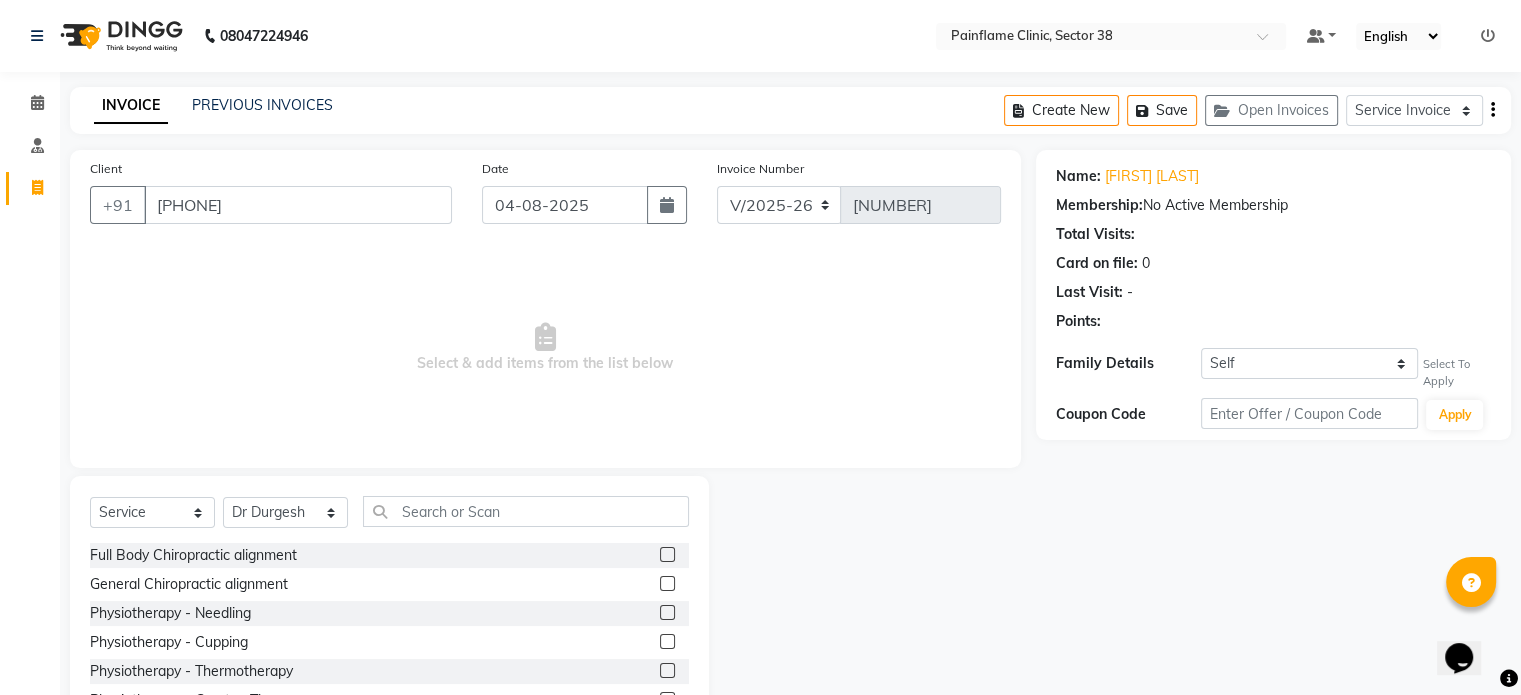 click 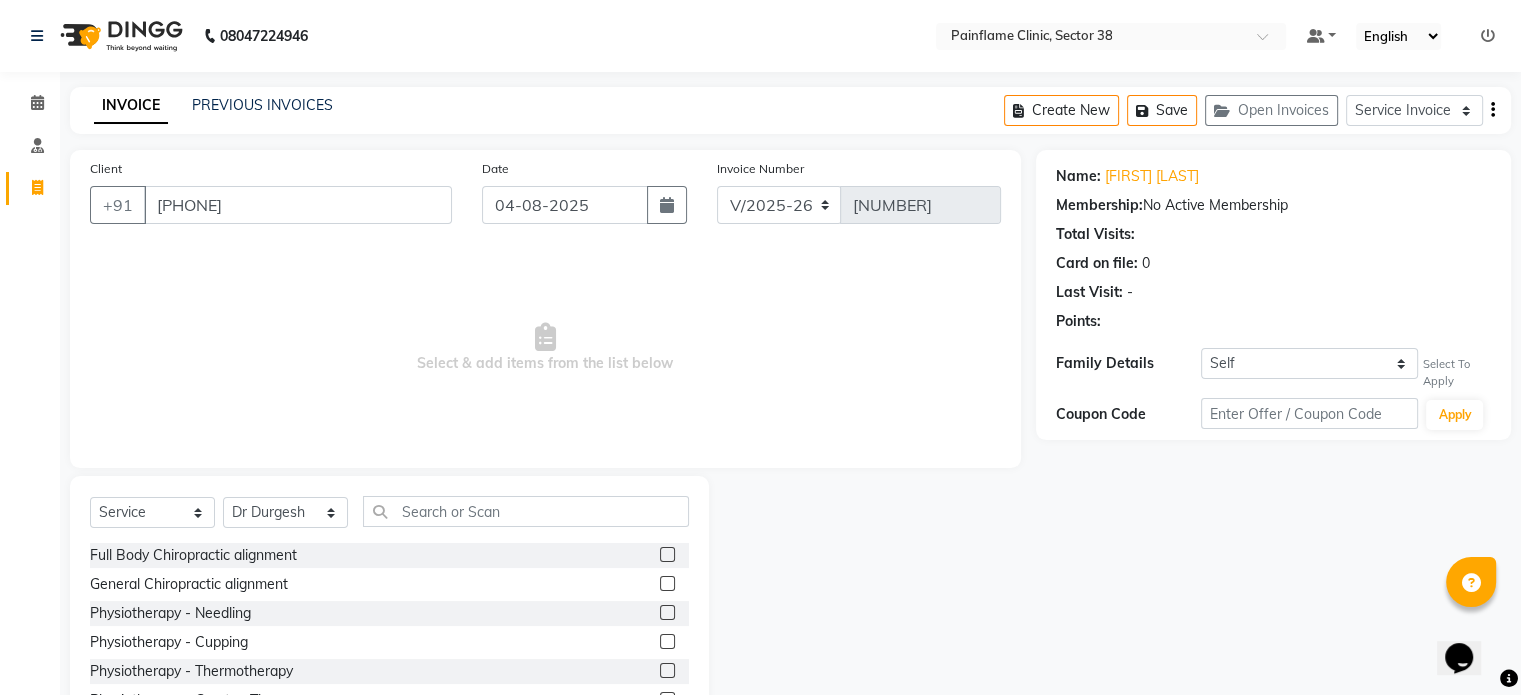 click at bounding box center [666, 584] 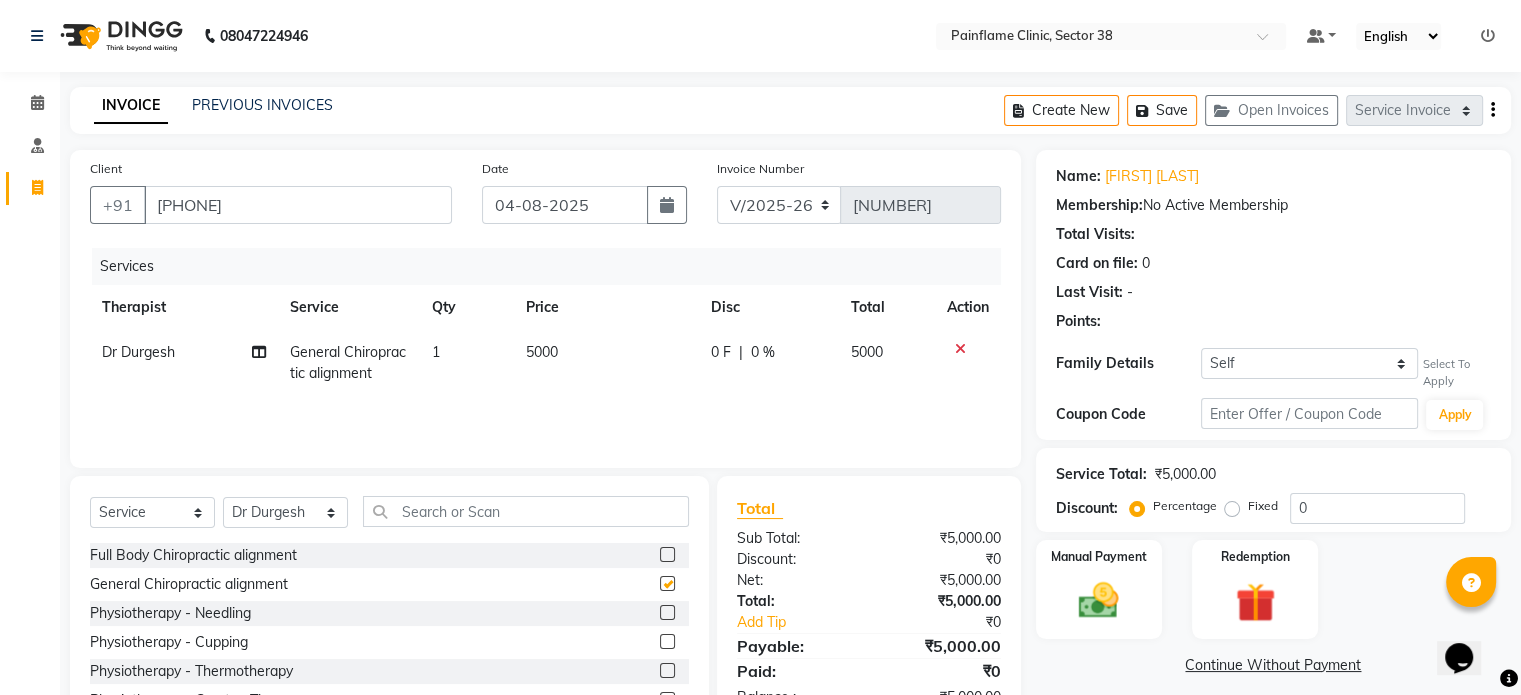 checkbox on "false" 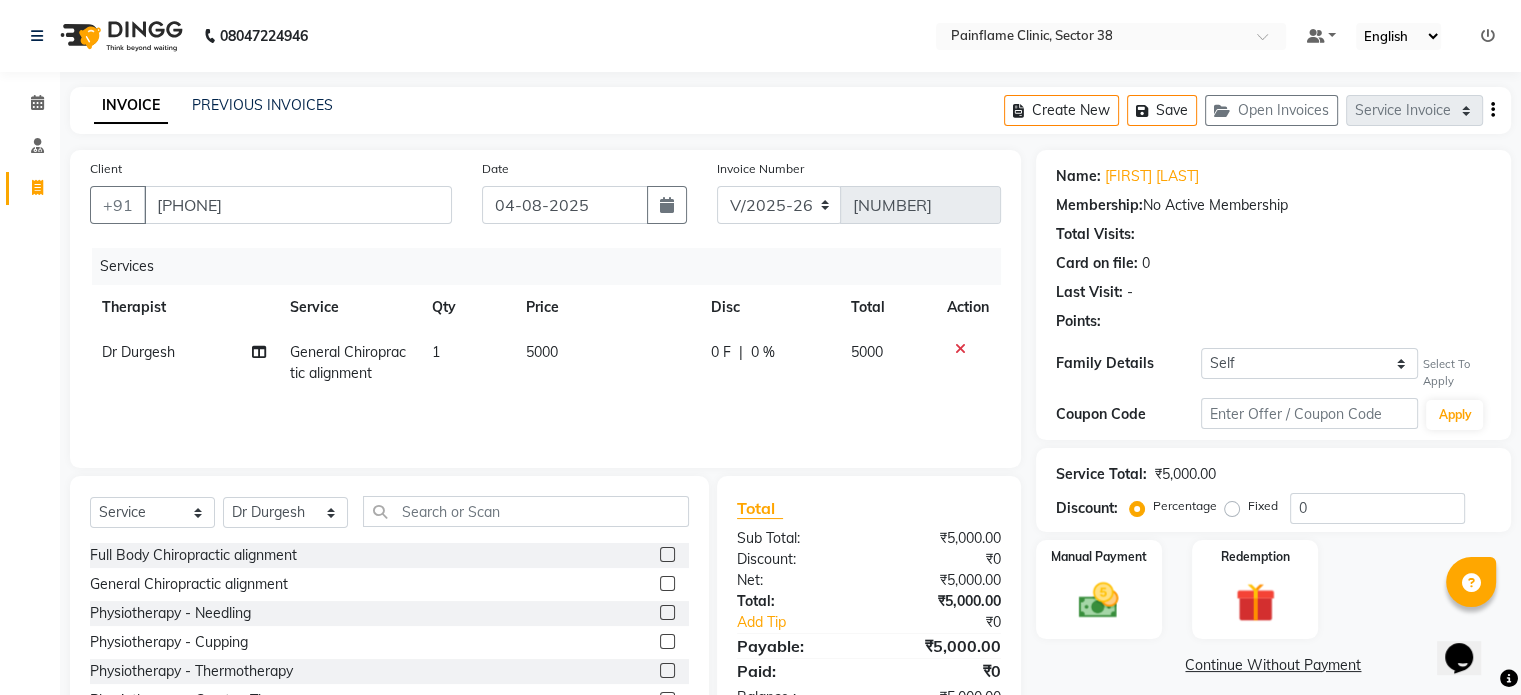 click on "5000" 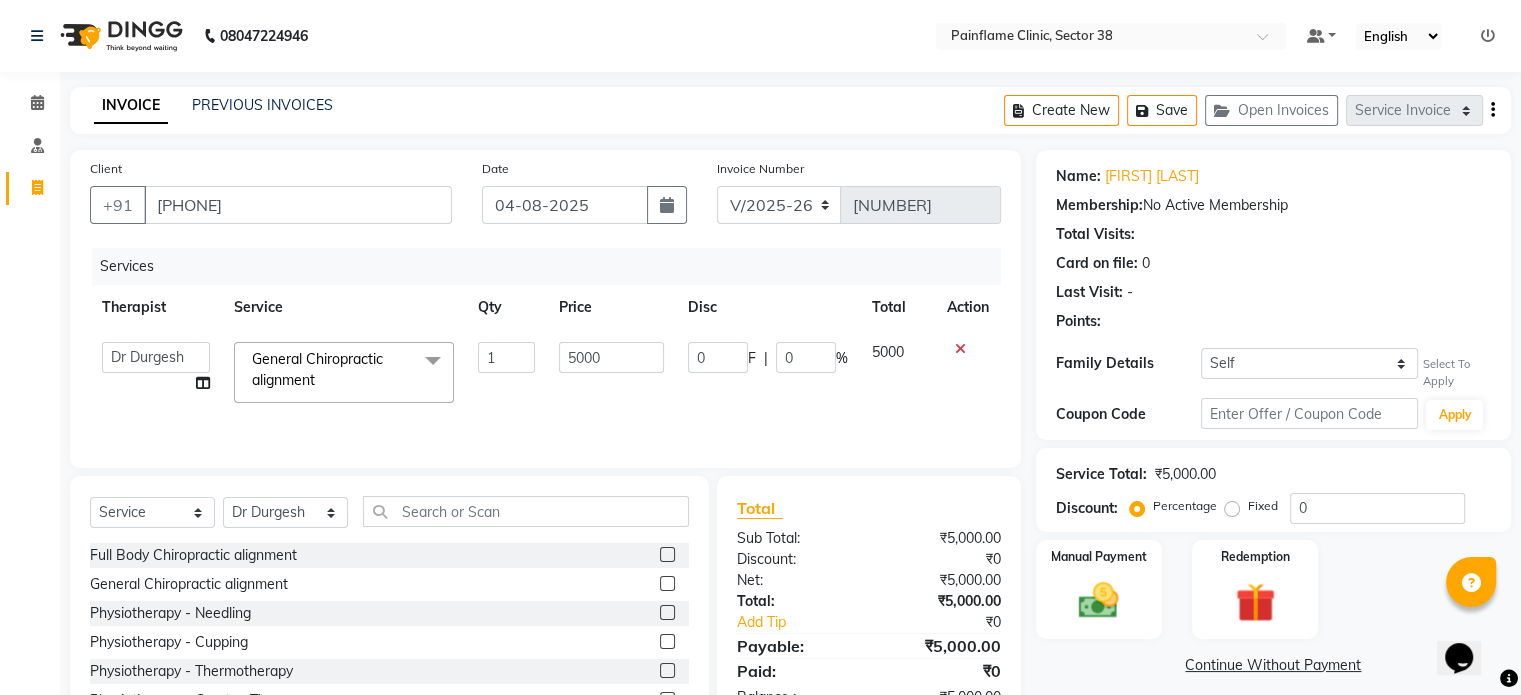 click on "5000" 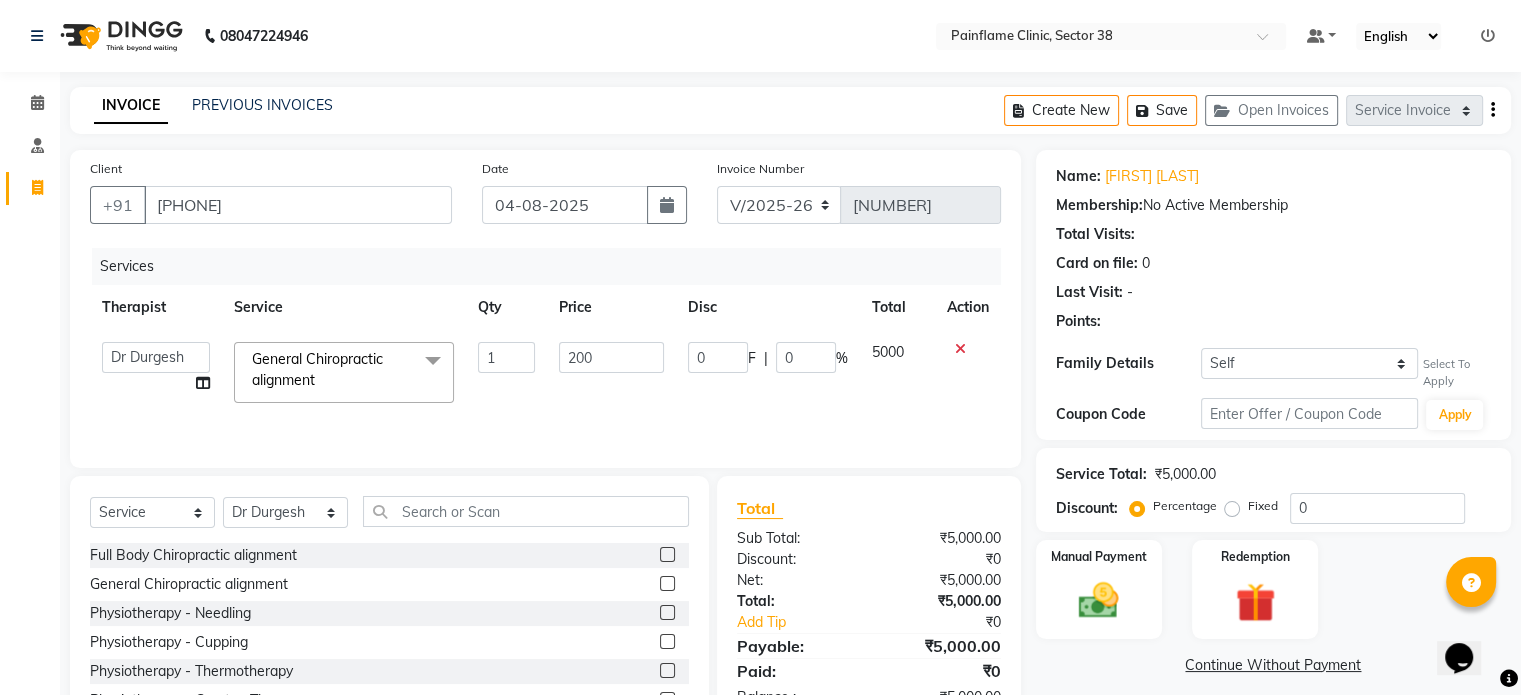 type on "2000" 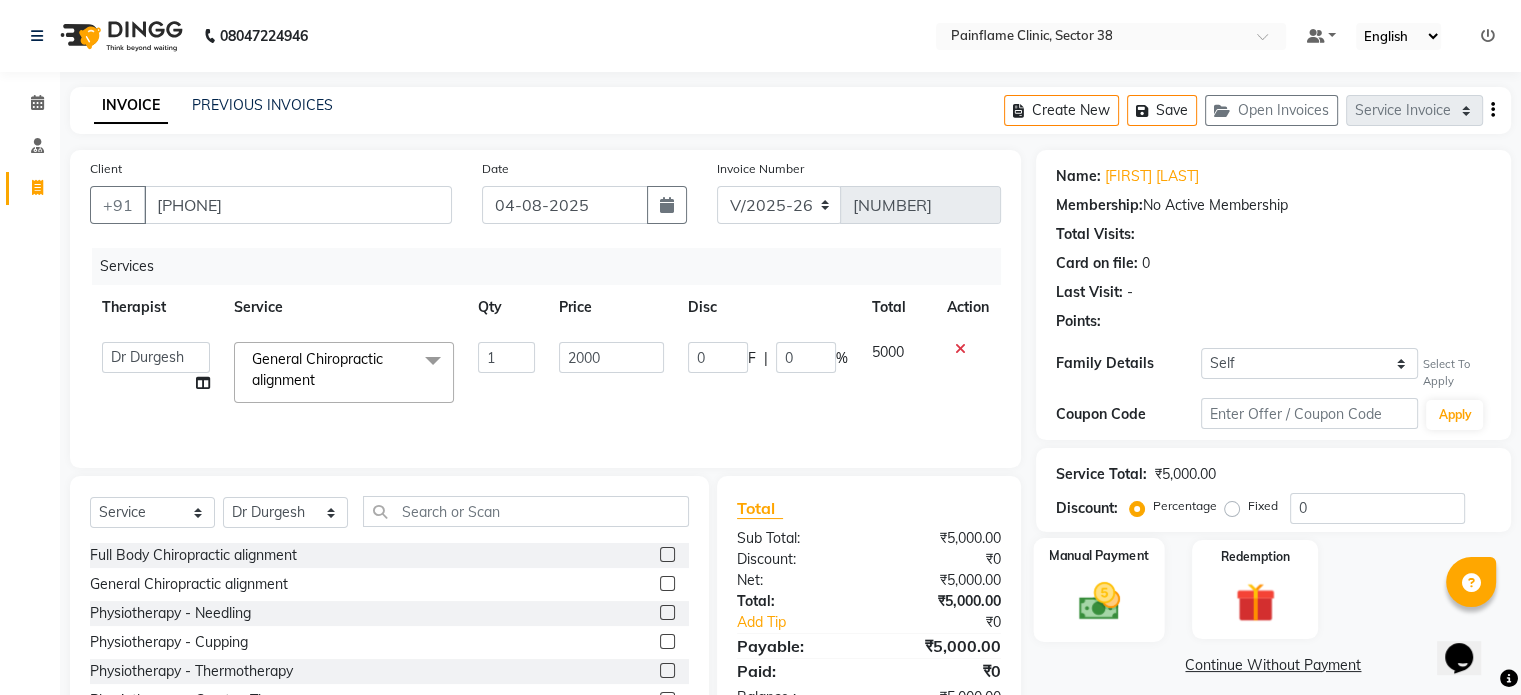 click on "Manual Payment" 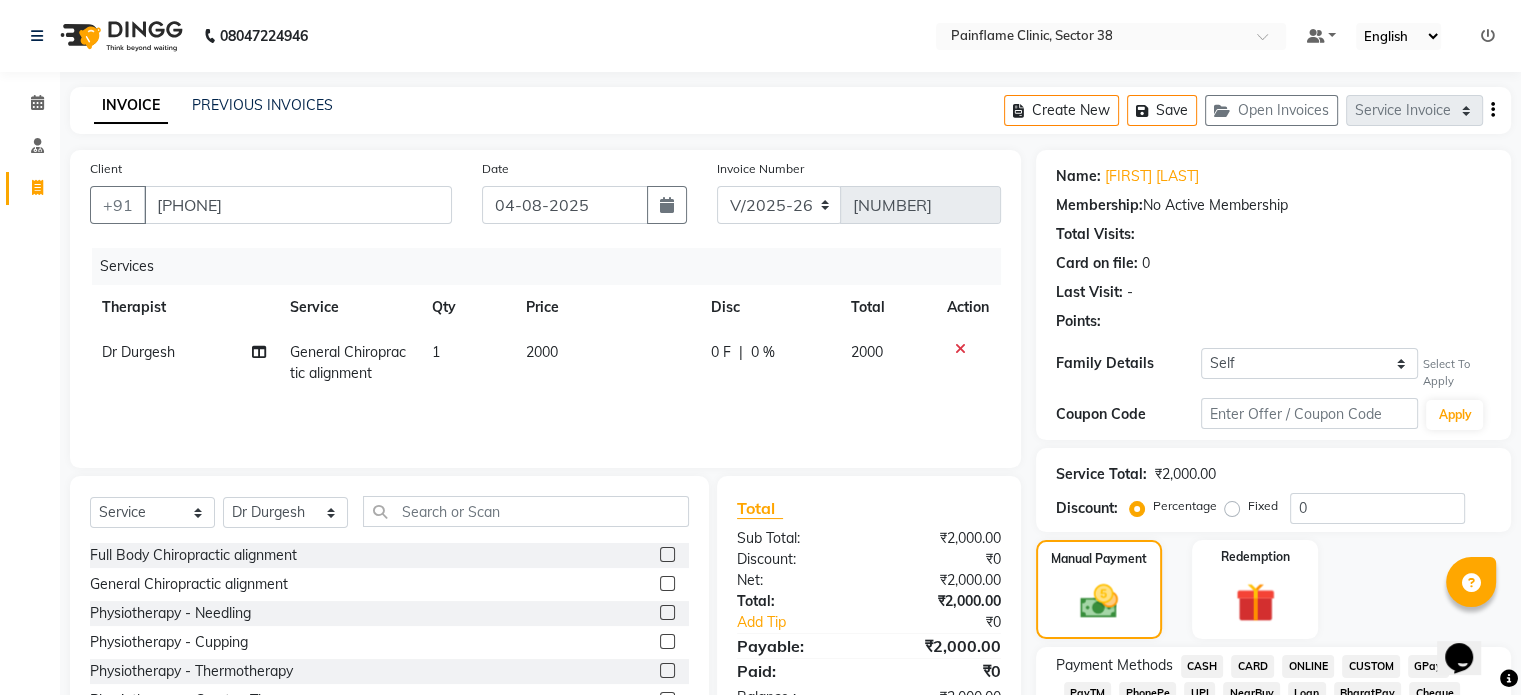 click on "CARD" 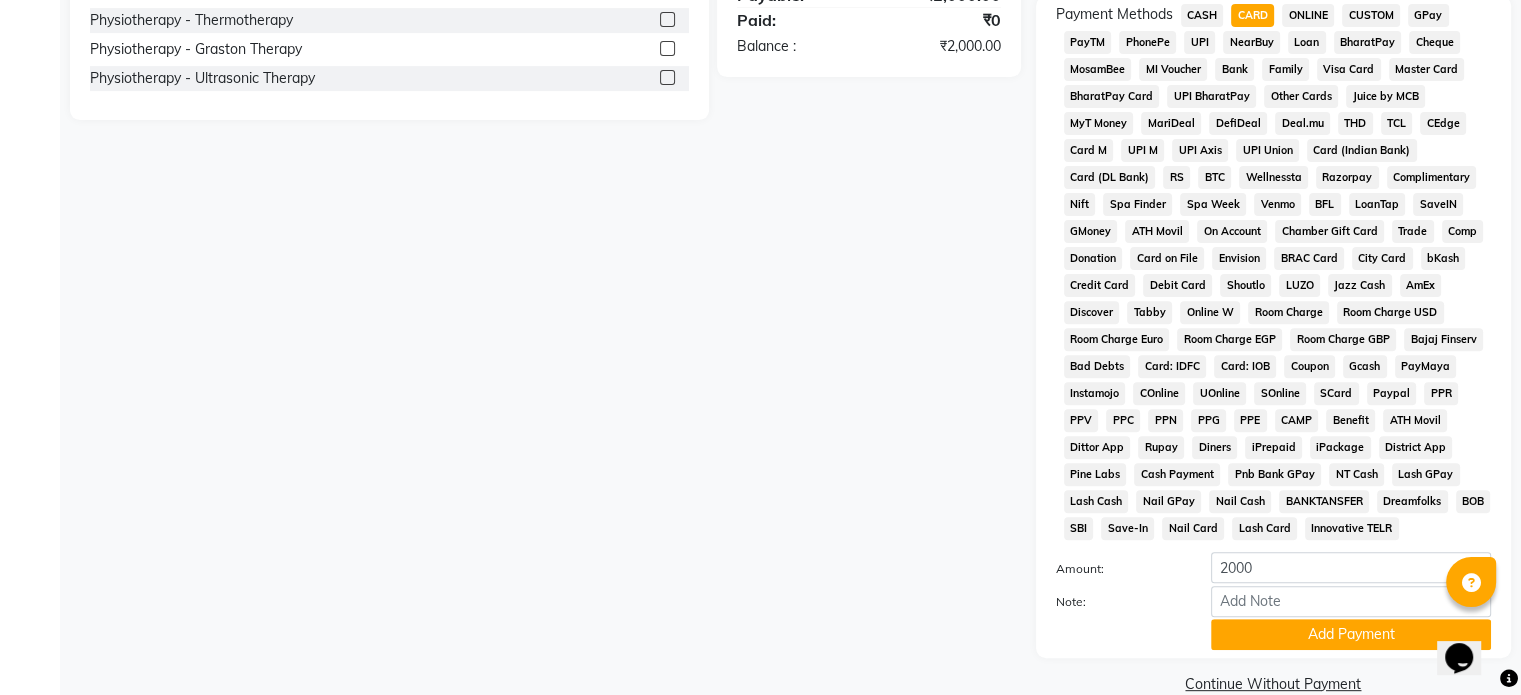 scroll, scrollTop: 703, scrollLeft: 0, axis: vertical 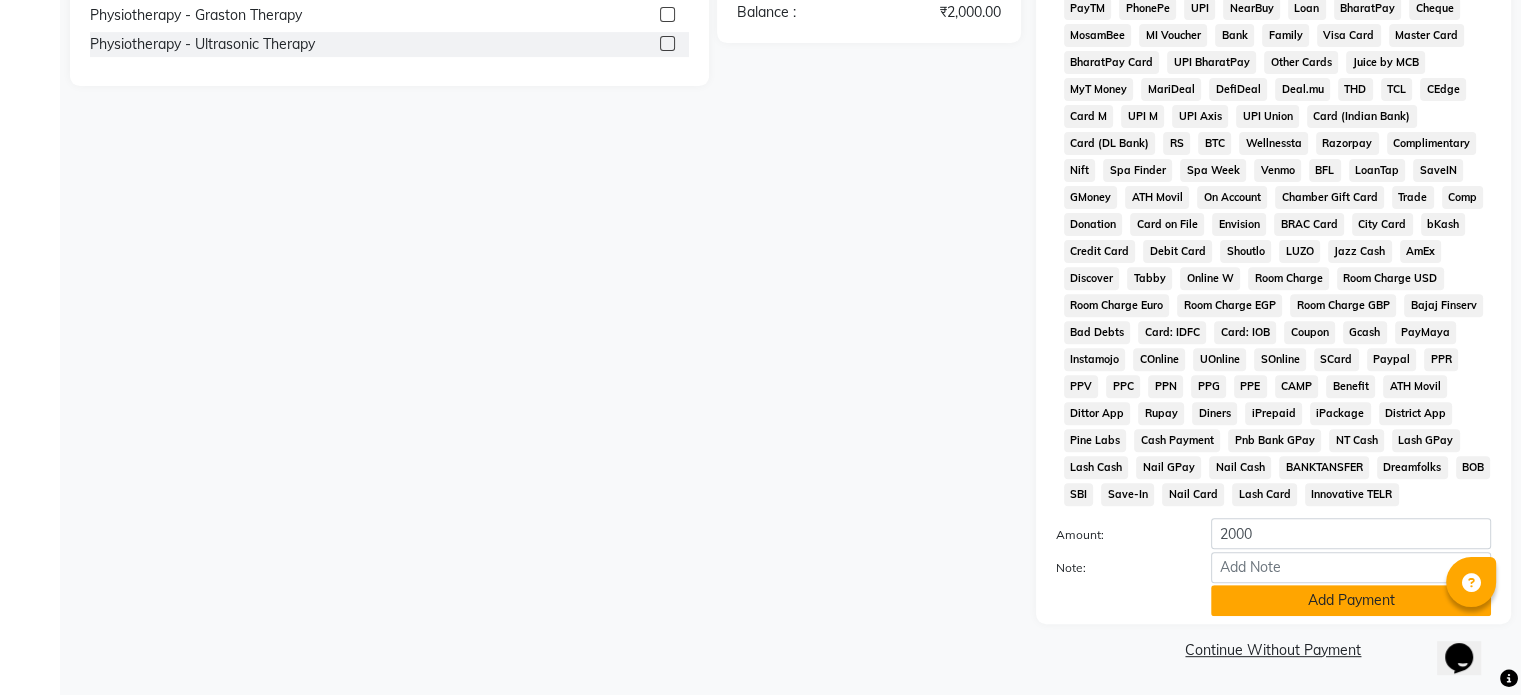 click on "Add Payment" 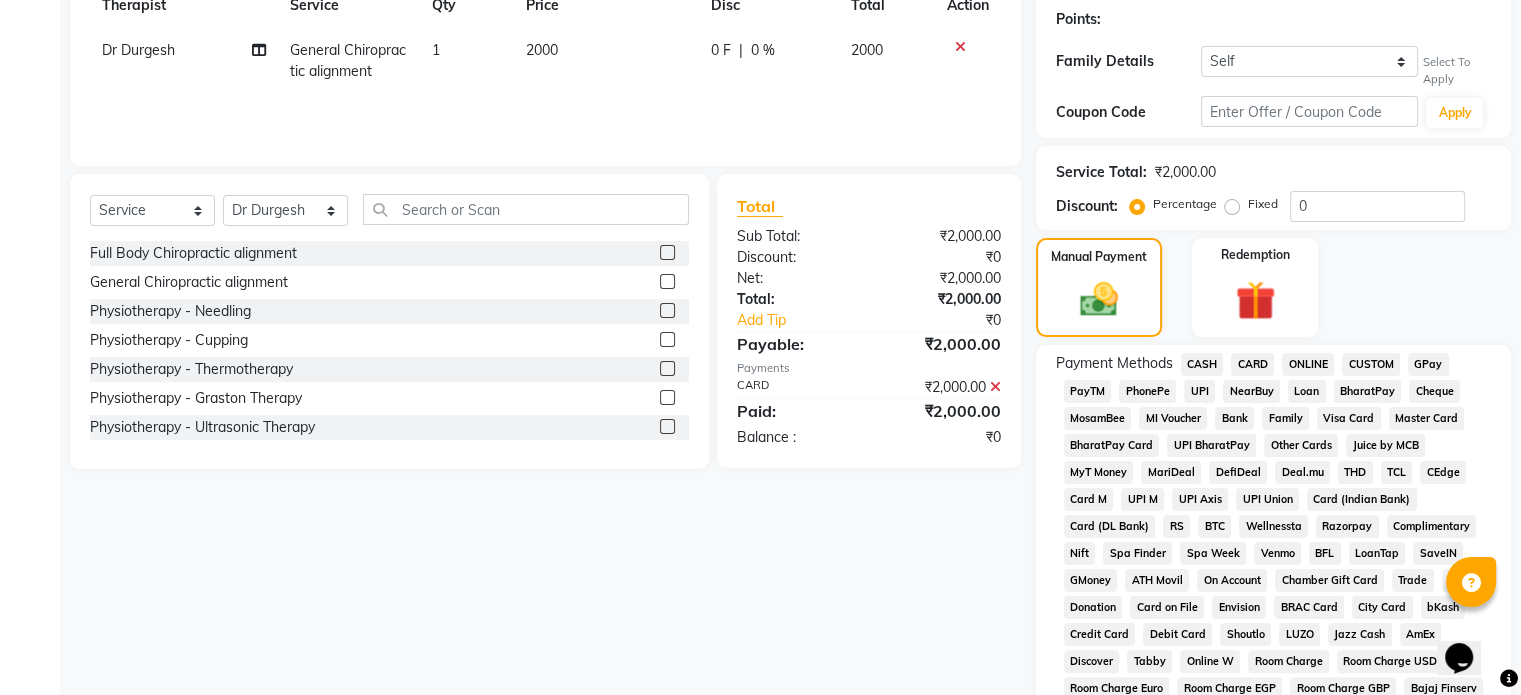 scroll, scrollTop: 296, scrollLeft: 0, axis: vertical 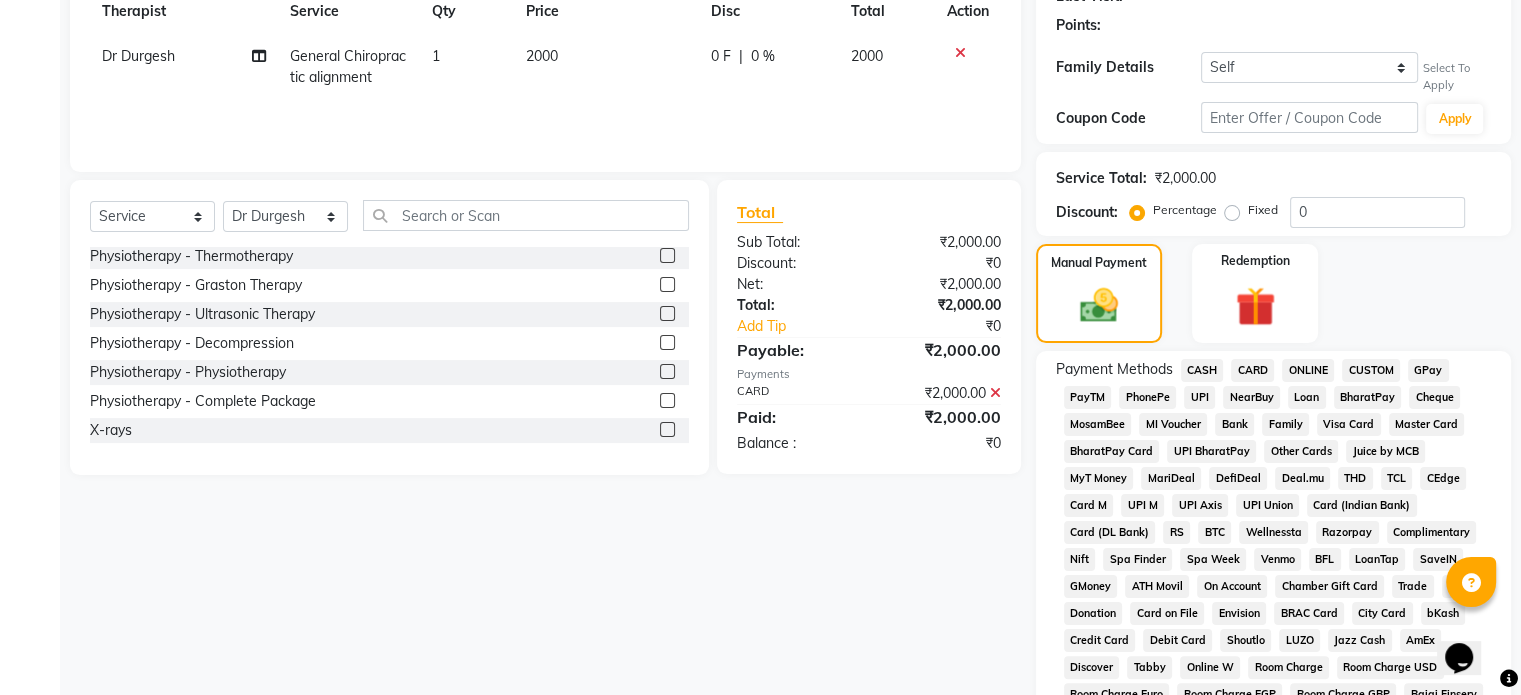 click 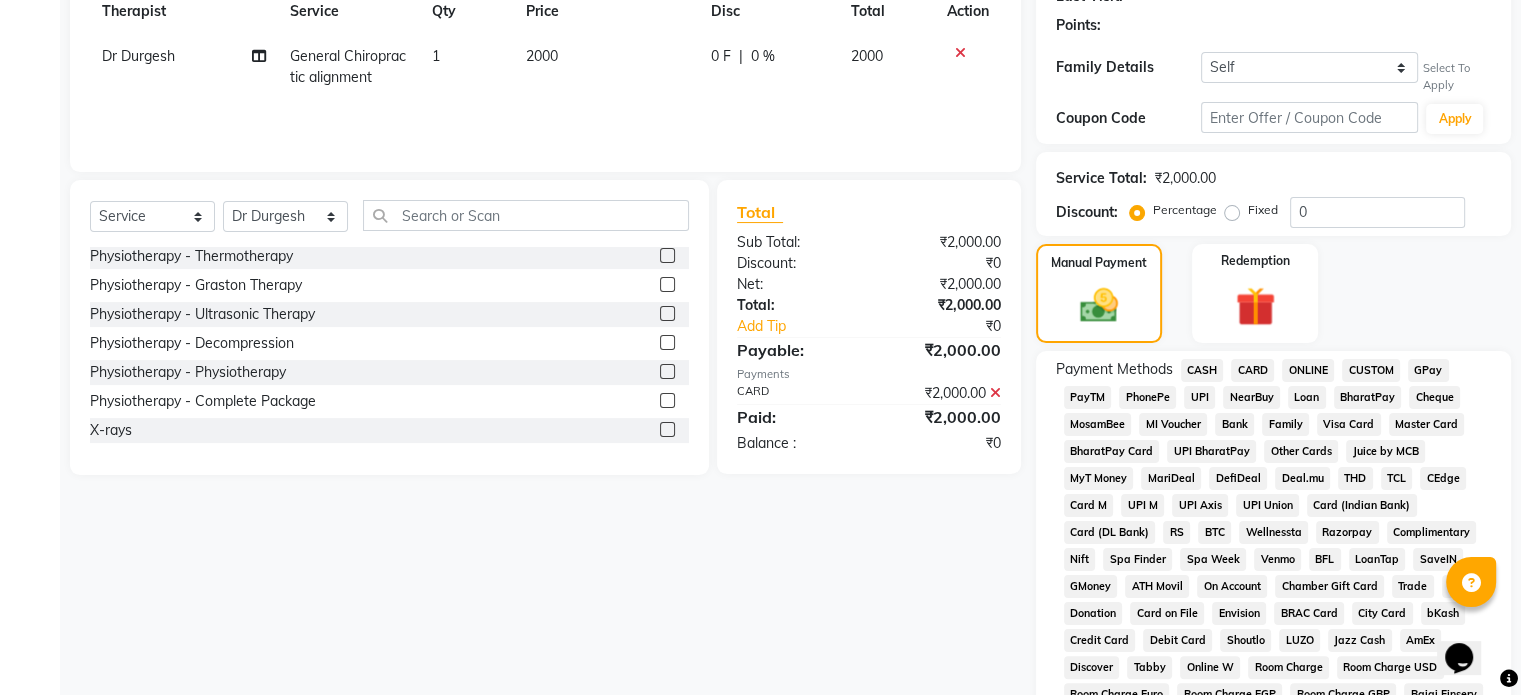 click at bounding box center (666, 430) 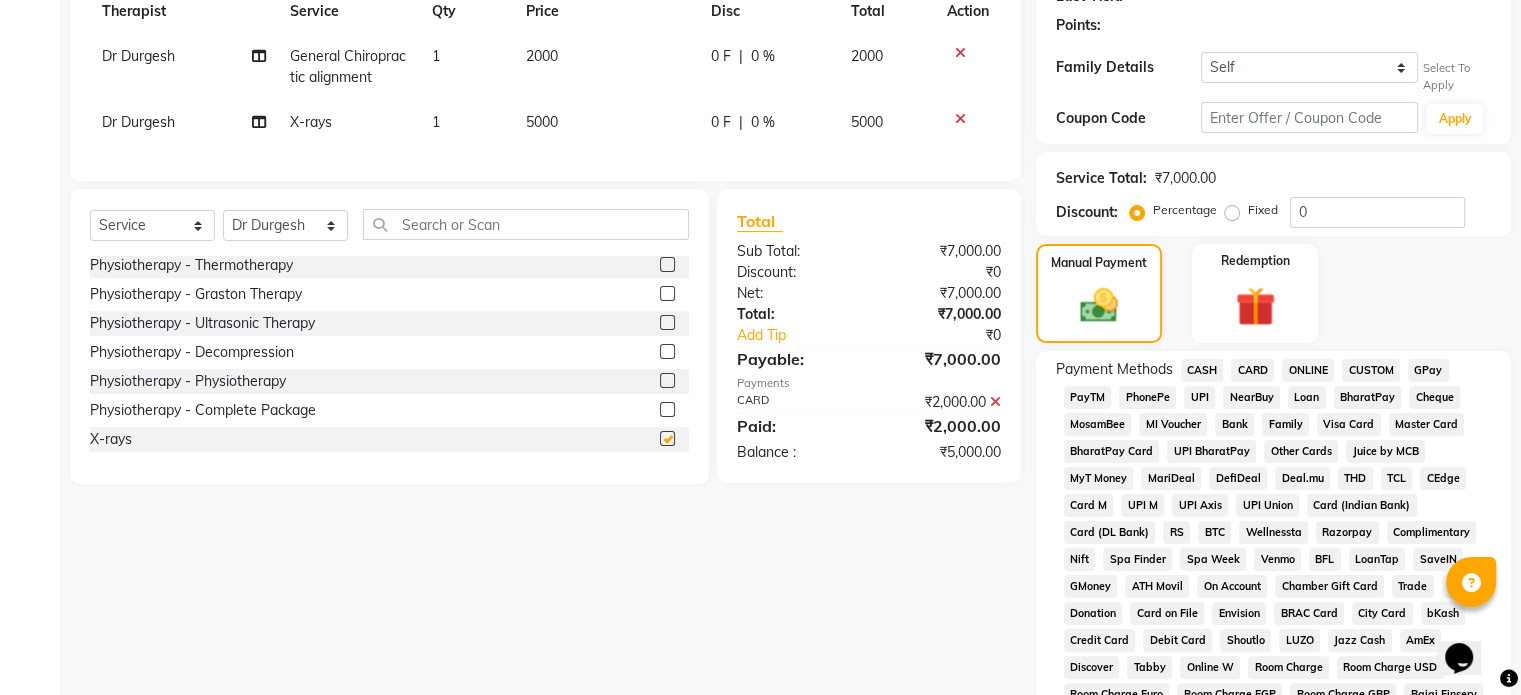 checkbox on "false" 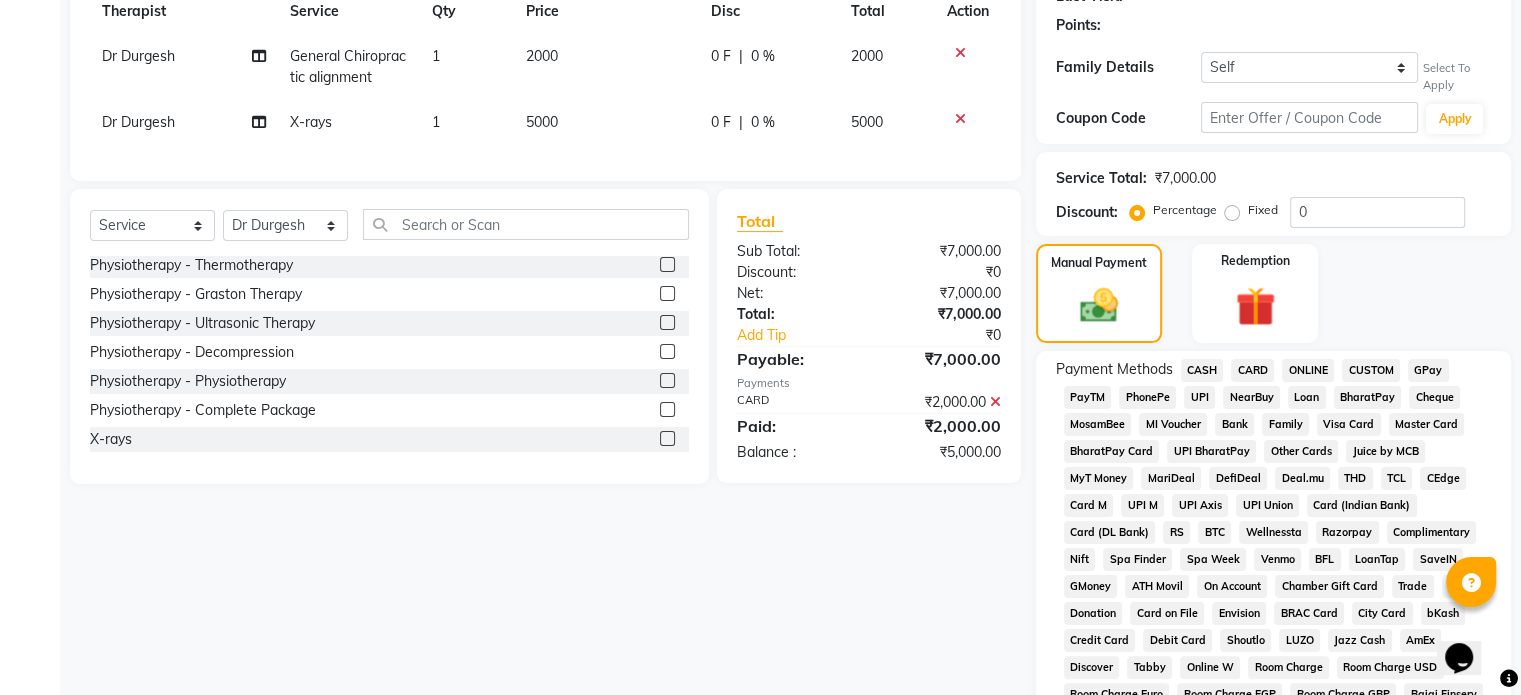 click on "5000" 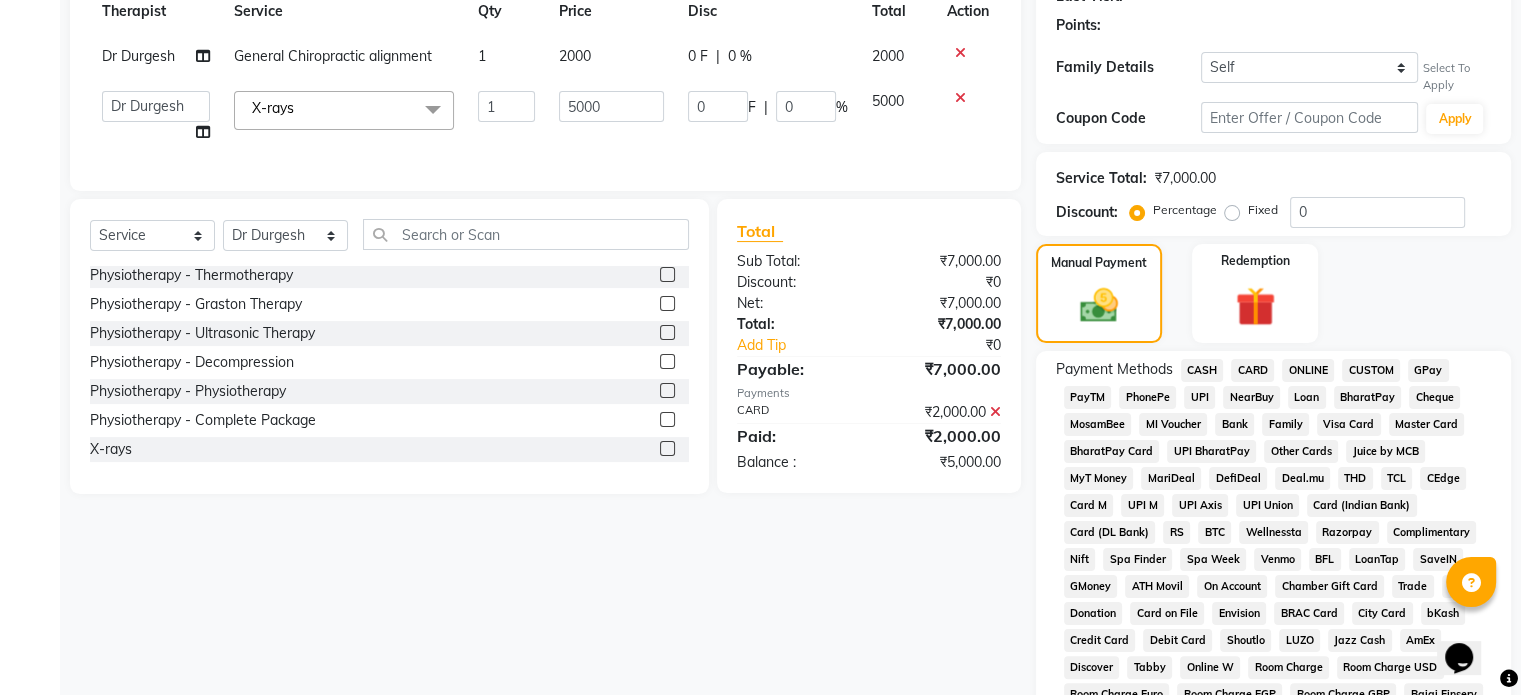 click on "5000" 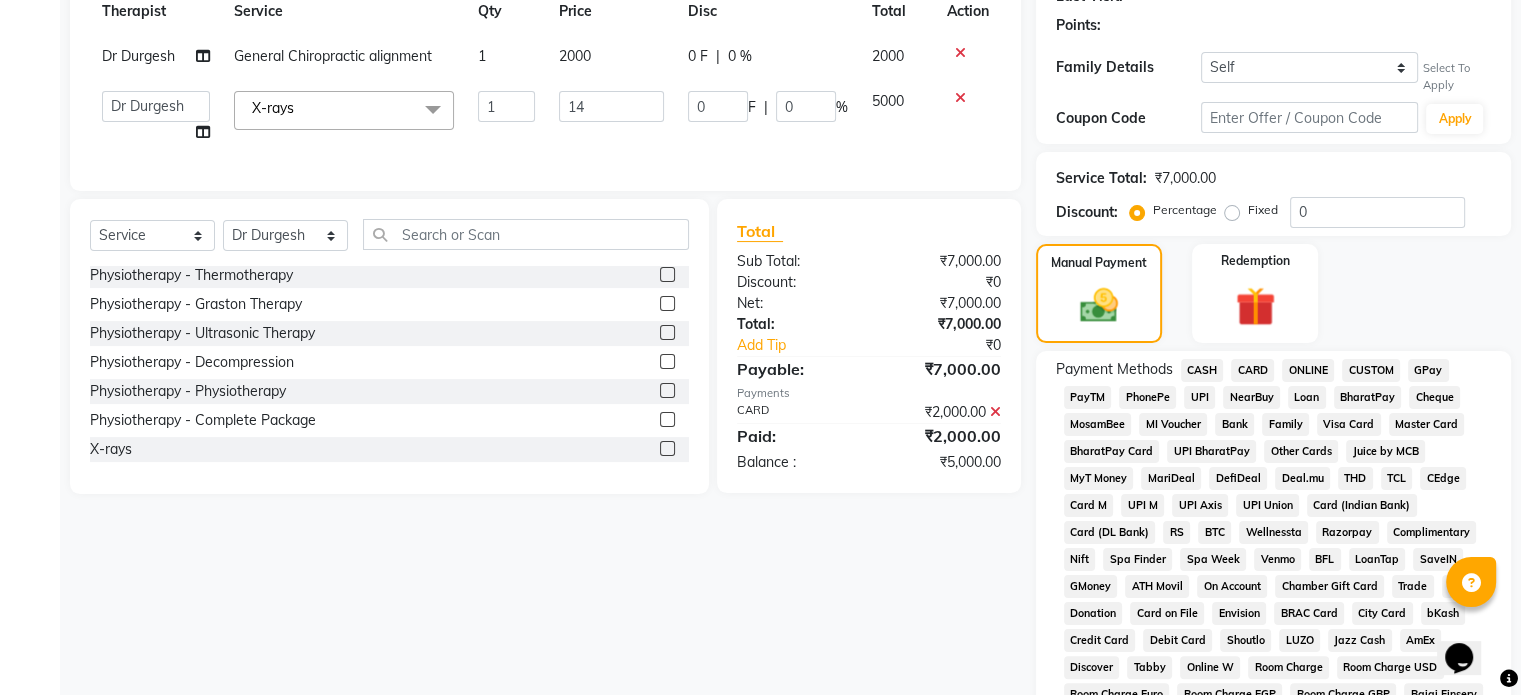 type on "1" 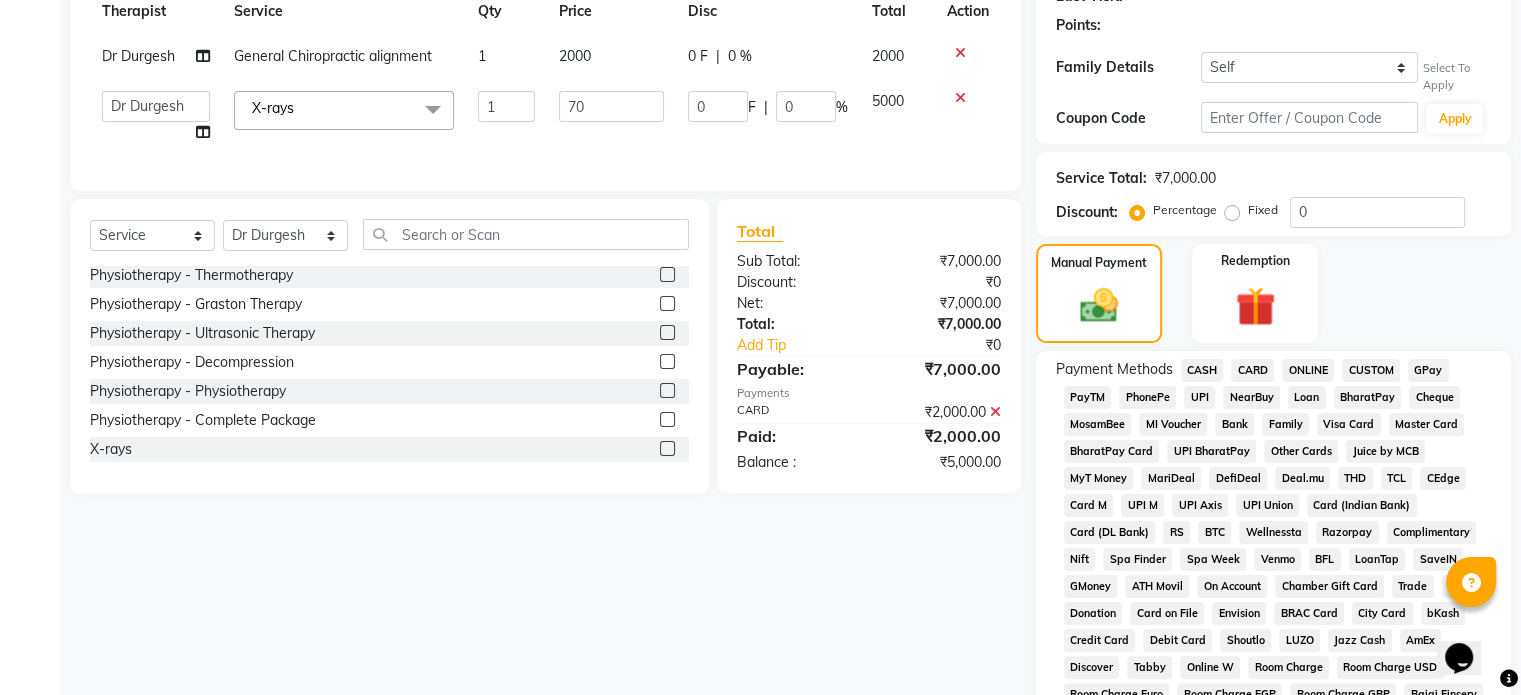 type on "700" 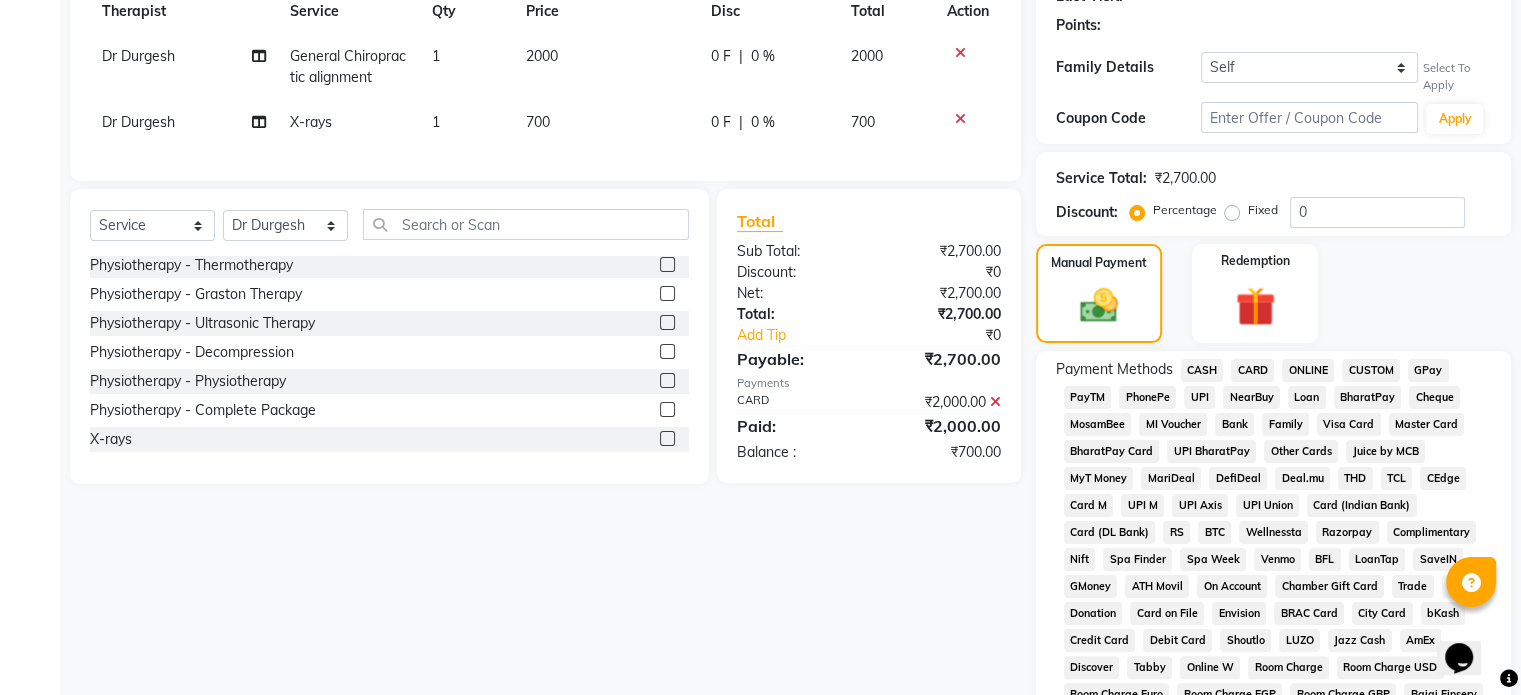 click on "UPI" 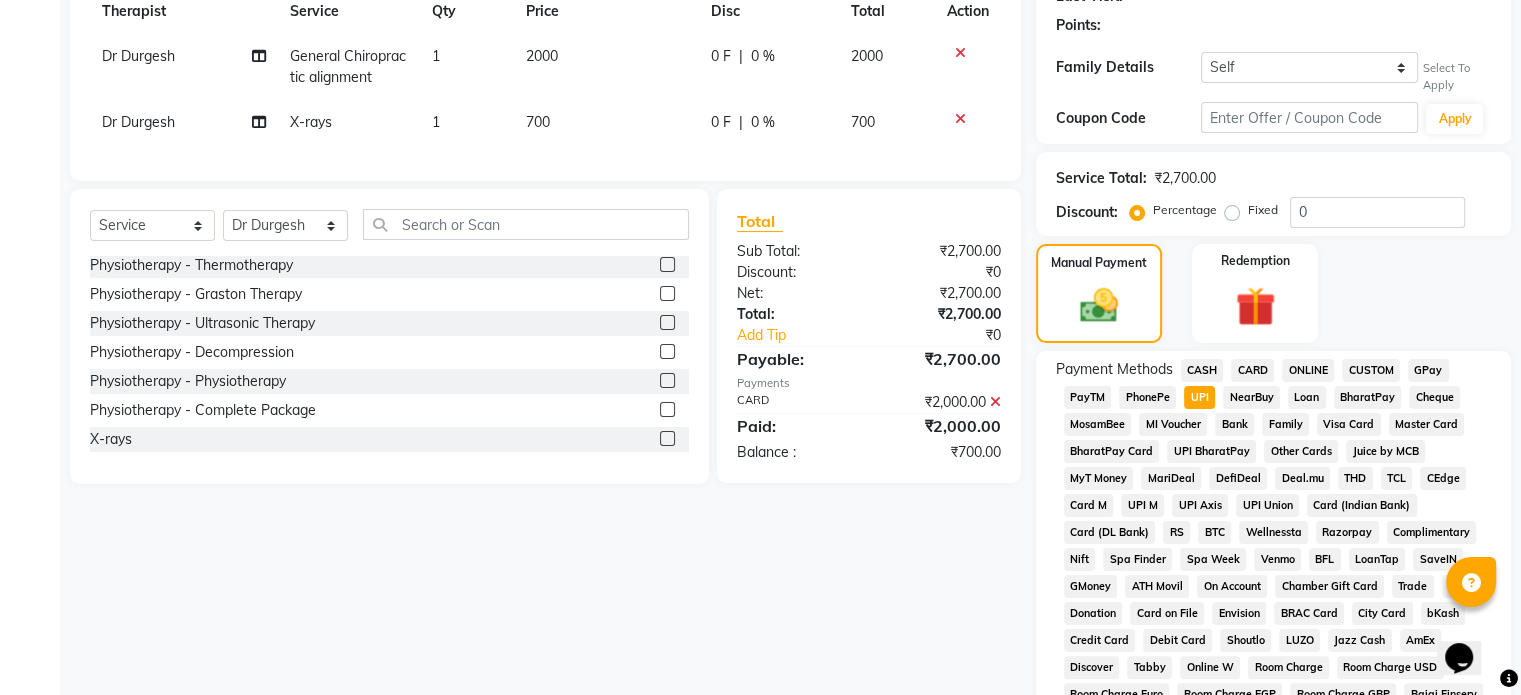 scroll, scrollTop: 815, scrollLeft: 0, axis: vertical 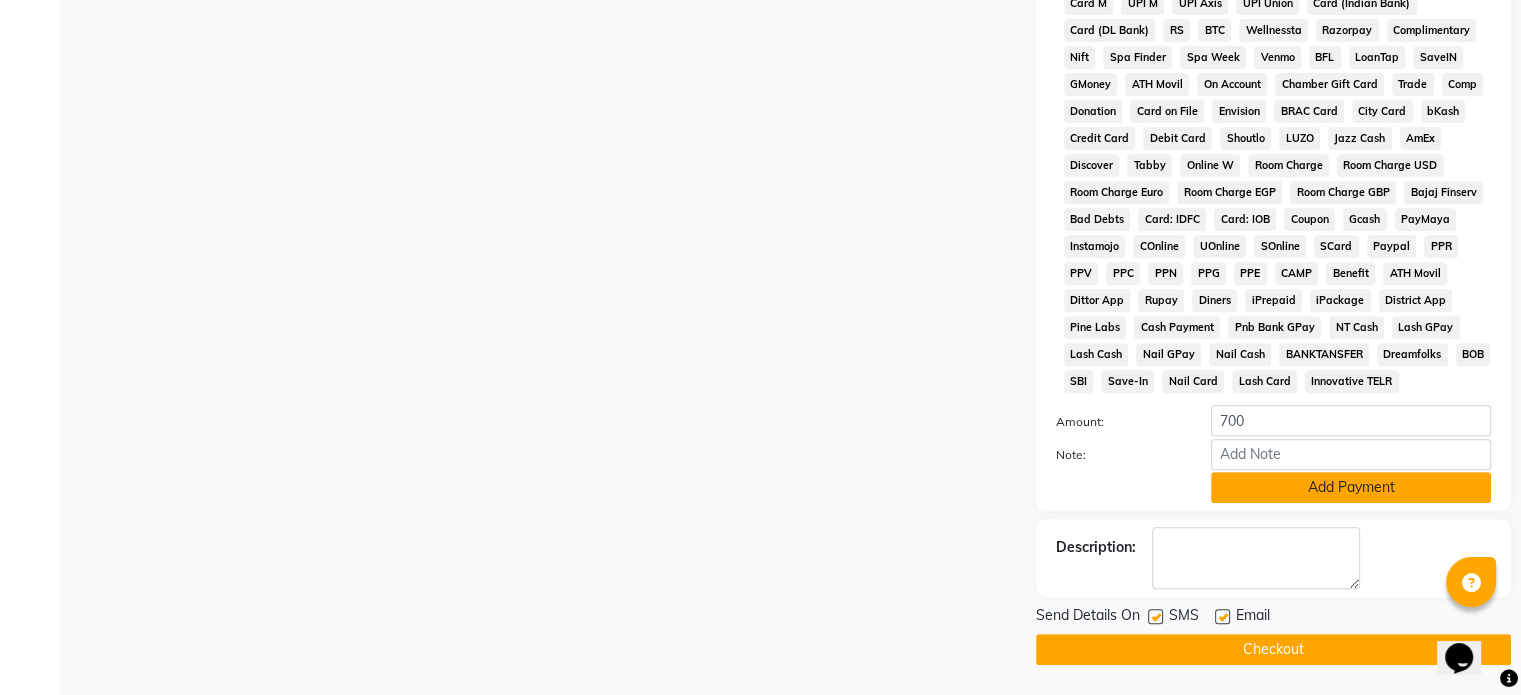 click on "Add Payment" 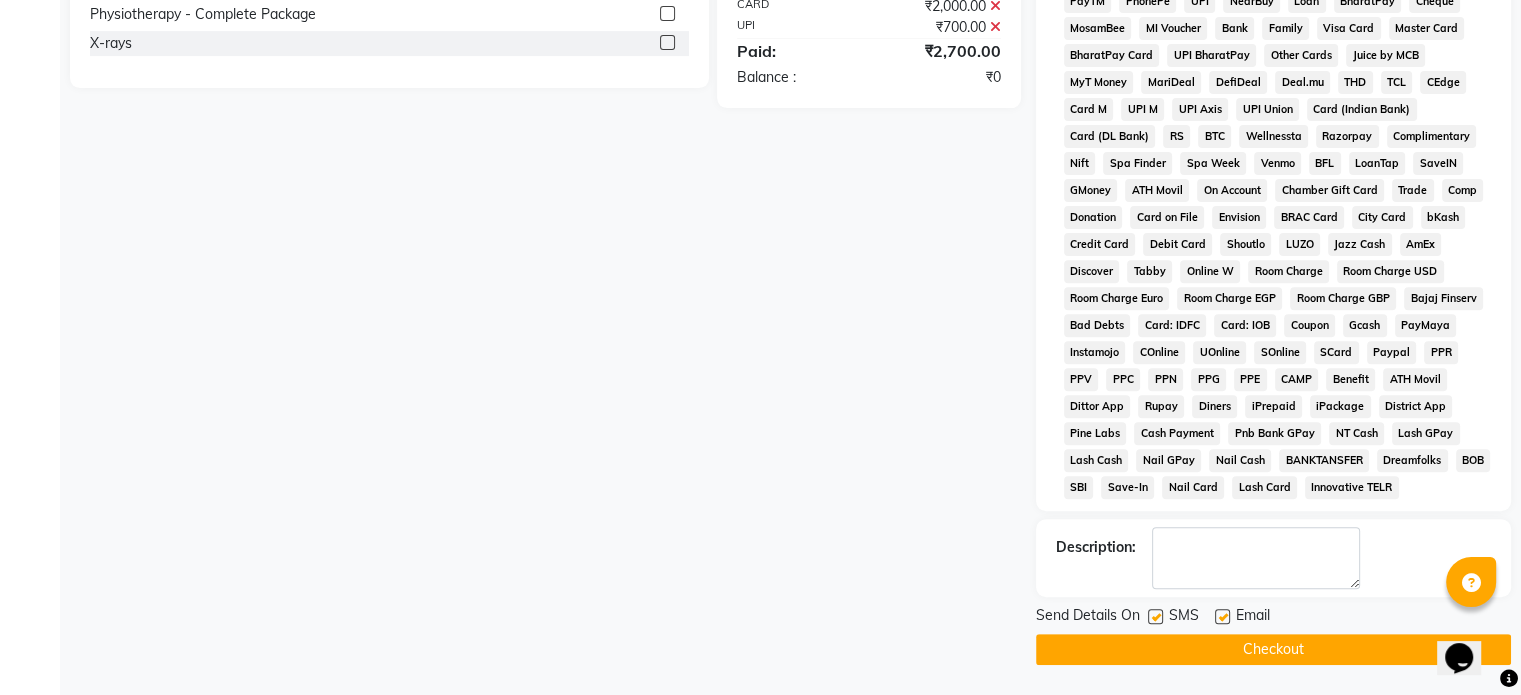 click 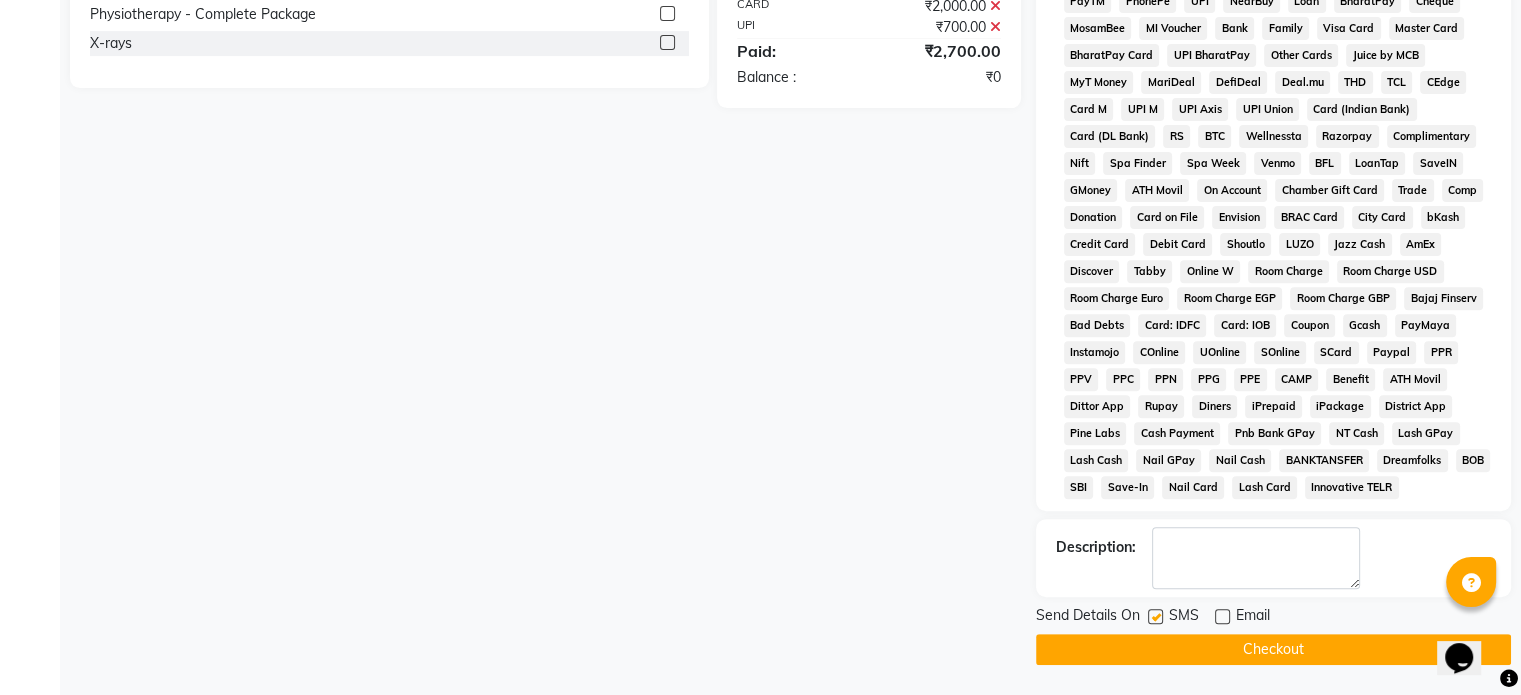 click 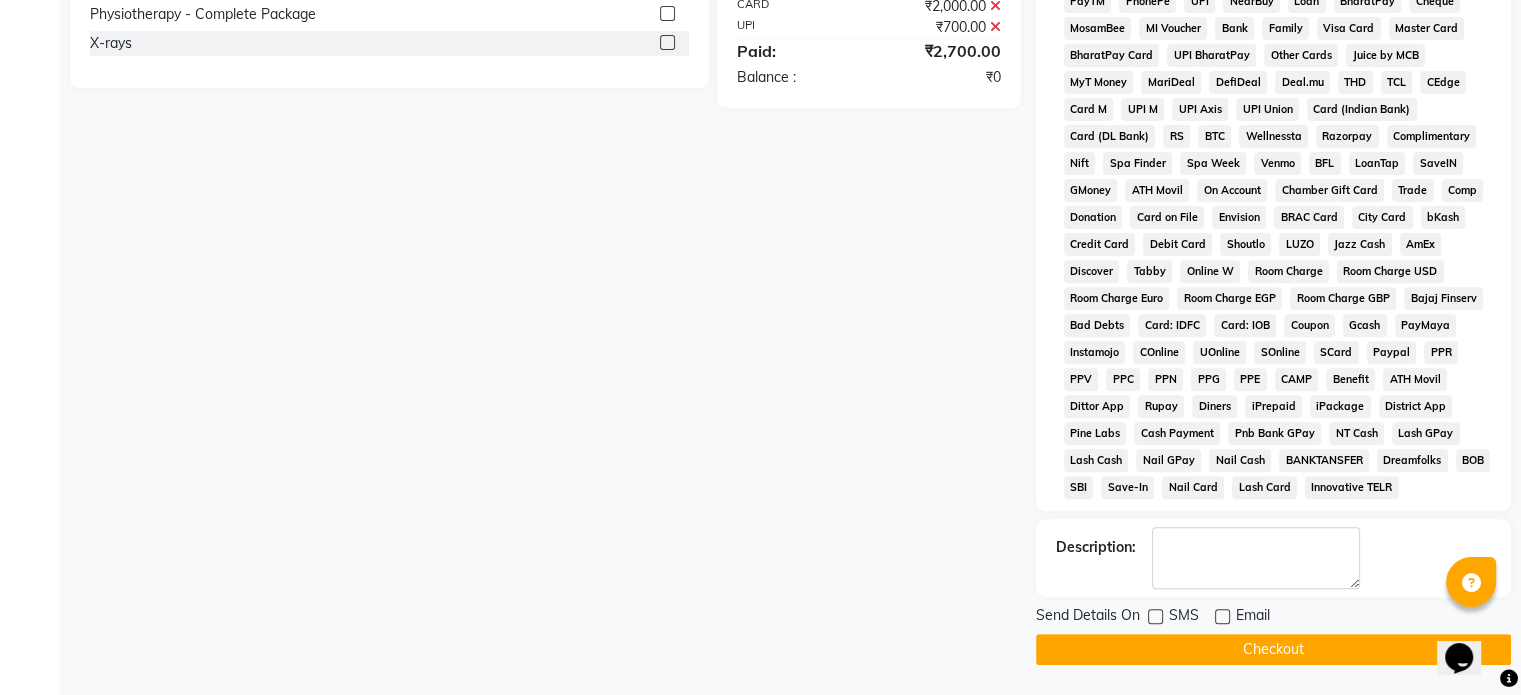 click on "Checkout" 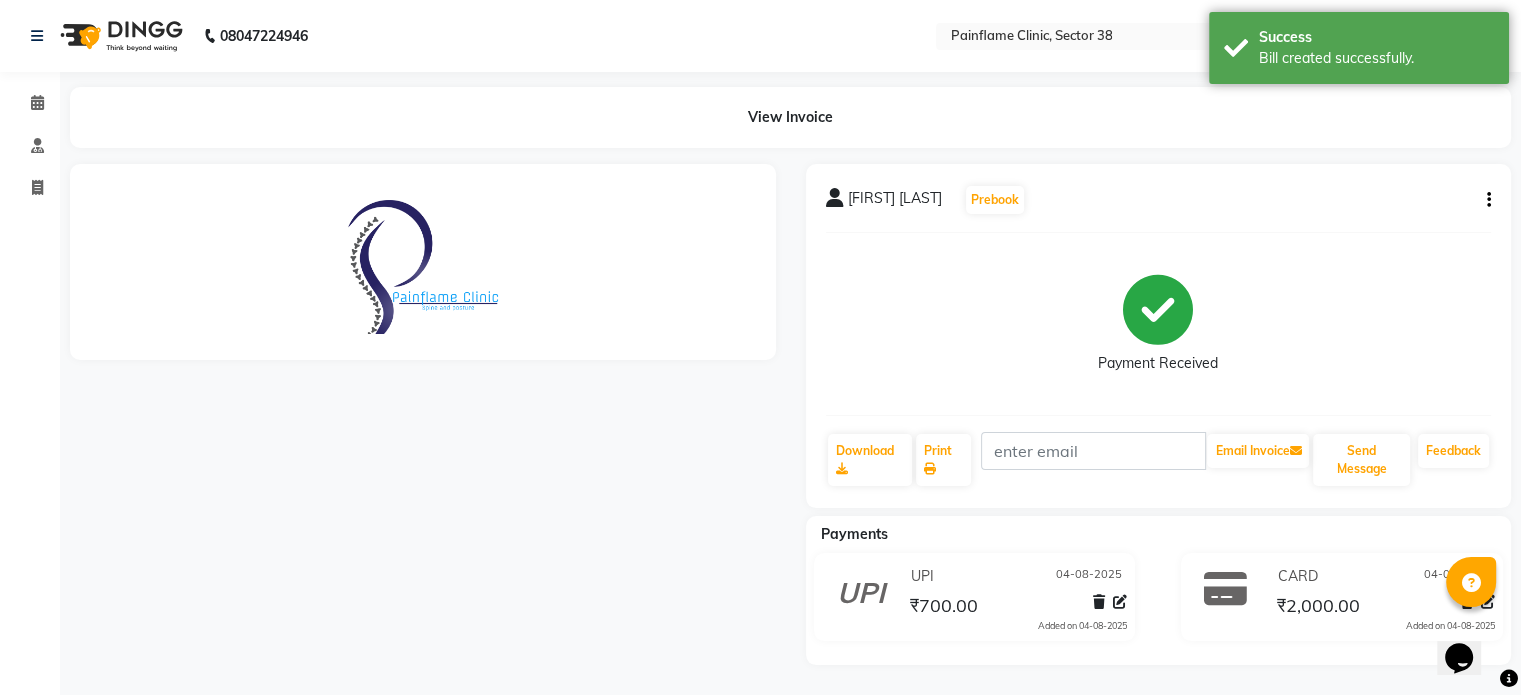 scroll, scrollTop: 0, scrollLeft: 0, axis: both 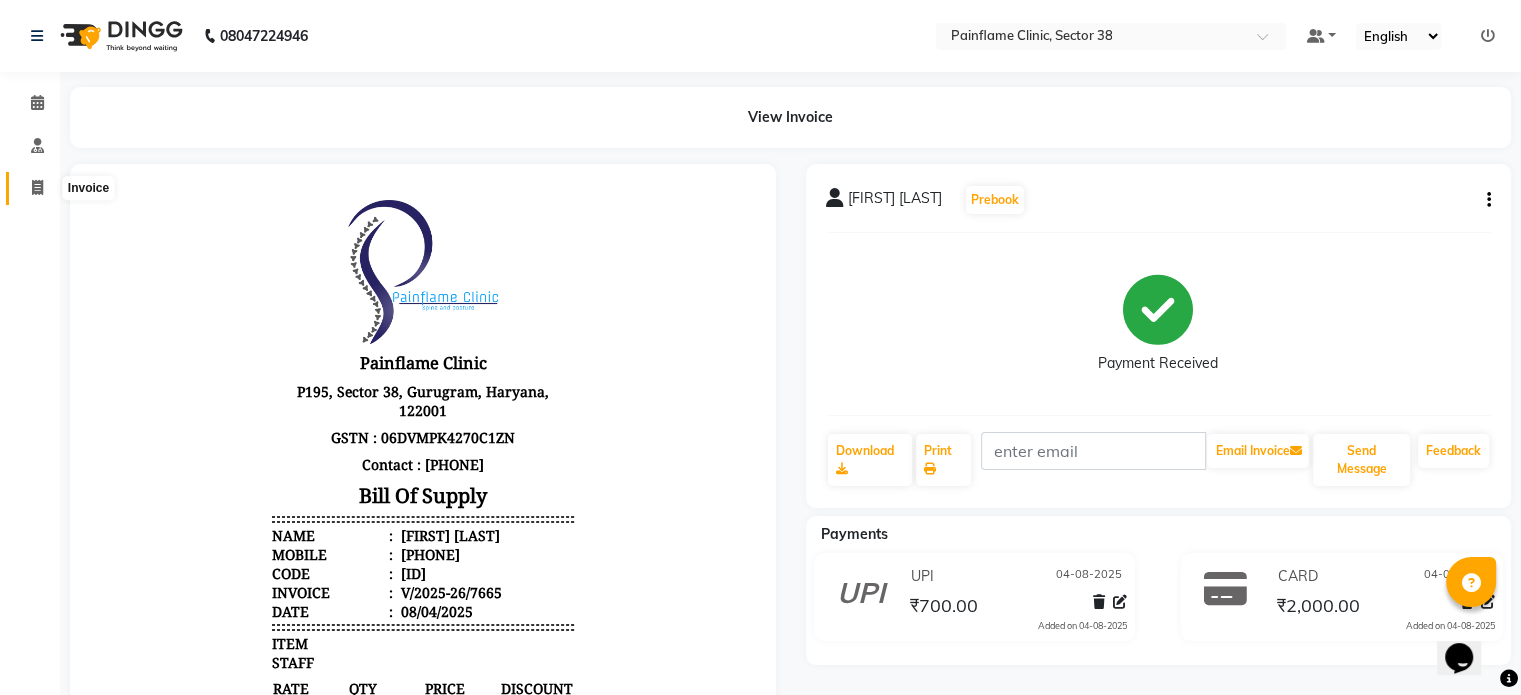 click 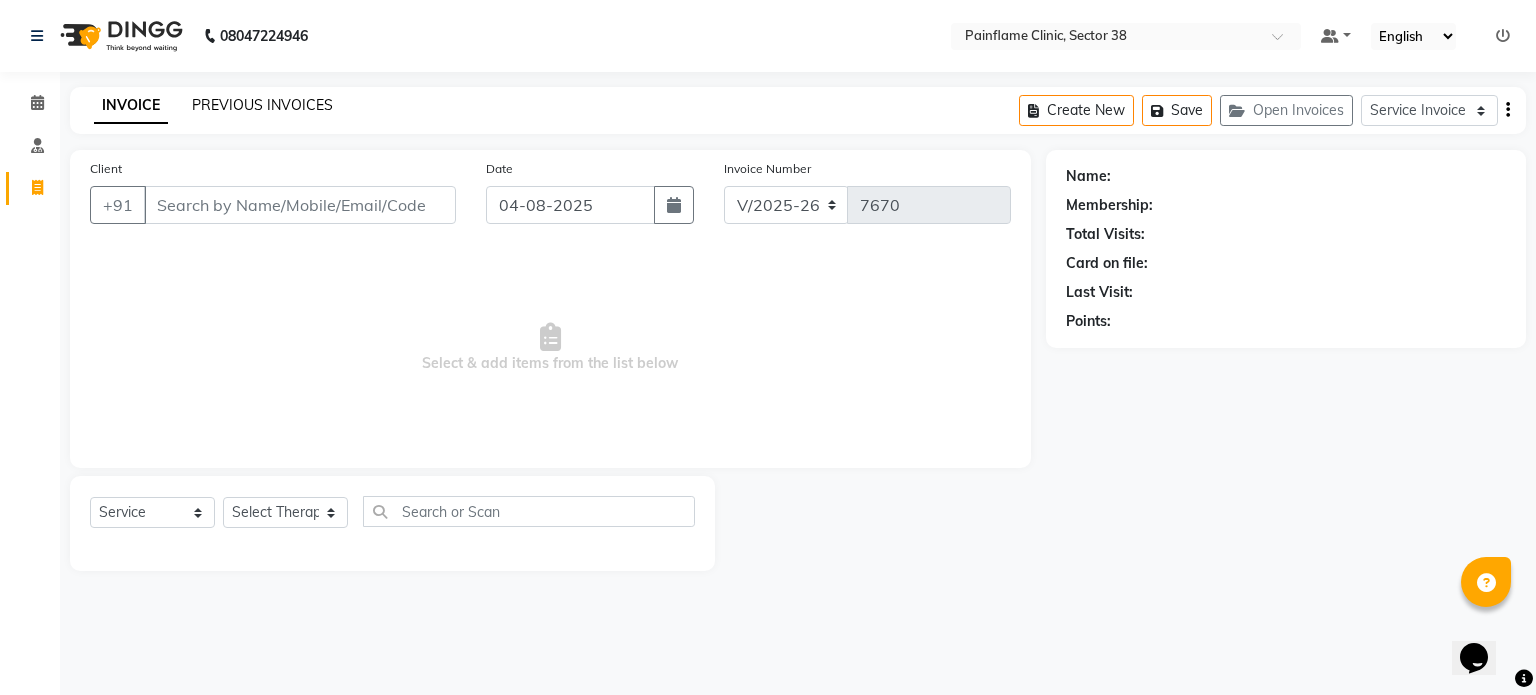 click on "PREVIOUS INVOICES" 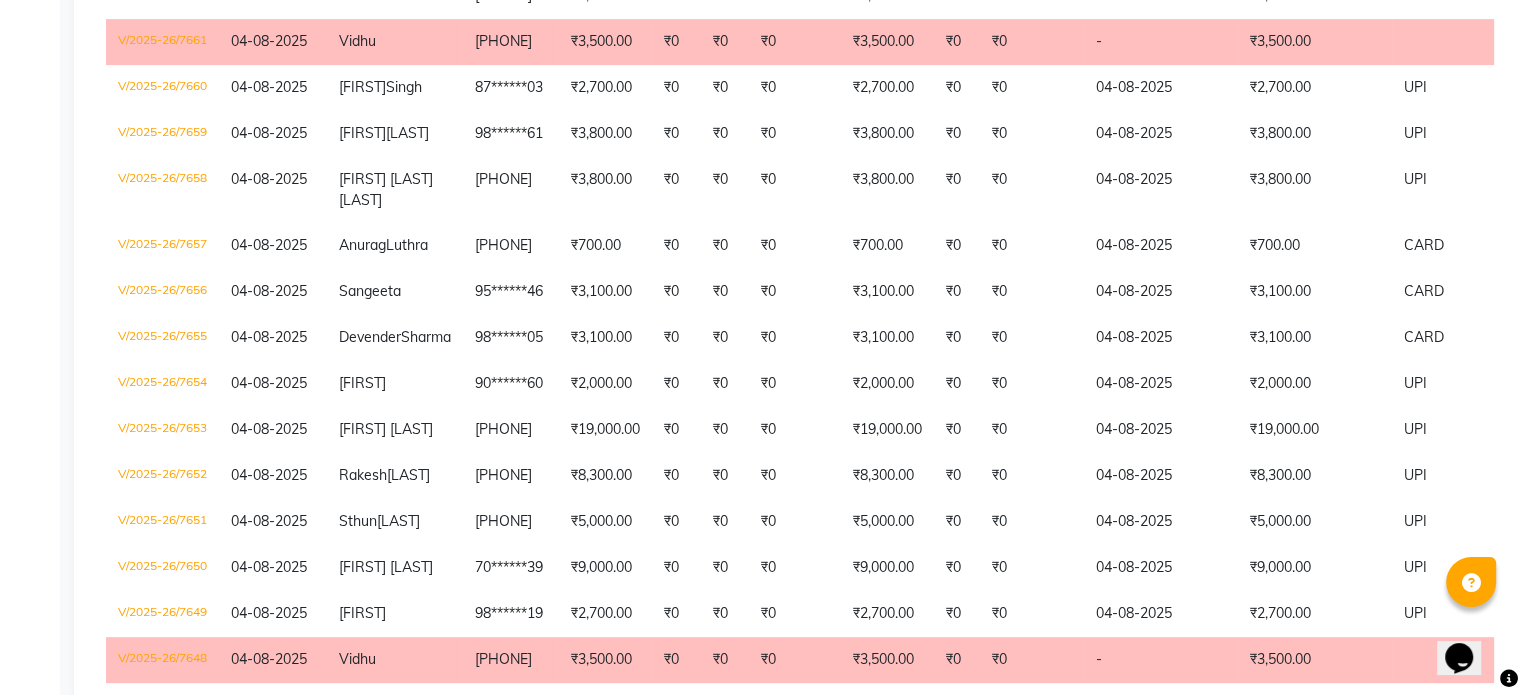 scroll, scrollTop: 696, scrollLeft: 0, axis: vertical 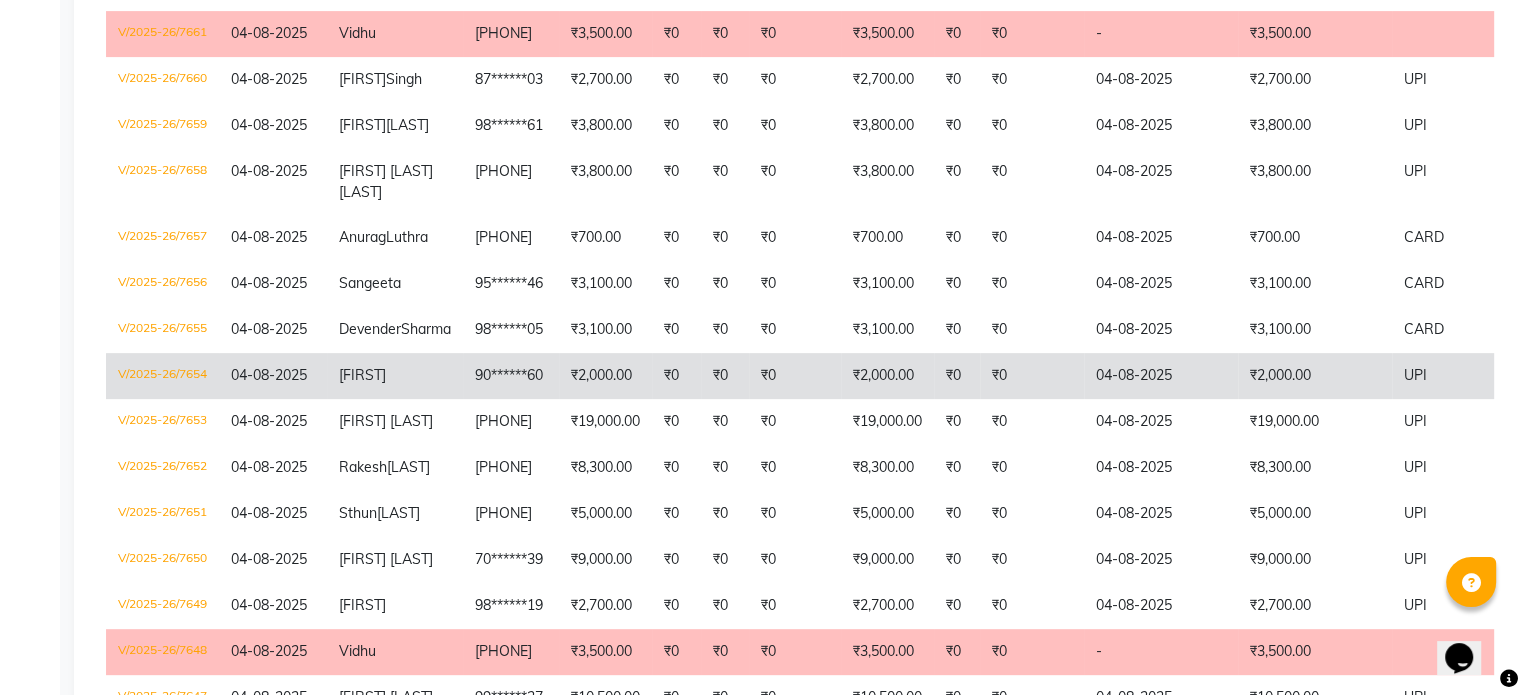 click on "04-08-2025" 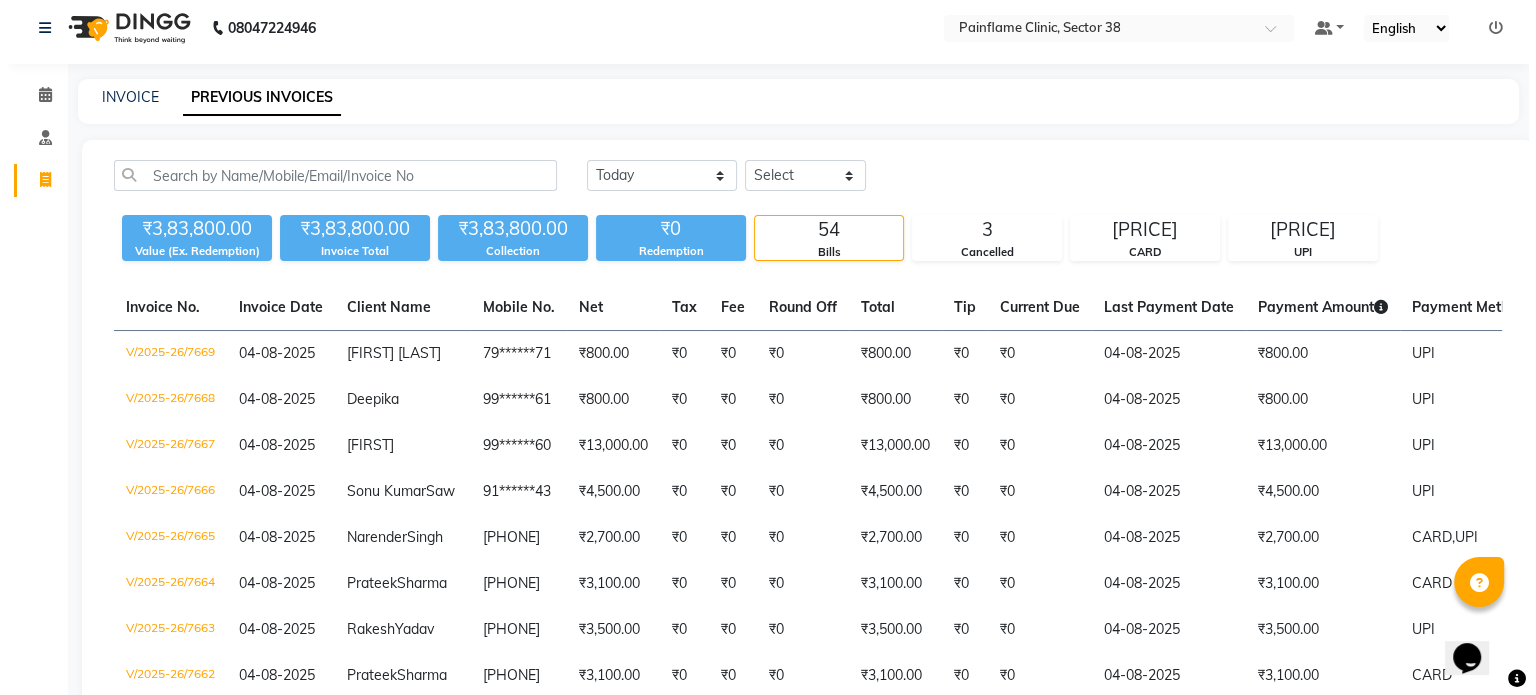 scroll, scrollTop: 0, scrollLeft: 0, axis: both 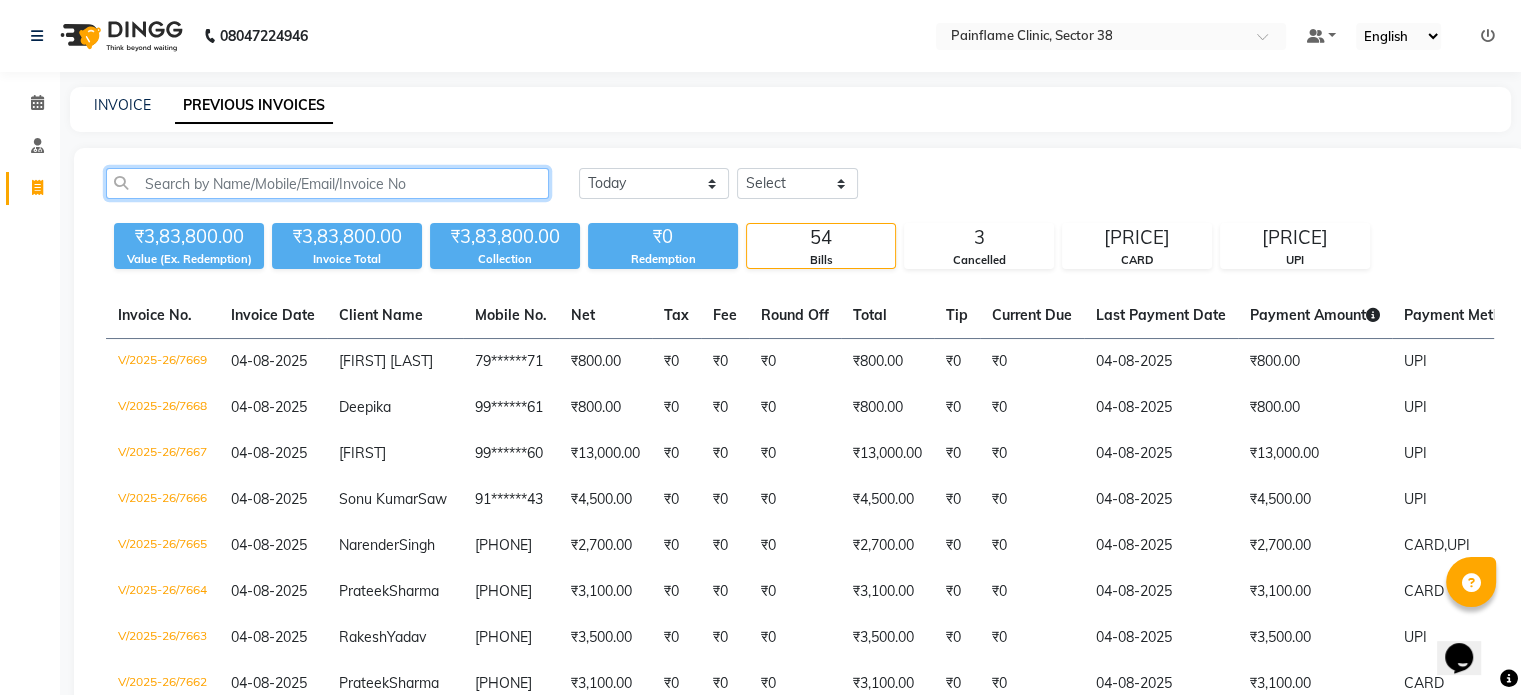 click 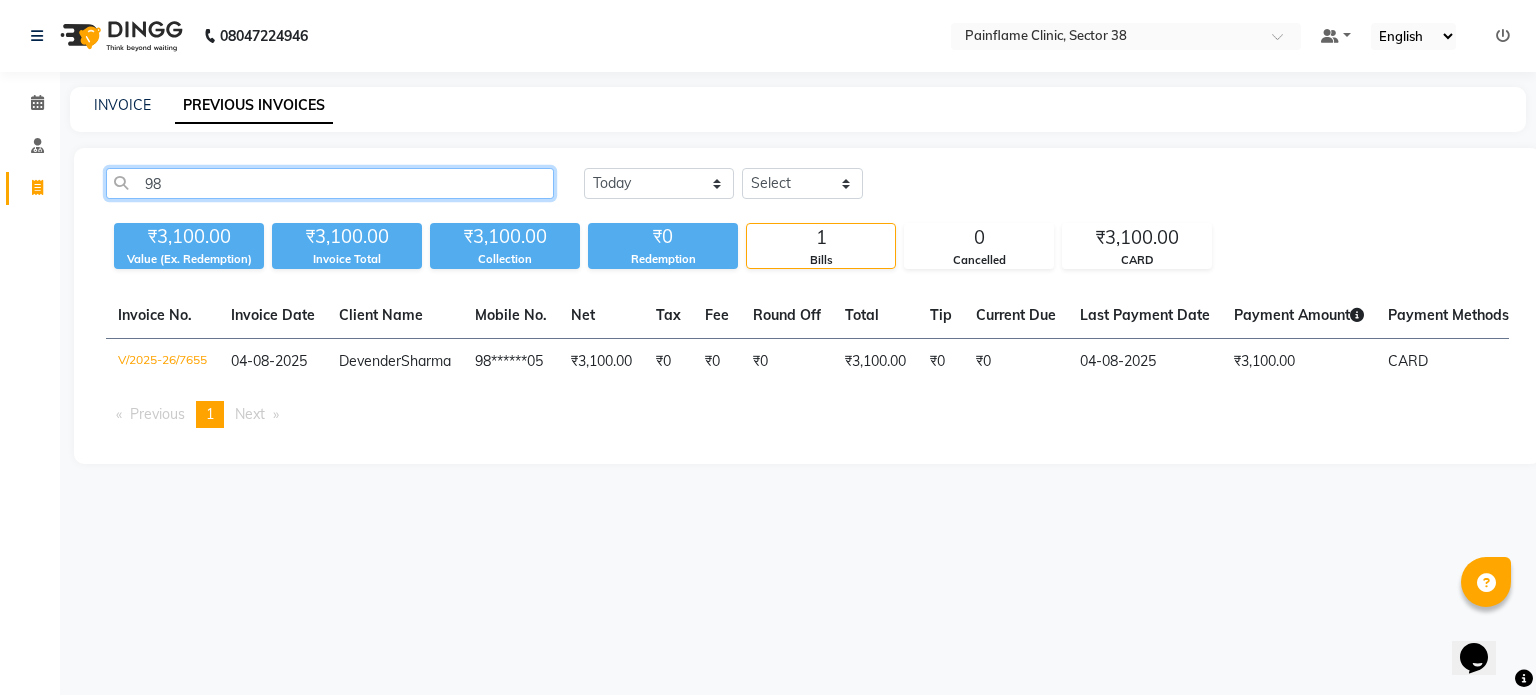 type on "9" 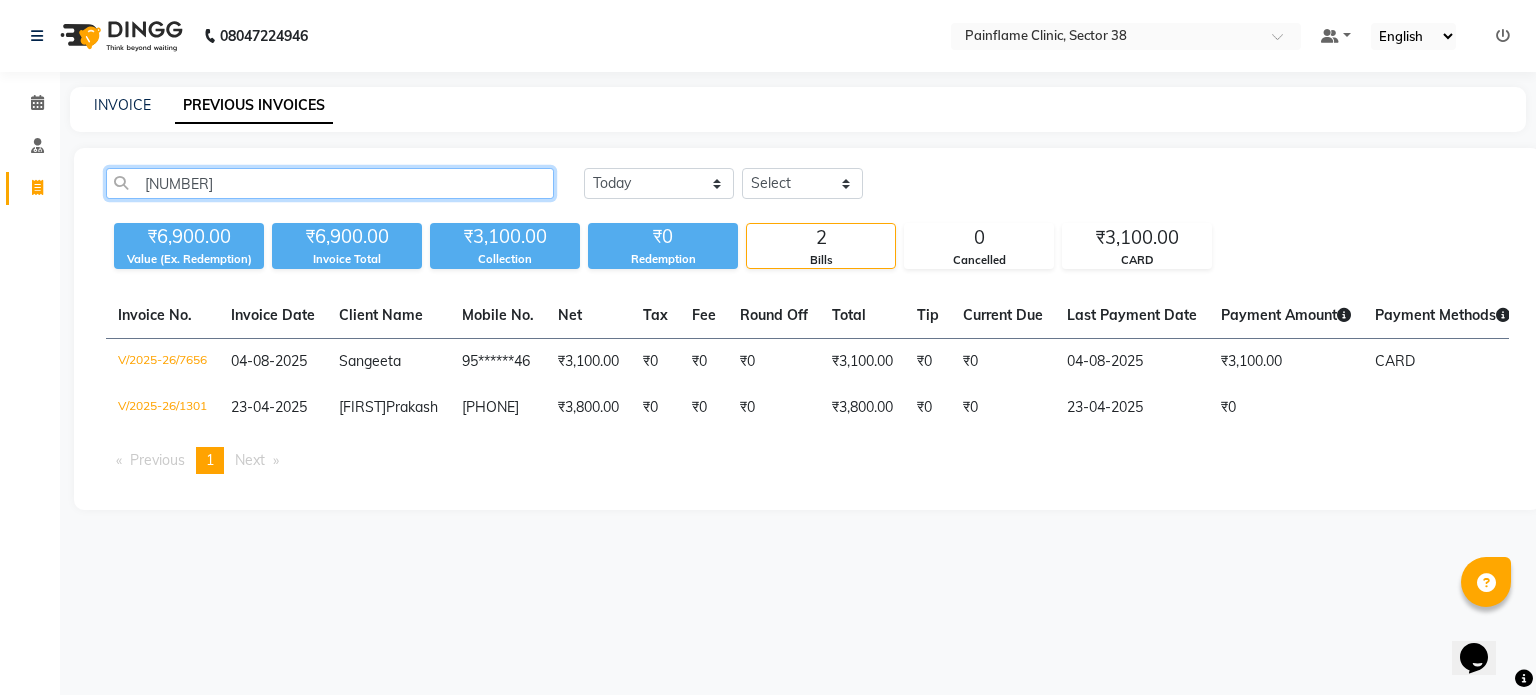 click on "95600885" 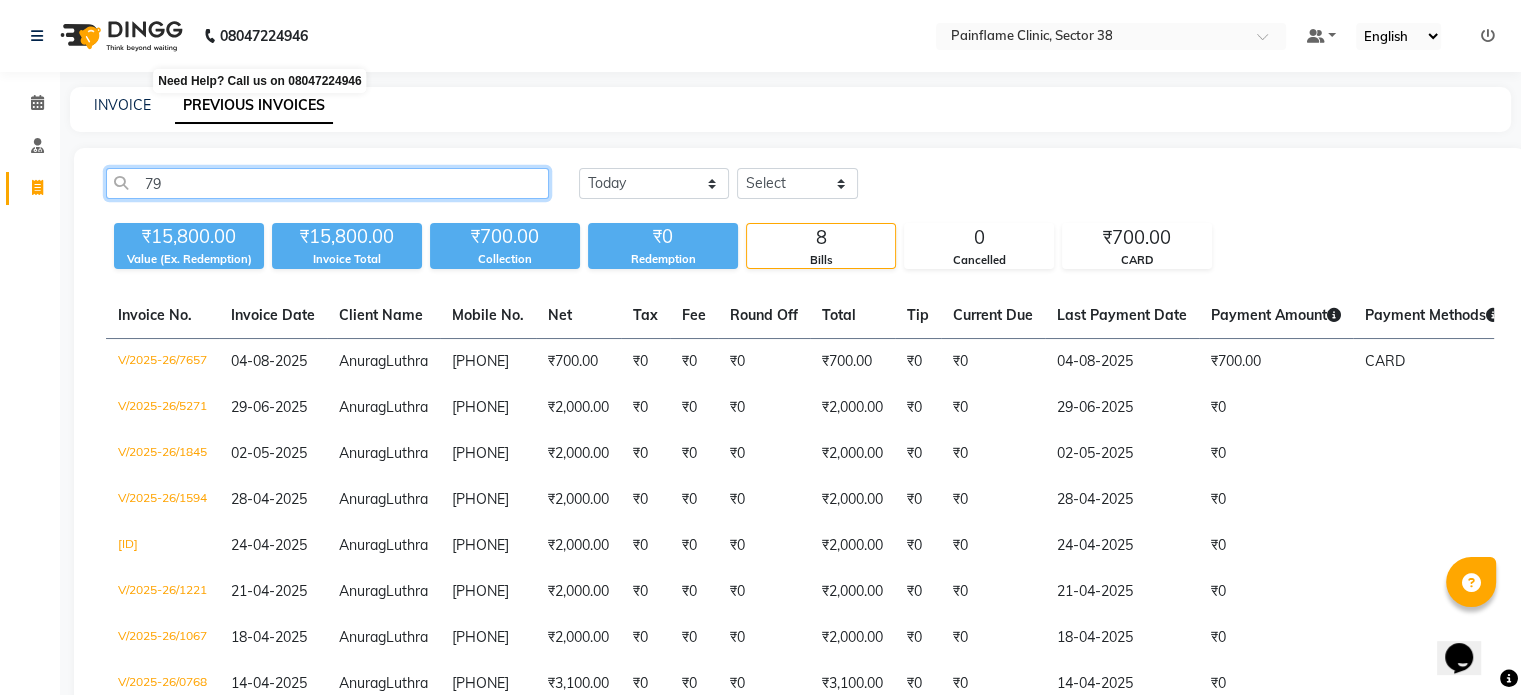 type on "7" 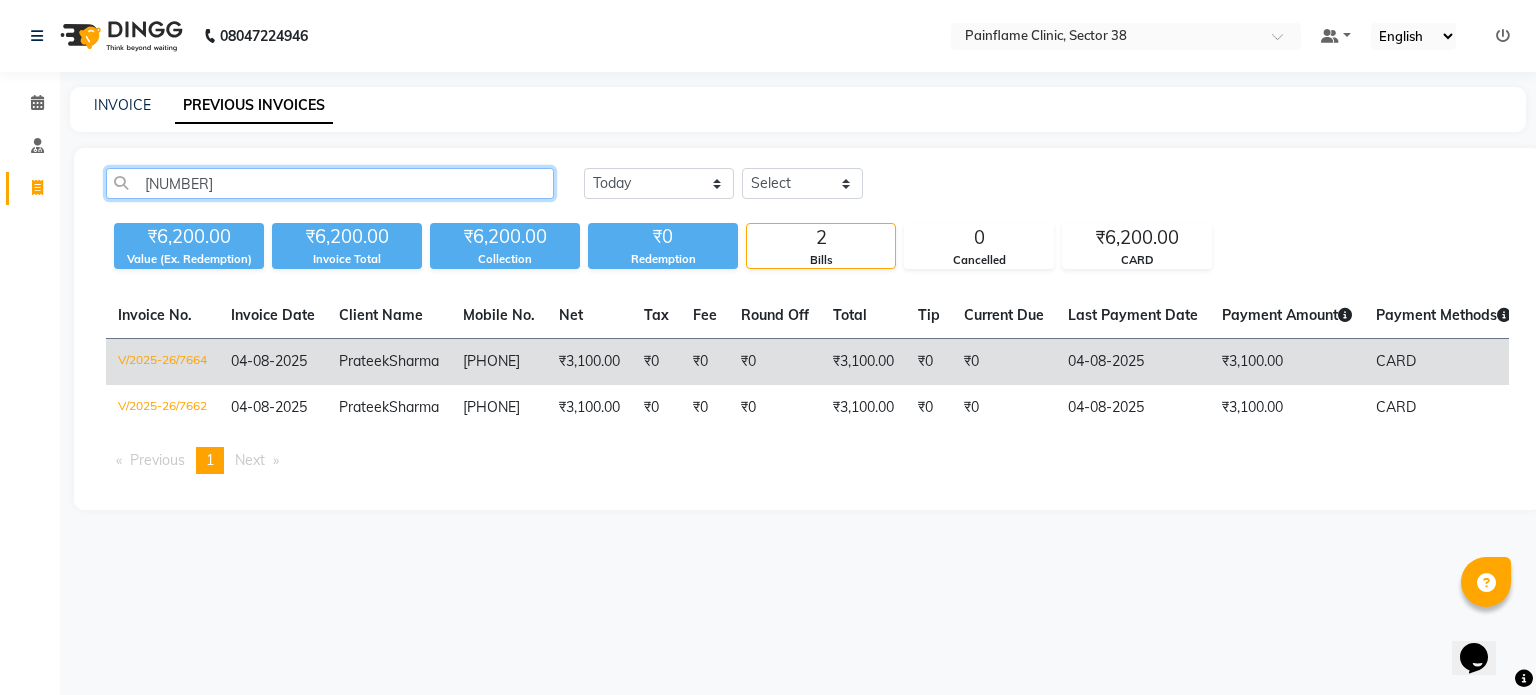 type on "78386267" 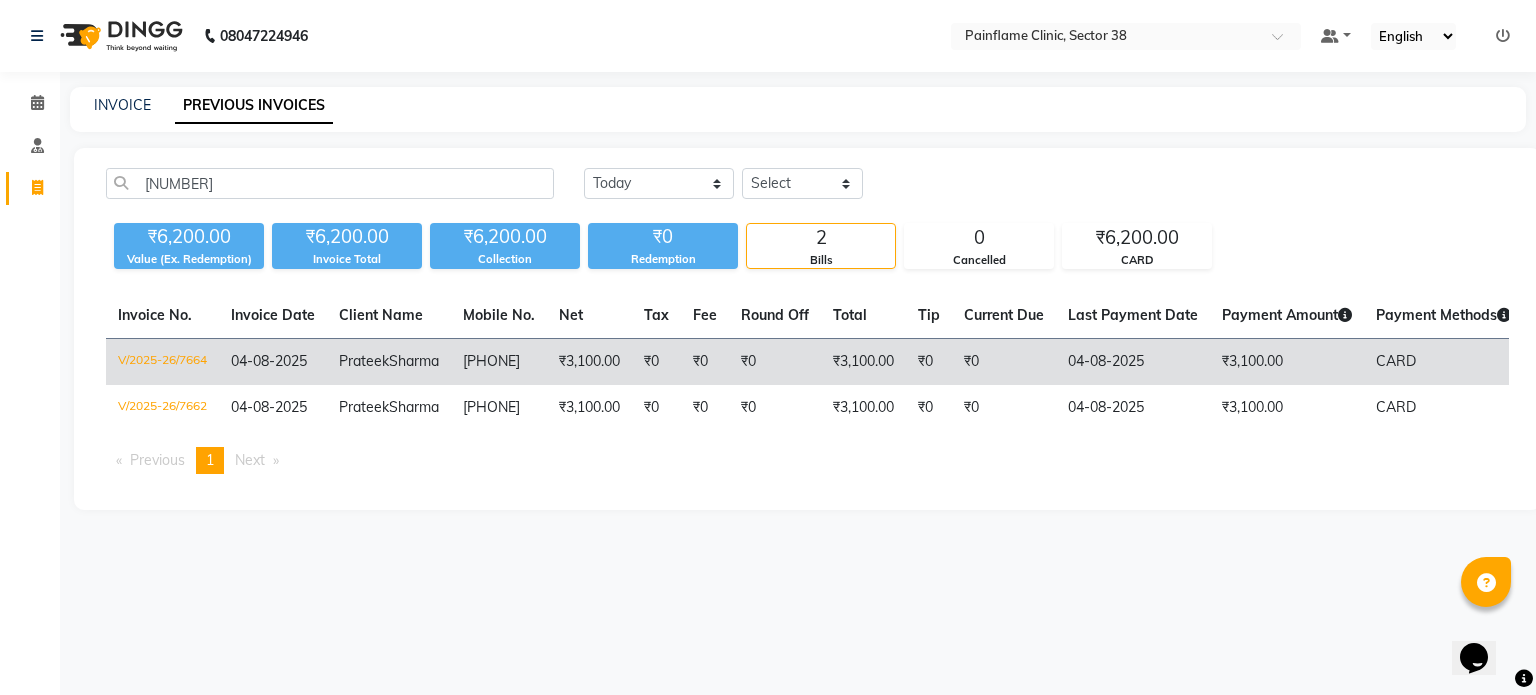 click on "Prateek" 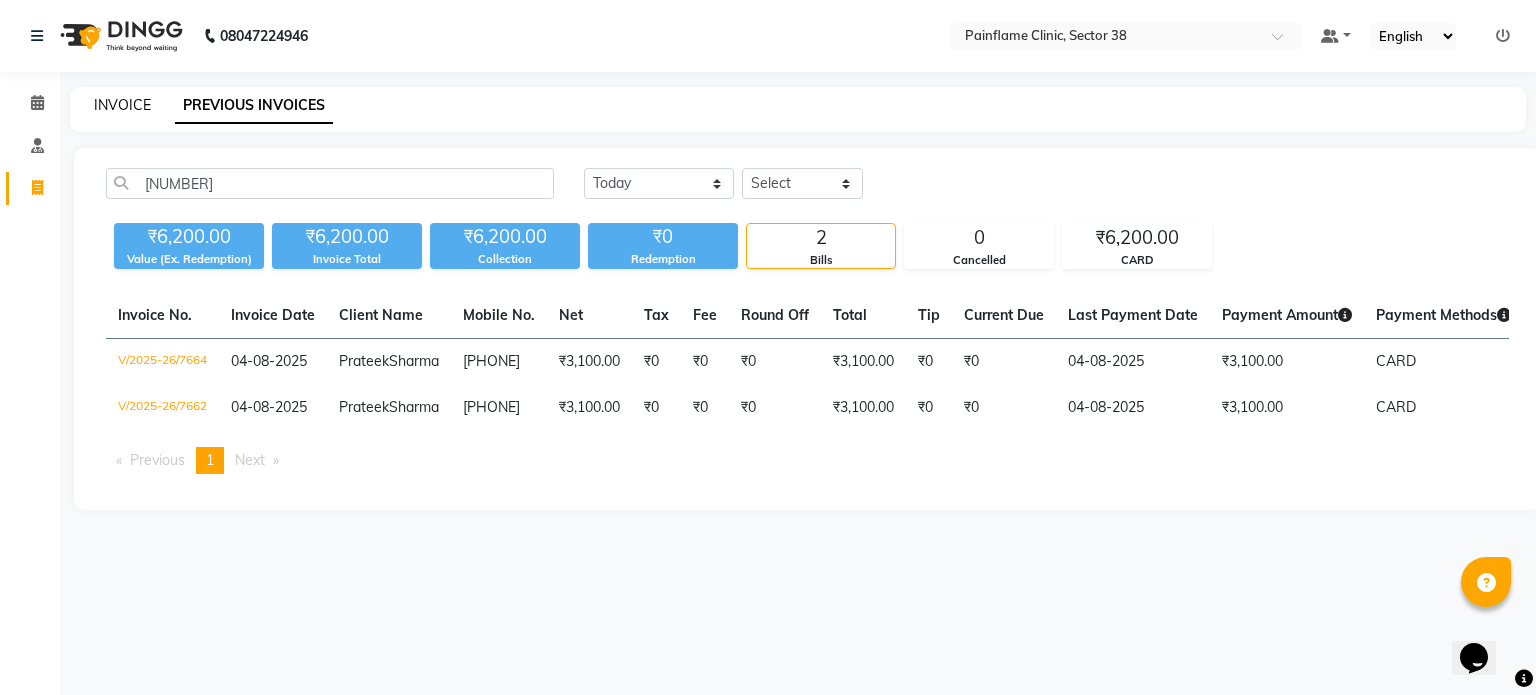 click on "INVOICE" 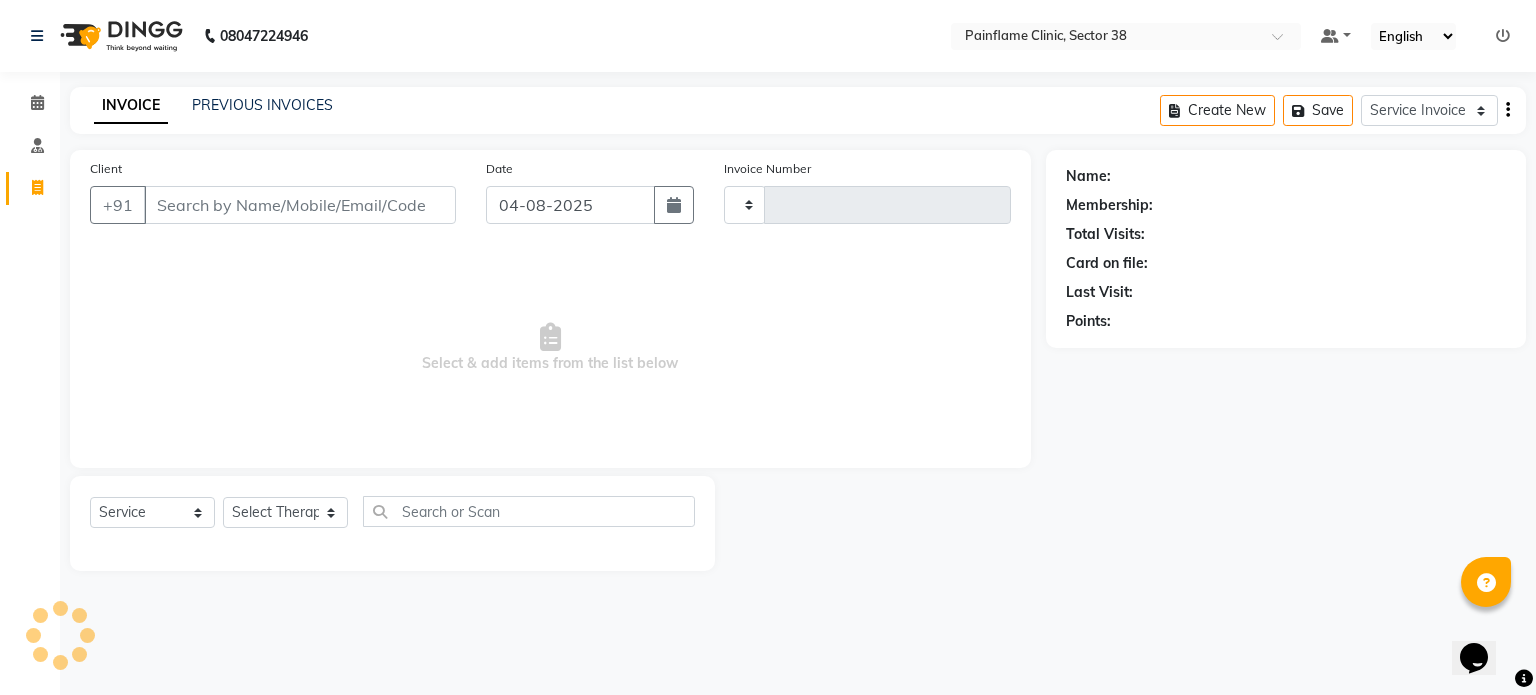 type on "7670" 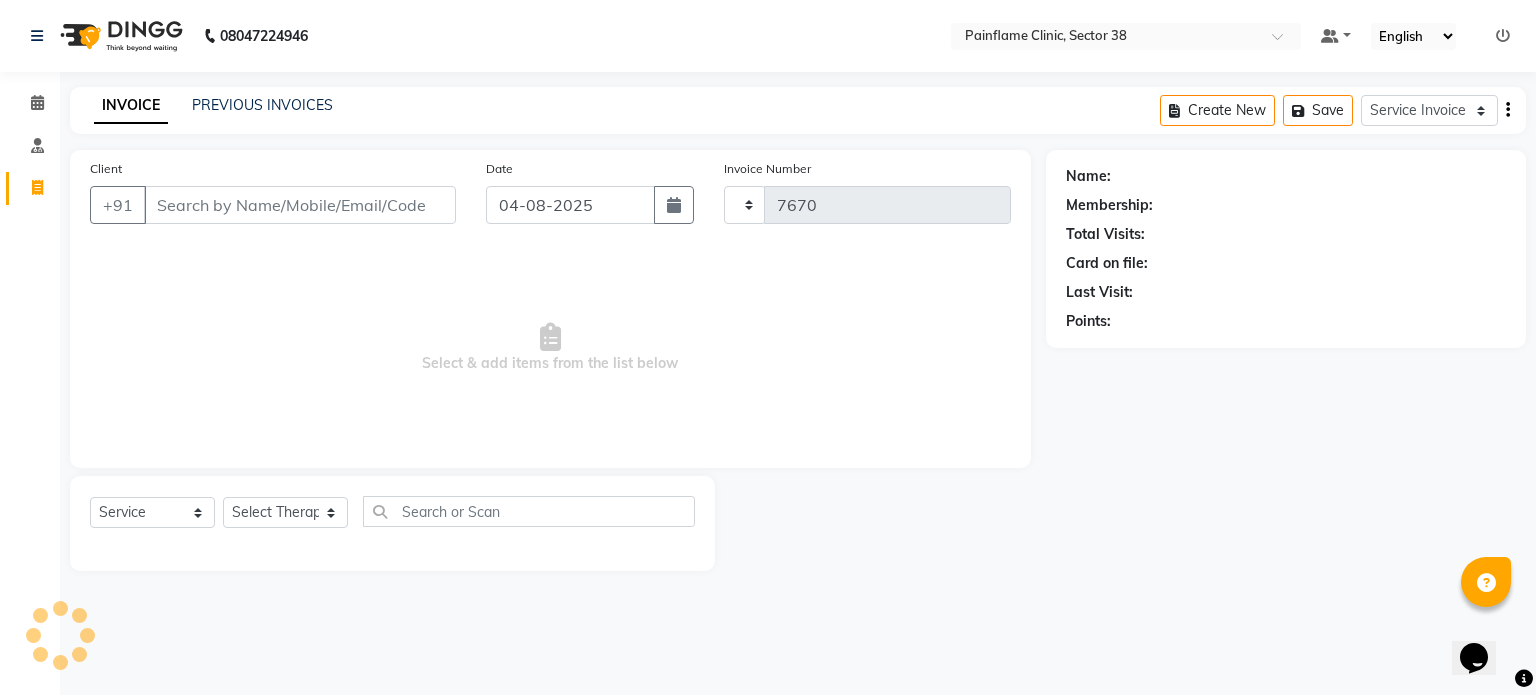 select on "3964" 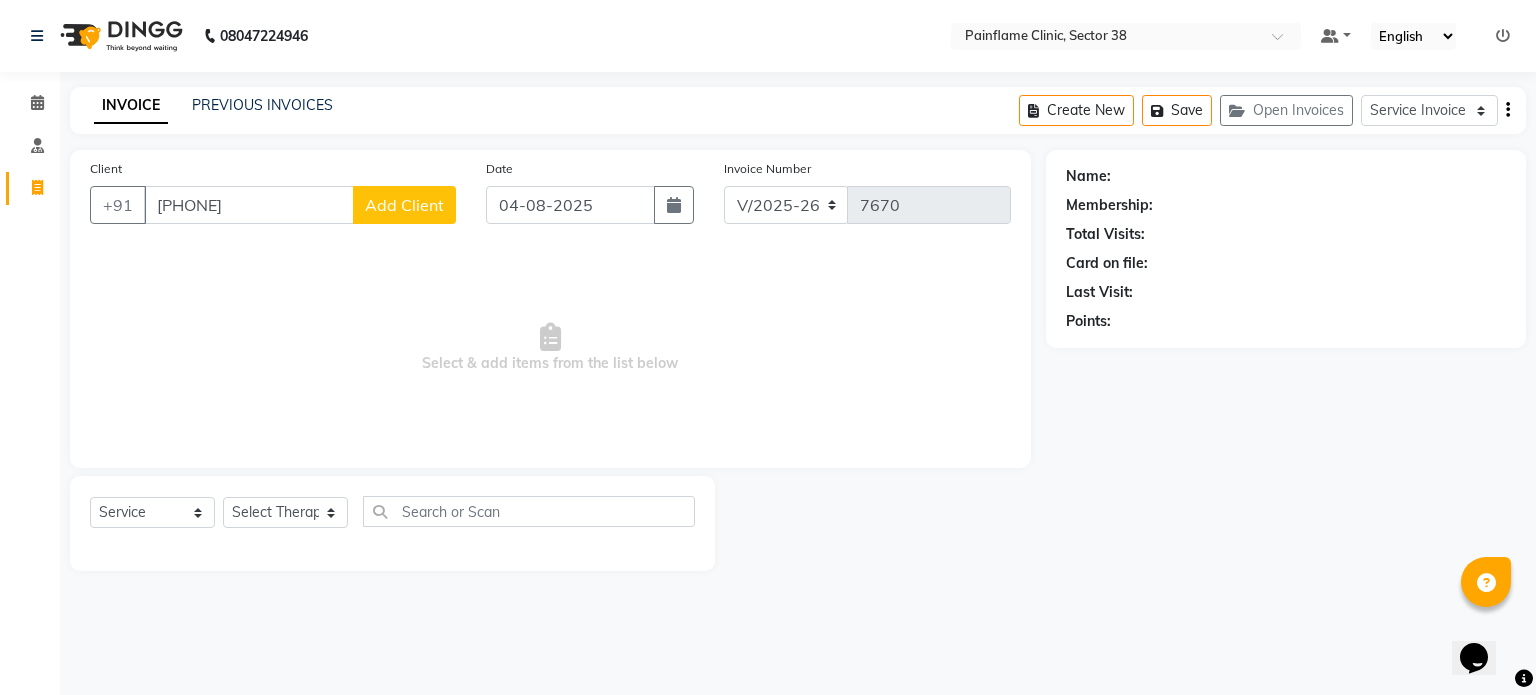 click on "8595238712" at bounding box center (249, 205) 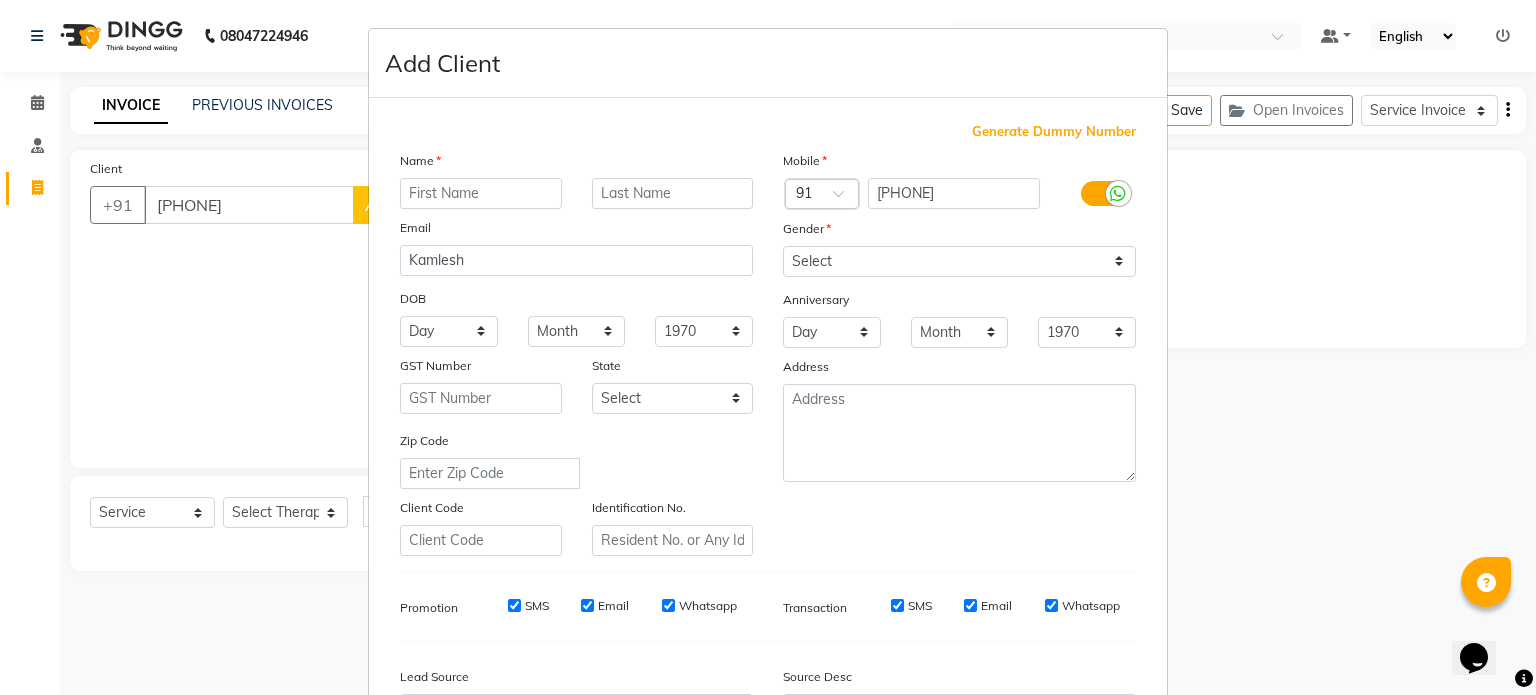 type on "Kamlesh" 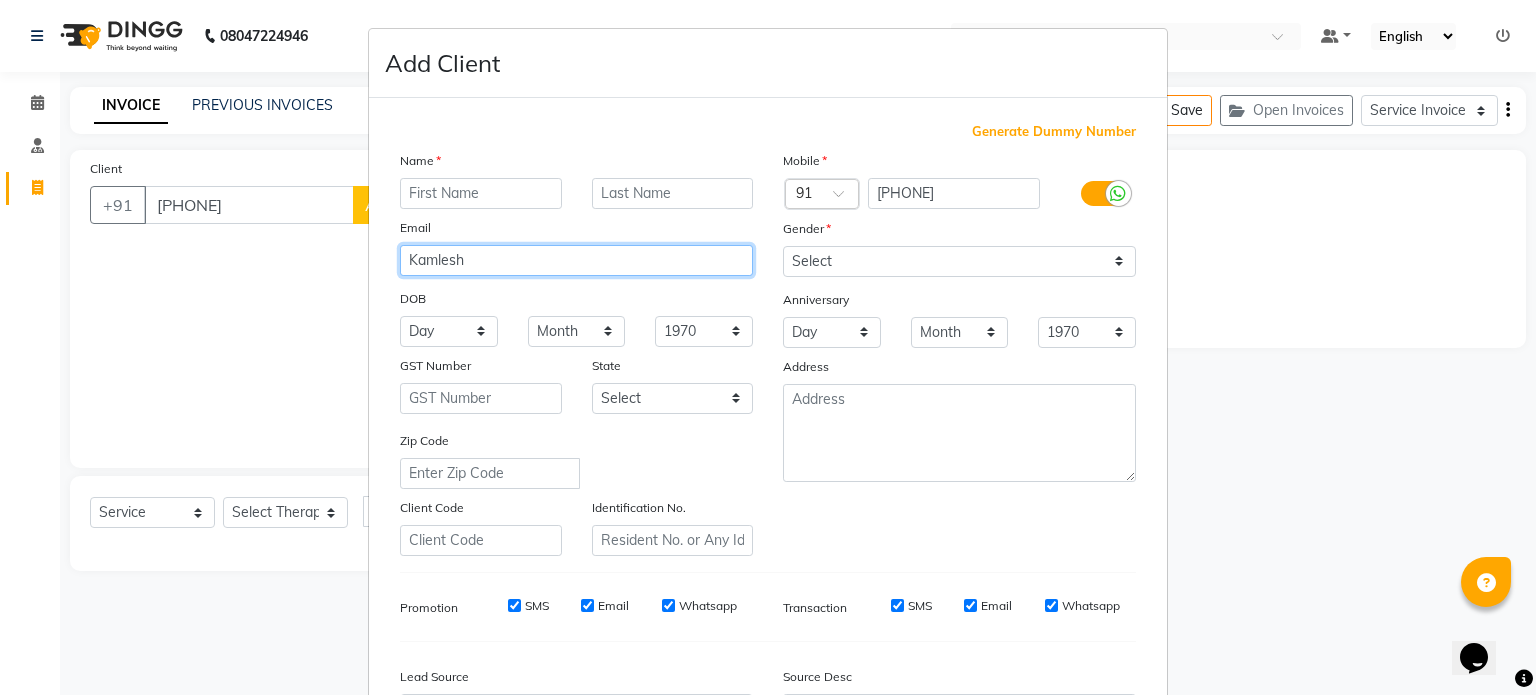 click on "Kamlesh" at bounding box center [576, 260] 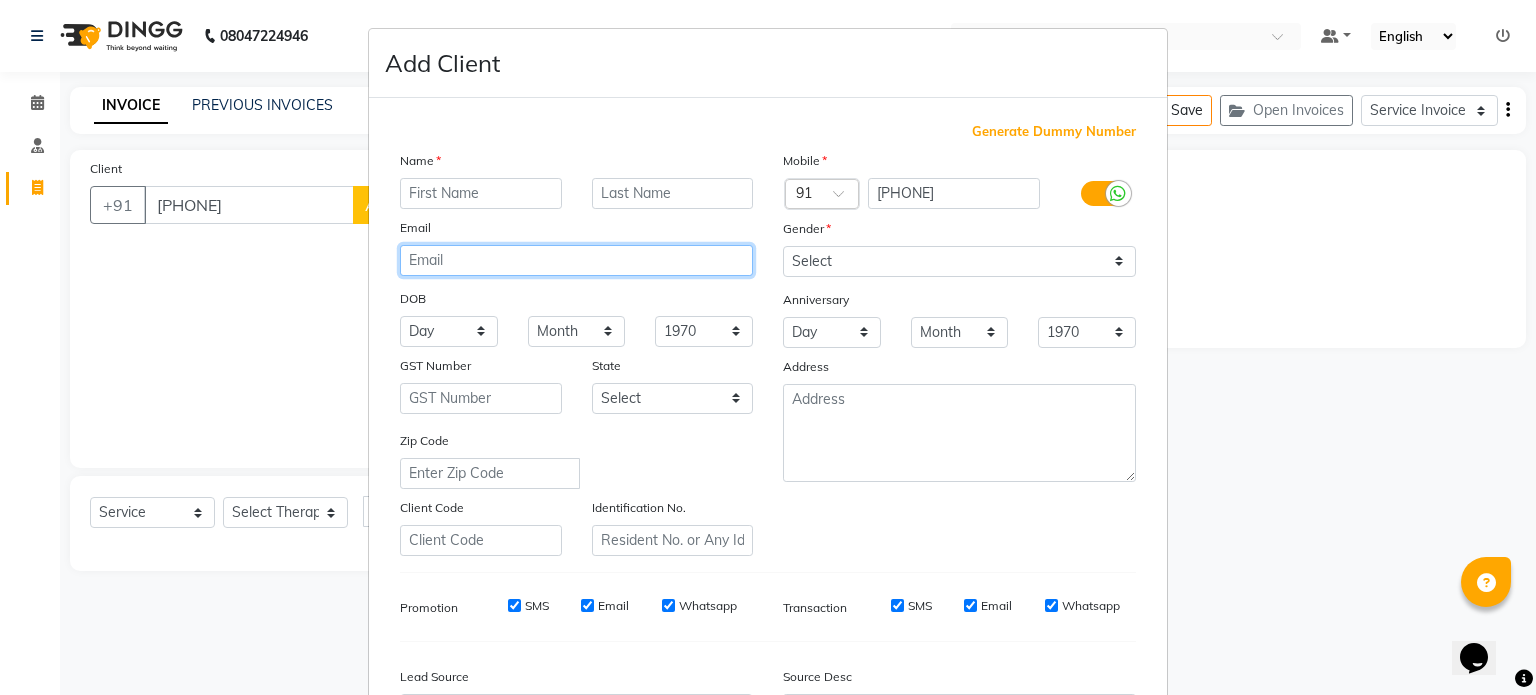 type 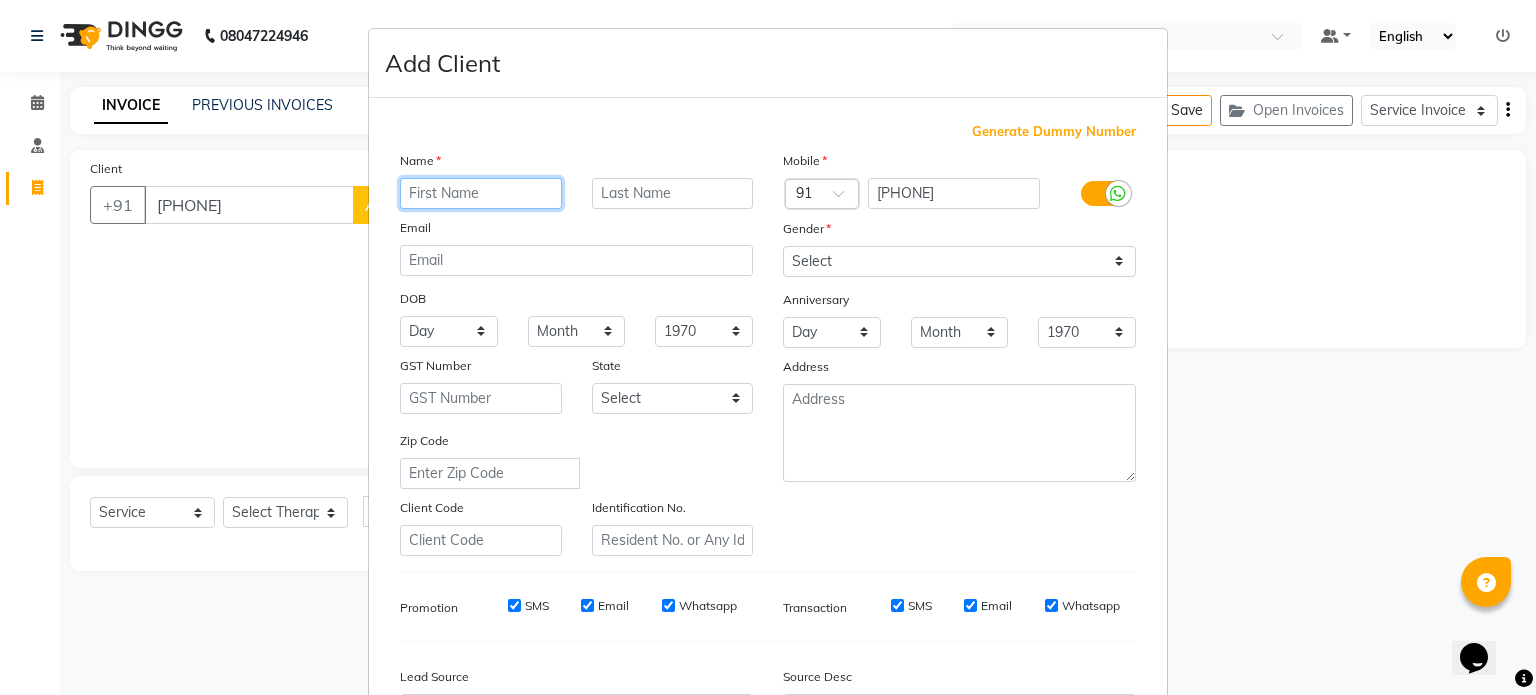 click at bounding box center [481, 193] 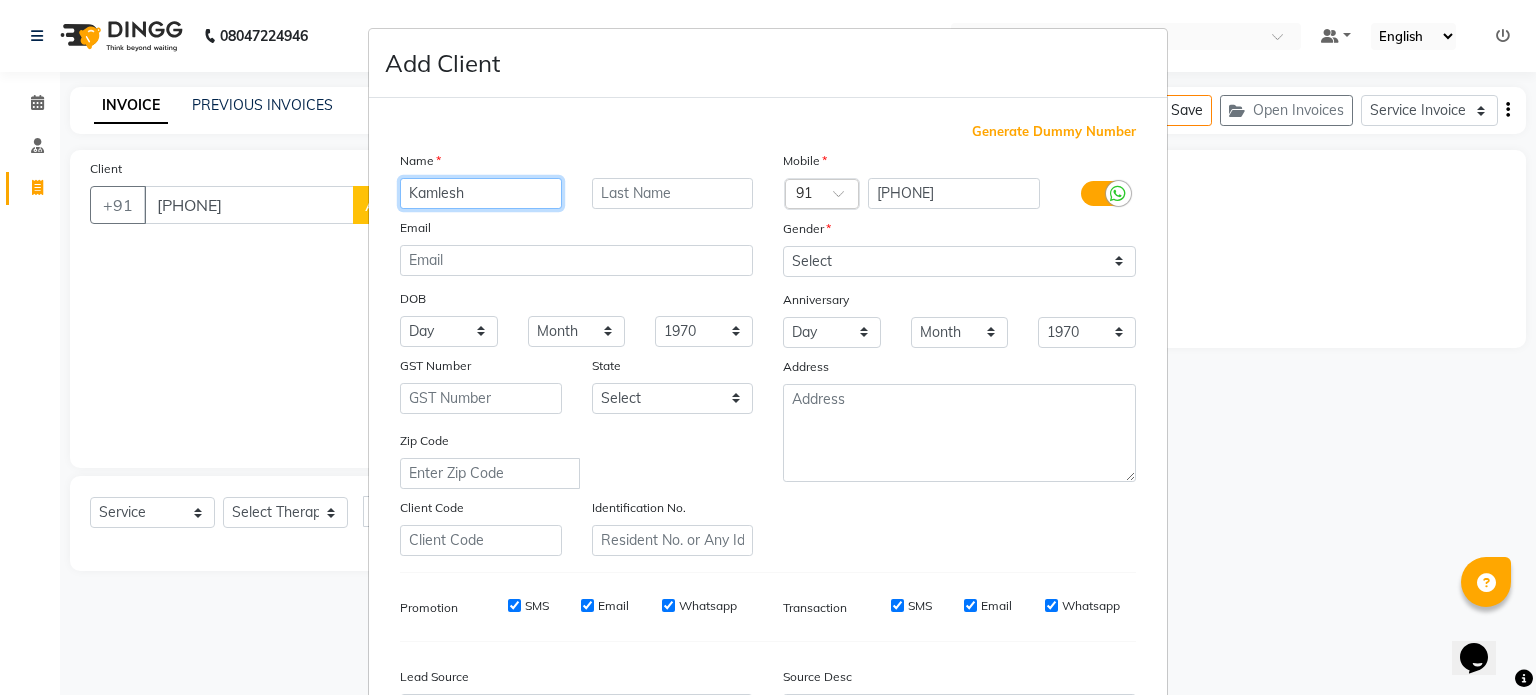 type on "Kamlesh" 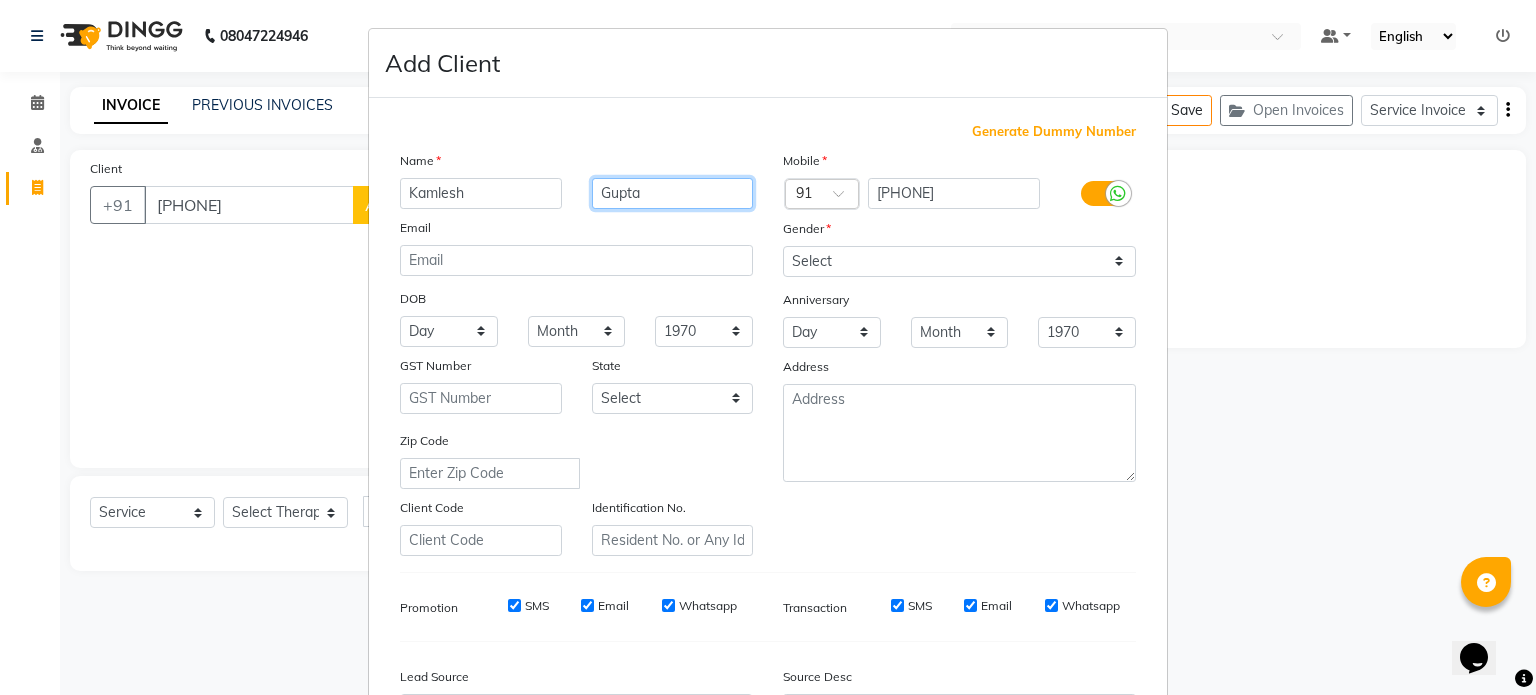 type on "Gupta" 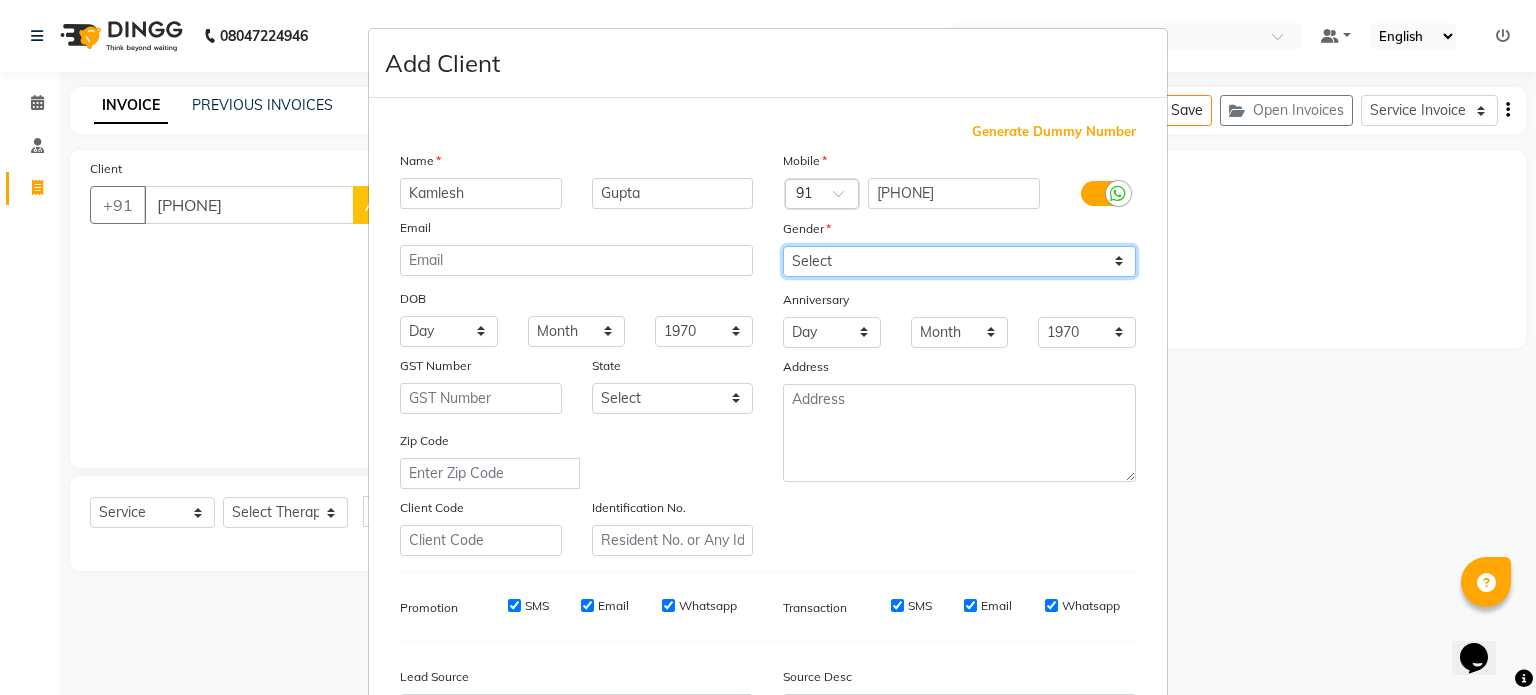 click on "Select Male Female Other Prefer Not To Say" at bounding box center [959, 261] 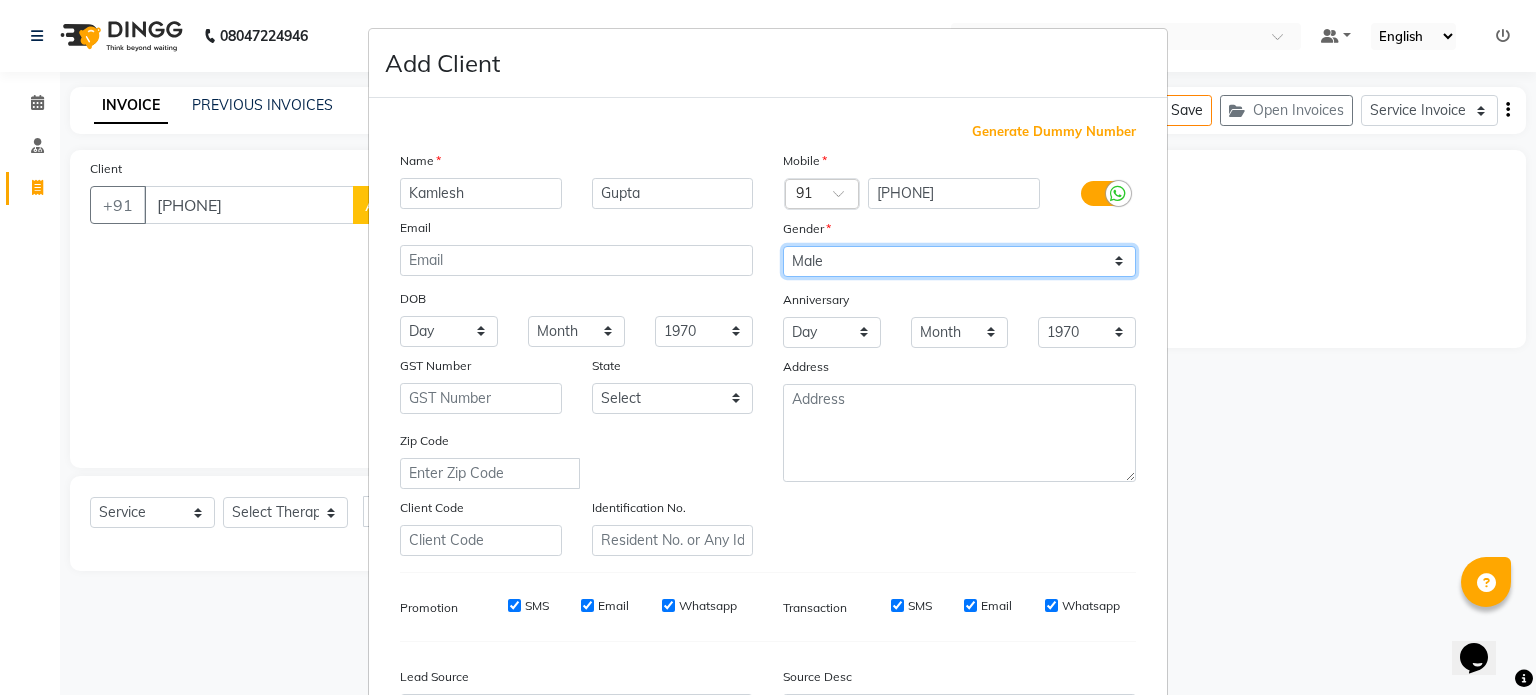 click on "Select Male Female Other Prefer Not To Say" at bounding box center (959, 261) 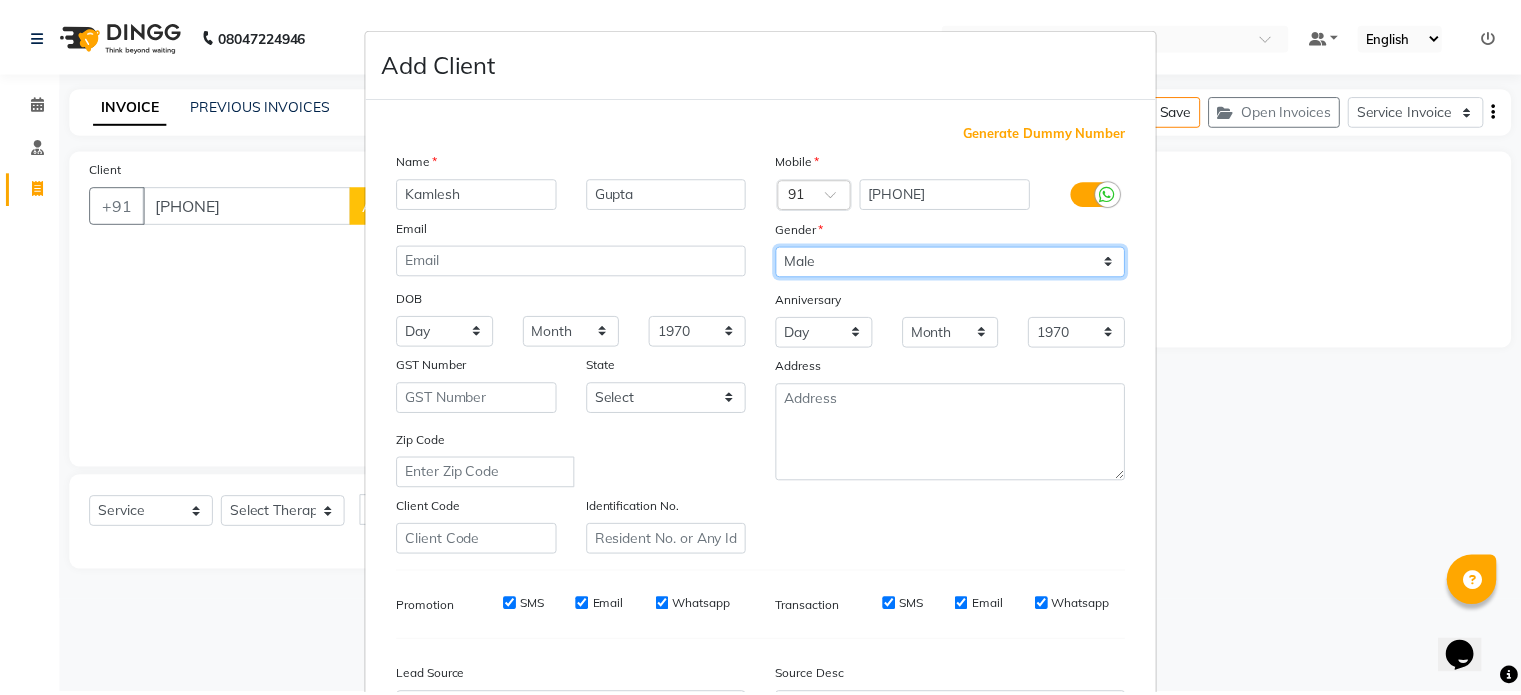 scroll, scrollTop: 237, scrollLeft: 0, axis: vertical 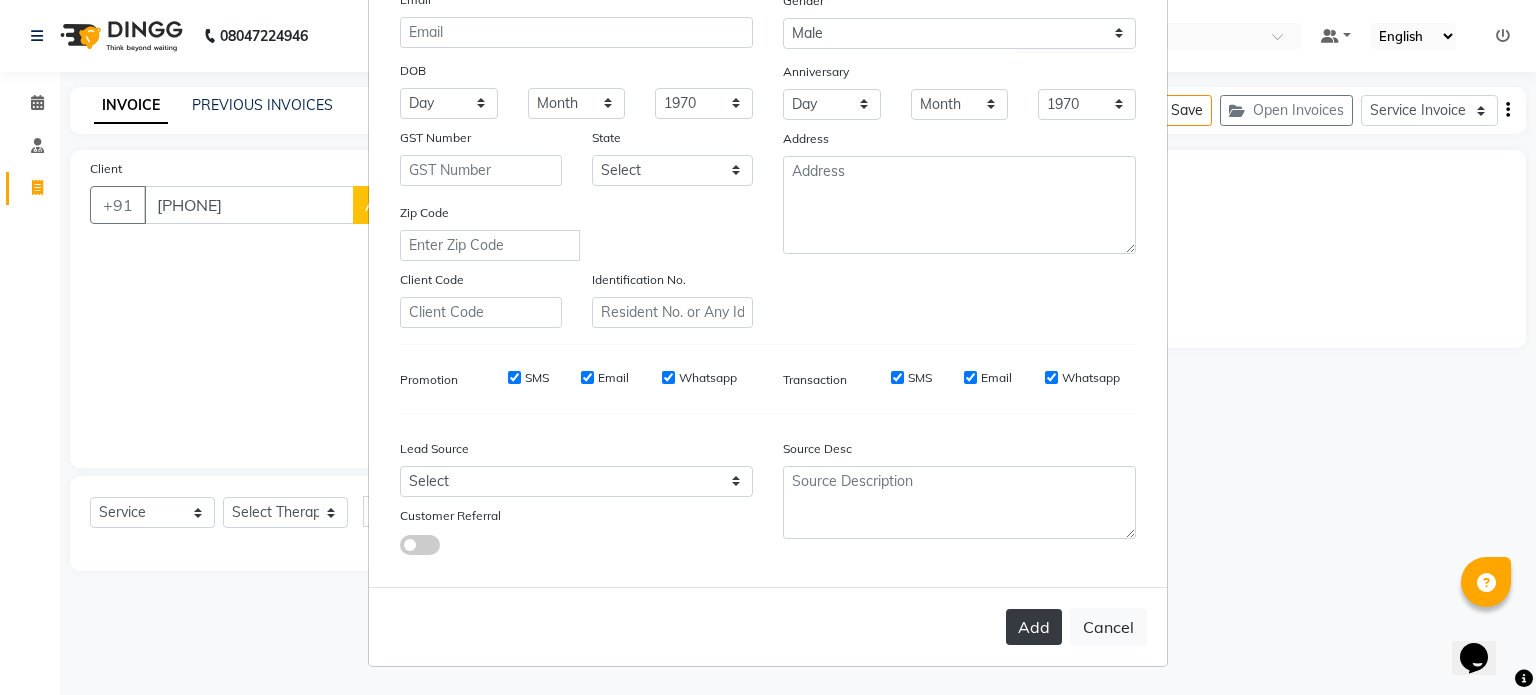 click on "Add" at bounding box center [1034, 627] 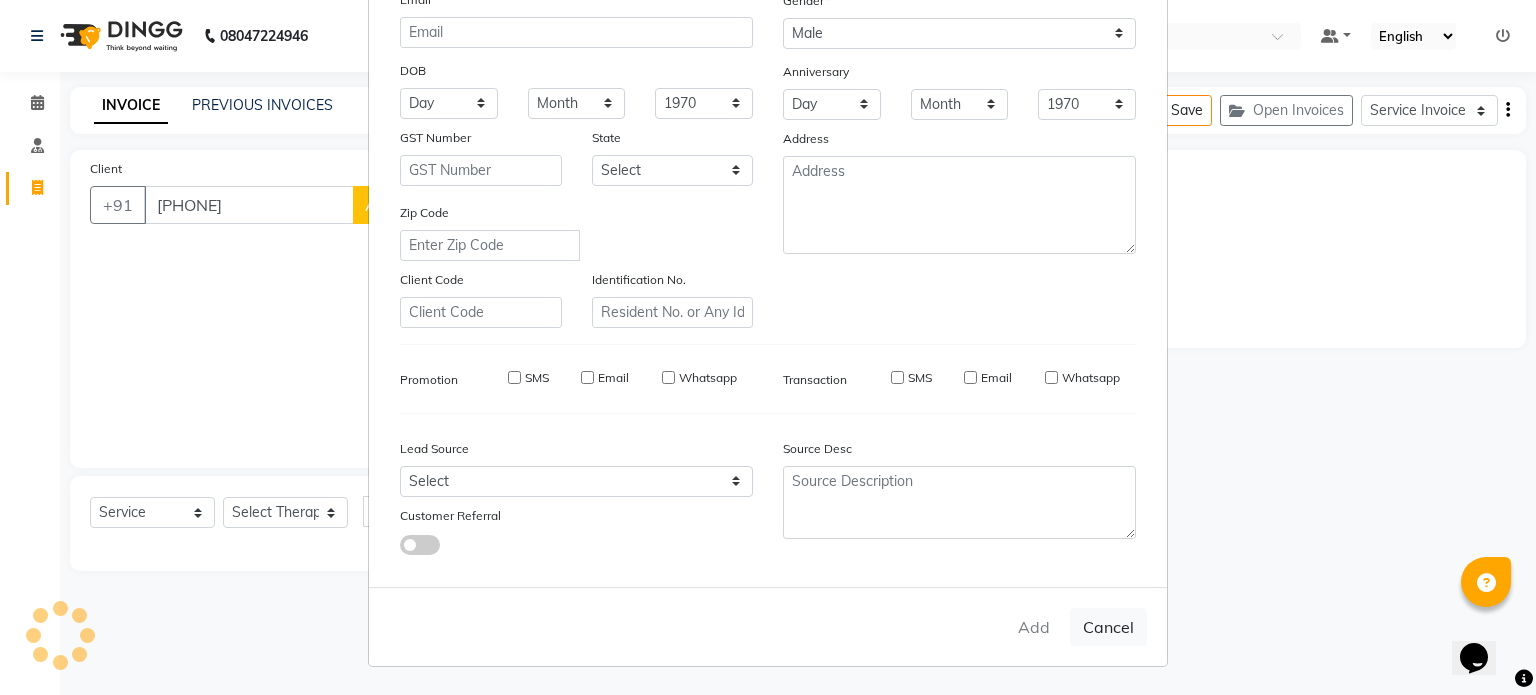 type on "85******12" 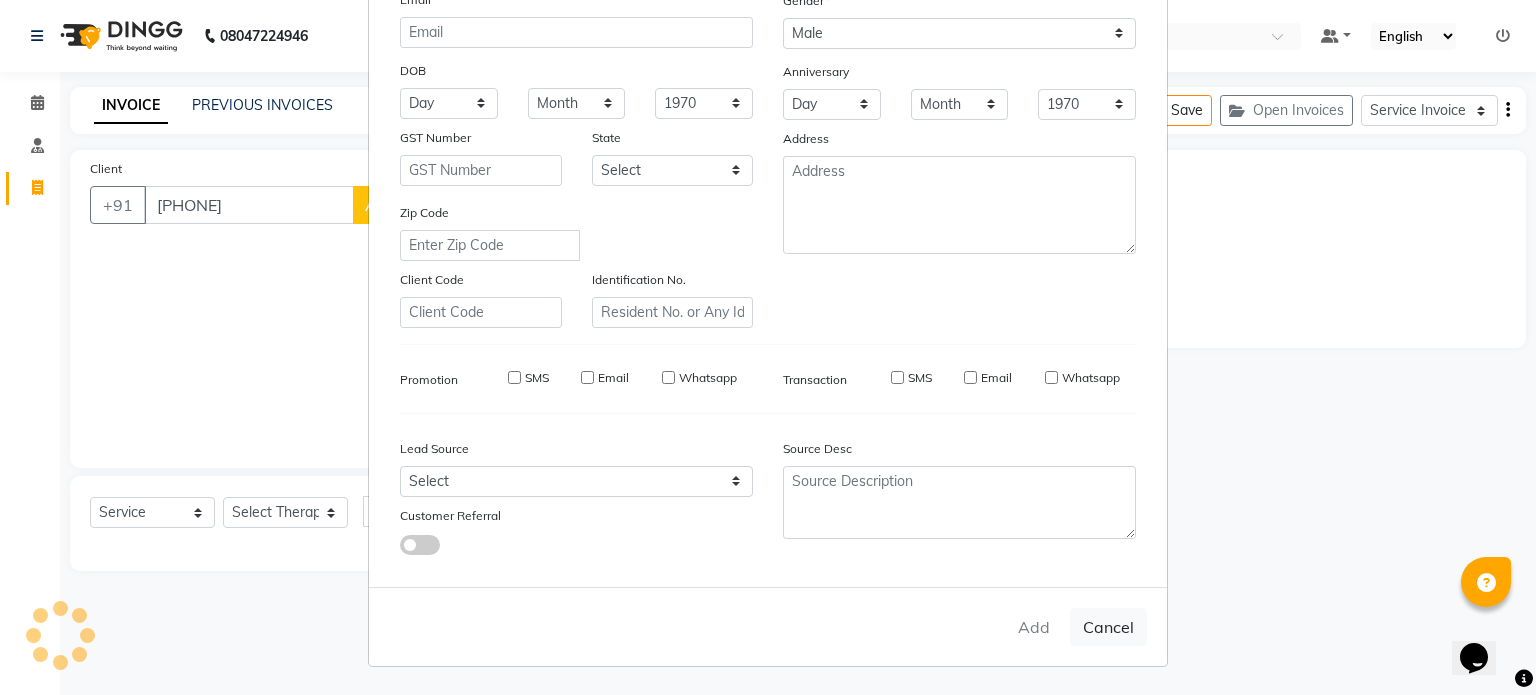 type 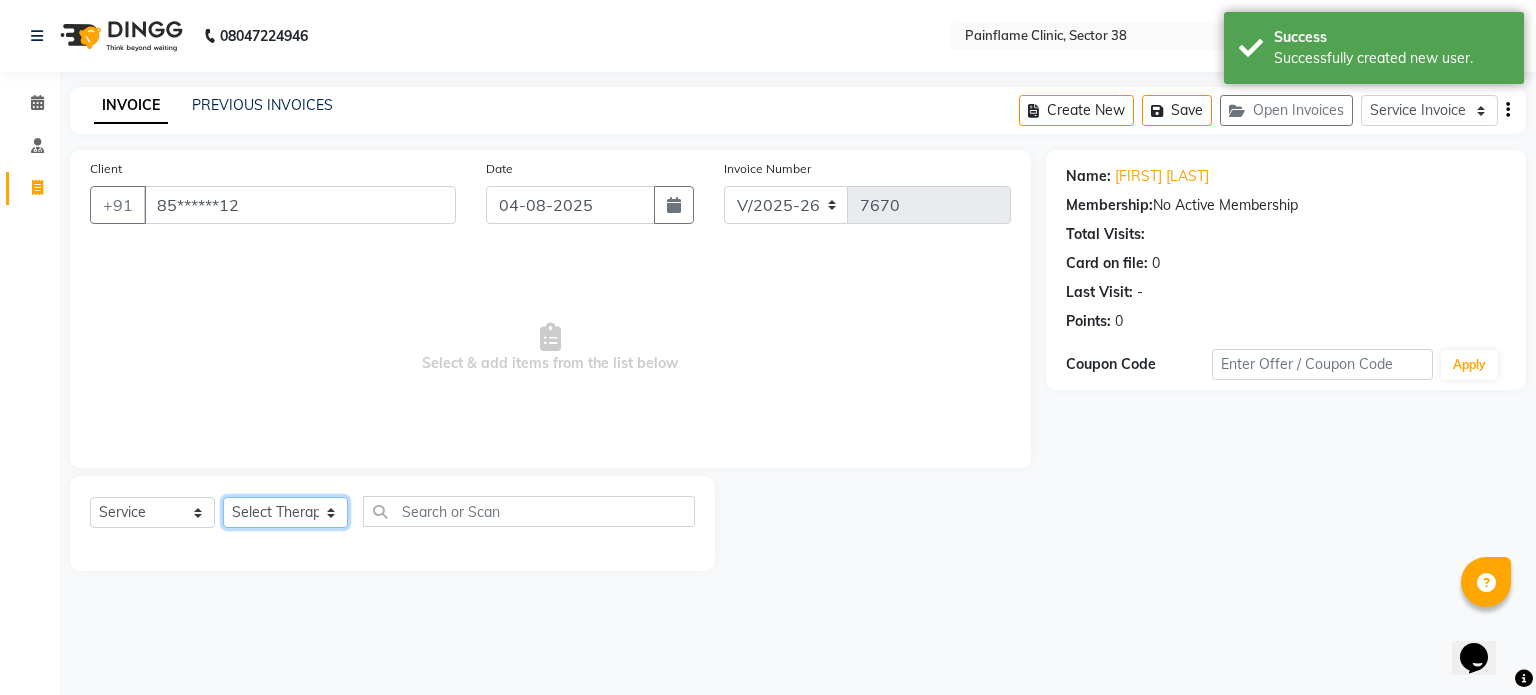 click on "Select Therapist Dr Durgesh Dr Harish Dr Ranjana Dr Saurabh Dr. Suraj Dr. Tejpal Mehlawat KUSHAL MOHIT SEMWAL Nancy Singhai Reception 1  Reception 2 Reception 3" 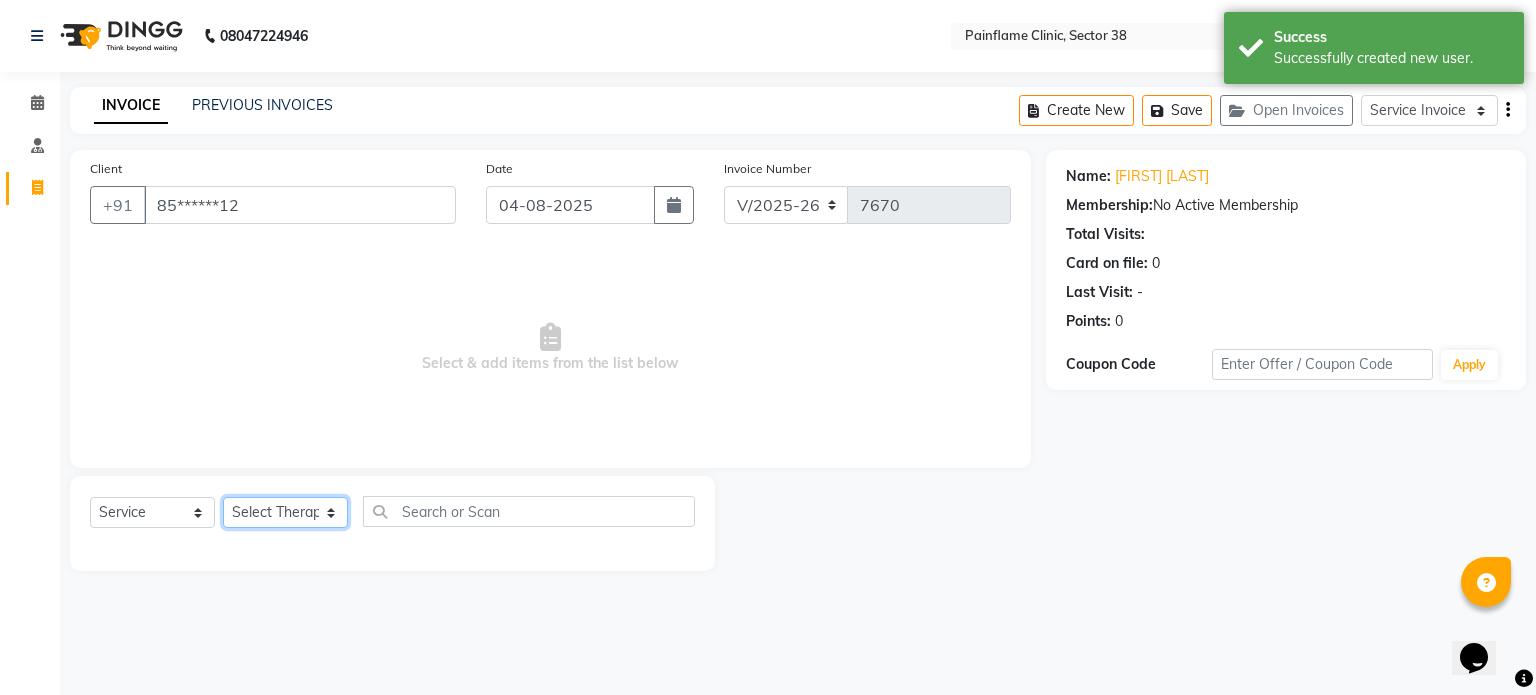 select on "20212" 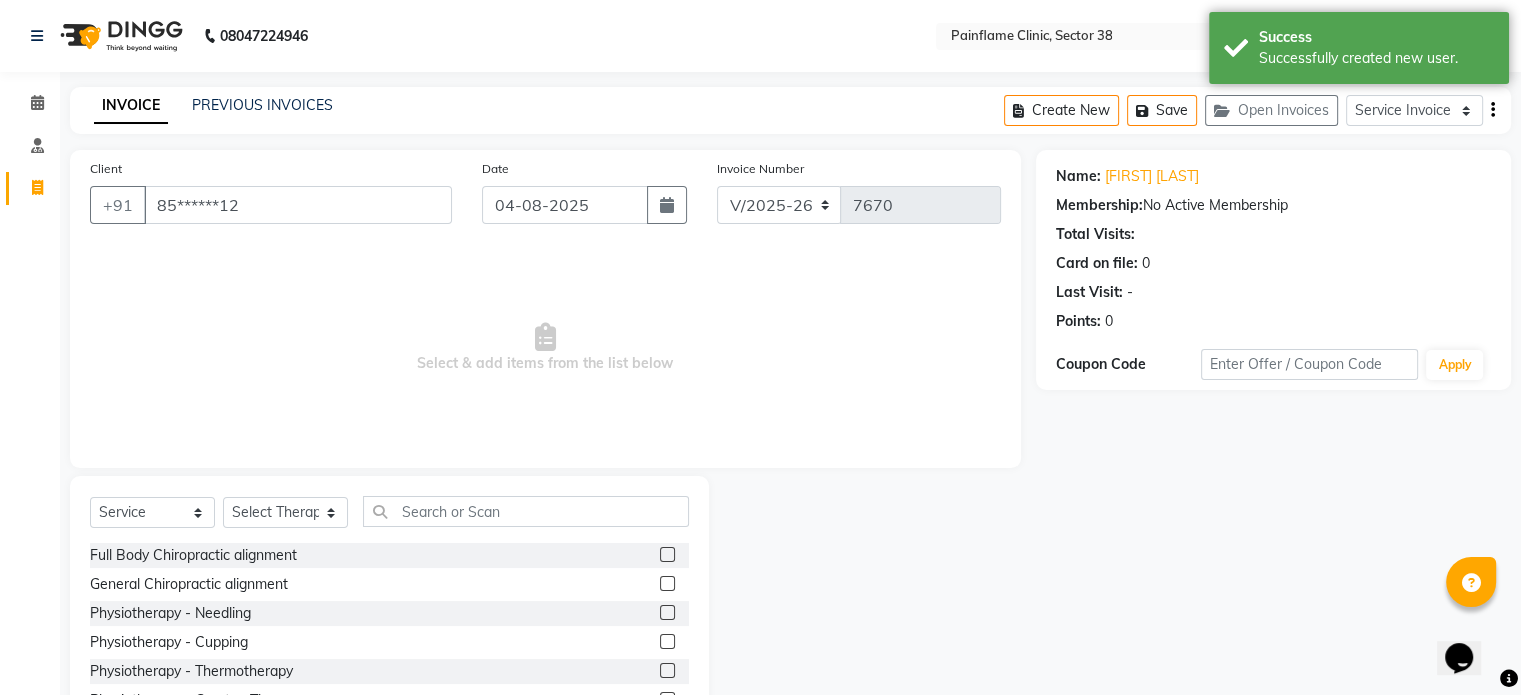 click 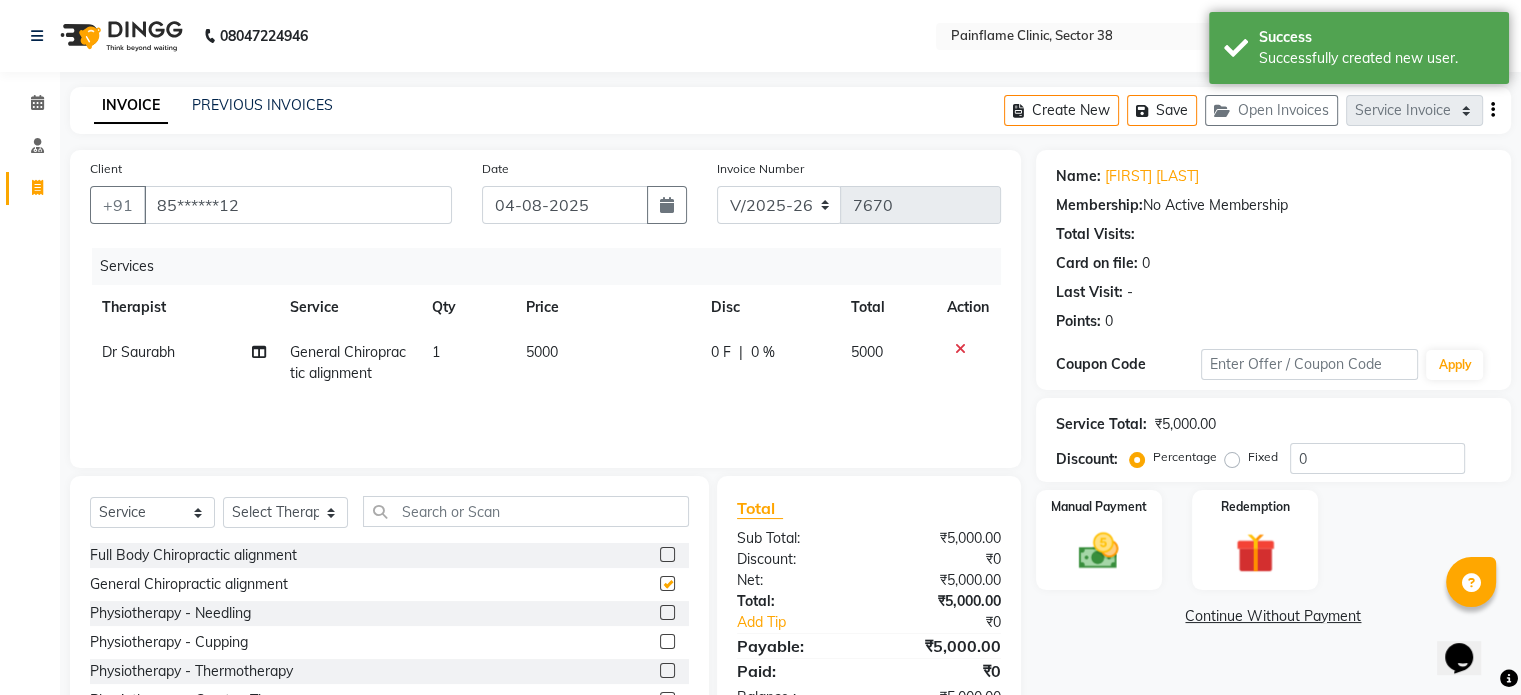 checkbox on "false" 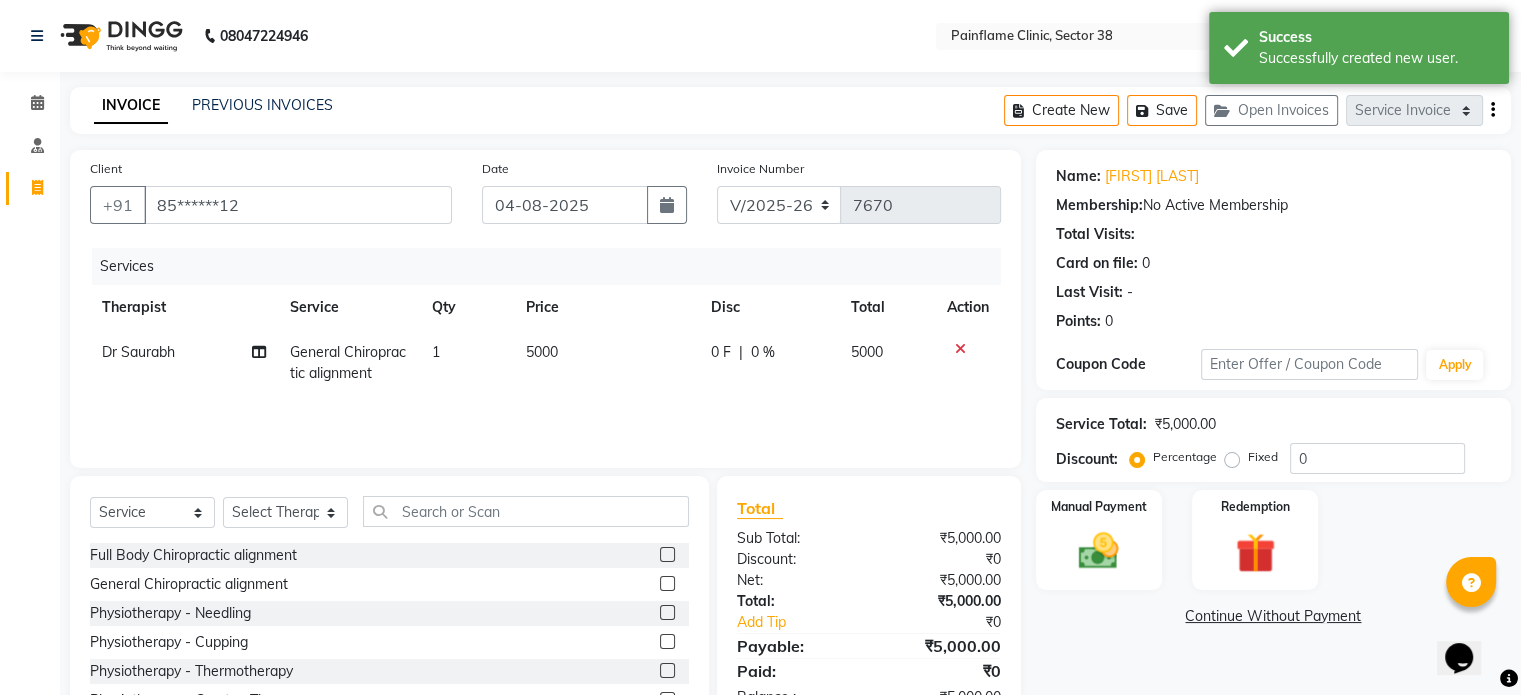 click on "General Chiropractic alignment" 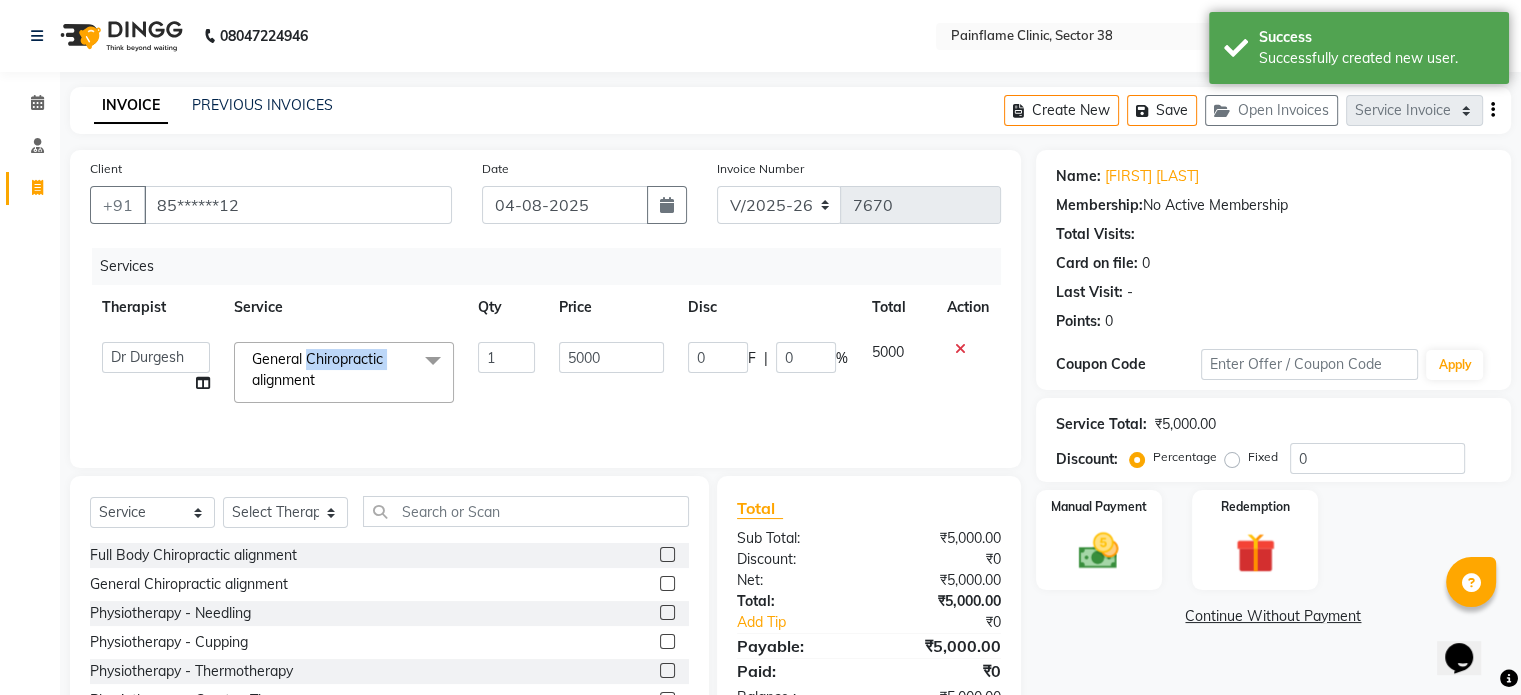 click on "General Chiropractic alignment" 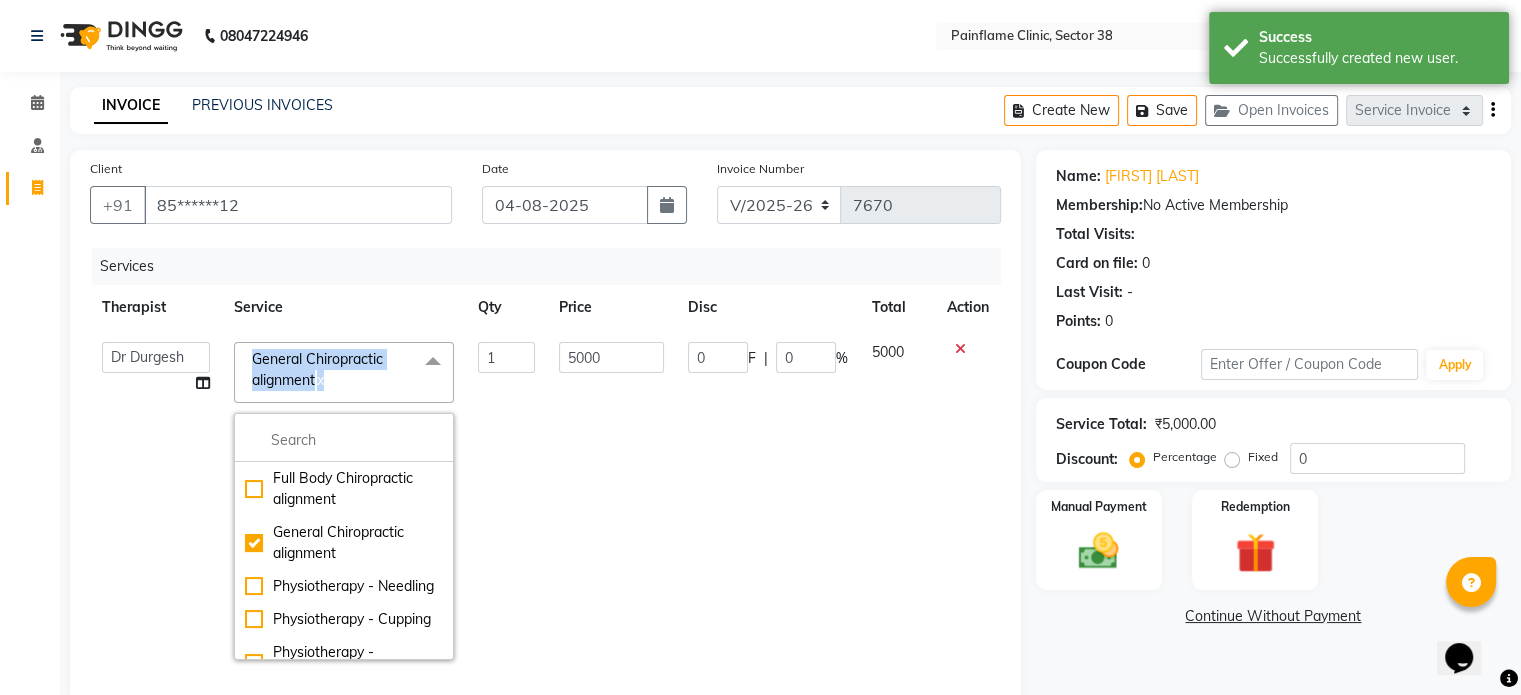 click on "General Chiropractic alignment" 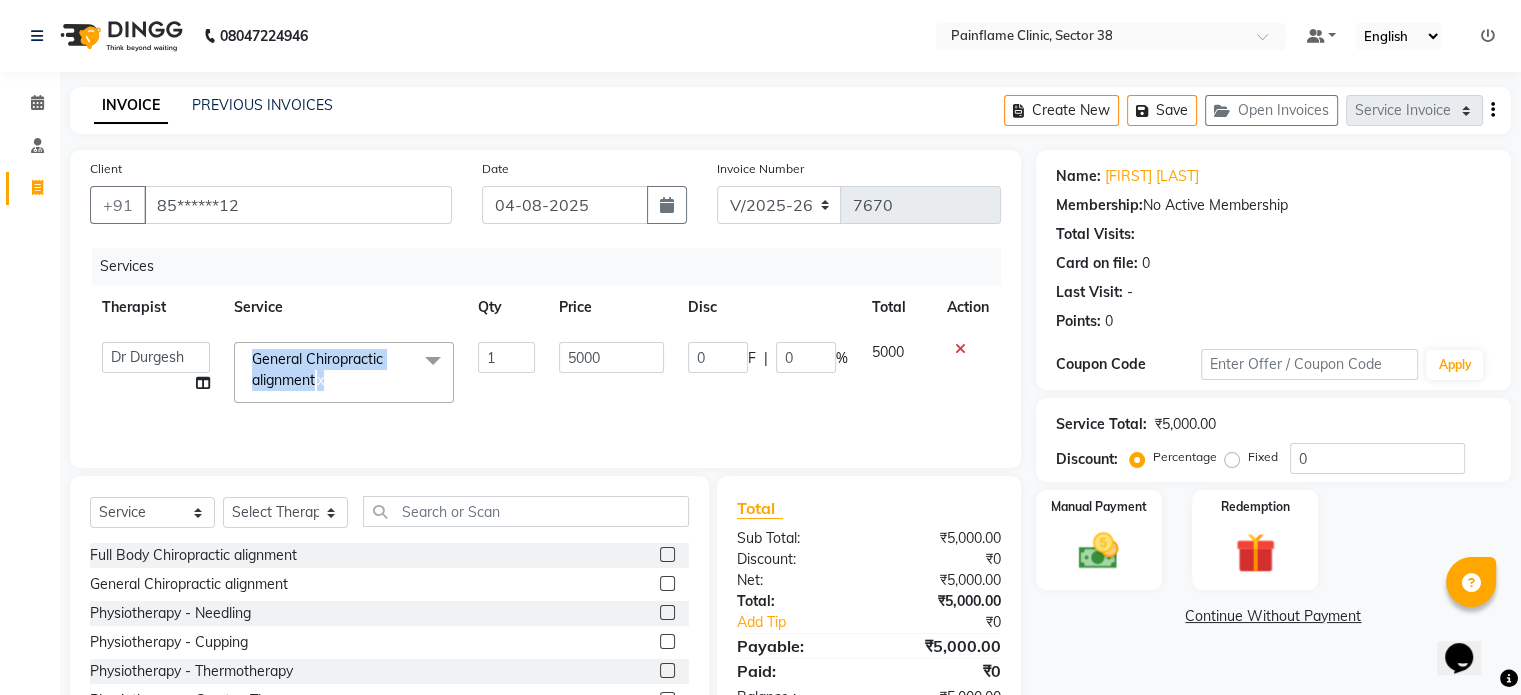 click on "General Chiropractic alignment  x" 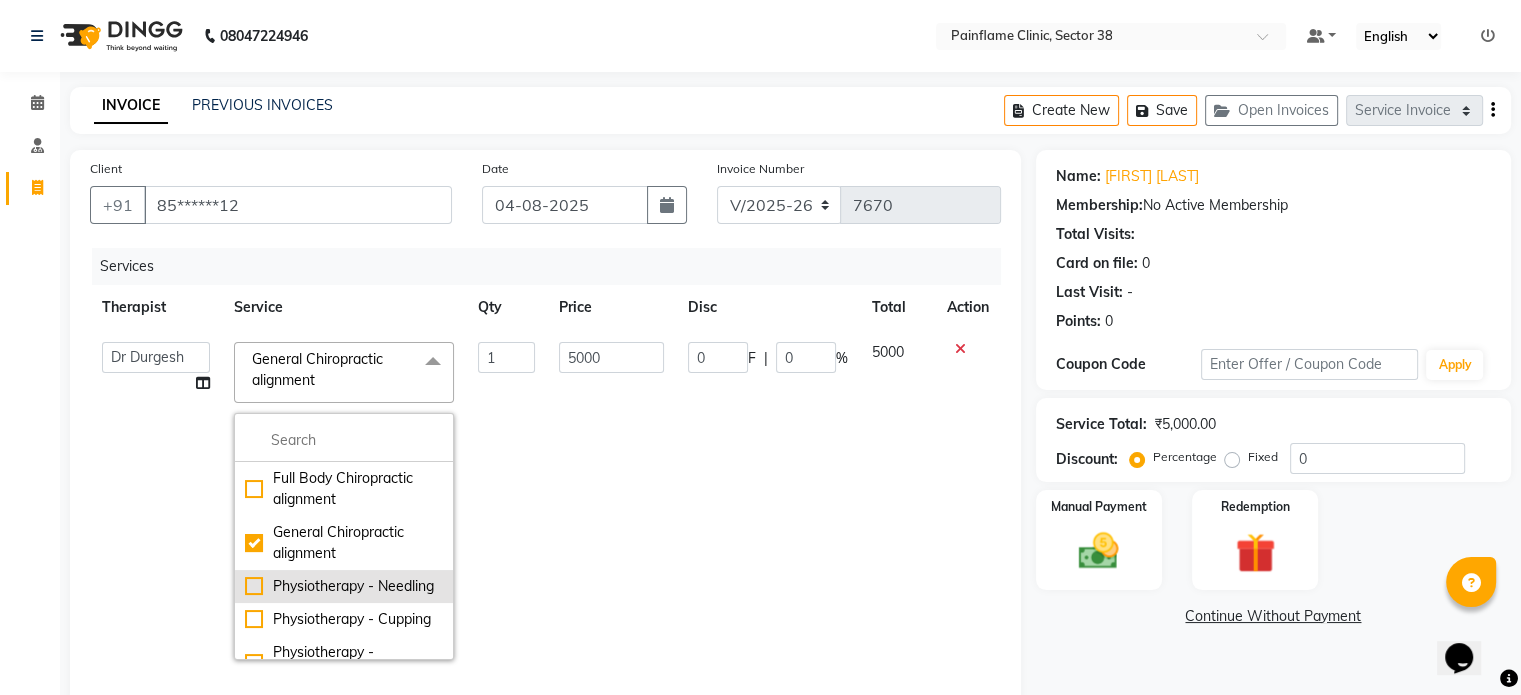 scroll, scrollTop: 376, scrollLeft: 0, axis: vertical 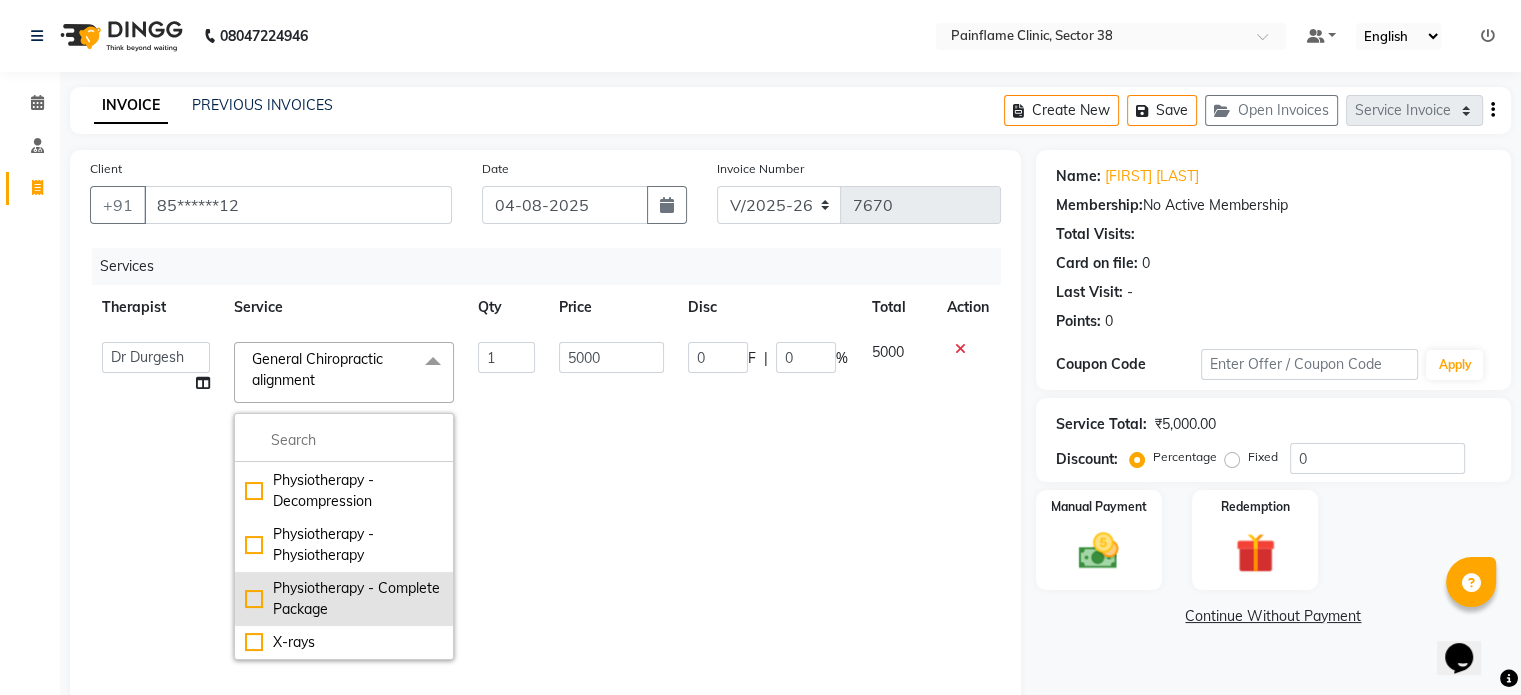 click on "Physiotherapy - Complete Package" 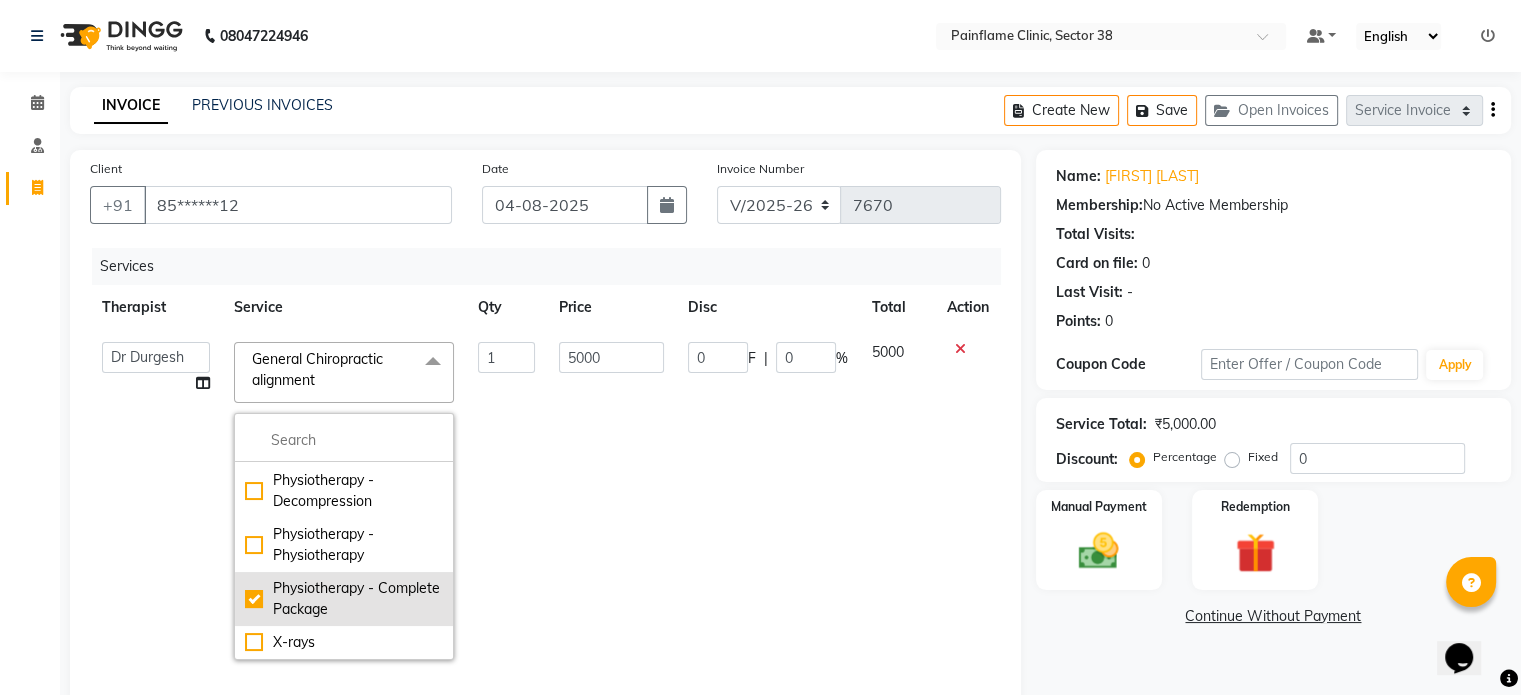checkbox on "false" 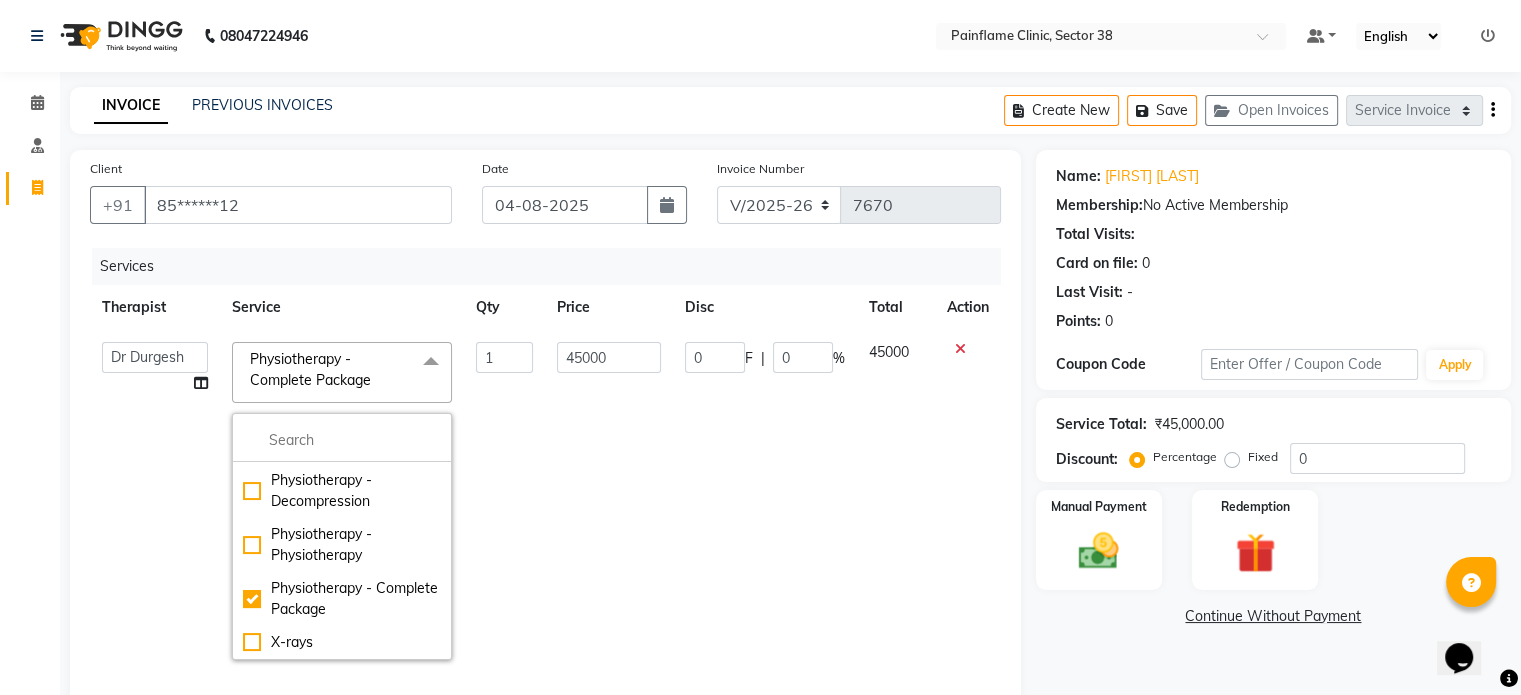 click on "45000" 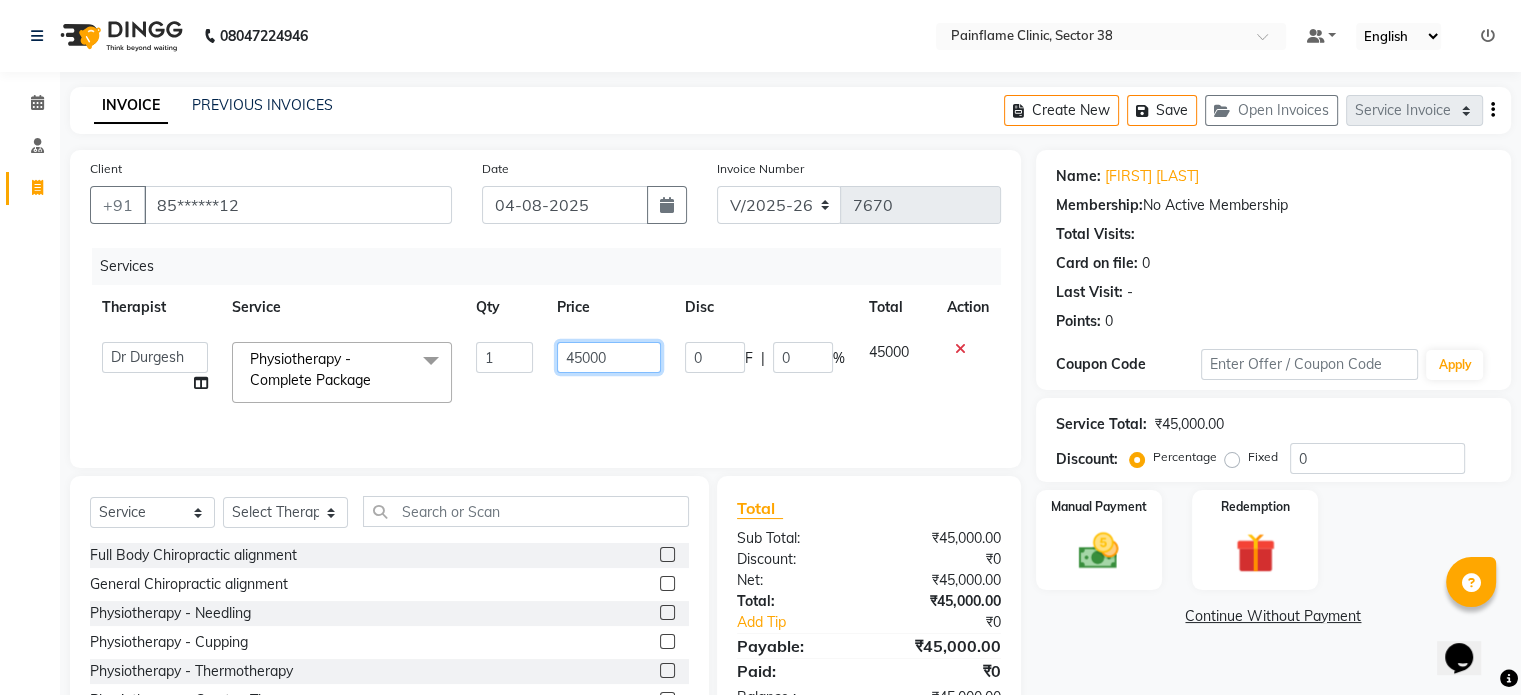 click on "45000" 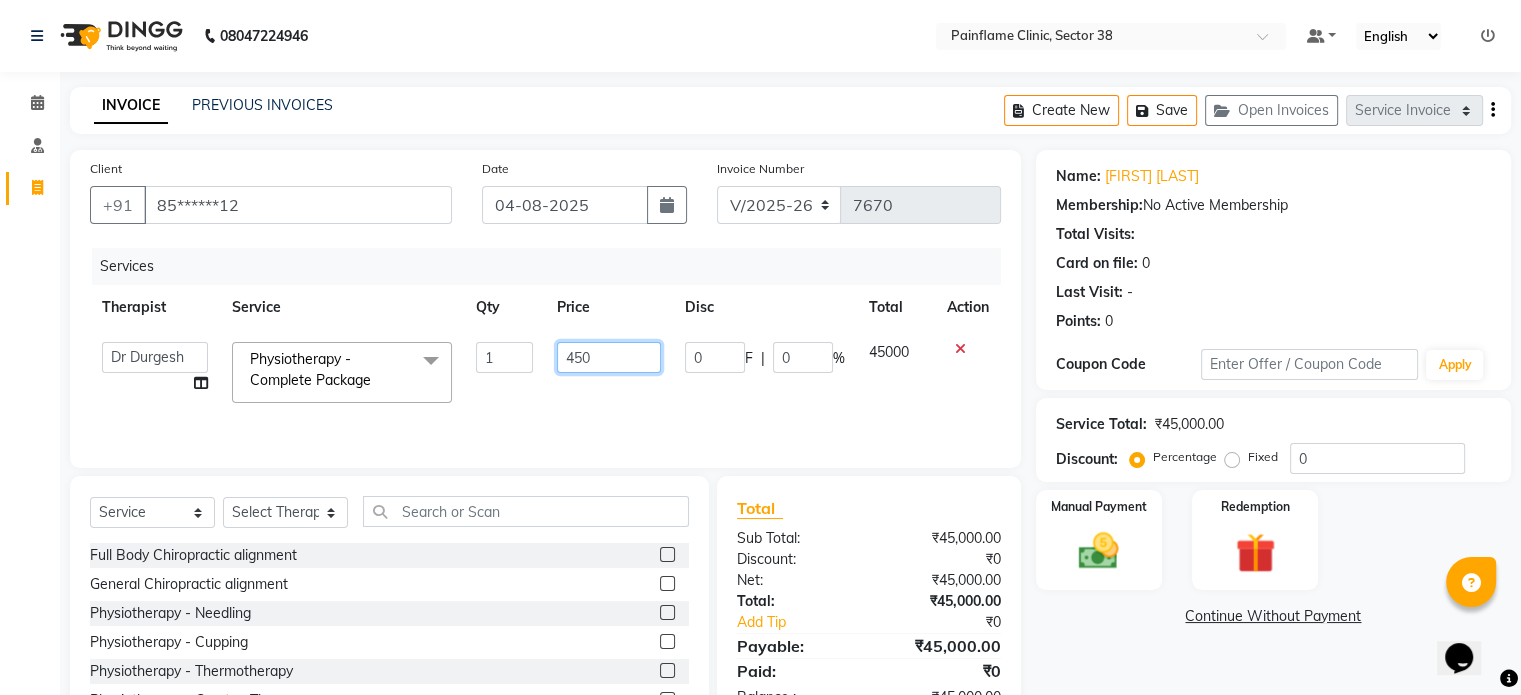 type on "4500" 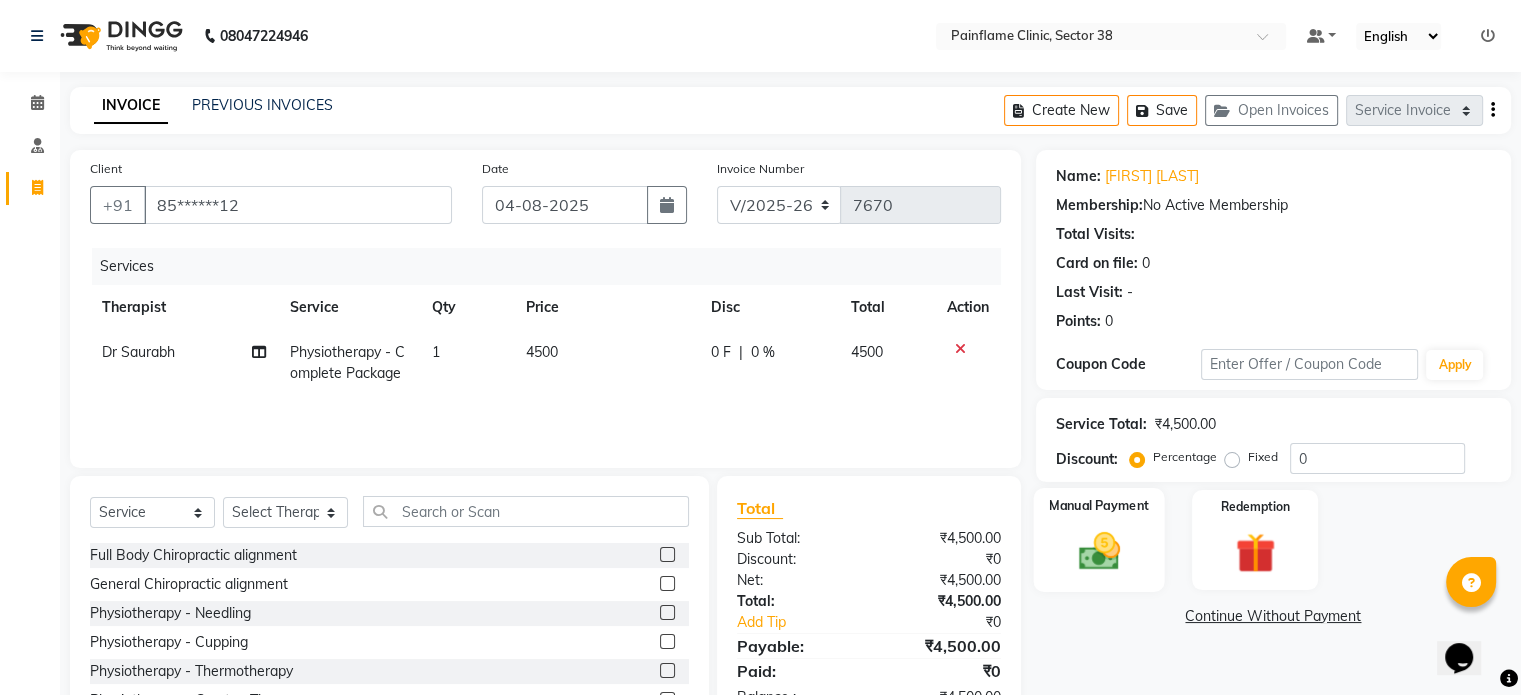 click 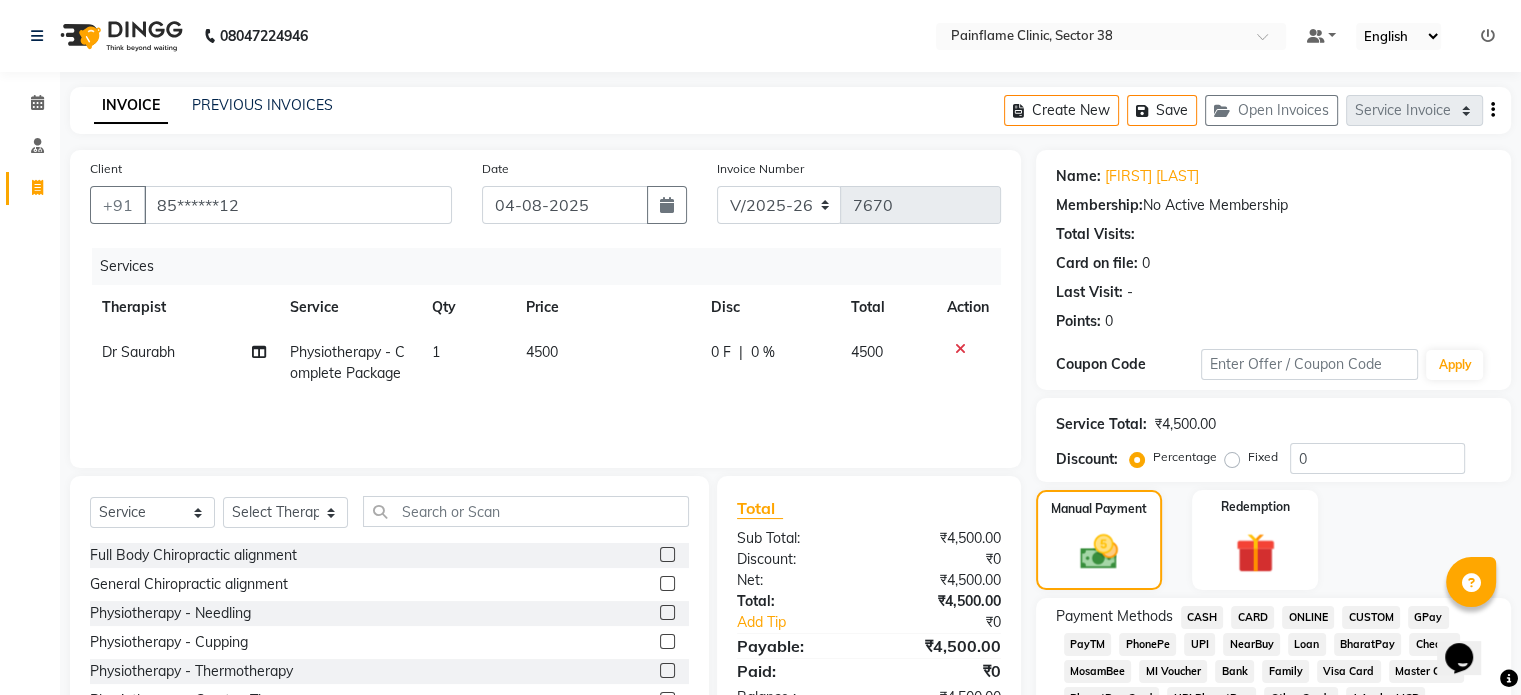 click on "UPI" 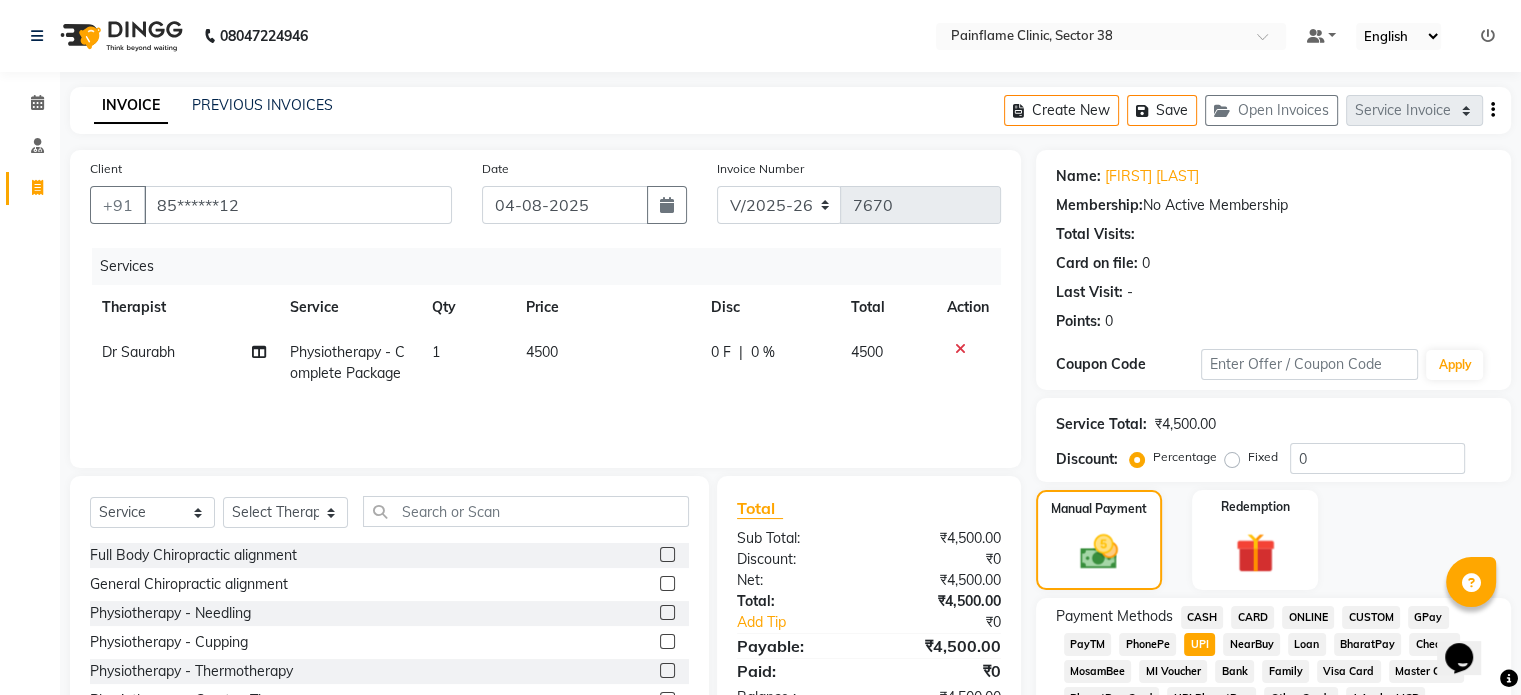 scroll, scrollTop: 652, scrollLeft: 0, axis: vertical 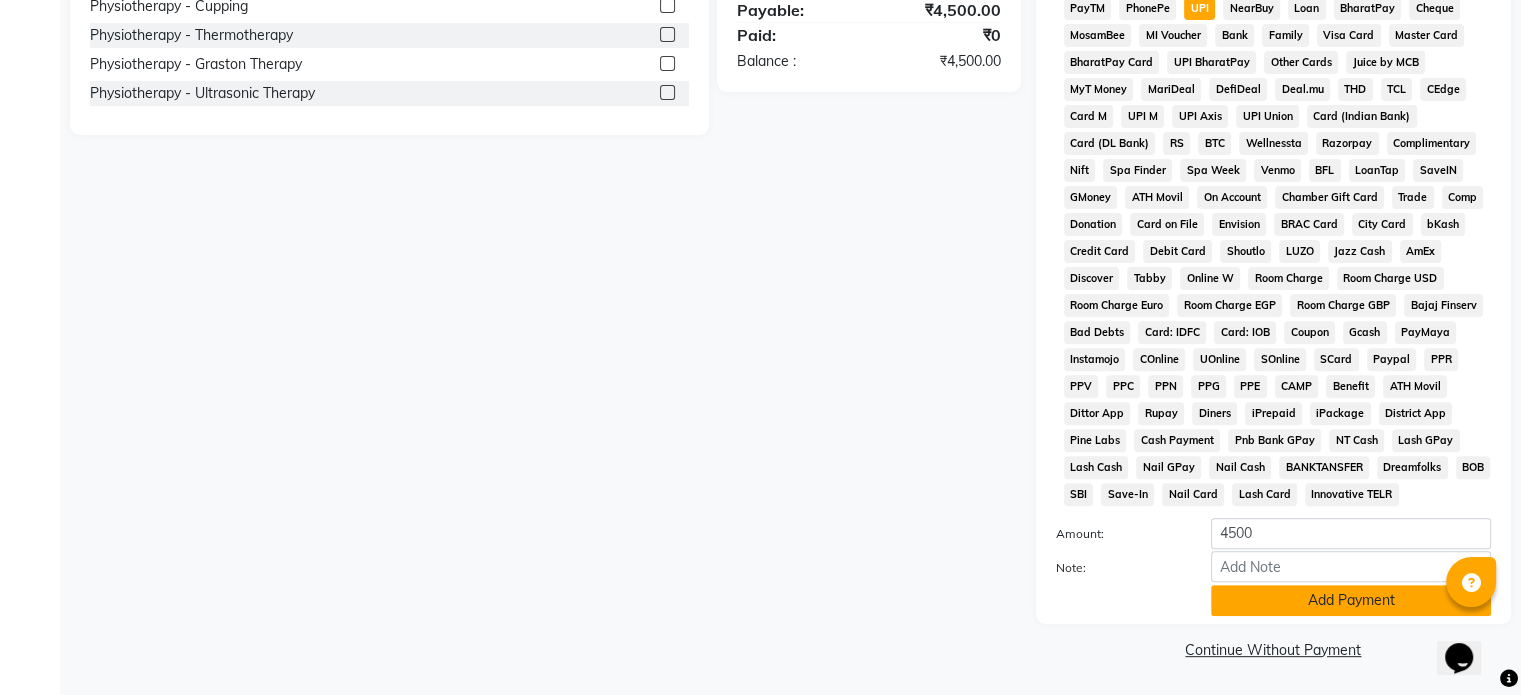 click on "Add Payment" 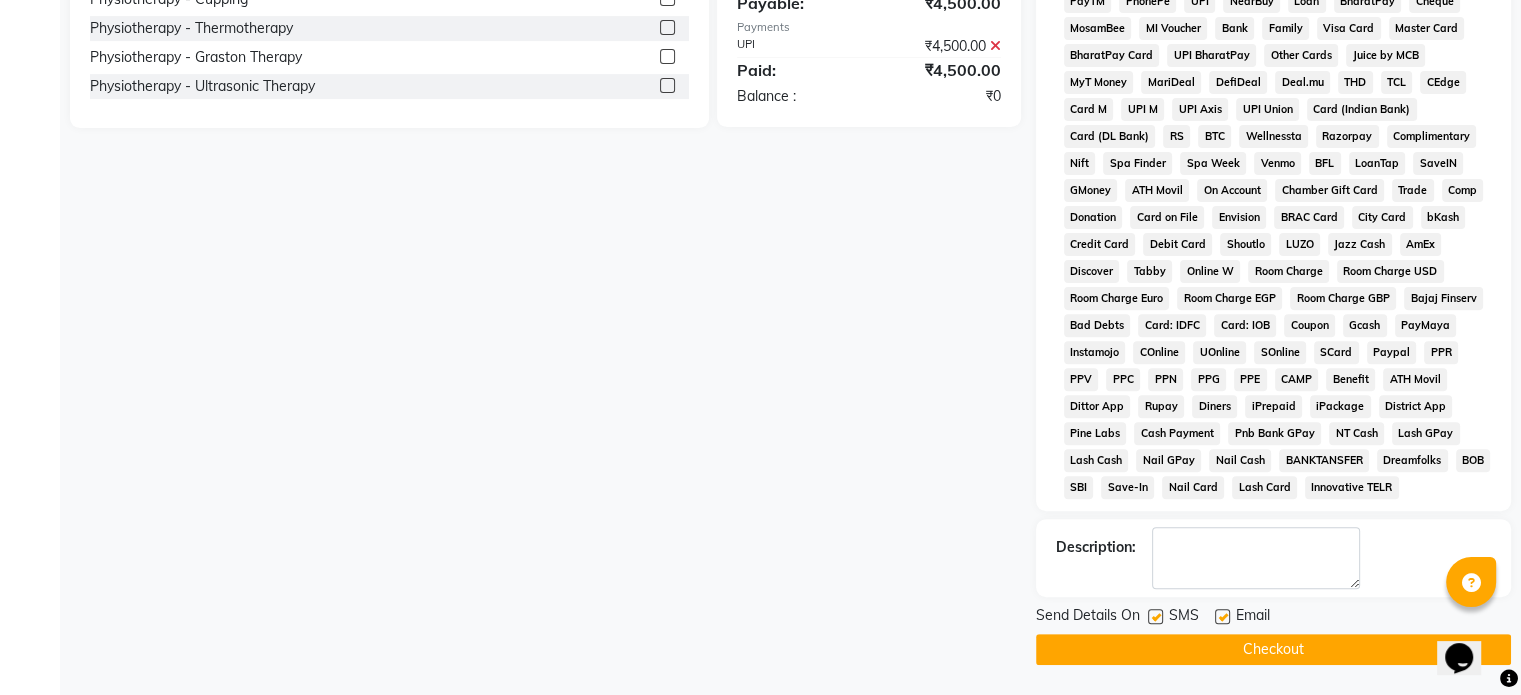 click 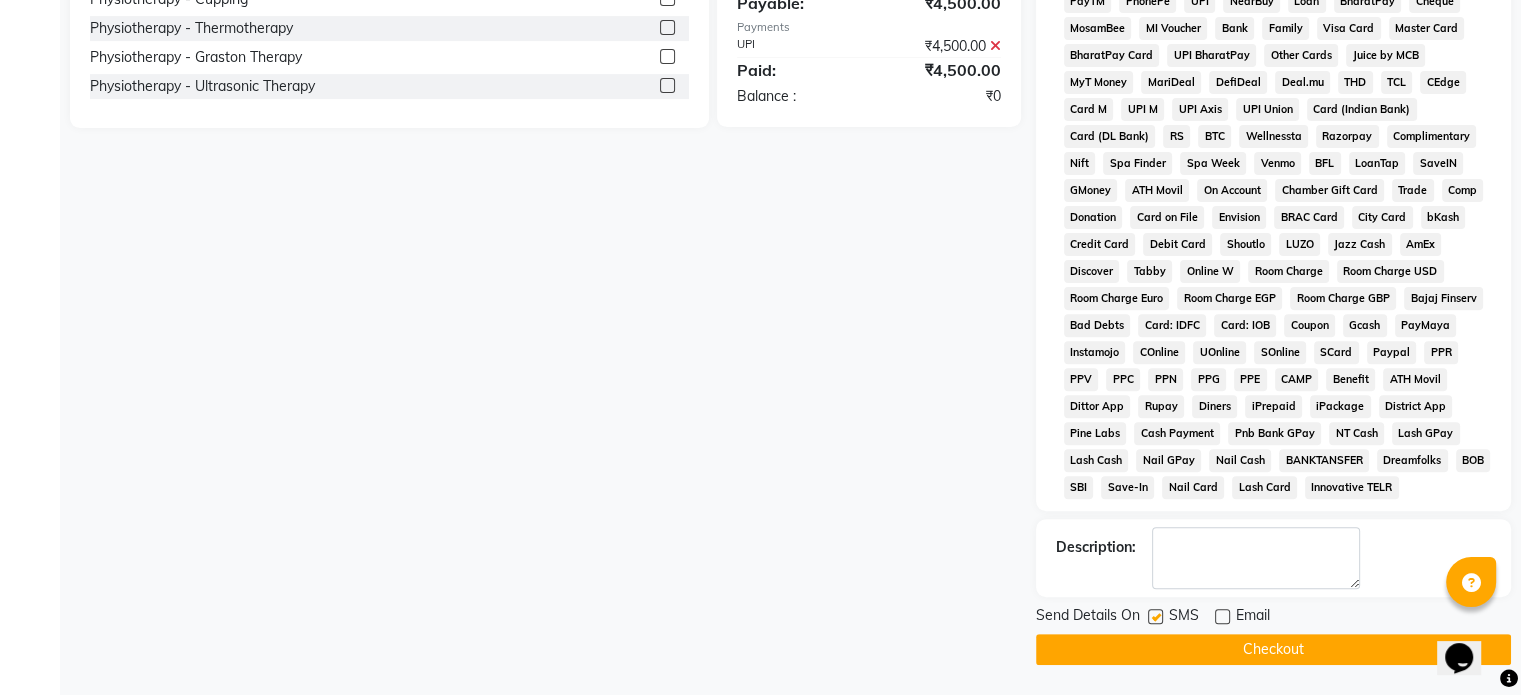 click 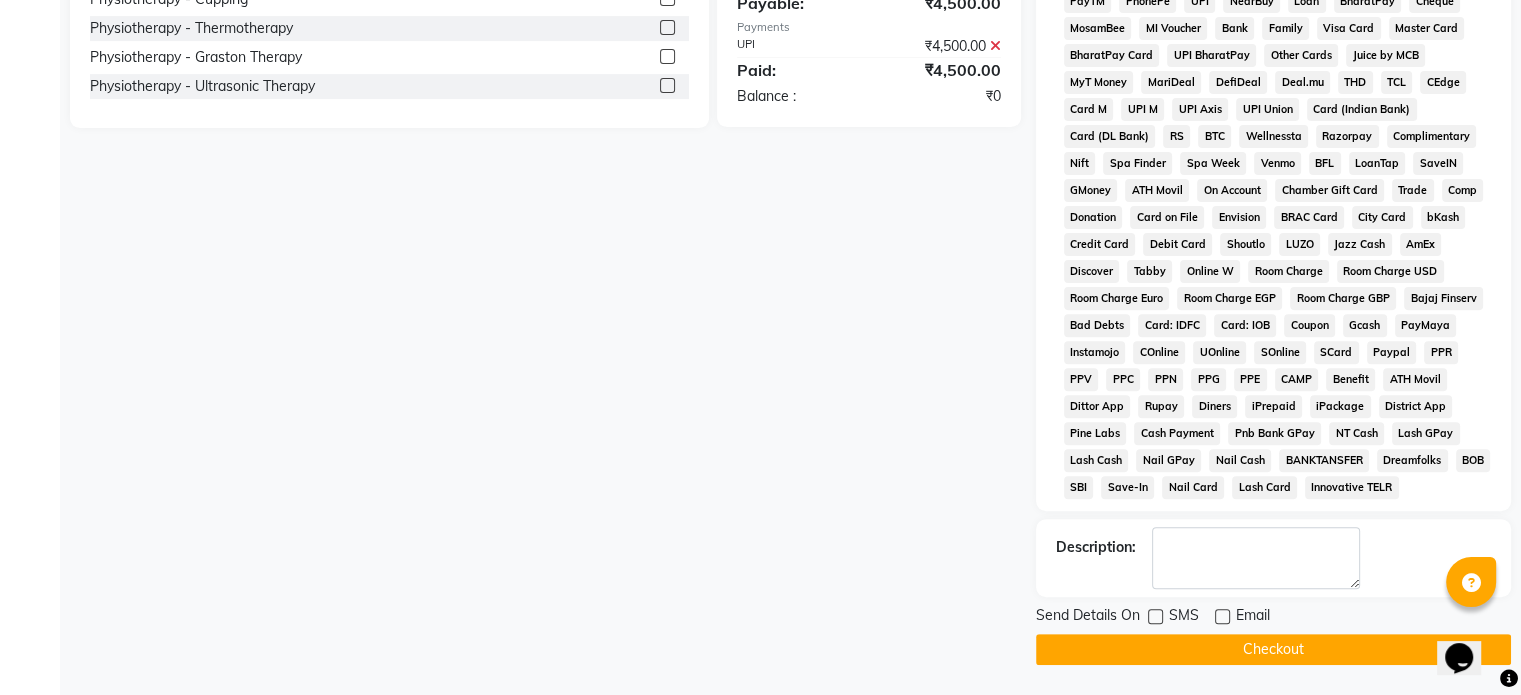 click on "Checkout" 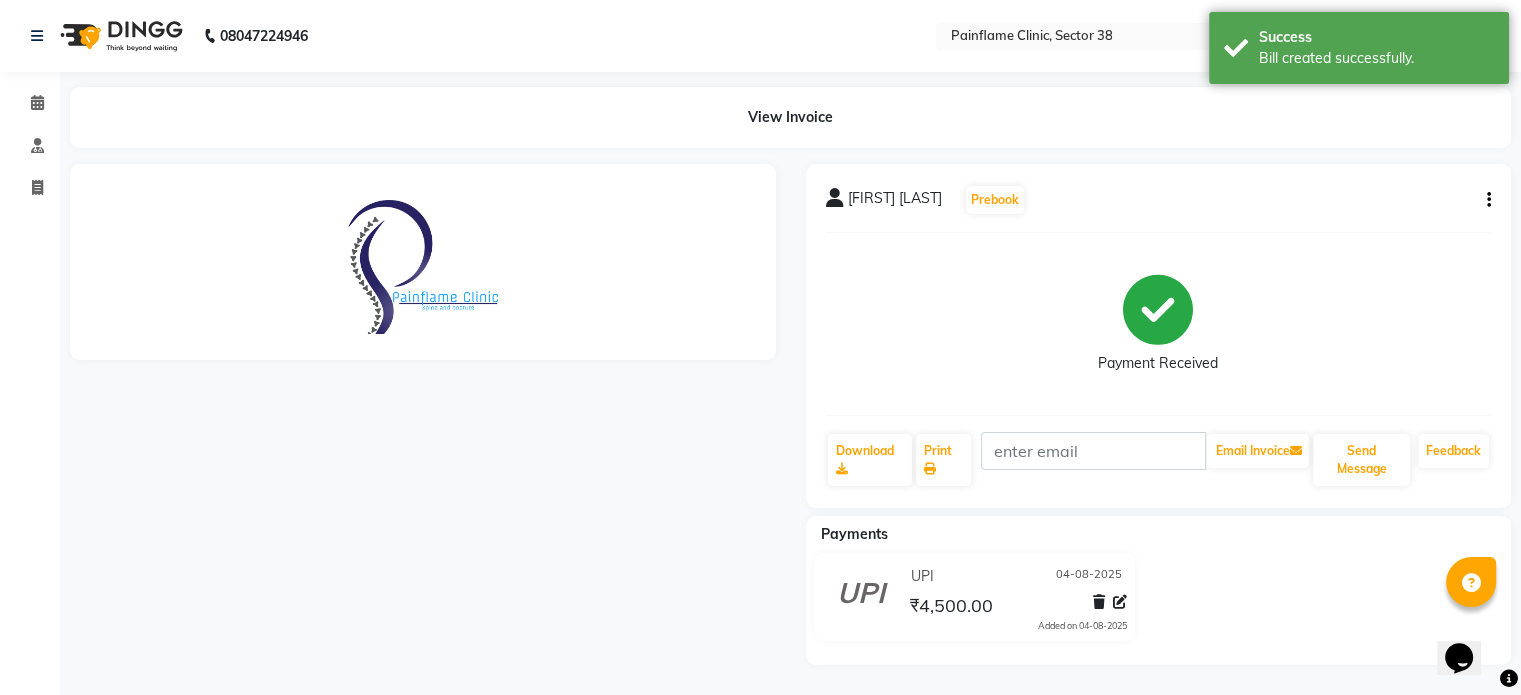 scroll, scrollTop: 0, scrollLeft: 0, axis: both 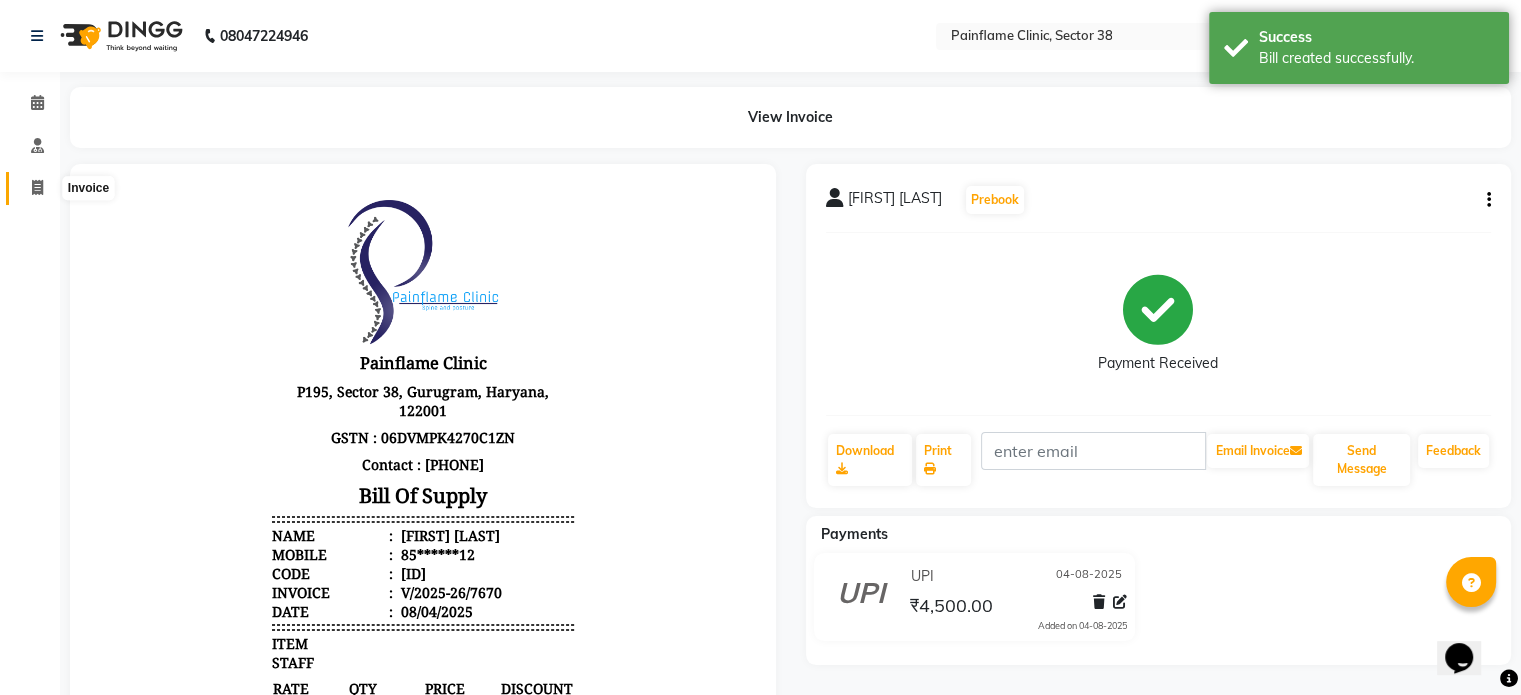 click 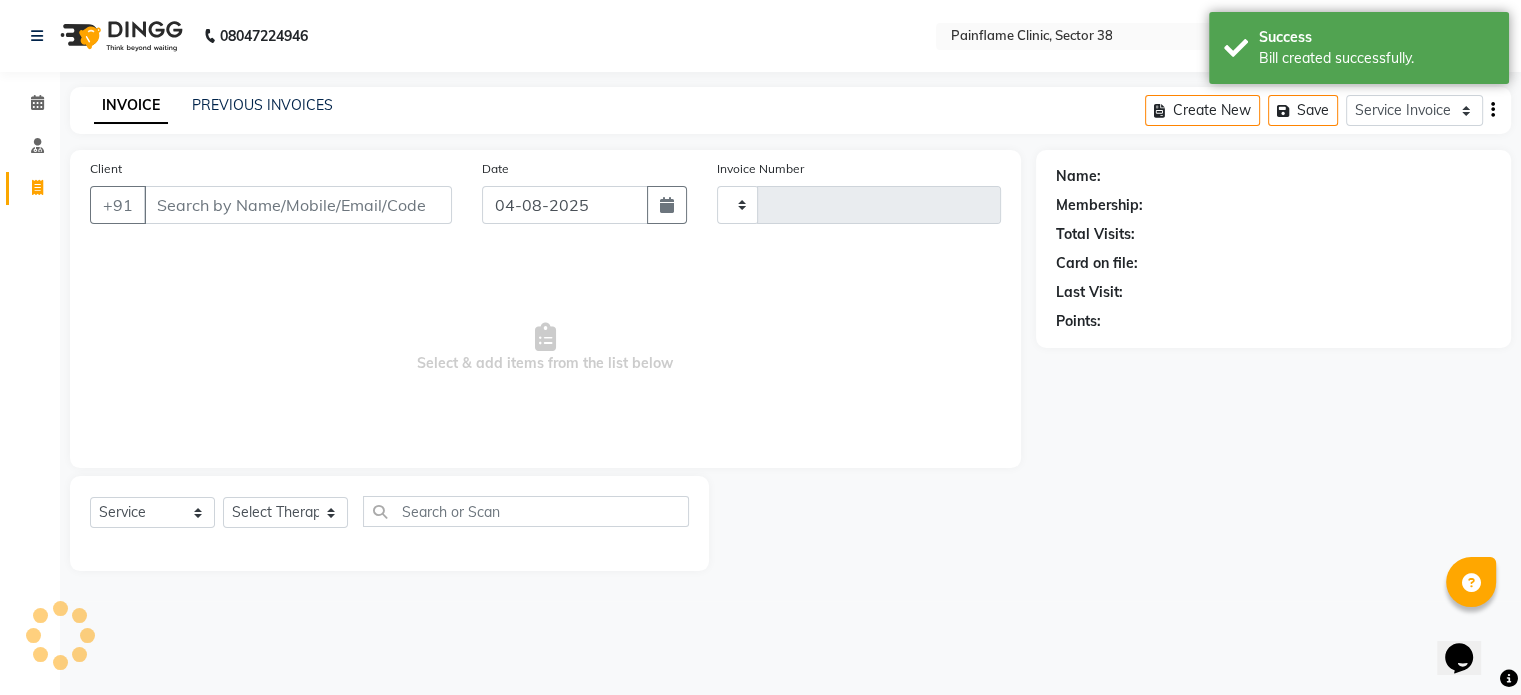 type on "7671" 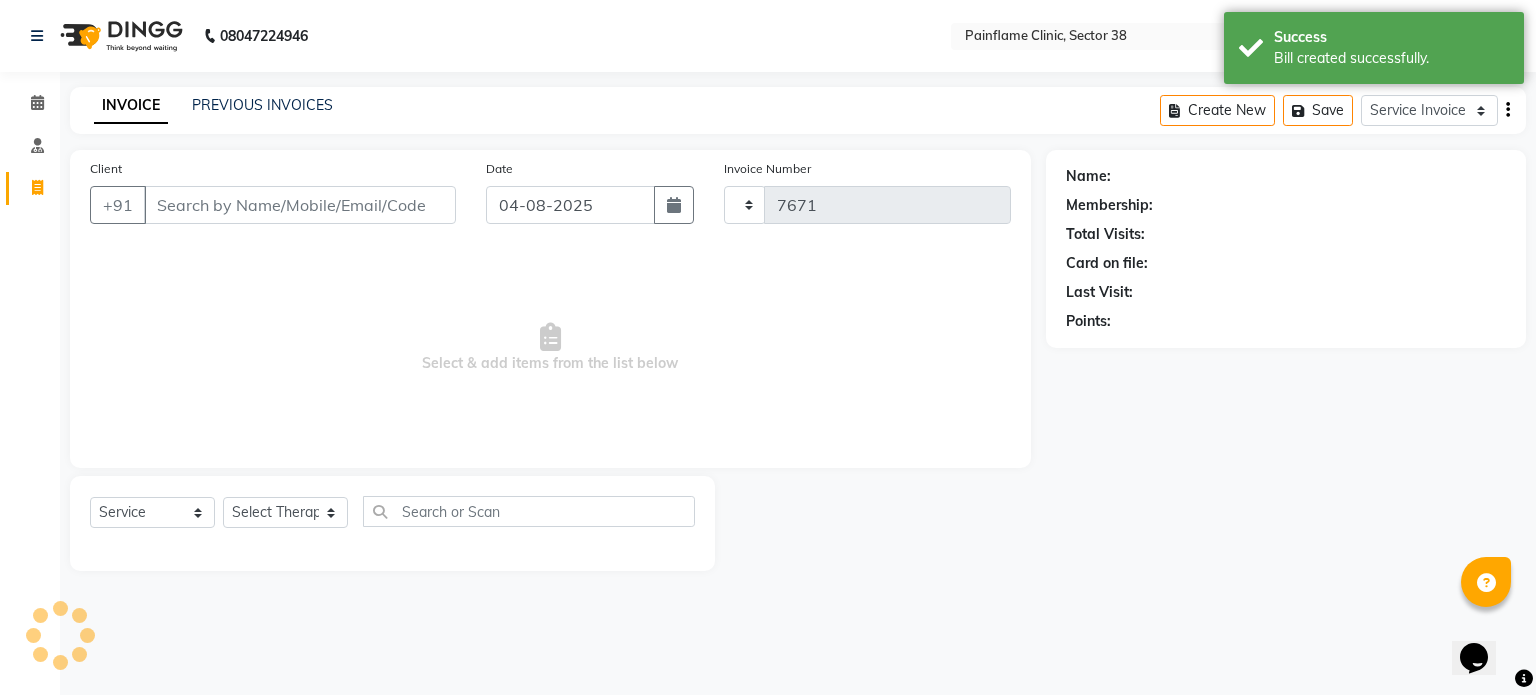 select on "3964" 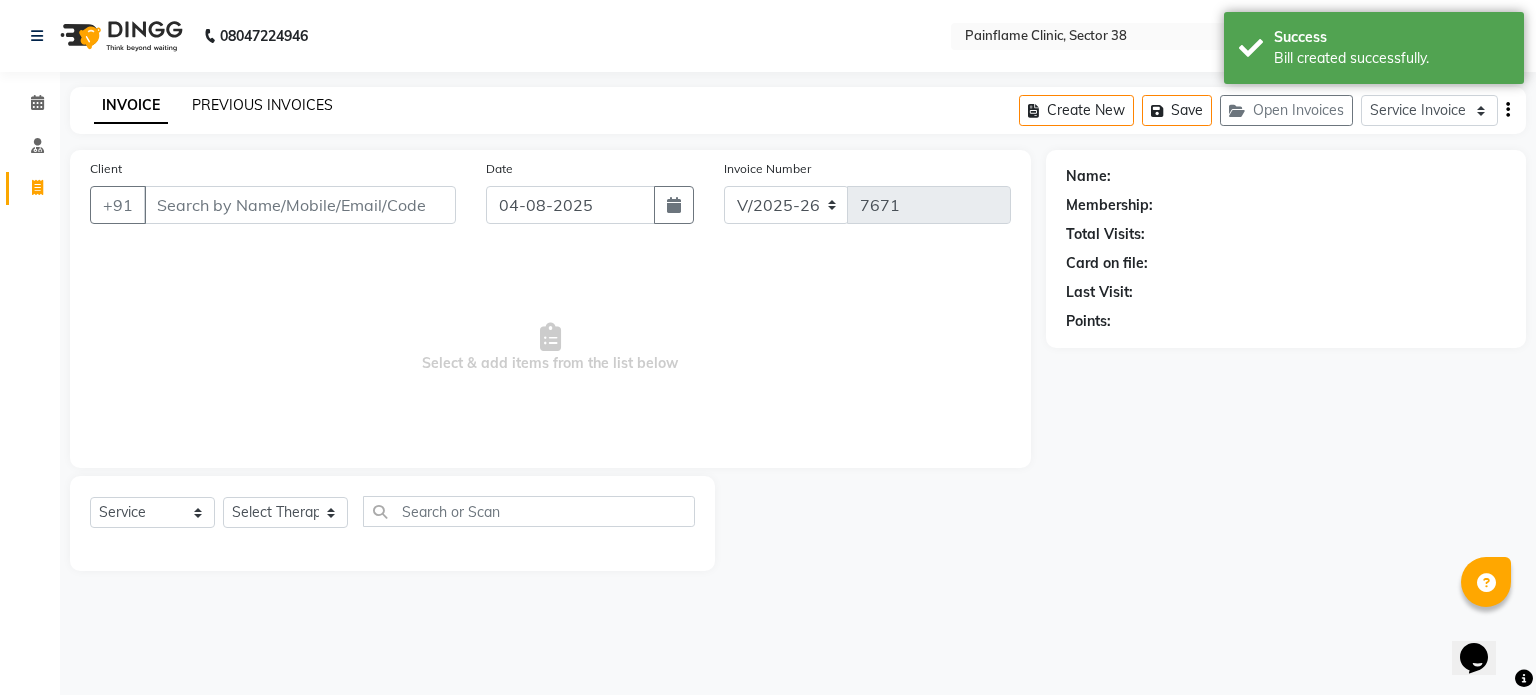 click on "PREVIOUS INVOICES" 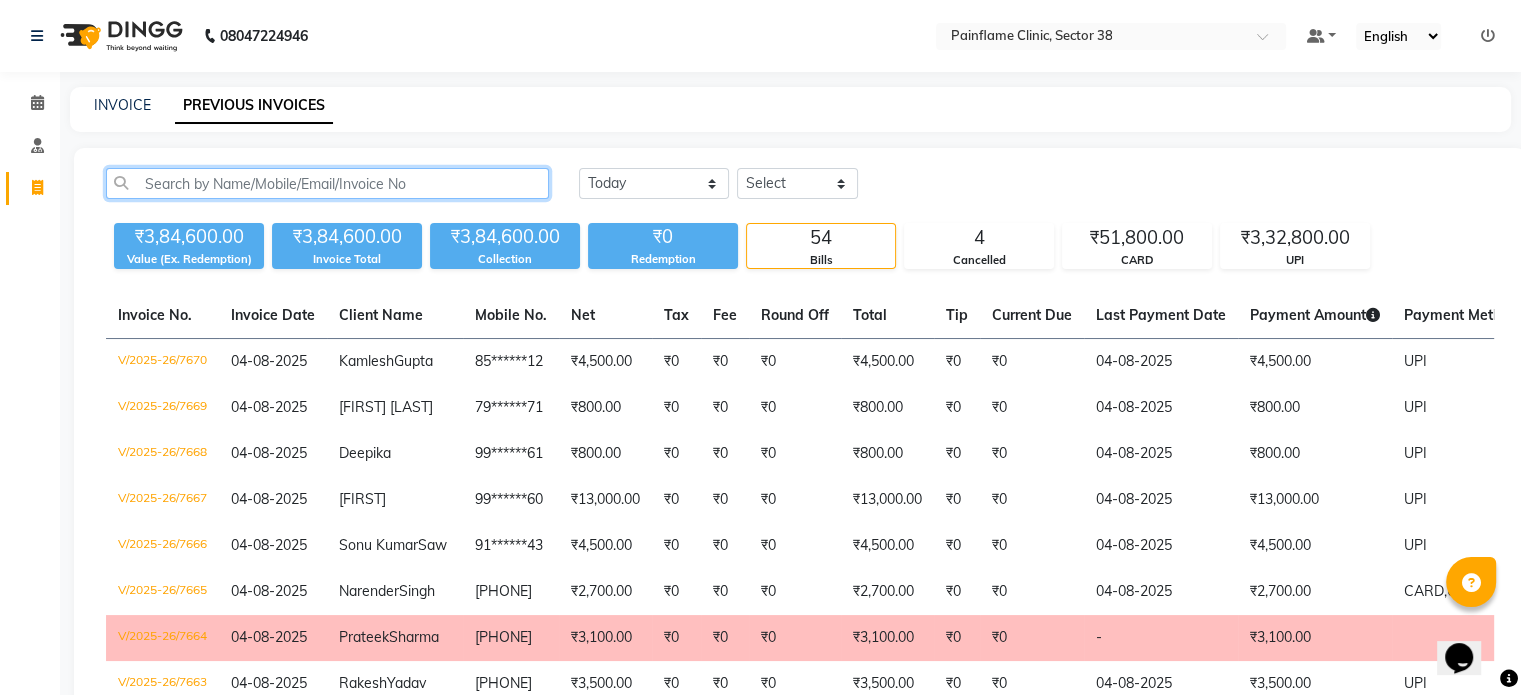 click 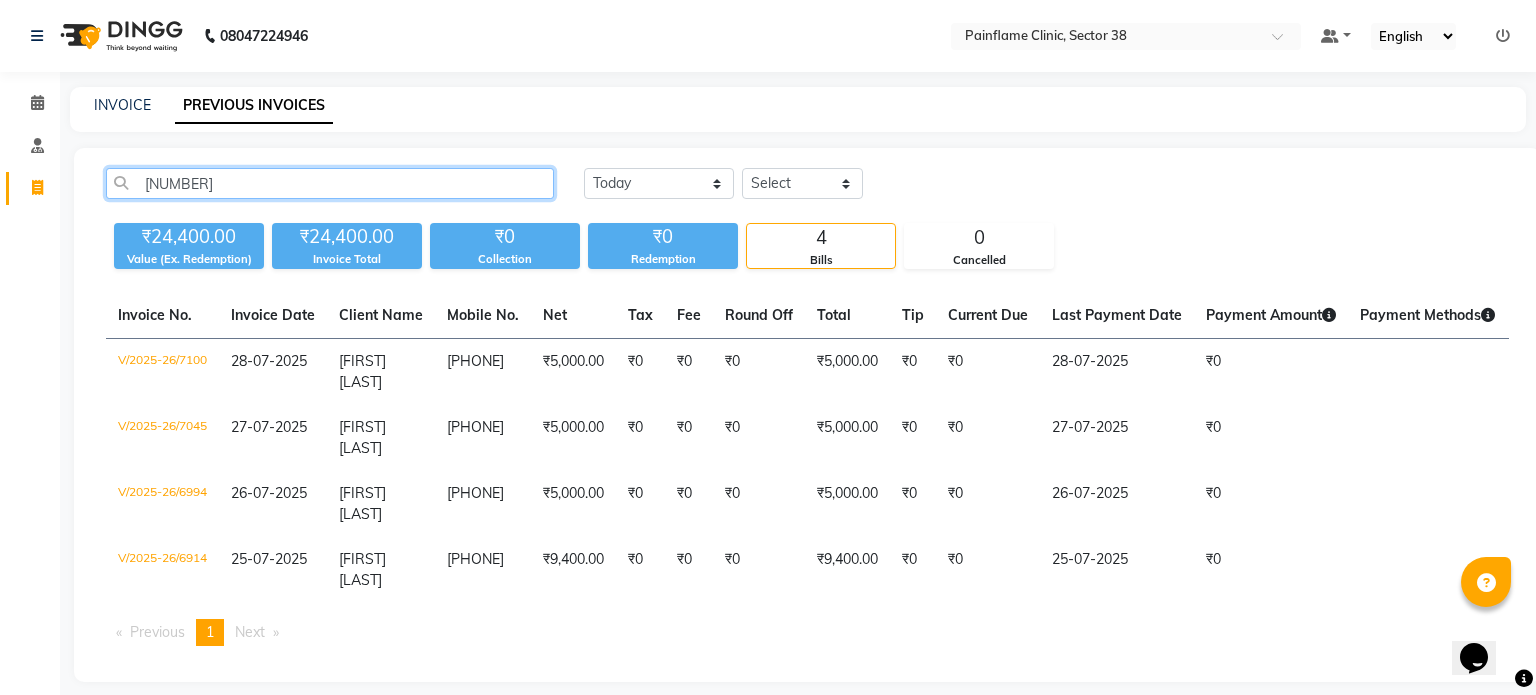type on "913191938" 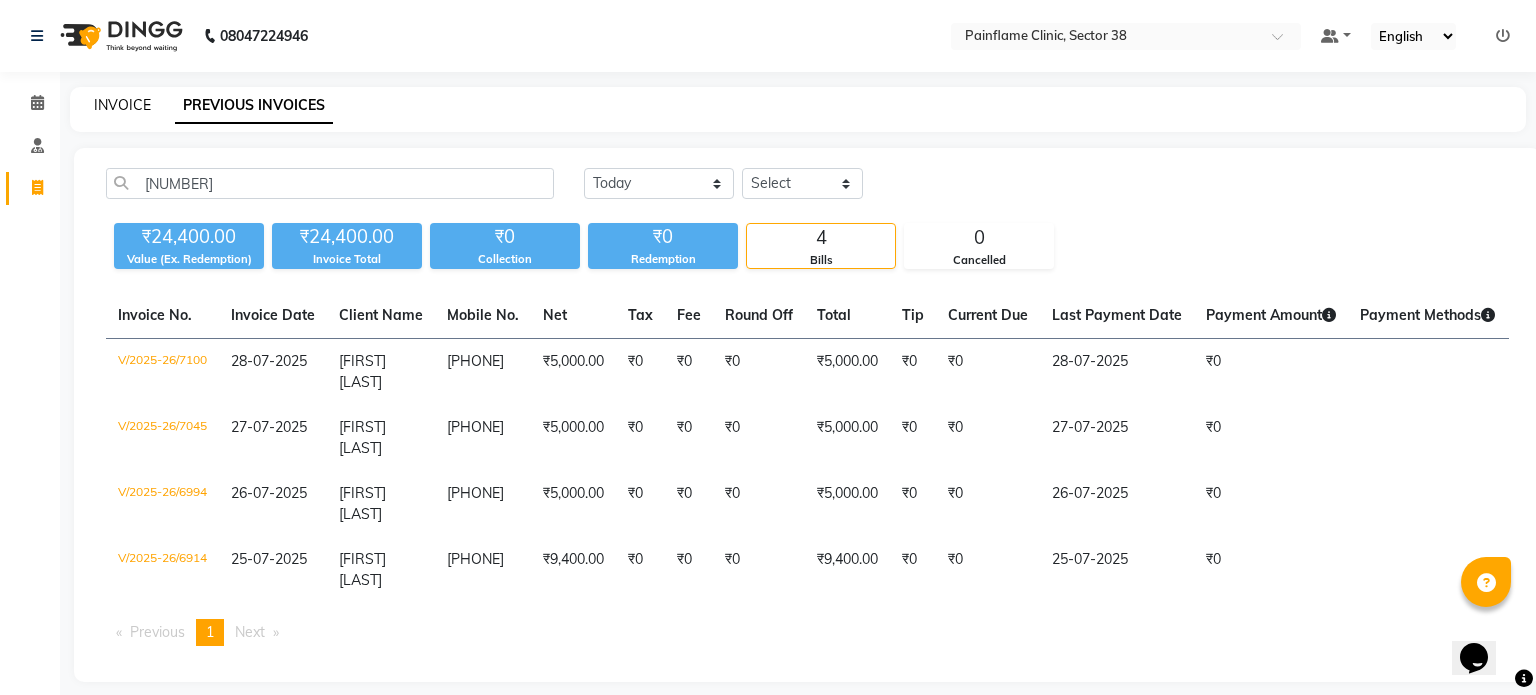 click on "INVOICE" 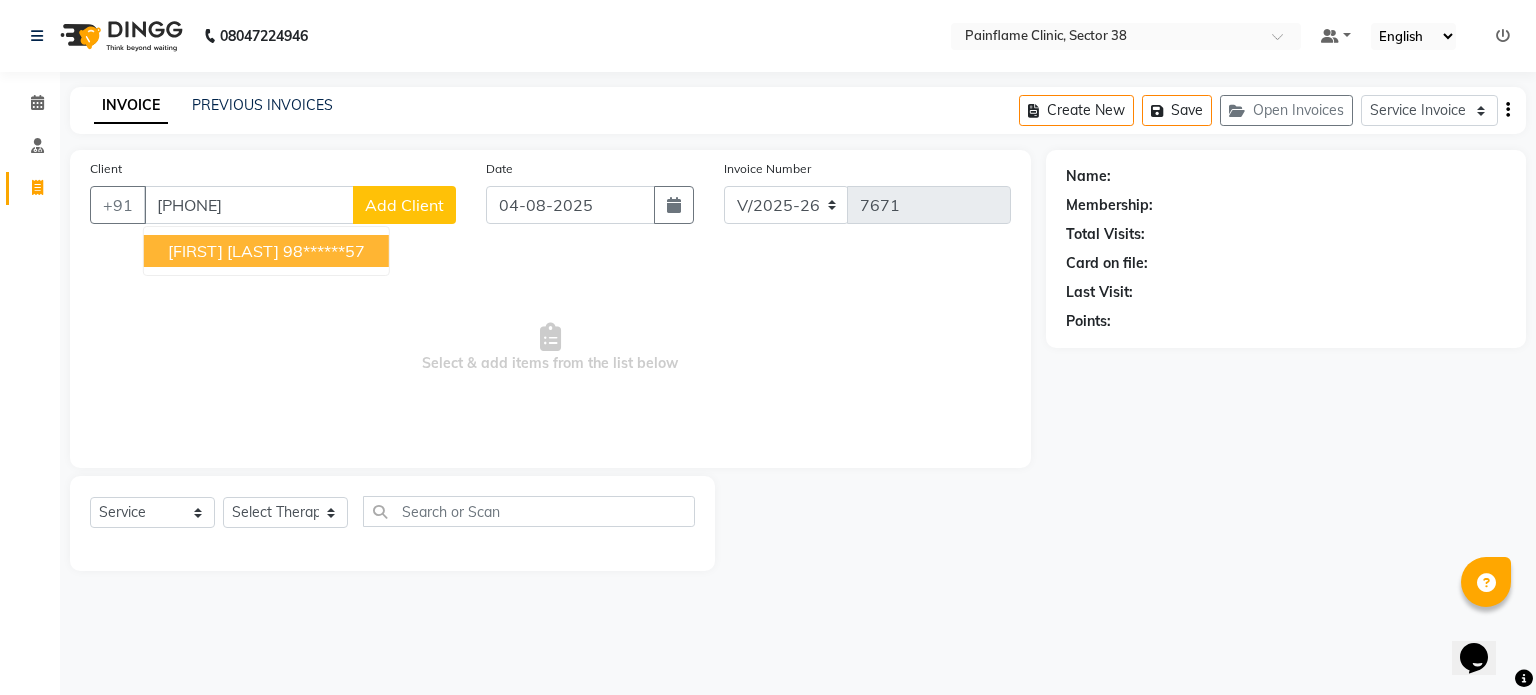 click on "Bharat Dahiya" at bounding box center [223, 251] 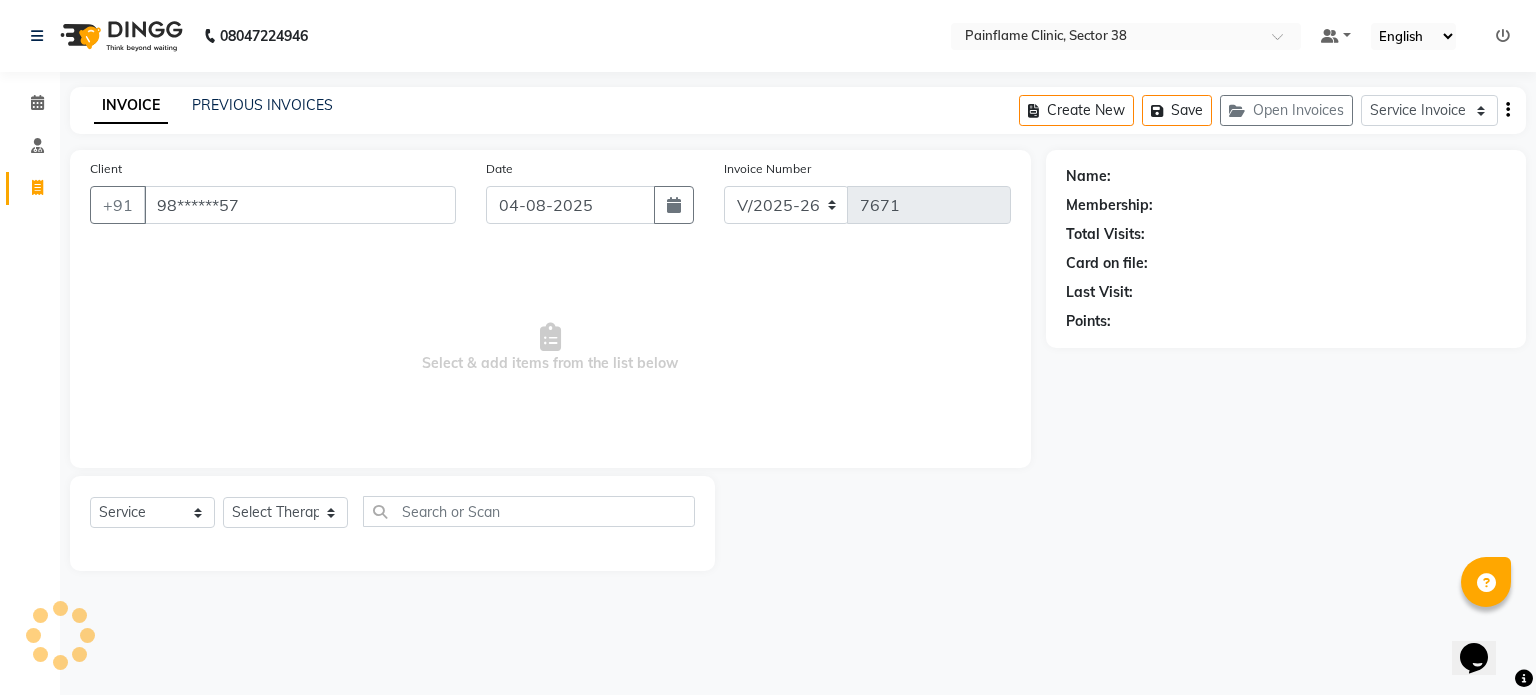 type on "98******57" 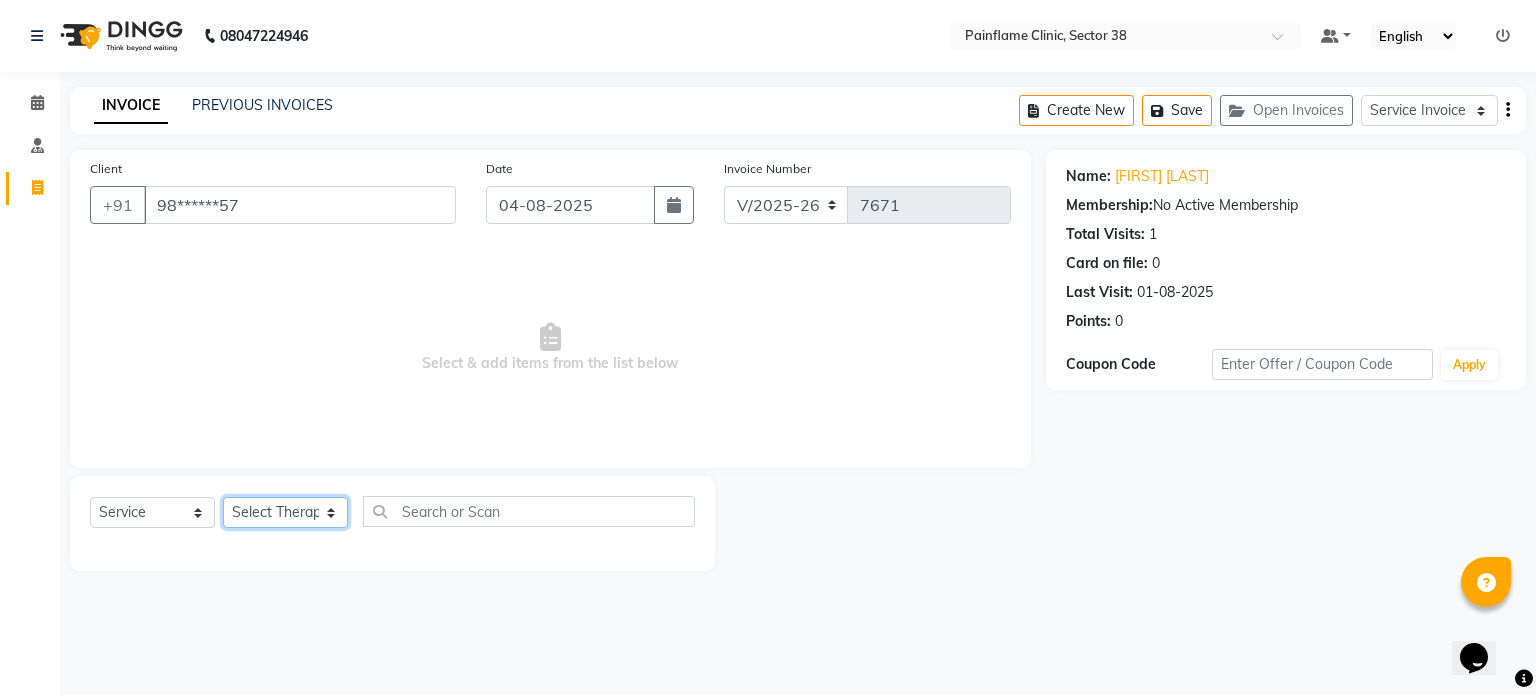 click on "Select Therapist Dr Durgesh Dr Harish Dr Ranjana Dr Saurabh Dr. Suraj Dr. Tejpal Mehlawat KUSHAL MOHIT SEMWAL Nancy Singhai Reception 1  Reception 2 Reception 3" 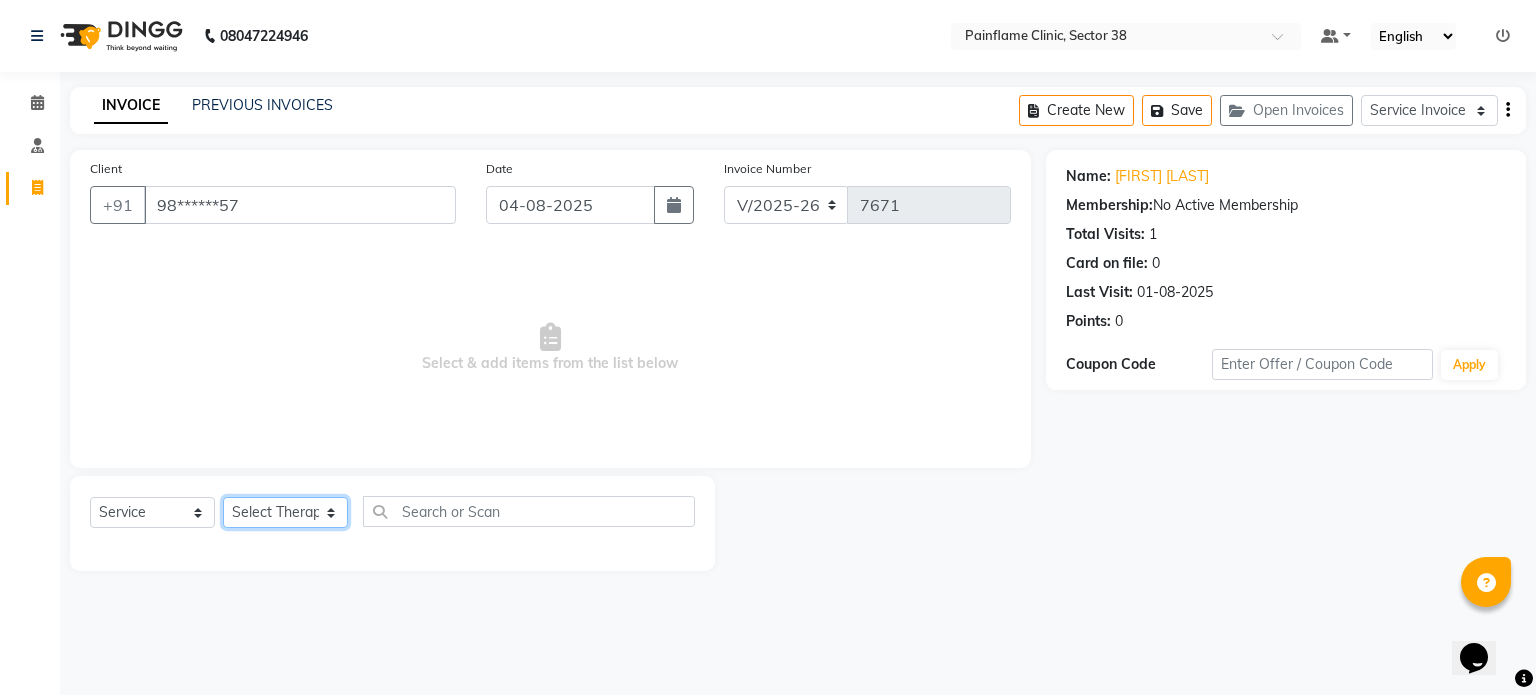 select on "20212" 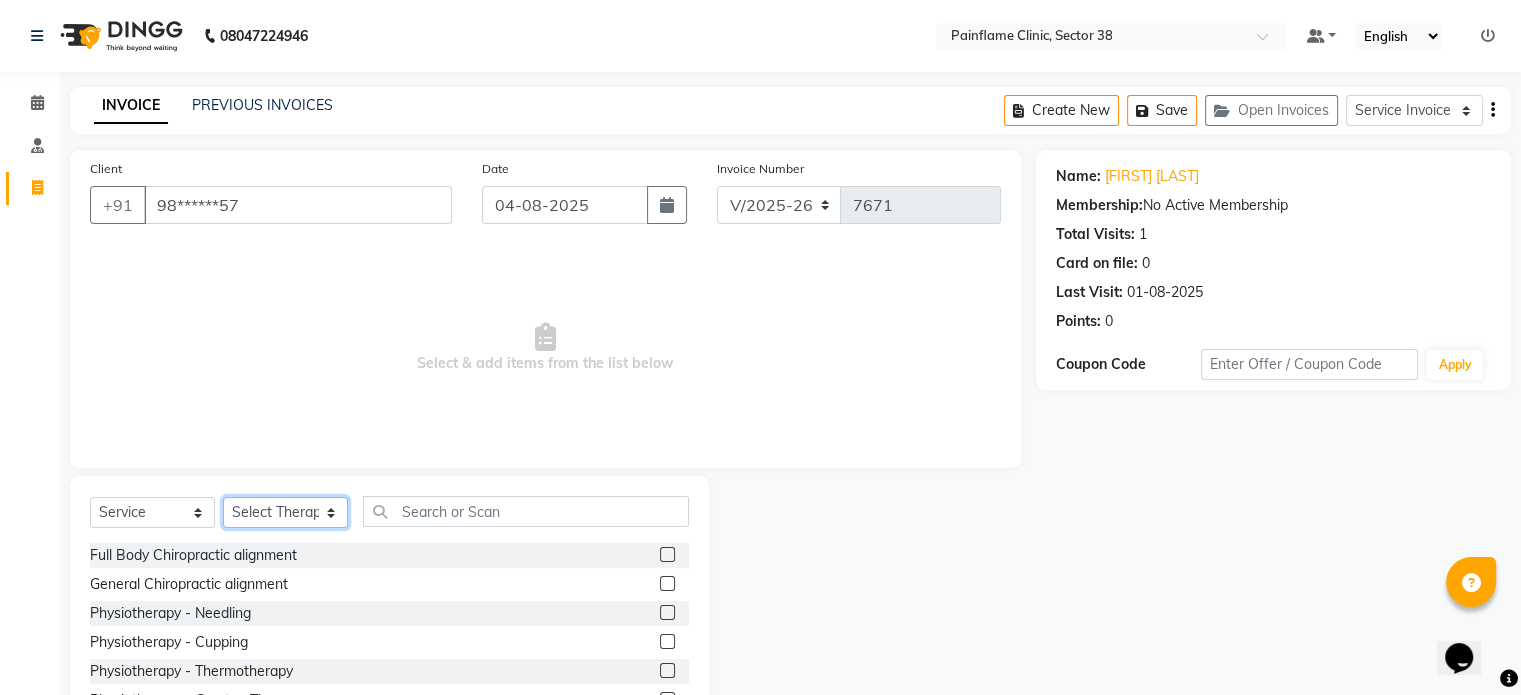 scroll, scrollTop: 119, scrollLeft: 0, axis: vertical 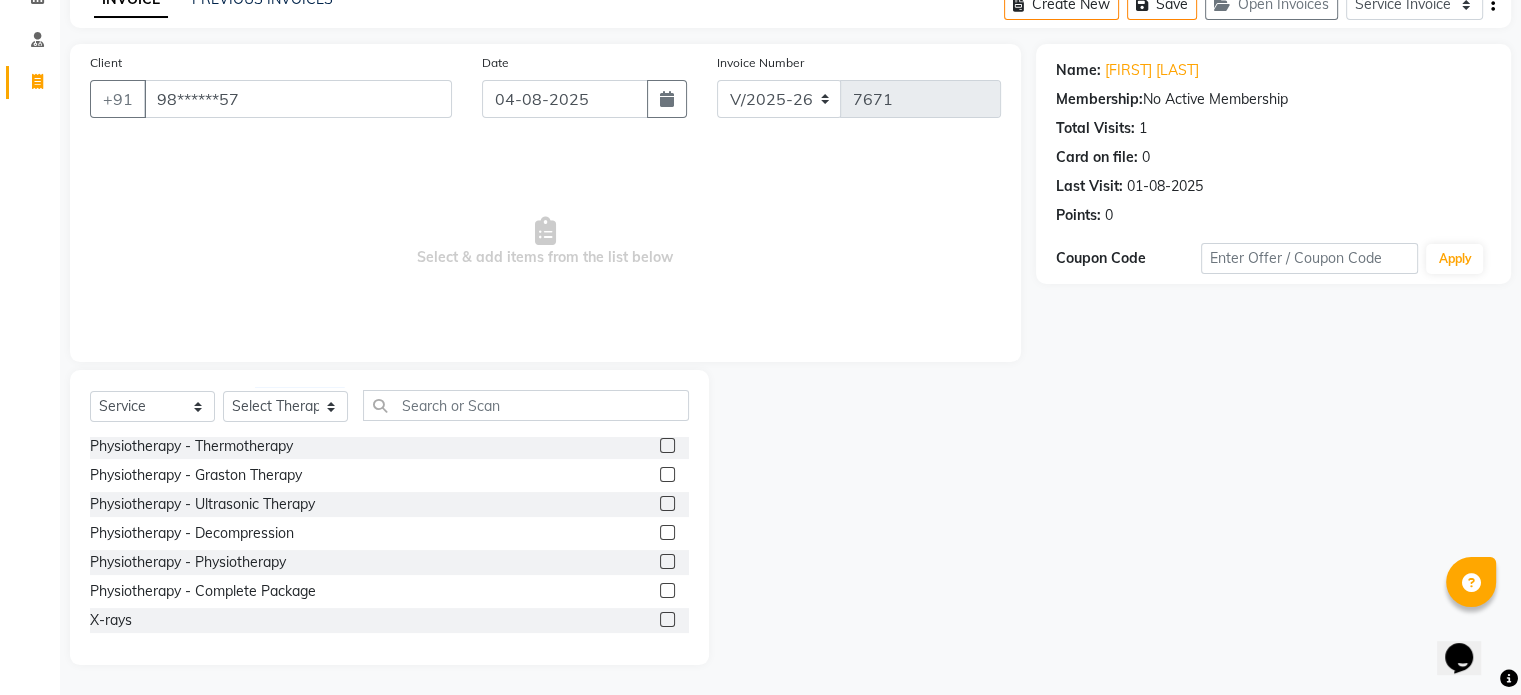 click 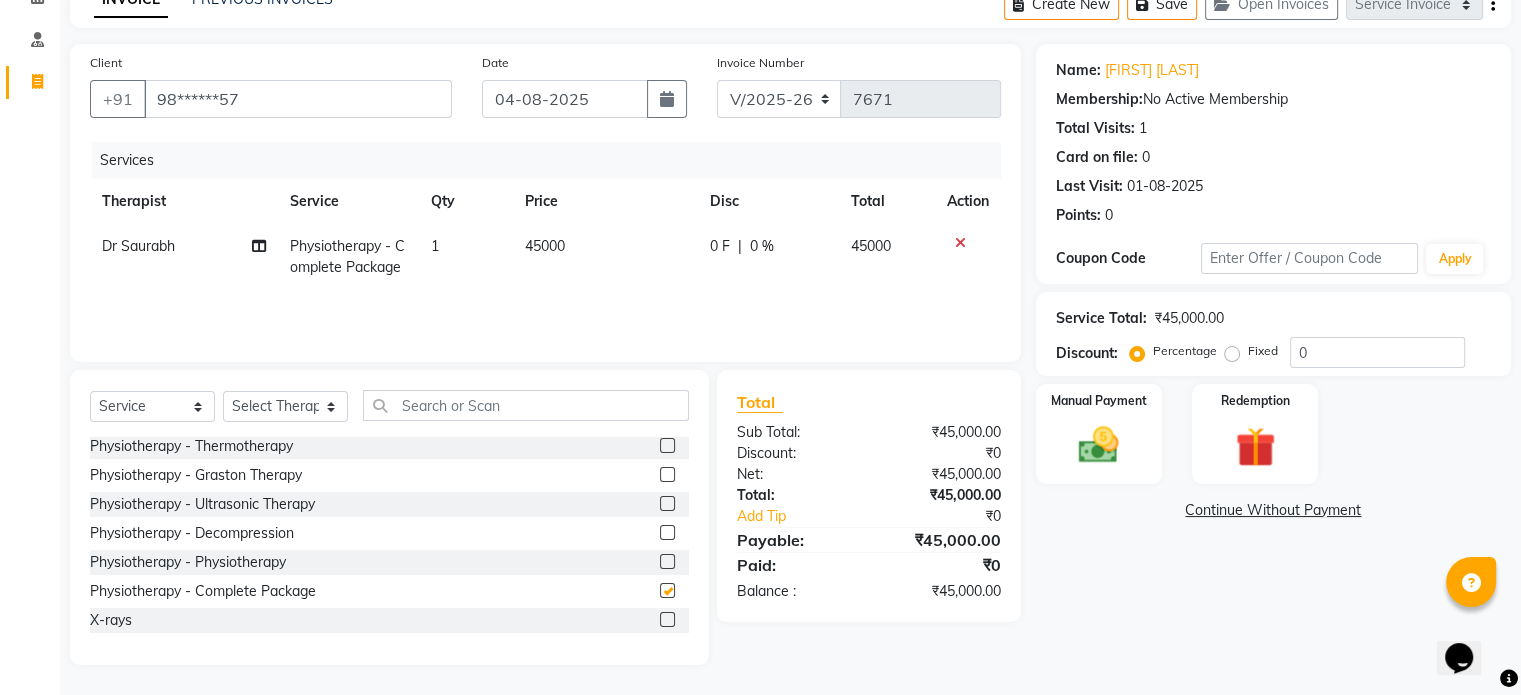 checkbox on "false" 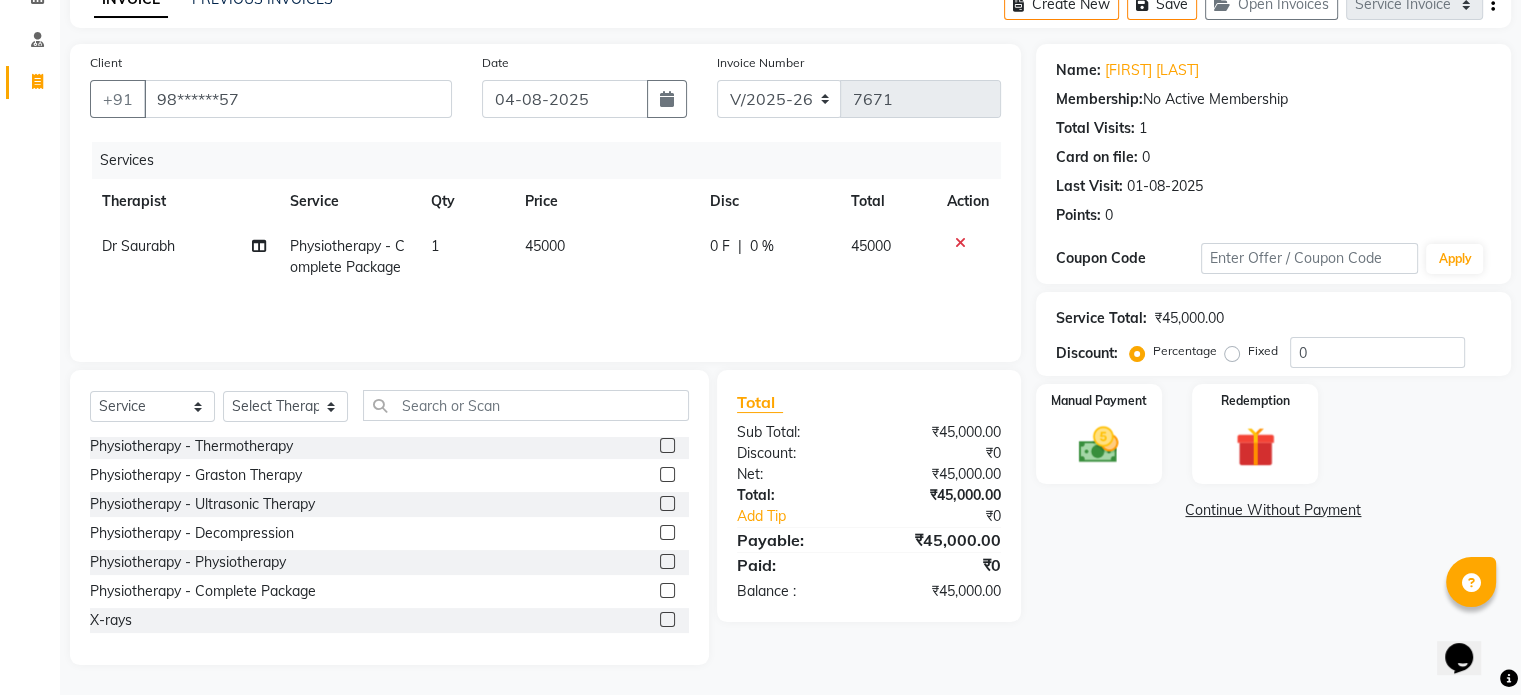 click on "45000" 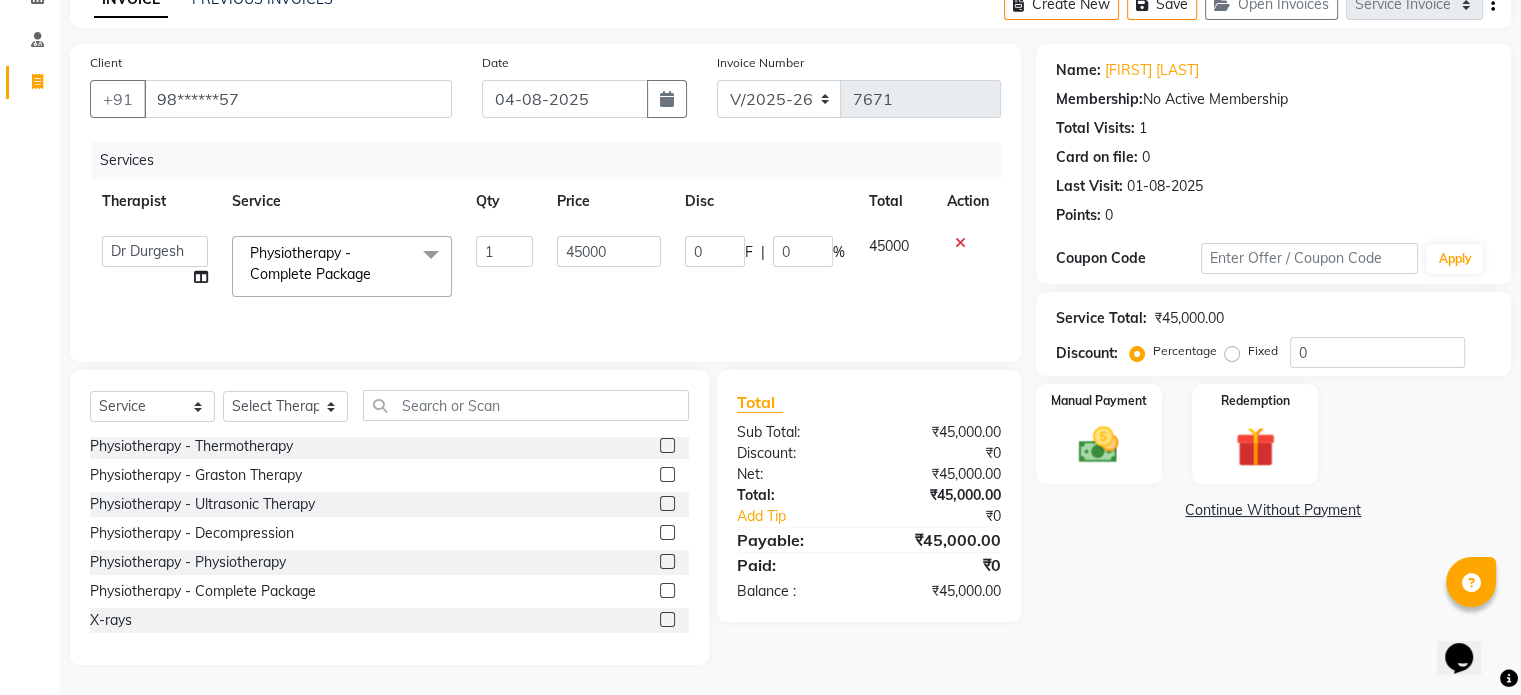 click on "45000" 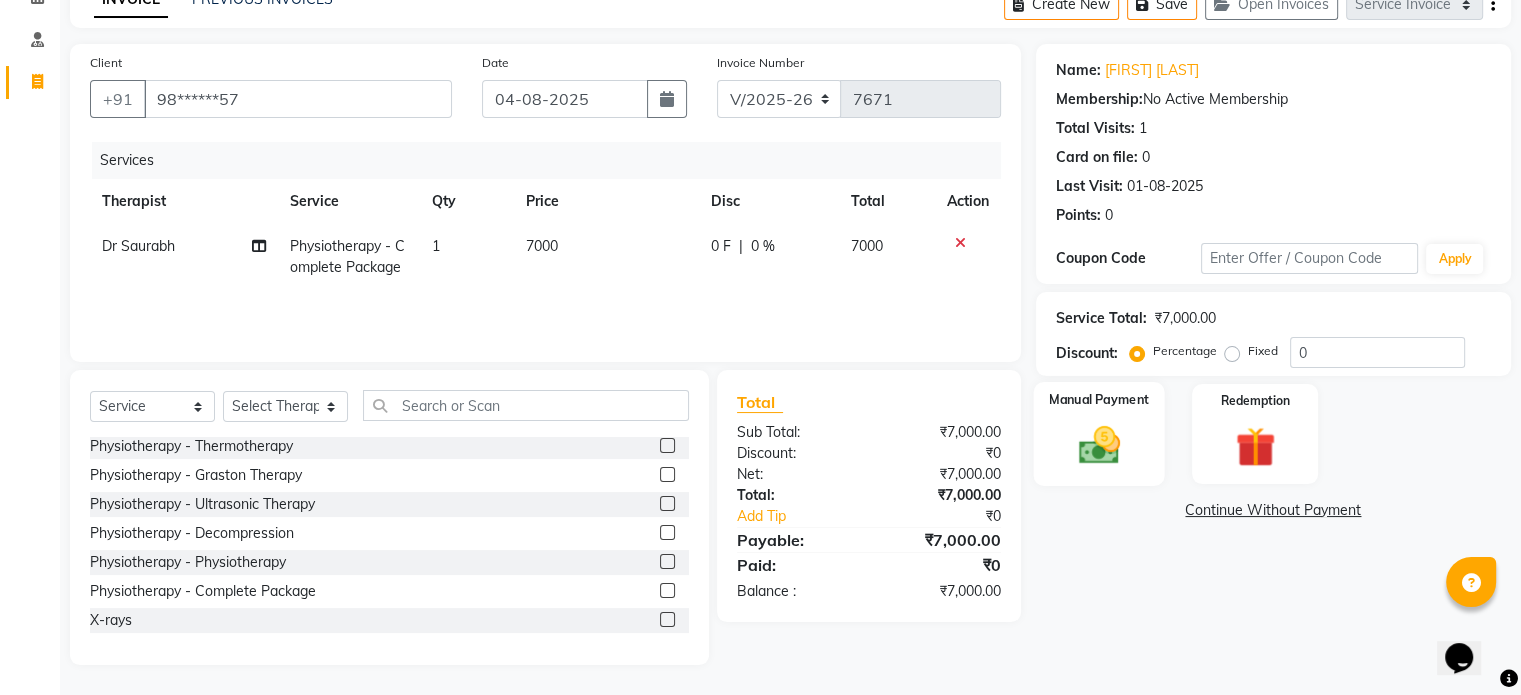 click 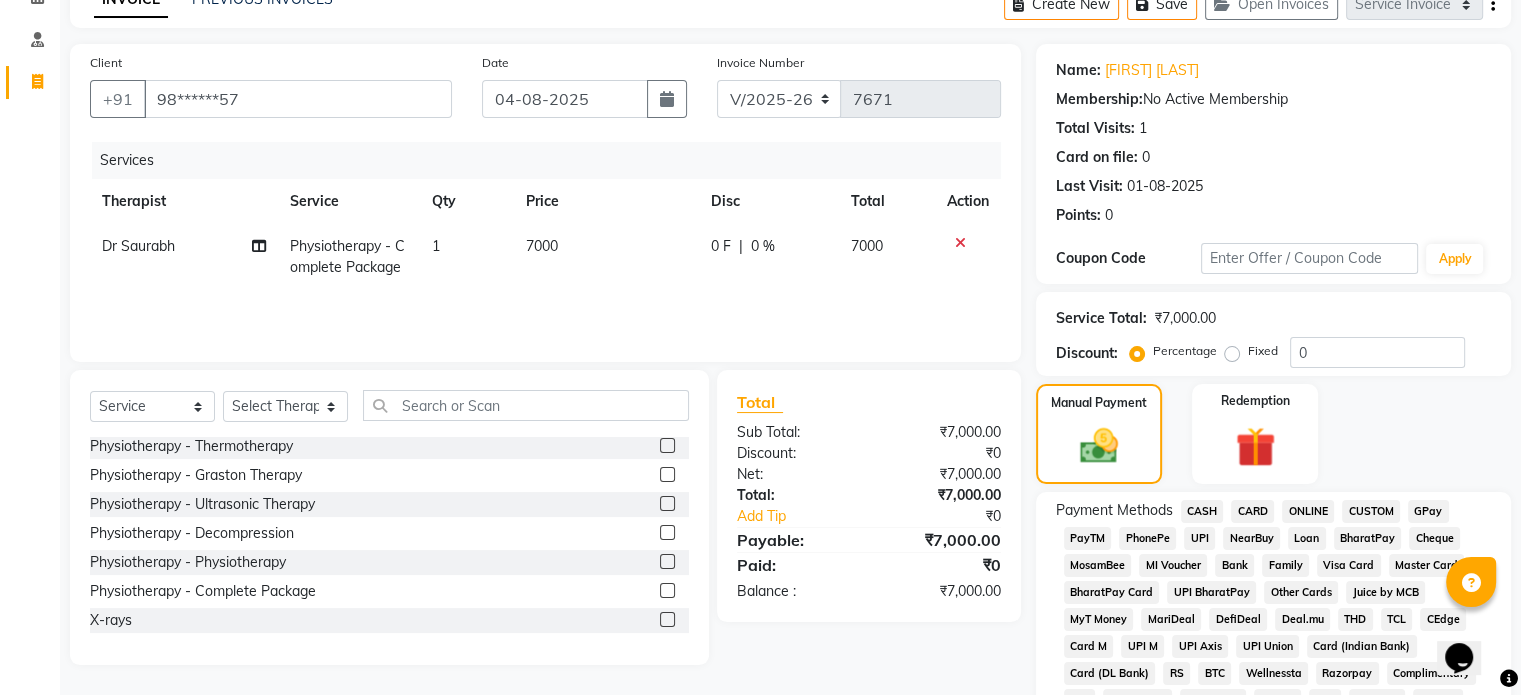click on "CARD" 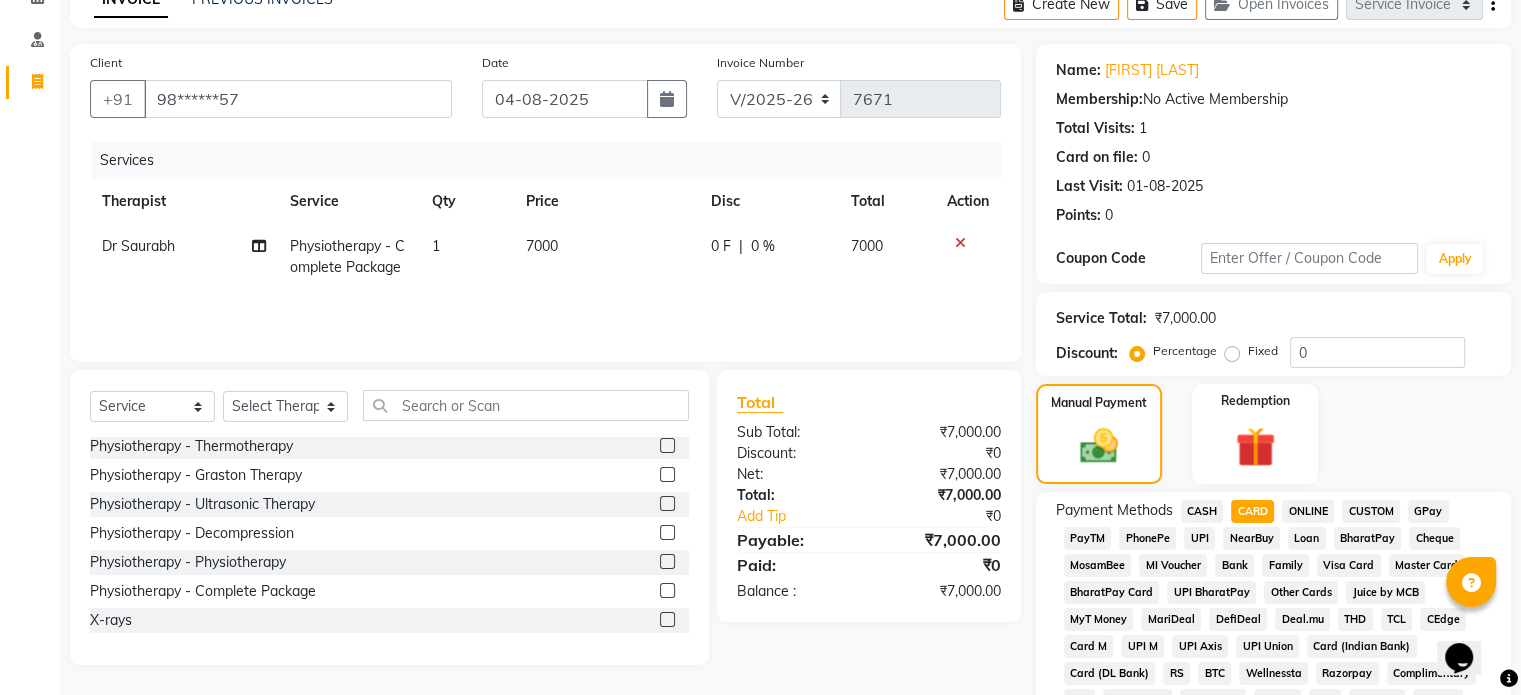 scroll, scrollTop: 652, scrollLeft: 0, axis: vertical 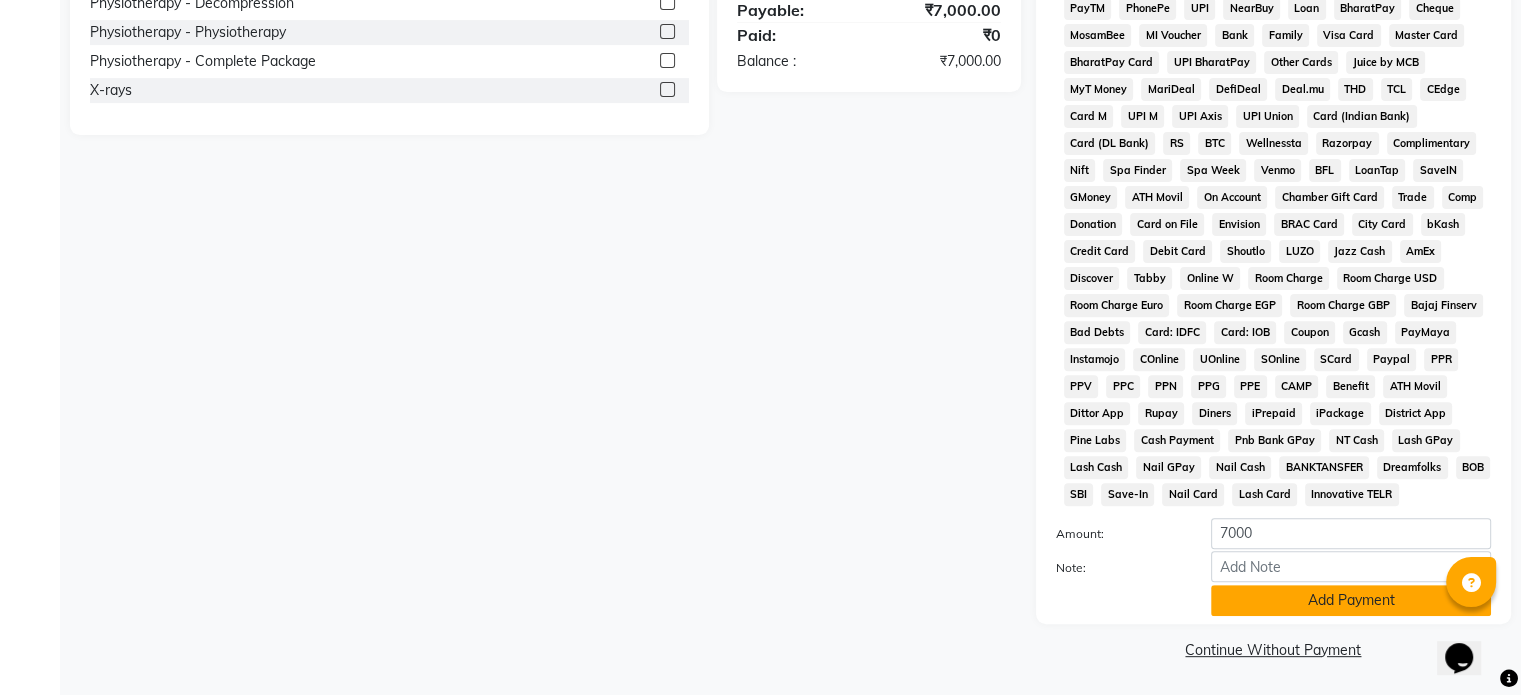 click on "Add Payment" 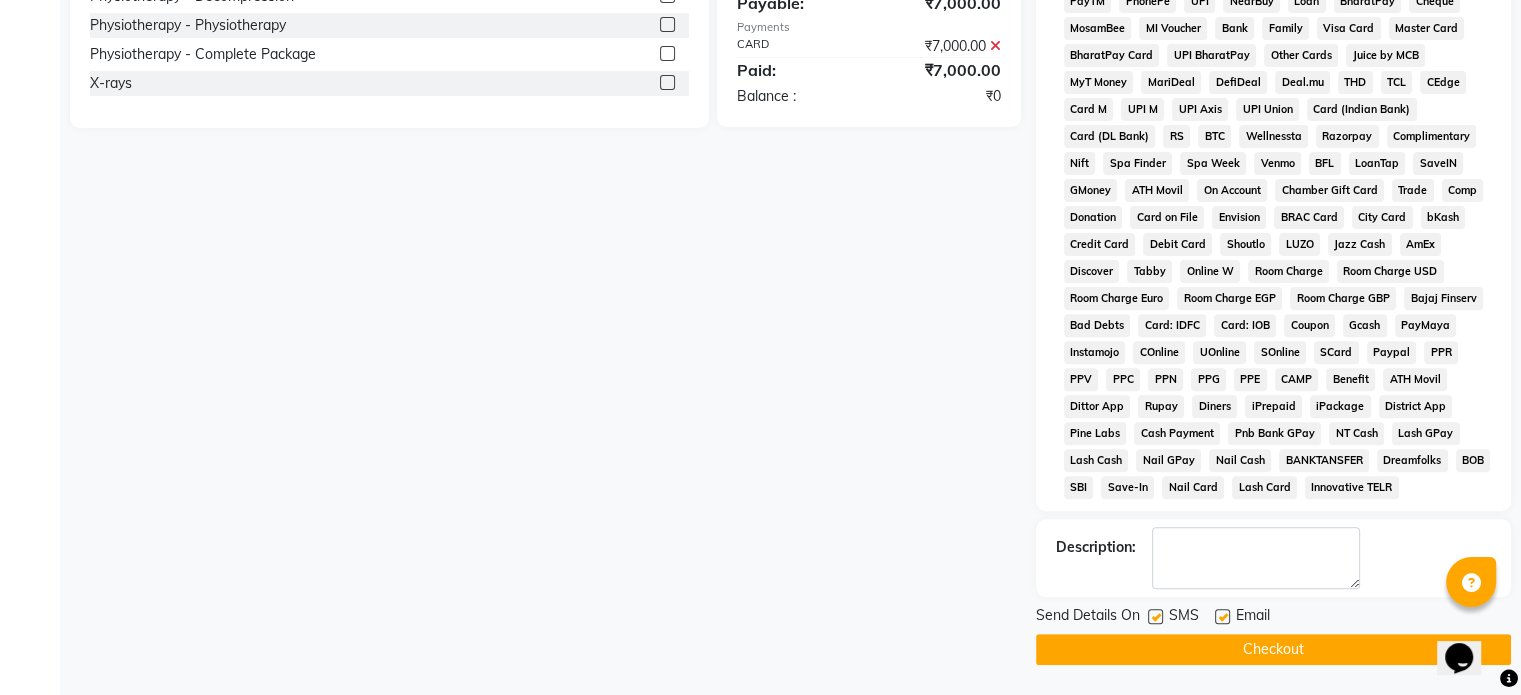 click 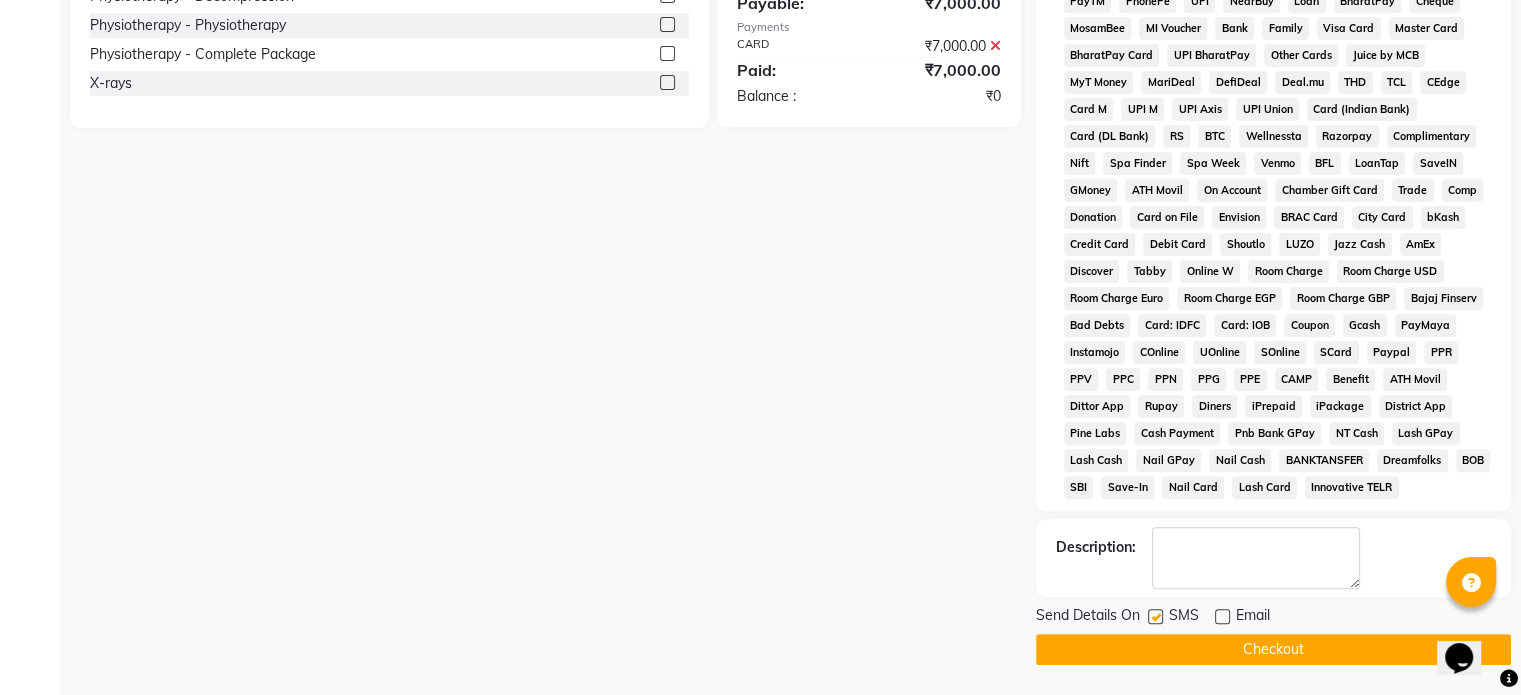 click 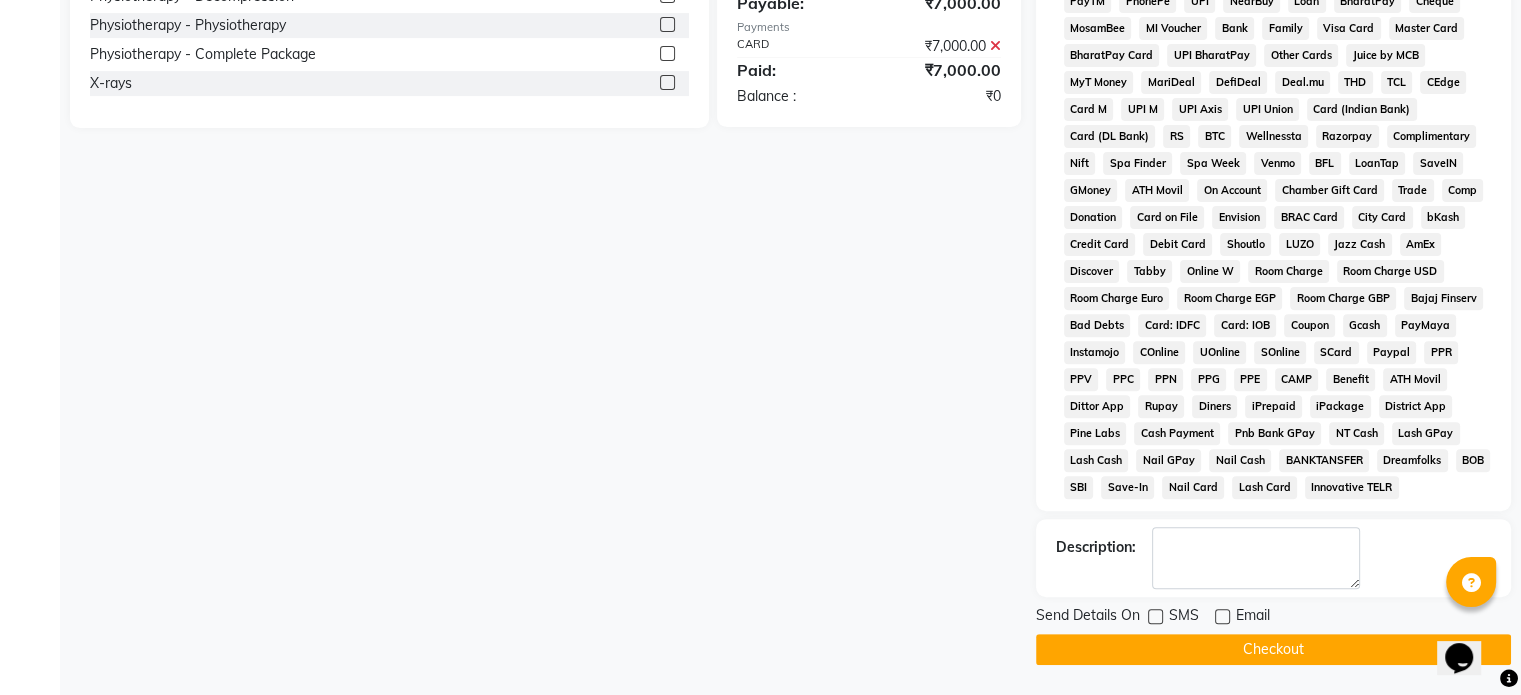 click on "Checkout" 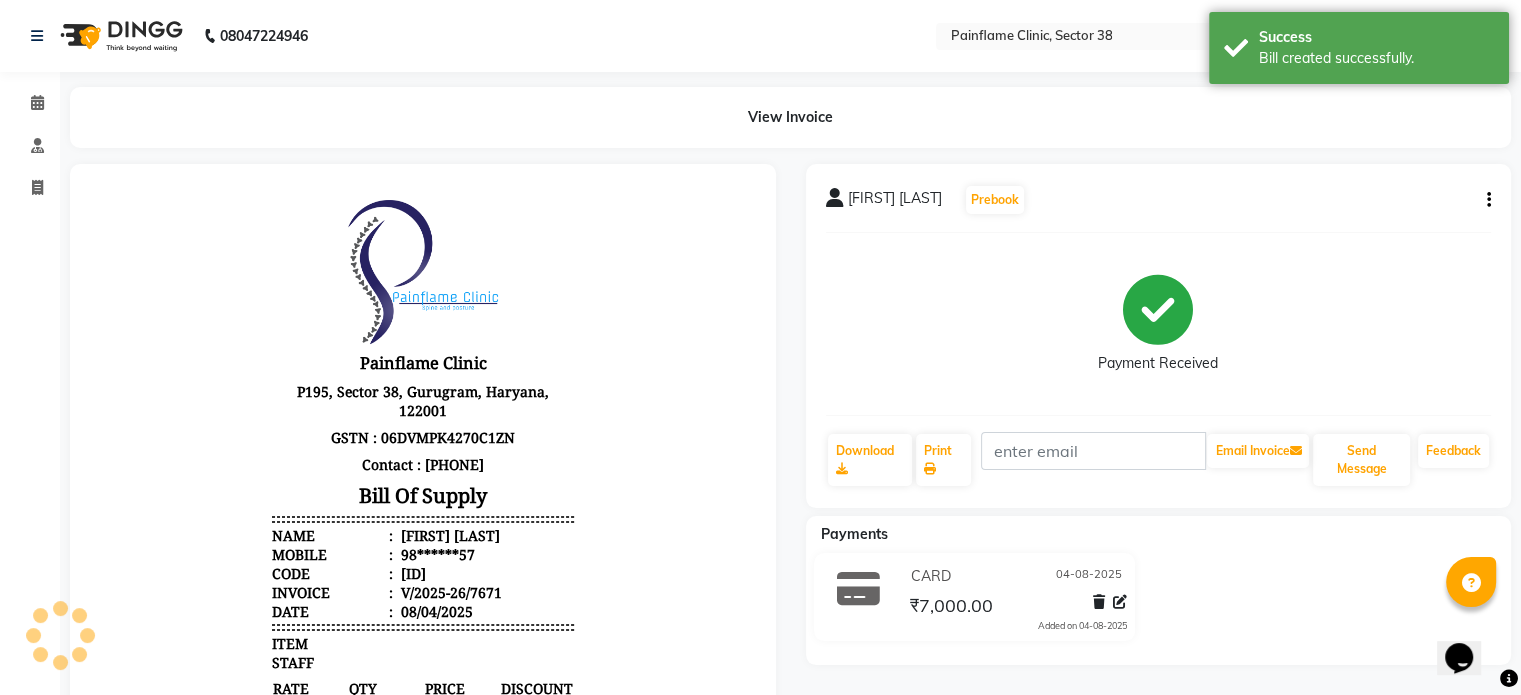 scroll, scrollTop: 0, scrollLeft: 0, axis: both 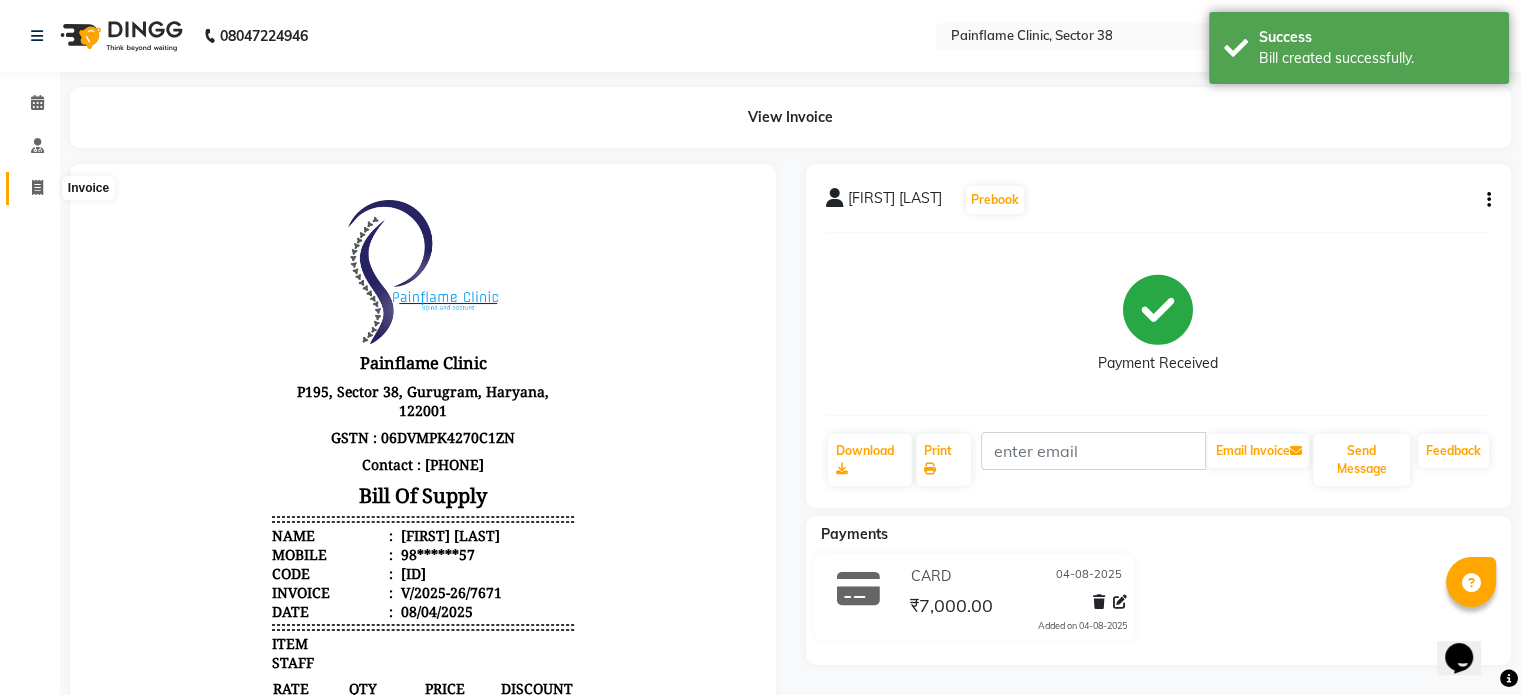 click 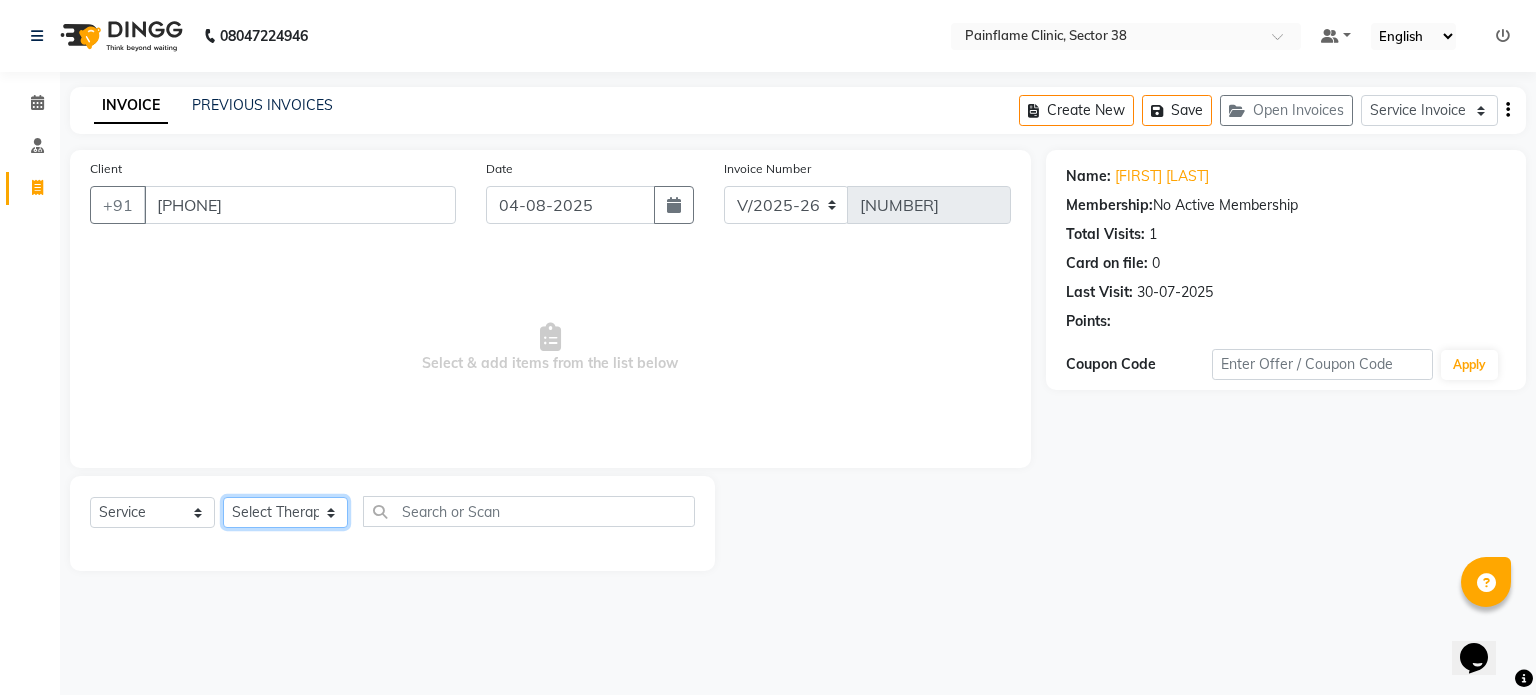 click on "Select Therapist Dr Durgesh Dr Harish Dr Ranjana Dr Saurabh Dr. Suraj Dr. Tejpal Mehlawat KUSHAL MOHIT SEMWAL Nancy Singhai Reception 1  Reception 2 Reception 3" 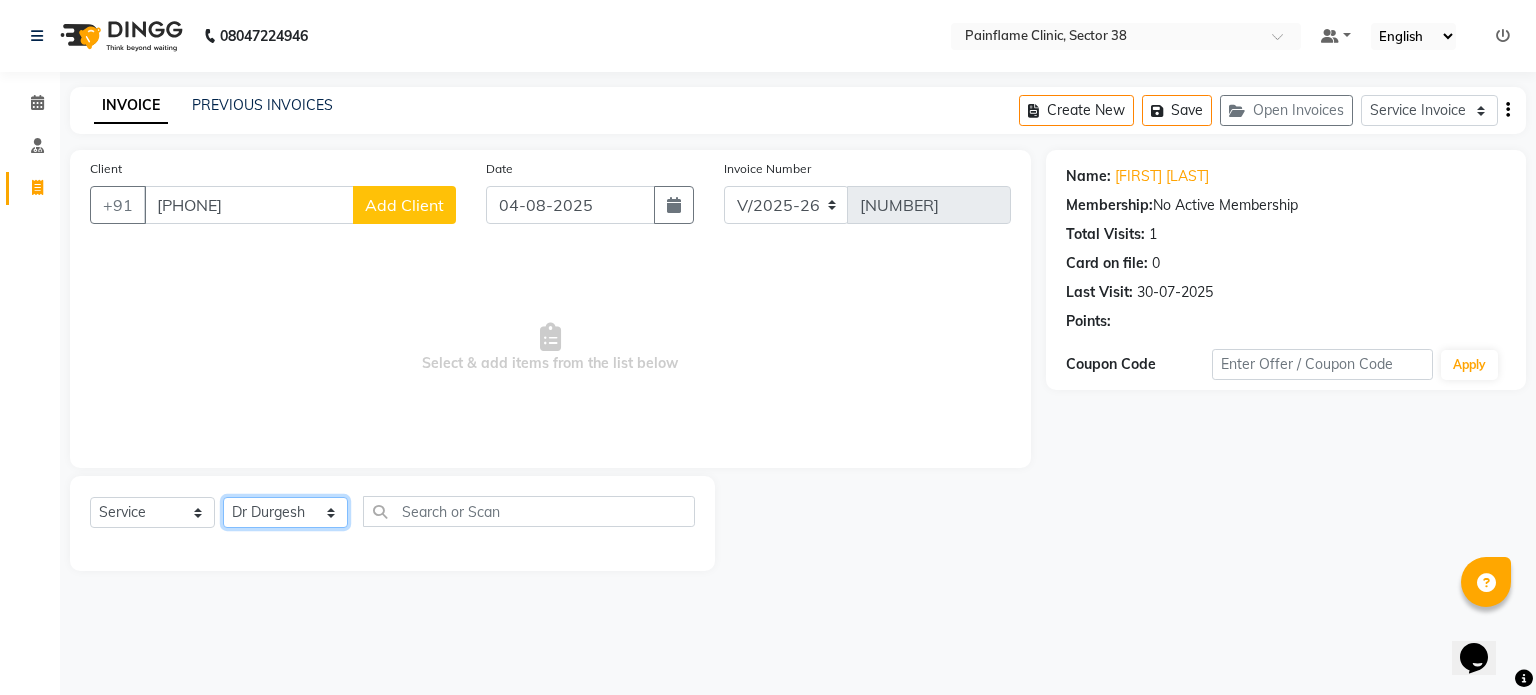 click on "Select Therapist Dr Durgesh Dr Harish Dr Ranjana Dr Saurabh Dr. Suraj Dr. Tejpal Mehlawat KUSHAL MOHIT SEMWAL Nancy Singhai Reception 1  Reception 2 Reception 3" 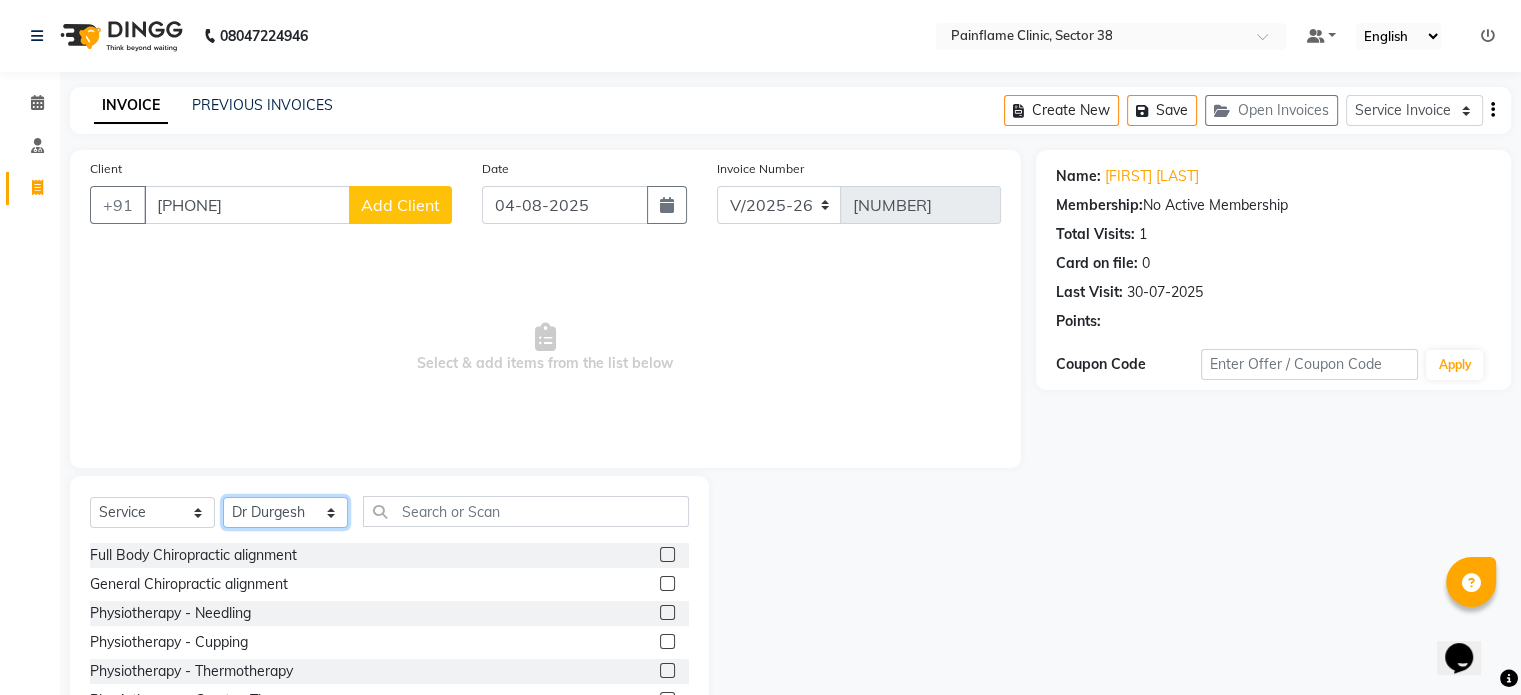 scroll, scrollTop: 119, scrollLeft: 0, axis: vertical 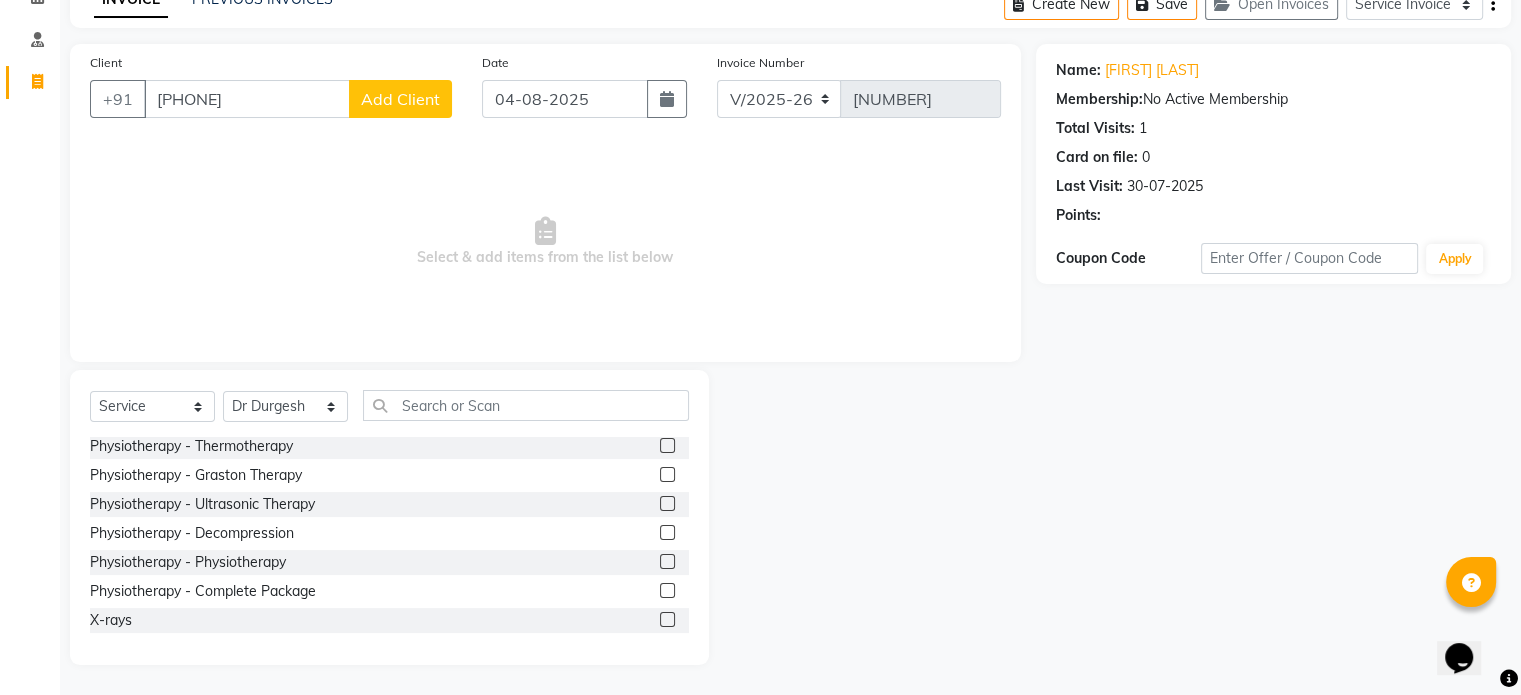 click 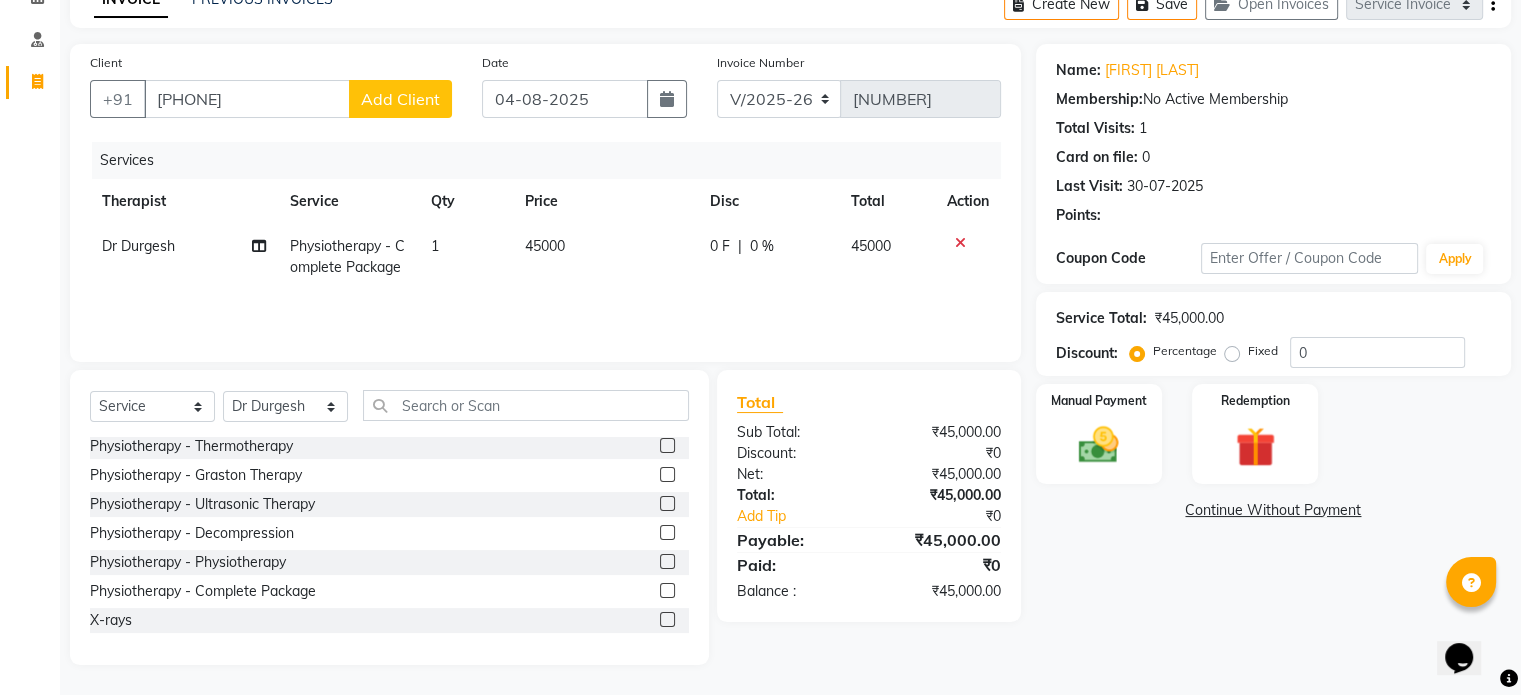 click on "45000" 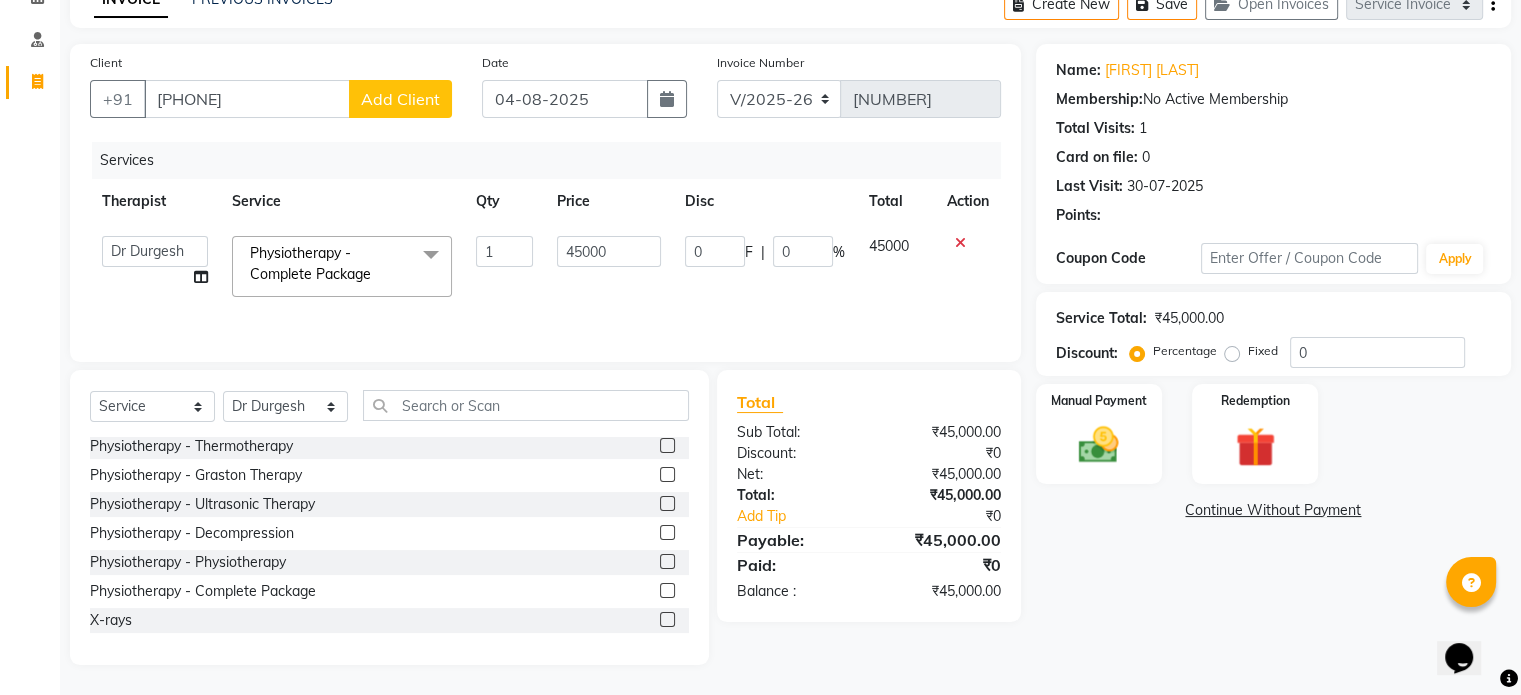 click on "45000" 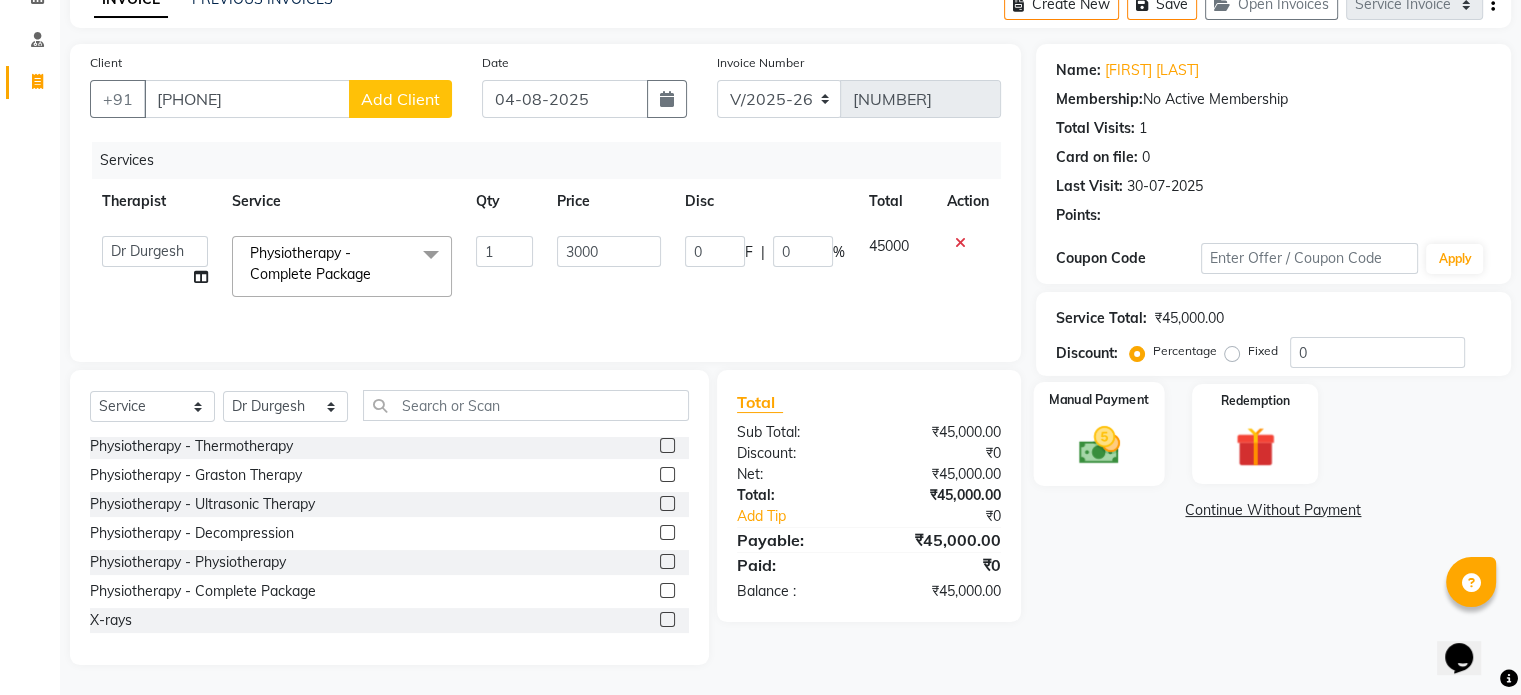 click on "Manual Payment" 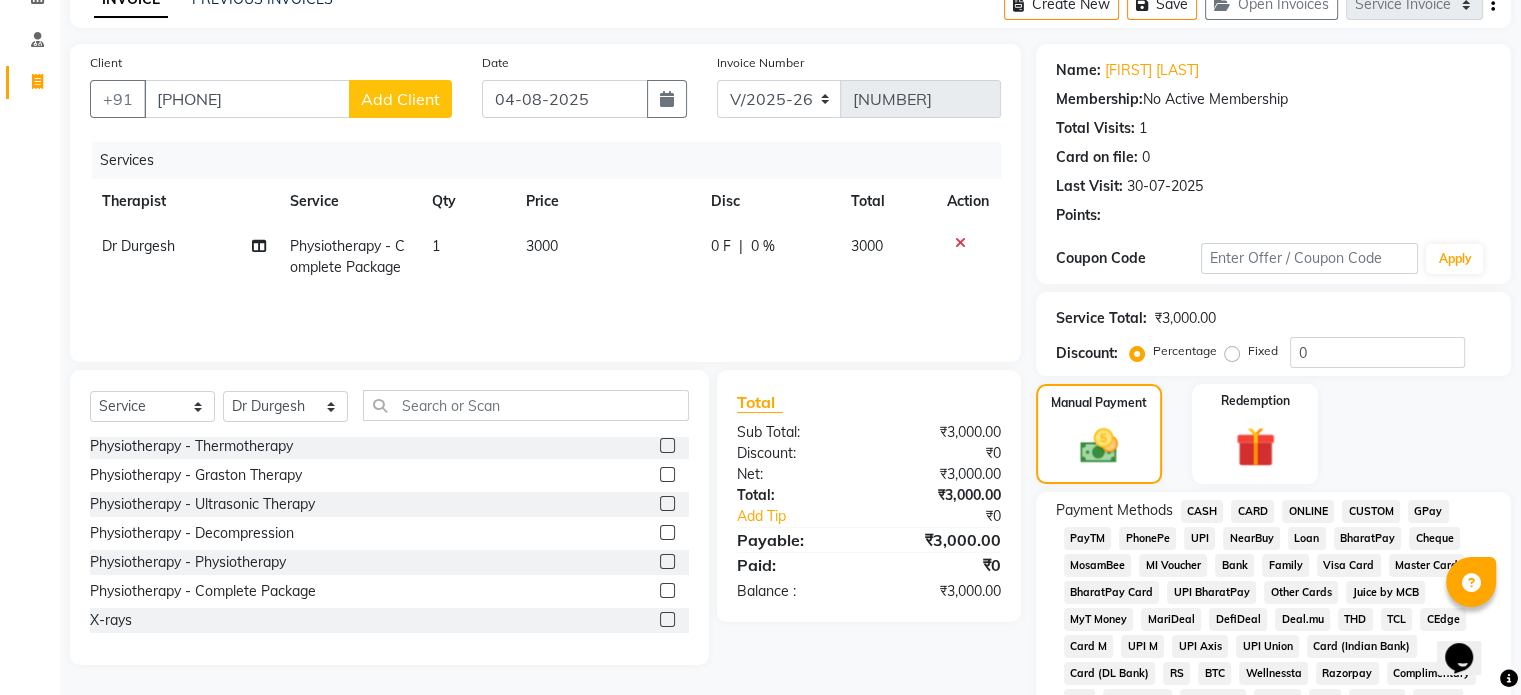 click on "UPI" 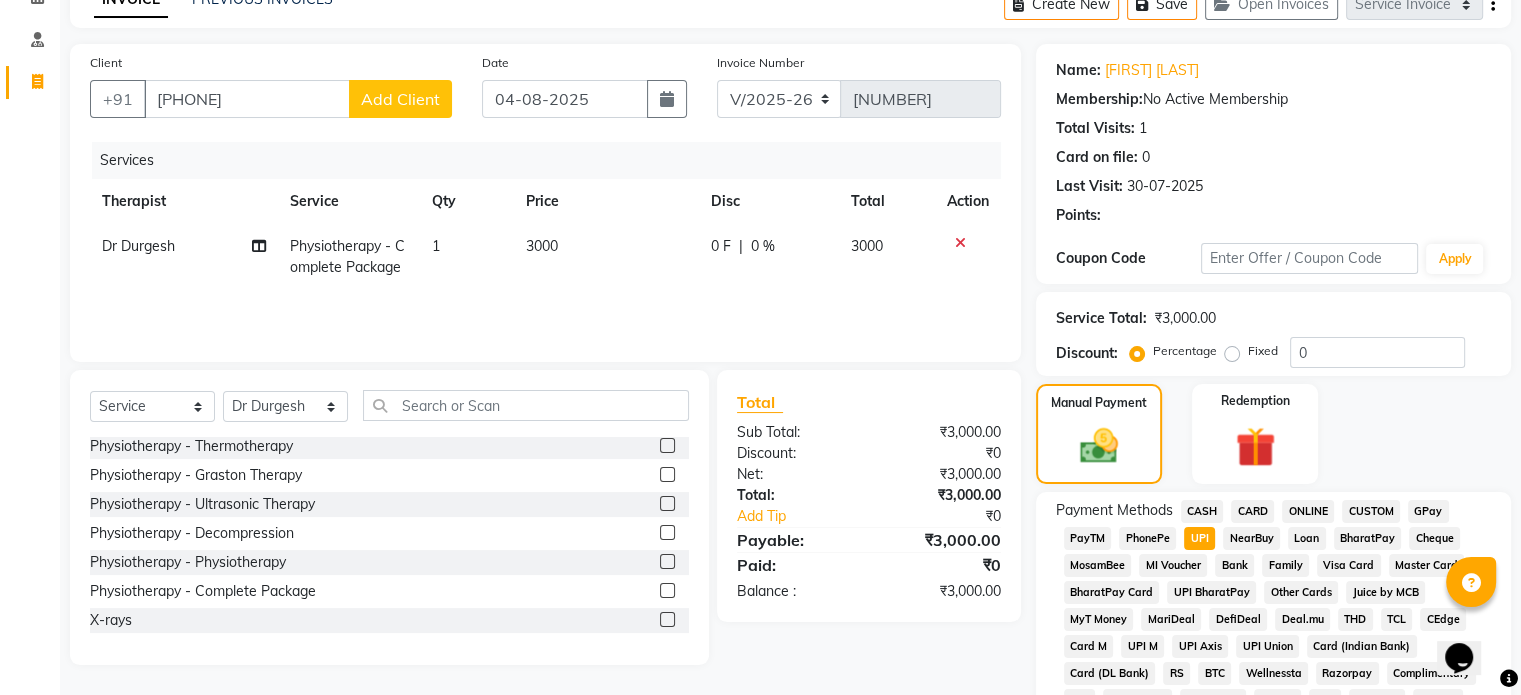 scroll, scrollTop: 652, scrollLeft: 0, axis: vertical 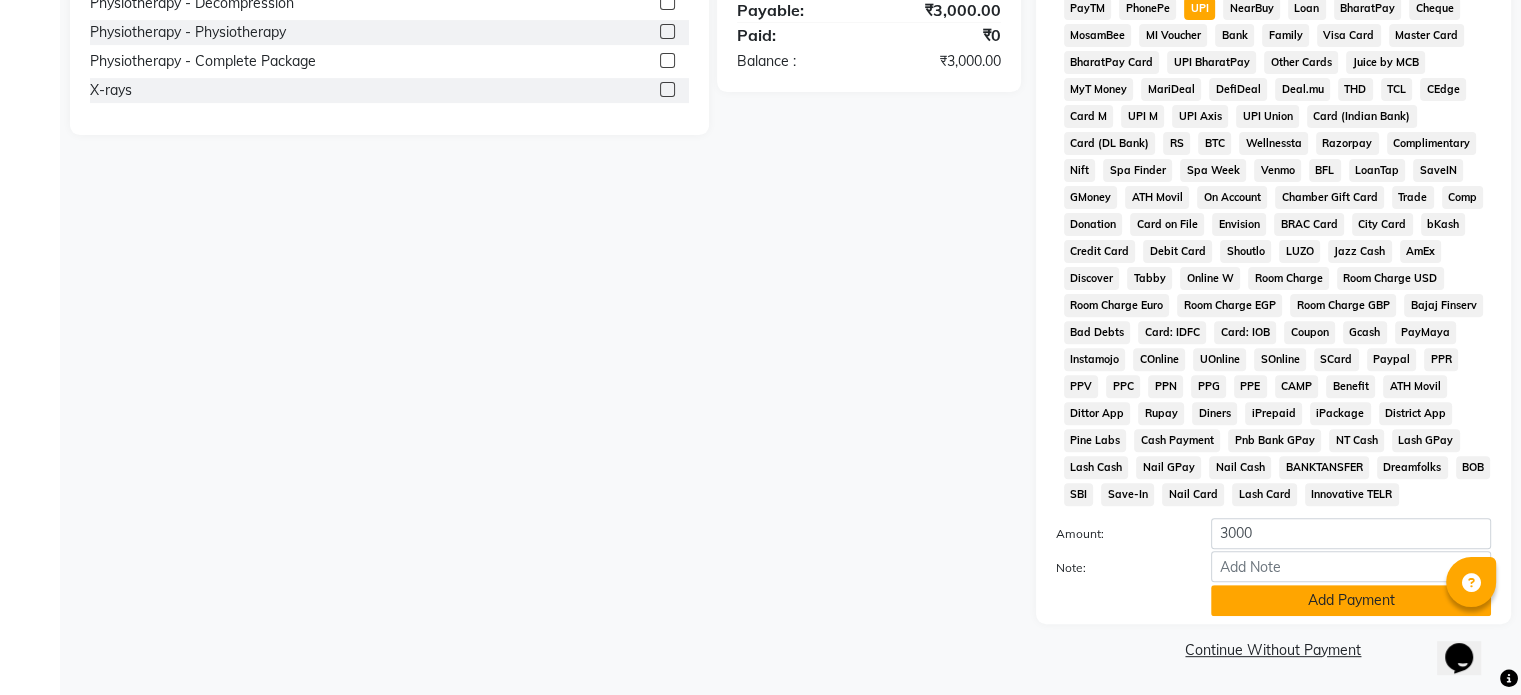 click on "Add Payment" 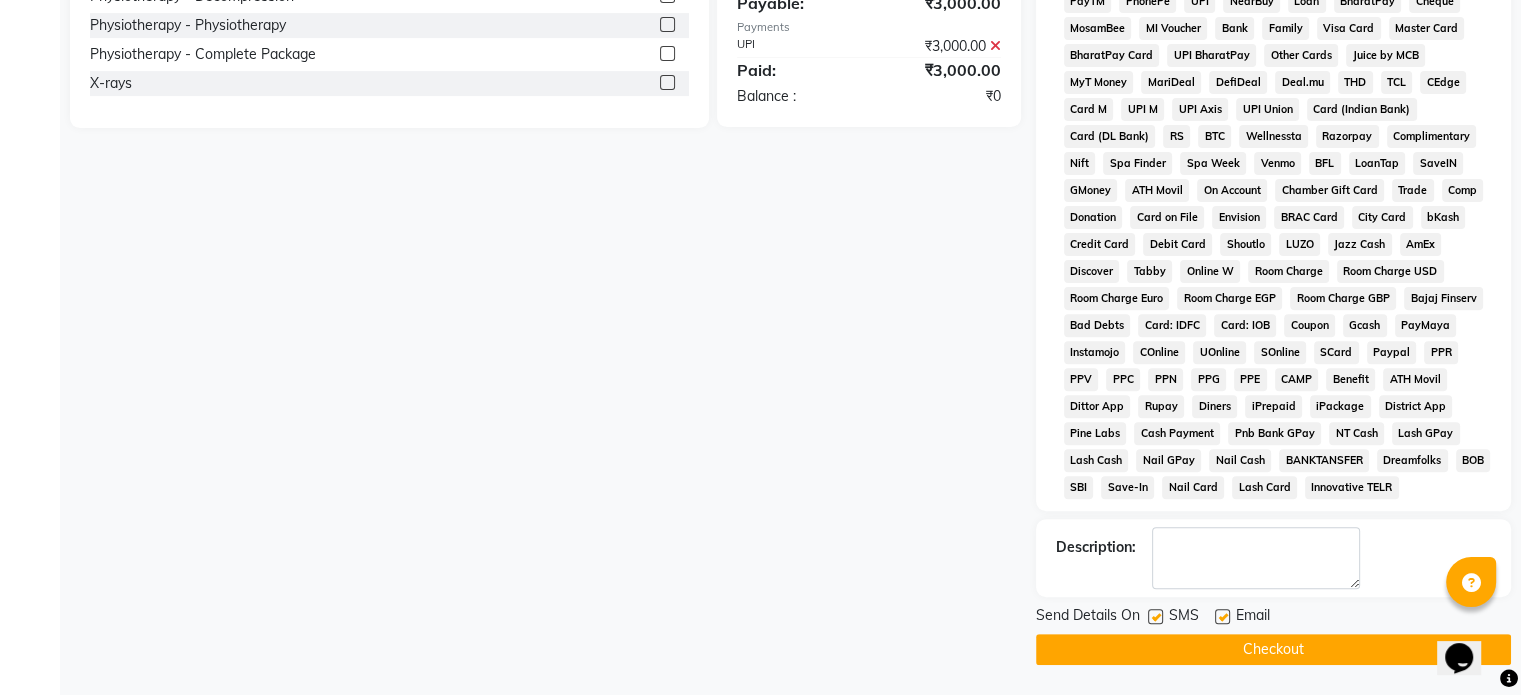 click 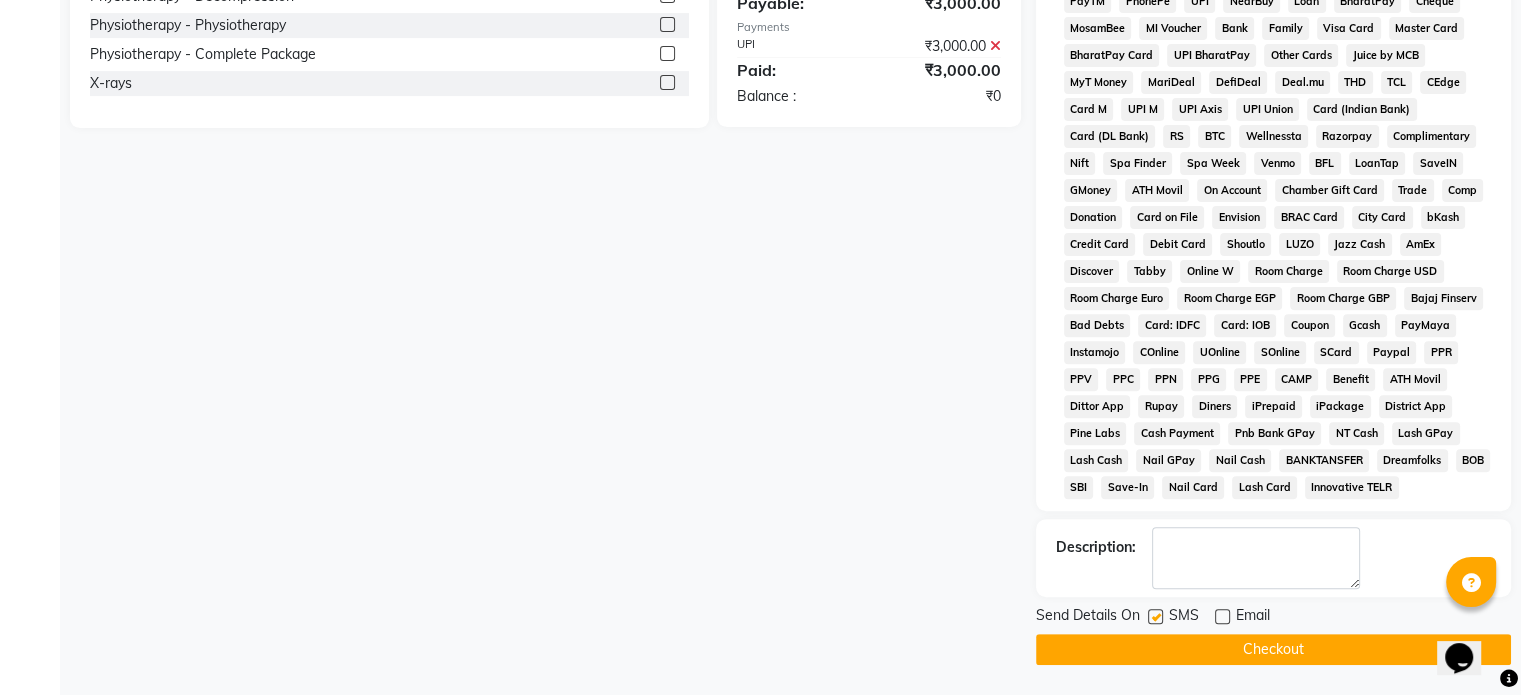 click 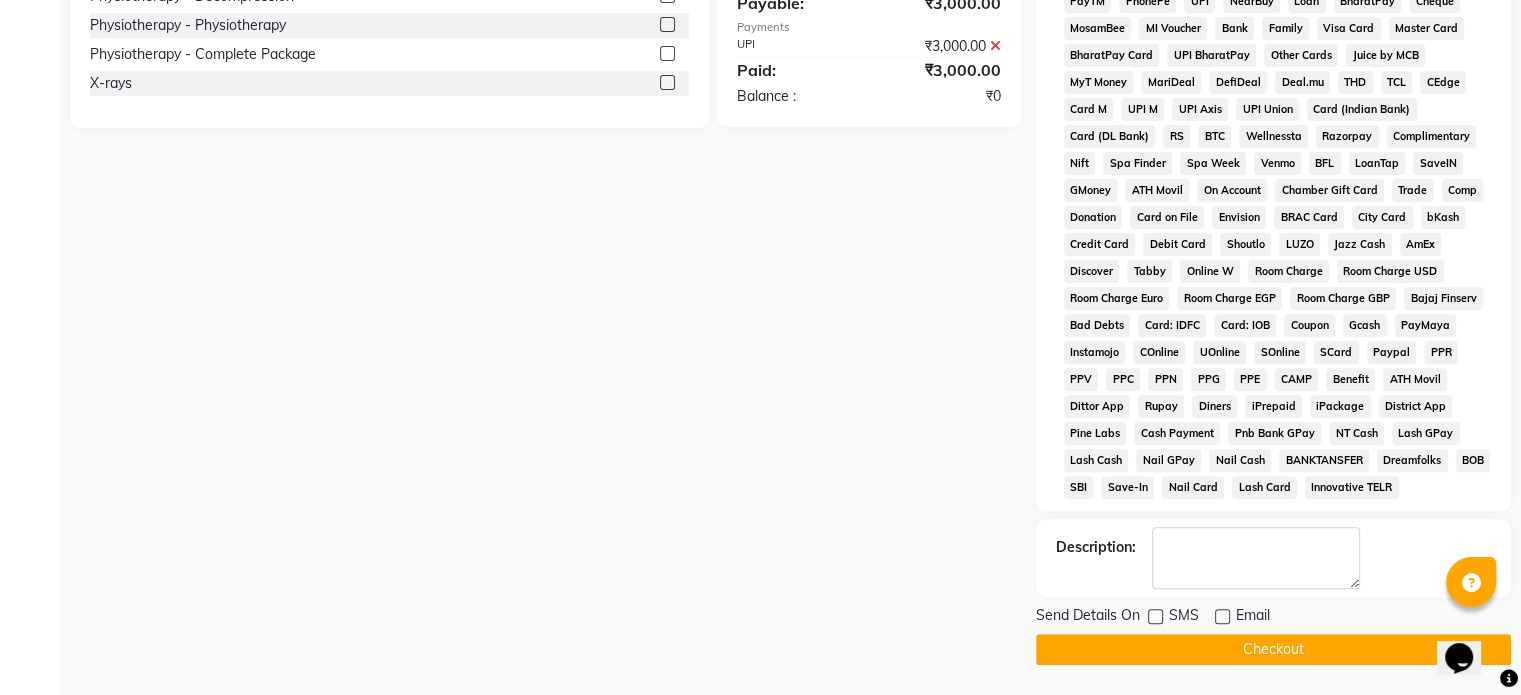 click on "Checkout" 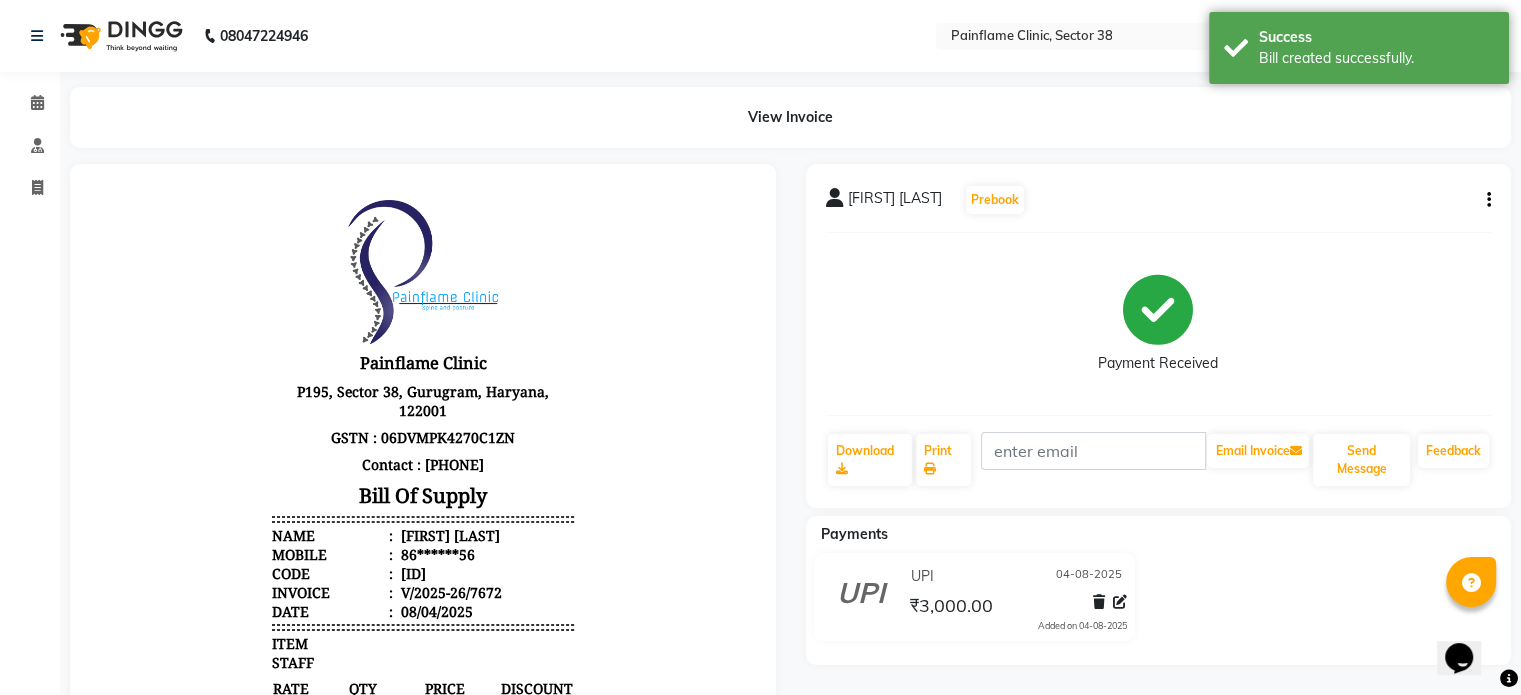 scroll, scrollTop: 0, scrollLeft: 0, axis: both 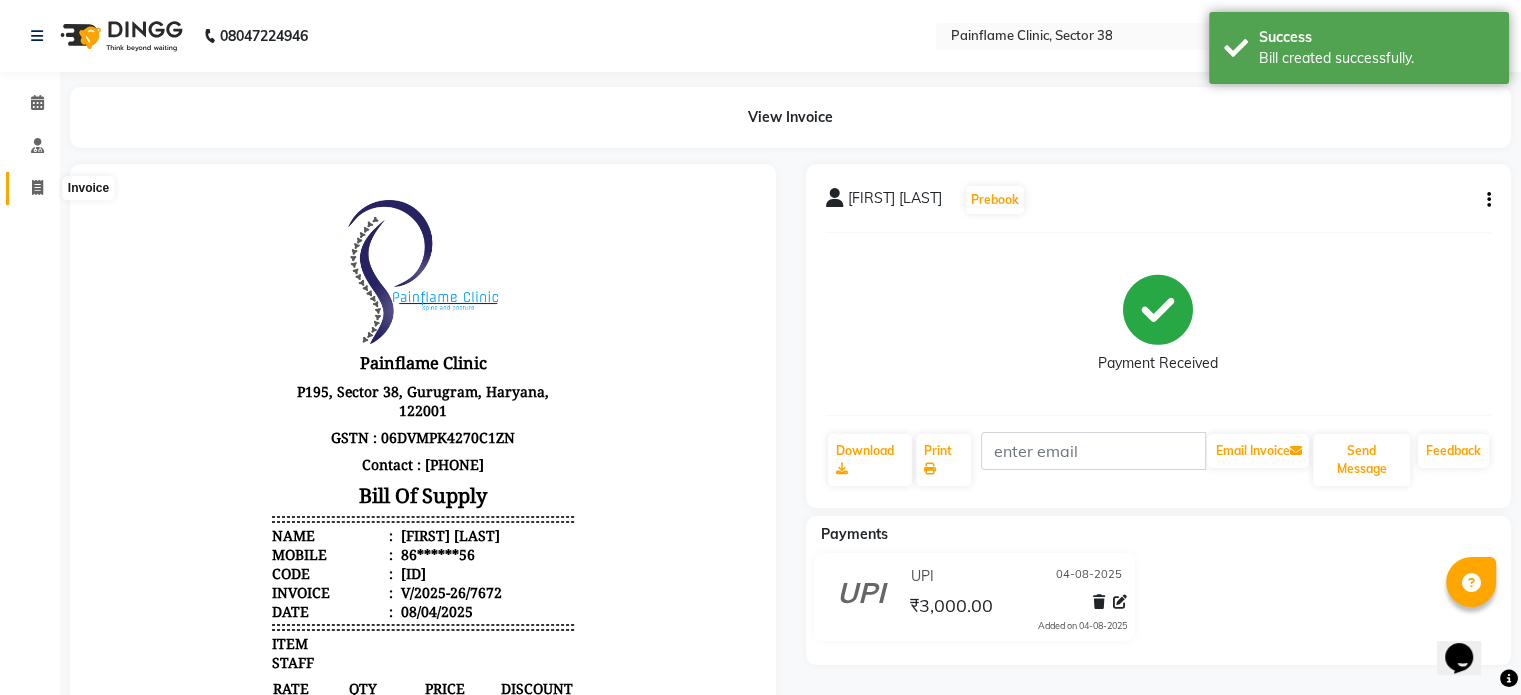 click 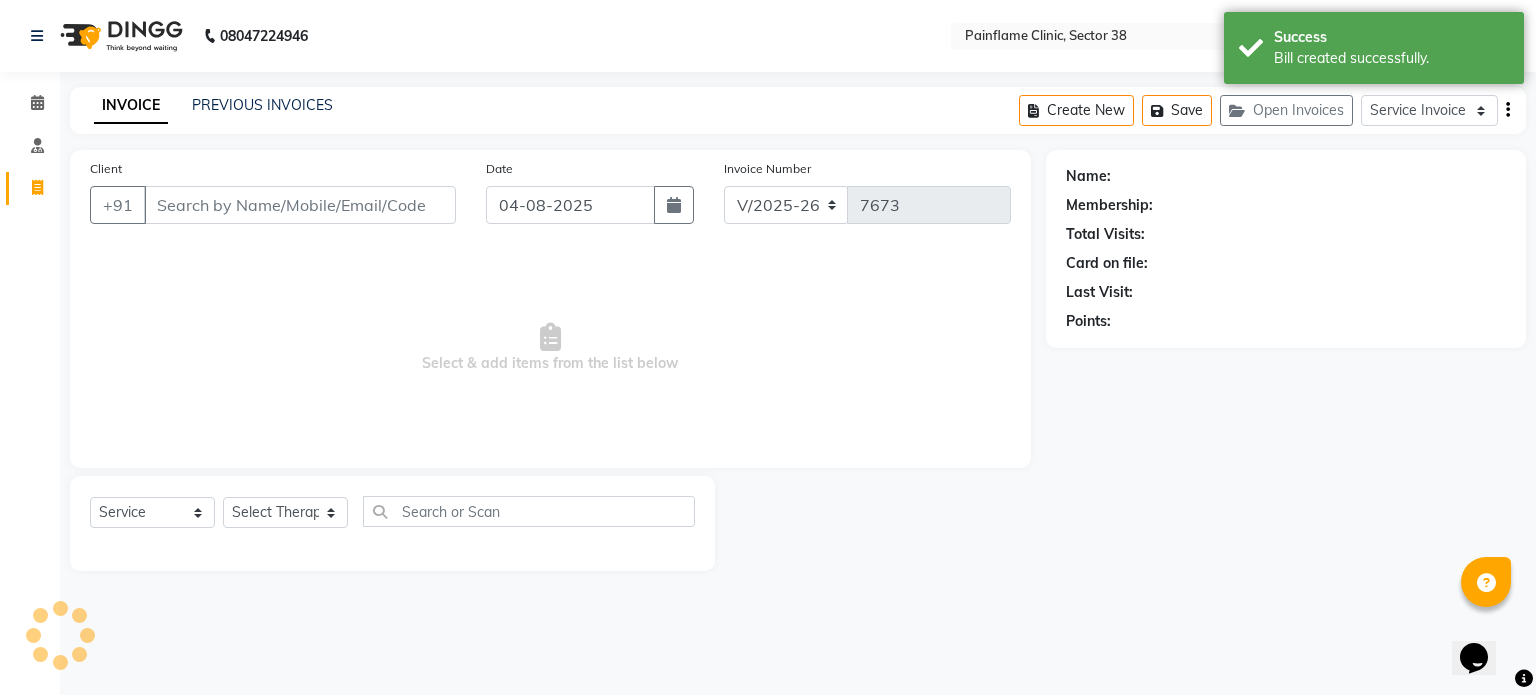 click on "Client" at bounding box center (300, 205) 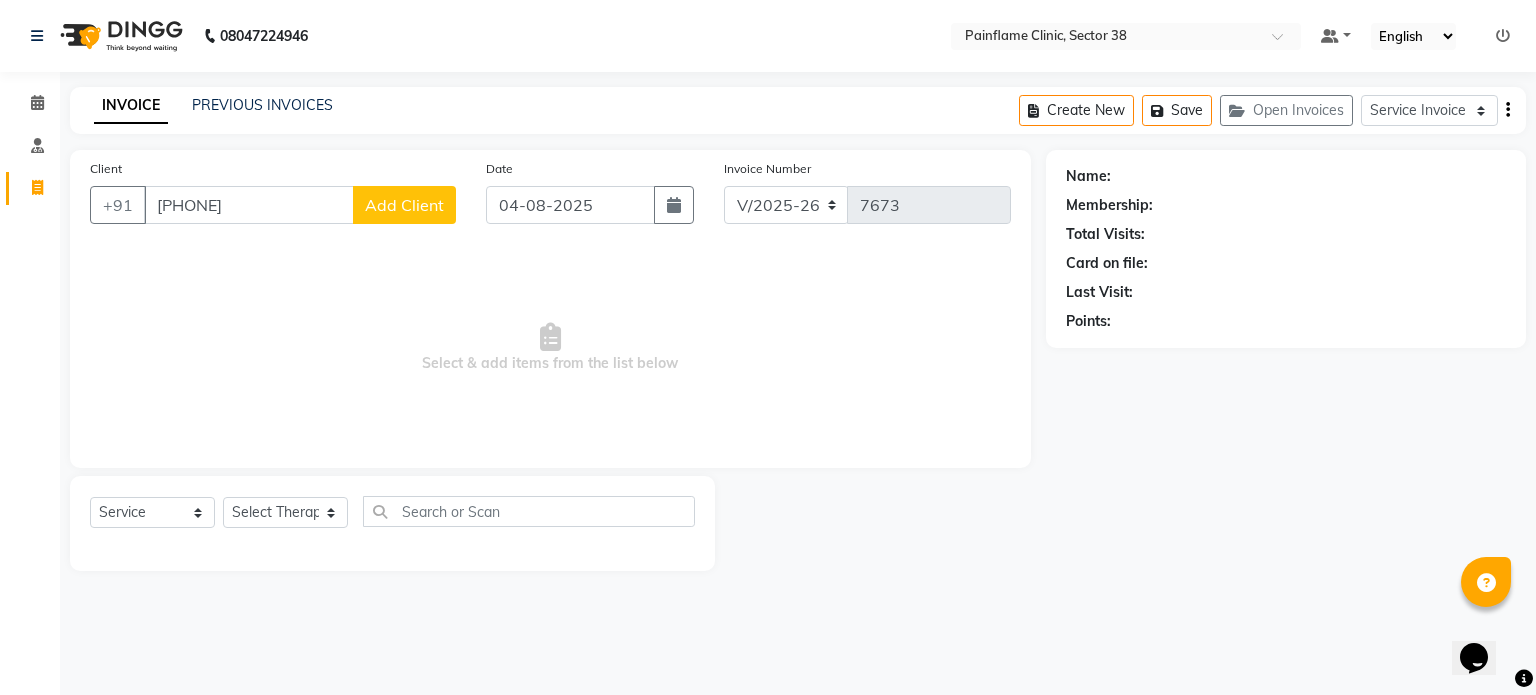 click on "62607963367" at bounding box center (249, 205) 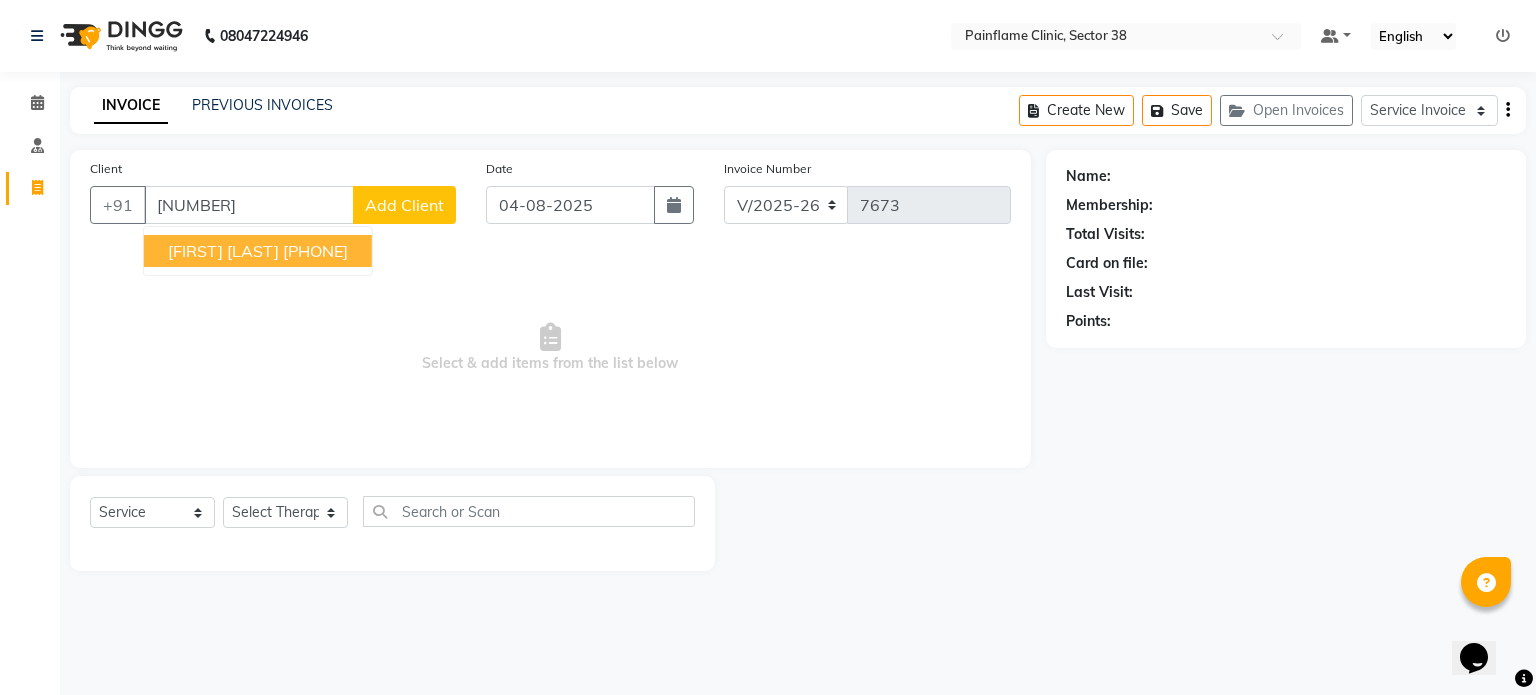 click on "Nimmi Sharma" at bounding box center (223, 251) 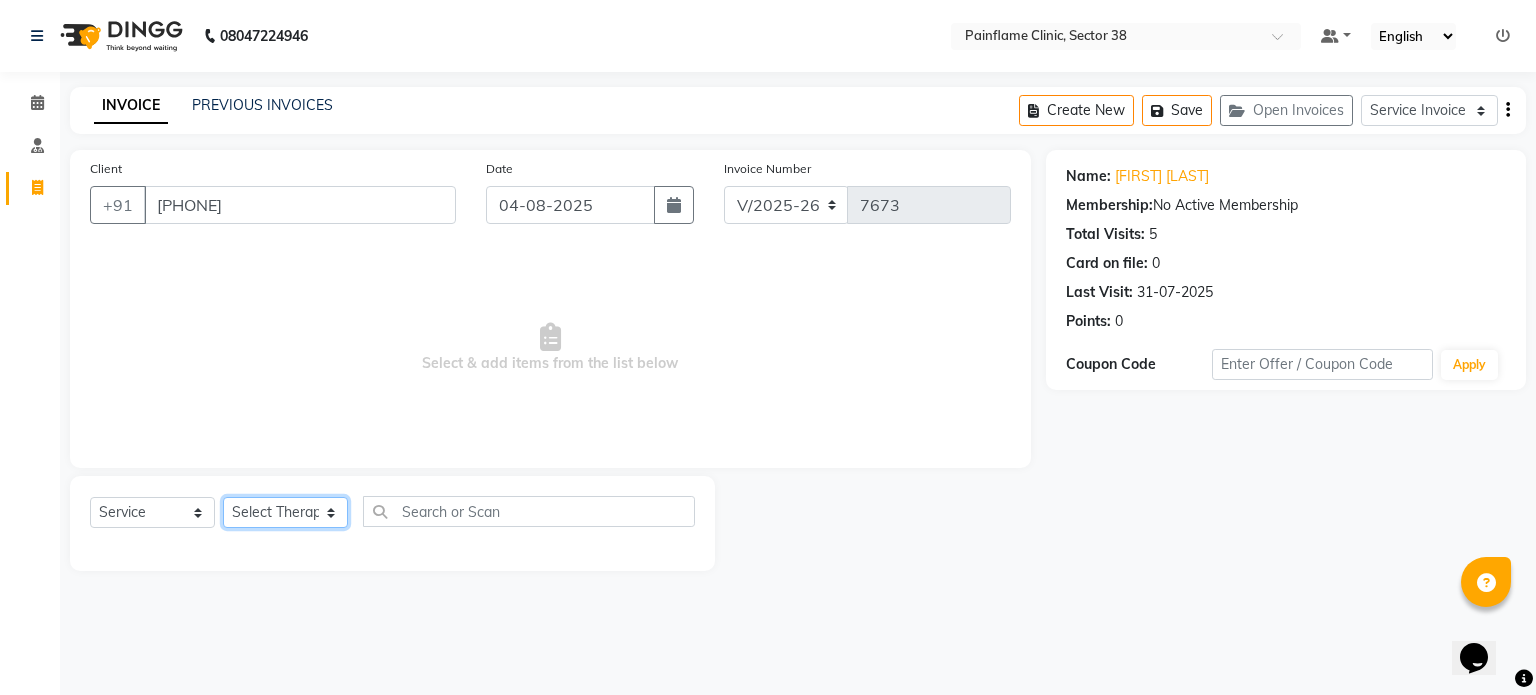 click on "Select Therapist Dr Durgesh Dr Harish Dr Ranjana Dr Saurabh Dr. Suraj Dr. Tejpal Mehlawat KUSHAL MOHIT SEMWAL Nancy Singhai Reception 1  Reception 2 Reception 3" 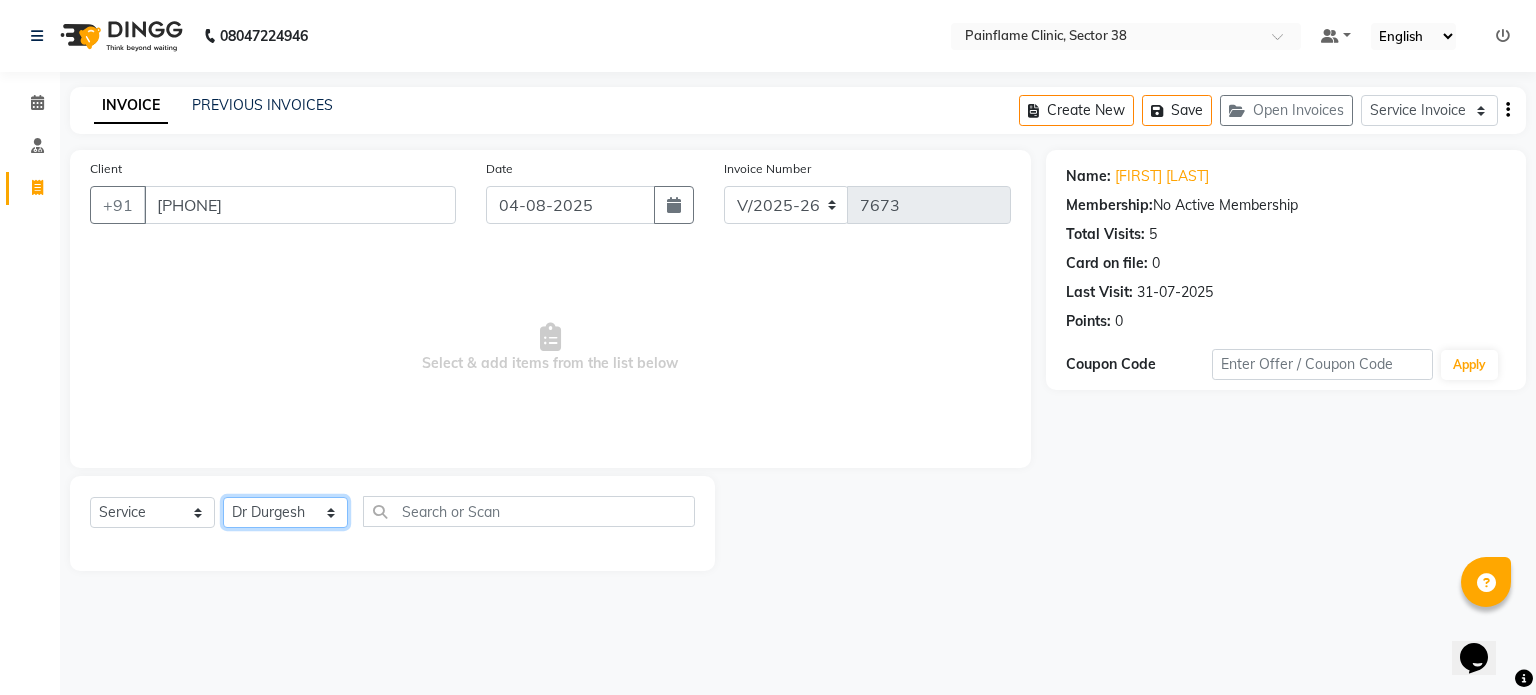 click on "Select Therapist Dr Durgesh Dr Harish Dr Ranjana Dr Saurabh Dr. Suraj Dr. Tejpal Mehlawat KUSHAL MOHIT SEMWAL Nancy Singhai Reception 1  Reception 2 Reception 3" 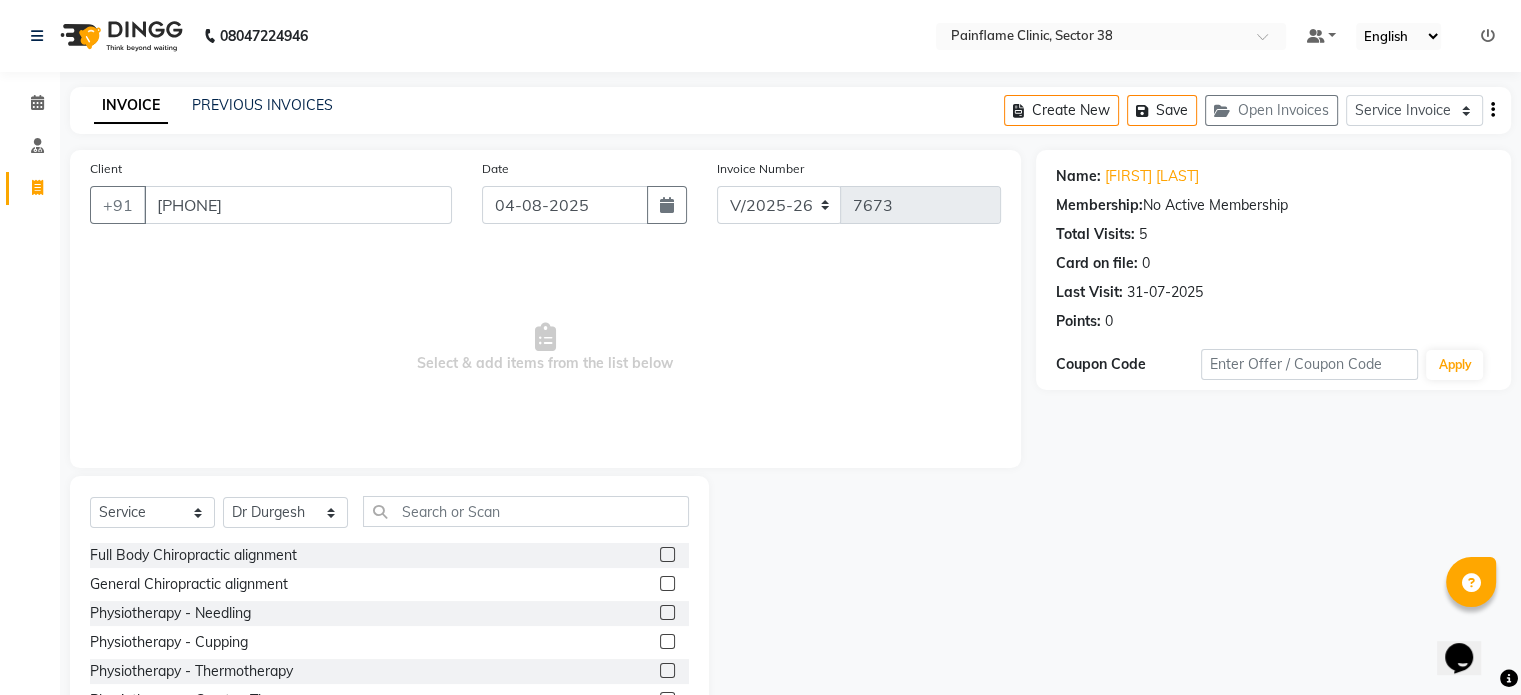 click 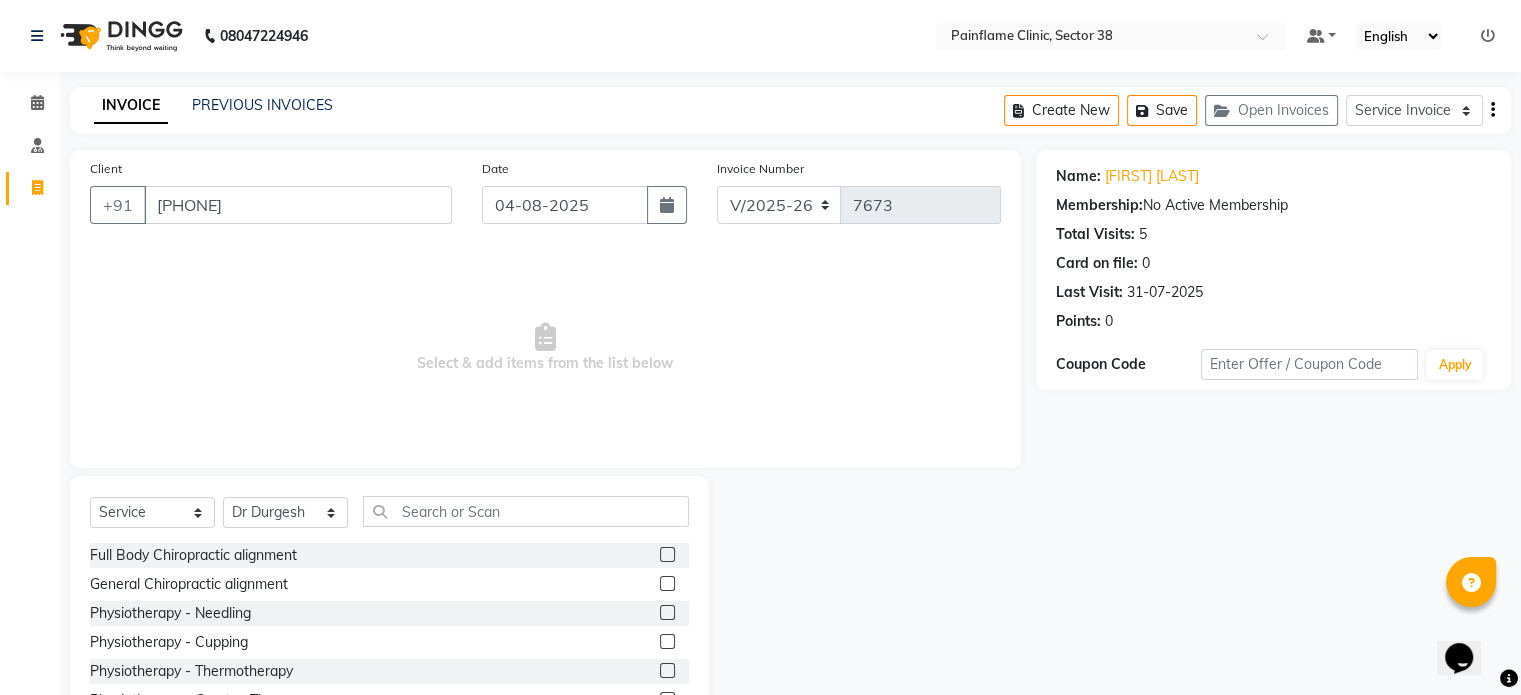 click at bounding box center (666, 584) 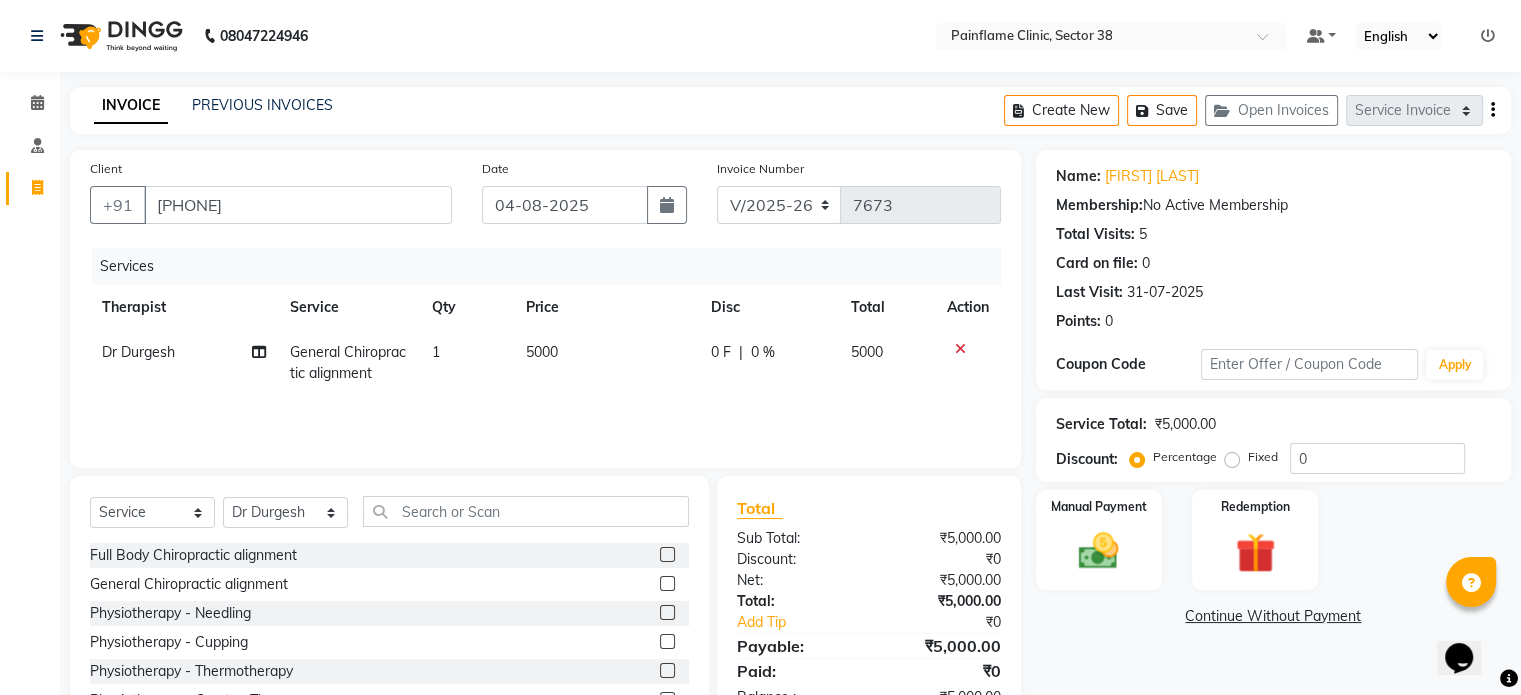 click on "5000" 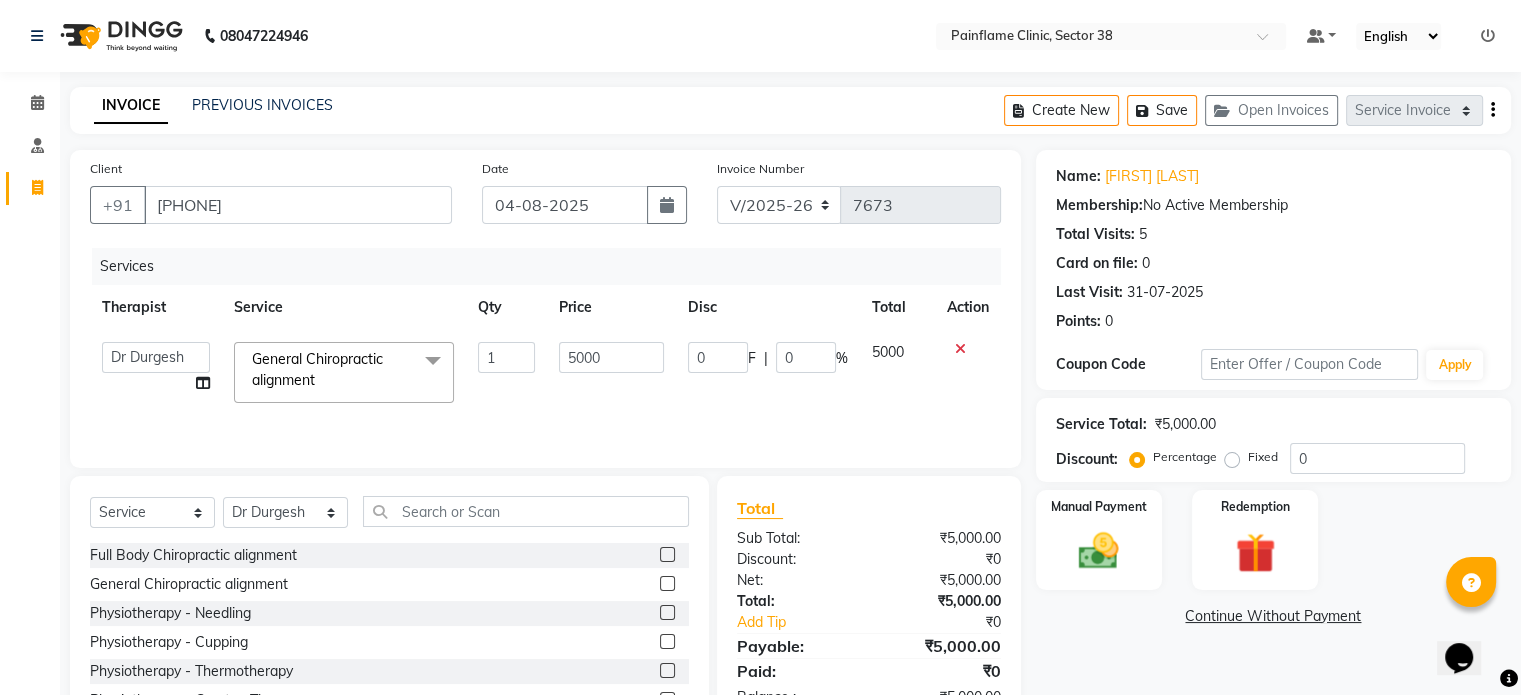 click on "5000" 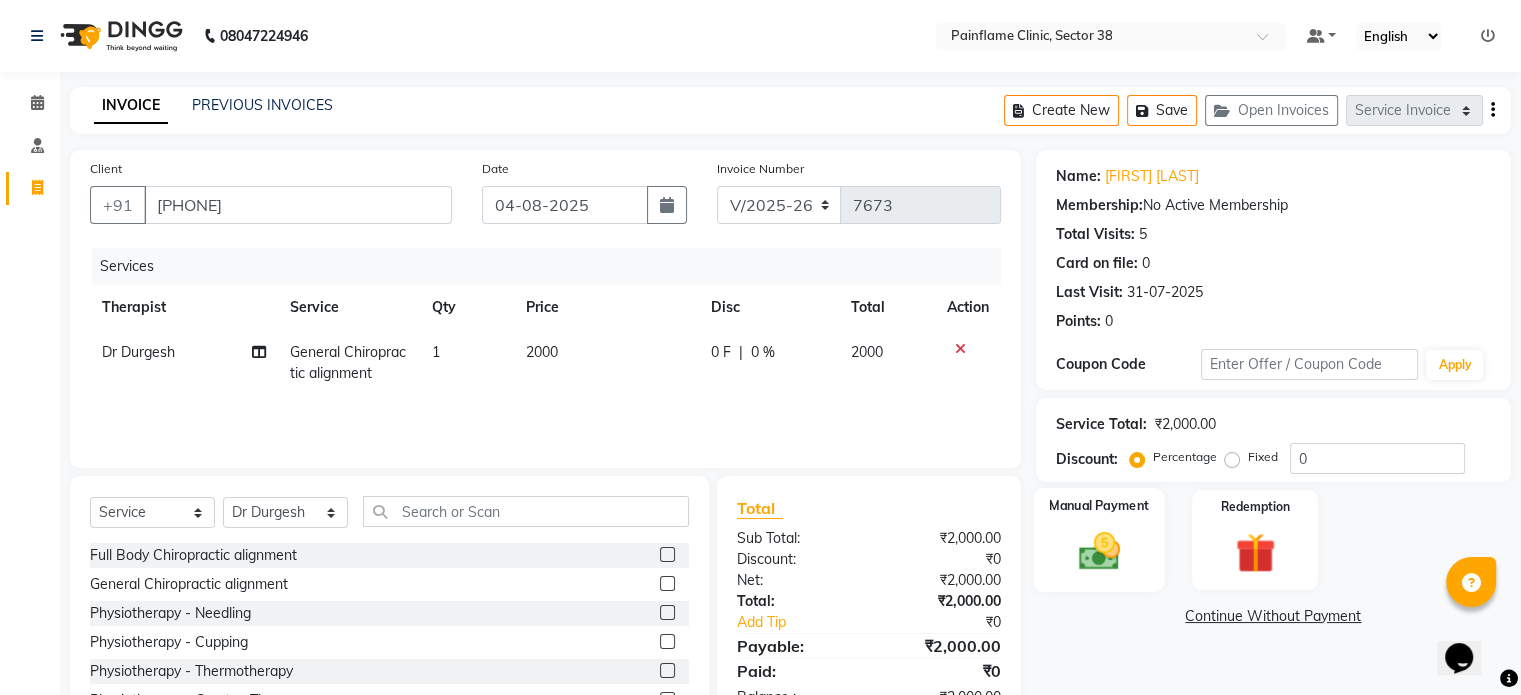 click 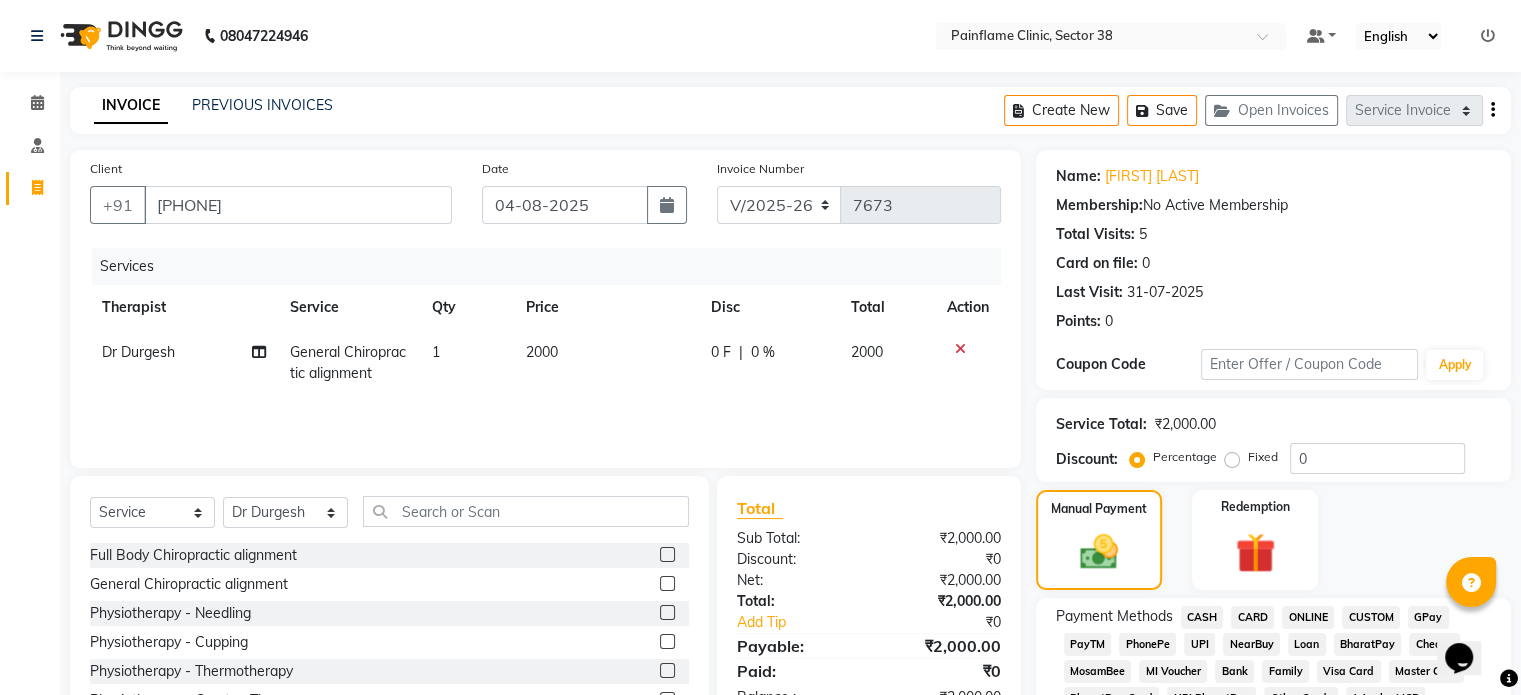 click on "UPI" 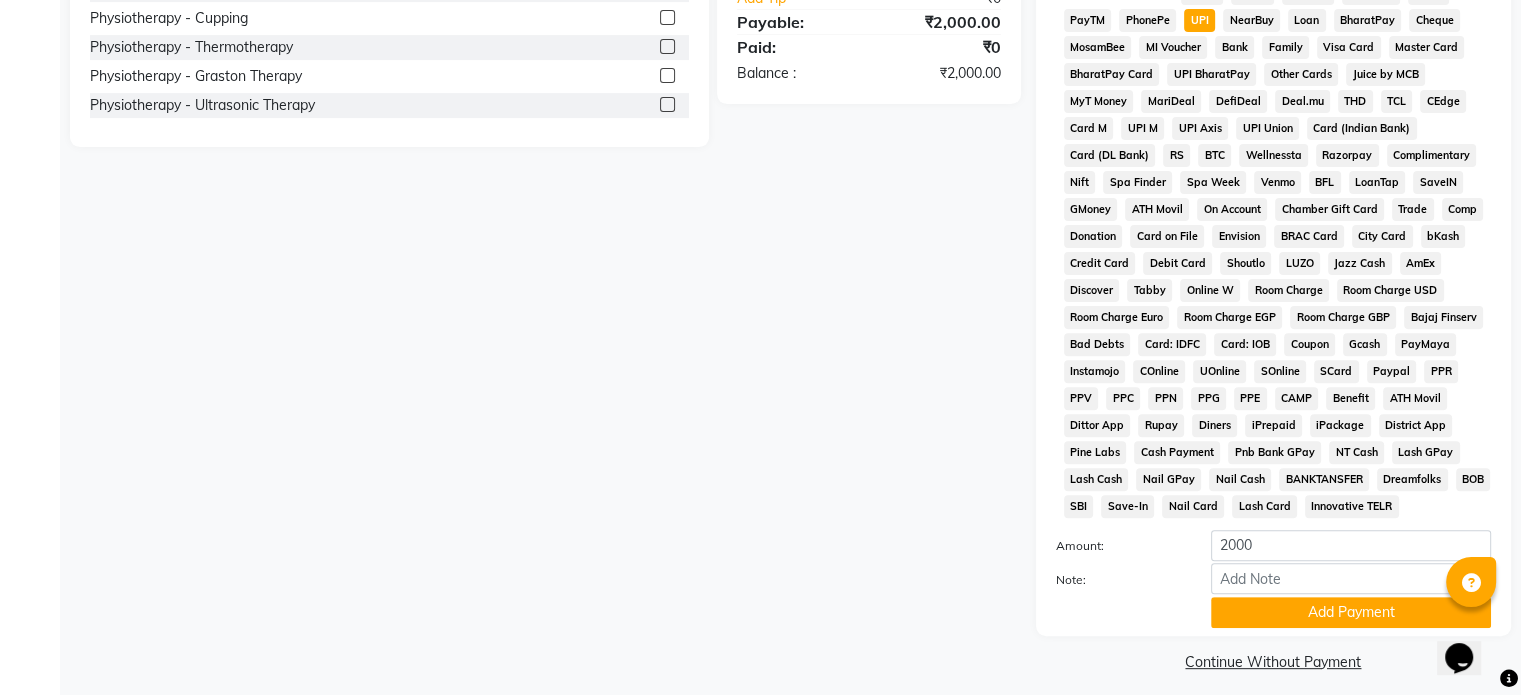 scroll, scrollTop: 652, scrollLeft: 0, axis: vertical 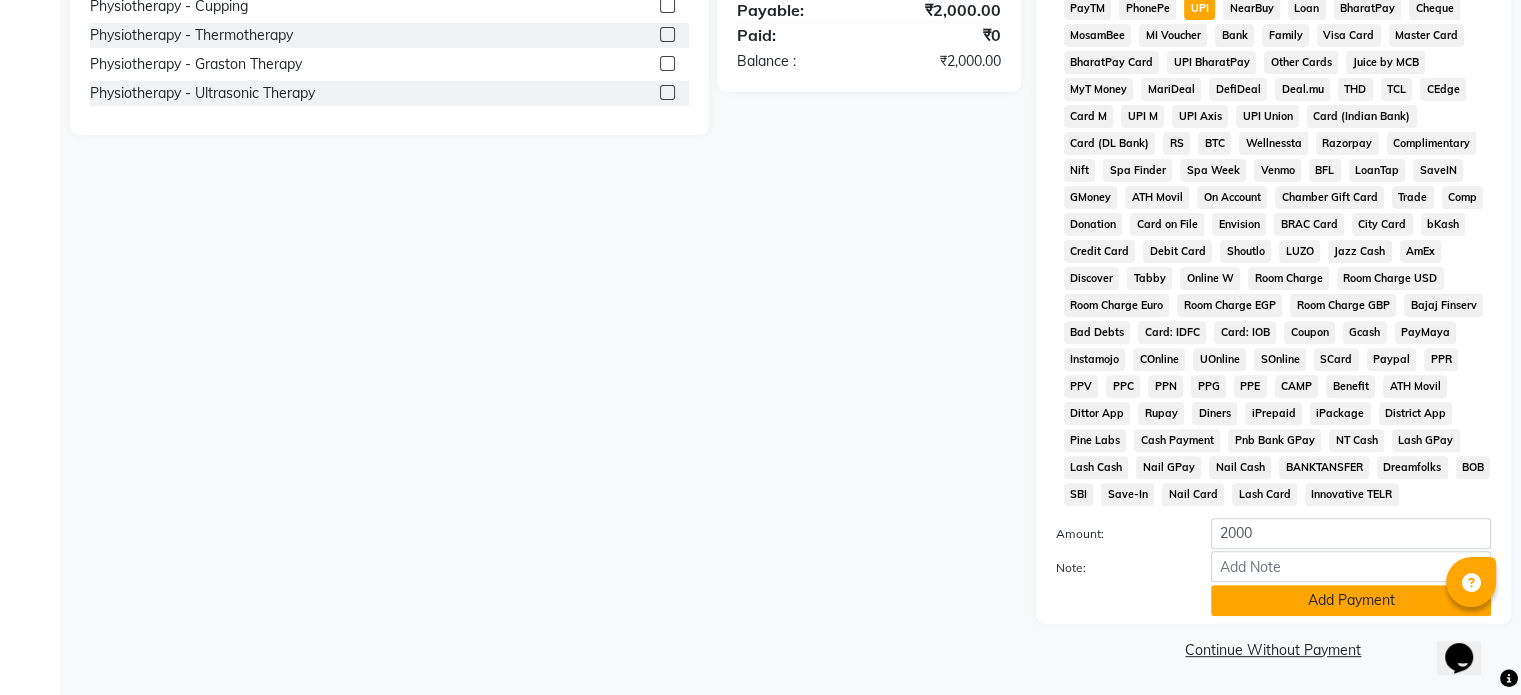 click on "Add Payment" 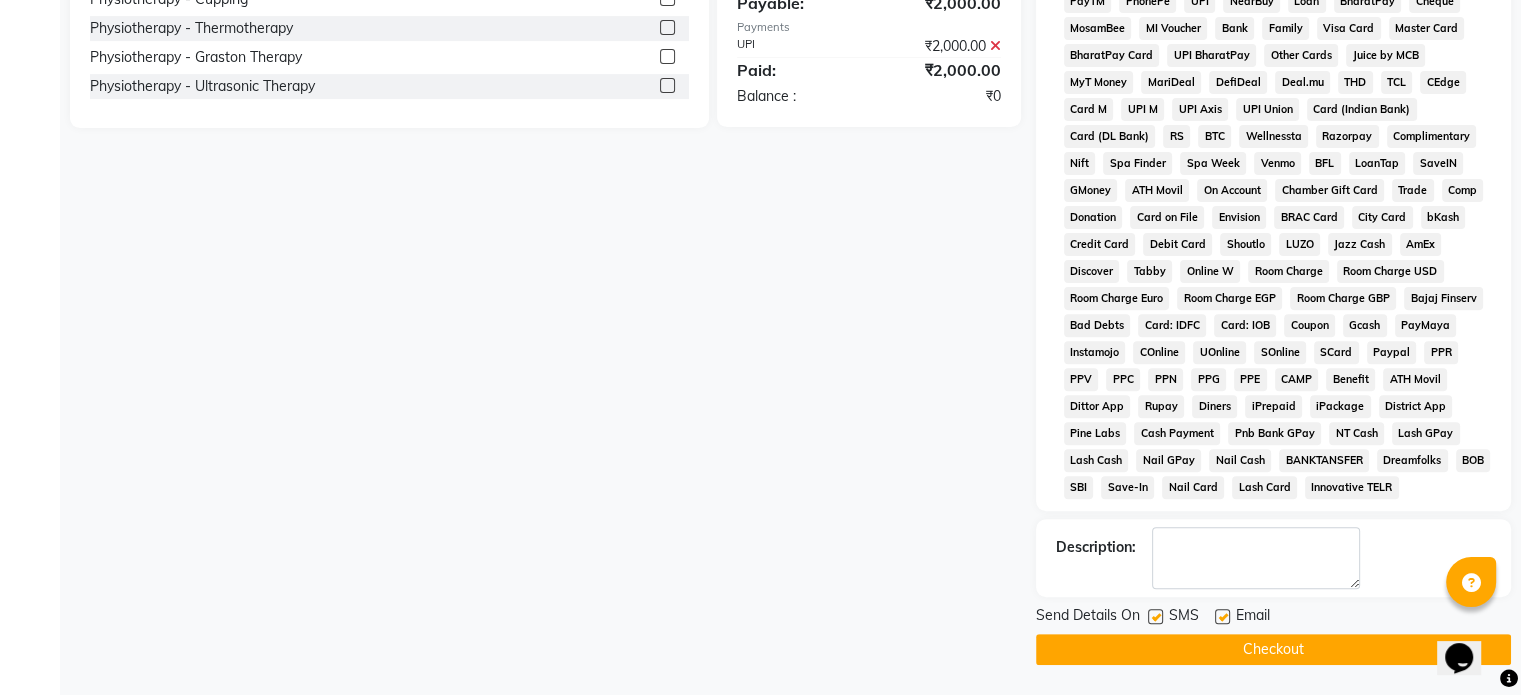 click 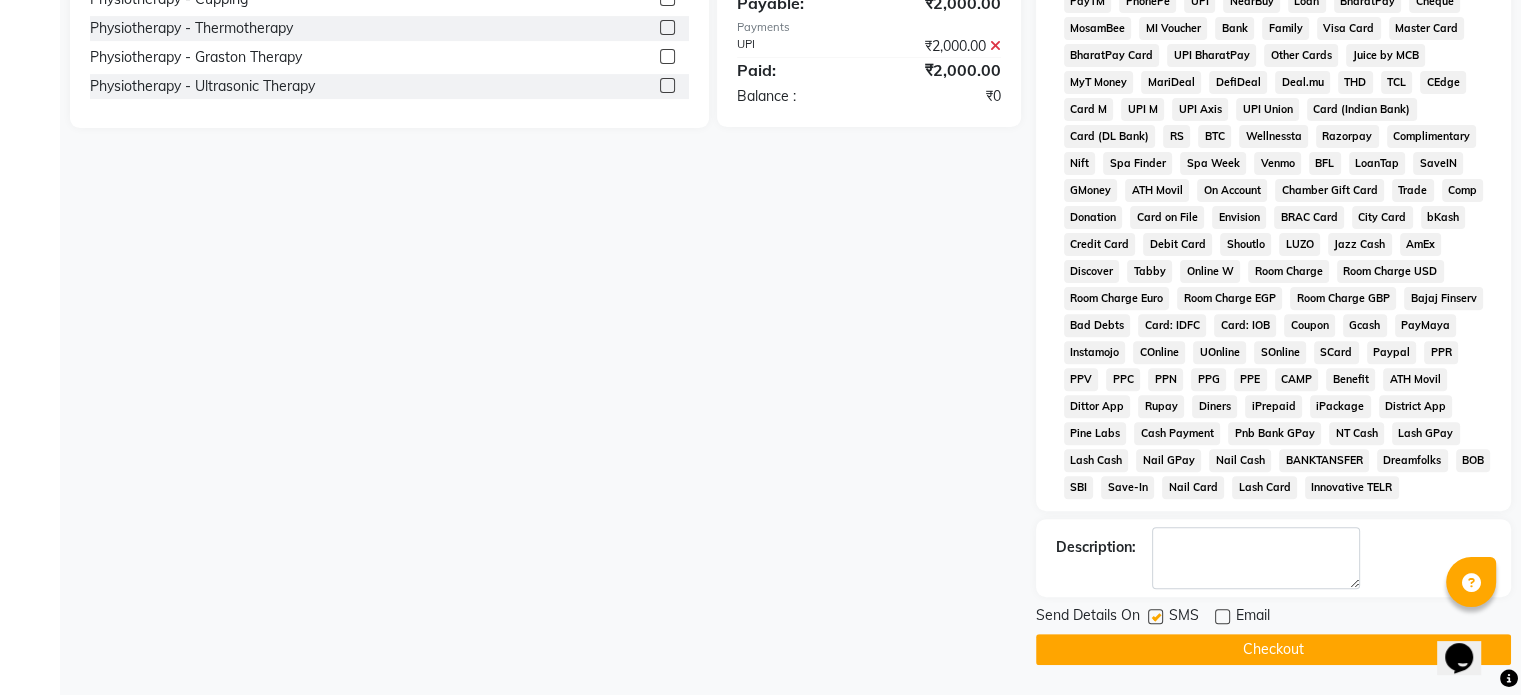 click on "SMS" 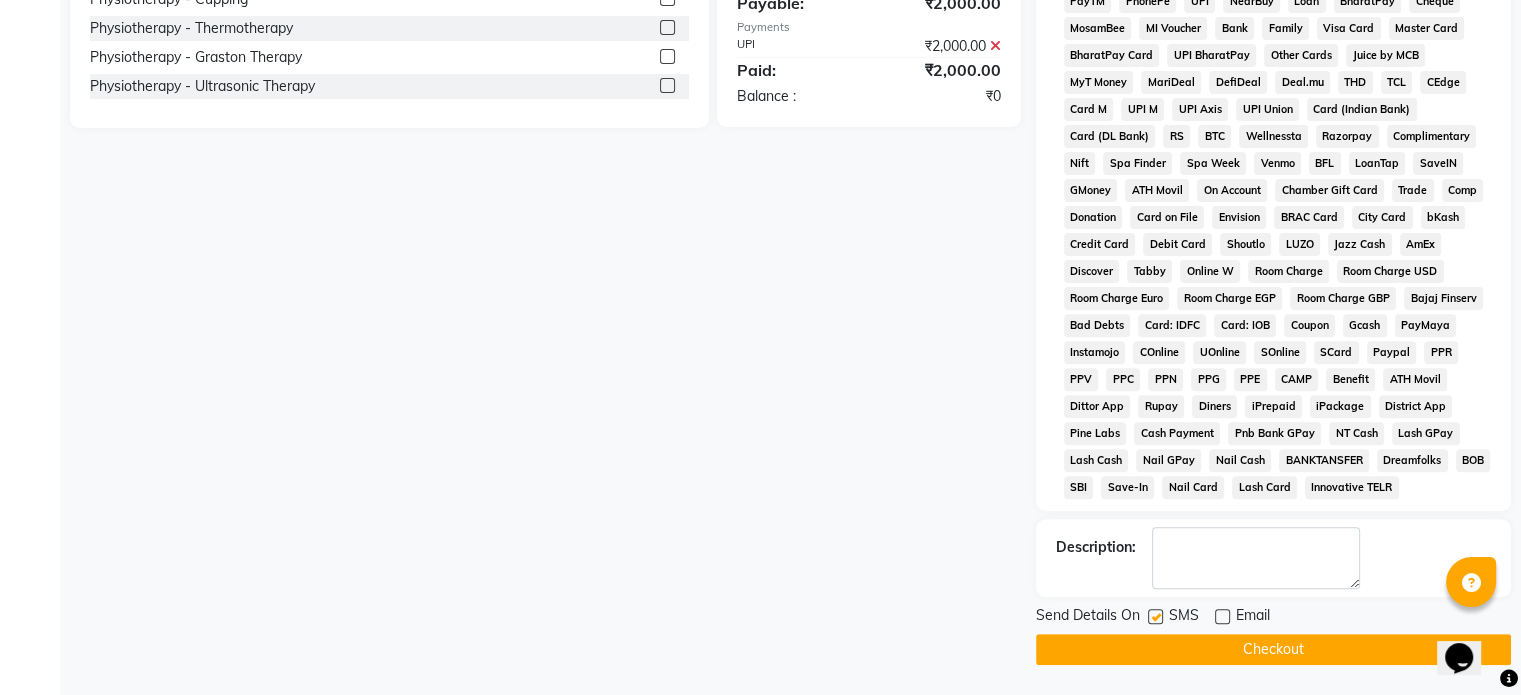 click 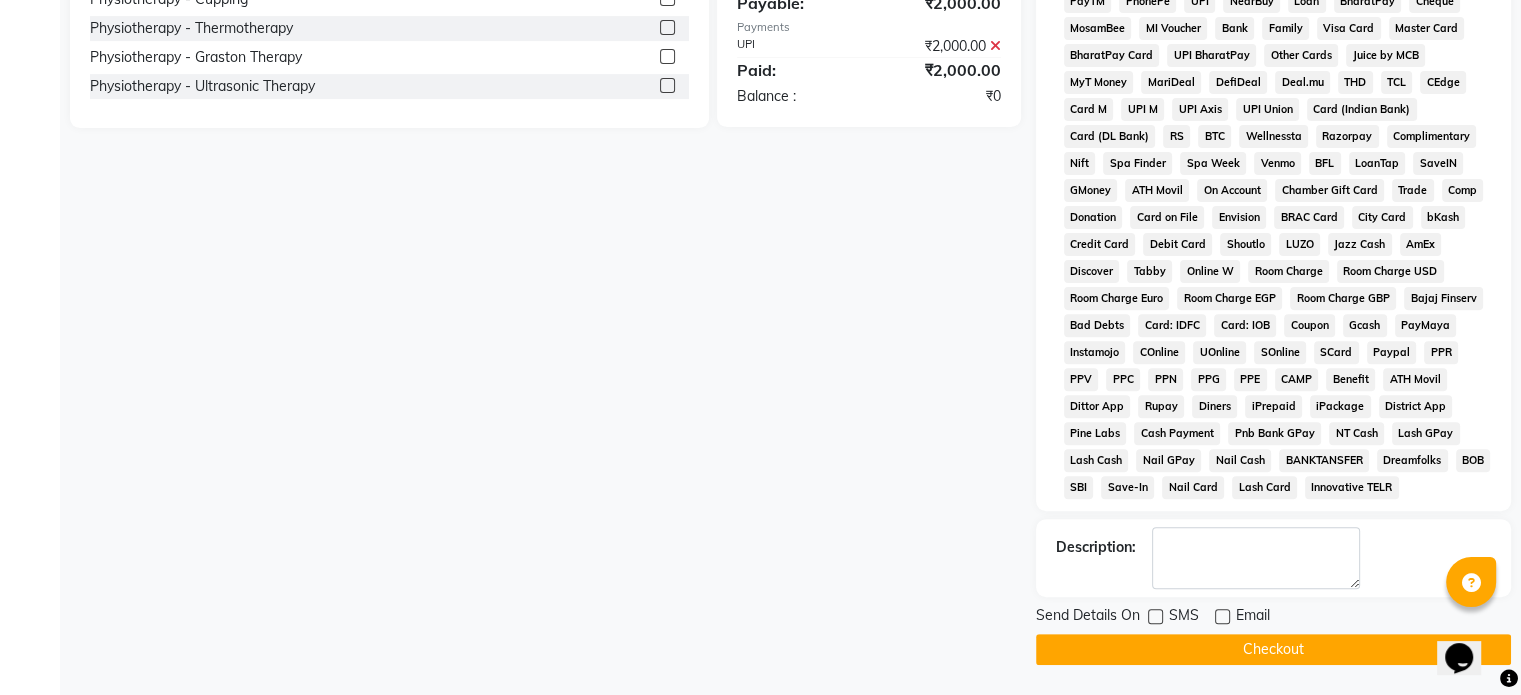 click on "Checkout" 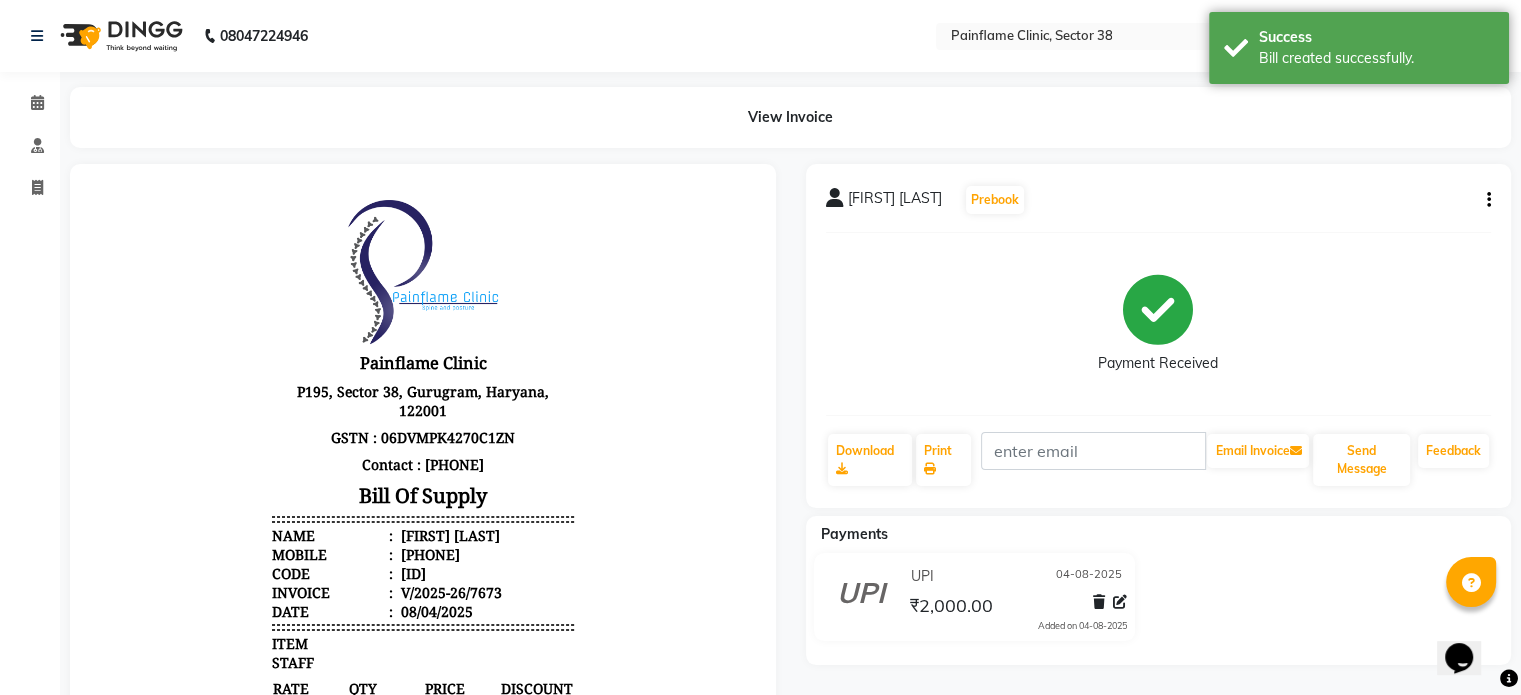scroll, scrollTop: 0, scrollLeft: 0, axis: both 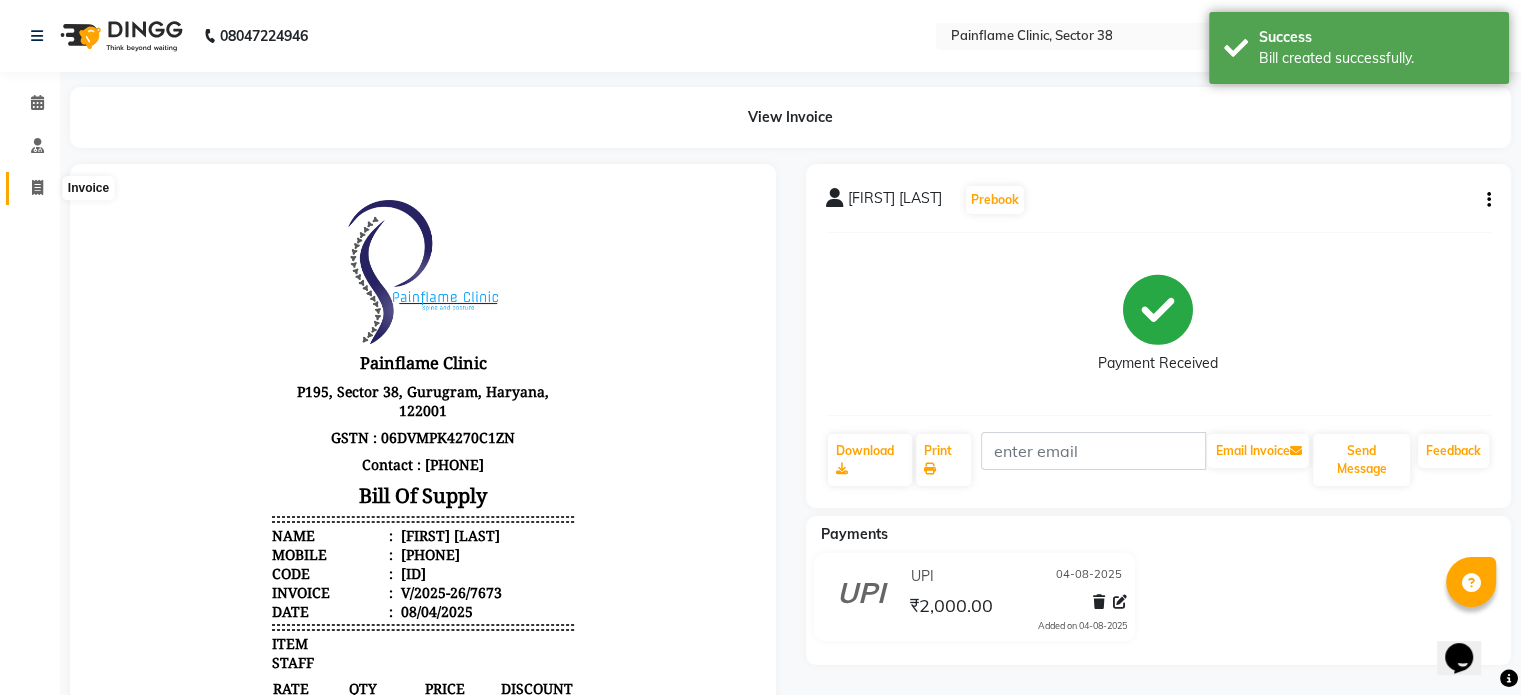 click 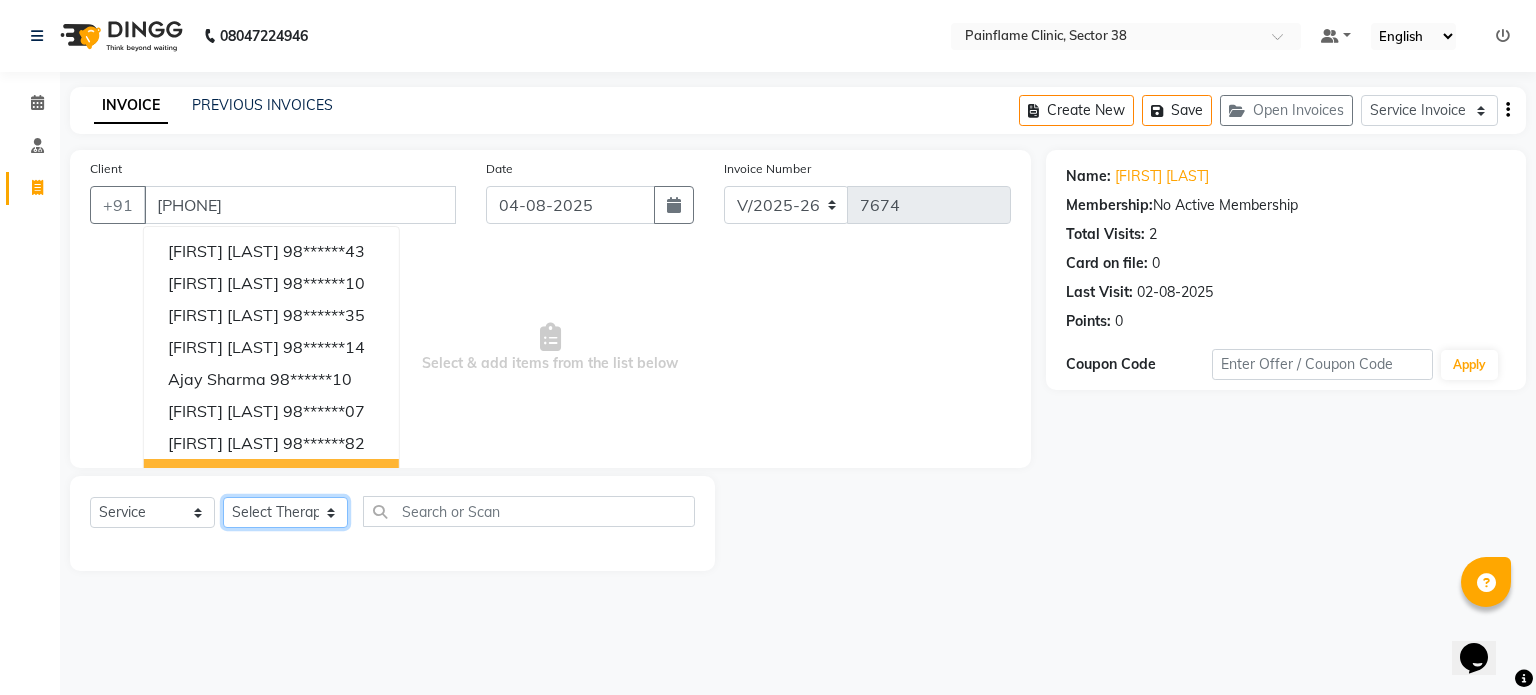 click on "Select Therapist Dr Durgesh Dr Harish Dr Ranjana Dr Saurabh Dr. Suraj Dr. Tejpal Mehlawat KUSHAL MOHIT SEMWAL Nancy Singhai Reception 1  Reception 2 Reception 3" 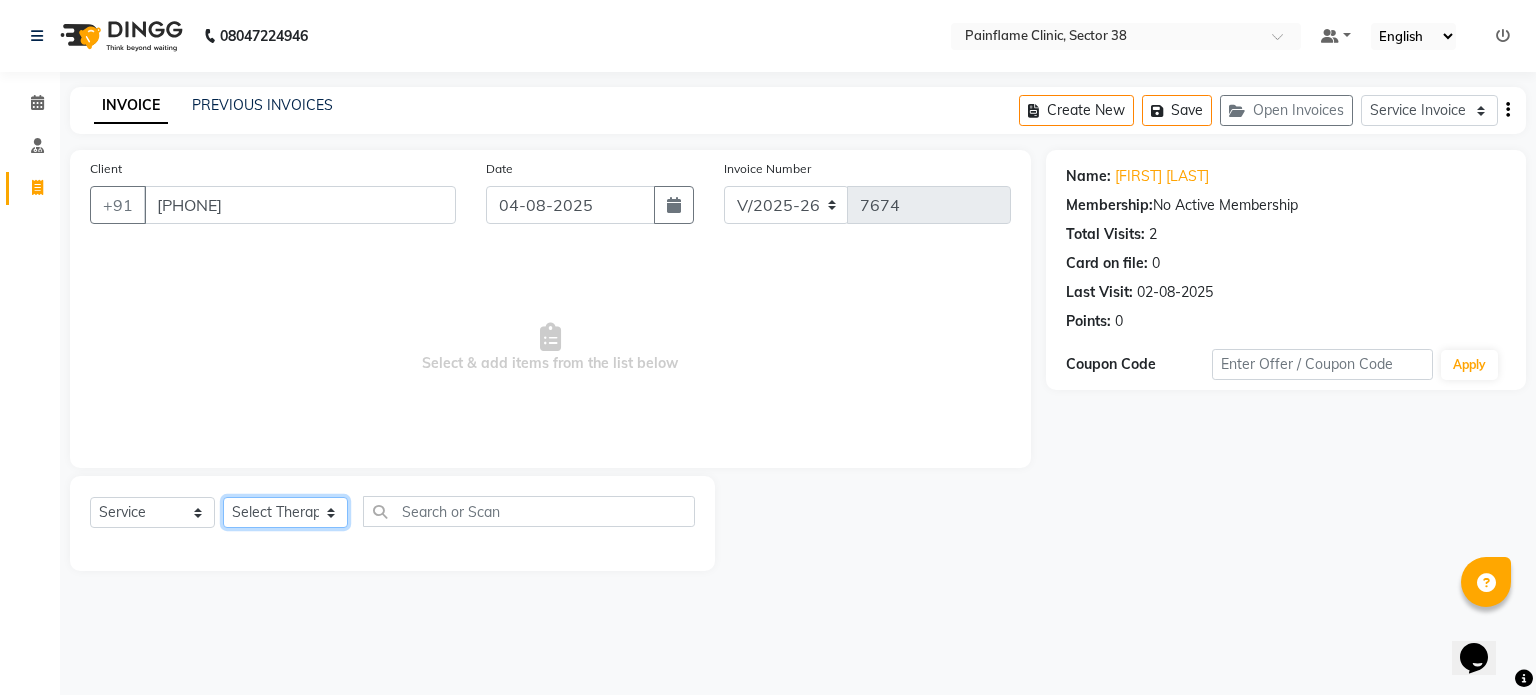 click on "Select Therapist Dr Durgesh Dr Harish Dr Ranjana Dr Saurabh Dr. Suraj Dr. Tejpal Mehlawat KUSHAL MOHIT SEMWAL Nancy Singhai Reception 1  Reception 2 Reception 3" 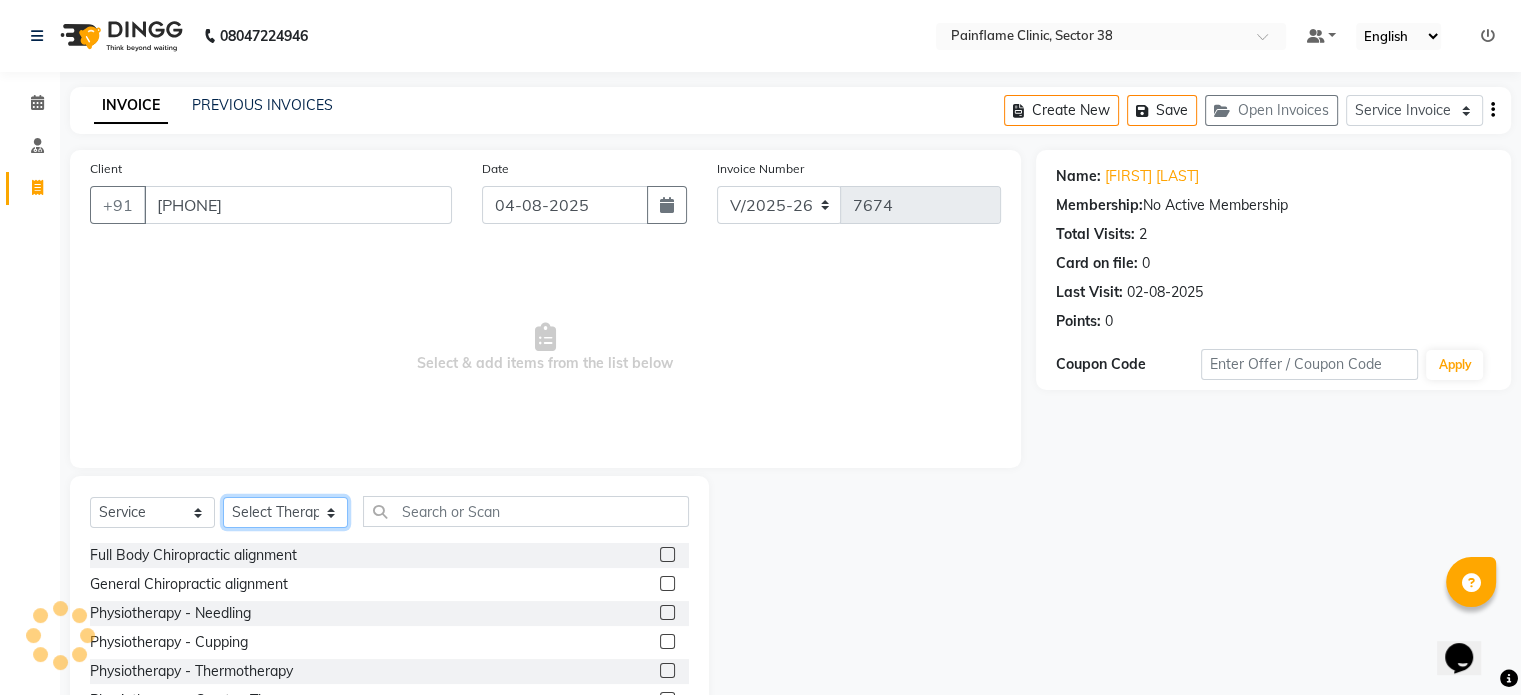 scroll, scrollTop: 119, scrollLeft: 0, axis: vertical 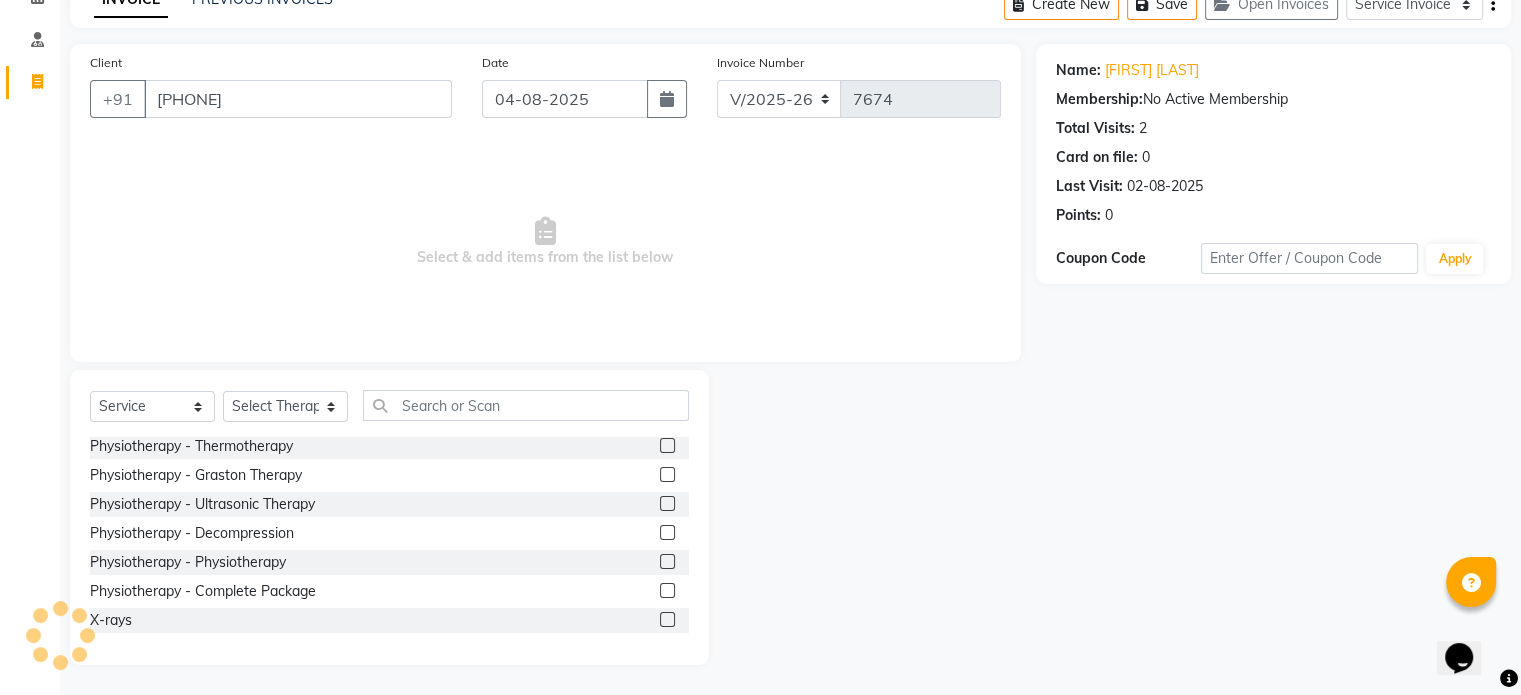 click 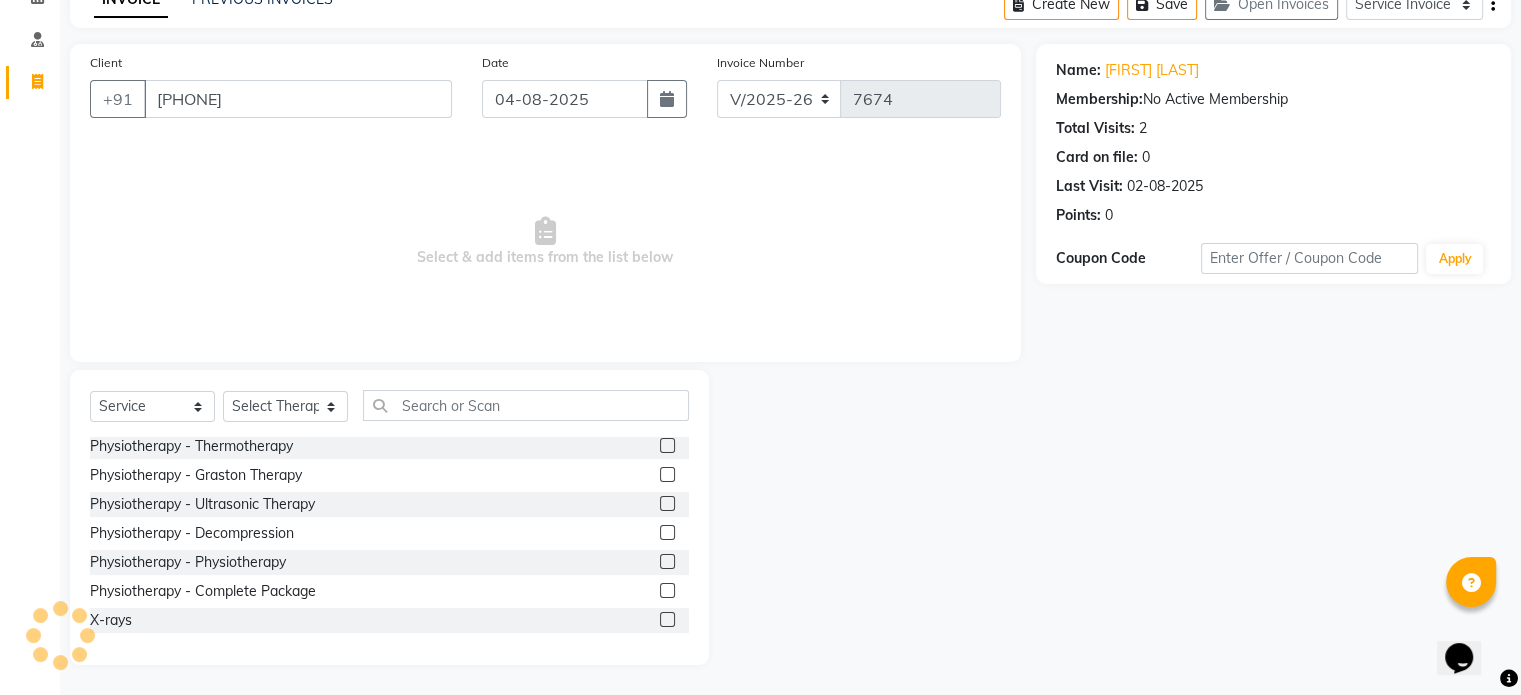 click at bounding box center [666, 591] 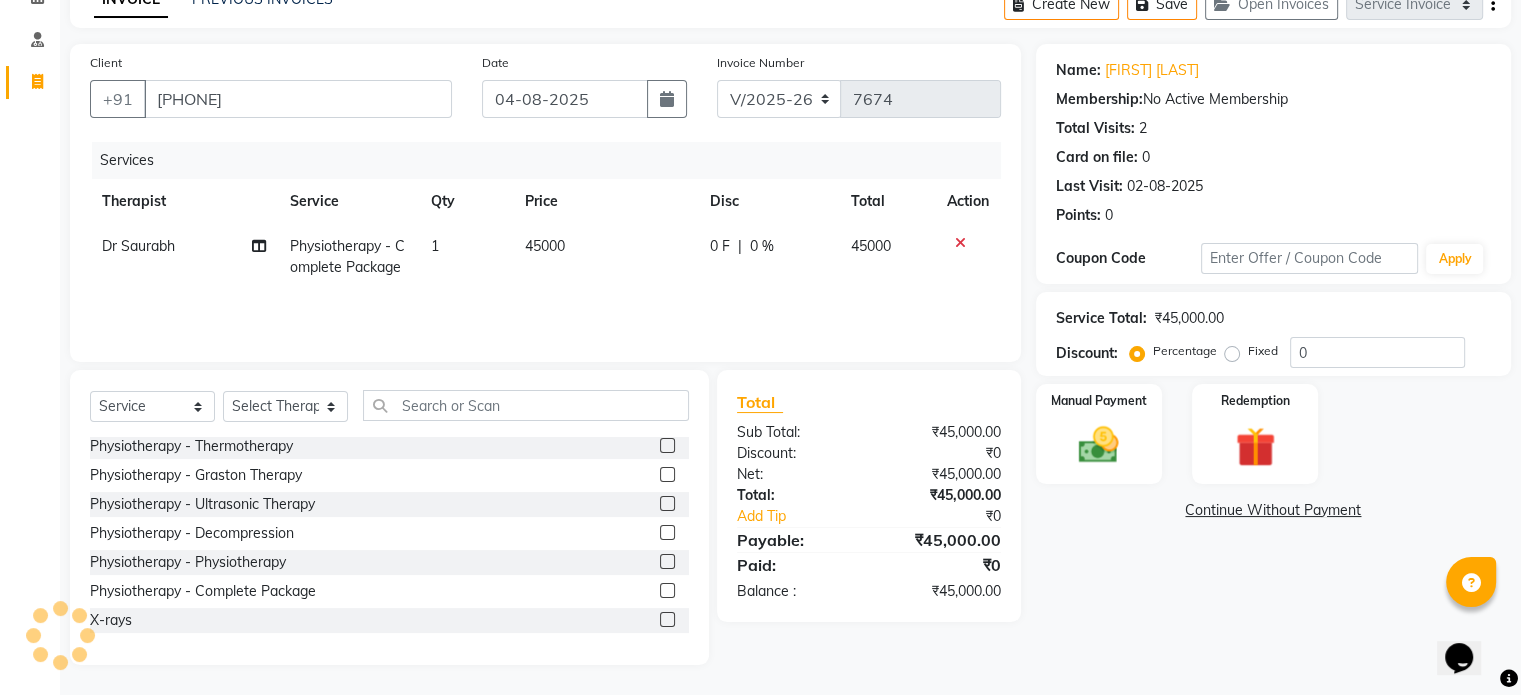click on "45000" 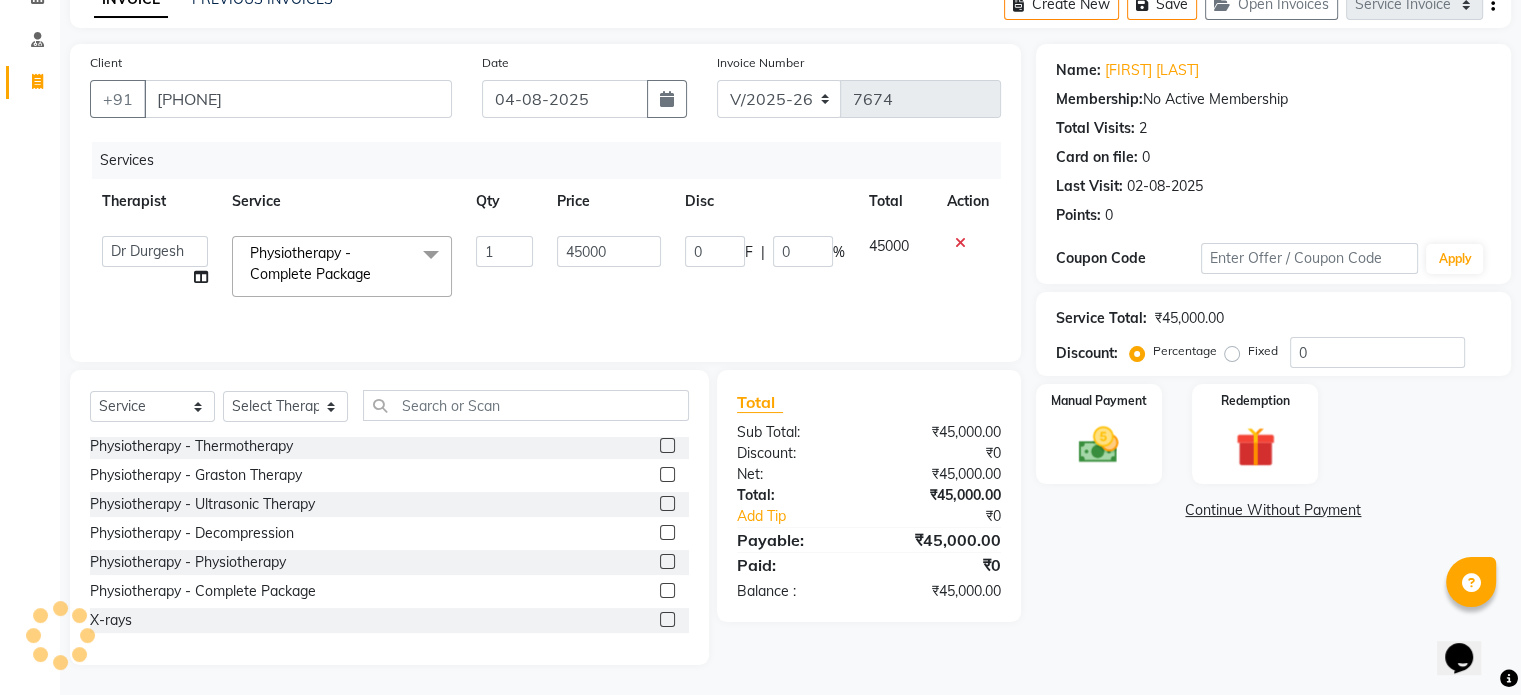 click on "45000" 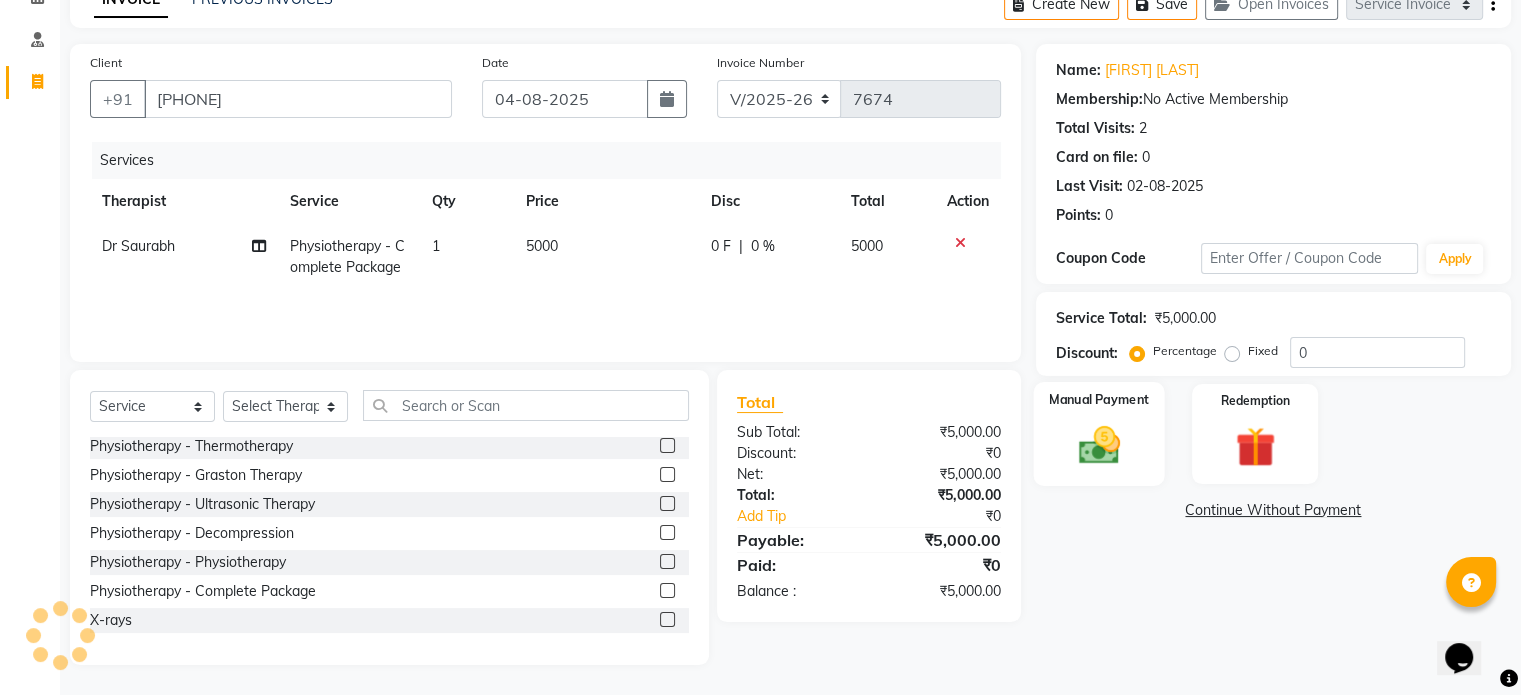 click 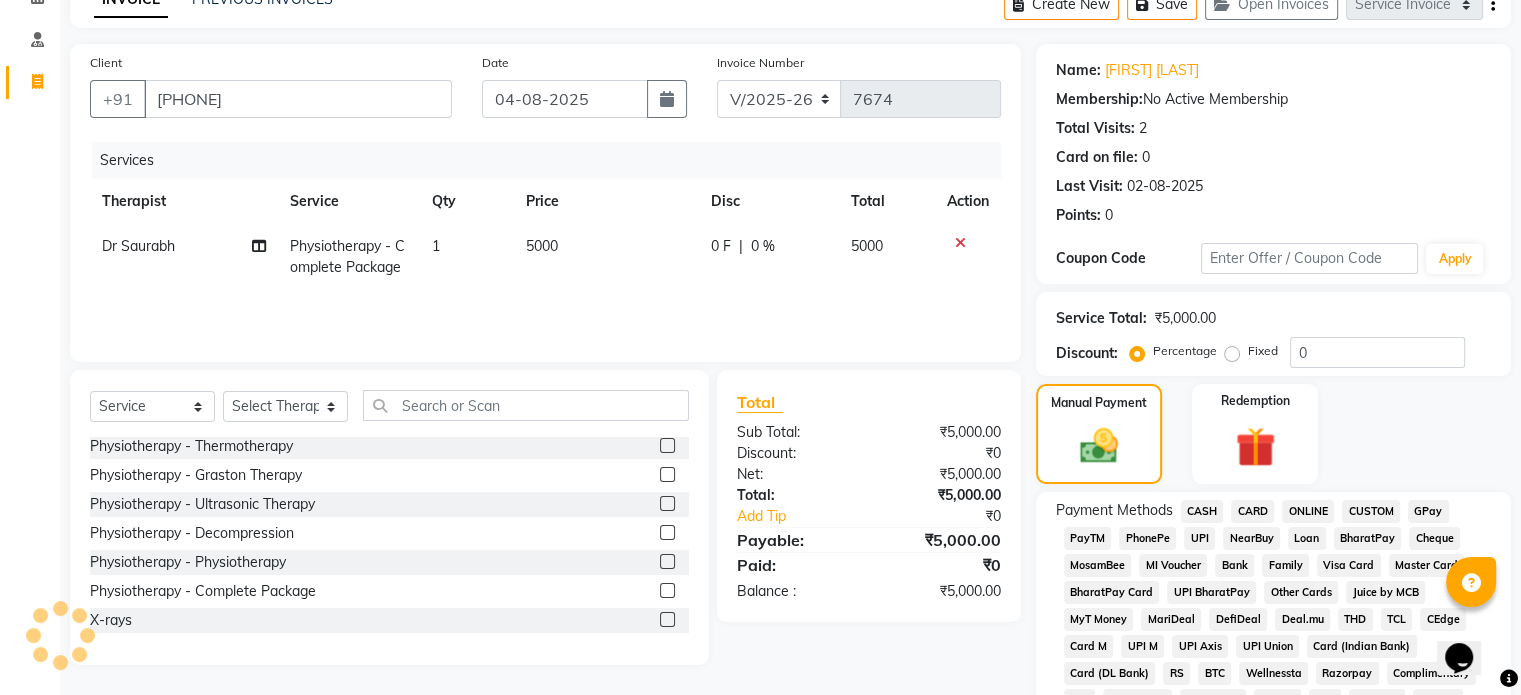 click on "UPI" 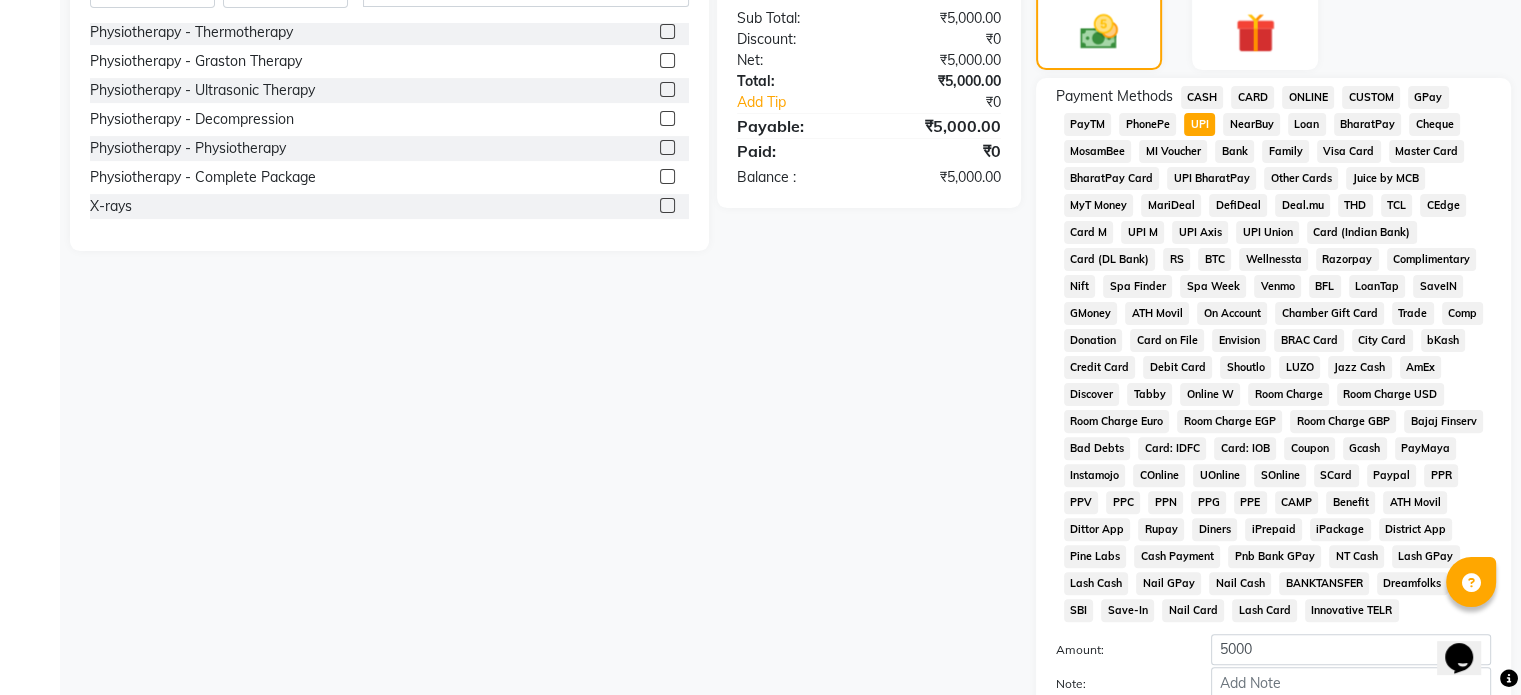 scroll, scrollTop: 652, scrollLeft: 0, axis: vertical 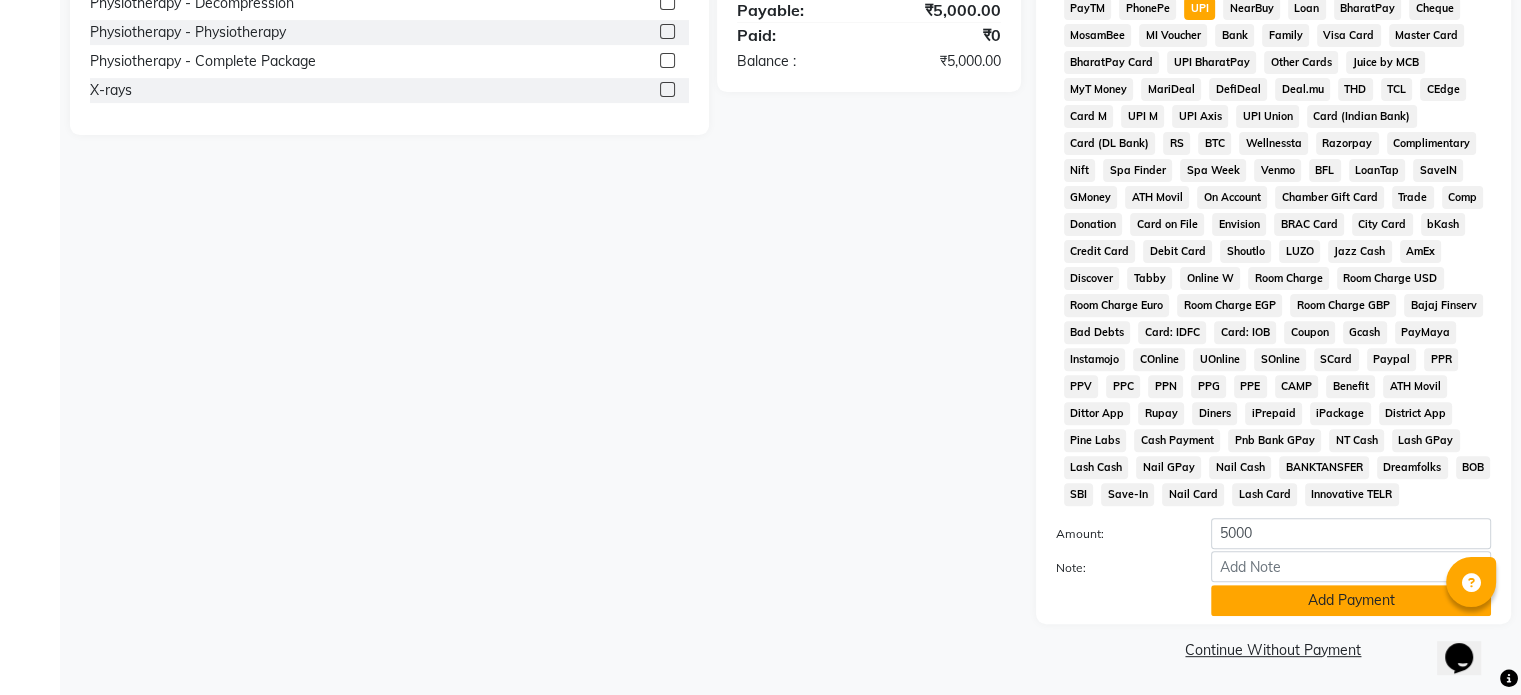 click on "Add Payment" 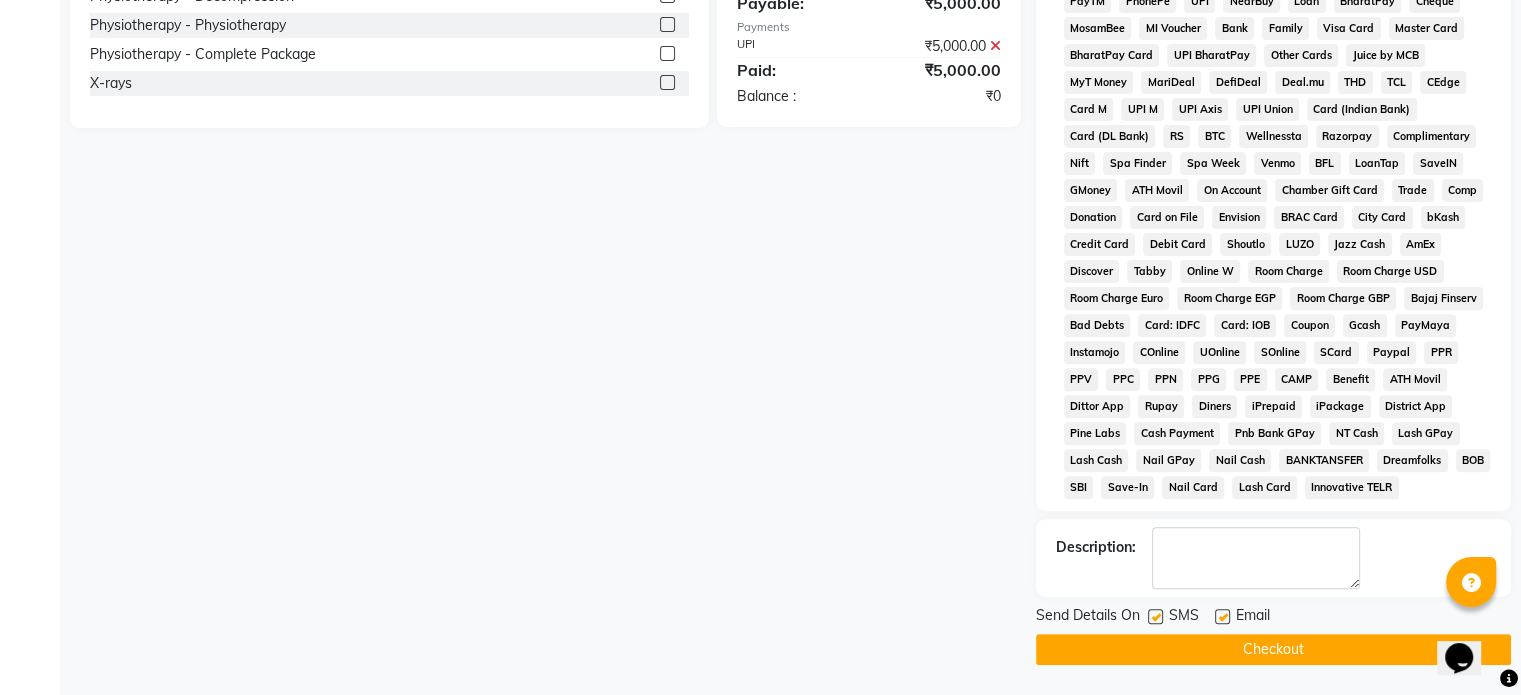 click 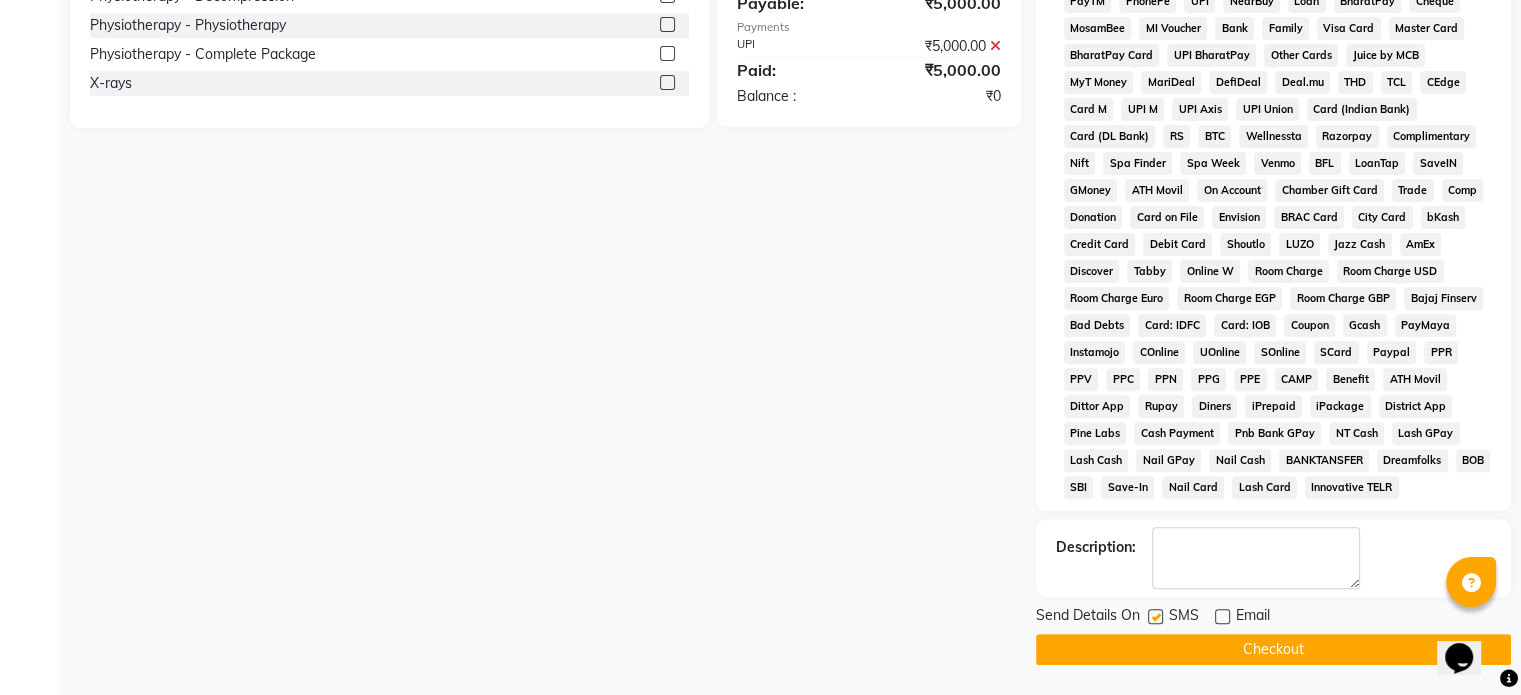 click 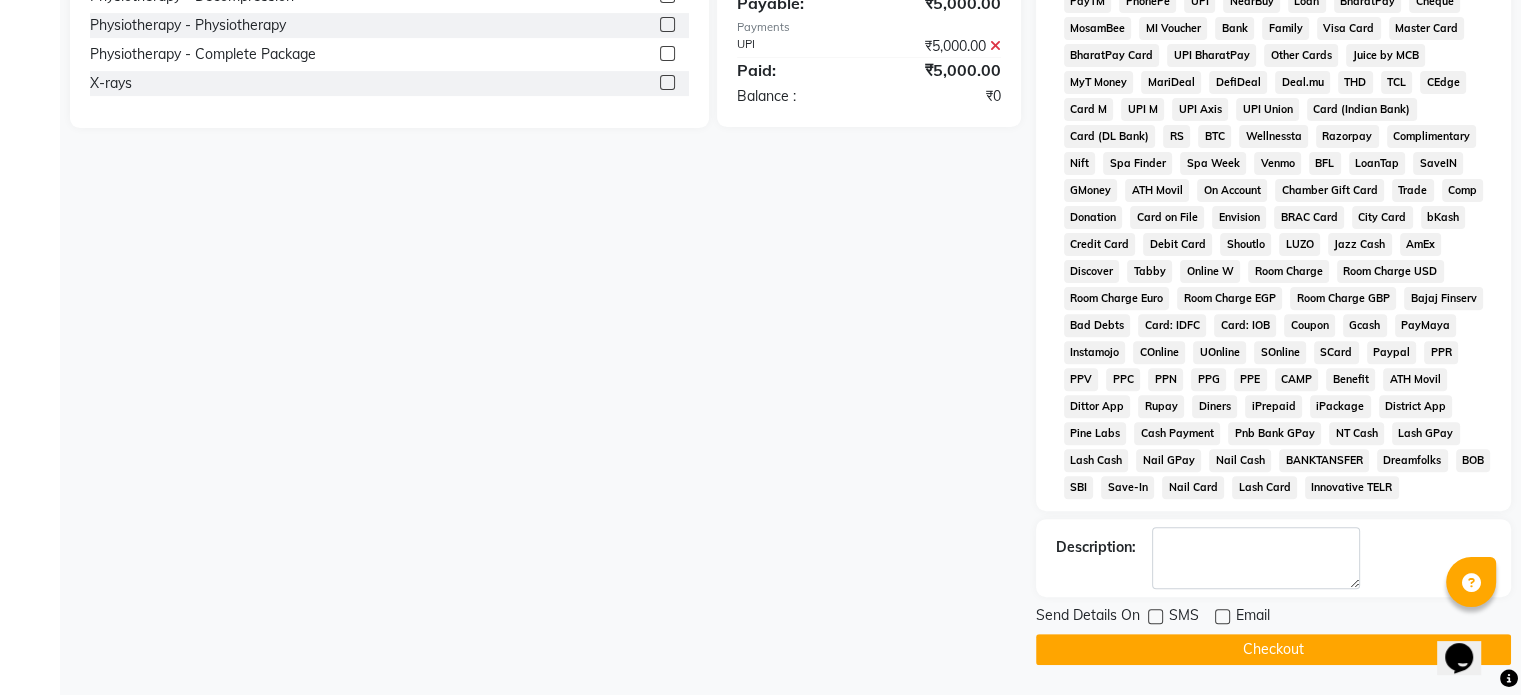 click on "Checkout" 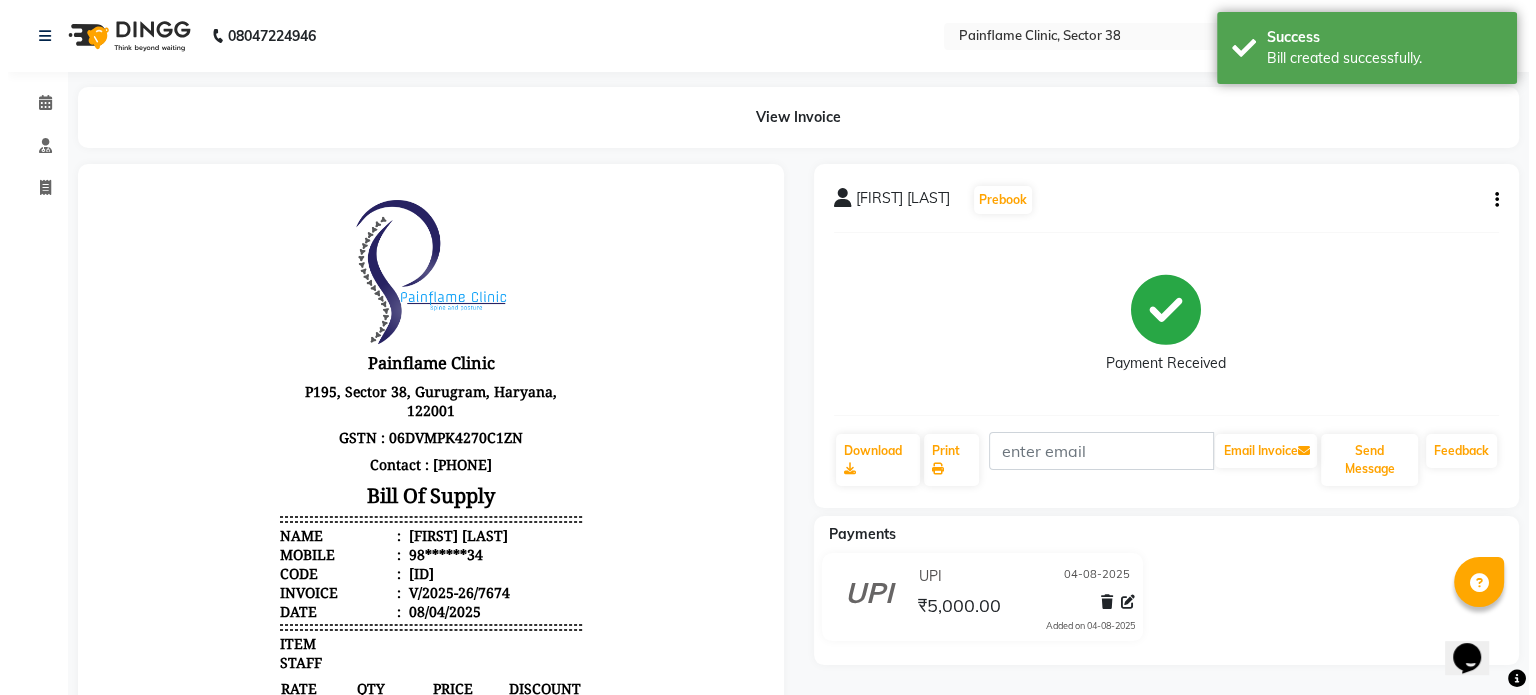 scroll, scrollTop: 0, scrollLeft: 0, axis: both 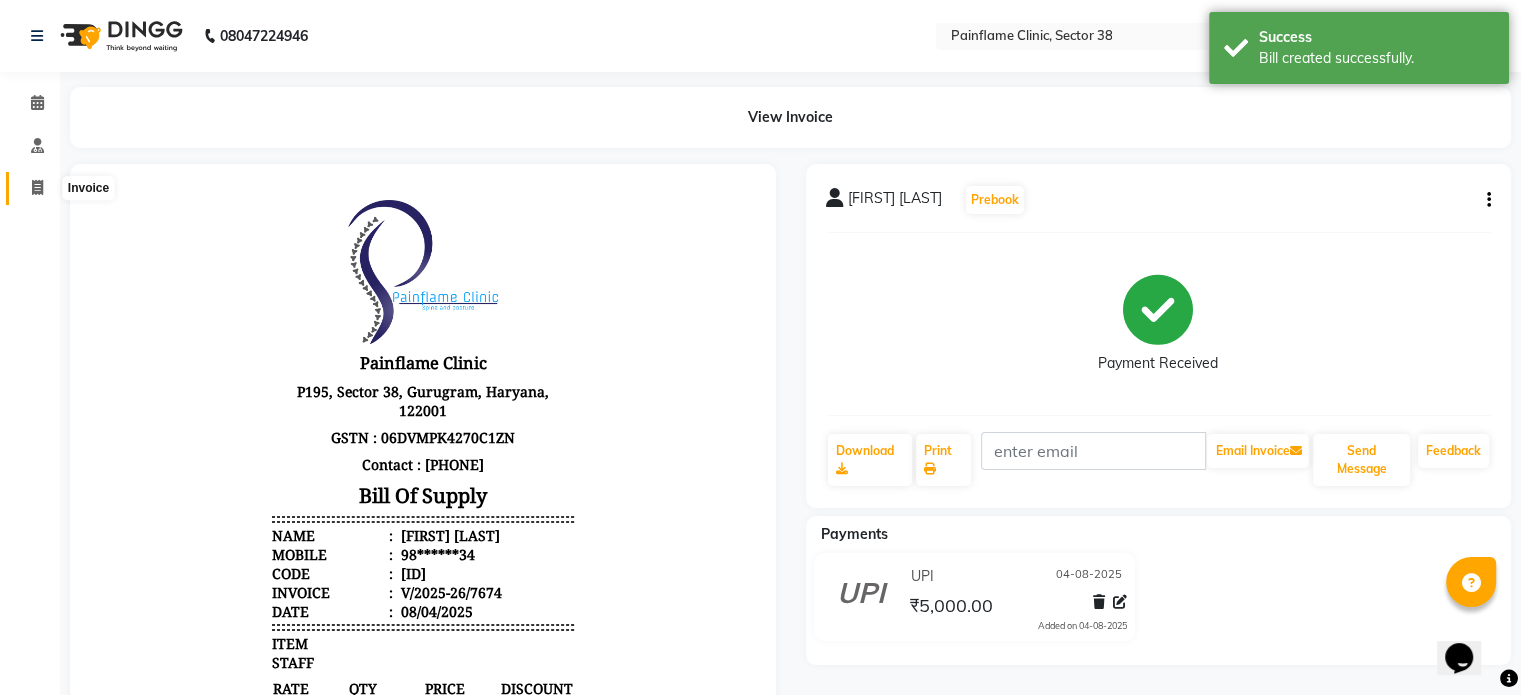 click 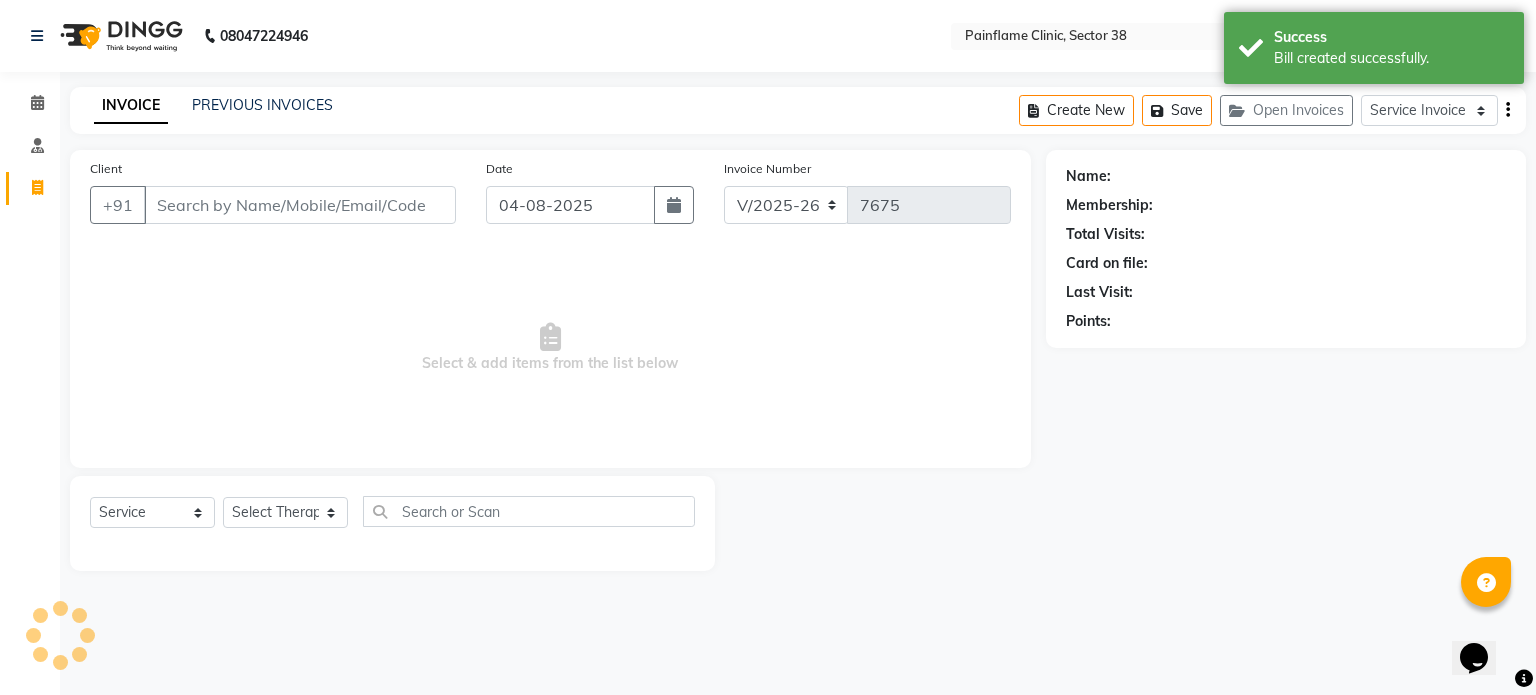 click on "Client" at bounding box center (300, 205) 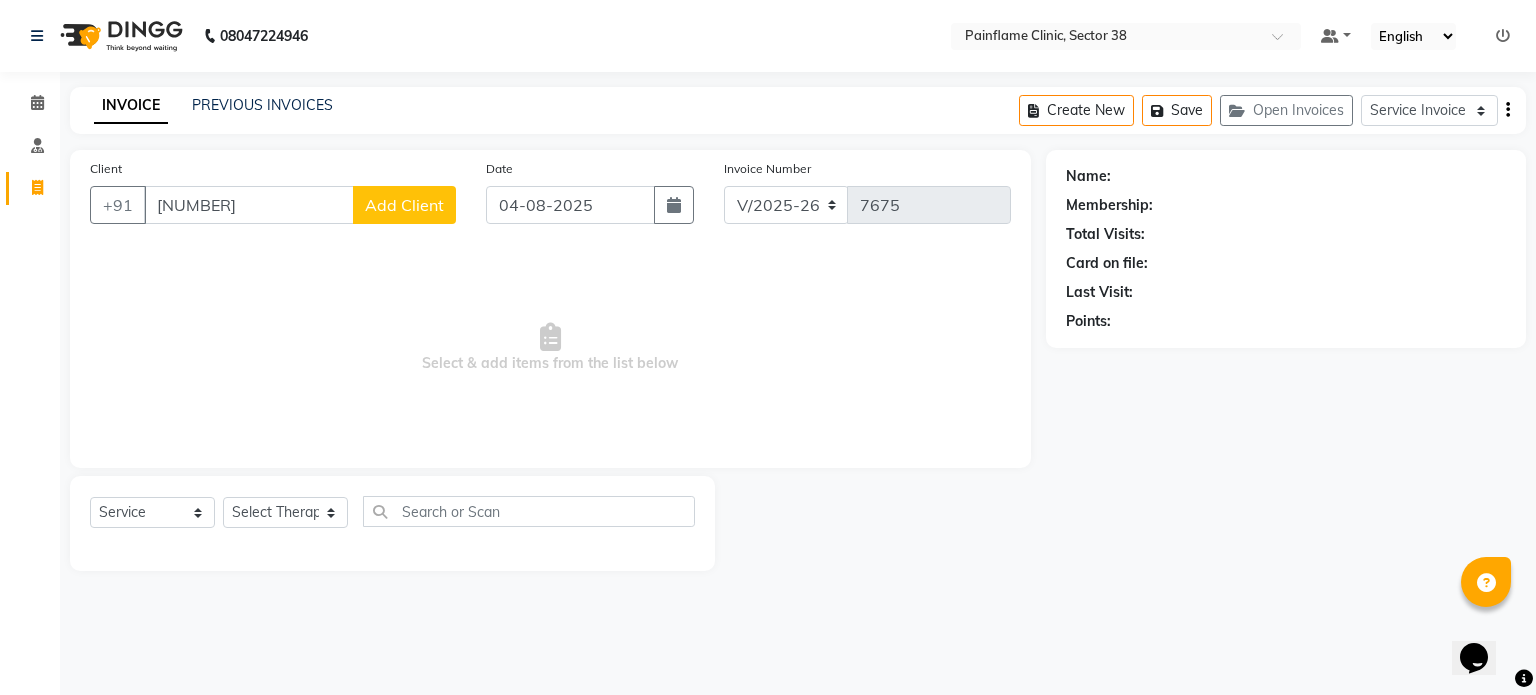 click on "9784486222" at bounding box center (249, 205) 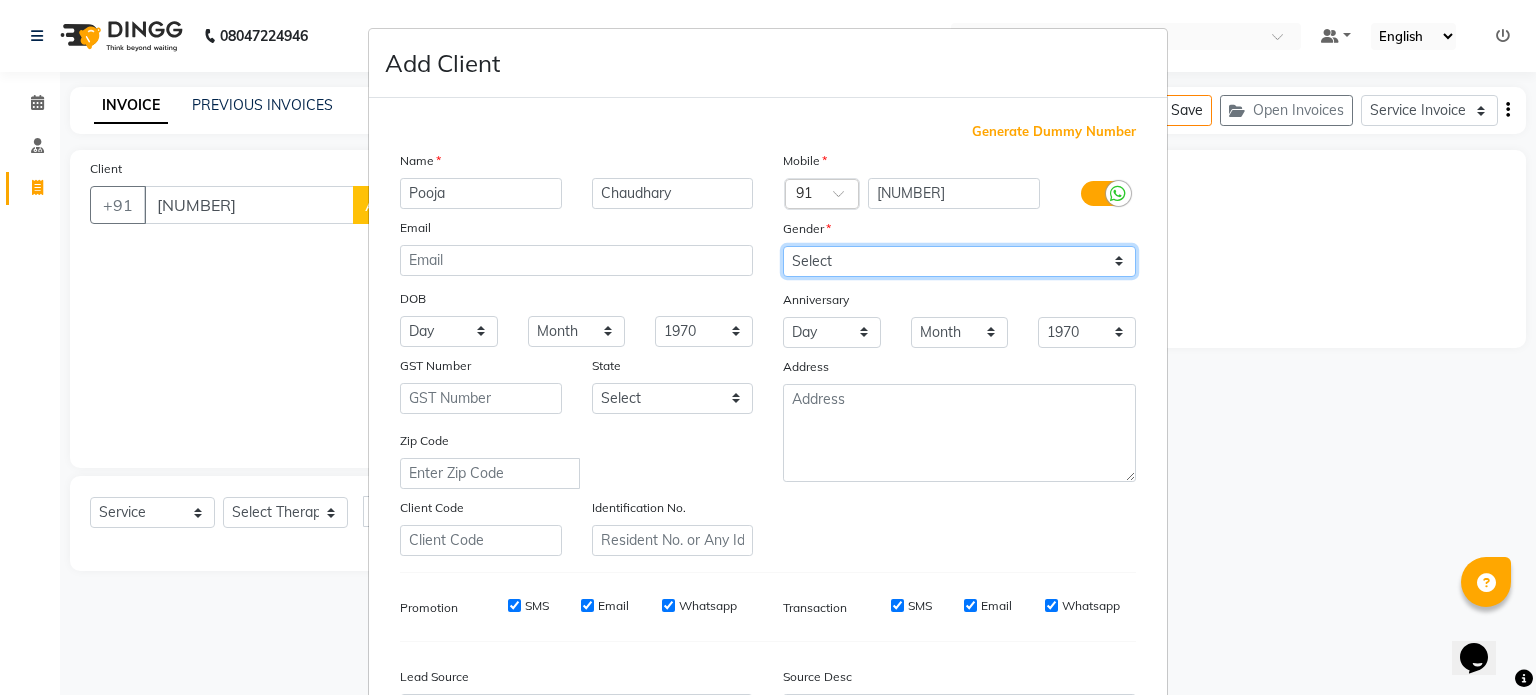 click on "Select Male Female Other Prefer Not To Say" at bounding box center (959, 261) 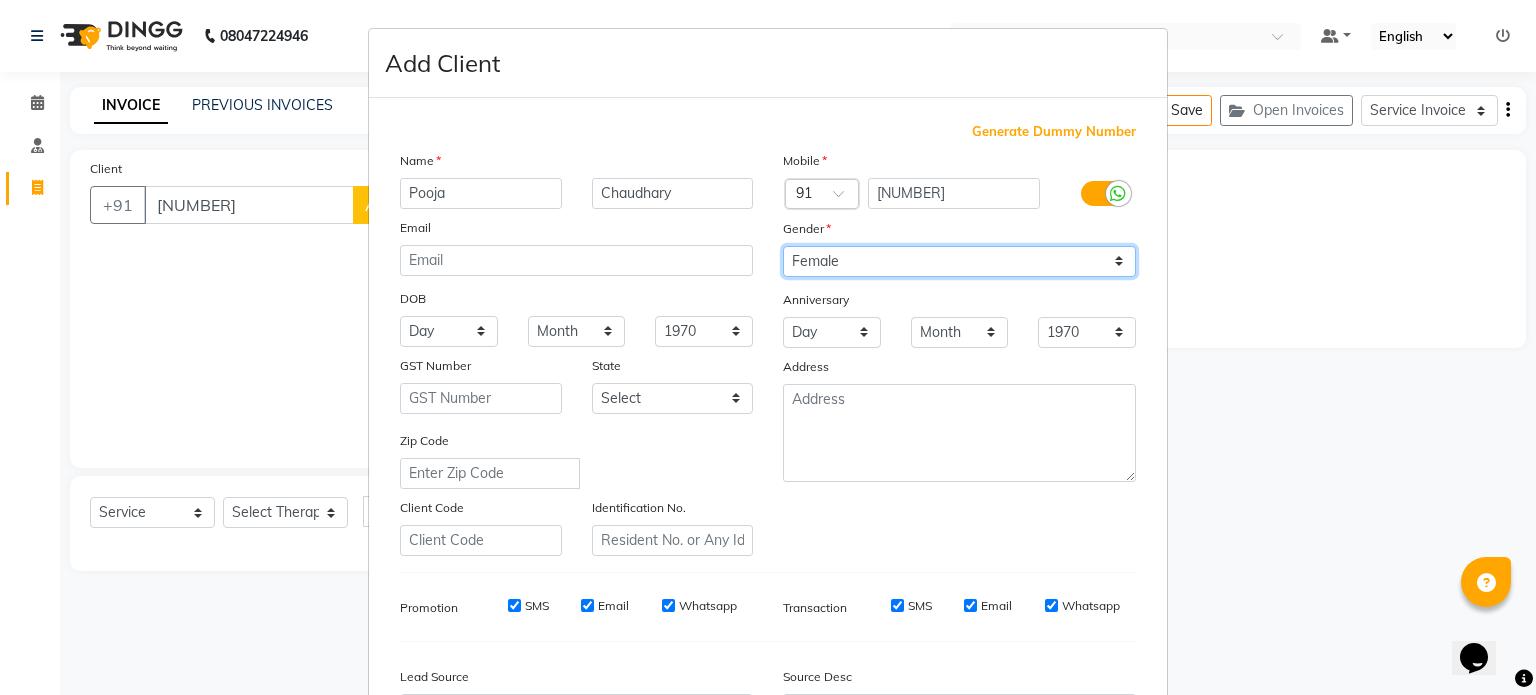 click on "Select Male Female Other Prefer Not To Say" at bounding box center (959, 261) 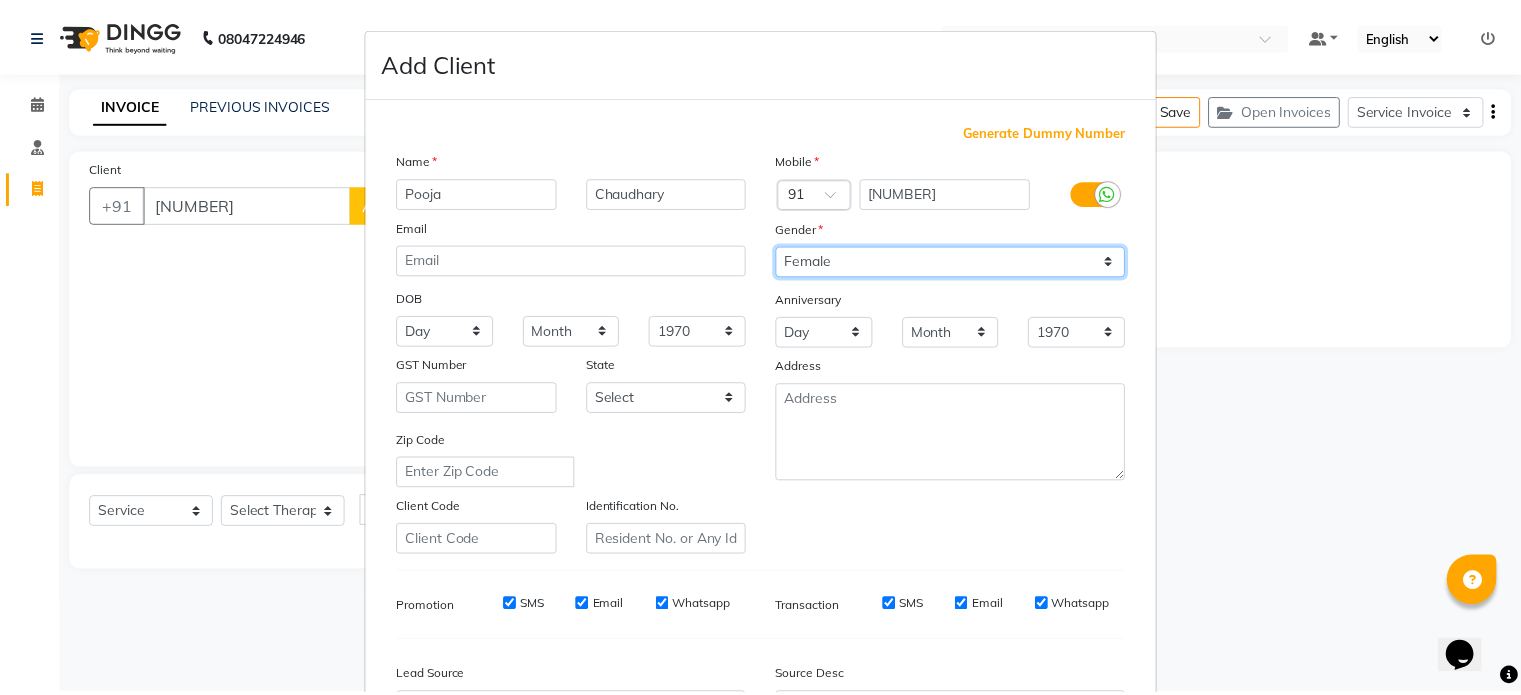 scroll, scrollTop: 237, scrollLeft: 0, axis: vertical 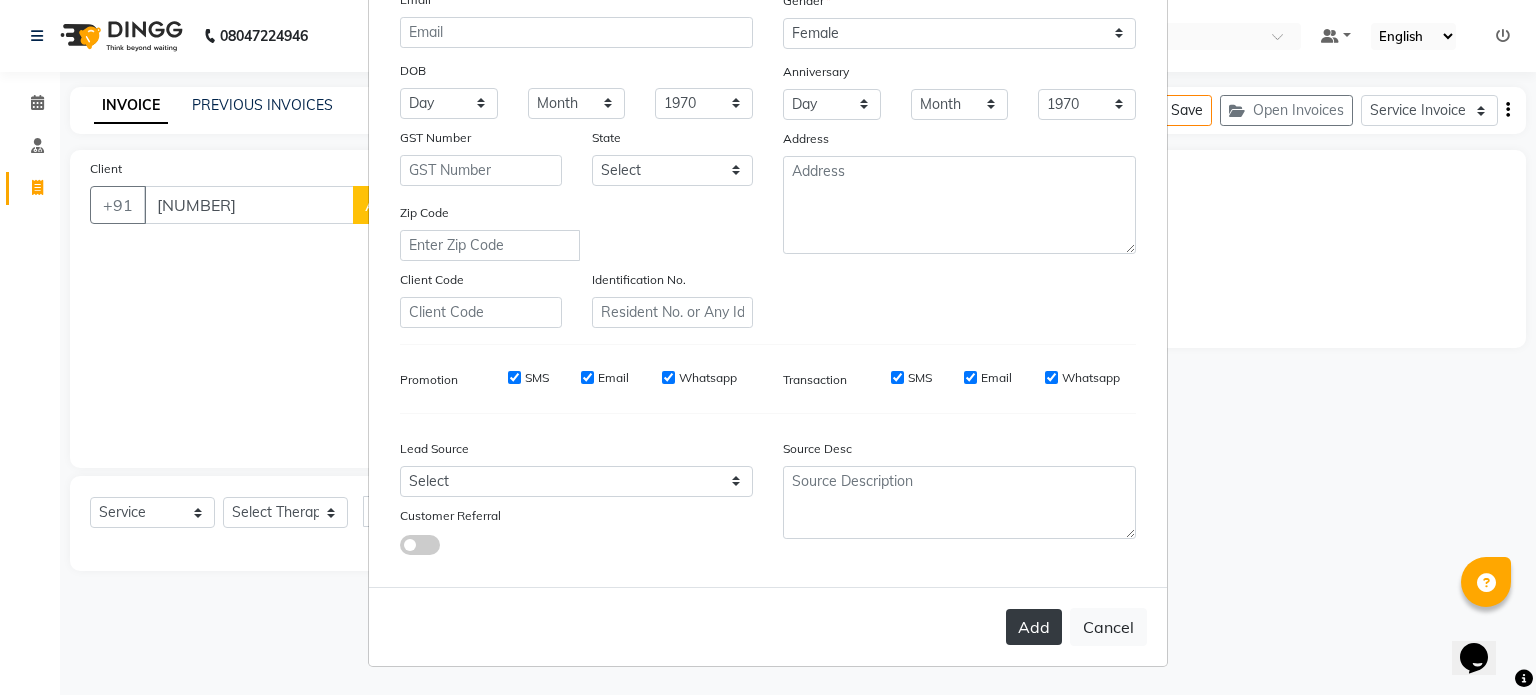 click on "Add" at bounding box center (1034, 627) 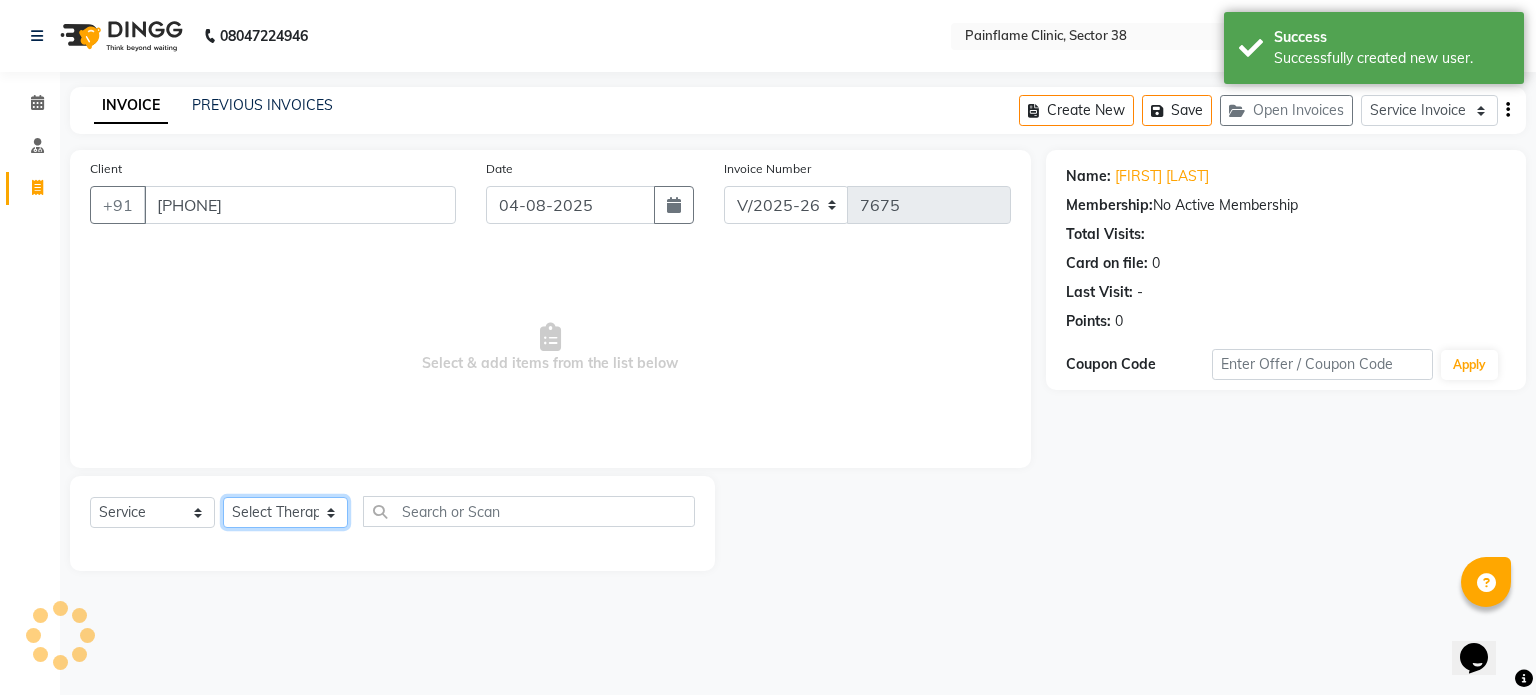 click on "Select Therapist Dr Durgesh Dr Harish Dr Ranjana Dr Saurabh Dr. Suraj Dr. Tejpal Mehlawat KUSHAL MOHIT SEMWAL Nancy Singhai Reception 1  Reception 2 Reception 3" 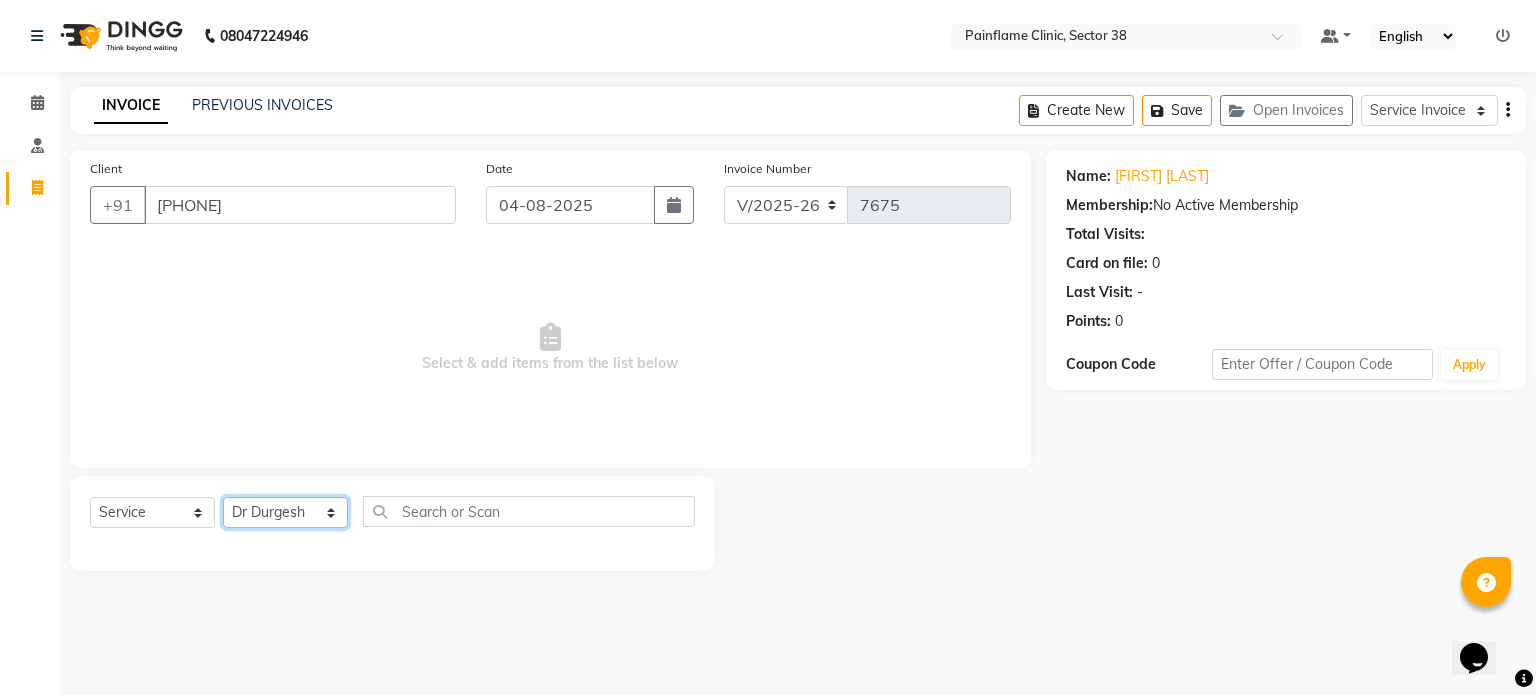 click on "Select Therapist Dr Durgesh Dr Harish Dr Ranjana Dr Saurabh Dr. Suraj Dr. Tejpal Mehlawat KUSHAL MOHIT SEMWAL Nancy Singhai Reception 1  Reception 2 Reception 3" 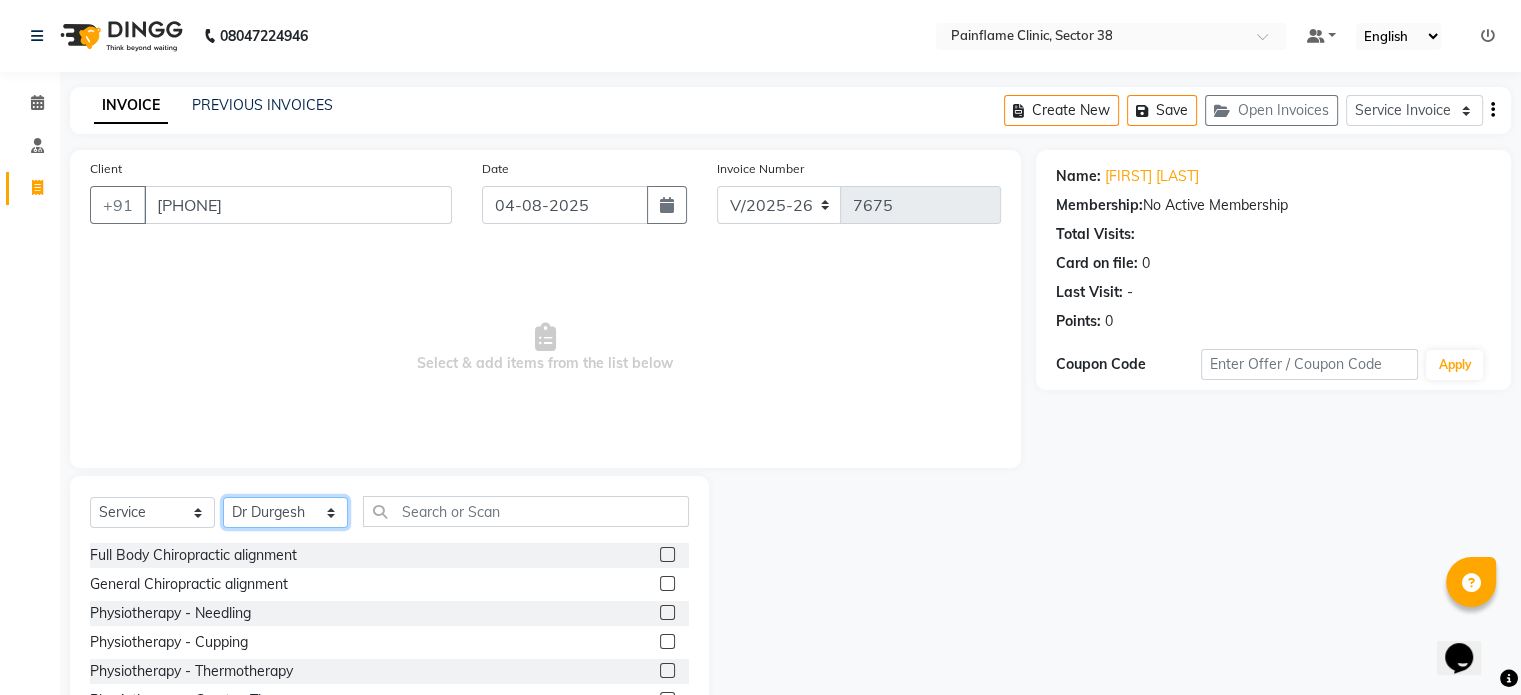scroll, scrollTop: 119, scrollLeft: 0, axis: vertical 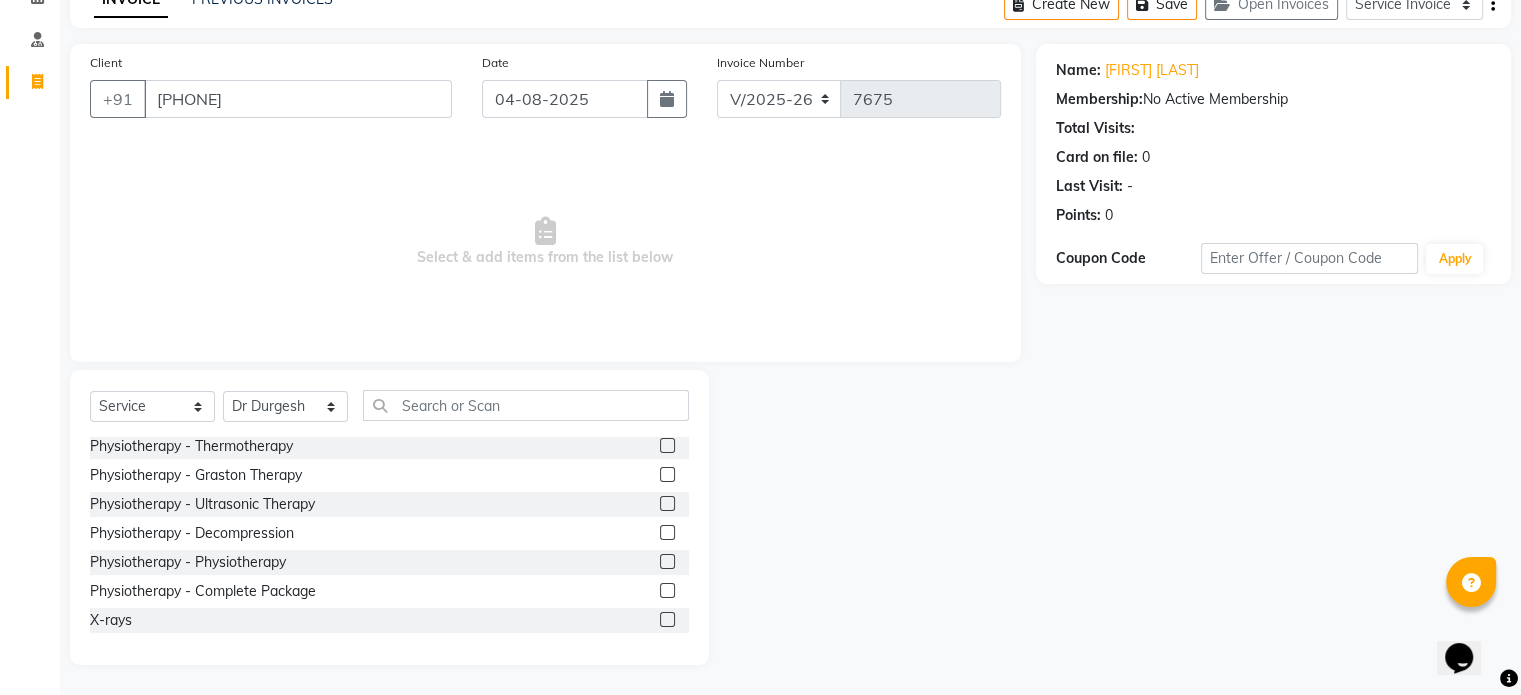 click 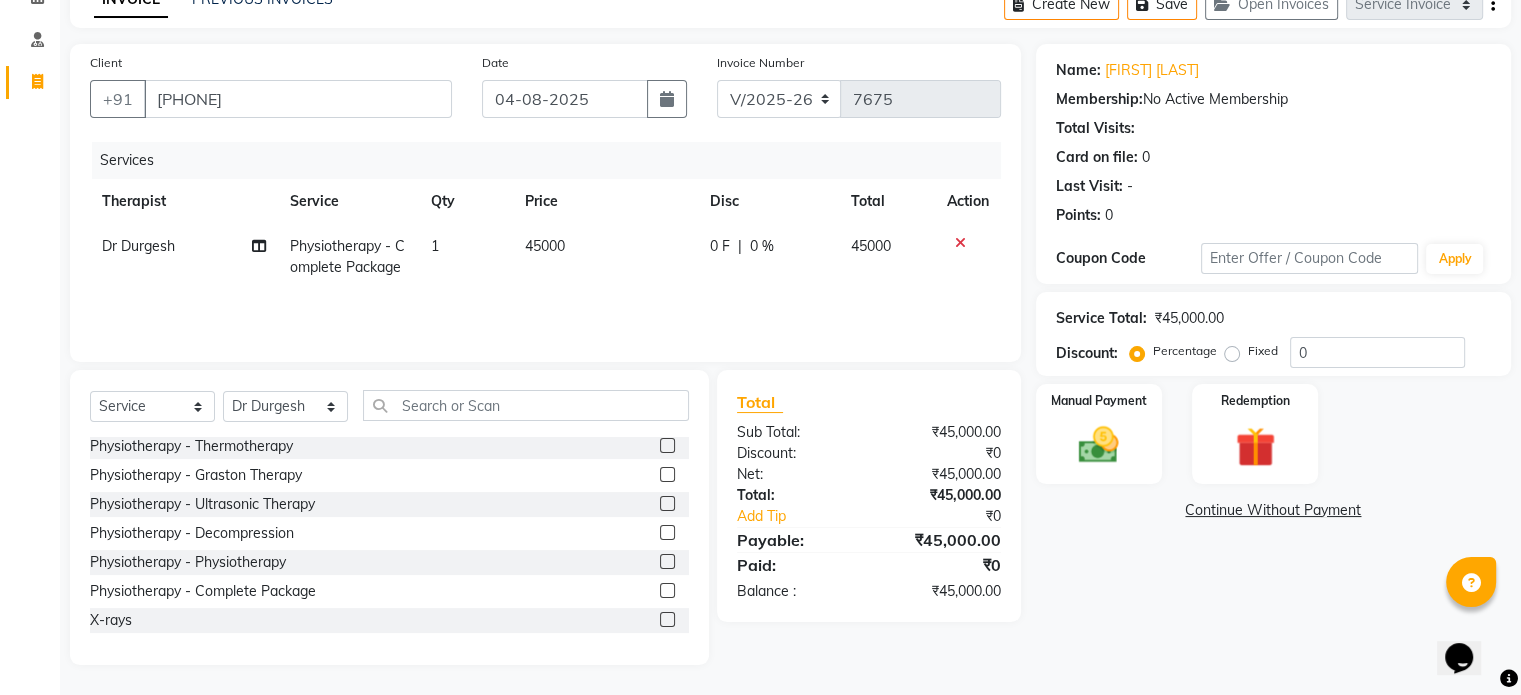 click on "45000" 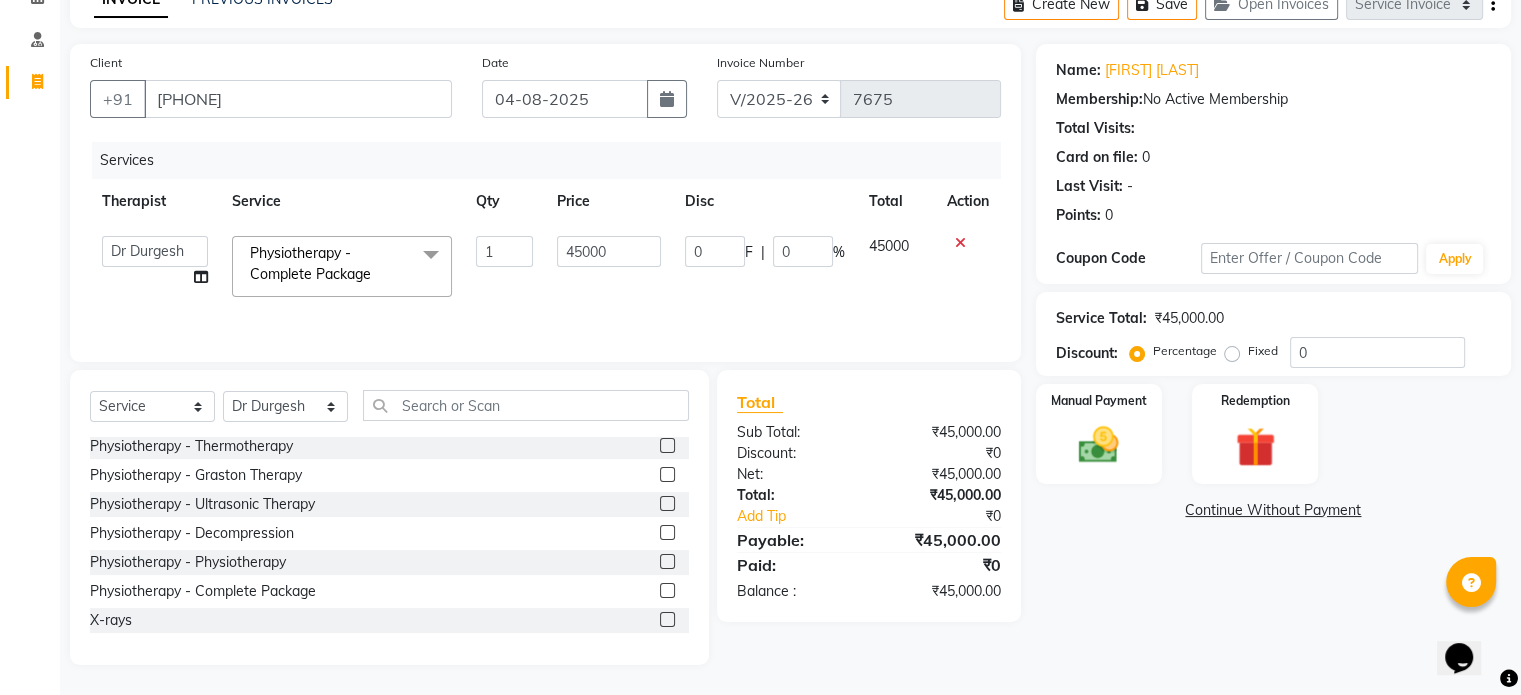 click on "45000" 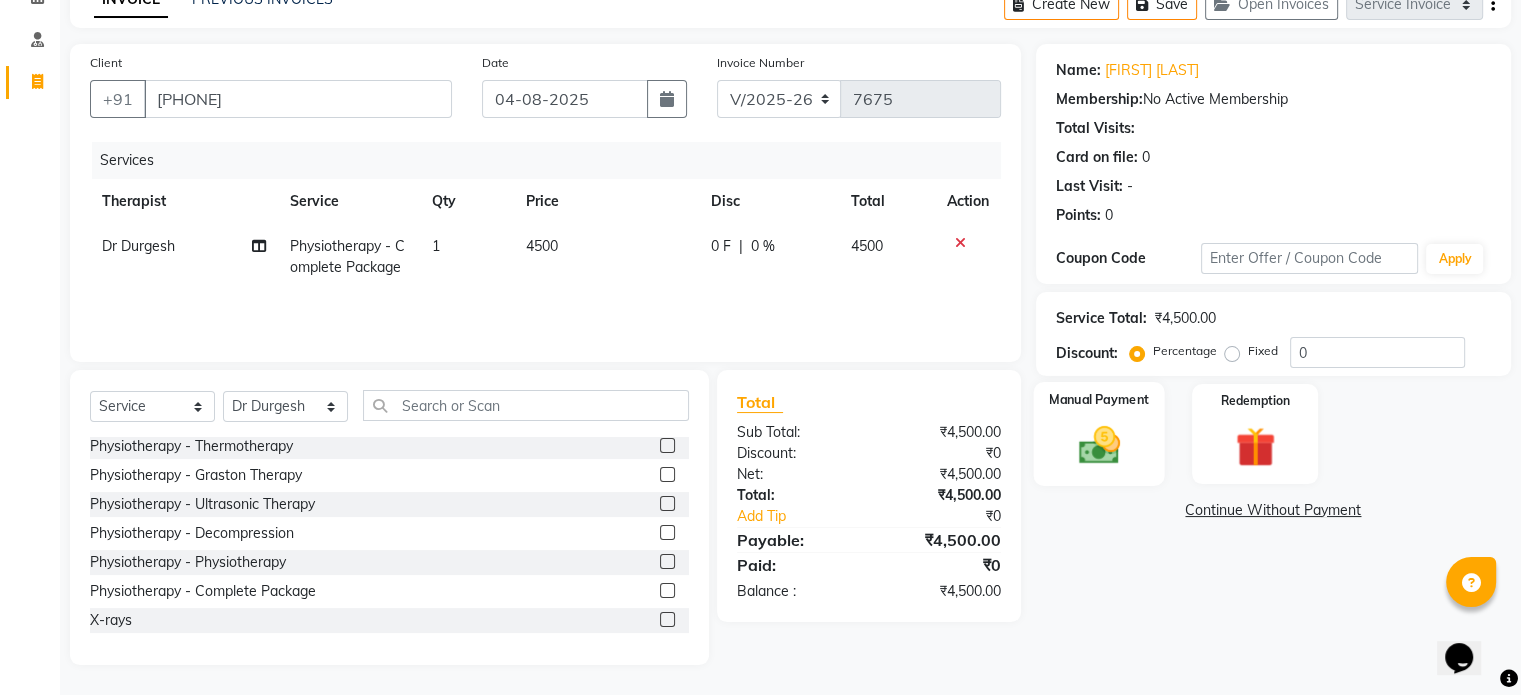 click on "Manual Payment" 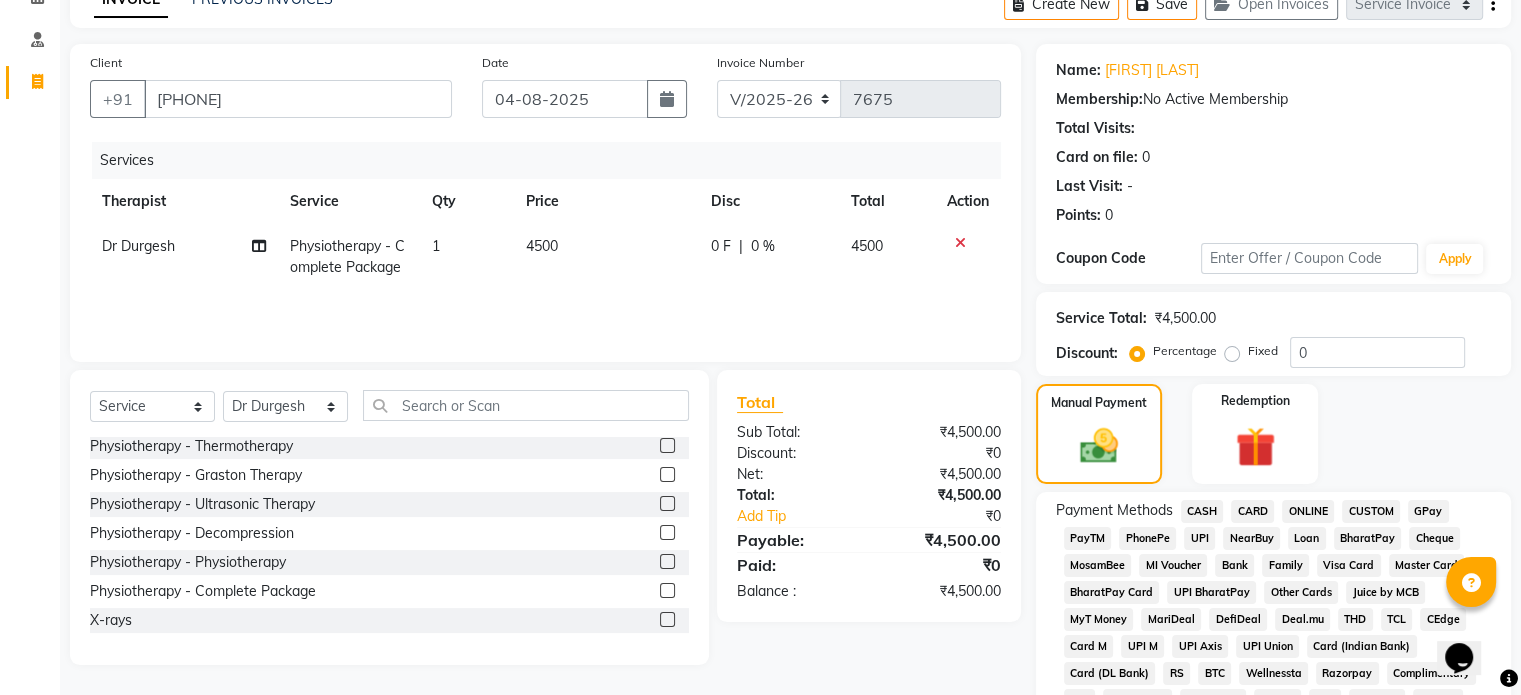 click on "UPI" 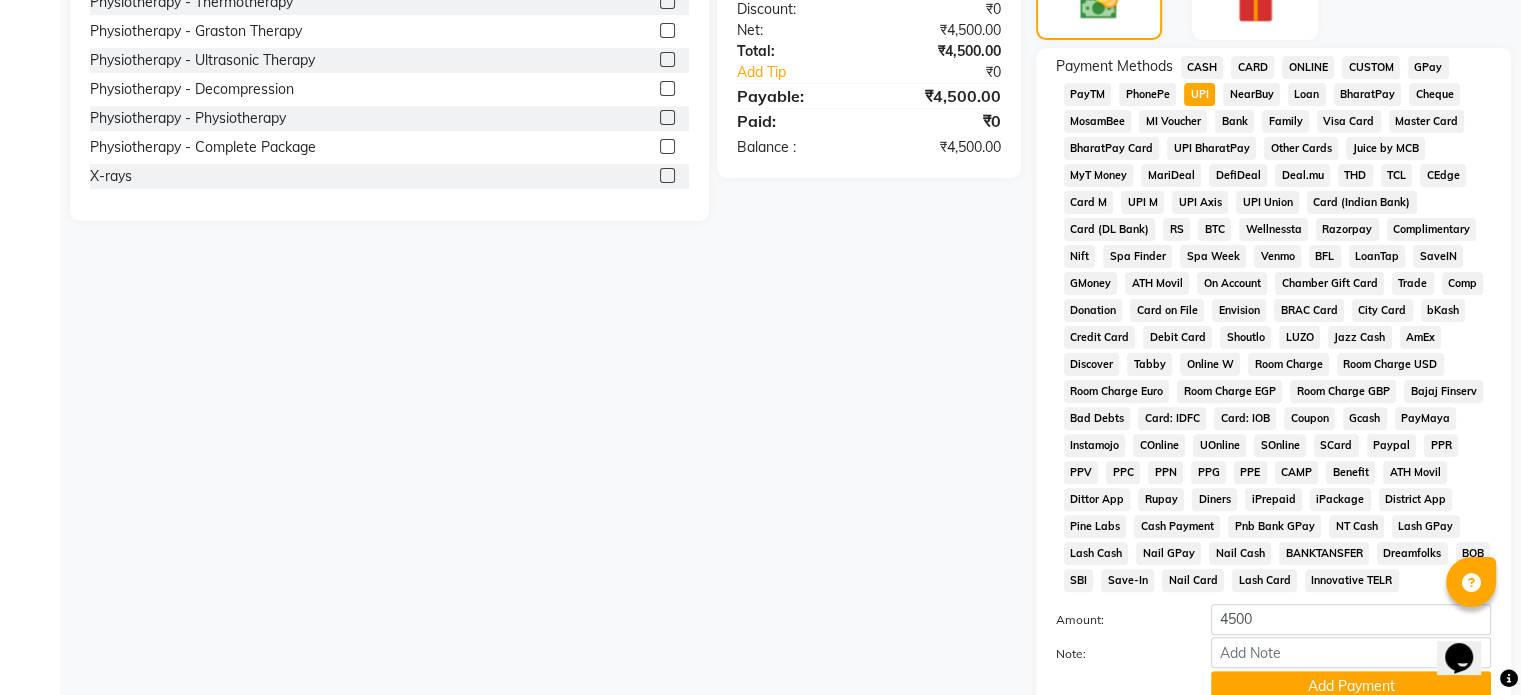 scroll, scrollTop: 652, scrollLeft: 0, axis: vertical 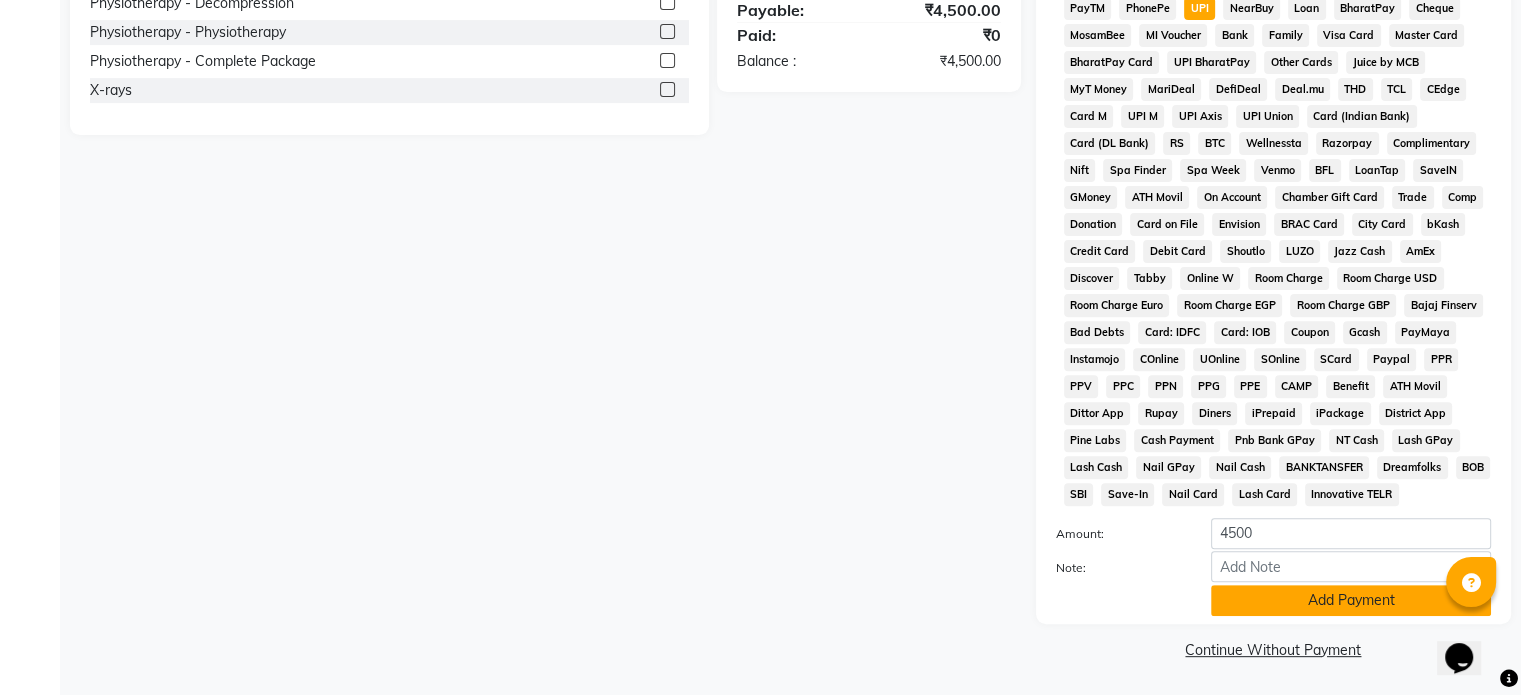click on "Add Payment" 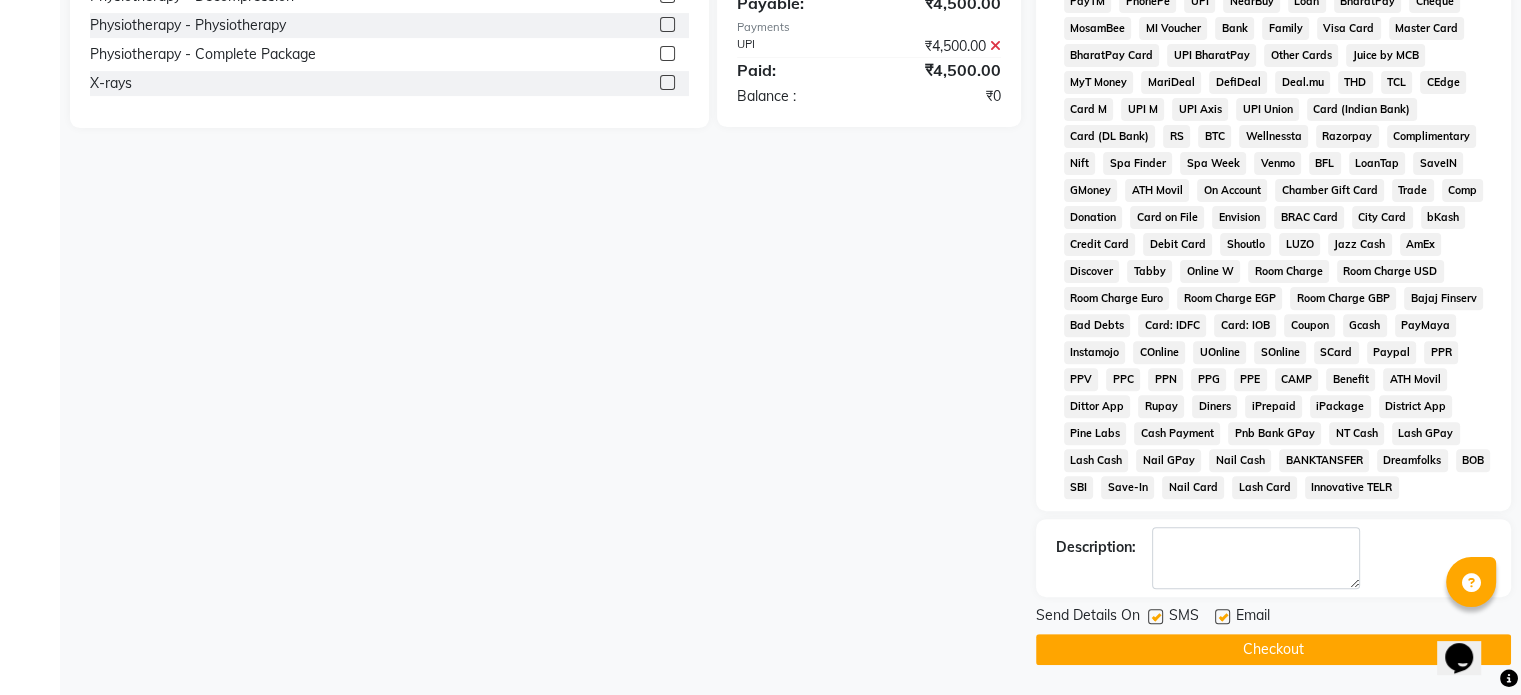click 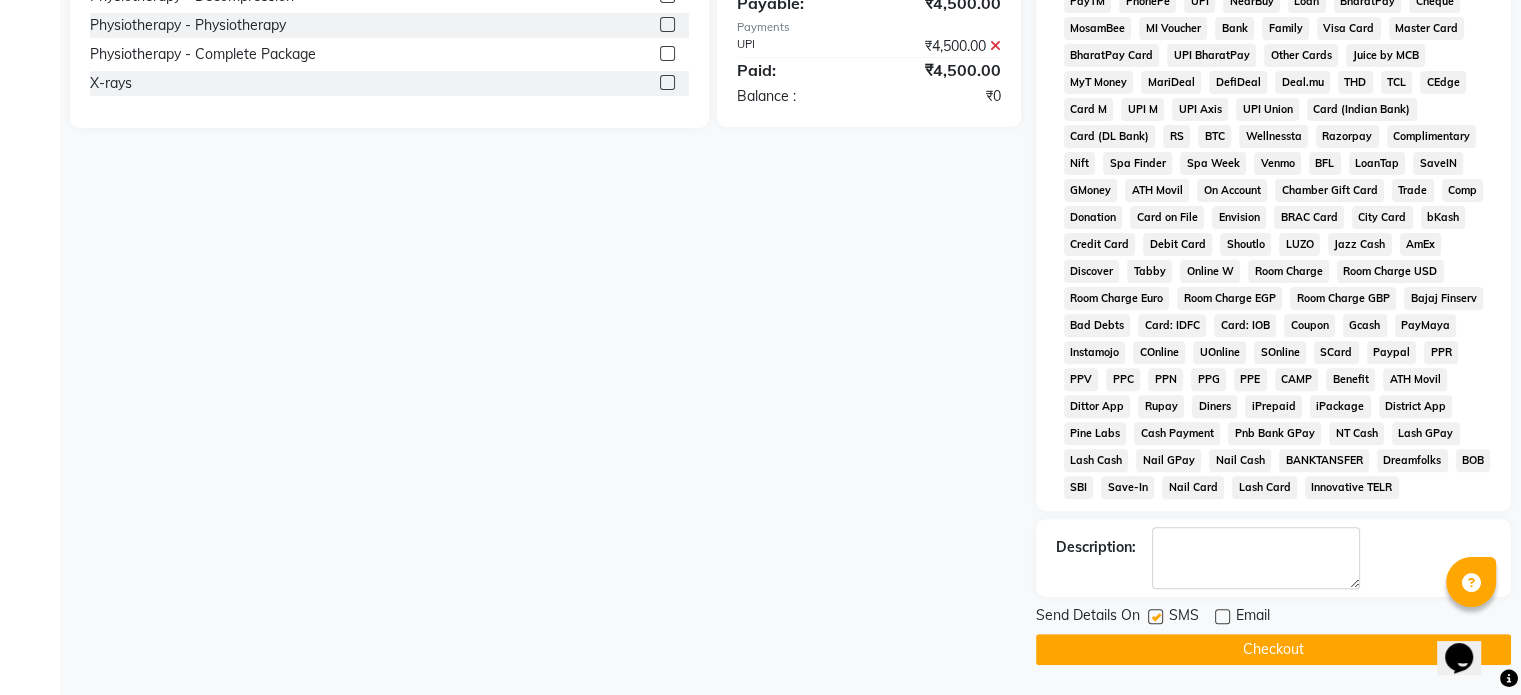 click 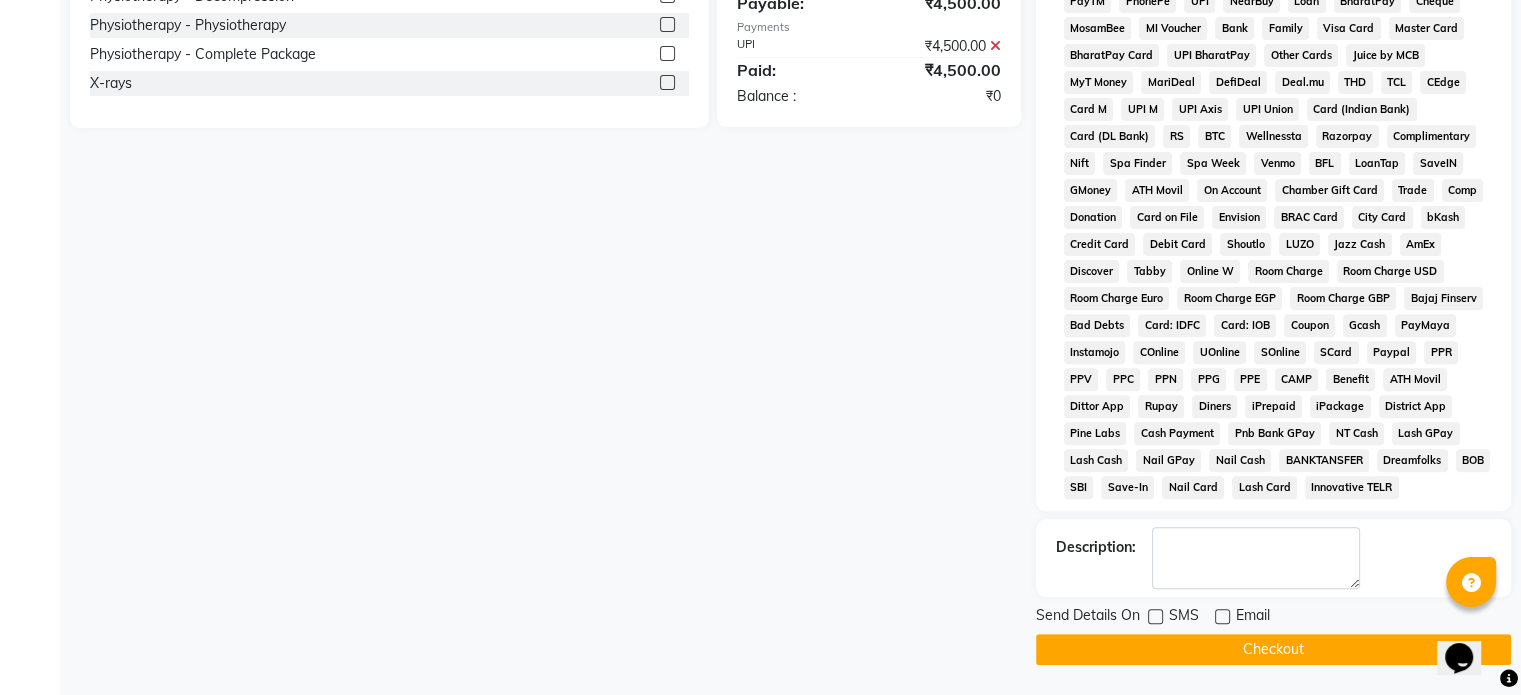 click on "Checkout" 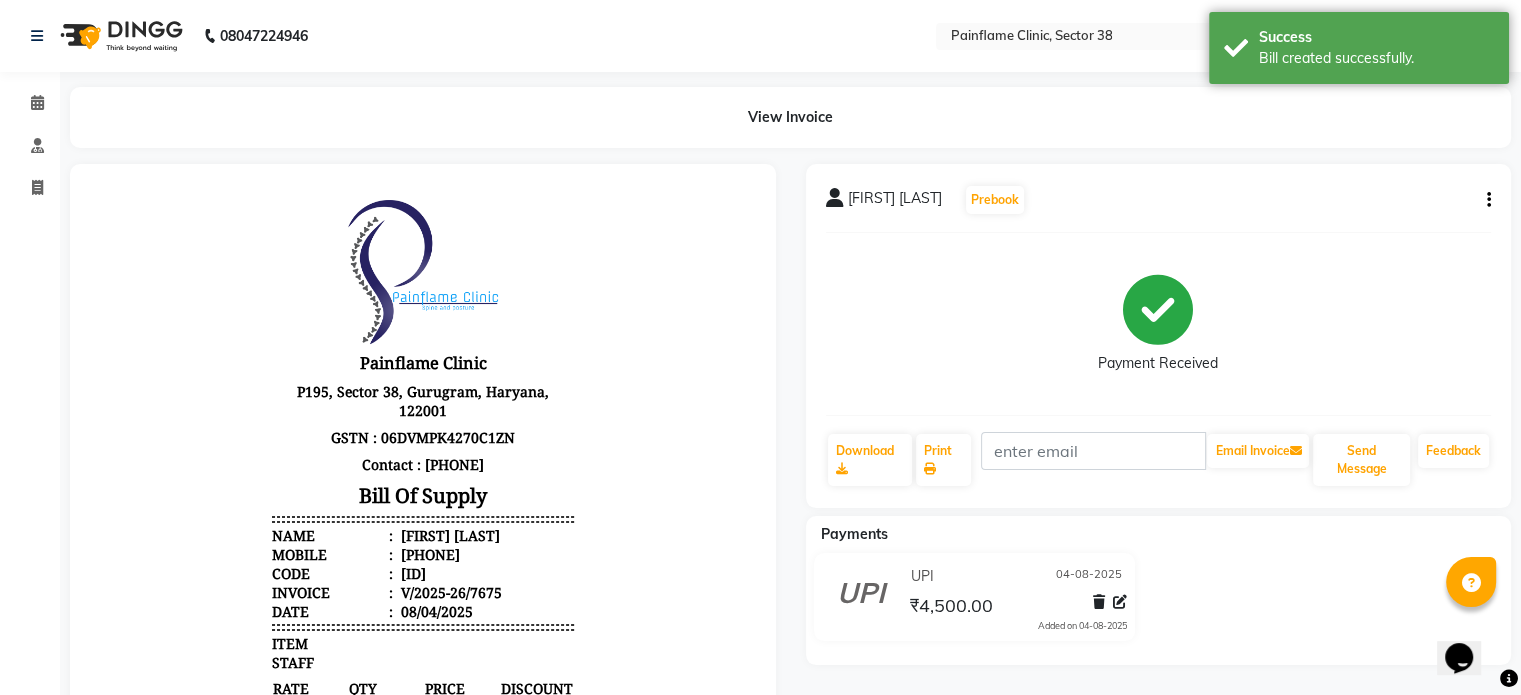 scroll, scrollTop: 0, scrollLeft: 0, axis: both 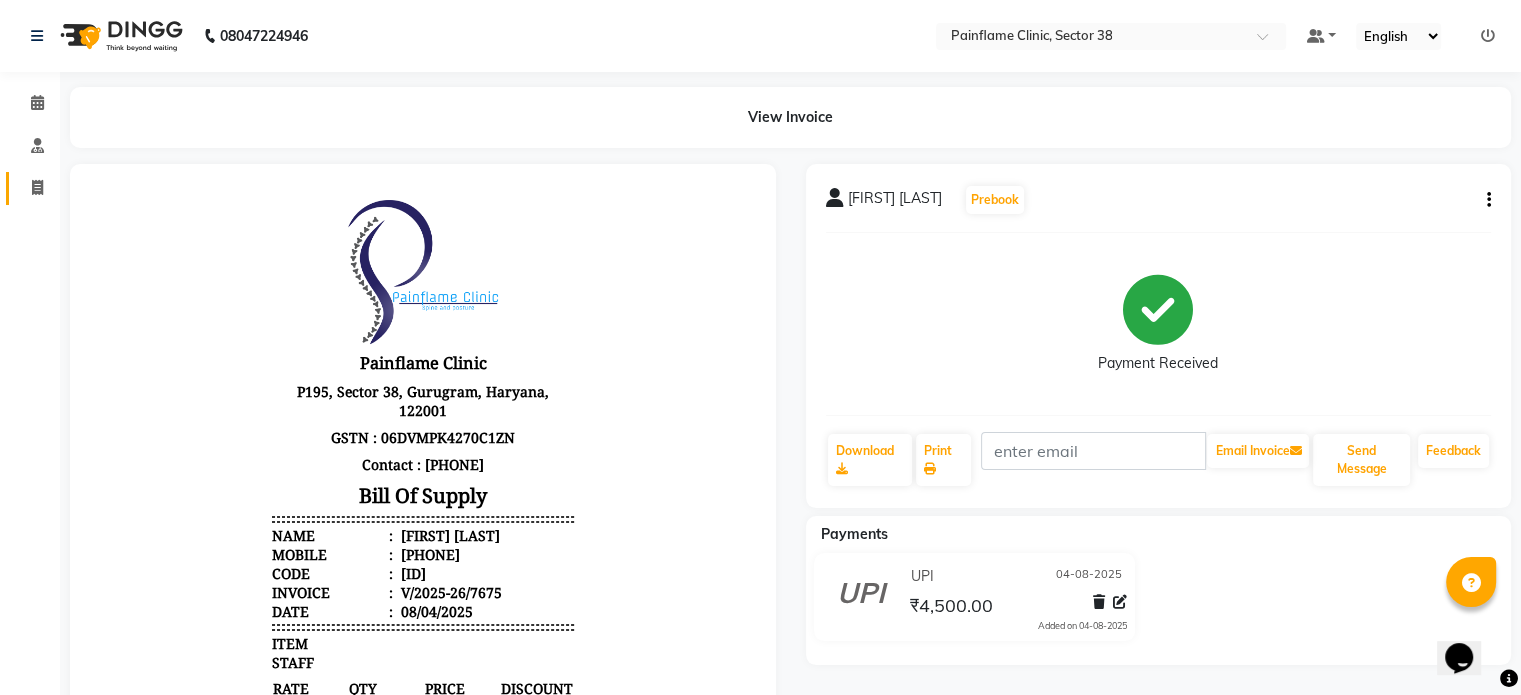 click on "Invoice" 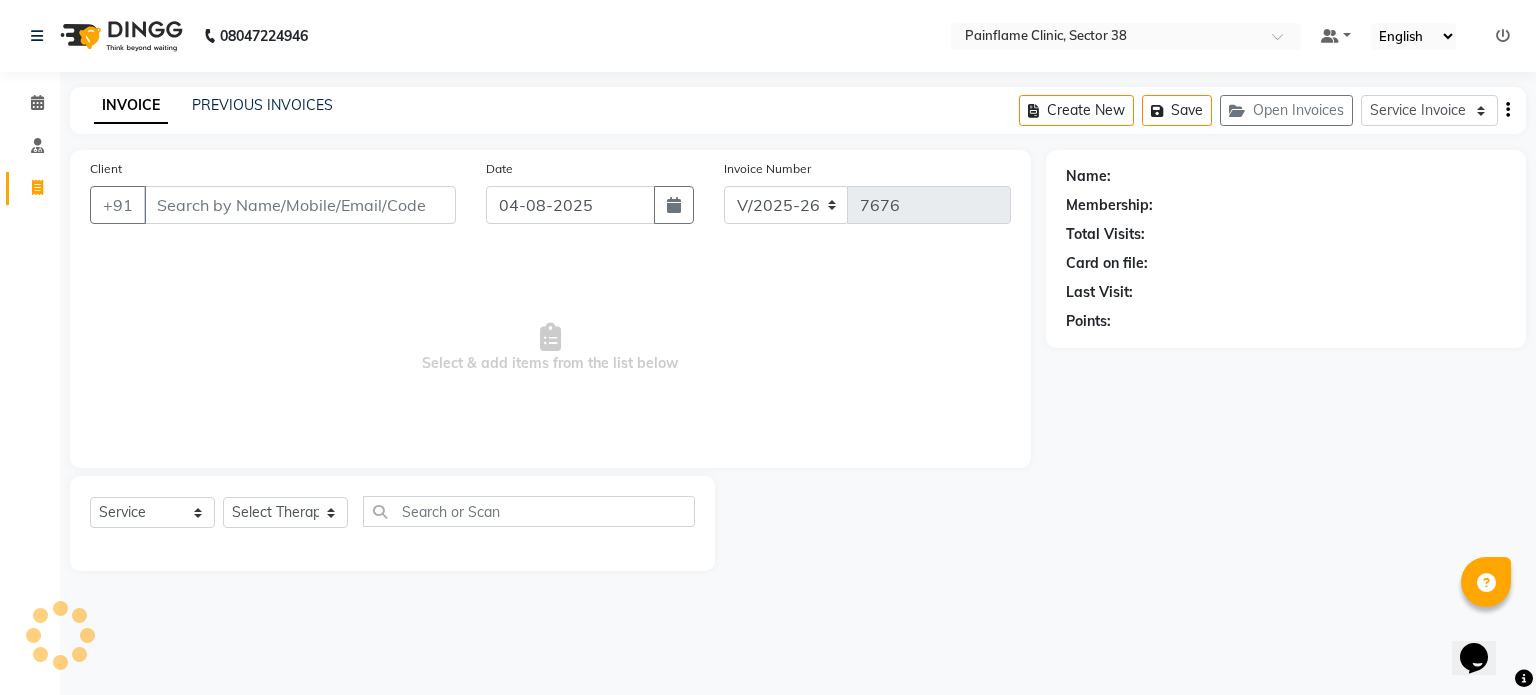 click on "Client" at bounding box center (300, 205) 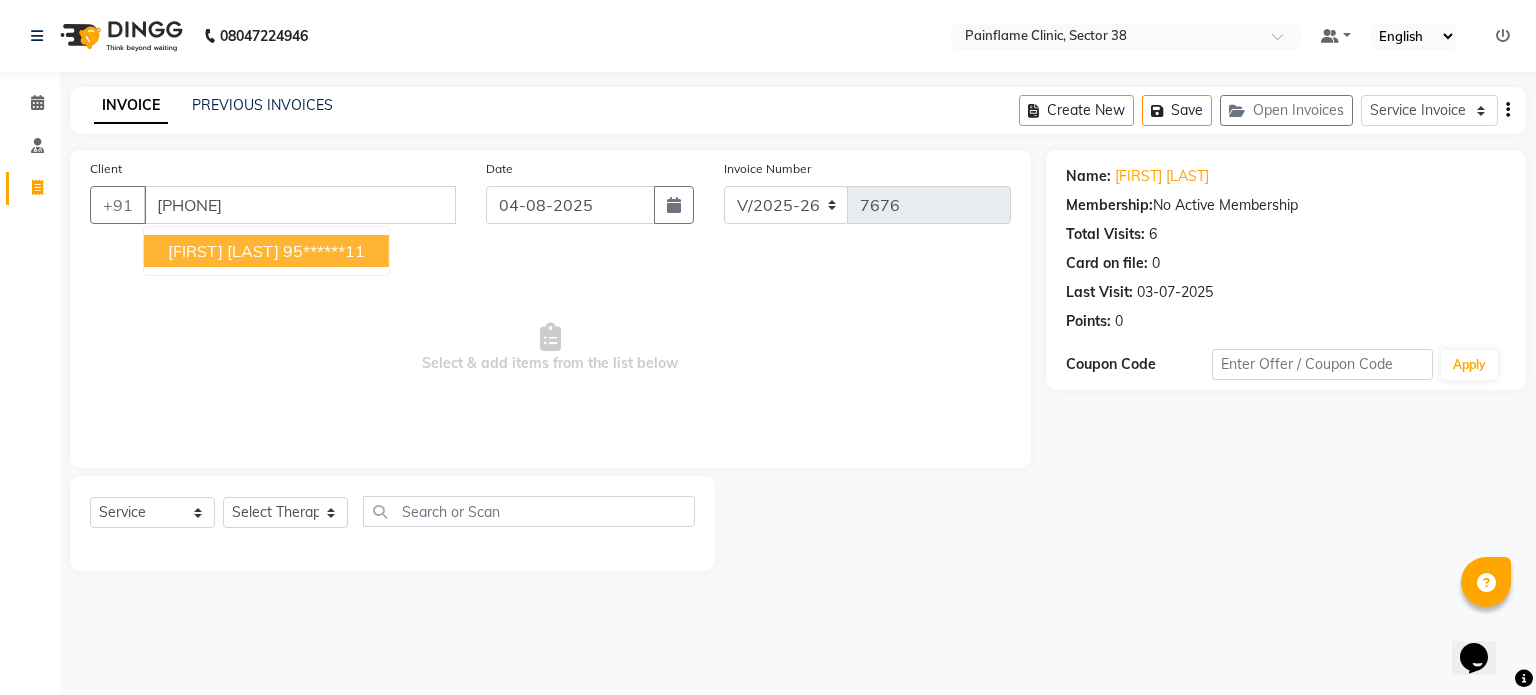 click on "Select & add items from the list below" at bounding box center (550, 348) 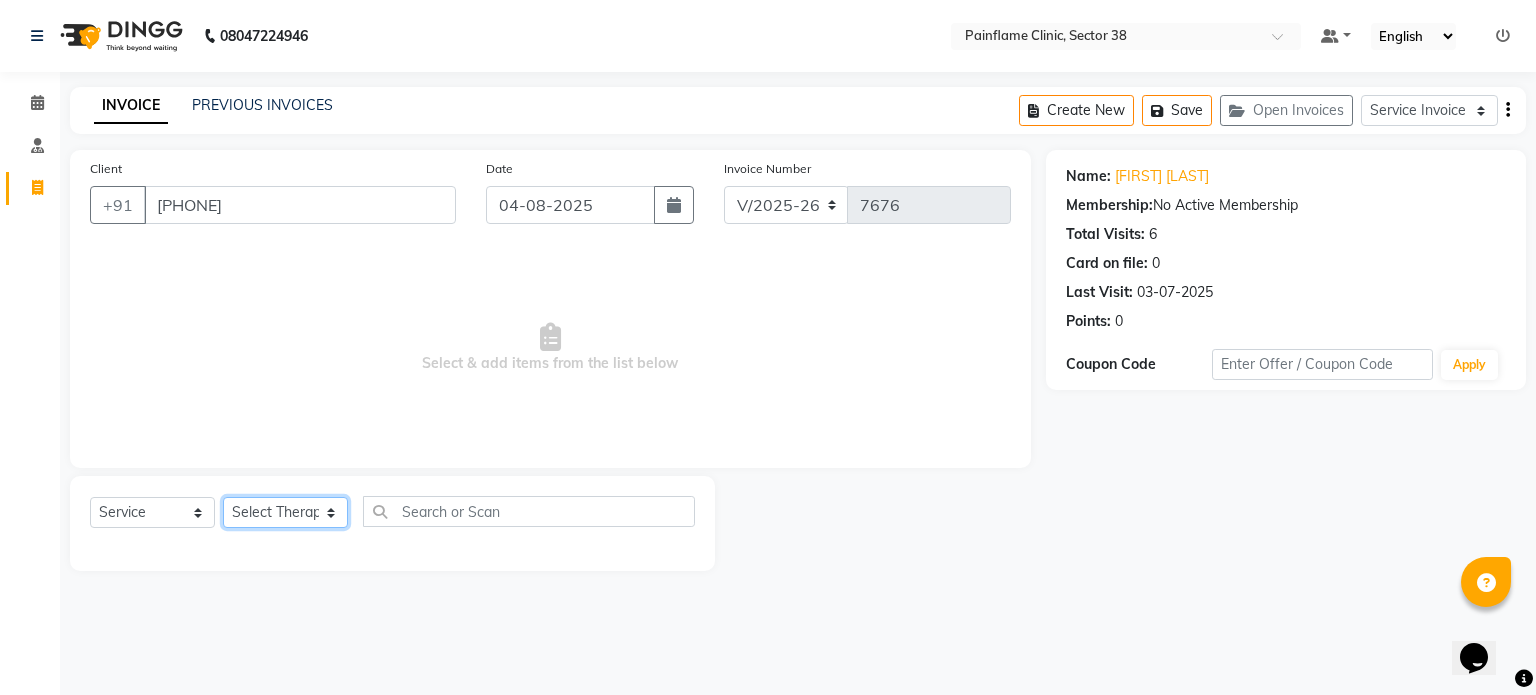 click on "Select Therapist Dr Durgesh Dr Harish Dr Ranjana Dr Saurabh Dr. Suraj Dr. Tejpal Mehlawat KUSHAL MOHIT SEMWAL Nancy Singhai Reception 1  Reception 2 Reception 3" 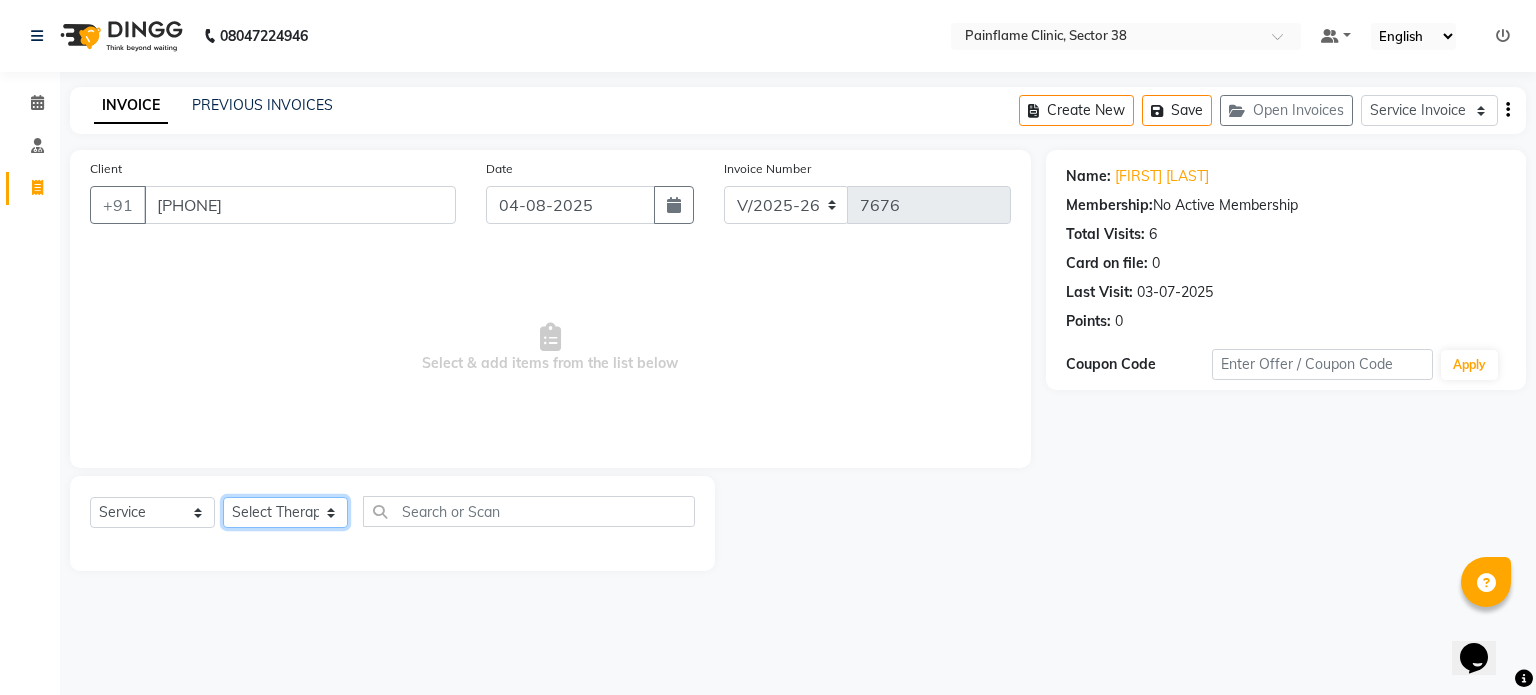 click on "Select Therapist Dr Durgesh Dr Harish Dr Ranjana Dr Saurabh Dr. Suraj Dr. Tejpal Mehlawat KUSHAL MOHIT SEMWAL Nancy Singhai Reception 1  Reception 2 Reception 3" 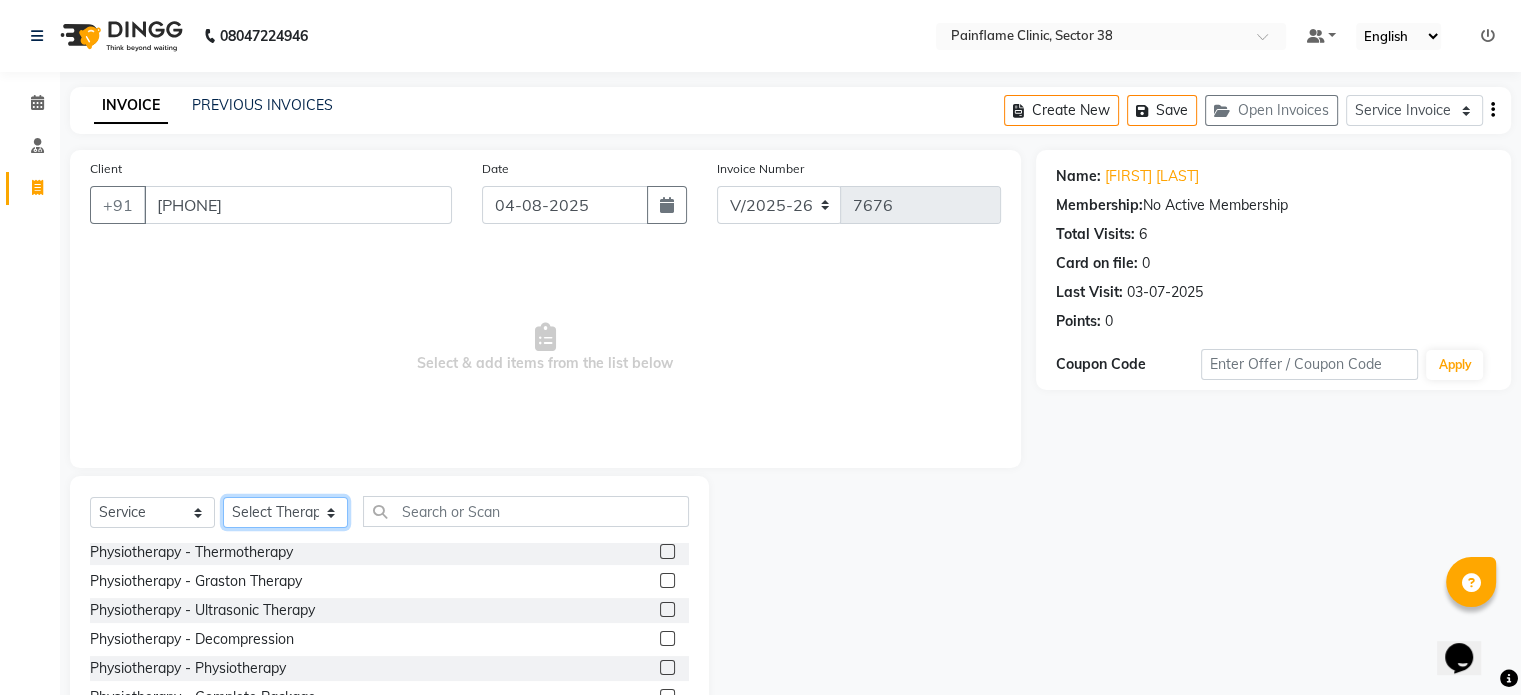 scroll, scrollTop: 0, scrollLeft: 0, axis: both 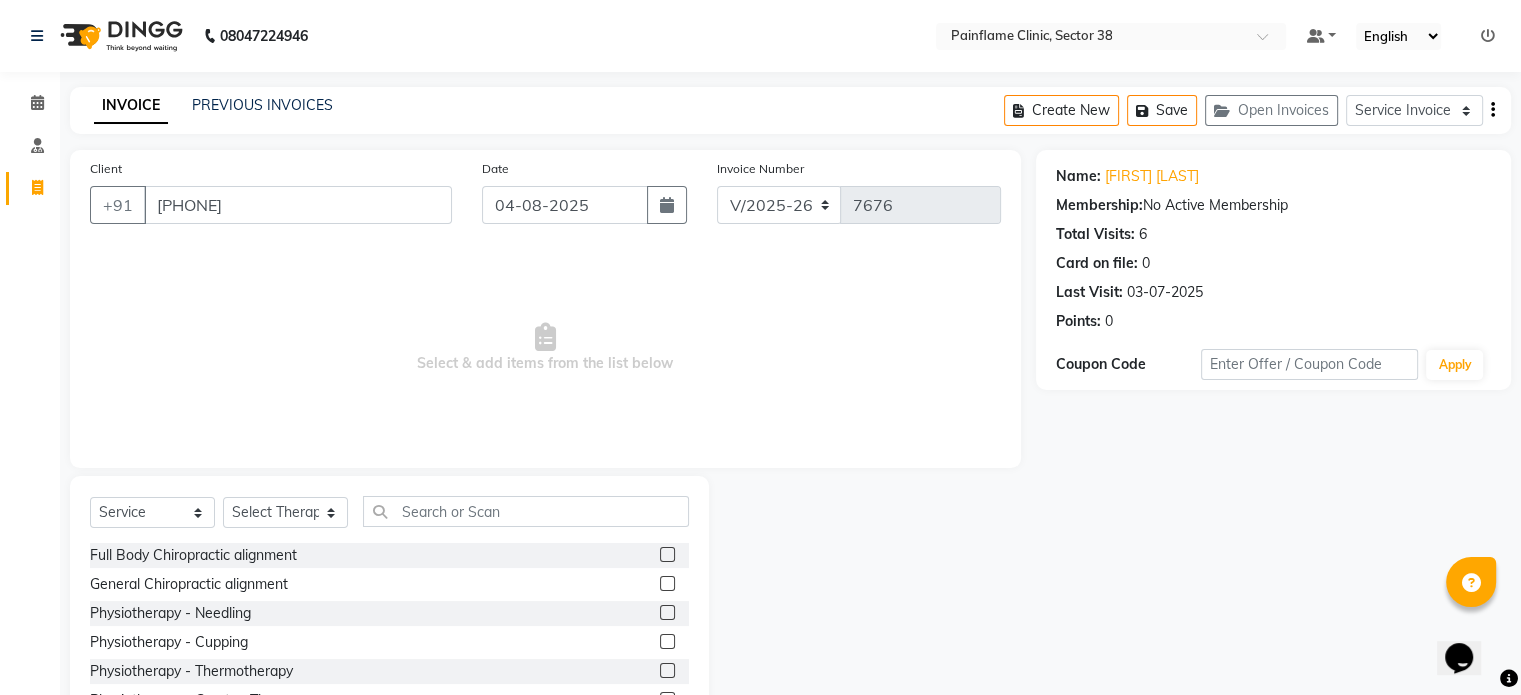 click 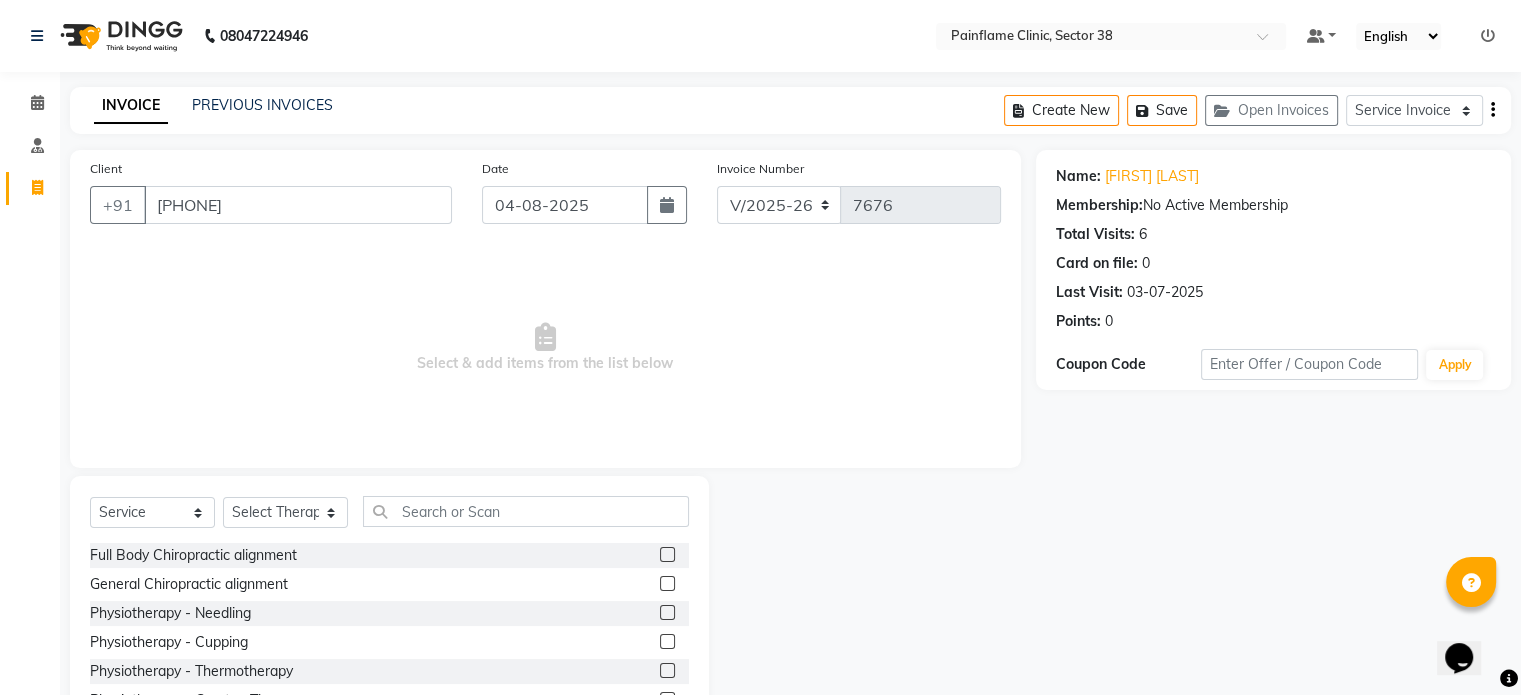 click 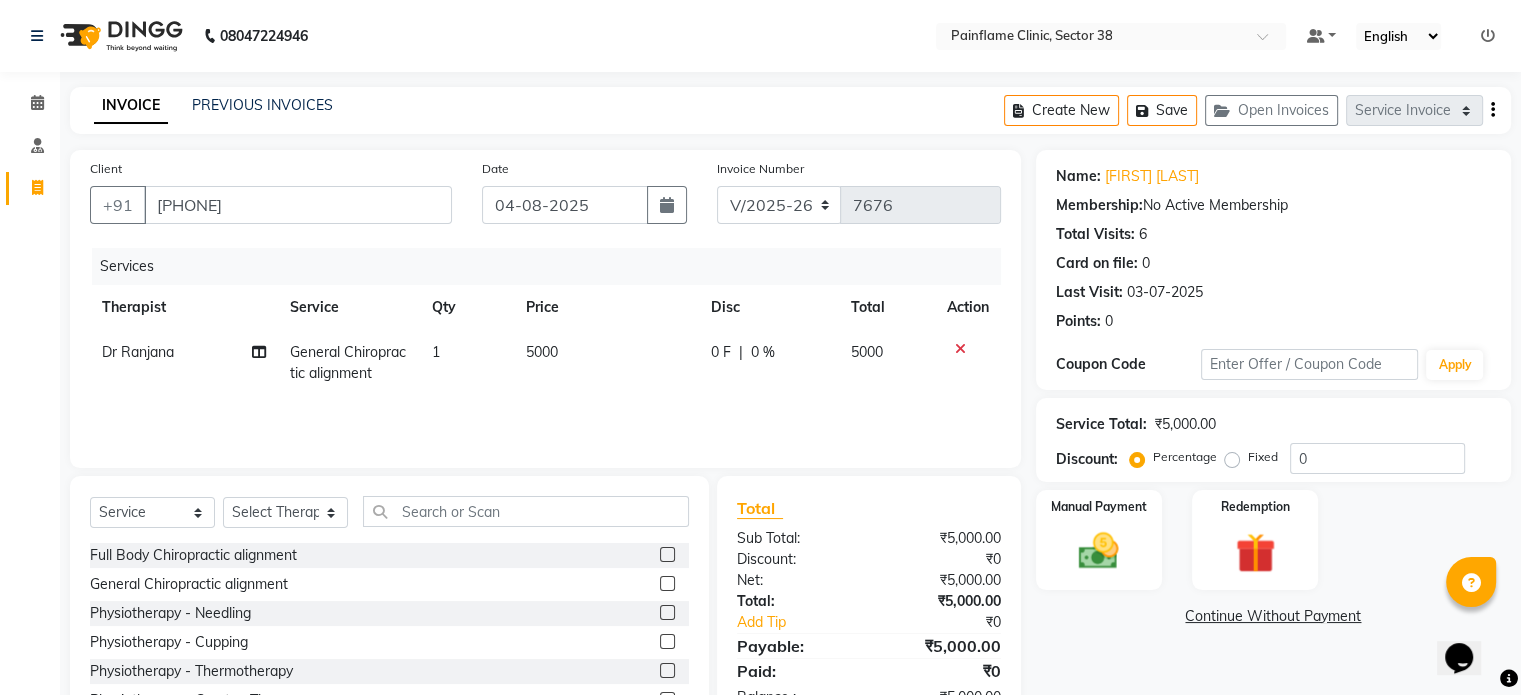 click on "5000" 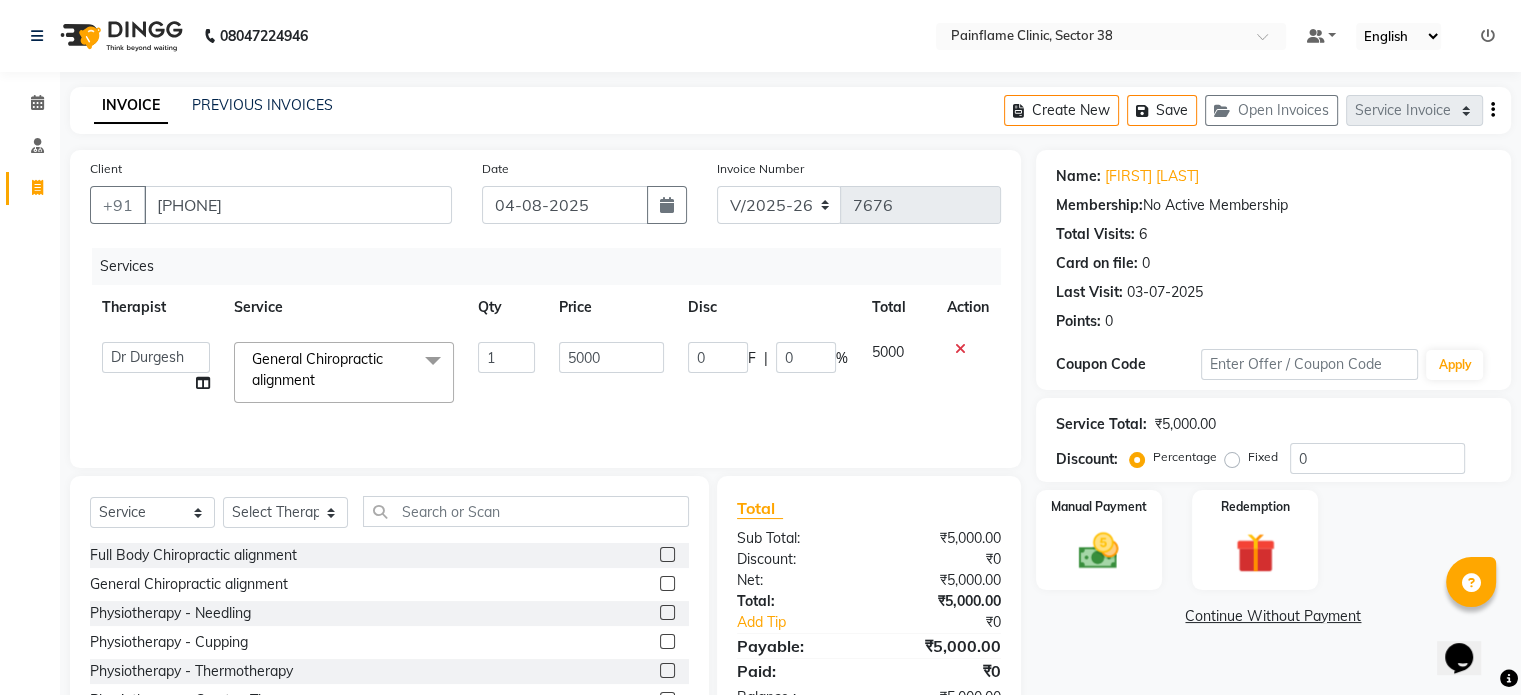 click on "5000" 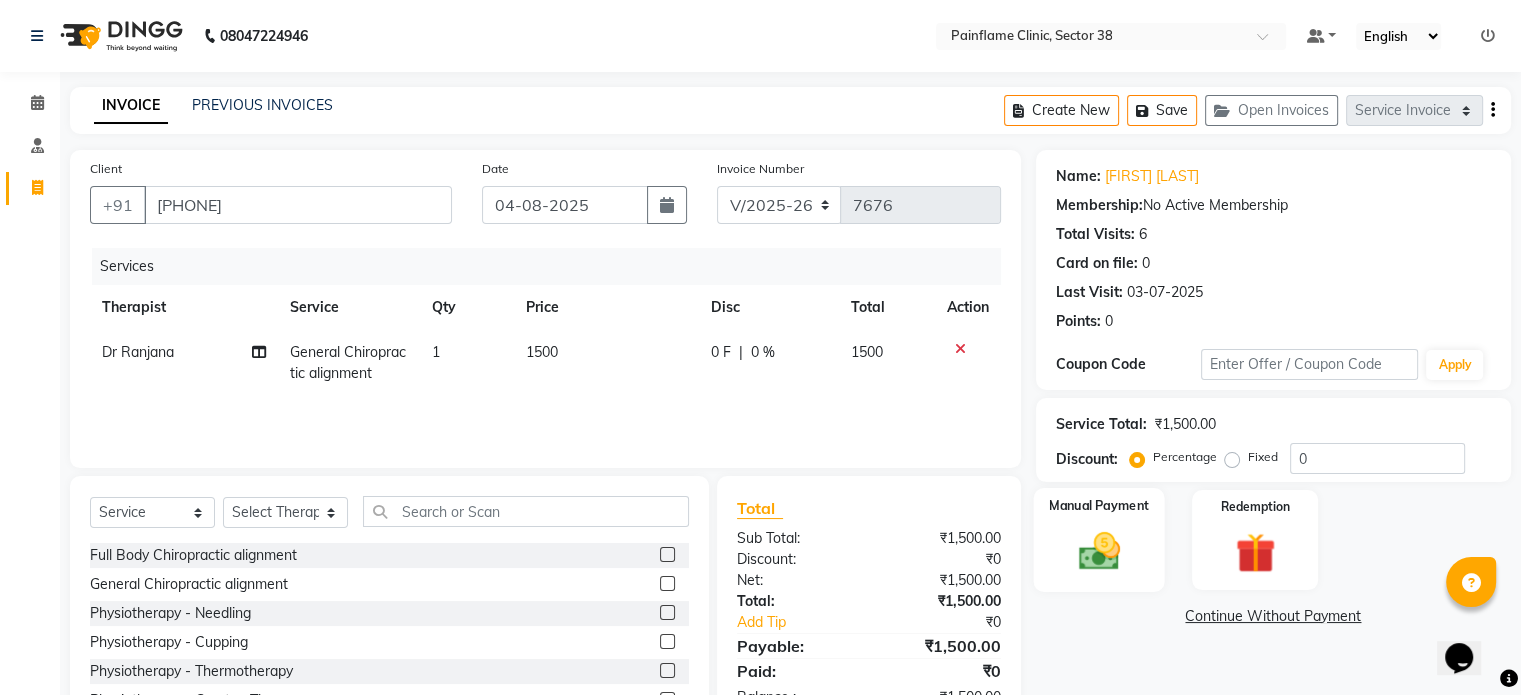 click 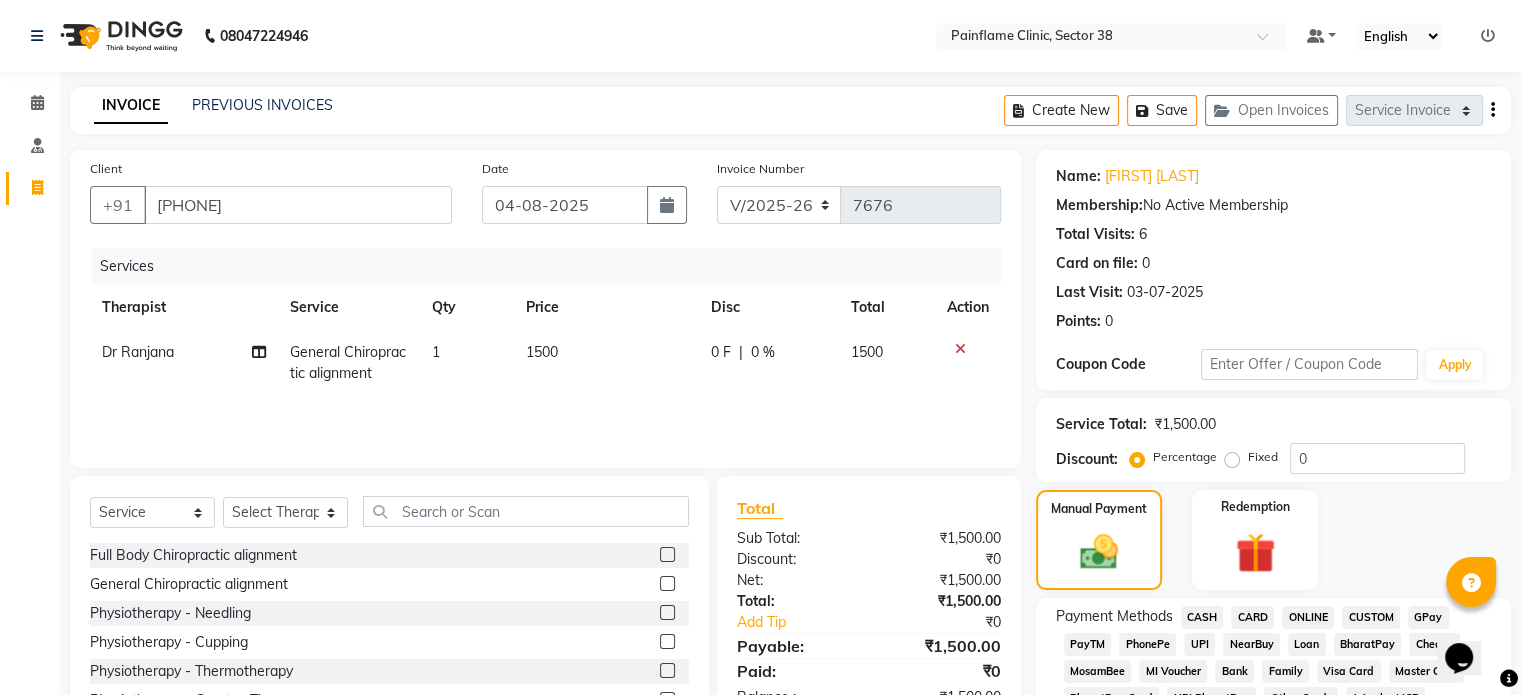 click on "UPI" 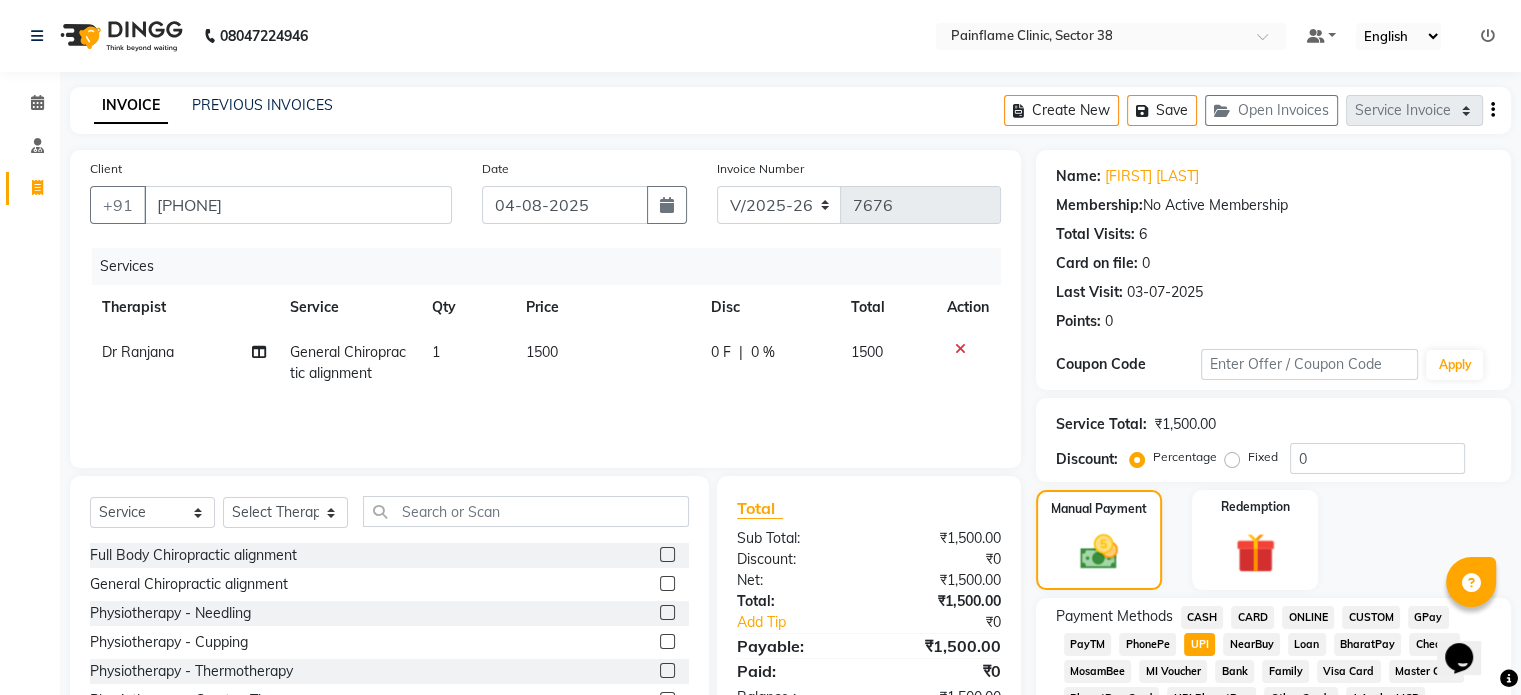 scroll, scrollTop: 652, scrollLeft: 0, axis: vertical 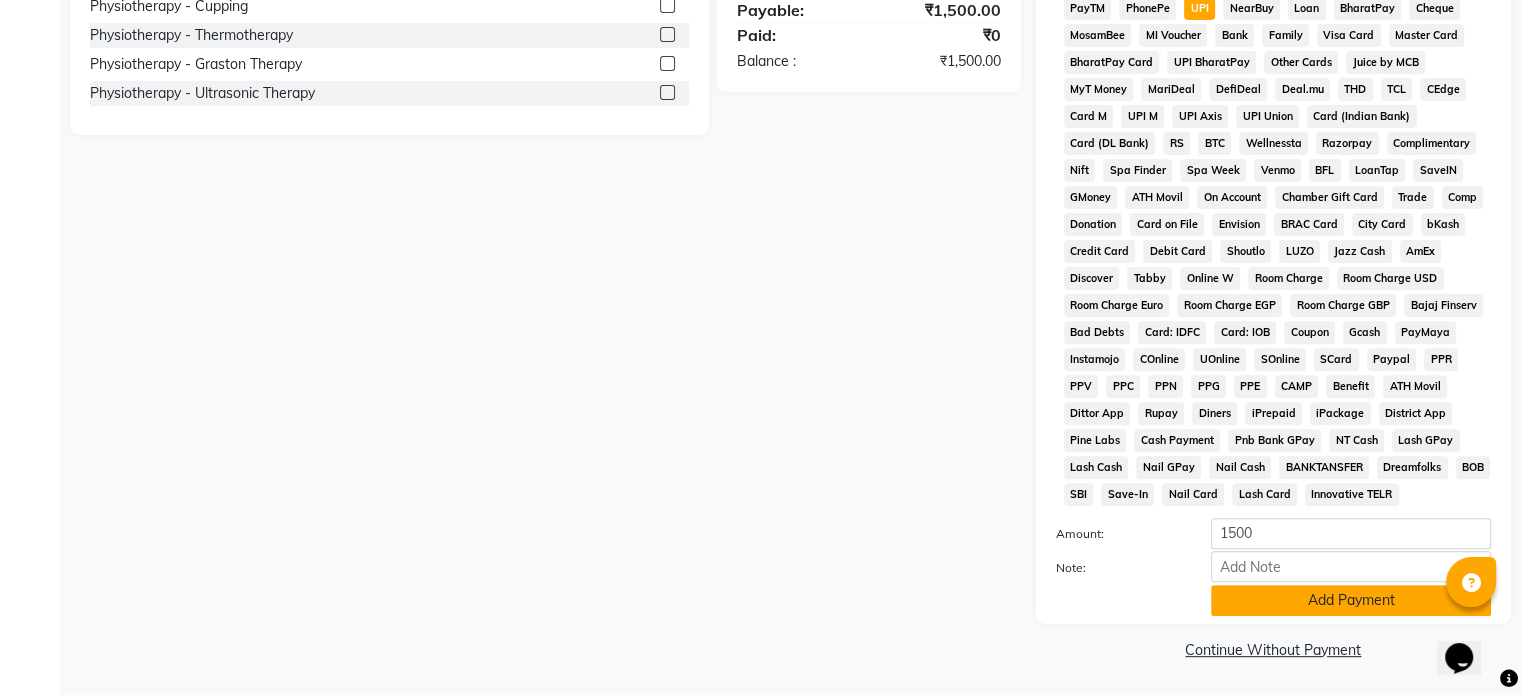 click on "Add Payment" 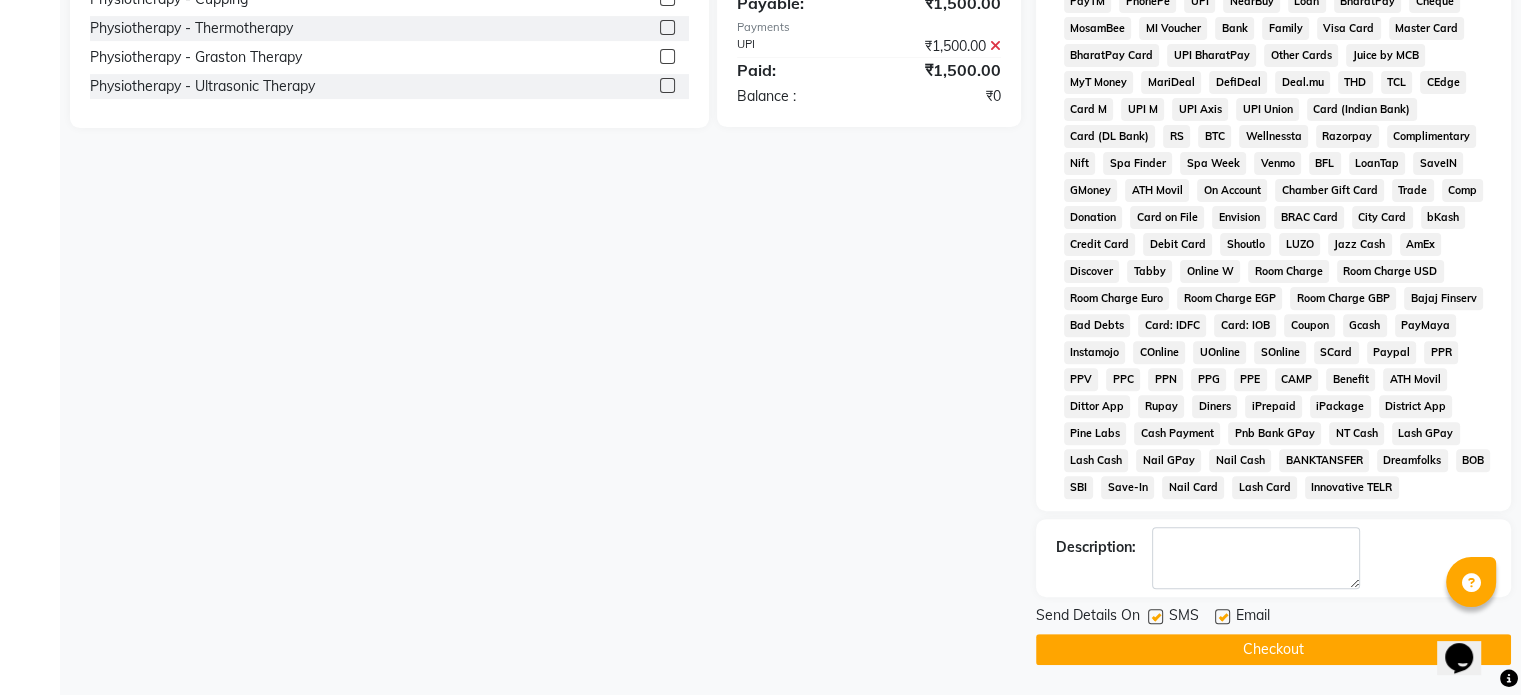click 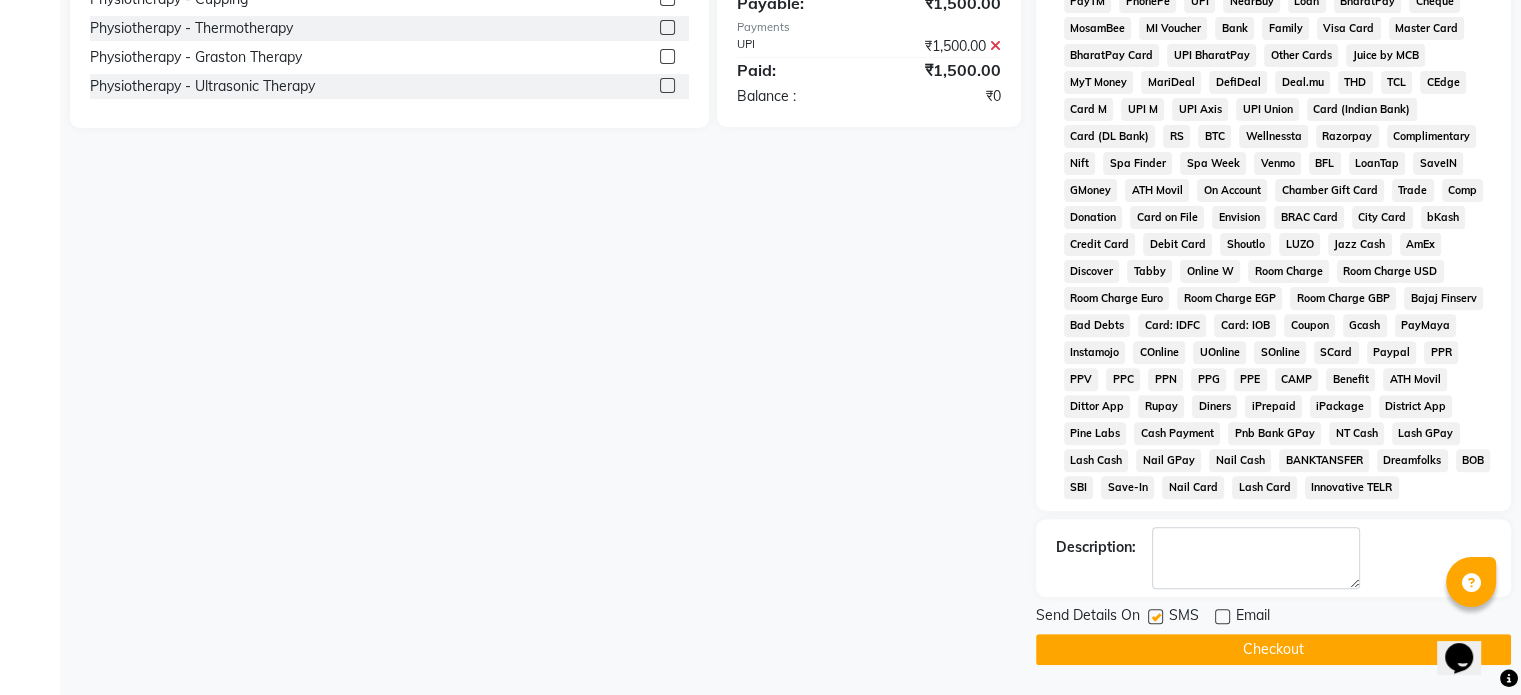 click 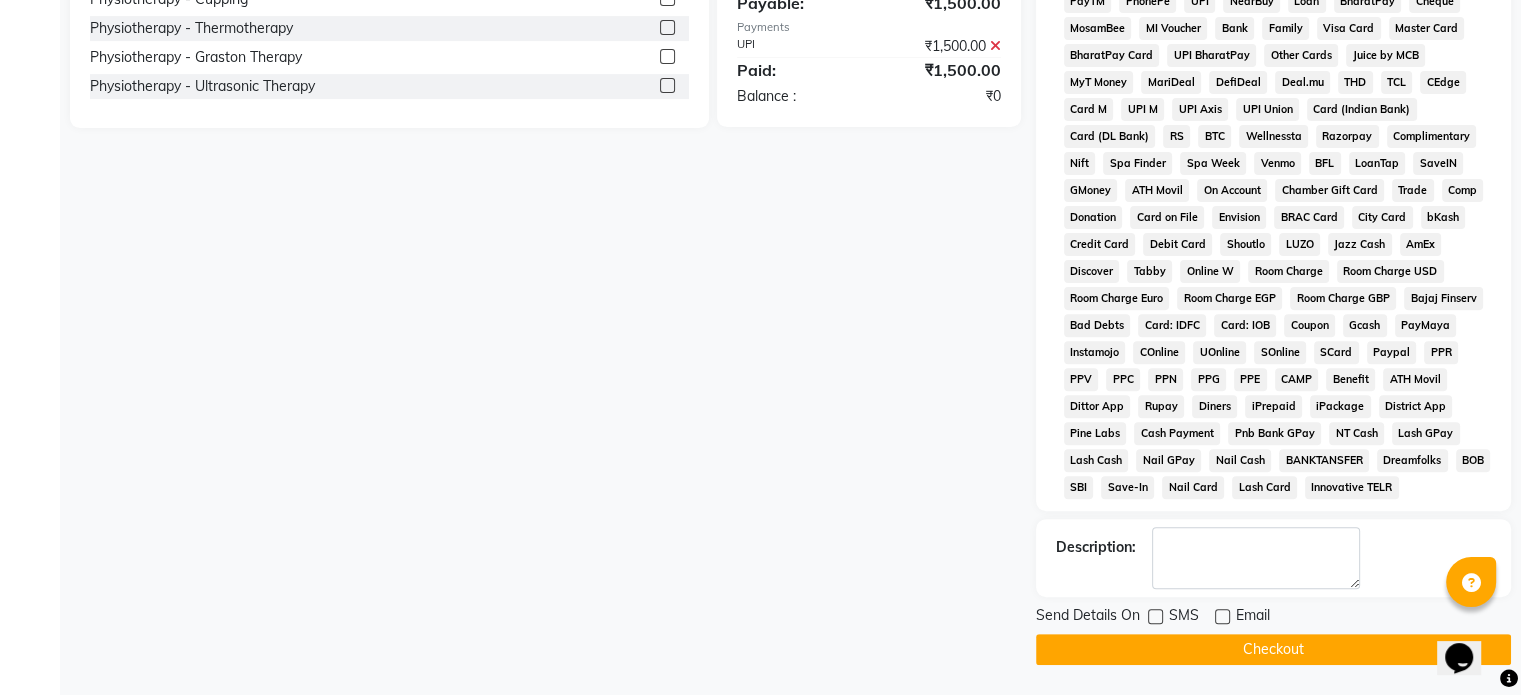 click on "Checkout" 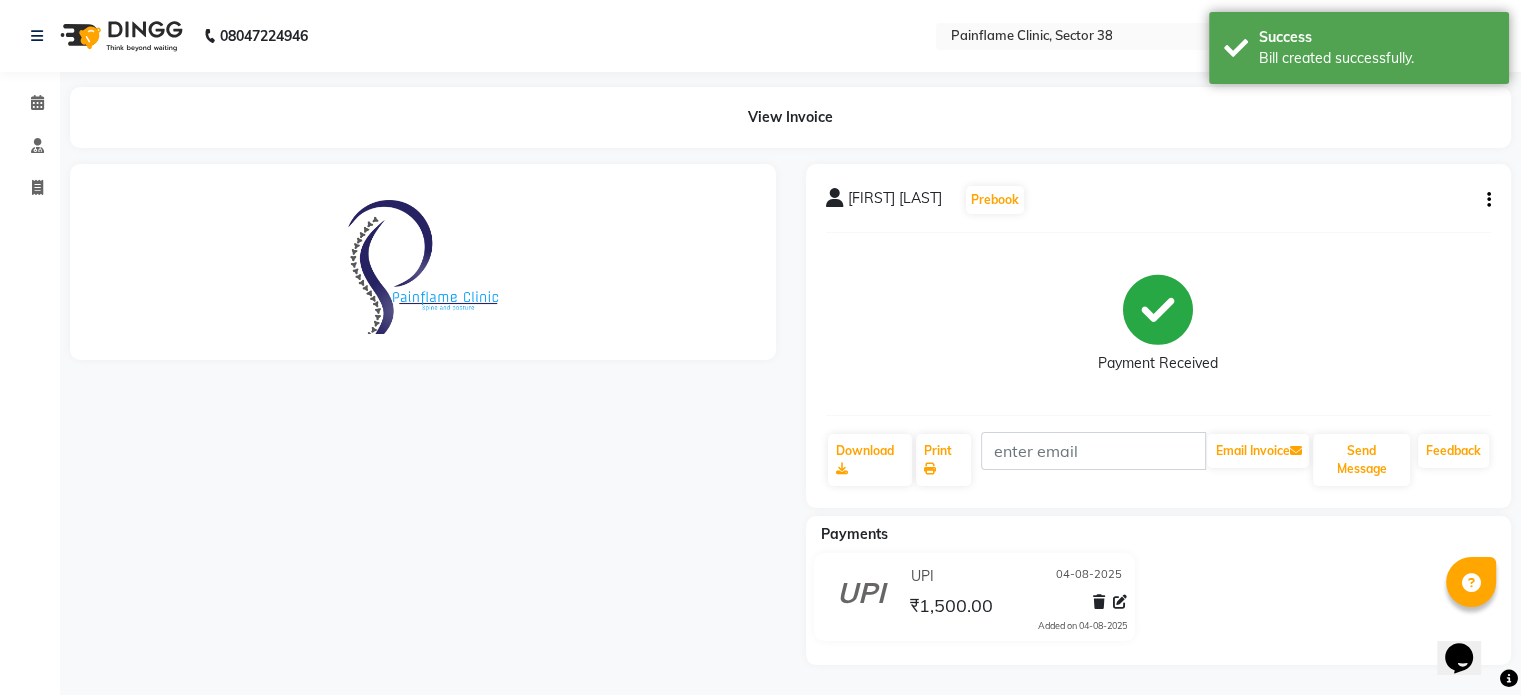 scroll, scrollTop: 0, scrollLeft: 0, axis: both 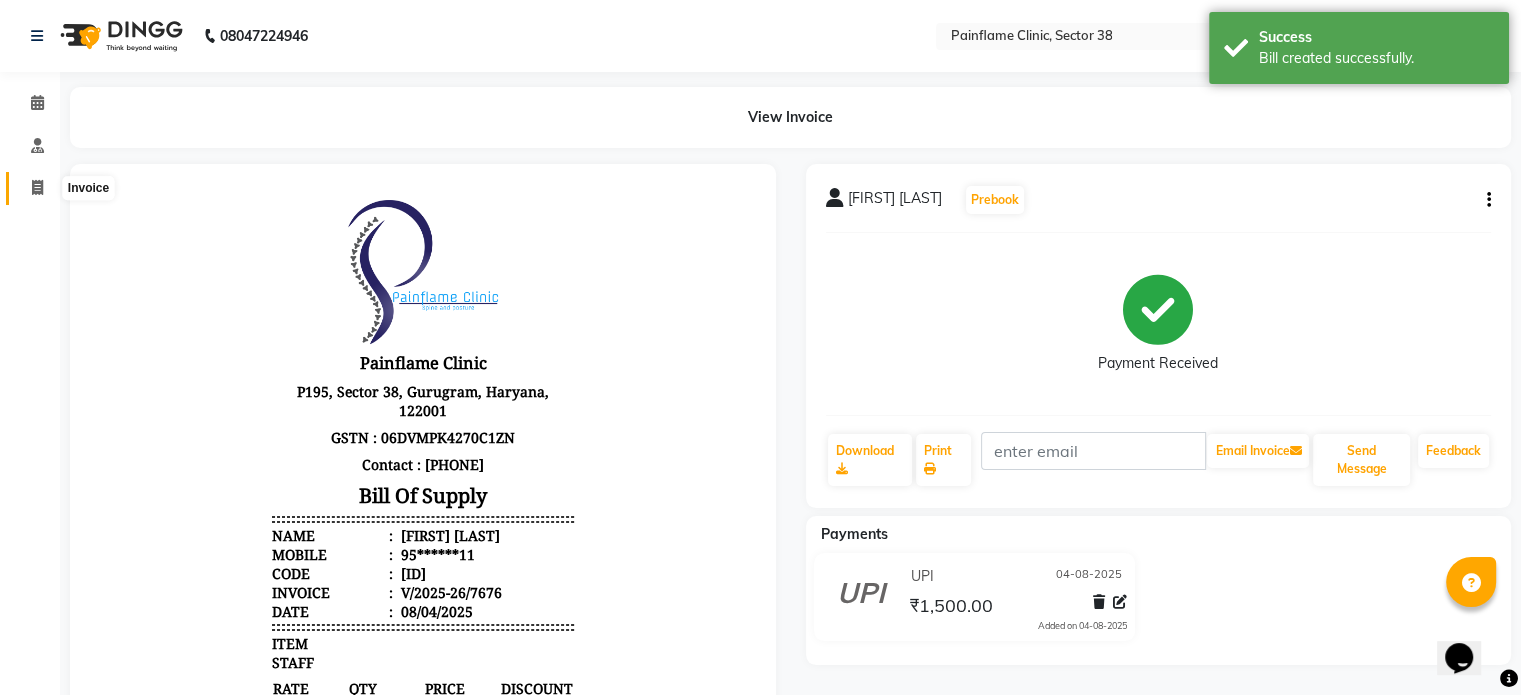 click 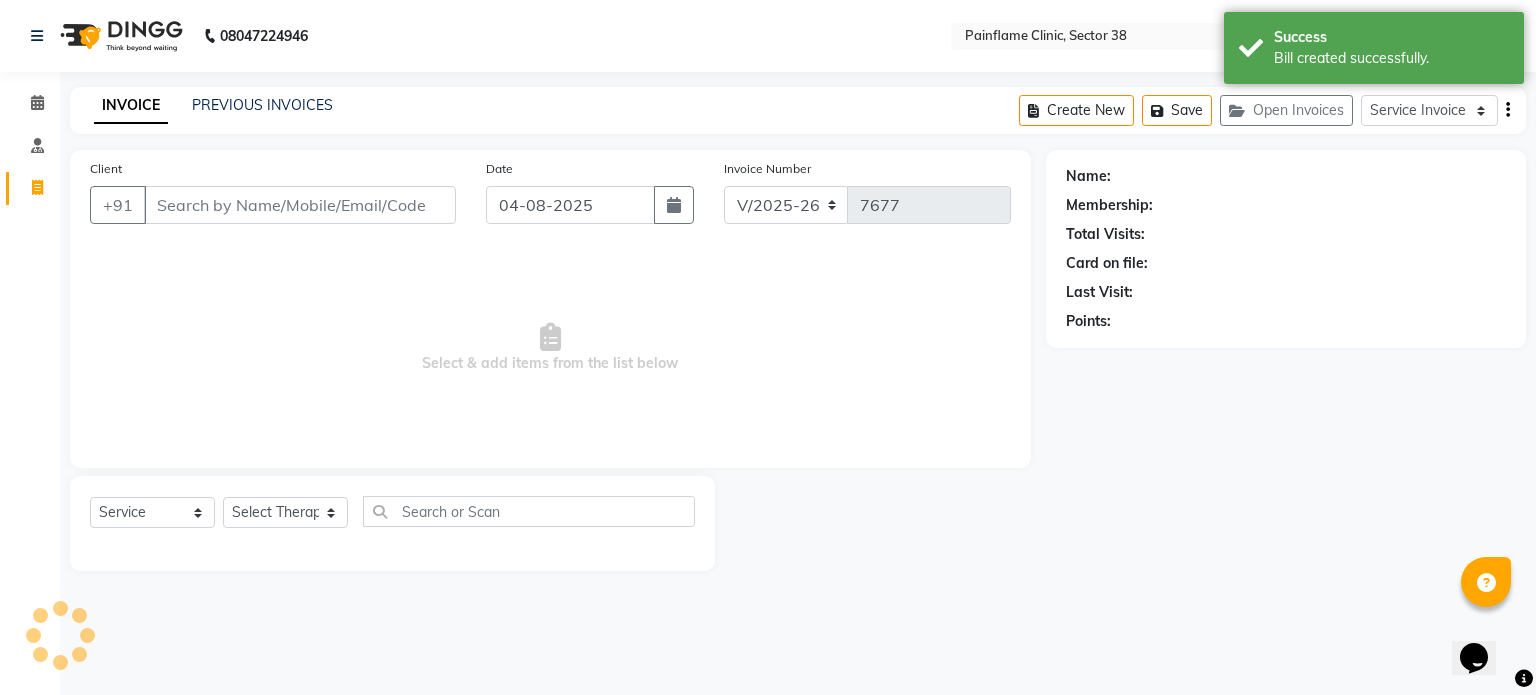 click on "Client" at bounding box center [300, 205] 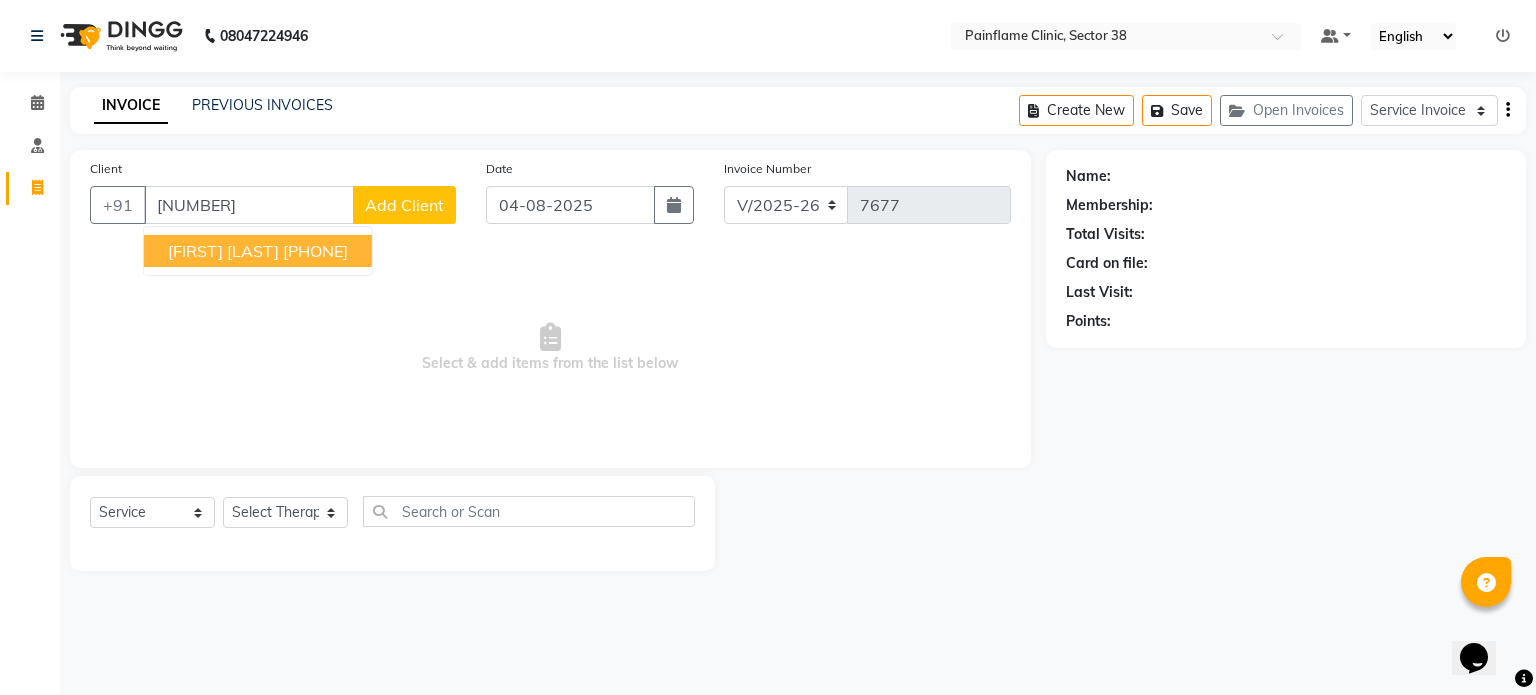 click on "Anurag Luthra  79******18" at bounding box center (258, 251) 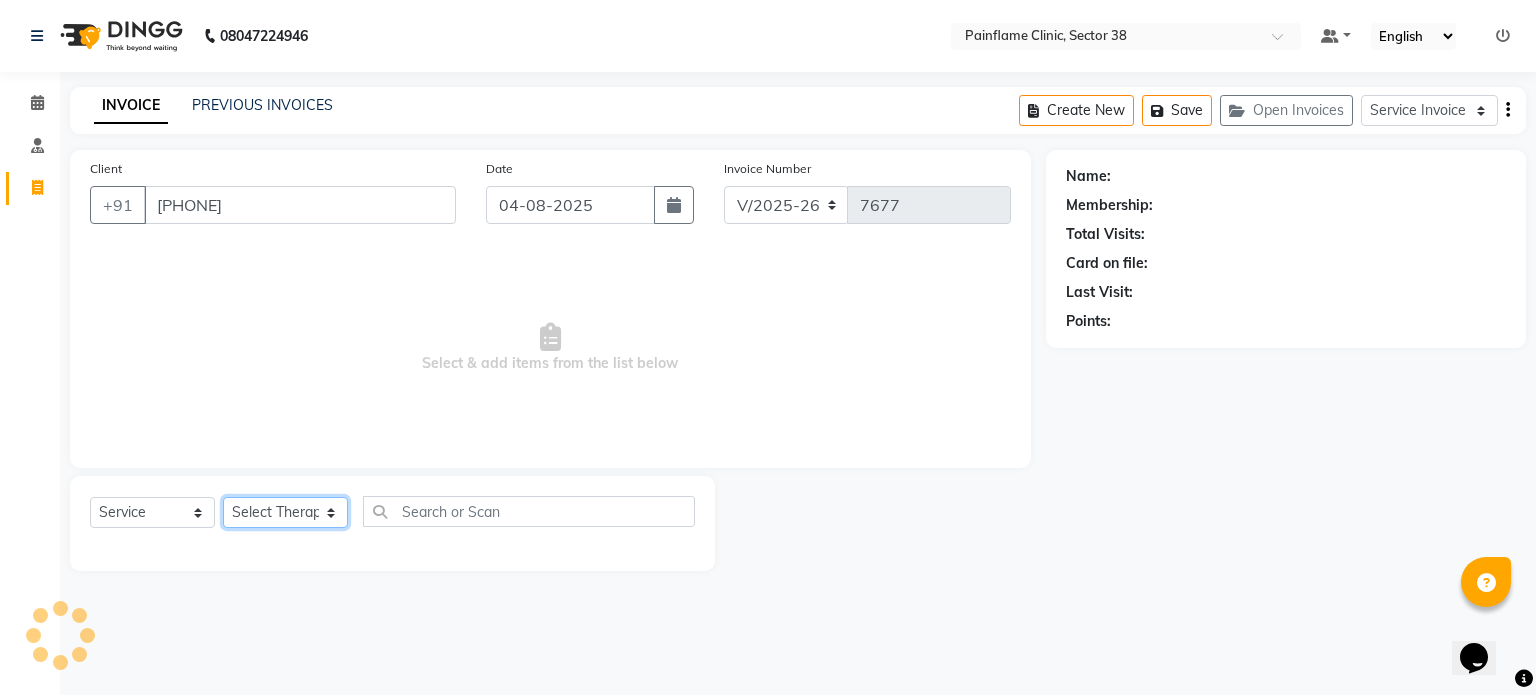 click on "Select Therapist Dr Durgesh Dr Harish Dr Ranjana Dr Saurabh Dr. Suraj Dr. Tejpal Mehlawat KUSHAL MOHIT SEMWAL Nancy Singhai Reception 1  Reception 2 Reception 3" 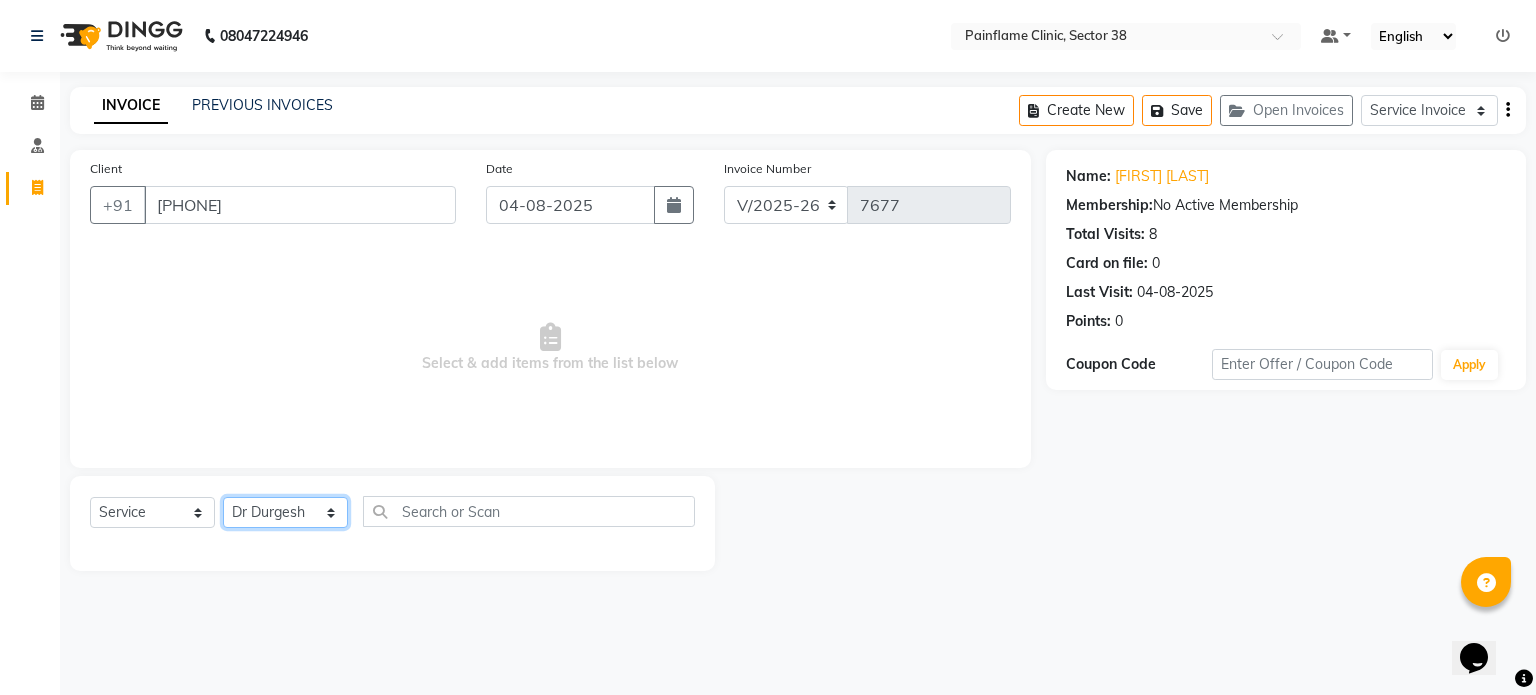 click on "Select Therapist Dr Durgesh Dr Harish Dr Ranjana Dr Saurabh Dr. Suraj Dr. Tejpal Mehlawat KUSHAL MOHIT SEMWAL Nancy Singhai Reception 1  Reception 2 Reception 3" 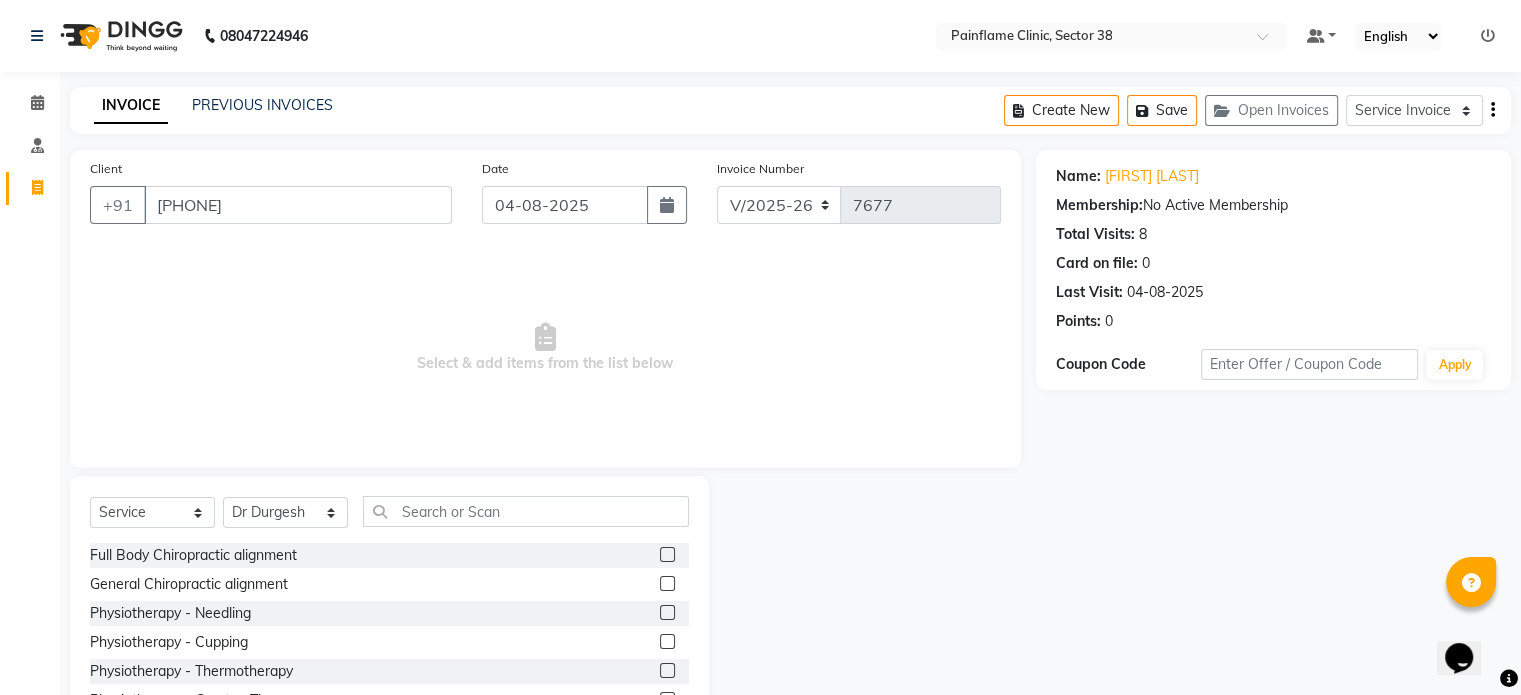 click 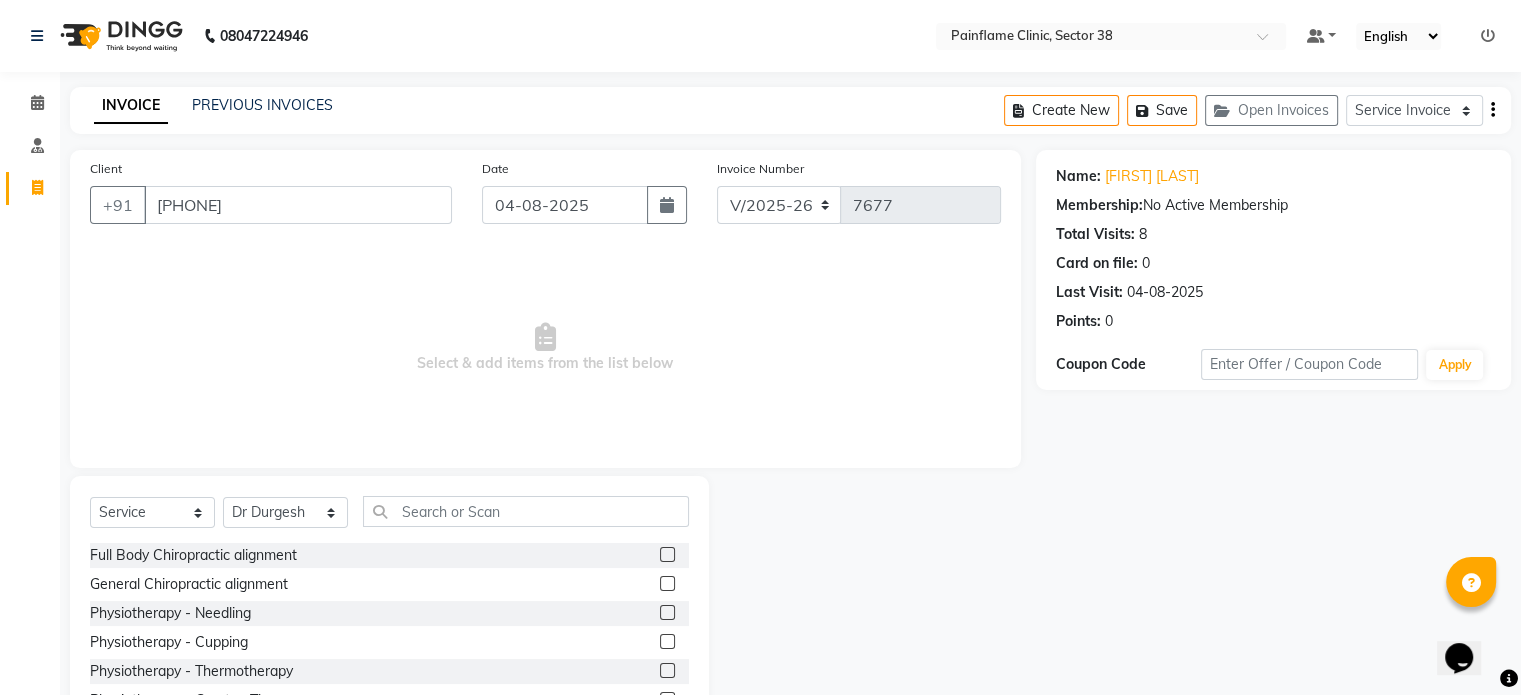 click at bounding box center [666, 584] 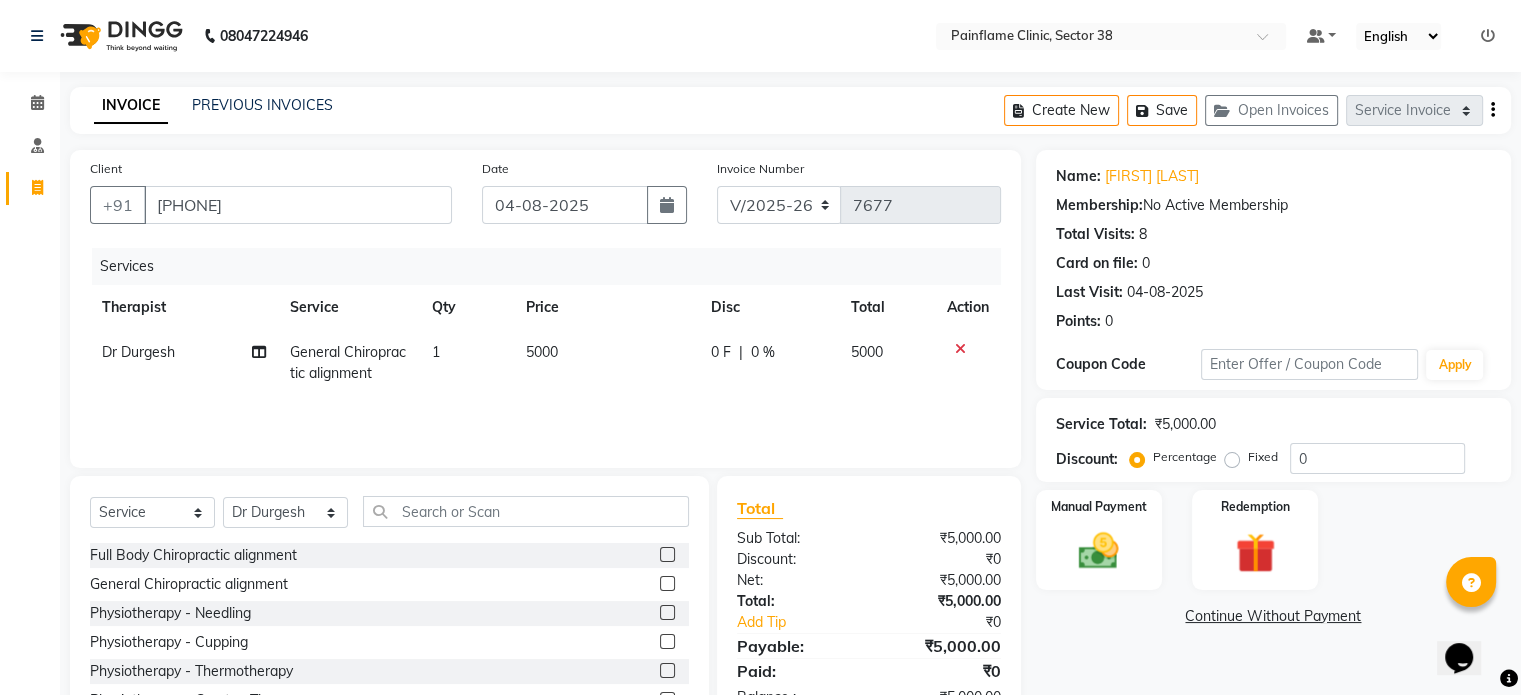 click on "5000" 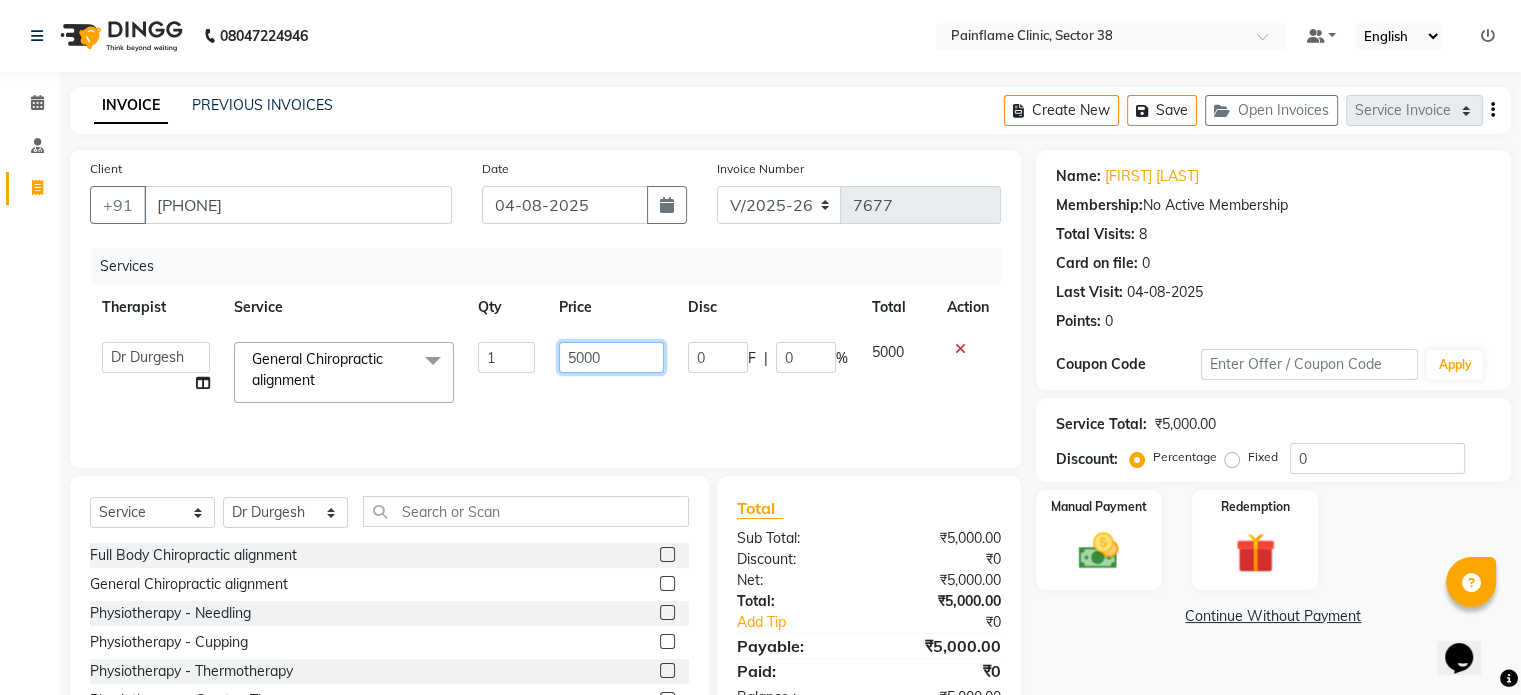 click on "5000" 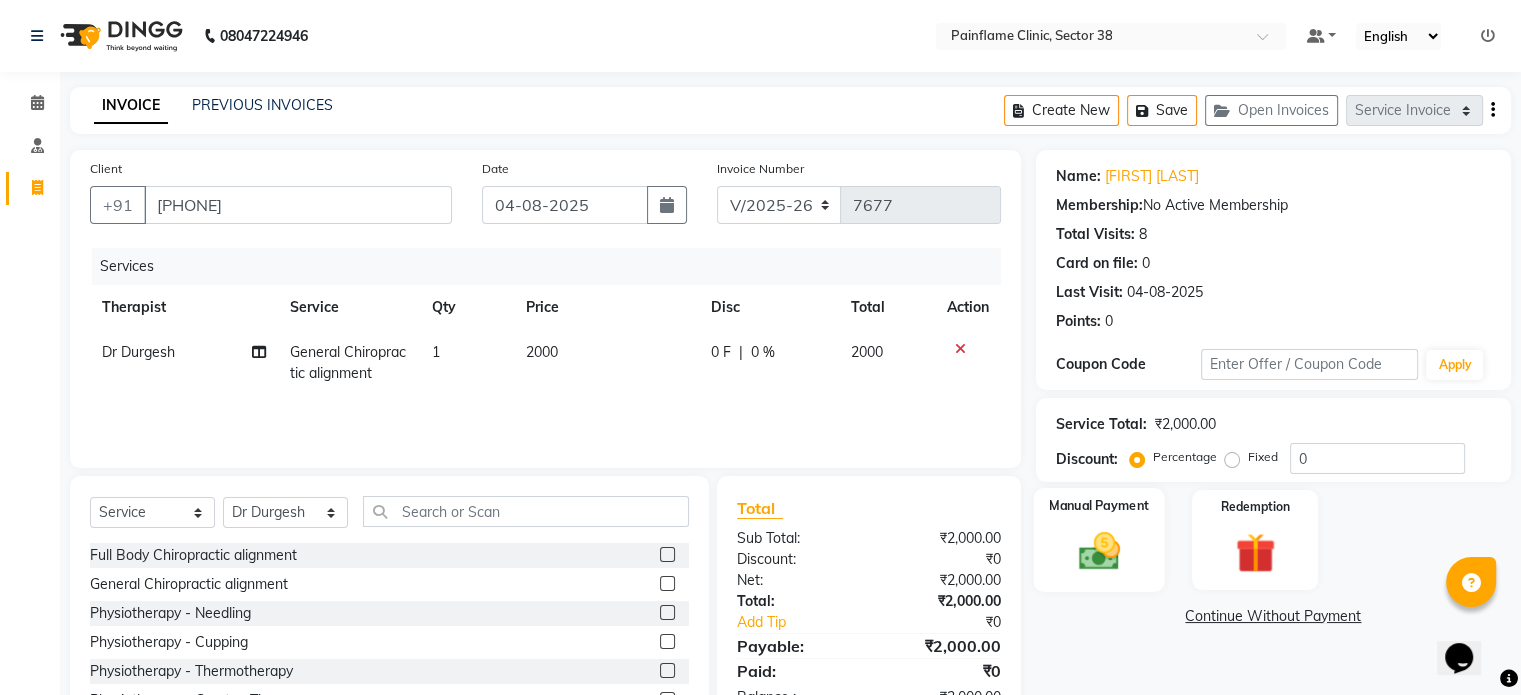 click 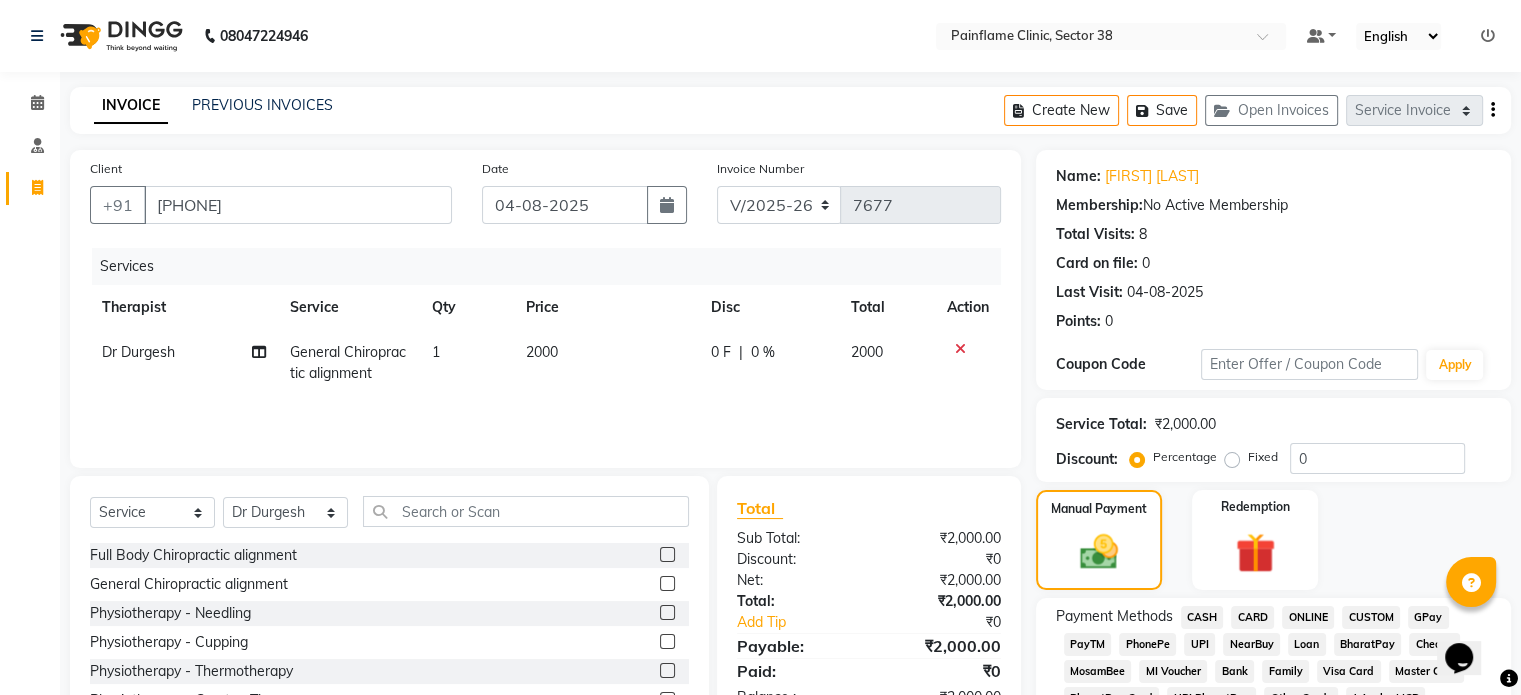click on "CARD" 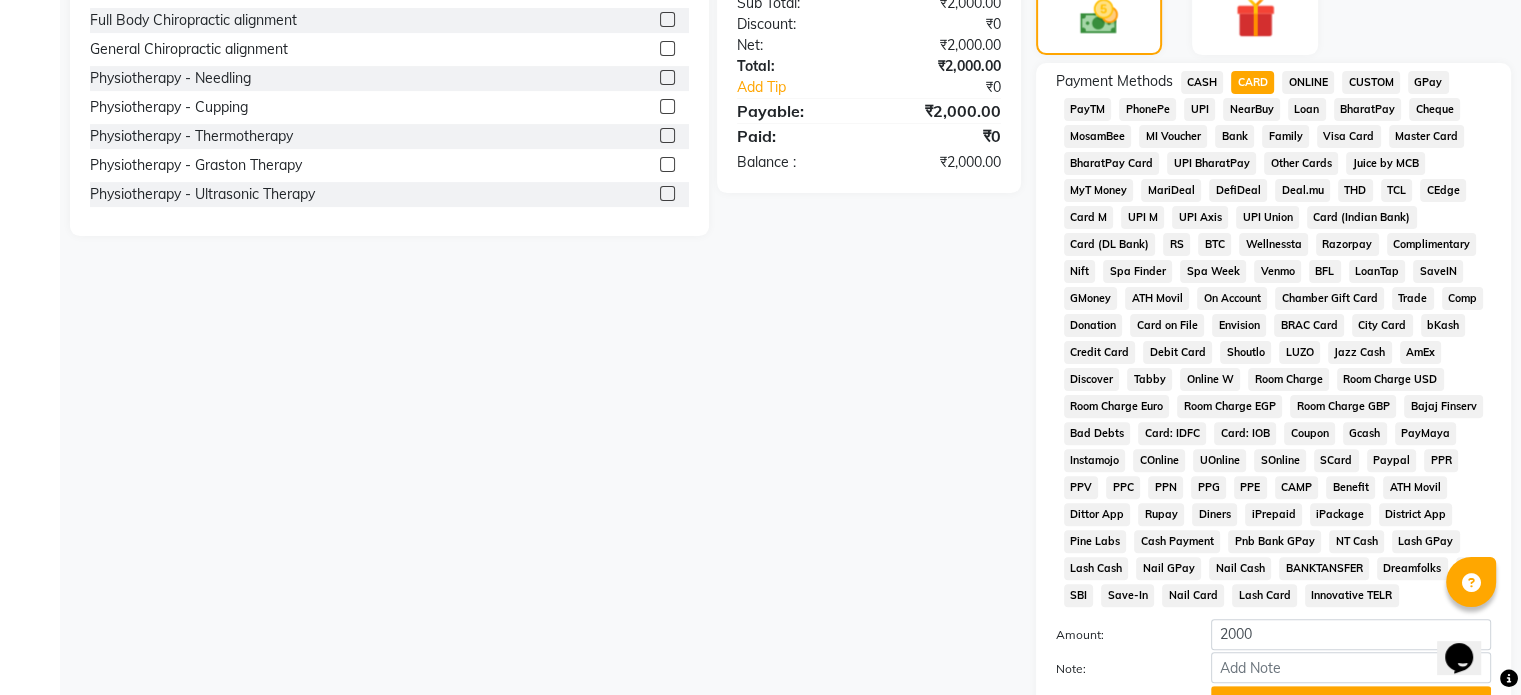 scroll, scrollTop: 652, scrollLeft: 0, axis: vertical 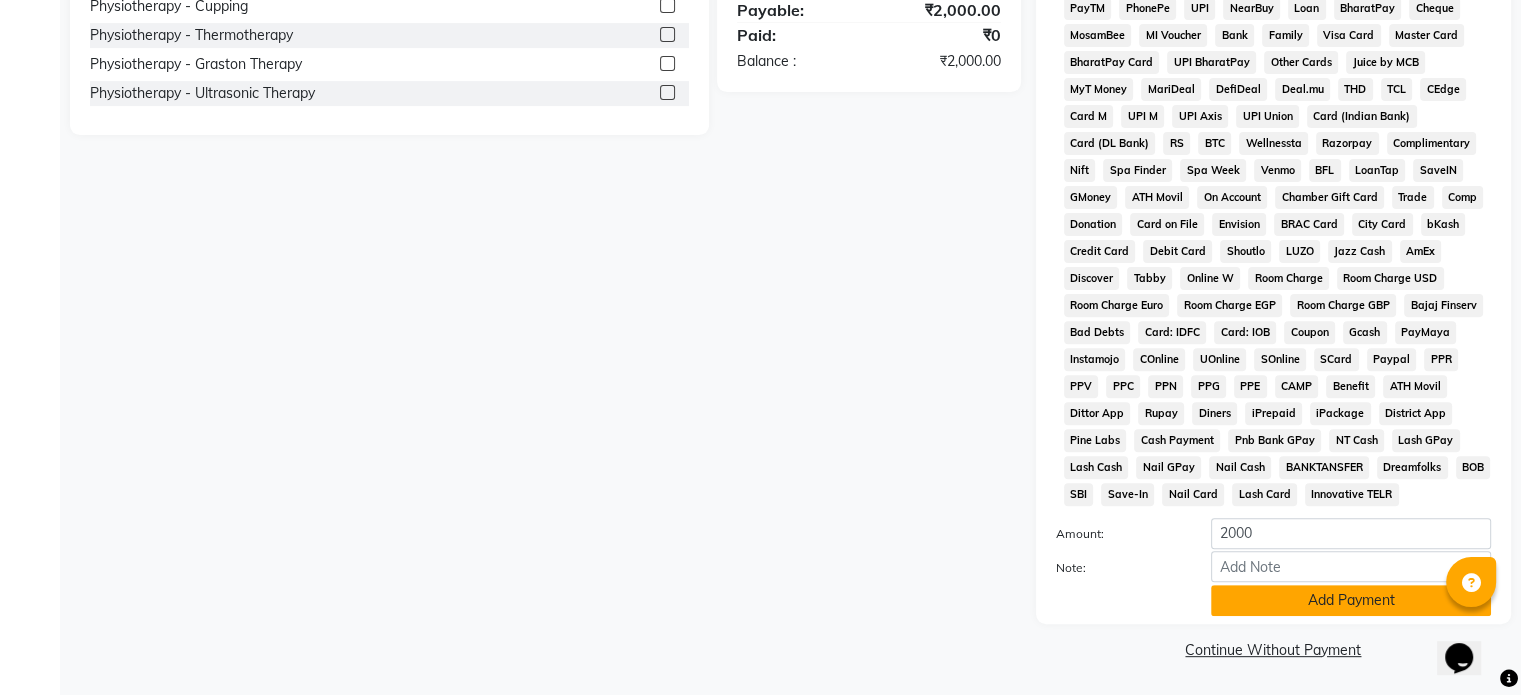 click on "Add Payment" 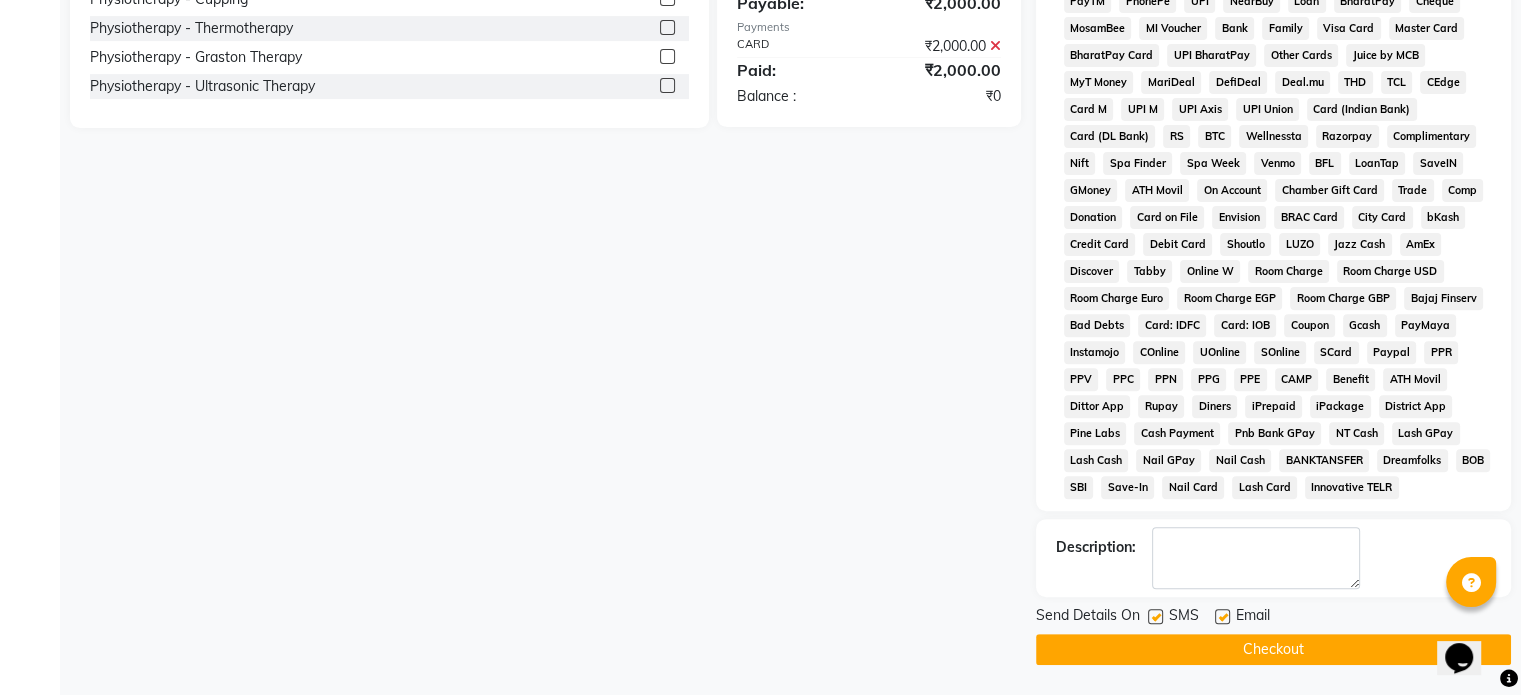 click 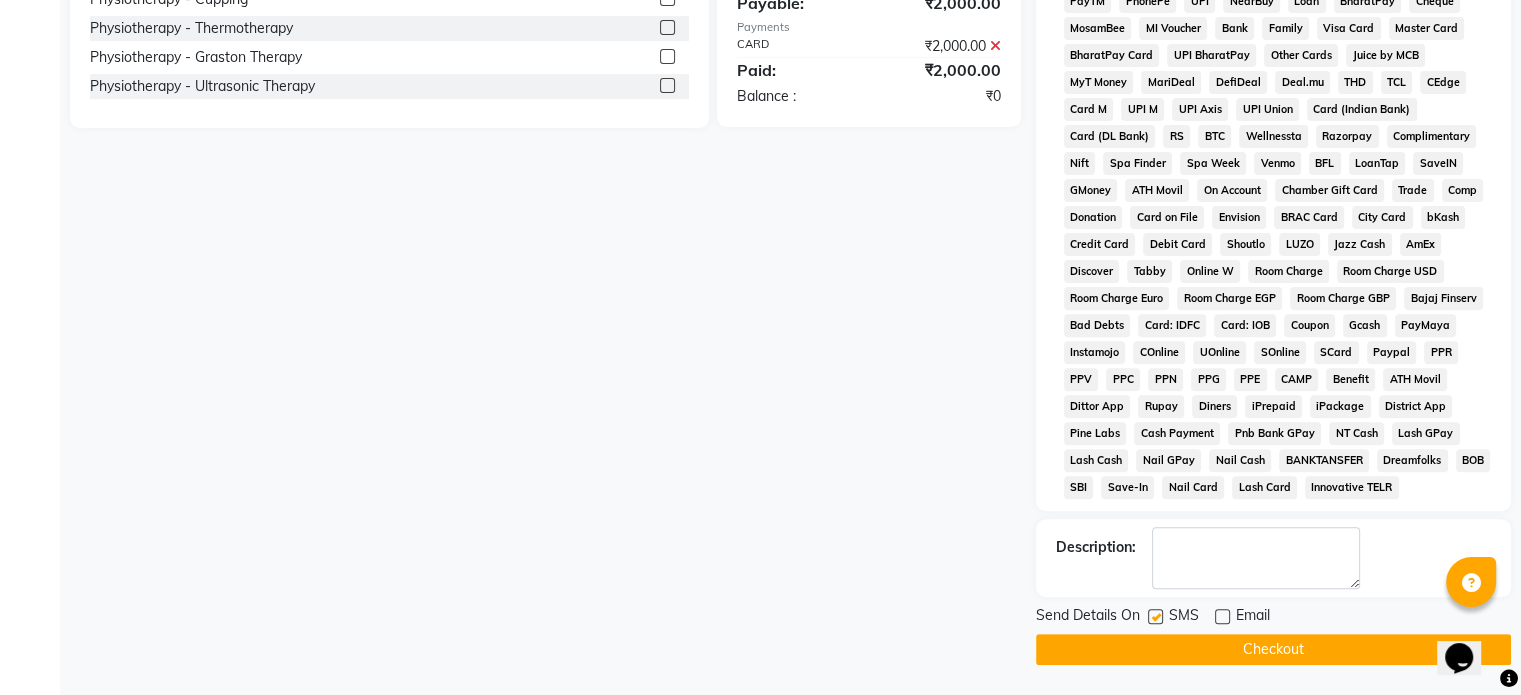 click on "Send Details On SMS Email" 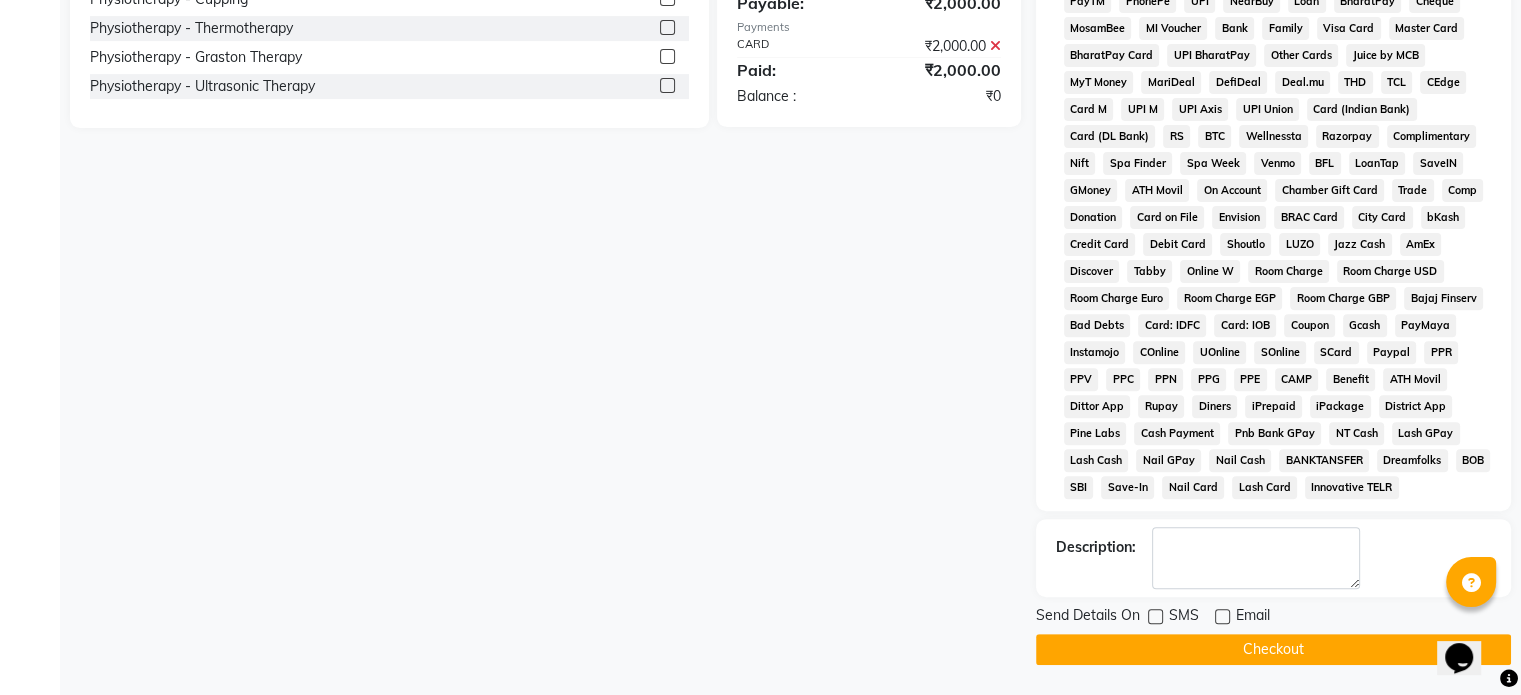 click on "Checkout" 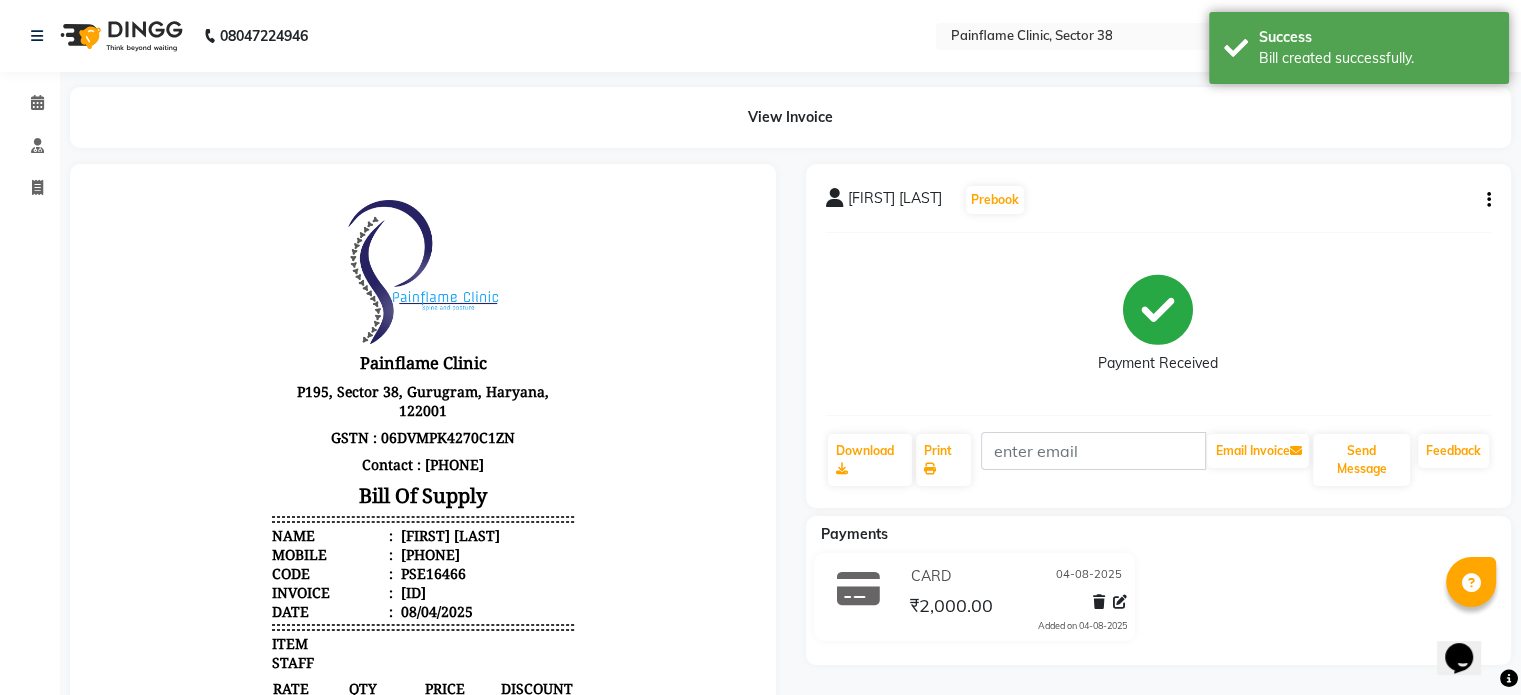 scroll, scrollTop: 0, scrollLeft: 0, axis: both 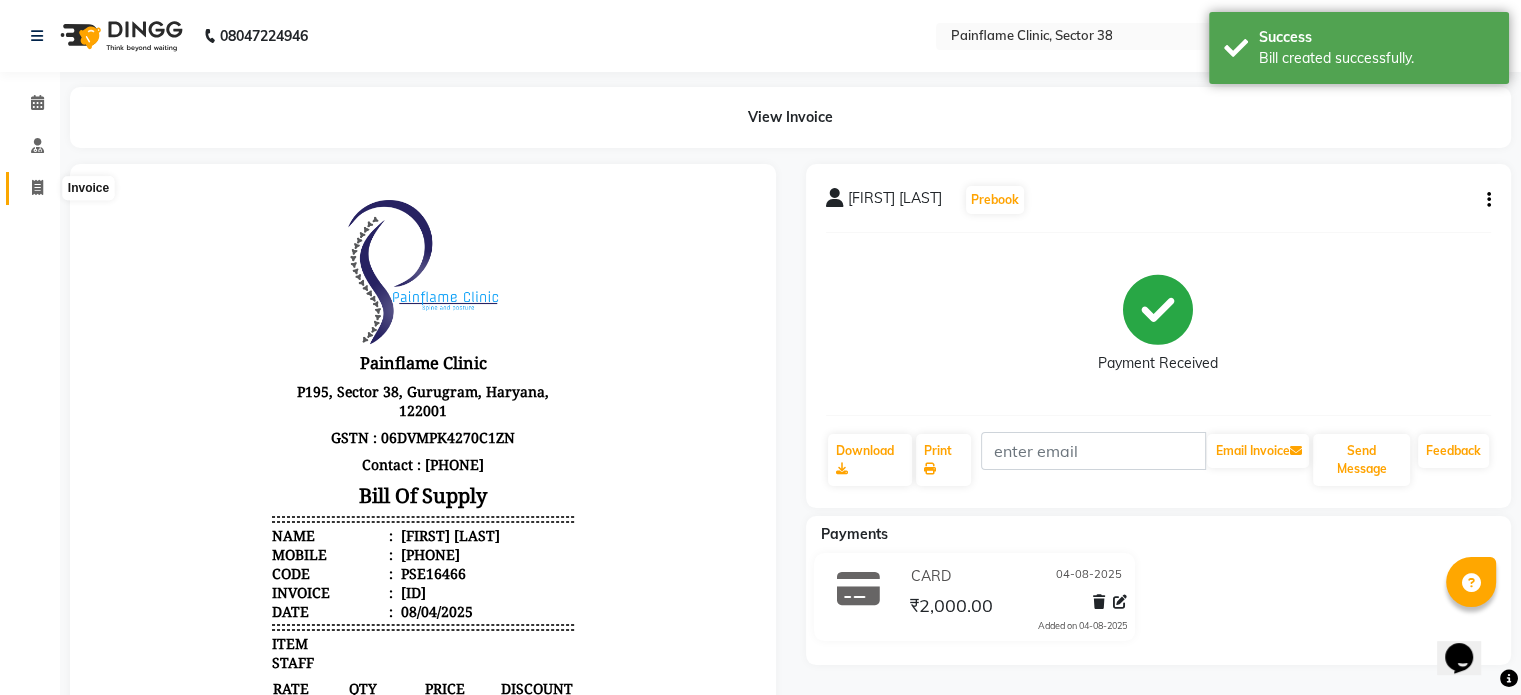 click 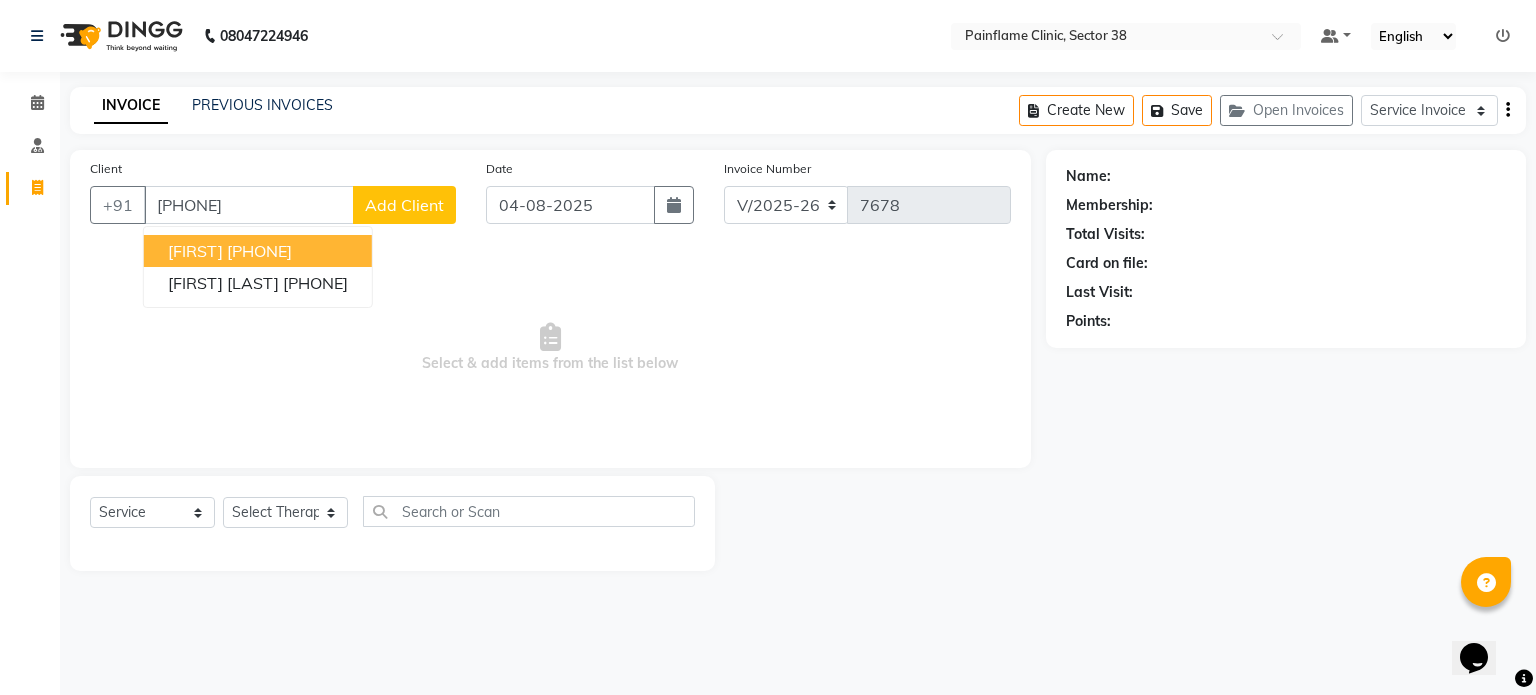 click on "Guddi  95******80" at bounding box center (258, 251) 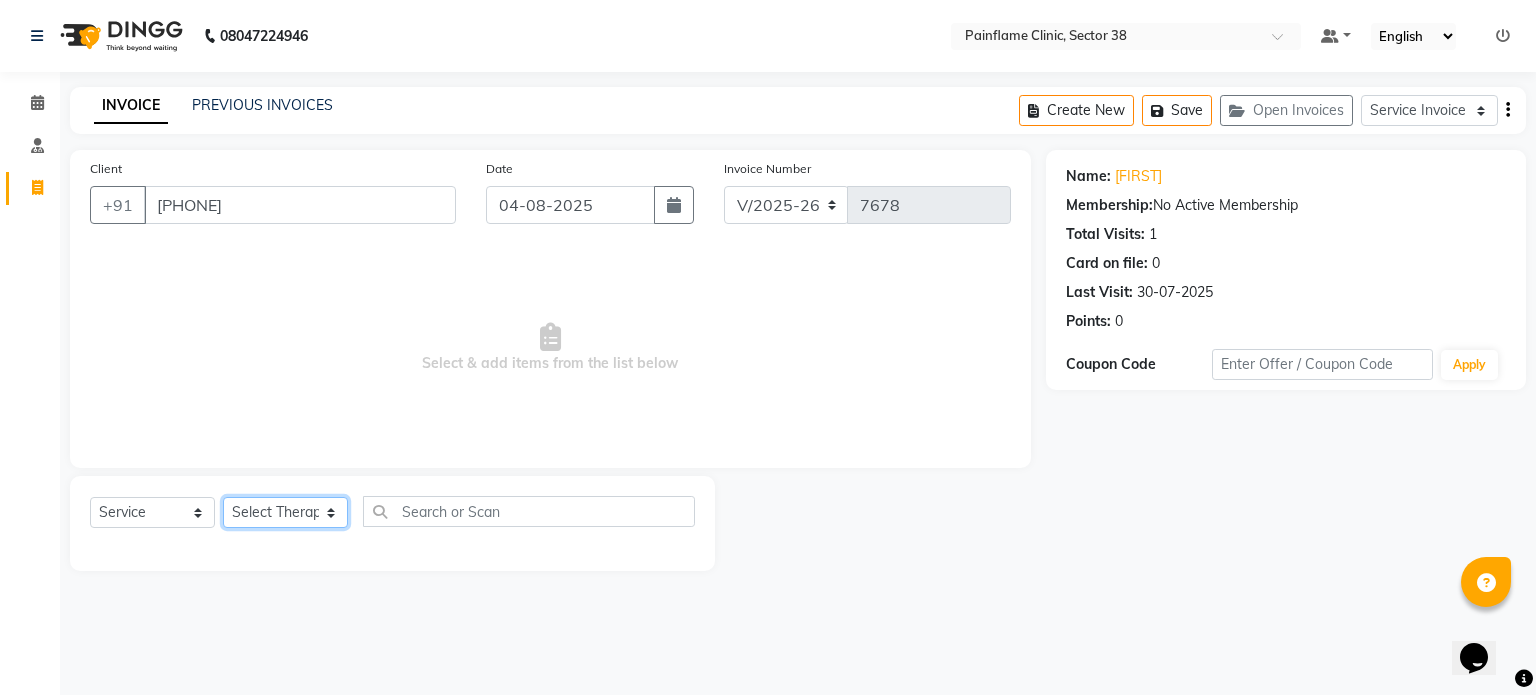 click on "Select Therapist Dr Durgesh Dr Harish Dr Ranjana Dr Saurabh Dr. Suraj Dr. Tejpal Mehlawat KUSHAL MOHIT SEMWAL Nancy Singhai Reception 1  Reception 2 Reception 3" 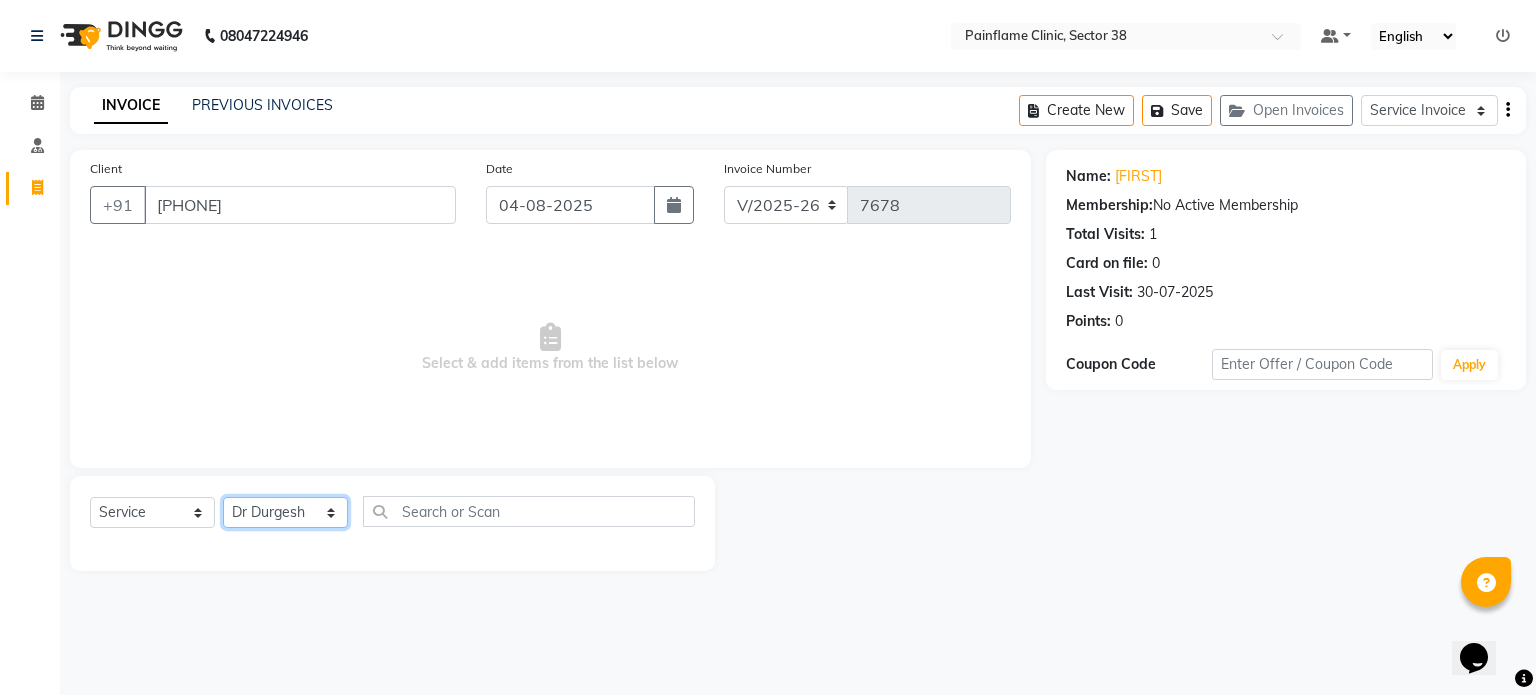click on "Select Therapist Dr Durgesh Dr Harish Dr Ranjana Dr Saurabh Dr. Suraj Dr. Tejpal Mehlawat KUSHAL MOHIT SEMWAL Nancy Singhai Reception 1  Reception 2 Reception 3" 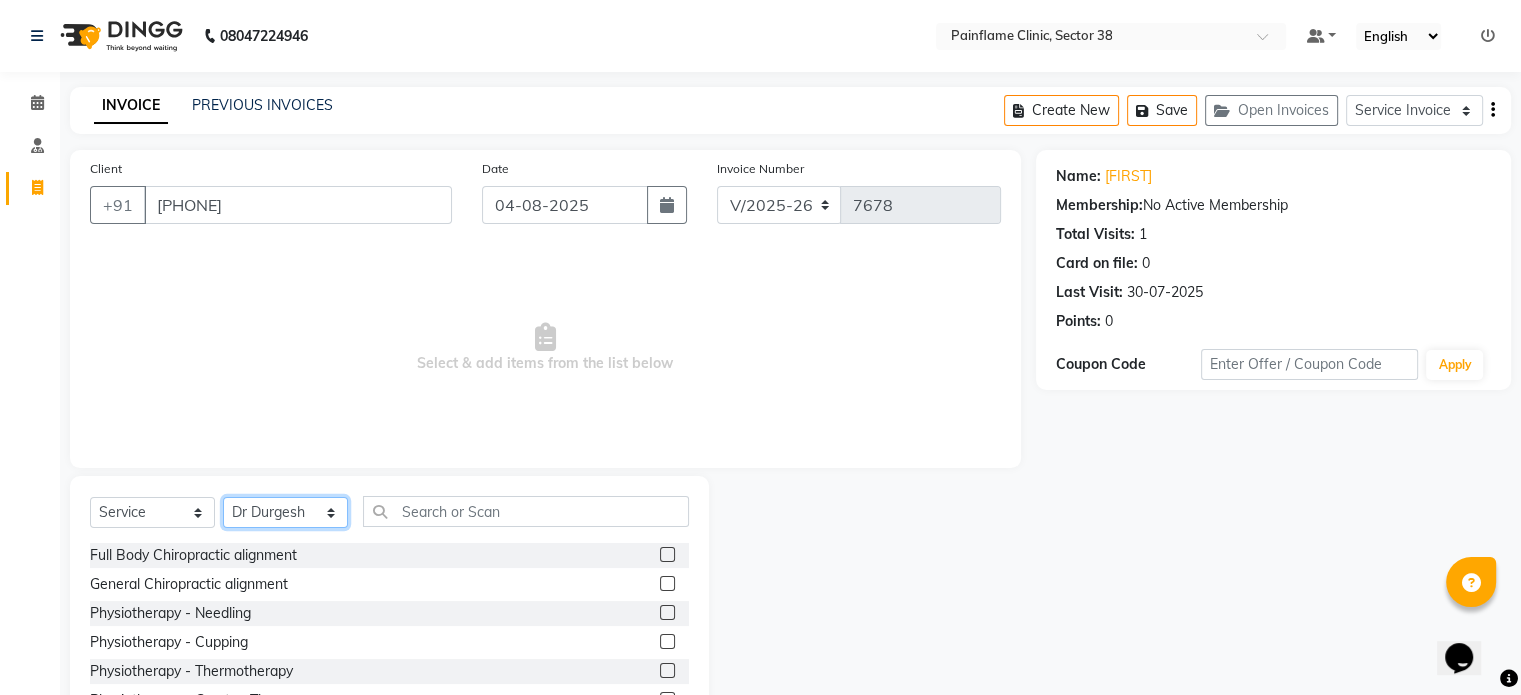 scroll, scrollTop: 119, scrollLeft: 0, axis: vertical 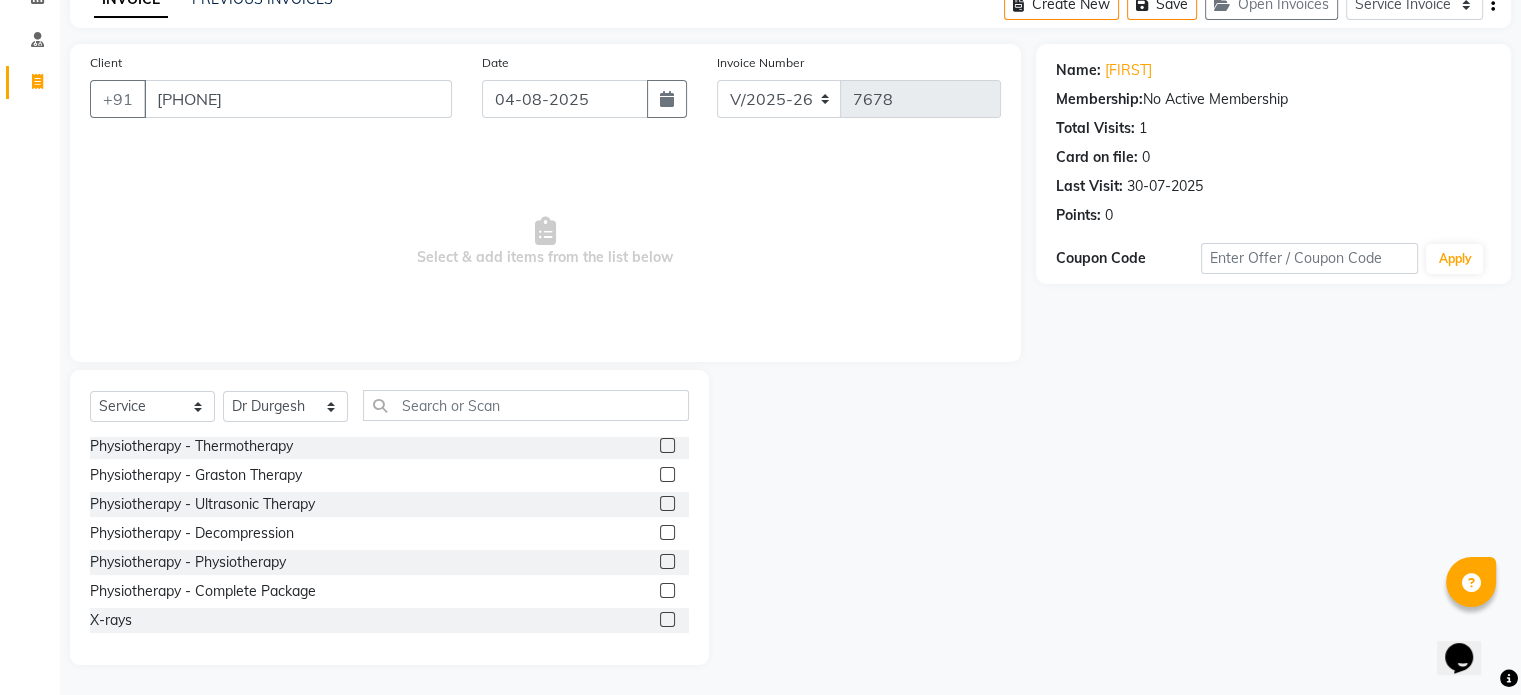 click 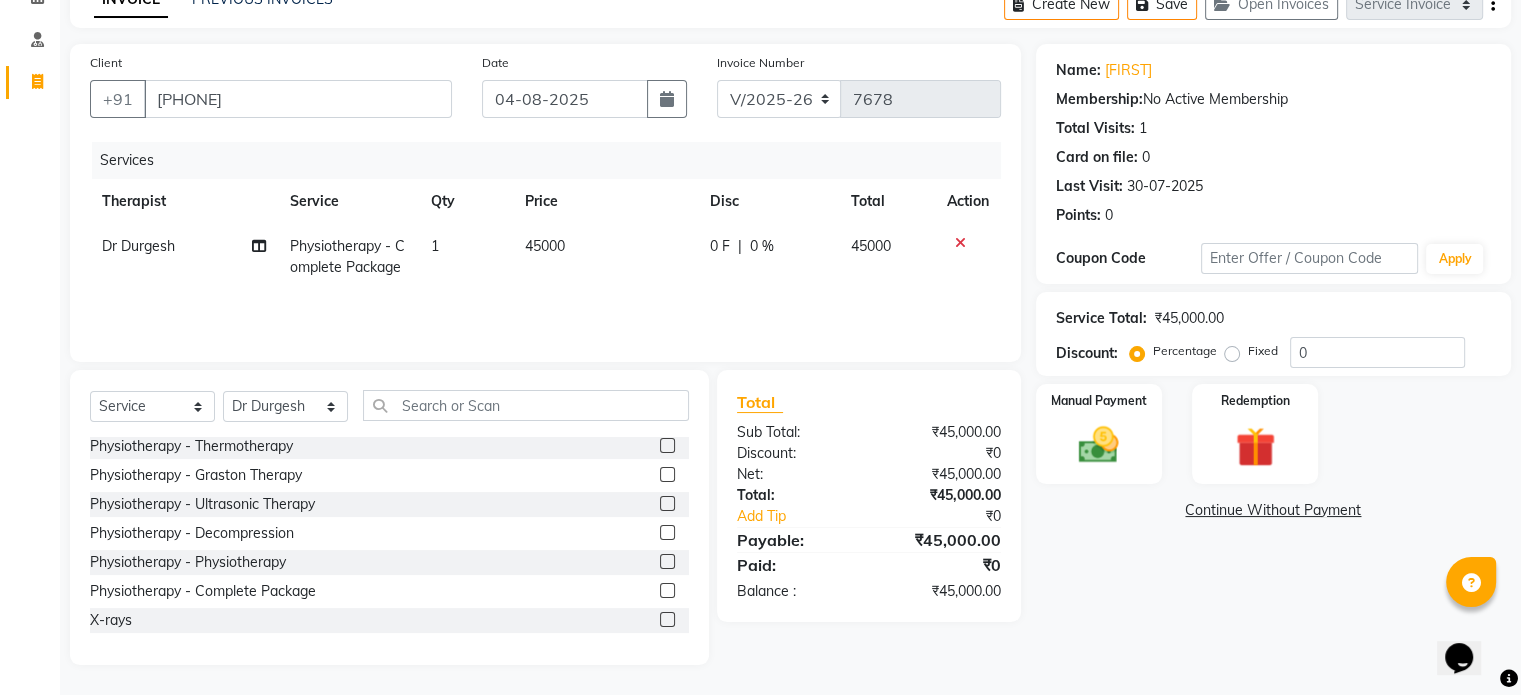click on "45000" 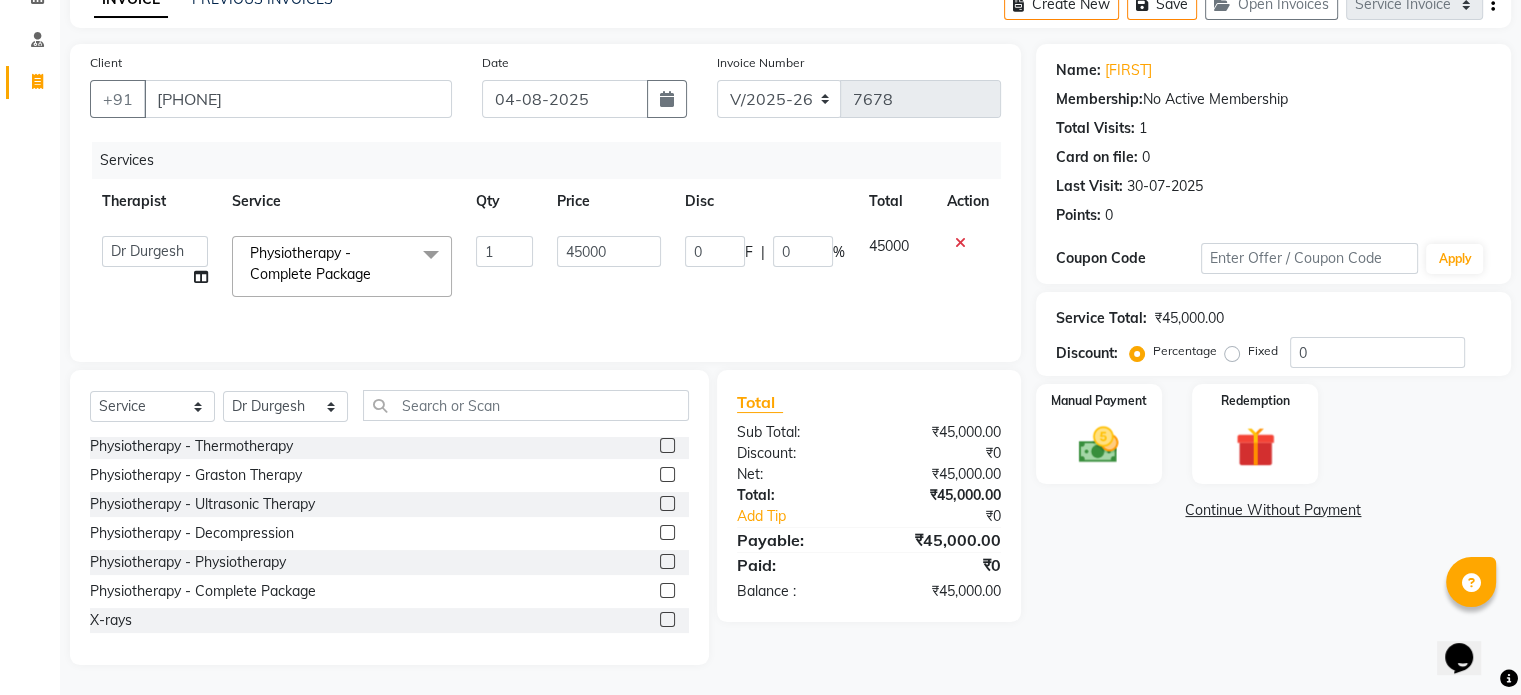 click on "45000" 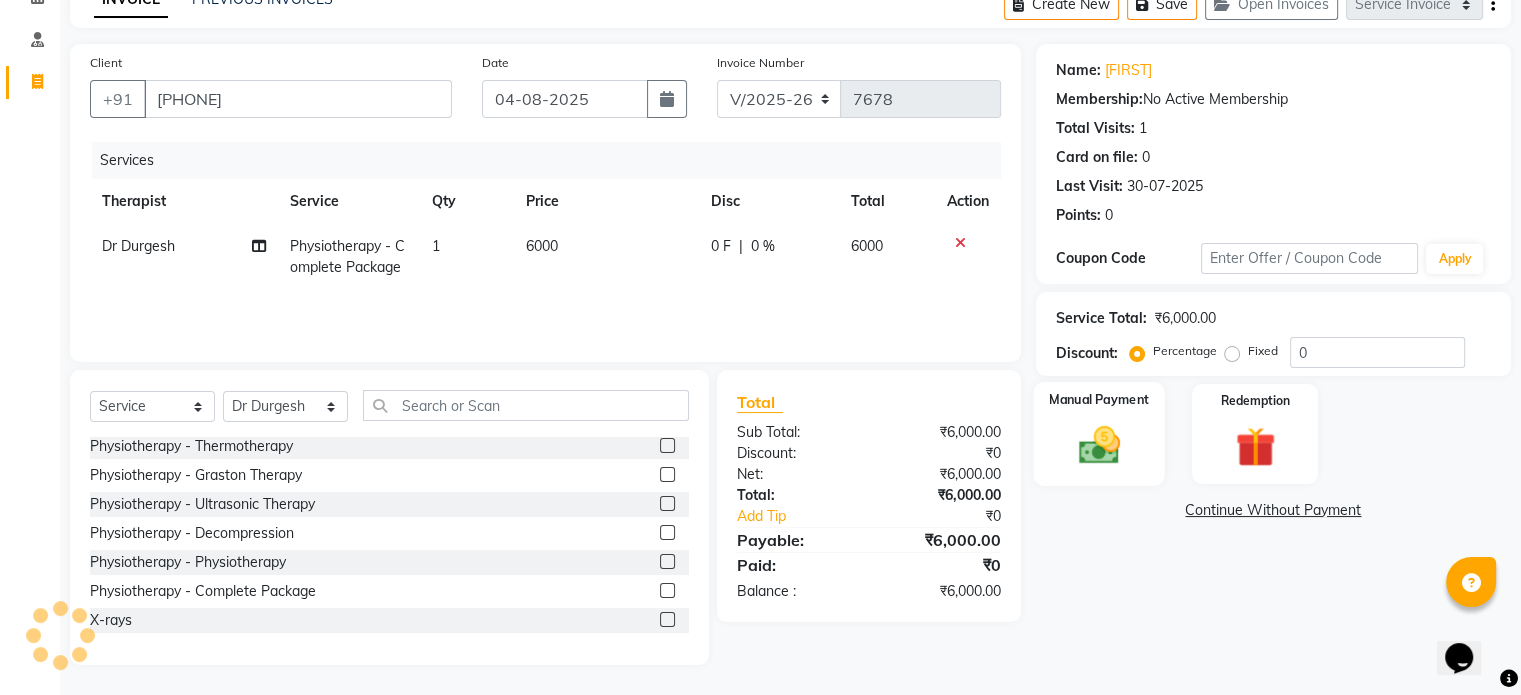click 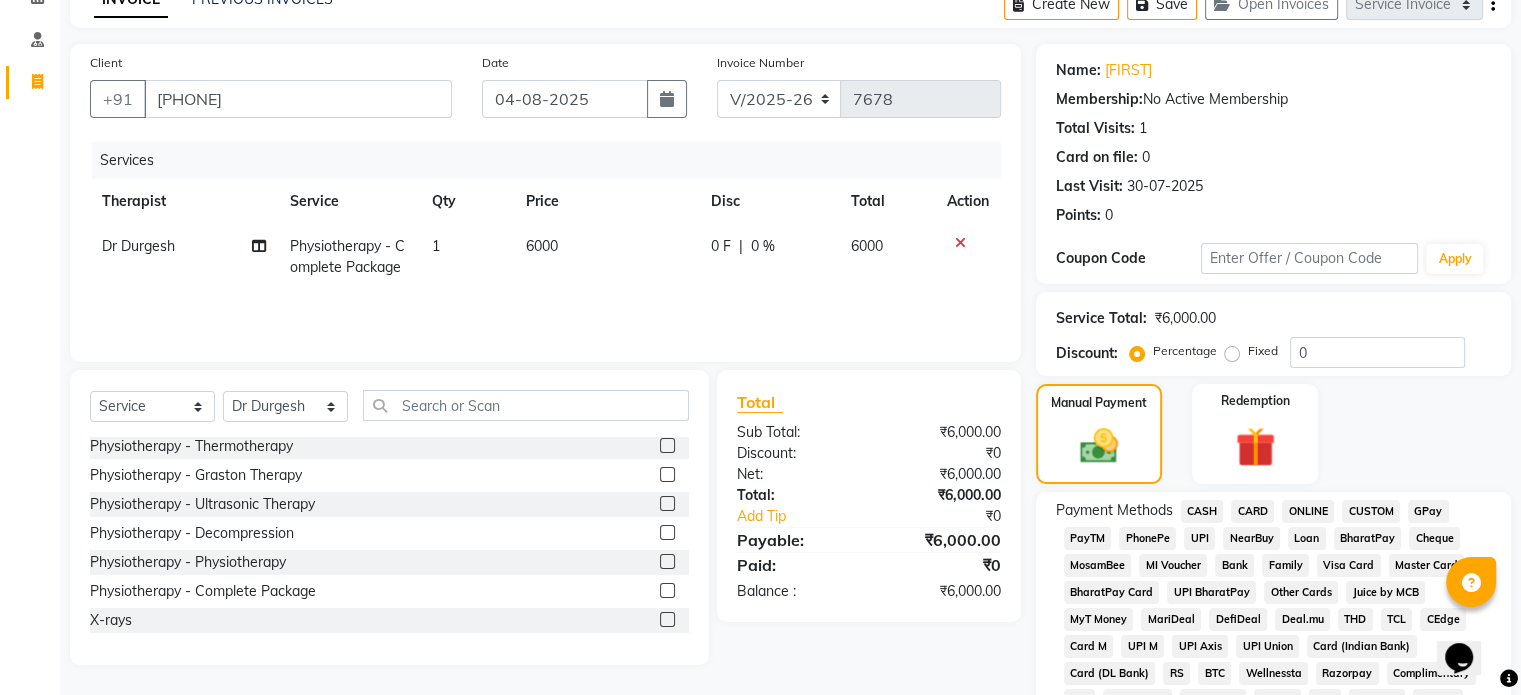 click on "UPI" 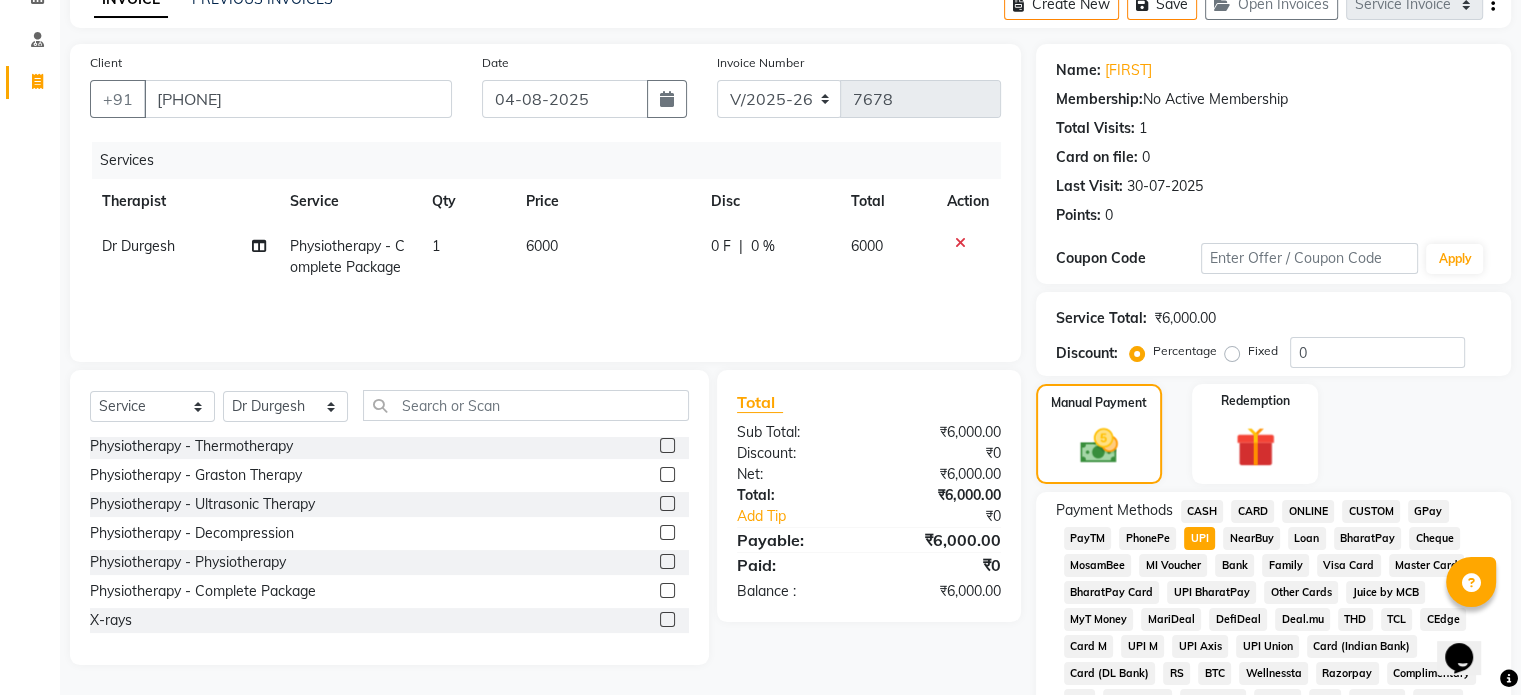 scroll, scrollTop: 652, scrollLeft: 0, axis: vertical 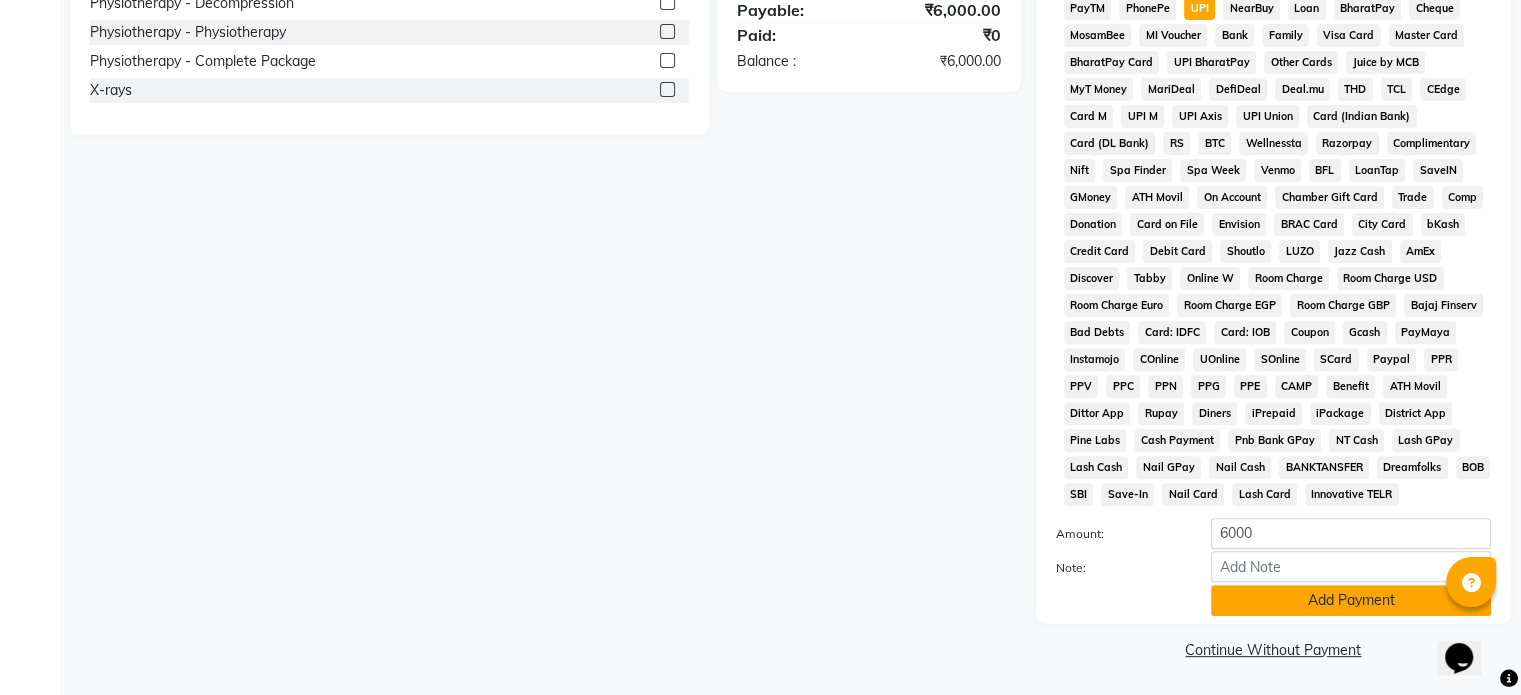 click on "Add Payment" 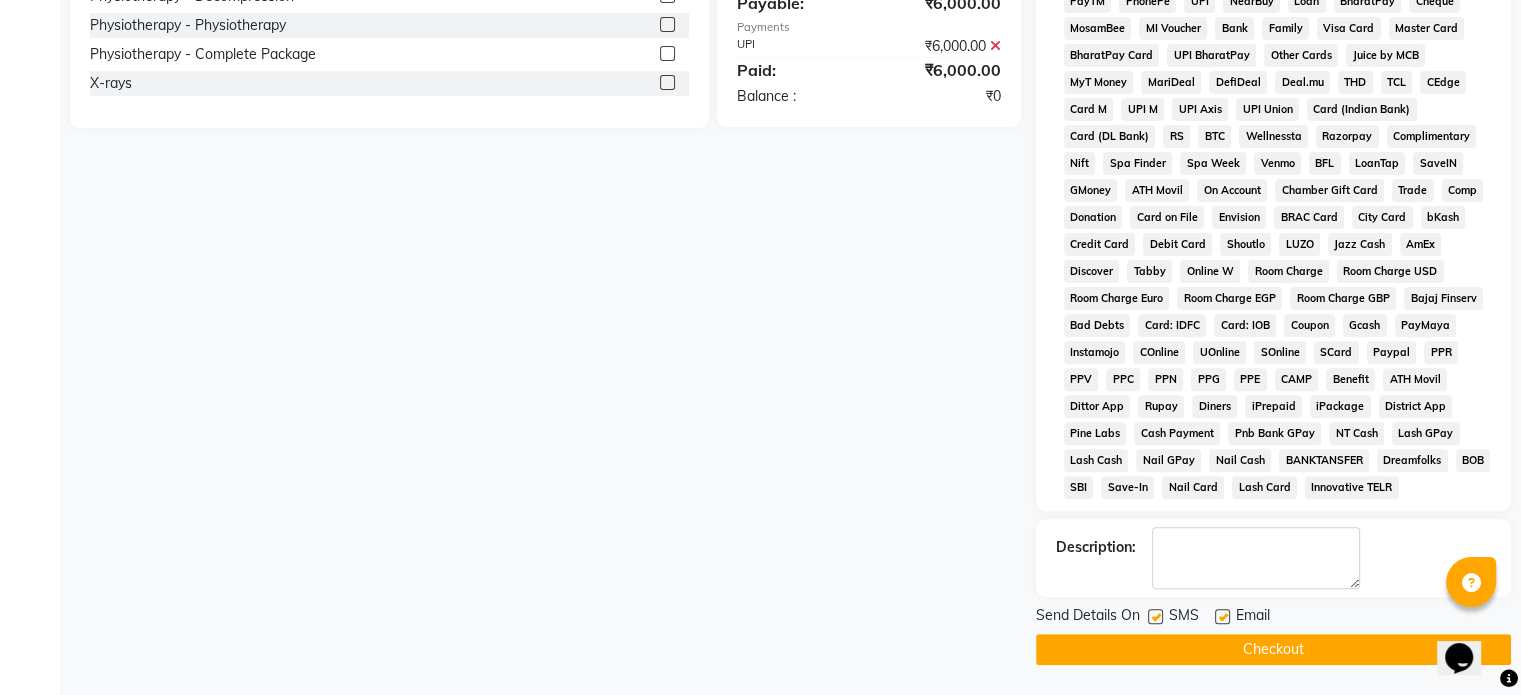 click 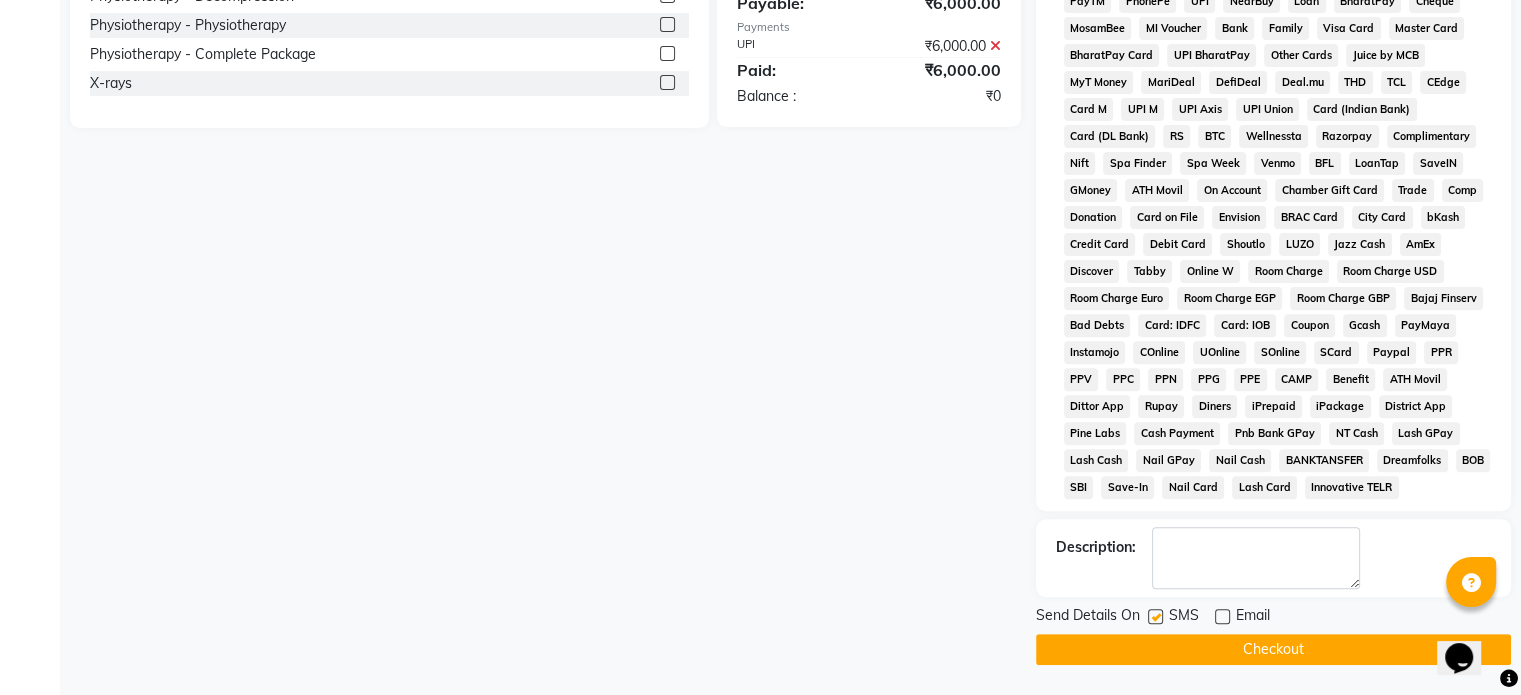 click 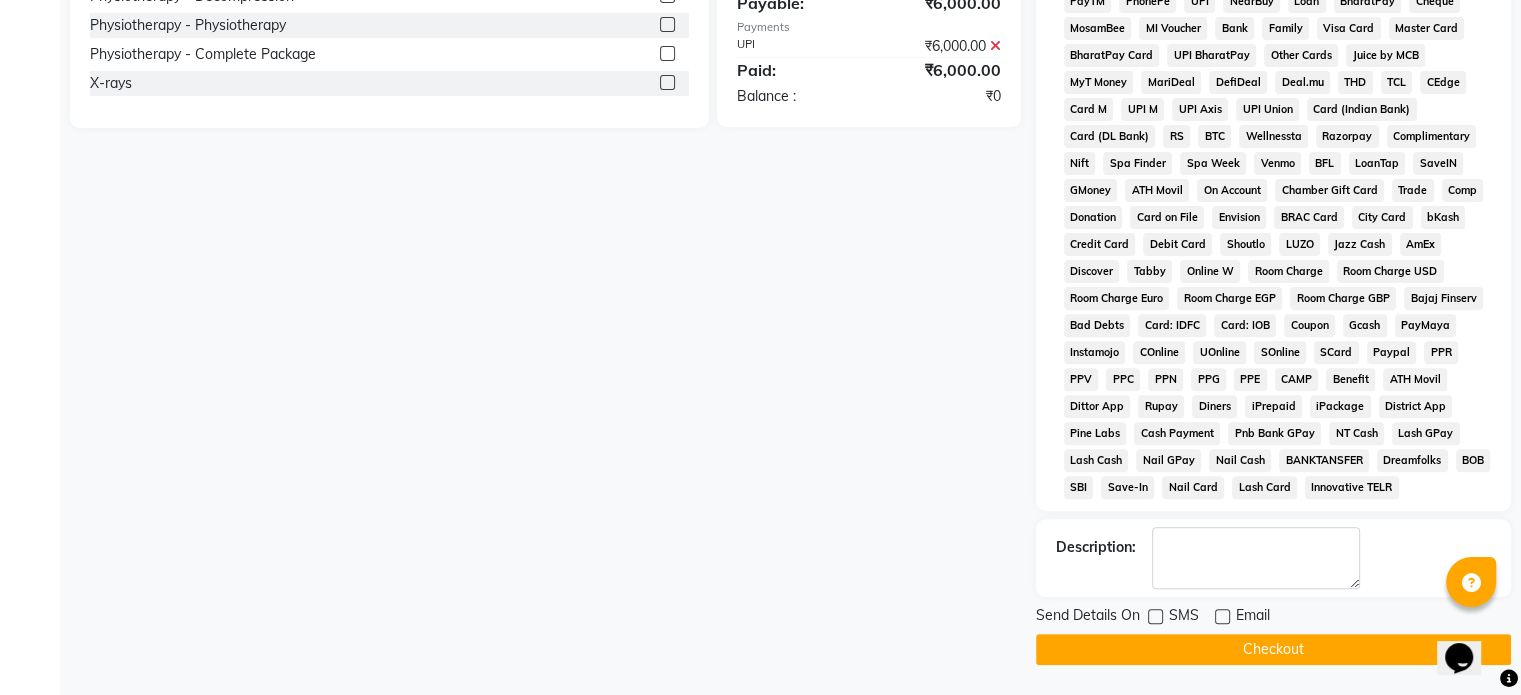 click on "Checkout" 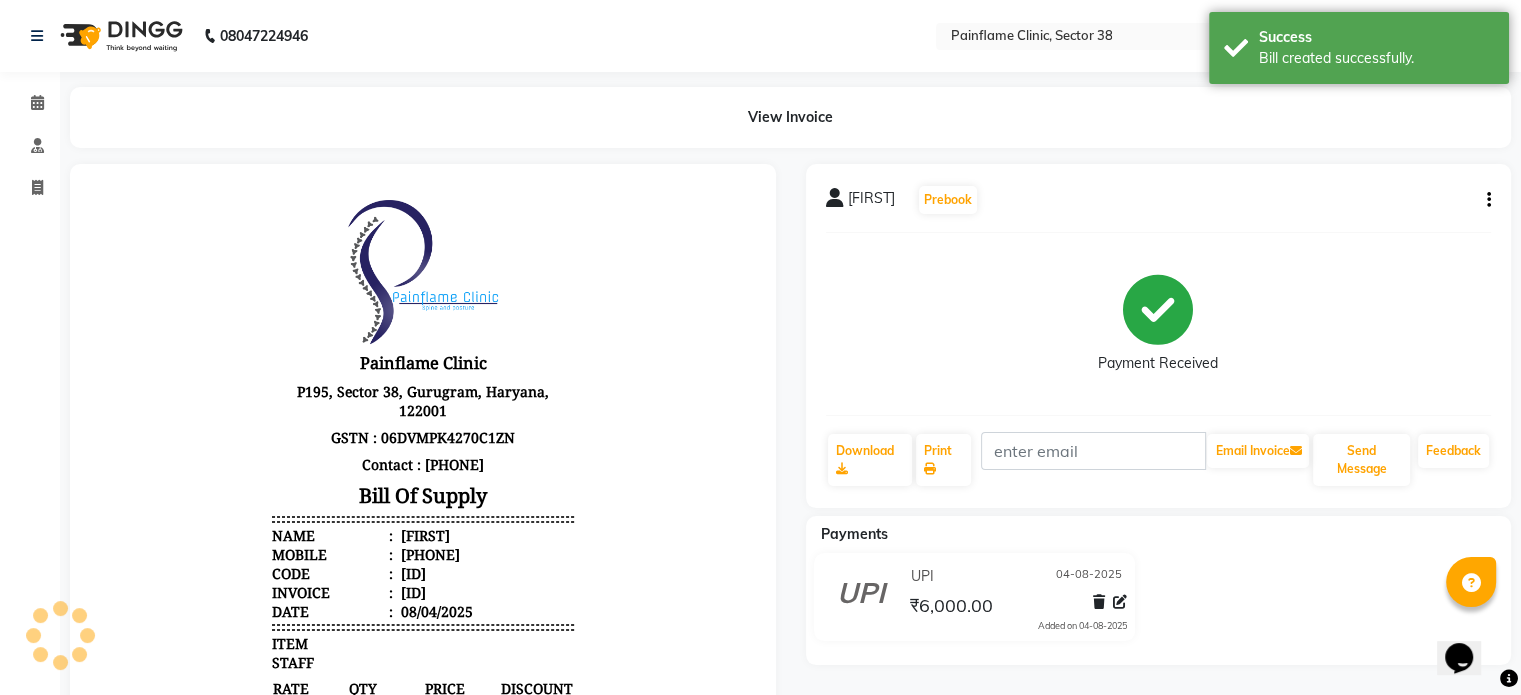scroll, scrollTop: 0, scrollLeft: 0, axis: both 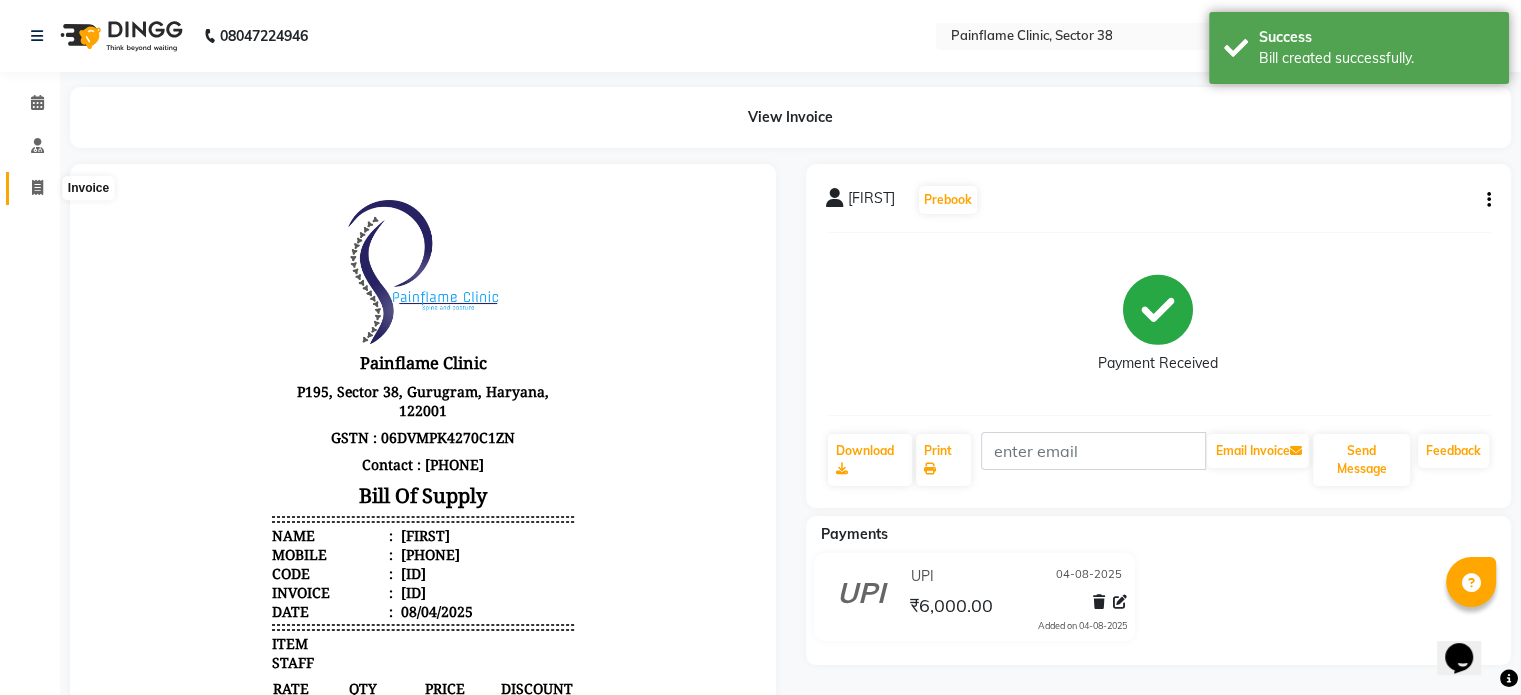 click 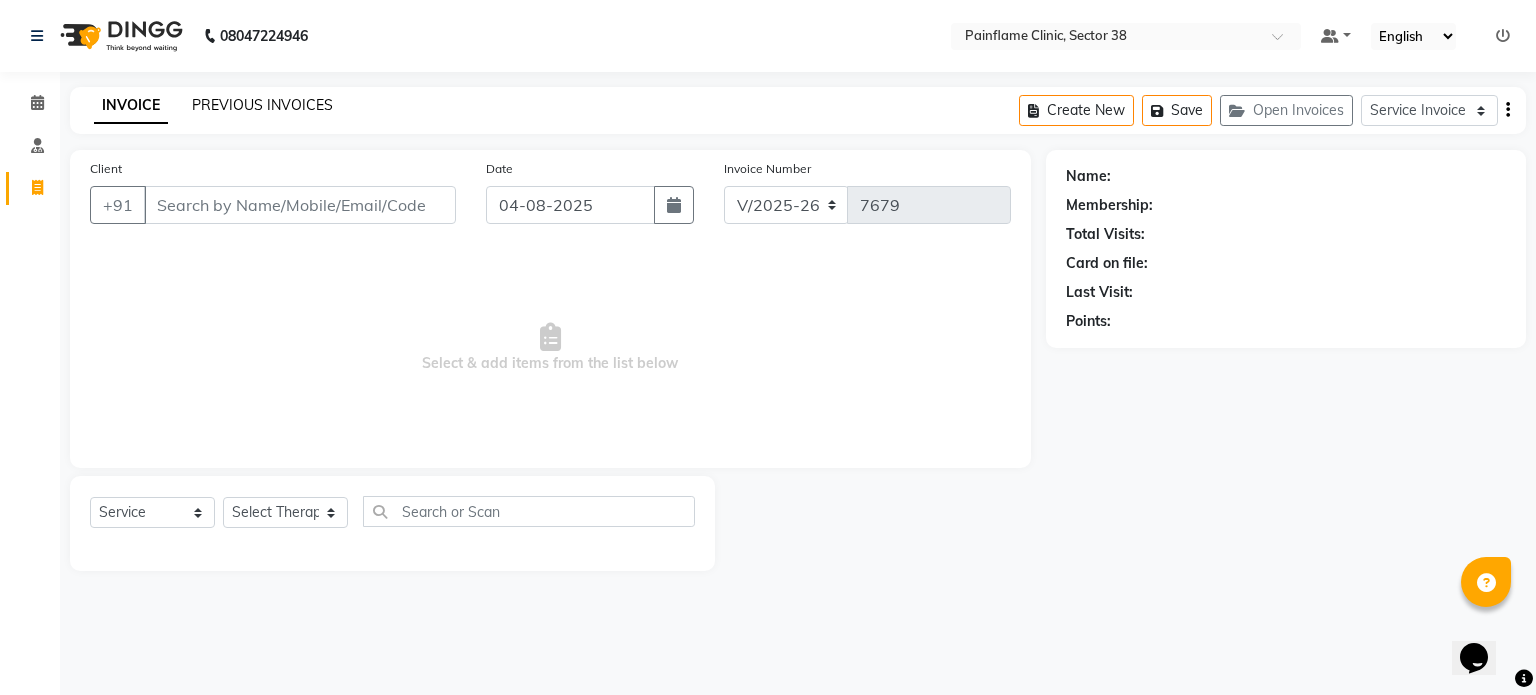 click on "PREVIOUS INVOICES" 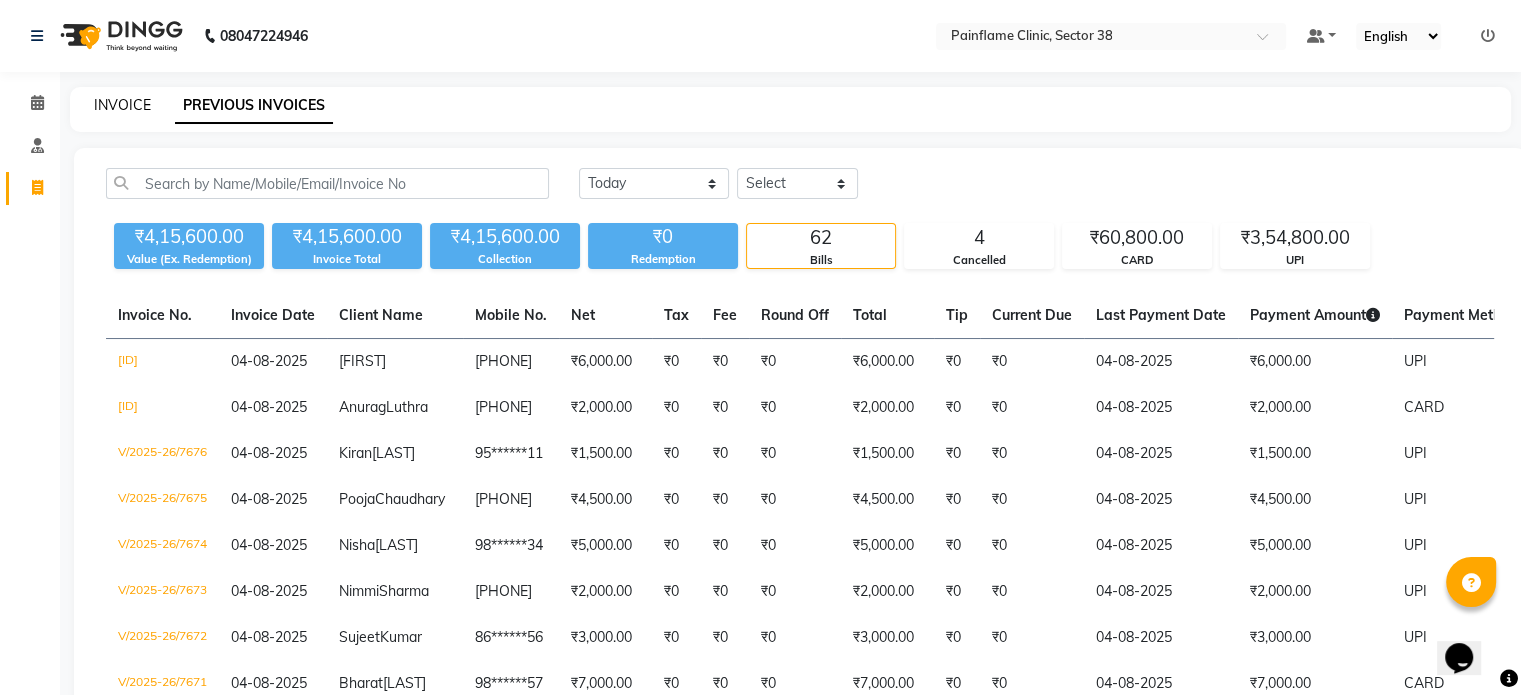 click on "INVOICE" 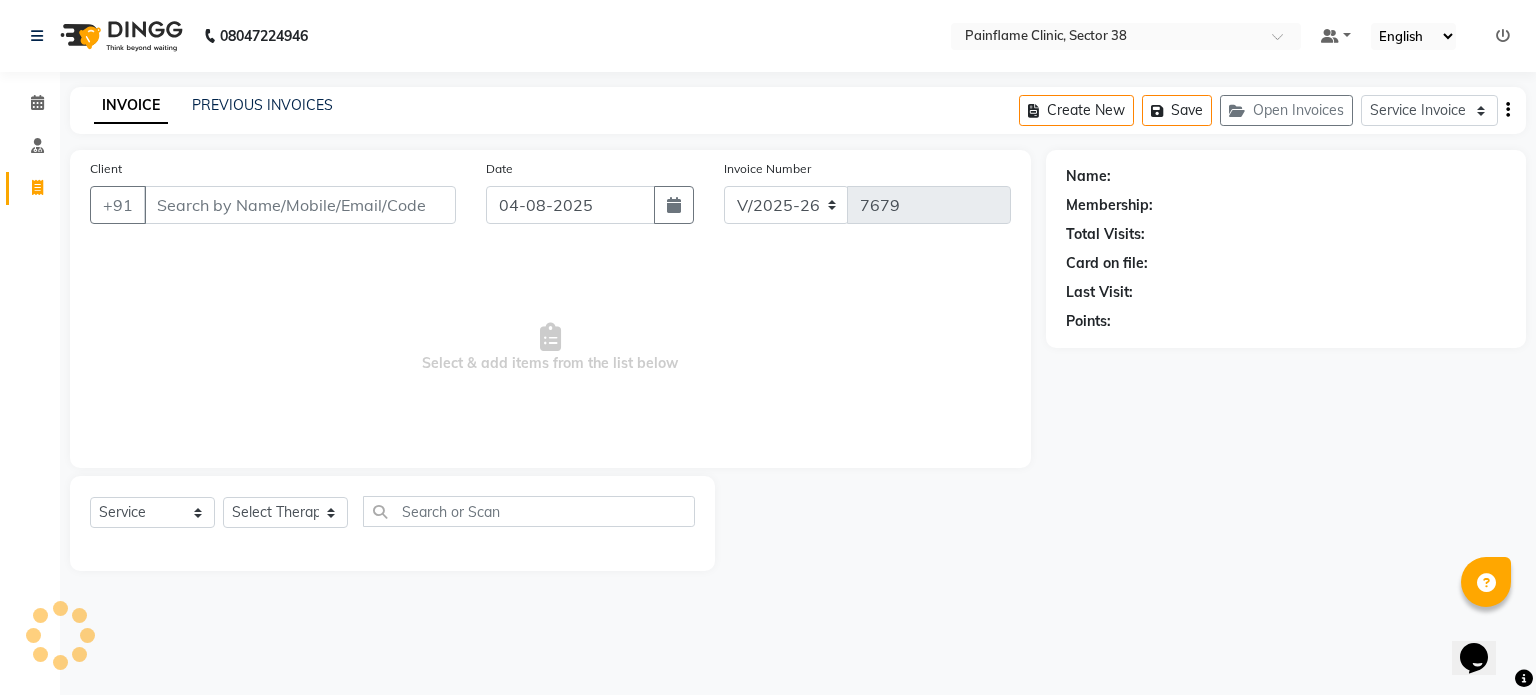 click on "Client" at bounding box center [300, 205] 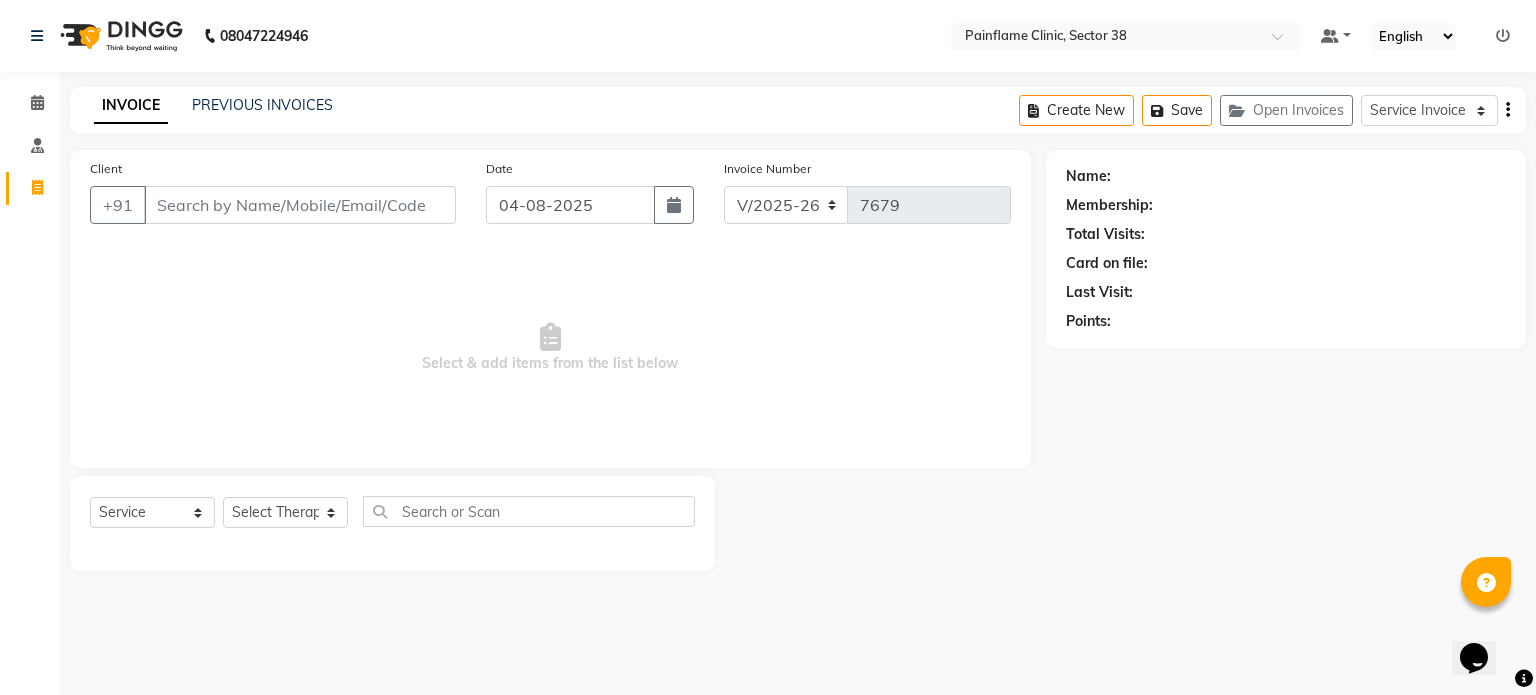 click on "Client" at bounding box center (300, 205) 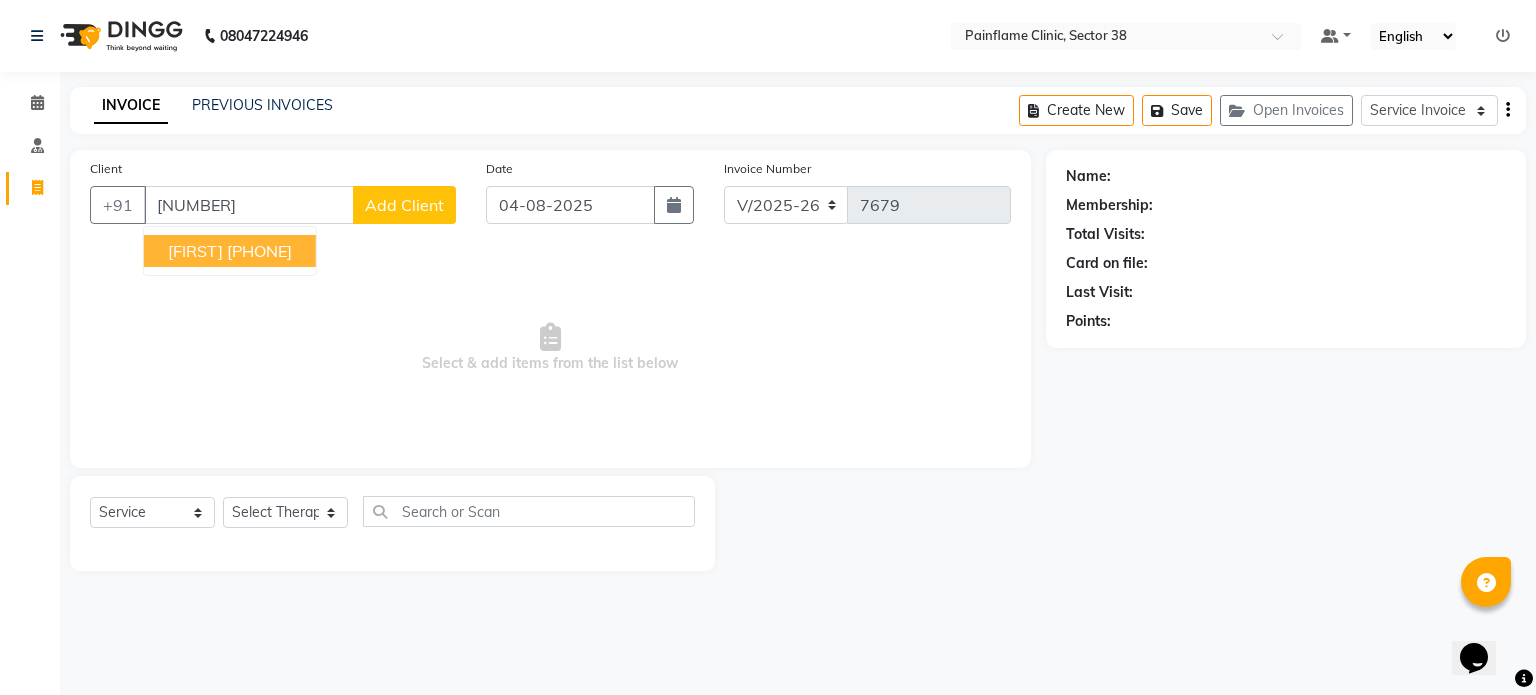 click on "76******90" at bounding box center (259, 251) 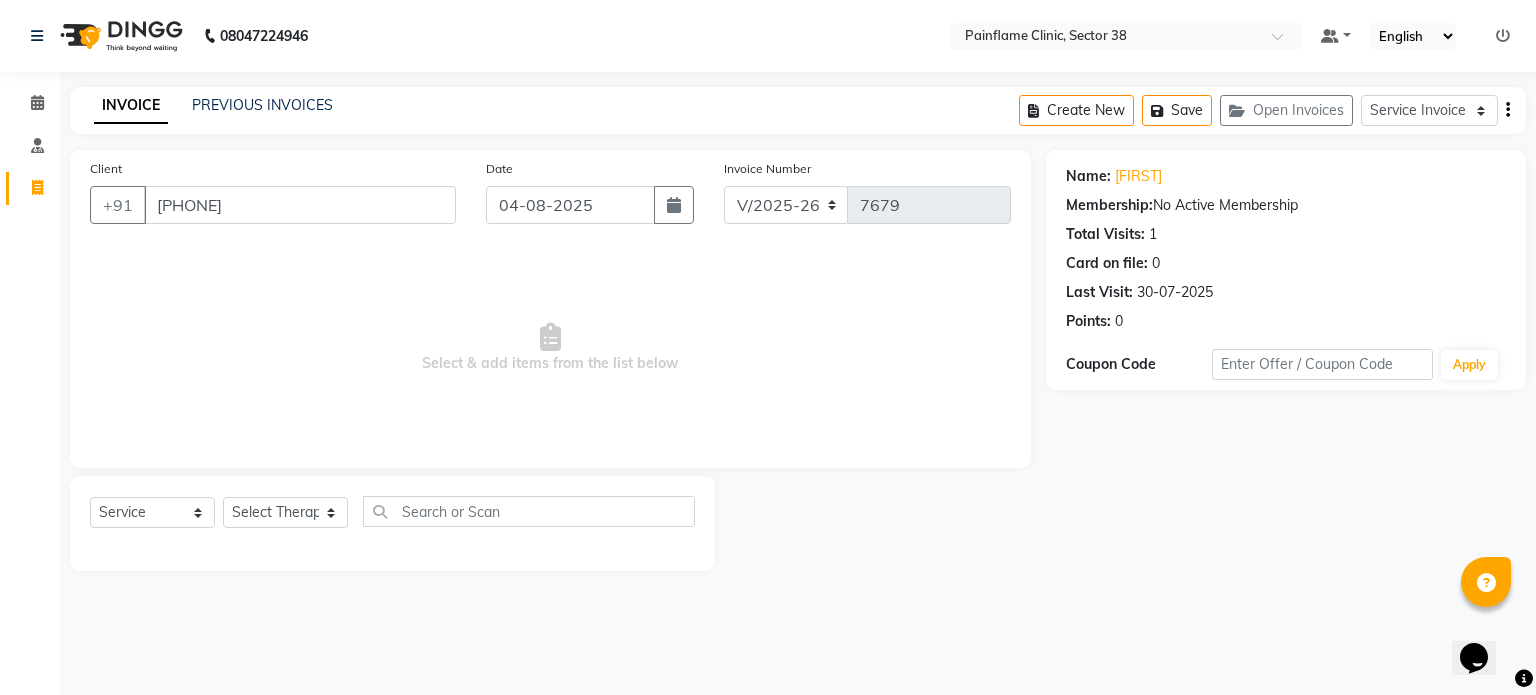 click on "Select  Service  Membership  Package Voucher Prepaid Gift Card  Select Therapist Dr Durgesh Dr Harish Dr Ranjana Dr Saurabh Dr. Suraj Dr. Tejpal Mehlawat KUSHAL MOHIT SEMWAL Nancy Singhai Reception 1  Reception 2 Reception 3" 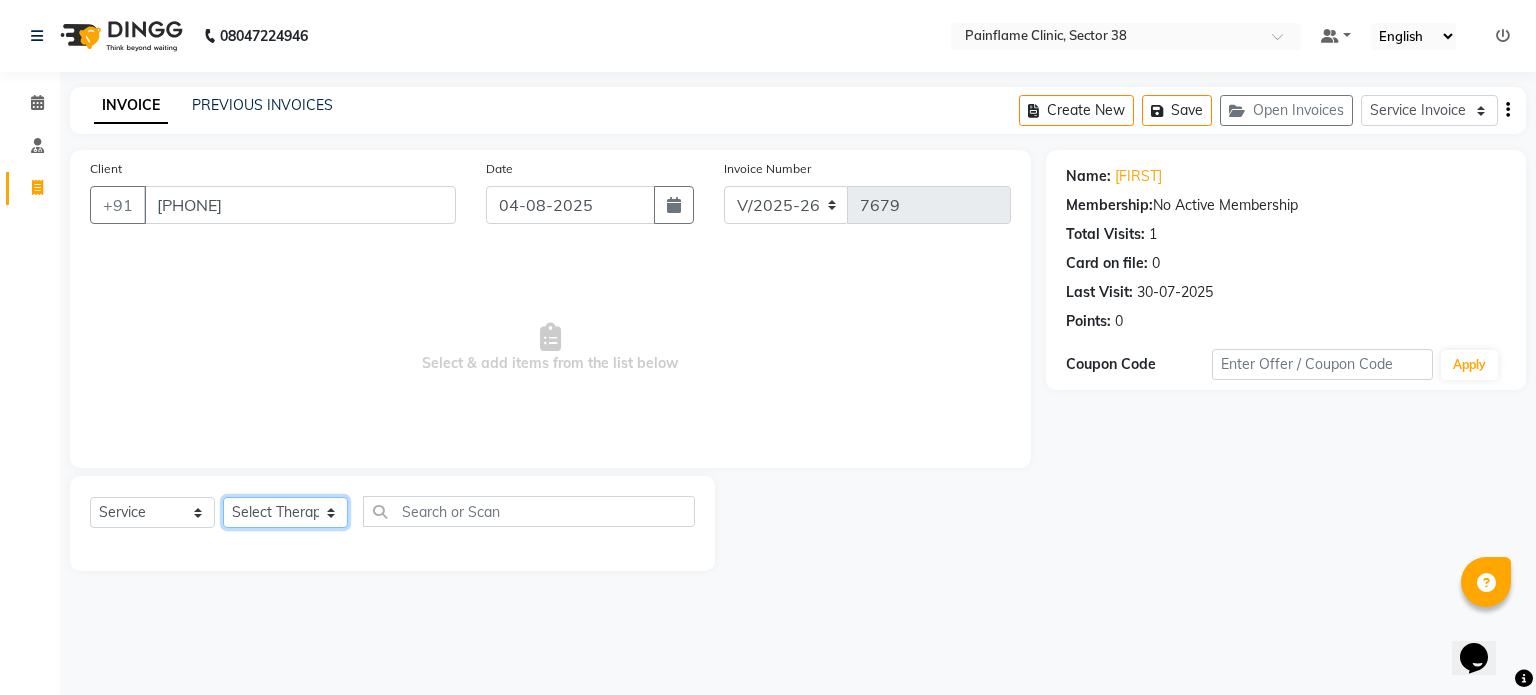 click on "Select Therapist Dr Durgesh Dr Harish Dr Ranjana Dr Saurabh Dr. Suraj Dr. Tejpal Mehlawat KUSHAL MOHIT SEMWAL Nancy Singhai Reception 1  Reception 2 Reception 3" 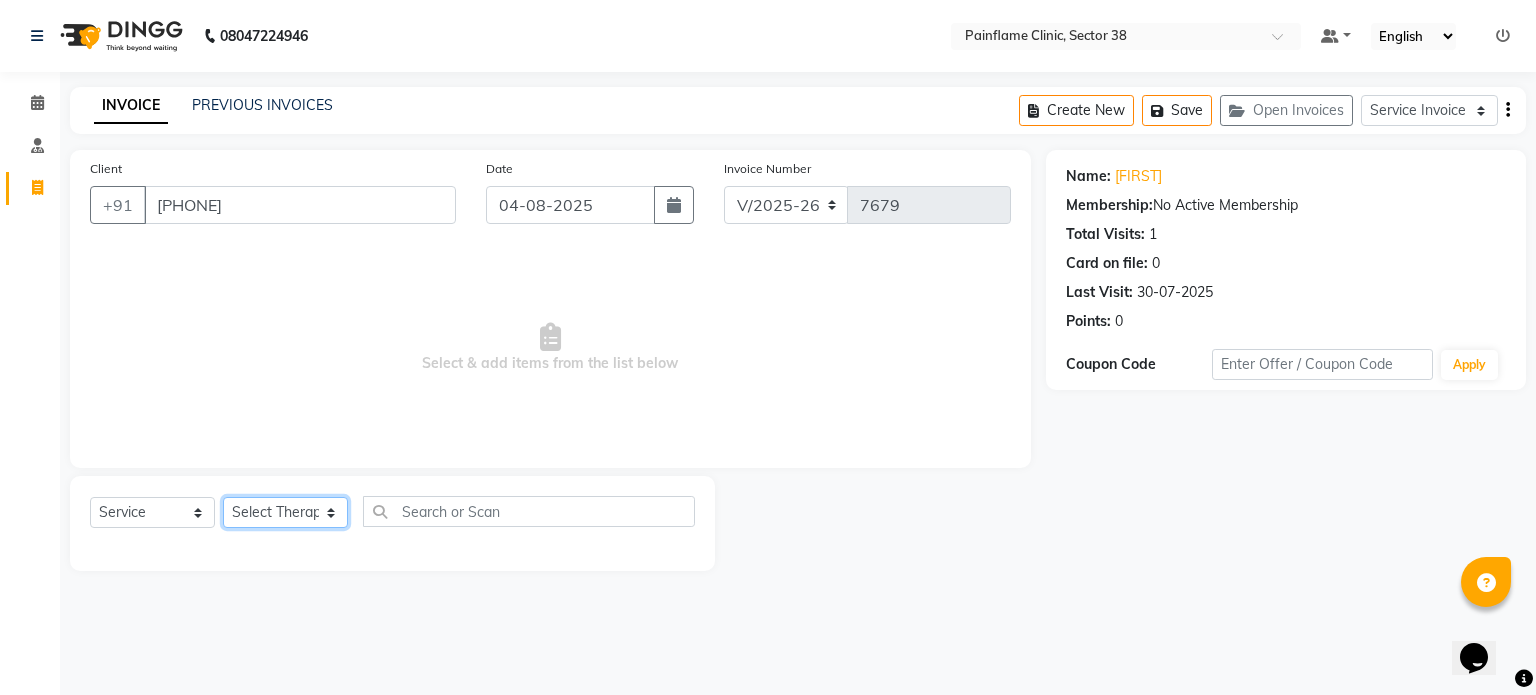 click on "Select Therapist Dr Durgesh Dr Harish Dr Ranjana Dr Saurabh Dr. Suraj Dr. Tejpal Mehlawat KUSHAL MOHIT SEMWAL Nancy Singhai Reception 1  Reception 2 Reception 3" 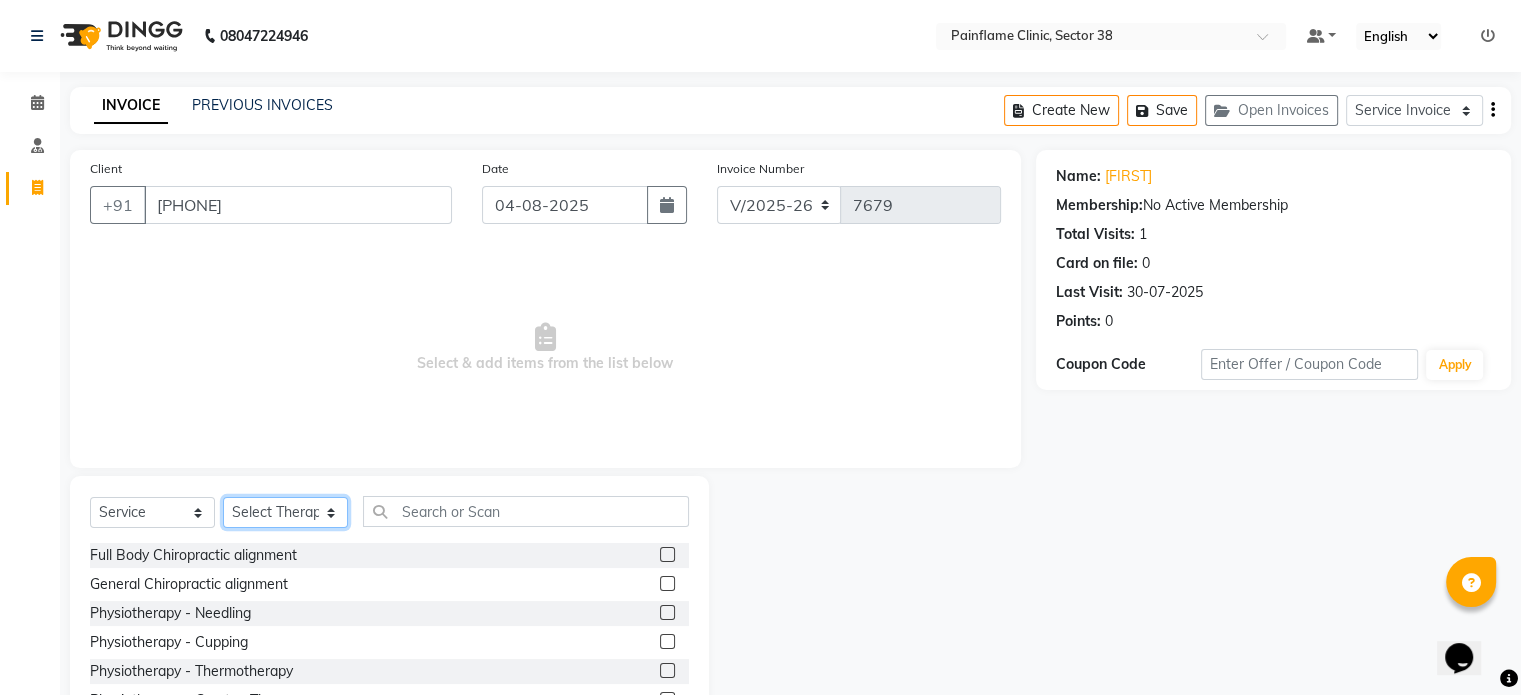 scroll, scrollTop: 119, scrollLeft: 0, axis: vertical 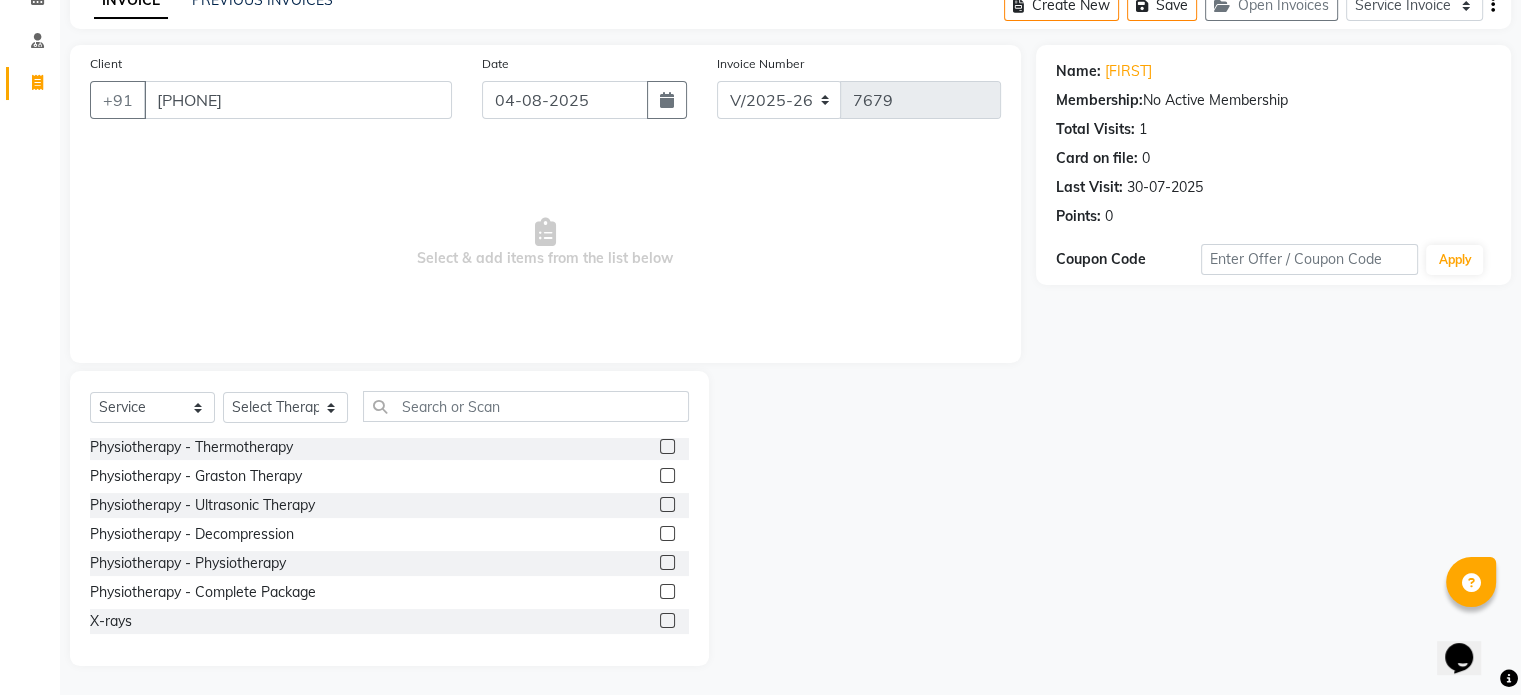 click 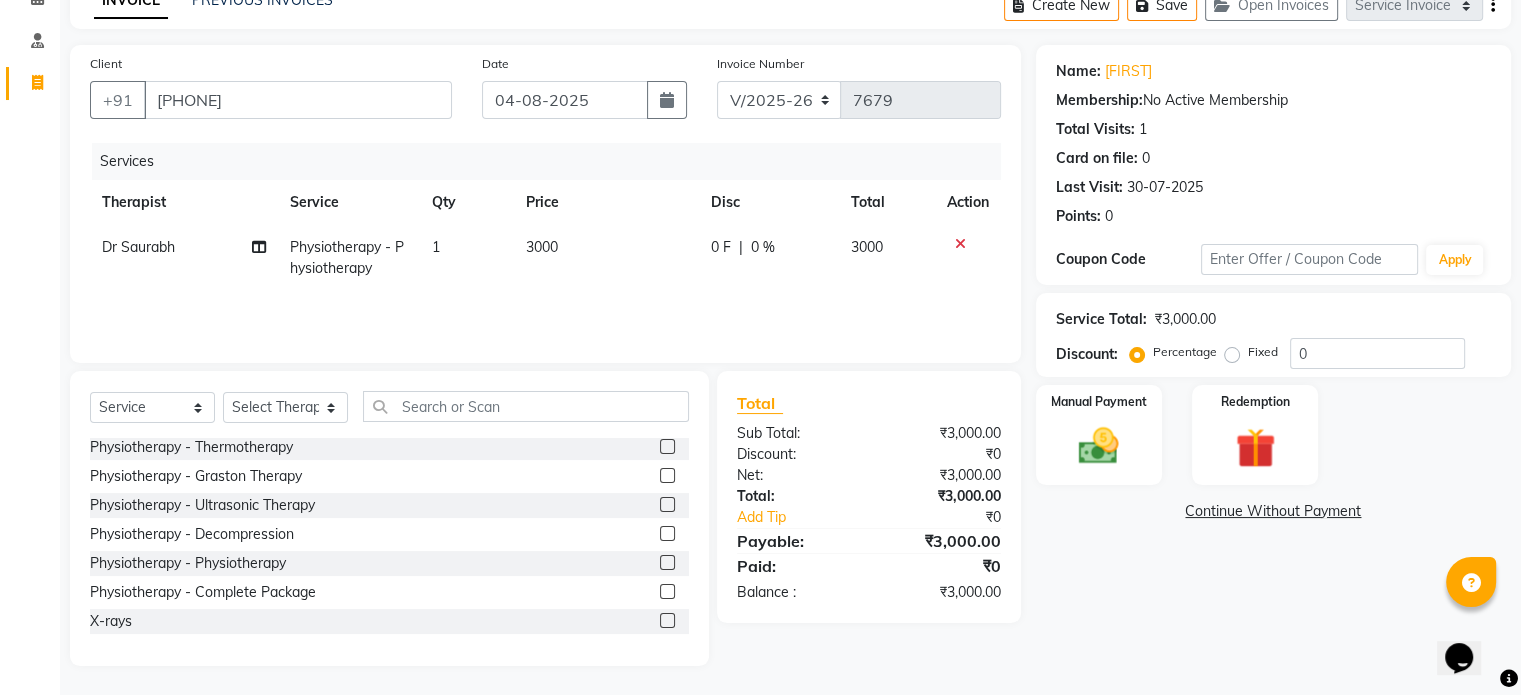 click on "3000" 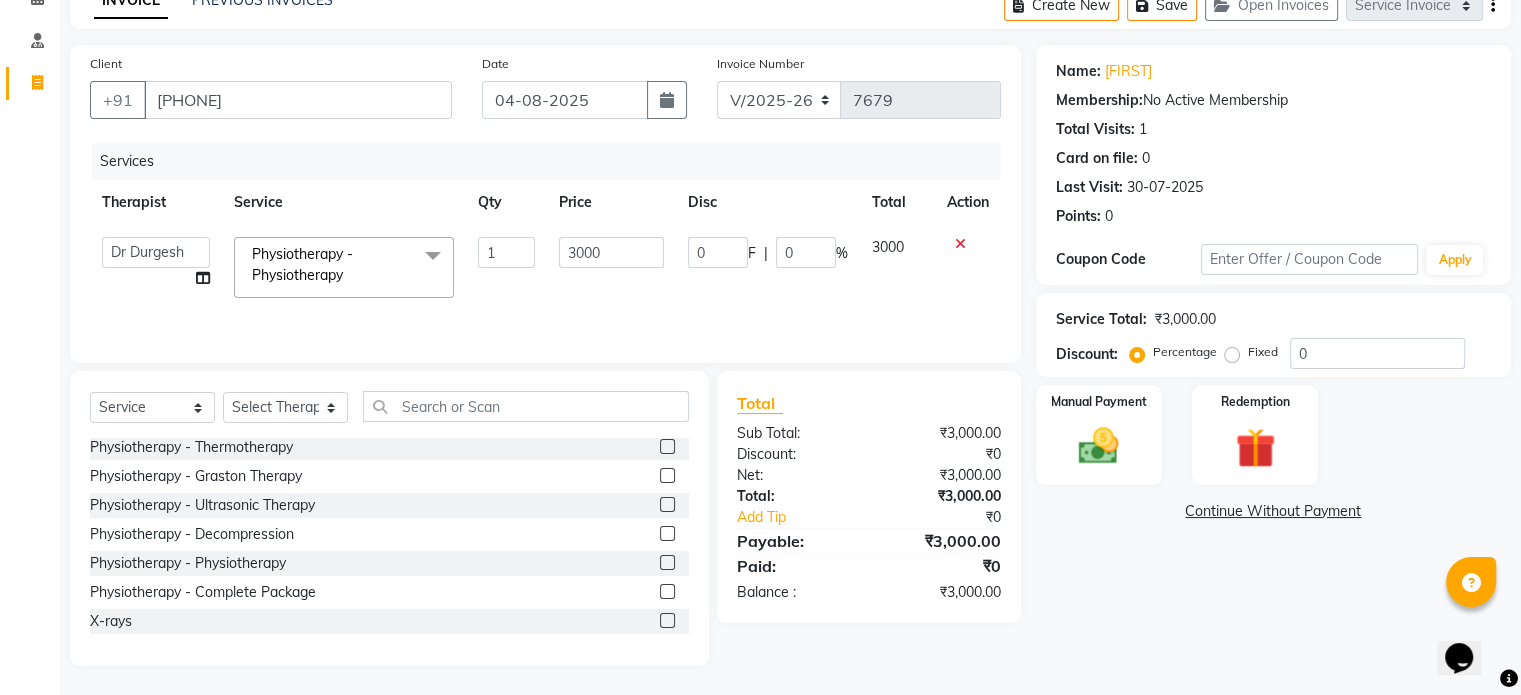 click on "3000" 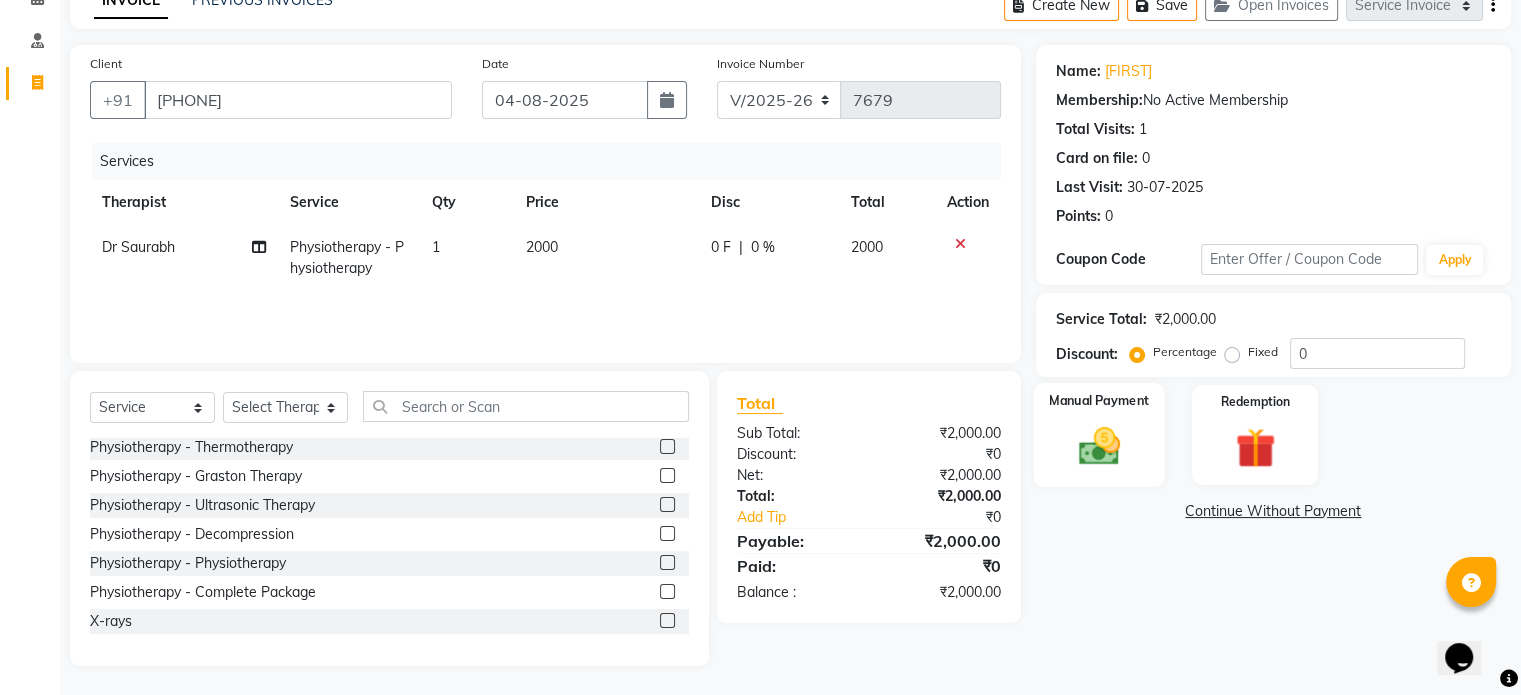 click 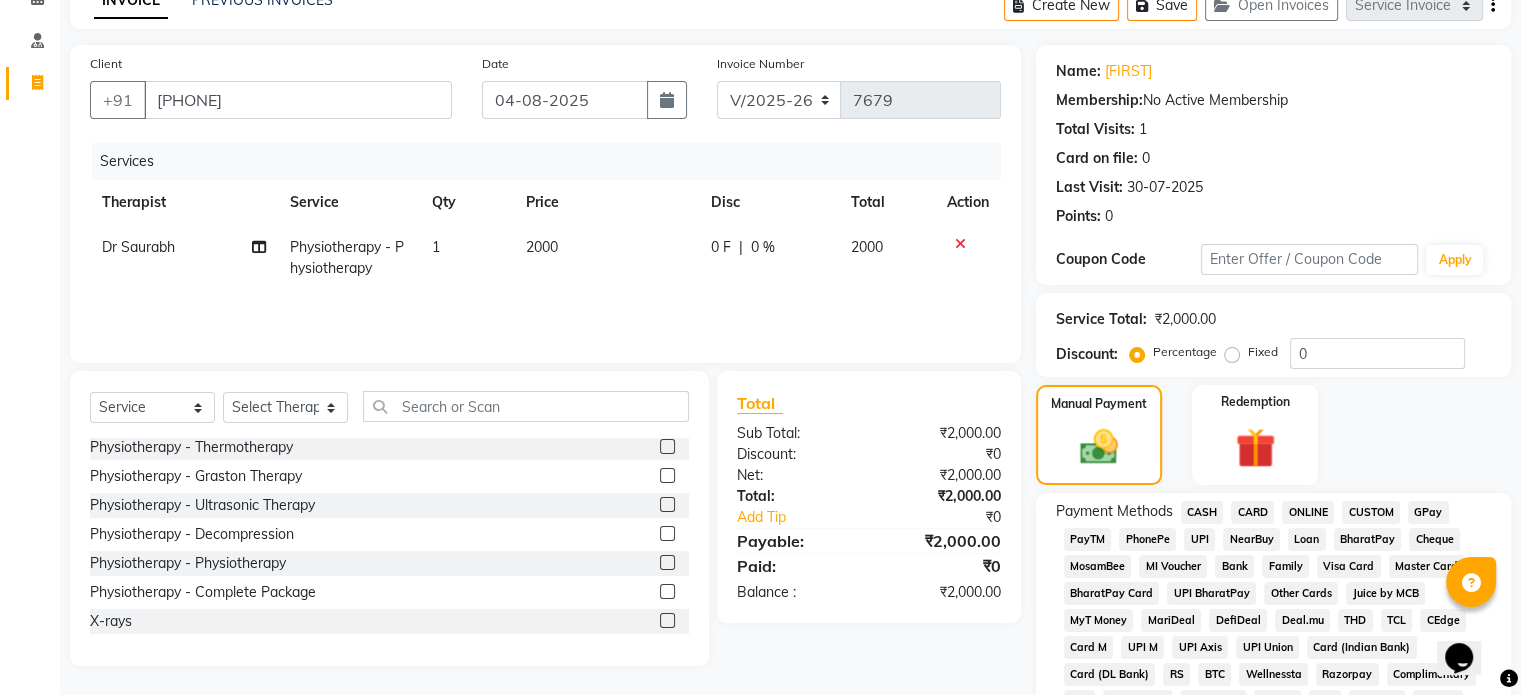 click on "UPI" 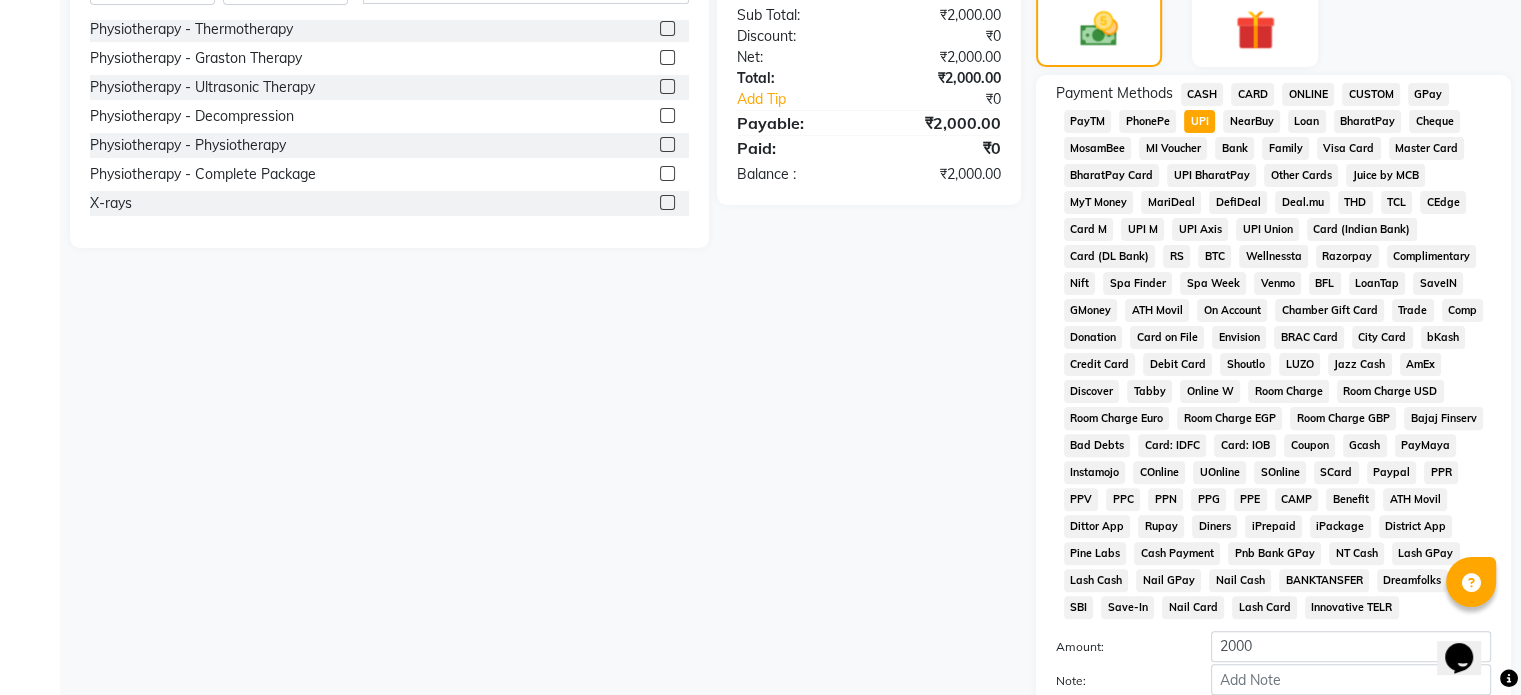 scroll, scrollTop: 652, scrollLeft: 0, axis: vertical 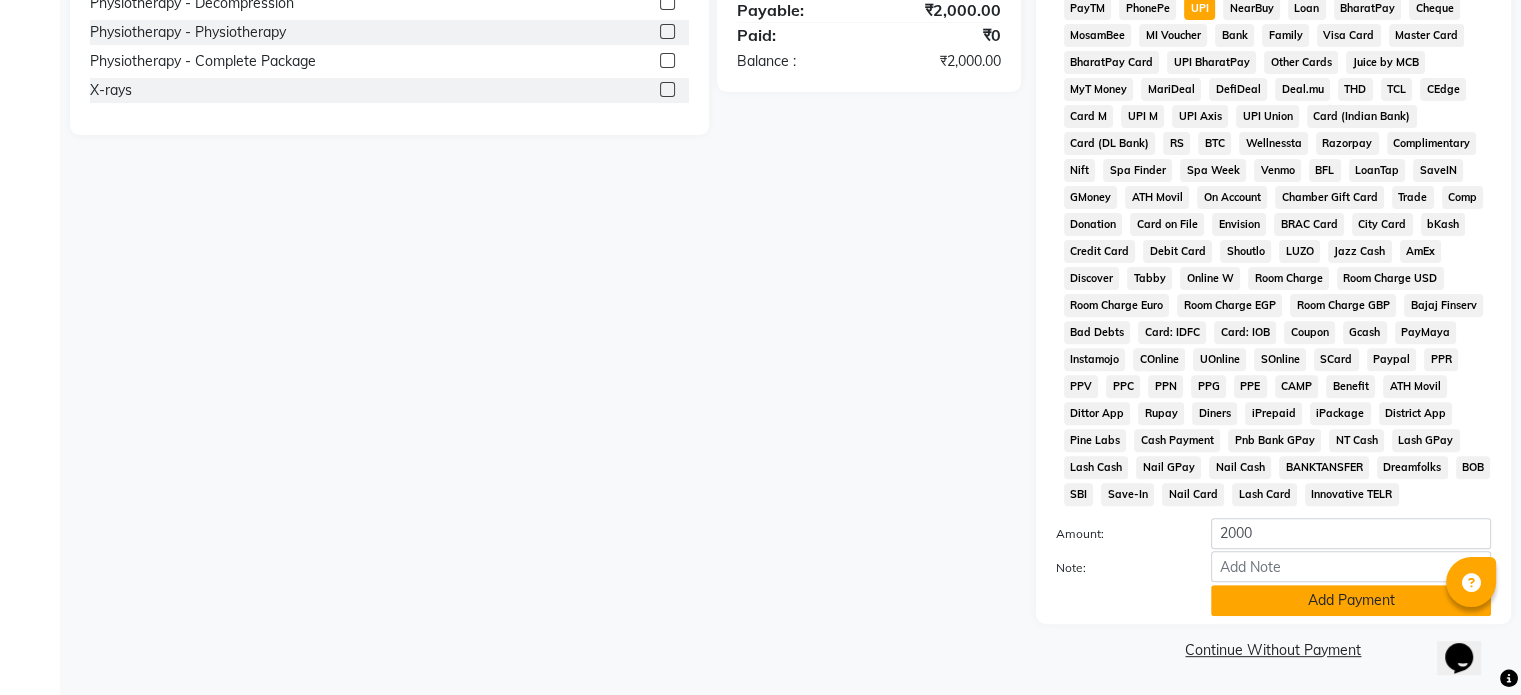 click on "Add Payment" 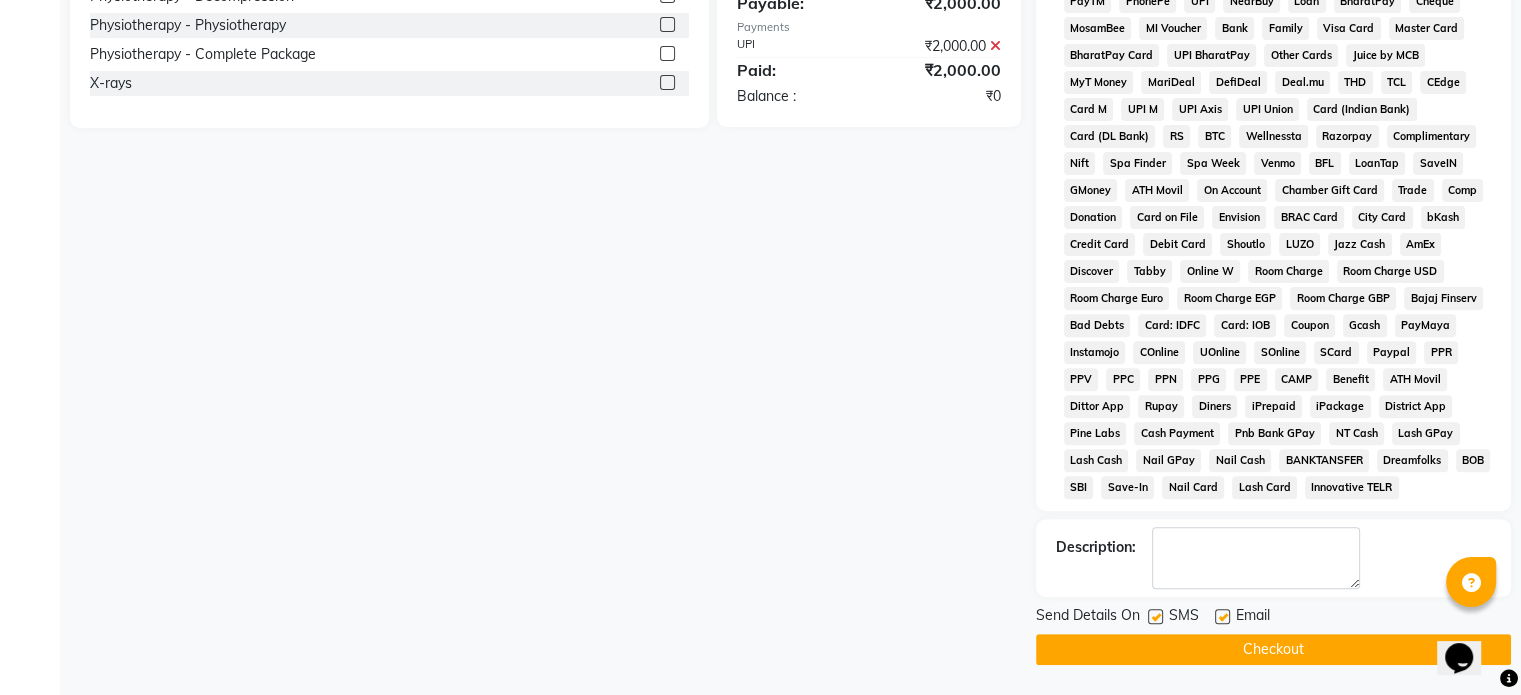 click 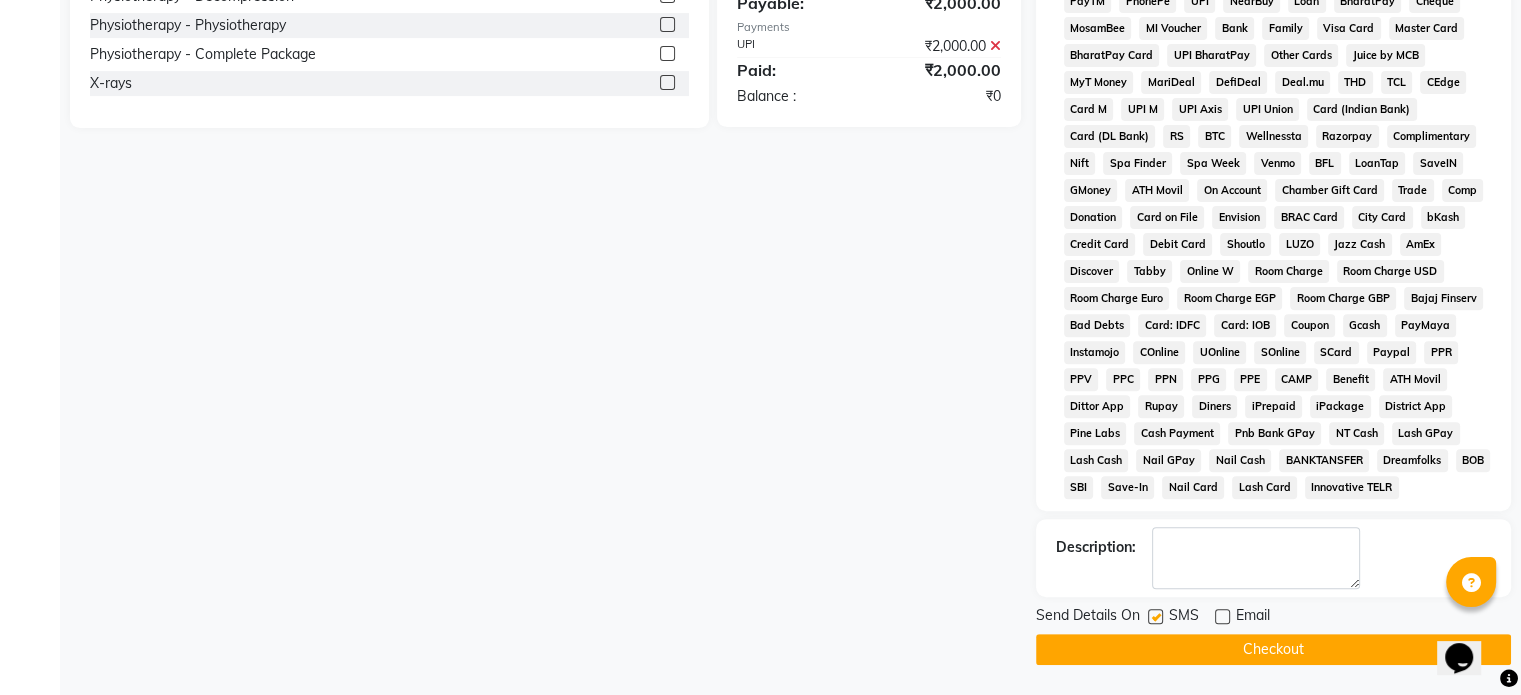 click 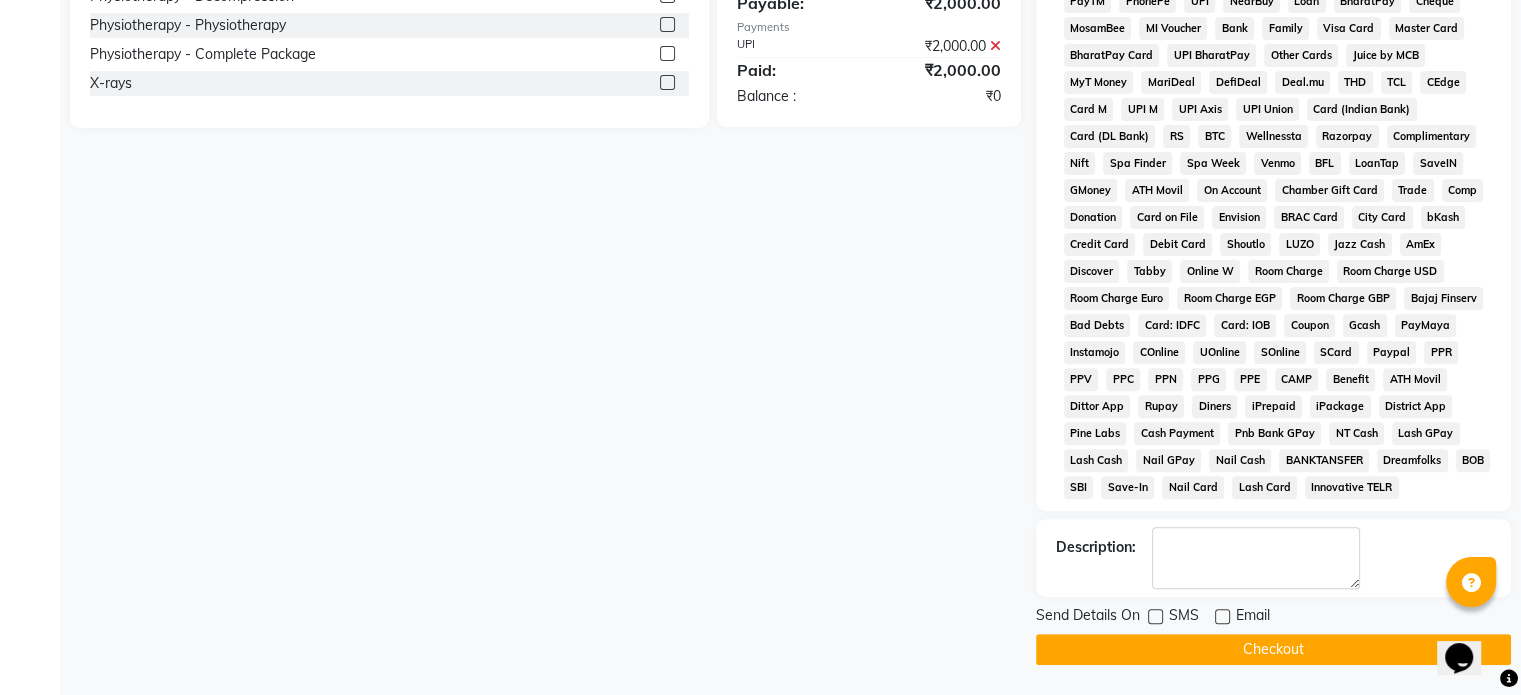 click on "Checkout" 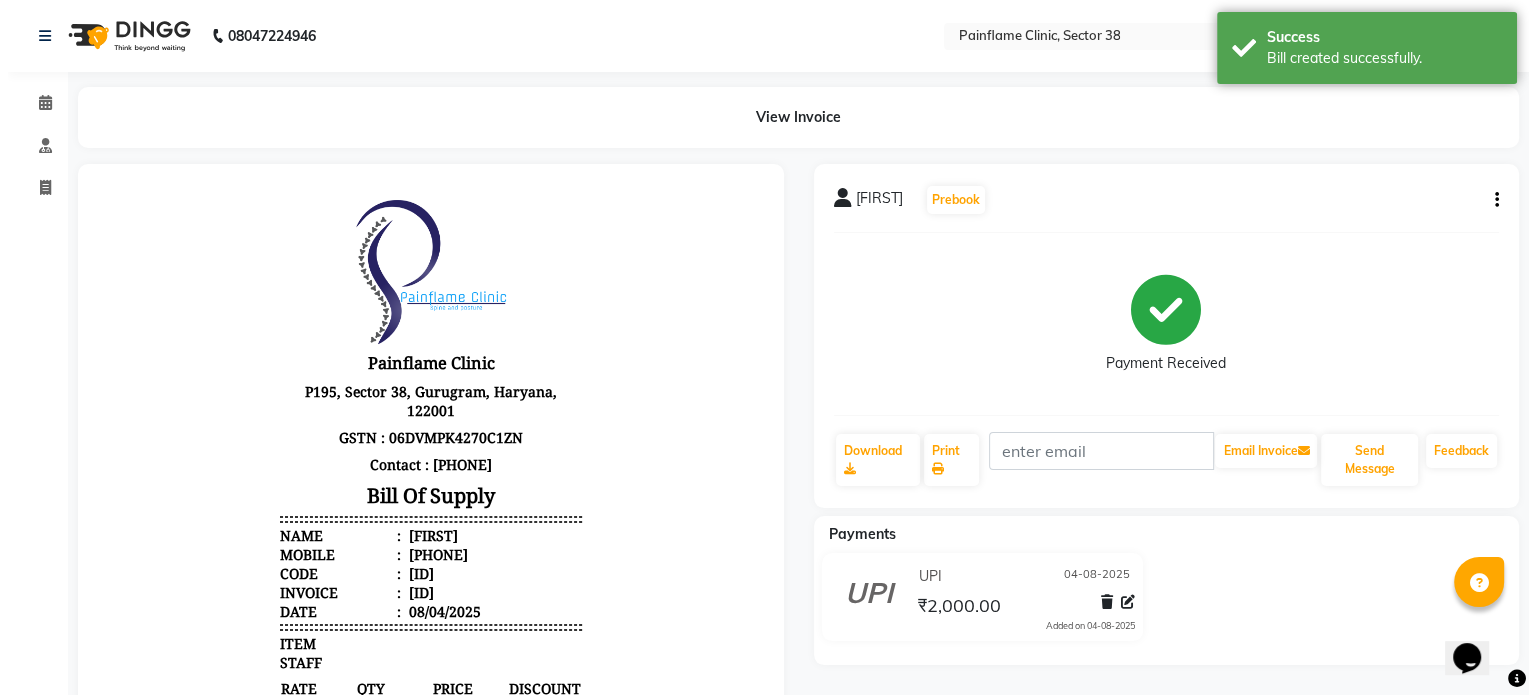 scroll, scrollTop: 0, scrollLeft: 0, axis: both 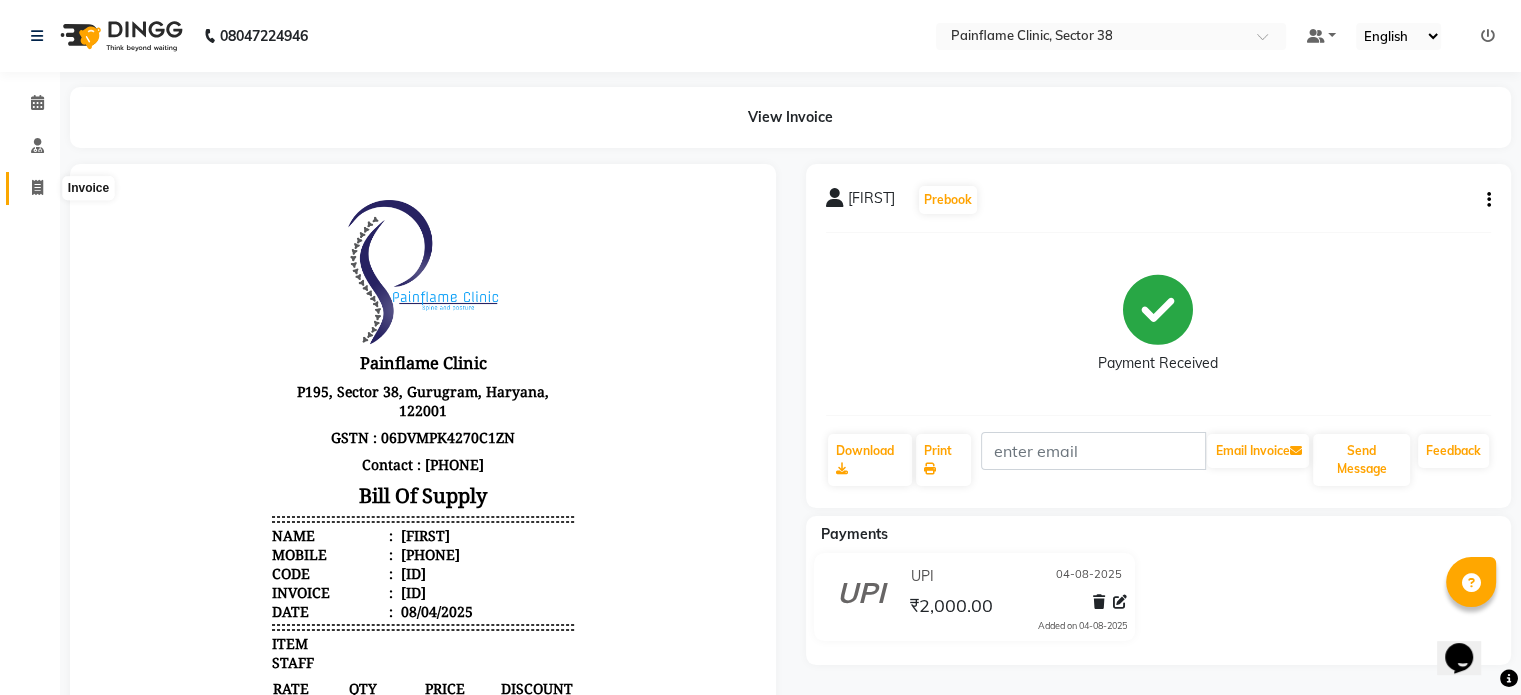click 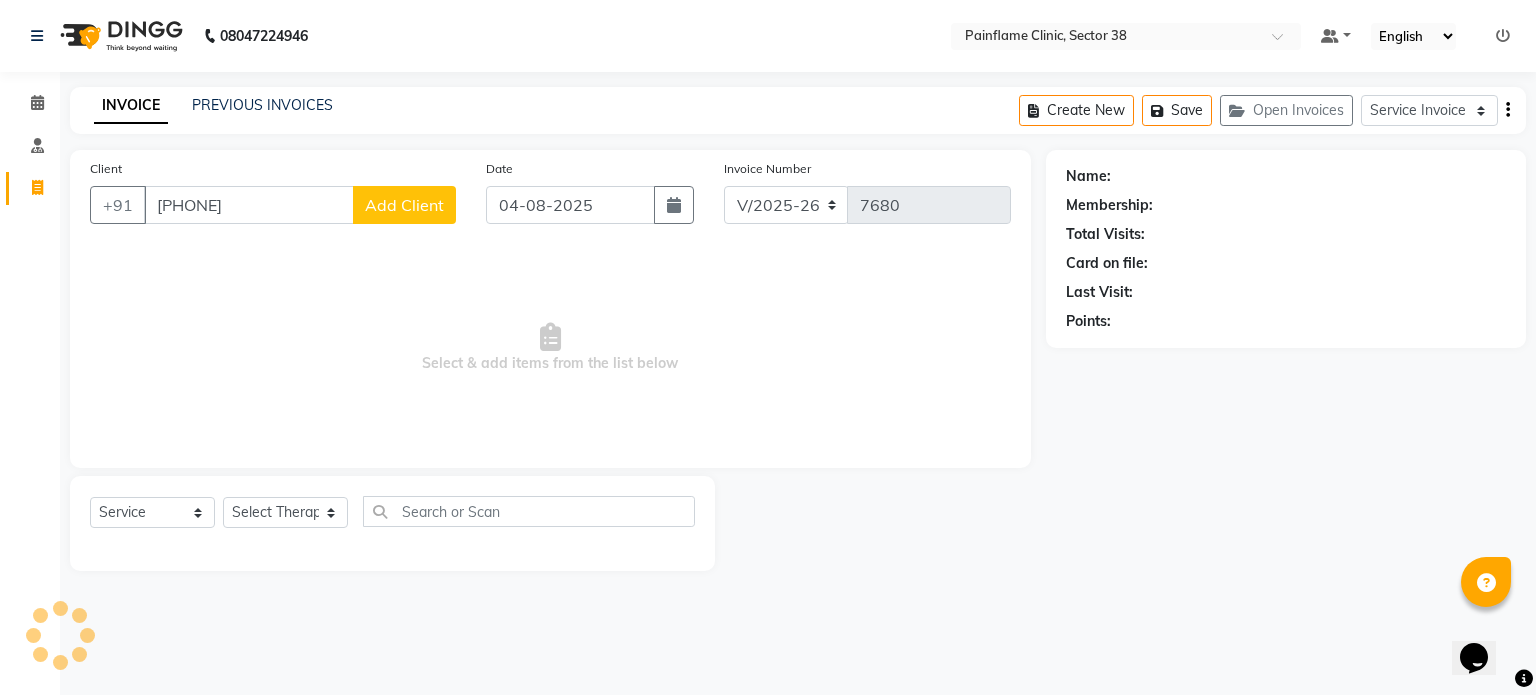click on "Add Client" 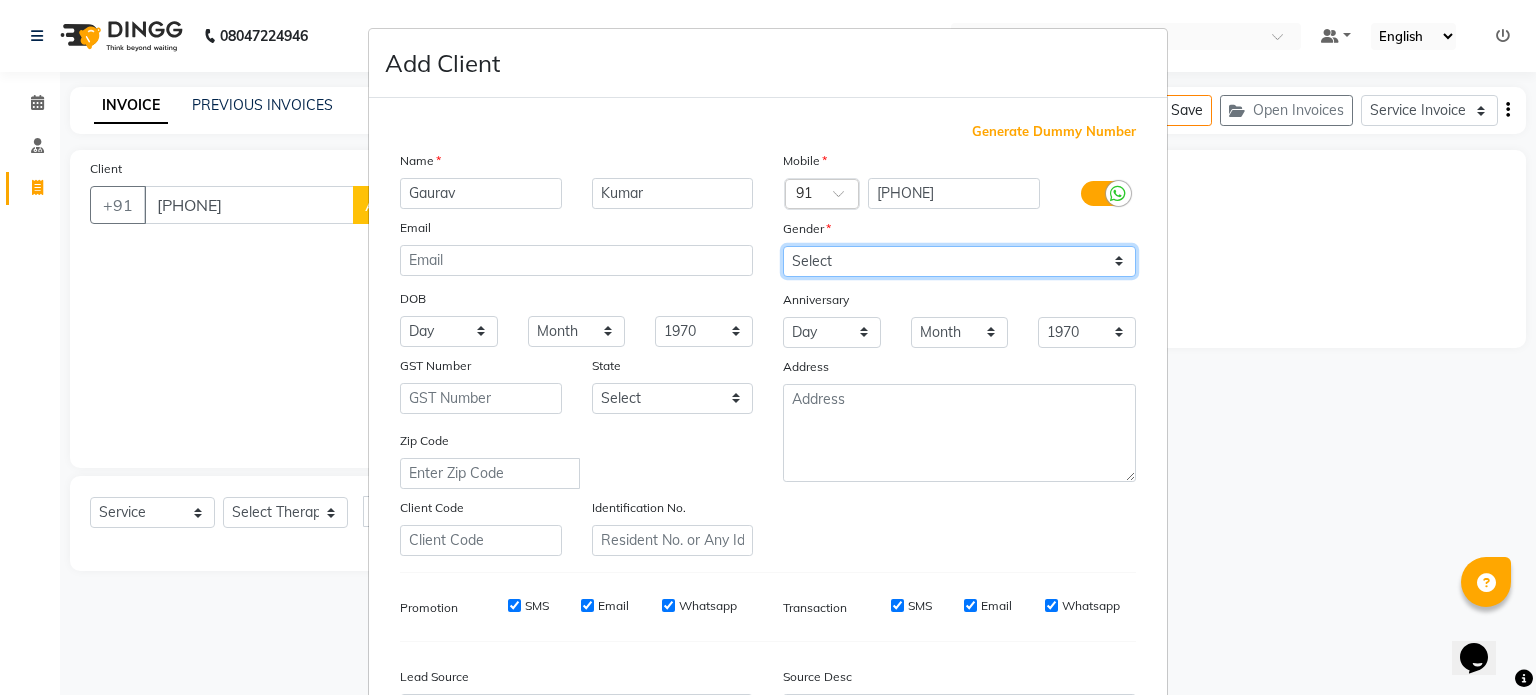 click on "Select Male Female Other Prefer Not To Say" at bounding box center (959, 261) 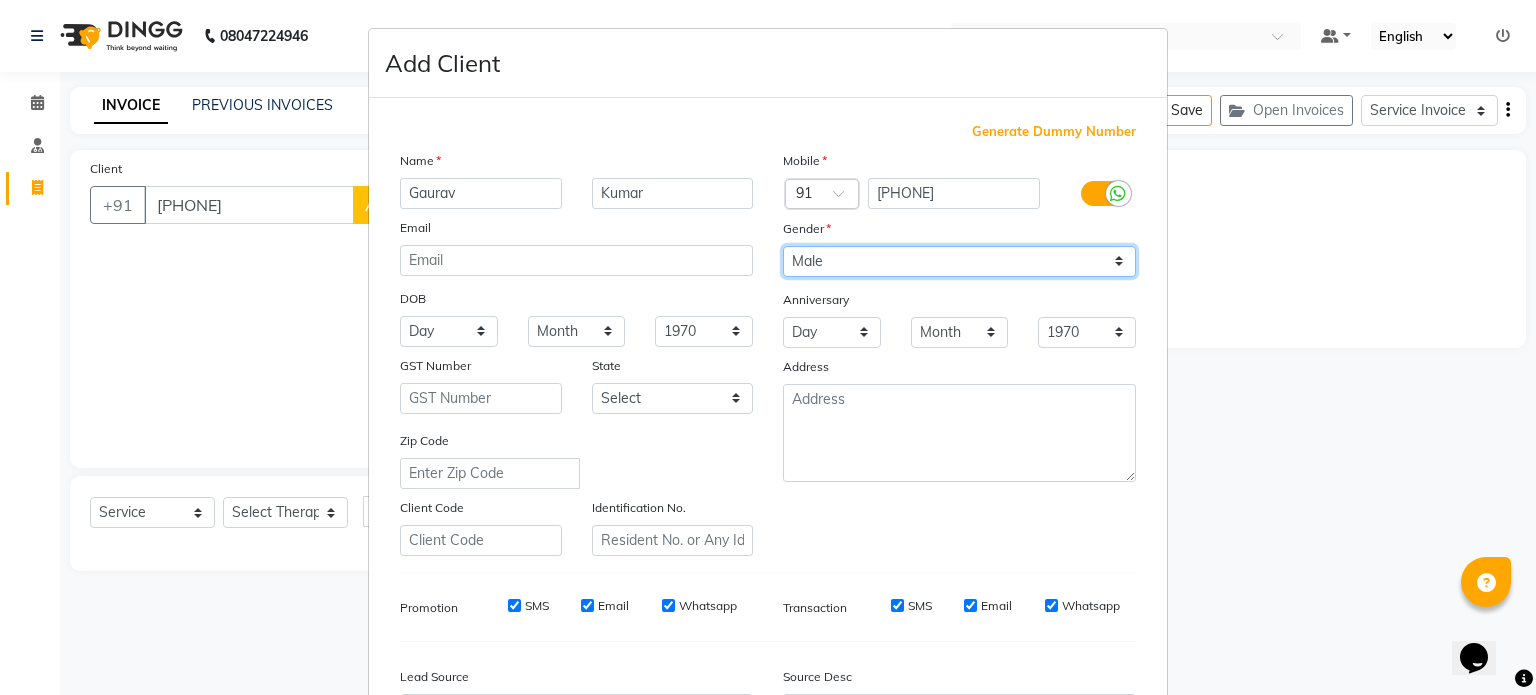 click on "Select Male Female Other Prefer Not To Say" at bounding box center [959, 261] 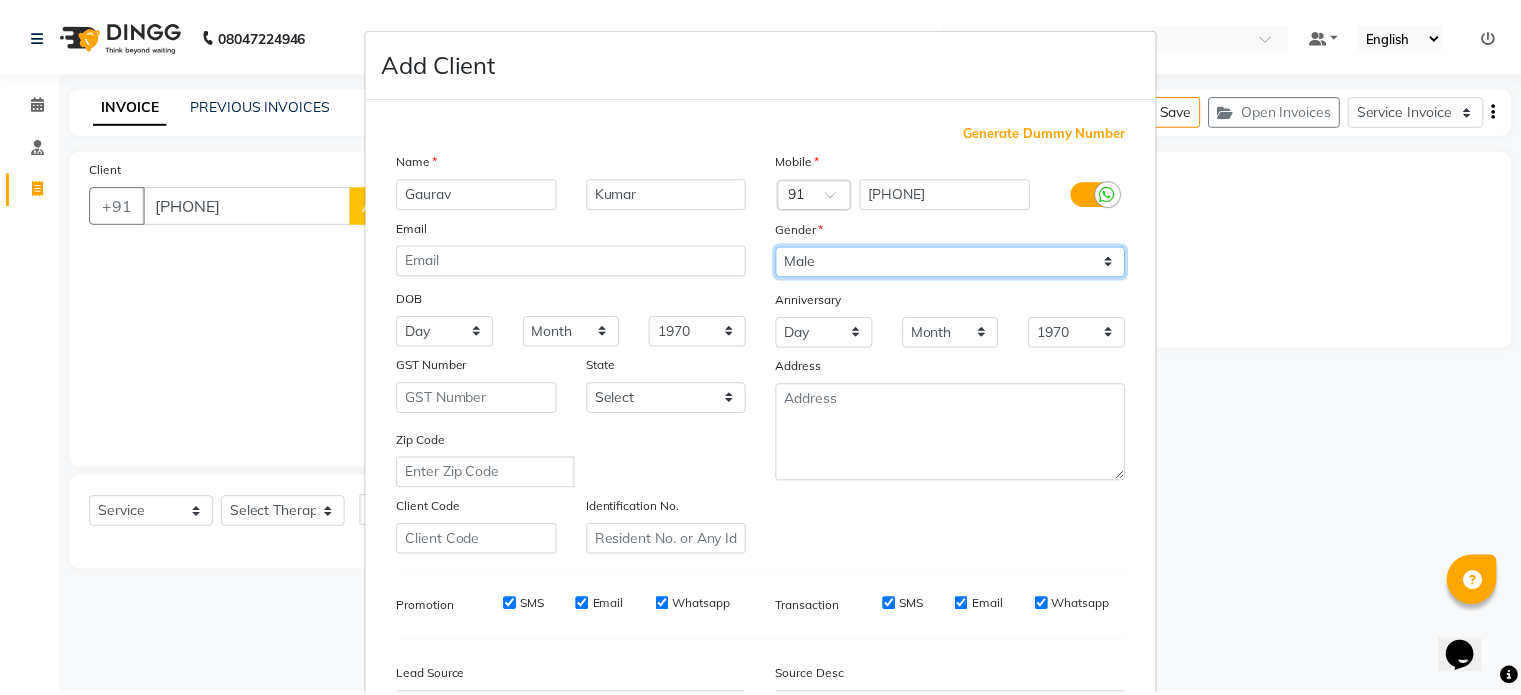 scroll, scrollTop: 237, scrollLeft: 0, axis: vertical 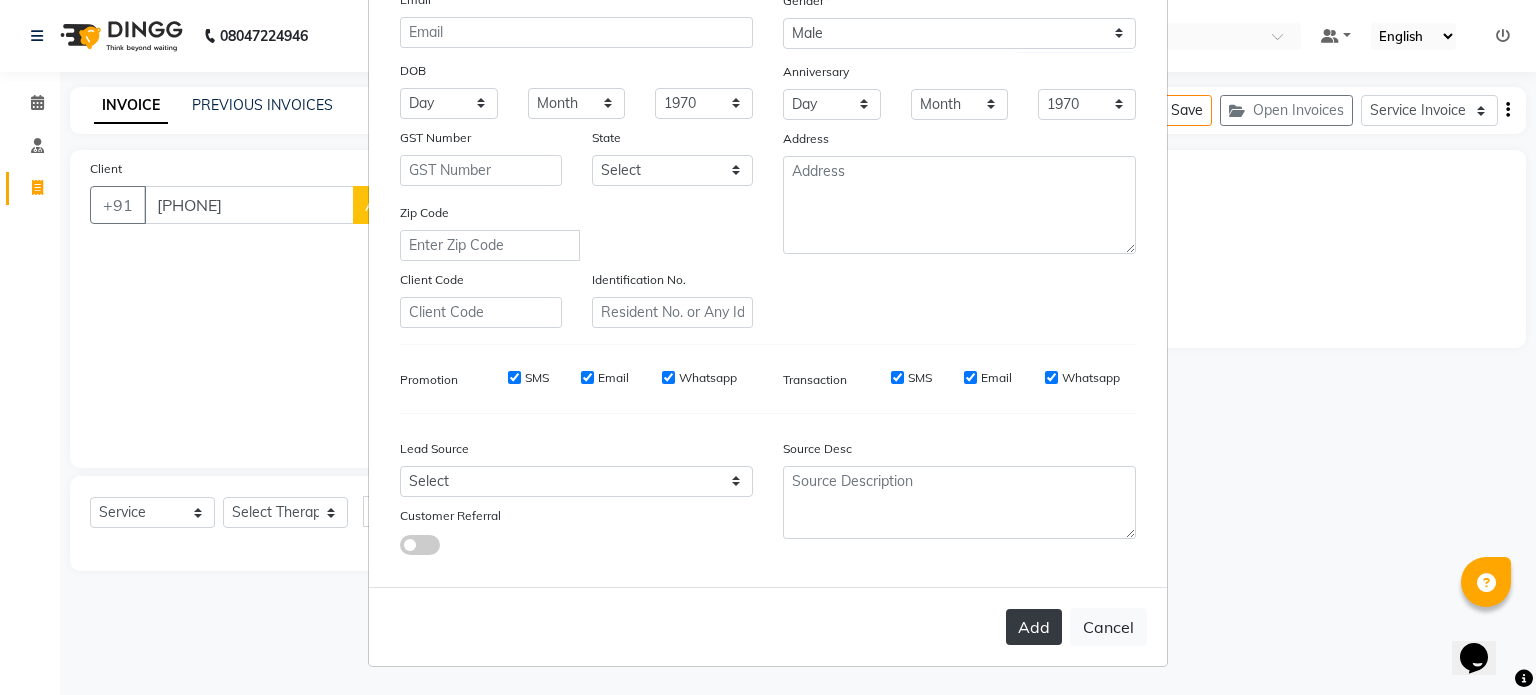 click on "Add" at bounding box center (1034, 627) 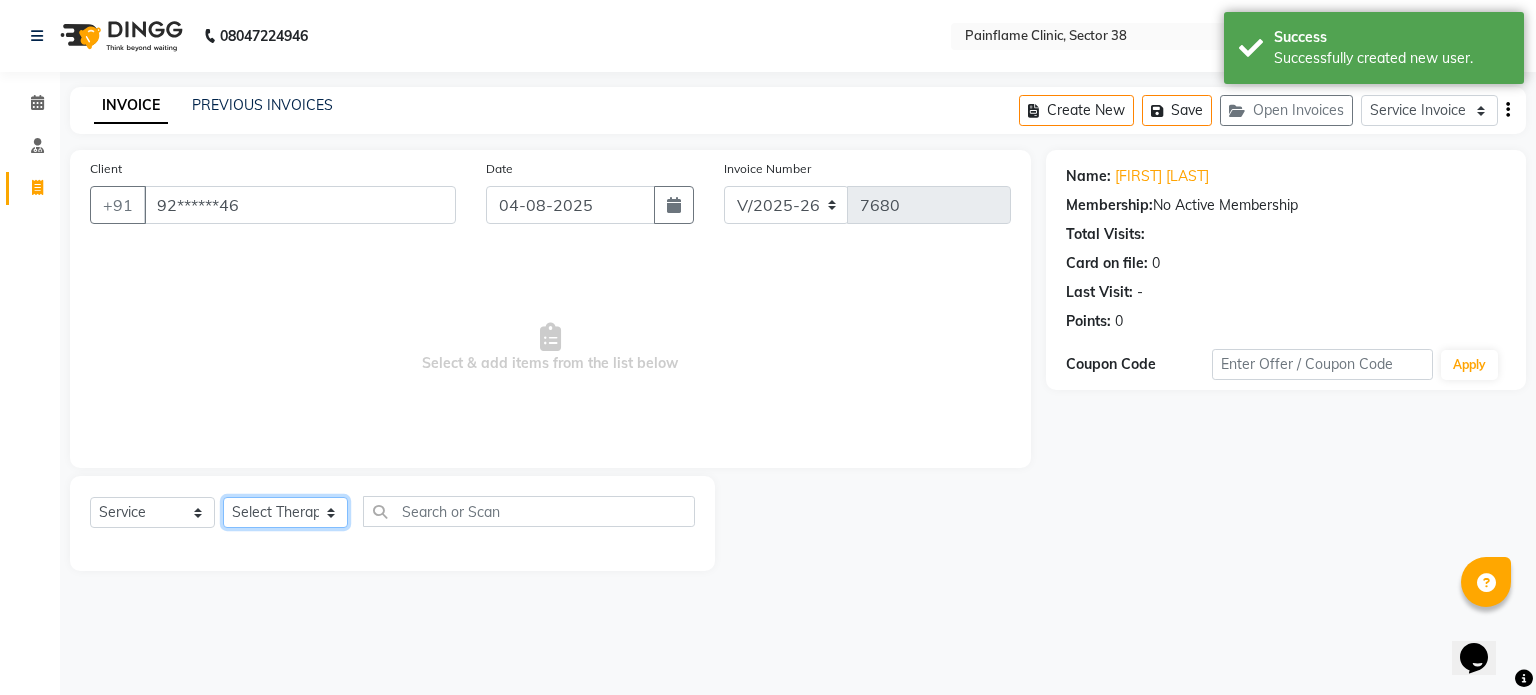 click on "Select Therapist Dr Durgesh Dr Harish Dr Ranjana Dr Saurabh Dr. Suraj Dr. Tejpal Mehlawat KUSHAL MOHIT SEMWAL Nancy Singhai Reception 1  Reception 2 Reception 3" 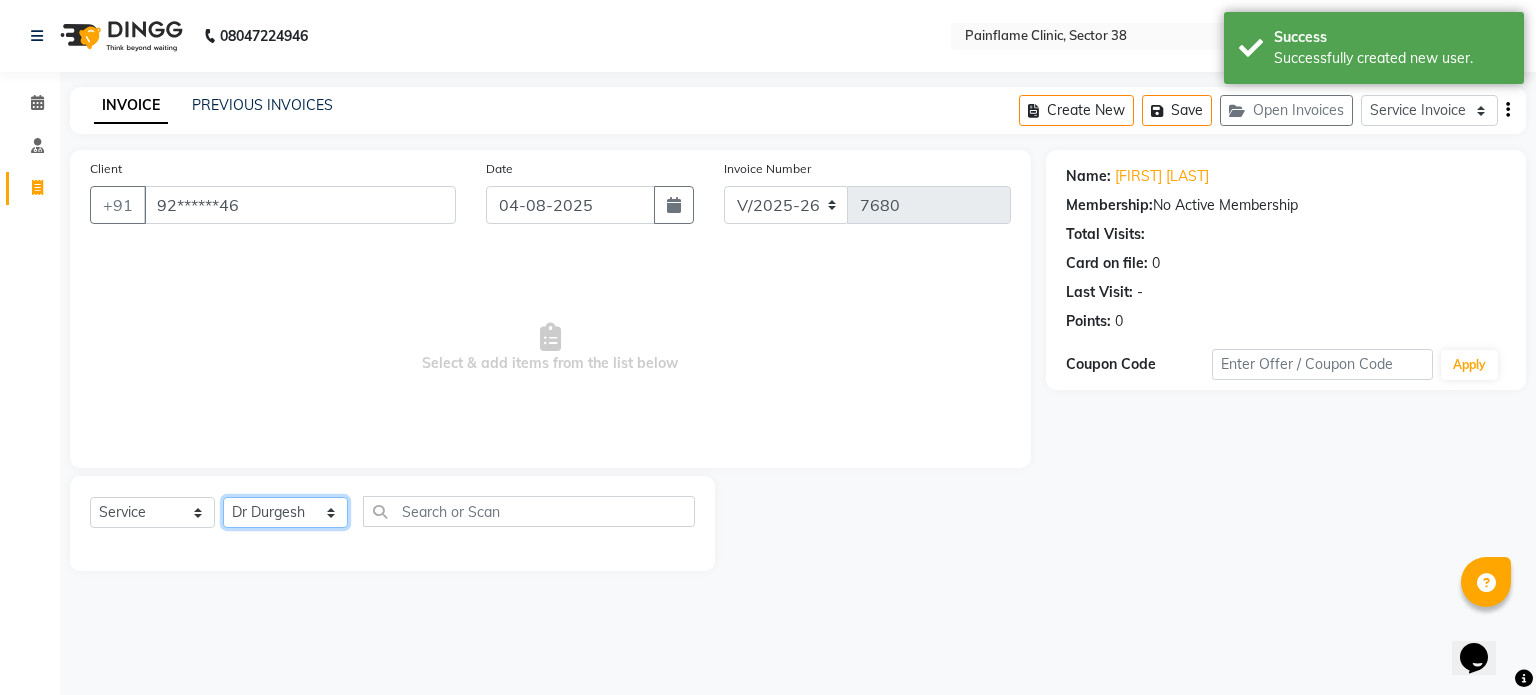 click on "Select Therapist Dr Durgesh Dr Harish Dr Ranjana Dr Saurabh Dr. Suraj Dr. Tejpal Mehlawat KUSHAL MOHIT SEMWAL Nancy Singhai Reception 1  Reception 2 Reception 3" 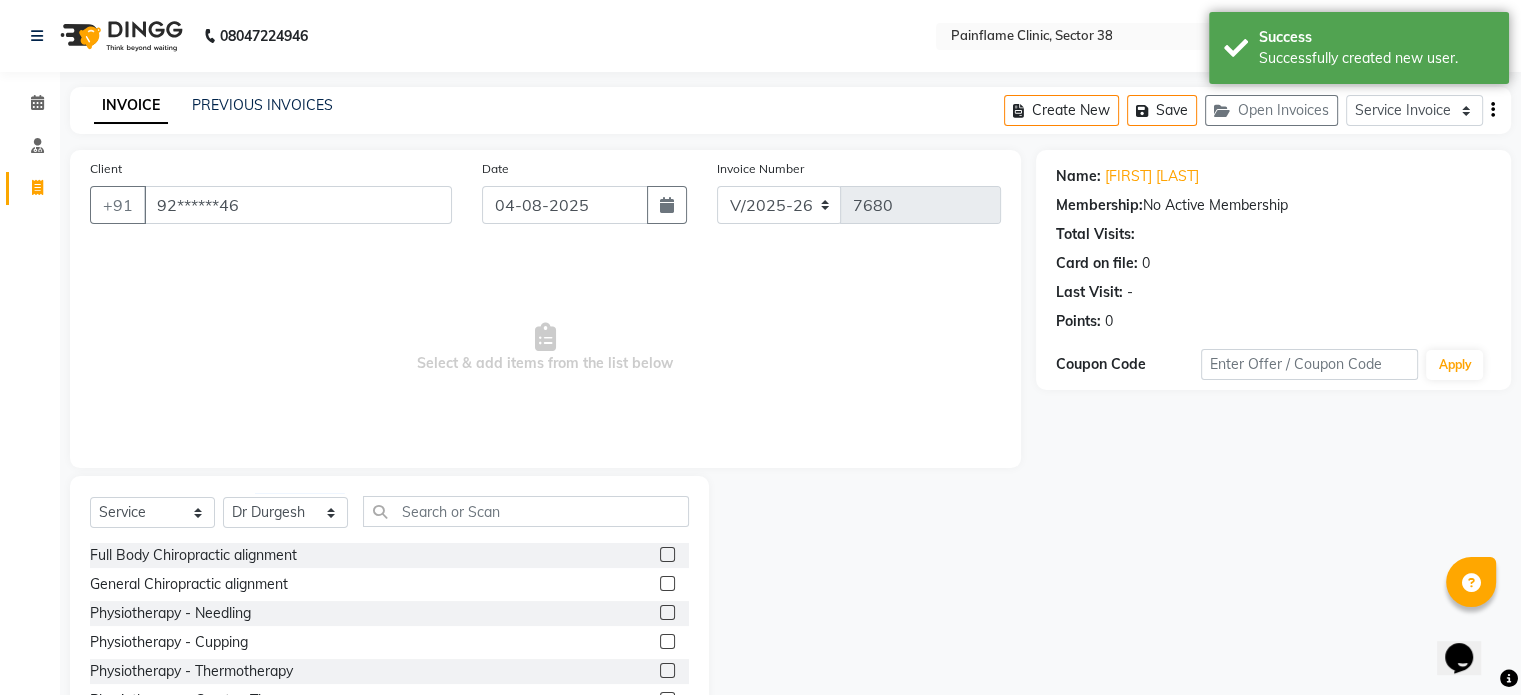 click 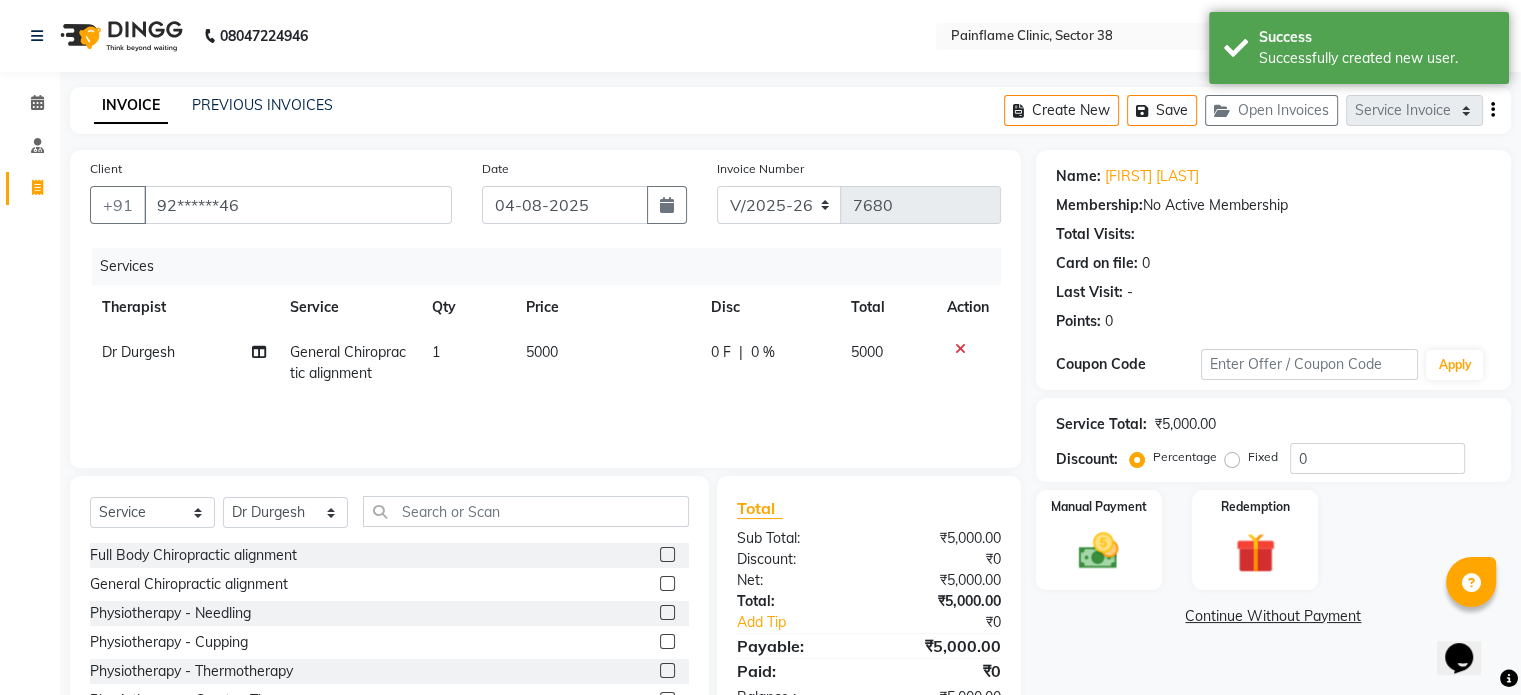 click on "5000" 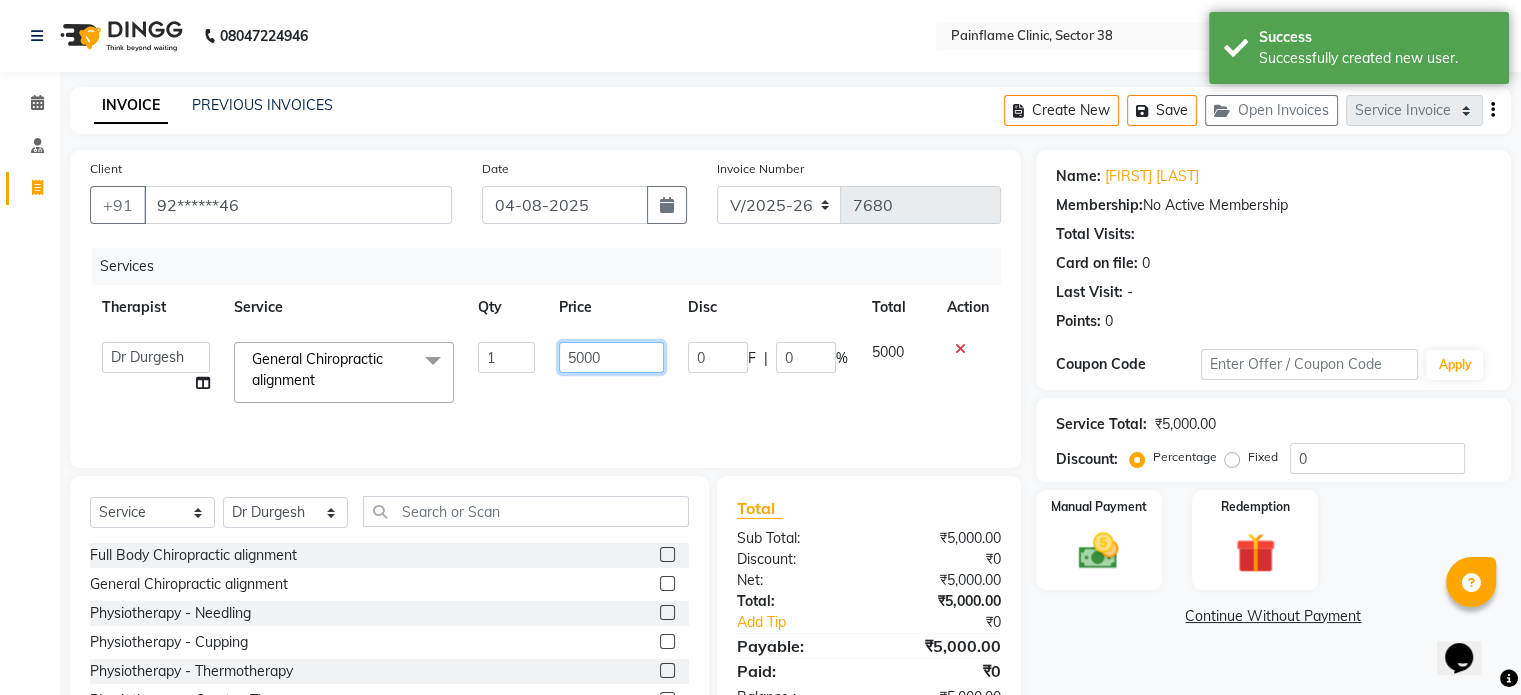 click on "5000" 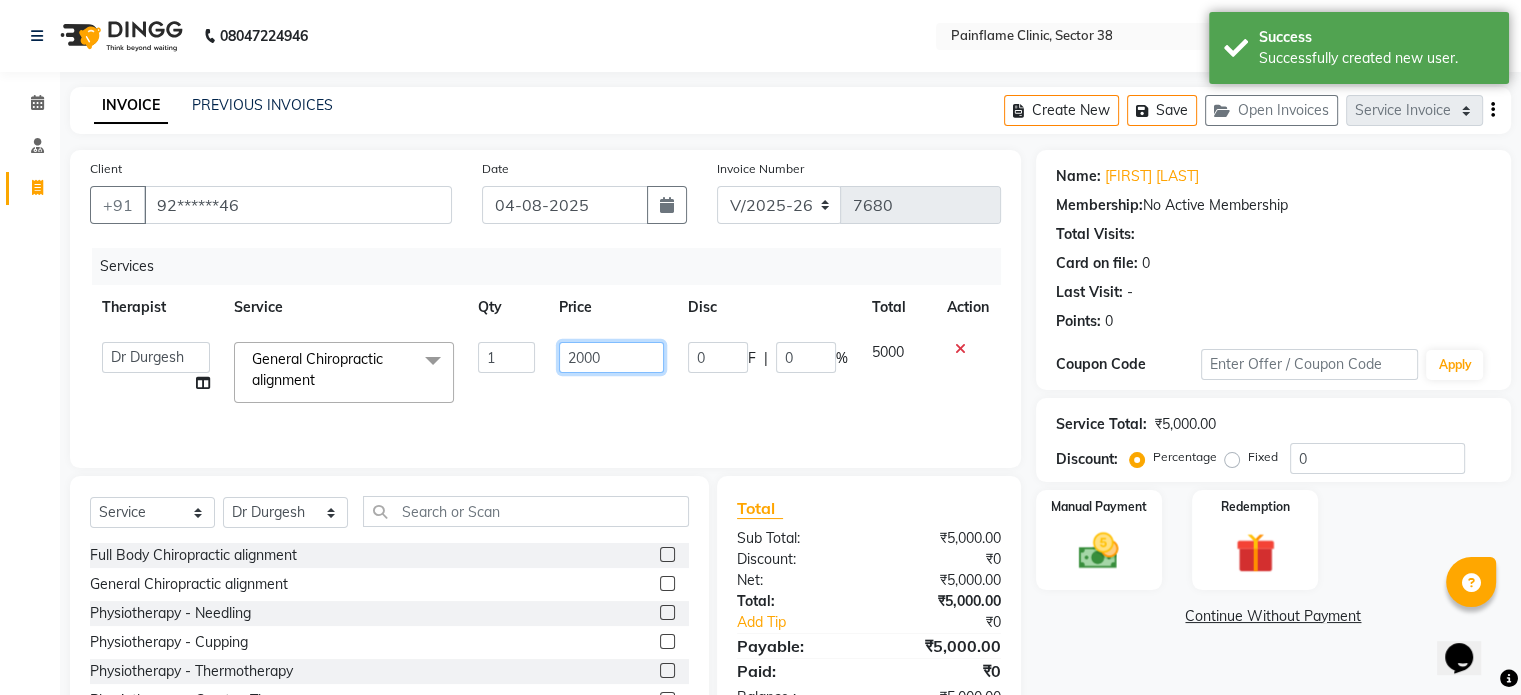 scroll, scrollTop: 119, scrollLeft: 0, axis: vertical 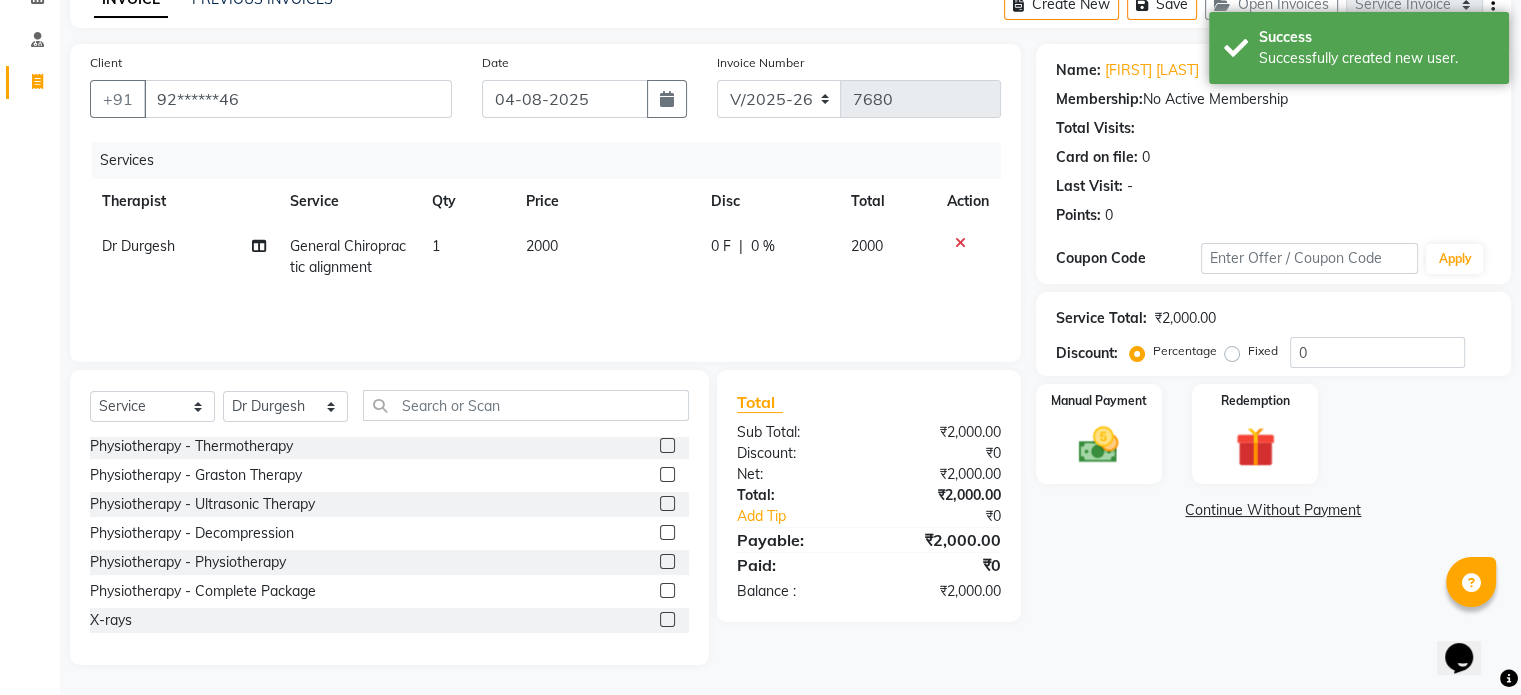 click 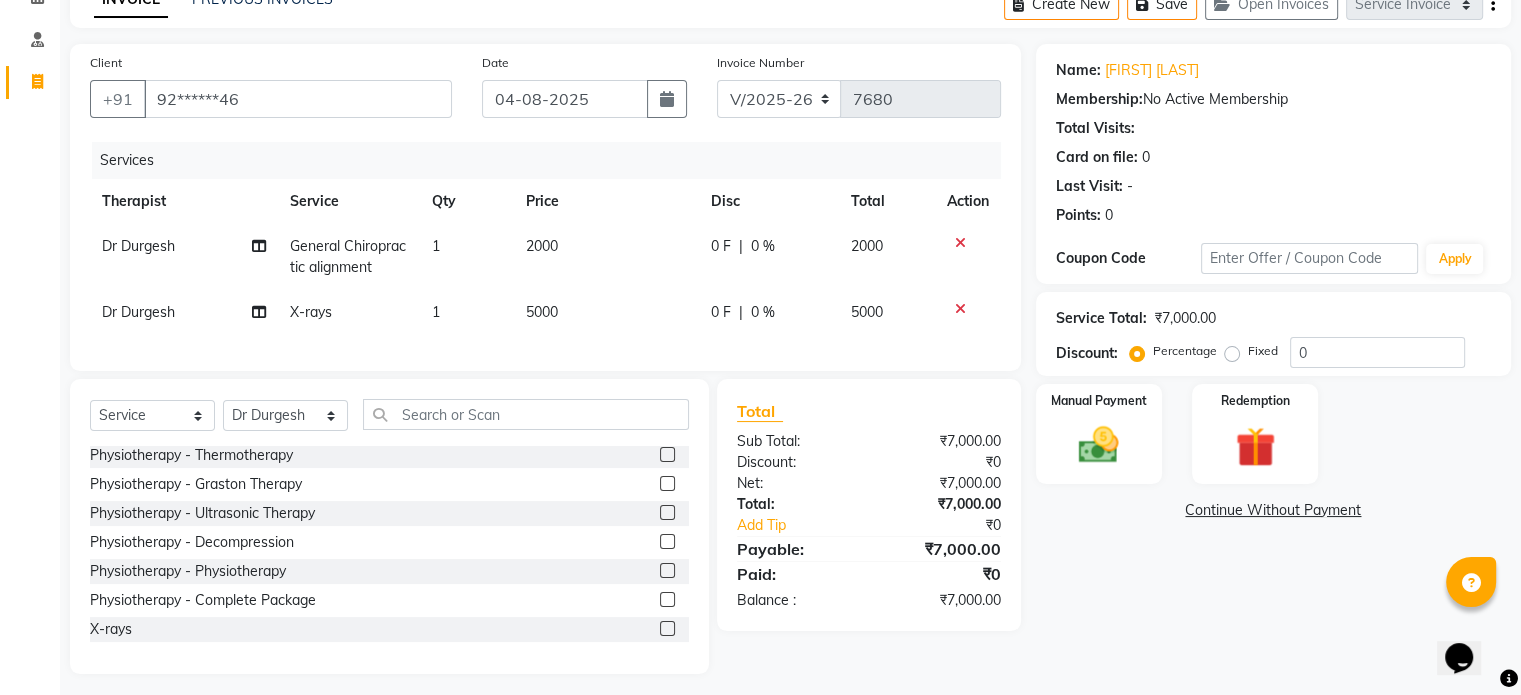 click on "5000" 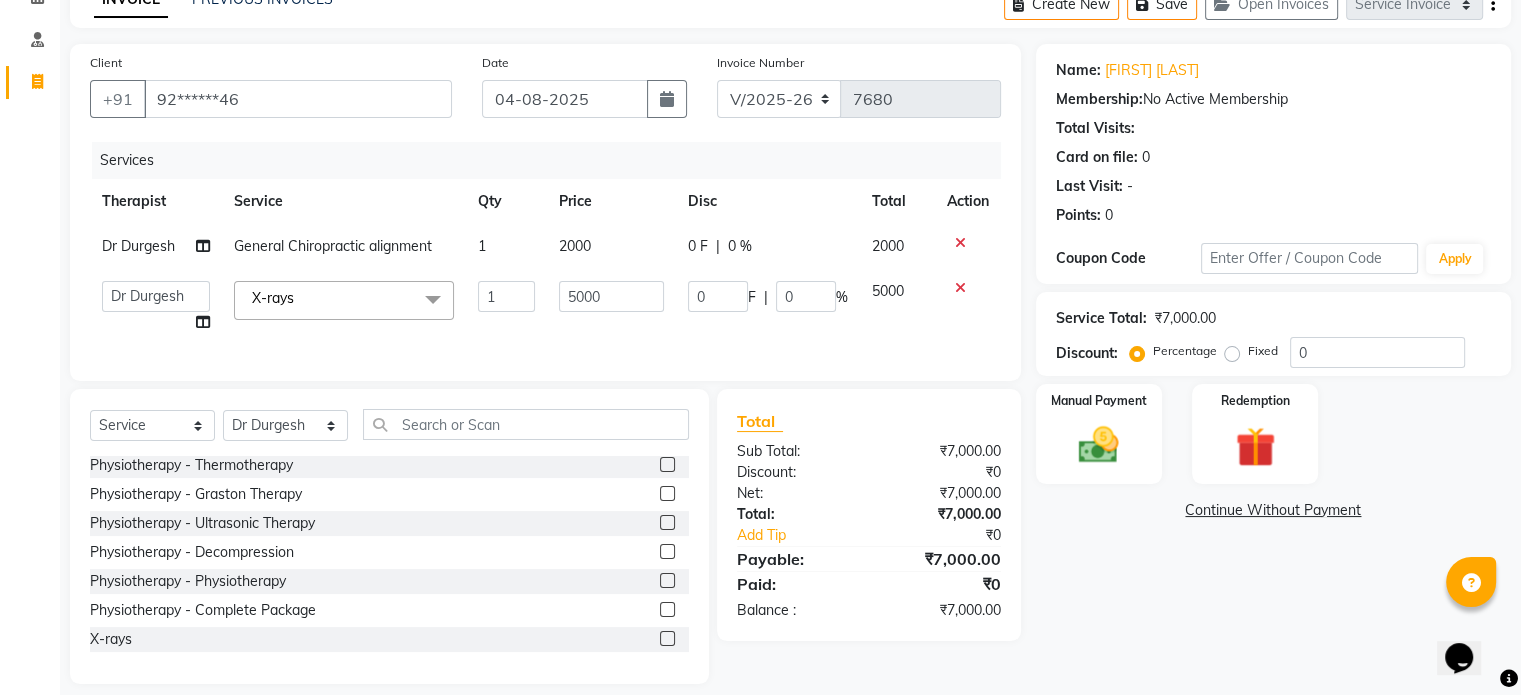click on "5000" 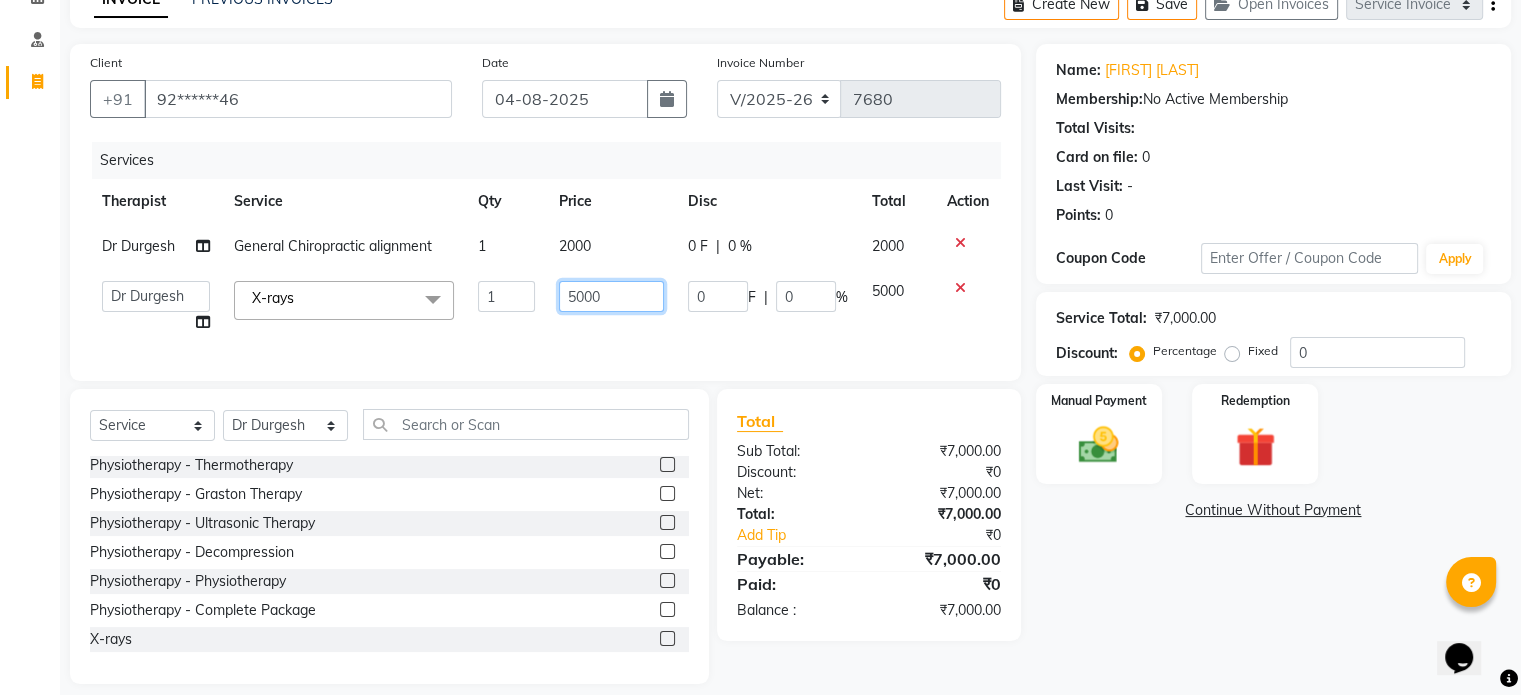 click on "5000" 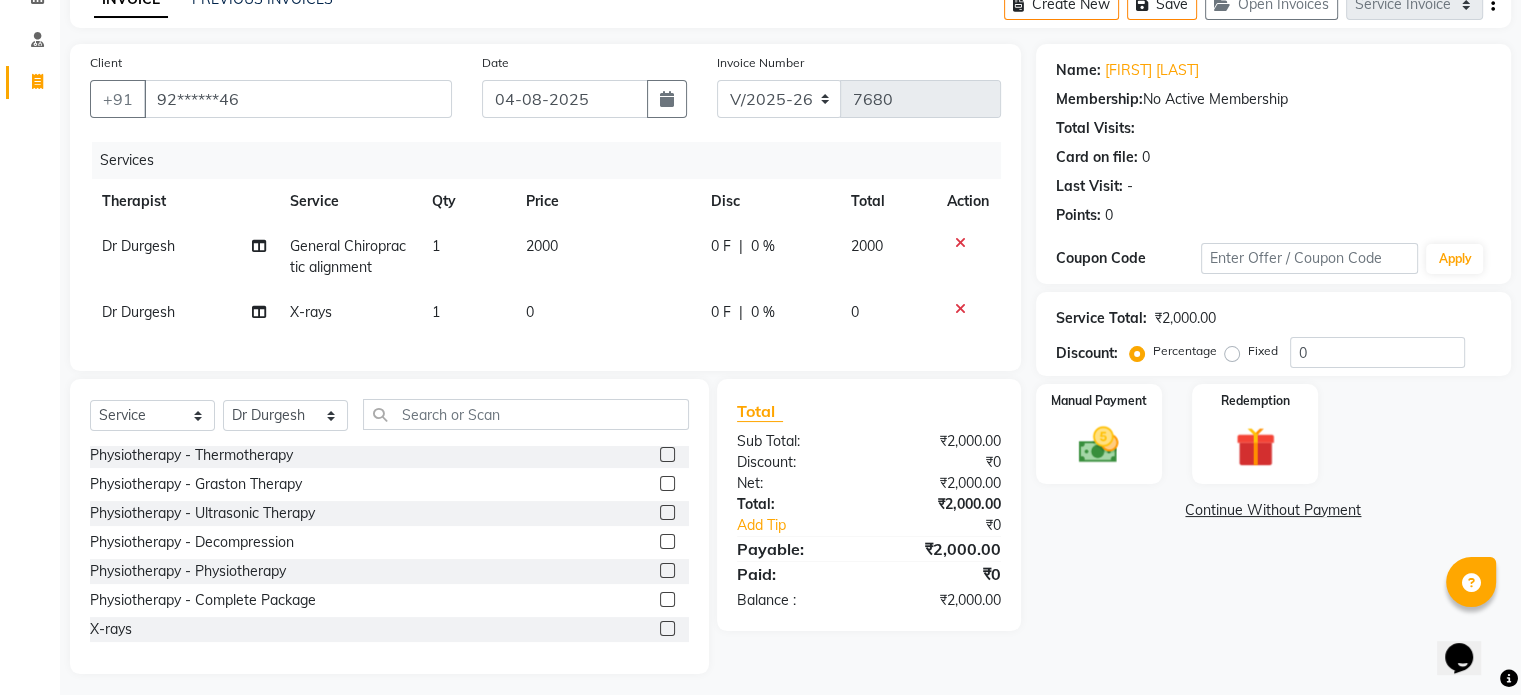 click on "0" 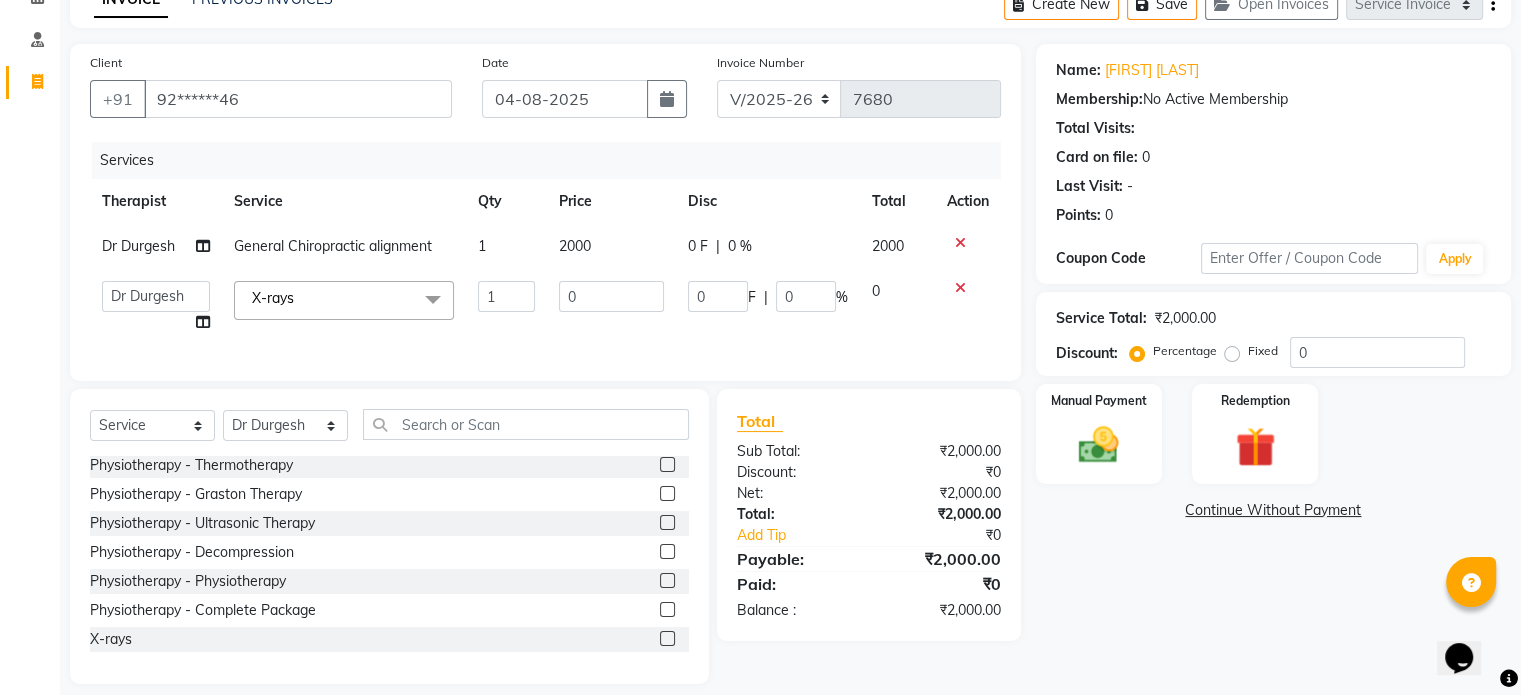 click on "0" 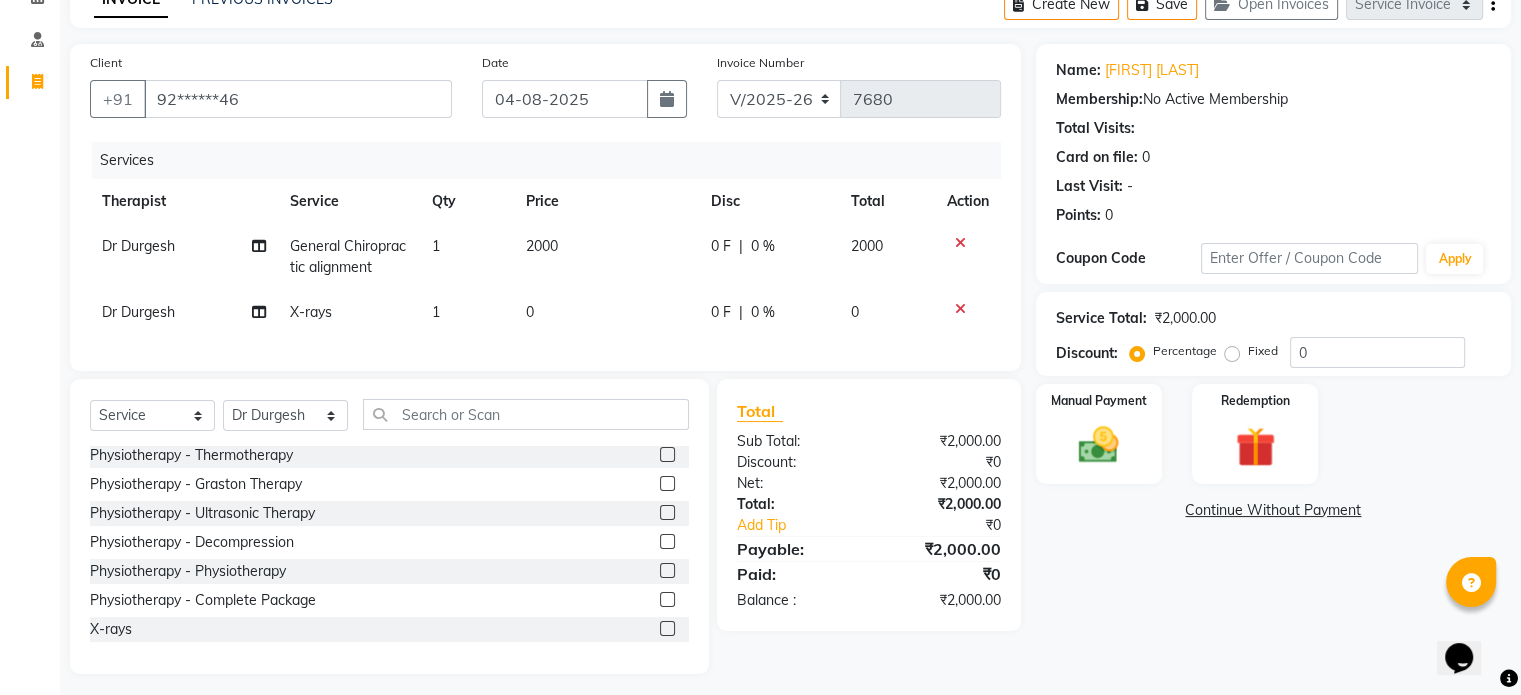 click on "0" 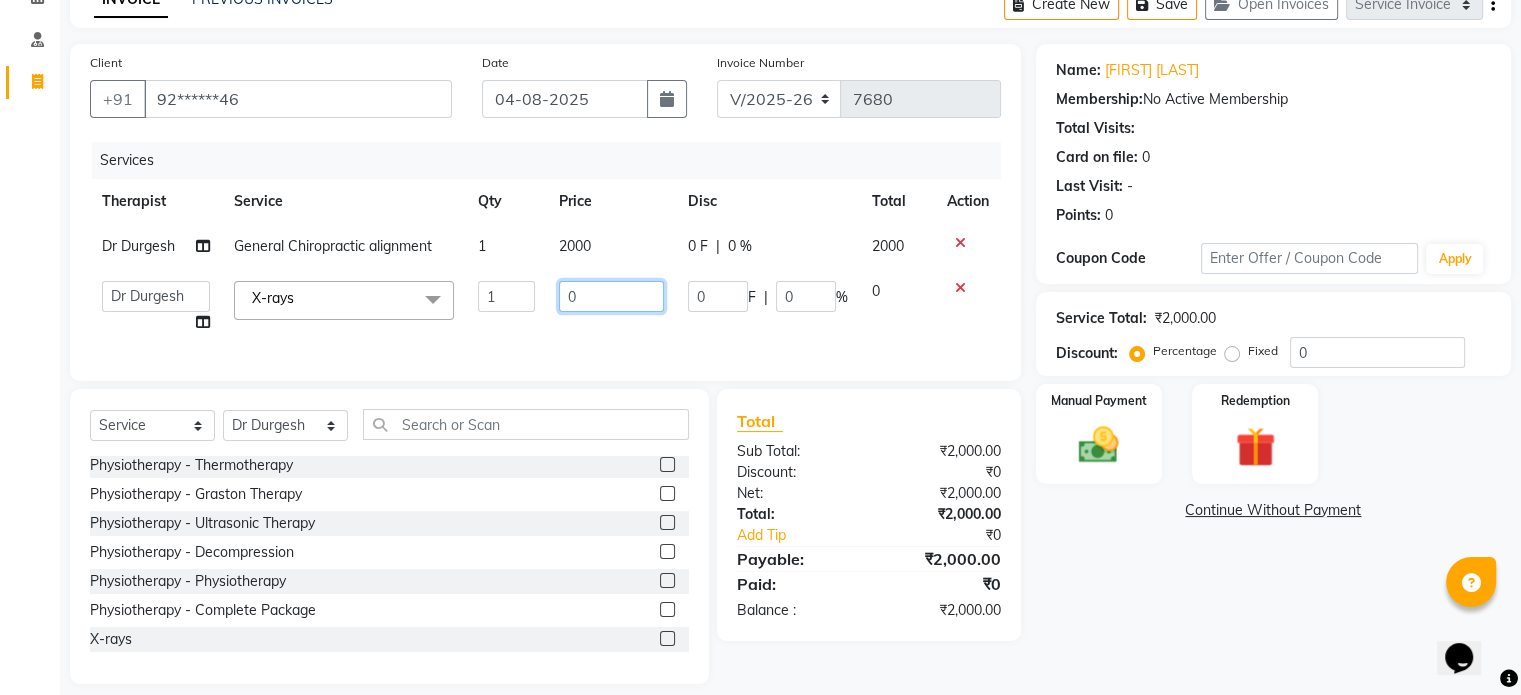 click on "0" 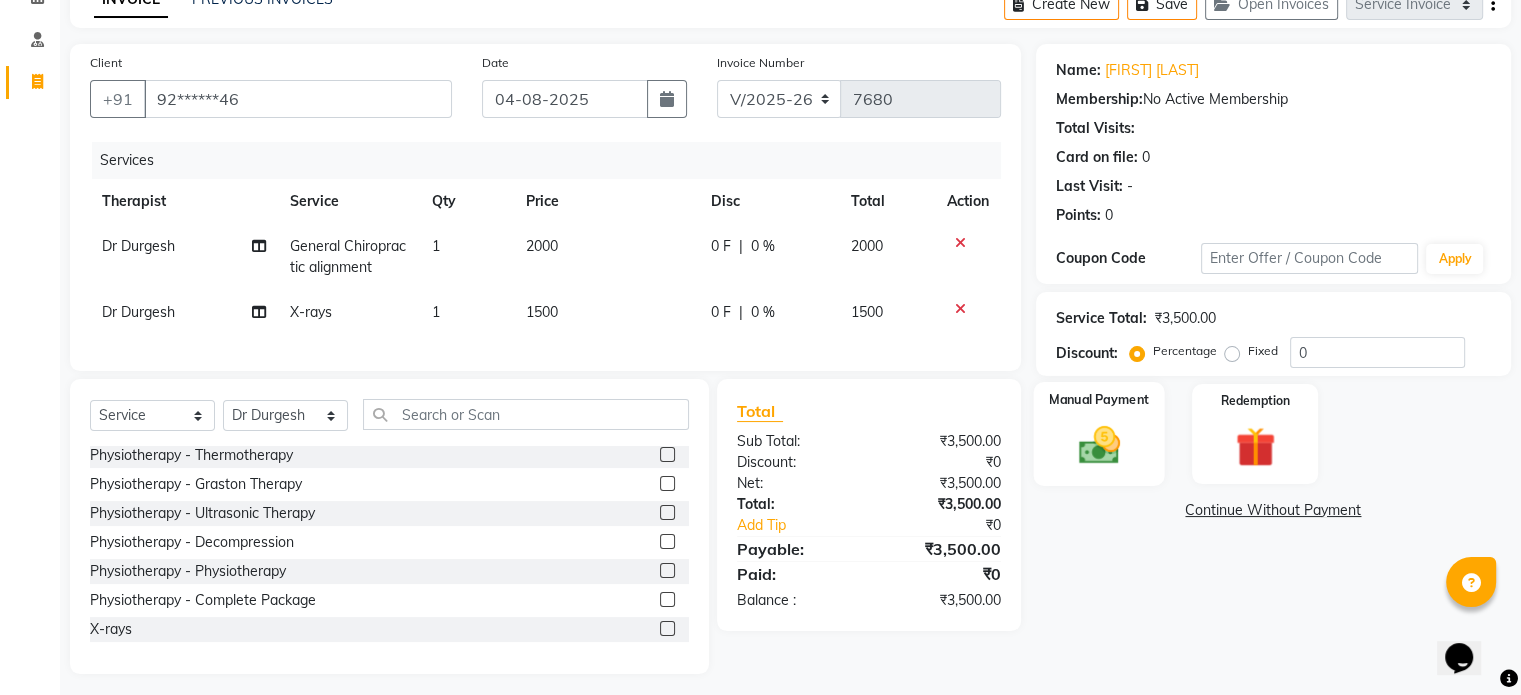click 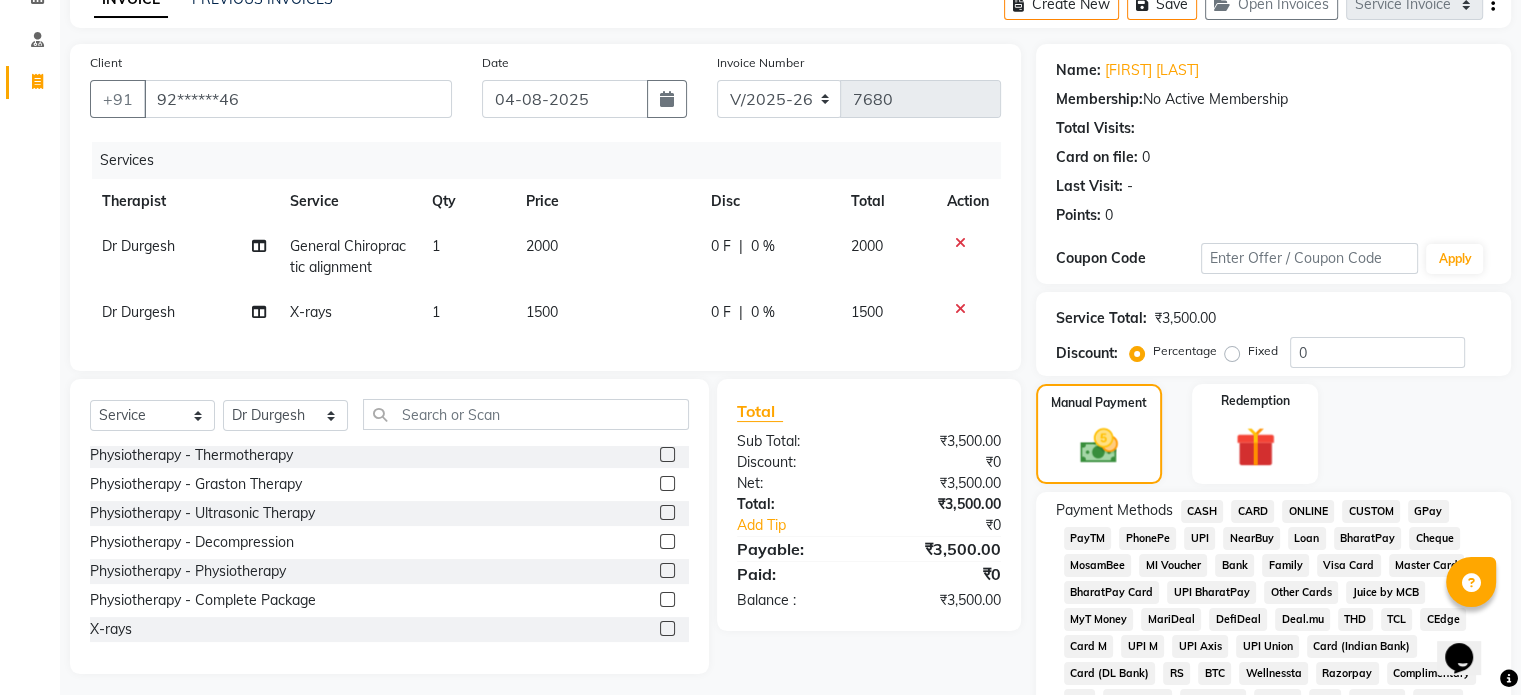 click on "UPI" 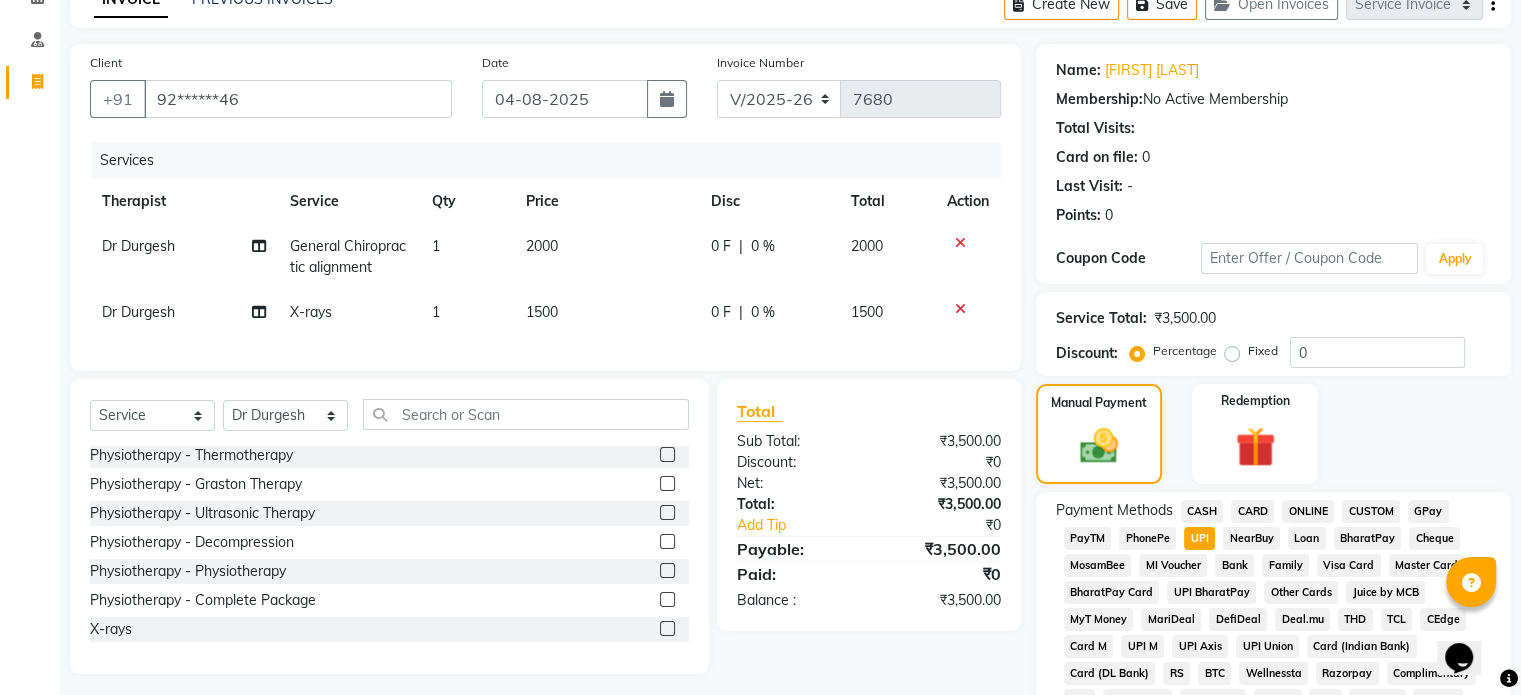 scroll, scrollTop: 652, scrollLeft: 0, axis: vertical 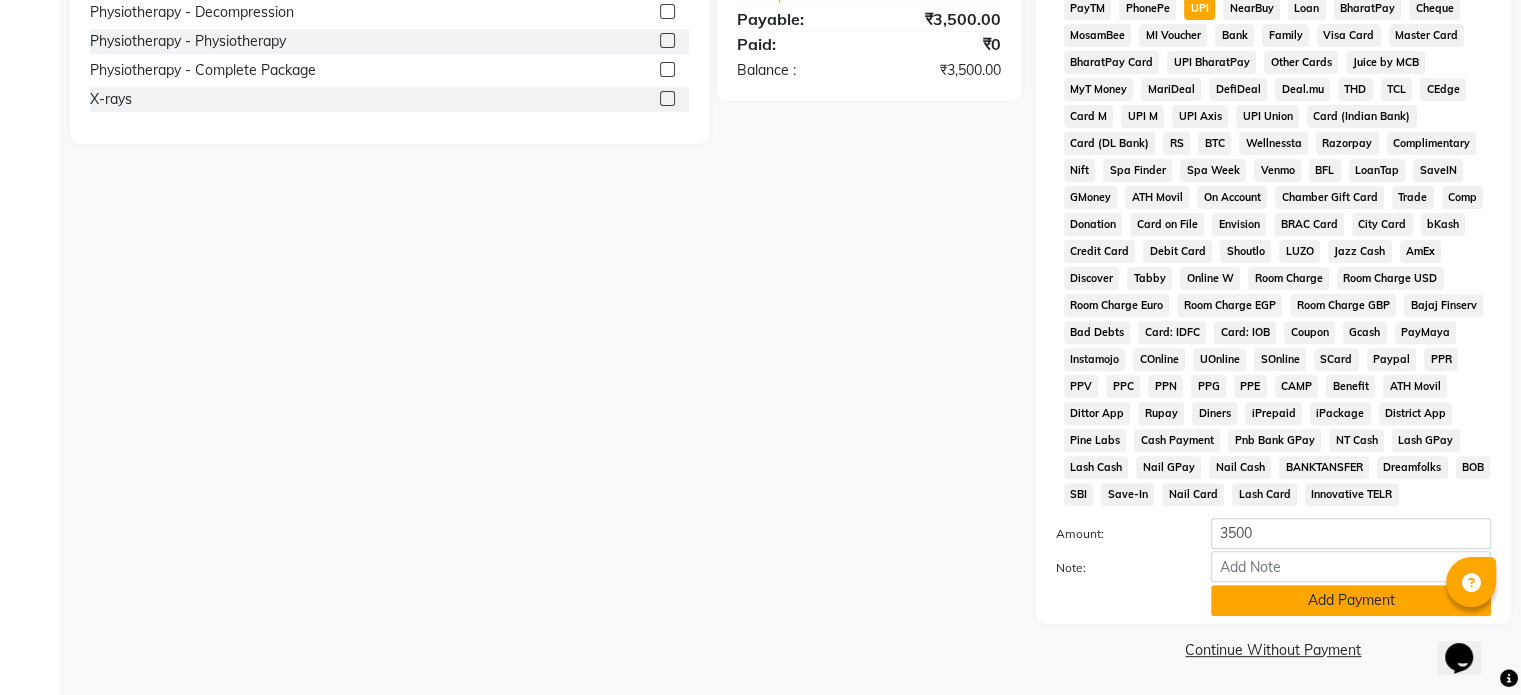 click on "Add Payment" 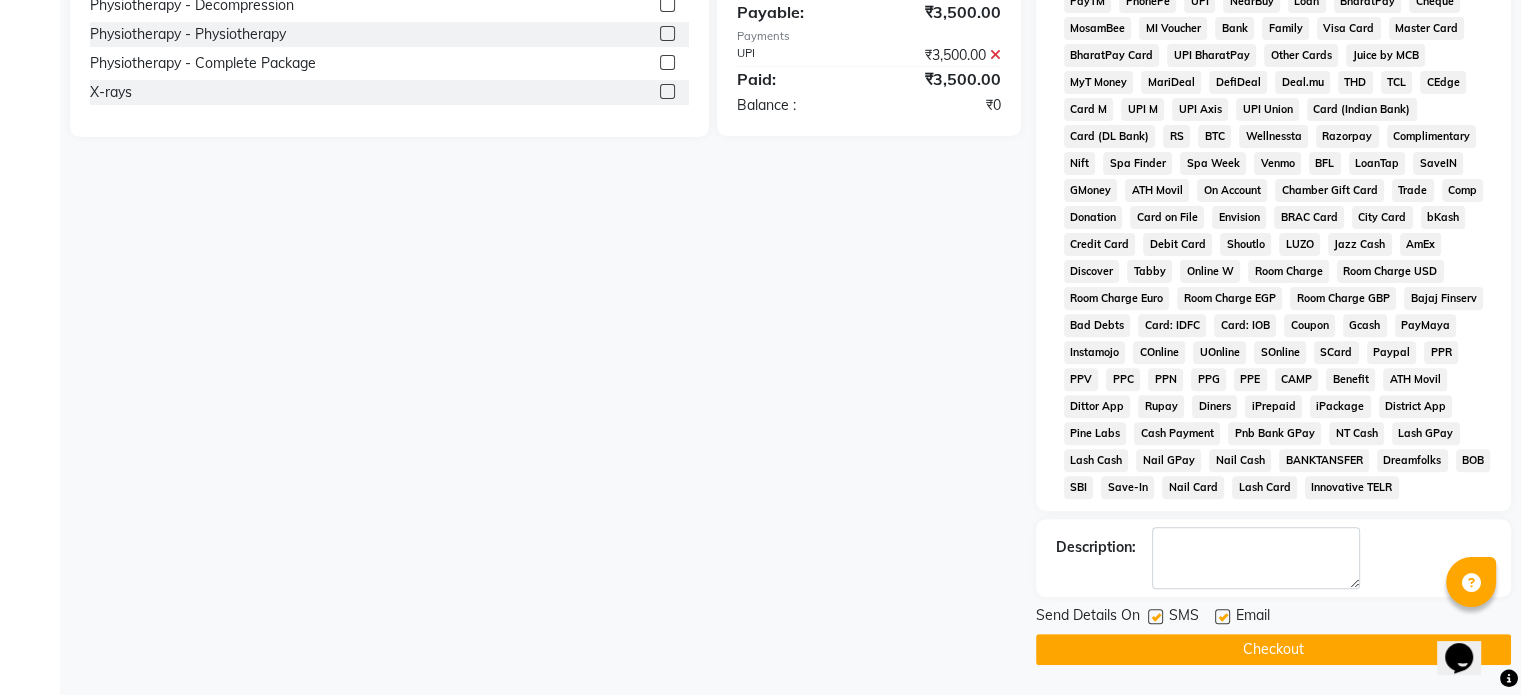 click 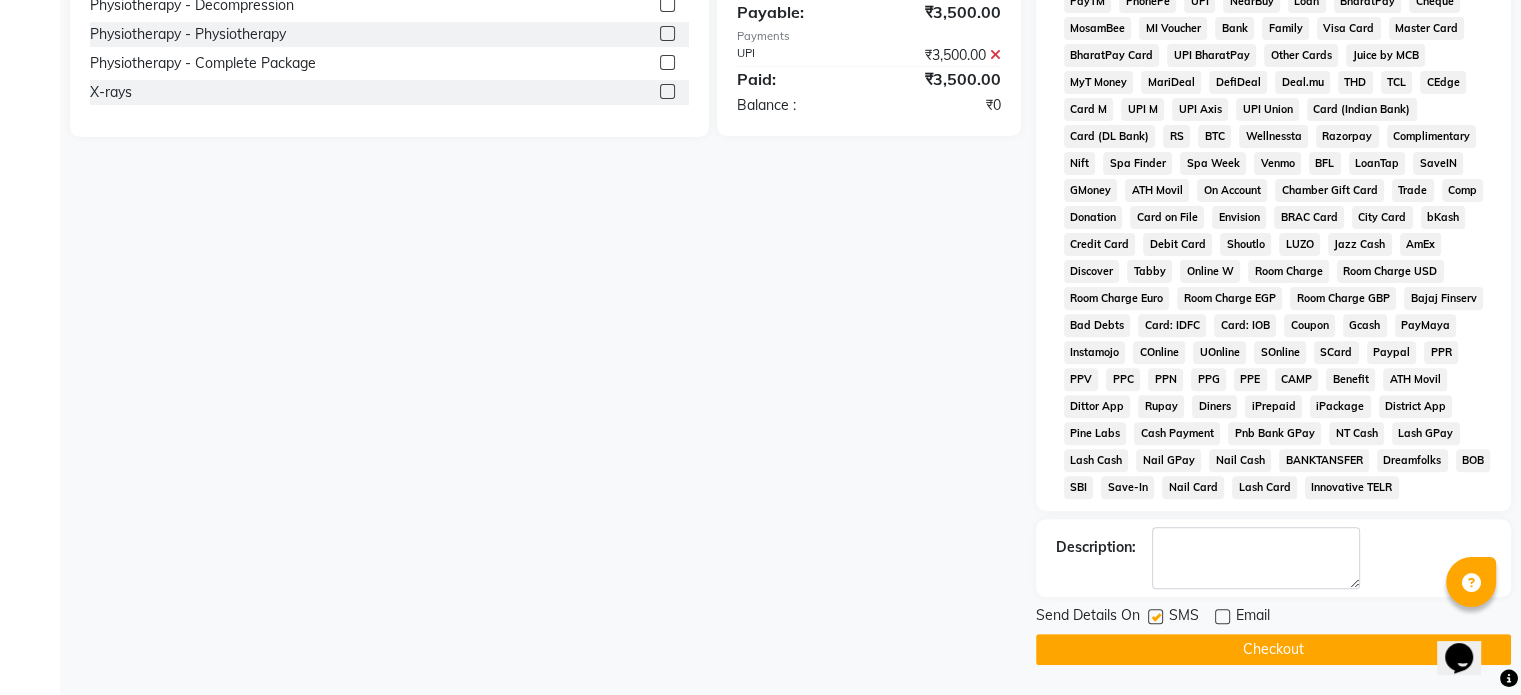 click on "Send Details On SMS Email" 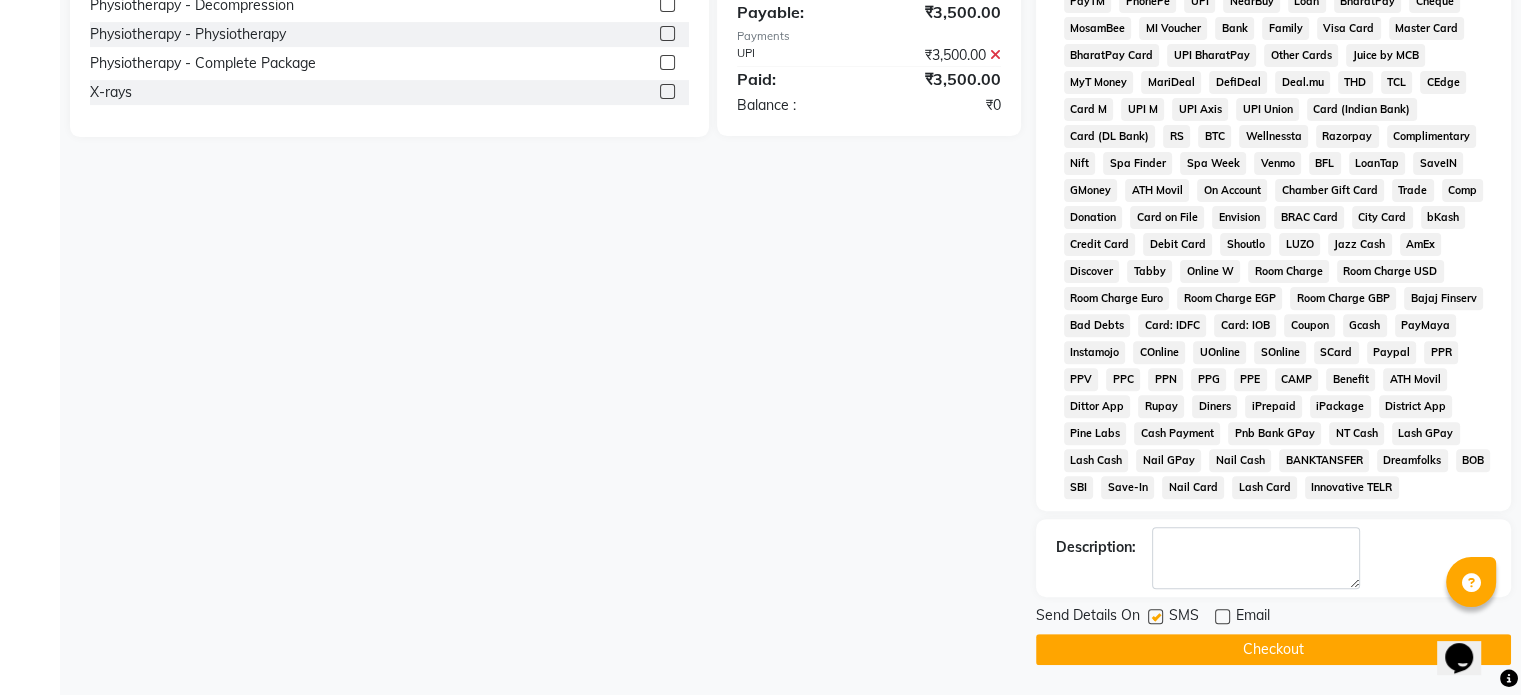 click 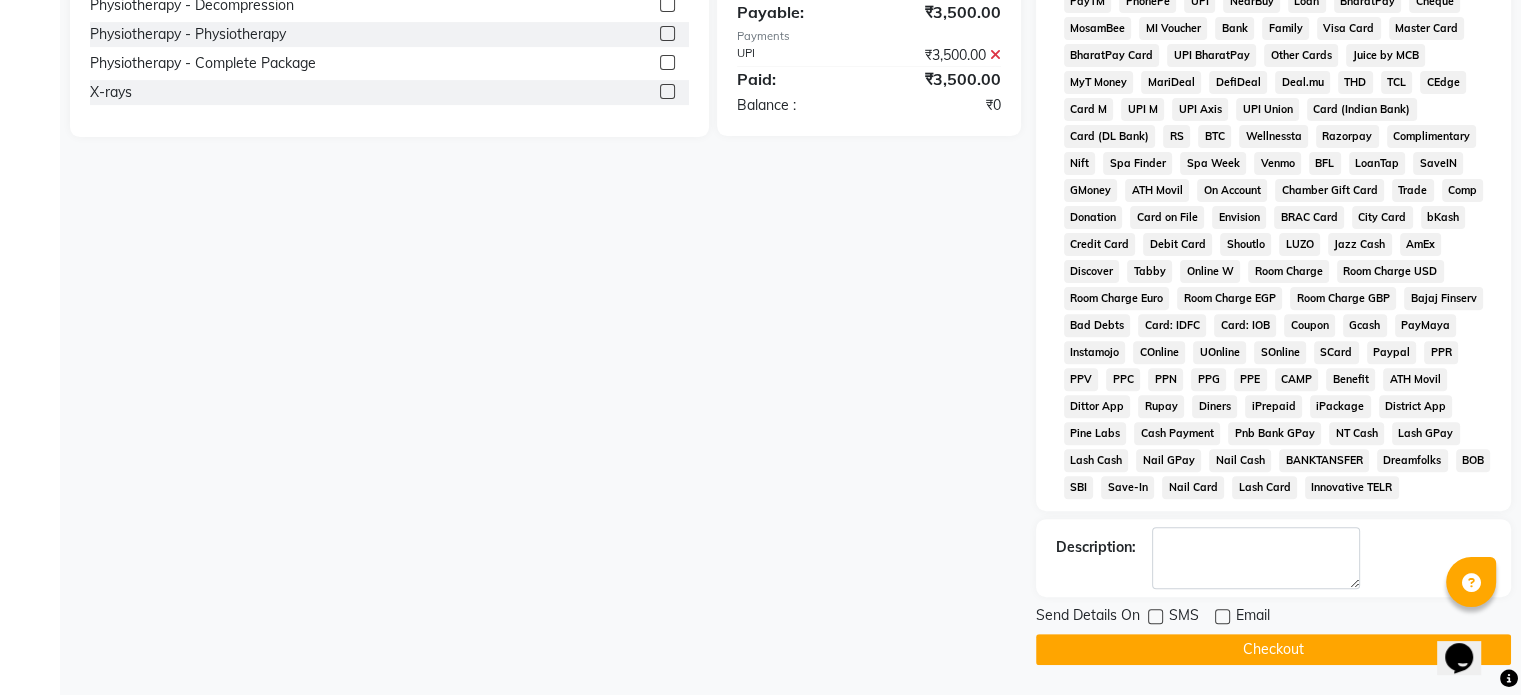 click on "Checkout" 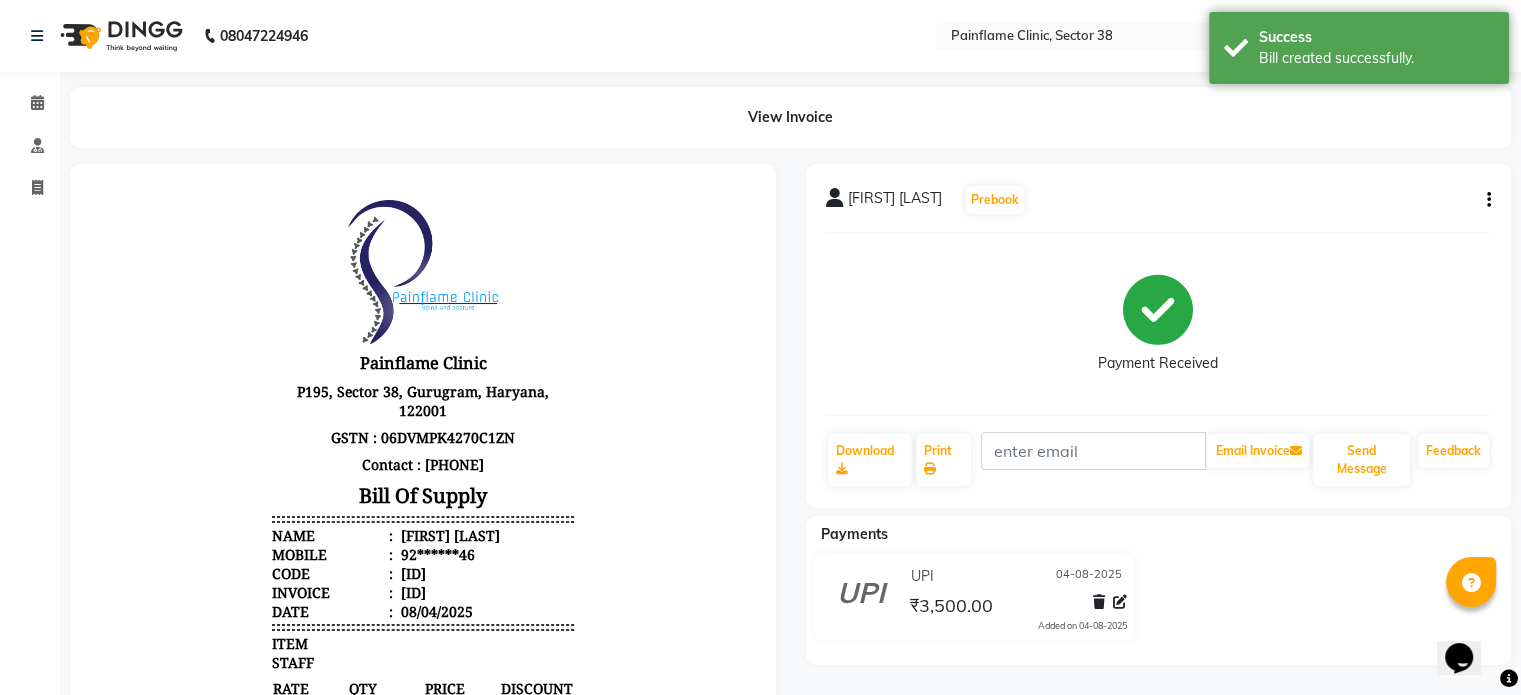 scroll, scrollTop: 0, scrollLeft: 0, axis: both 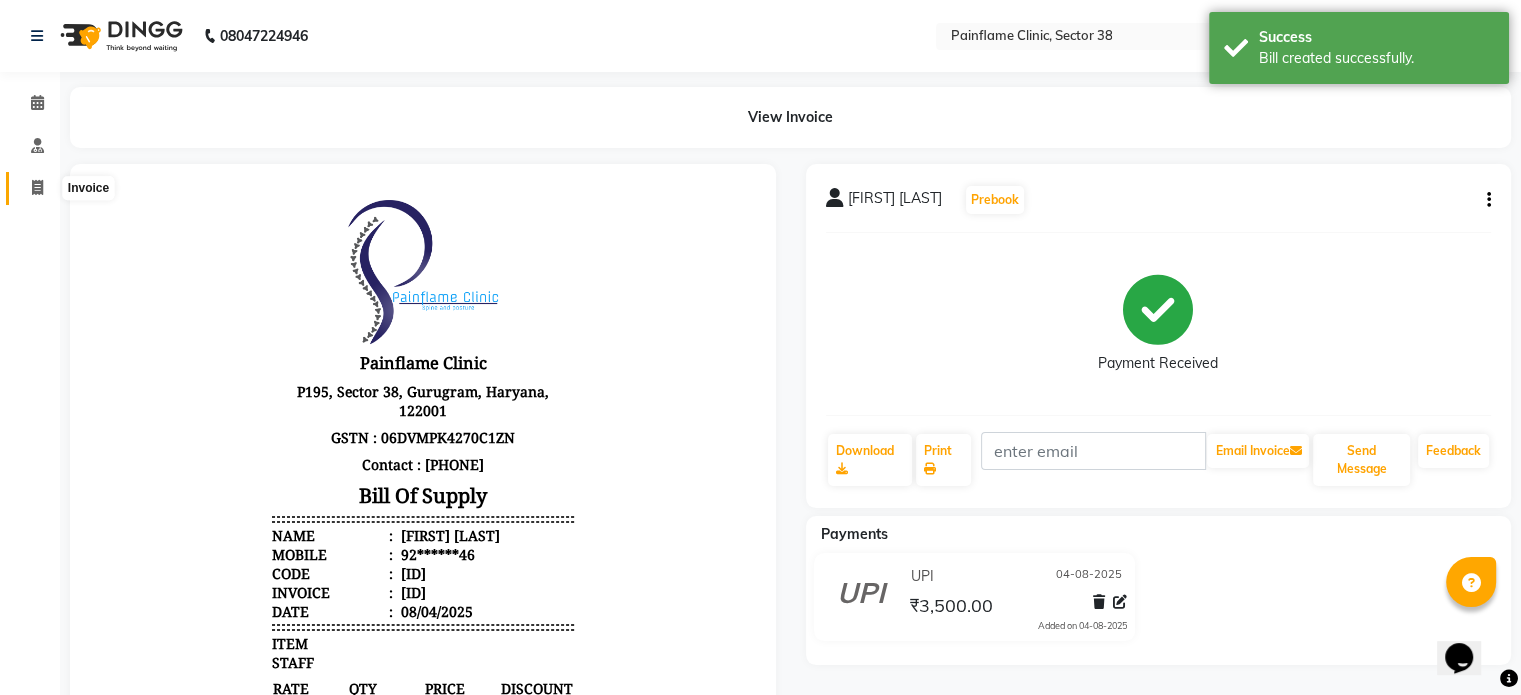 click 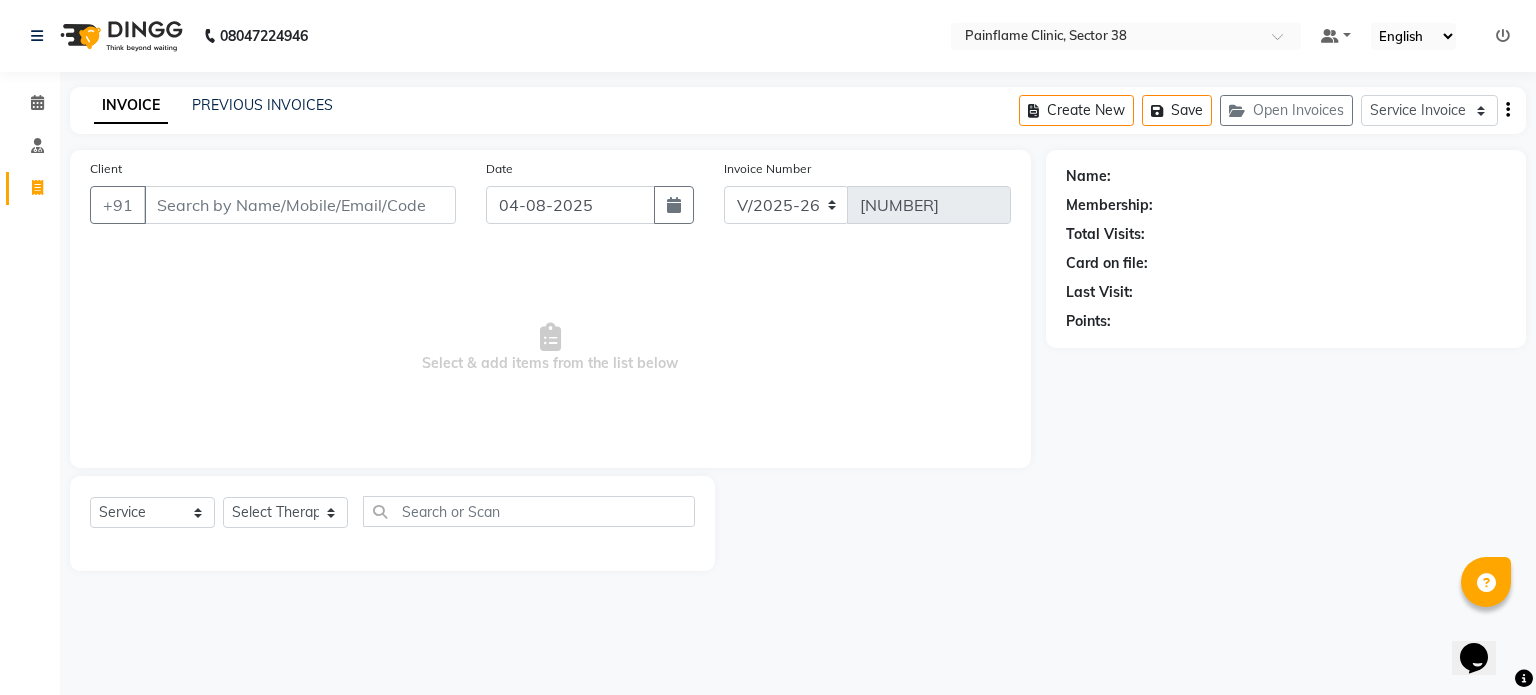 click on "Client" at bounding box center (300, 205) 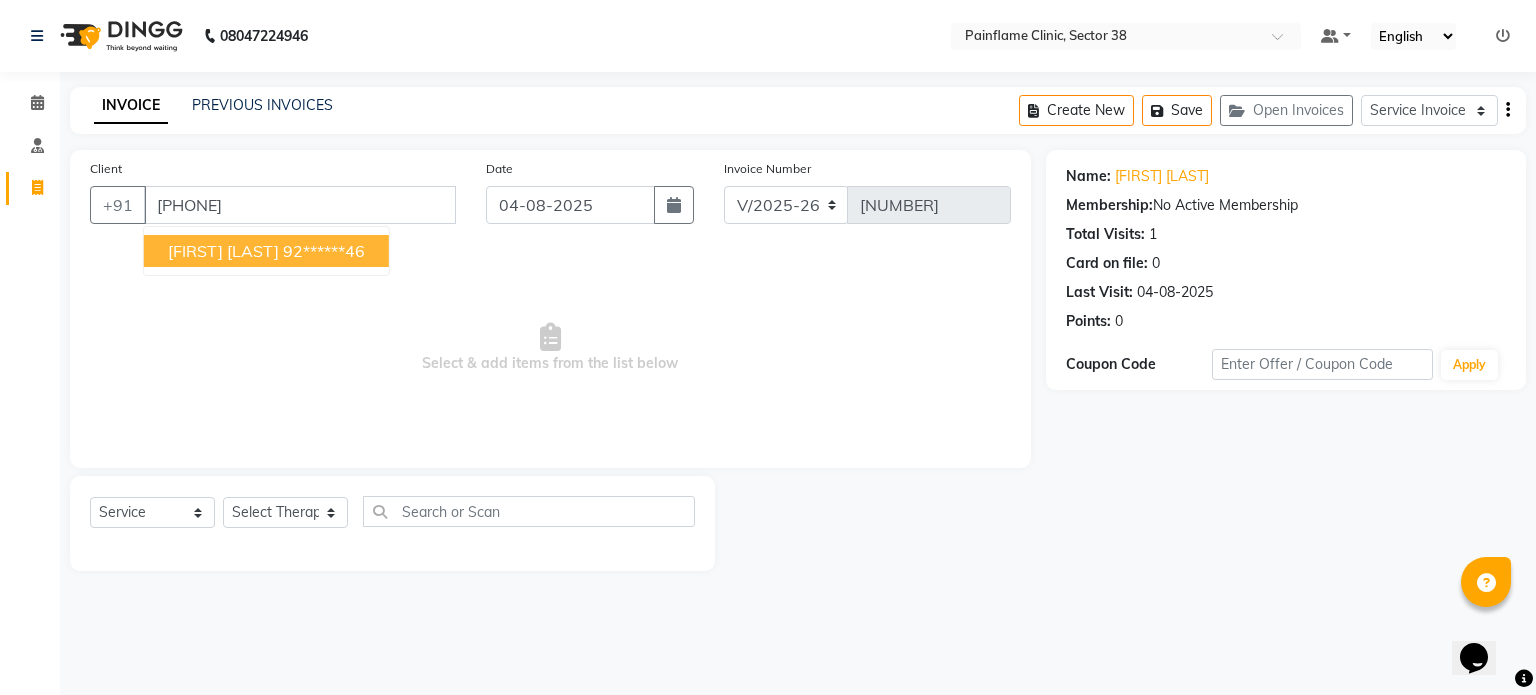 click on "92******46" at bounding box center (324, 251) 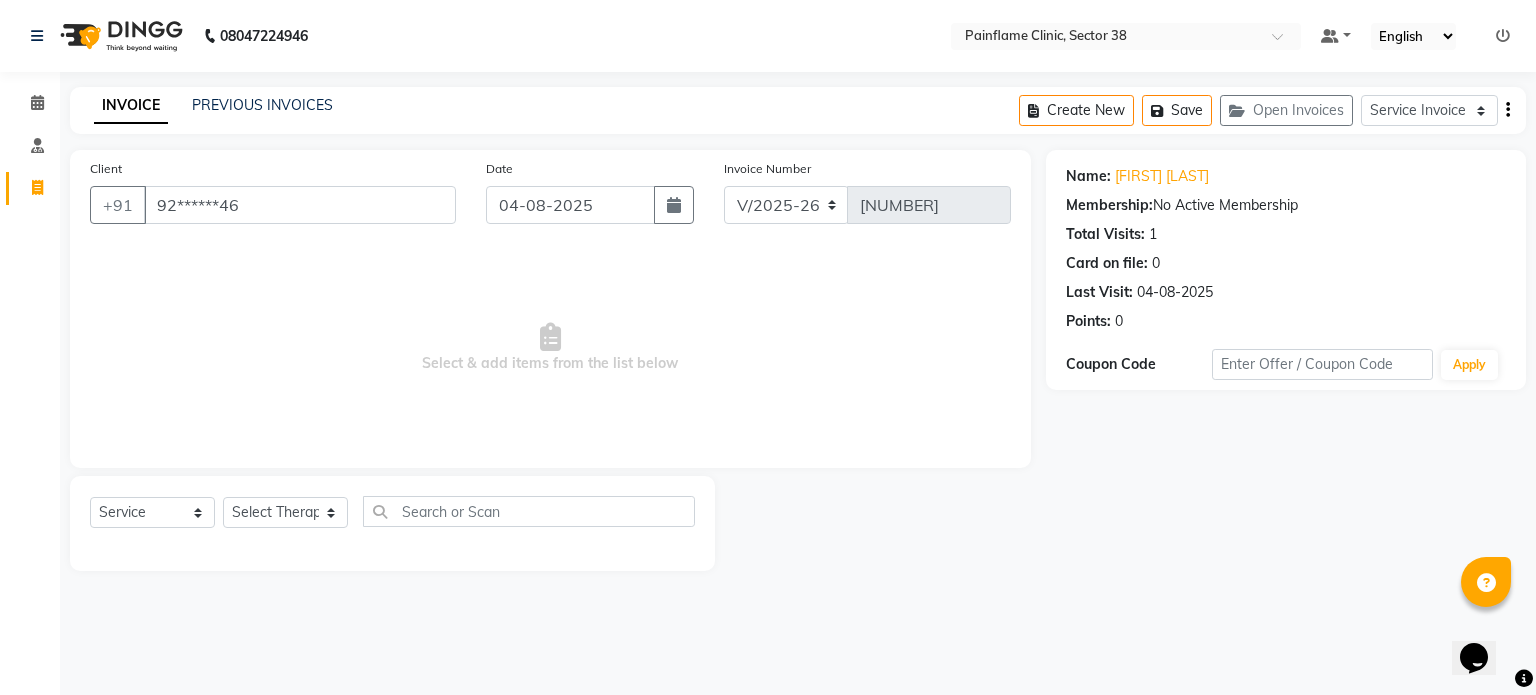 click on "PREVIOUS INVOICES" 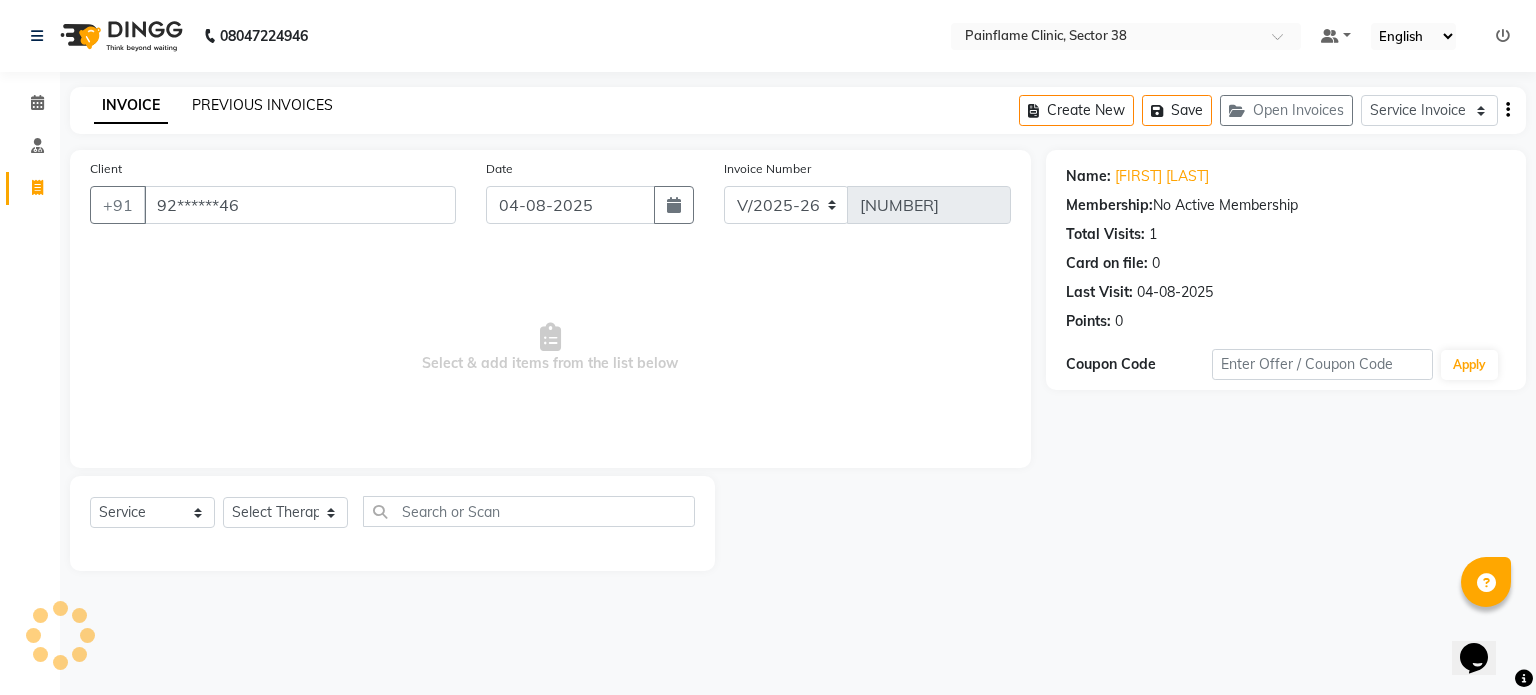 click on "PREVIOUS INVOICES" 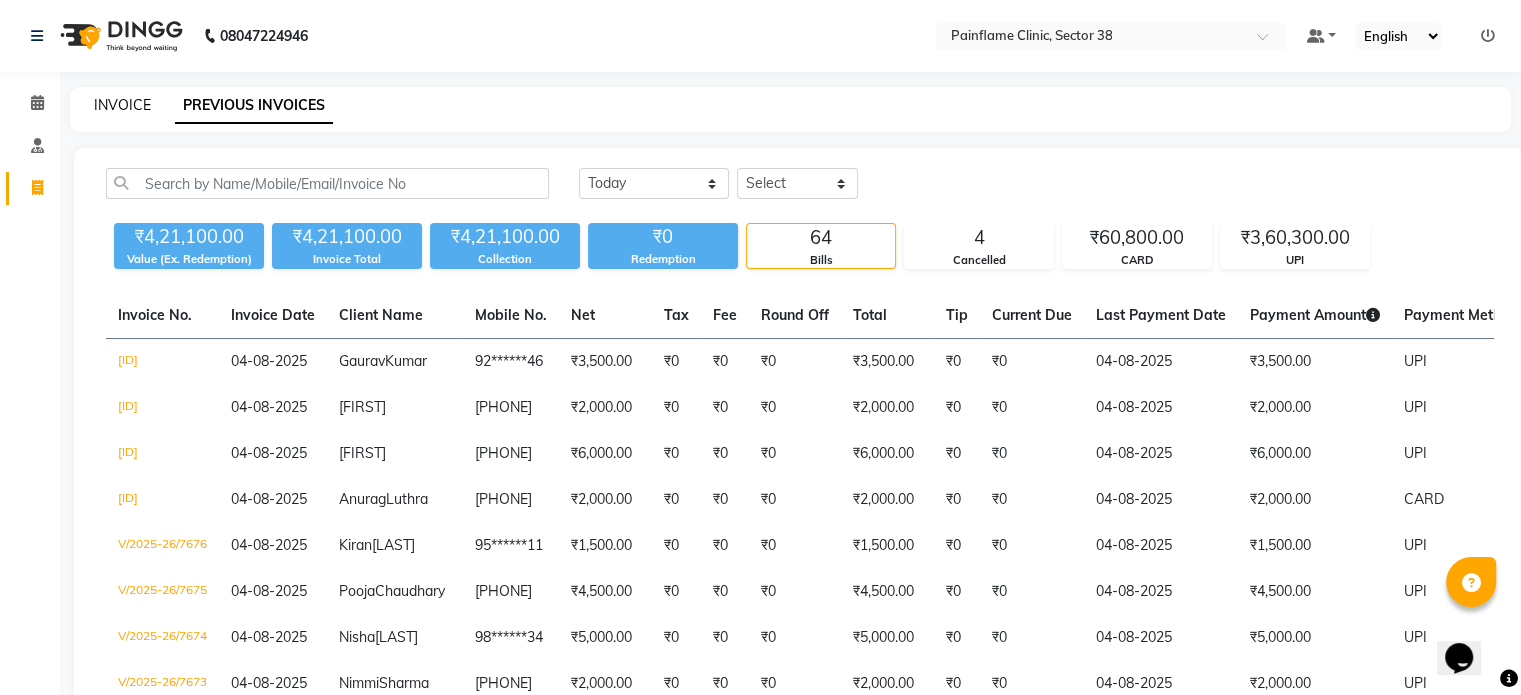 click on "INVOICE" 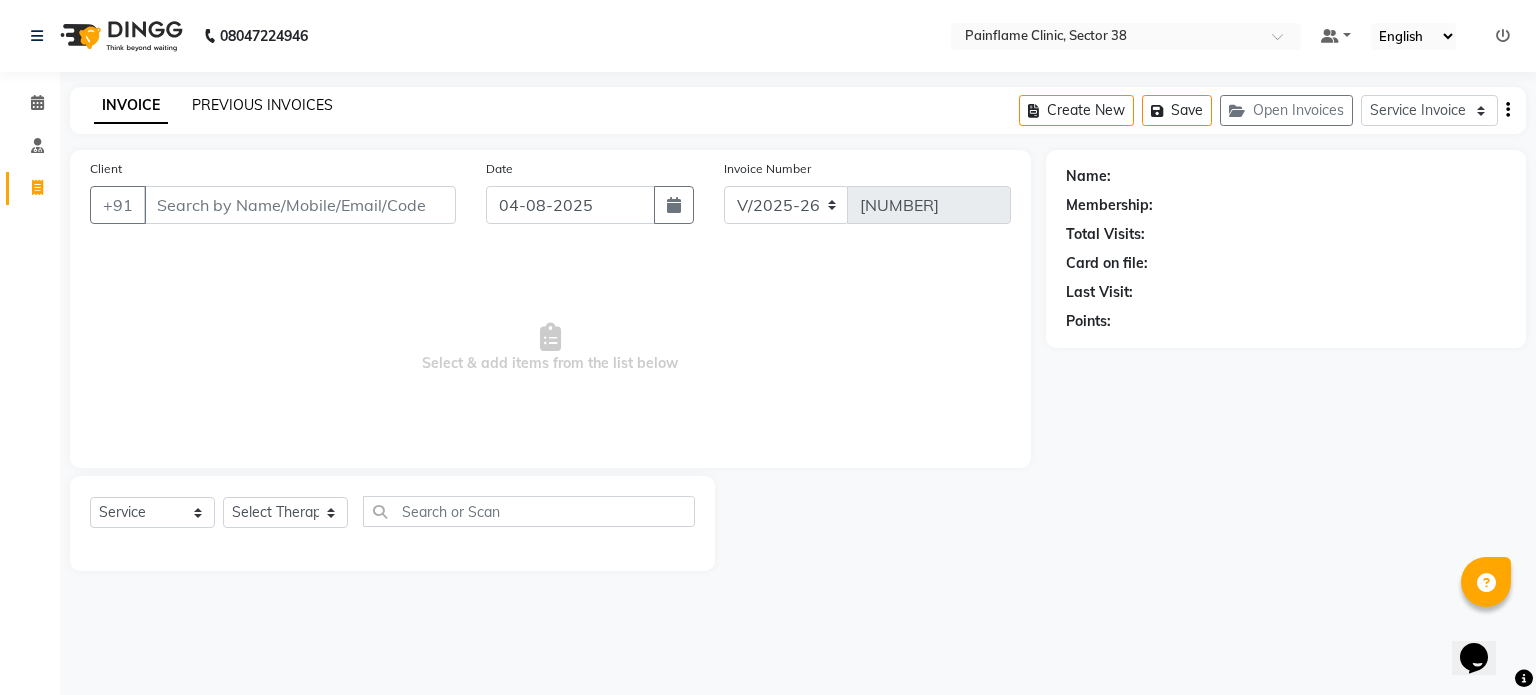 click on "PREVIOUS INVOICES" 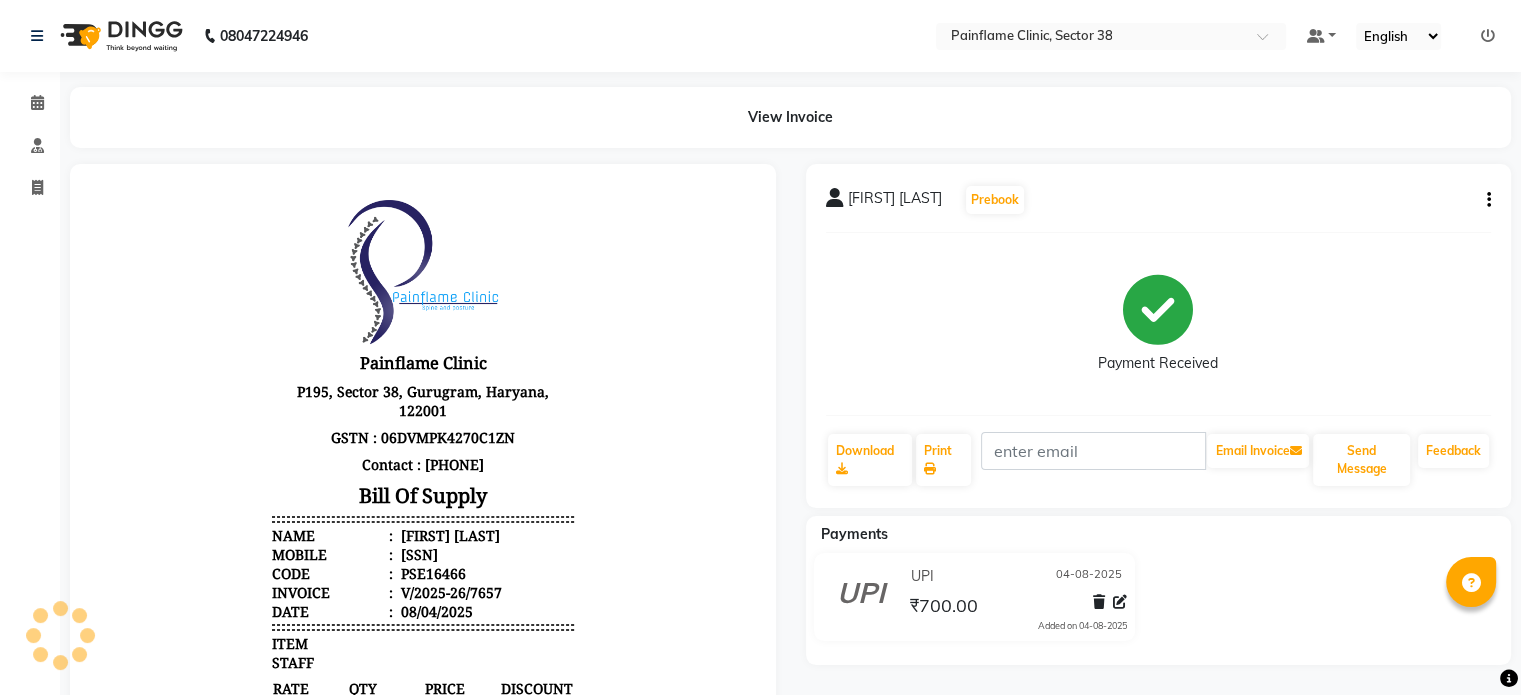 scroll, scrollTop: 0, scrollLeft: 0, axis: both 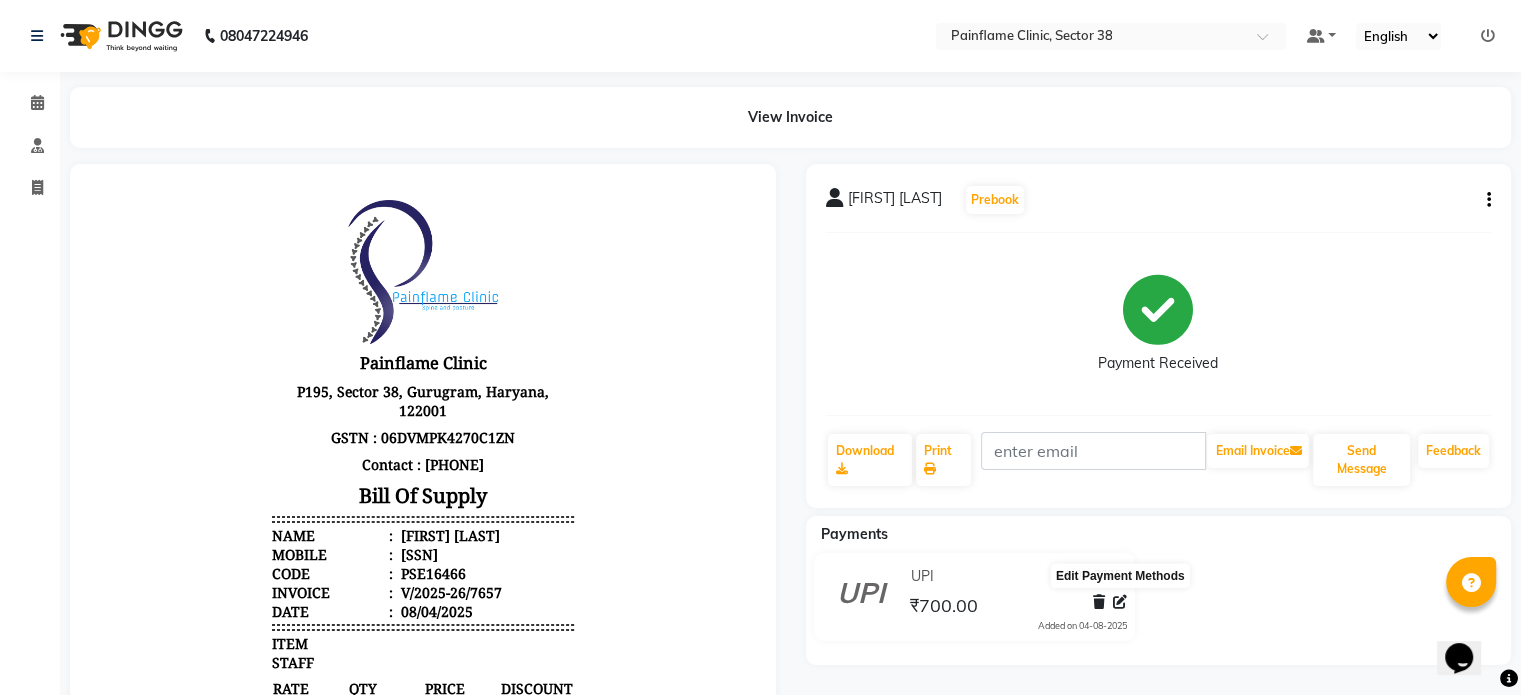 click 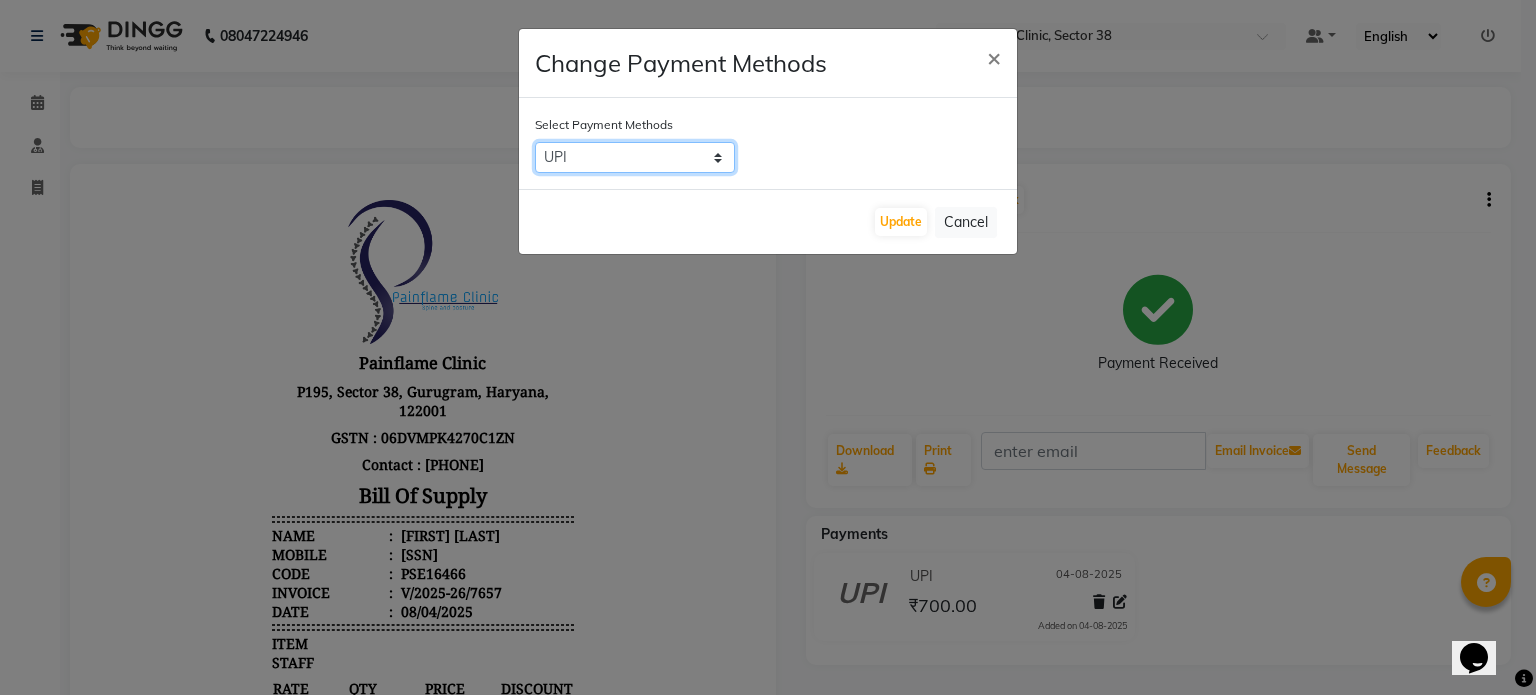 click on "CASH   CARD   ONLINE   CUSTOM   GPay   PayTM   PhonePe   UPI   NearBuy   Loan   BharatPay   Cheque   MosamBee   MI Voucher   Bank   Family   Visa Card   Master Card   BharatPay Card   UPI BharatPay   Other Cards   Juice by MCB   MyT Money   MariDeal   DefiDeal   Deal.mu   THD   TCL   CEdge   Card M   UPI M   UPI Axis   UPI Union   Card (Indian Bank)   Card (DL Bank)   RS   BTC   Wellnessta   Razorpay   Complimentary   Nift   Spa Finder   Spa Week   Venmo   BFL   LoanTap   SaveIN   GMoney   ATH Movil   On Account   Chamber Gift Card   Trade   Comp   Donation   Card on File   Envision   BRAC Card   City Card   bKash   Credit Card   Debit Card   Shoutlo   LUZO   Jazz Cash   AmEx   Discover   Tabby   Online W   Room Charge   Room Charge USD   Room Charge Euro   Room Charge EGP   Room Charge GBP   Bajaj Finserv   Bad Debts   Card: IDFC   Card: IOB   Coupon   Gcash   PayMaya   Instamojo   COnline   UOnline   SOnline   SCard   Paypal   PPR   PPV   PPC   PPN   PPG   PPE   CAMP   Benefit   ATH Movil   Dittor App" 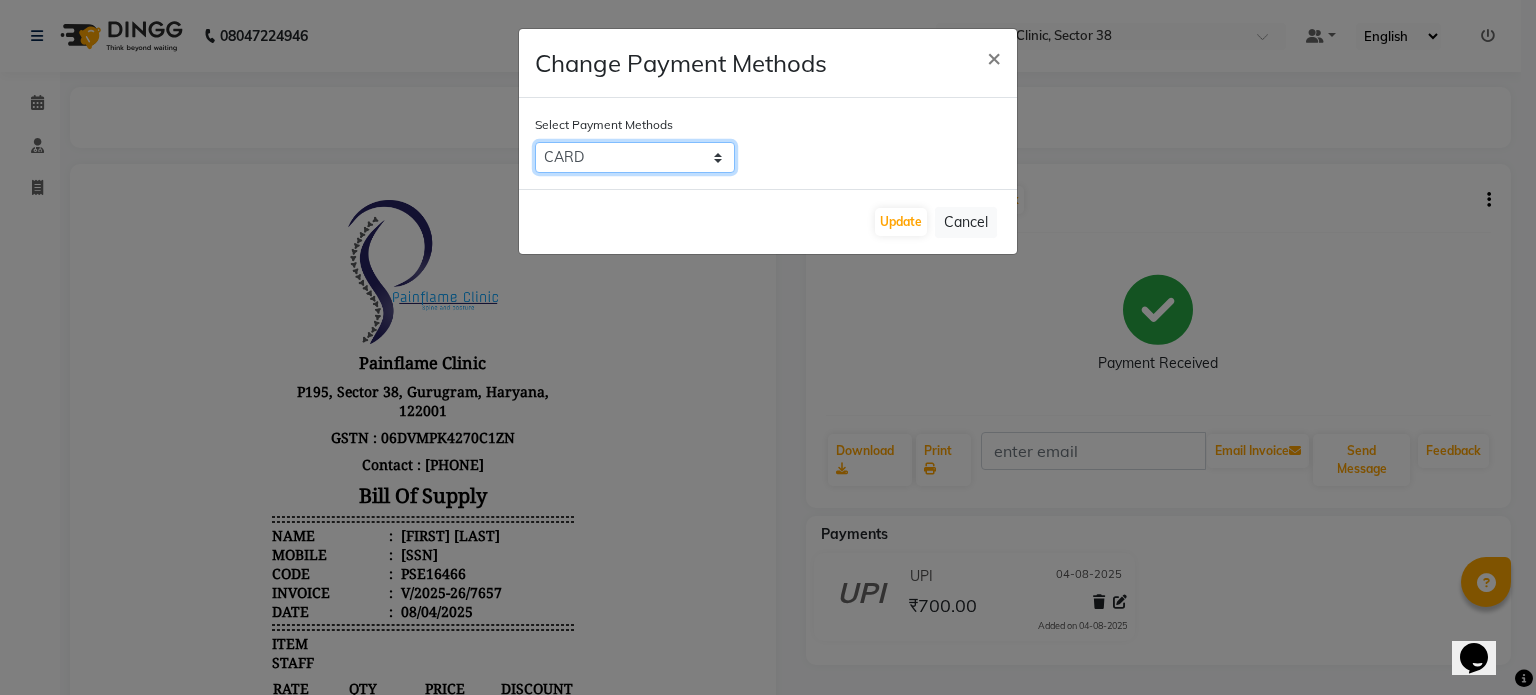 click on "CASH   CARD   ONLINE   CUSTOM   GPay   PayTM   PhonePe   UPI   NearBuy   Loan   BharatPay   Cheque   MosamBee   MI Voucher   Bank   Family   Visa Card   Master Card   BharatPay Card   UPI BharatPay   Other Cards   Juice by MCB   MyT Money   MariDeal   DefiDeal   Deal.mu   THD   TCL   CEdge   Card M   UPI M   UPI Axis   UPI Union   Card (Indian Bank)   Card (DL Bank)   RS   BTC   Wellnessta   Razorpay   Complimentary   Nift   Spa Finder   Spa Week   Venmo   BFL   LoanTap   SaveIN   GMoney   ATH Movil   On Account   Chamber Gift Card   Trade   Comp   Donation   Card on File   Envision   BRAC Card   City Card   bKash   Credit Card   Debit Card   Shoutlo   LUZO   Jazz Cash   AmEx   Discover   Tabby   Online W   Room Charge   Room Charge USD   Room Charge Euro   Room Charge EGP   Room Charge GBP   Bajaj Finserv   Bad Debts   Card: IDFC   Card: IOB   Coupon   Gcash   PayMaya   Instamojo   COnline   UOnline   SOnline   SCard   Paypal   PPR   PPV   PPC   PPN   PPG   PPE   CAMP   Benefit   ATH Movil   Dittor App" 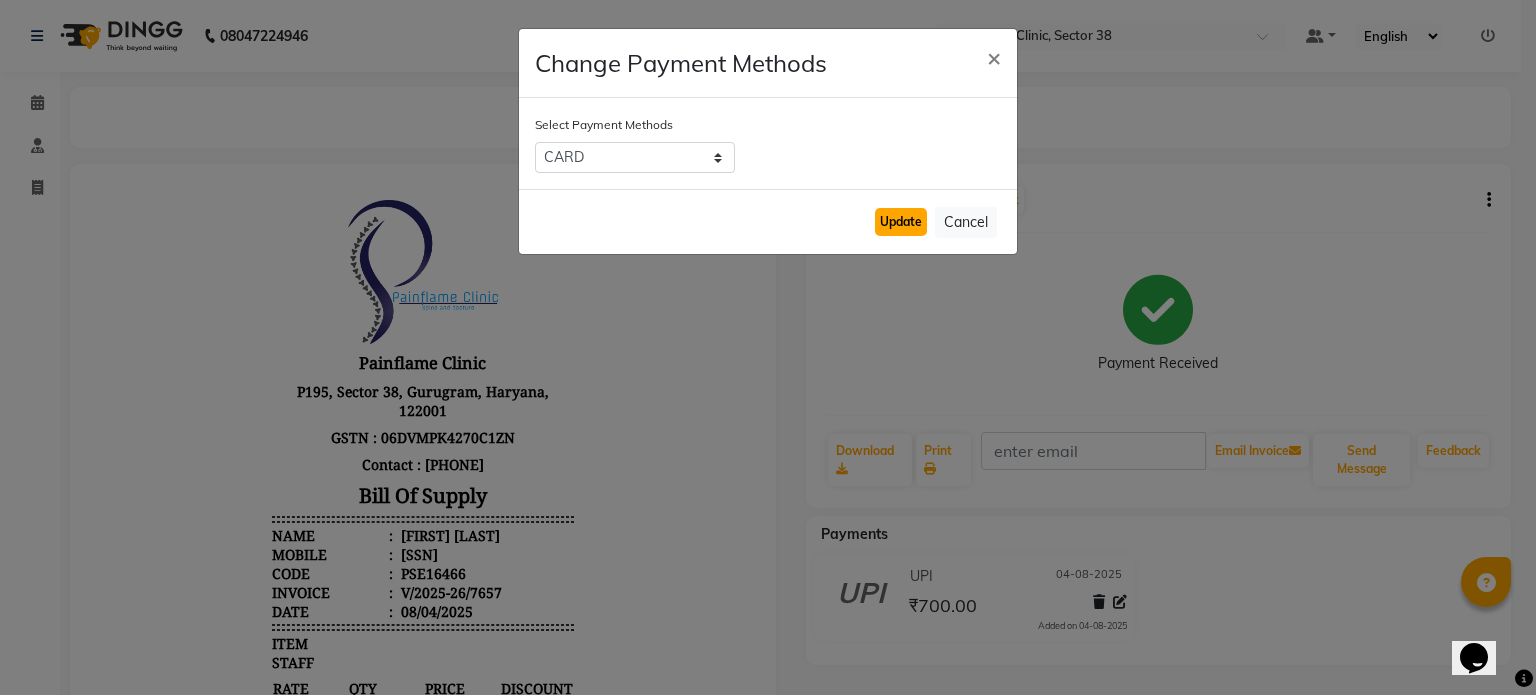 click on "Update" 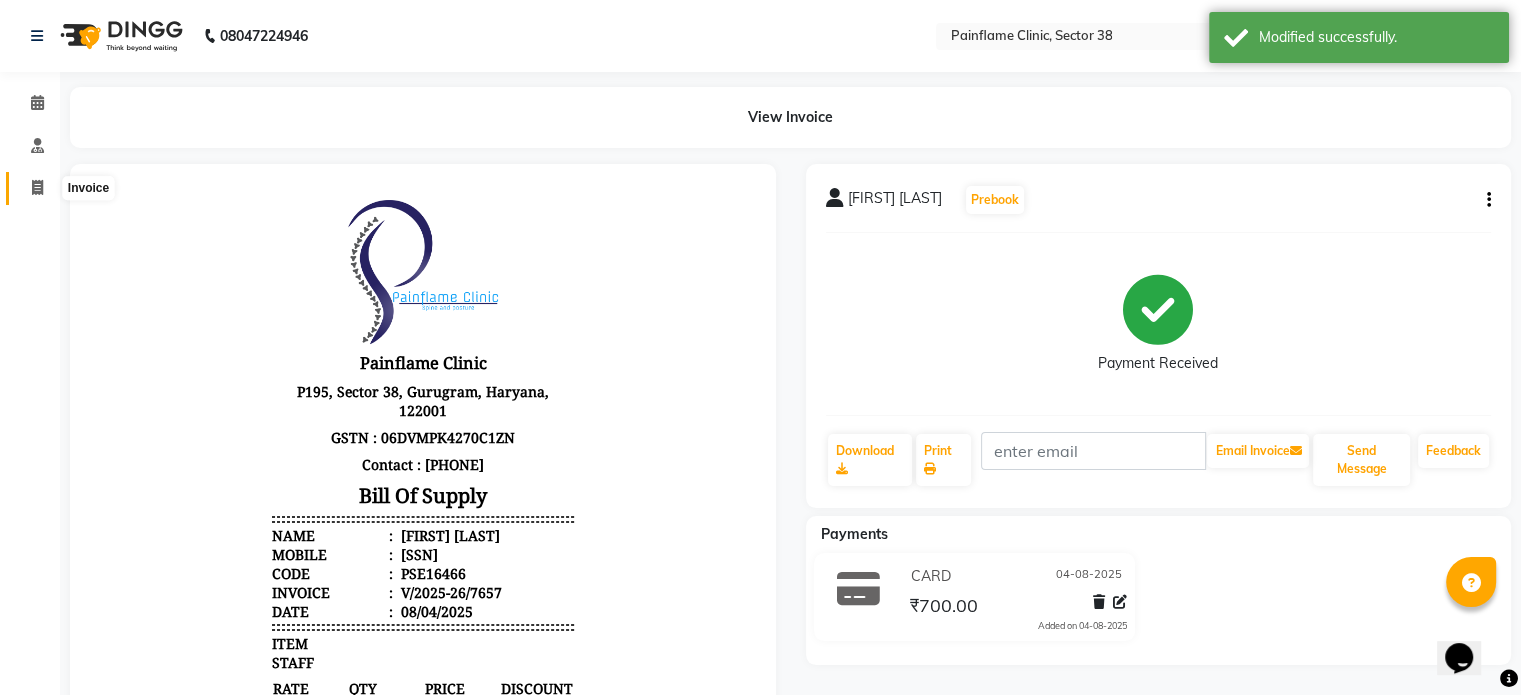 click 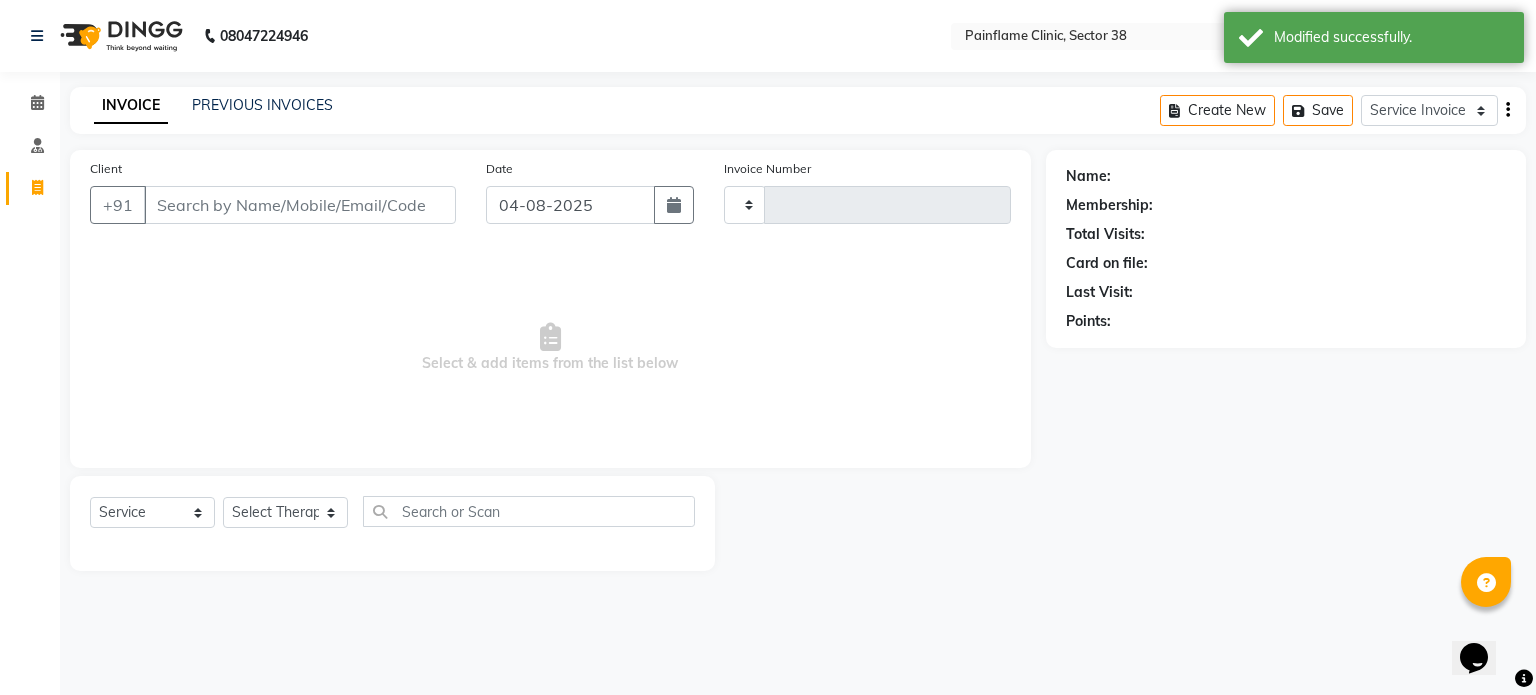 type on "7658" 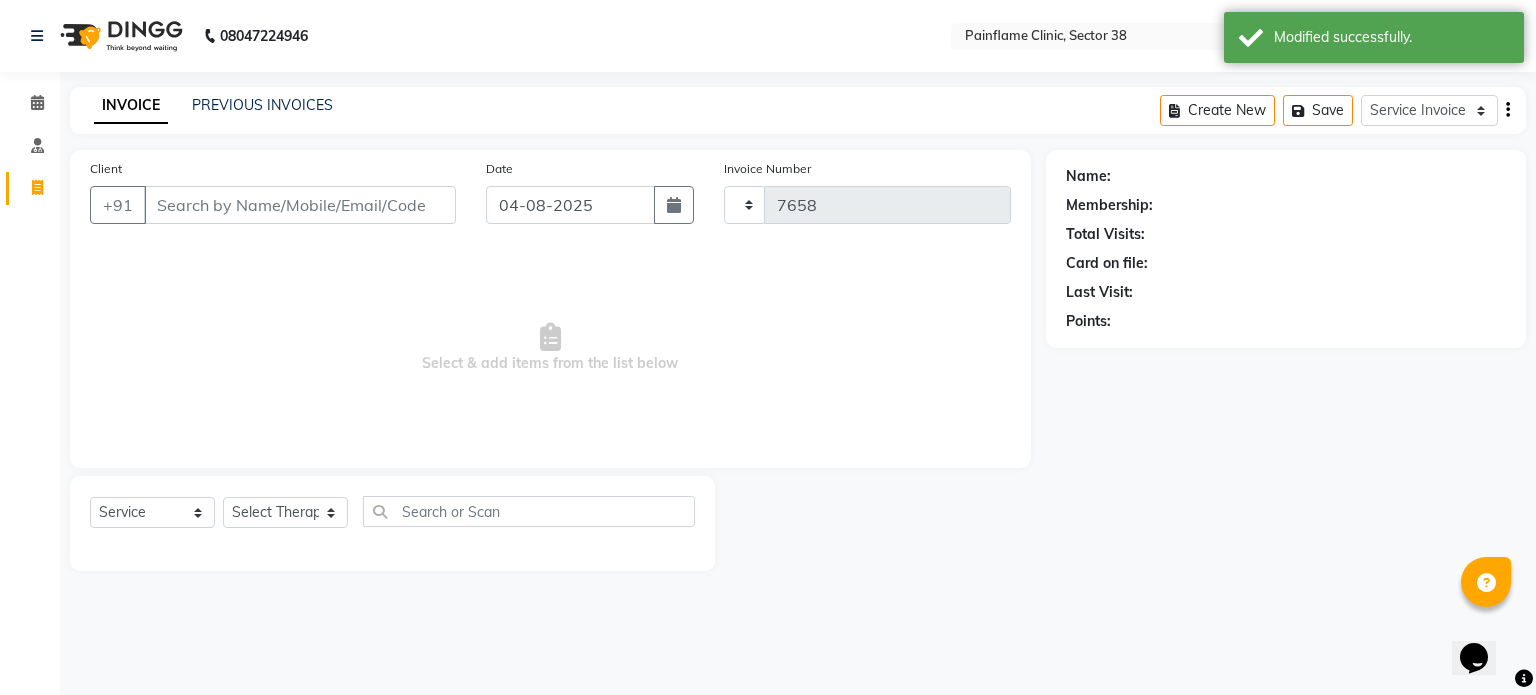 select on "3964" 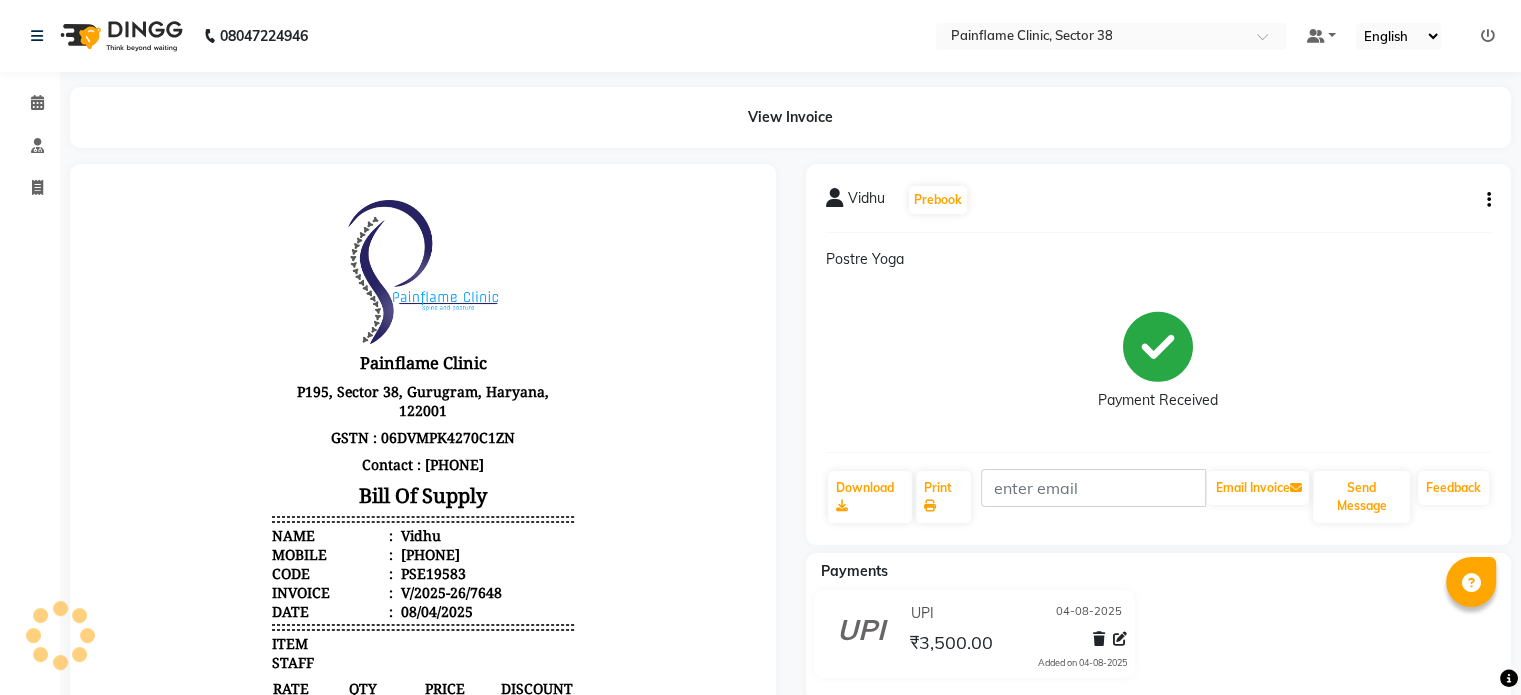 scroll, scrollTop: 0, scrollLeft: 0, axis: both 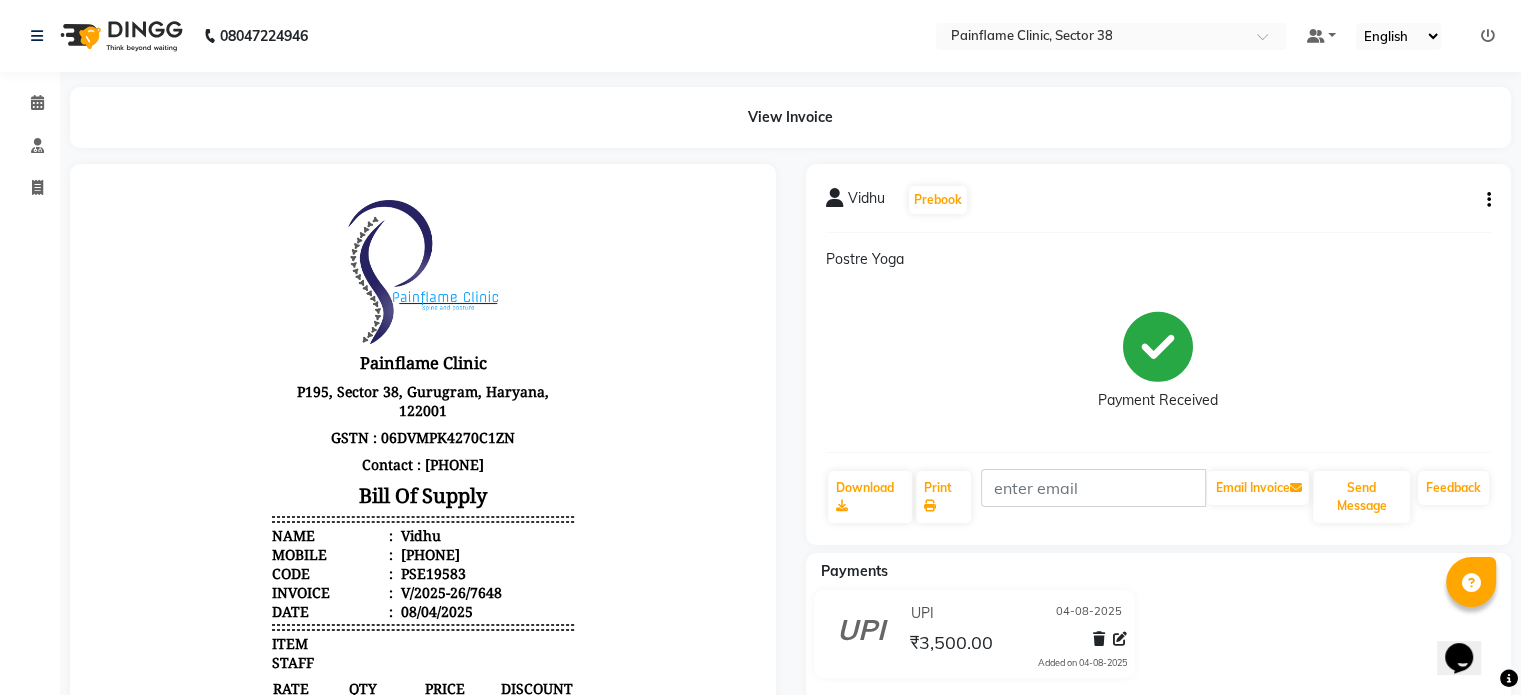 click 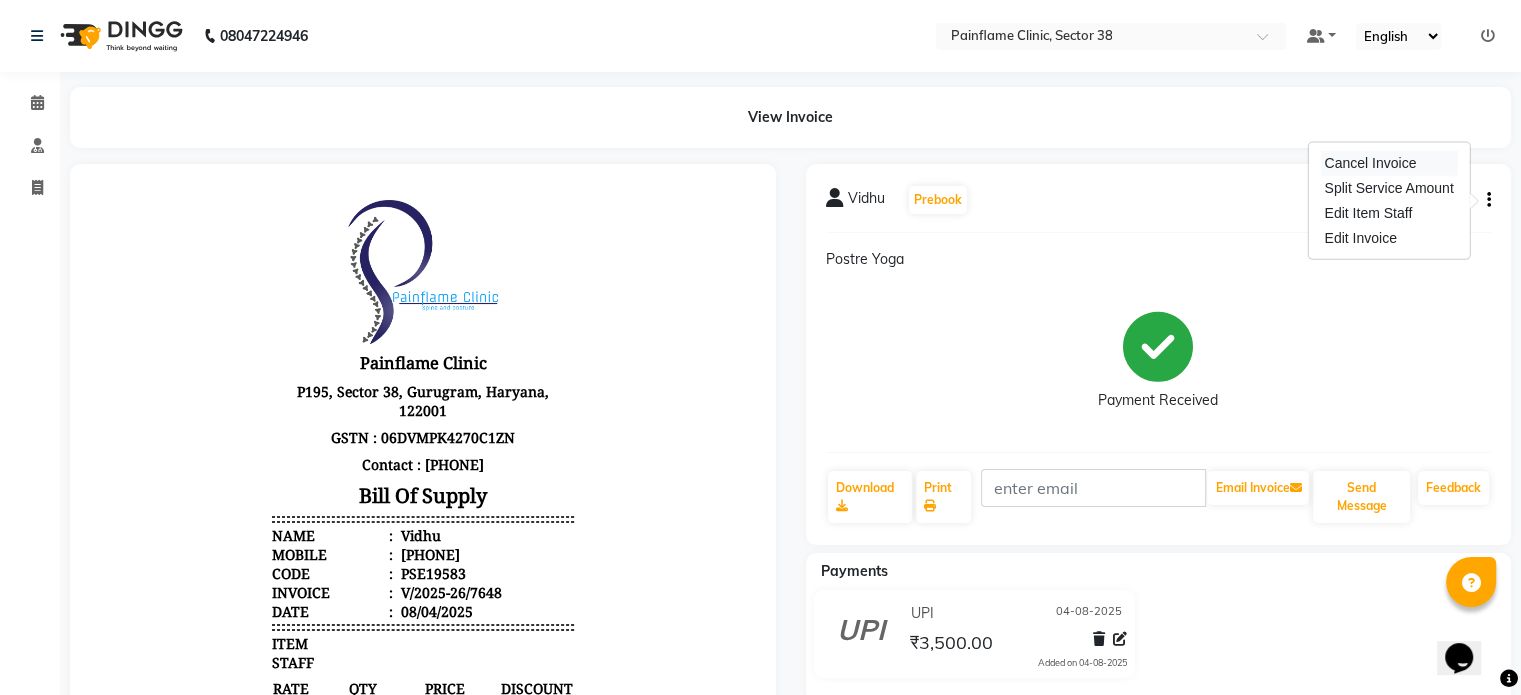 click on "Cancel Invoice" at bounding box center (1388, 163) 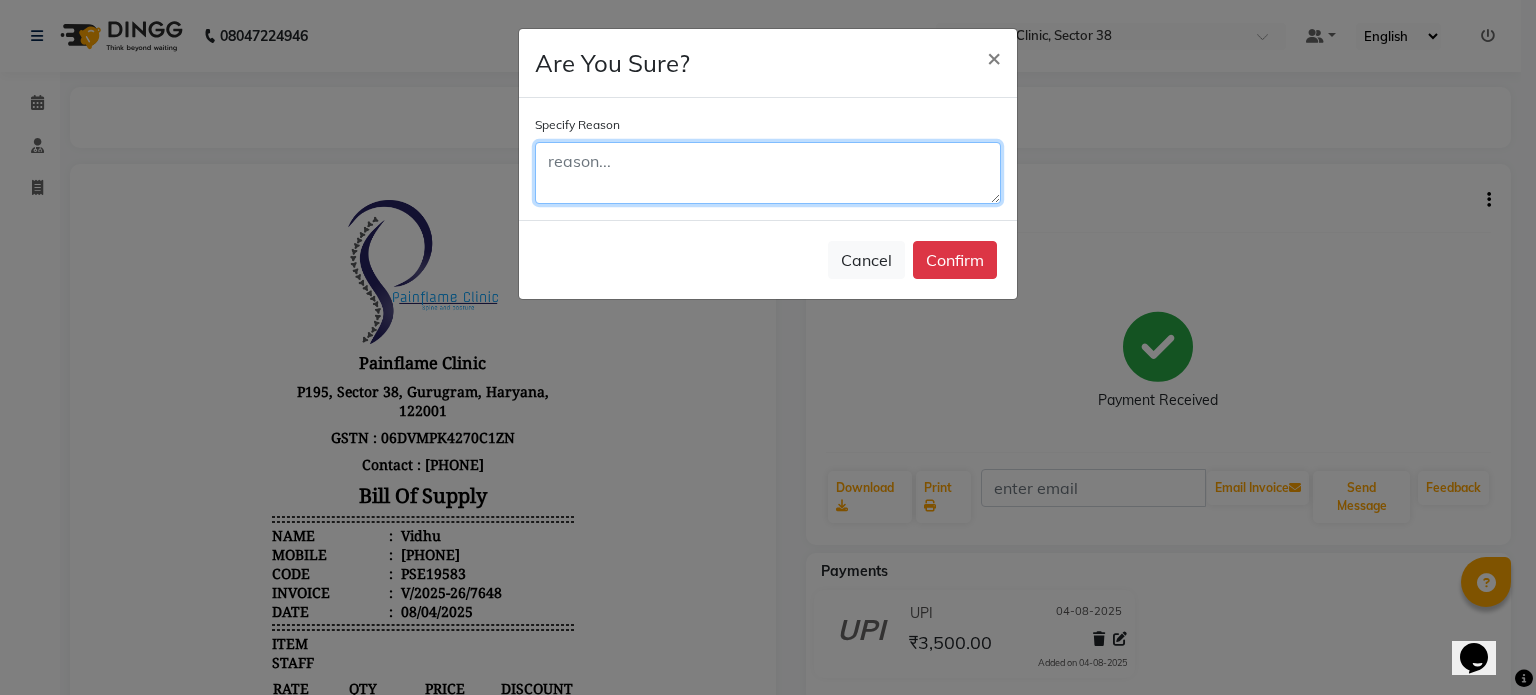 click 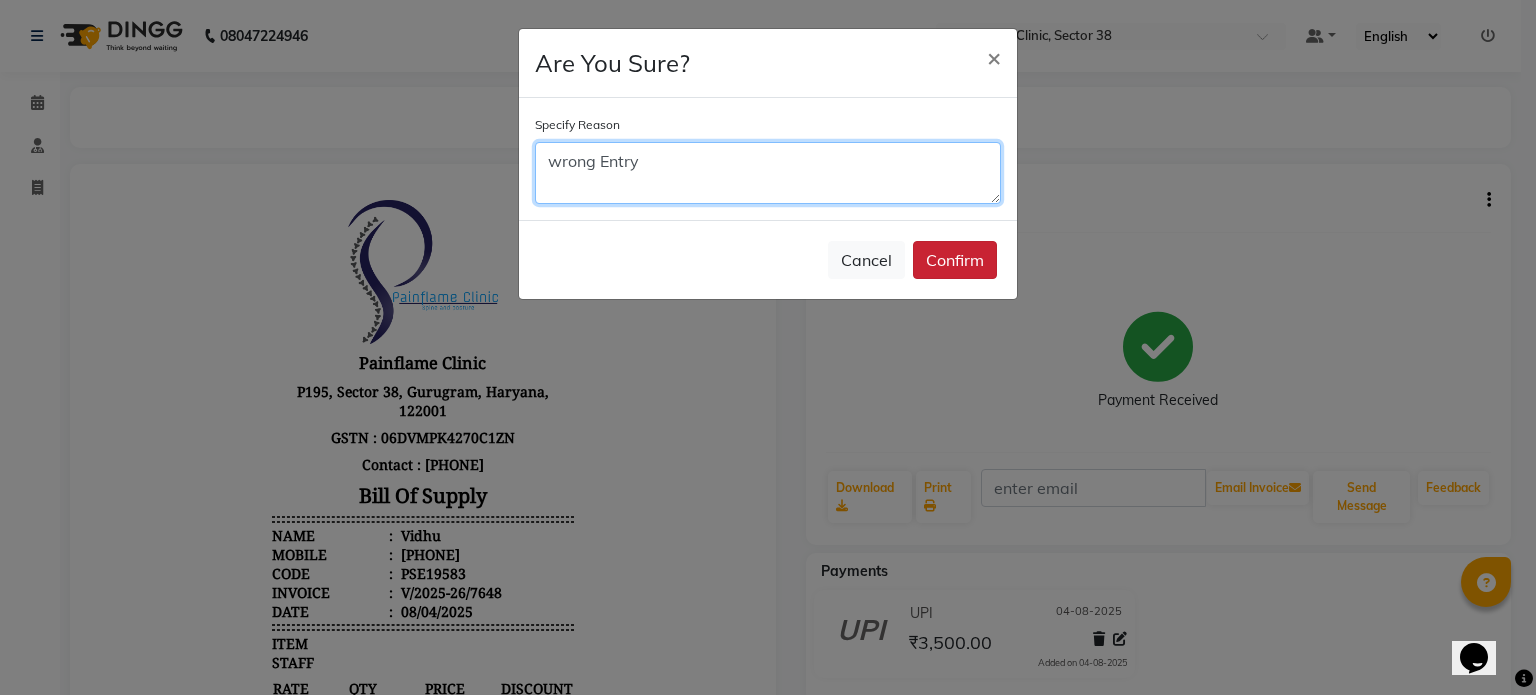type on "wrong Entry" 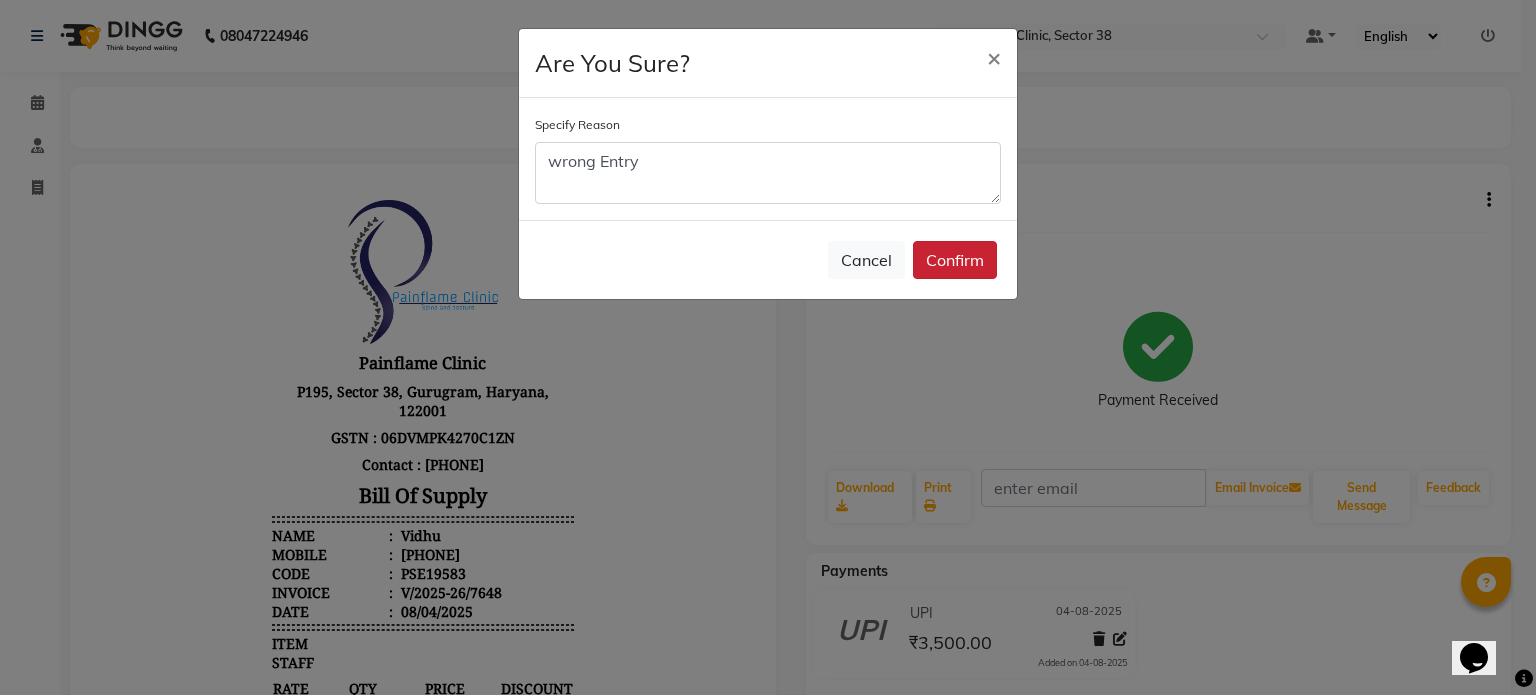 click on "Confirm" 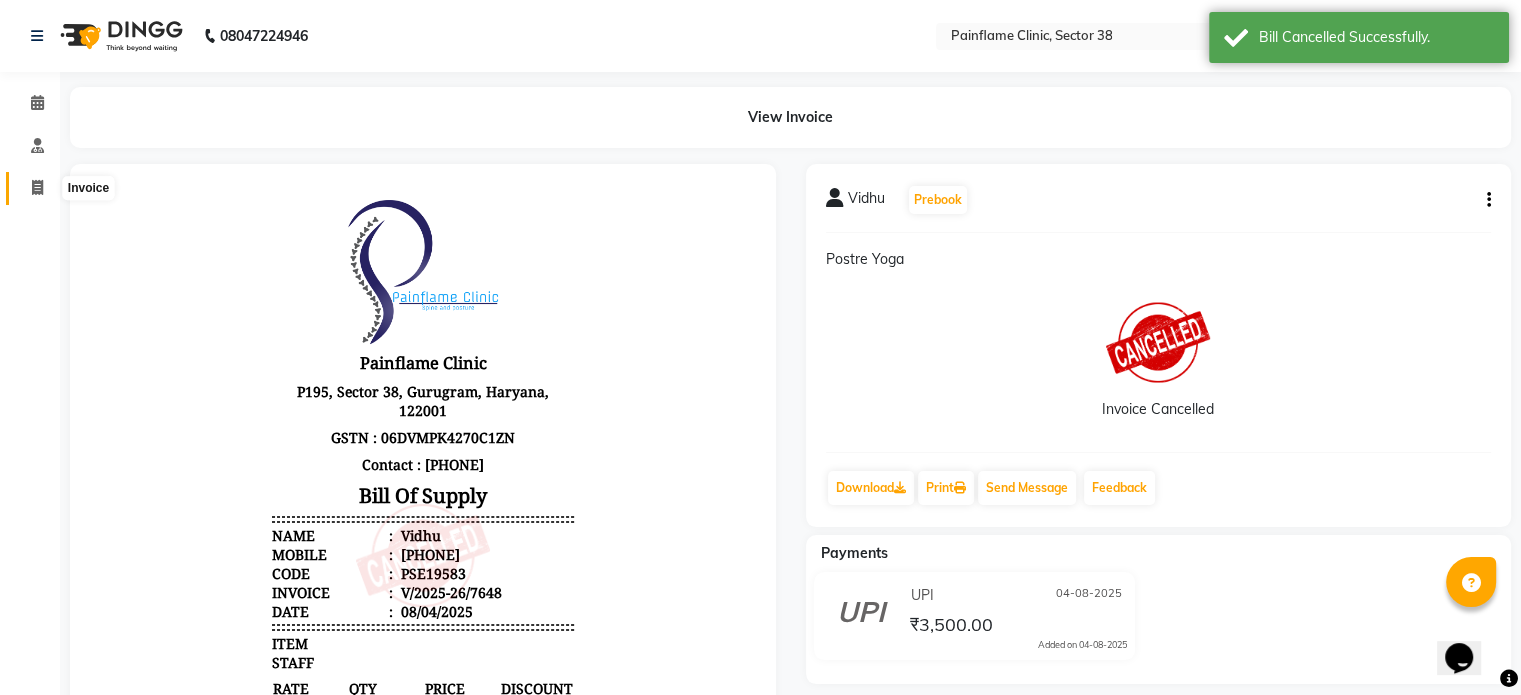 click 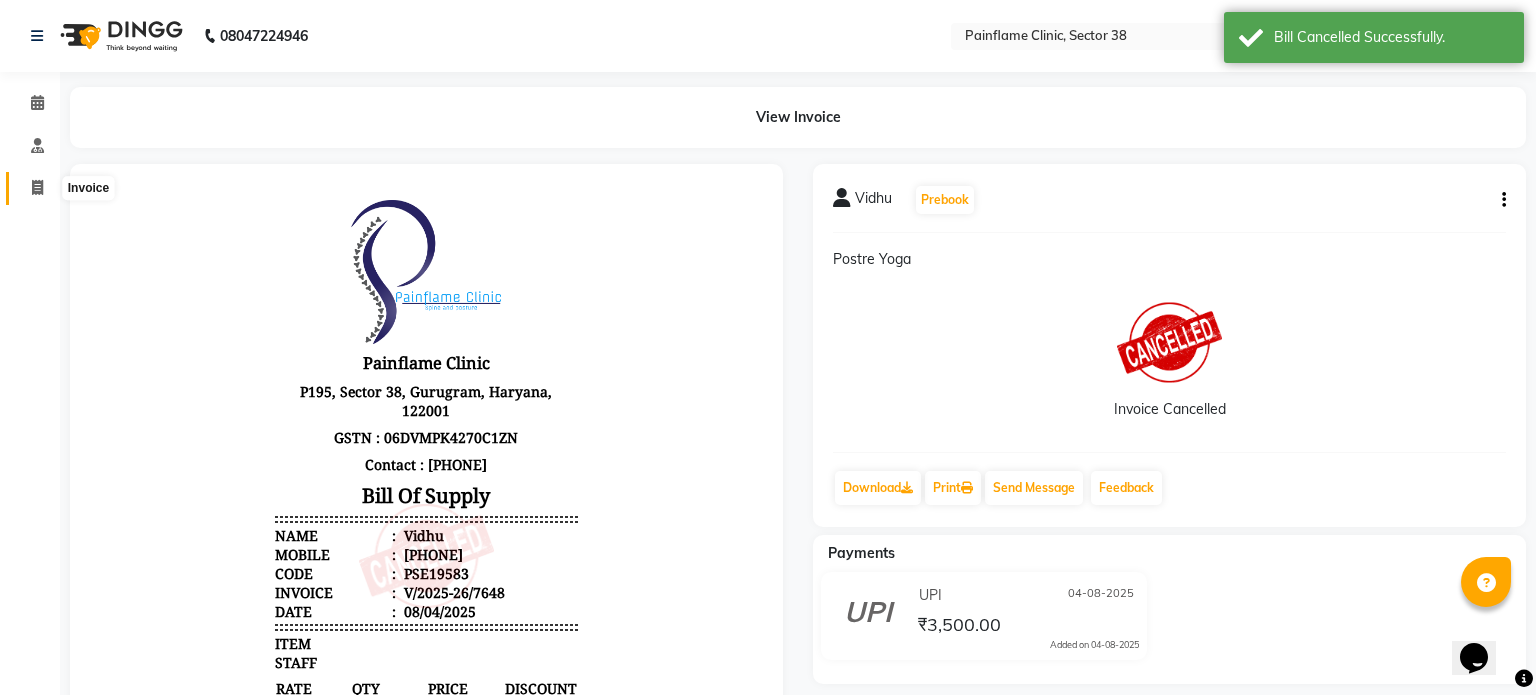 select on "3964" 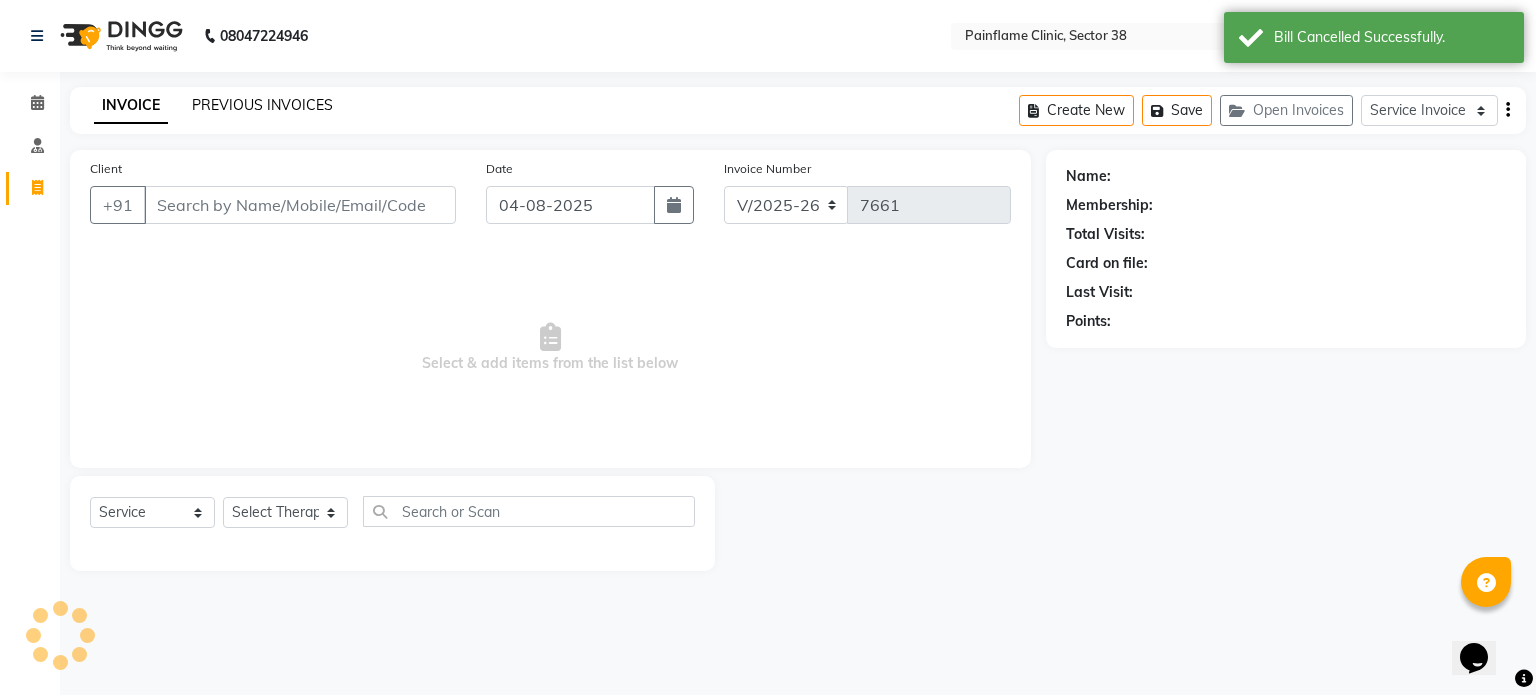 click on "PREVIOUS INVOICES" 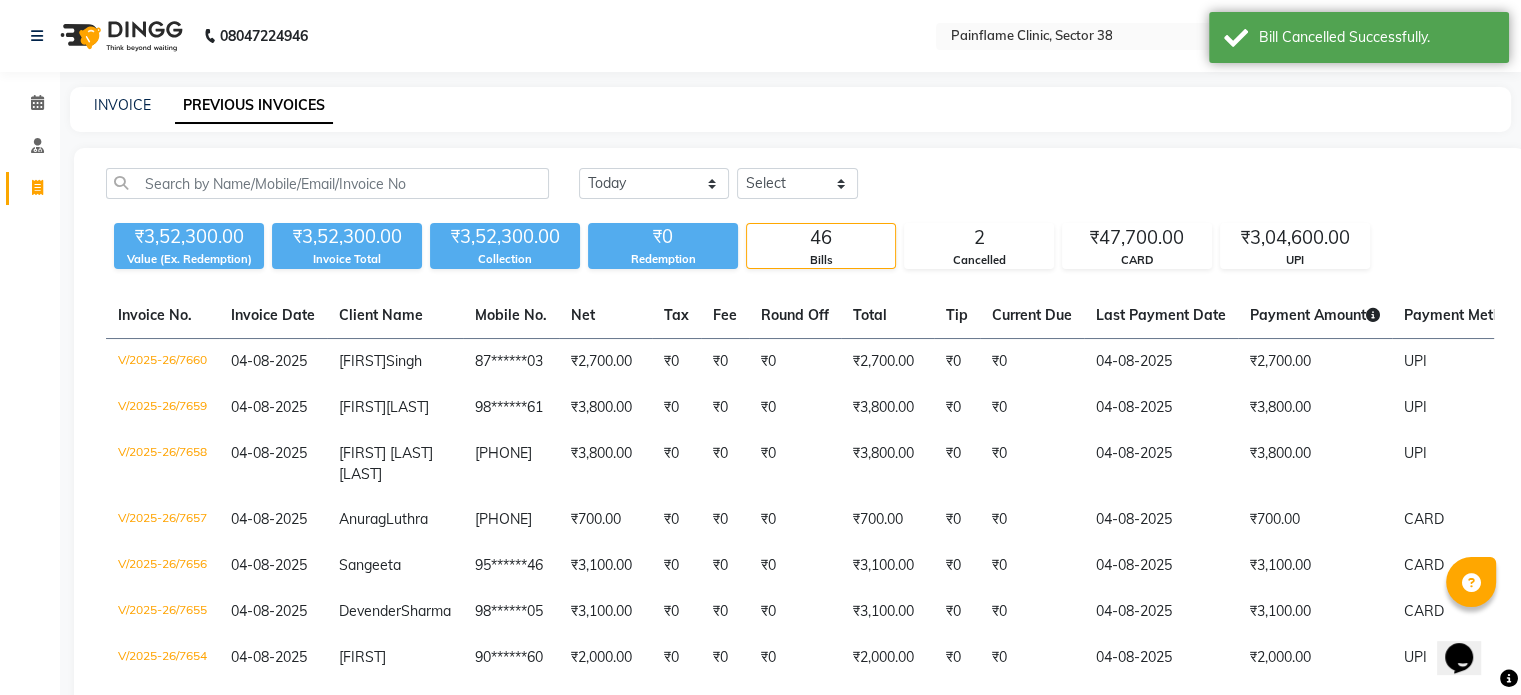click on "INVOICE" 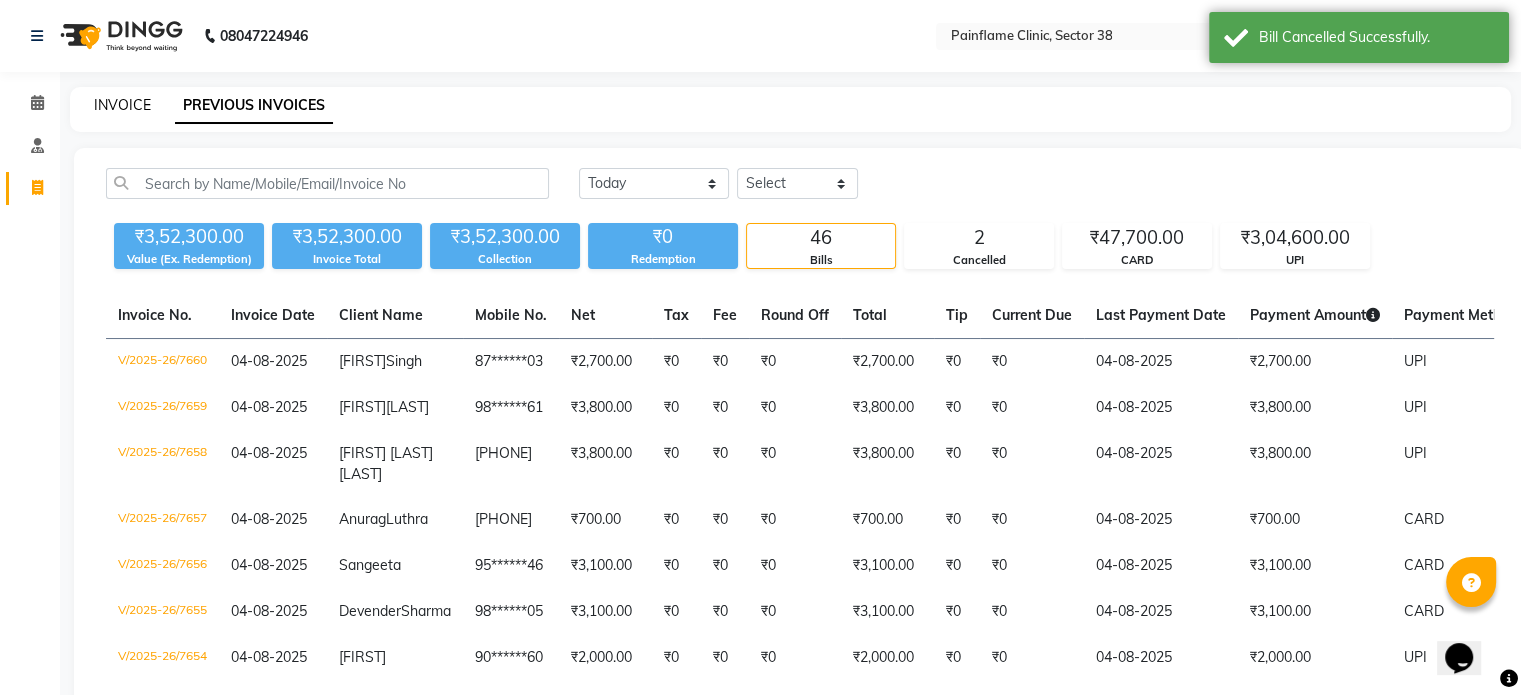 click on "INVOICE" 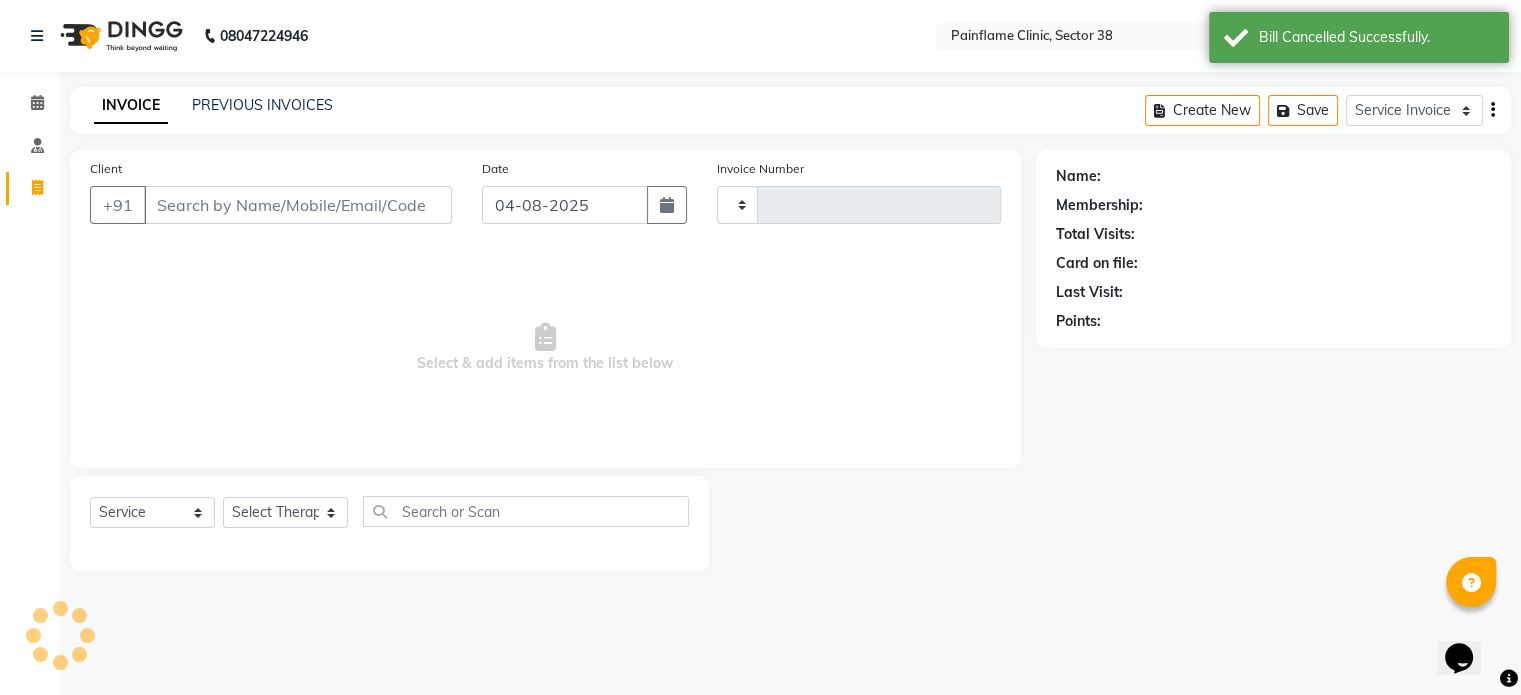 type on "7661" 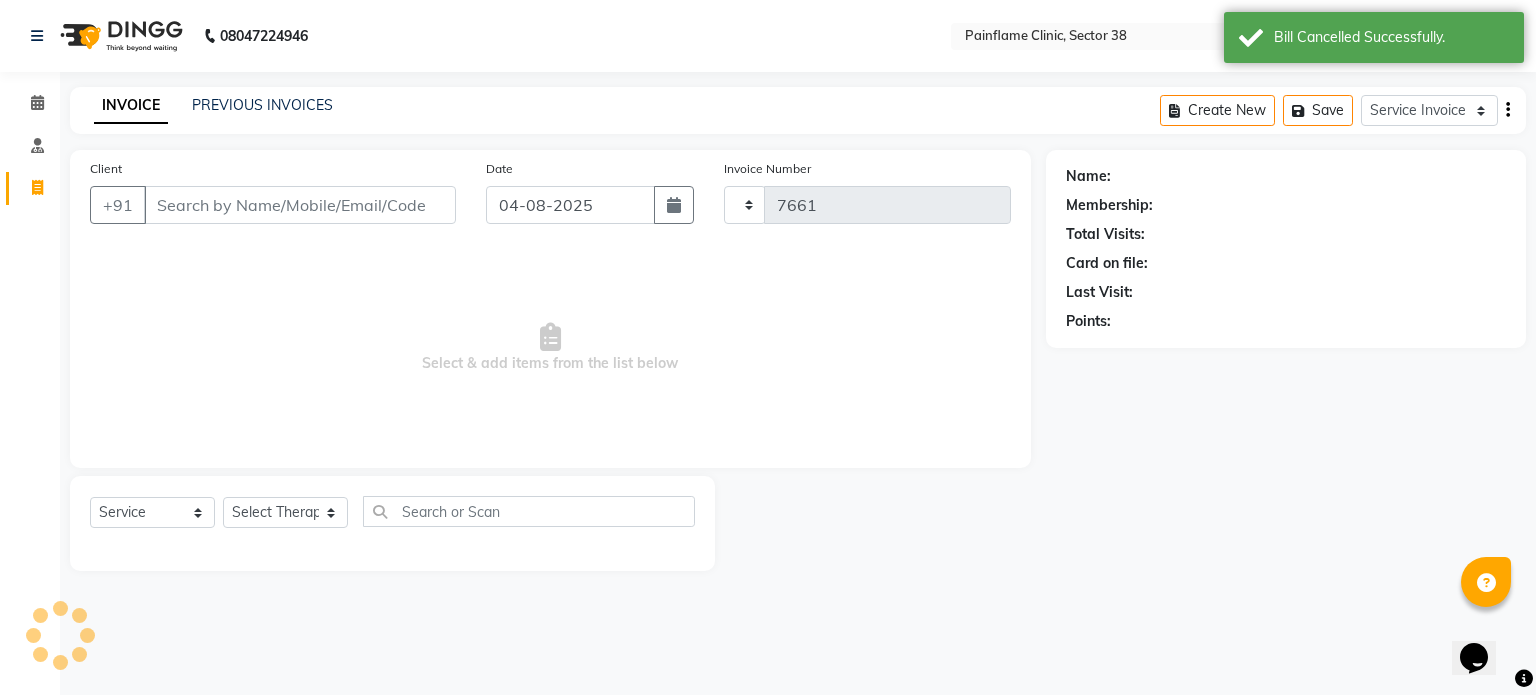 select on "3964" 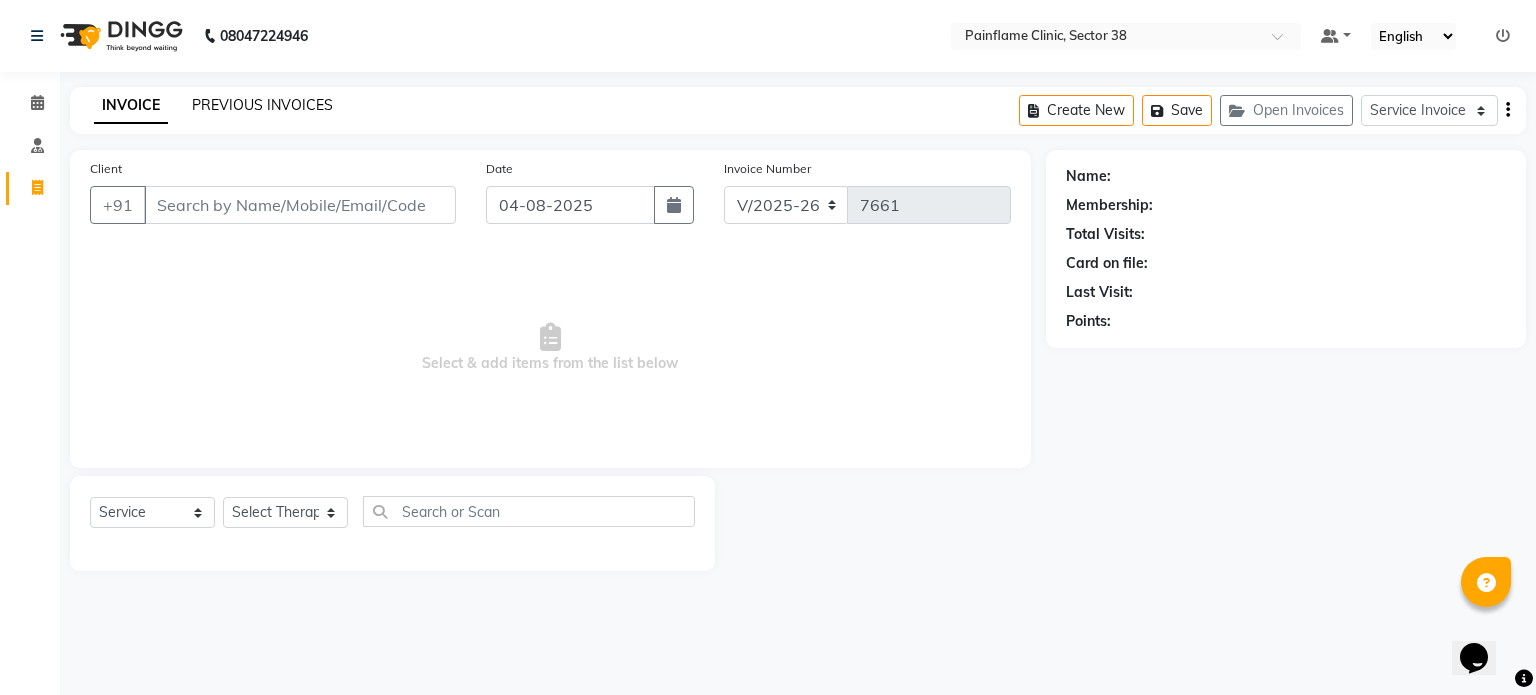 click on "PREVIOUS INVOICES" 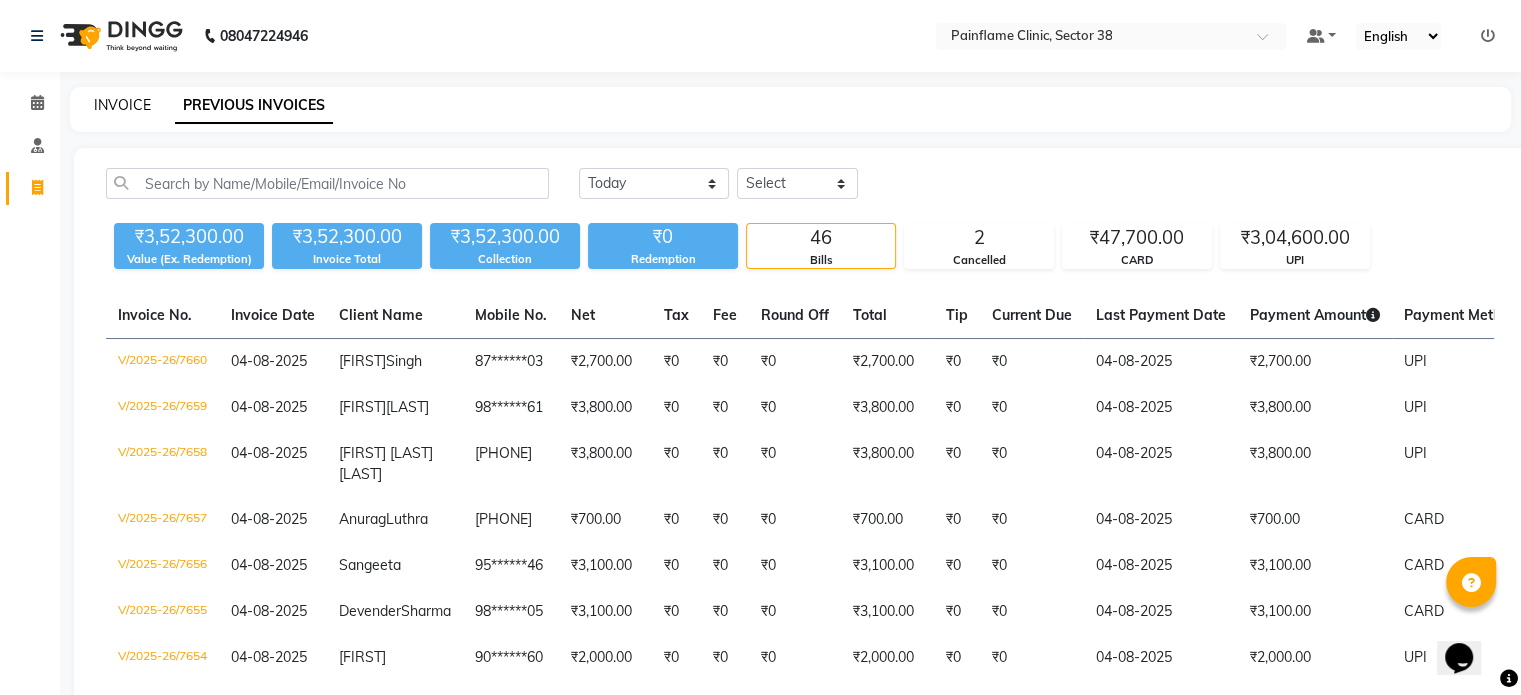 click on "INVOICE" 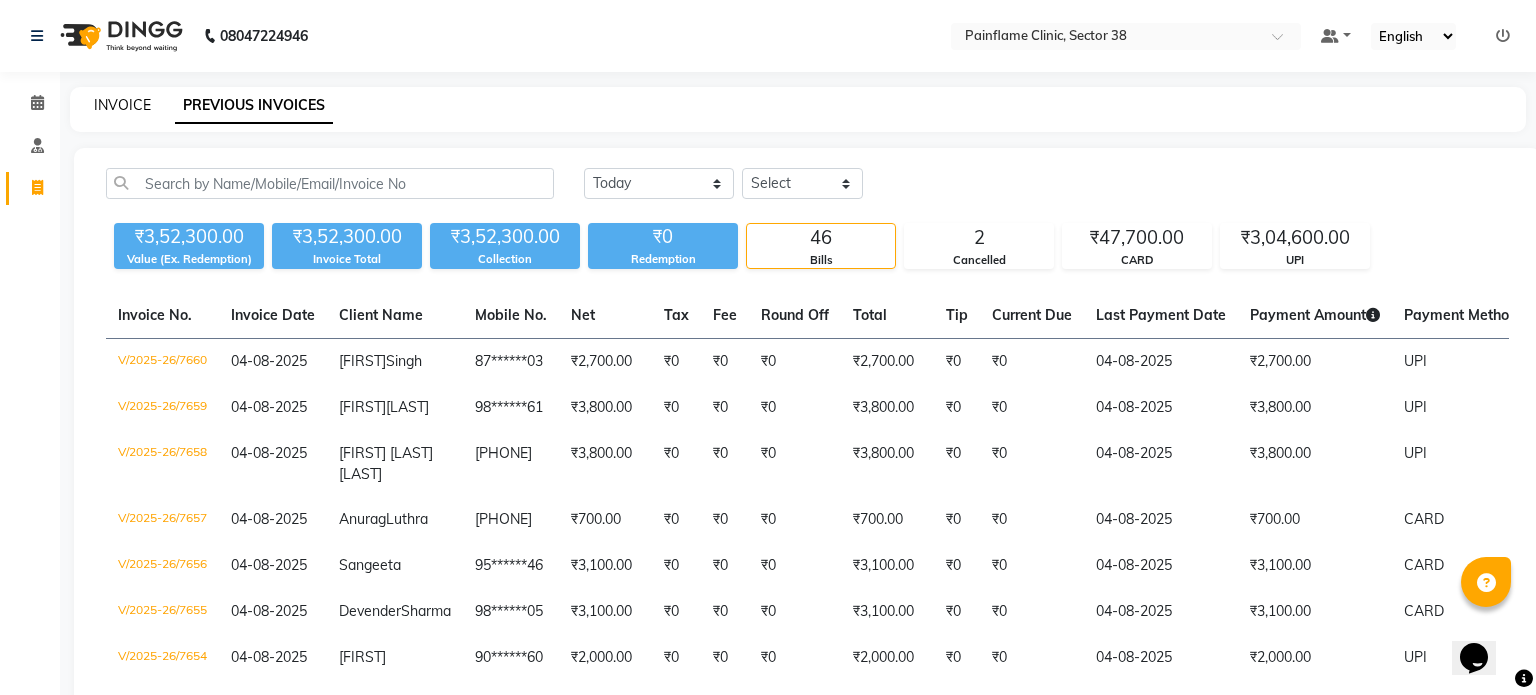 select on "3964" 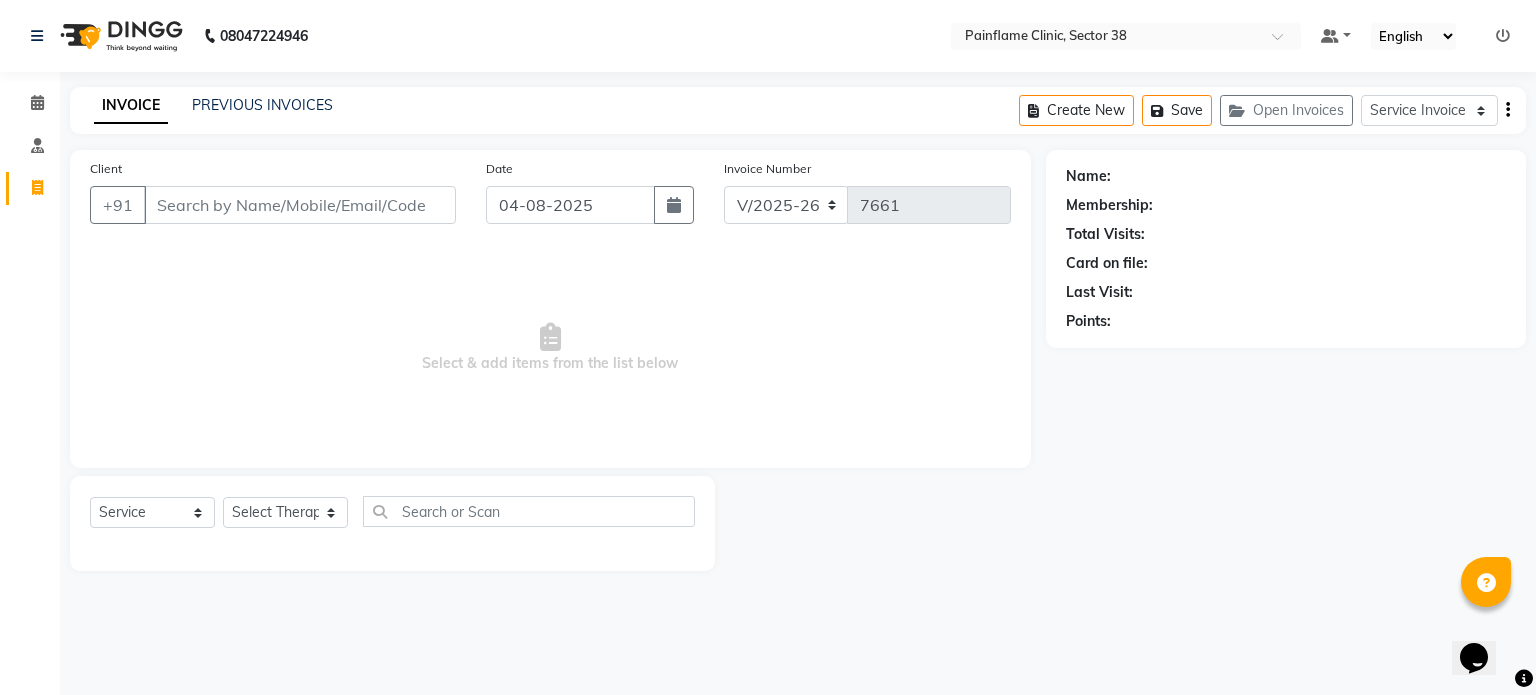 click on "Client" at bounding box center (300, 205) 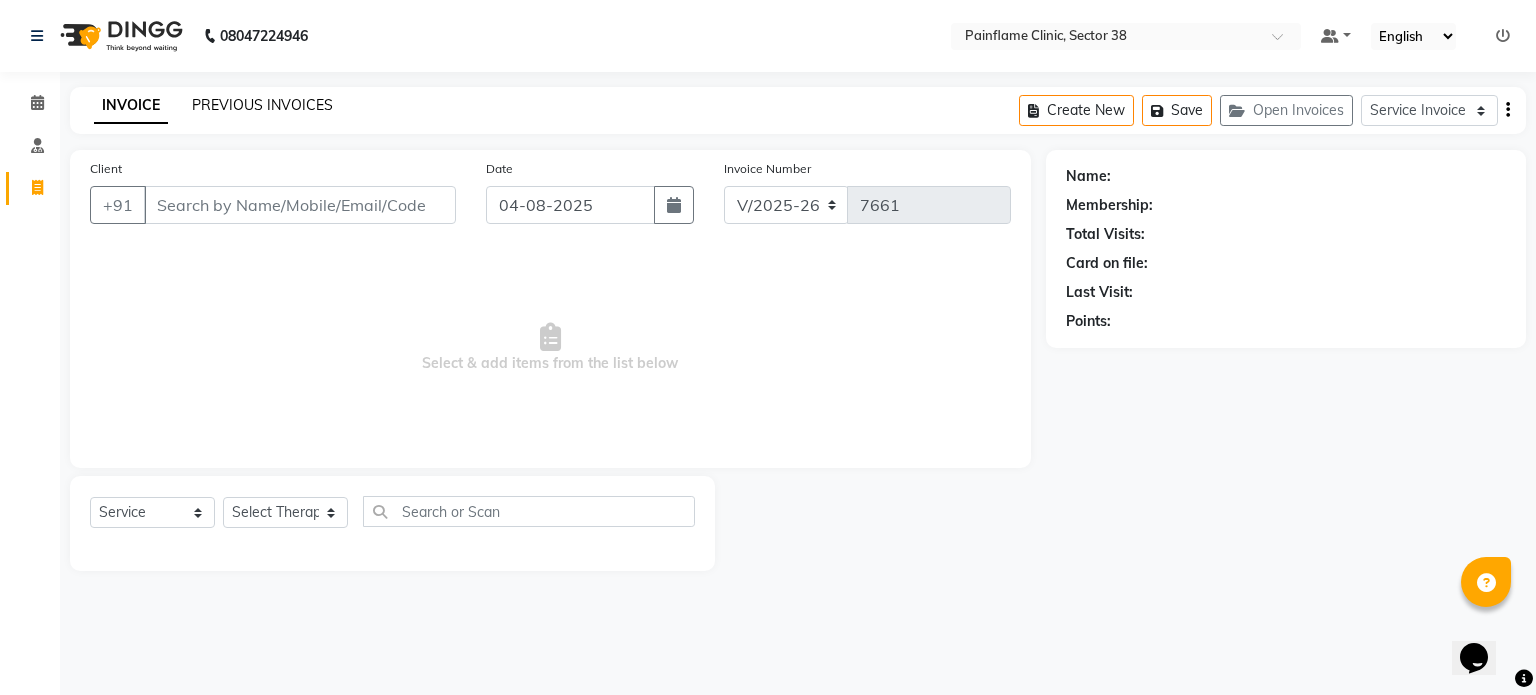 click on "PREVIOUS INVOICES" 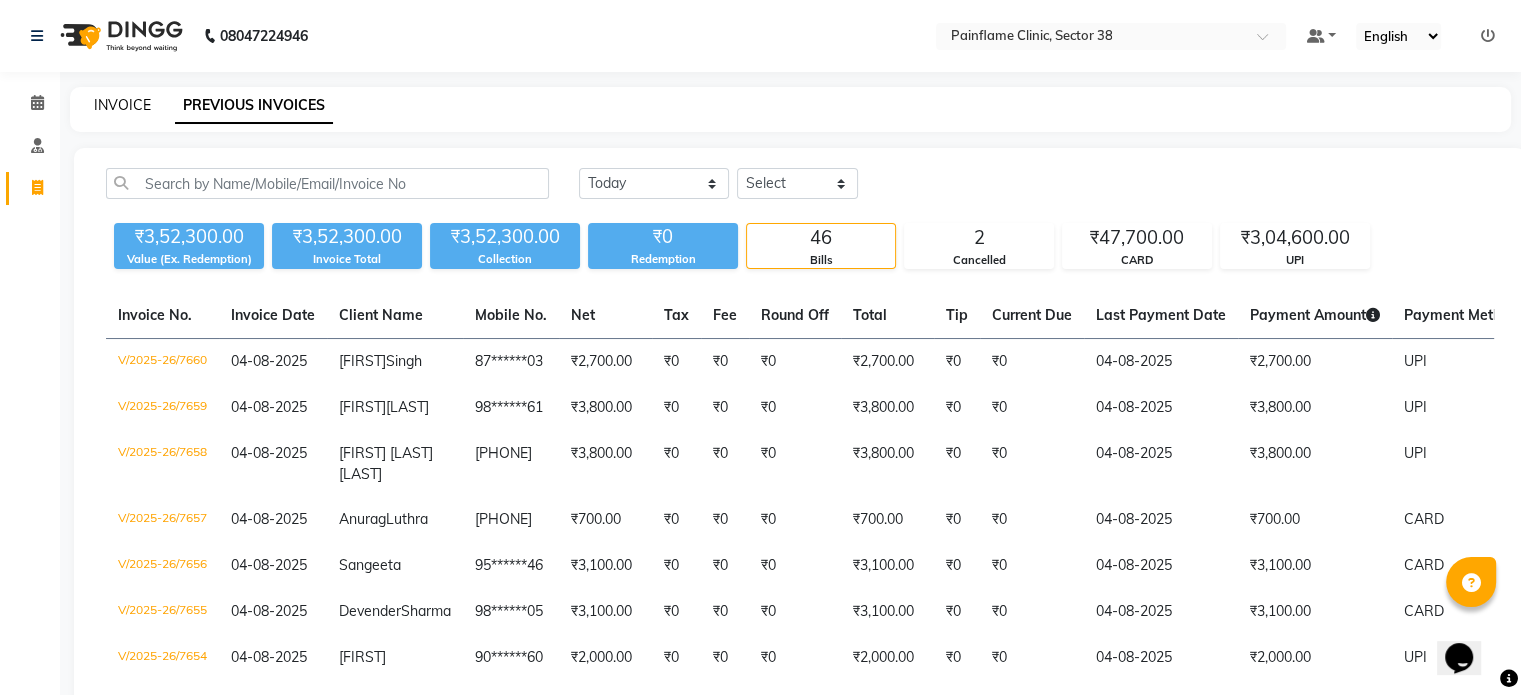 click on "INVOICE" 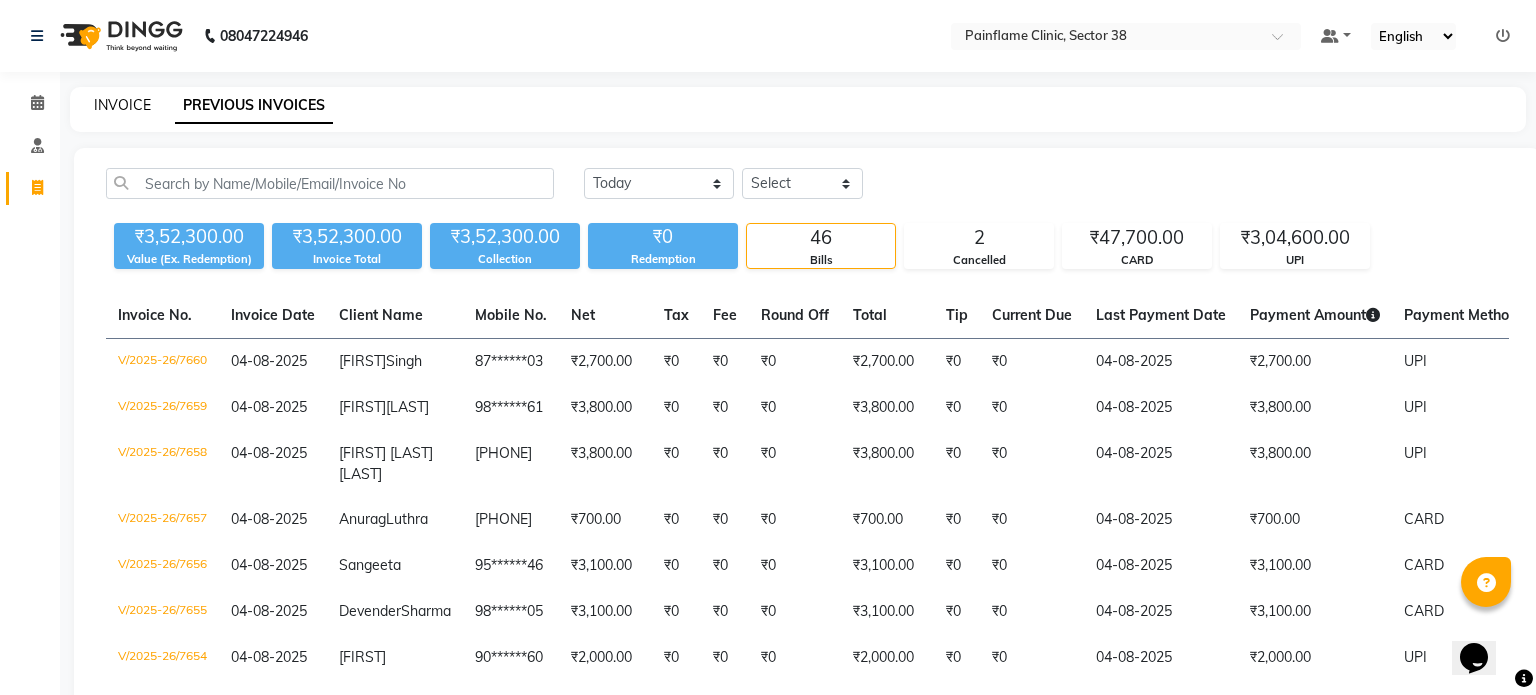select on "service" 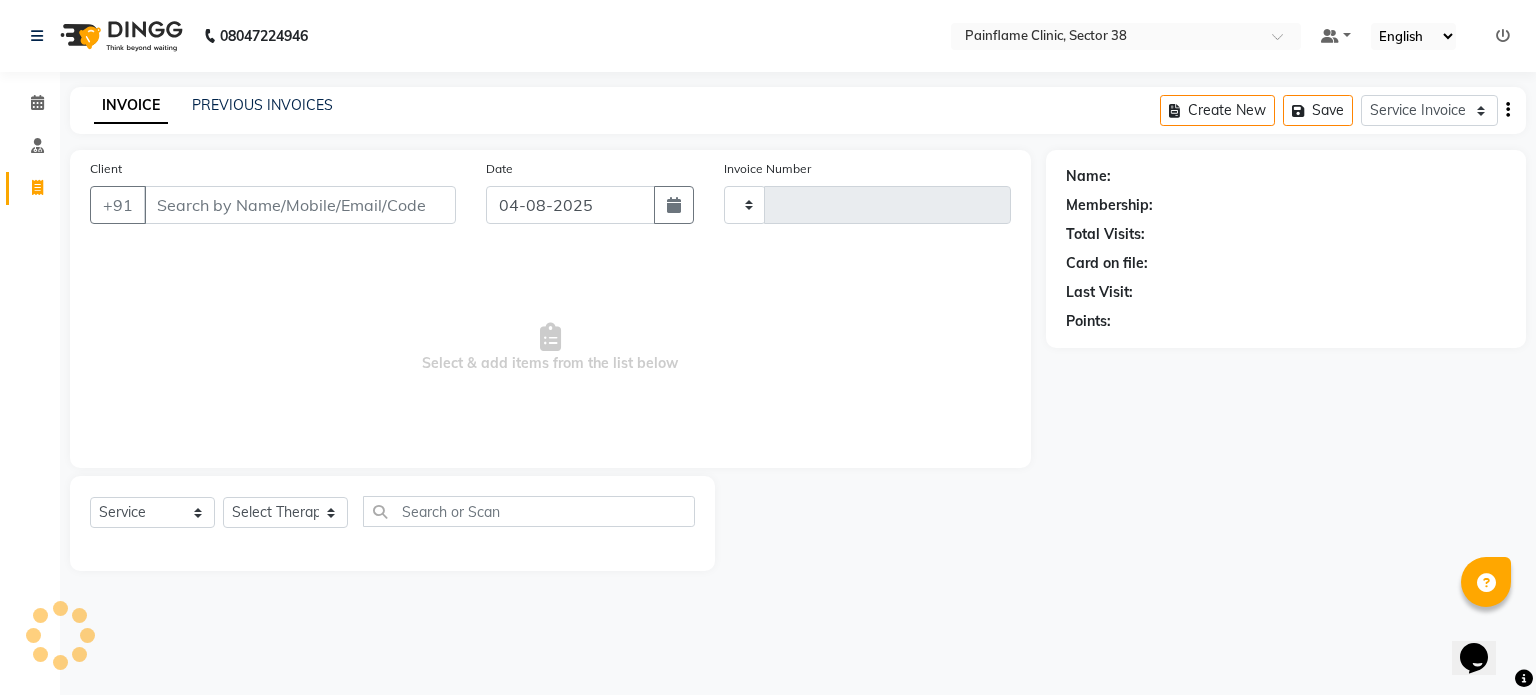type on "7661" 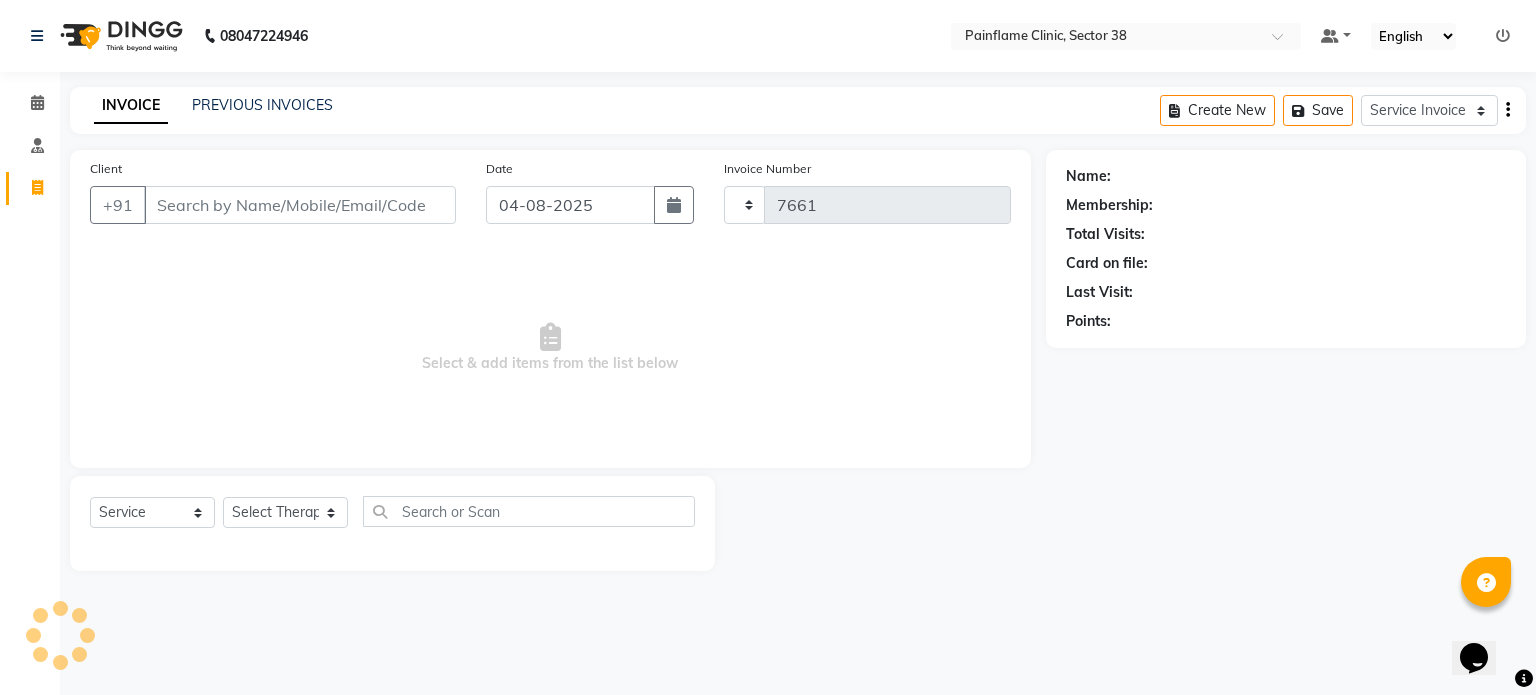 select on "3964" 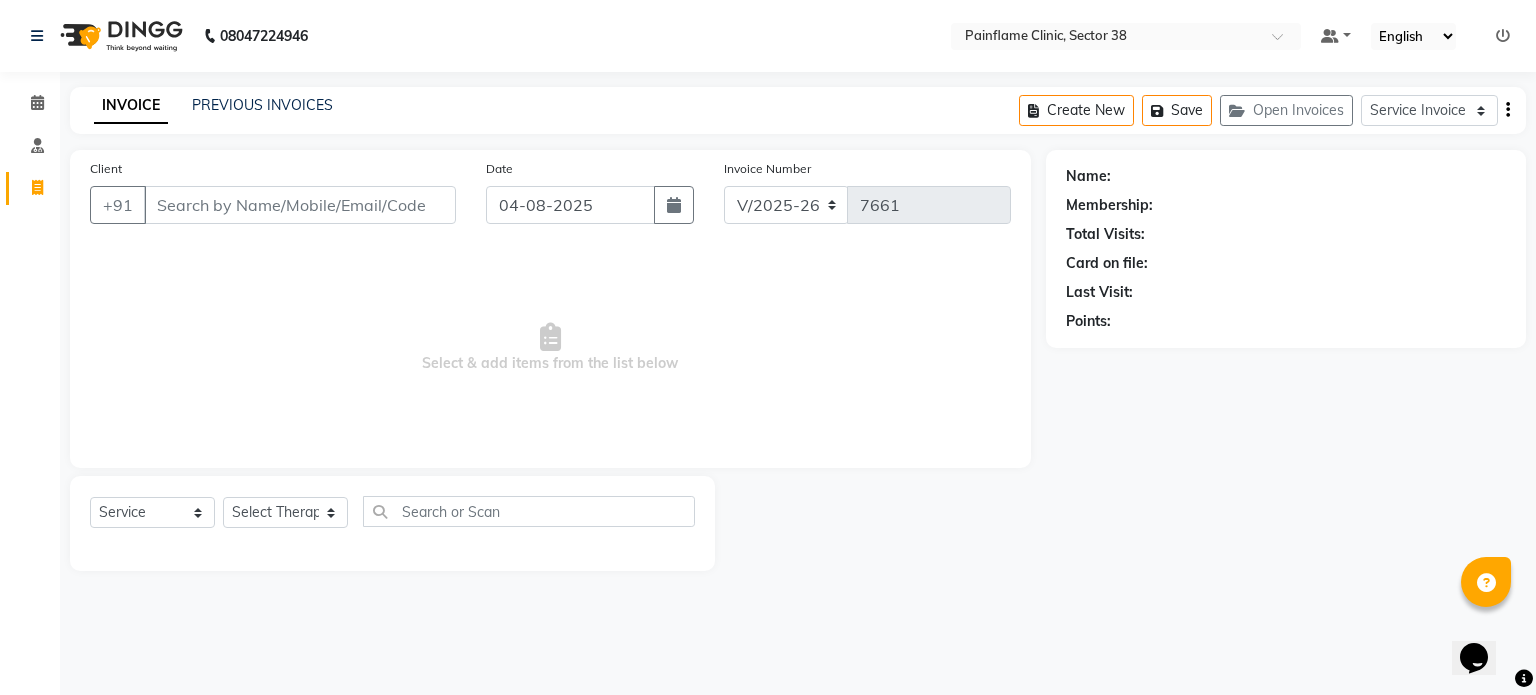 click on "Client" at bounding box center (300, 205) 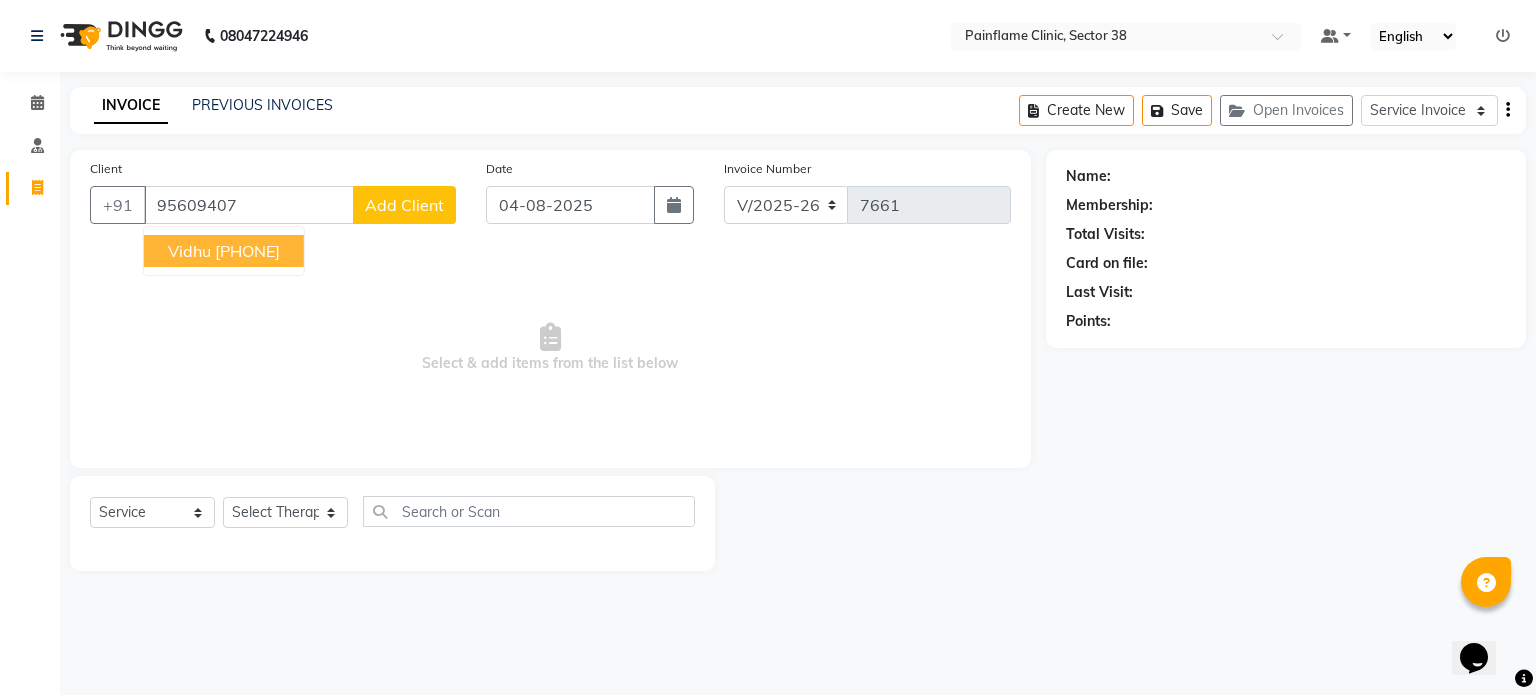 type on "95609407" 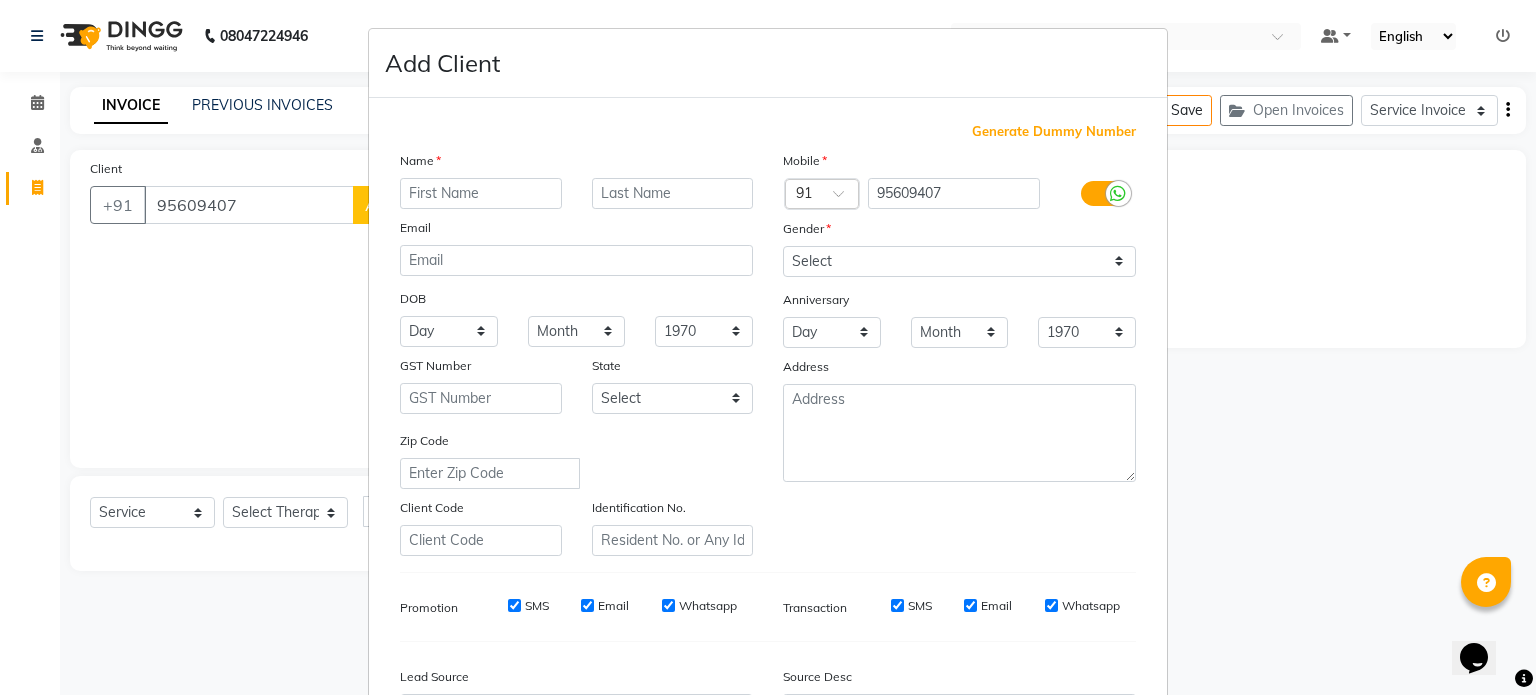 click at bounding box center (481, 193) 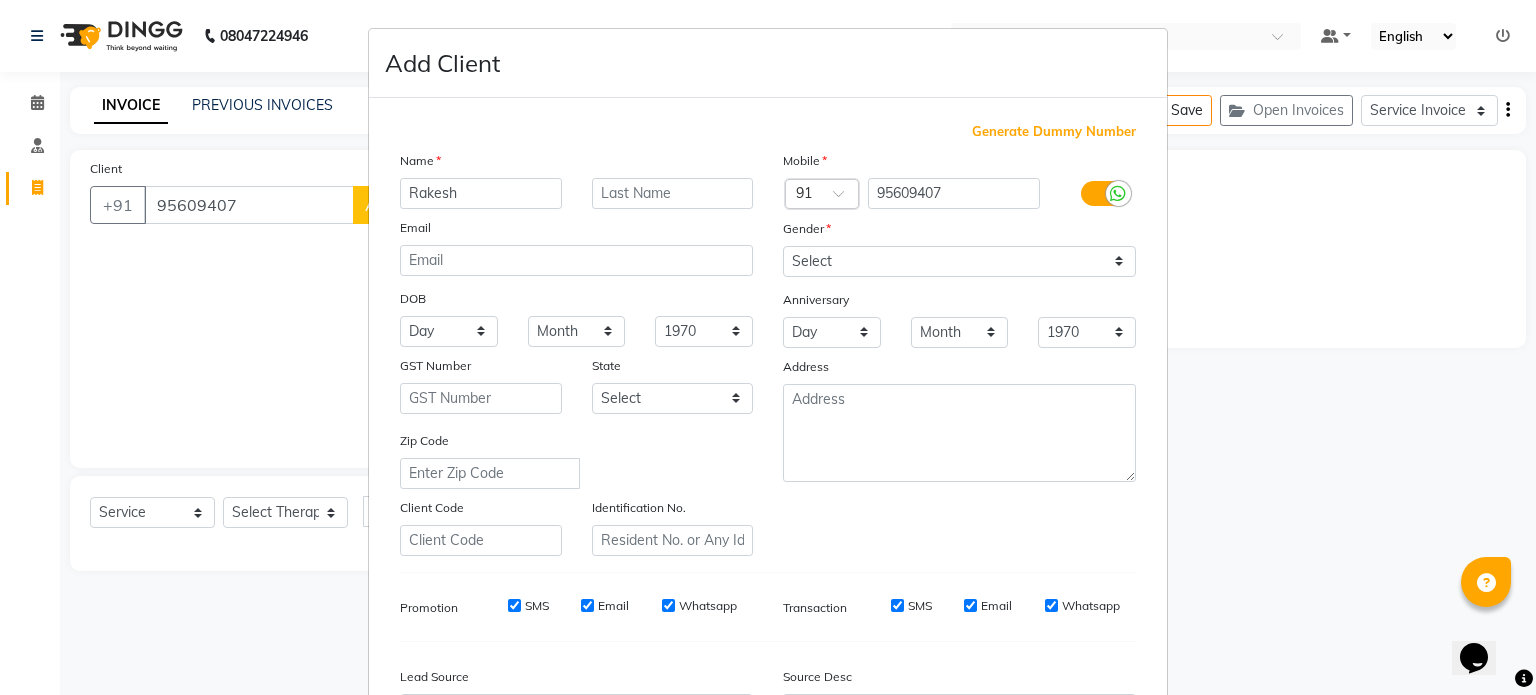 type on "Rakesh" 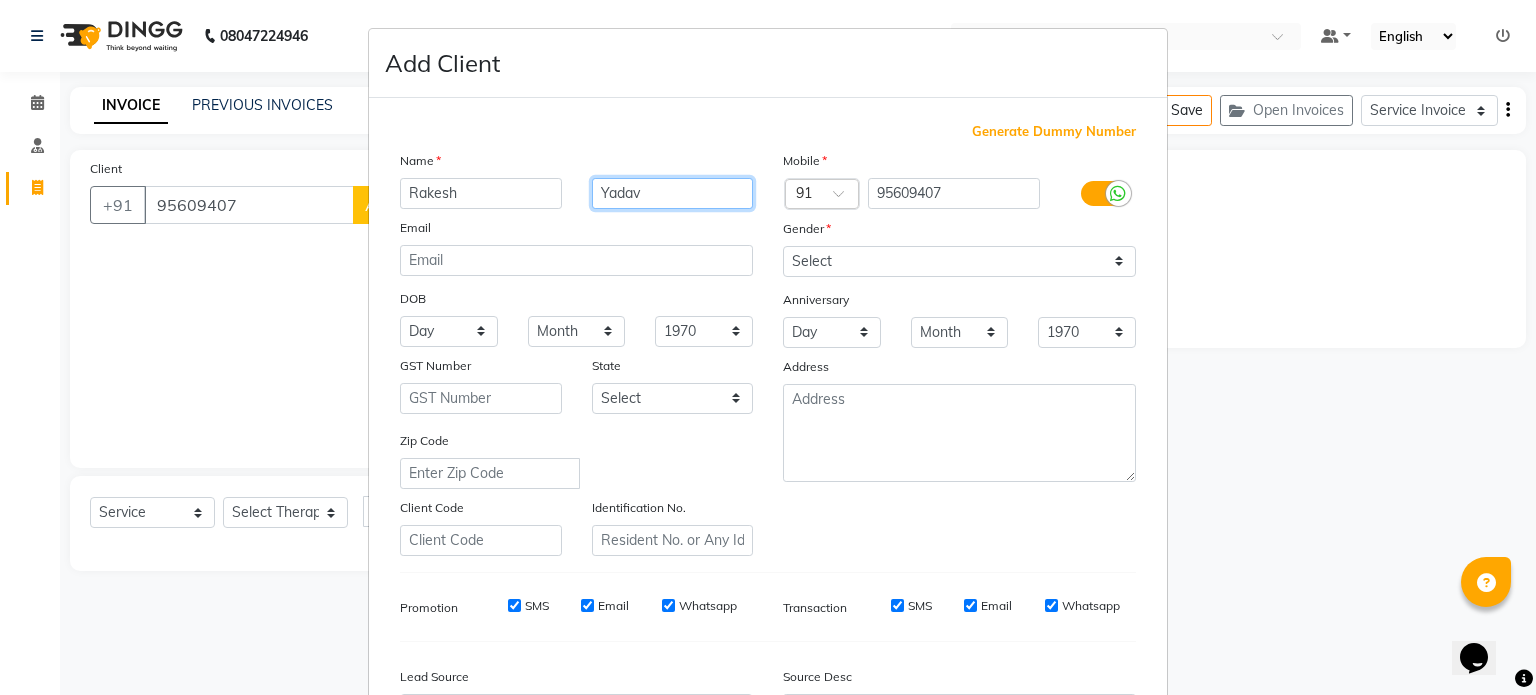 type on "Yadav" 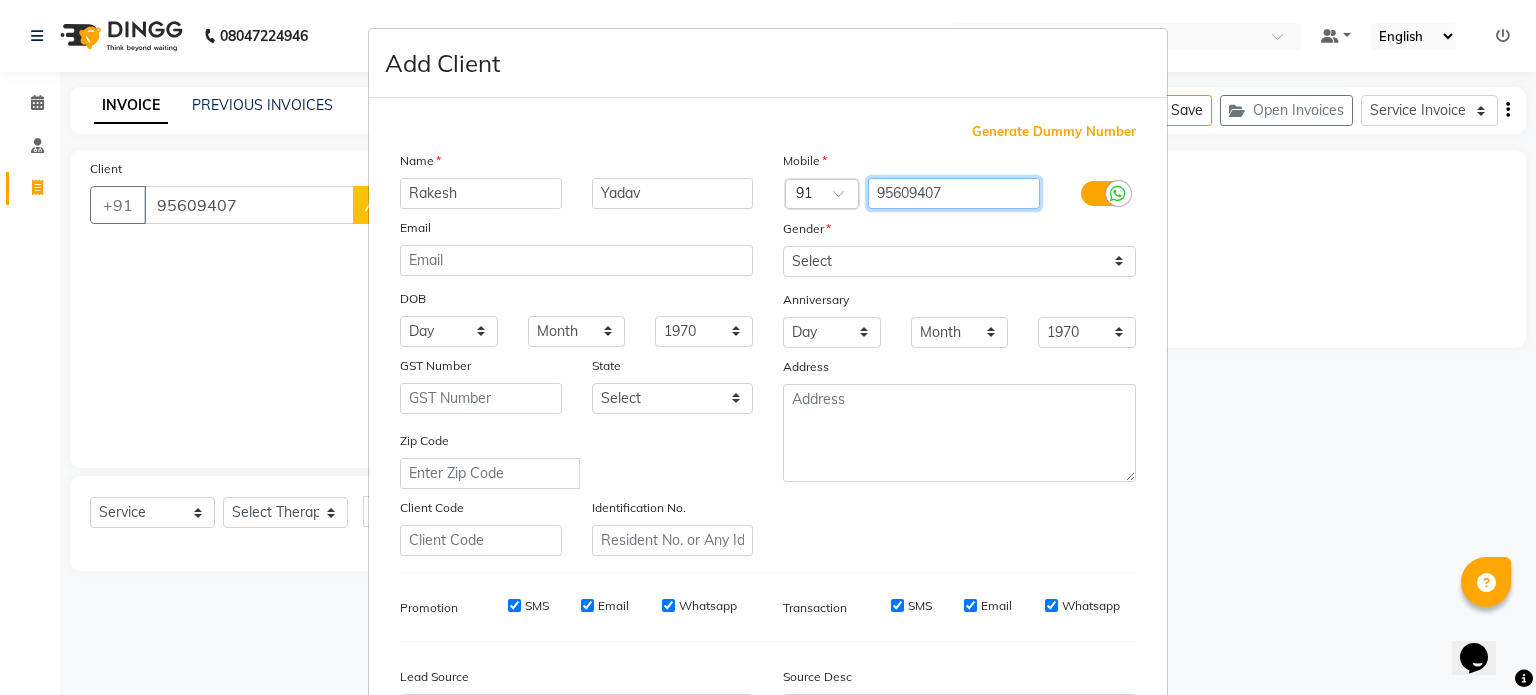 click on "95609407" at bounding box center [954, 193] 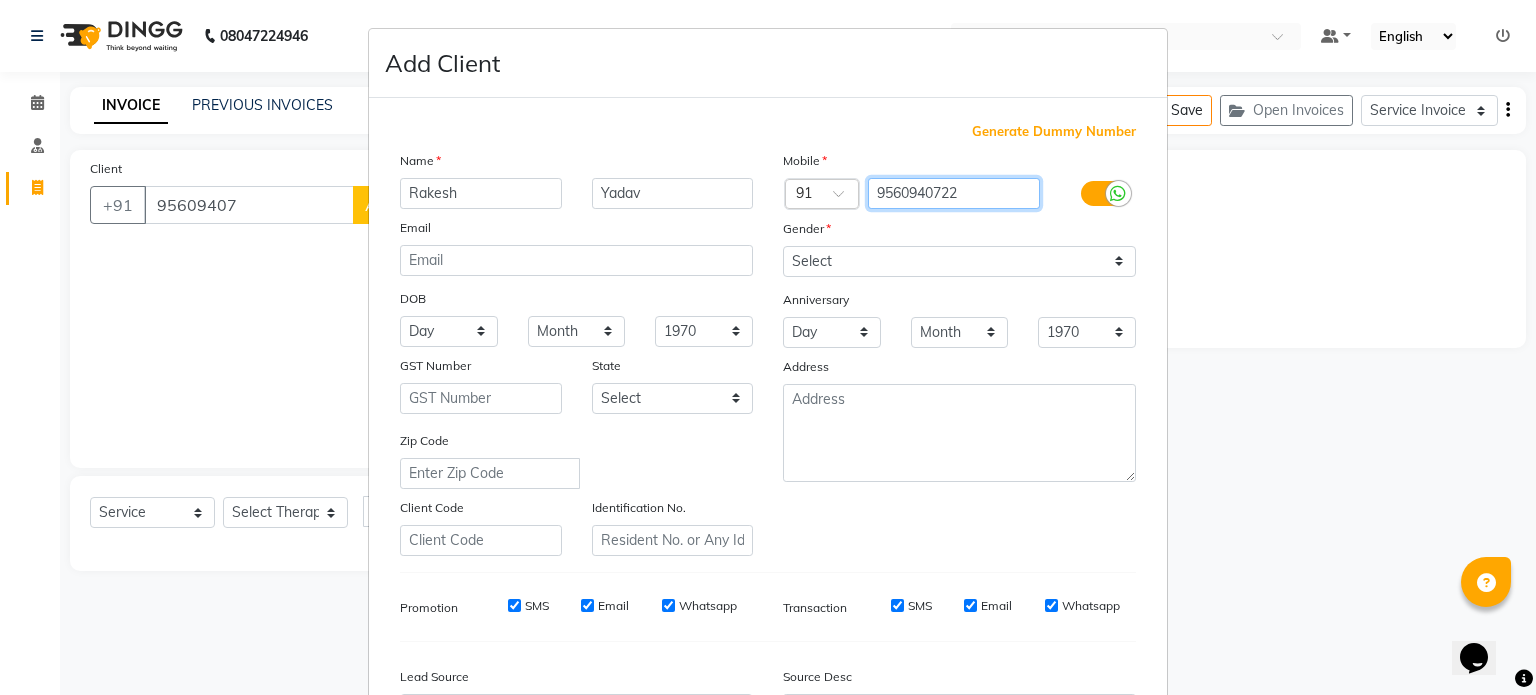 click on "9560940722" at bounding box center (954, 193) 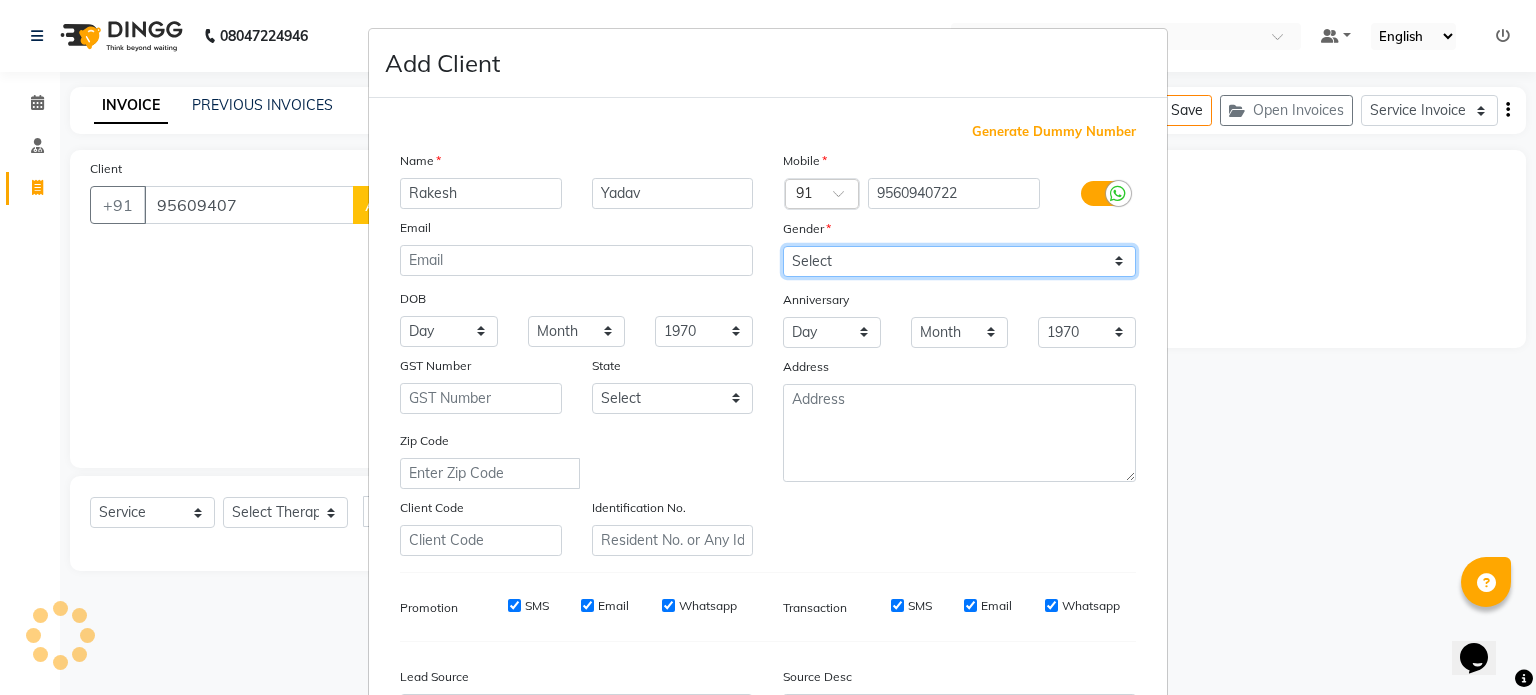 click on "Mobile Country Code × 91 9560940722 Gender Select Male Female Other Prefer Not To Say Anniversary Day 01 02 03 04 05 06 07 08 09 10 11 12 13 14 15 16 17 18 19 20 21 22 23 24 25 26 27 28 29 30 31 Month January February March April May June July August September October November December 1970 1971 1972 1973 1974 1975 1976 1977 1978 1979 1980 1981 1982 1983 1984 1985 1986 1987 1988 1989 1990 1991 1992 1993 1994 1995 1996 1997 1998 1999 2000 2001 2002 2003 2004 2005 2006 2007 2008 2009 2010 2011 2012 2013 2014 2015 2016 2017 2018 2019 2020 2021 2022 2023 2024 2025 Address" at bounding box center [959, 353] 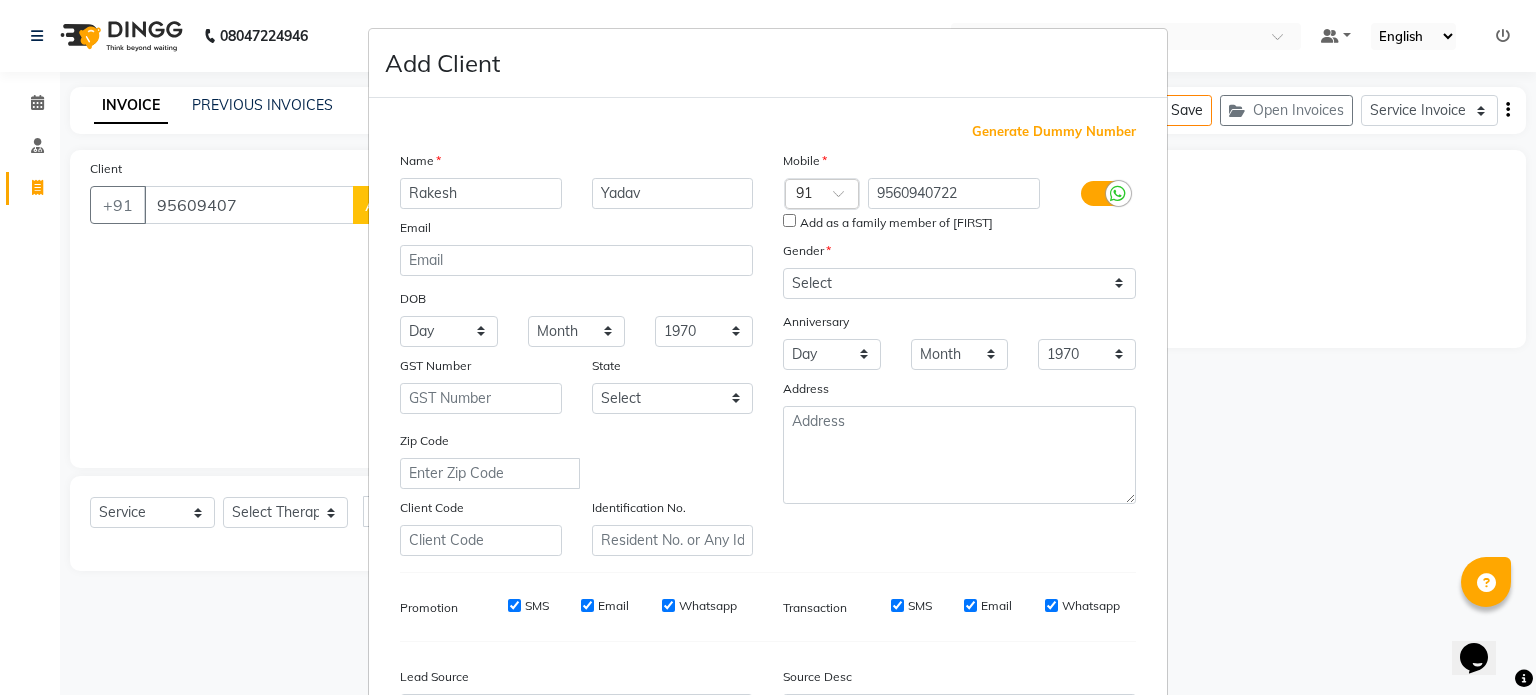 click on "Add as a family member of Vidhu" at bounding box center [789, 220] 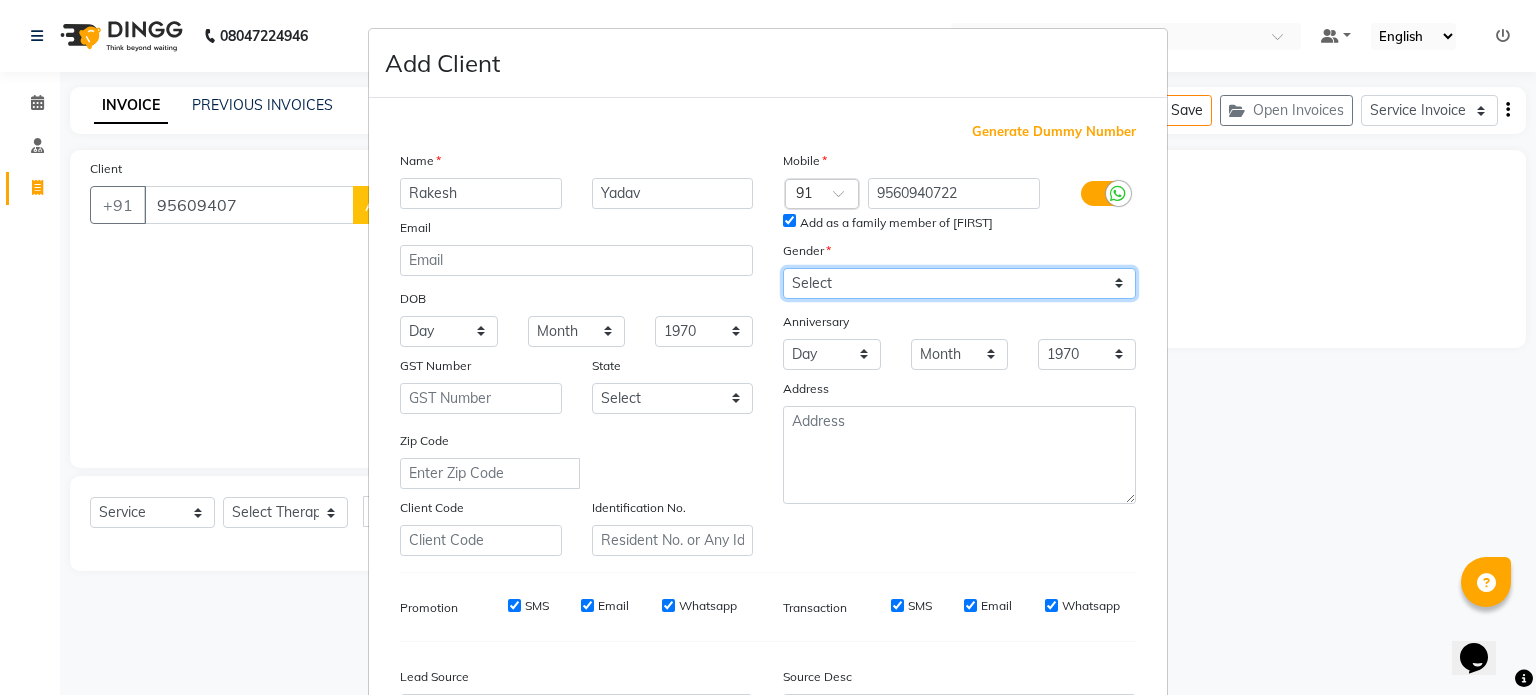click on "Select Male Female Other Prefer Not To Say" at bounding box center (959, 283) 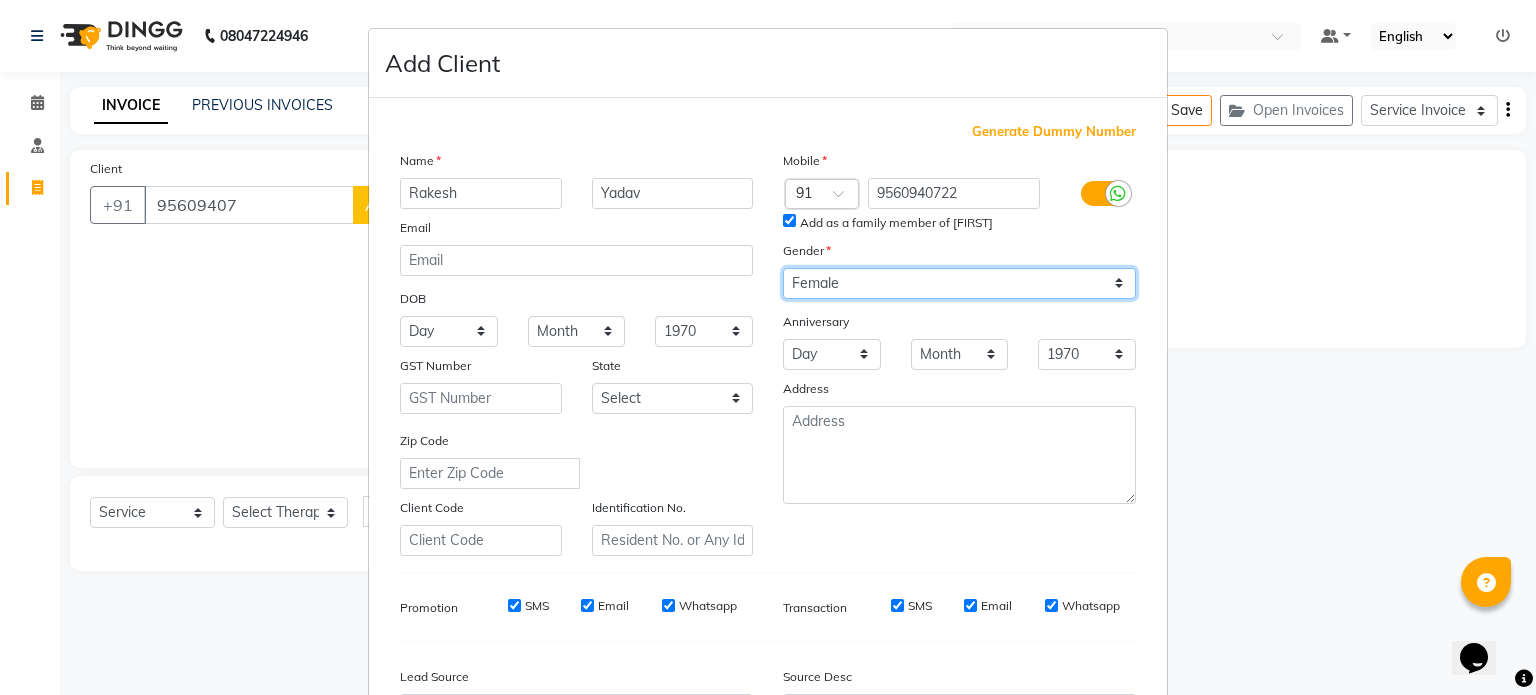 click on "Select Male Female Other Prefer Not To Say" at bounding box center (959, 283) 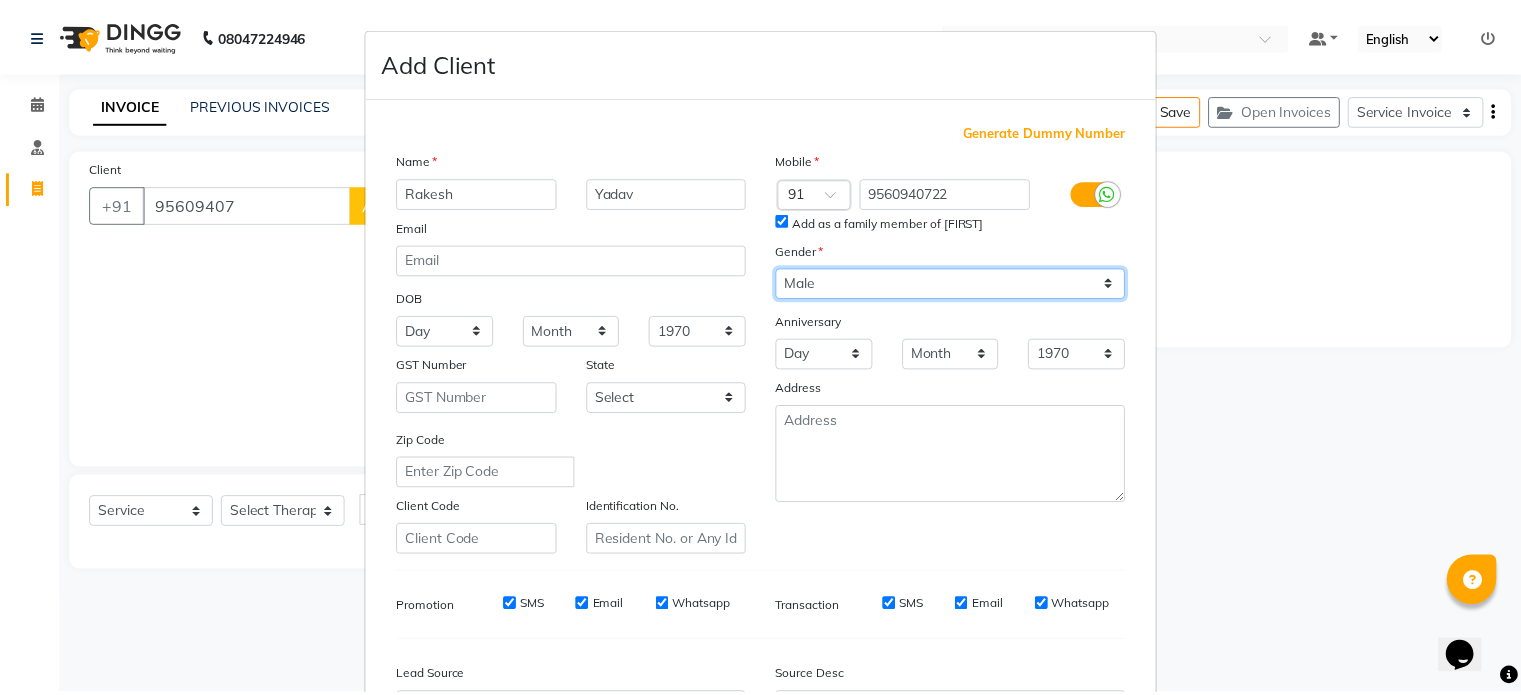 scroll, scrollTop: 237, scrollLeft: 0, axis: vertical 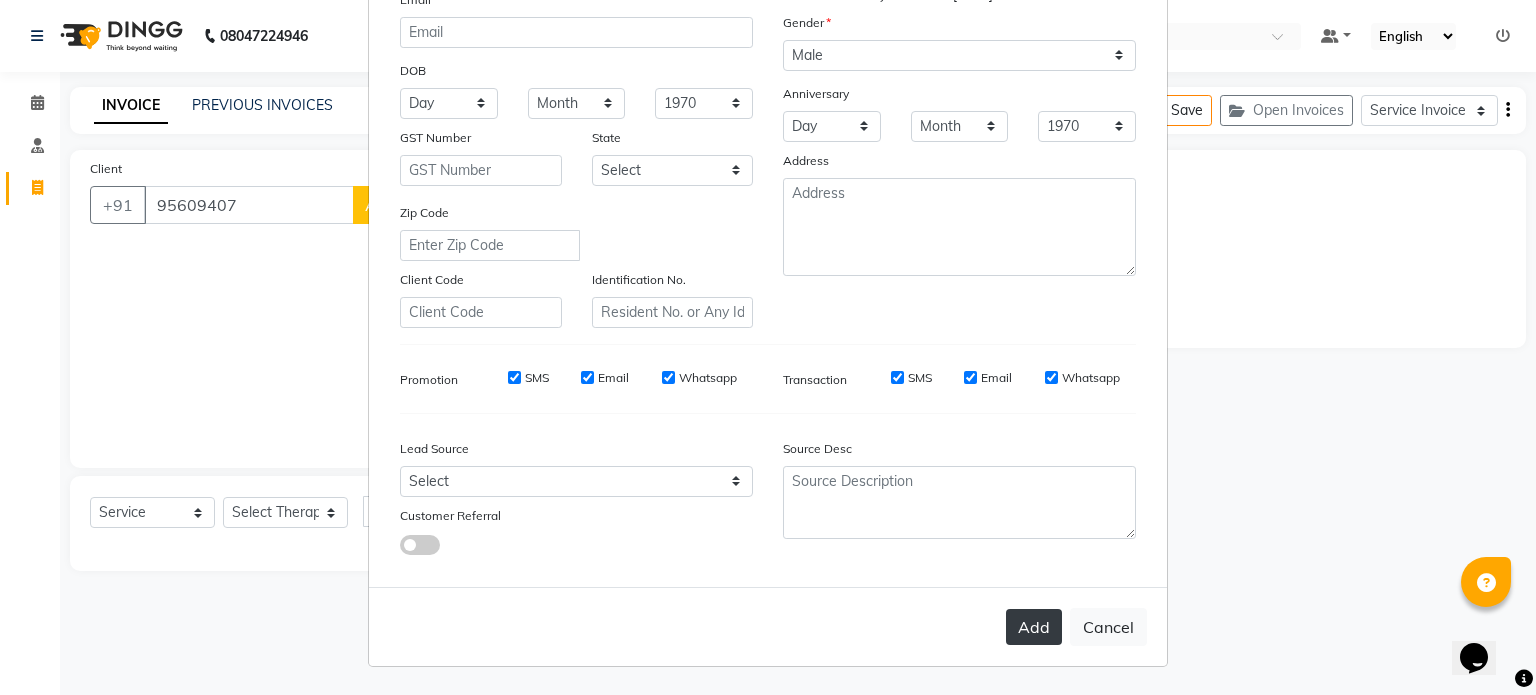 click on "Add" at bounding box center (1034, 627) 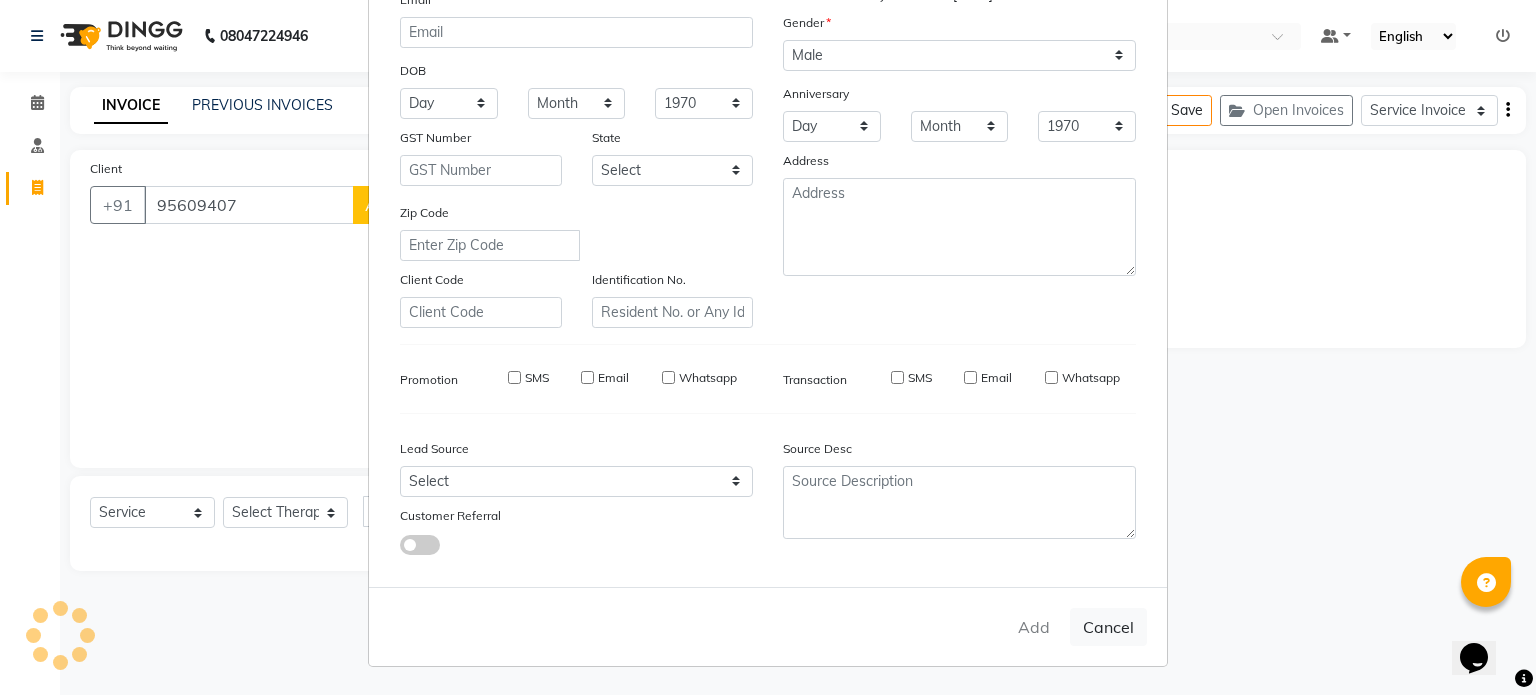 type on "[PHONE]" 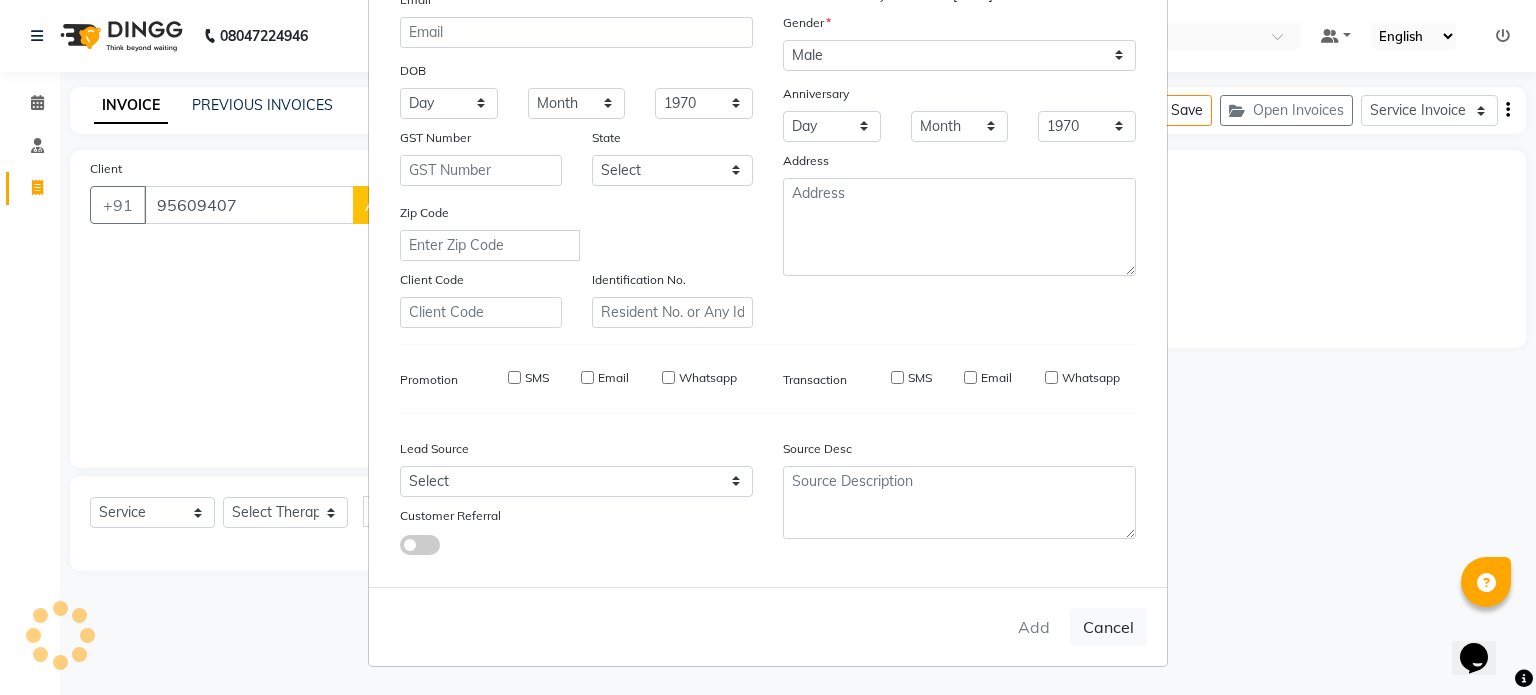 type 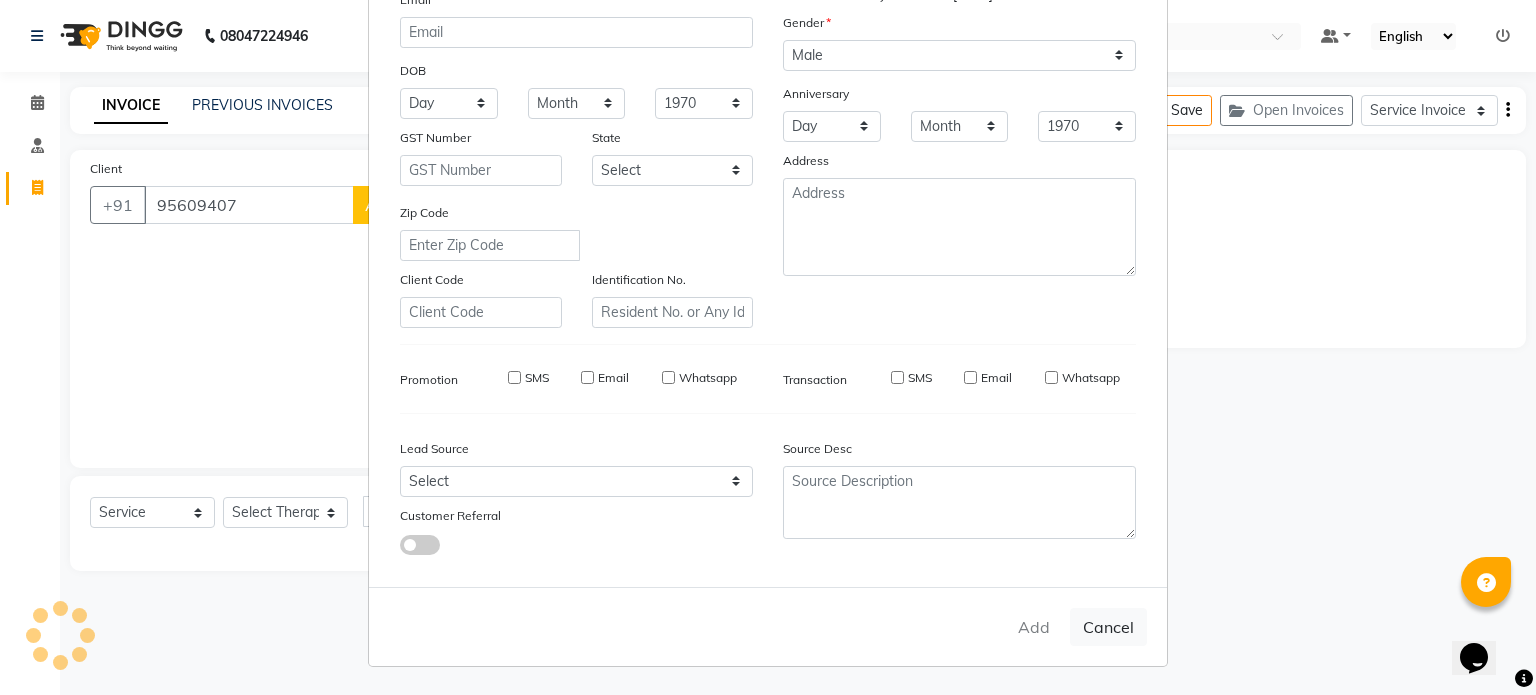 select 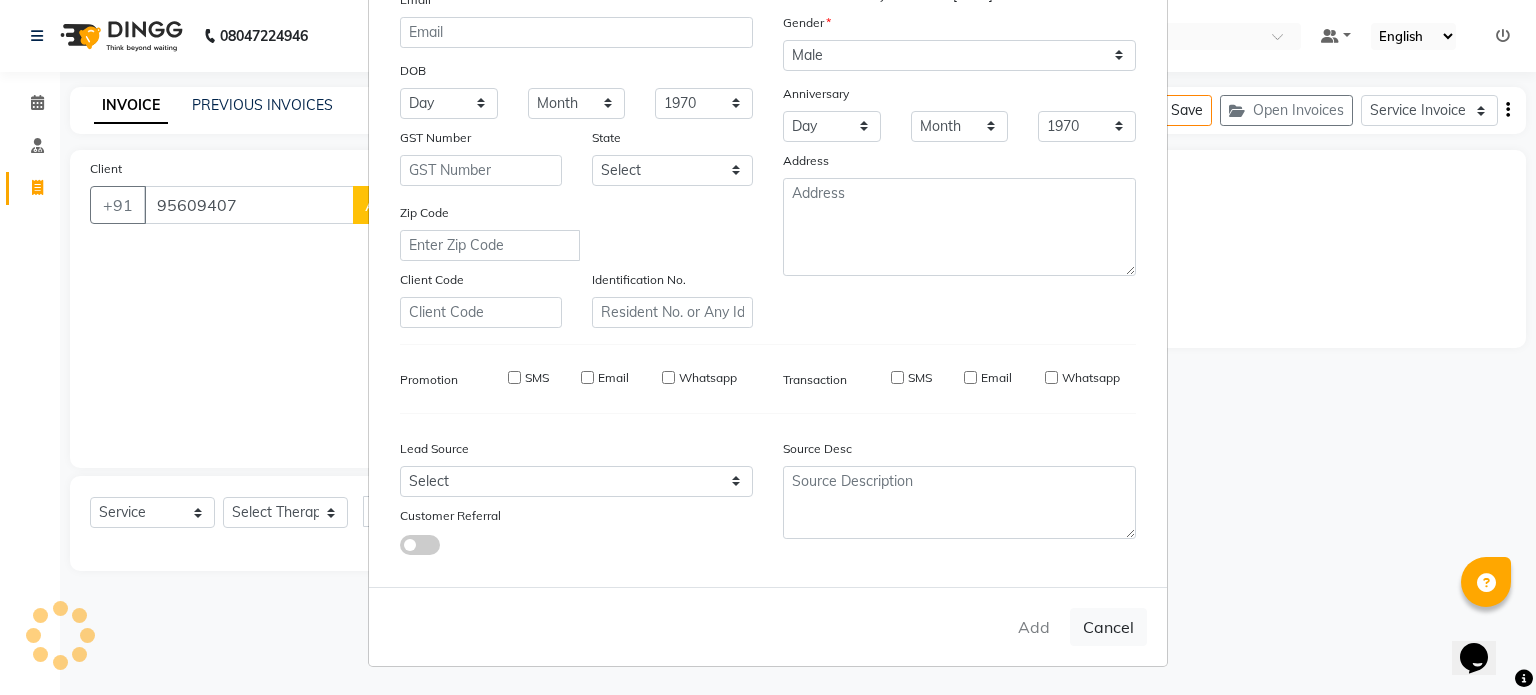 select 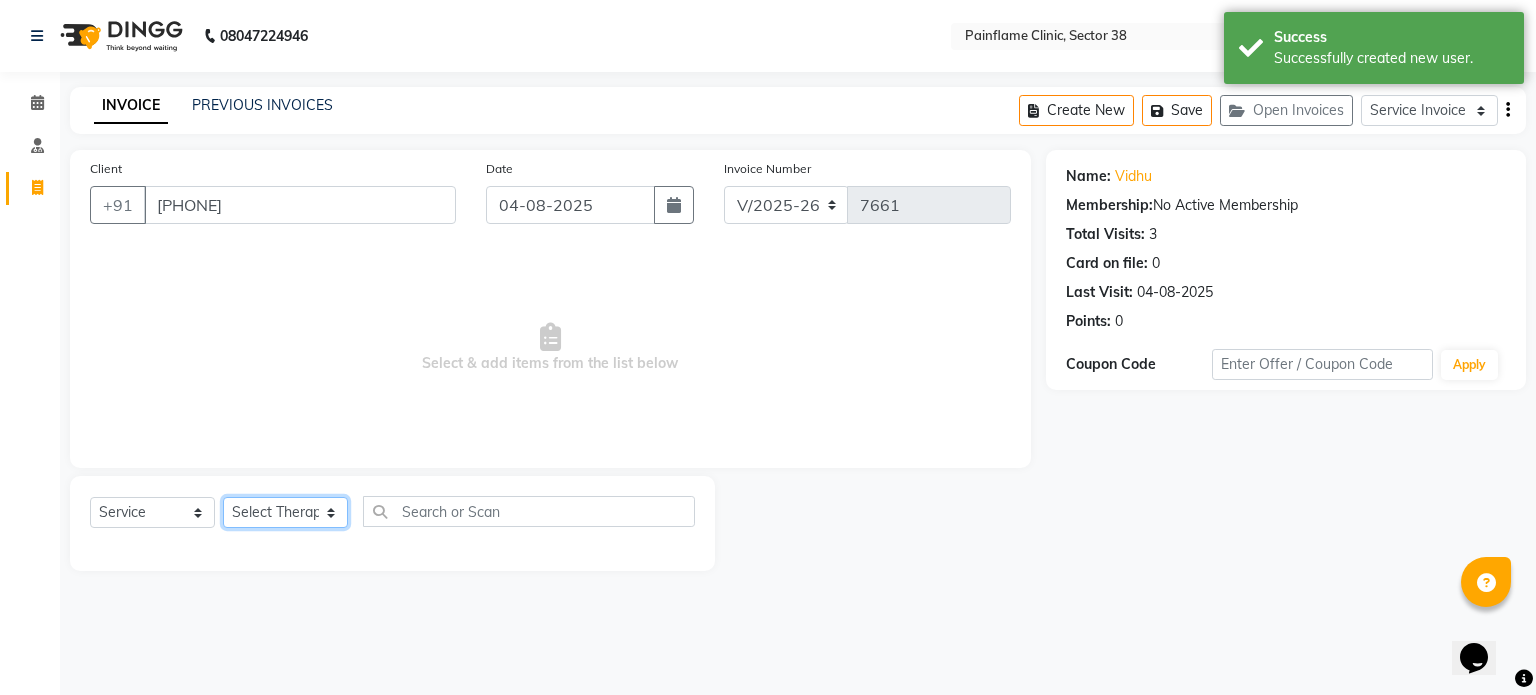 click on "Select Therapist Dr Durgesh Dr Harish Dr Ranjana Dr Saurabh Dr. Suraj Dr. Tejpal Mehlawat KUSHAL MOHIT SEMWAL Nancy Singhai Reception 1  Reception 2 Reception 3" 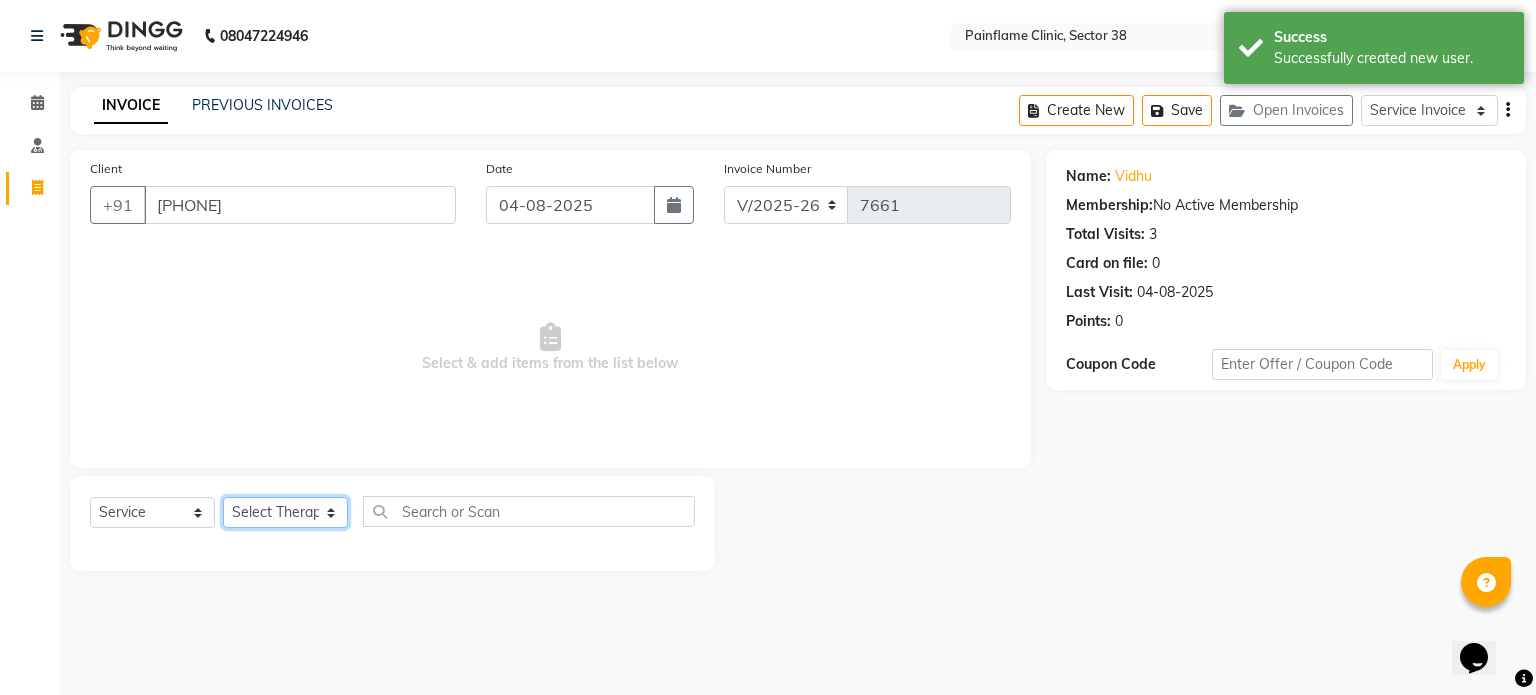 select on "20209" 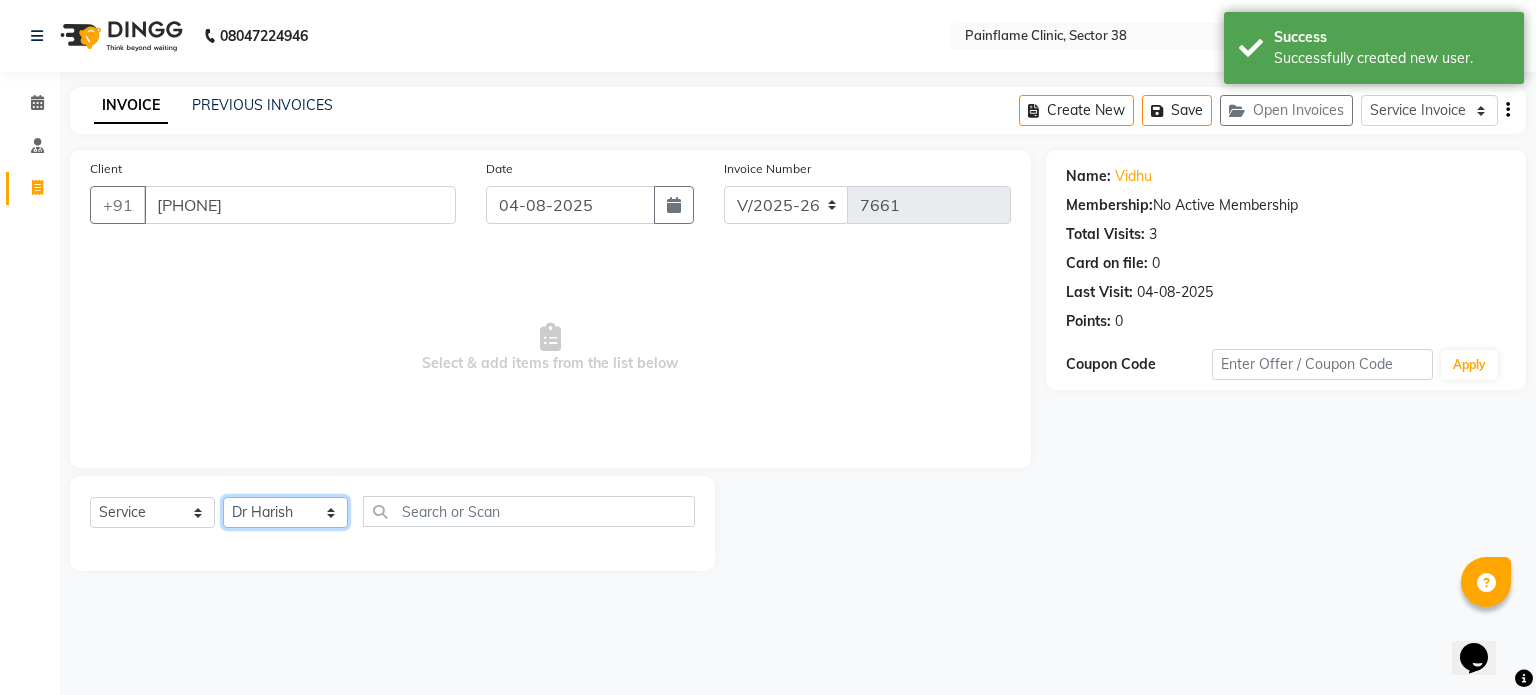 click on "Select Therapist Dr Durgesh Dr Harish Dr Ranjana Dr Saurabh Dr. Suraj Dr. Tejpal Mehlawat KUSHAL MOHIT SEMWAL Nancy Singhai Reception 1  Reception 2 Reception 3" 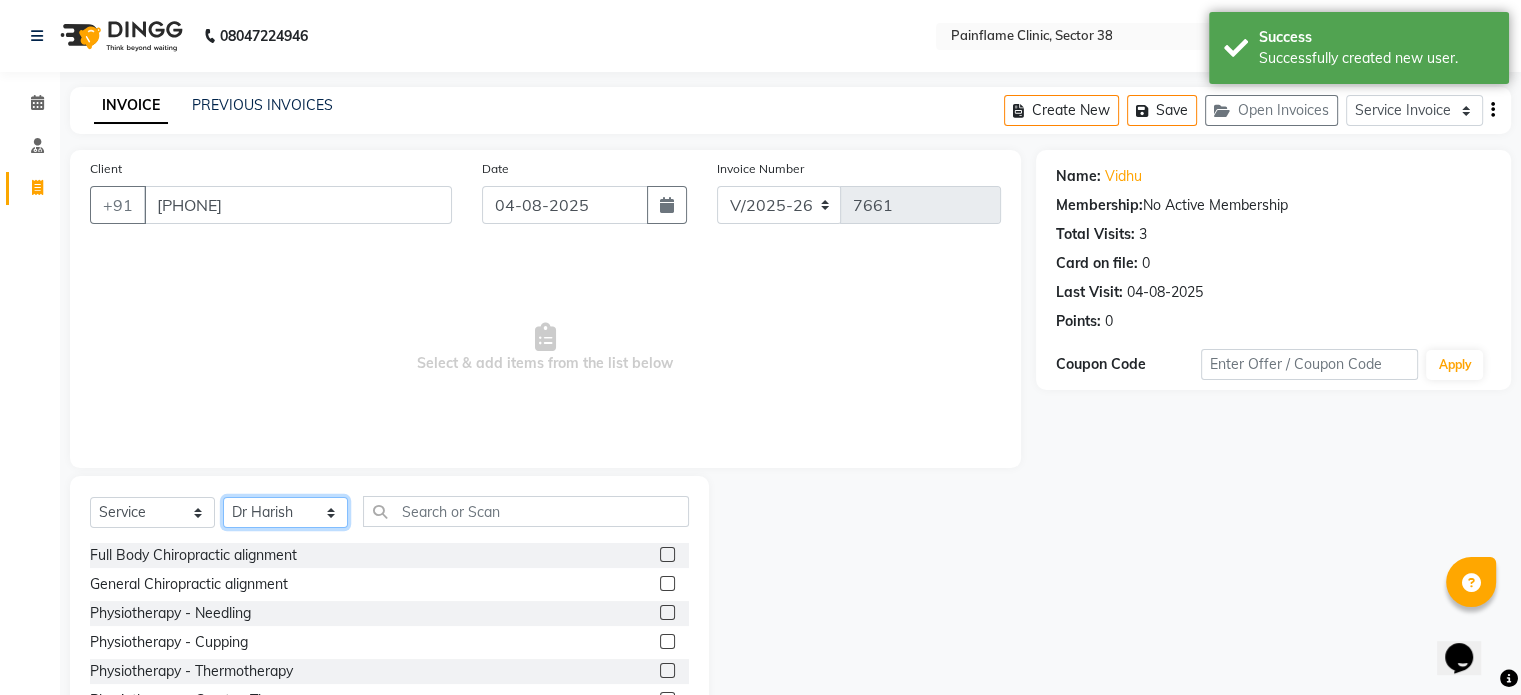scroll, scrollTop: 119, scrollLeft: 0, axis: vertical 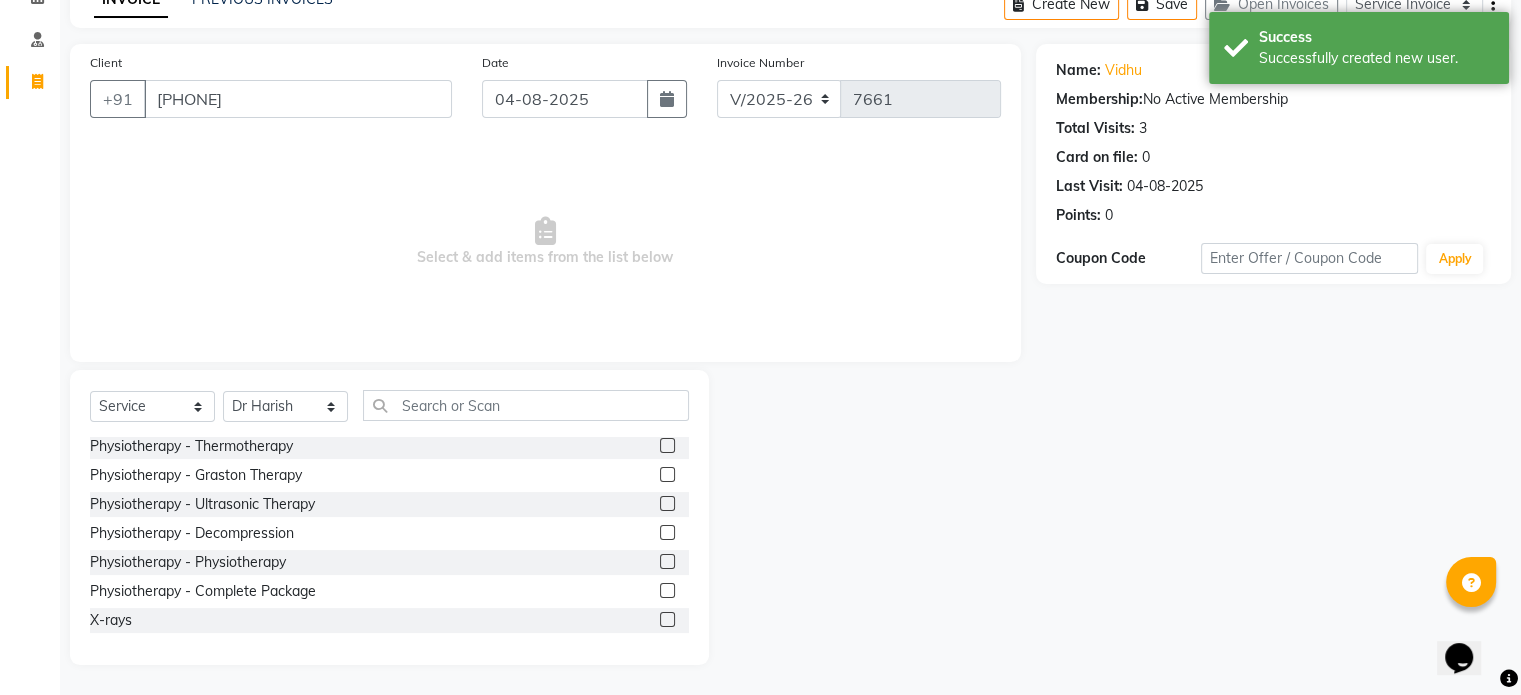 click 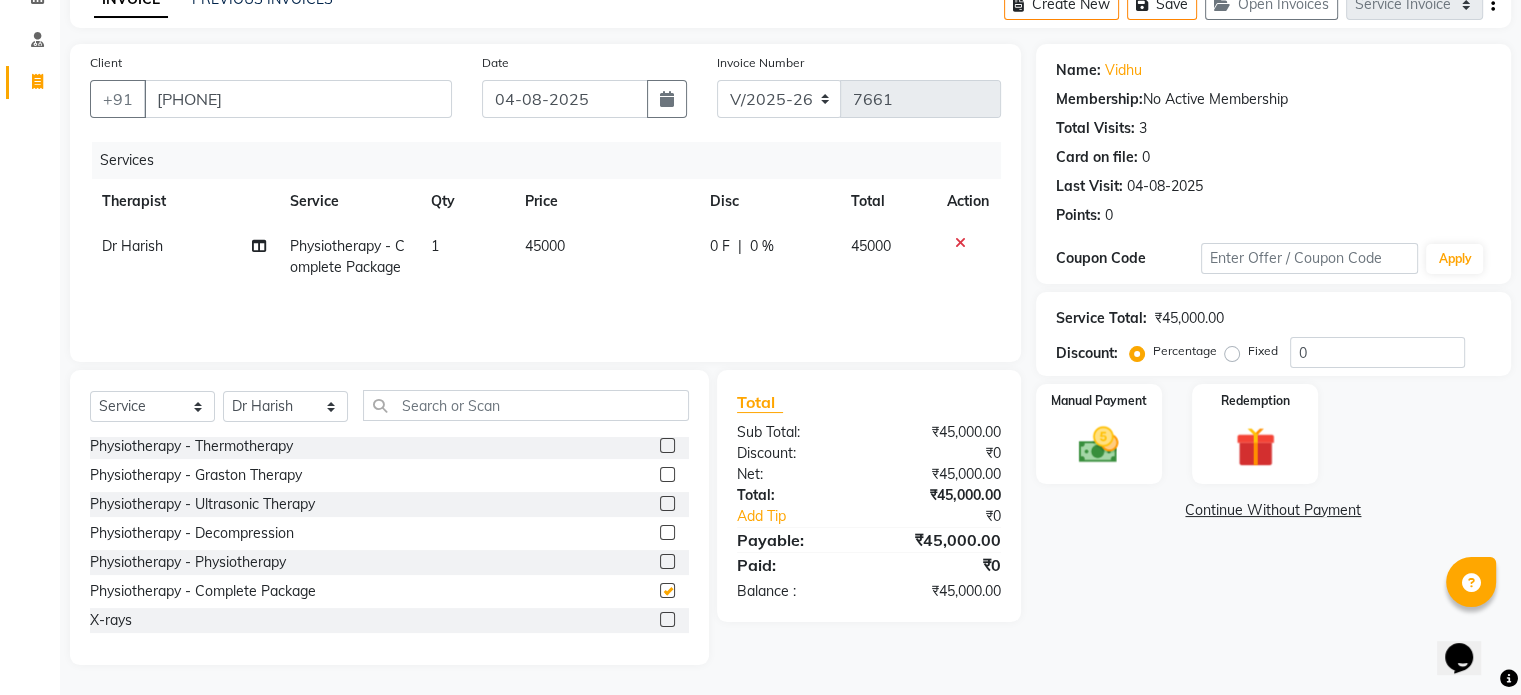 checkbox on "false" 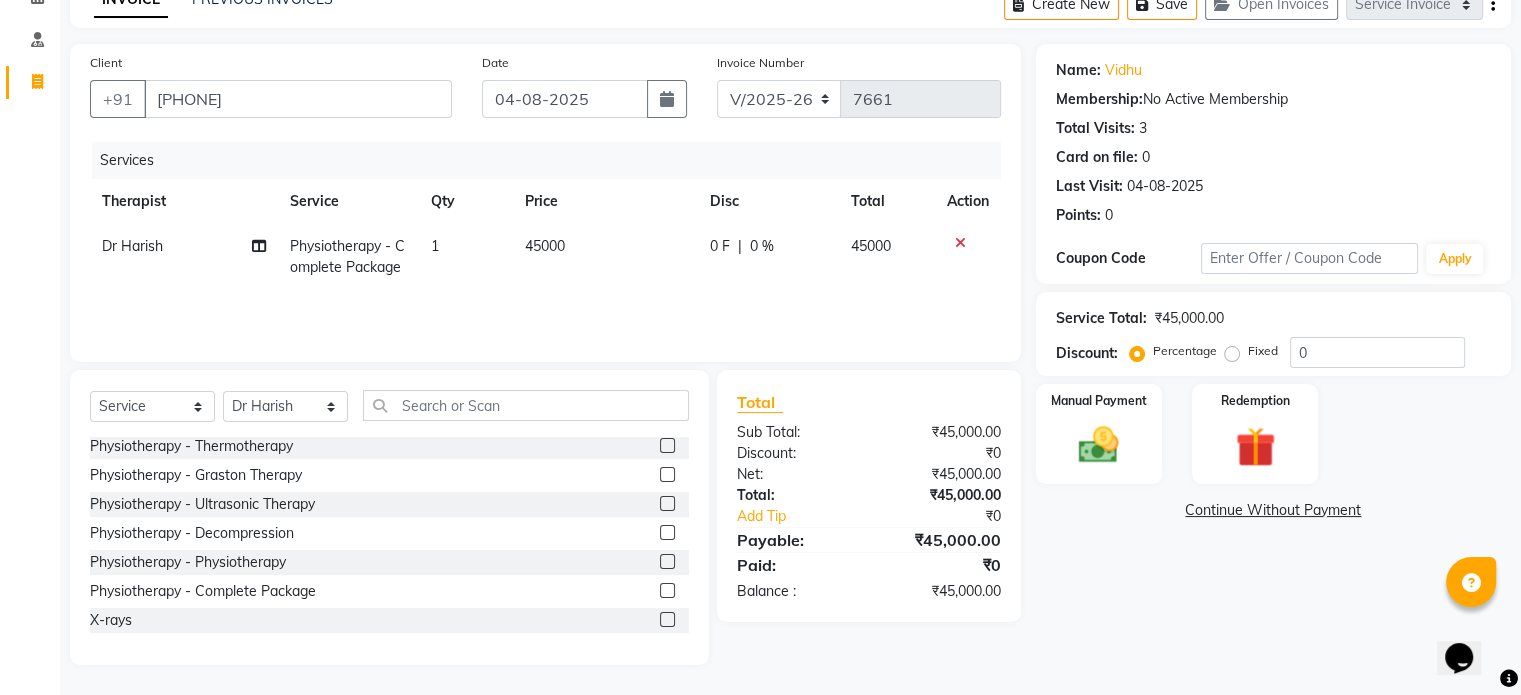 click on "45000" 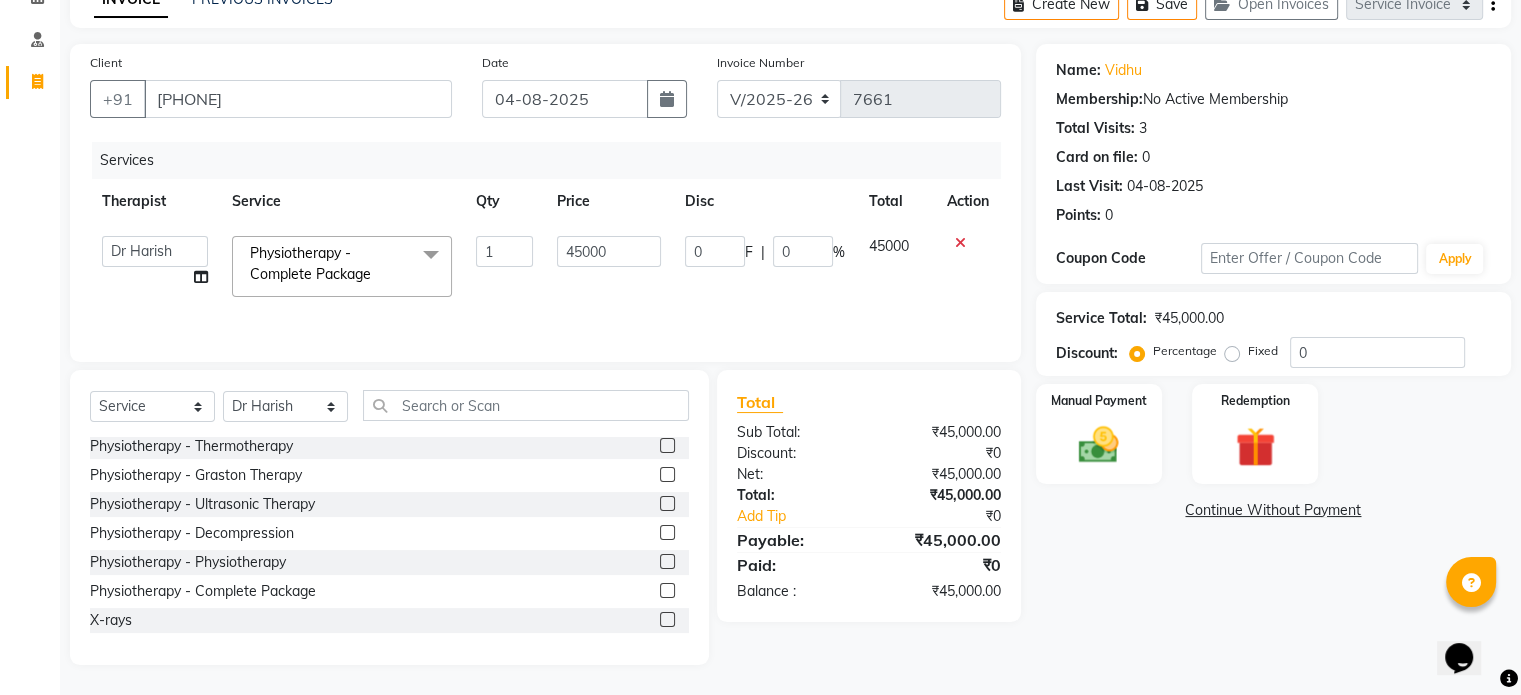 click on "45000" 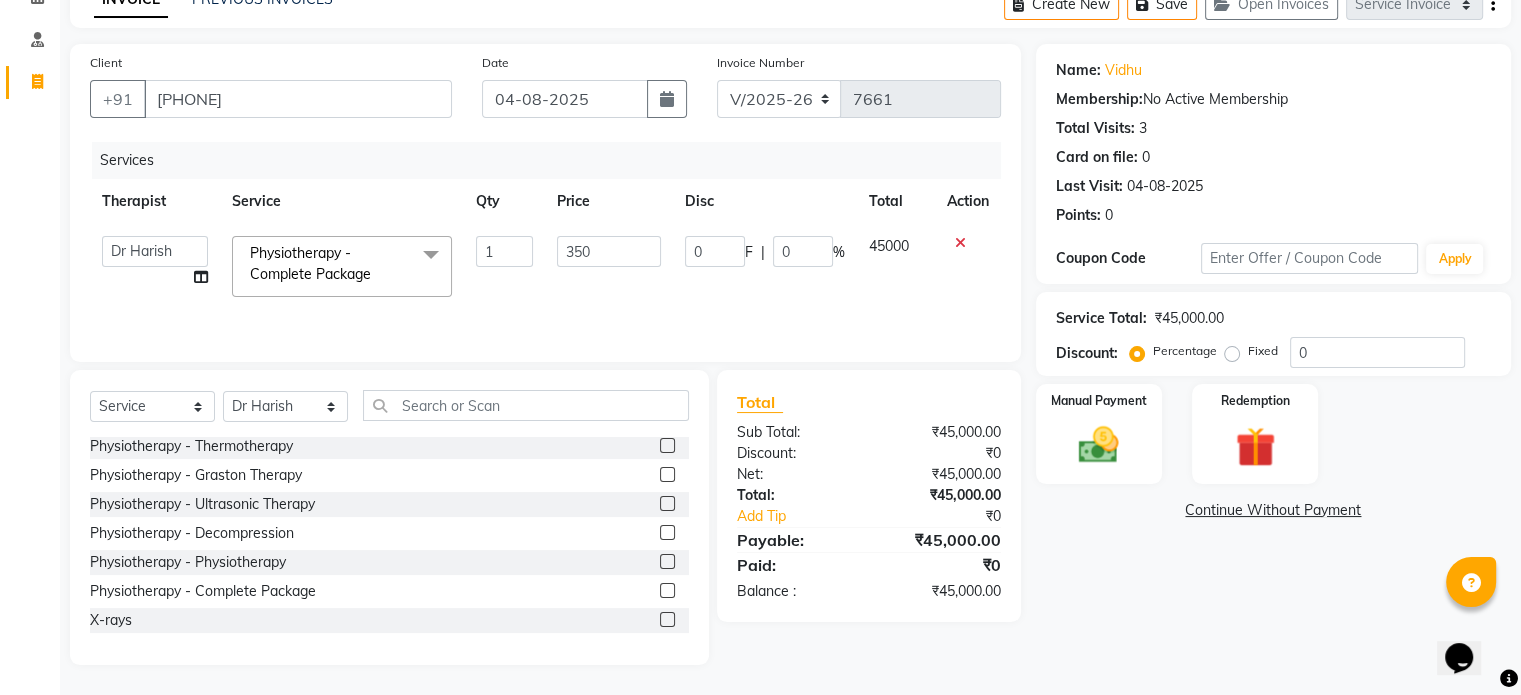 type on "3500" 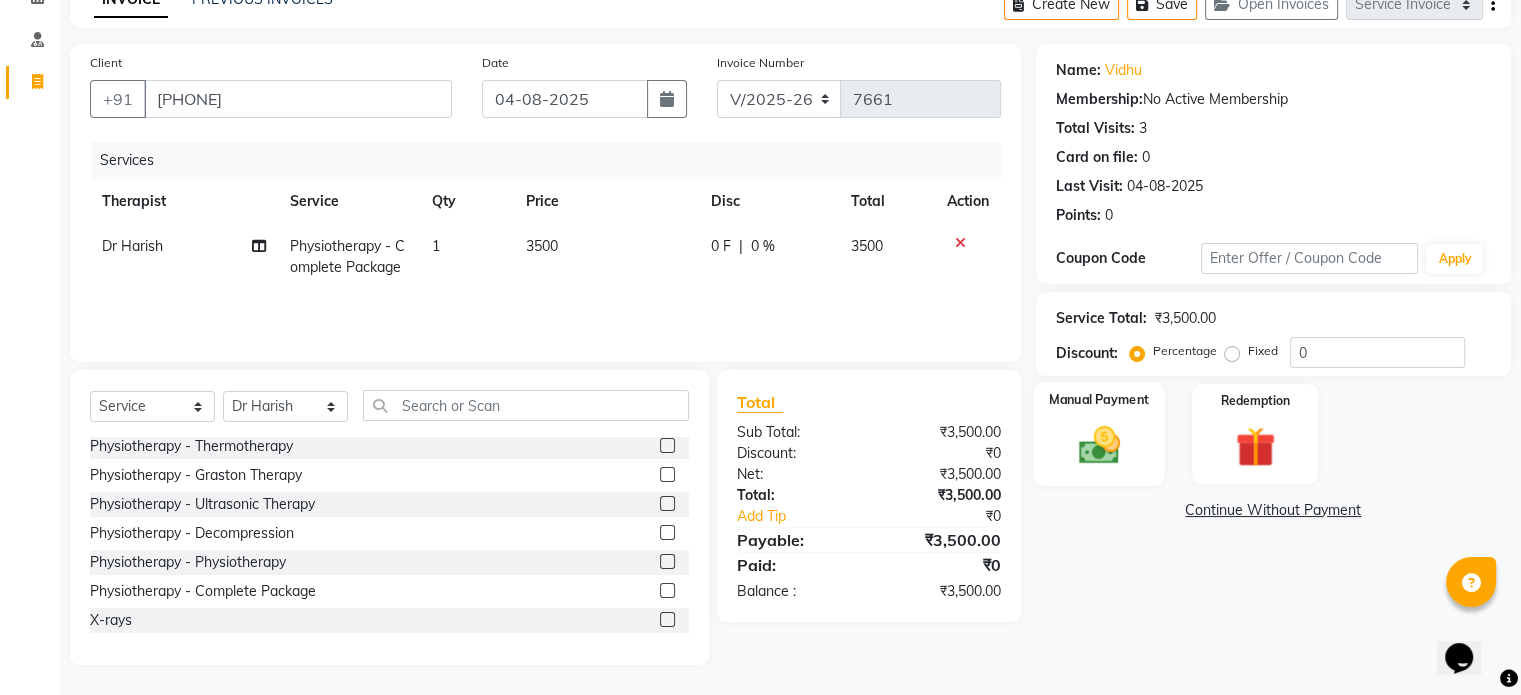 click 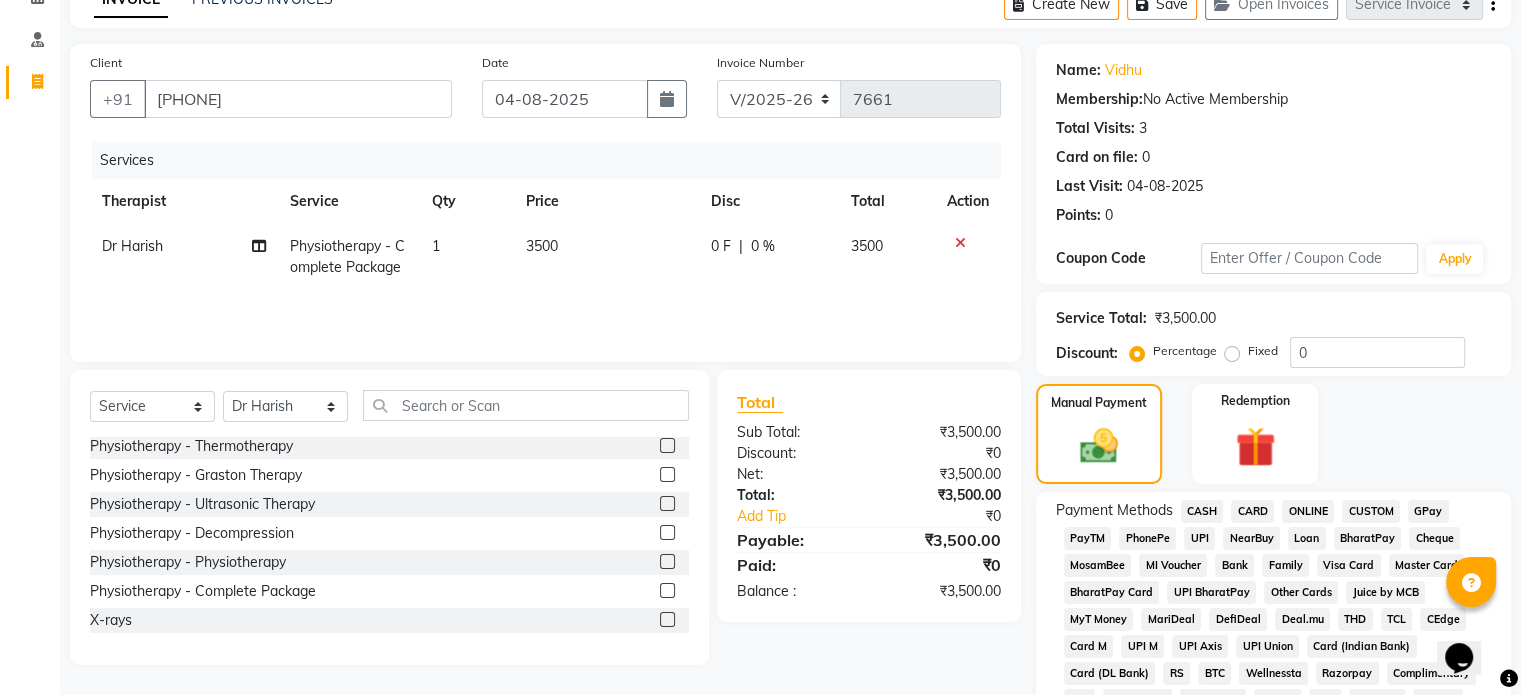 click on "UPI" 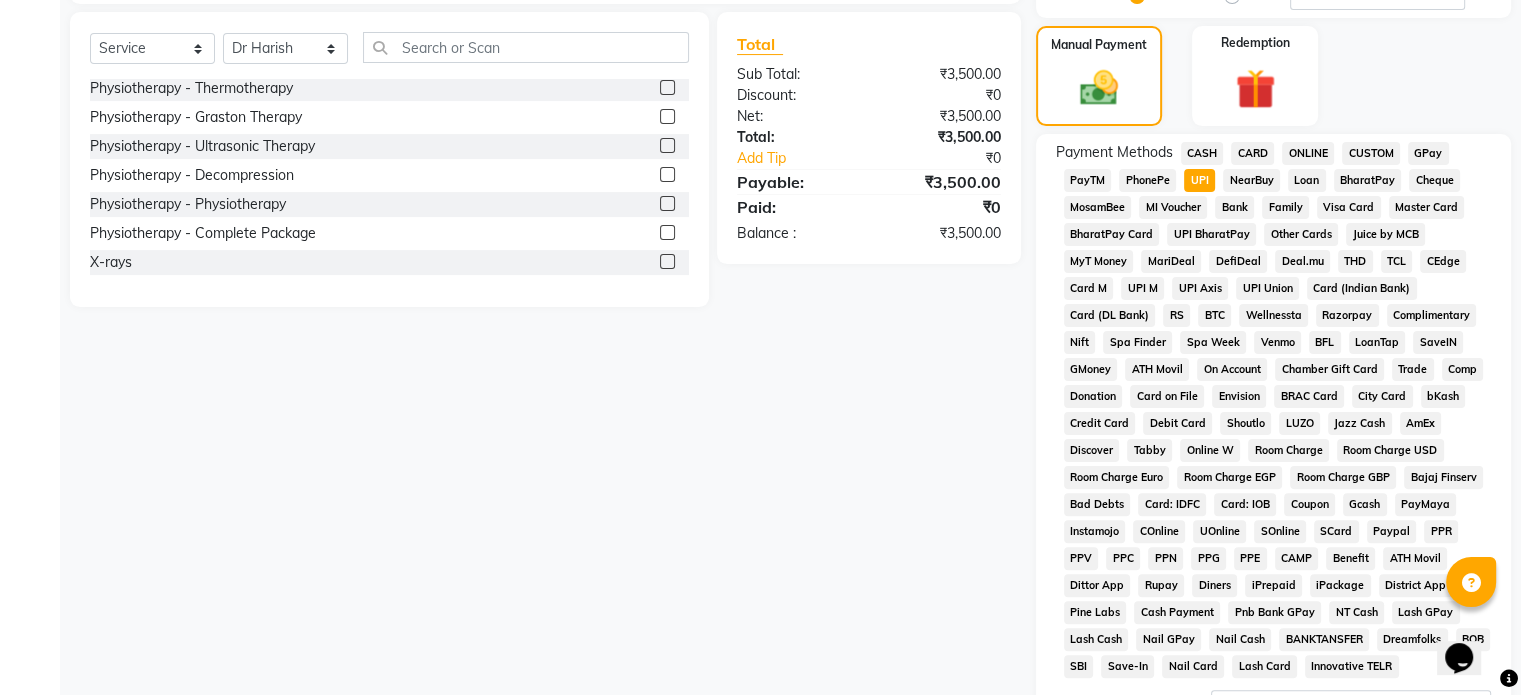 scroll, scrollTop: 652, scrollLeft: 0, axis: vertical 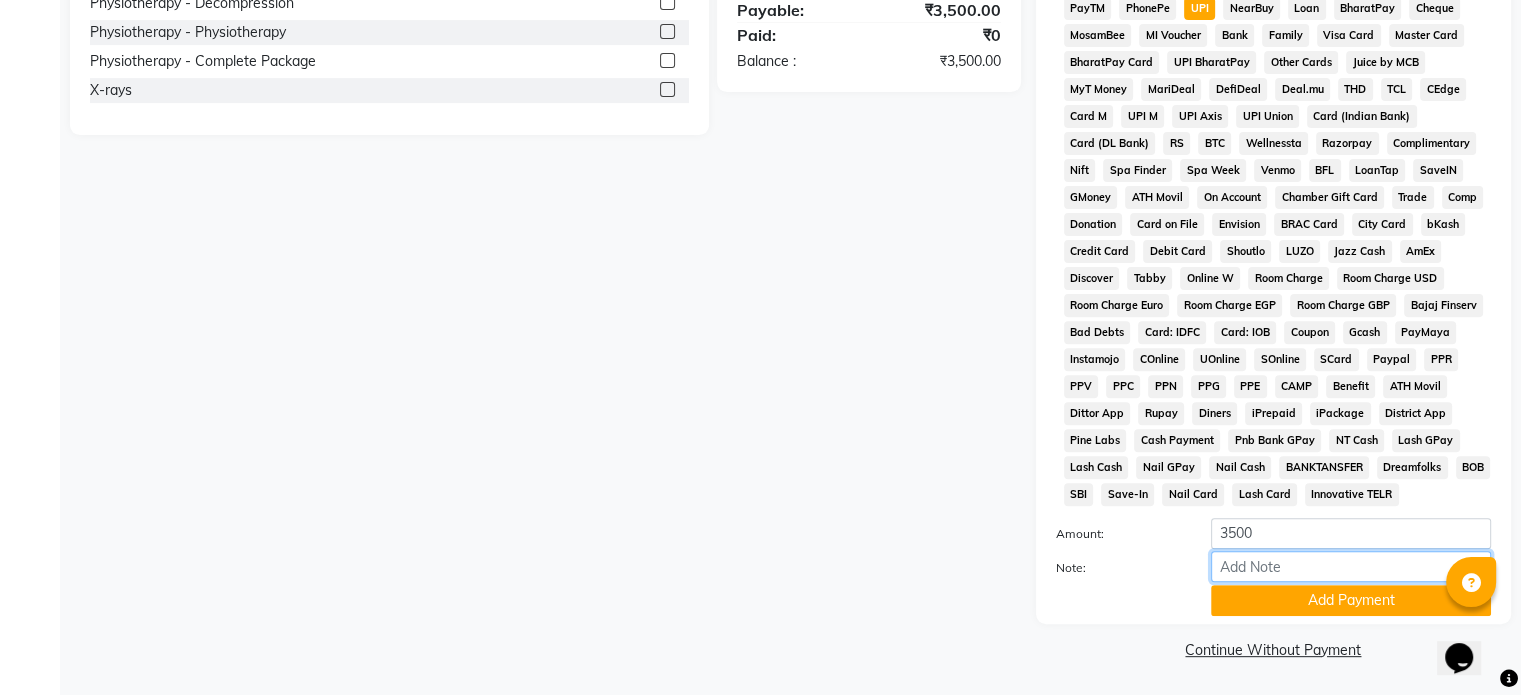 click on "Note:" at bounding box center (1351, 566) 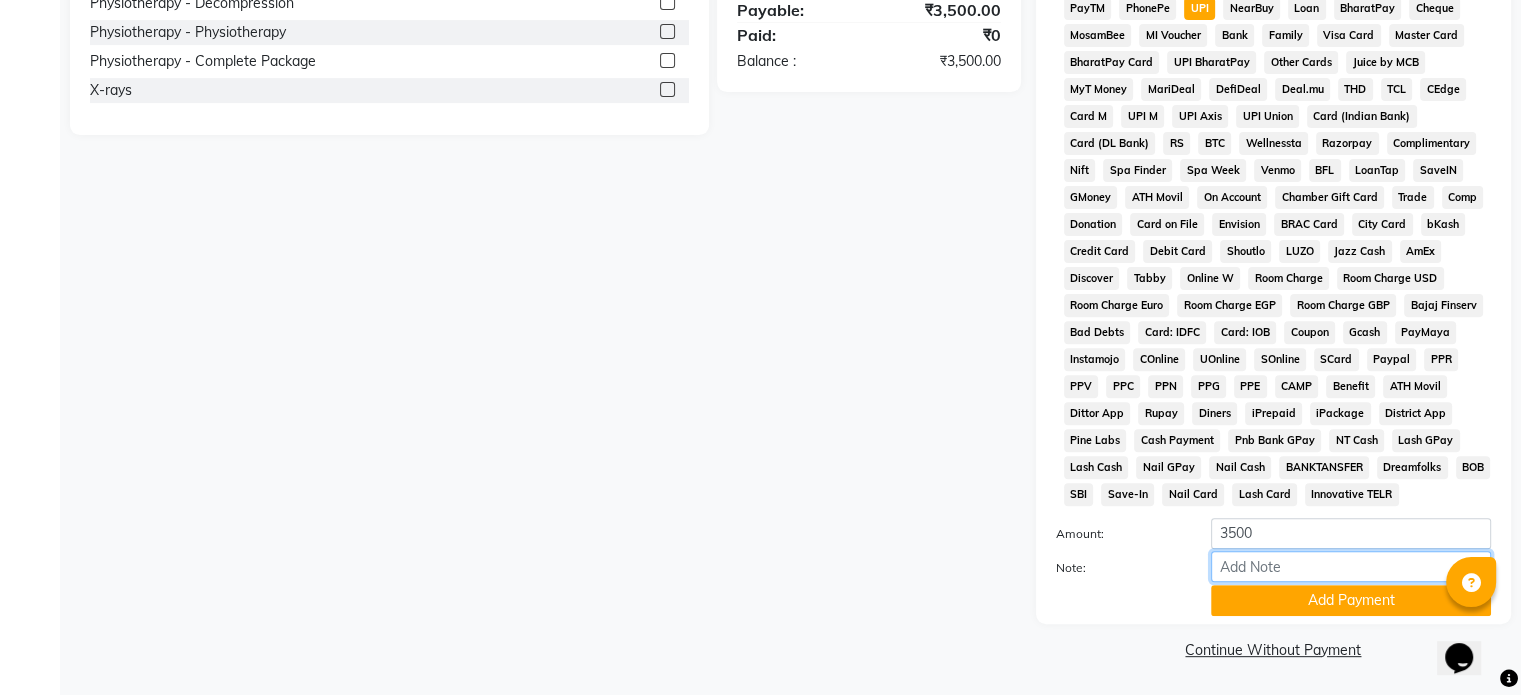 type on "Posture yog only" 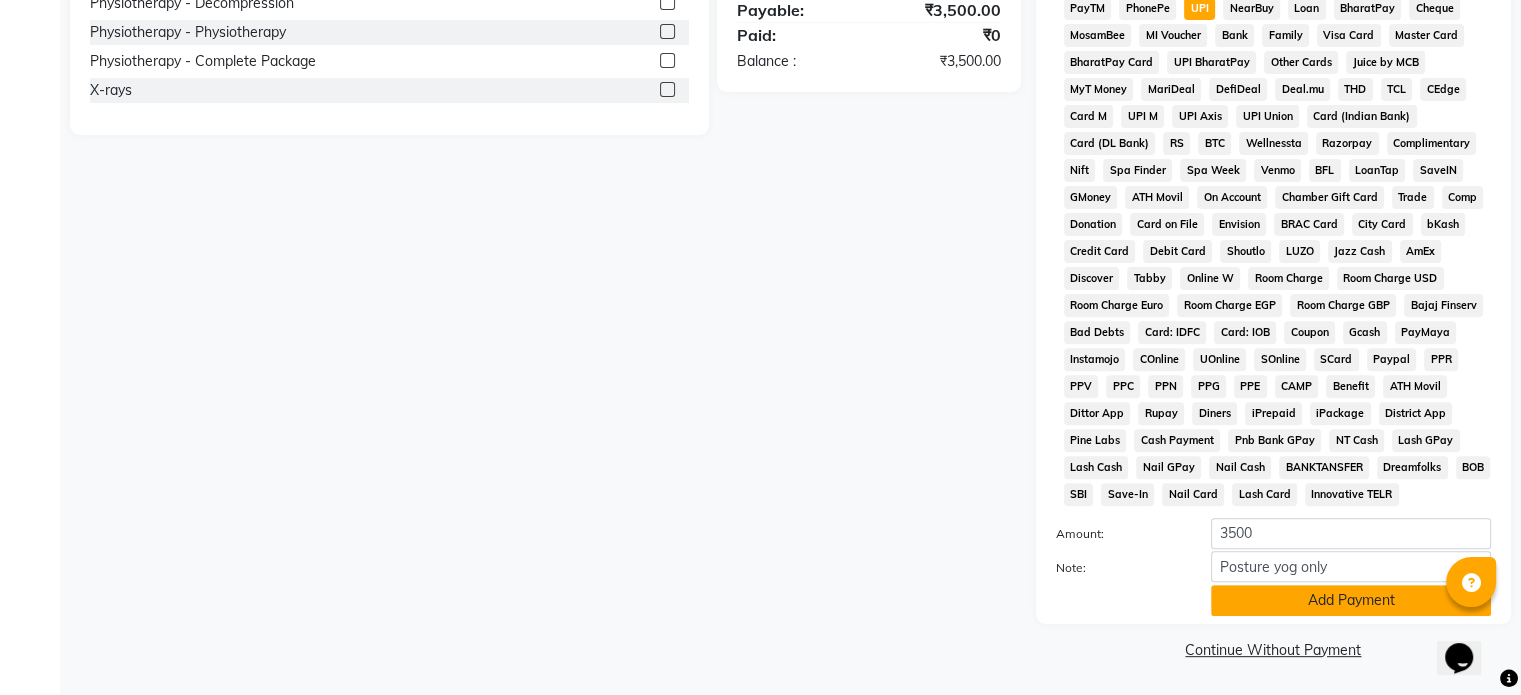 click on "Add Payment" 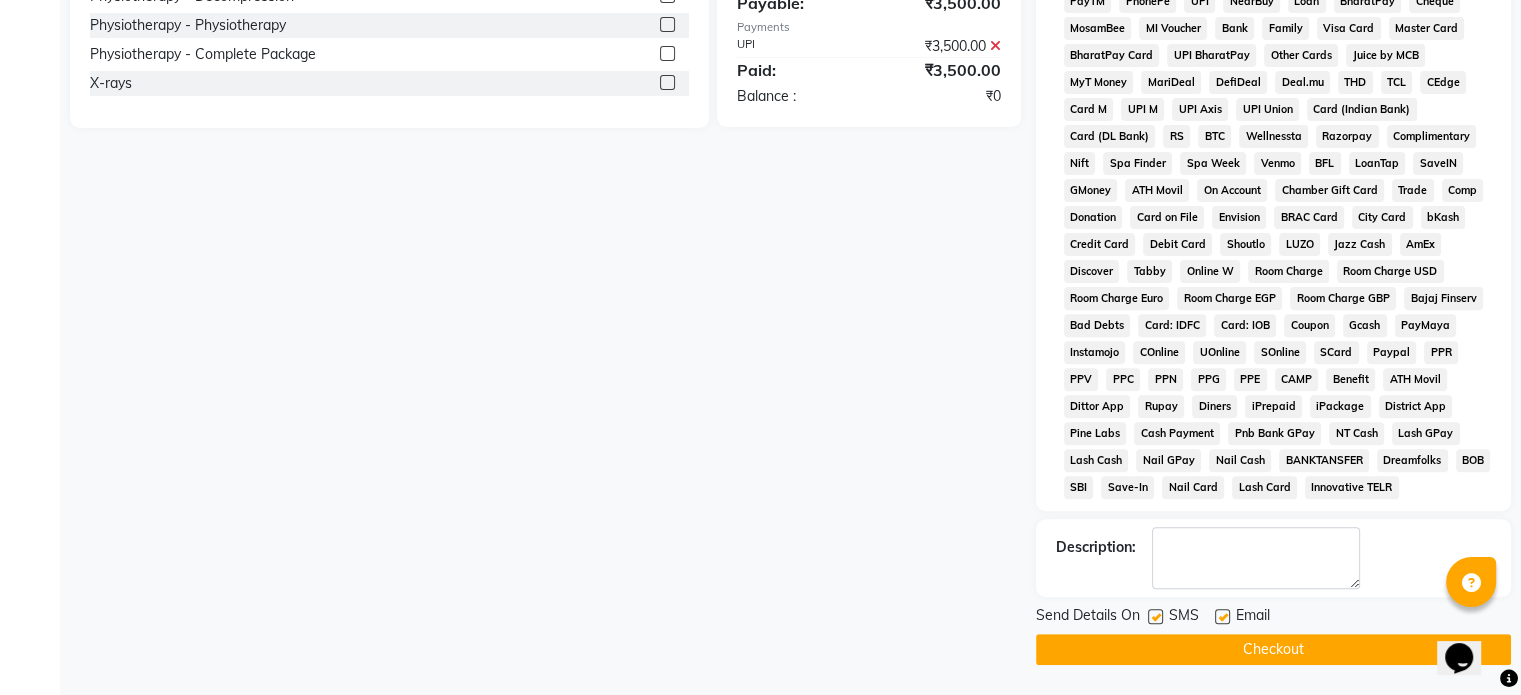 click 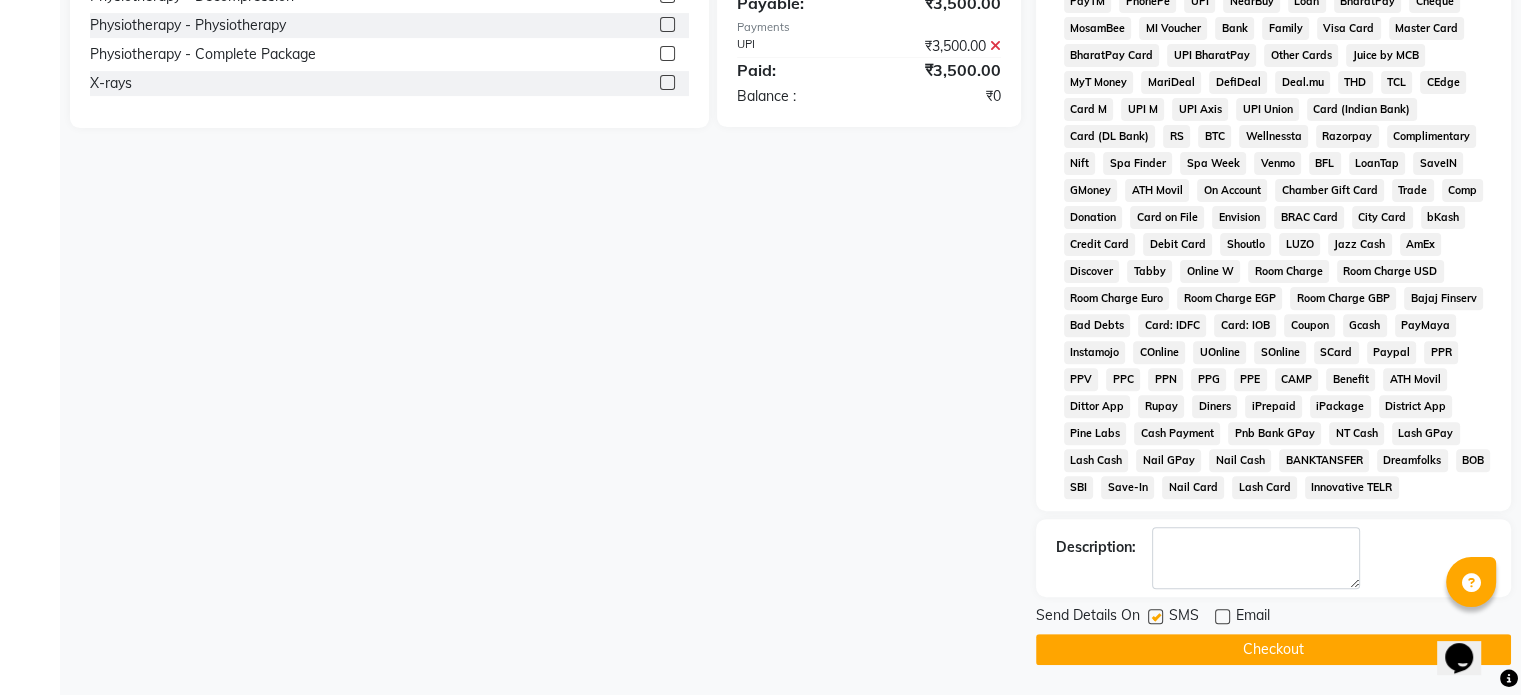 click 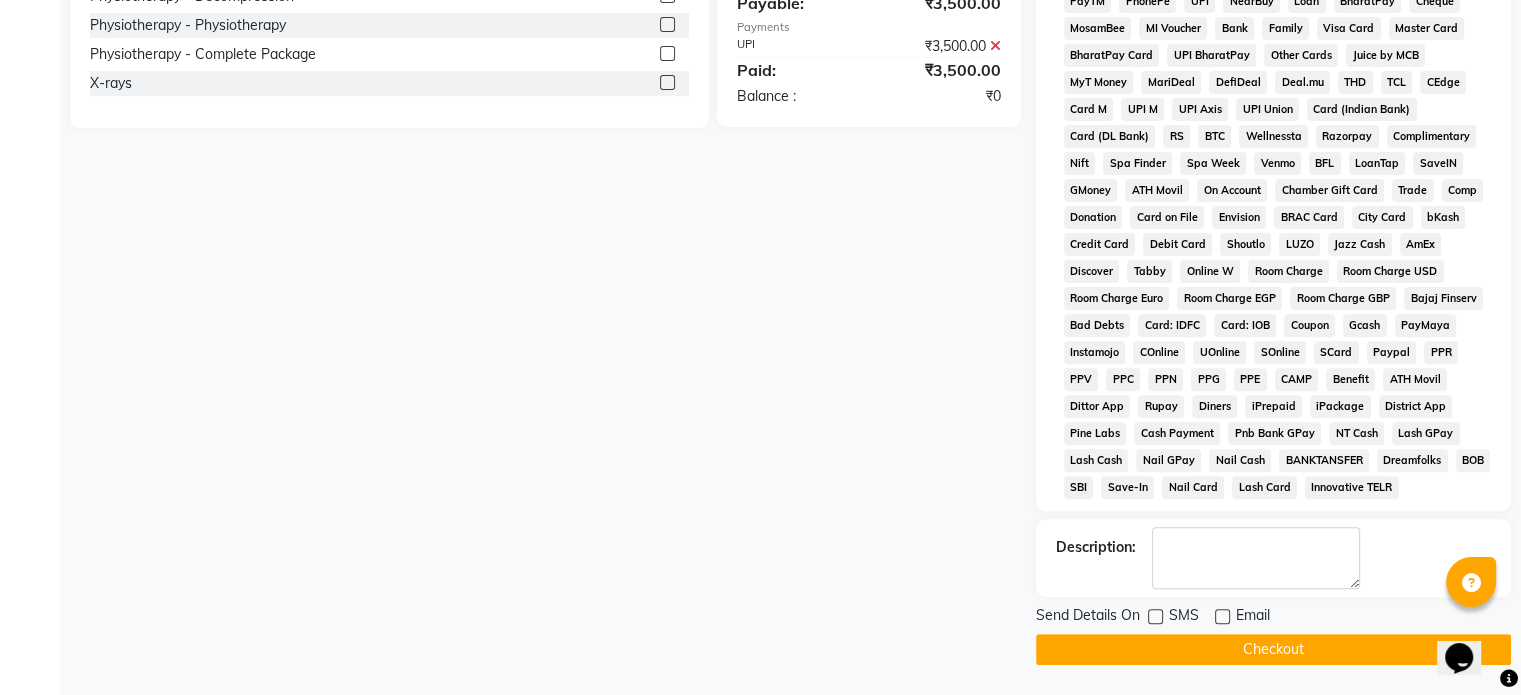 click on "Checkout" 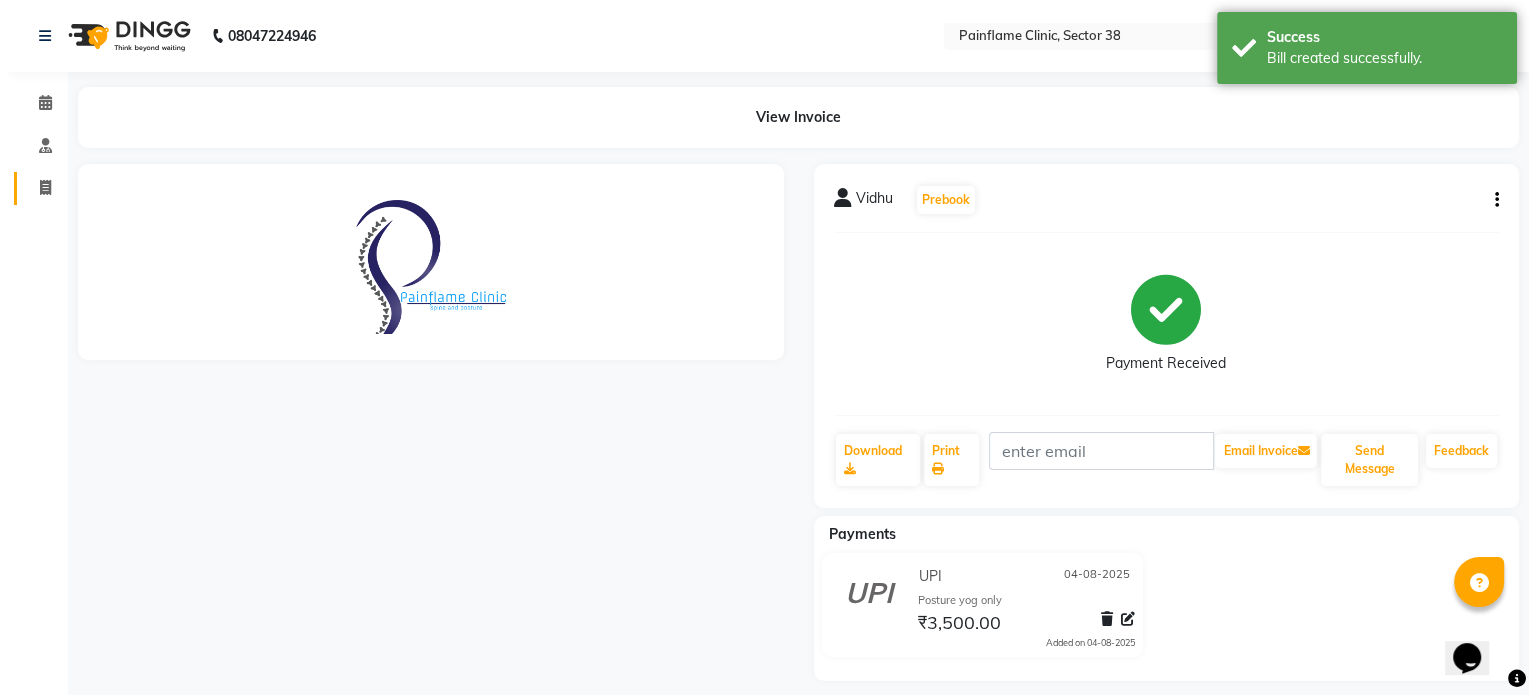 scroll, scrollTop: 0, scrollLeft: 0, axis: both 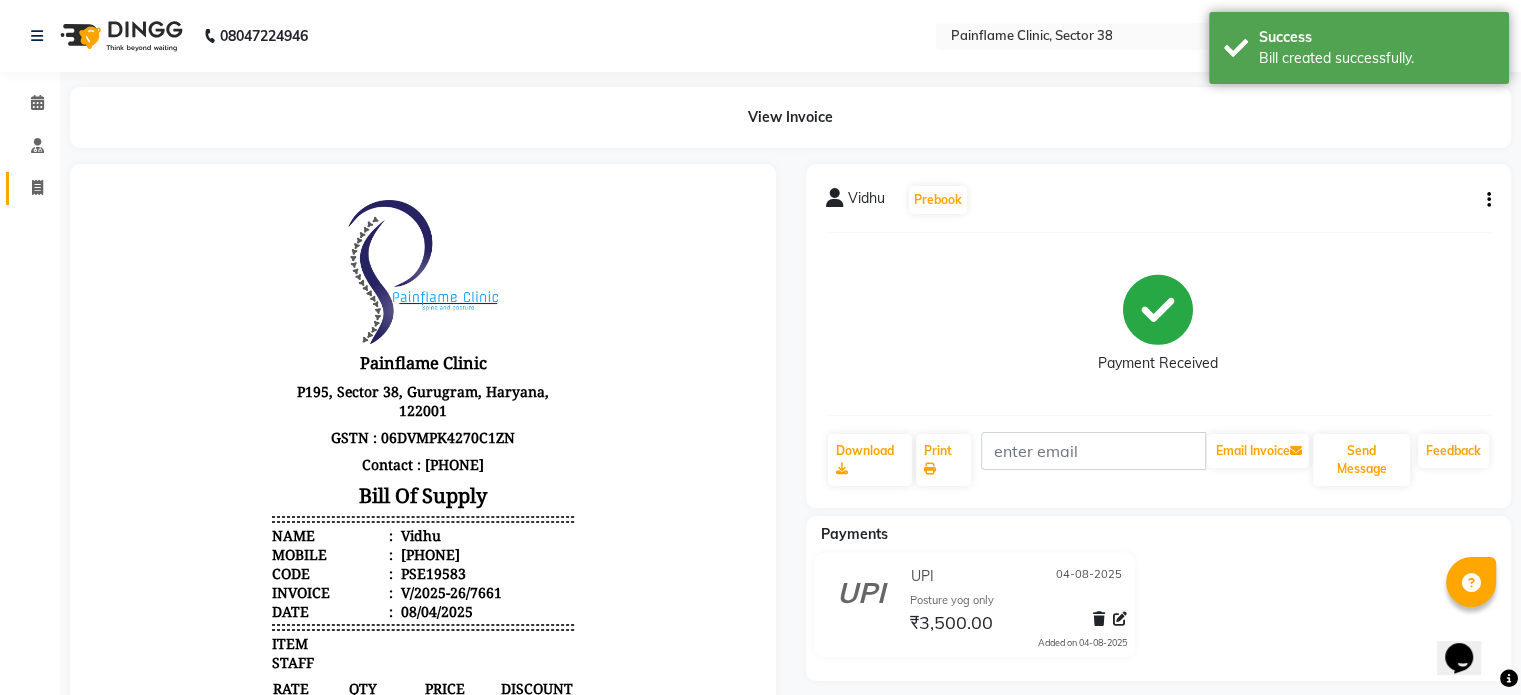 click on "Invoice" 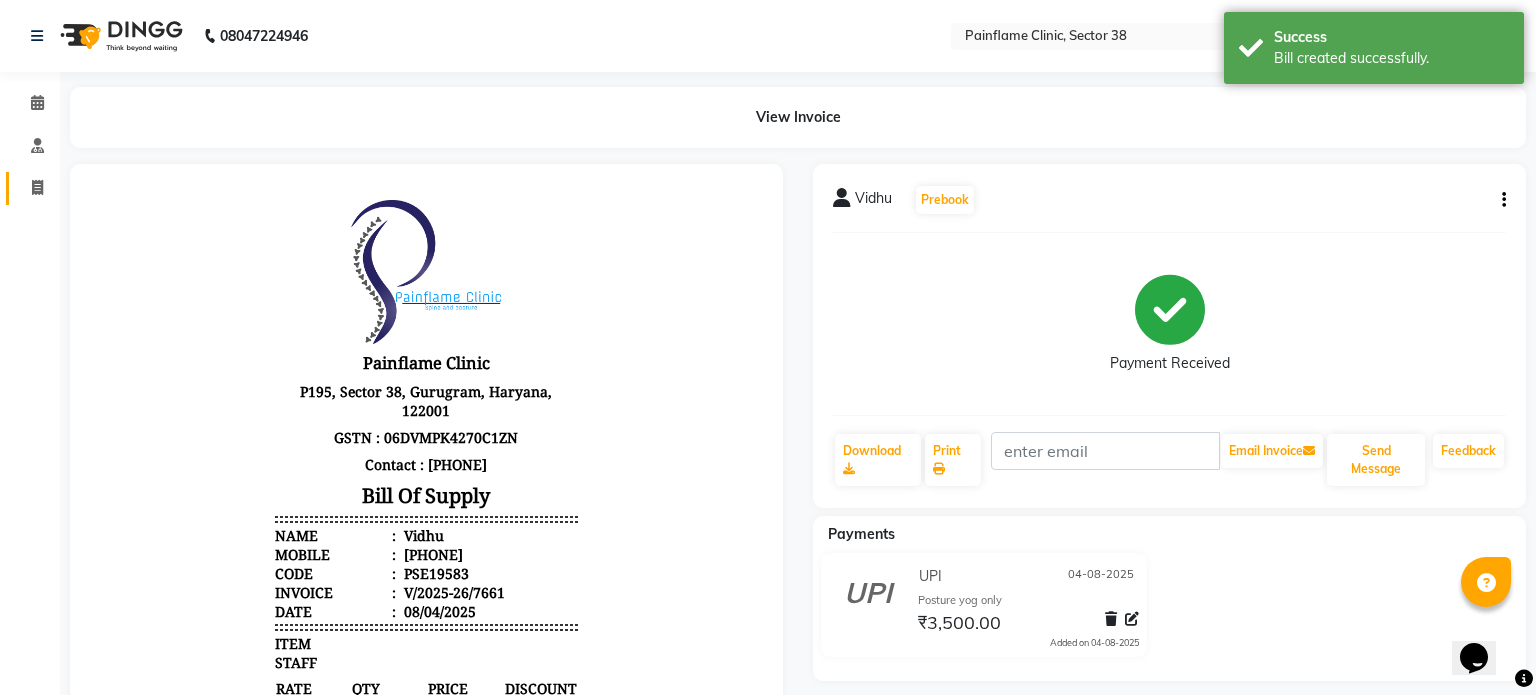select on "3964" 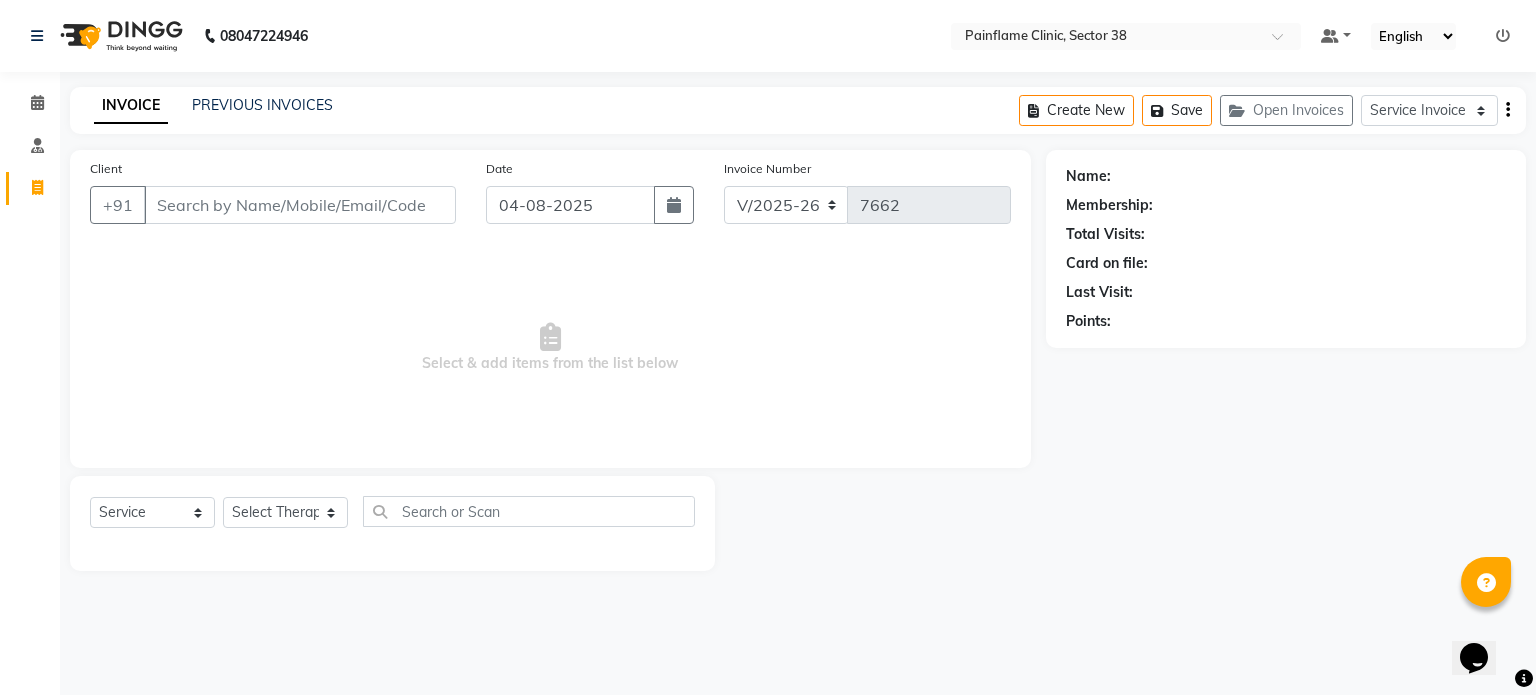 click on "Client" at bounding box center (300, 205) 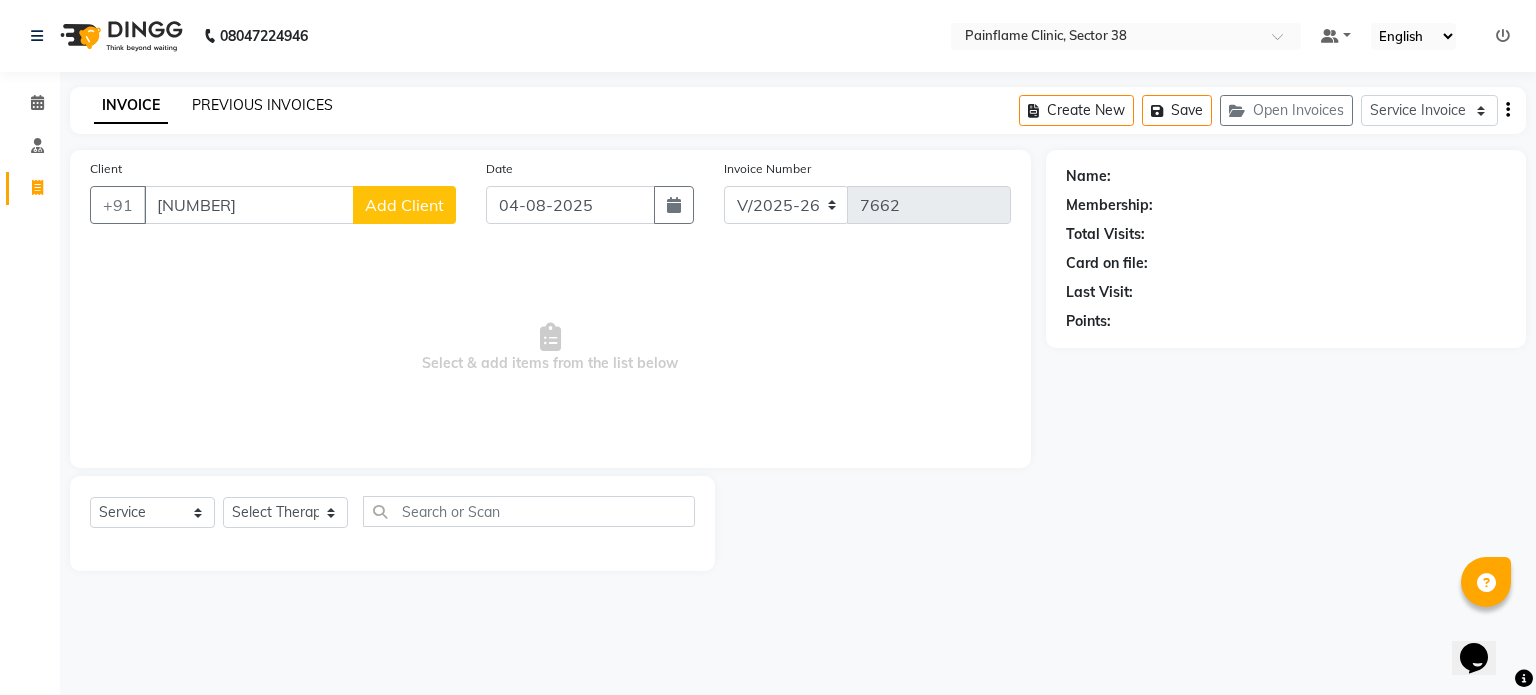 type on "7838626745" 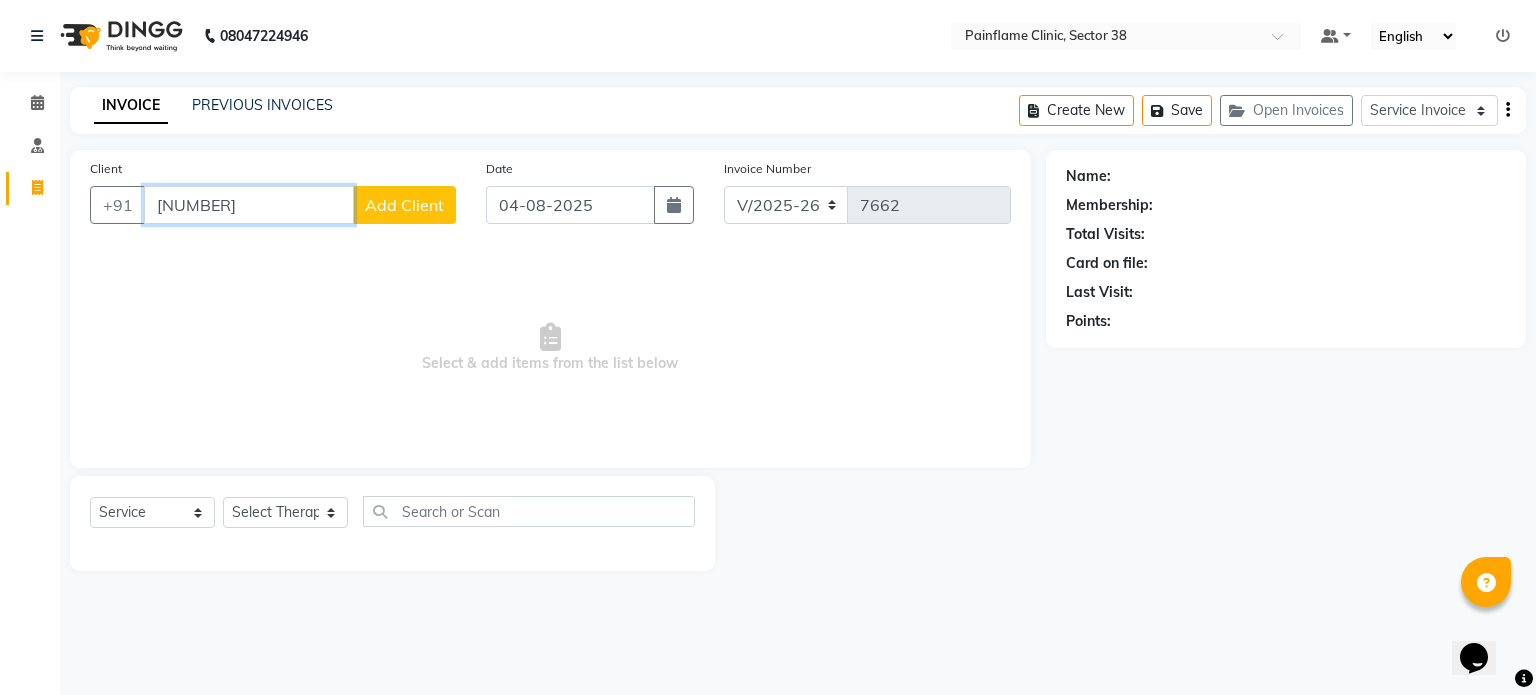 click on "7838626745" at bounding box center [249, 205] 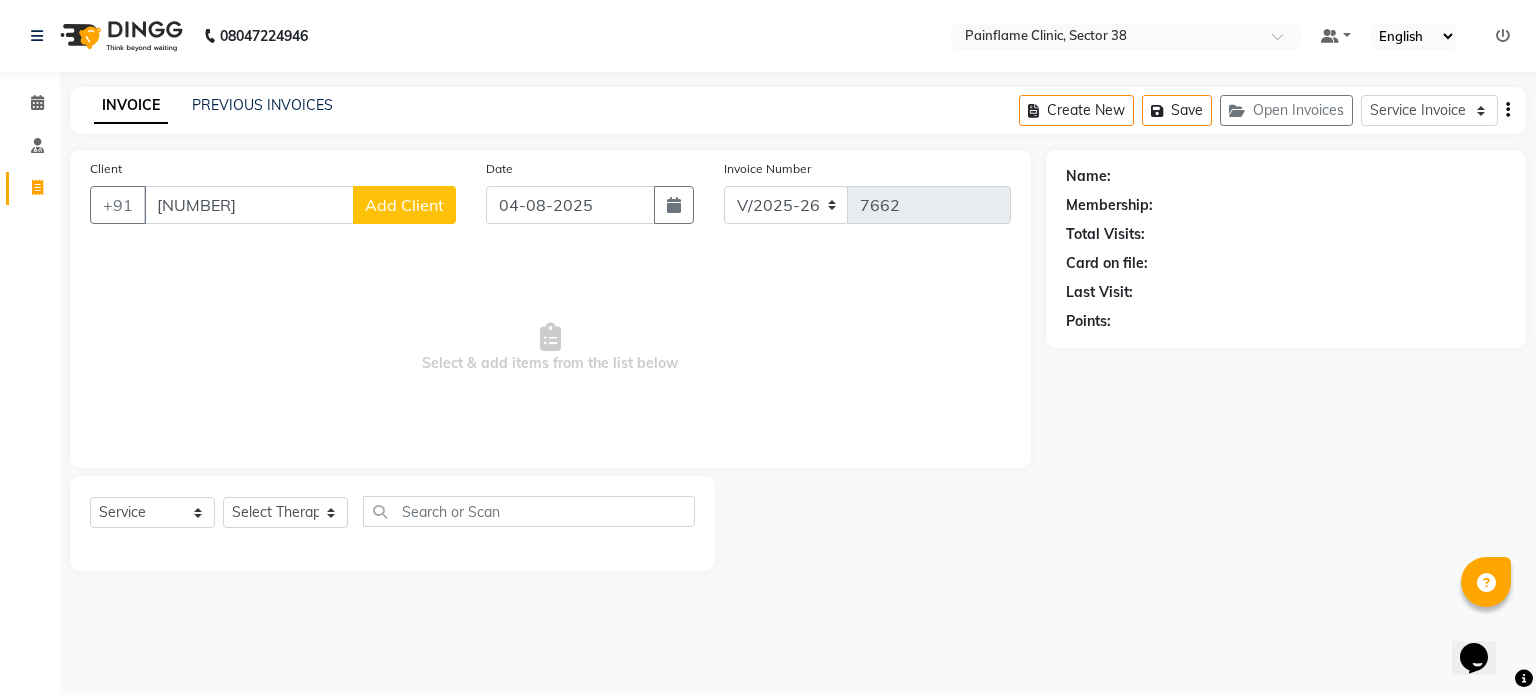click on "Add Client" 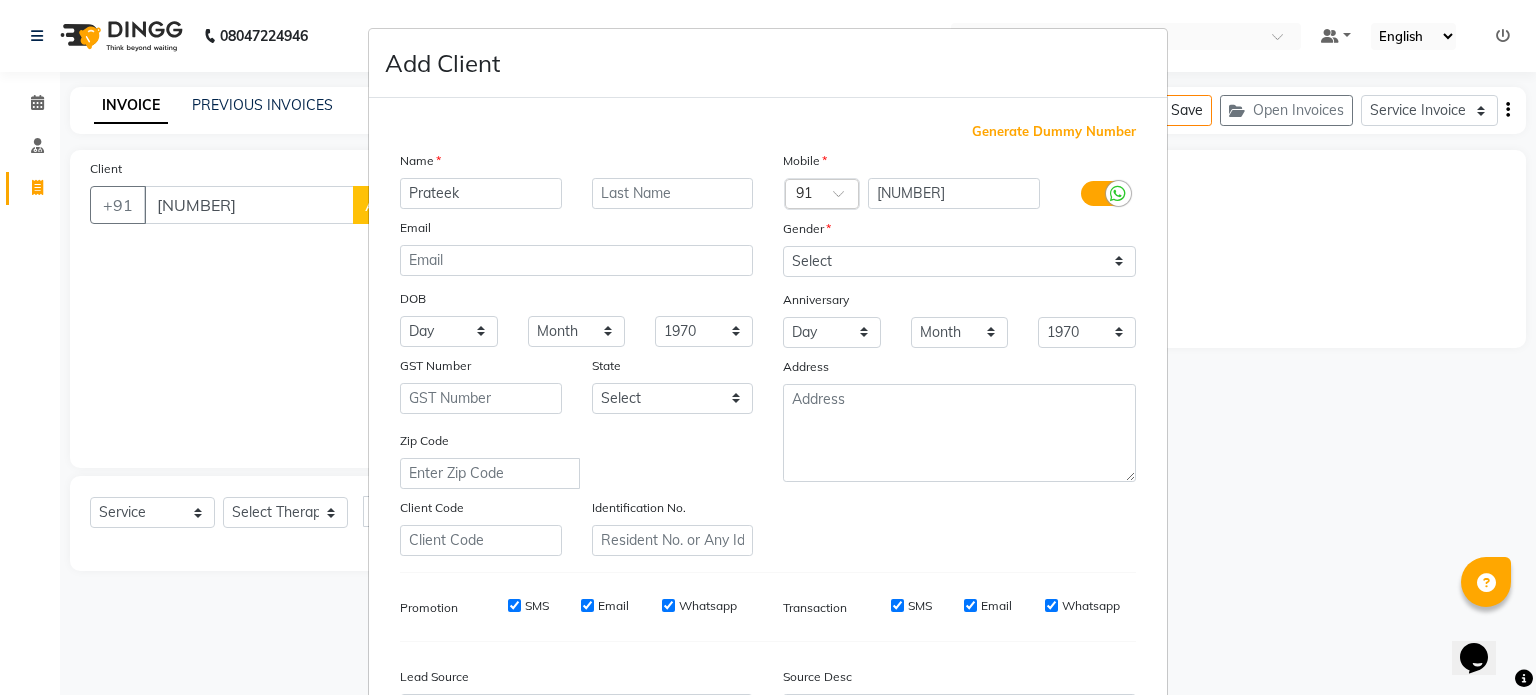 type on "Prateek" 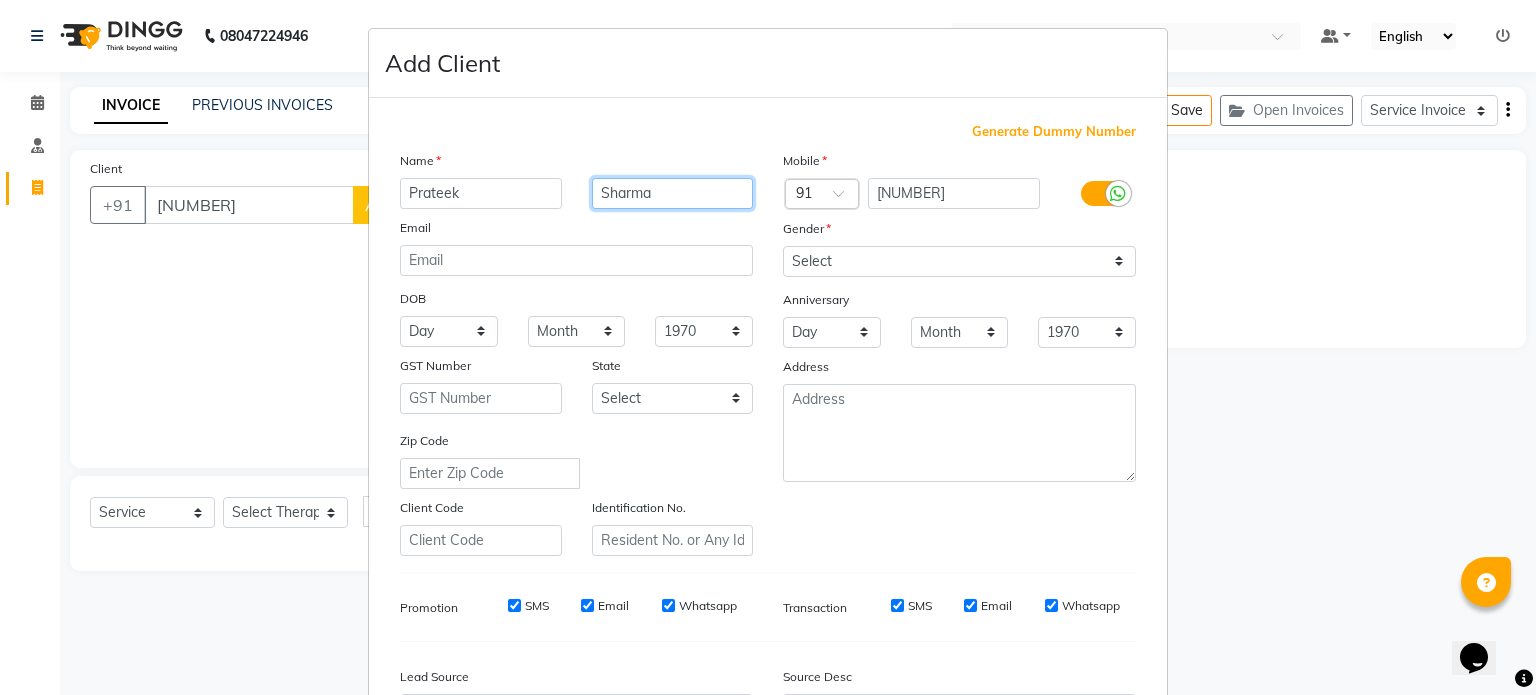 type on "Sharma" 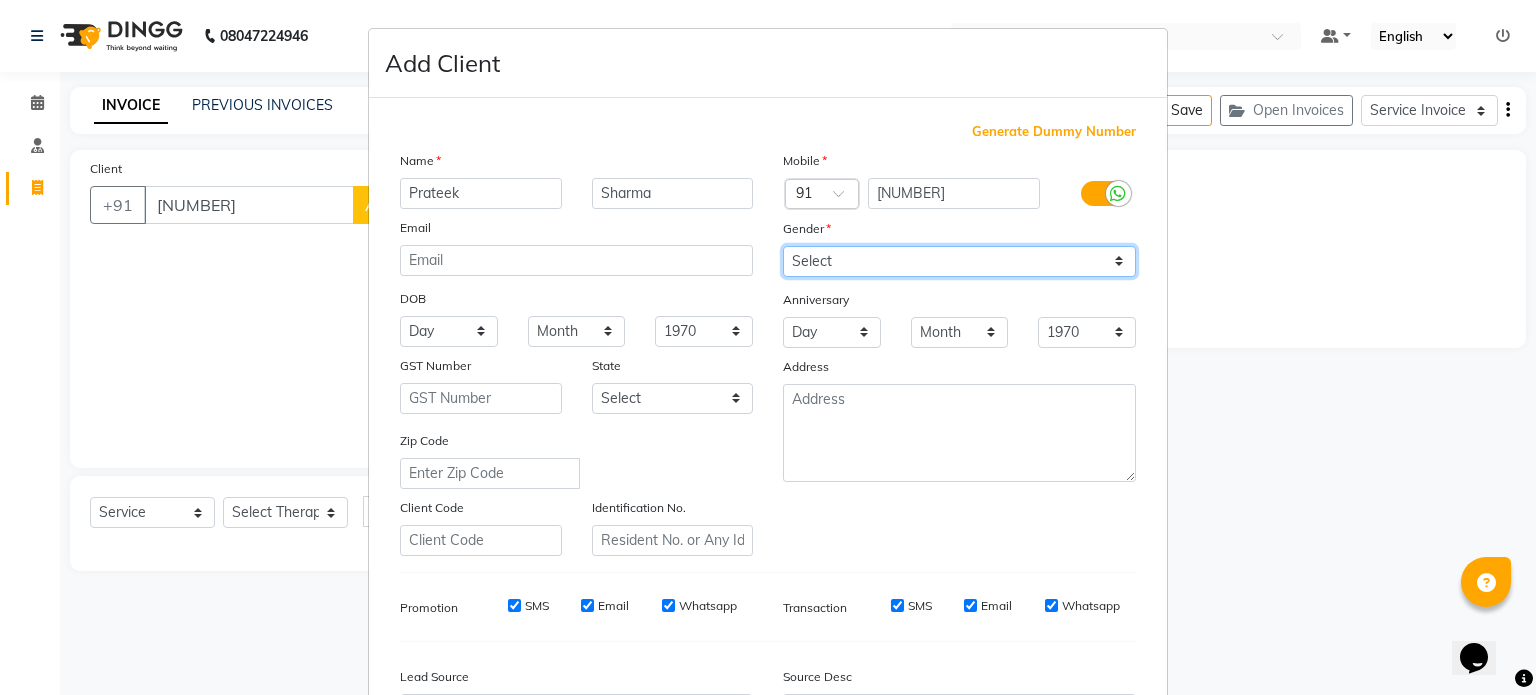 click on "Select Male Female Other Prefer Not To Say" at bounding box center (959, 261) 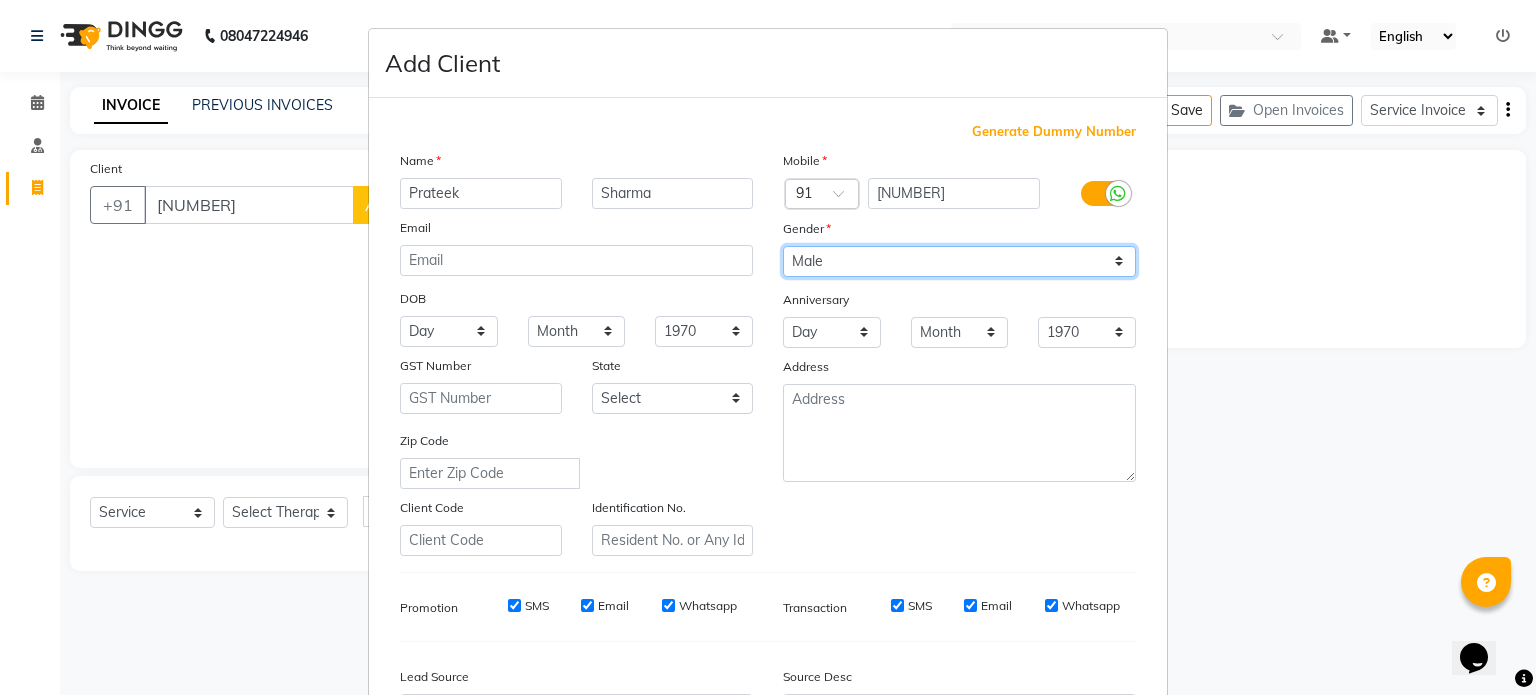 click on "Select Male Female Other Prefer Not To Say" at bounding box center (959, 261) 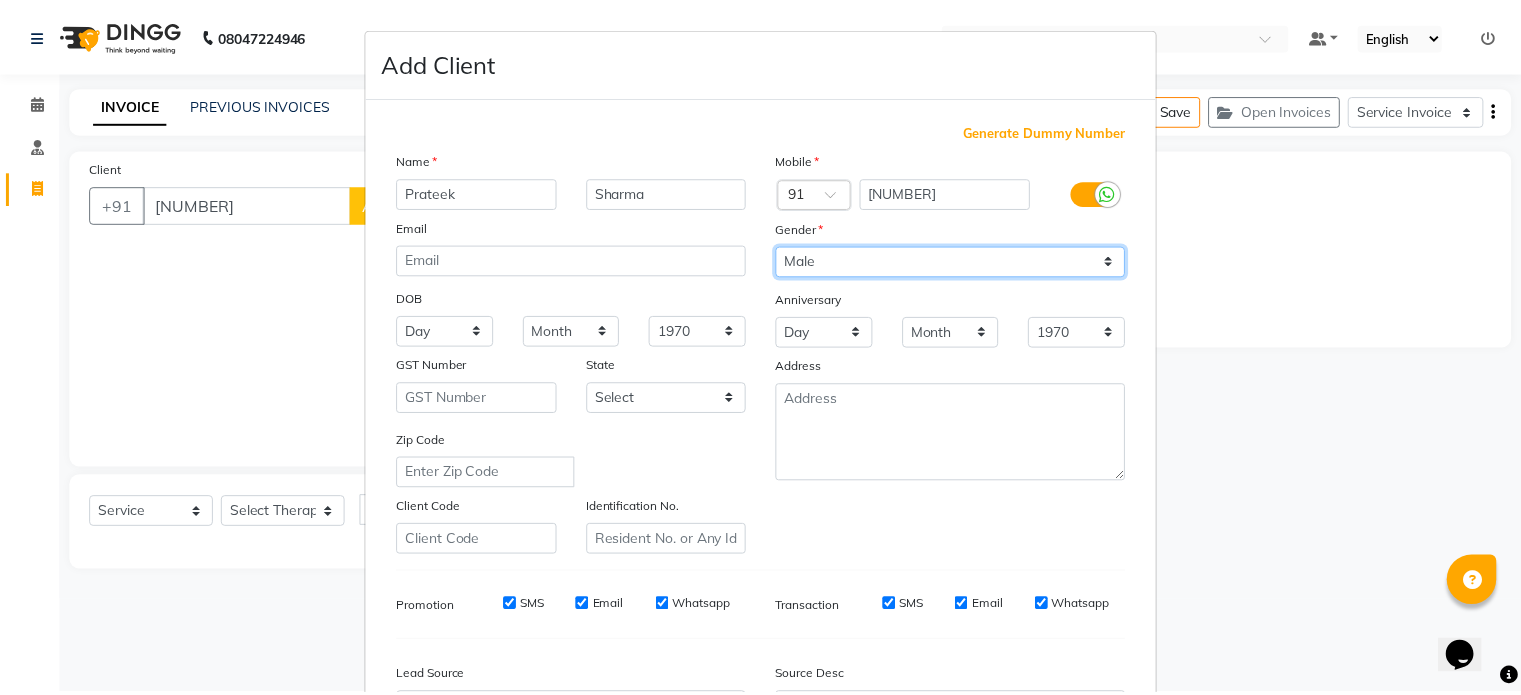 scroll, scrollTop: 237, scrollLeft: 0, axis: vertical 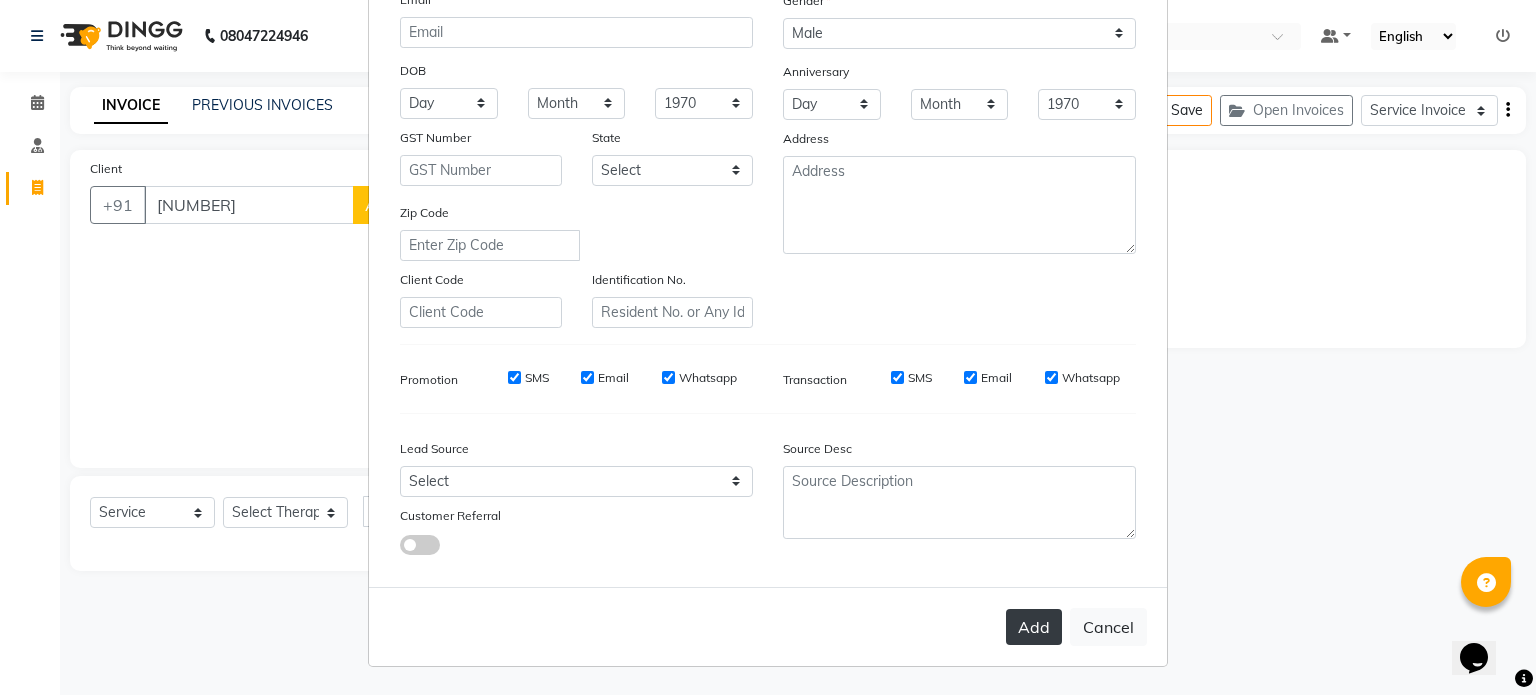 click on "Add" at bounding box center [1034, 627] 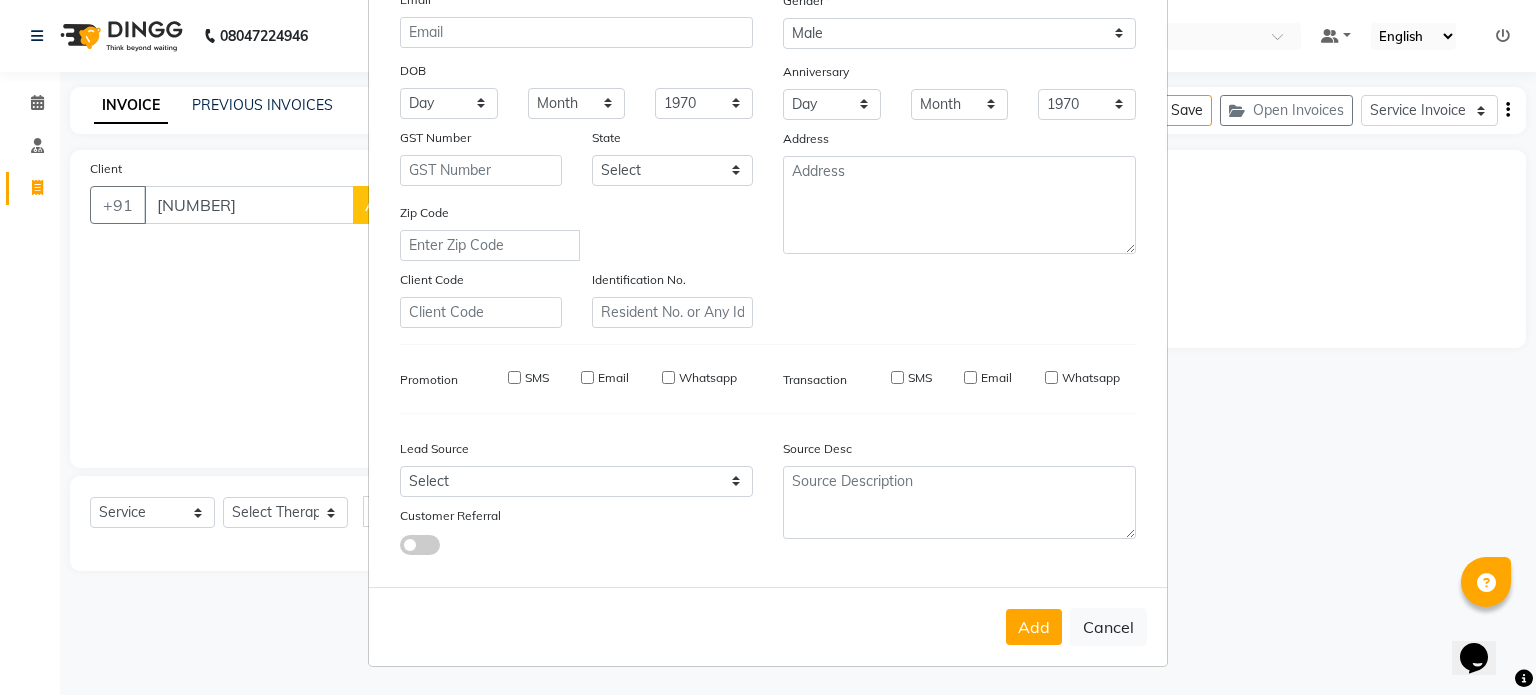 type on "[PHONE]" 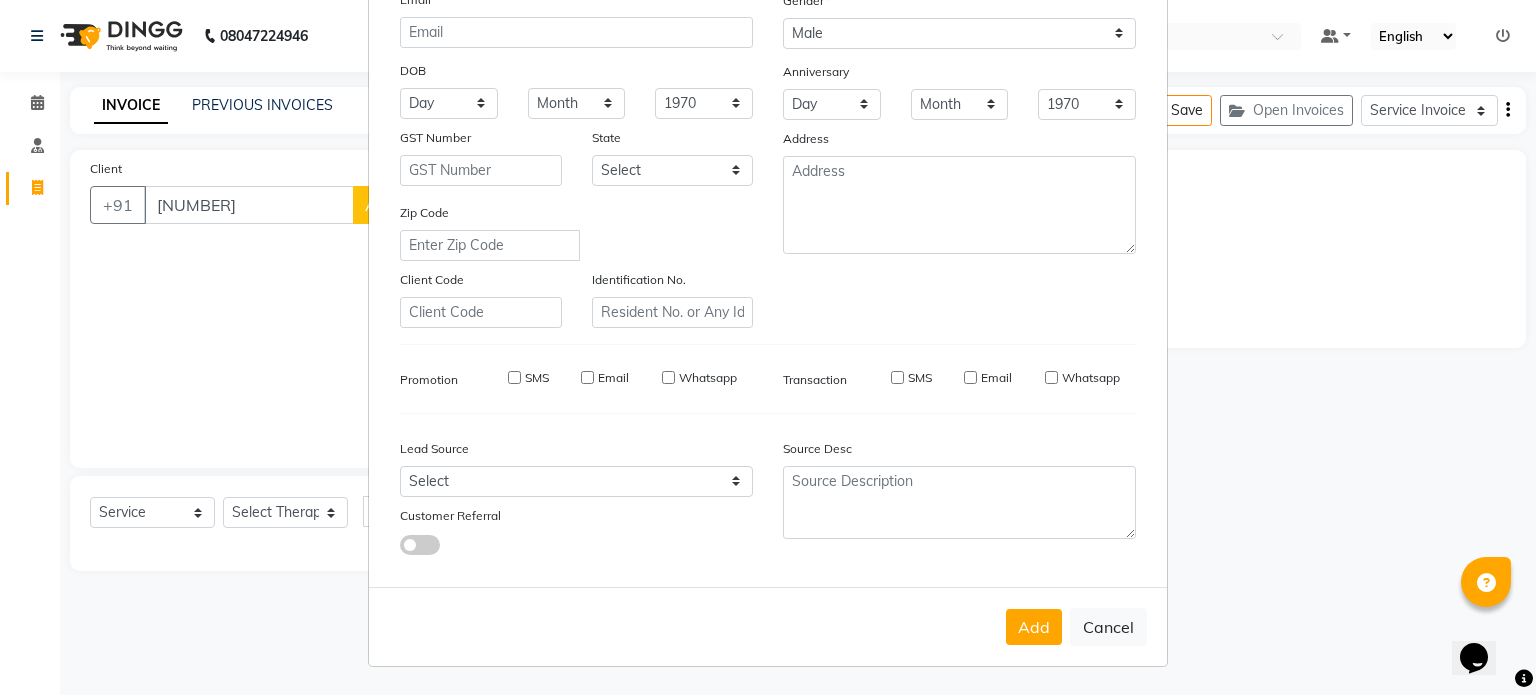 type 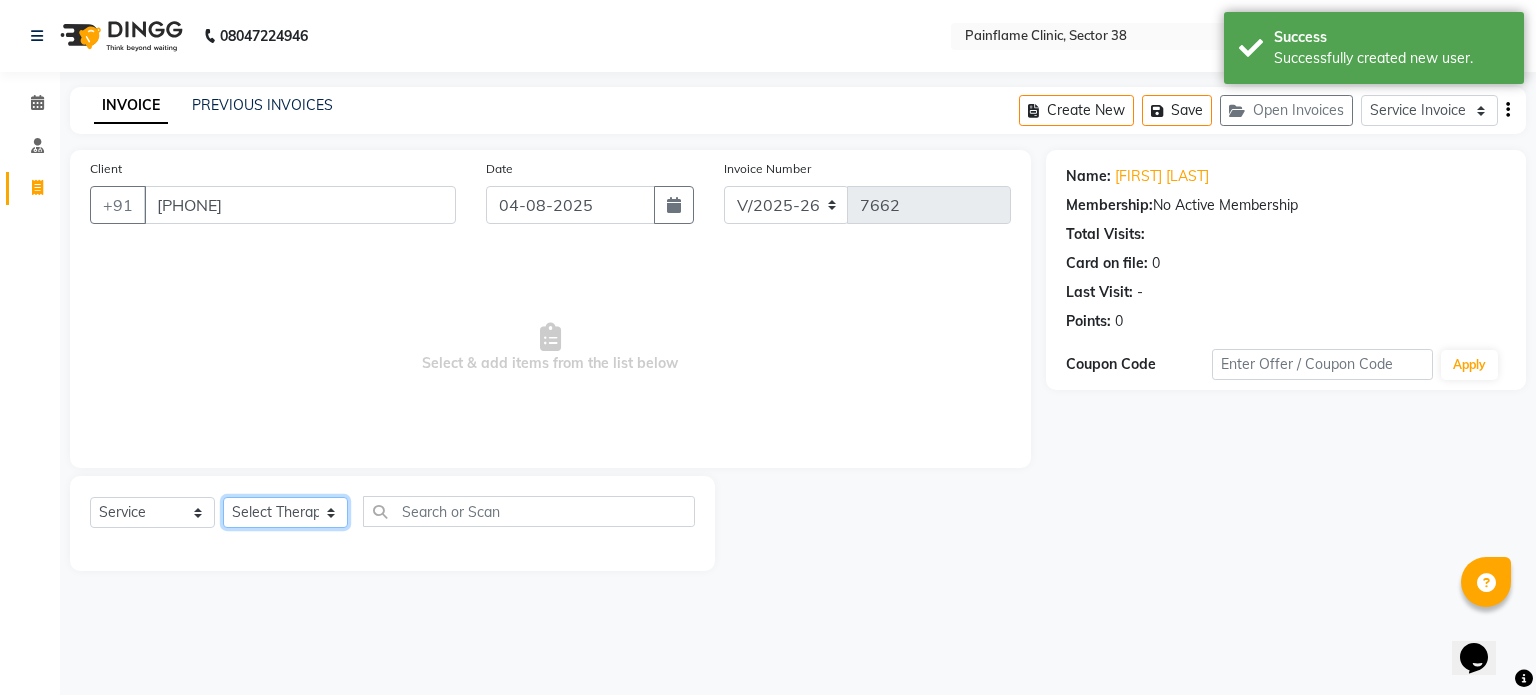 click on "Select Therapist Dr Durgesh Dr Harish Dr Ranjana Dr Saurabh Dr. Suraj Dr. Tejpal Mehlawat KUSHAL MOHIT SEMWAL Nancy Singhai Reception 1  Reception 2 Reception 3" 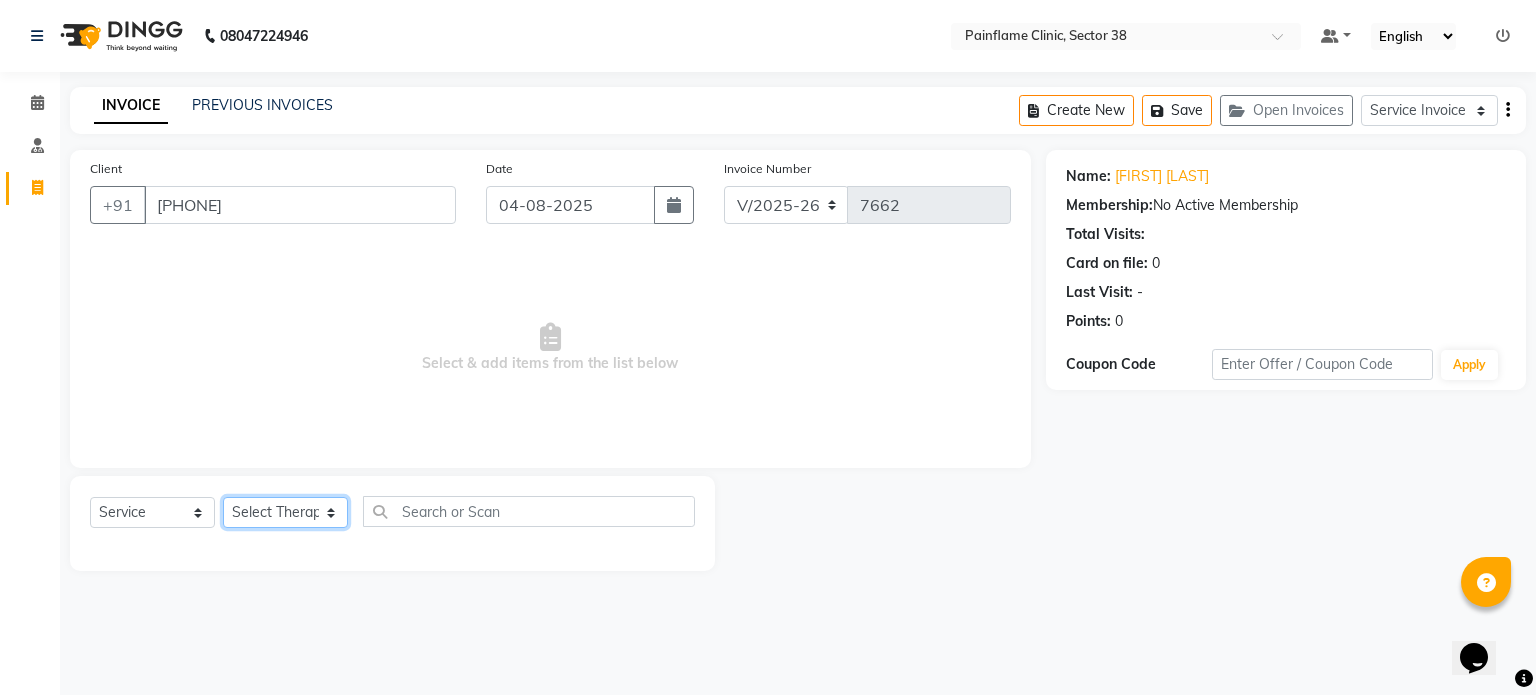 select on "20216" 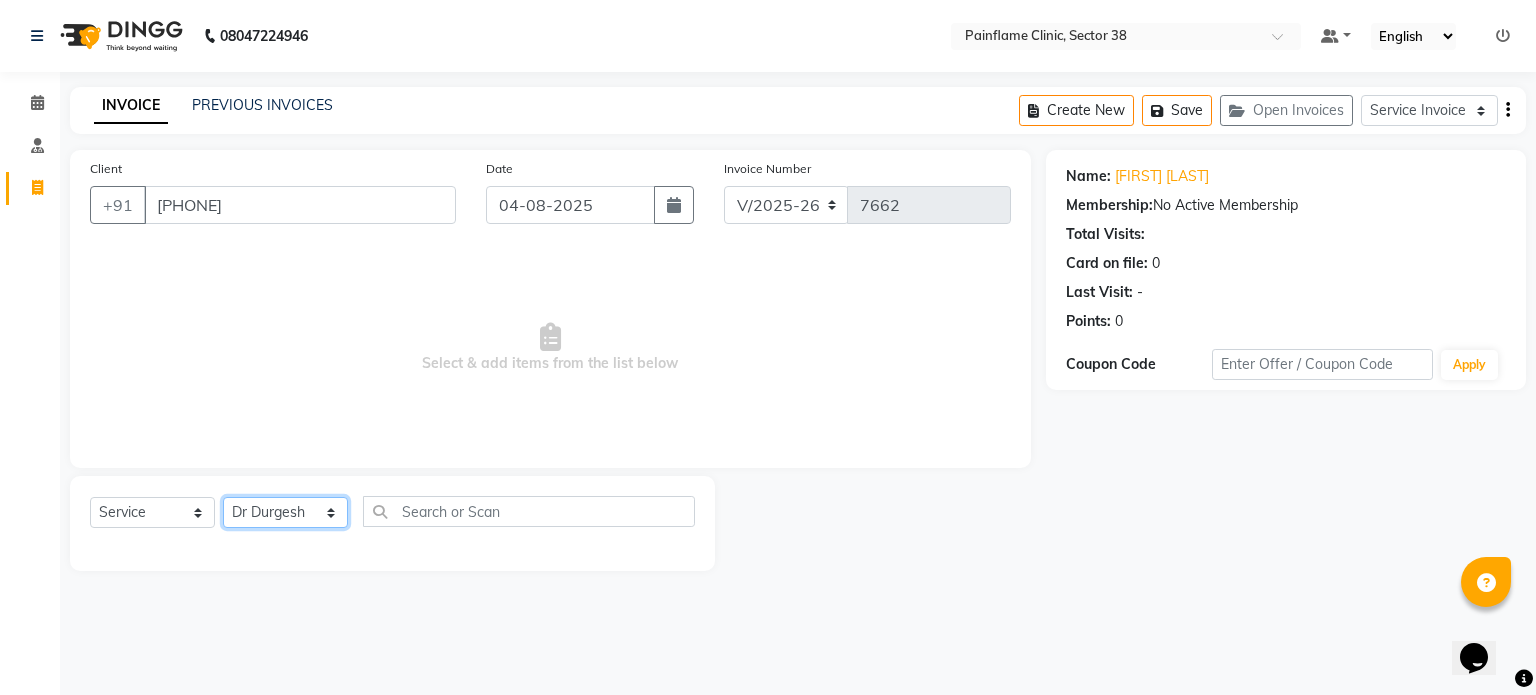 click on "Select Therapist Dr Durgesh Dr Harish Dr Ranjana Dr Saurabh Dr. Suraj Dr. Tejpal Mehlawat KUSHAL MOHIT SEMWAL Nancy Singhai Reception 1  Reception 2 Reception 3" 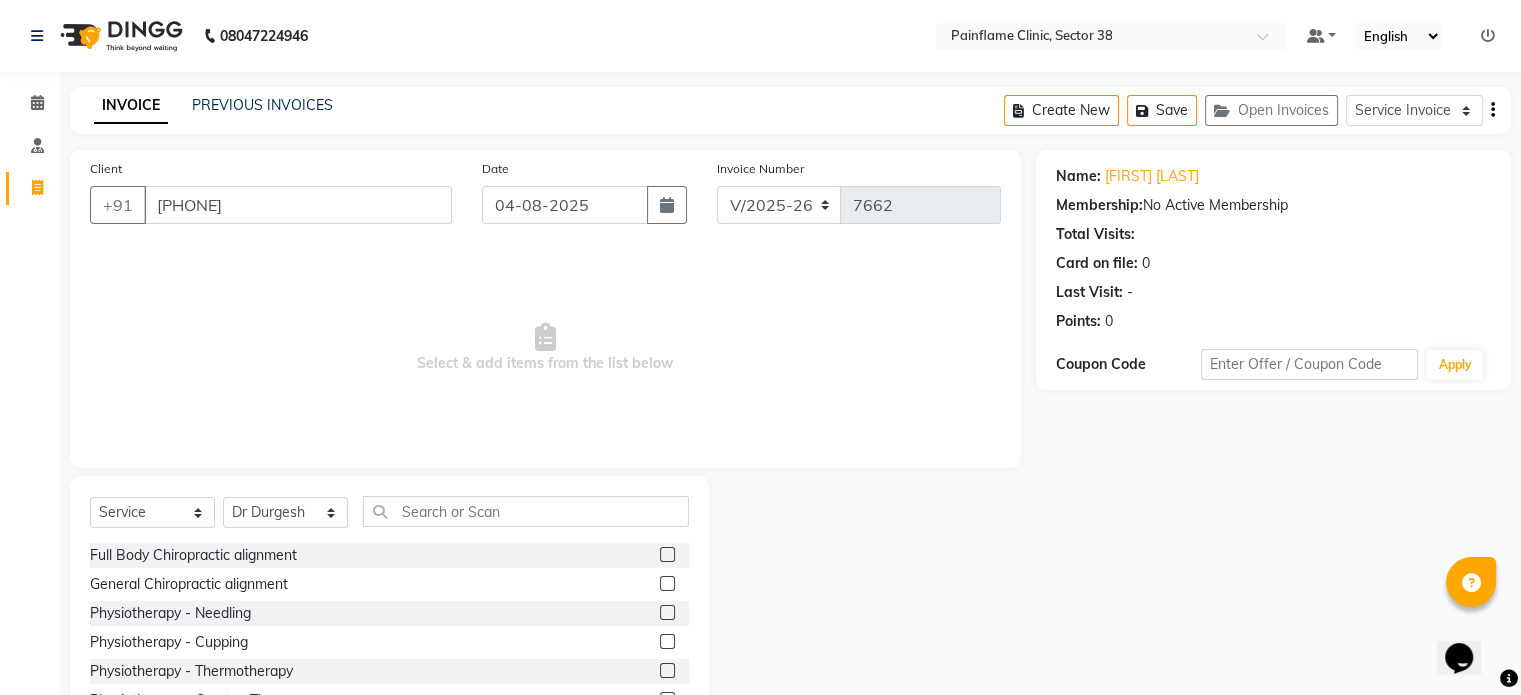 click 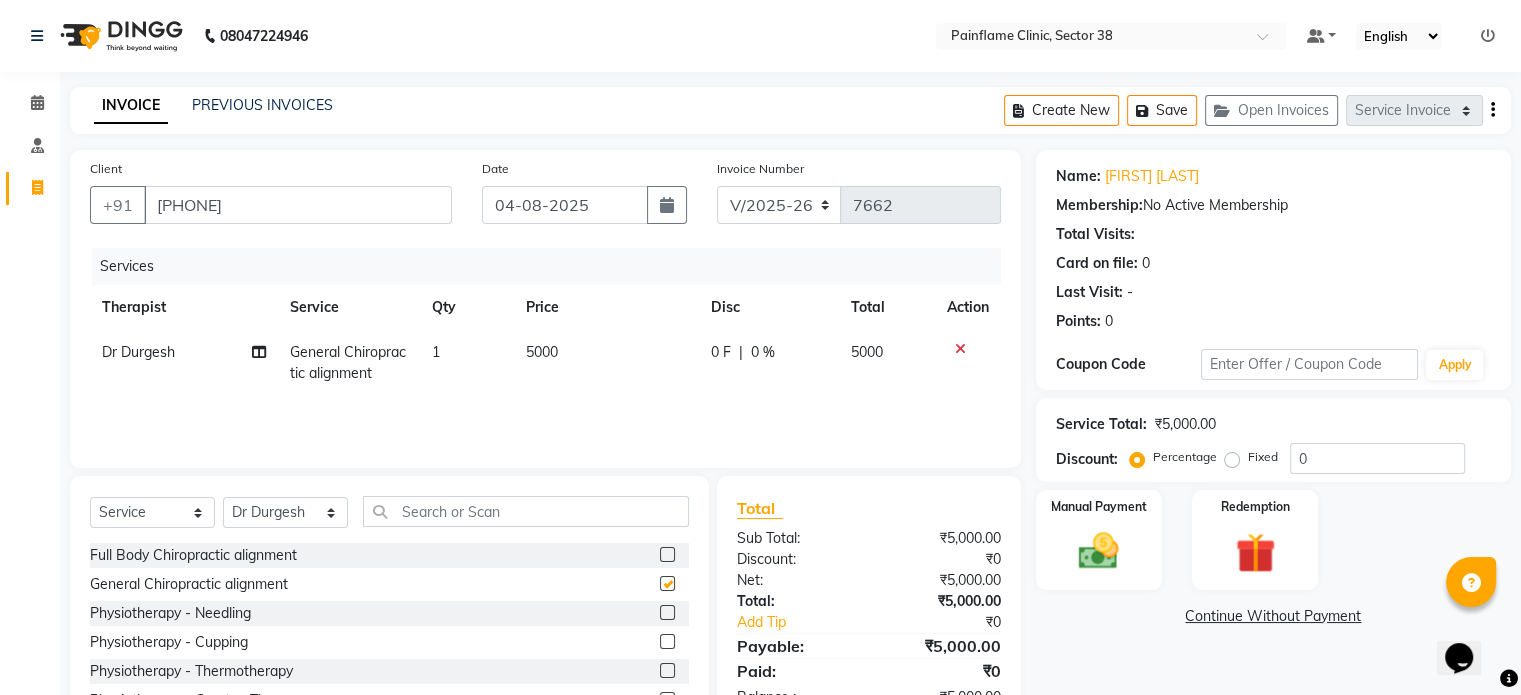 checkbox on "false" 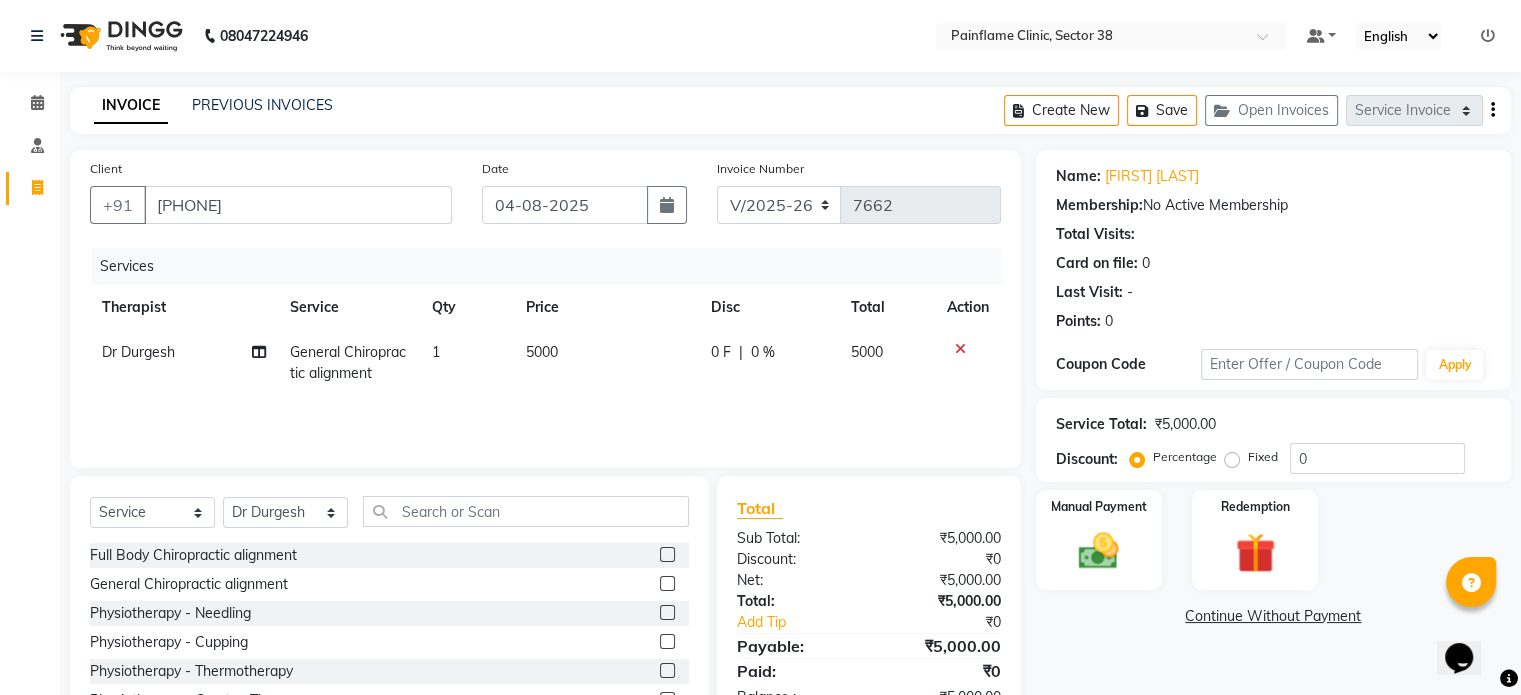 click on "5000" 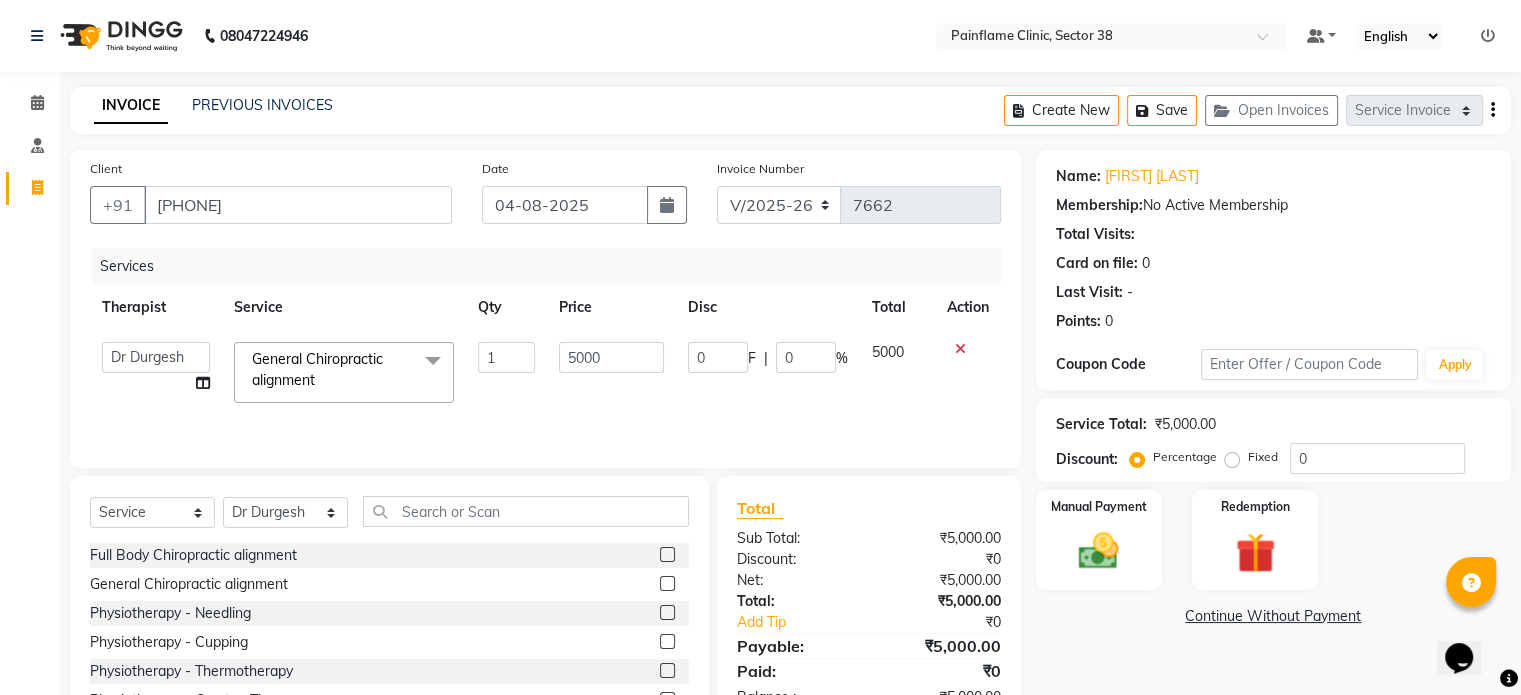 click on "5000" 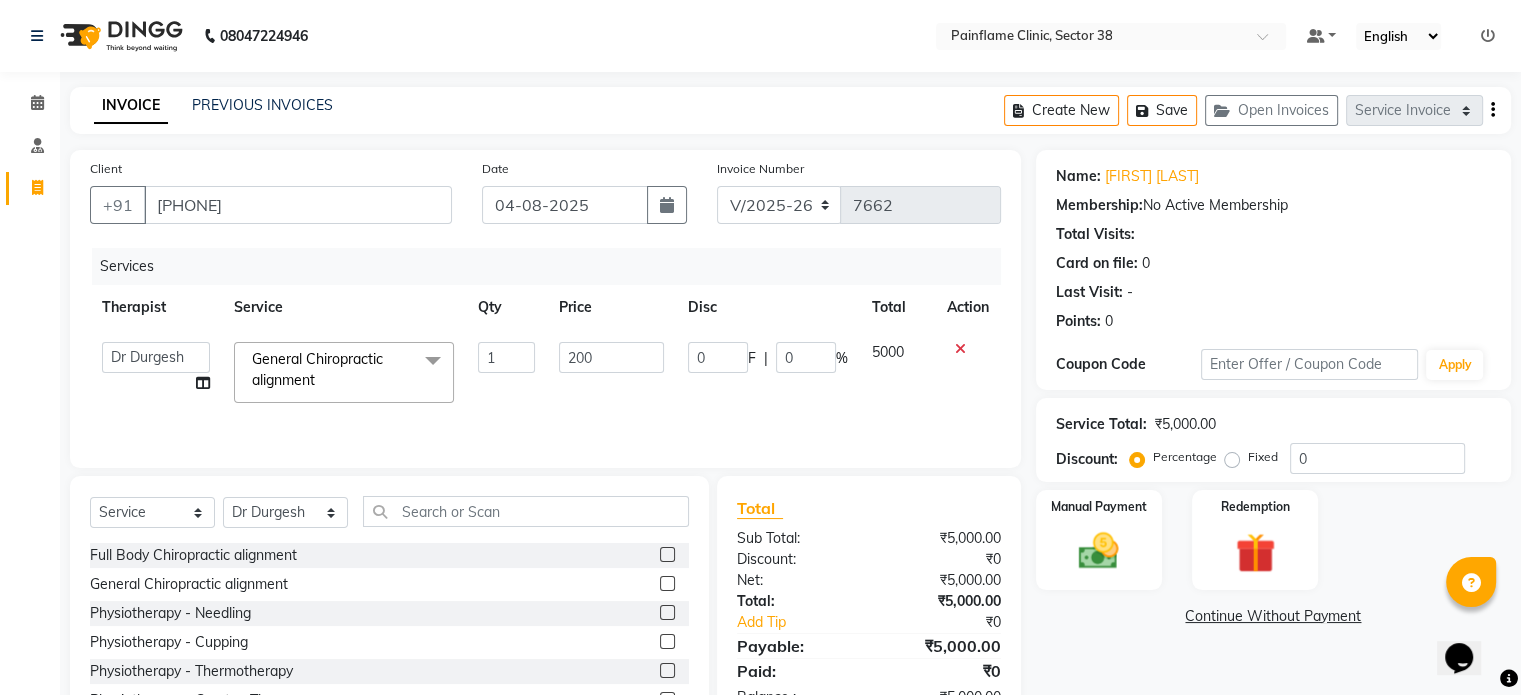 type on "2000" 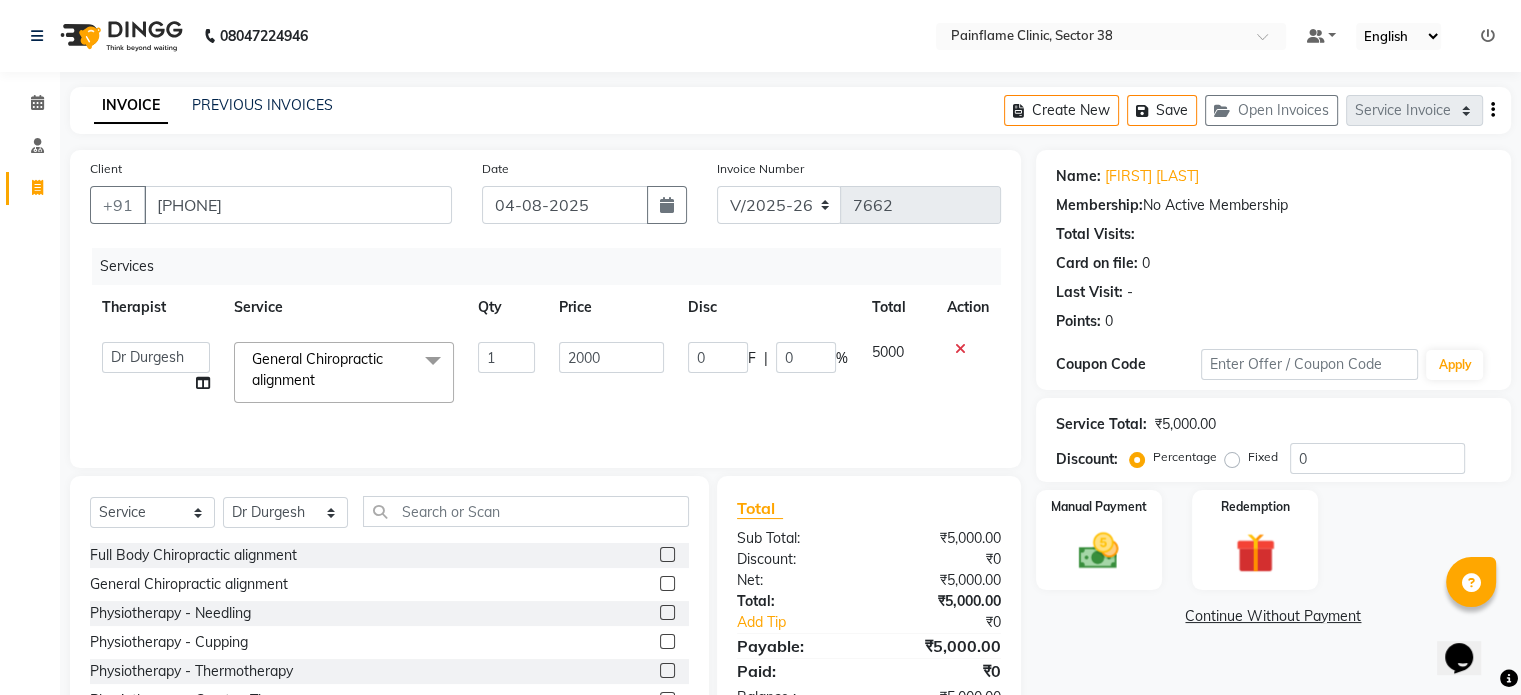 scroll, scrollTop: 106, scrollLeft: 0, axis: vertical 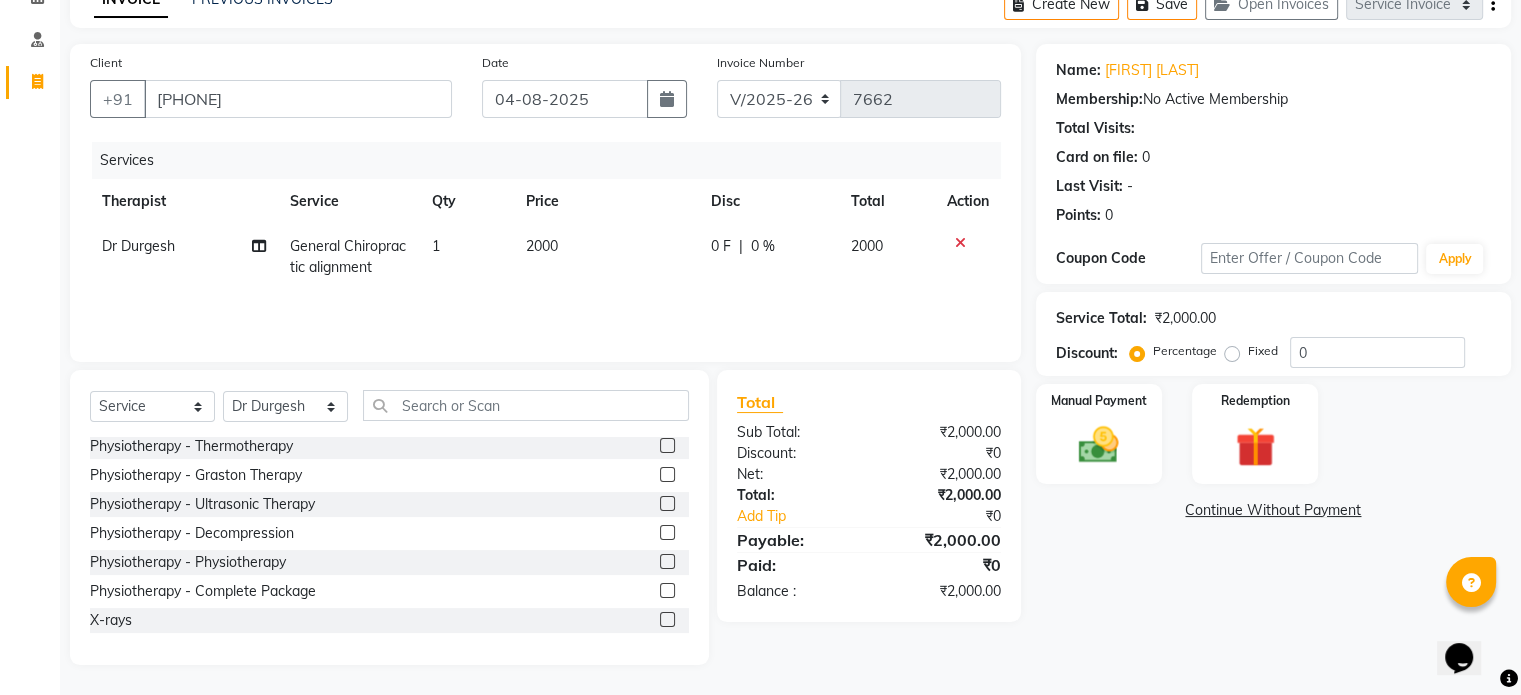 click 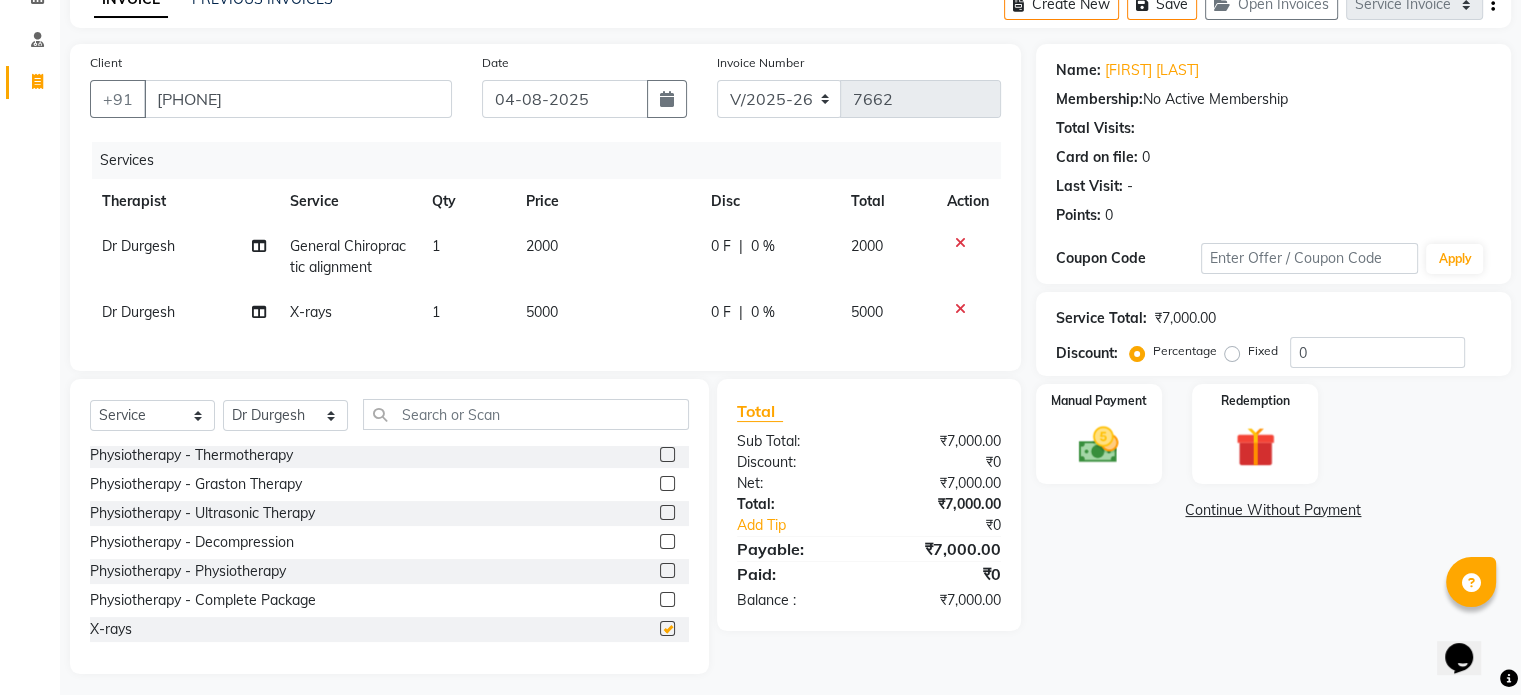 checkbox on "false" 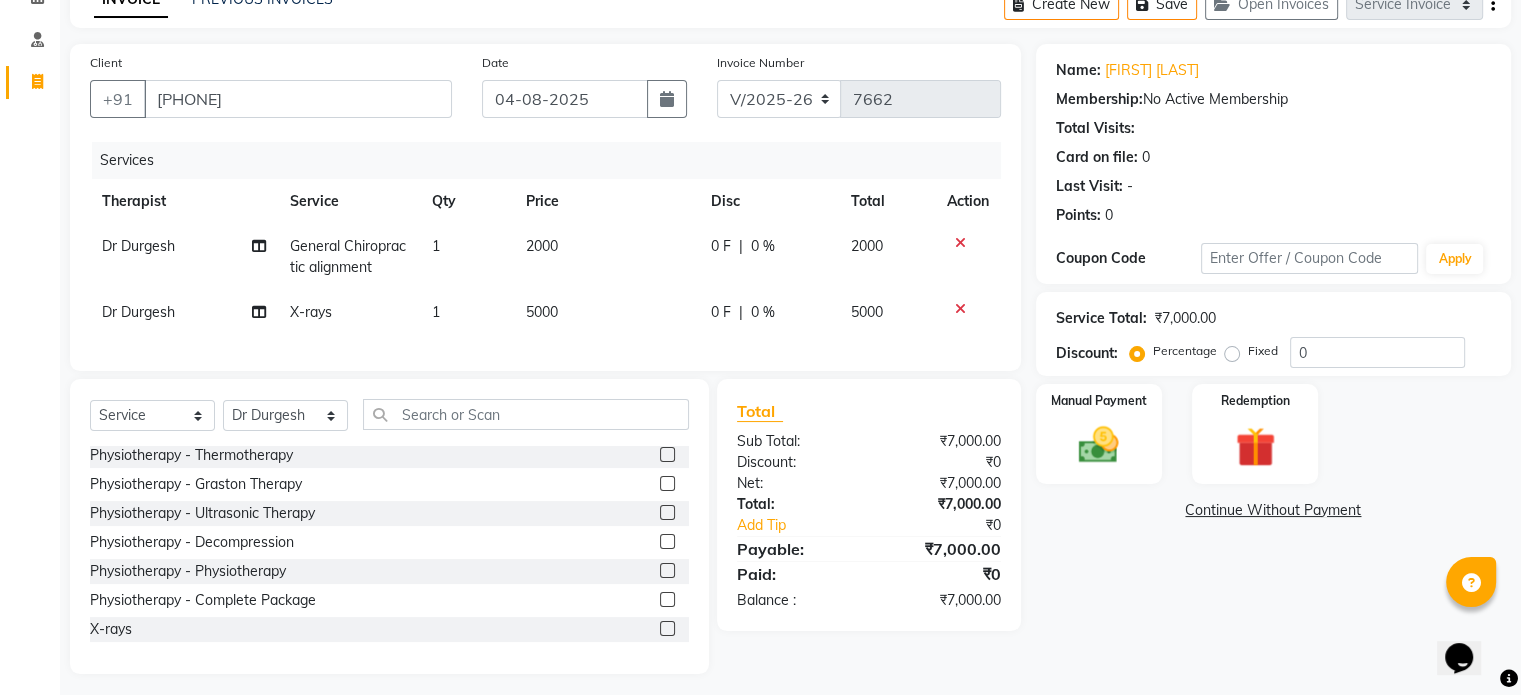 click on "5000" 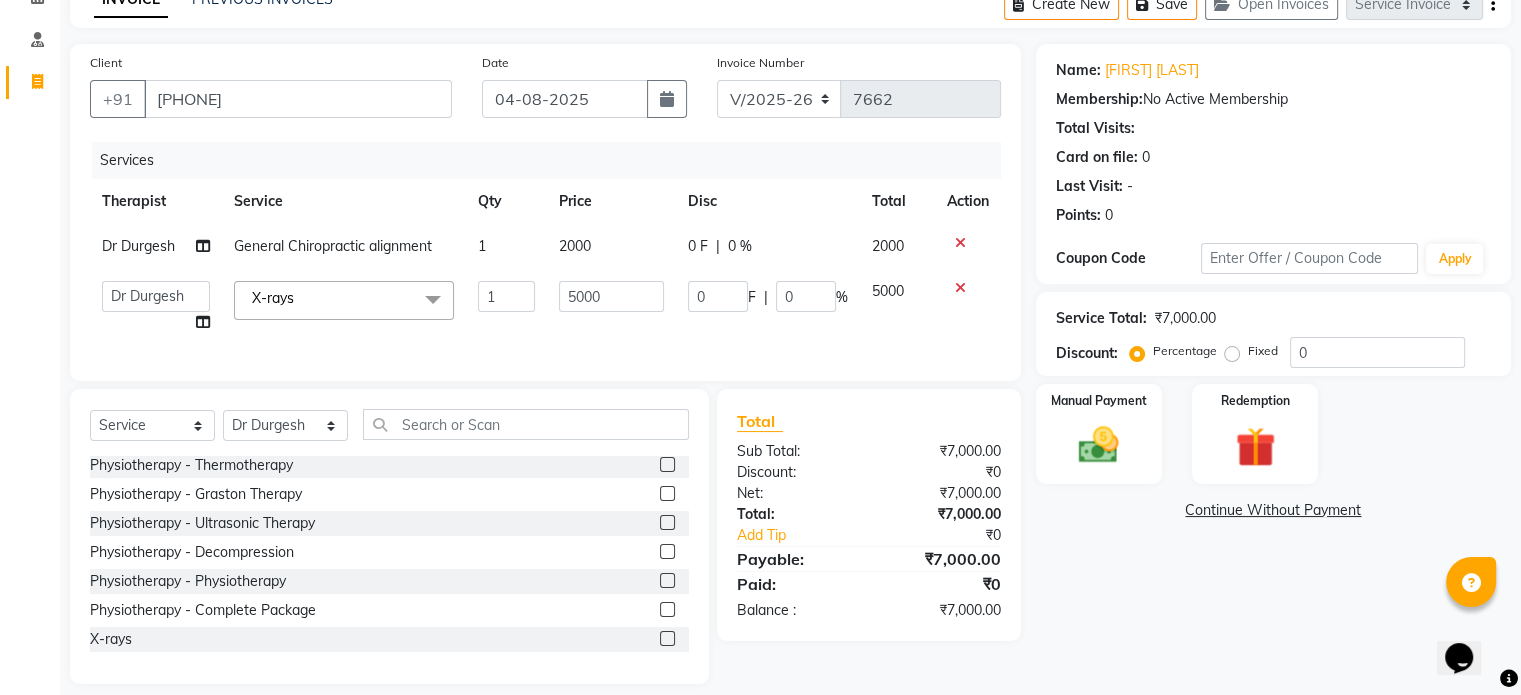 click on "5000" 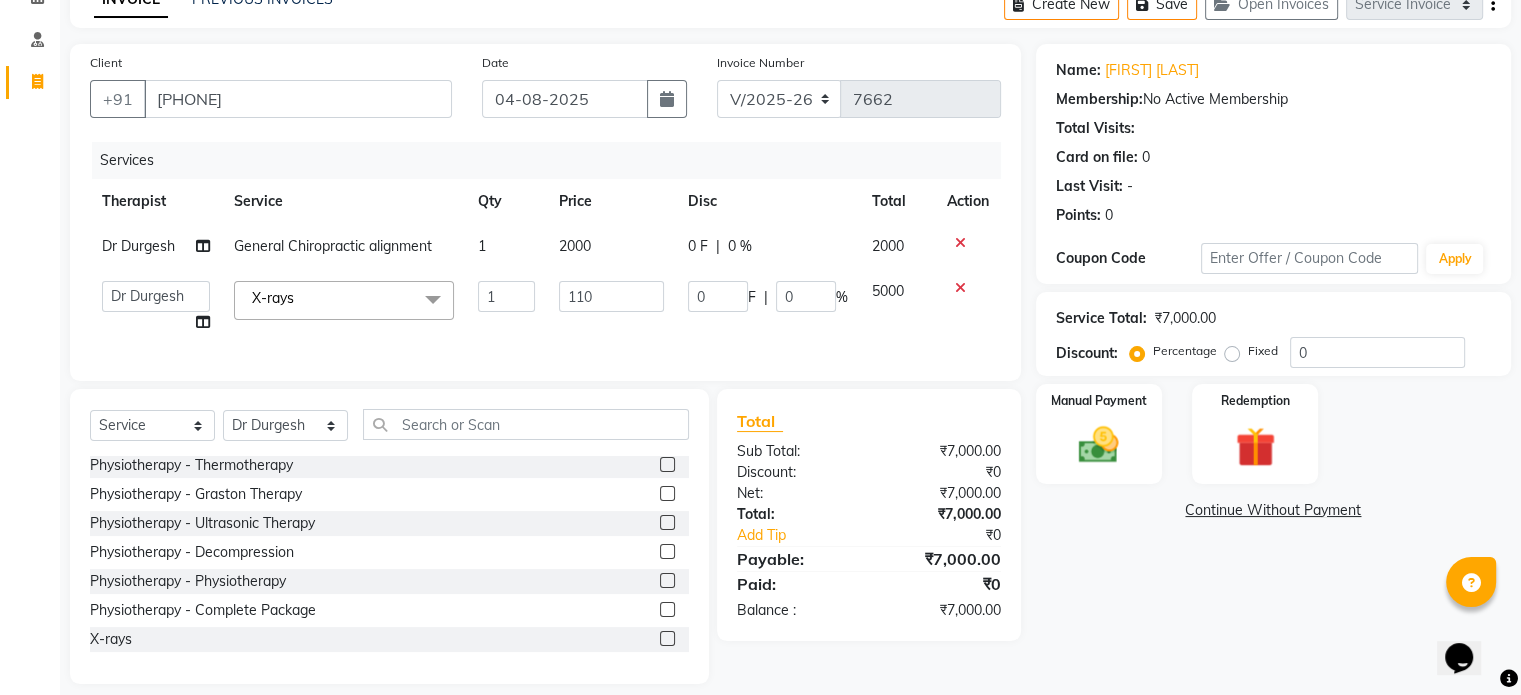 type on "1100" 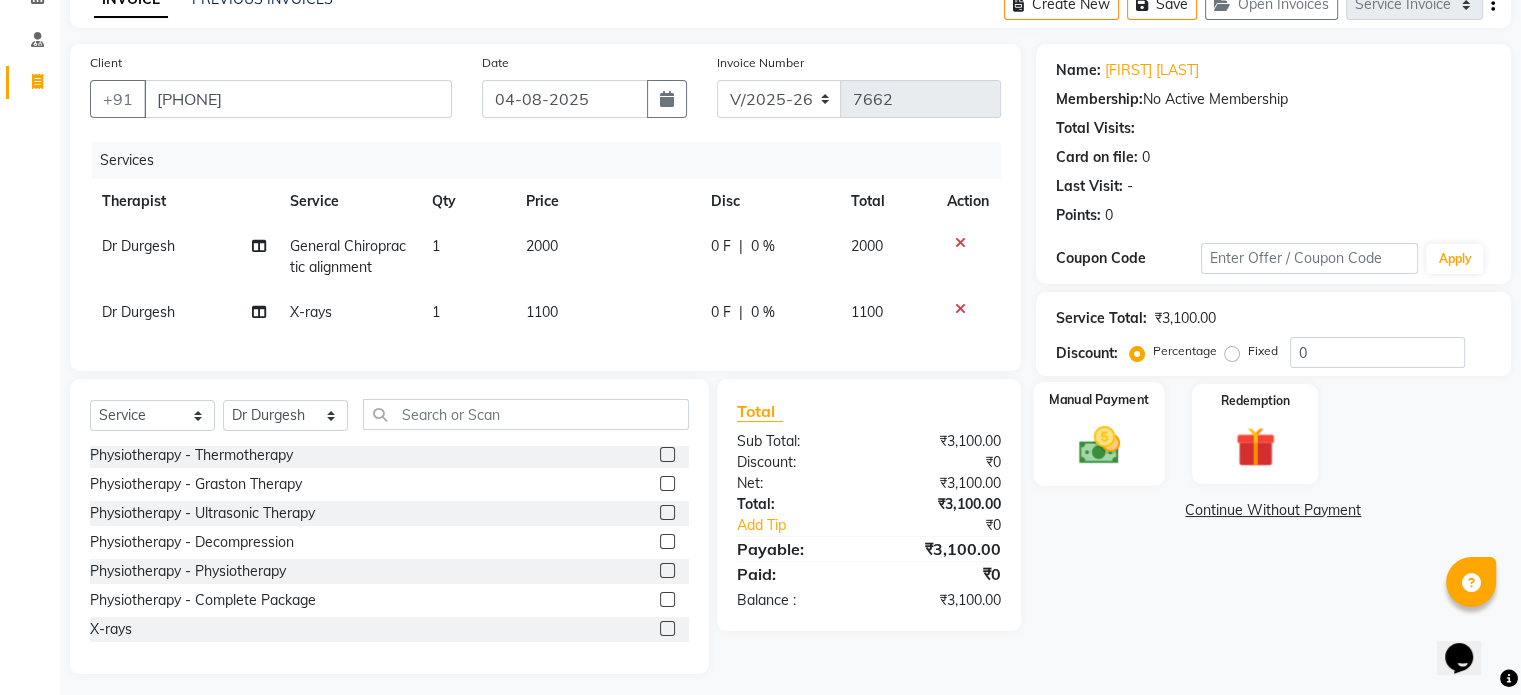 click 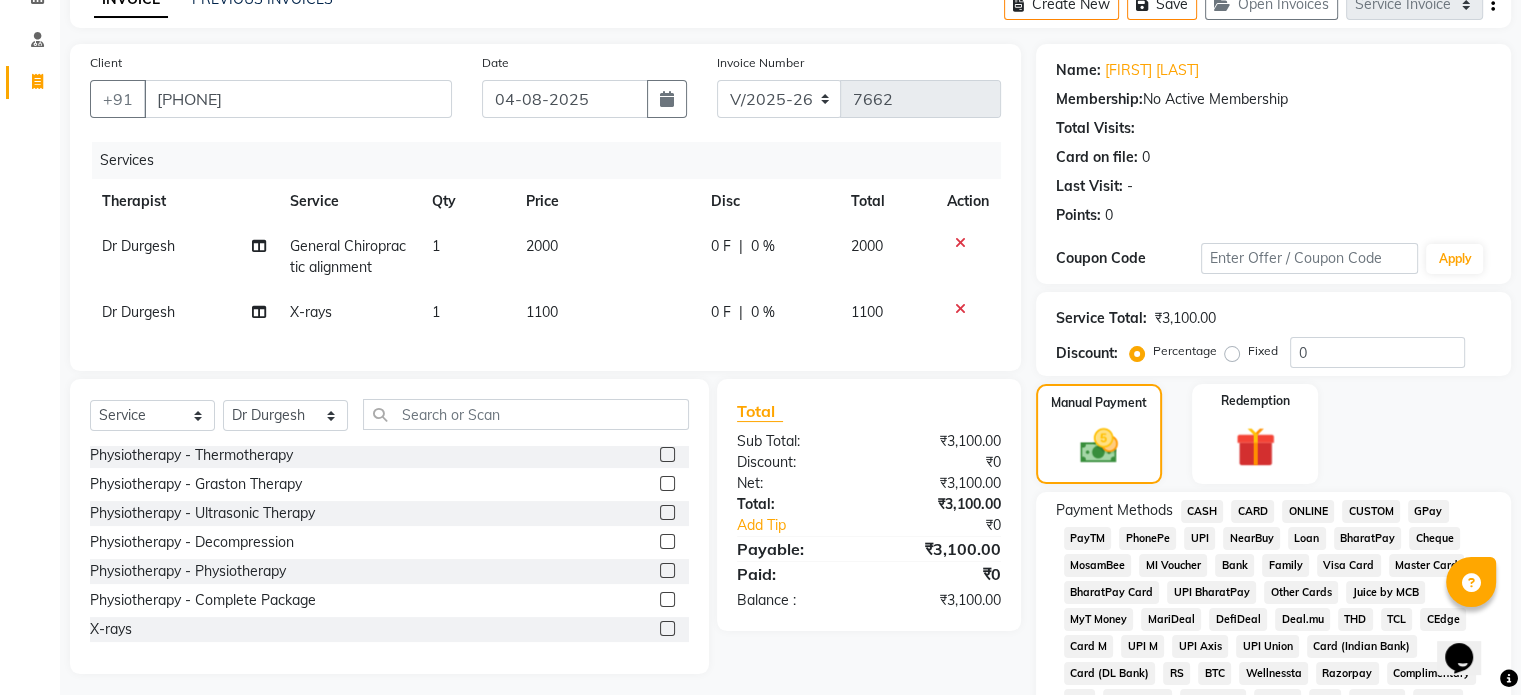 click on "CARD" 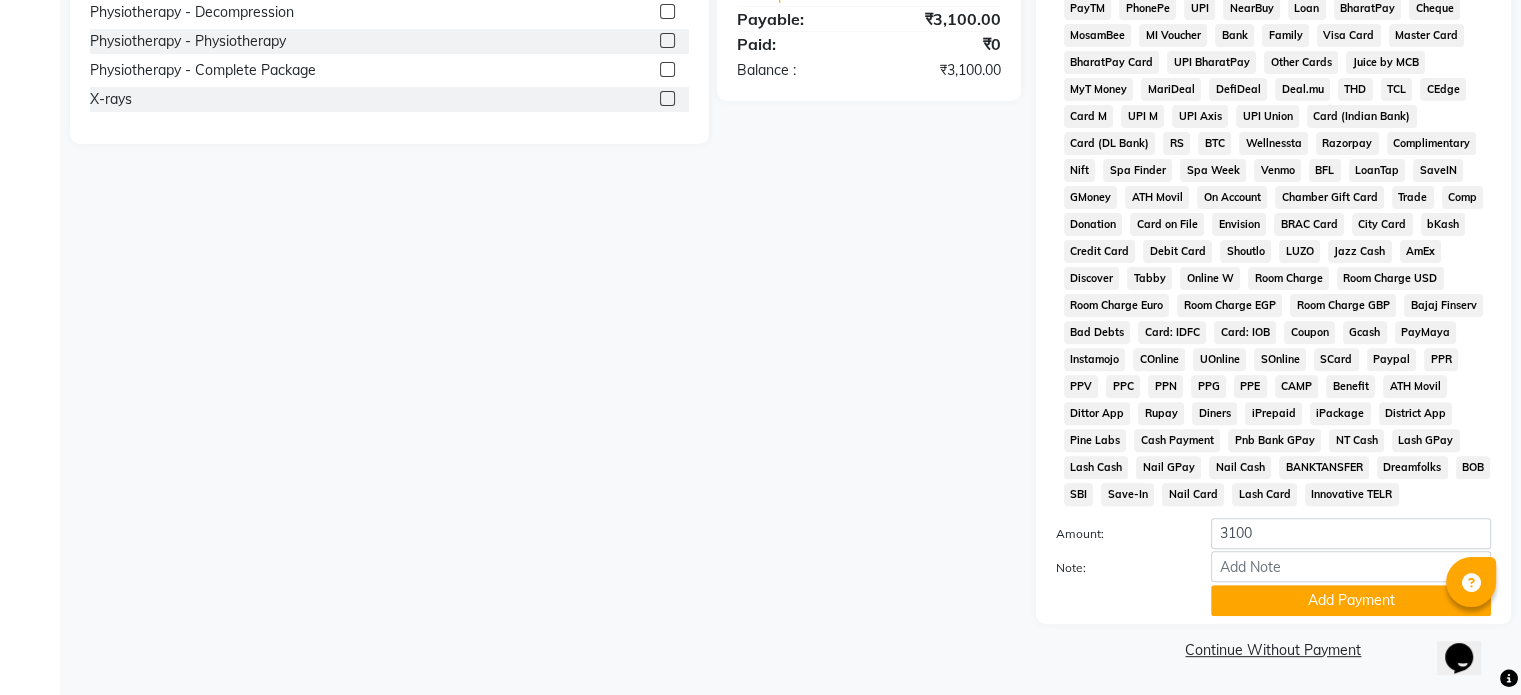 scroll, scrollTop: 652, scrollLeft: 0, axis: vertical 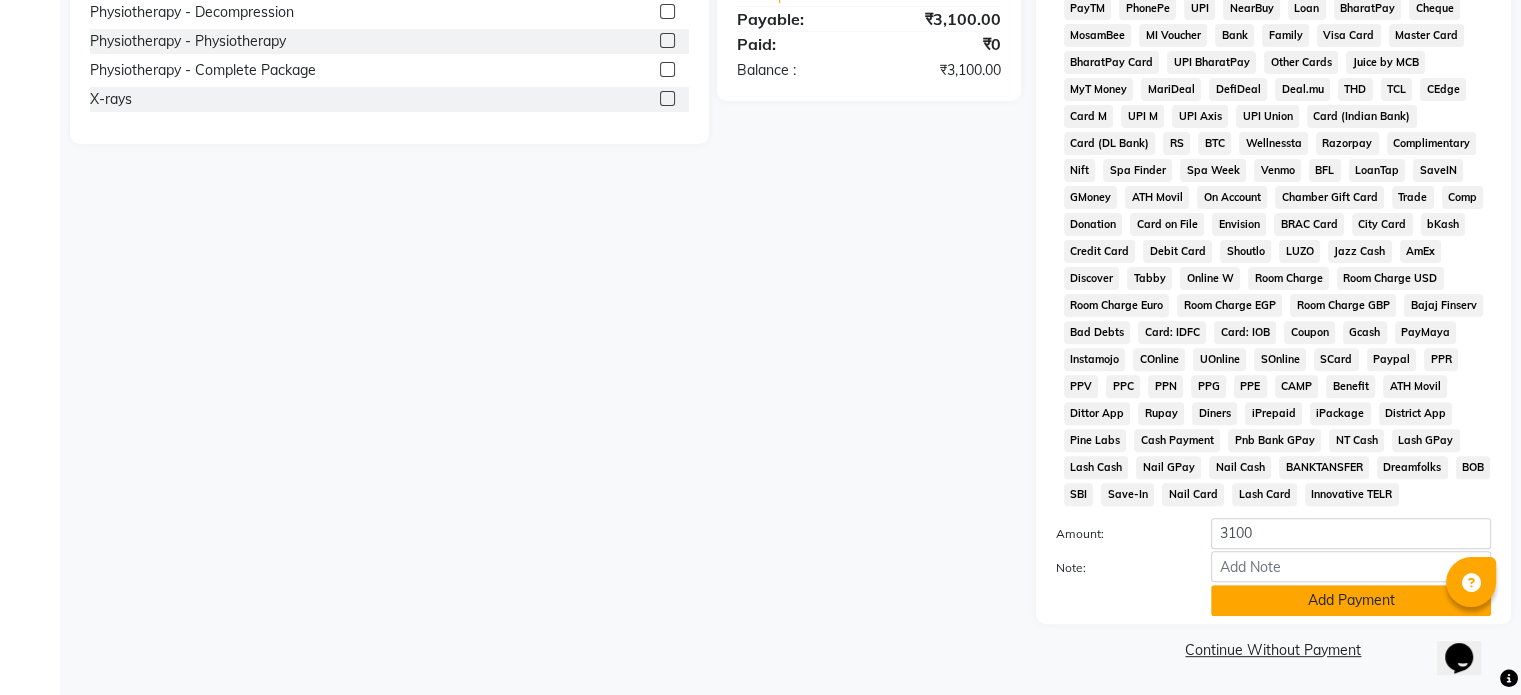 click on "Add Payment" 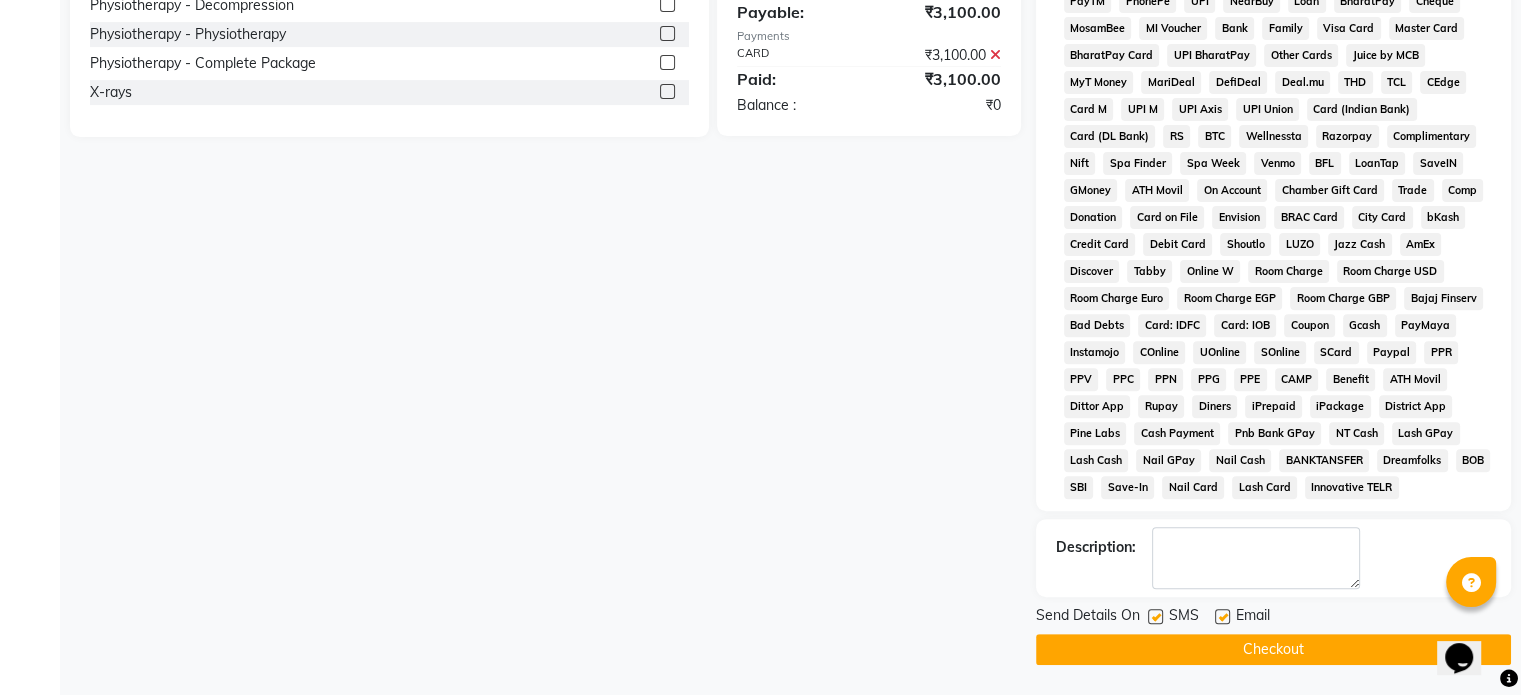 click 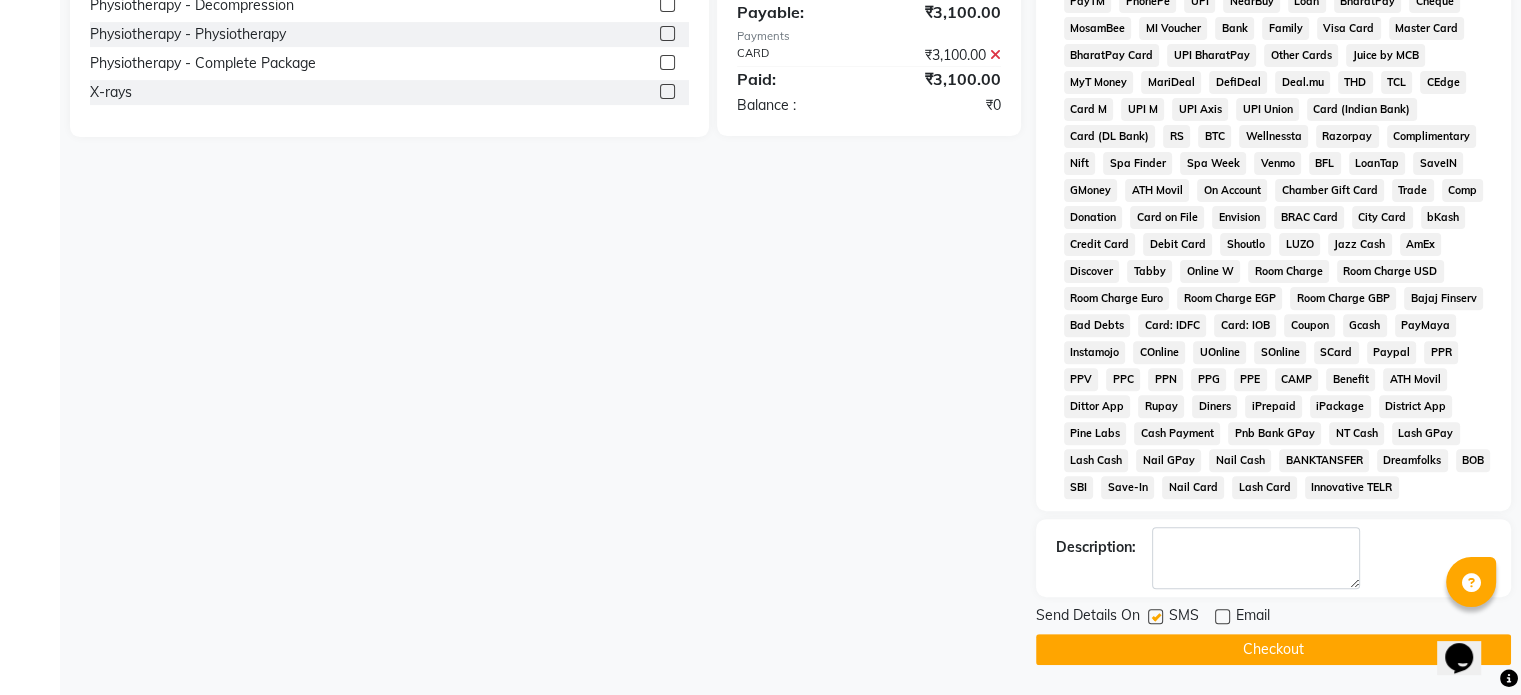 click 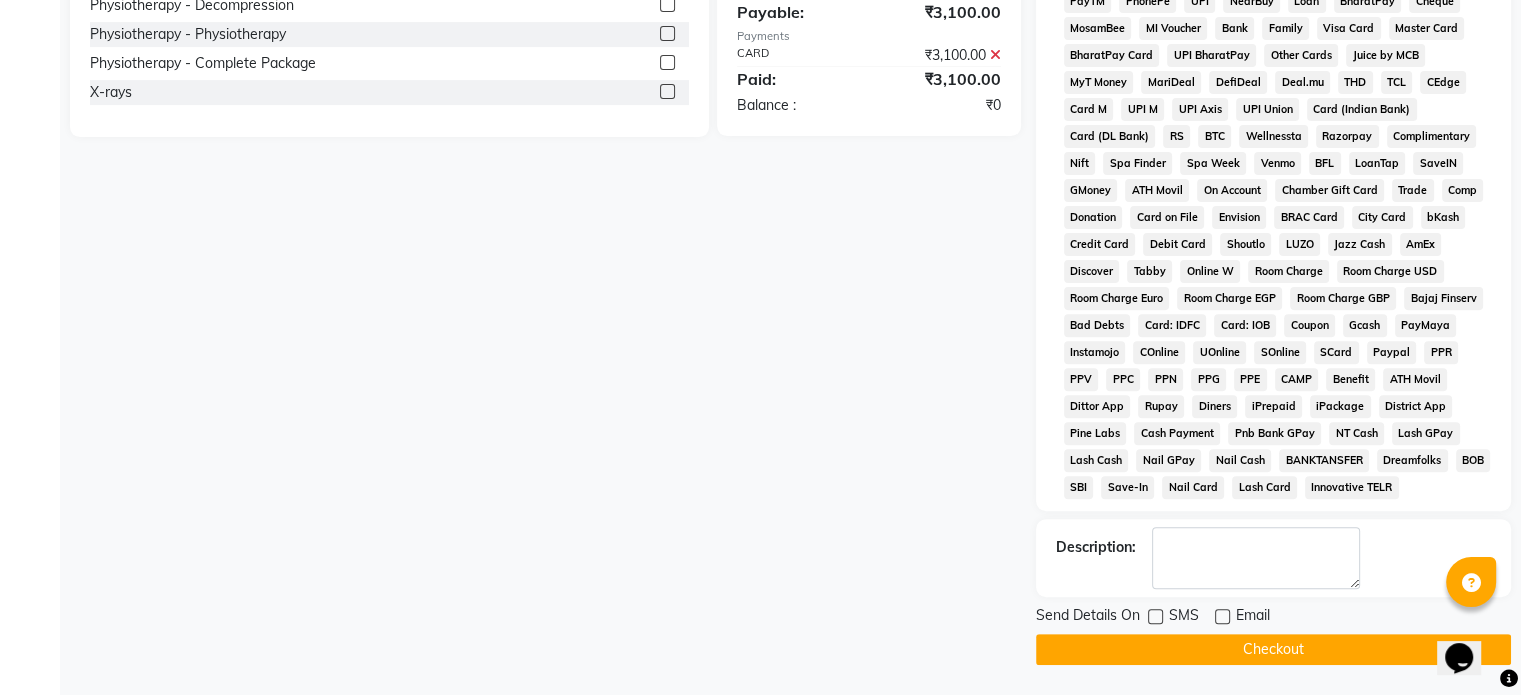 scroll, scrollTop: 656, scrollLeft: 0, axis: vertical 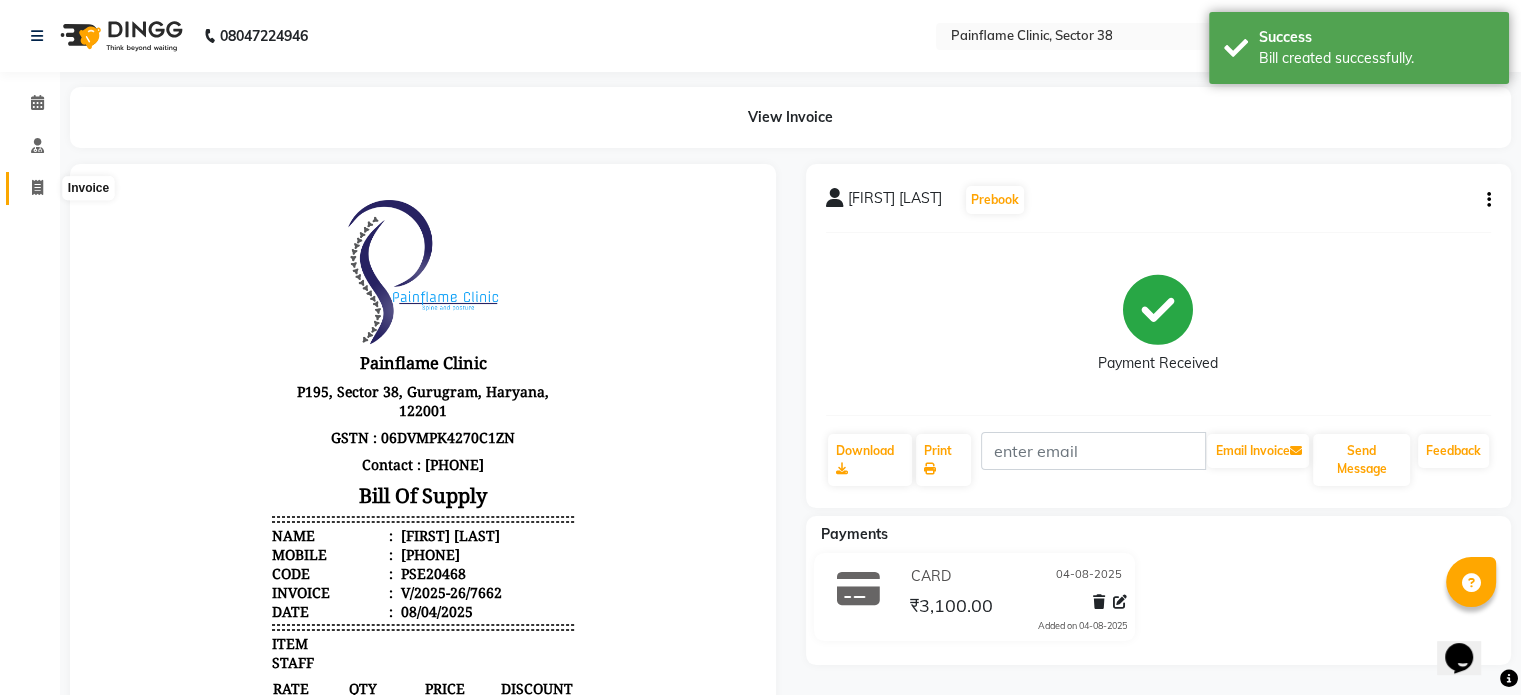 click 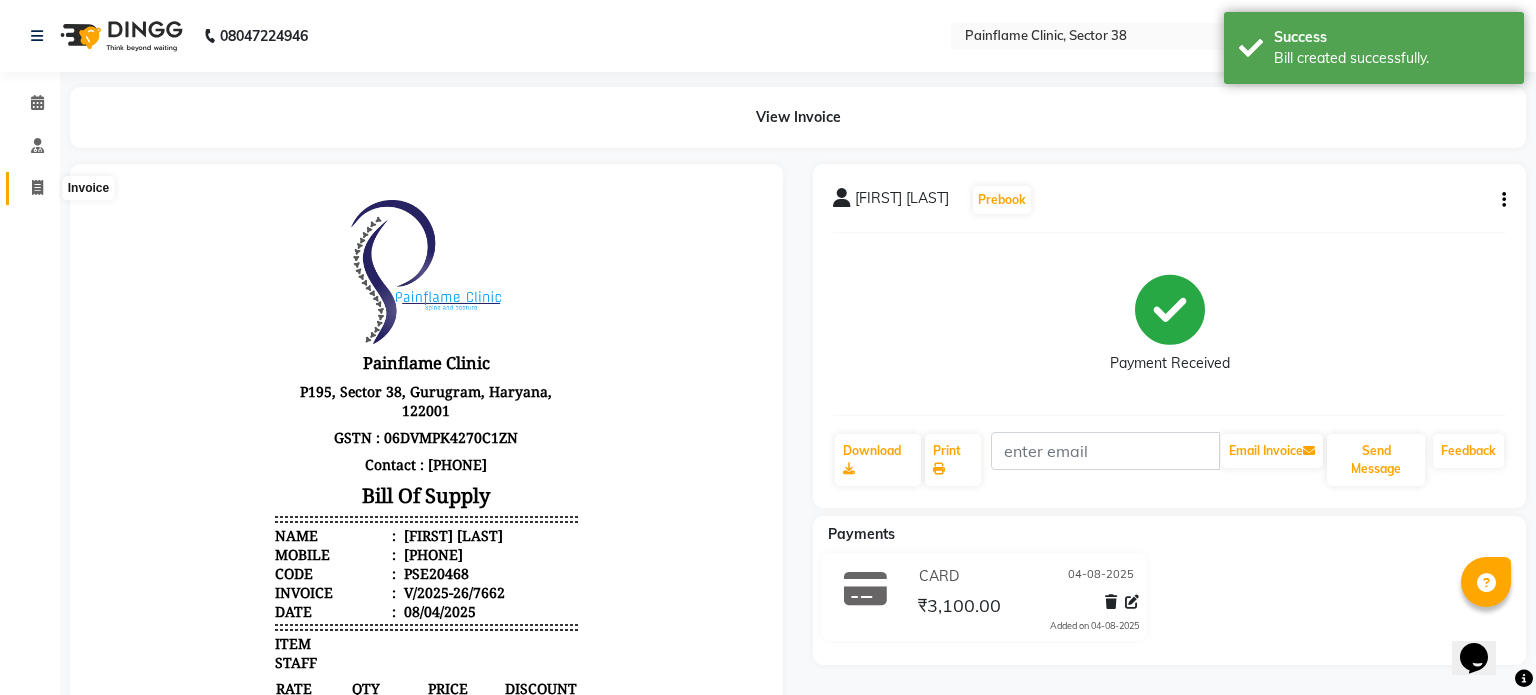 select on "3964" 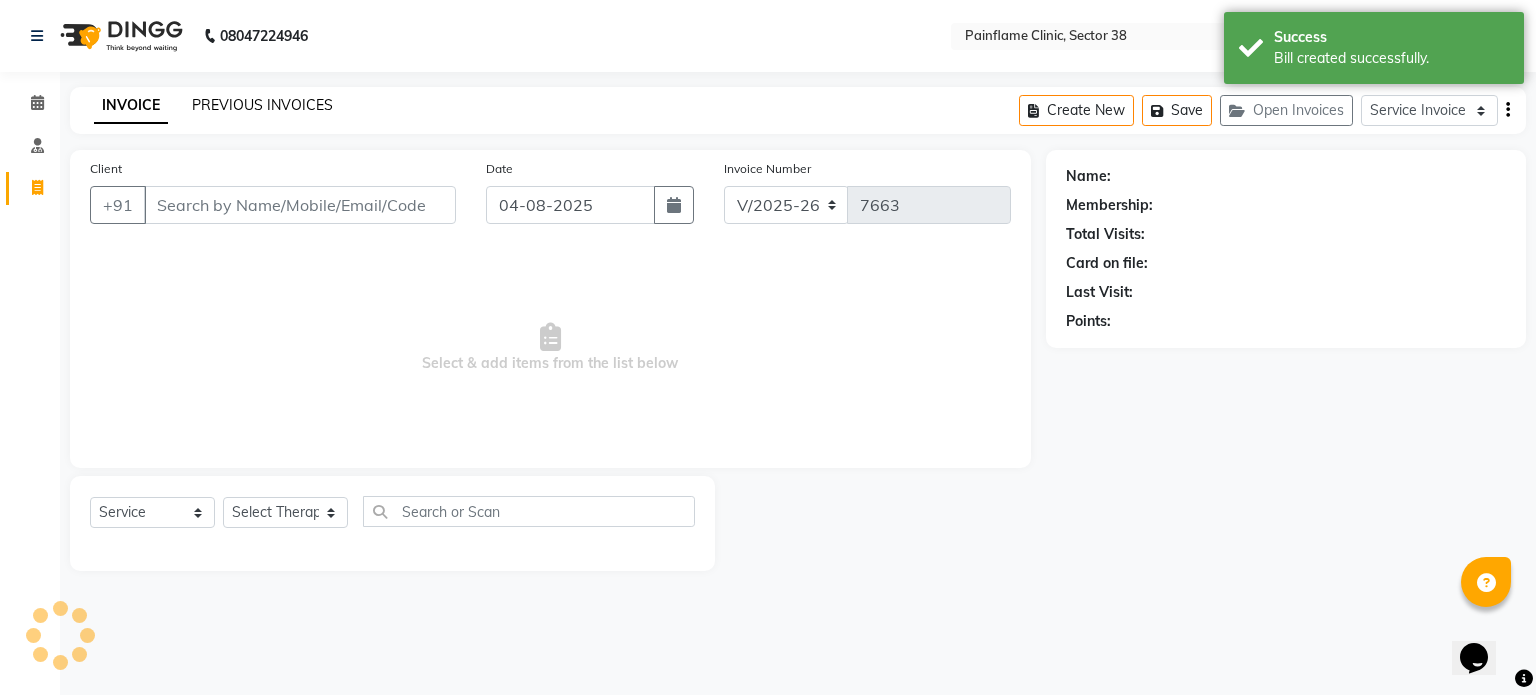 click on "PREVIOUS INVOICES" 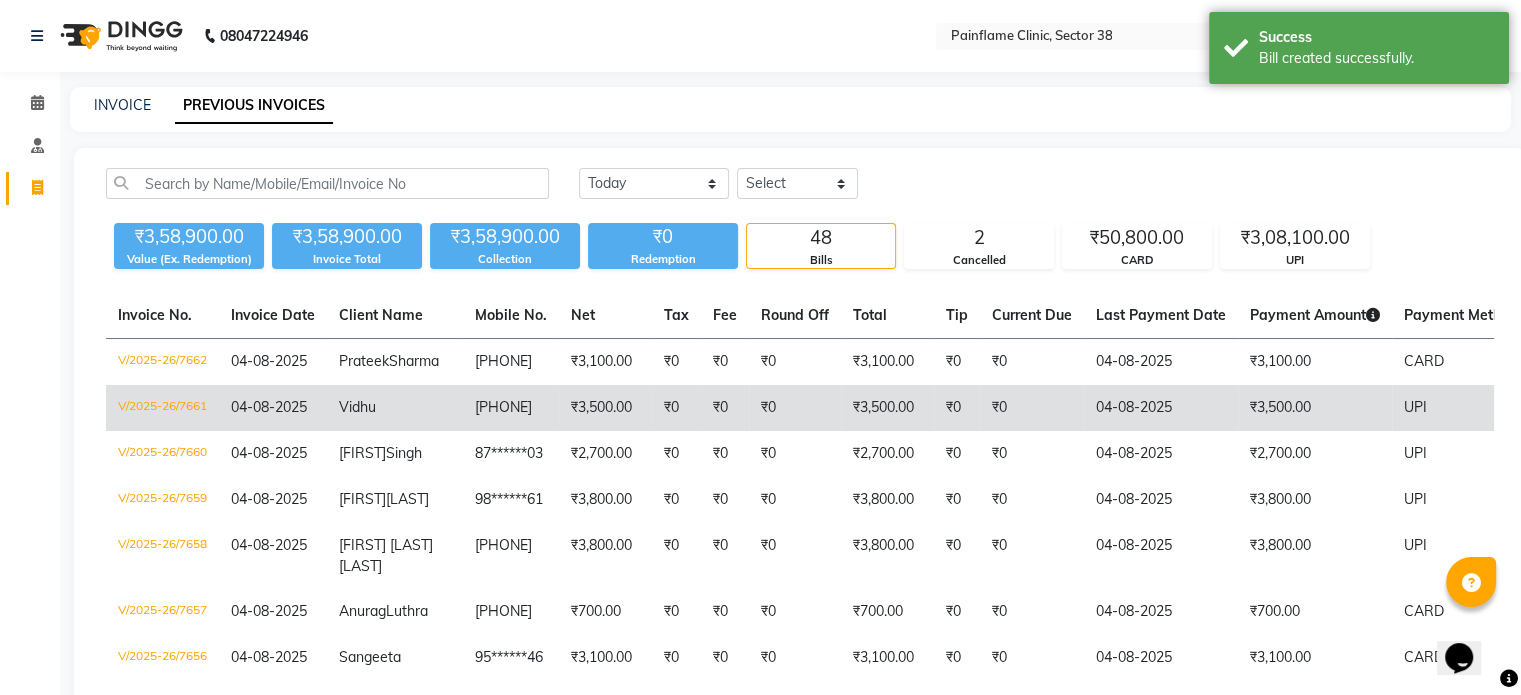 click on "Vidhu" 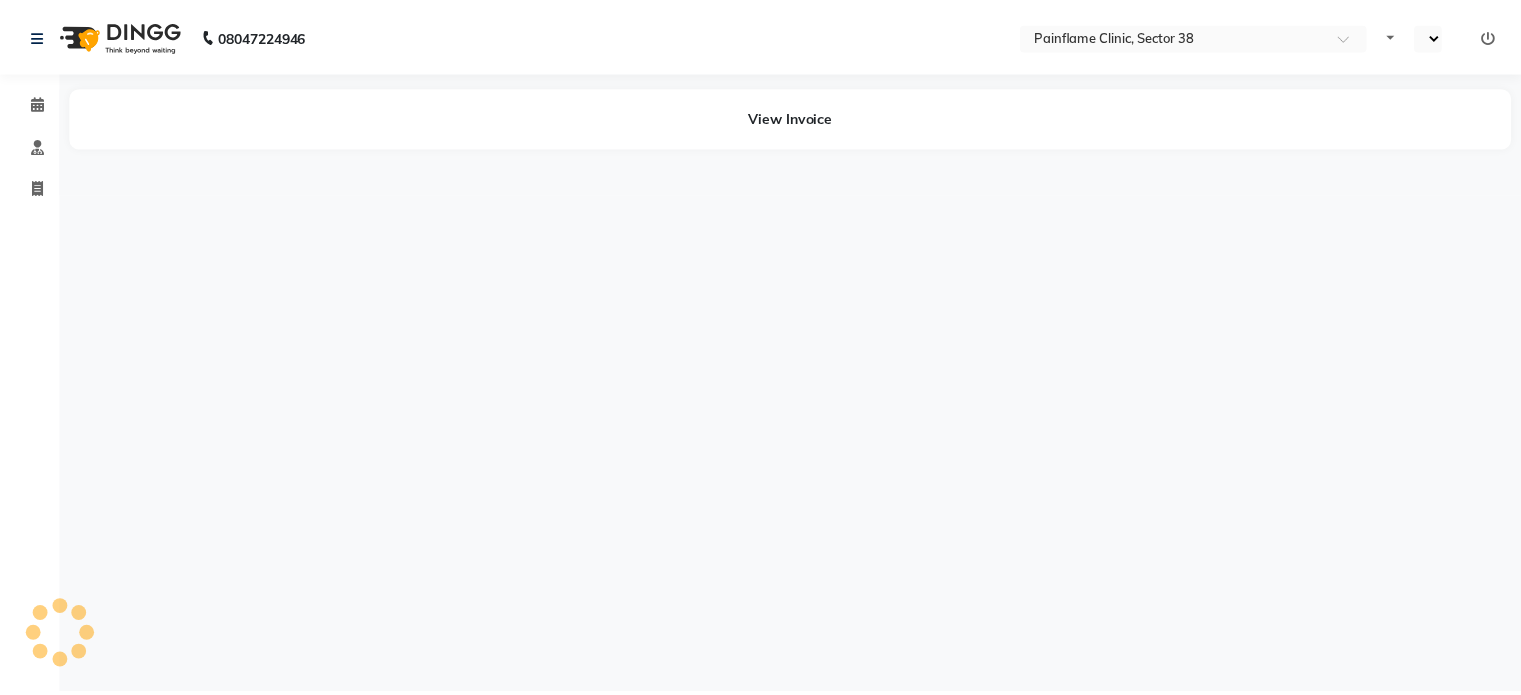 scroll, scrollTop: 0, scrollLeft: 0, axis: both 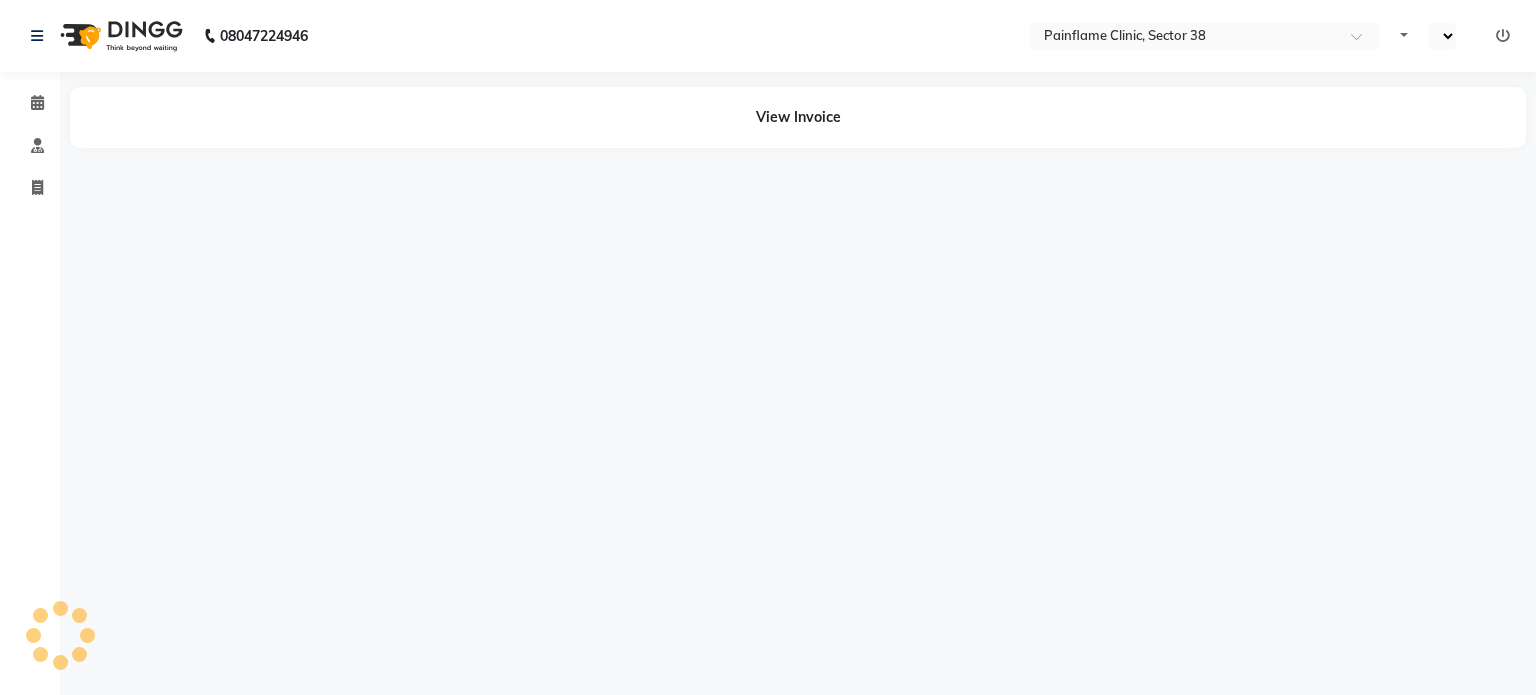 select on "en" 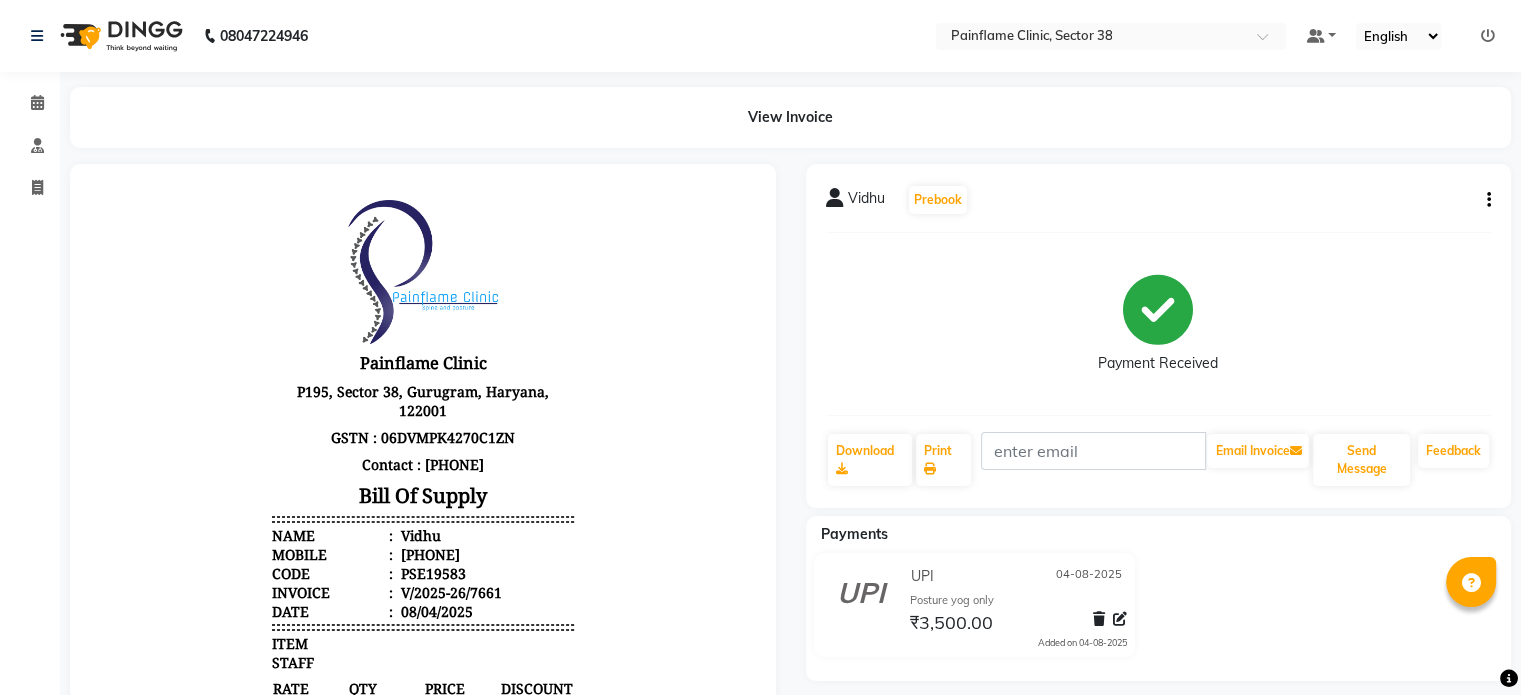 scroll, scrollTop: 0, scrollLeft: 0, axis: both 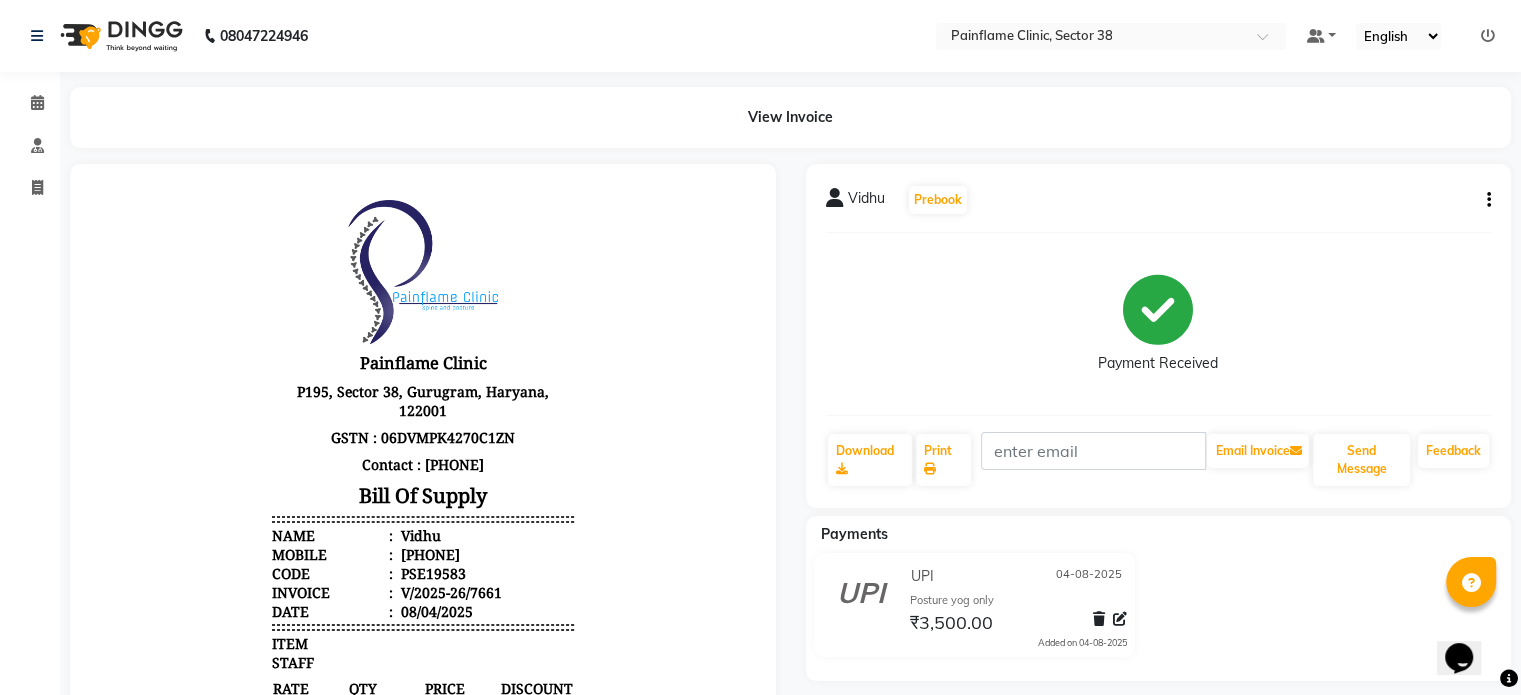 click 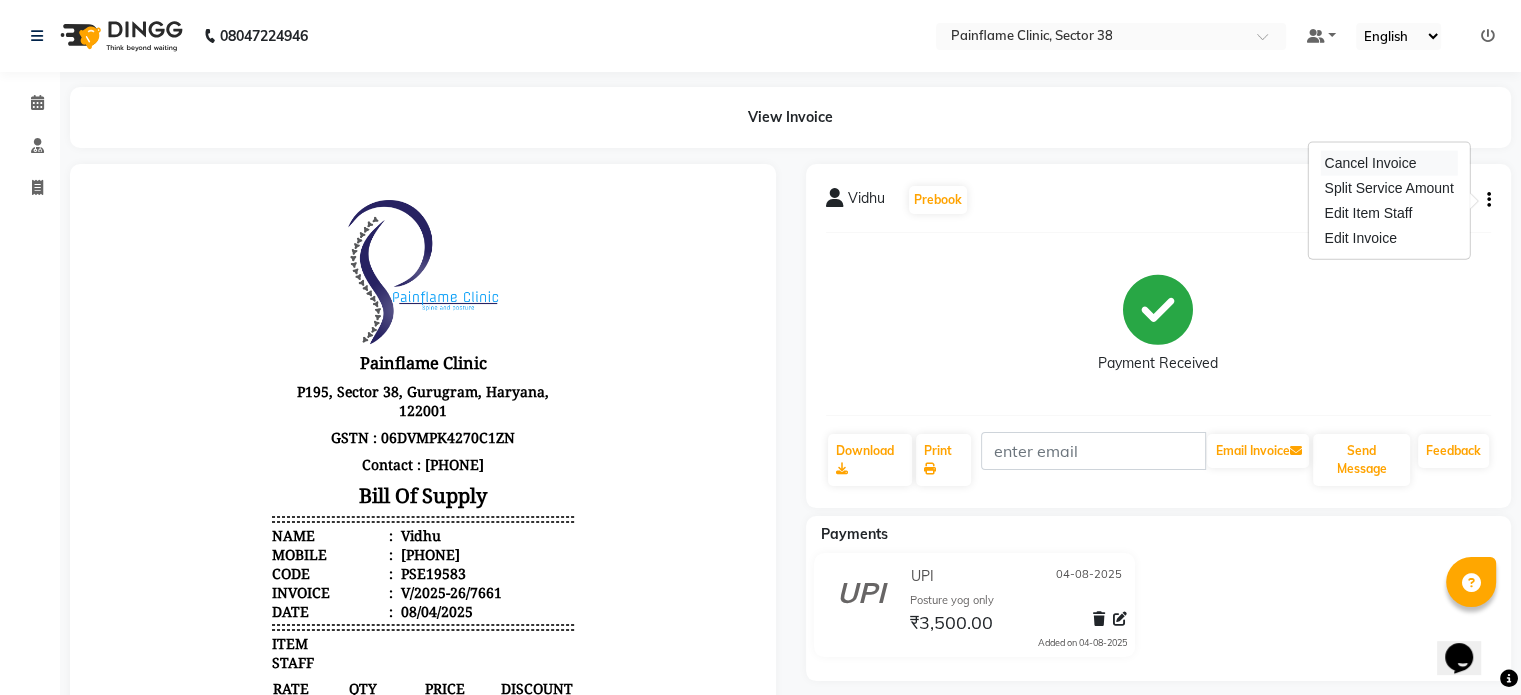 click on "Cancel Invoice" at bounding box center [1388, 163] 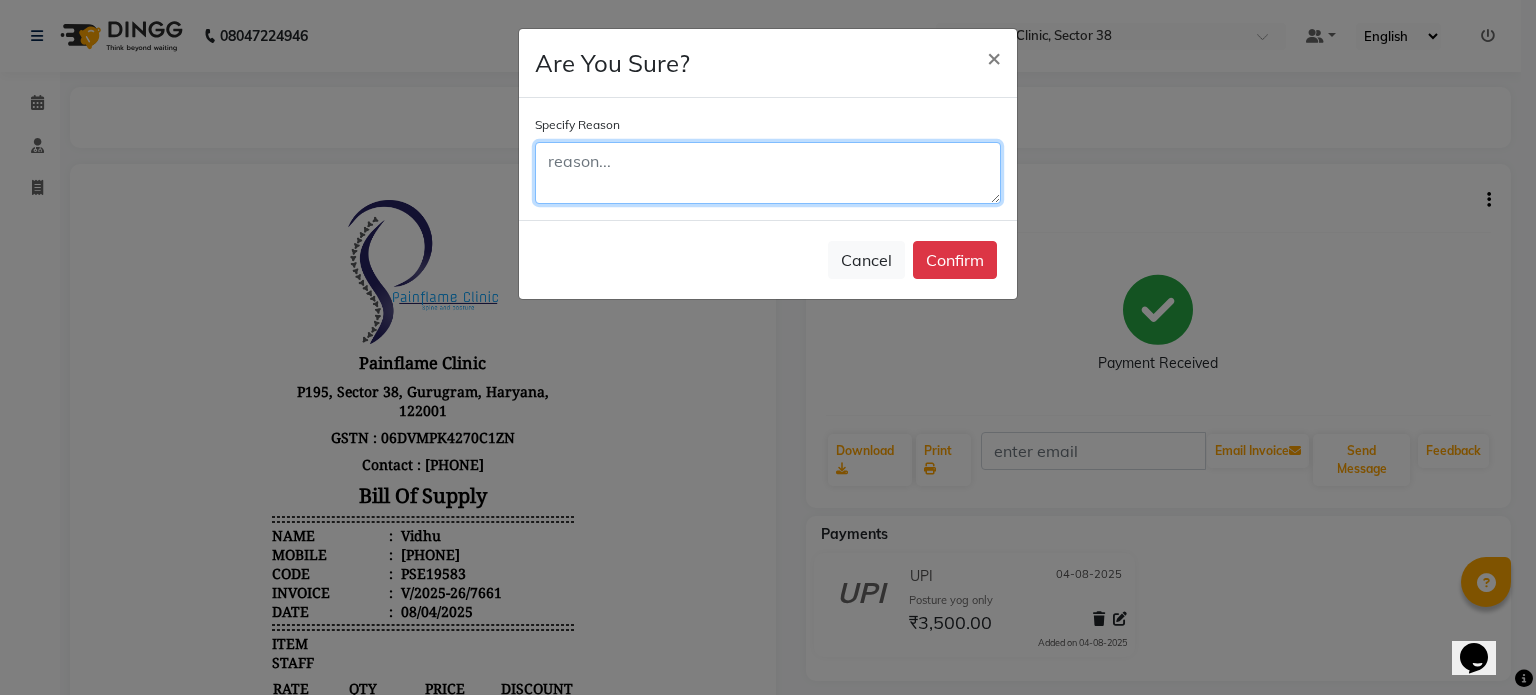 click 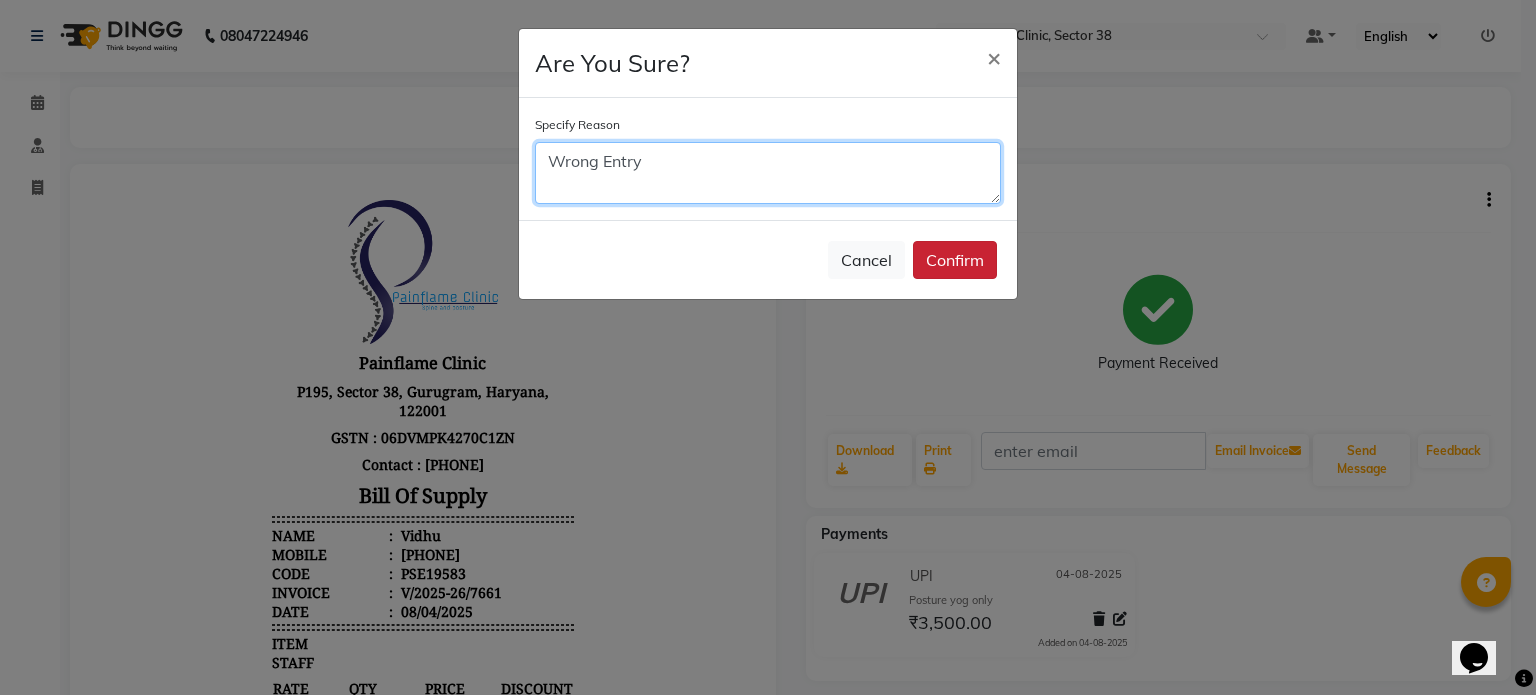 type on "Wrong Entry" 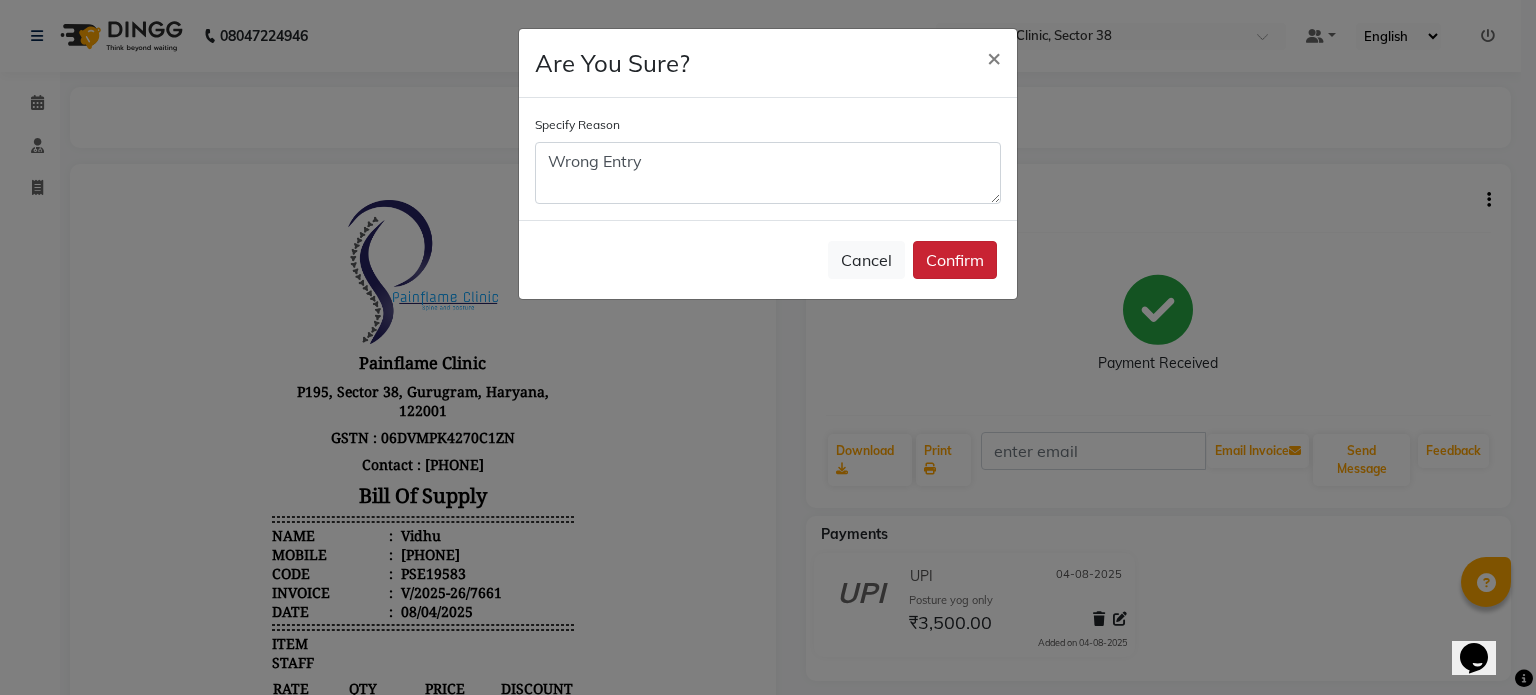 click on "Confirm" 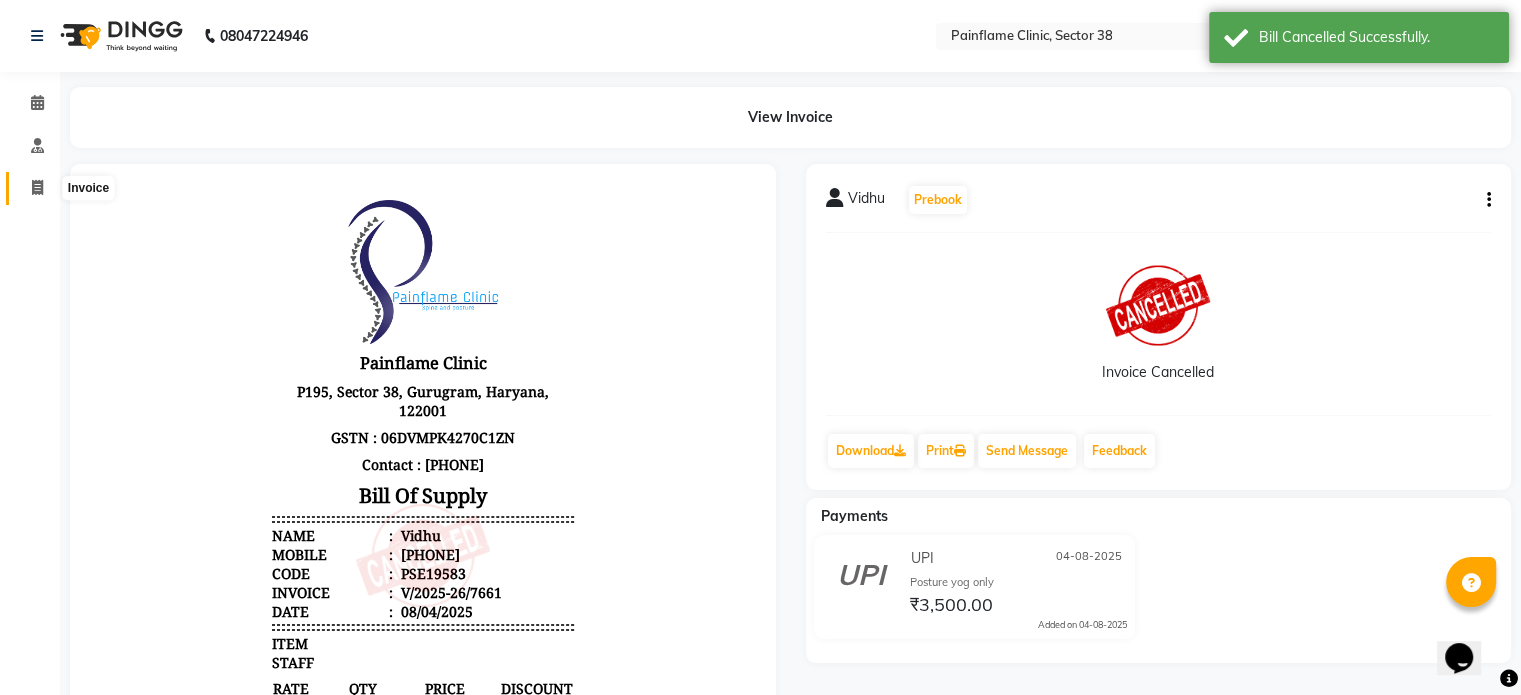 click 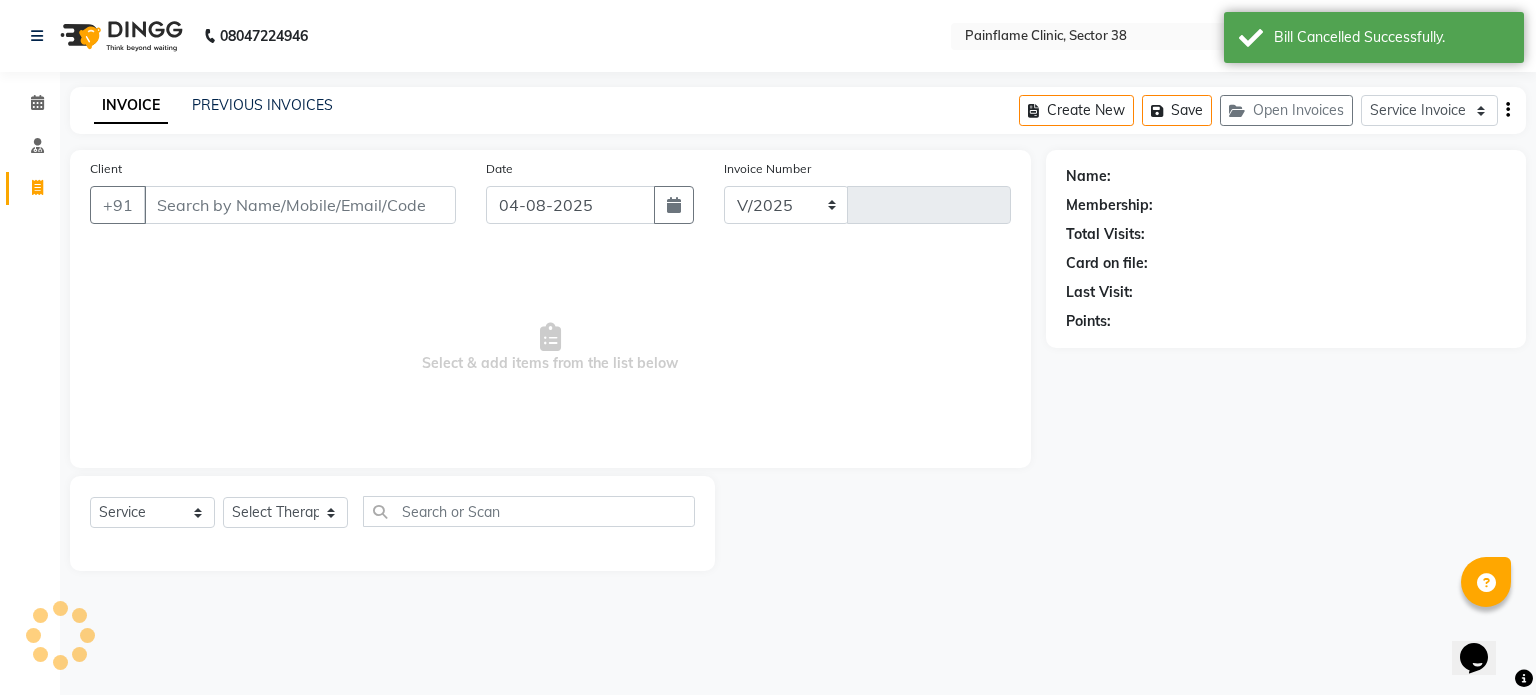 select on "3964" 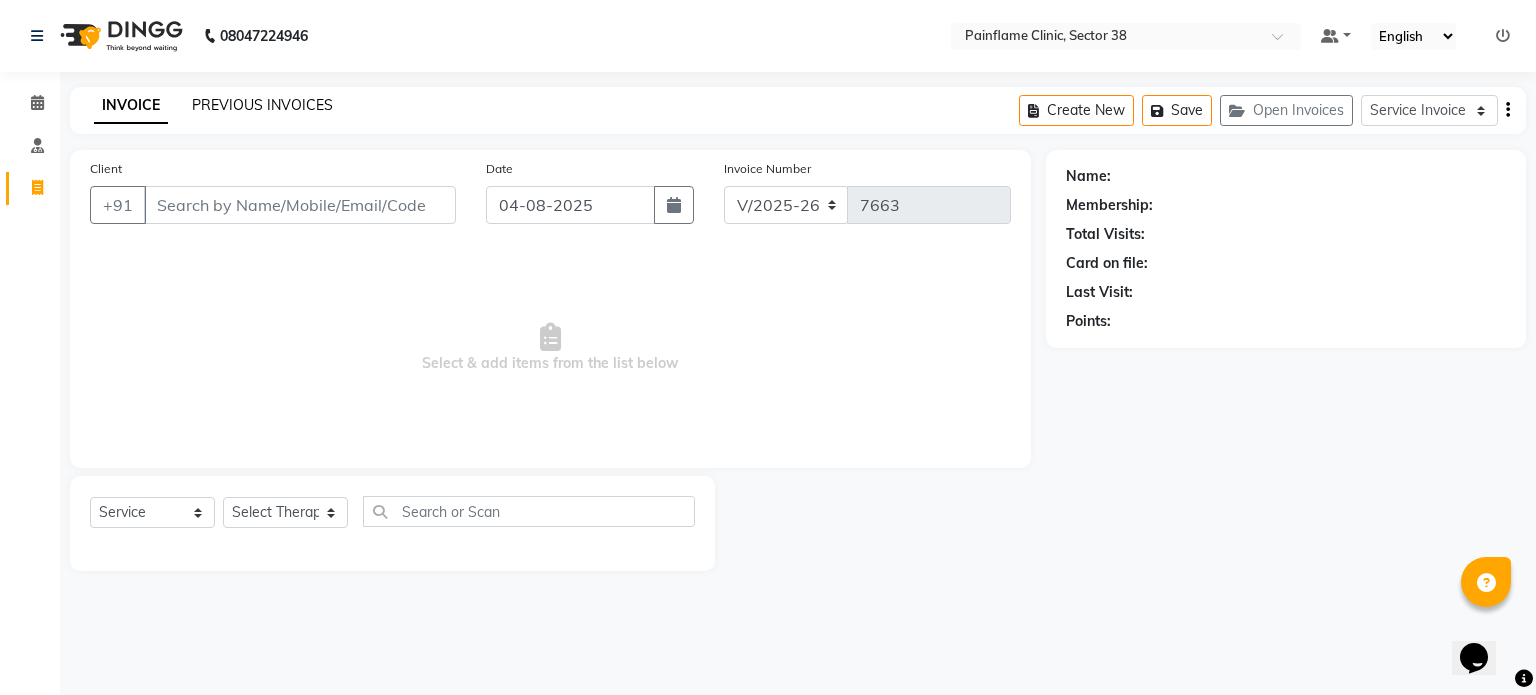 click on "PREVIOUS INVOICES" 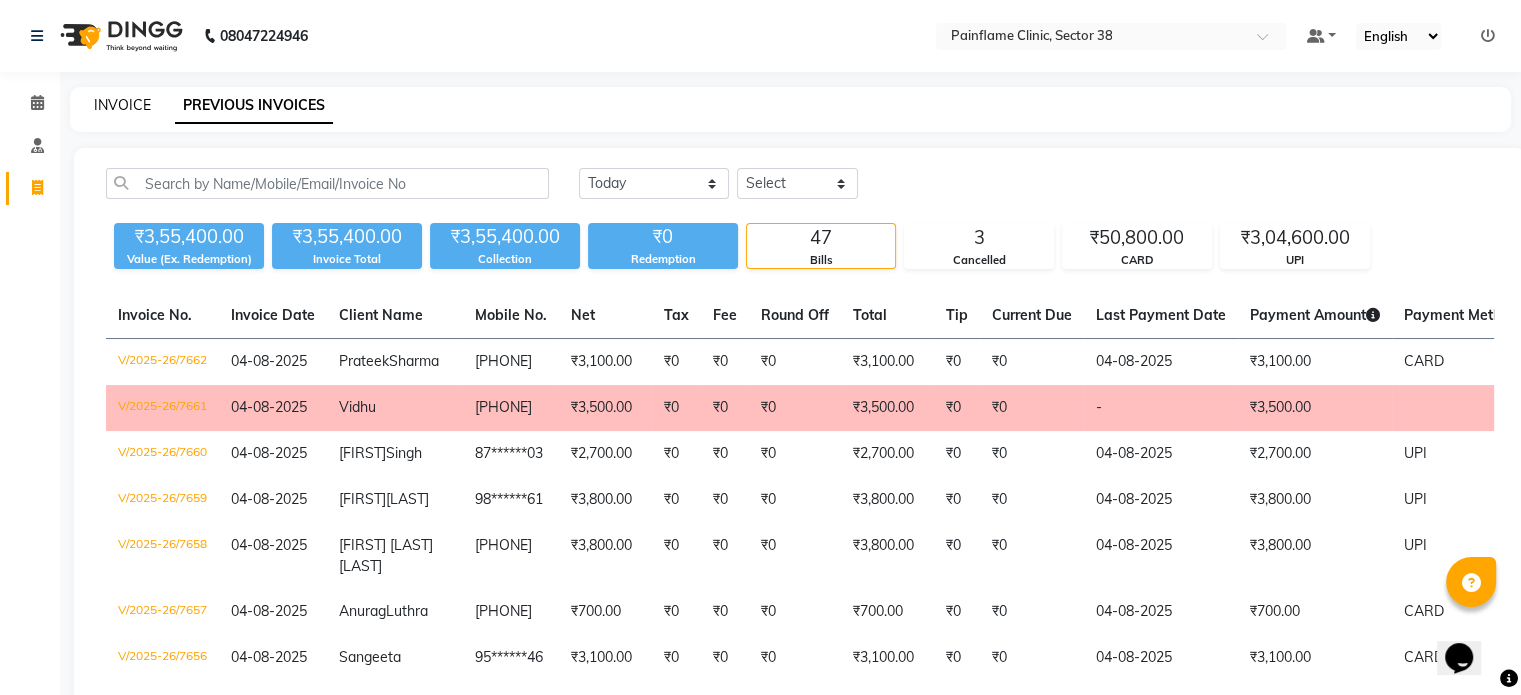 click on "INVOICE" 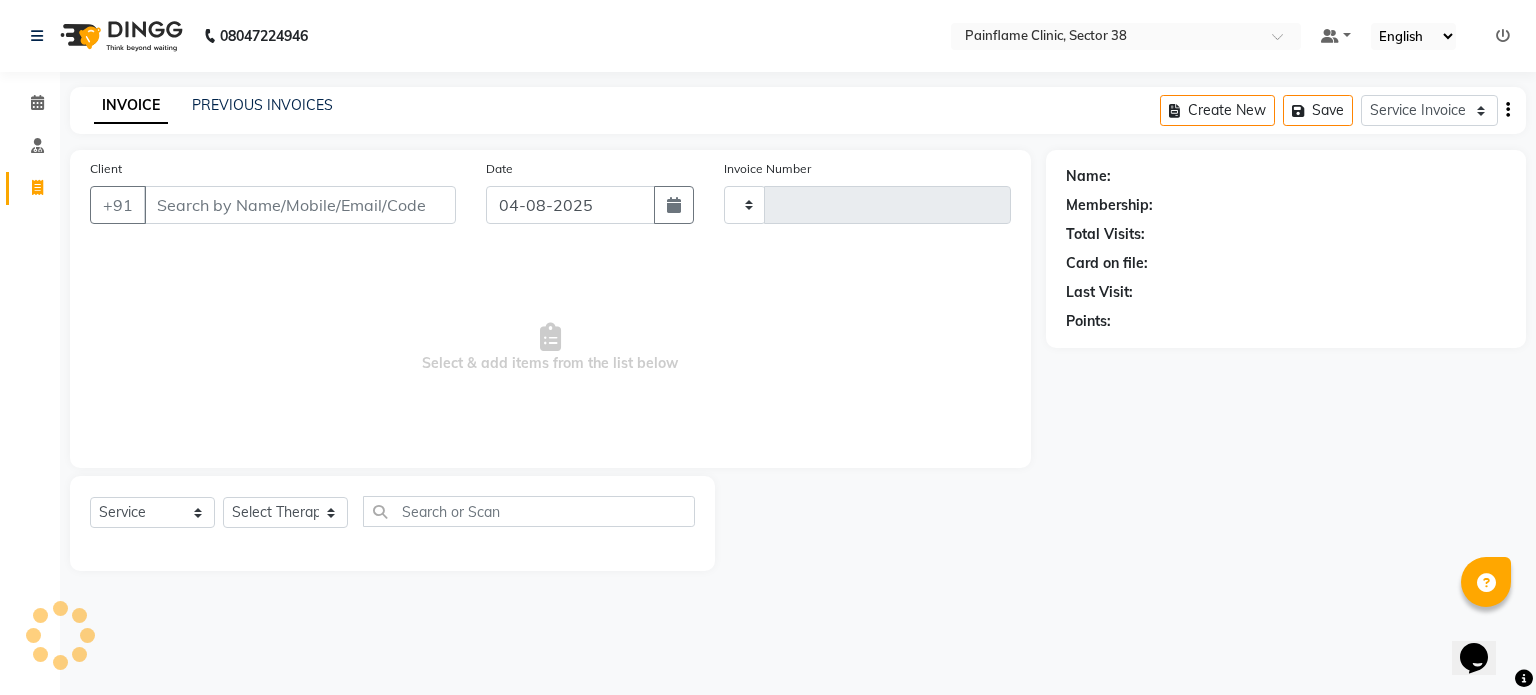 type on "7663" 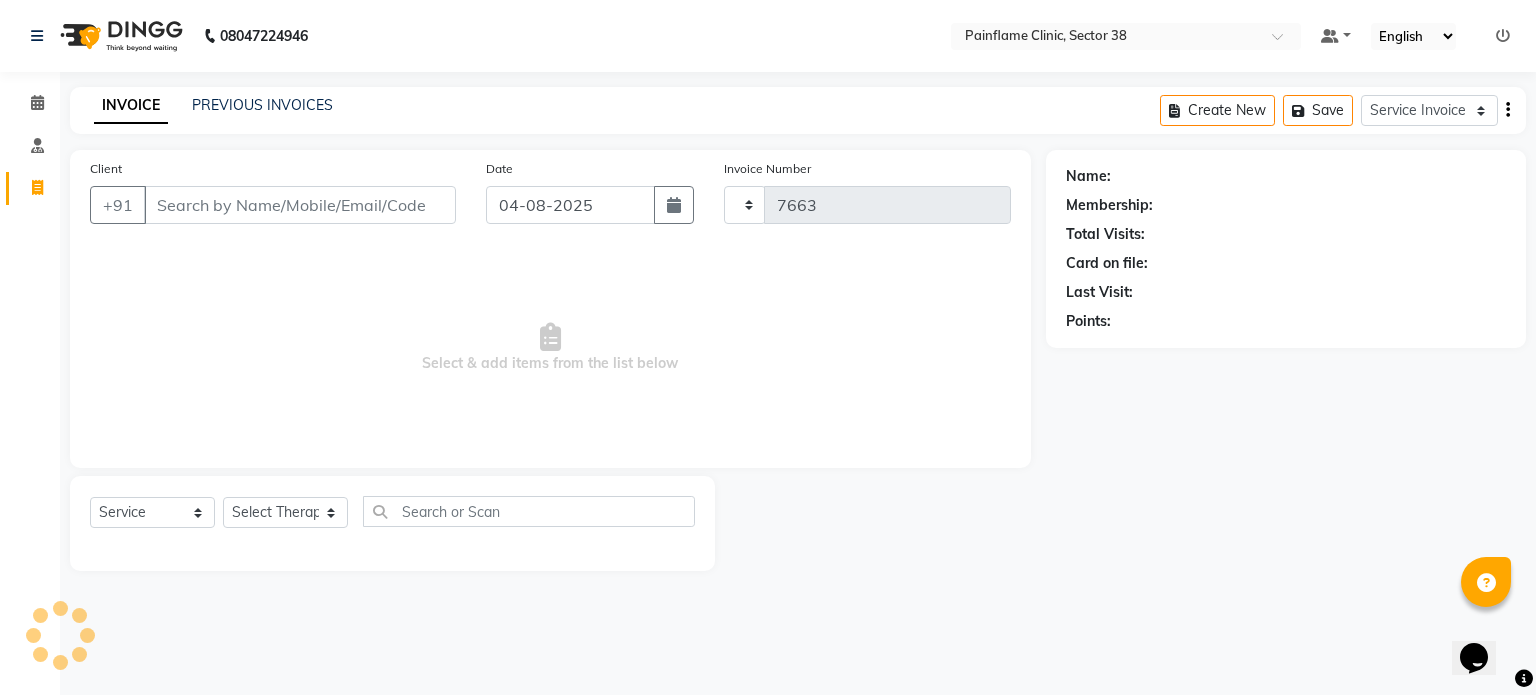 select on "3964" 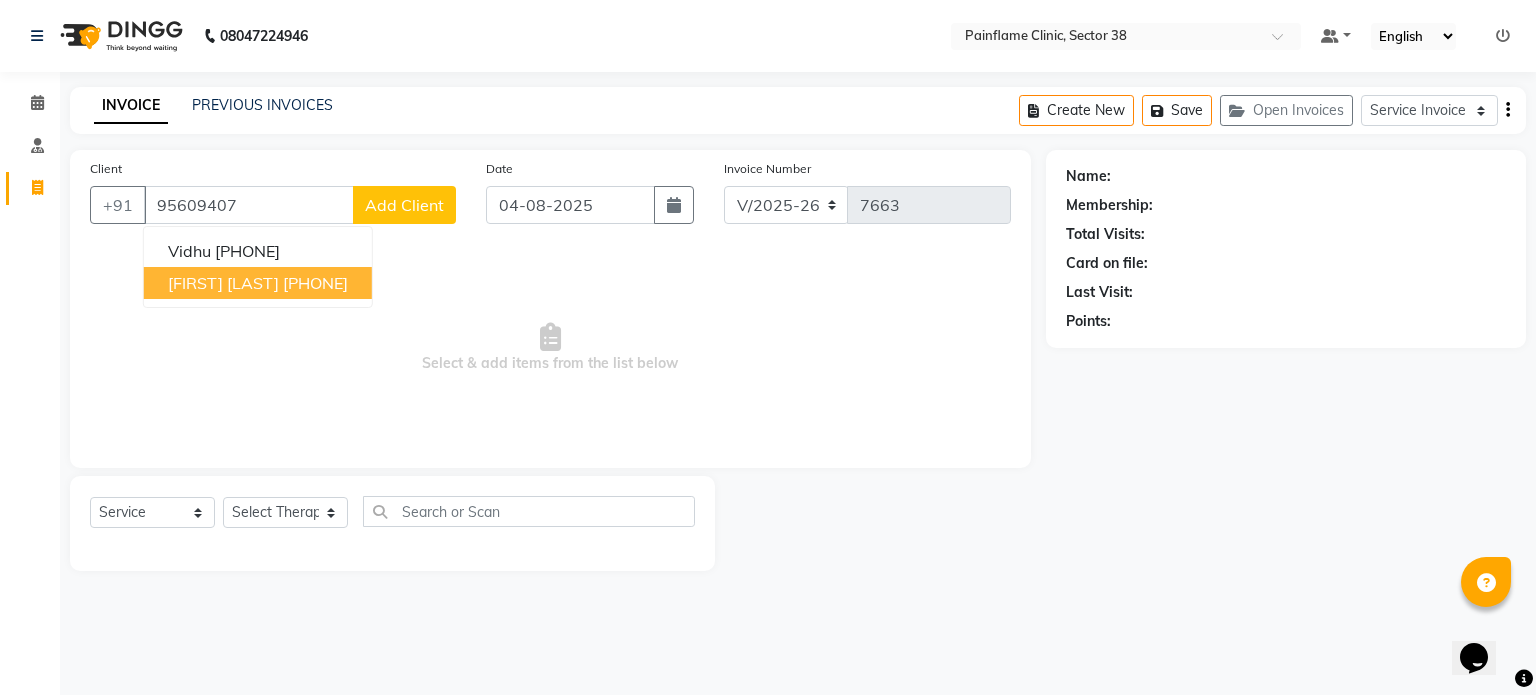 click on "[PHONE]" at bounding box center (315, 283) 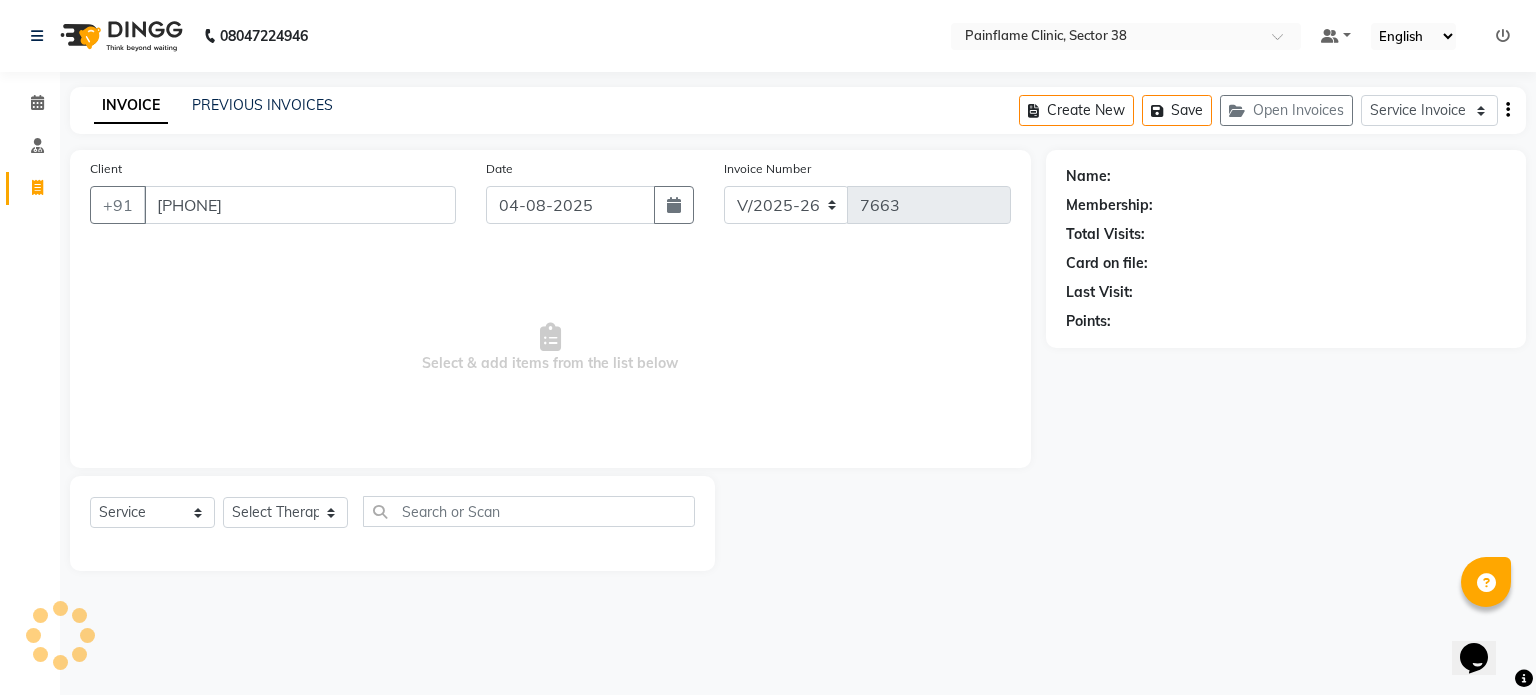 type on "[PHONE]" 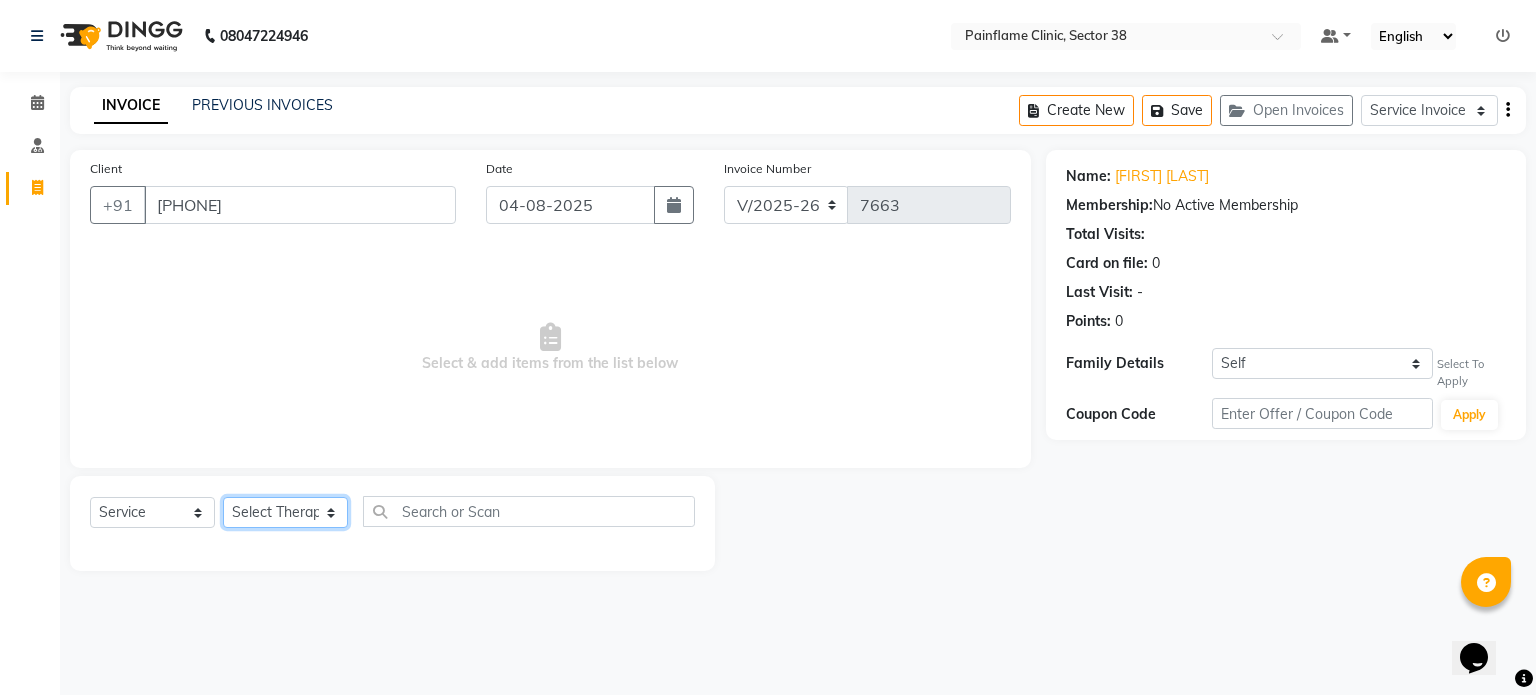 click on "Select Therapist Dr Durgesh Dr Harish Dr Ranjana Dr Saurabh Dr. Suraj Dr. Tejpal Mehlawat KUSHAL MOHIT SEMWAL Nancy Singhai Reception 1  Reception 2 Reception 3" 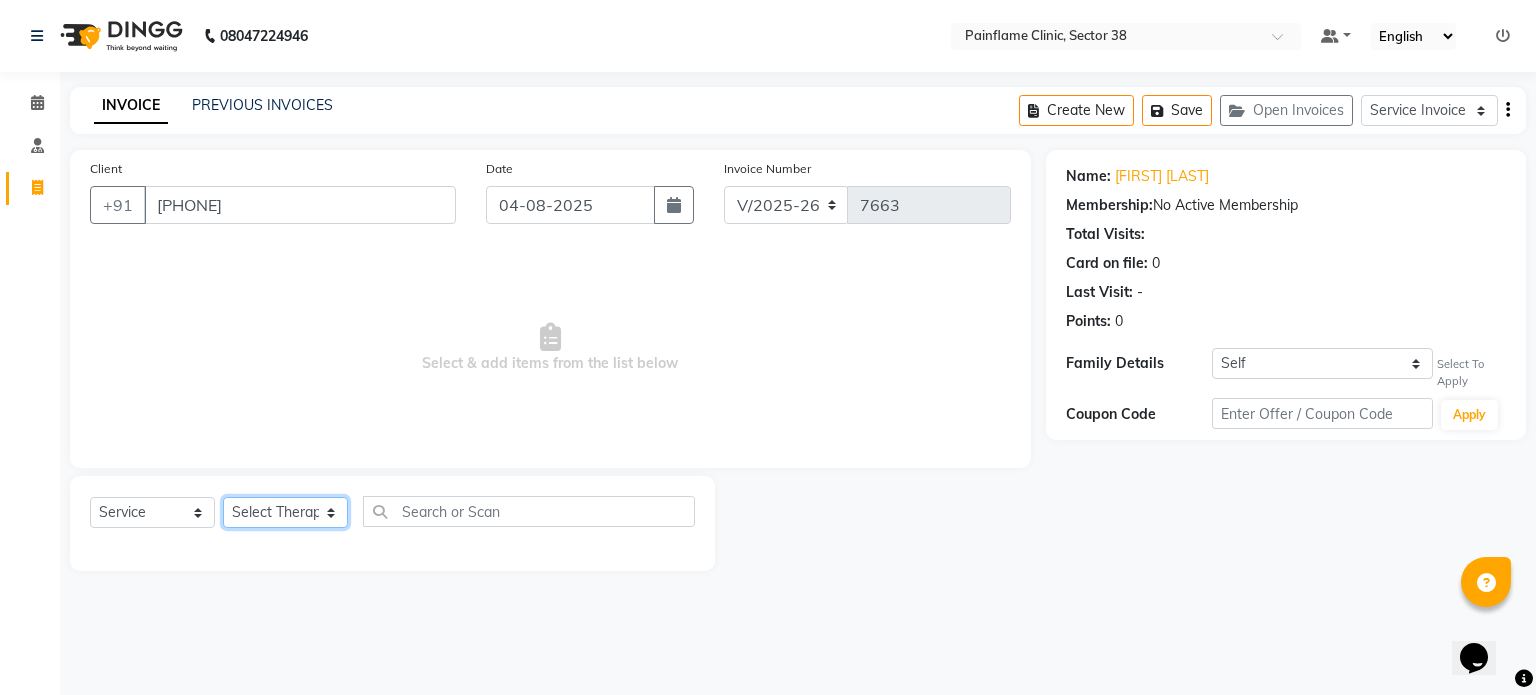 select on "20209" 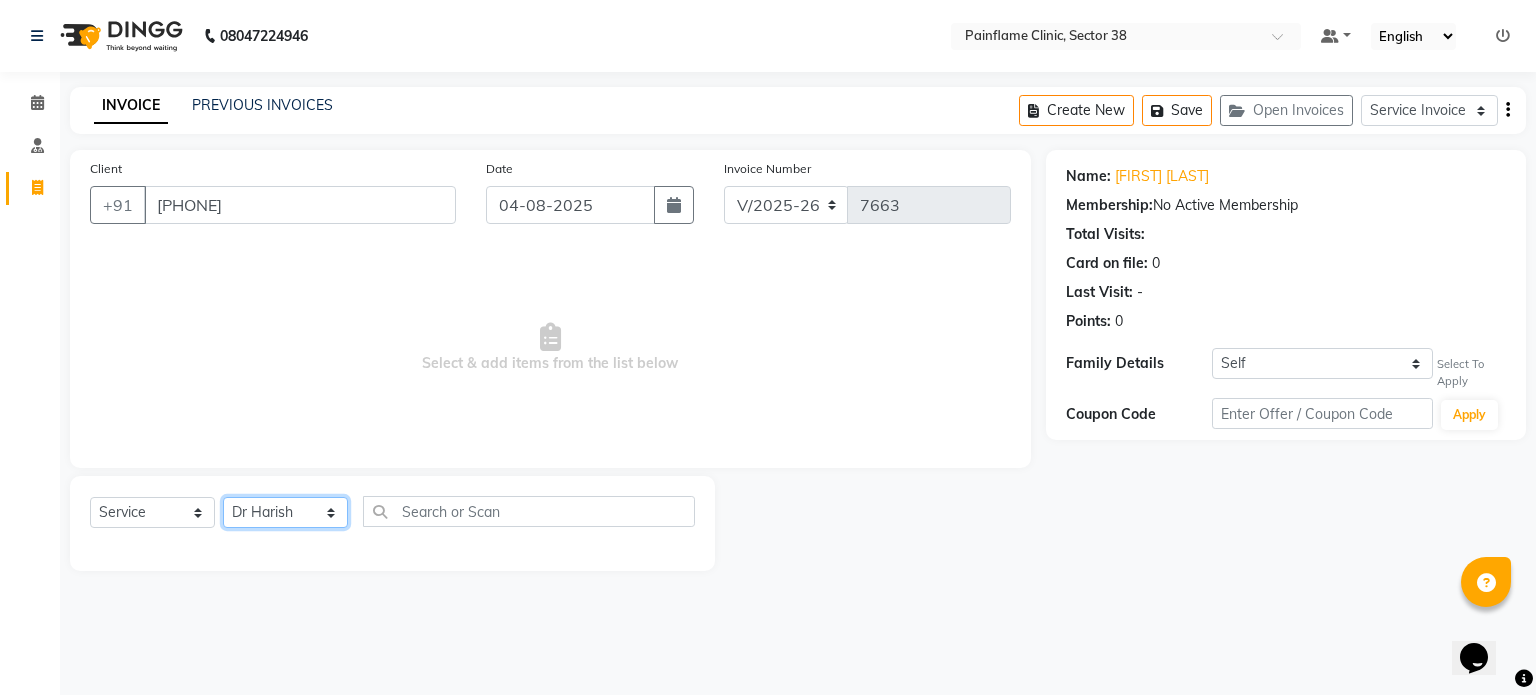 click on "Select Therapist Dr Durgesh Dr Harish Dr Ranjana Dr Saurabh Dr. Suraj Dr. Tejpal Mehlawat KUSHAL MOHIT SEMWAL Nancy Singhai Reception 1  Reception 2 Reception 3" 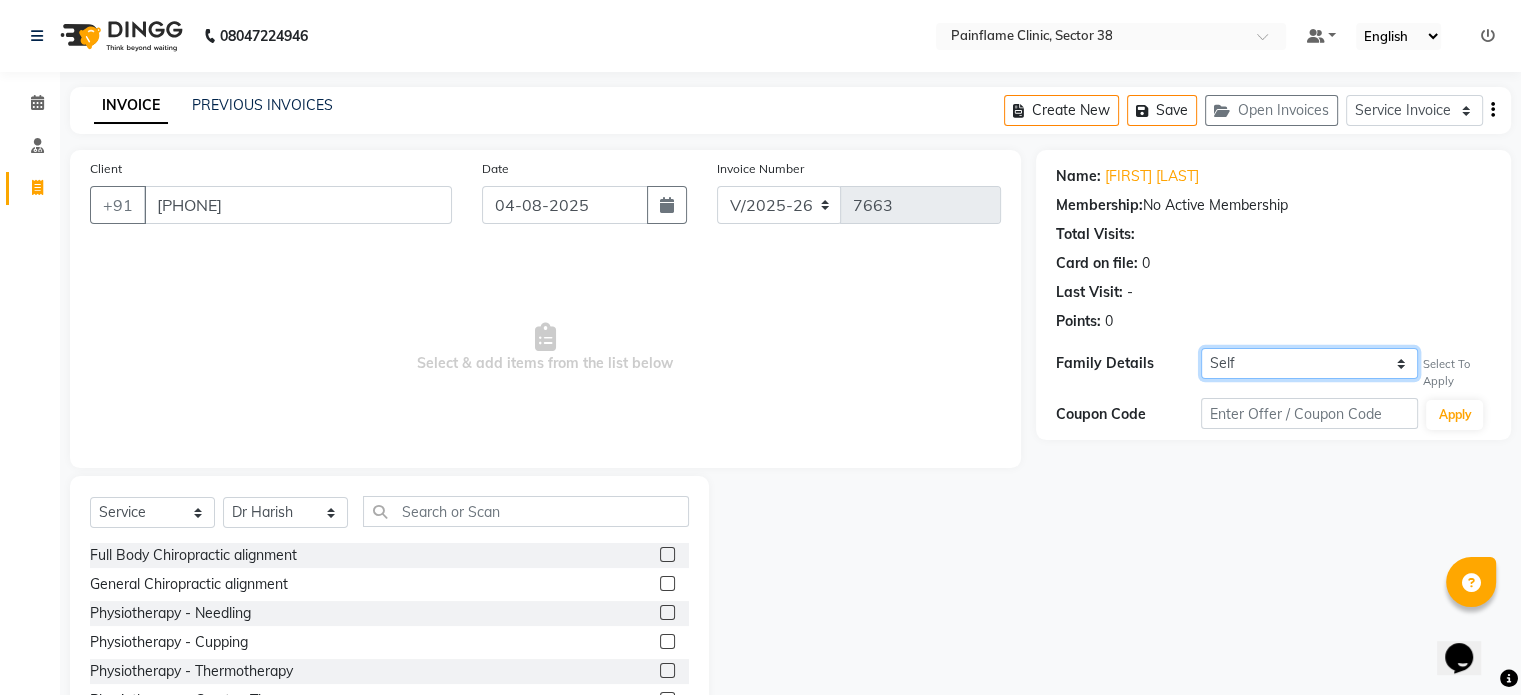 click on "Self Vidhu" 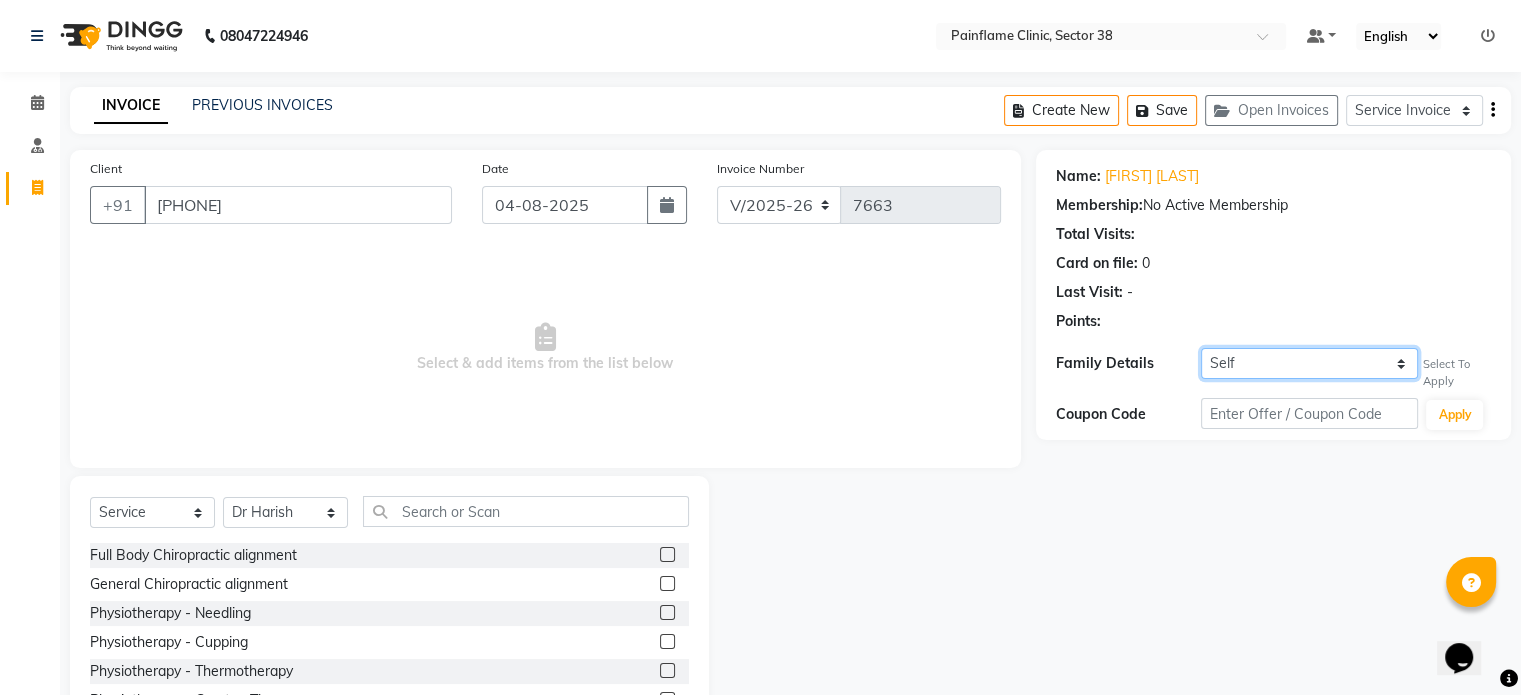 scroll, scrollTop: 119, scrollLeft: 0, axis: vertical 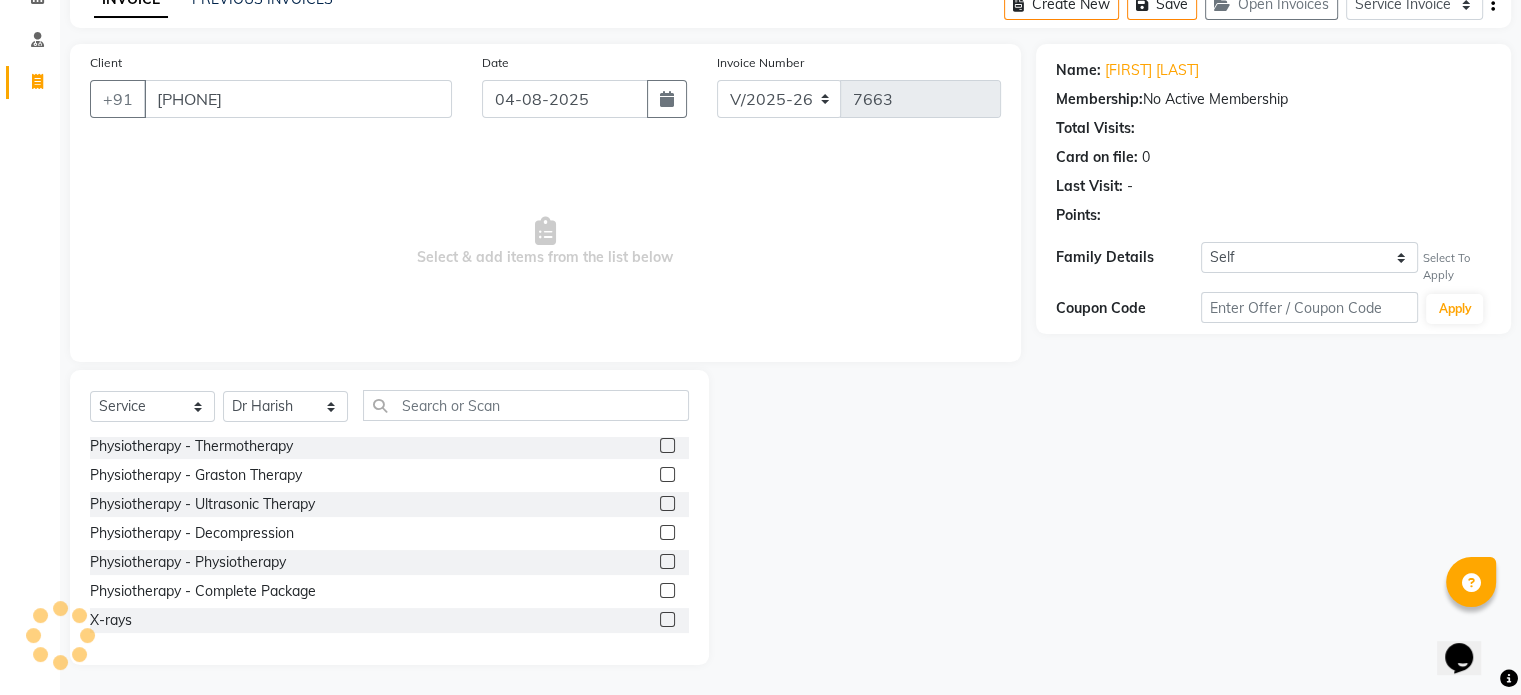 click 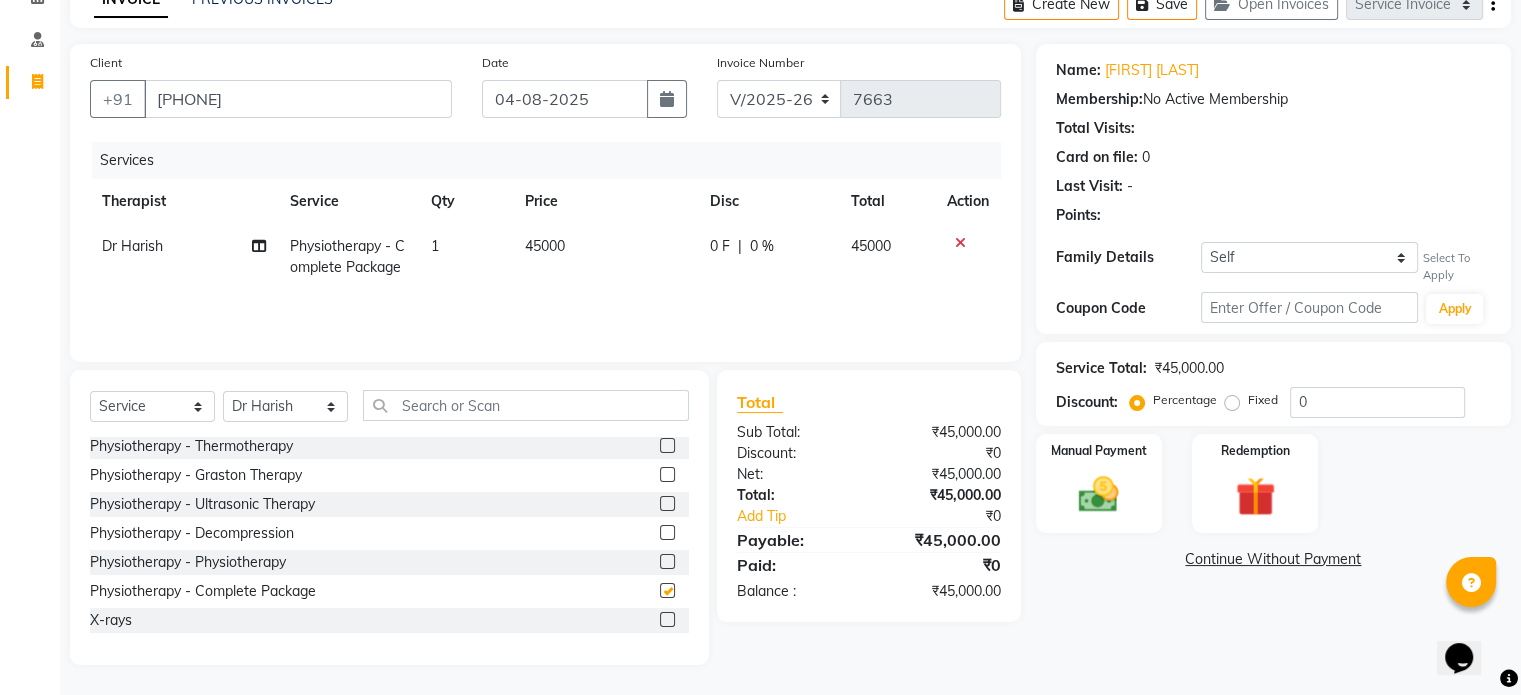 checkbox on "false" 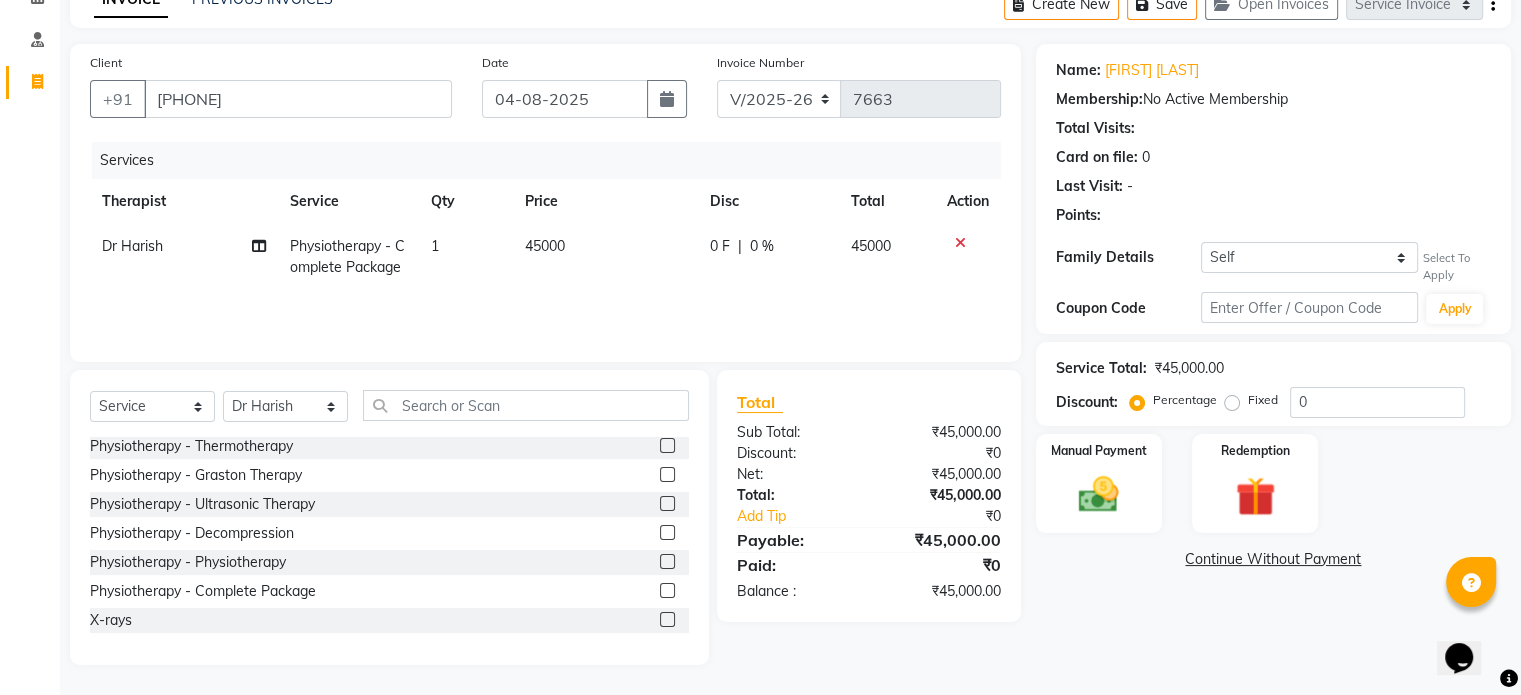 click on "45000" 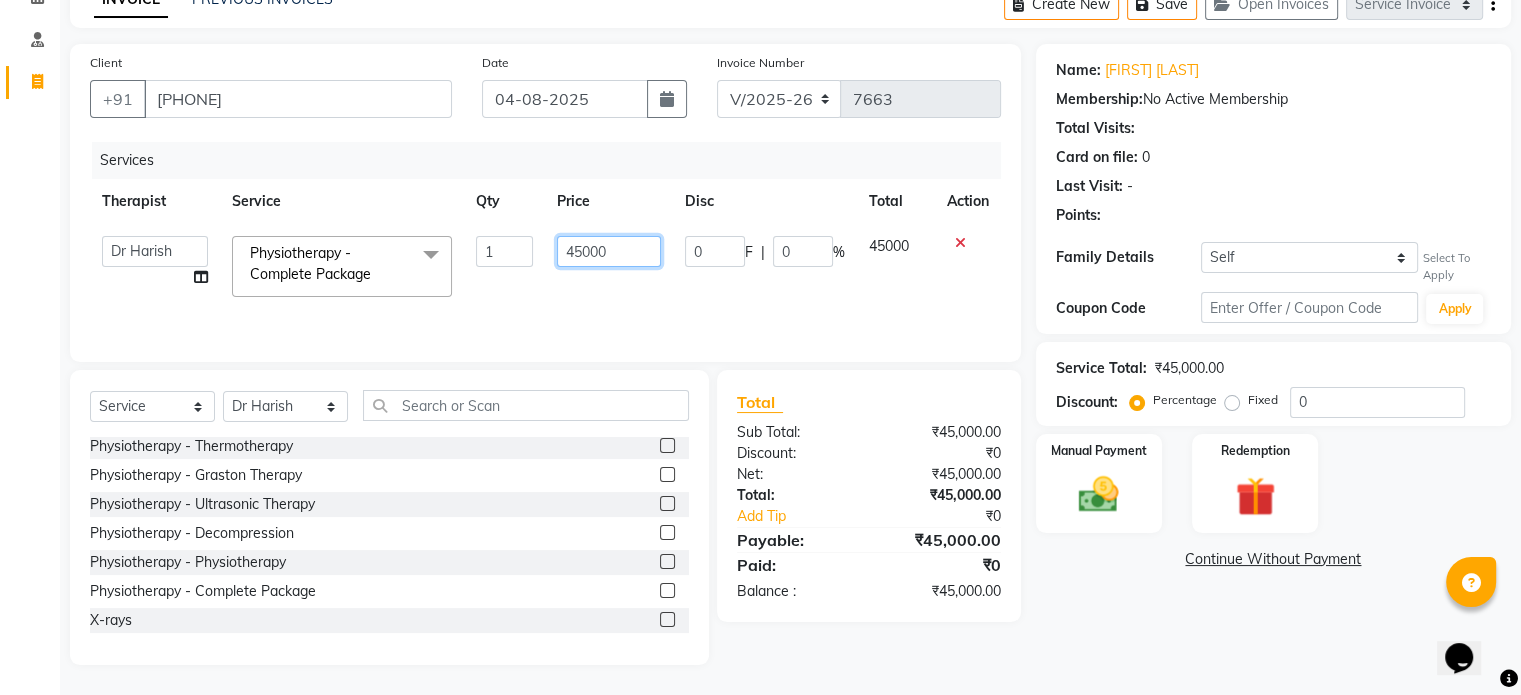 click on "45000" 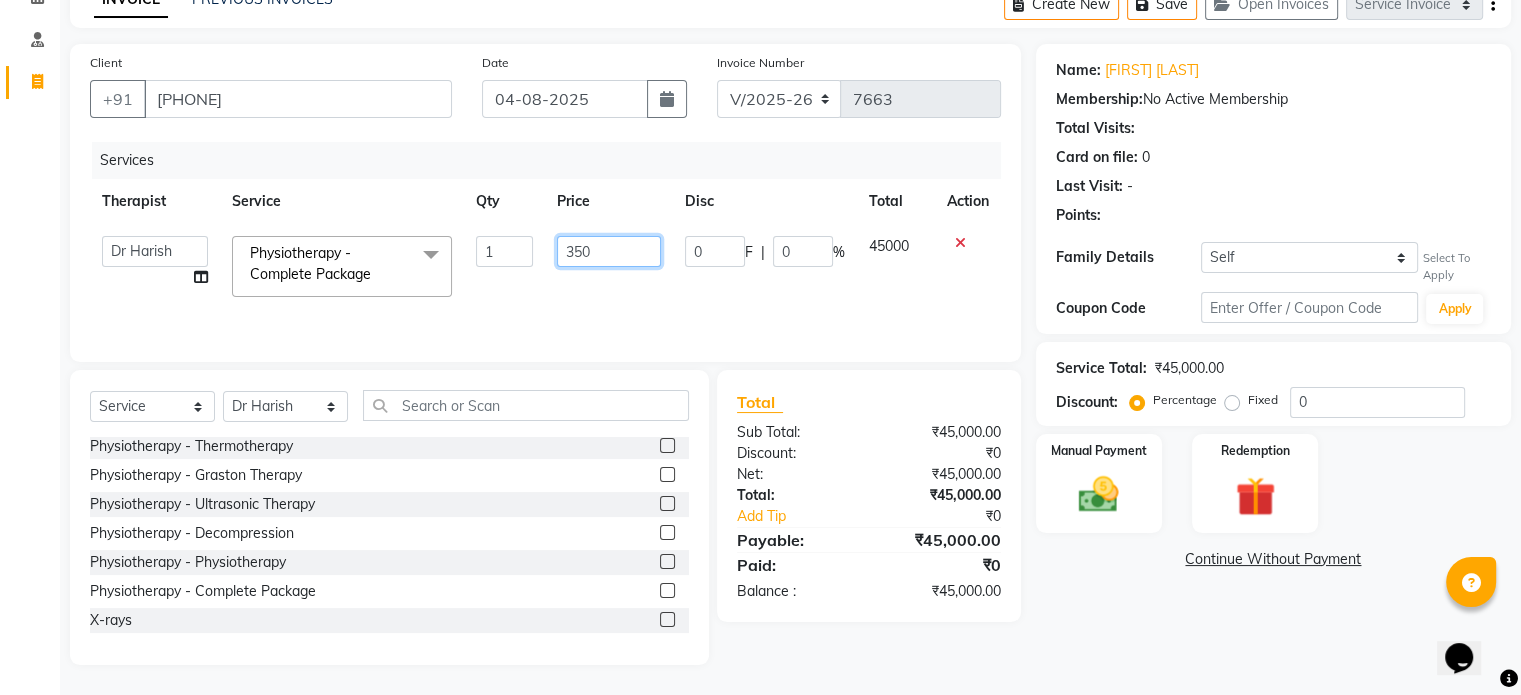 type on "3500" 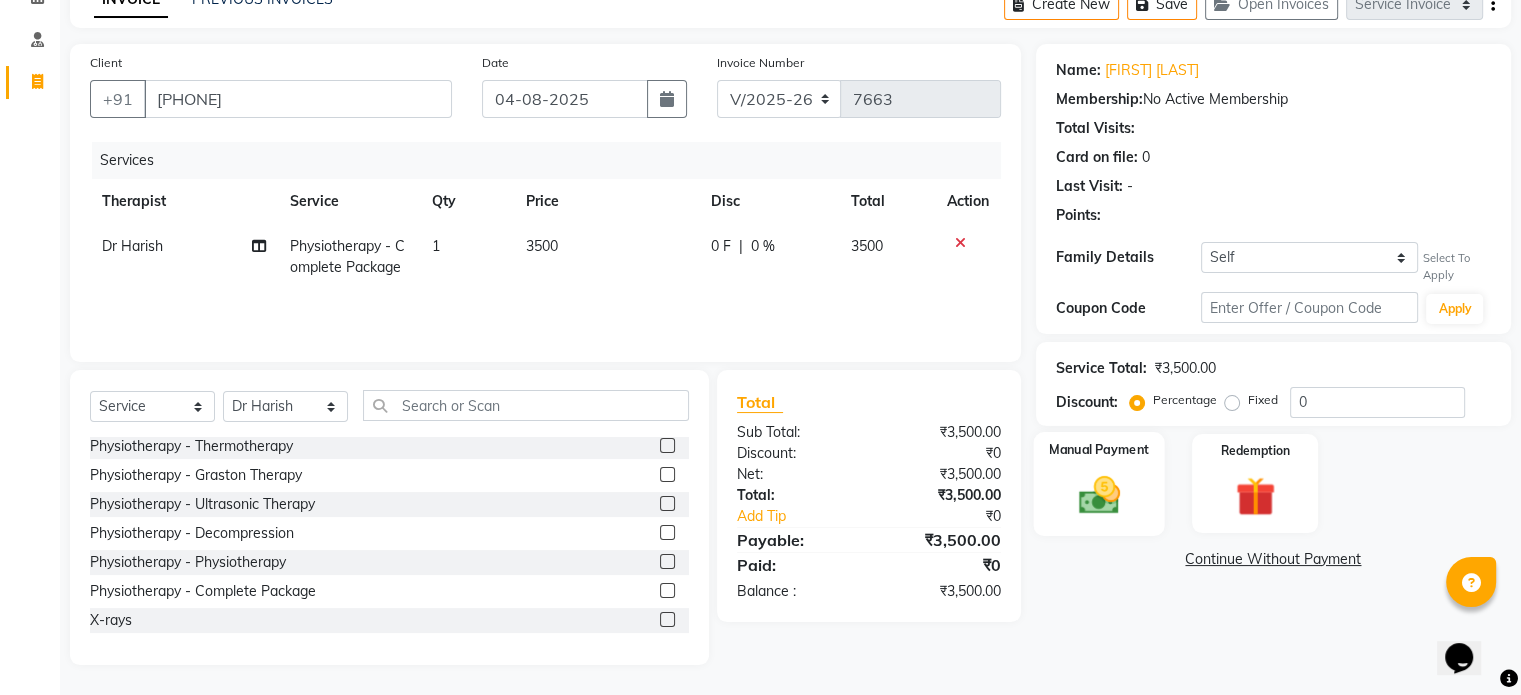 click 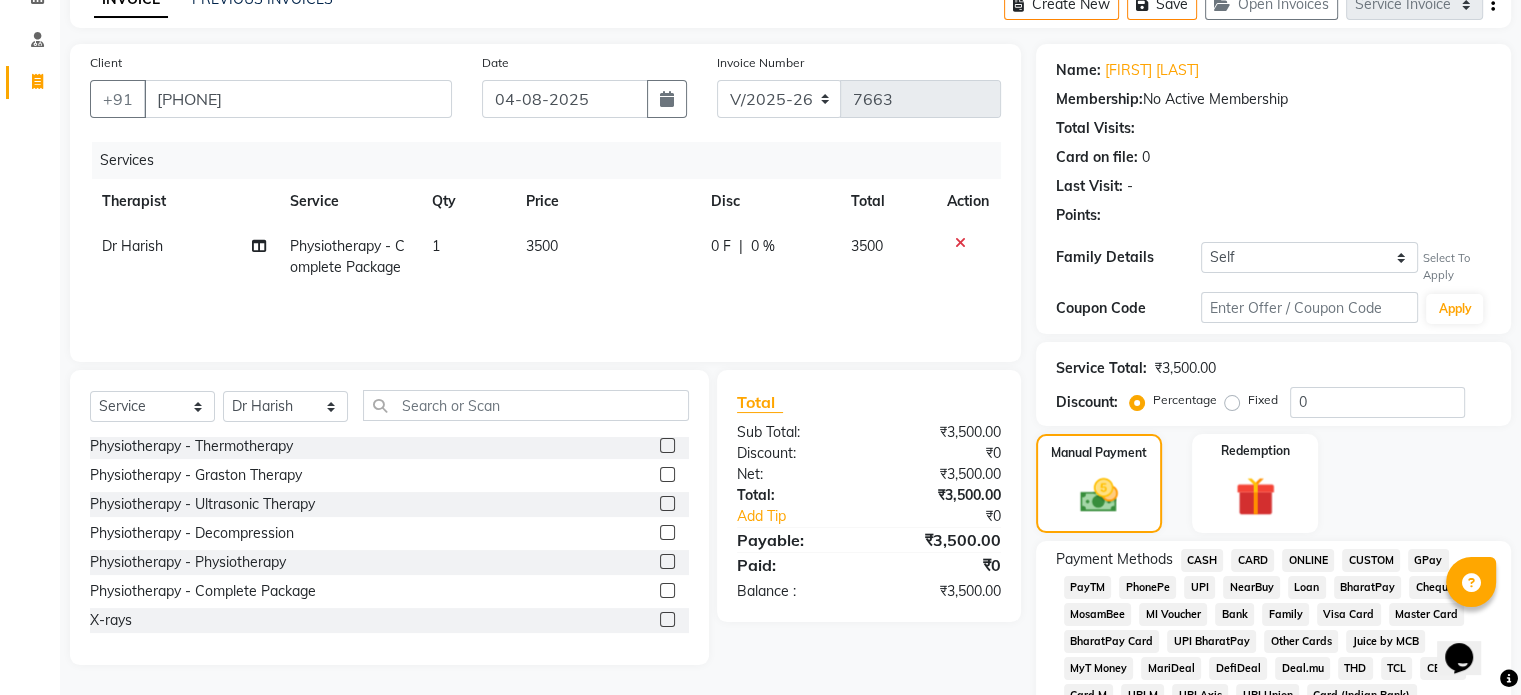 click on "UPI" 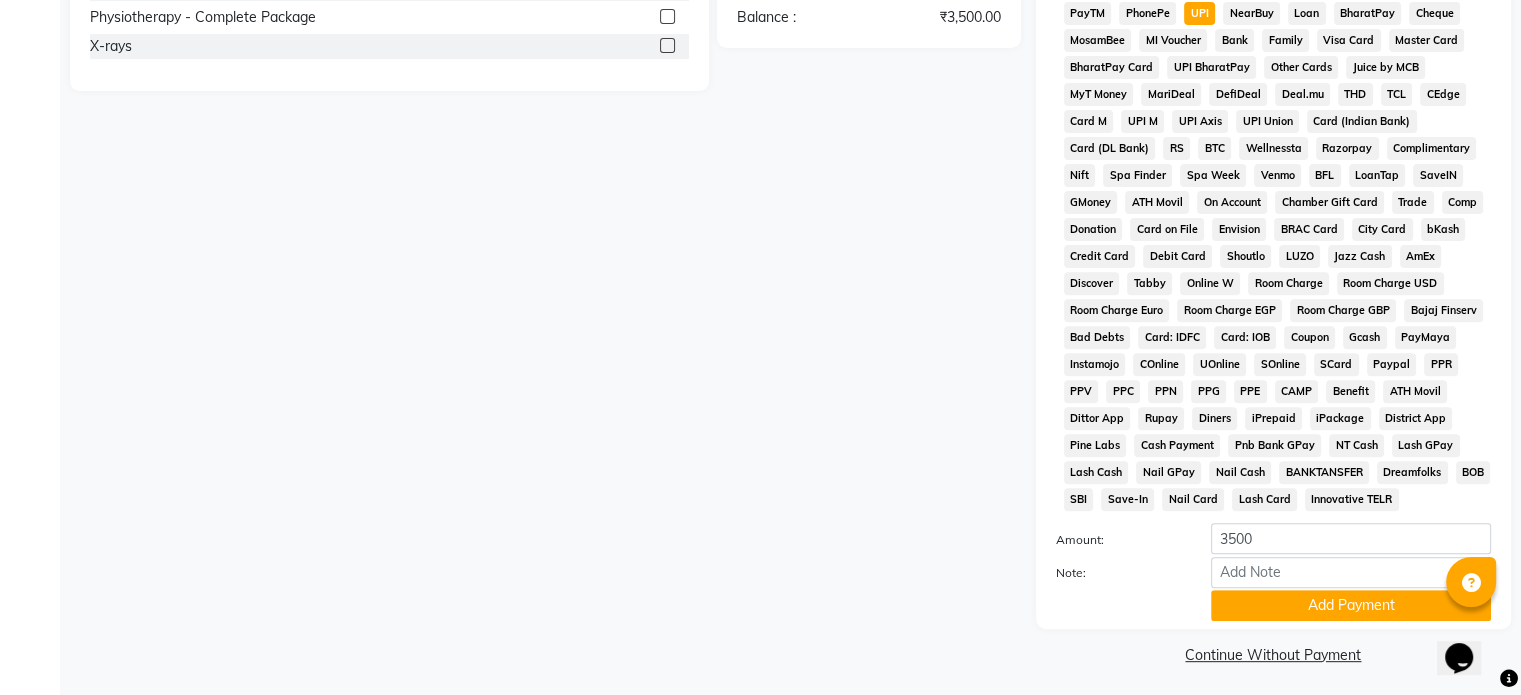 scroll, scrollTop: 703, scrollLeft: 0, axis: vertical 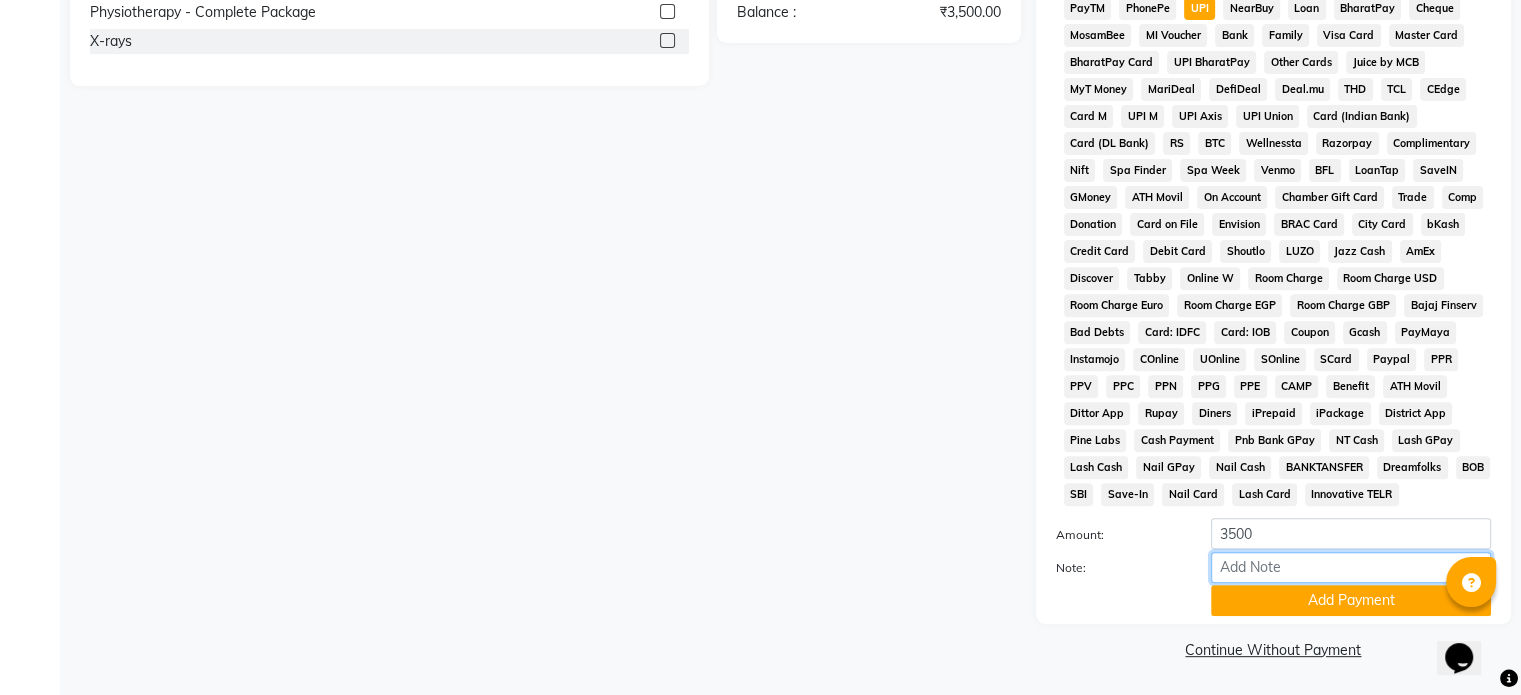 click on "Note:" at bounding box center (1351, 567) 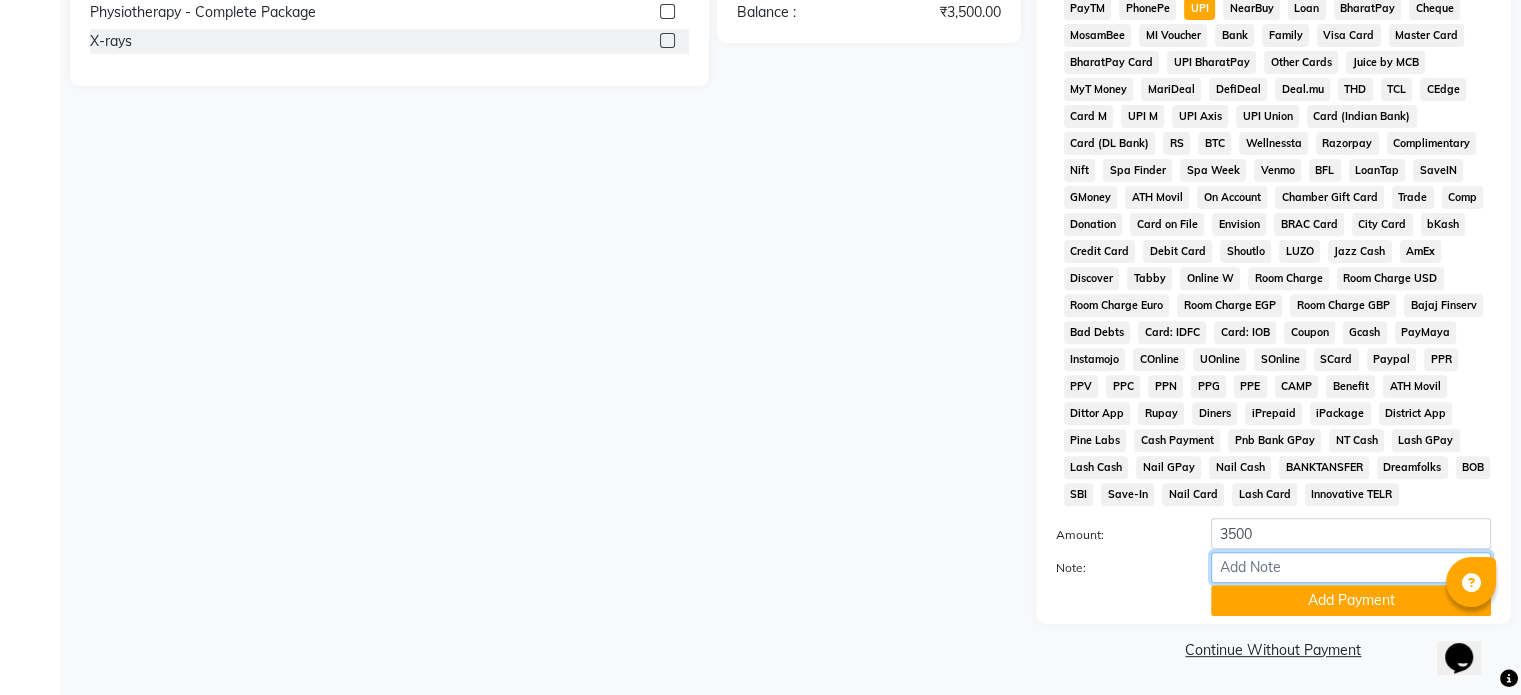 type on "Posture yog only" 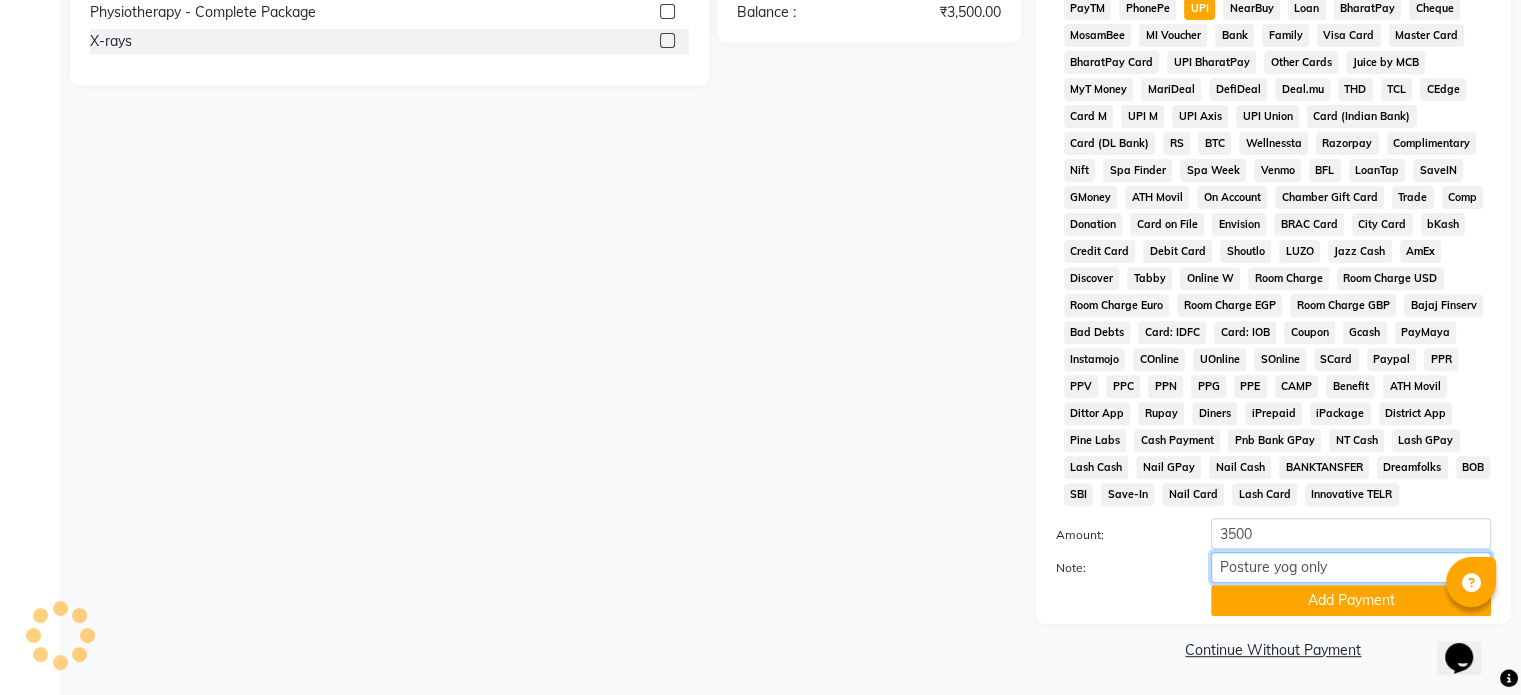 drag, startPoint x: 1375, startPoint y: 561, endPoint x: 970, endPoint y: 590, distance: 406.03696 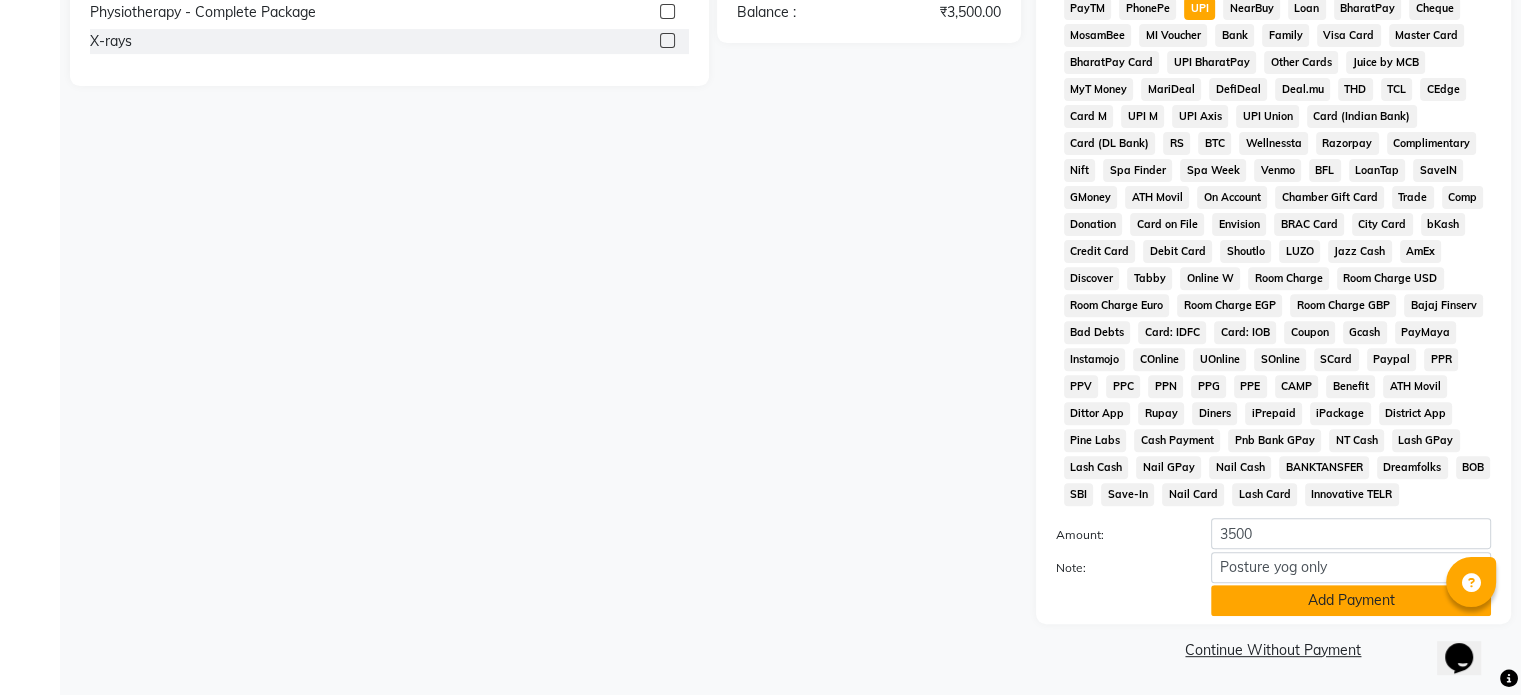 click on "Add Payment" 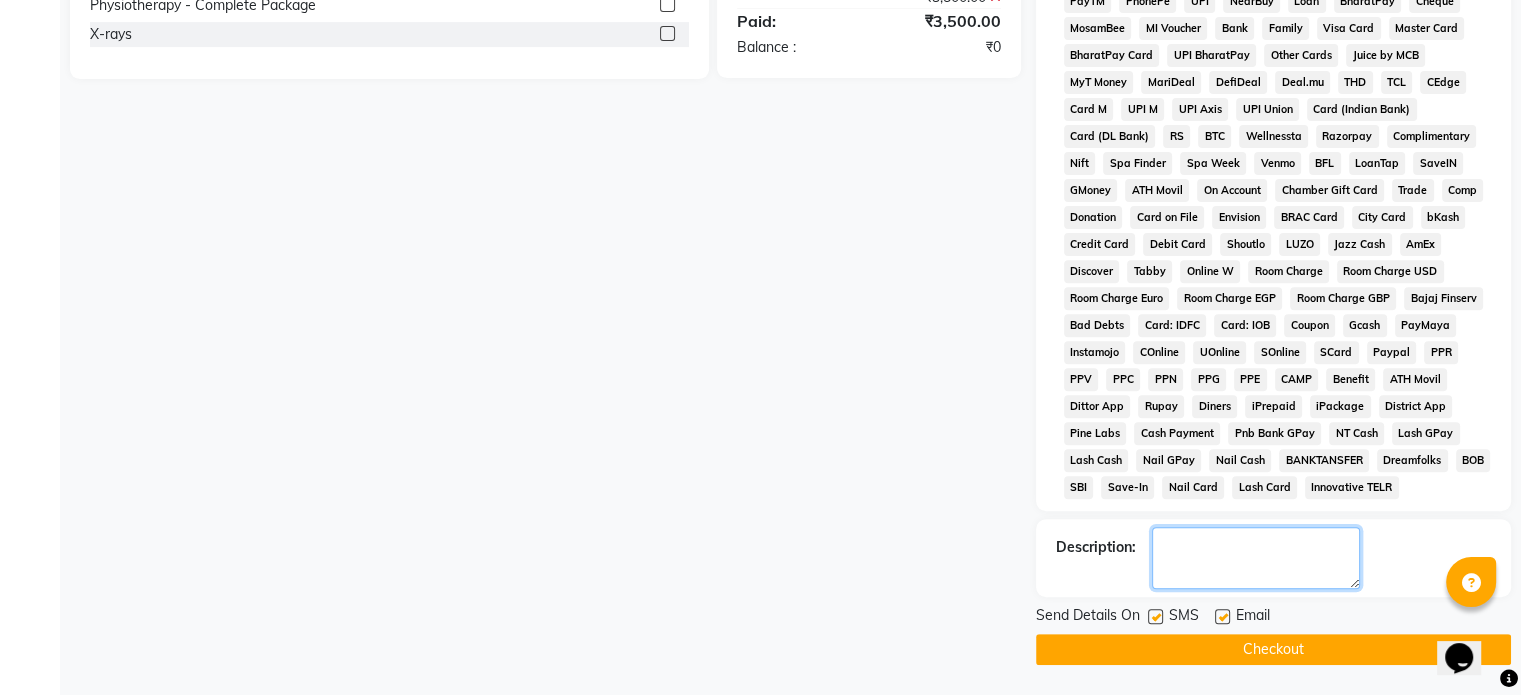 click 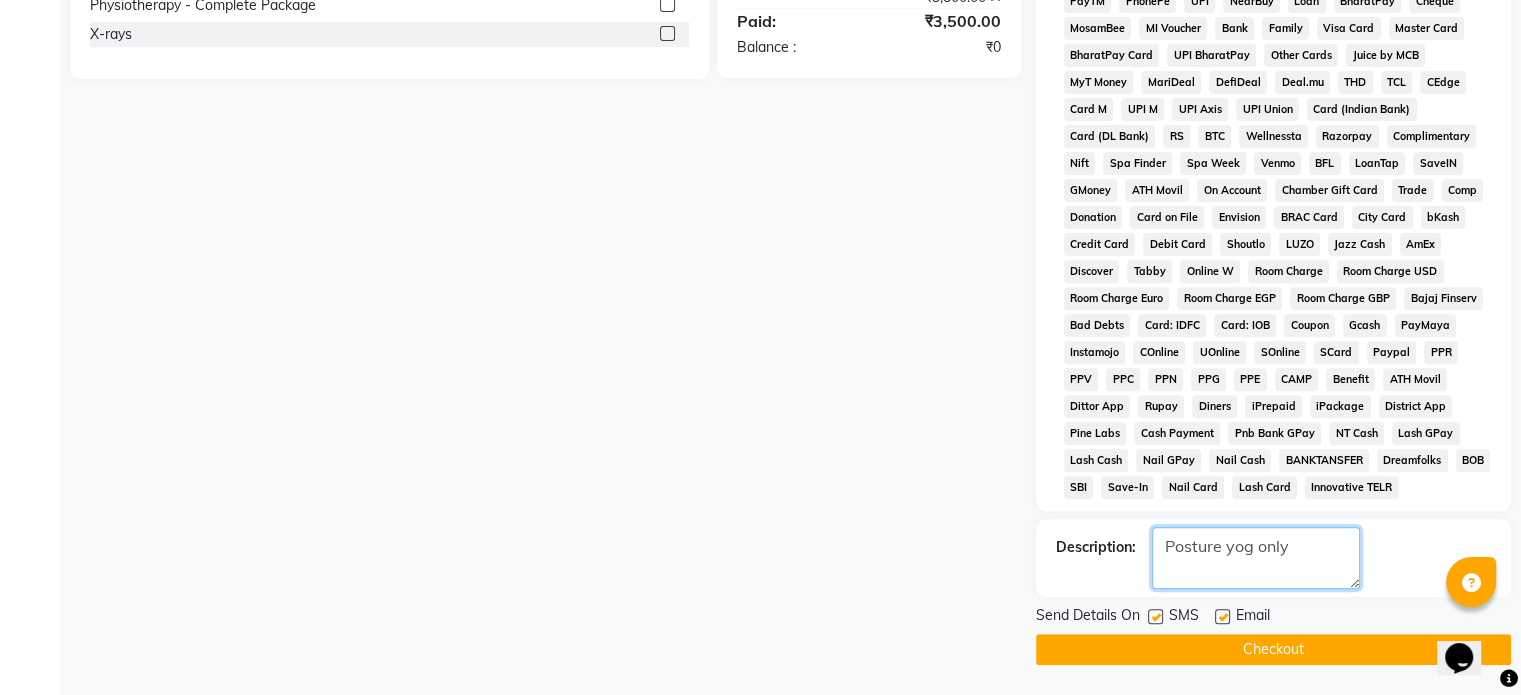 type on "Posture yog only" 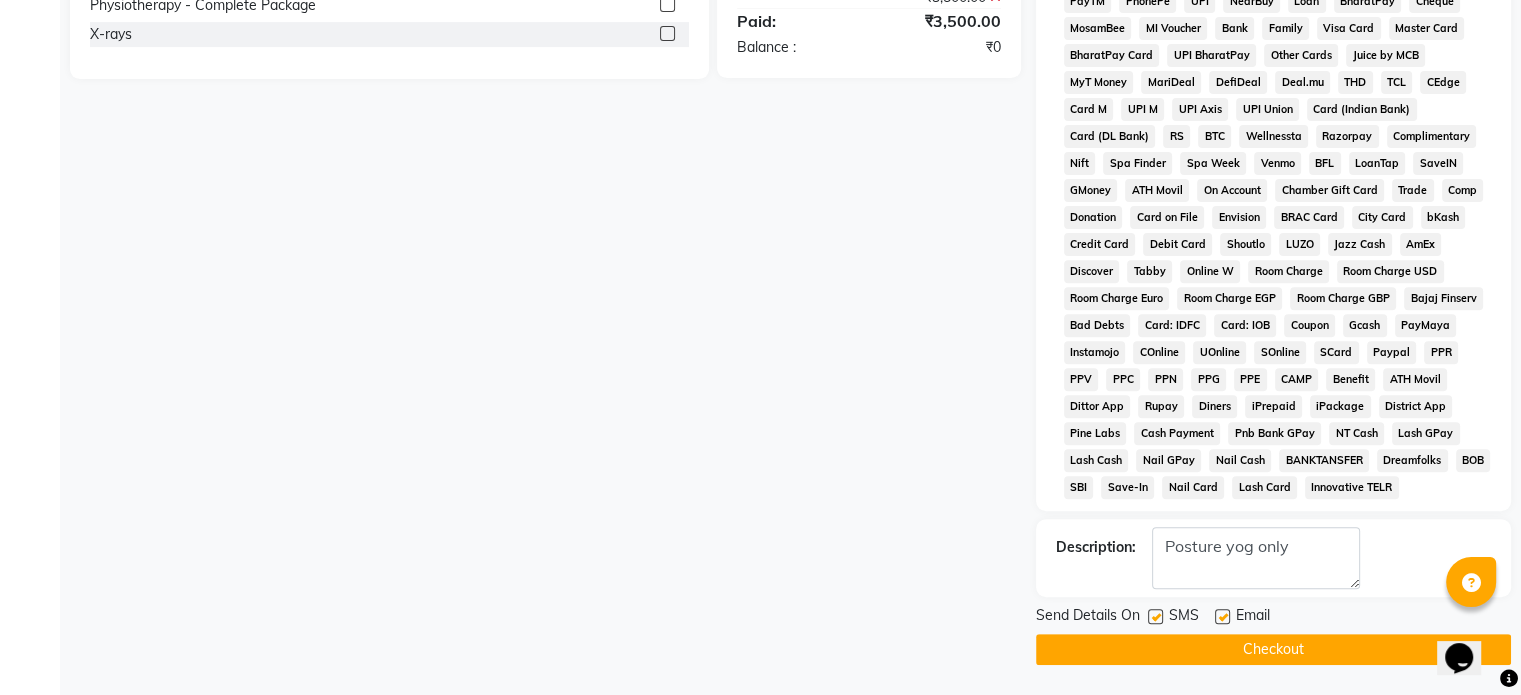 click 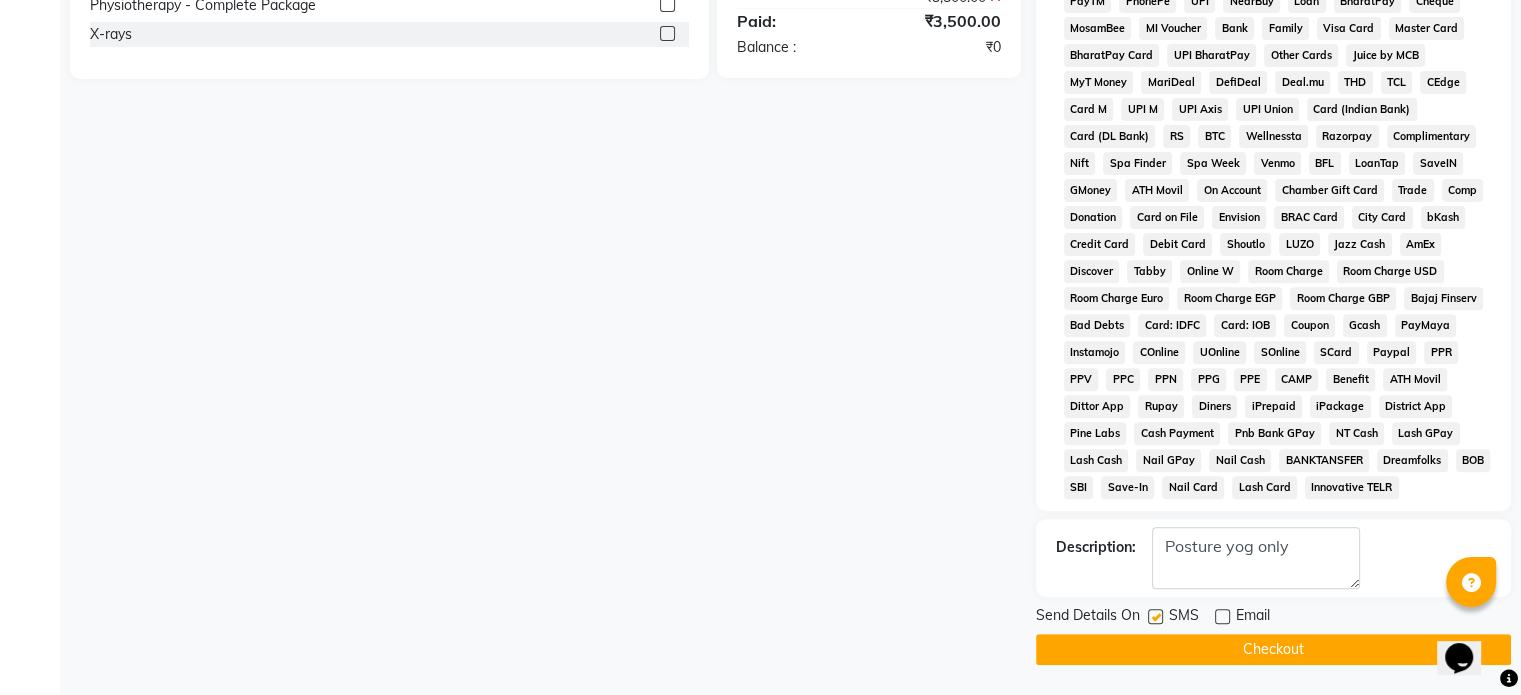click 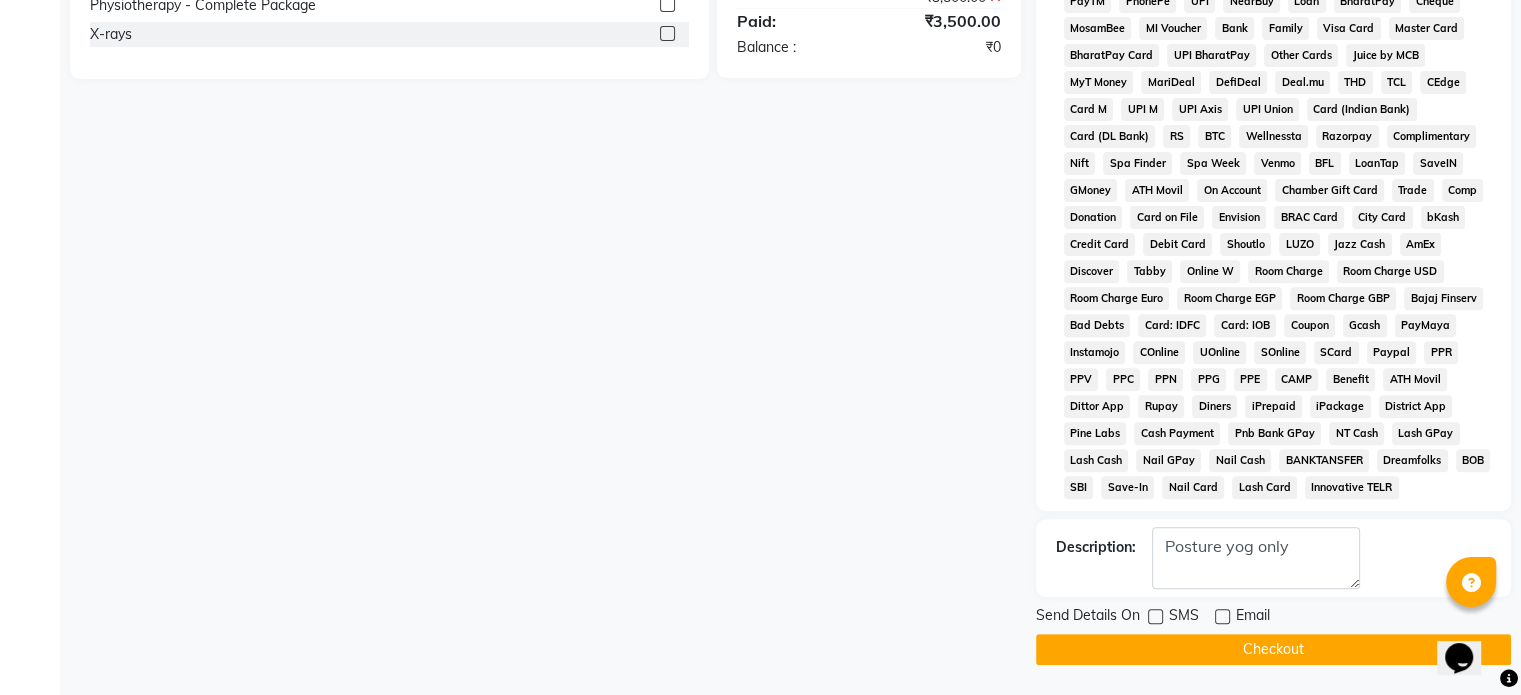 click on "Checkout" 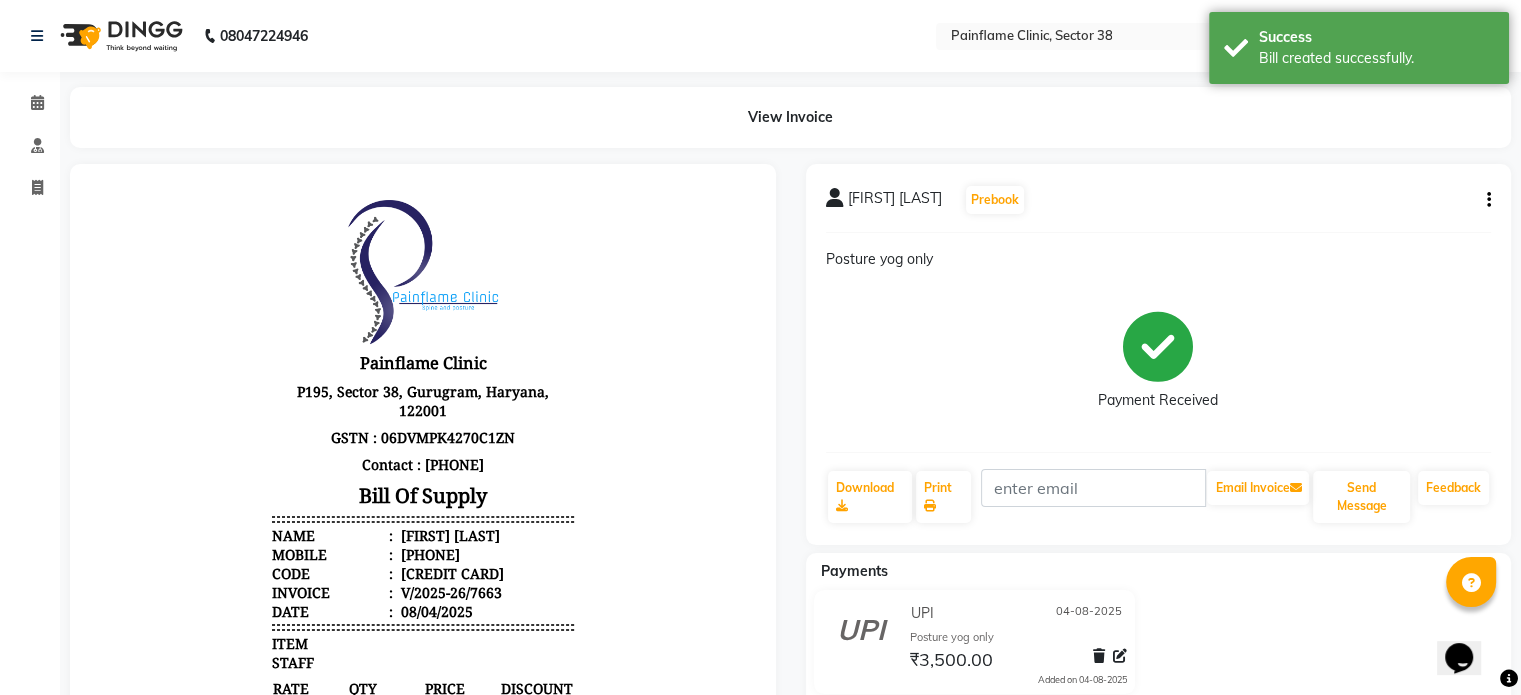 scroll, scrollTop: 0, scrollLeft: 0, axis: both 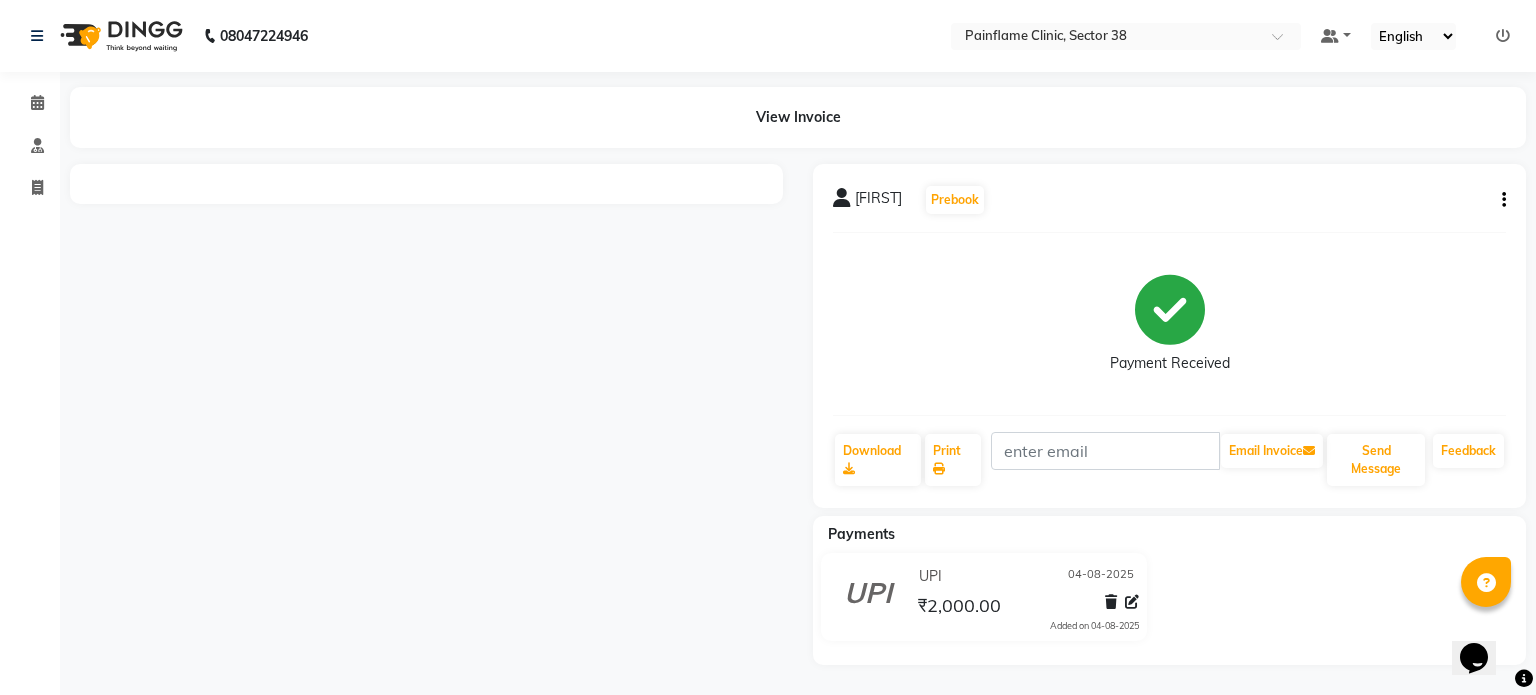 click 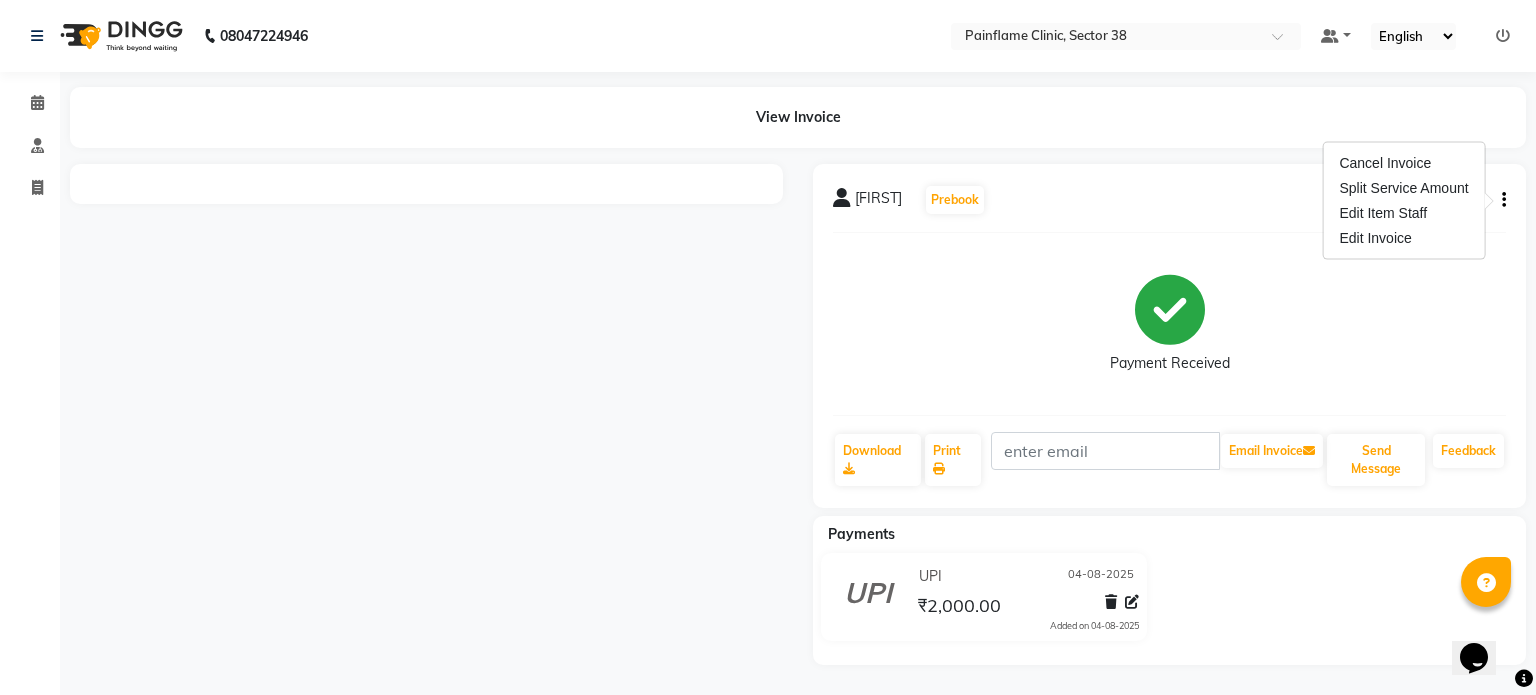 click 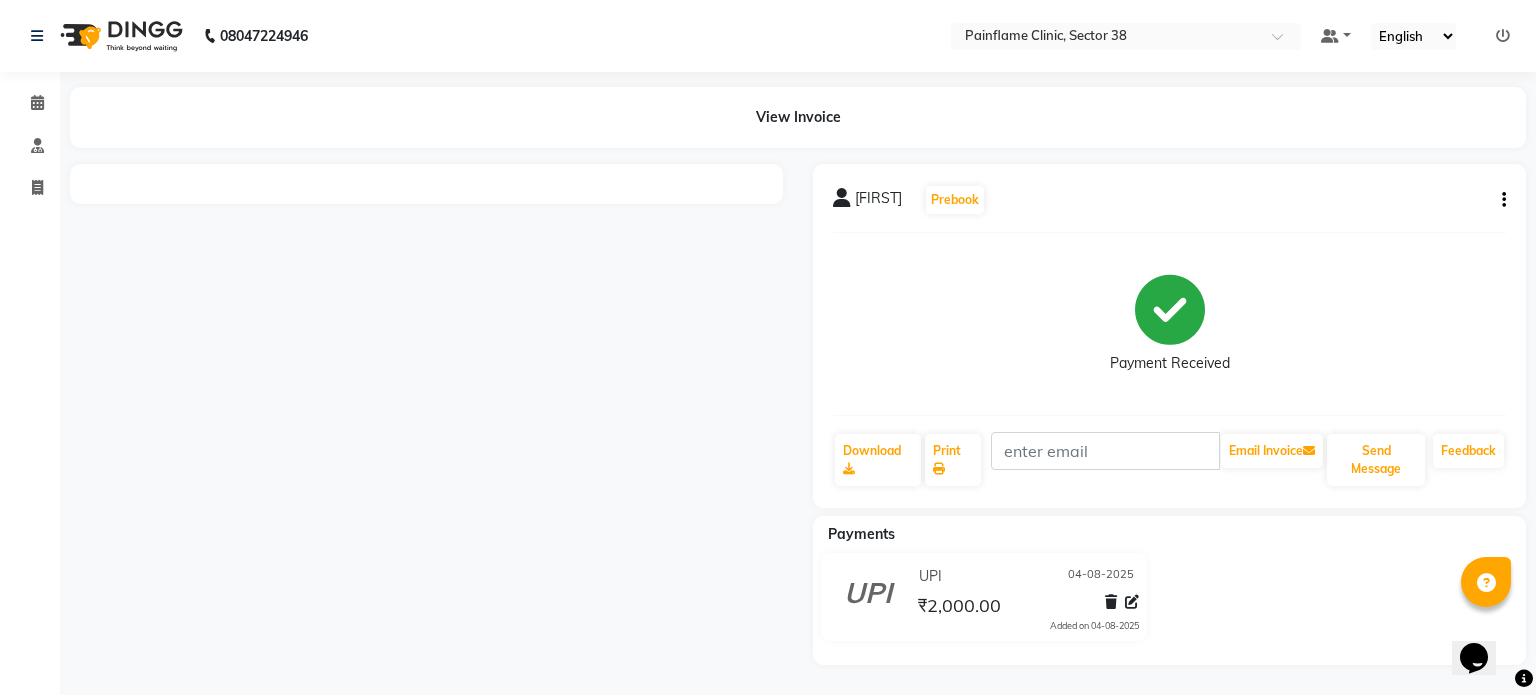 click 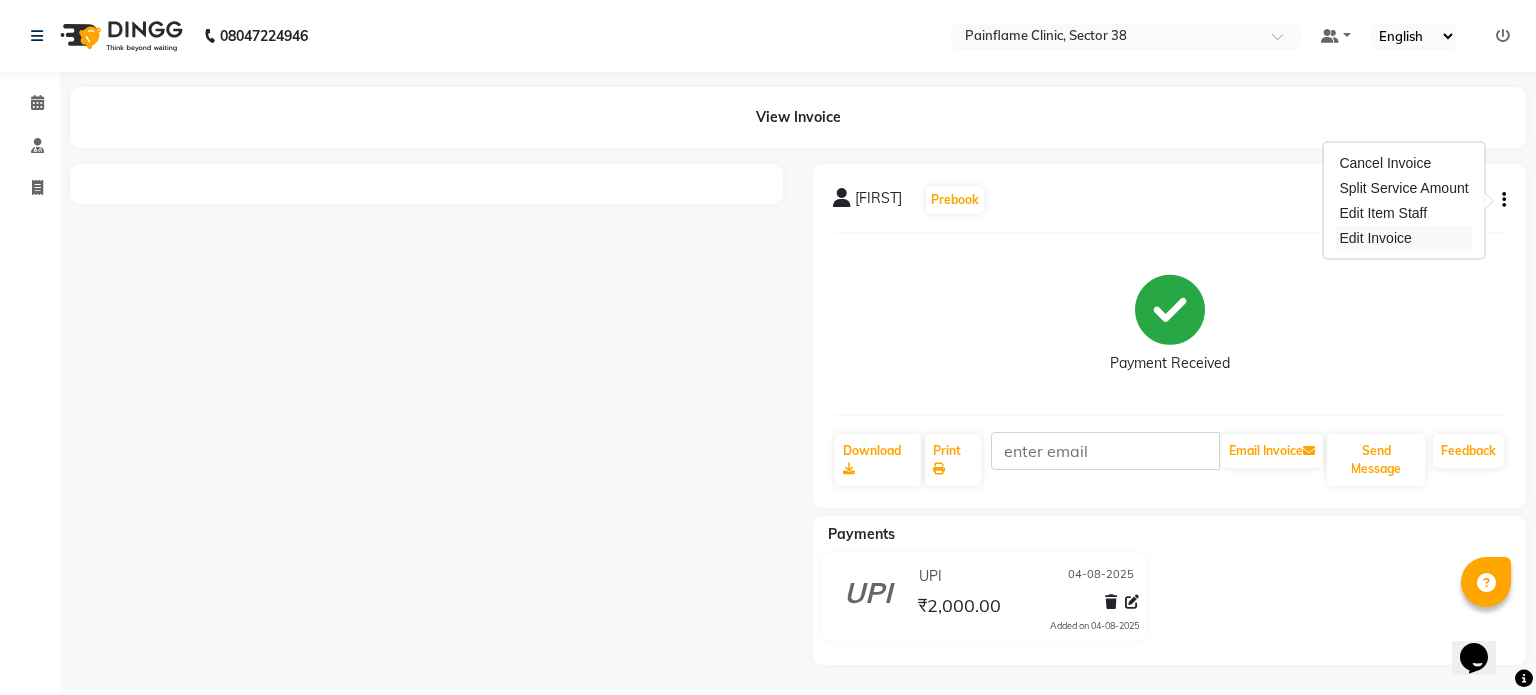 click on "Edit Invoice" at bounding box center (1403, 238) 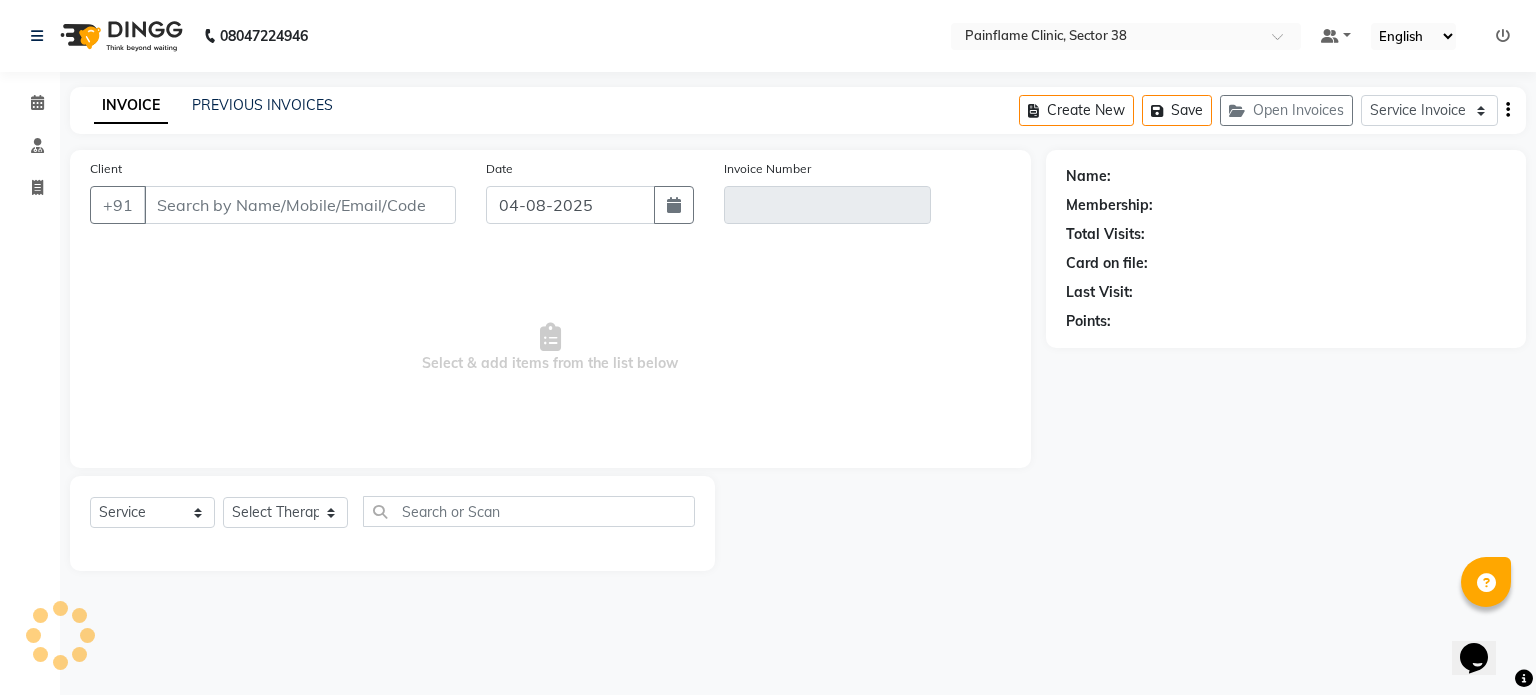 type on "90******60" 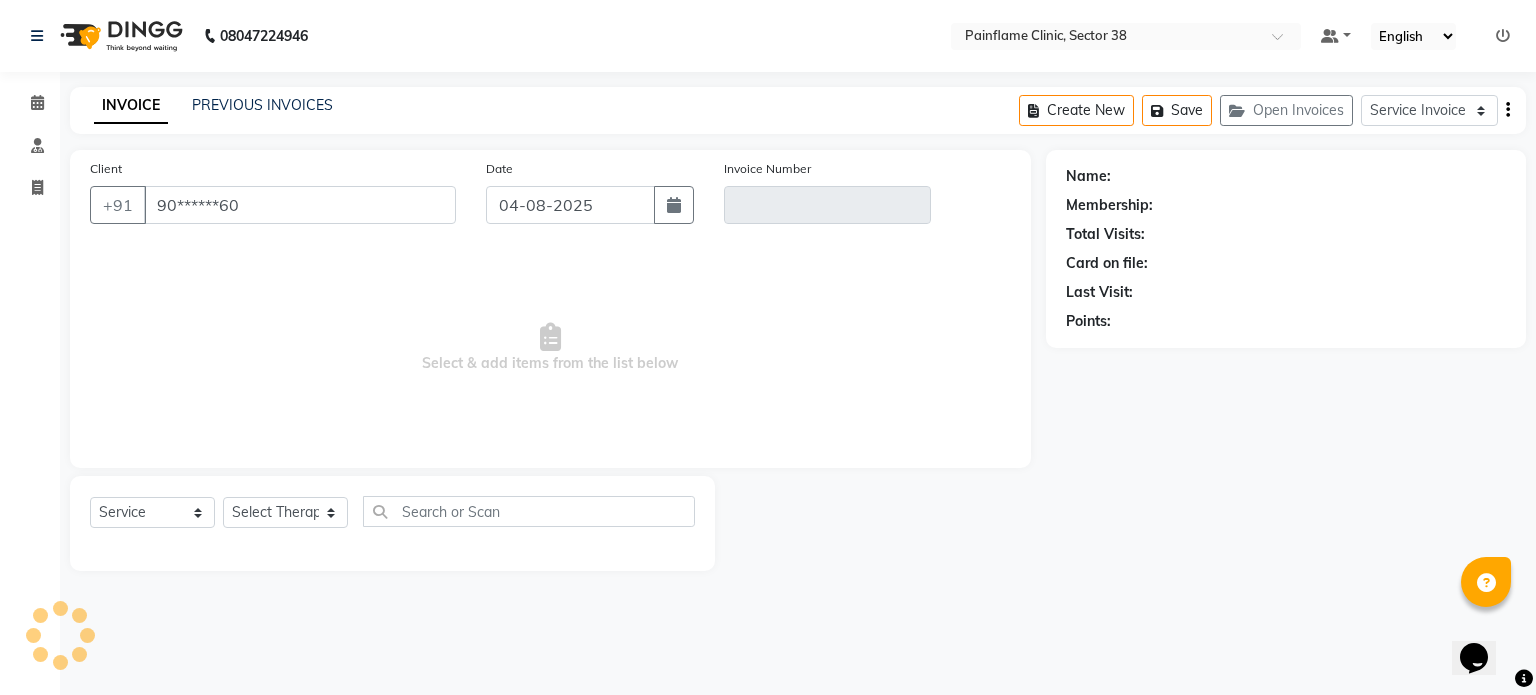 type on "V/2025-26/7654" 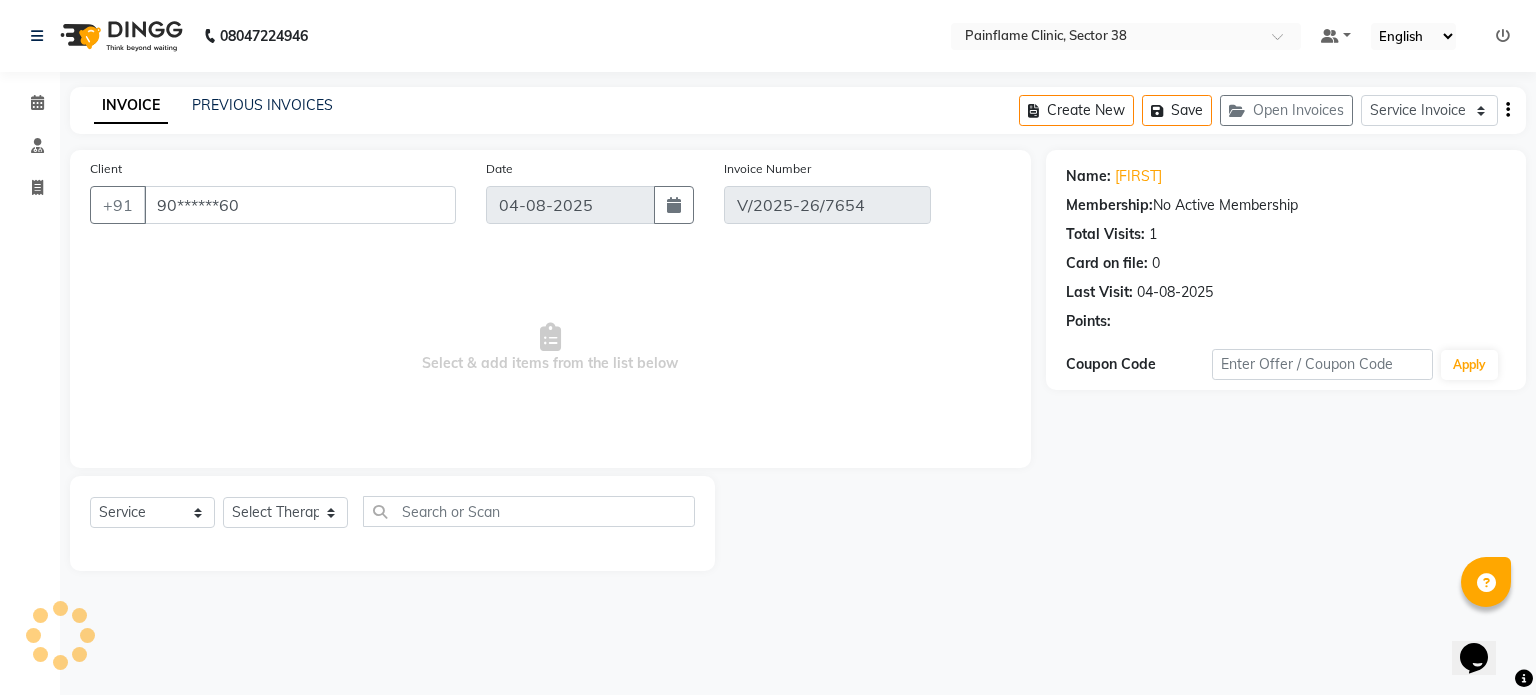 select on "select" 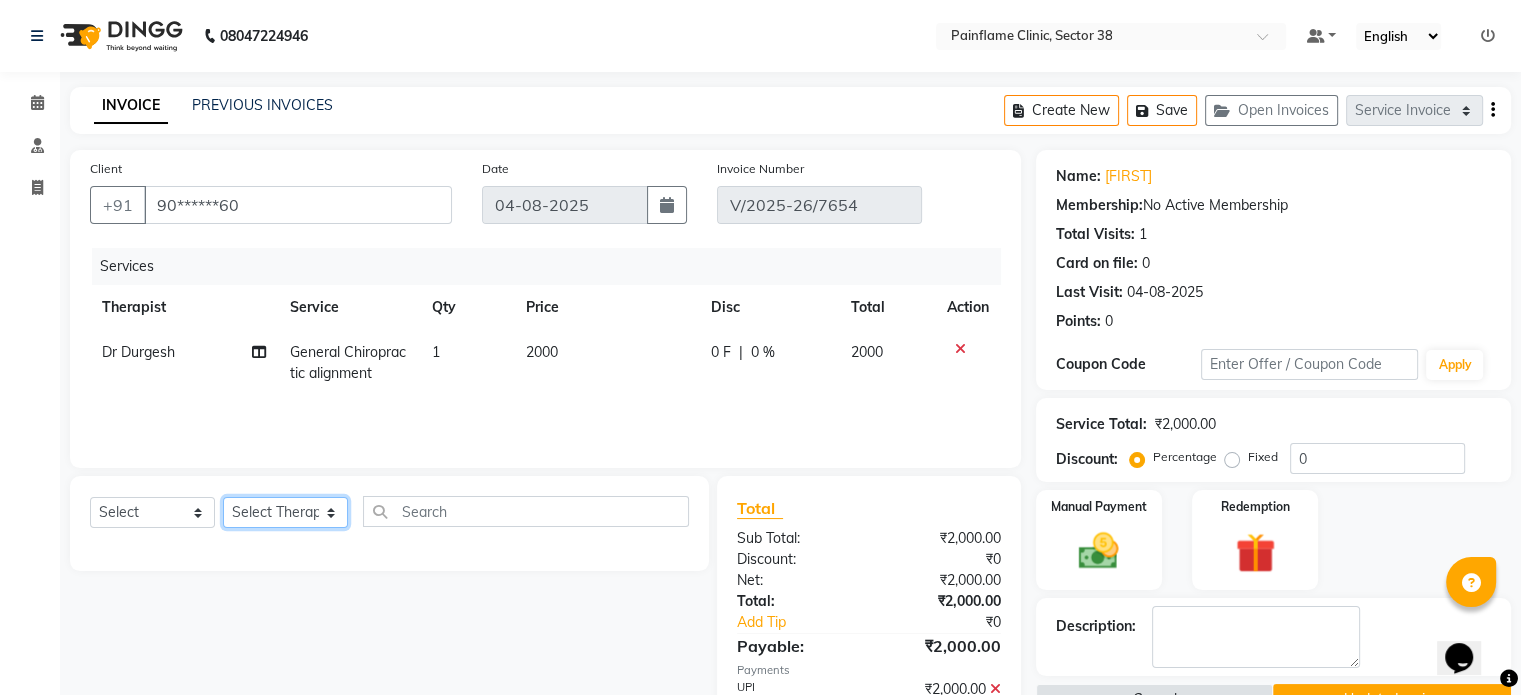 click on "Select Therapist Dr Durgesh Dr Harish Dr Ranjana Dr Saurabh Dr. Suraj Dr. Tejpal Mehlawat KUSHAL MOHIT SEMWAL Nancy Singhai Reception 1  Reception 2 Reception 3" 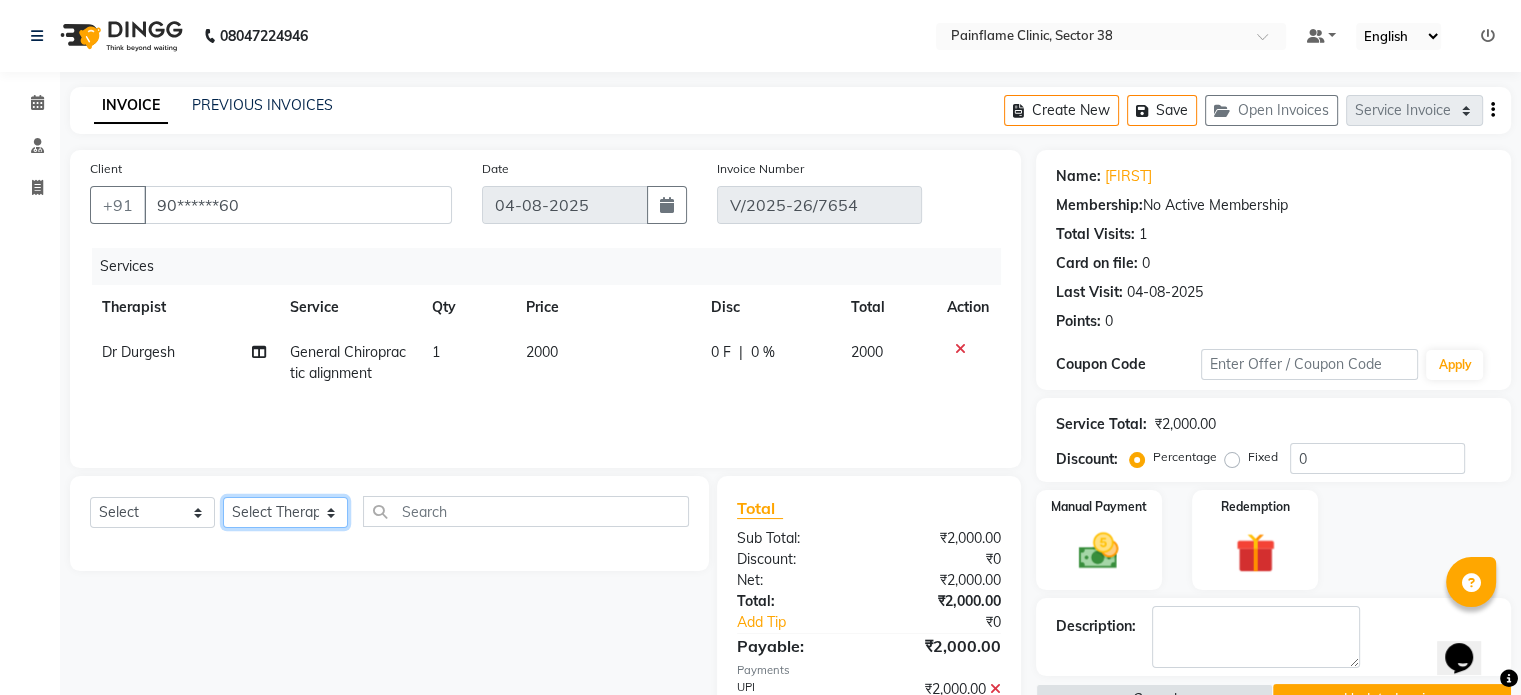 select on "20216" 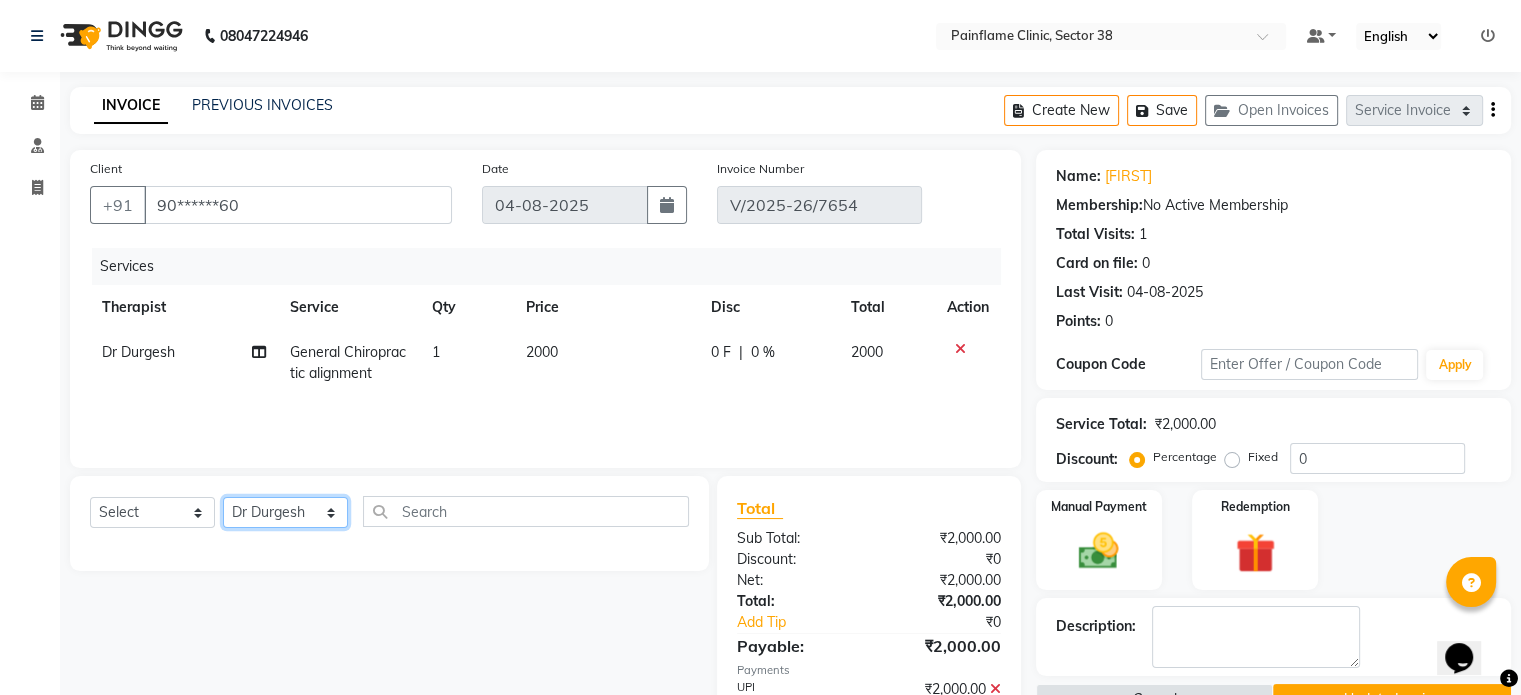 click on "Select Therapist Dr Durgesh Dr Harish Dr Ranjana Dr Saurabh Dr. Suraj Dr. Tejpal Mehlawat KUSHAL MOHIT SEMWAL Nancy Singhai Reception 1  Reception 2 Reception 3" 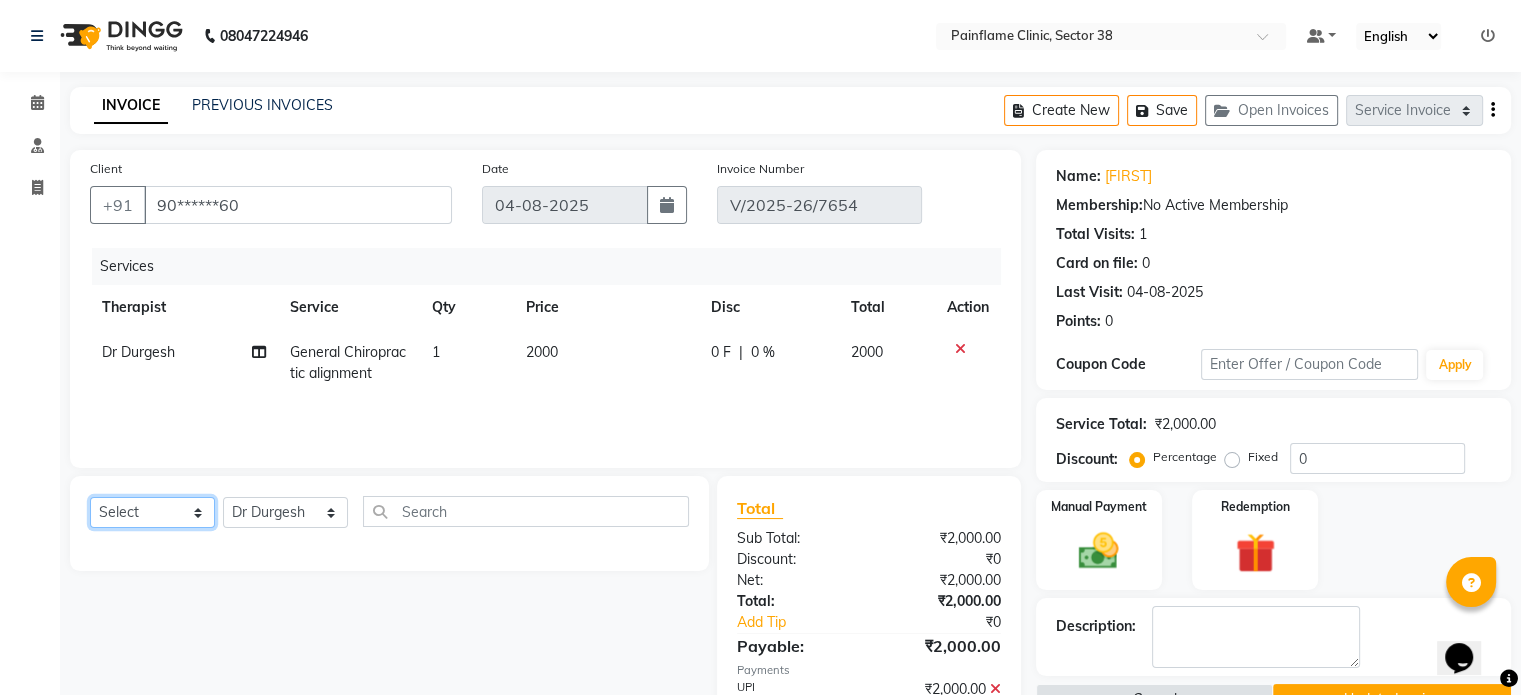 click on "Select  Service  Membership  Package Voucher Prepaid Gift Card" 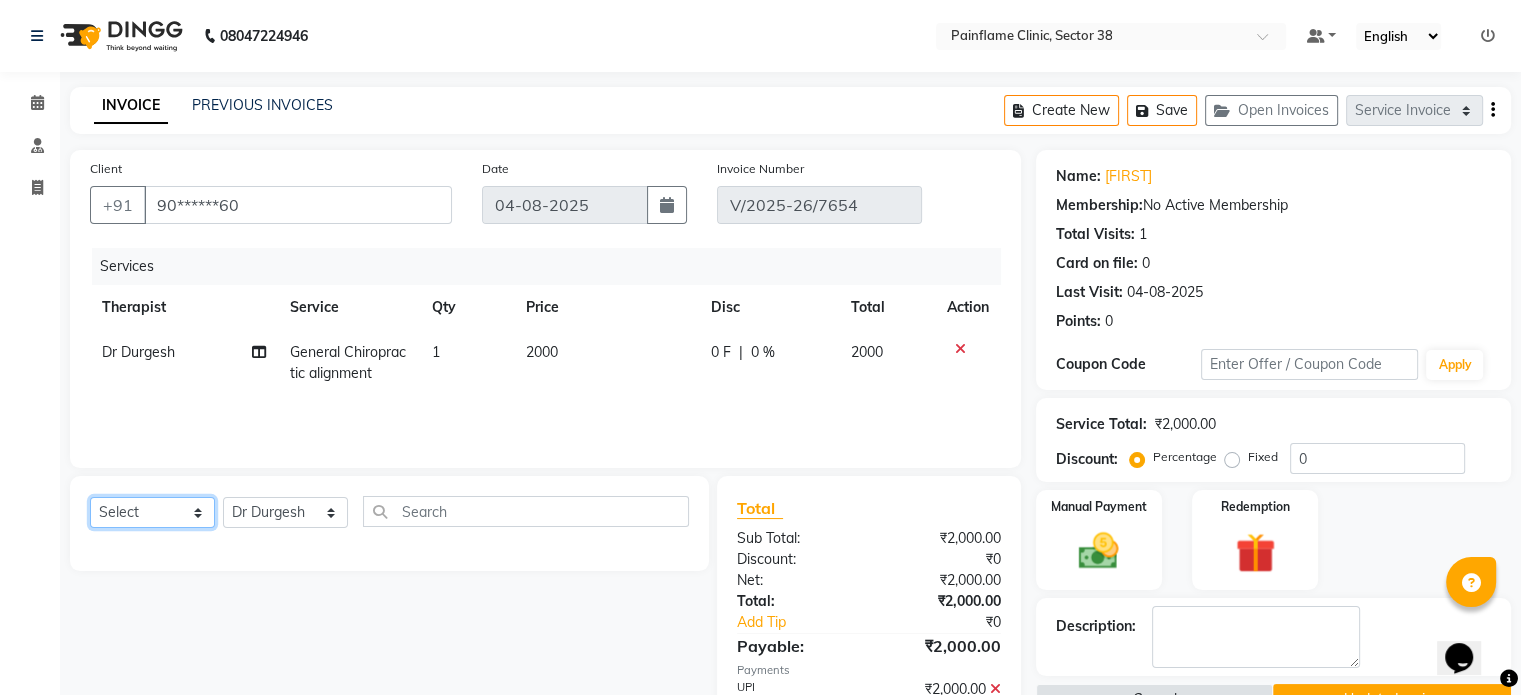 select on "service" 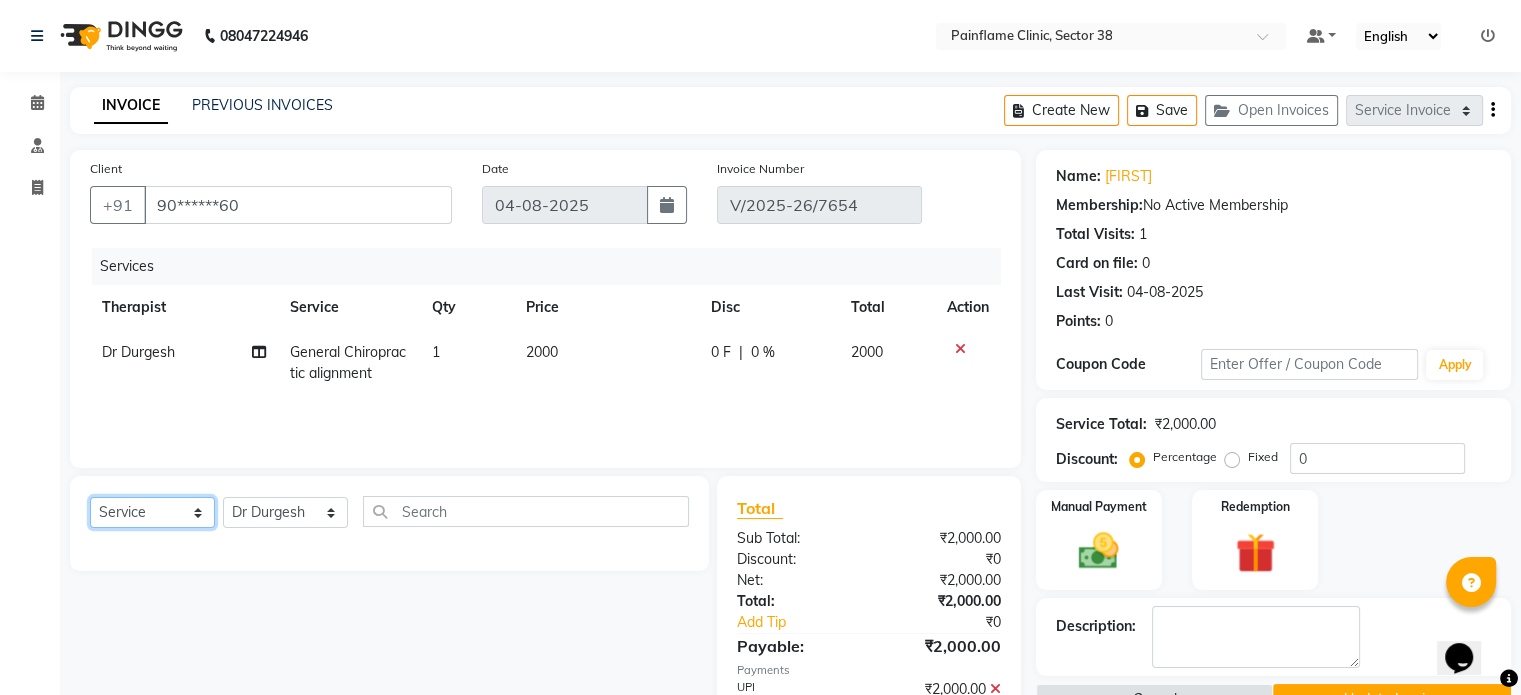 click on "Select  Service  Membership  Package Voucher Prepaid Gift Card" 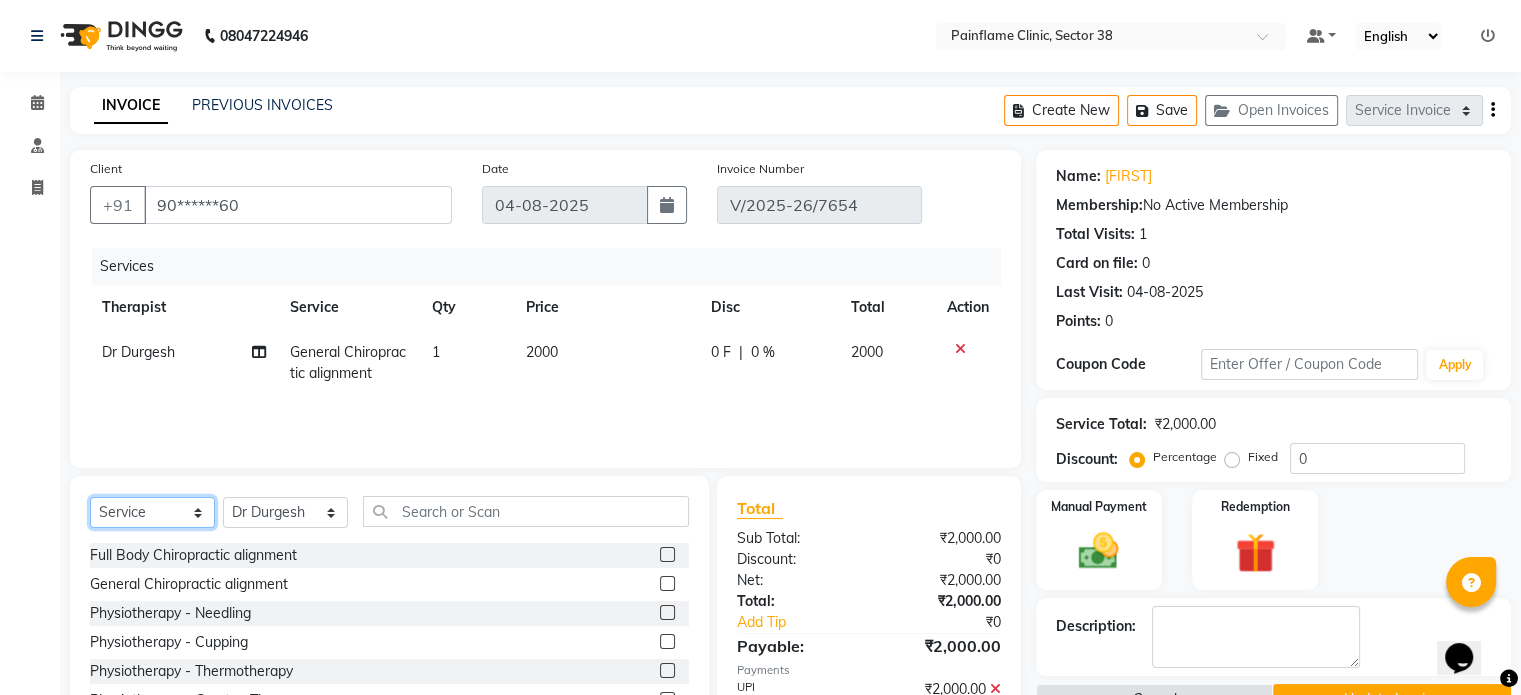 scroll, scrollTop: 119, scrollLeft: 0, axis: vertical 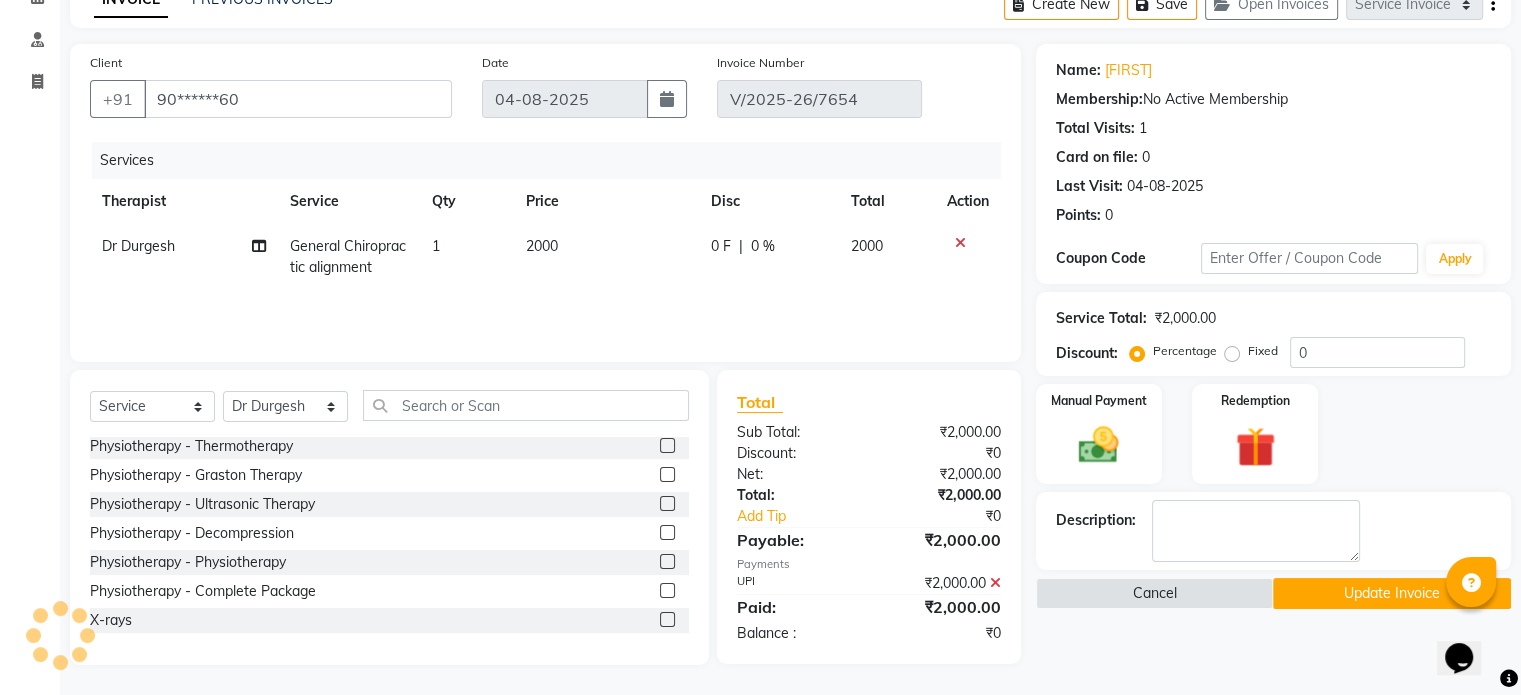 click 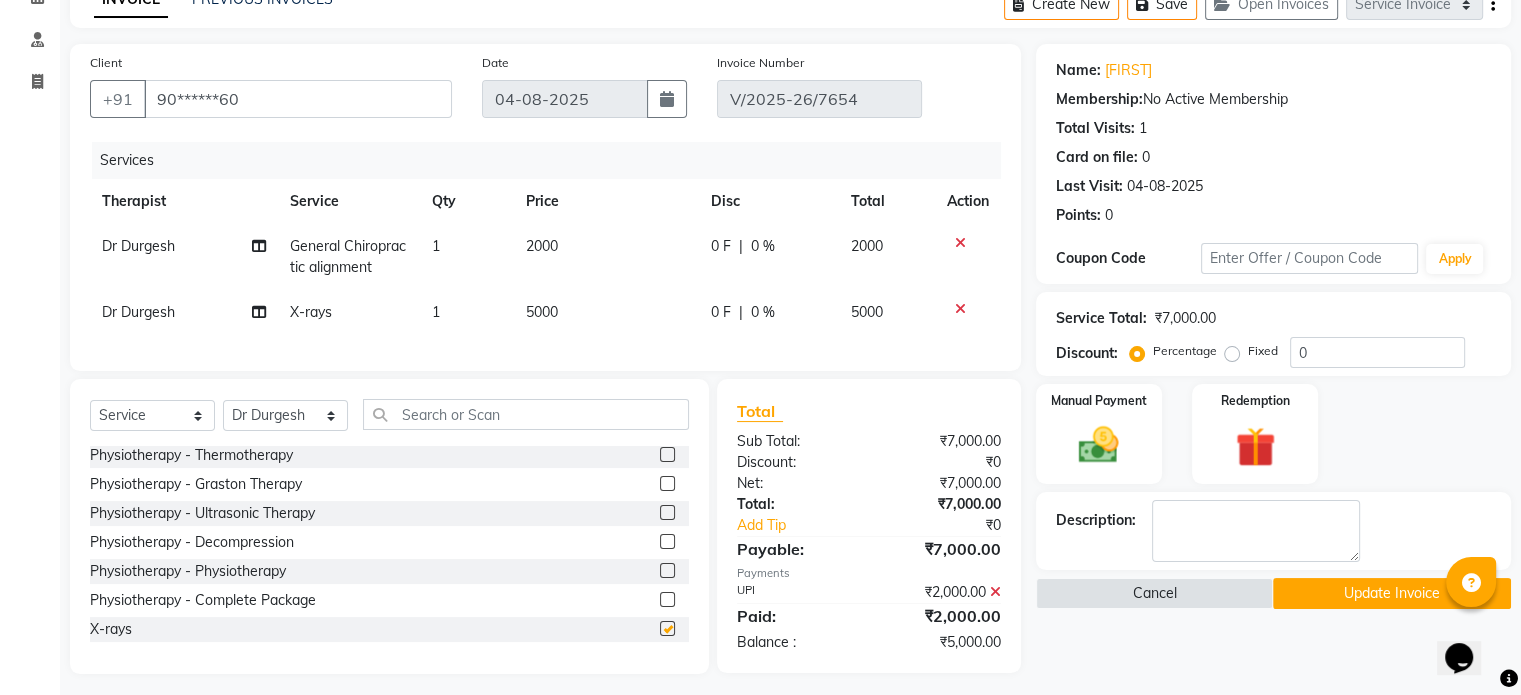 checkbox on "false" 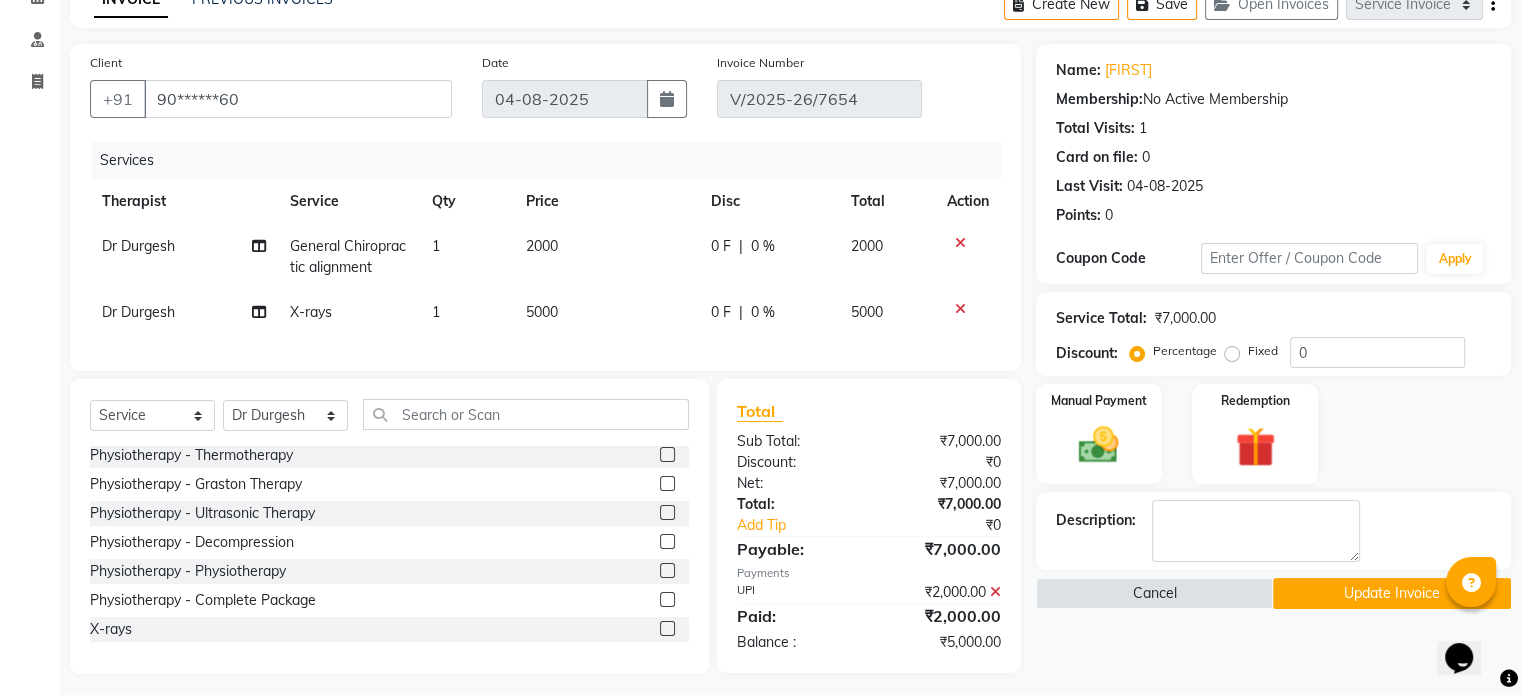 click on "5000" 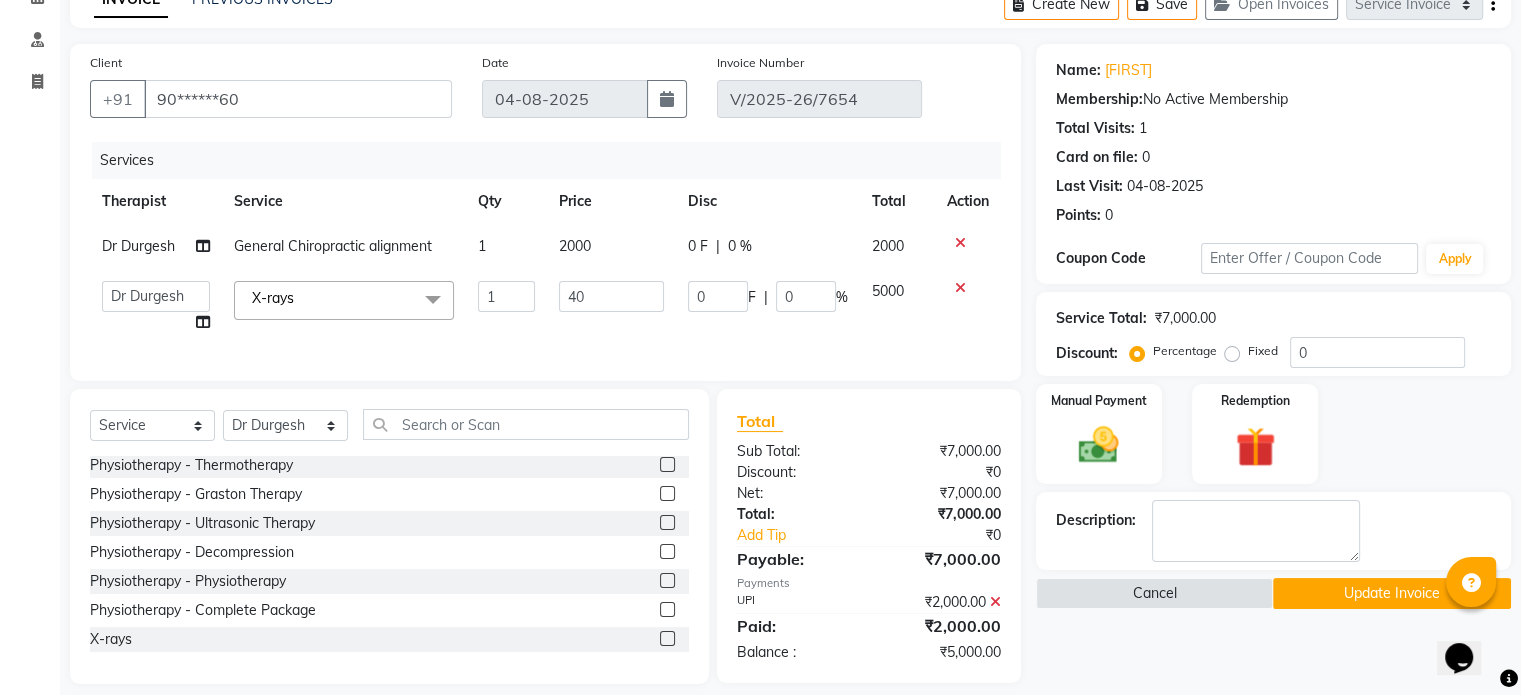 type on "400" 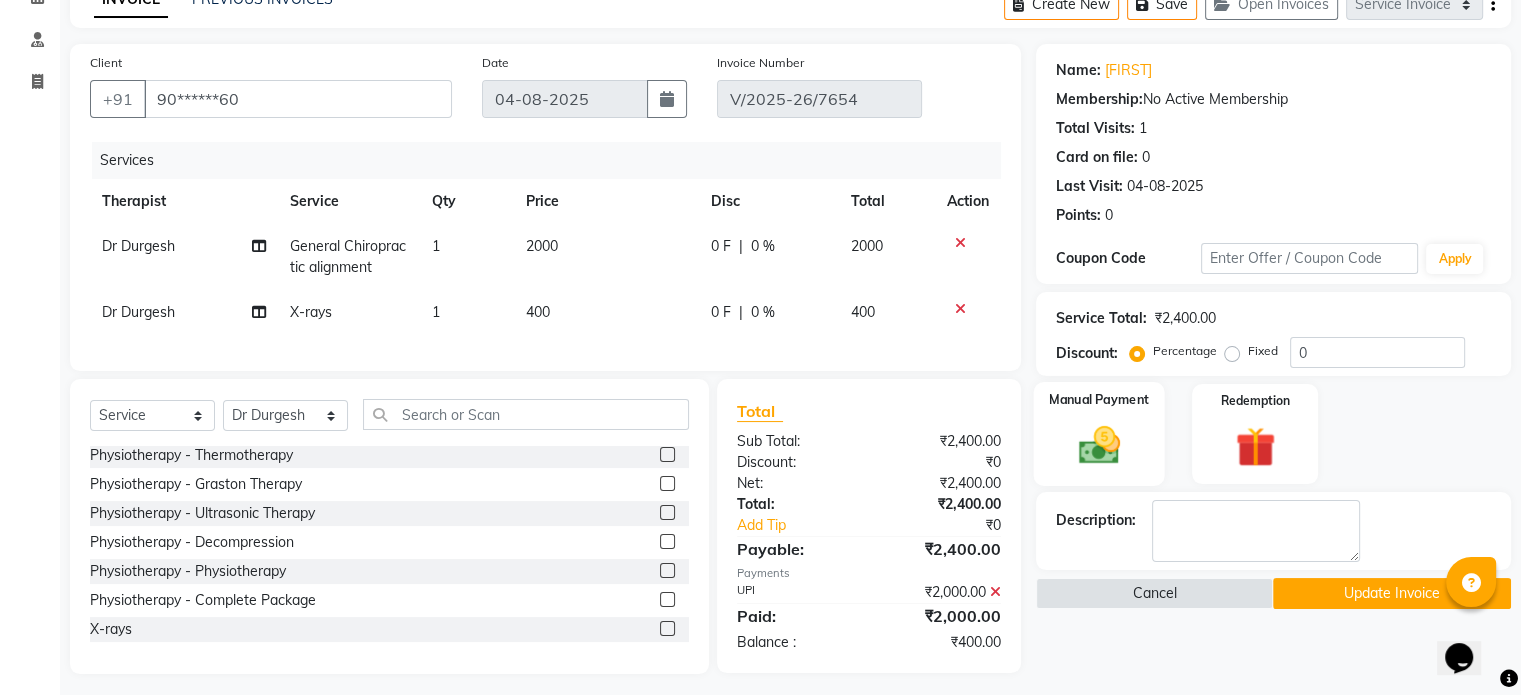 click 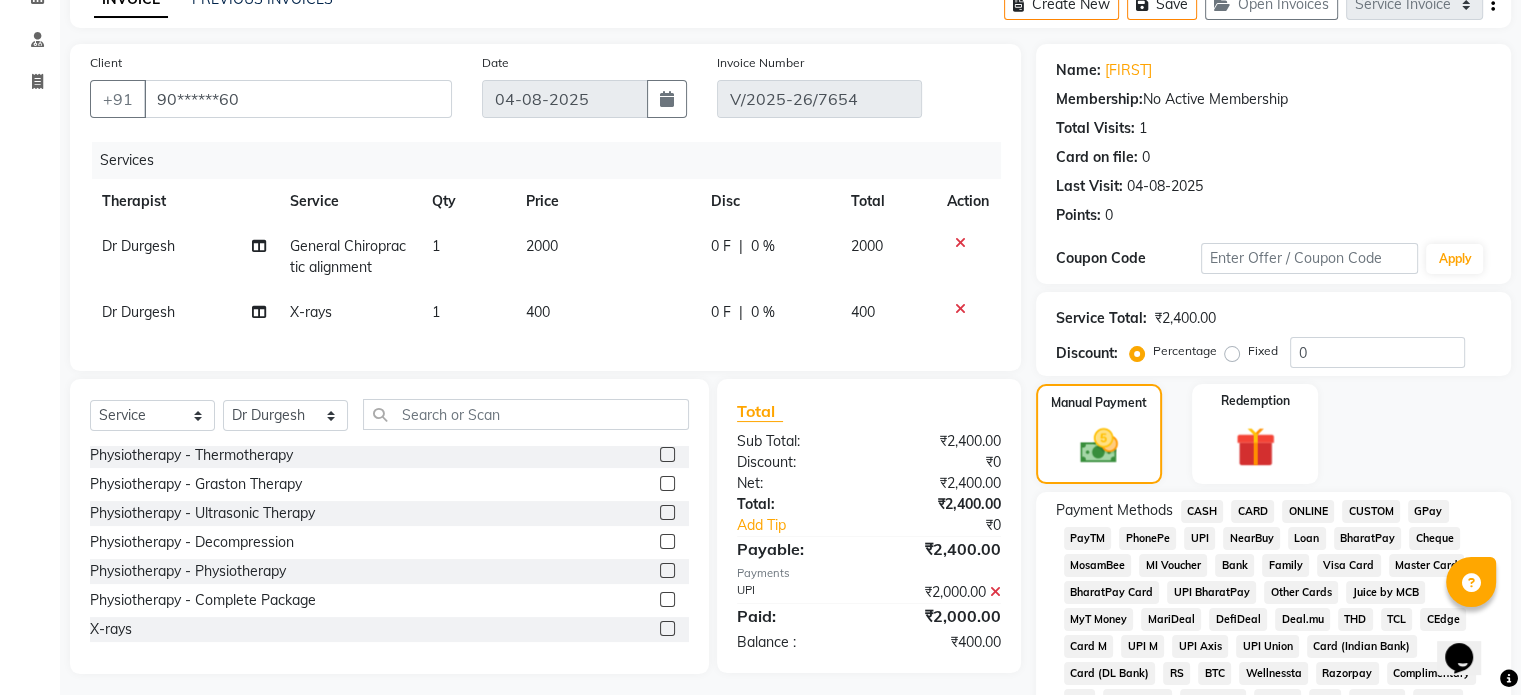 click on "UPI" 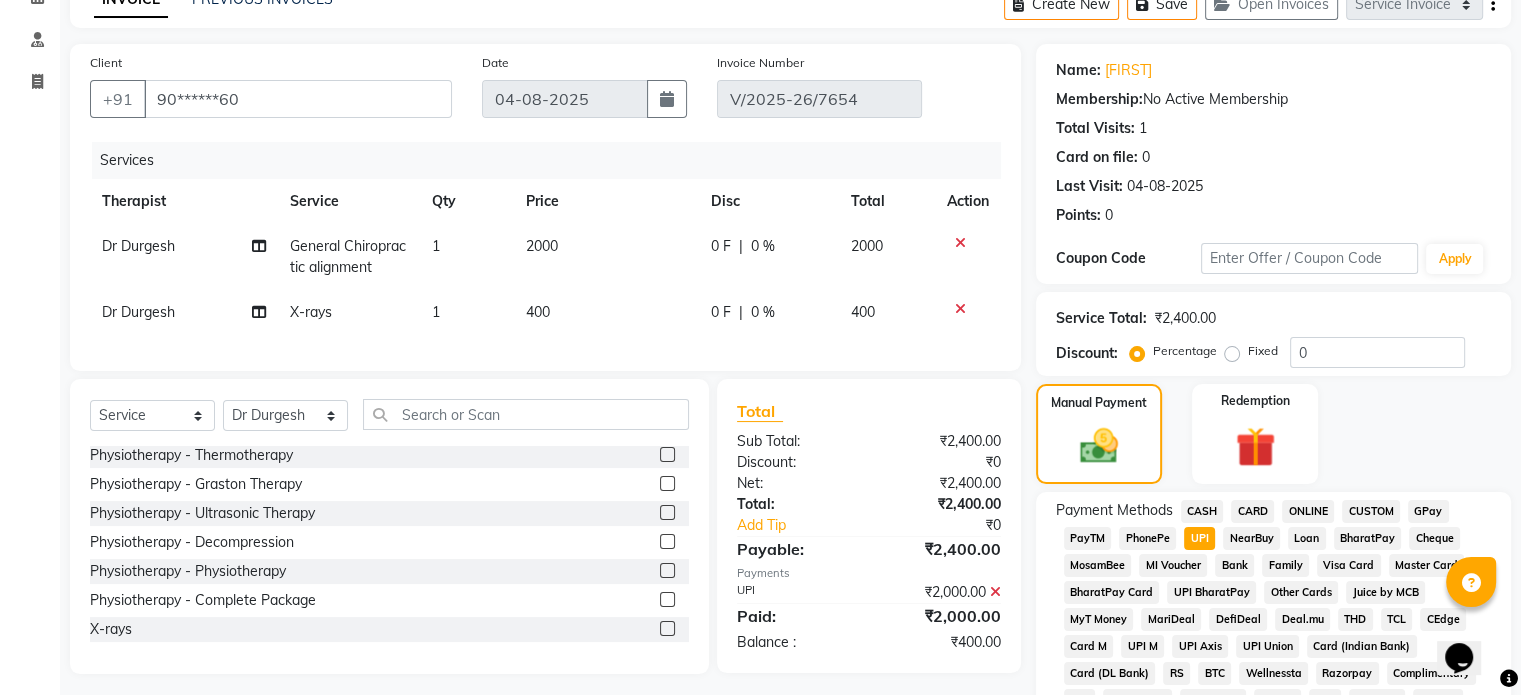 scroll, scrollTop: 735, scrollLeft: 0, axis: vertical 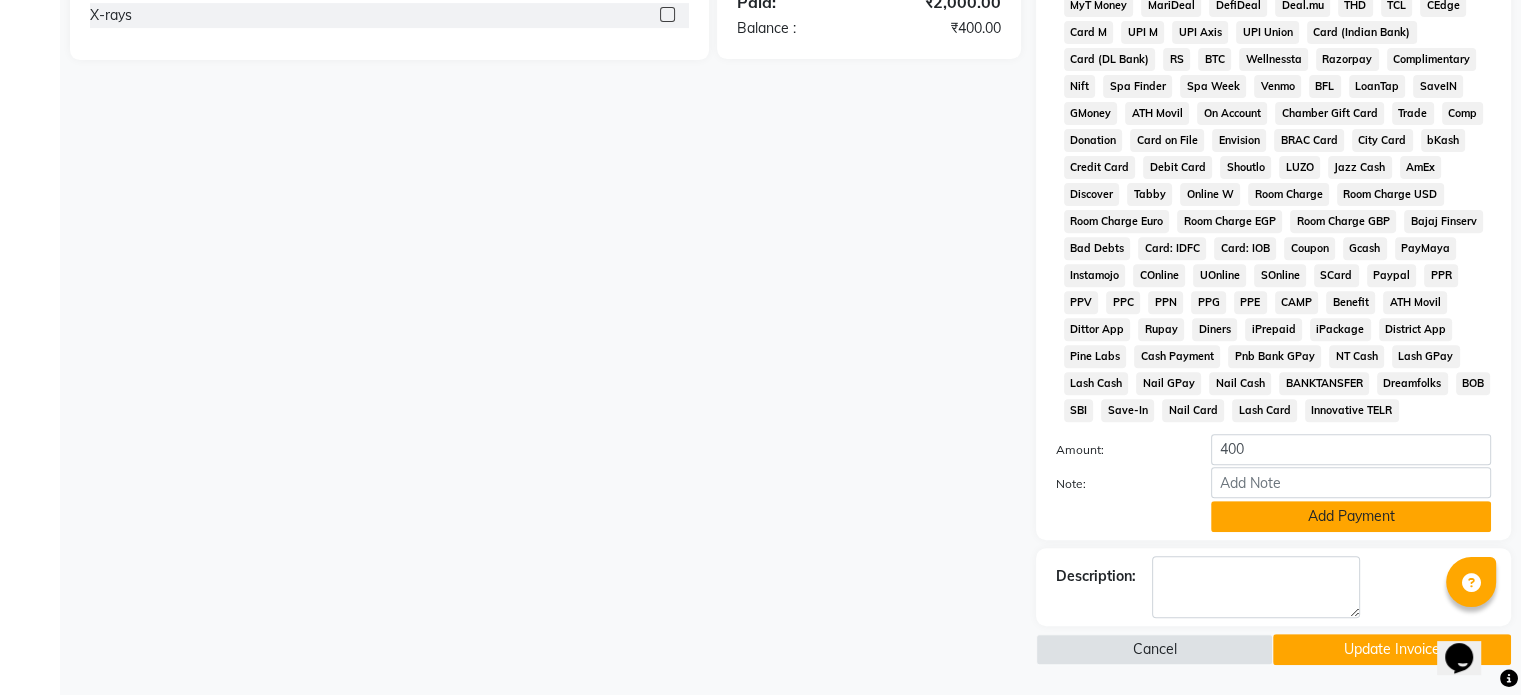 click on "Add Payment" 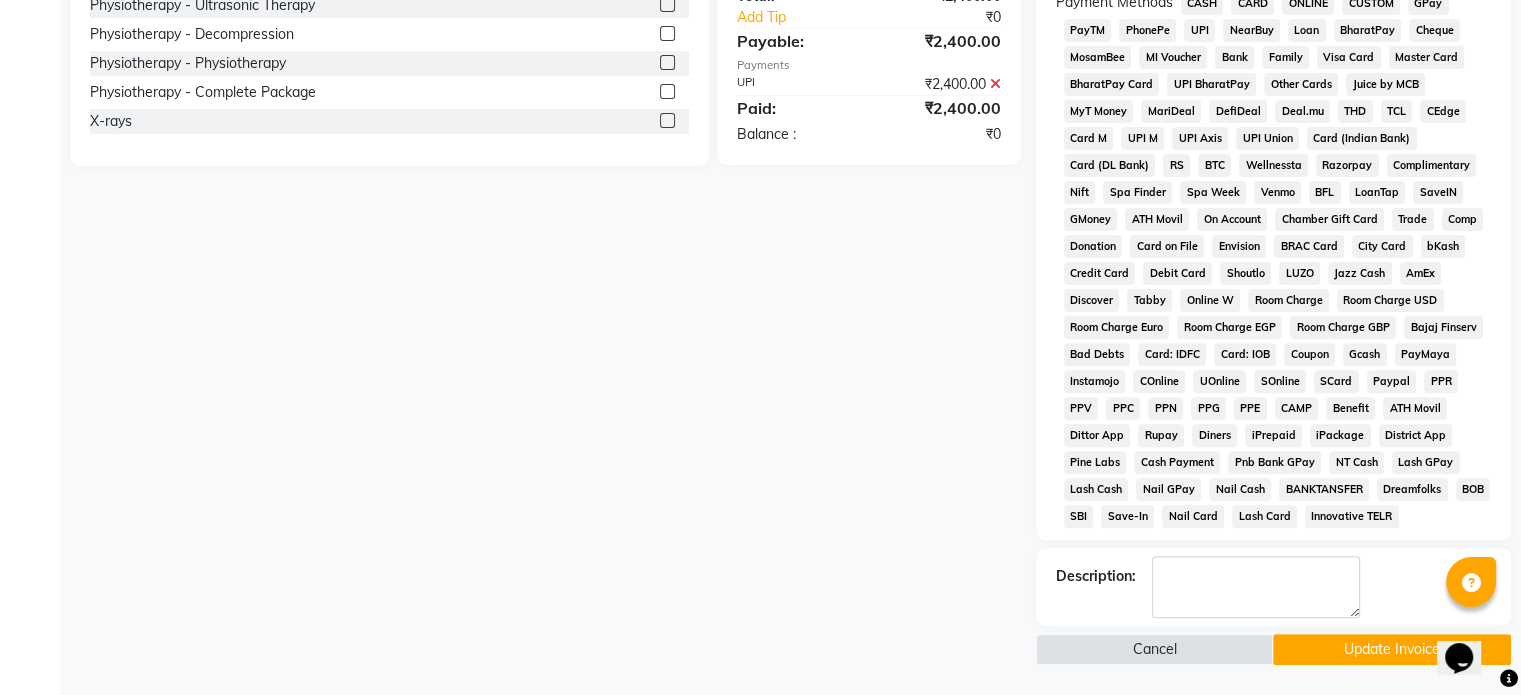 click on "Update Invoice" 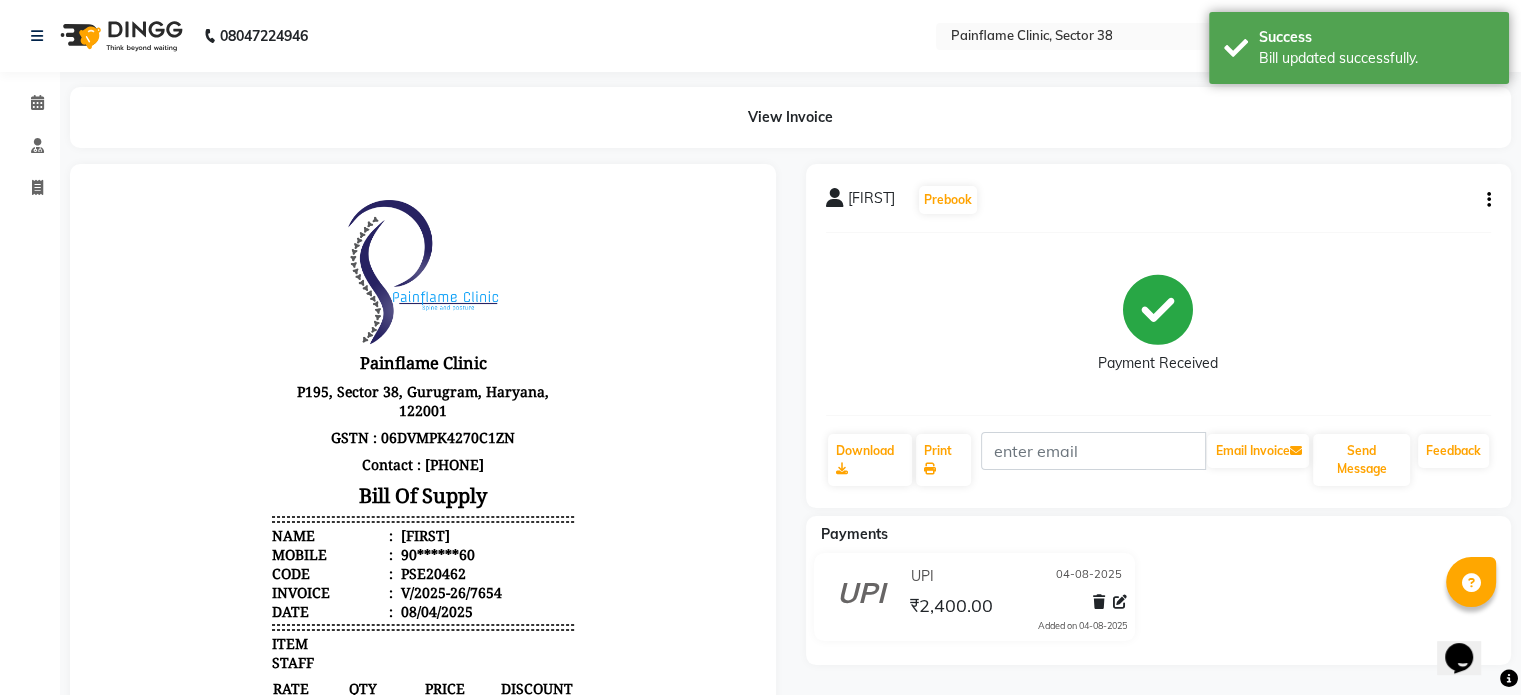 scroll, scrollTop: 0, scrollLeft: 0, axis: both 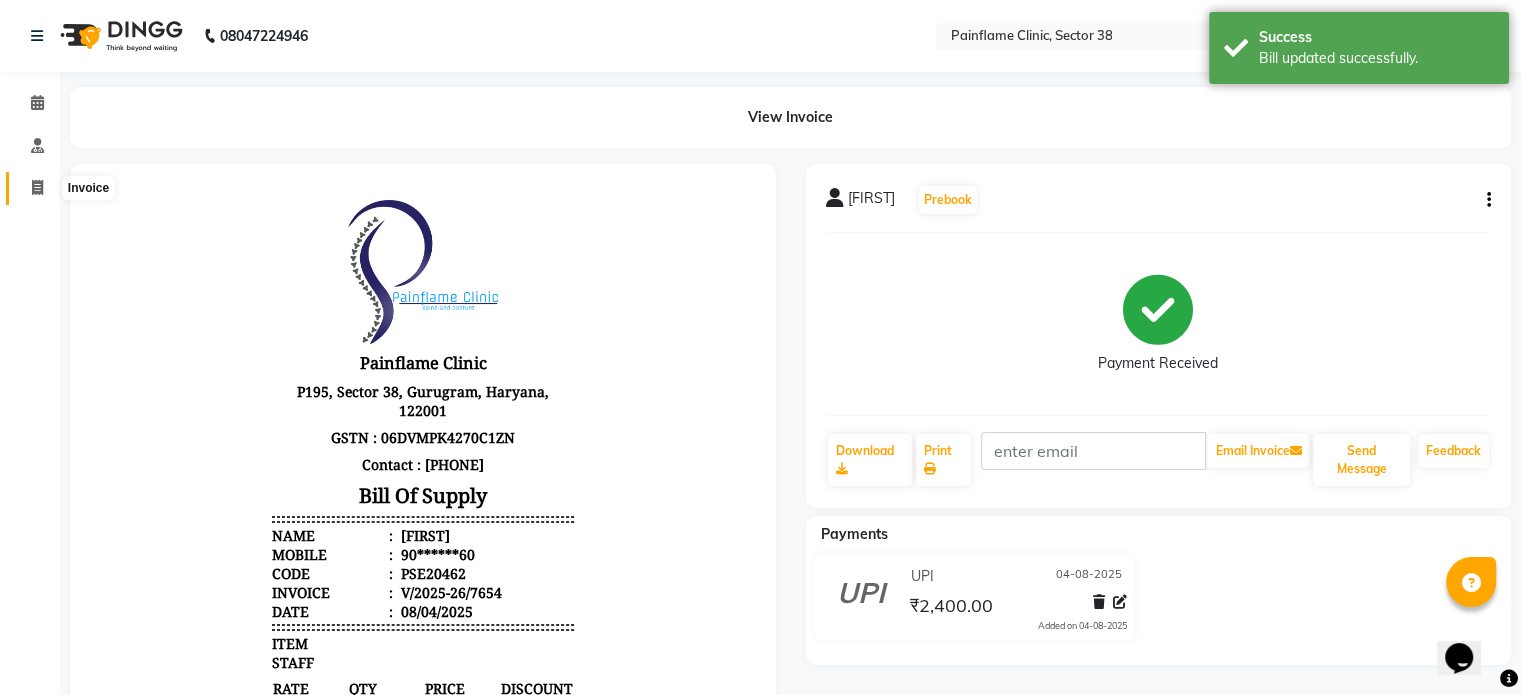 click 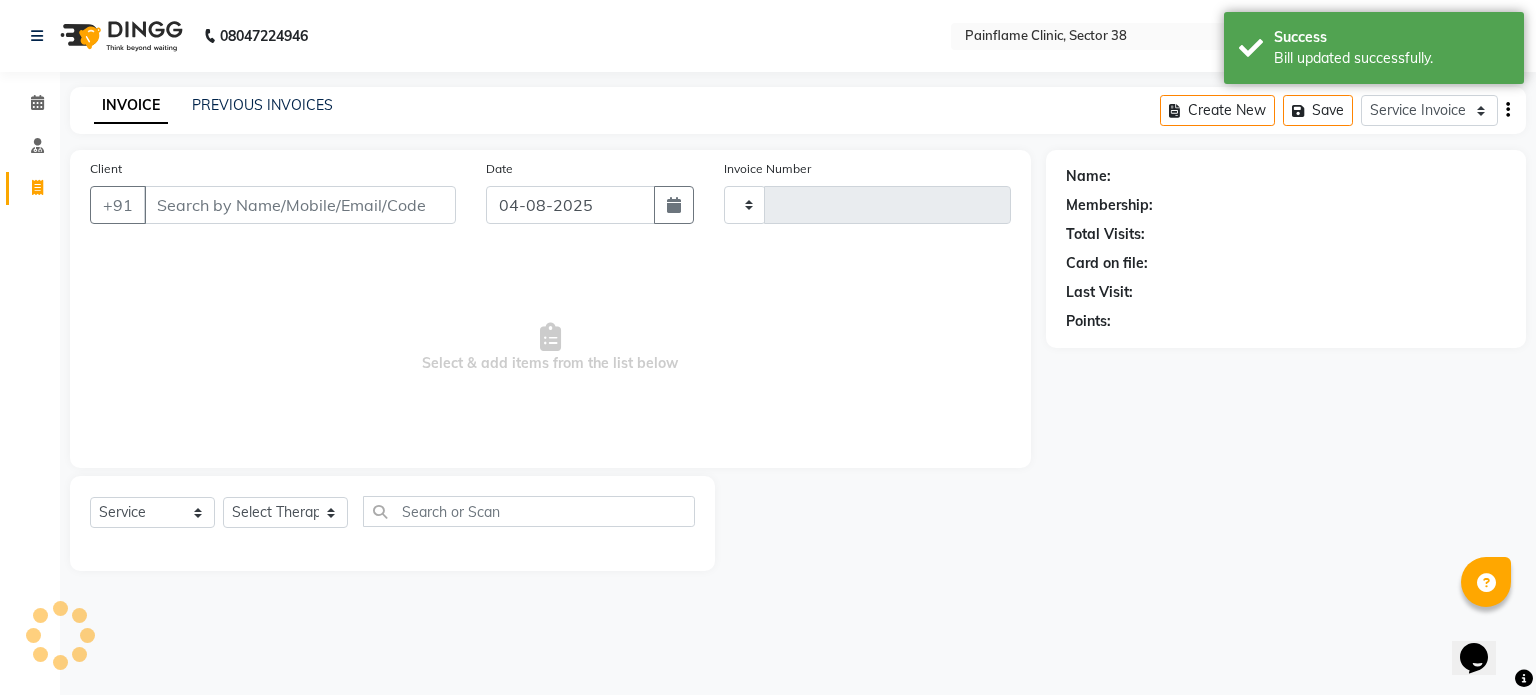 type on "7670" 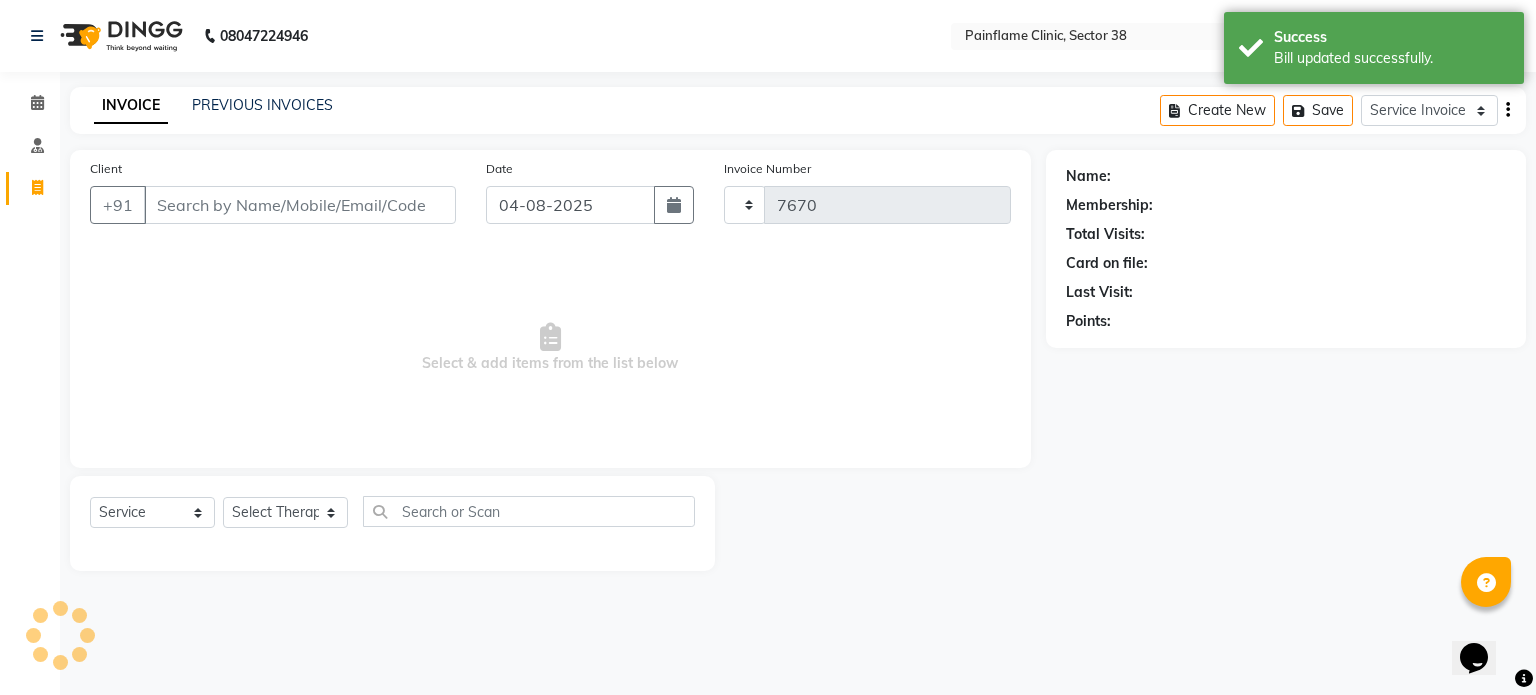 select on "3964" 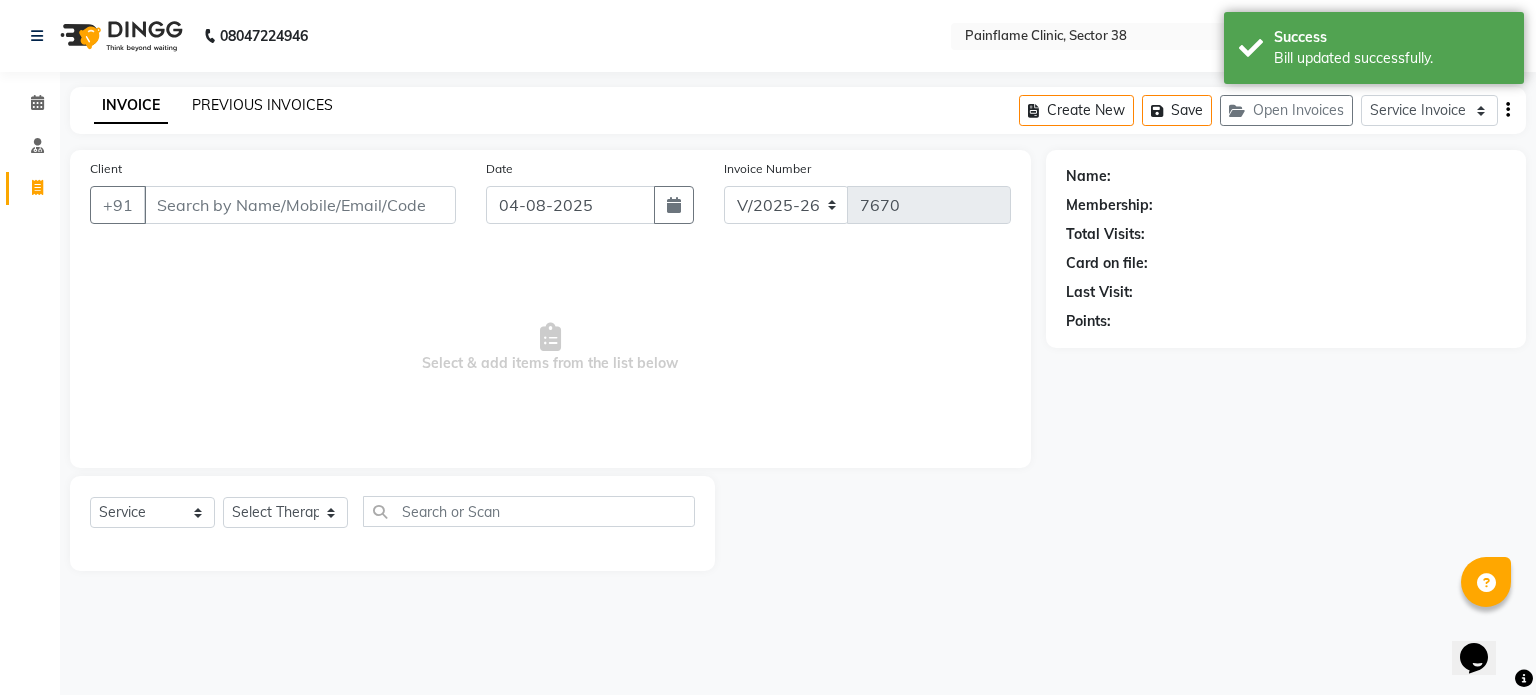click on "PREVIOUS INVOICES" 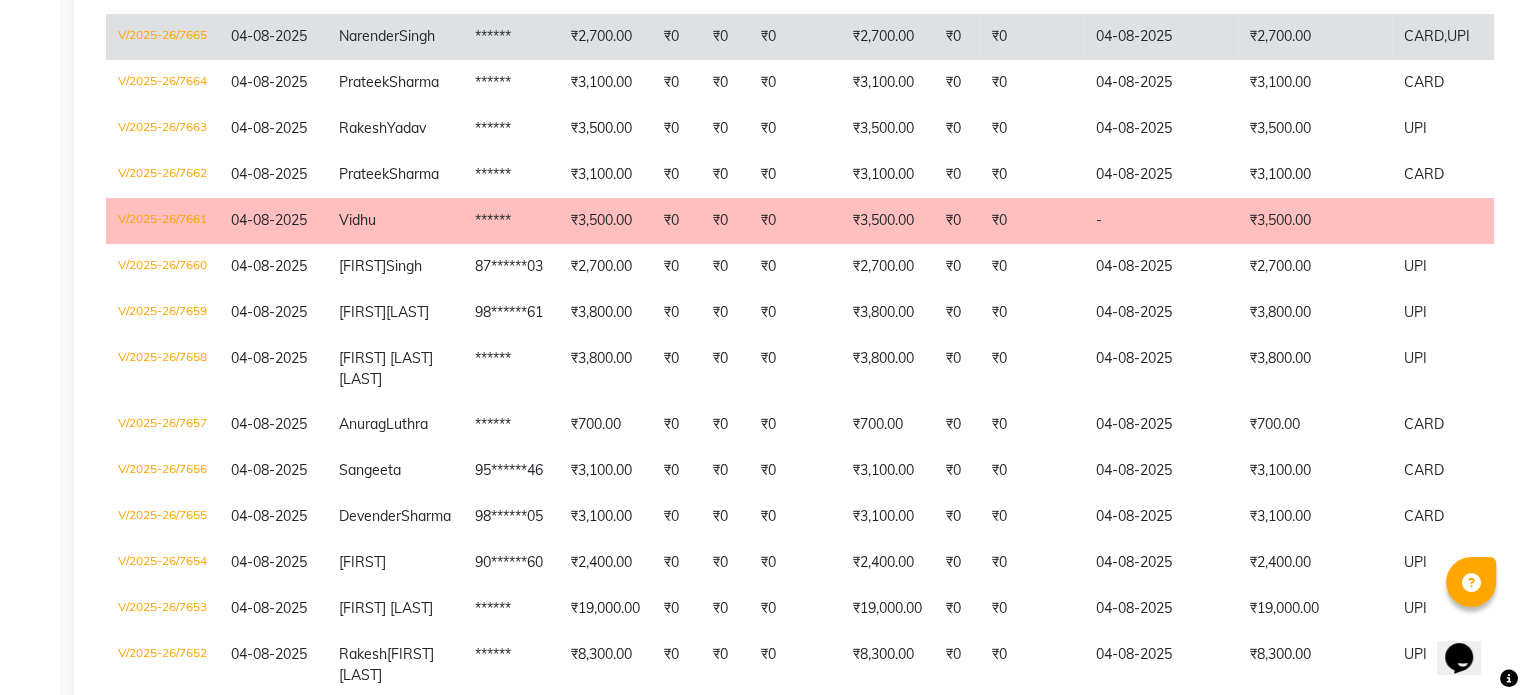 scroll, scrollTop: 0, scrollLeft: 0, axis: both 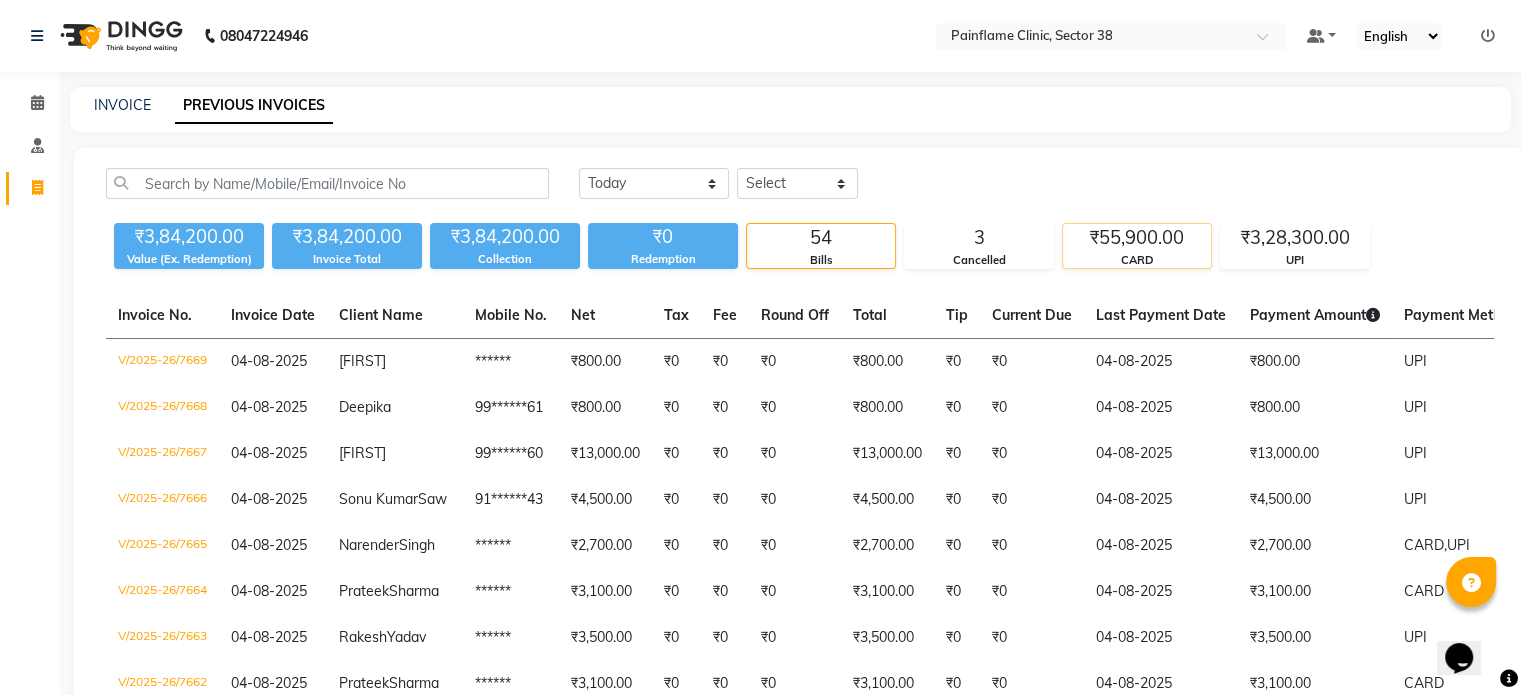 click on "₹55,900.00" 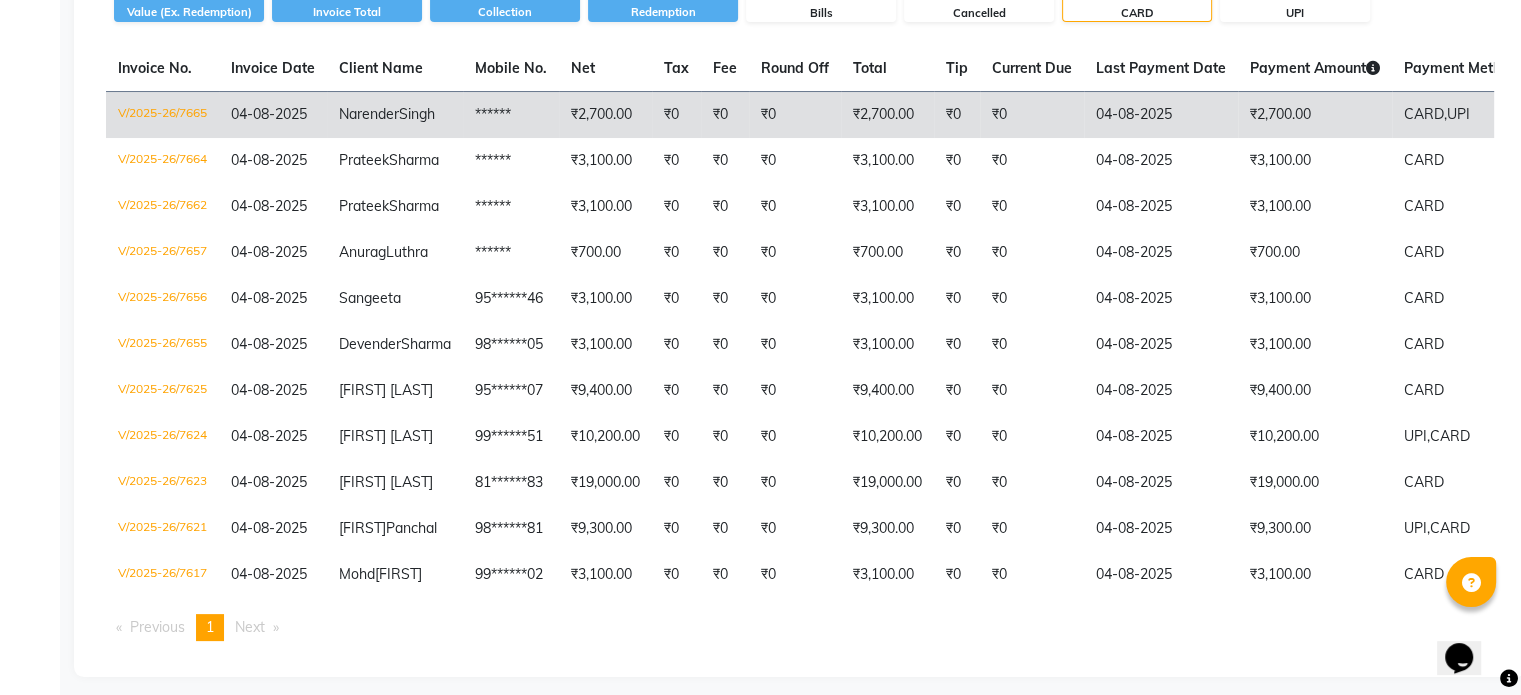 scroll, scrollTop: 0, scrollLeft: 0, axis: both 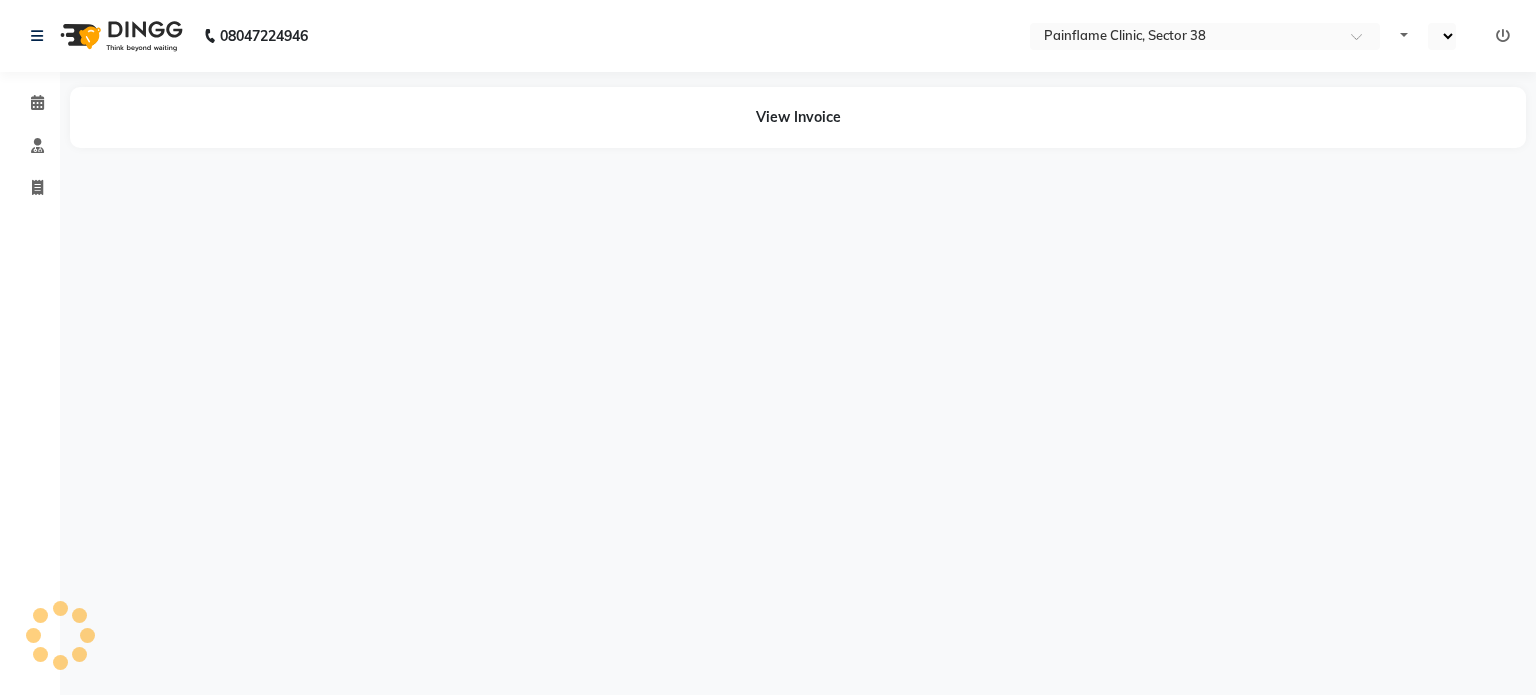 select on "en" 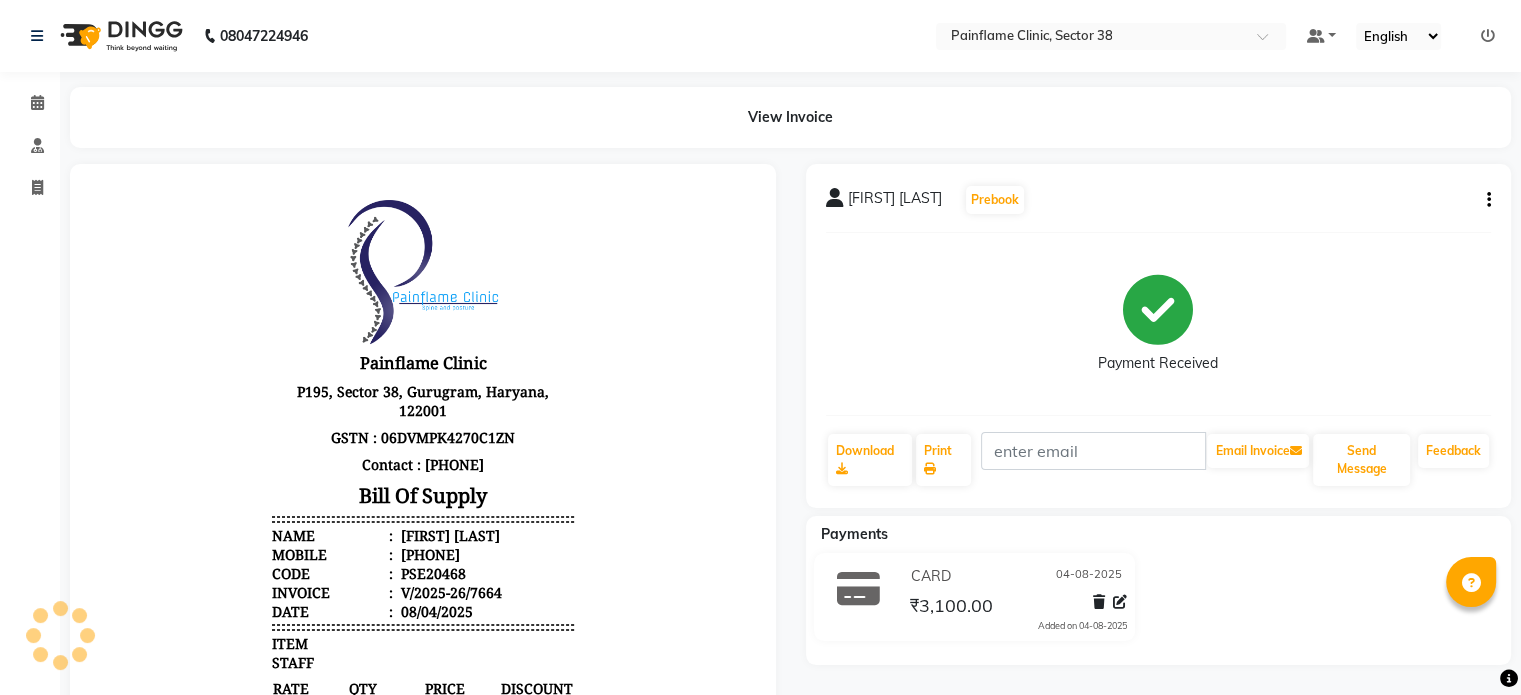 scroll, scrollTop: 0, scrollLeft: 0, axis: both 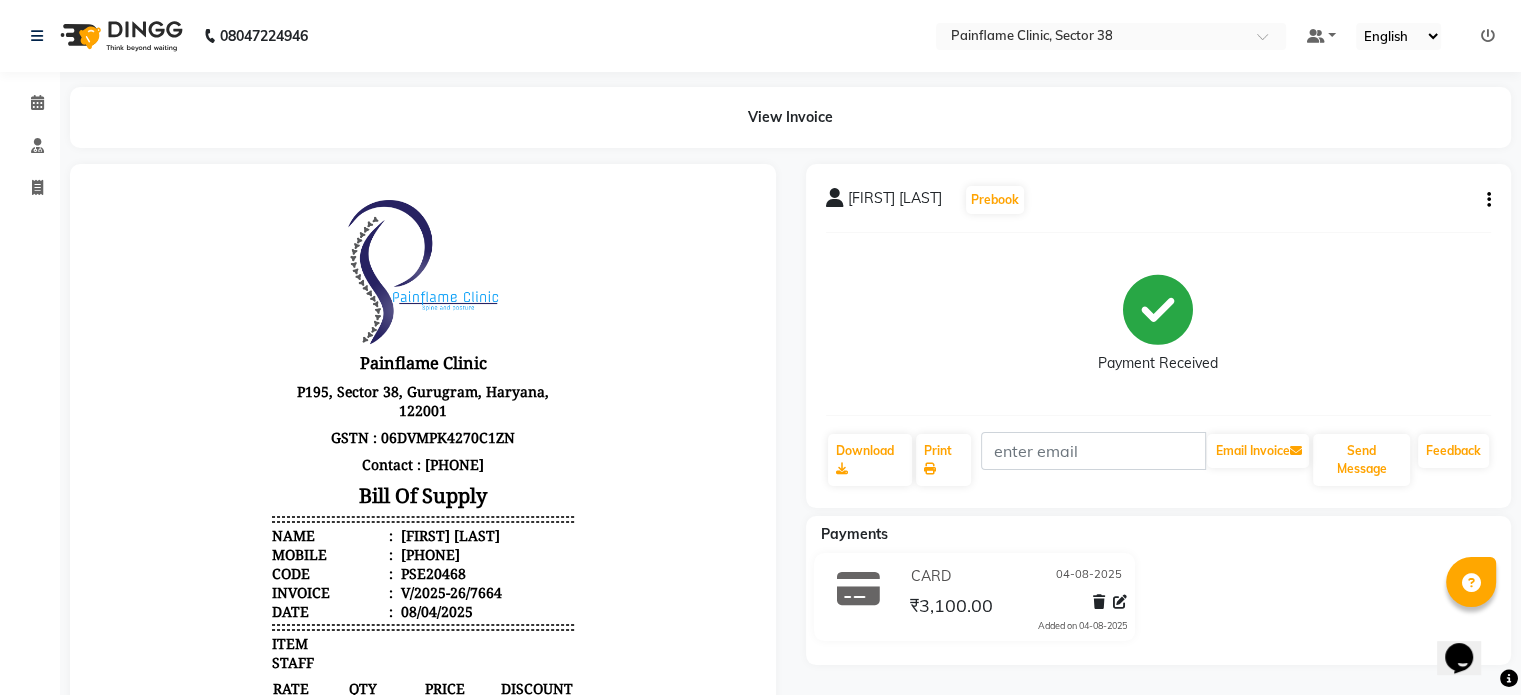 click 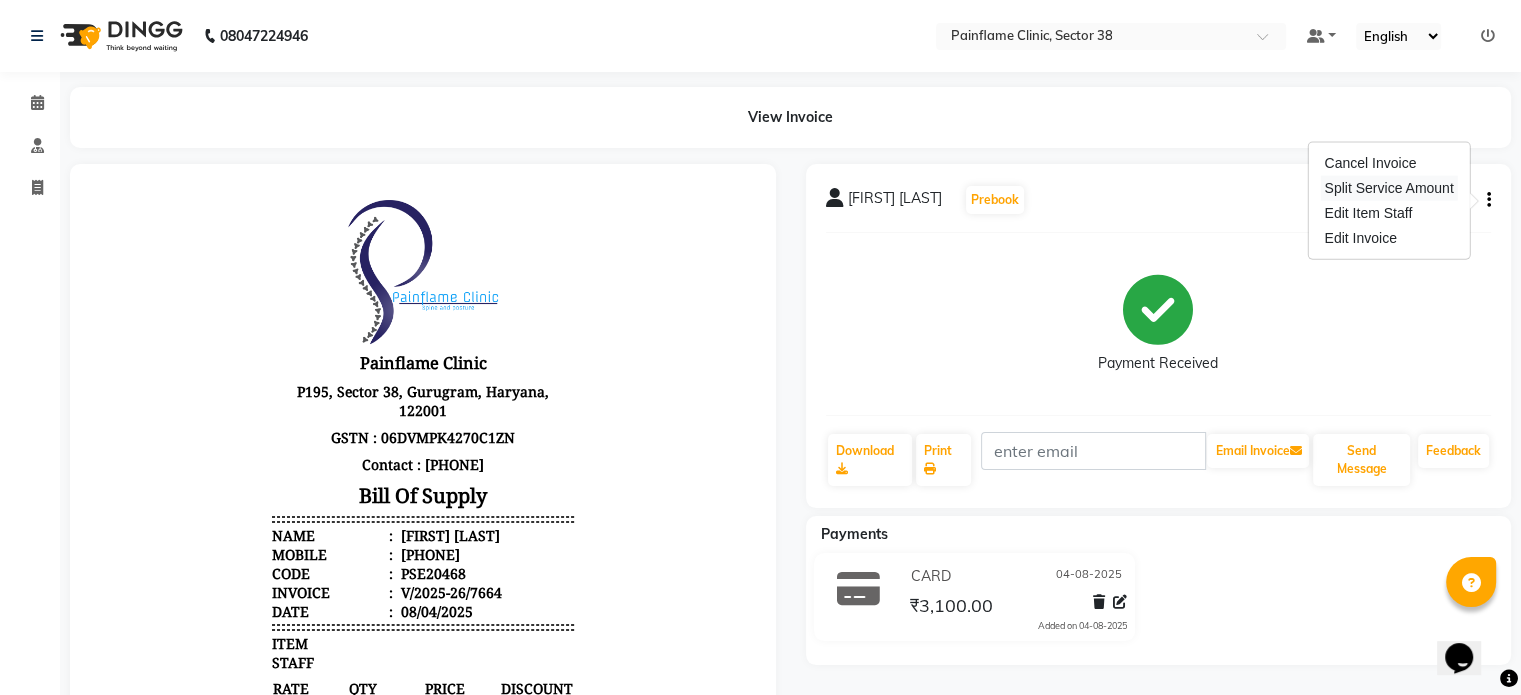 click on "Split Service Amount" at bounding box center (1388, 188) 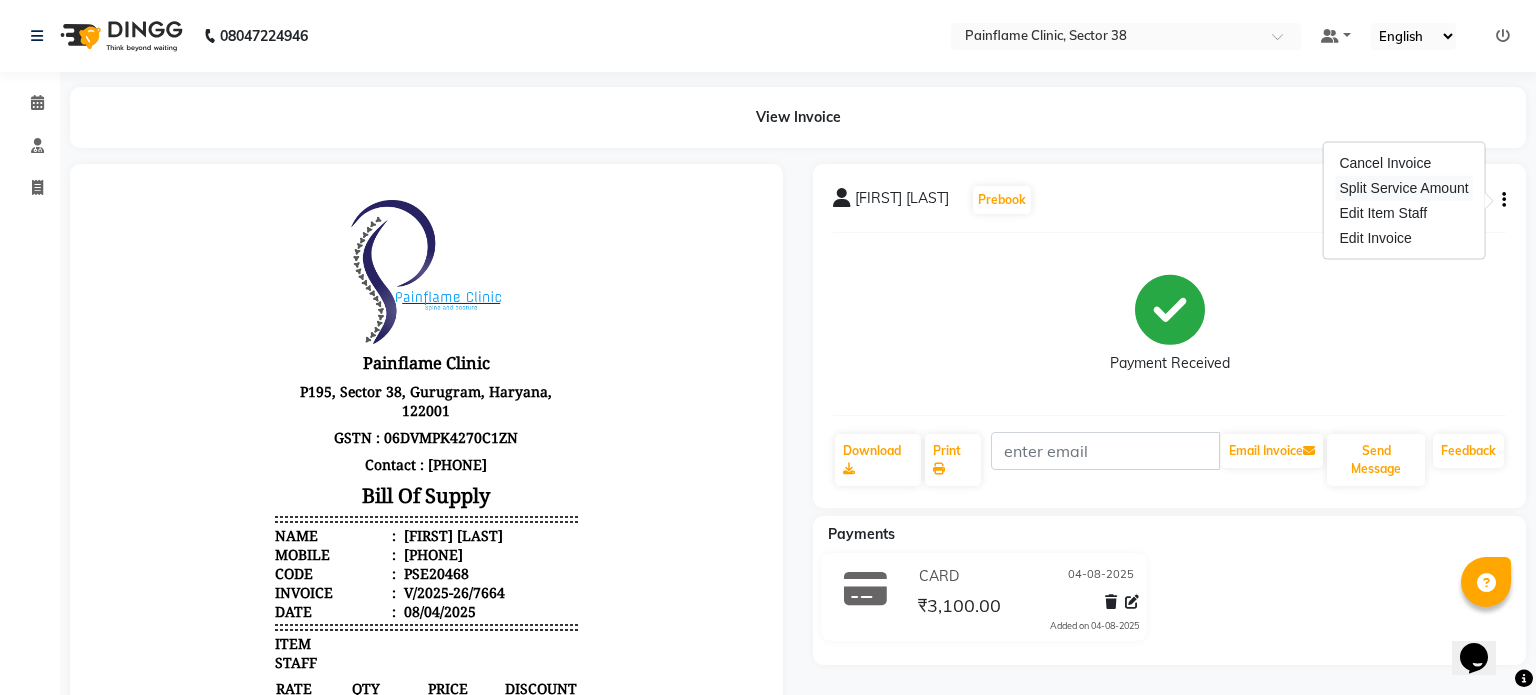 select on "20216" 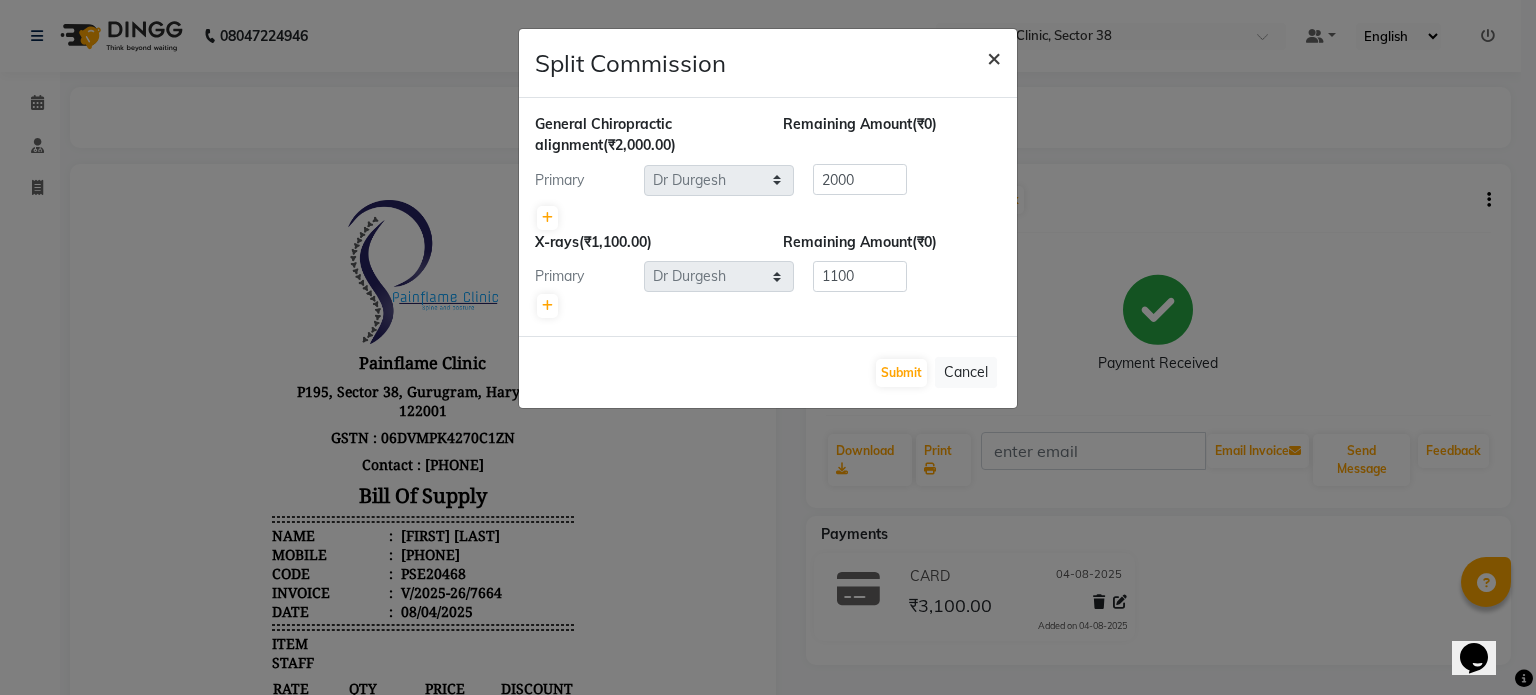 click on "×" 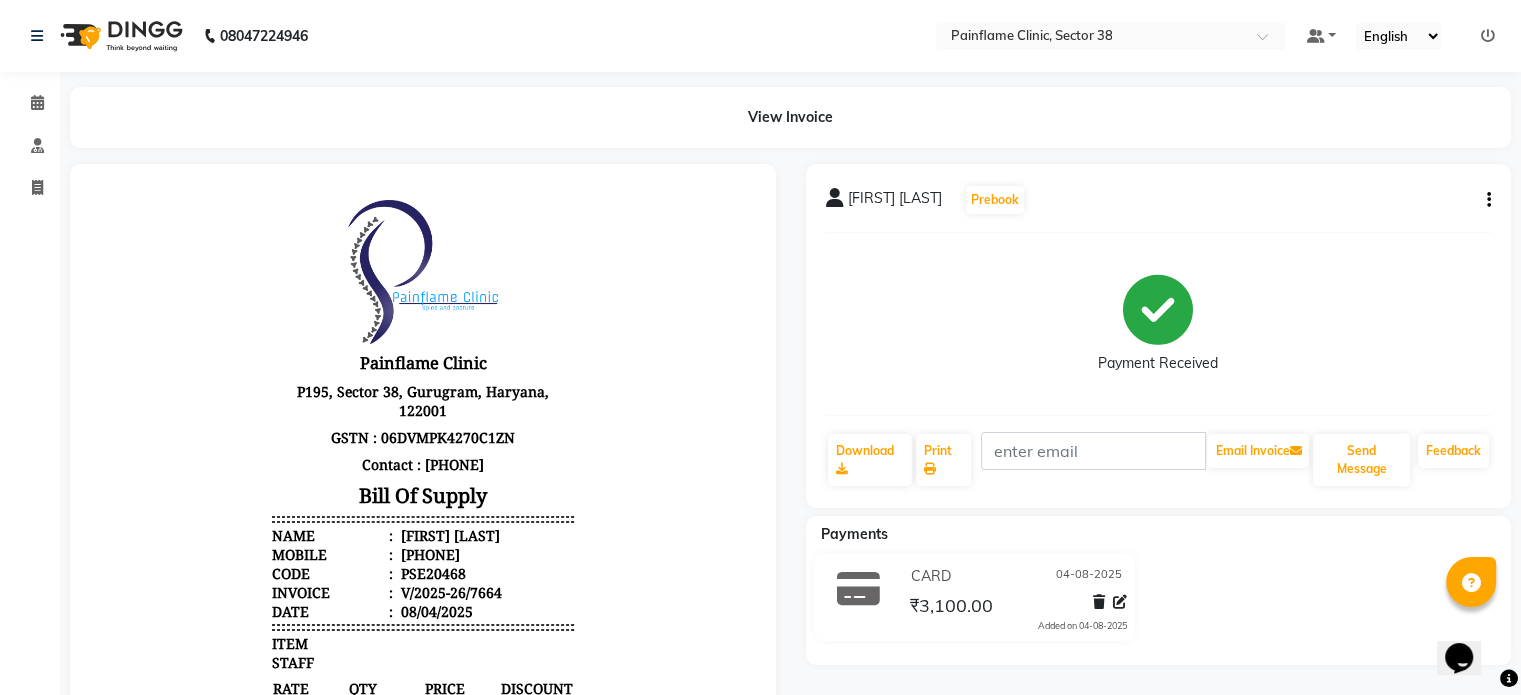 click 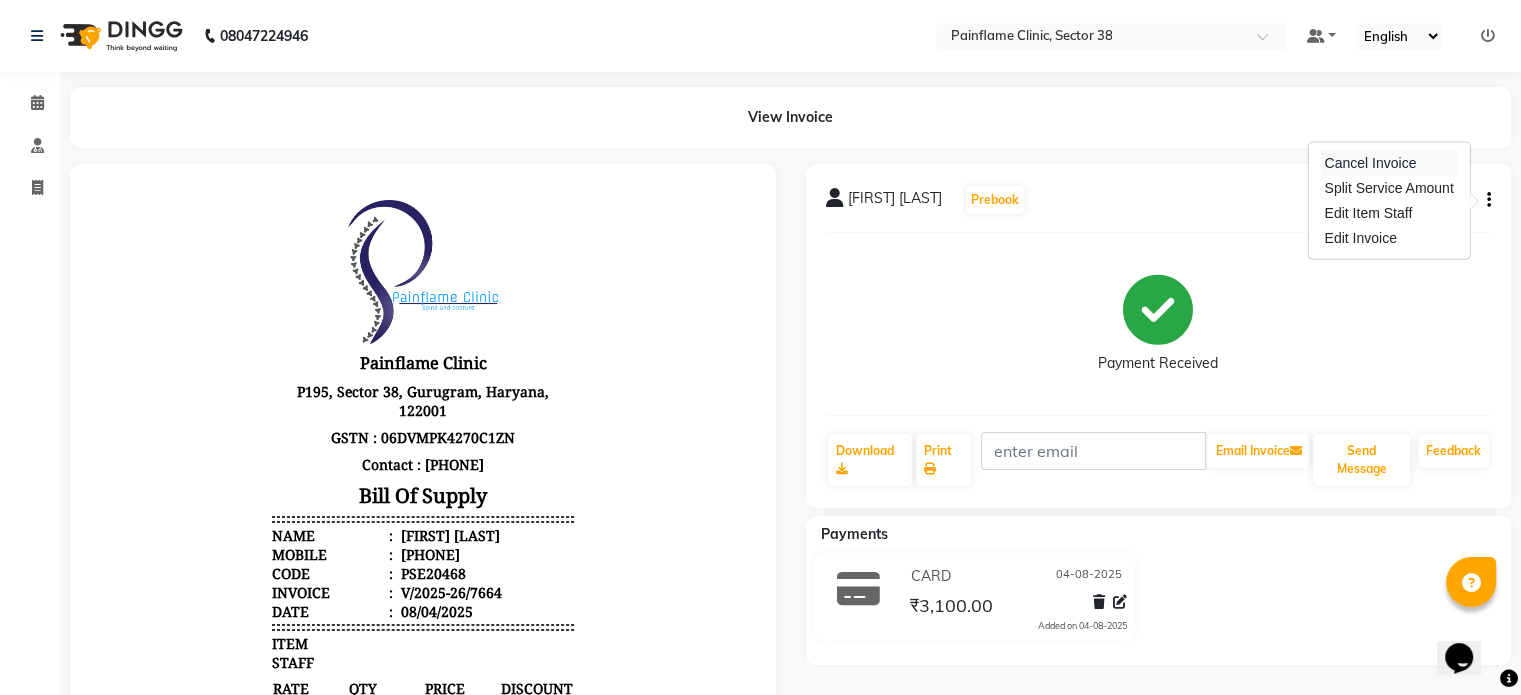 click on "Cancel Invoice" at bounding box center [1388, 163] 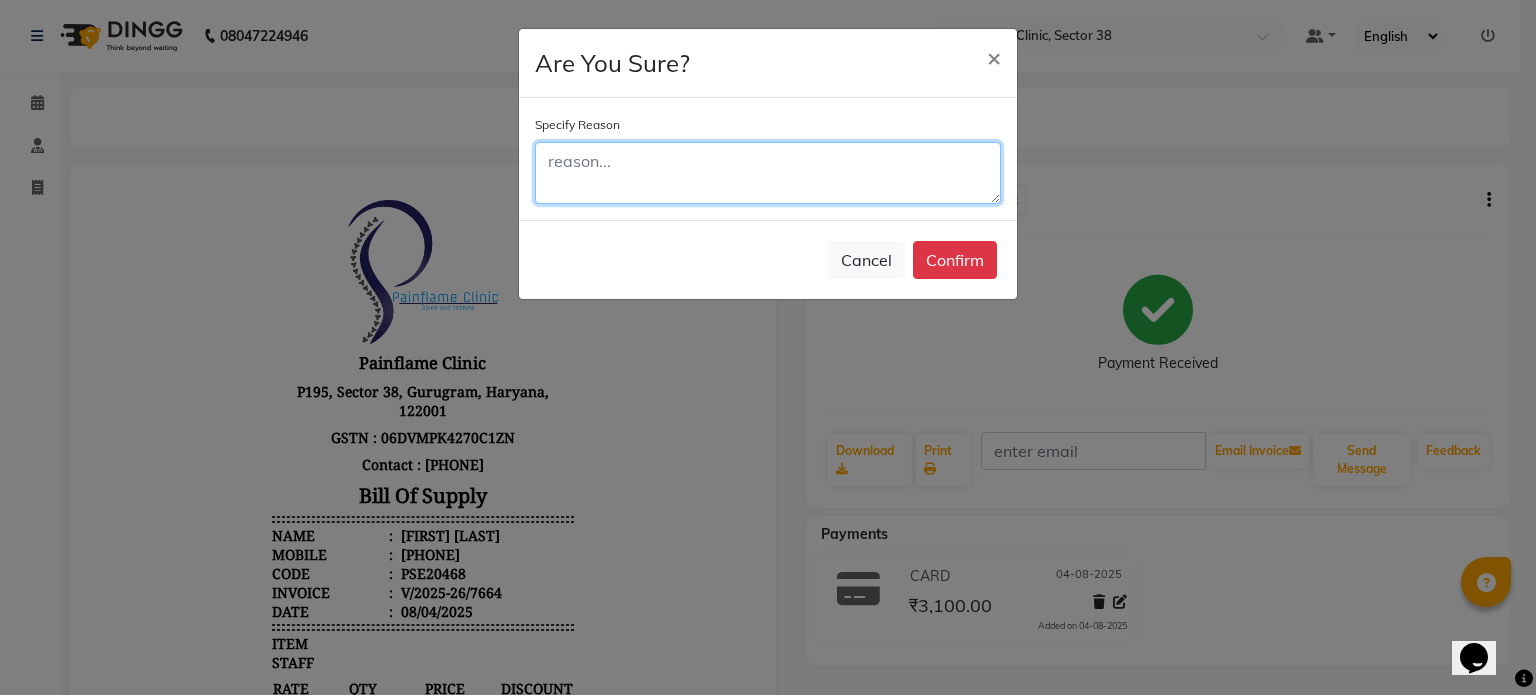click 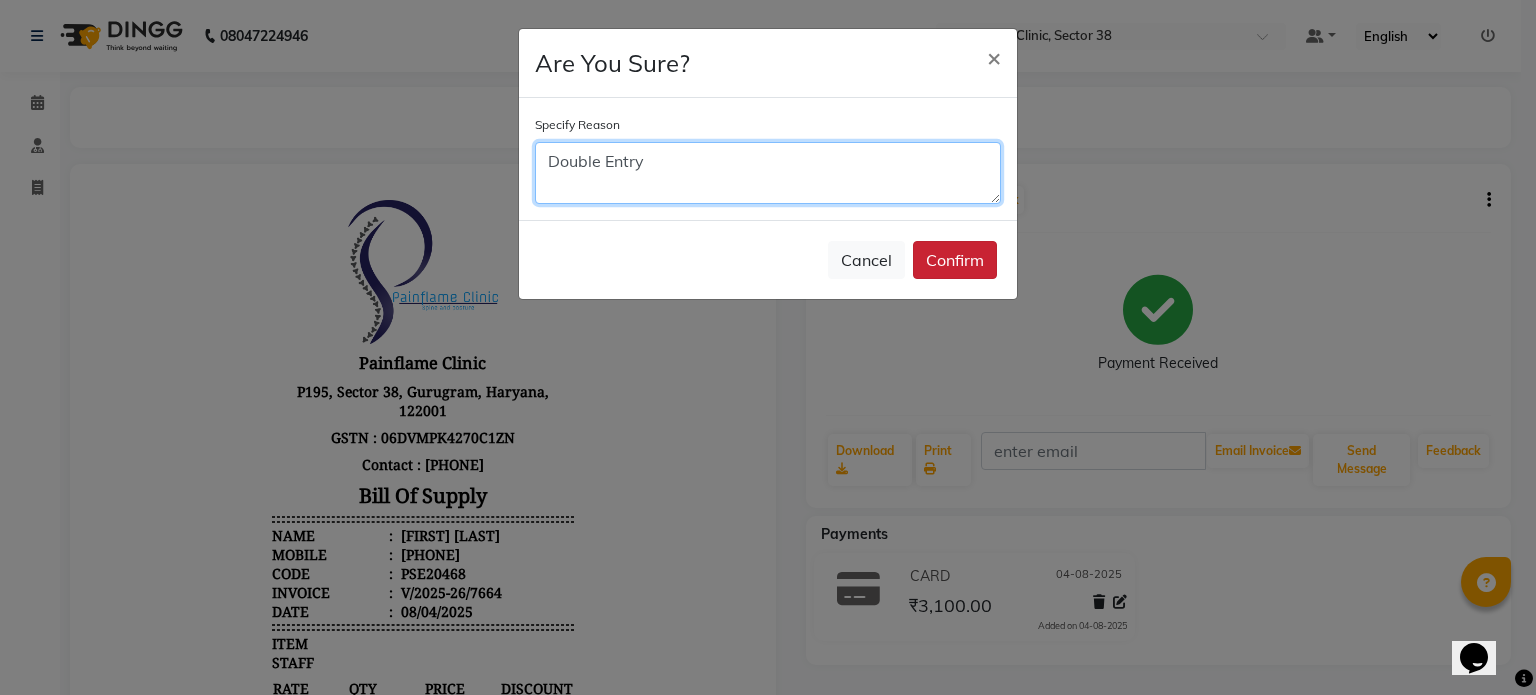 type on "Double Entry" 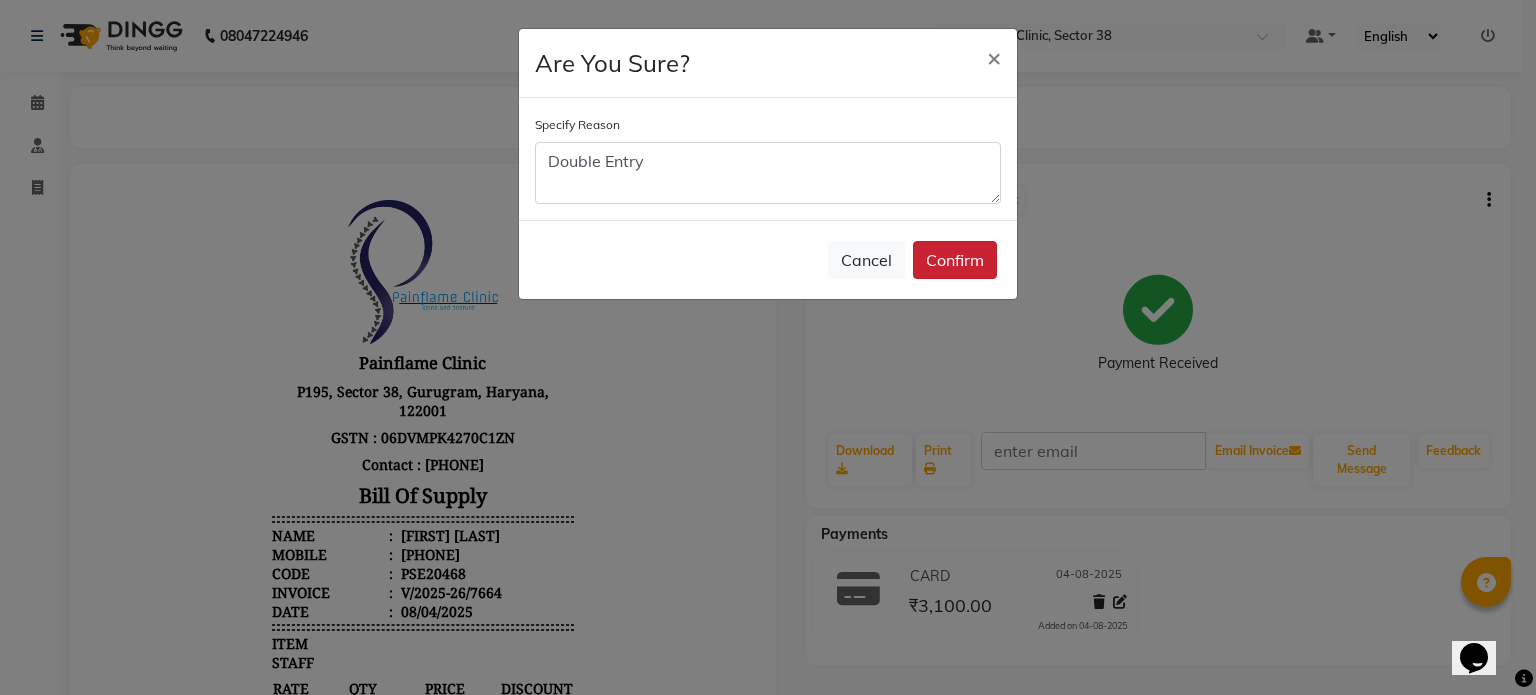 click on "Confirm" 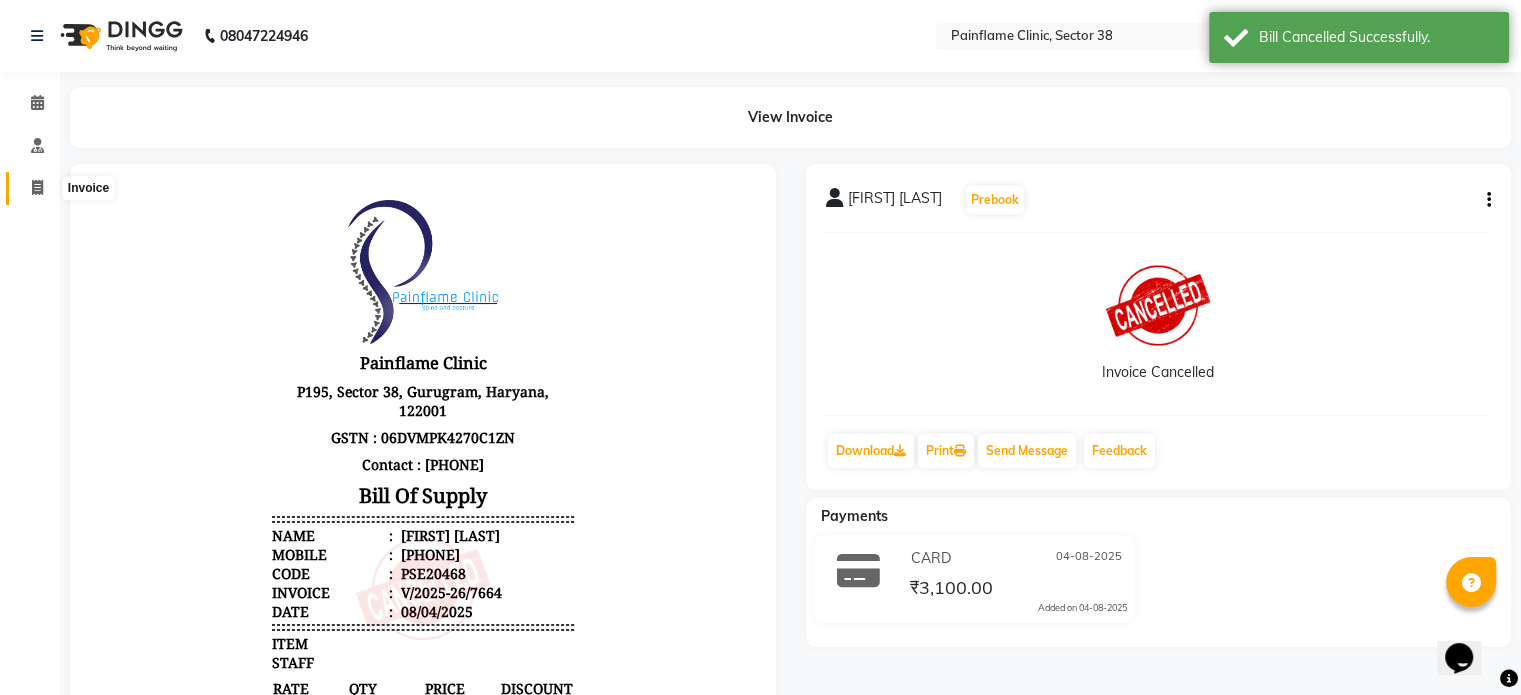 click 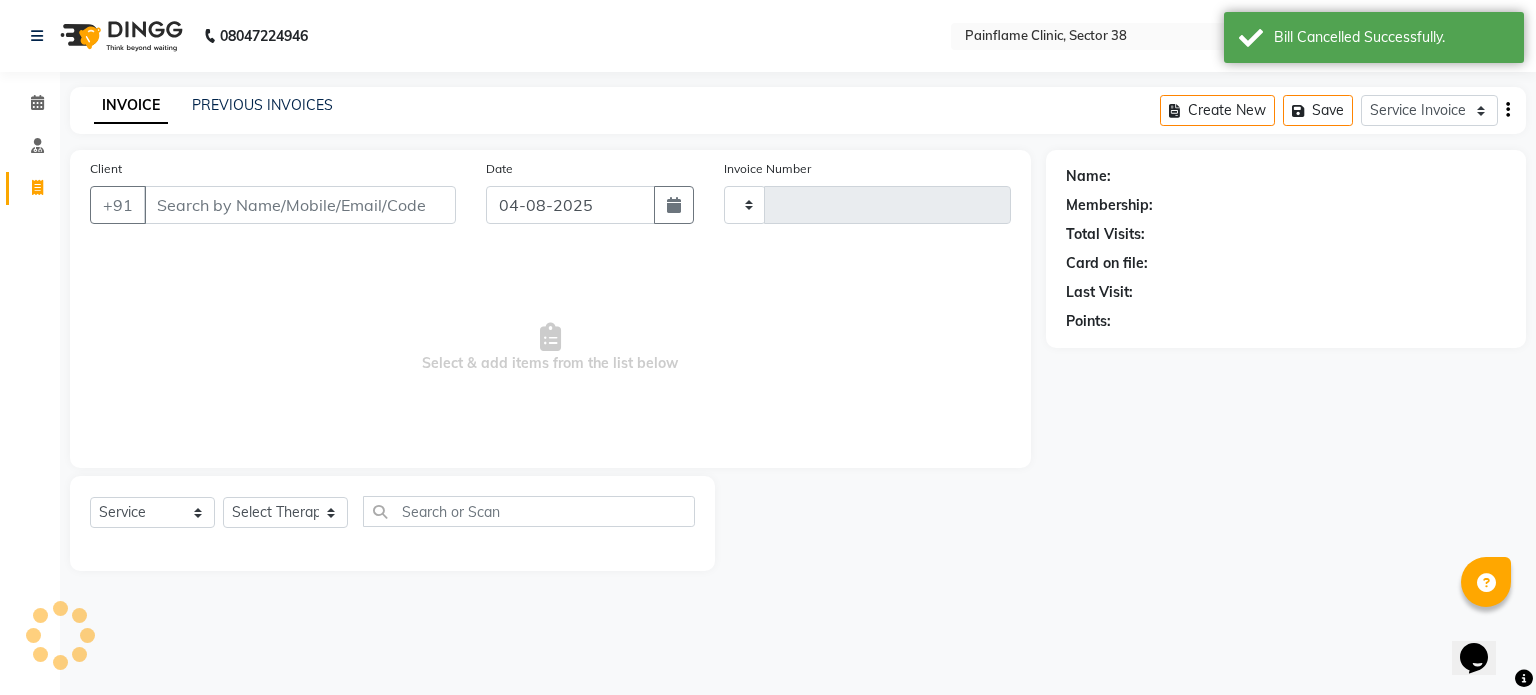 type on "7670" 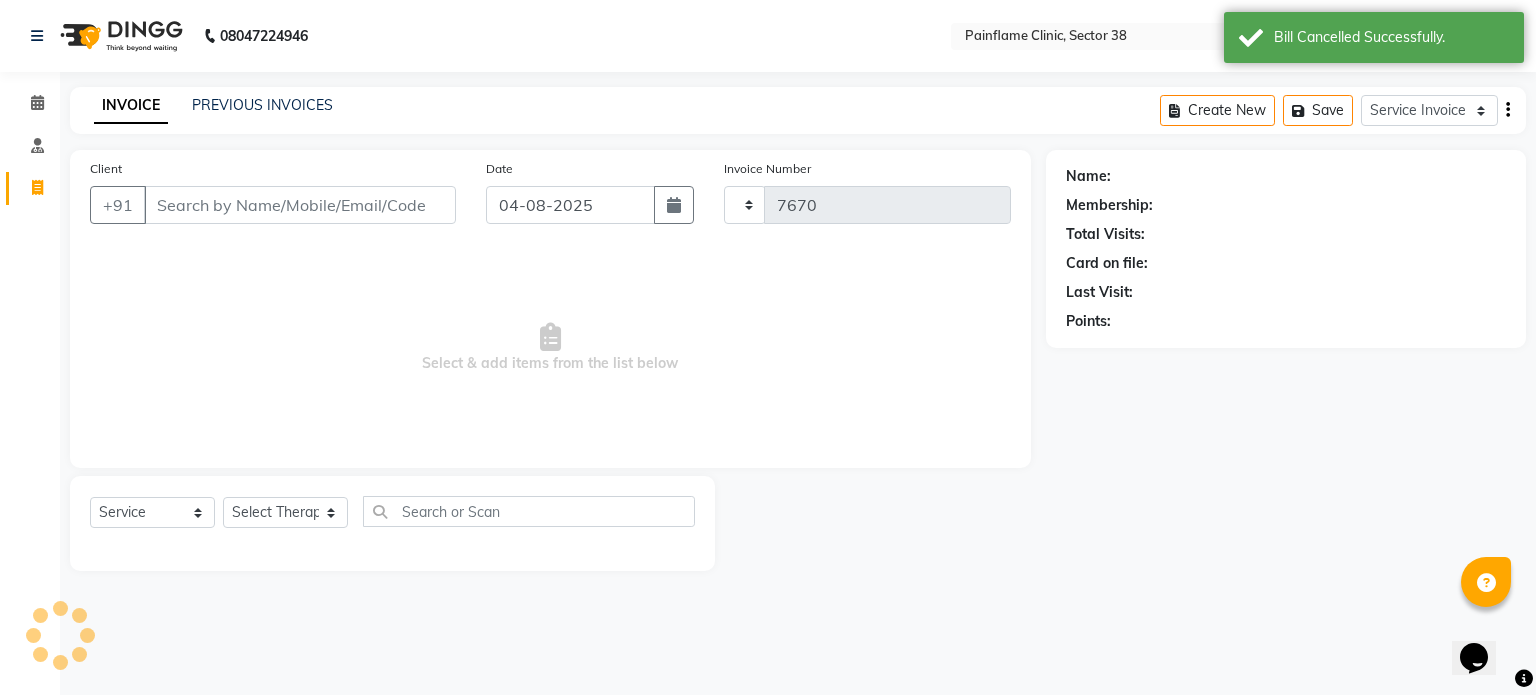select on "3964" 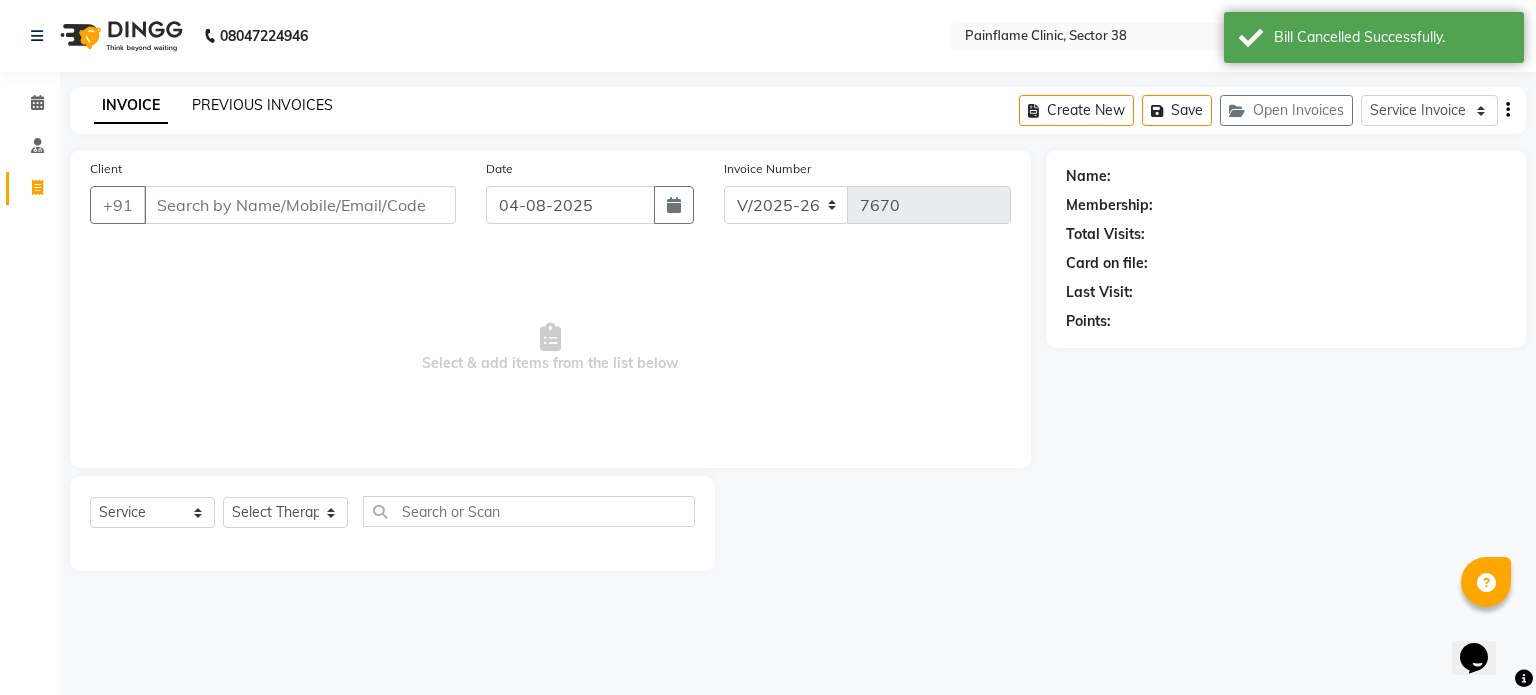 click on "PREVIOUS INVOICES" 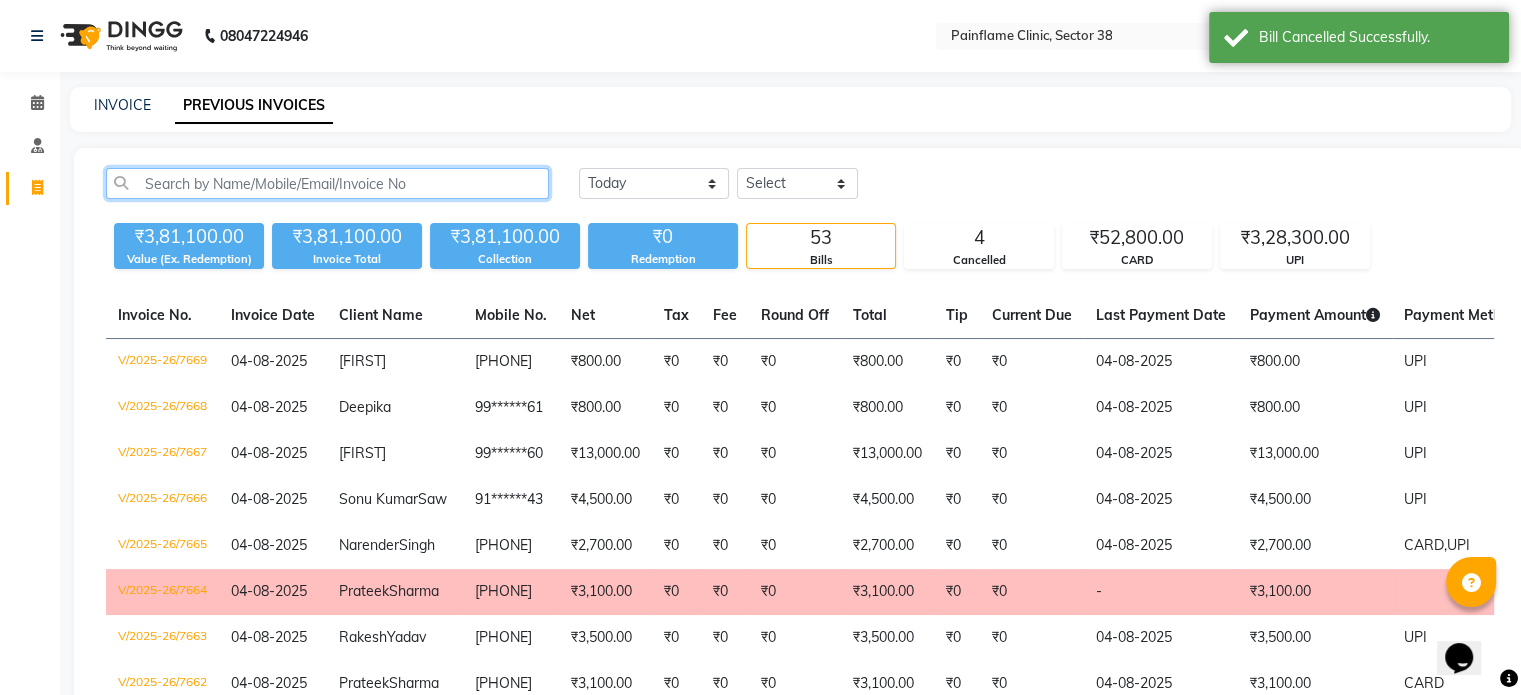 click 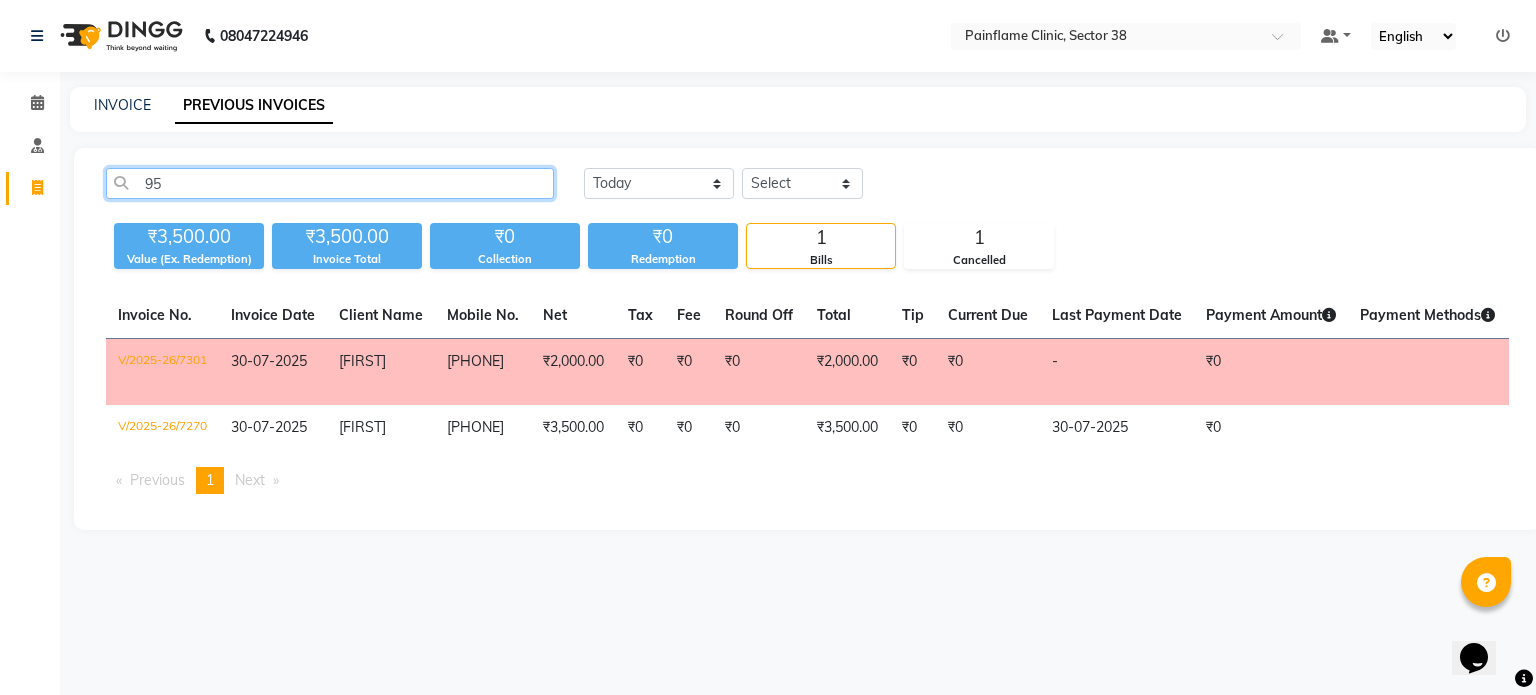 type on "9" 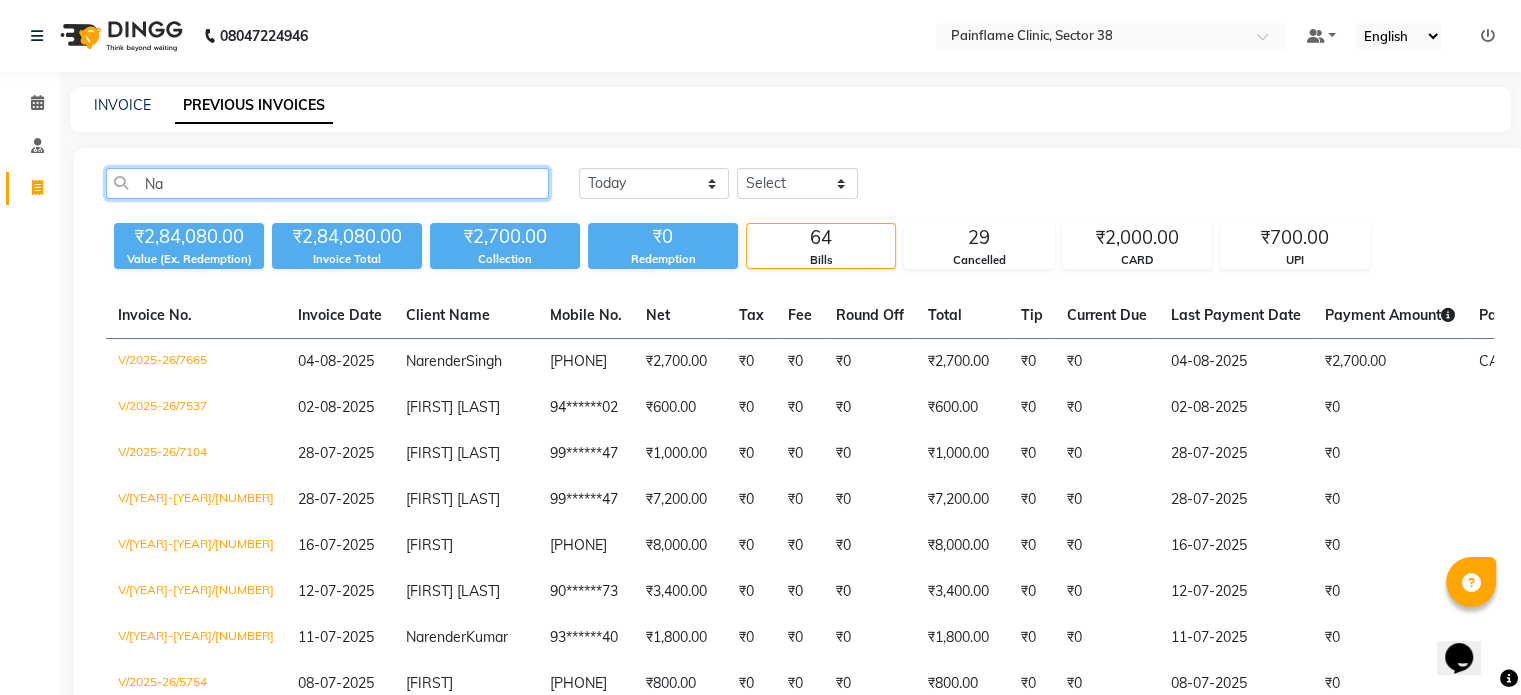 type on "N" 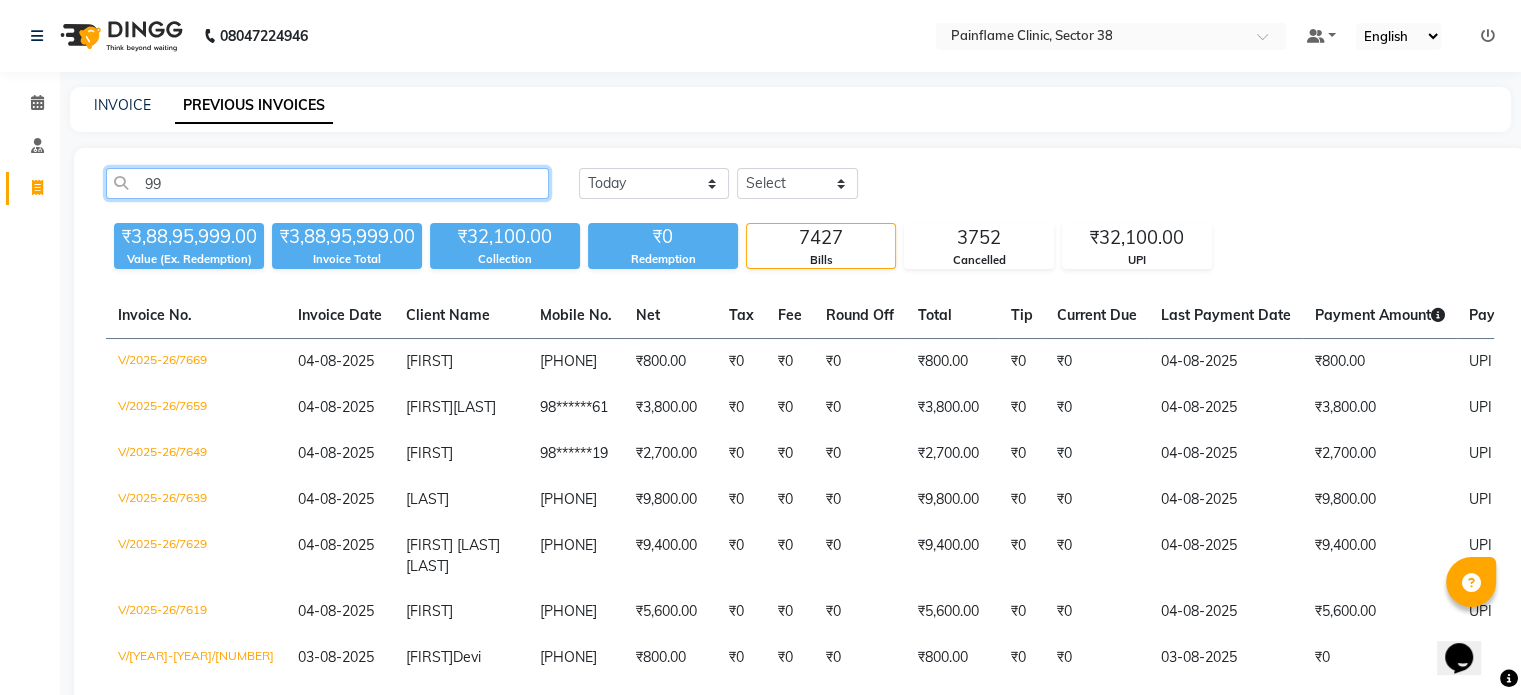 type on "9" 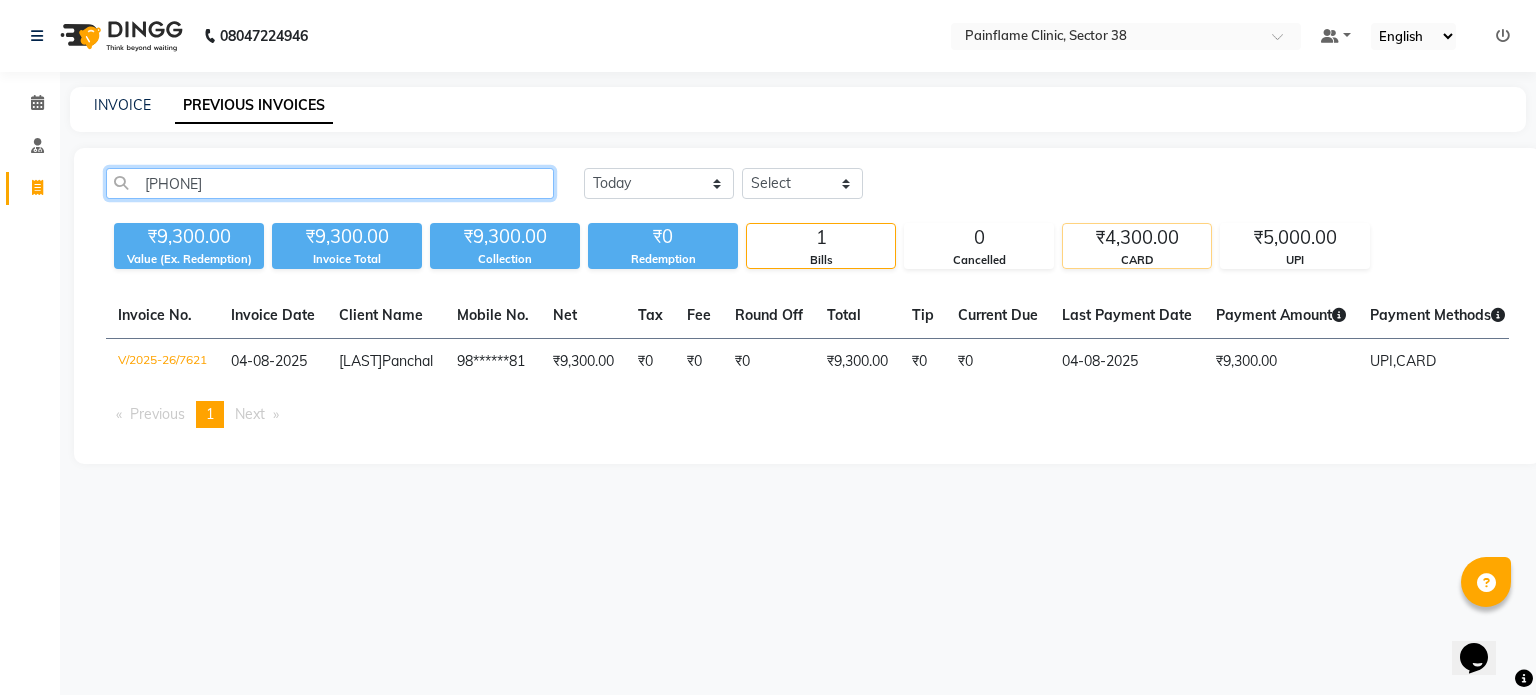 type on "[PHONE]" 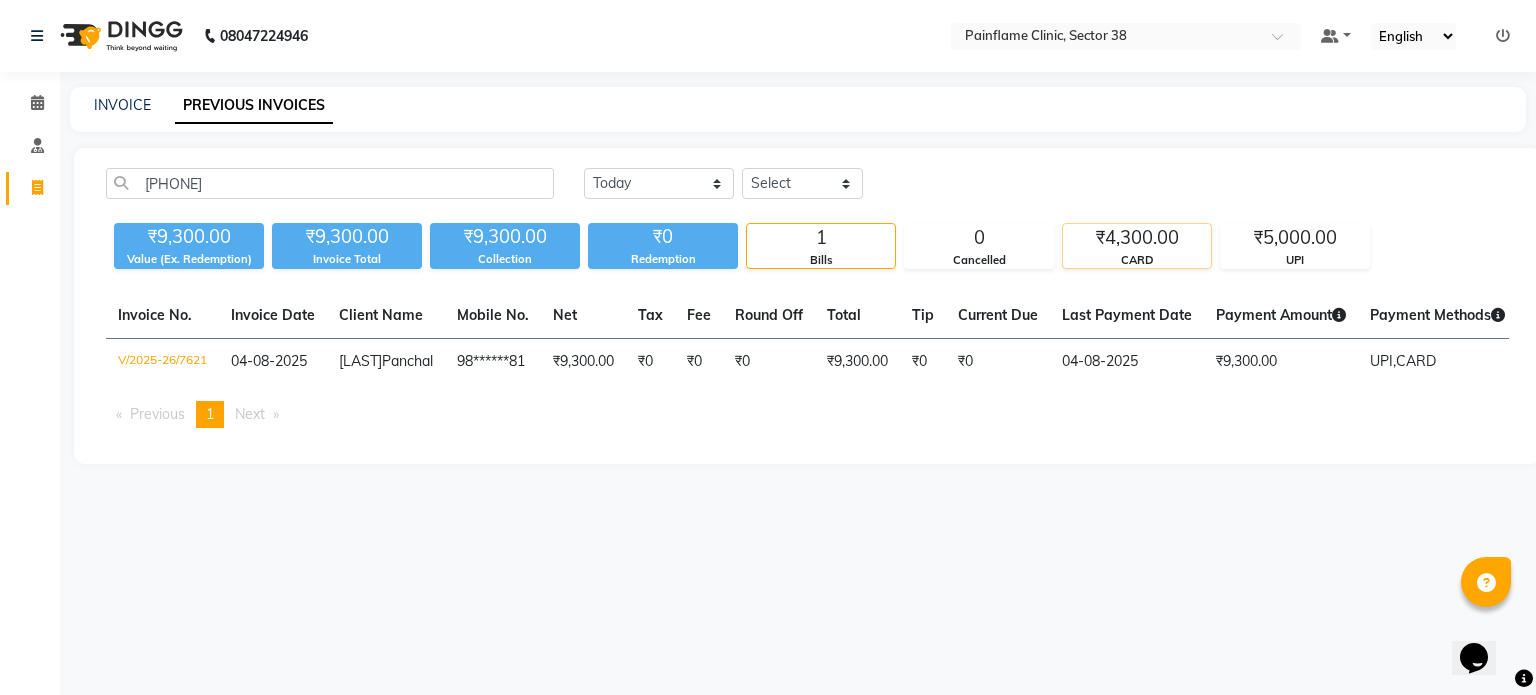 click on "₹4,300.00" 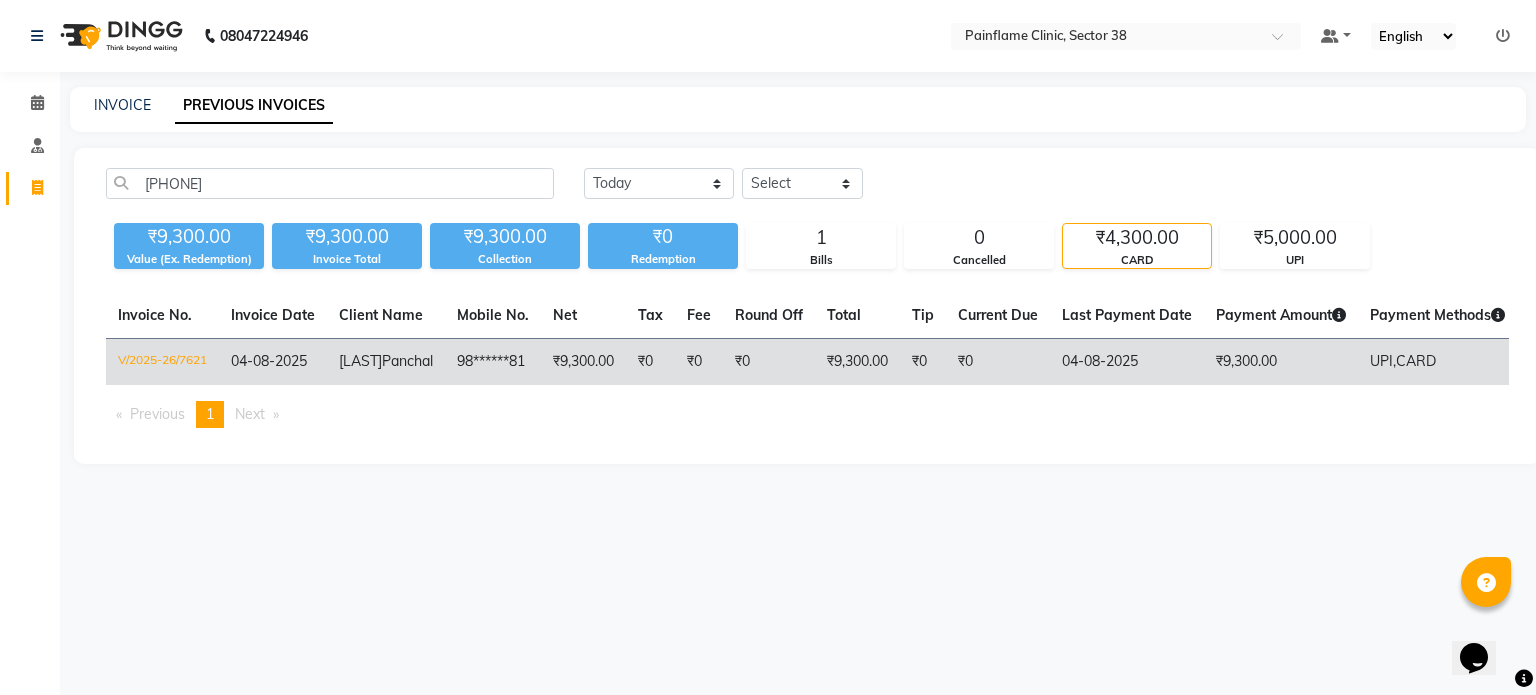 click on "04-08-2025" 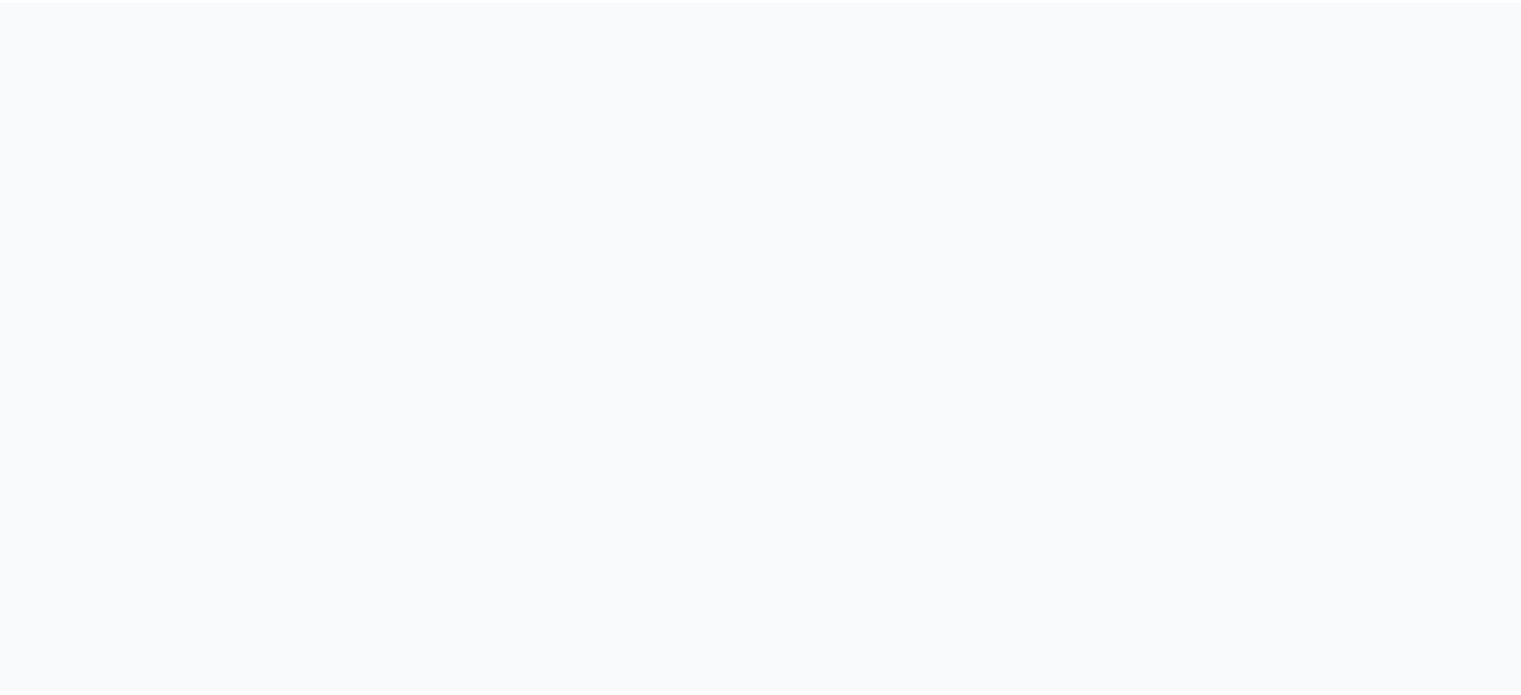 scroll, scrollTop: 0, scrollLeft: 0, axis: both 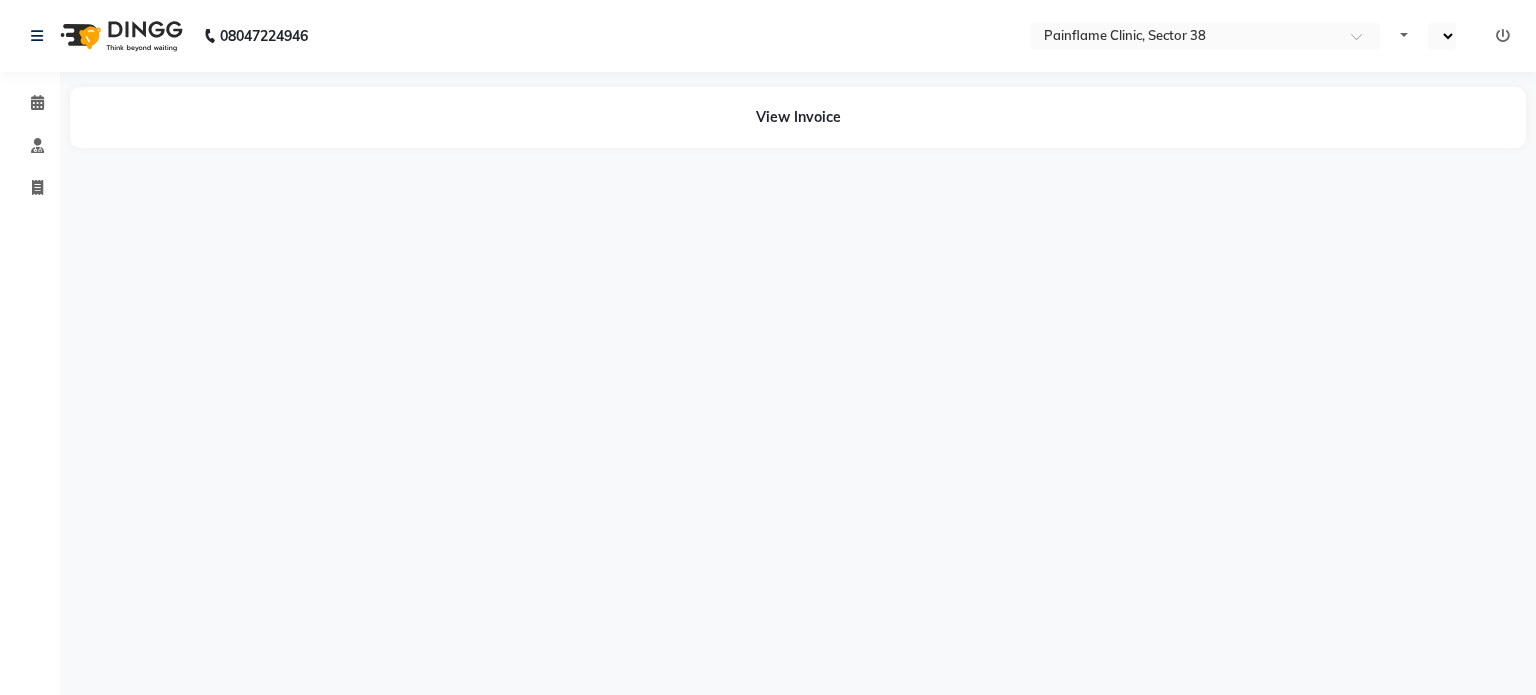 select on "en" 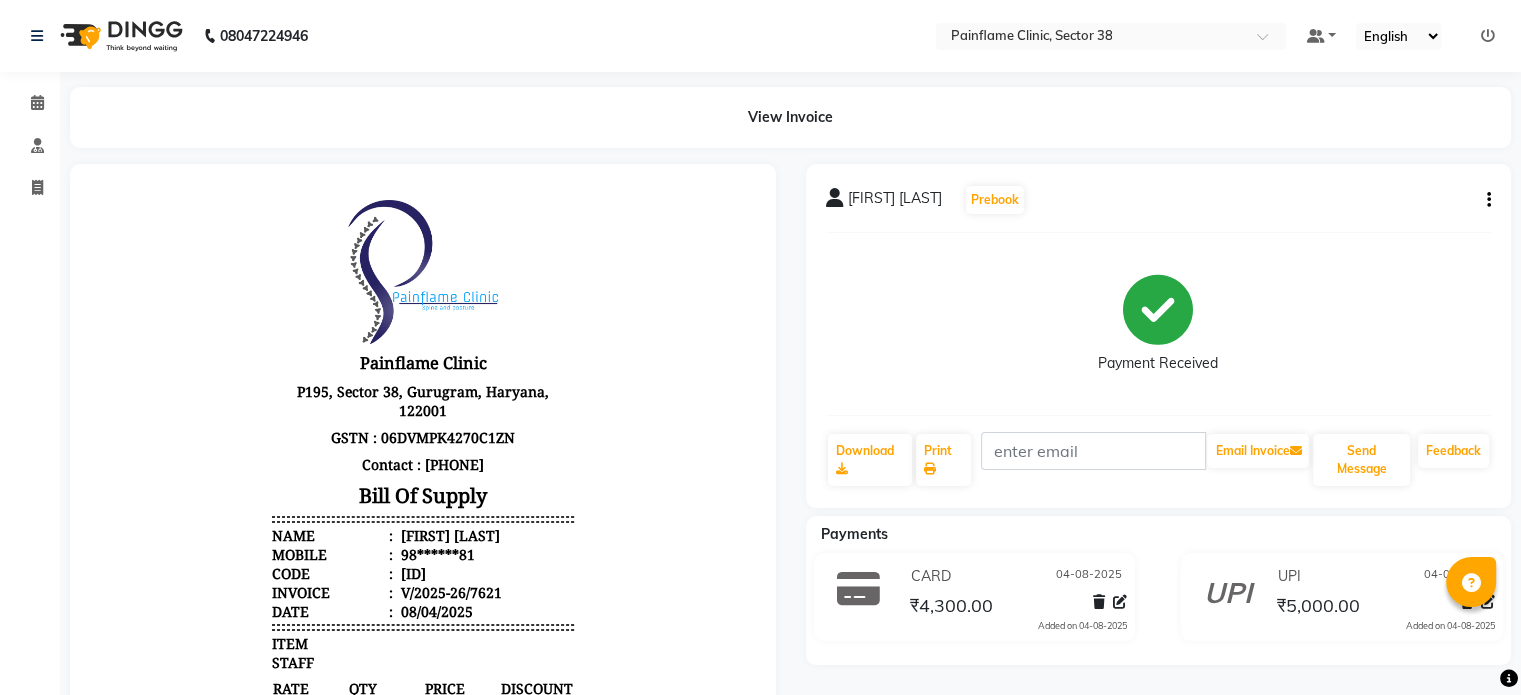 scroll, scrollTop: 0, scrollLeft: 0, axis: both 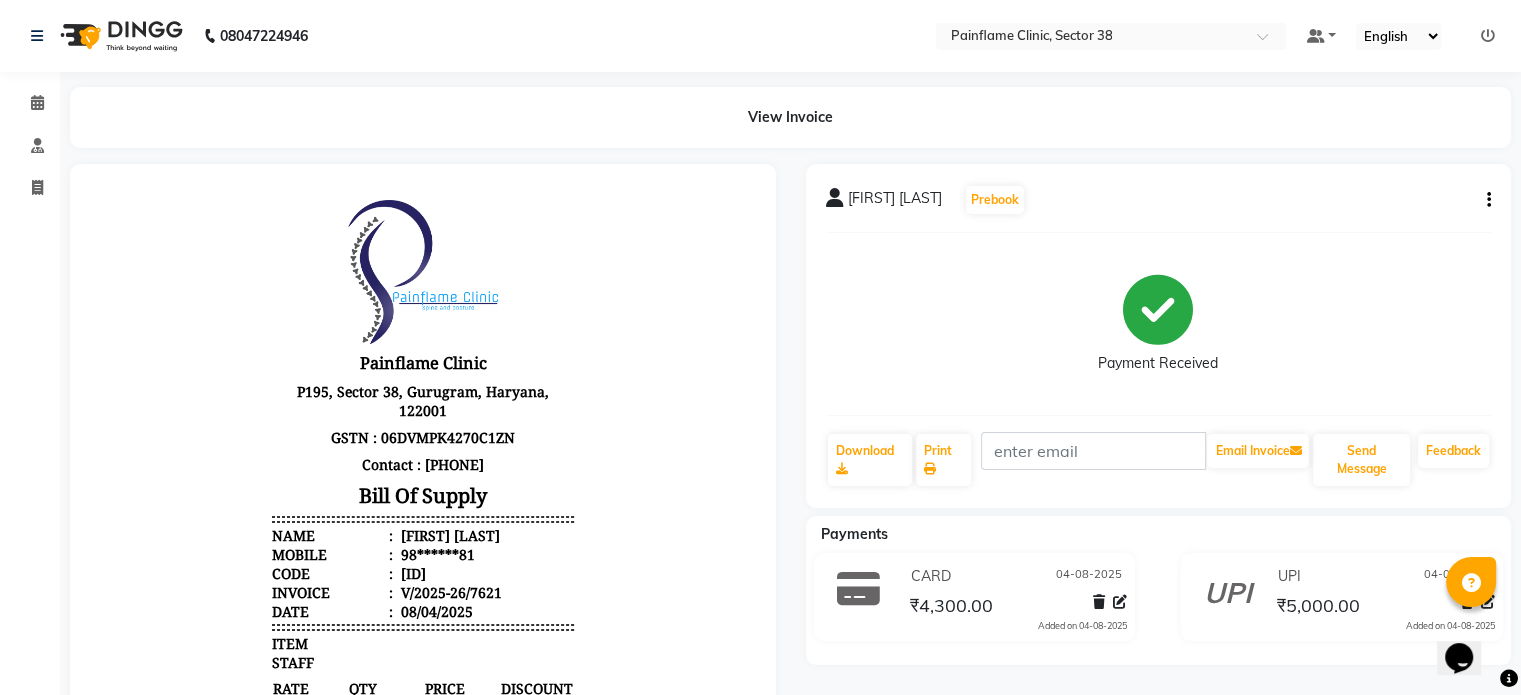 click 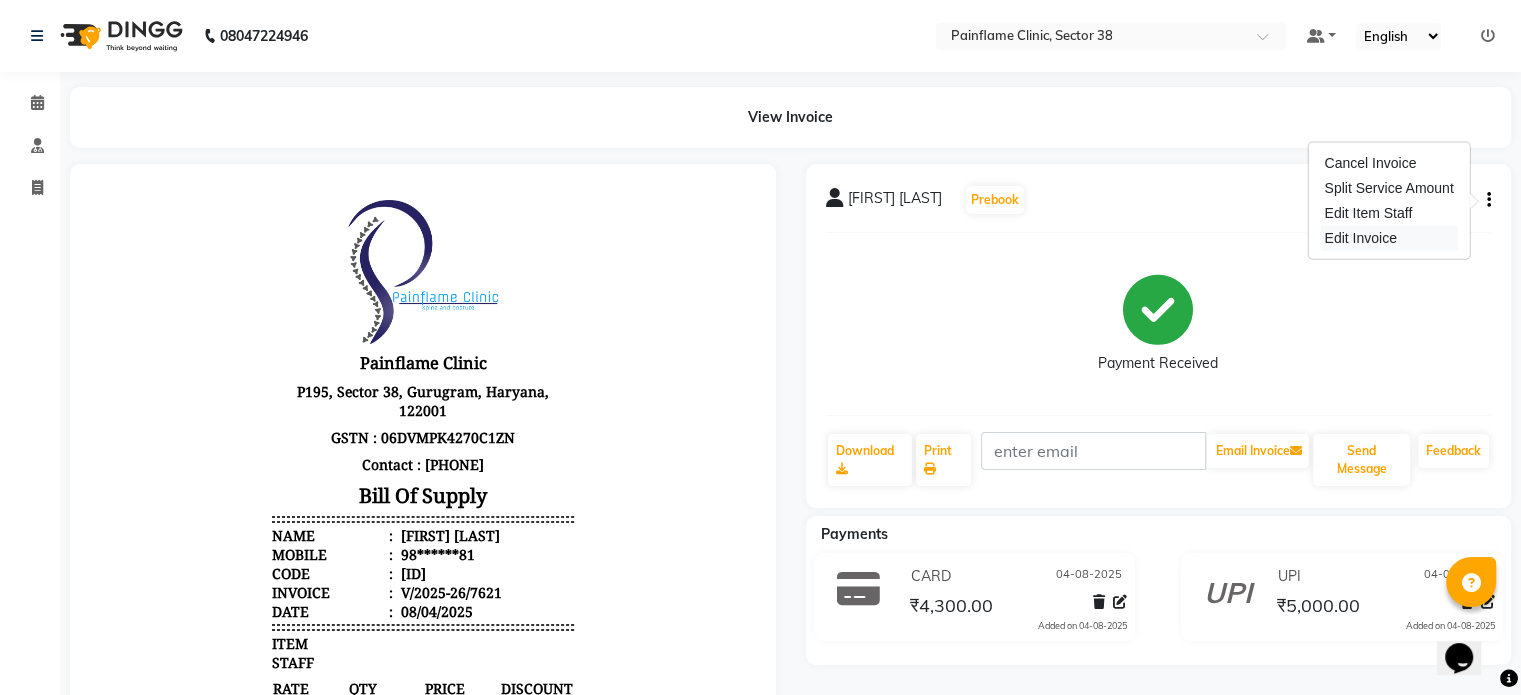 click on "Edit Invoice" at bounding box center [1388, 238] 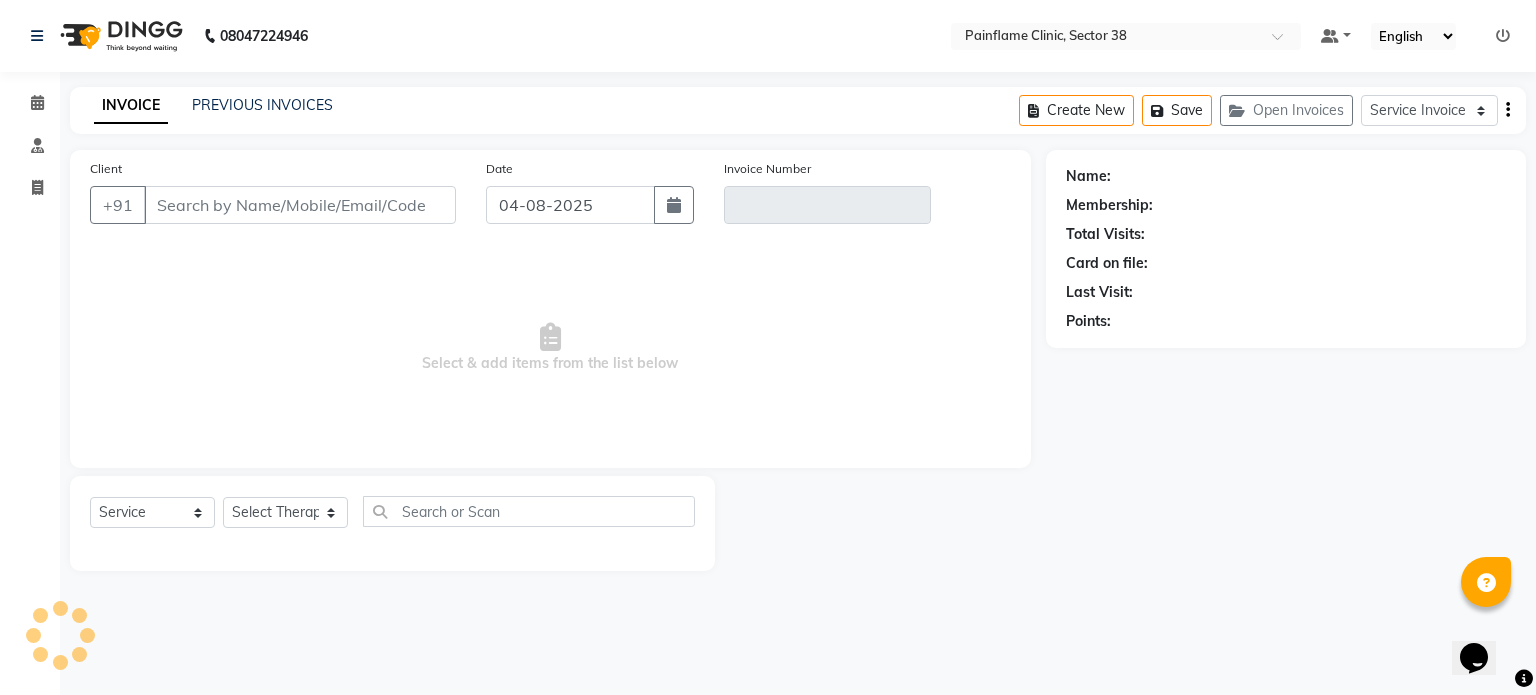type on "98******81" 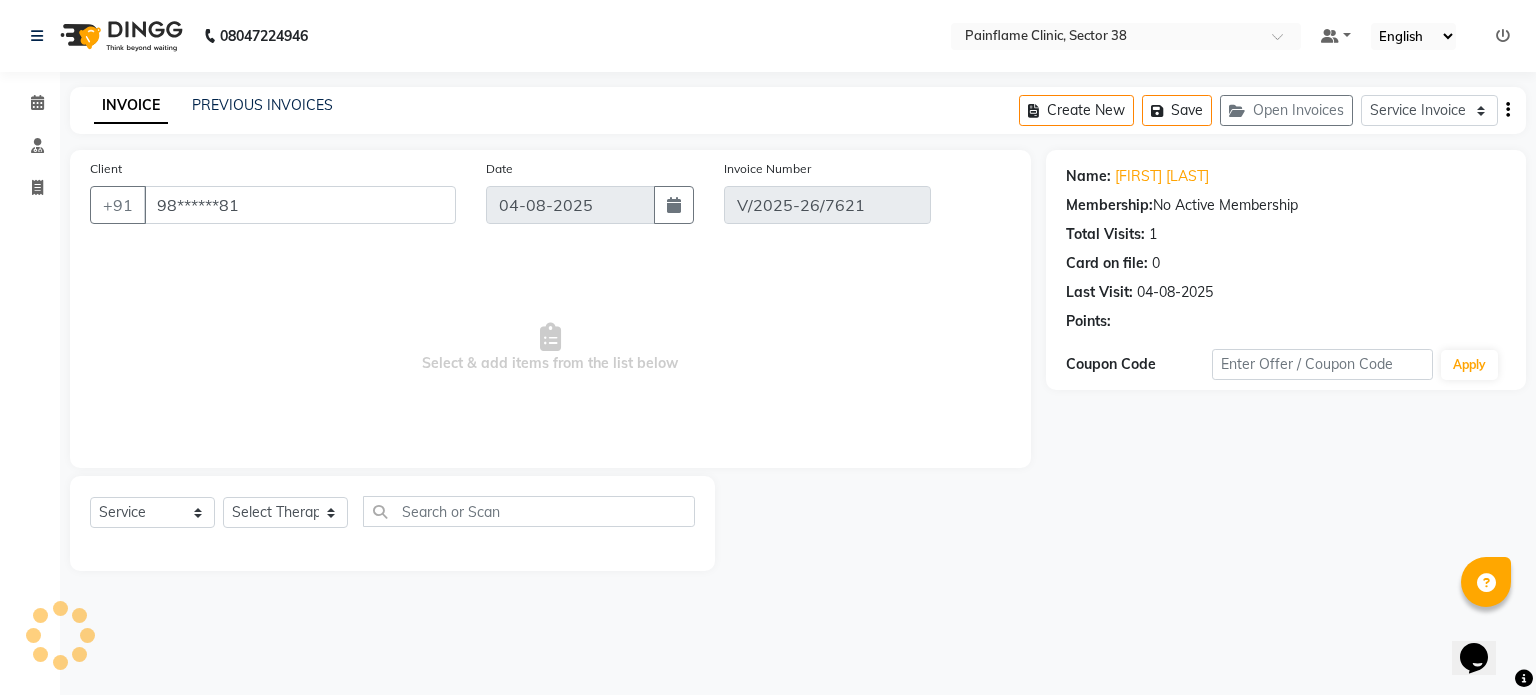 select on "select" 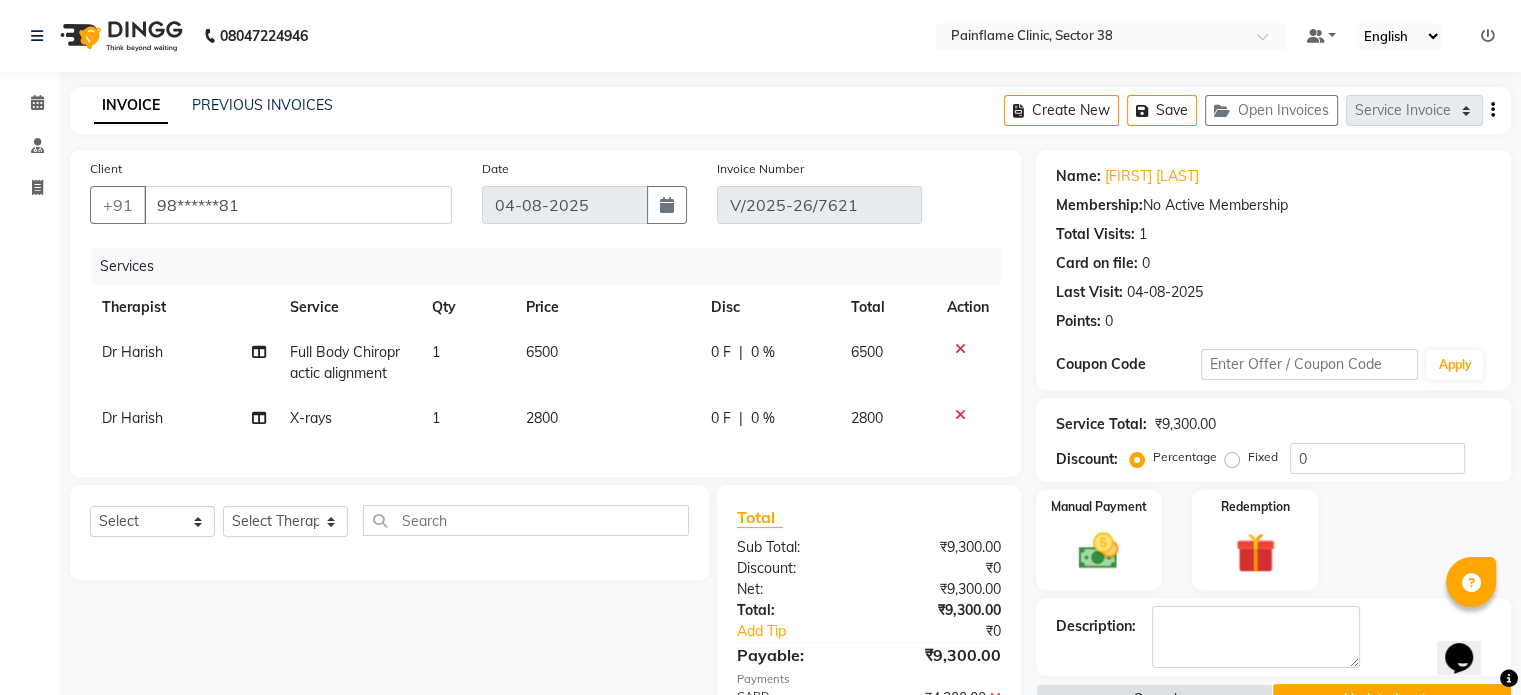 click on "2800" 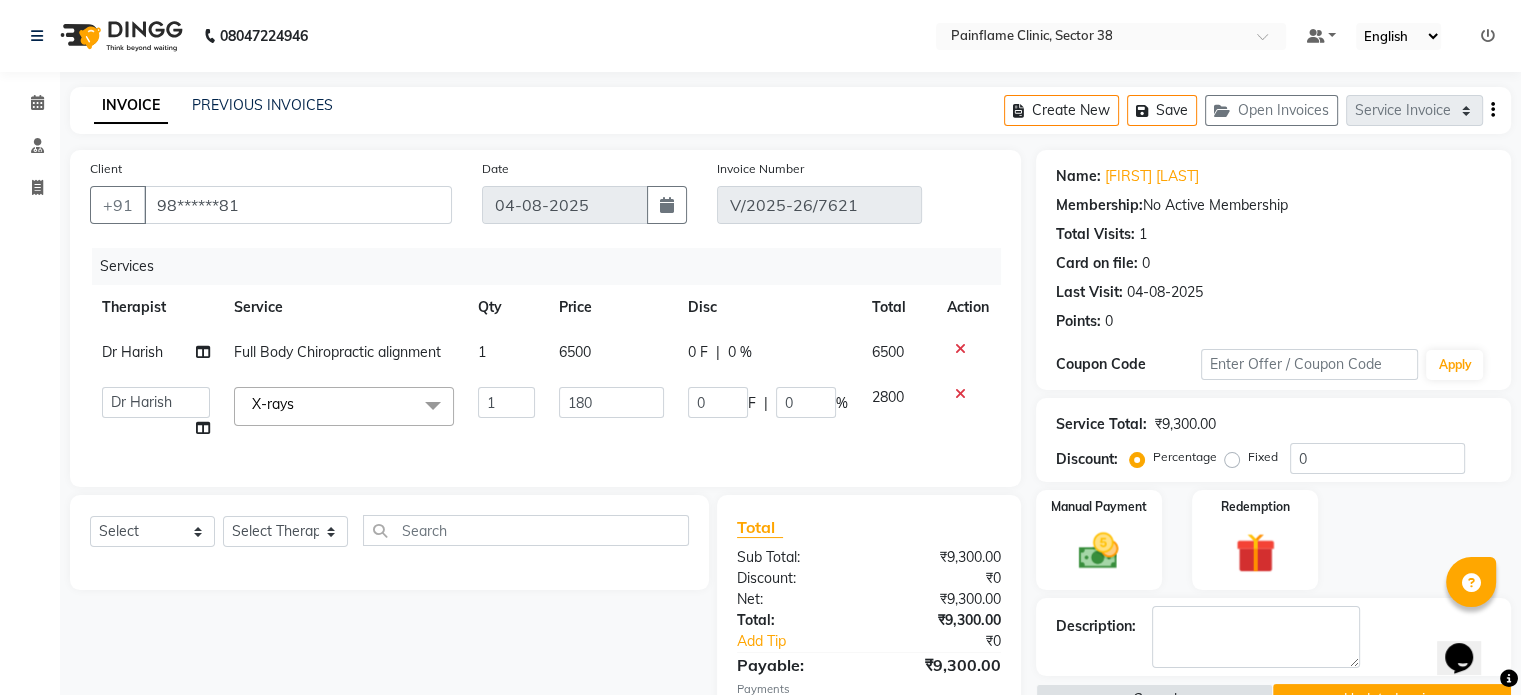 type on "1800" 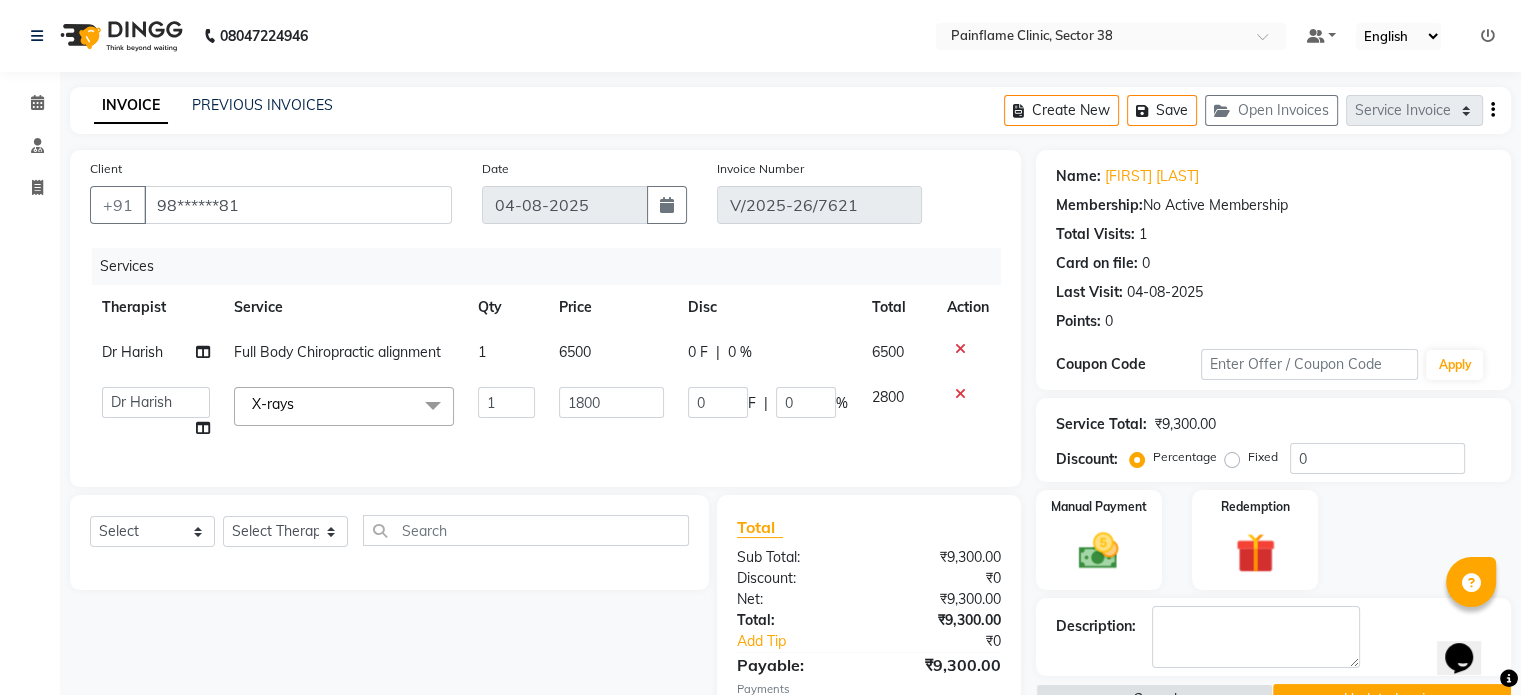 scroll, scrollTop: 160, scrollLeft: 0, axis: vertical 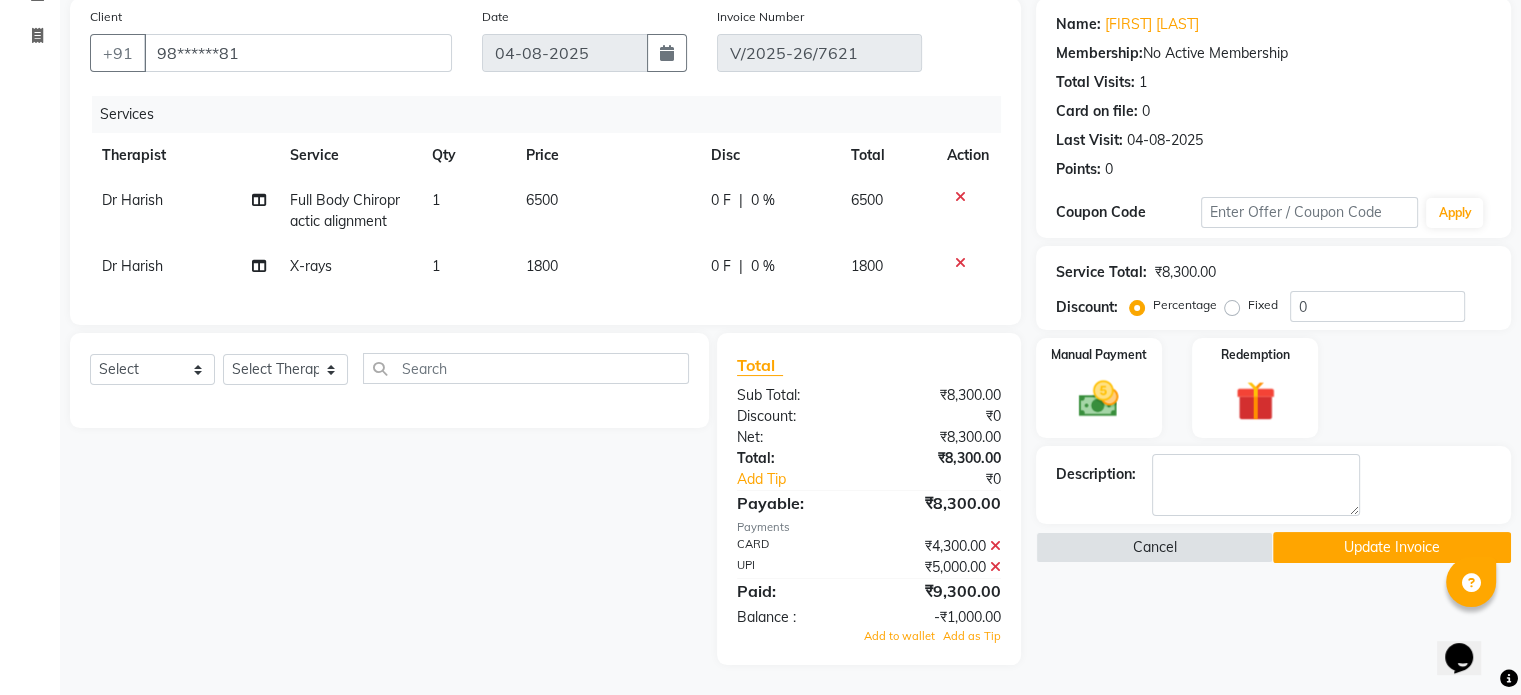 click on "Total Sub Total: ₹8,300.00 Discount: ₹0 Net: ₹8,300.00 Total: ₹8,300.00 Add Tip ₹0 Payable: ₹8,300.00 Payments CARD ₹4,300.00  UPI ₹5,000.00  Paid: ₹9,300.00 Balance   : -₹1,000.00 Add to wallet Add as Tip" 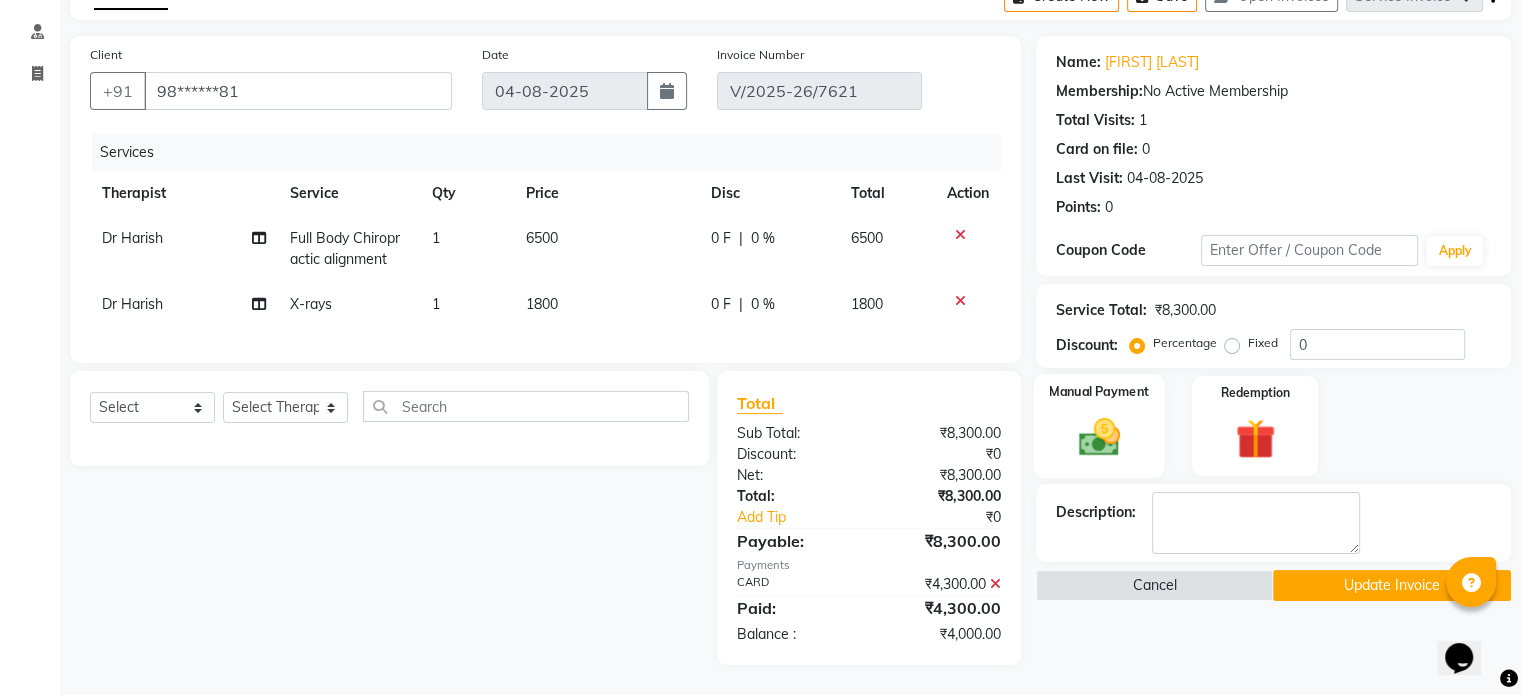 click 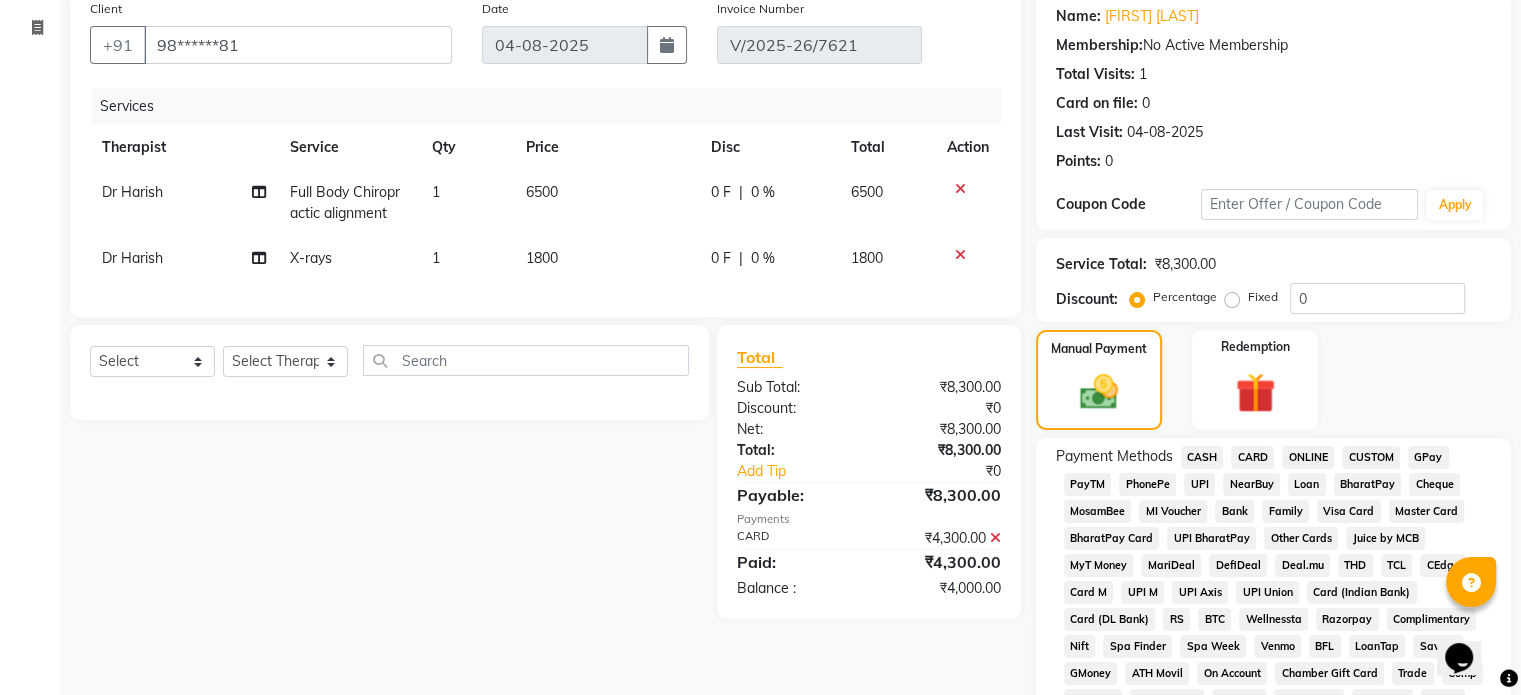 click 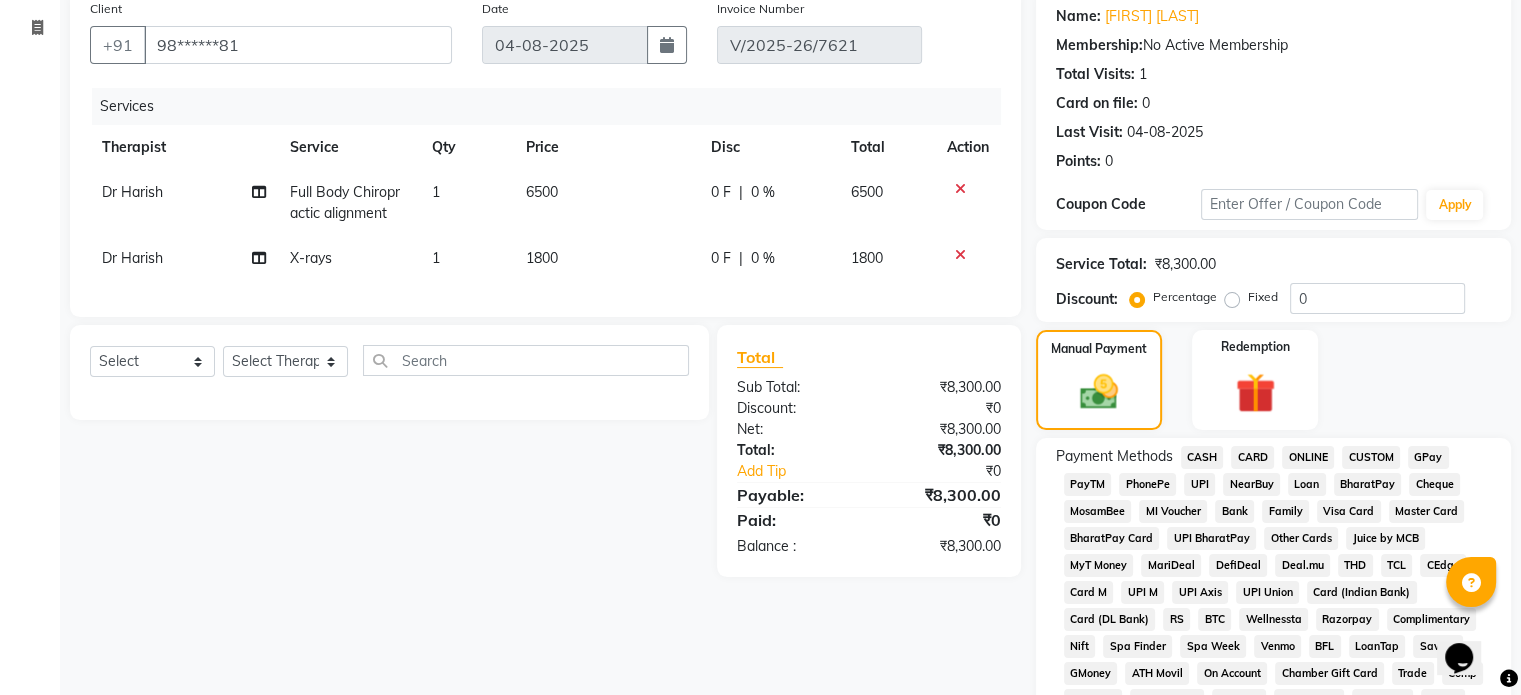 click on "UPI" 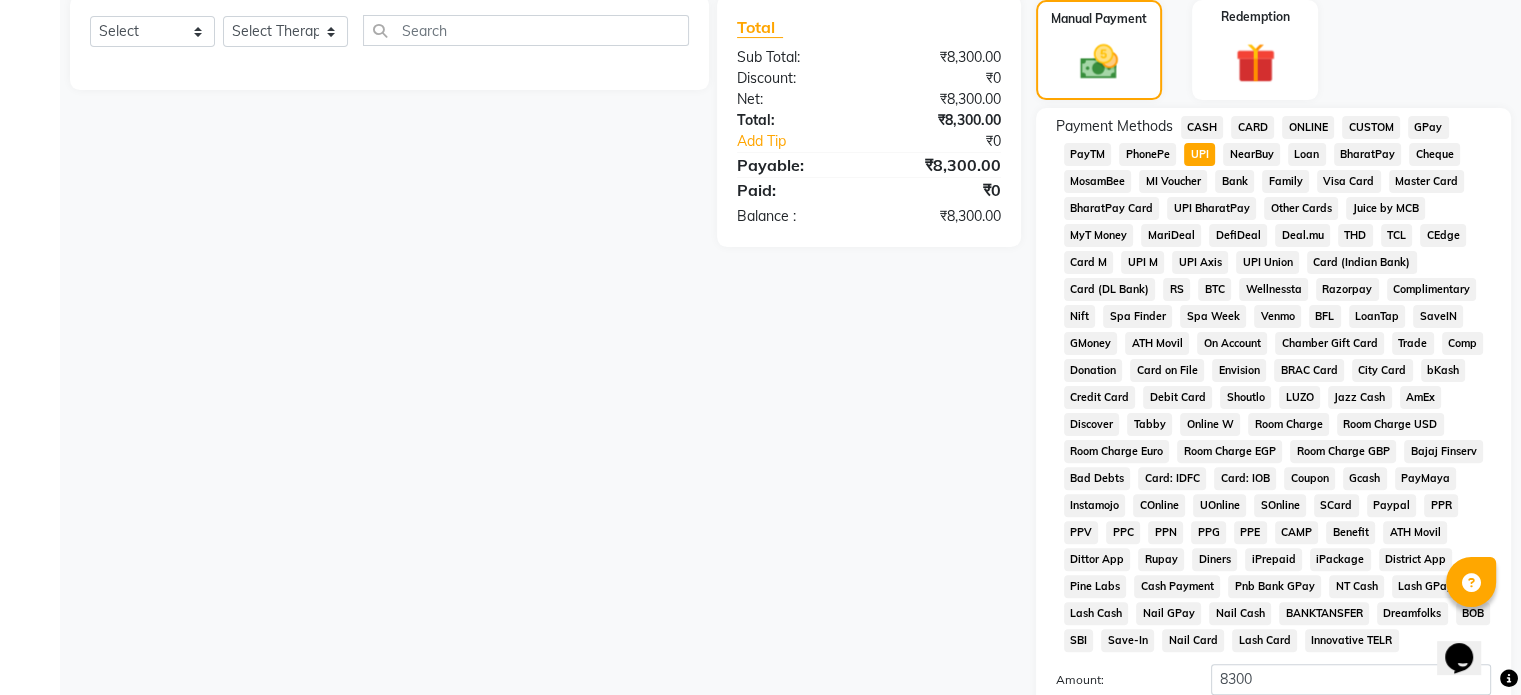 scroll, scrollTop: 652, scrollLeft: 0, axis: vertical 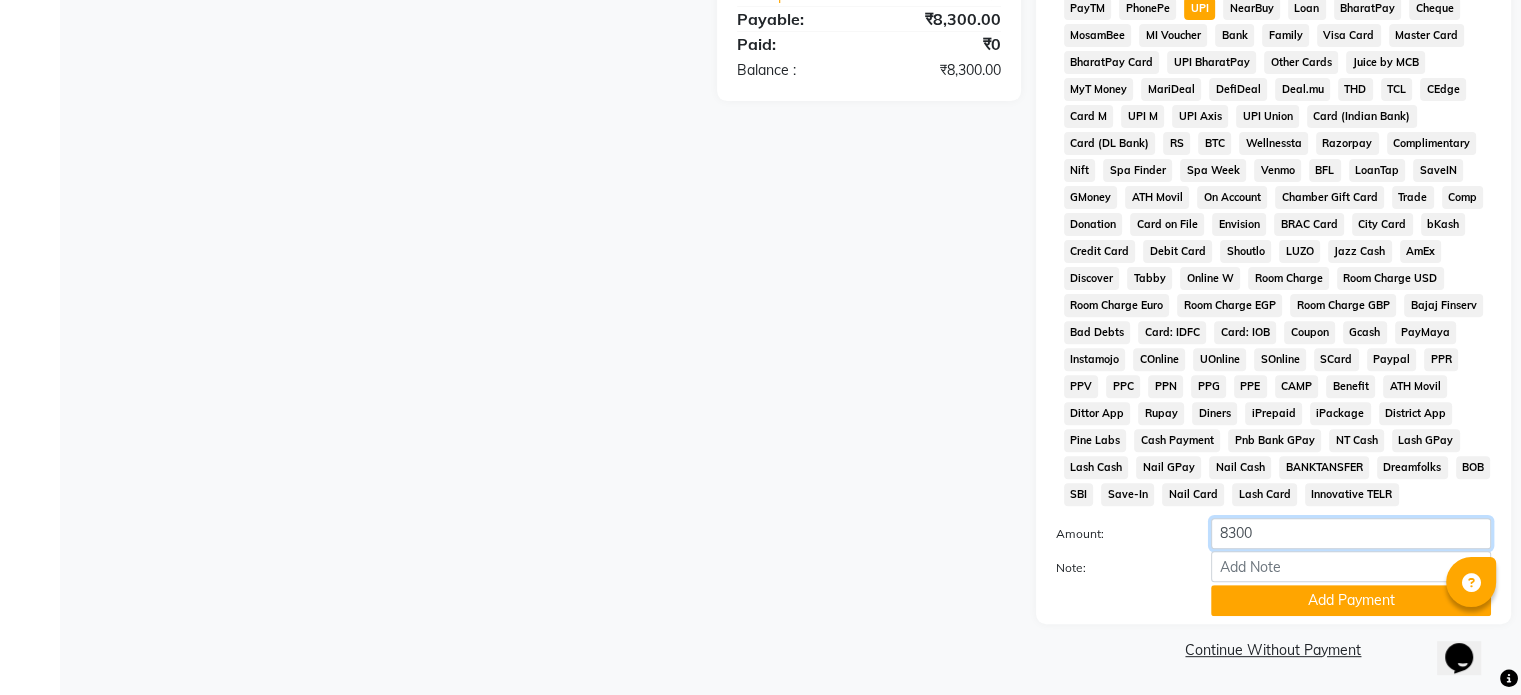 click on "8300" 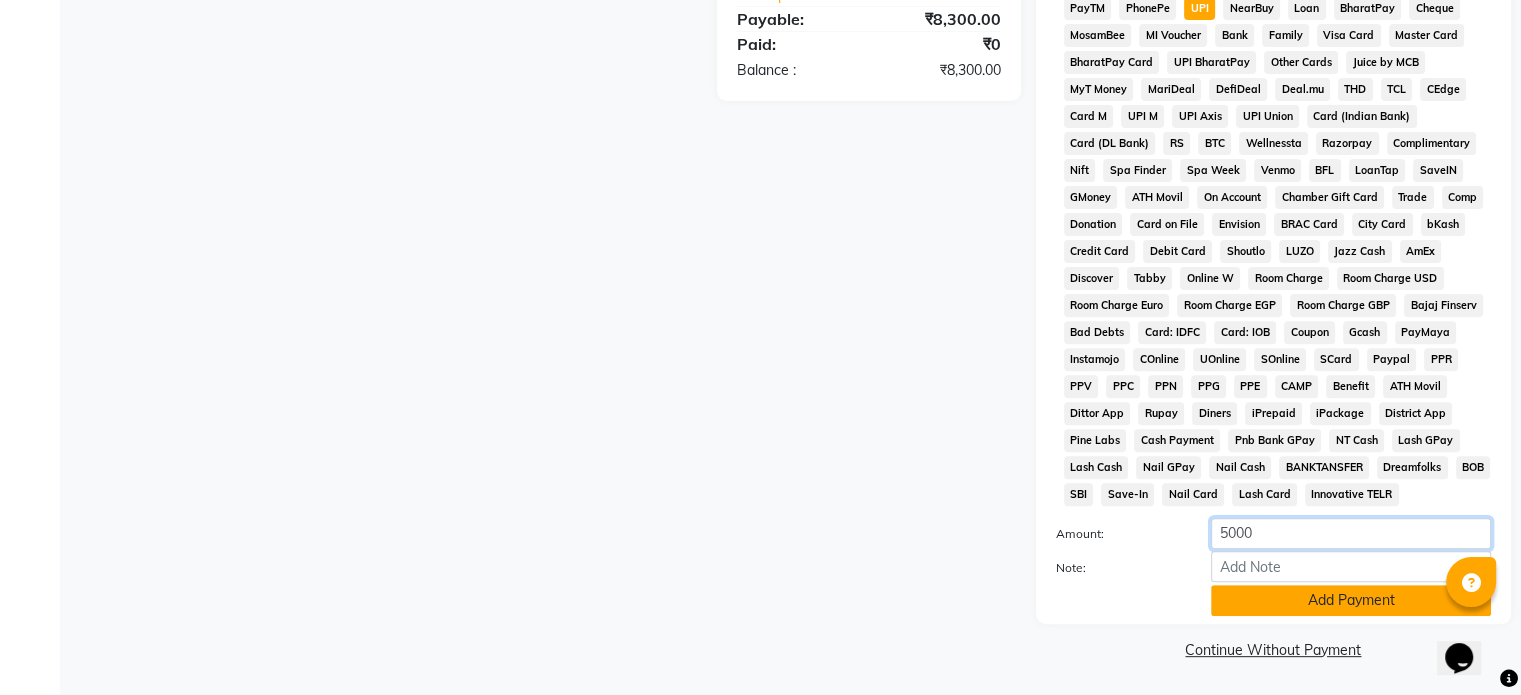 type on "5000" 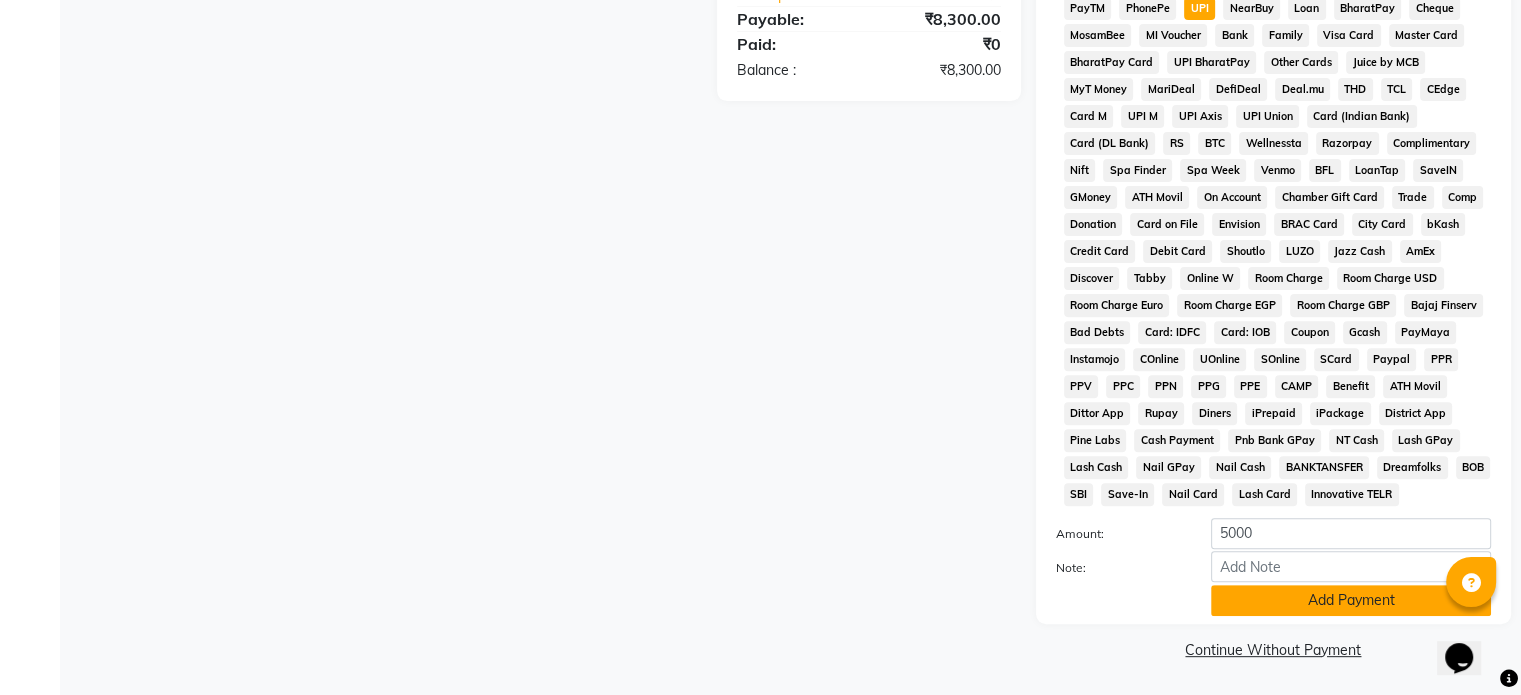 click on "Add Payment" 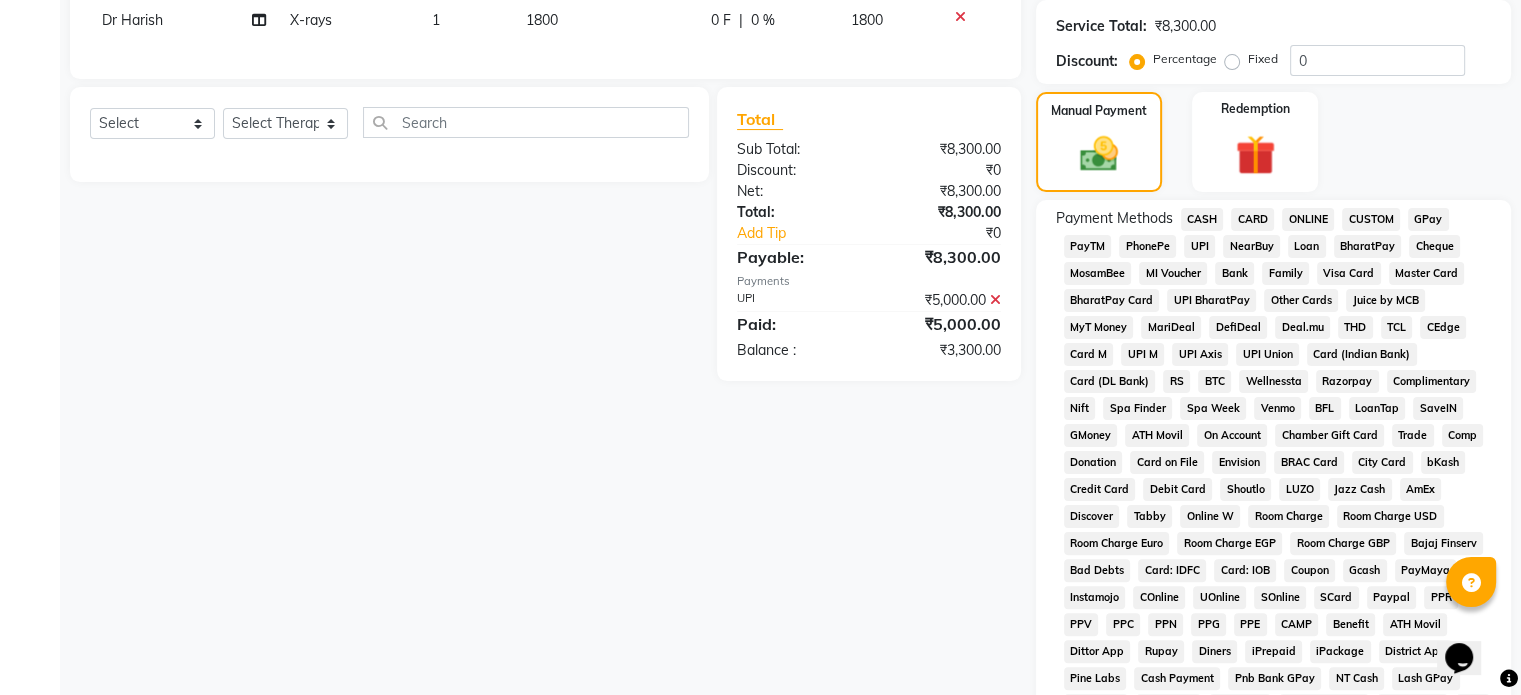 scroll, scrollTop: 396, scrollLeft: 0, axis: vertical 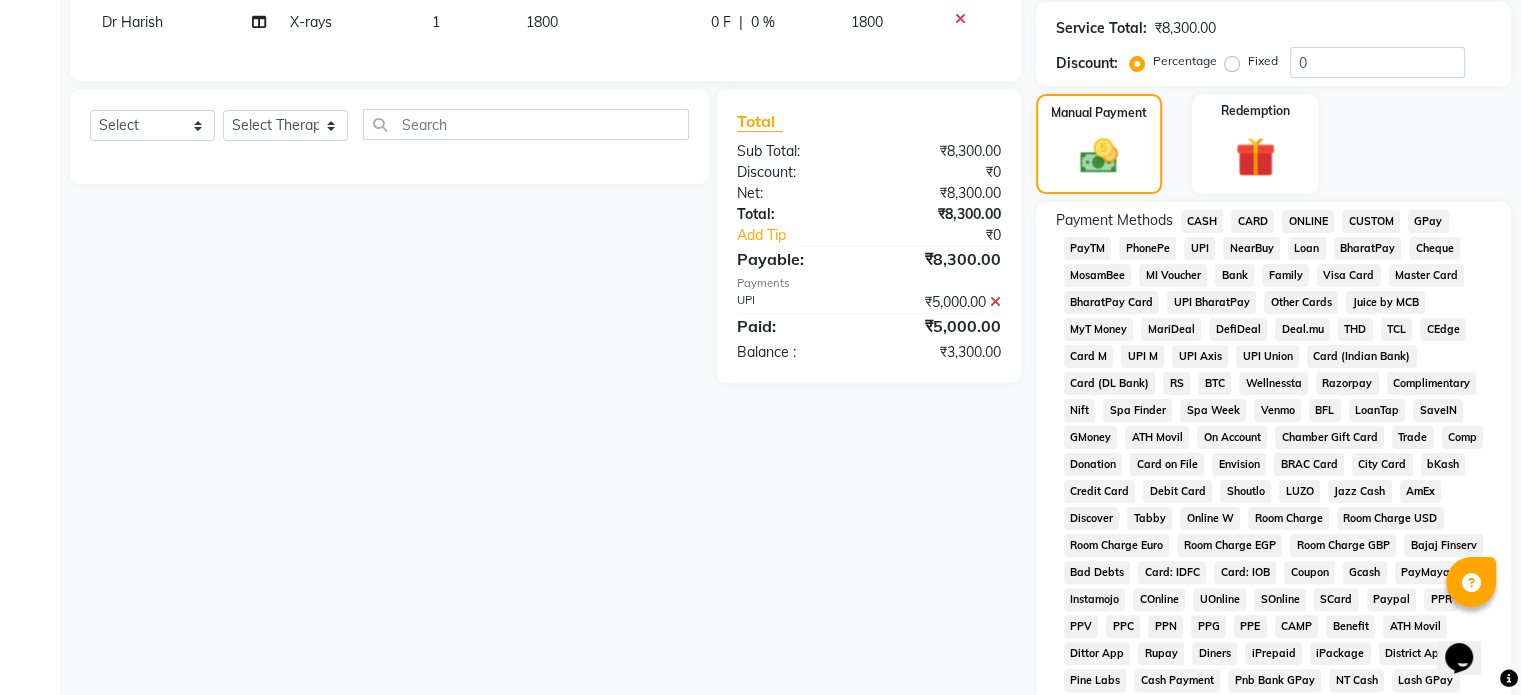 click on "CARD" 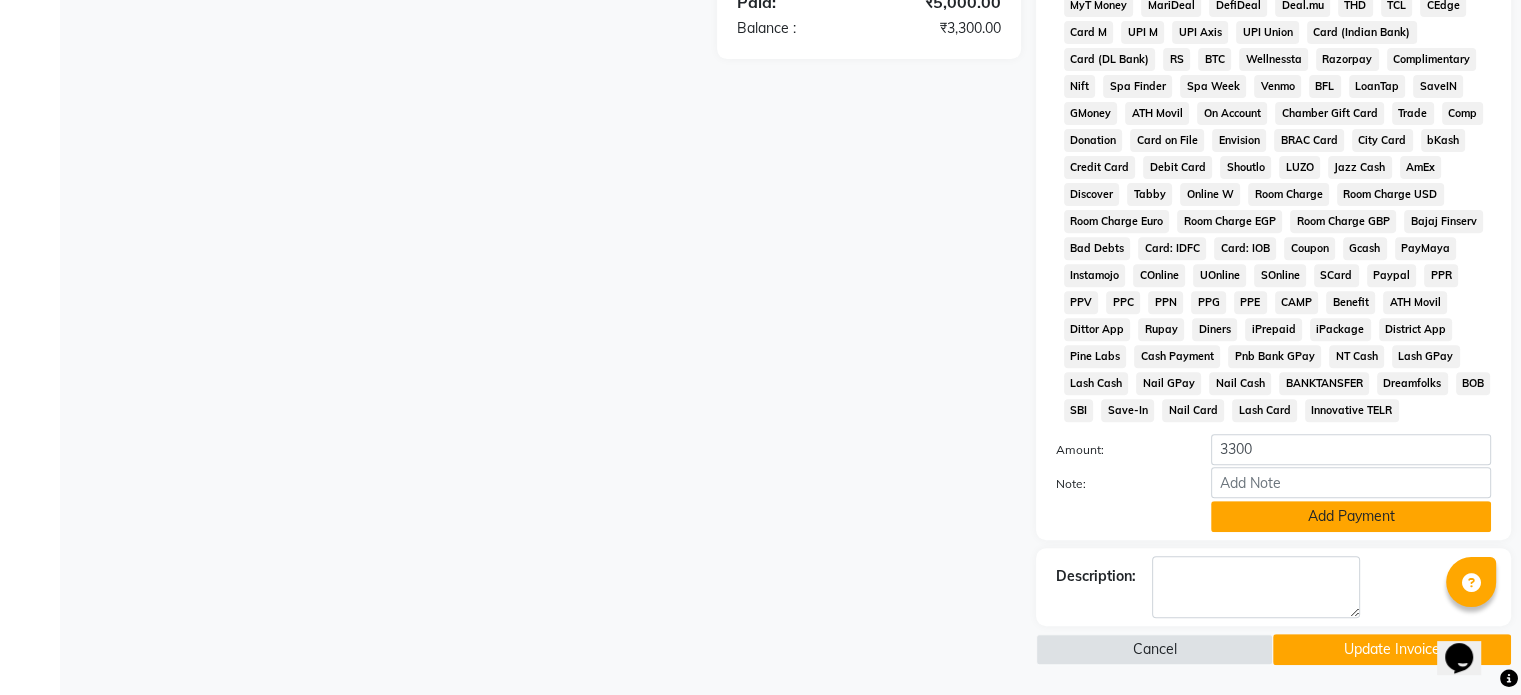 click on "Add Payment" 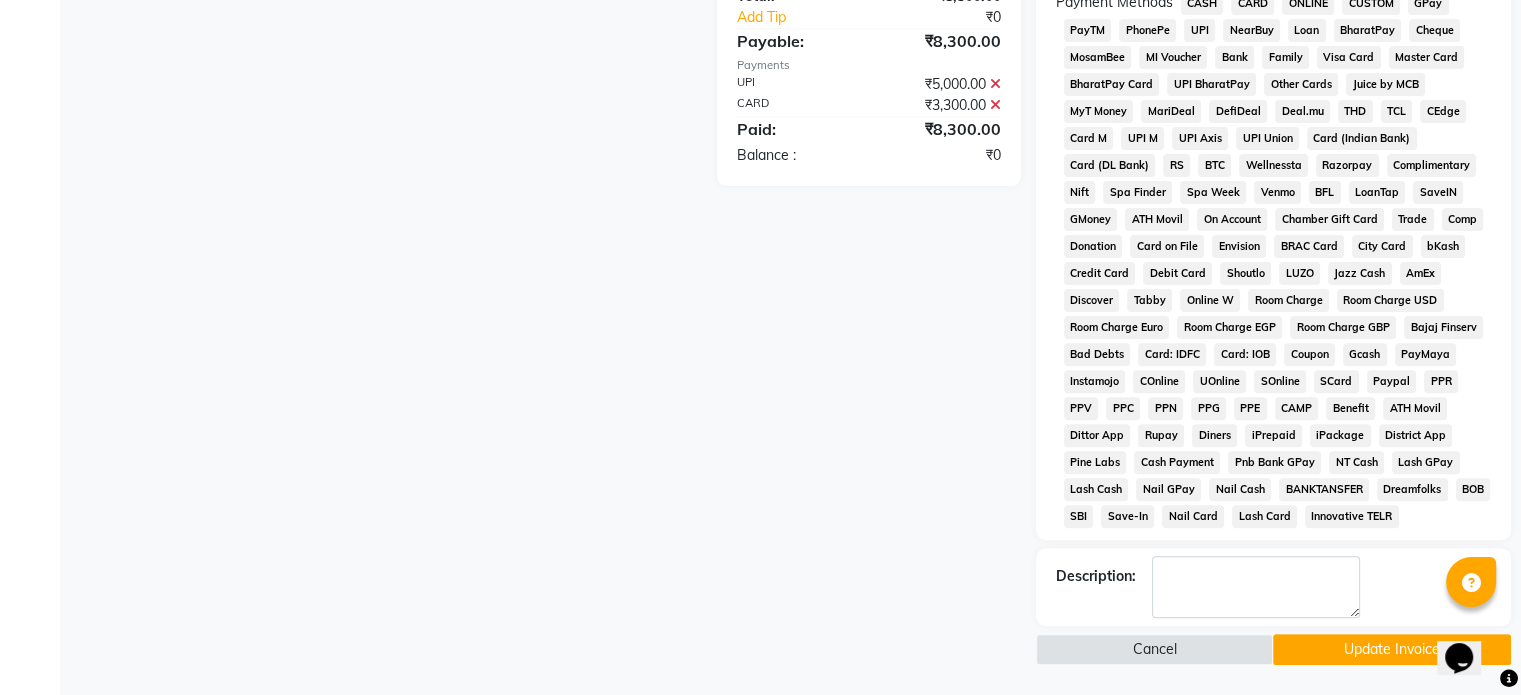 scroll, scrollTop: 628, scrollLeft: 0, axis: vertical 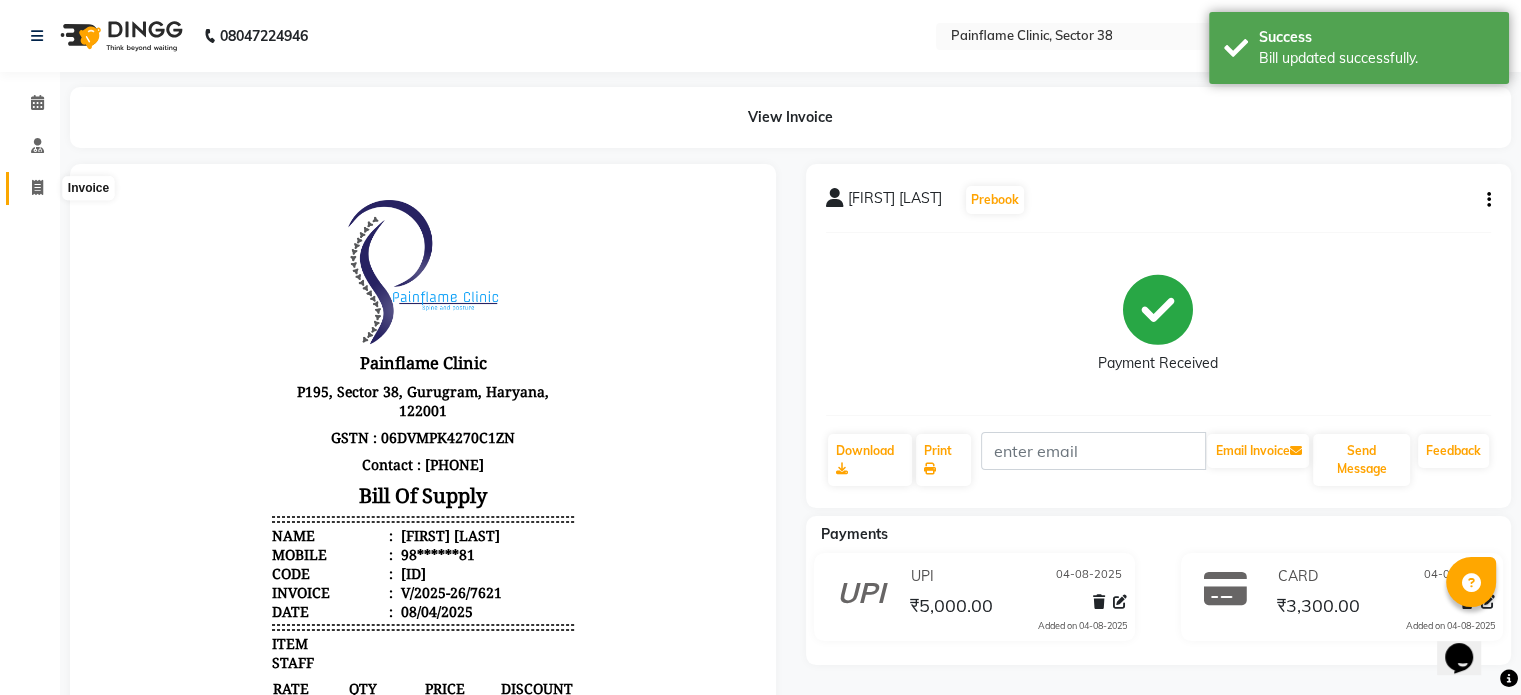 click 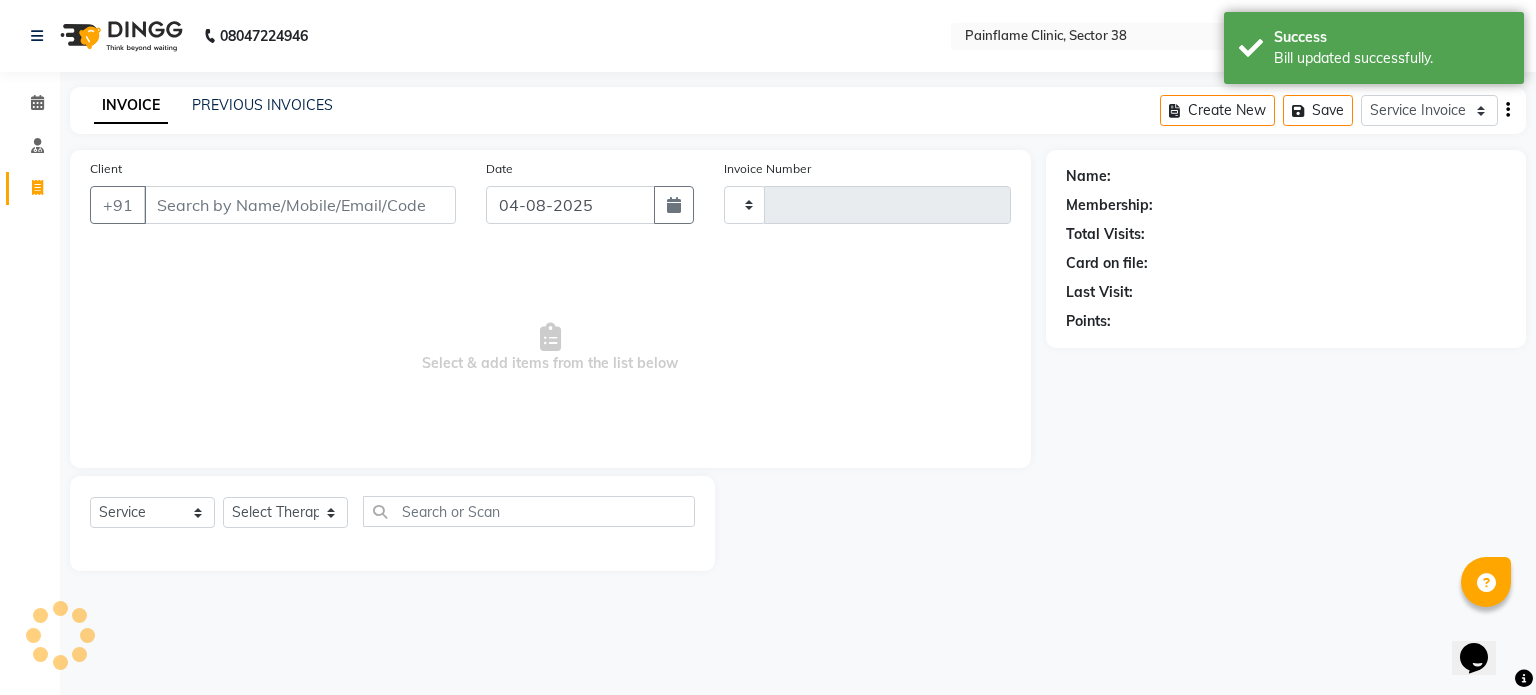 type on "7670" 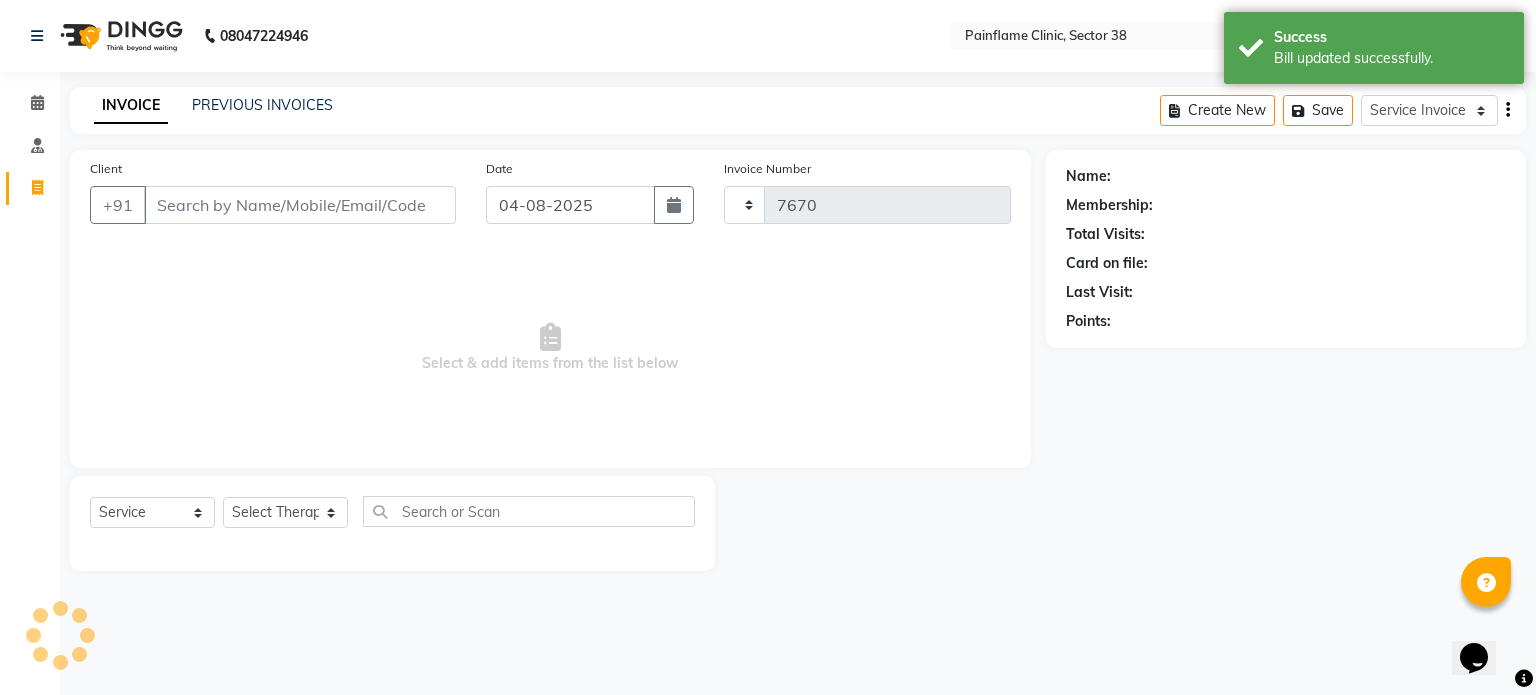 select on "3964" 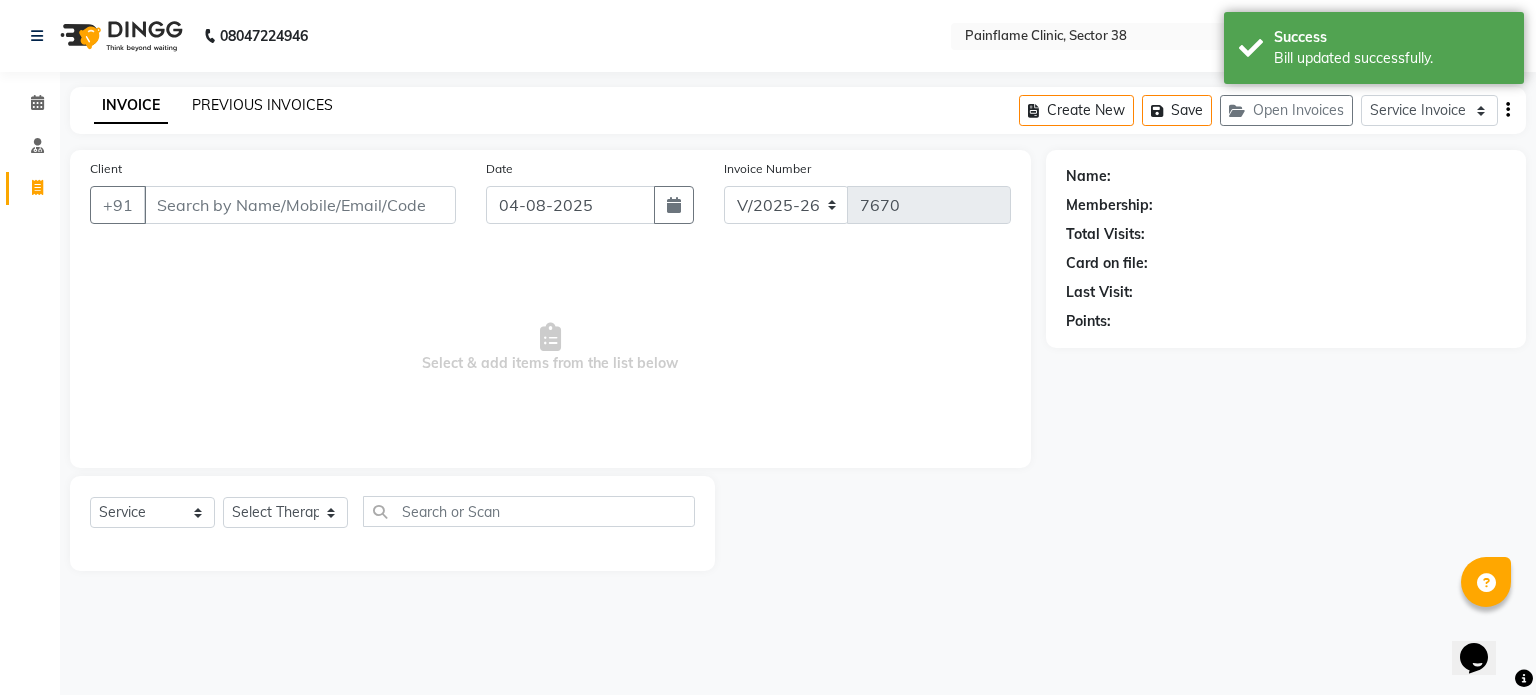 click on "PREVIOUS INVOICES" 